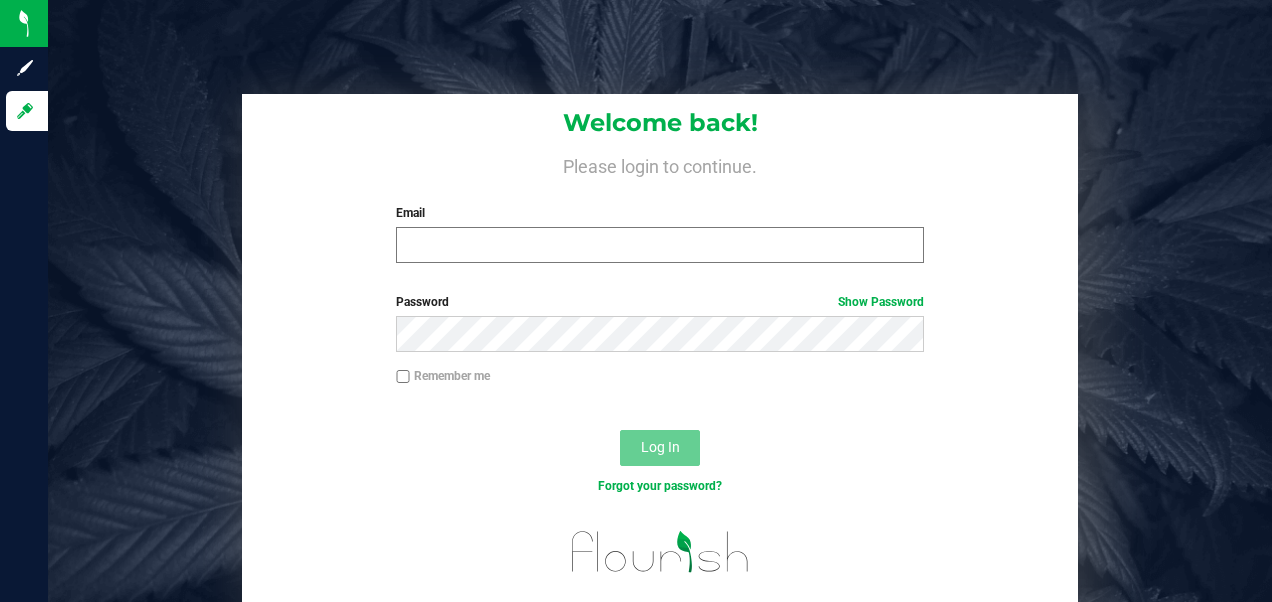 scroll, scrollTop: 0, scrollLeft: 0, axis: both 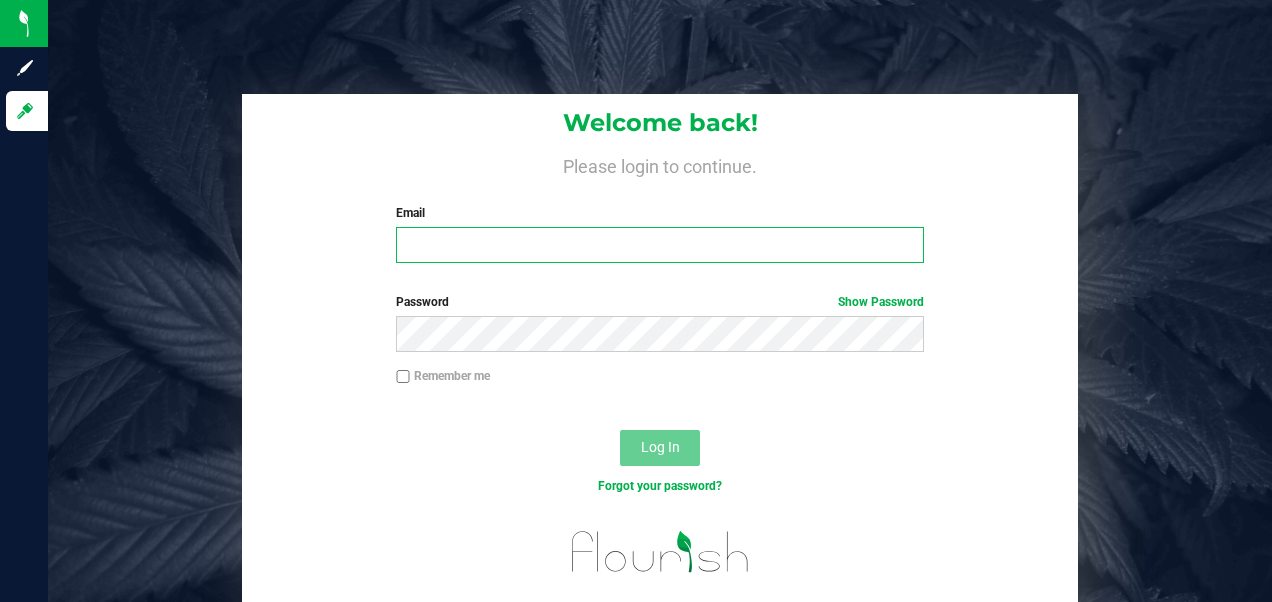click on "Email" at bounding box center (659, 245) 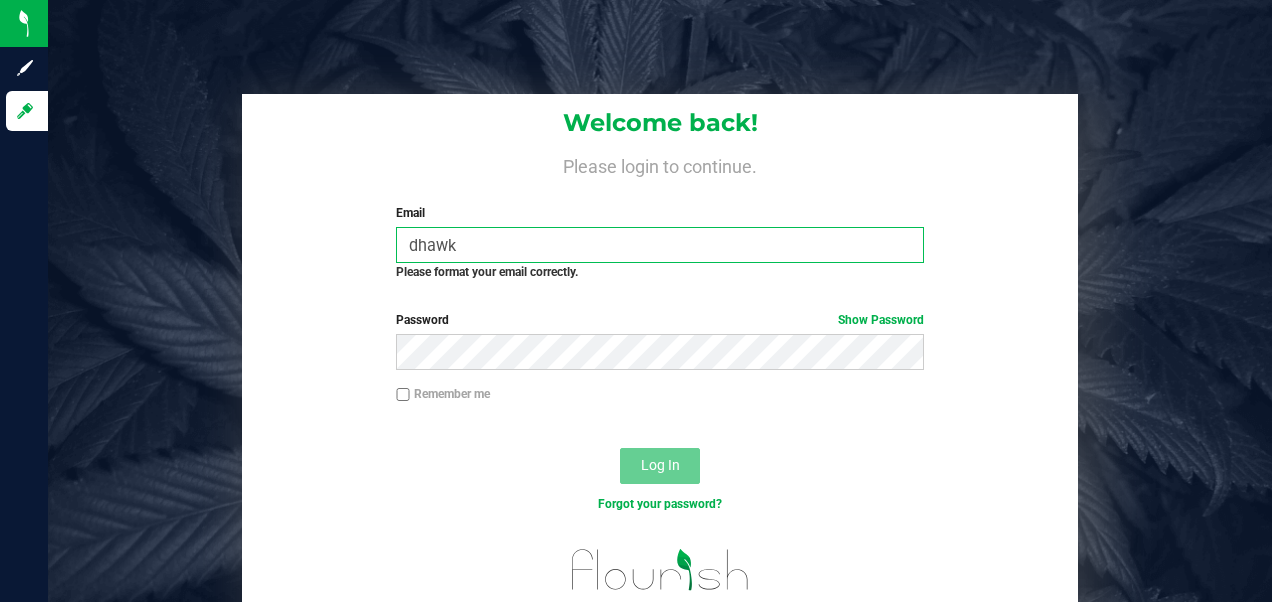 scroll, scrollTop: 0, scrollLeft: 0, axis: both 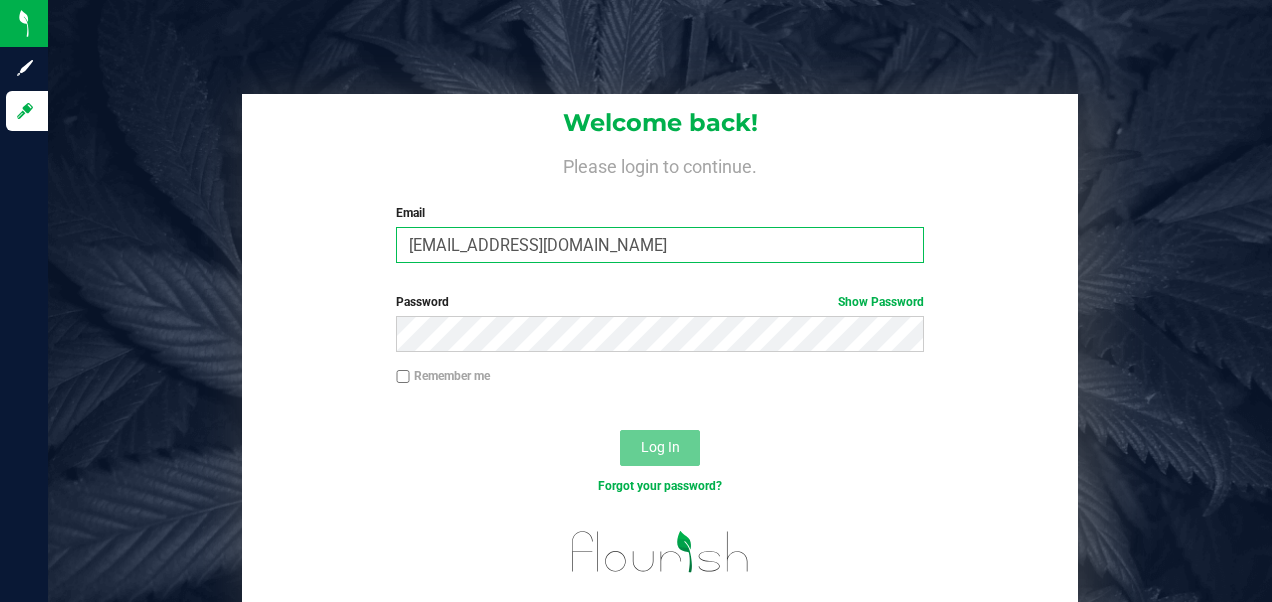 type on "[EMAIL_ADDRESS][DOMAIN_NAME]" 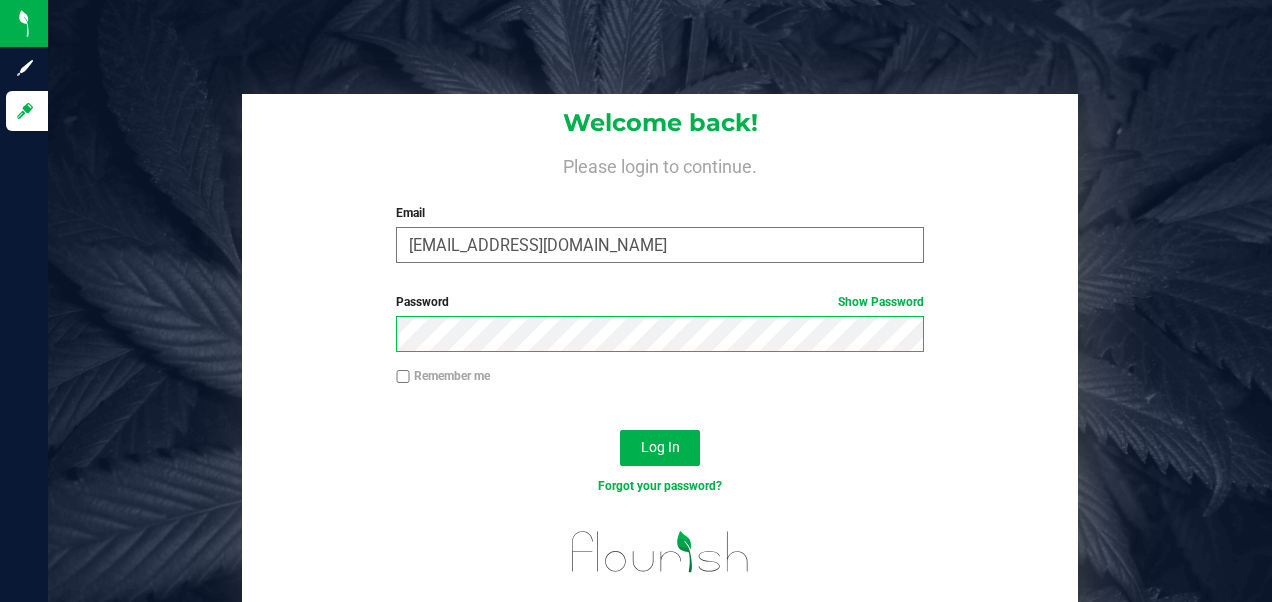 click on "Log In" at bounding box center [660, 448] 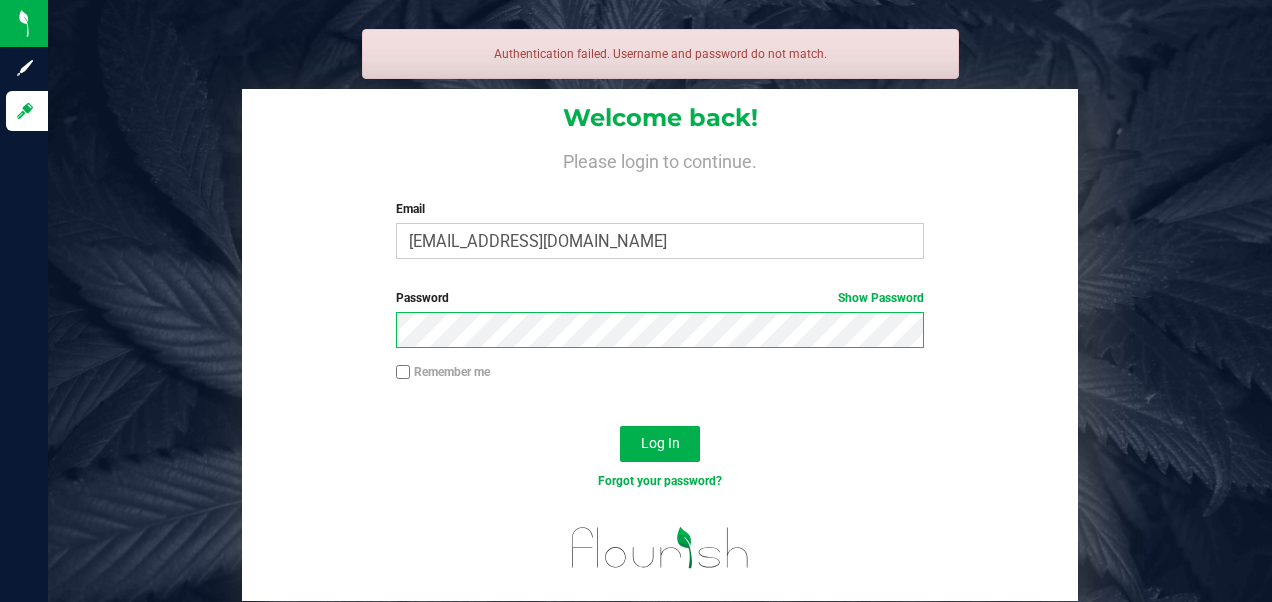 click on "Log In" at bounding box center [660, 444] 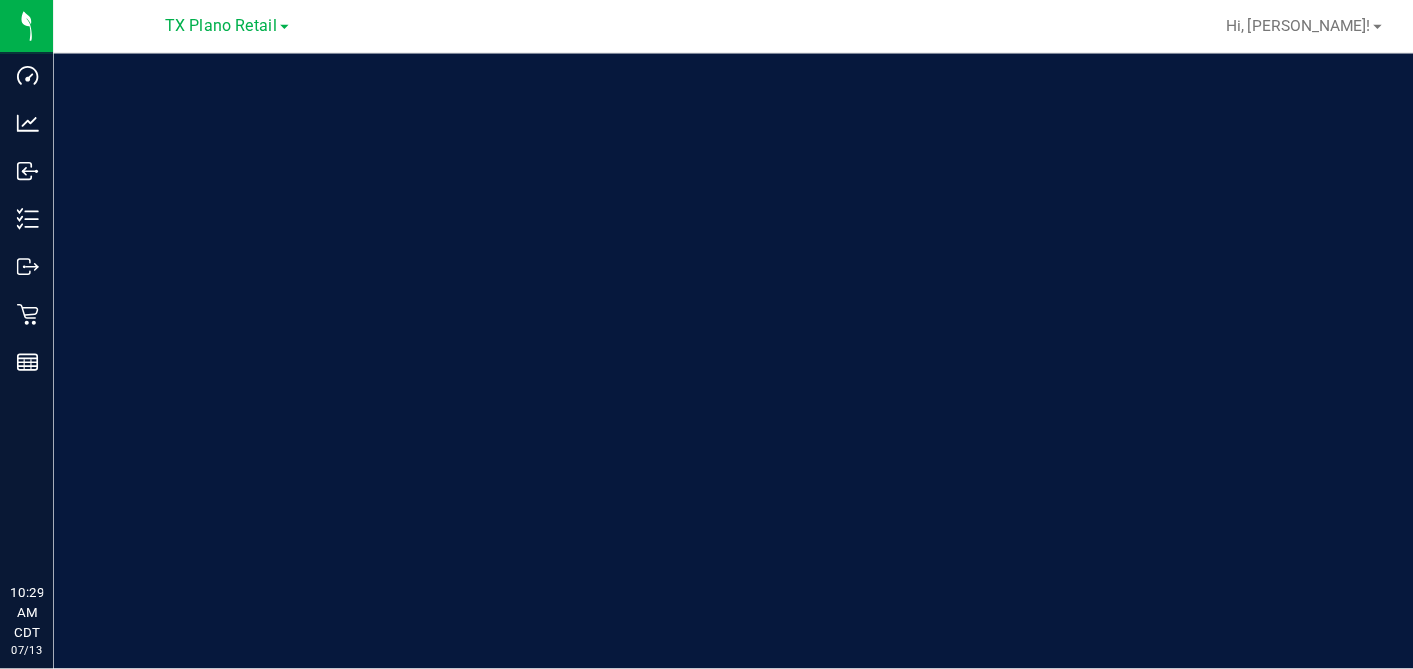 scroll, scrollTop: 0, scrollLeft: 0, axis: both 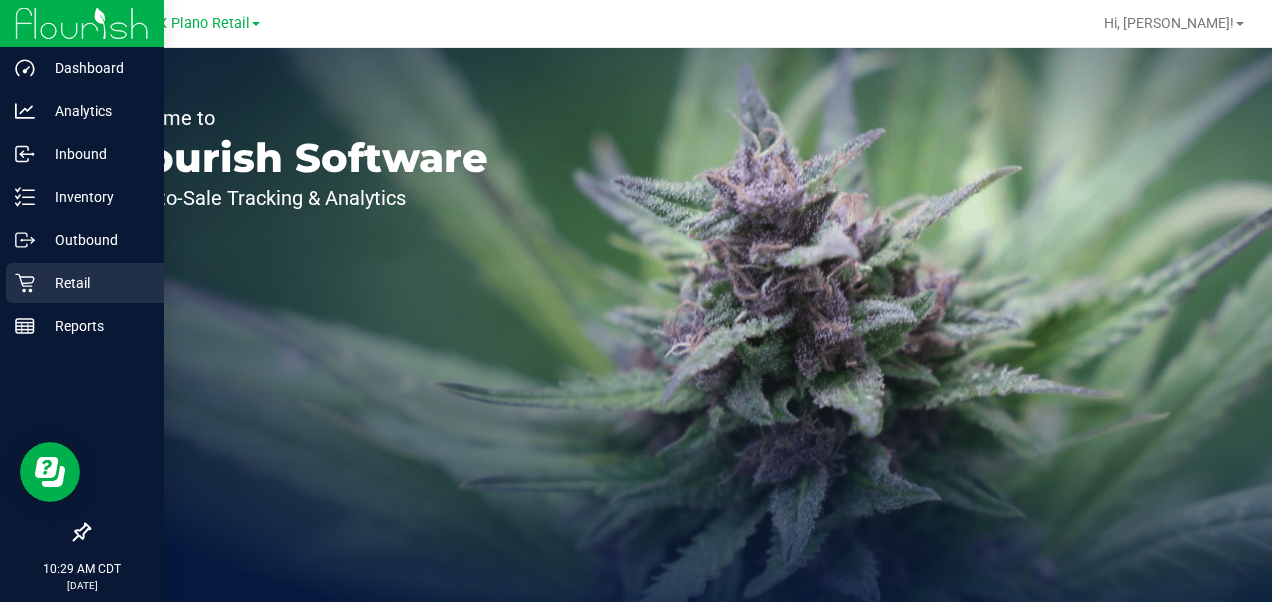 click 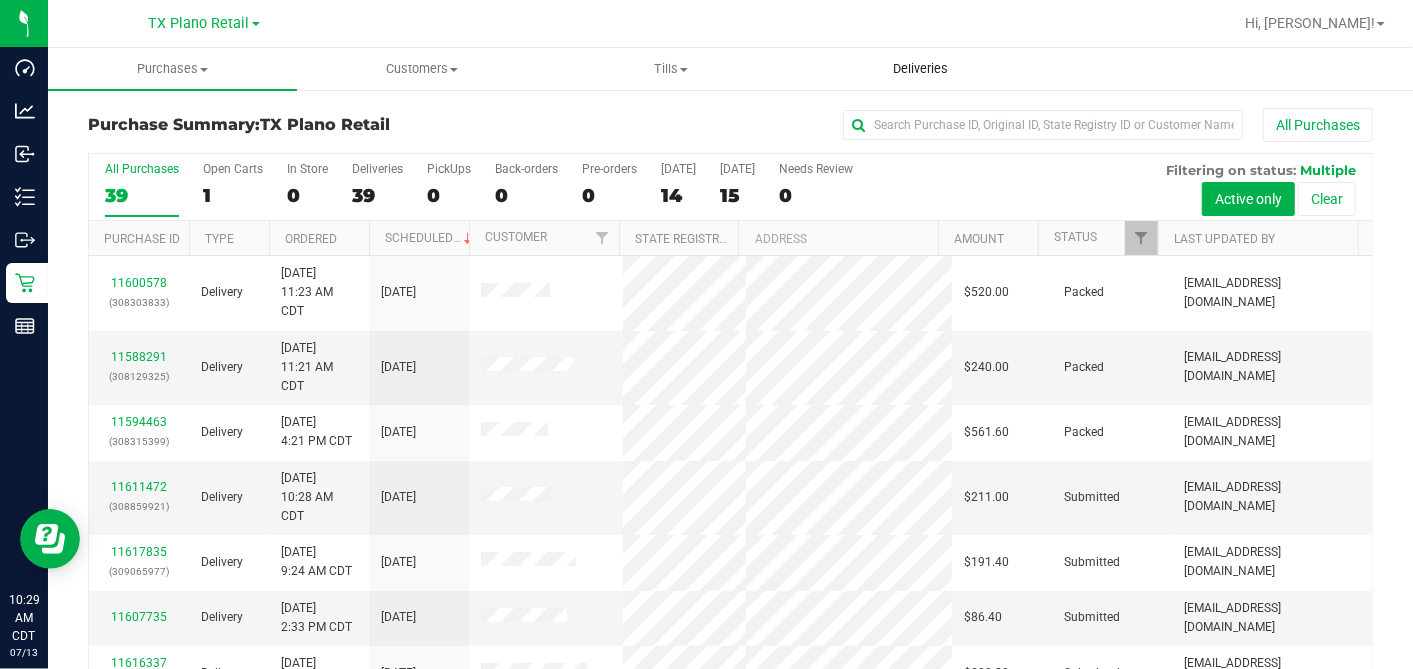 click on "Deliveries" at bounding box center (920, 69) 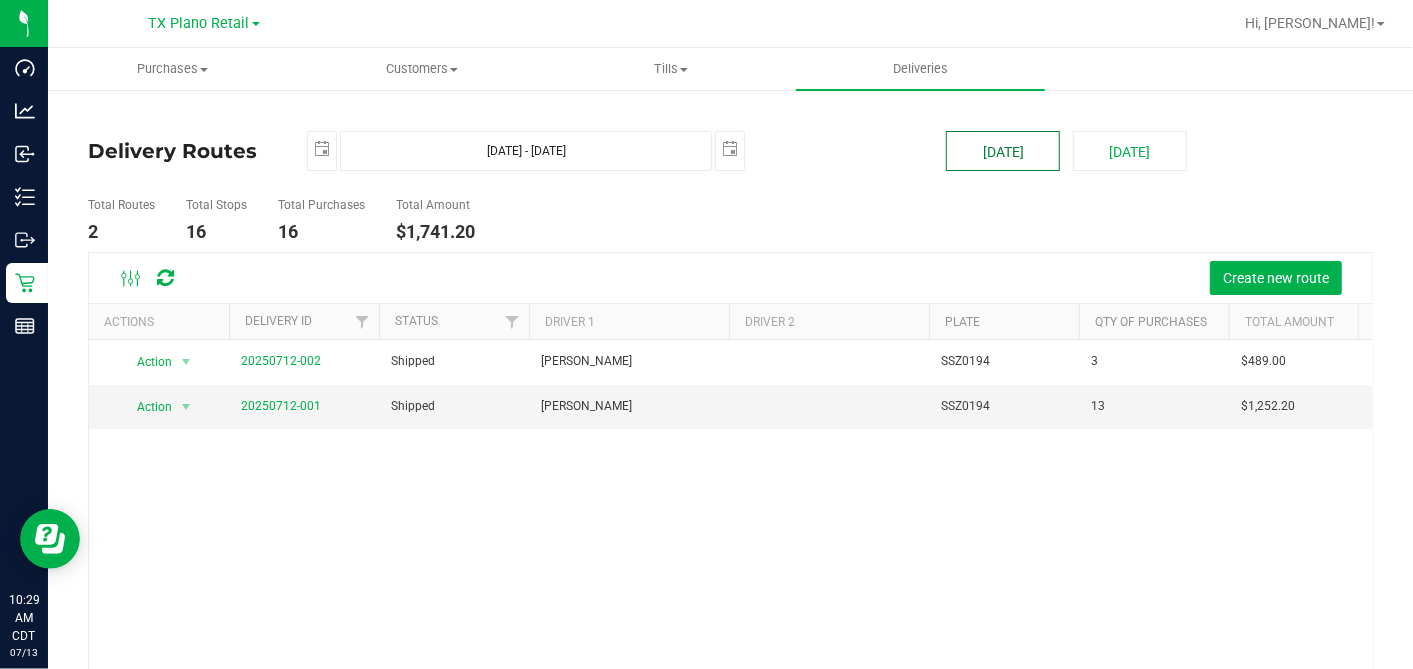 click on "Today" at bounding box center (1003, 151) 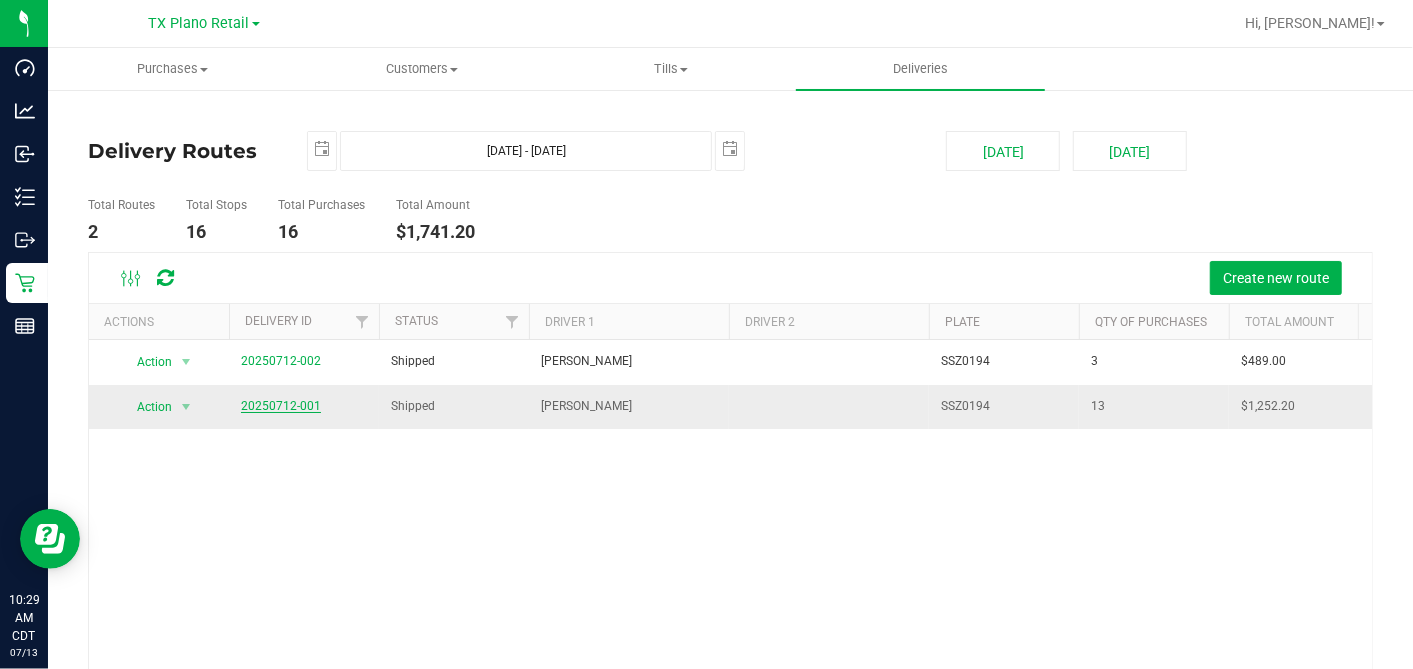 click on "20250712-001" at bounding box center (281, 406) 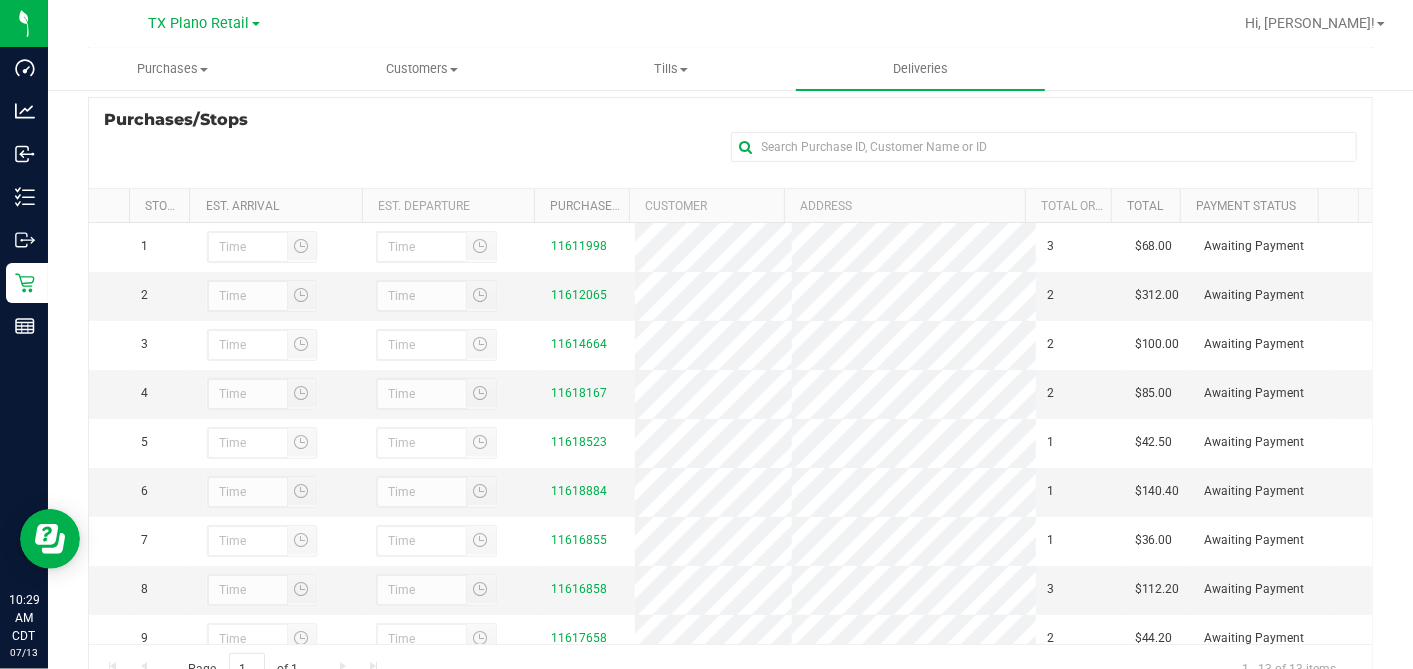 scroll, scrollTop: 333, scrollLeft: 0, axis: vertical 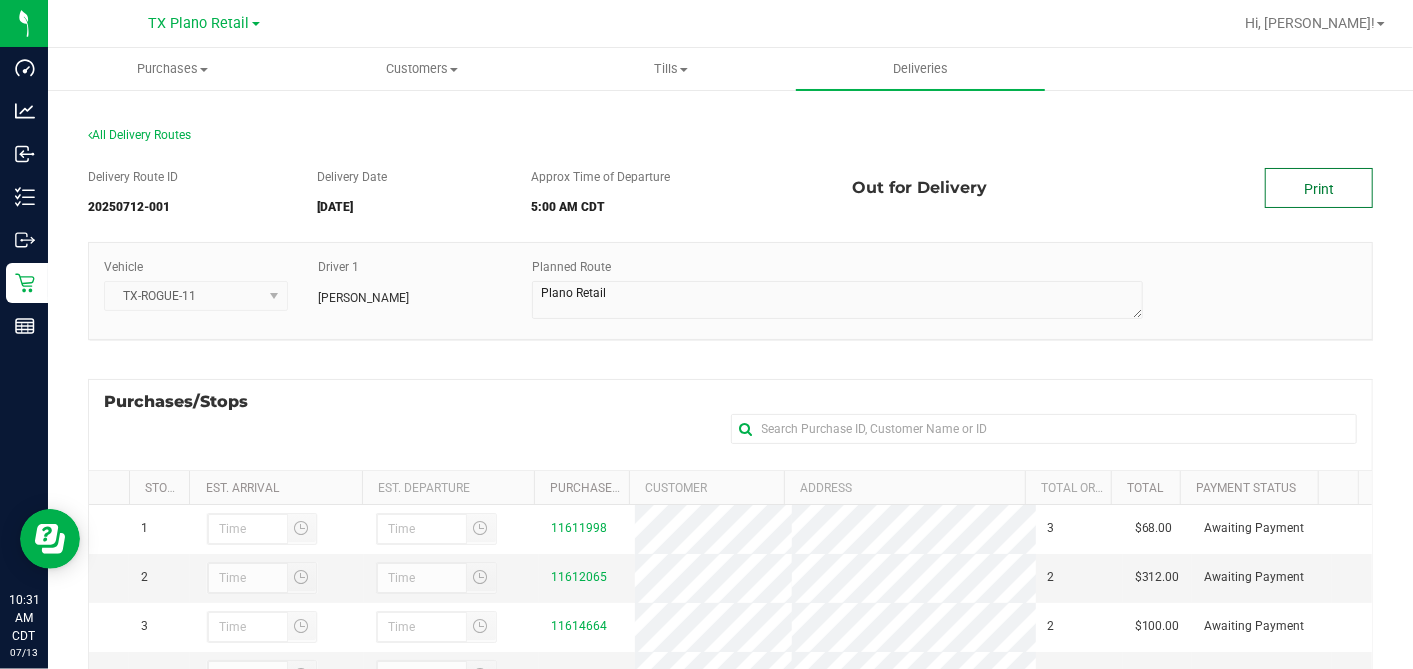 click on "Print" at bounding box center (1319, 188) 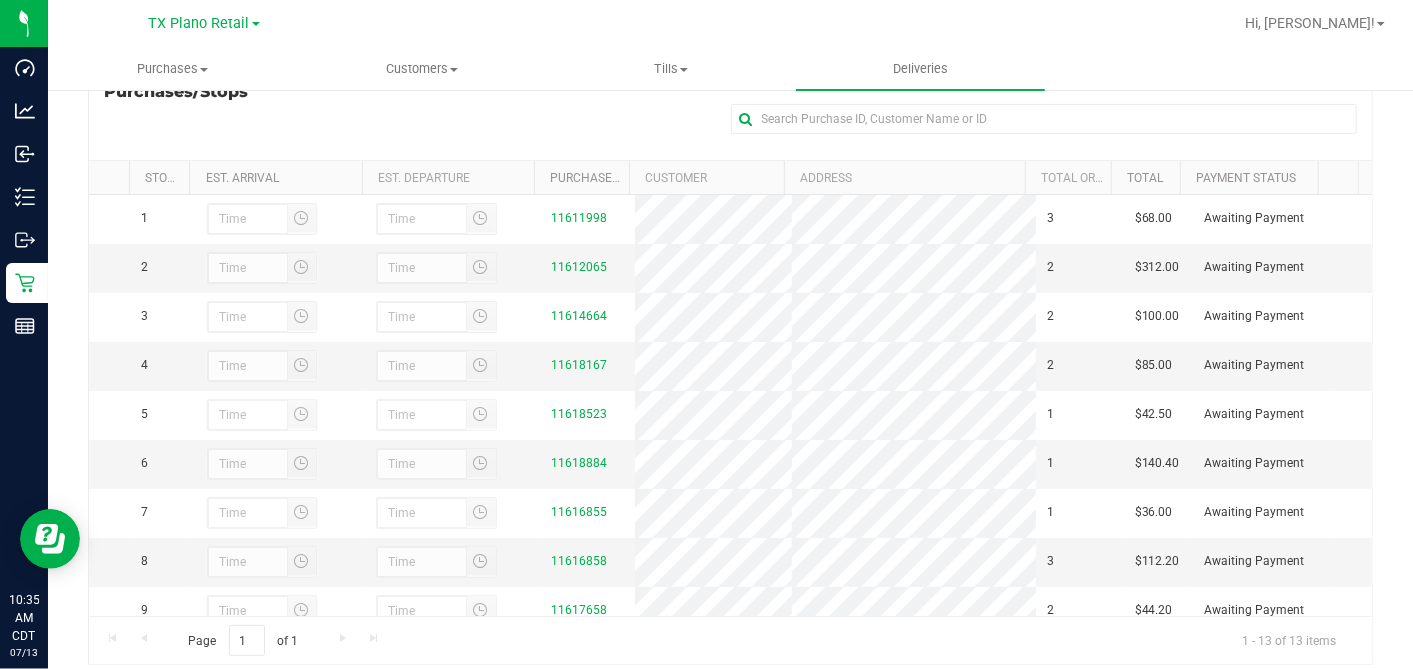scroll, scrollTop: 357, scrollLeft: 0, axis: vertical 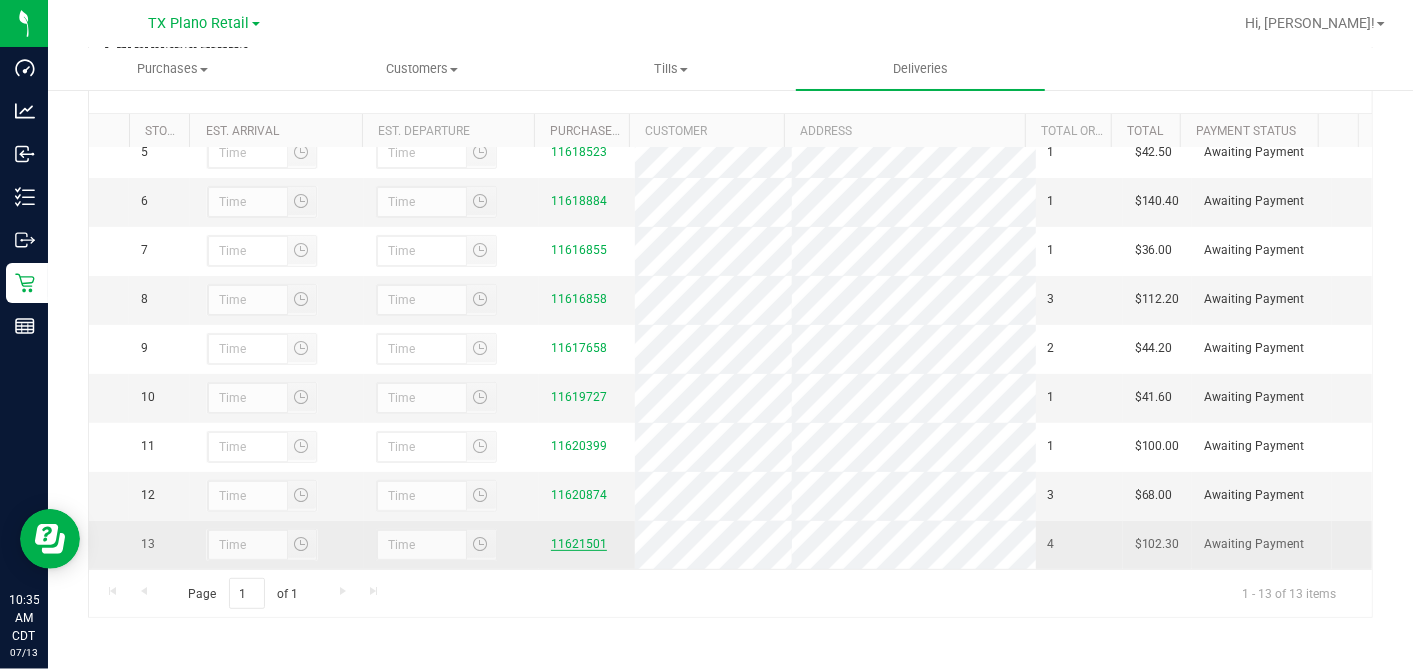 click on "11621501" at bounding box center (579, 544) 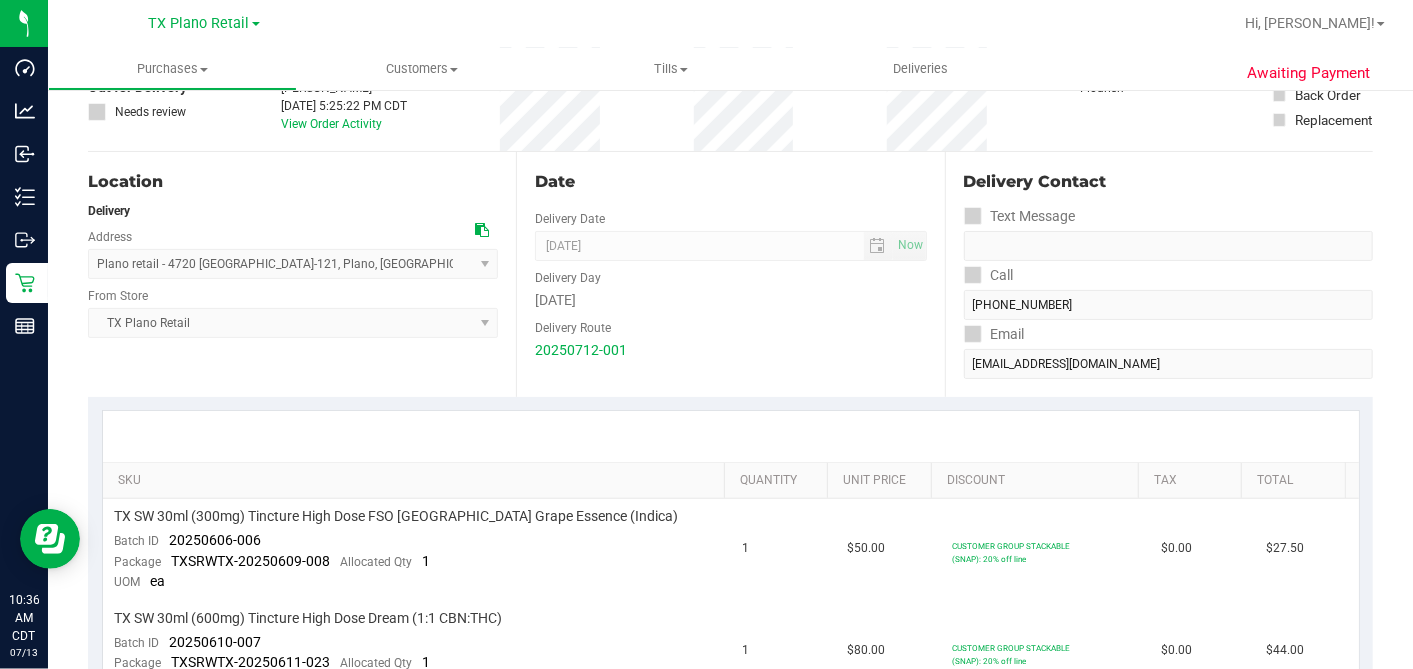scroll, scrollTop: 0, scrollLeft: 0, axis: both 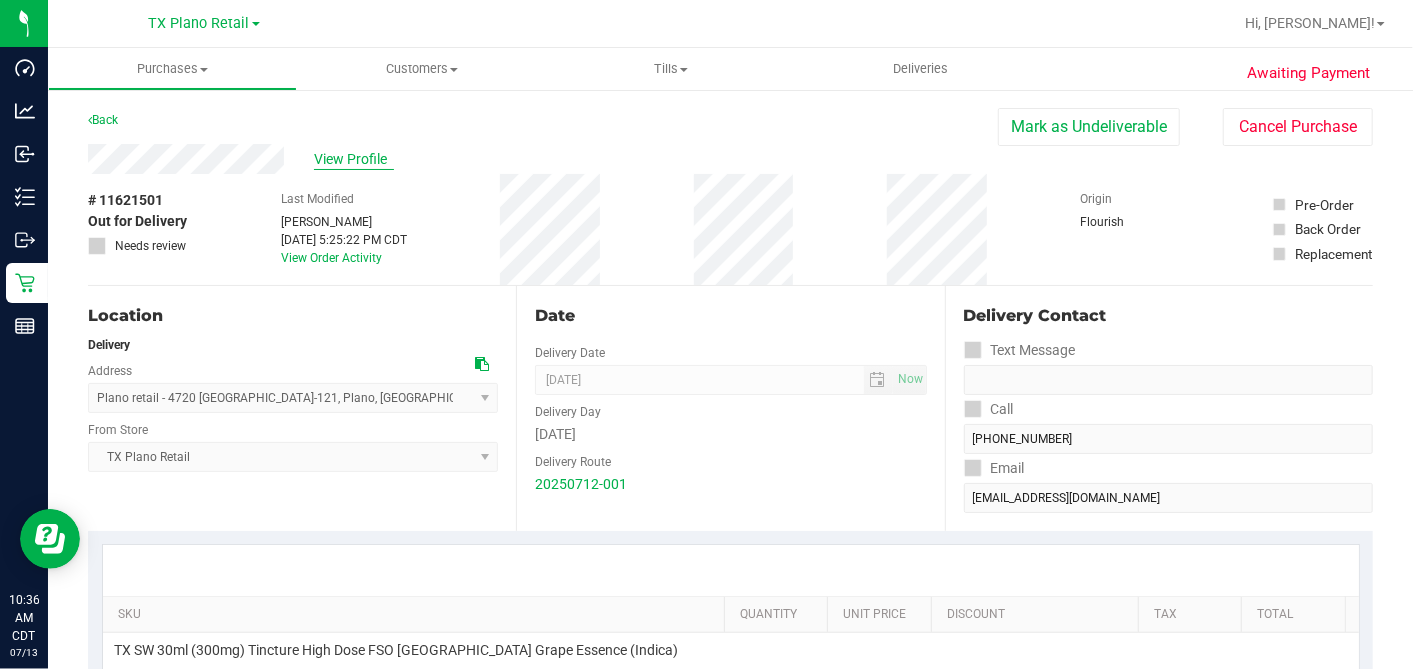 click on "View Profile" at bounding box center (543, 159) 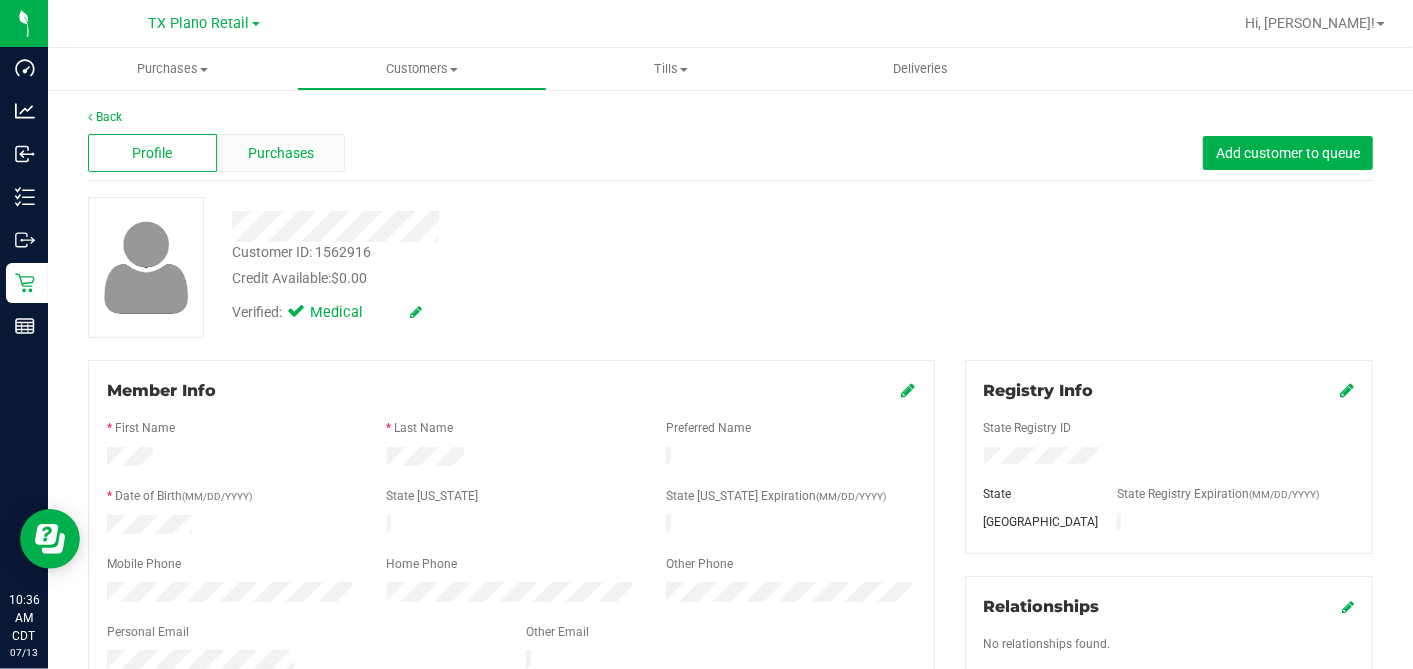 click on "Purchases" at bounding box center [281, 153] 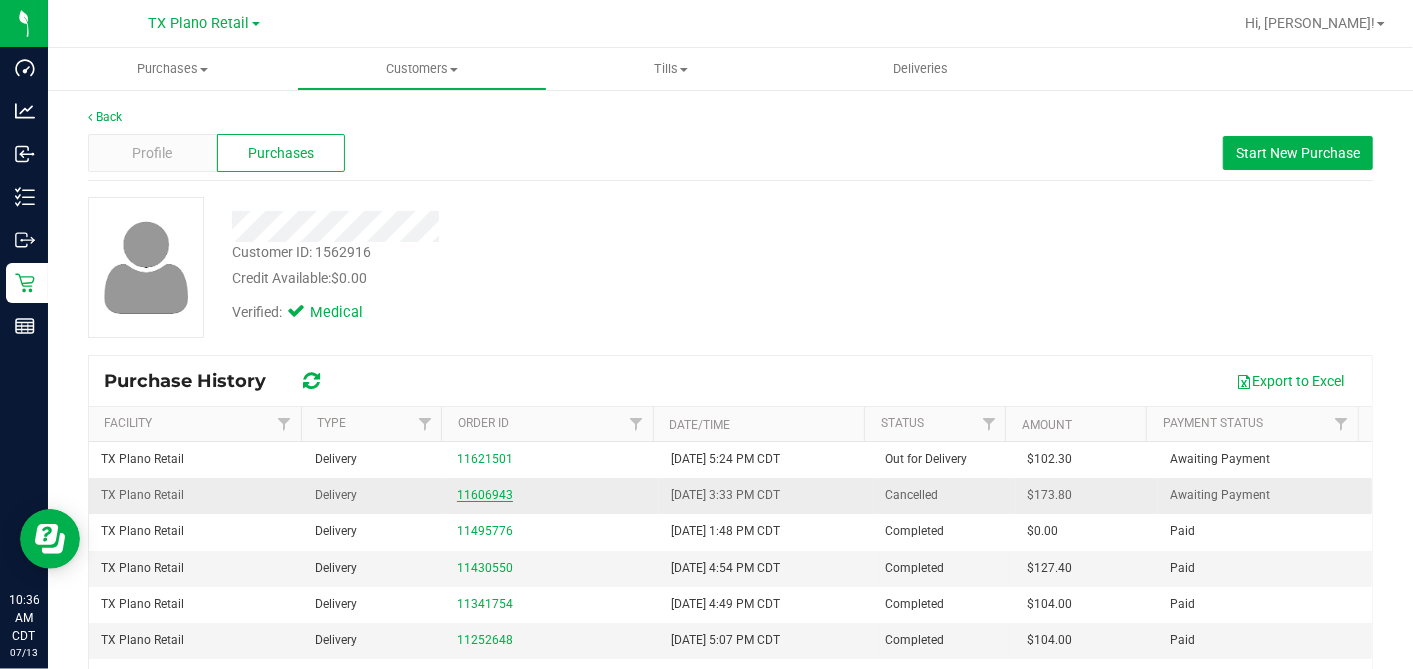 click on "11606943" at bounding box center [485, 495] 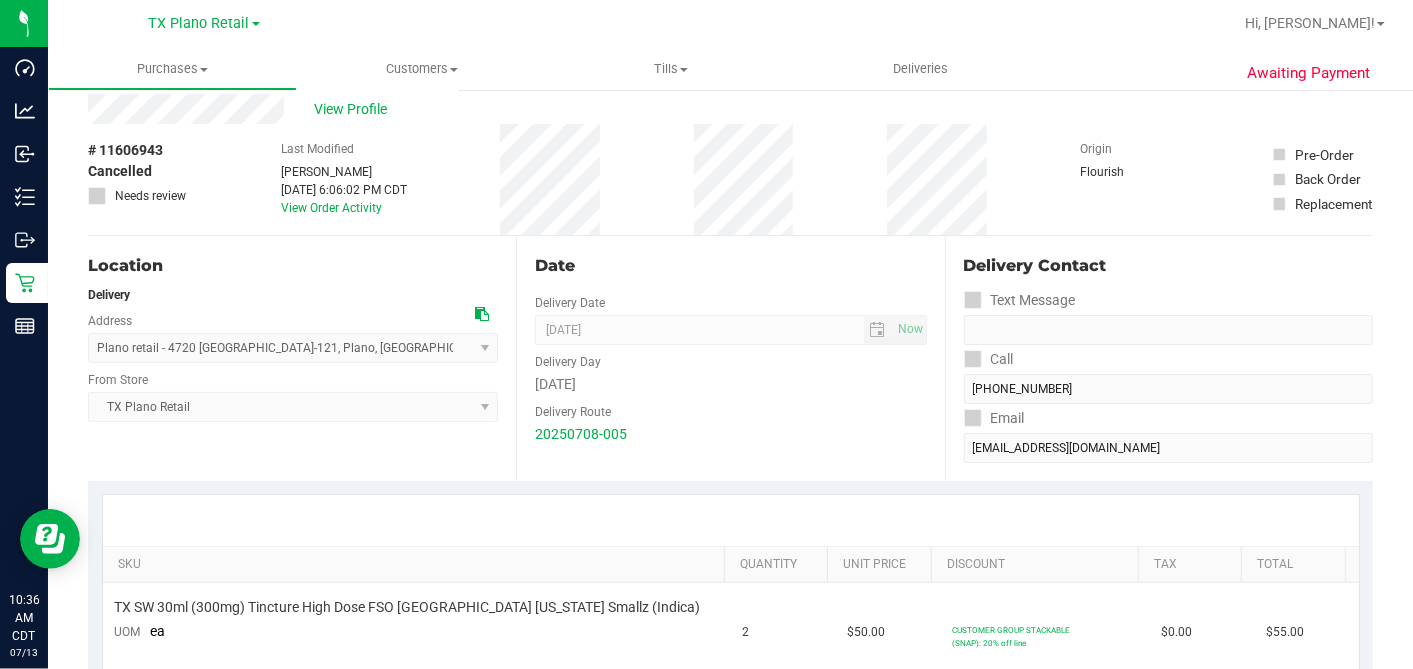 scroll, scrollTop: 0, scrollLeft: 0, axis: both 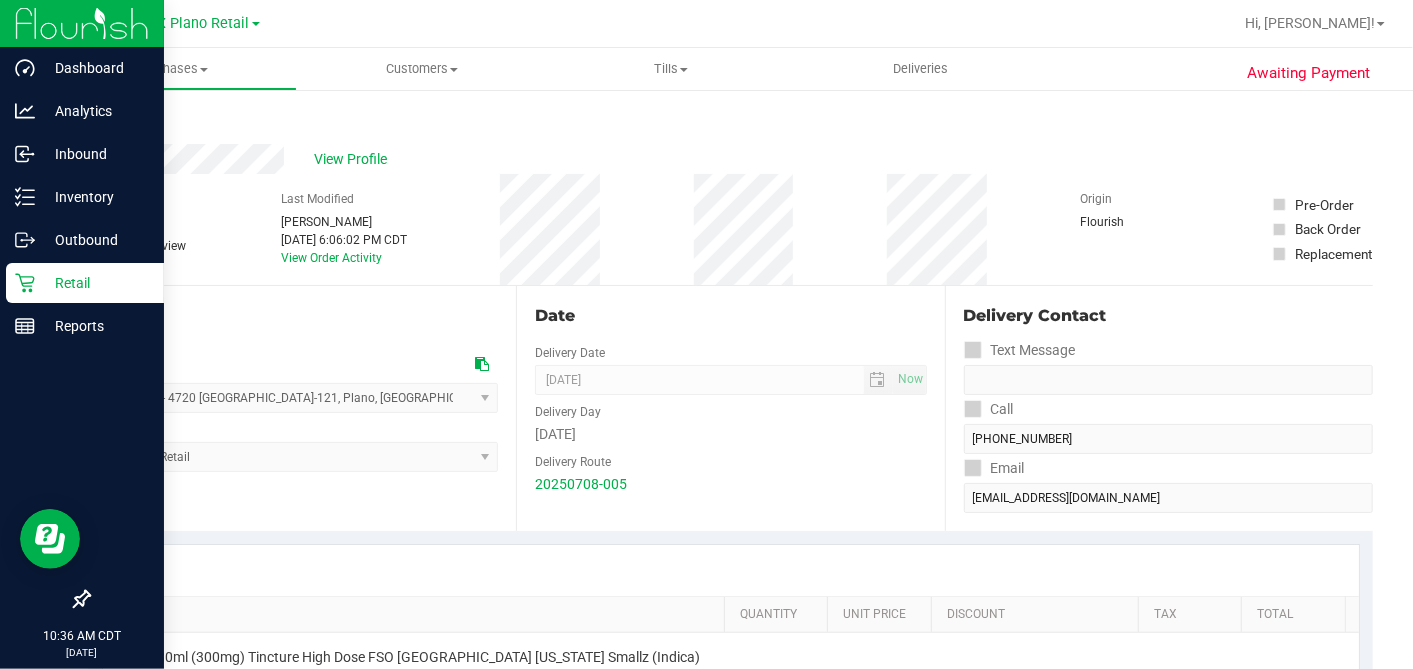 click 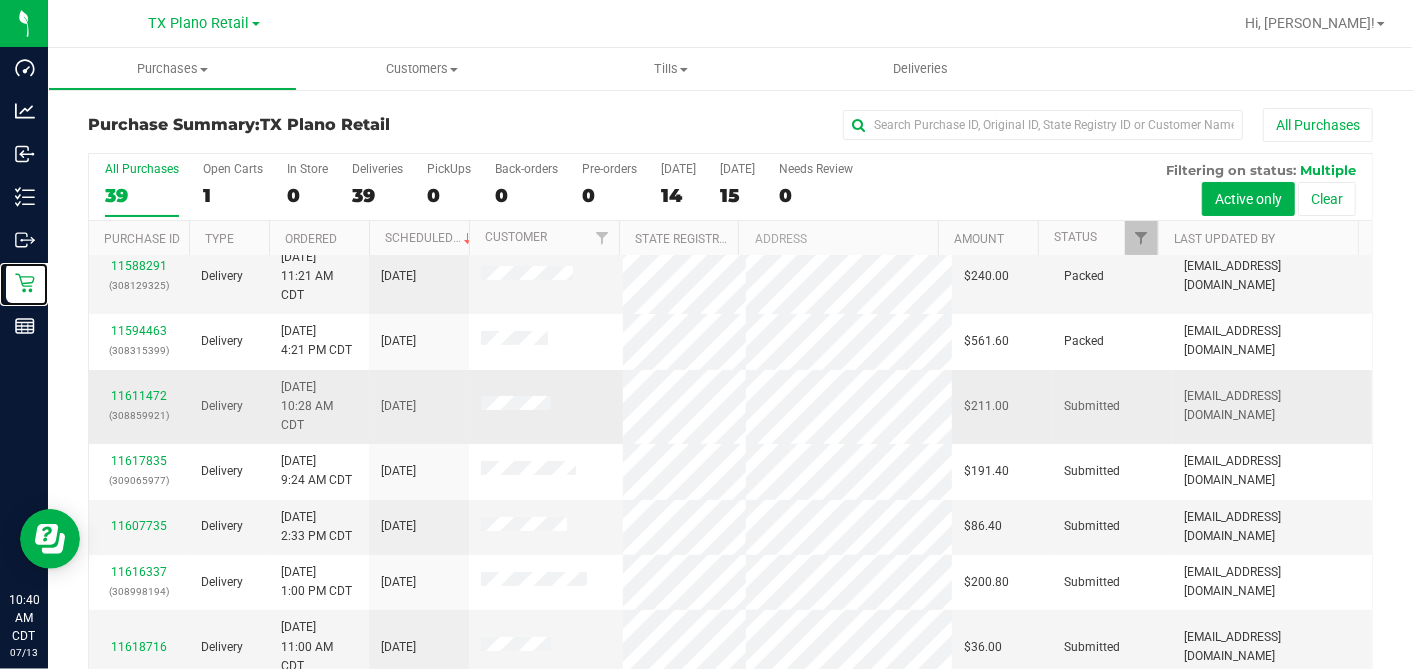 scroll, scrollTop: 222, scrollLeft: 0, axis: vertical 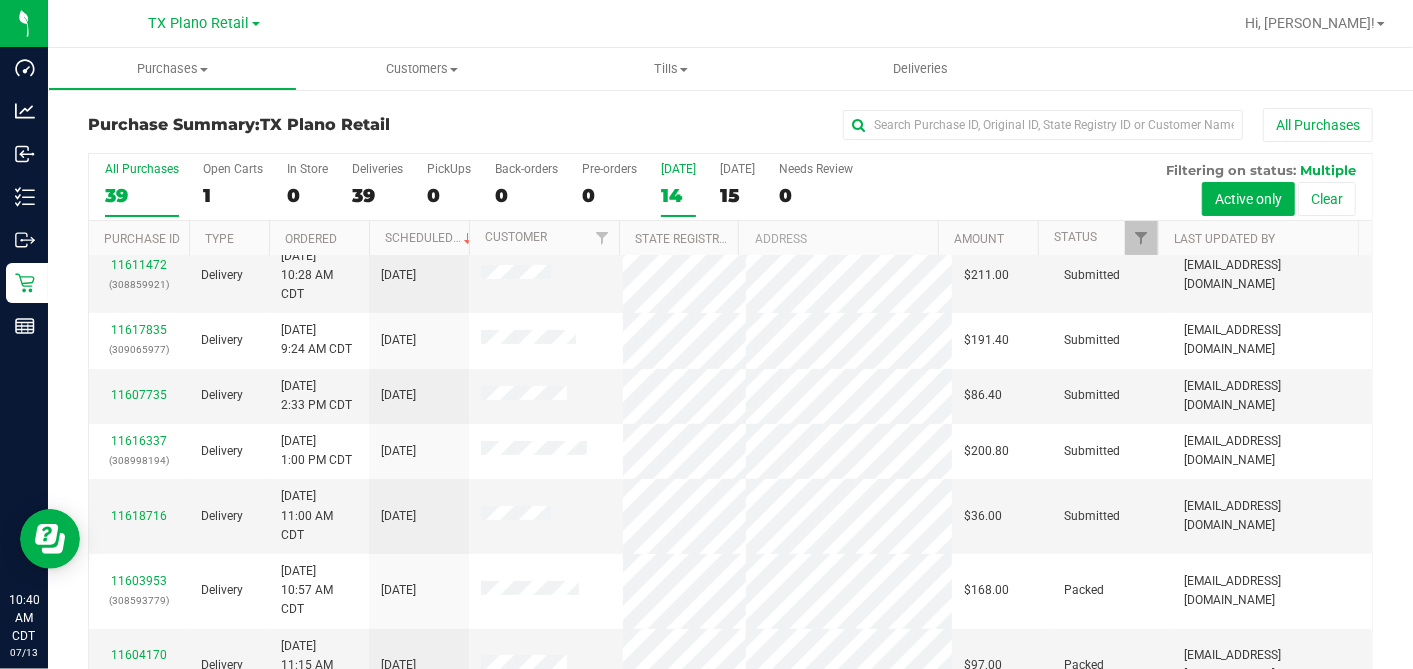 click on "14" at bounding box center [678, 195] 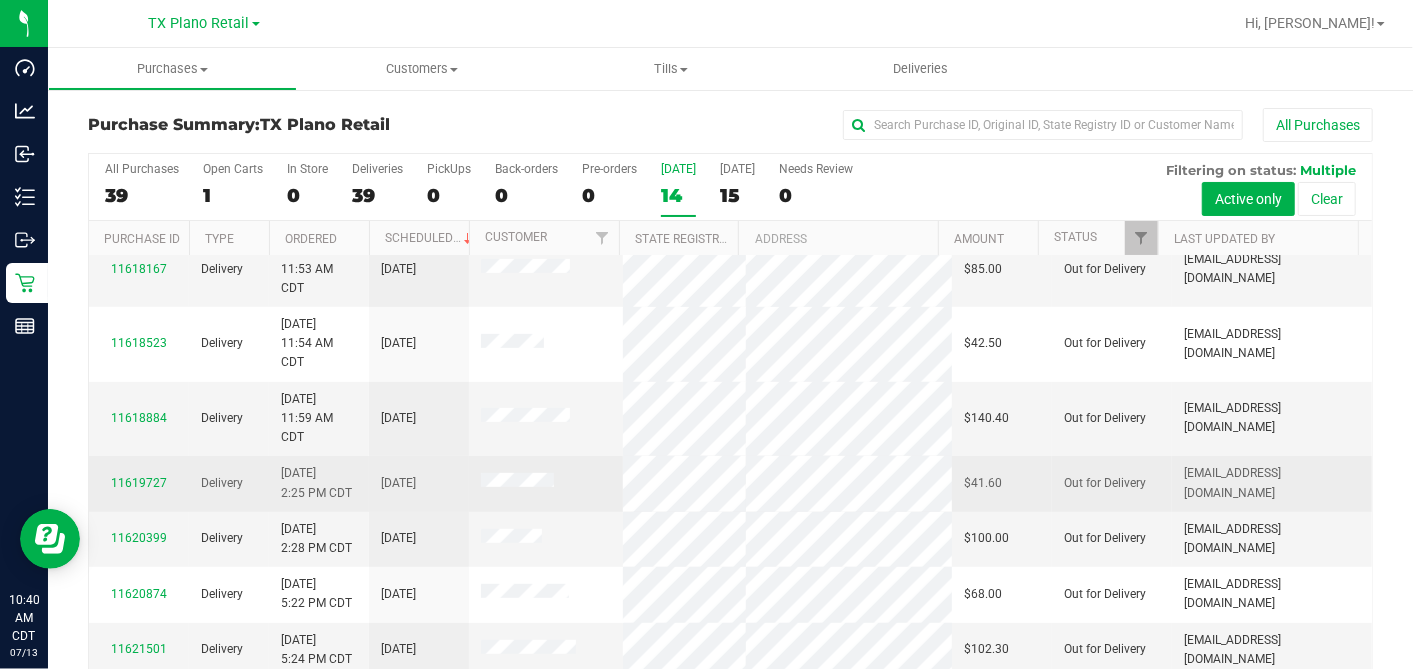 scroll, scrollTop: 541, scrollLeft: 0, axis: vertical 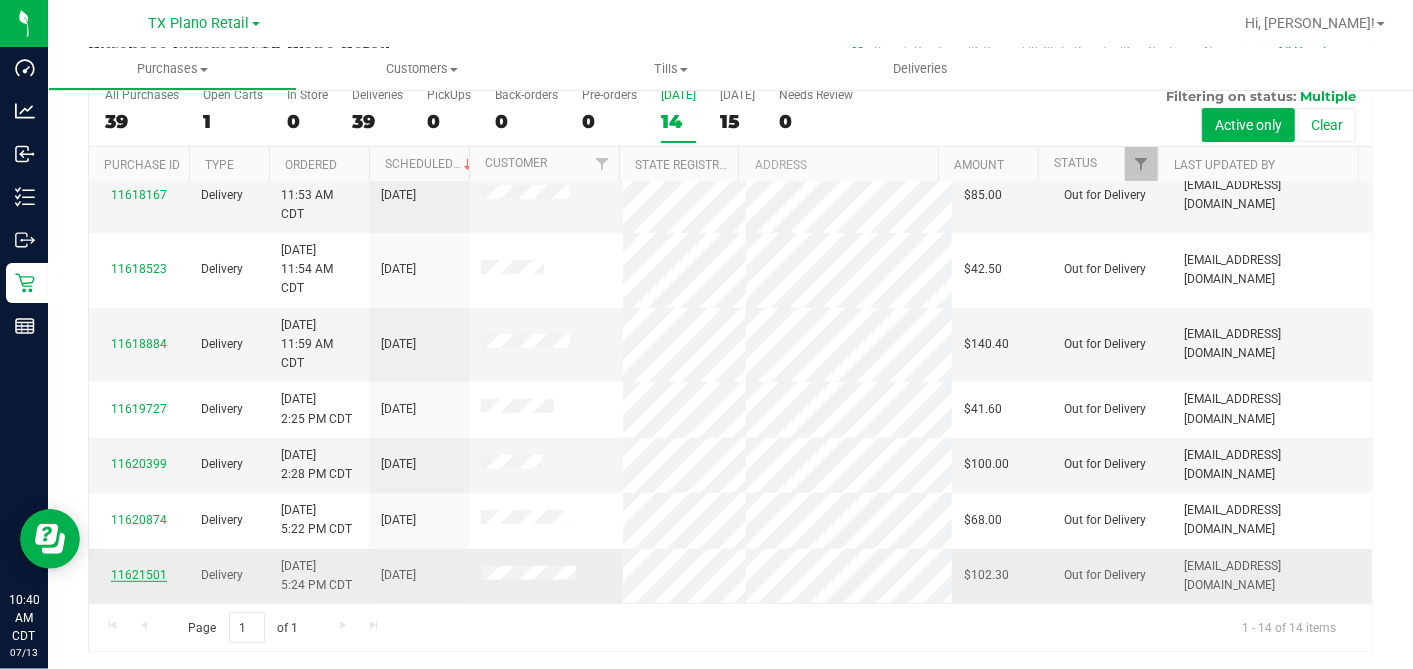 click on "11621501" at bounding box center [139, 575] 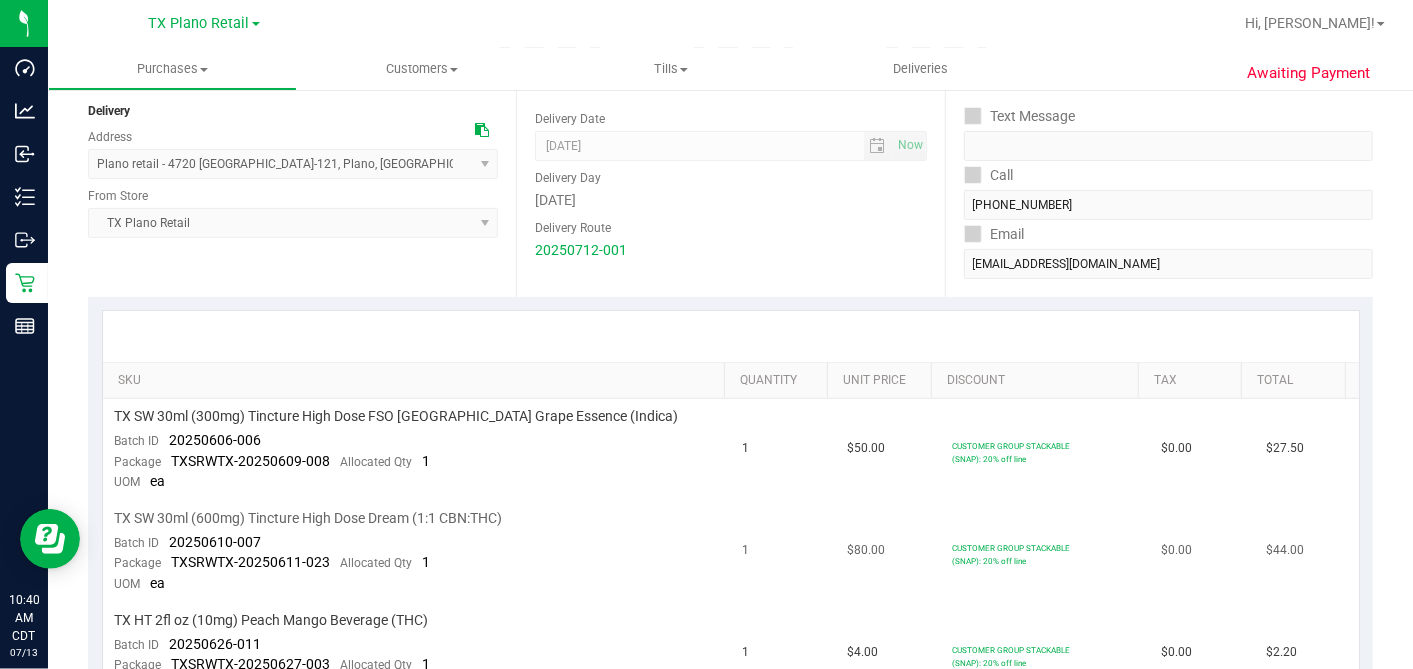 scroll, scrollTop: 296, scrollLeft: 0, axis: vertical 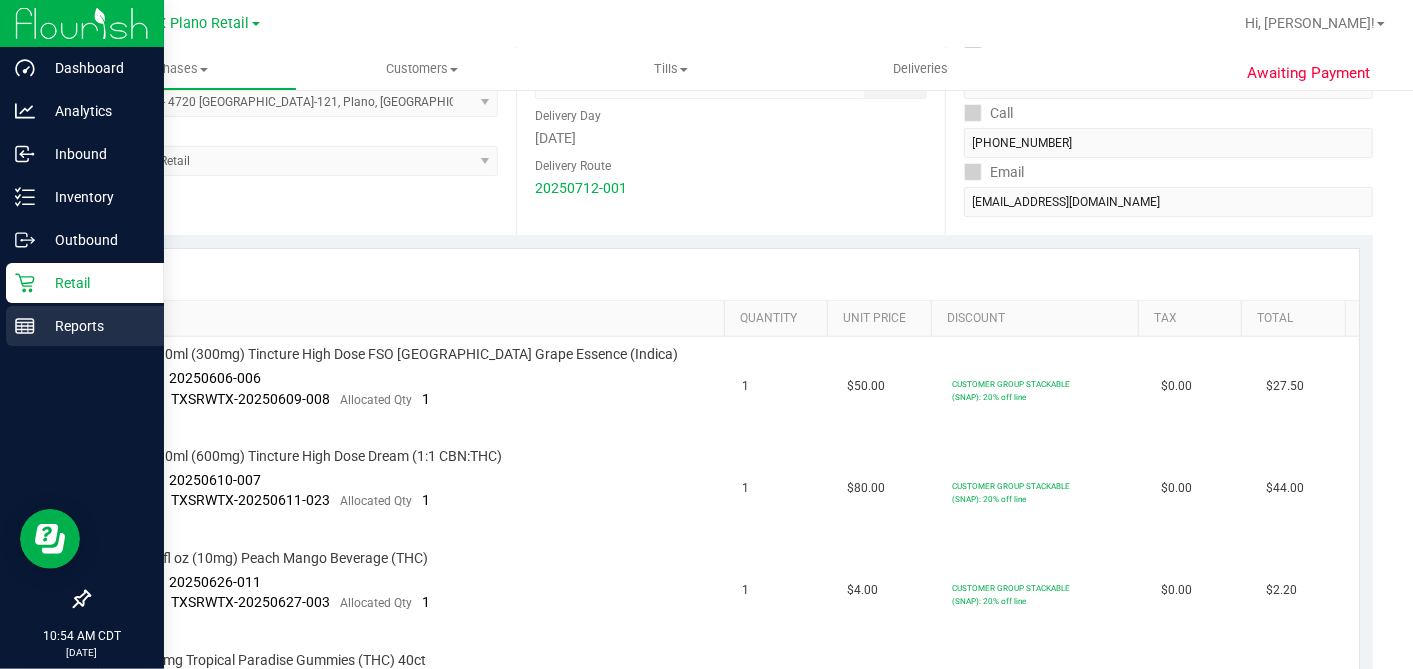click 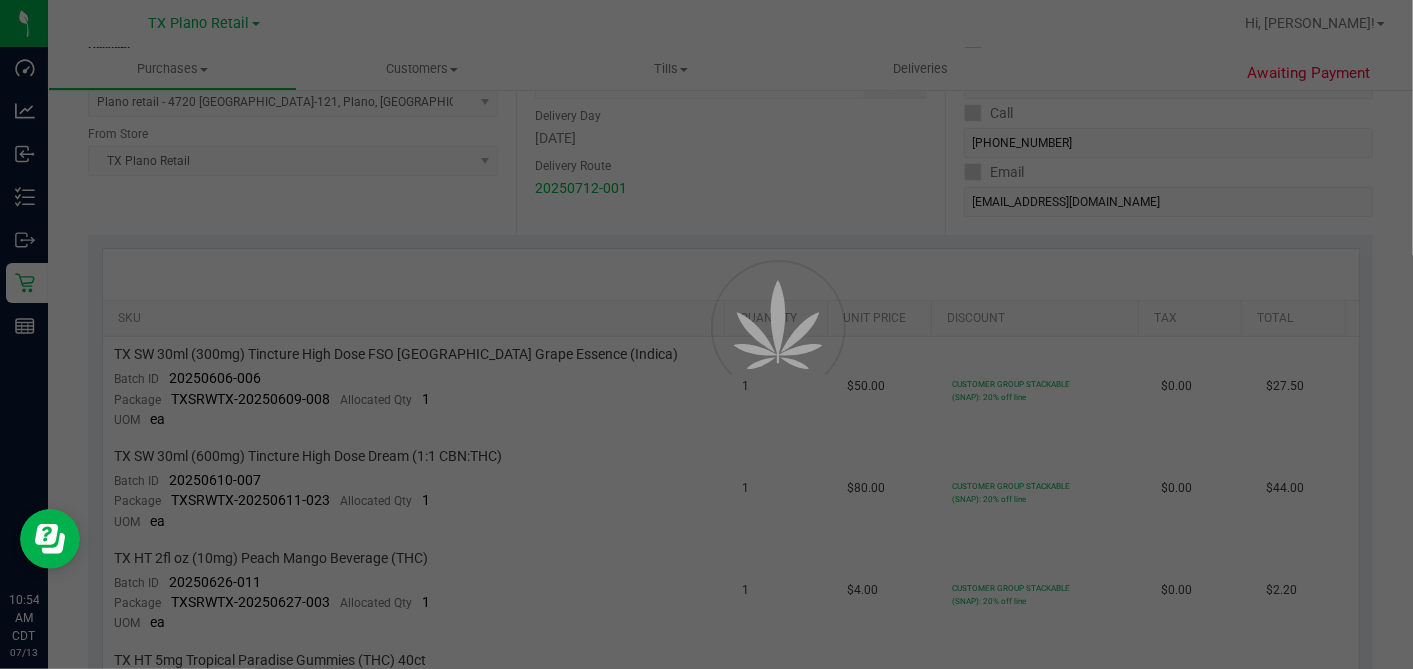 scroll, scrollTop: 0, scrollLeft: 0, axis: both 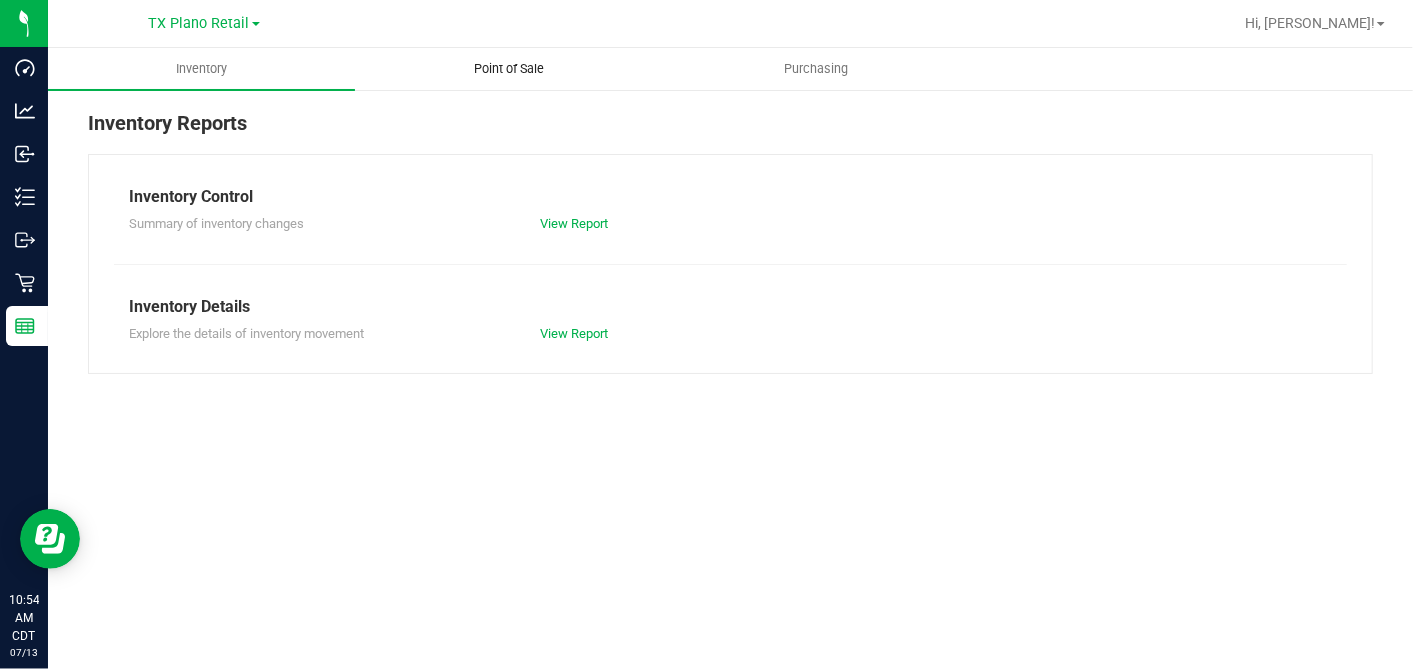 click on "Point of Sale" at bounding box center [509, 69] 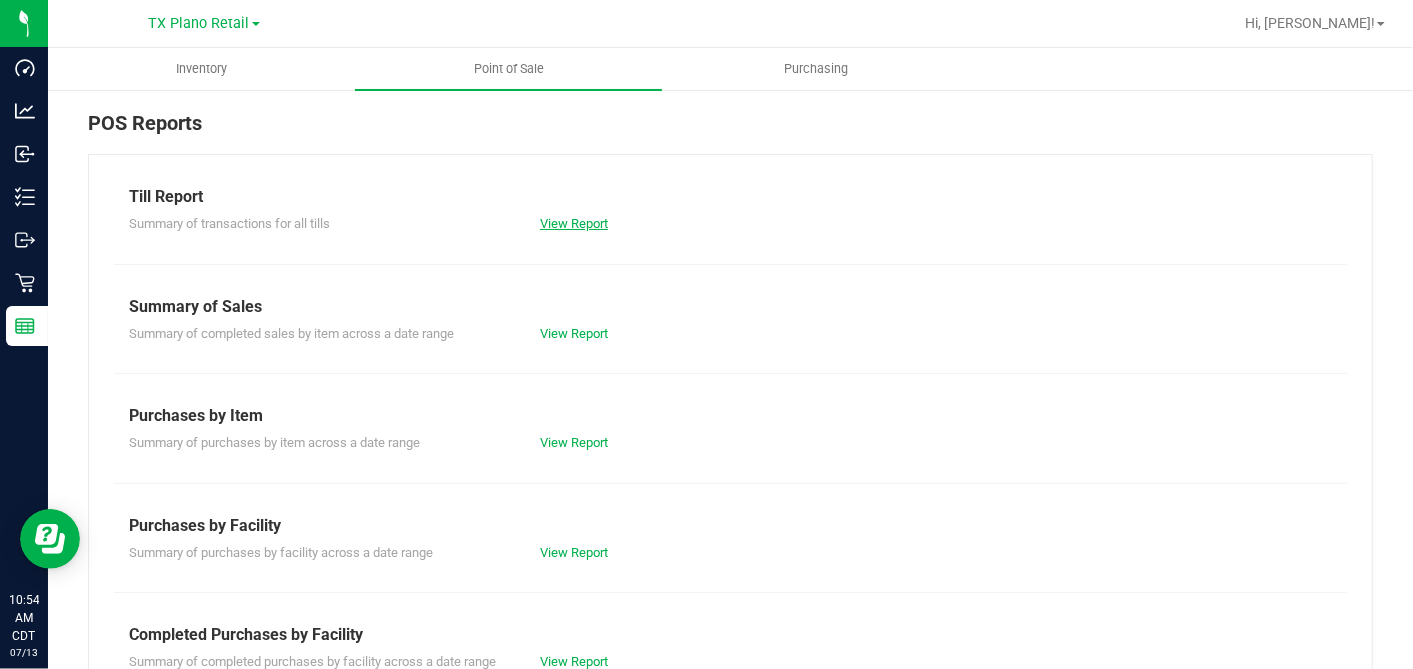 click on "View Report" at bounding box center (574, 223) 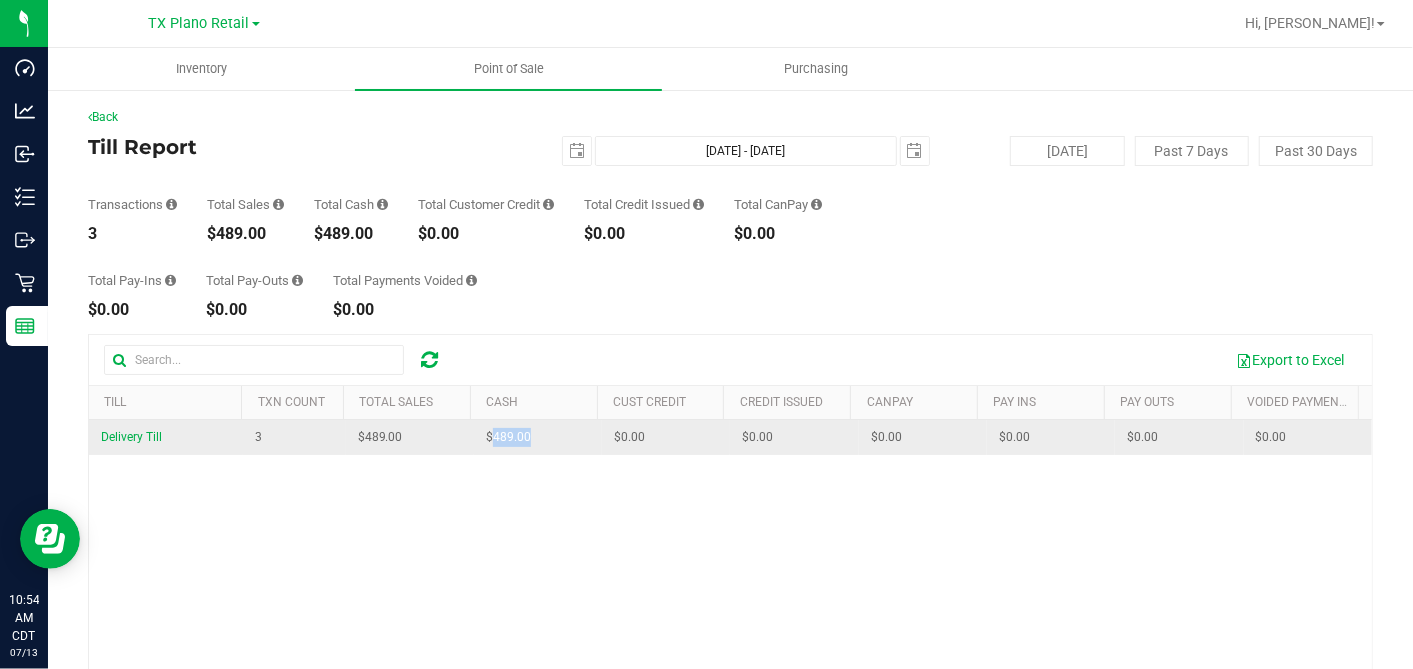 drag, startPoint x: 528, startPoint y: 442, endPoint x: 482, endPoint y: 440, distance: 46.043457 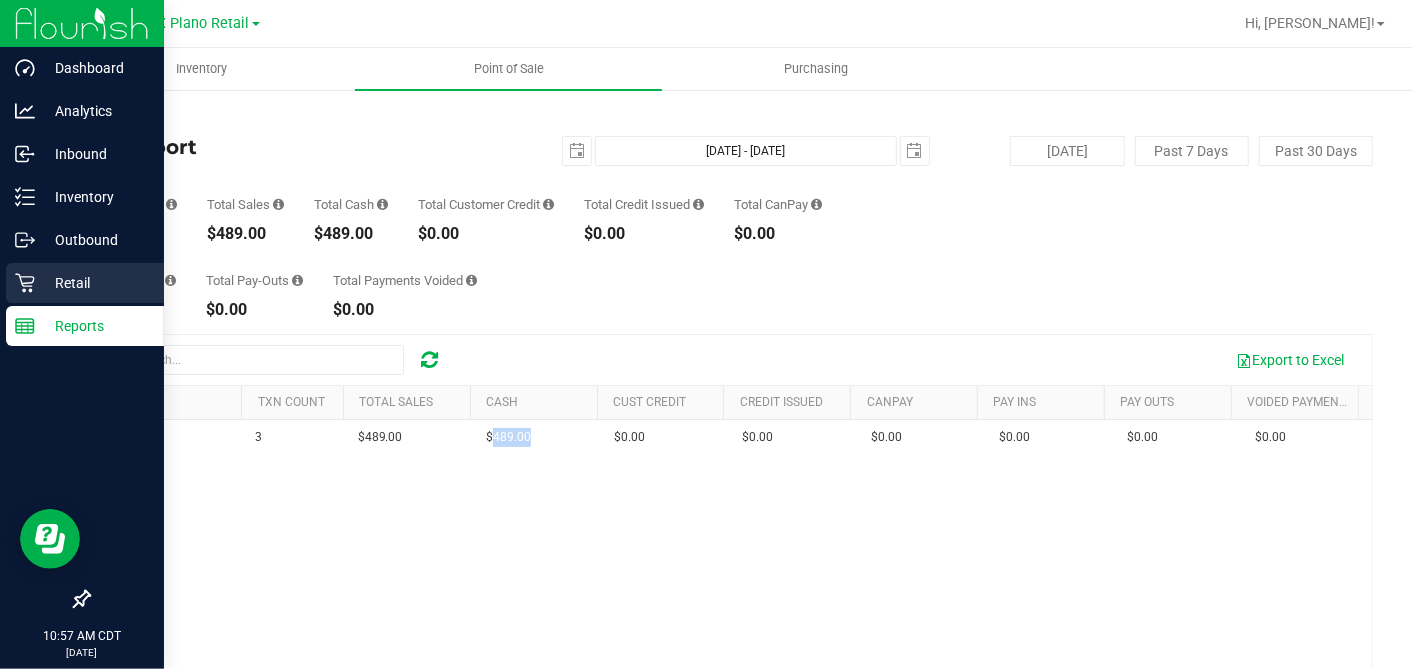 click on "Retail" at bounding box center [85, 283] 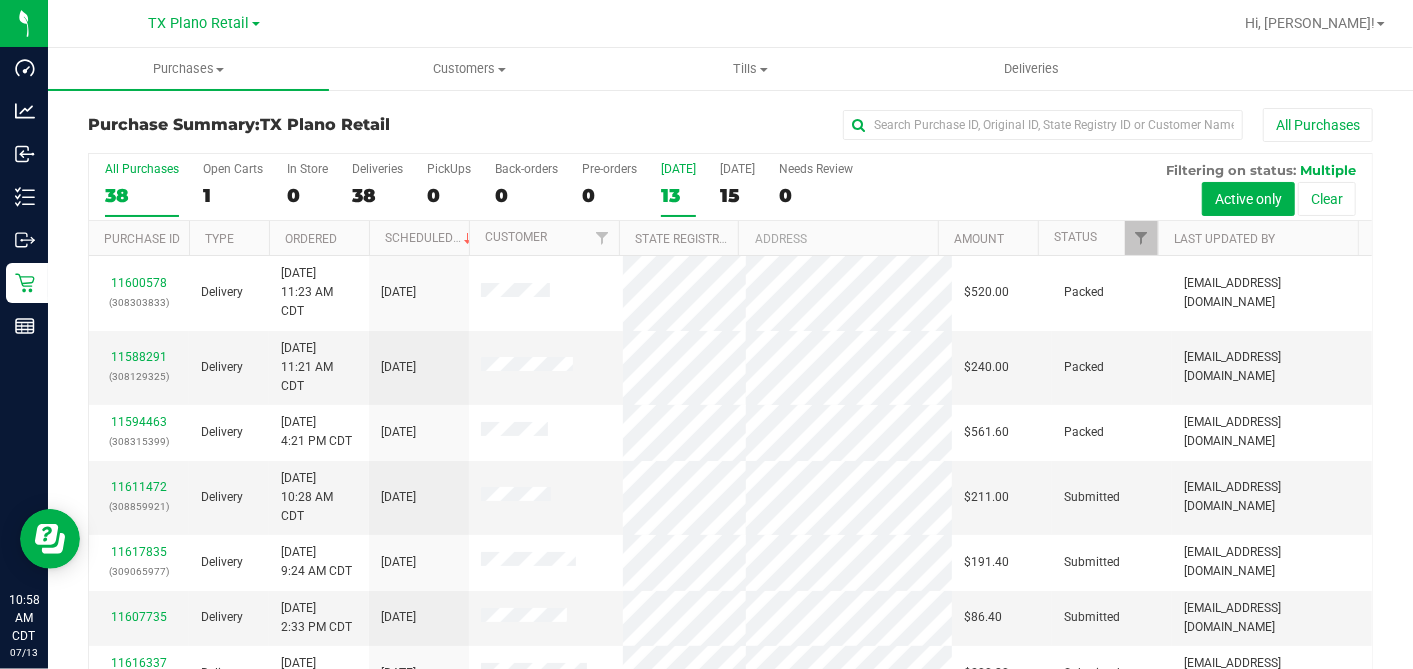 click on "13" at bounding box center [678, 195] 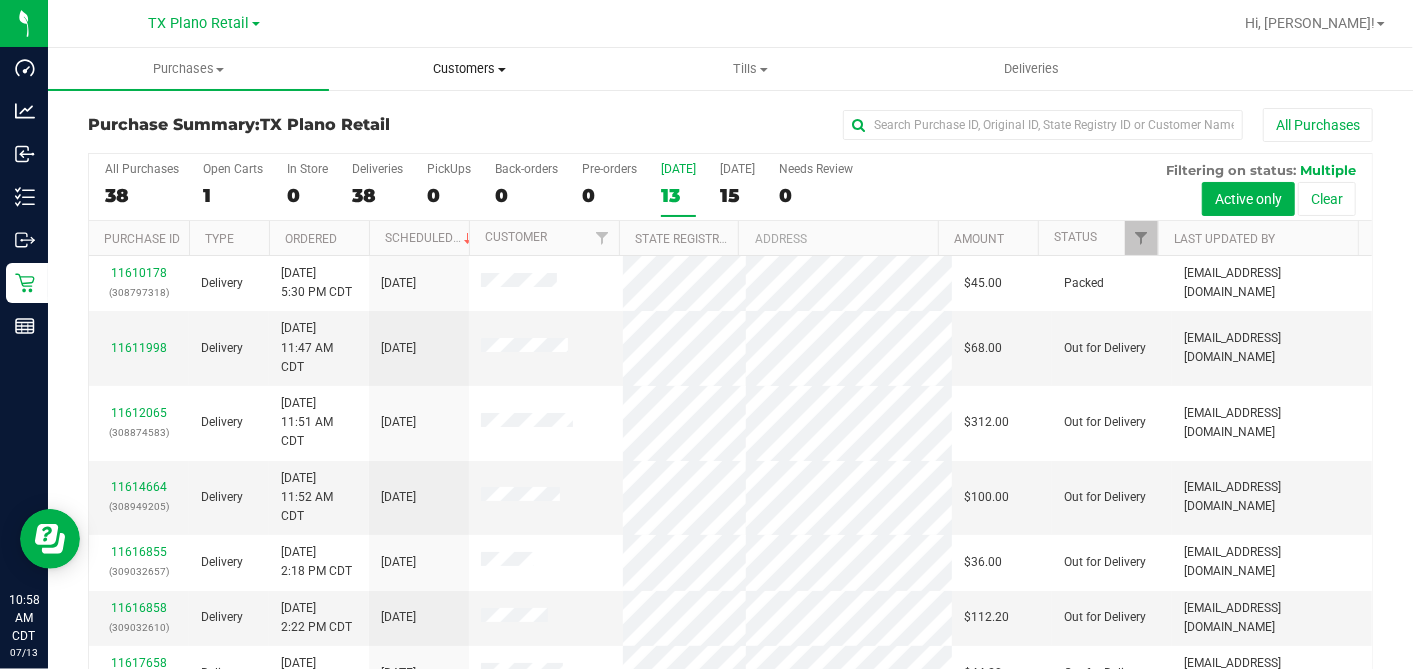 click on "Customers" at bounding box center (469, 69) 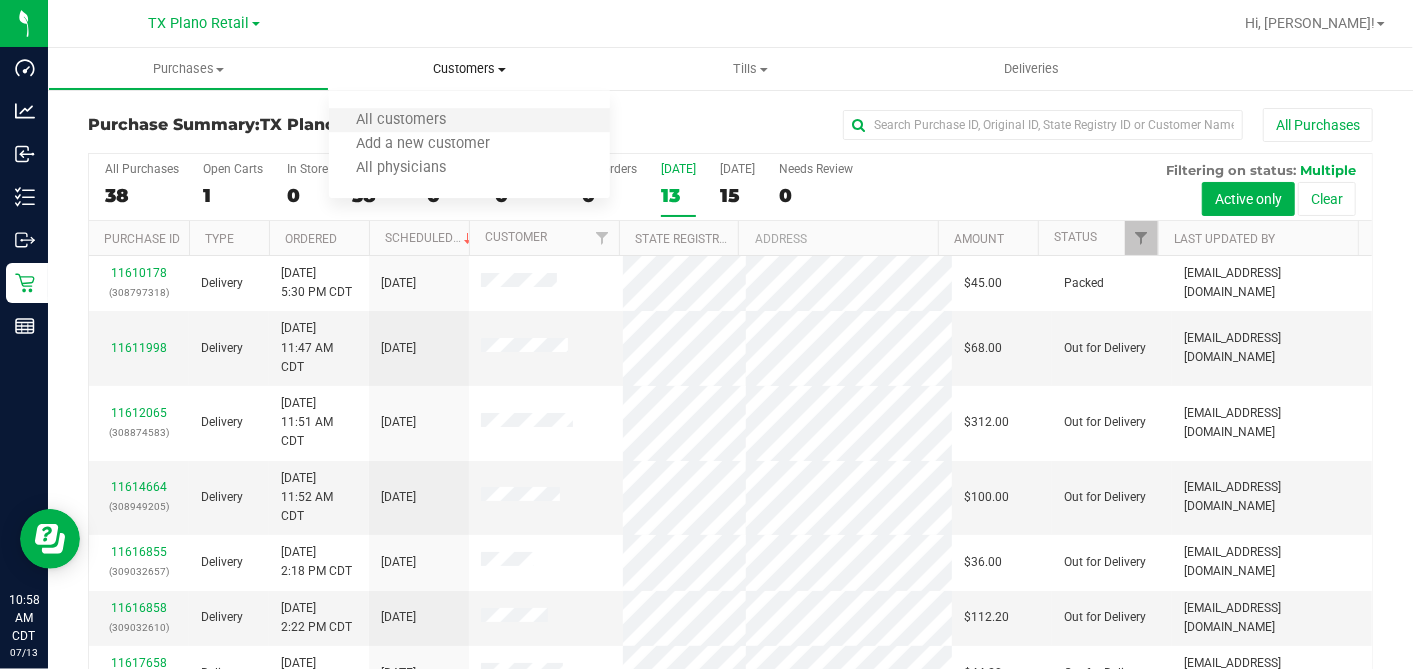 click on "All customers" at bounding box center (469, 121) 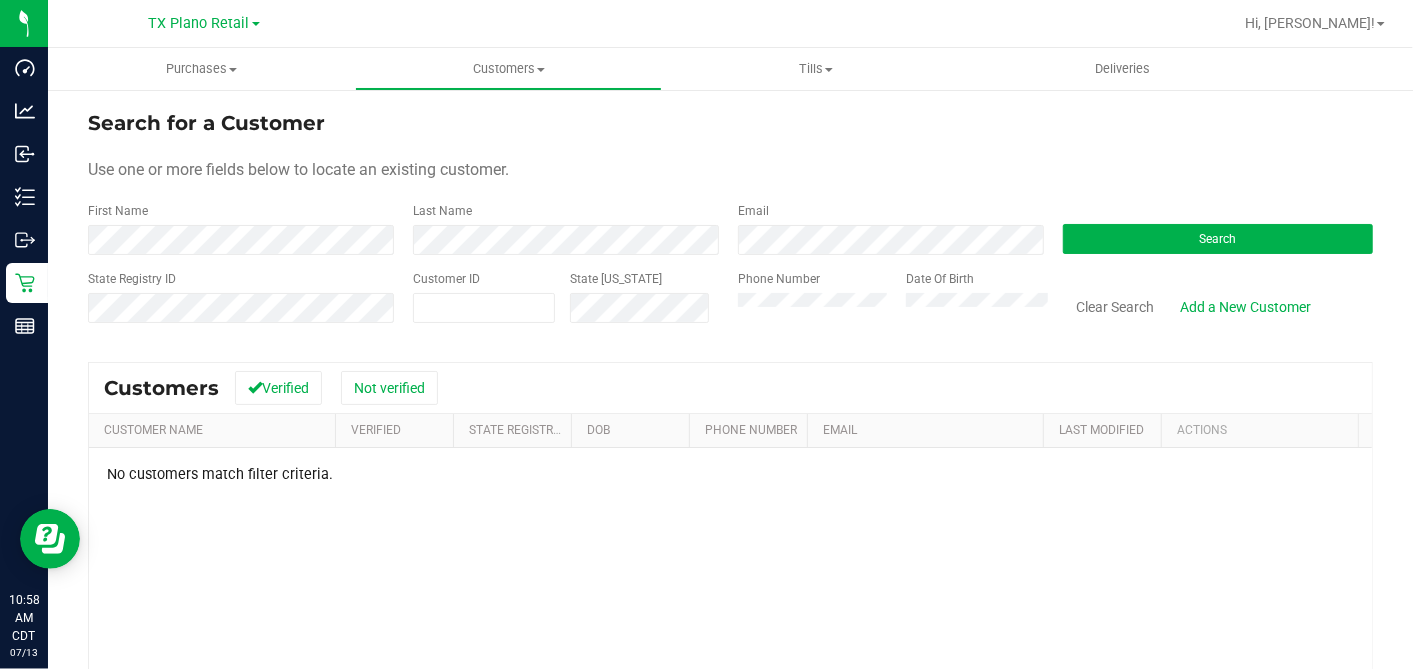 click on "First Name" at bounding box center [243, 228] 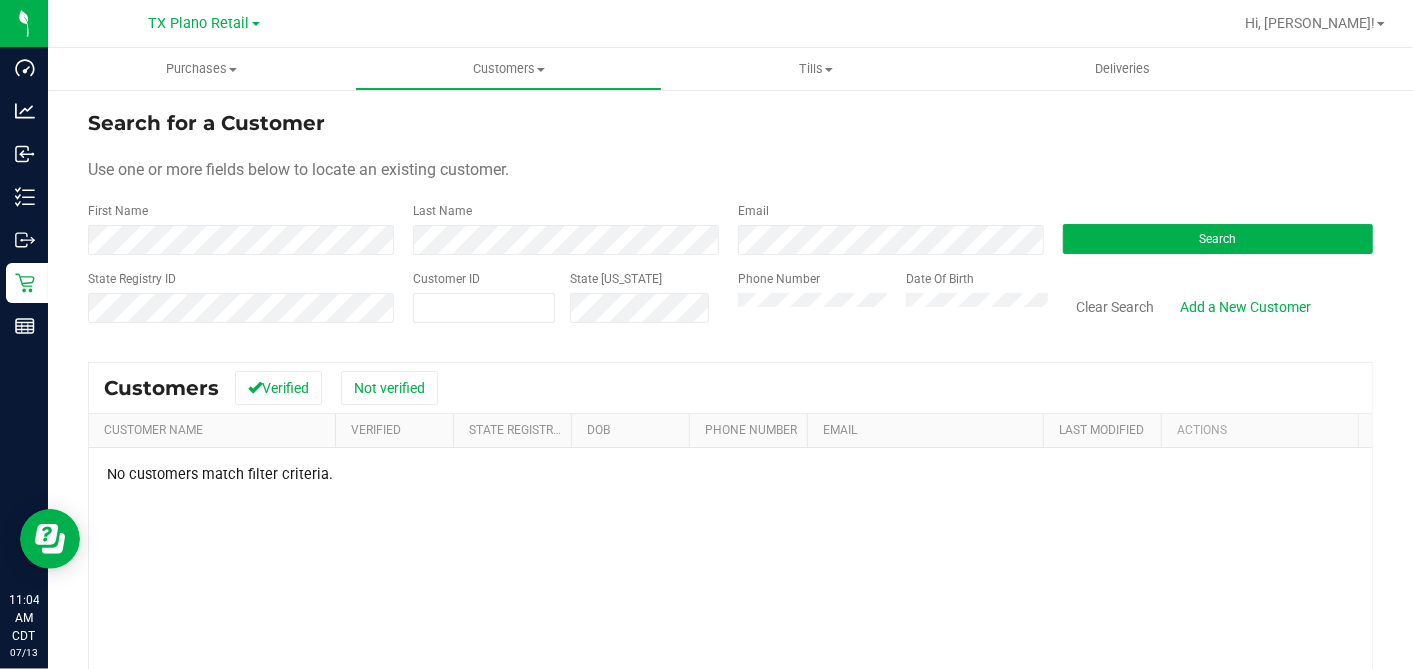 click on "Search for a Customer
Use one or more fields below to locate an existing customer.
First Name
Last Name
Email
Search
State Registry ID
Customer ID
State ID
Phone Number
Date Of Birth" at bounding box center (730, 224) 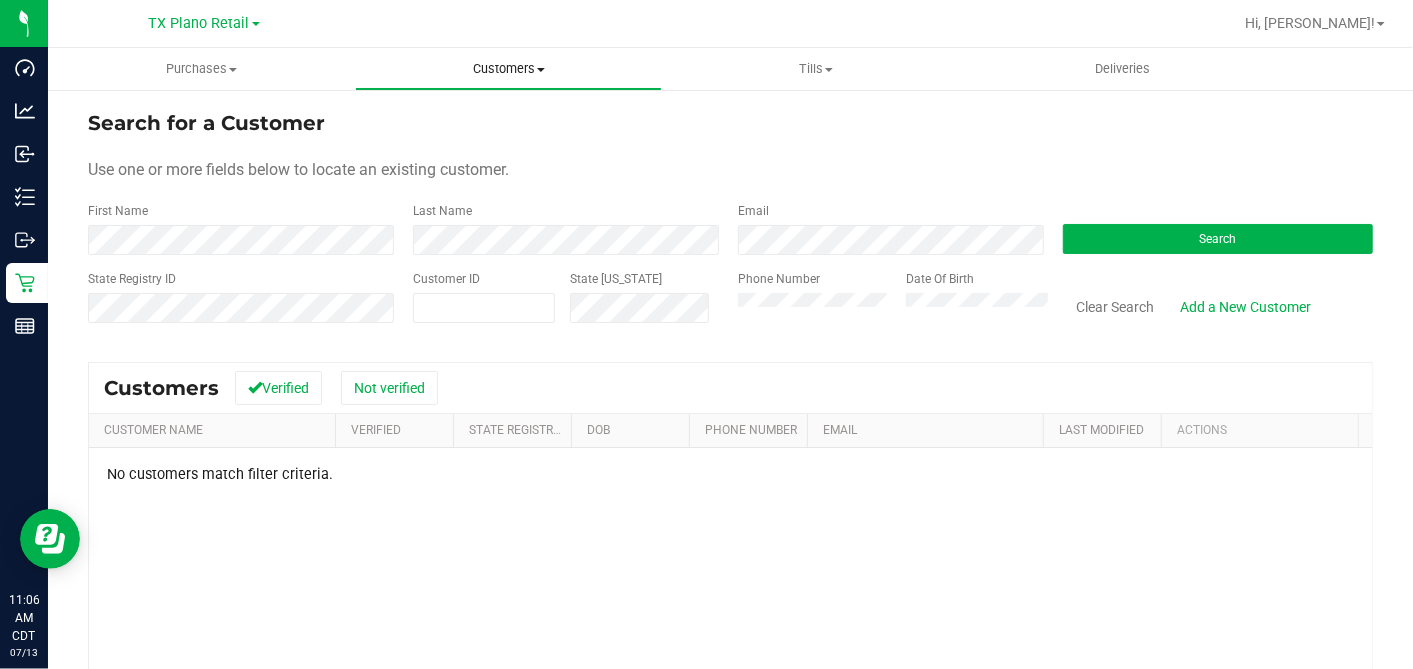 drag, startPoint x: 491, startPoint y: 65, endPoint x: 485, endPoint y: 94, distance: 29.614185 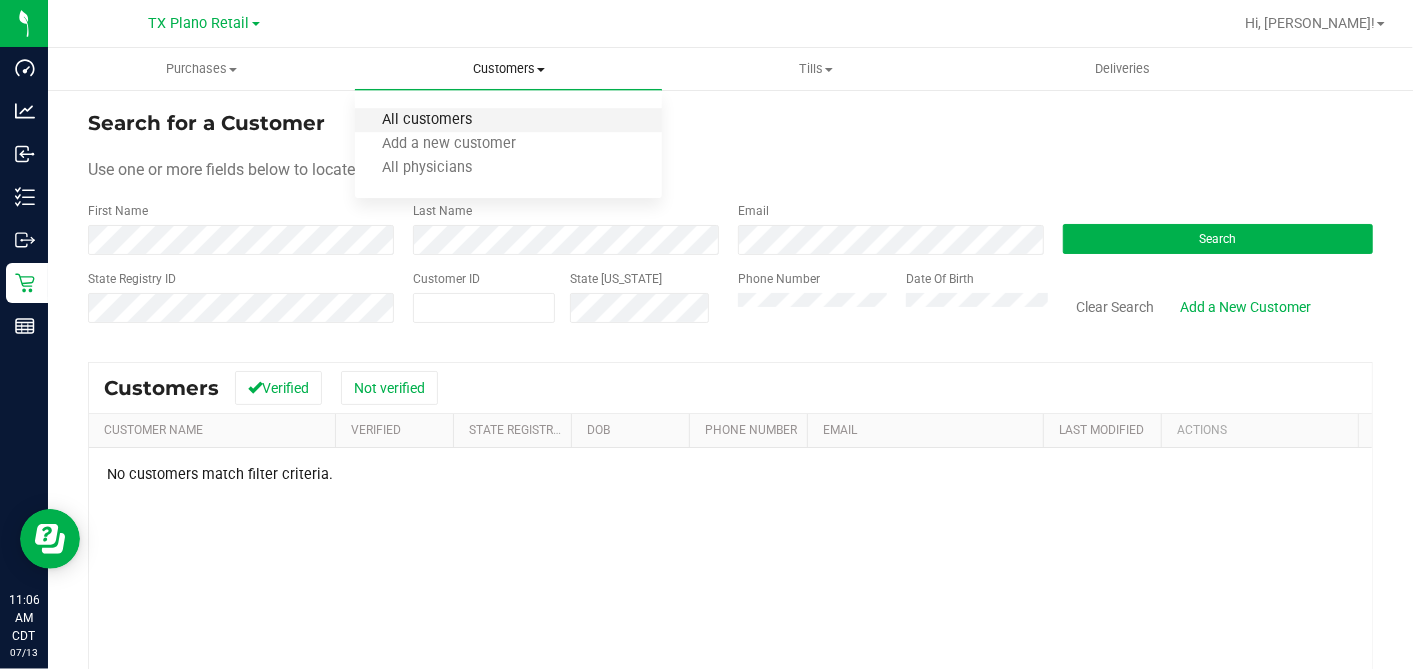 click on "All customers" at bounding box center [427, 120] 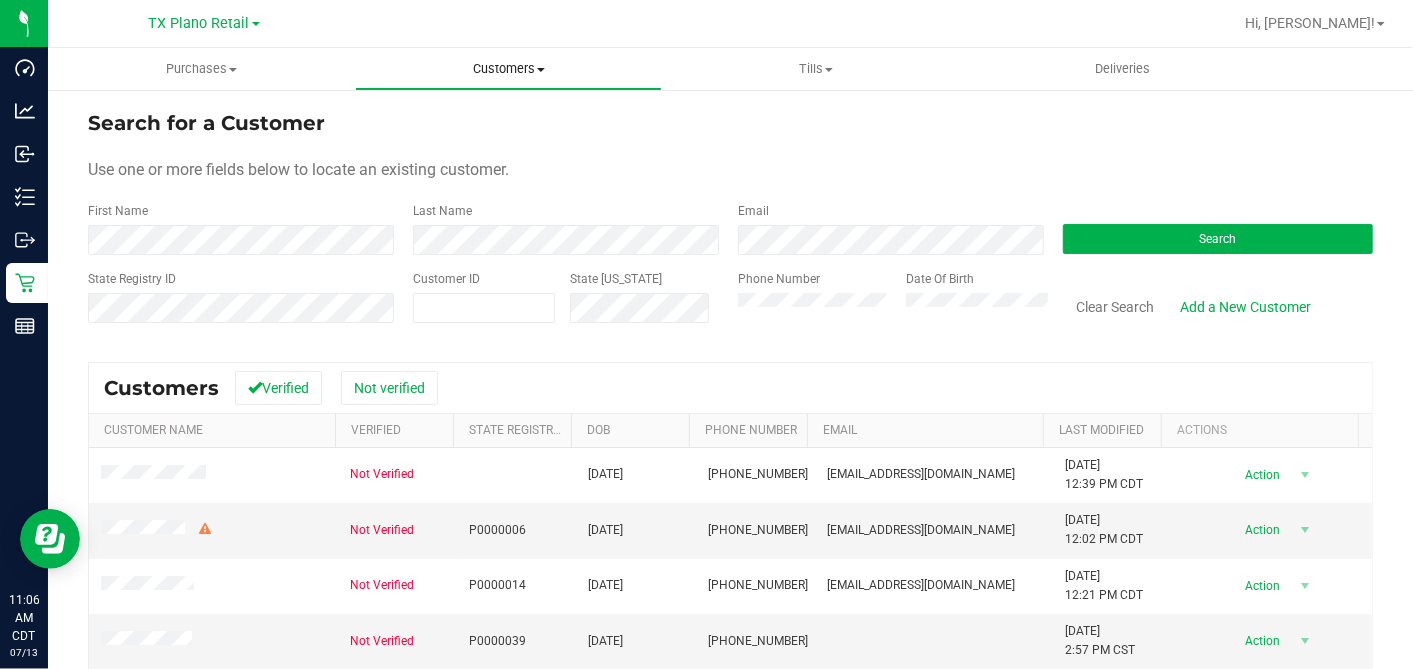click on "Customers
All customers
Add a new customer
All physicians" at bounding box center (508, 69) 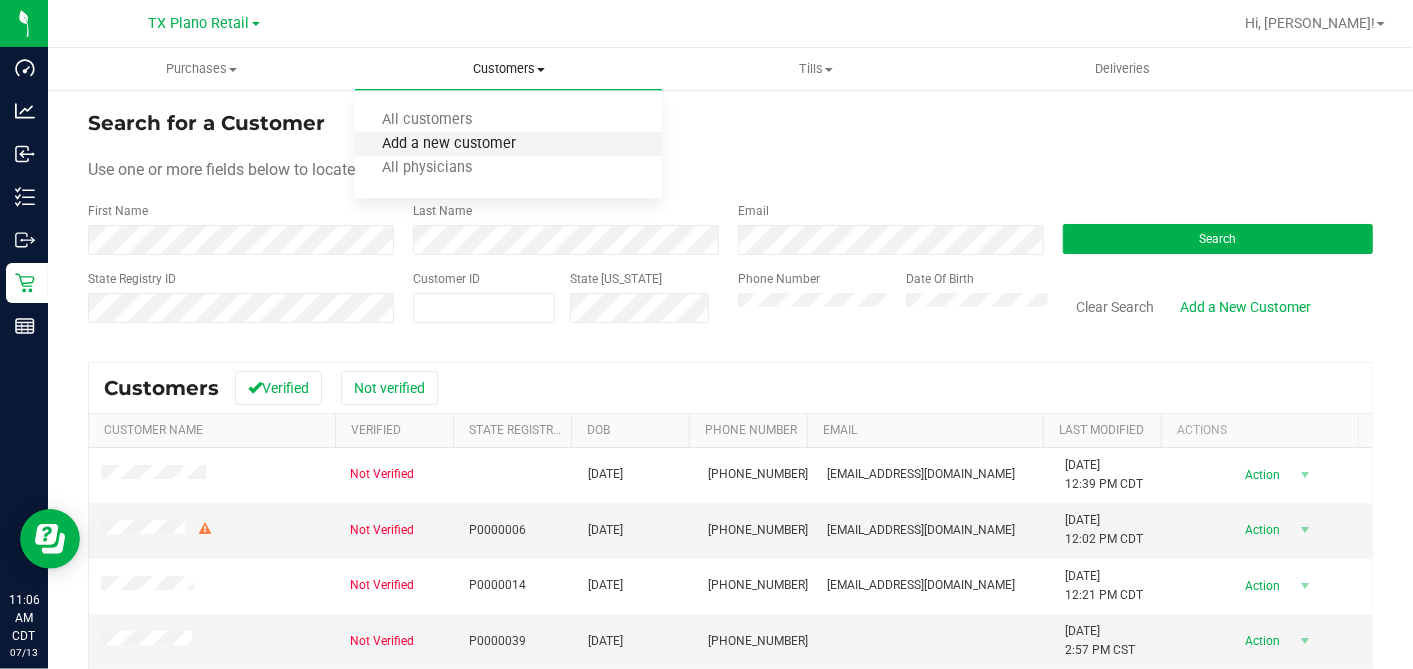 click on "Add a new customer" at bounding box center [449, 144] 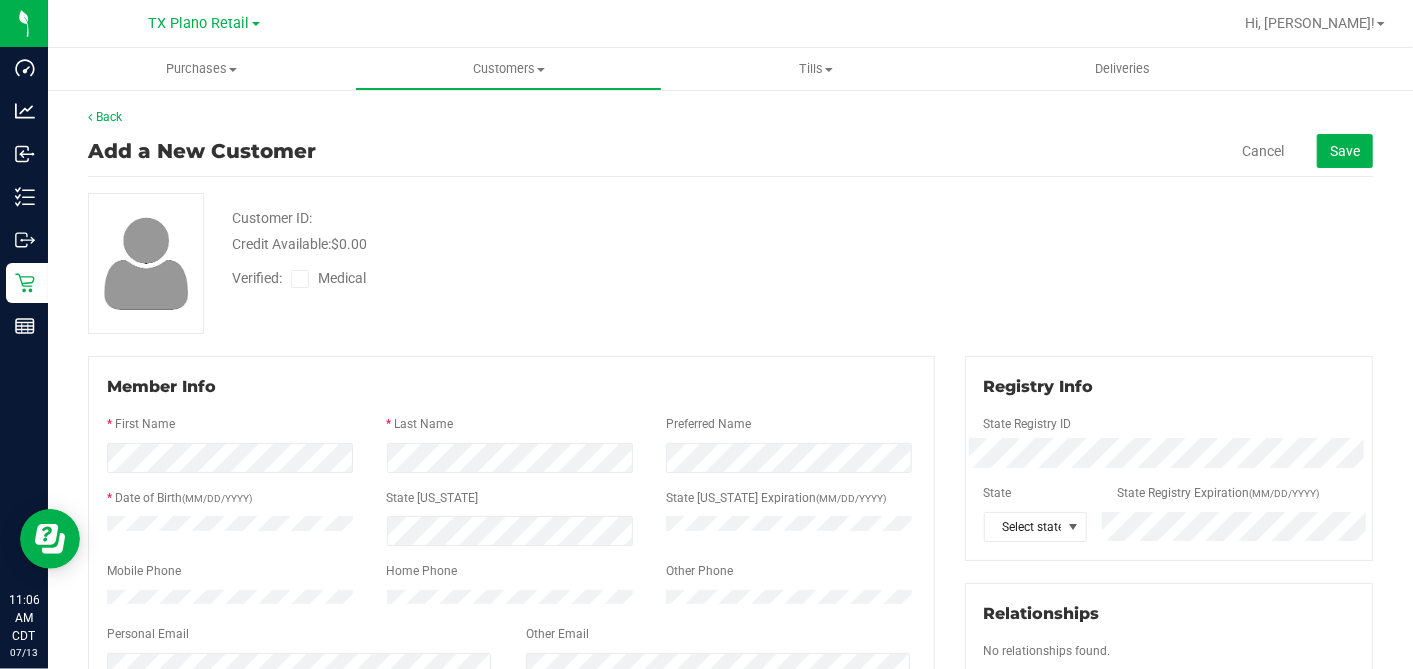 click on "Verified:
Medical" at bounding box center (546, 277) 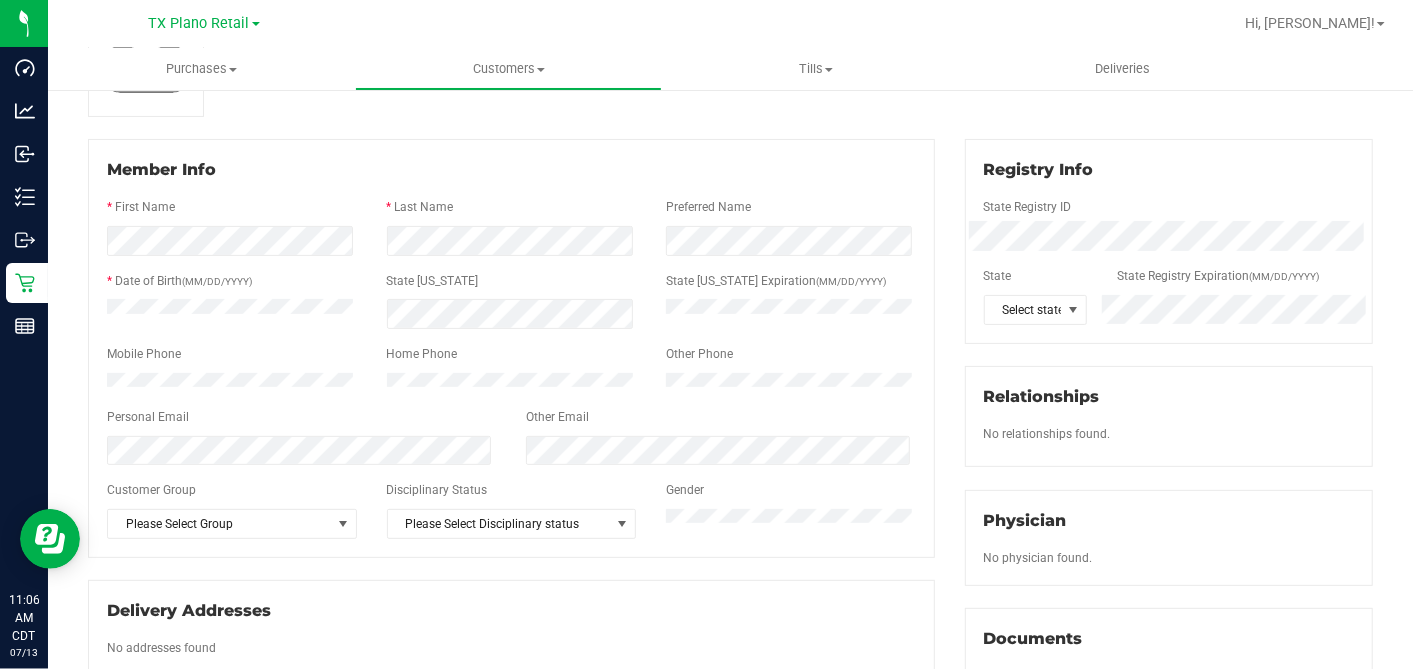 scroll, scrollTop: 222, scrollLeft: 0, axis: vertical 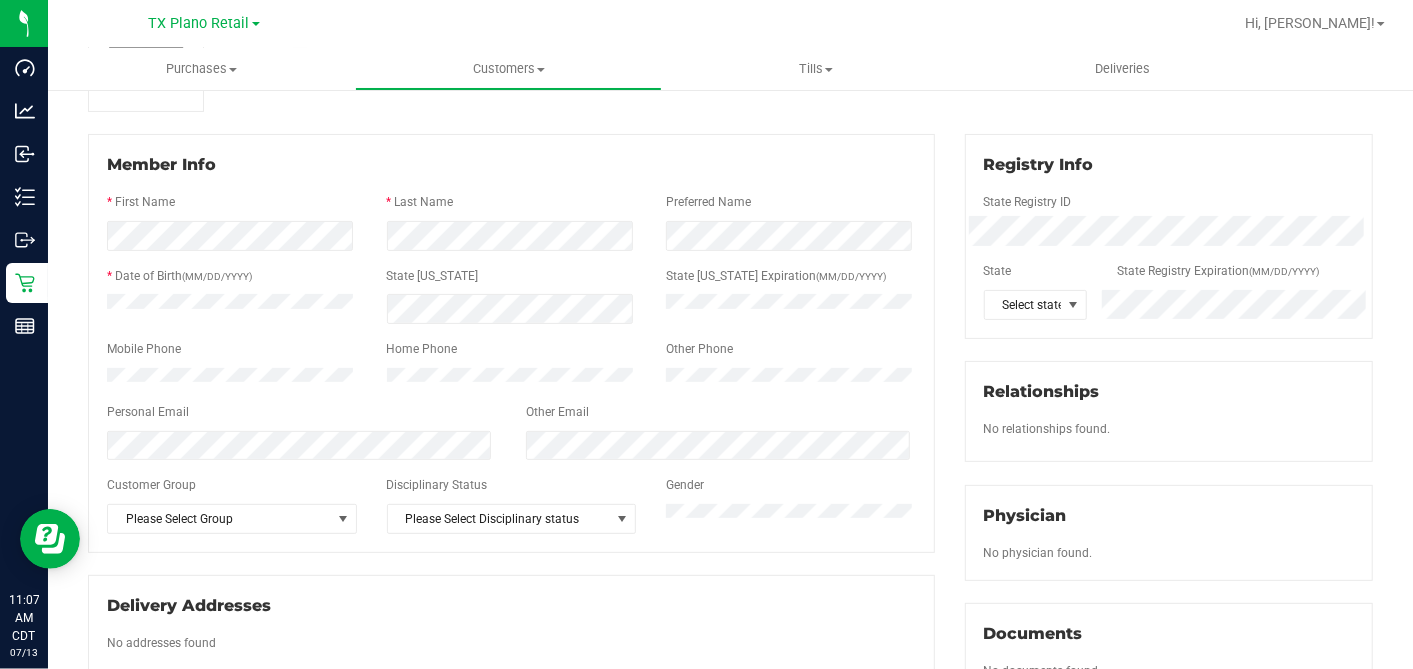 click on "Personal Email" at bounding box center [301, 414] 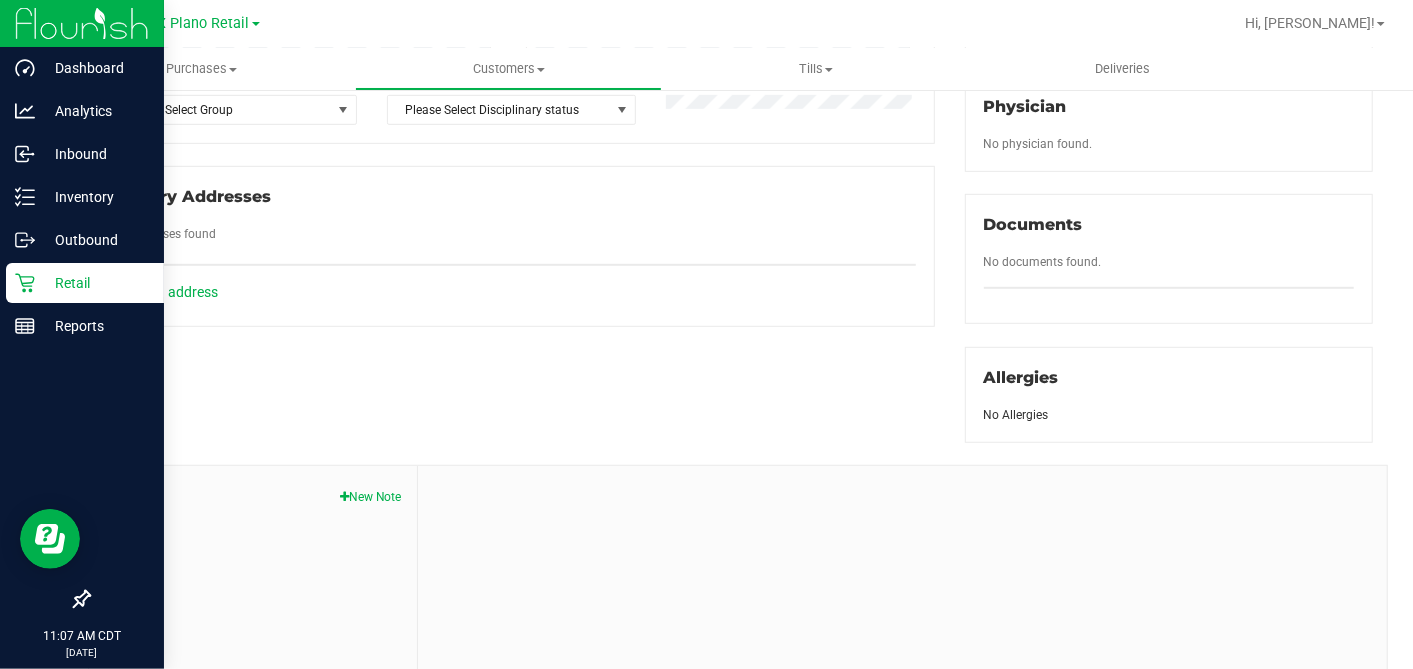 scroll, scrollTop: 757, scrollLeft: 0, axis: vertical 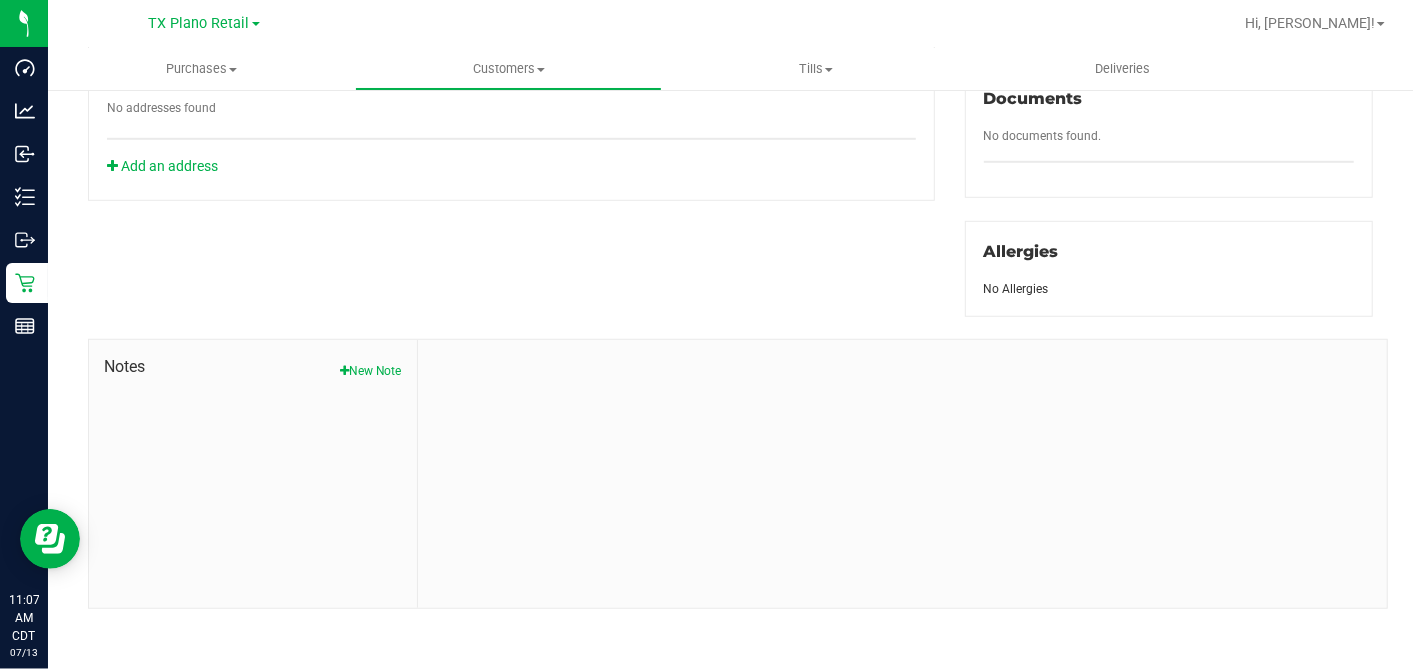 click on "Notes
New Note" at bounding box center [253, 474] 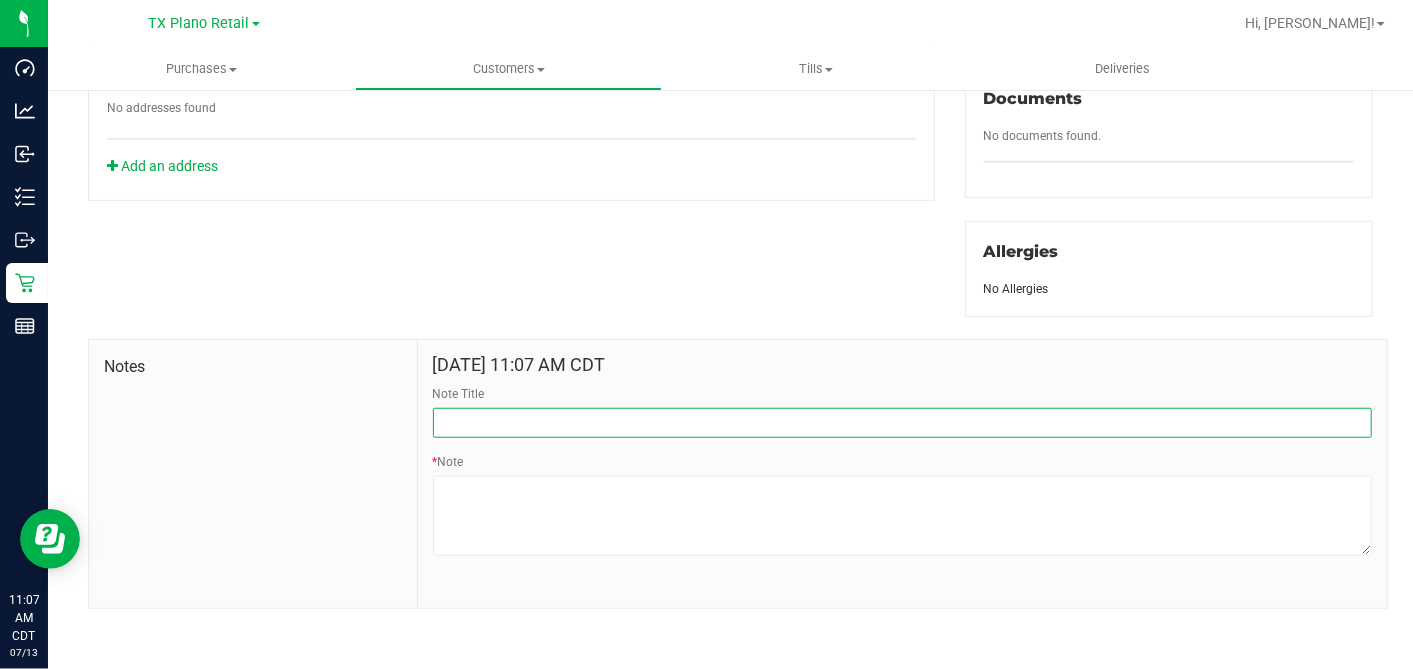 click on "Note Title" at bounding box center [902, 423] 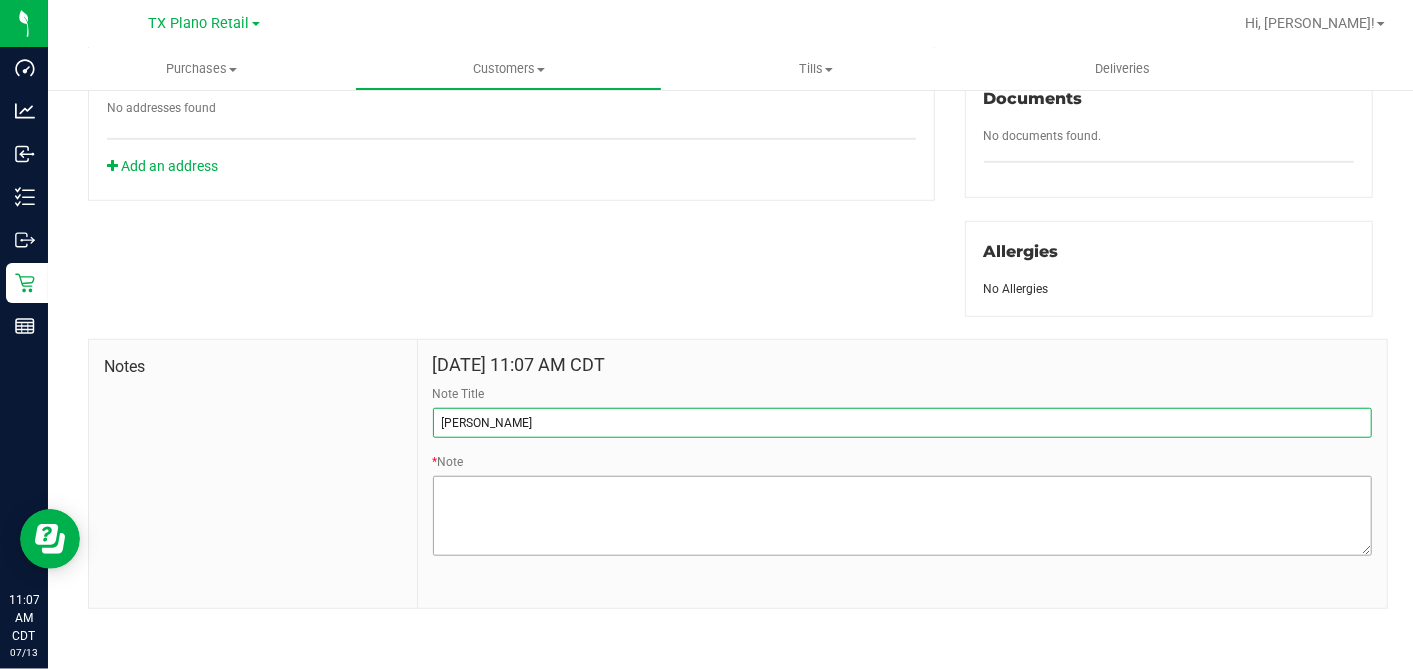 type on "[PERSON_NAME]" 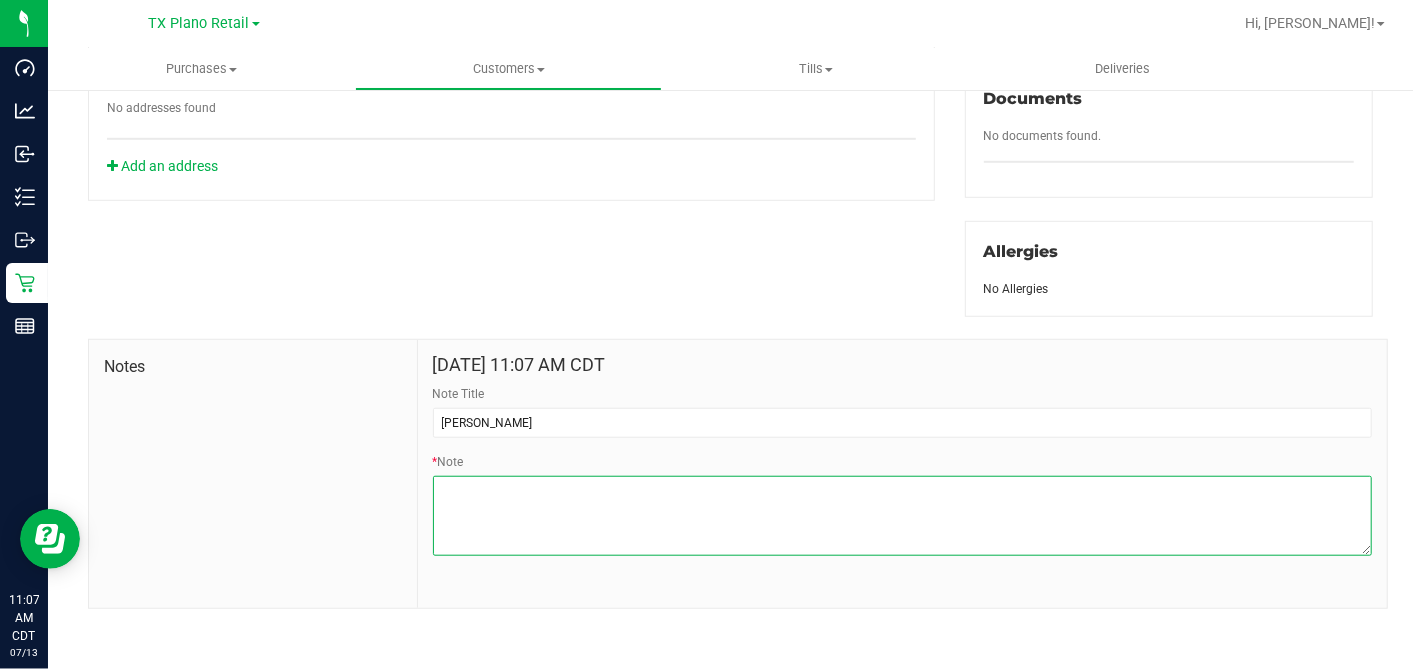 click on "*
Note" at bounding box center (902, 516) 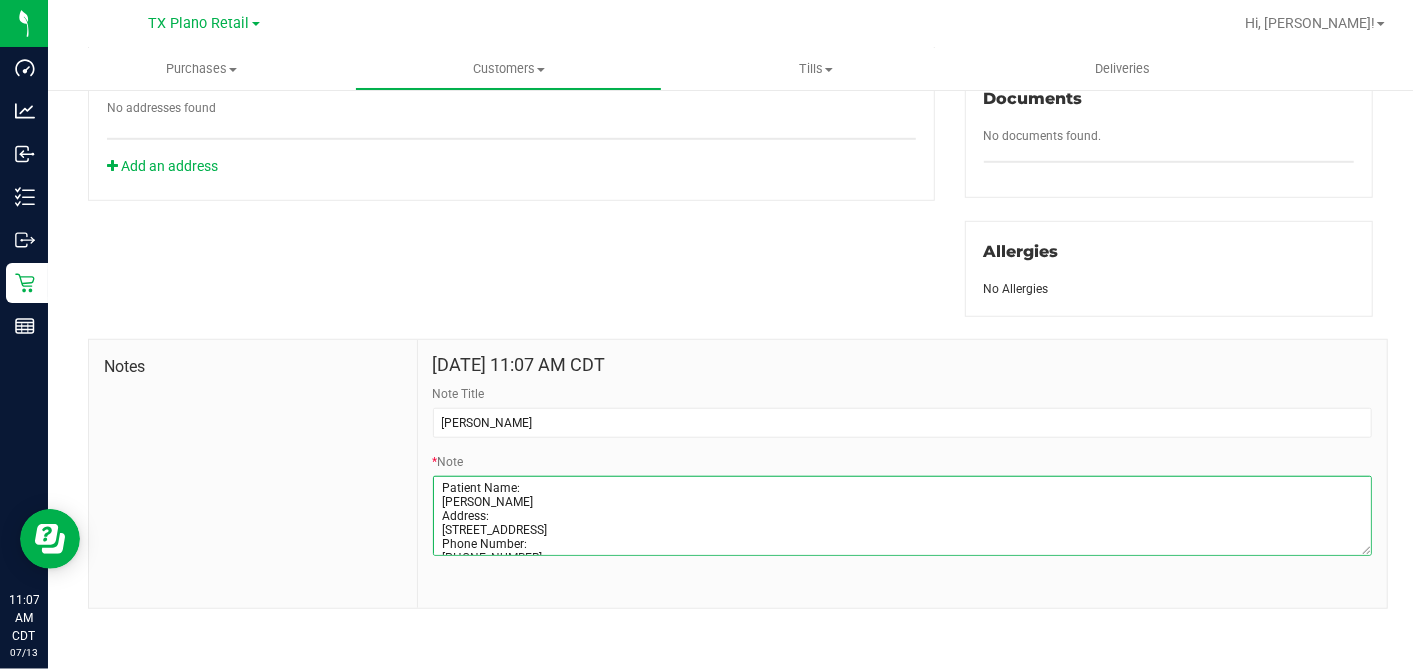 scroll, scrollTop: 80, scrollLeft: 0, axis: vertical 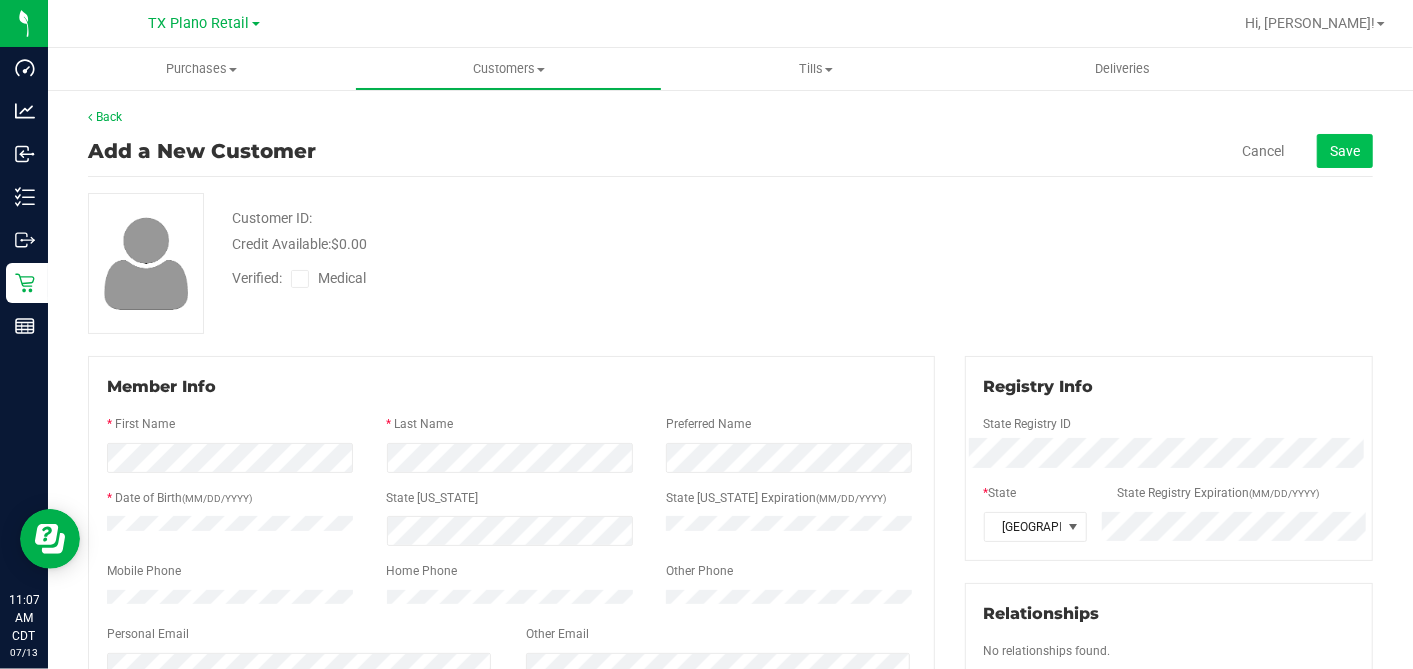 type on "Patient Name:
[PERSON_NAME]
Address:
[STREET_ADDRESS]
Phone Number:
[PHONE_NUMBER]
DOB:
[DEMOGRAPHIC_DATA]
SSN Last 5:
35055" 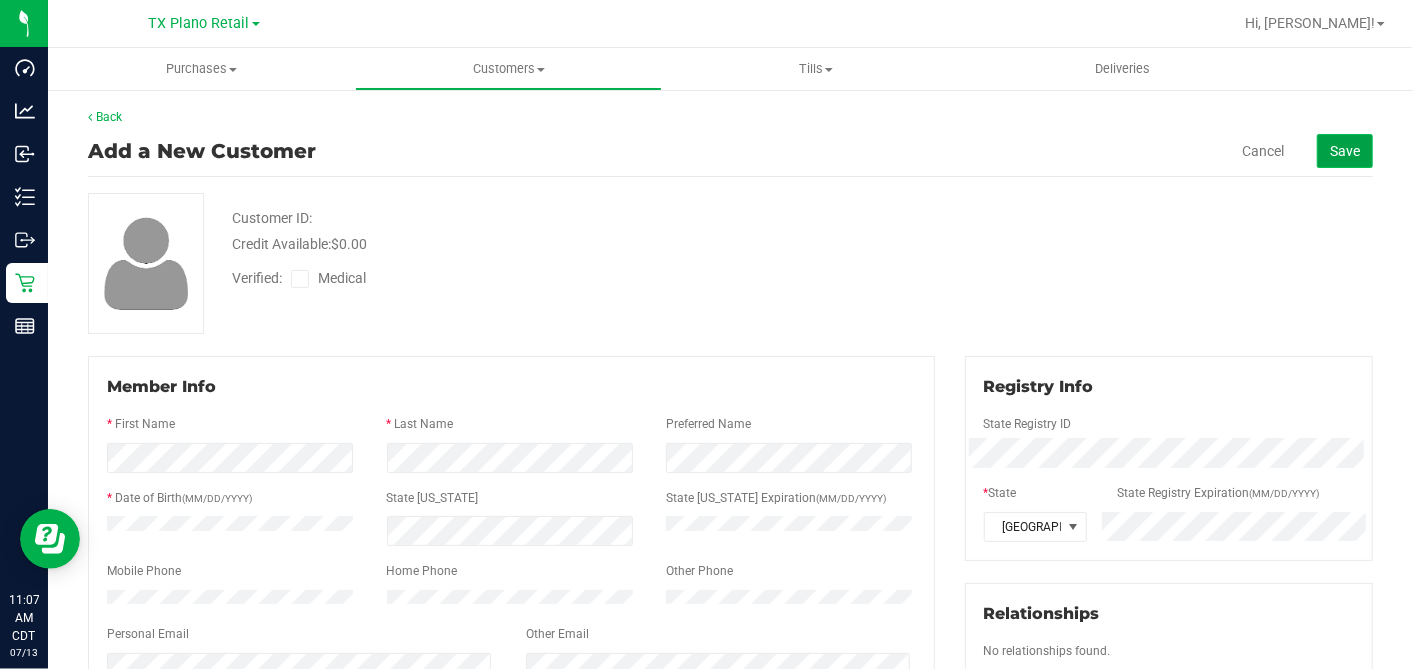 click on "Save" 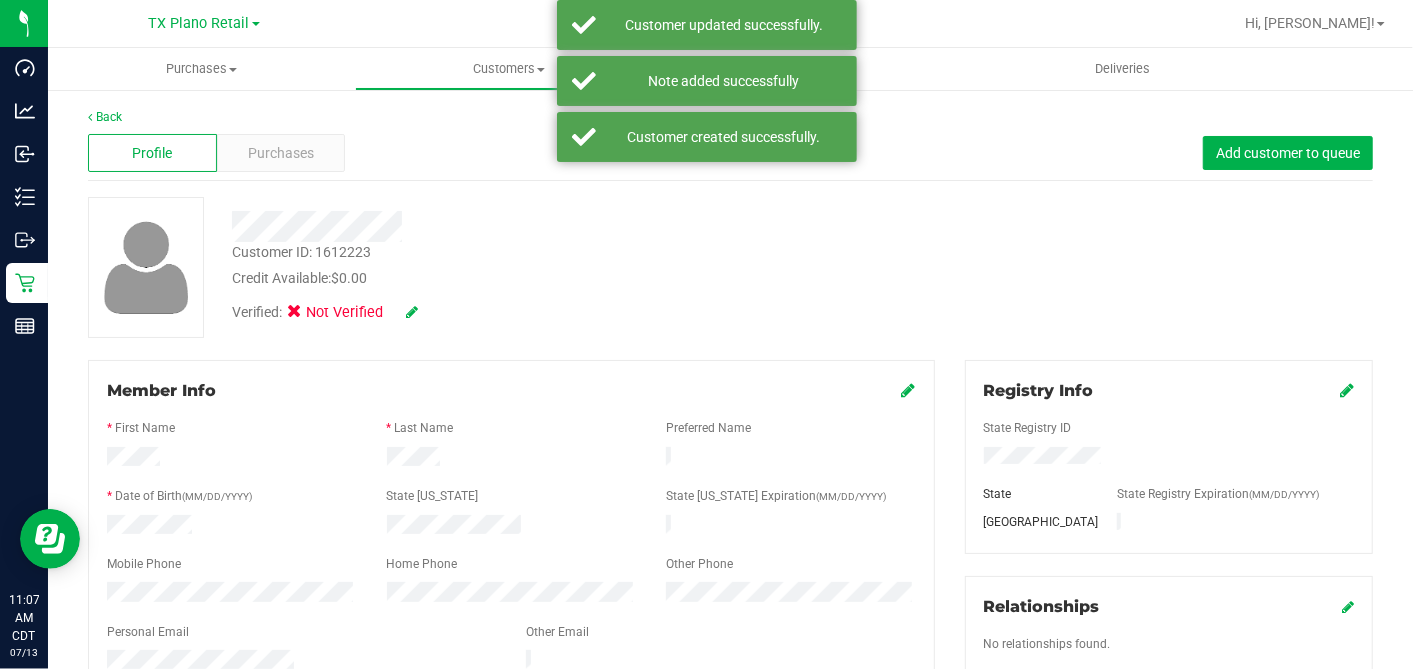 click on "Verified:
Not Verified" at bounding box center [326, 313] 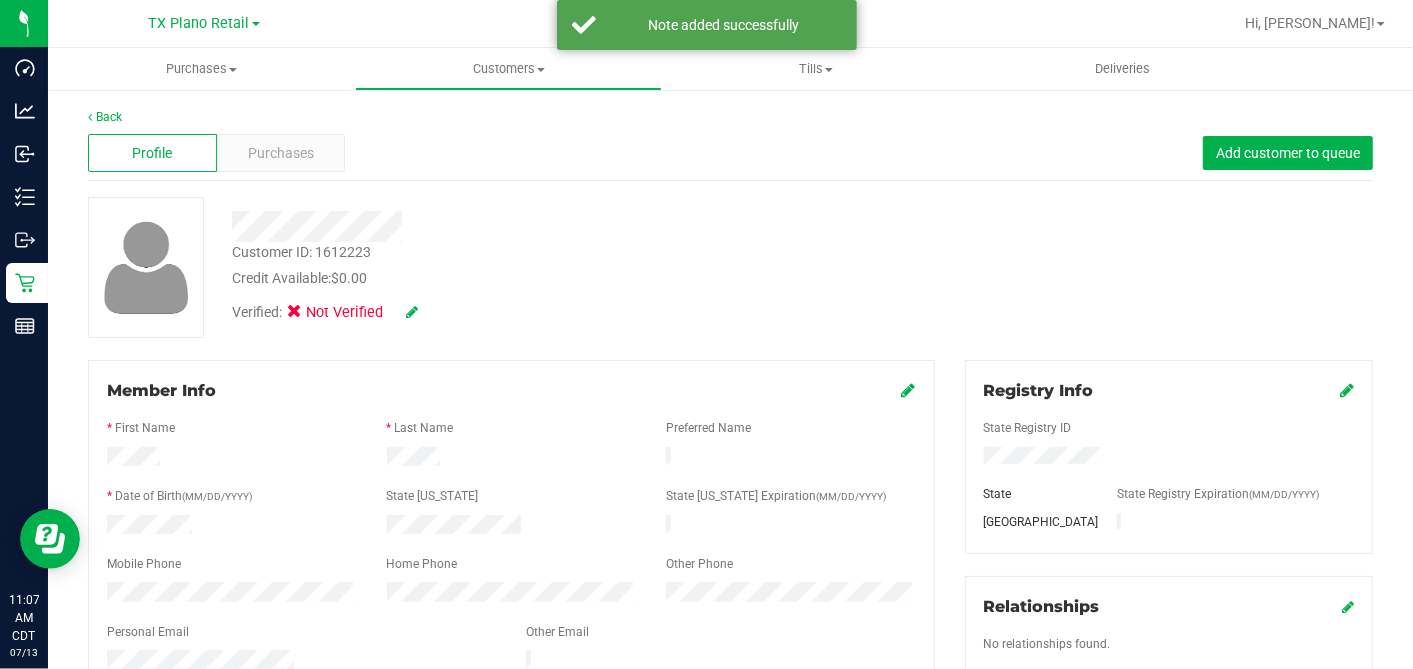 click at bounding box center (412, 312) 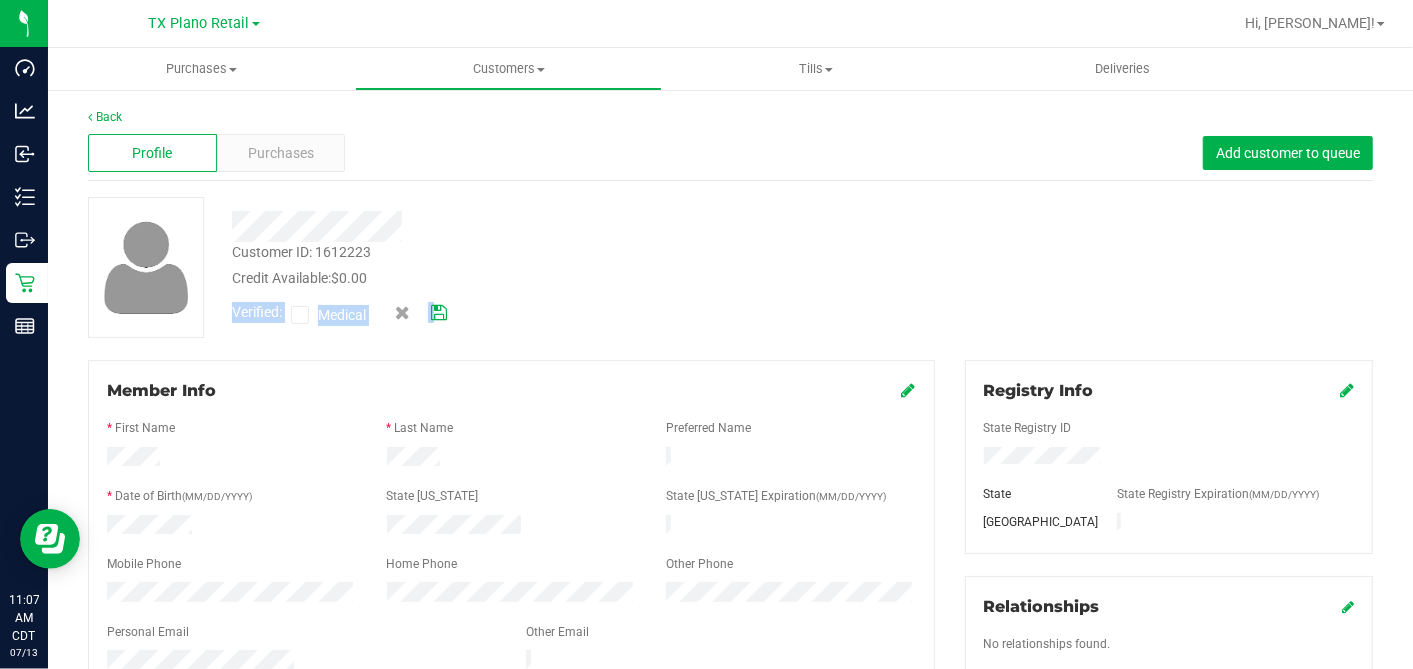 click at bounding box center (300, 315) 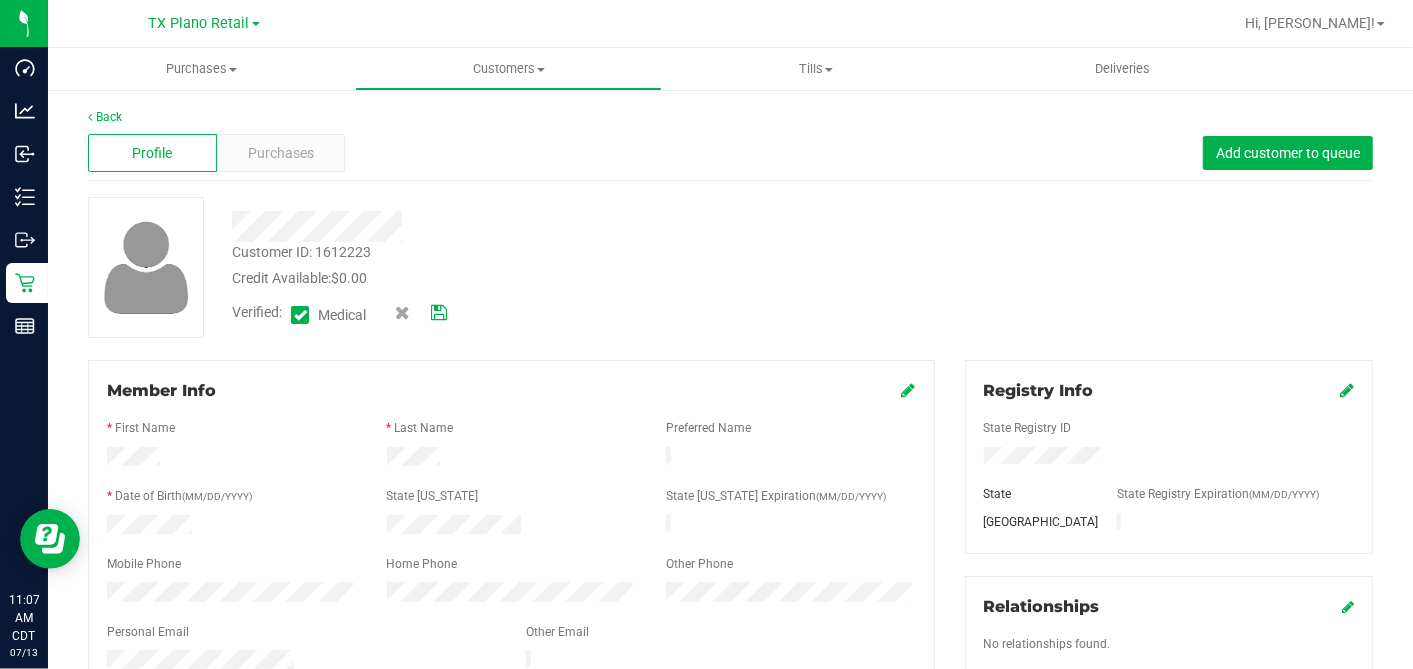 click at bounding box center [439, 313] 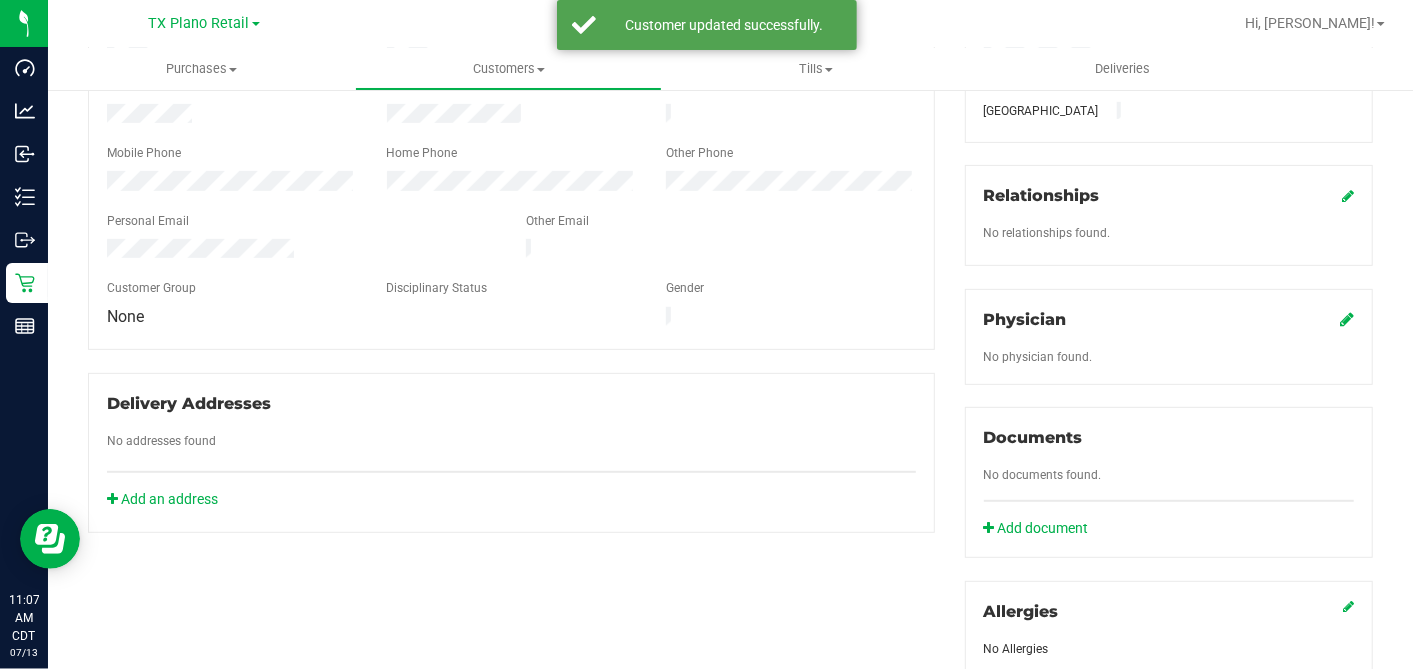 scroll, scrollTop: 444, scrollLeft: 0, axis: vertical 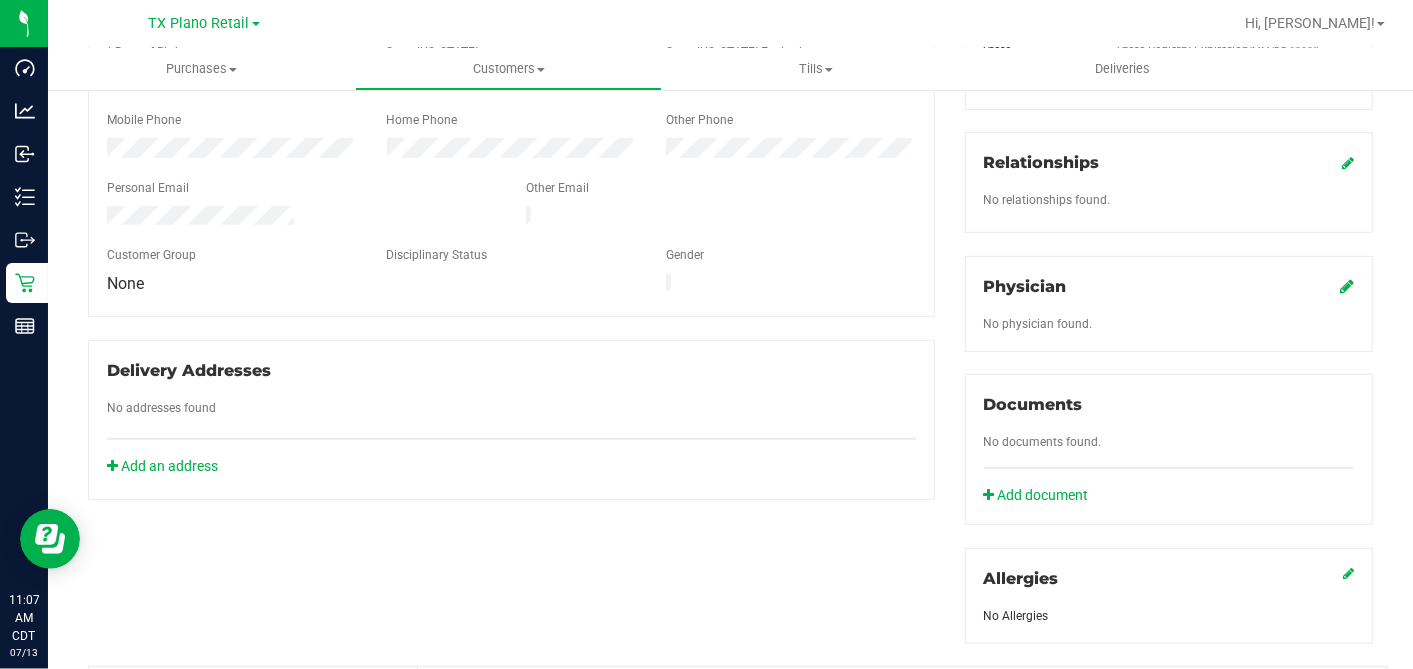 click 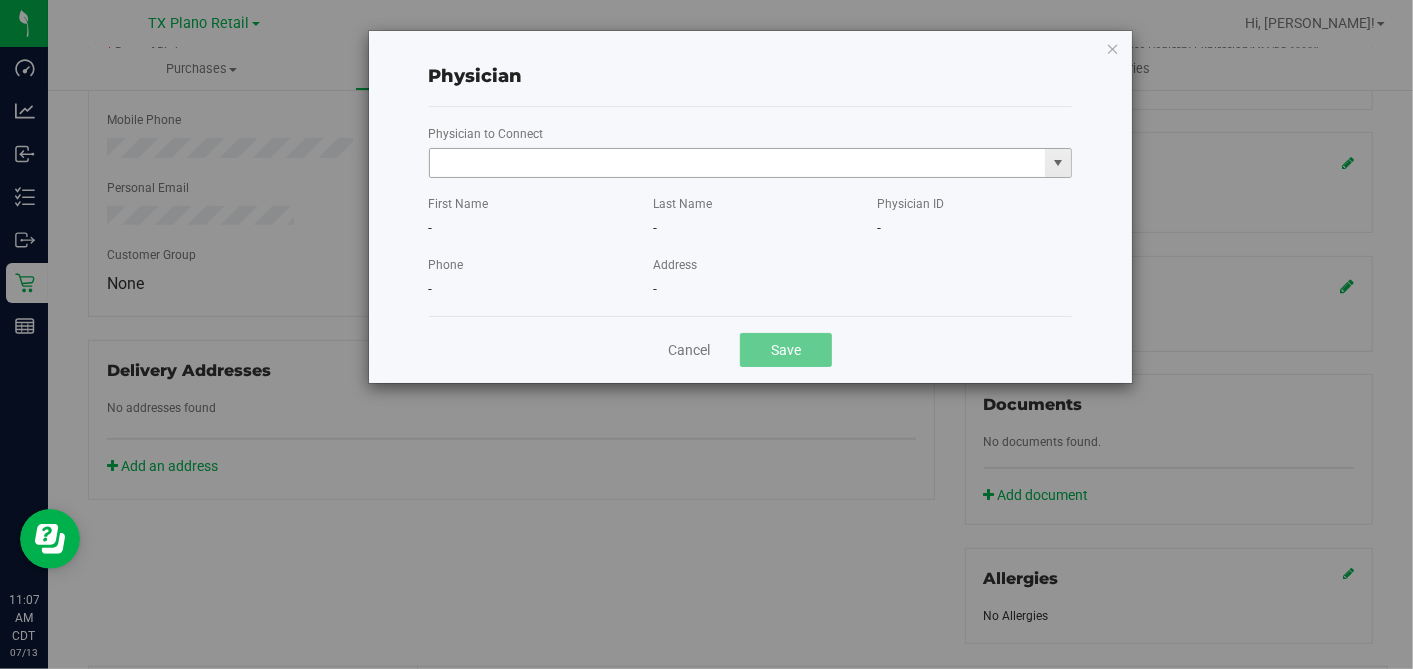click at bounding box center (738, 163) 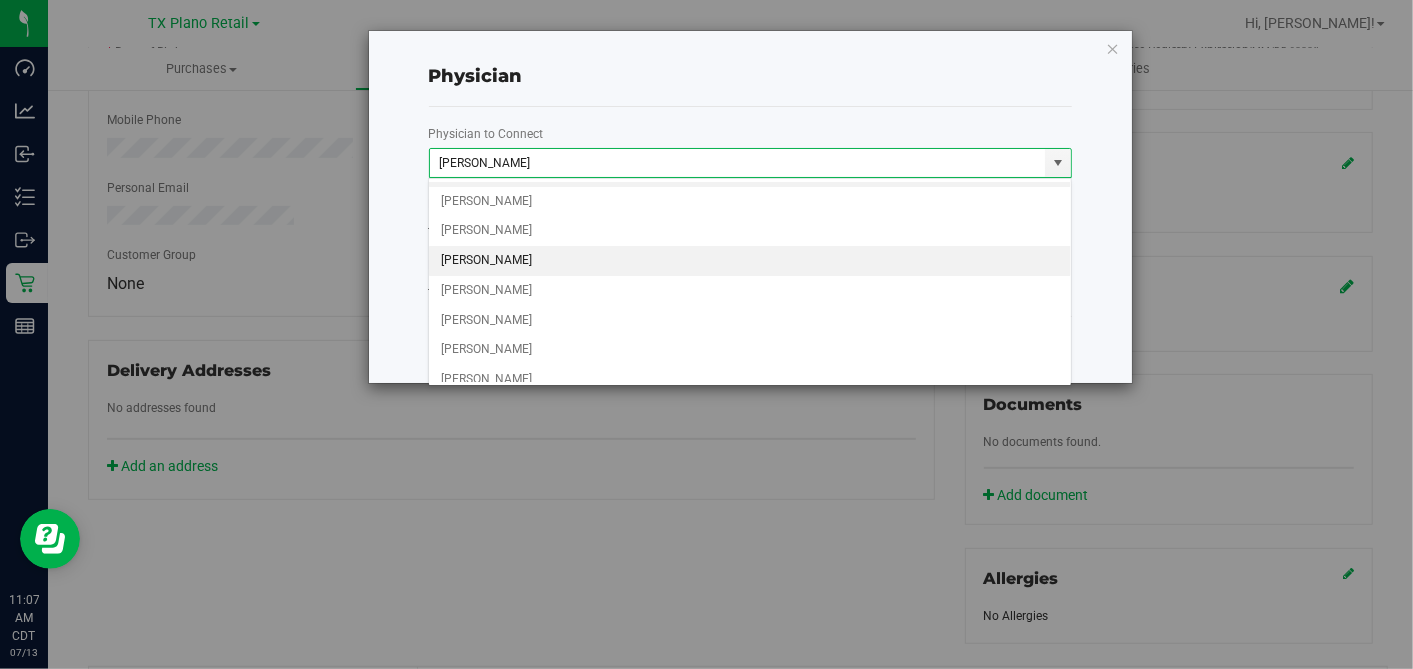 scroll, scrollTop: 33, scrollLeft: 0, axis: vertical 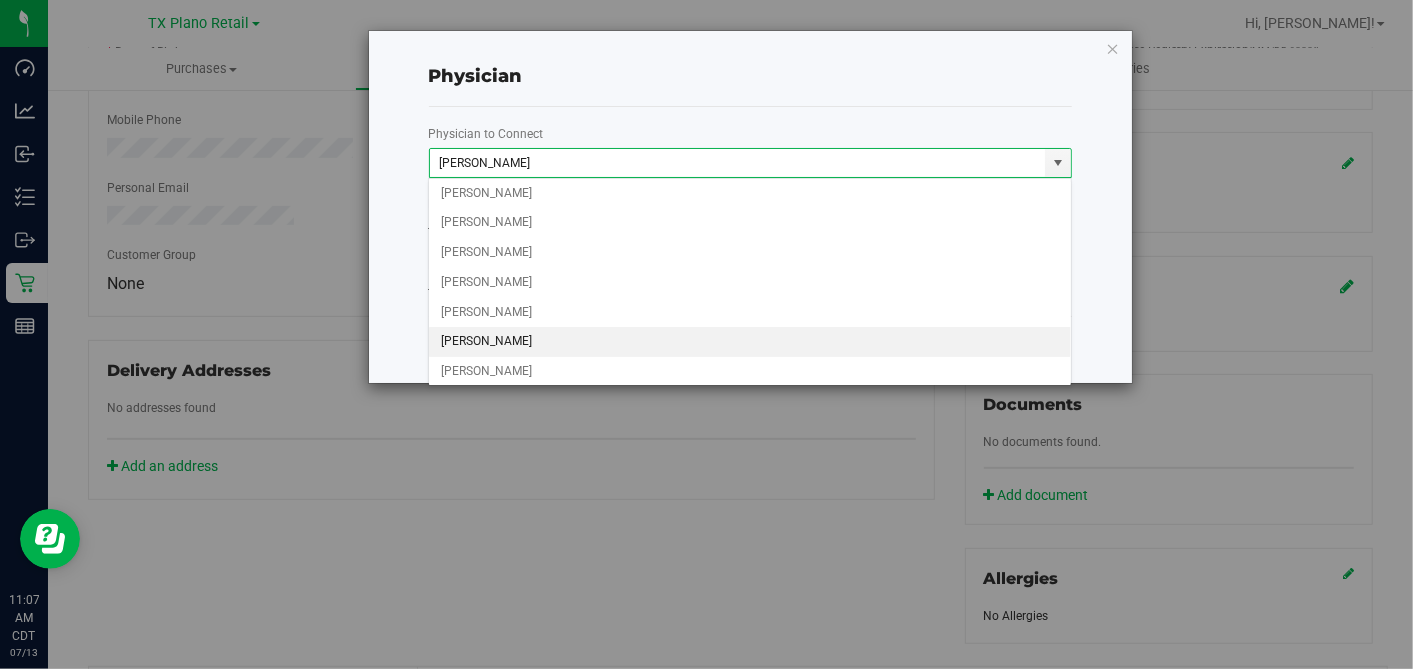 click on "GILLIAN JONES" at bounding box center [750, 342] 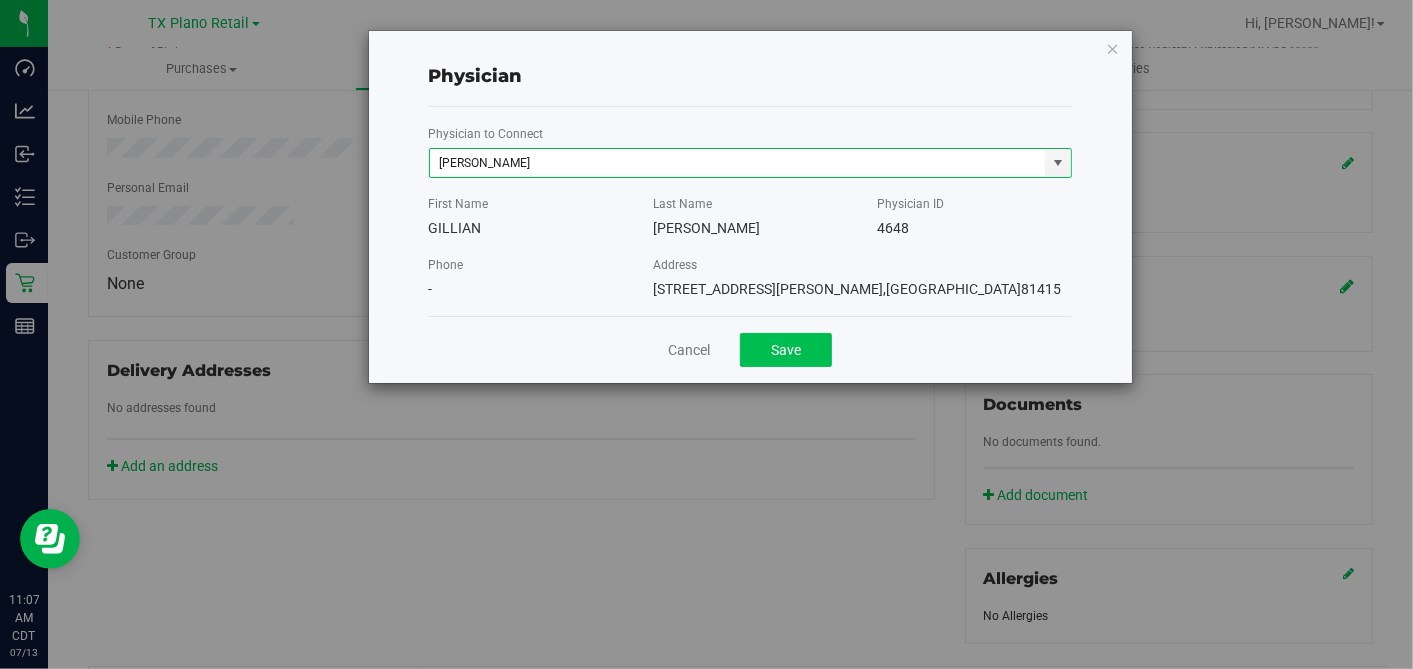 type on "GILLIAN JONES" 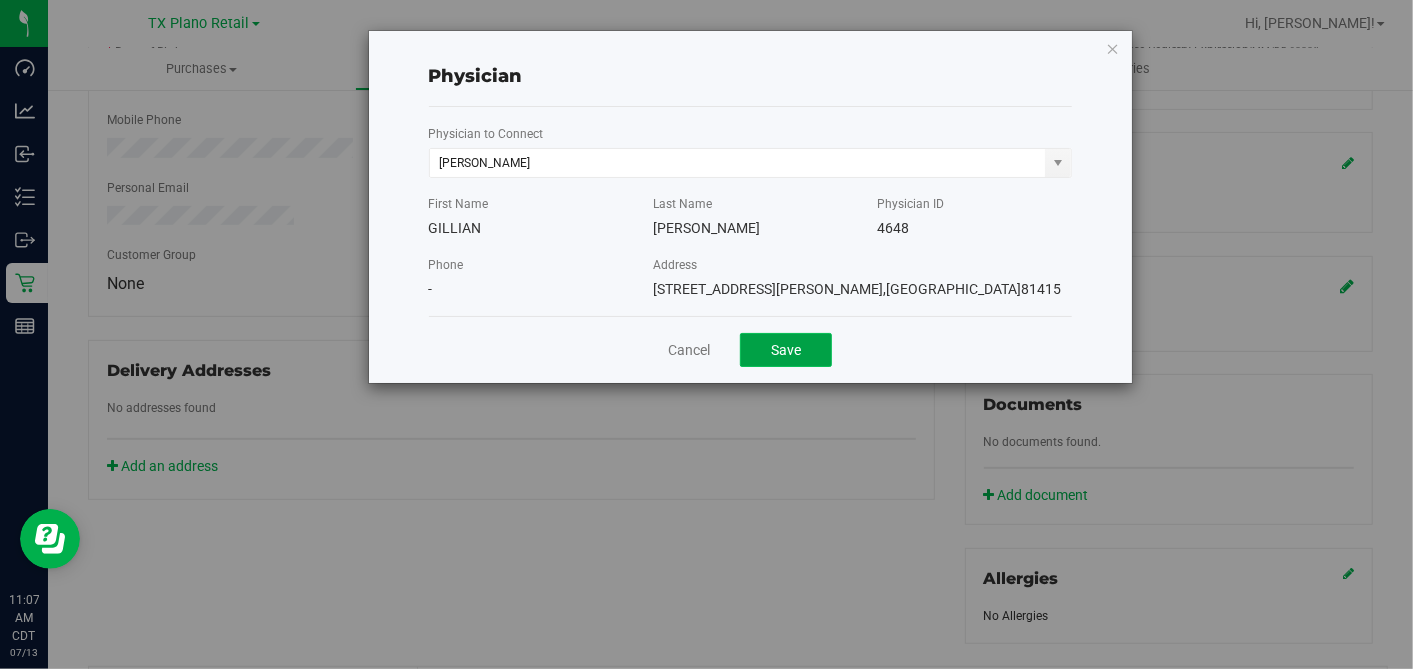 click on "Save" at bounding box center [786, 350] 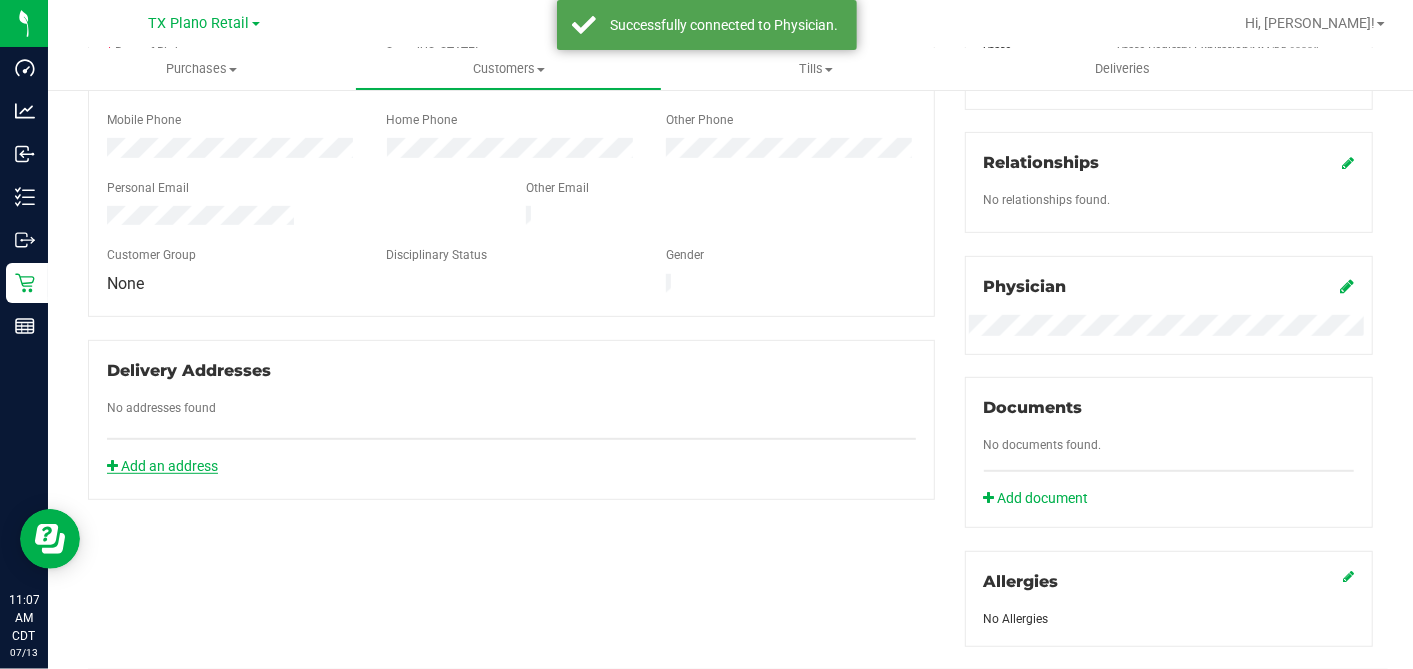 click on "Add an address" 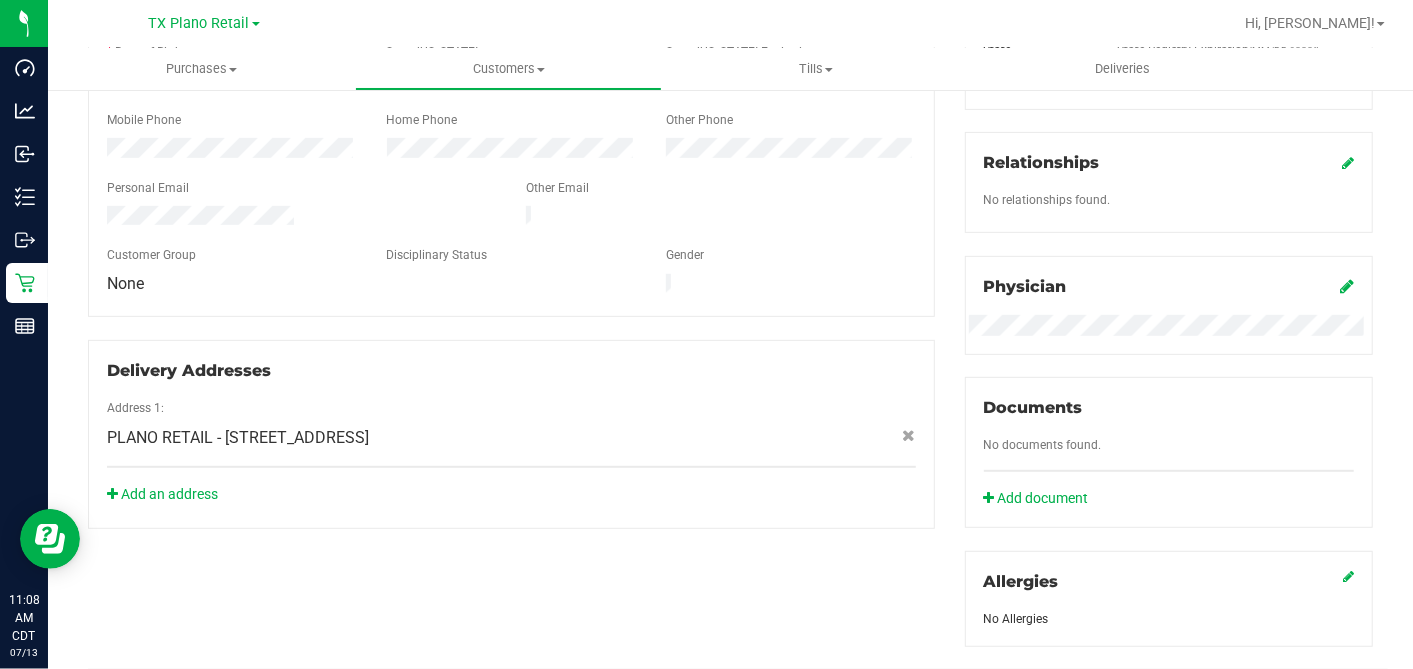 click on "Member Info
*
First Name
*
Last Name
Preferred Name
*
Date of Birth
(MM/DD/YYYY)
State ID
State ID Expiration
(MM/DD/YYYY)" at bounding box center [511, 222] 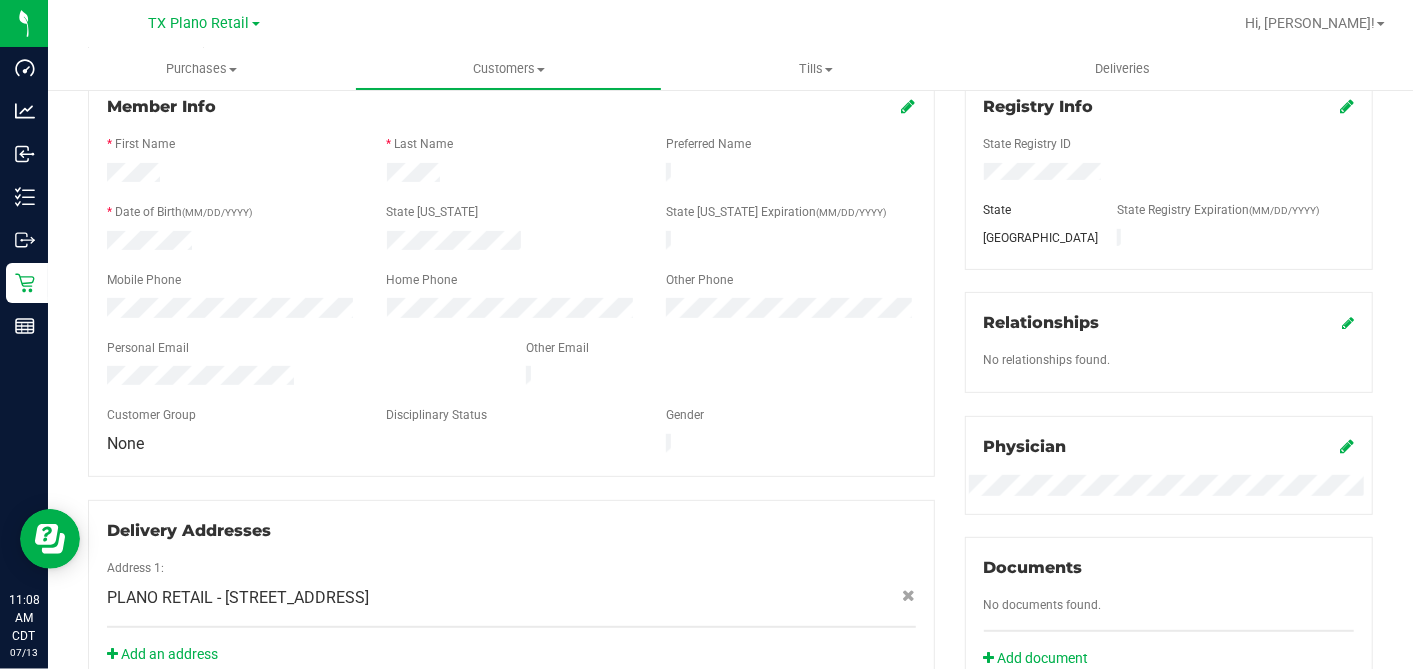 scroll, scrollTop: 0, scrollLeft: 0, axis: both 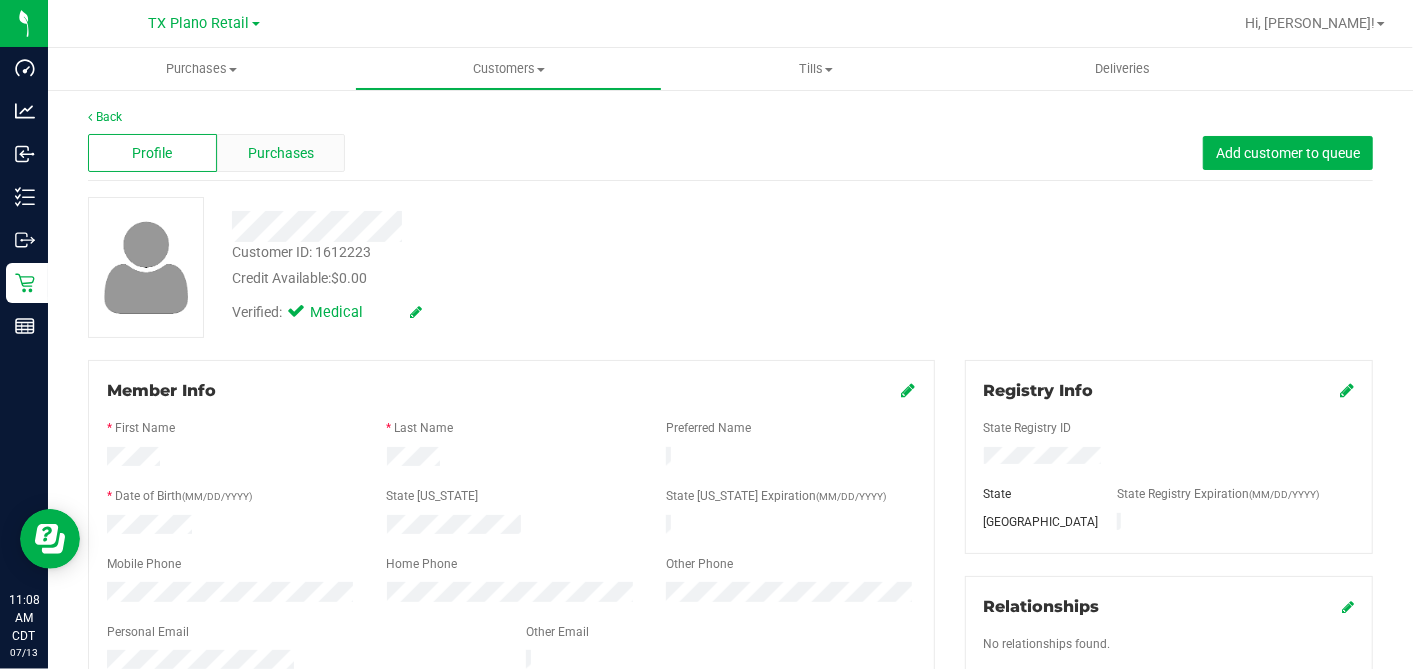 click on "Purchases" at bounding box center [281, 153] 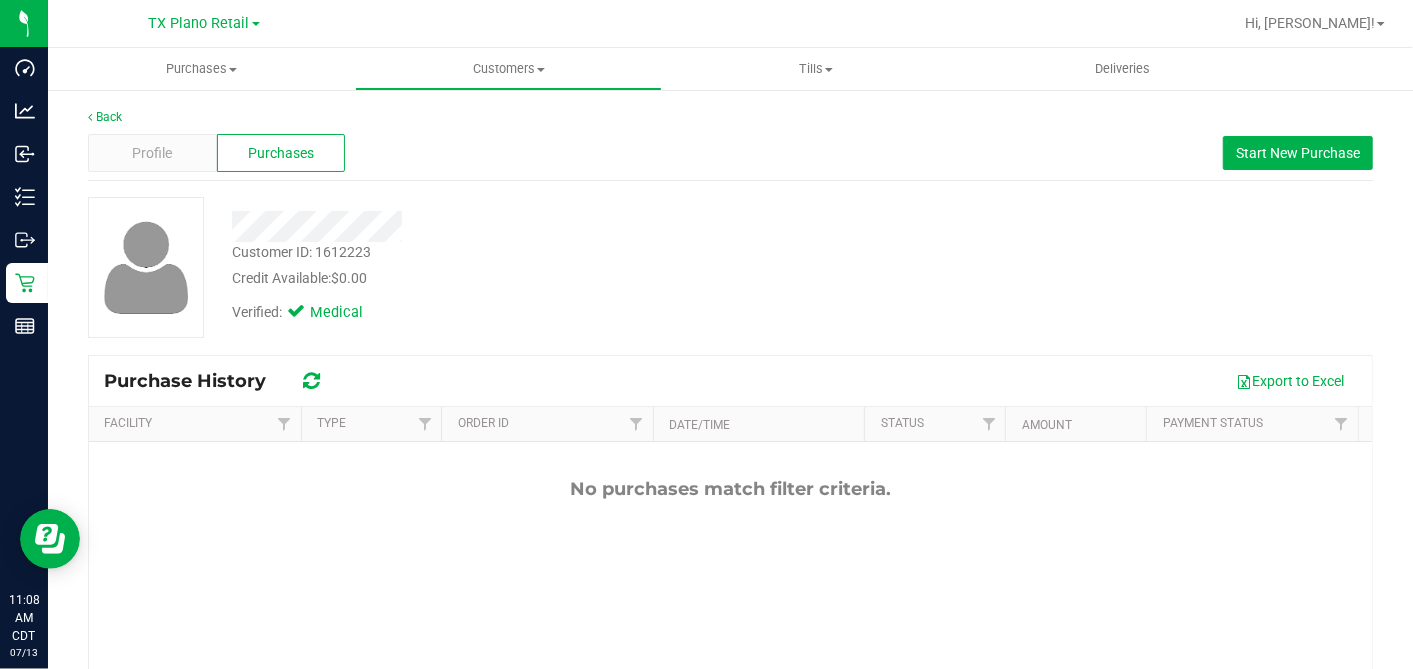 click on "Customer ID: 1612223
Credit Available:
$0.00" at bounding box center [546, 265] 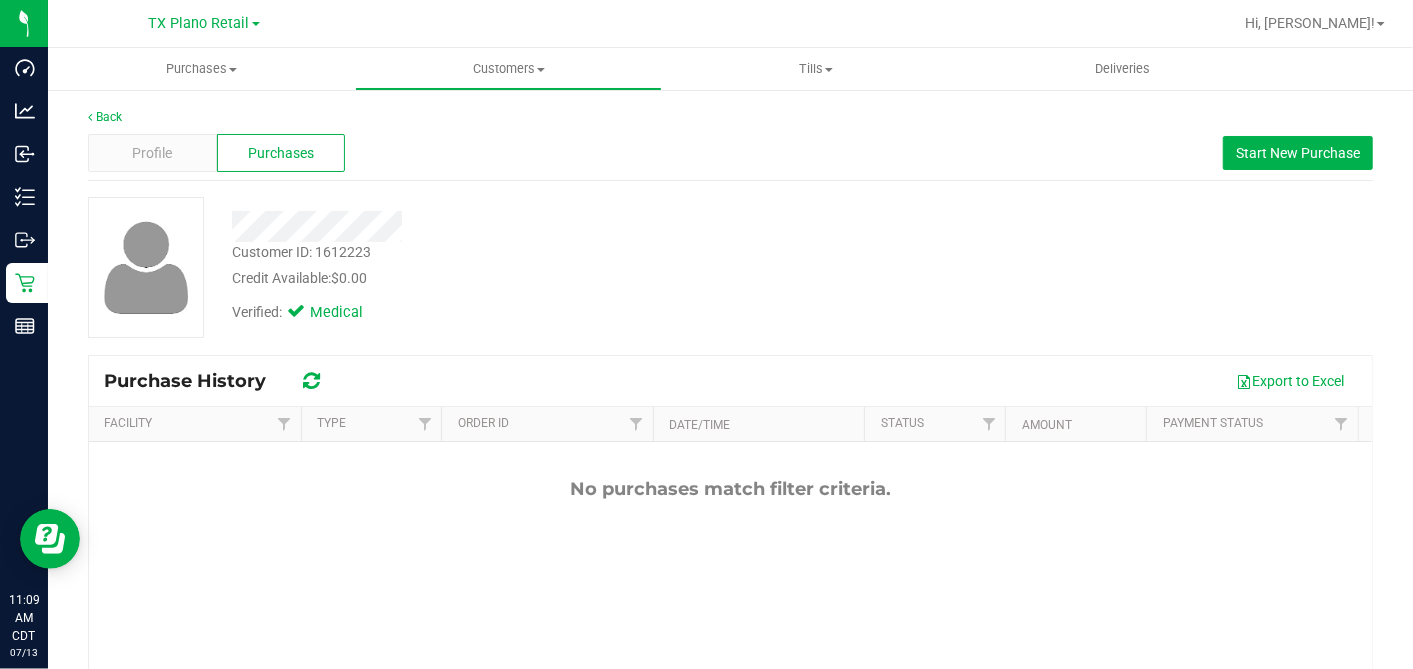 click on "Customer ID: 1612223
Credit Available:
$0.00" at bounding box center [546, 265] 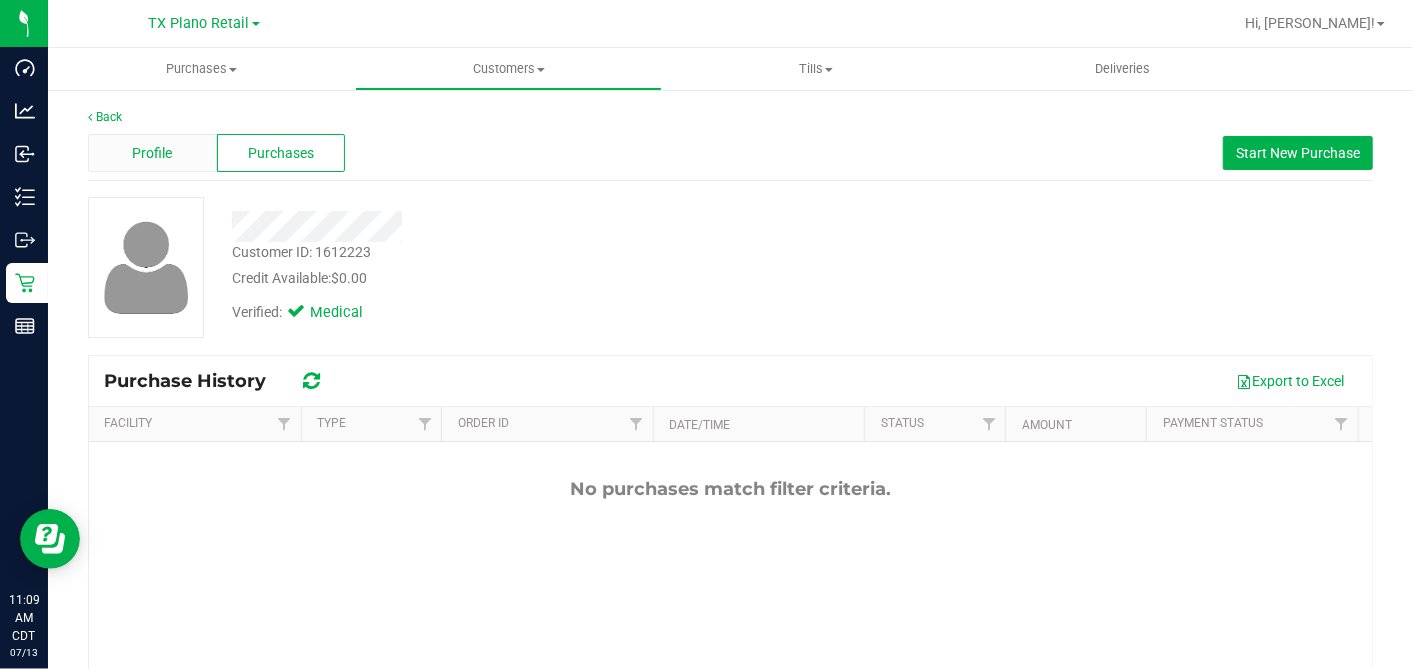 click on "Profile" at bounding box center (152, 153) 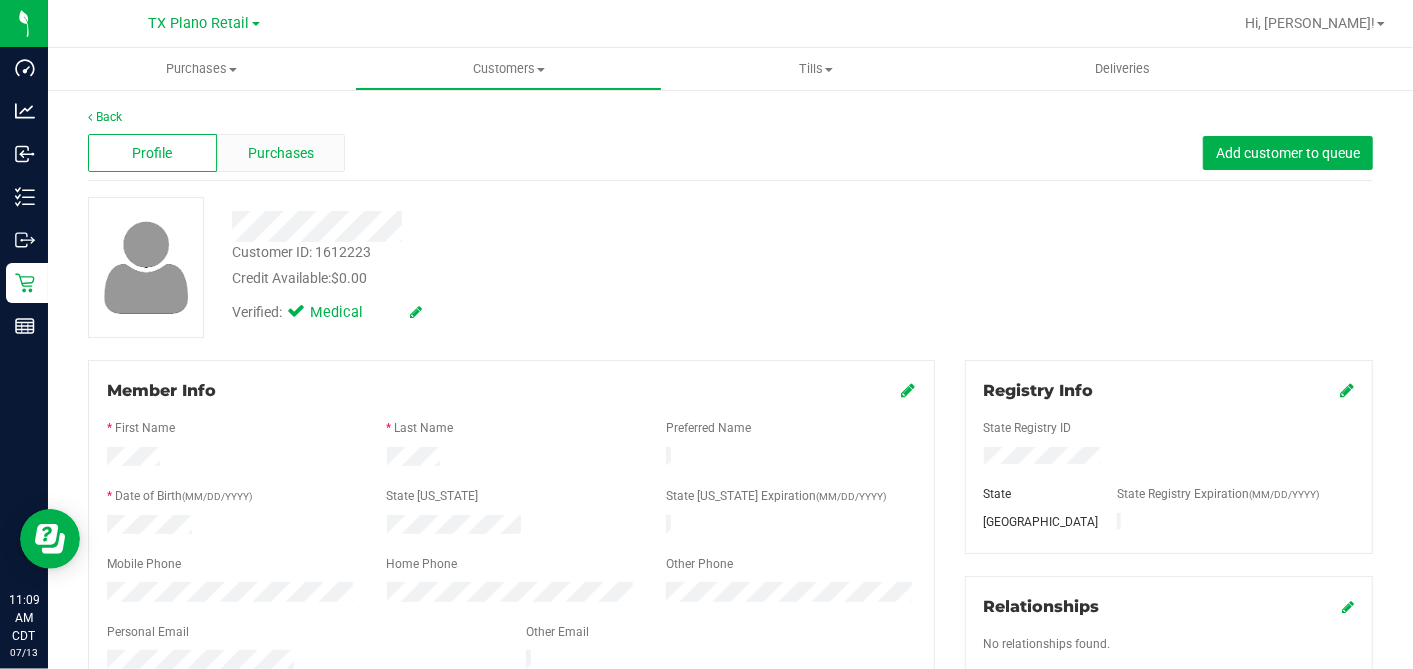 click on "Purchases" at bounding box center (281, 153) 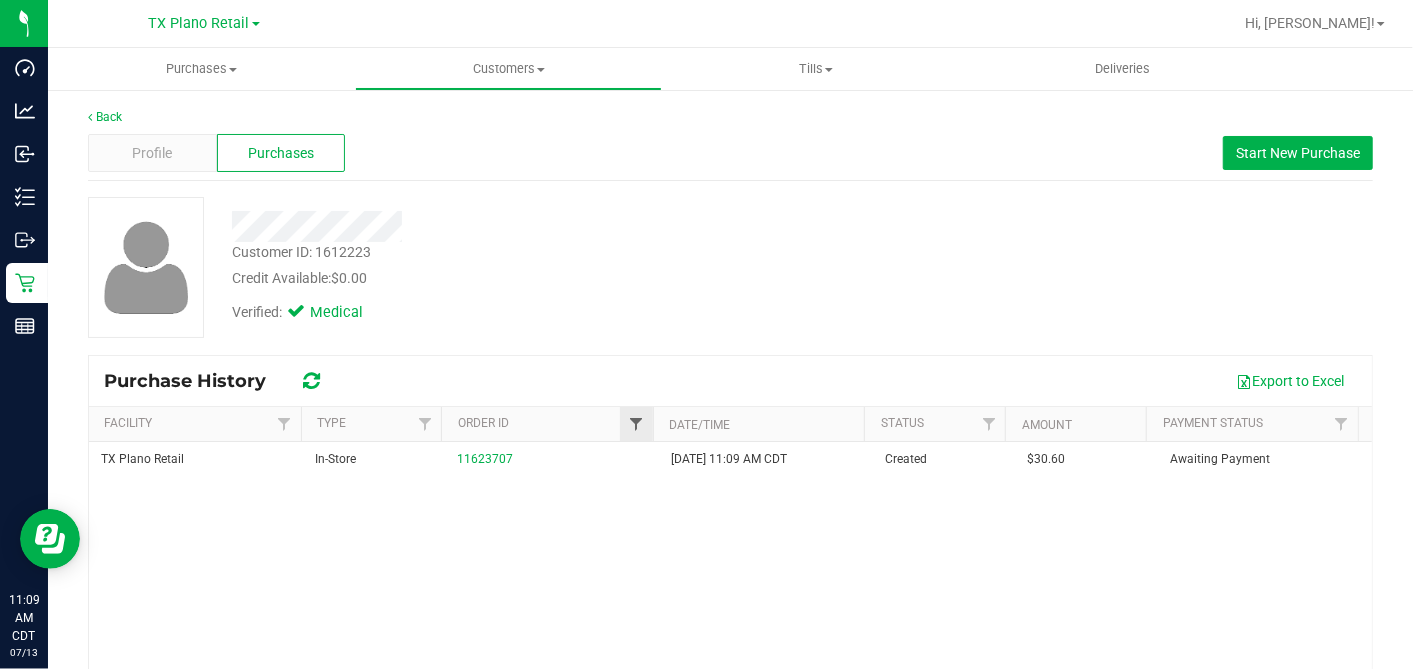 drag, startPoint x: 711, startPoint y: 323, endPoint x: 631, endPoint y: 425, distance: 129.63025 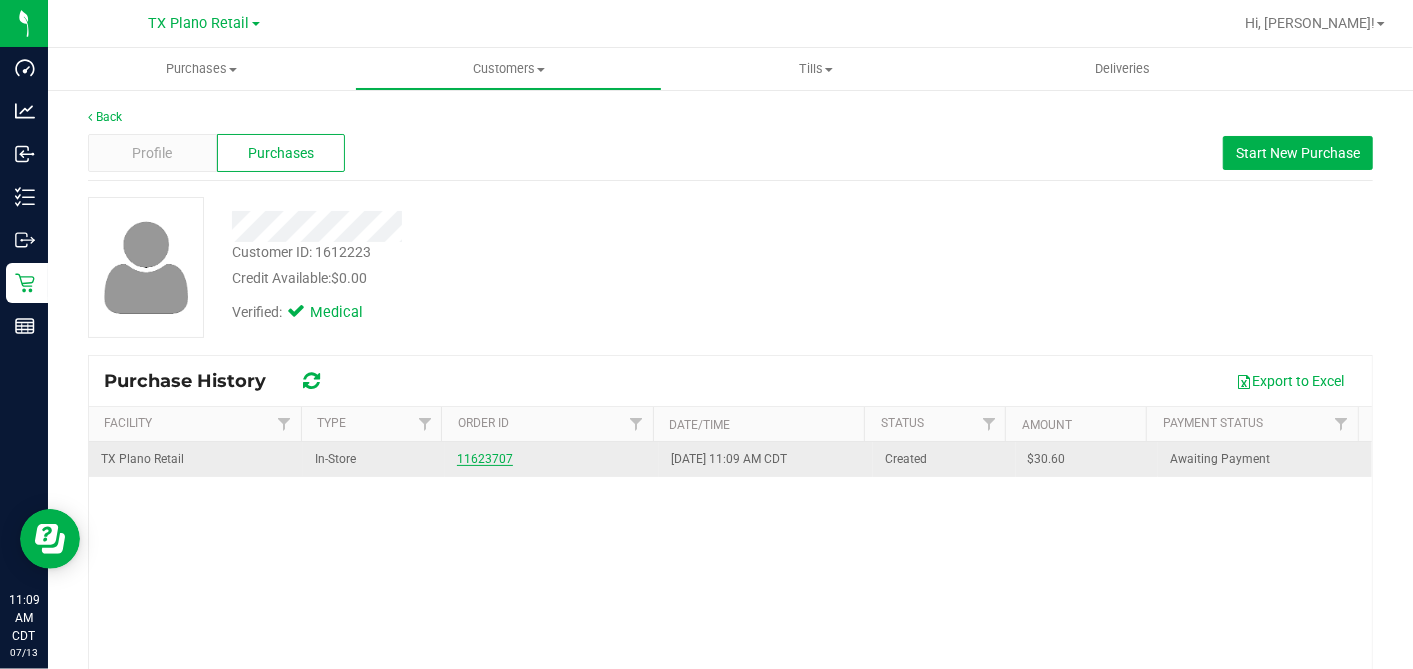 click on "11623707" at bounding box center (485, 459) 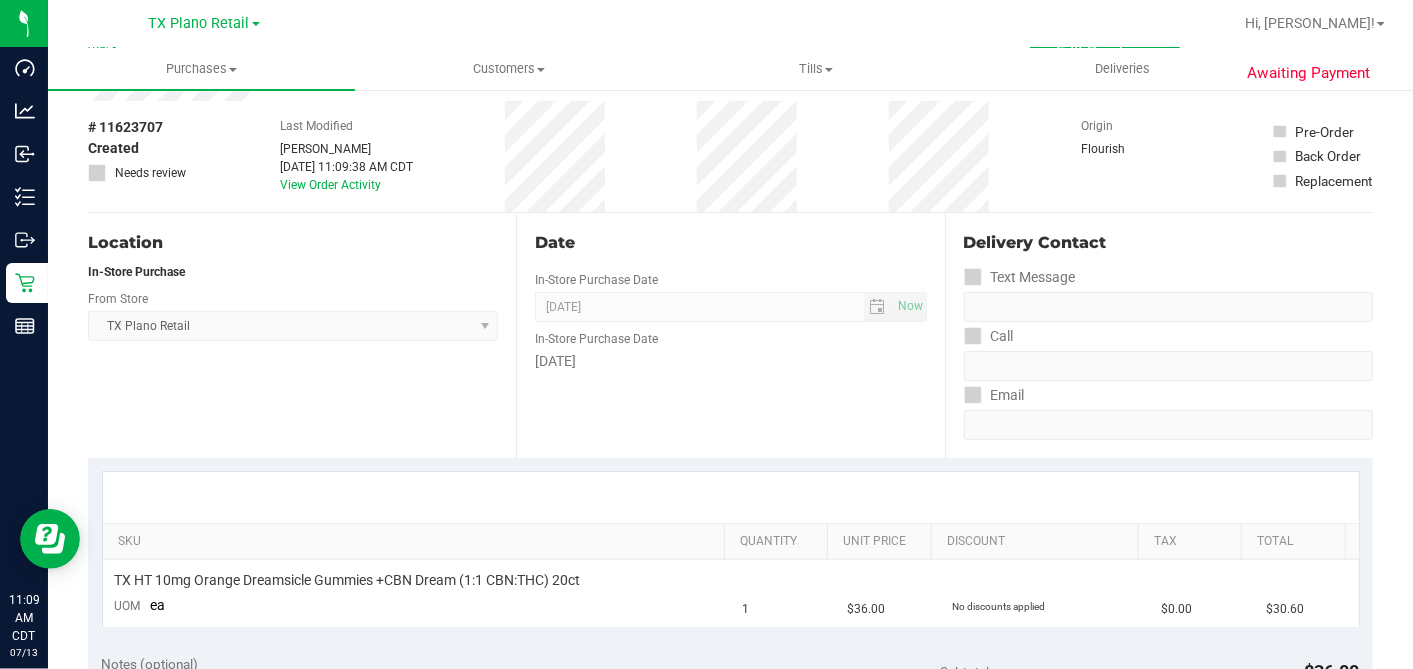 scroll, scrollTop: 0, scrollLeft: 0, axis: both 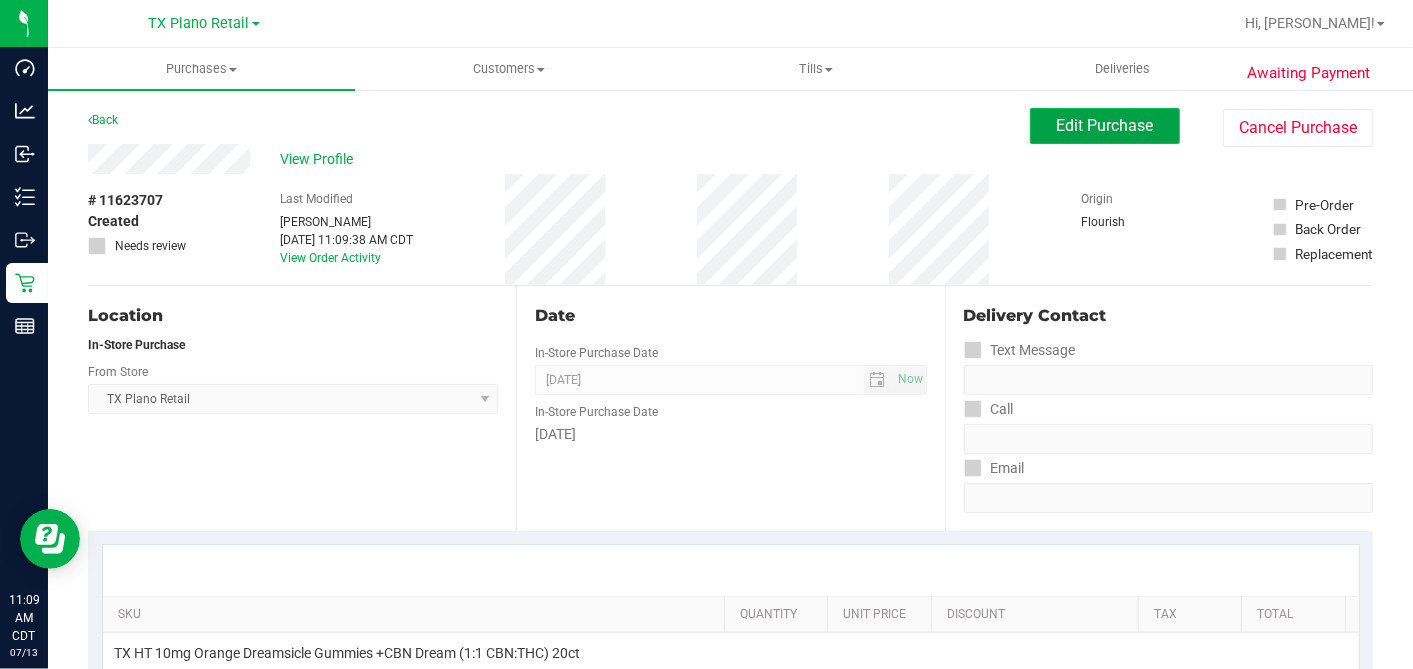 click on "Edit Purchase" at bounding box center [1105, 125] 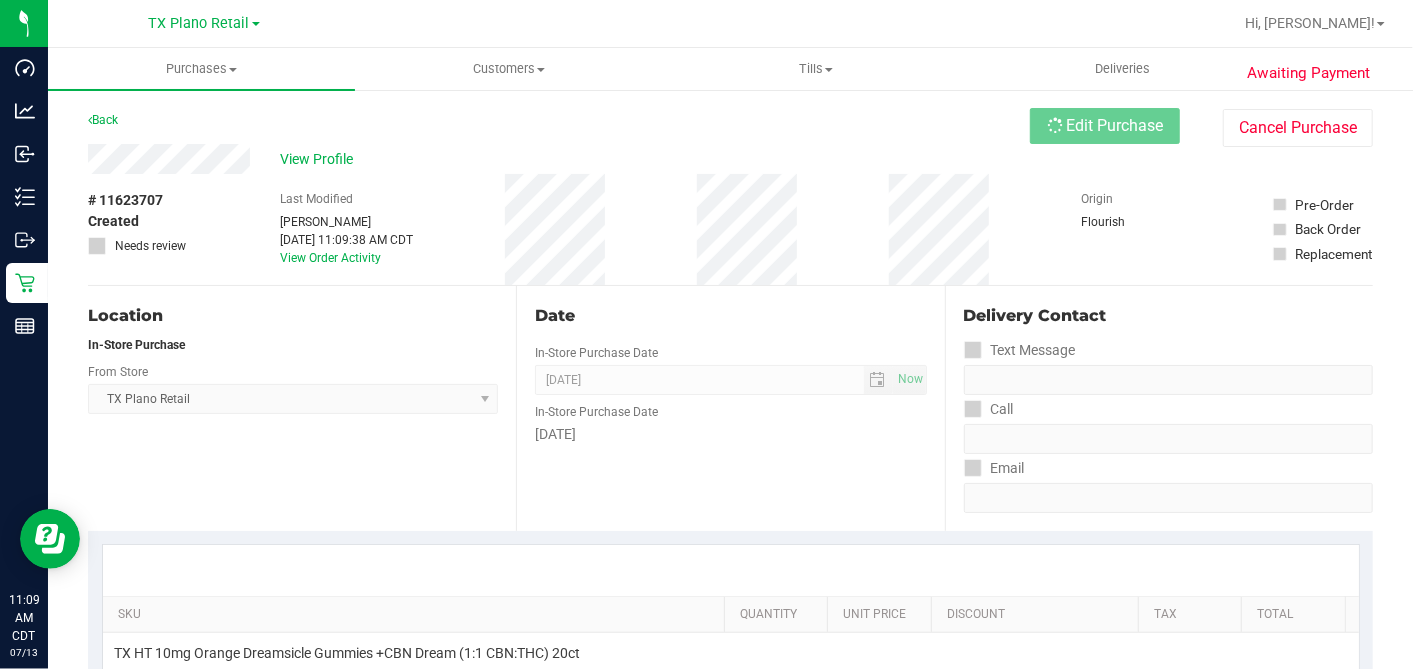 scroll, scrollTop: 333, scrollLeft: 0, axis: vertical 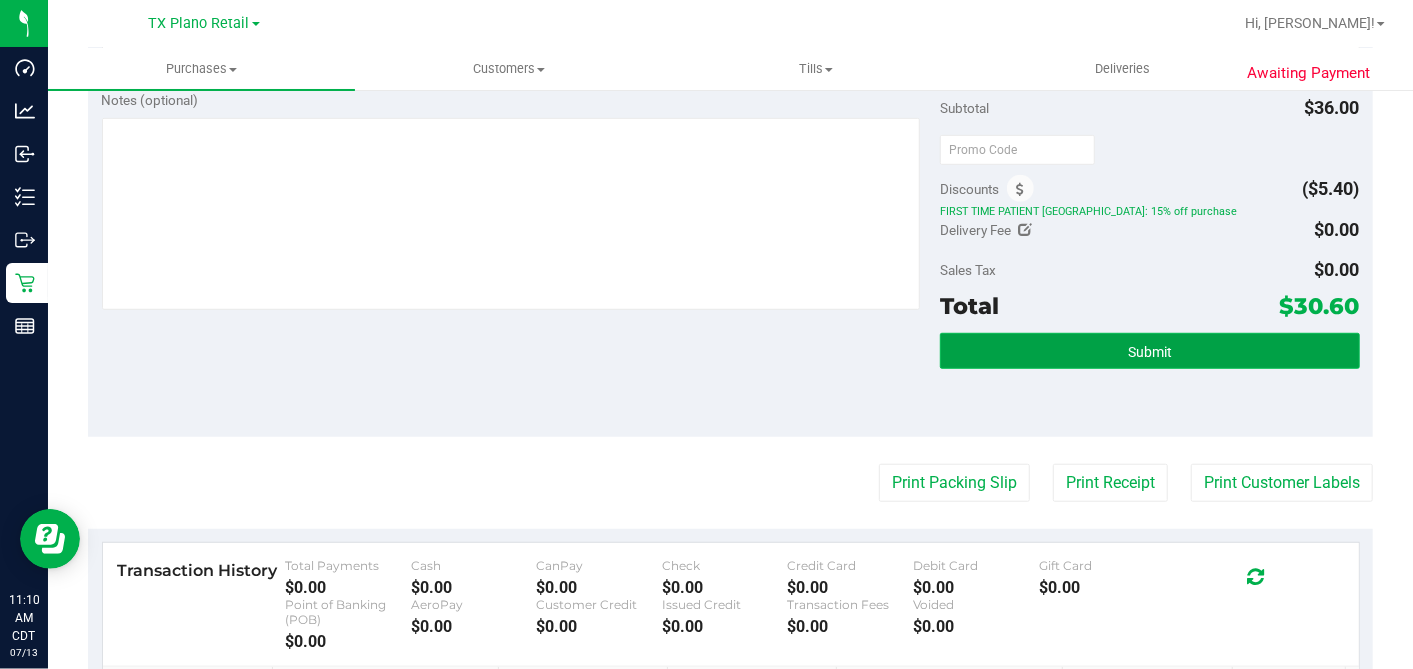 click on "Submit" at bounding box center [1149, 351] 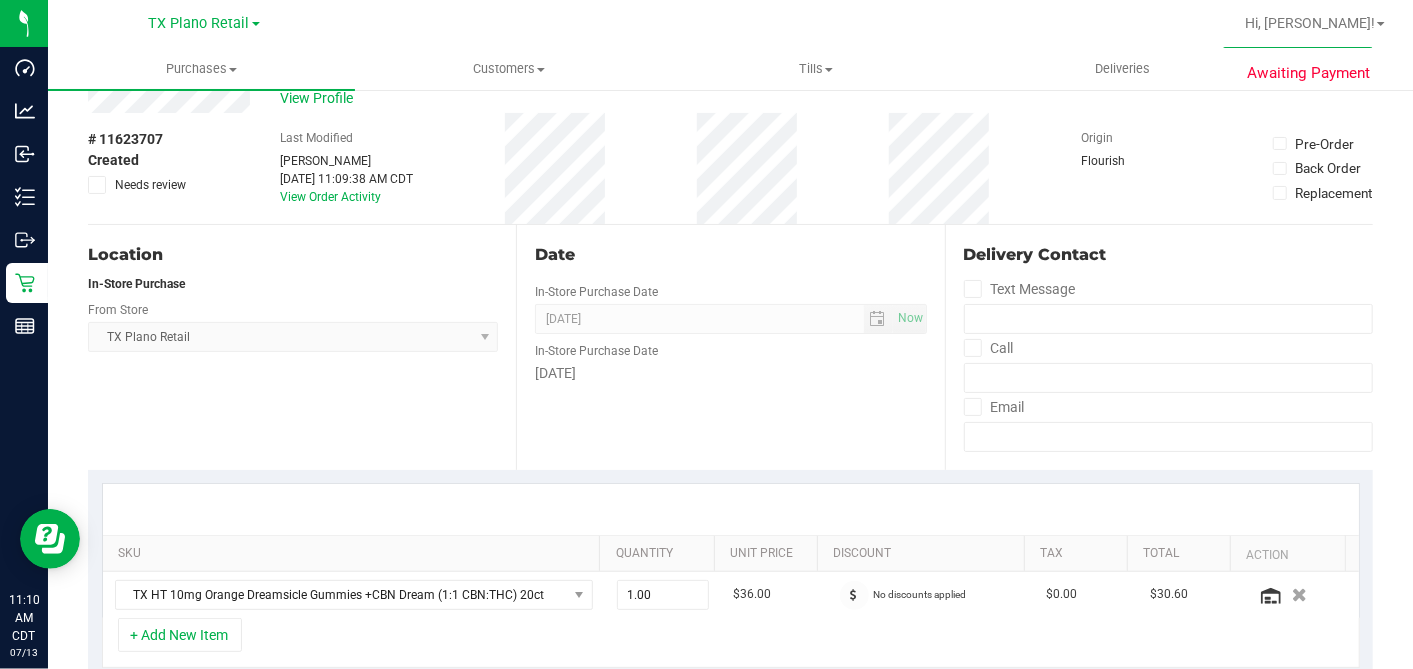 scroll, scrollTop: 0, scrollLeft: 0, axis: both 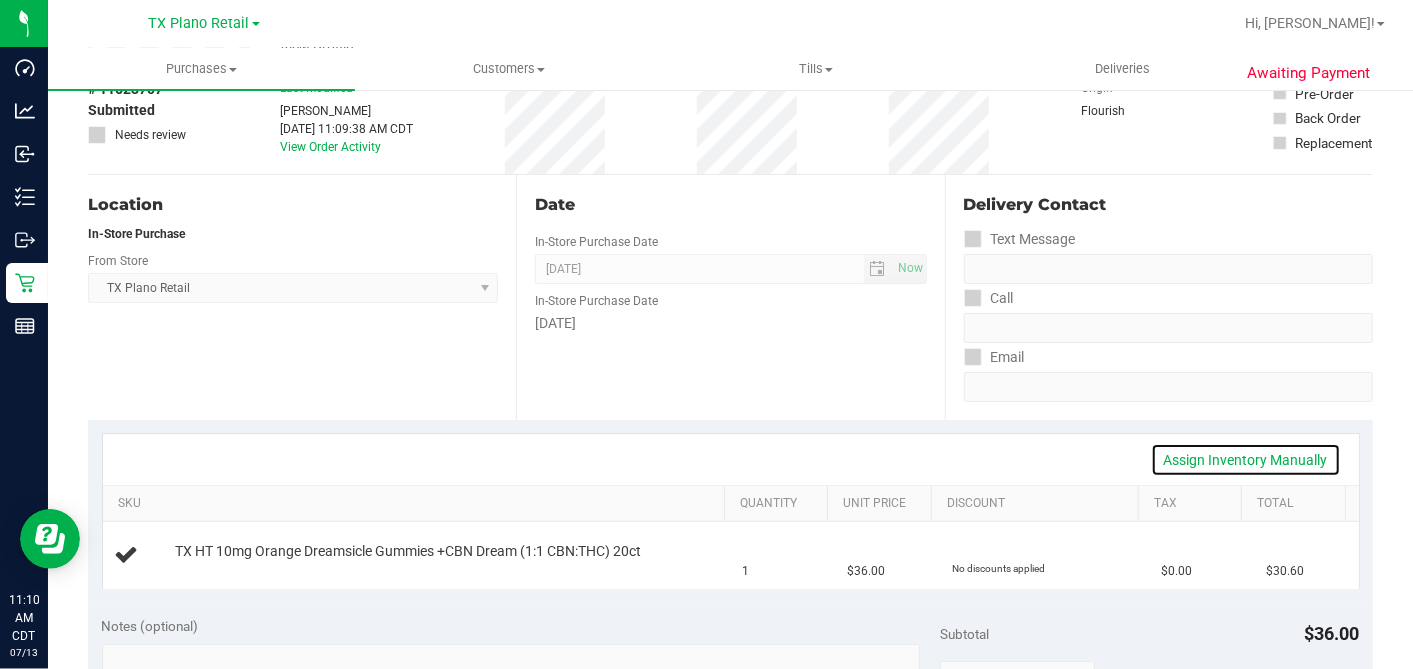 click on "Assign Inventory Manually" at bounding box center [1246, 460] 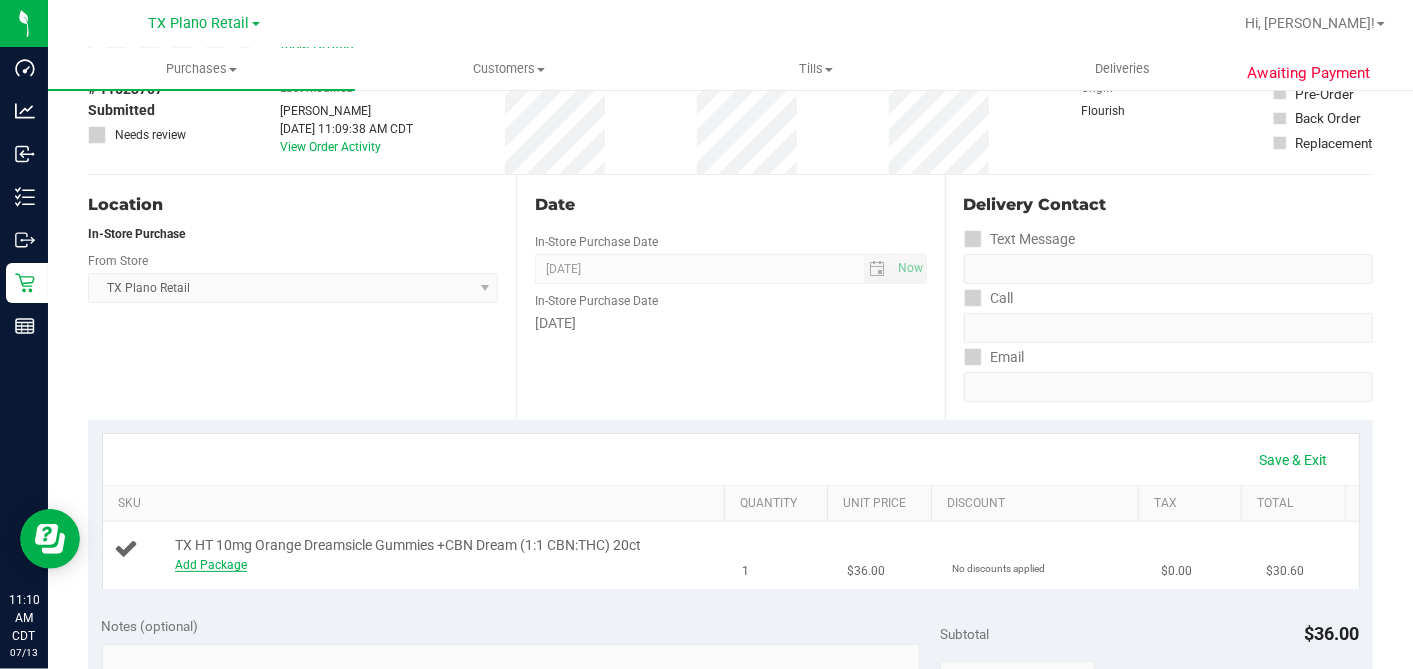 click on "Add Package" at bounding box center (211, 565) 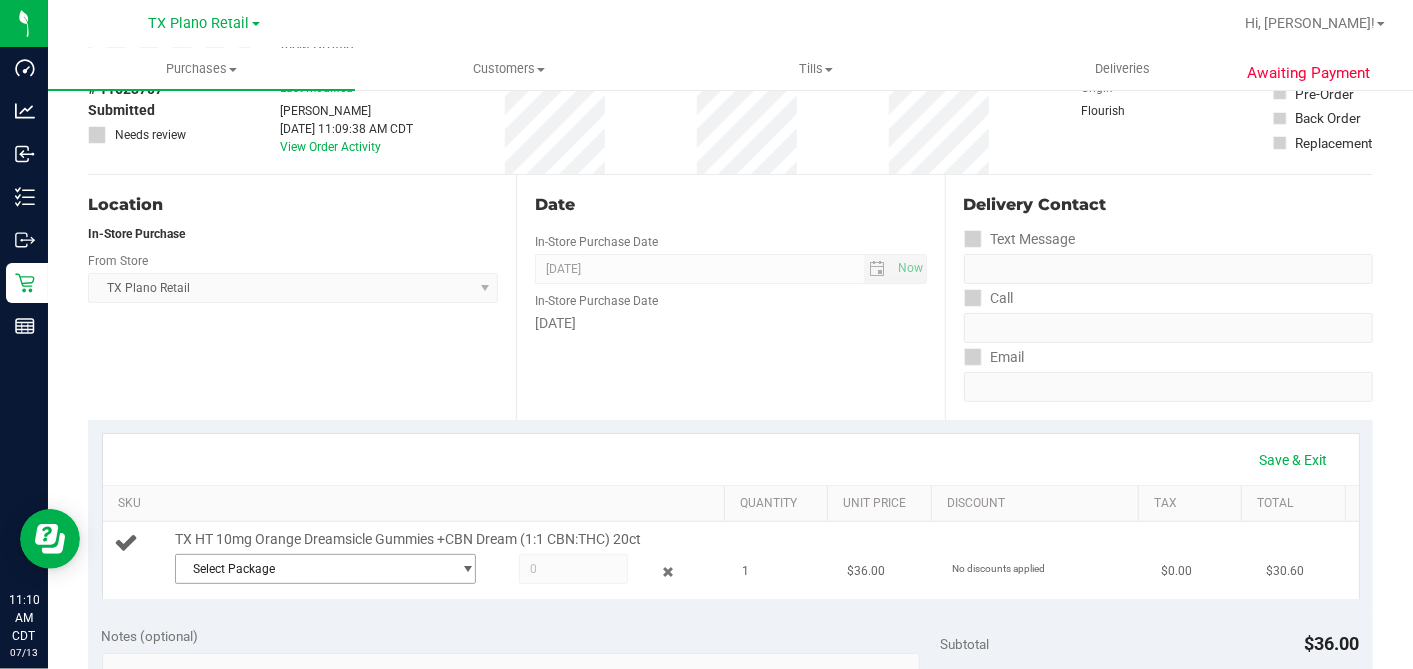 click on "Select Package" at bounding box center (313, 569) 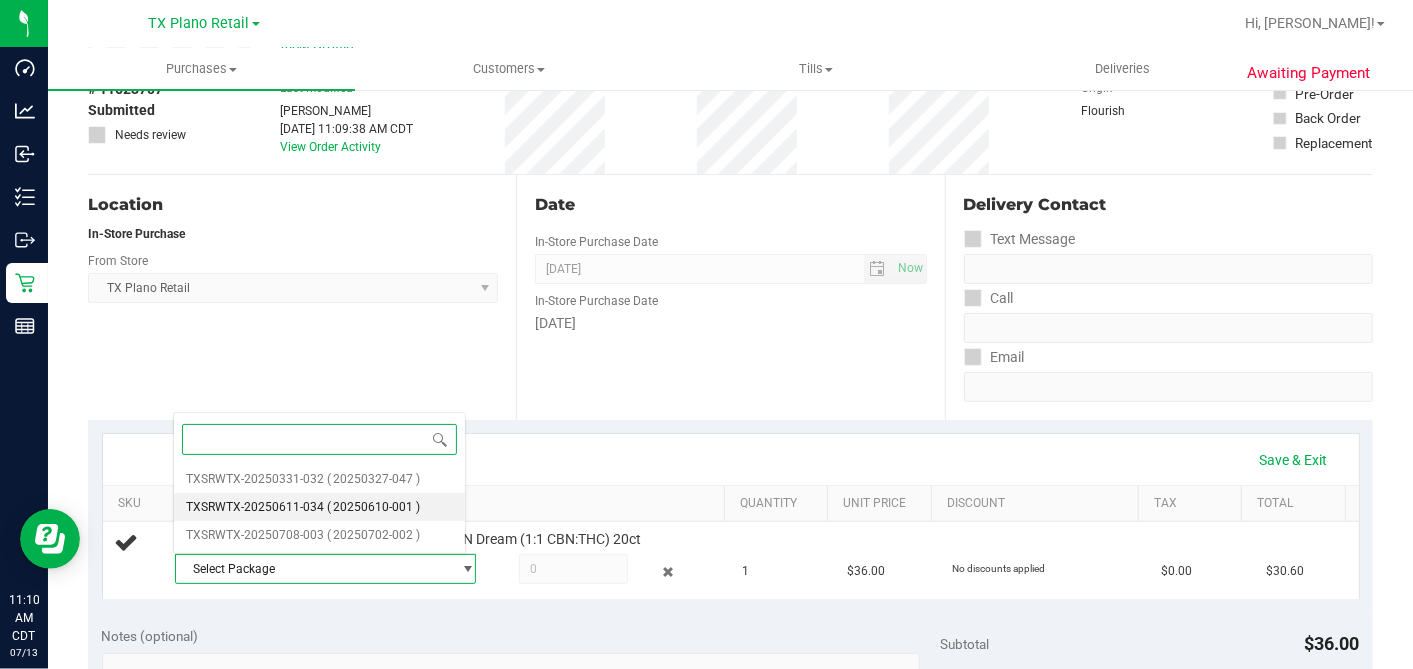 click on "TXSRWTX-20250611-034" at bounding box center (255, 507) 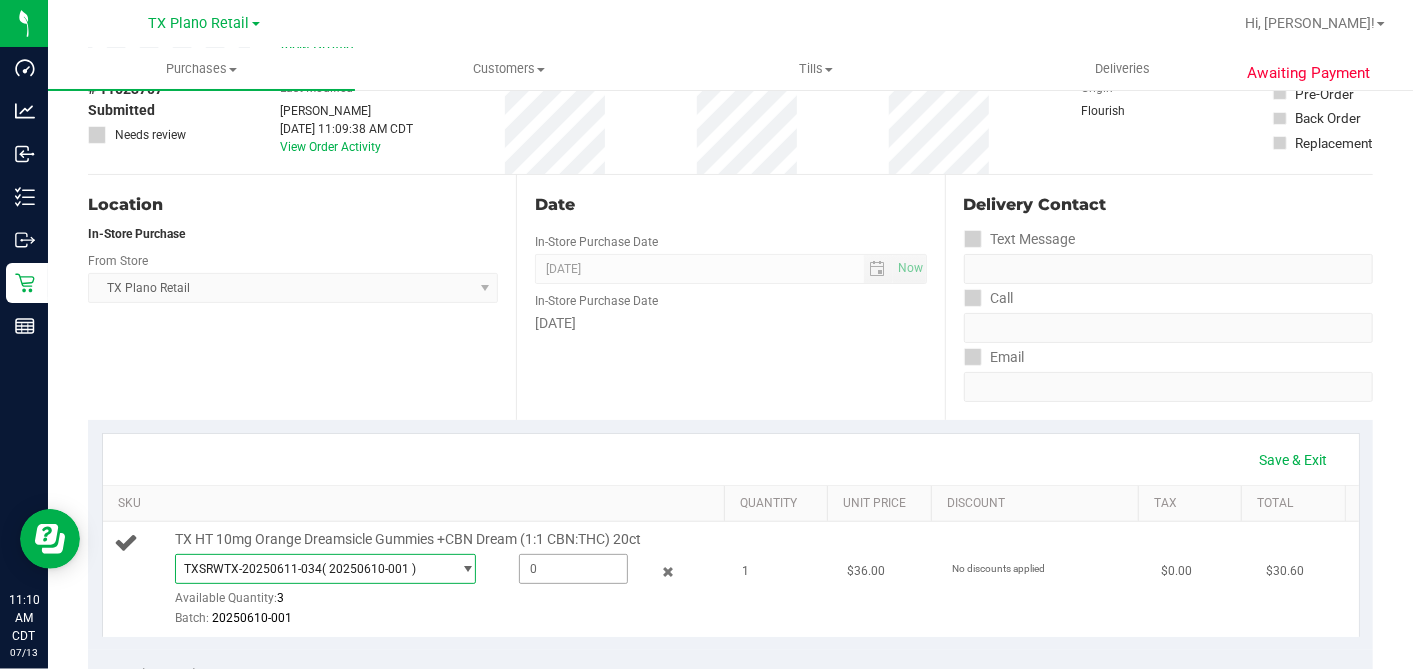 click at bounding box center [573, 569] 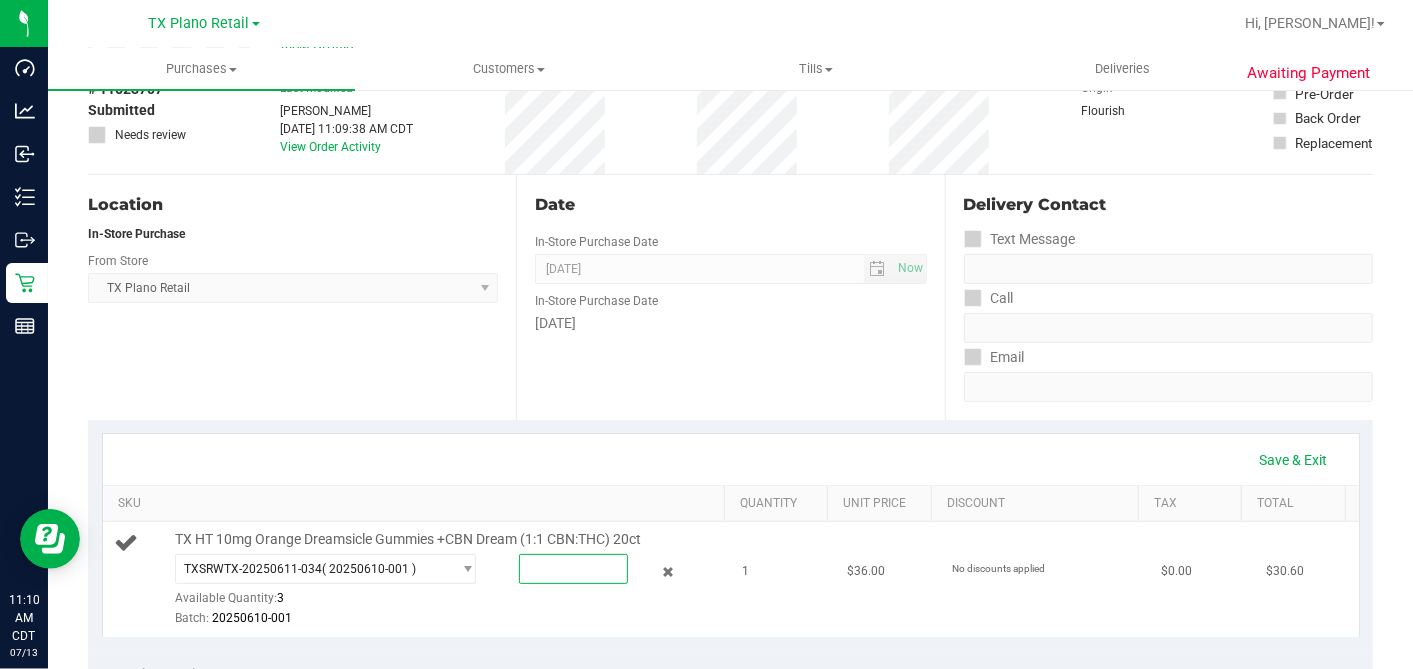 type on "1" 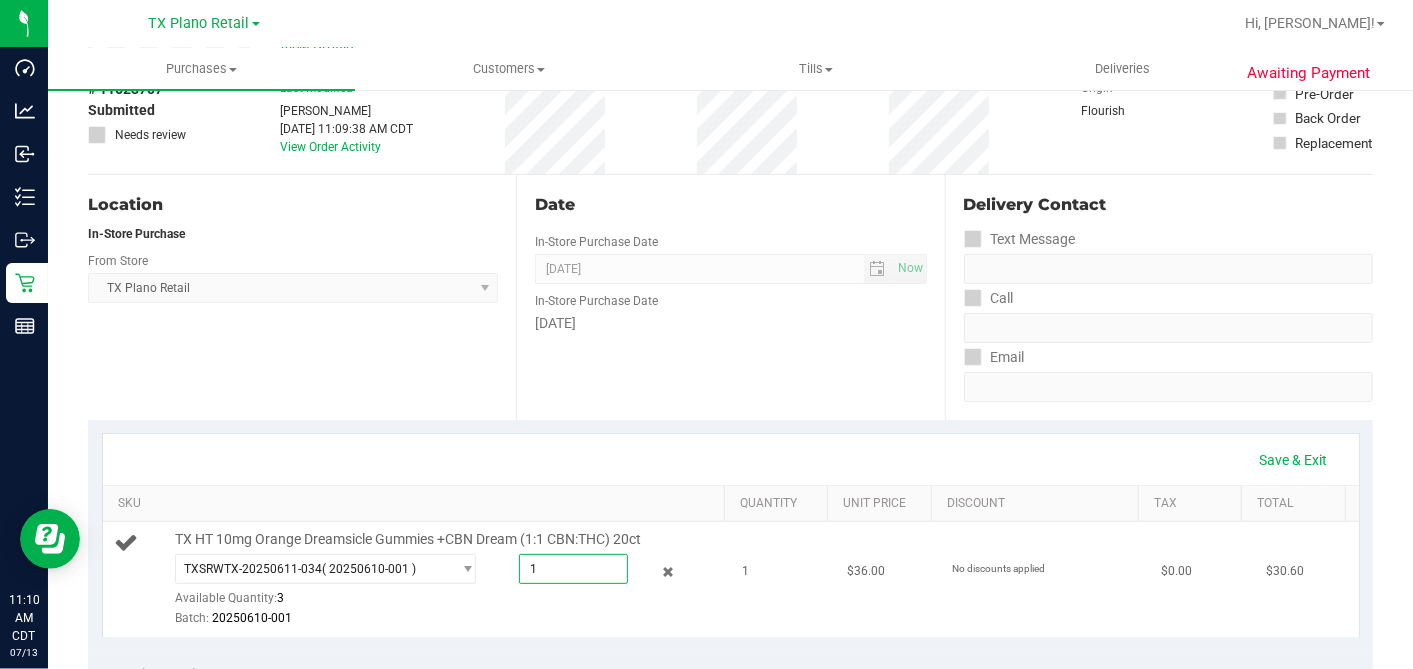 click on "1" at bounding box center (573, 569) 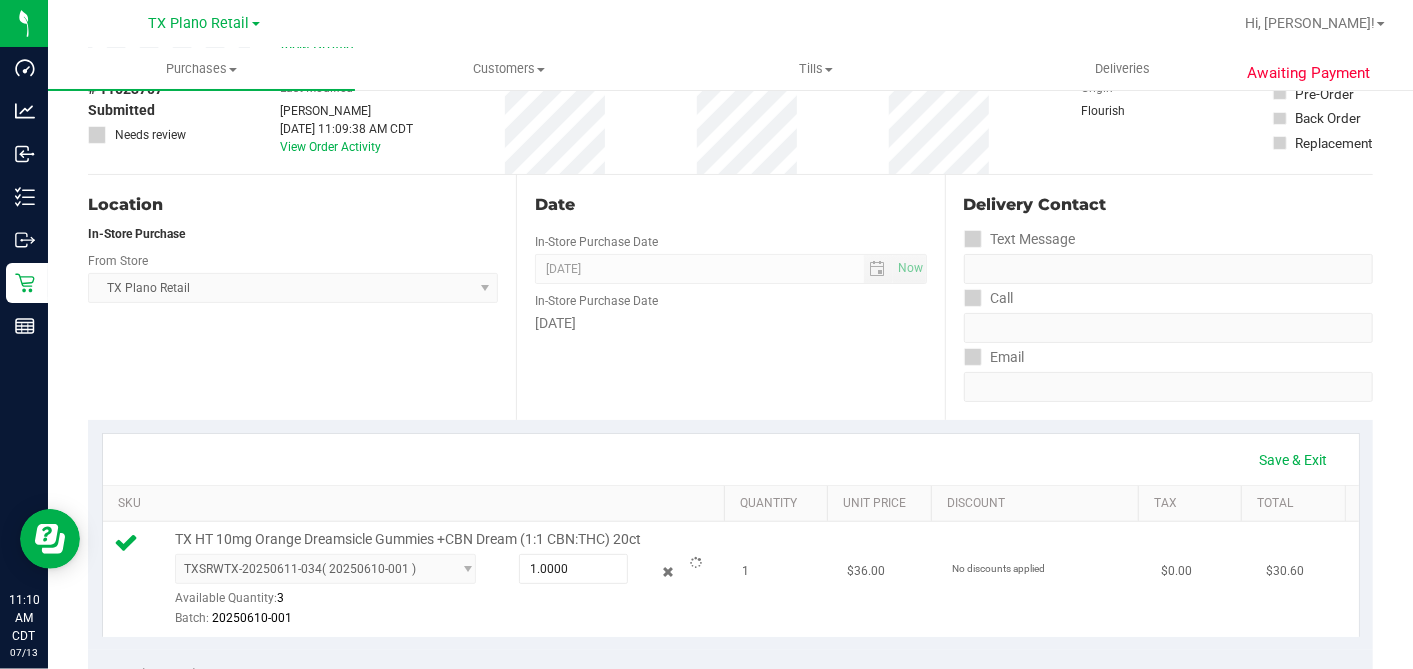 click on "Batch:
20250610-001" at bounding box center [447, 618] 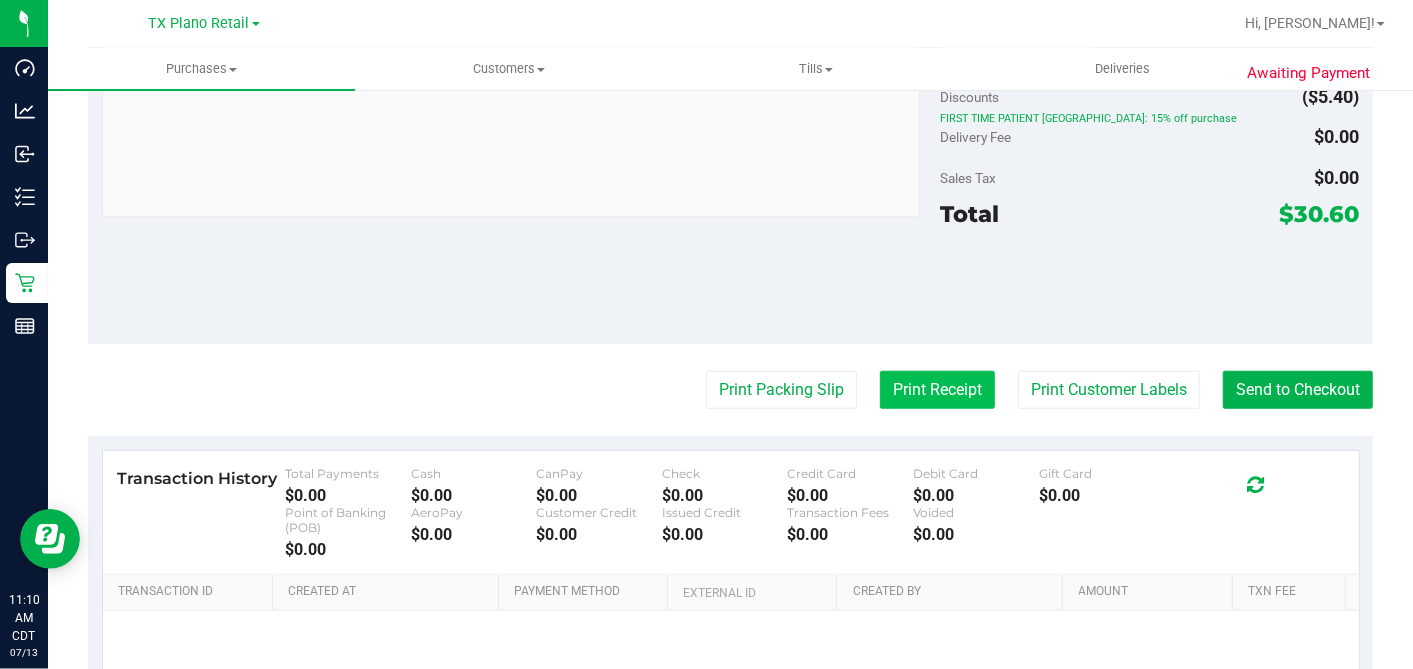 scroll, scrollTop: 555, scrollLeft: 0, axis: vertical 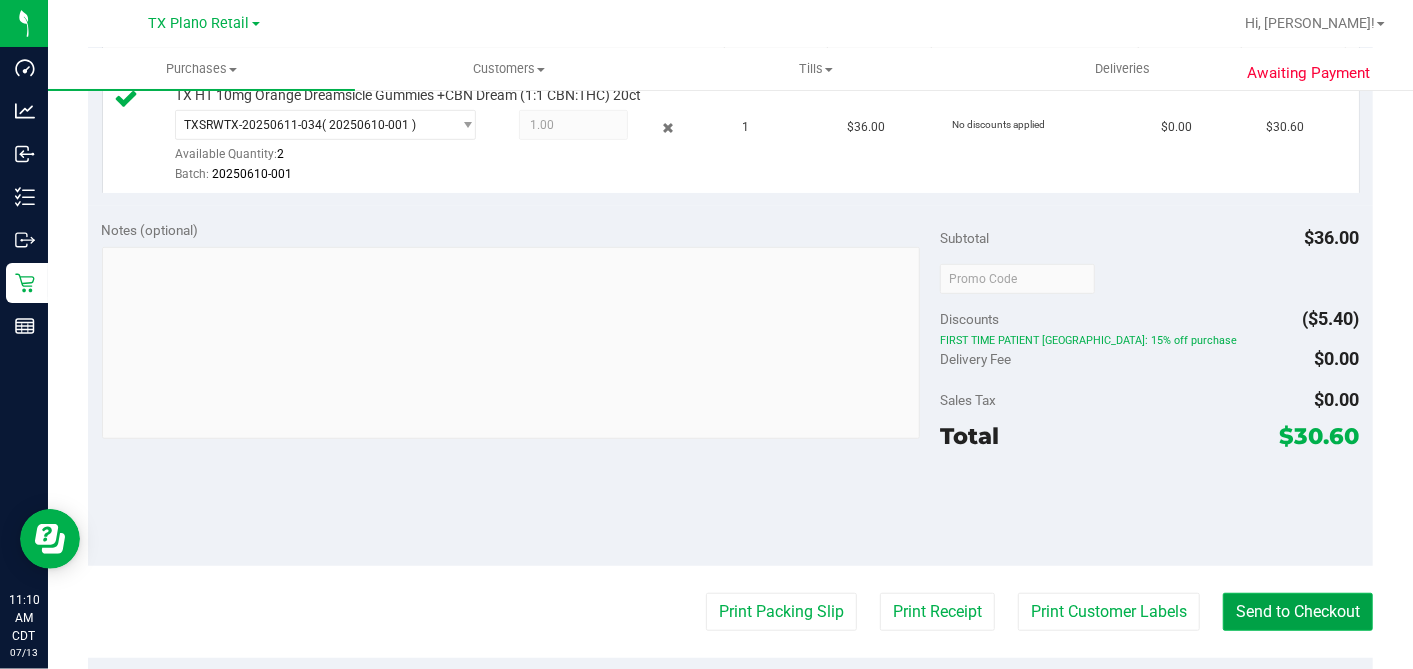 click on "Send to Checkout" at bounding box center (1298, 612) 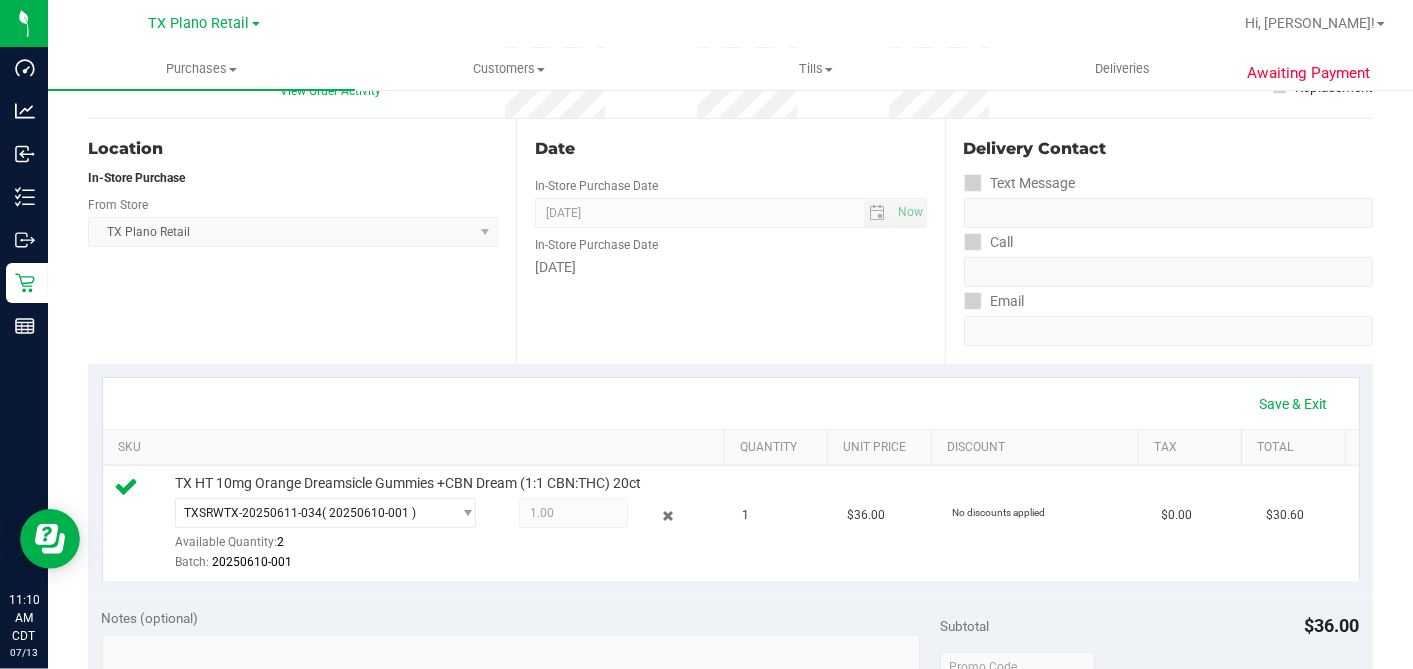 scroll, scrollTop: 0, scrollLeft: 0, axis: both 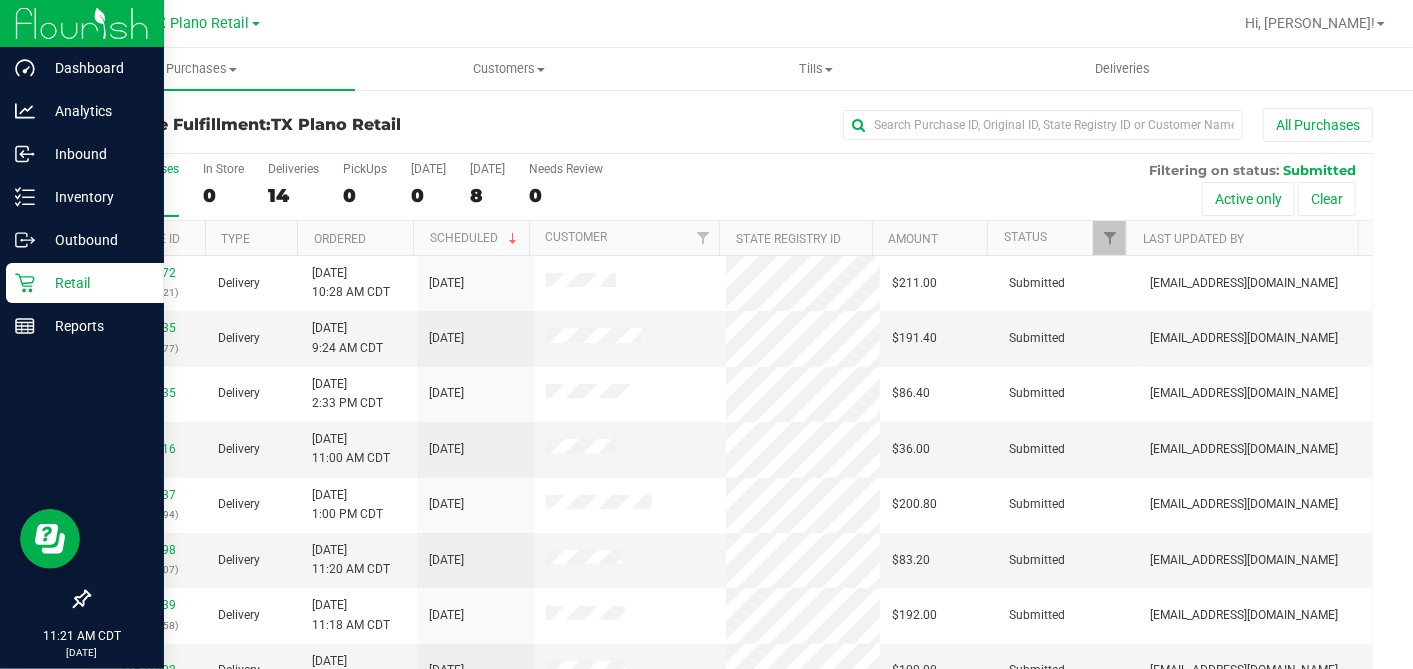 click 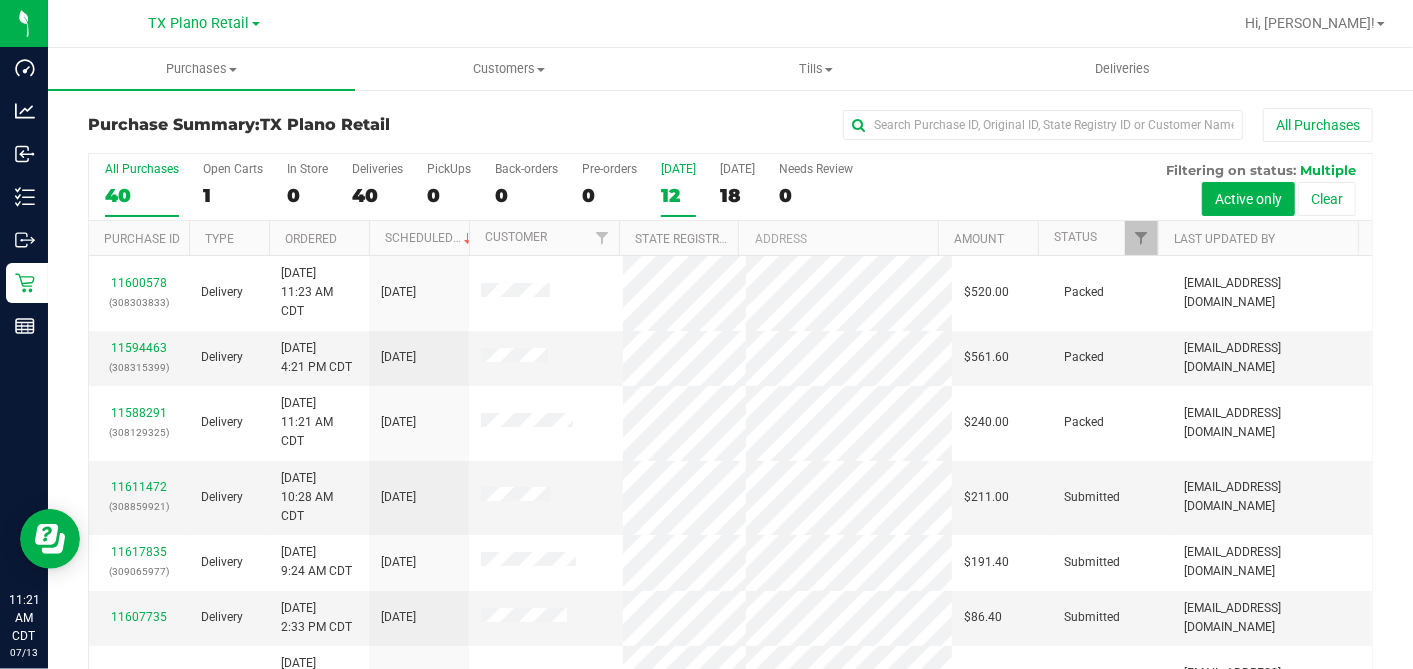 click on "12" at bounding box center [678, 195] 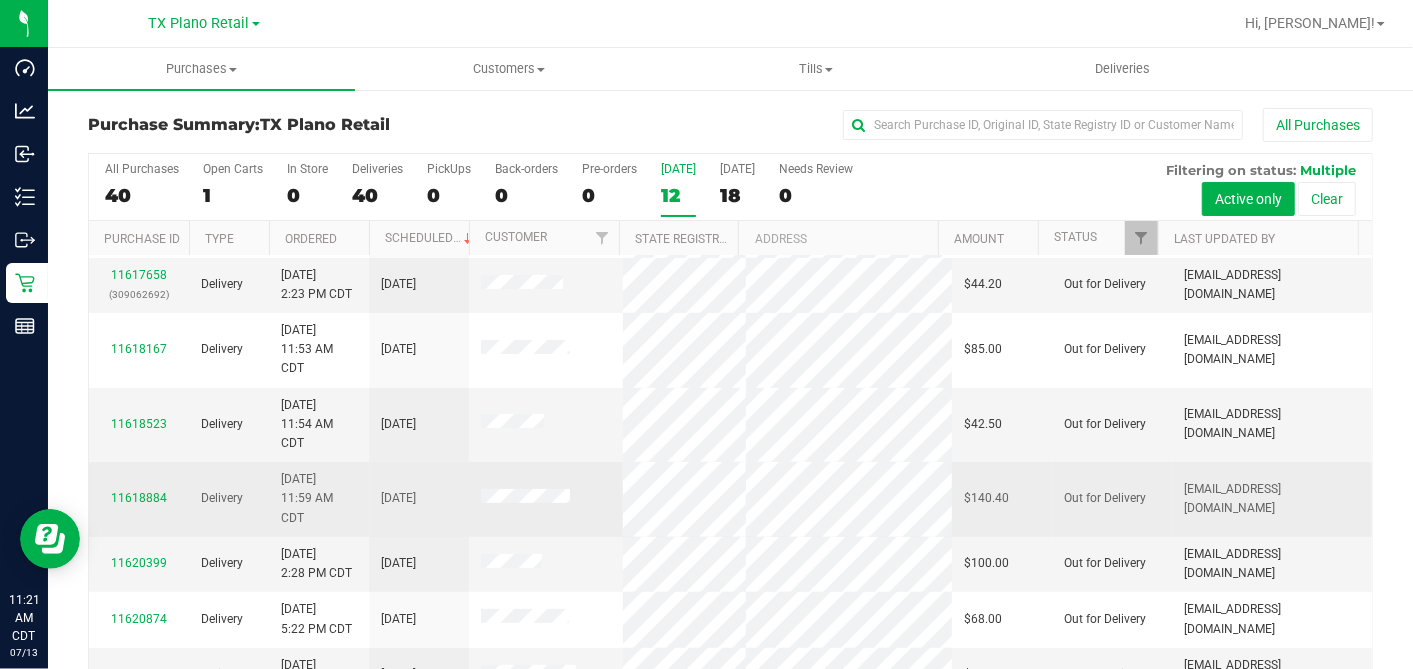 scroll, scrollTop: 412, scrollLeft: 0, axis: vertical 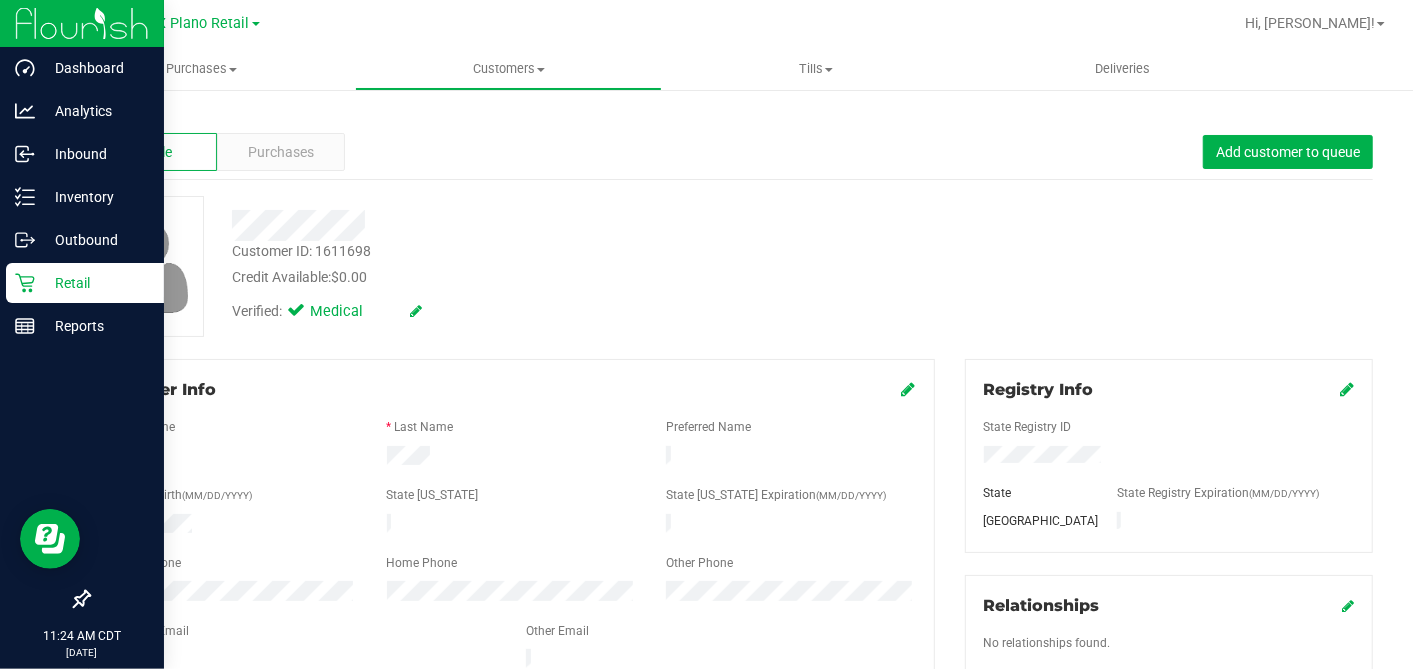 click 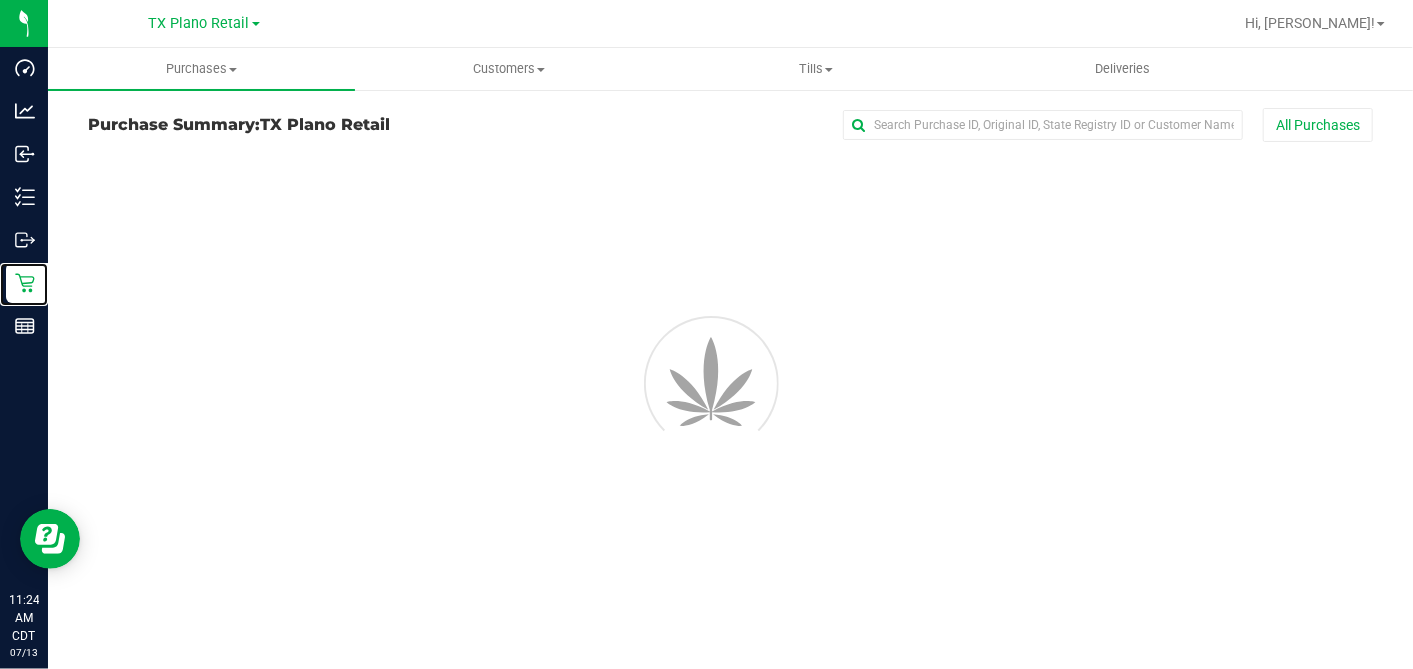 scroll, scrollTop: 0, scrollLeft: 0, axis: both 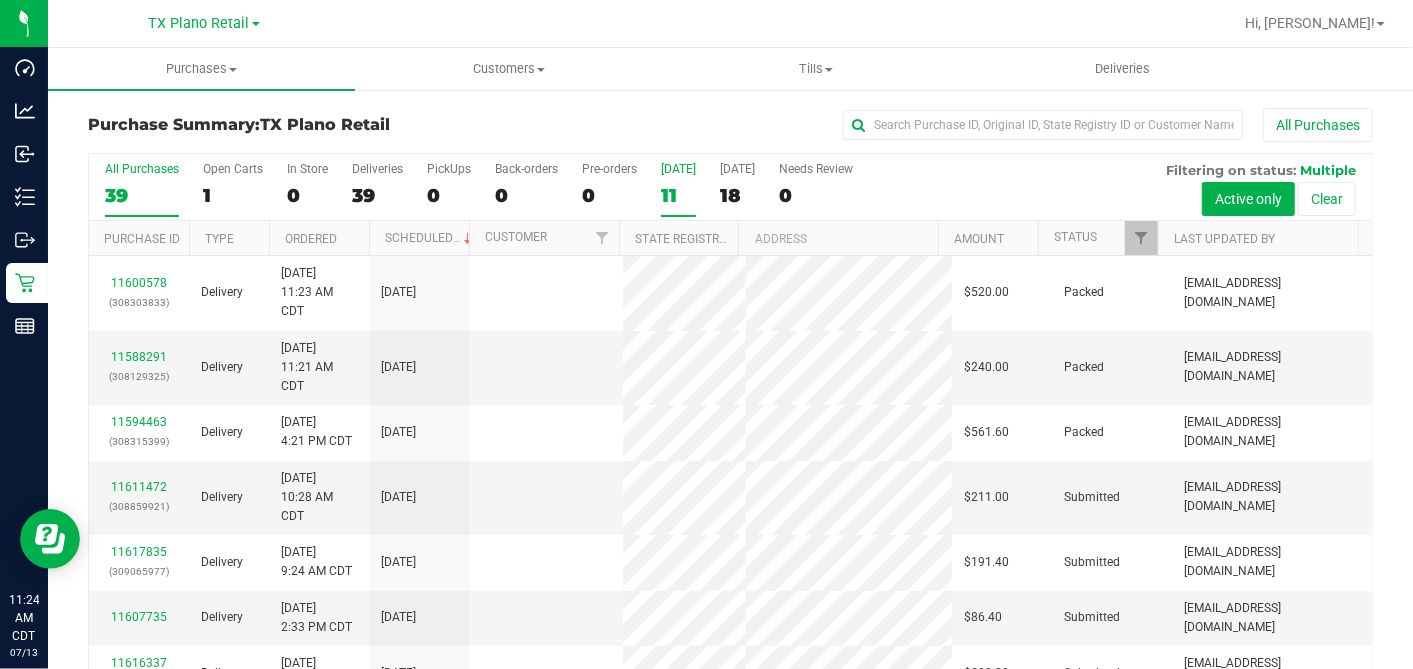 click on "11" at bounding box center (678, 195) 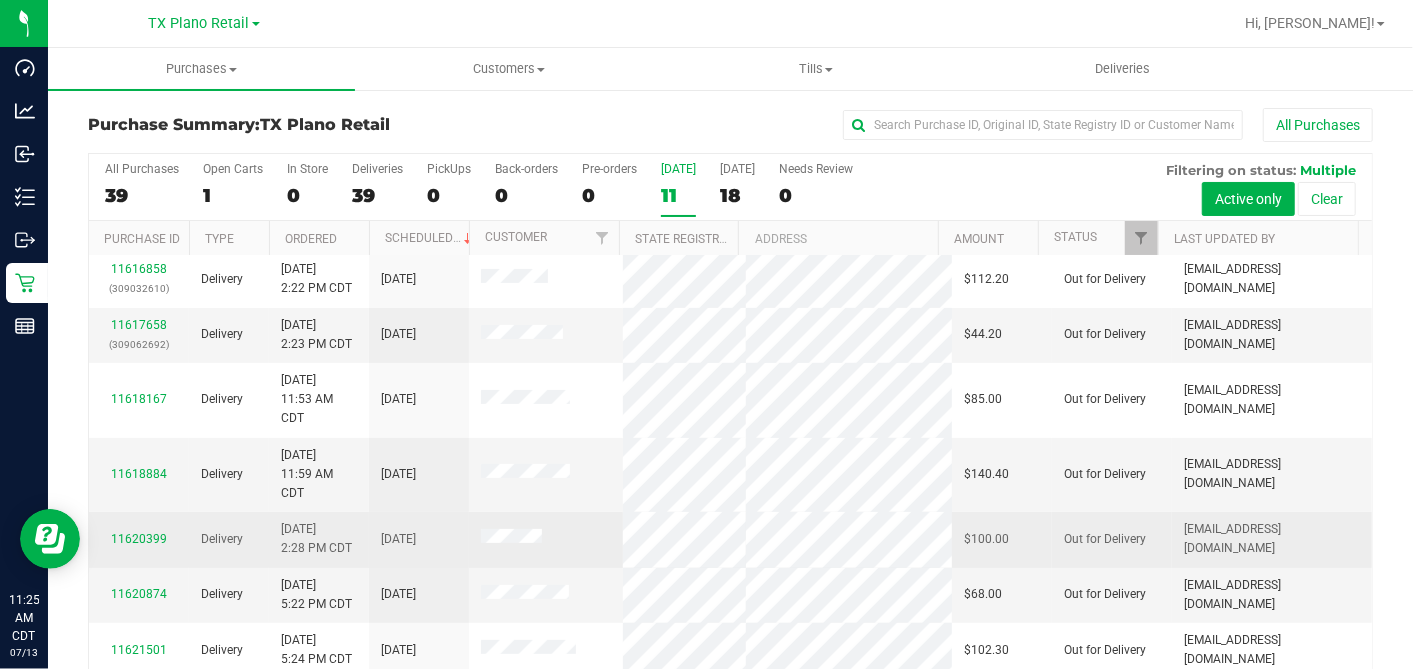 scroll, scrollTop: 337, scrollLeft: 0, axis: vertical 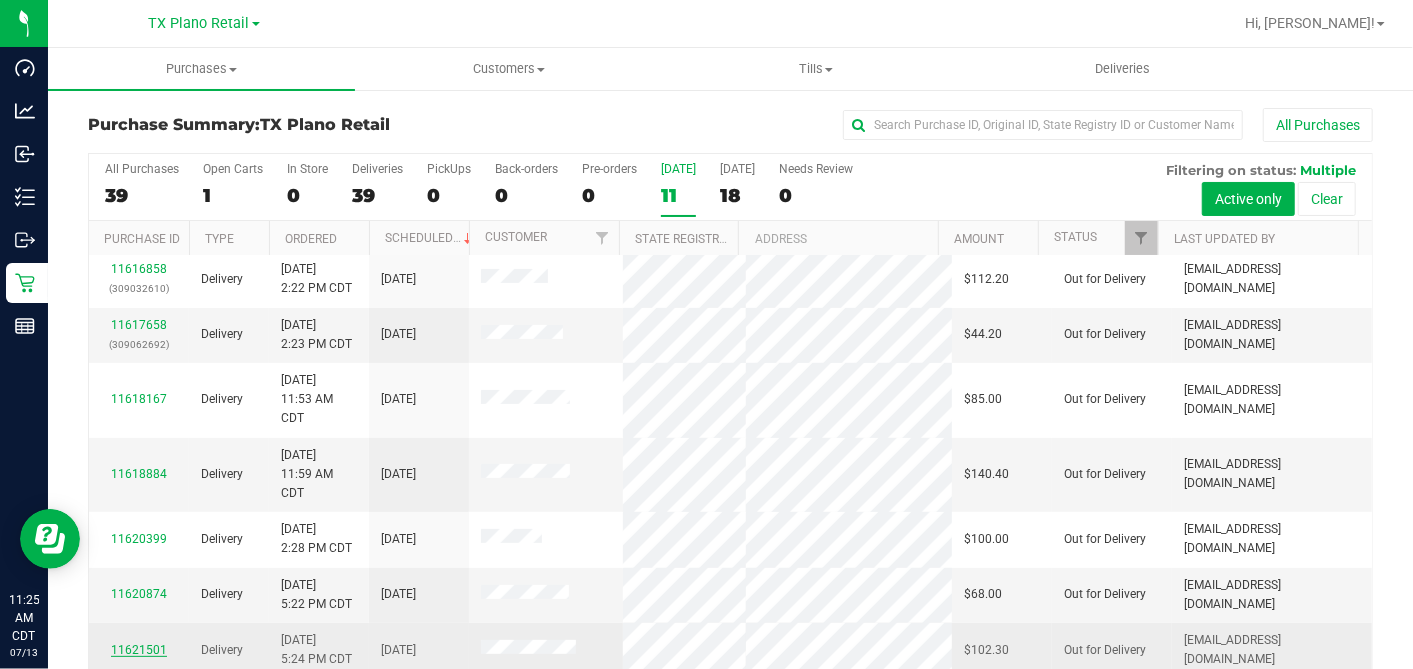 click on "11621501" at bounding box center (139, 650) 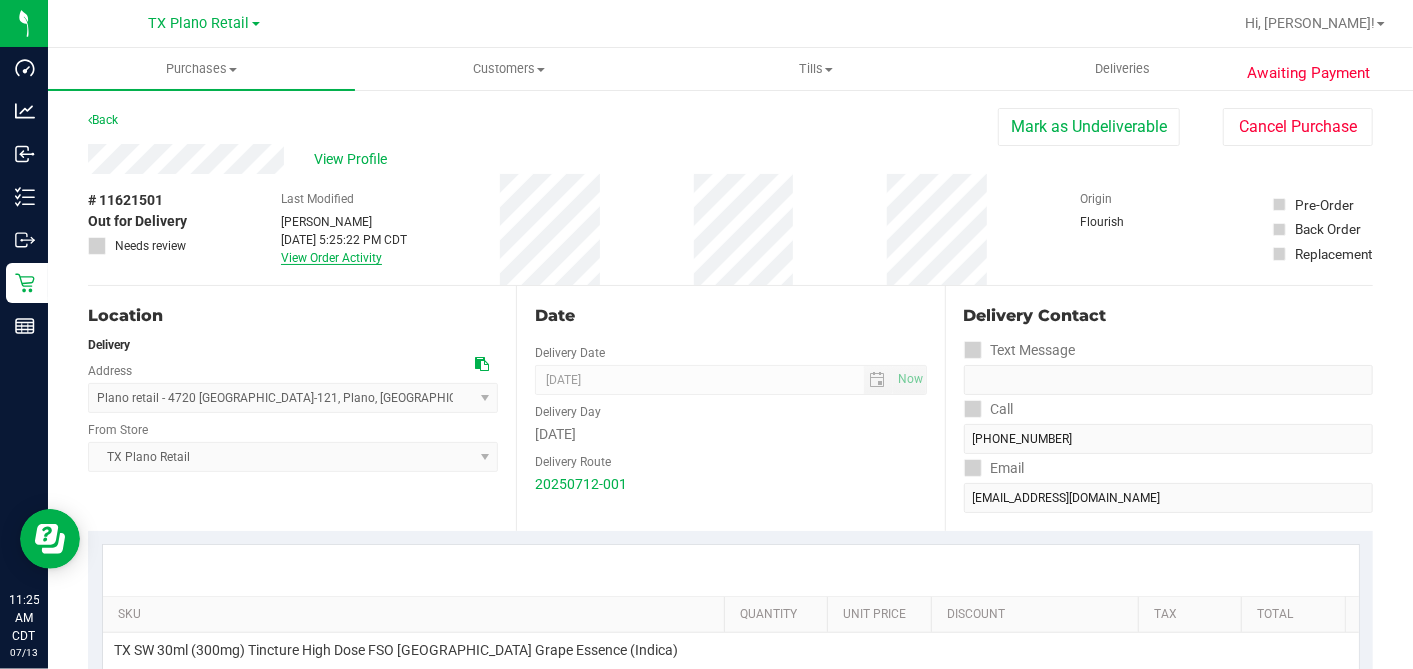 click on "View Order Activity" at bounding box center (331, 258) 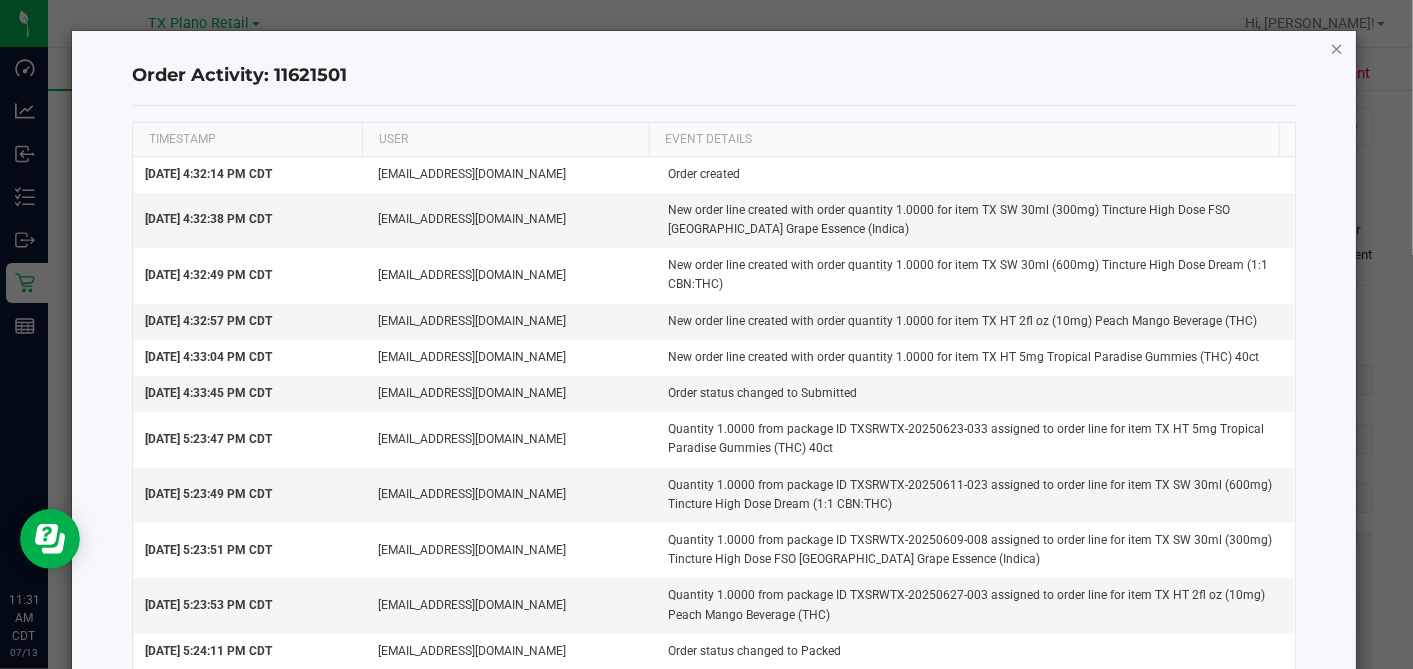 click 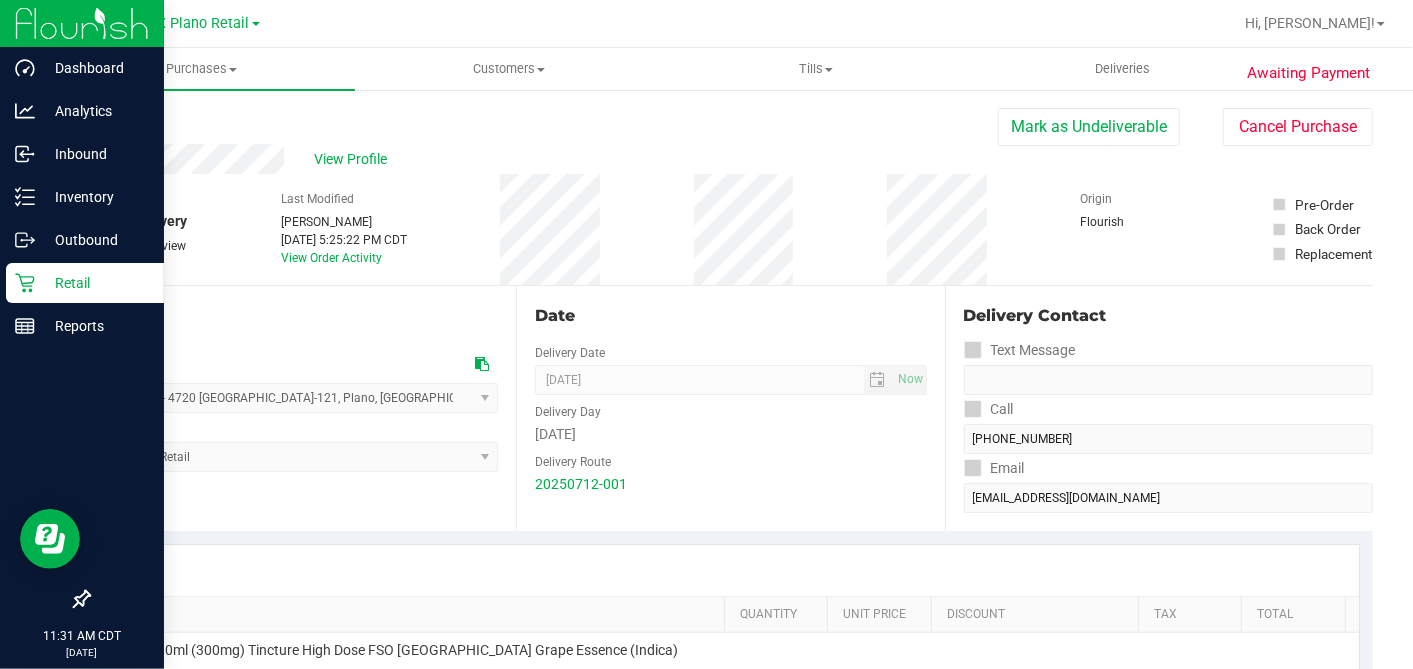 click 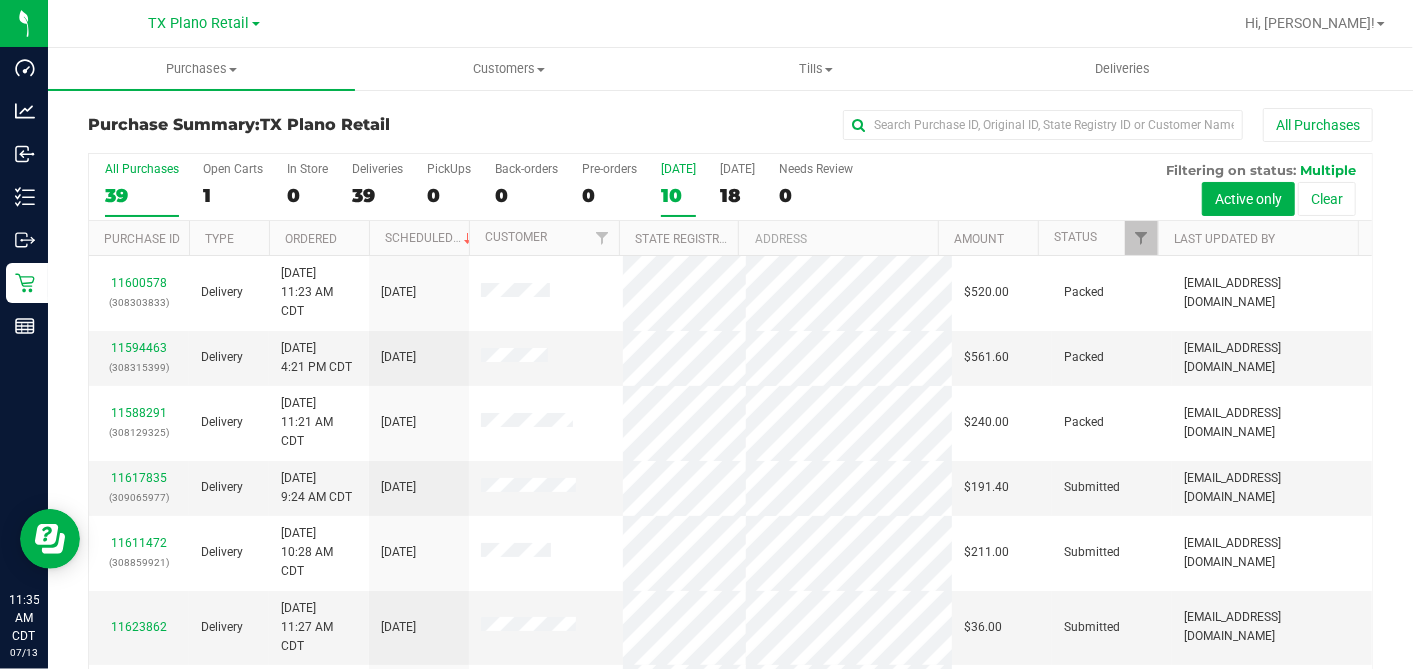 click on "Today
10" at bounding box center [678, 189] 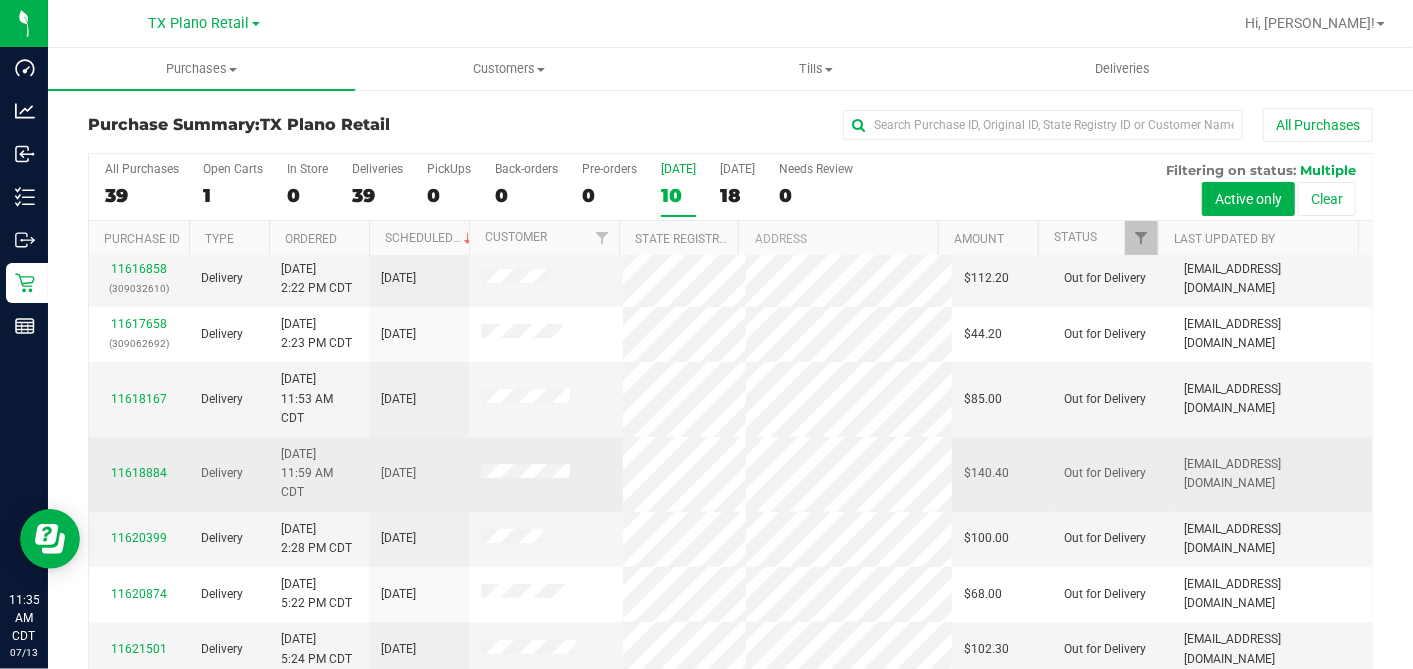 scroll, scrollTop: 263, scrollLeft: 0, axis: vertical 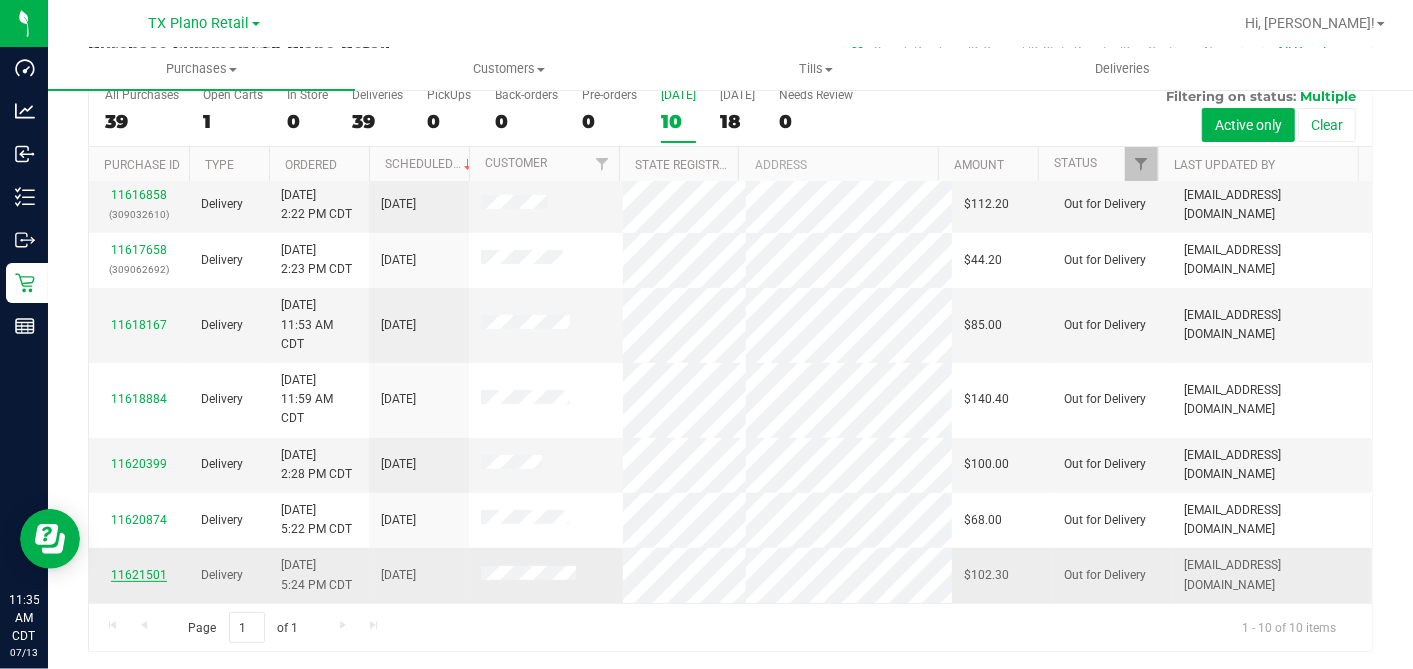 click on "11621501" at bounding box center [139, 575] 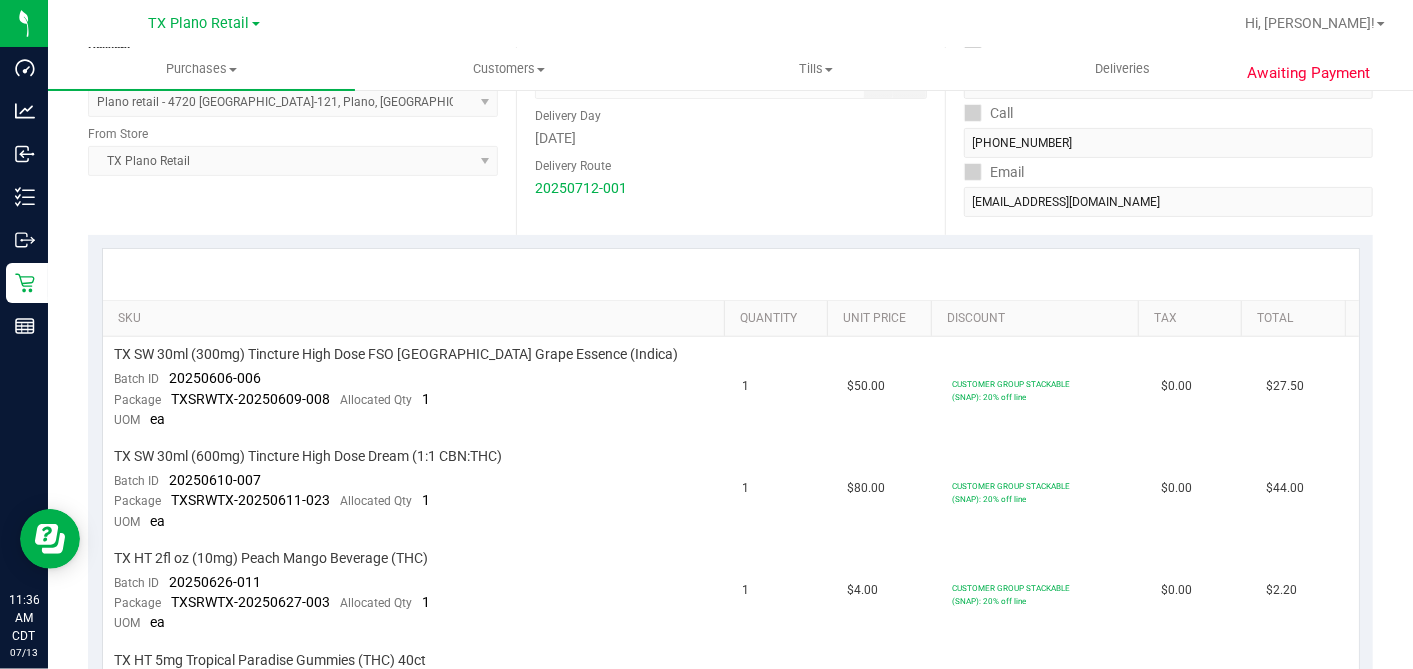 scroll, scrollTop: 0, scrollLeft: 0, axis: both 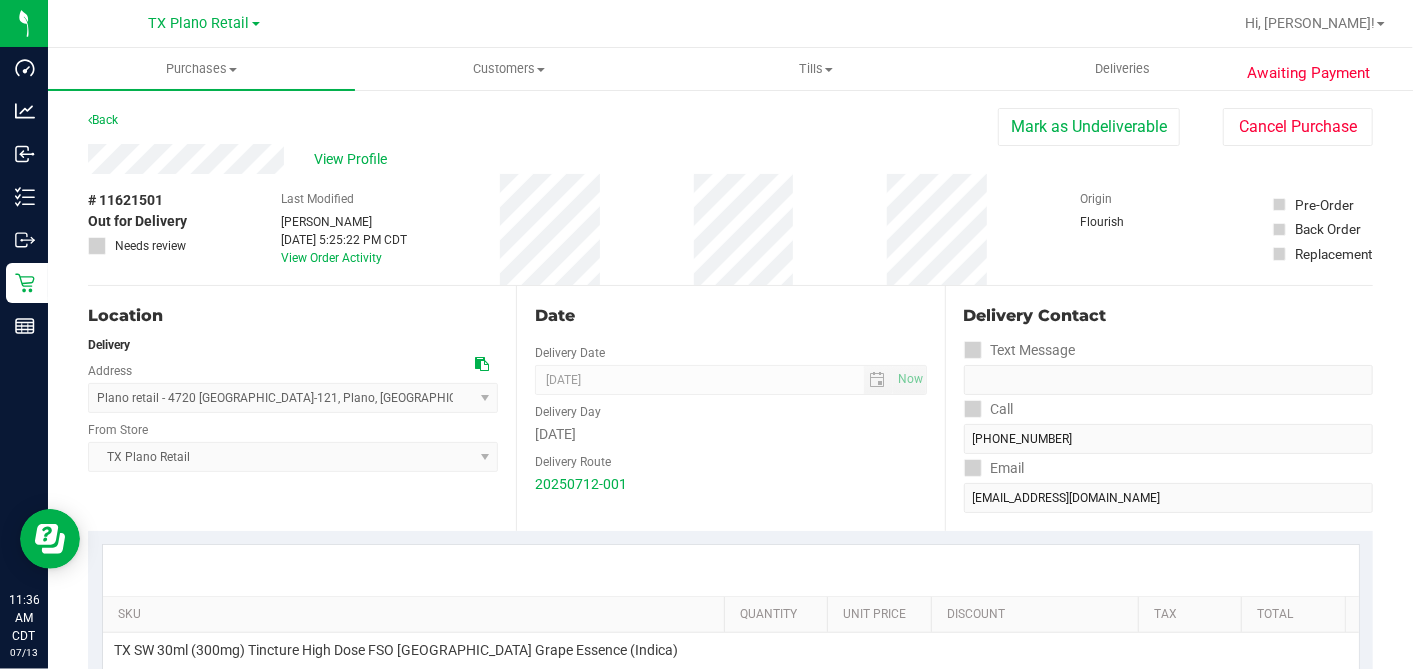 drag, startPoint x: 1036, startPoint y: 131, endPoint x: 827, endPoint y: 161, distance: 211.14214 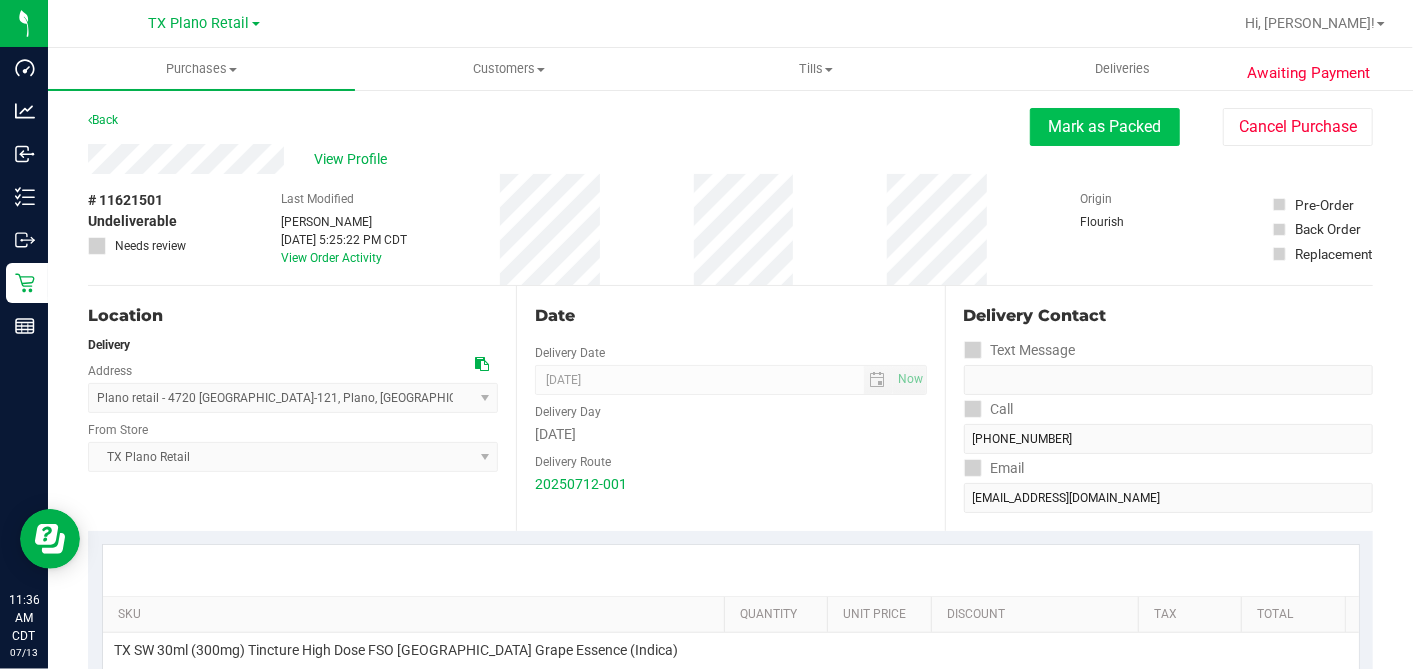 click on "Mark as Packed" at bounding box center (1105, 127) 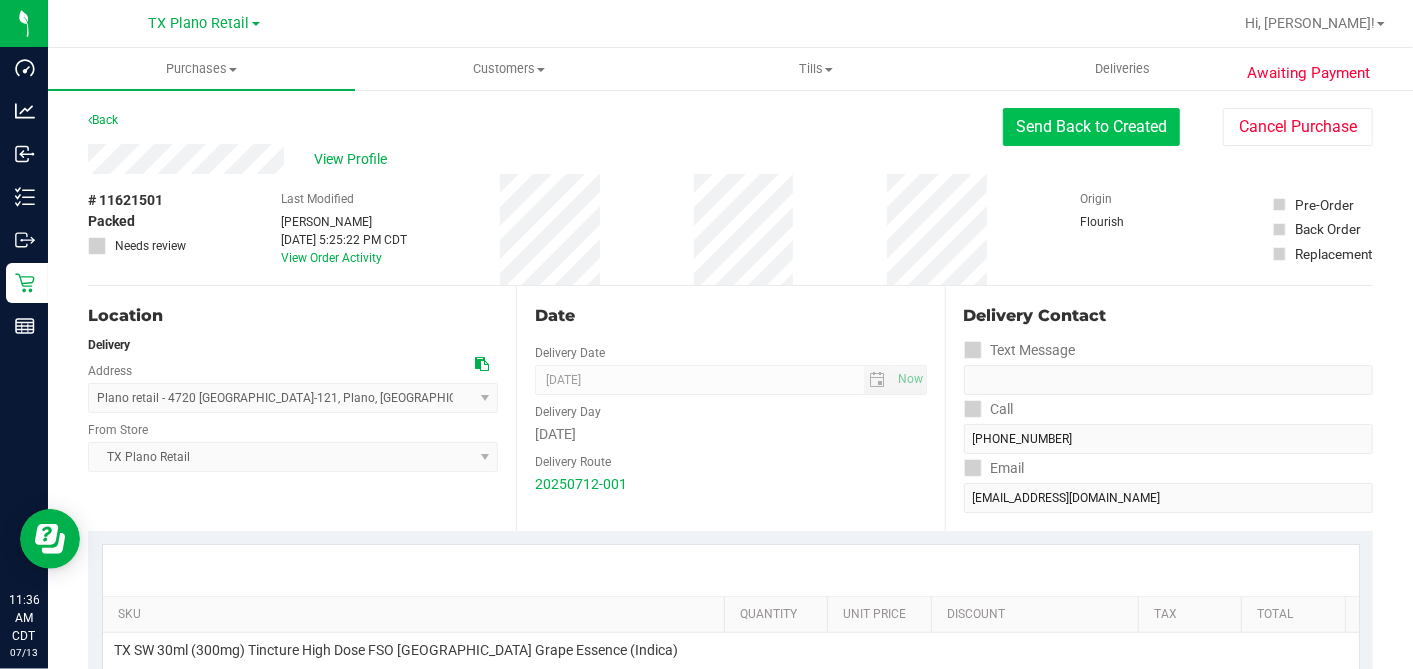 click on "Send Back to Created" at bounding box center (1091, 127) 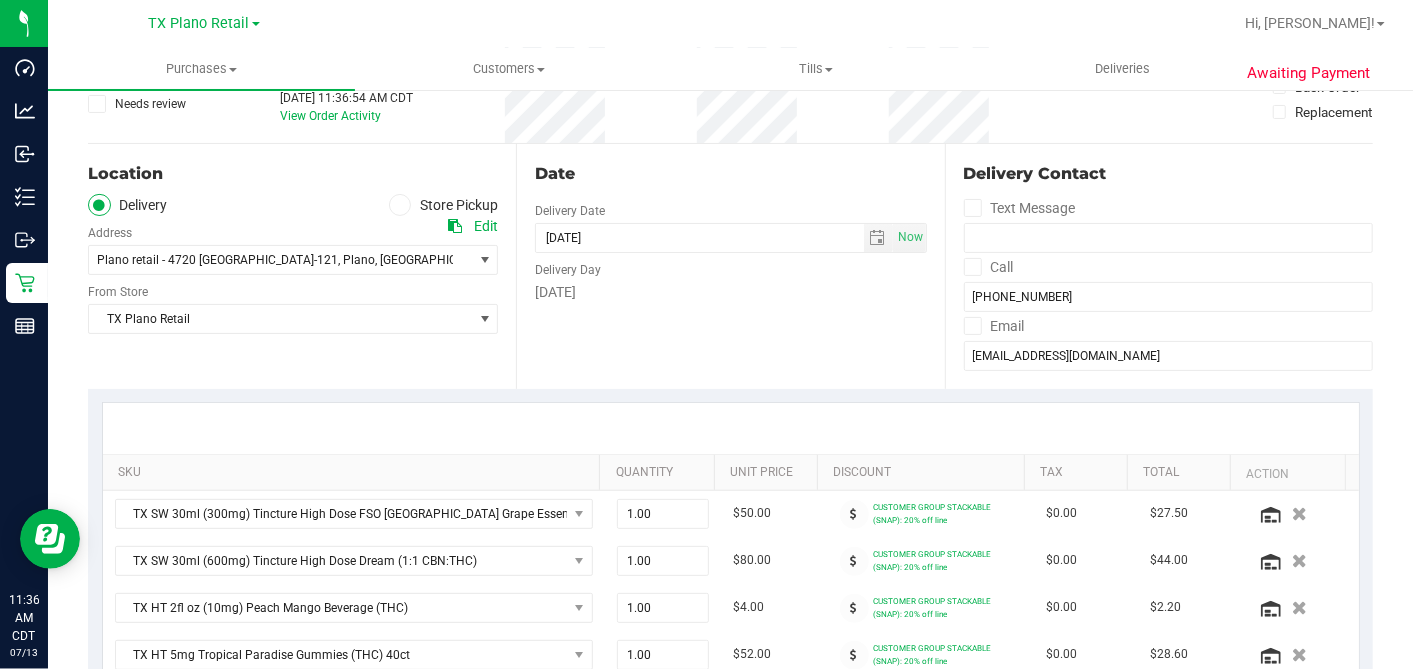 scroll, scrollTop: 222, scrollLeft: 0, axis: vertical 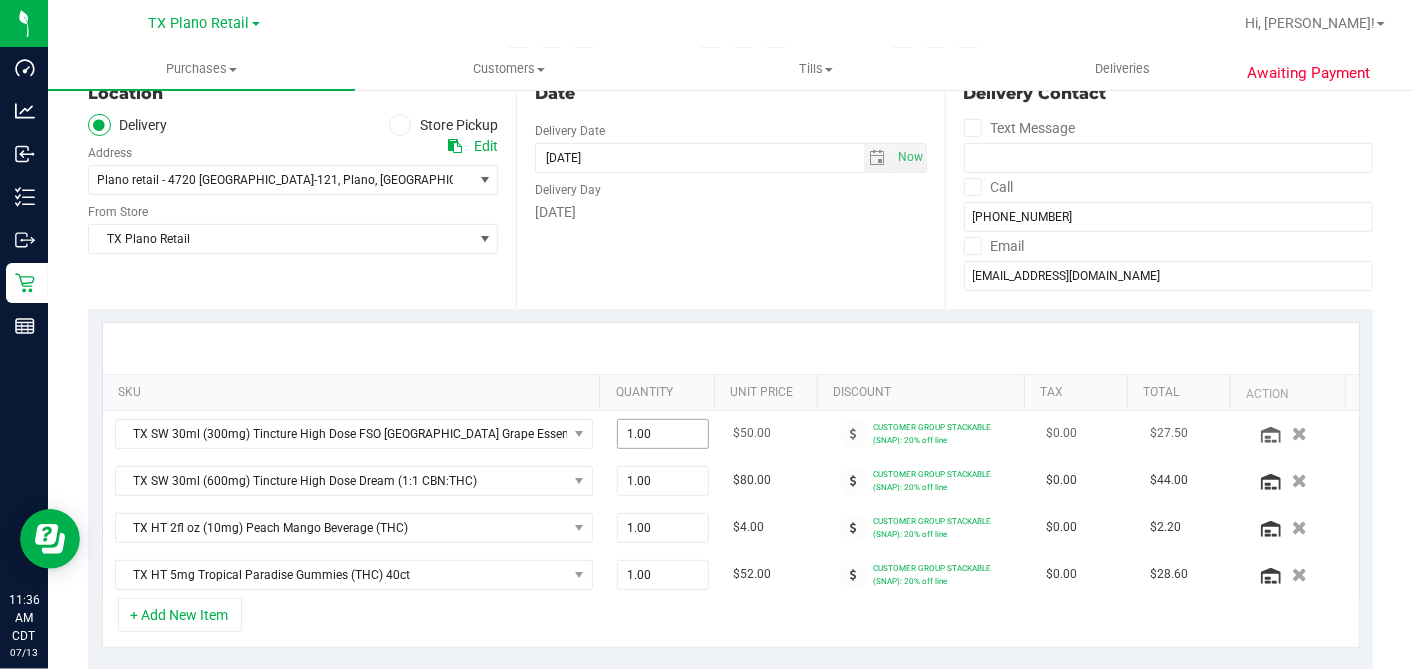 click on "1.00 1" at bounding box center (663, 434) 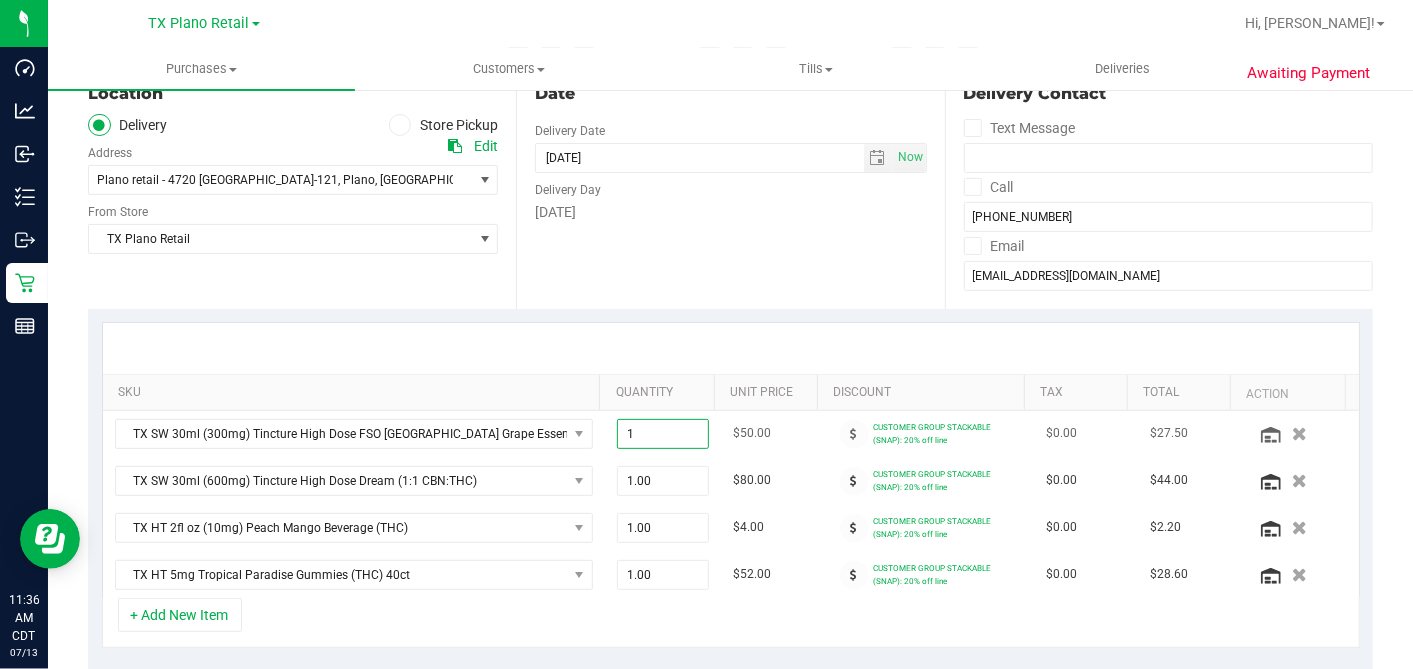 drag, startPoint x: 634, startPoint y: 431, endPoint x: 608, endPoint y: 435, distance: 26.305893 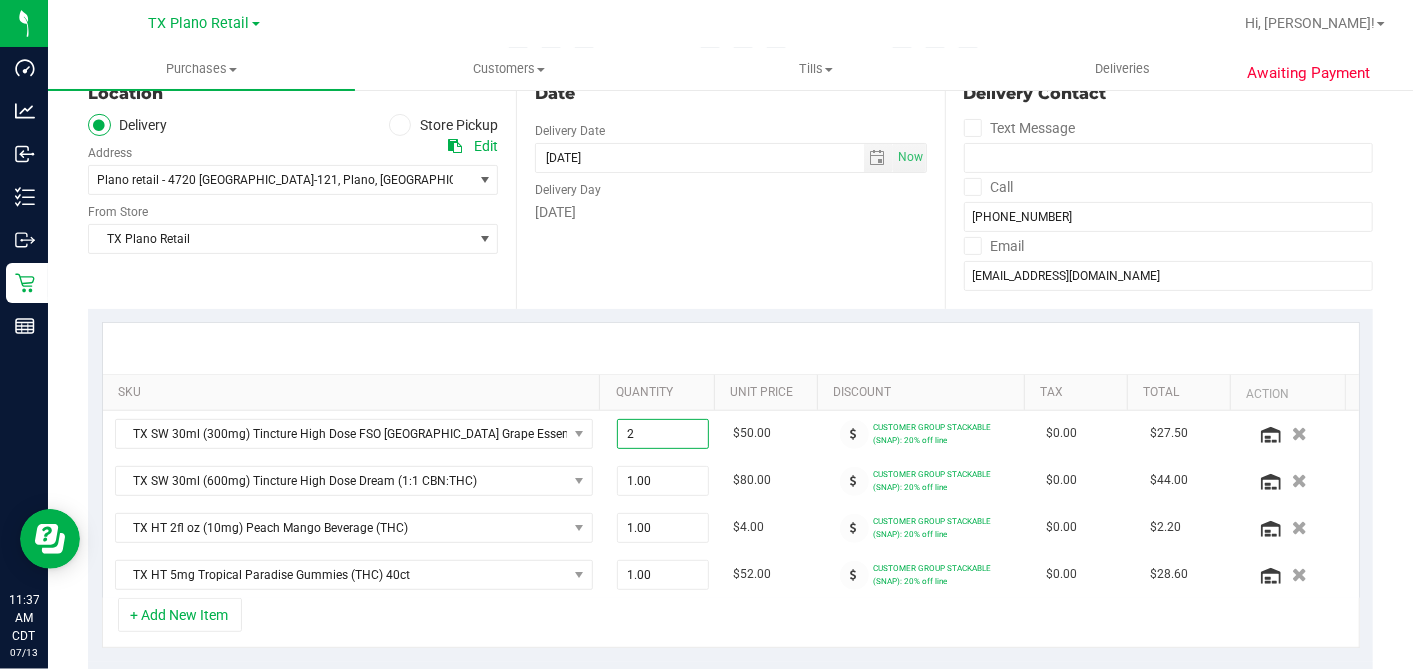 type on "2.00" 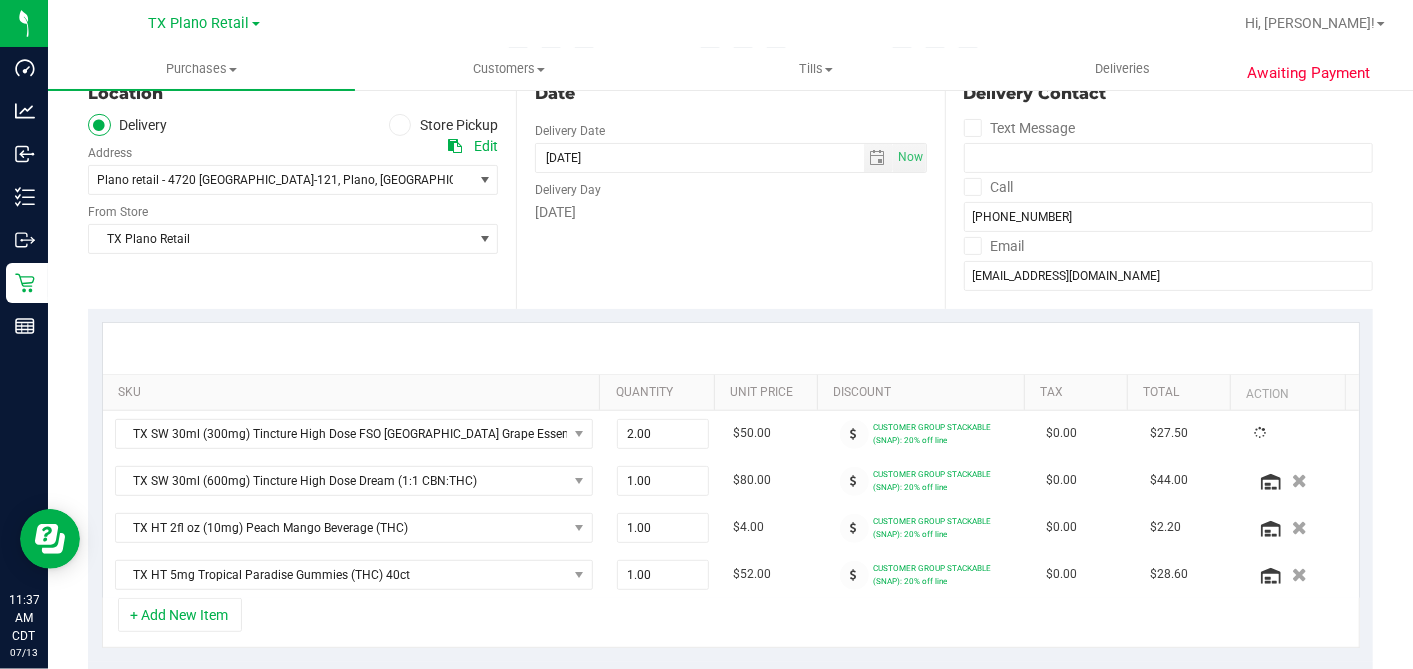 click on "Date
Delivery Date
07/13/2025
Now
07/13/2025 07:00 AM
Now
Delivery Day
Sunday" at bounding box center [730, 186] 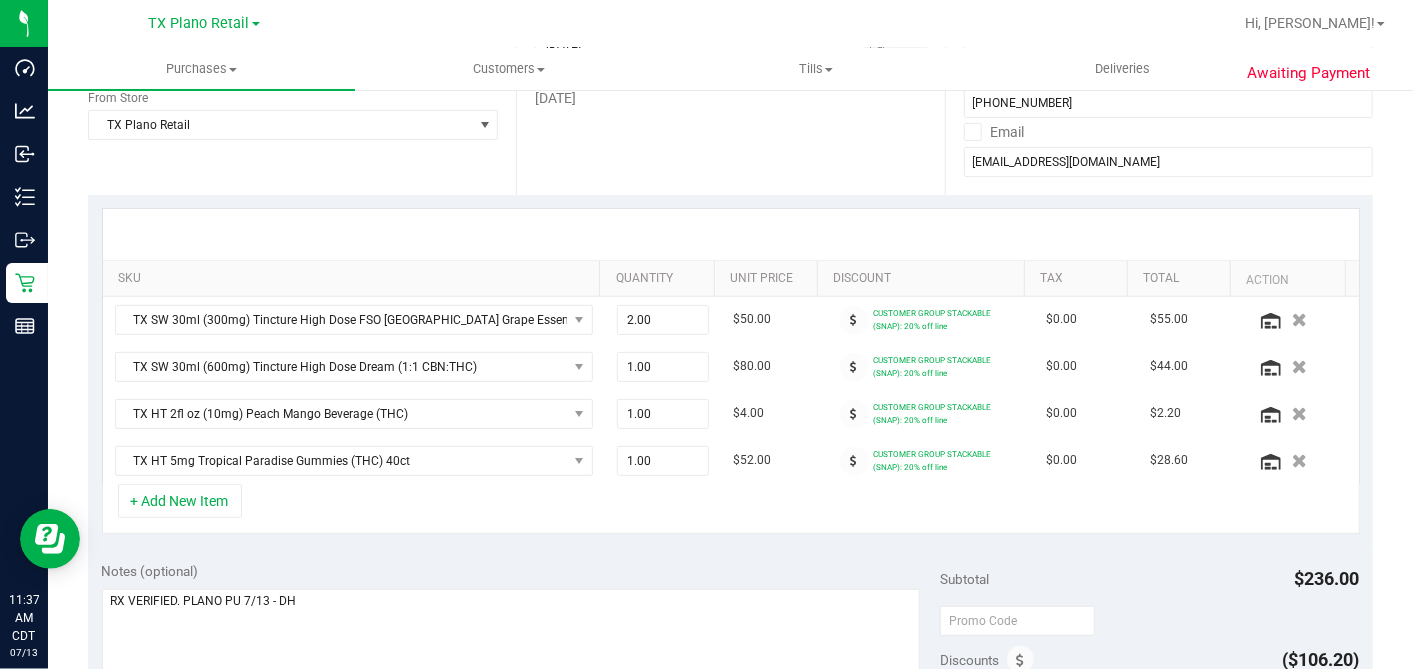 scroll, scrollTop: 555, scrollLeft: 0, axis: vertical 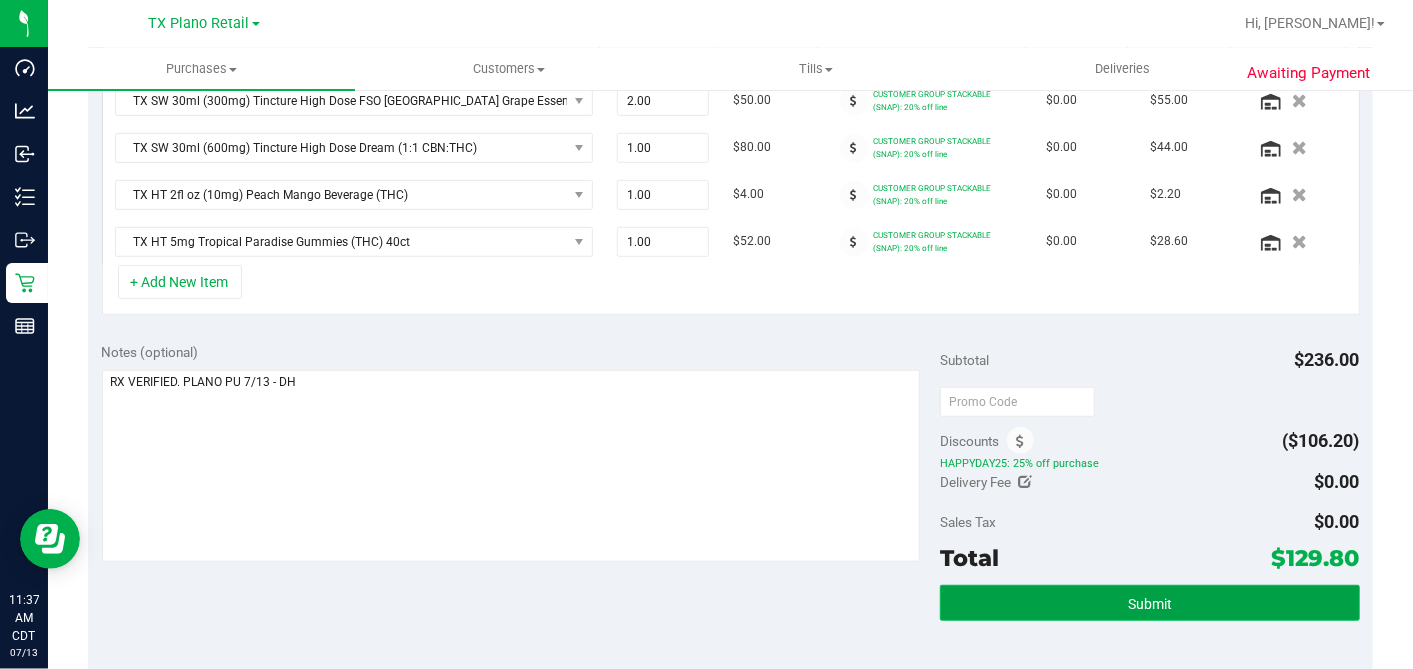 click on "Submit" at bounding box center [1149, 603] 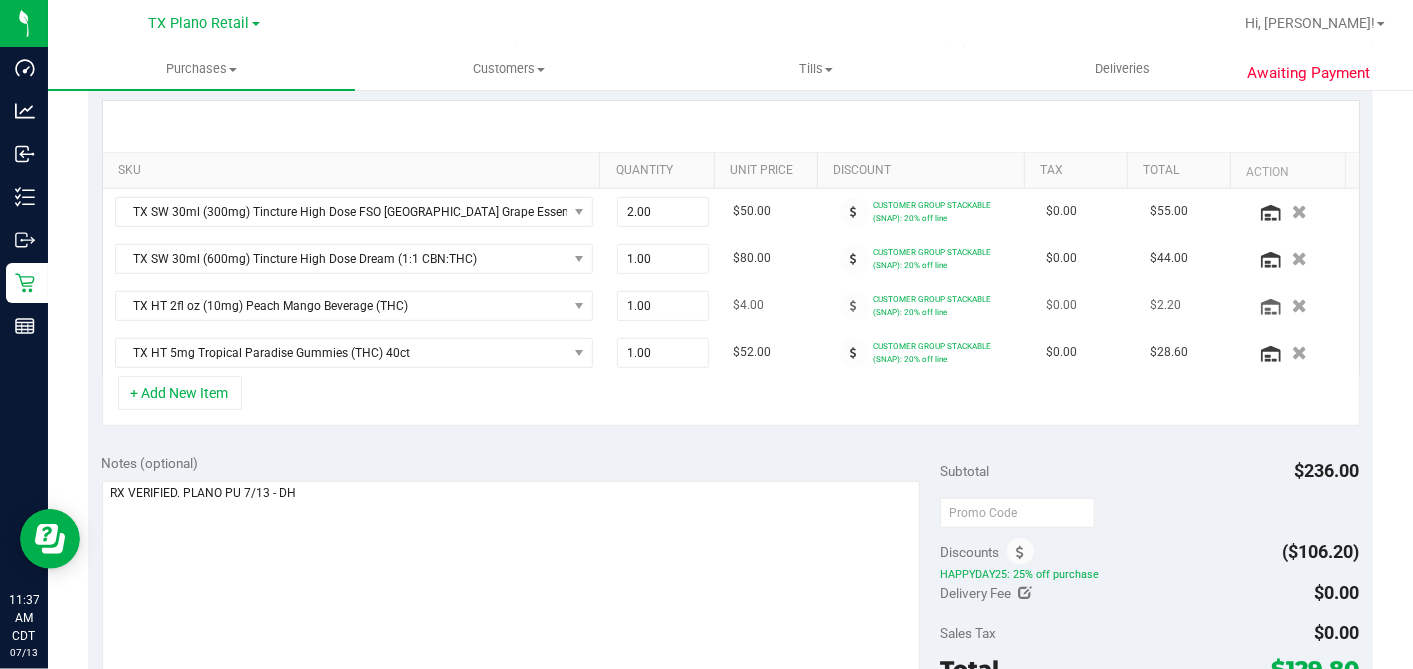 scroll, scrollTop: 337, scrollLeft: 0, axis: vertical 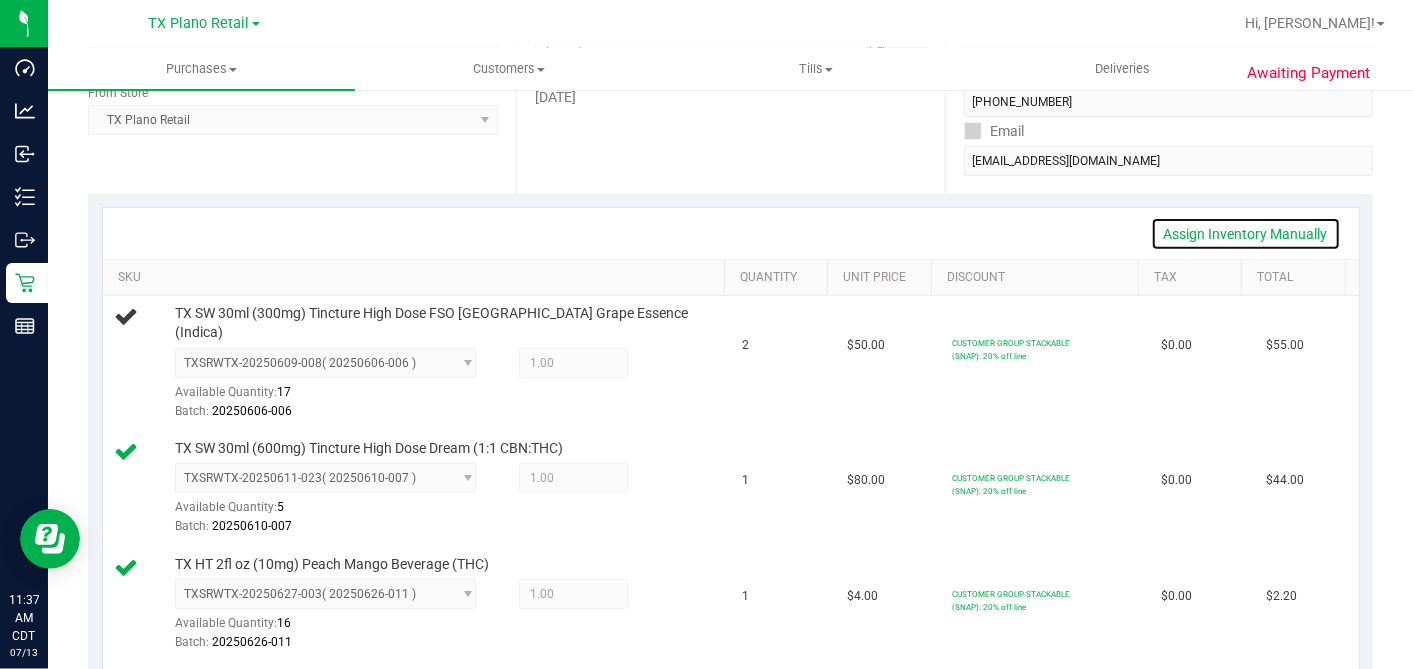 click on "Assign Inventory Manually" at bounding box center [1246, 234] 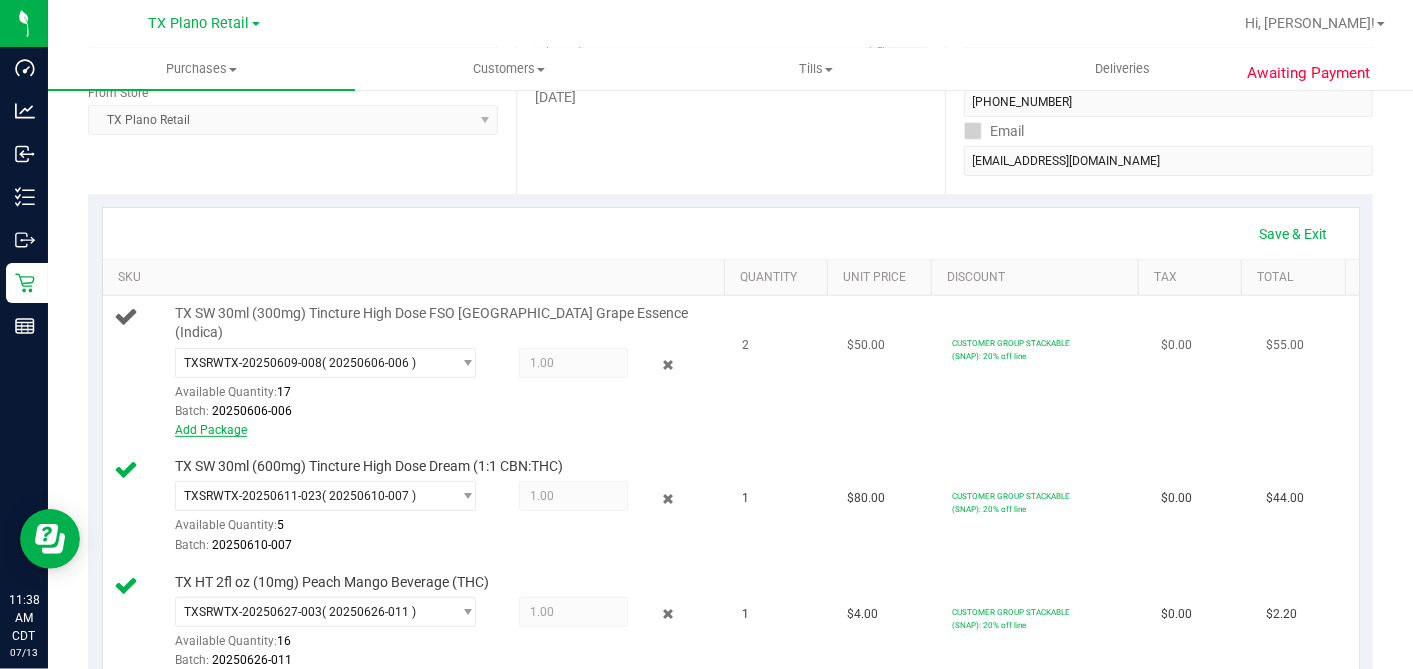 click on "Add Package" at bounding box center (211, 430) 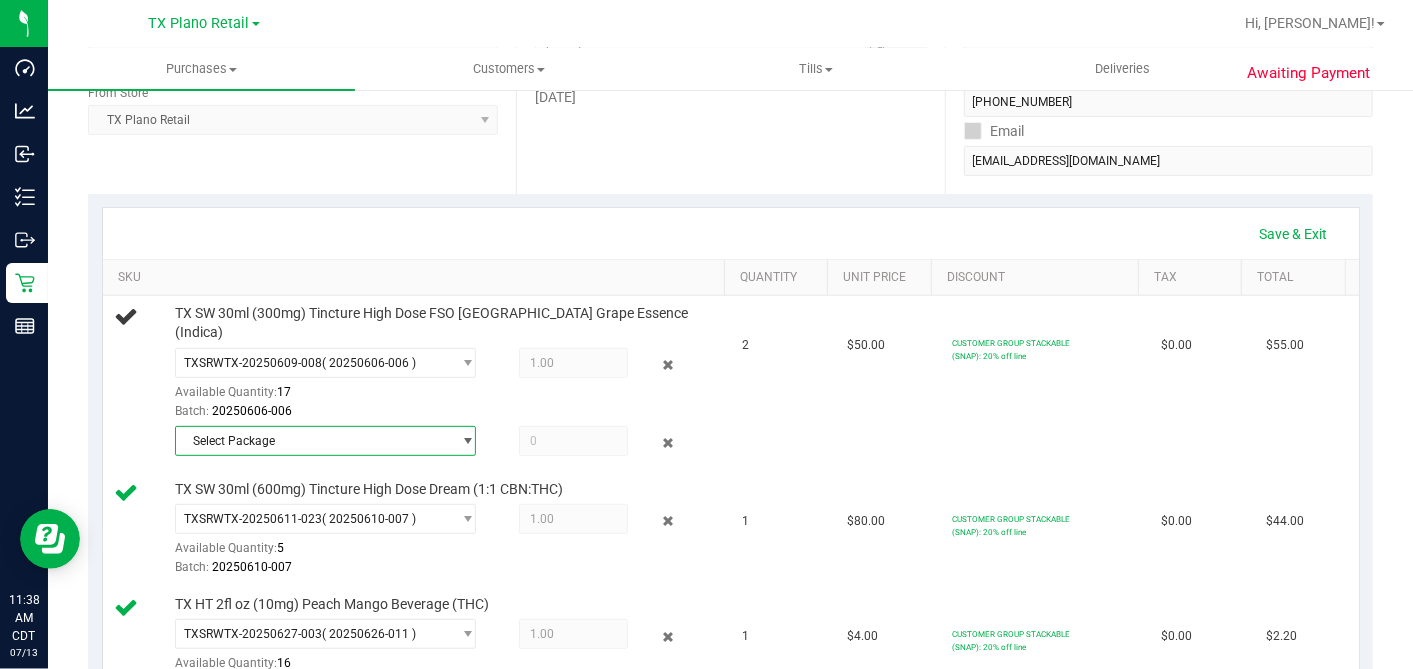 click on "Select Package" at bounding box center [313, 441] 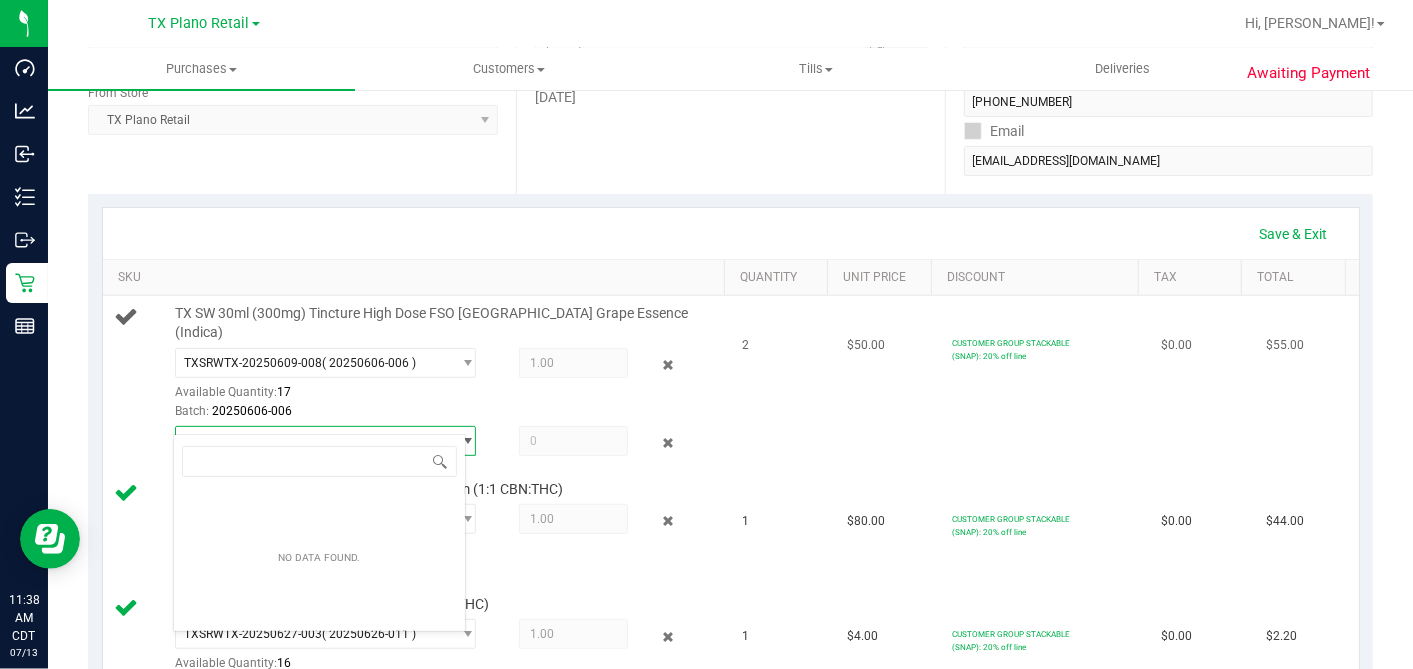 click on "Batch:
20250606-006" at bounding box center [447, 411] 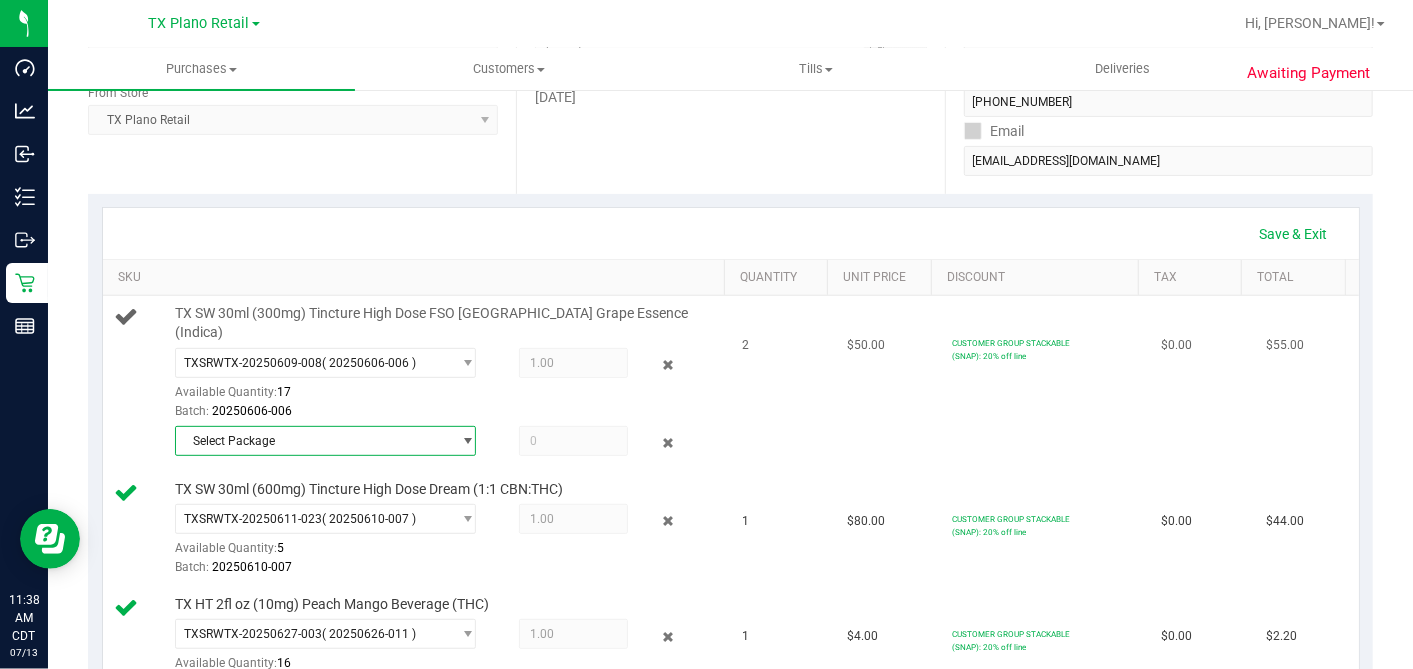 click on "Select Package" at bounding box center (313, 441) 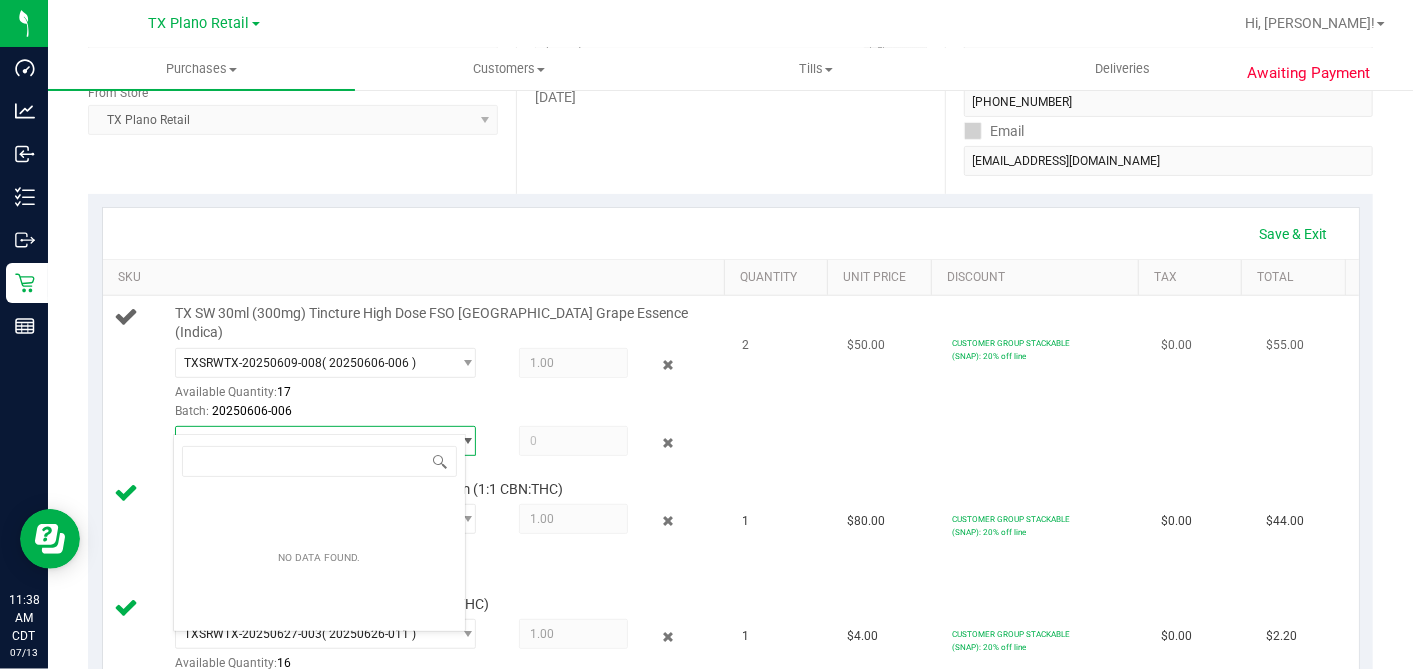 click on "Select Package" at bounding box center [313, 441] 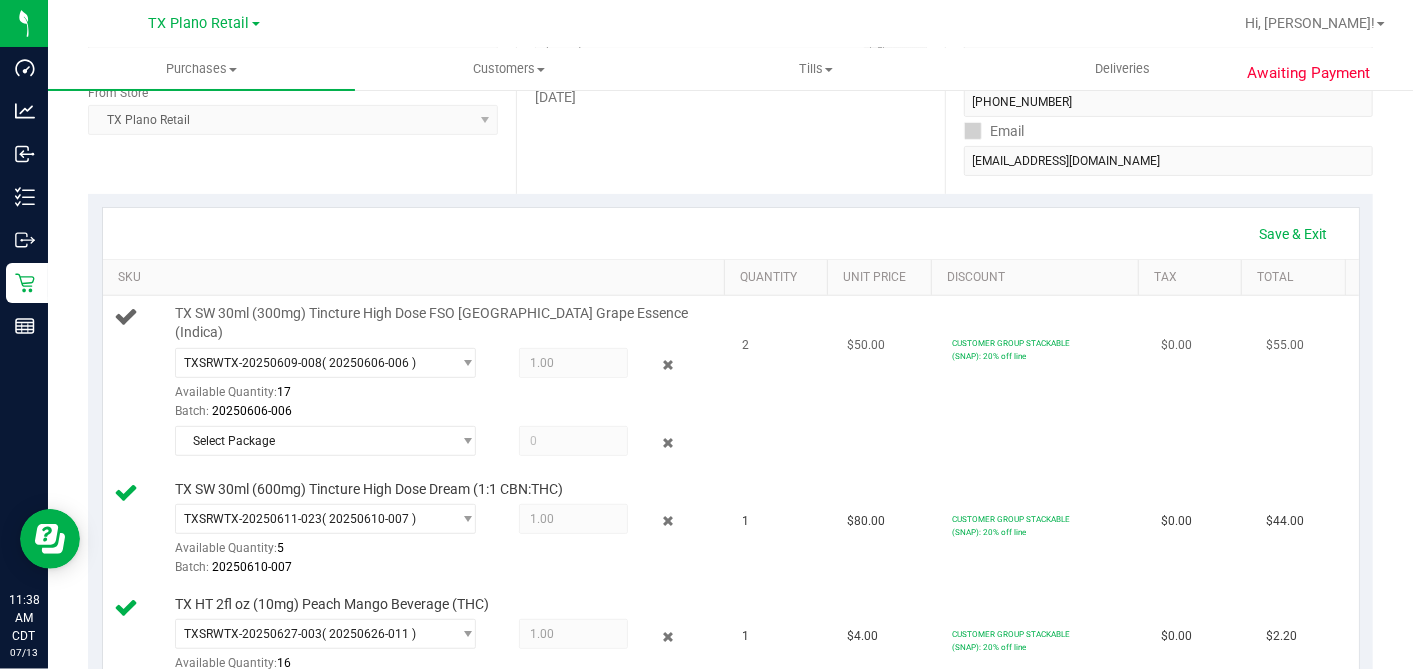 click on "Batch:
20250606-006" at bounding box center [447, 411] 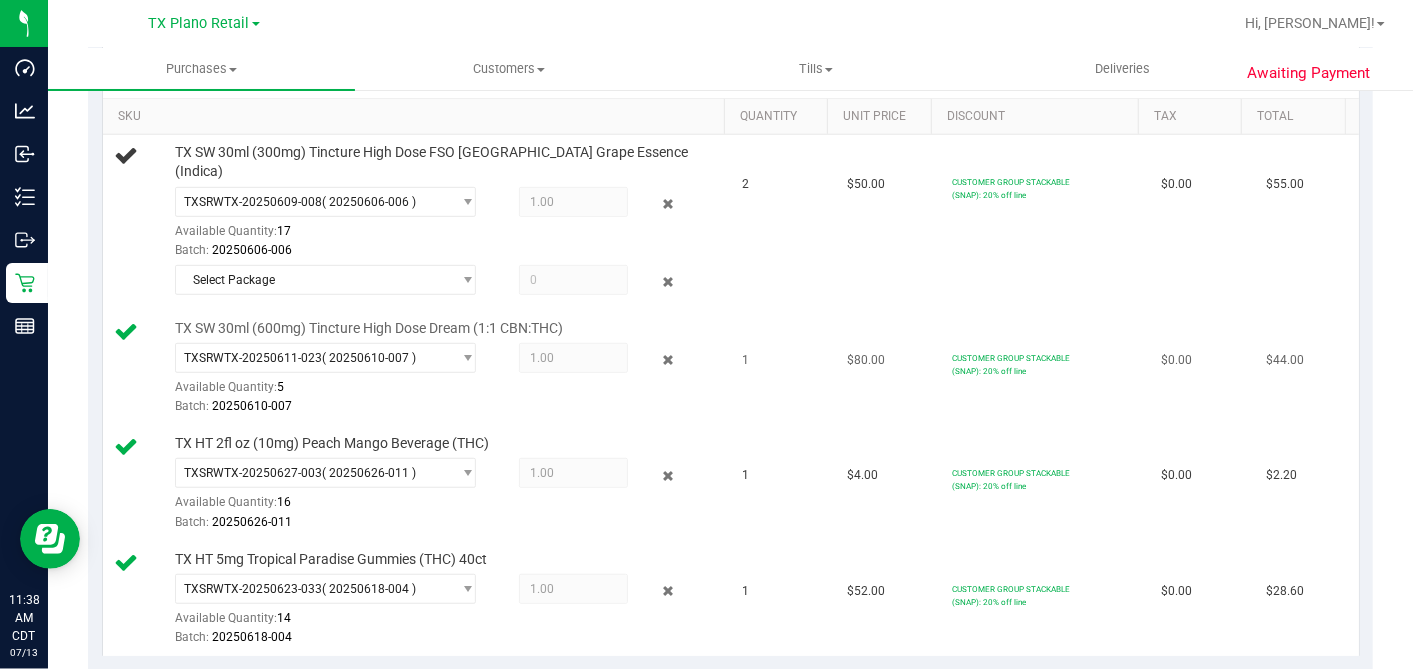 scroll, scrollTop: 464, scrollLeft: 0, axis: vertical 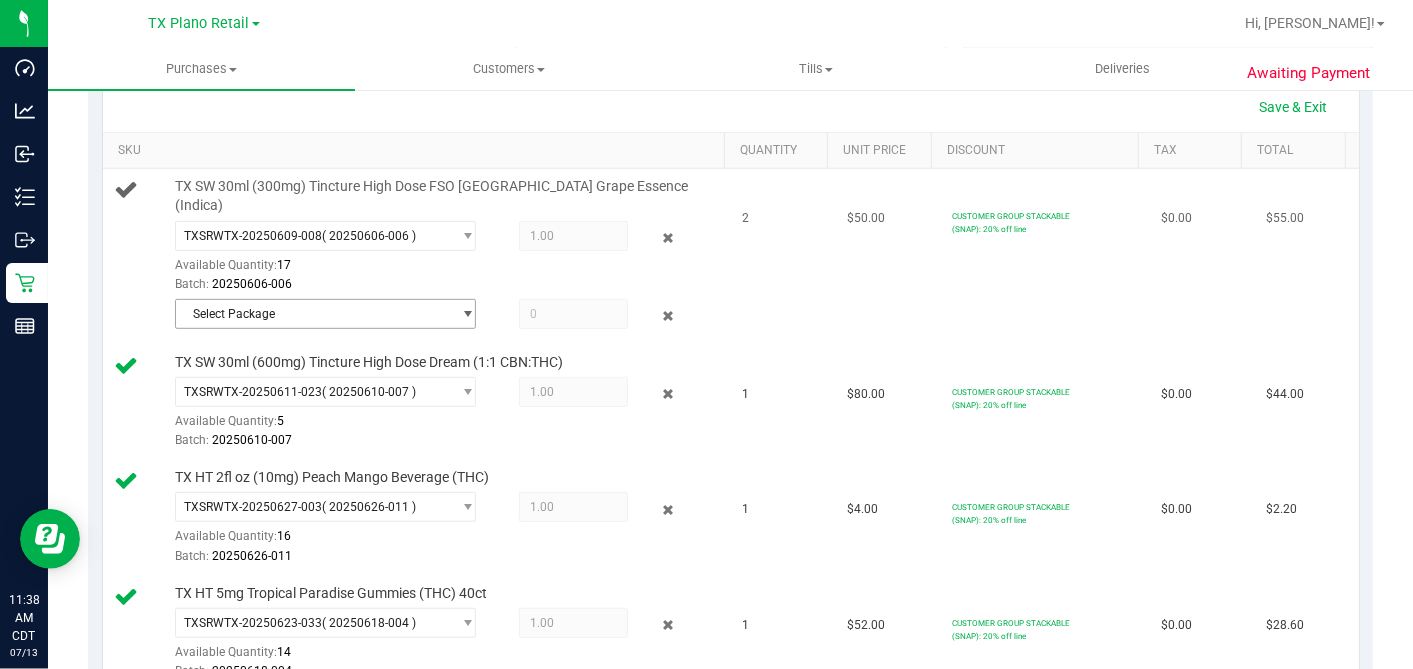 click on "Select Package" at bounding box center (313, 314) 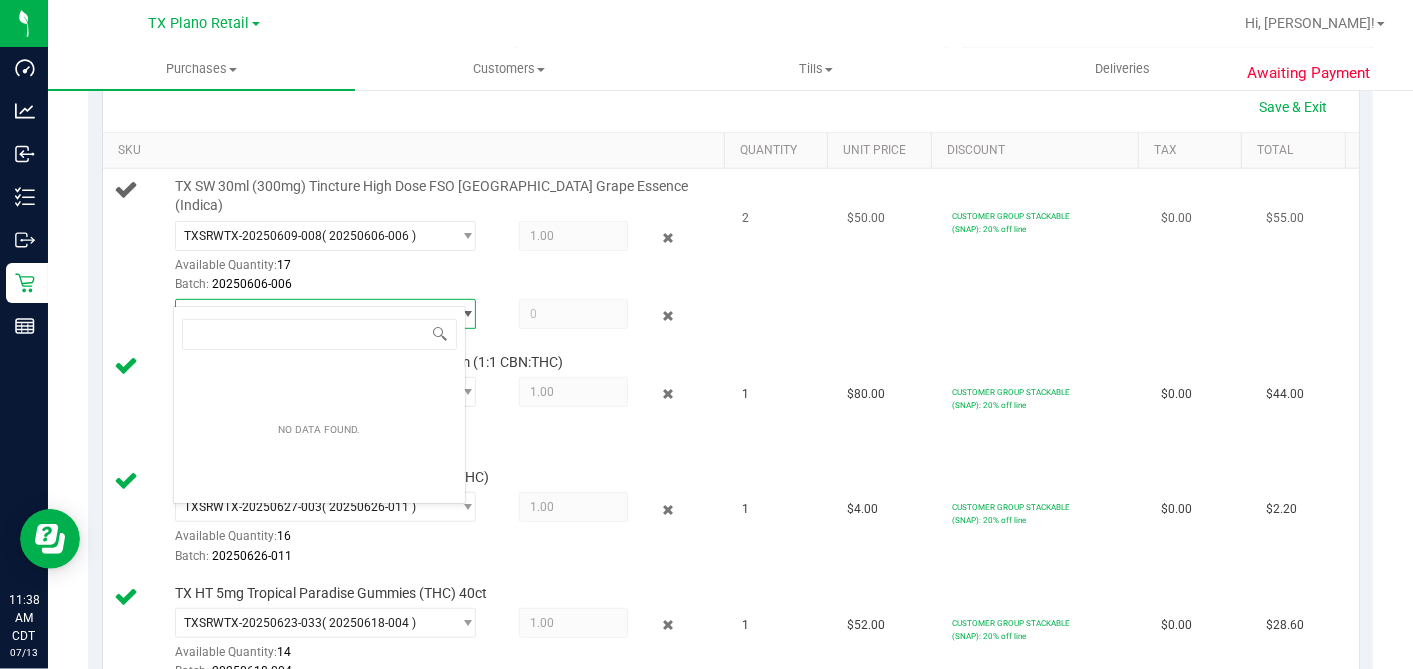 click on "Select Package" at bounding box center (313, 314) 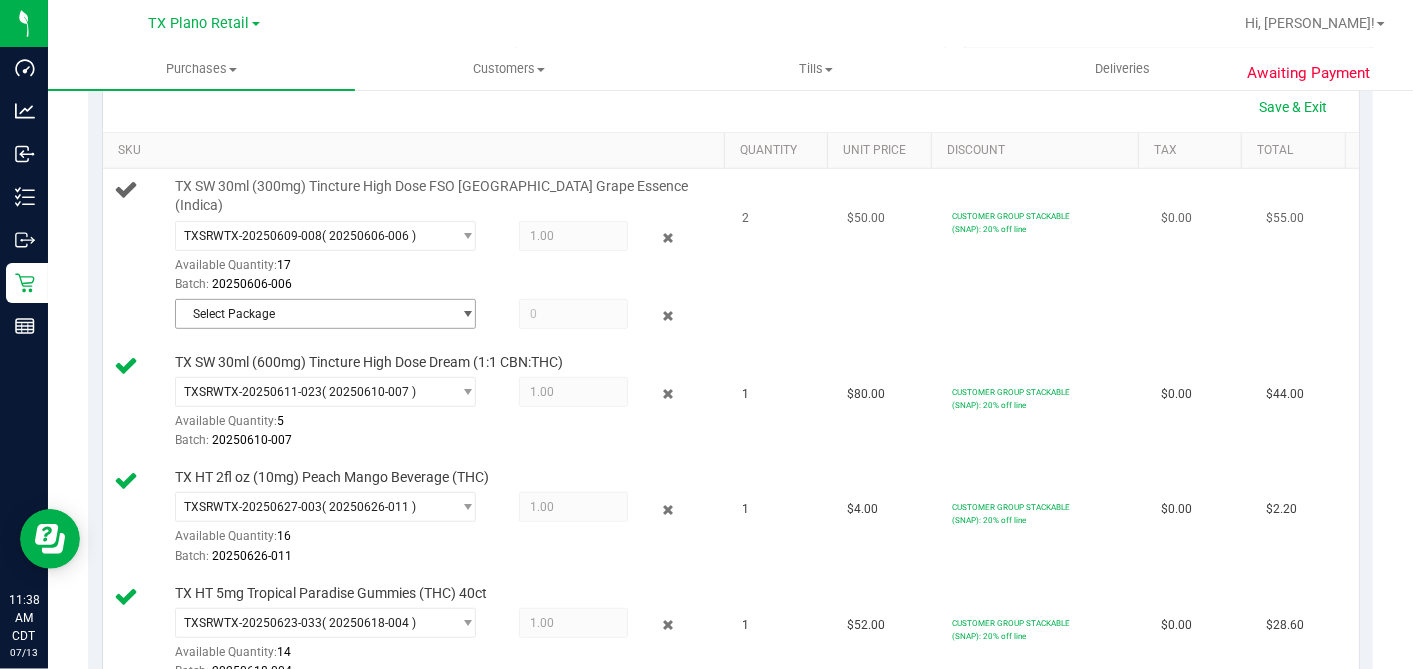 click on "Select Package" at bounding box center (313, 314) 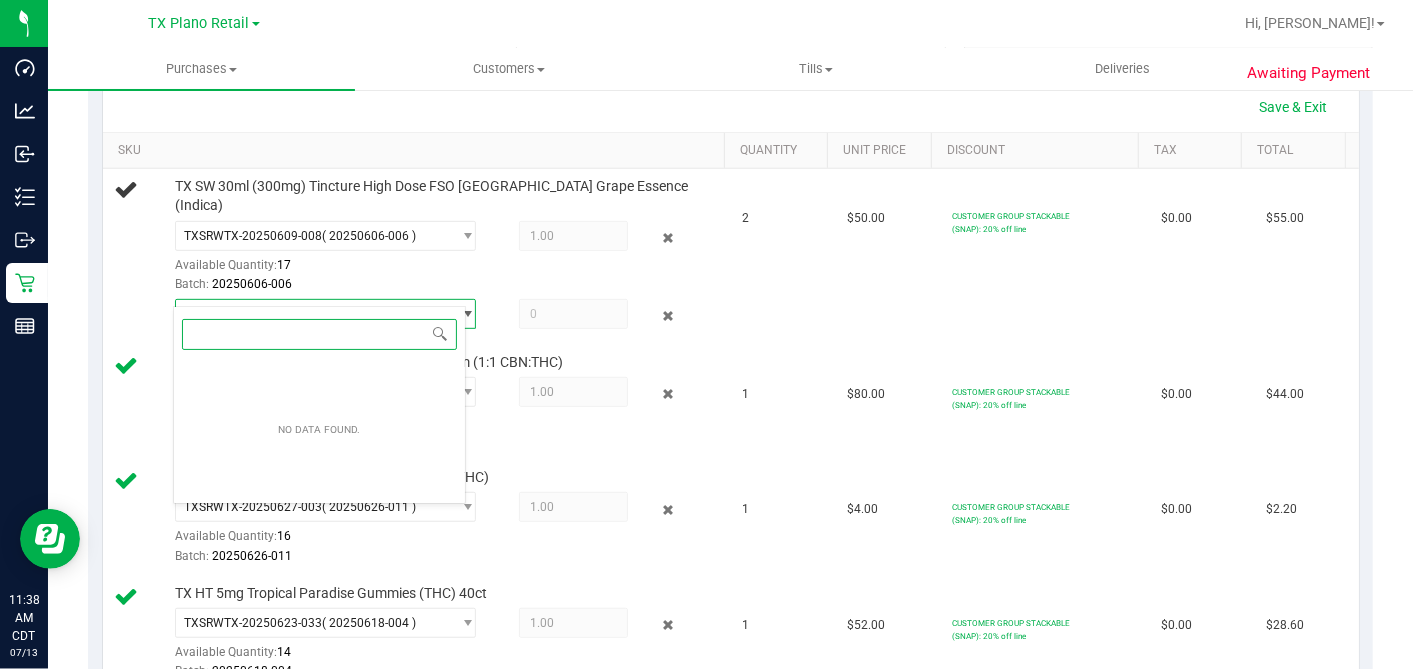 click at bounding box center [319, 334] 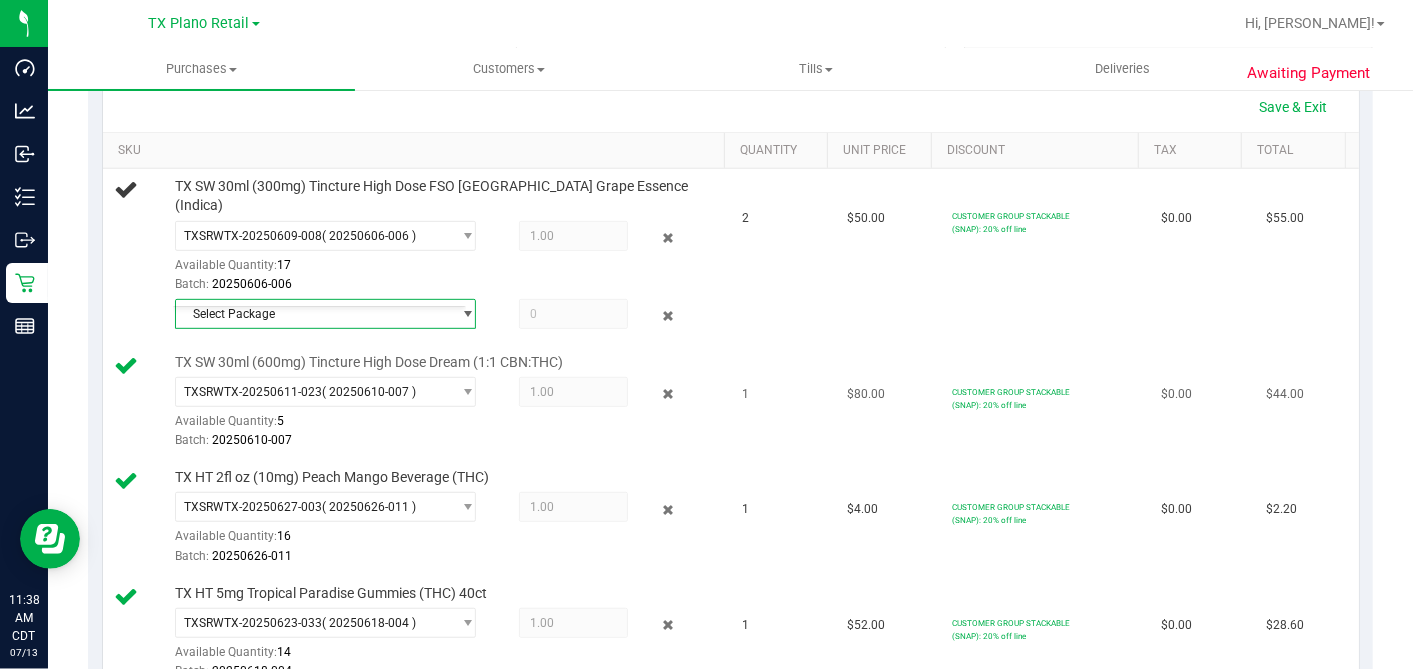click on "TX SW 30ml (600mg) Tincture High Dose Dream (1:1 CBN:THC)
TXSRWTX-20250611-023
(
20250610-007
)
TXSRWTX-20250611-023 TXSRWTX-20250616-015
Available Quantity:  5
1.00 1" at bounding box center (417, 403) 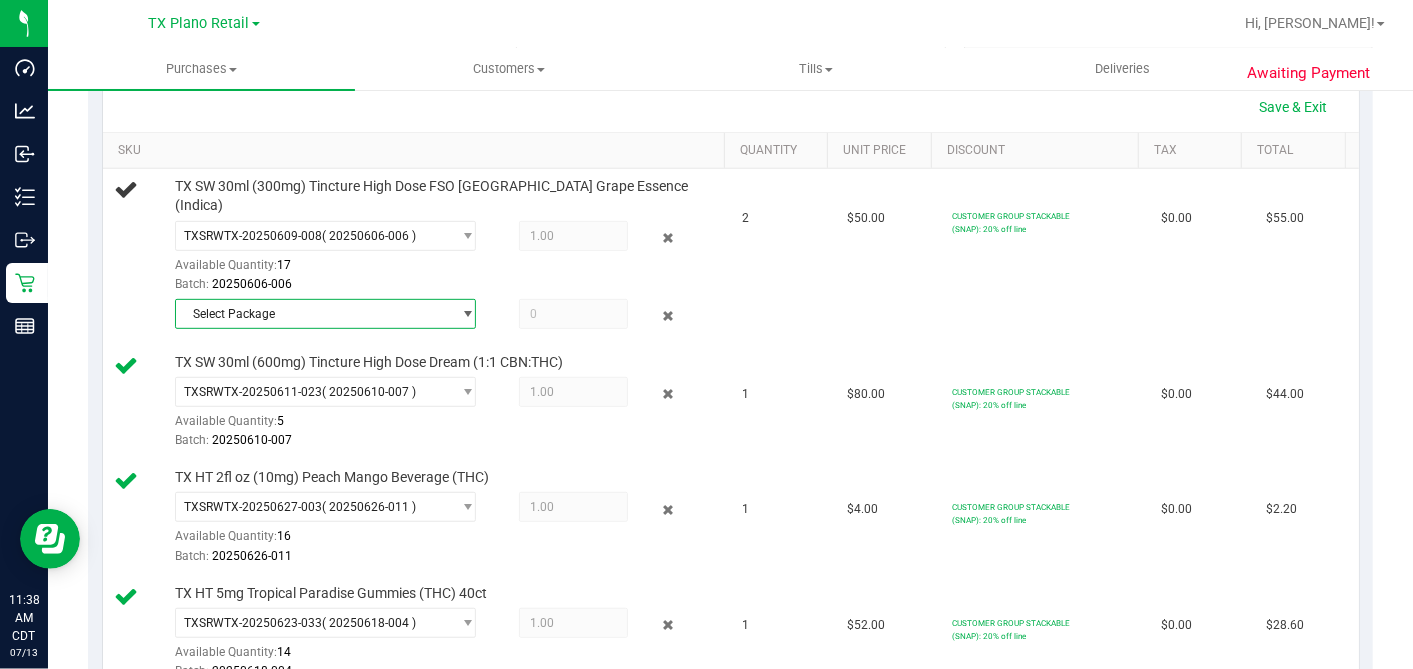 scroll, scrollTop: 0, scrollLeft: 0, axis: both 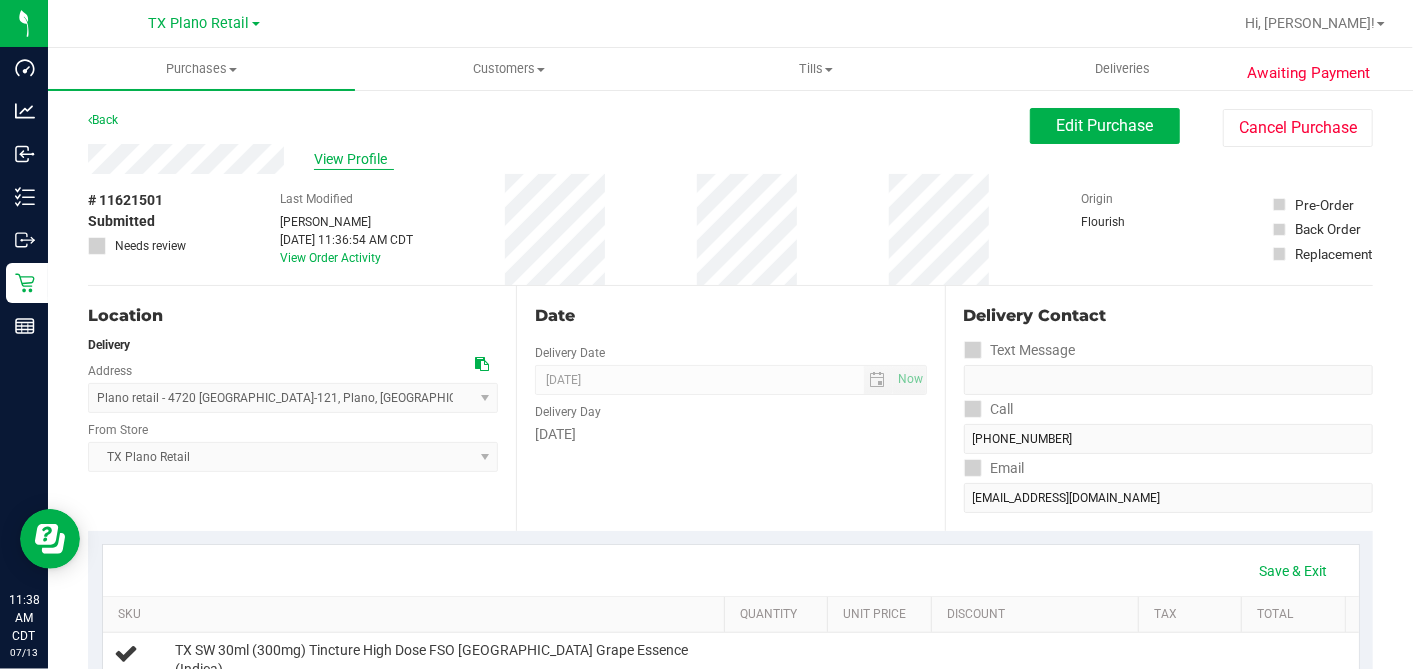 click on "View Profile" at bounding box center (354, 159) 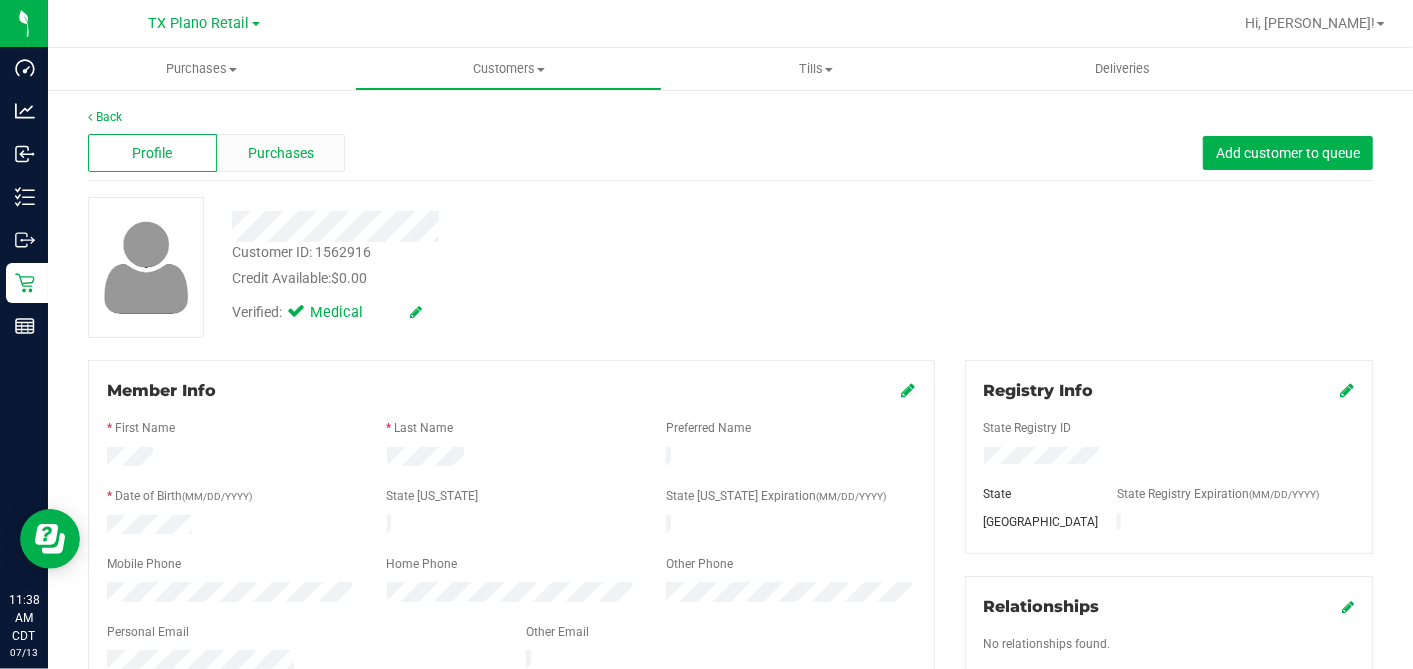 click on "Purchases" at bounding box center (281, 153) 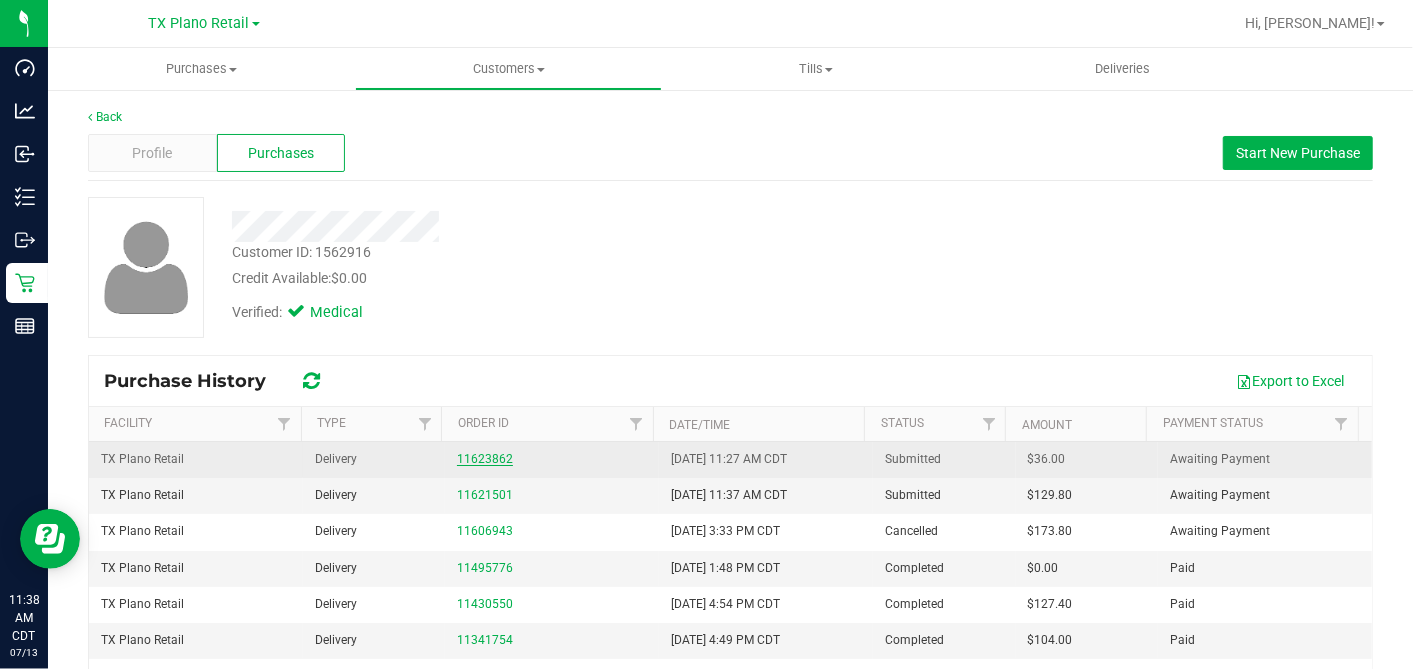 click on "11623862" at bounding box center [485, 459] 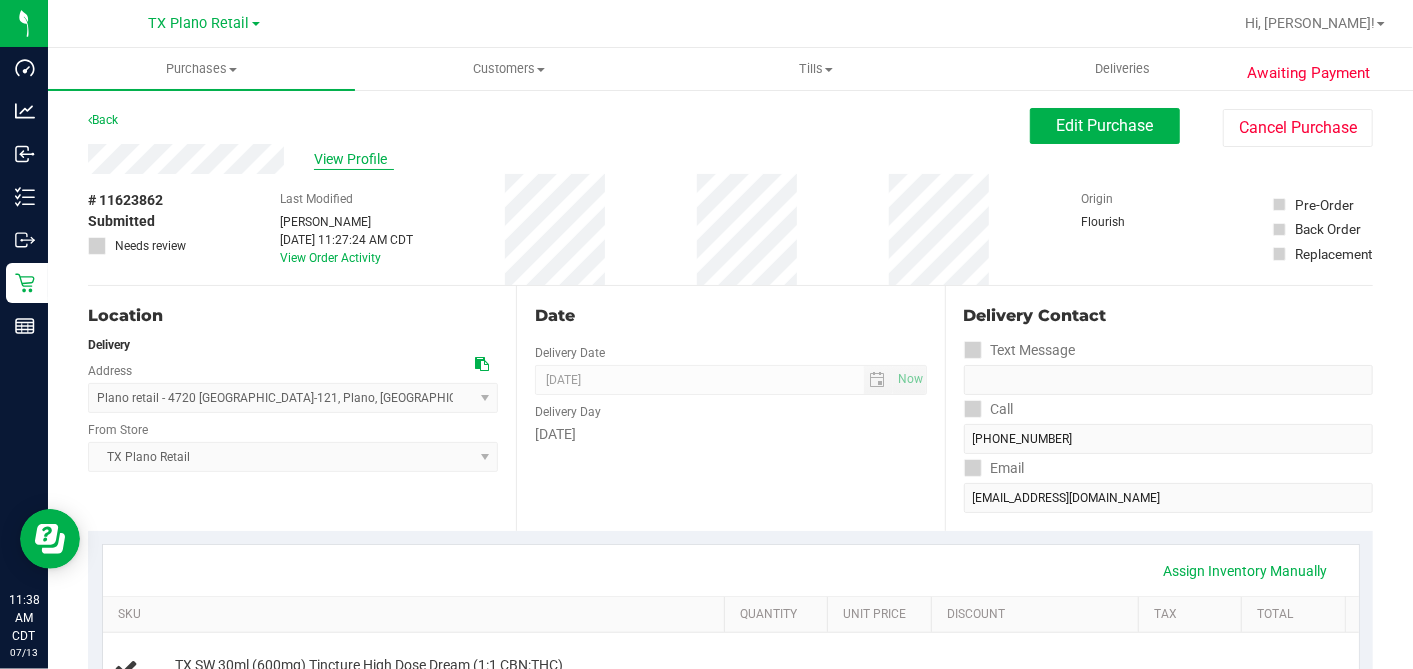 click on "View Profile" at bounding box center (354, 159) 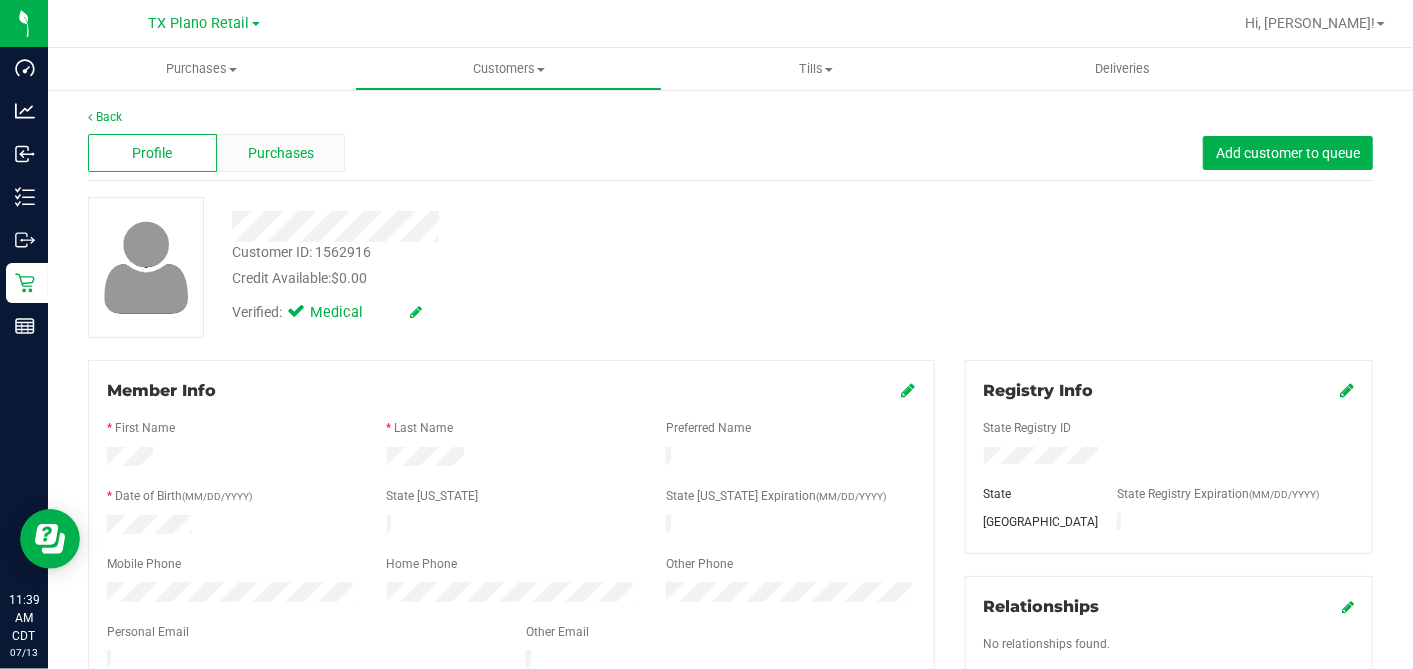 click on "Purchases" at bounding box center [281, 153] 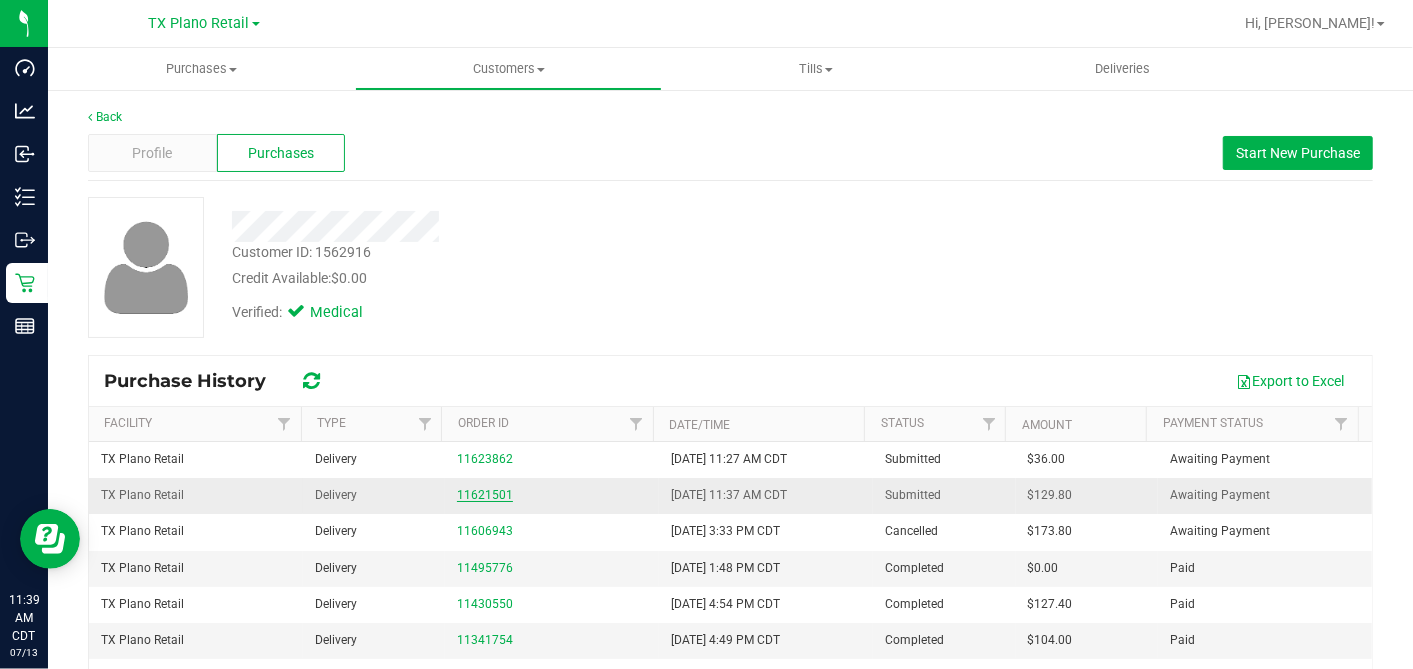 click on "11621501" at bounding box center (485, 495) 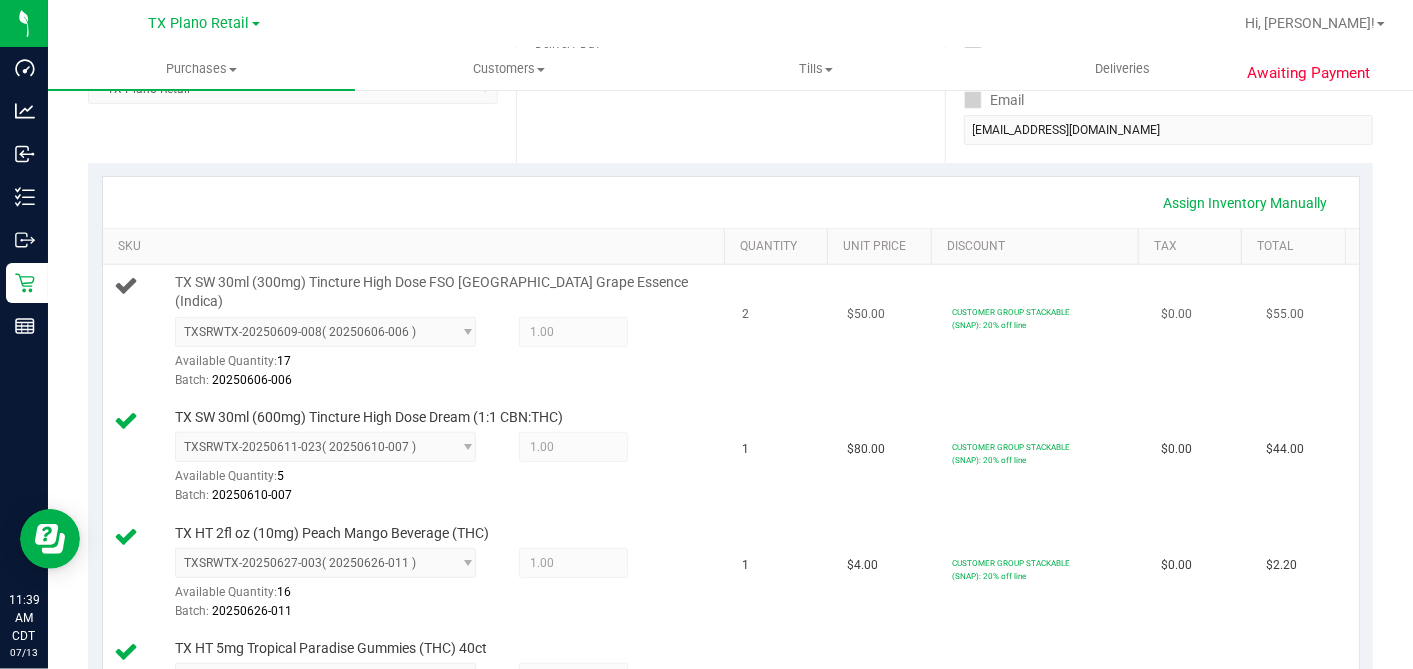 scroll, scrollTop: 333, scrollLeft: 0, axis: vertical 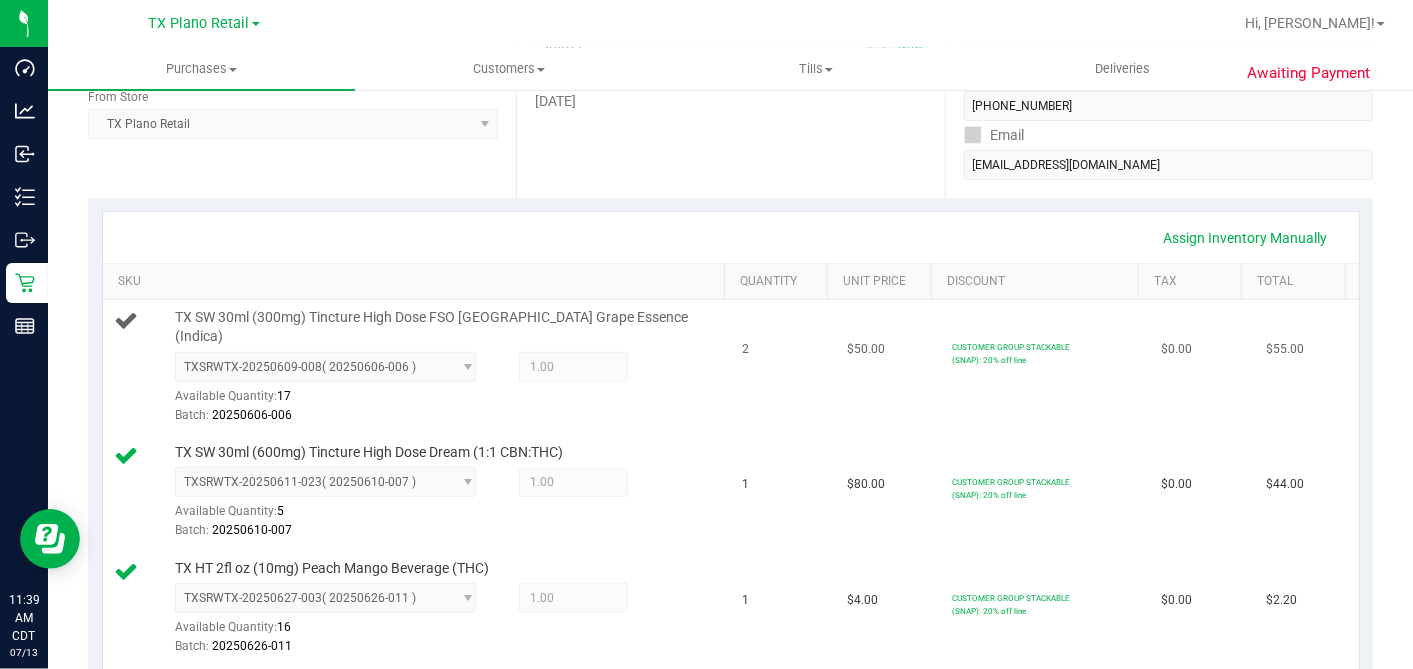 click on "TXSRWTX-20250609-008
(
20250606-006
)
TXSRWTX-20250609-008
Available Quantity:  17
1.00 1
Batch:
20250606-006" at bounding box center (447, 388) 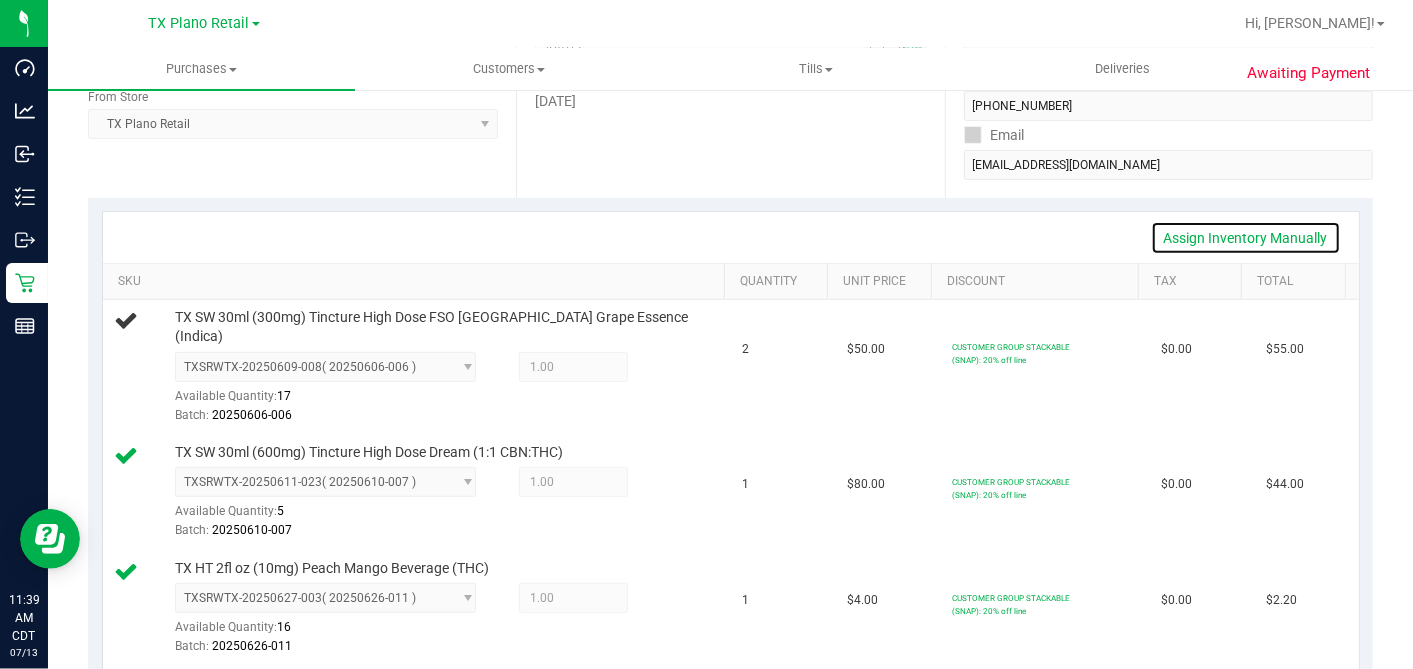 click on "Assign Inventory Manually" at bounding box center (1246, 238) 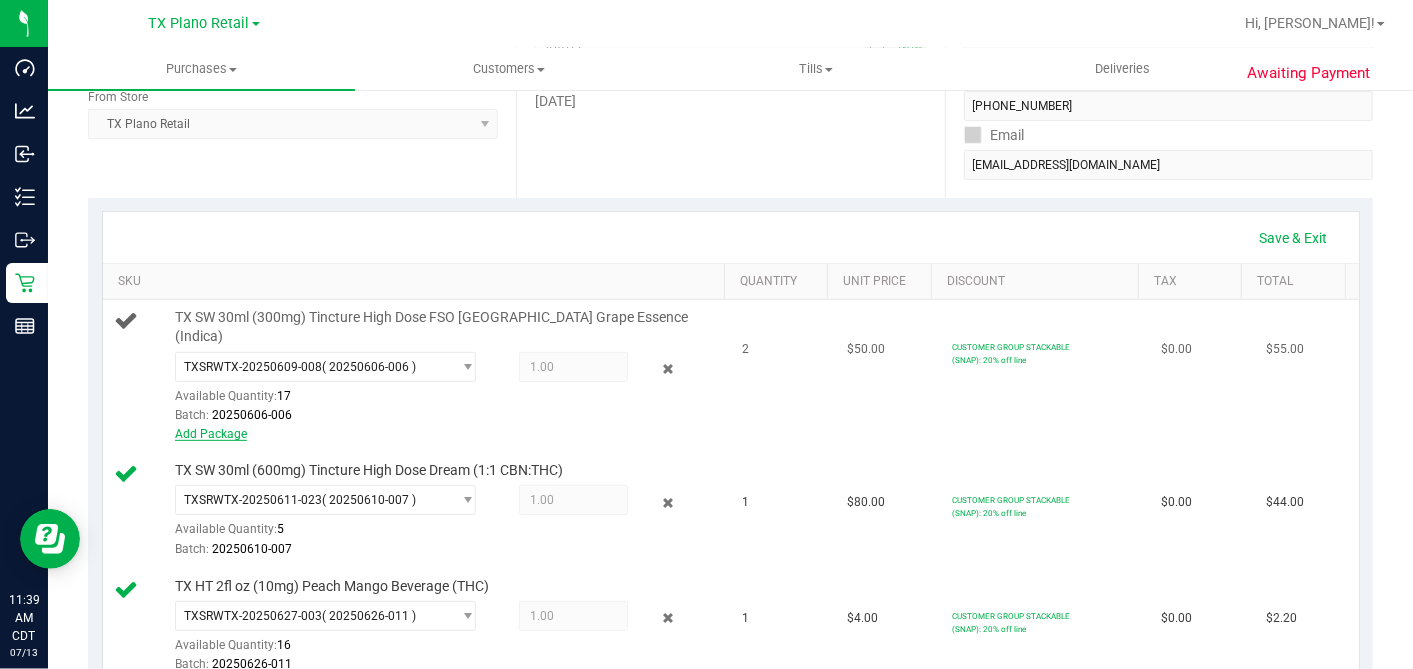 click on "Add Package" at bounding box center [211, 434] 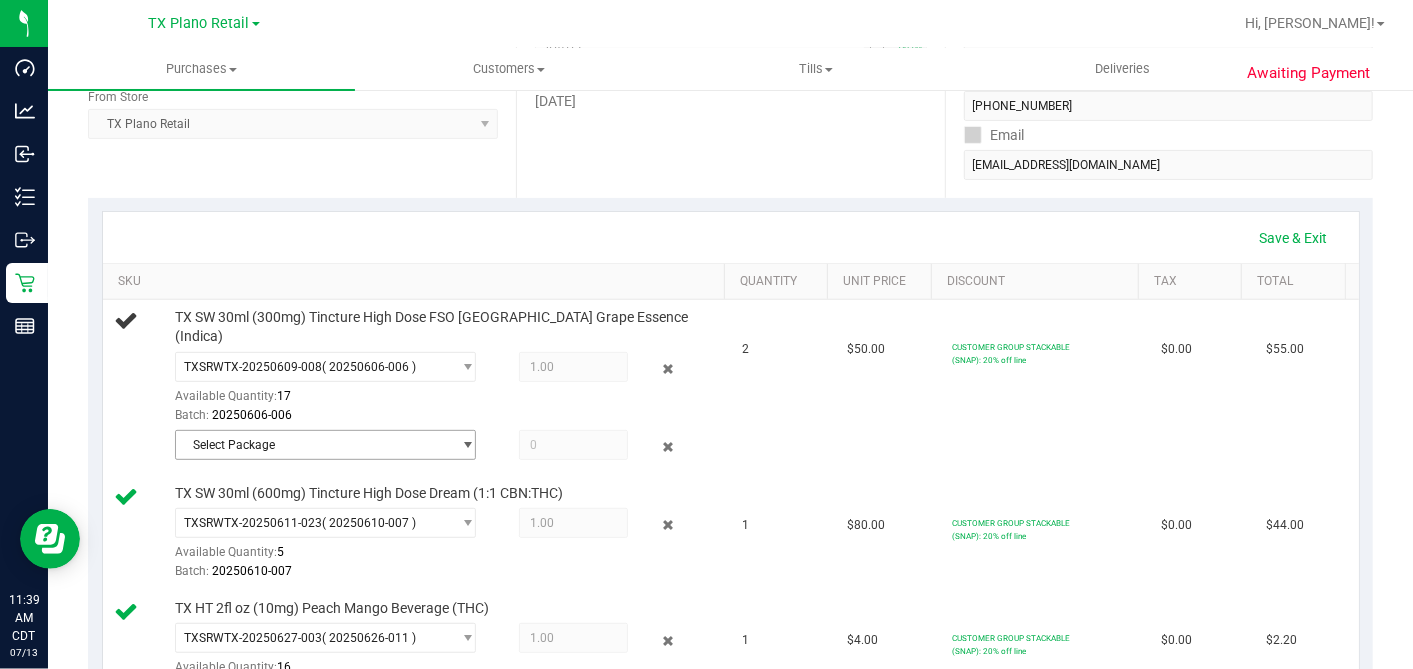 click on "Select Package" at bounding box center (313, 445) 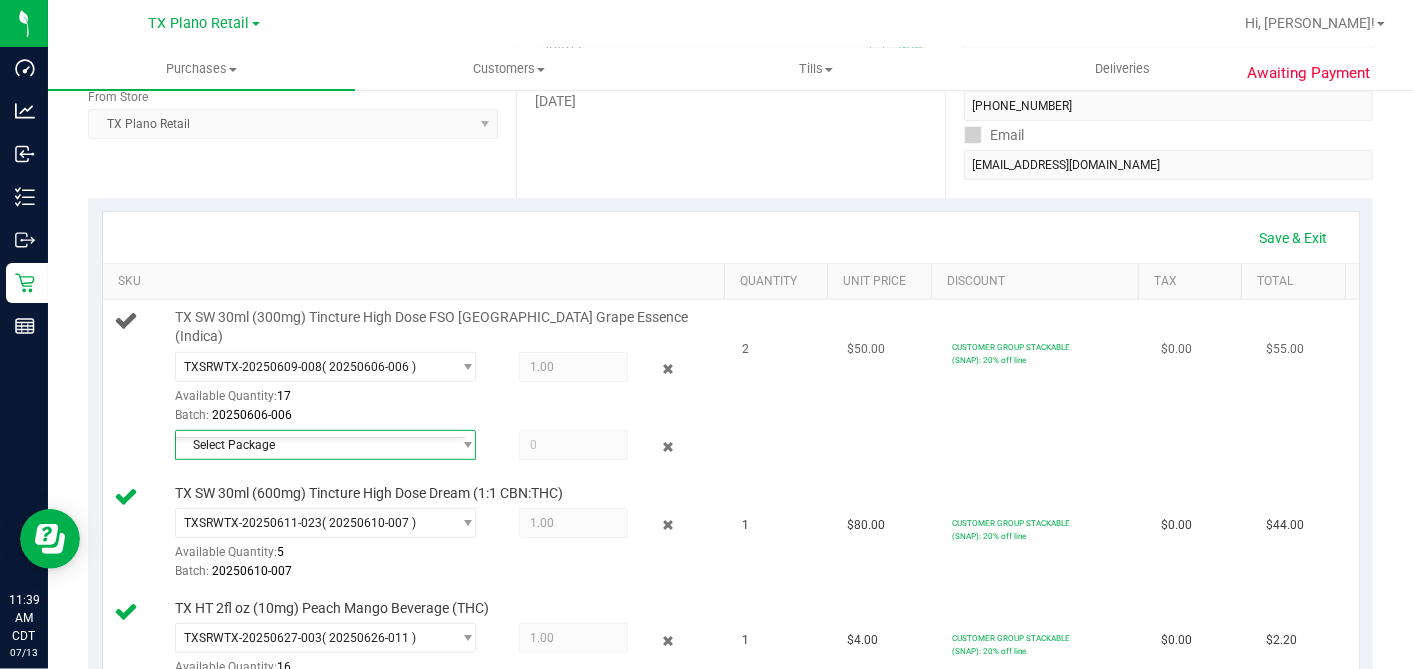 click on "Batch:
20250606-006" at bounding box center [447, 415] 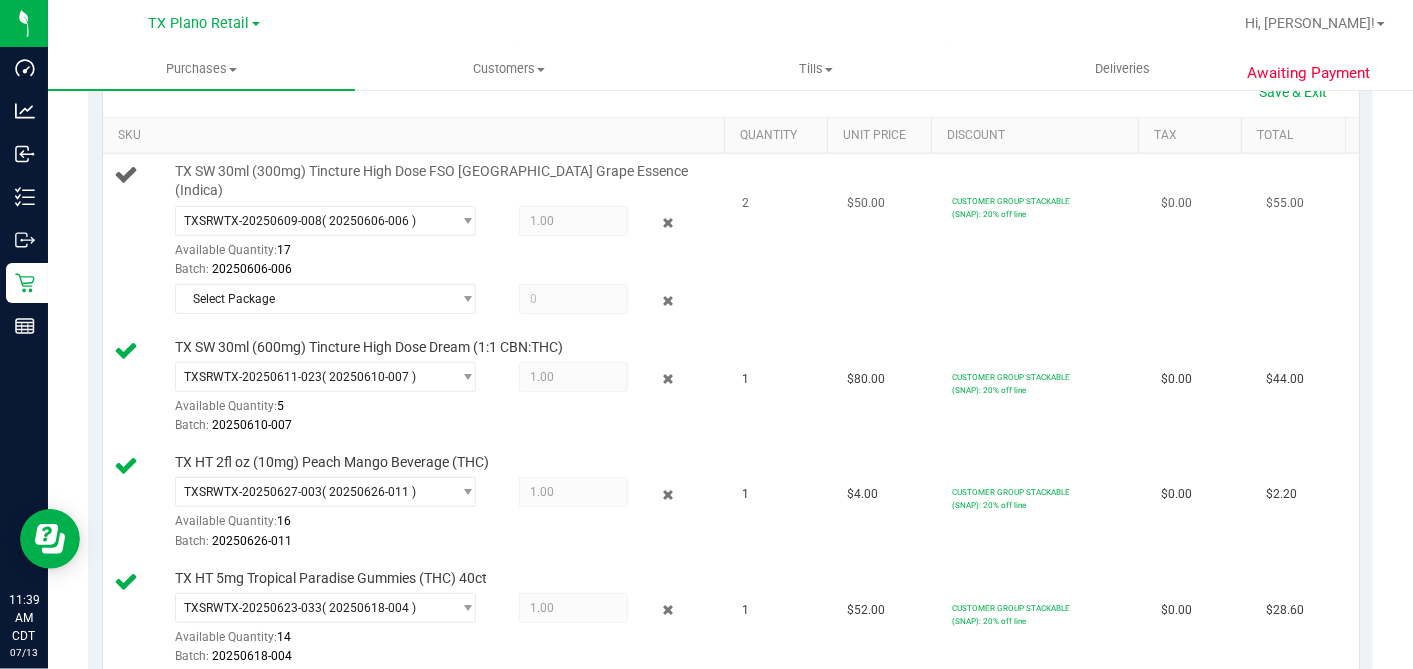 scroll, scrollTop: 444, scrollLeft: 0, axis: vertical 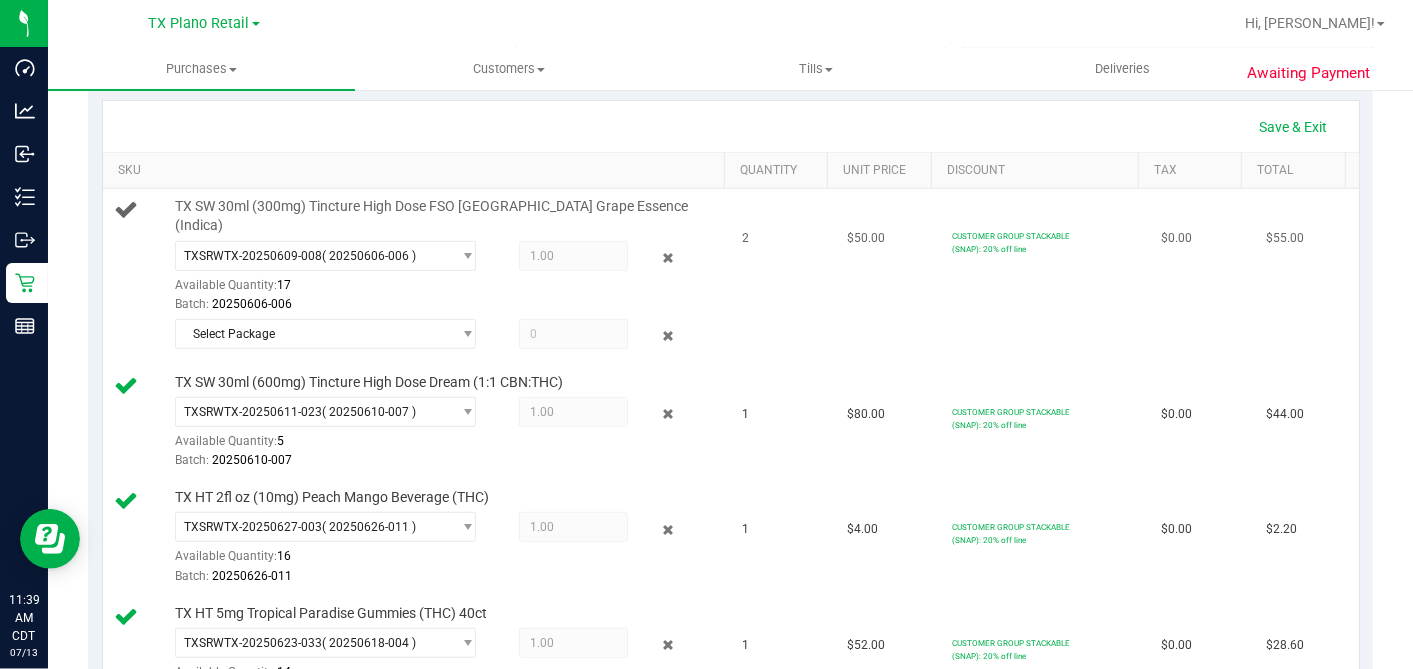 click on "Select Package" at bounding box center [447, 337] 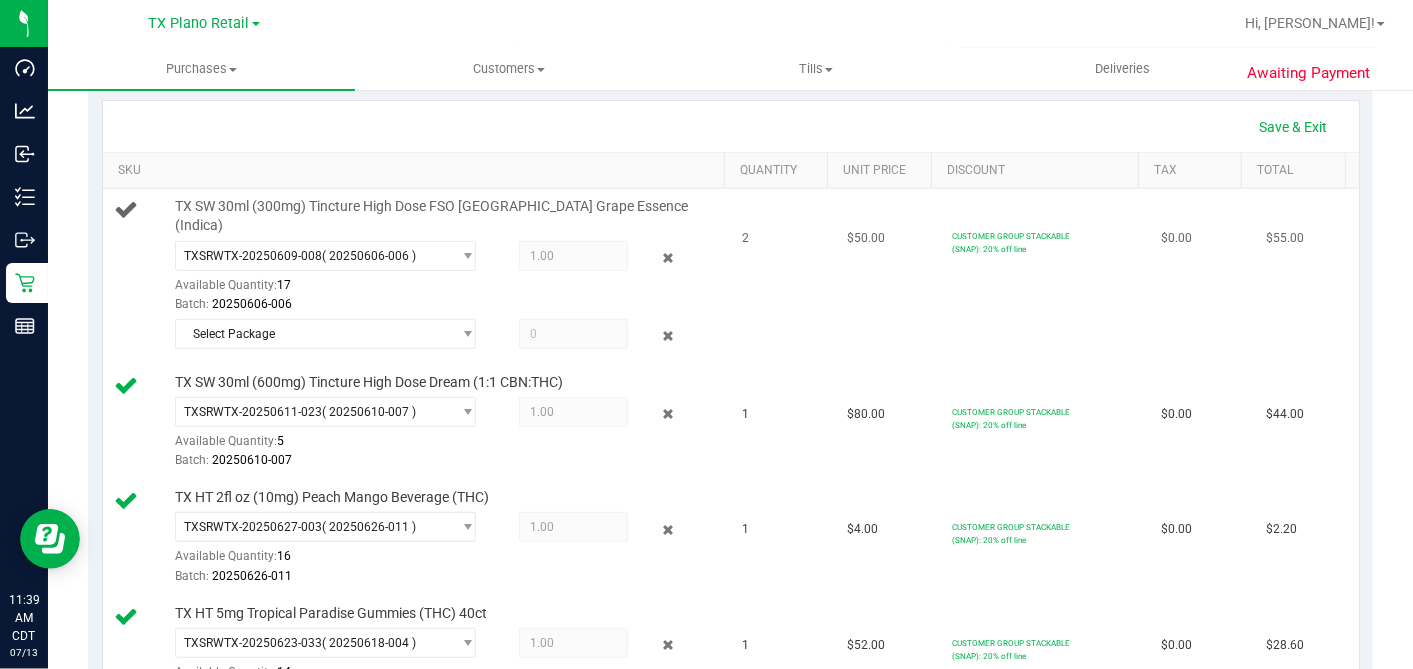 click at bounding box center (573, 334) 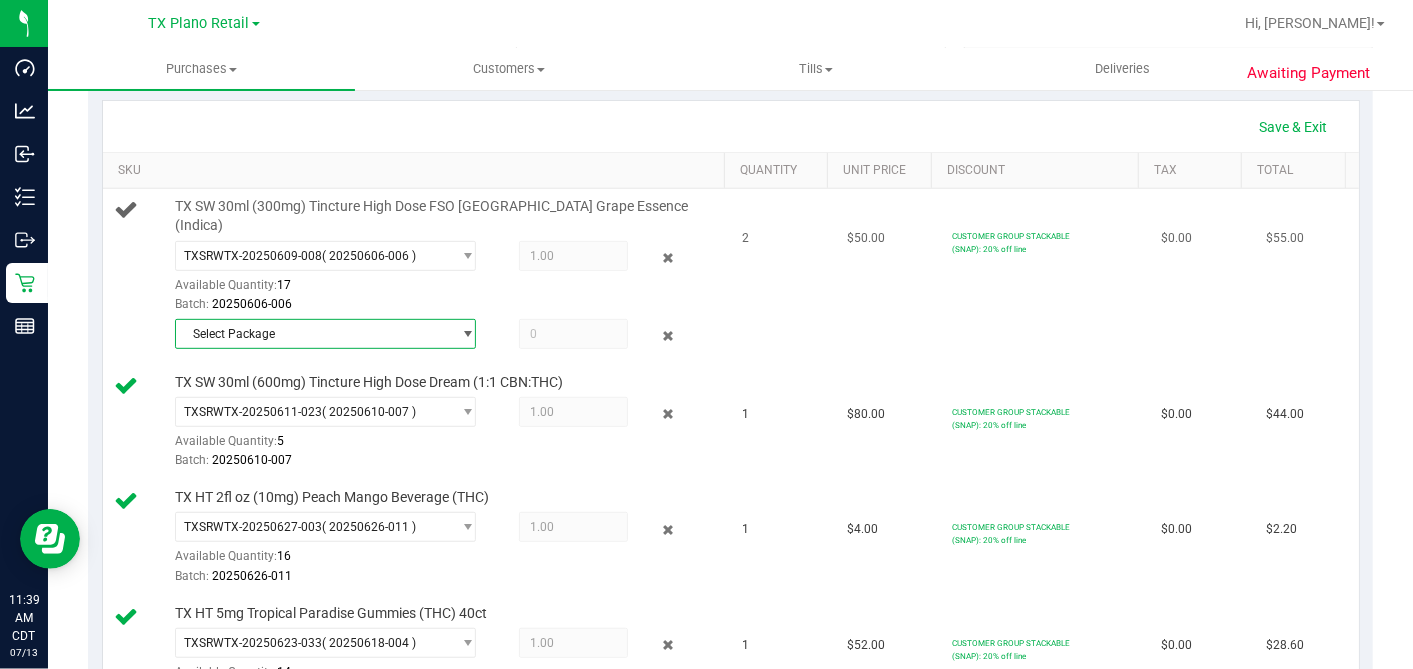 click on "Select Package" at bounding box center [313, 334] 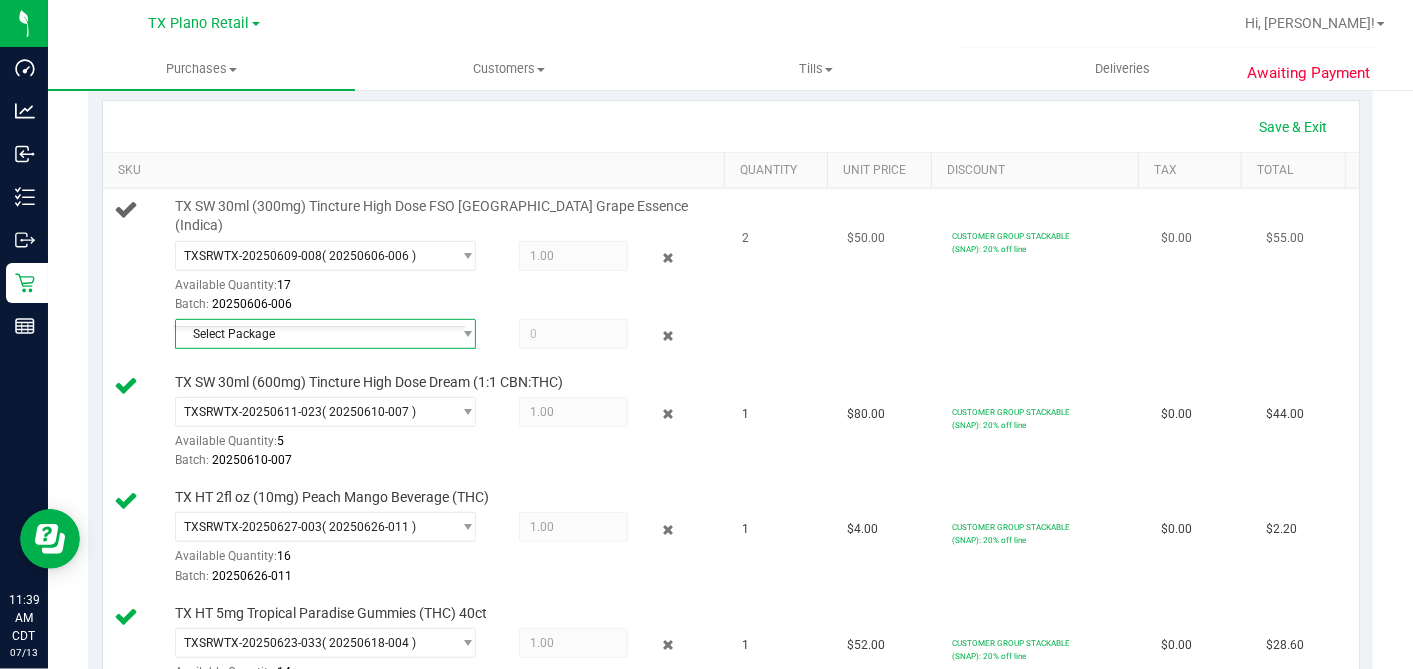click on "Available Quantity:  17" at bounding box center [333, 290] 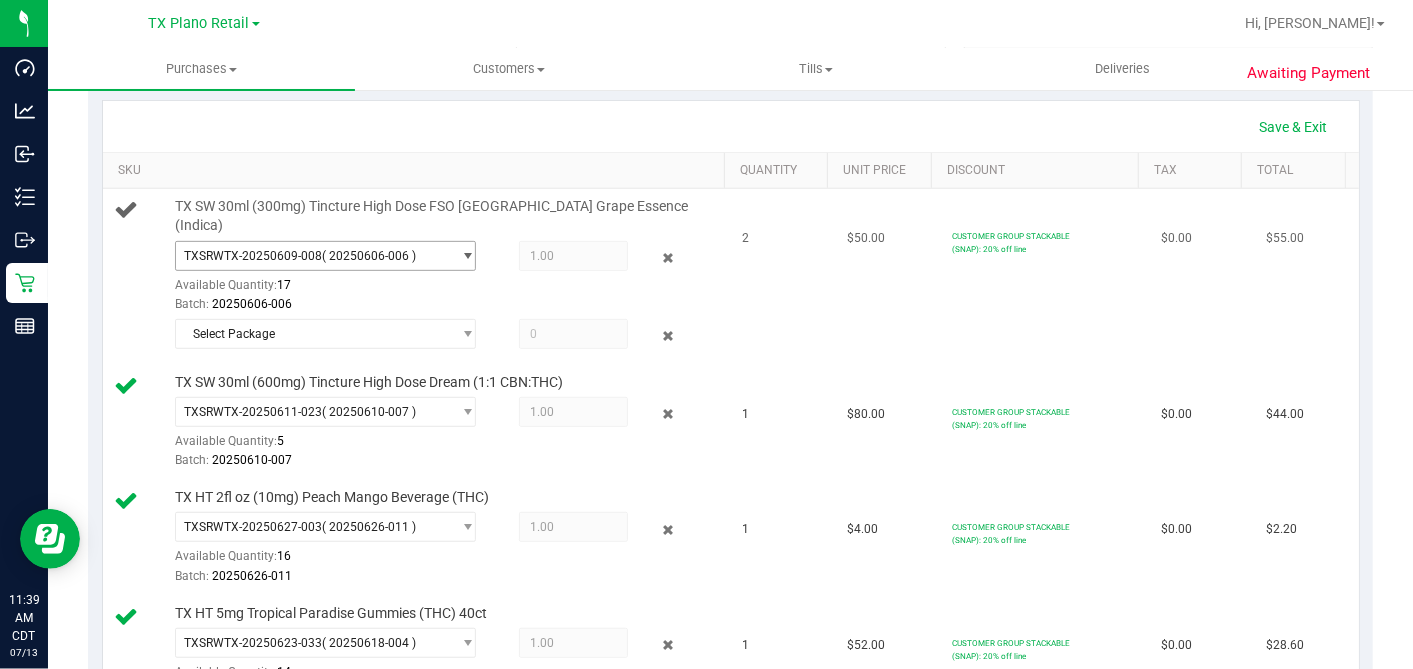 click on "(
20250606-006
)" at bounding box center (369, 256) 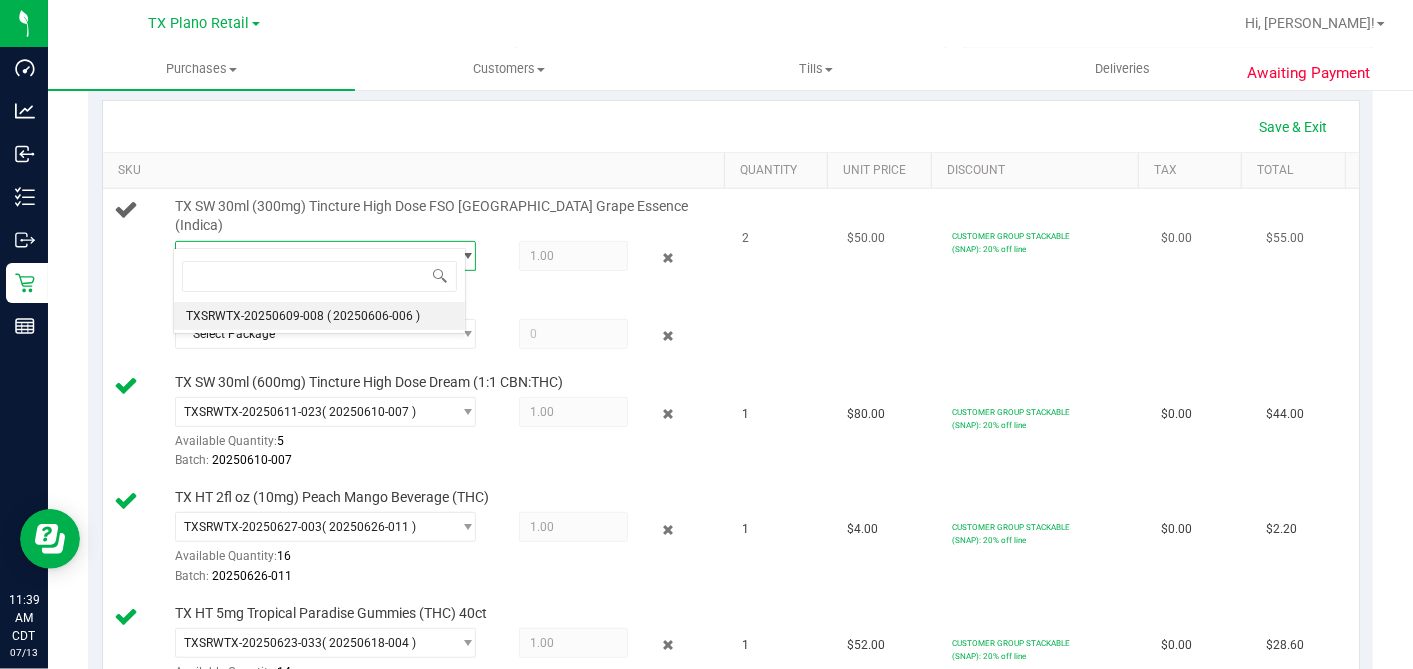 click on "TXSRWTX-20250609-008
(
20250606-006
)
TXSRWTX-20250609-008
Available Quantity:  17
1.00 1
Batch:
20250606-006" at bounding box center (447, 277) 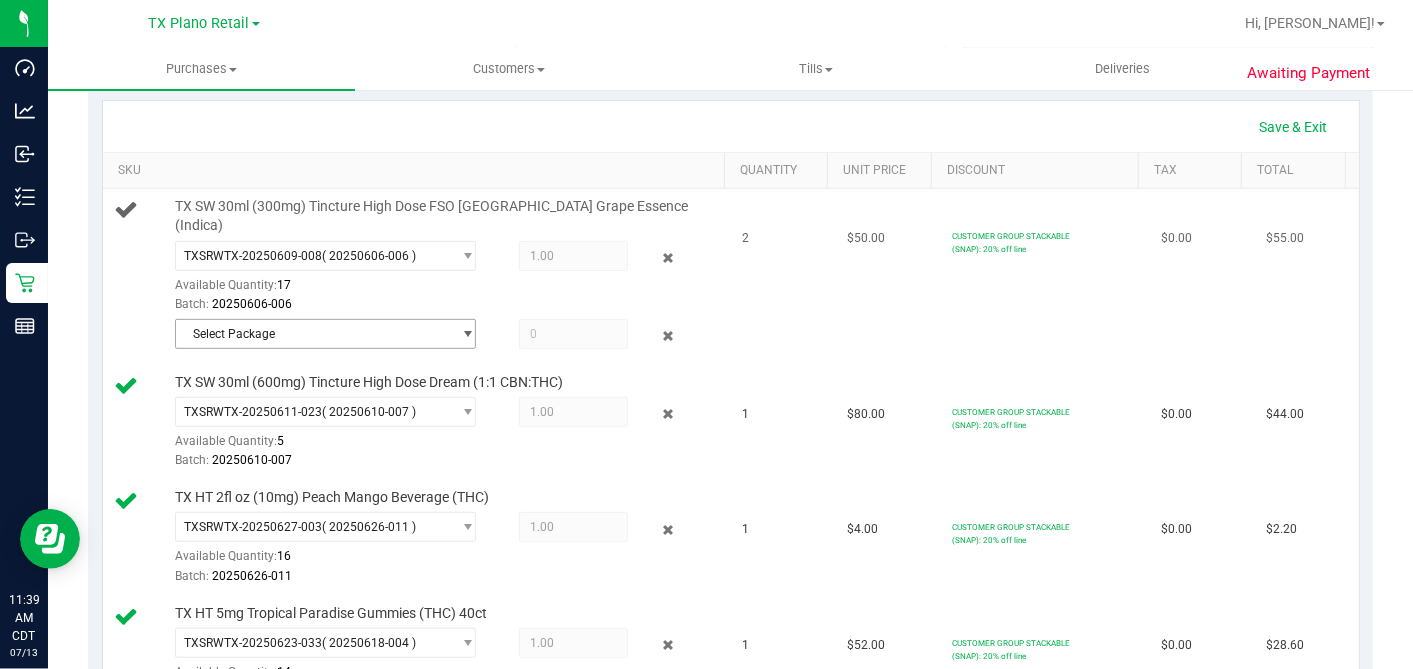 click on "Select Package" at bounding box center (313, 334) 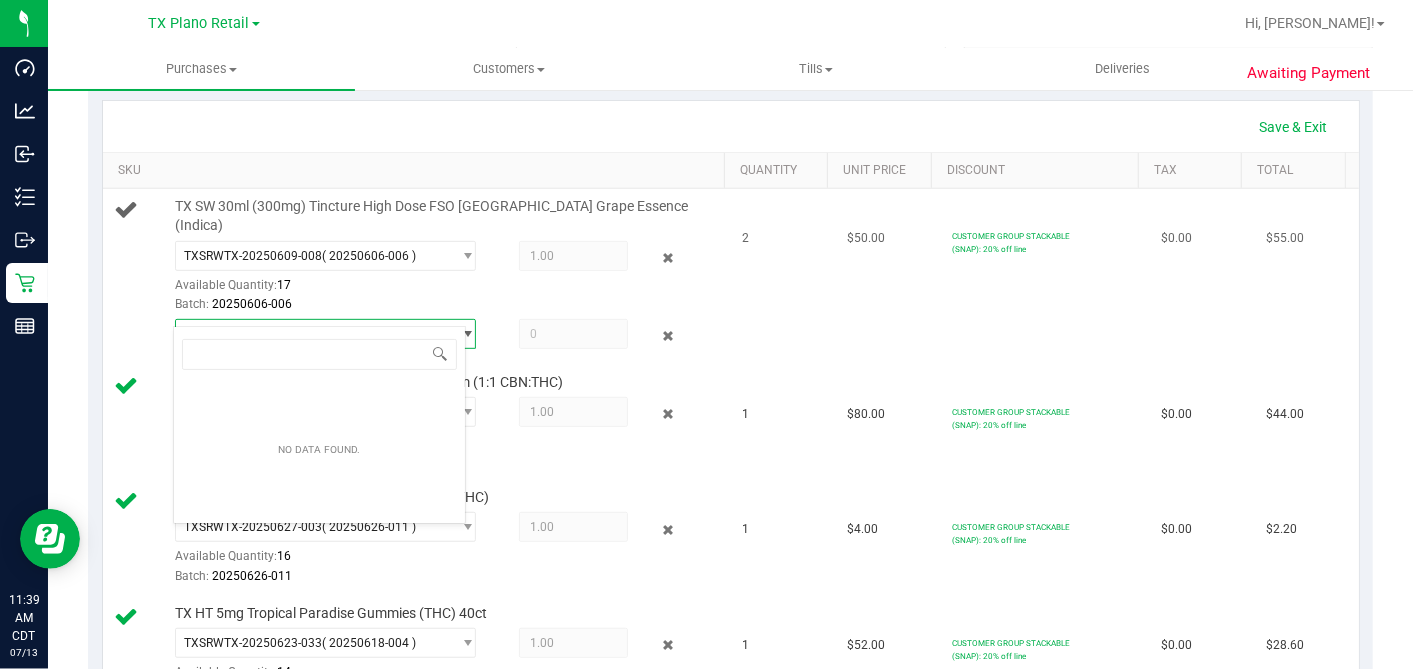 click on "Batch:
20250606-006" at bounding box center (447, 304) 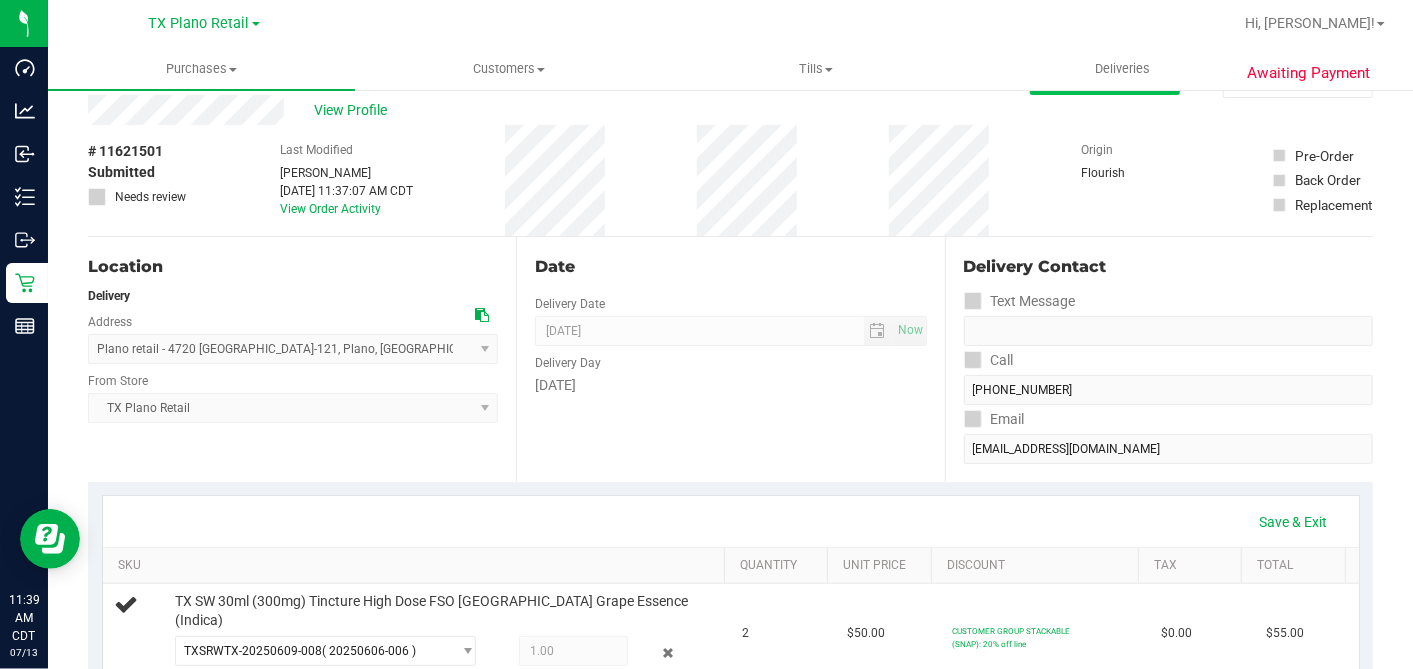 scroll, scrollTop: 0, scrollLeft: 0, axis: both 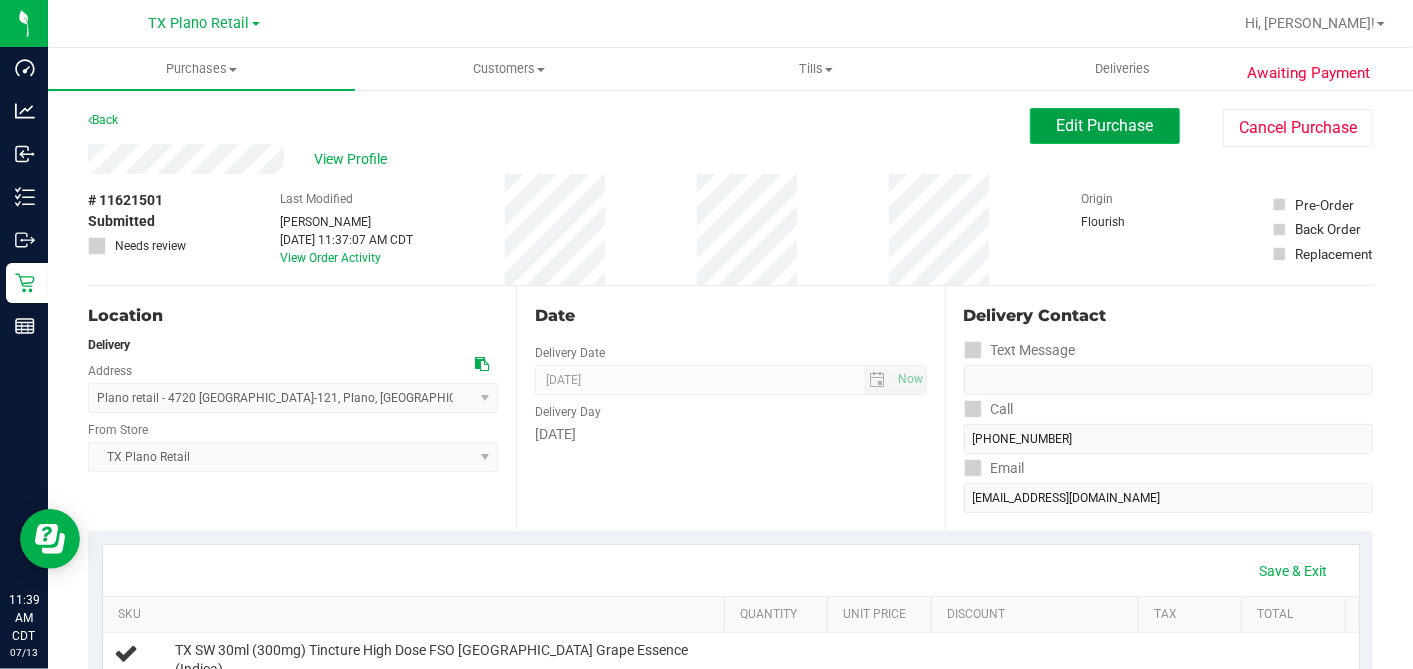 click on "Edit Purchase" at bounding box center [1105, 125] 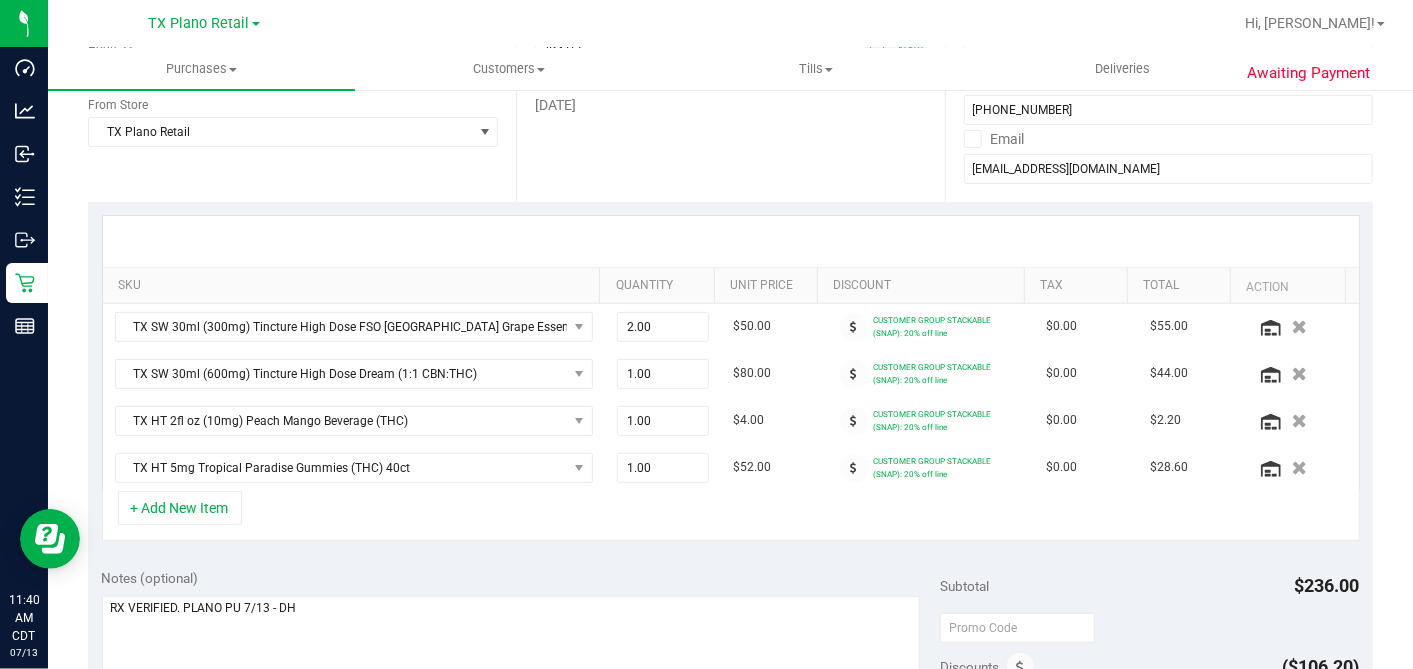 scroll, scrollTop: 333, scrollLeft: 0, axis: vertical 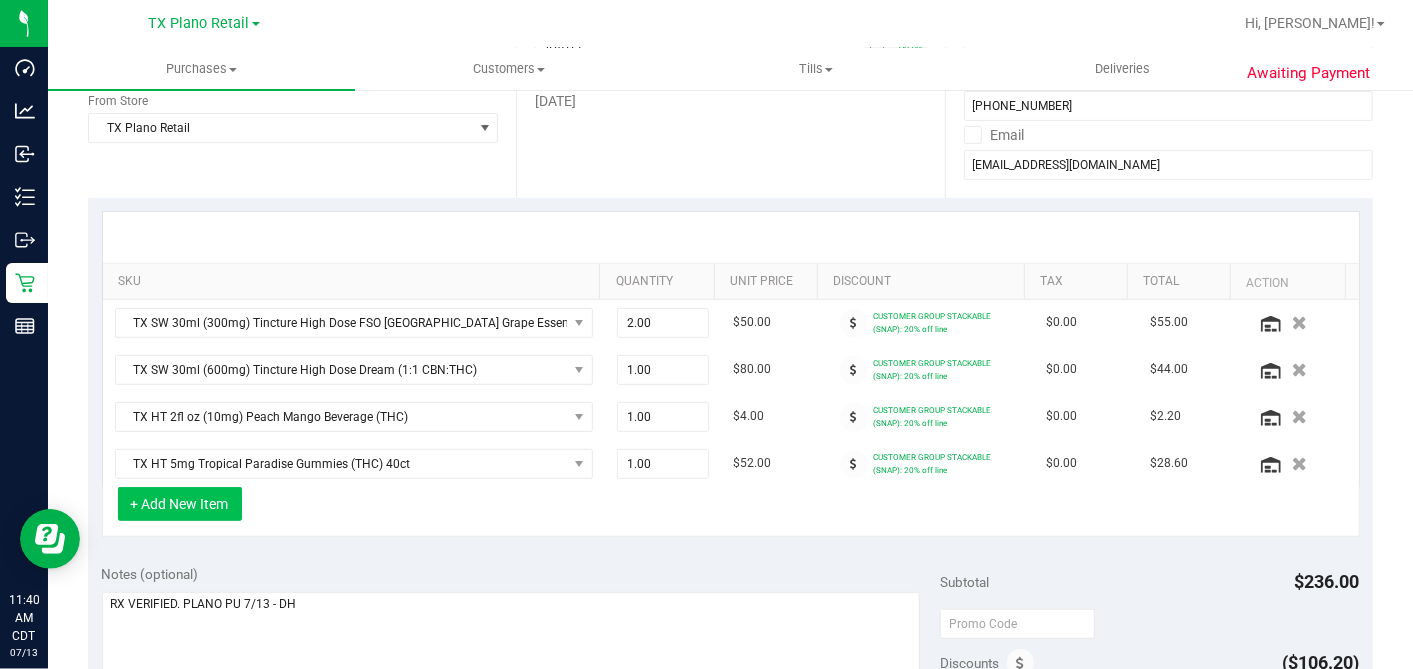click on "+ Add New Item" at bounding box center (180, 504) 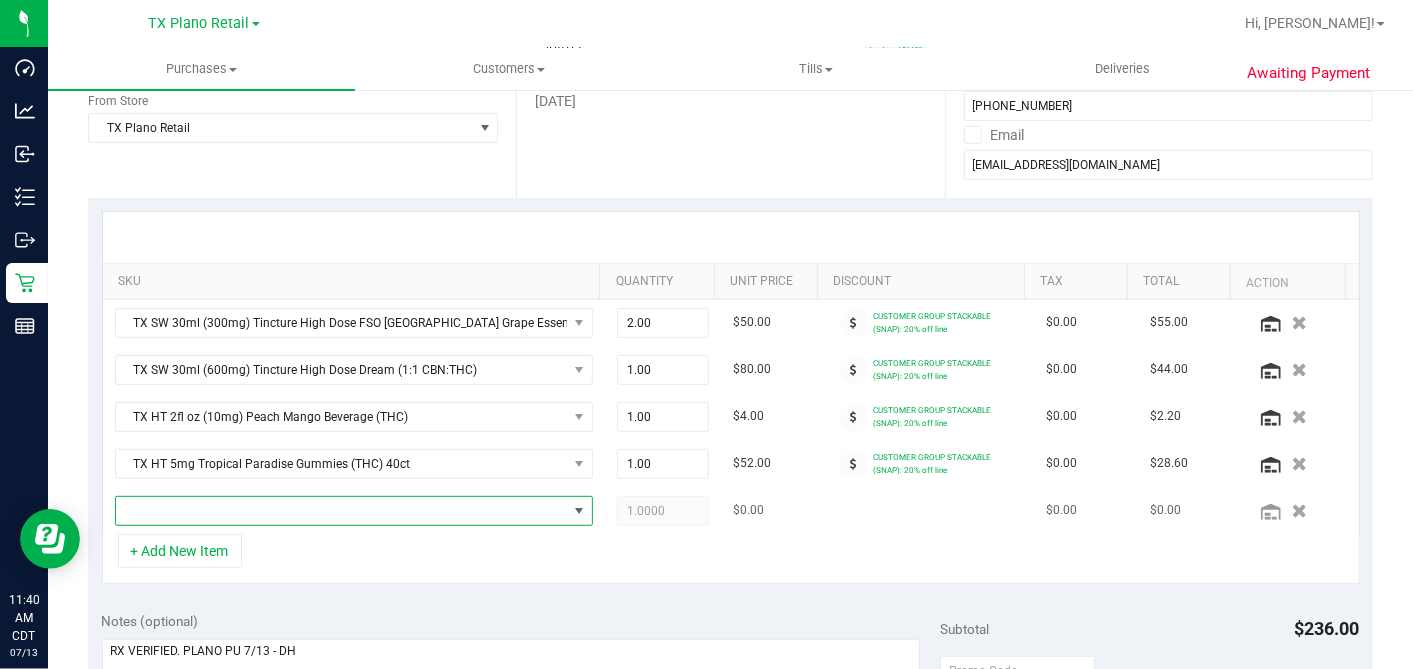click at bounding box center (341, 511) 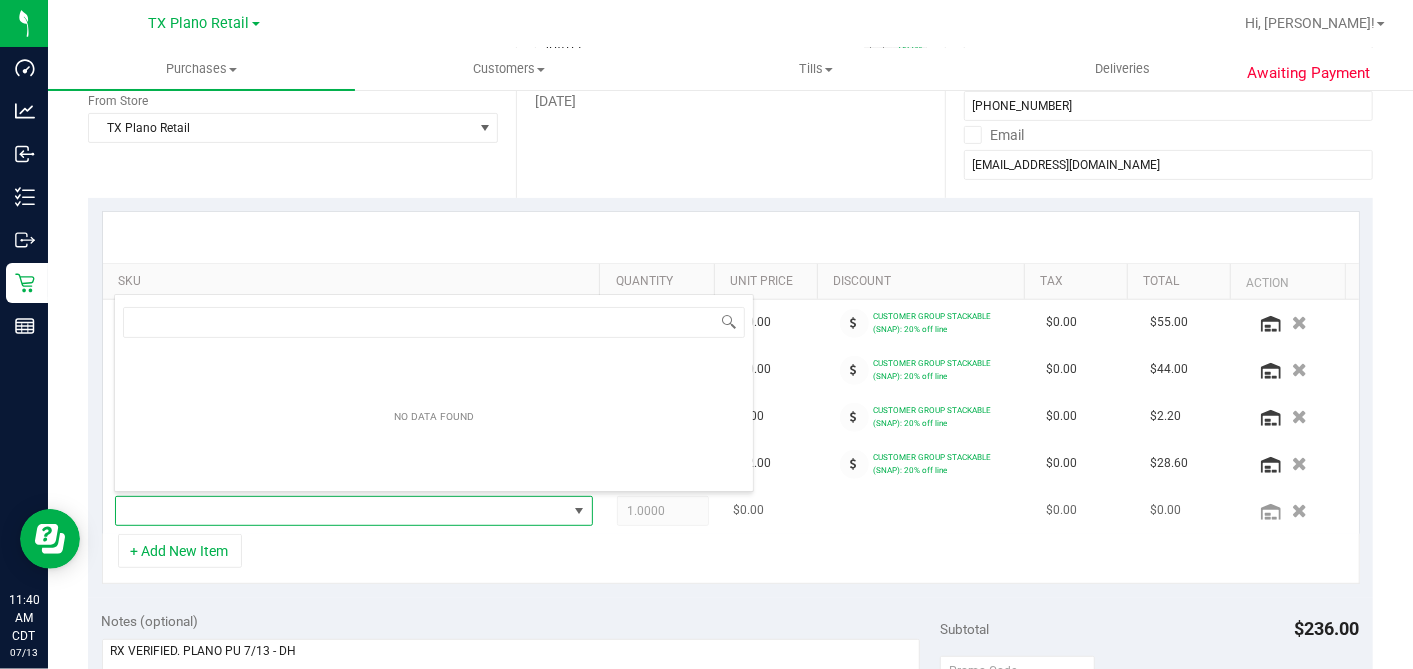 scroll, scrollTop: 99970, scrollLeft: 99534, axis: both 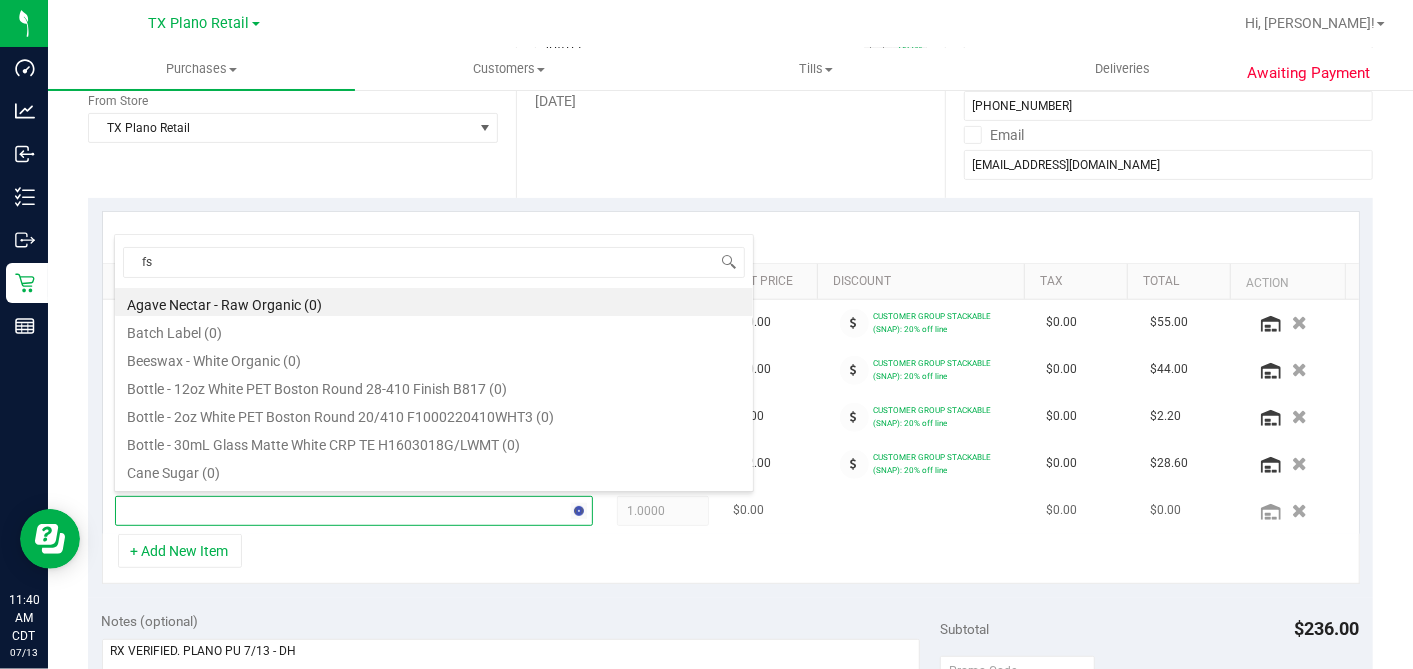 type on "fso" 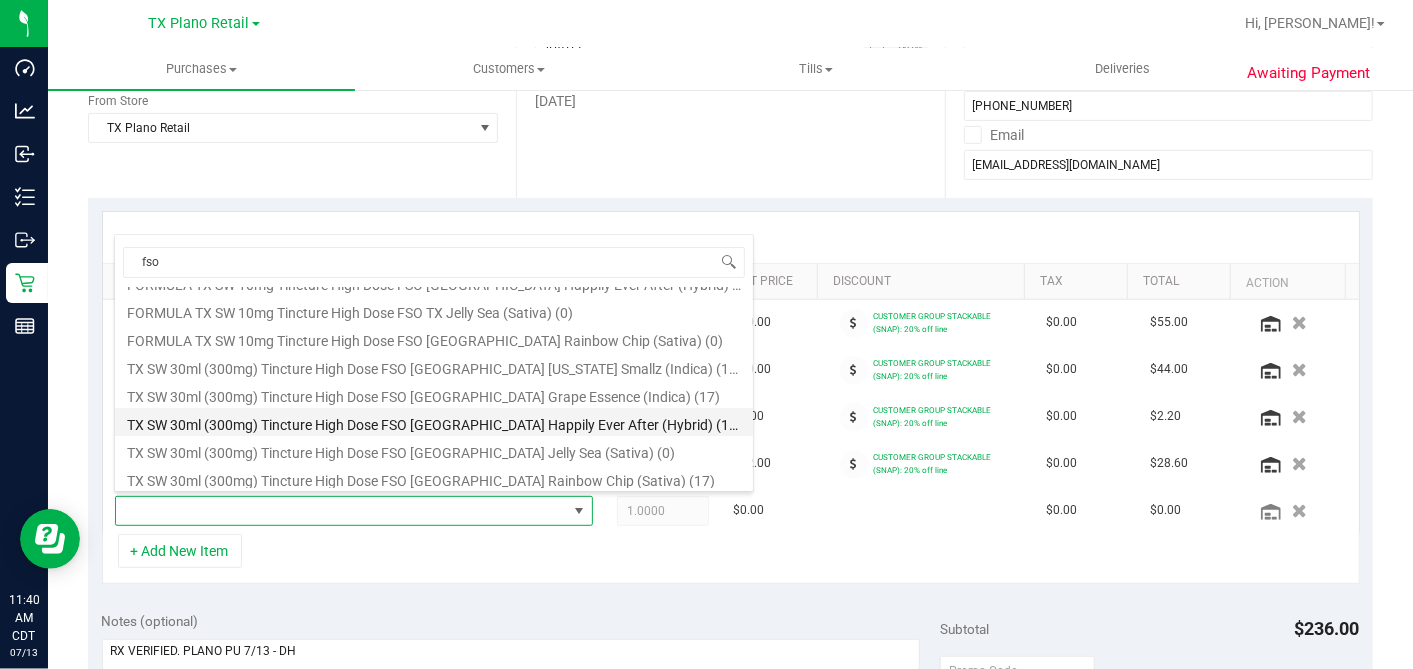 scroll, scrollTop: 111, scrollLeft: 0, axis: vertical 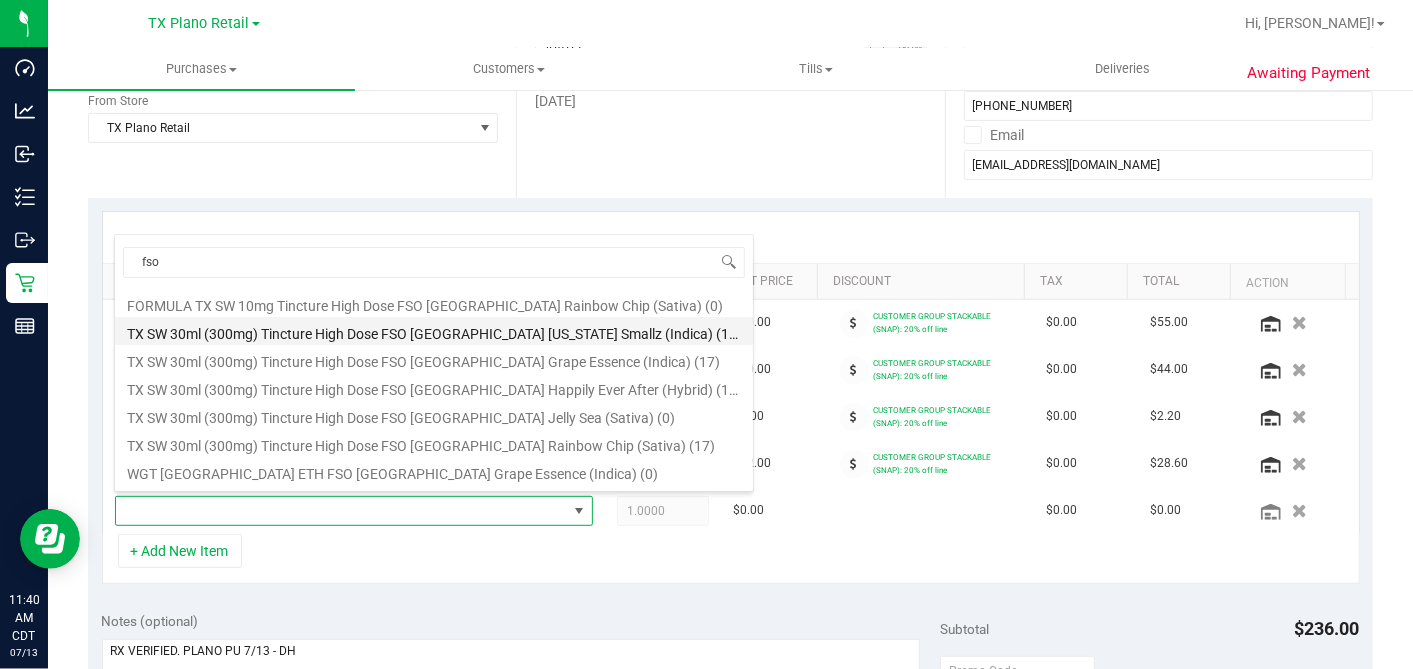 click on "TX SW 30ml (300mg) Tincture High Dose FSO TX Georgia Smallz (Indica) (11)" at bounding box center (434, 331) 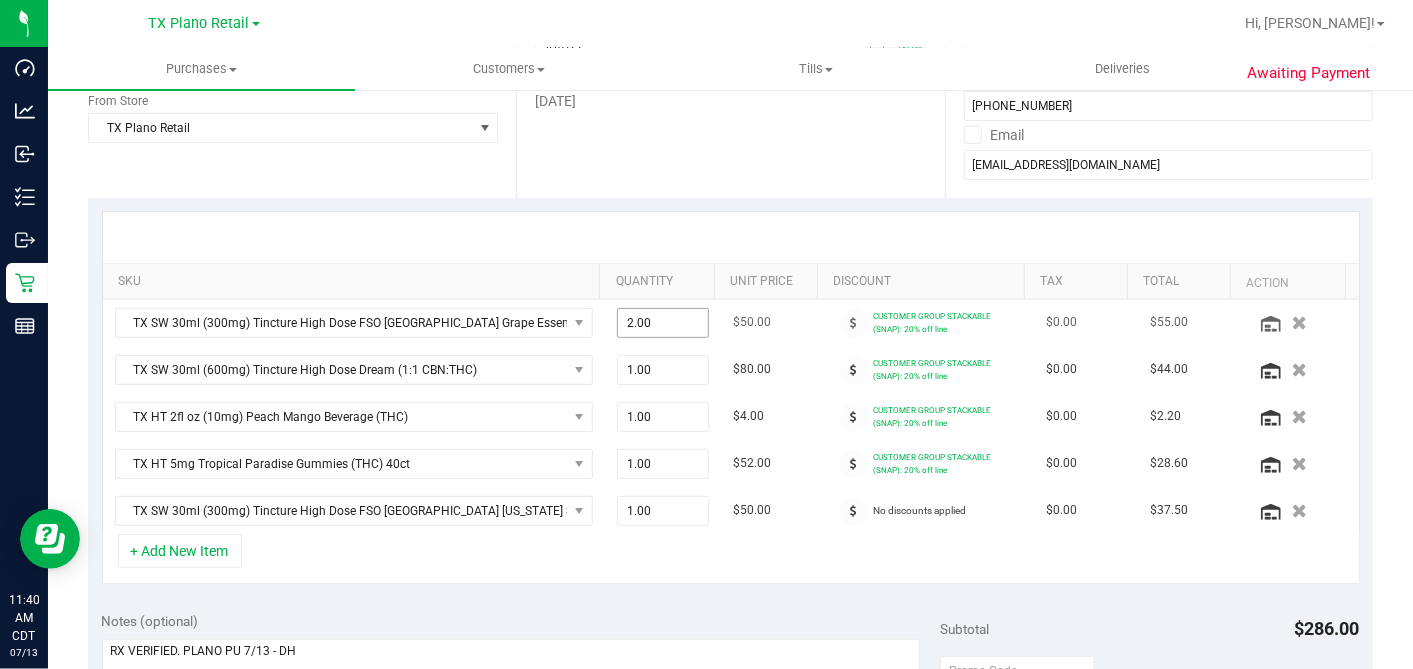 click on "2.00 2" at bounding box center (663, 323) 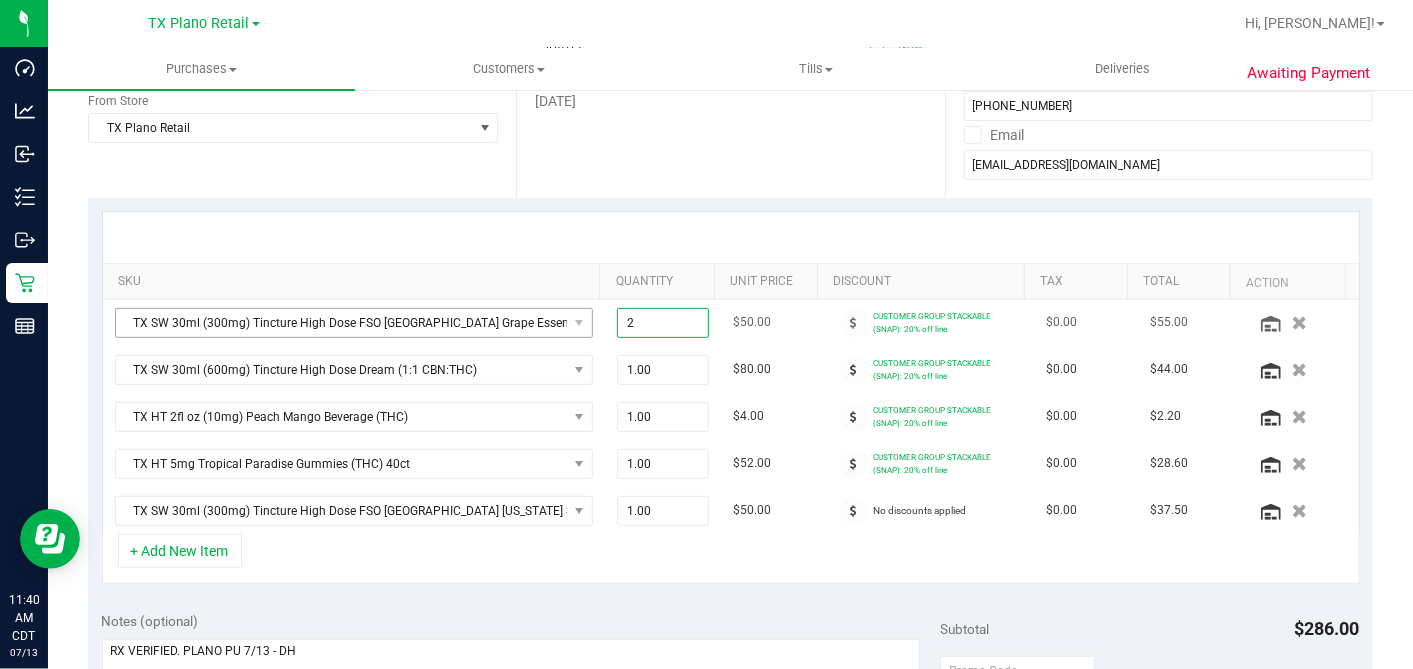 drag, startPoint x: 630, startPoint y: 317, endPoint x: 539, endPoint y: 326, distance: 91.44397 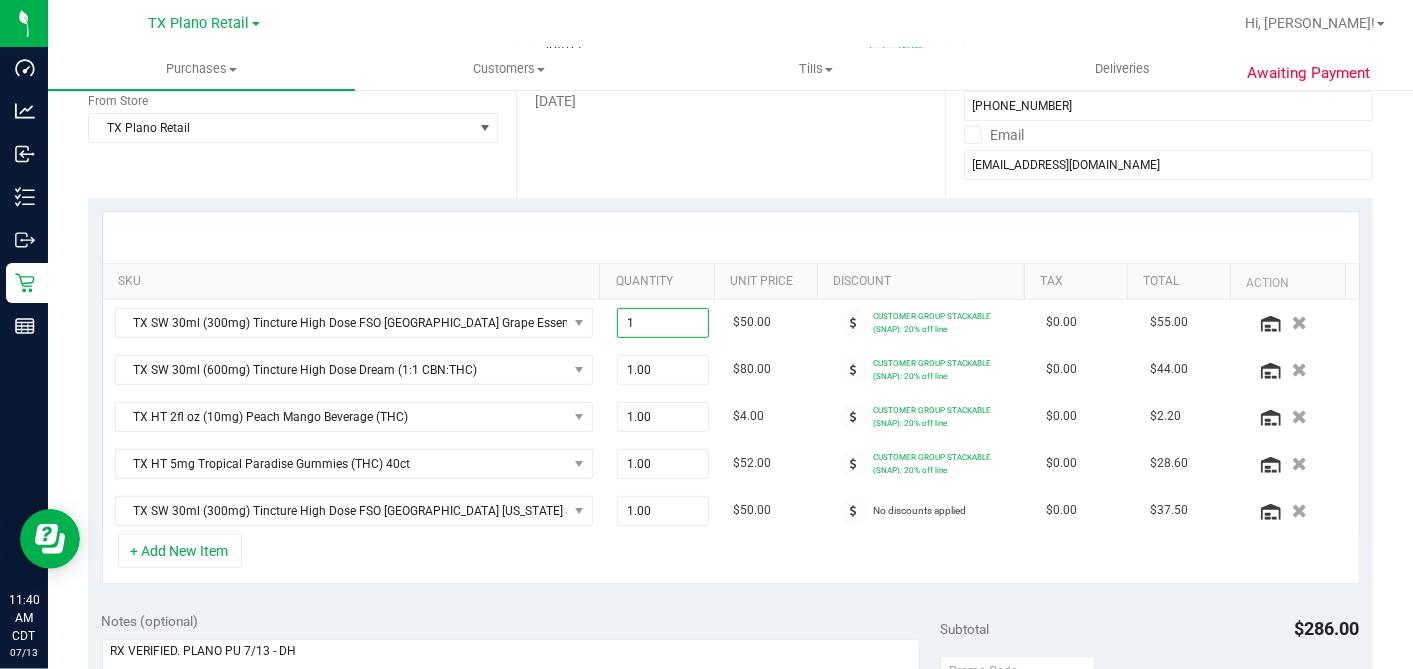 type on "1.00" 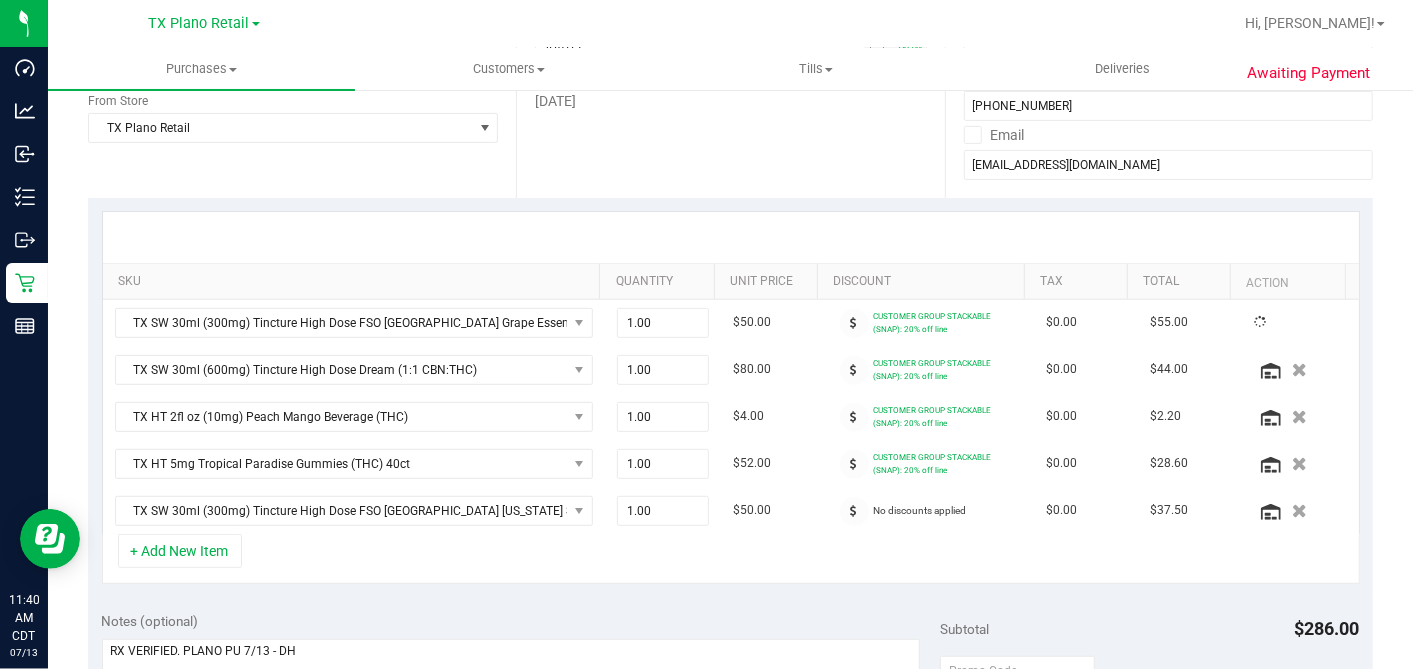 click at bounding box center (731, 237) 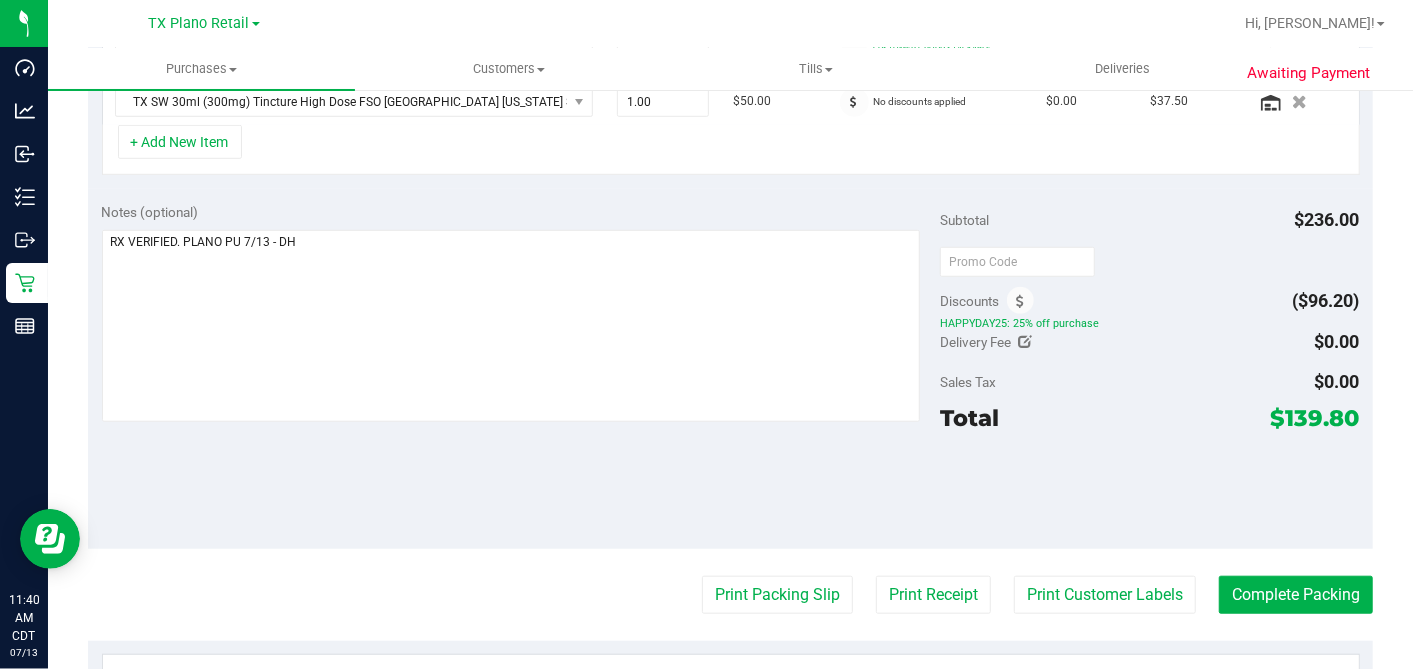 scroll, scrollTop: 777, scrollLeft: 0, axis: vertical 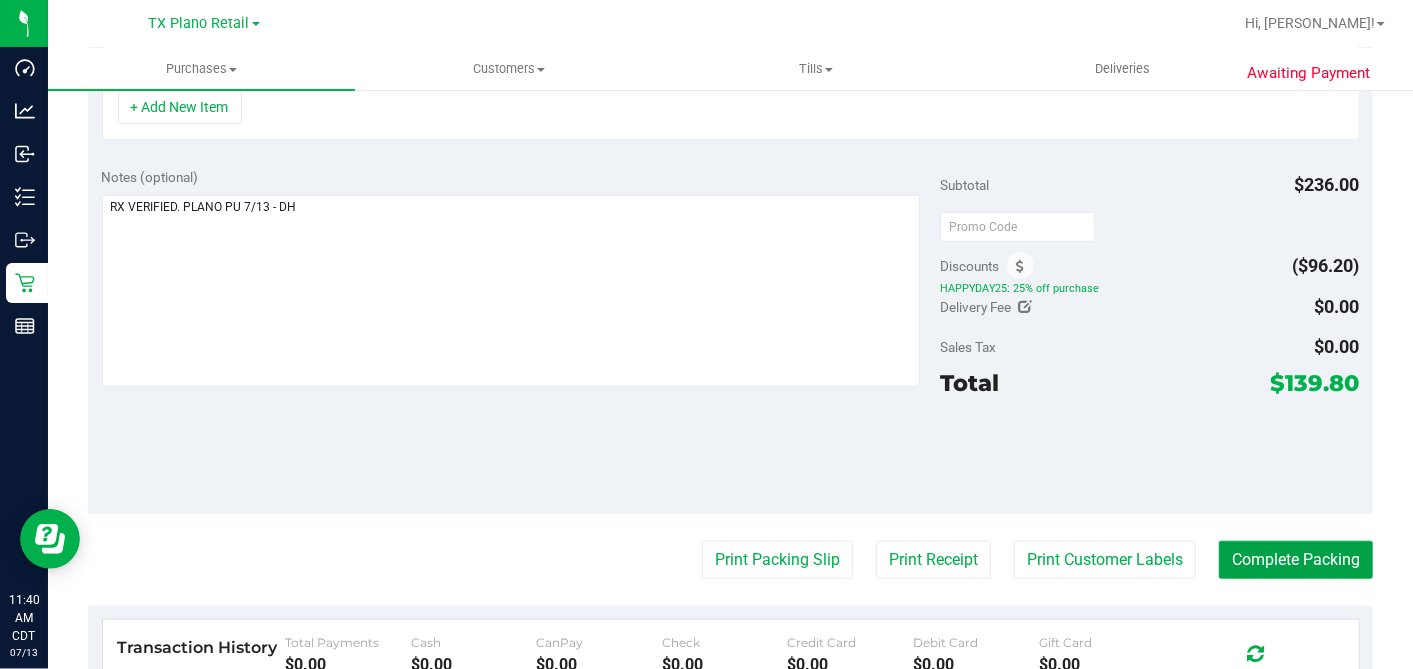 drag, startPoint x: 1284, startPoint y: 546, endPoint x: 1105, endPoint y: 482, distance: 190.09735 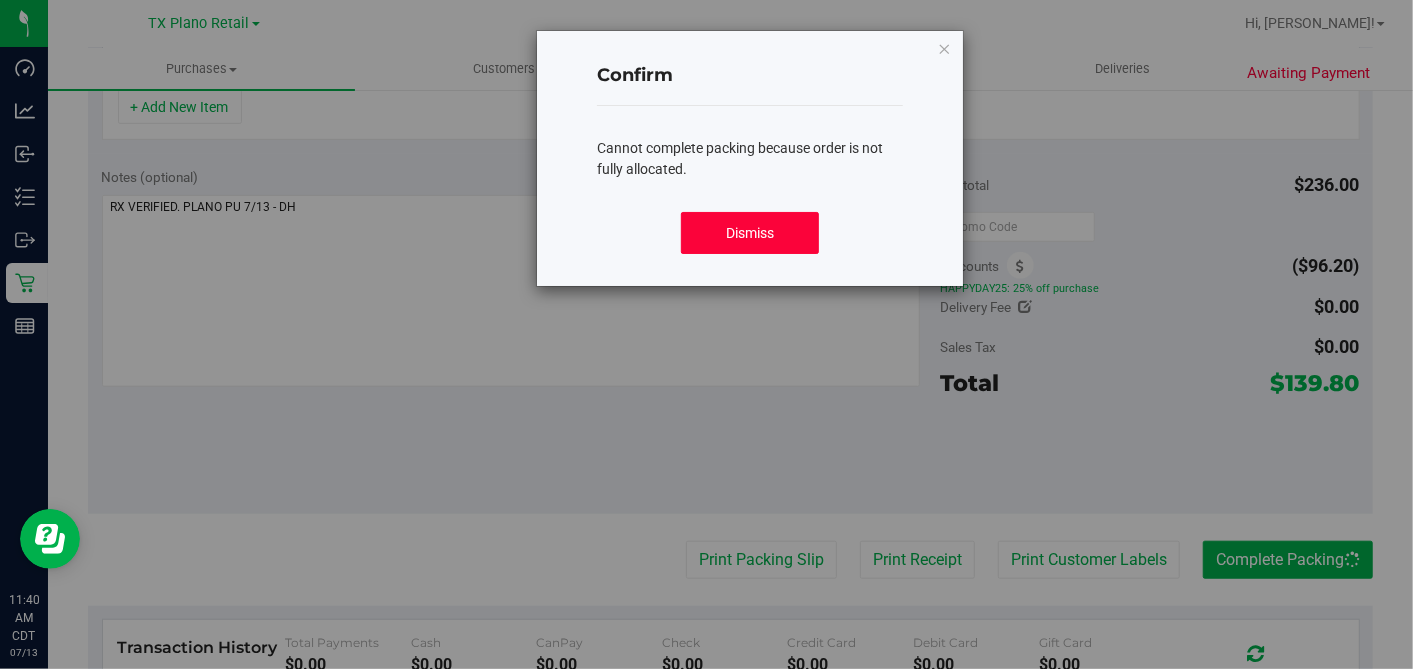 click on "Dismiss" at bounding box center (750, 233) 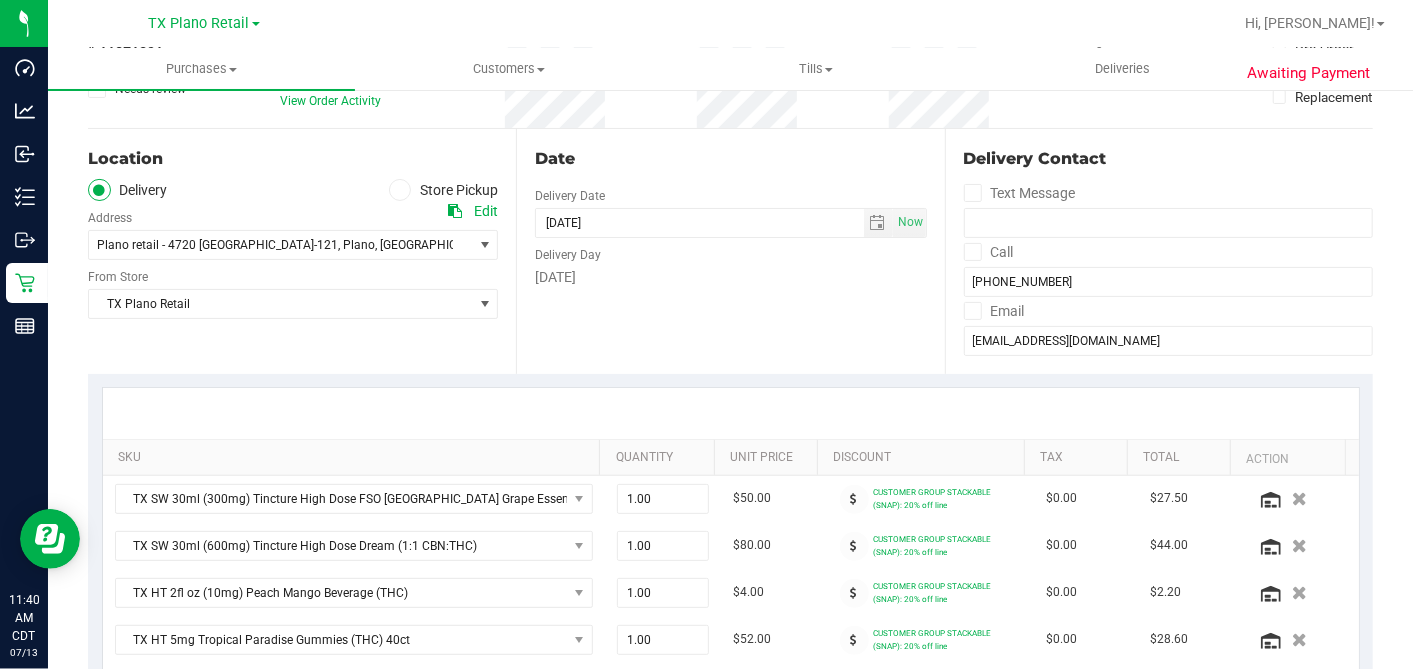 scroll, scrollTop: 0, scrollLeft: 0, axis: both 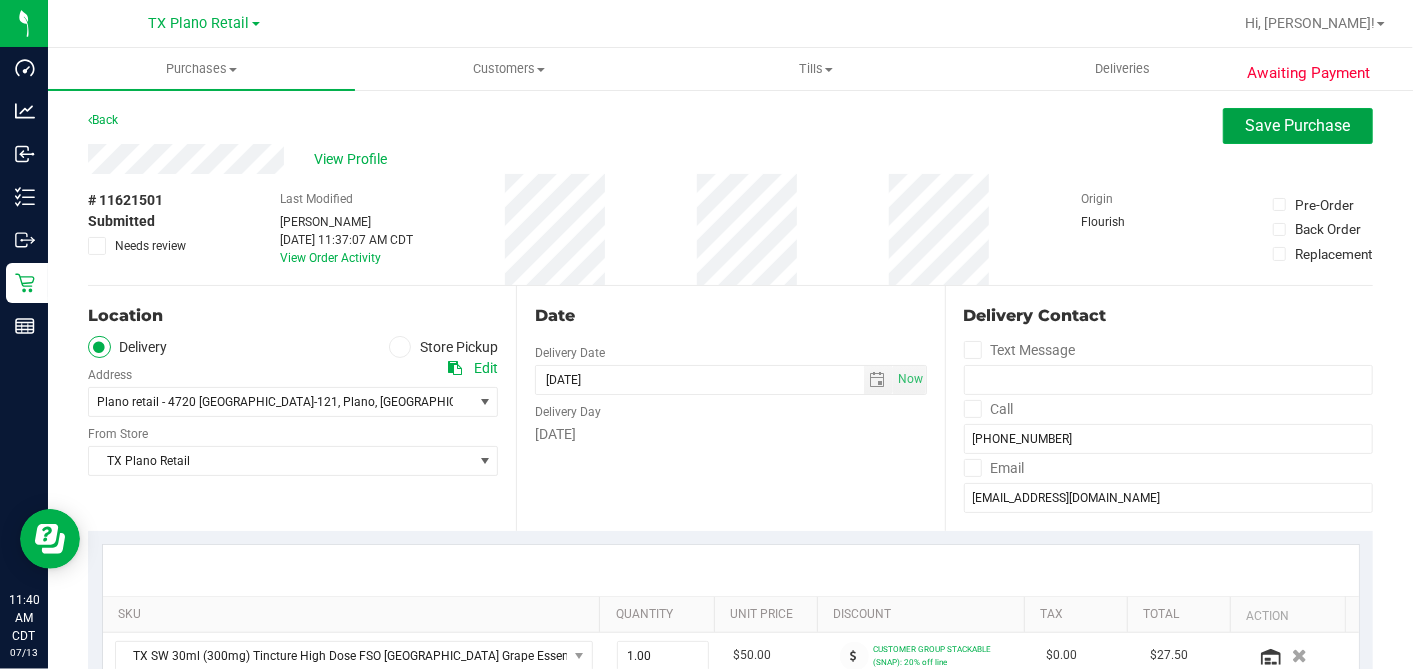 drag, startPoint x: 1222, startPoint y: 128, endPoint x: 1187, endPoint y: 144, distance: 38.483765 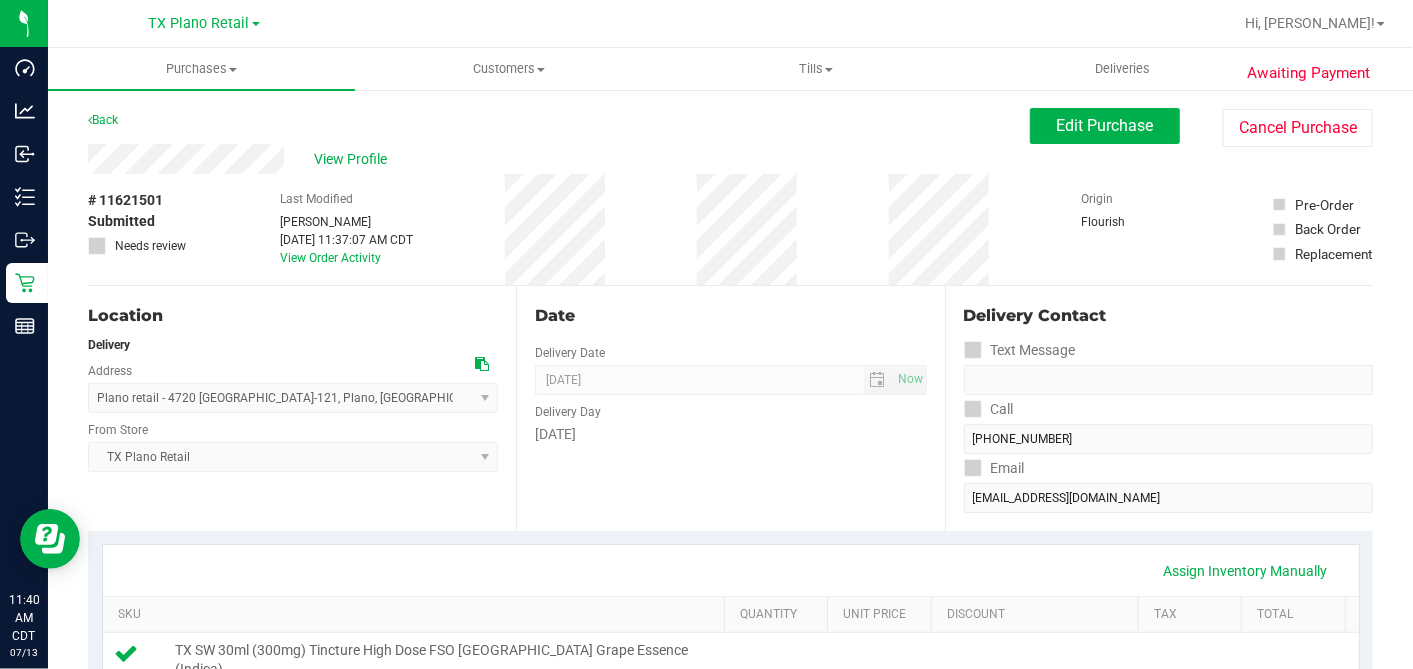 scroll, scrollTop: 222, scrollLeft: 0, axis: vertical 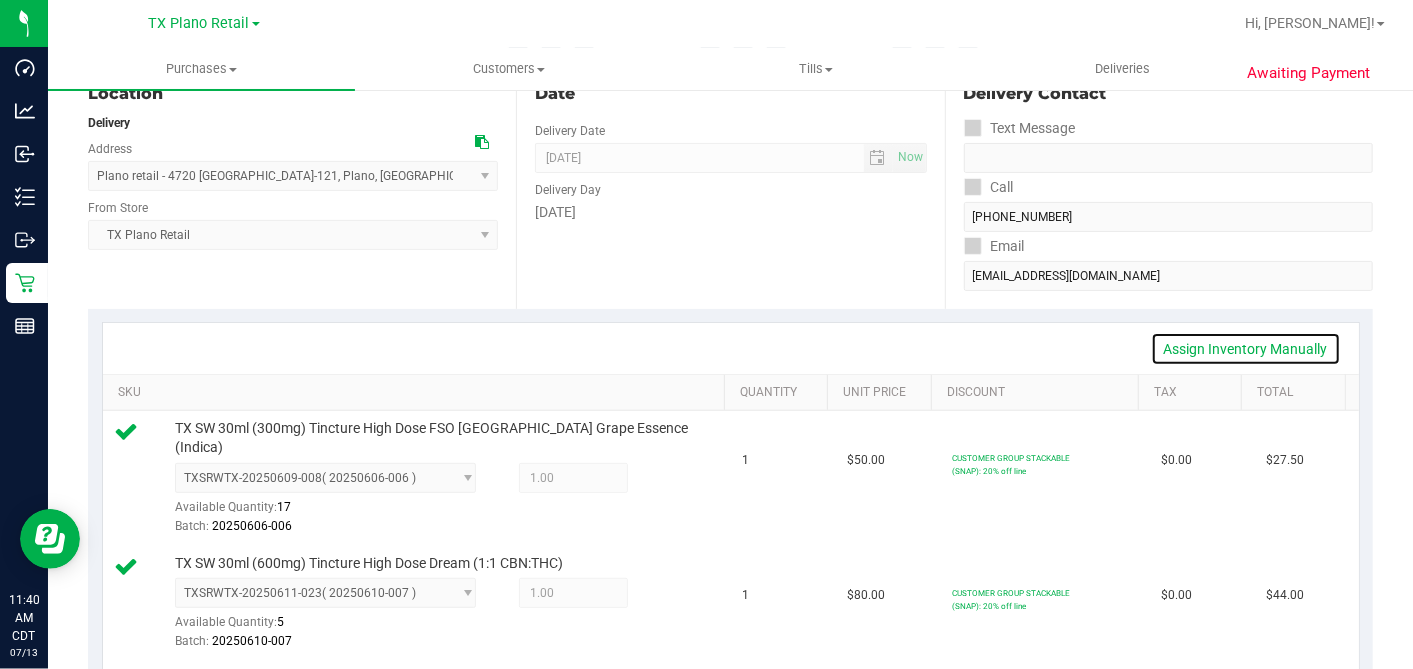 click on "Assign Inventory Manually" at bounding box center (1246, 349) 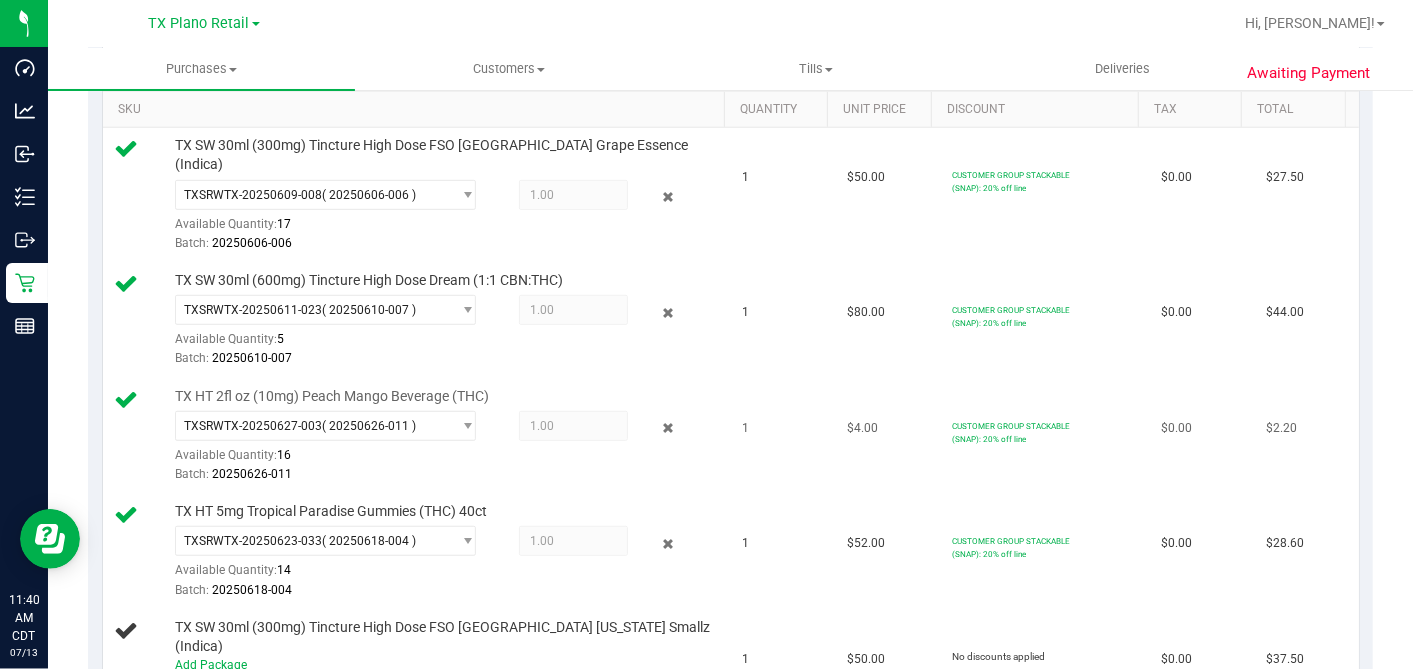 scroll, scrollTop: 555, scrollLeft: 0, axis: vertical 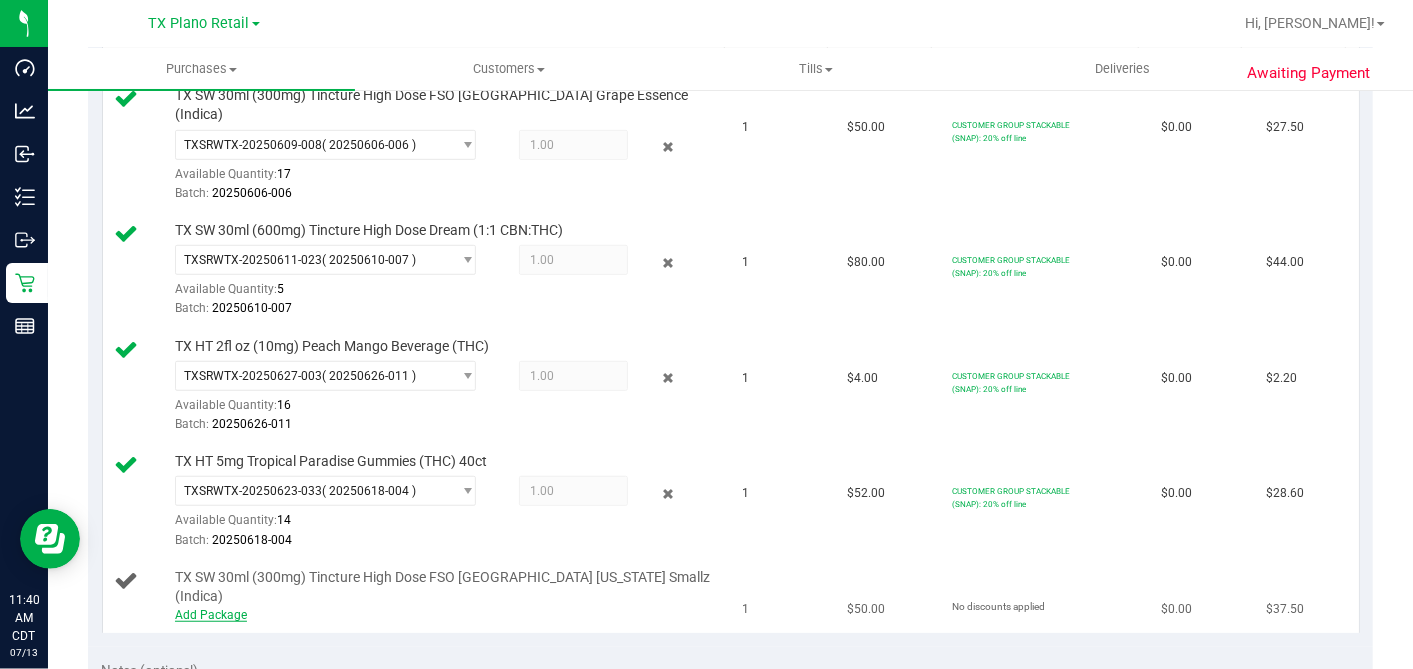 click on "Add Package" at bounding box center (211, 615) 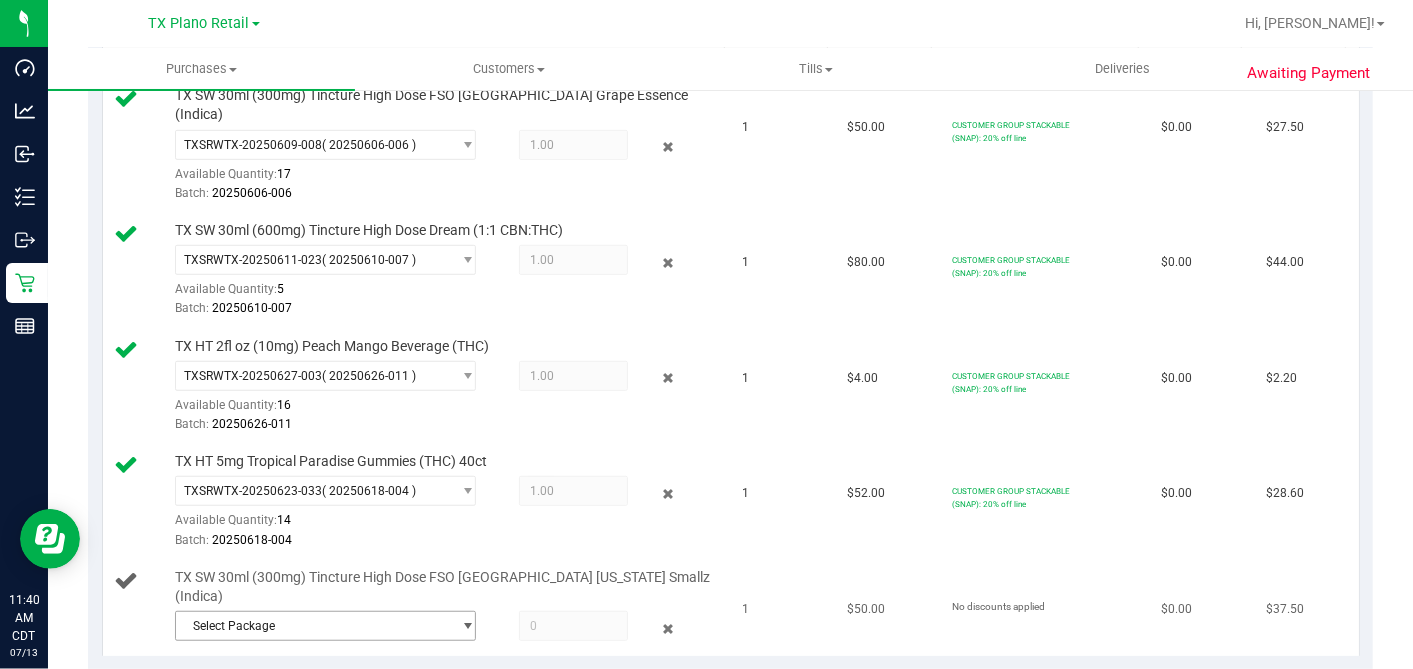 click on "Select Package" at bounding box center [313, 626] 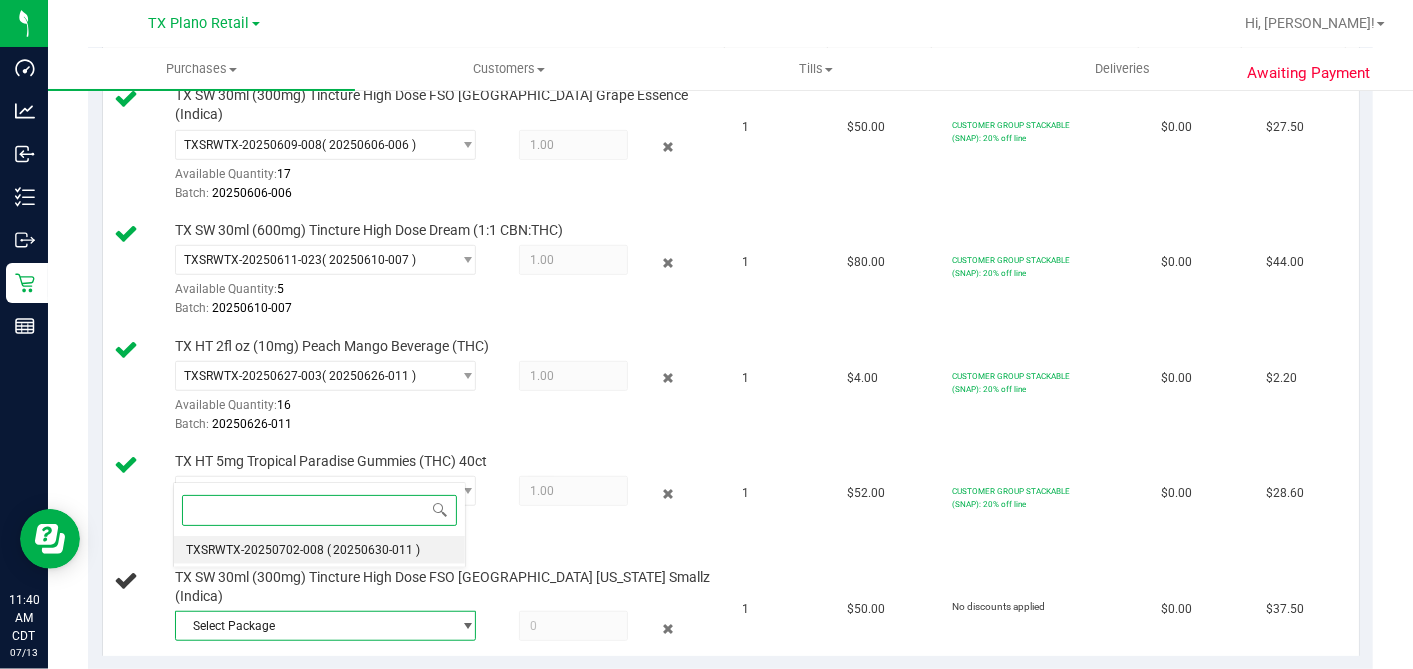 click on "TXSRWTX-20250702-008" at bounding box center (255, 550) 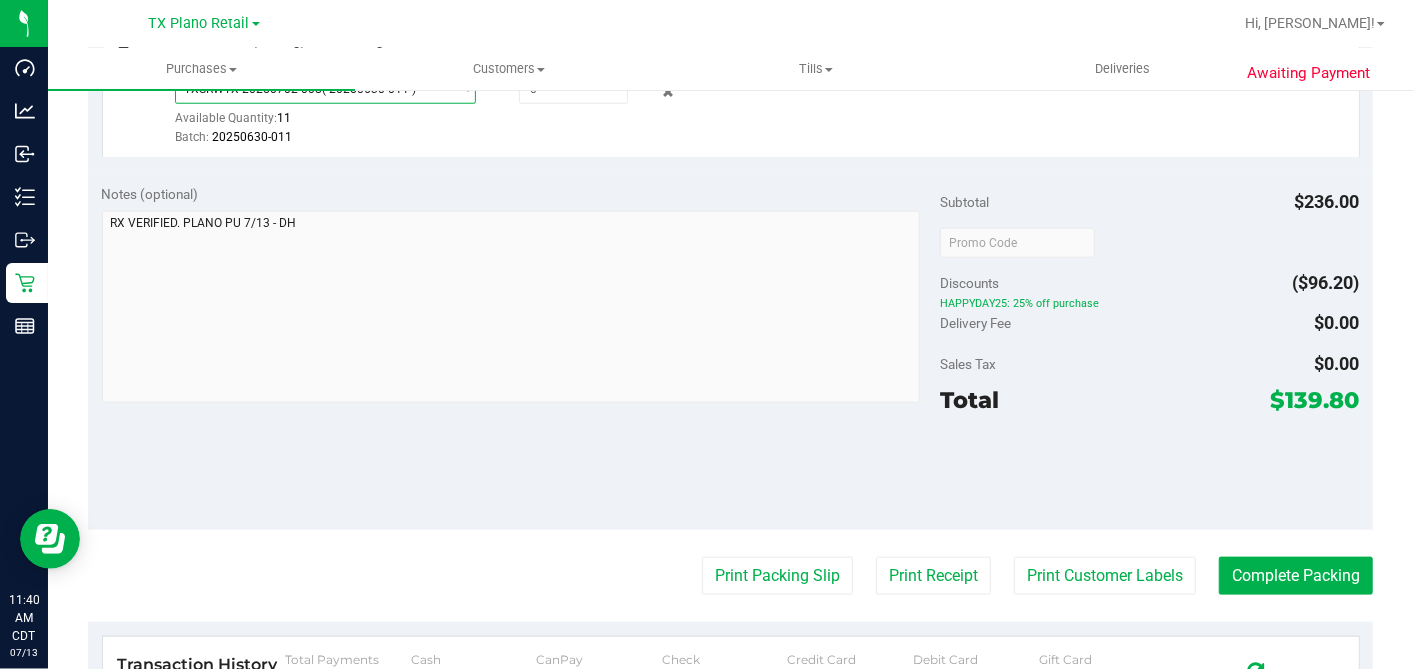 scroll, scrollTop: 1111, scrollLeft: 0, axis: vertical 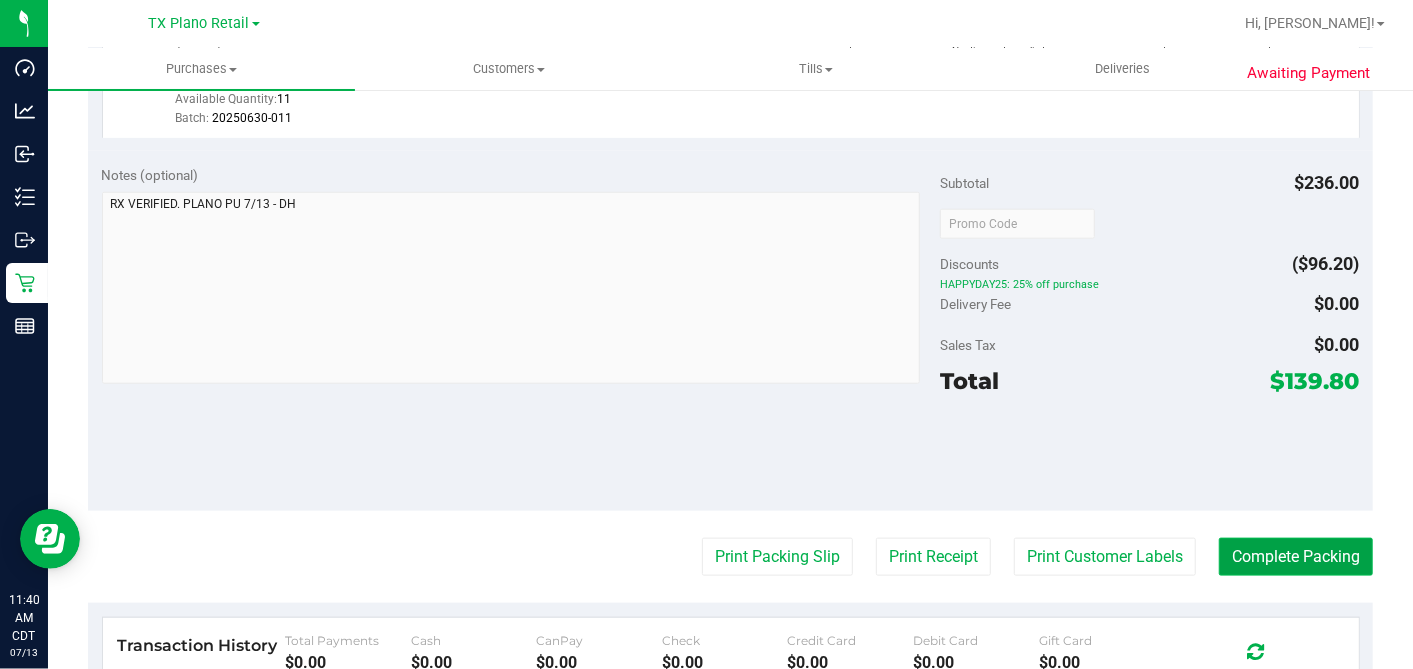 click on "Complete Packing" at bounding box center (1296, 557) 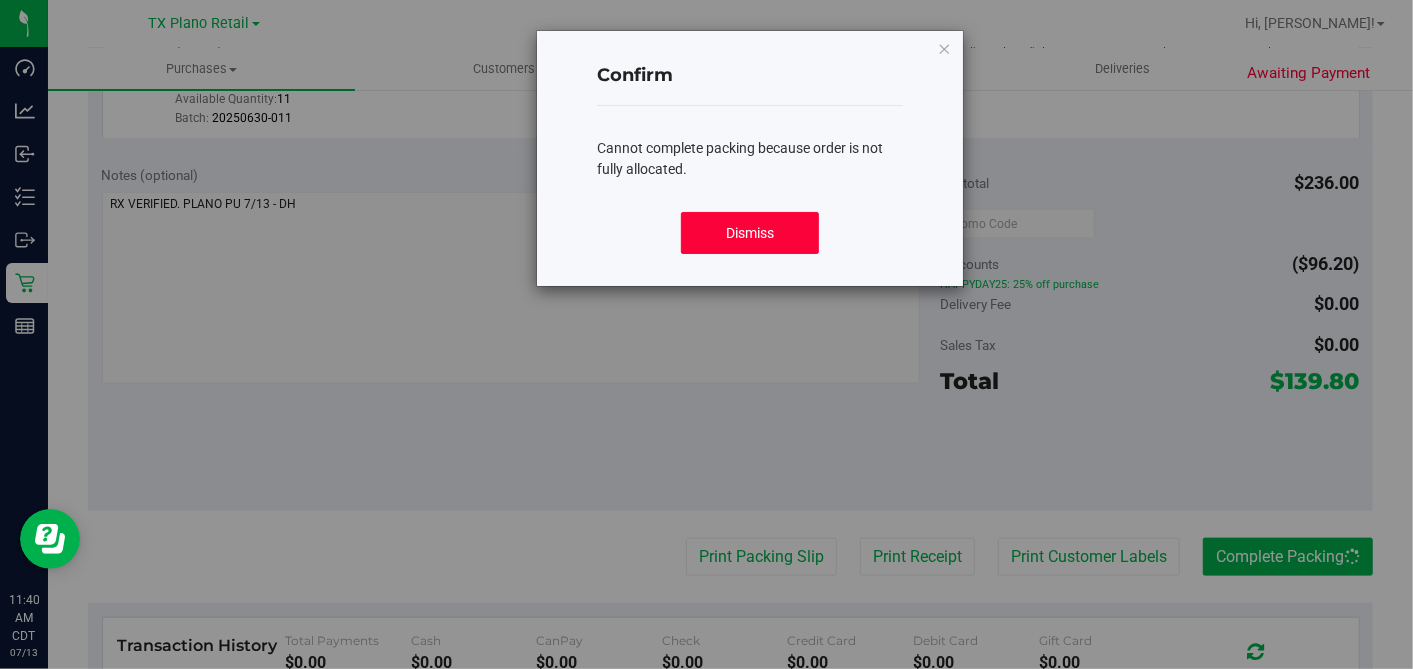 click on "Dismiss" at bounding box center [750, 233] 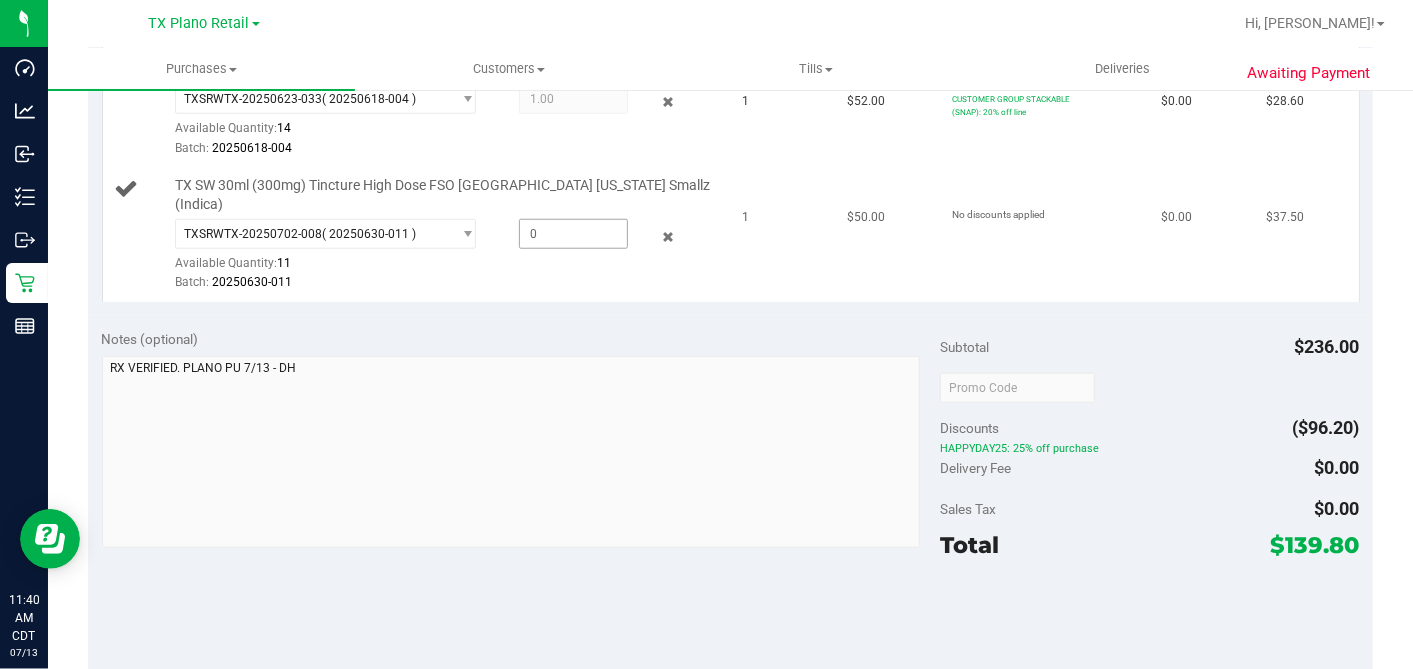 scroll, scrollTop: 777, scrollLeft: 0, axis: vertical 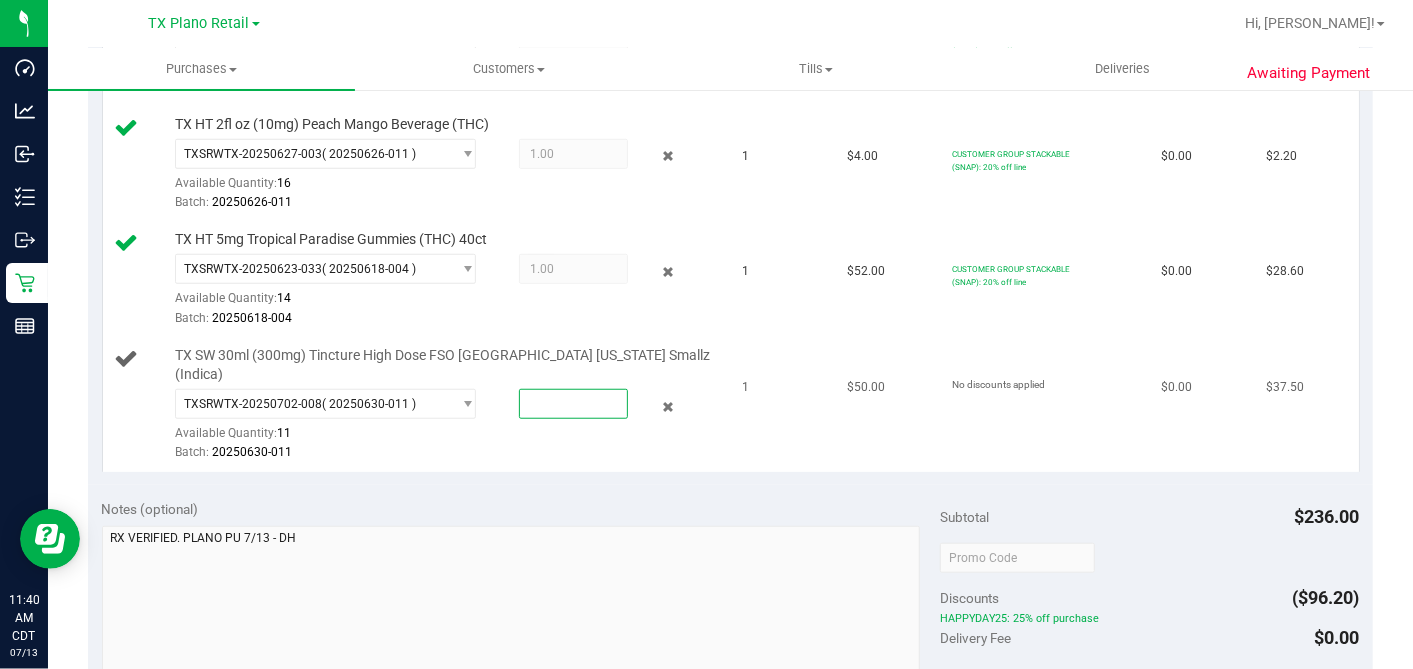 click at bounding box center (573, 404) 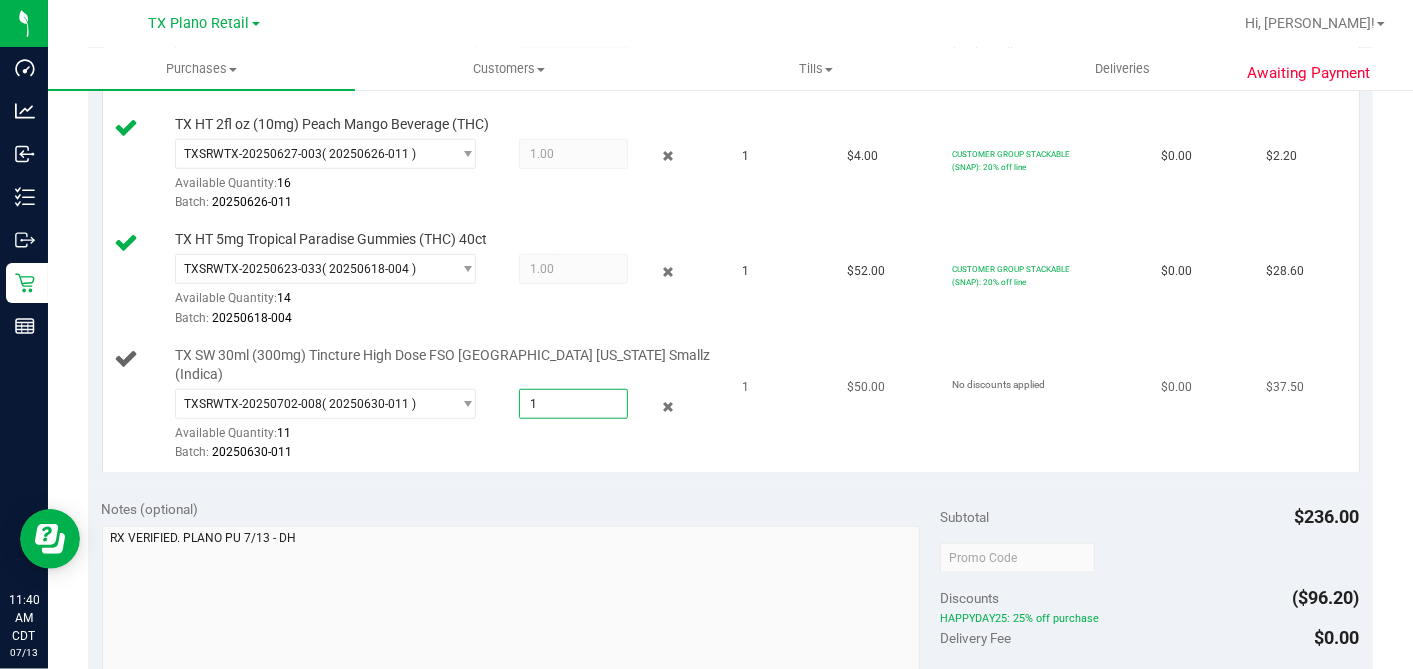 type on "1.0000" 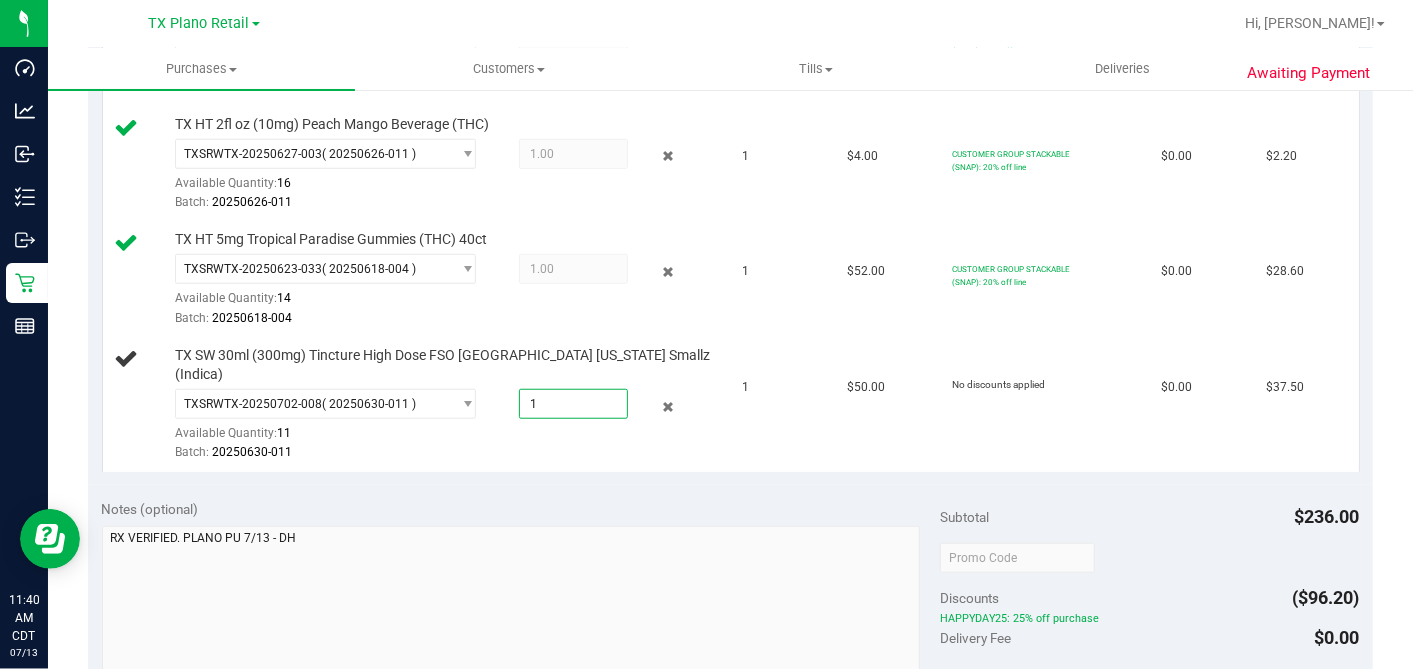 drag, startPoint x: 631, startPoint y: 410, endPoint x: 695, endPoint y: 427, distance: 66.21933 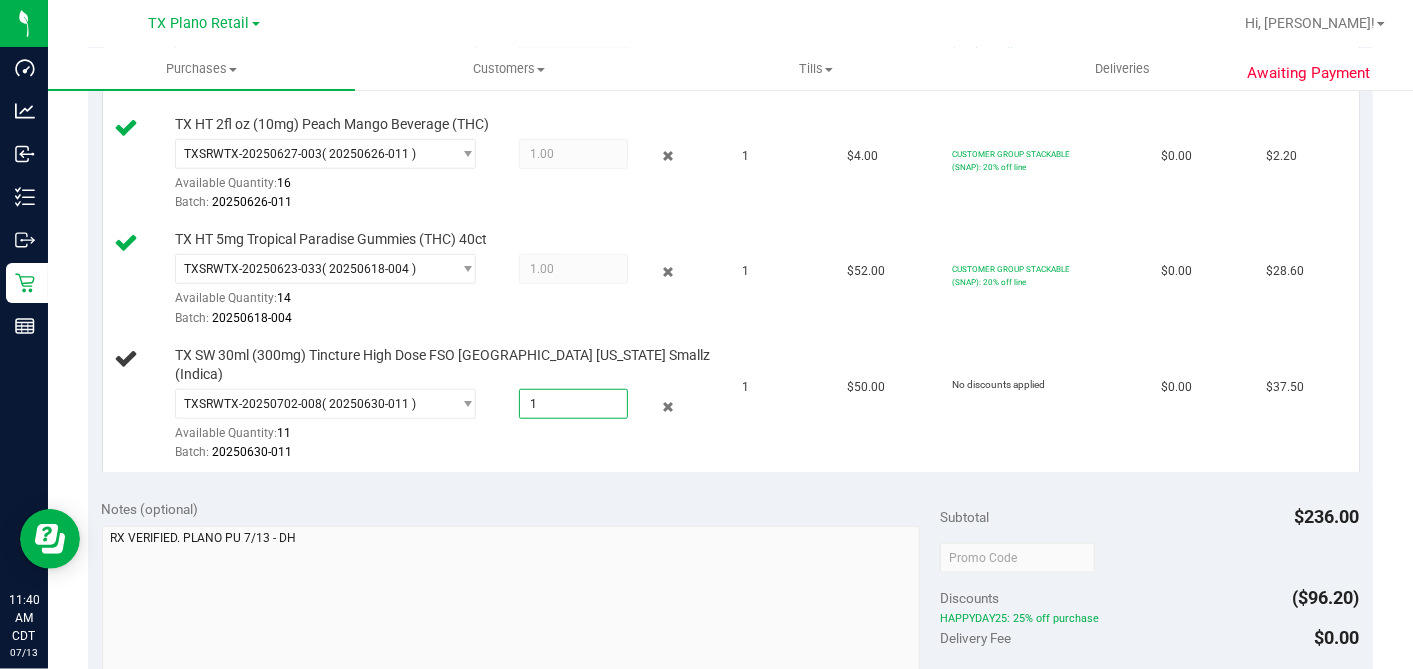 click on "Batch:
20250630-011" at bounding box center (447, 452) 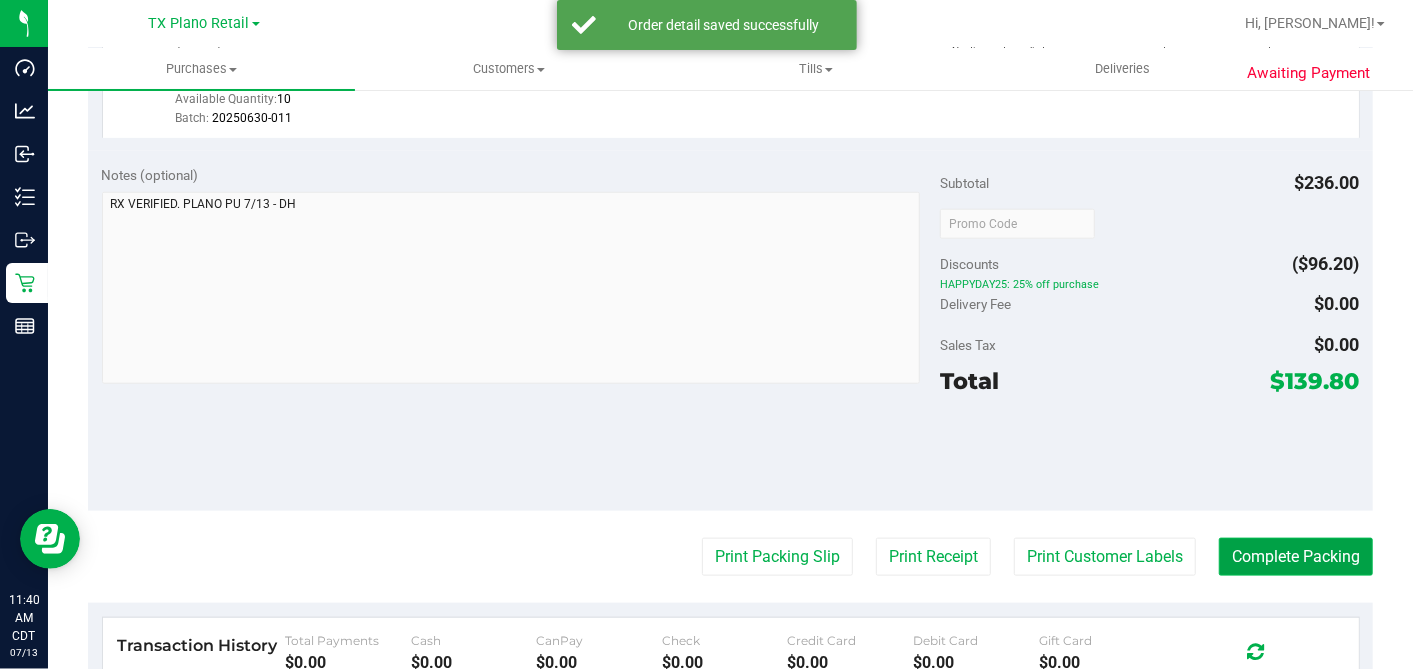 click on "Complete Packing" at bounding box center [1296, 557] 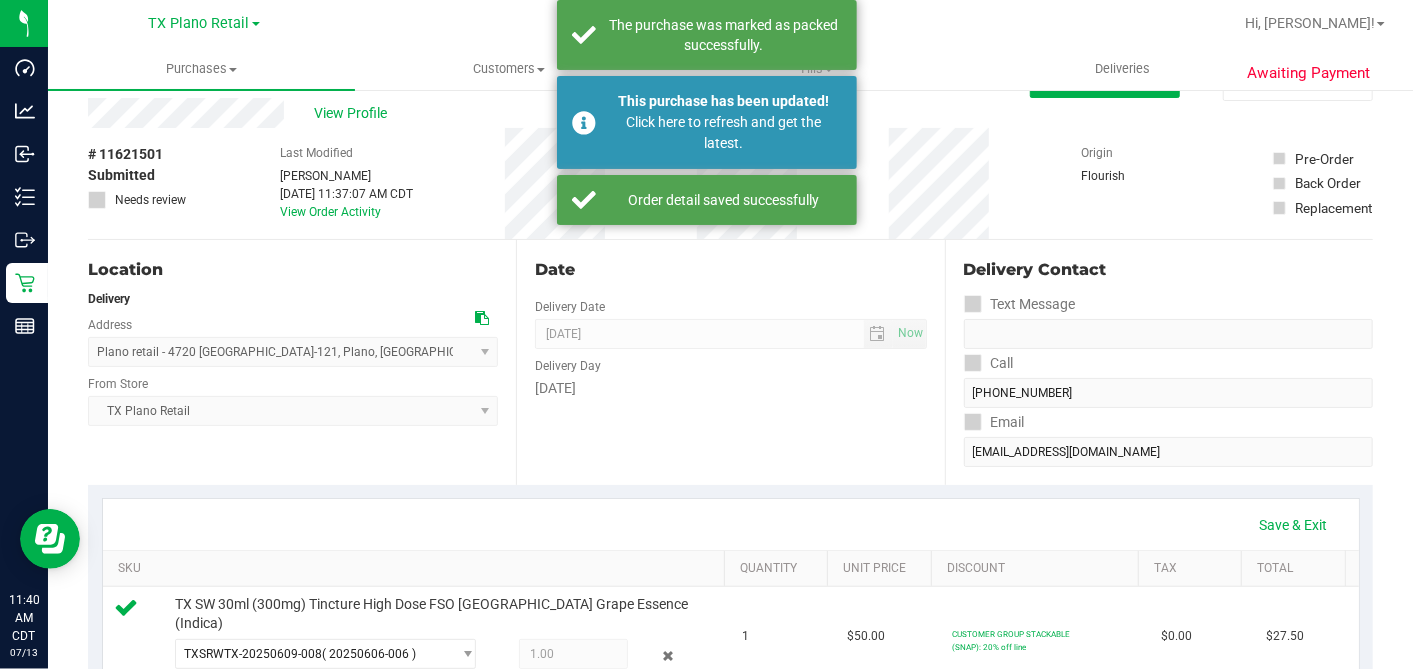 scroll, scrollTop: 0, scrollLeft: 0, axis: both 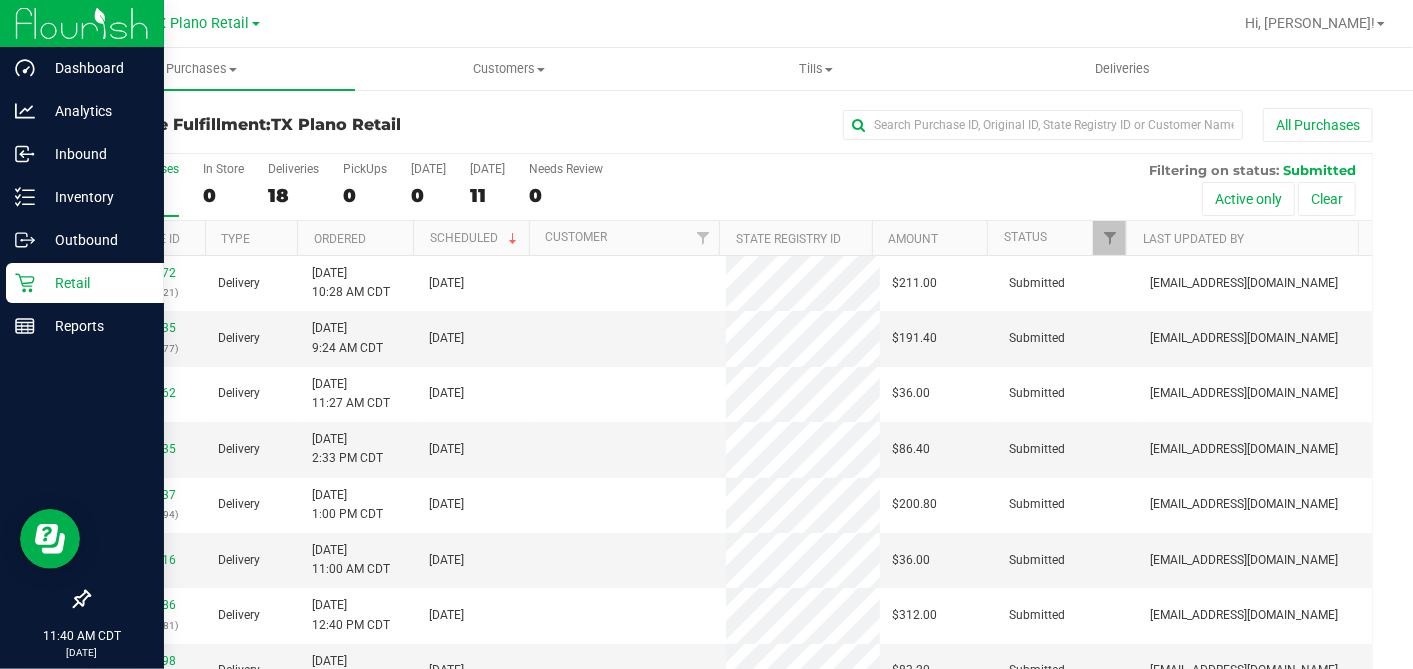 click 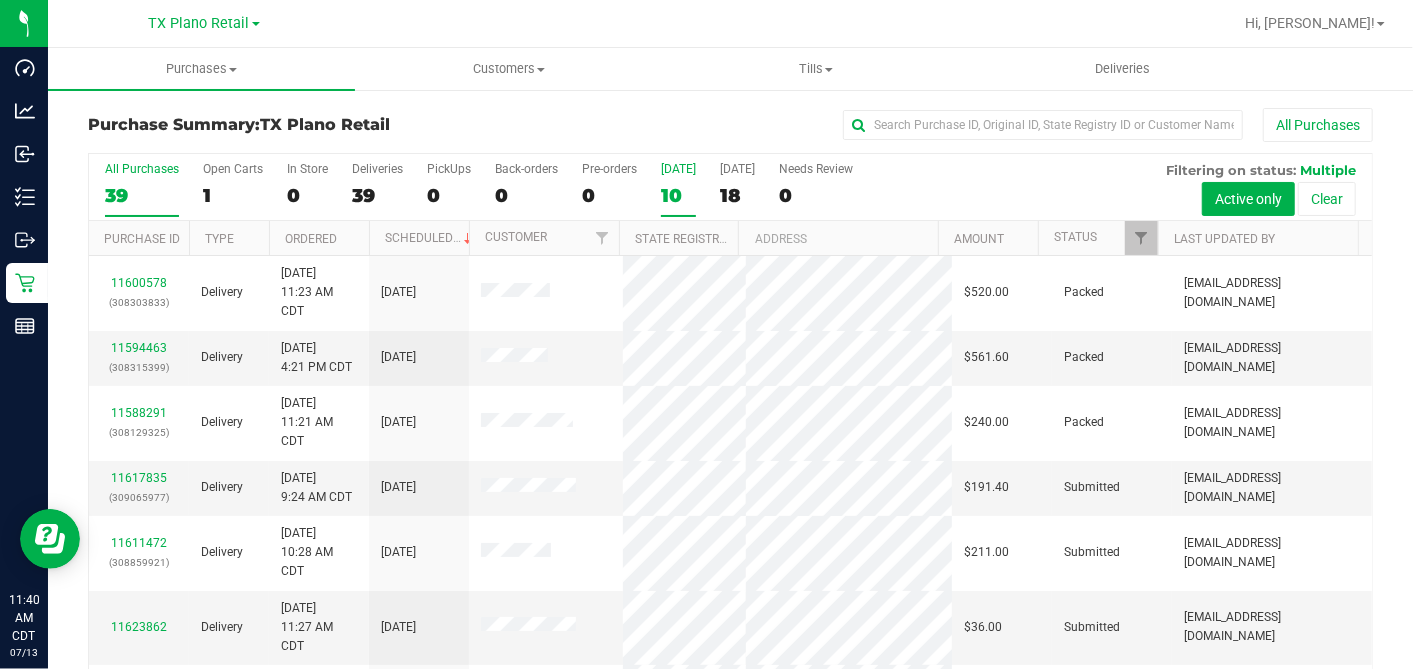 click on "10" at bounding box center (678, 195) 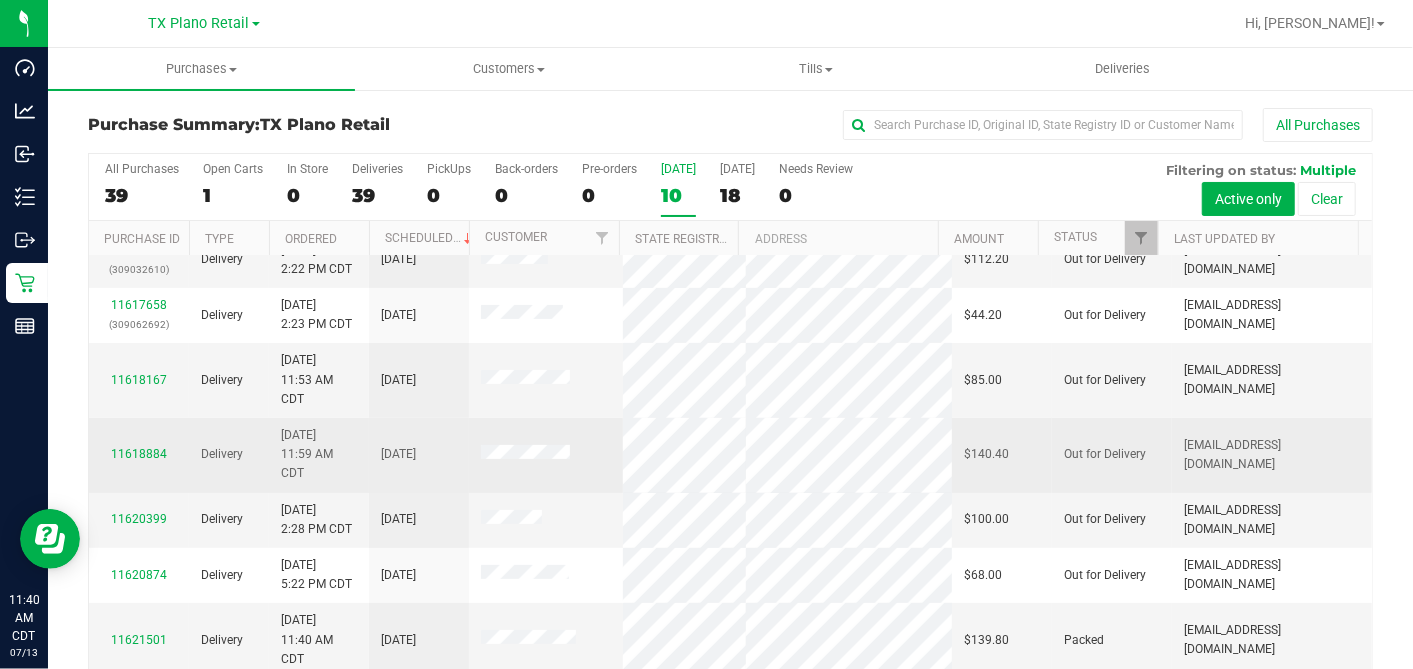 scroll, scrollTop: 282, scrollLeft: 0, axis: vertical 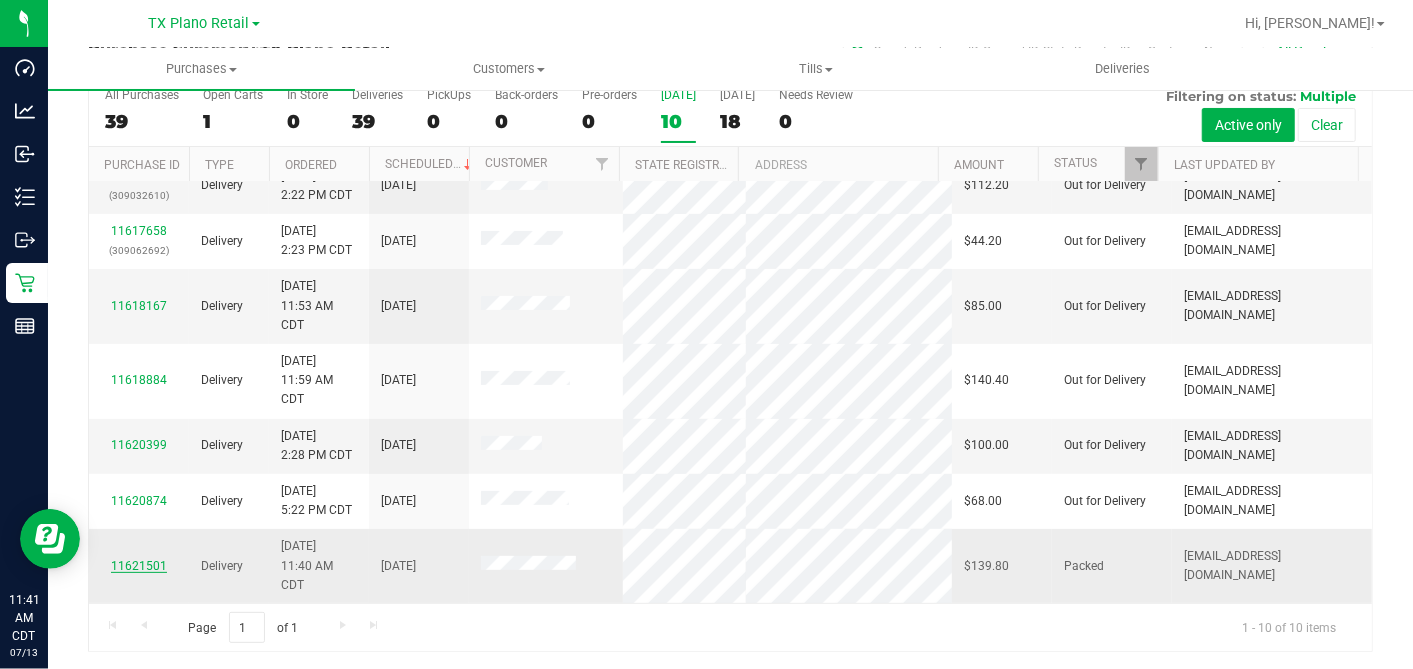 click on "11621501" at bounding box center (139, 566) 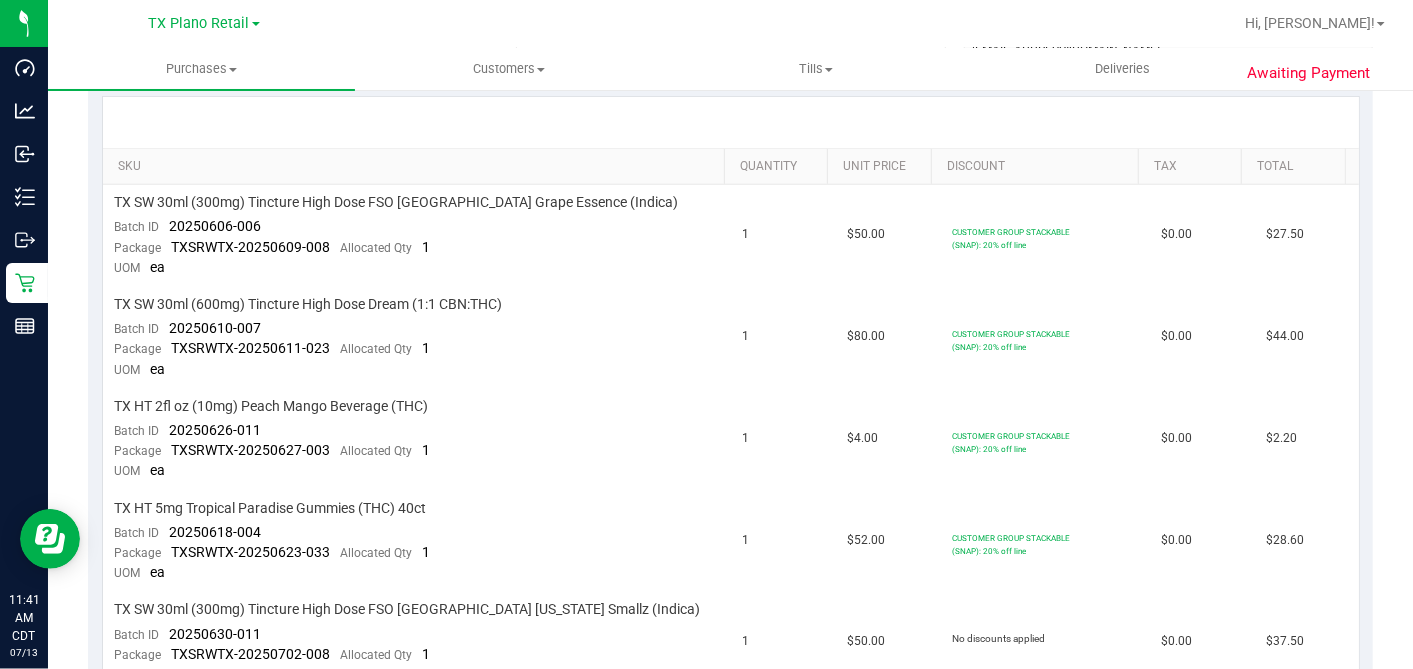 scroll, scrollTop: 222, scrollLeft: 0, axis: vertical 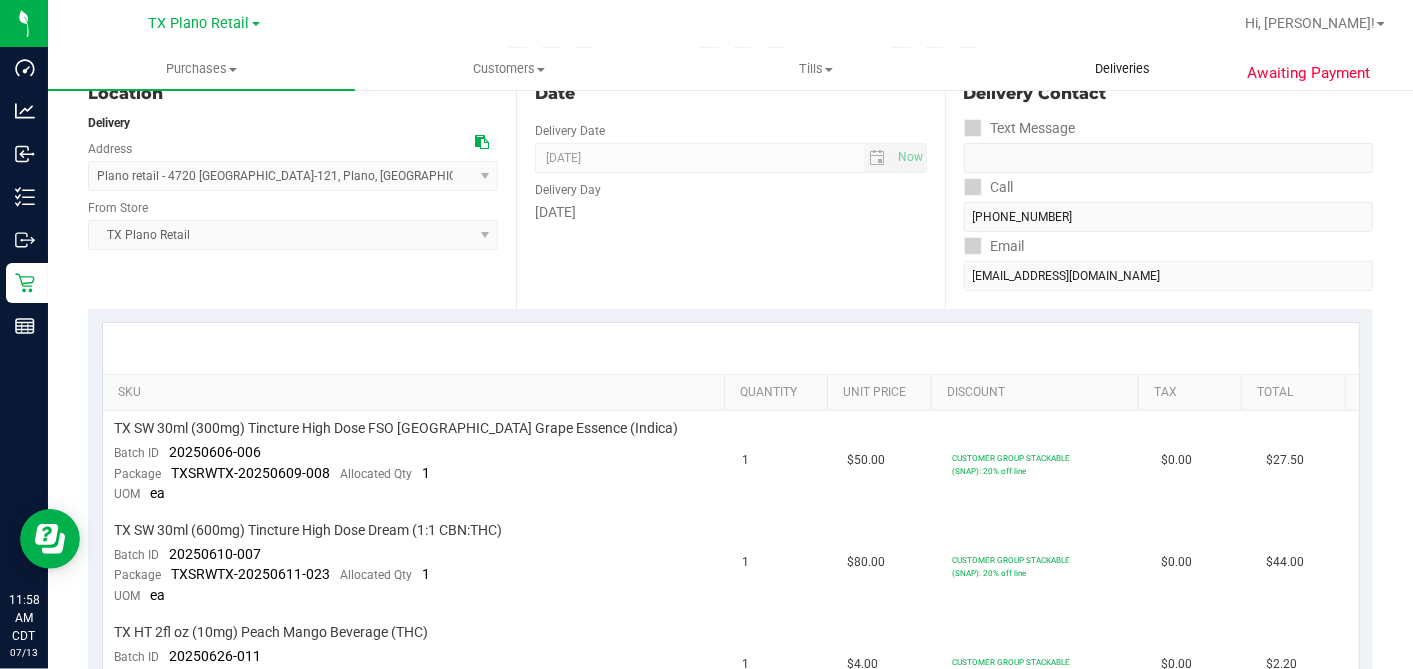 click on "Deliveries" at bounding box center [1122, 69] 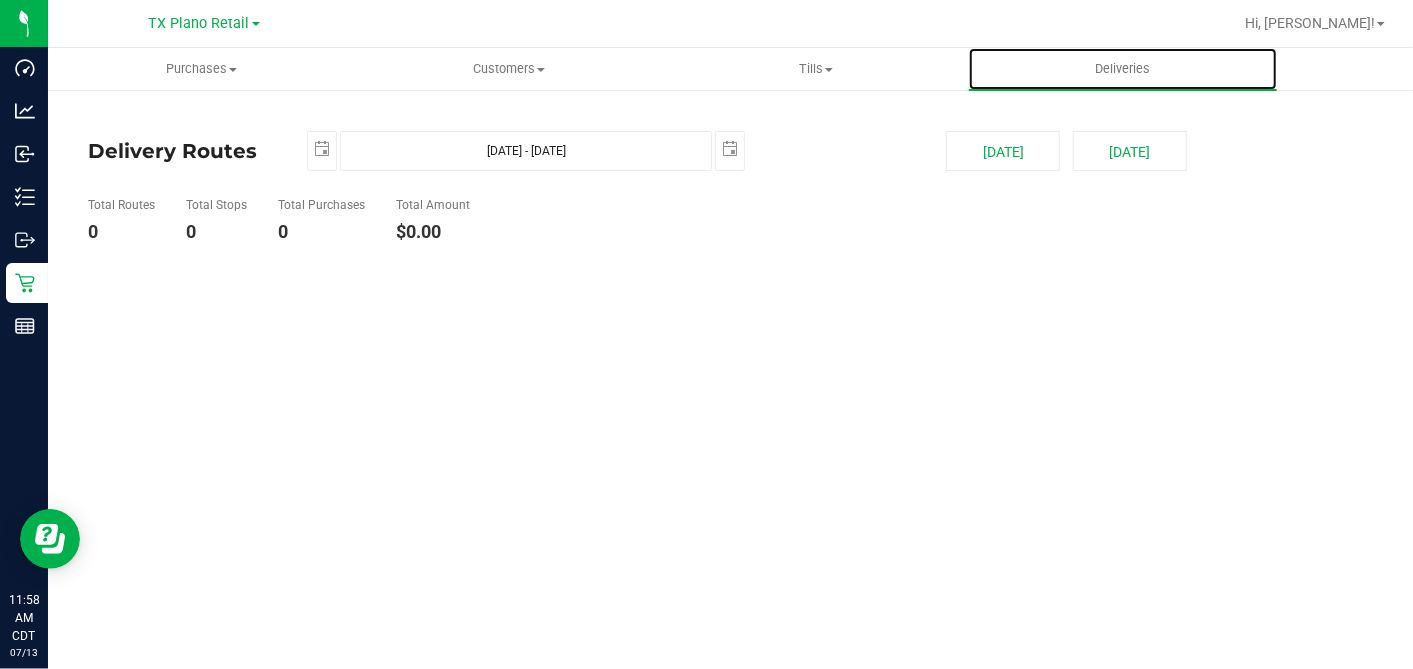 scroll, scrollTop: 0, scrollLeft: 0, axis: both 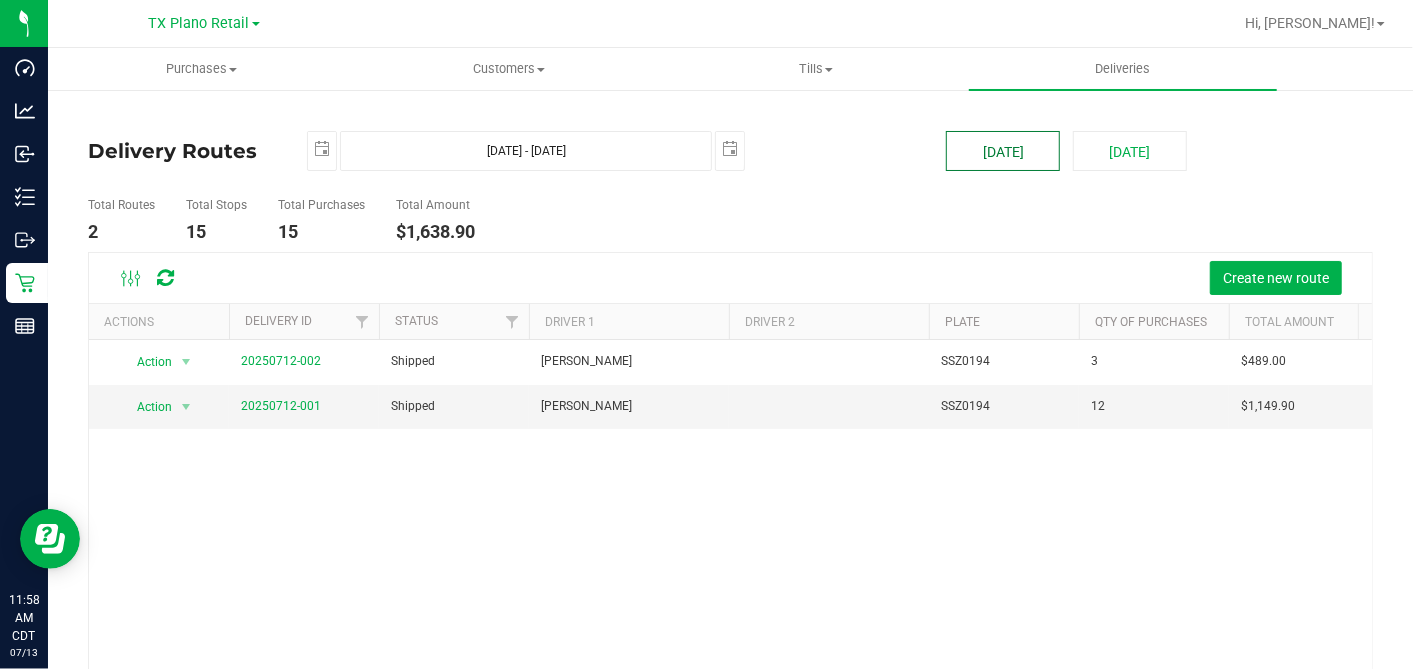 click on "[DATE]" at bounding box center (1003, 151) 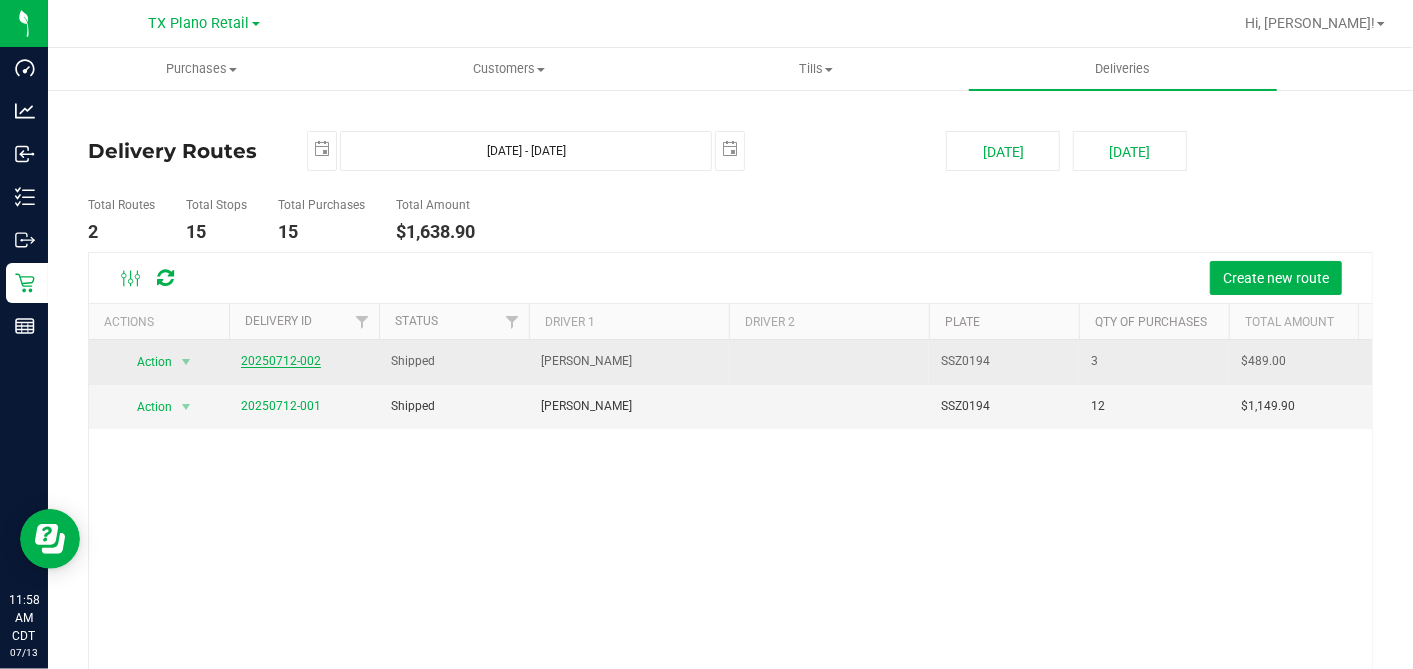 click on "20250712-002" at bounding box center (281, 361) 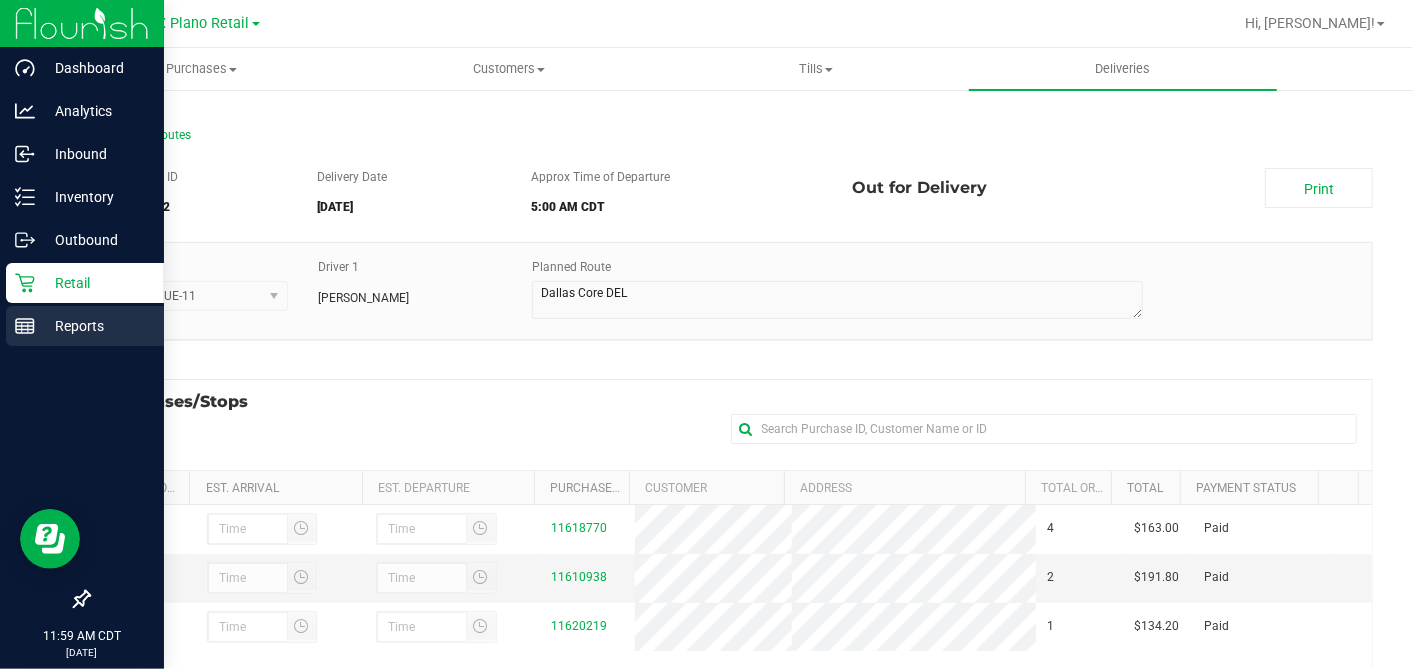 click on "Reports" at bounding box center (95, 326) 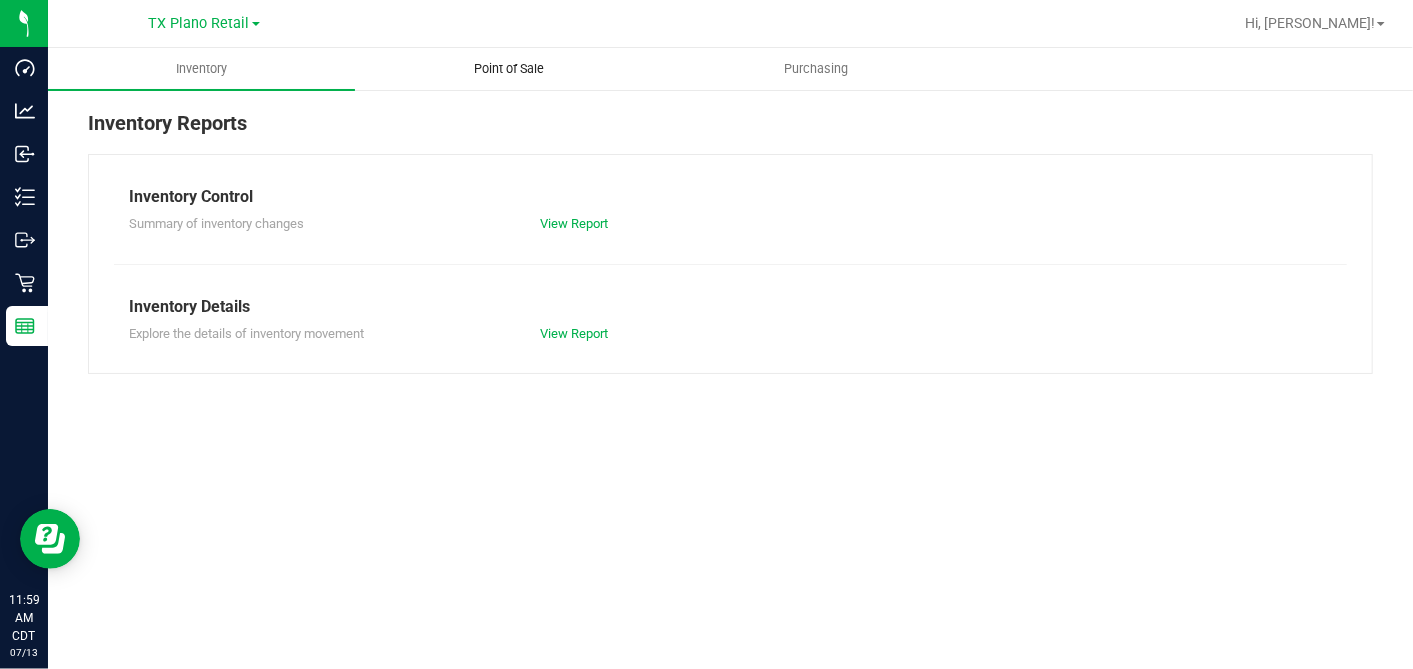 click on "Point of Sale" at bounding box center [509, 69] 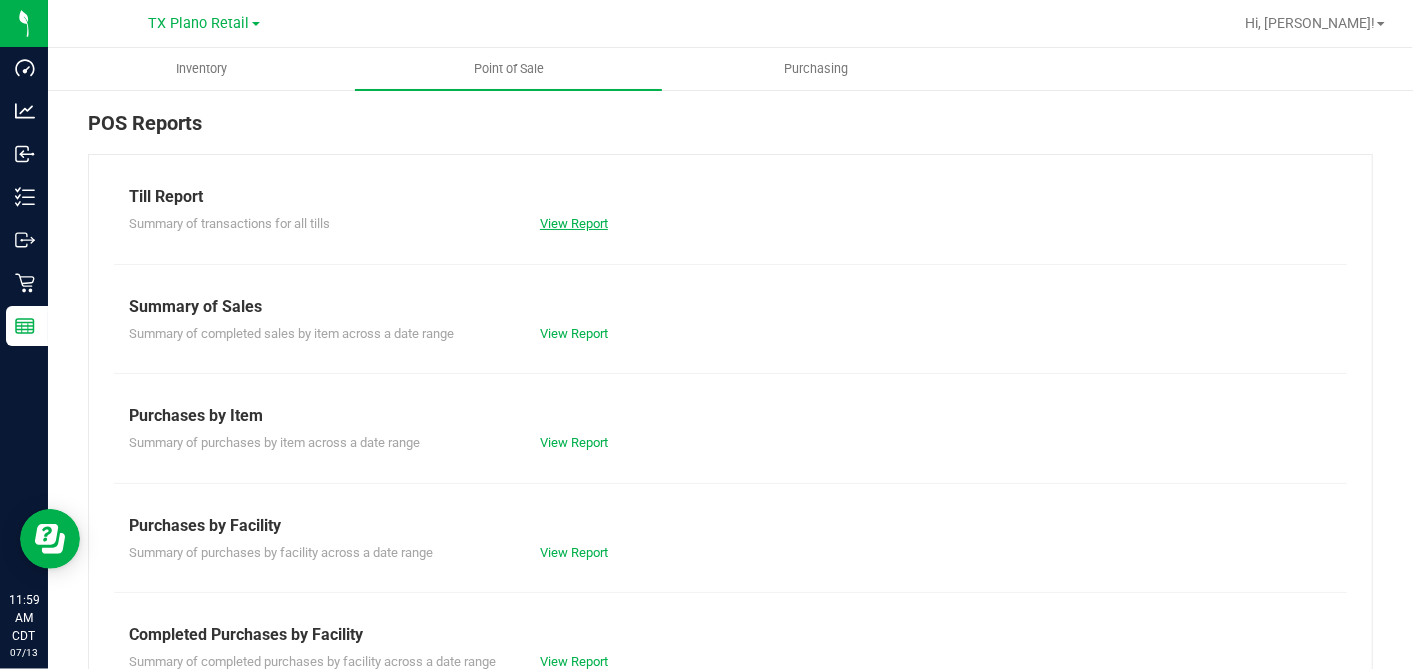 click on "View Report" at bounding box center [574, 223] 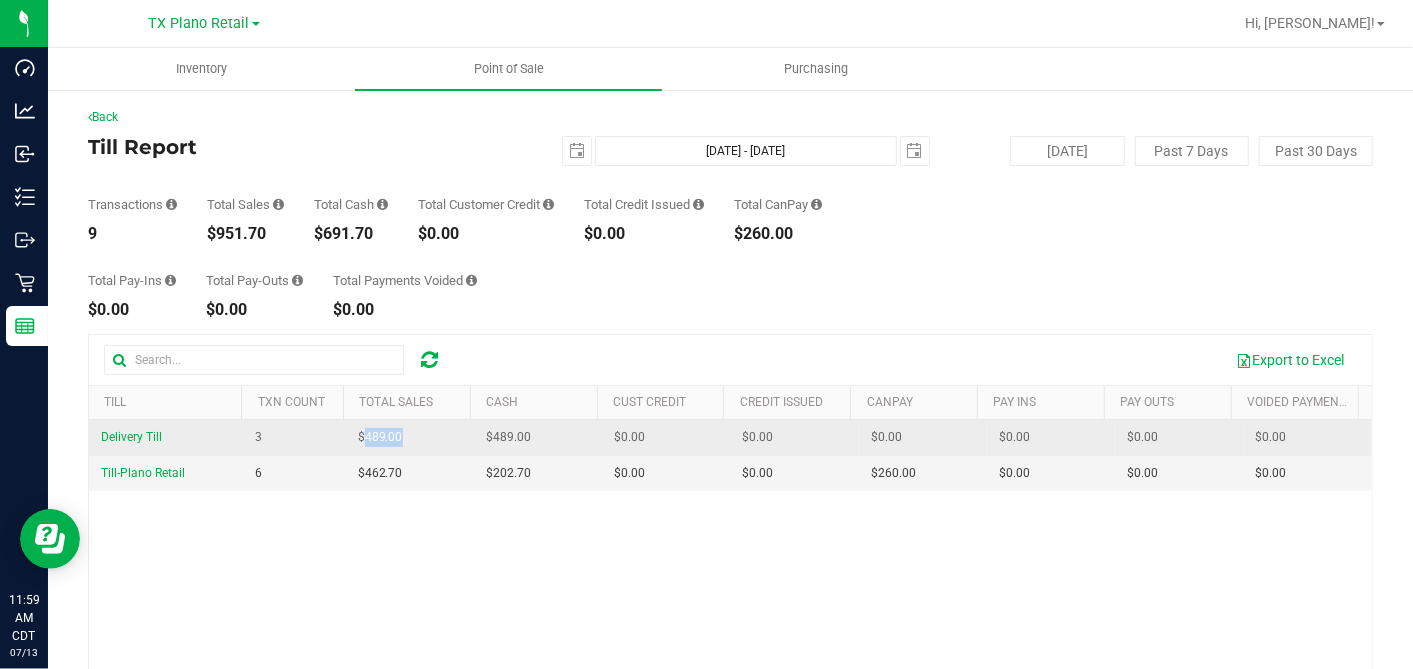 drag, startPoint x: 410, startPoint y: 435, endPoint x: 359, endPoint y: 432, distance: 51.088158 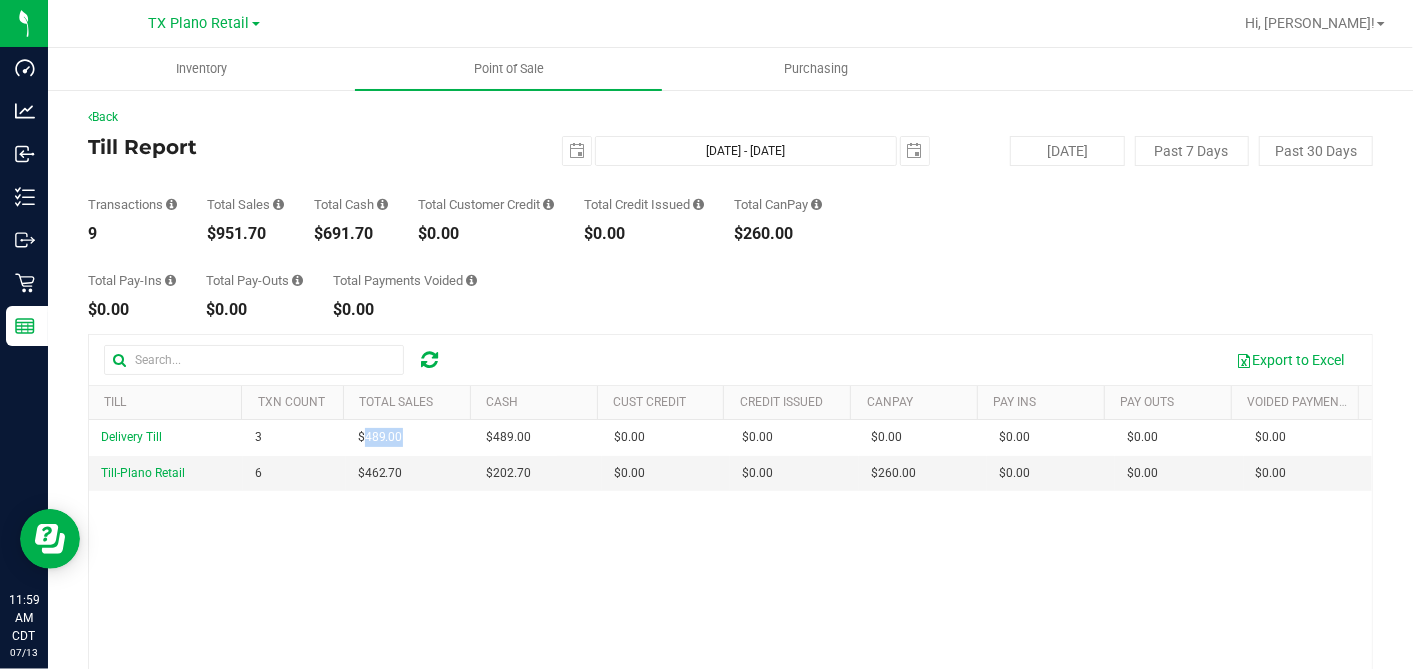 copy on "489.00" 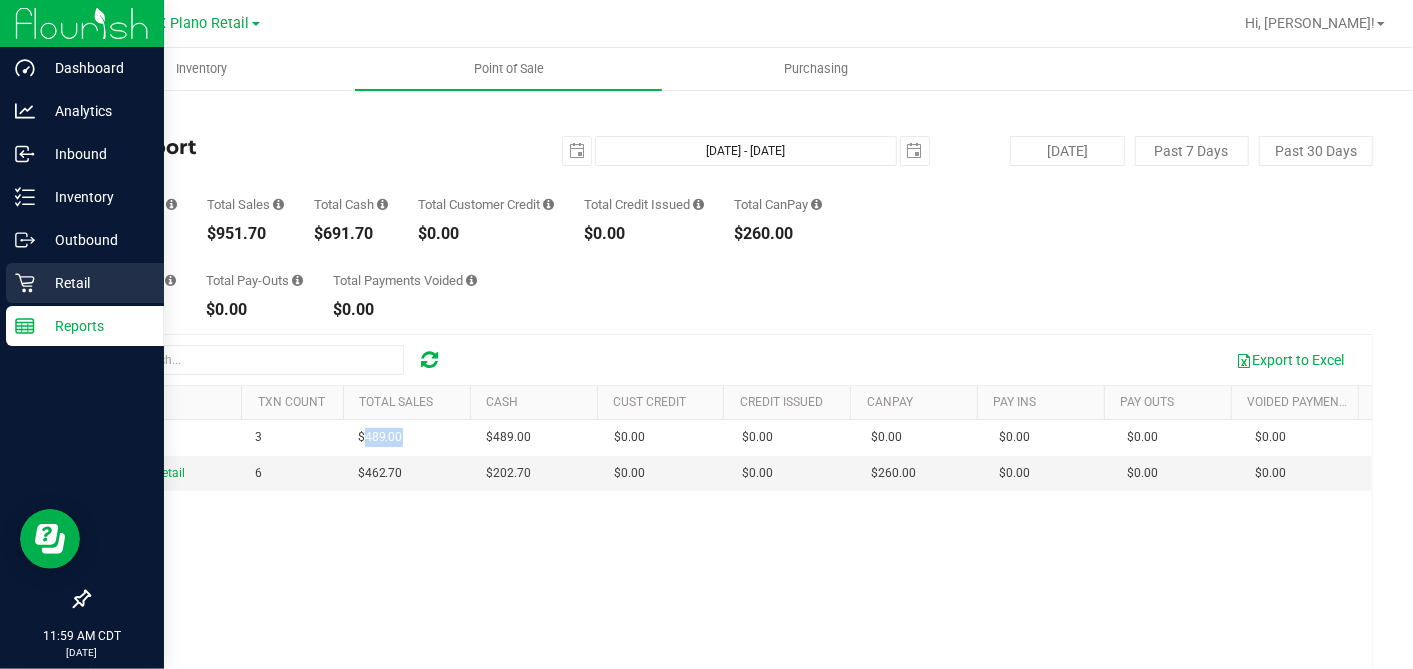 click 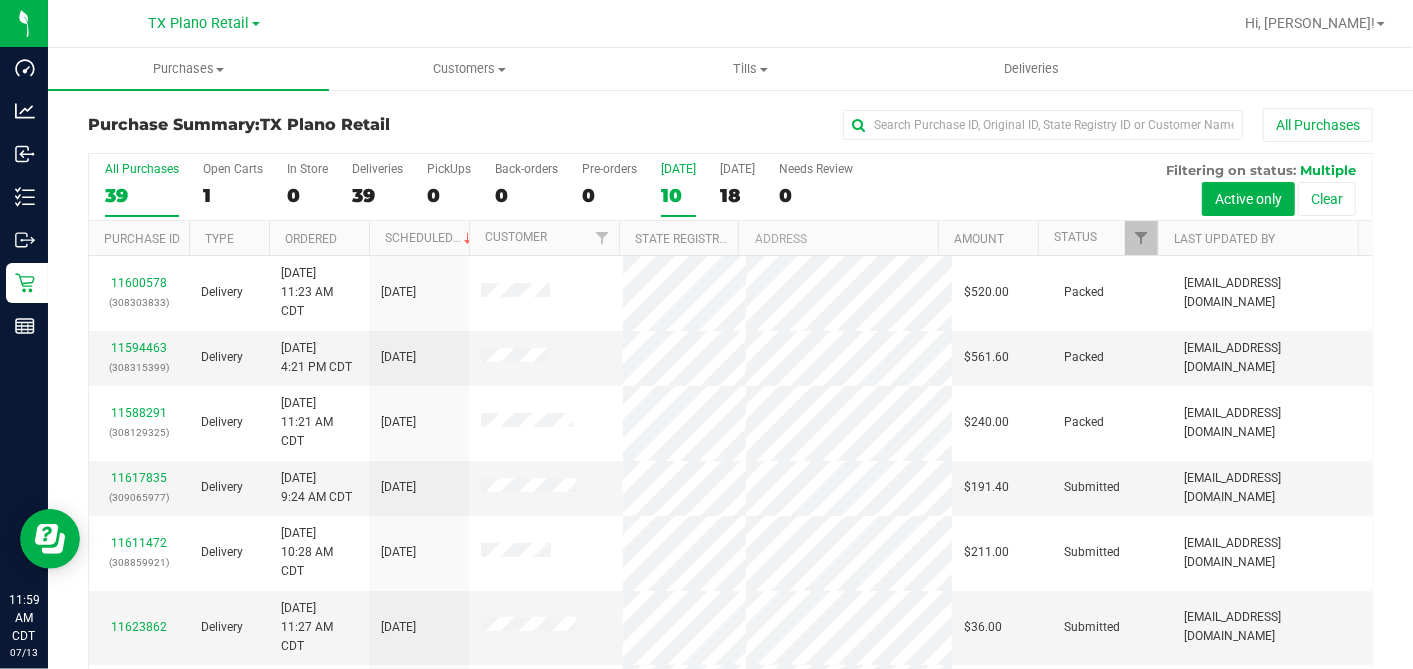 click on "10" at bounding box center [678, 195] 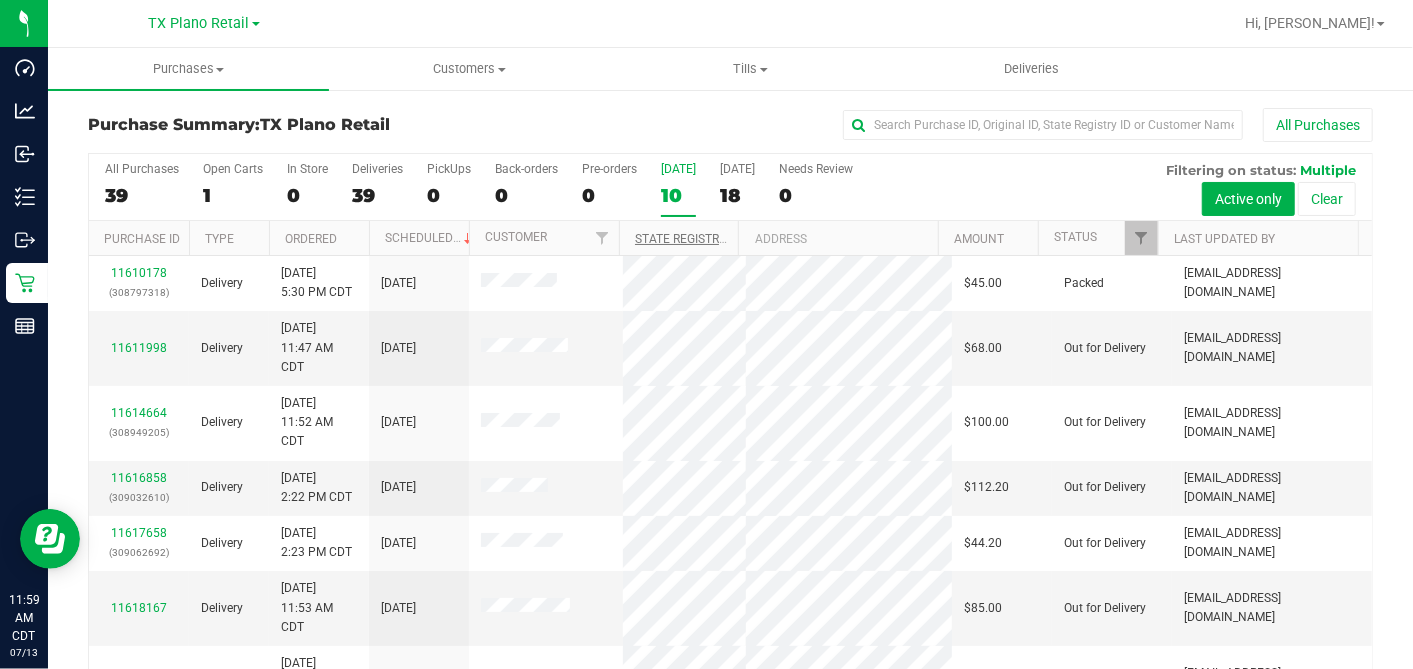 scroll, scrollTop: 282, scrollLeft: 0, axis: vertical 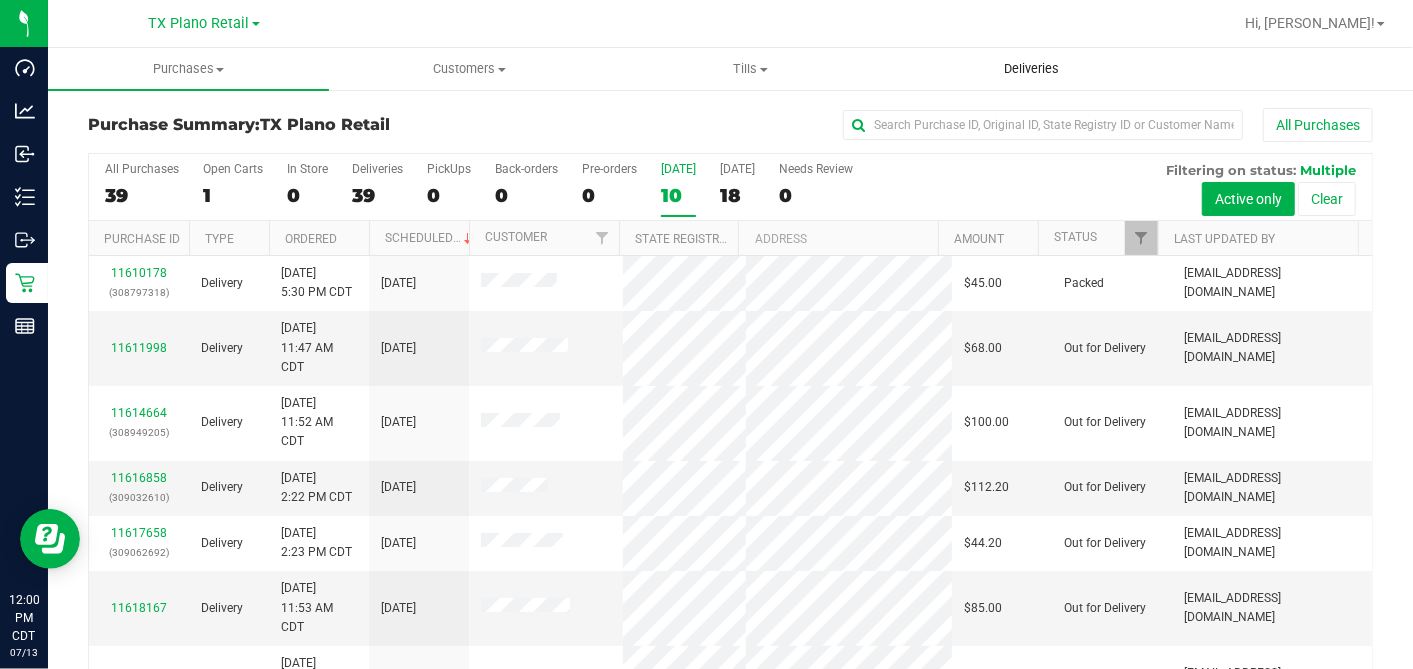 click on "Deliveries" at bounding box center [1031, 69] 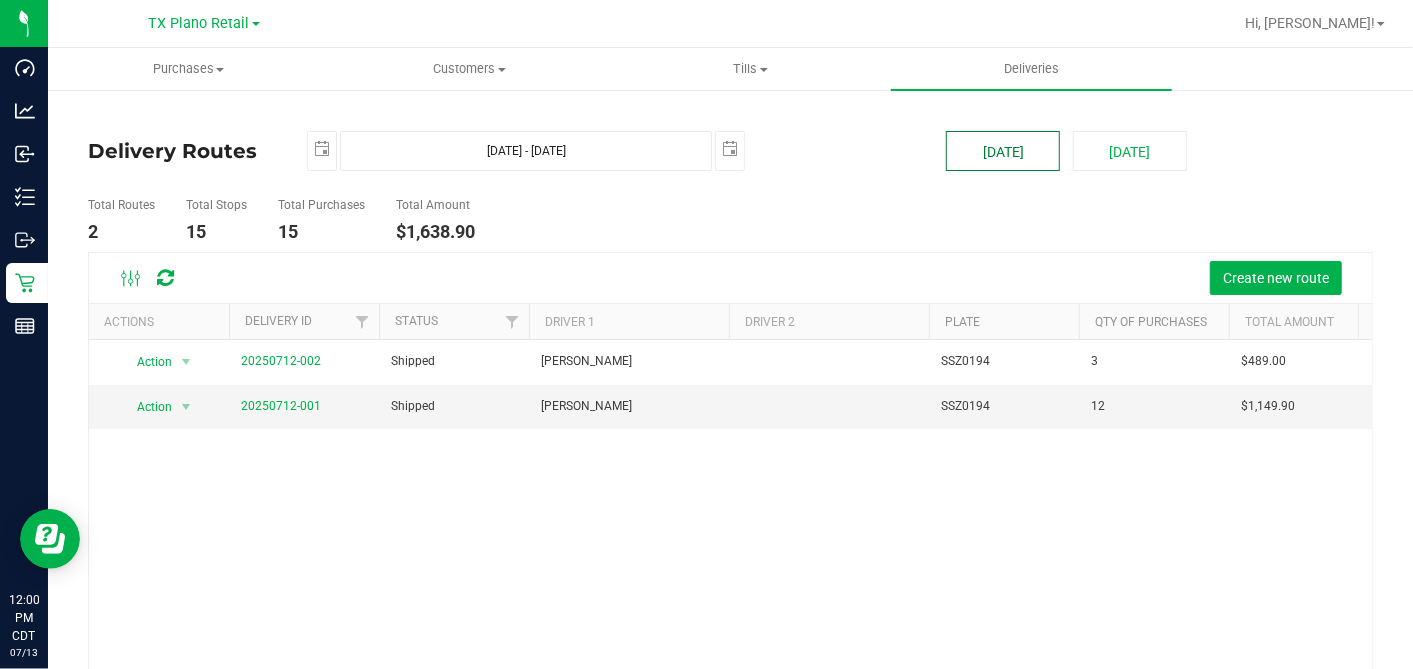 click on "[DATE]" at bounding box center [1003, 151] 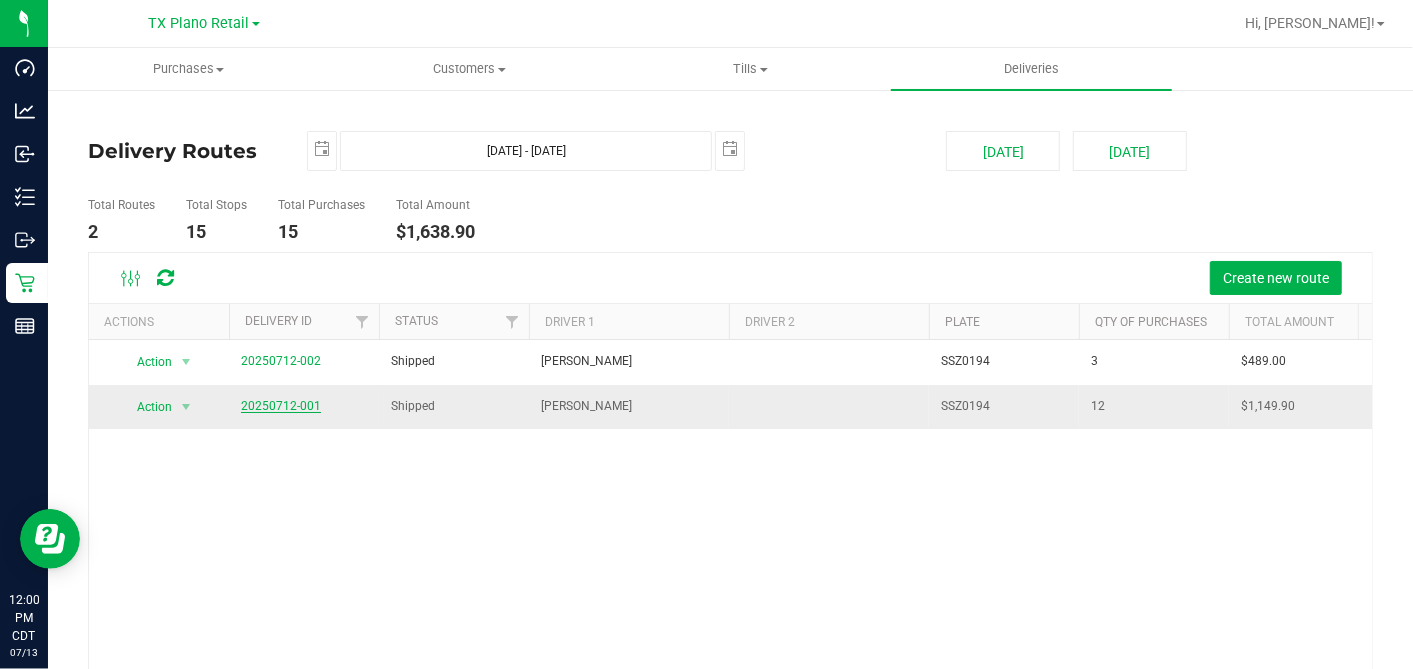 click on "20250712-001" at bounding box center (281, 406) 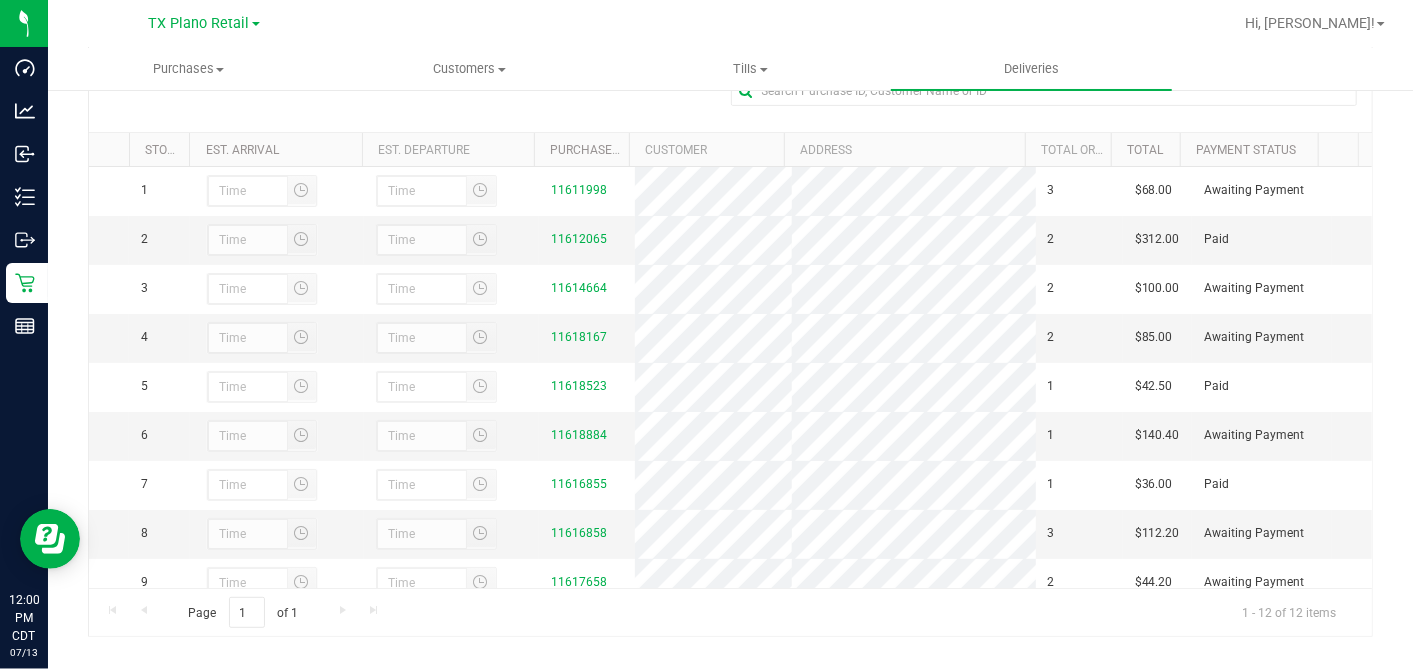 scroll, scrollTop: 357, scrollLeft: 0, axis: vertical 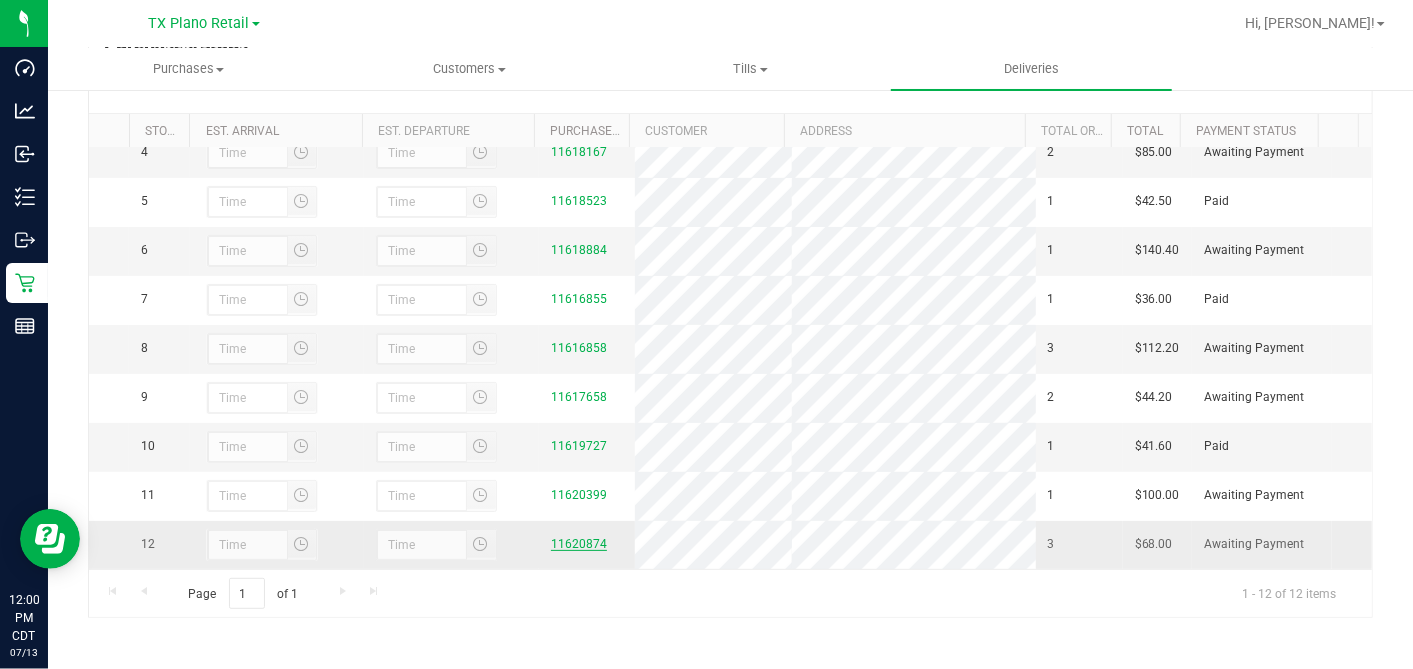 click on "11620874" at bounding box center [579, 544] 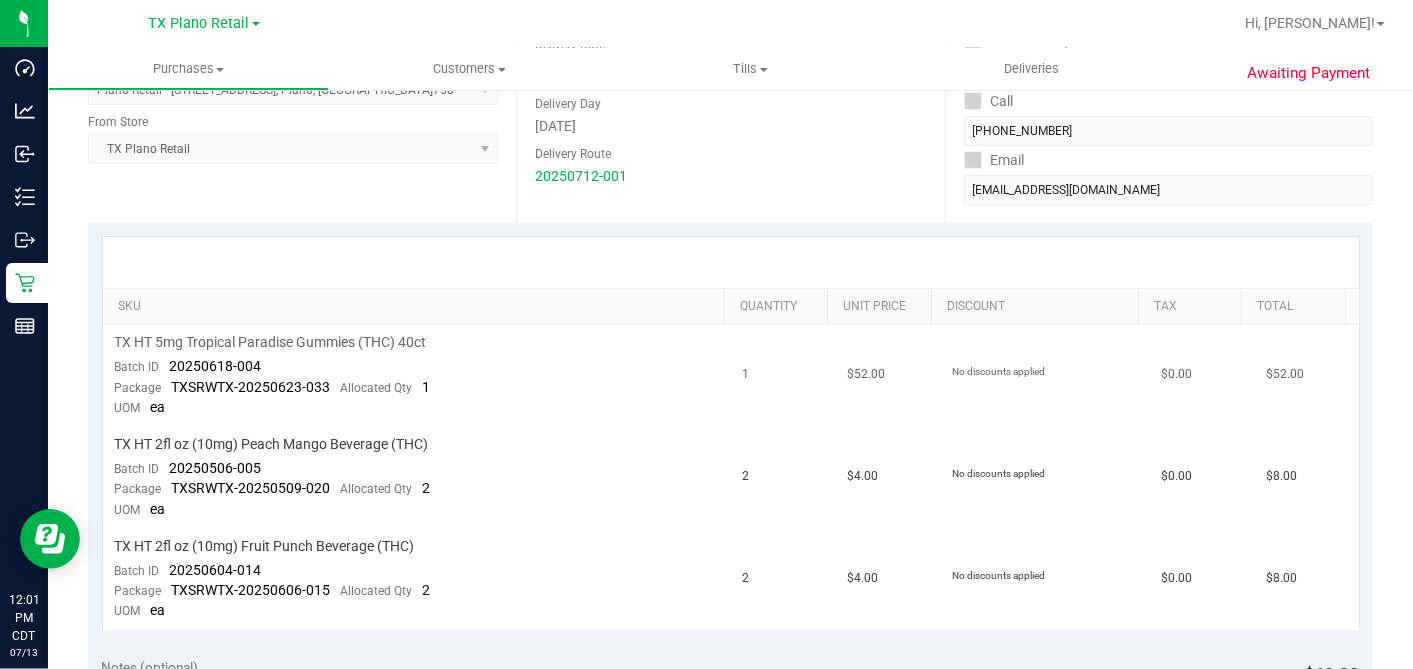 scroll, scrollTop: 333, scrollLeft: 0, axis: vertical 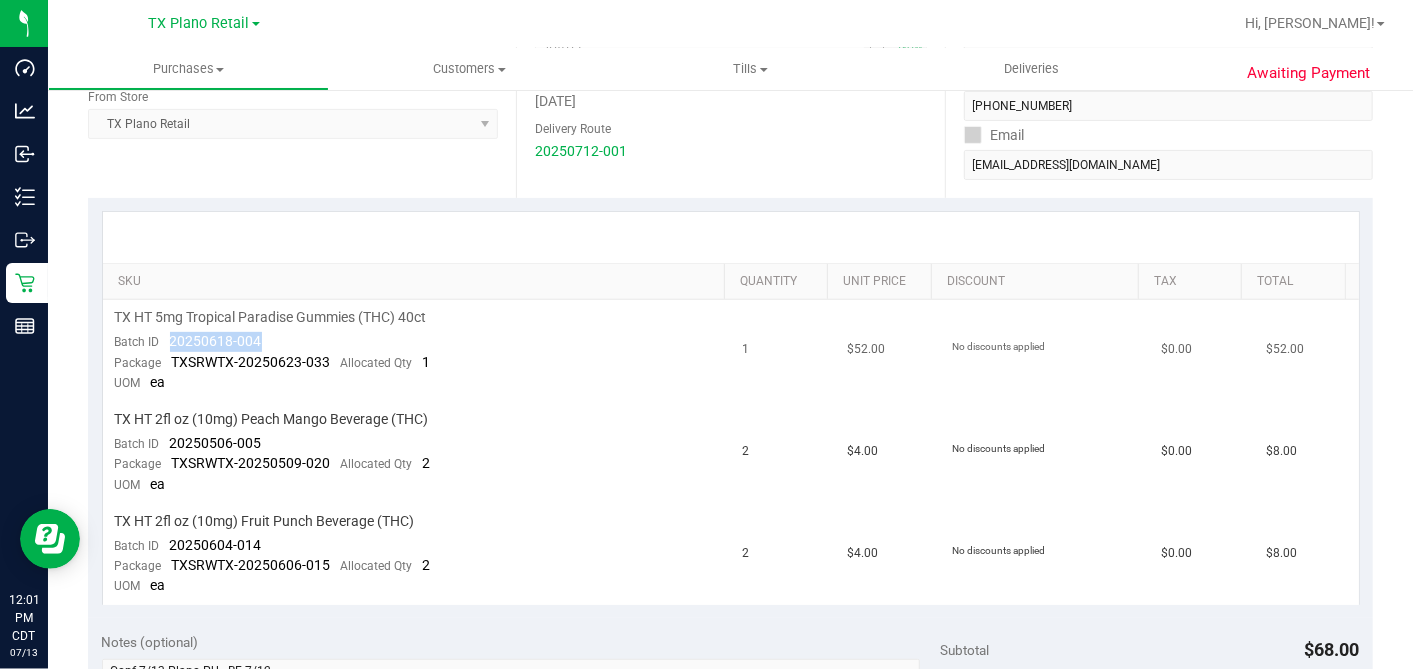 drag, startPoint x: 289, startPoint y: 340, endPoint x: 165, endPoint y: 338, distance: 124.01613 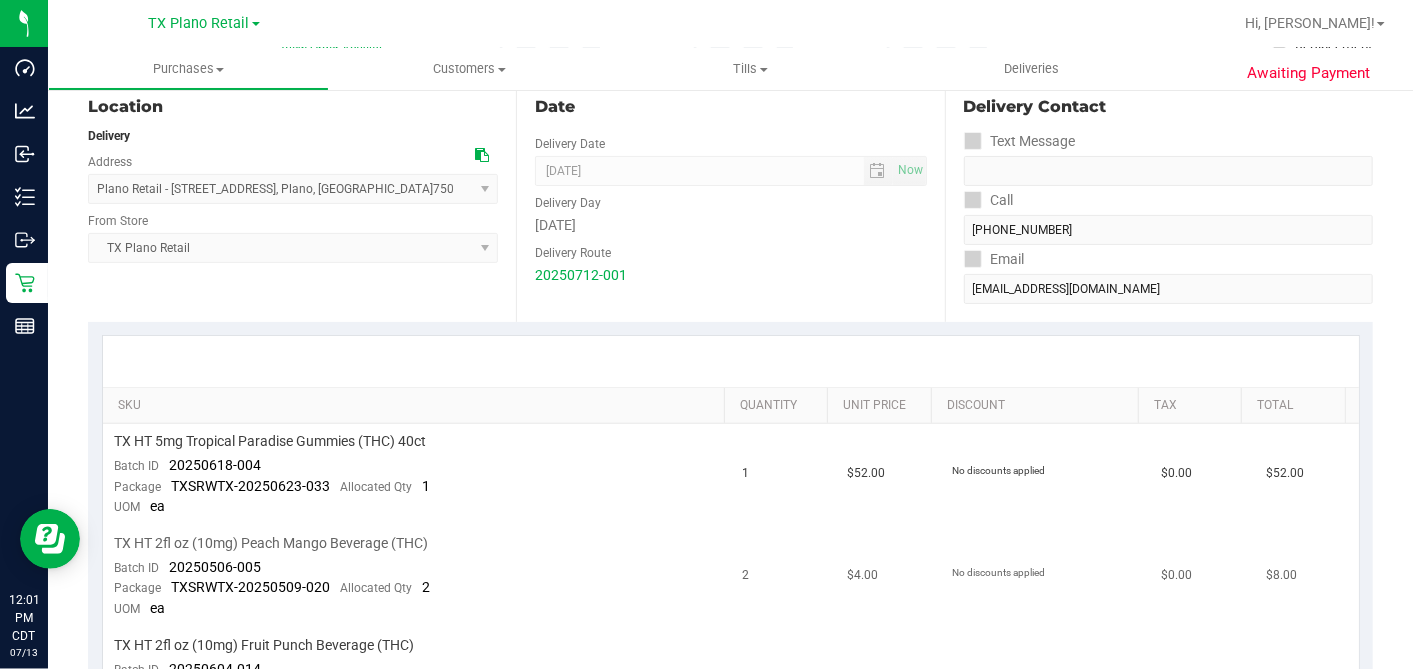 scroll, scrollTop: 444, scrollLeft: 0, axis: vertical 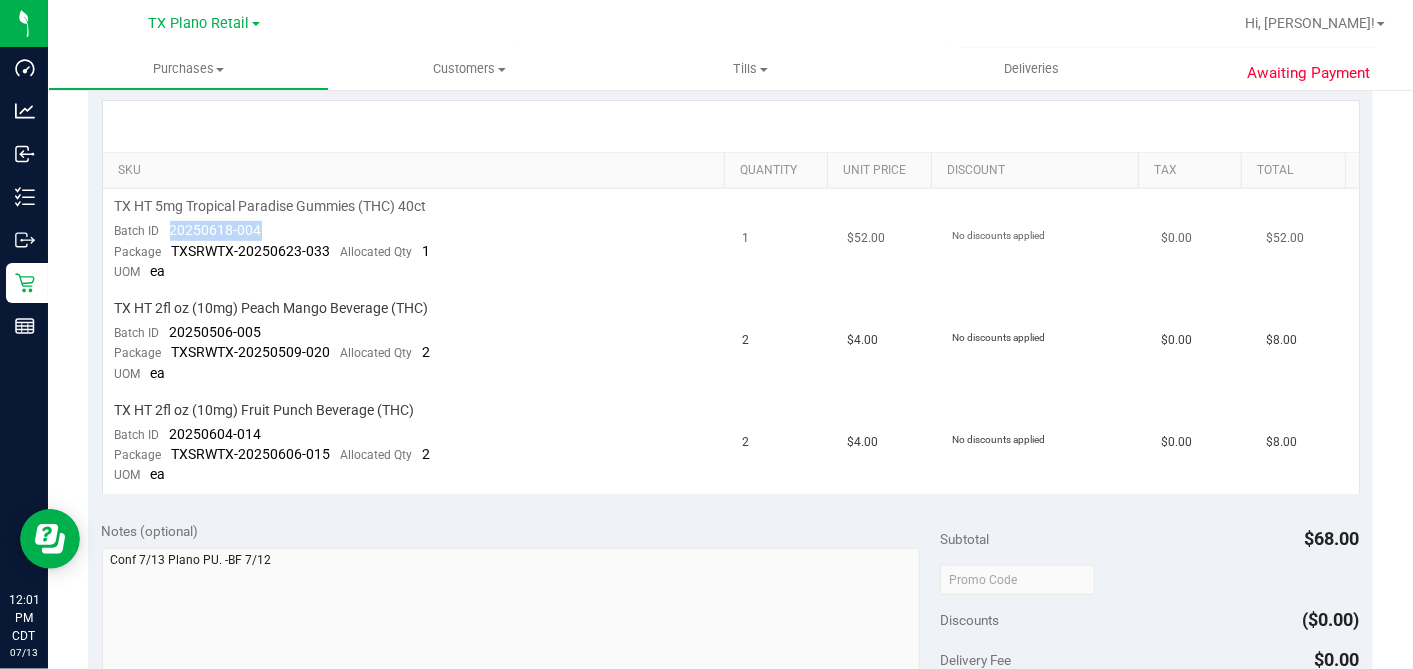drag, startPoint x: 292, startPoint y: 228, endPoint x: 172, endPoint y: 226, distance: 120.01666 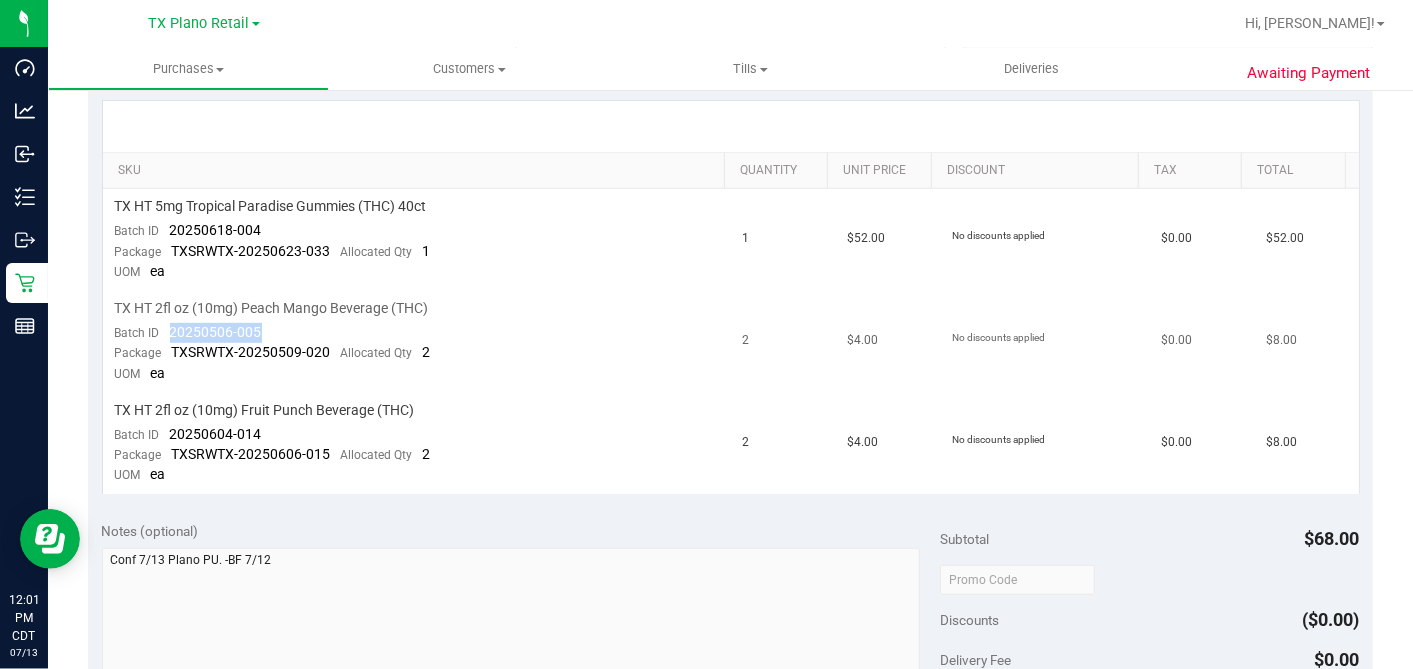 drag, startPoint x: 272, startPoint y: 322, endPoint x: 169, endPoint y: 323, distance: 103.00485 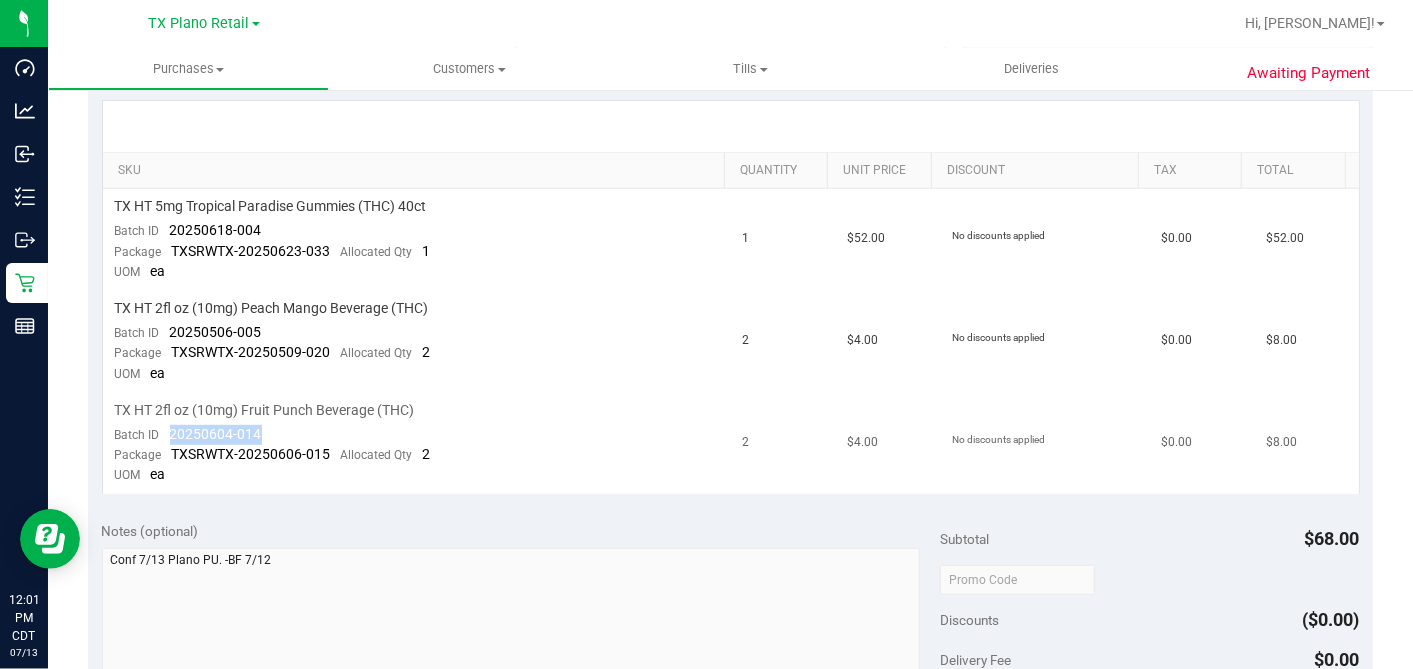 drag, startPoint x: 271, startPoint y: 427, endPoint x: 166, endPoint y: 428, distance: 105.00476 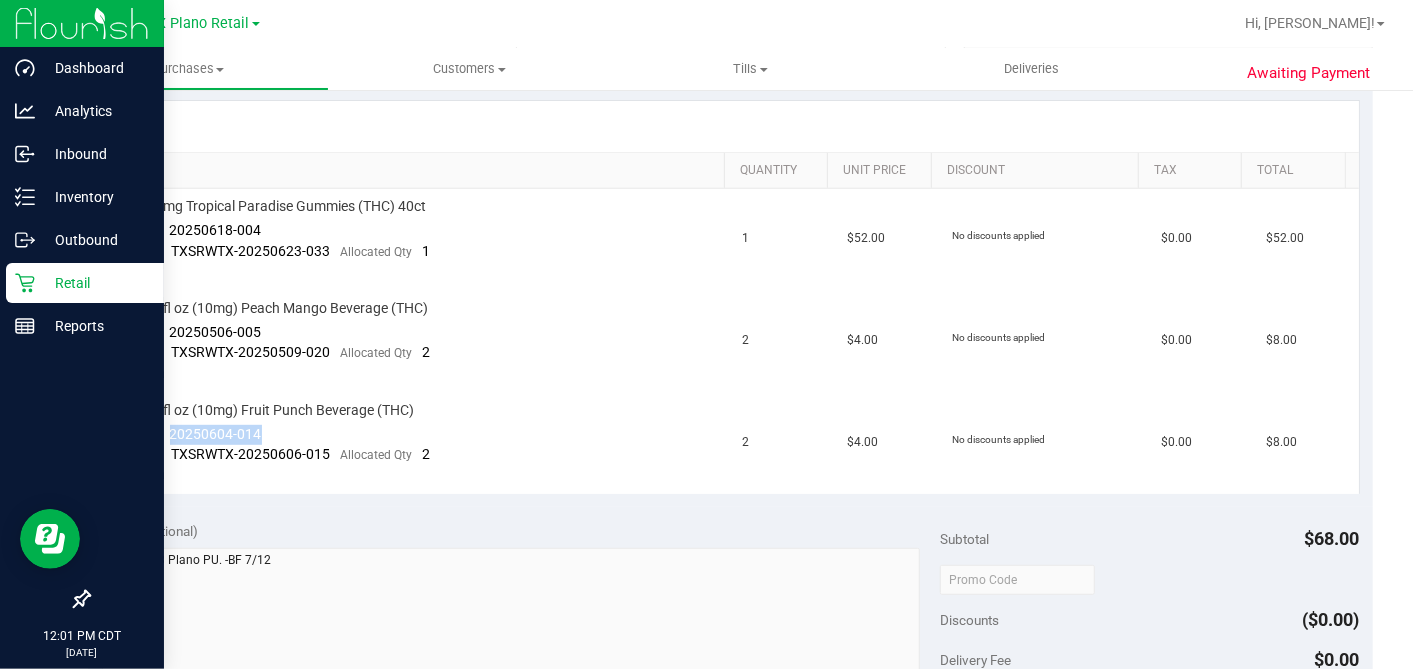 copy on "20250604-014" 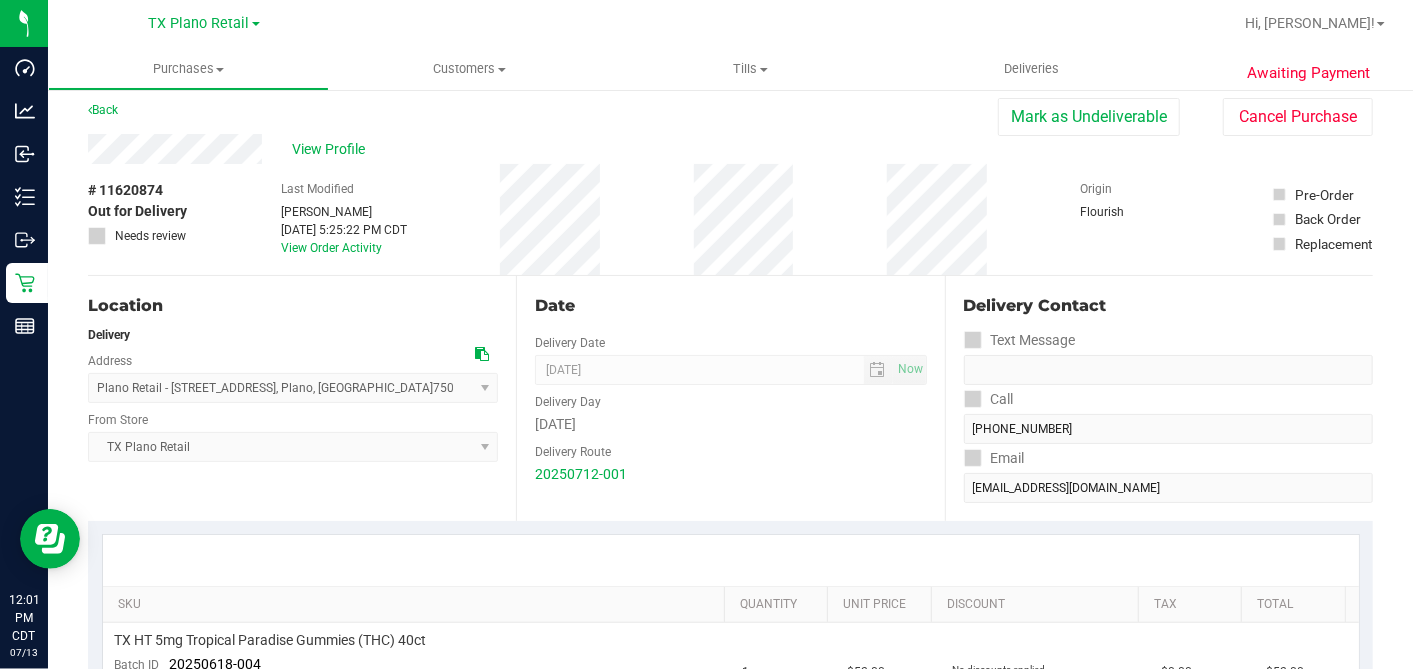 scroll, scrollTop: 0, scrollLeft: 0, axis: both 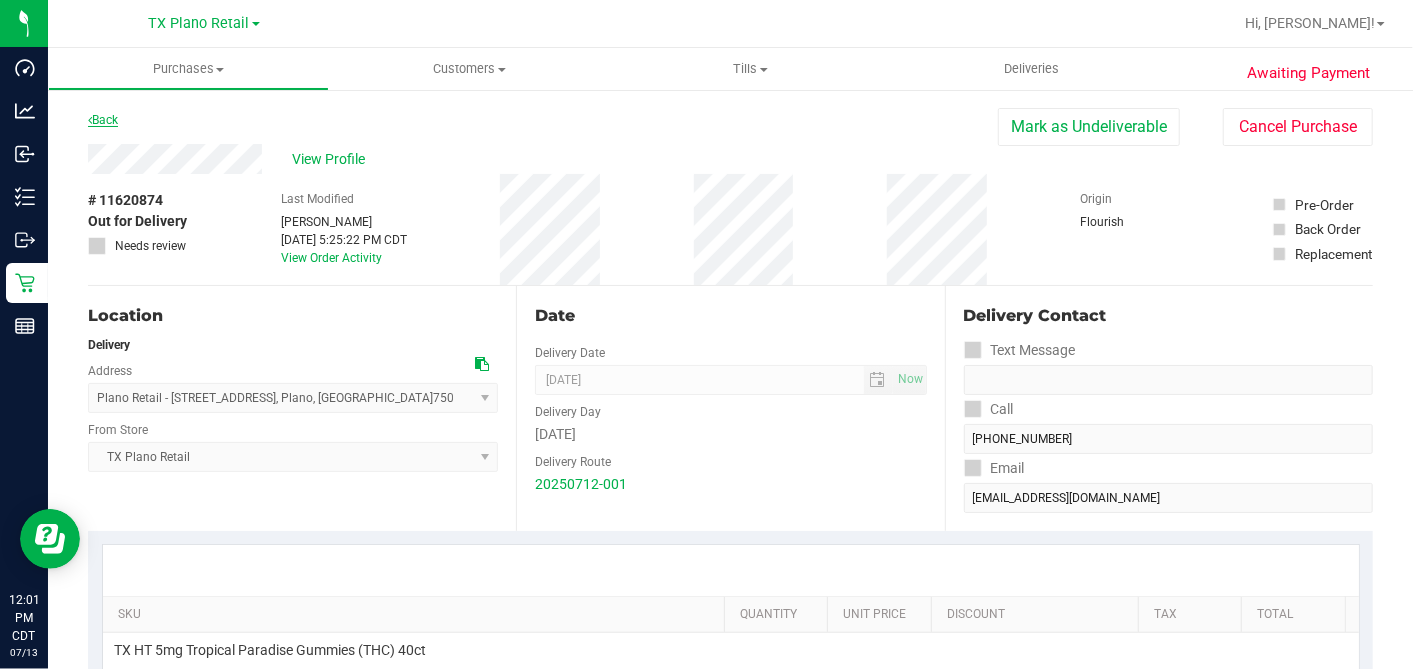 click on "Back" at bounding box center [103, 120] 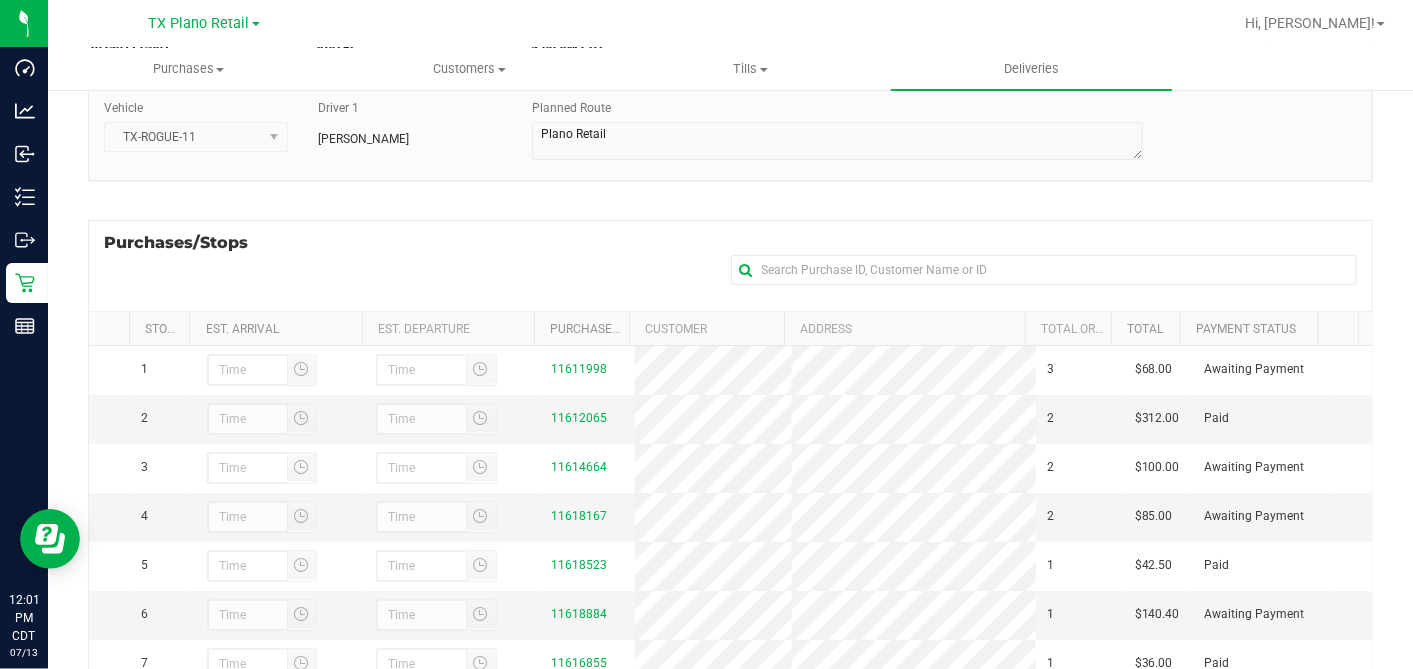 scroll, scrollTop: 357, scrollLeft: 0, axis: vertical 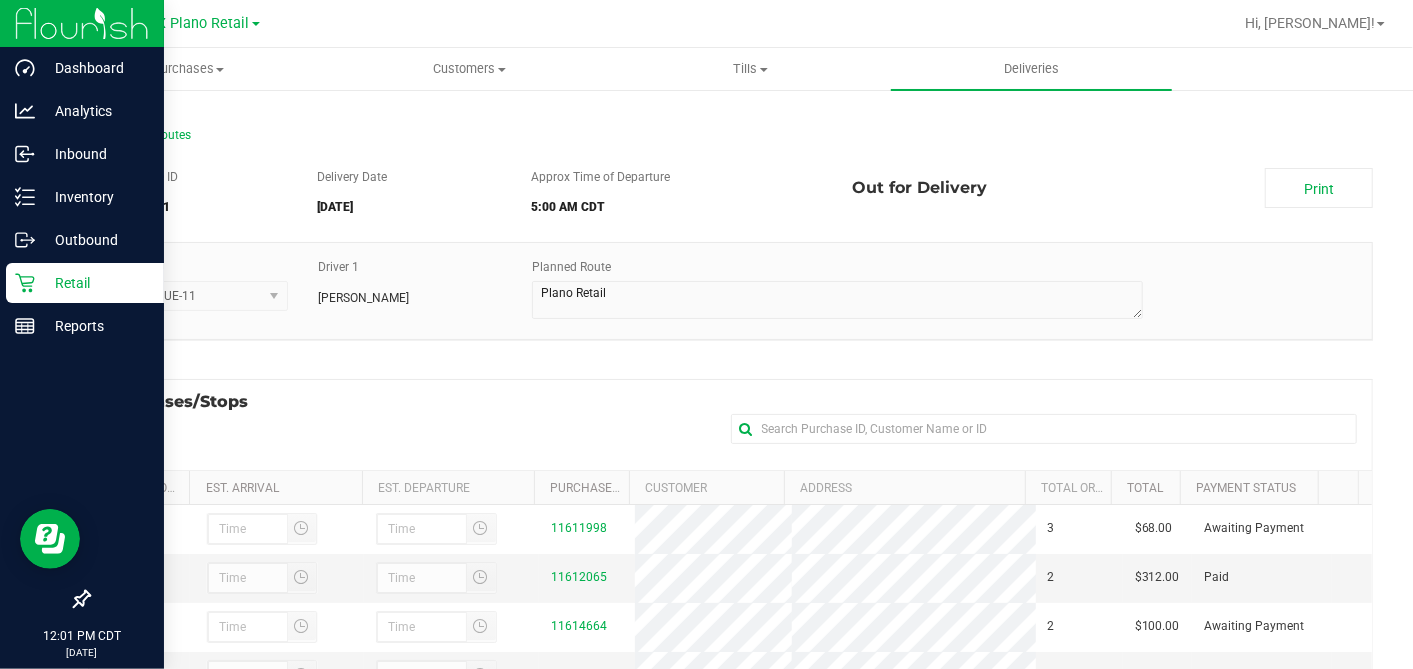 click 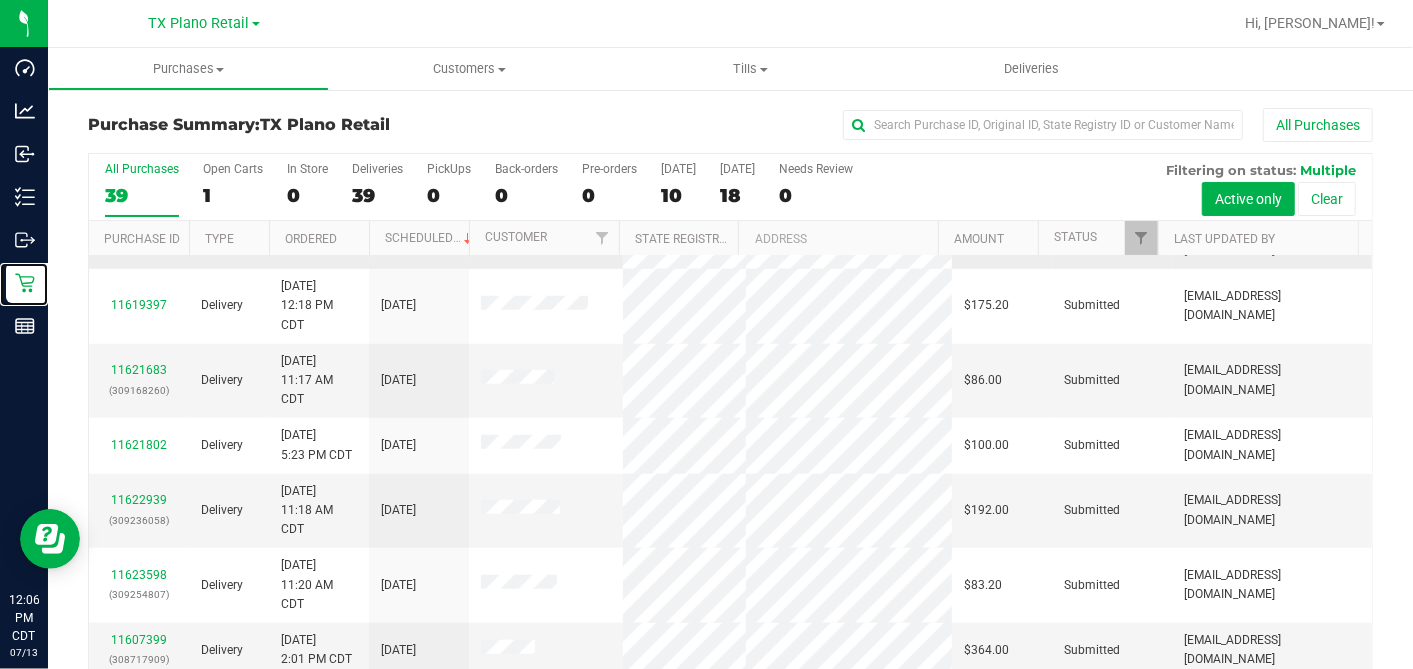 scroll, scrollTop: 968, scrollLeft: 0, axis: vertical 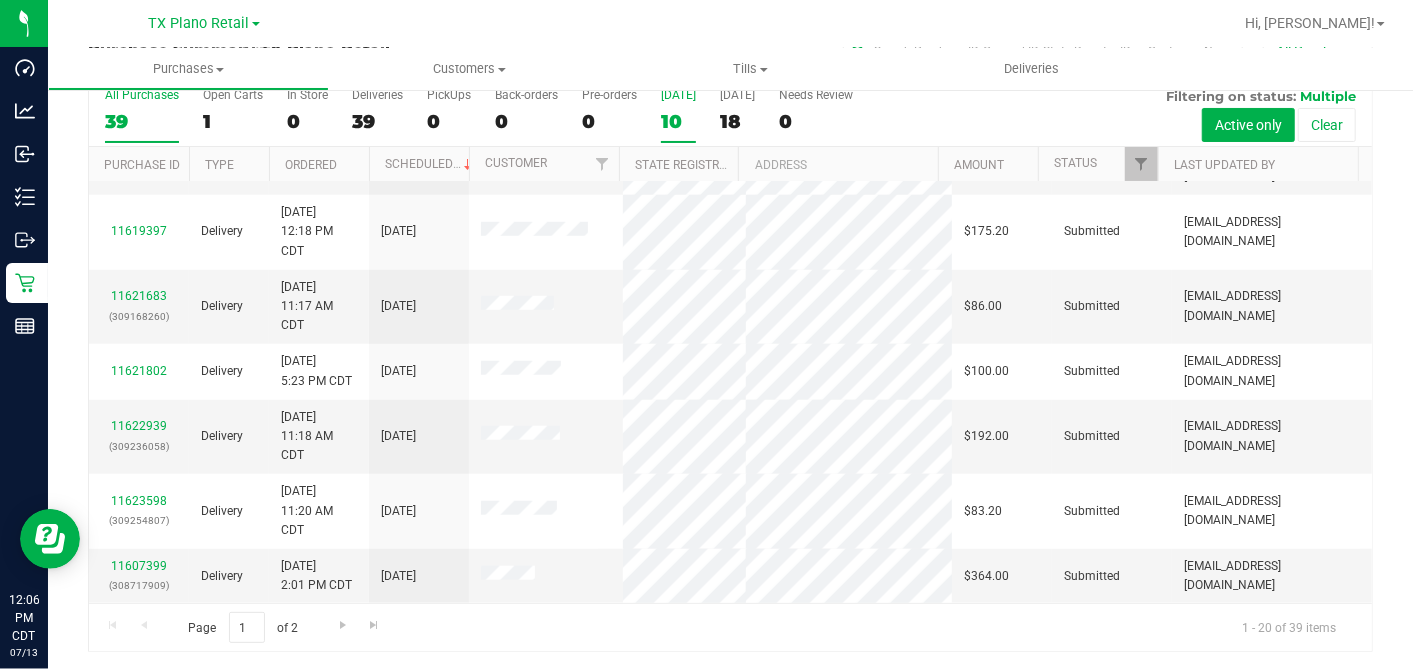 click on "10" at bounding box center [678, 121] 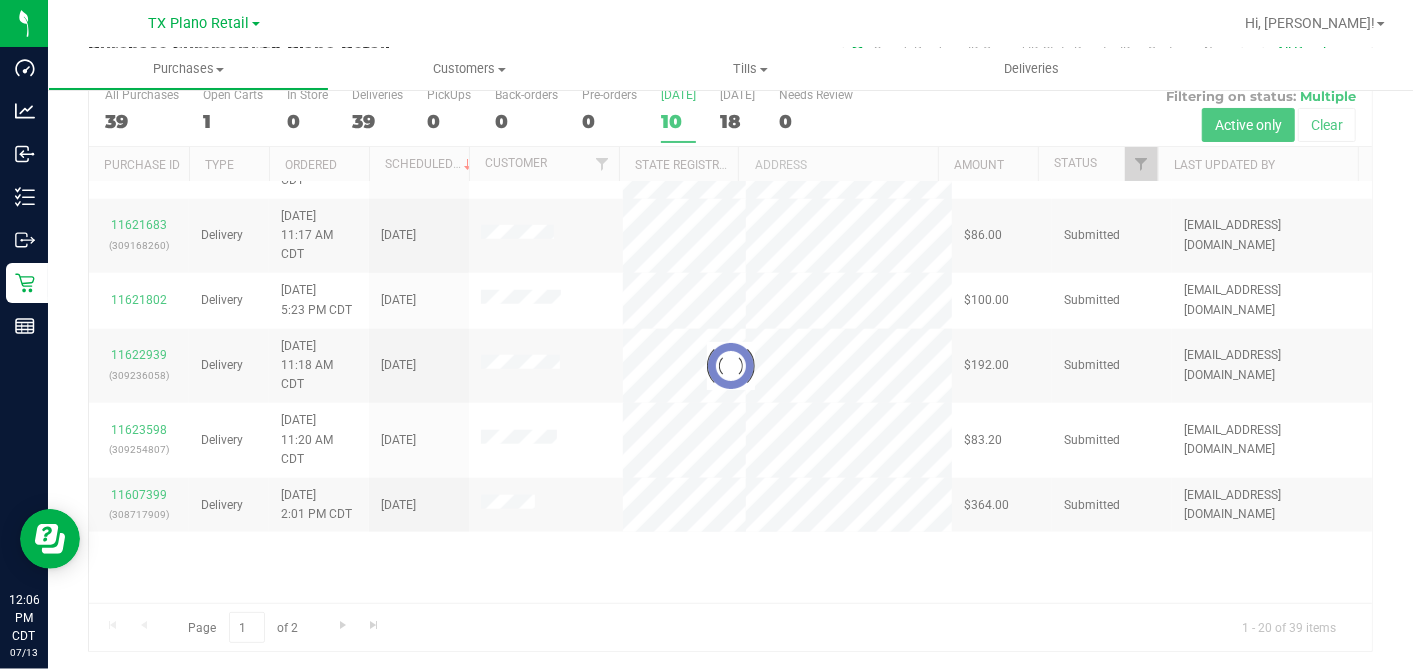 scroll, scrollTop: 0, scrollLeft: 0, axis: both 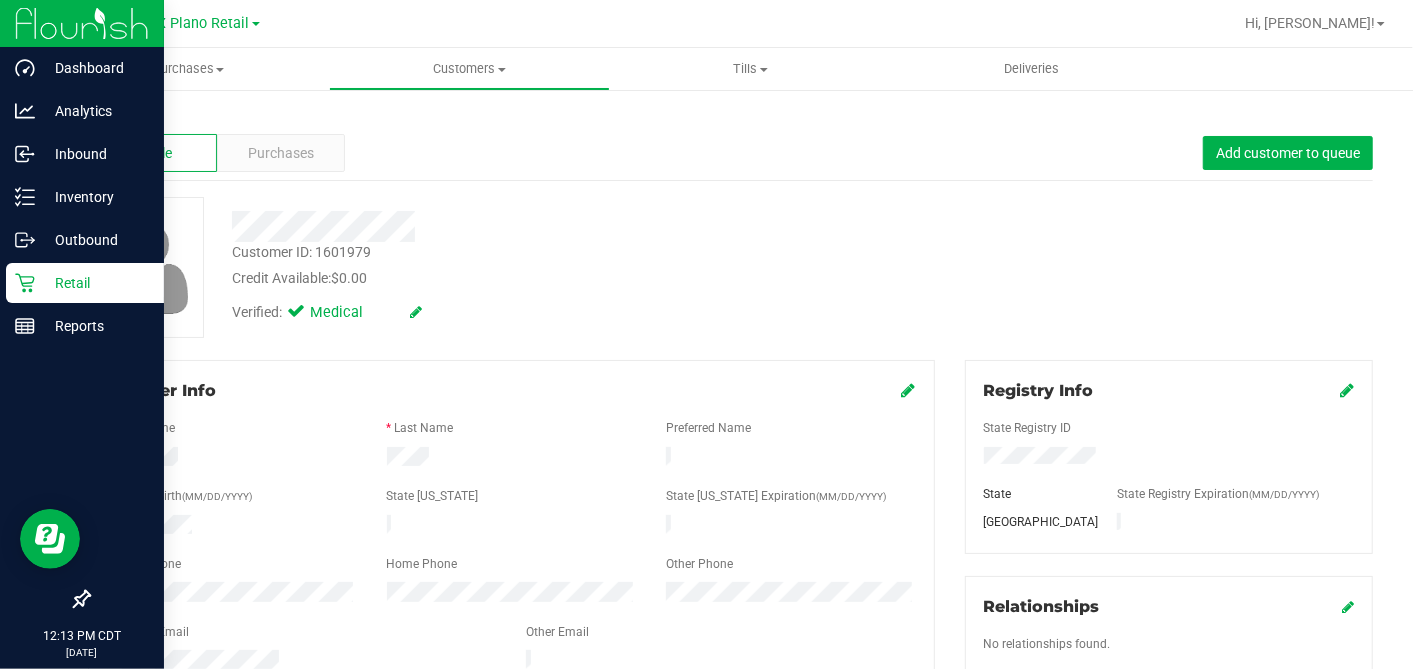click on "Retail" at bounding box center [85, 283] 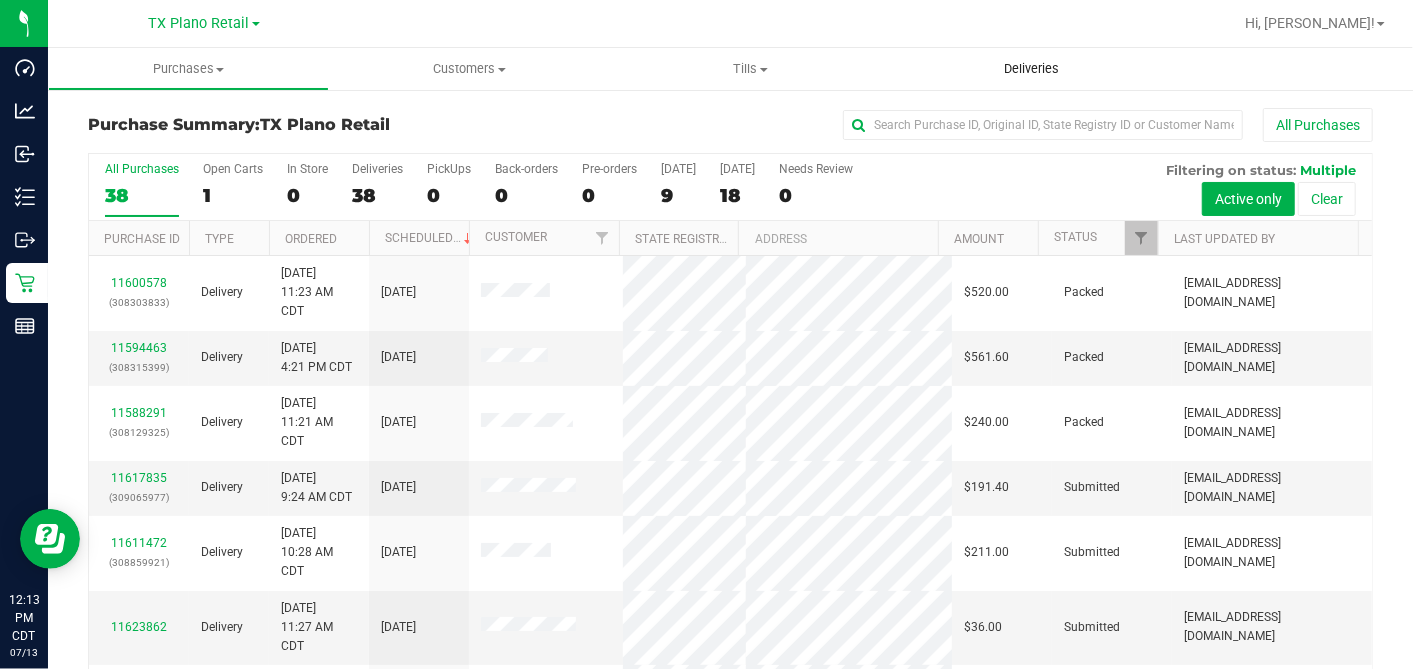 click on "Deliveries" at bounding box center (1031, 69) 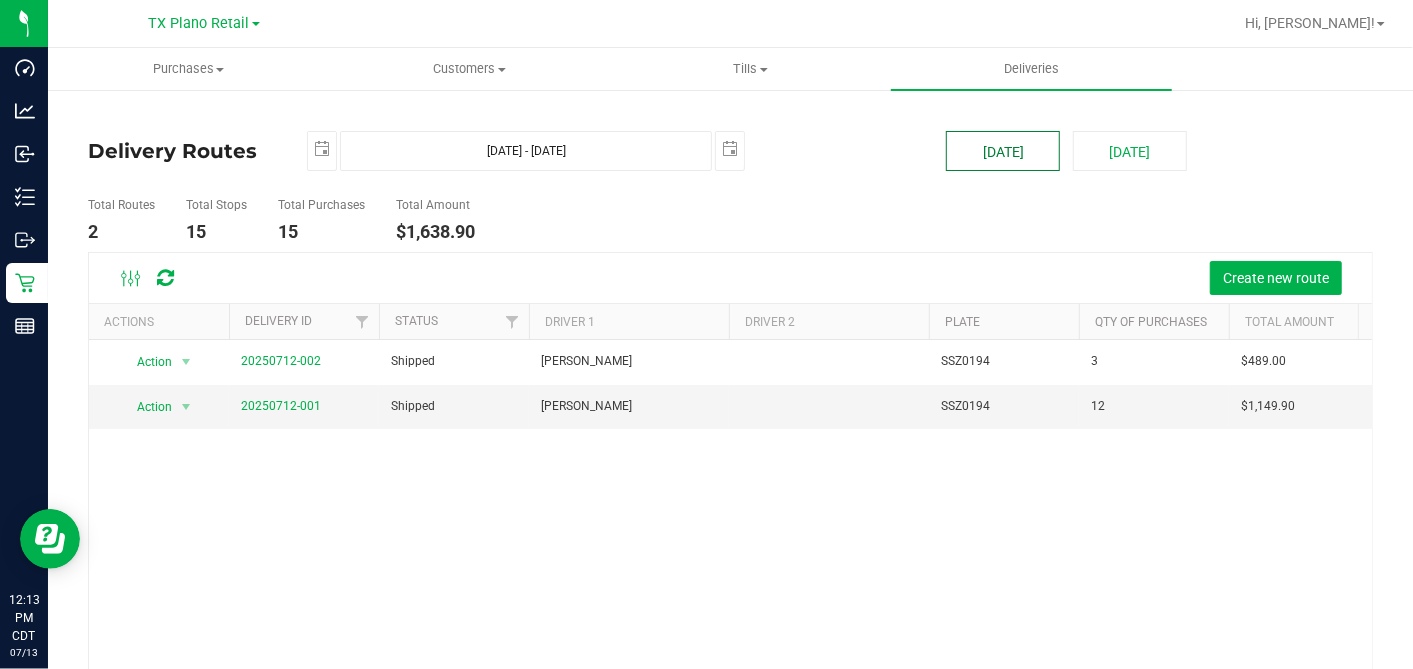 click on "[DATE]" at bounding box center [1003, 151] 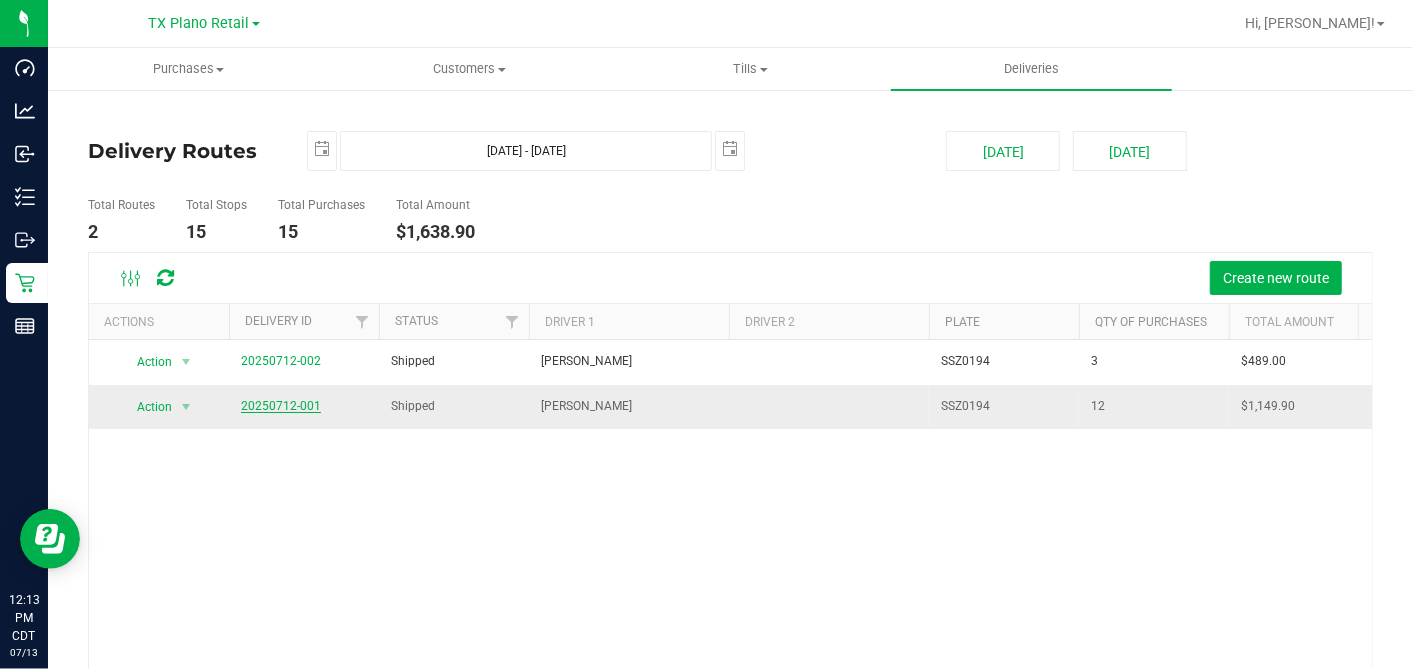 click on "20250712-001" at bounding box center [281, 406] 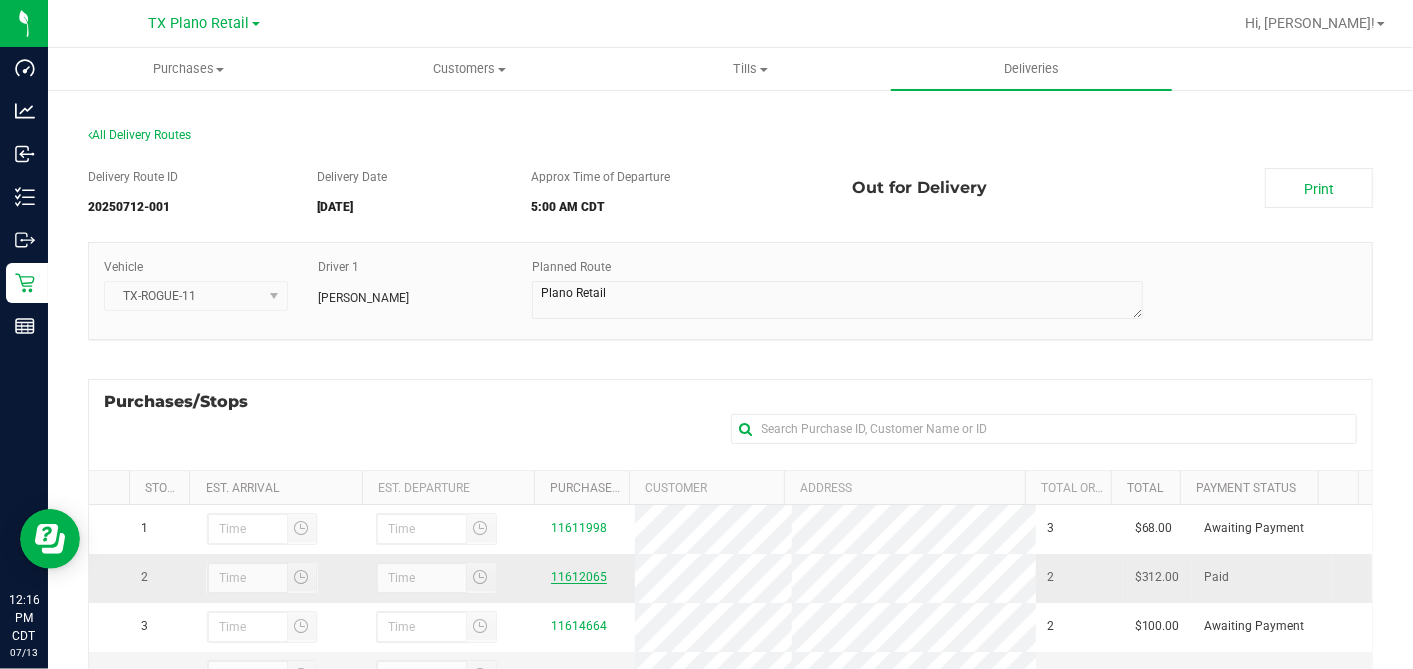click on "11612065" at bounding box center (579, 577) 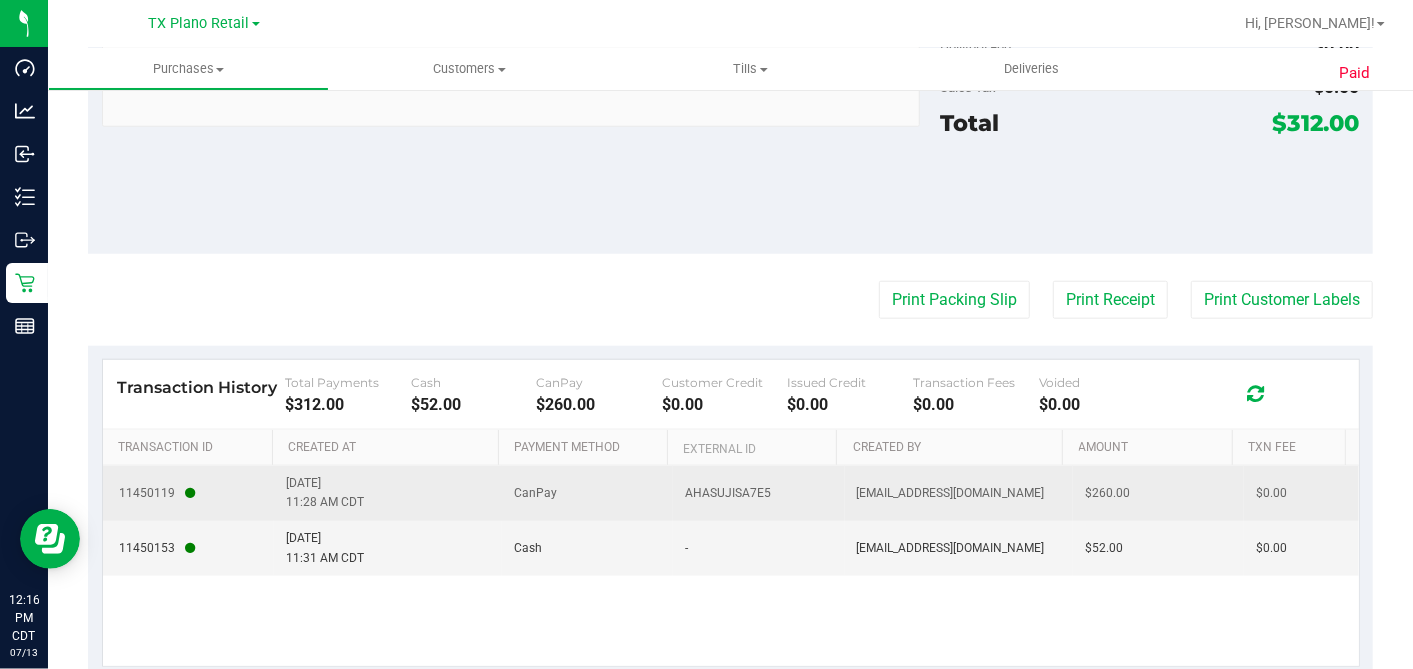 scroll, scrollTop: 1060, scrollLeft: 0, axis: vertical 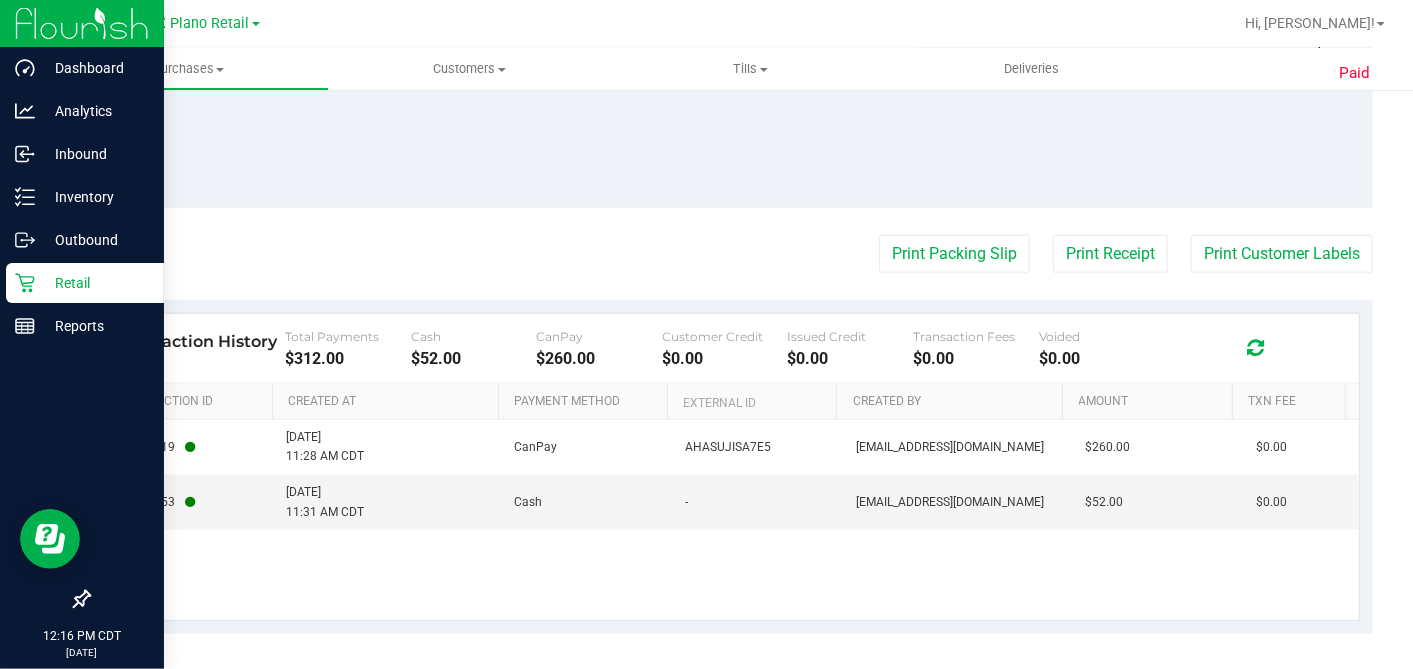 click on "Retail" at bounding box center [95, 283] 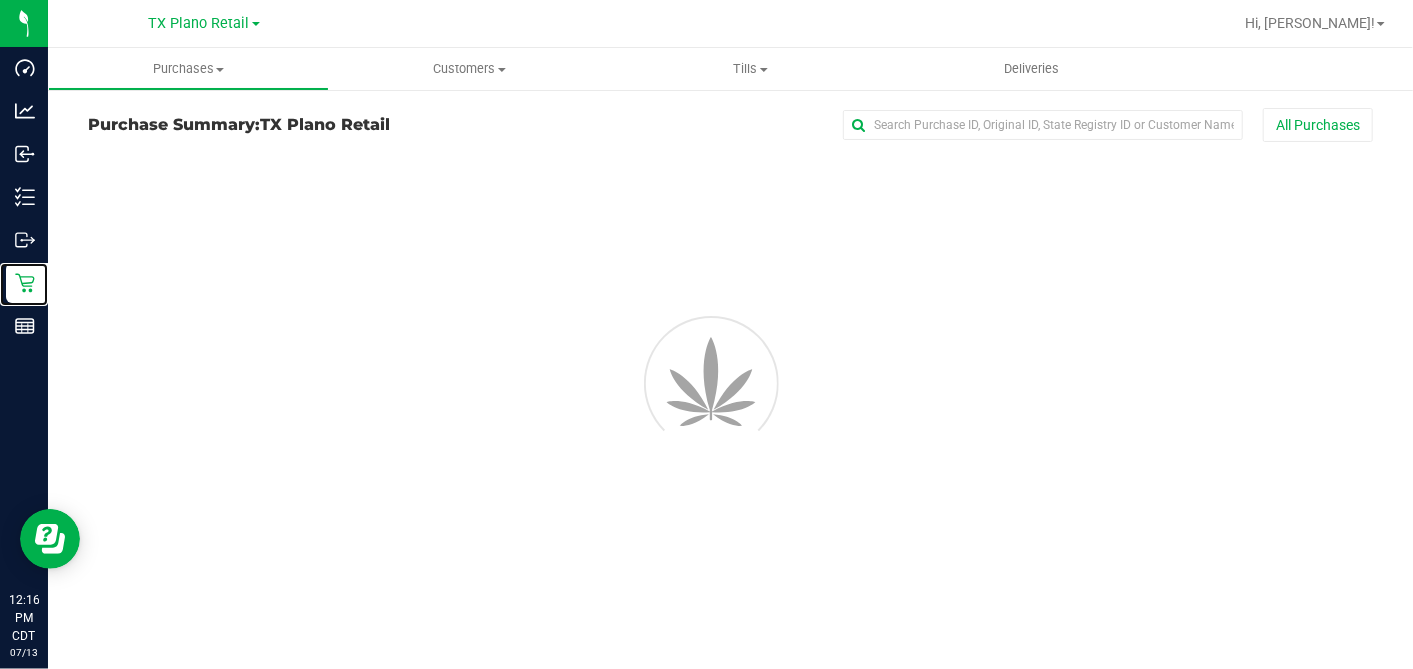 scroll, scrollTop: 0, scrollLeft: 0, axis: both 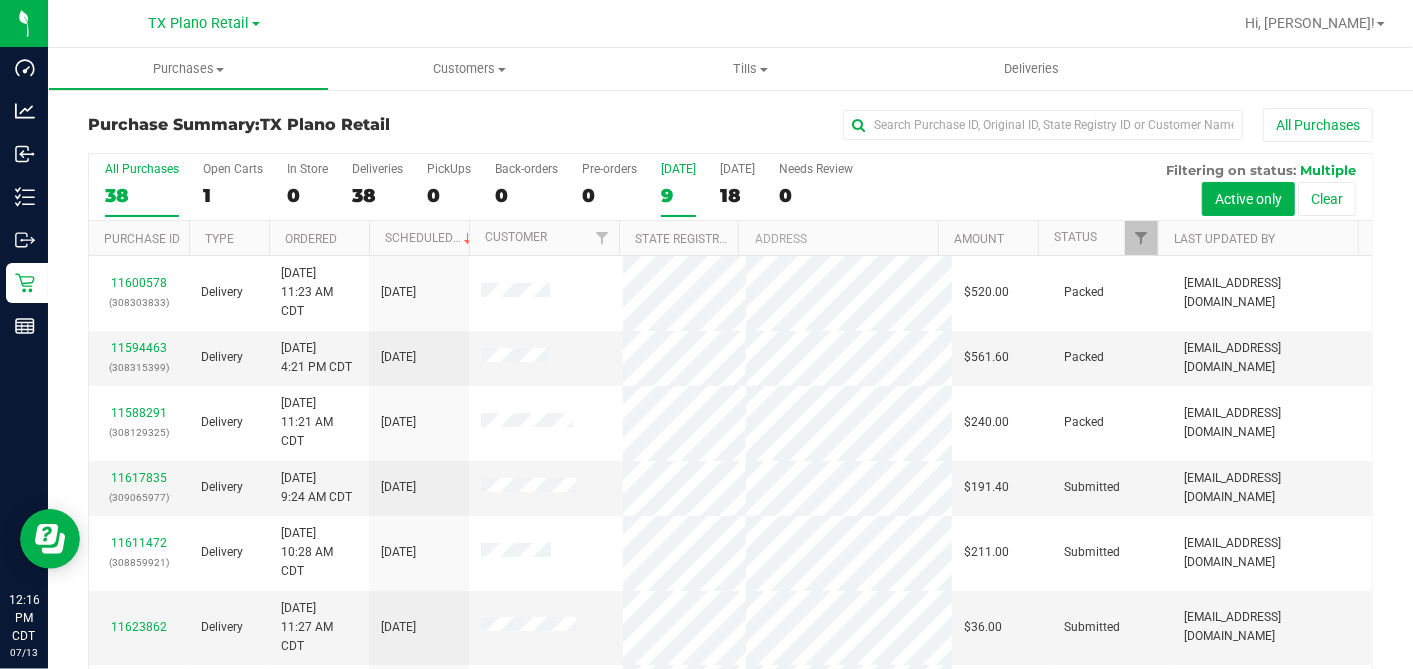 click on "9" at bounding box center (678, 195) 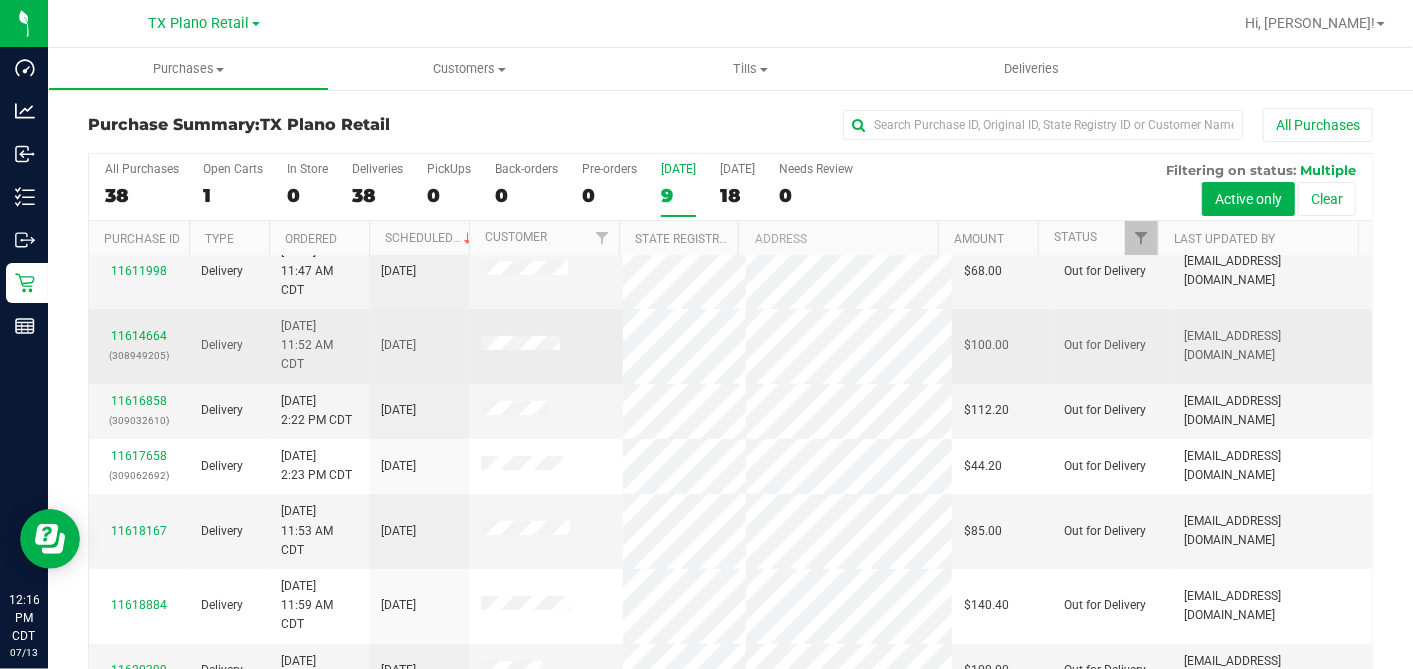 scroll, scrollTop: 0, scrollLeft: 0, axis: both 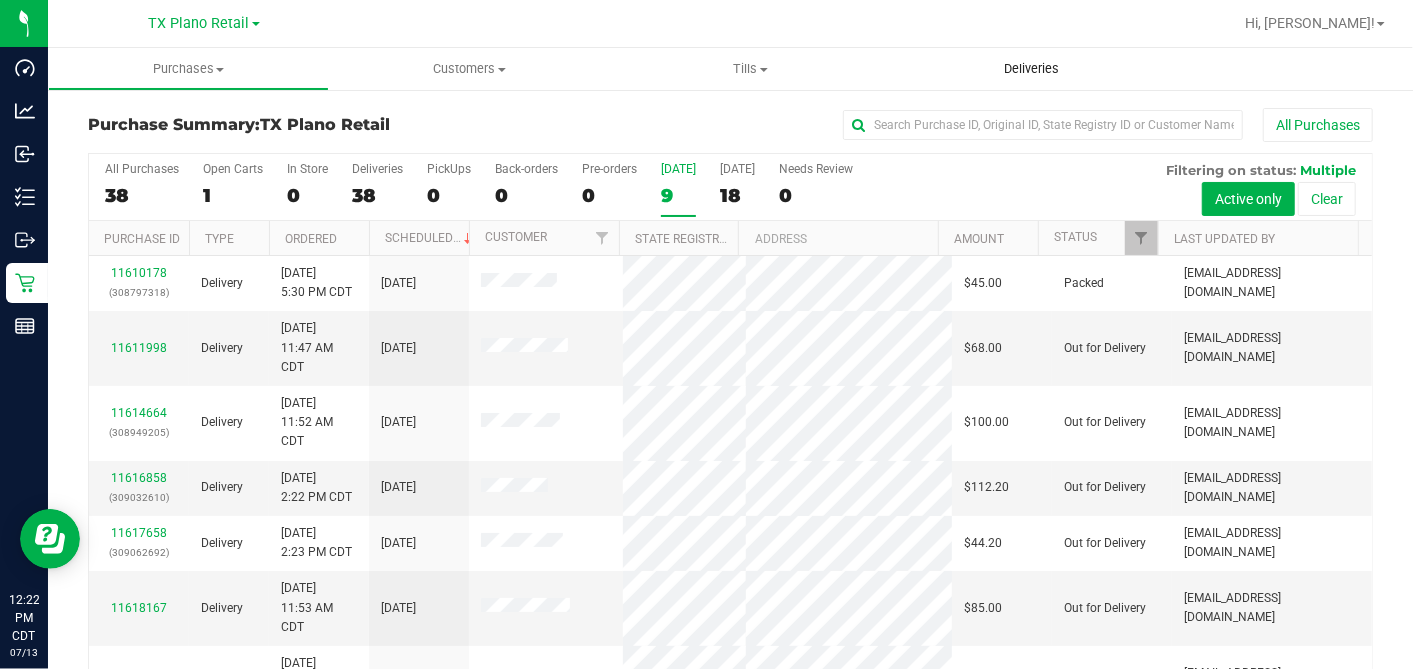click on "Deliveries" at bounding box center [1031, 69] 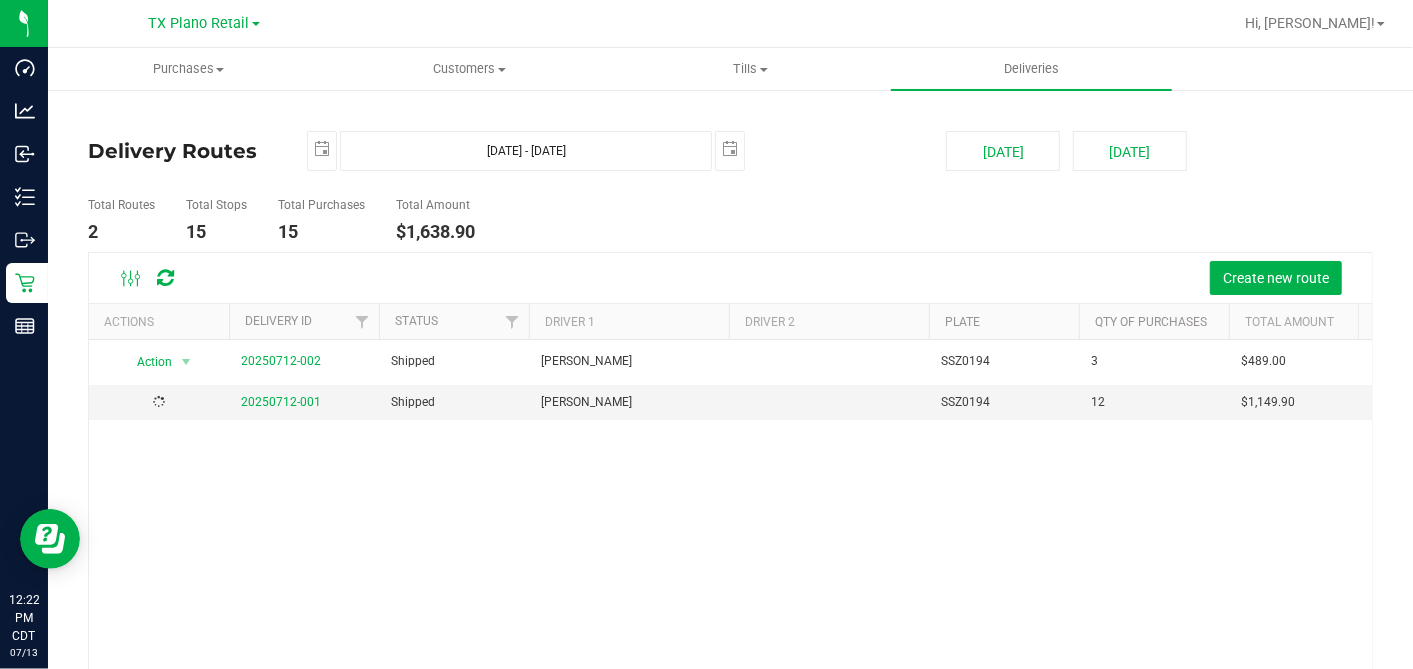 click on "Delivery Routes
2025-07-13
Jul 13, 2025 - Jul 13, 2025
2025-07-13
Today
Tomorrow
Total Routes
2
Total Stops
15
Total Purchases
15
Total Amount
$1,638.90
Create new route" at bounding box center [730, 470] 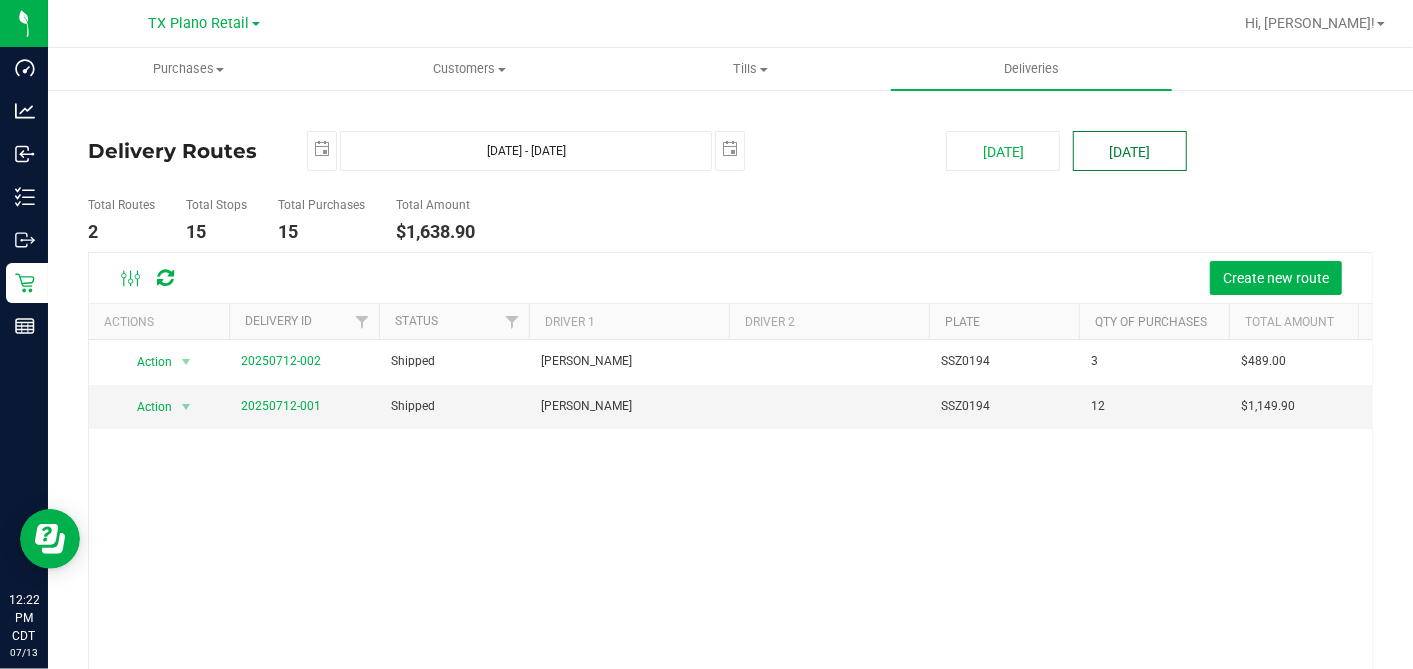 click on "[DATE]" at bounding box center [1130, 151] 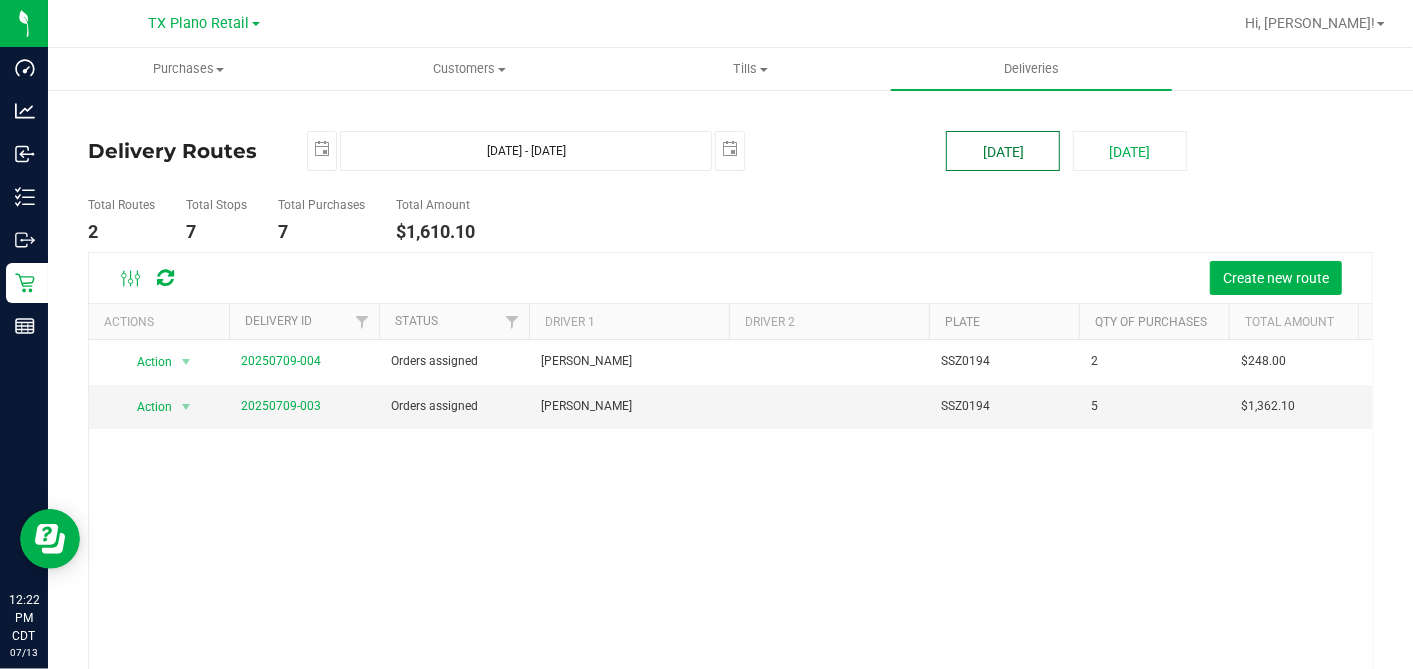 click on "[DATE]" at bounding box center [1003, 151] 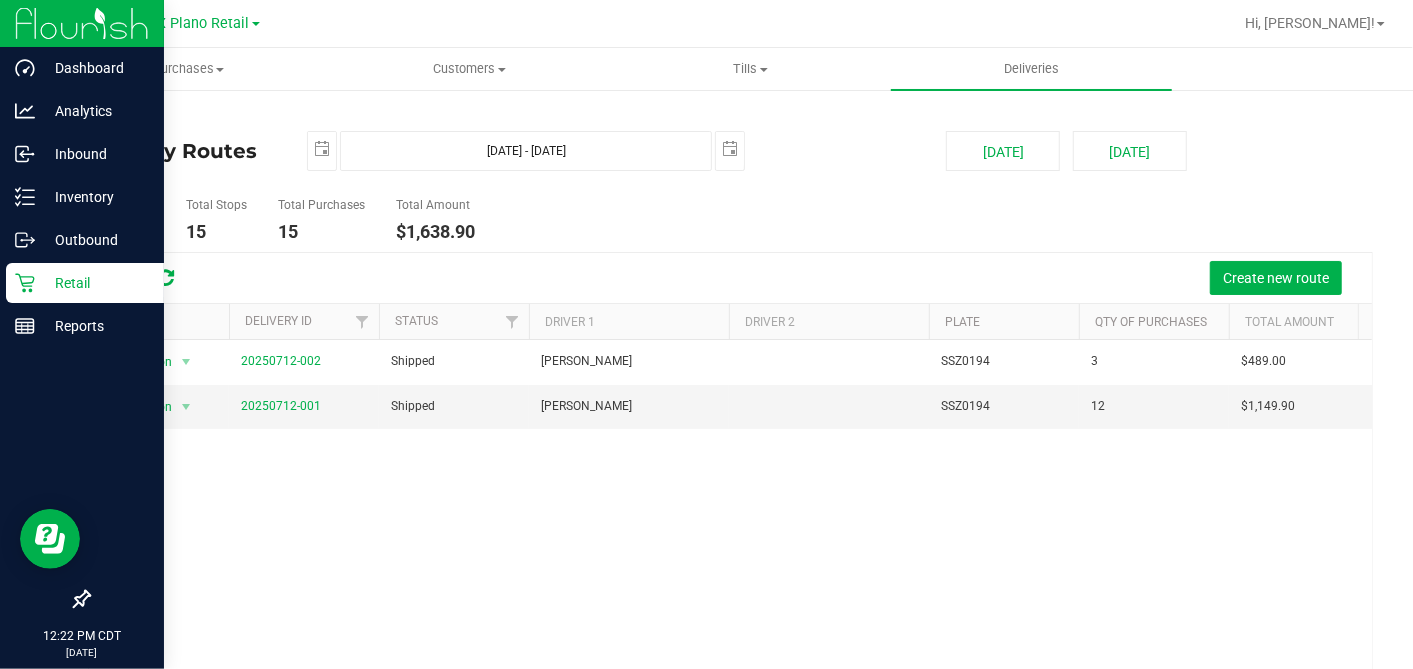 click on "Retail" at bounding box center [85, 283] 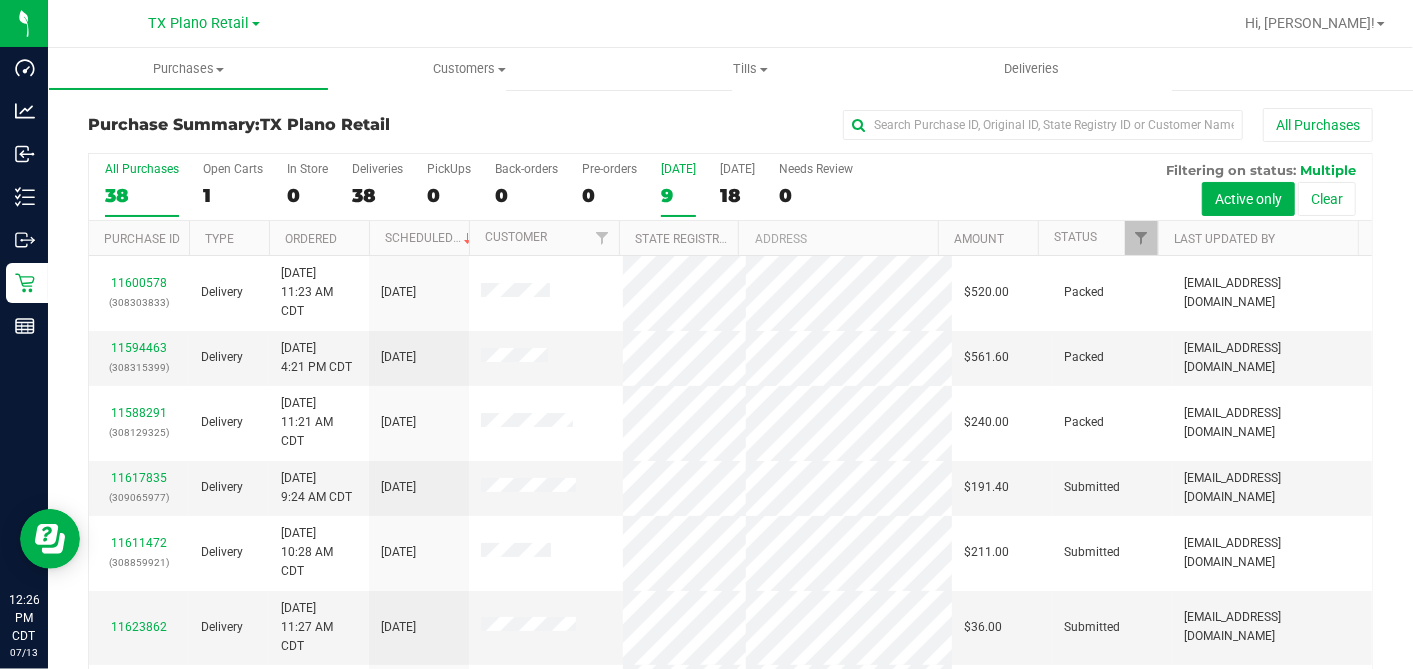 click on "9" at bounding box center [678, 195] 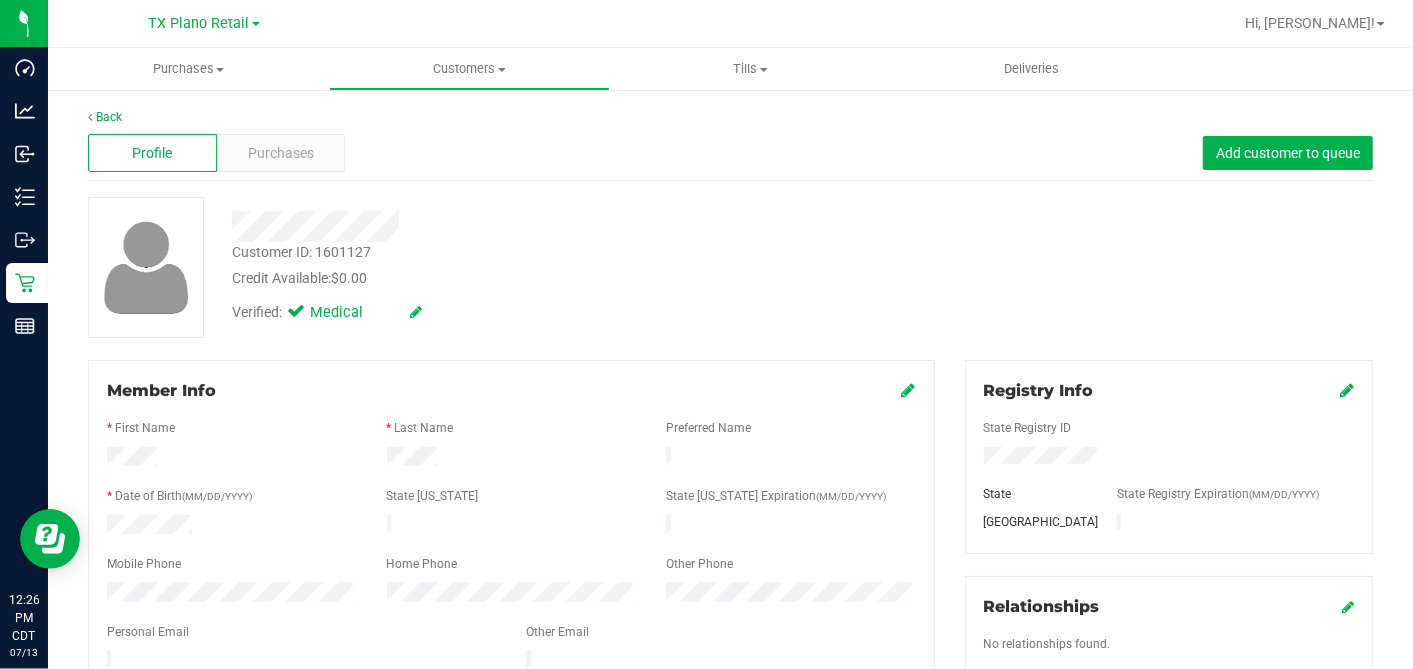 click on "Verified:
Medical" at bounding box center [546, 311] 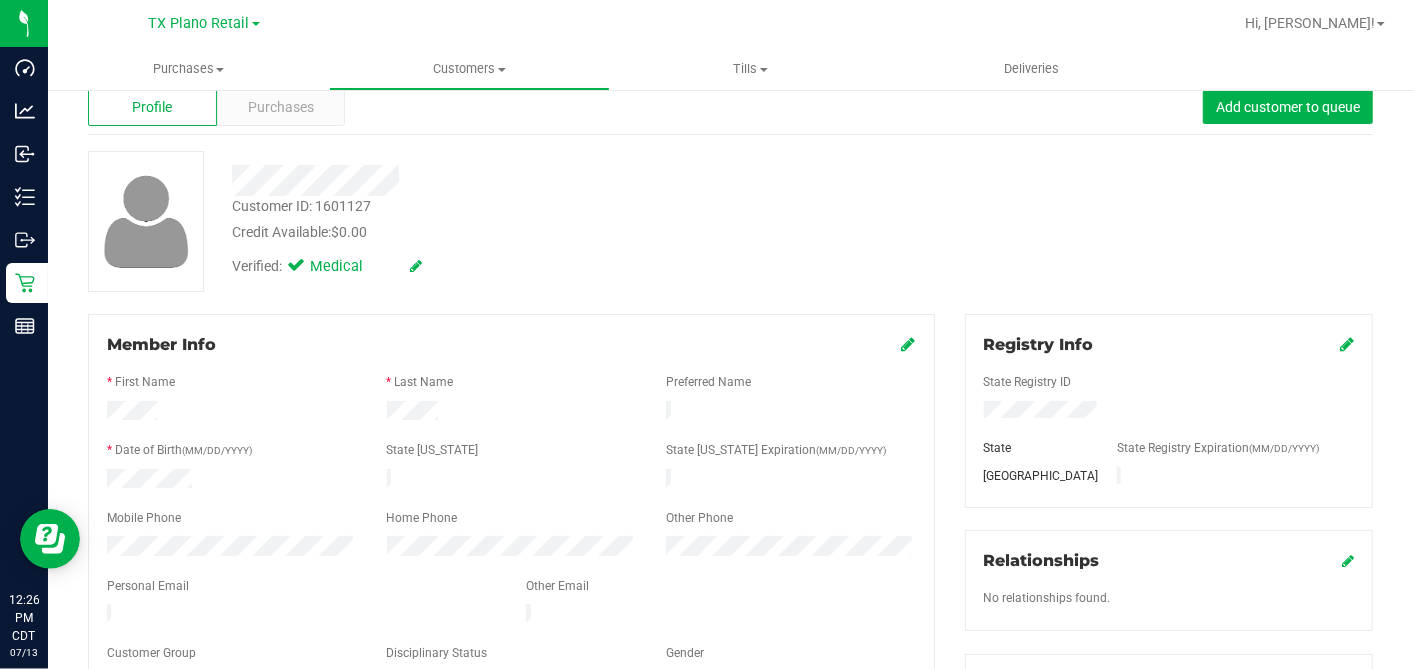 scroll, scrollTop: 0, scrollLeft: 0, axis: both 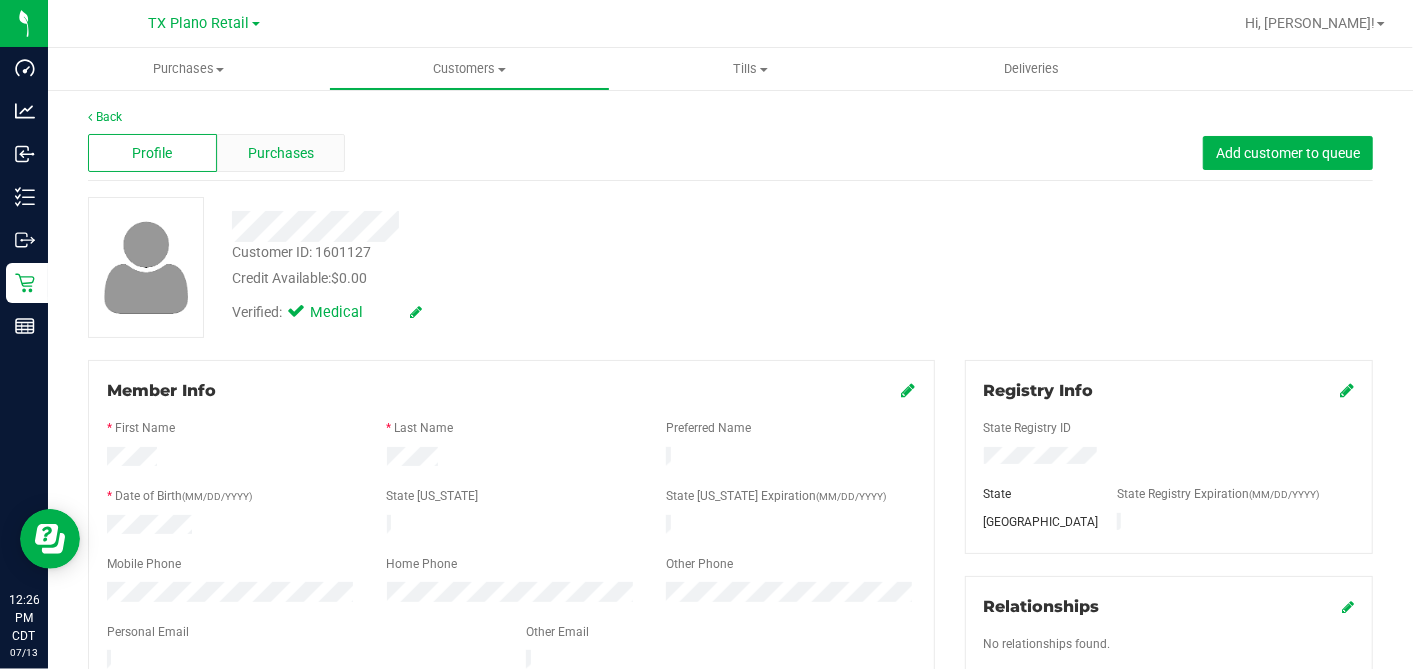 click on "Purchases" at bounding box center [281, 153] 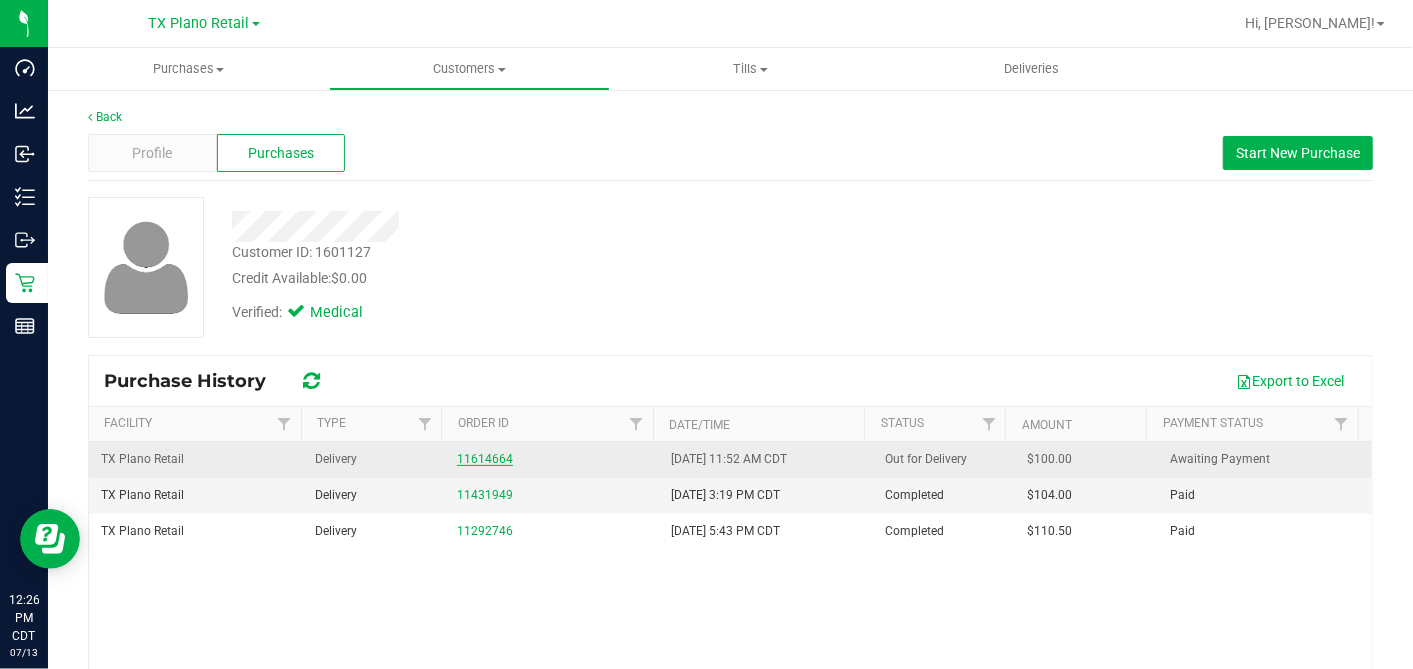 click on "11614664" at bounding box center [485, 459] 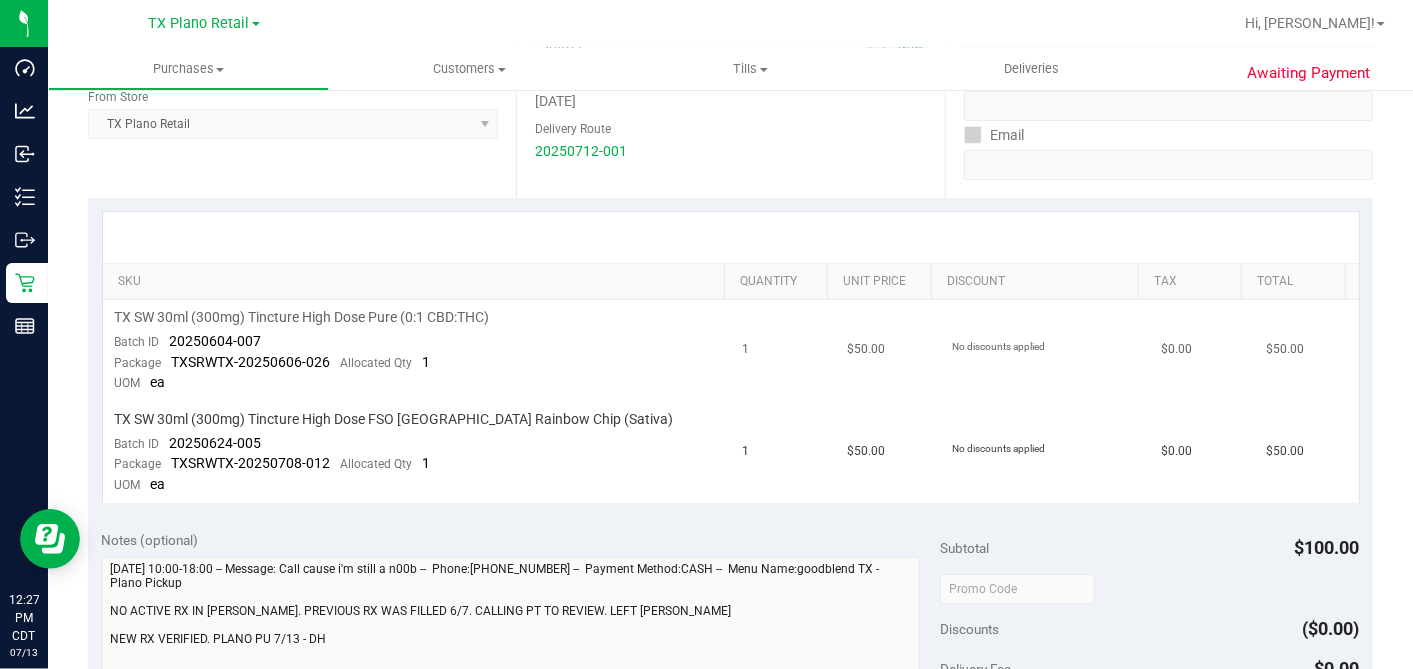 scroll, scrollTop: 0, scrollLeft: 0, axis: both 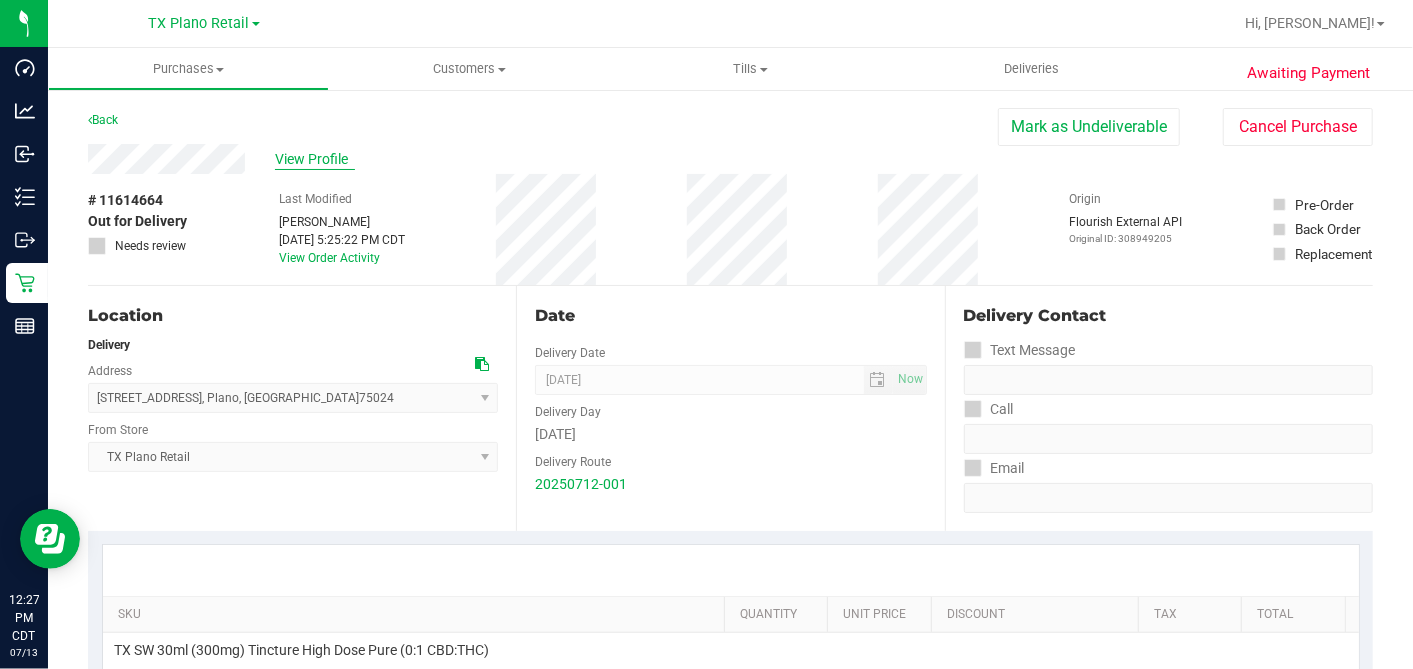 click on "View Profile" at bounding box center (315, 159) 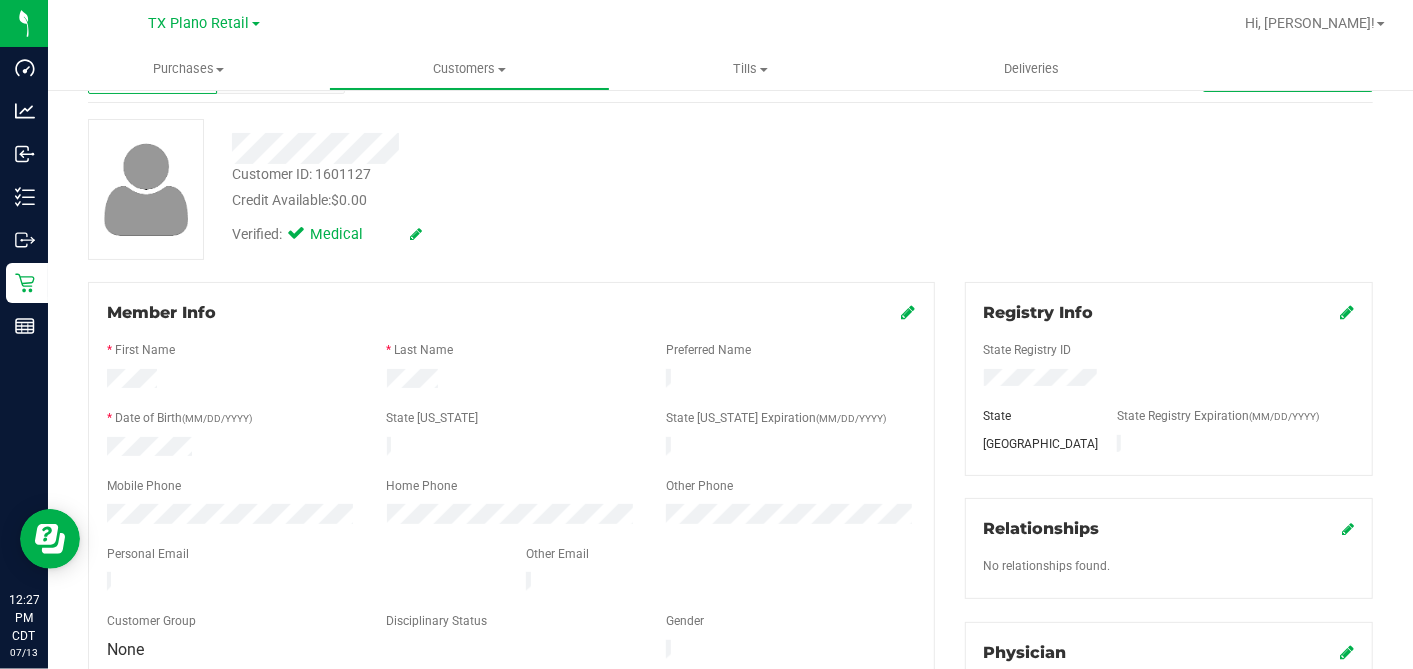 scroll, scrollTop: 222, scrollLeft: 0, axis: vertical 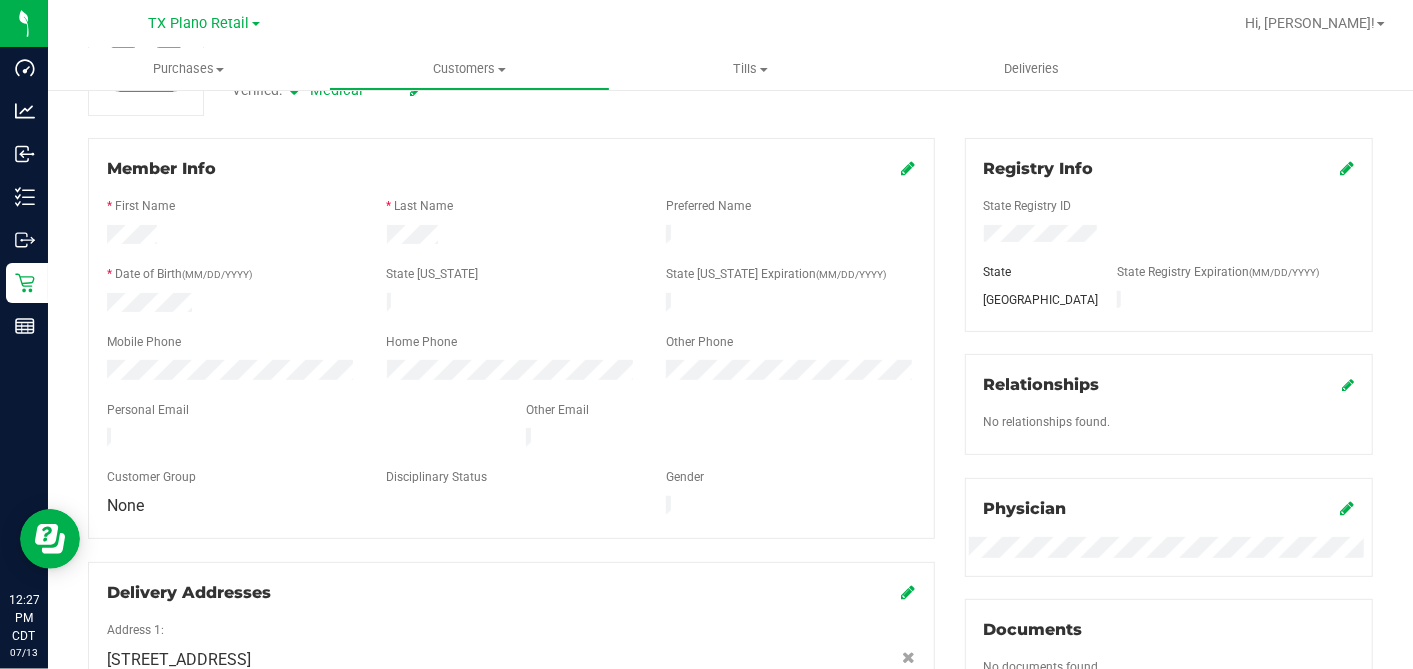 click at bounding box center (909, 168) 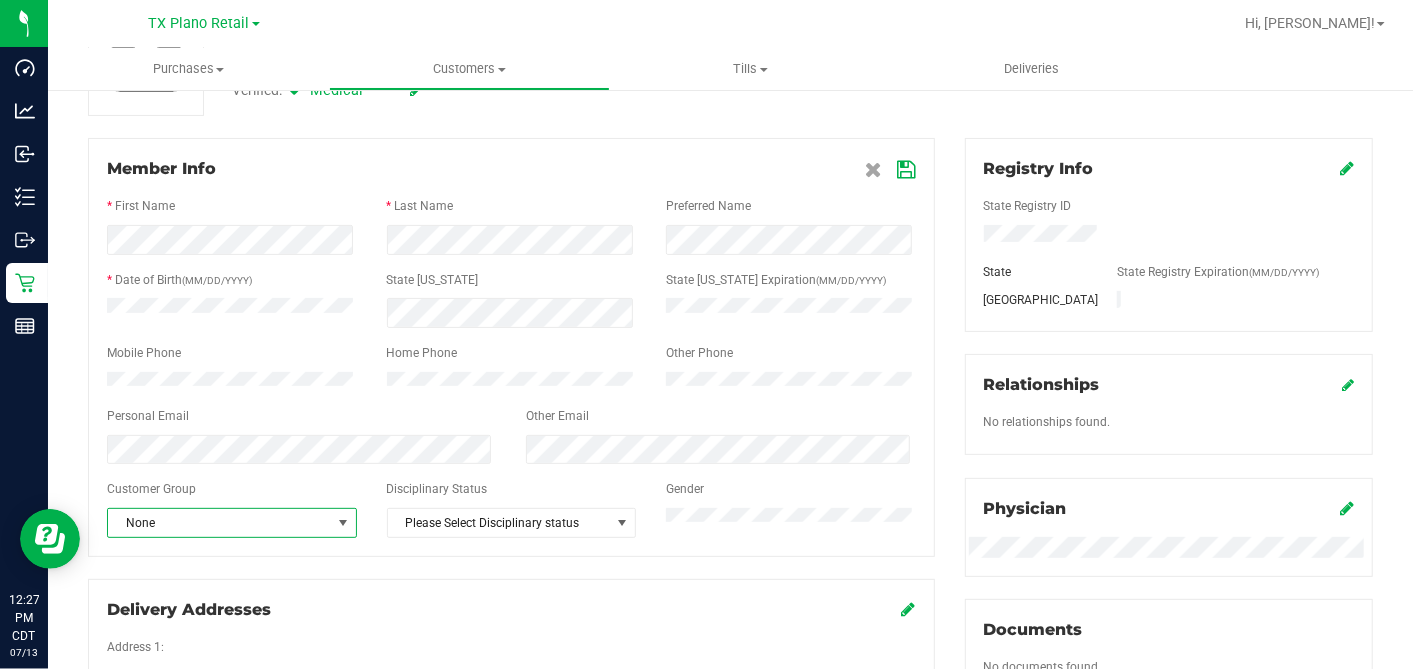 click on "None" at bounding box center [219, 523] 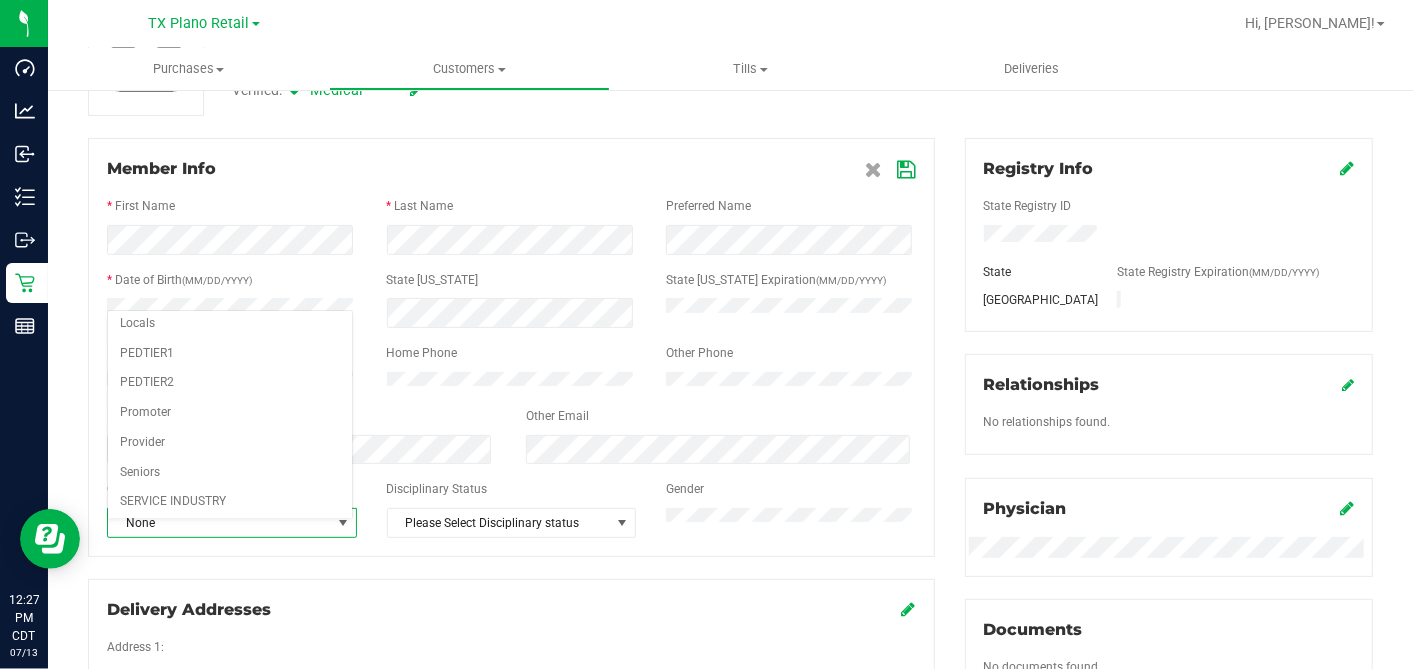 scroll, scrollTop: 237, scrollLeft: 0, axis: vertical 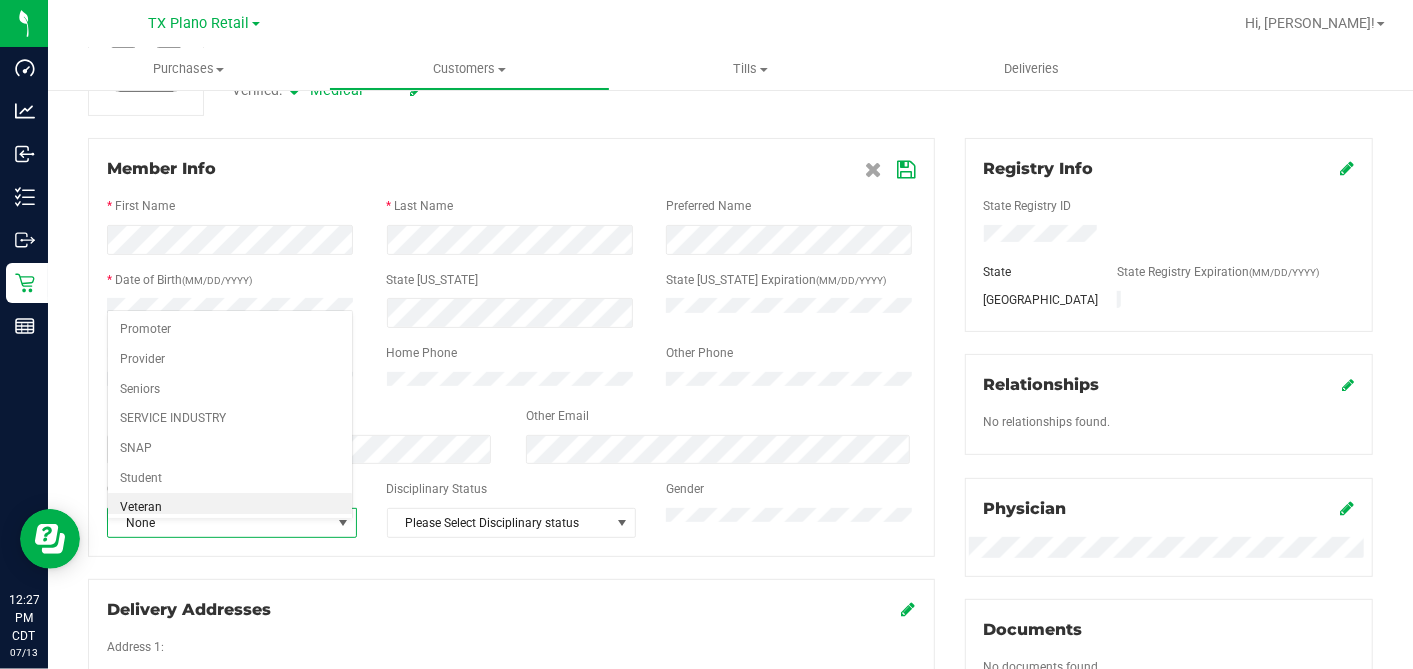 click on "Veteran" at bounding box center (230, 508) 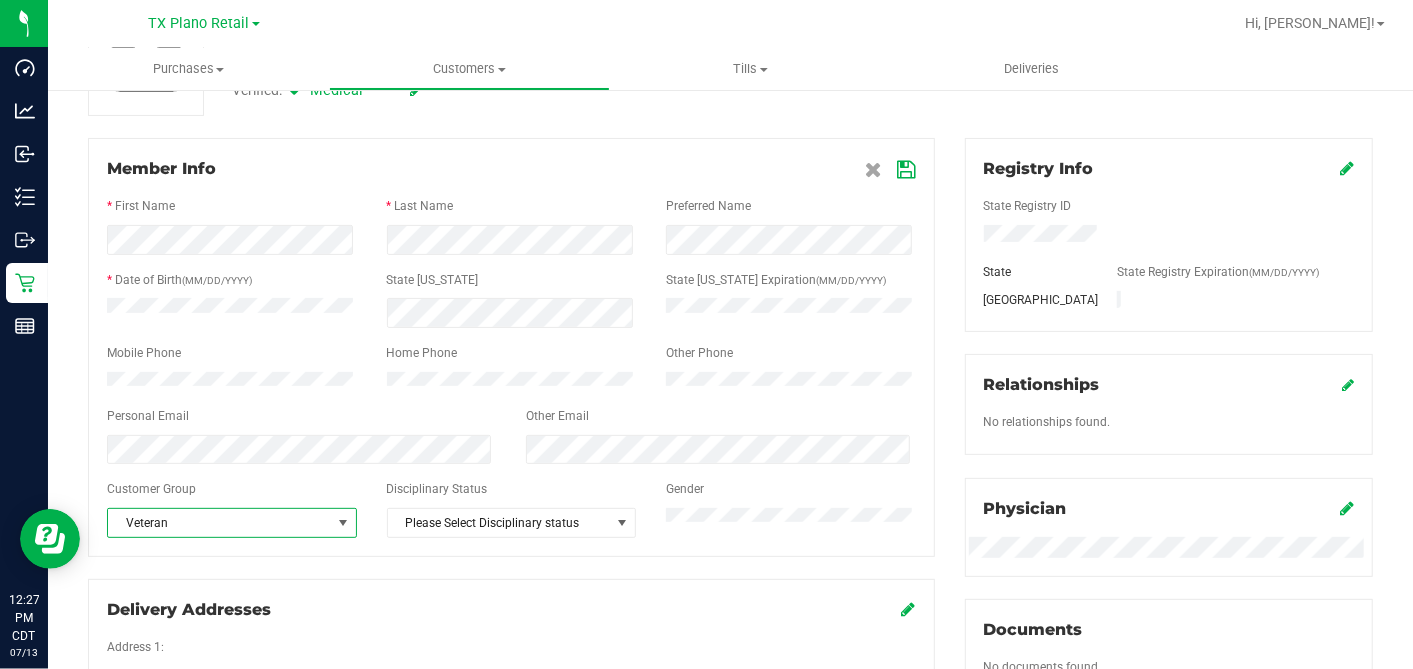 click at bounding box center (907, 170) 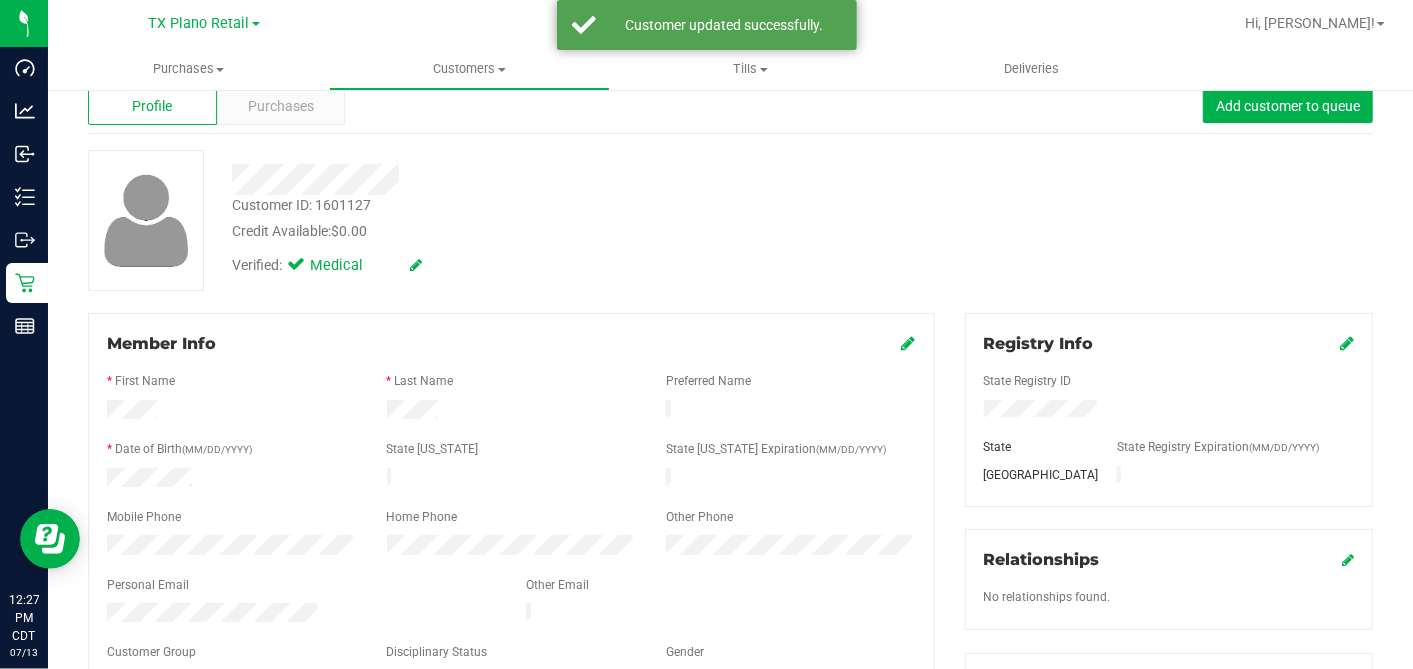 scroll, scrollTop: 0, scrollLeft: 0, axis: both 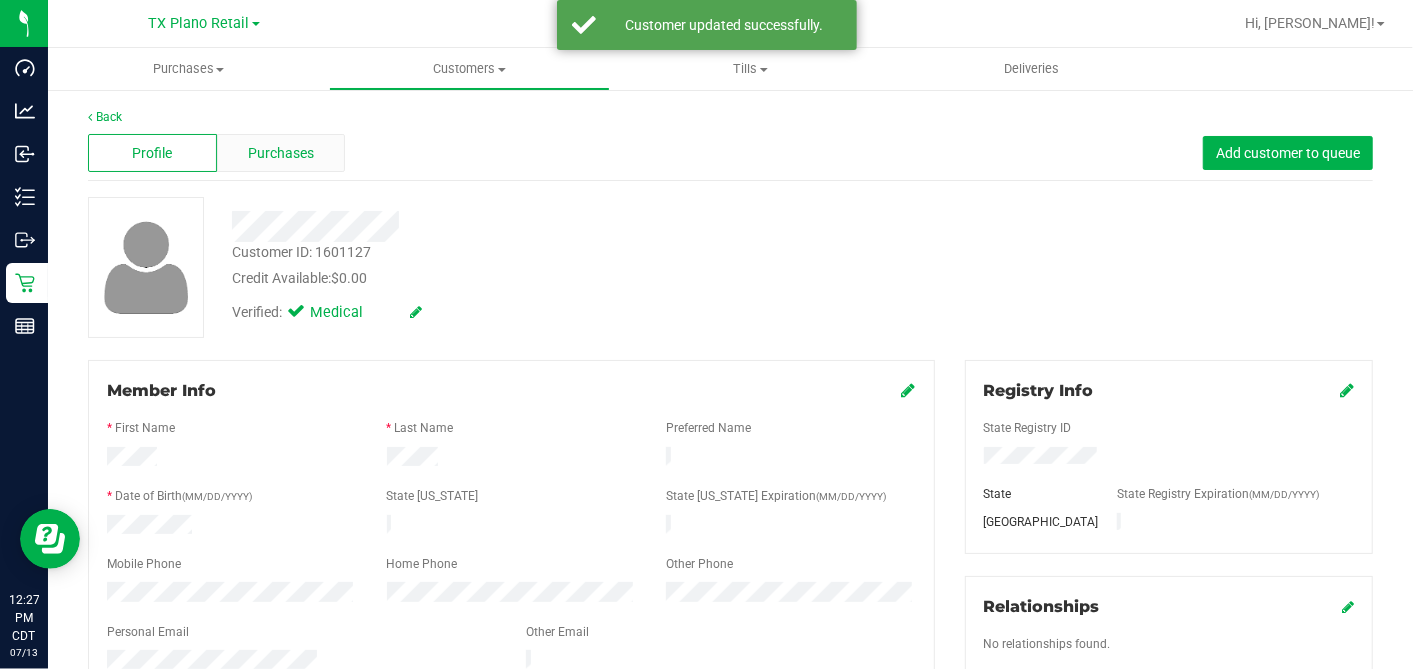 click on "Purchases" at bounding box center [281, 153] 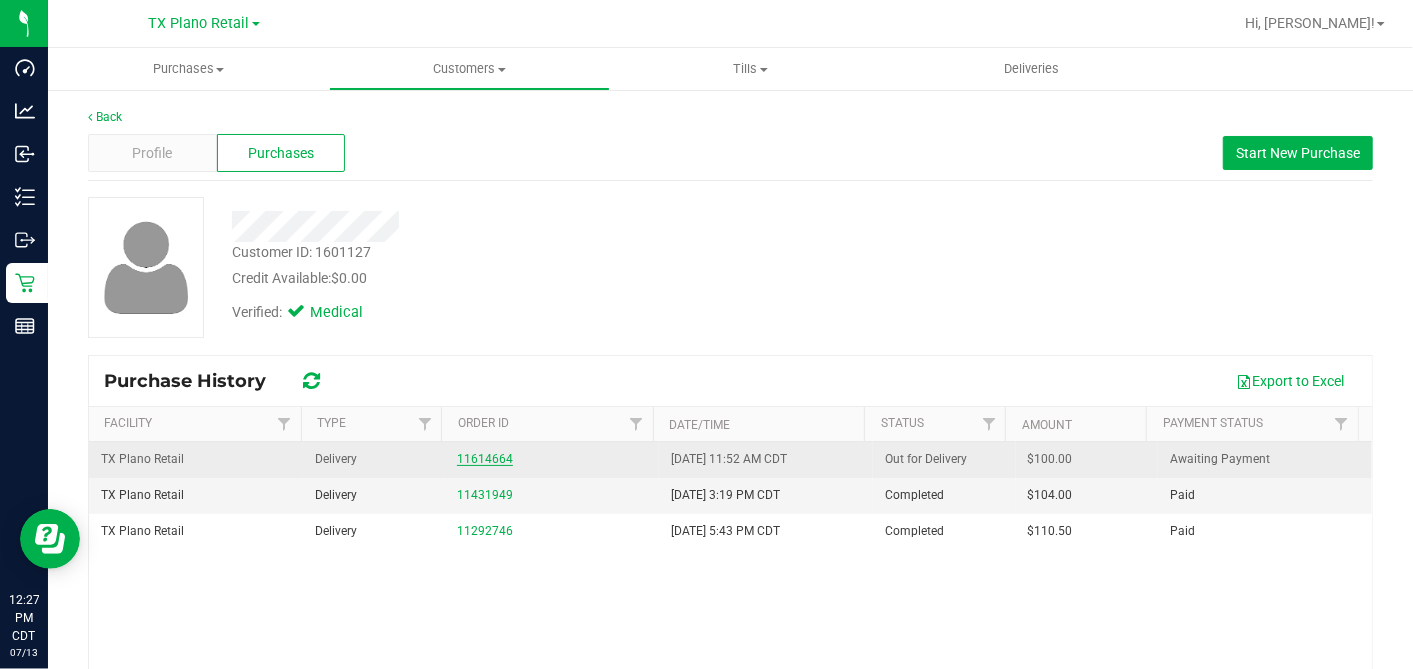click on "11614664" at bounding box center (485, 459) 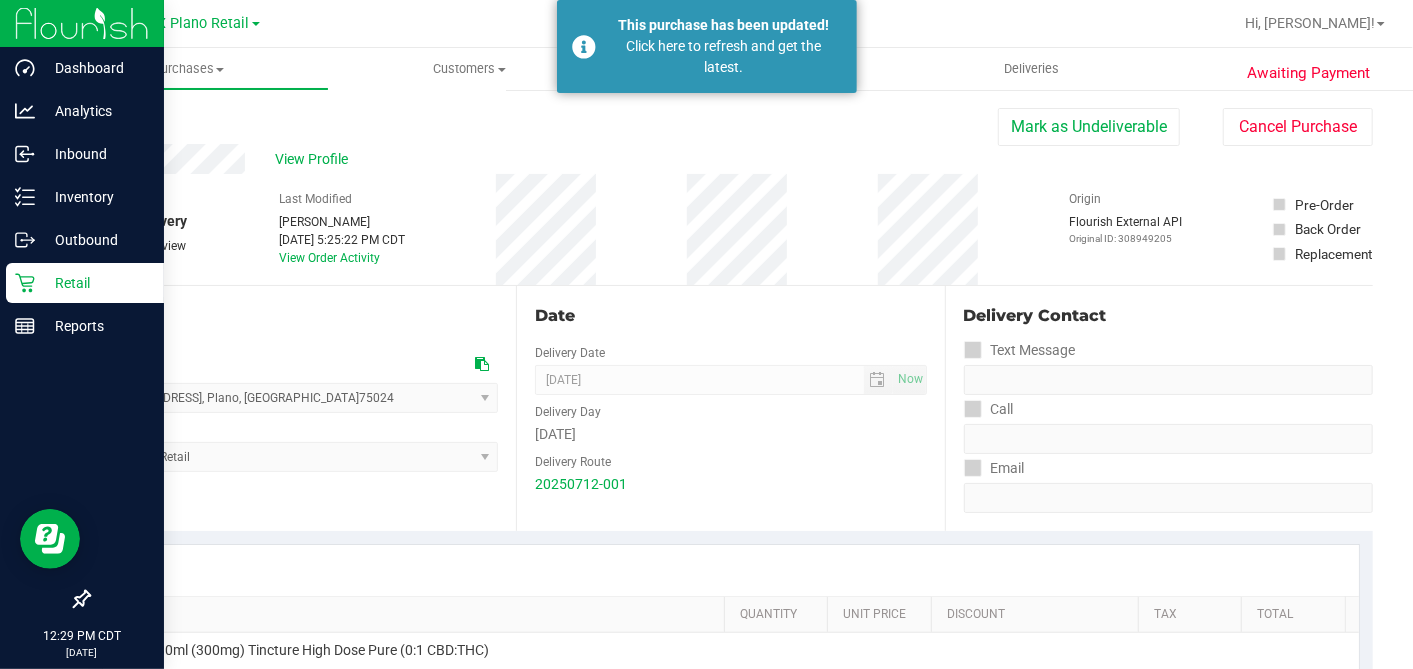 click 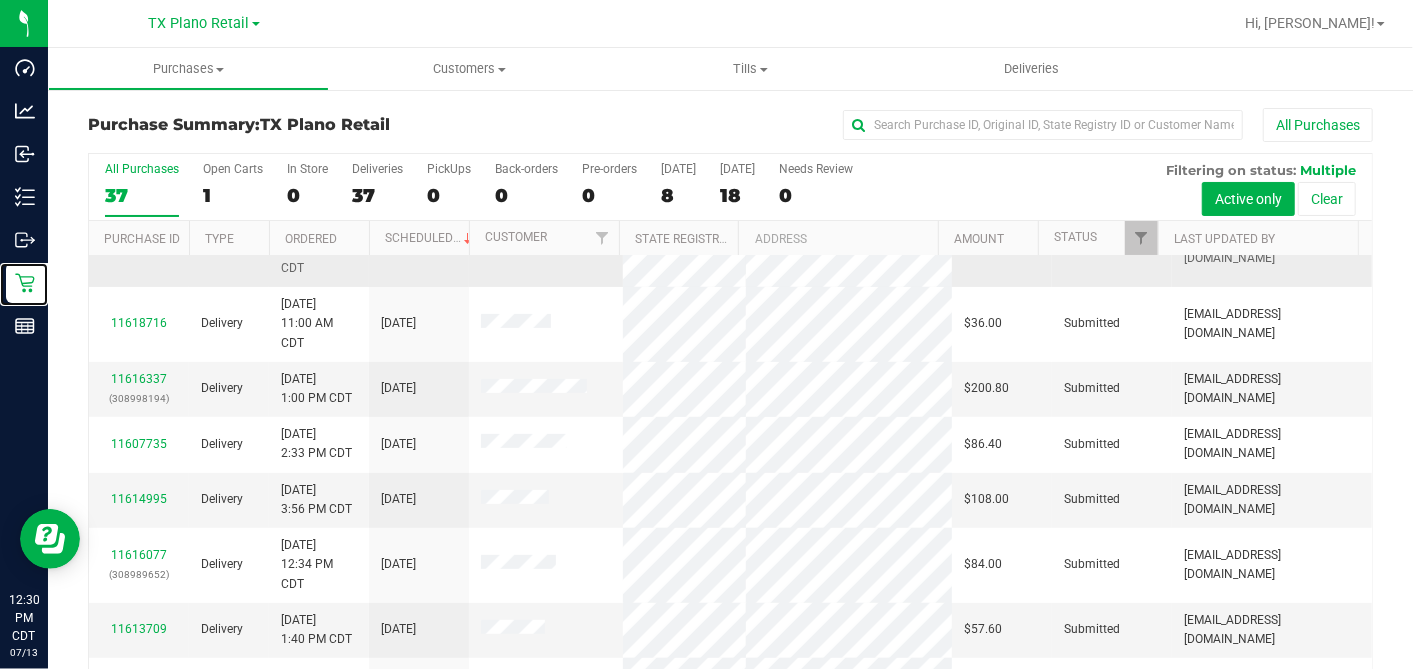 scroll, scrollTop: 222, scrollLeft: 0, axis: vertical 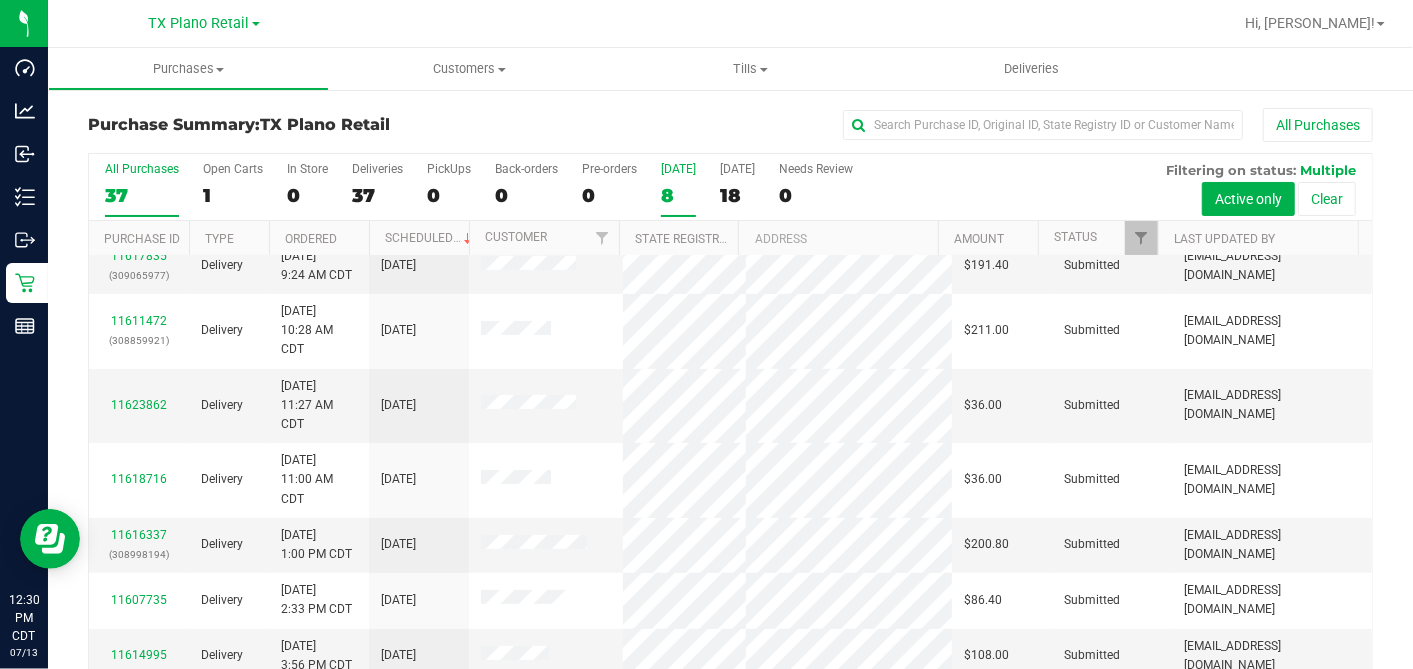 click on "8" at bounding box center [678, 195] 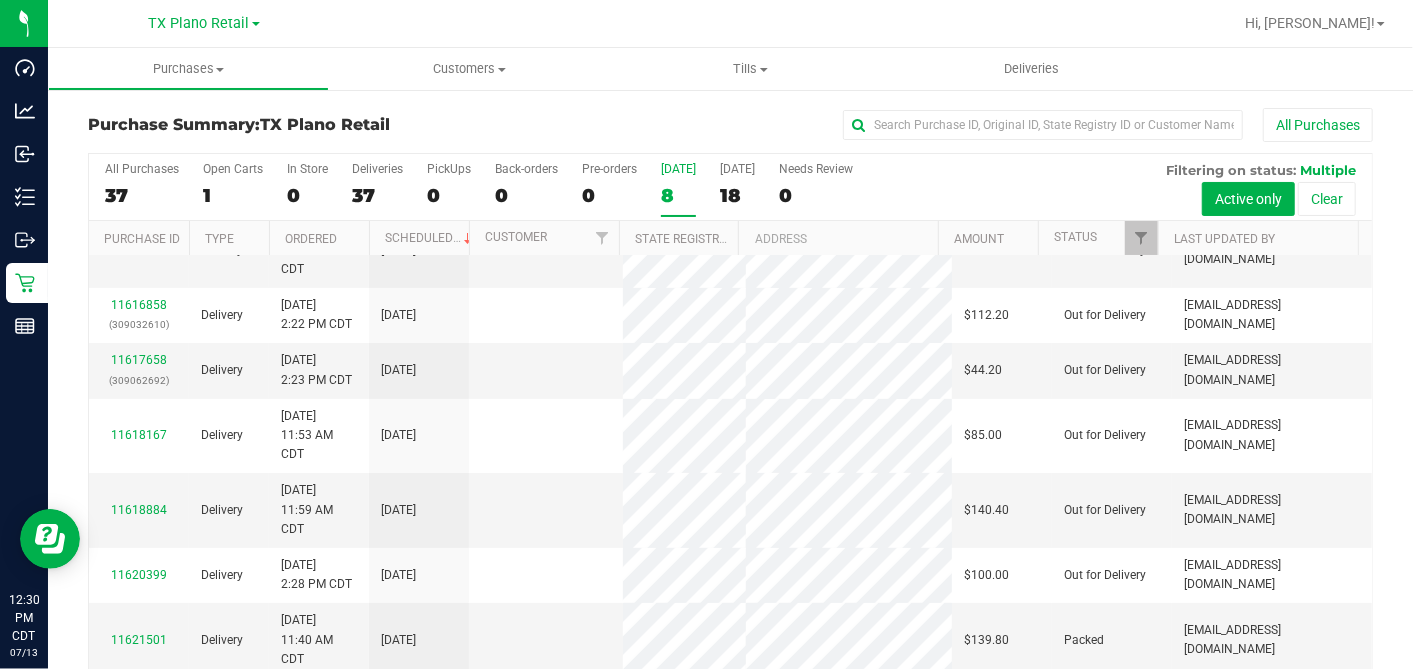scroll, scrollTop: 0, scrollLeft: 0, axis: both 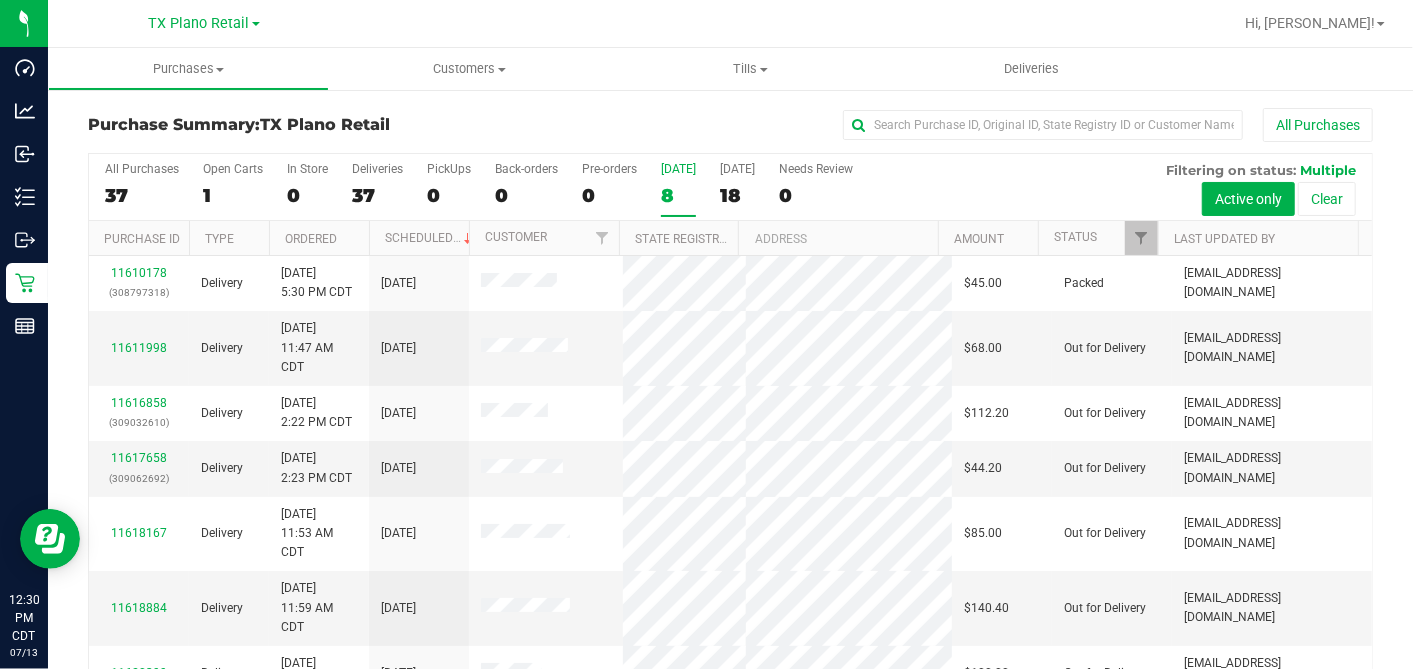 click on "Purchase Summary:
TX Plano Retail
All Purchases" at bounding box center [730, 130] 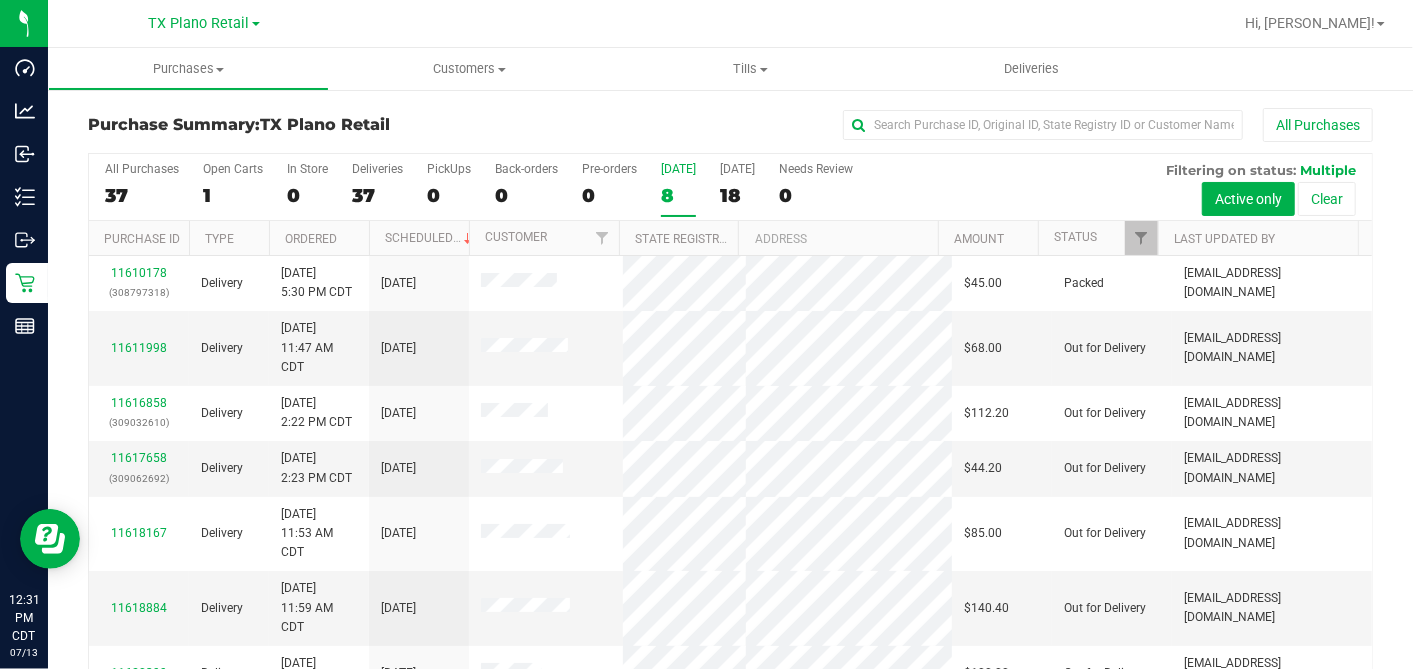 click at bounding box center (795, 23) 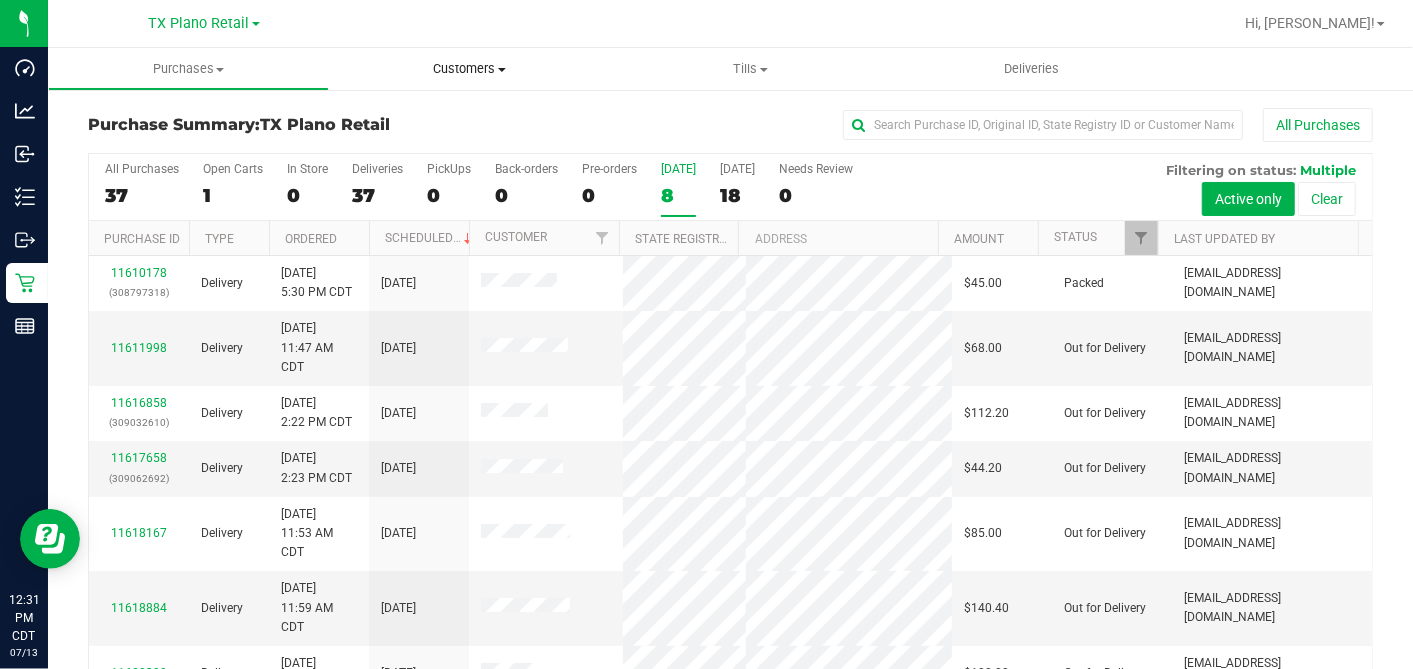 click on "Customers
All customers
Add a new customer
All physicians" at bounding box center (469, 69) 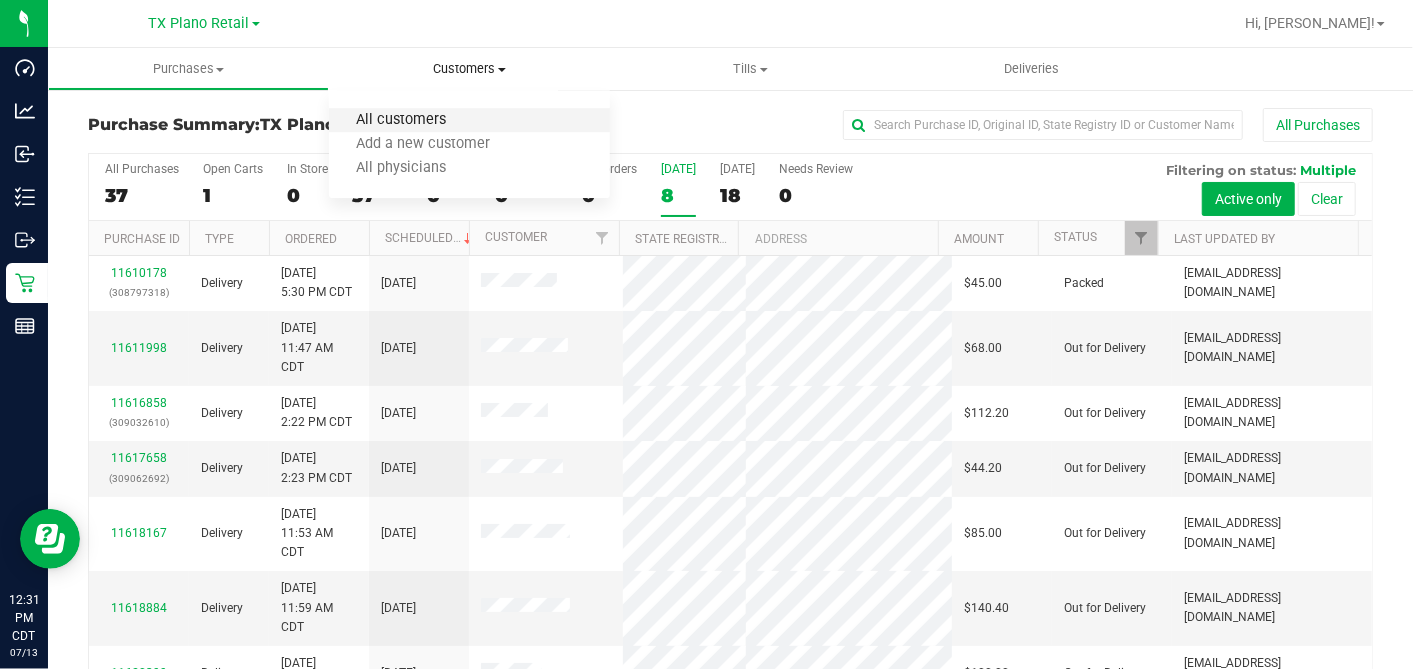 click on "All customers" at bounding box center [401, 120] 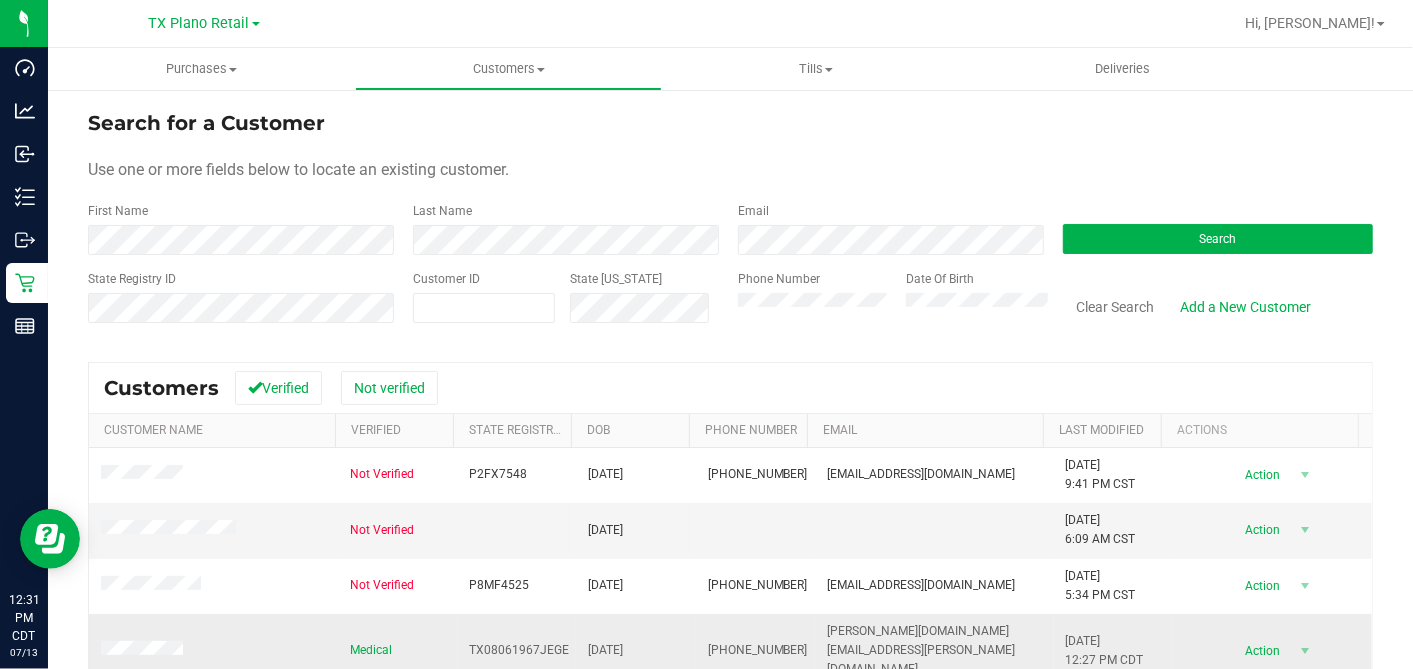 click at bounding box center [213, 651] 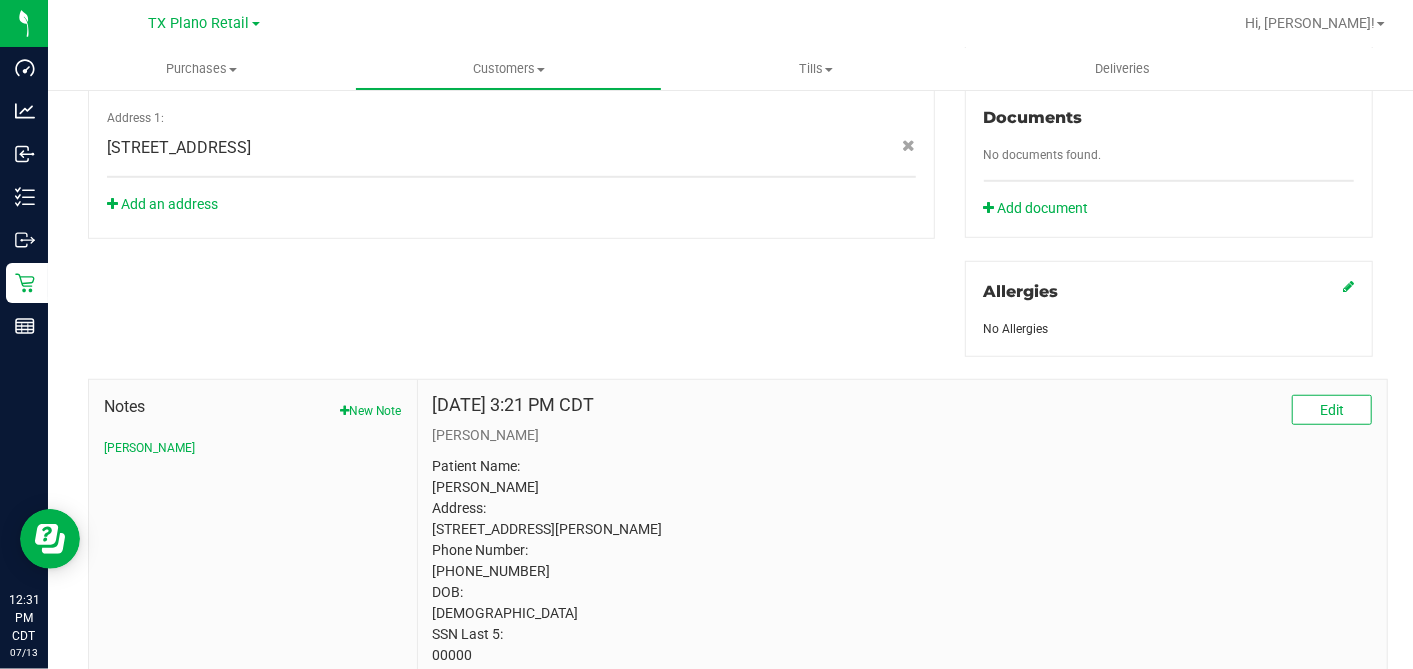 scroll, scrollTop: 848, scrollLeft: 0, axis: vertical 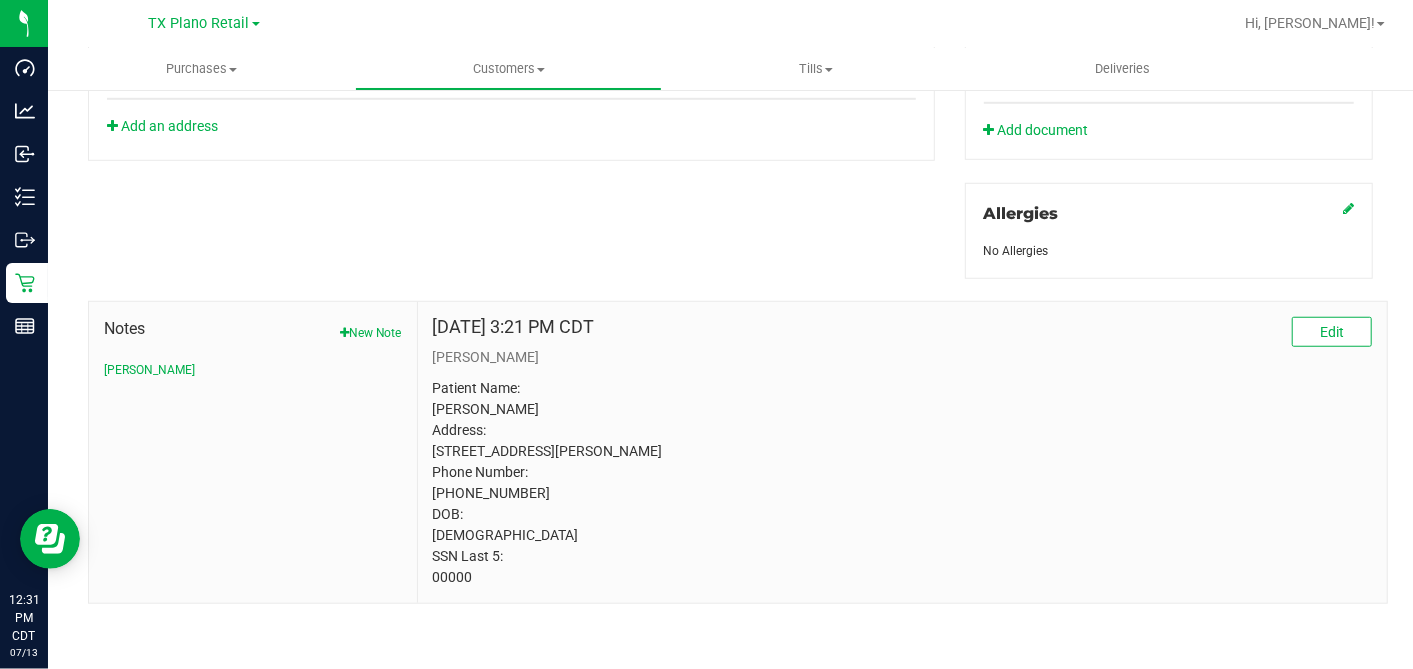 click on "Patient Name:
Jeffrey George
Address:
535 E Buckingham Rd
apt 8203
Richardson, TX, 75081
Phone Number:
(214) 876-8159
DOB:
08/06/1967
SSN Last 5:
00000" at bounding box center [902, 483] 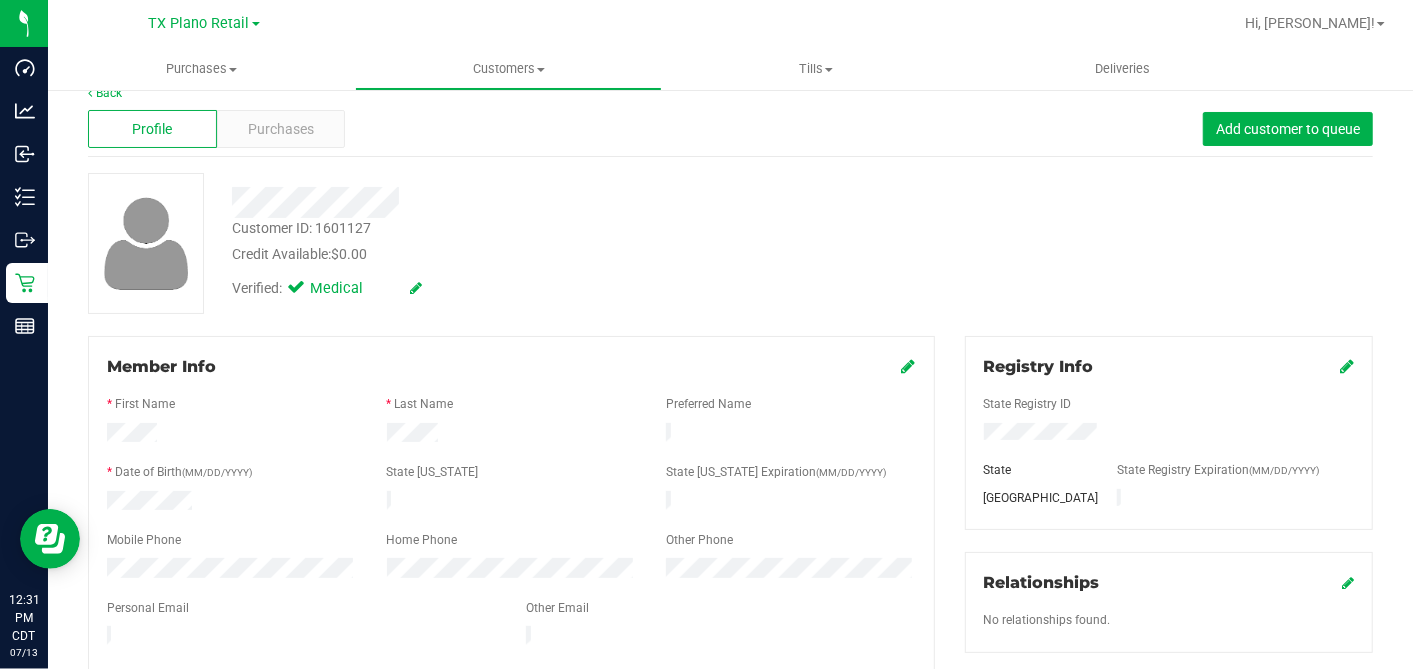 scroll, scrollTop: 0, scrollLeft: 0, axis: both 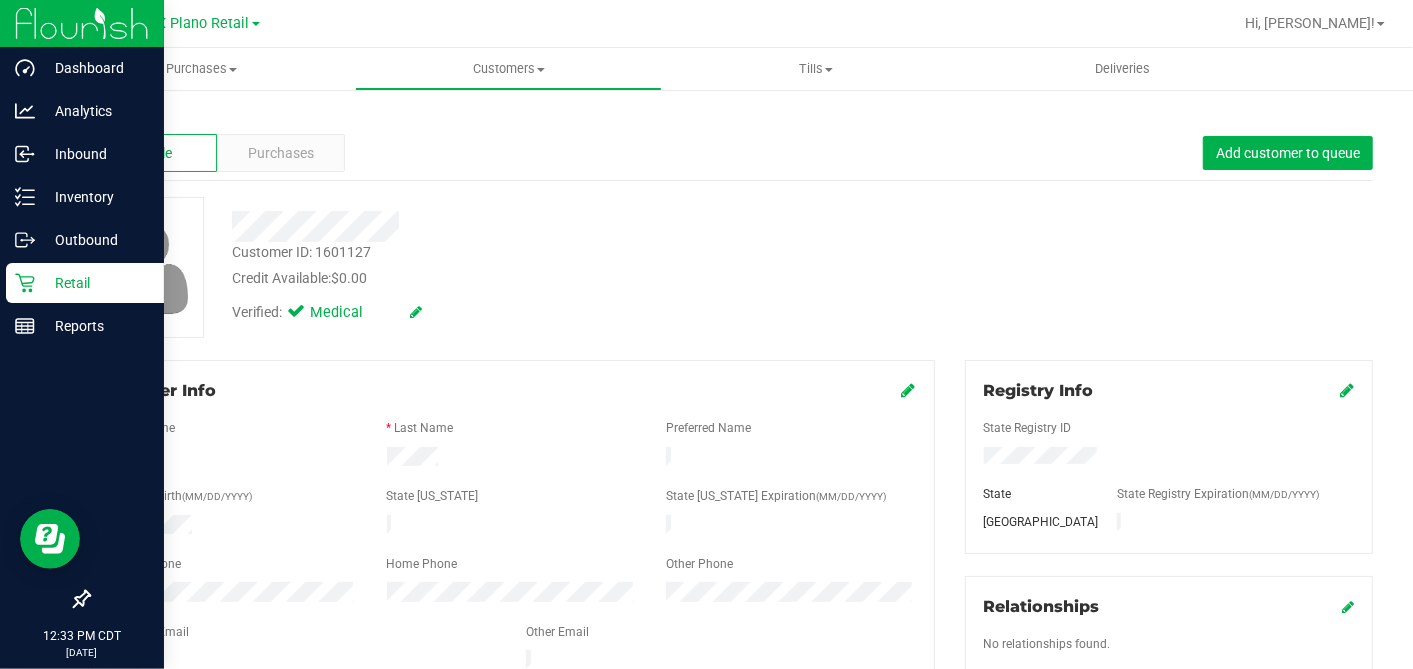 click 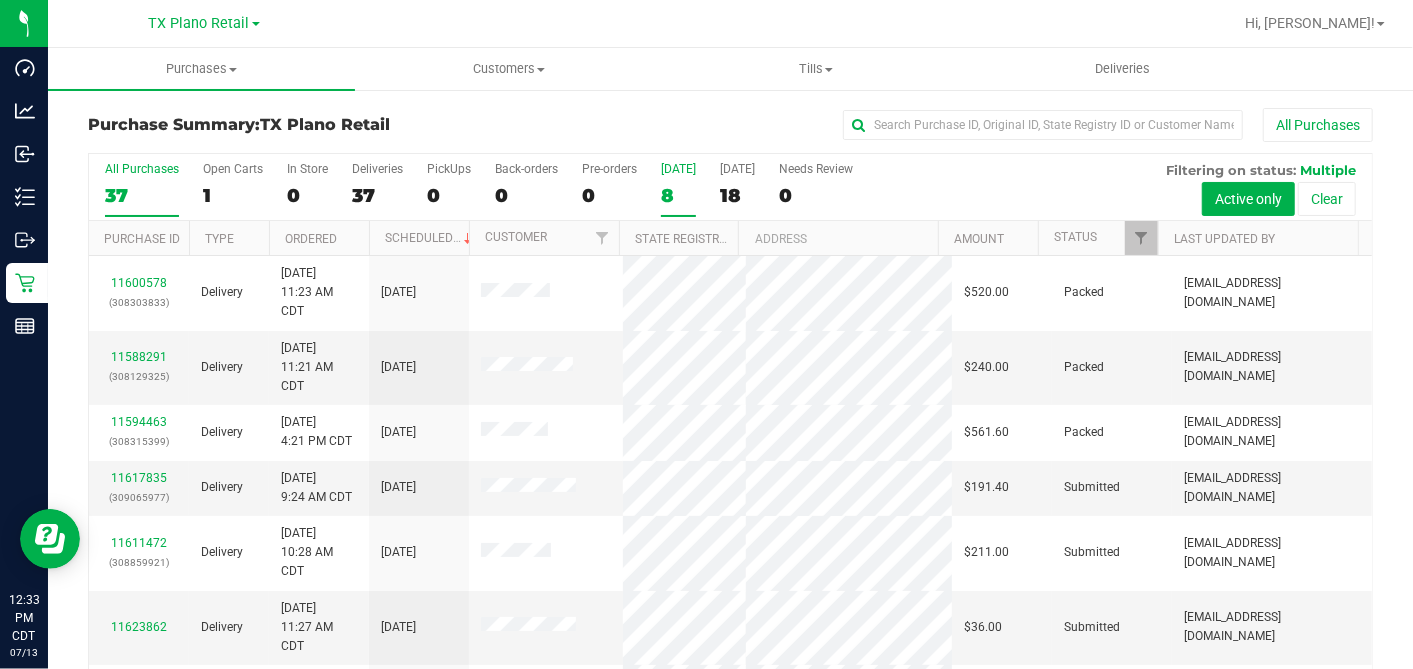 click on "8" at bounding box center [678, 195] 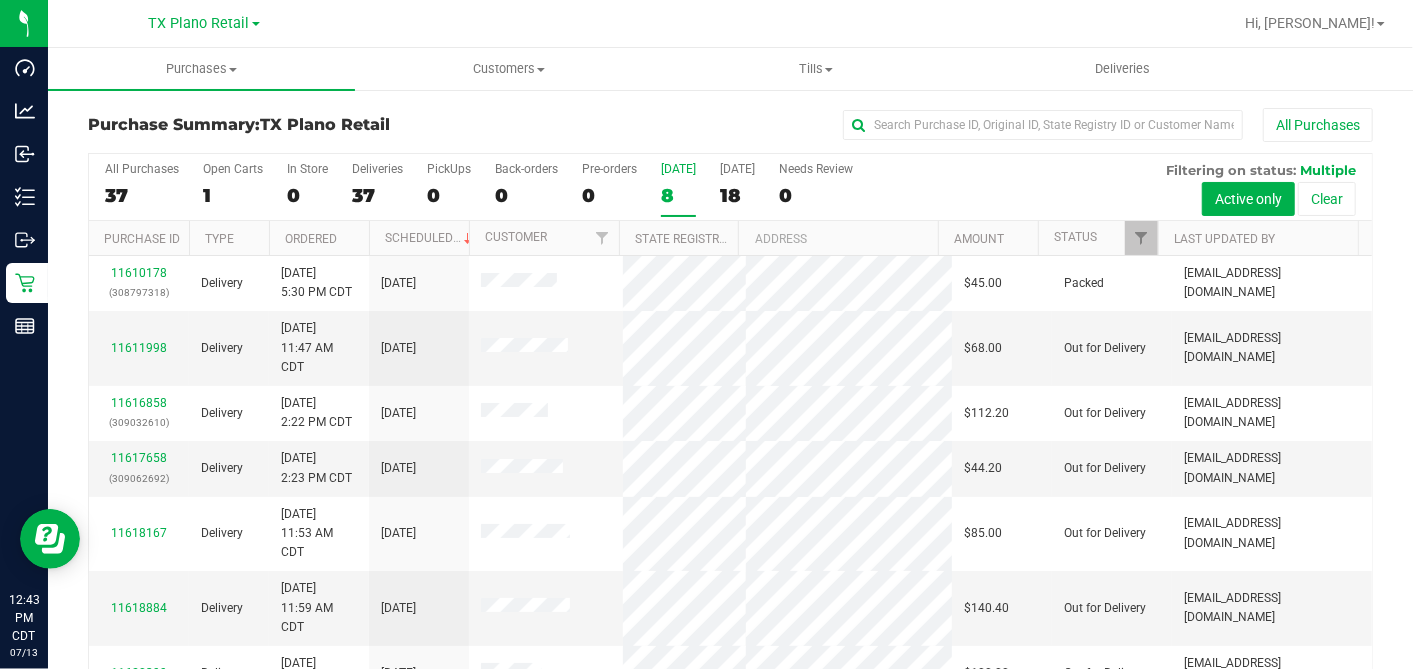 click on "8" at bounding box center (678, 195) 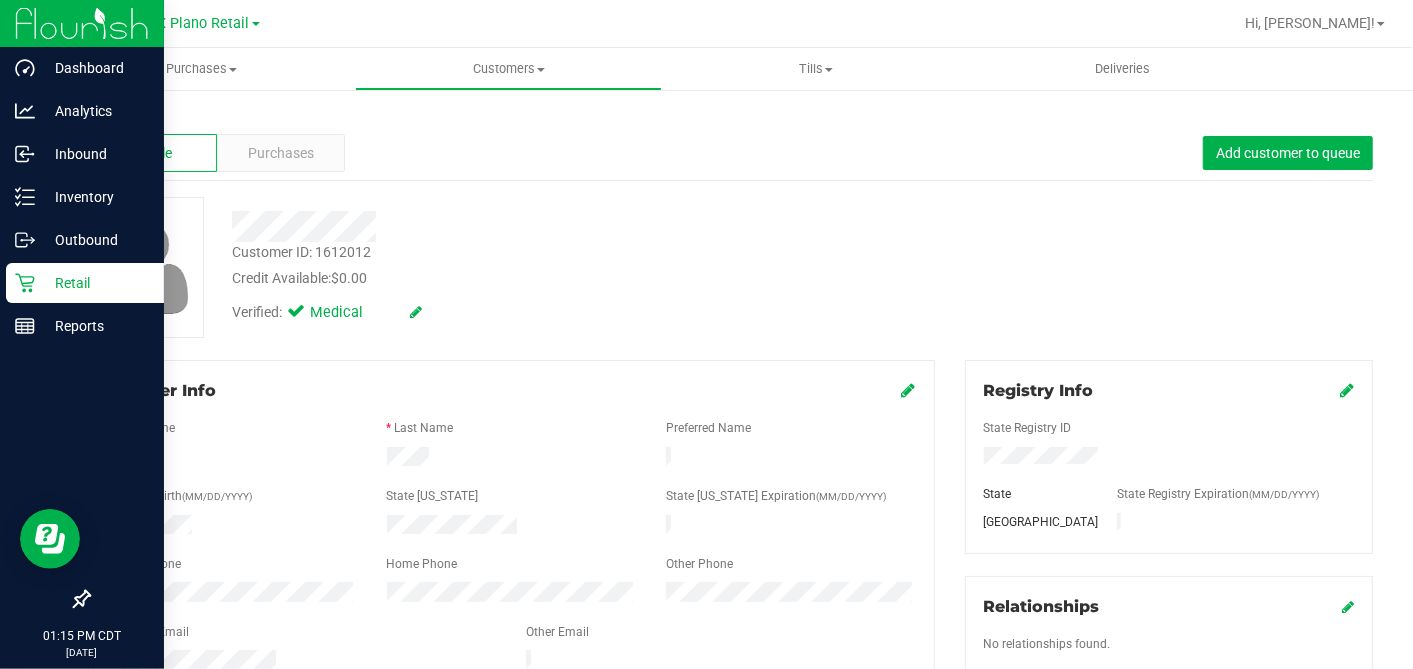 click 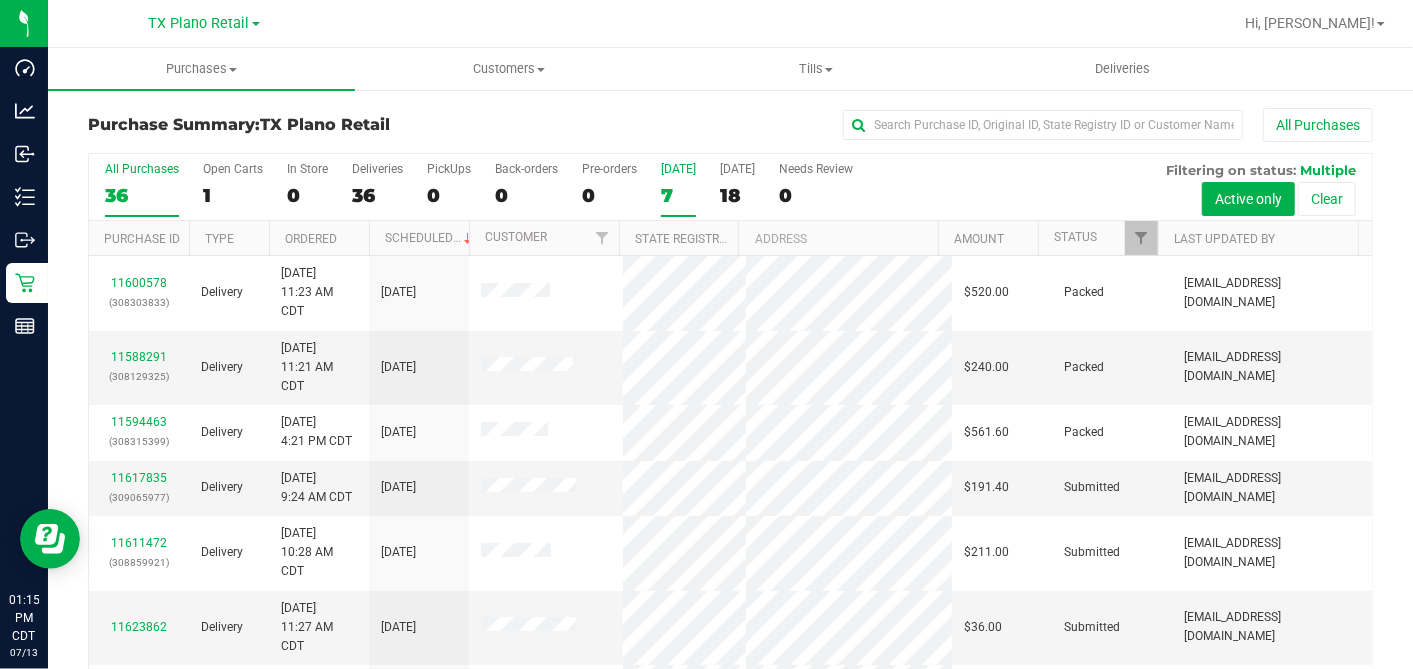 click on "7" at bounding box center (678, 195) 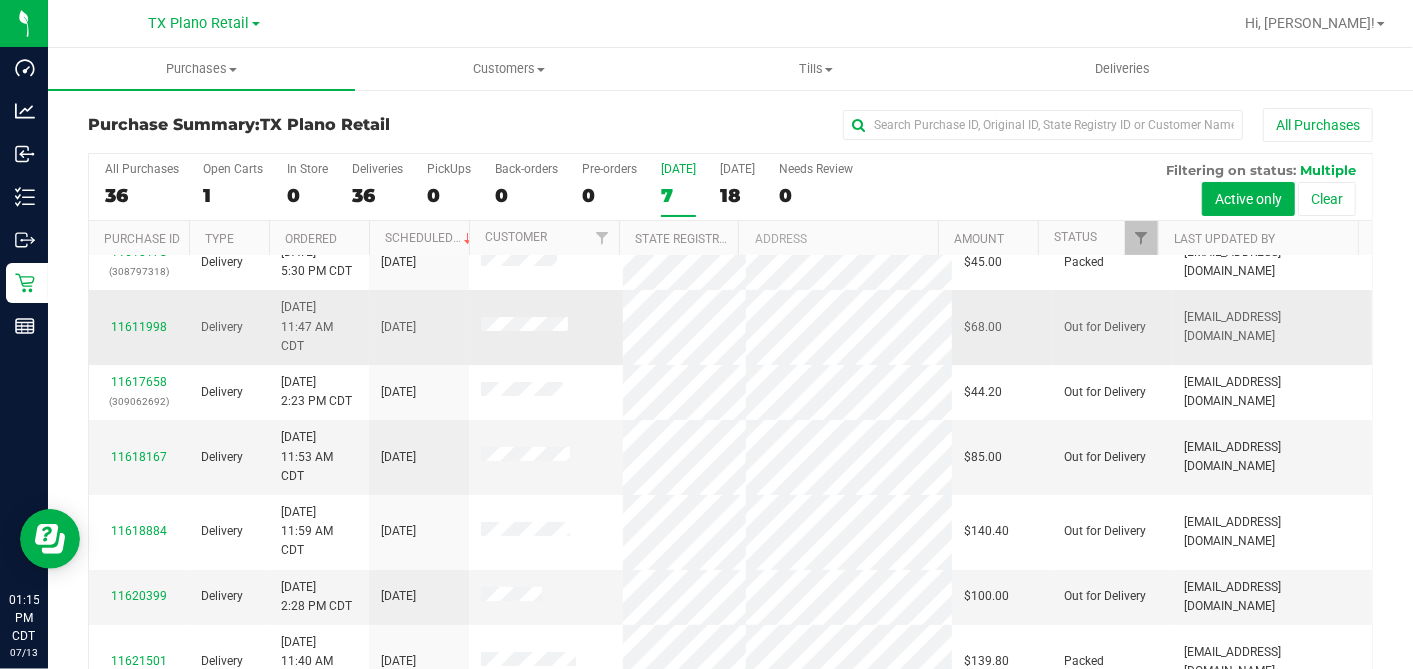 scroll, scrollTop: 0, scrollLeft: 0, axis: both 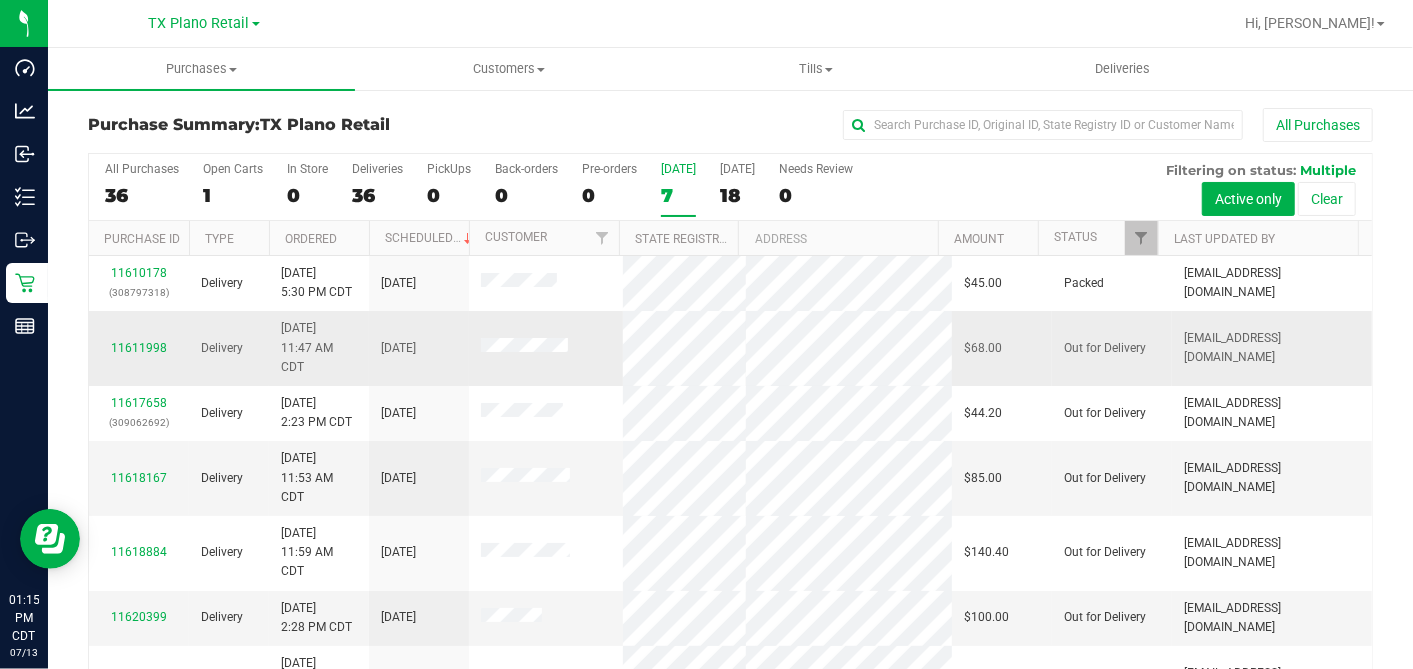 click at bounding box center [546, 348] 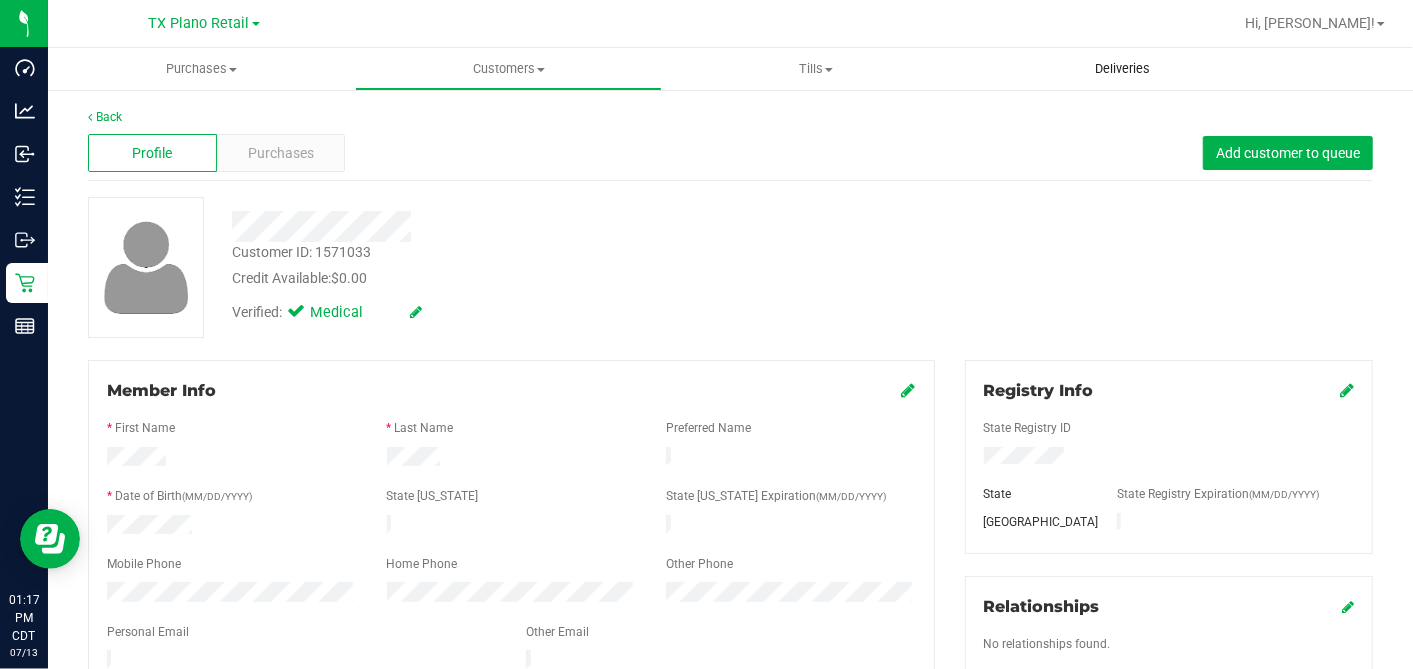click on "Deliveries" at bounding box center [1122, 69] 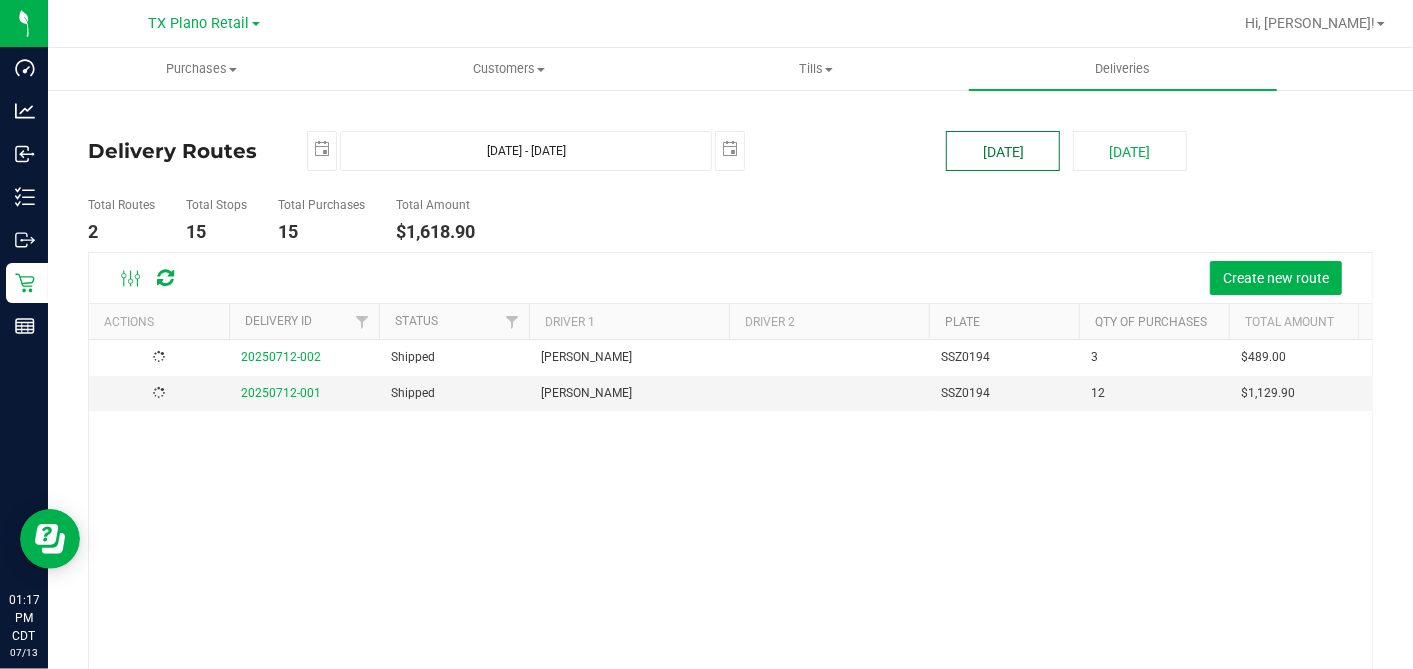 click on "[DATE]" at bounding box center (1003, 151) 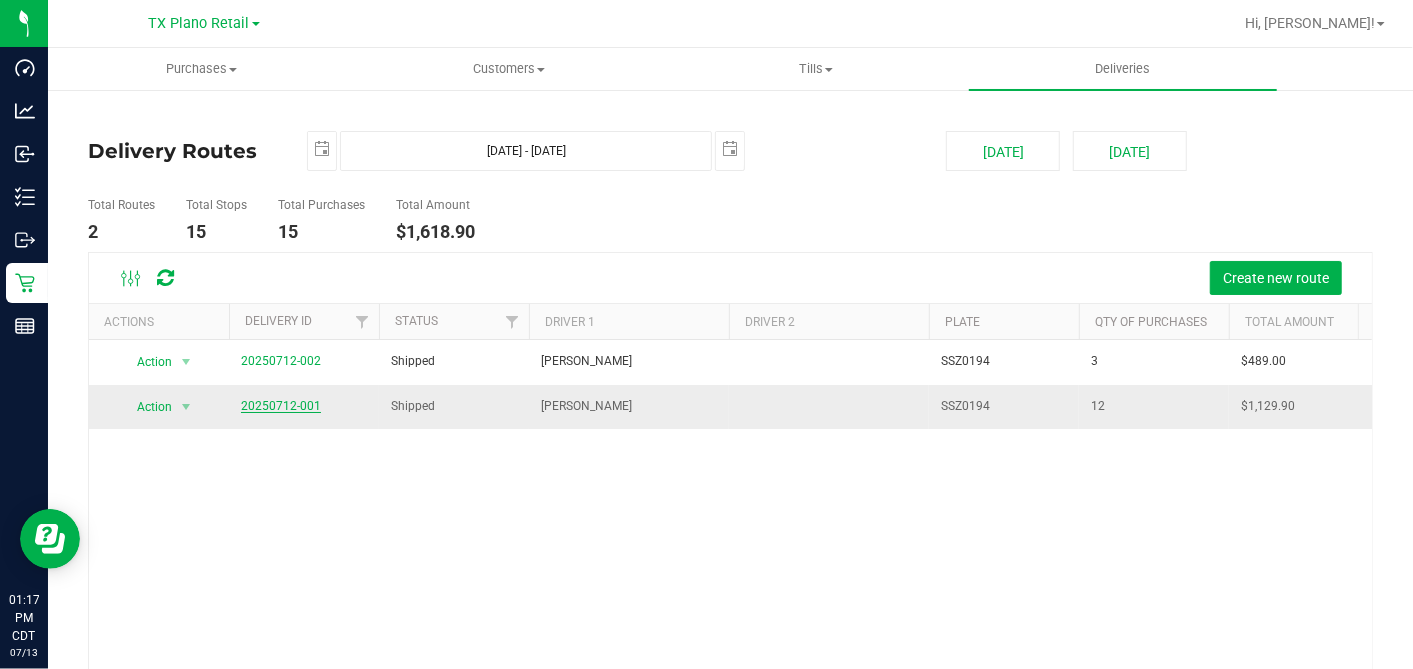 click on "20250712-001" at bounding box center (281, 406) 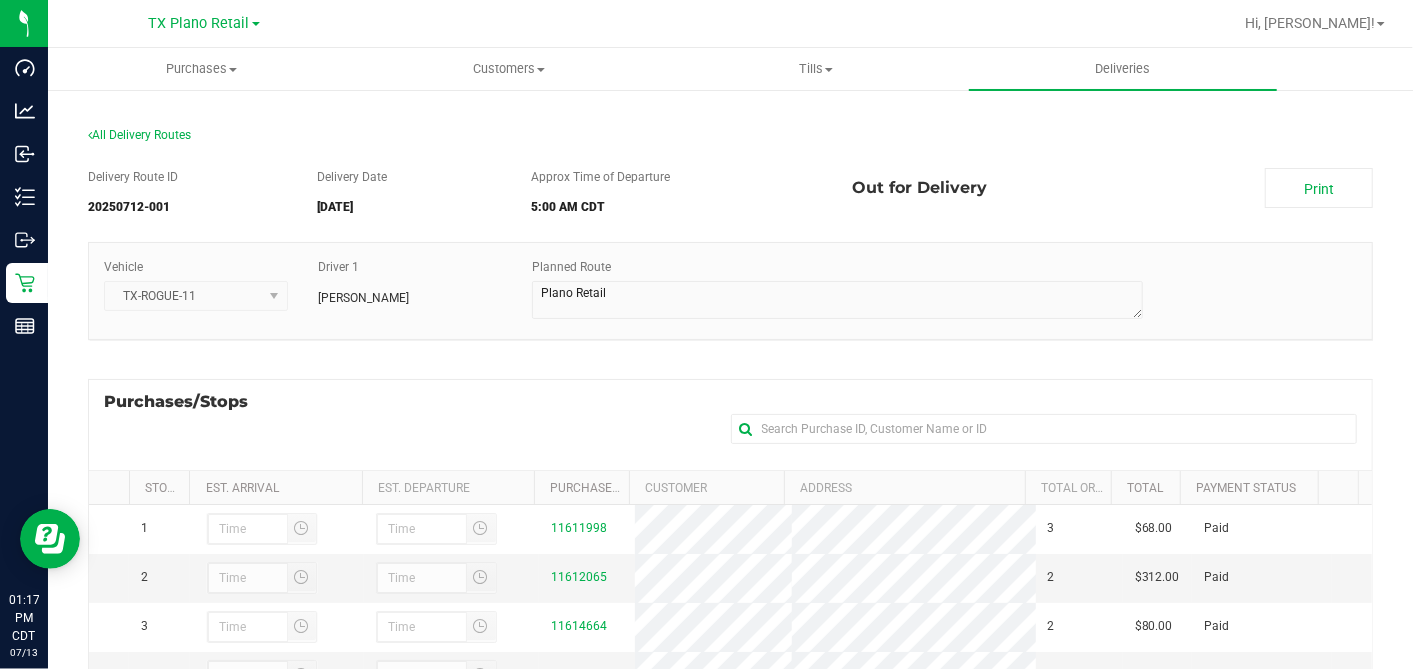 scroll, scrollTop: 357, scrollLeft: 0, axis: vertical 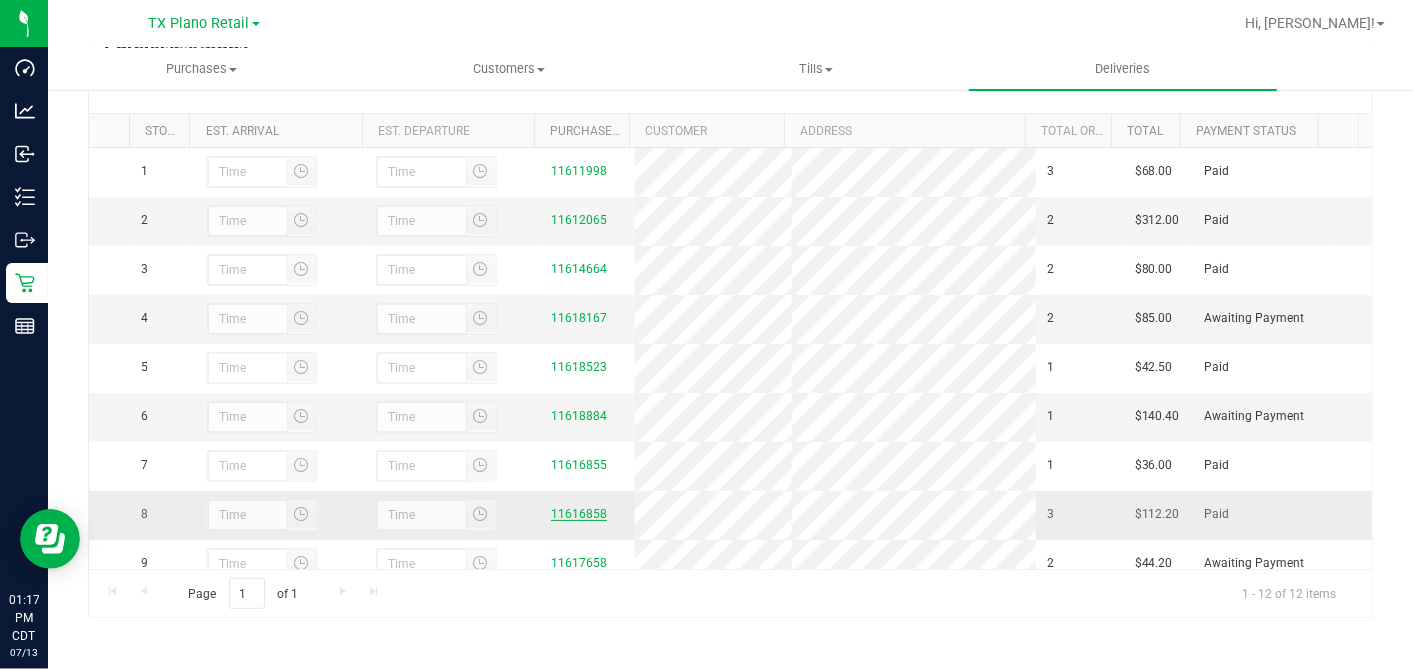 click on "11616858" at bounding box center [579, 514] 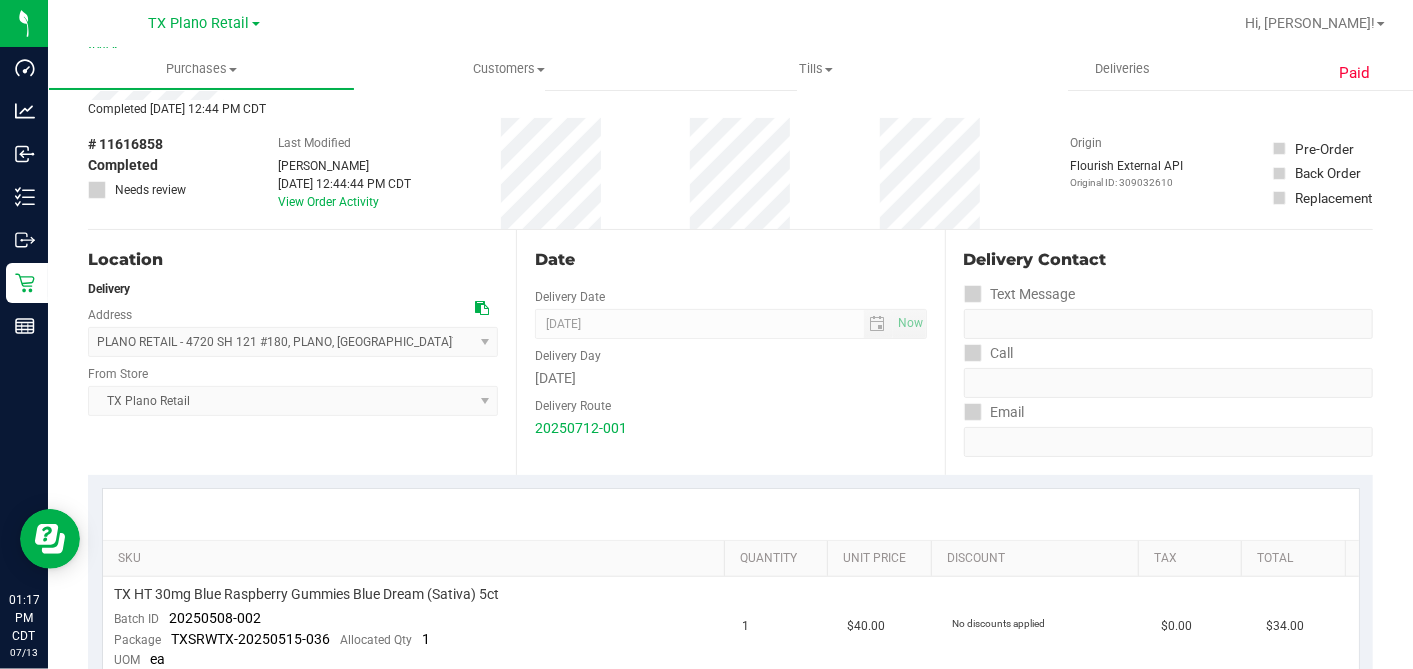 scroll, scrollTop: 0, scrollLeft: 0, axis: both 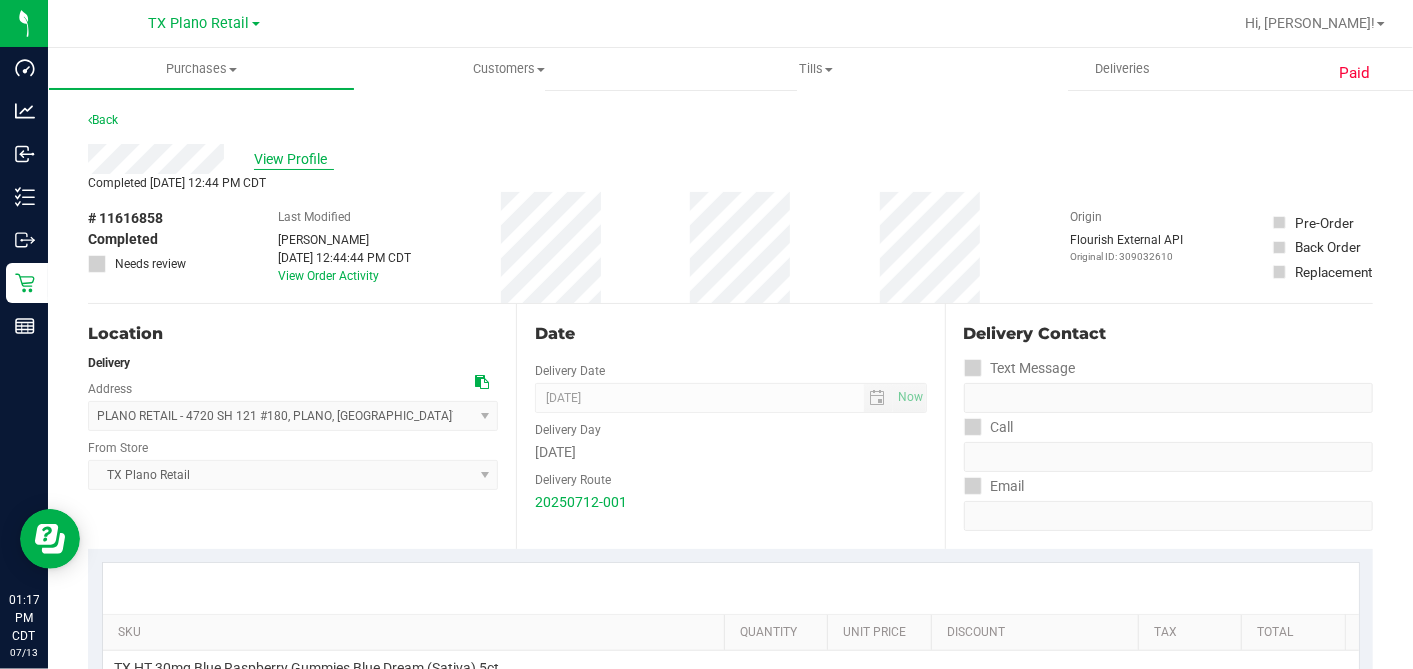 click on "View Profile" at bounding box center (294, 159) 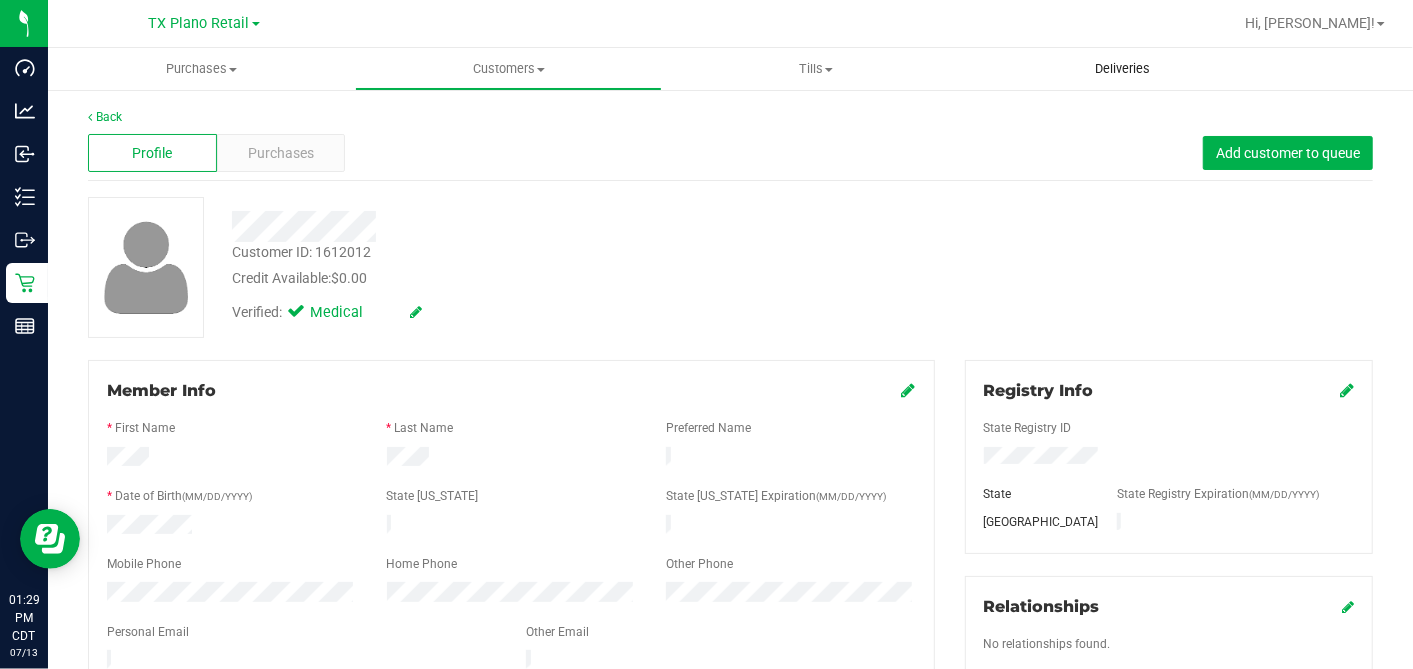 click on "Deliveries" at bounding box center [1122, 69] 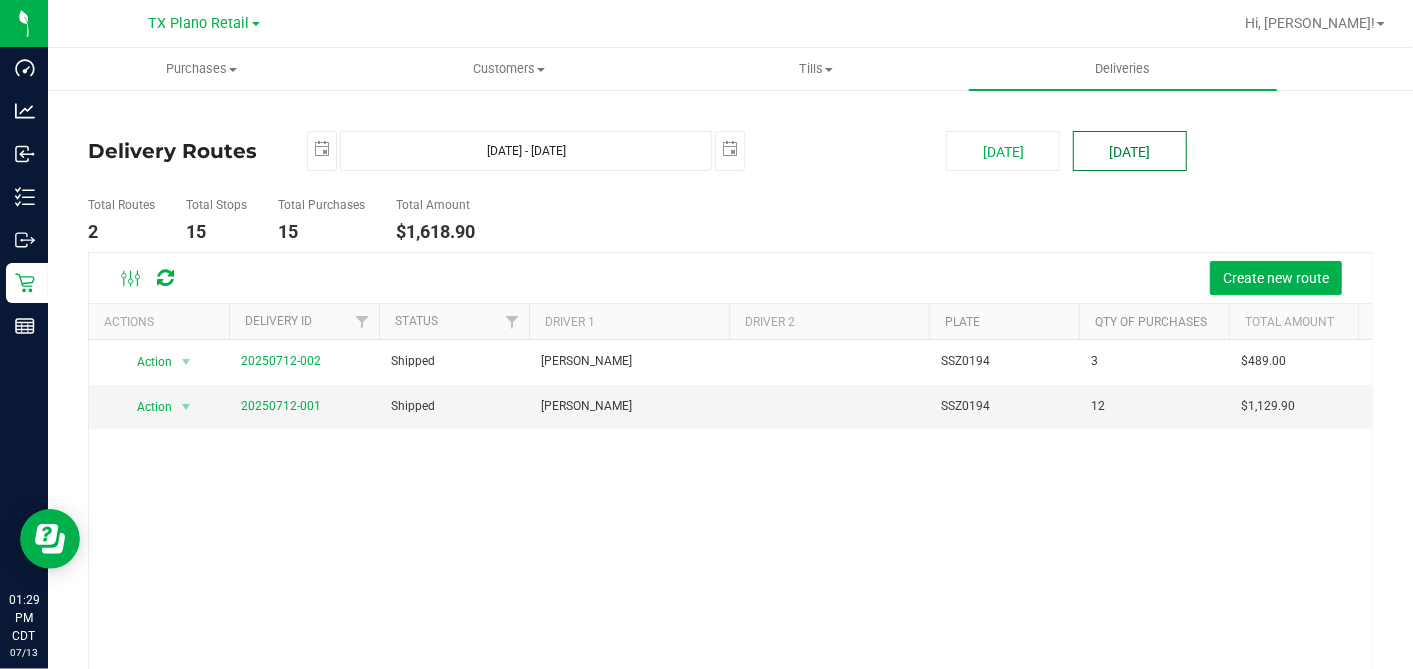 click on "[DATE]" at bounding box center [1130, 151] 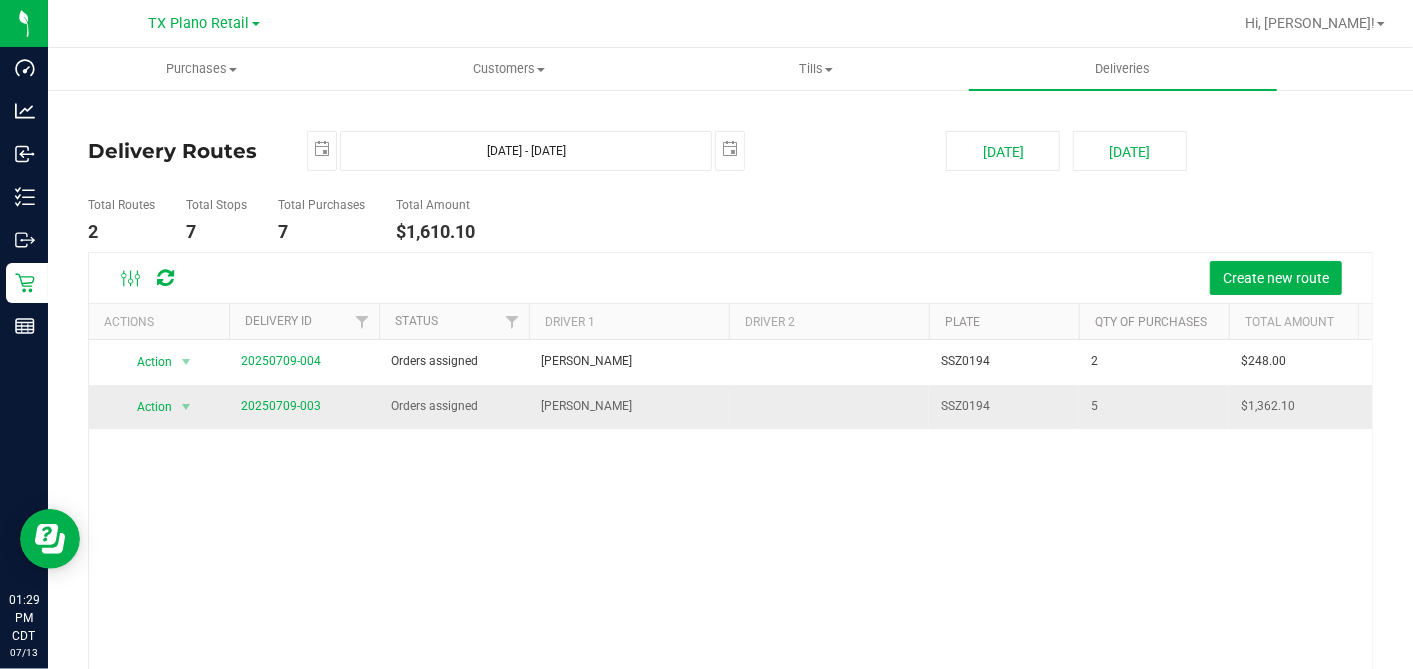 click on "20250709-003" at bounding box center [281, 406] 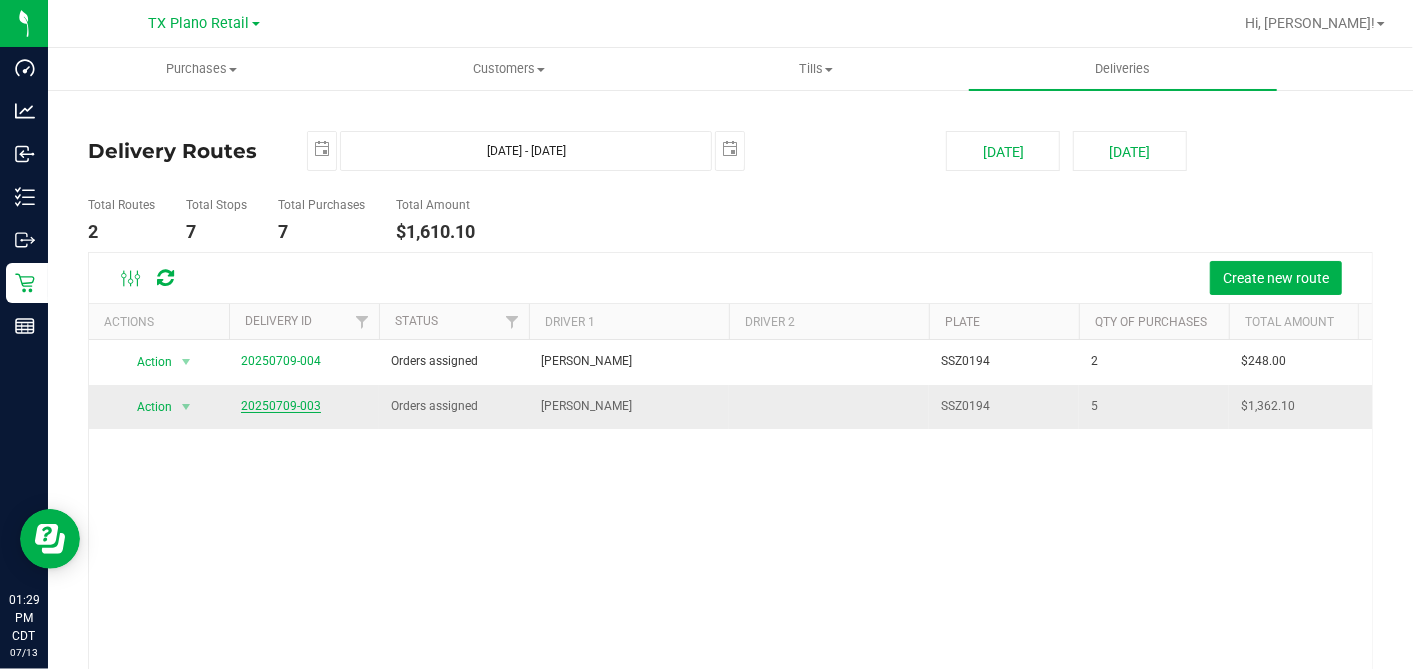 click on "20250709-003" at bounding box center (281, 406) 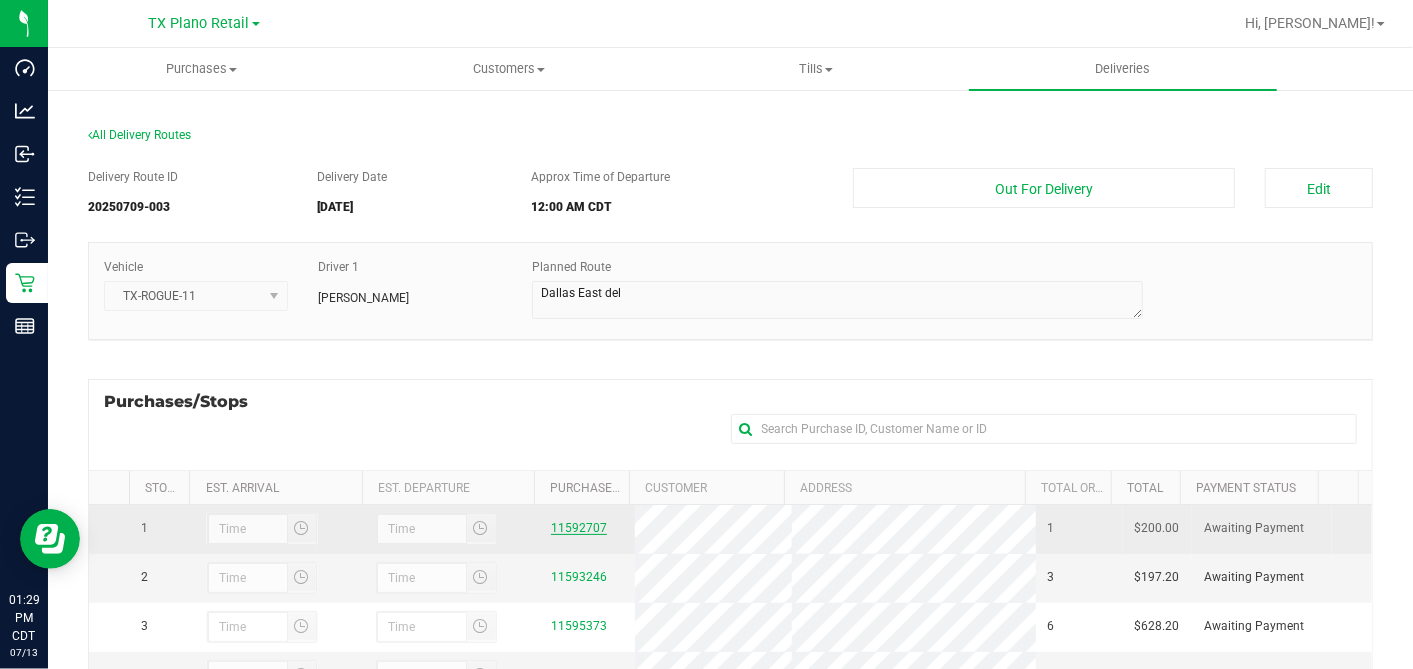 click on "11592707" at bounding box center (579, 528) 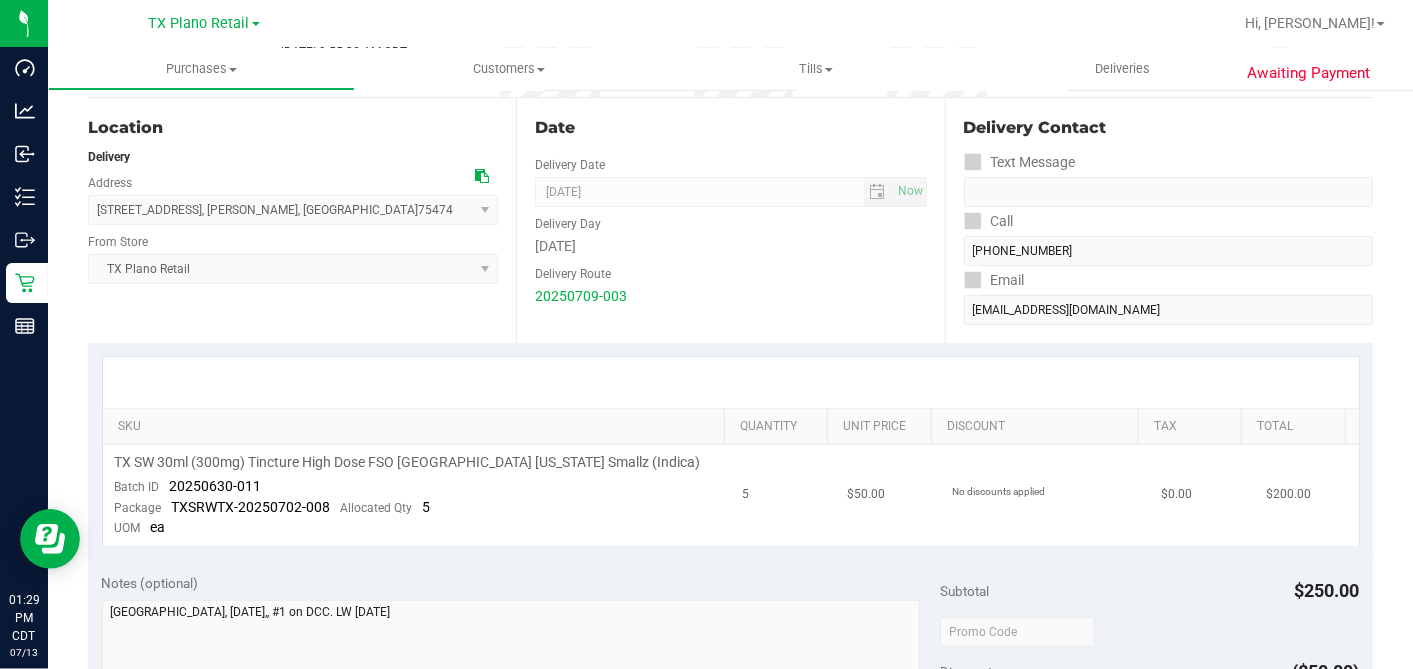 scroll, scrollTop: 333, scrollLeft: 0, axis: vertical 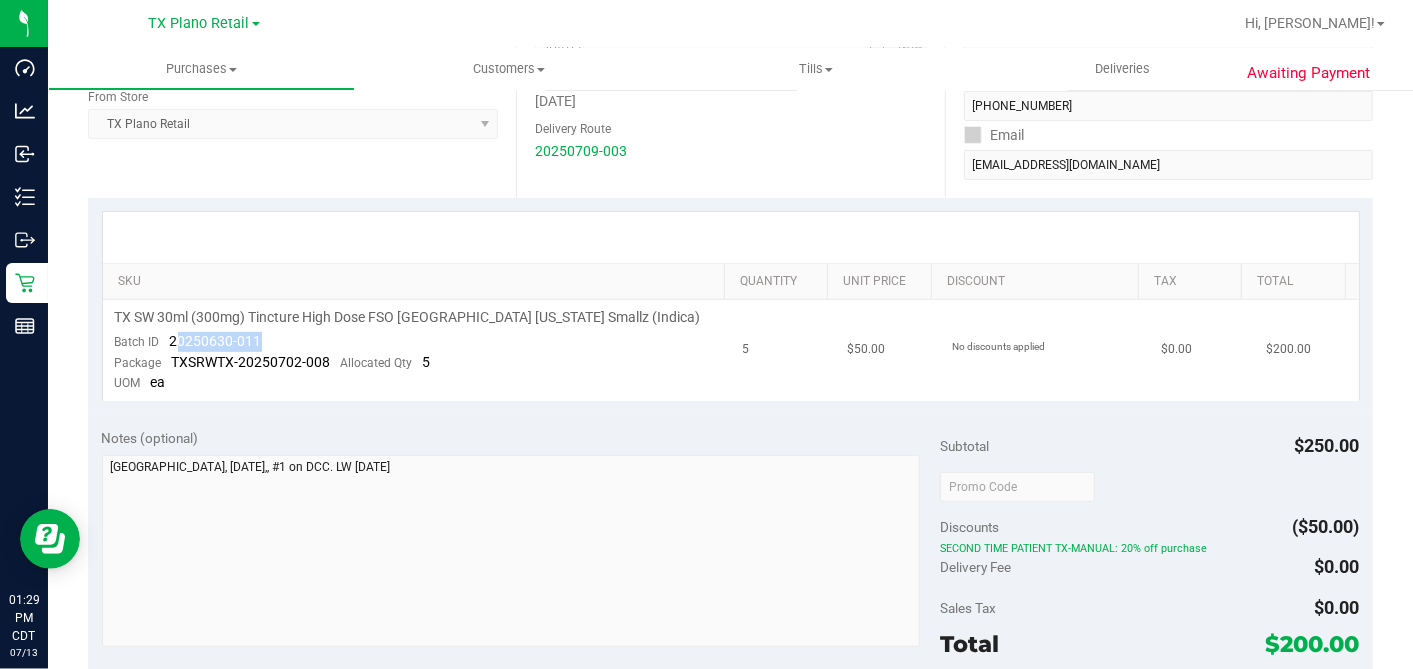 drag, startPoint x: 285, startPoint y: 336, endPoint x: 174, endPoint y: 334, distance: 111.01801 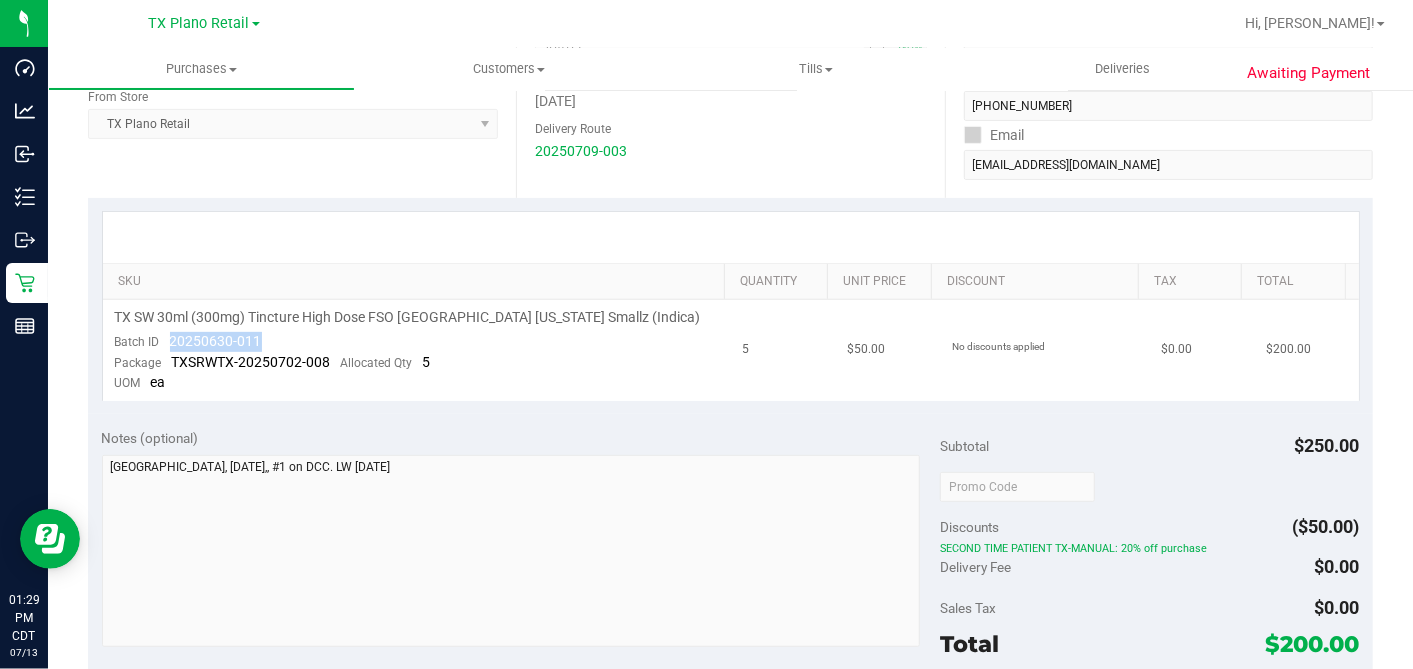 drag, startPoint x: 174, startPoint y: 334, endPoint x: 261, endPoint y: 342, distance: 87.36704 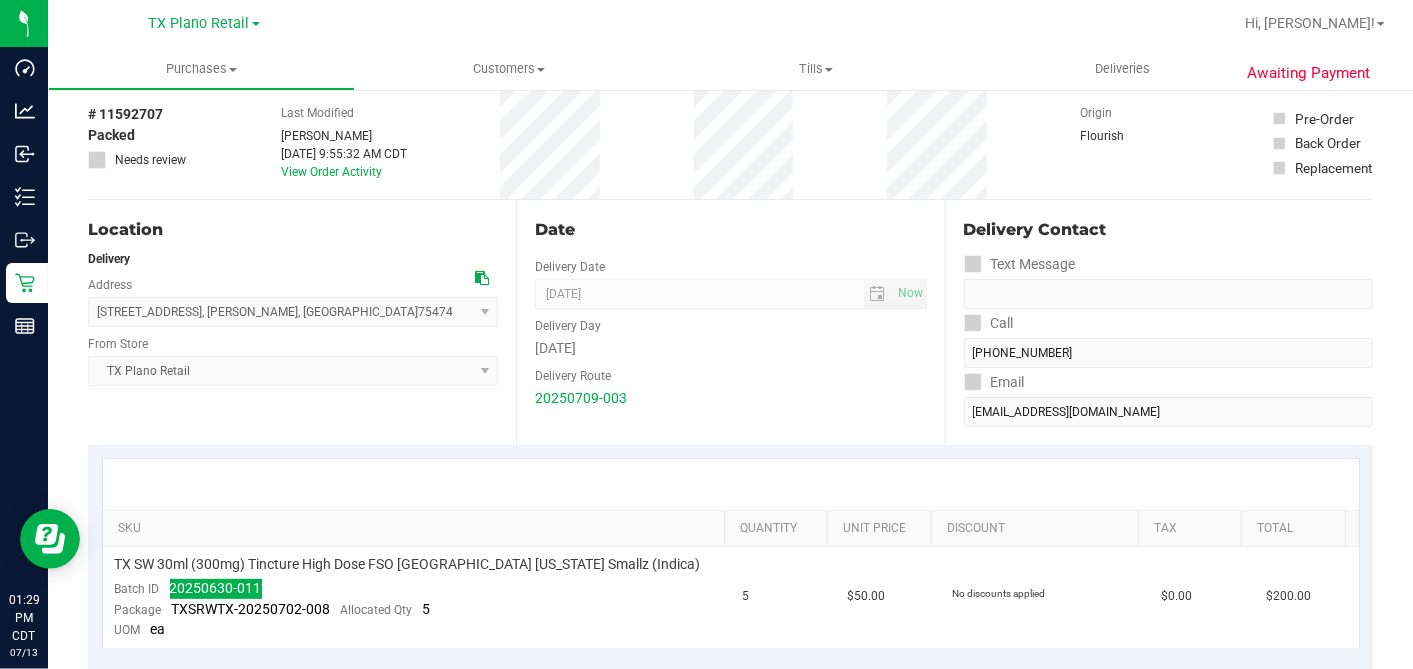 scroll, scrollTop: 0, scrollLeft: 0, axis: both 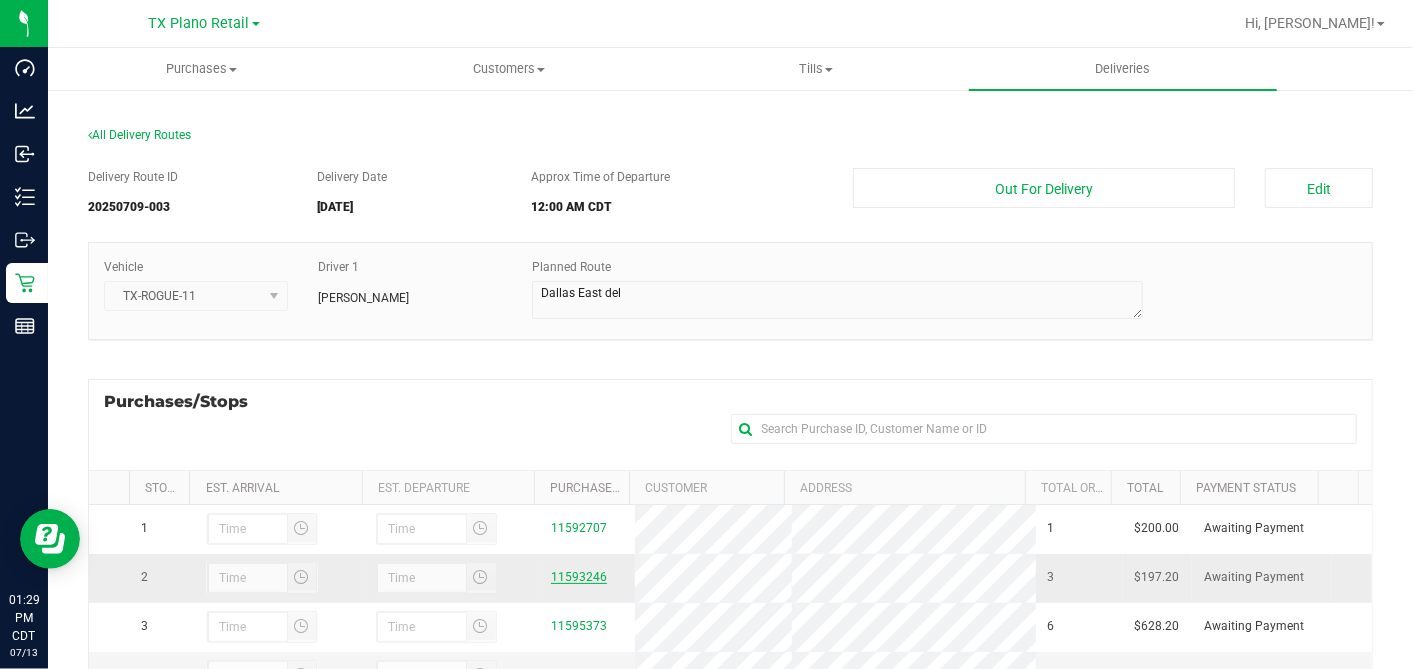 click on "11593246" at bounding box center [579, 577] 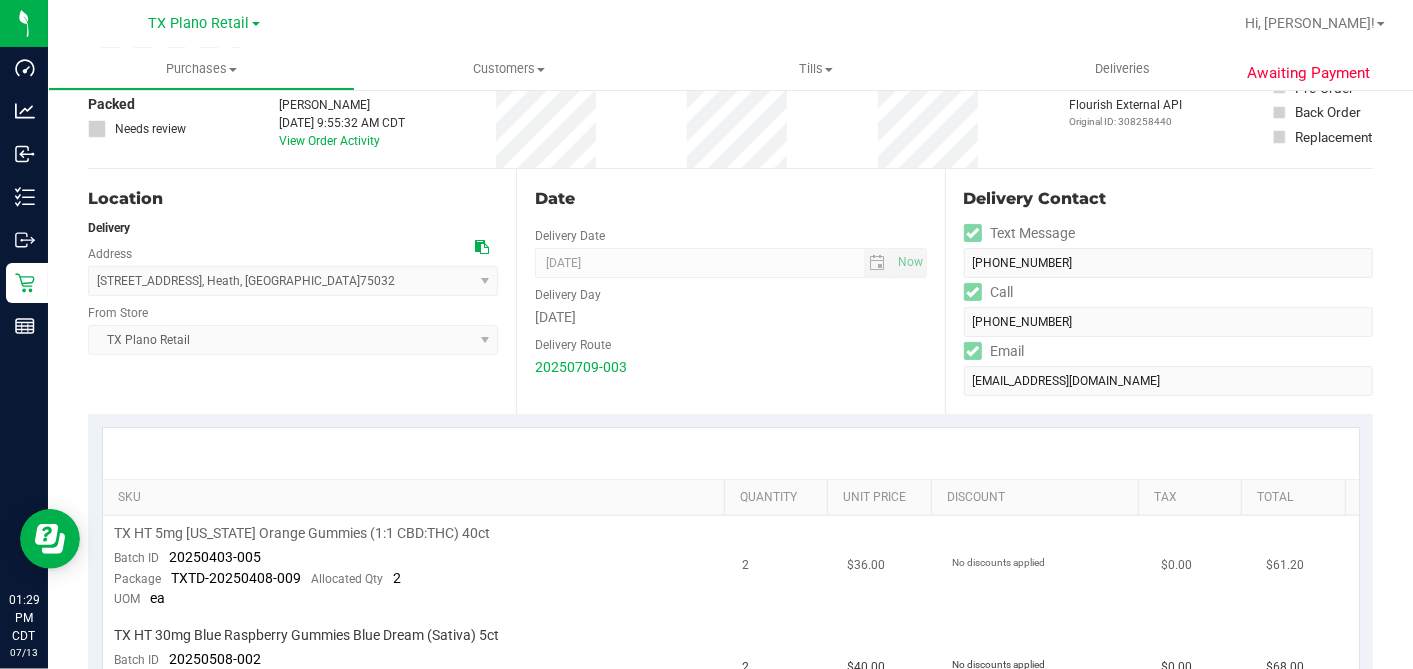 scroll, scrollTop: 333, scrollLeft: 0, axis: vertical 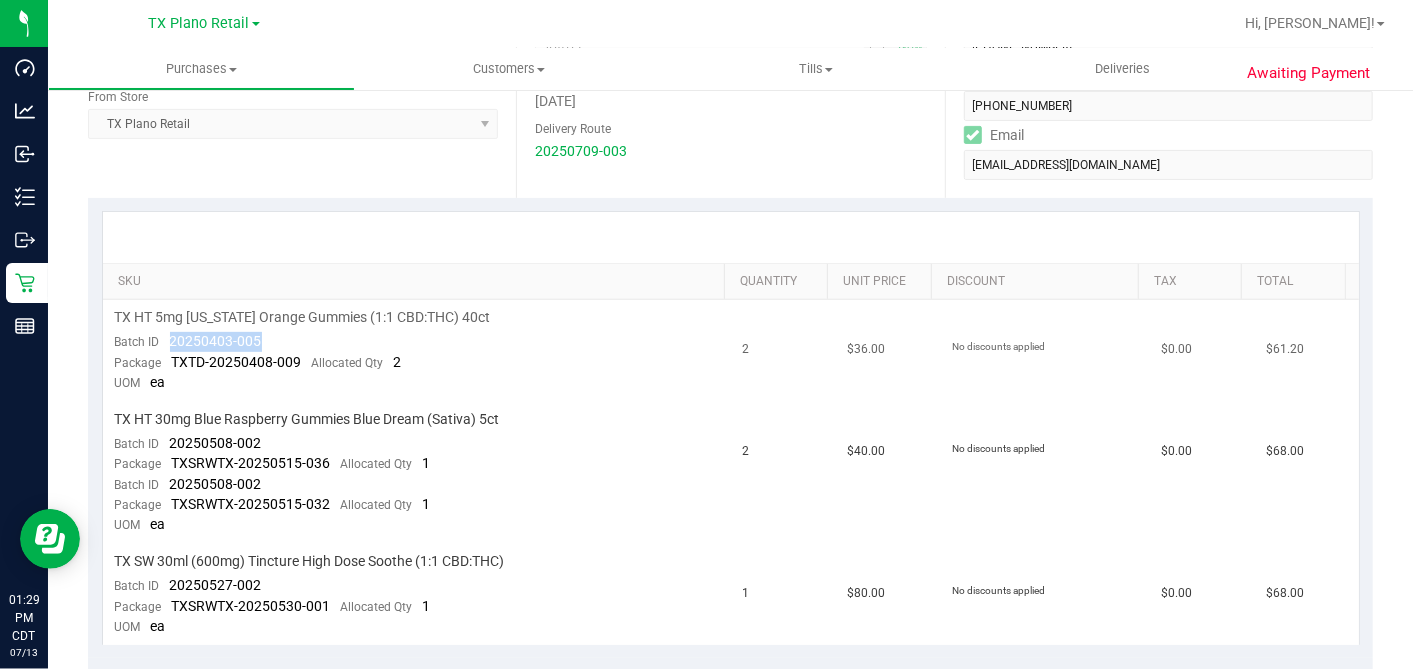drag, startPoint x: 278, startPoint y: 328, endPoint x: 169, endPoint y: 334, distance: 109.165016 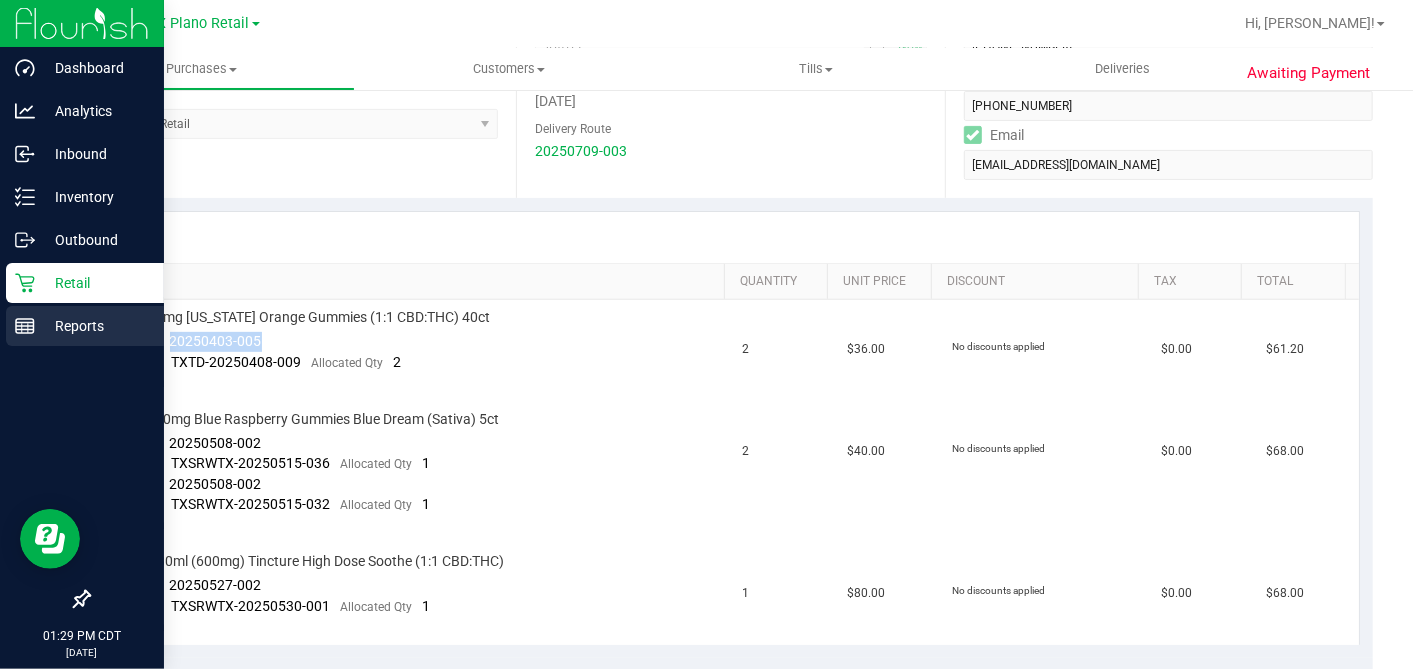 copy on "20250403-005" 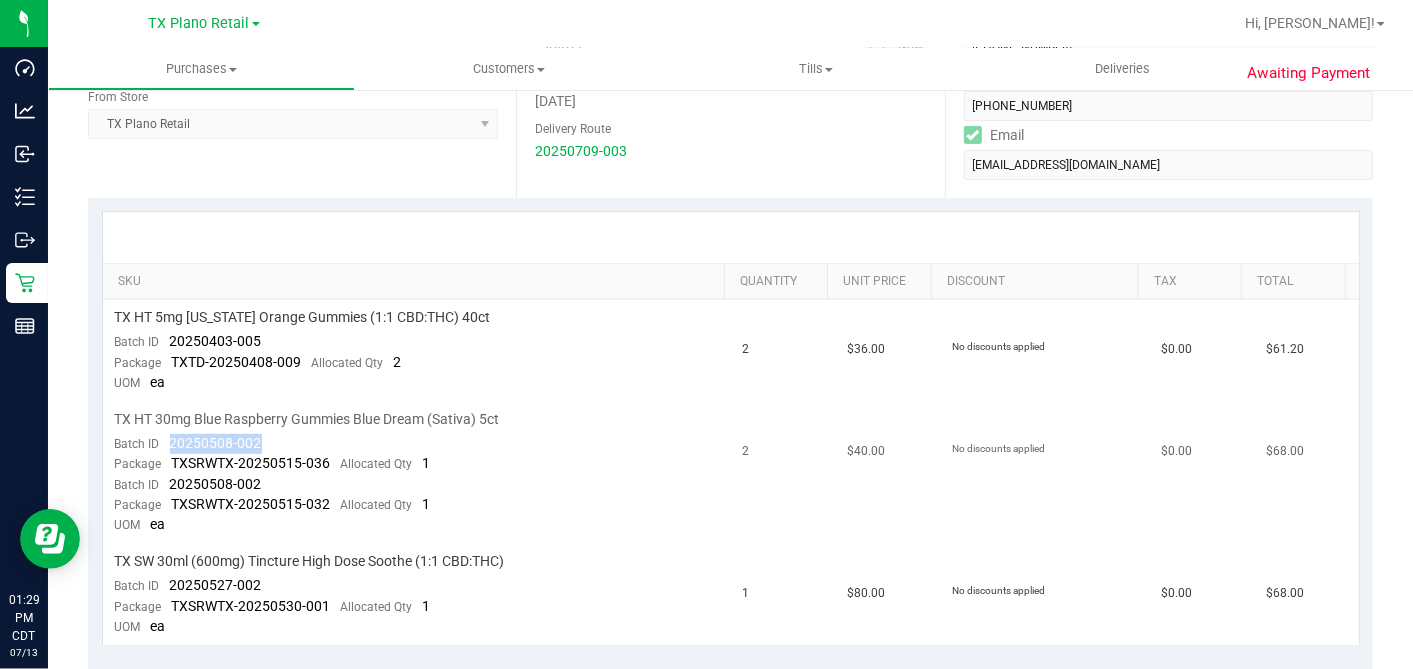 drag, startPoint x: 285, startPoint y: 440, endPoint x: 171, endPoint y: 437, distance: 114.03947 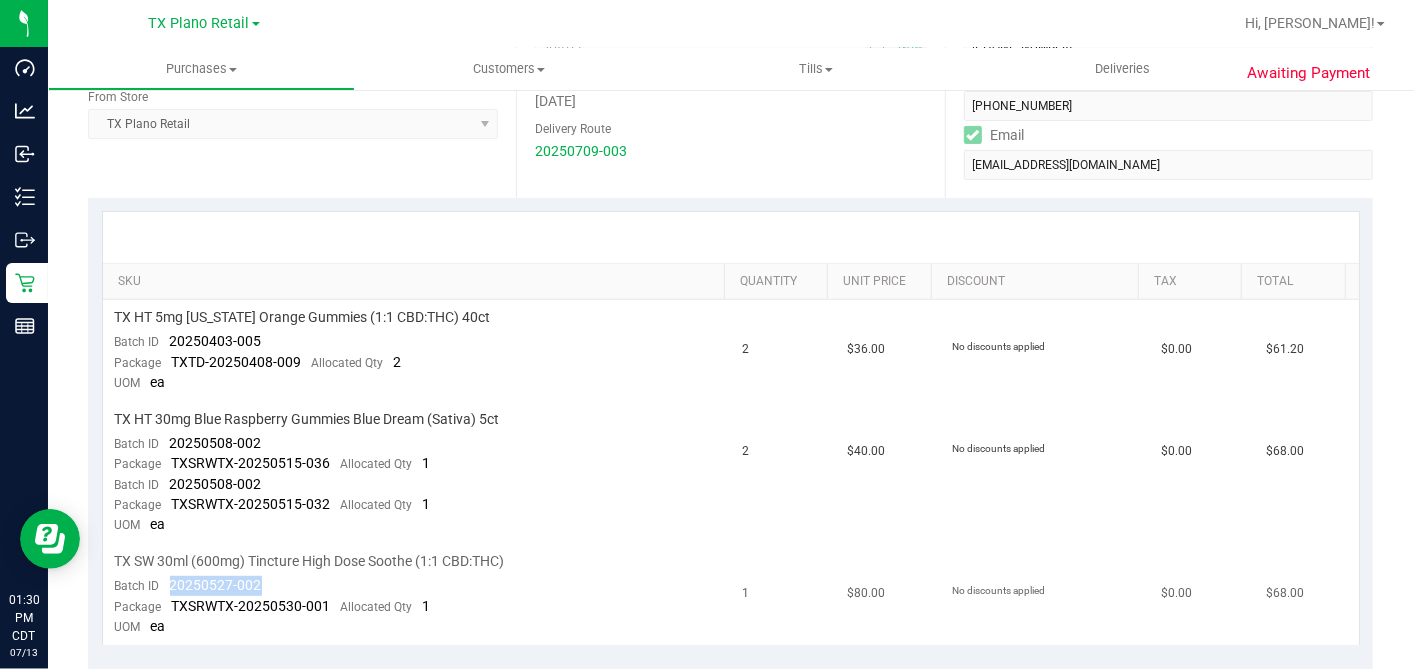 drag, startPoint x: 264, startPoint y: 580, endPoint x: 167, endPoint y: 576, distance: 97.082436 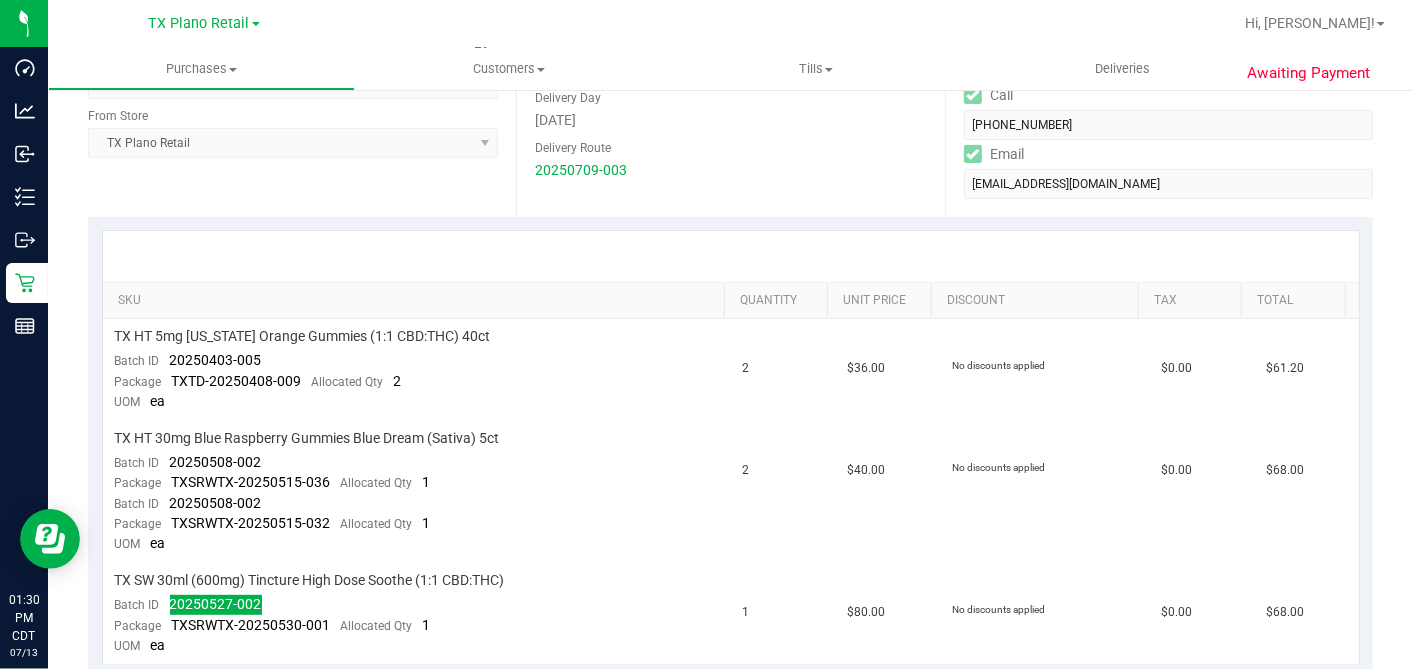 scroll, scrollTop: 111, scrollLeft: 0, axis: vertical 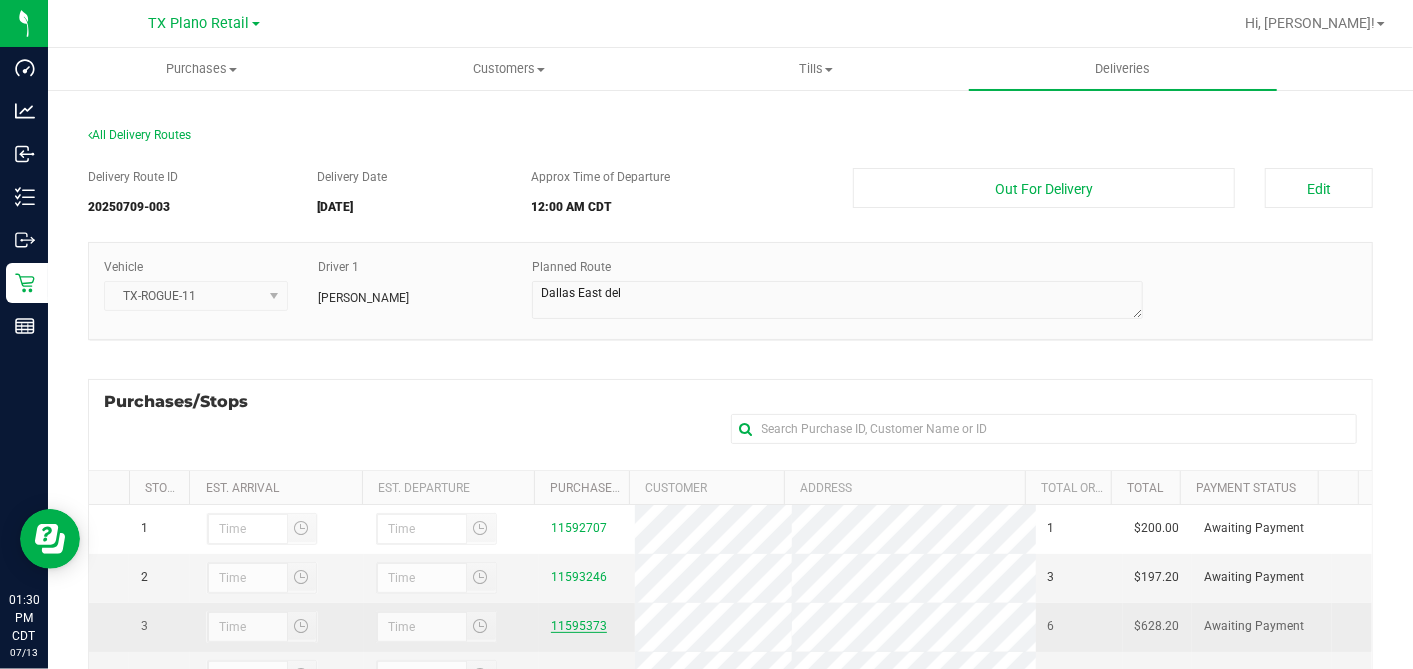 click on "11595373" at bounding box center (579, 626) 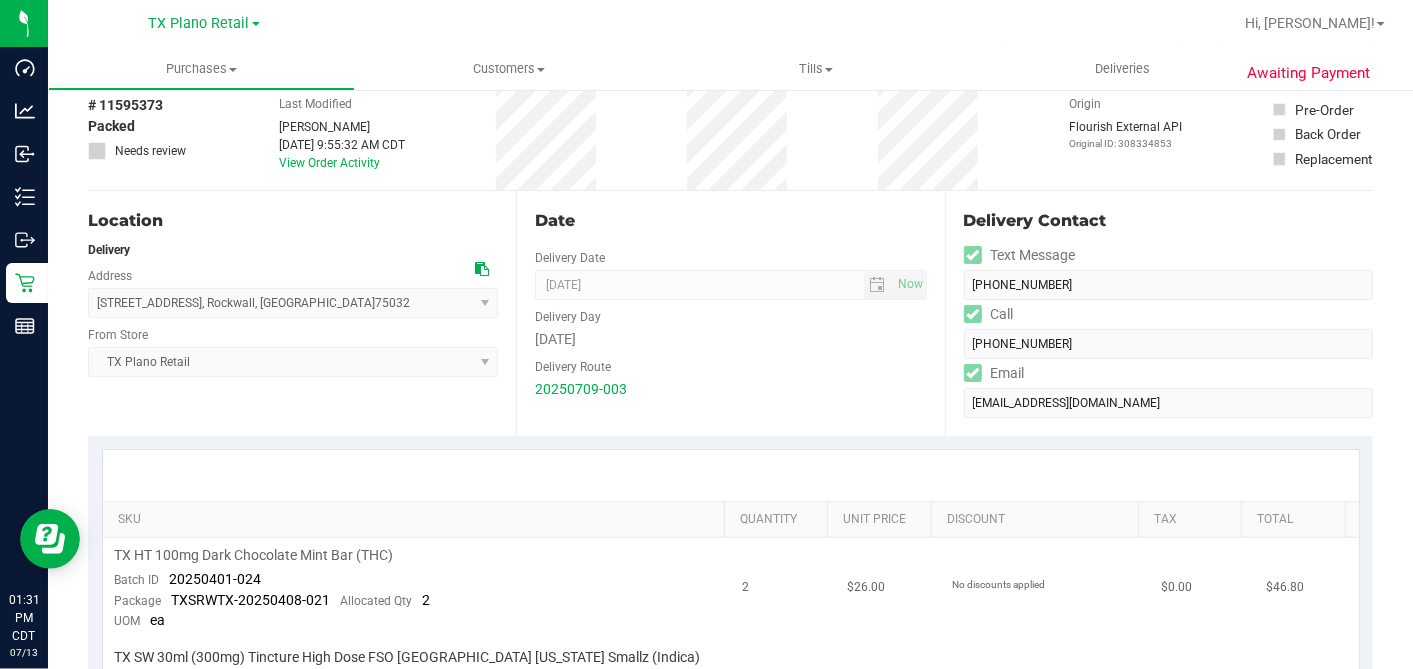 scroll, scrollTop: 333, scrollLeft: 0, axis: vertical 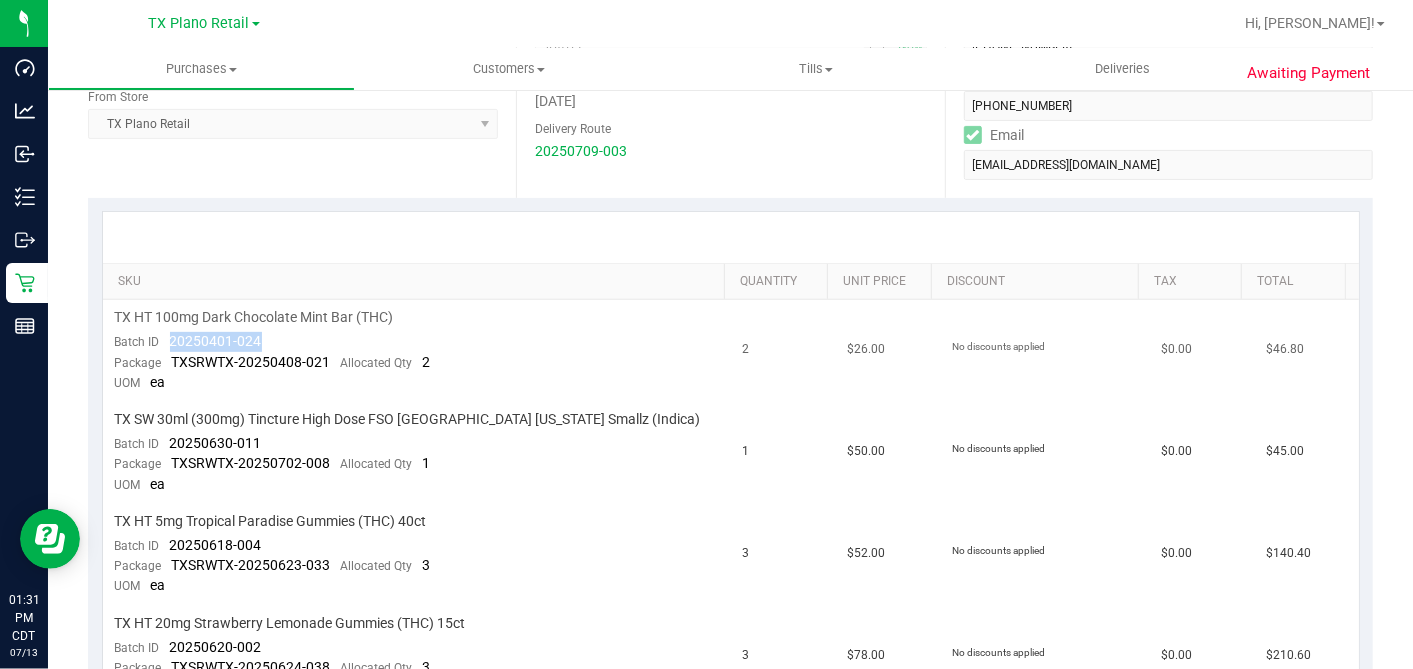 drag, startPoint x: 276, startPoint y: 343, endPoint x: 165, endPoint y: 334, distance: 111.364265 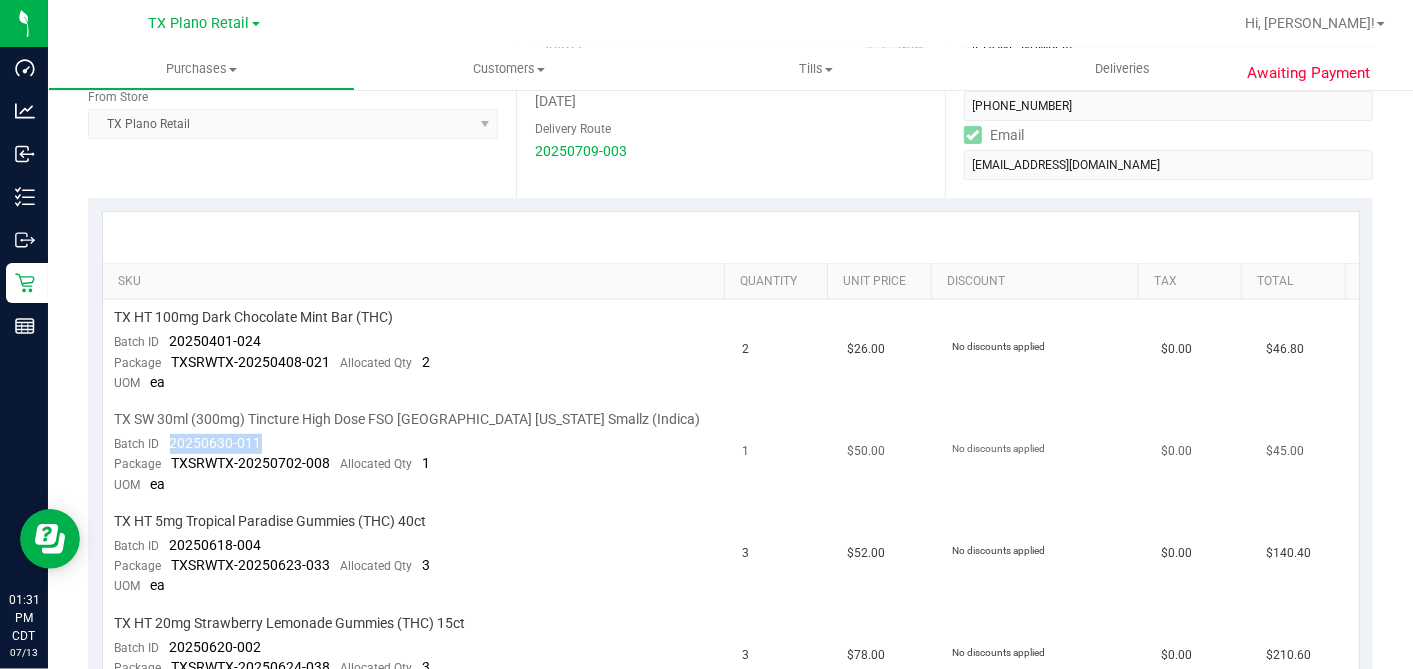 drag, startPoint x: 271, startPoint y: 437, endPoint x: 162, endPoint y: 435, distance: 109.01835 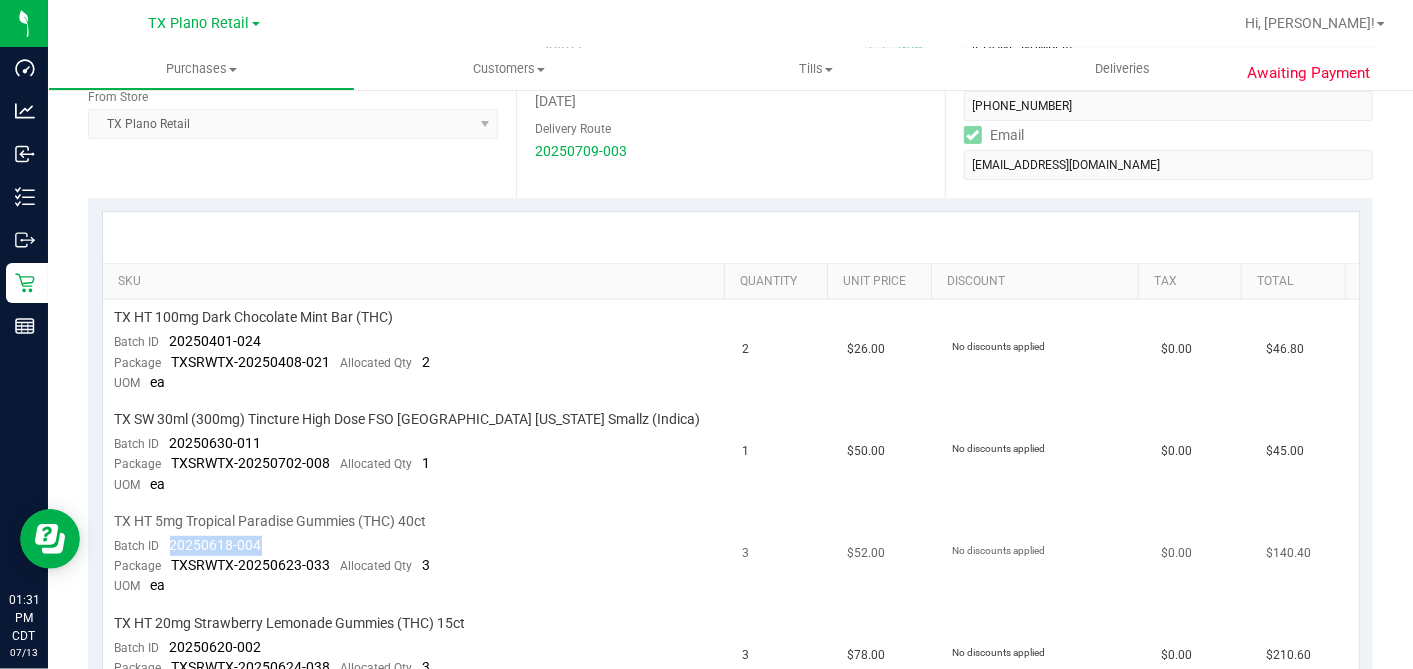 drag, startPoint x: 267, startPoint y: 540, endPoint x: 165, endPoint y: 535, distance: 102.122475 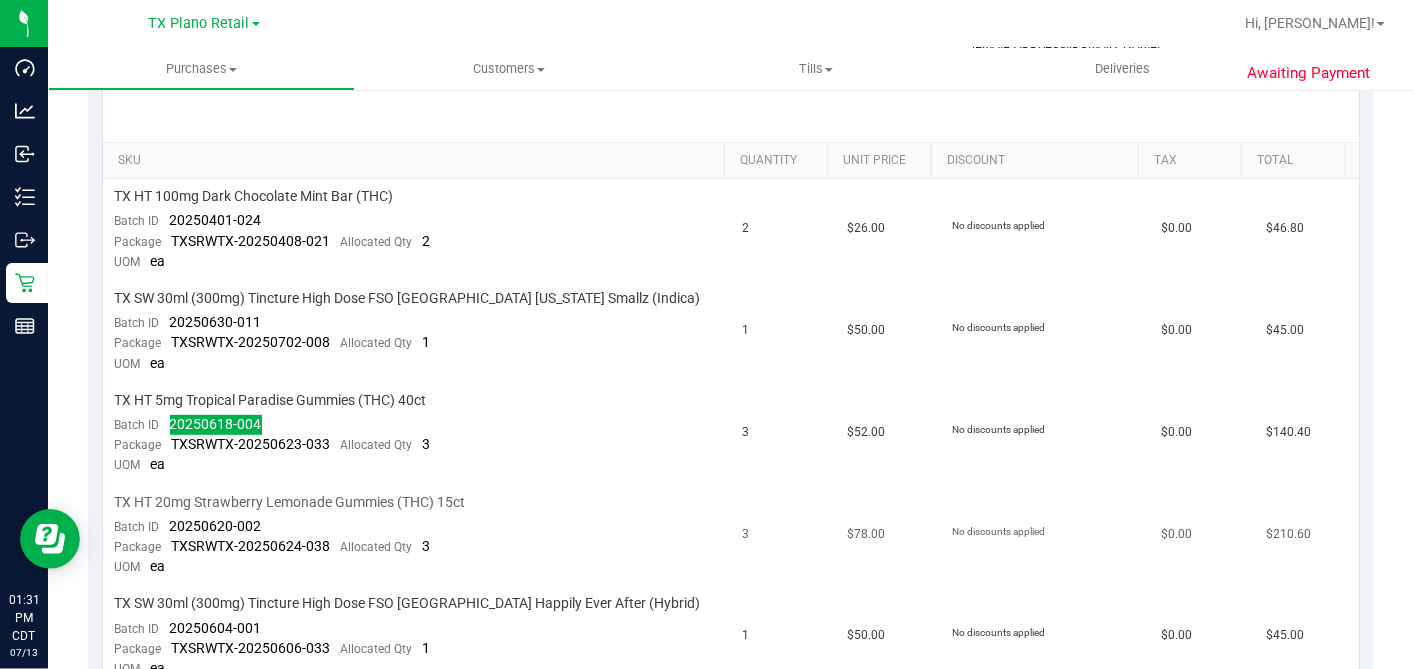 scroll, scrollTop: 666, scrollLeft: 0, axis: vertical 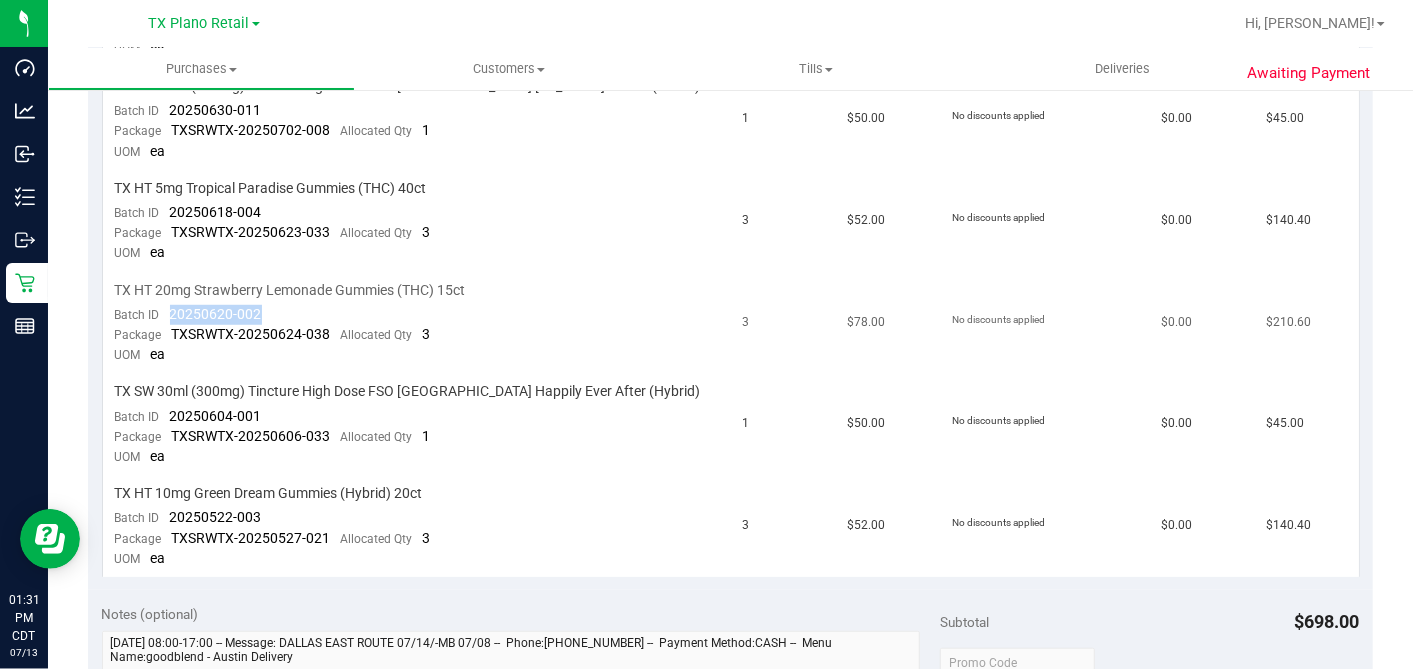 drag, startPoint x: 267, startPoint y: 311, endPoint x: 171, endPoint y: 317, distance: 96.18732 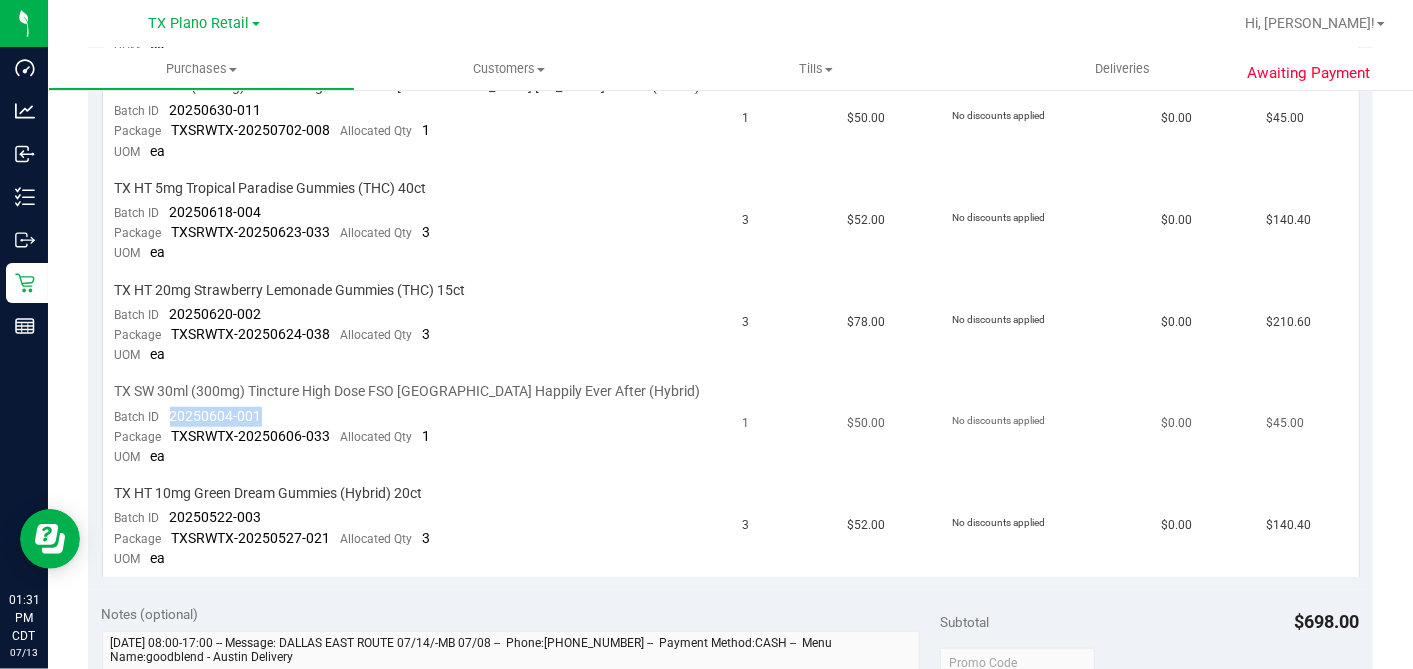 drag, startPoint x: 267, startPoint y: 412, endPoint x: 165, endPoint y: 411, distance: 102.0049 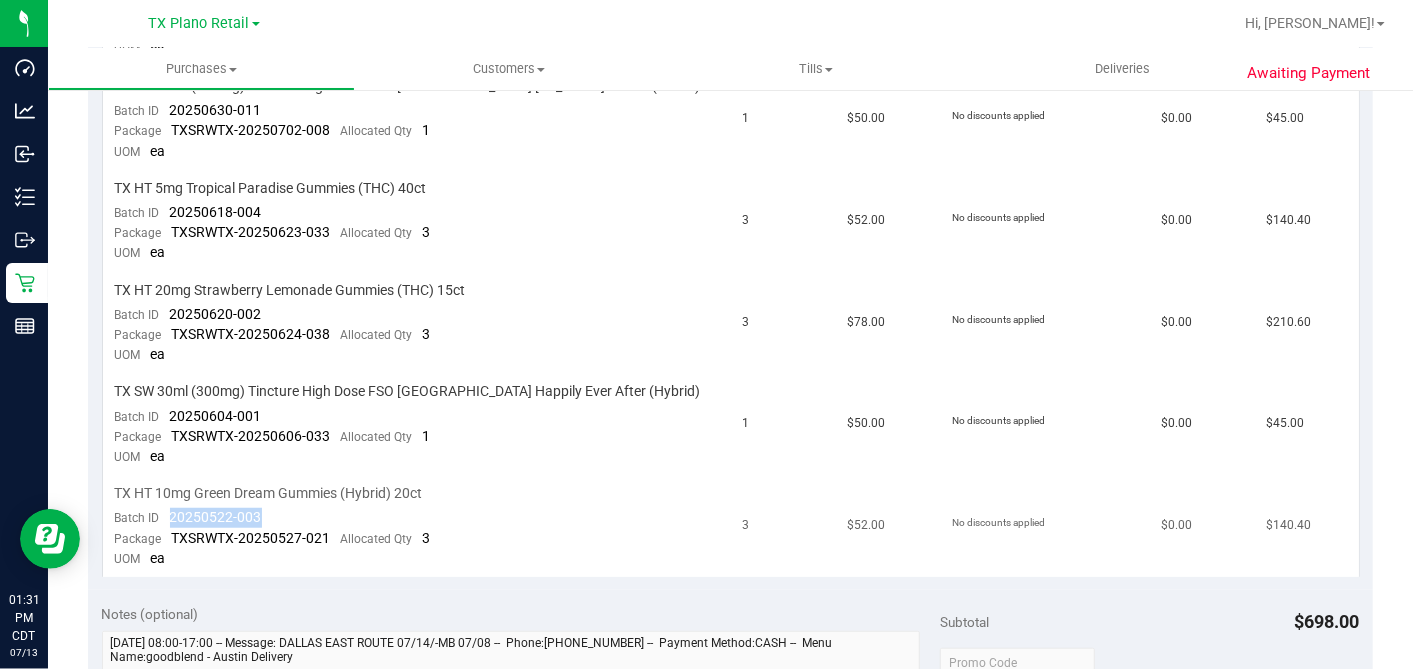 drag, startPoint x: 287, startPoint y: 500, endPoint x: 166, endPoint y: 512, distance: 121.59358 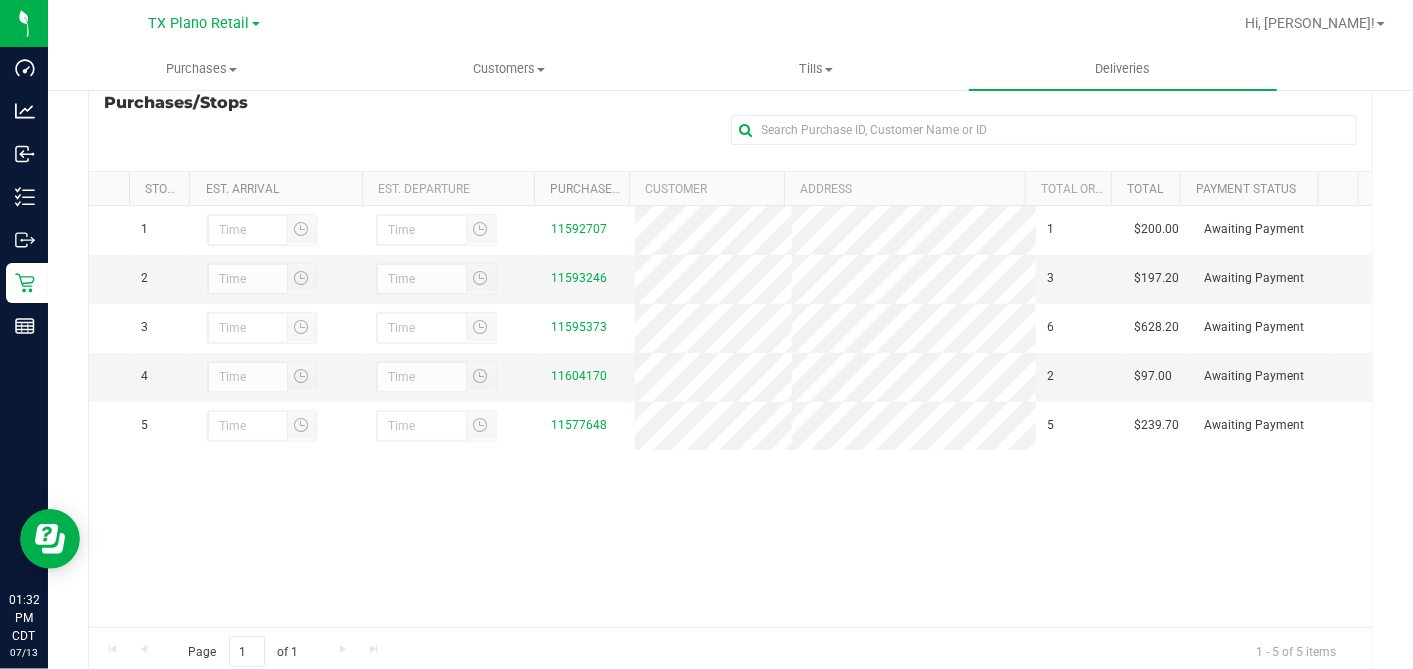 scroll, scrollTop: 357, scrollLeft: 0, axis: vertical 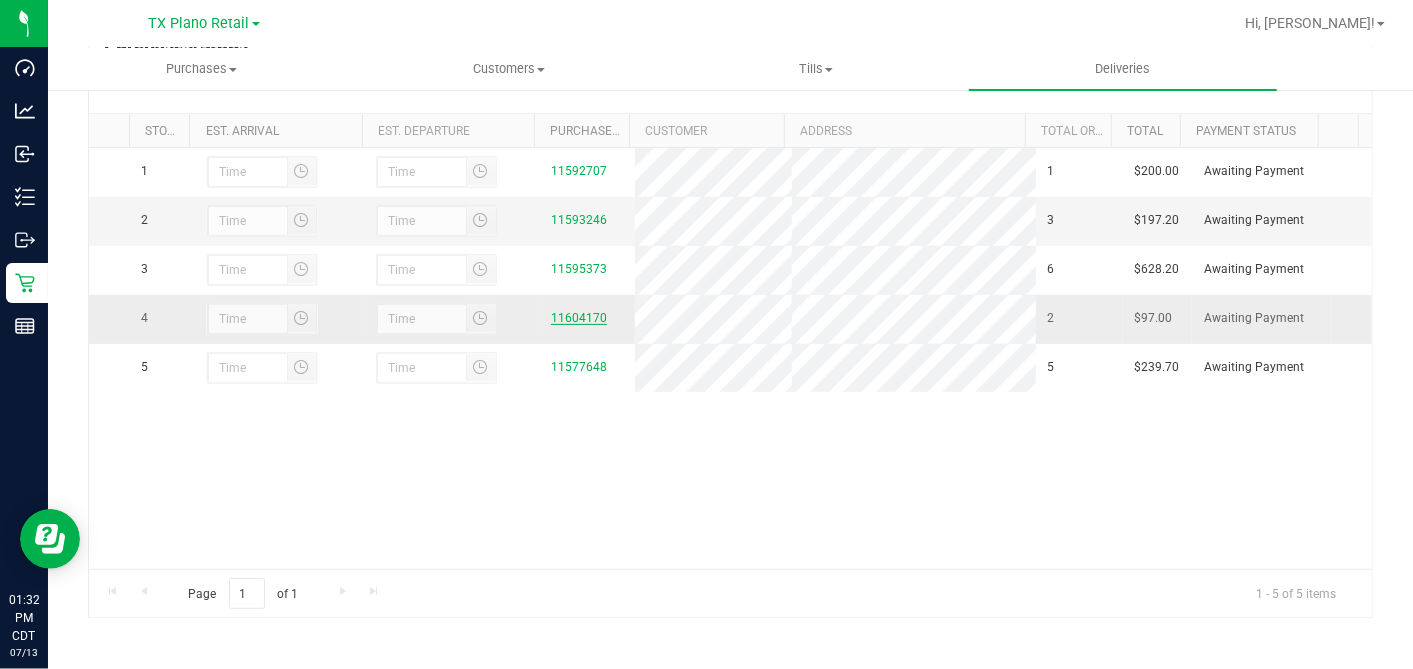 click on "11604170" at bounding box center [579, 318] 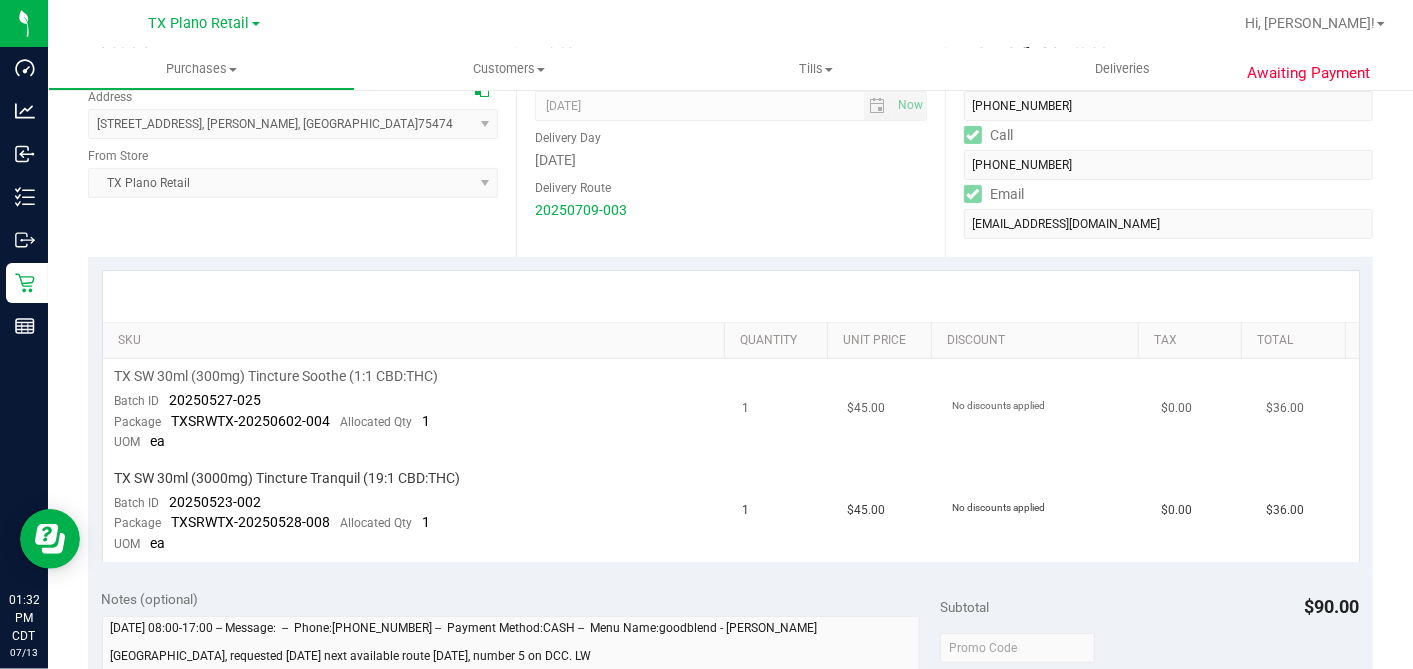scroll, scrollTop: 333, scrollLeft: 0, axis: vertical 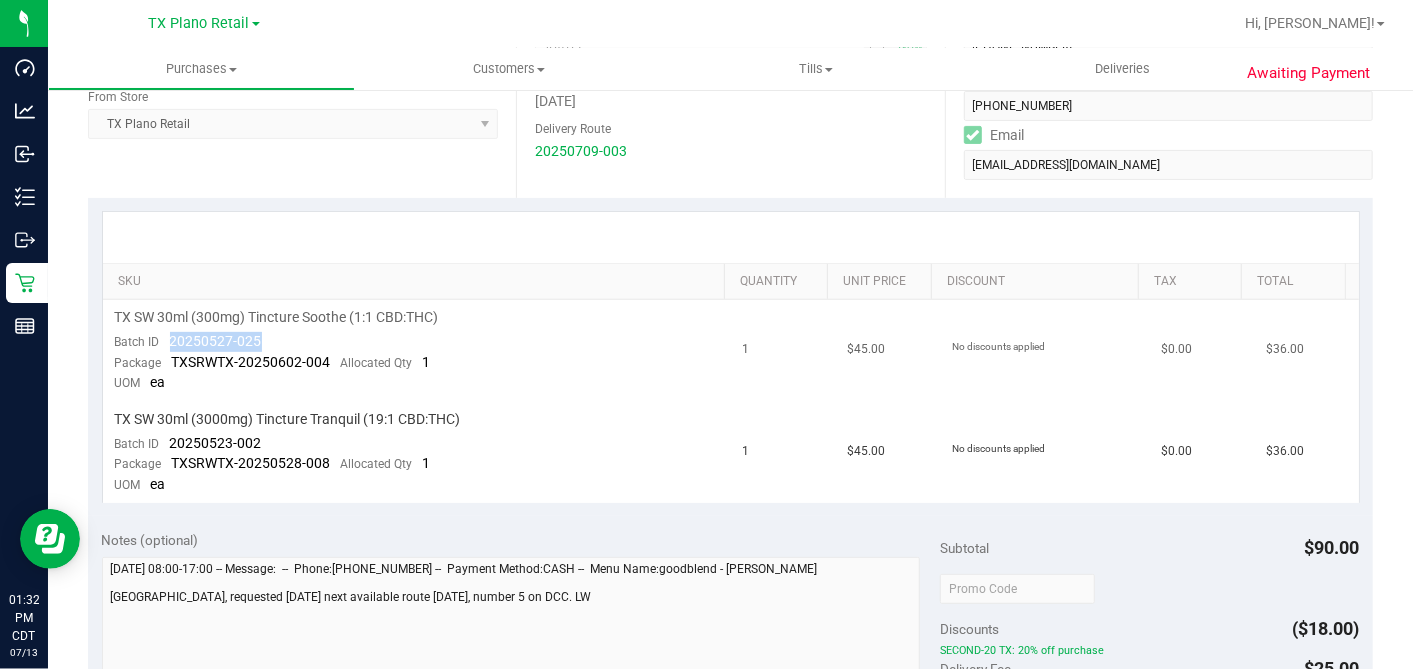 drag, startPoint x: 265, startPoint y: 335, endPoint x: 167, endPoint y: 336, distance: 98.005104 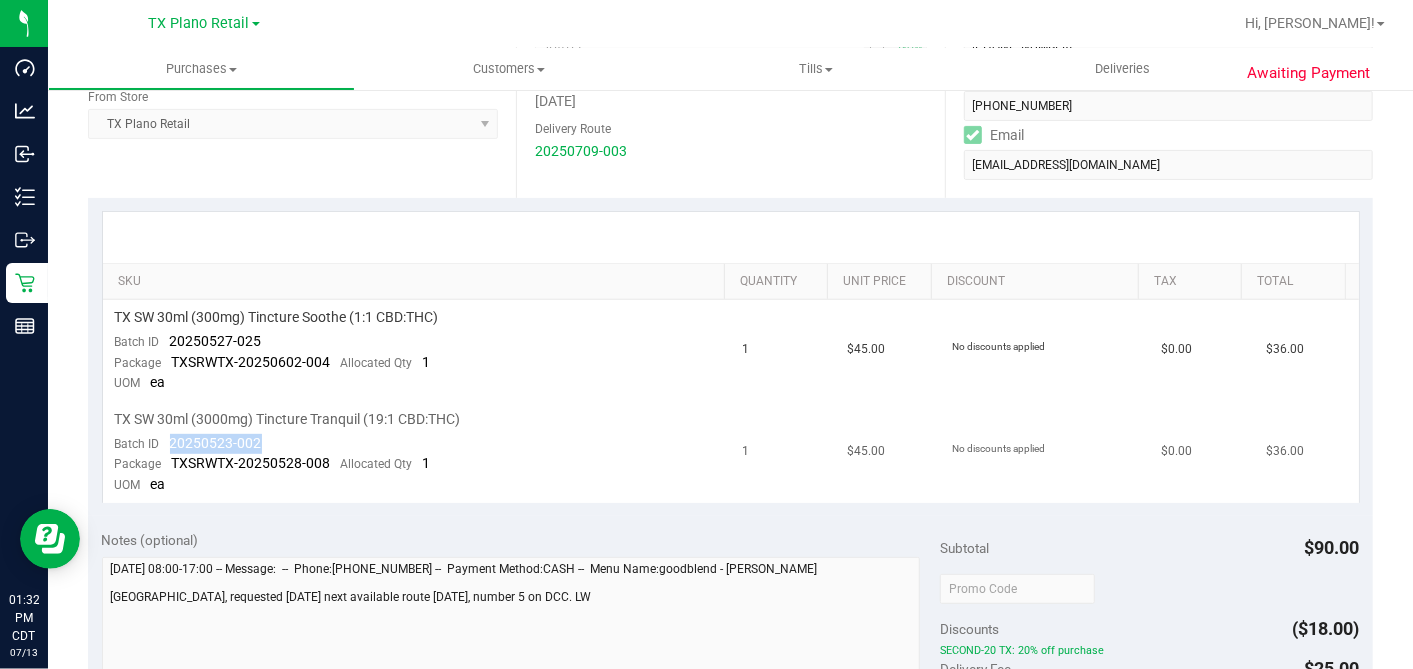 drag, startPoint x: 268, startPoint y: 434, endPoint x: 171, endPoint y: 434, distance: 97 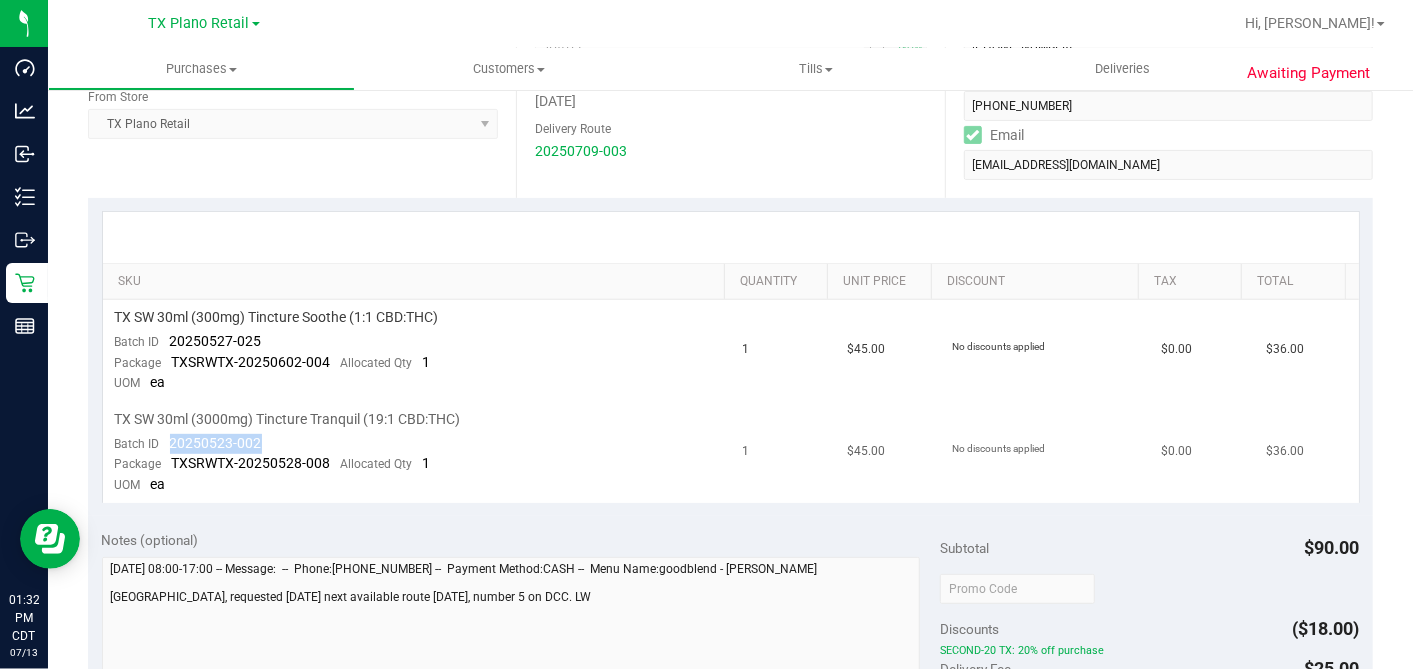 click on "TX SW 30ml (3000mg) Tincture Tranquil (19:1 CBD:THC)
Batch ID
20250523-002
Package
TXSRWTX-20250528-008
Allocated Qty
1
UOM
ea" at bounding box center [417, 452] 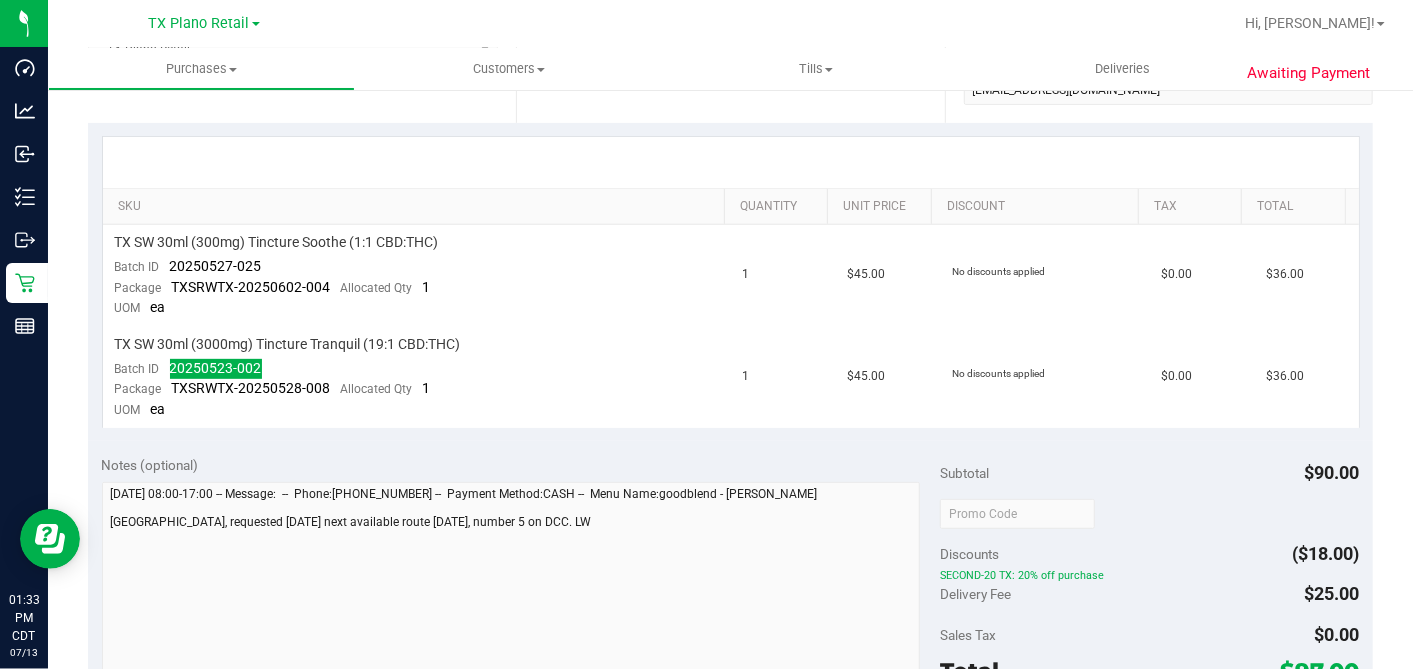 scroll, scrollTop: 0, scrollLeft: 0, axis: both 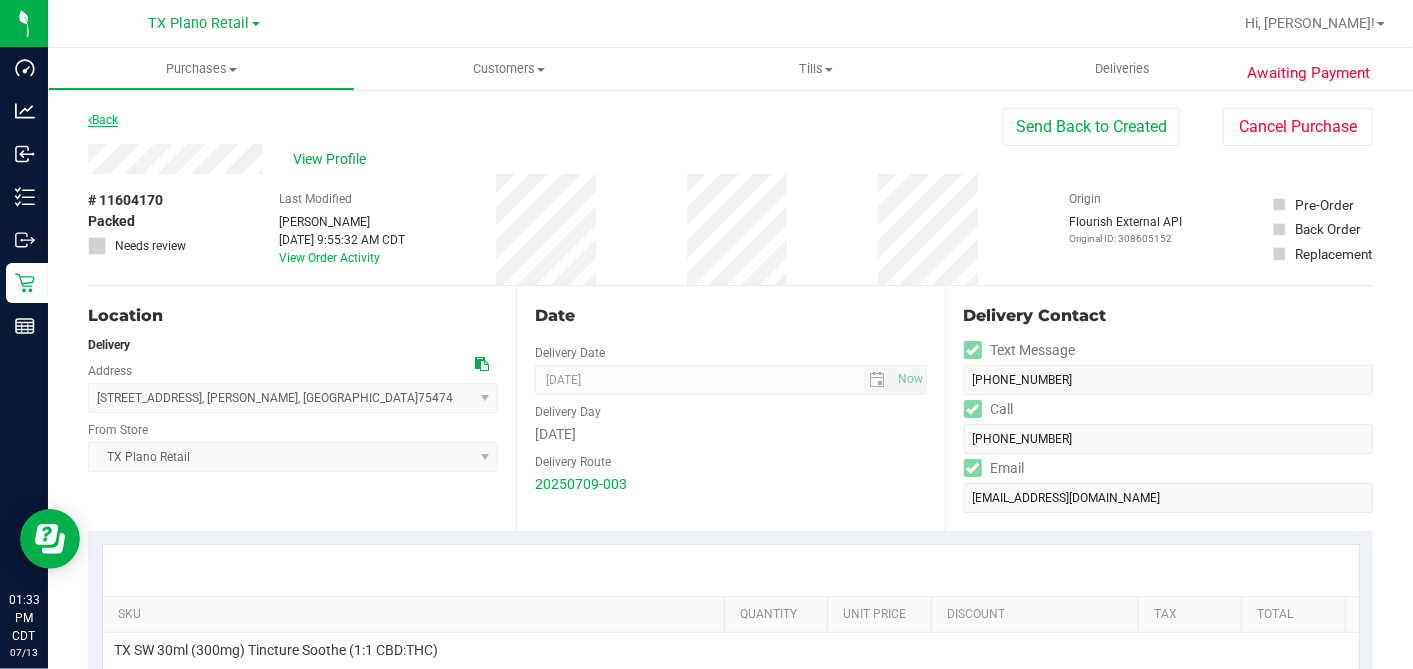 click on "Back" at bounding box center [103, 120] 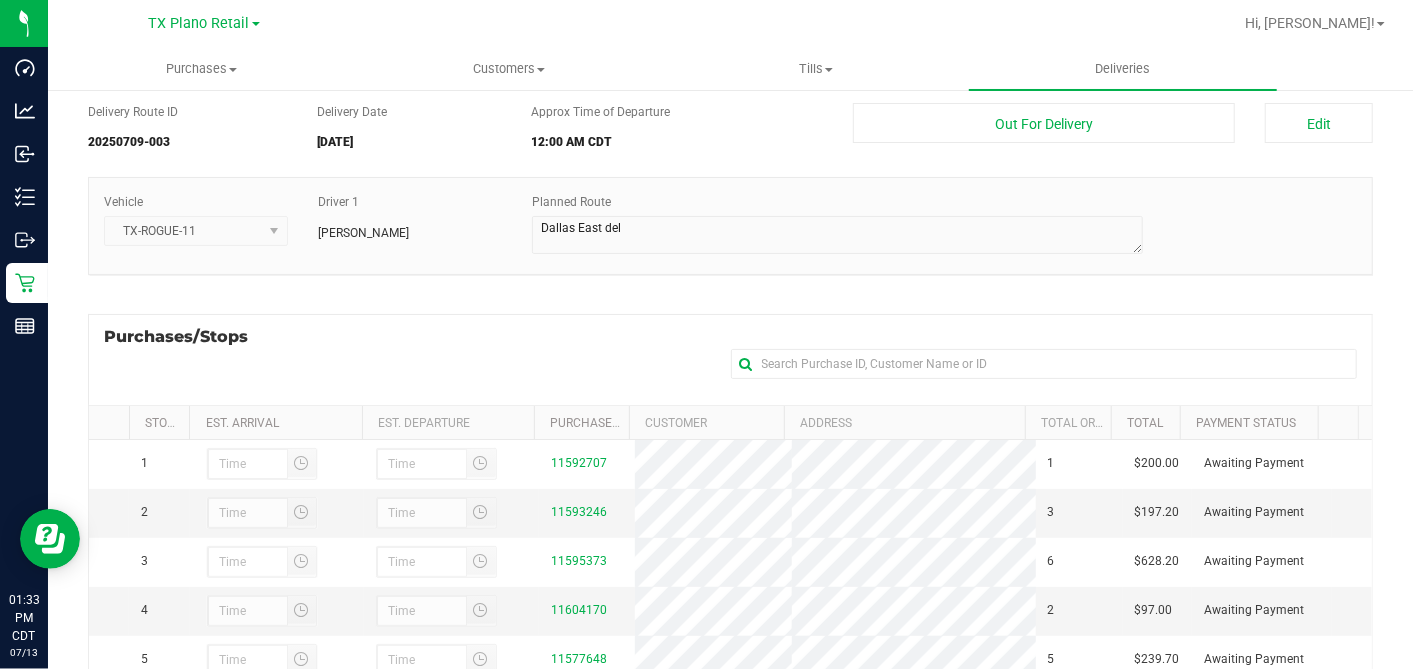 scroll, scrollTop: 222, scrollLeft: 0, axis: vertical 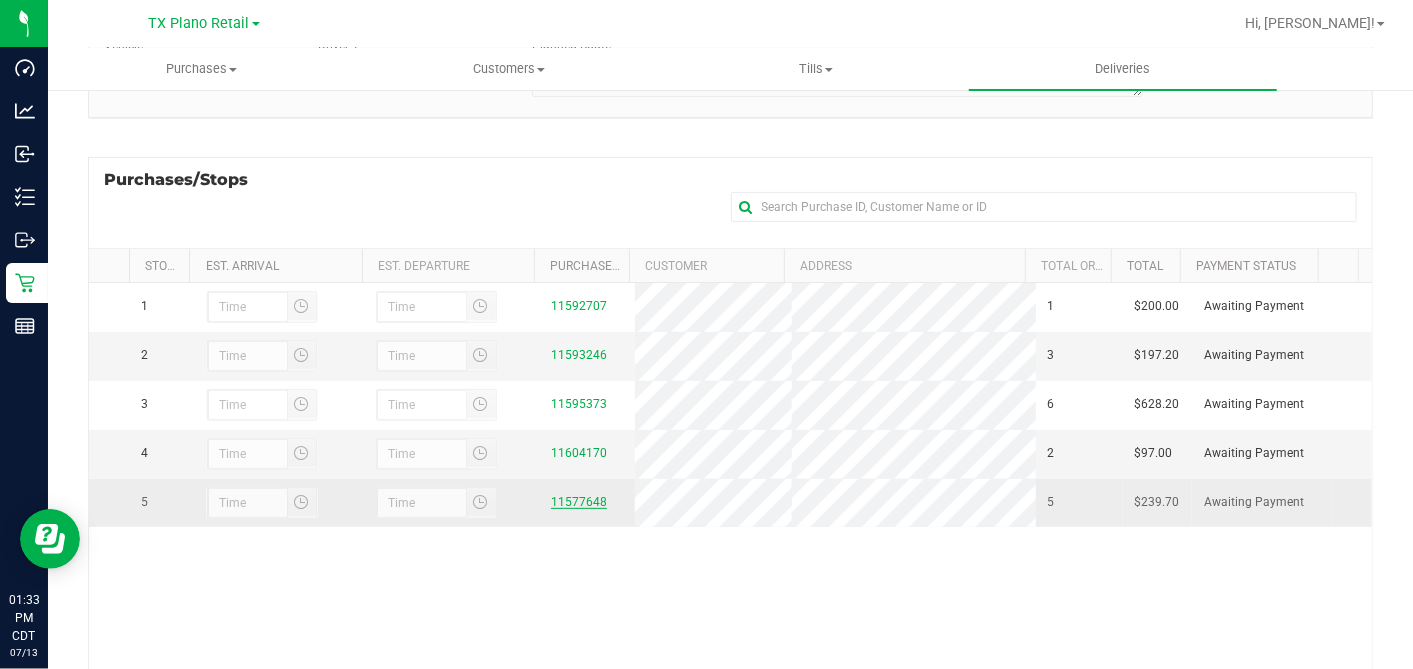 click on "11577648" at bounding box center [579, 502] 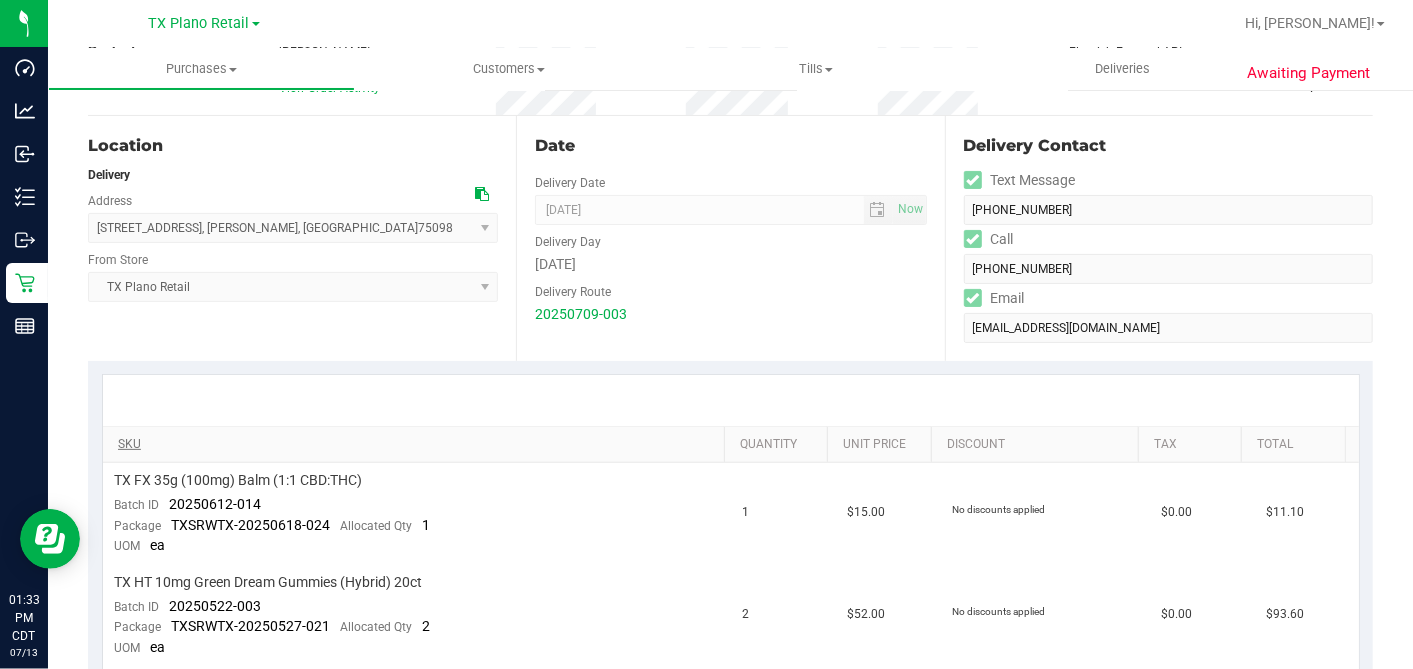 scroll, scrollTop: 333, scrollLeft: 0, axis: vertical 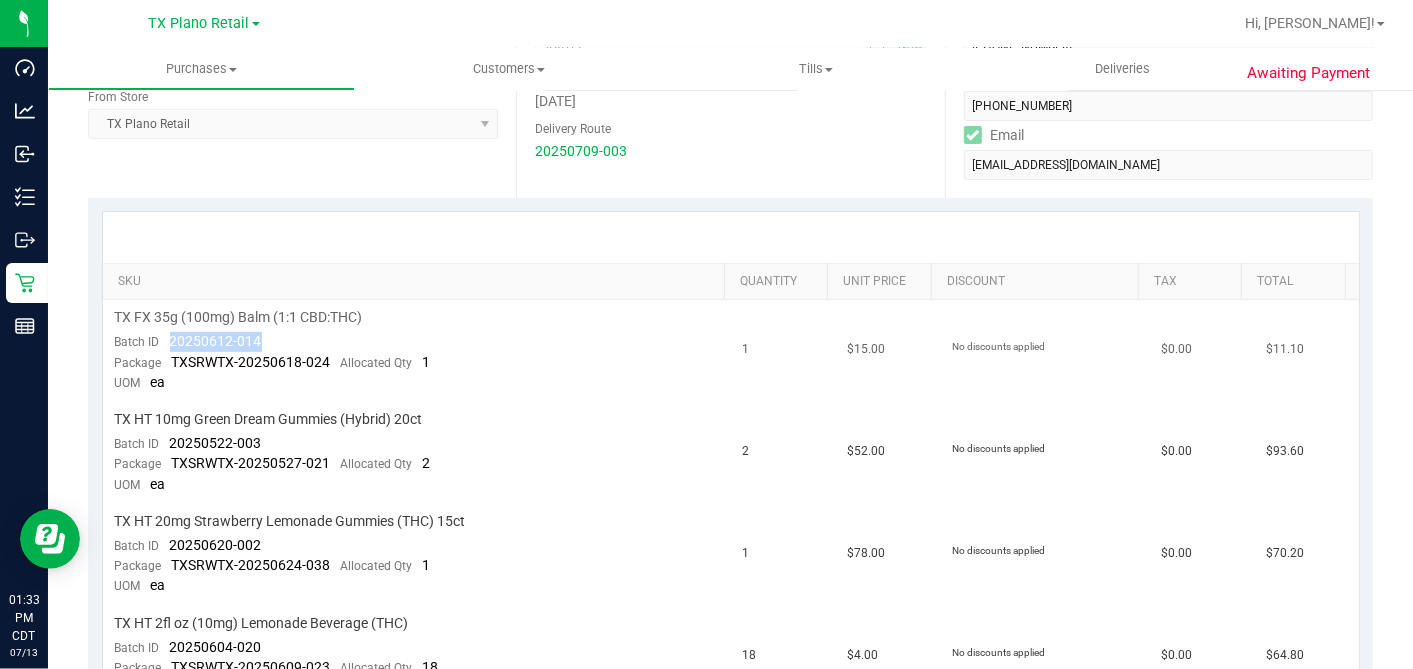 drag, startPoint x: 279, startPoint y: 332, endPoint x: 169, endPoint y: 337, distance: 110.11358 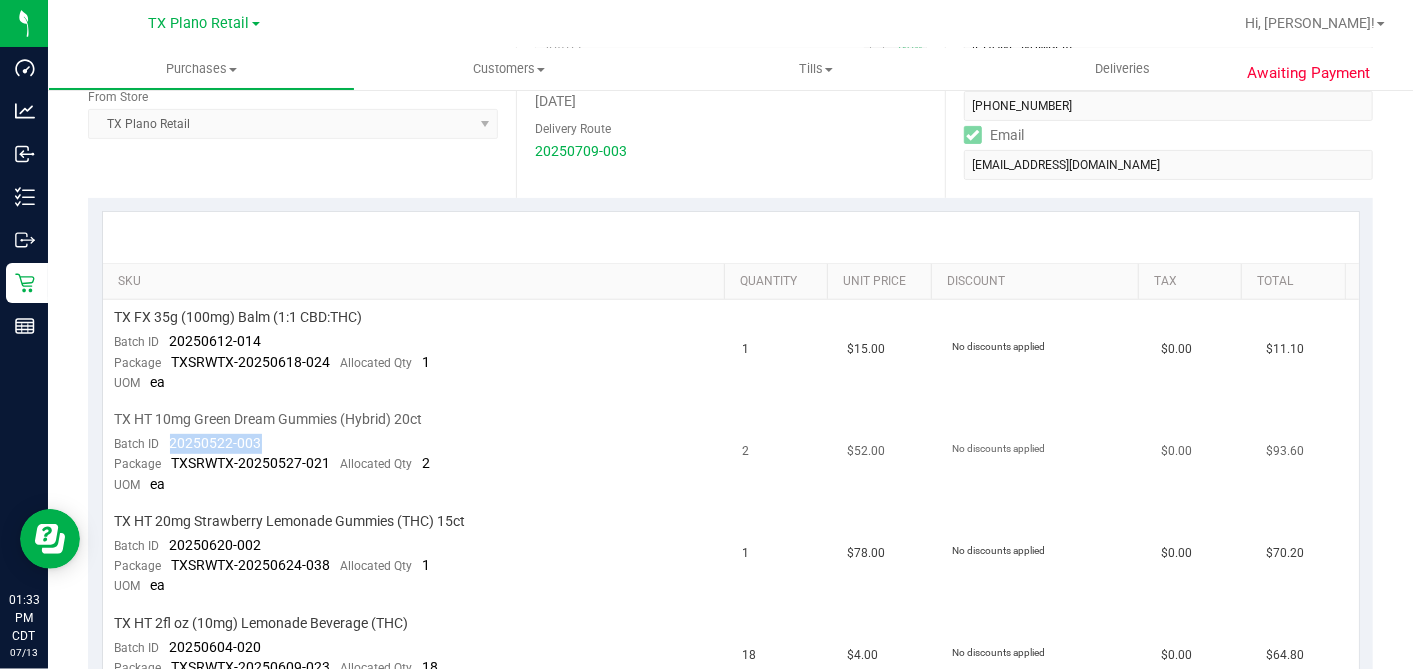 drag, startPoint x: 263, startPoint y: 437, endPoint x: 157, endPoint y: 447, distance: 106.47065 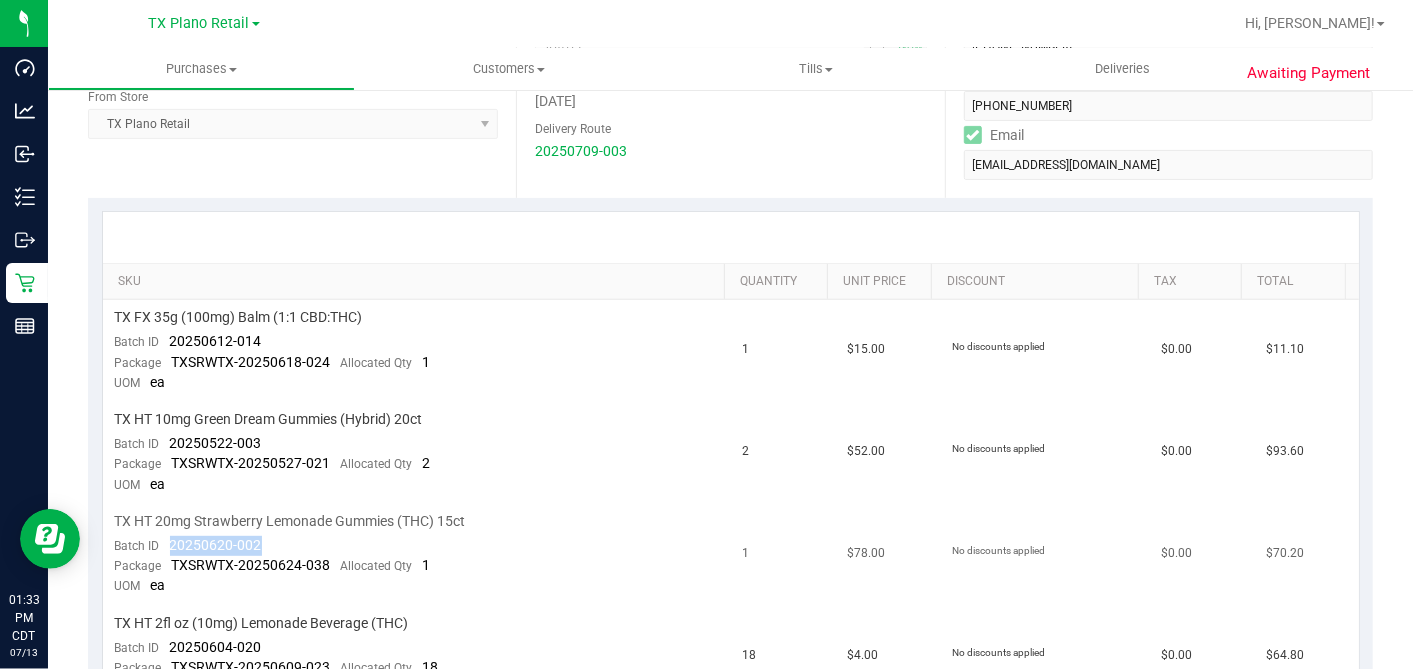 drag, startPoint x: 182, startPoint y: 546, endPoint x: 165, endPoint y: 545, distance: 17.029387 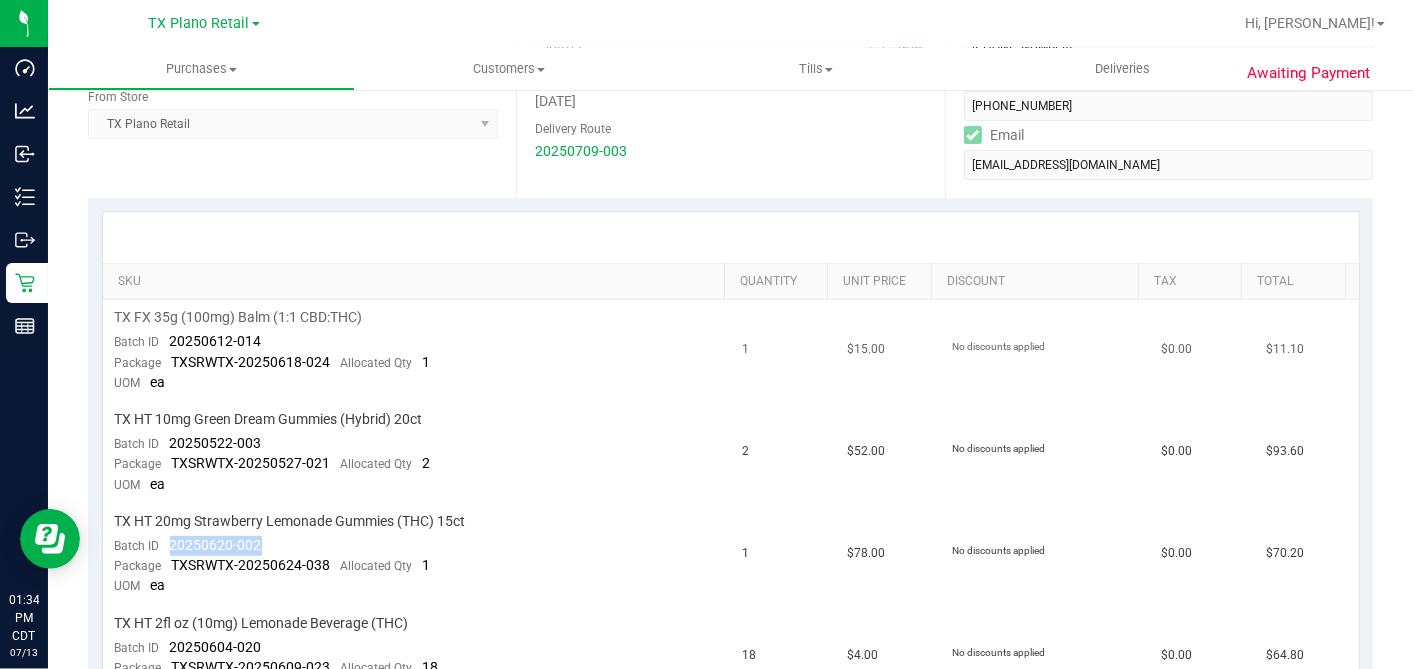 click on "No discounts applied" at bounding box center (1044, 351) 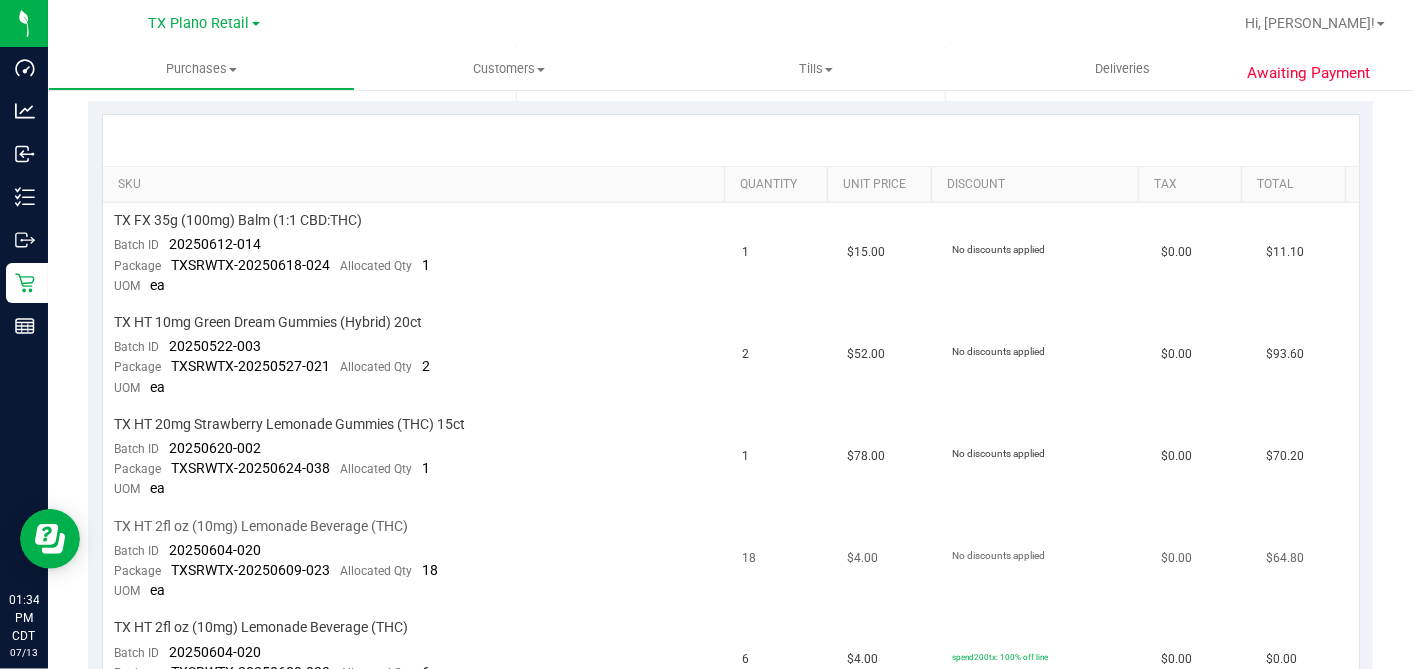 scroll, scrollTop: 555, scrollLeft: 0, axis: vertical 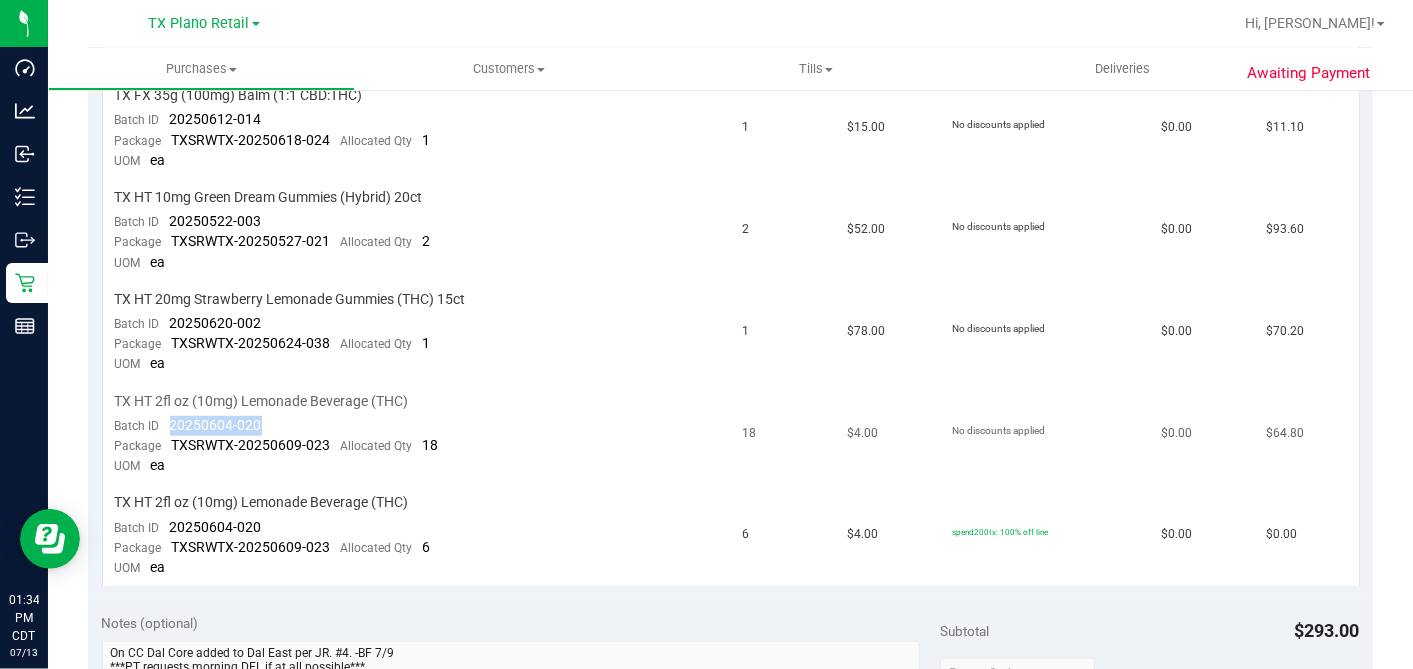 drag, startPoint x: 267, startPoint y: 421, endPoint x: 170, endPoint y: 422, distance: 97.00516 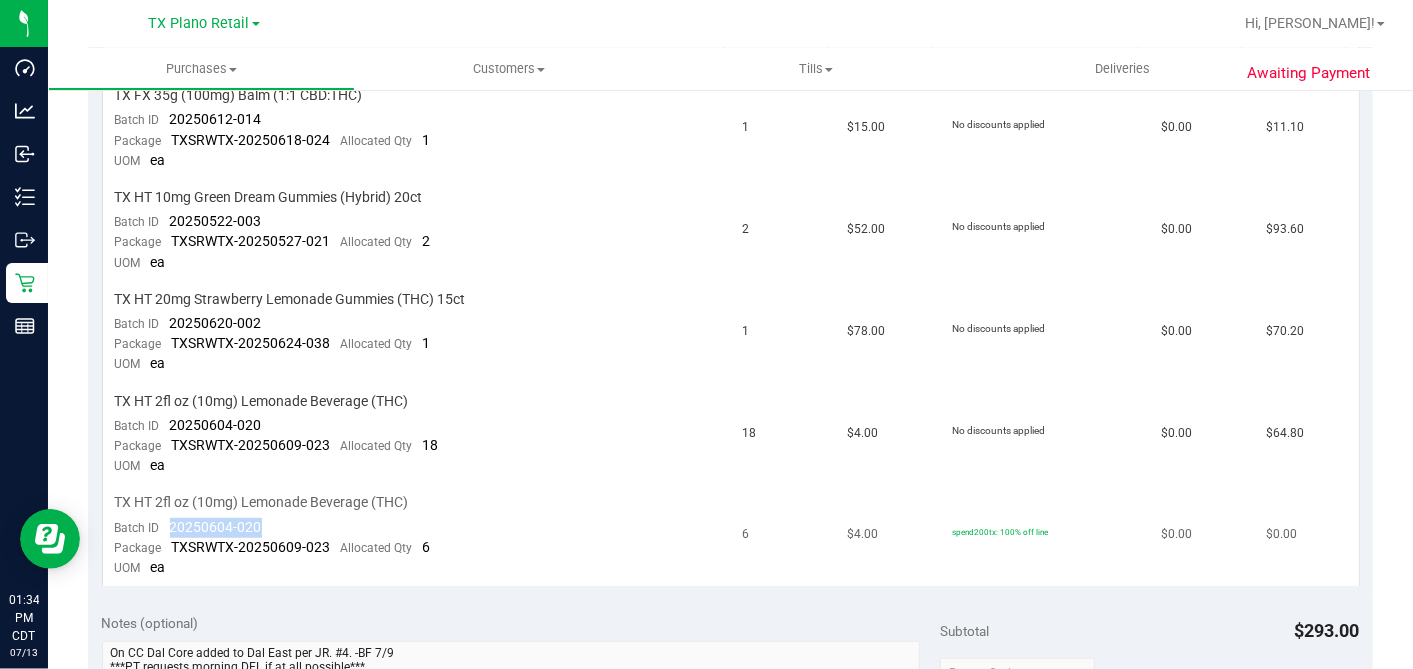 drag, startPoint x: 274, startPoint y: 522, endPoint x: 166, endPoint y: 520, distance: 108.01852 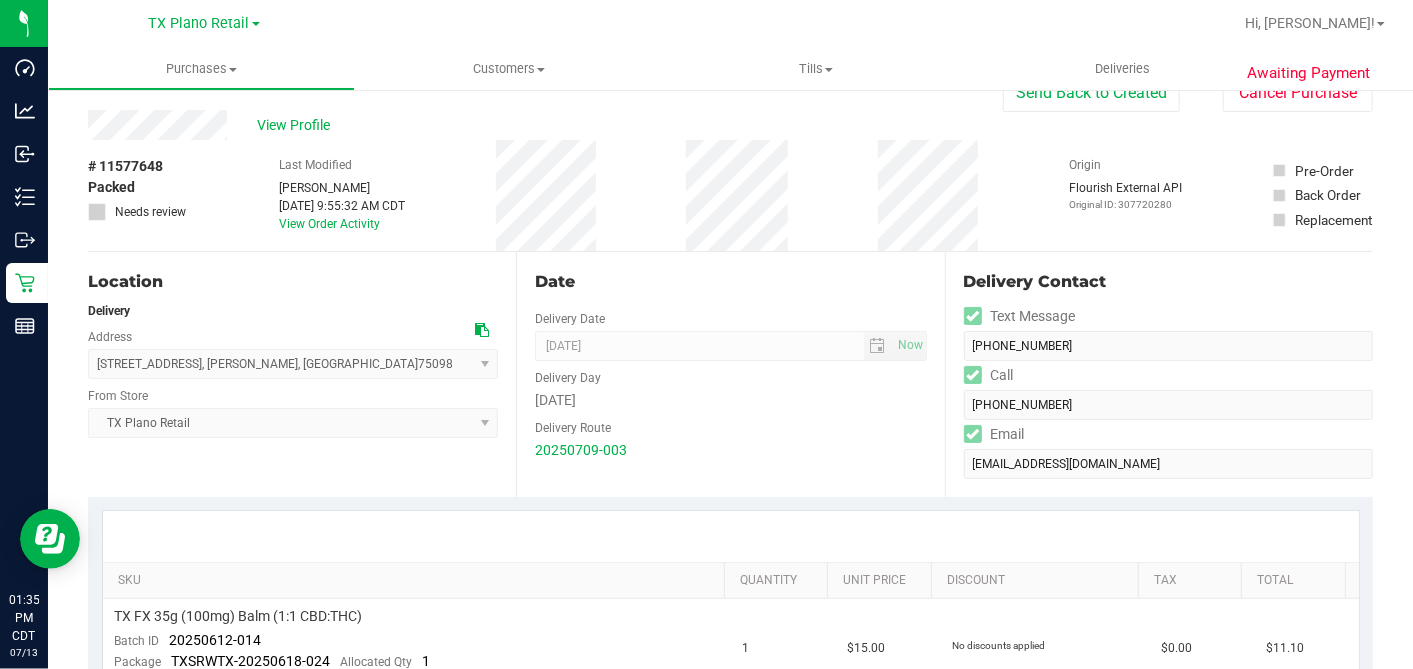 scroll, scrollTop: 0, scrollLeft: 0, axis: both 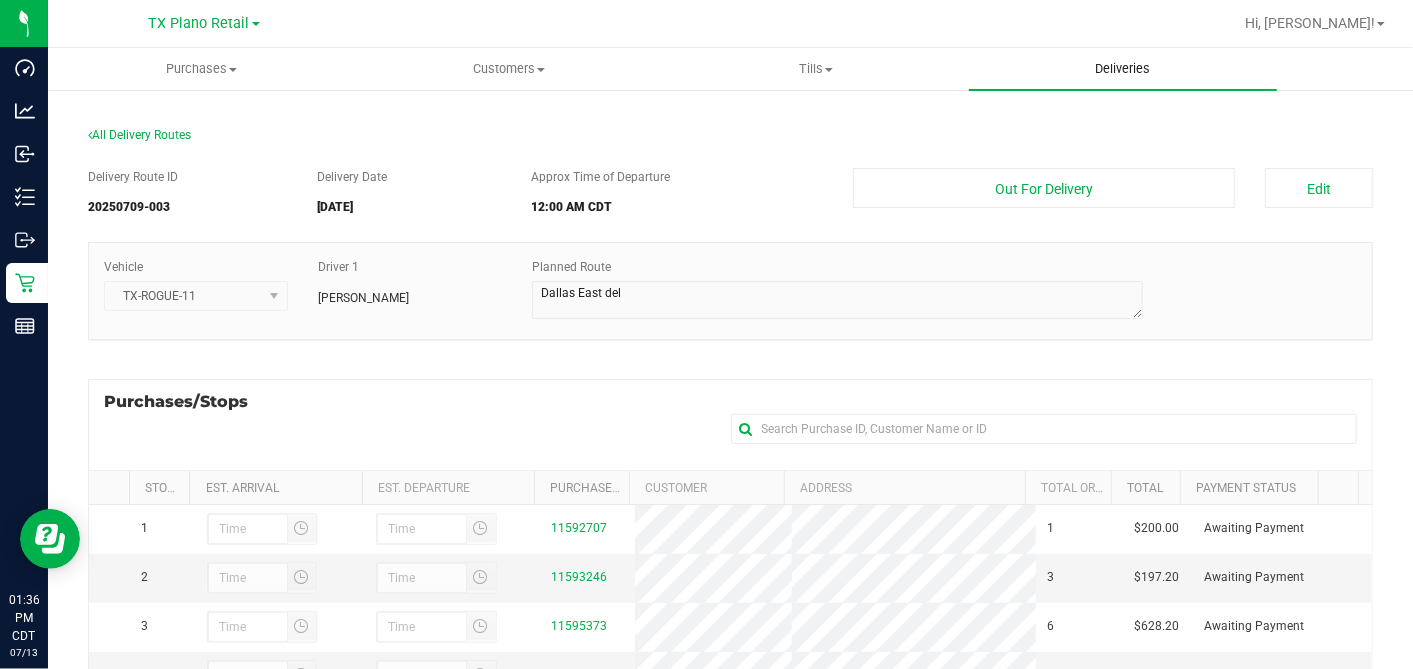 click on "Deliveries" at bounding box center (1122, 69) 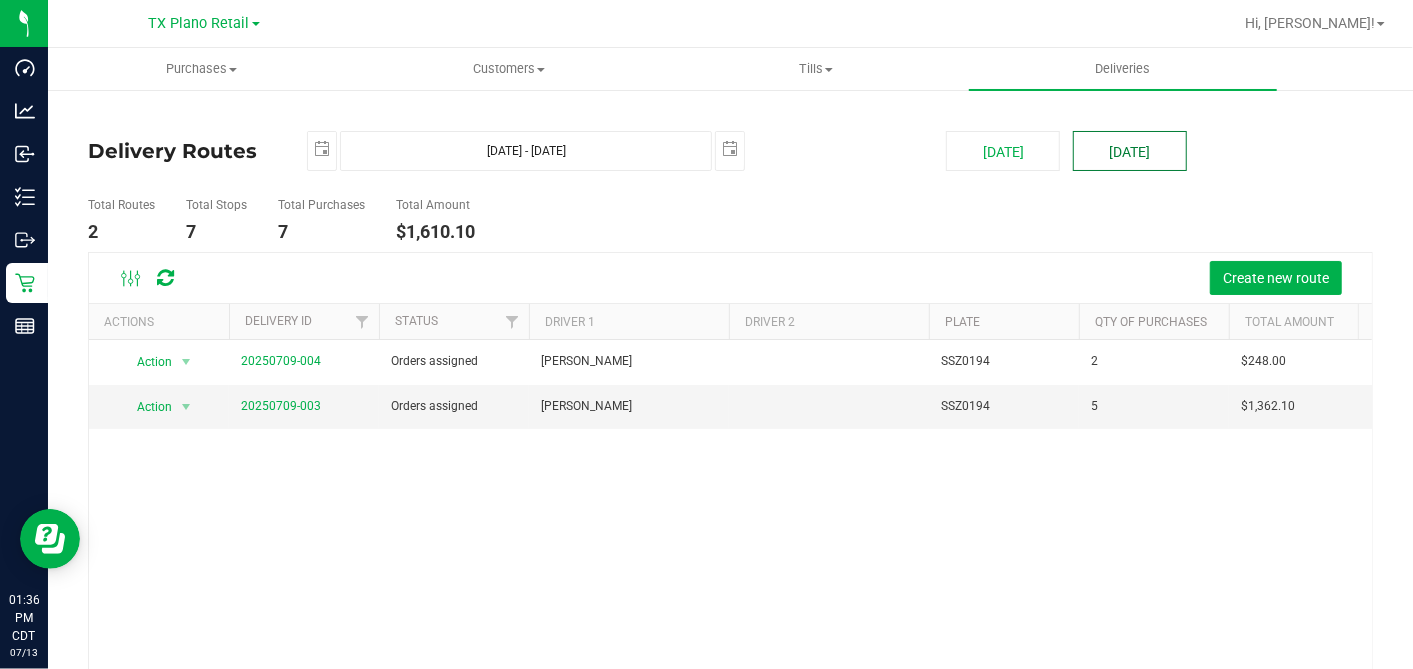 click on "[DATE]" at bounding box center [1130, 151] 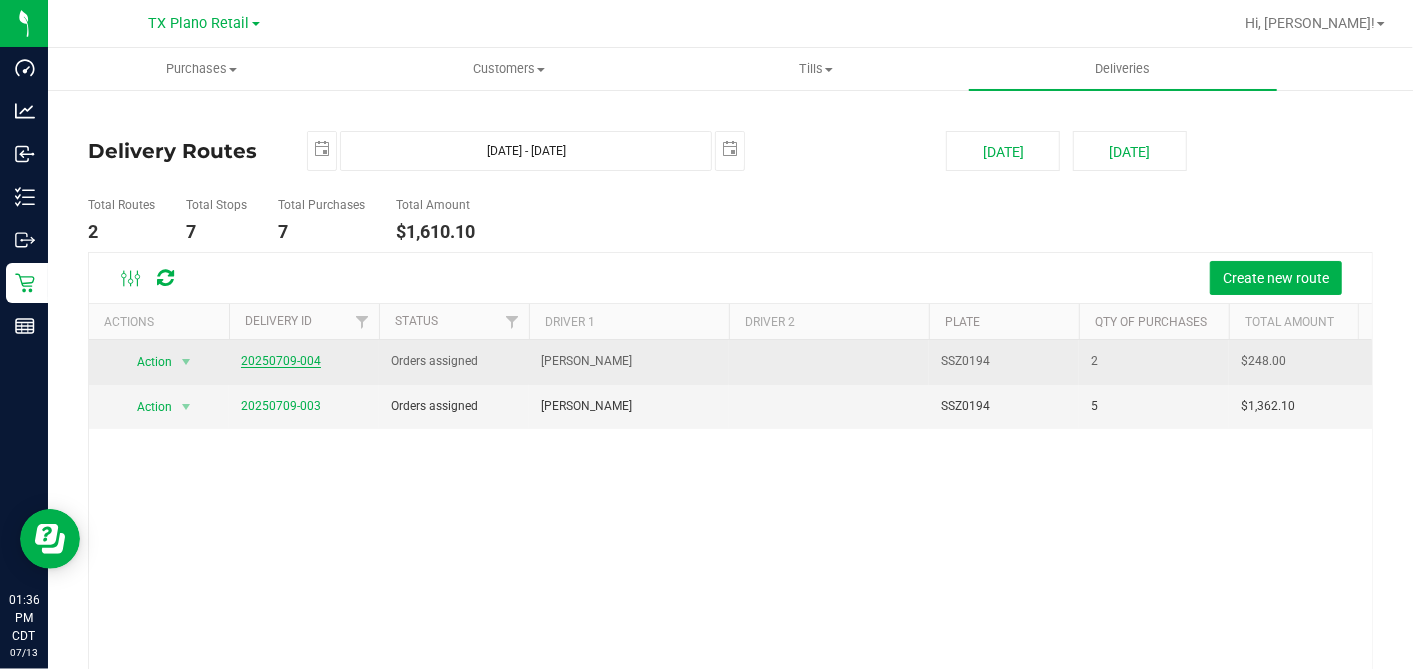click on "20250709-004" at bounding box center [281, 361] 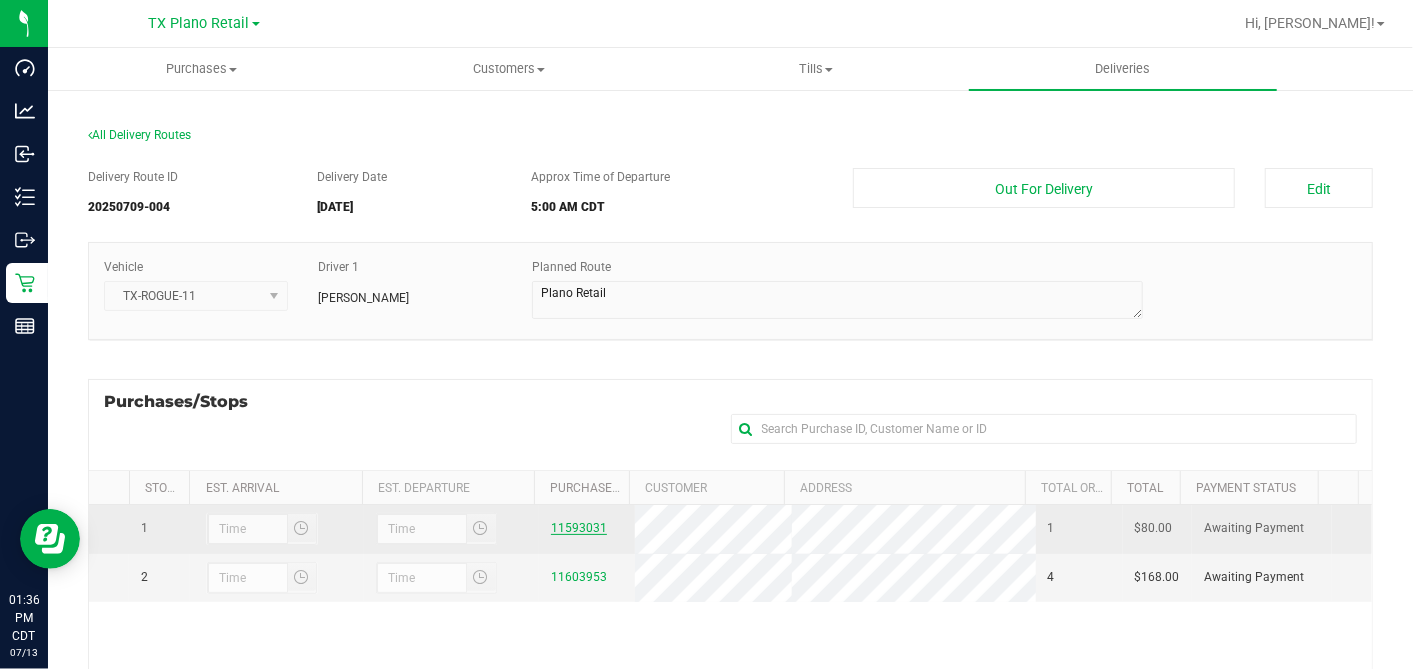 click on "11593031" at bounding box center [579, 528] 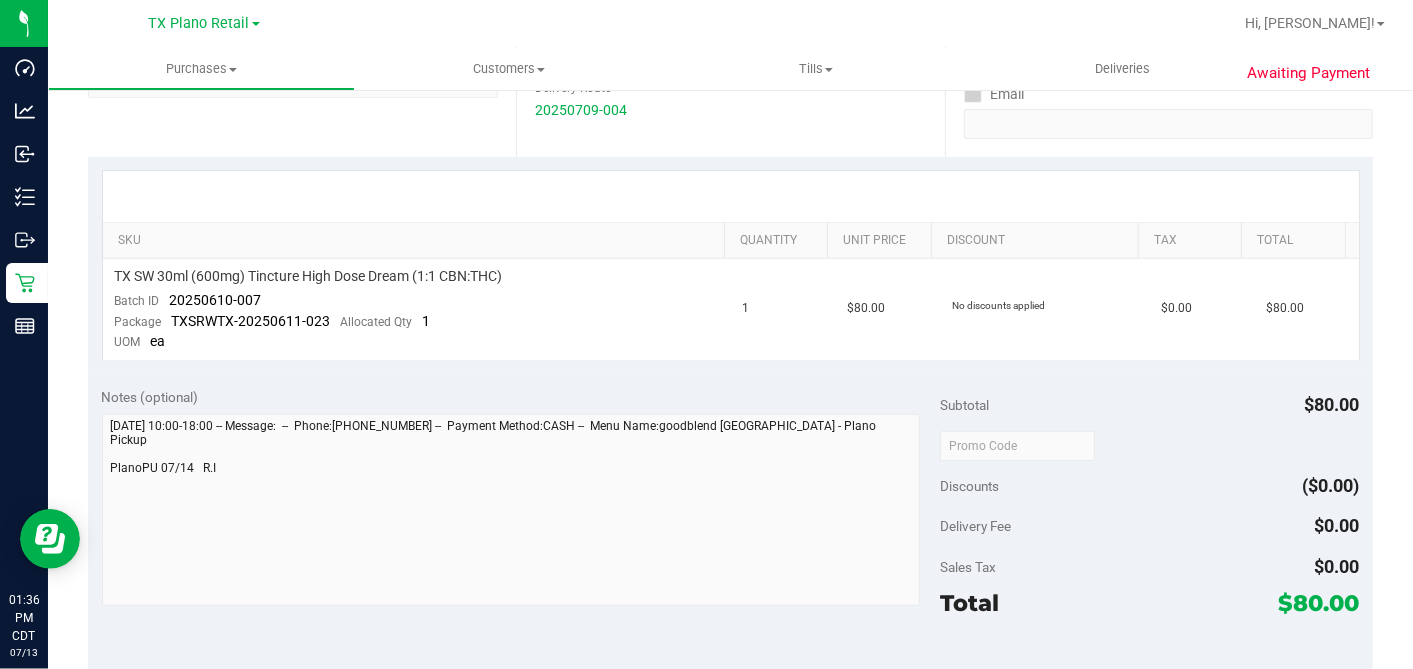 scroll, scrollTop: 444, scrollLeft: 0, axis: vertical 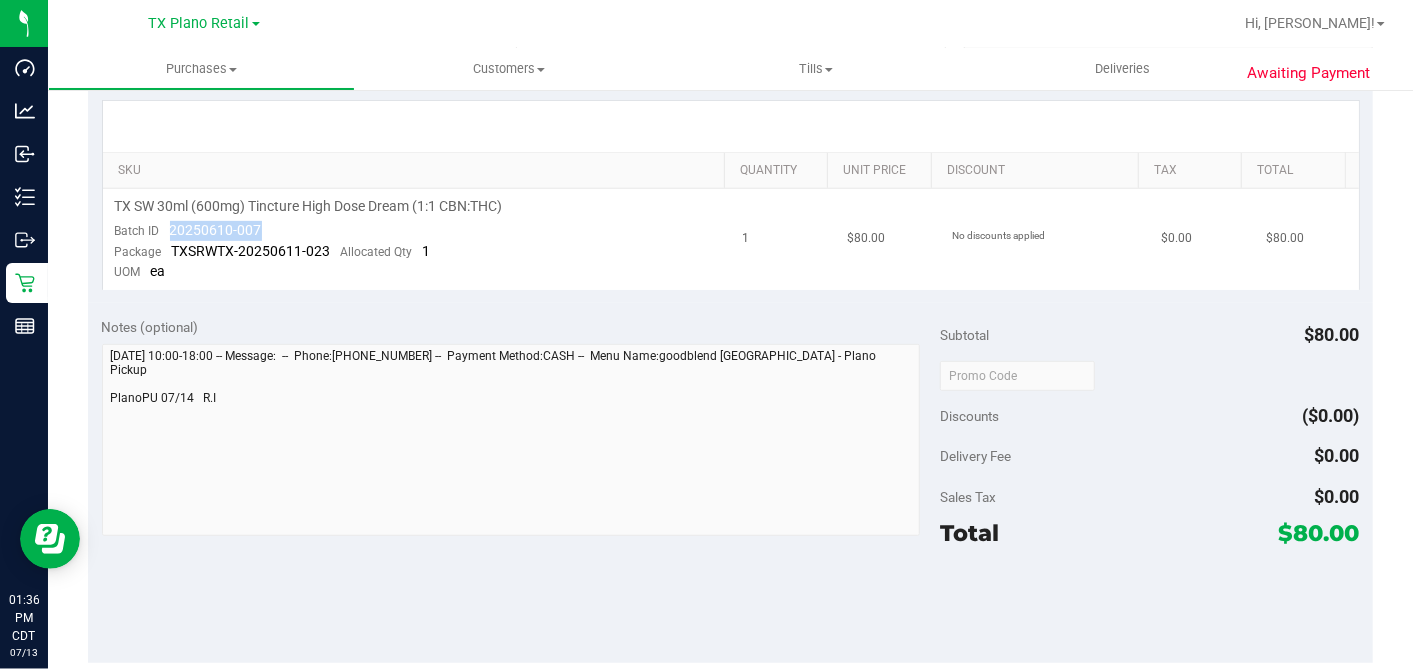 drag, startPoint x: 276, startPoint y: 230, endPoint x: 168, endPoint y: 225, distance: 108.11568 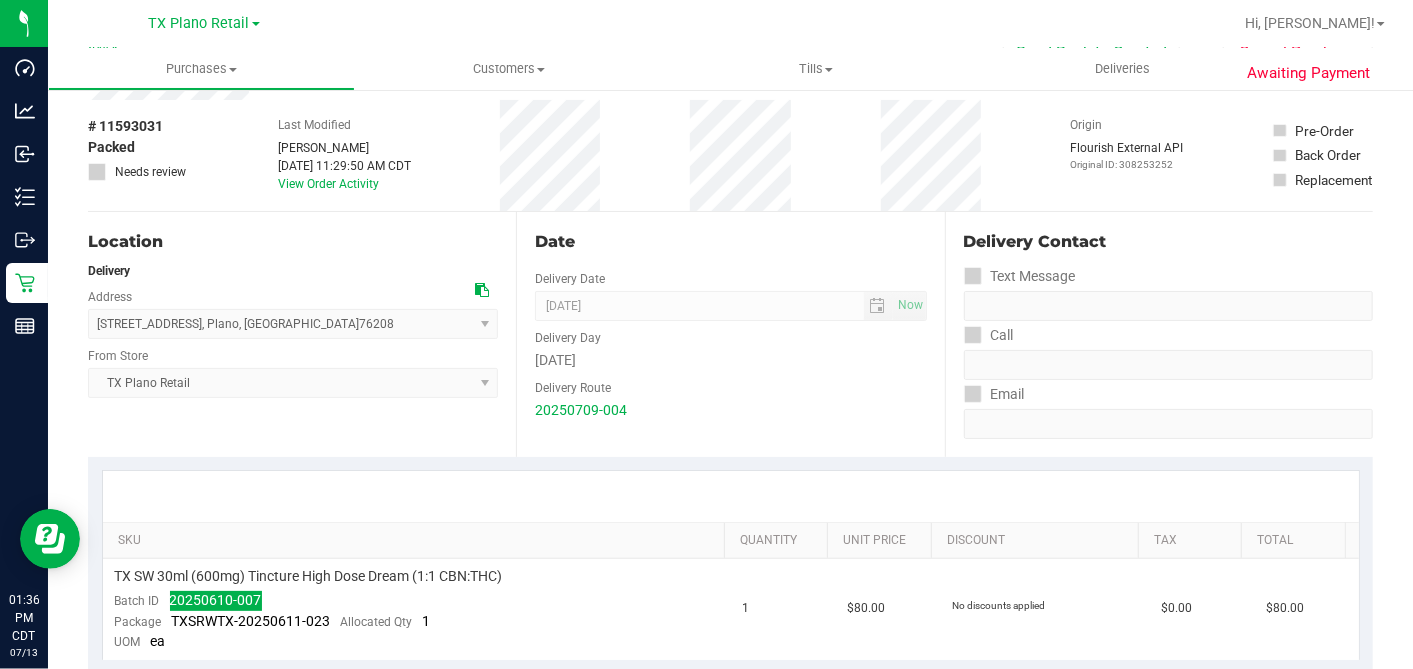 scroll, scrollTop: 0, scrollLeft: 0, axis: both 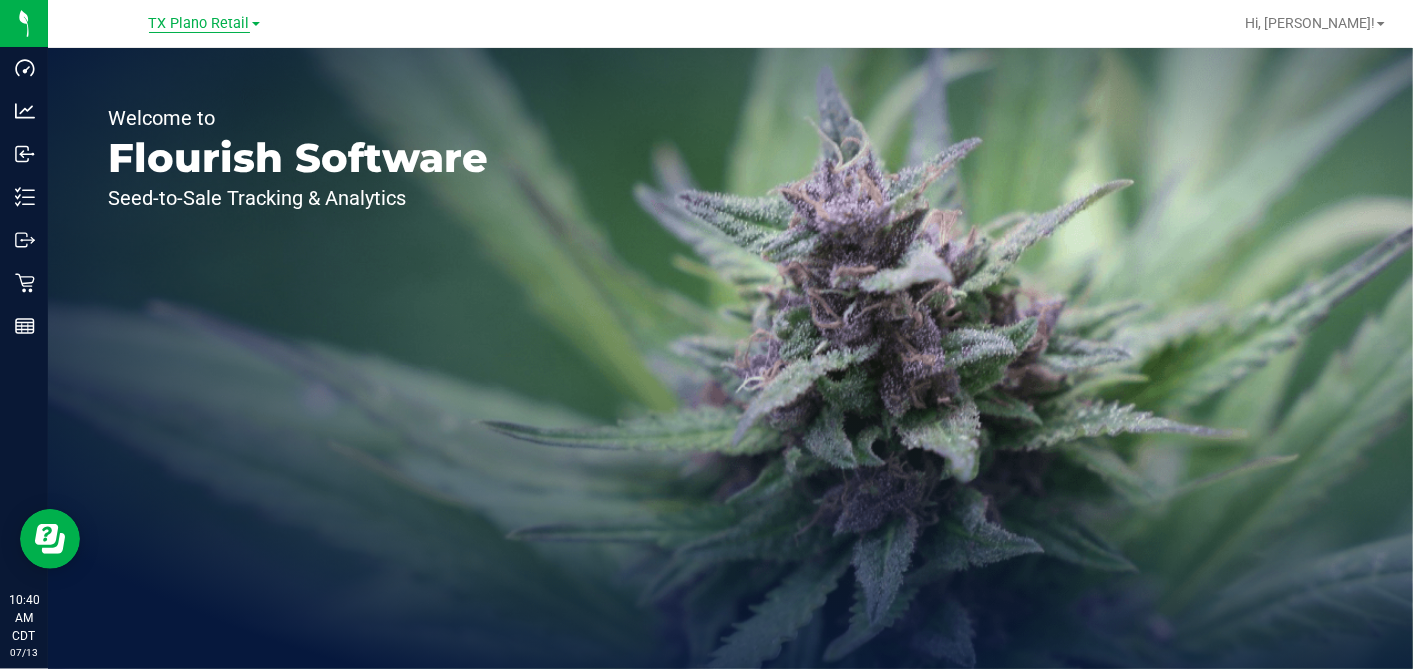 click on "TX Plano Retail" at bounding box center (199, 24) 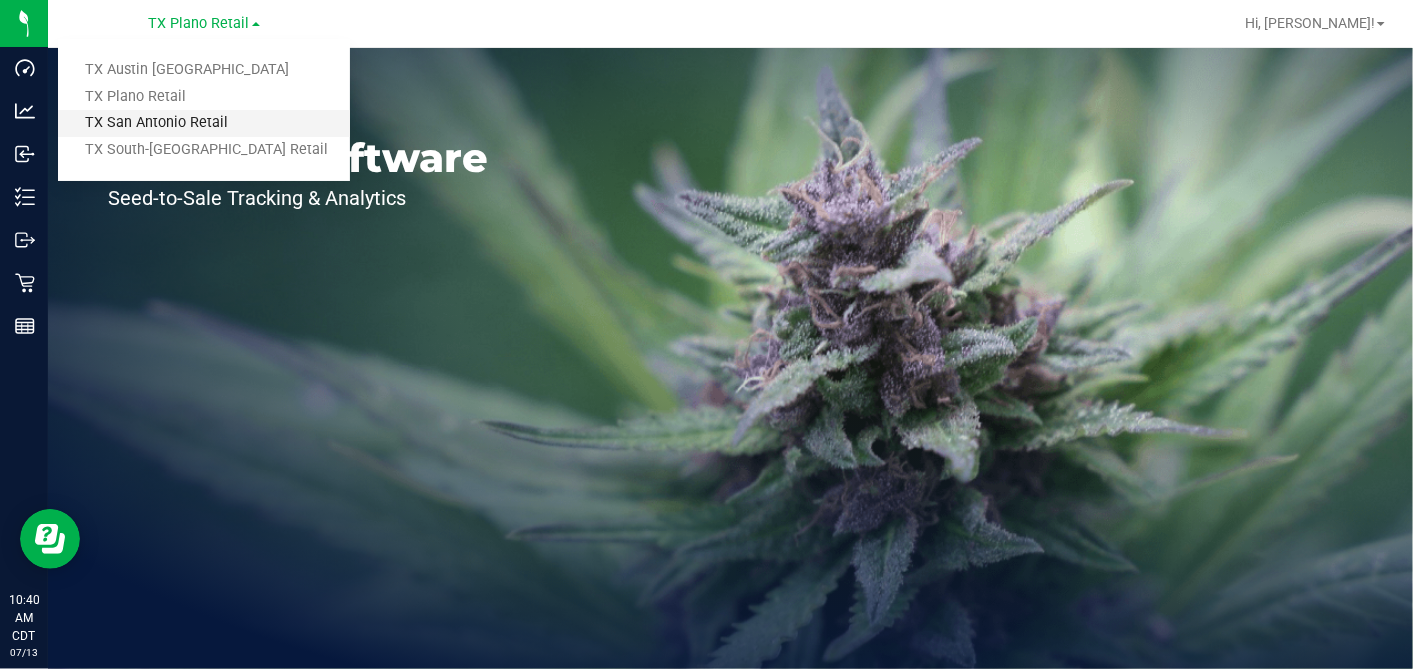 click on "TX San Antonio Retail" at bounding box center (204, 123) 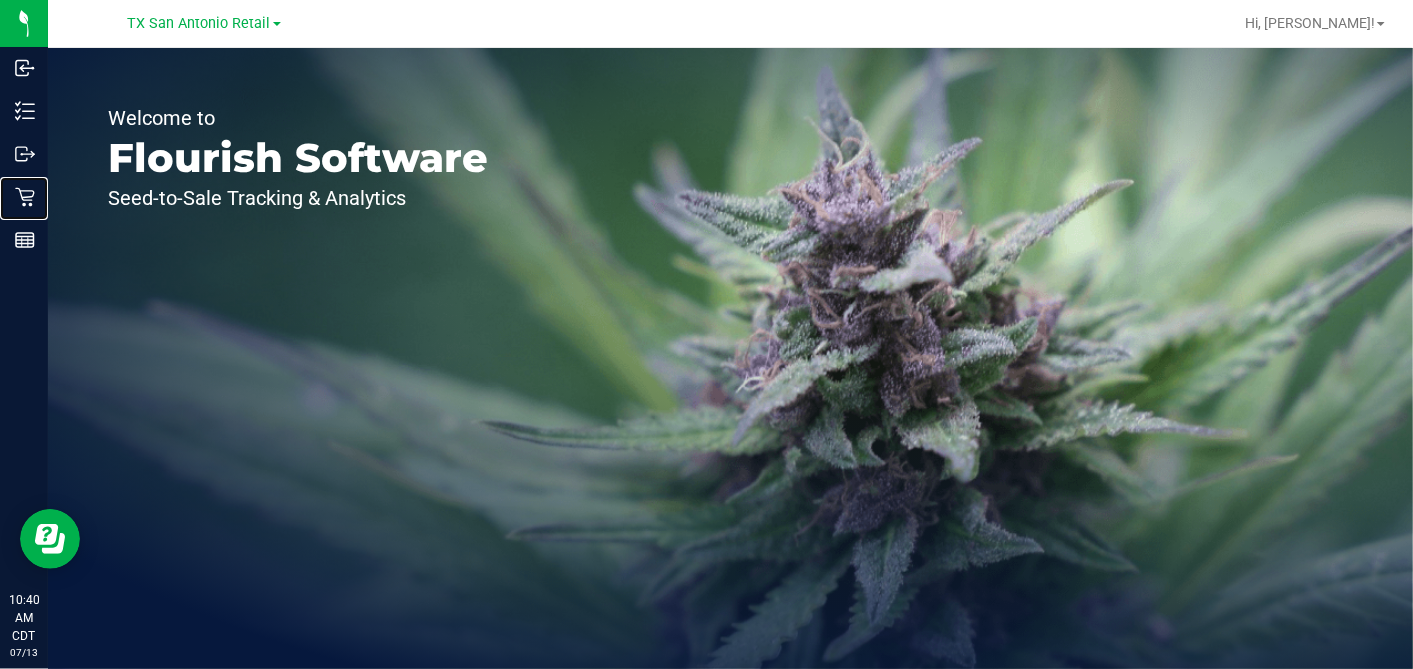 drag, startPoint x: 36, startPoint y: 195, endPoint x: 419, endPoint y: 91, distance: 396.869 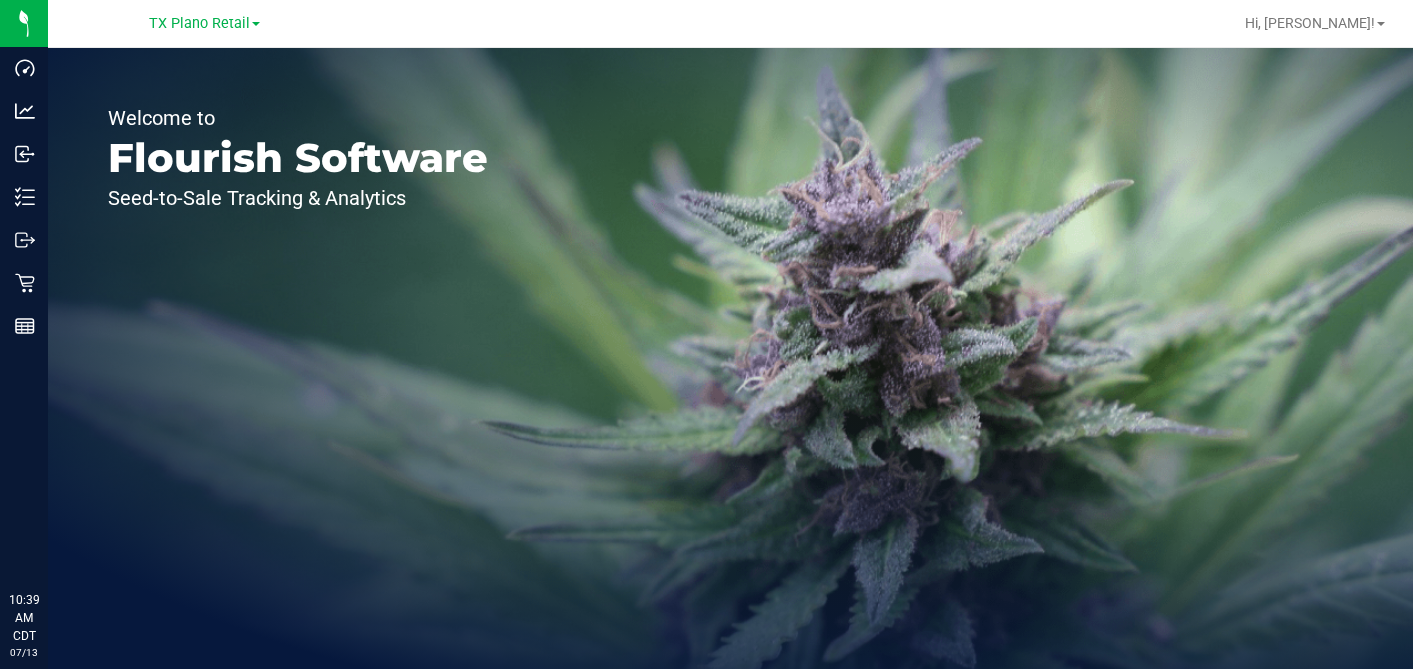 scroll, scrollTop: 0, scrollLeft: 0, axis: both 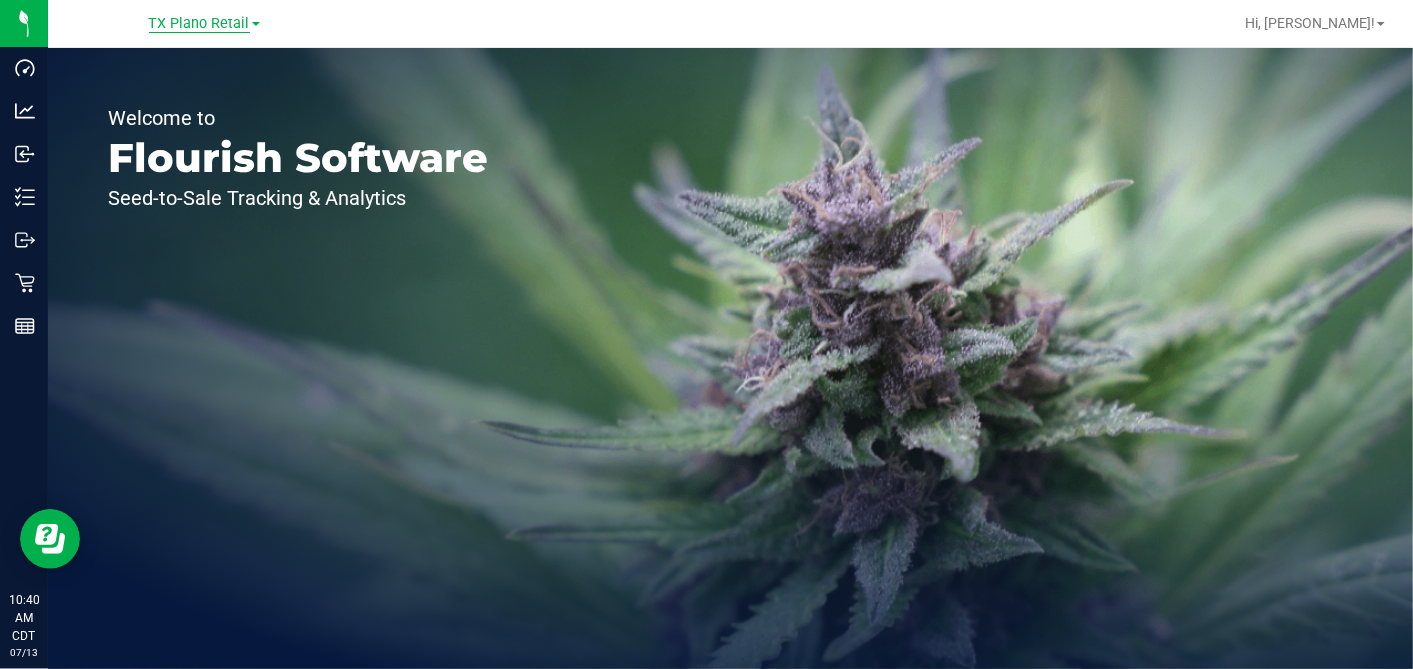 click on "TX Plano Retail" at bounding box center (199, 24) 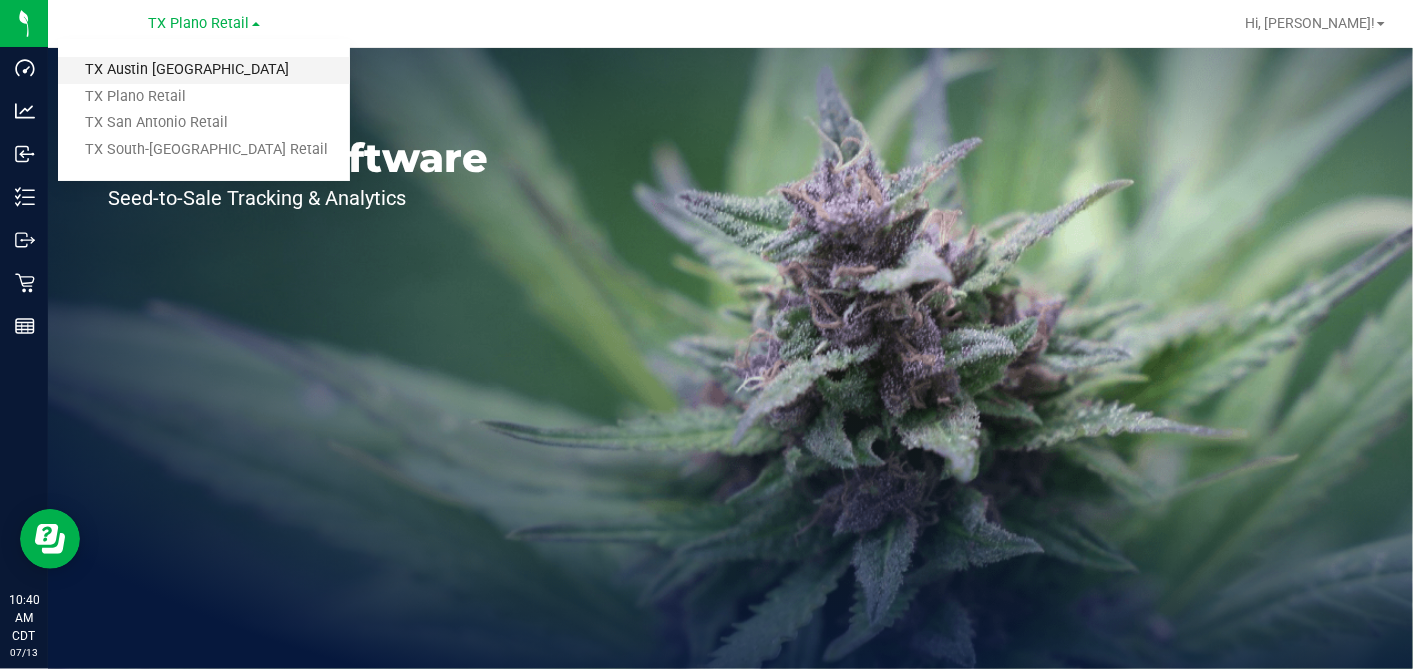 click on "TX Austin [GEOGRAPHIC_DATA]" at bounding box center (204, 70) 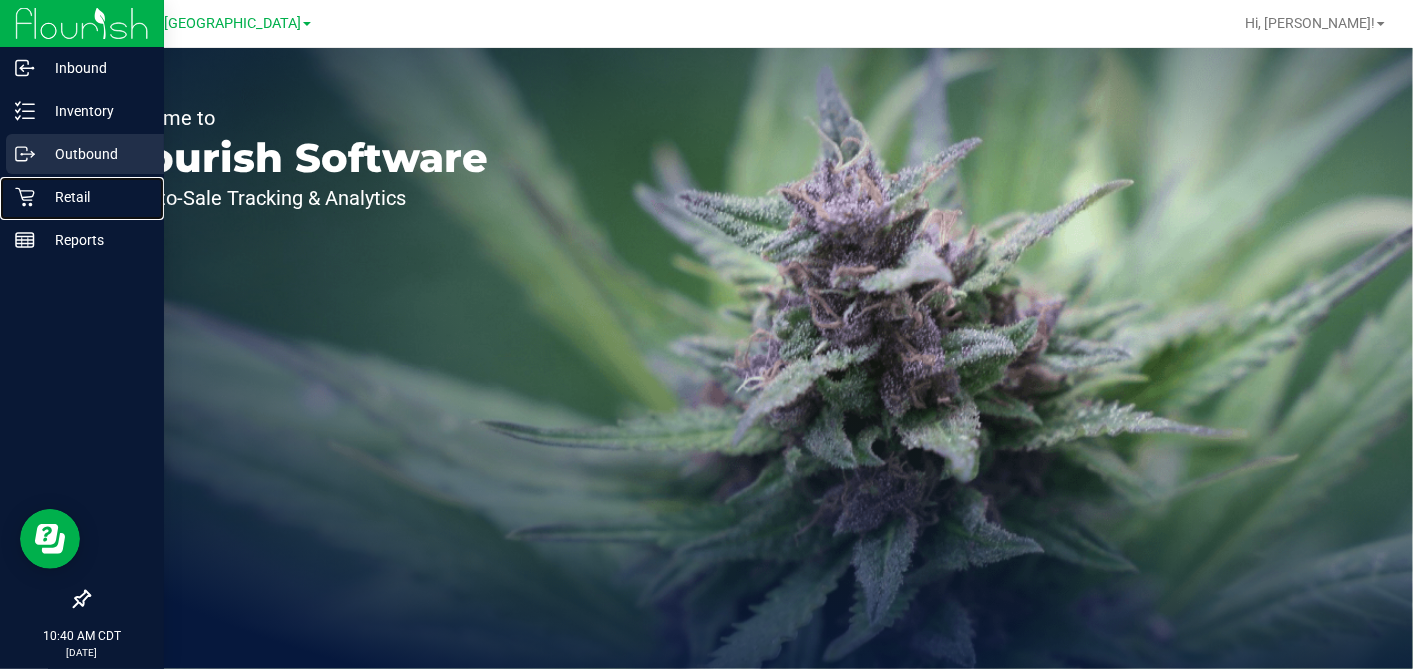 drag, startPoint x: 30, startPoint y: 182, endPoint x: 101, endPoint y: 166, distance: 72.780495 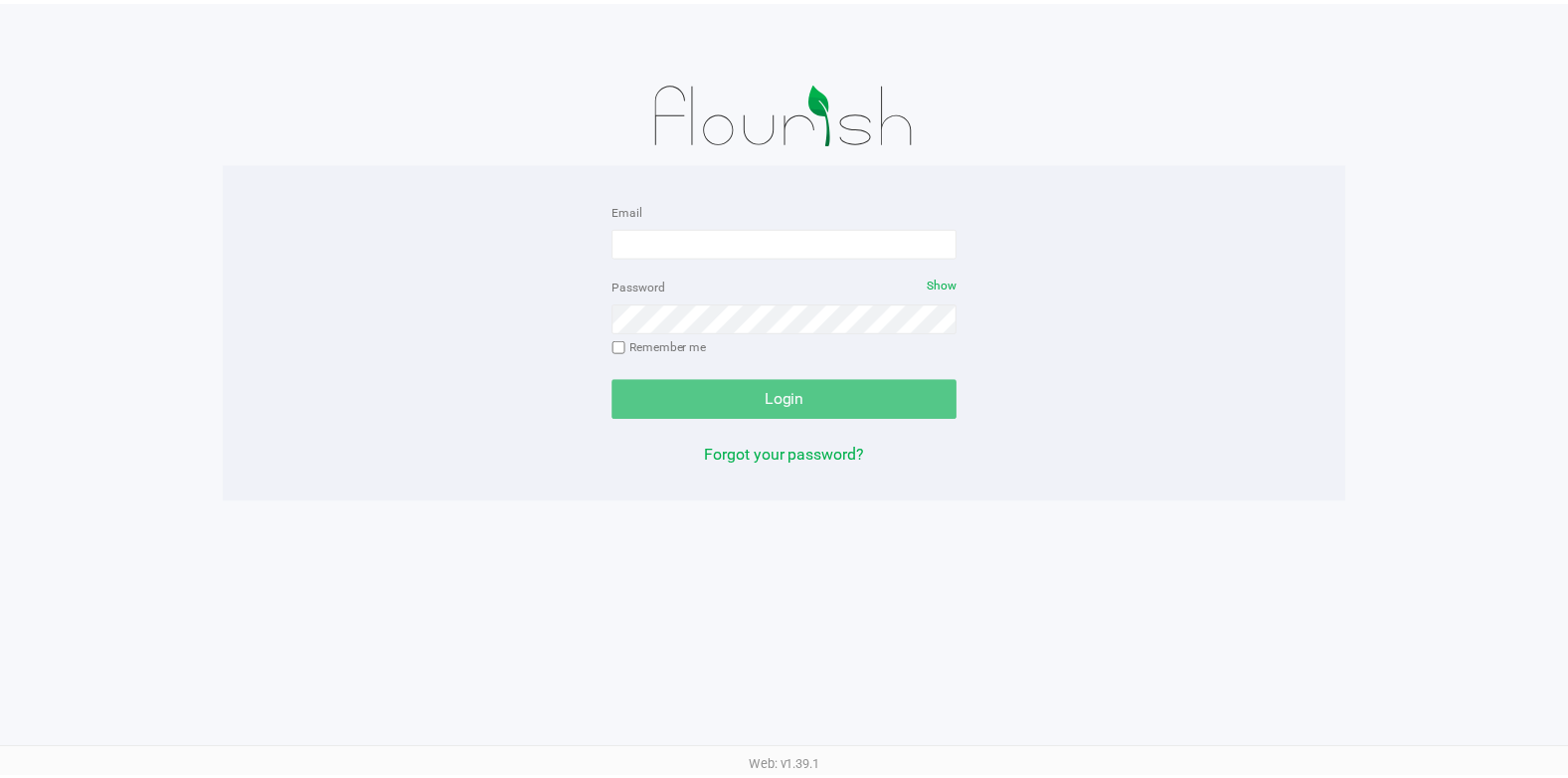 scroll, scrollTop: 0, scrollLeft: 0, axis: both 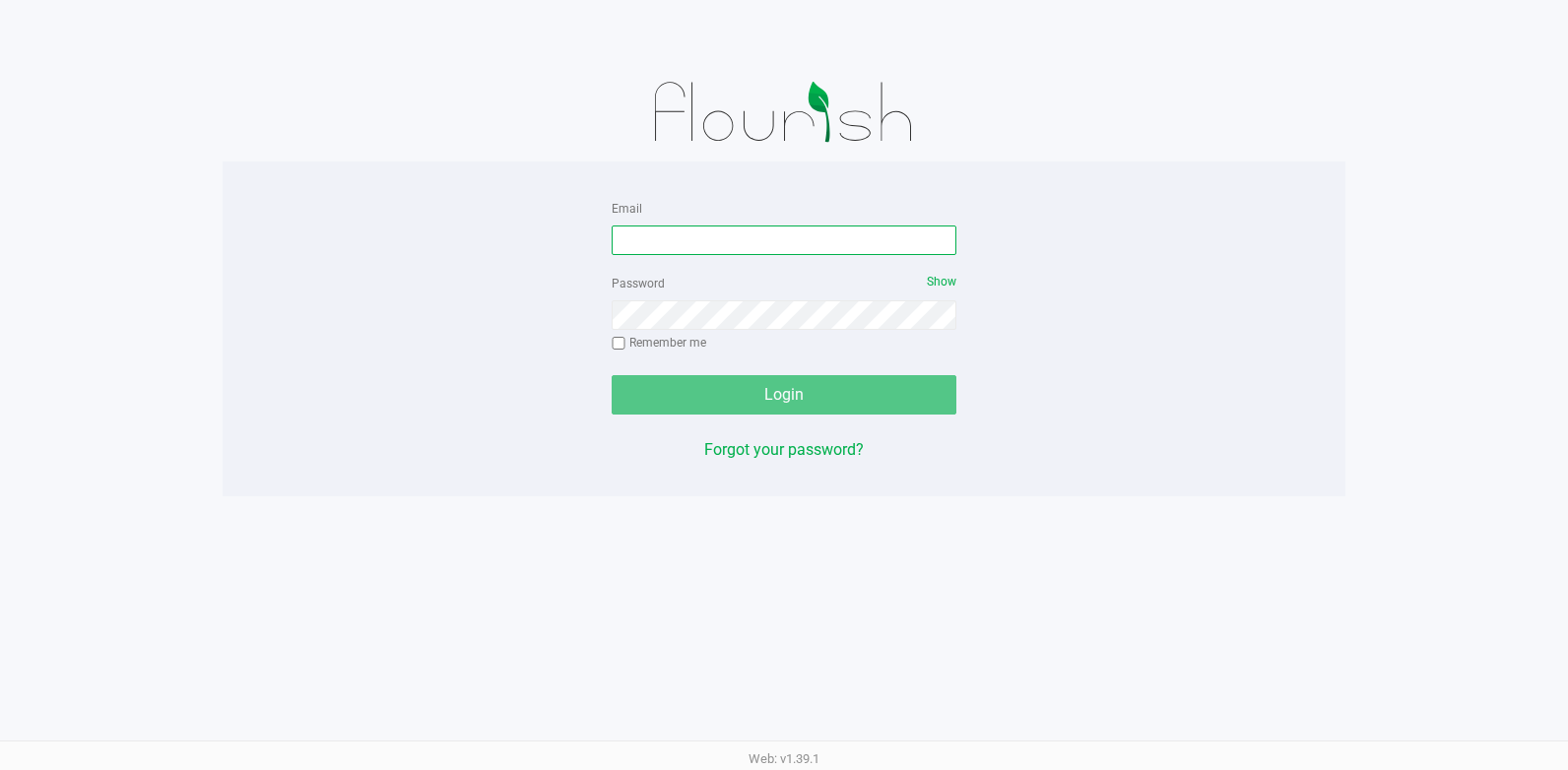 click on "Email" at bounding box center [784, 240] 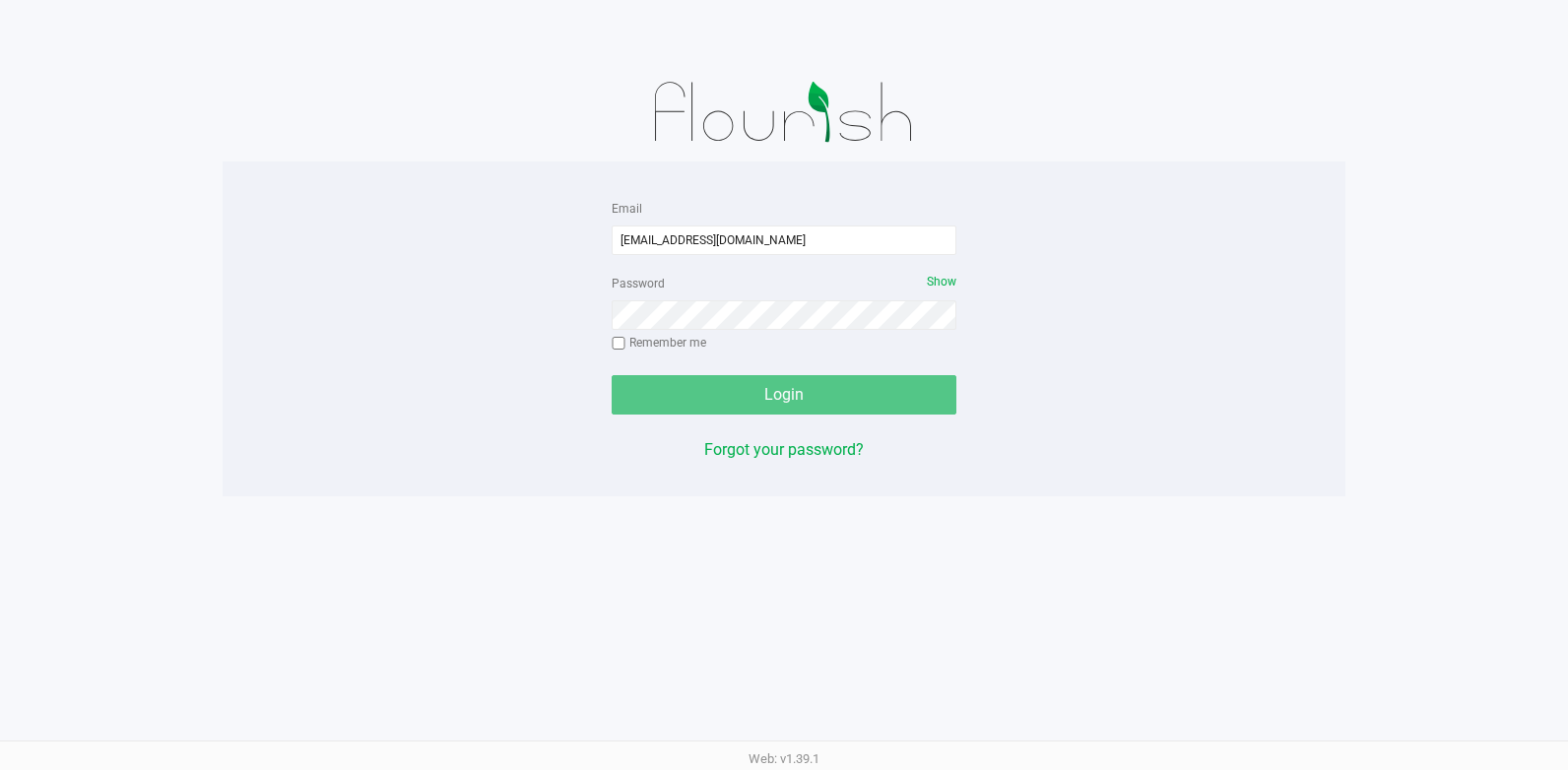 click on "Login" 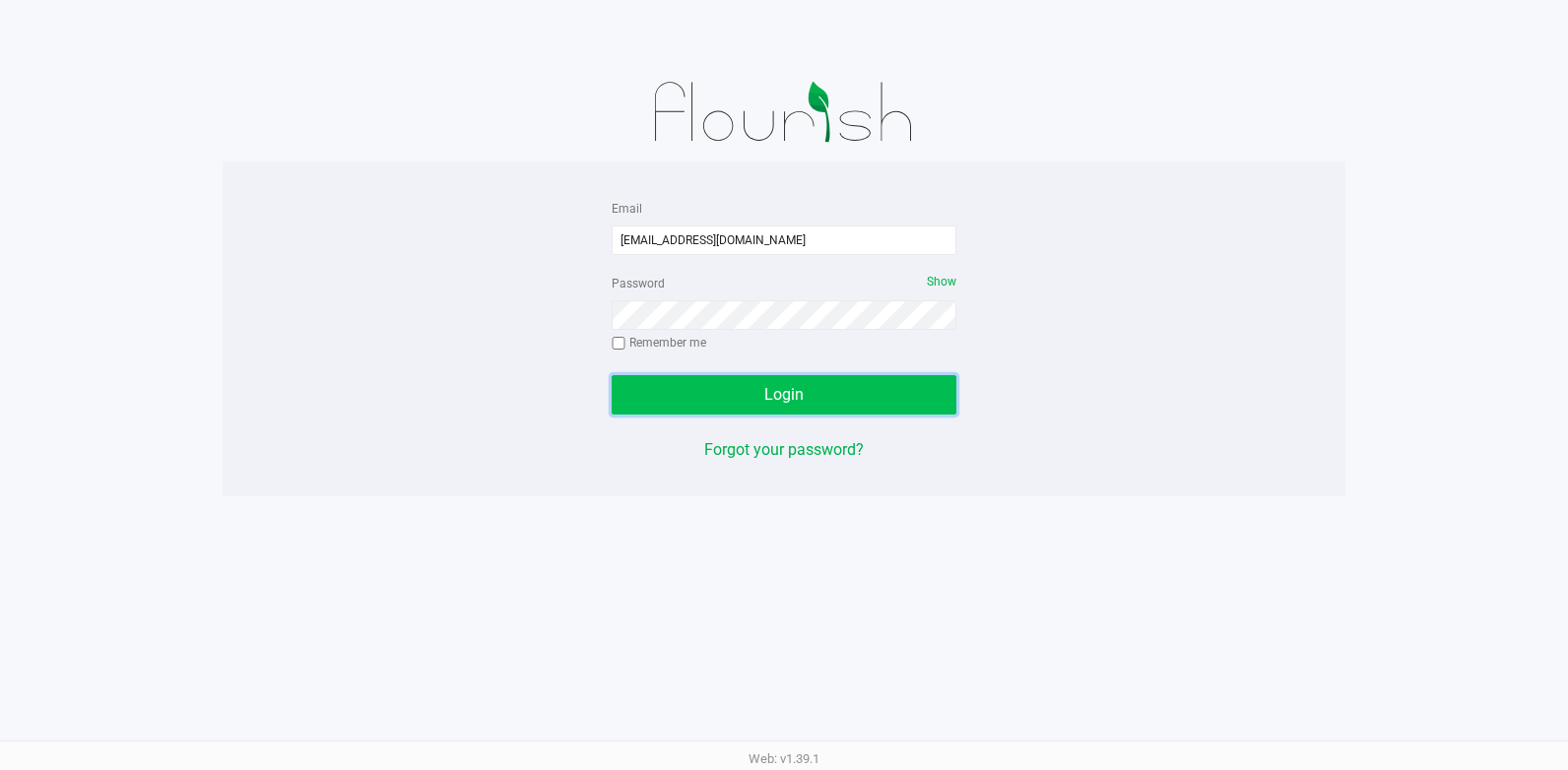 click on "Login" 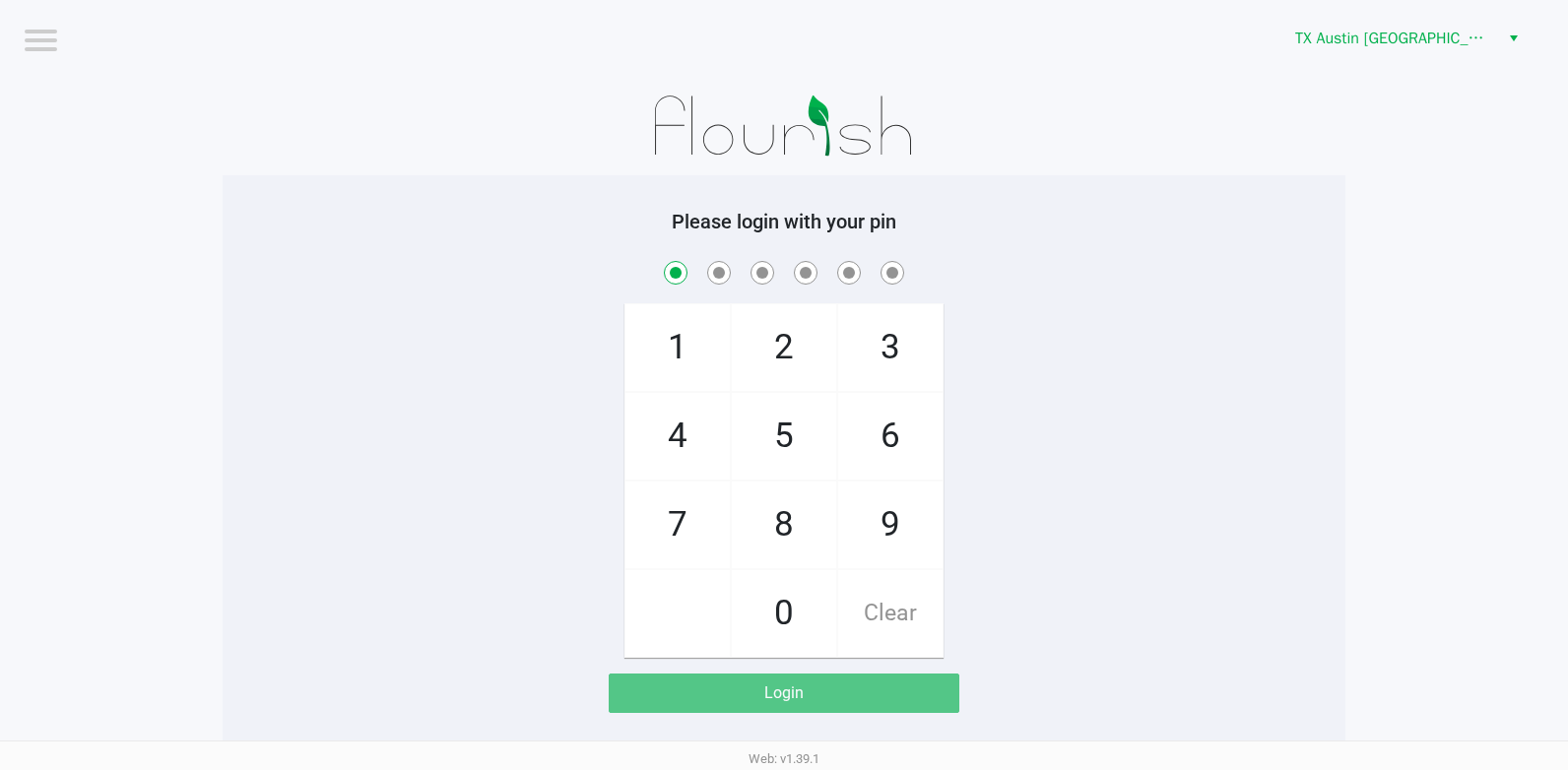 checkbox on "true" 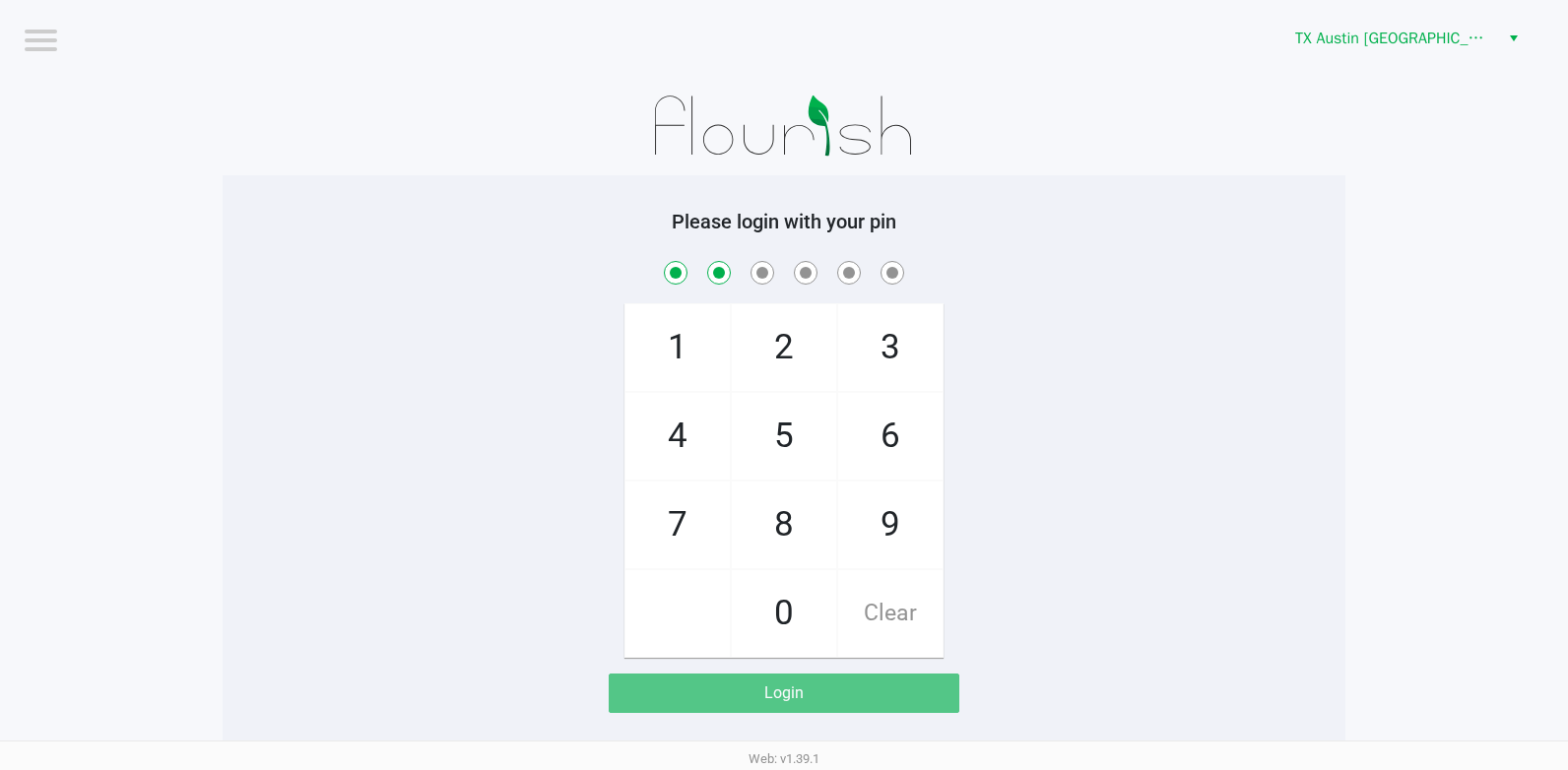 checkbox on "true" 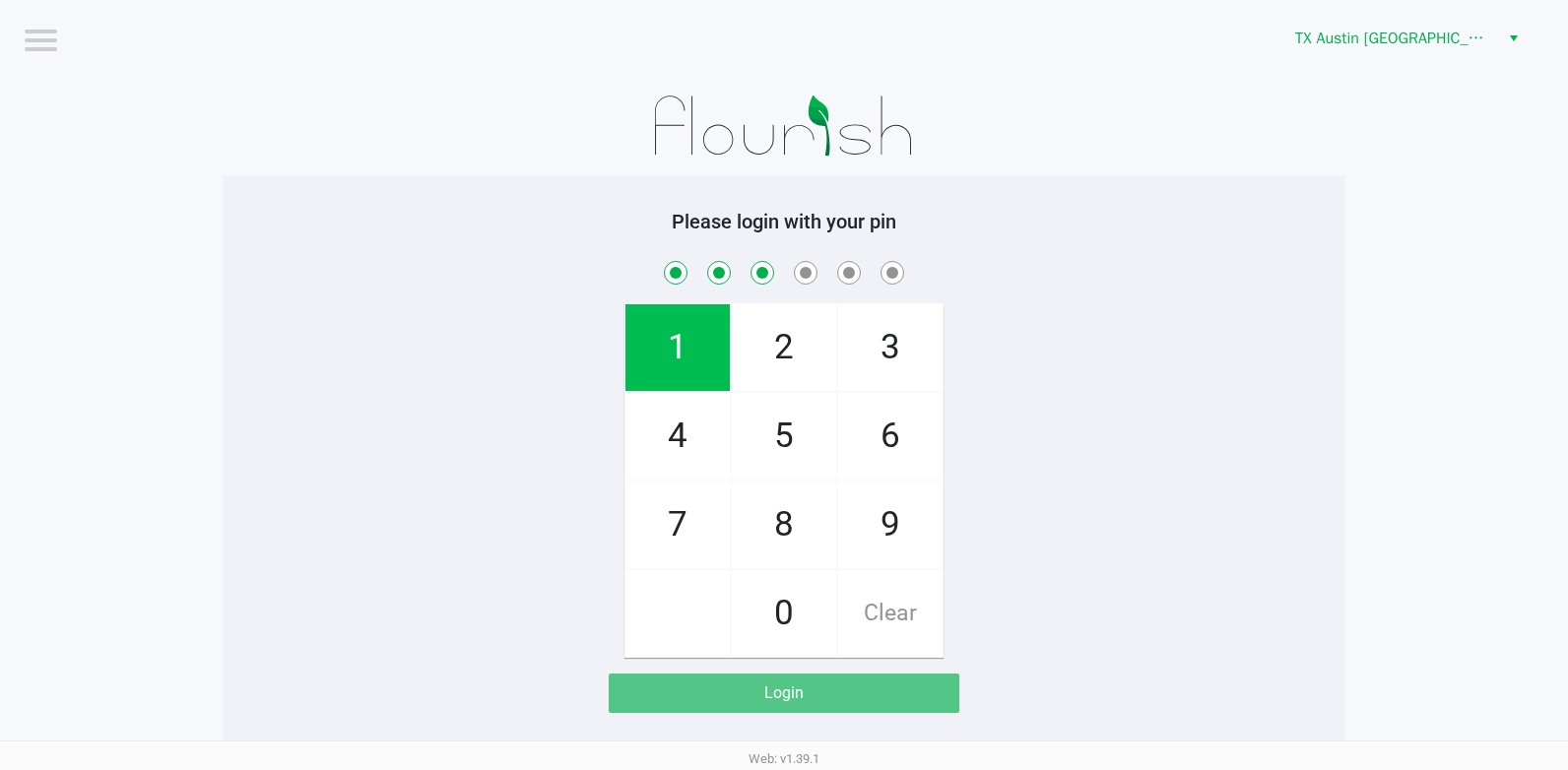 checkbox on "true" 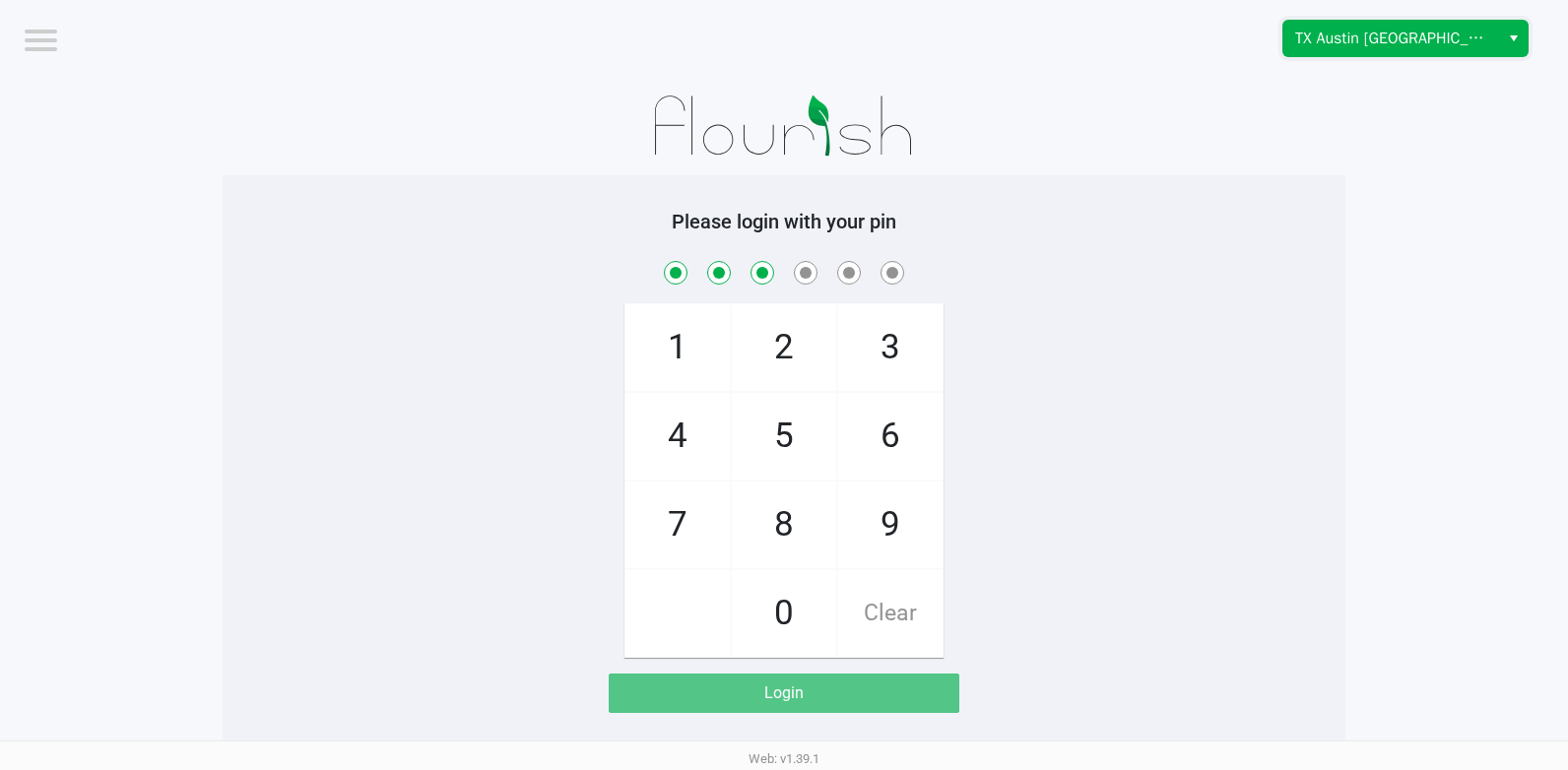 click on "TX Austin [GEOGRAPHIC_DATA]" at bounding box center [1391, 38] 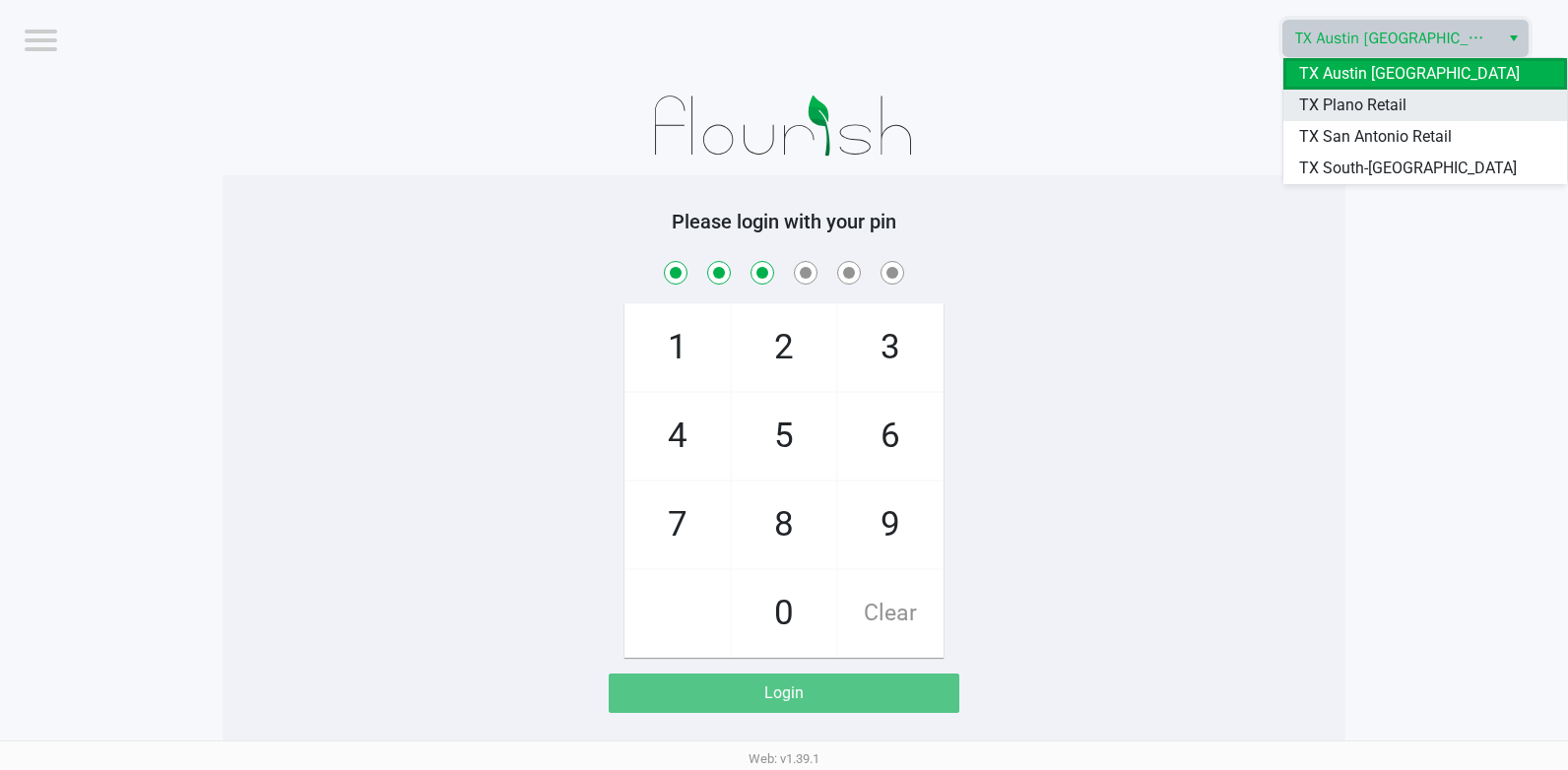 click on "TX Plano Retail" at bounding box center (1352, 105) 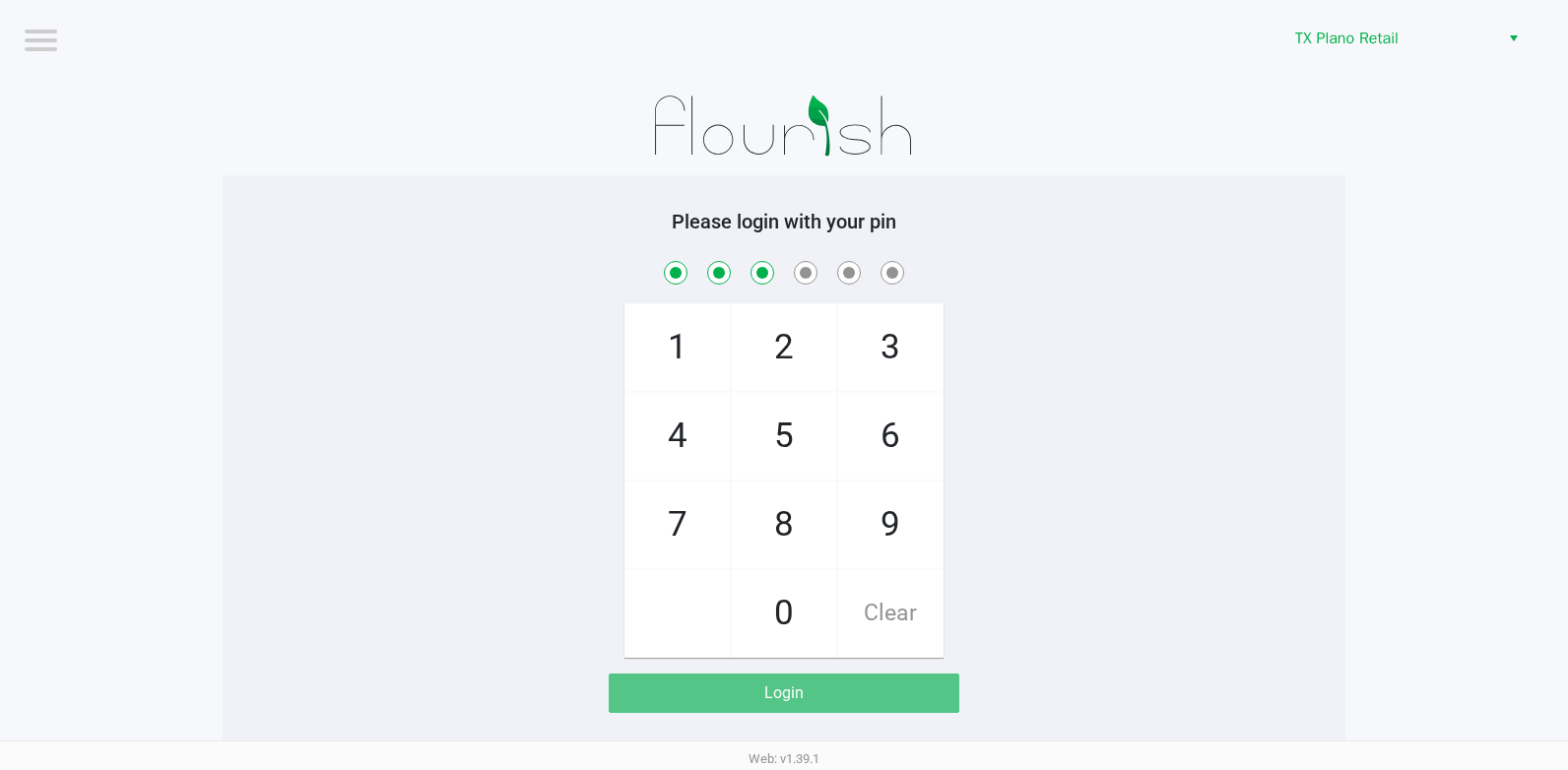 click on "Please login with your pin  1   4   7       2   5   8   0   3   6   9   Clear   Login" 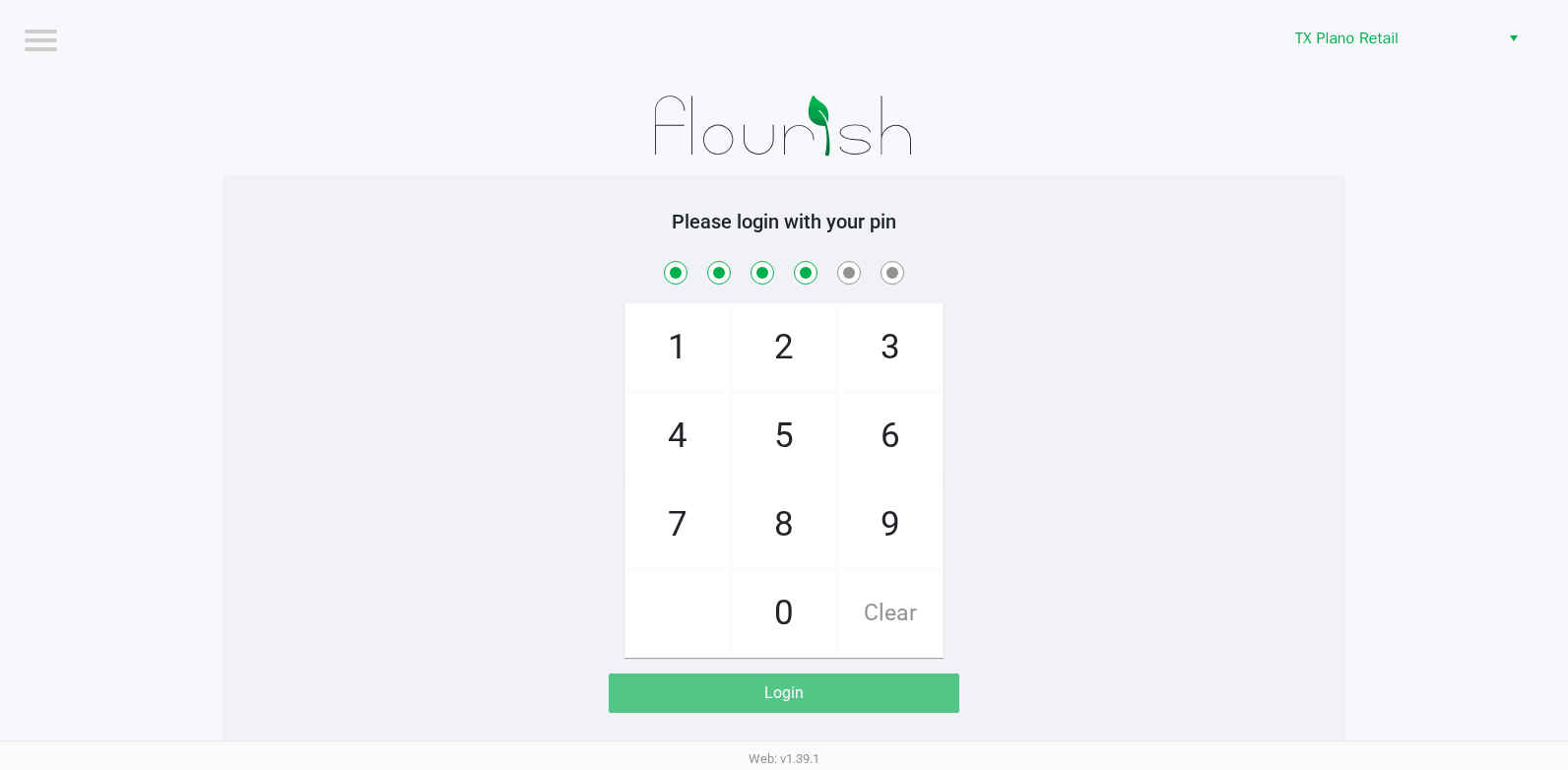 checkbox on "true" 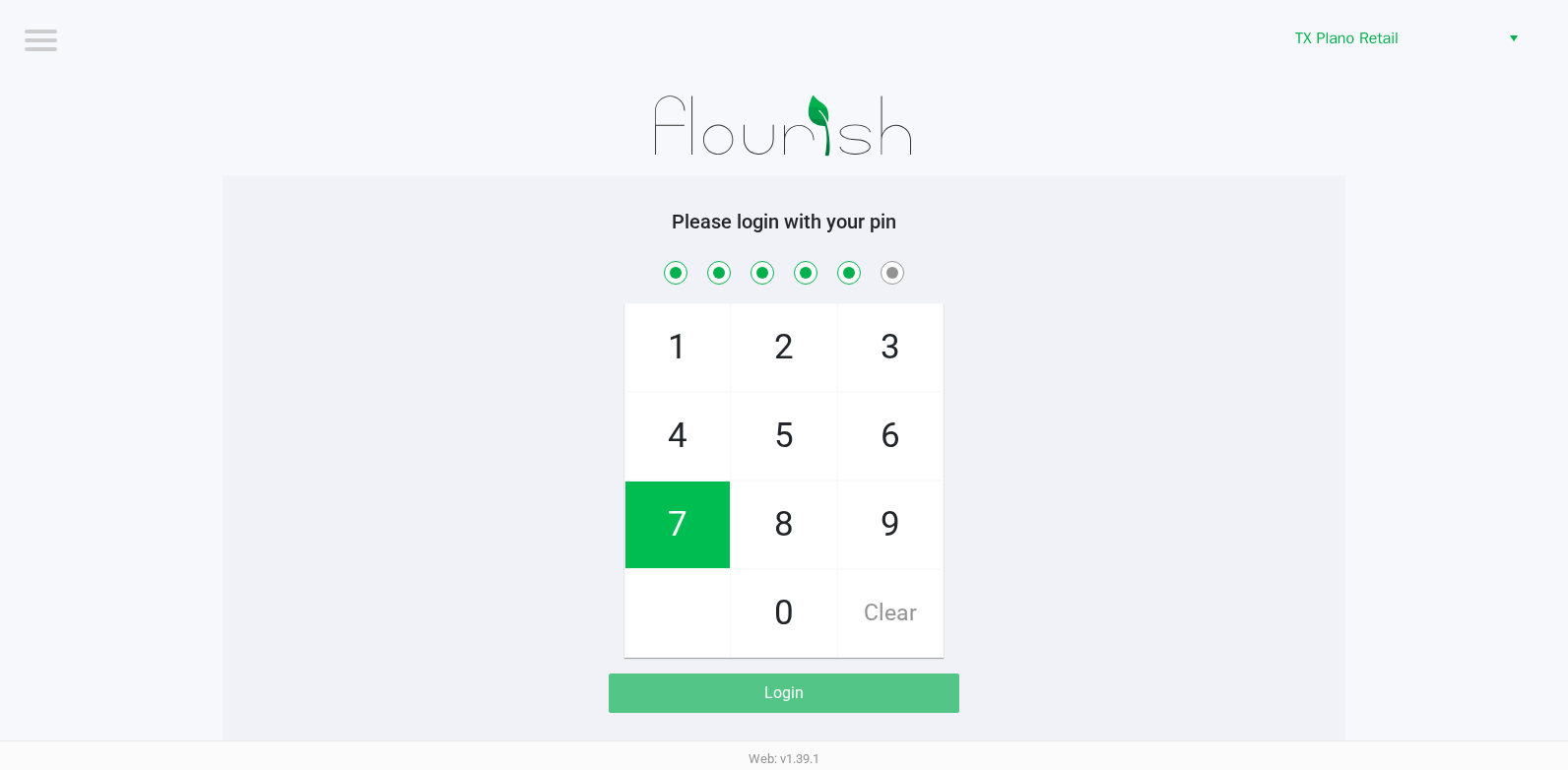 checkbox on "true" 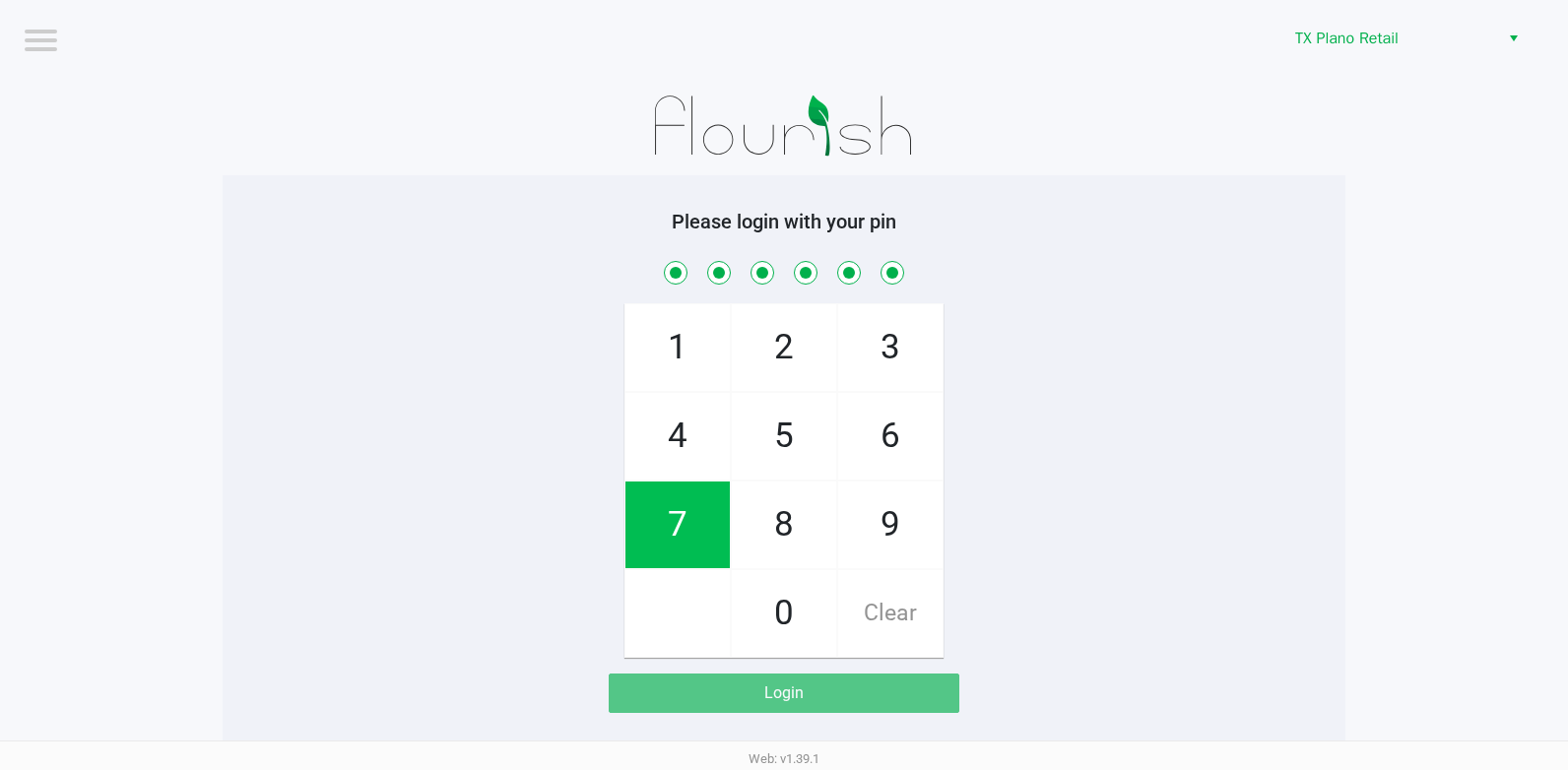 checkbox on "true" 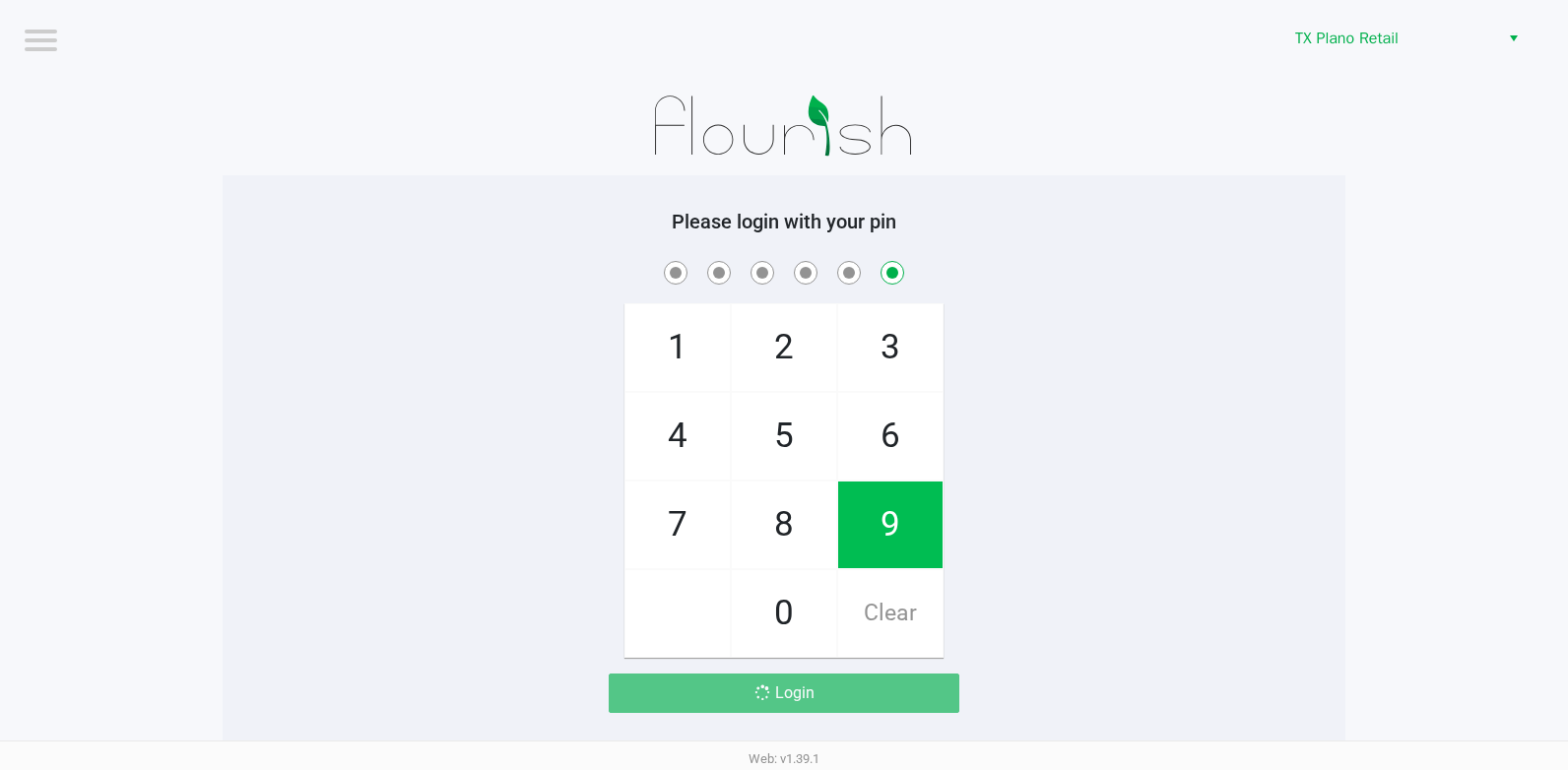 checkbox on "false" 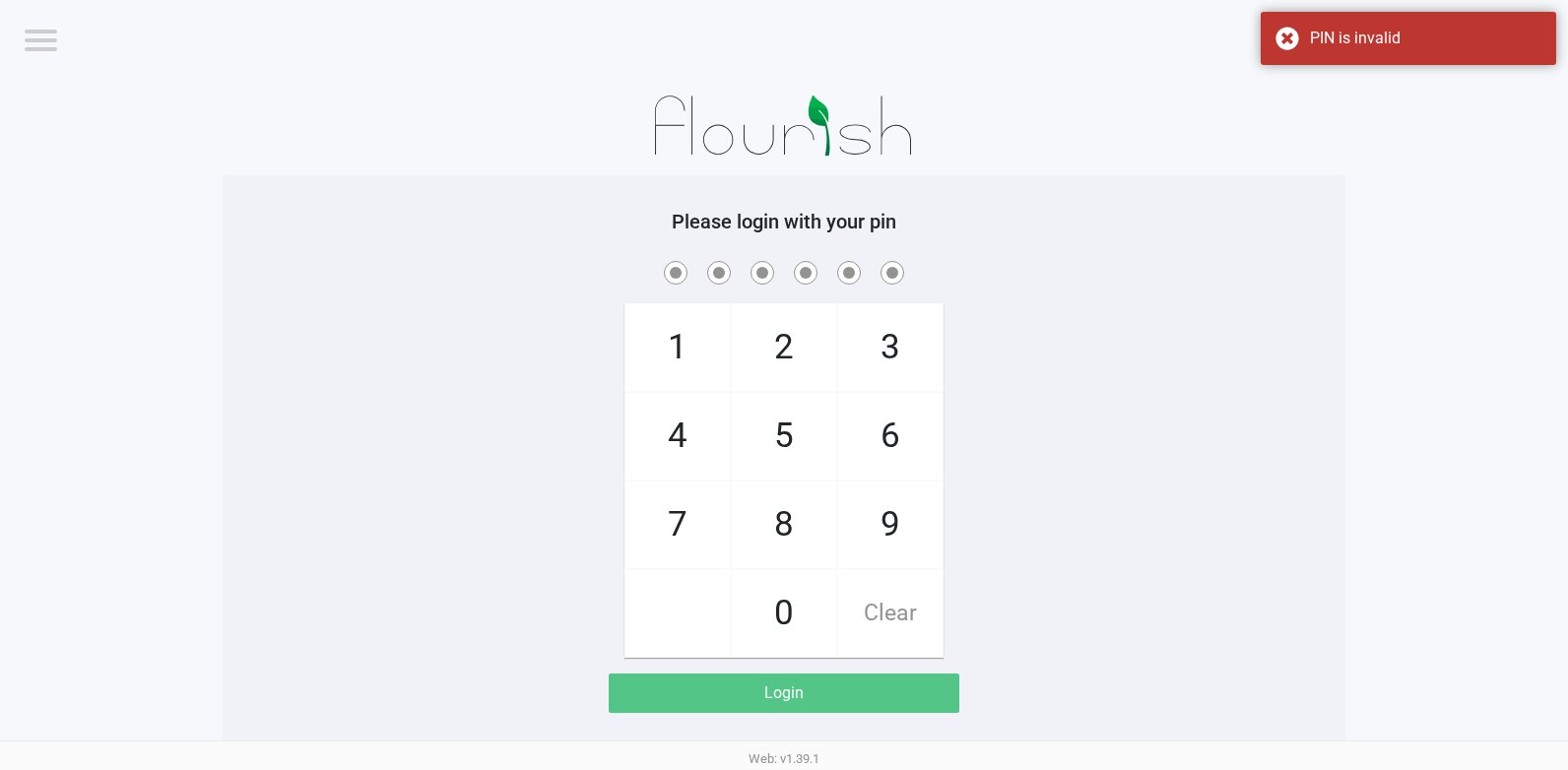 checkbox on "true" 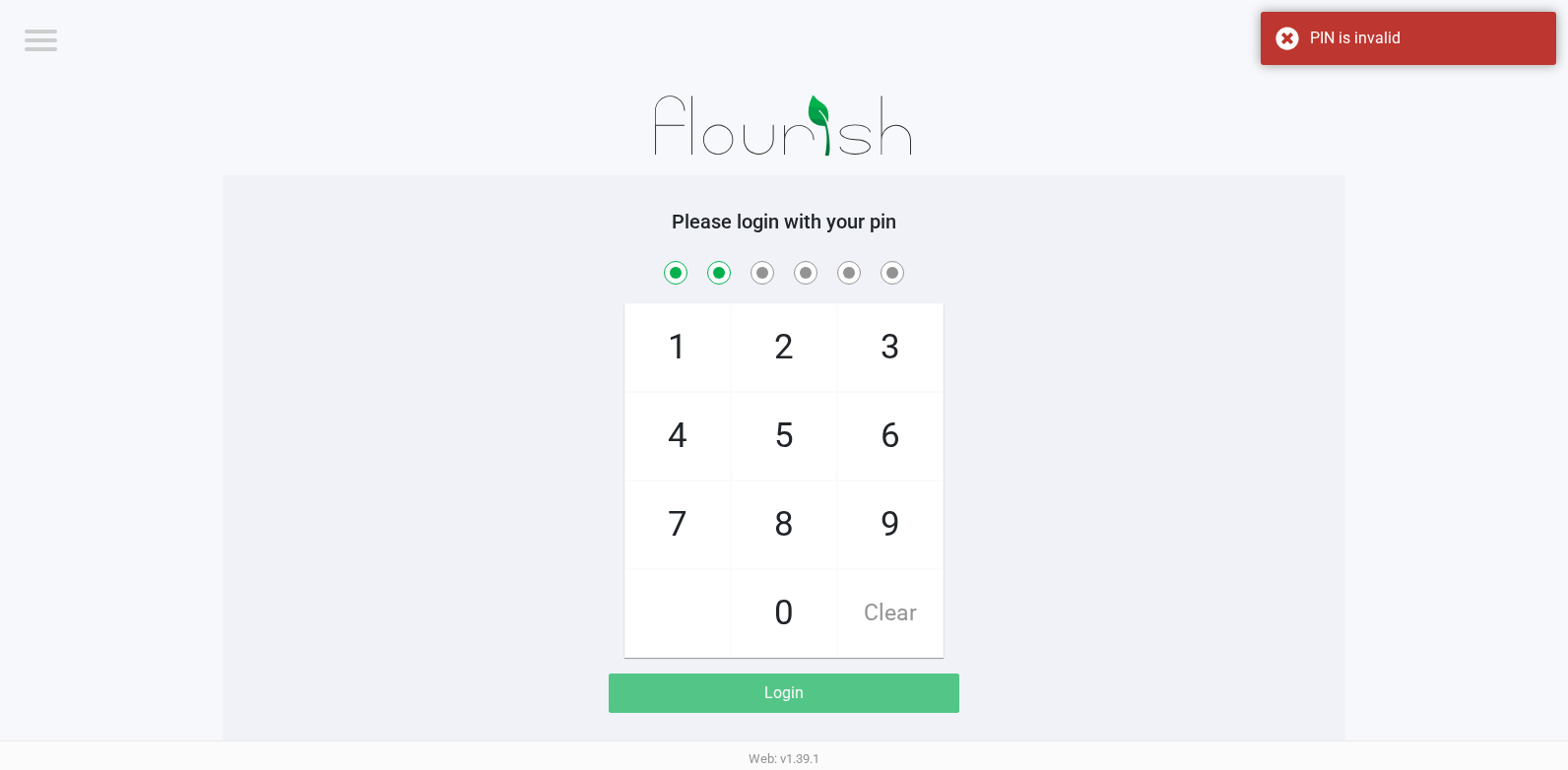 checkbox on "true" 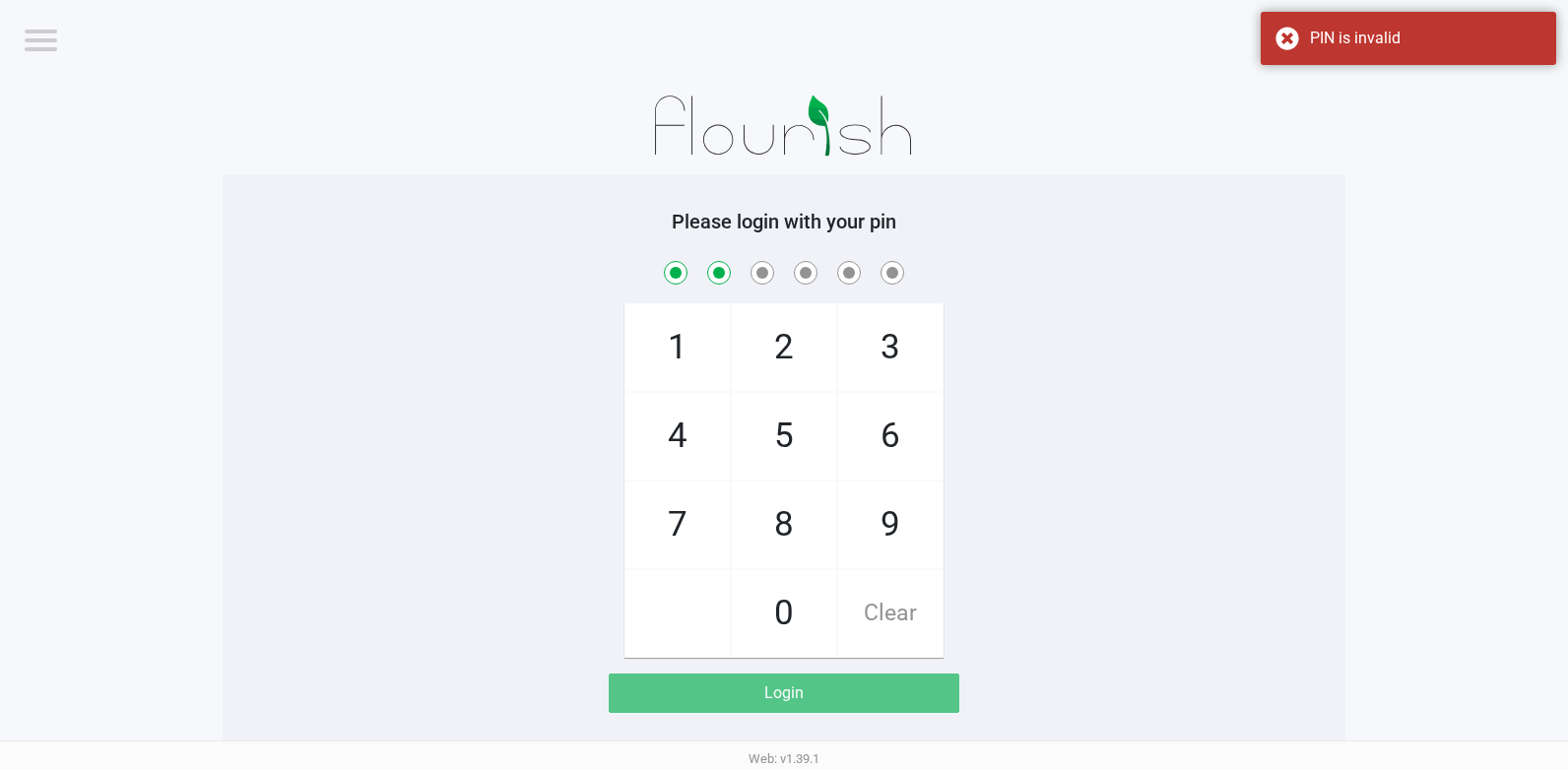 click on "Clear" 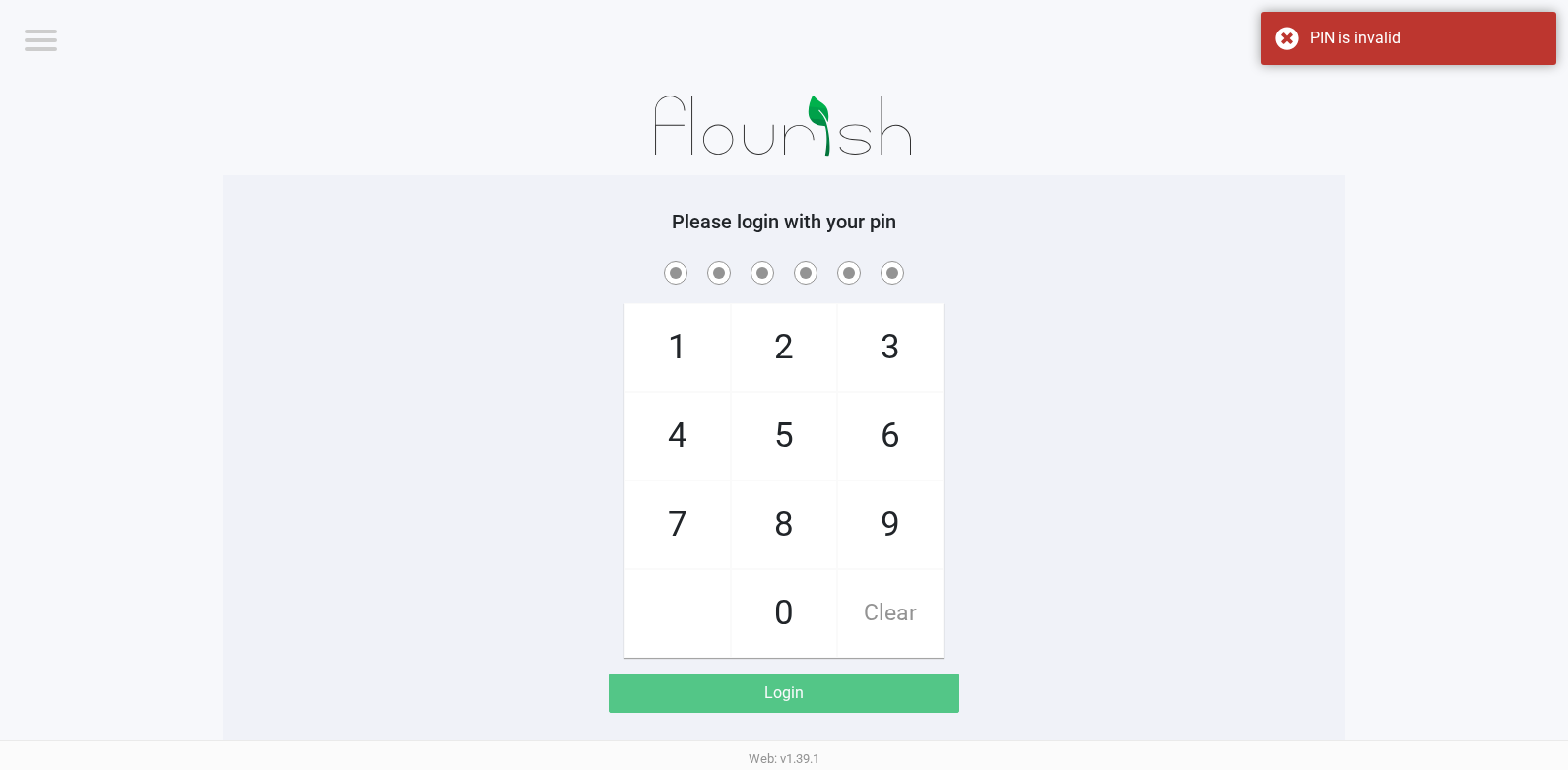 checkbox on "false" 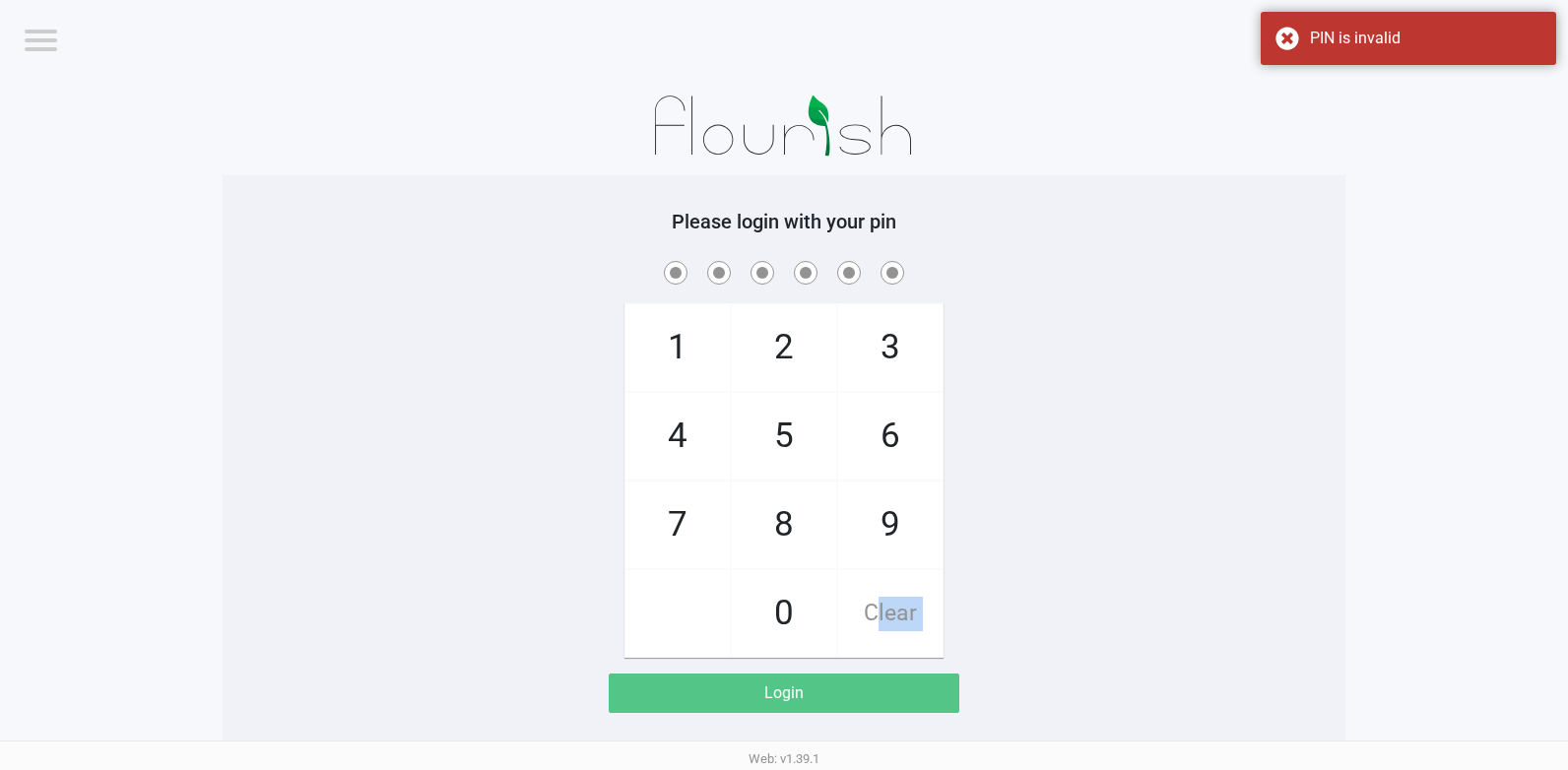 click on "Clear" 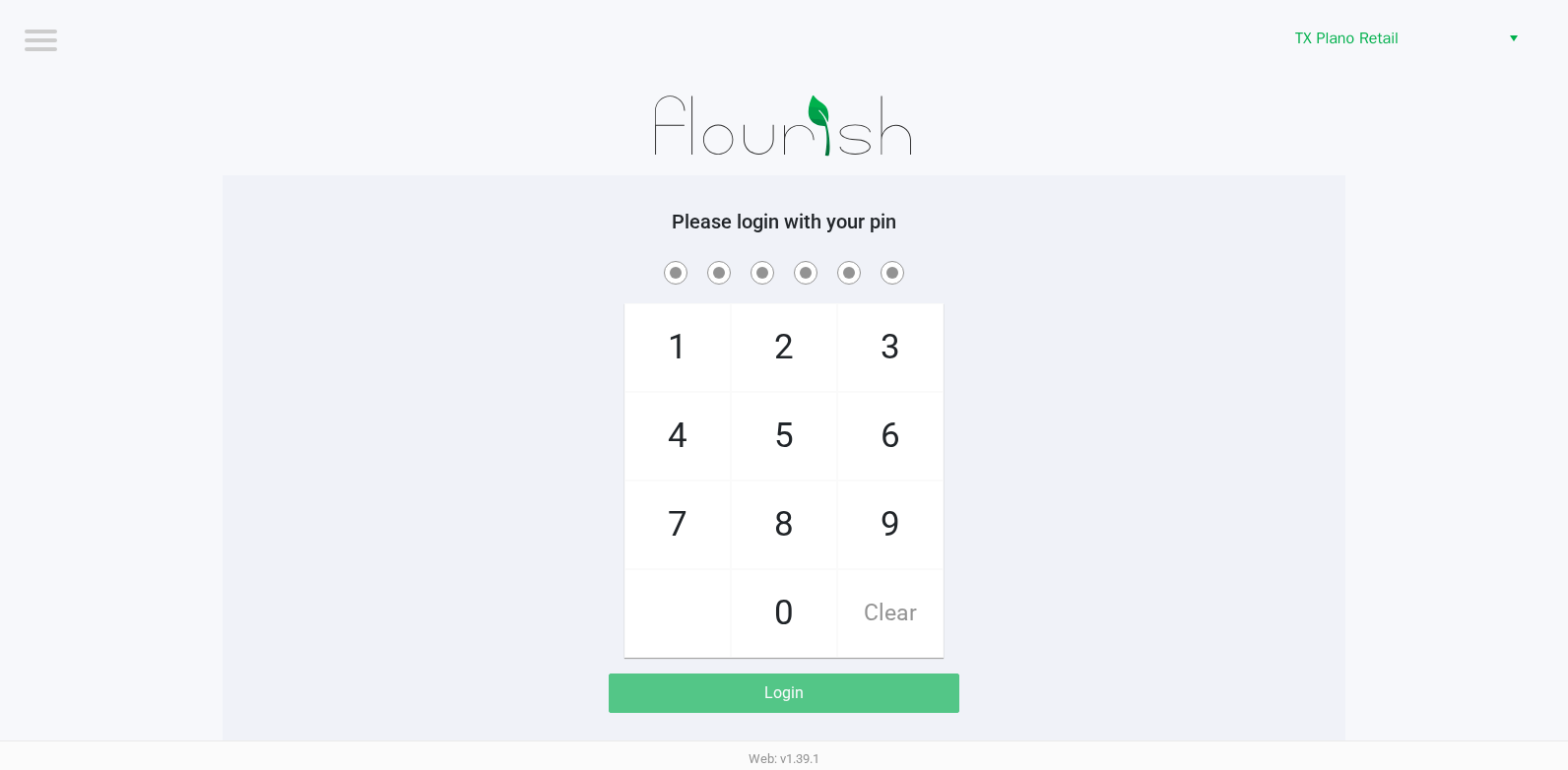 drag, startPoint x: 905, startPoint y: 616, endPoint x: 1160, endPoint y: 423, distance: 319.803 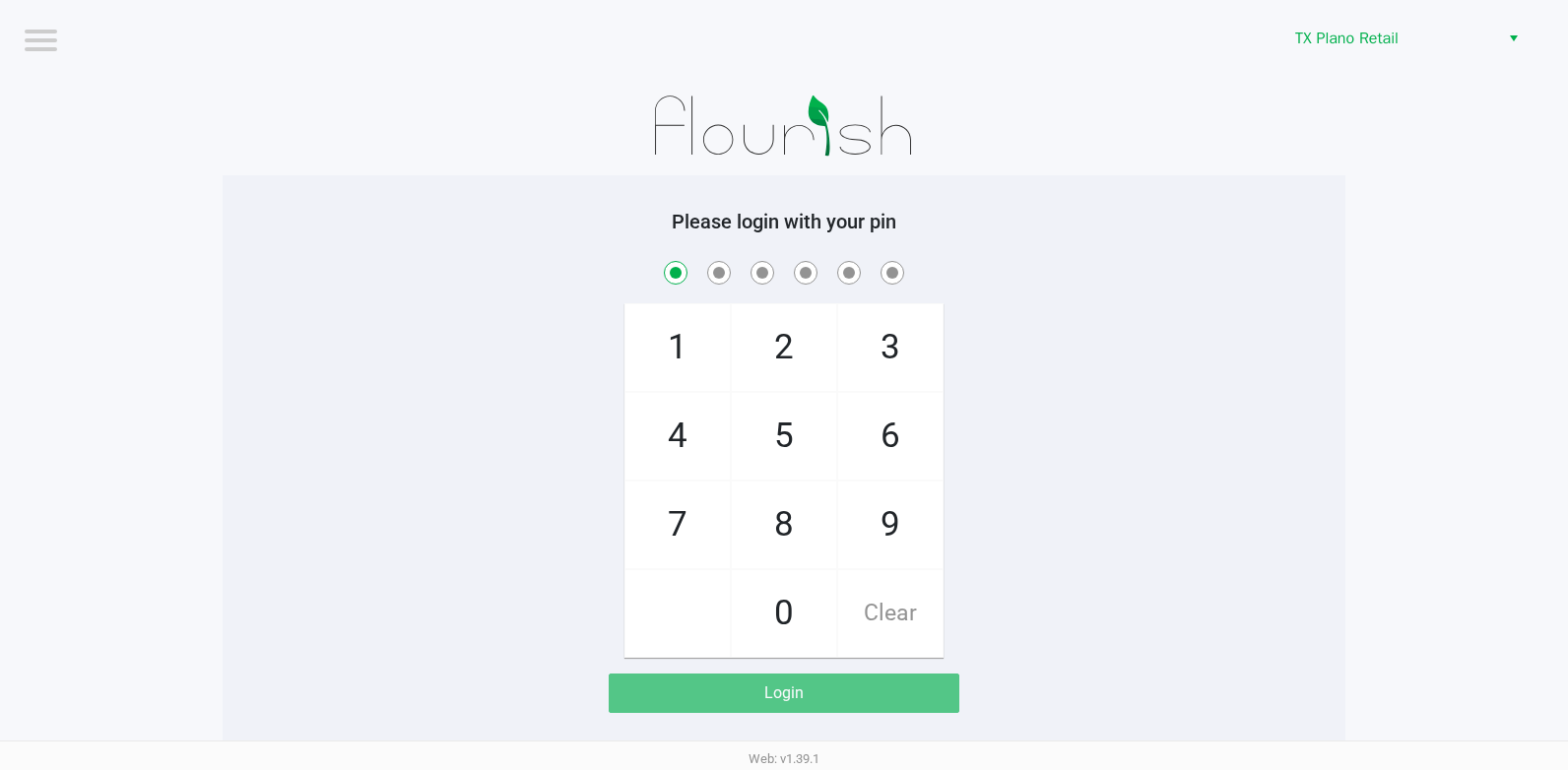 checkbox on "true" 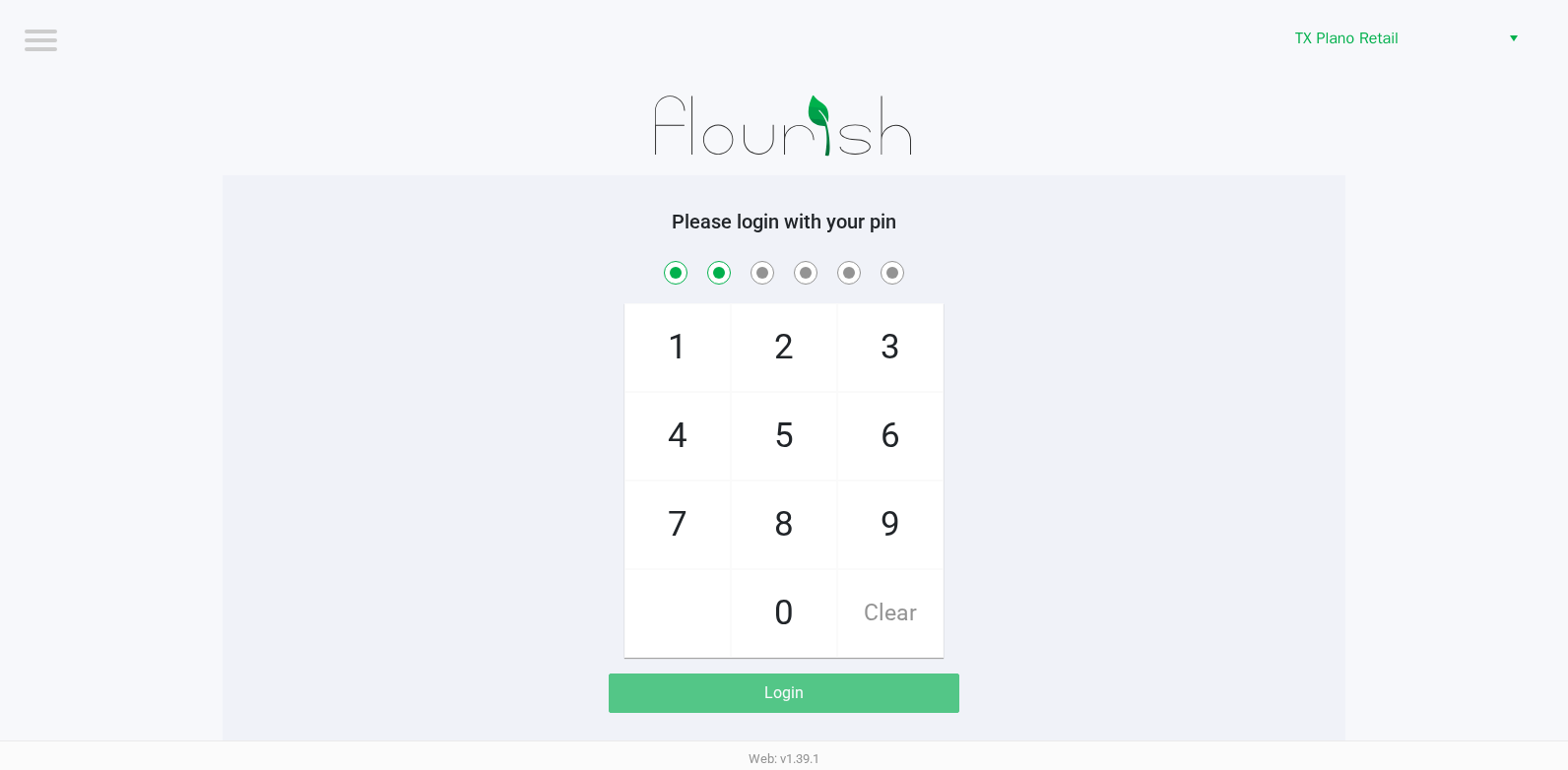 checkbox on "true" 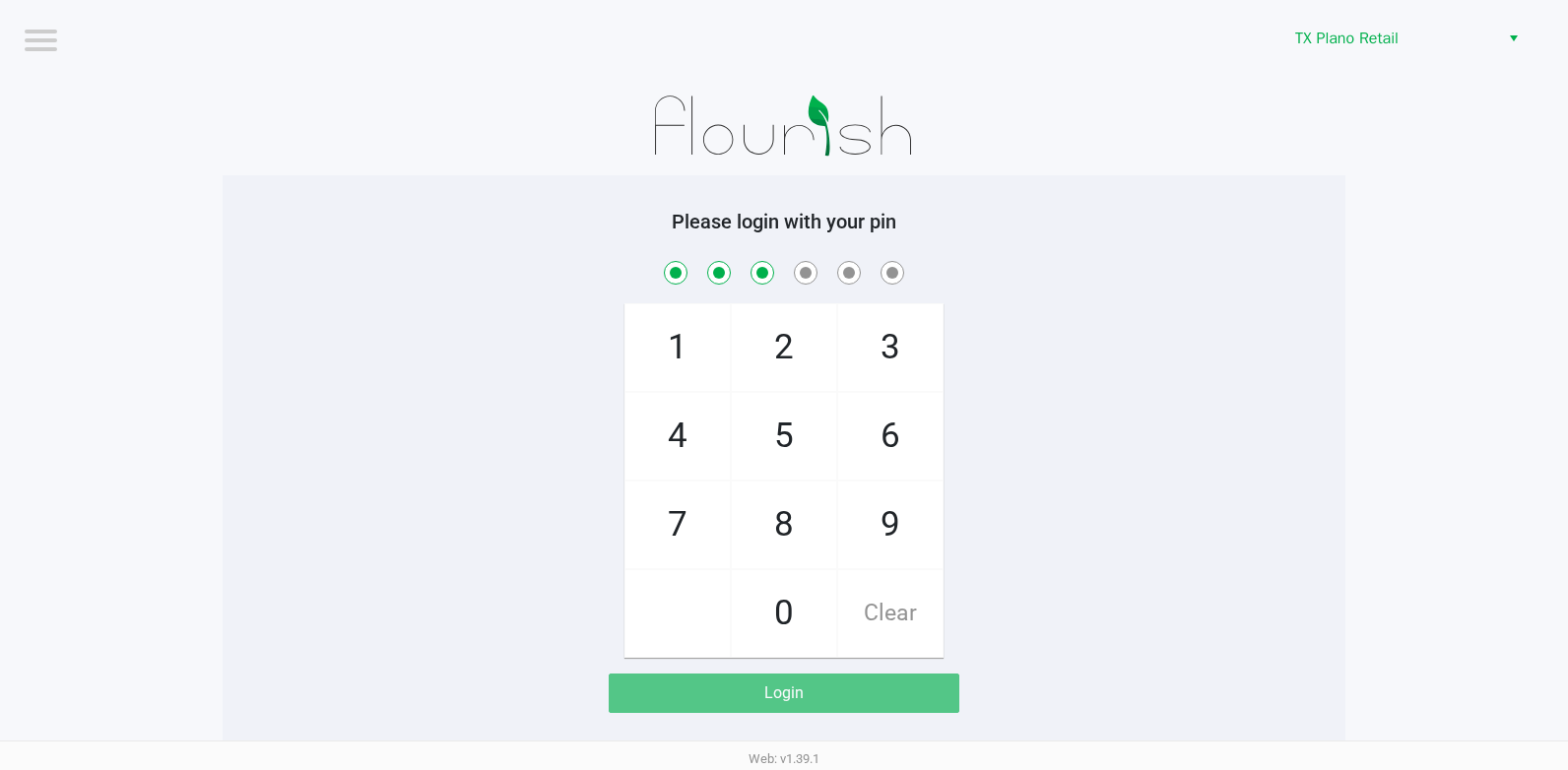 checkbox on "true" 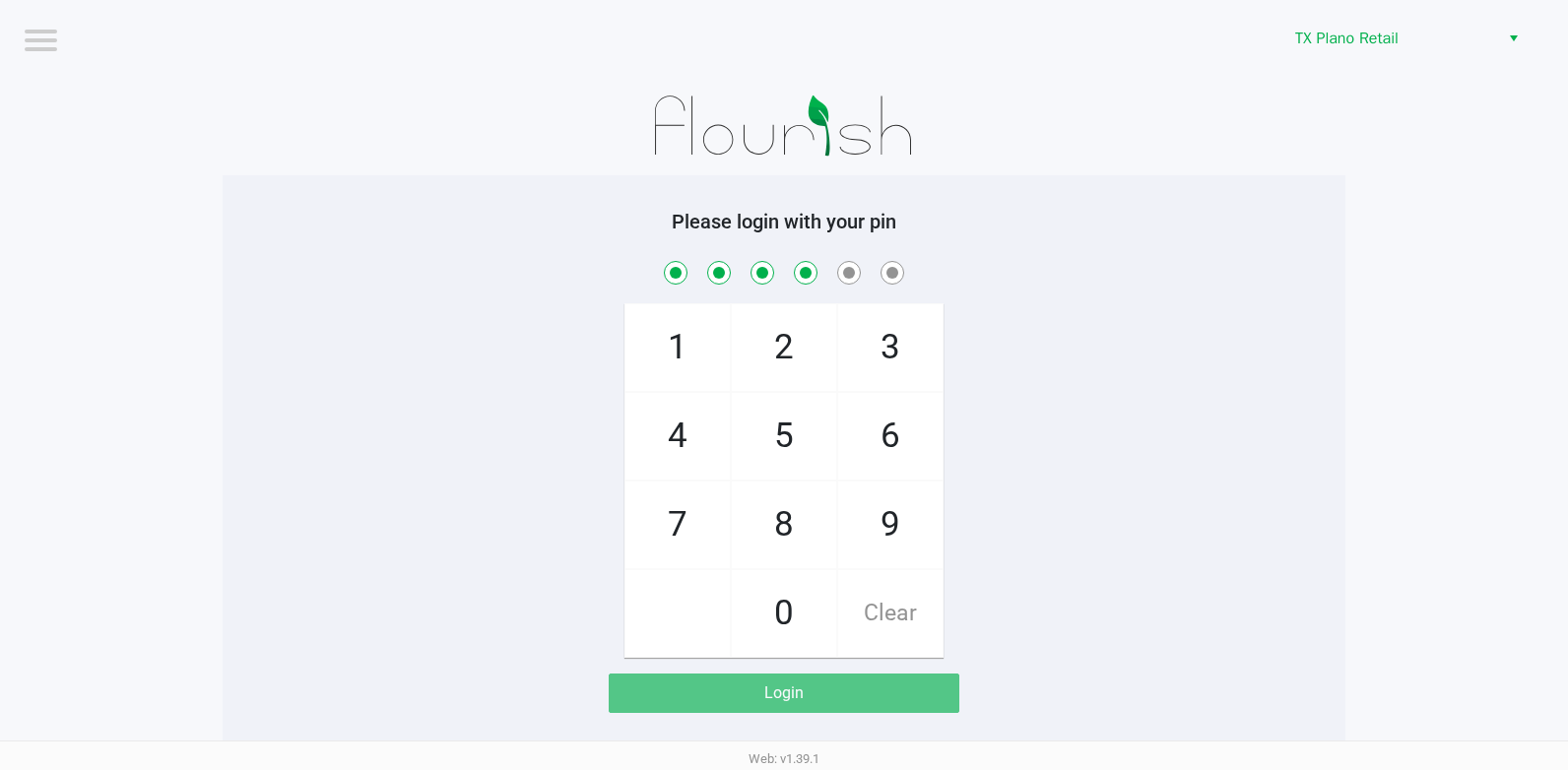 checkbox on "true" 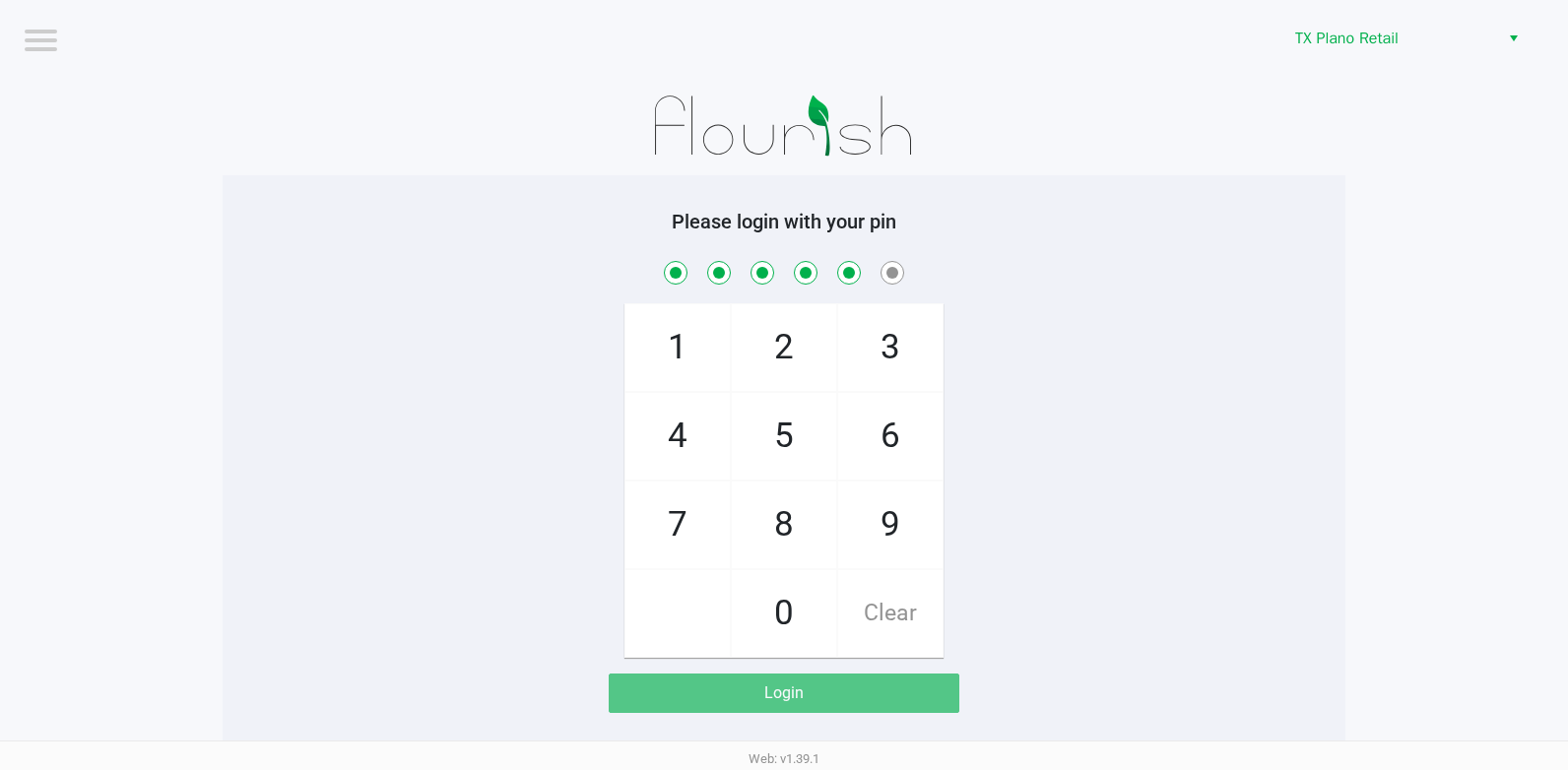 checkbox on "true" 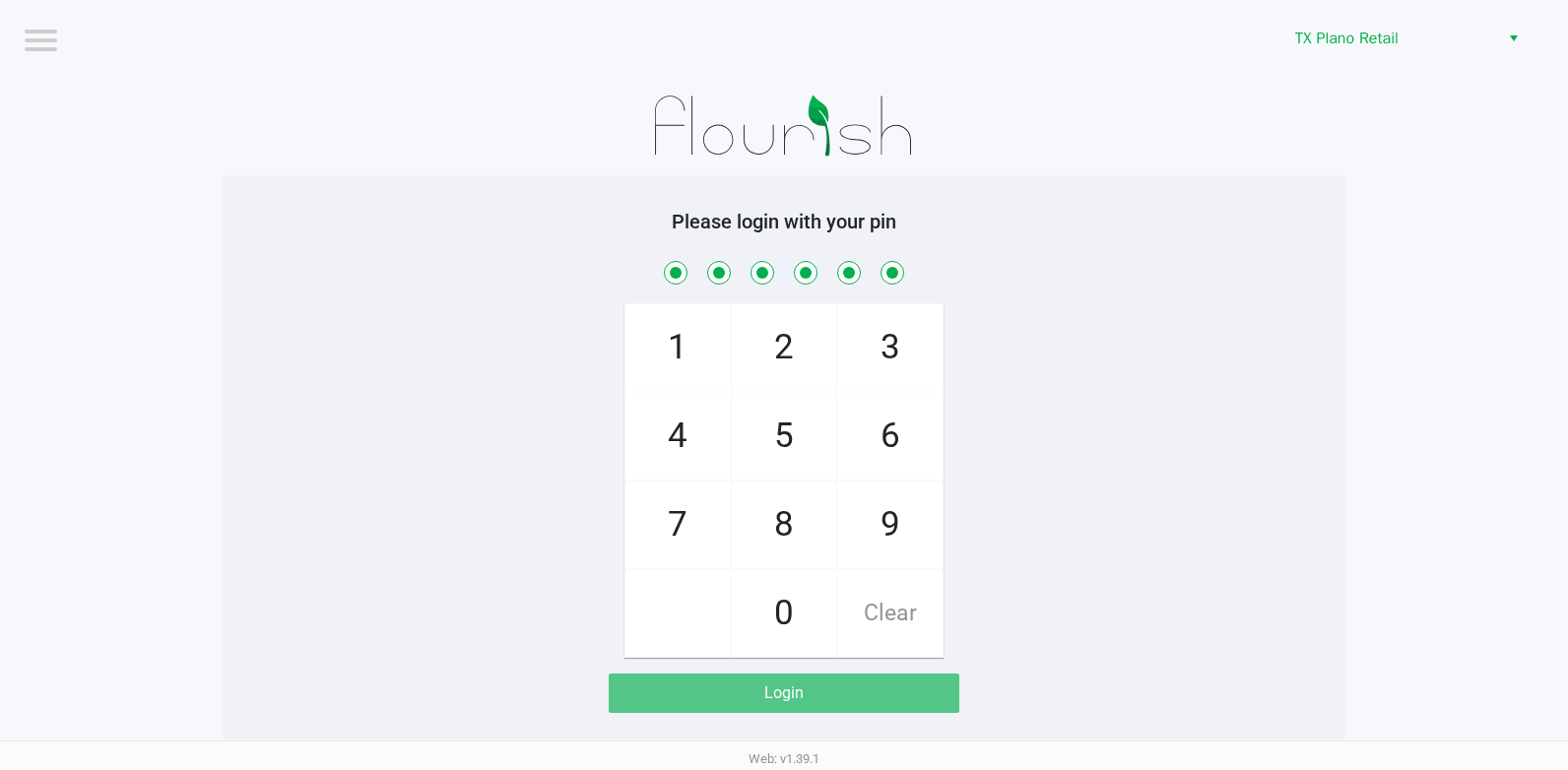 checkbox on "true" 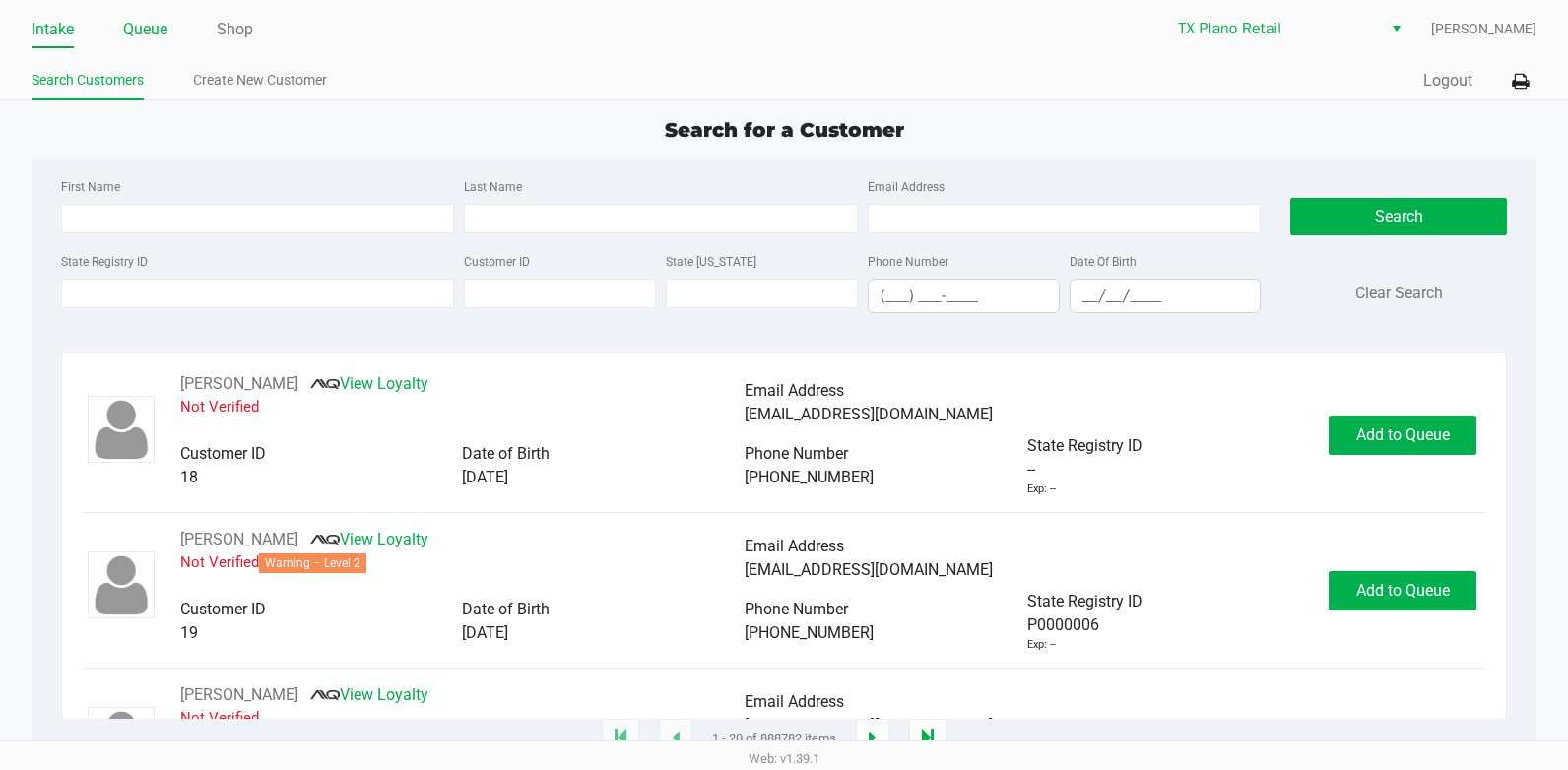 click on "Queue" 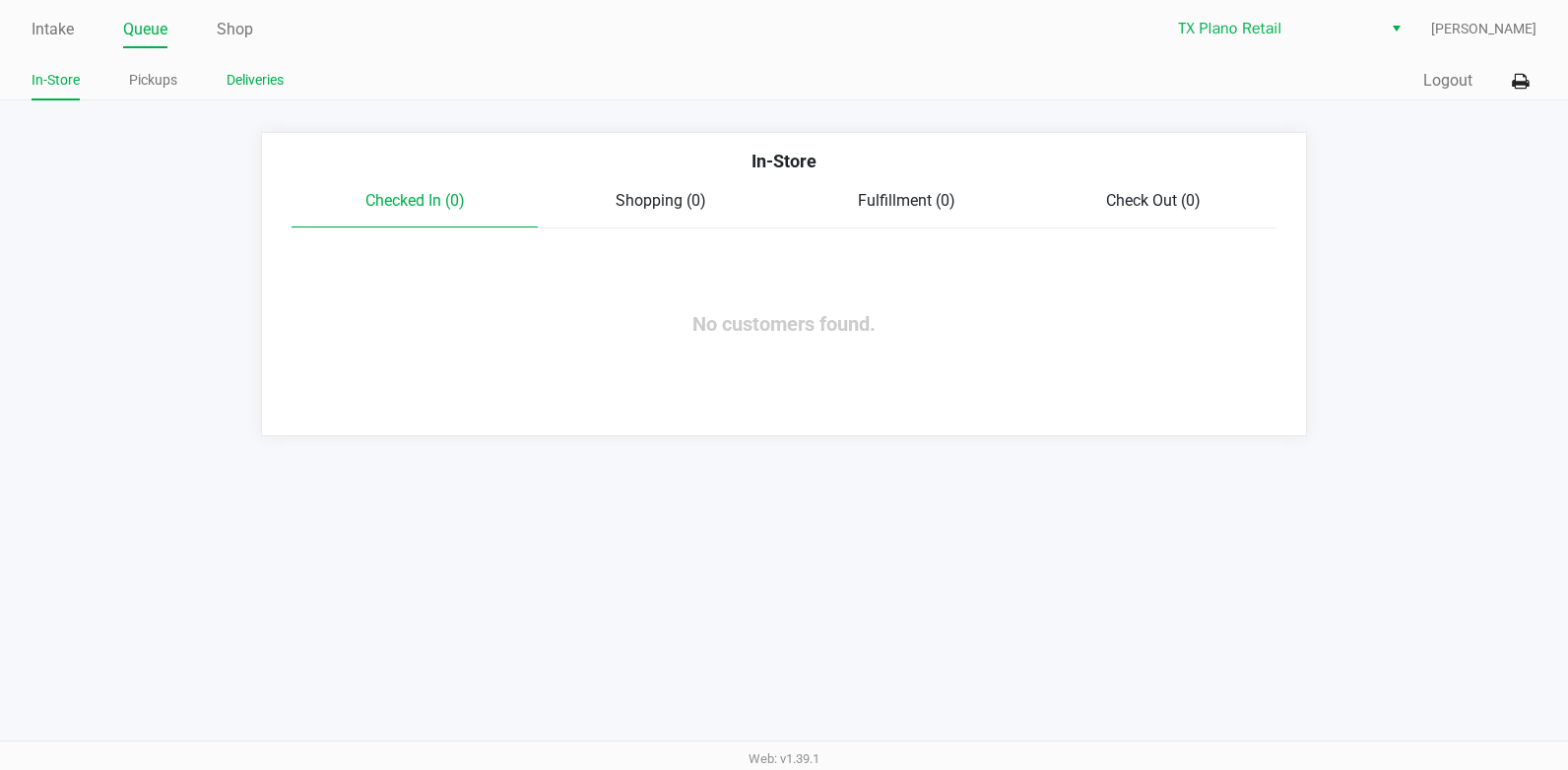 click on "Deliveries" 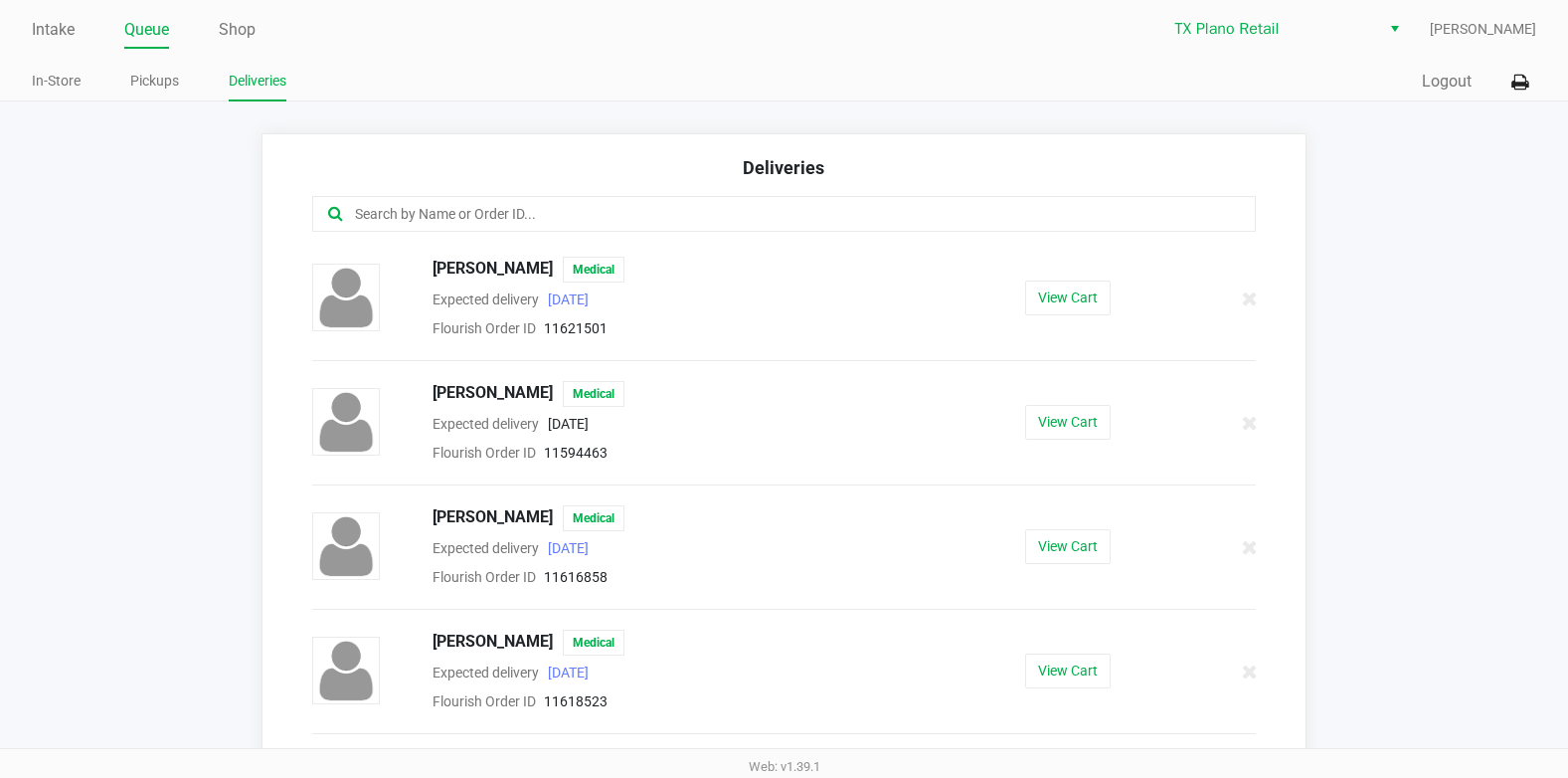scroll, scrollTop: 2370, scrollLeft: 0, axis: vertical 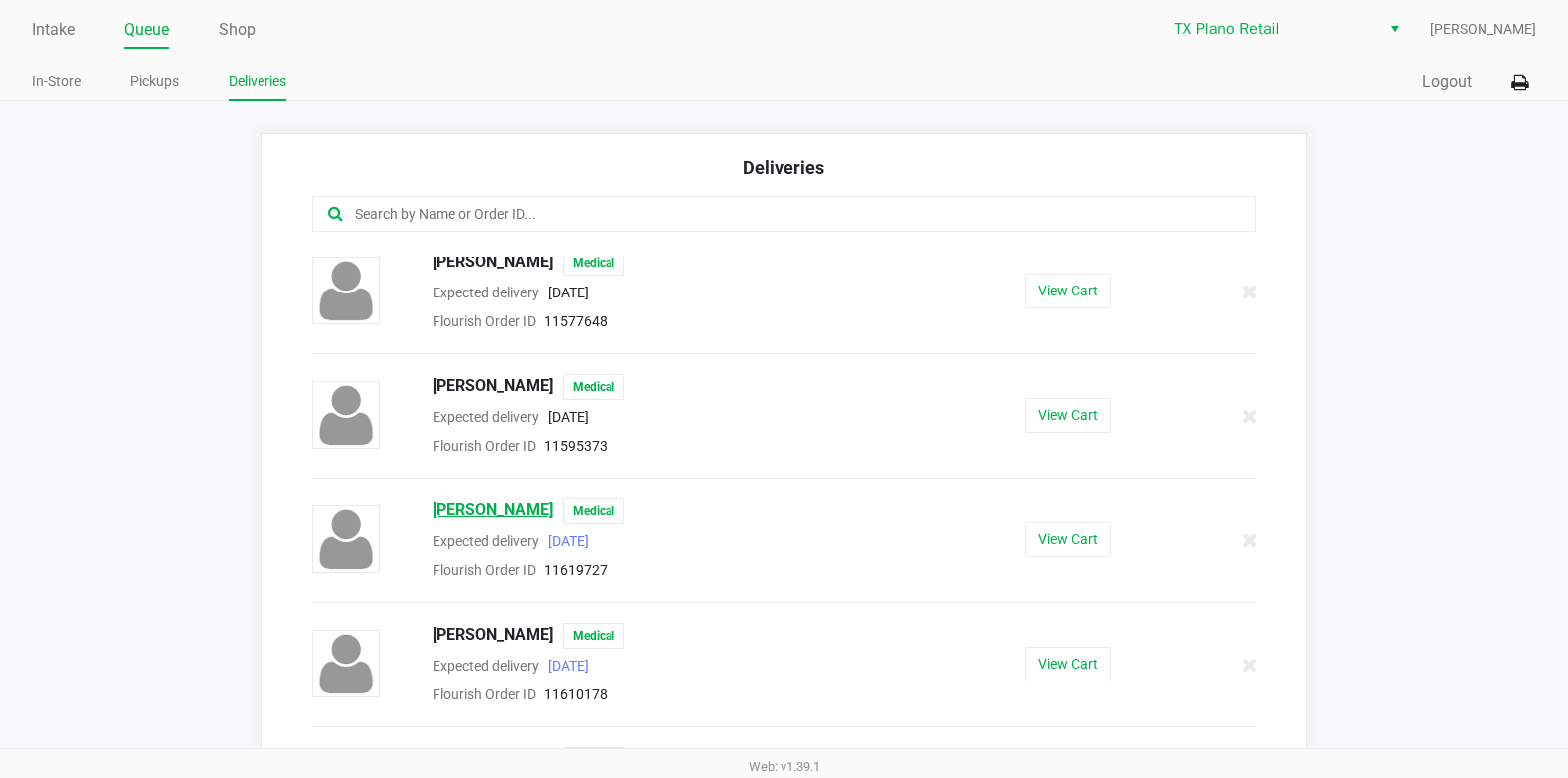 click on "Patrick Hayes" 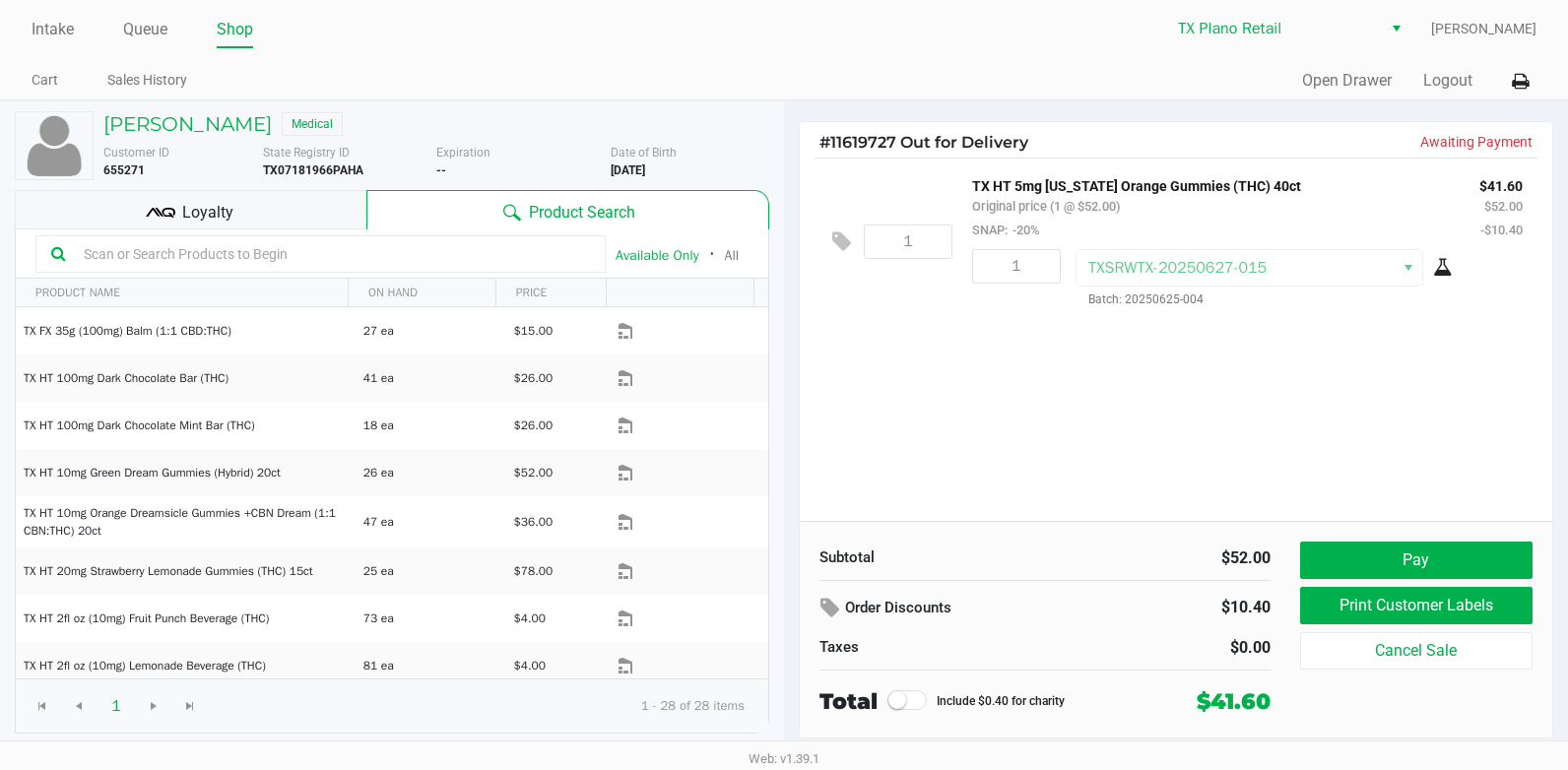 click on "1  TX HT 5mg Texas Orange Gummies (THC) 40ct   Original price (1 @ $52.00)  SNAP:  -20% $41.60 $52.00 -$10.40 1 TXSRWTX-20250627-015  Batch: 20250625-004" 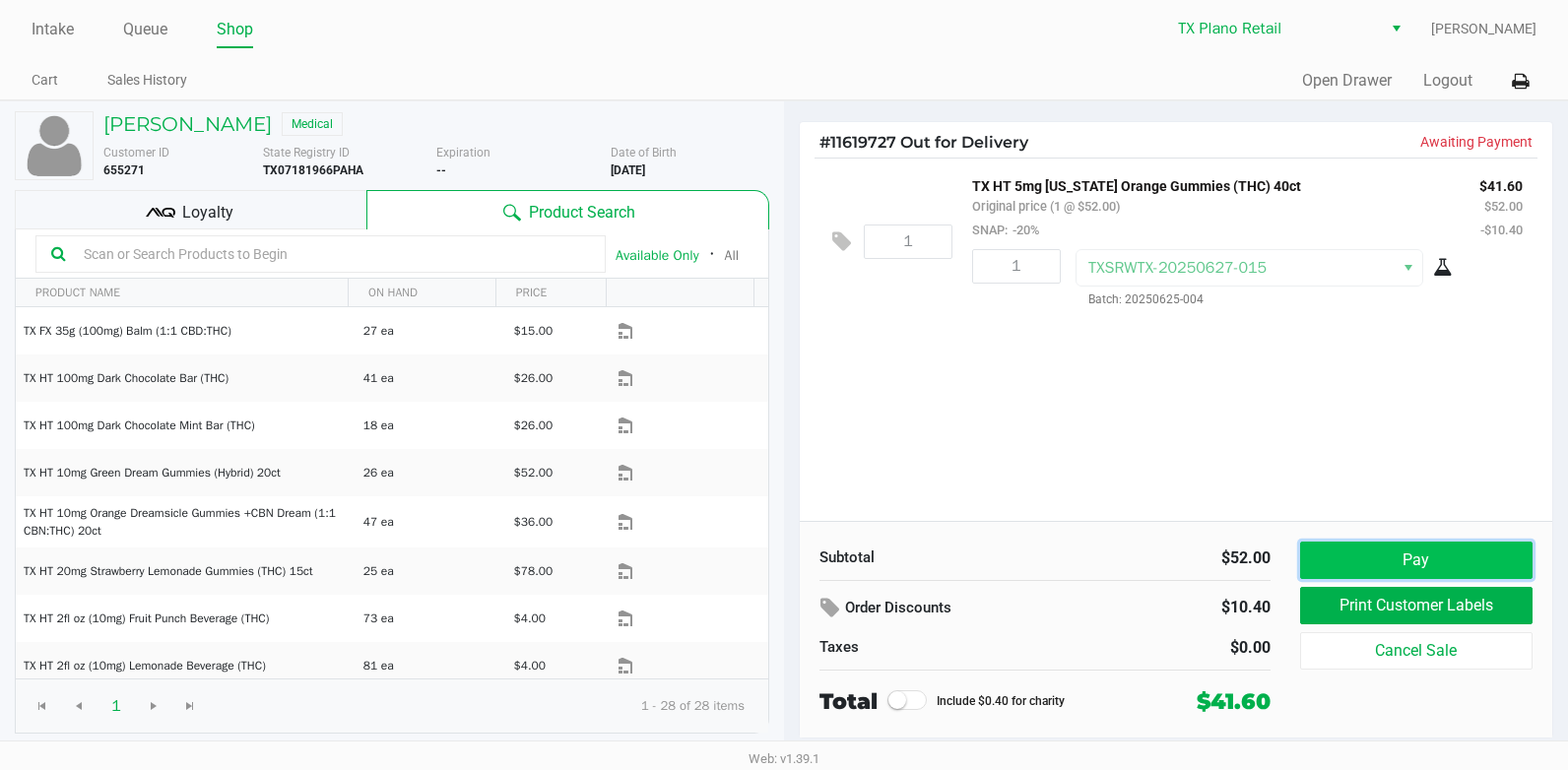 click on "Pay" 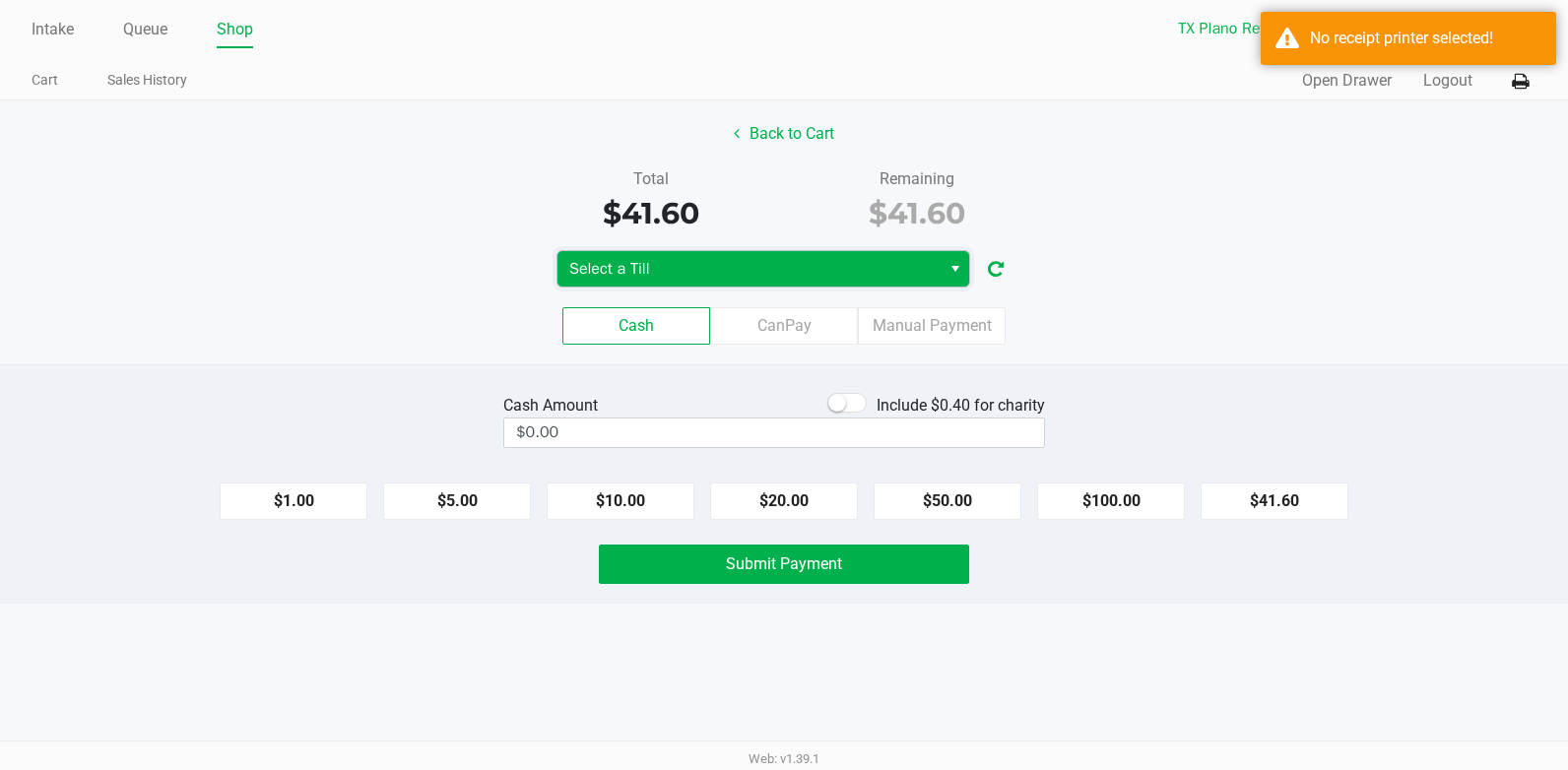 drag, startPoint x: 765, startPoint y: 276, endPoint x: 754, endPoint y: 280, distance: 11.7046999 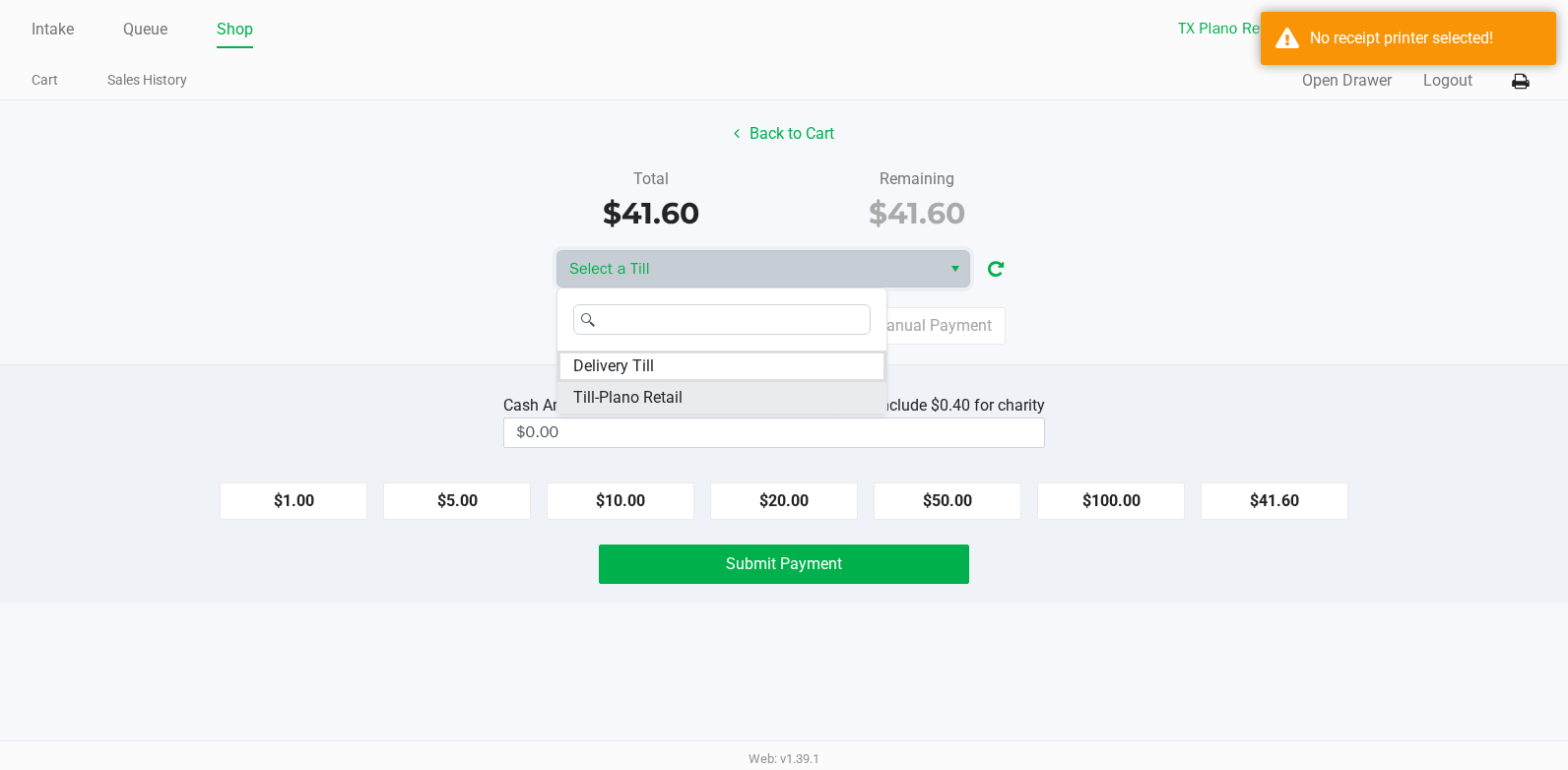 click on "Till-Plano Retail" at bounding box center (627, 398) 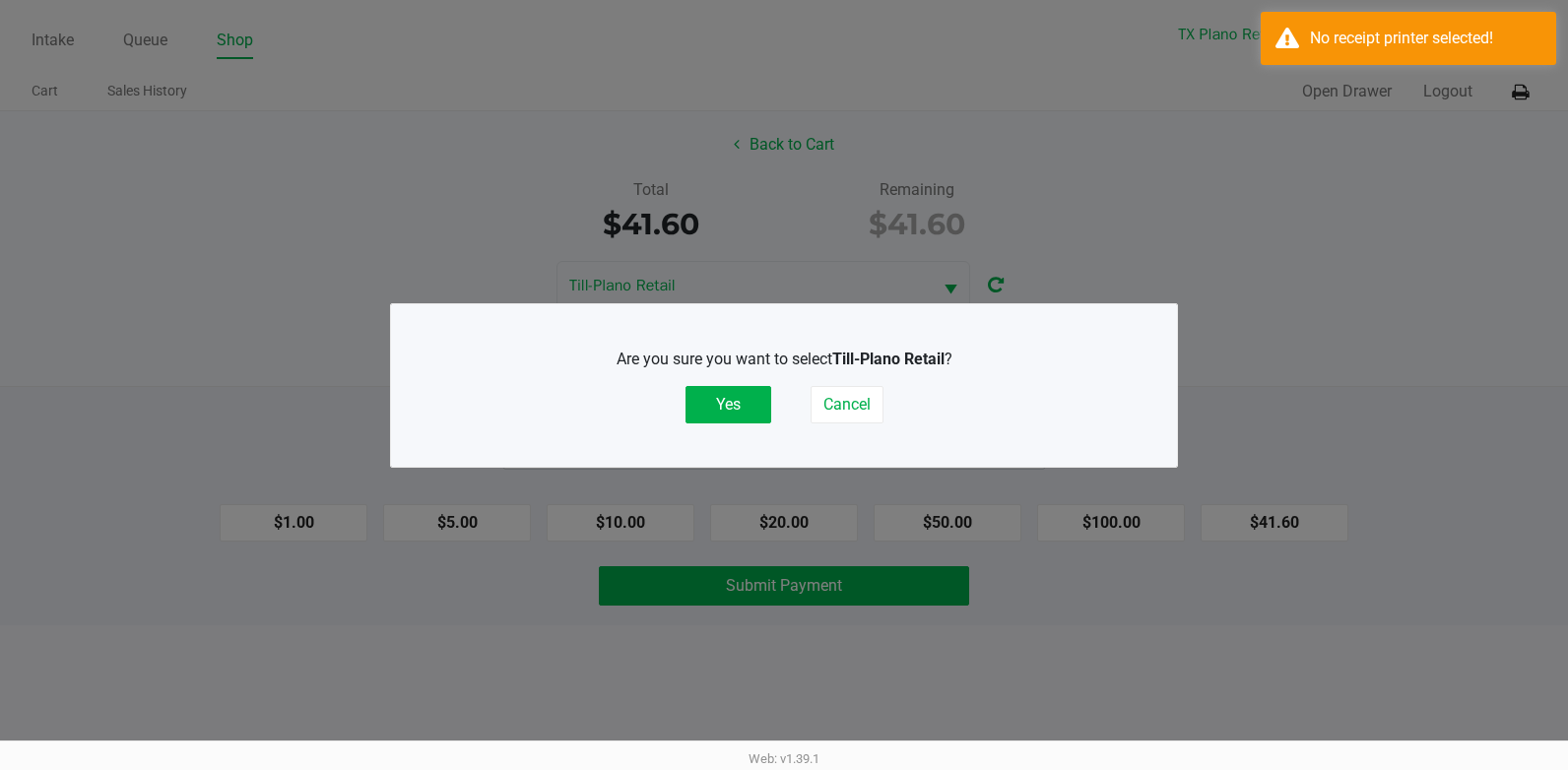 click on "Yes" 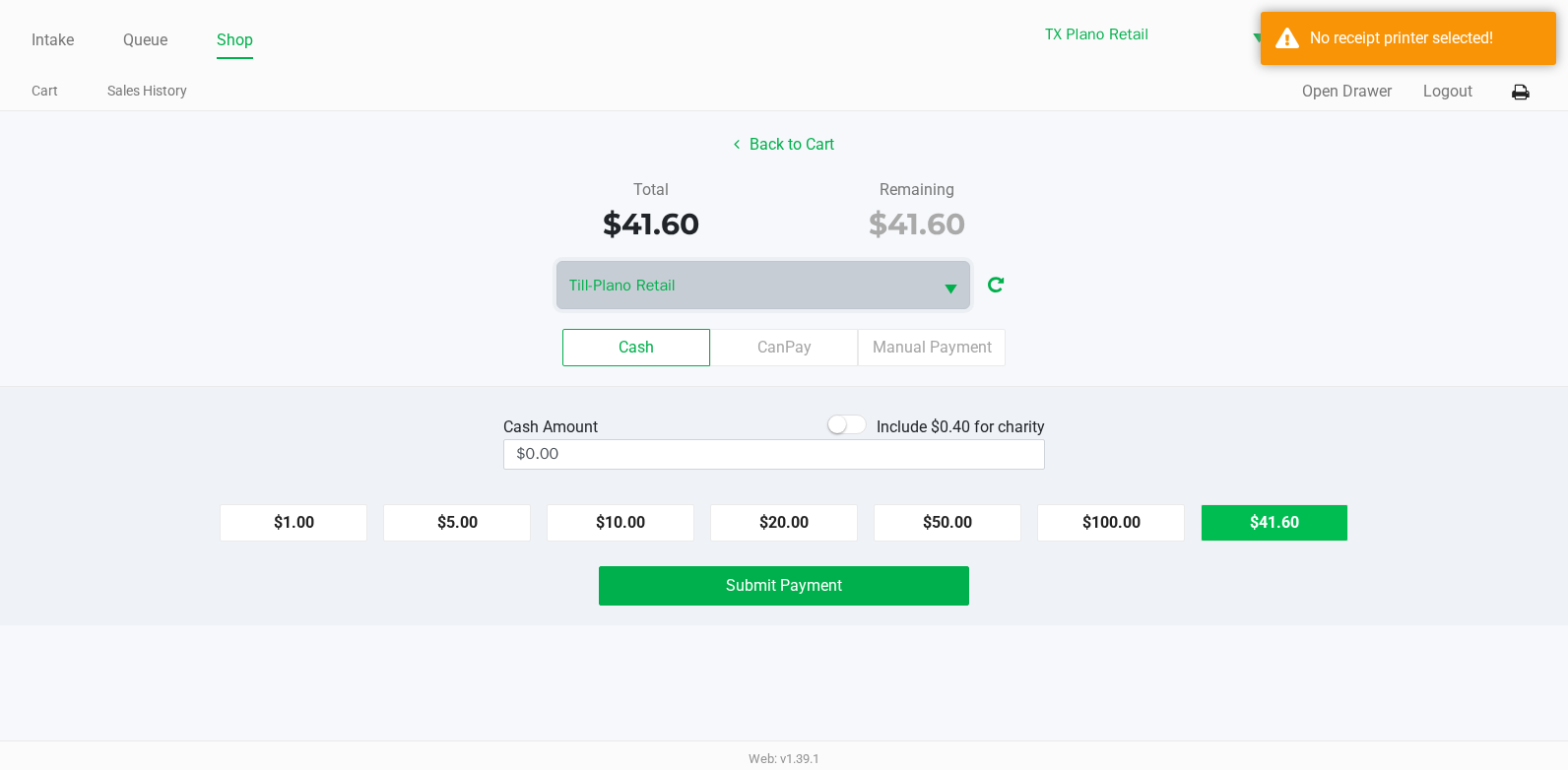 click on "$41.60" 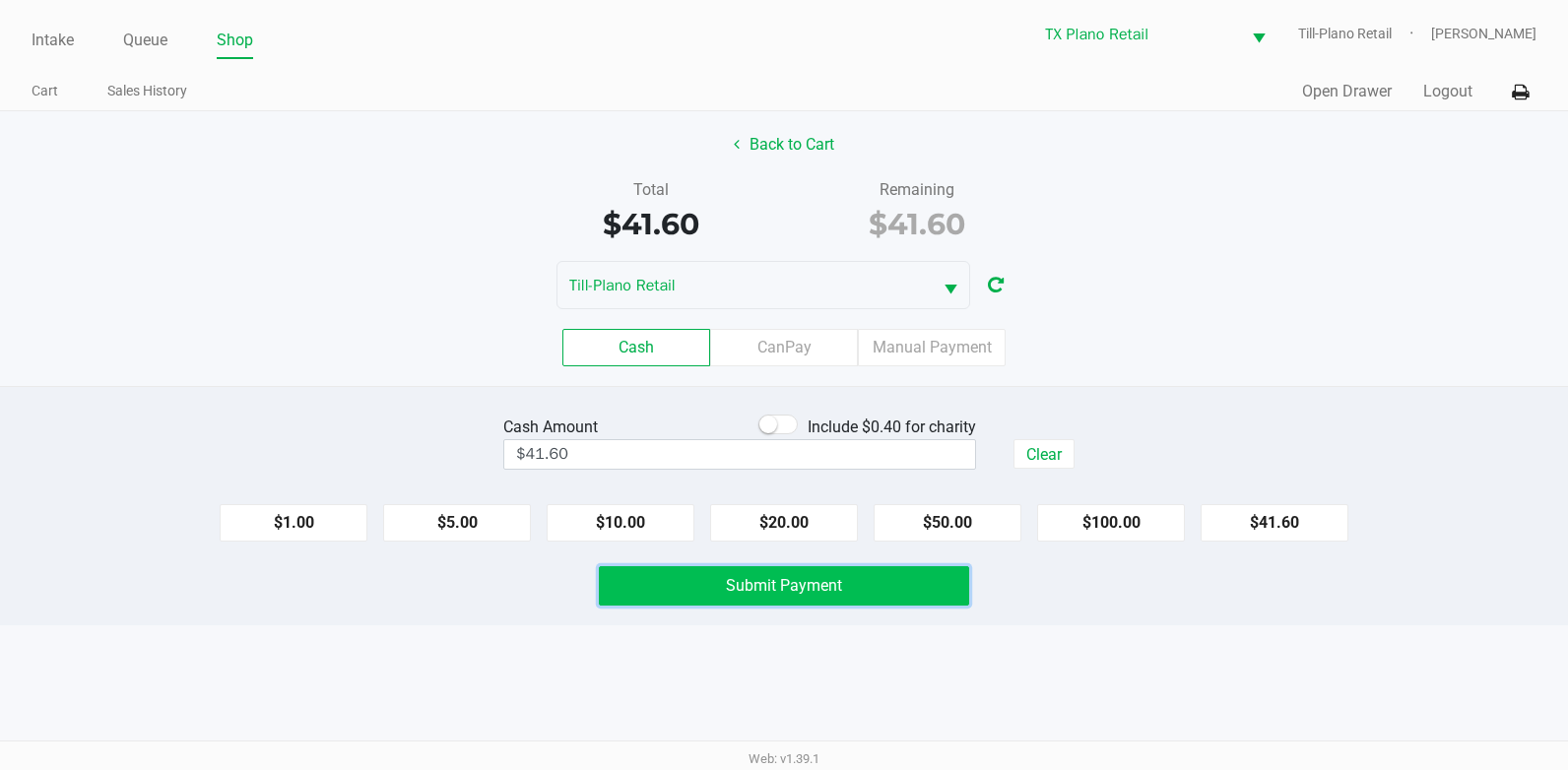 click on "Submit Payment" 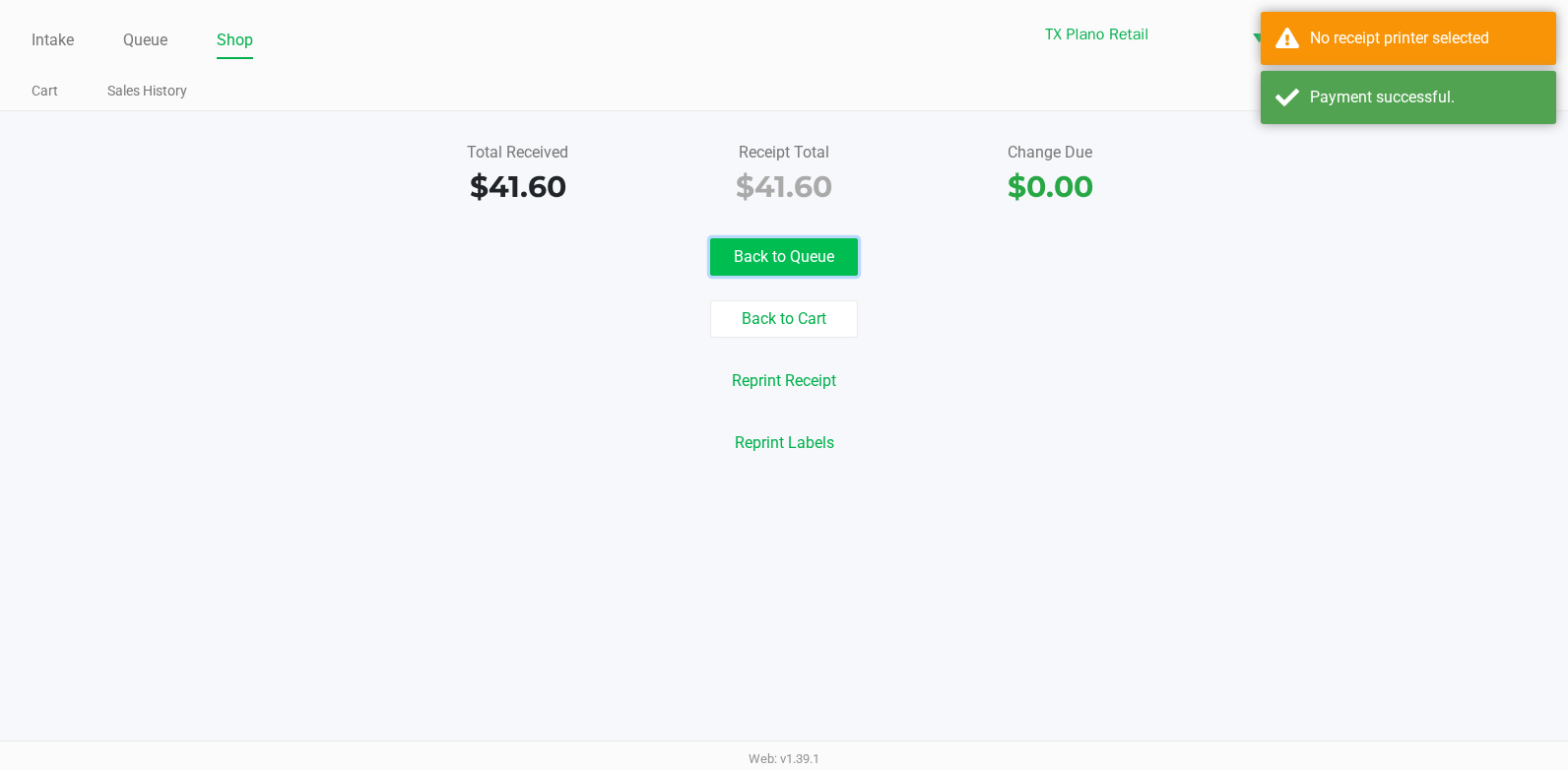 click on "Back to Queue" 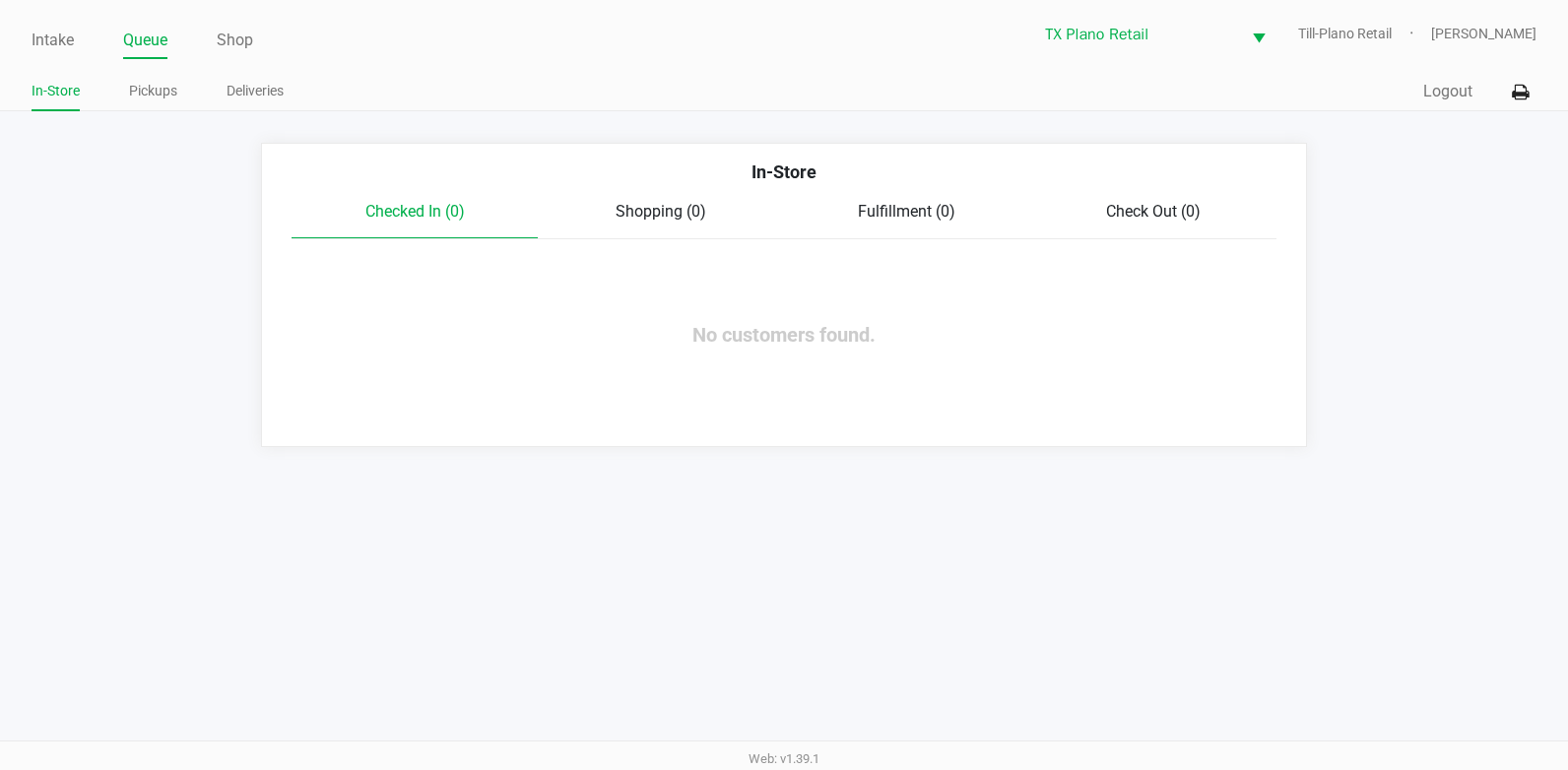 click on "In-Store Pickups Deliveries" 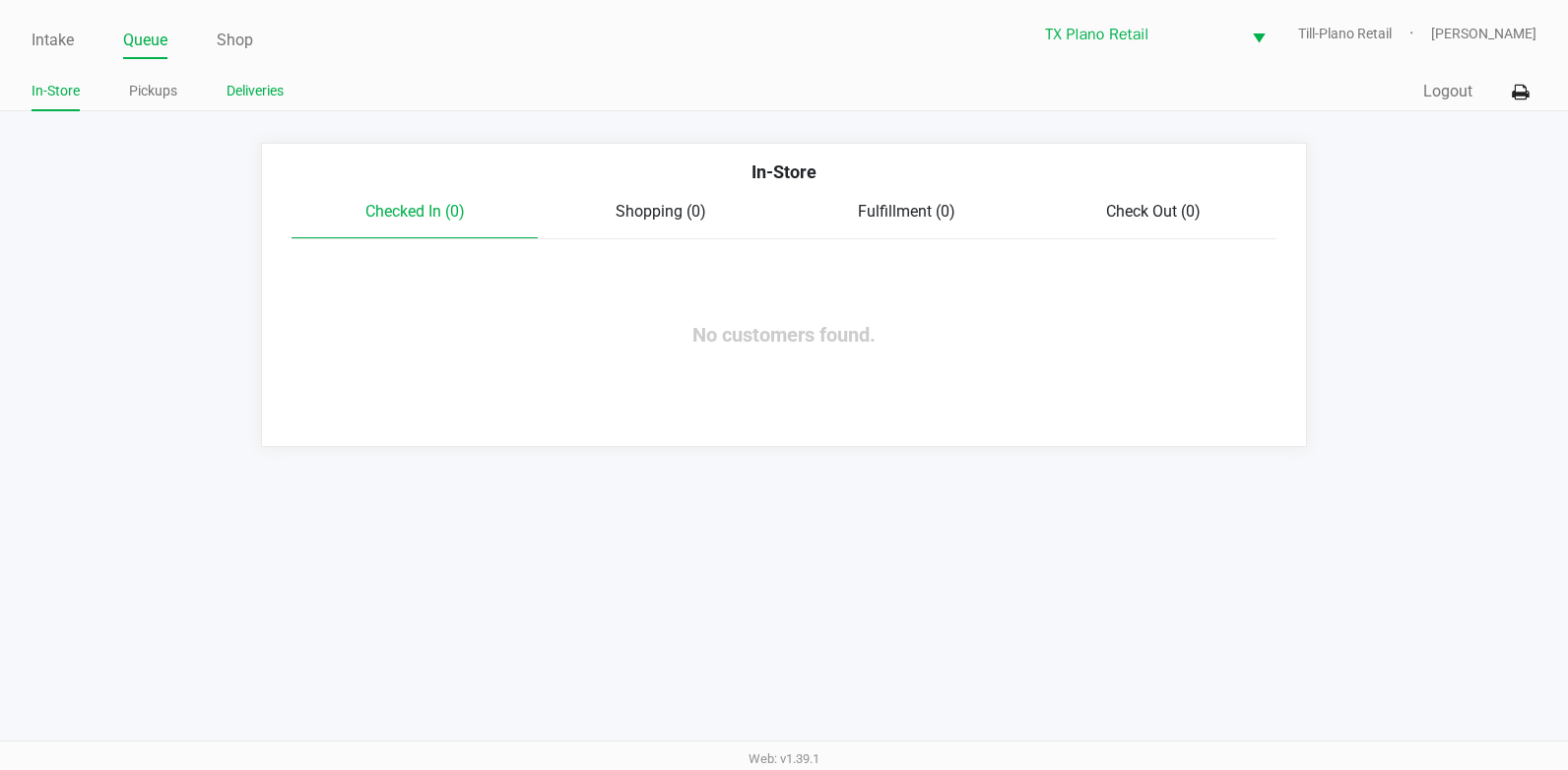 click on "Deliveries" 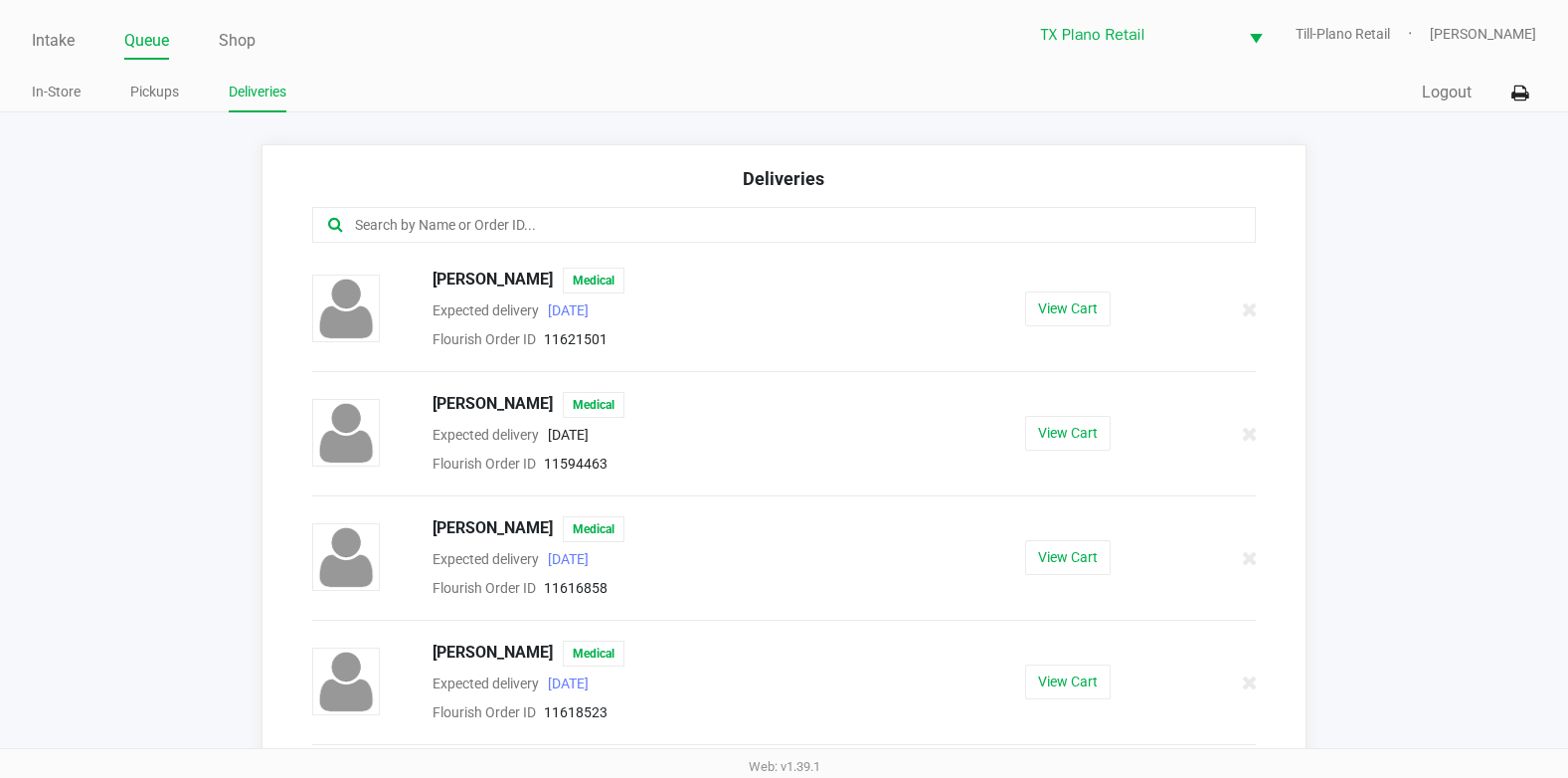 click on "Intake Queue Shop TX Plano Retail  Till-Plano Retail   Dane Hawkins  In-Store Pickups Deliveries  Quick Sale   Logout   Deliveries   Brandi Kuykendall   Medical  Expected delivery      2025-07-13  Flourish Order ID     11621501   View Cart   Brenda Bass   Medical  Expected delivery      2025-07-17  Flourish Order ID     11594463   View Cart   Brittni Lovos   Medical  Expected delivery      2025-07-13  Flourish Order ID     11616858   View Cart   Carol Odom   Medical  Expected delivery      2025-07-13  Flourish Order ID     11618523   View Cart   Cheryl Matthews   Medical  Expected delivery      2025-04-29  Flourish Order ID     11217260   View Cart   Cory Brown   Medical  Expected delivery      2025-07-13  Flourish Order ID     11620399   View Cart   Cory Litke   Medical  Expected delivery      2025-07-13  Flourish Order ID     11616855   View Cart   David Thayer   Medical  Expected delivery      2025-07-19  Flourish Order ID     11600578   View Cart   Deanna Delaney   Medical" 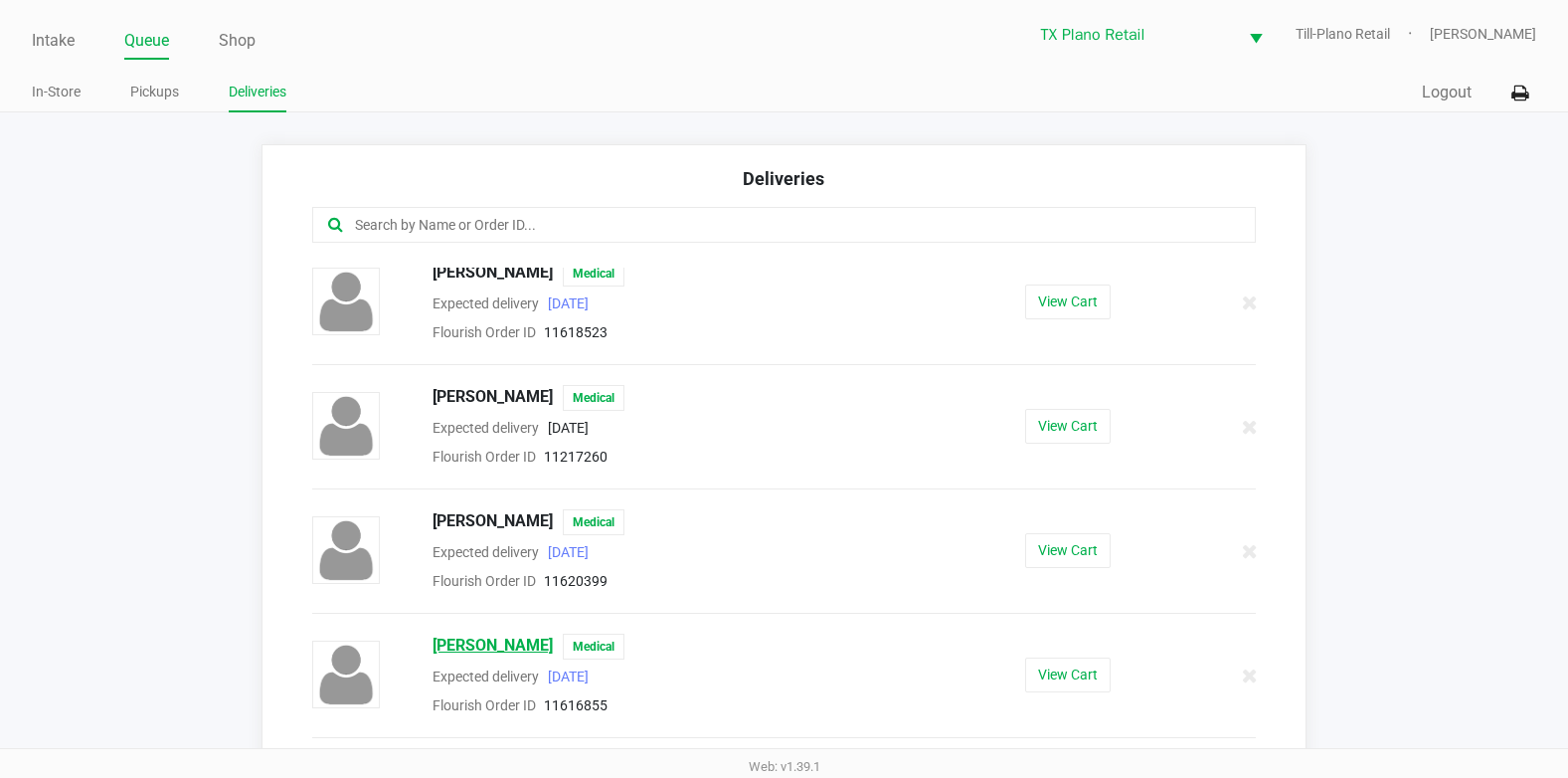click on "Cory Litke" 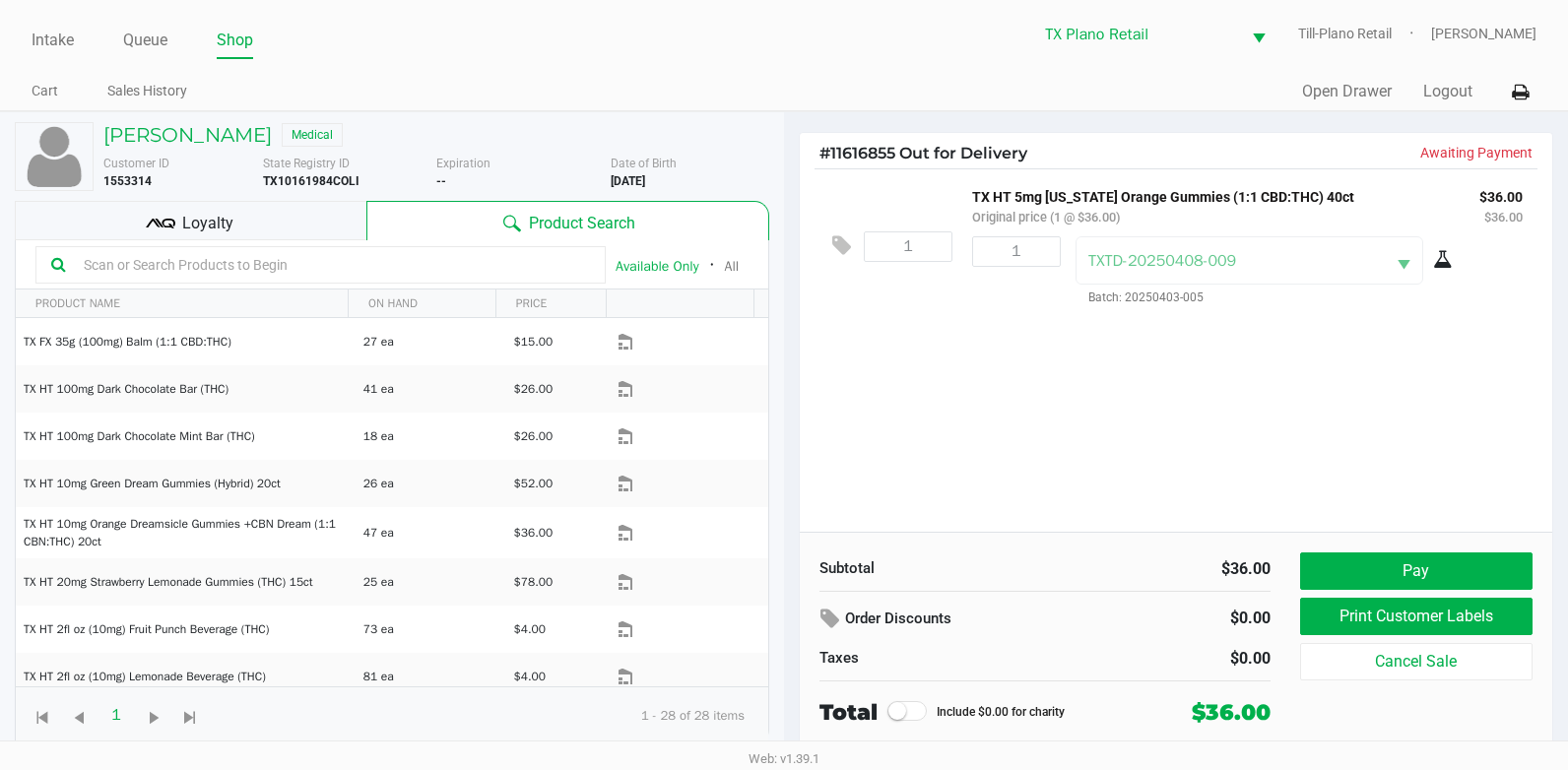 click on "1  TX HT 5mg Texas Orange Gummies (1:1 CBD:THC) 40ct   Original price (1 @ $36.00) $36.00 $36.00 1 TXTD-20250408-009  Batch: 20250403-005" 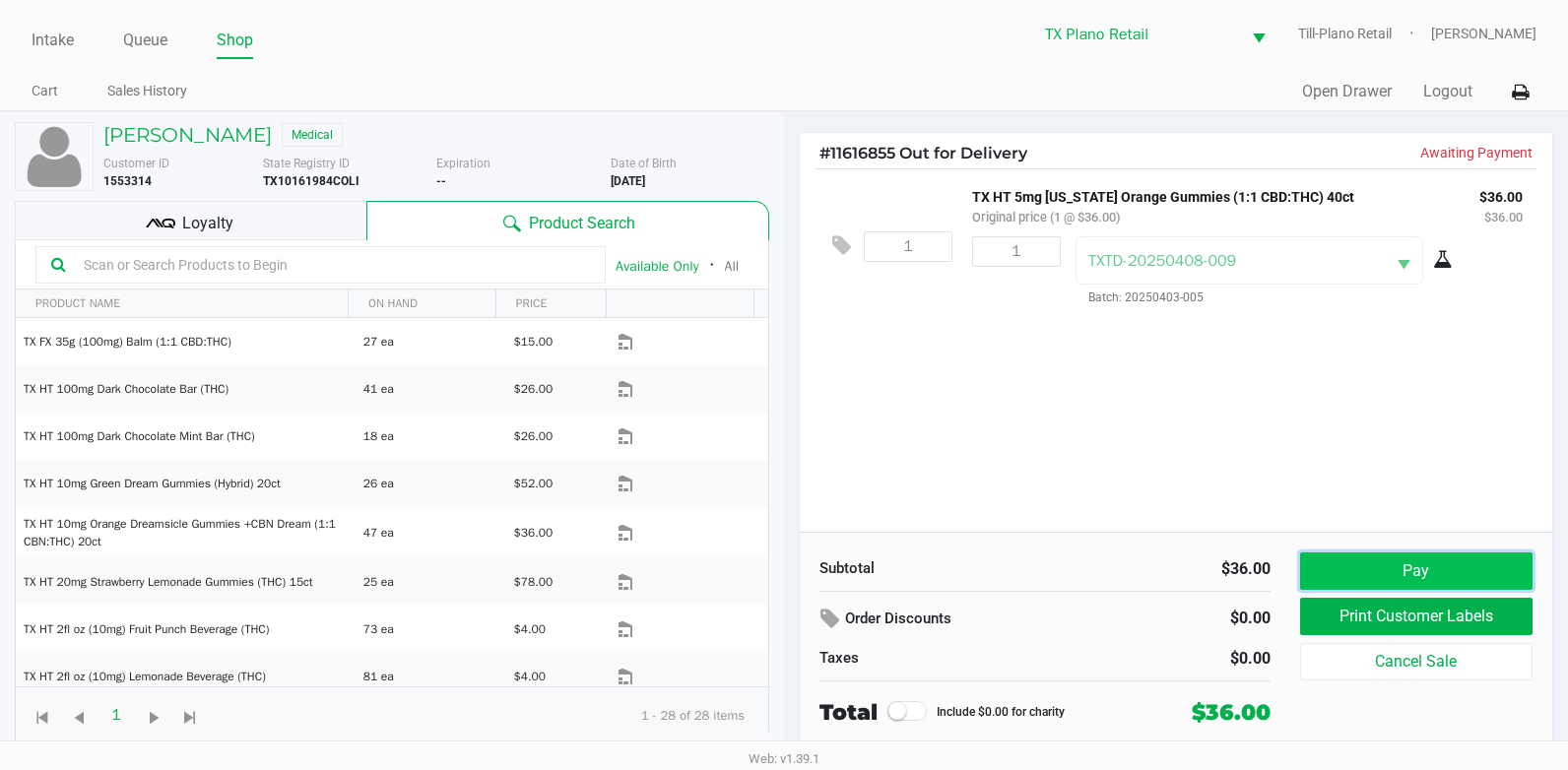 click on "Pay" 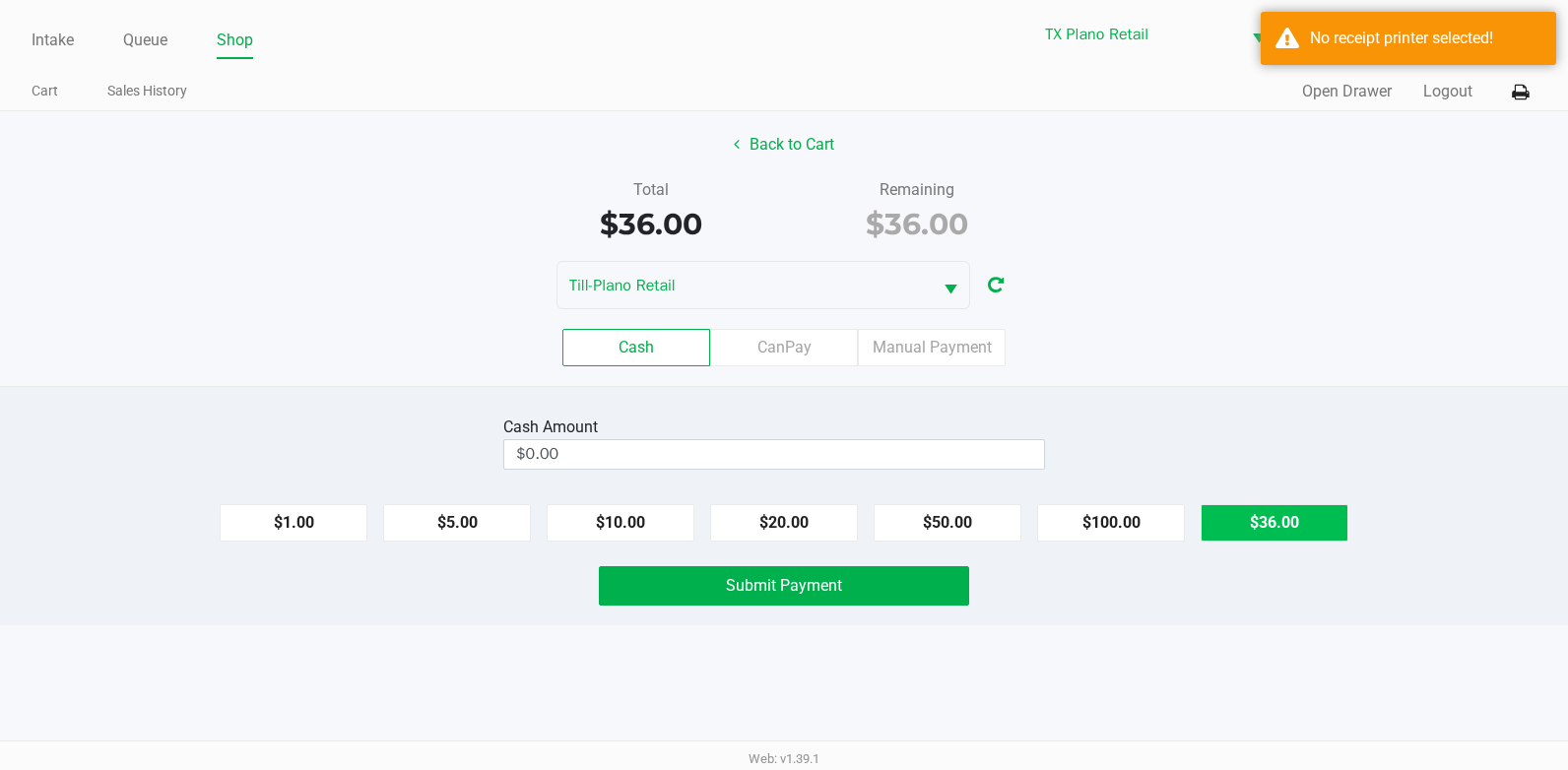 click on "$36.00" 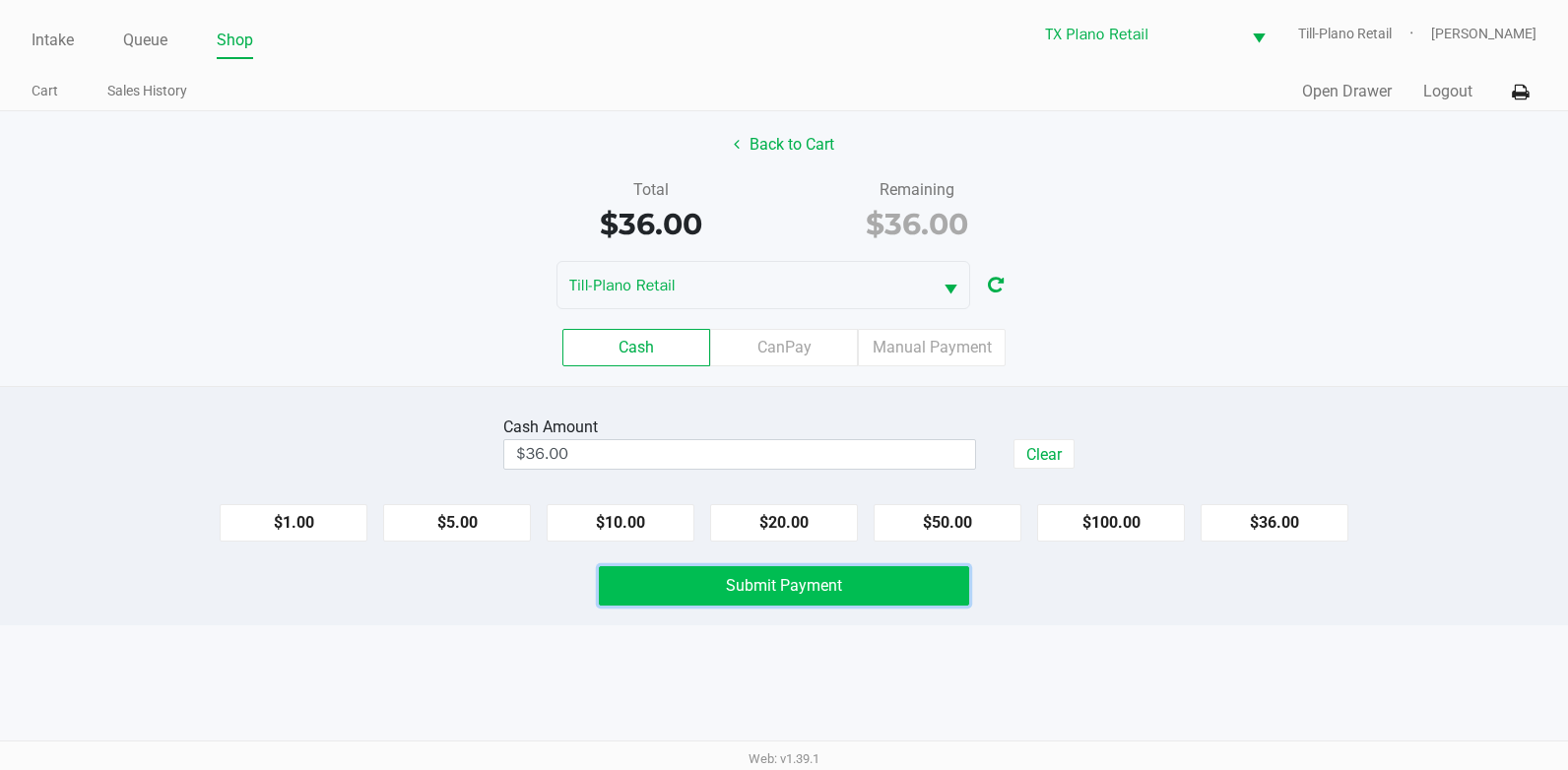 click on "Submit Payment" 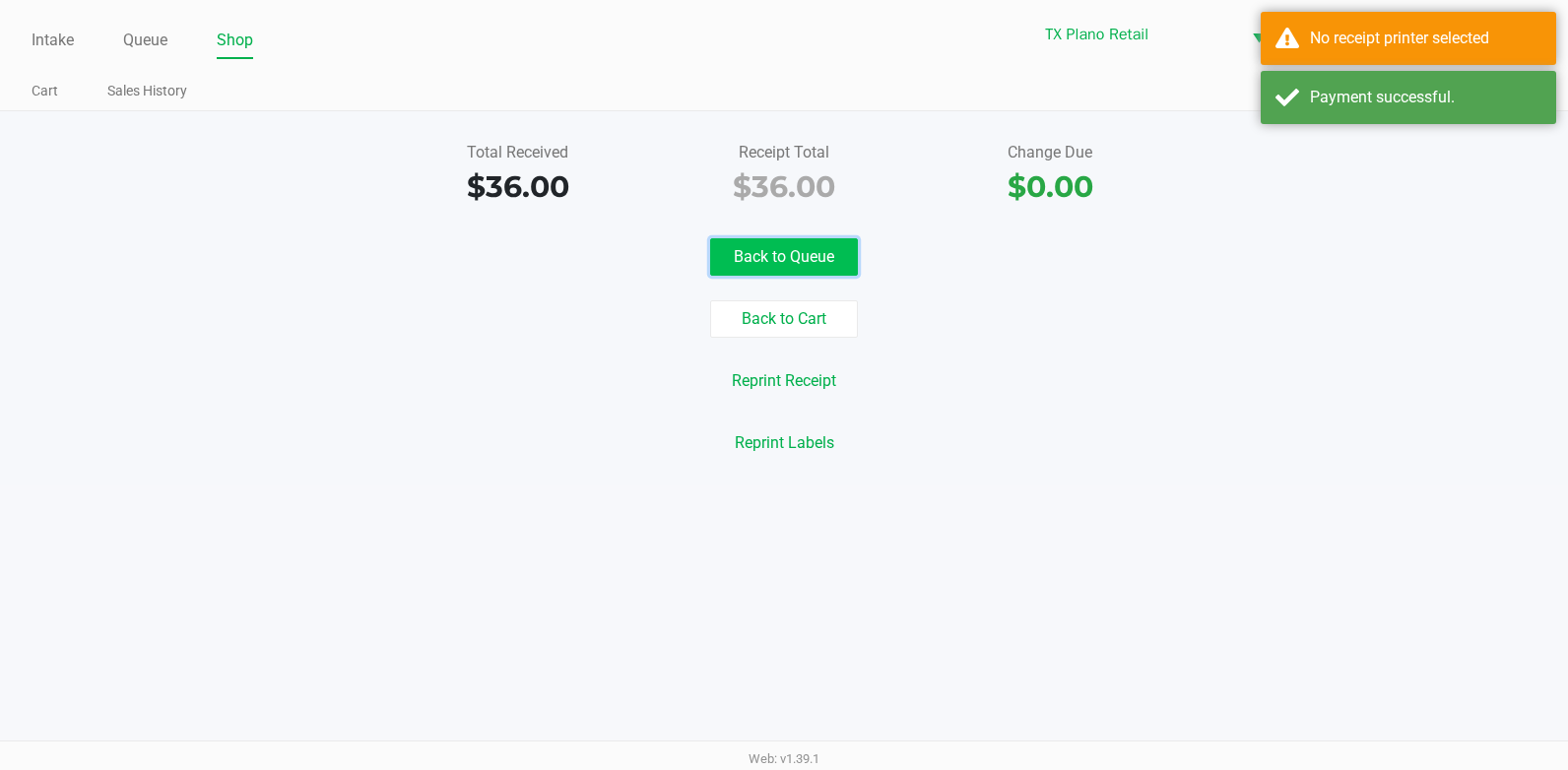 click on "Back to Queue" 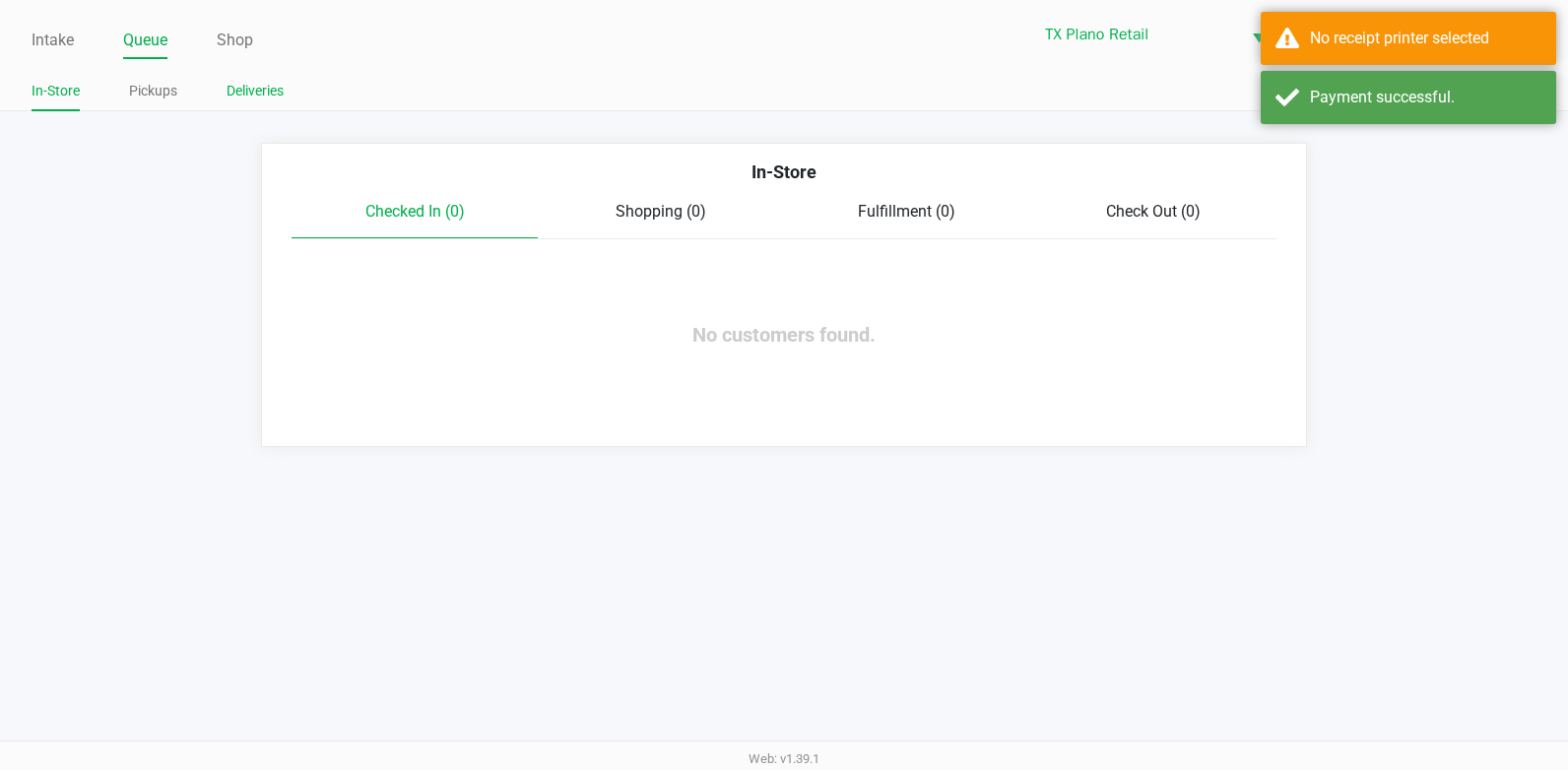 click on "Deliveries" 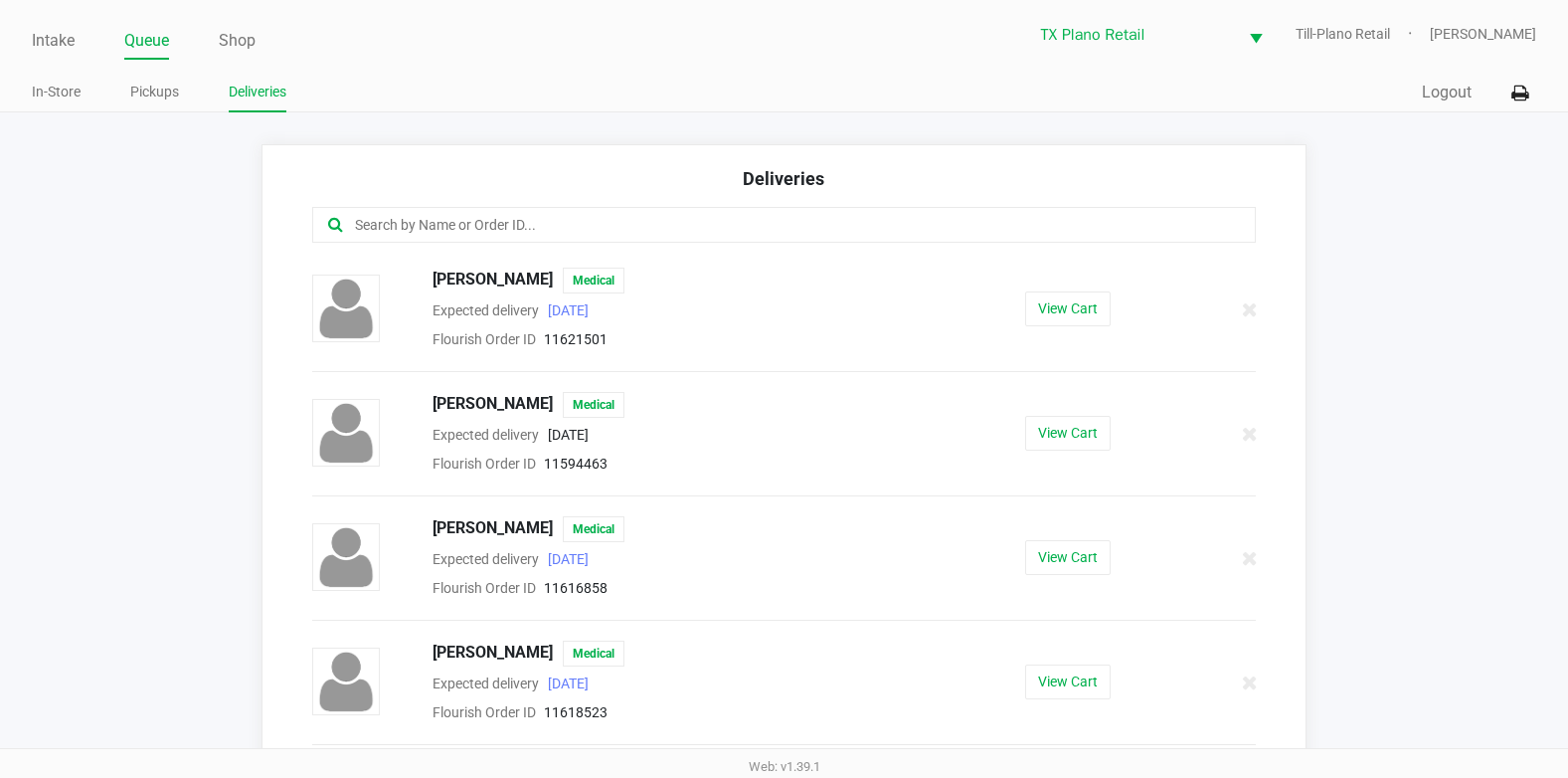 click on "Queue" 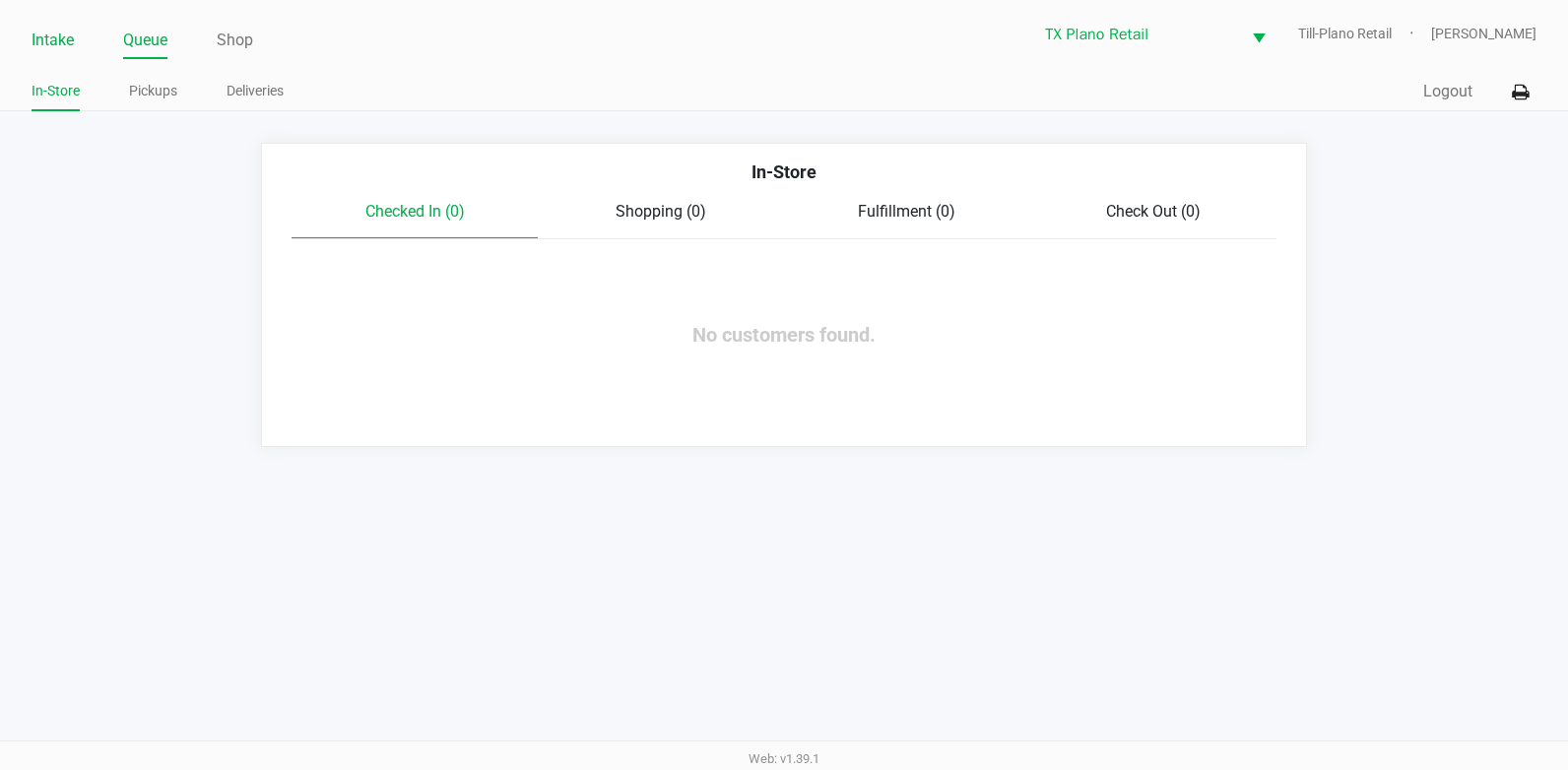 click on "Intake" 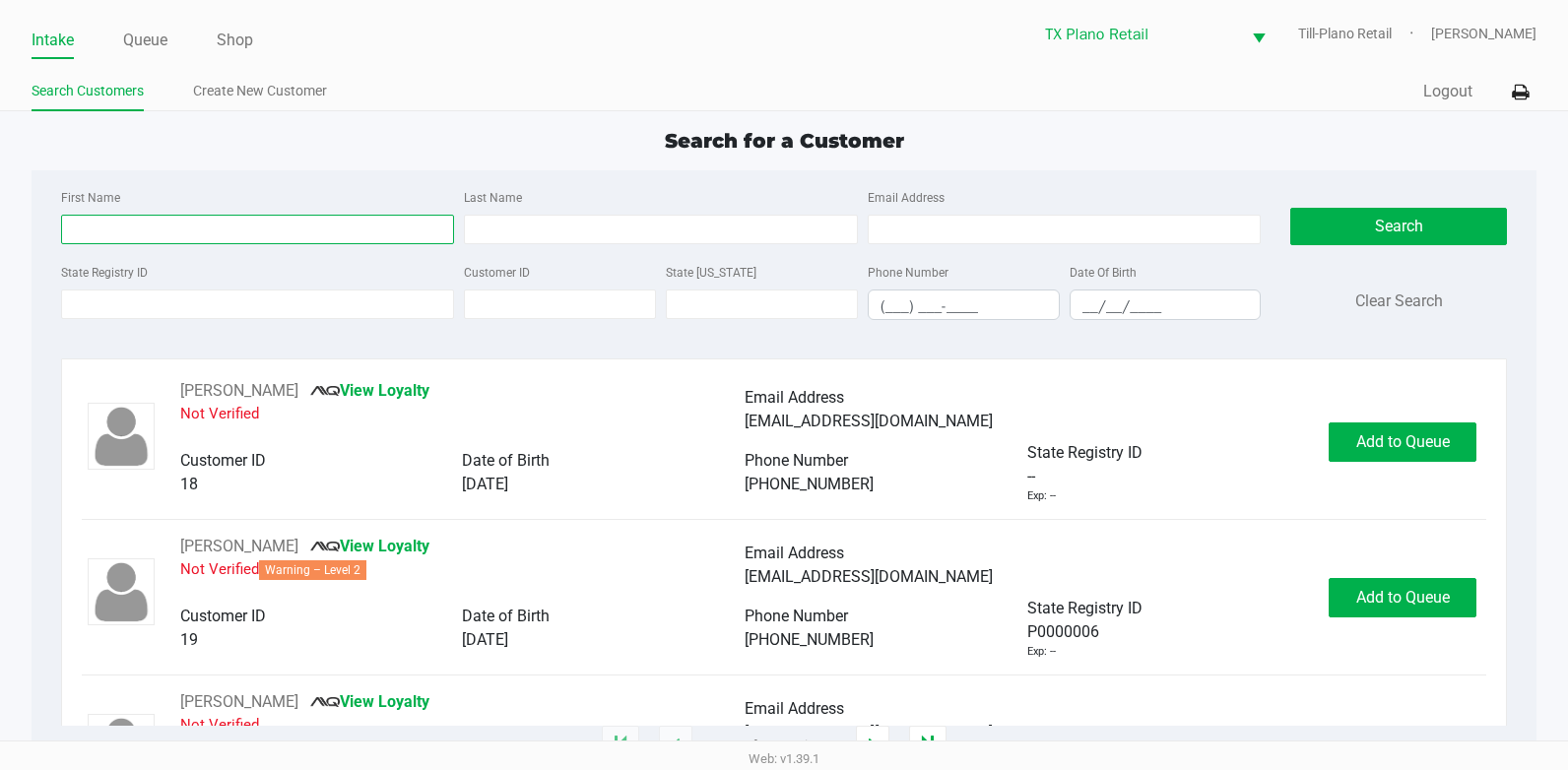 click on "First Name" at bounding box center [258, 229] 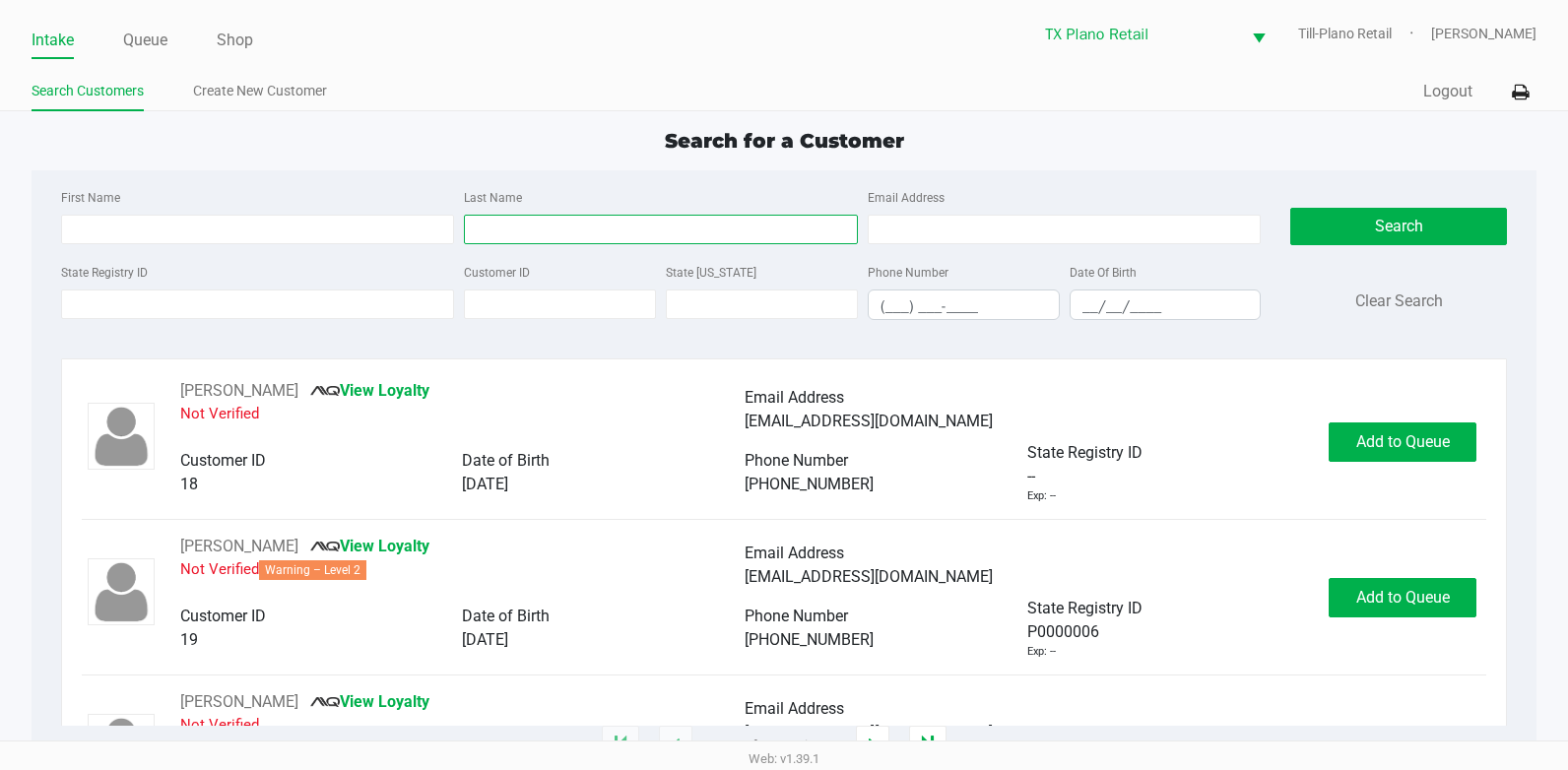 drag, startPoint x: 492, startPoint y: 227, endPoint x: 621, endPoint y: 241, distance: 129.75747 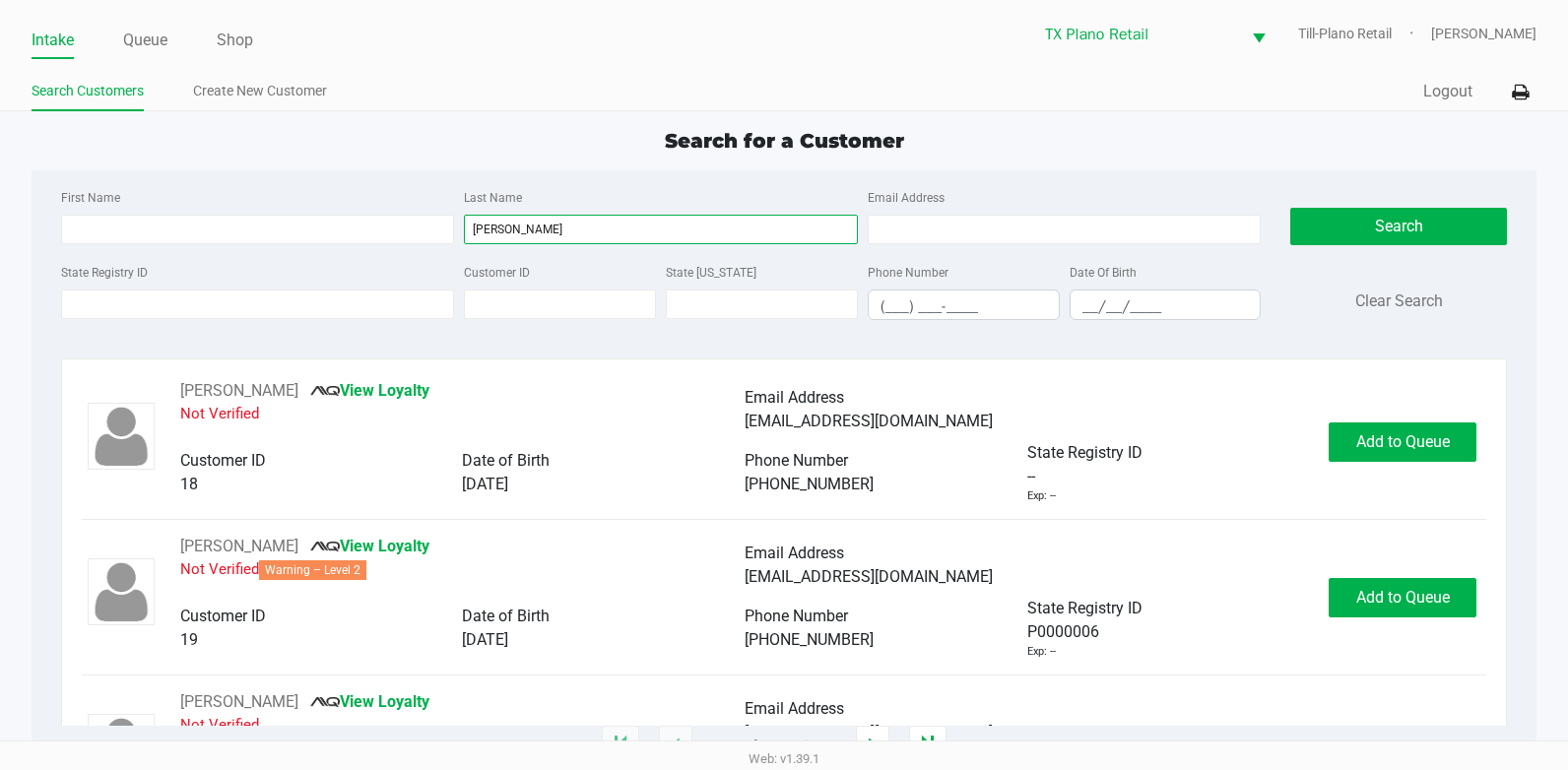 type on "O'NEAL" 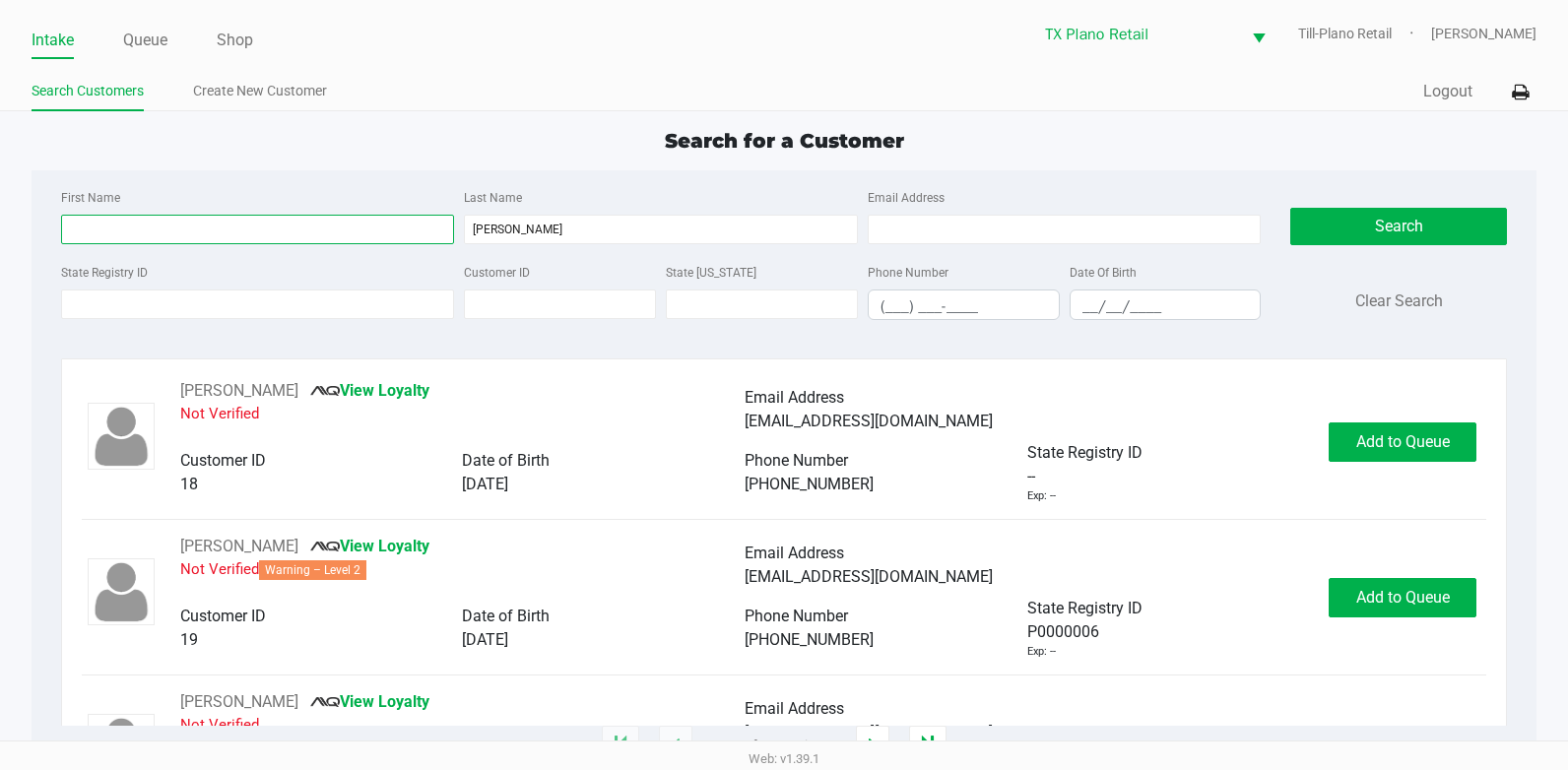 click on "First Name" at bounding box center [258, 229] 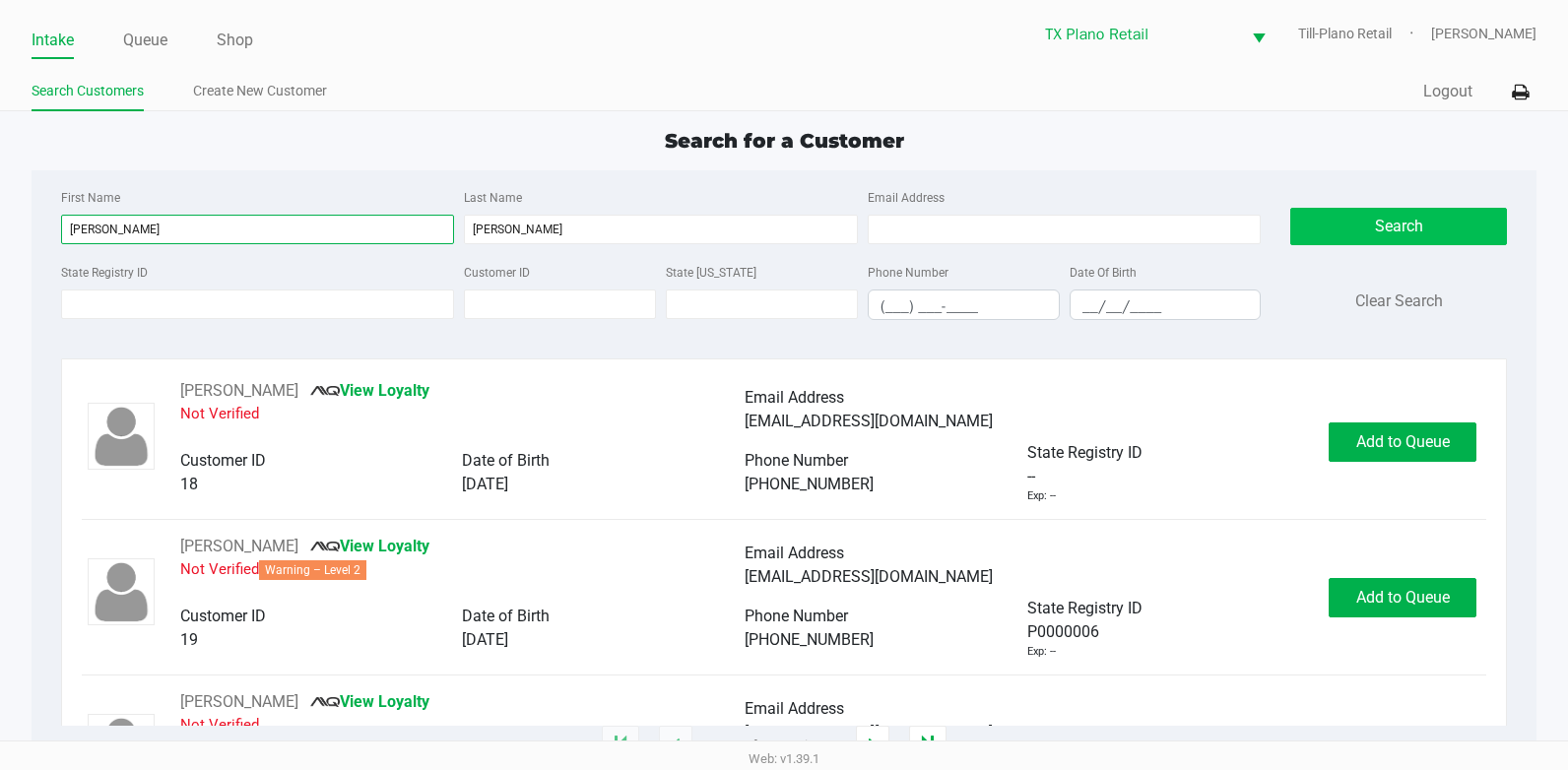 type on "CURTIS" 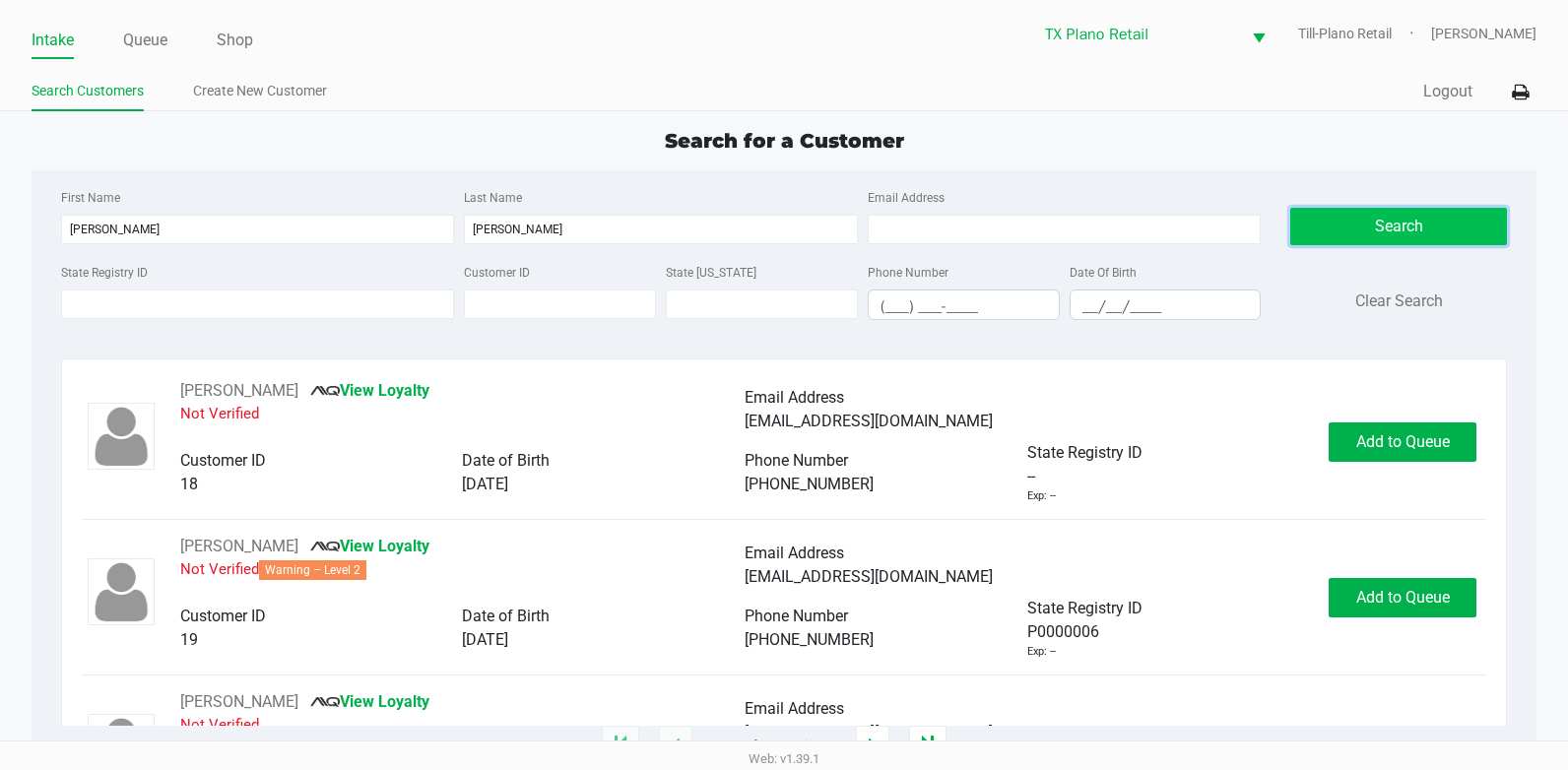 click on "Search" 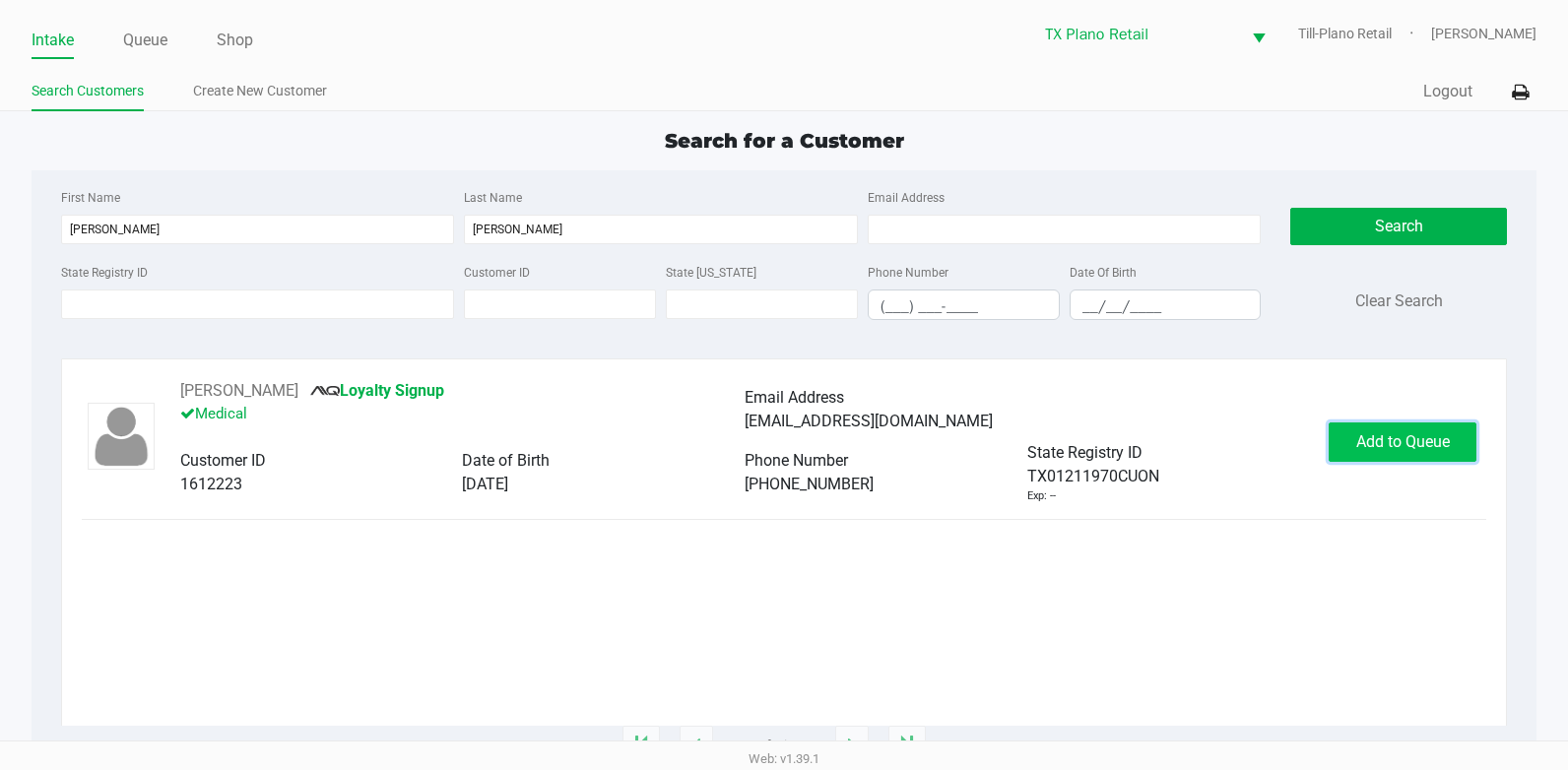 click on "Add to Queue" 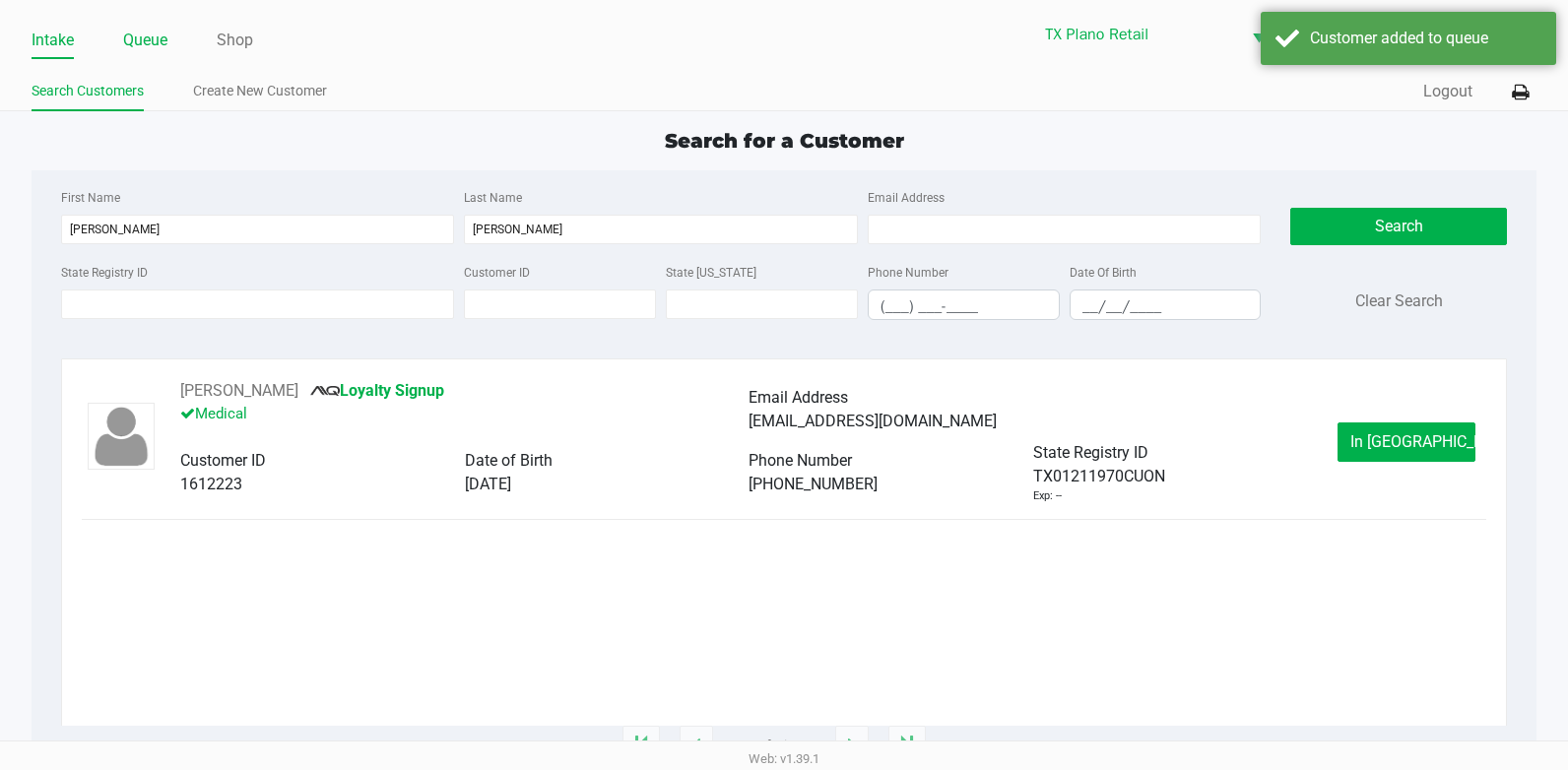 click on "Queue" 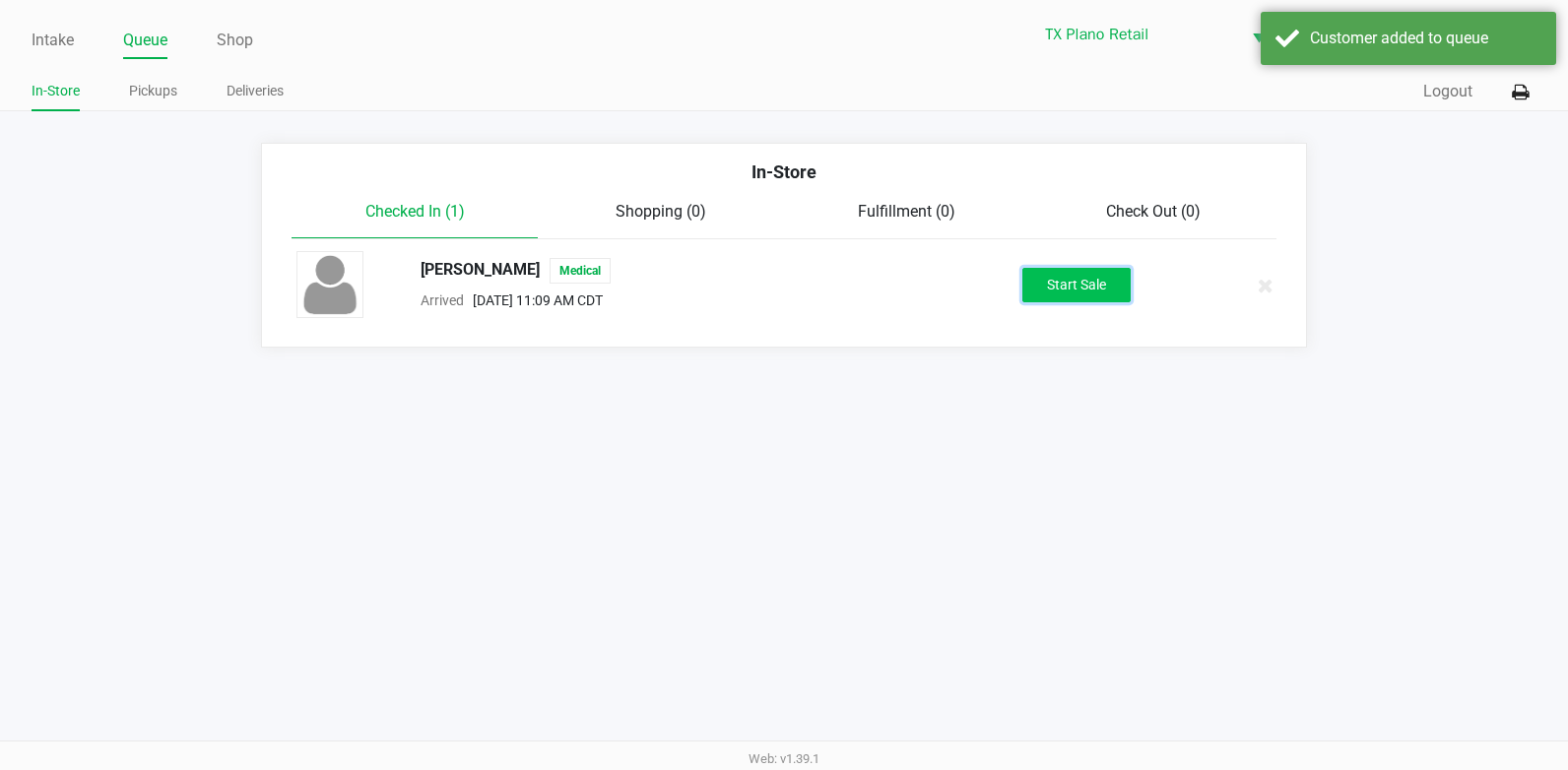 click on "Start Sale" 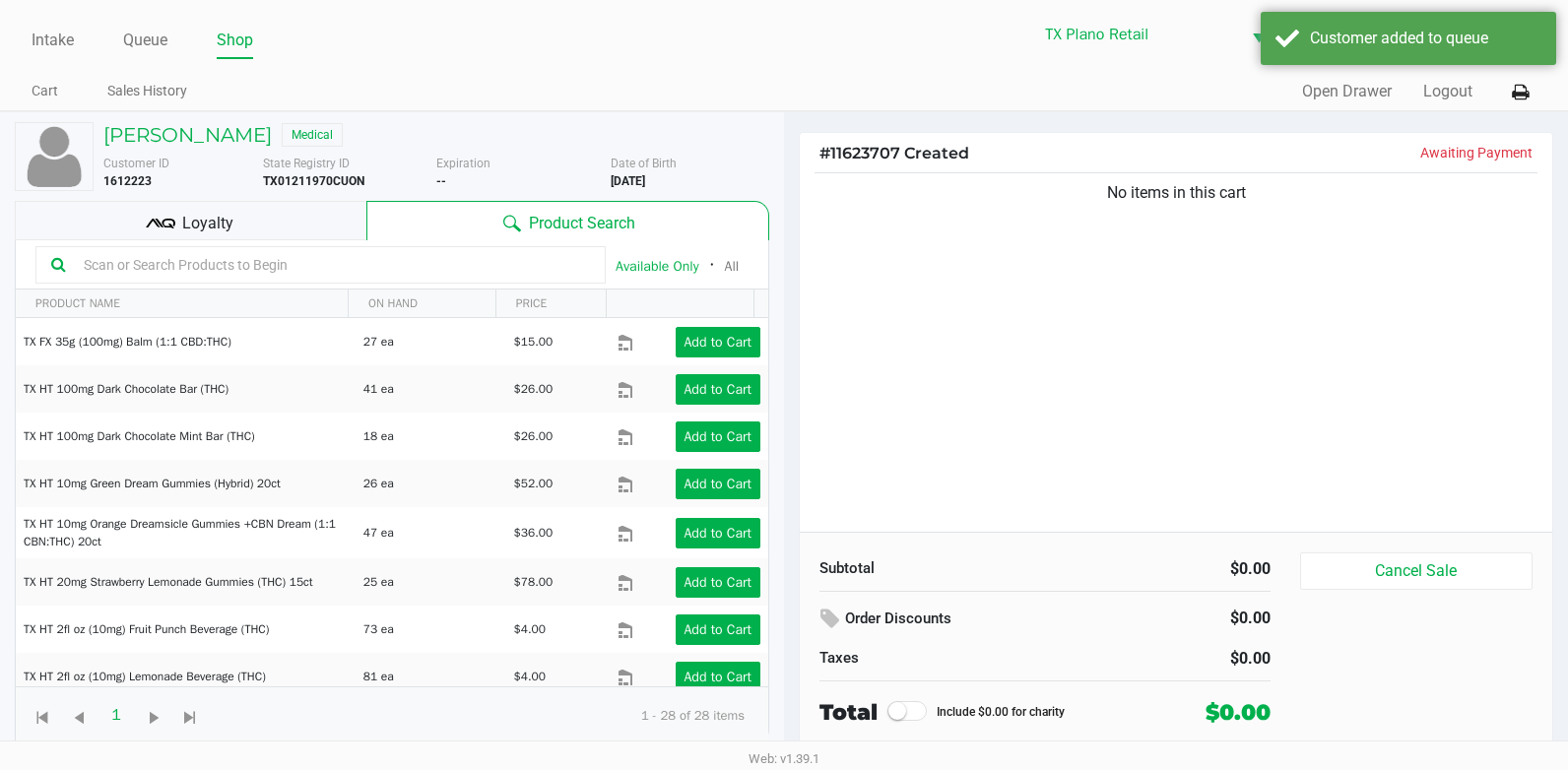 click 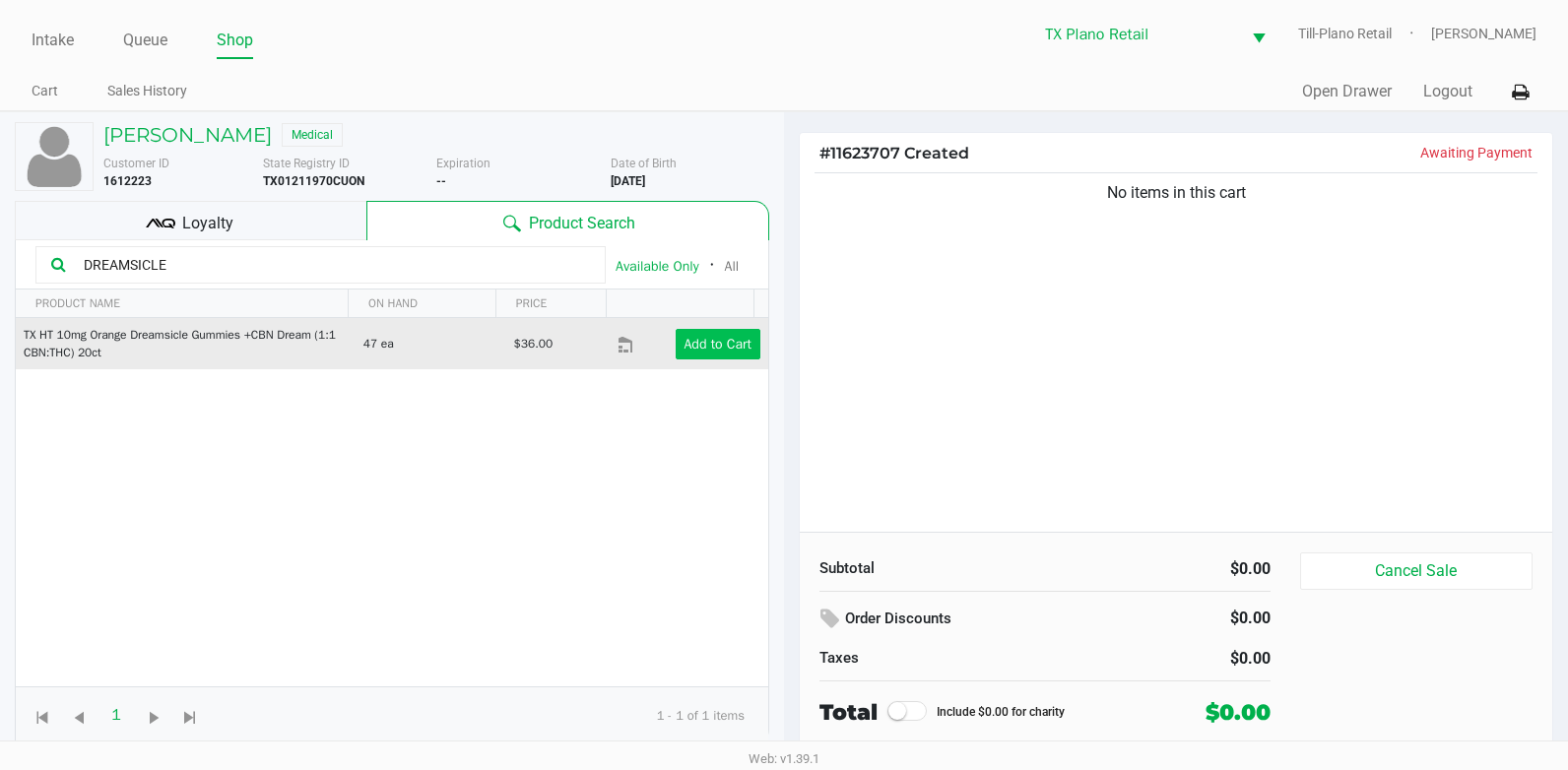 type on "DREAMSICLE" 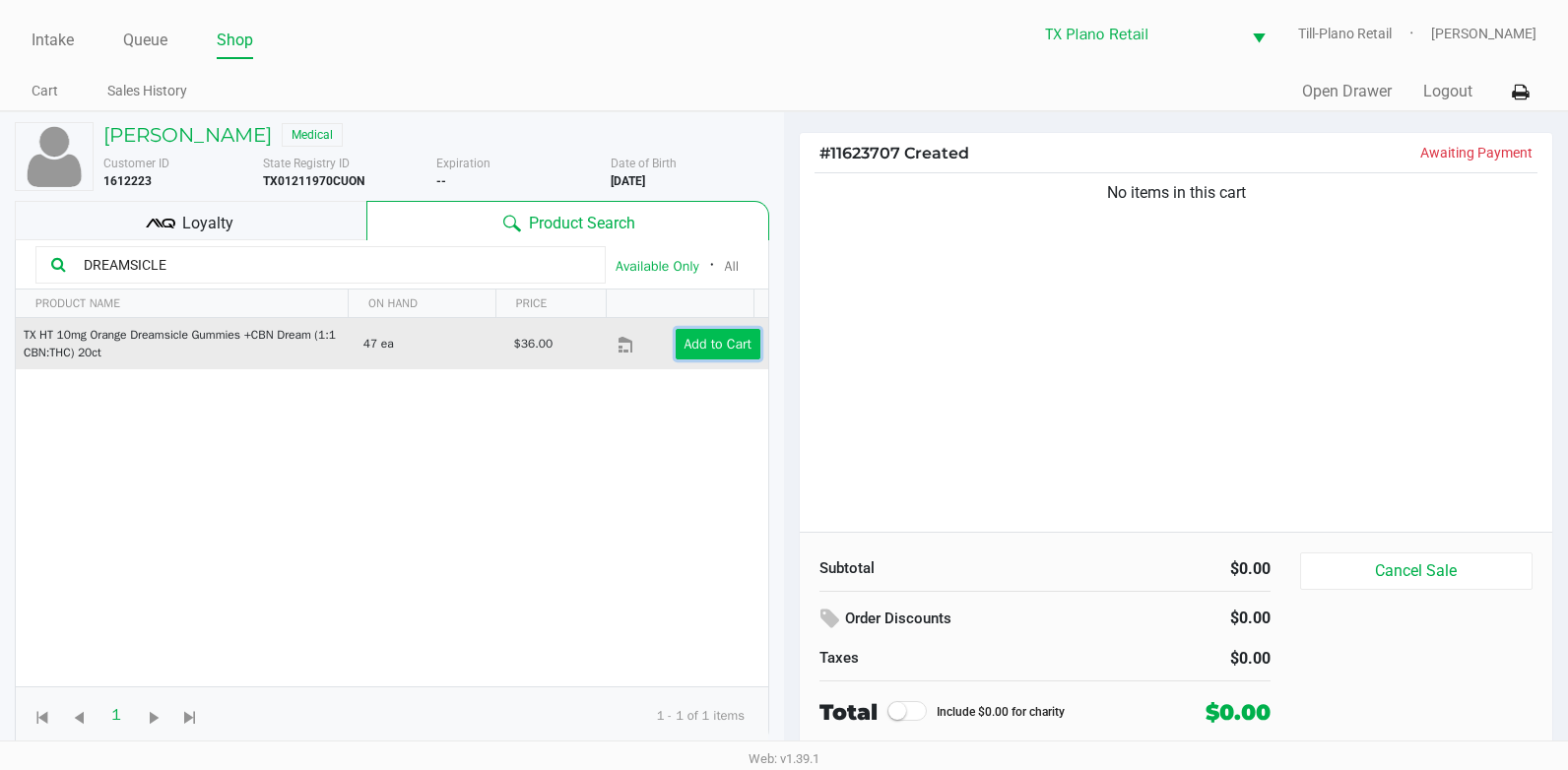 click on "Add to Cart" 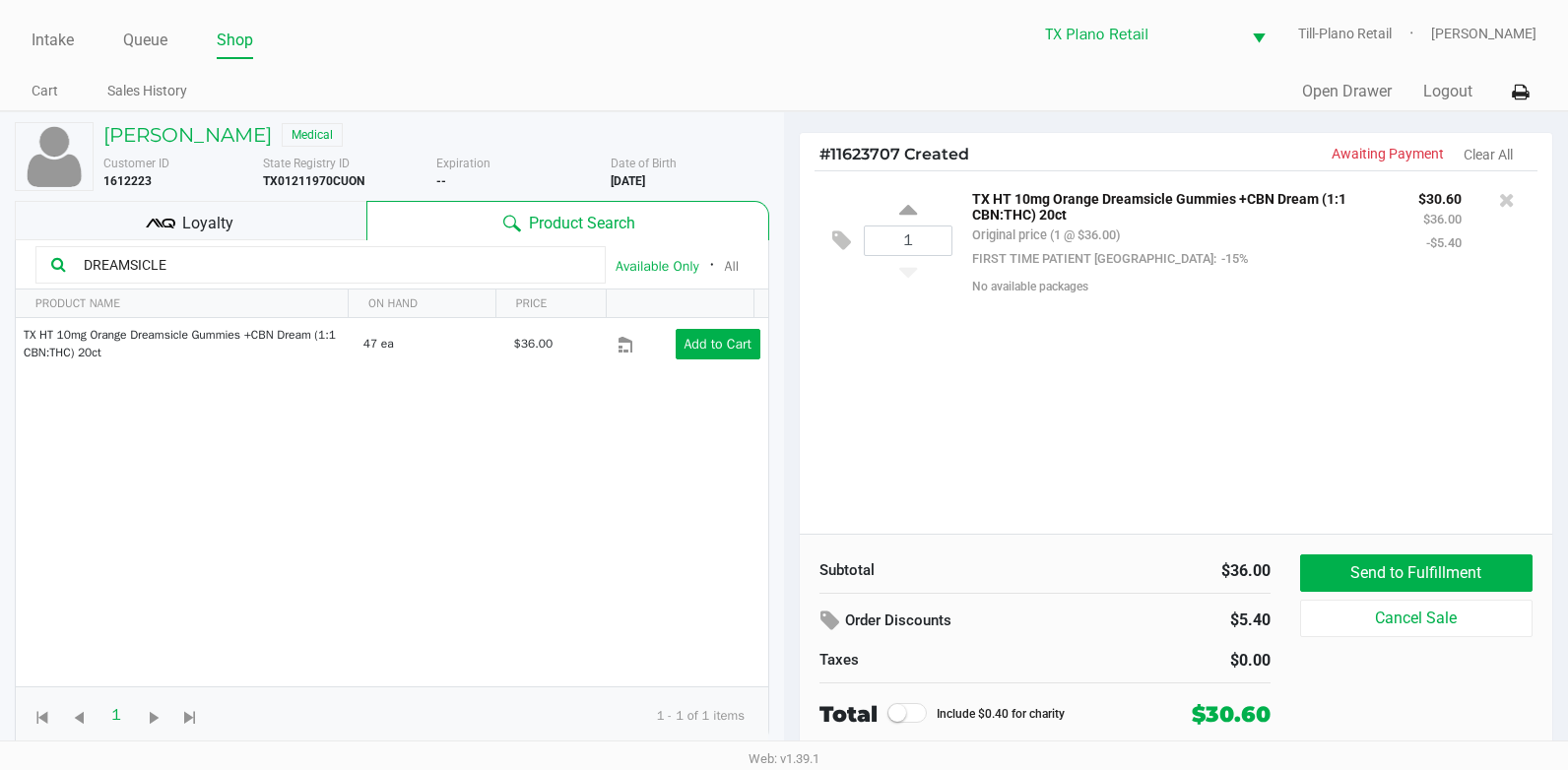 click on "No available packages" 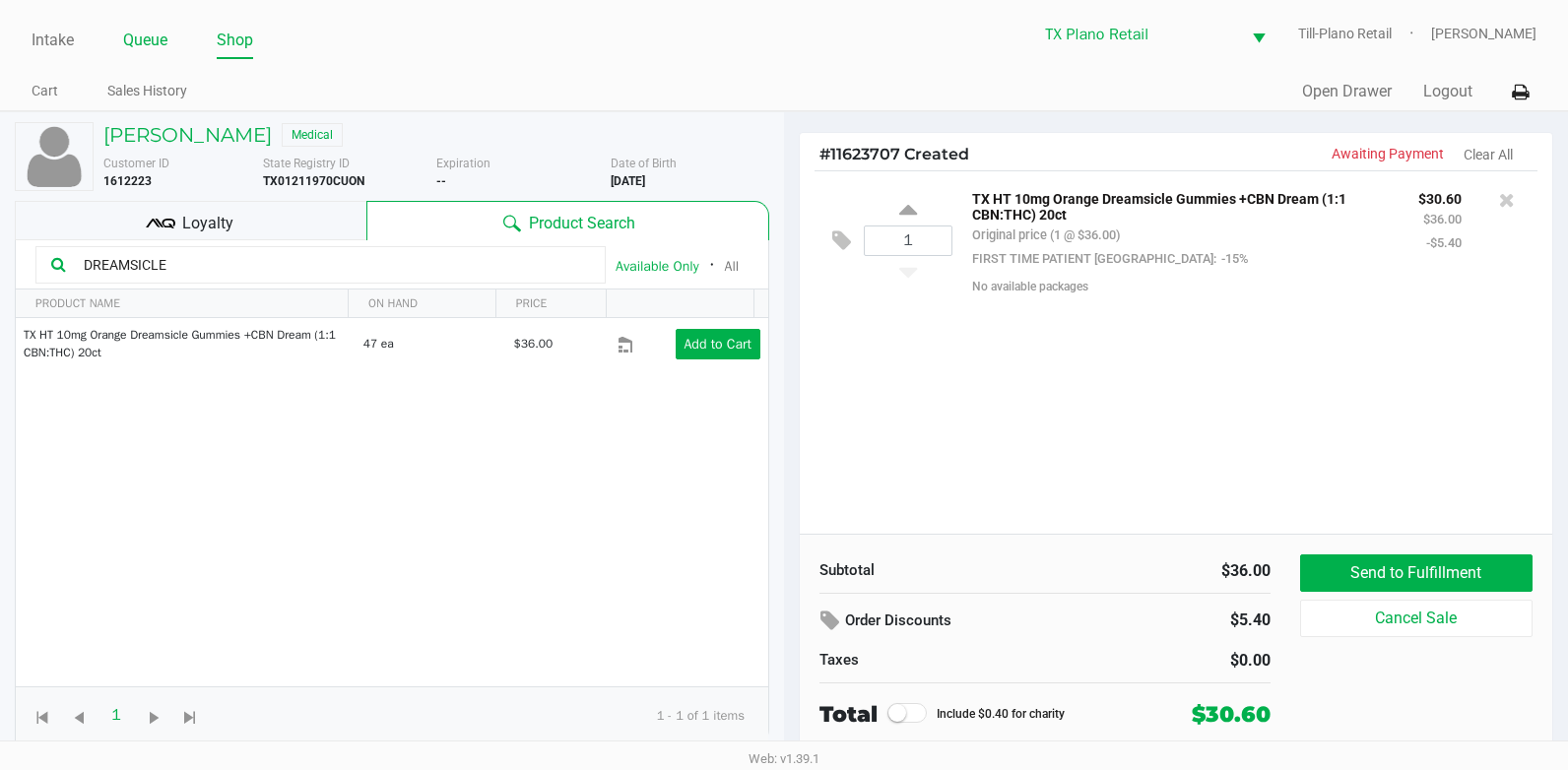 click on "Queue" 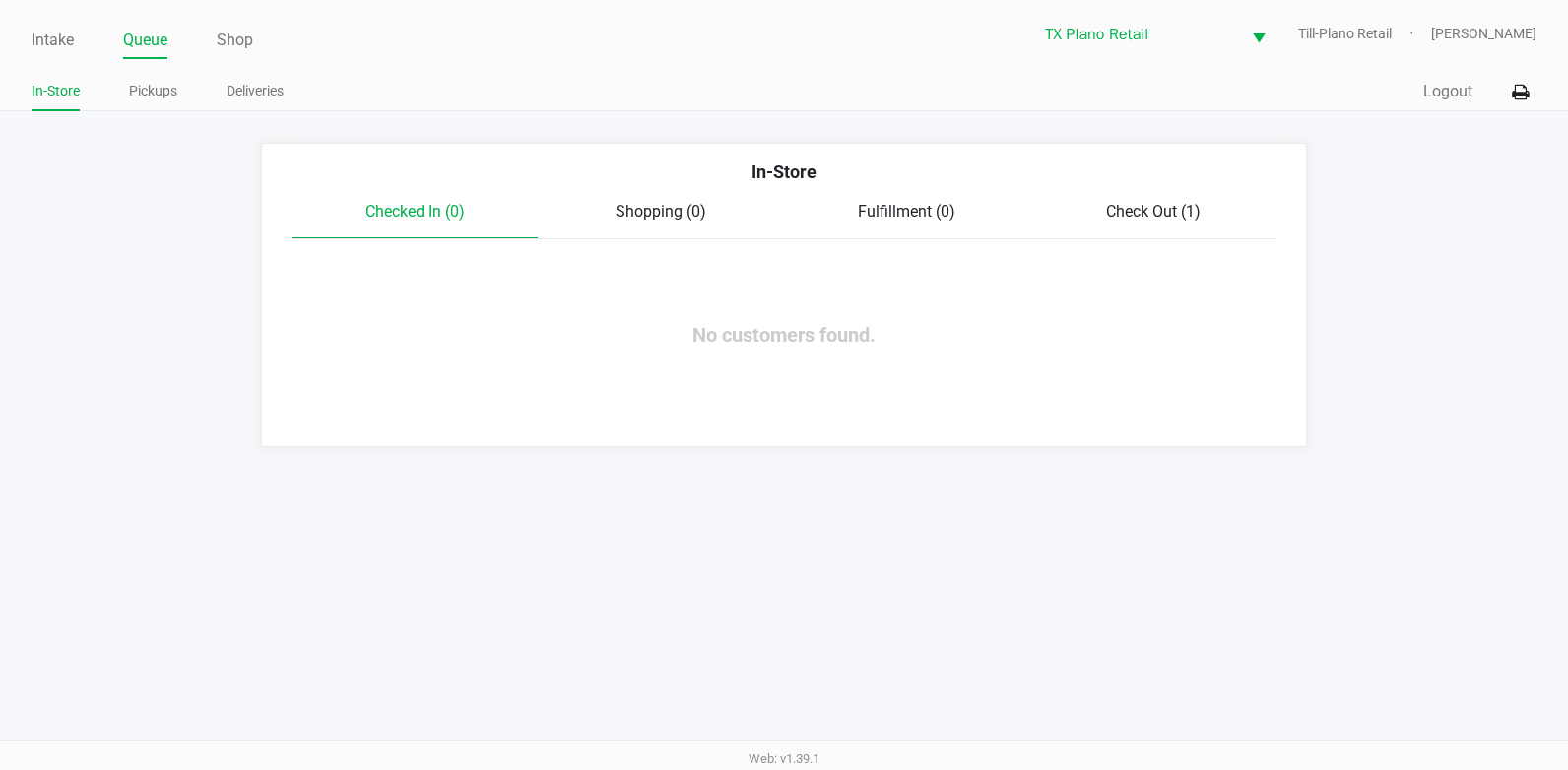 click on "Check Out (1)" 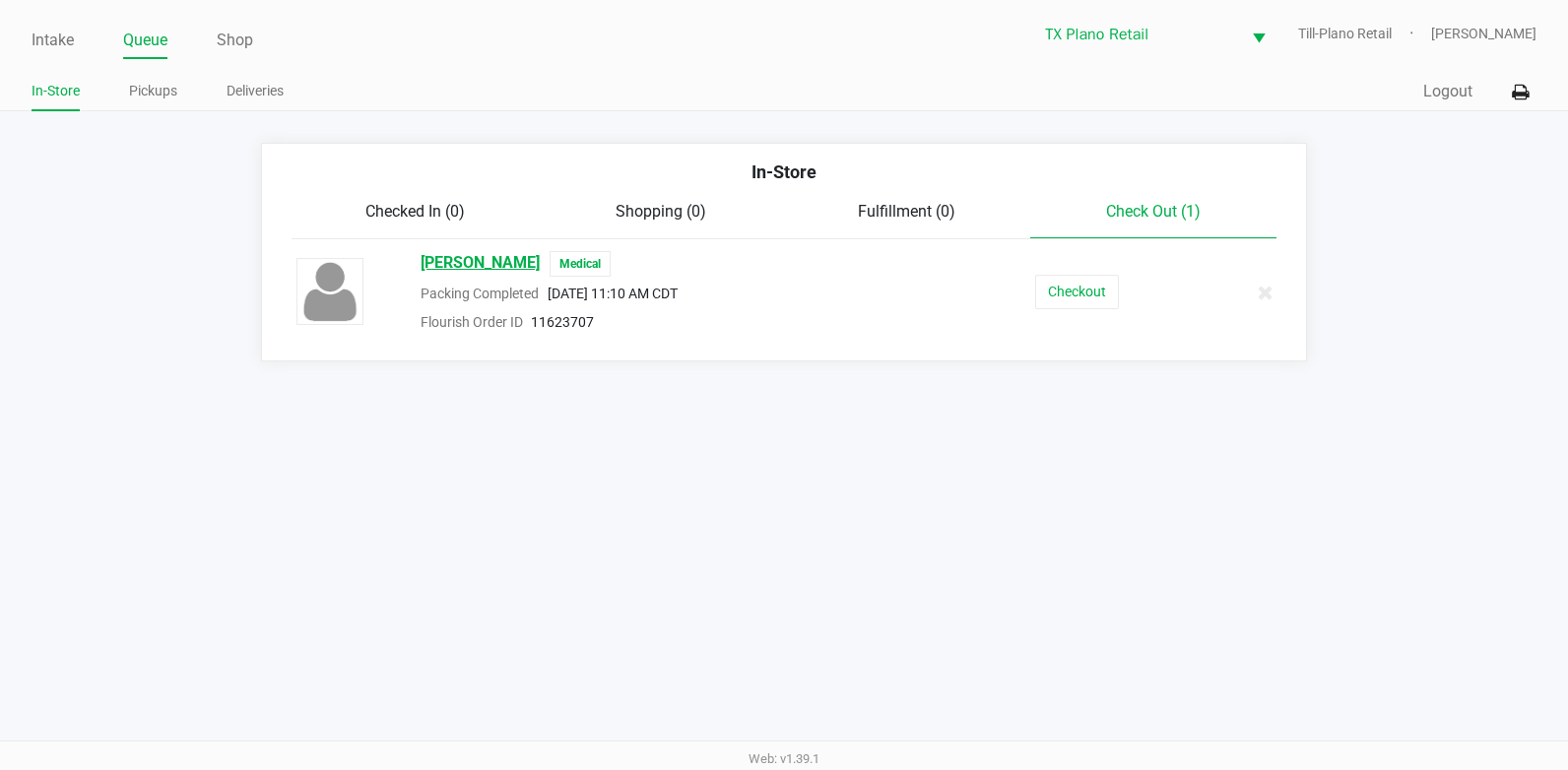 click on "CURTIS O'NEAL" 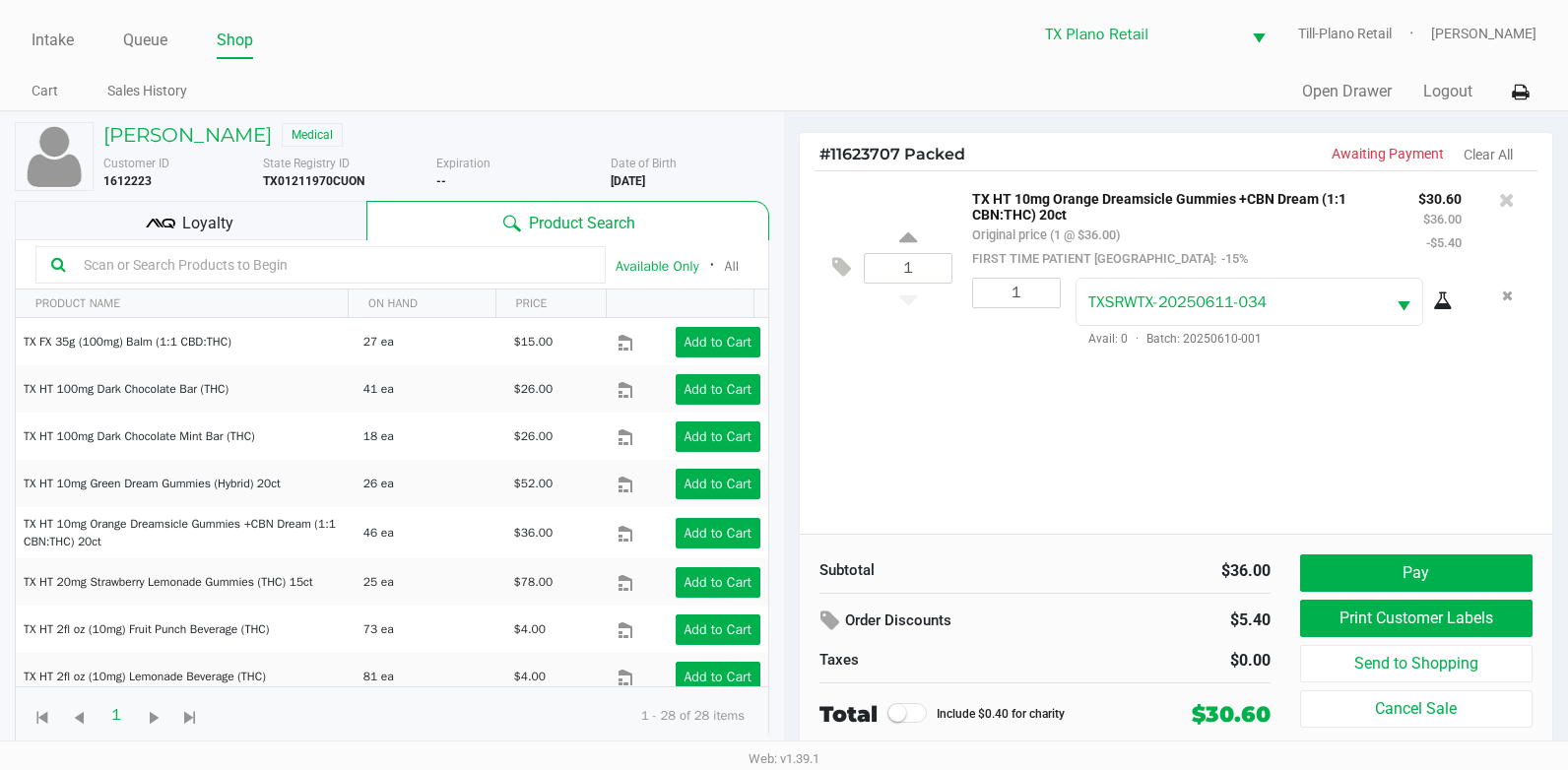 click on "1  TX HT 10mg Orange Dreamsicle Gummies +CBN Dream (1:1 CBN:THC) 20ct   Original price (1 @ $36.00)  FIRST TIME PATIENT TX:  -15% $30.60 $36.00 -$5.40 1 TXSRWTX-20250611-034  Avail: 0  ·  Batch: 20250610-001" 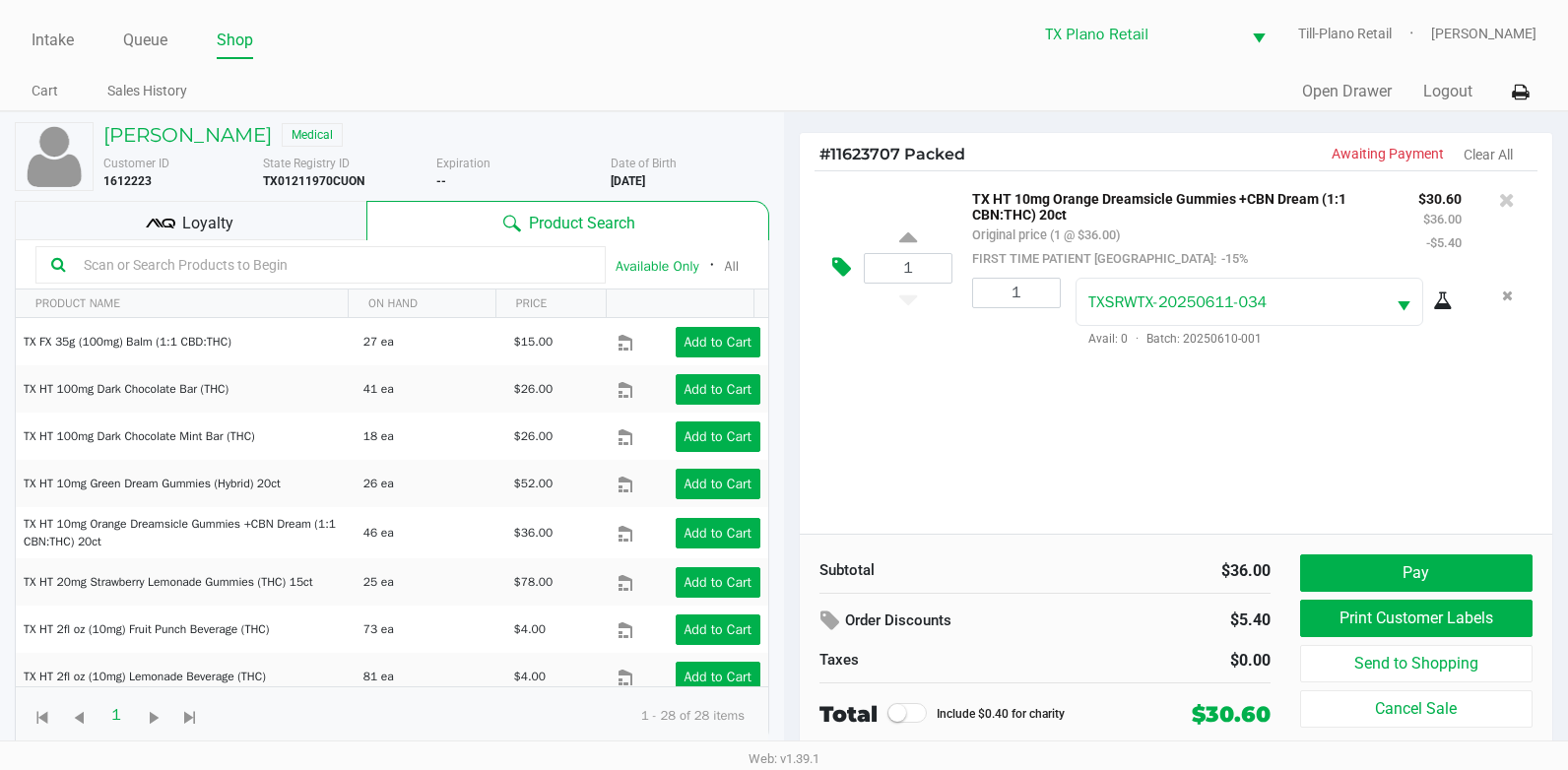 click 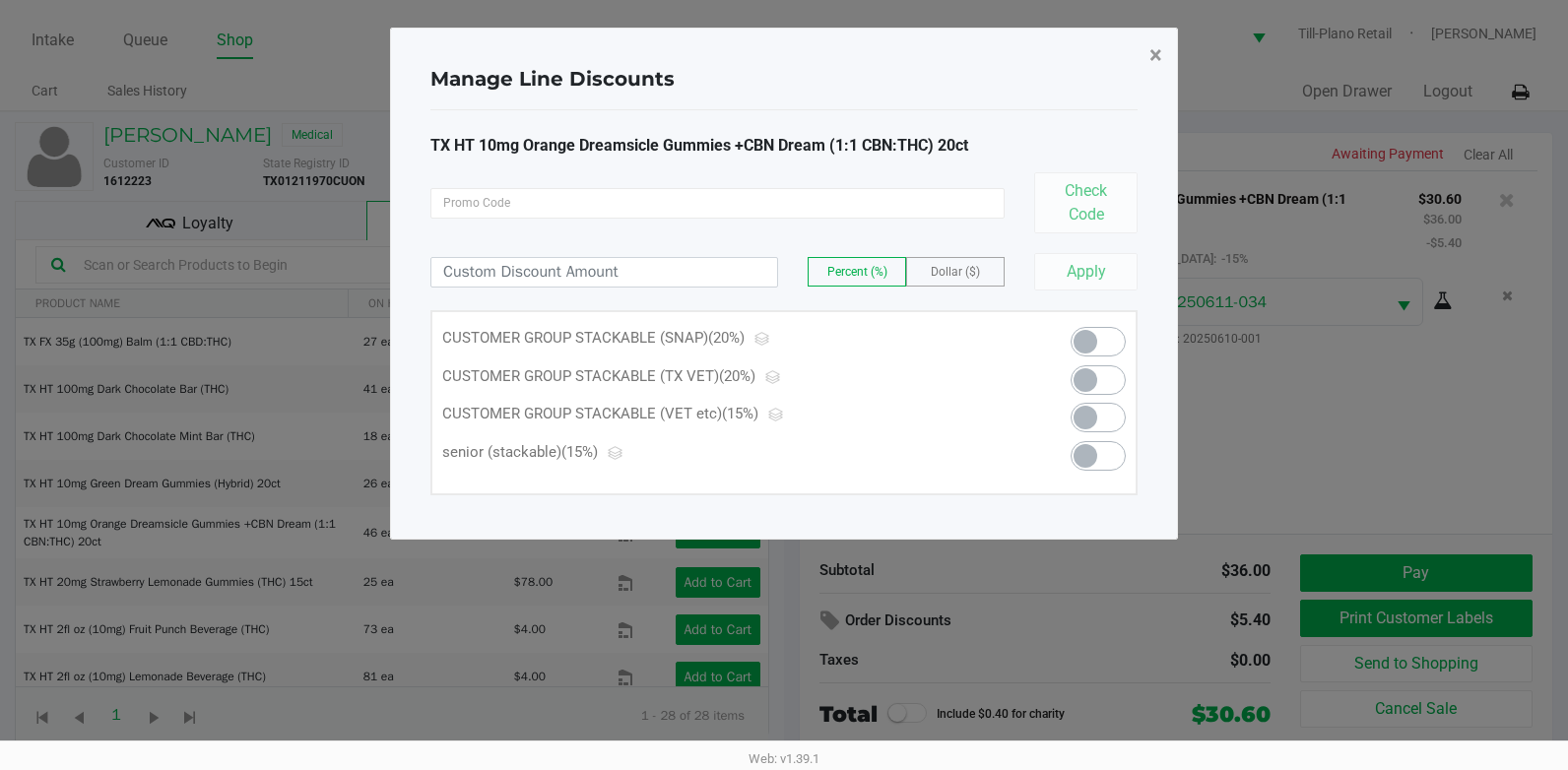 click on "×" 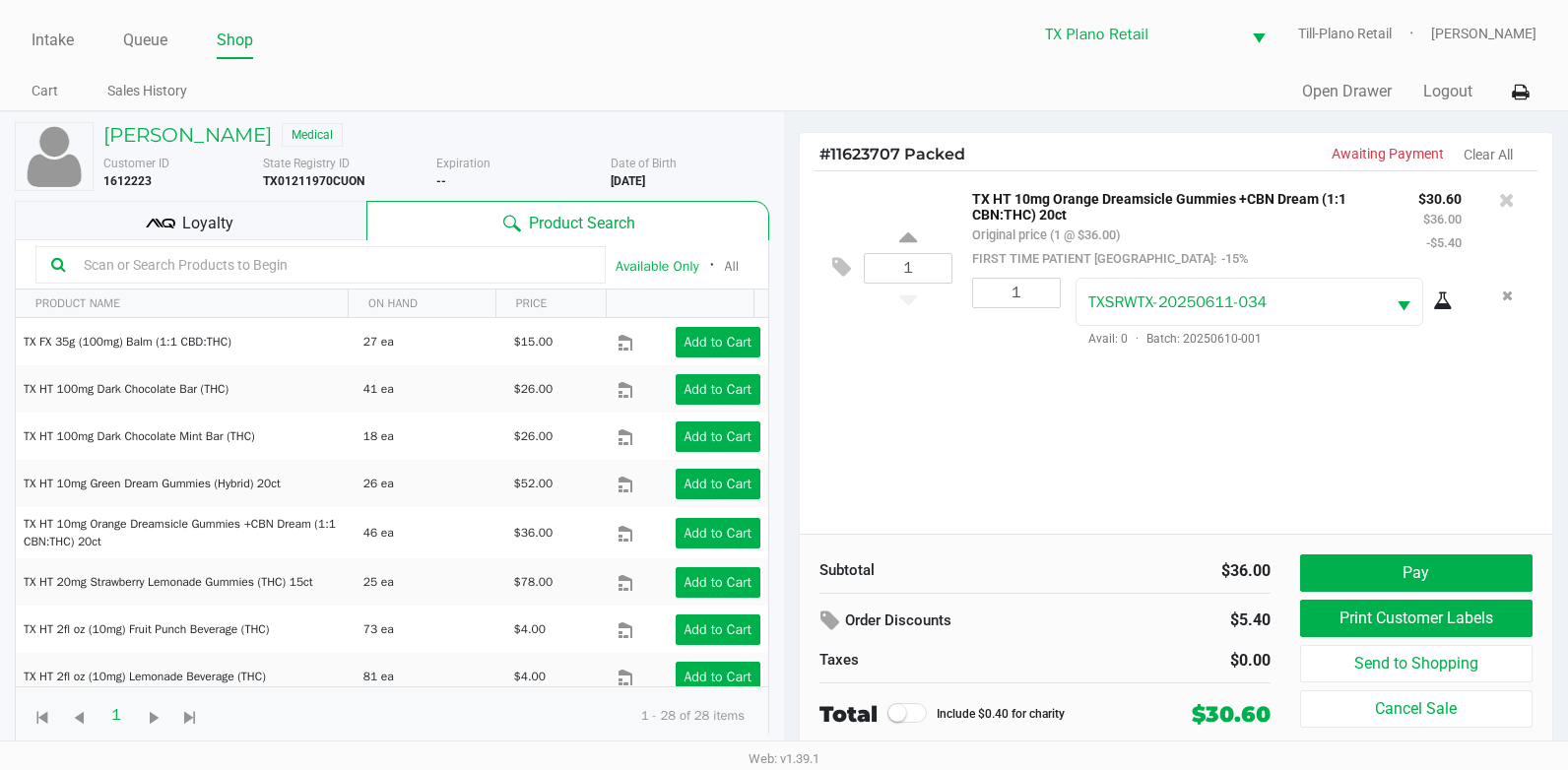 click on "1  TX HT 10mg Orange Dreamsicle Gummies +CBN Dream (1:1 CBN:THC) 20ct   Original price (1 @ $36.00)  FIRST TIME PATIENT TX:  -15% $30.60 $36.00 -$5.40 1 TXSRWTX-20250611-034  Avail: 0  ·  Batch: 20250610-001" 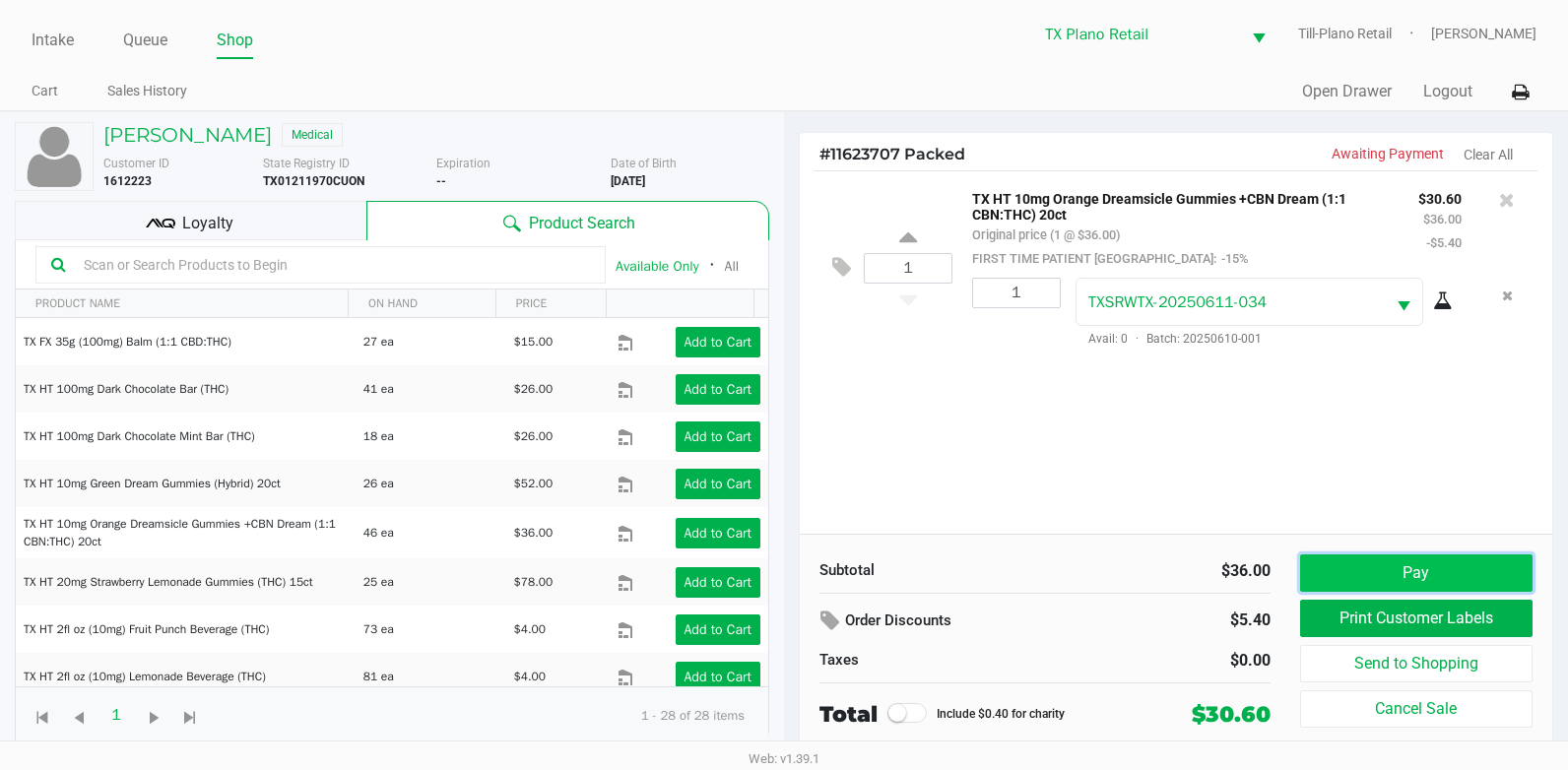 click on "Pay" 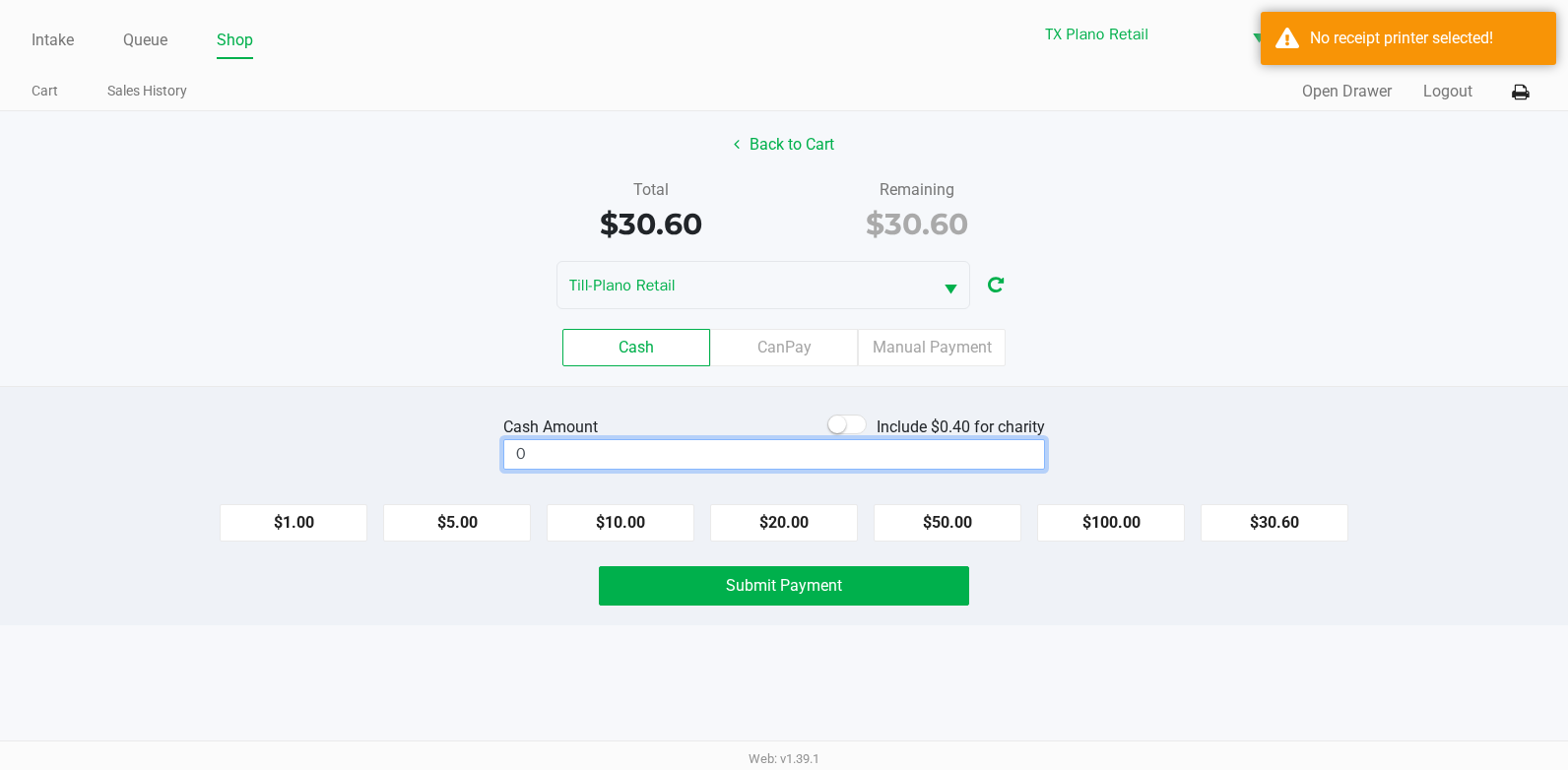 click on "0" at bounding box center [774, 454] 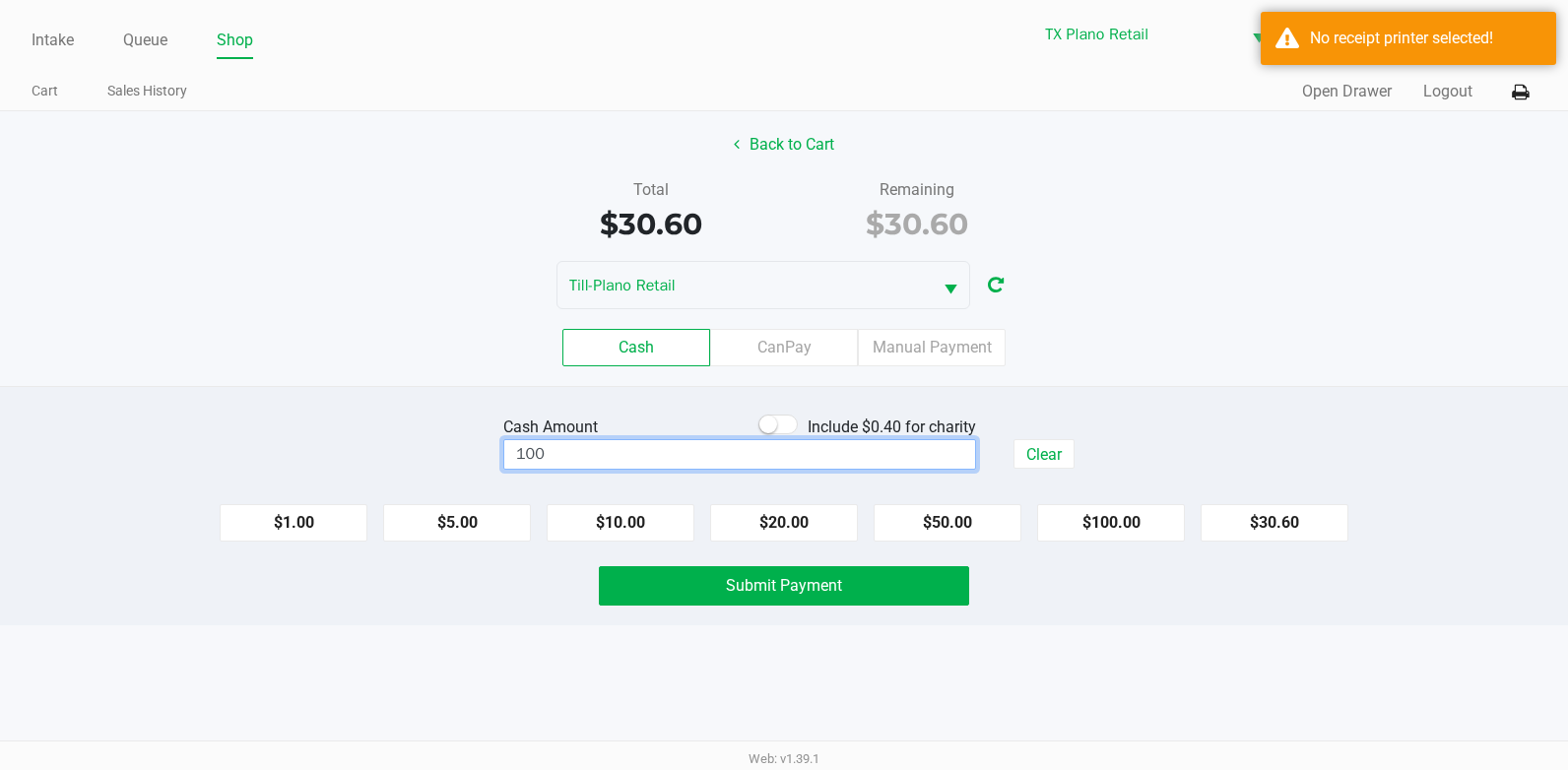 type on "$100.00" 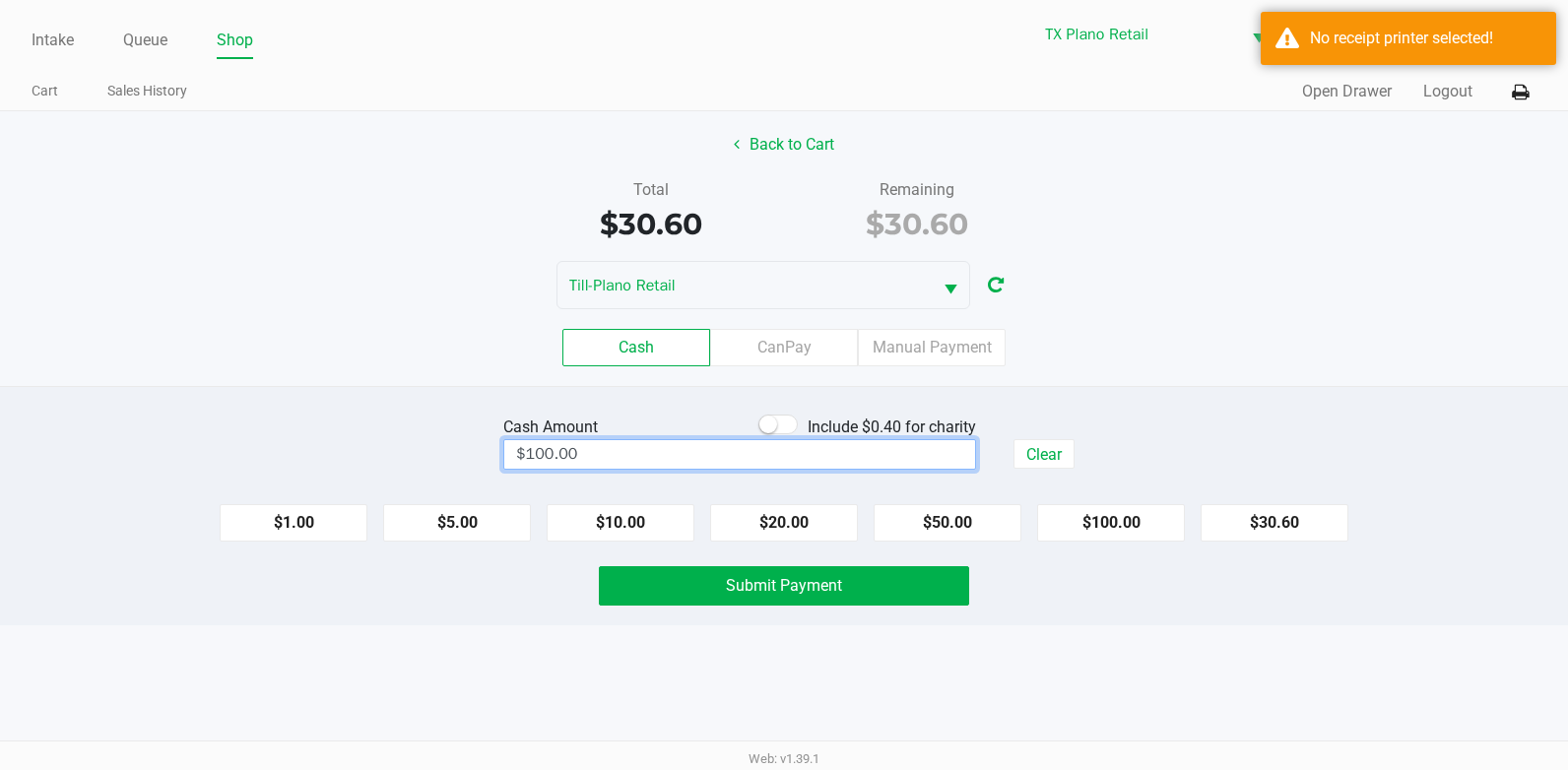 drag, startPoint x: 1164, startPoint y: 344, endPoint x: 1153, endPoint y: 434, distance: 90.66973 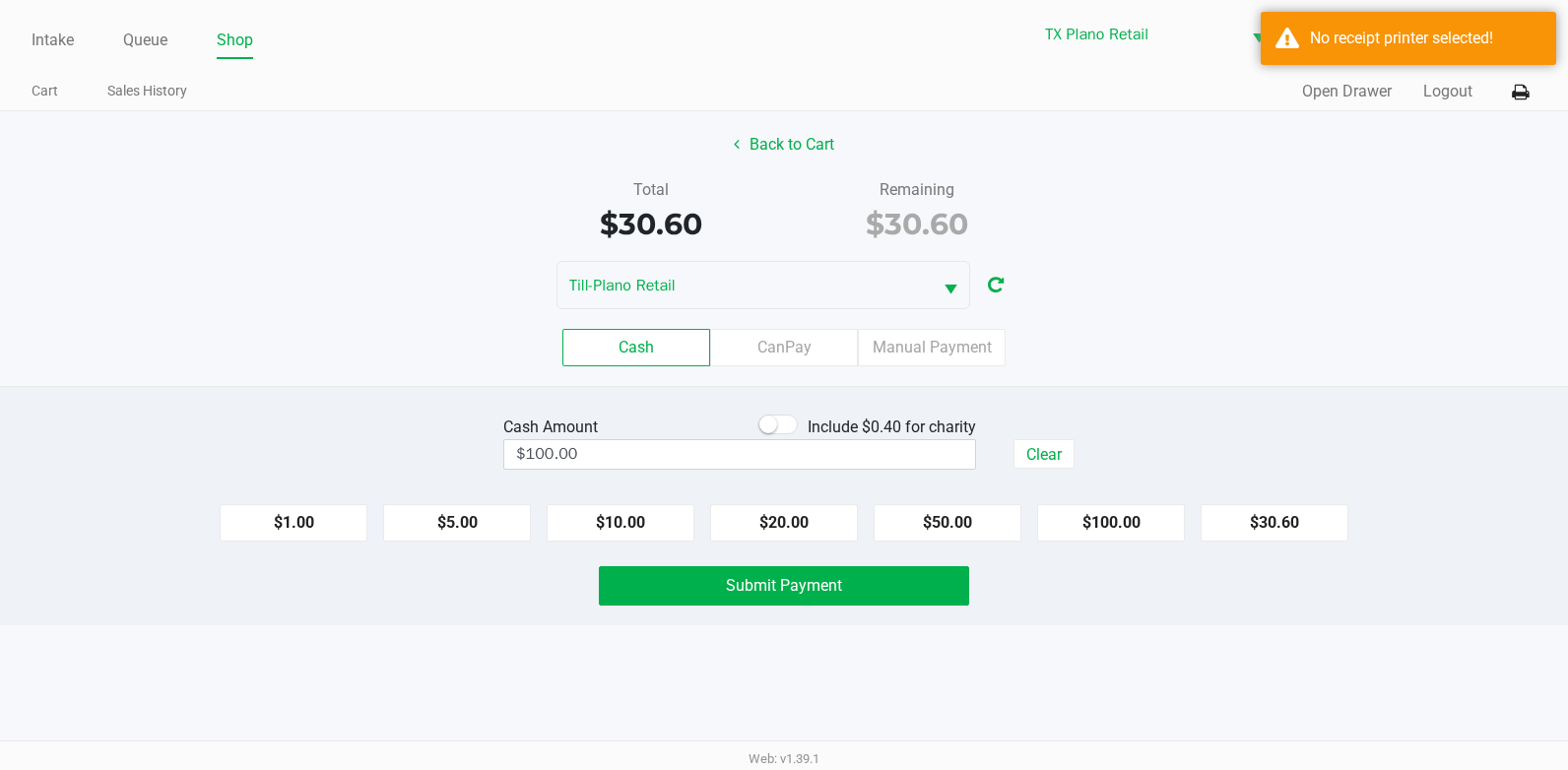 click on "Intake Queue Shop TX Plano Retail  Till-Plano Retail   Dane Hawkins  Cart Sales History  Quick Sale   Open Drawer   Logout  Back to Cart   Total   $30.60   Remaining   $30.60  Till-Plano Retail  Cash   CanPay   Manual Payment   Cash  Amount   Include $0.40 for charity  $100.00  Clear   $1.00   $5.00   $10.00   $20.00   $50.00   $100.00   $30.60   Submit Payment   Web: v1.39.1" at bounding box center [784, 385] 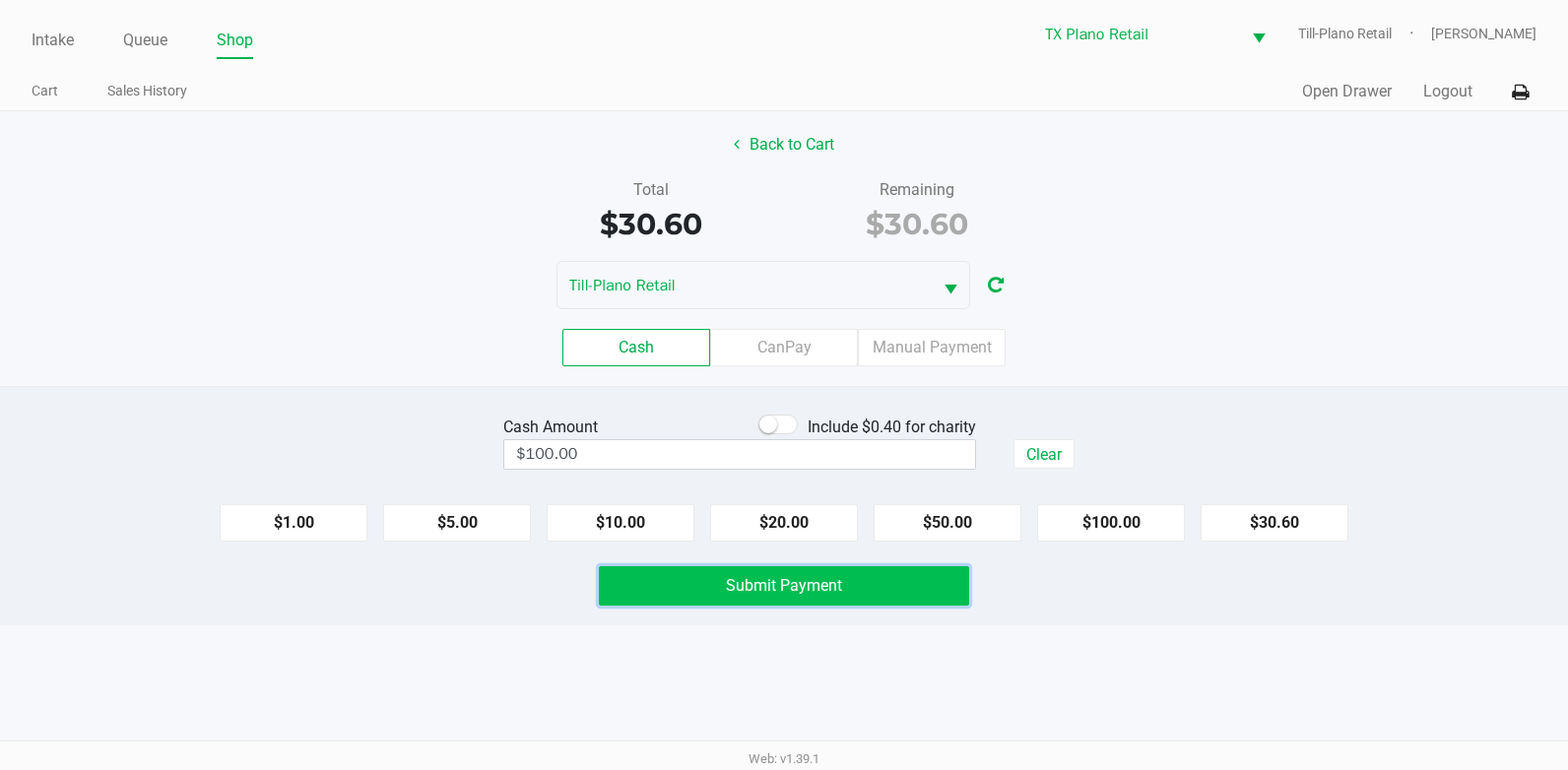 click on "Submit Payment" 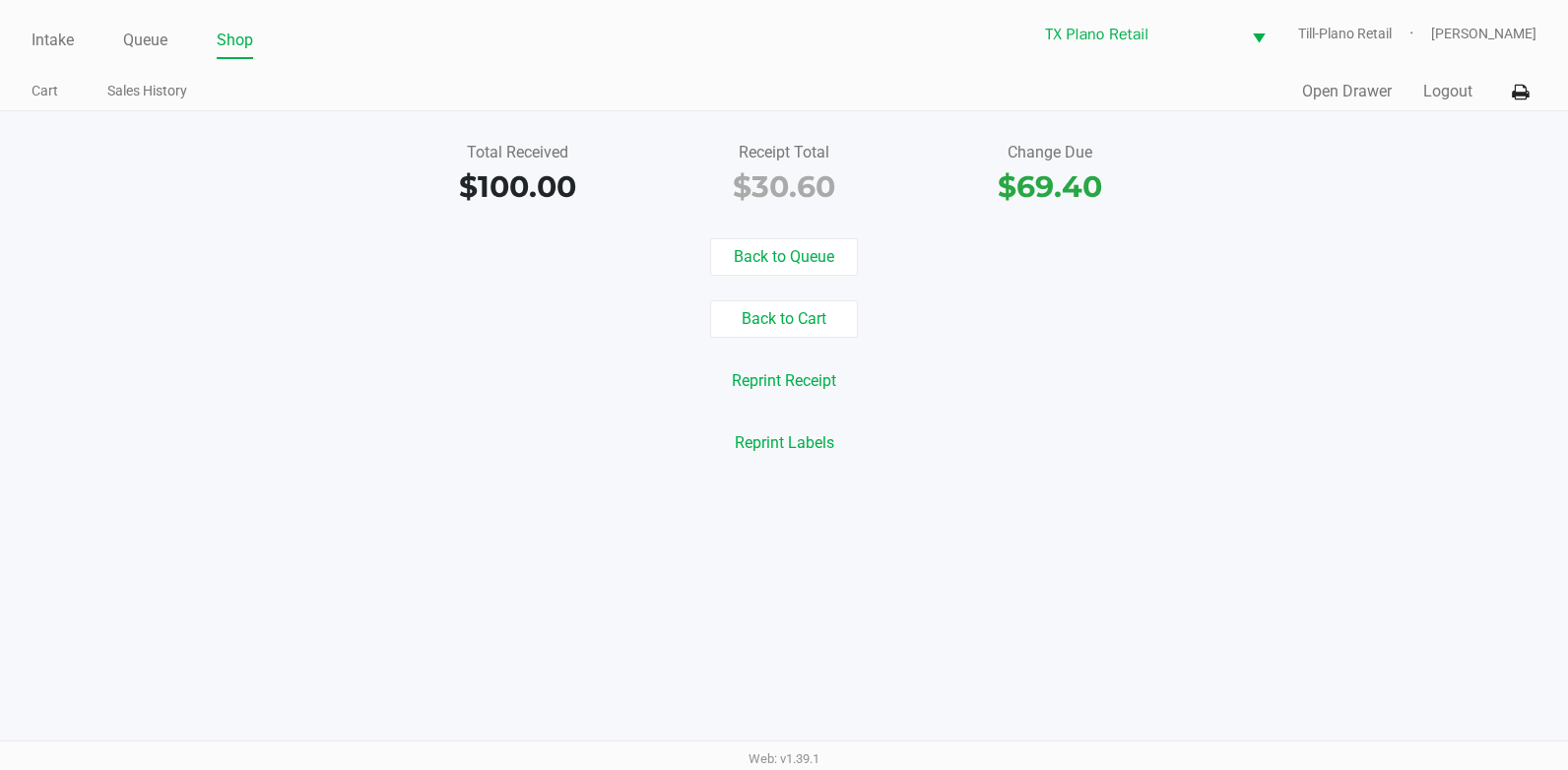 click on "Intake Queue Shop" 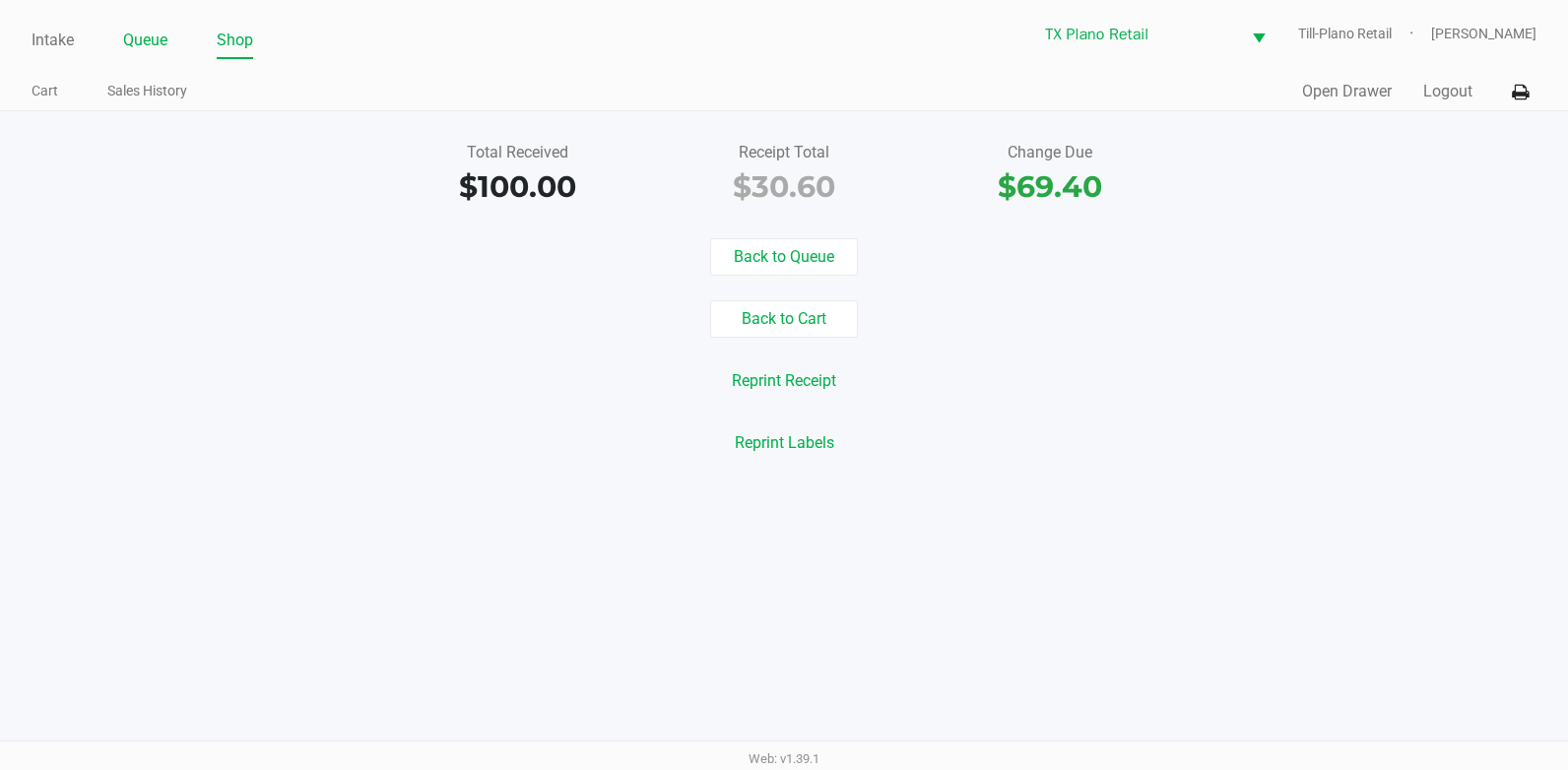 click on "Queue" 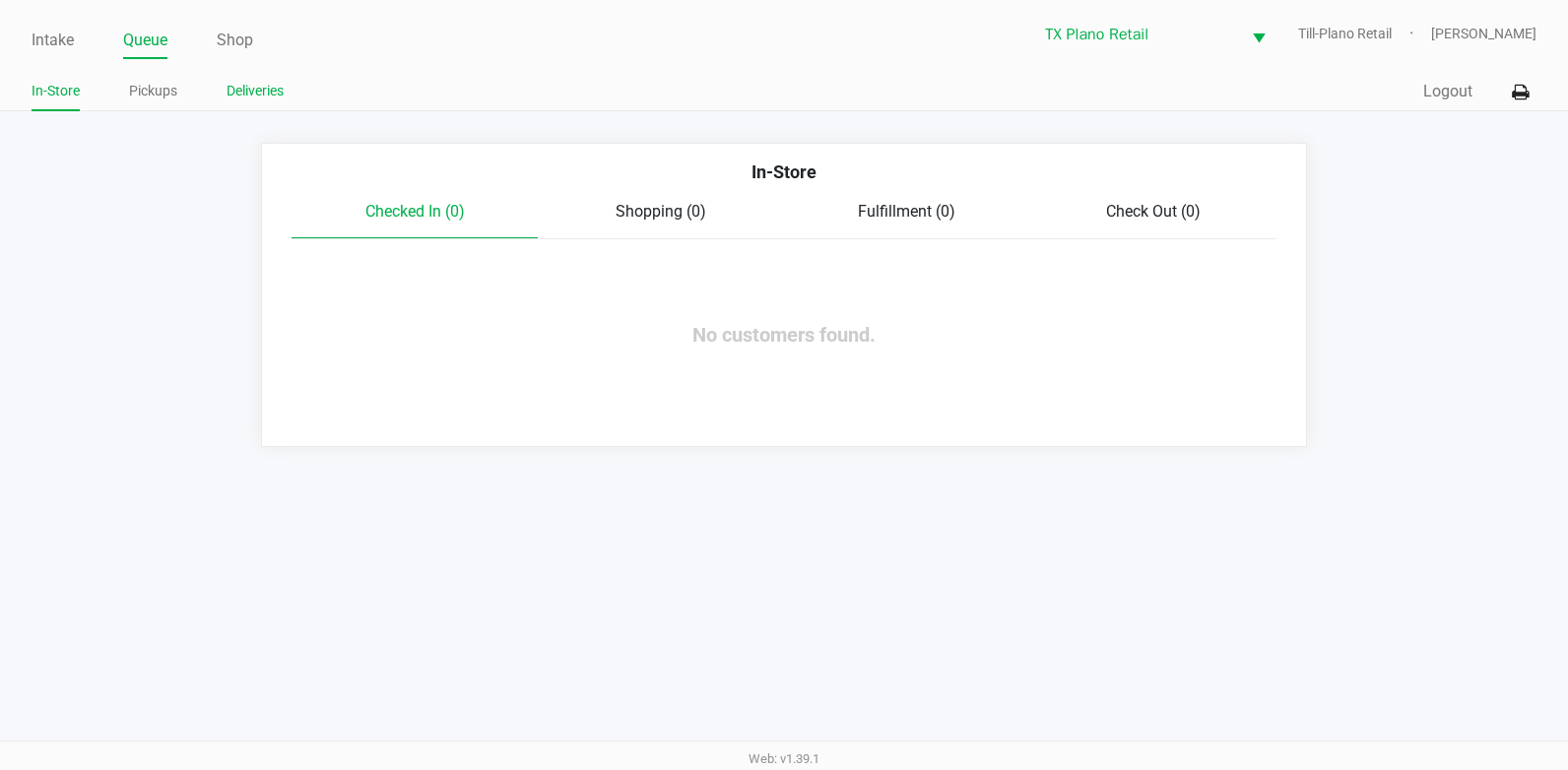 click on "Deliveries" 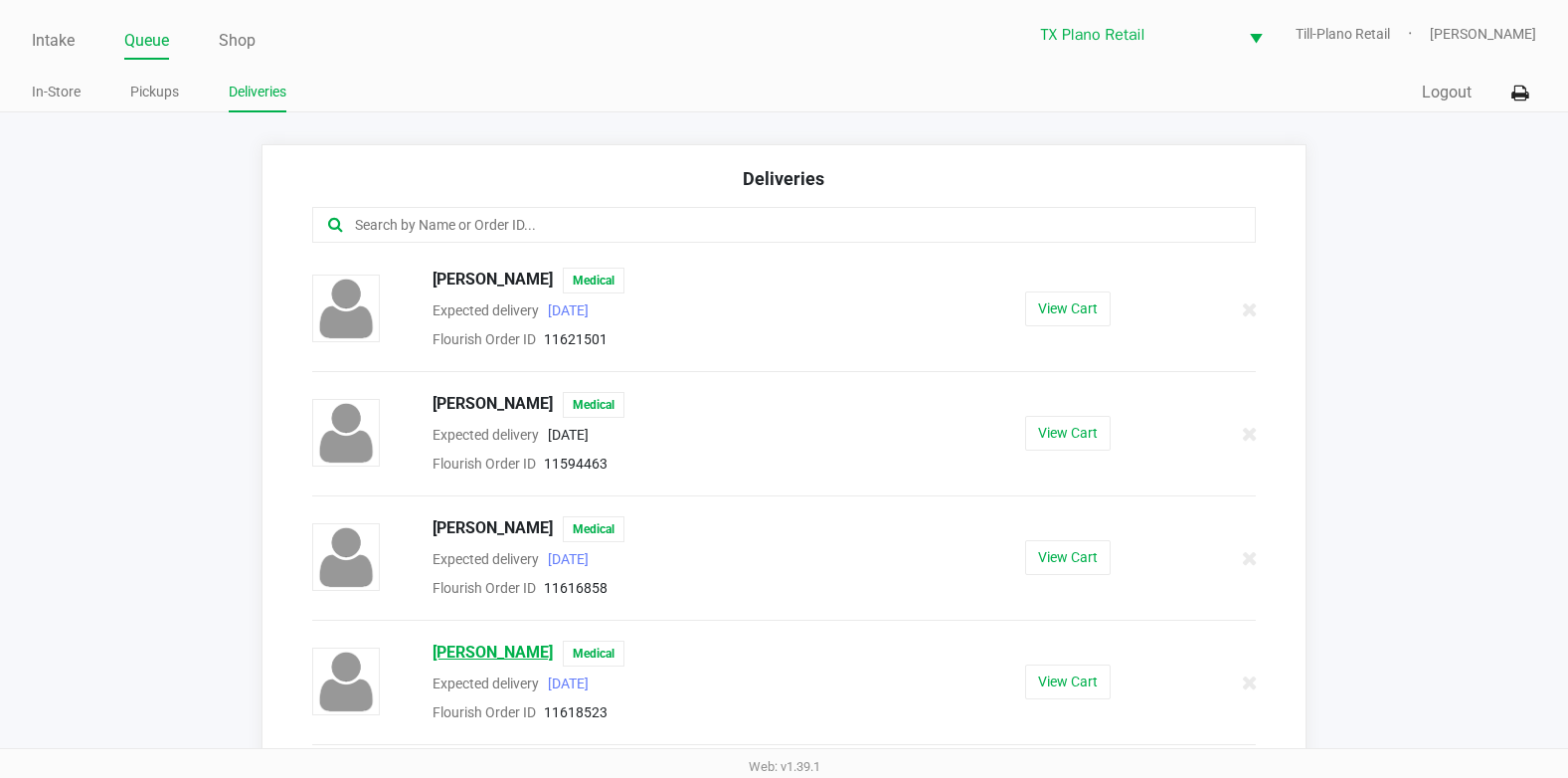 click on "Carol Odom" 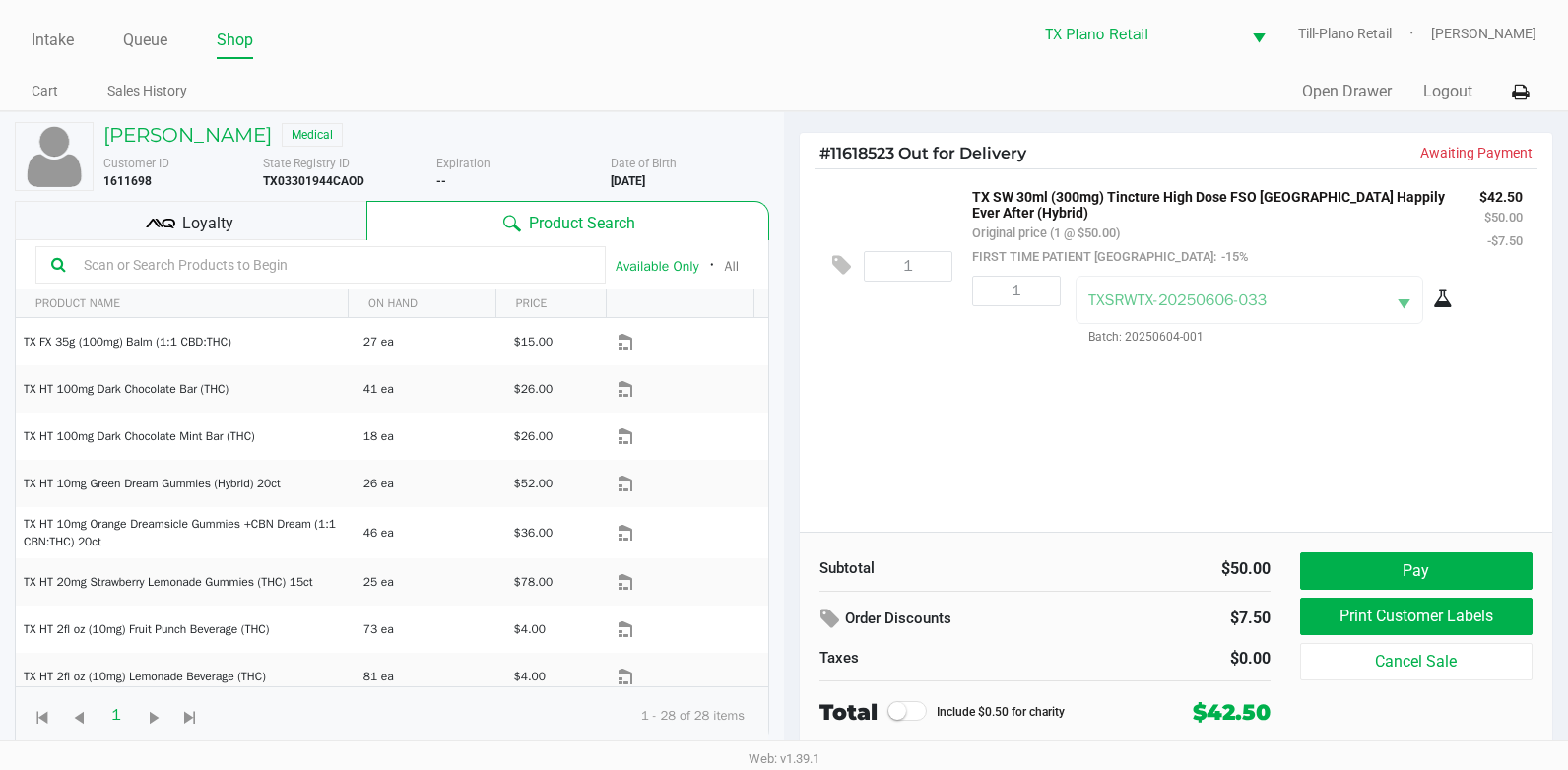 click on "1  TX SW 30ml (300mg) Tincture High Dose FSO TX Happily Ever After (Hybrid)   Original price (1 @ $50.00)  FIRST TIME PATIENT TX:  -15% $42.50 $50.00 -$7.50 1 TXSRWTX-20250606-033  Batch: 20250604-001" 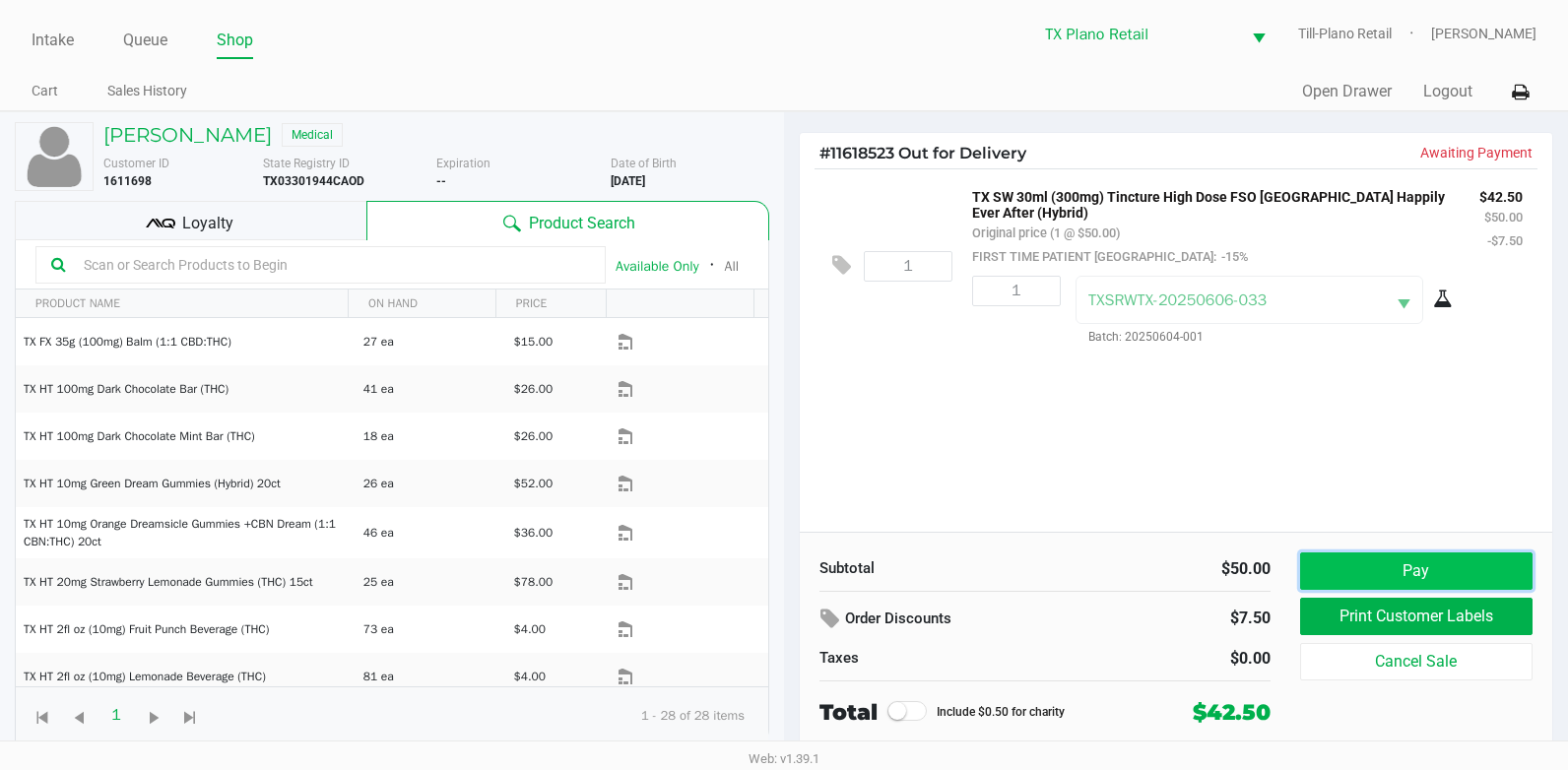 click on "Pay" 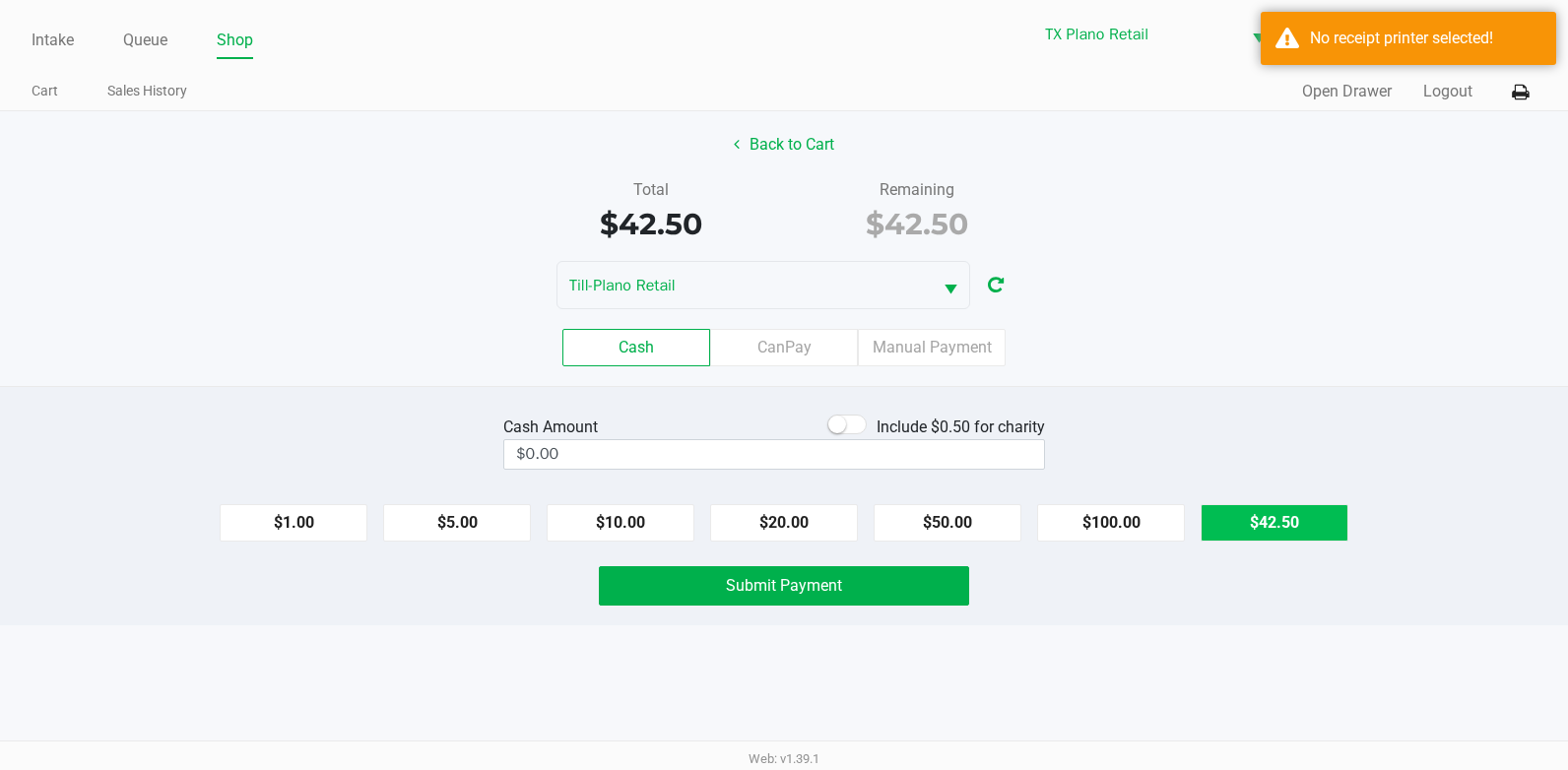click on "$42.50" 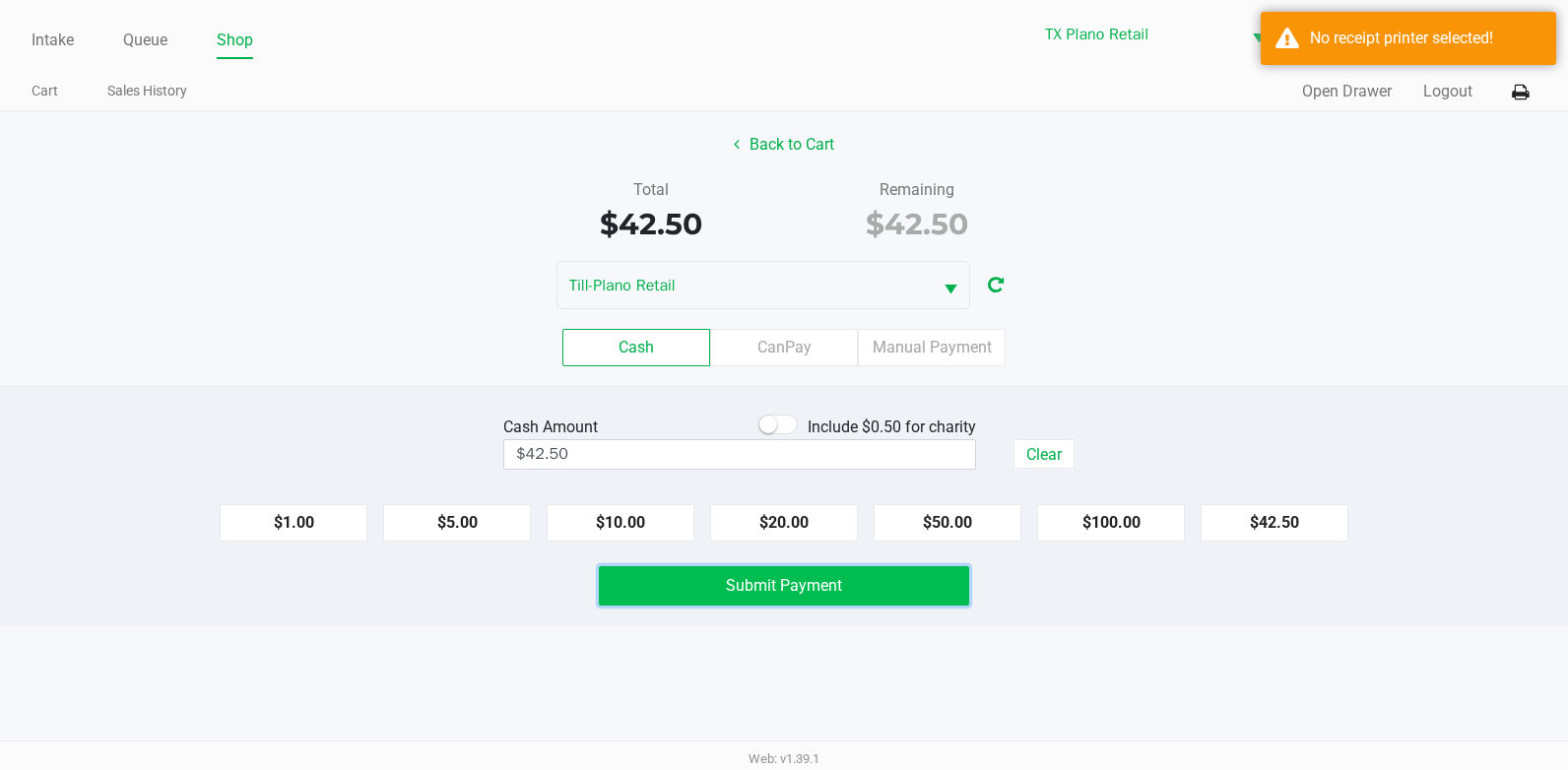 click on "Submit Payment" 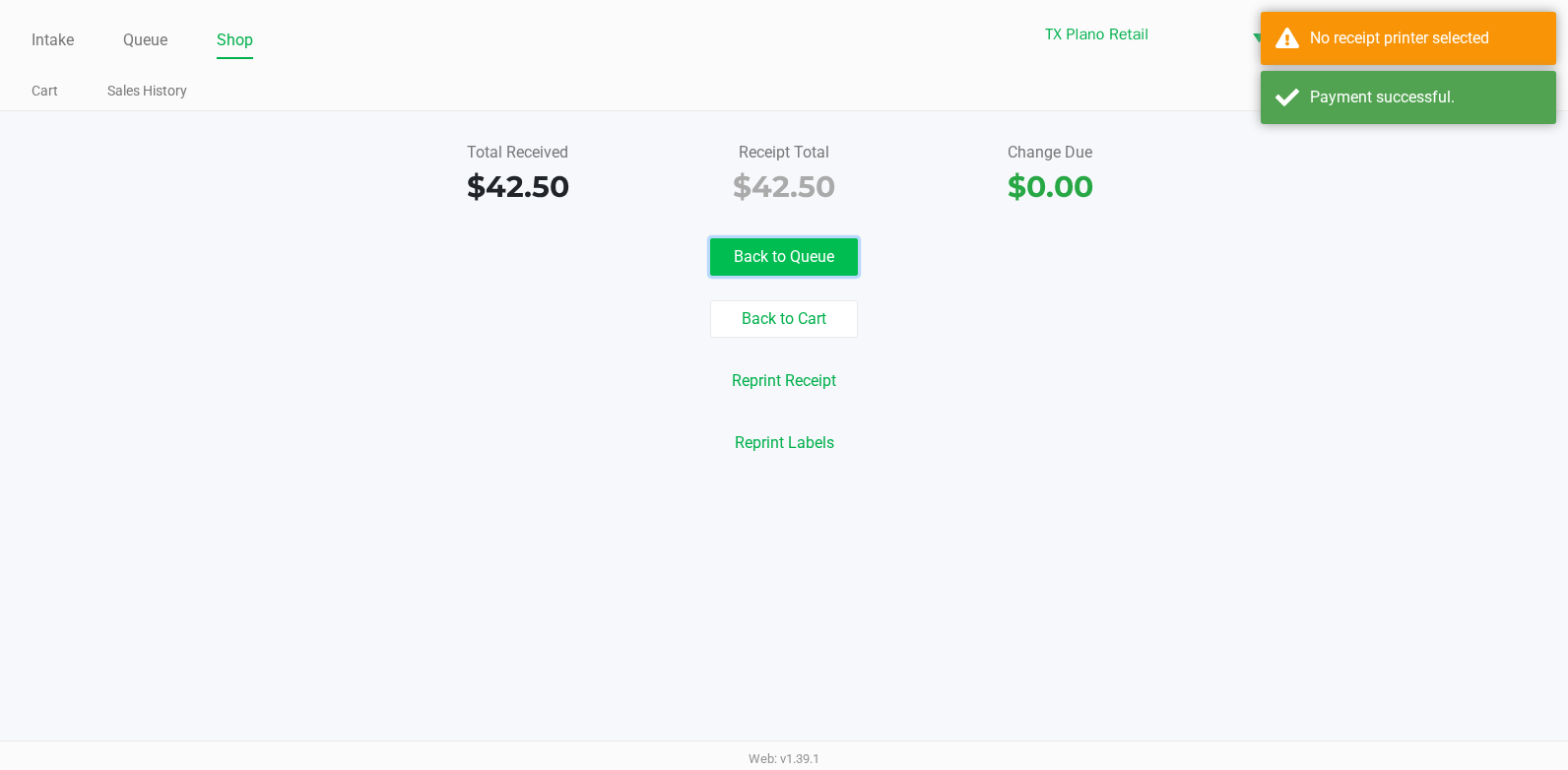 click on "Back to Queue" 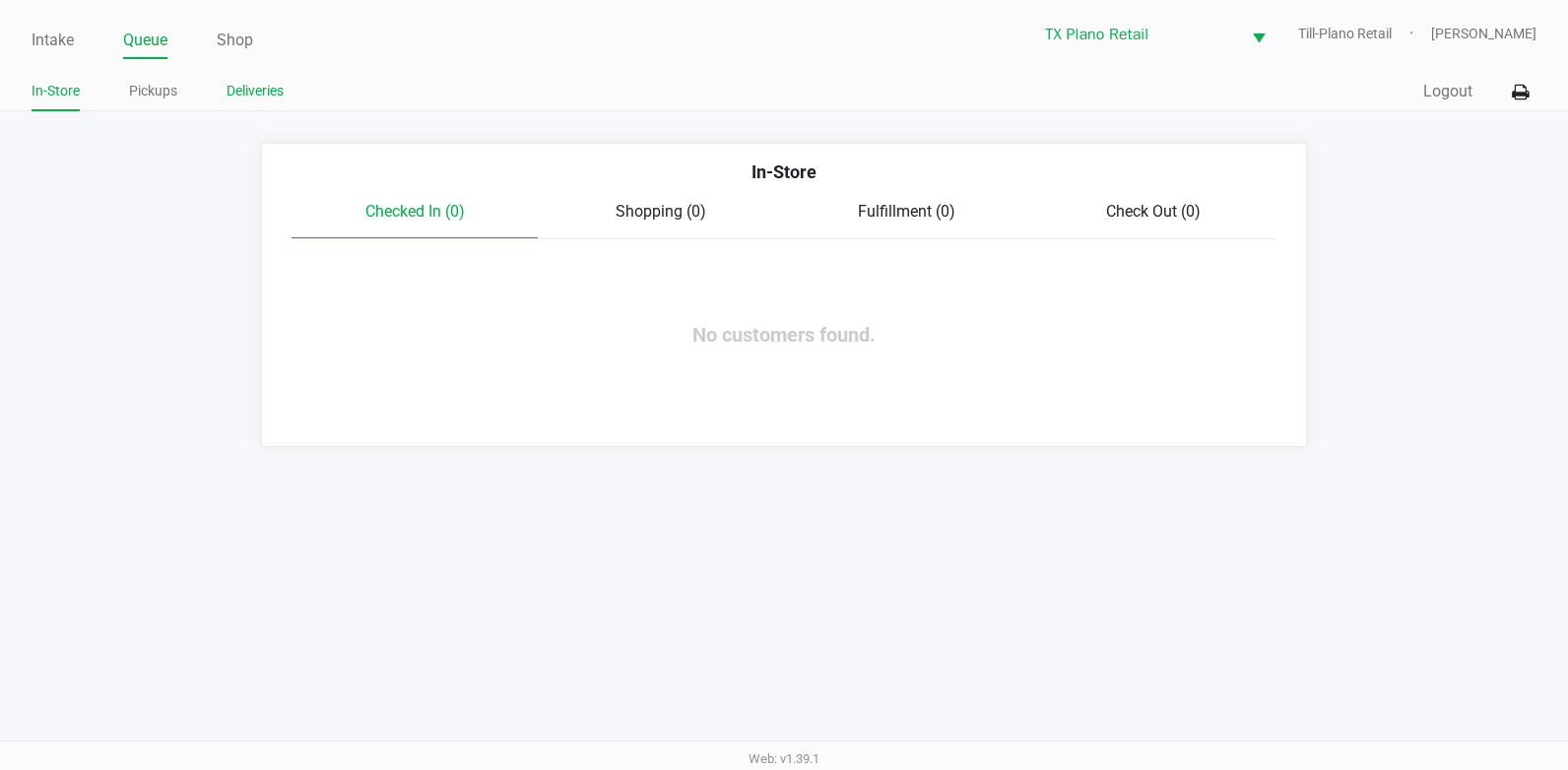 click on "Deliveries" 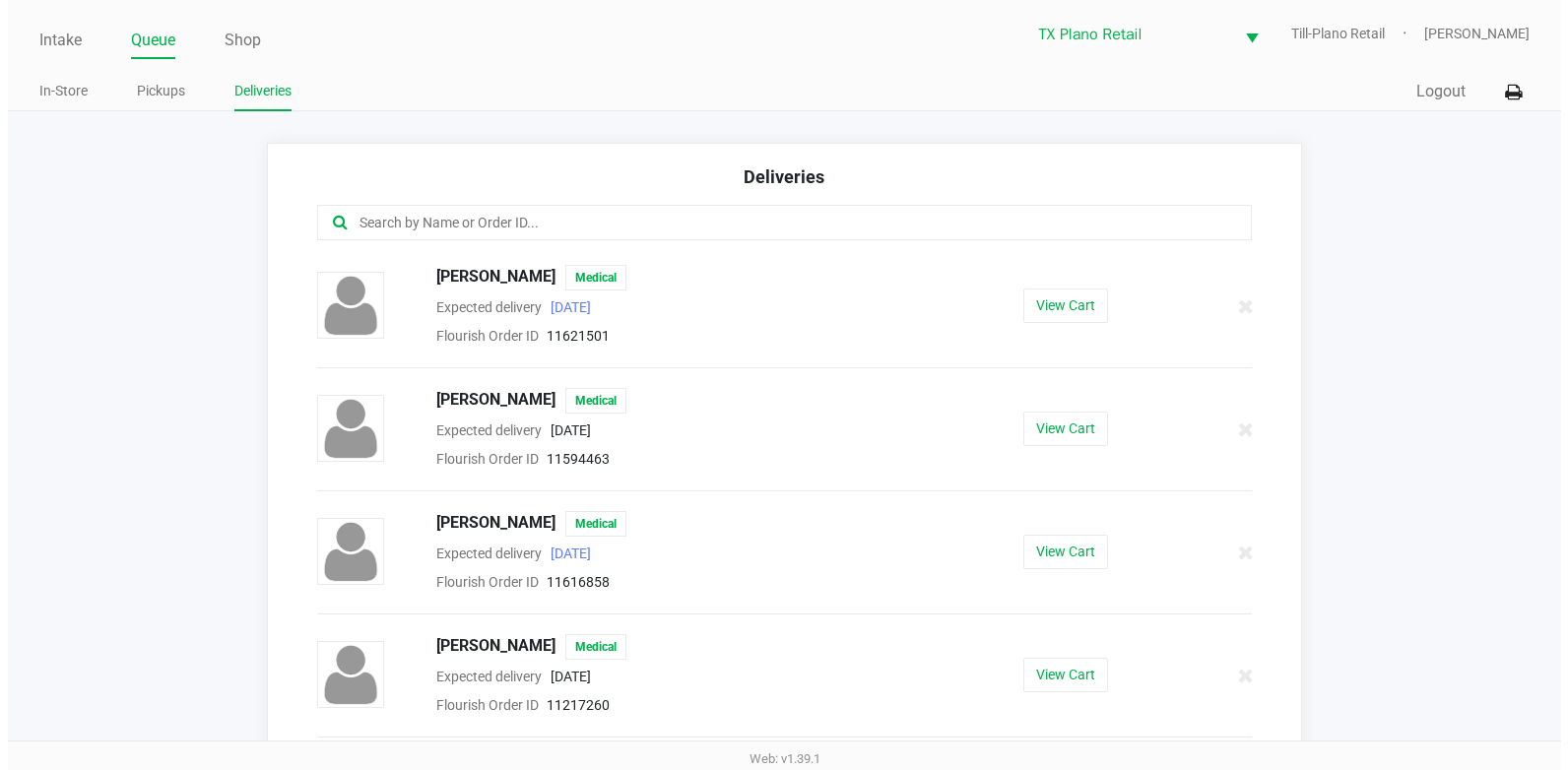 scroll, scrollTop: 2715, scrollLeft: 0, axis: vertical 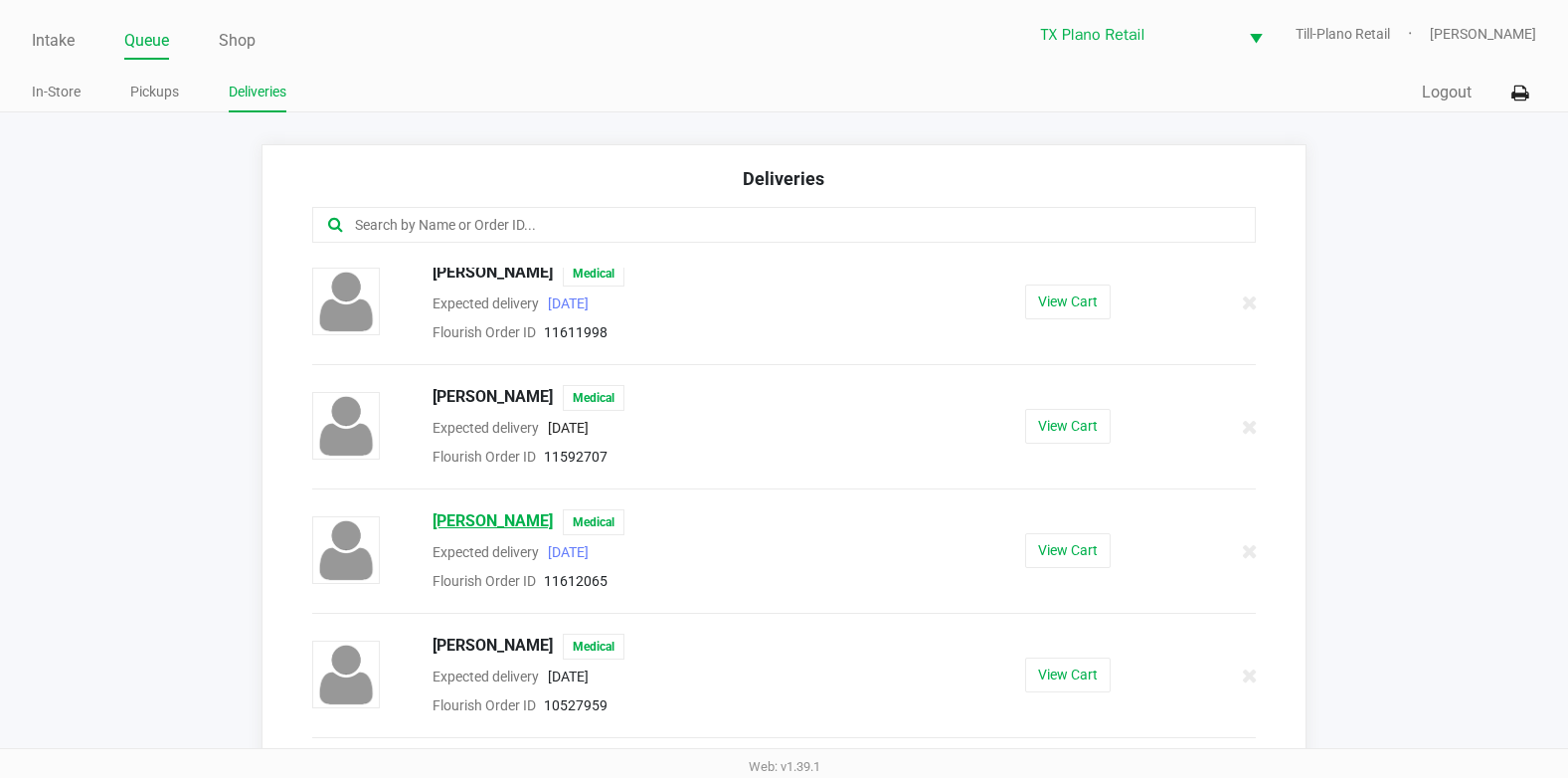 click on "Tina Kantorowicz" 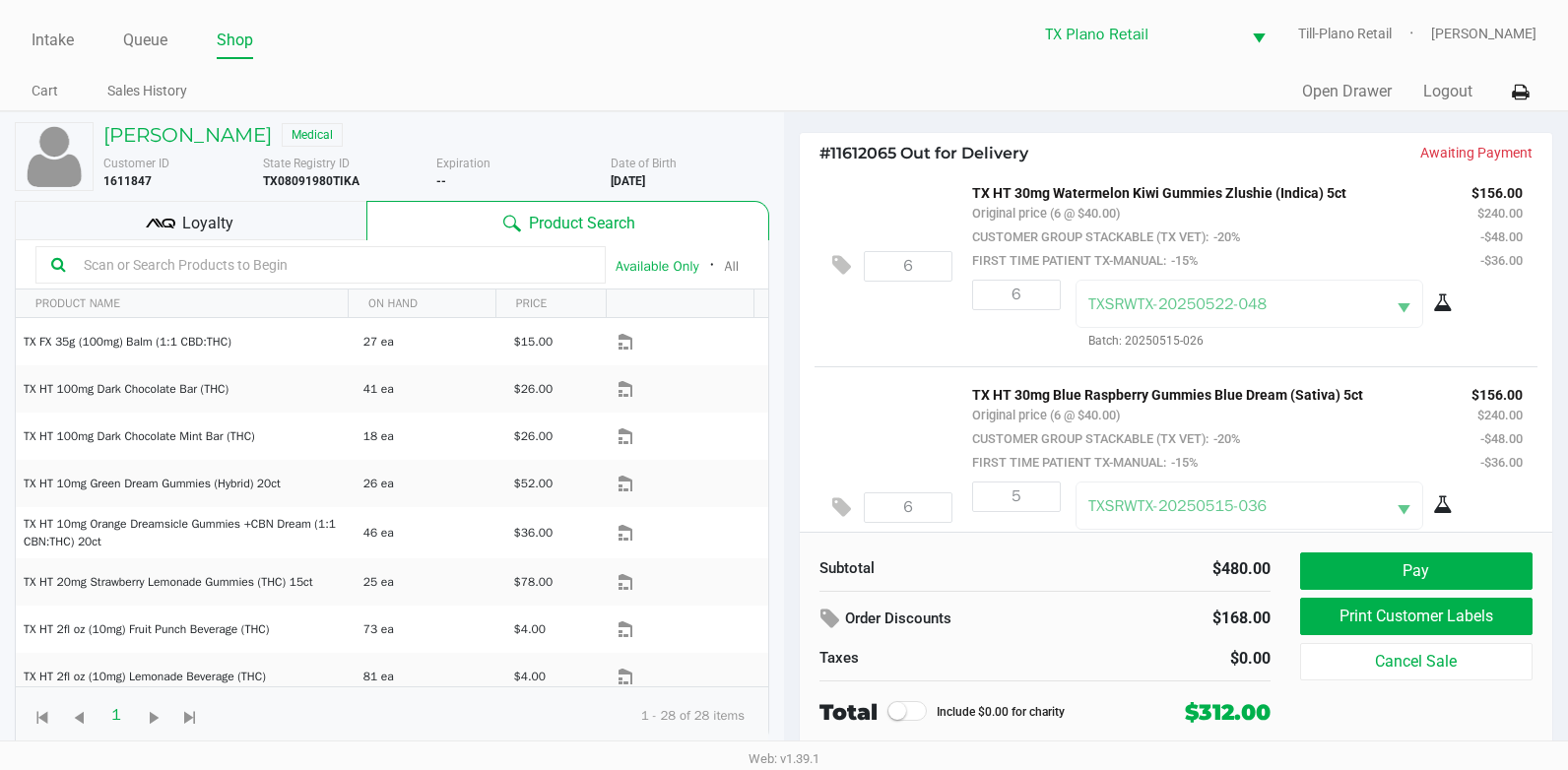 scroll, scrollTop: 0, scrollLeft: 0, axis: both 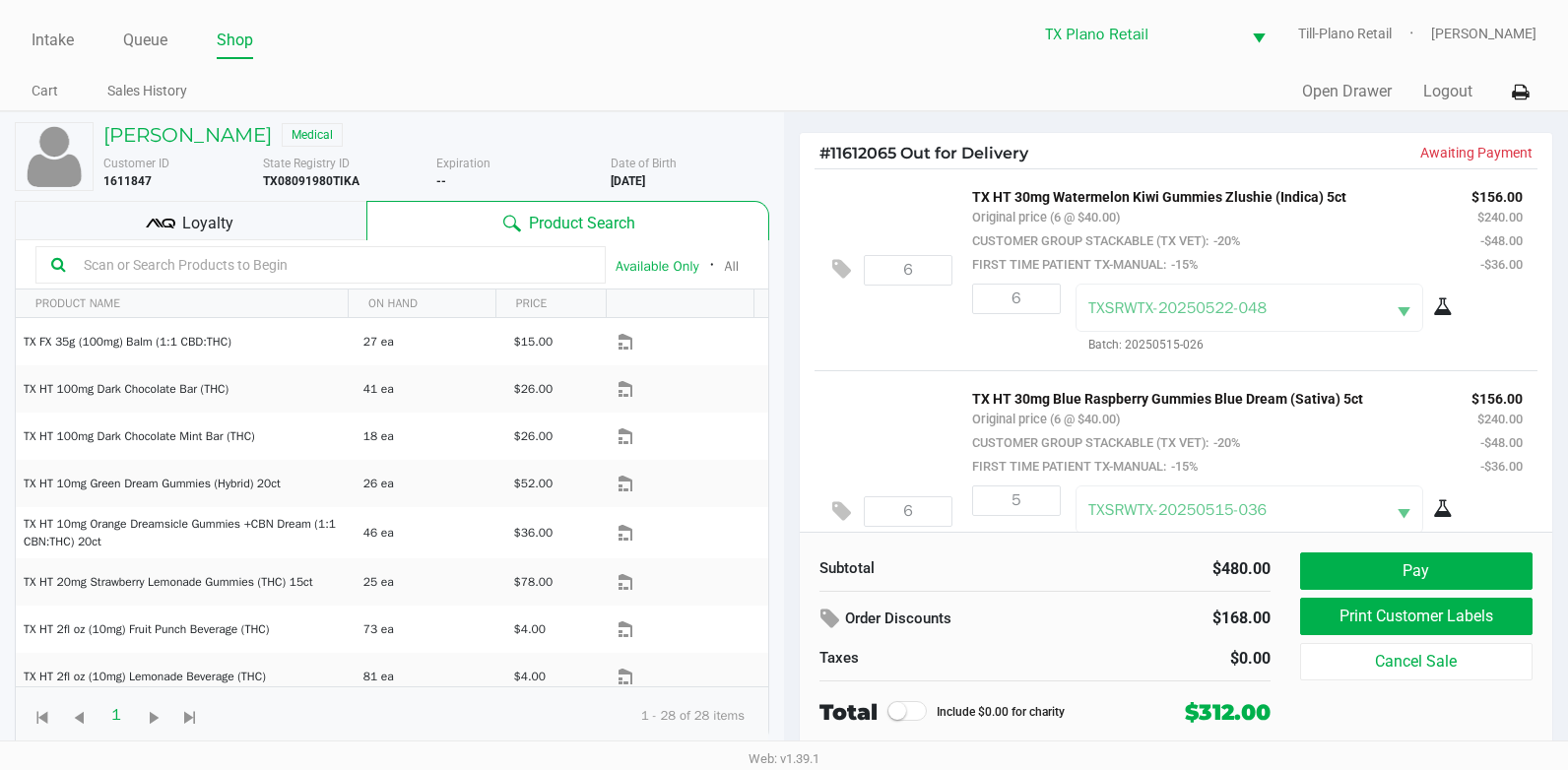 click on "6" 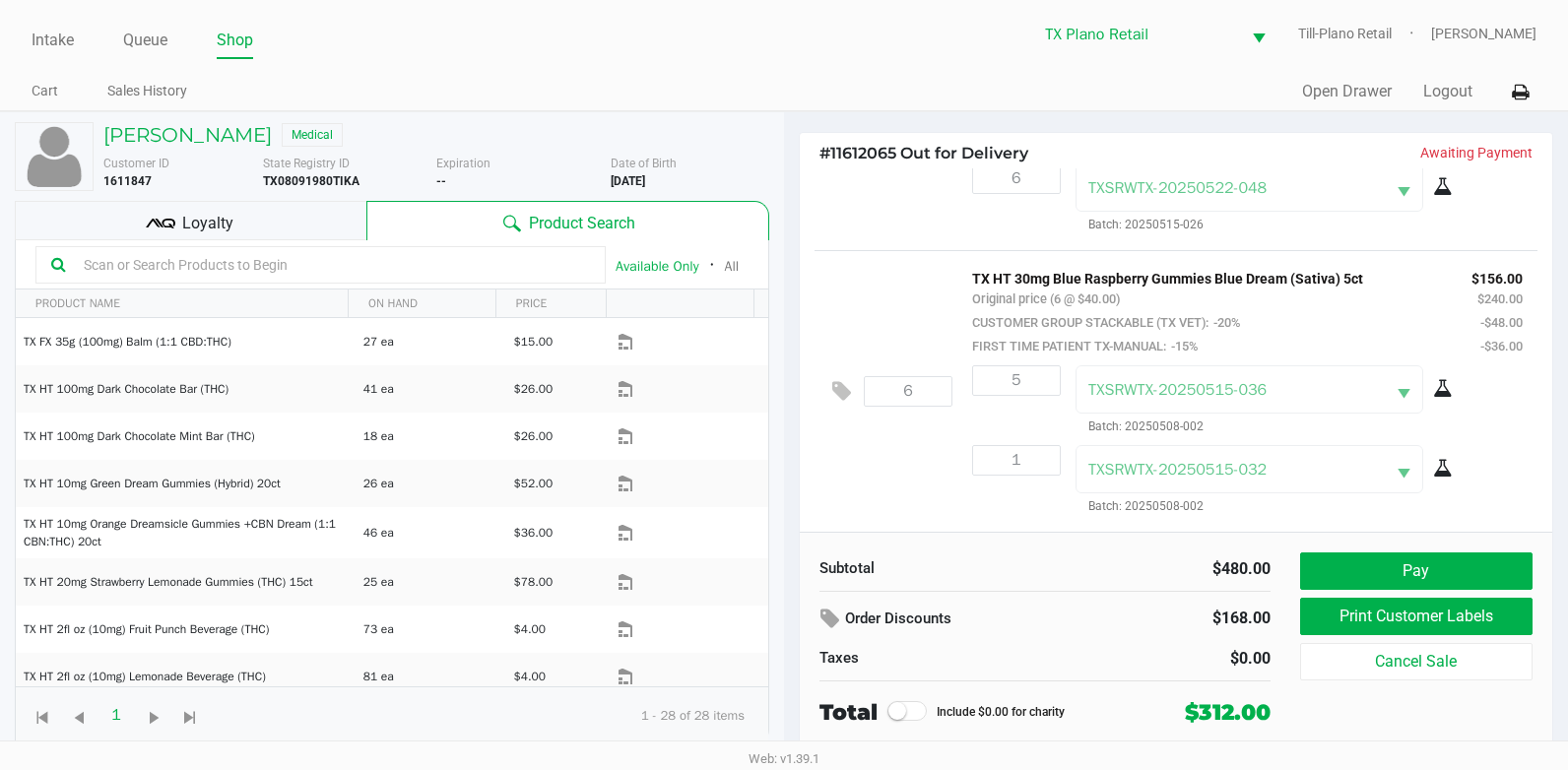 scroll, scrollTop: 0, scrollLeft: 0, axis: both 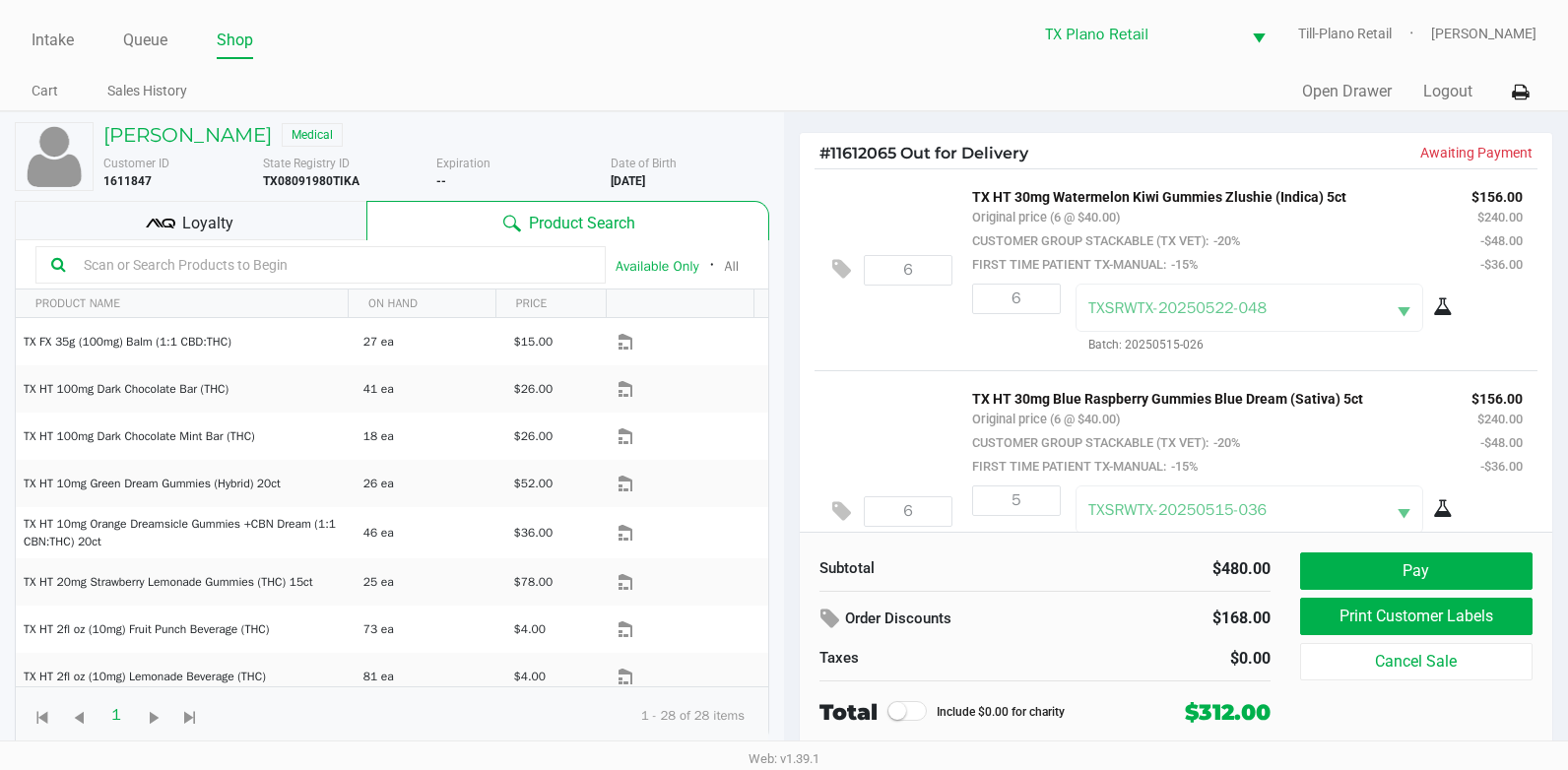 click on "6" 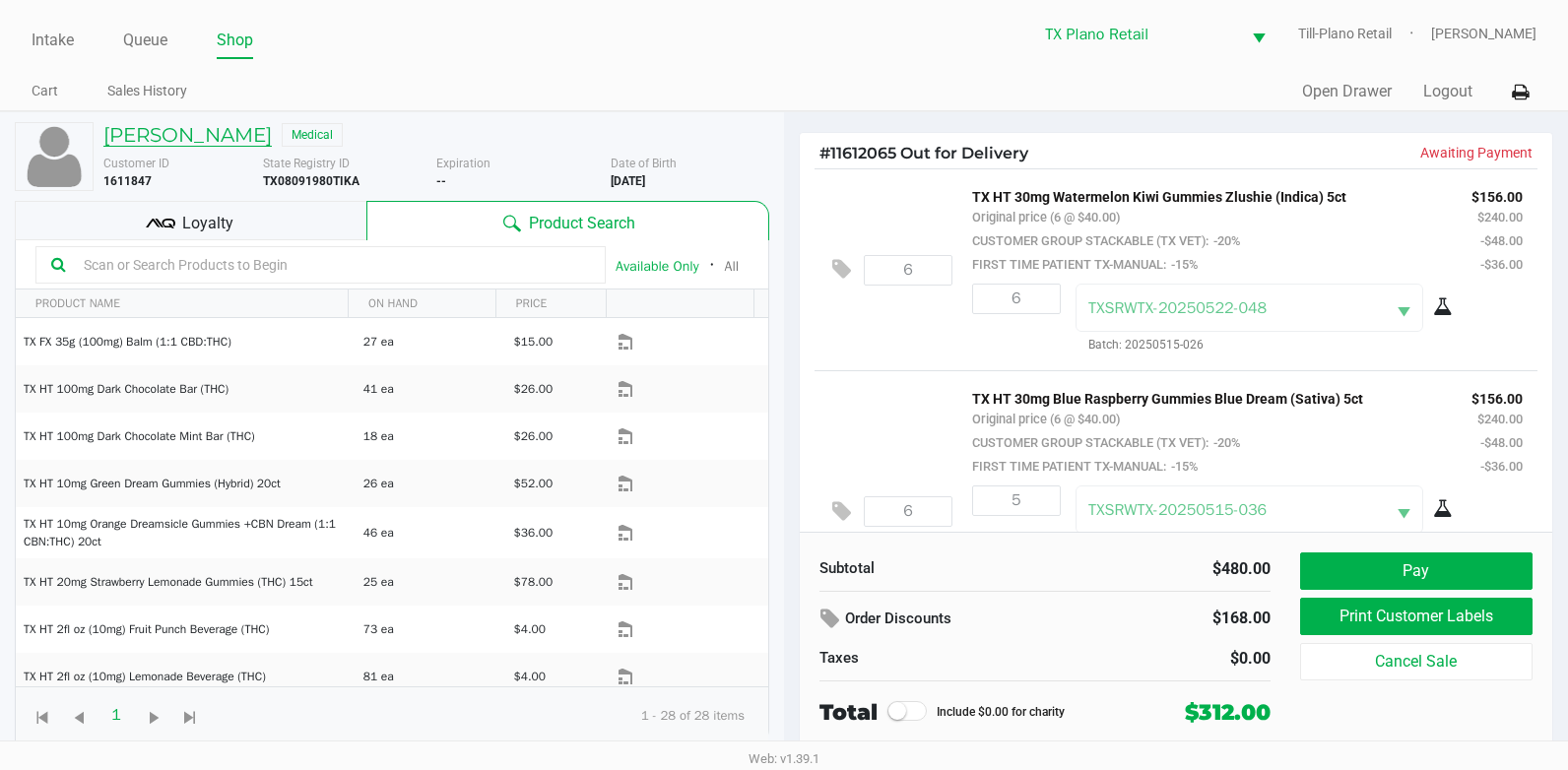 drag, startPoint x: 274, startPoint y: 132, endPoint x: 107, endPoint y: 130, distance: 167.01198 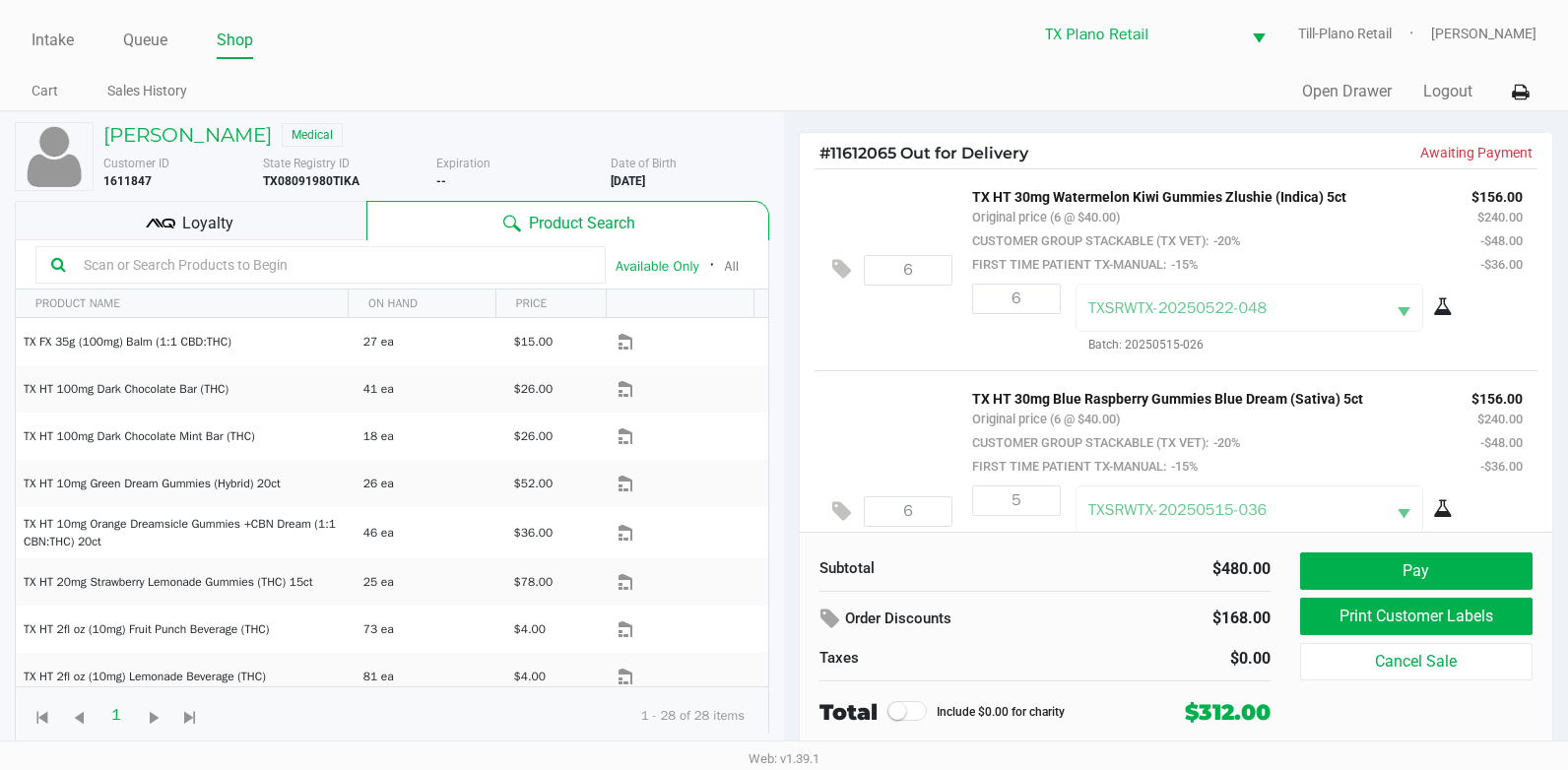 copy on "Tina Kantorowicz" 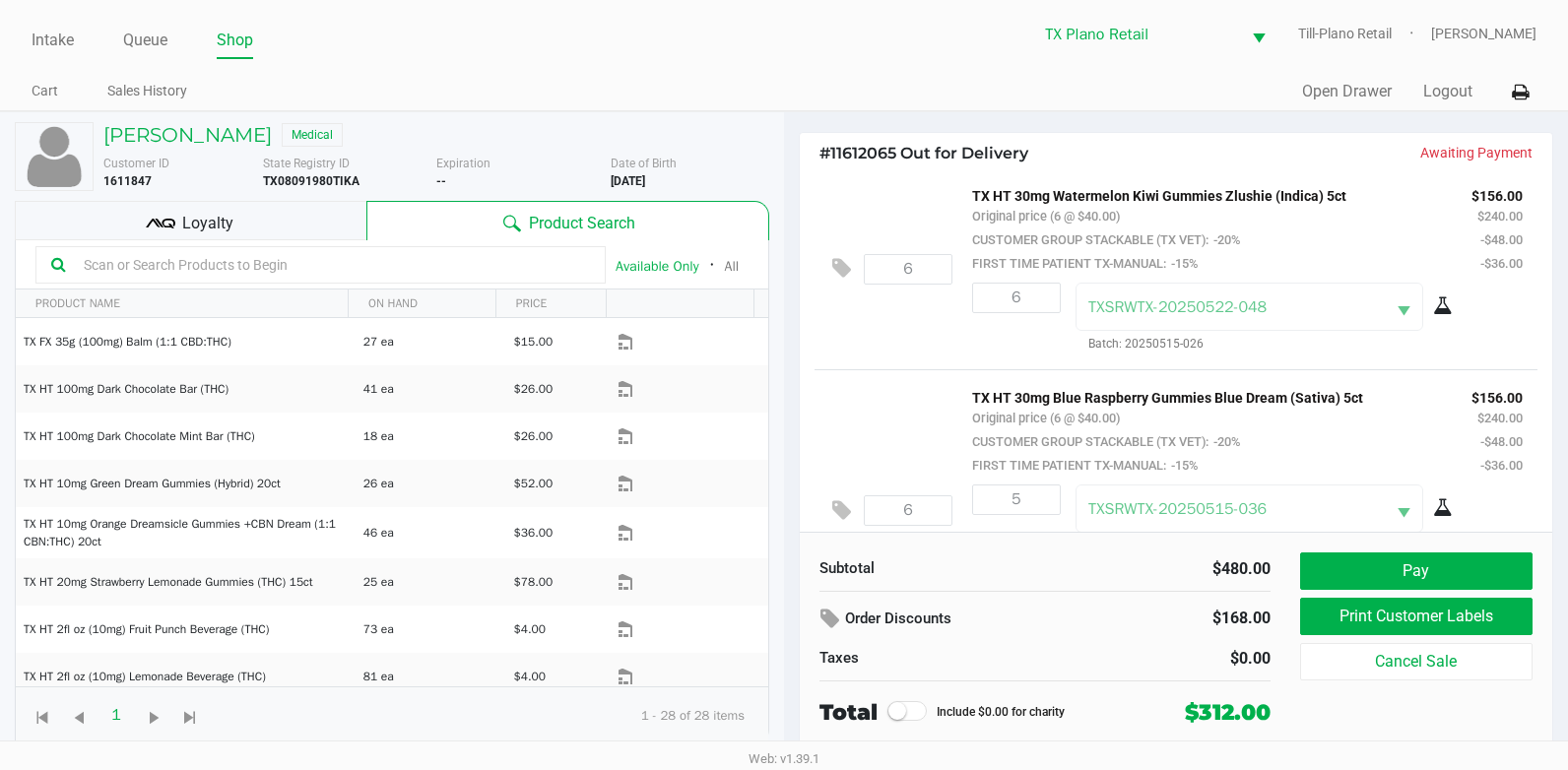 scroll, scrollTop: 0, scrollLeft: 0, axis: both 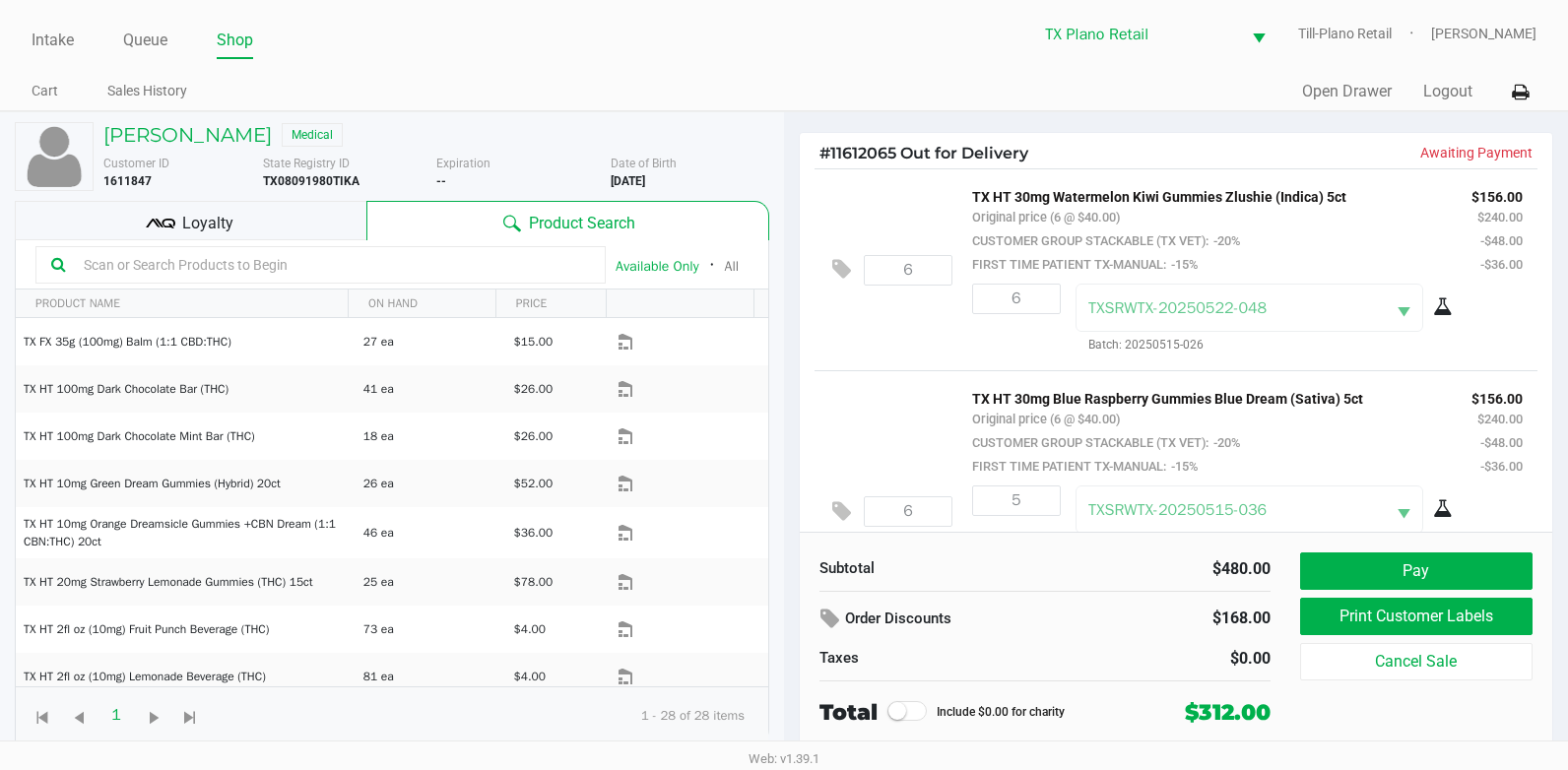 click on "6  TX HT 30mg Blue Raspberry Gummies Blue Dream (Sativa) 5ct   Original price (6 @ $40.00)  CUSTOMER GROUP STACKABLE (TX VET):  -20%  FIRST TIME PATIENT TX-MANUAL:  -15% $156.00 $240.00 -$48.00 -$36.00 5 TXSRWTX-20250515-036  Batch: 20250508-002  1 TXSRWTX-20250515-032  Batch: 20250508-002" 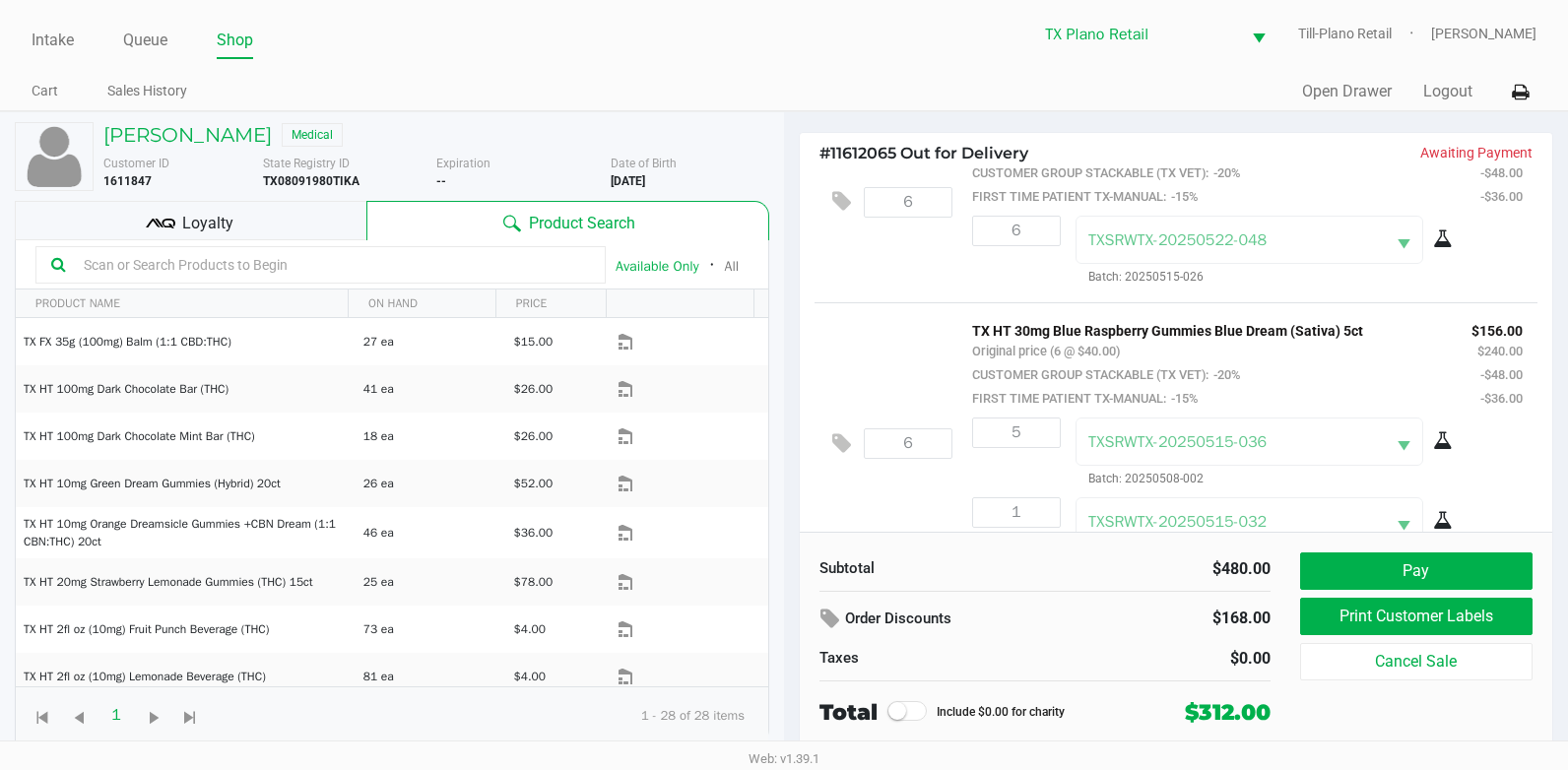 scroll, scrollTop: 122, scrollLeft: 0, axis: vertical 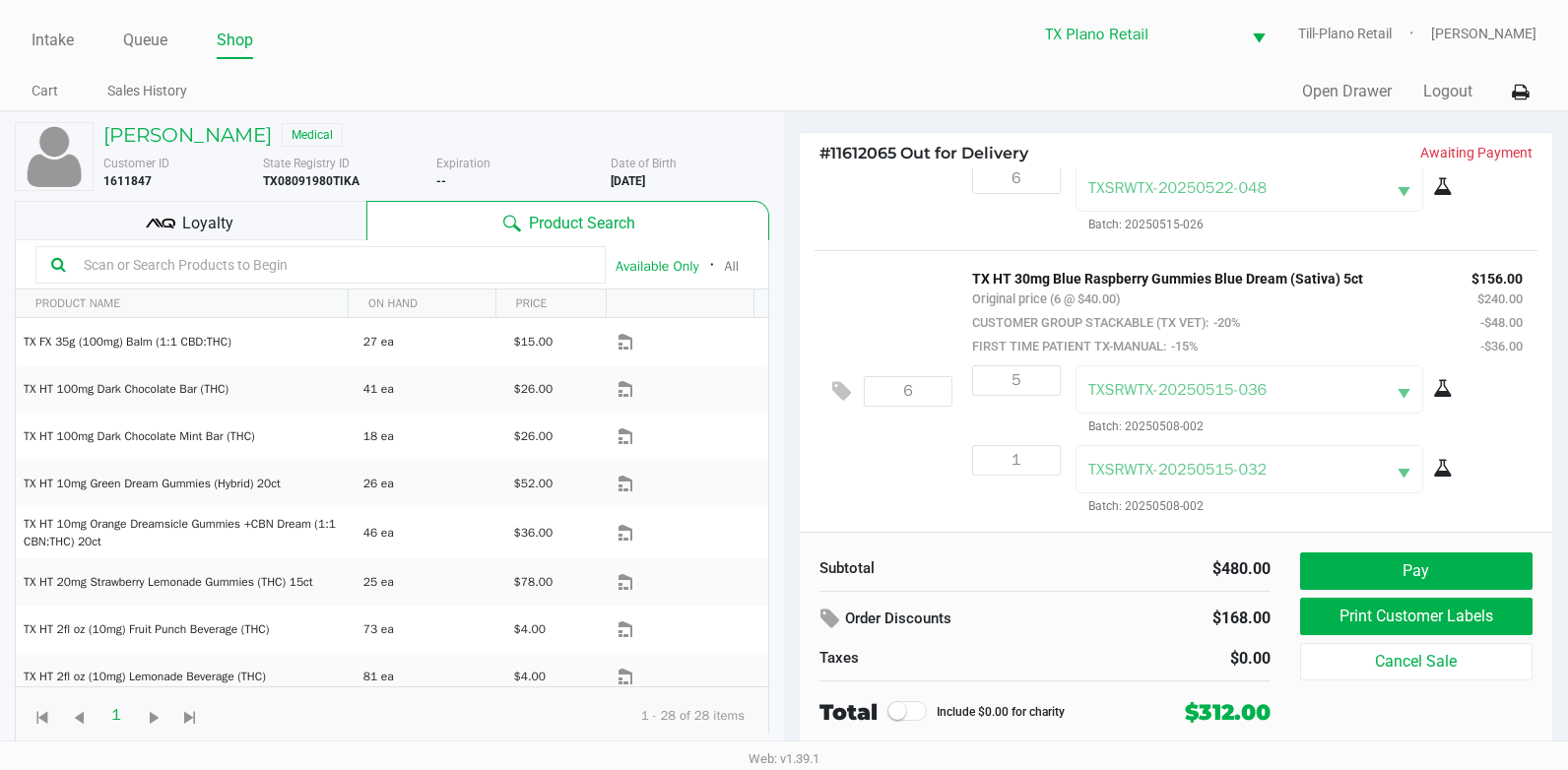 drag, startPoint x: 1221, startPoint y: 337, endPoint x: 915, endPoint y: 311, distance: 307.10259 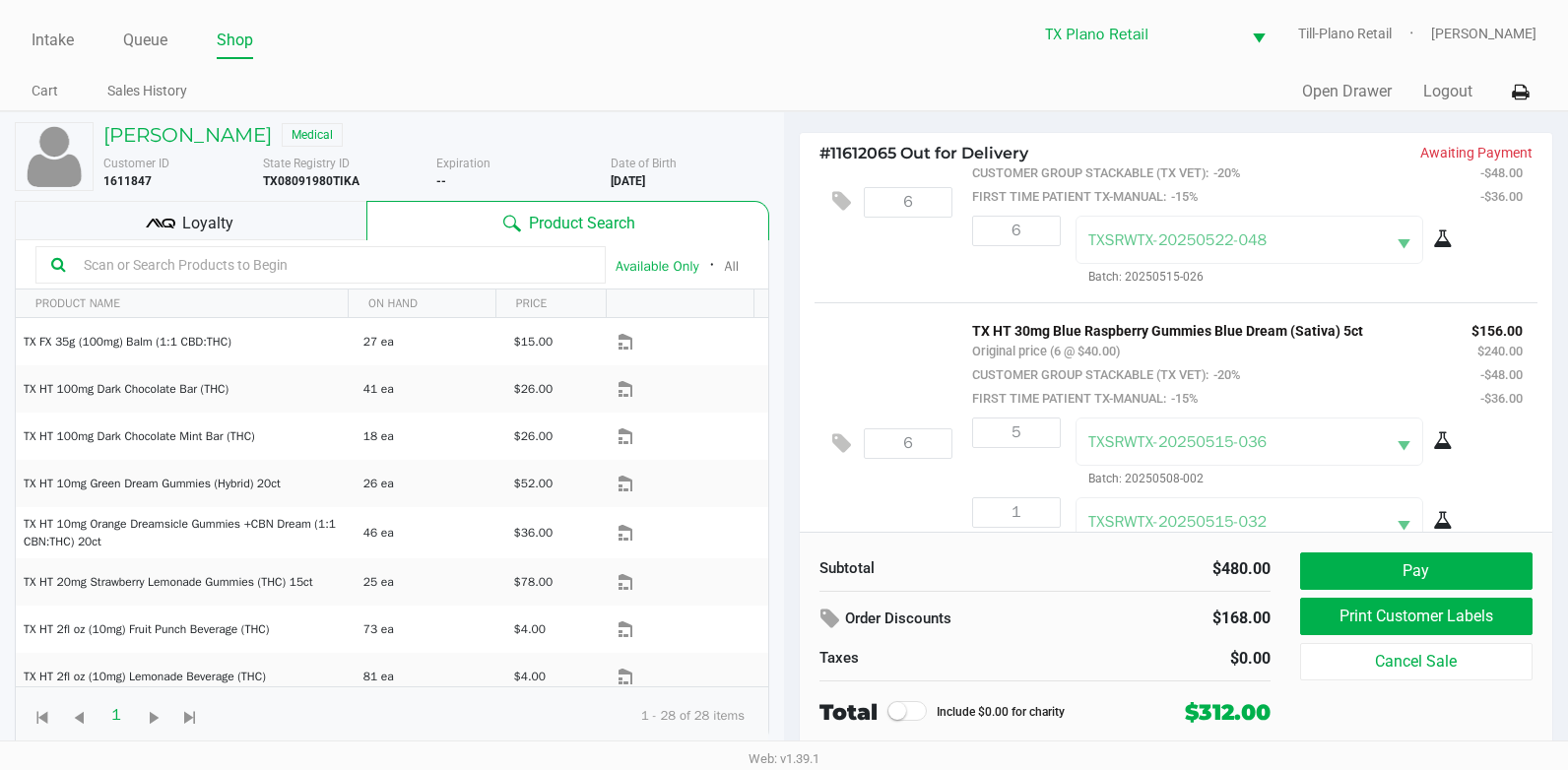 scroll, scrollTop: 122, scrollLeft: 0, axis: vertical 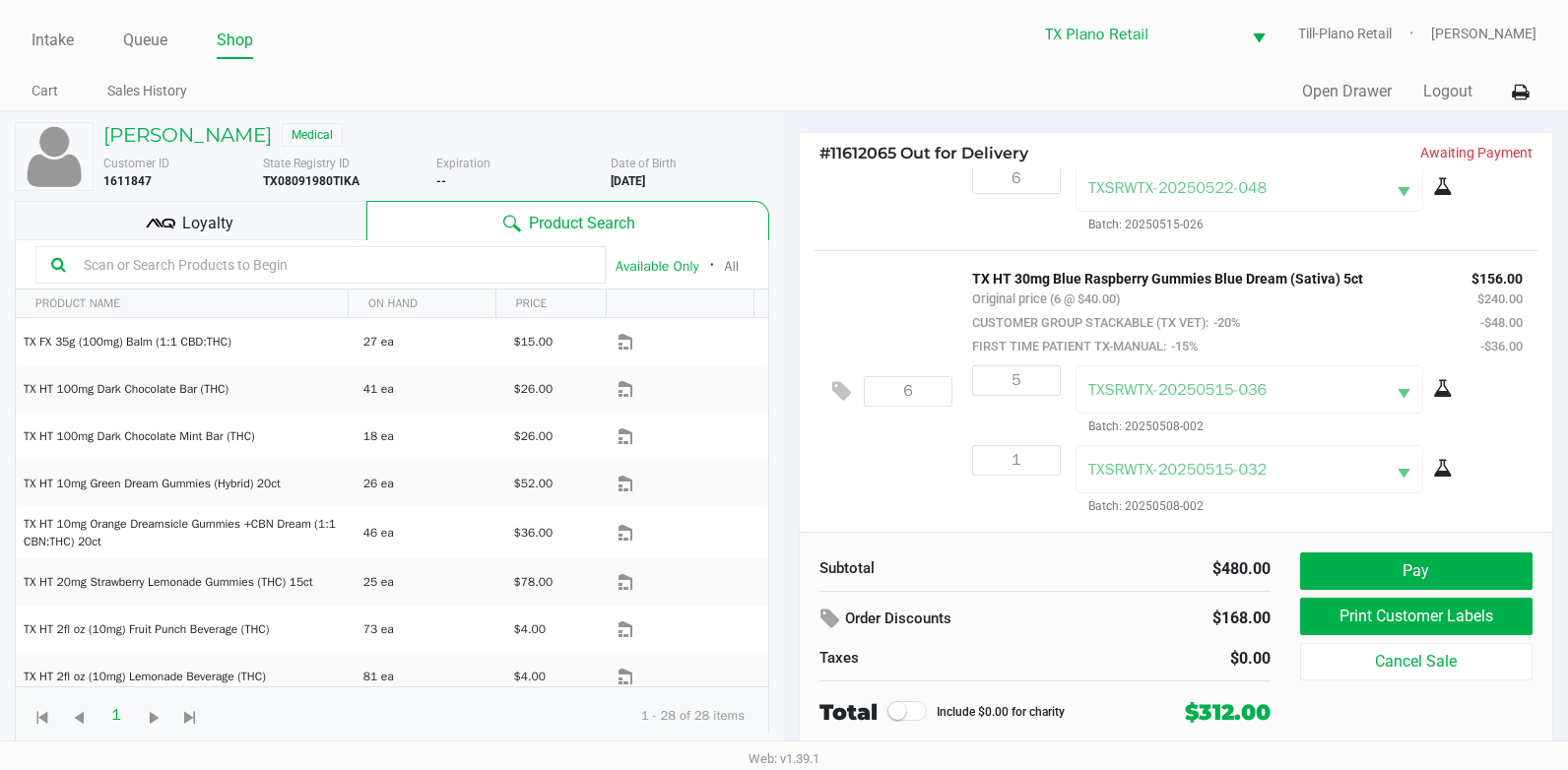click on "TX HT 30mg Blue Raspberry Gummies Blue Dream (Sativa) 5ct   Original price (6 @ $40.00)  CUSTOMER GROUP STACKABLE (TX VET):  -20%  FIRST TIME PATIENT TX-MANUAL:  -15% $156.00 $240.00 -$48.00 -$36.00 5 TXSRWTX-20250515-036  Batch: 20250508-002  1 TXSRWTX-20250515-032  Batch: 20250508-002" 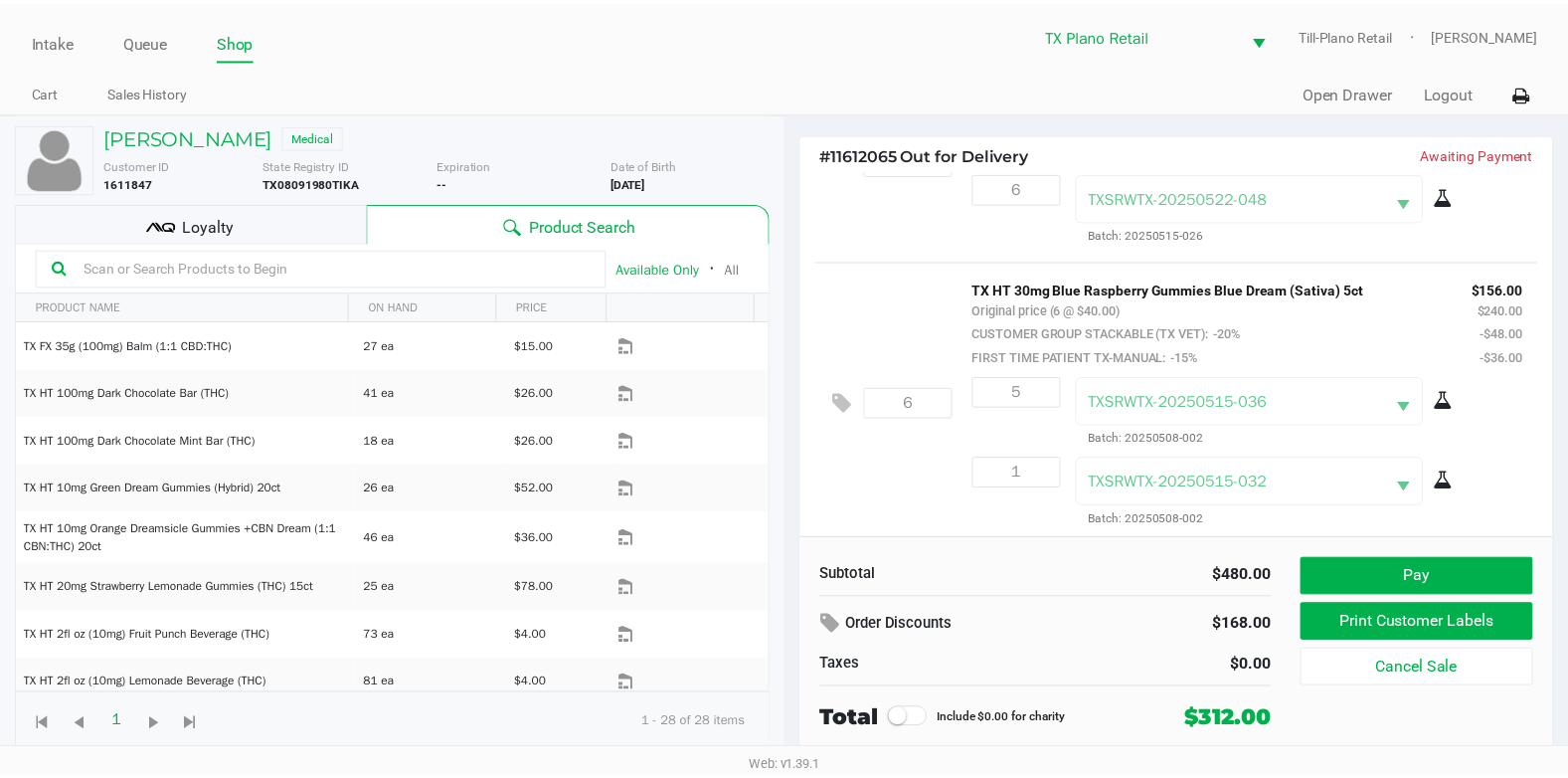 scroll, scrollTop: 123, scrollLeft: 0, axis: vertical 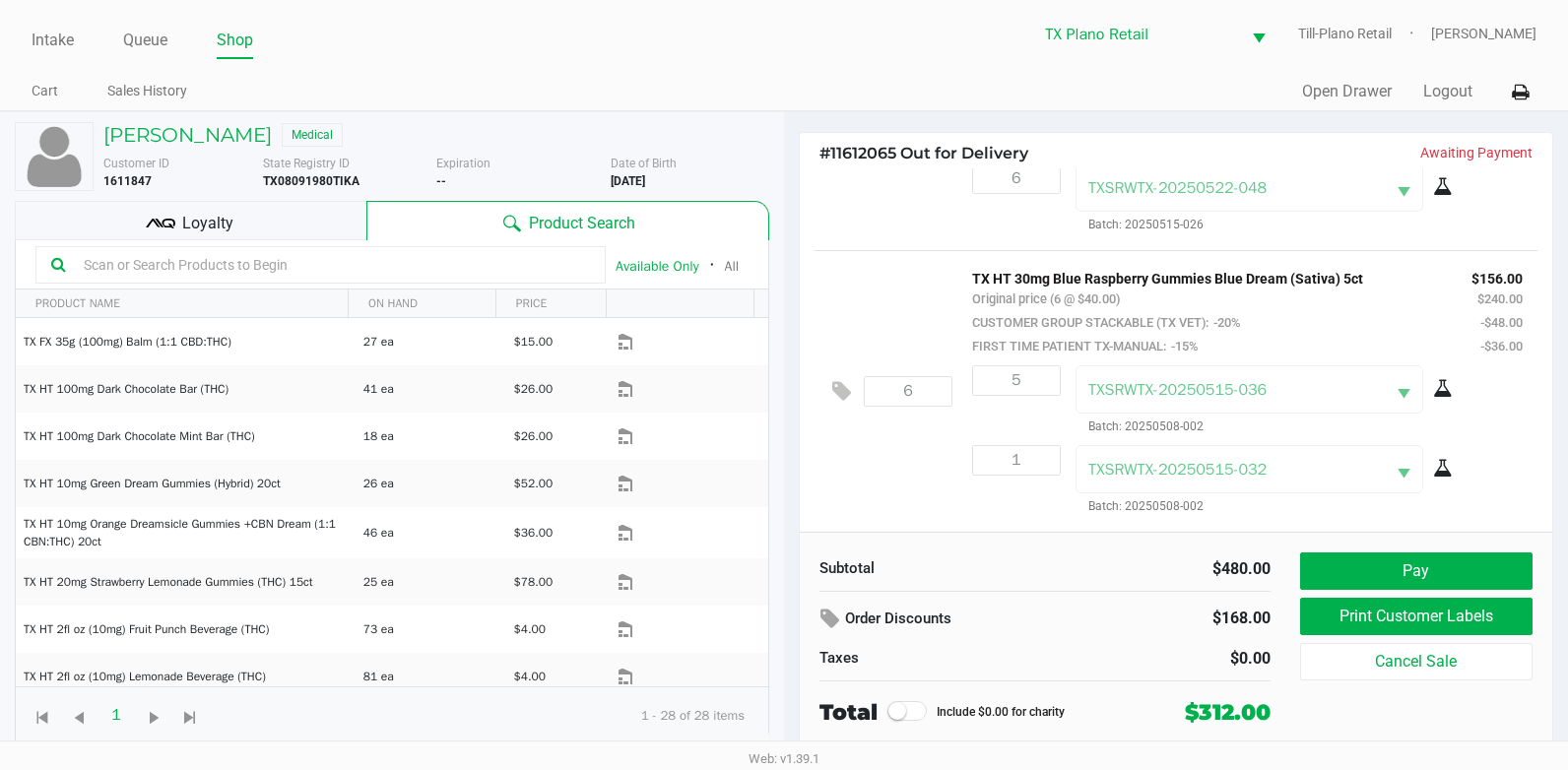 click on "6  TX HT 30mg Blue Raspberry Gummies Blue Dream (Sativa) 5ct   Original price (6 @ $40.00)  CUSTOMER GROUP STACKABLE (TX VET):  -20%  FIRST TIME PATIENT TX-MANUAL:  -15% $156.00 $240.00 -$48.00 -$36.00 5 TXSRWTX-20250515-036  Batch: 20250508-002  1 TXSRWTX-20250515-032  Batch: 20250508-002" 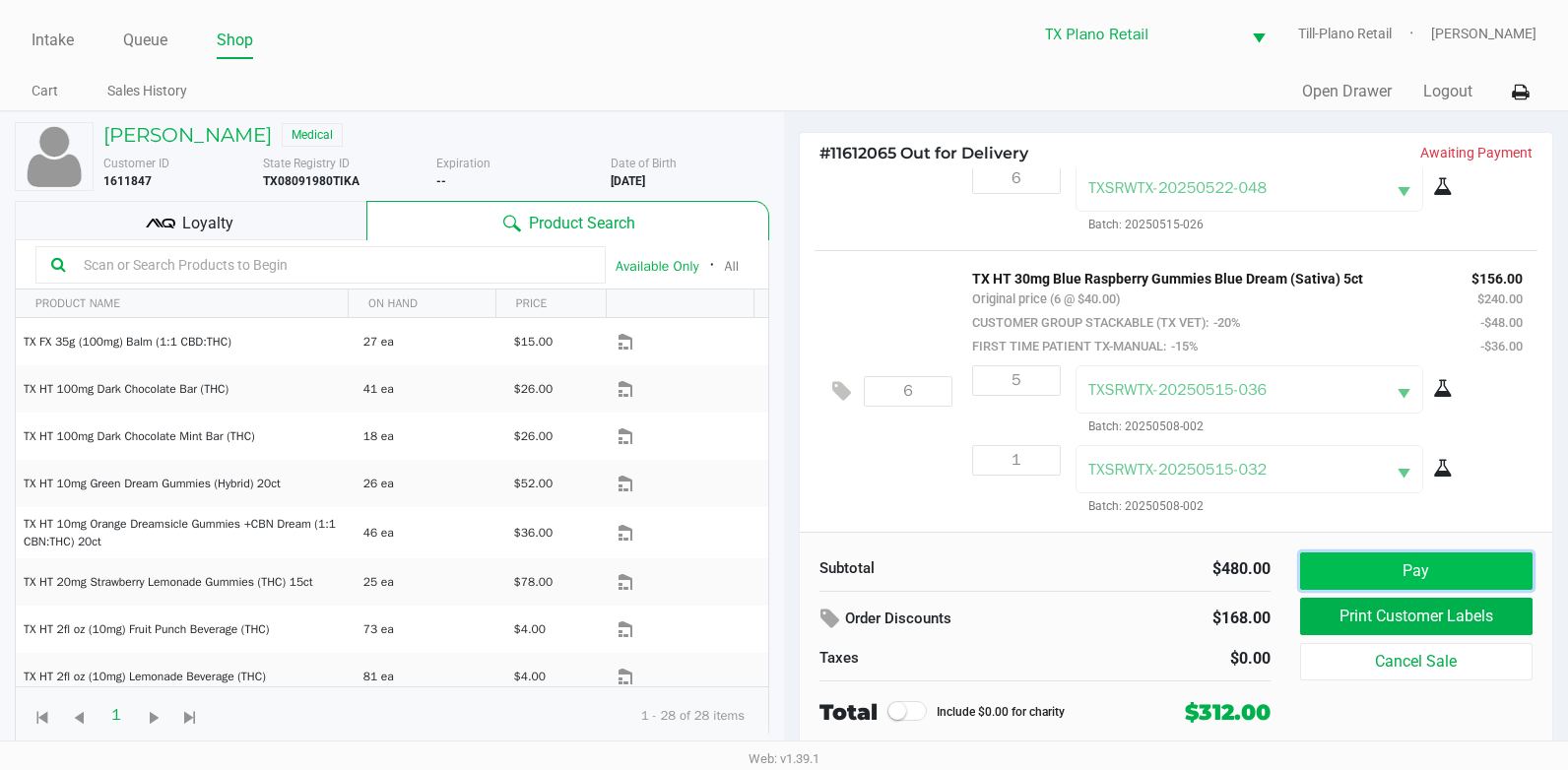 click on "Pay" 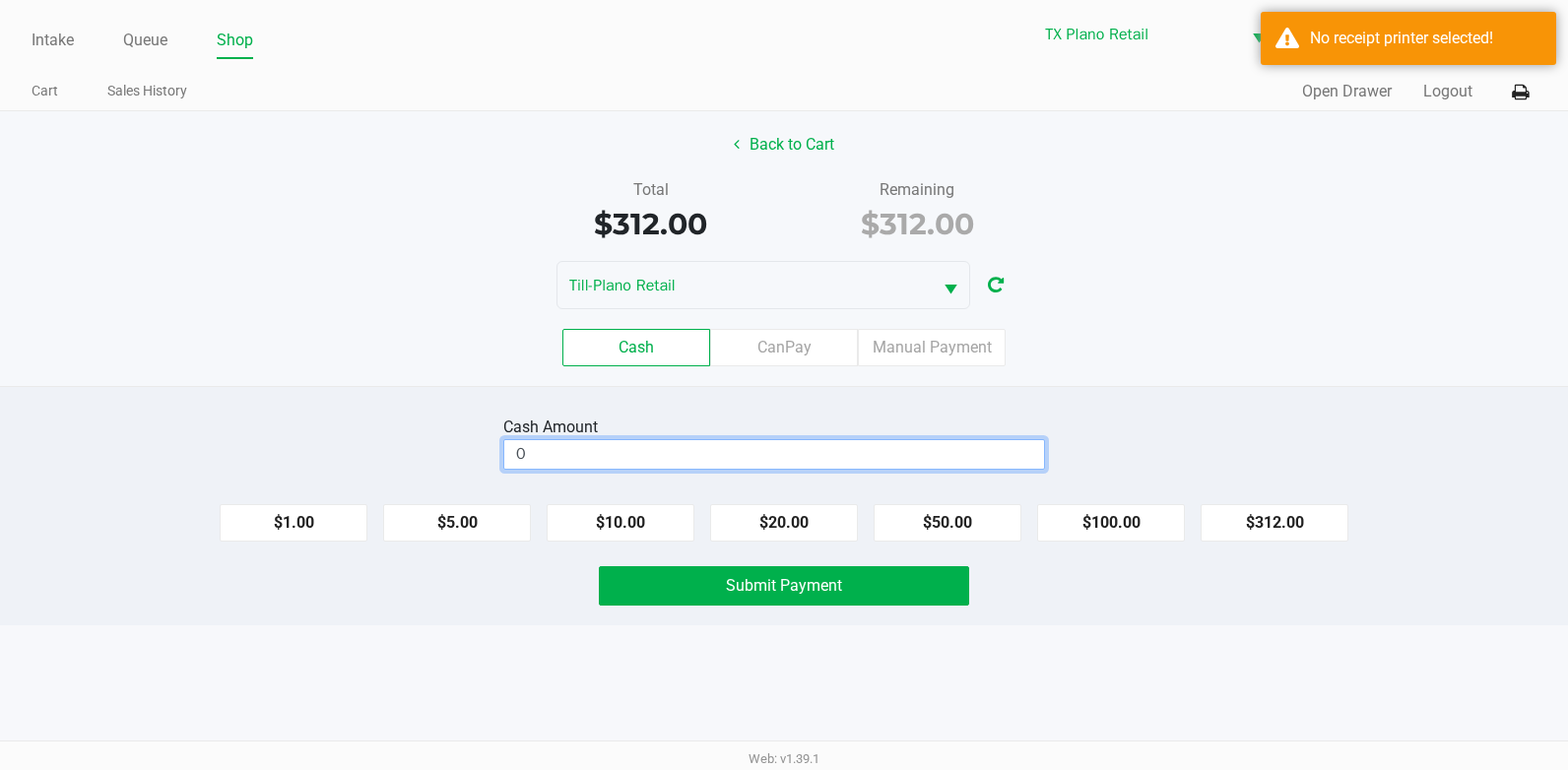 click on "0" at bounding box center (774, 454) 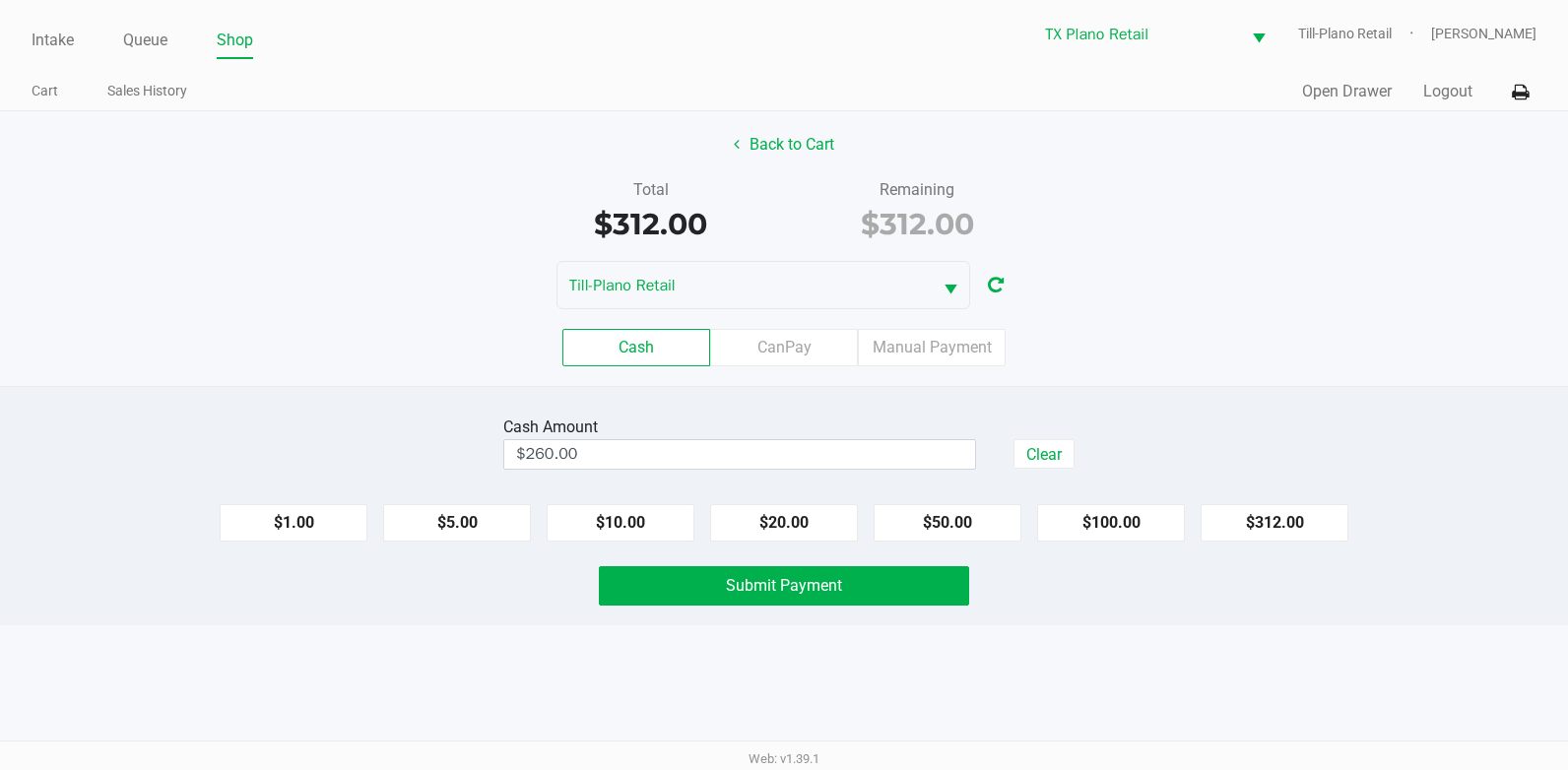 click on "Cash   CanPay   Manual Payment" 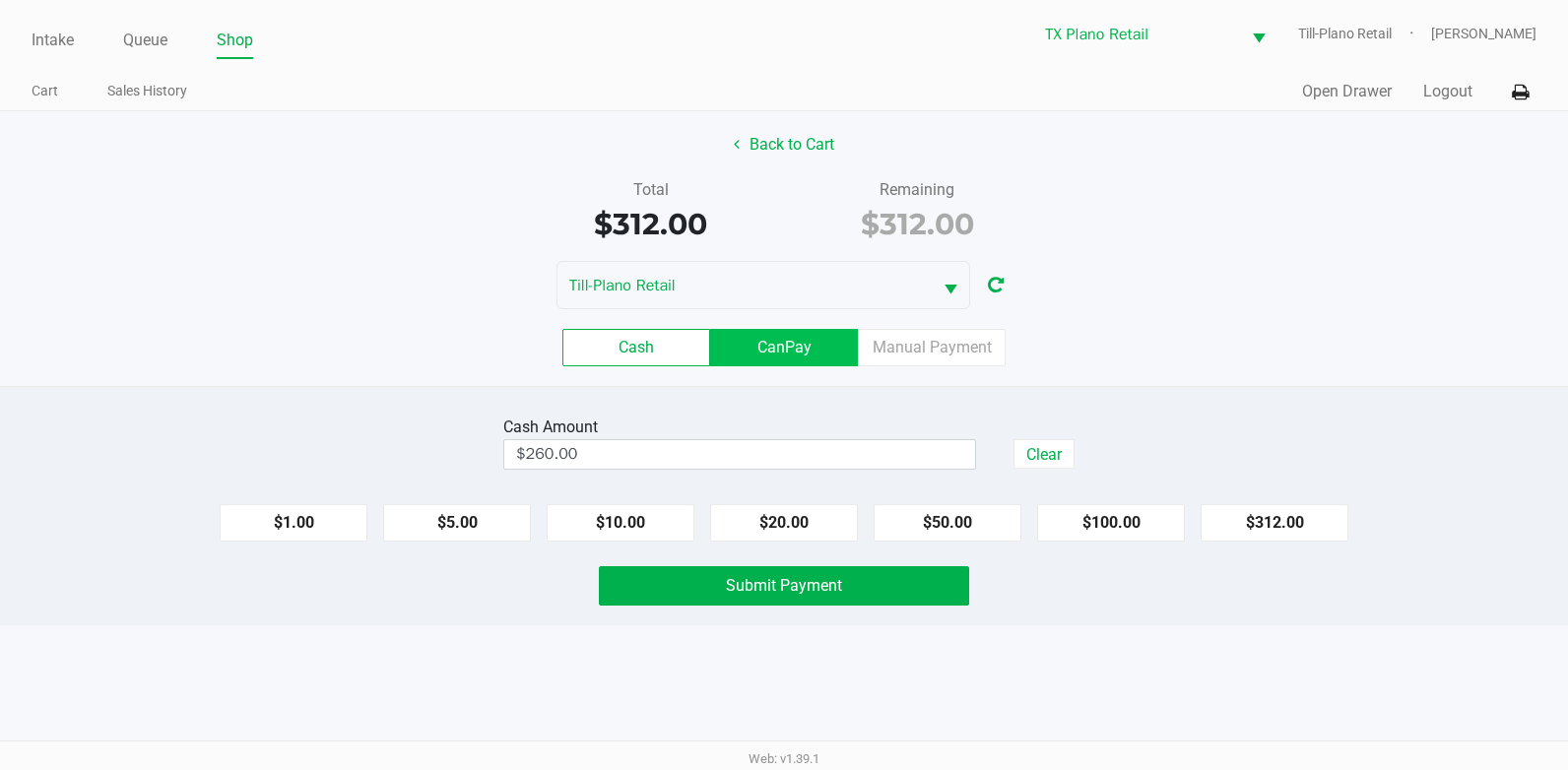click on "CanPay" 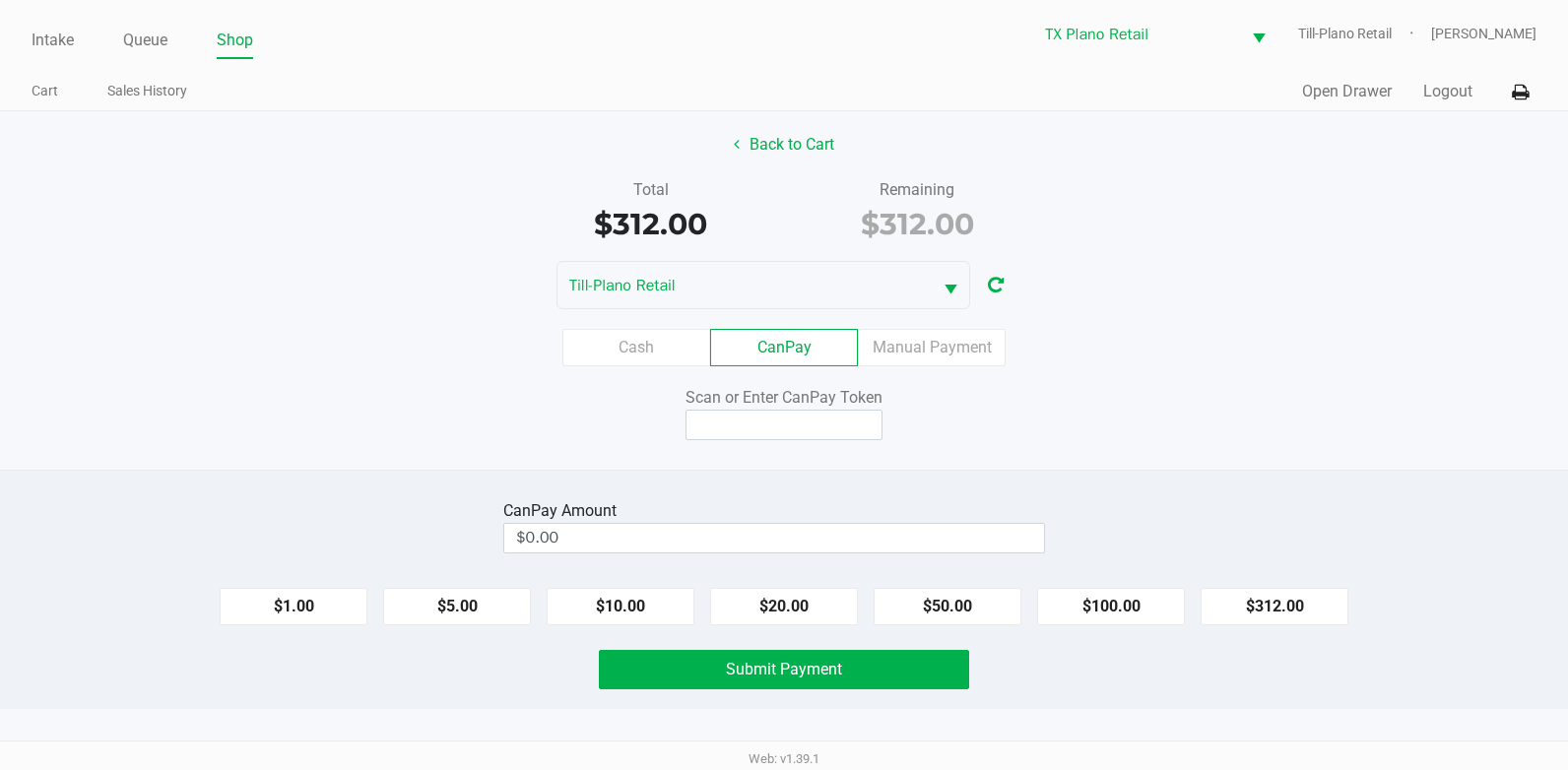drag, startPoint x: 1259, startPoint y: 370, endPoint x: 1115, endPoint y: 465, distance: 172.51377 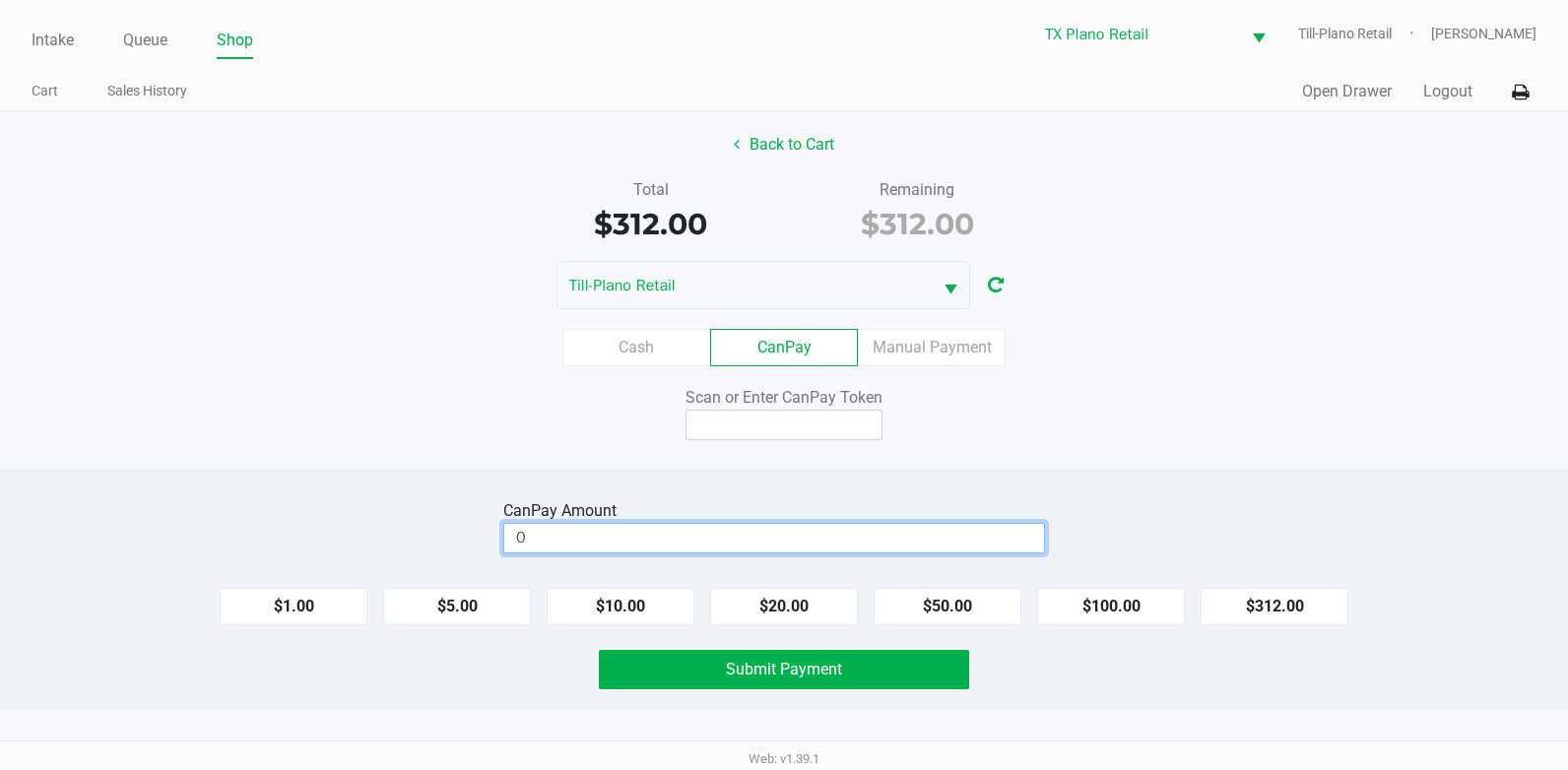 click on "0" at bounding box center [774, 538] 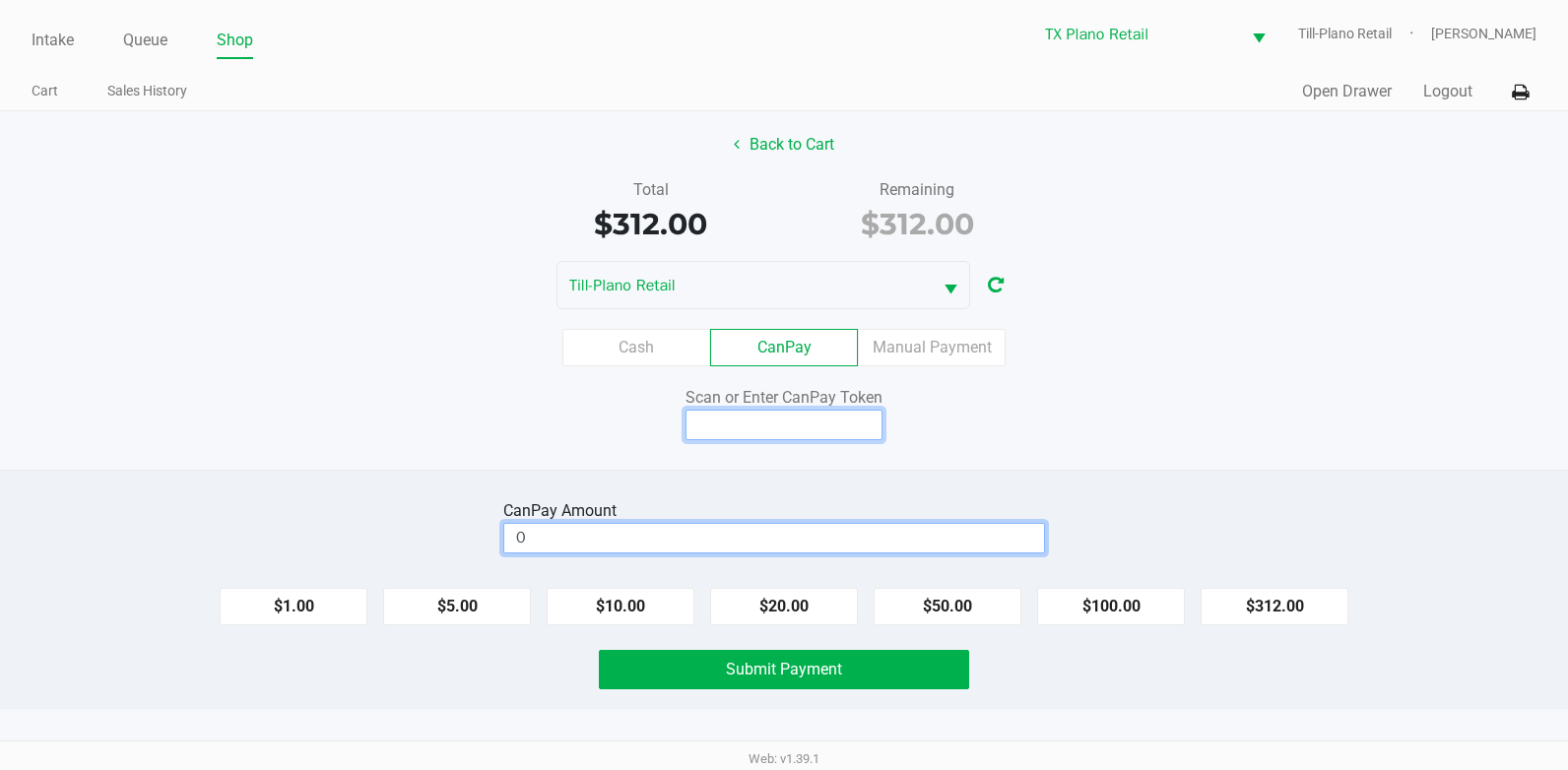type on "$0.00" 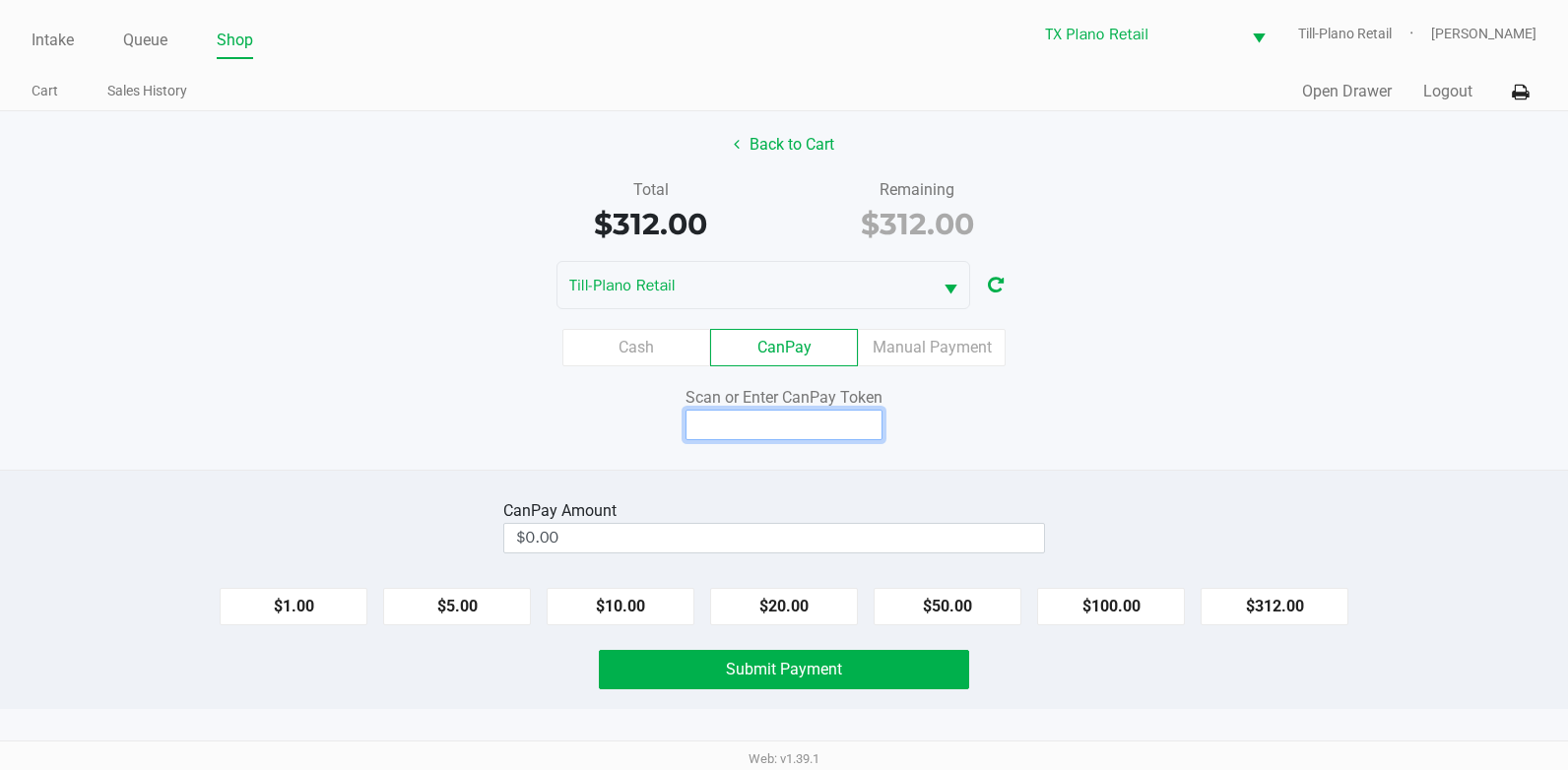 click 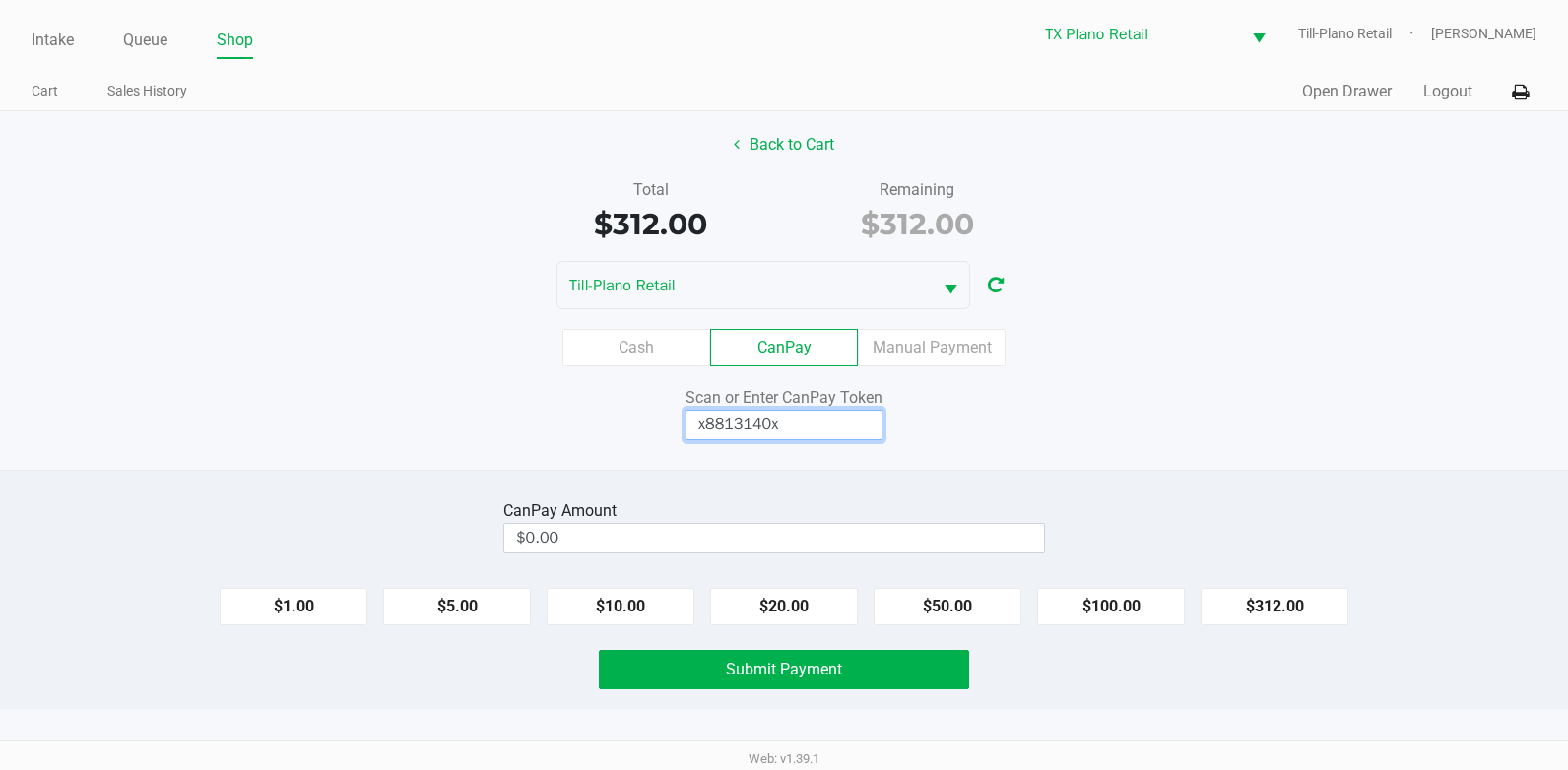 type on "x8813140x" 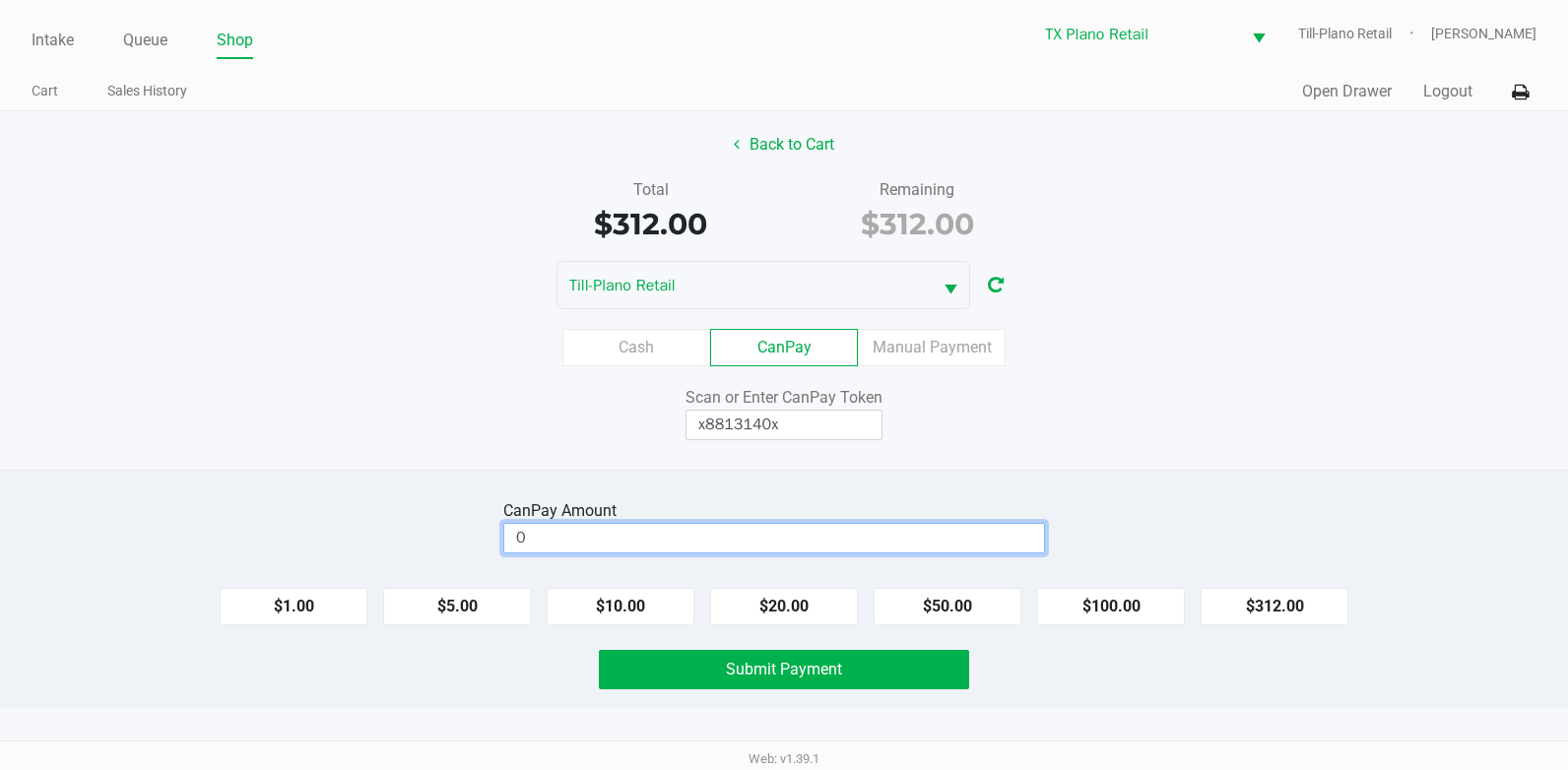 click on "0" at bounding box center (774, 538) 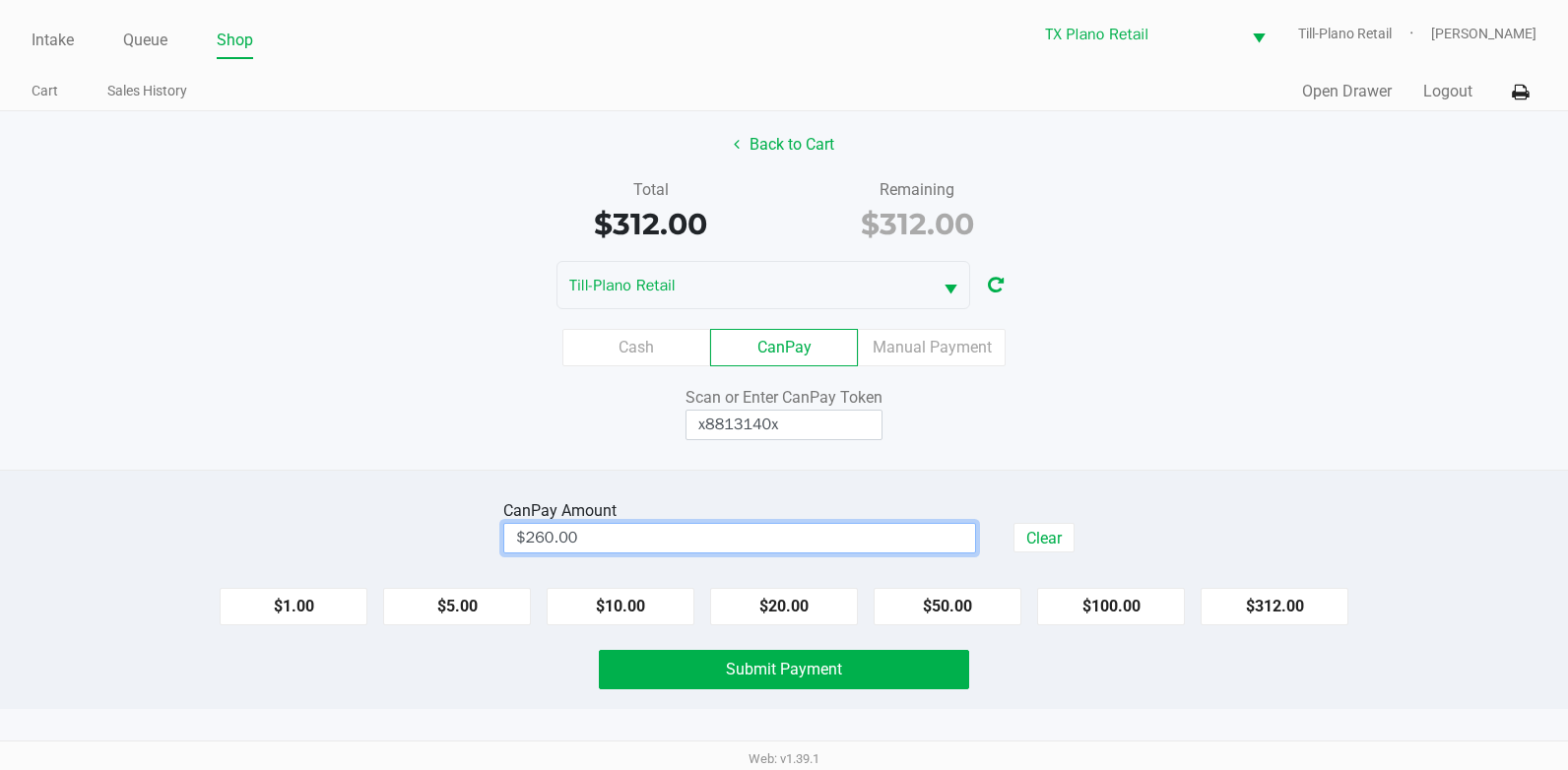 click on "CanPay  Amount  $260.00  Clear   $1.00   $5.00   $10.00   $20.00   $50.00   $100.00   $312.00   Submit Payment" 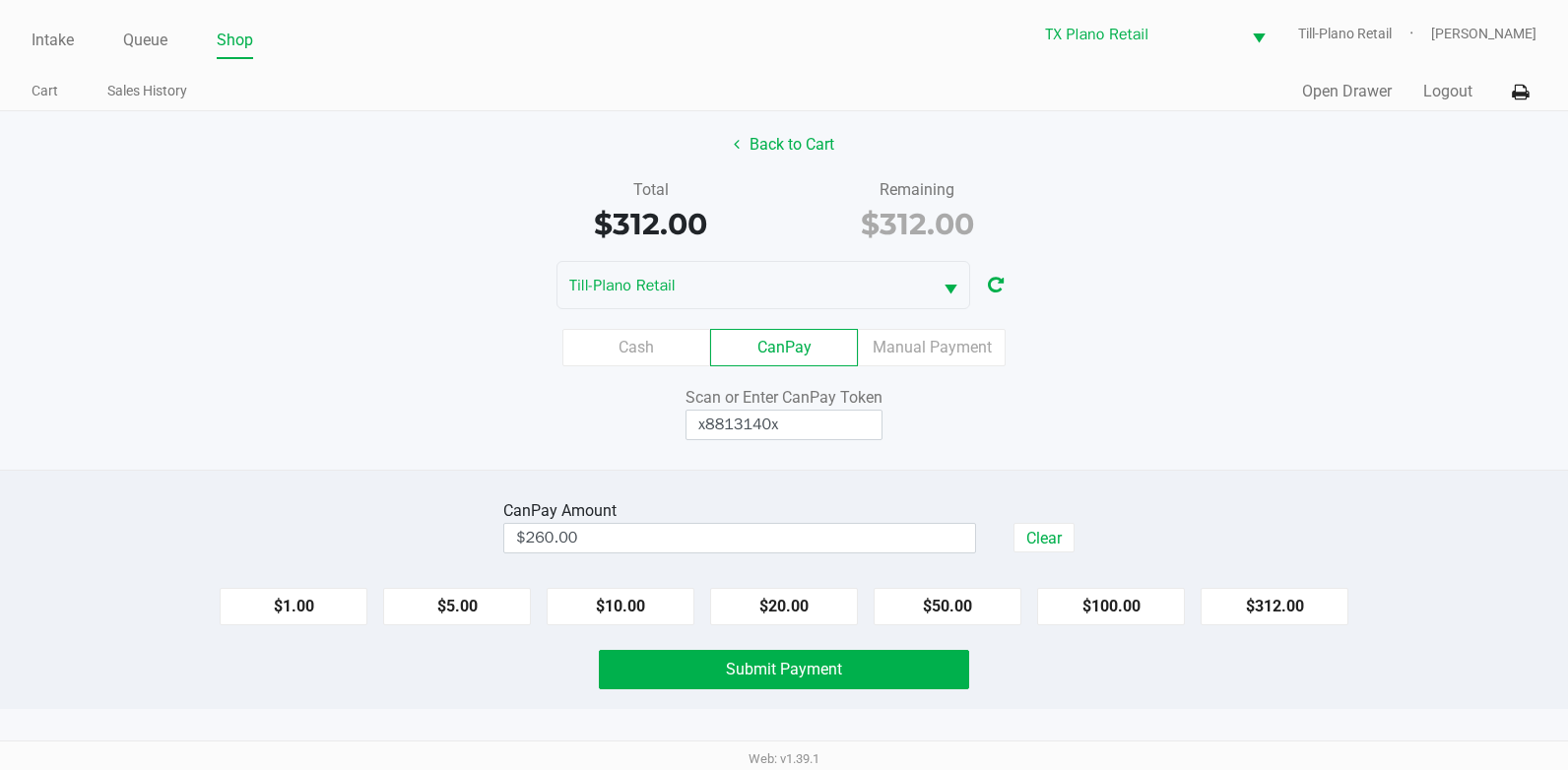 click on "CanPay  Amount  $260.00  Clear   $1.00   $5.00   $10.00   $20.00   $50.00   $100.00   $312.00   Submit Payment" 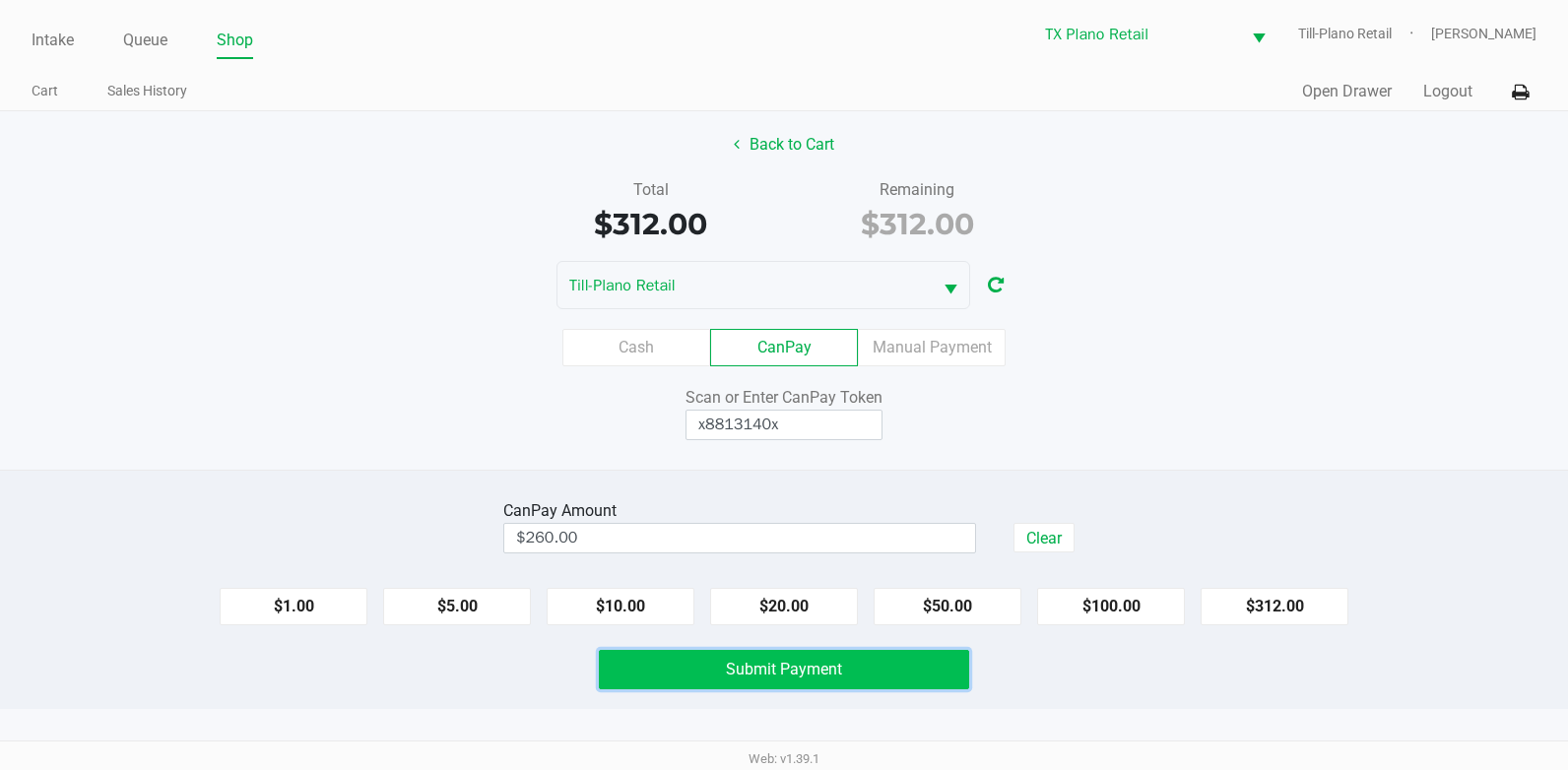 click on "Submit Payment" 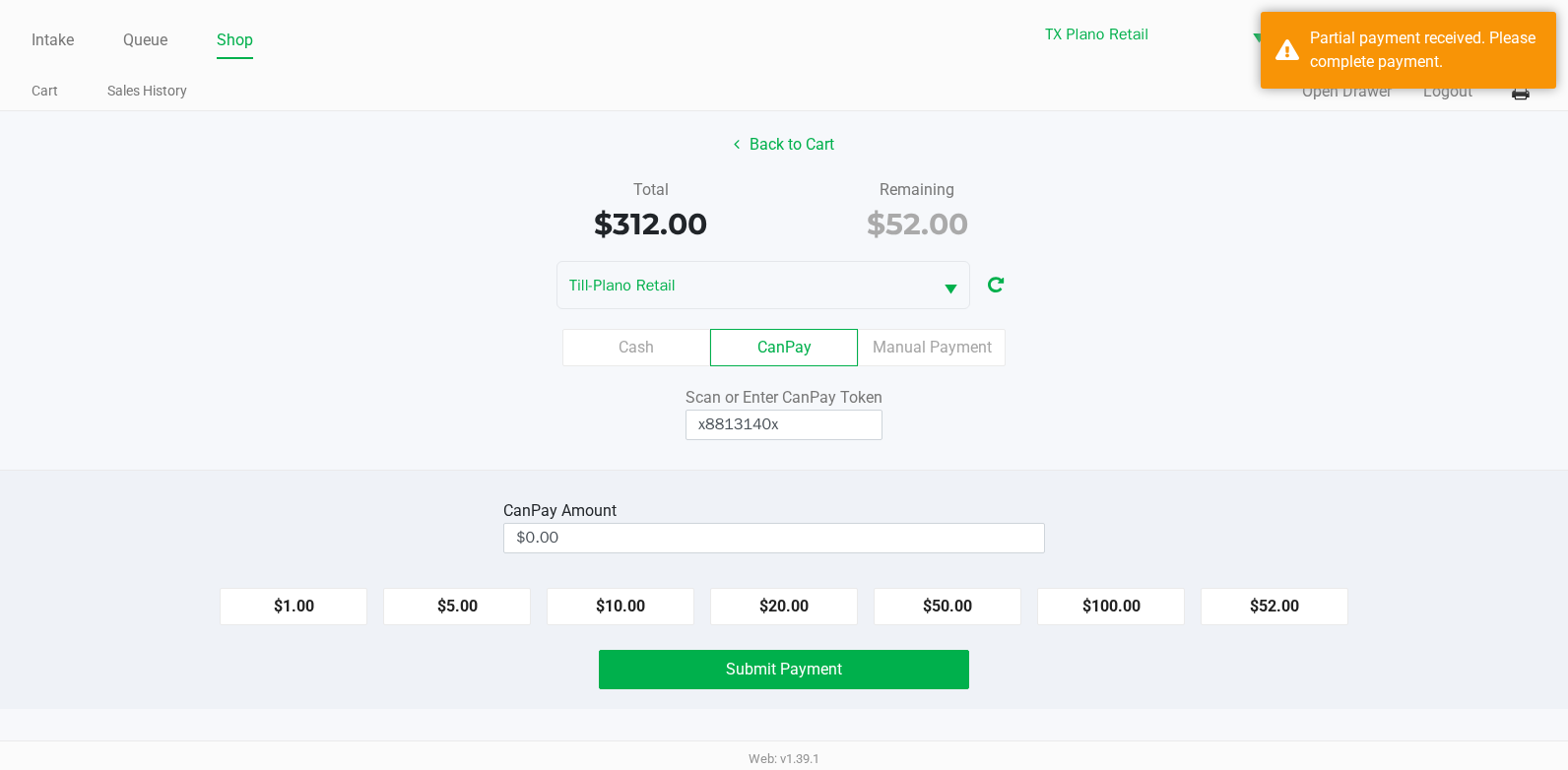 click on "Till-Plano Retail" 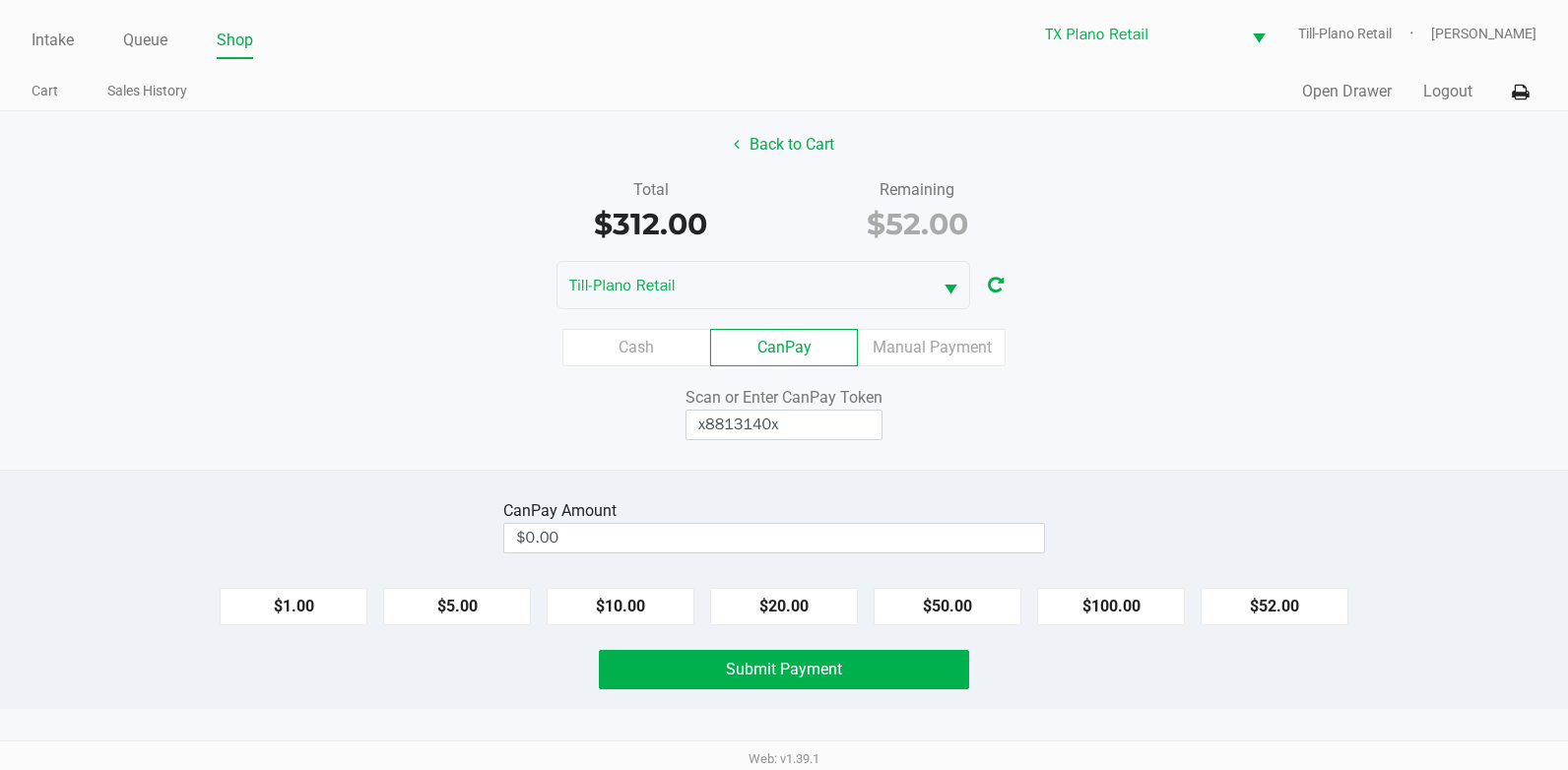 click on "Back to Cart   Total   $312.00   Remaining   $52.00  Till-Plano Retail  Cash   CanPay   Manual Payment   Scan or Enter CanPay Token  x8813140x" 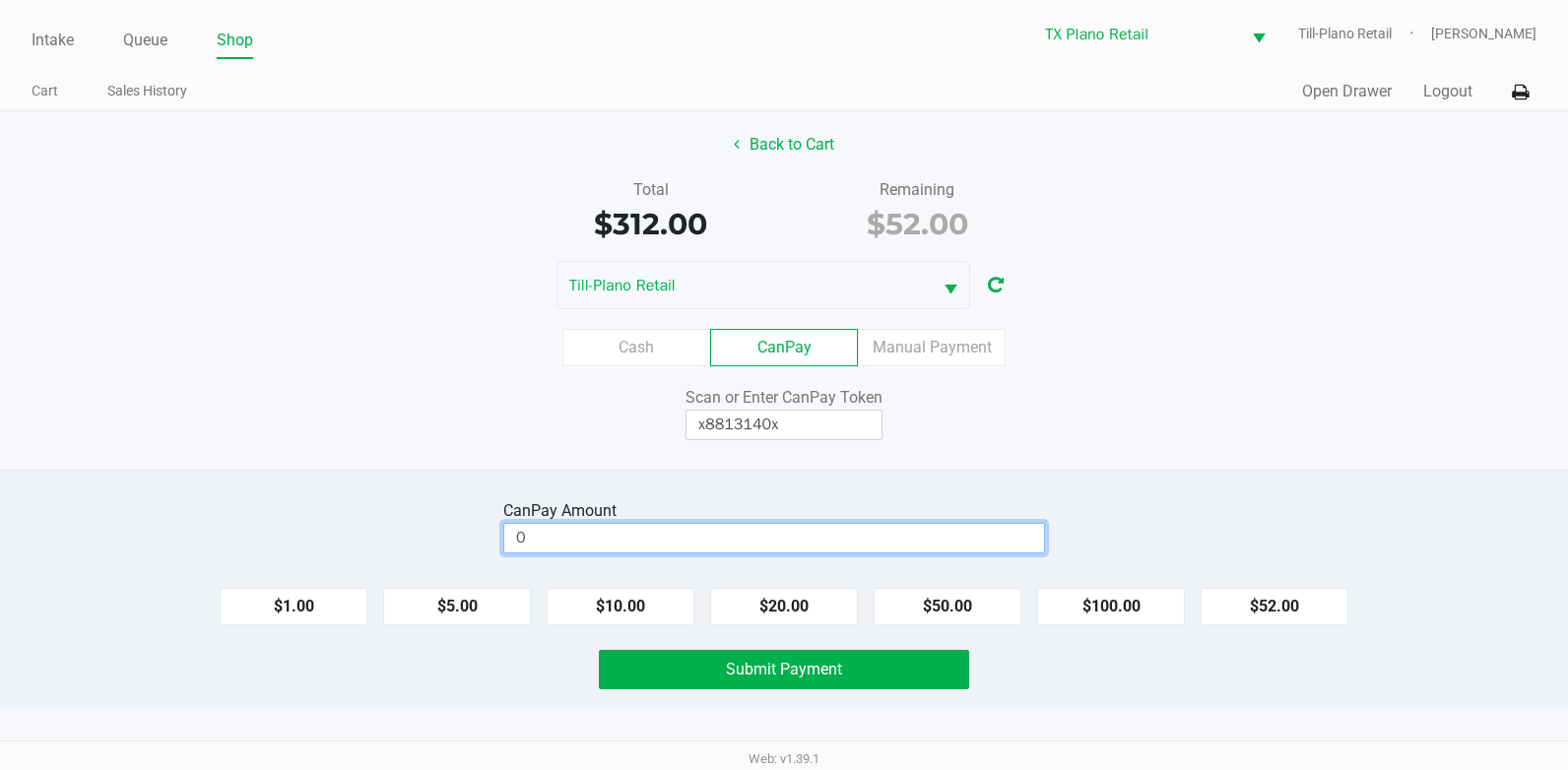 click on "0" at bounding box center [774, 538] 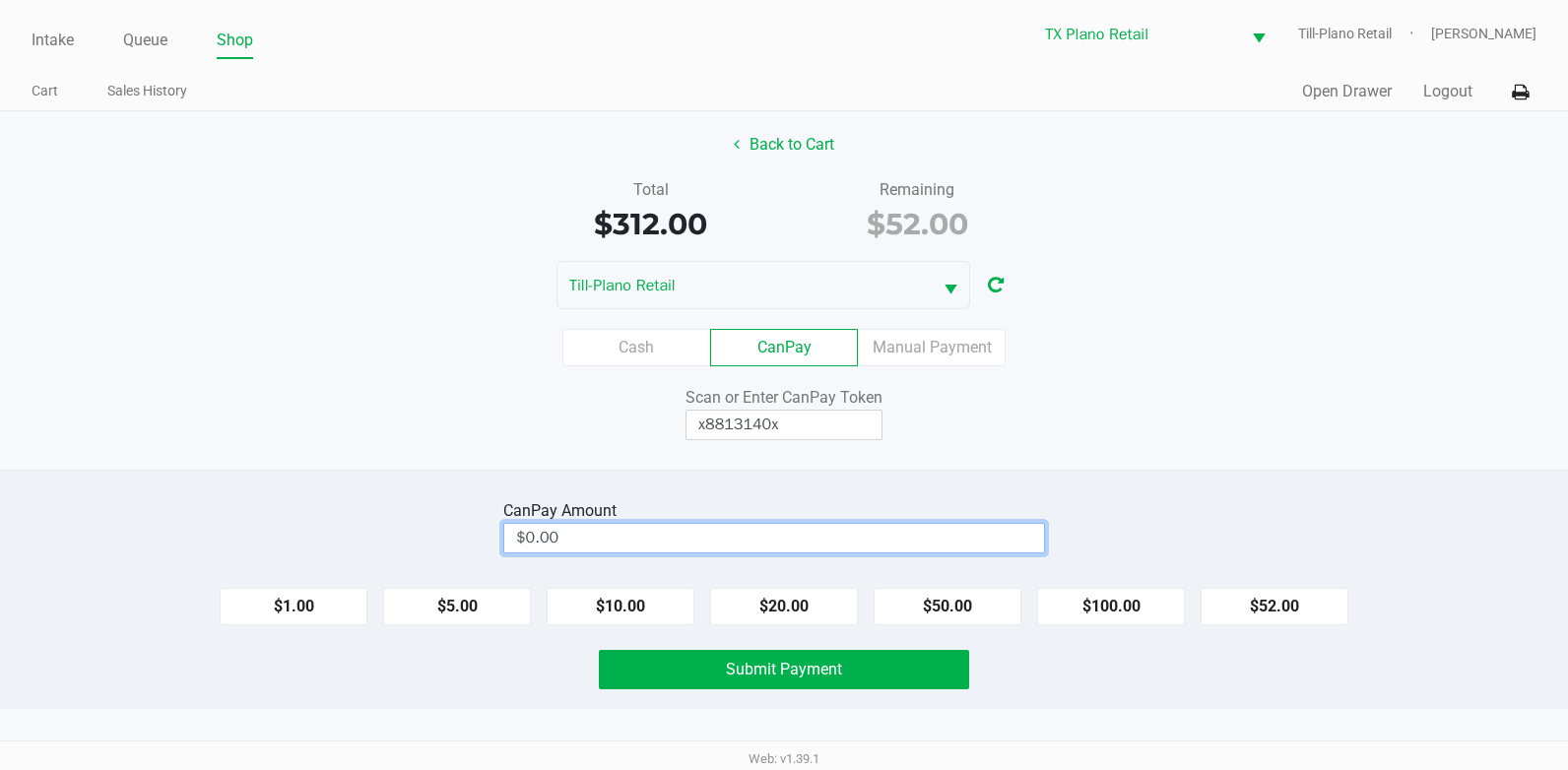 click on "Scan or Enter CanPay Token  x8813140x" 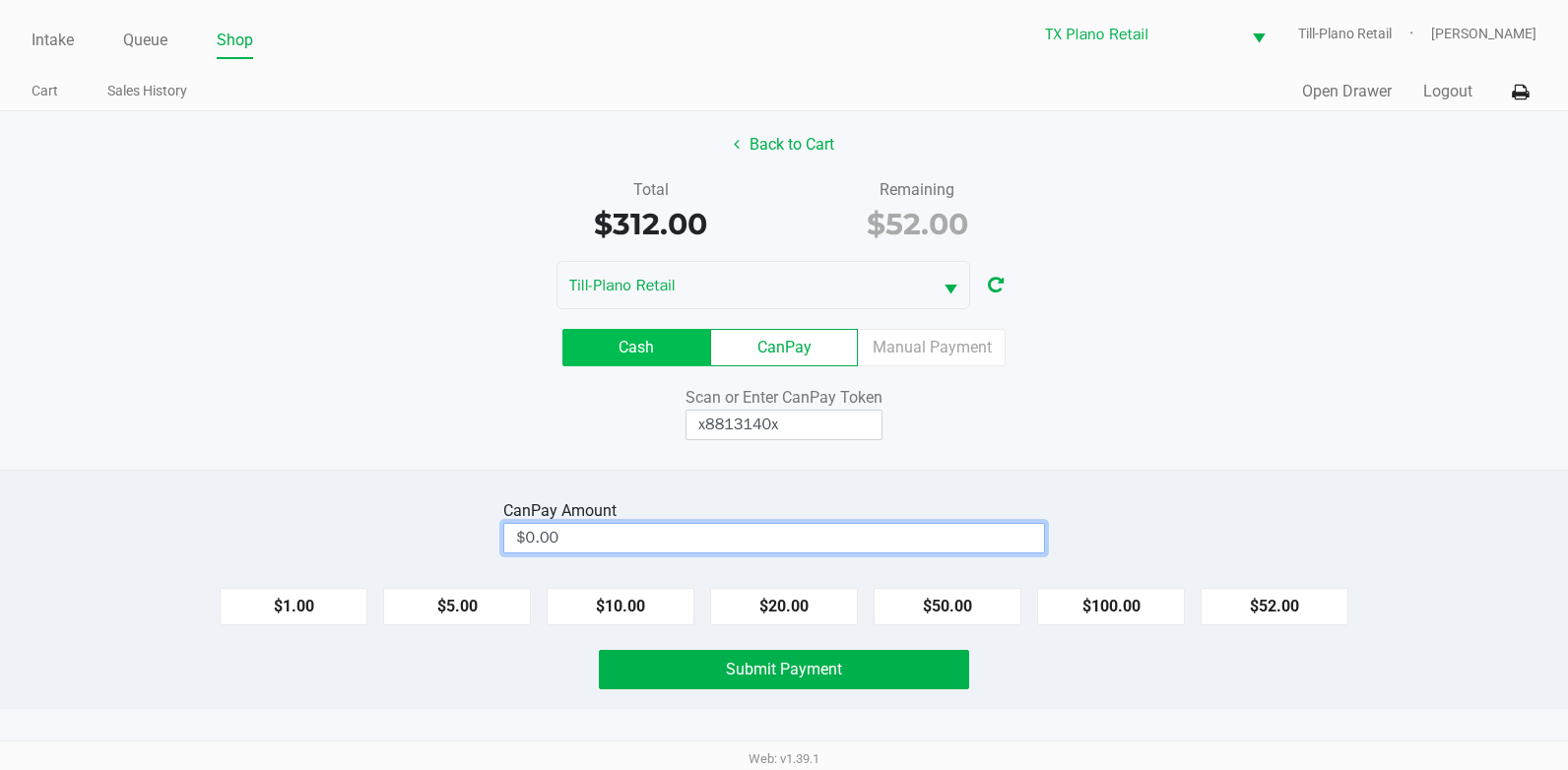 click on "Cash" 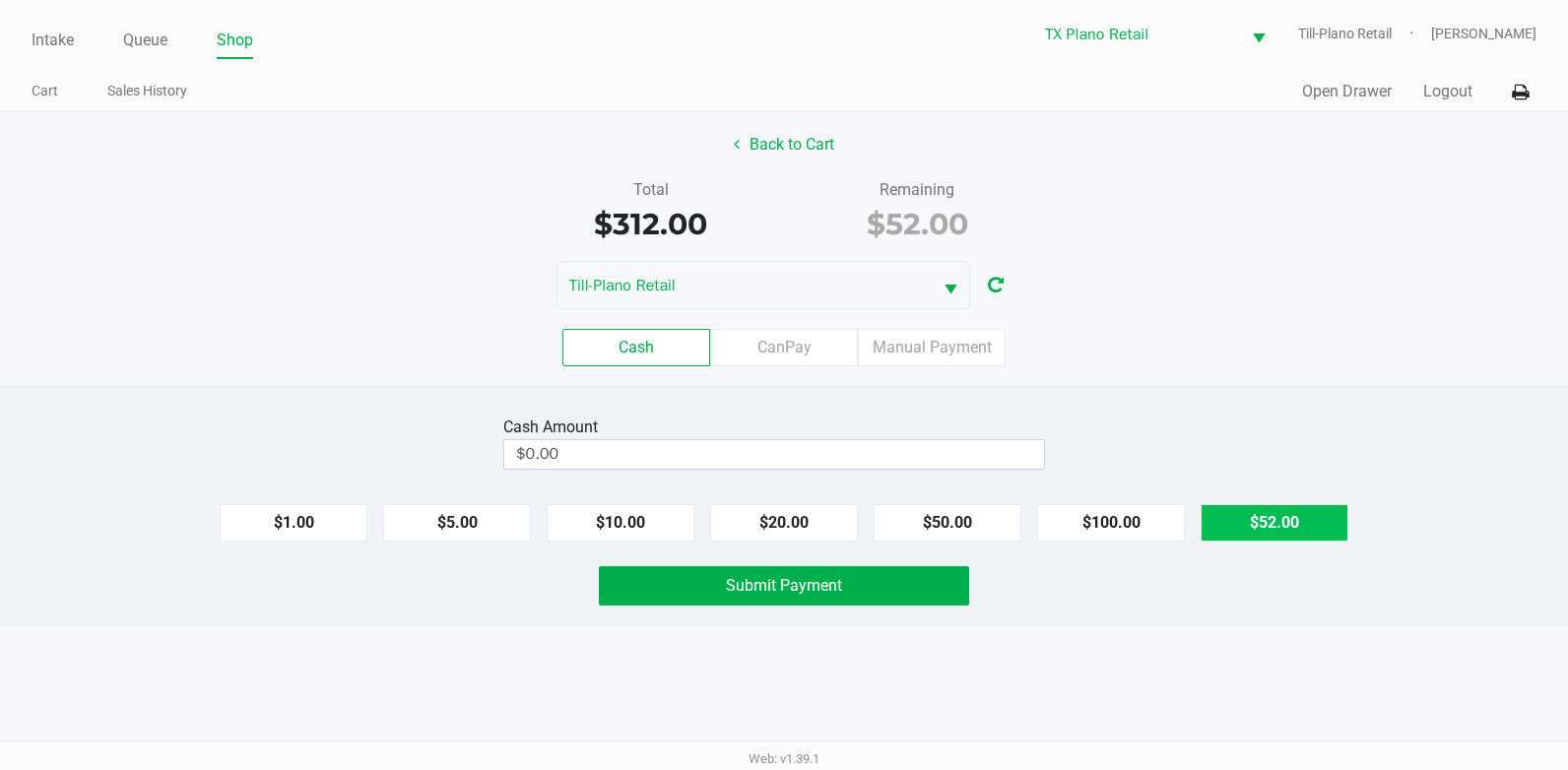 click on "$52.00" 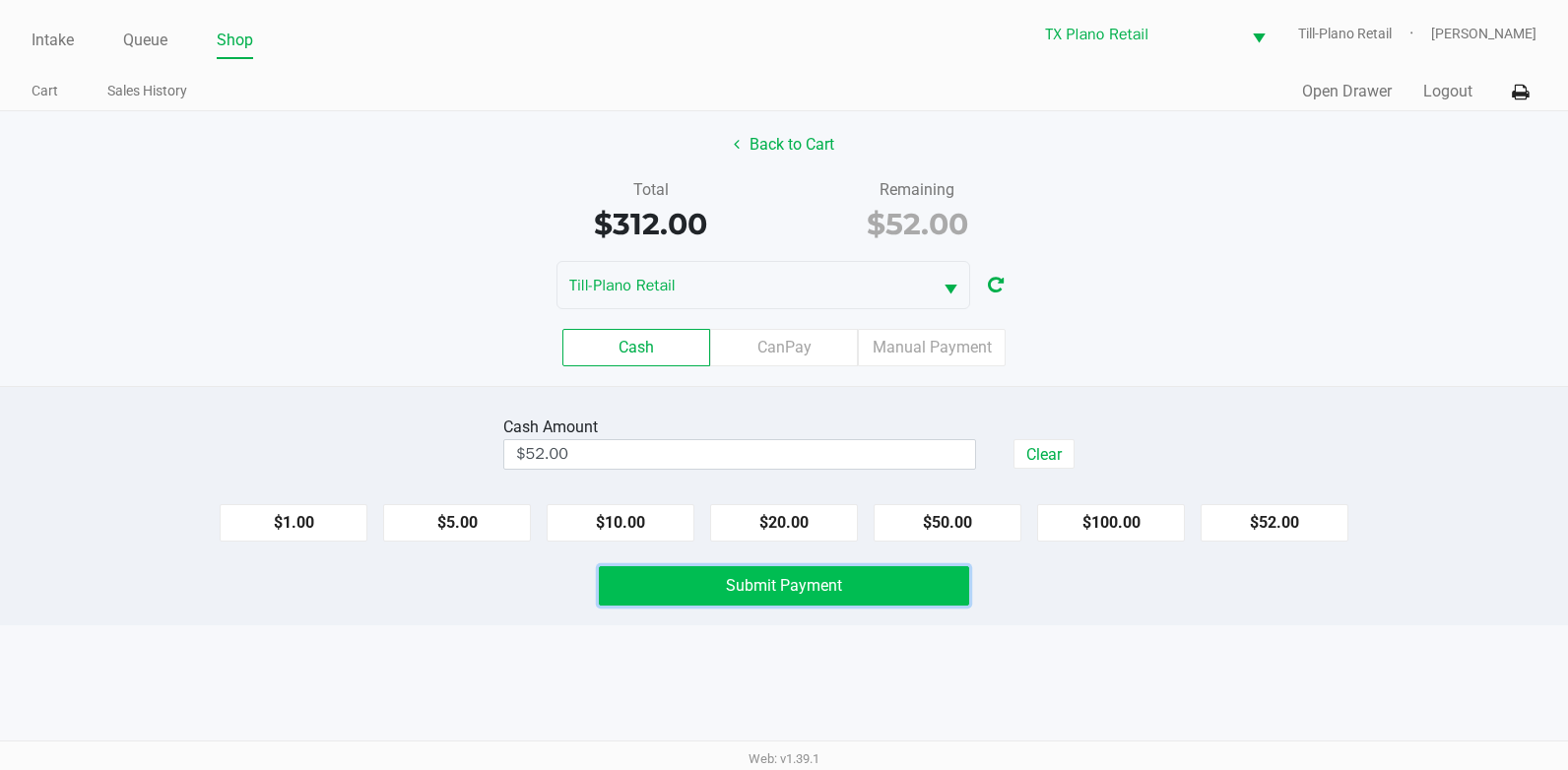 click on "Submit Payment" 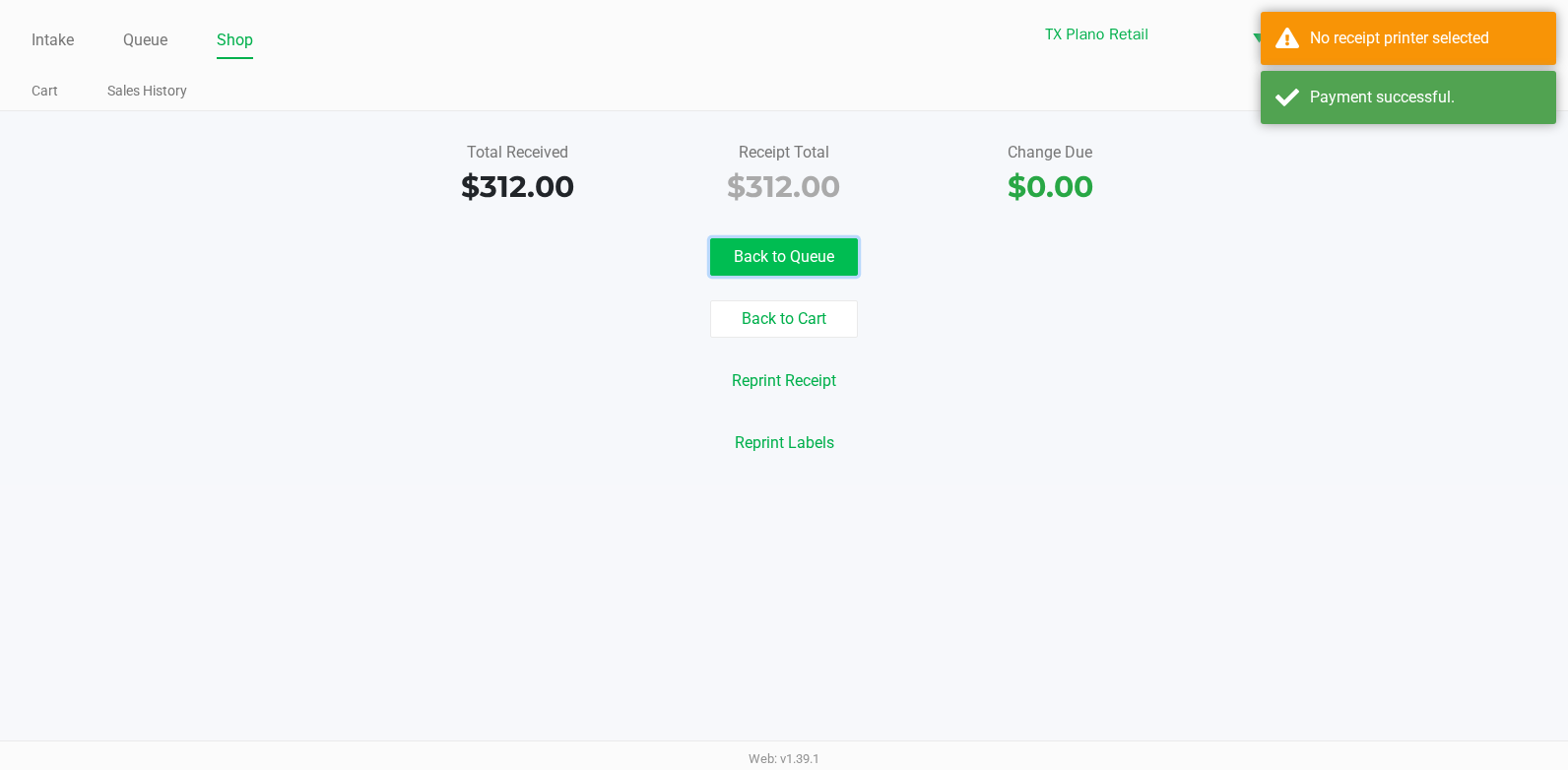 click on "Back to Queue" 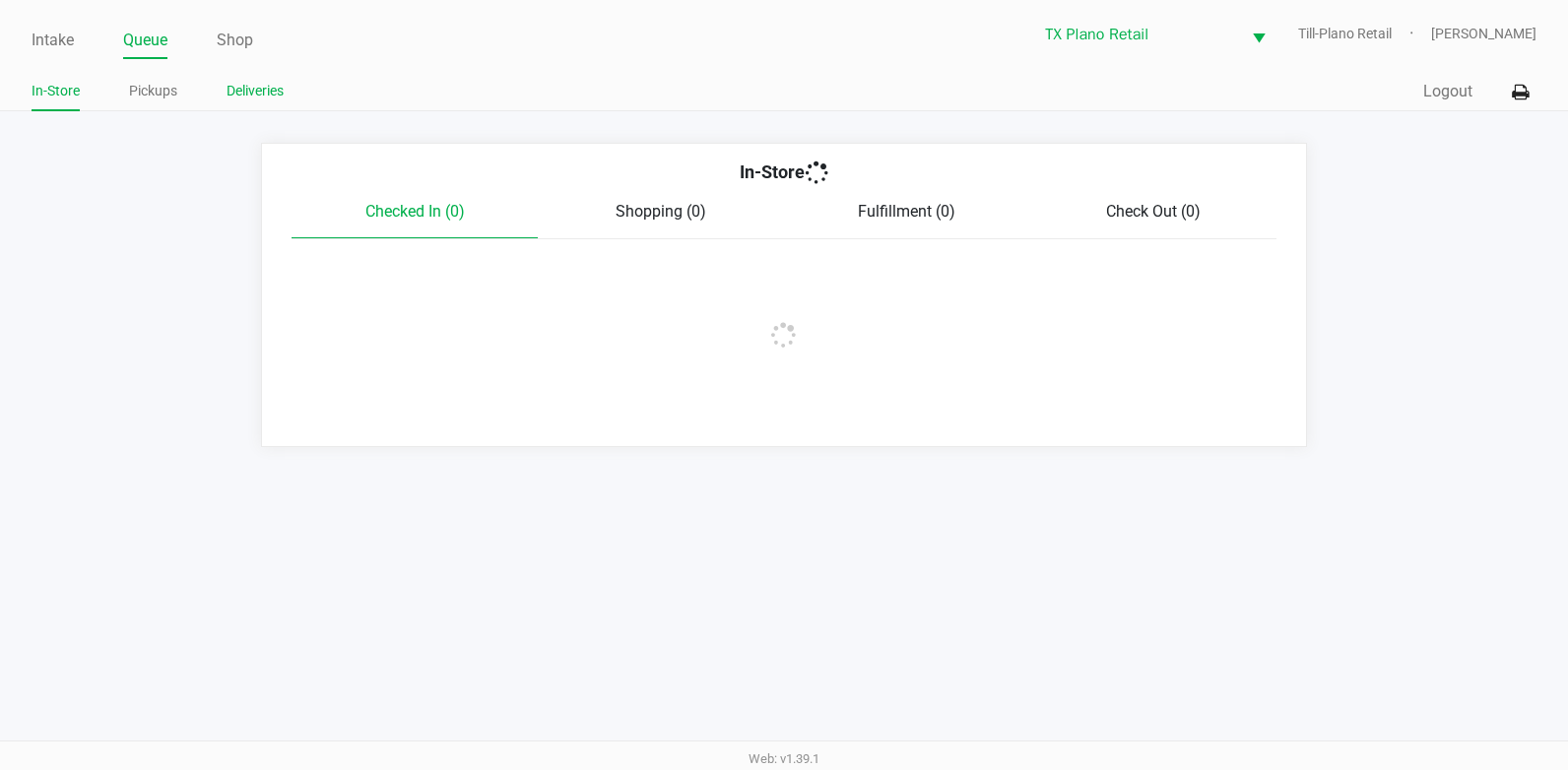 click on "Deliveries" 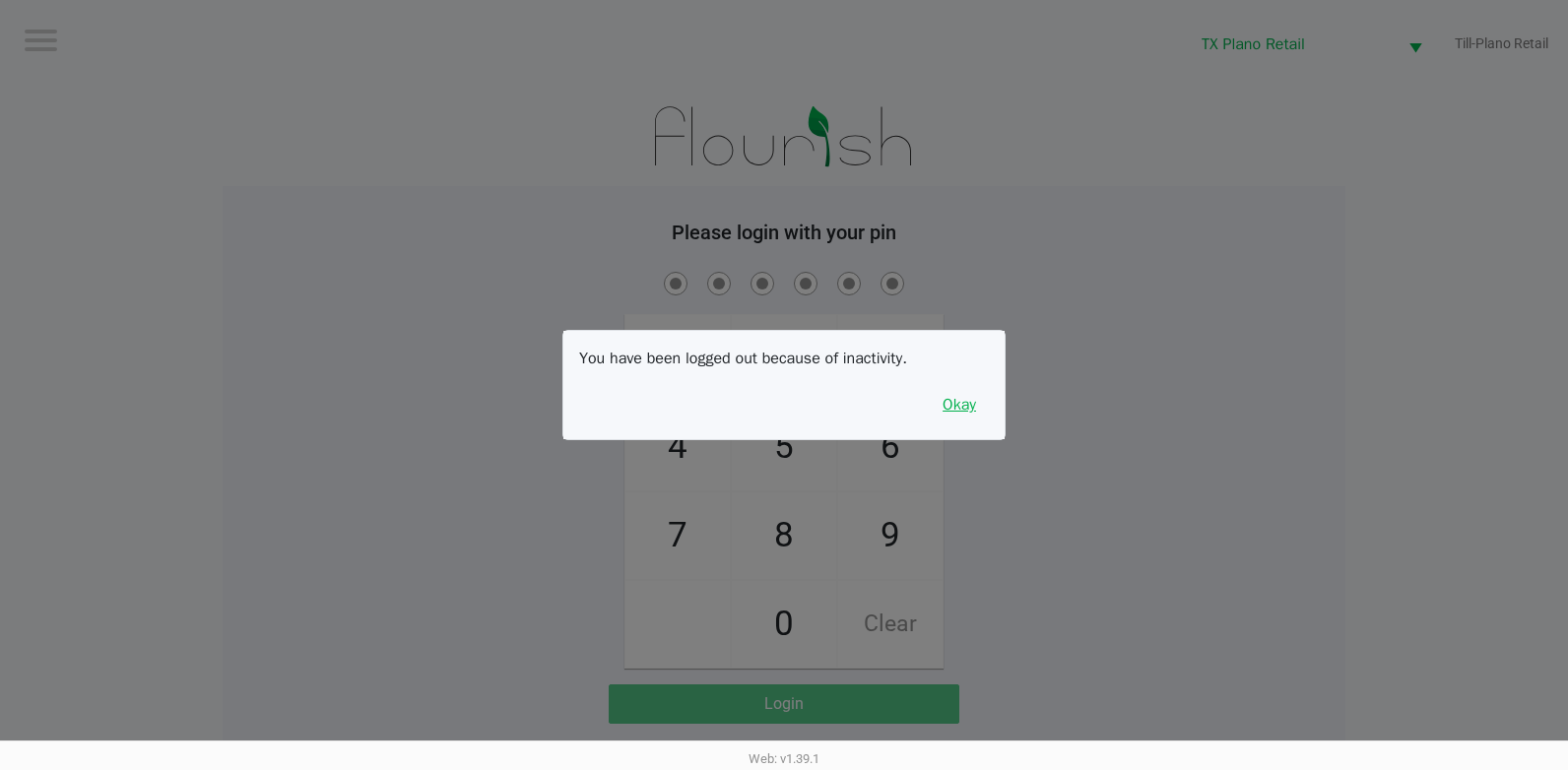 click on "Okay" at bounding box center (959, 405) 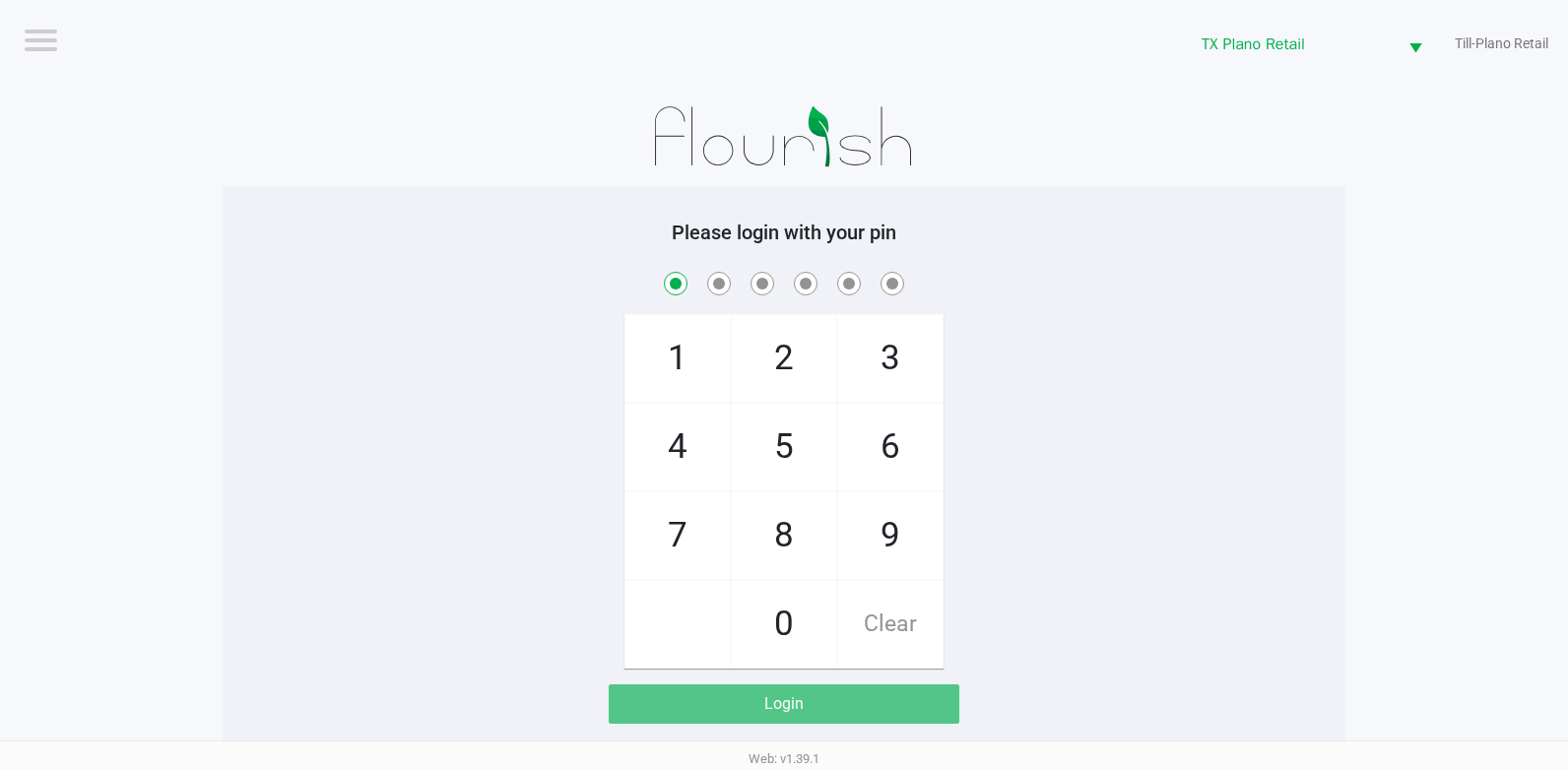 checkbox on "true" 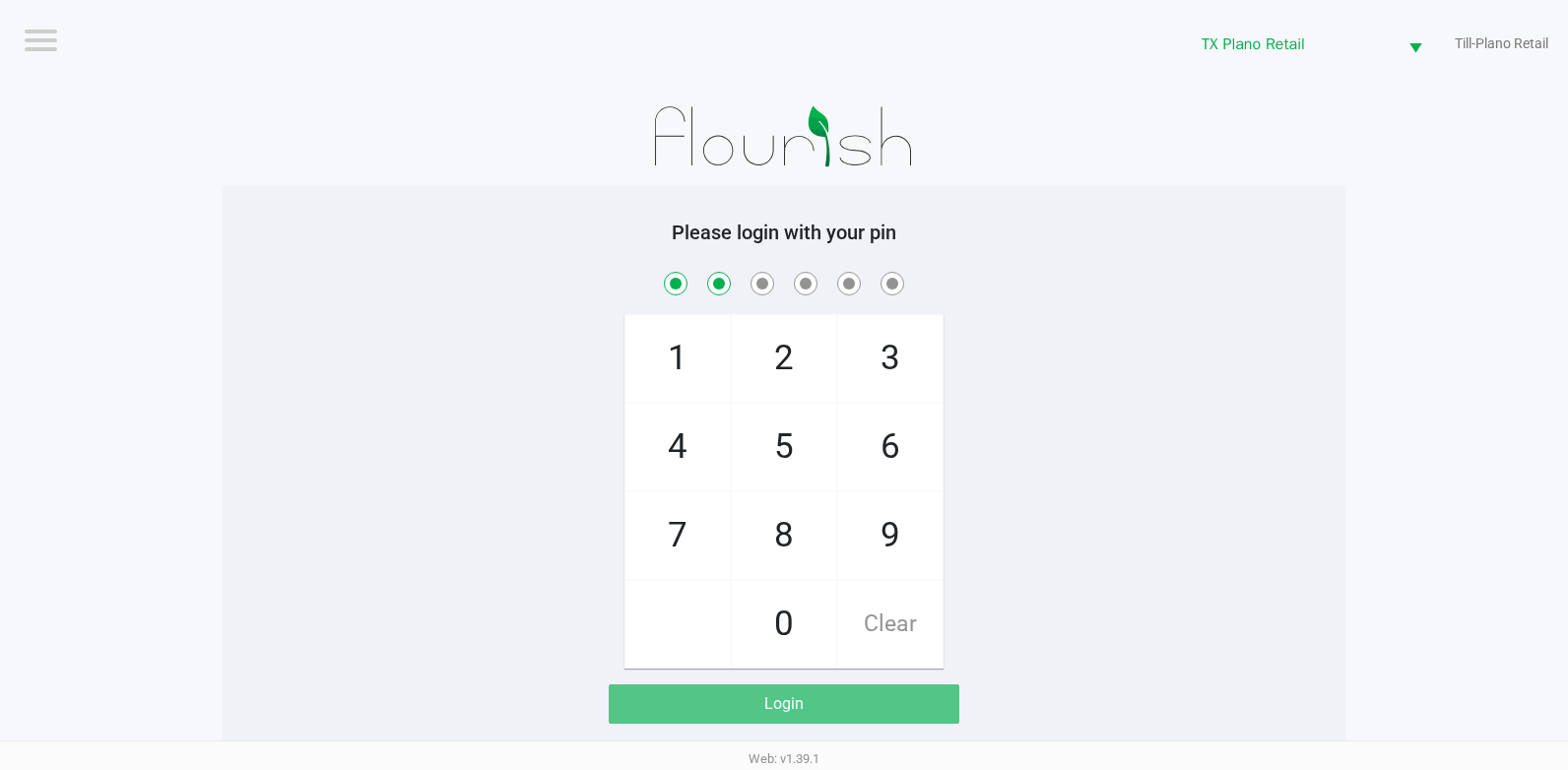 checkbox on "true" 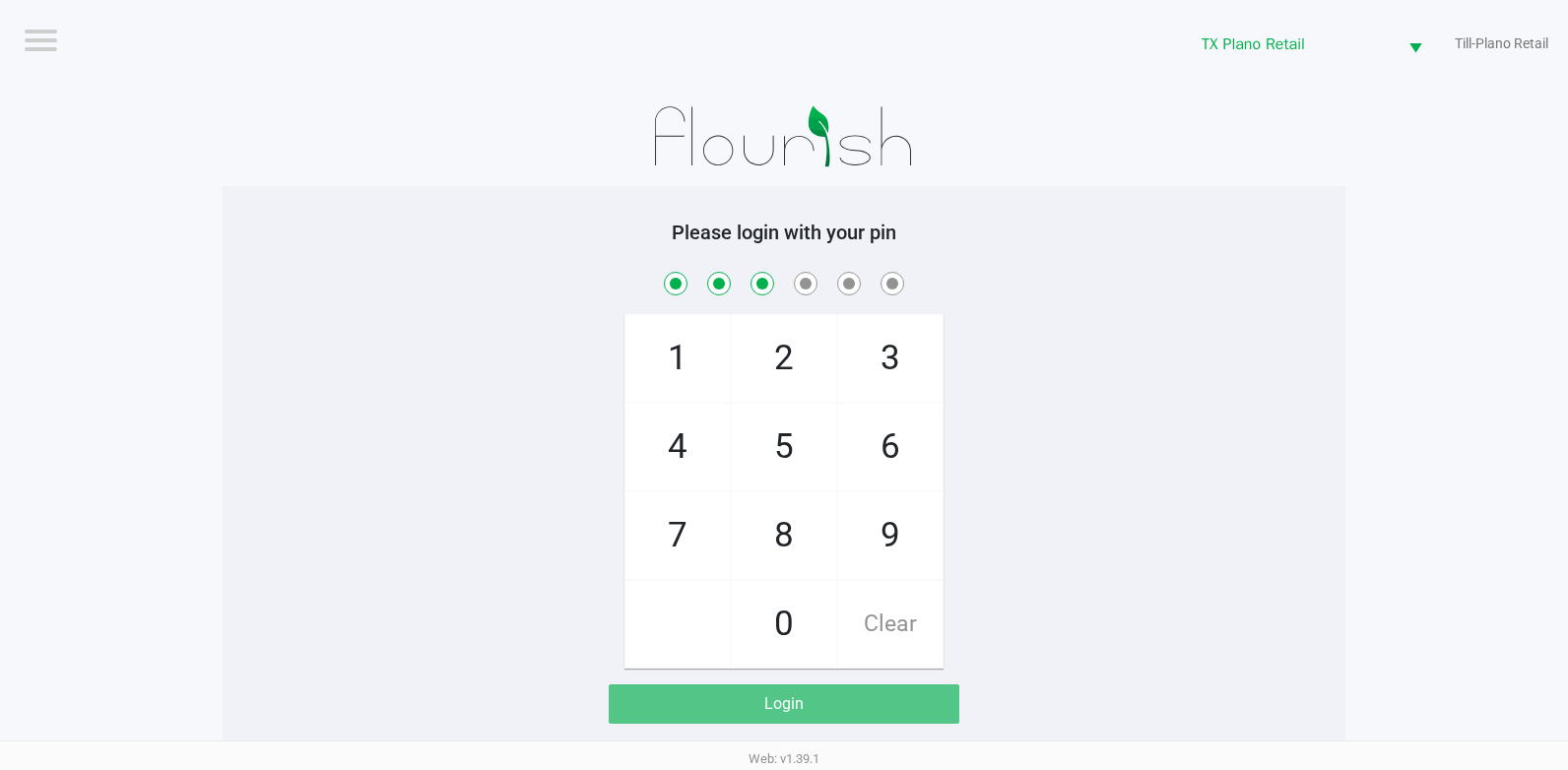 checkbox on "true" 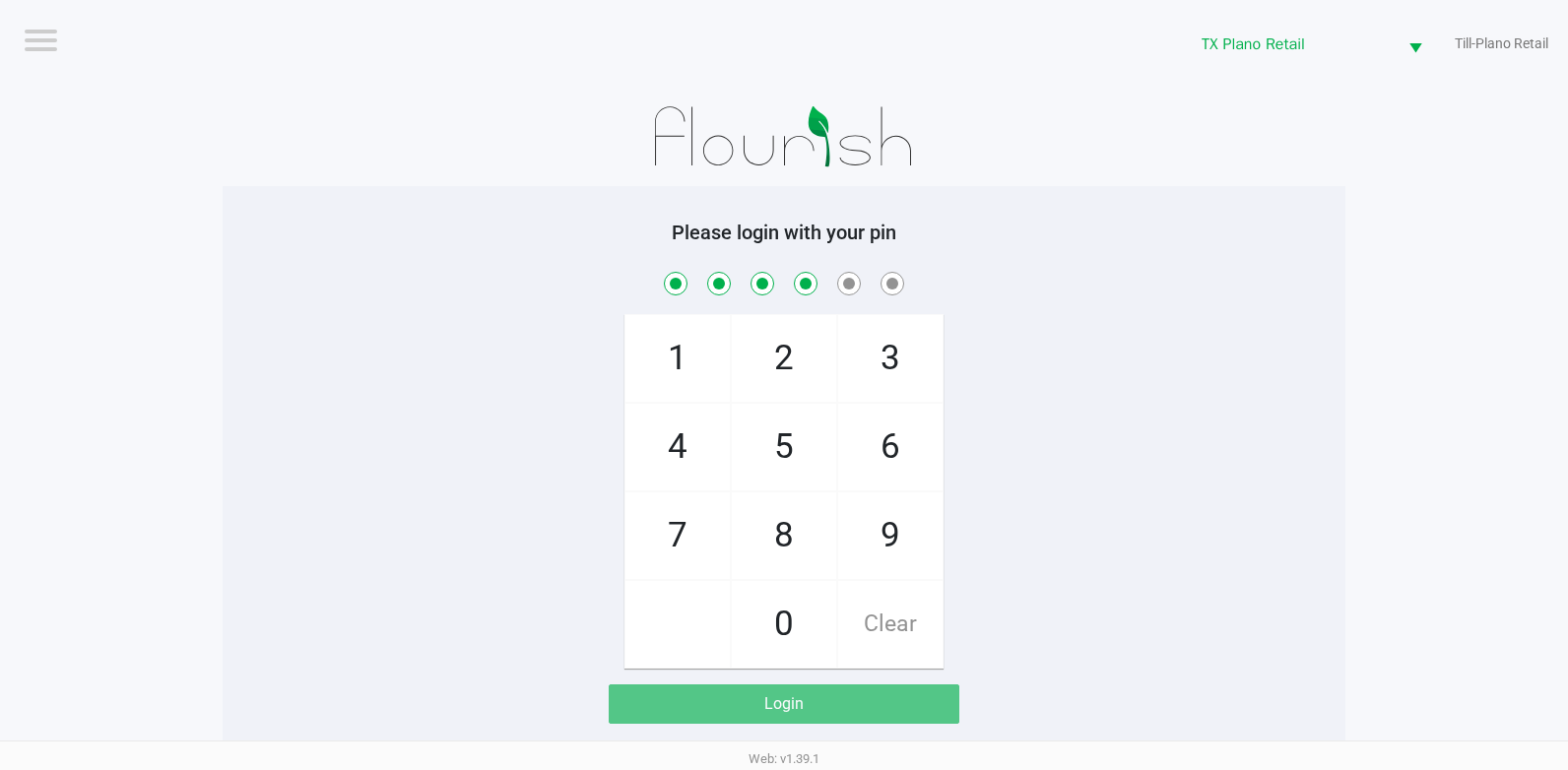 checkbox on "true" 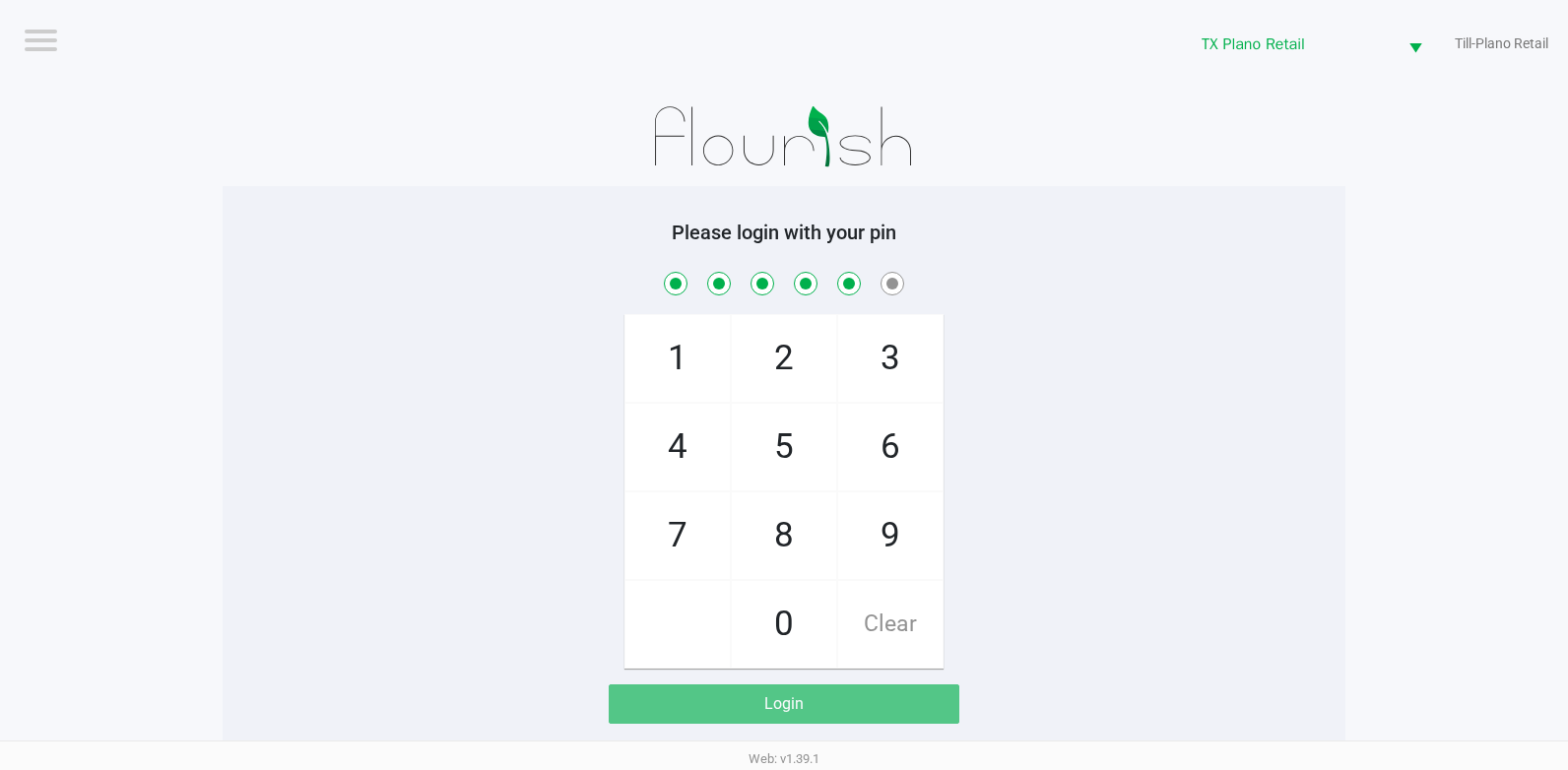 checkbox on "true" 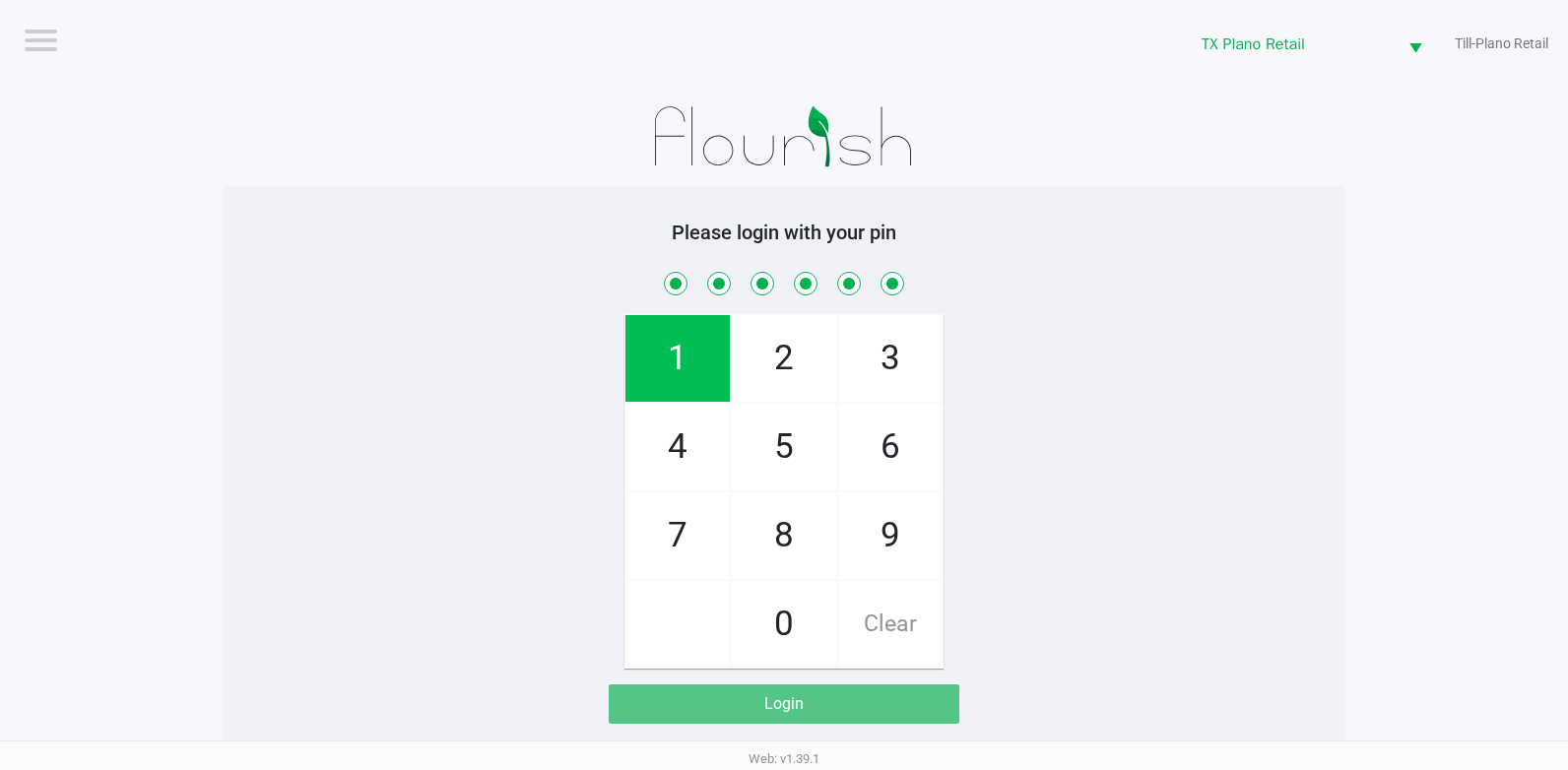 checkbox on "true" 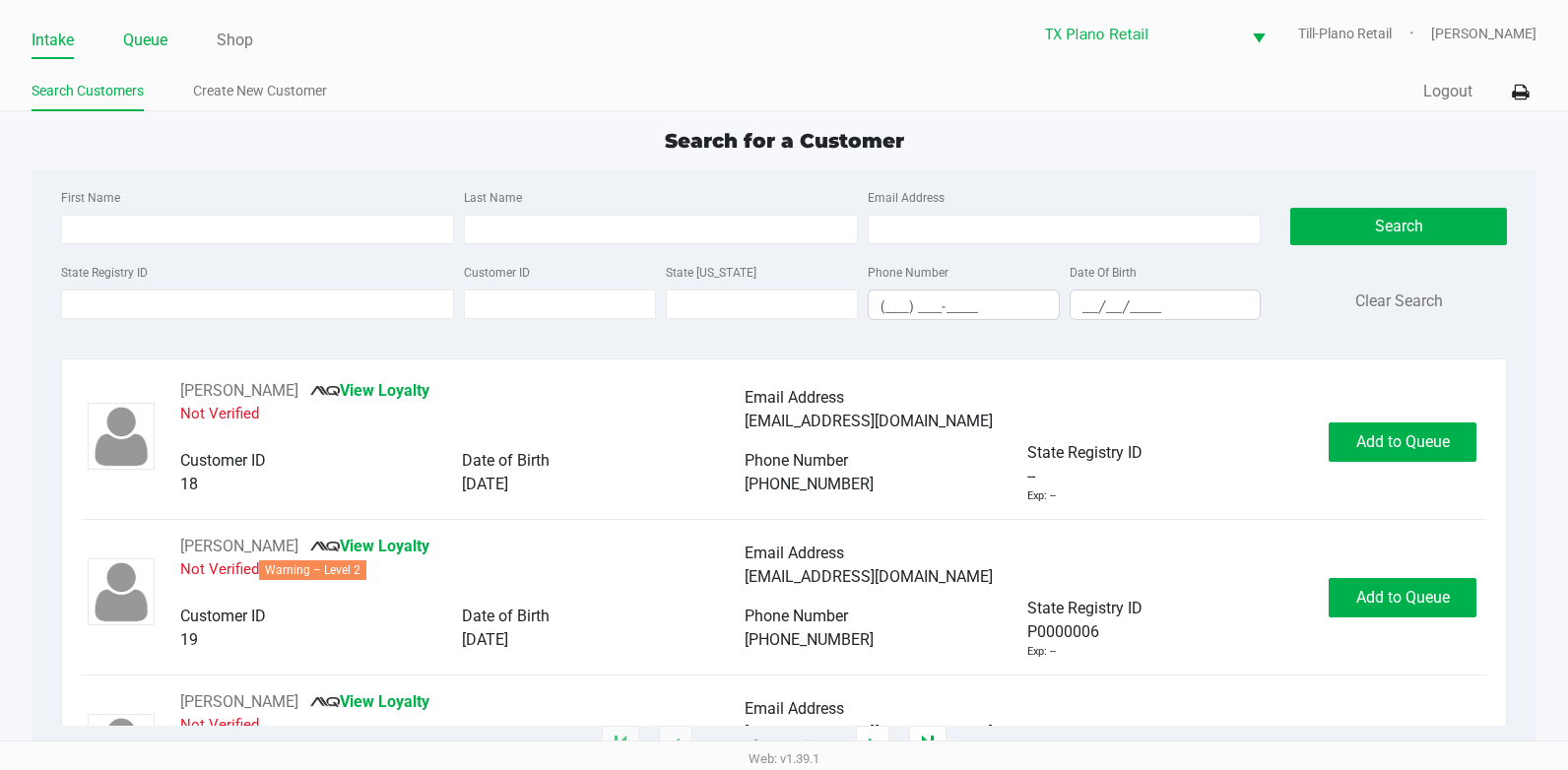 click on "Queue" 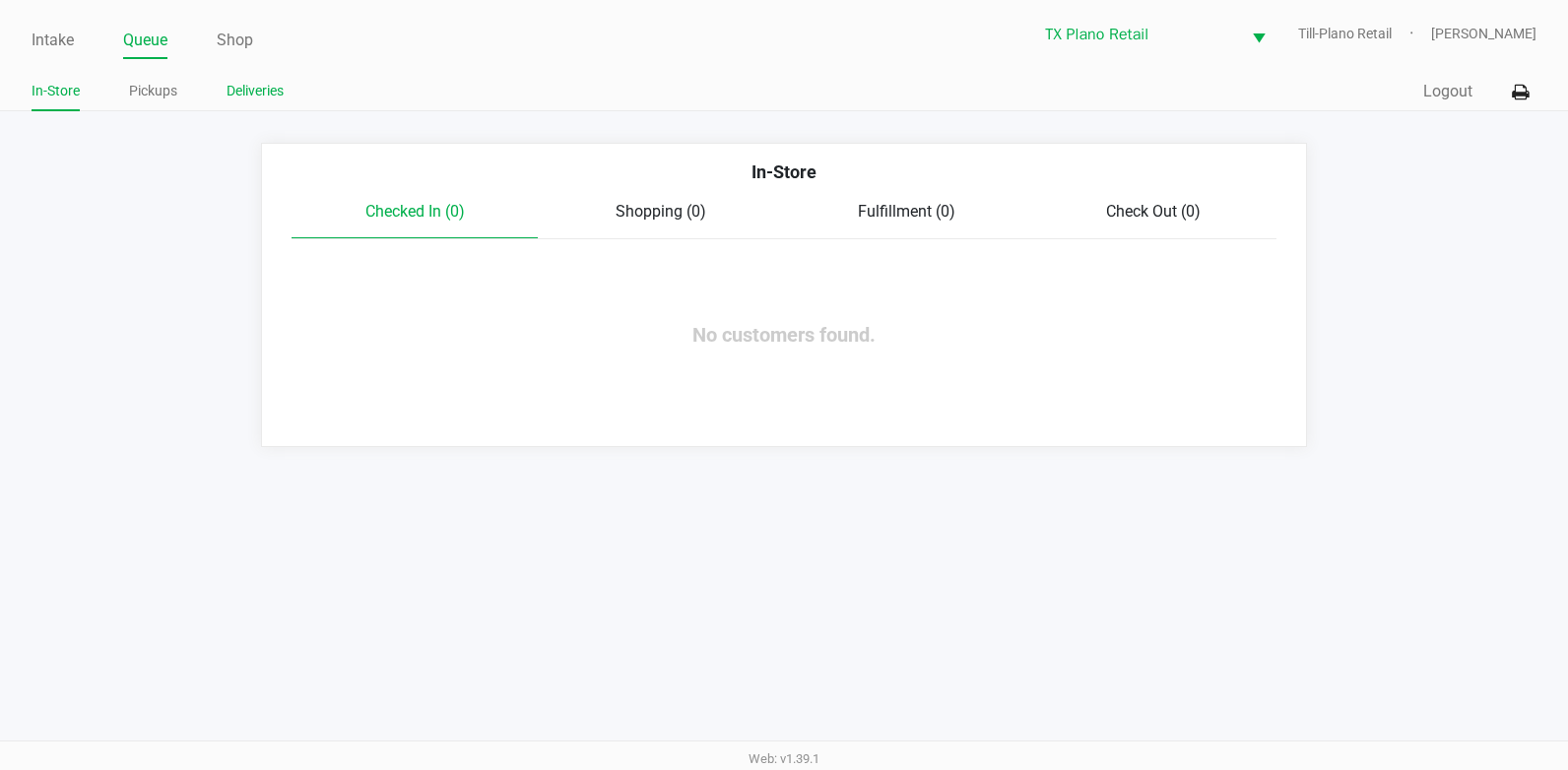click on "Deliveries" 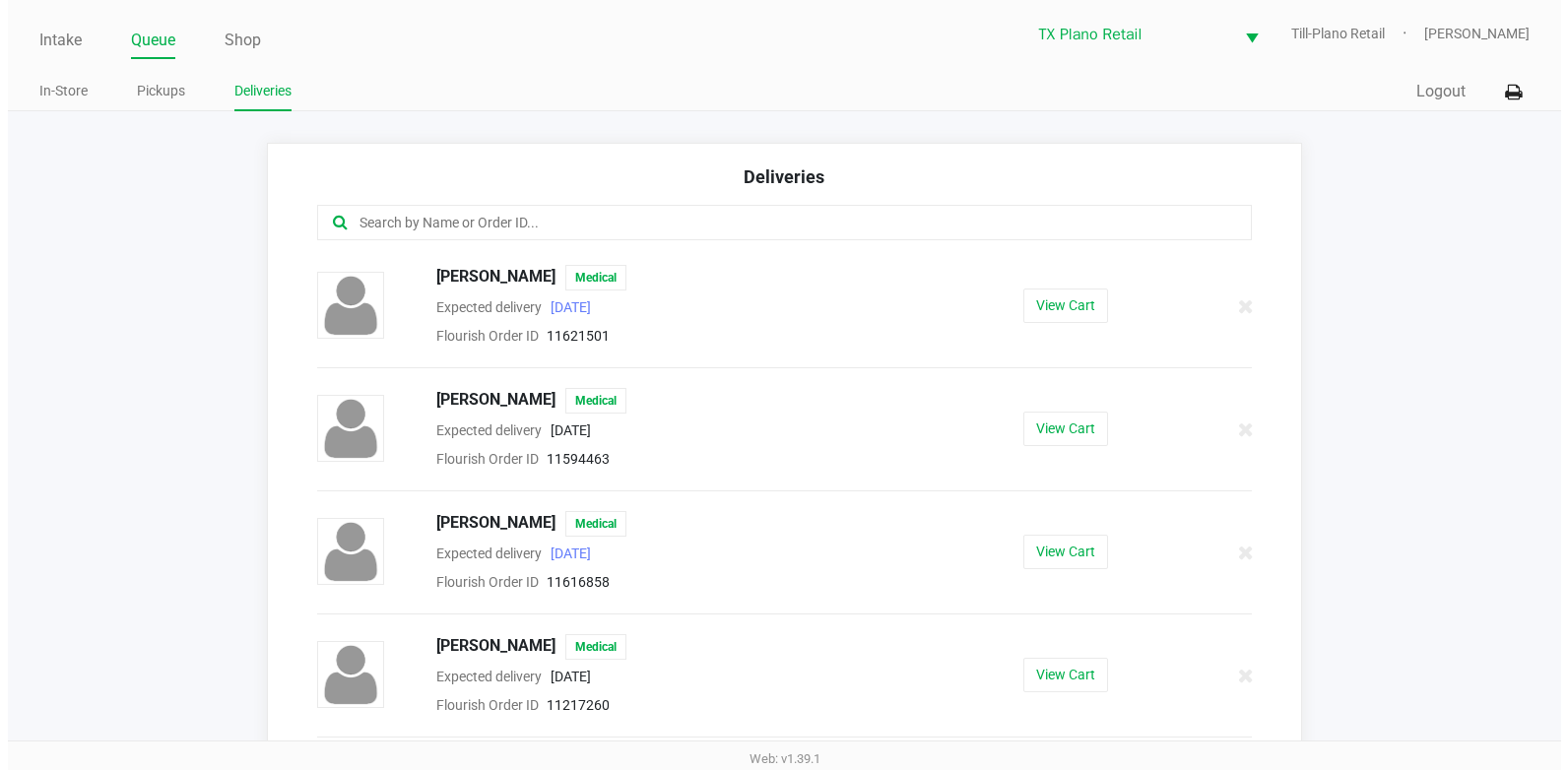 scroll, scrollTop: 2345, scrollLeft: 0, axis: vertical 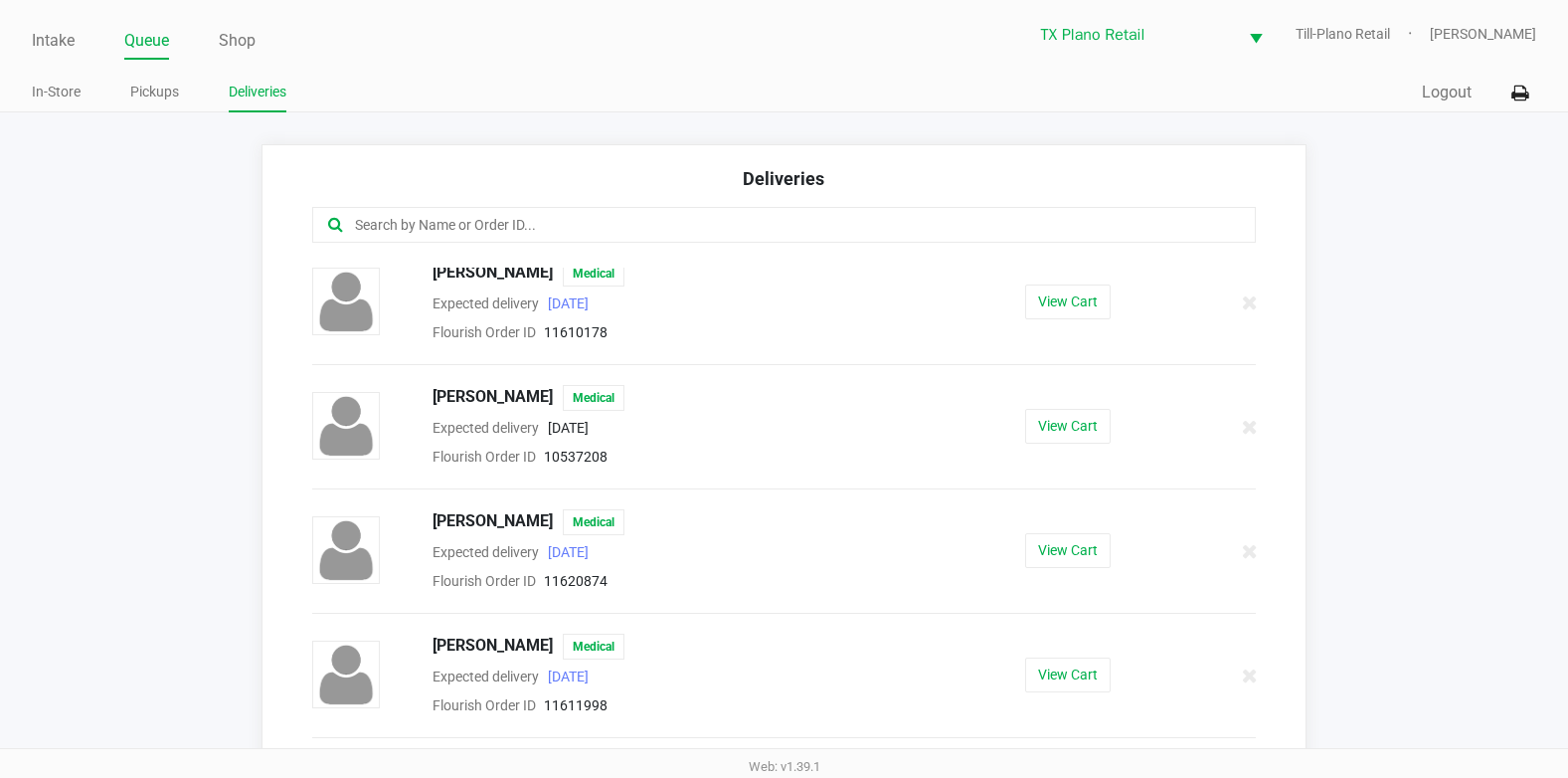 click on "Sara Austin   Medical  Expected delivery      2025-01-06  Flourish Order ID     10537208   View Cart" 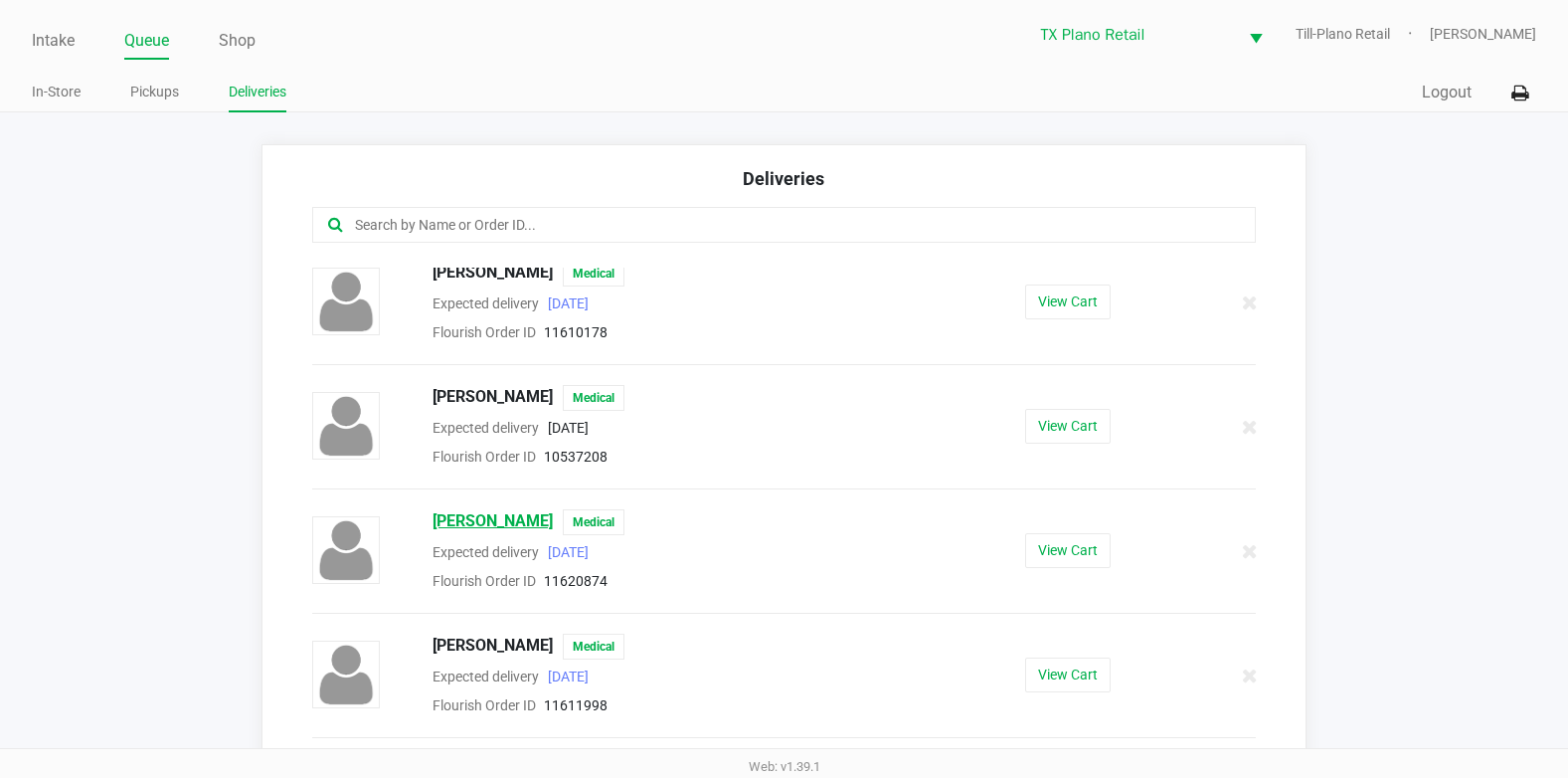 click on "Sebastian Rawls" 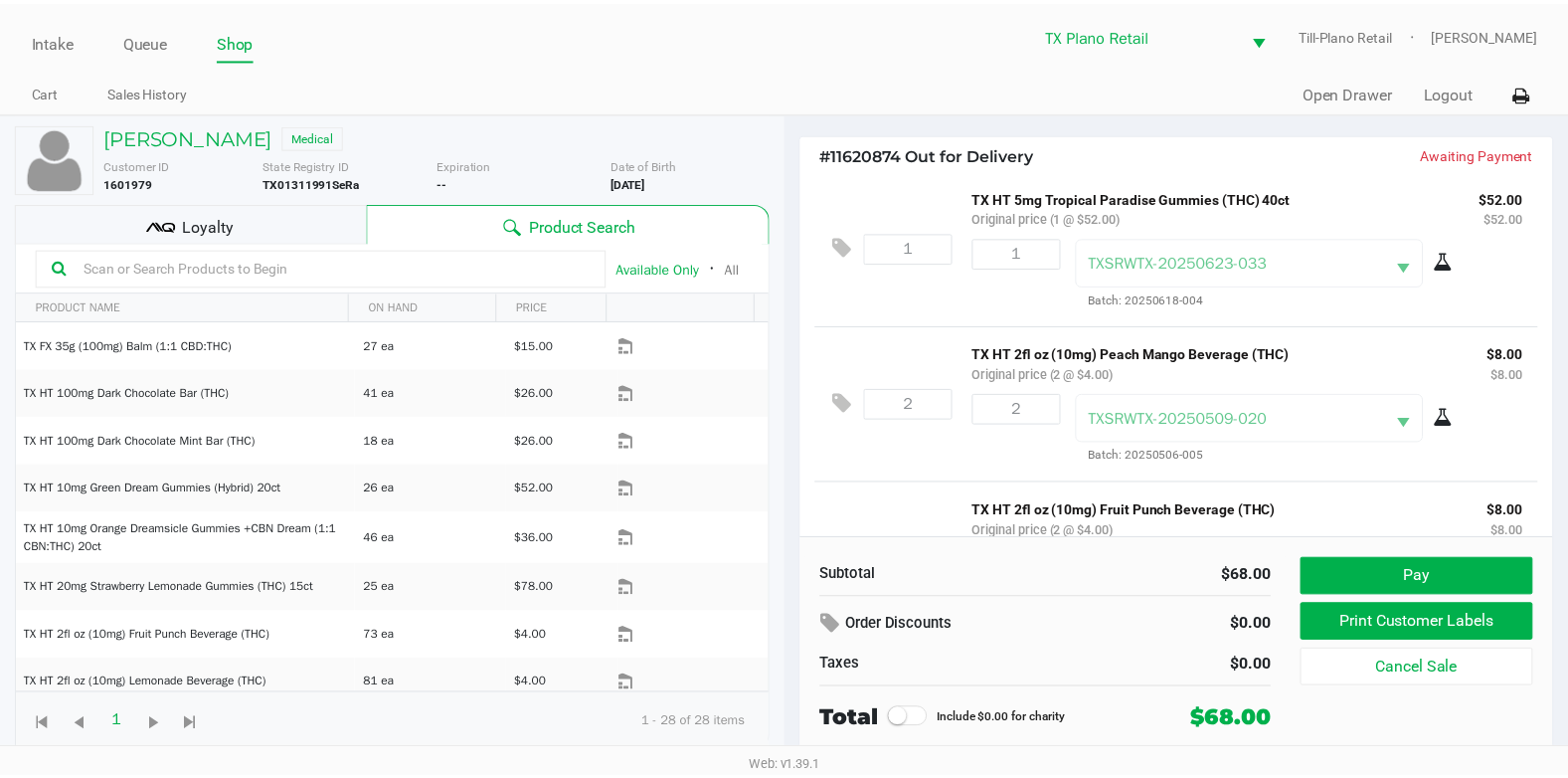 scroll, scrollTop: 0, scrollLeft: 0, axis: both 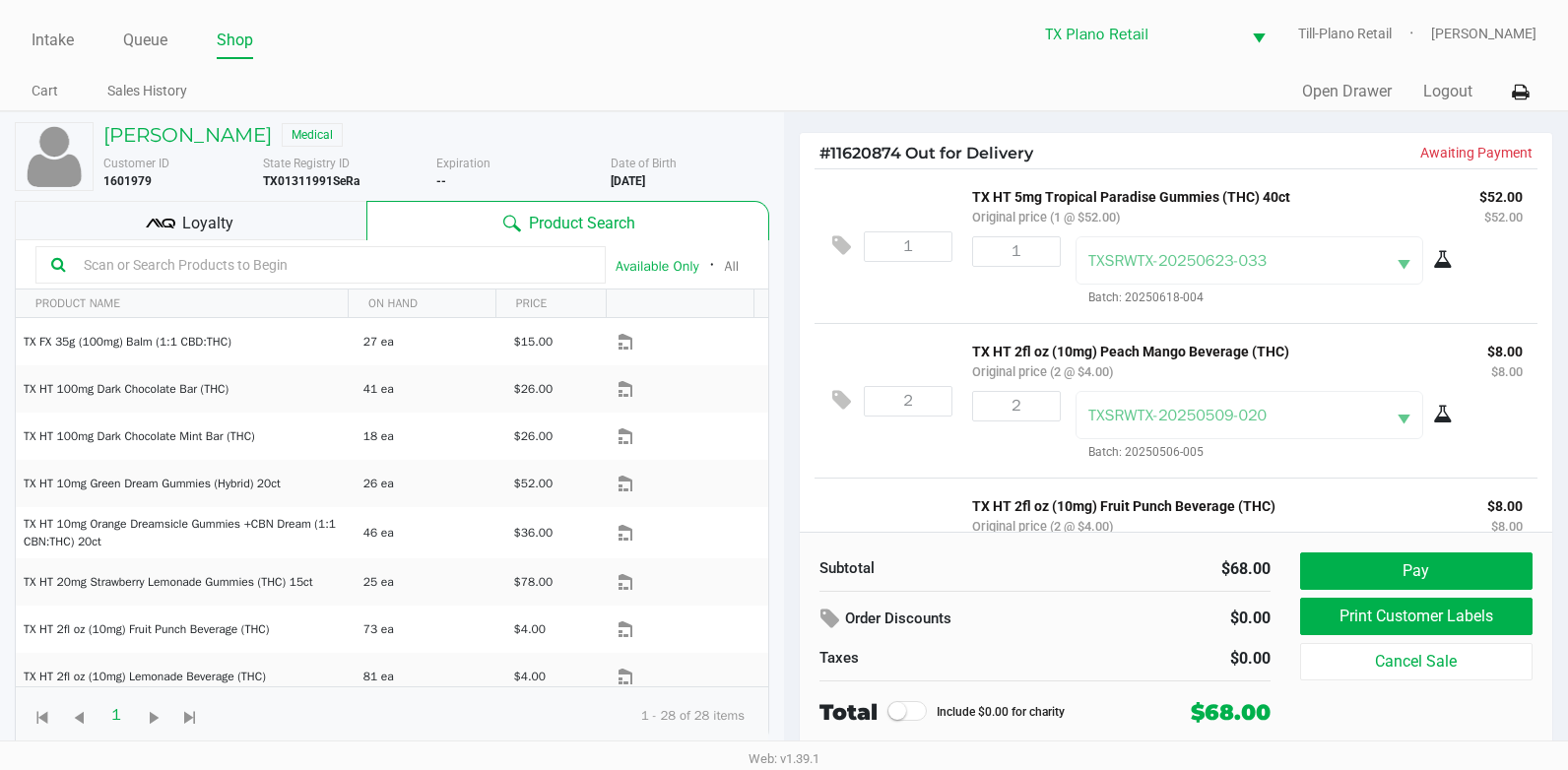 click on "1  TX HT 5mg Tropical Paradise Gummies (THC) 40ct   Original price (1 @ $52.00) $52.00 $52.00 1 TXSRWTX-20250623-033  Batch: 20250618-004" 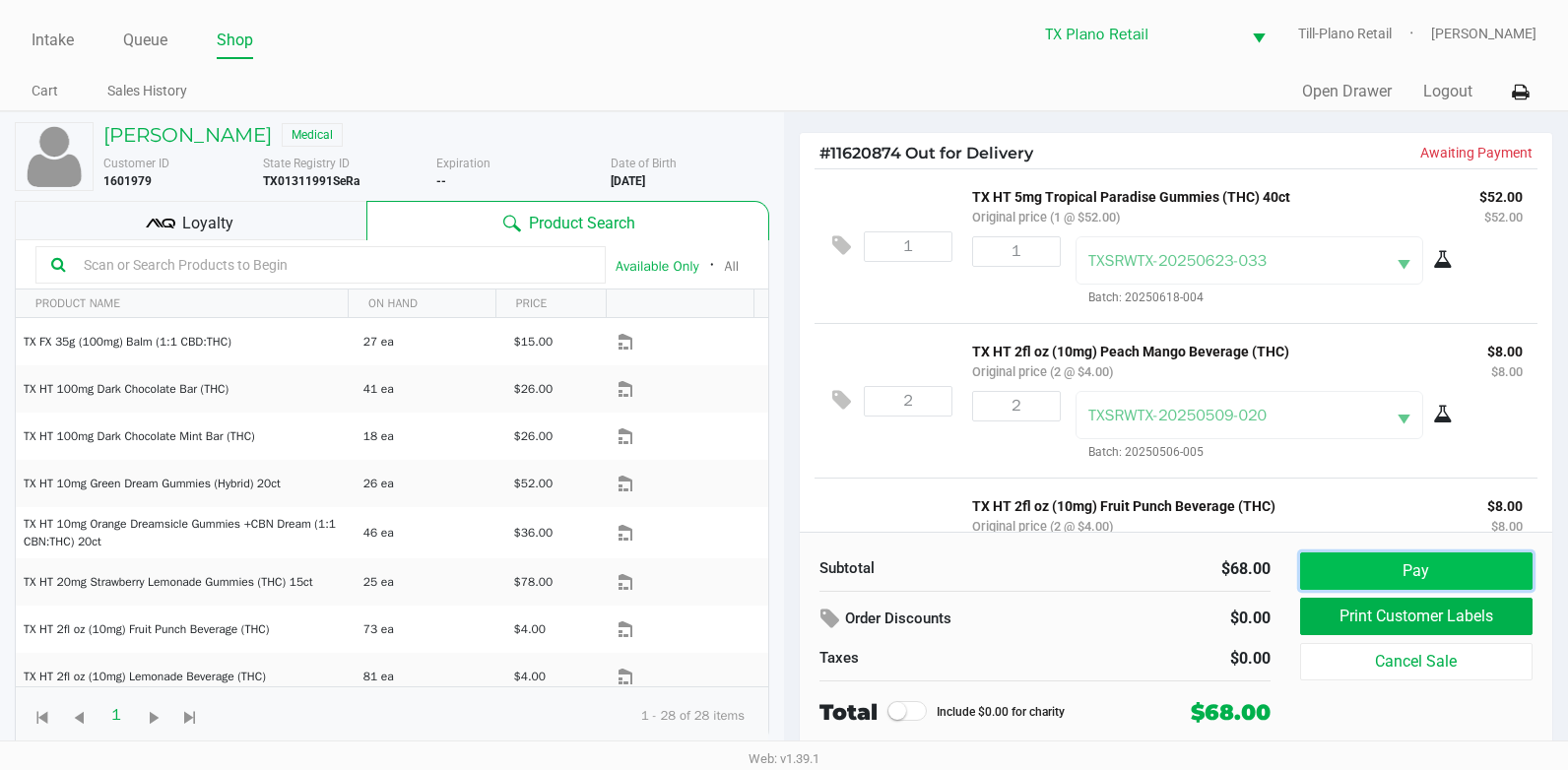 click on "Pay" 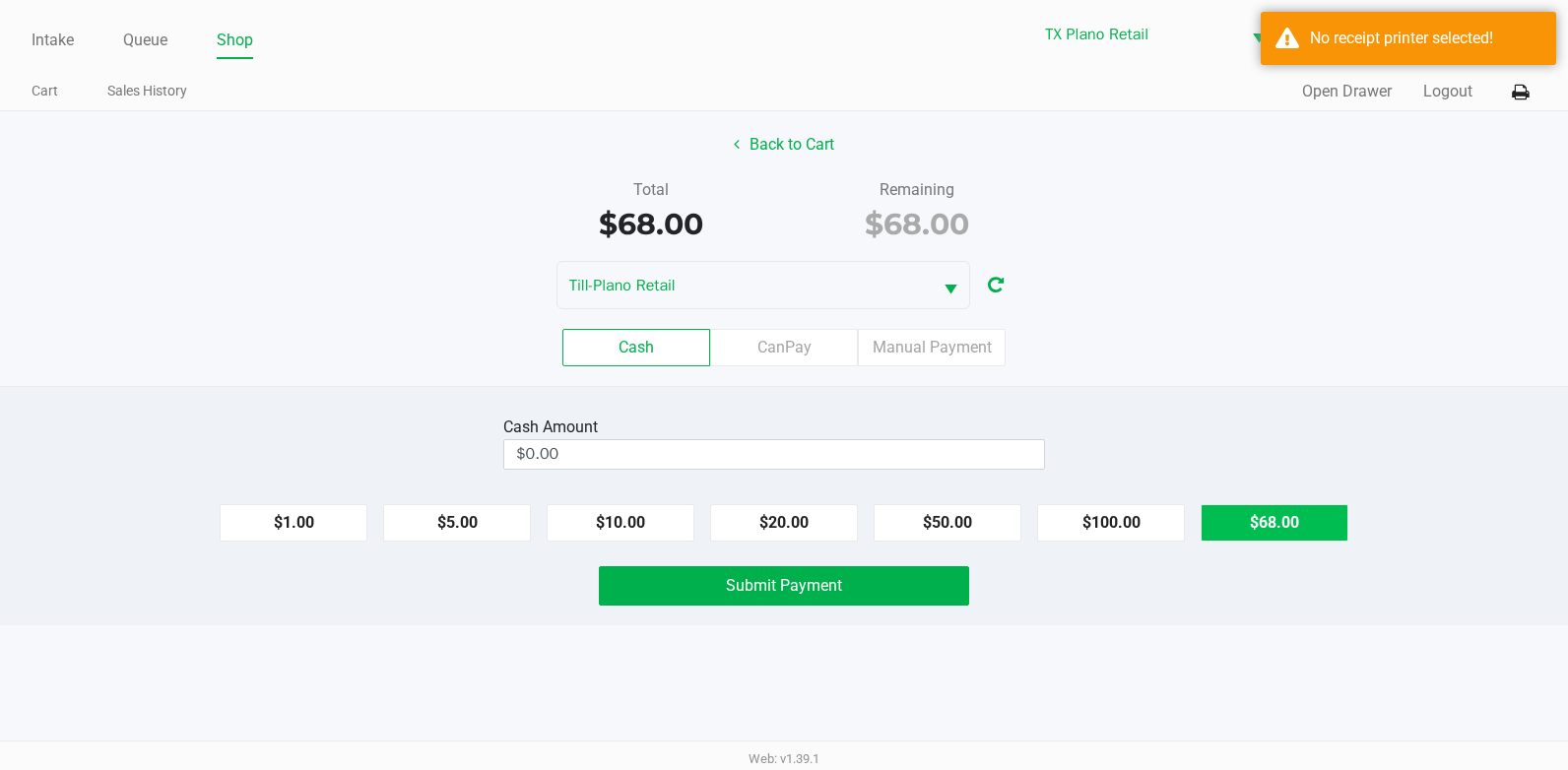 drag, startPoint x: 1276, startPoint y: 516, endPoint x: 1134, endPoint y: 551, distance: 146.24979 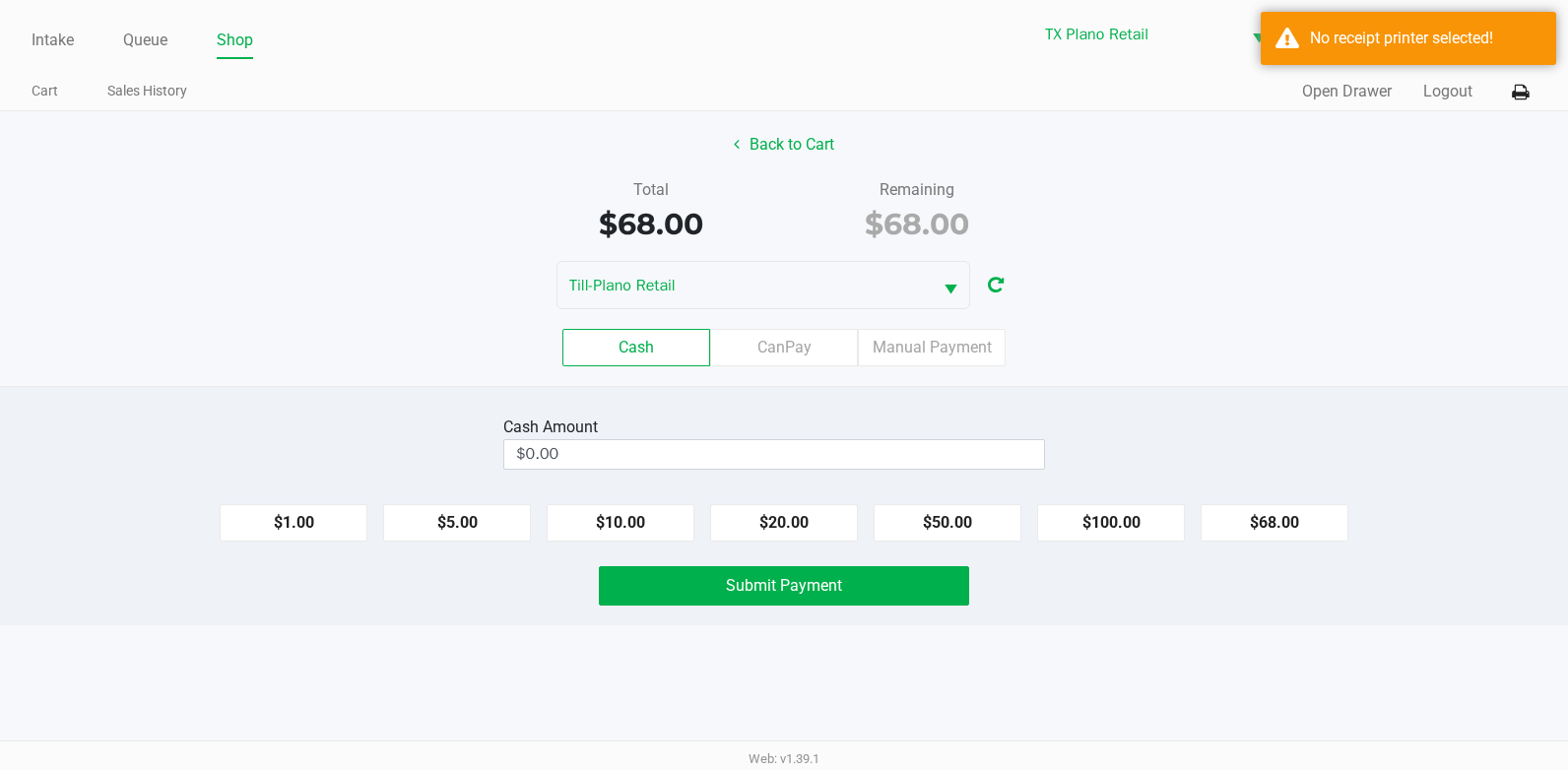 type on "$68.00" 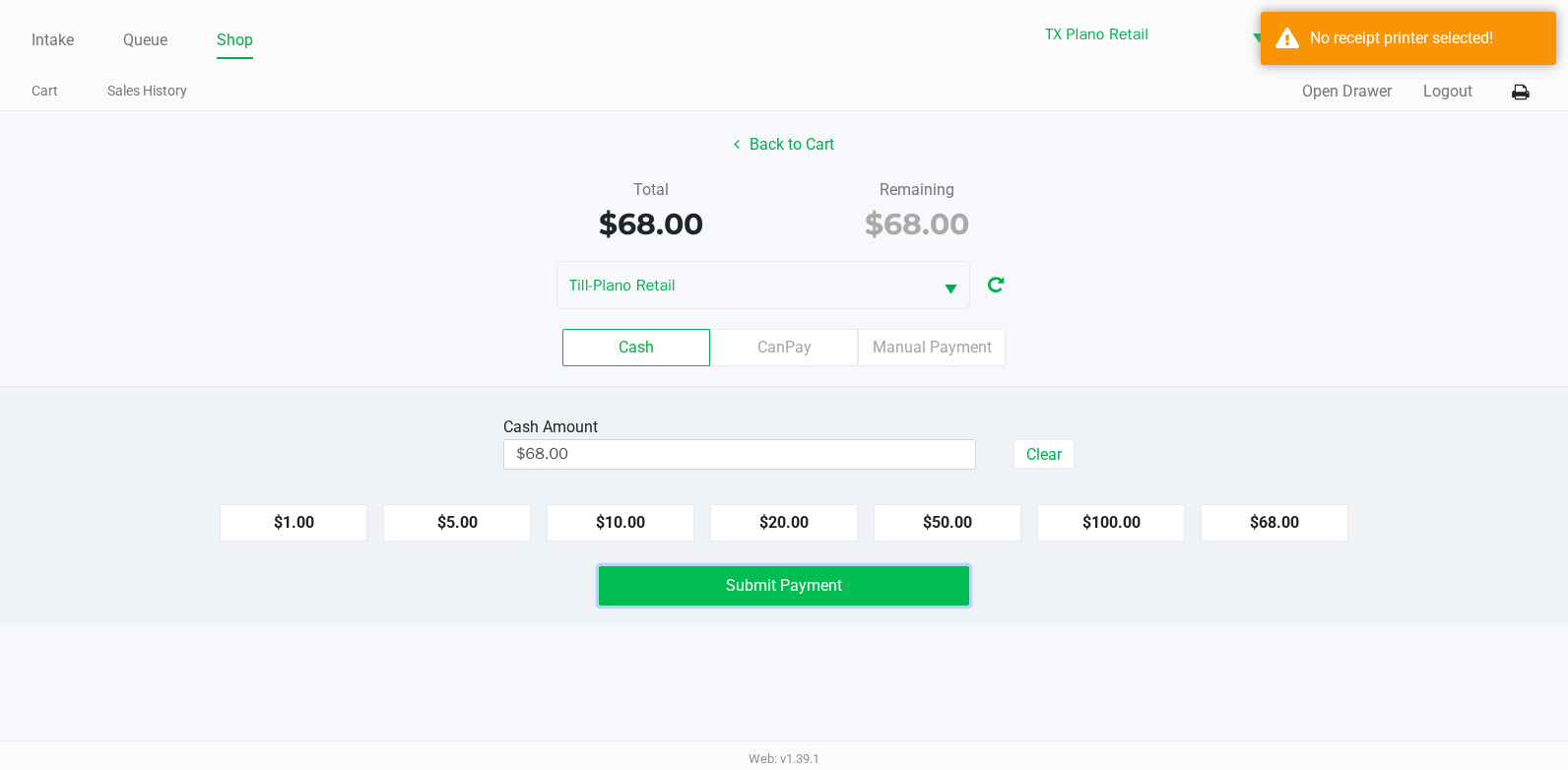 click on "Submit Payment" 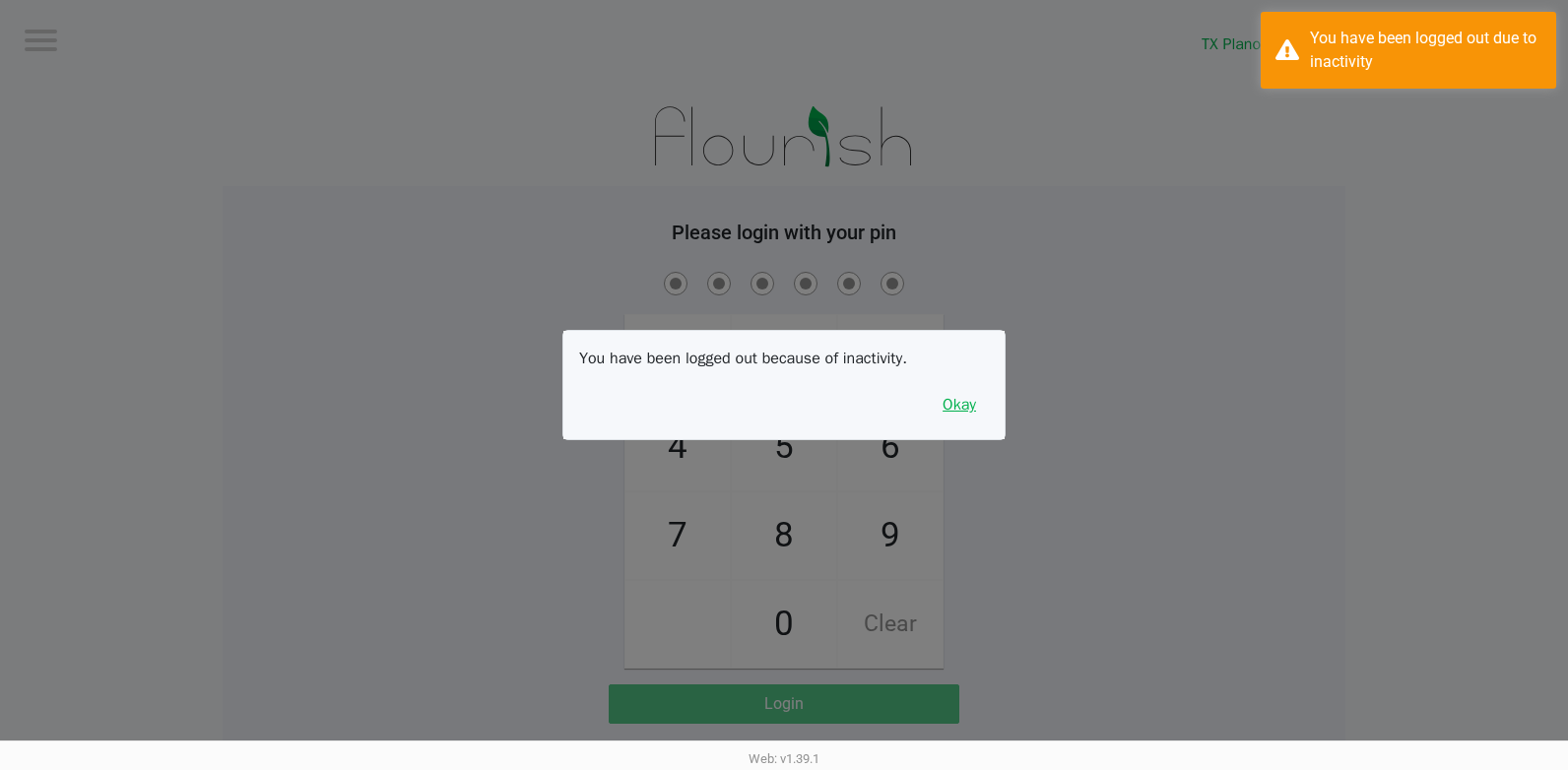 click on "Okay" at bounding box center (959, 405) 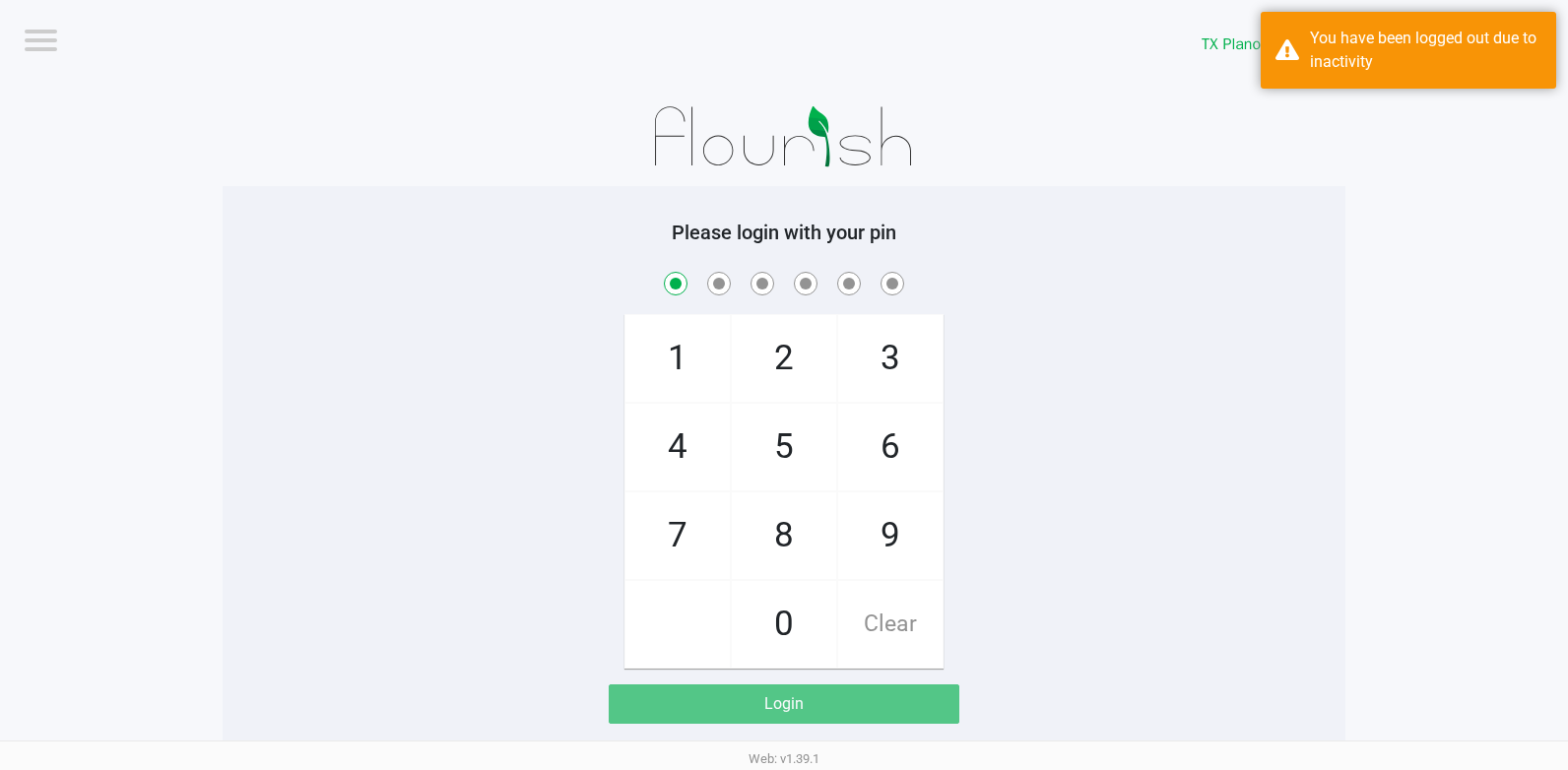checkbox on "true" 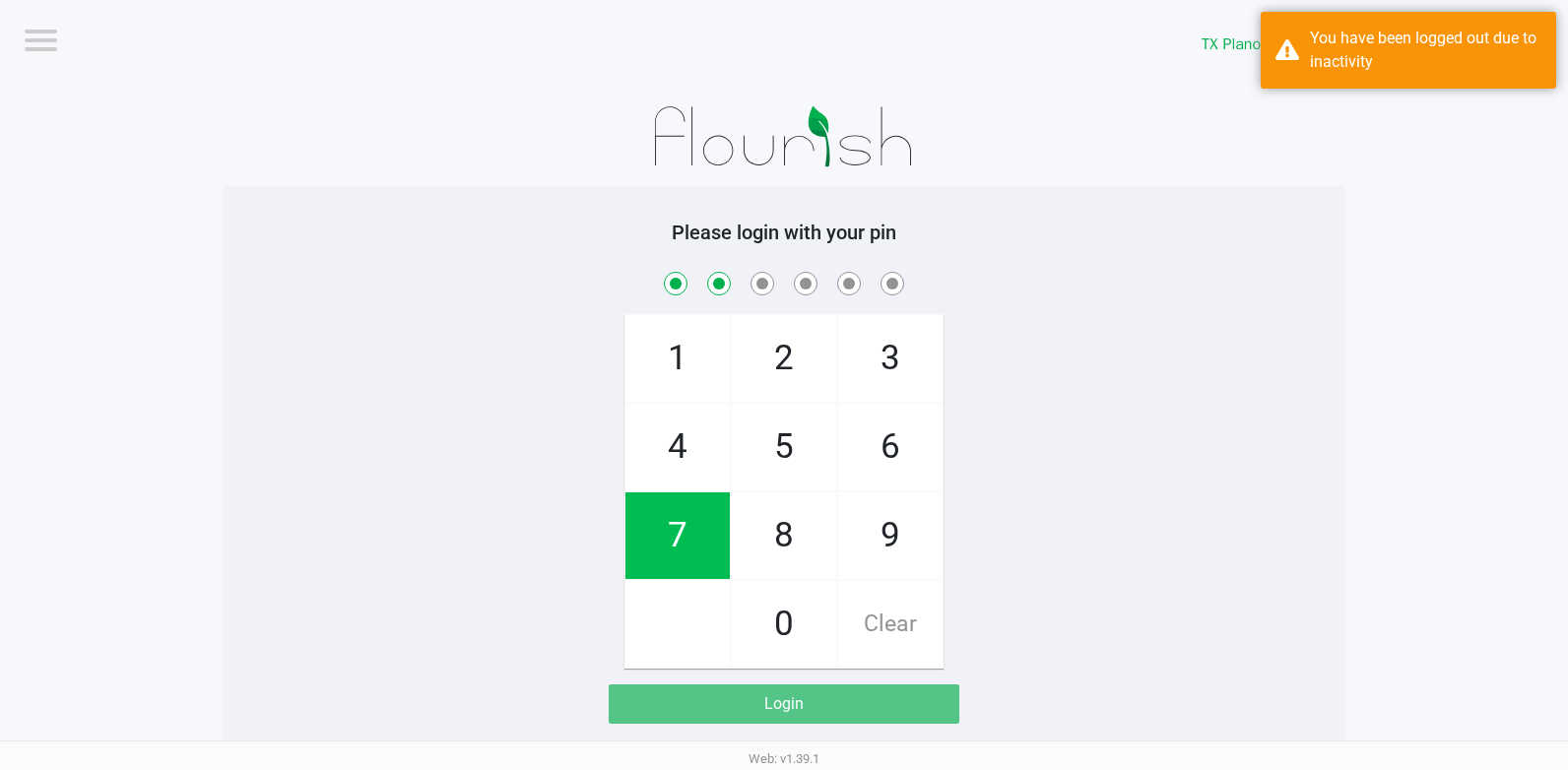 checkbox on "true" 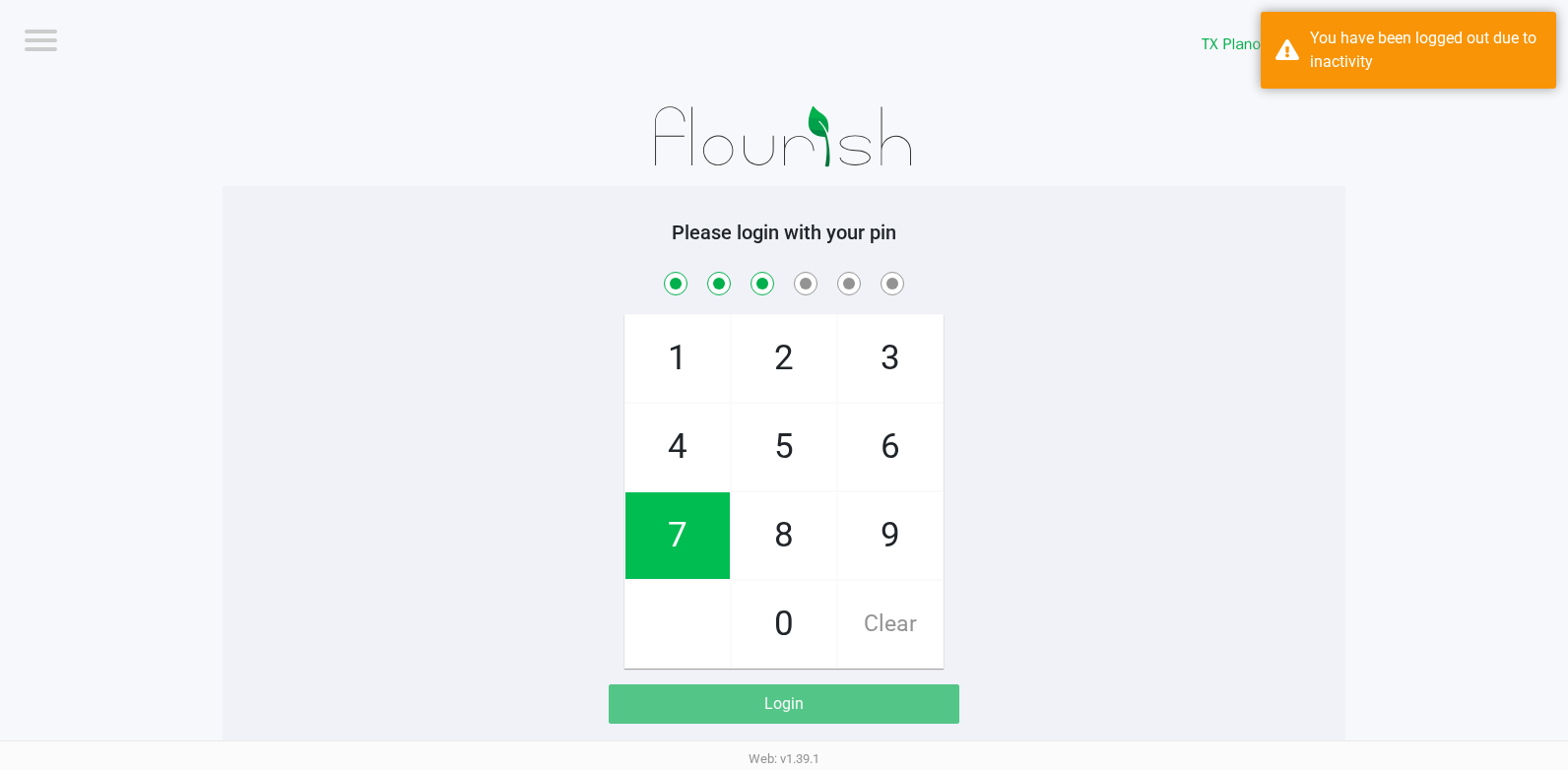 checkbox on "true" 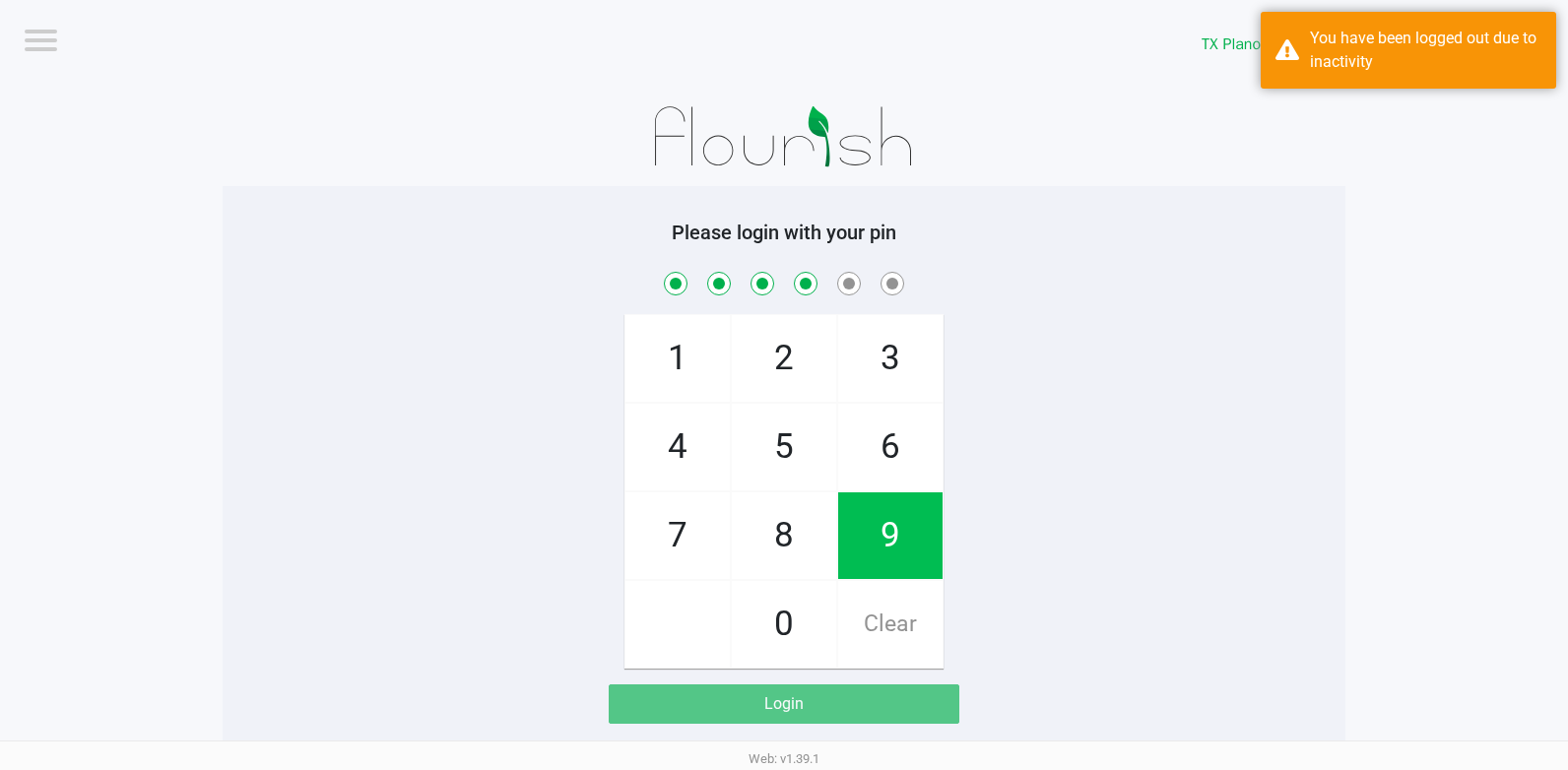 checkbox on "true" 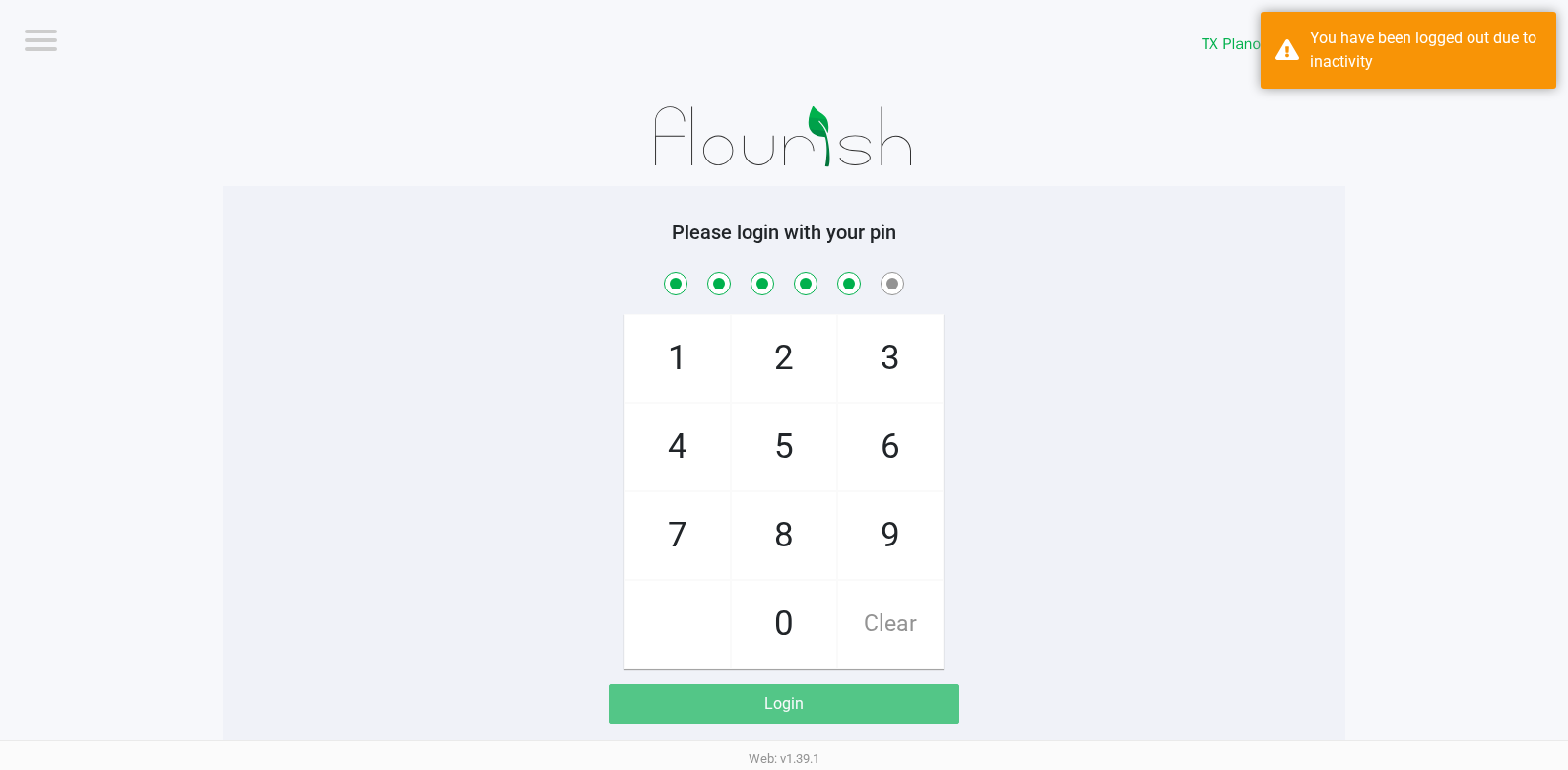 checkbox on "true" 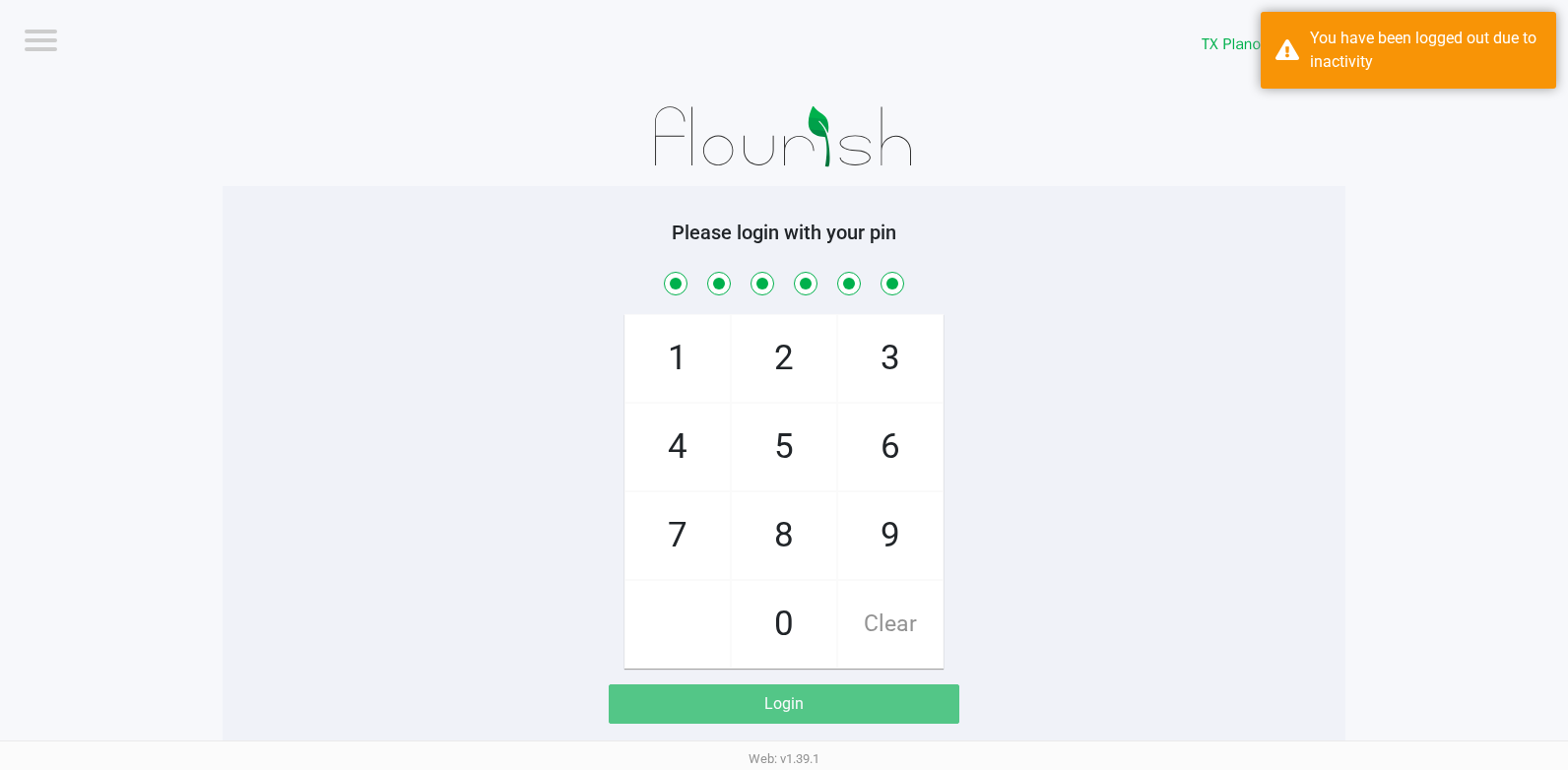checkbox on "true" 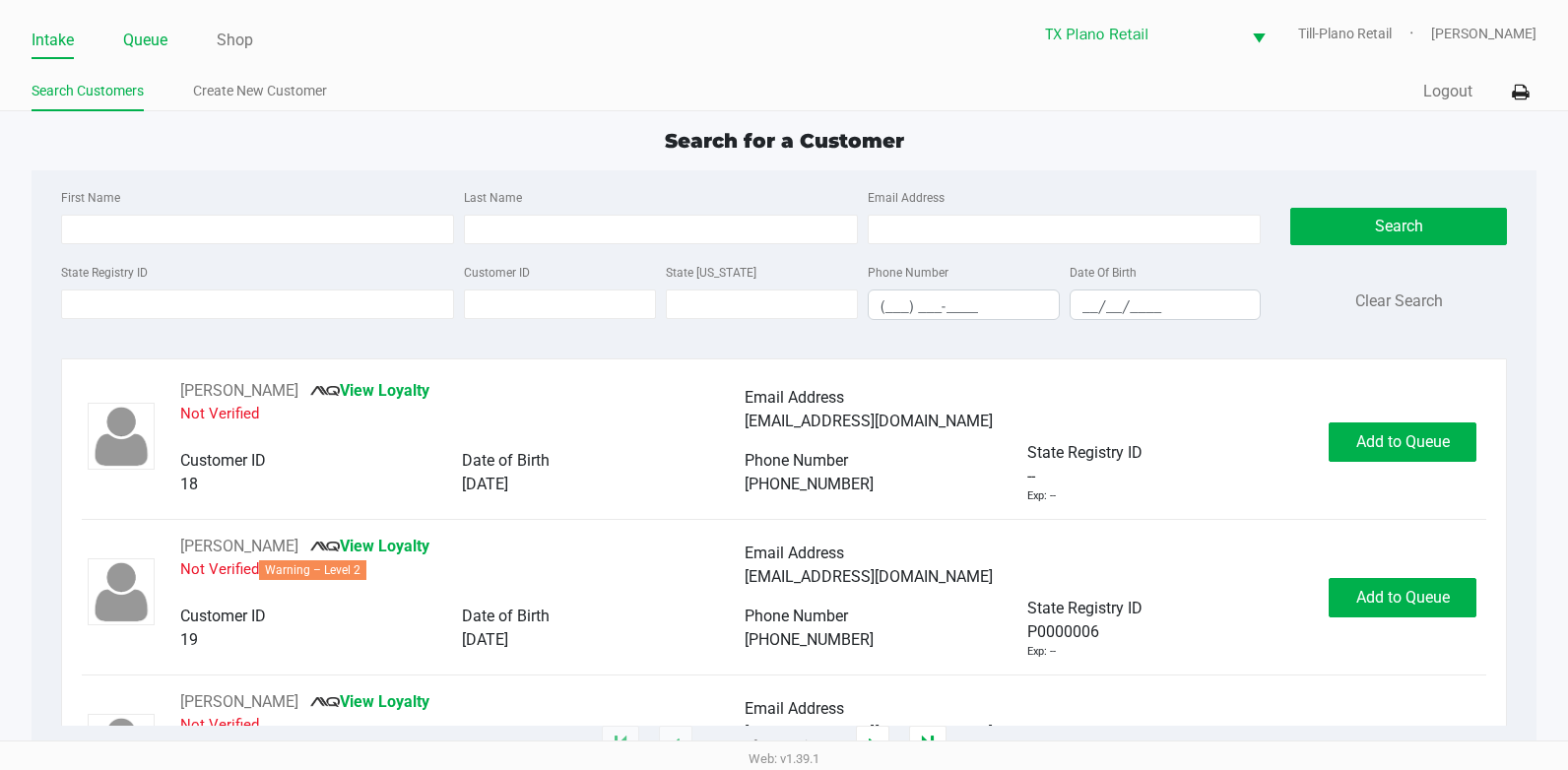 click on "Queue" 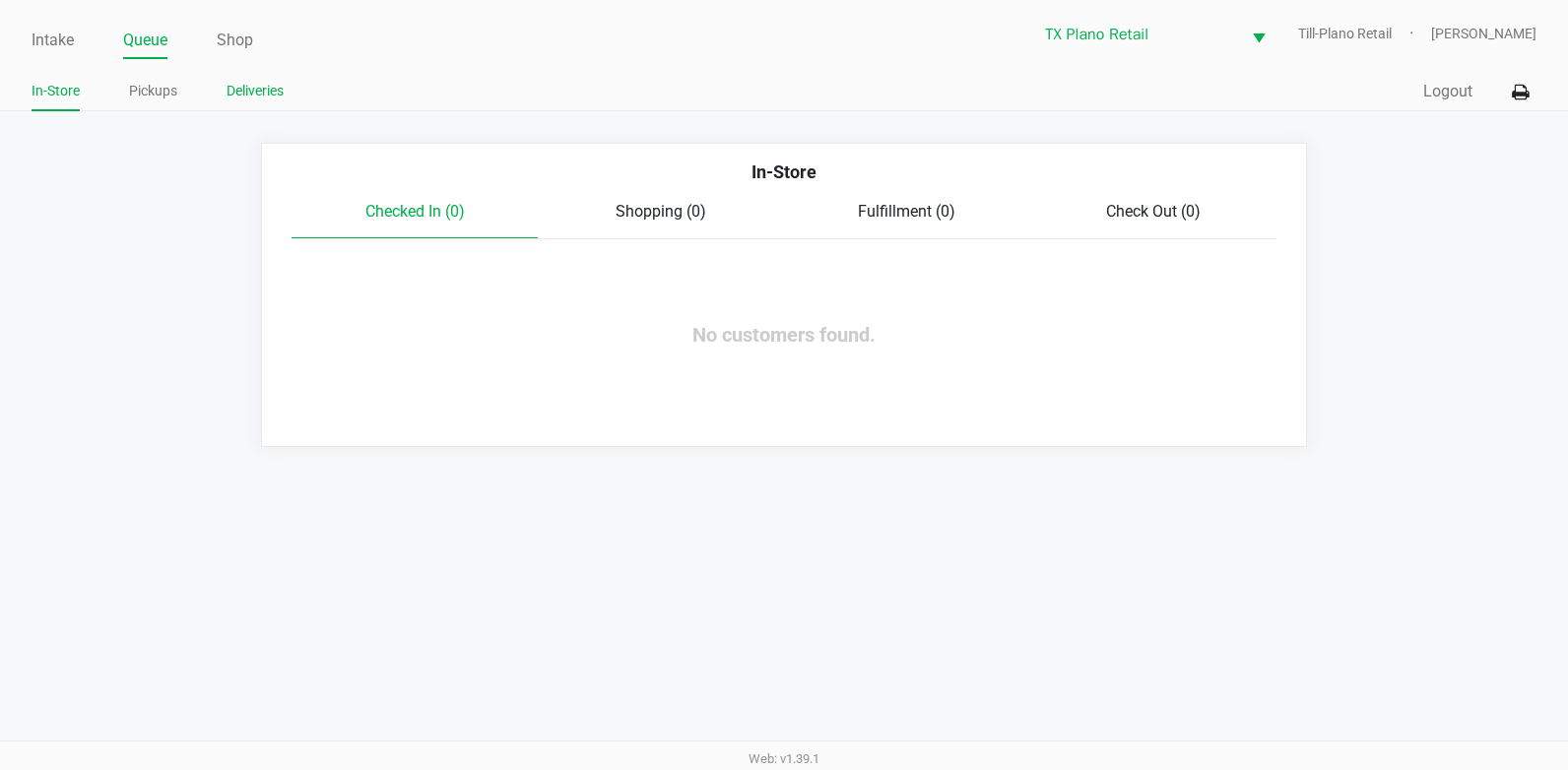 click on "Deliveries" 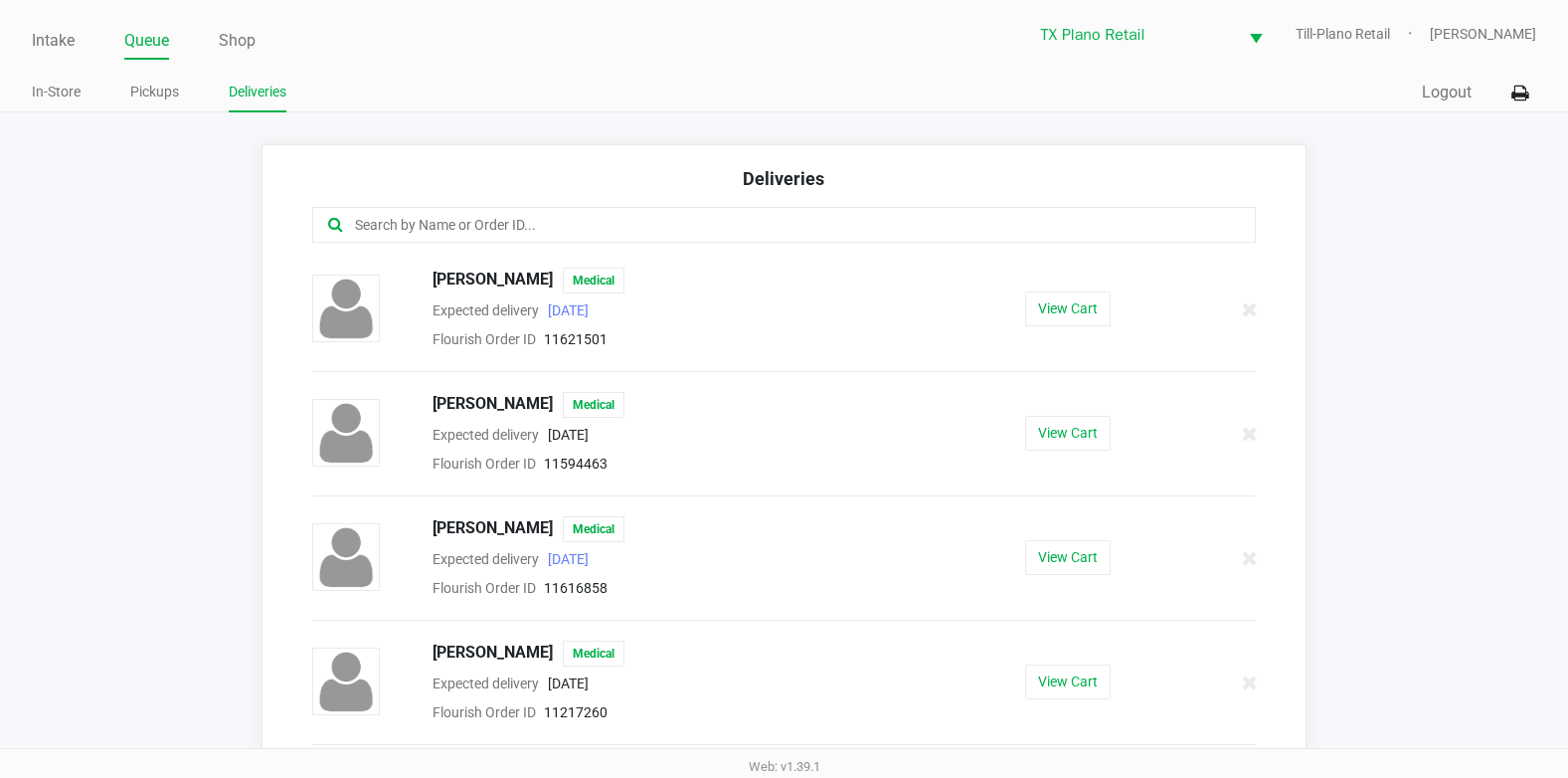 scroll, scrollTop: 1126, scrollLeft: 0, axis: vertical 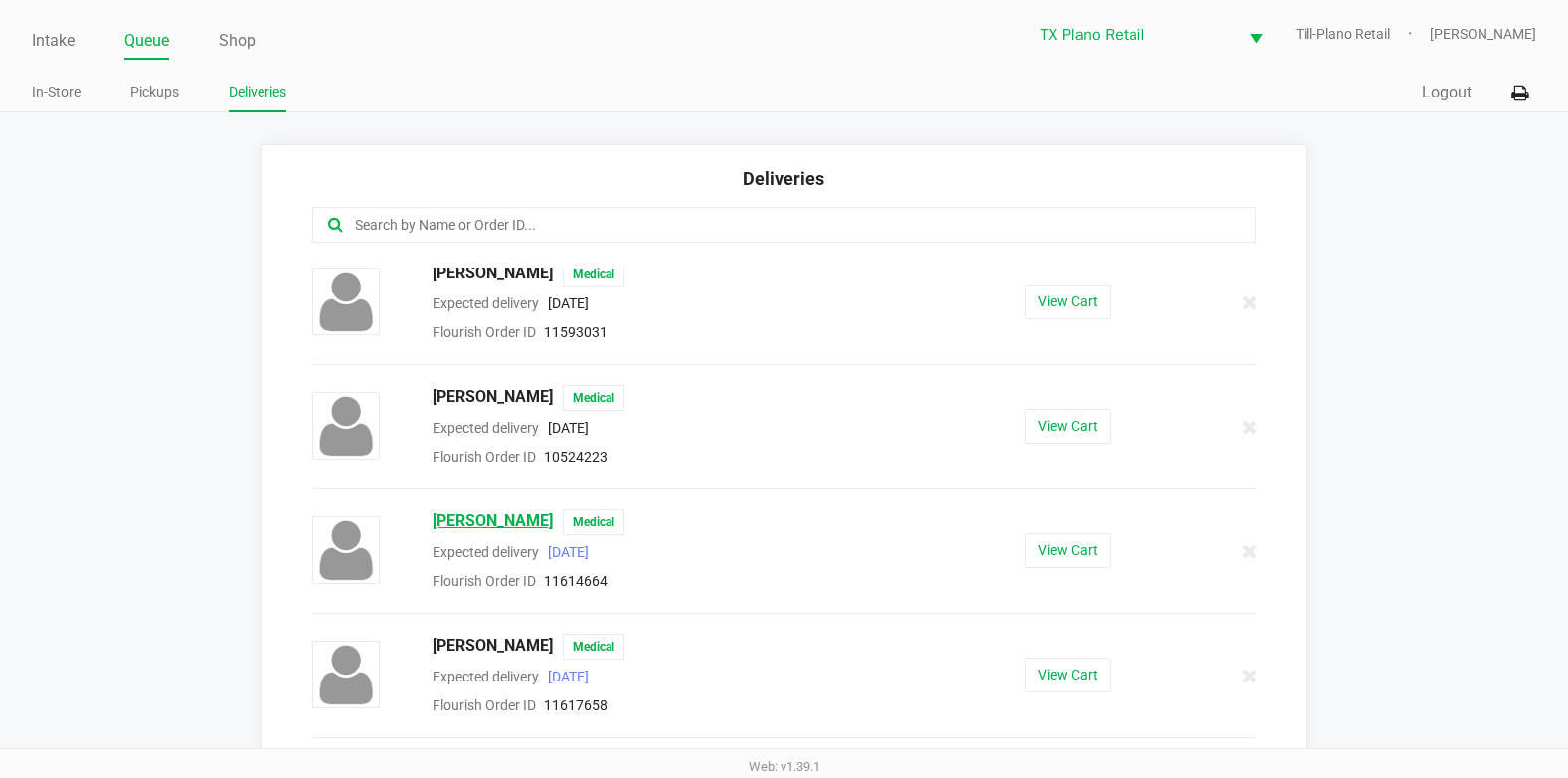 click on "Jeffrey George" 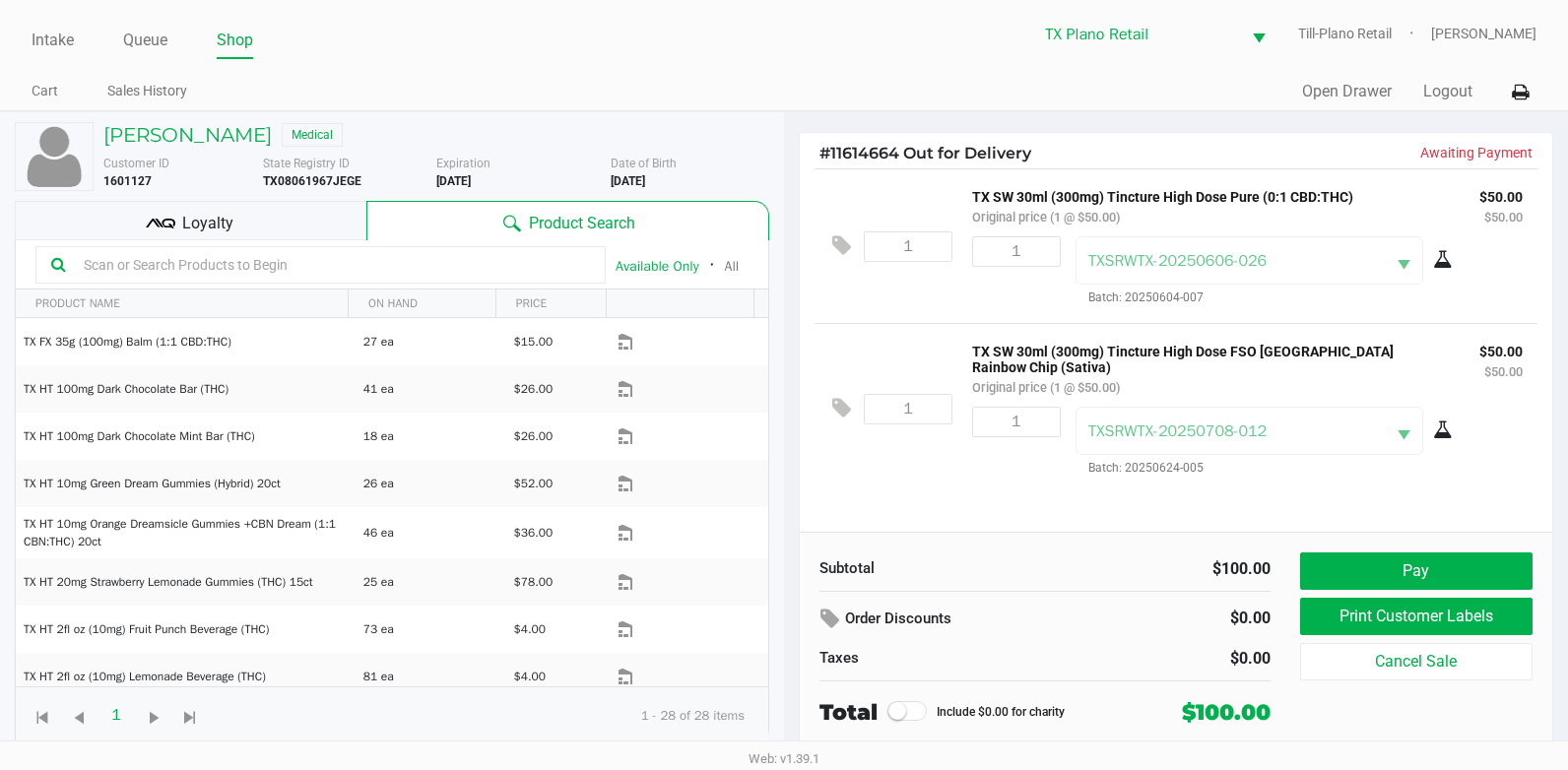 click on "TX SW 30ml (300mg) Tincture High Dose Pure (0:1 CBD:THC)   Original price (1 @ $50.00) $50.00 $50.00 1 TXSRWTX-20250606-026  Batch: 20250604-007" 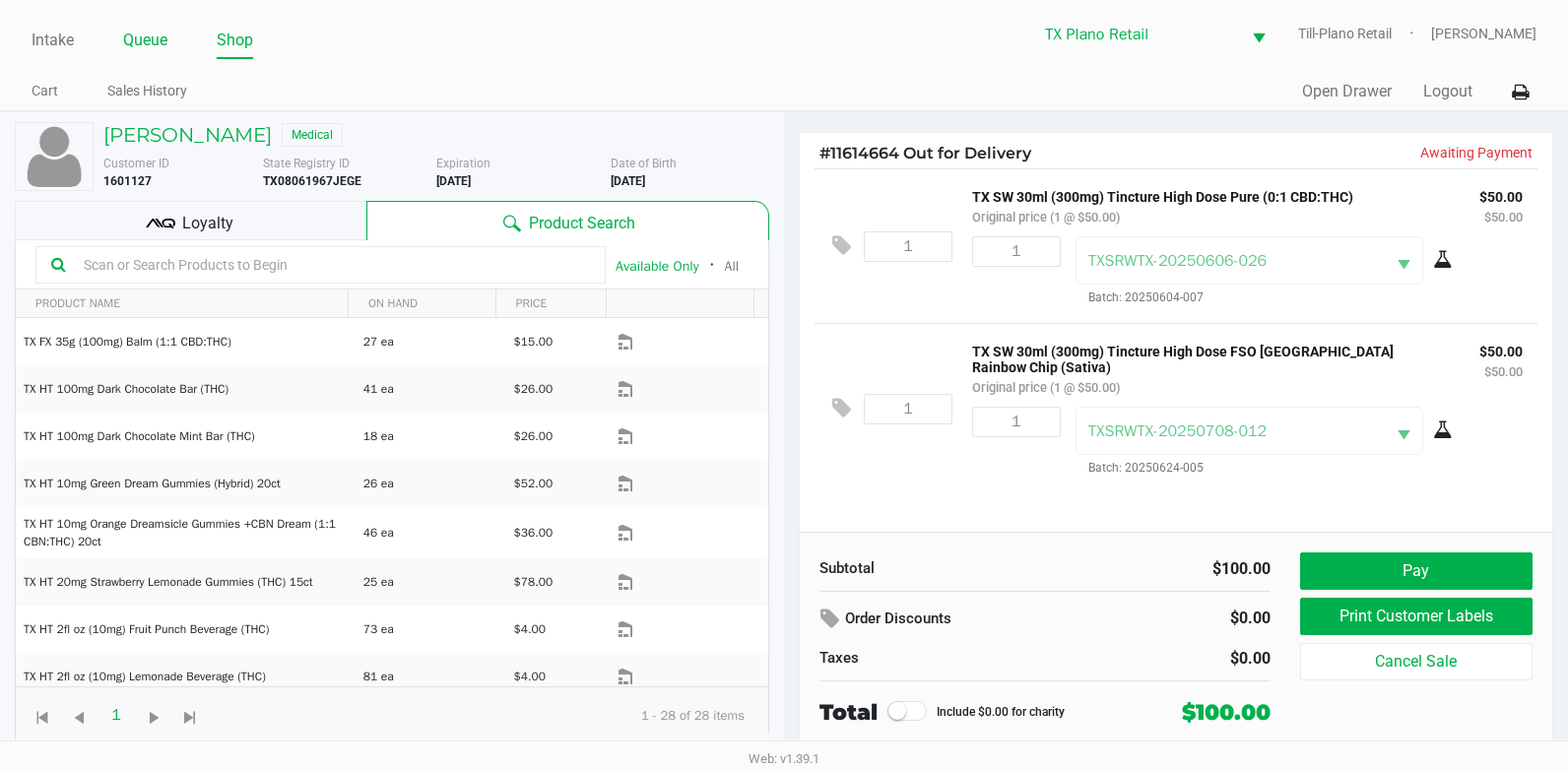 click on "Queue" 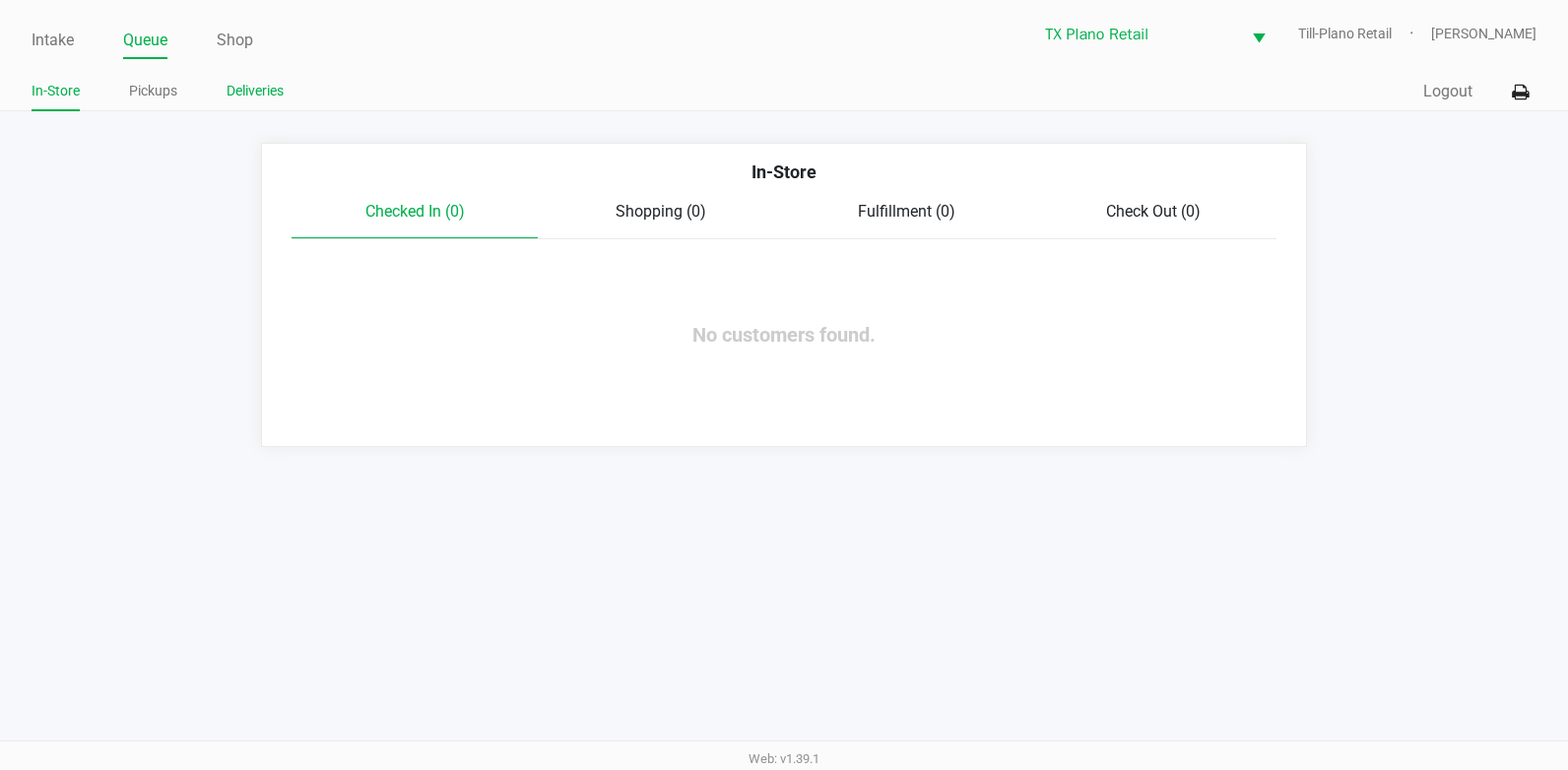 click on "Deliveries" 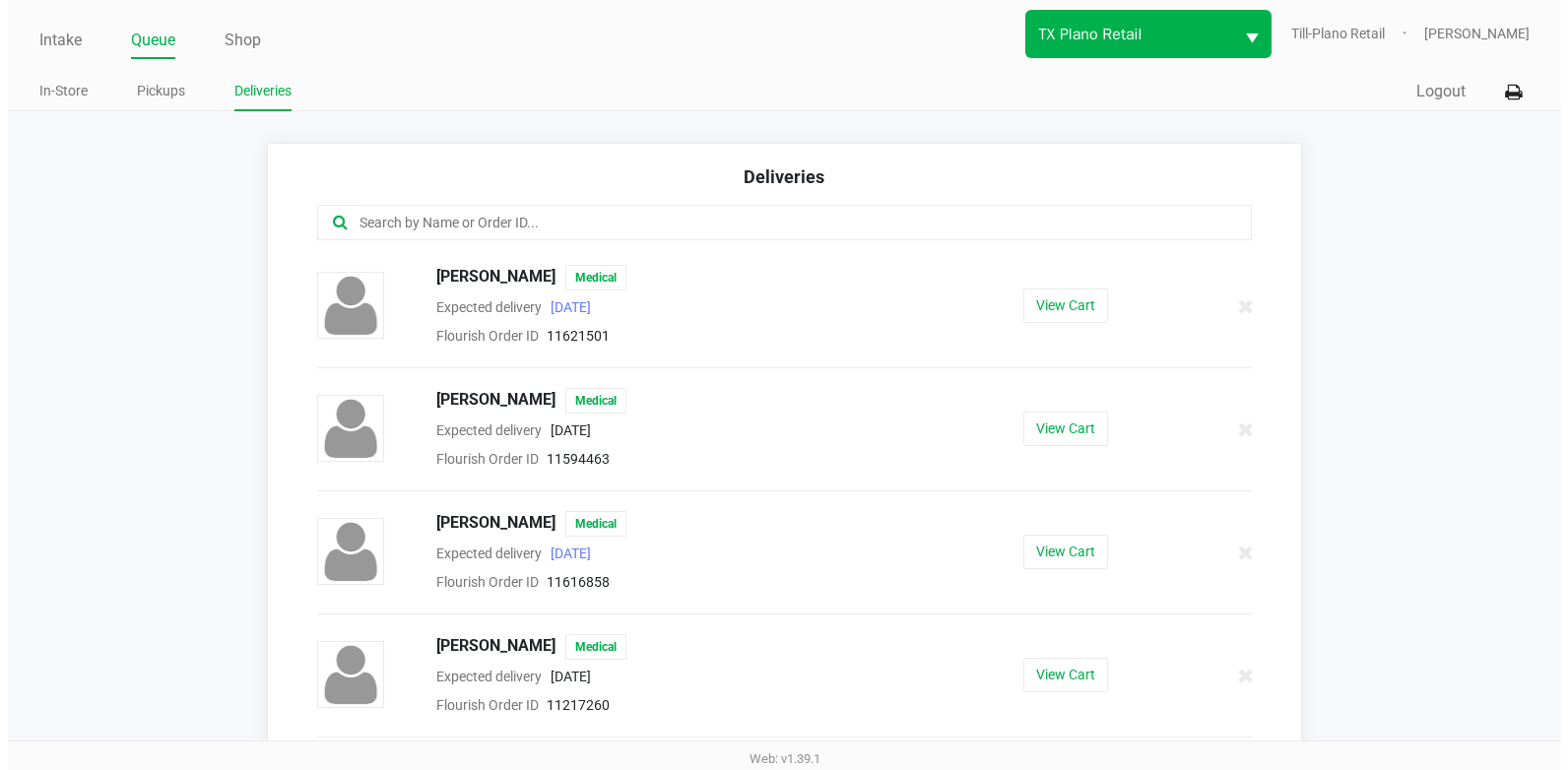 scroll, scrollTop: 1115, scrollLeft: 0, axis: vertical 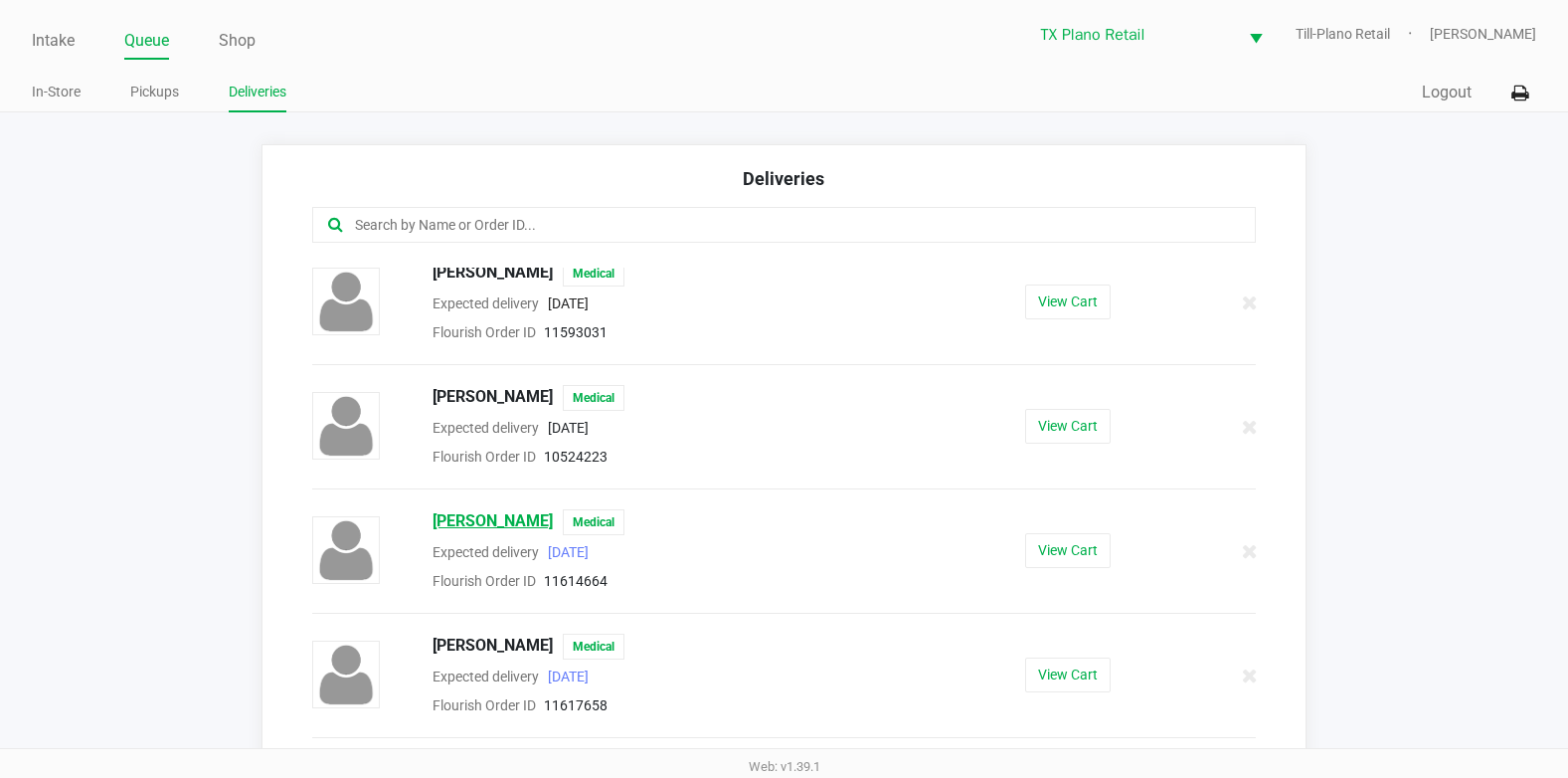 click on "Jeffrey George" 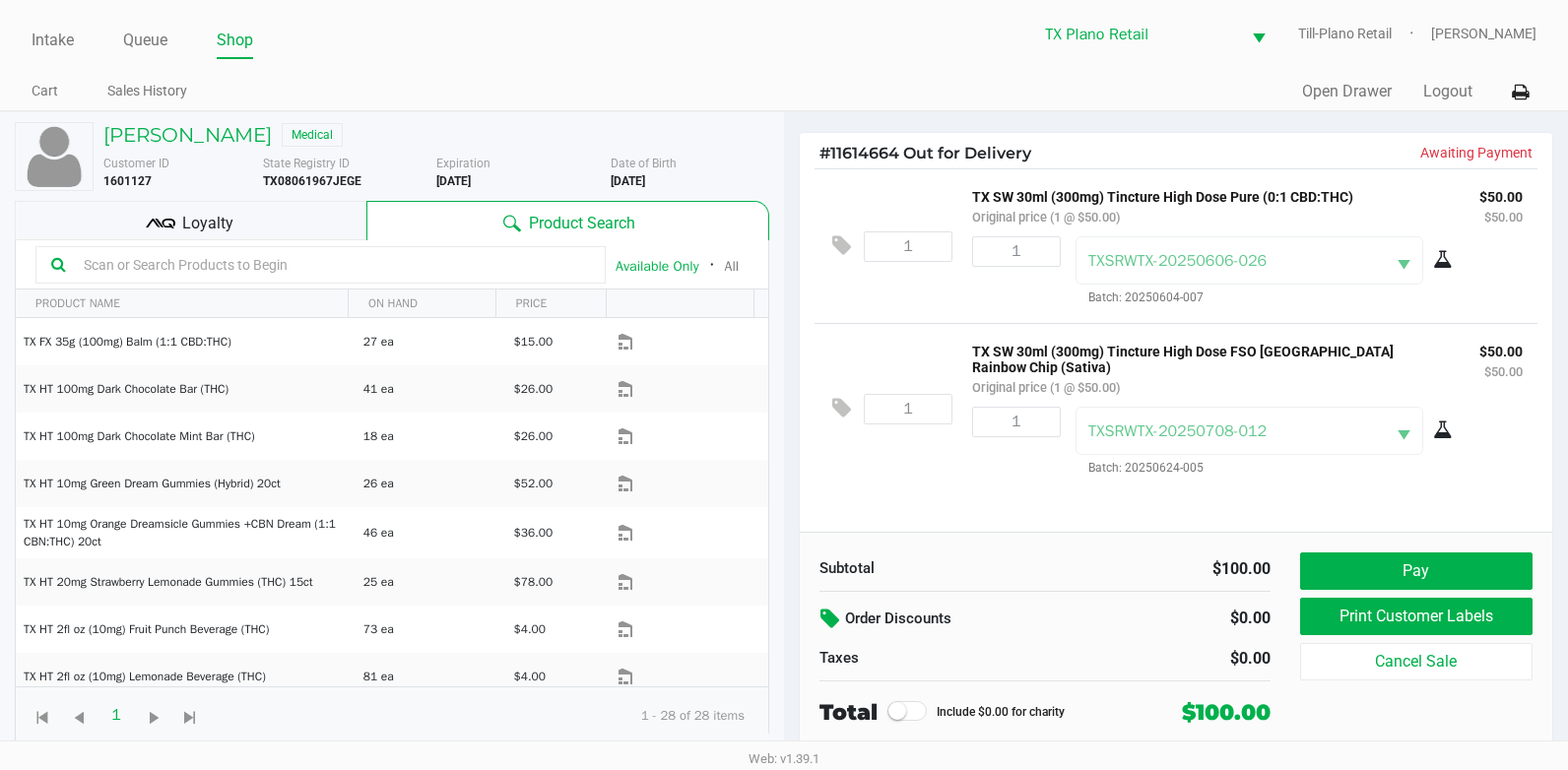 click 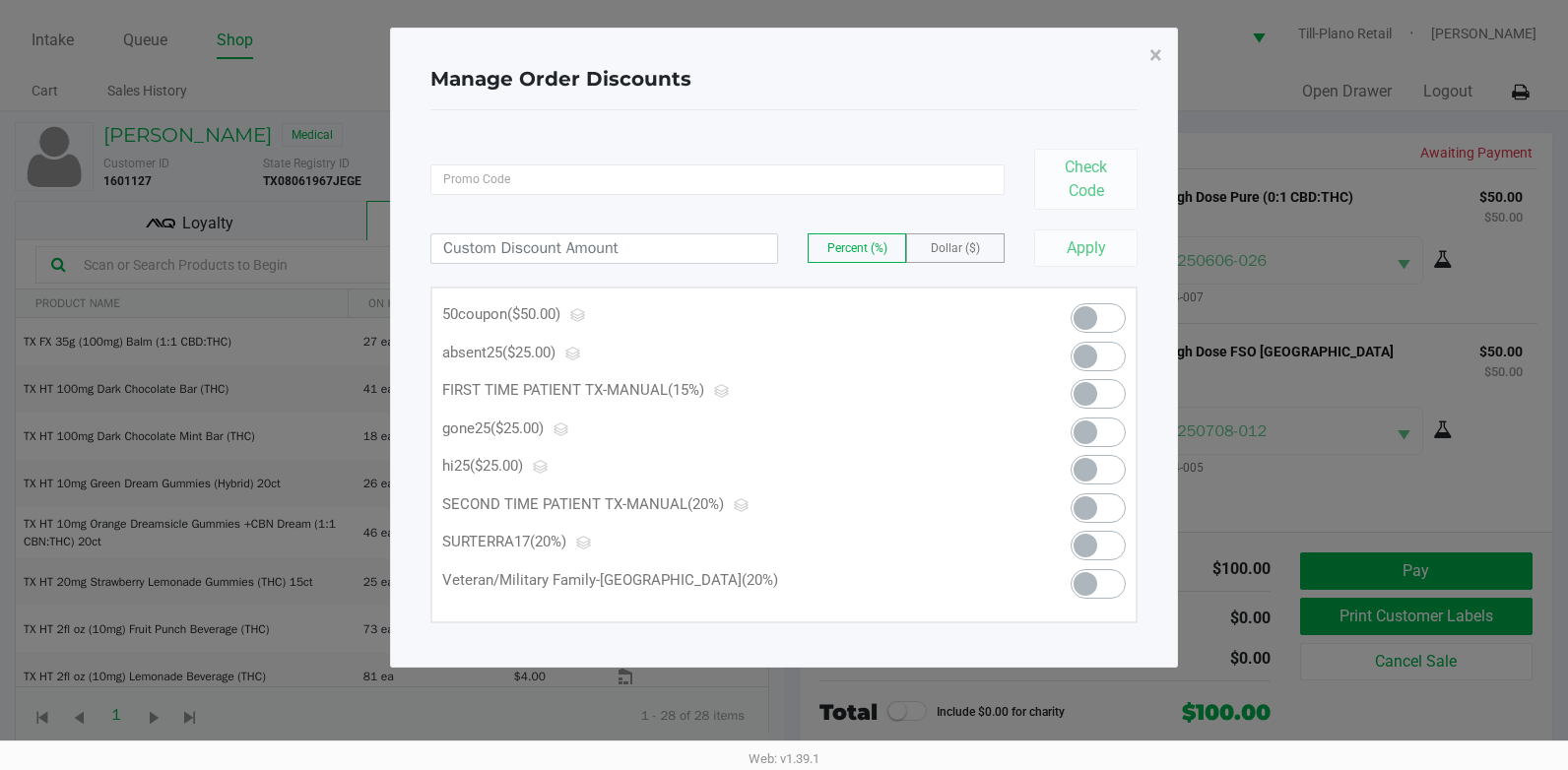 click 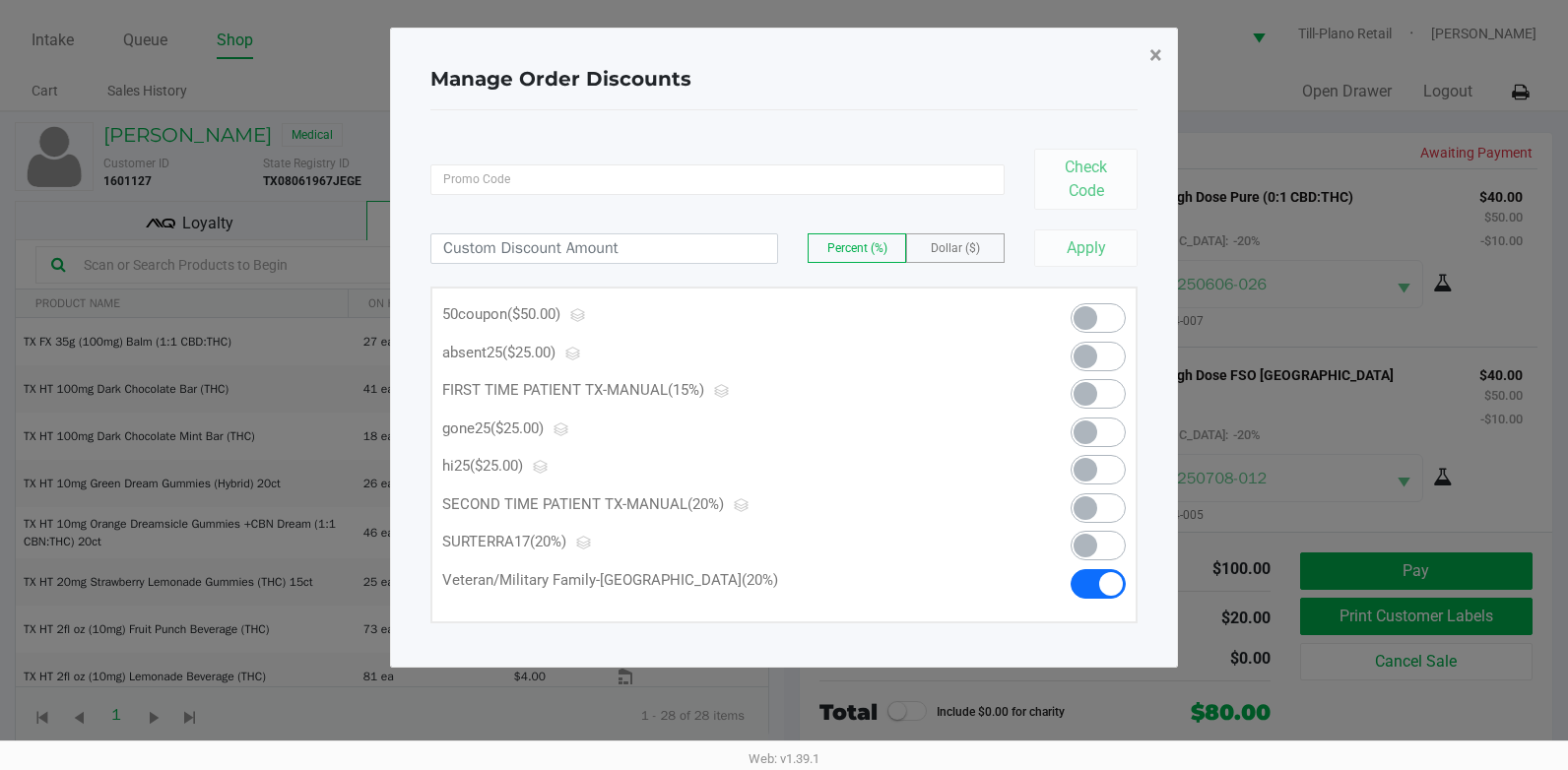 click on "×" 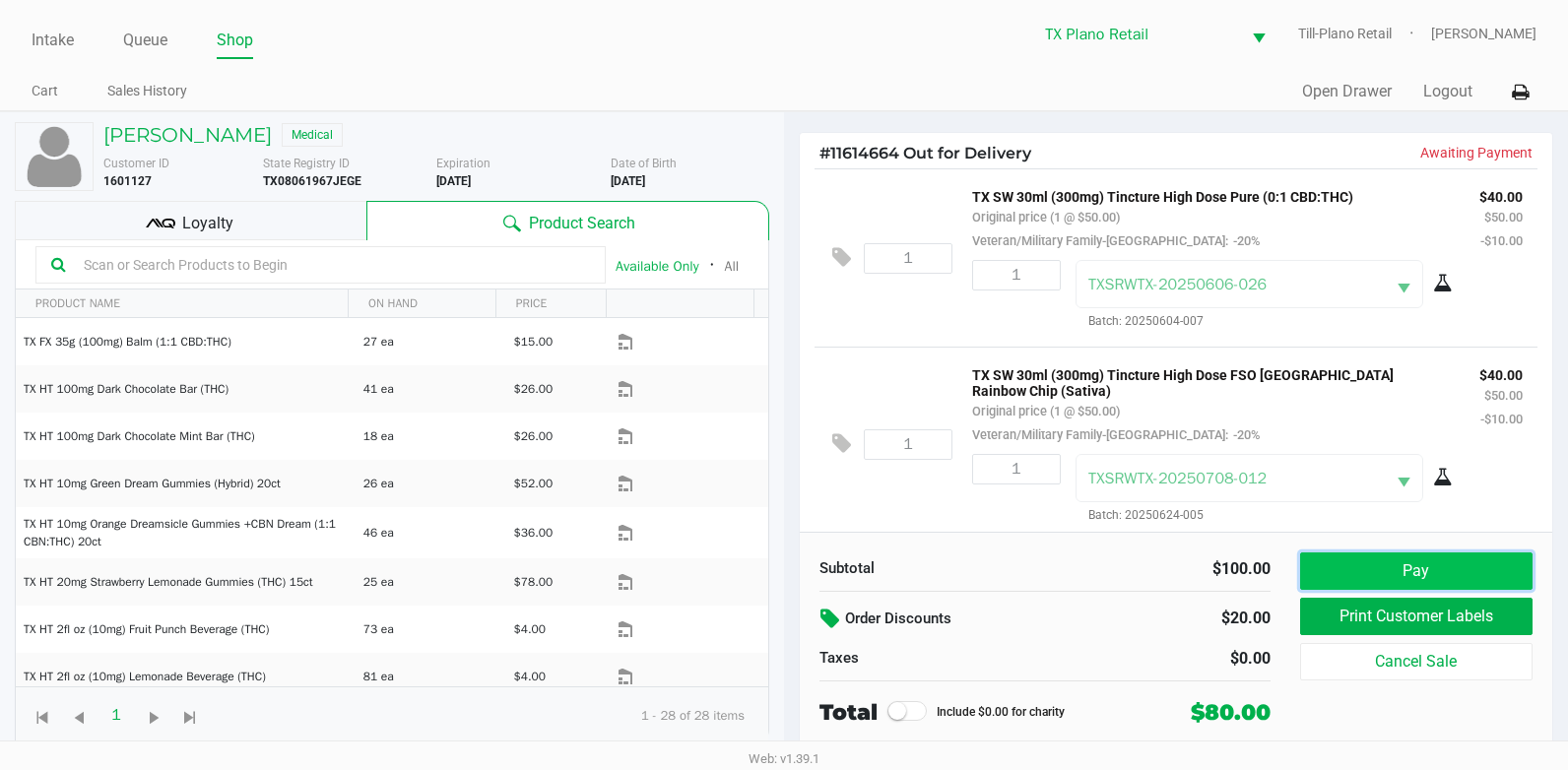 click on "Pay" 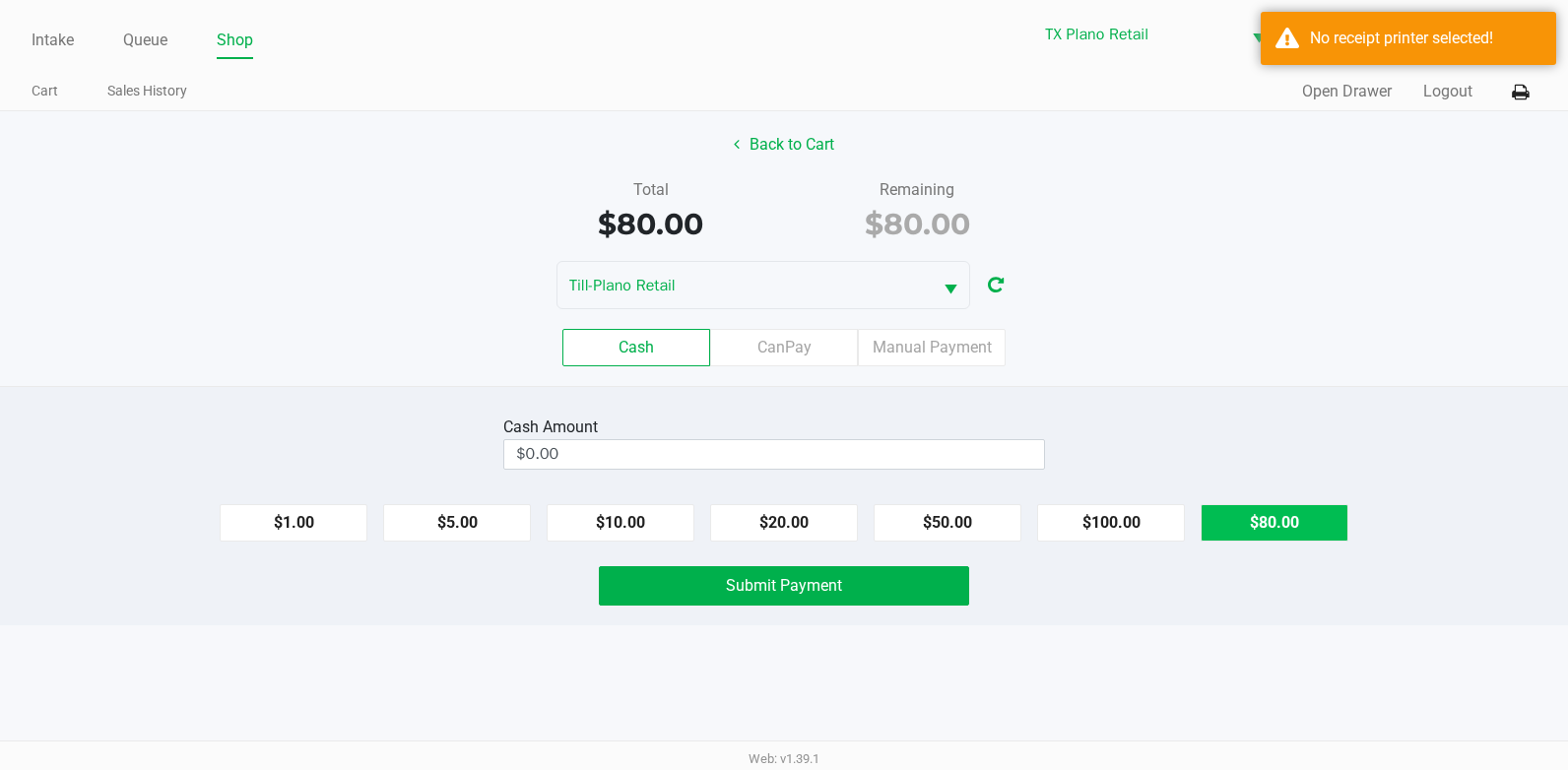 click on "$80.00" 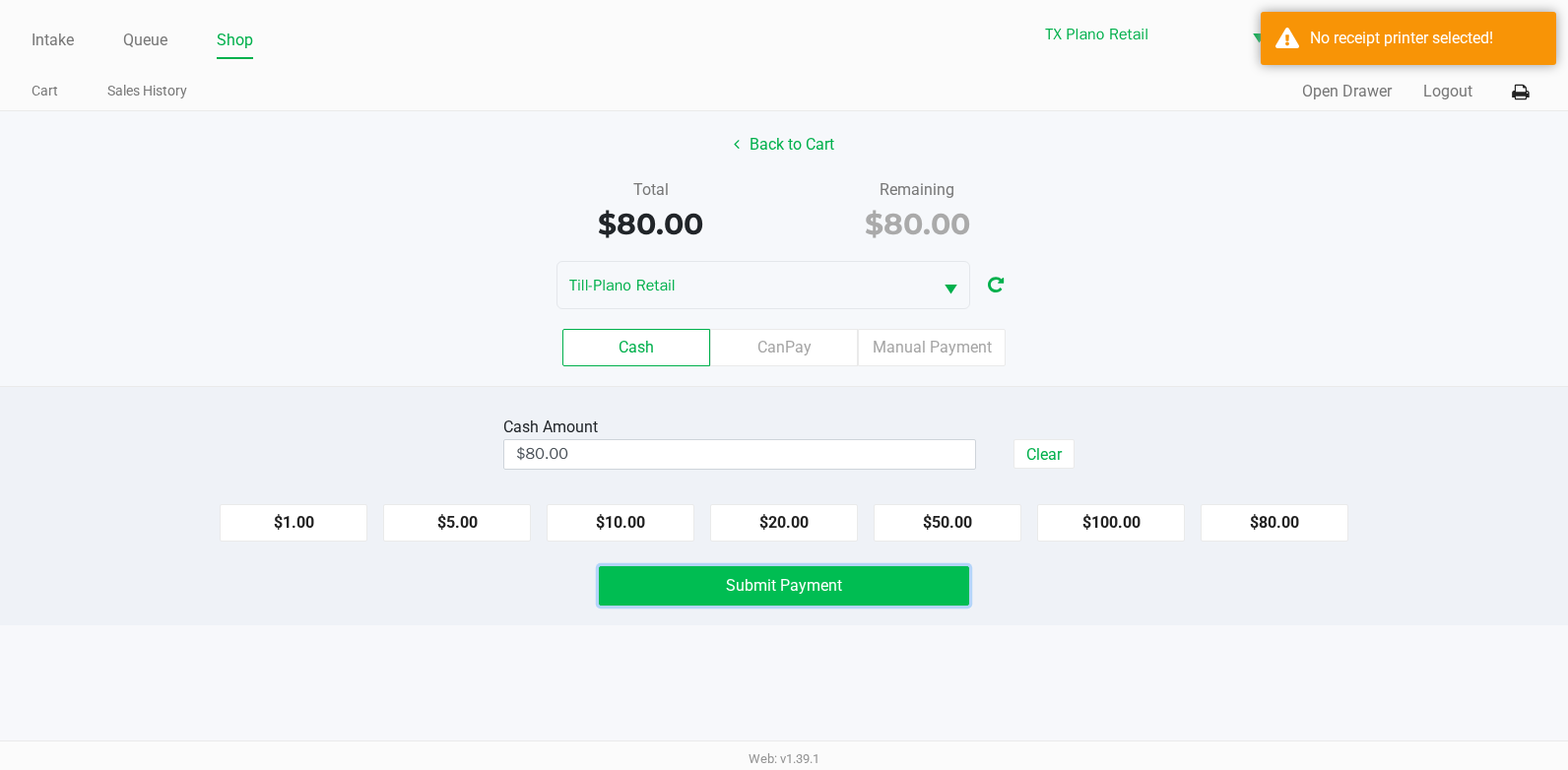 click on "Submit Payment" 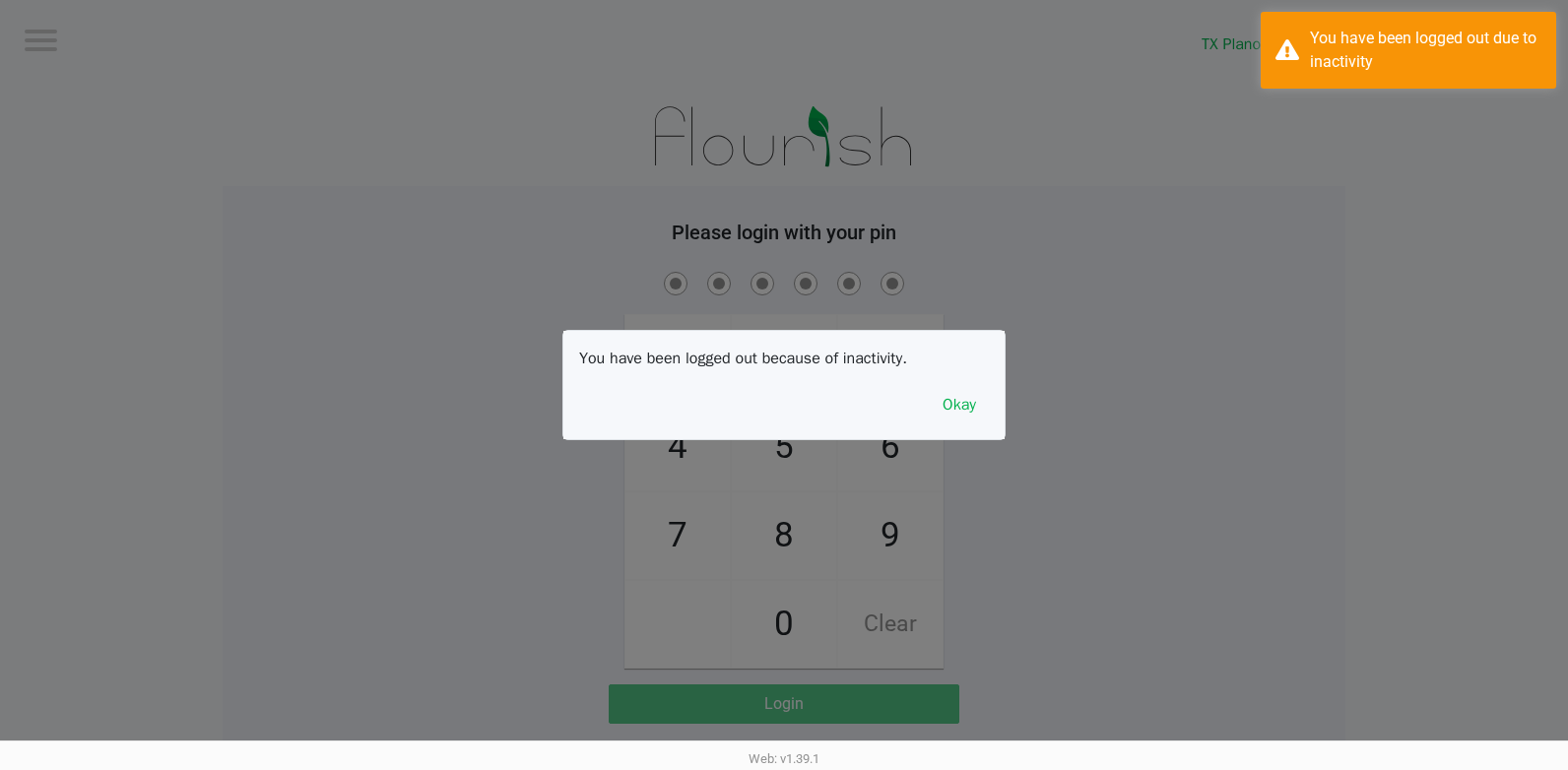 click 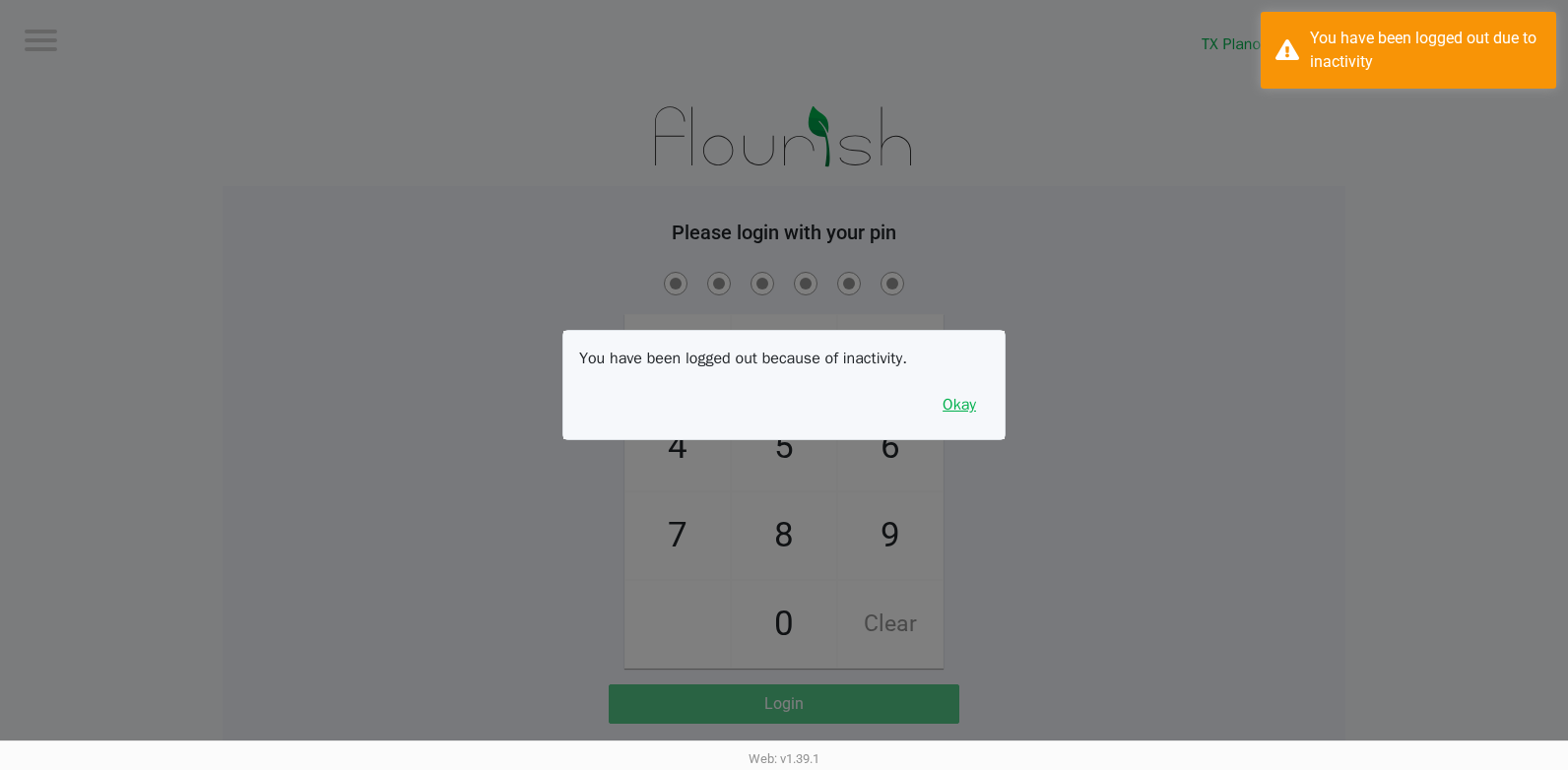 click on "You have been logged out because of inactivity. Okay" at bounding box center [784, 385] 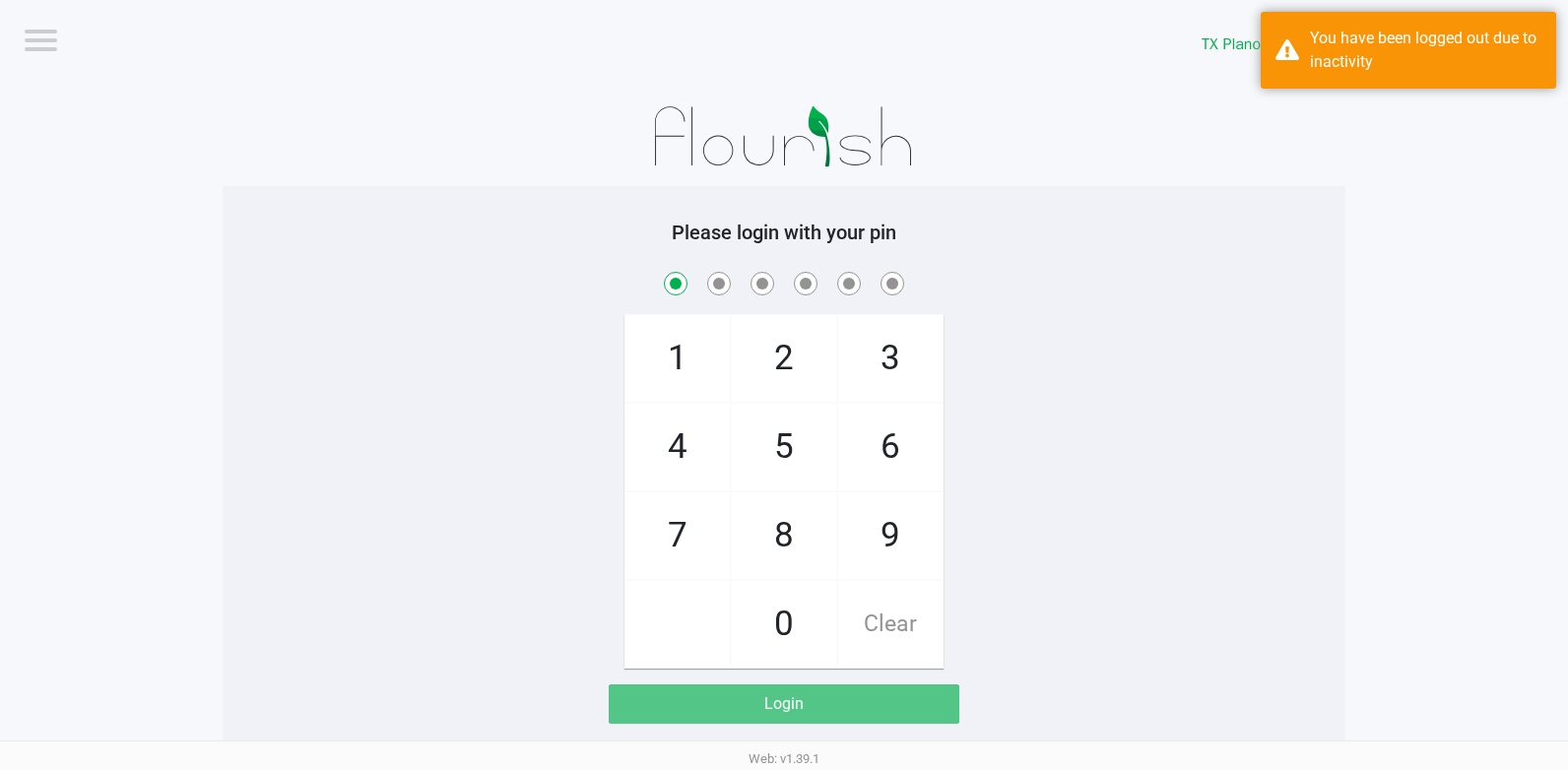 checkbox on "true" 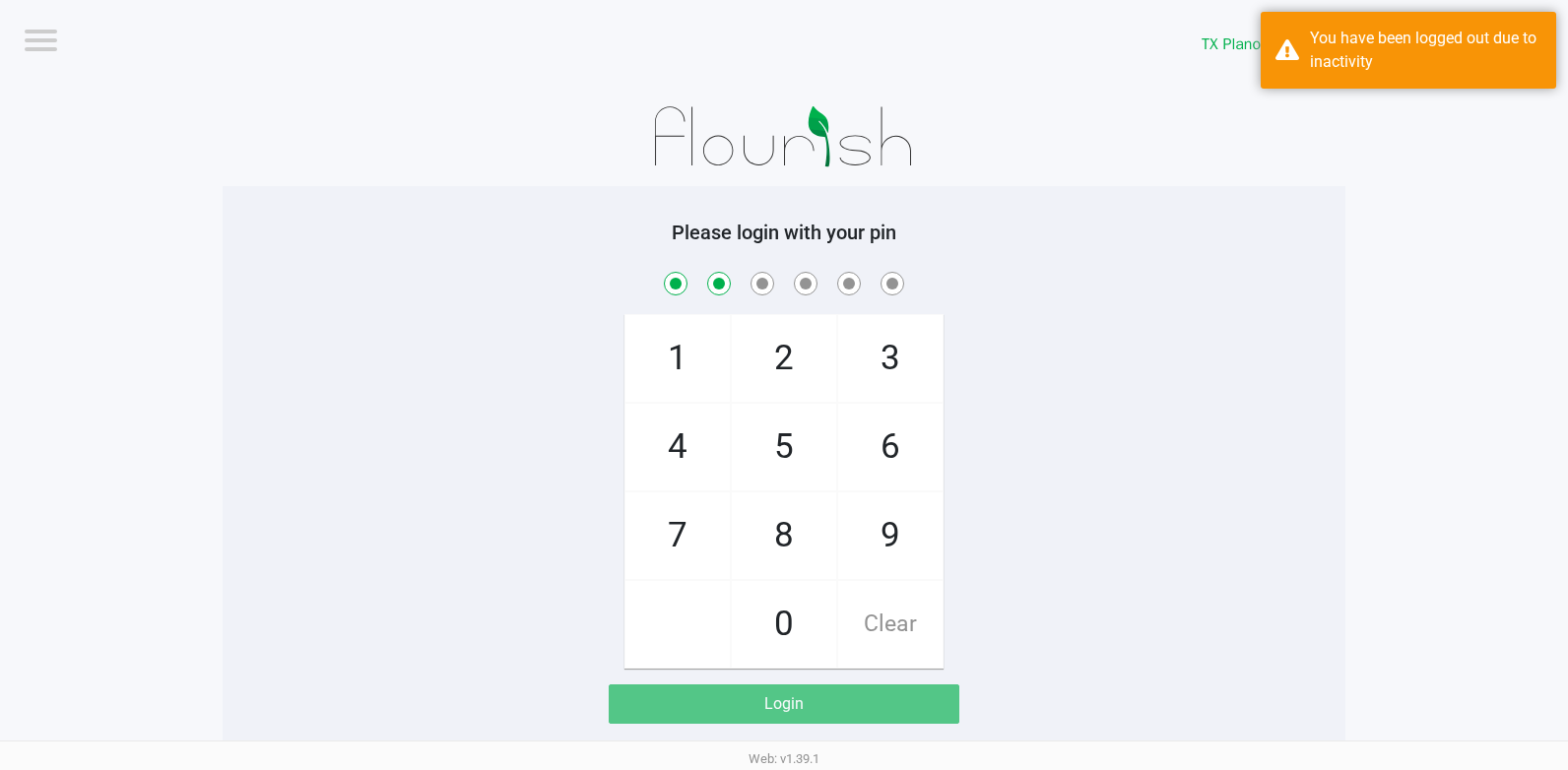checkbox on "true" 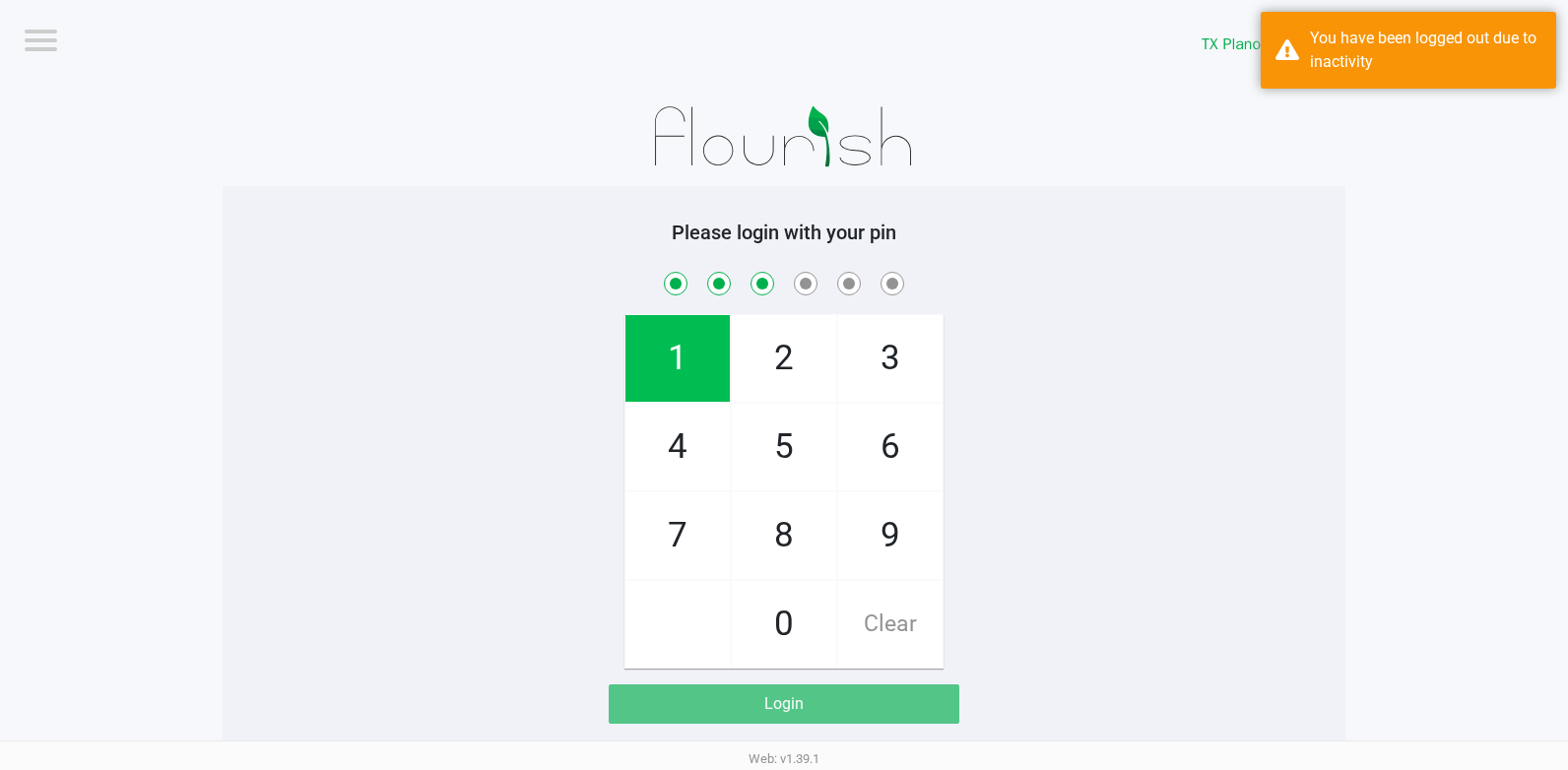 checkbox on "true" 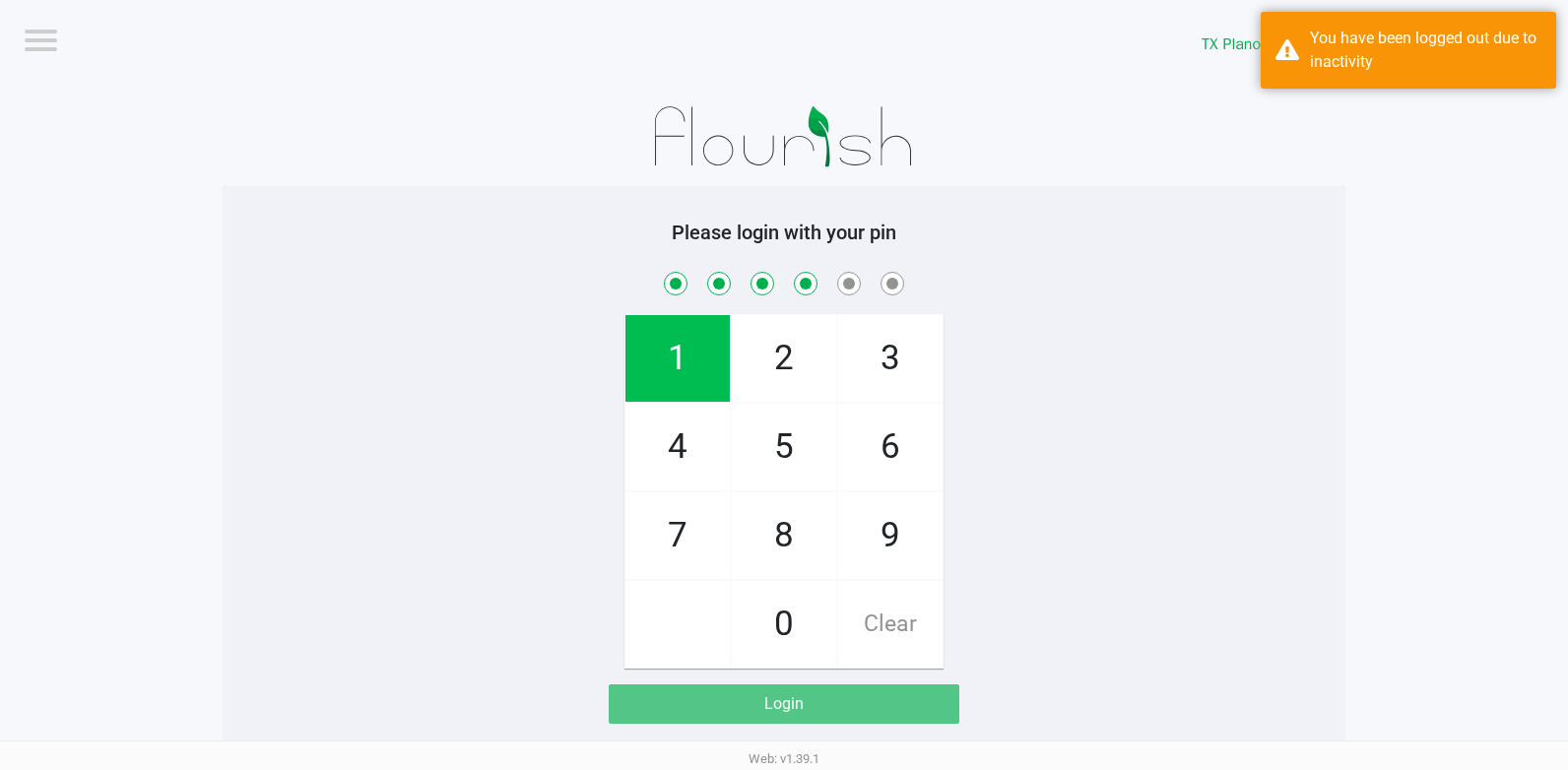 checkbox on "true" 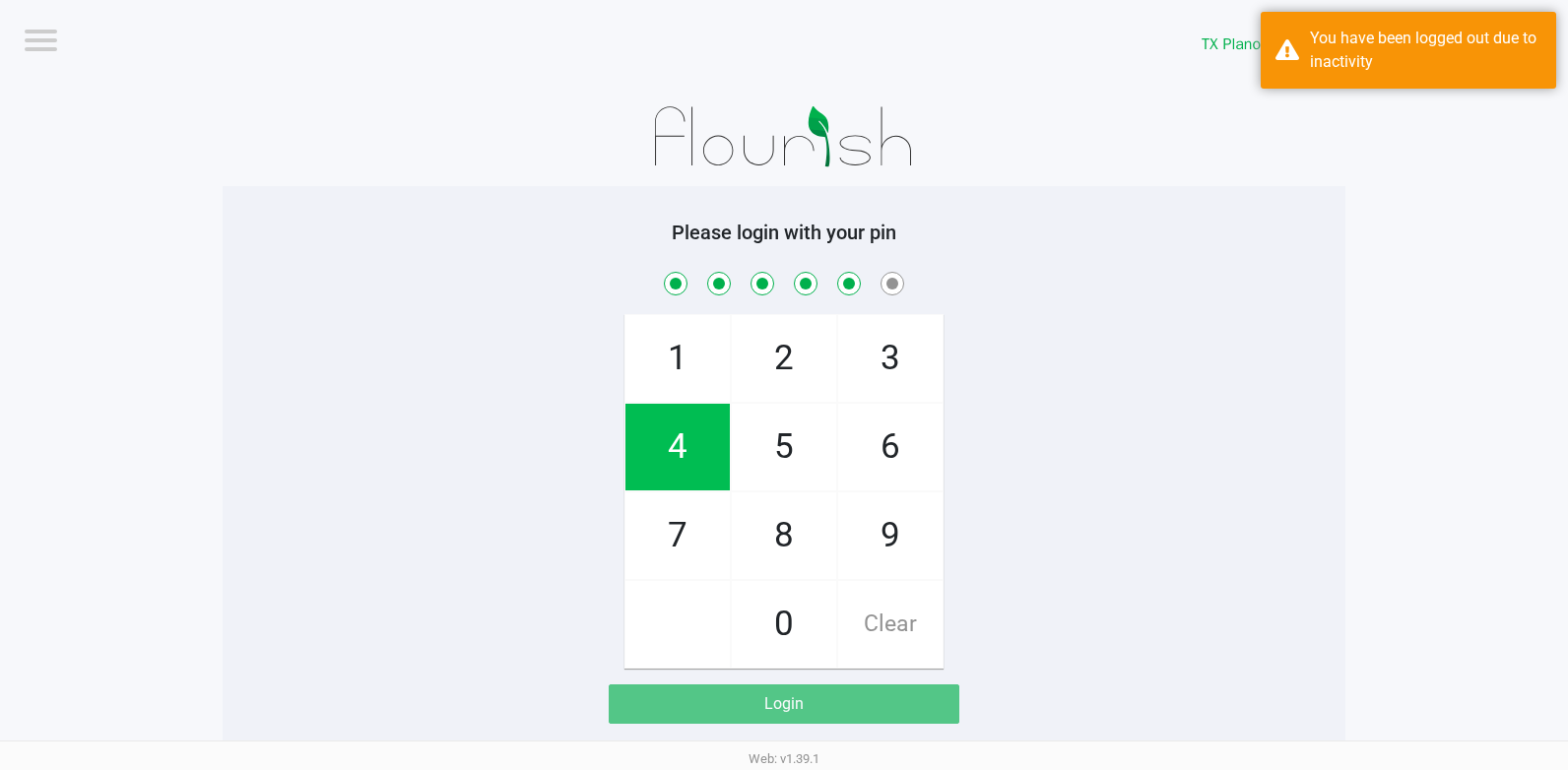 checkbox on "true" 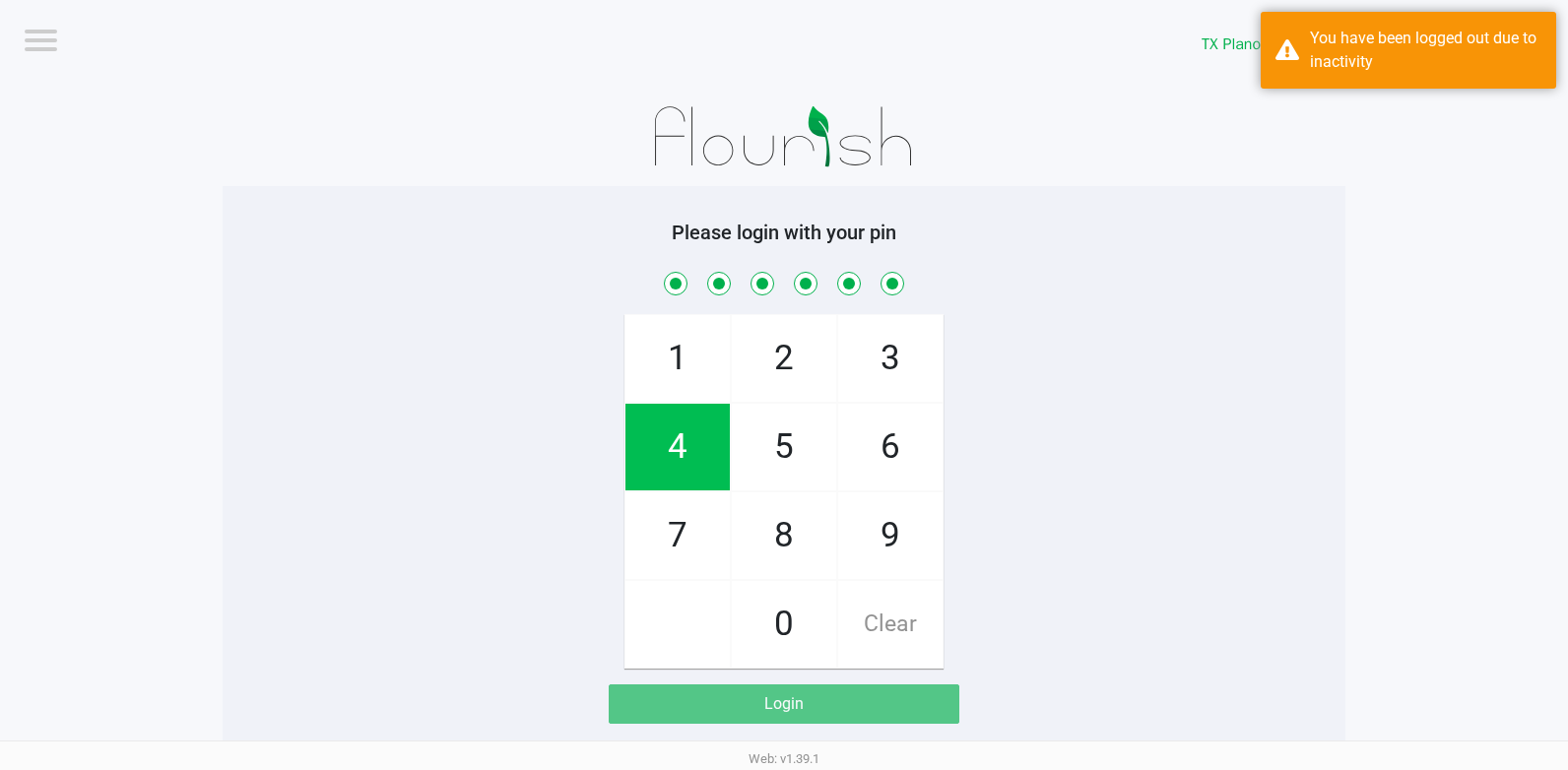 checkbox on "true" 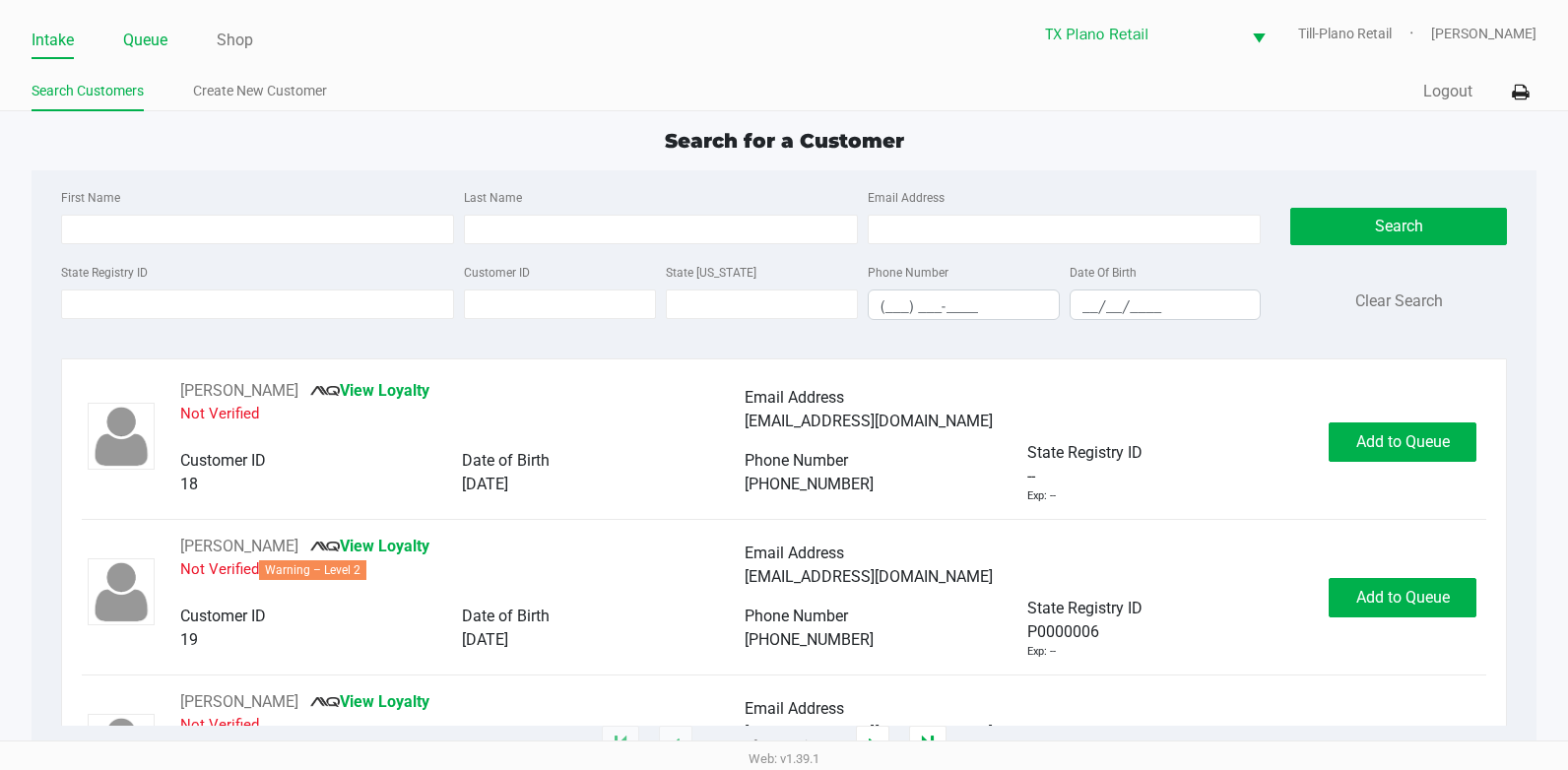 click on "Queue" 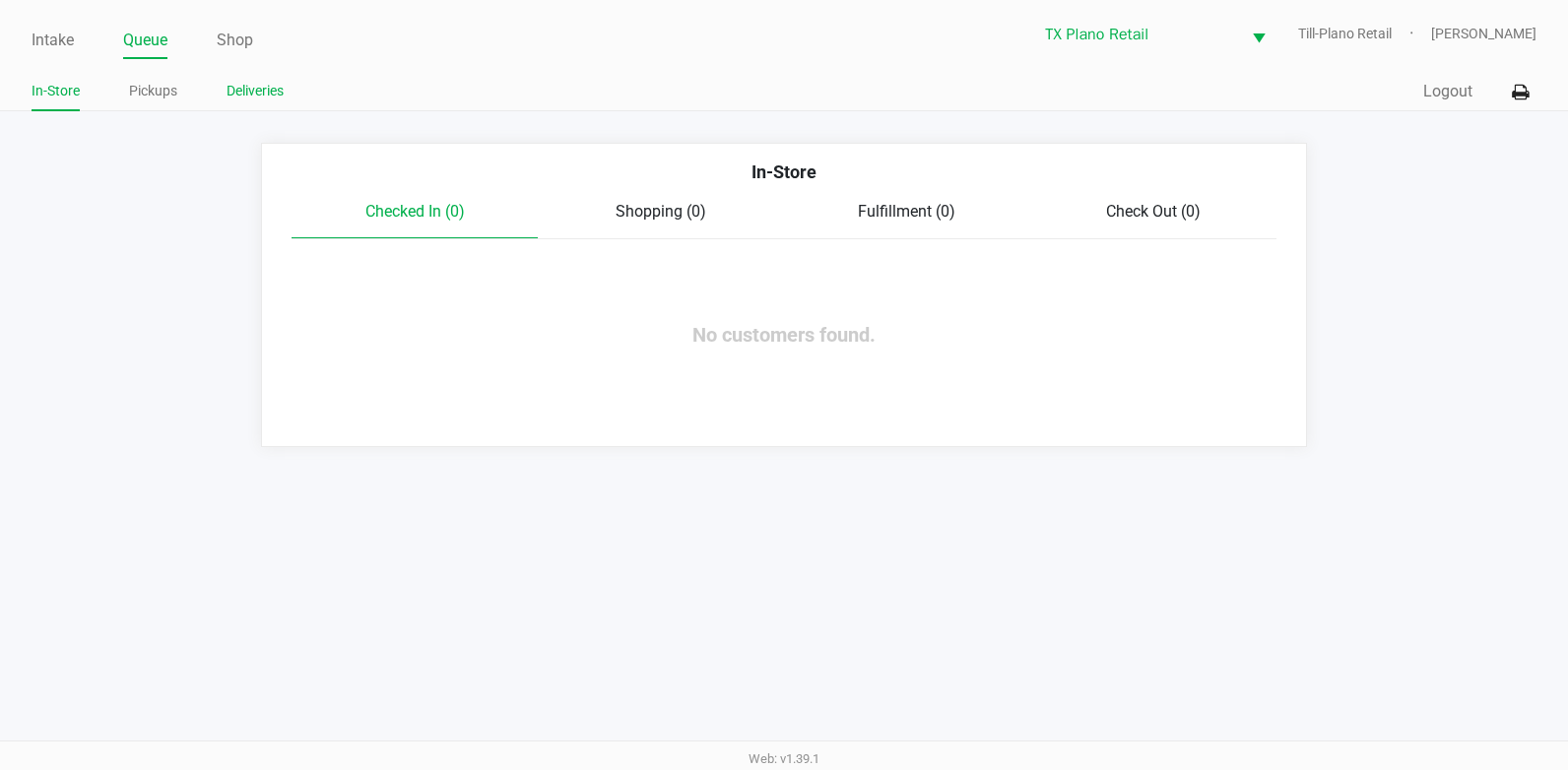 click on "Deliveries" 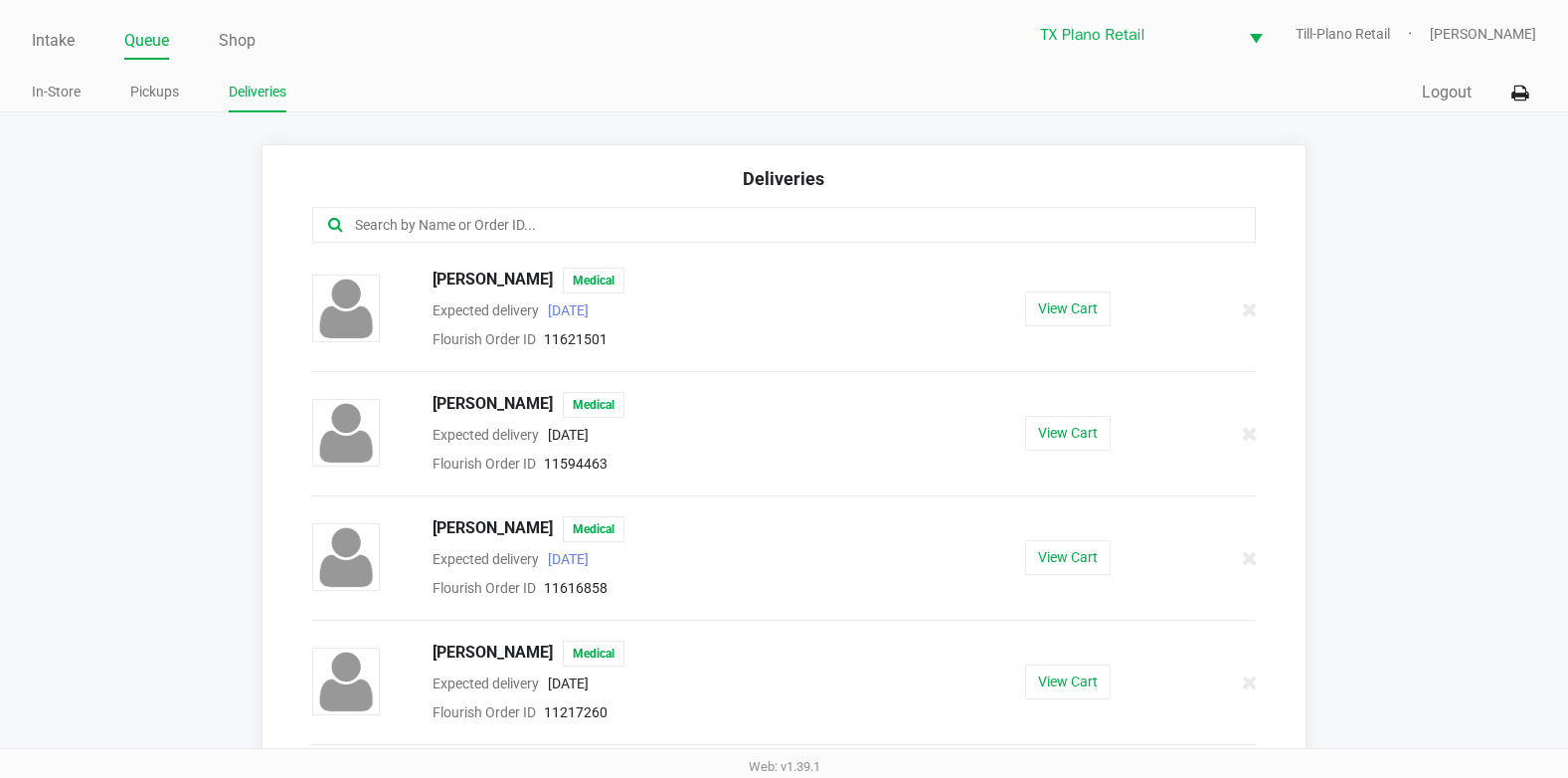 click on "Intake Queue Shop TX Plano Retail  Till-Plano Retail   Dane Hawkins  In-Store Pickups Deliveries  Quick Sale   Logout   Deliveries   Brandi Kuykendall   Medical  Expected delivery      2025-07-13  Flourish Order ID     11621501   View Cart   Brenda Bass   Medical  Expected delivery      2025-07-17  Flourish Order ID     11594463   View Cart   Brittni Lovos   Medical  Expected delivery      2025-07-13  Flourish Order ID     11616858   View Cart   Cheryl Matthews   Medical  Expected delivery      2025-04-29  Flourish Order ID     11217260   View Cart   Cory Brown   Medical  Expected delivery      2025-07-13  Flourish Order ID     11620399   View Cart   David Thayer   Medical  Expected delivery      2025-07-19  Flourish Order ID     11600578   View Cart   Deanna Delaney   Medical  Expected delivery      2025-07-14  Flourish Order ID     11604170   View Cart   Evagelia Economo   Medical  Expected delivery      2025-07-14  Flourish Order ID     11603953   View Cart   Hedrine Nchinda" 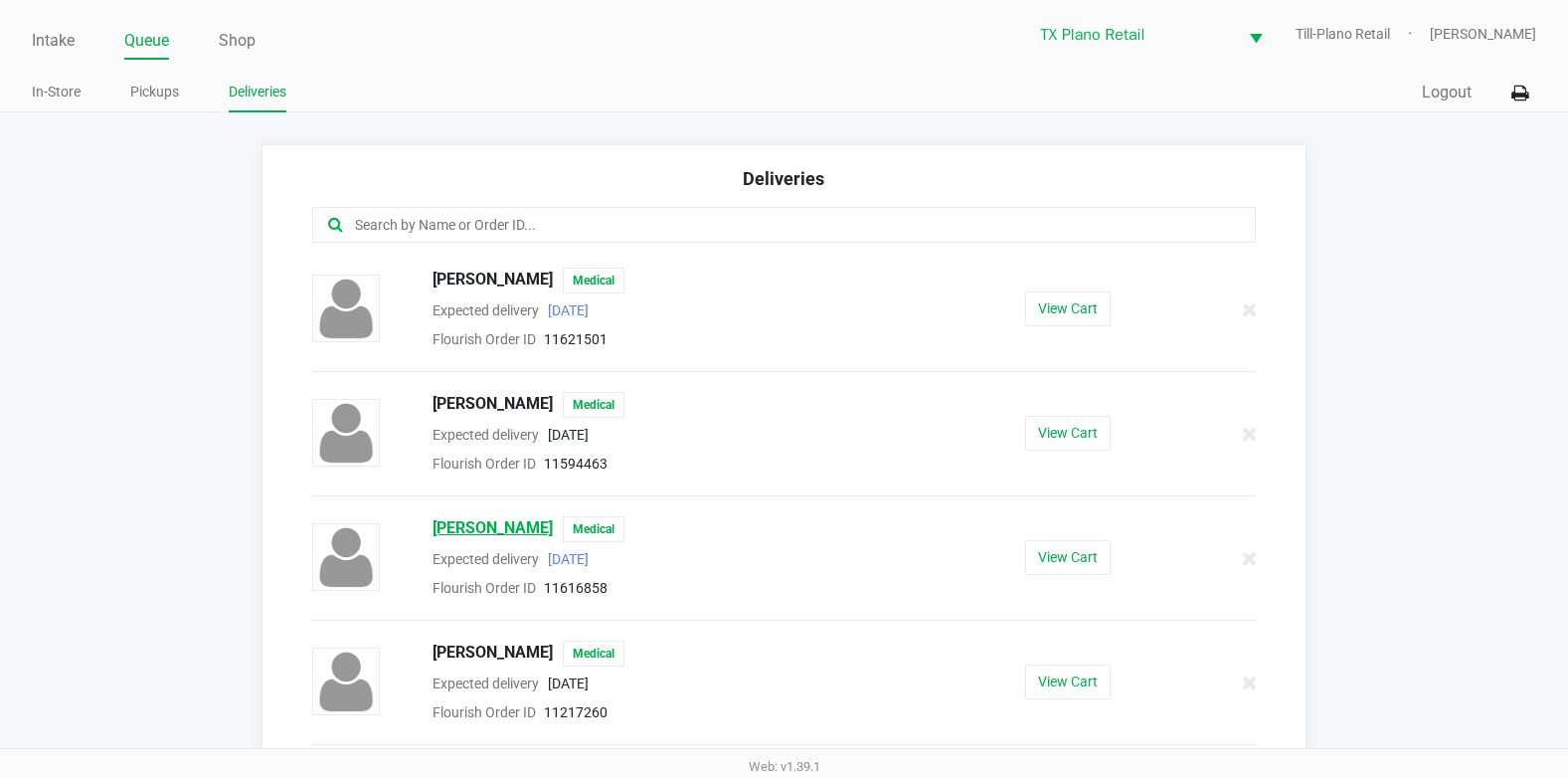 click on "Brittni Lovos" 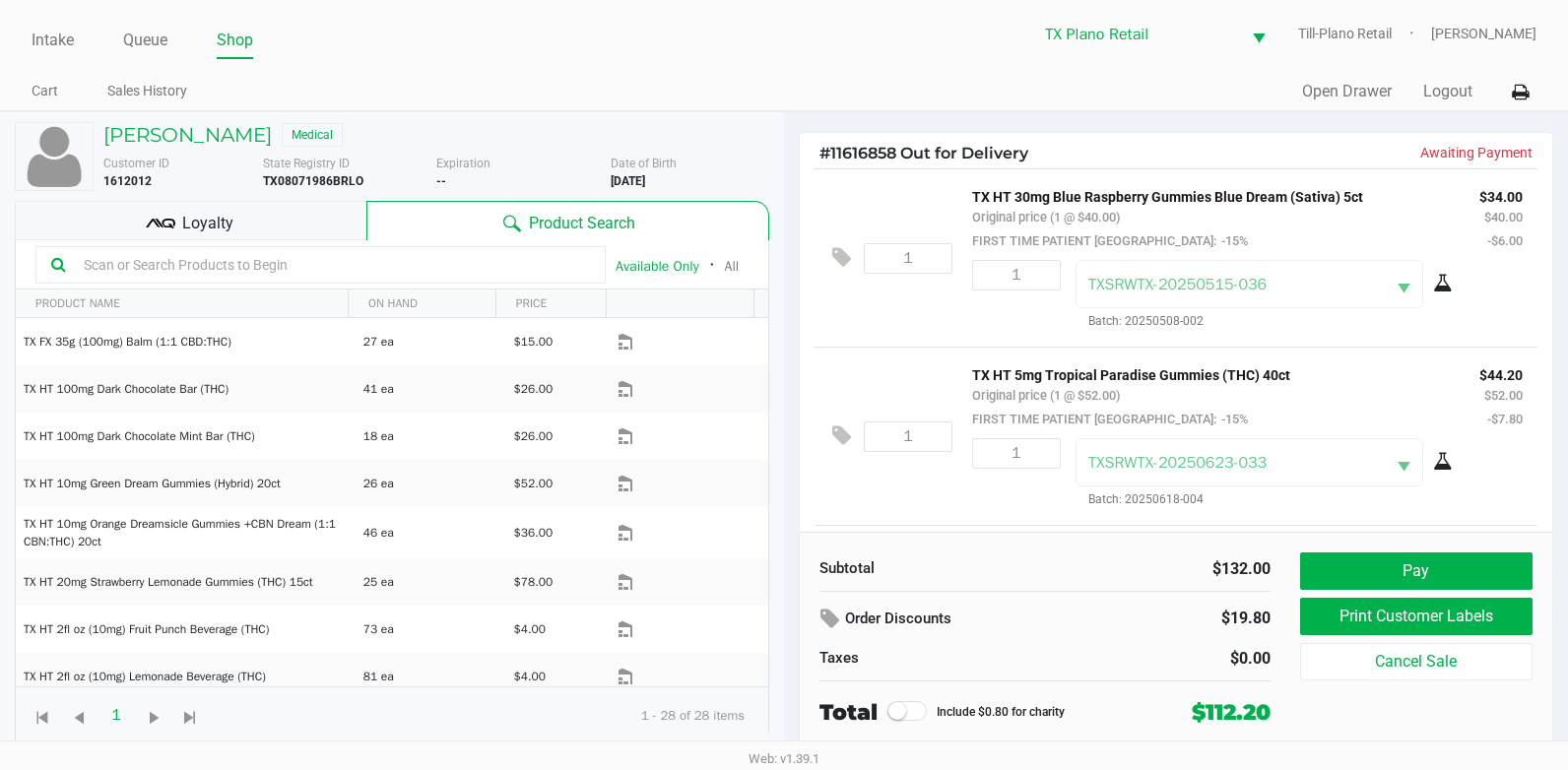 click on "1  TX HT 30mg Blue Raspberry Gummies Blue Dream (Sativa) 5ct   Original price (1 @ $40.00)  FIRST TIME PATIENT TX:  -15% $34.00 $40.00 -$6.00 1 TXSRWTX-20250515-036  Batch: 20250508-002" 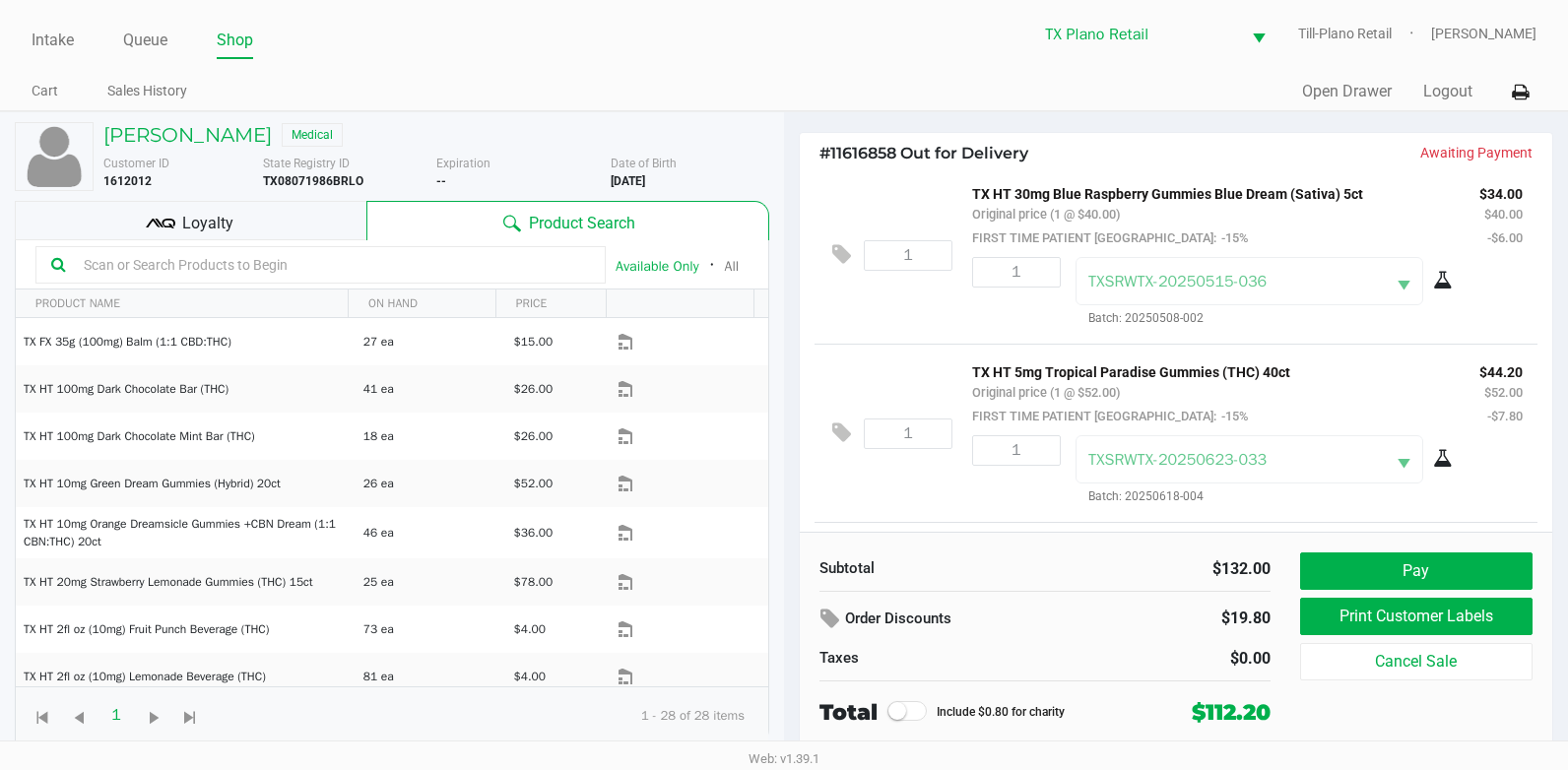 scroll, scrollTop: 0, scrollLeft: 0, axis: both 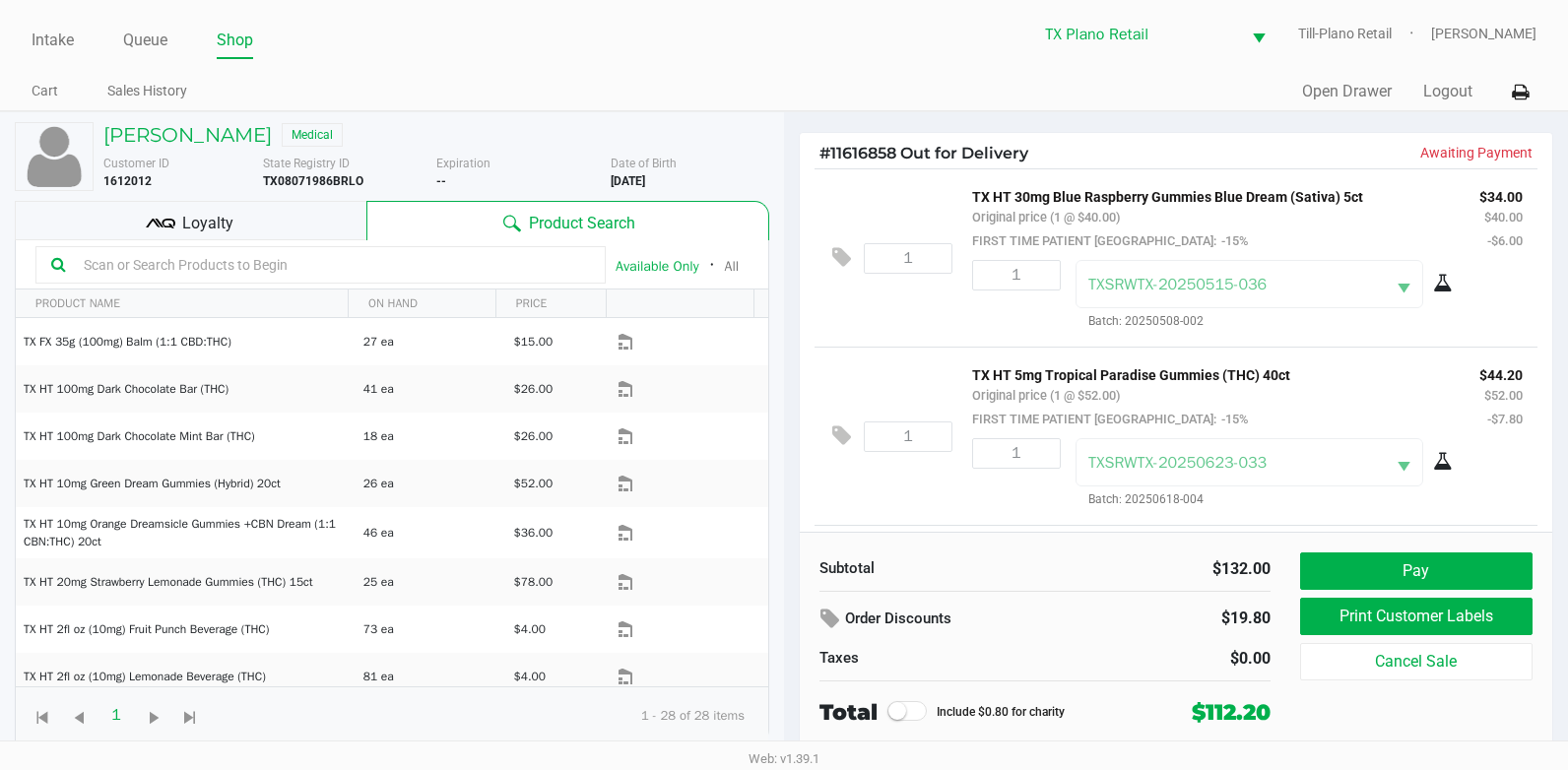 click on "1  TX HT 30mg Blue Raspberry Gummies Blue Dream (Sativa) 5ct   Original price (1 @ $40.00)  FIRST TIME PATIENT TX:  -15% $34.00 $40.00 -$6.00 1 TXSRWTX-20250515-036  Batch: 20250508-002" 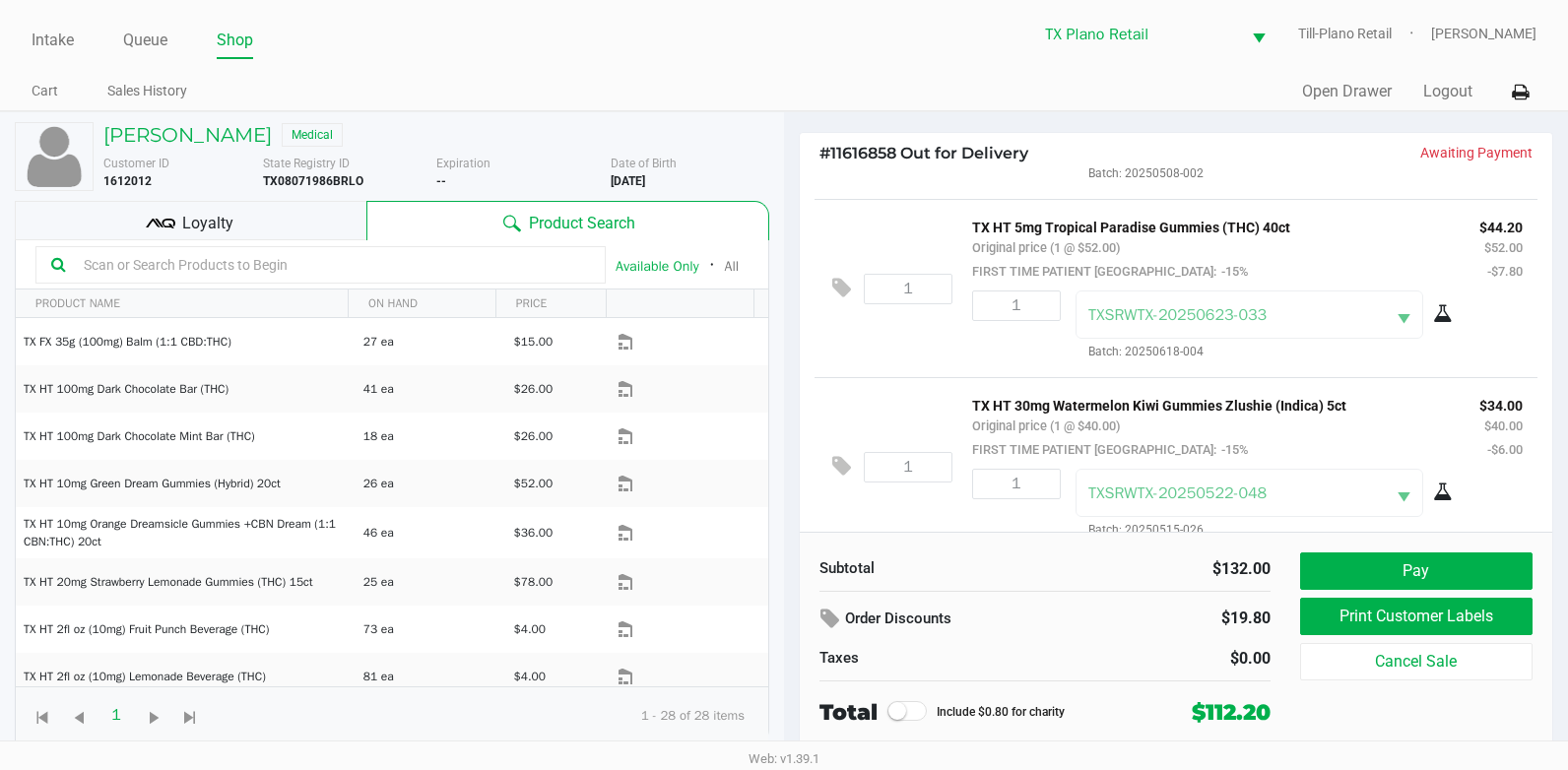 scroll, scrollTop: 174, scrollLeft: 0, axis: vertical 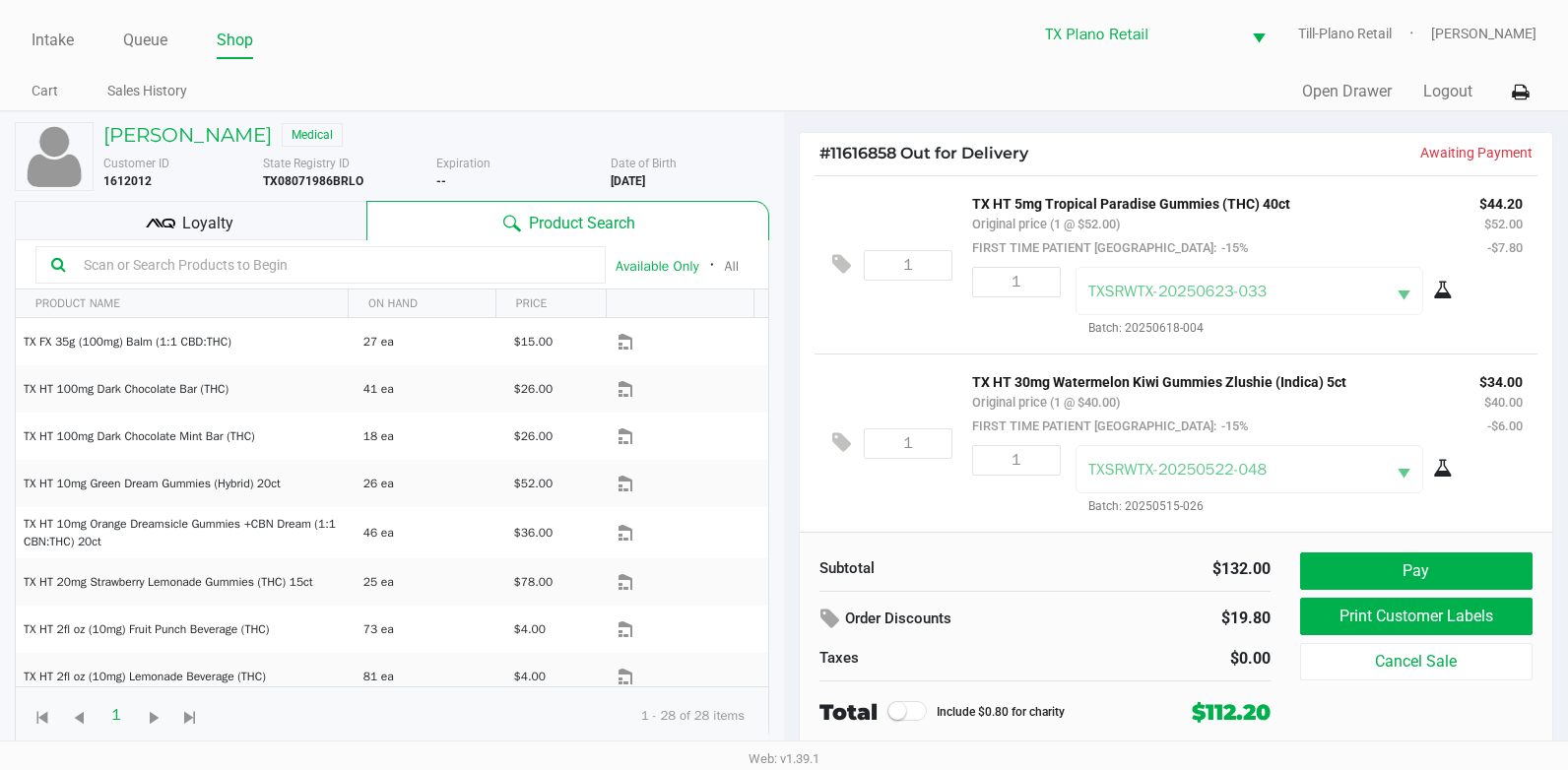 click on "1  TX HT 5mg Tropical Paradise Gummies (THC) 40ct   Original price (1 @ $52.00)  FIRST TIME PATIENT TX:  -15% $44.20 $52.00 -$7.80 1 TXSRWTX-20250623-033  Batch: 20250618-004" 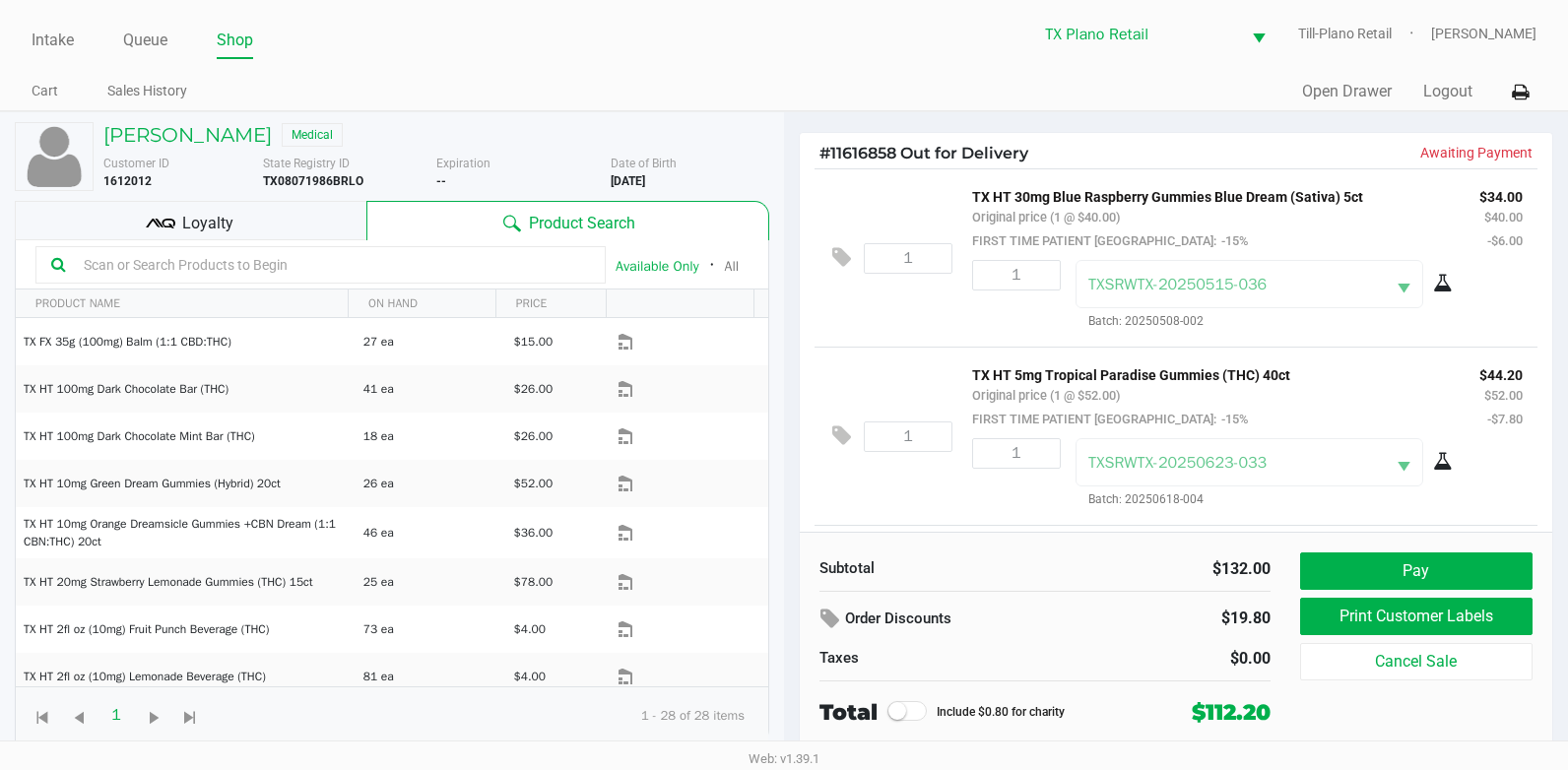 click on "1" 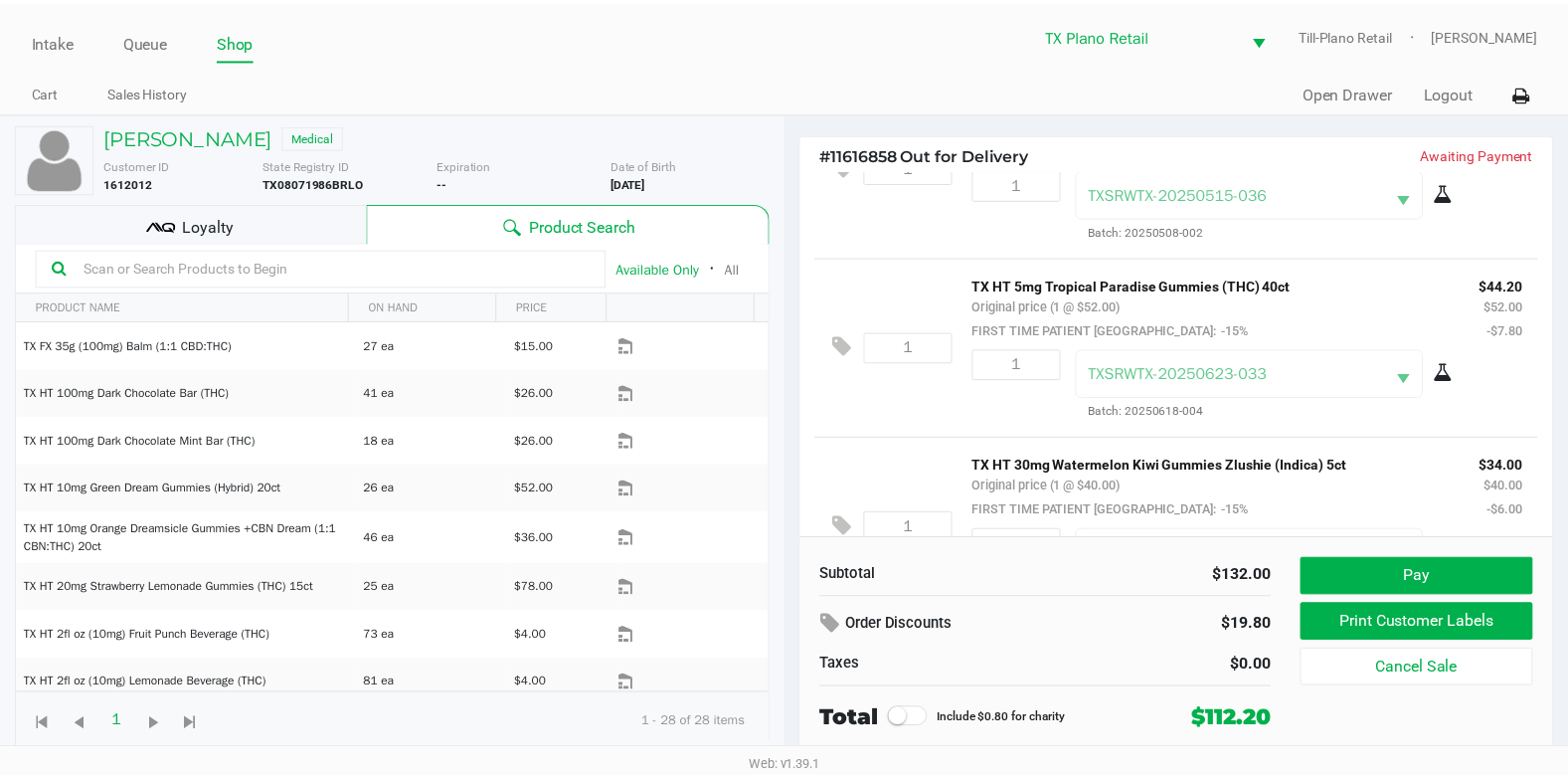 scroll, scrollTop: 176, scrollLeft: 0, axis: vertical 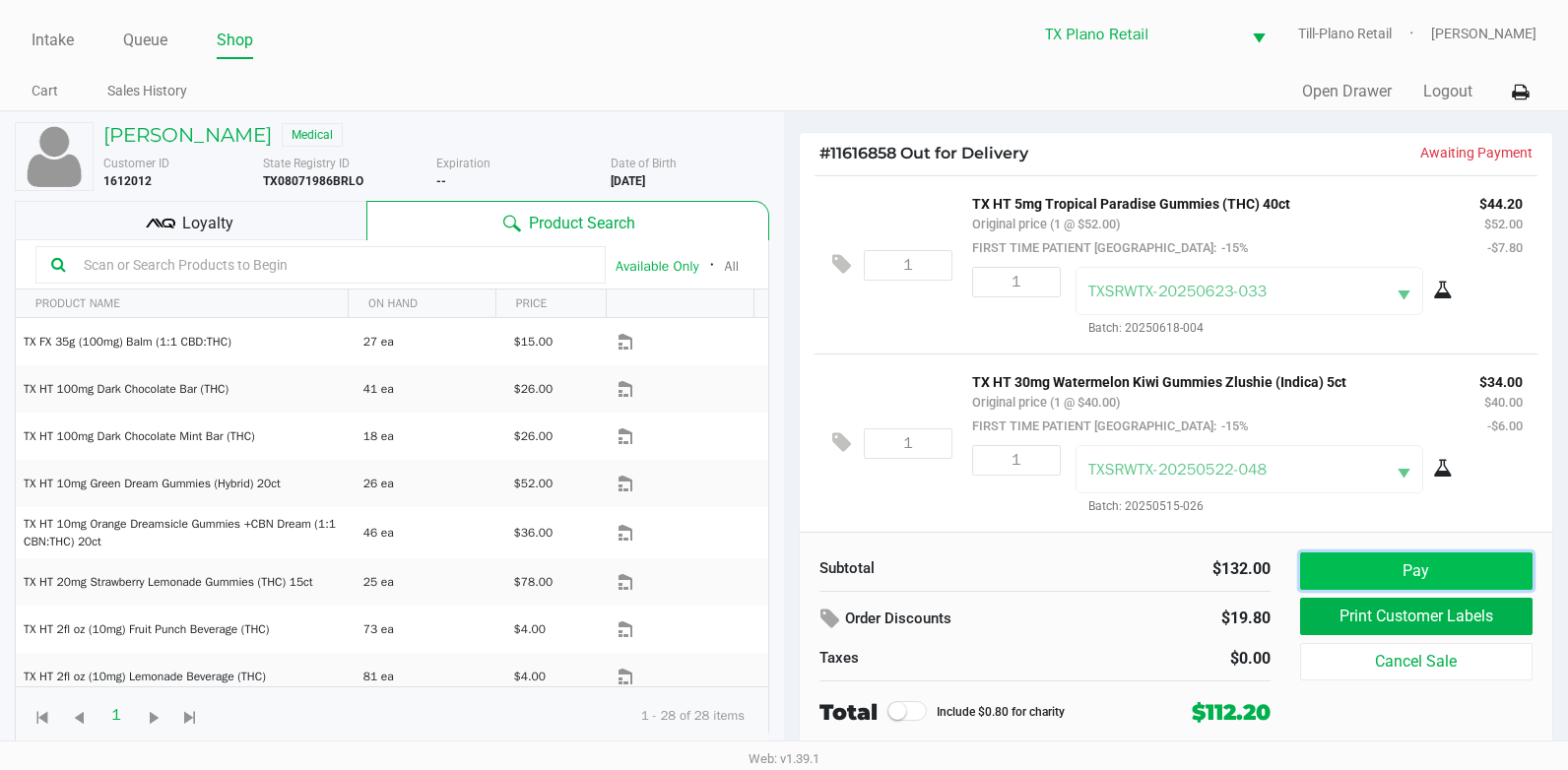 click on "Pay" 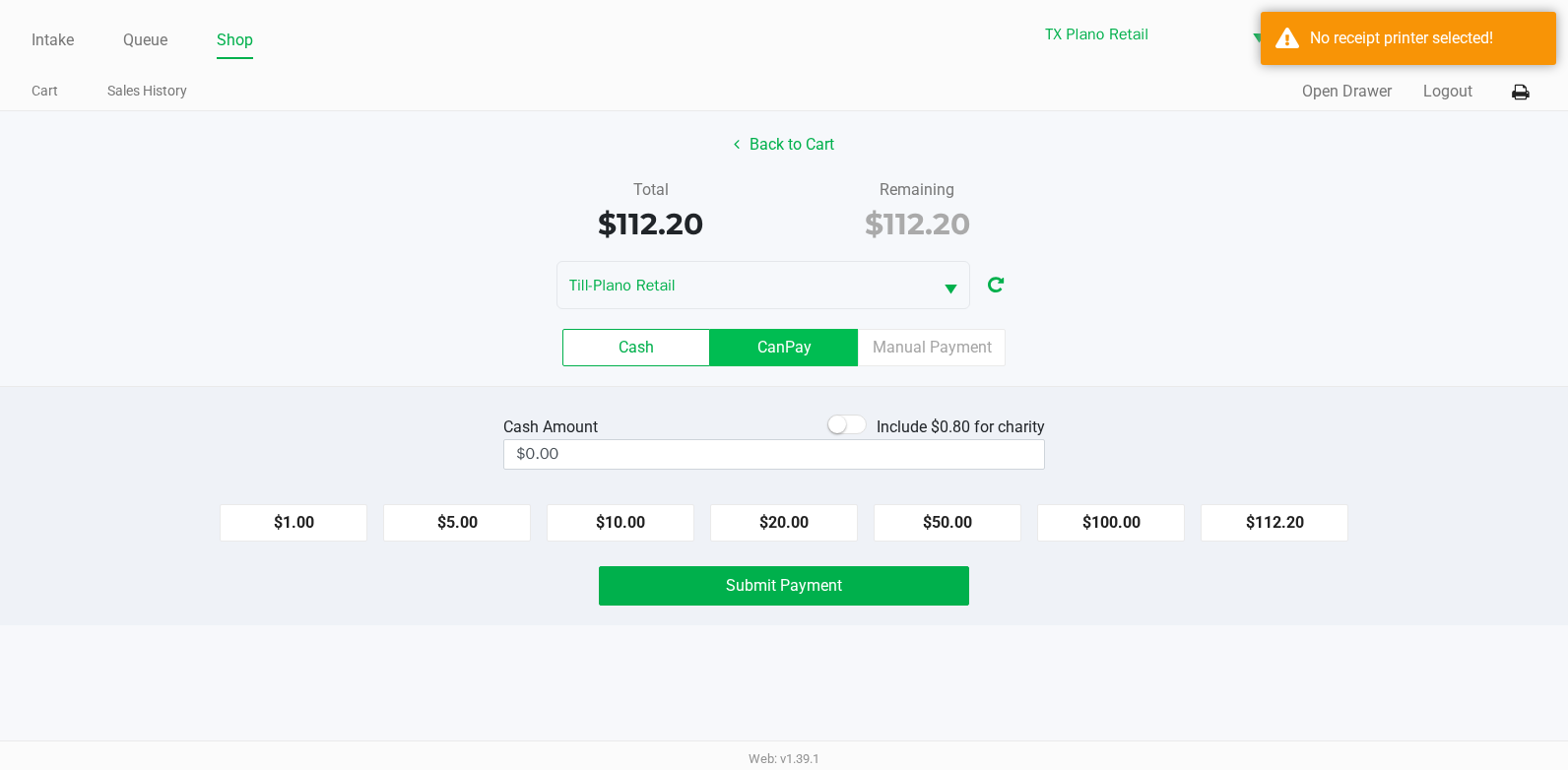 click on "CanPay" 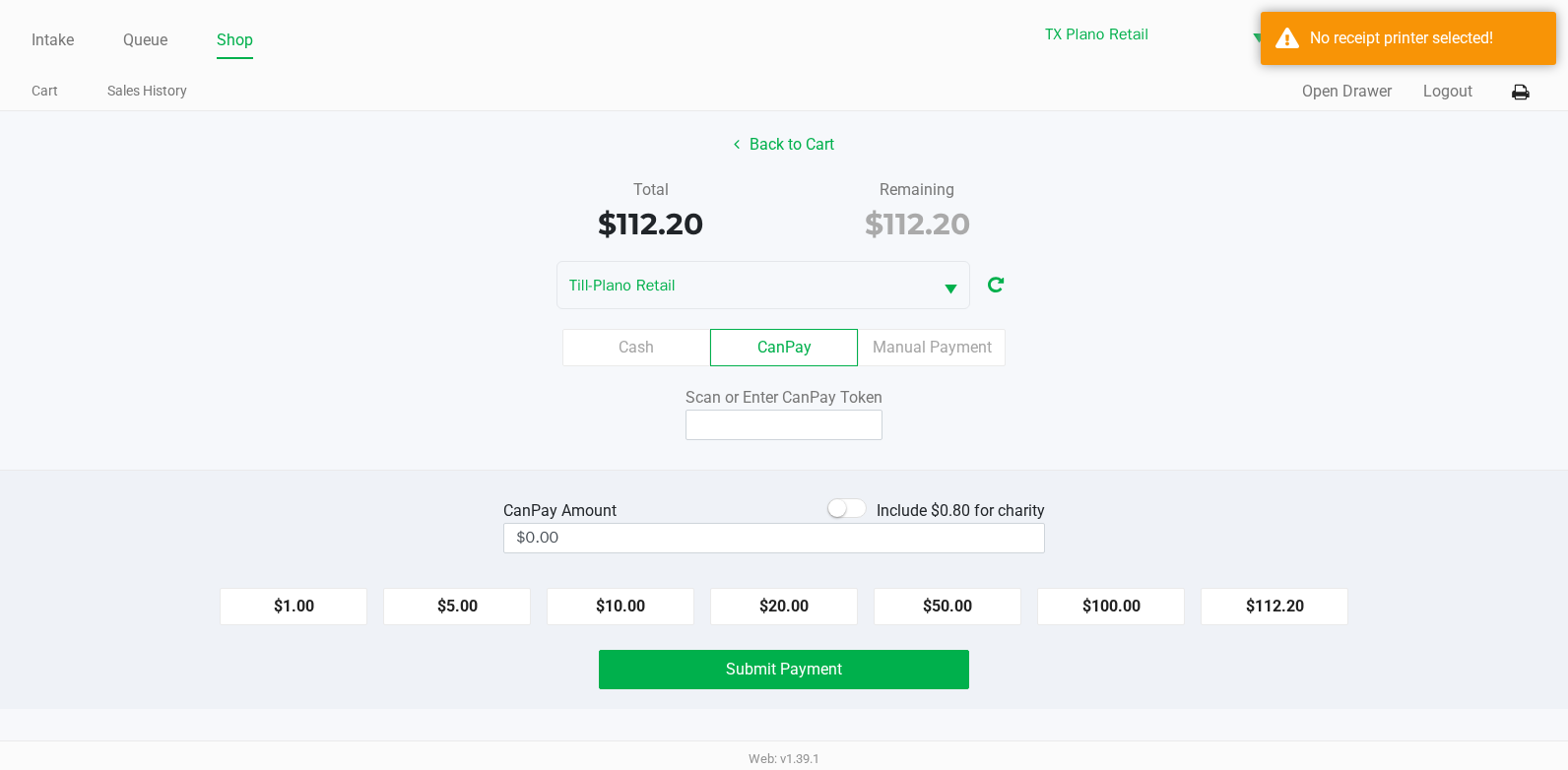 click on "Scan or Enter CanPay Token" 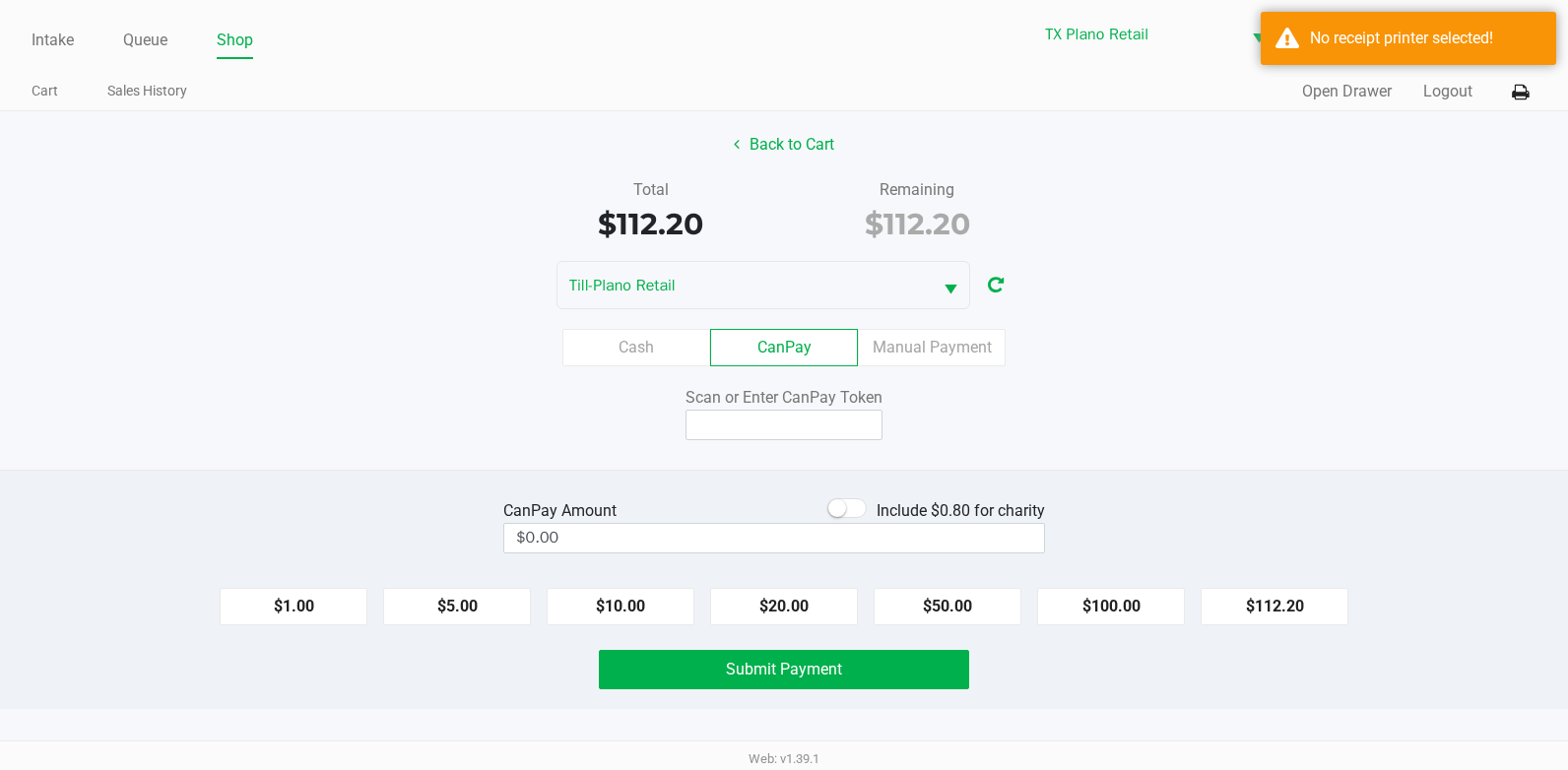 drag, startPoint x: 1277, startPoint y: 604, endPoint x: 1170, endPoint y: 584, distance: 108.85311 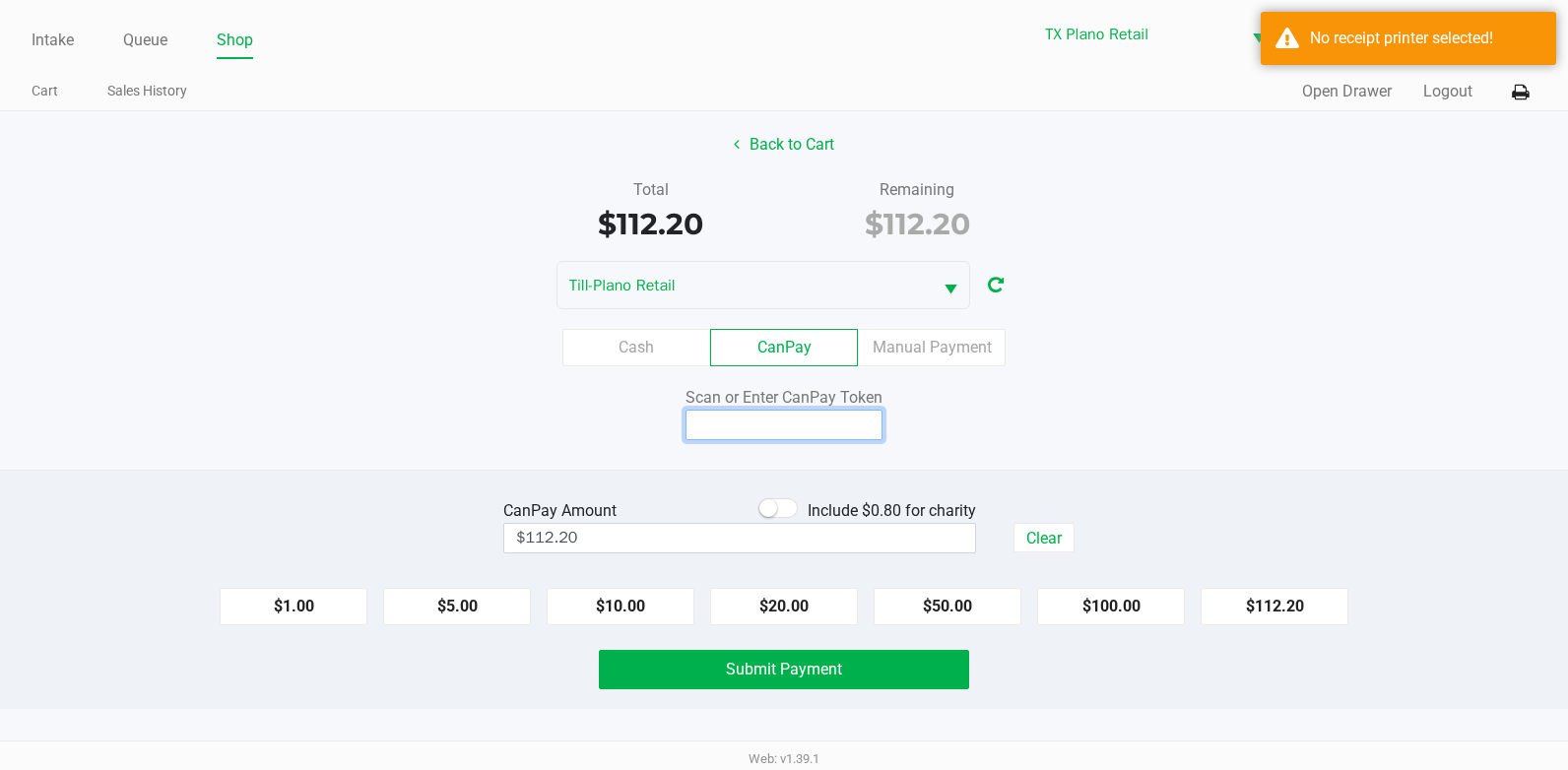 click 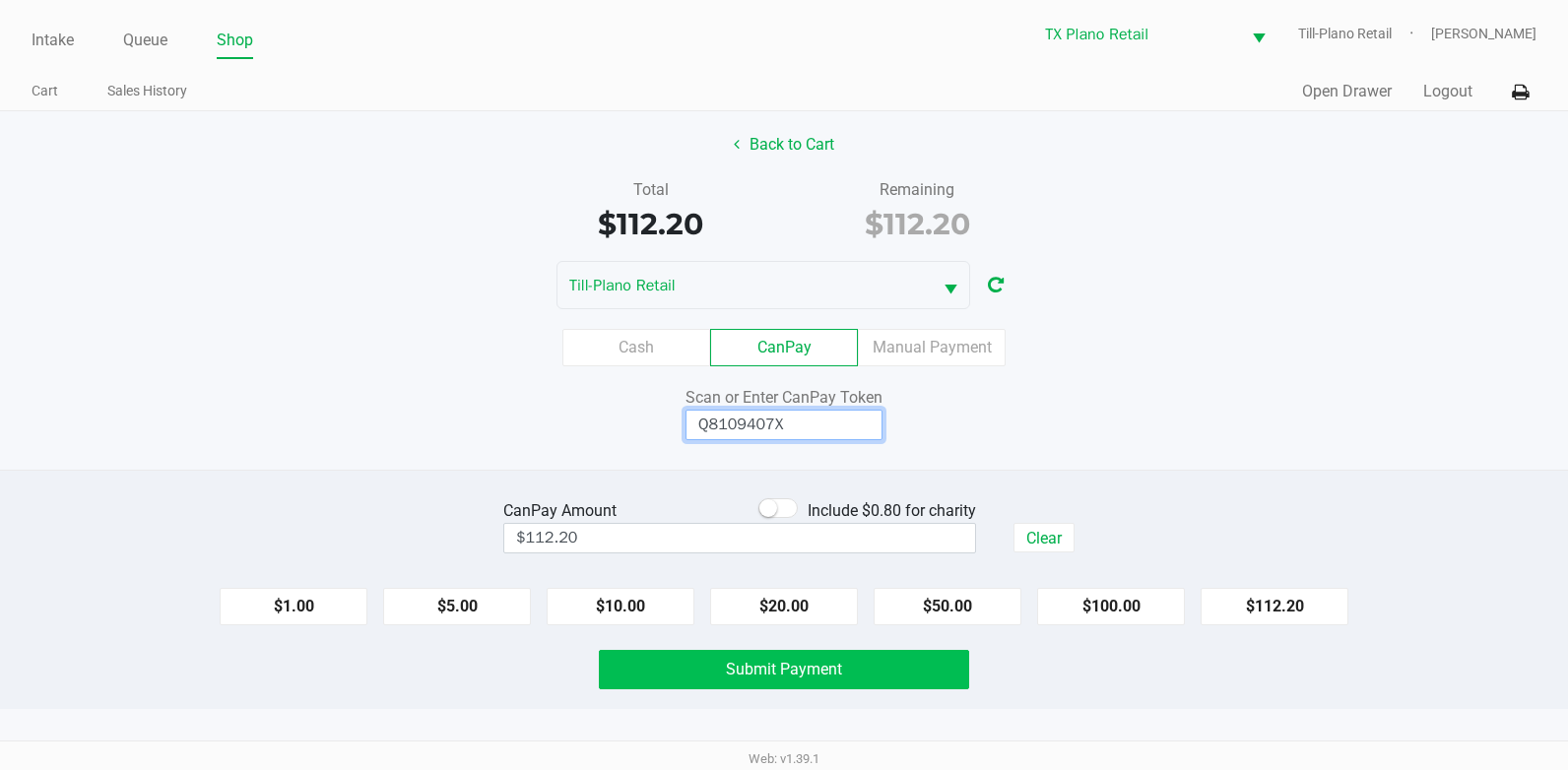 type on "Q8109407X" 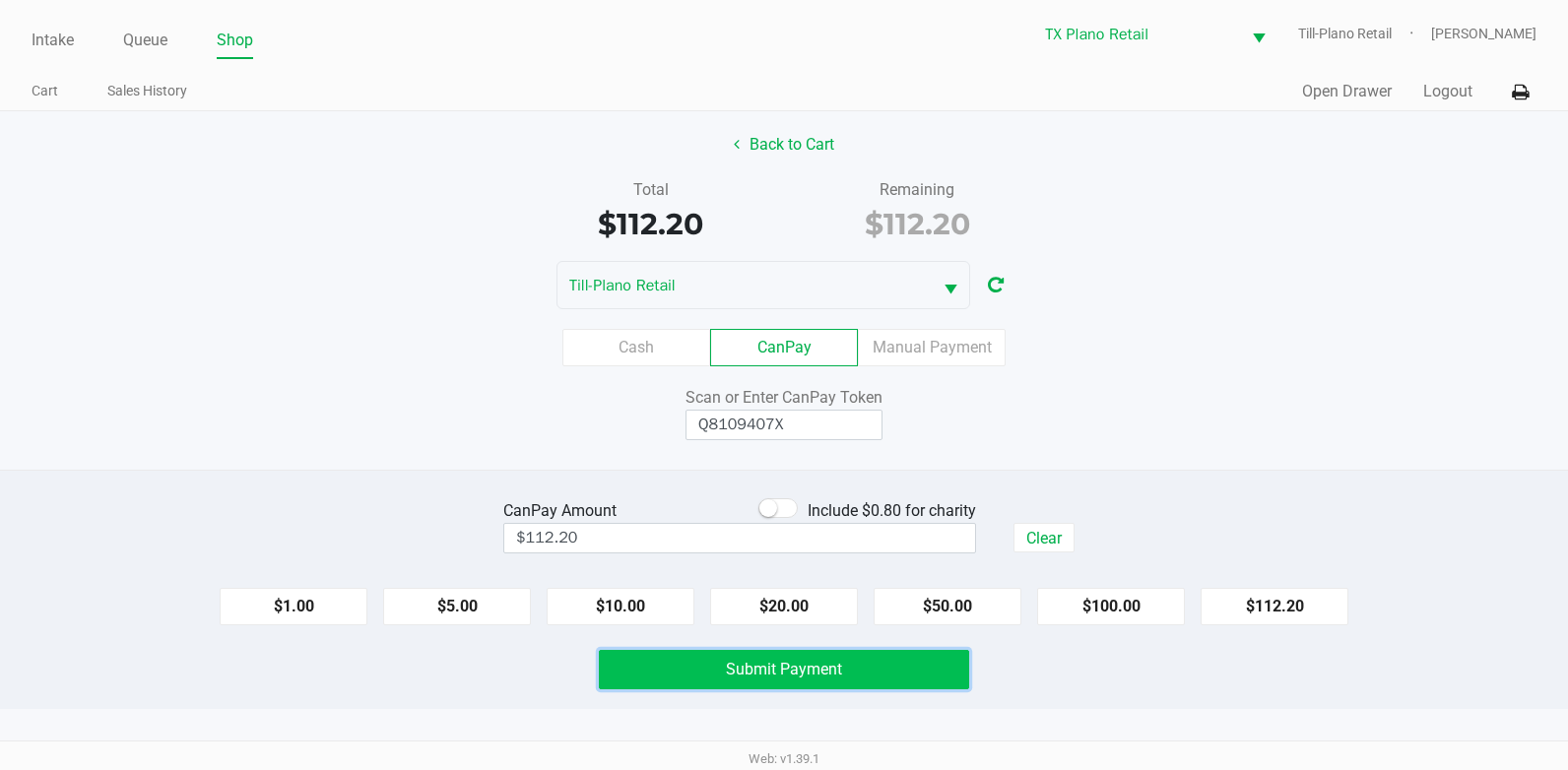 click on "Submit Payment" 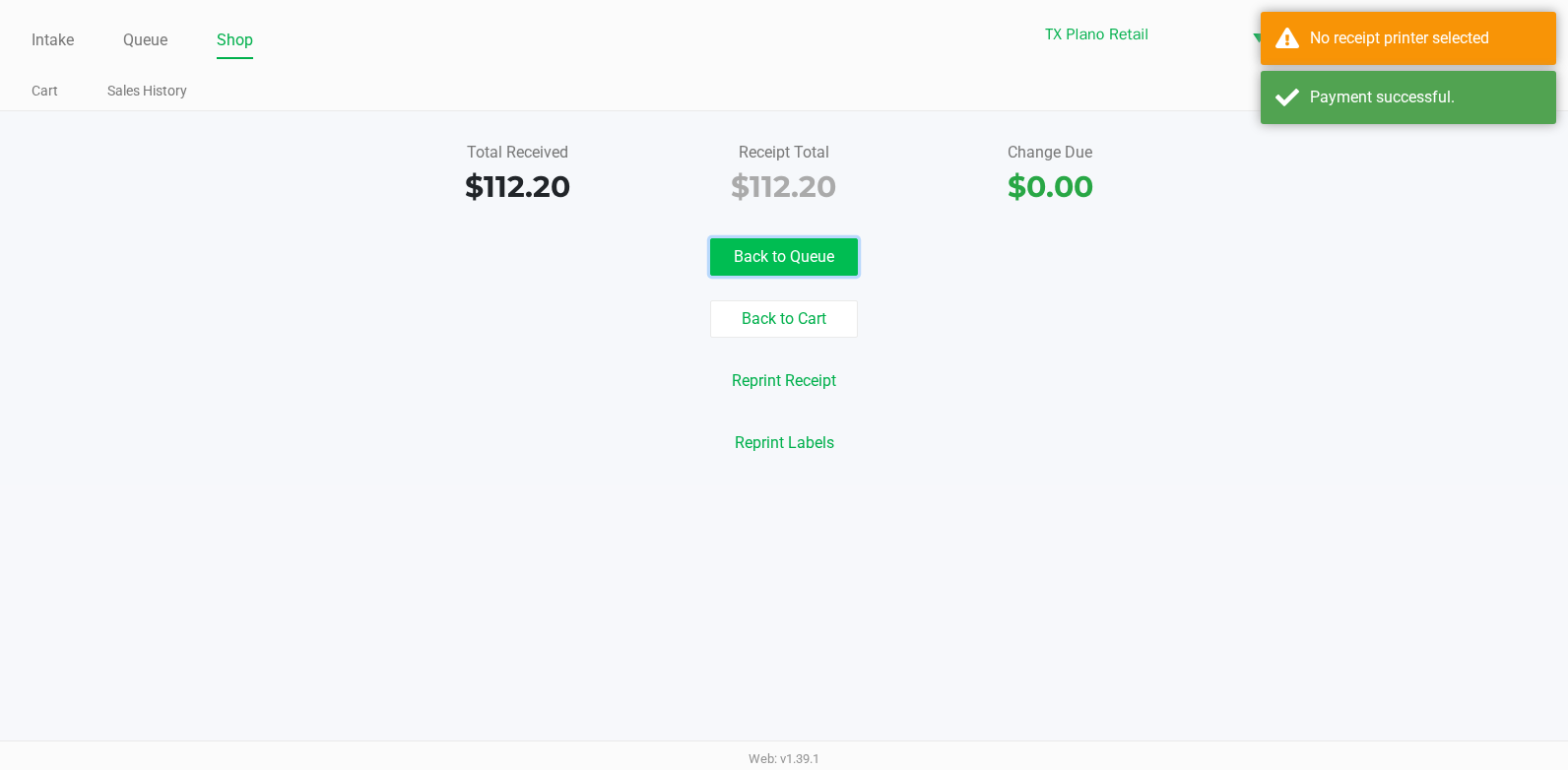 click on "Back to Queue" 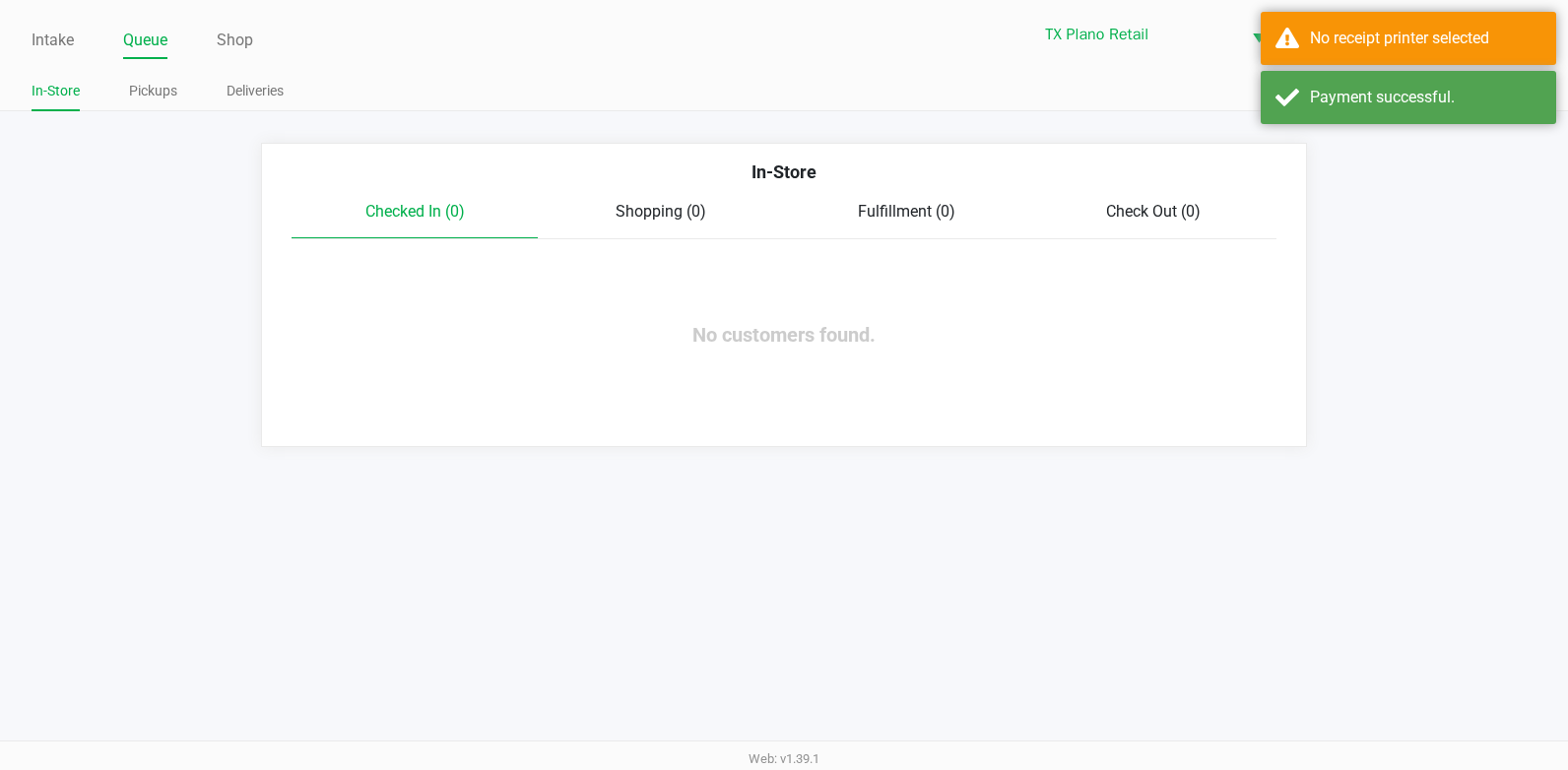click on "In-Store   Checked In (0)   Shopping (0)   Fulfillment (0)   Check Out (0)  No customers found." 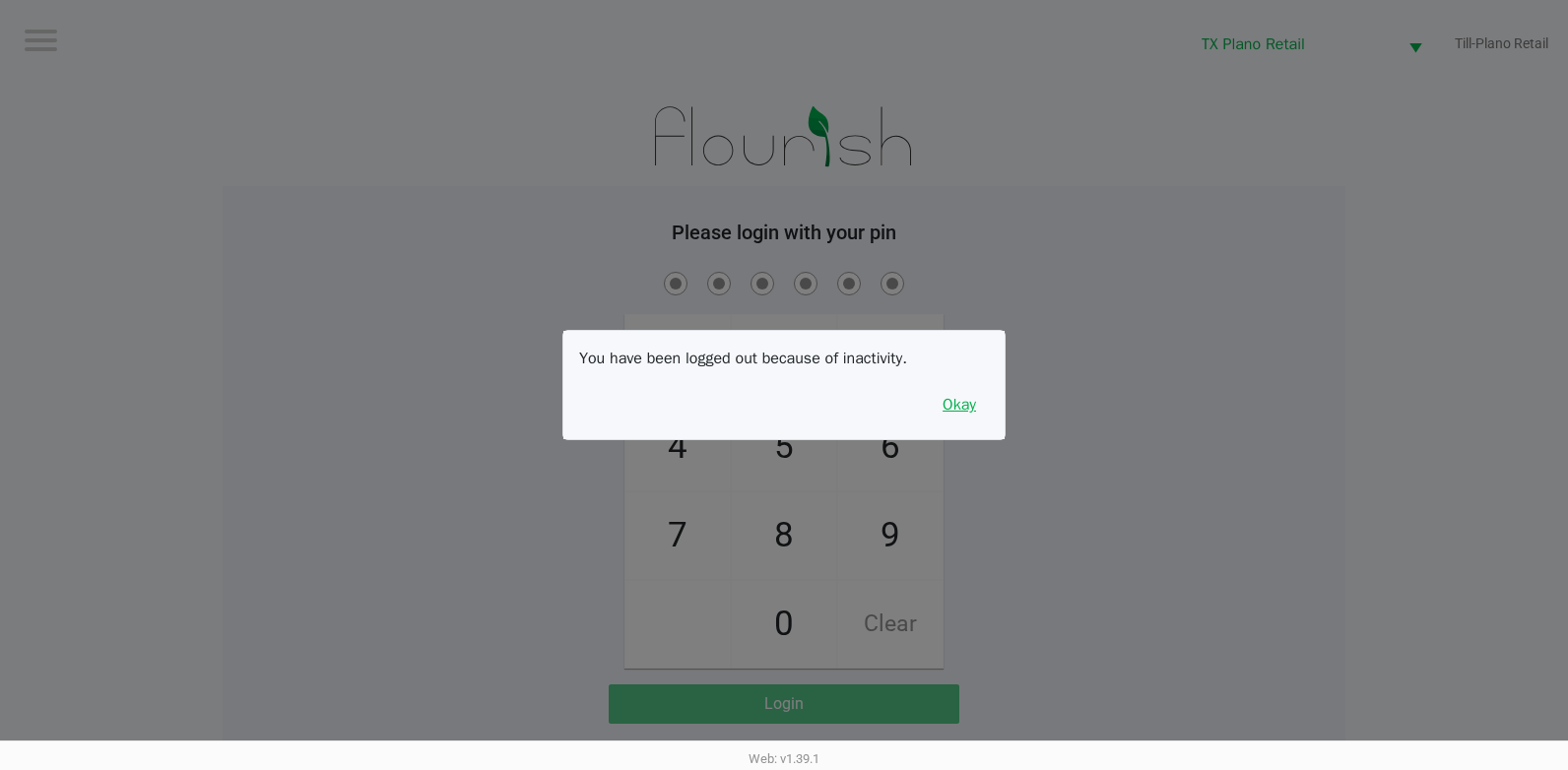 click on "Okay" at bounding box center (959, 405) 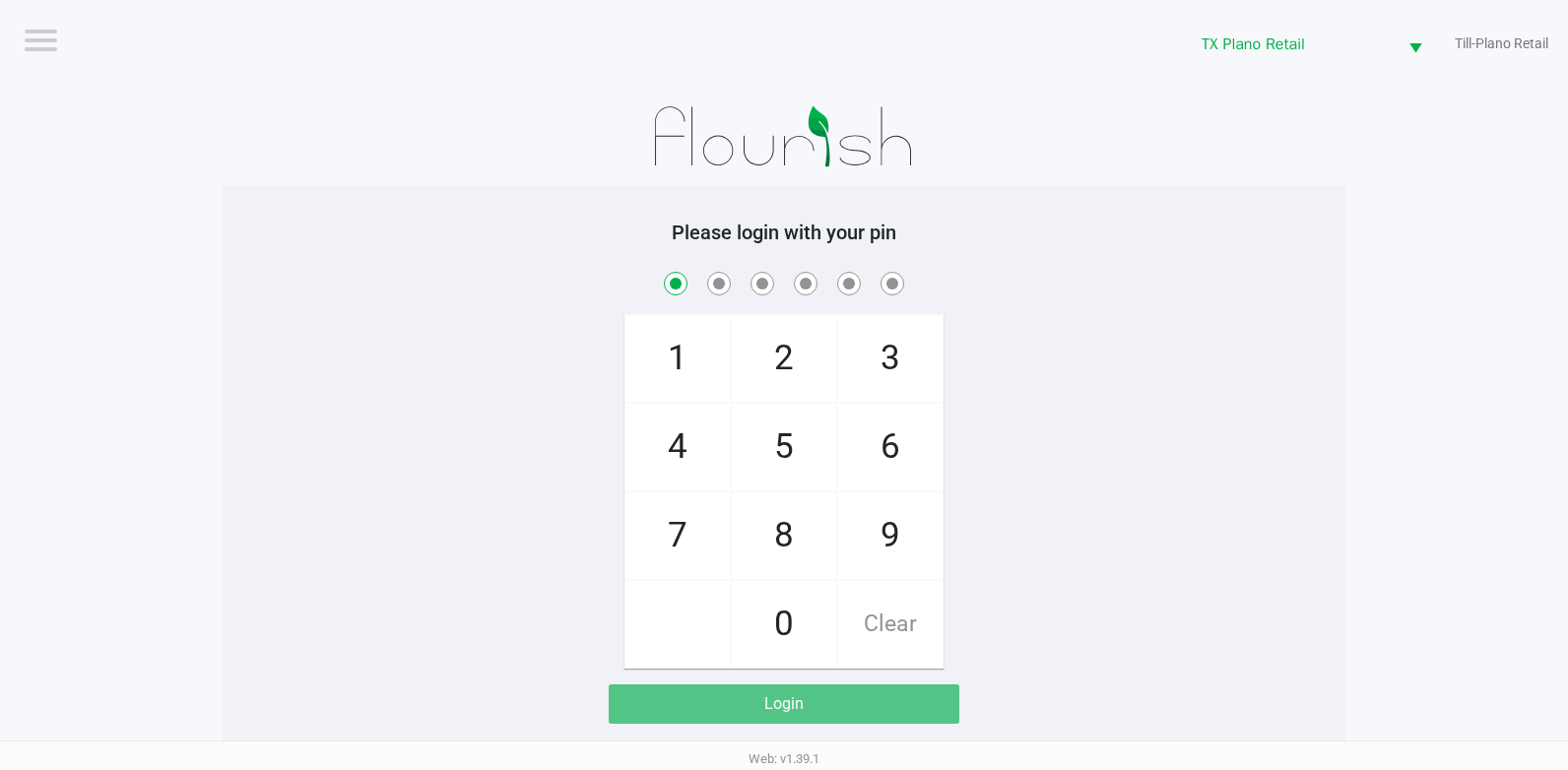 checkbox on "true" 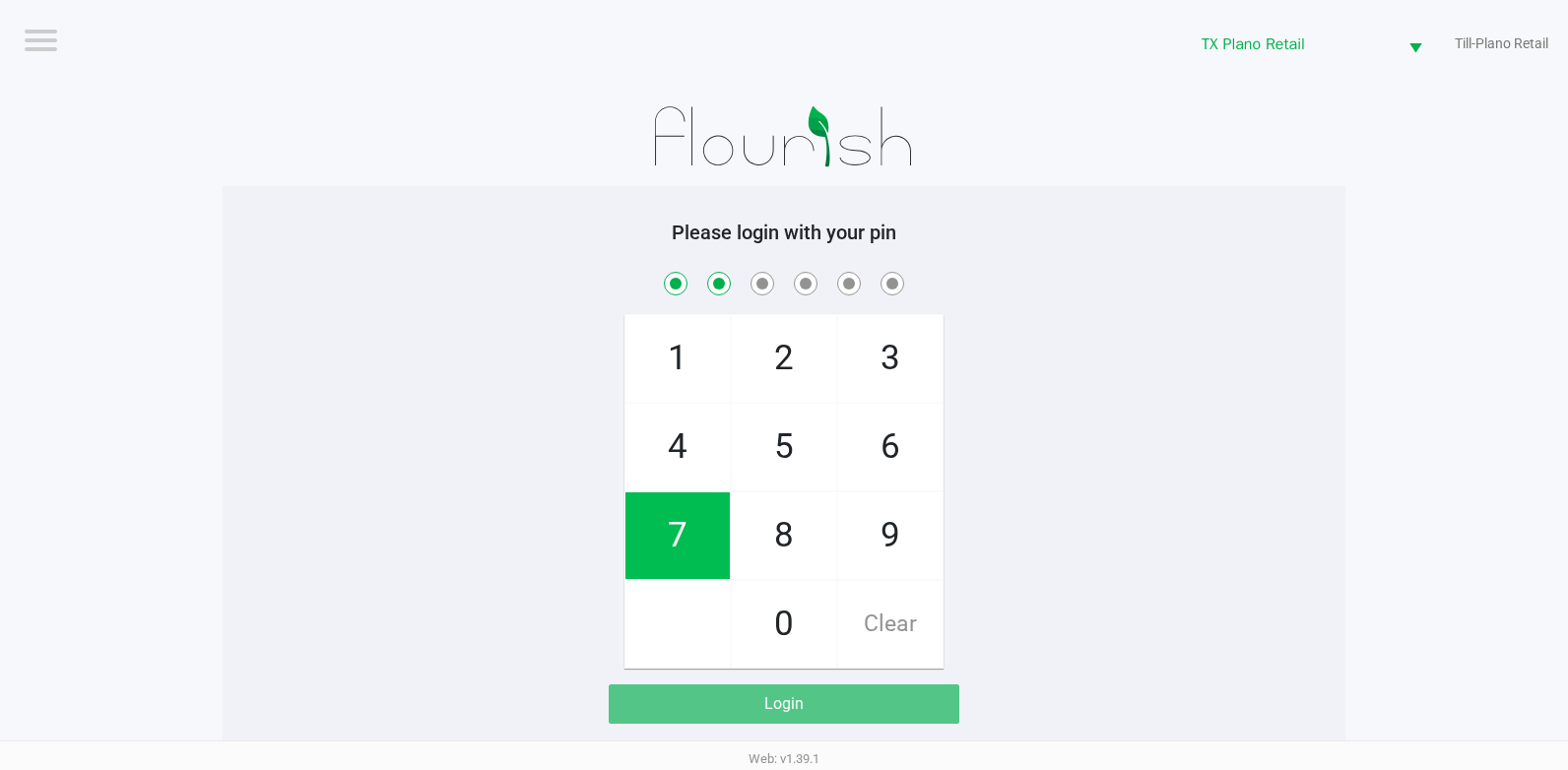 checkbox on "true" 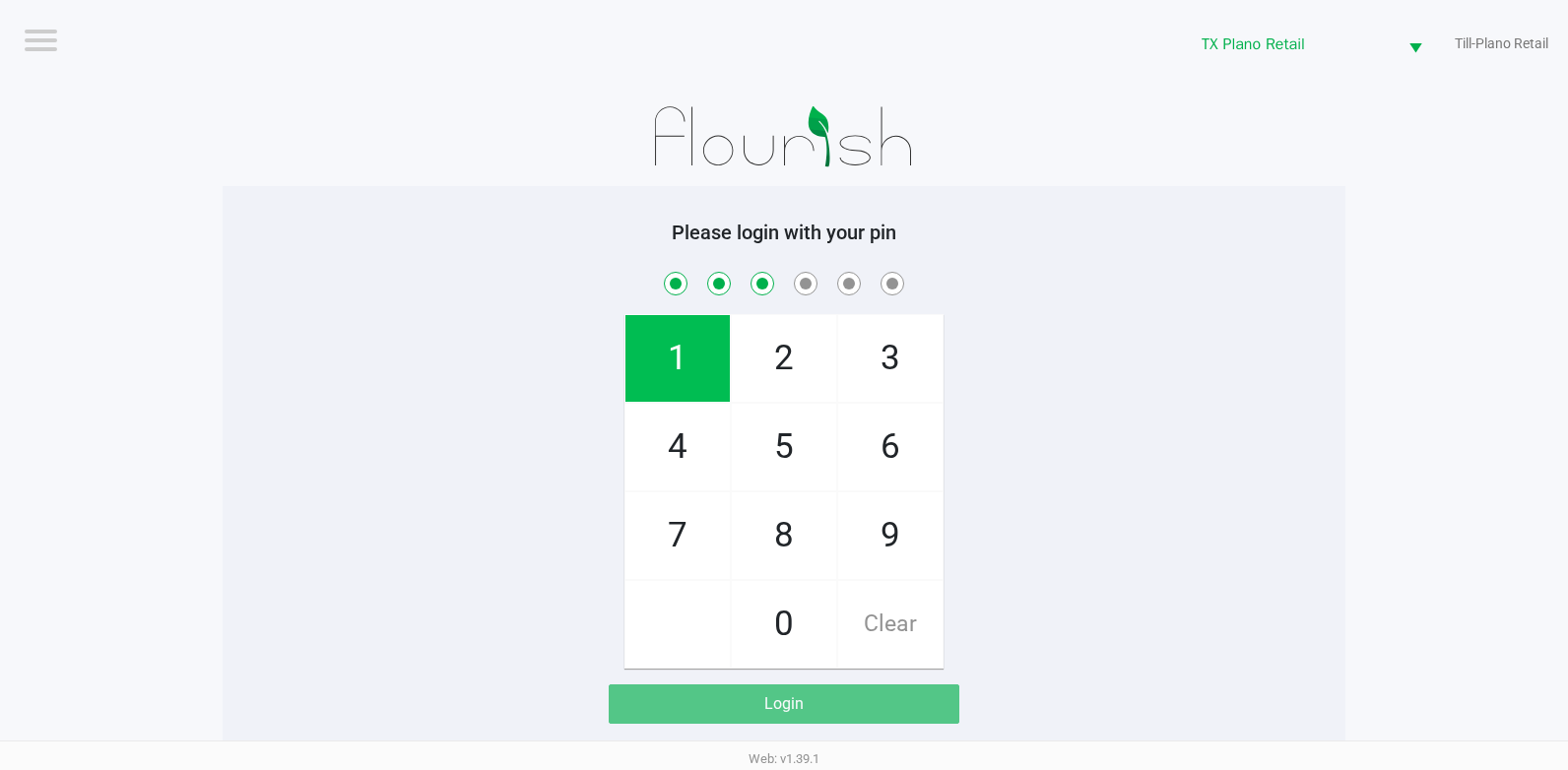 checkbox on "true" 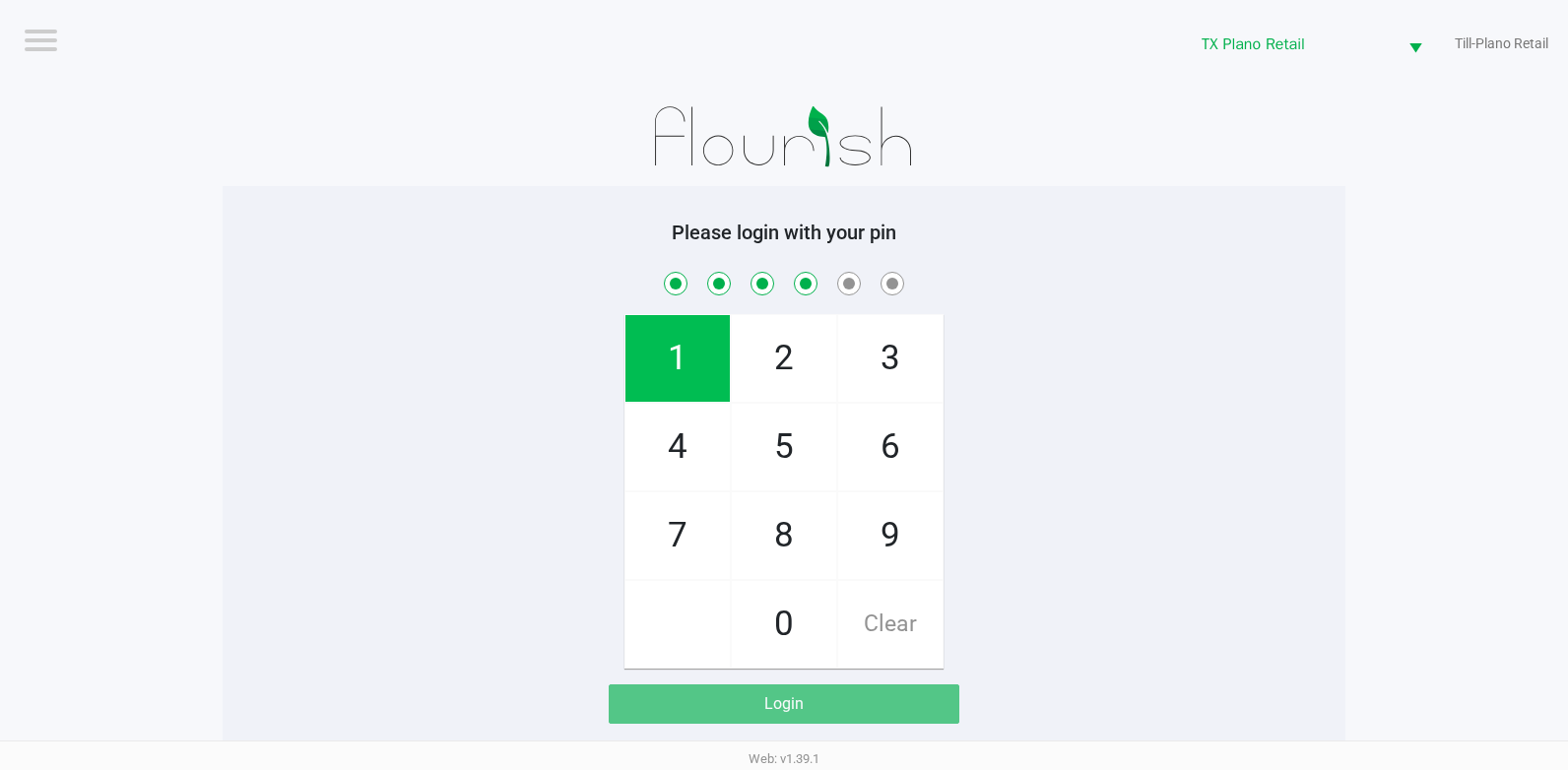checkbox on "true" 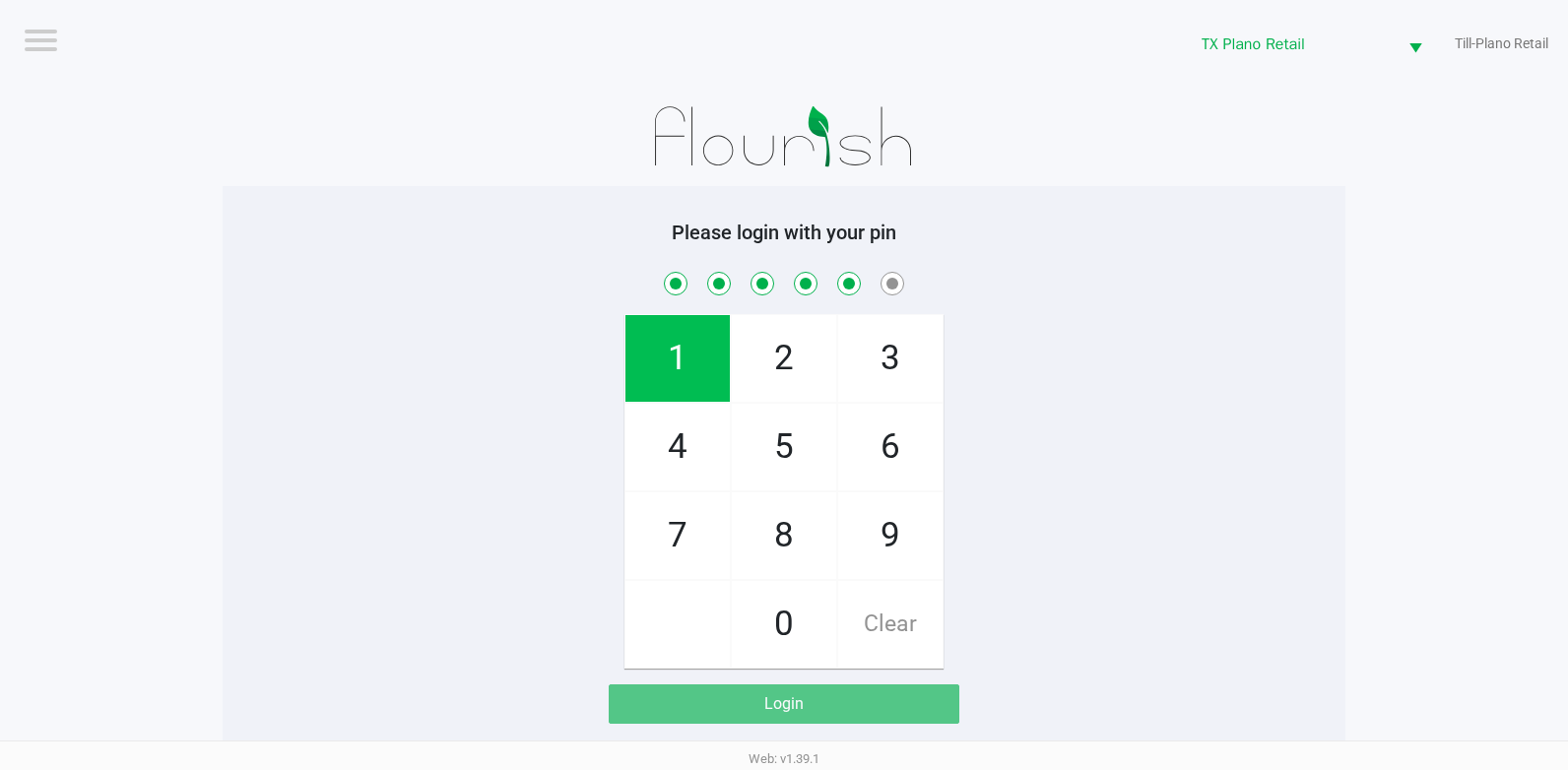 checkbox on "true" 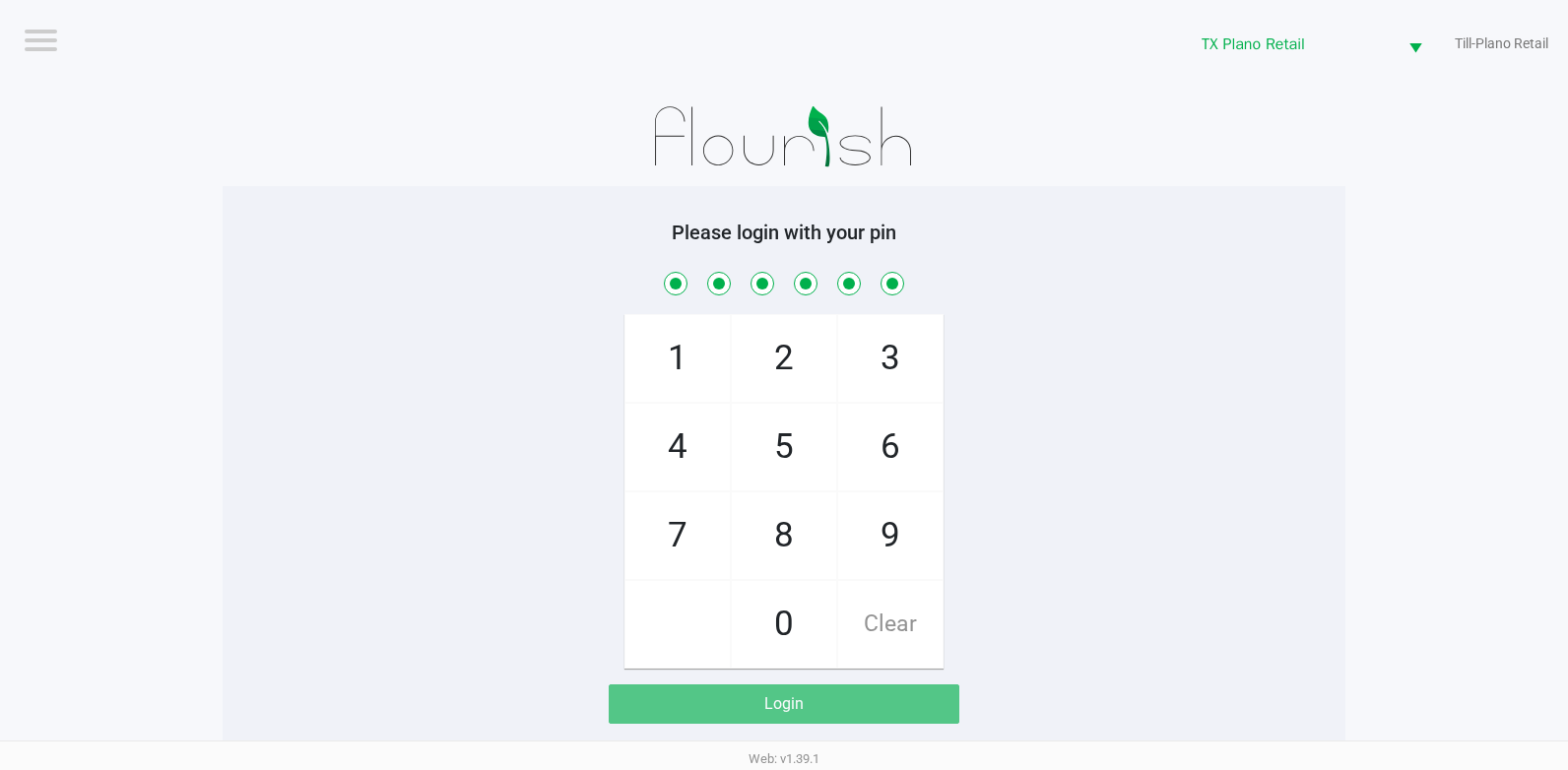checkbox on "true" 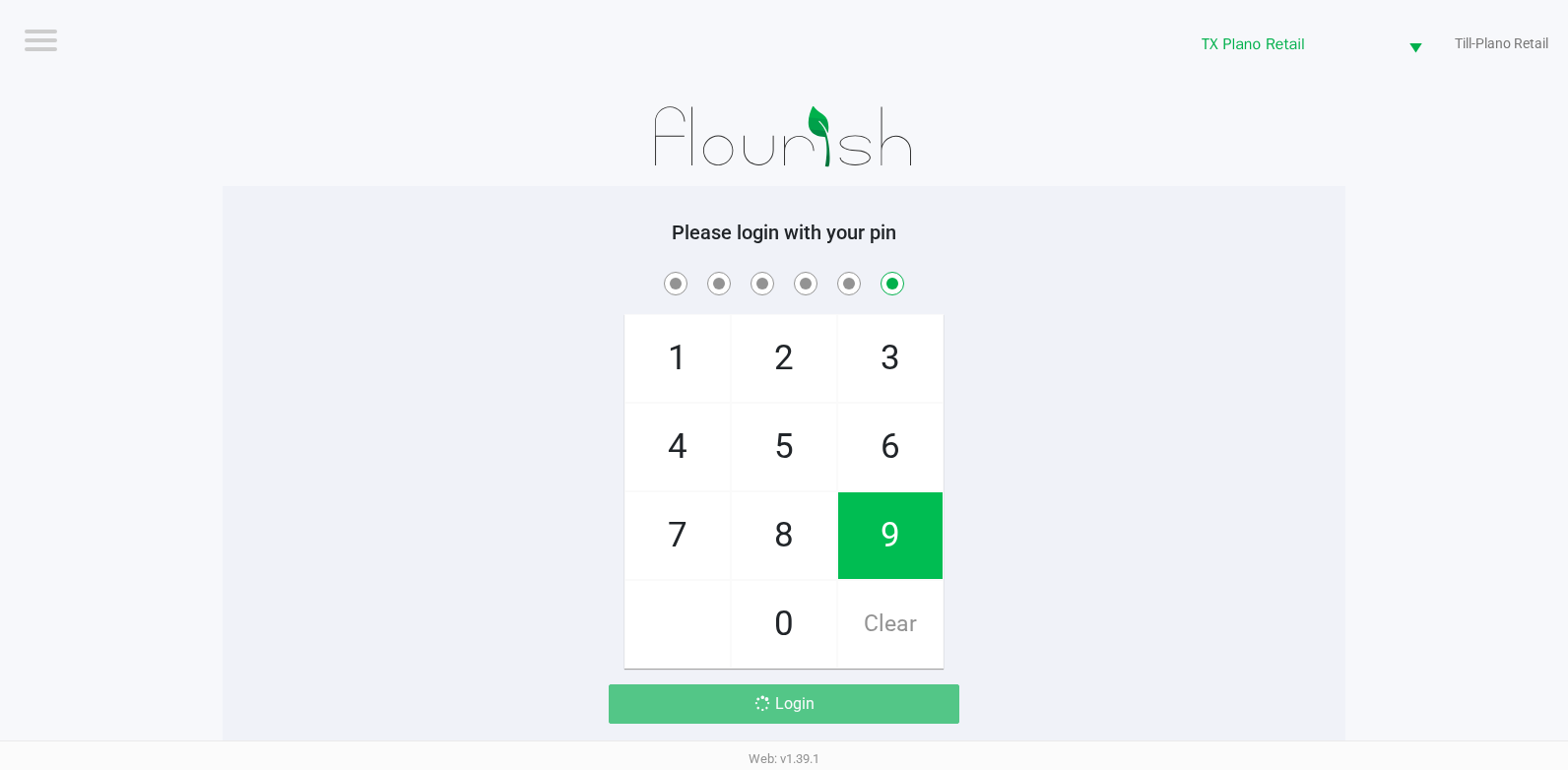 checkbox on "false" 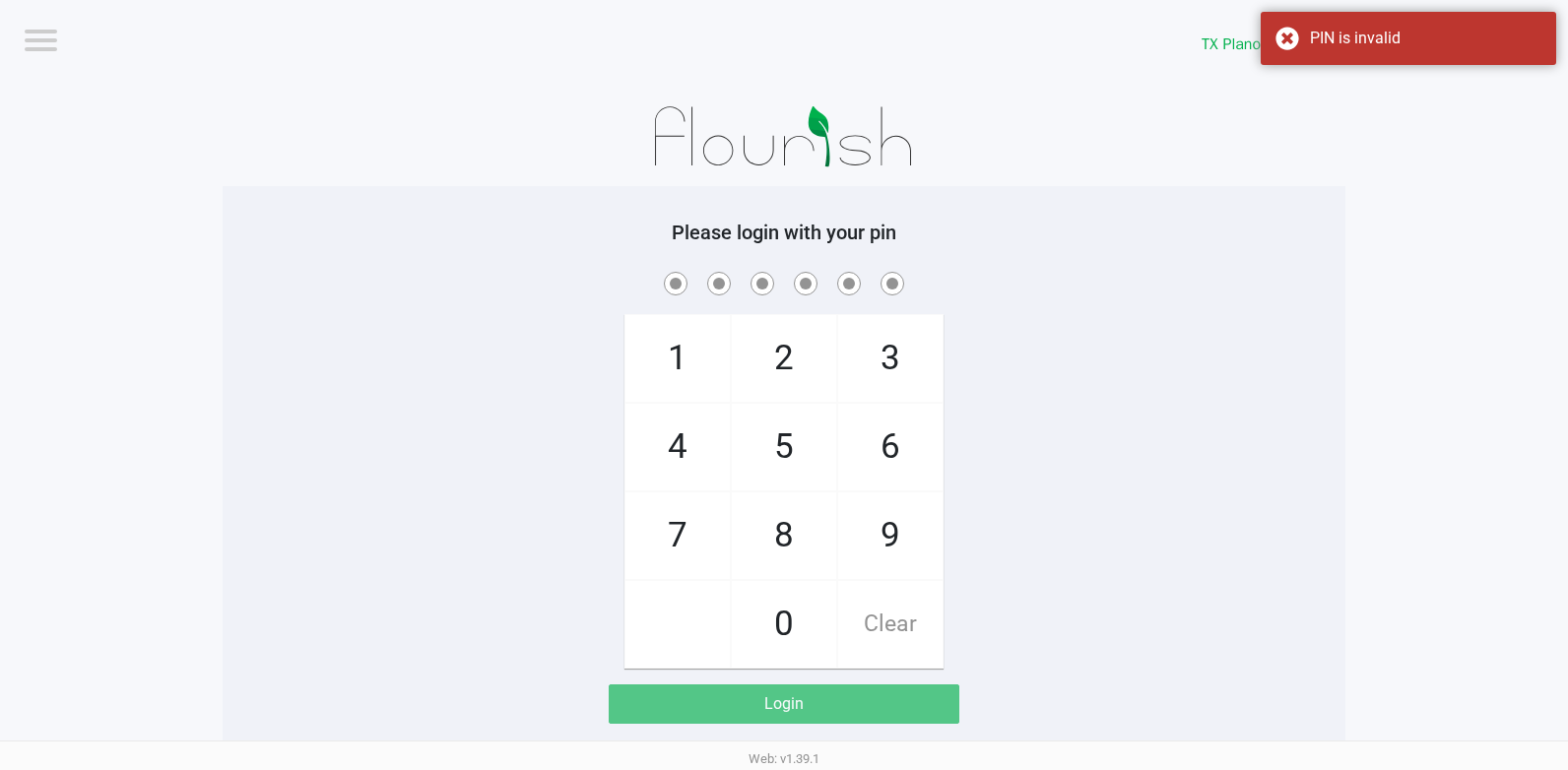 checkbox on "true" 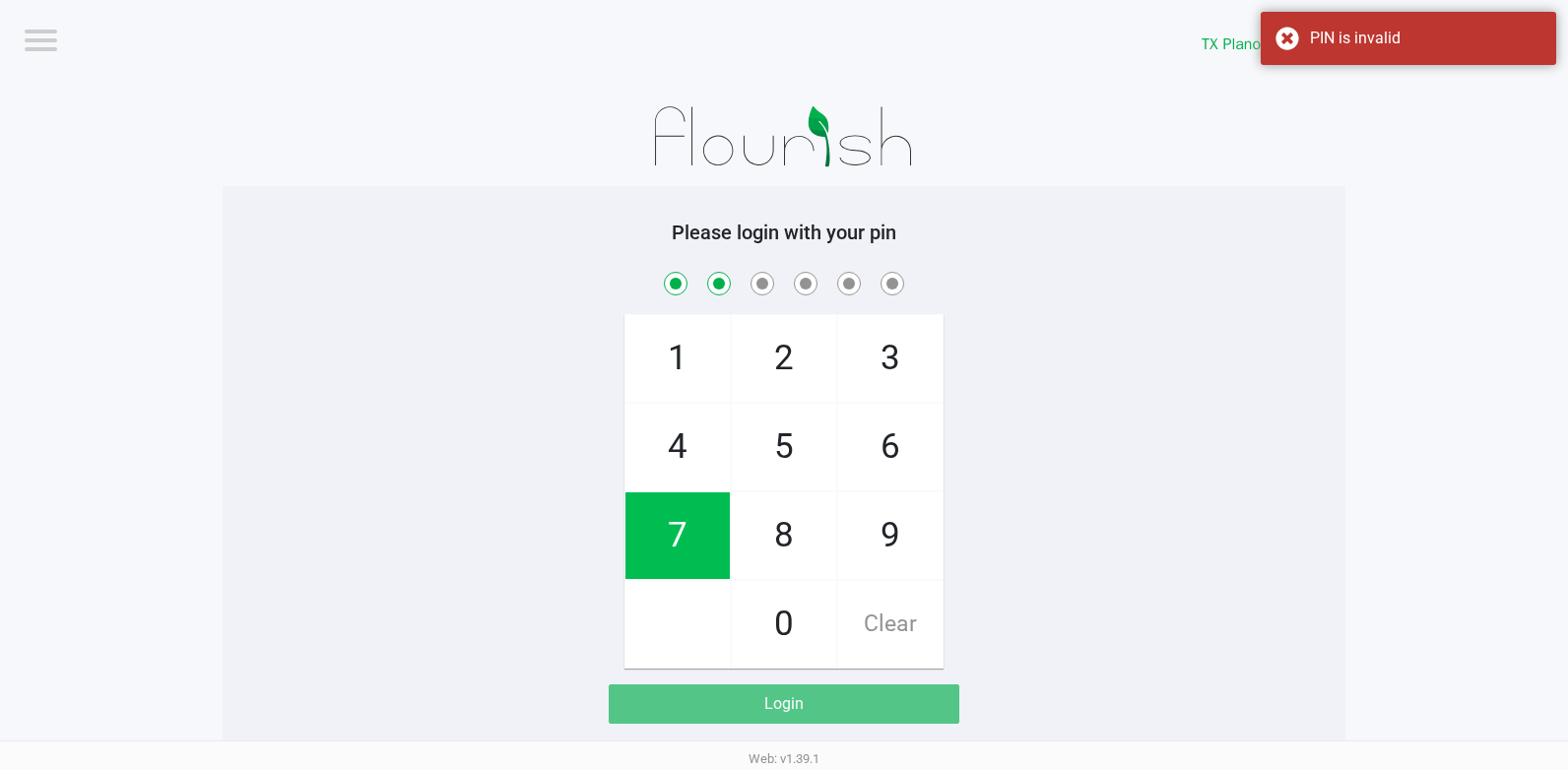 checkbox on "true" 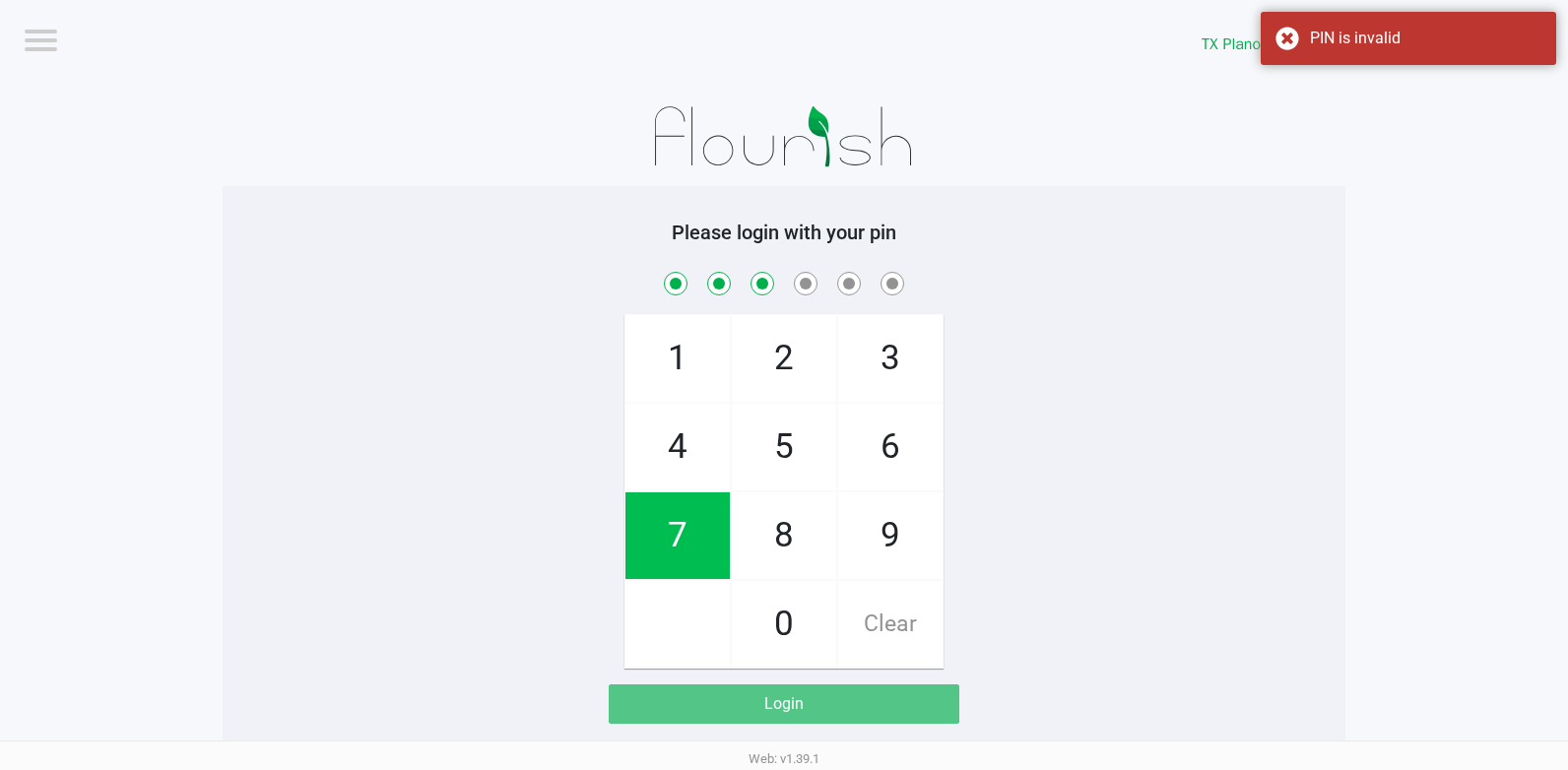 checkbox on "true" 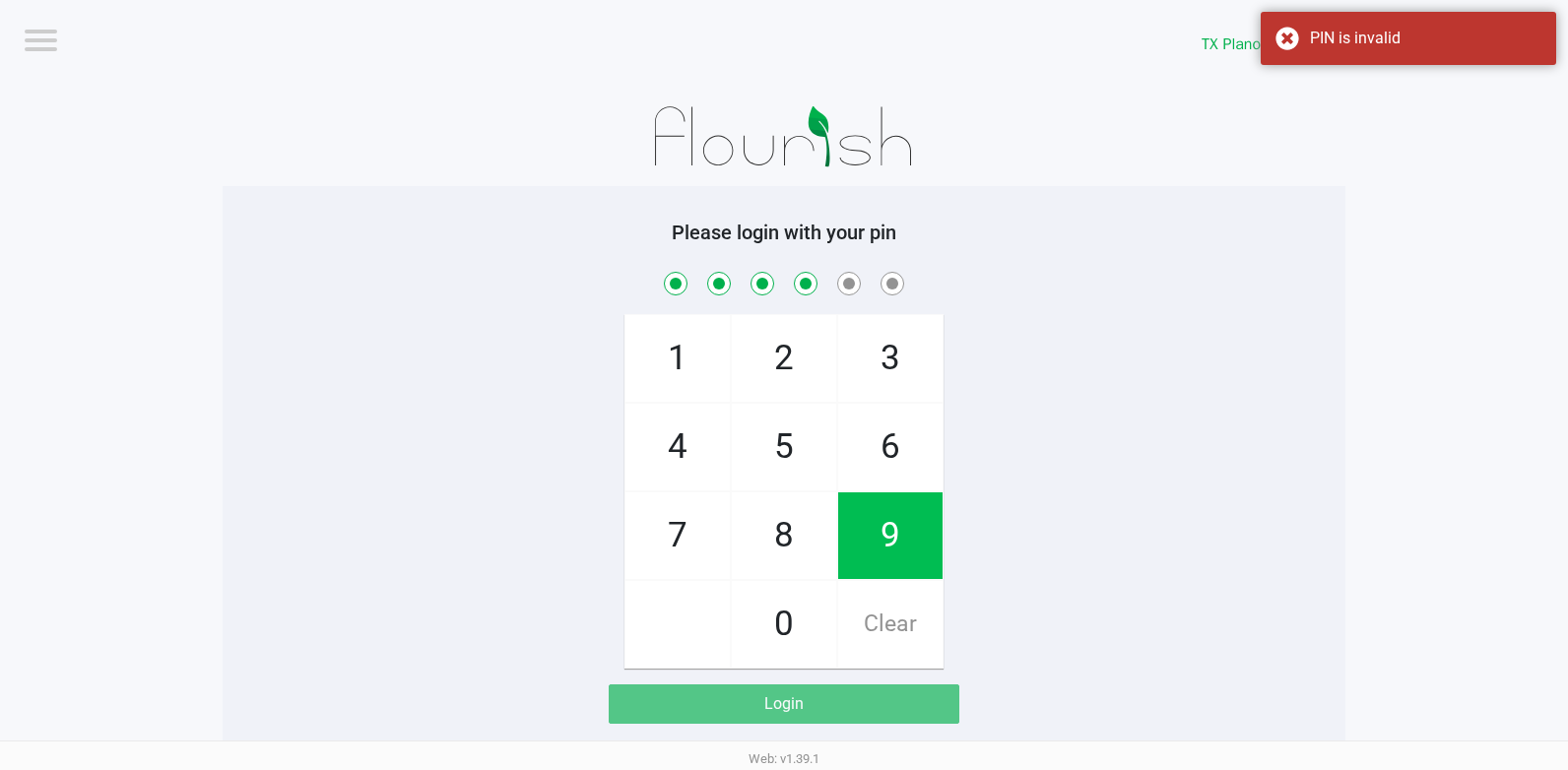 checkbox on "true" 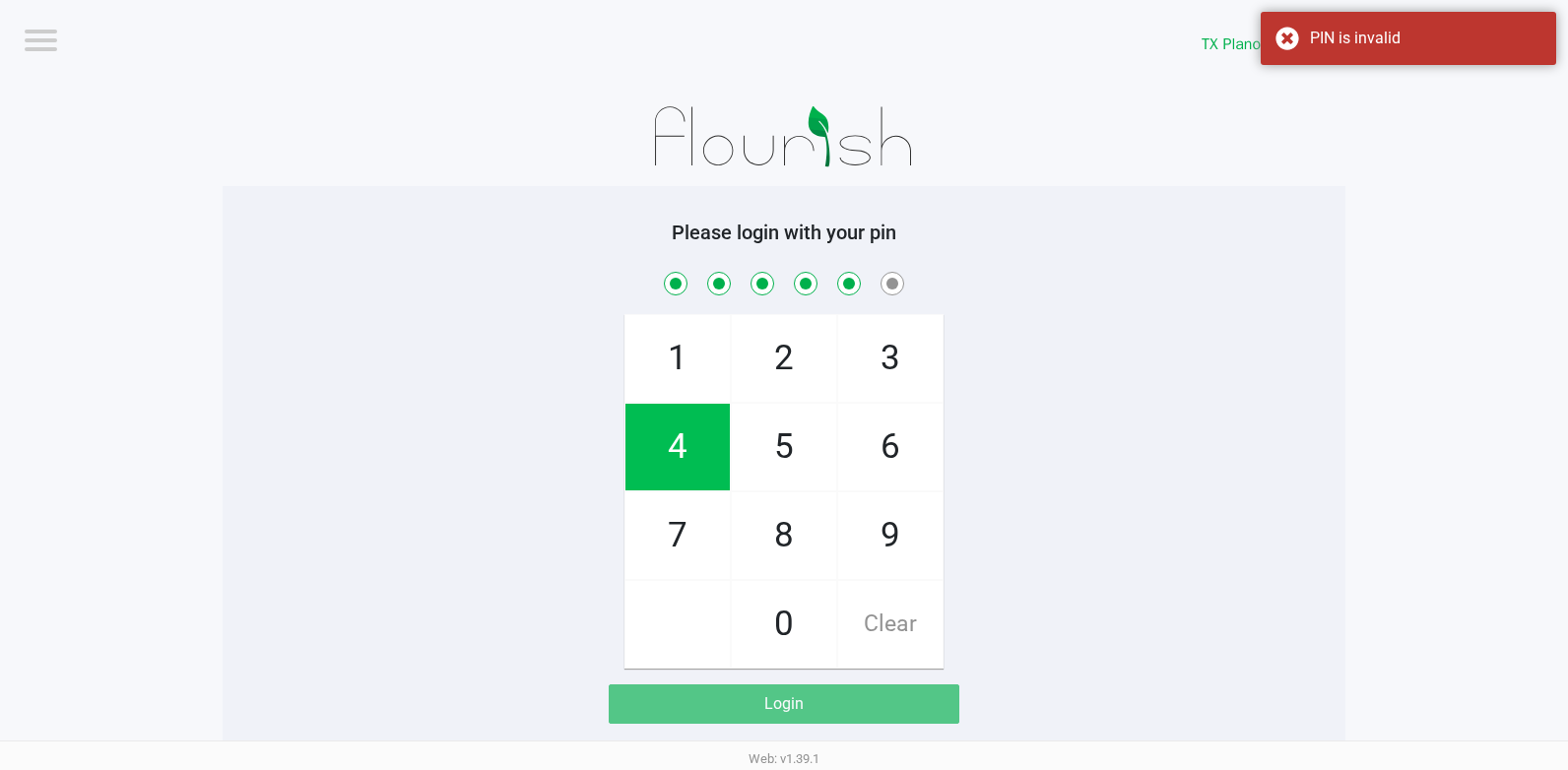 checkbox on "true" 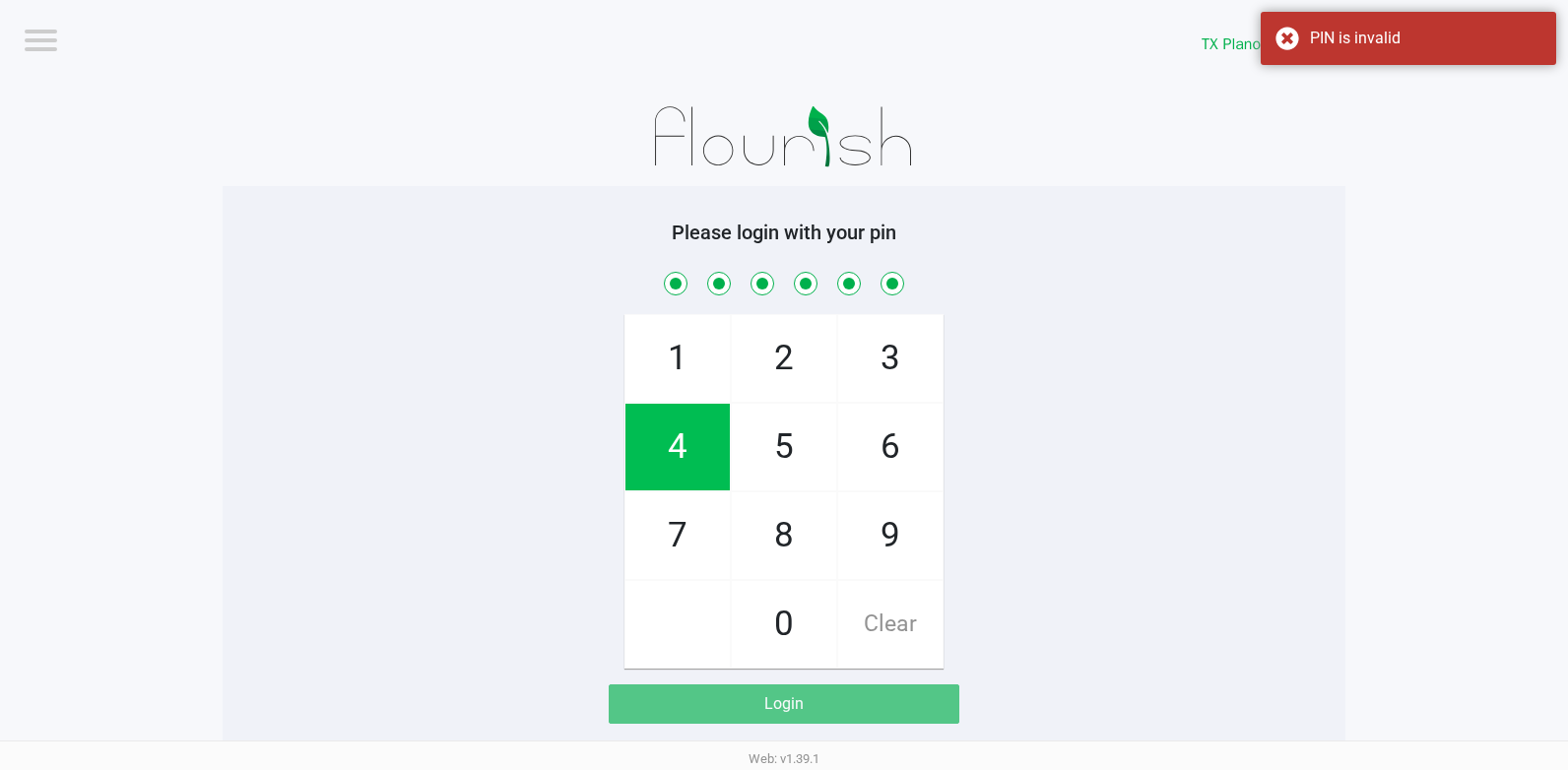 checkbox on "true" 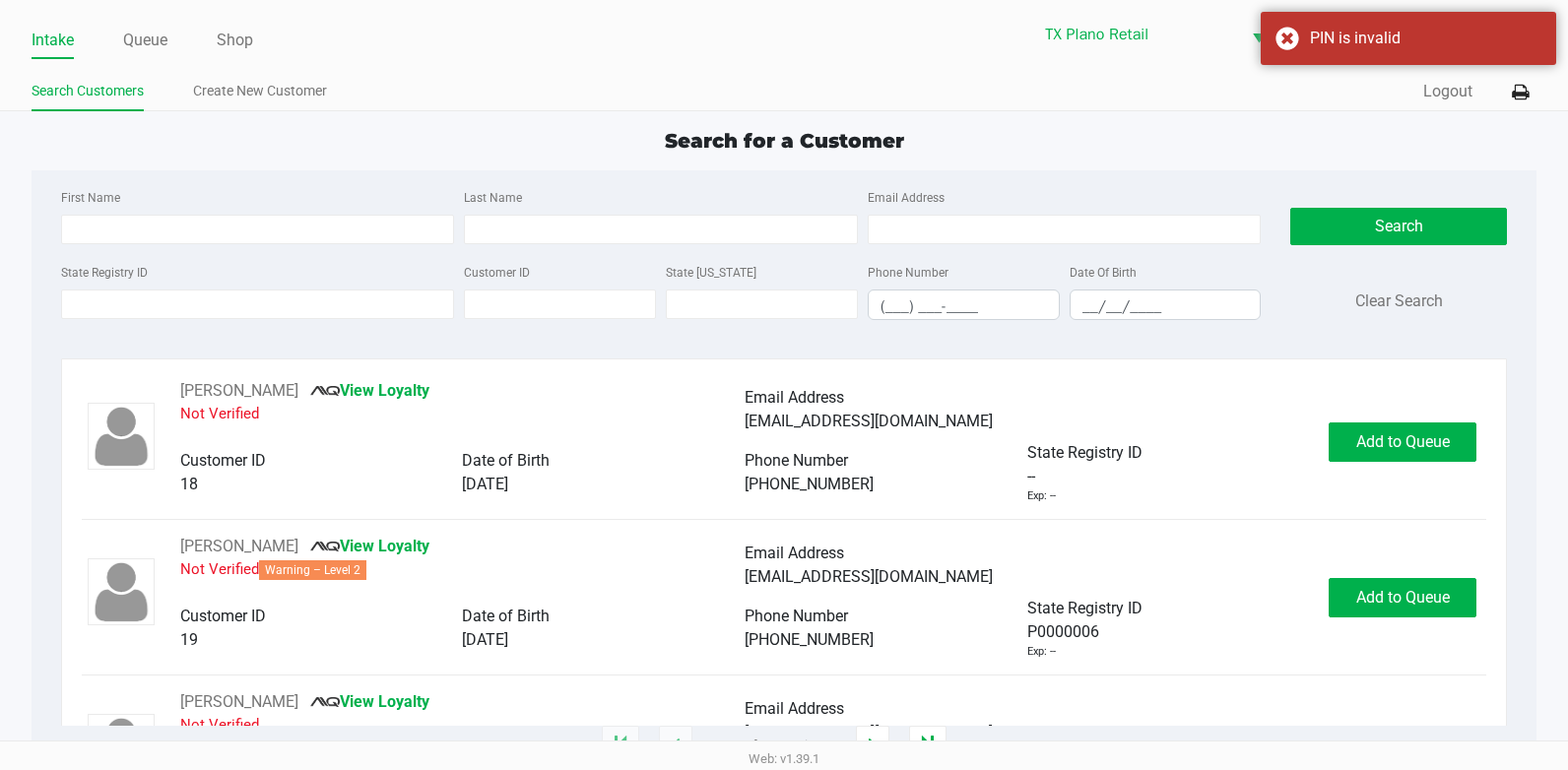 click on "Intake Queue Shop TX Plano Retail  Till-Plano Retail   Dane Hawkins" 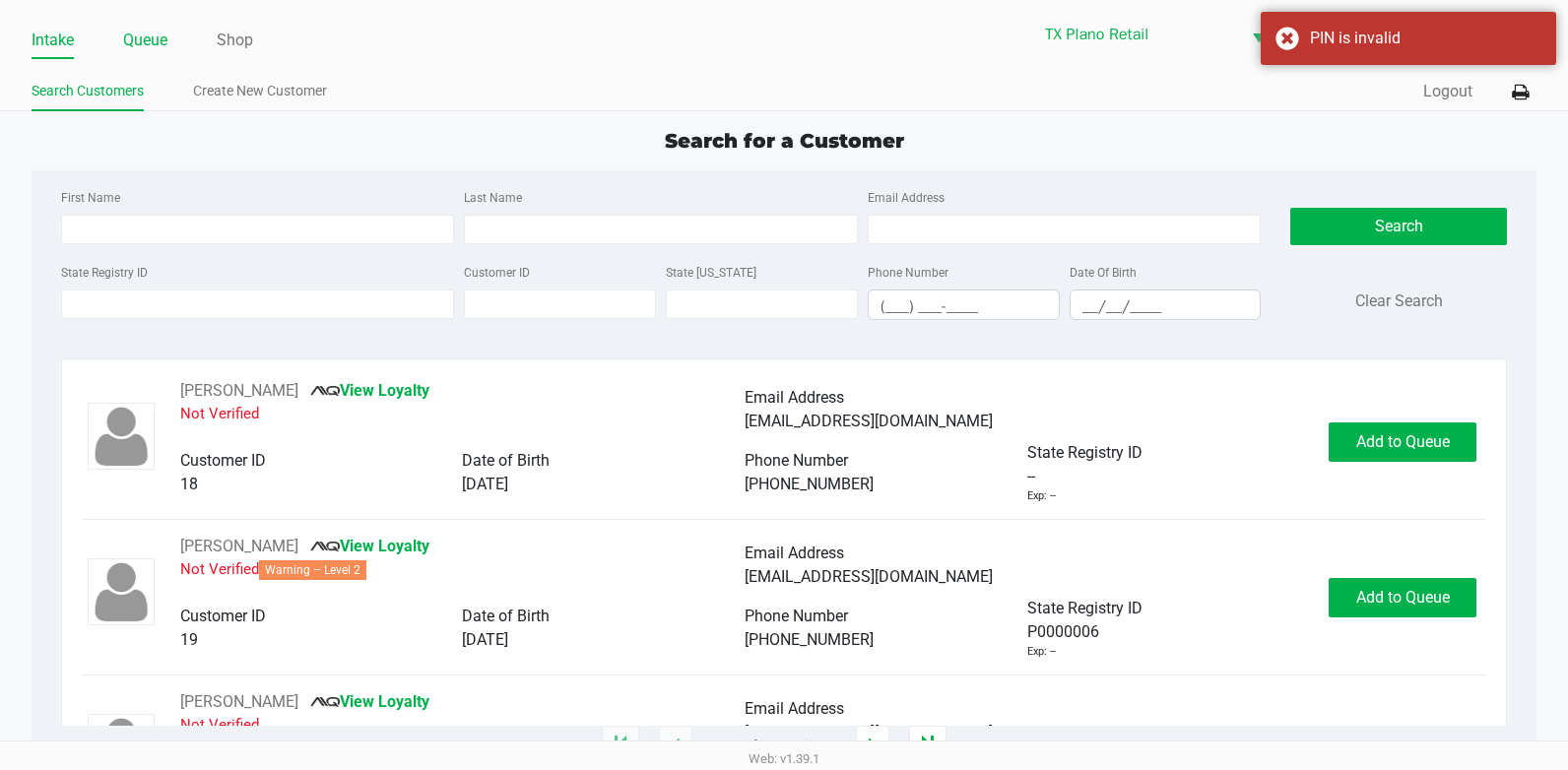 click on "Queue" 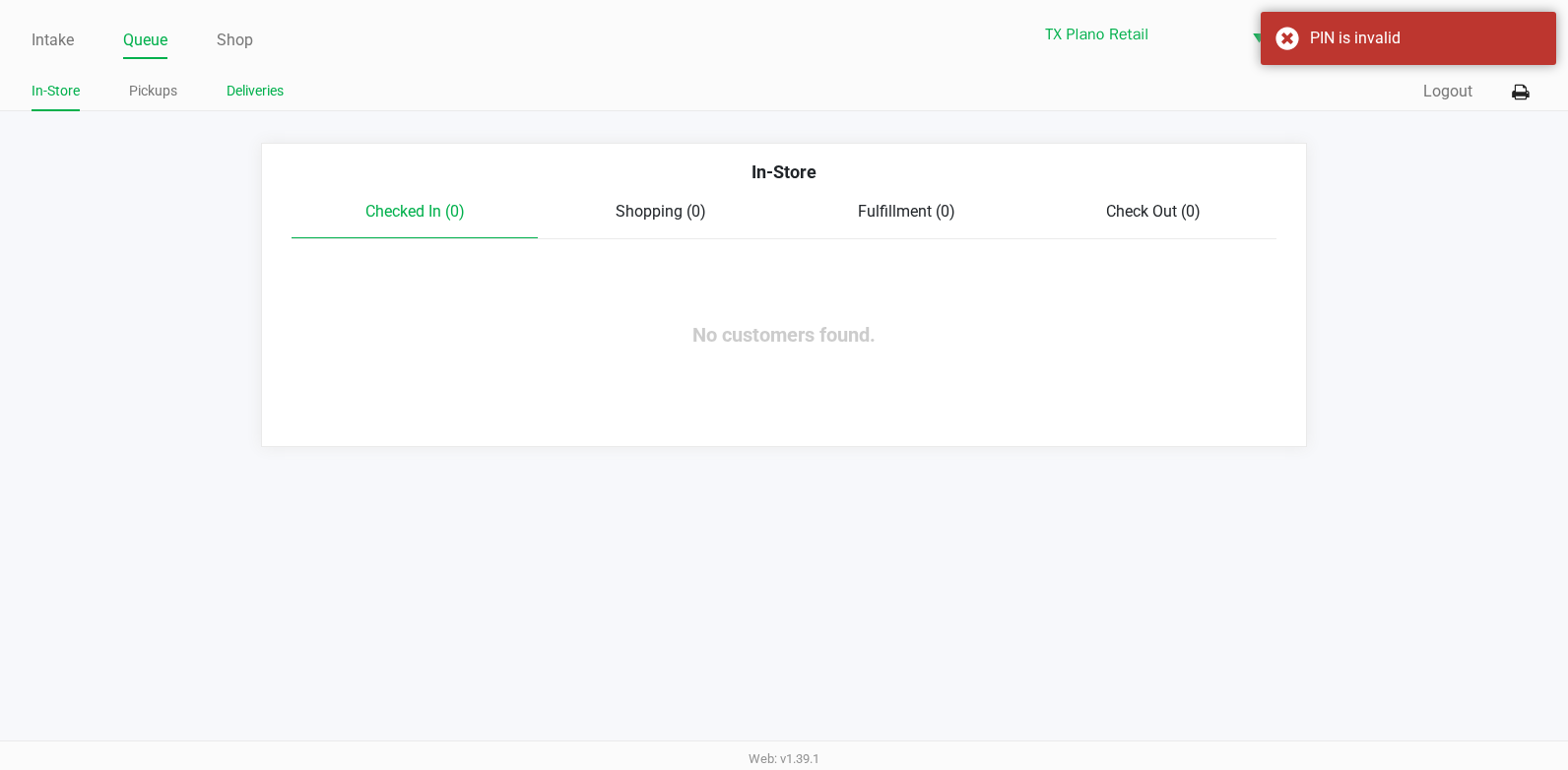 click on "Deliveries" 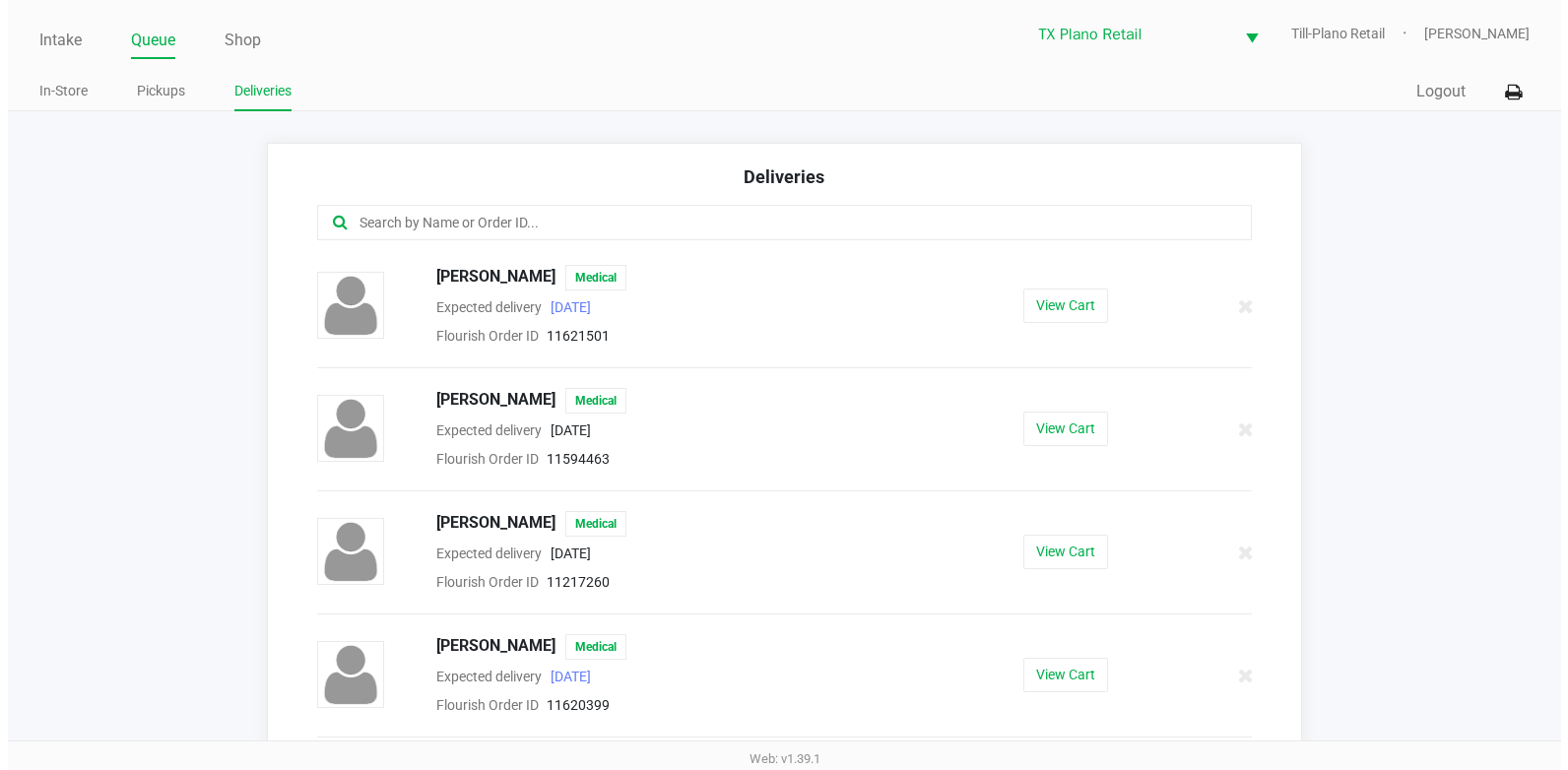 scroll, scrollTop: 2099, scrollLeft: 0, axis: vertical 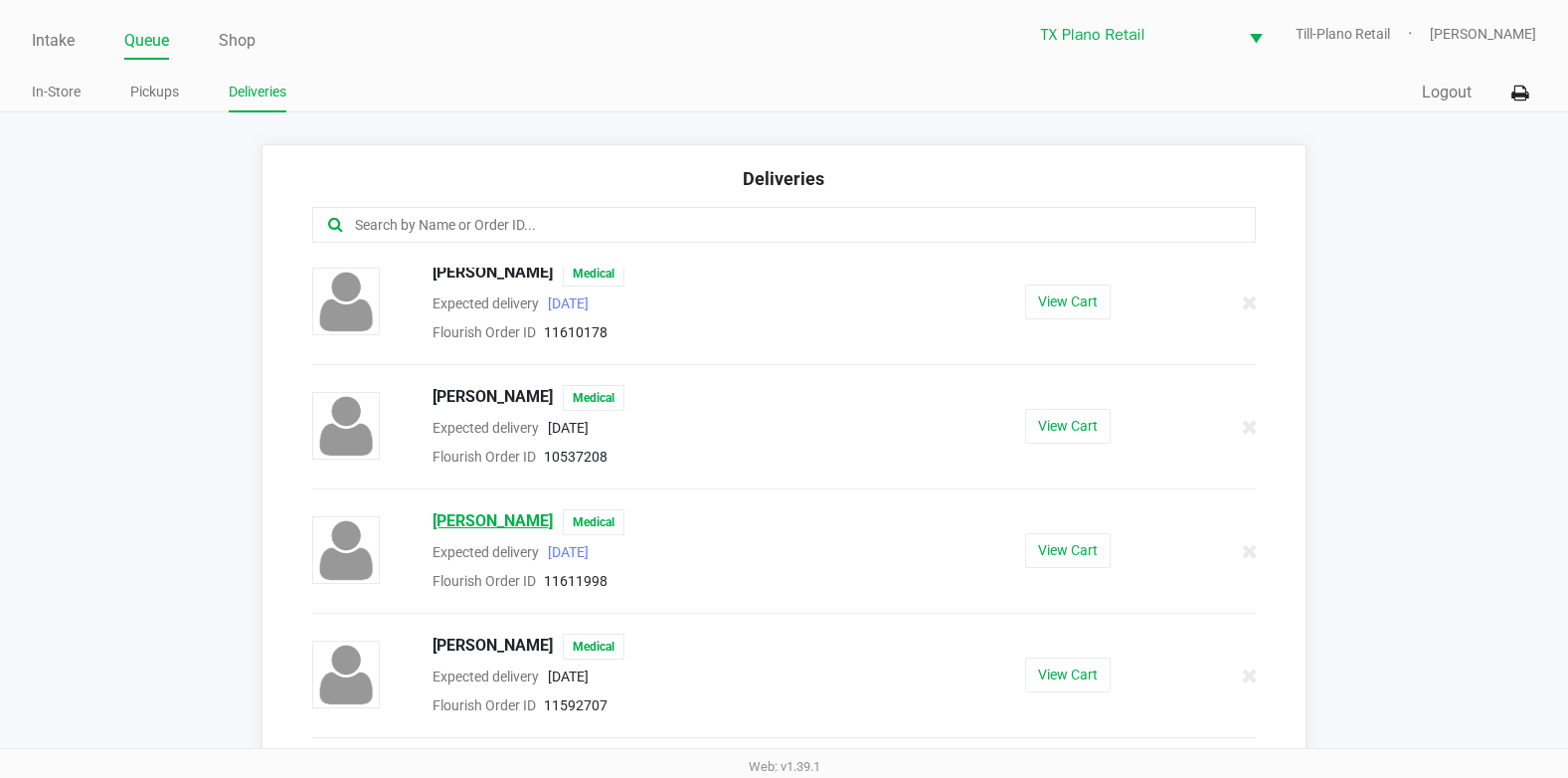 click on "TREVOR TRAVIS" 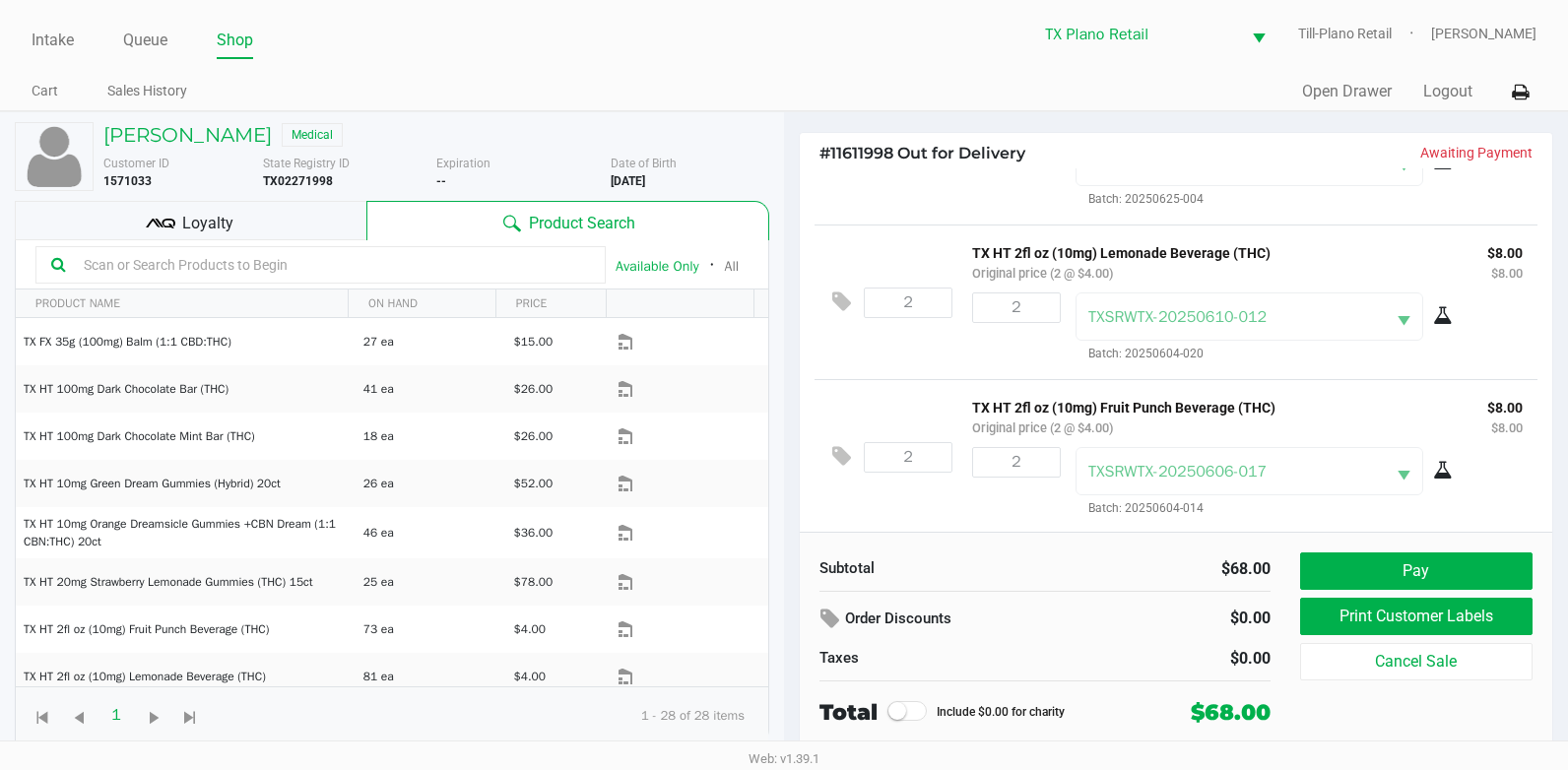 scroll, scrollTop: 103, scrollLeft: 0, axis: vertical 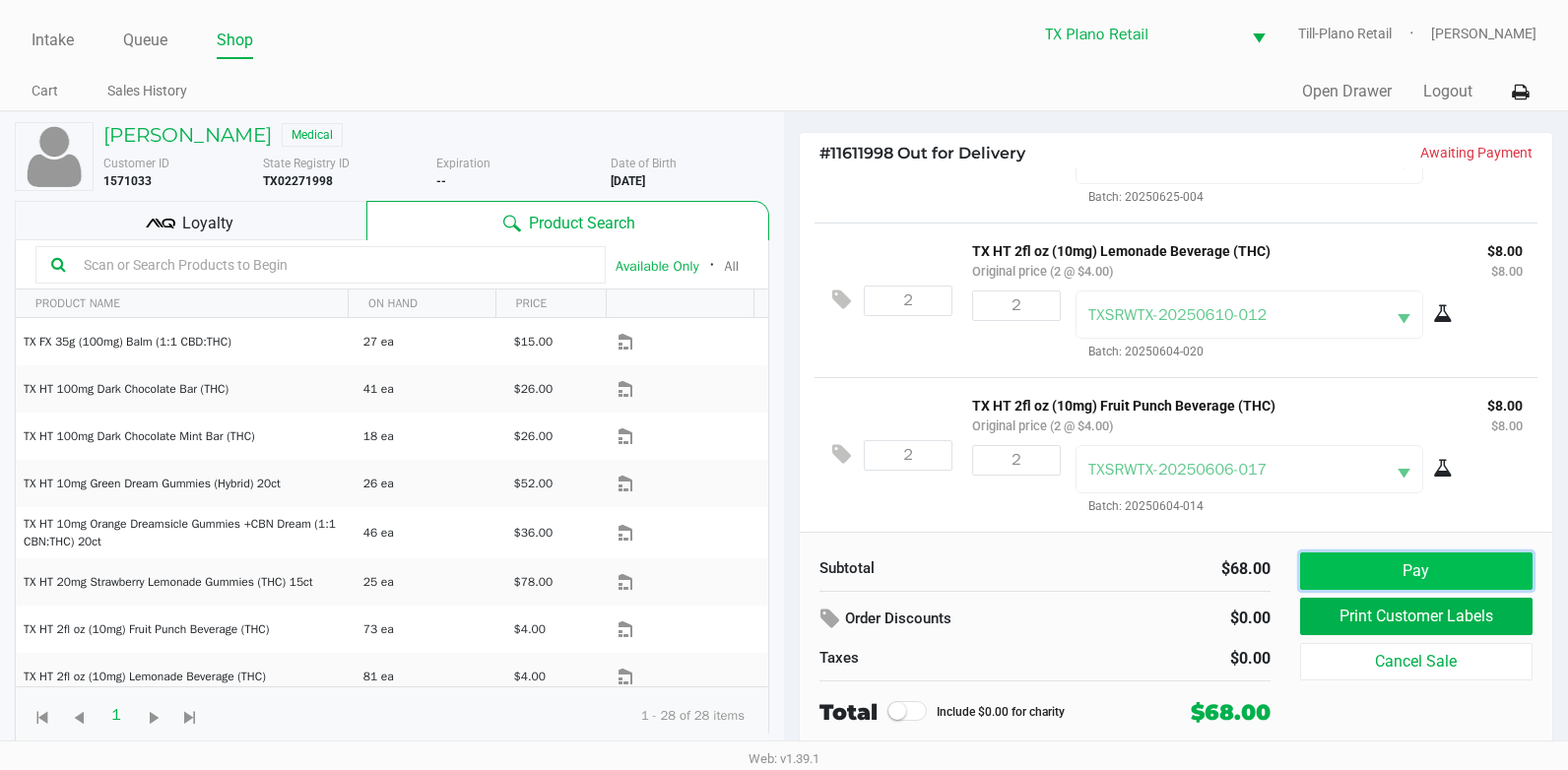 click on "Pay" 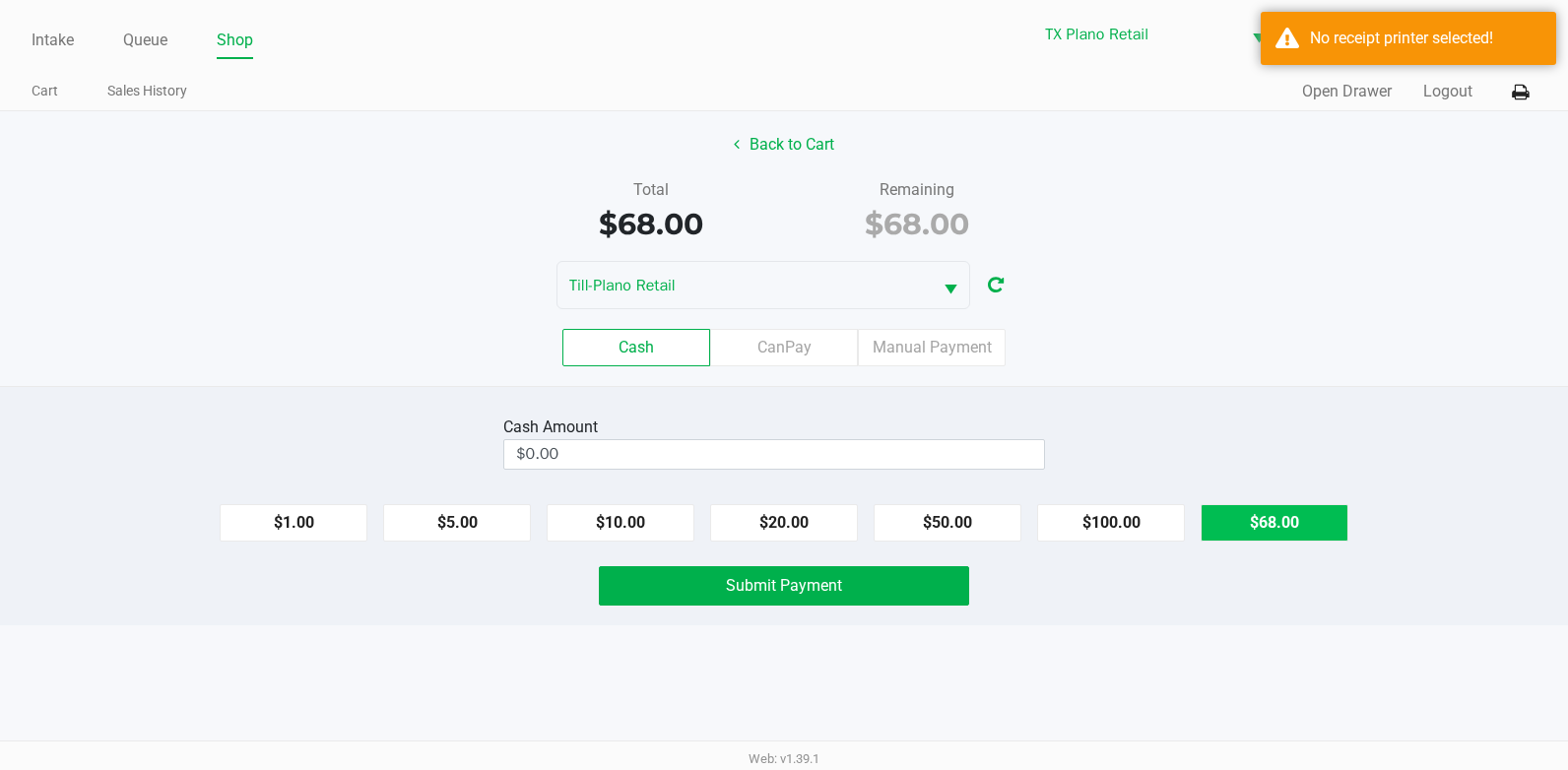 click on "$68.00" 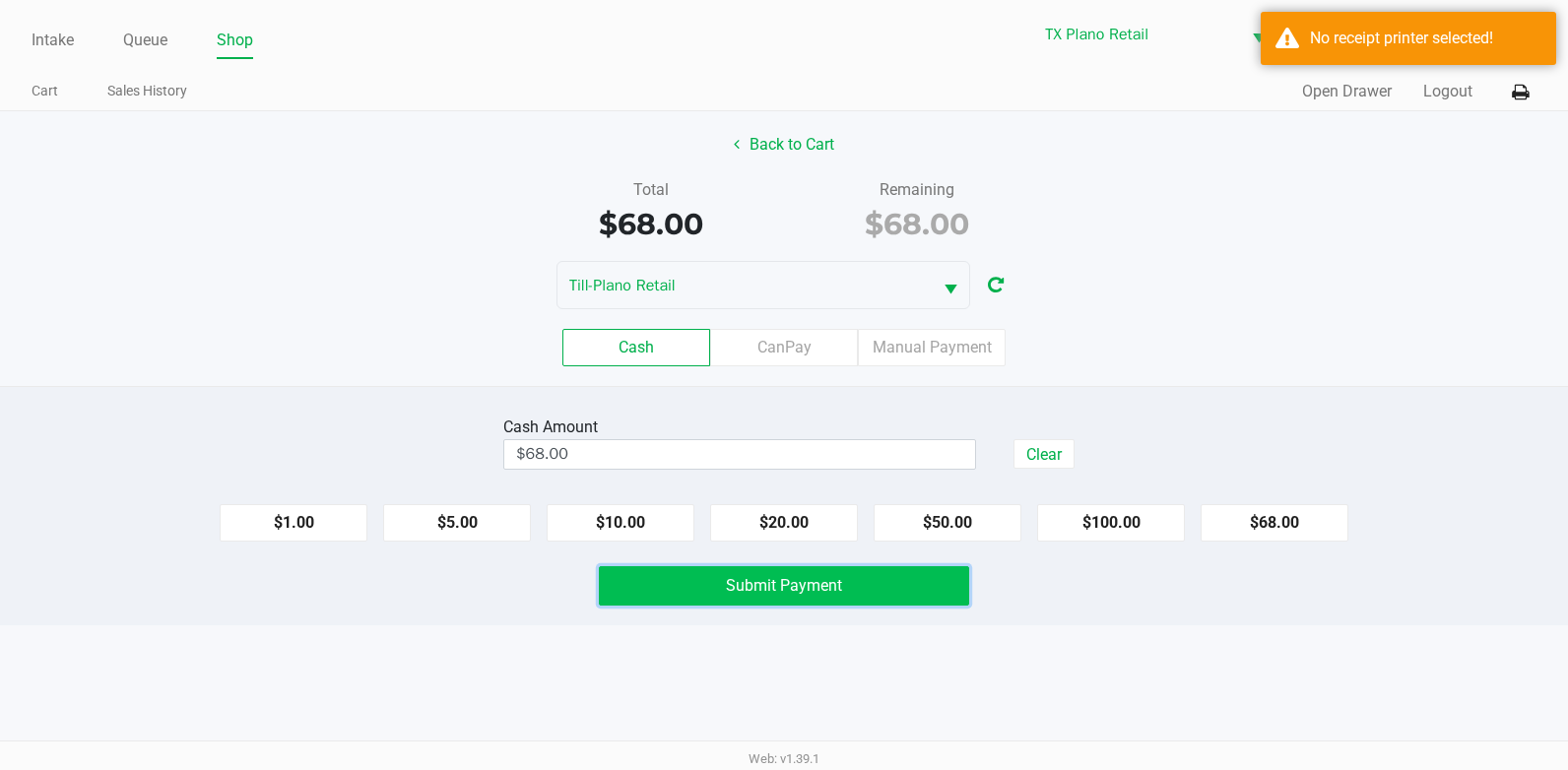 click on "Submit Payment" 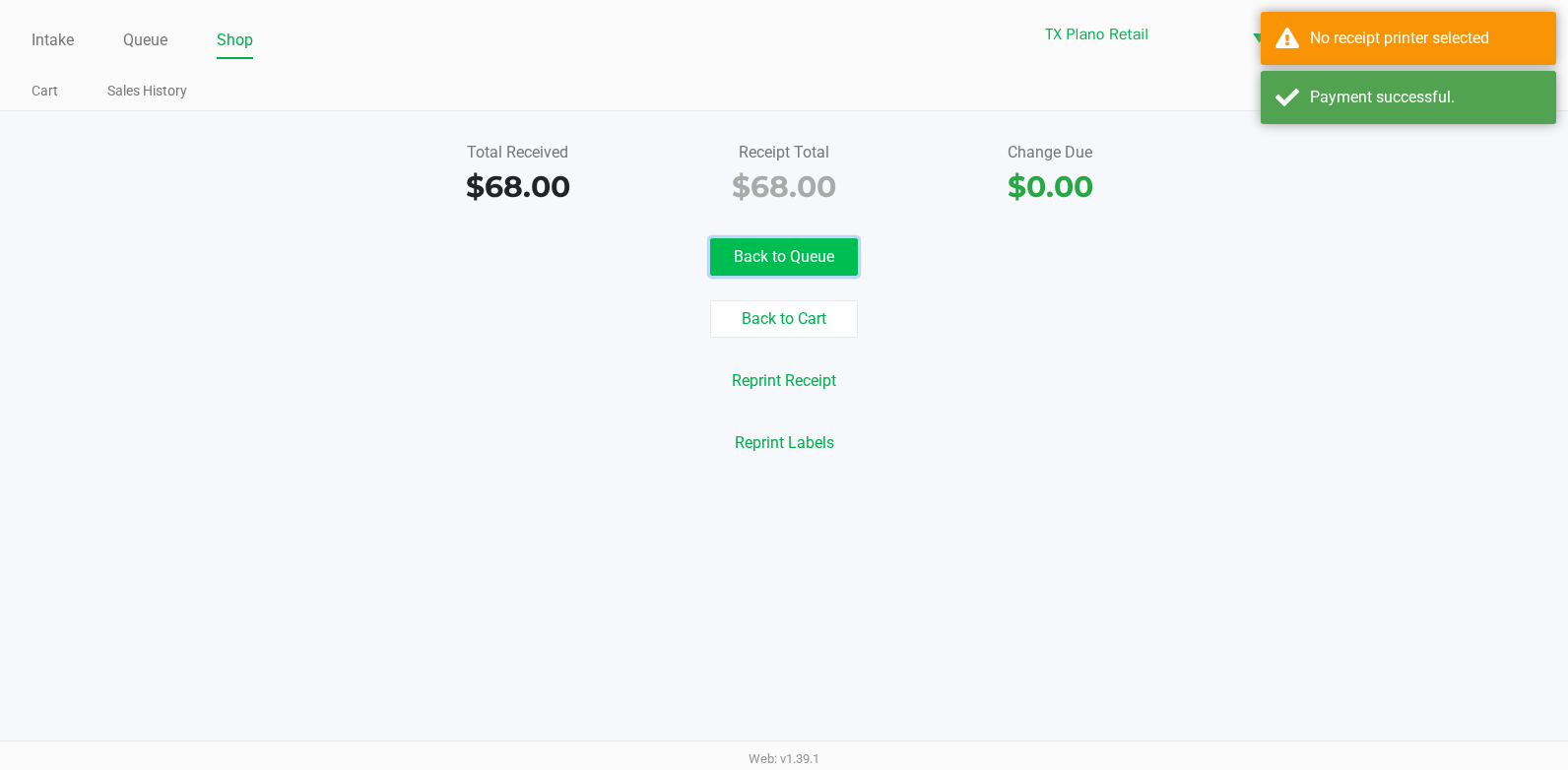 click on "Back to Queue" 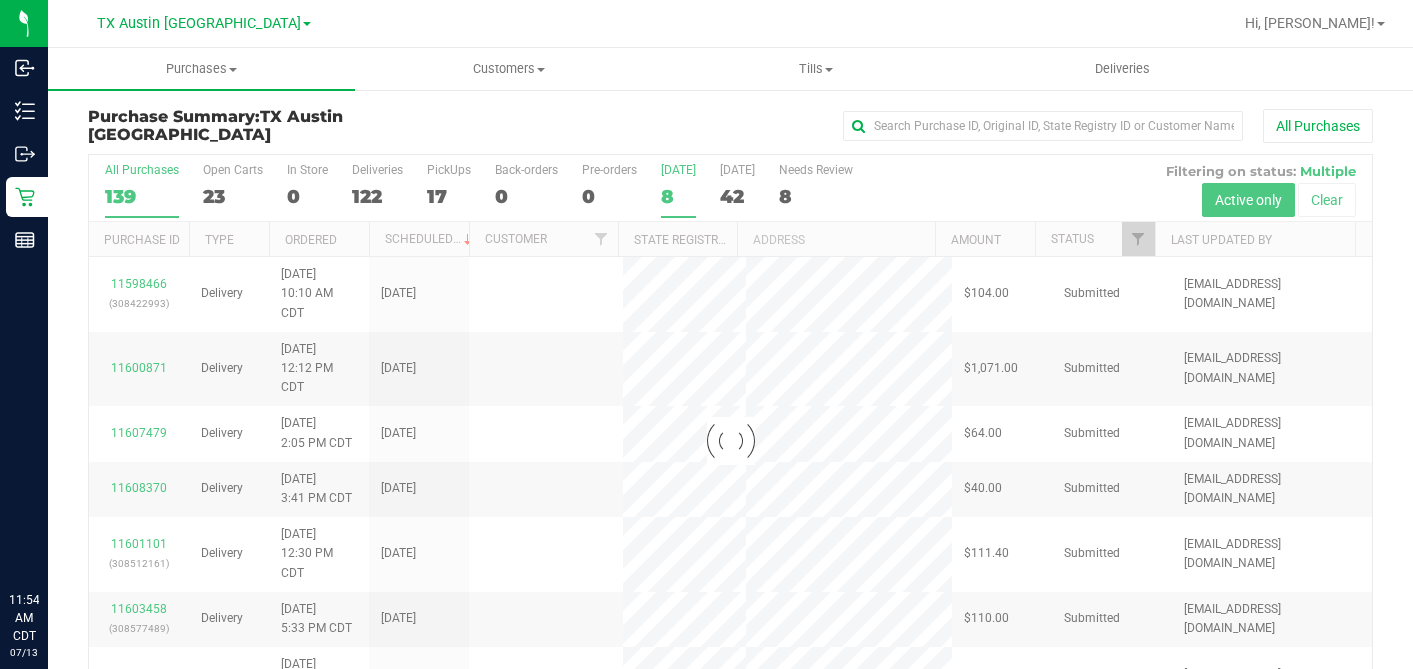 scroll, scrollTop: 0, scrollLeft: 0, axis: both 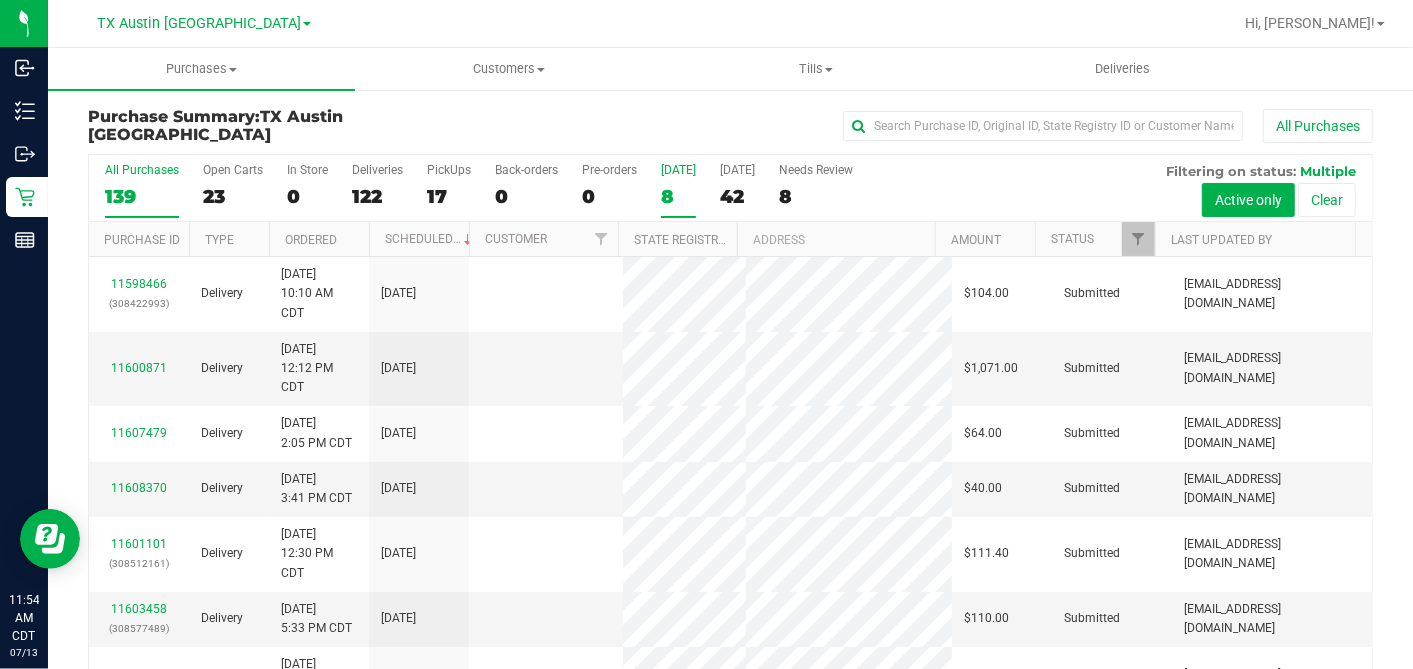 click on "8" at bounding box center (678, 196) 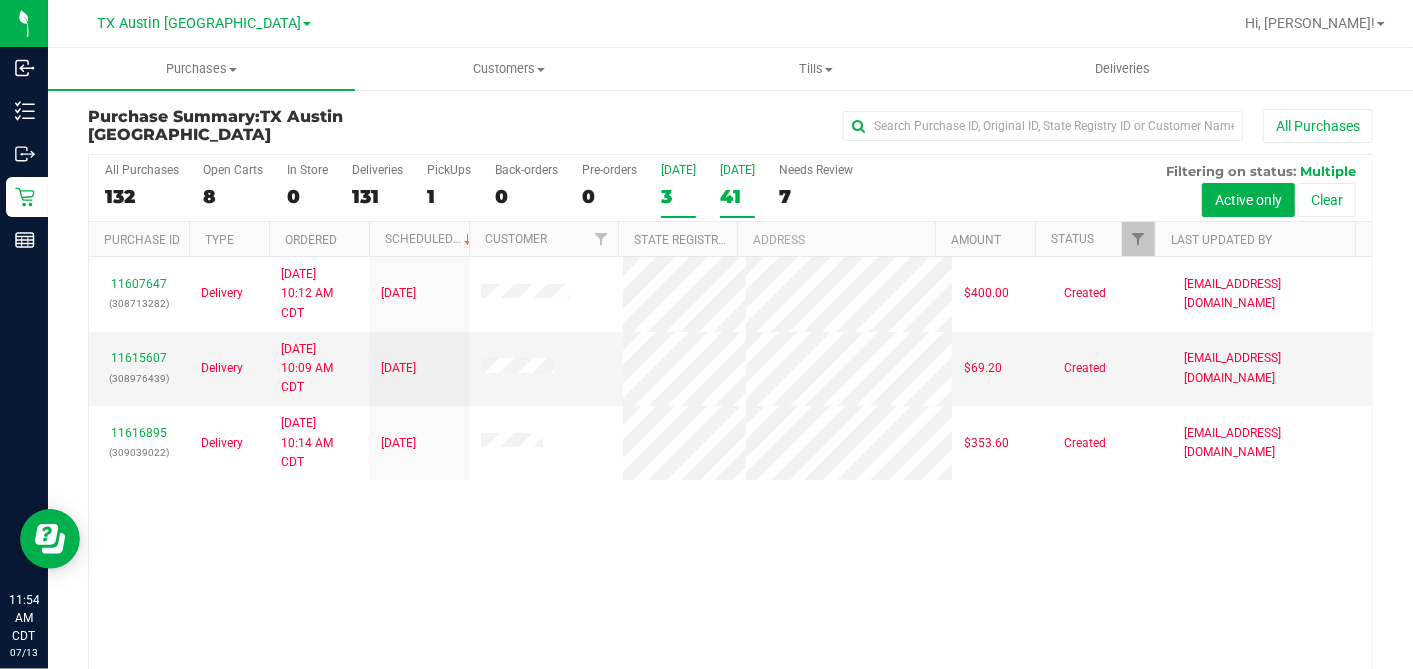 click on "41" at bounding box center [737, 196] 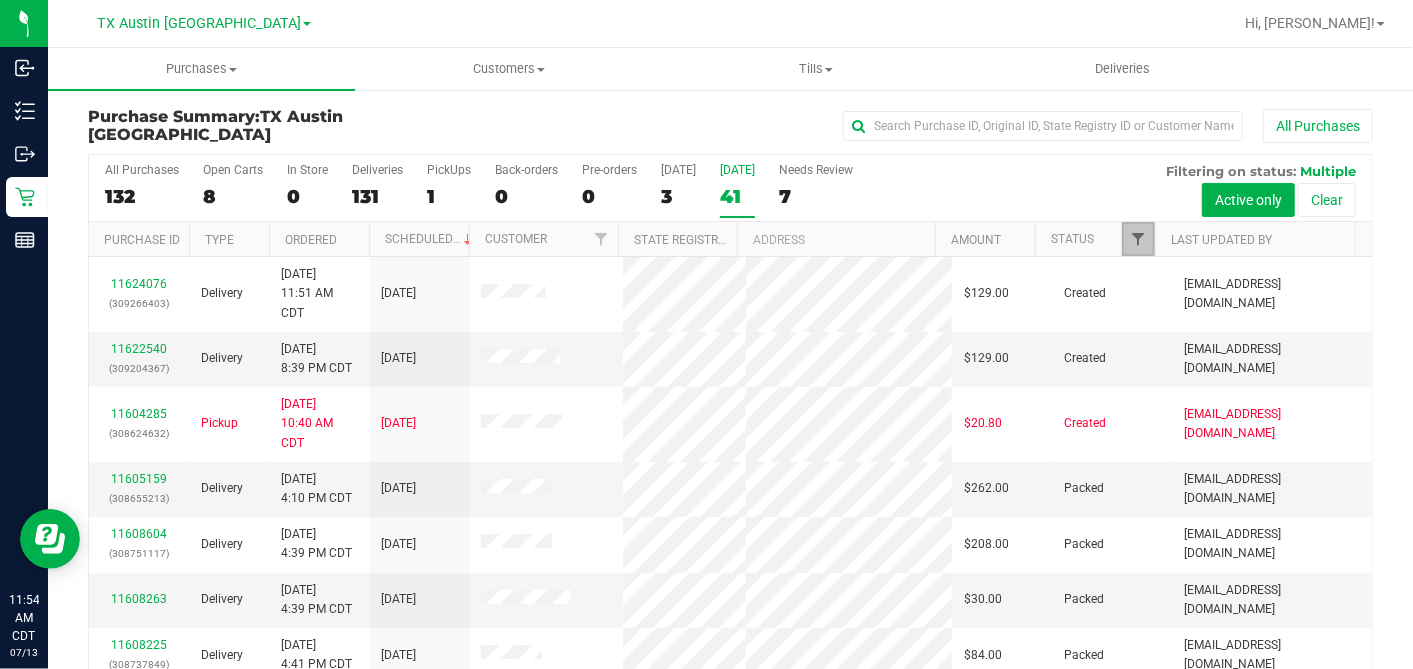click at bounding box center (1138, 239) 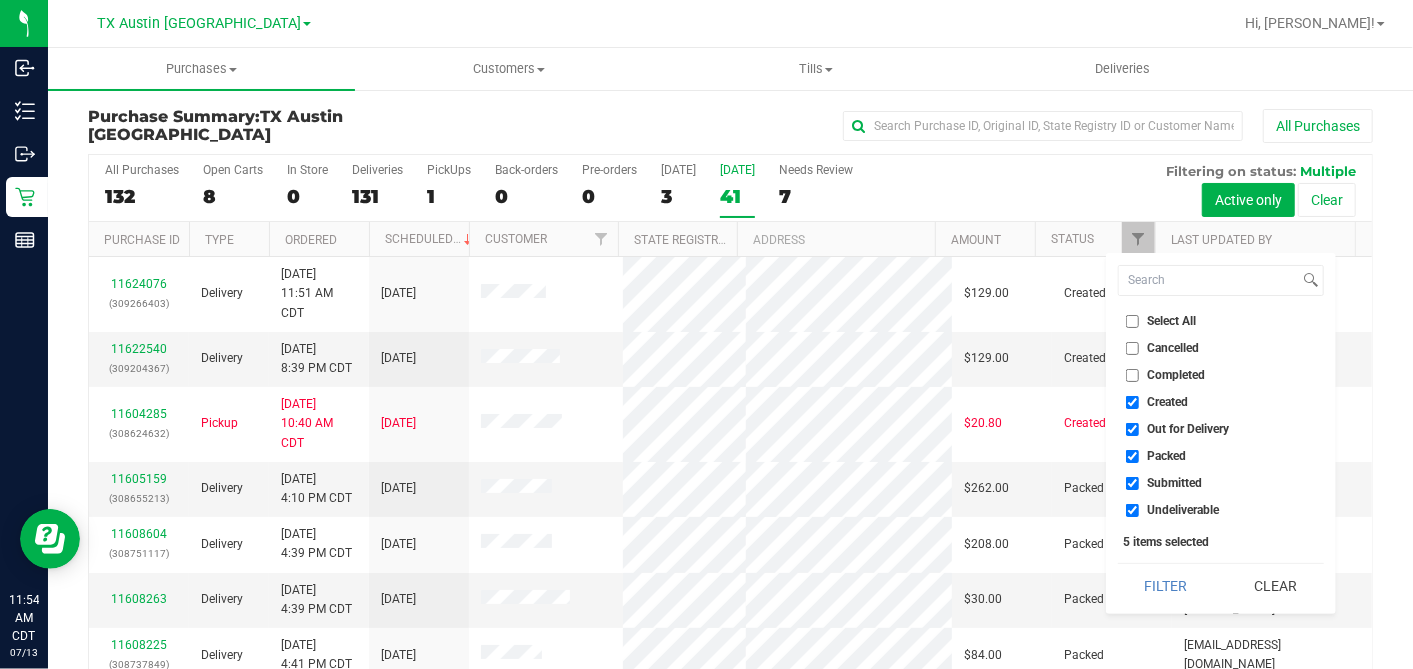 click on "Select All" at bounding box center (1132, 321) 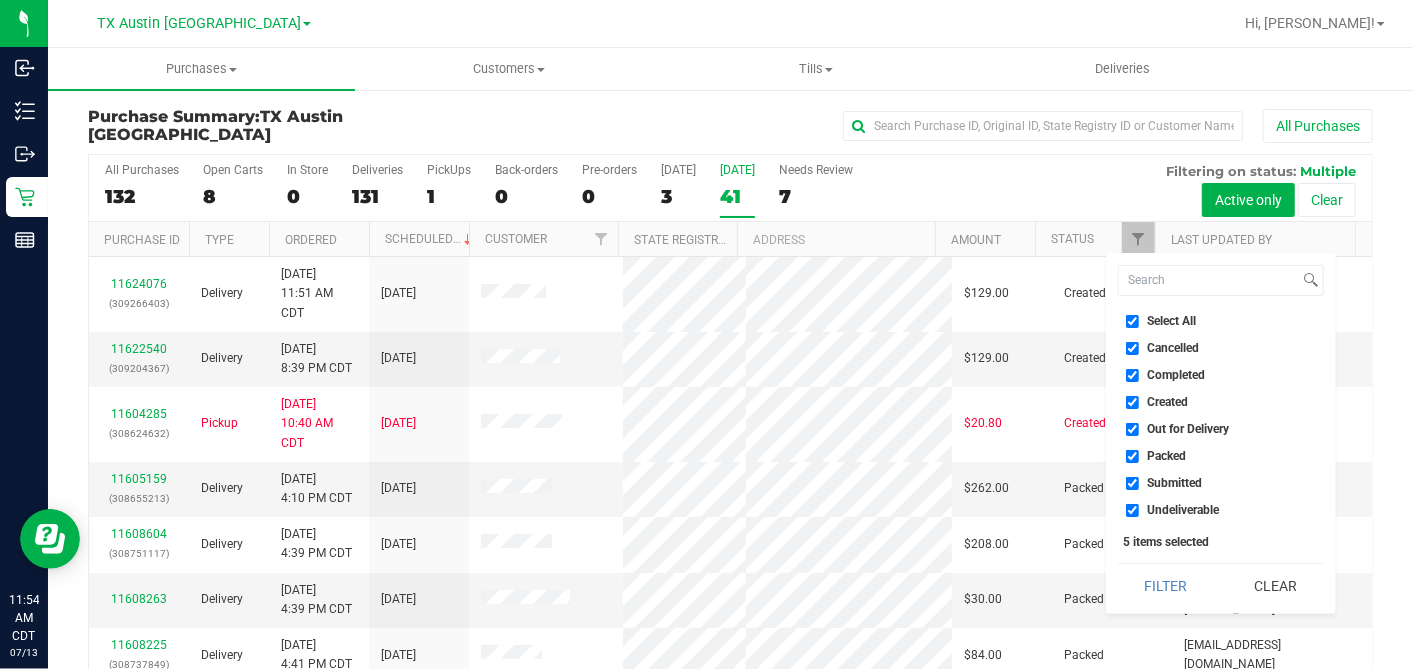 checkbox on "true" 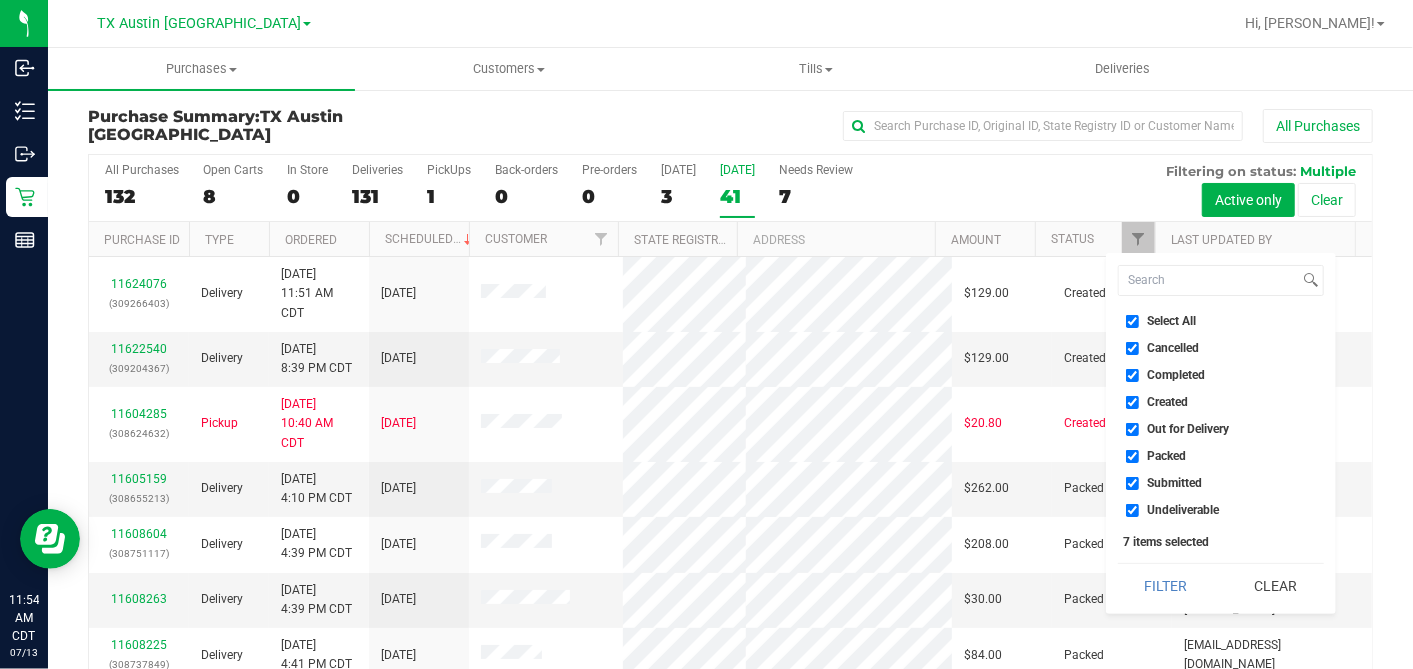 click on "Select All" at bounding box center (1132, 321) 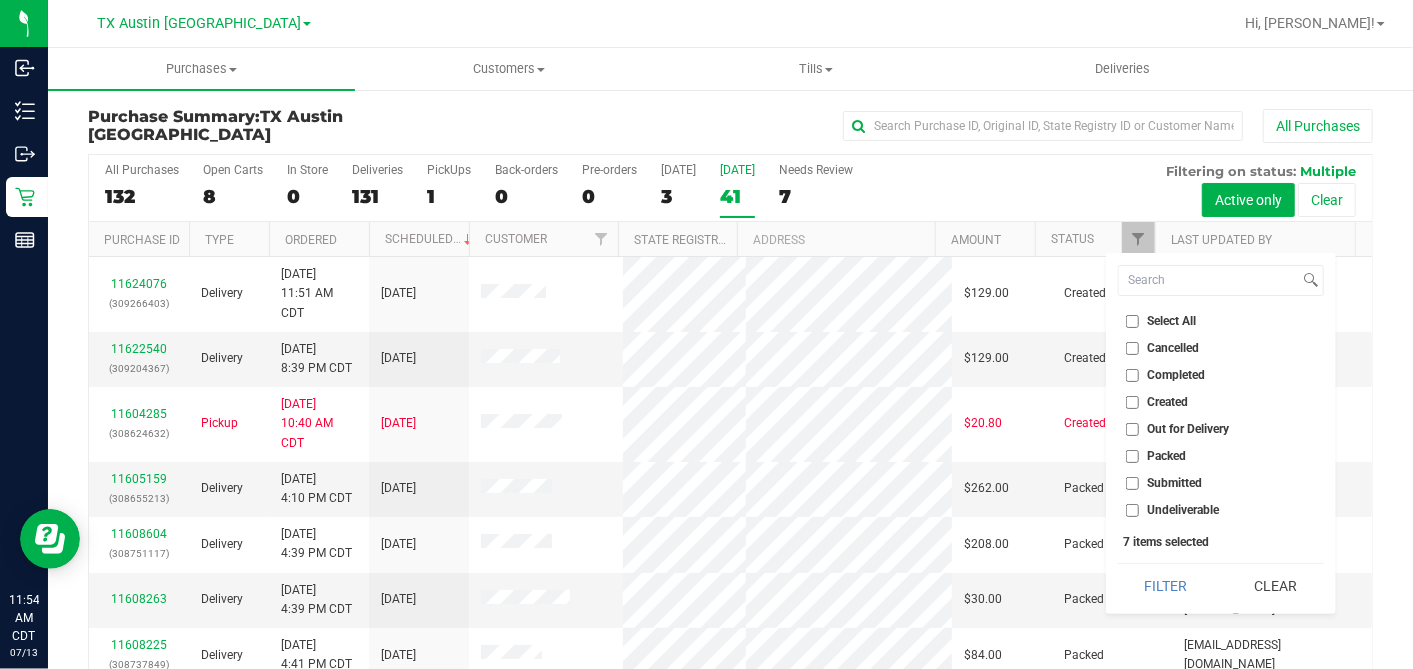 checkbox on "false" 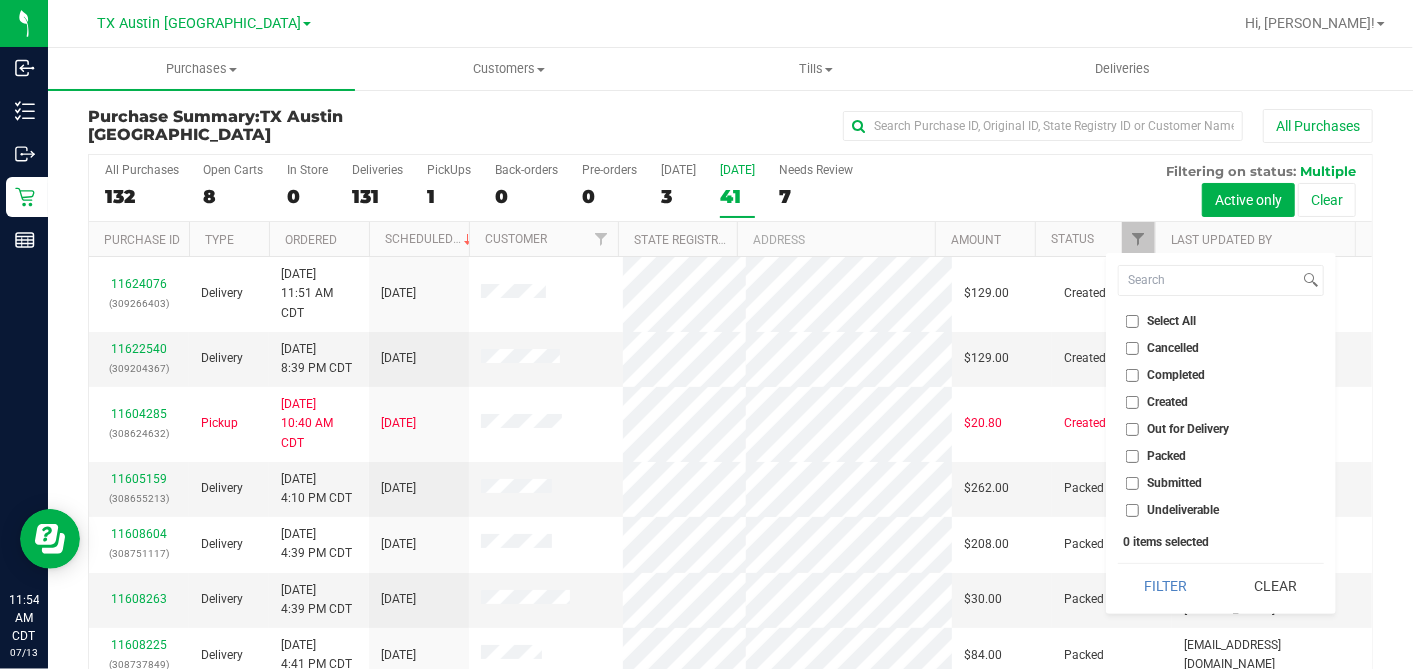 click on "Created" at bounding box center (1132, 402) 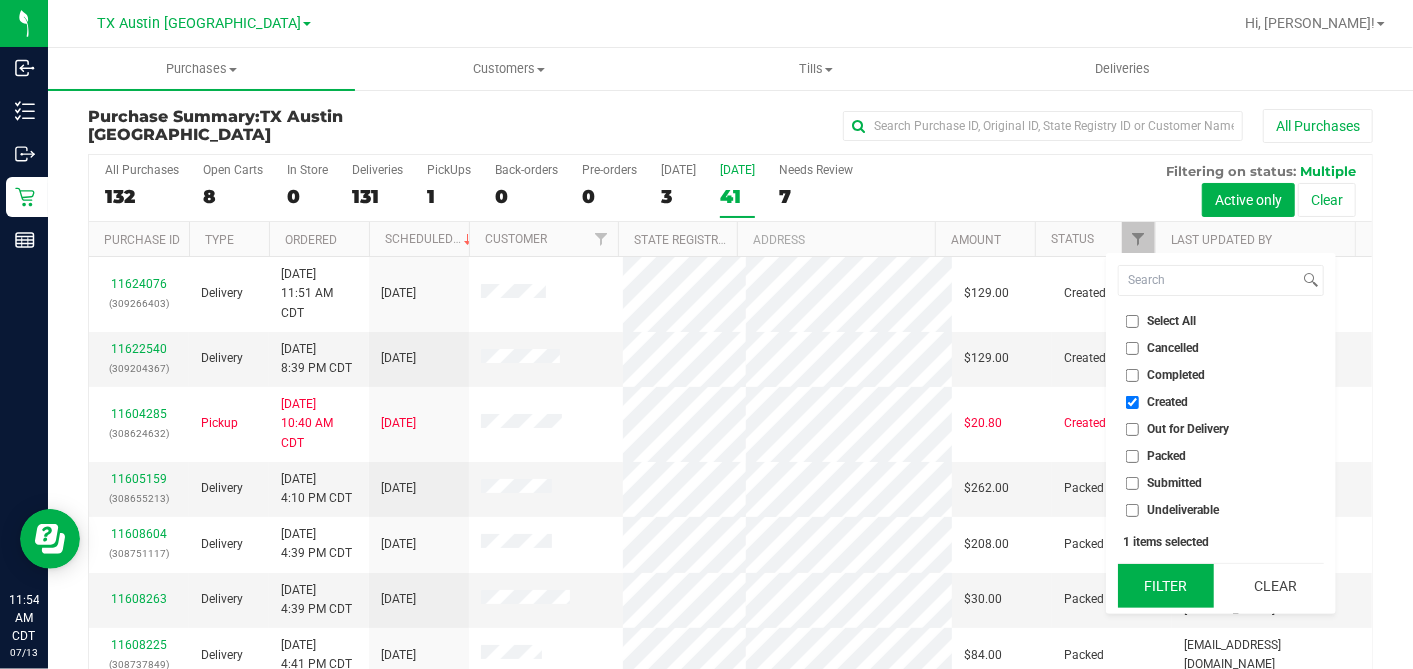 click on "Filter" at bounding box center [1166, 586] 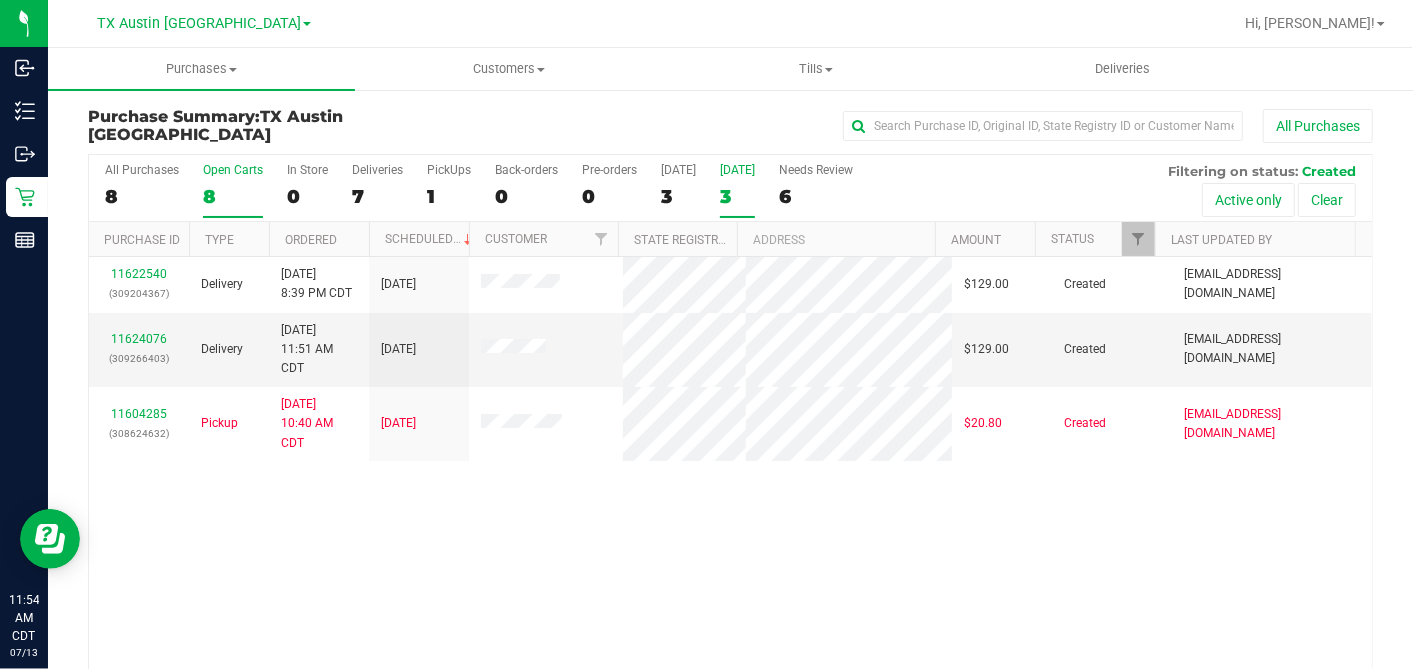 click on "8" at bounding box center [233, 196] 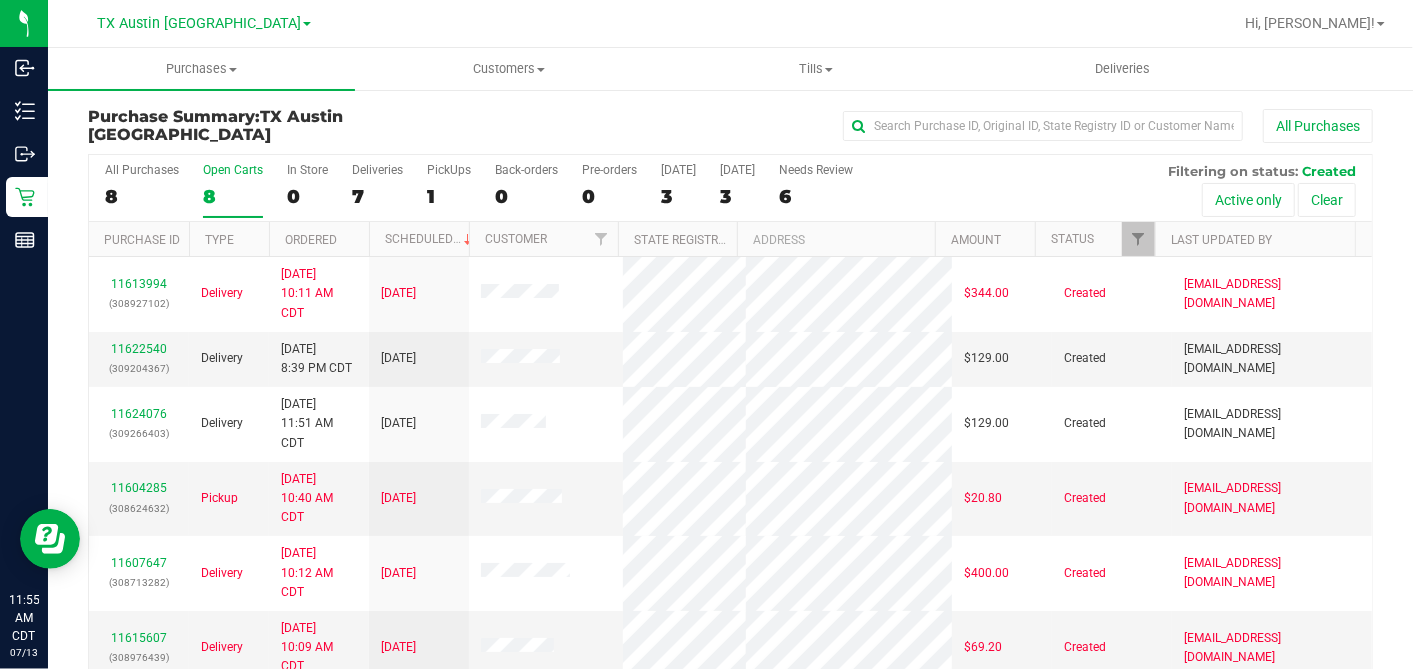 click on "Ordered" at bounding box center (319, 239) 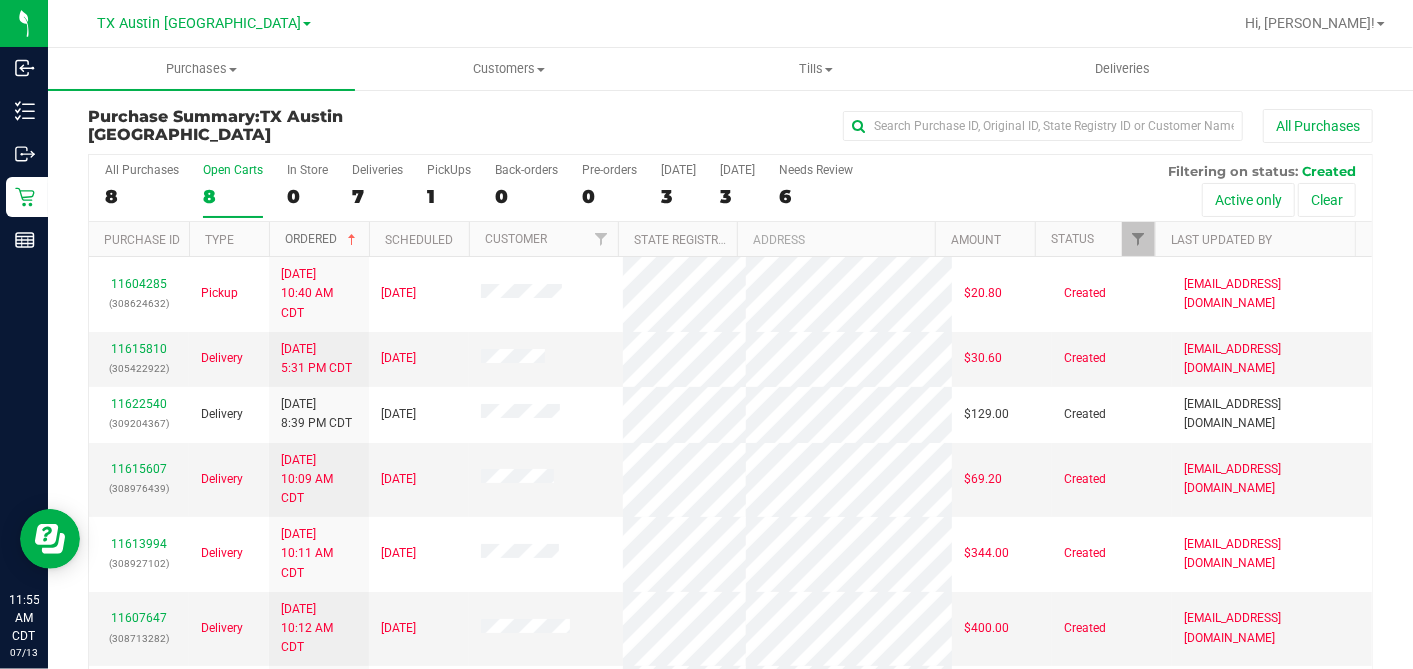 click at bounding box center (352, 240) 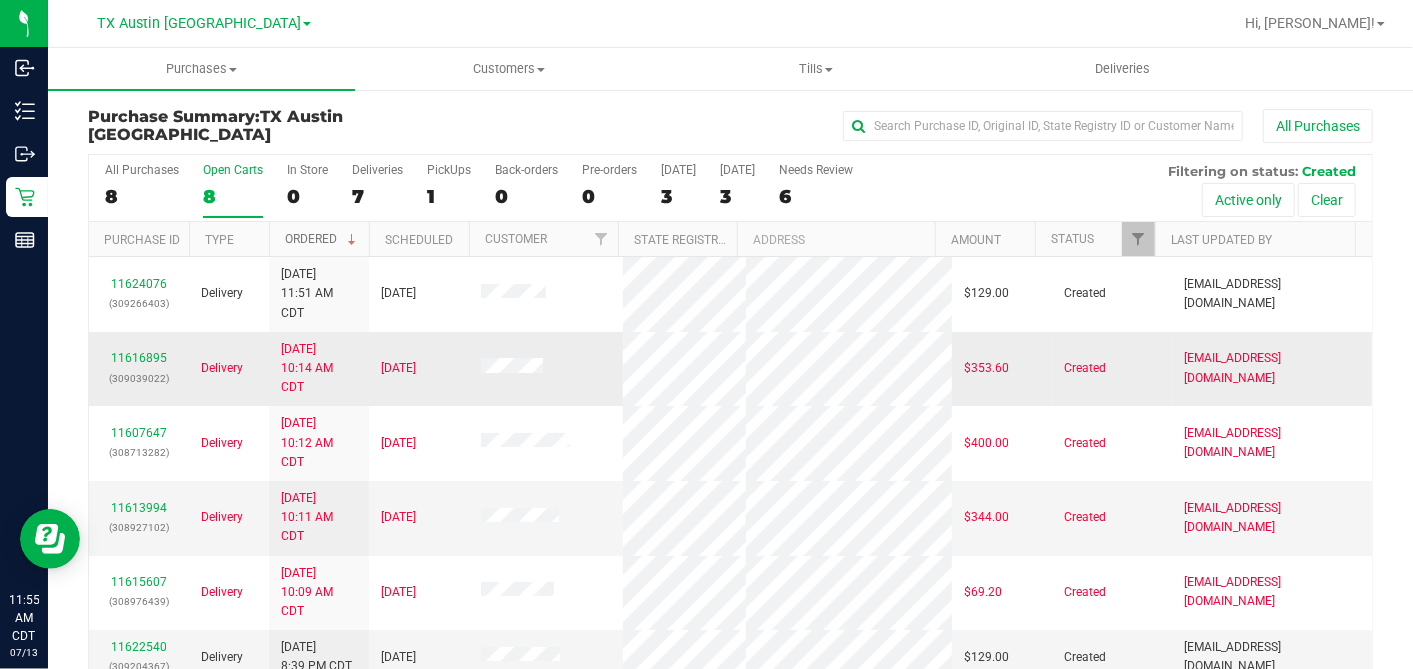 scroll, scrollTop: 153, scrollLeft: 0, axis: vertical 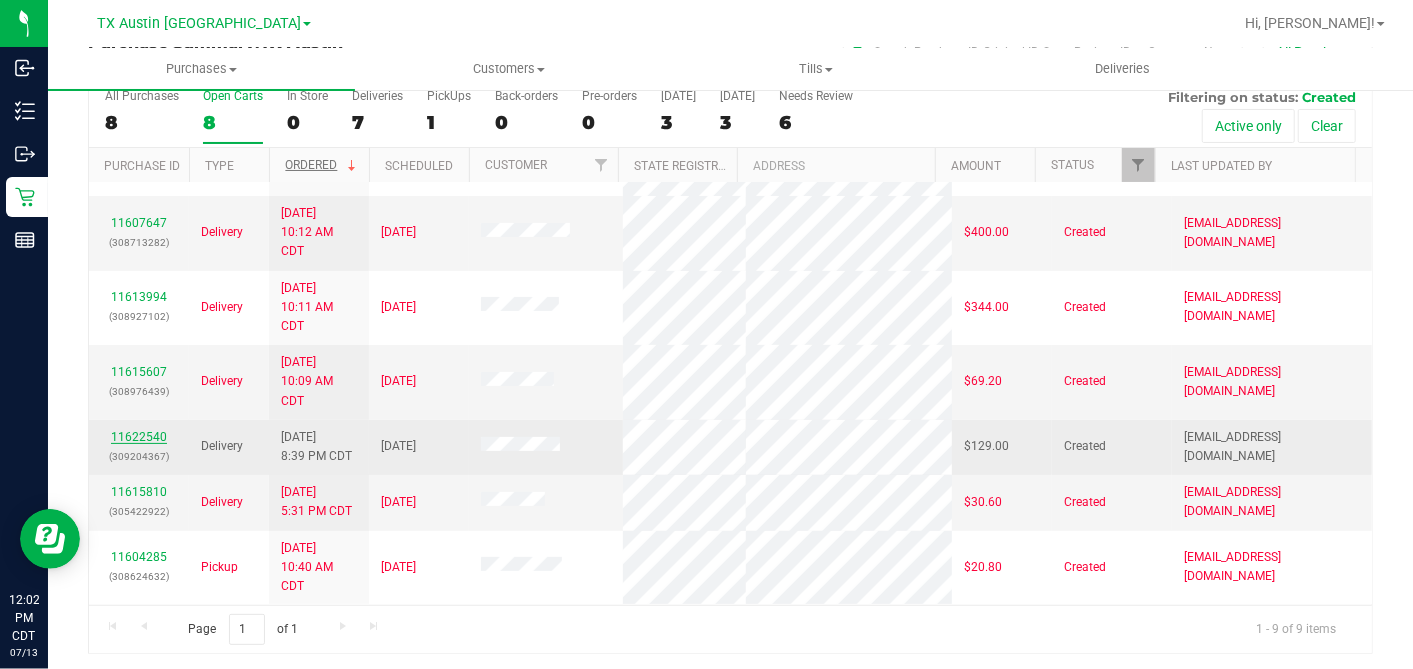 click on "11622540" at bounding box center [139, 437] 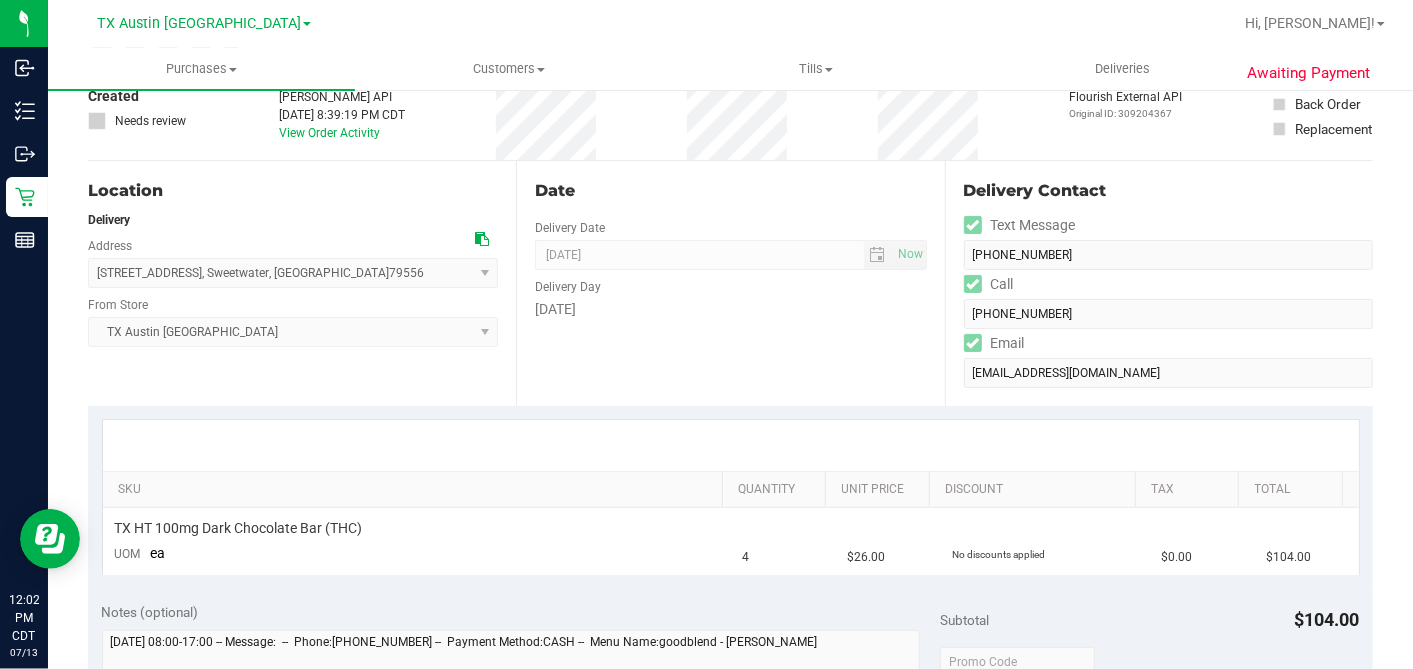 scroll, scrollTop: 0, scrollLeft: 0, axis: both 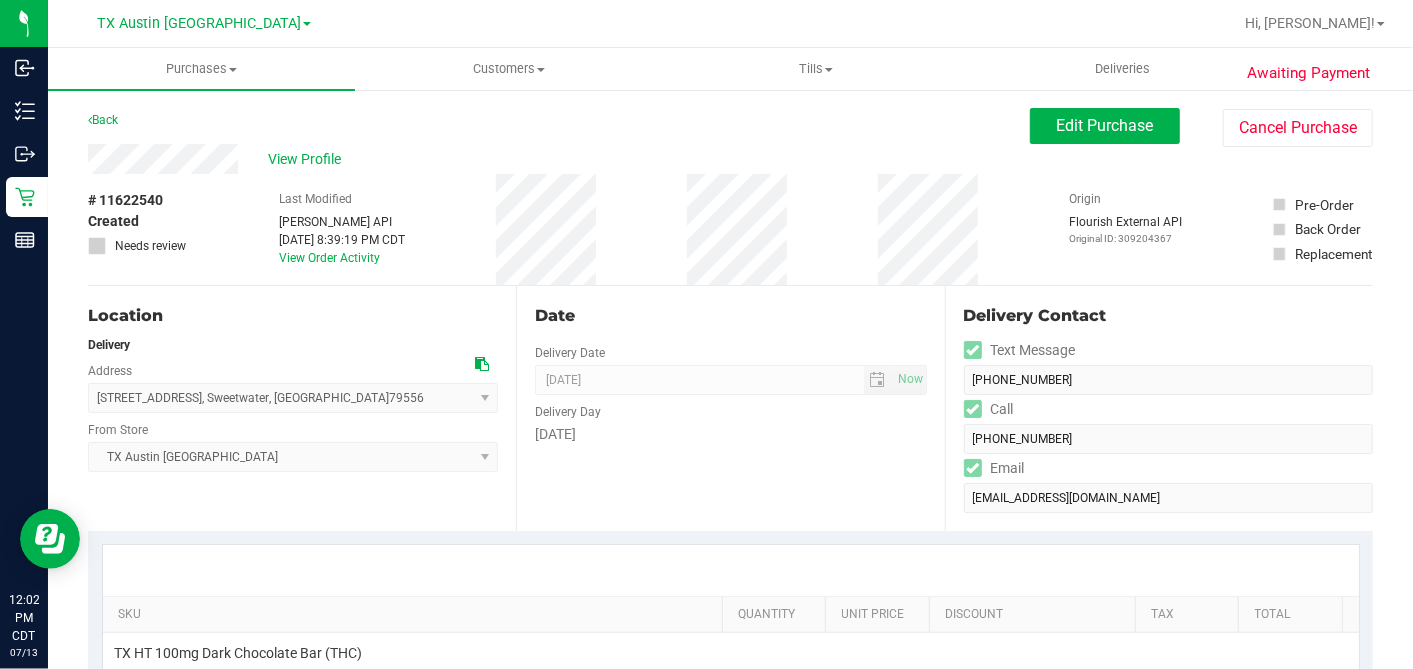 click at bounding box center (482, 364) 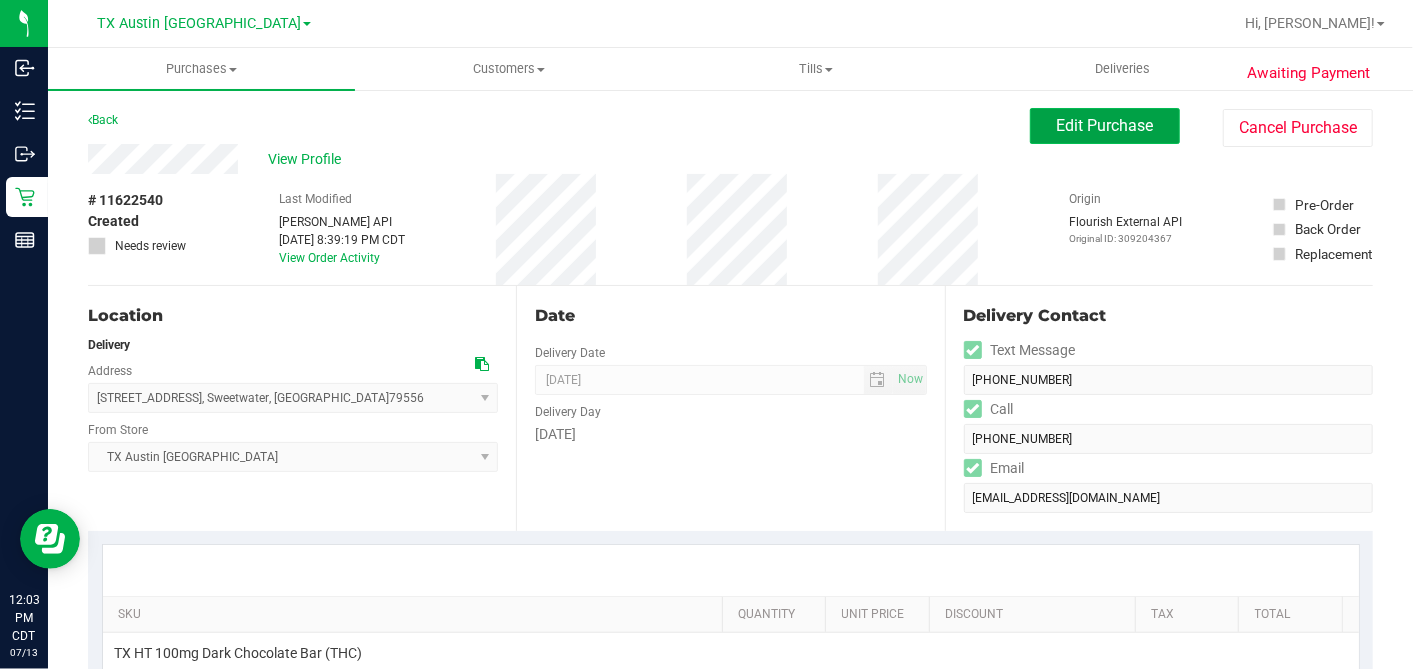 click on "Edit Purchase" at bounding box center (1105, 126) 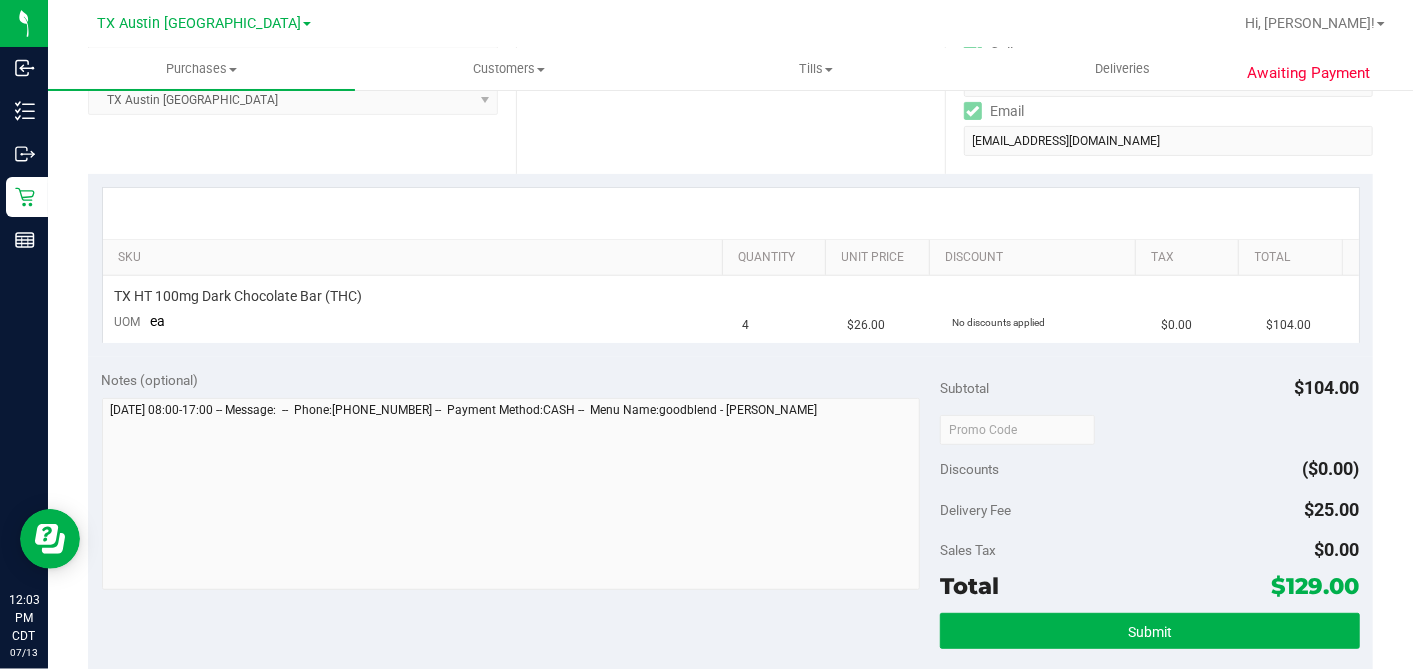 scroll, scrollTop: 555, scrollLeft: 0, axis: vertical 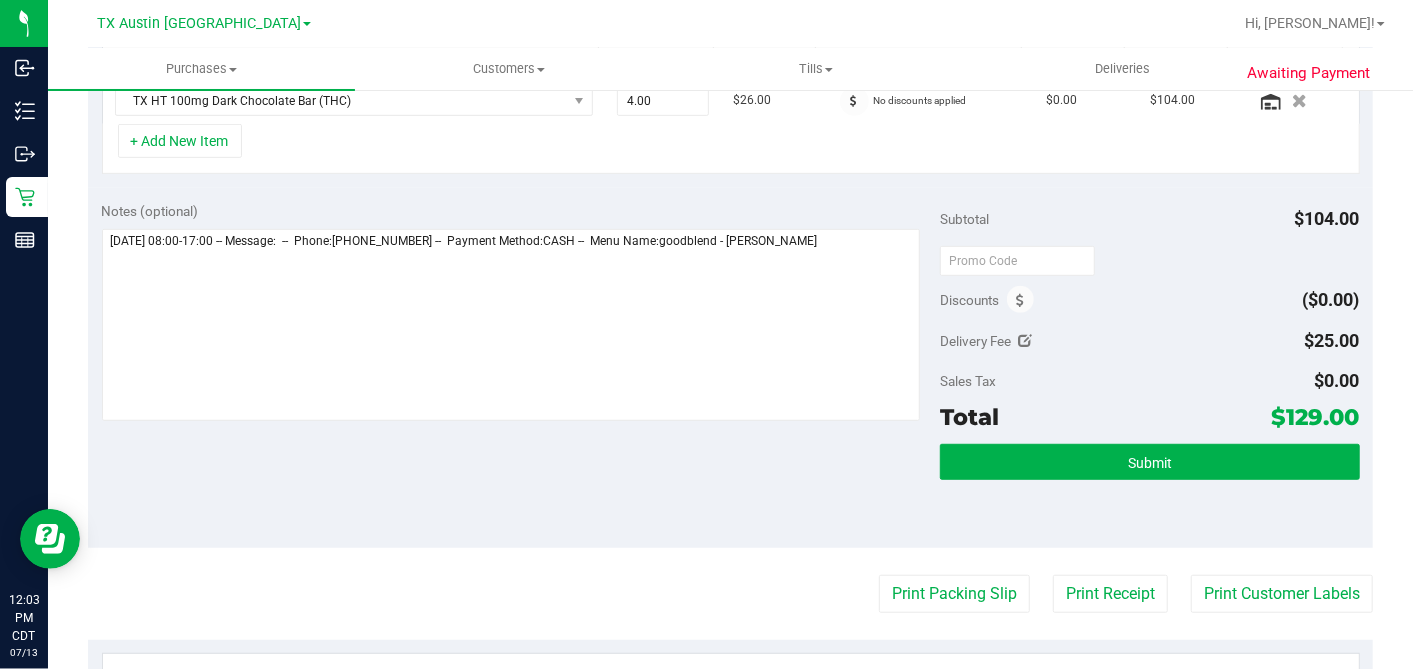 drag, startPoint x: 835, startPoint y: 234, endPoint x: 865, endPoint y: 208, distance: 39.698868 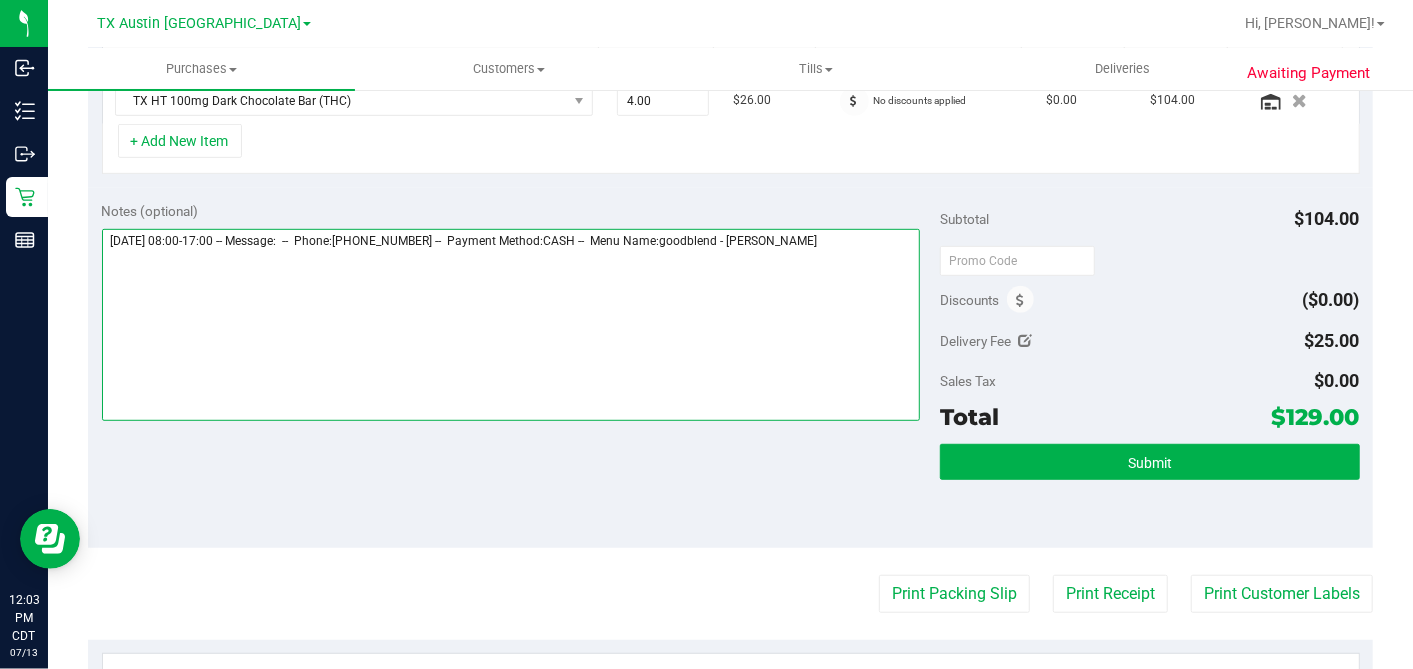 click at bounding box center [511, 325] 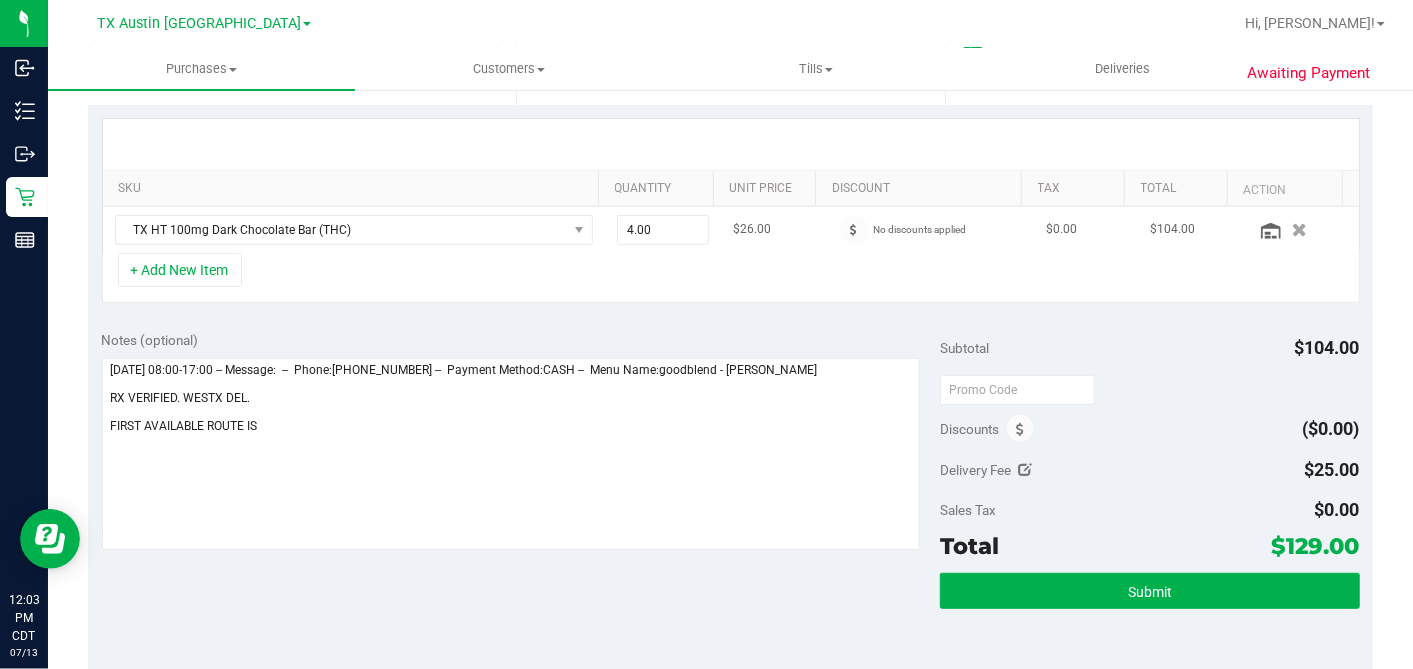 scroll, scrollTop: 555, scrollLeft: 0, axis: vertical 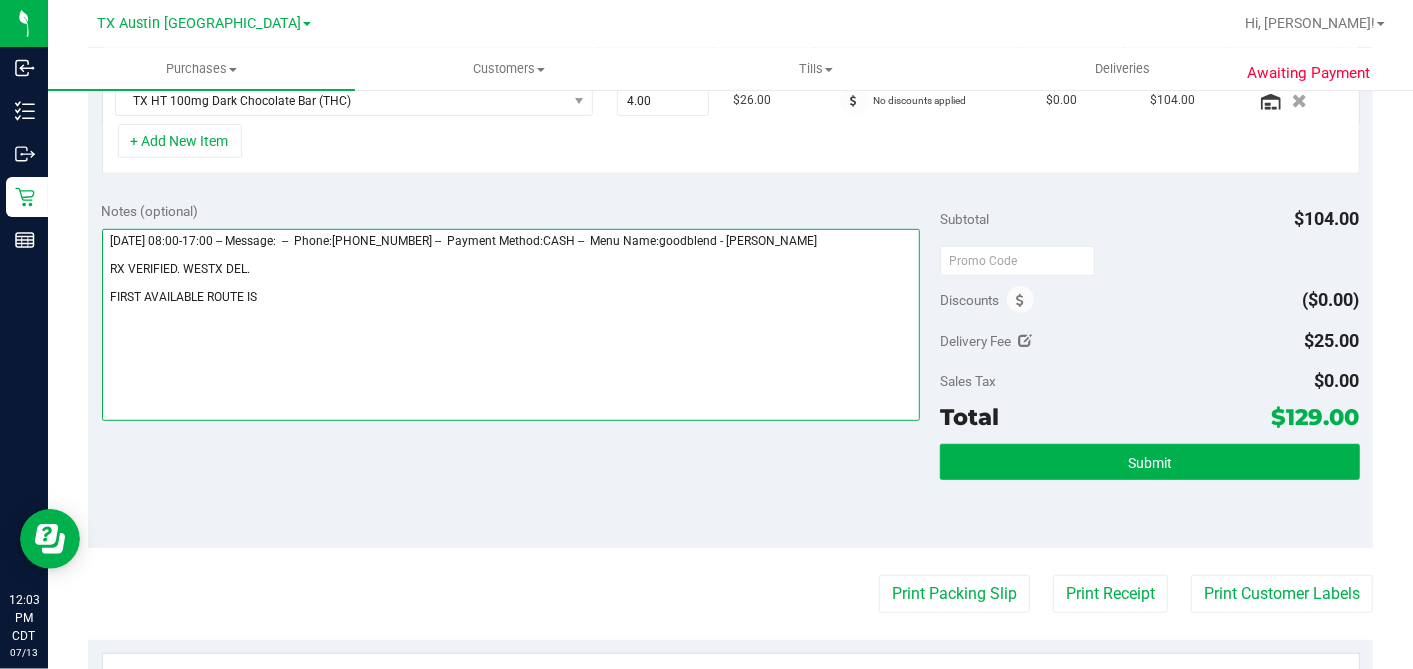click at bounding box center (511, 325) 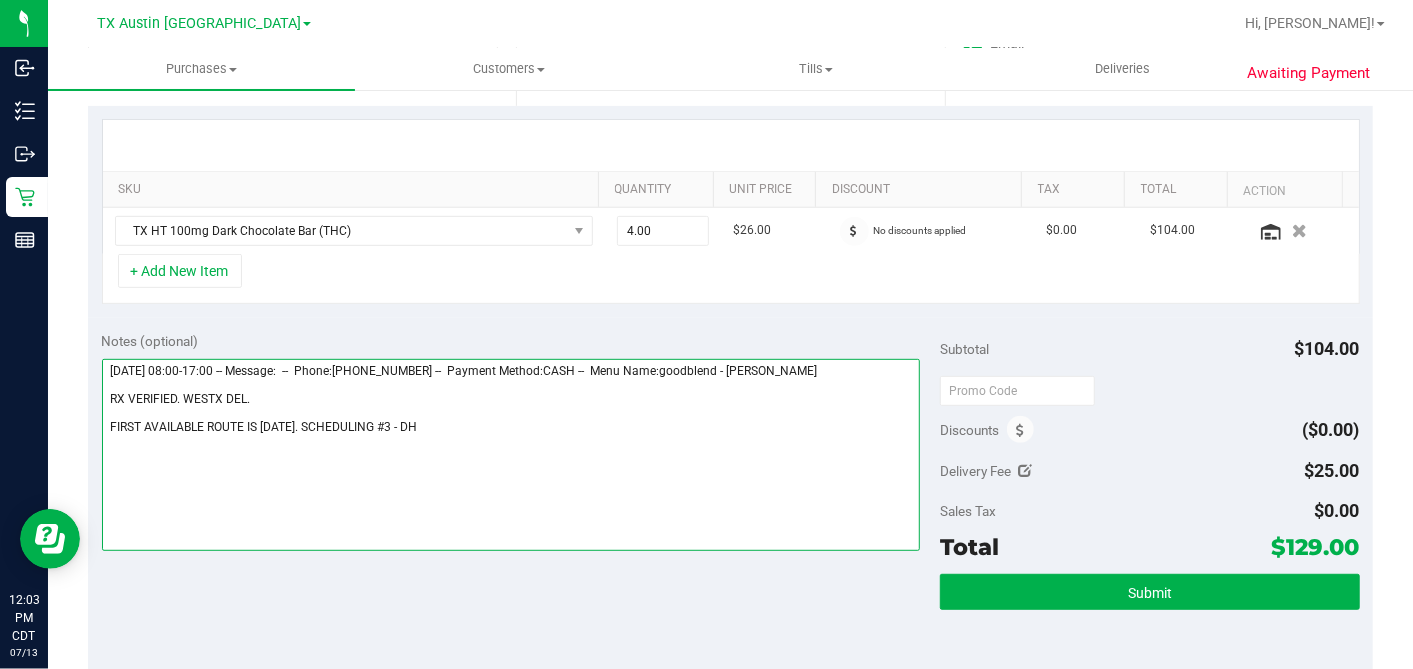 scroll, scrollTop: 444, scrollLeft: 0, axis: vertical 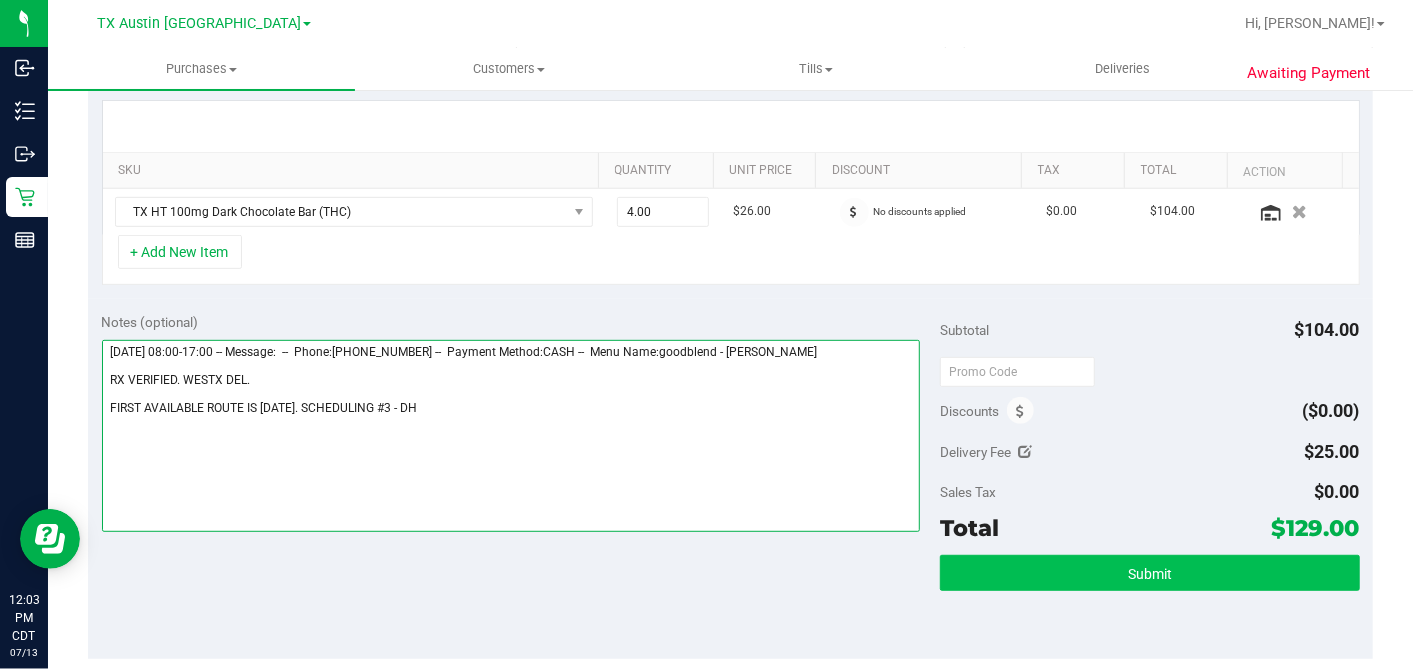 type on "Monday 07/14/2025 08:00-17:00 -- Message:  --  Phone:3252079614 --  Payment Method:CASH --  Menu Name:goodblend - Austin Delivery
RX VERIFIED. WESTX DEL.
FIRST AVAILABLE ROUTE IS MON 7/14. SCHEDULING #3 - DH" 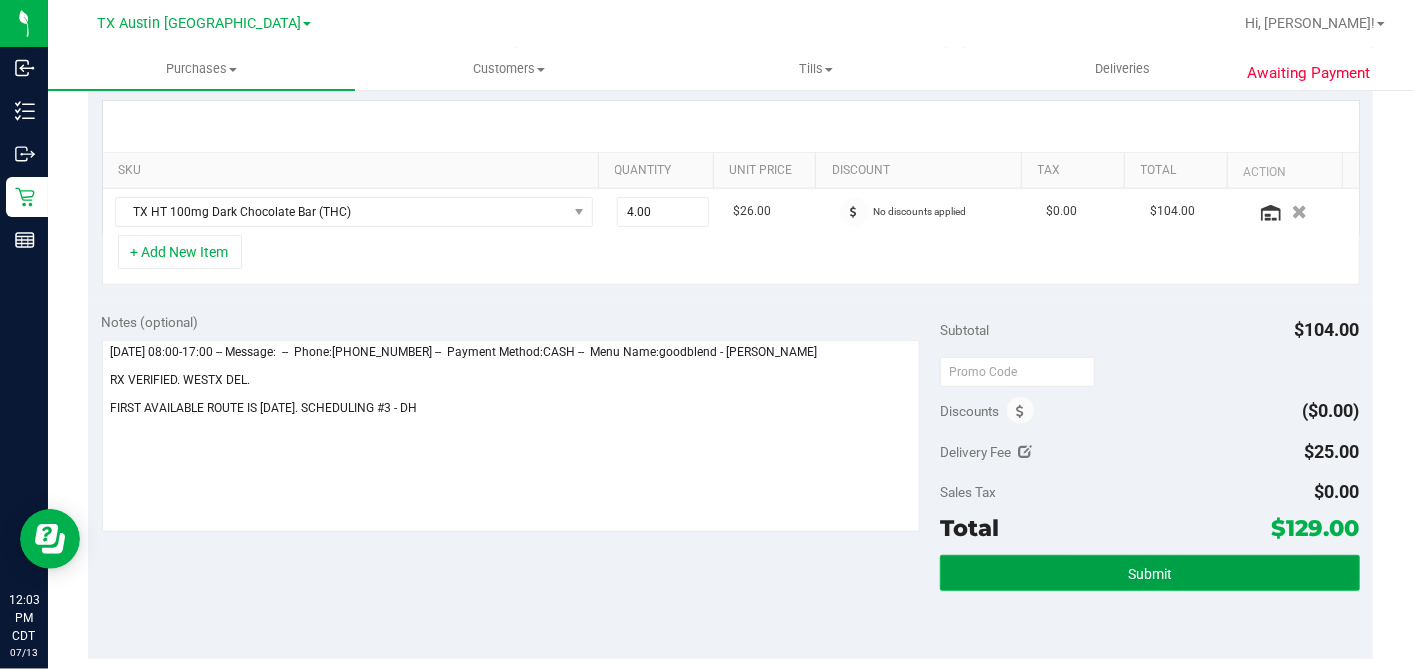 click on "Submit" at bounding box center [1149, 573] 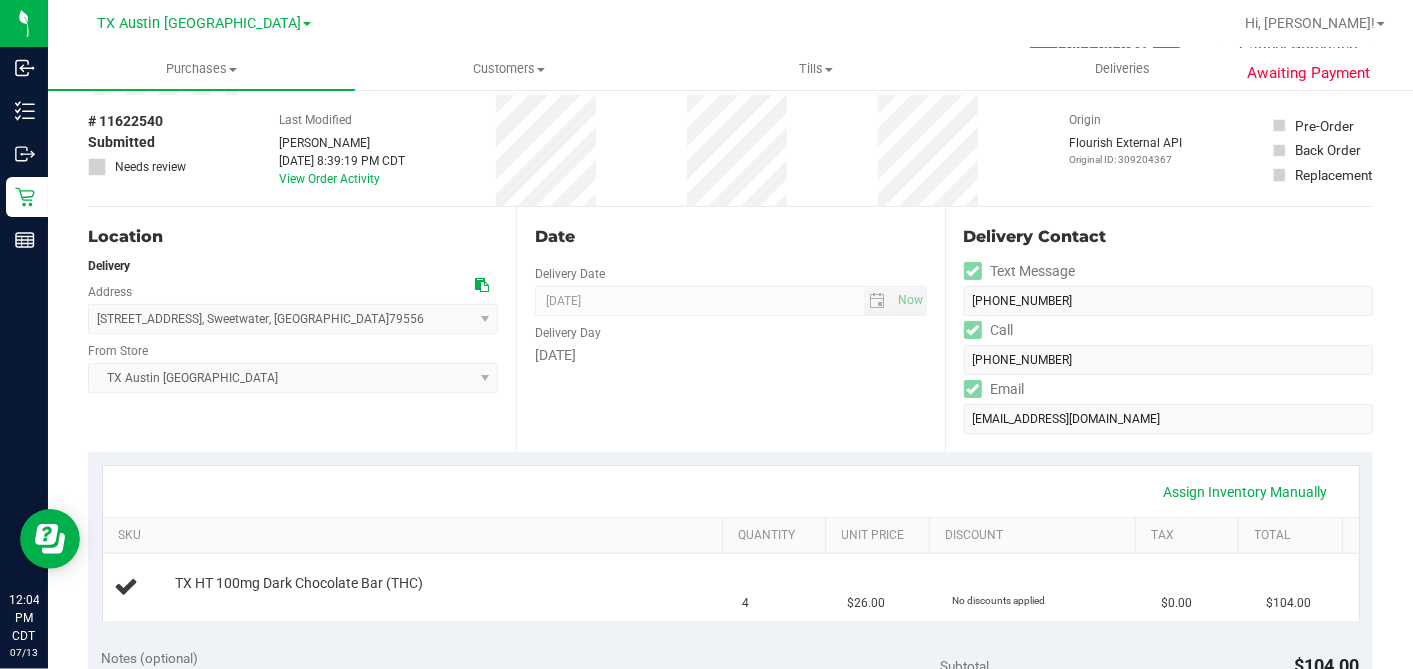 scroll, scrollTop: 0, scrollLeft: 0, axis: both 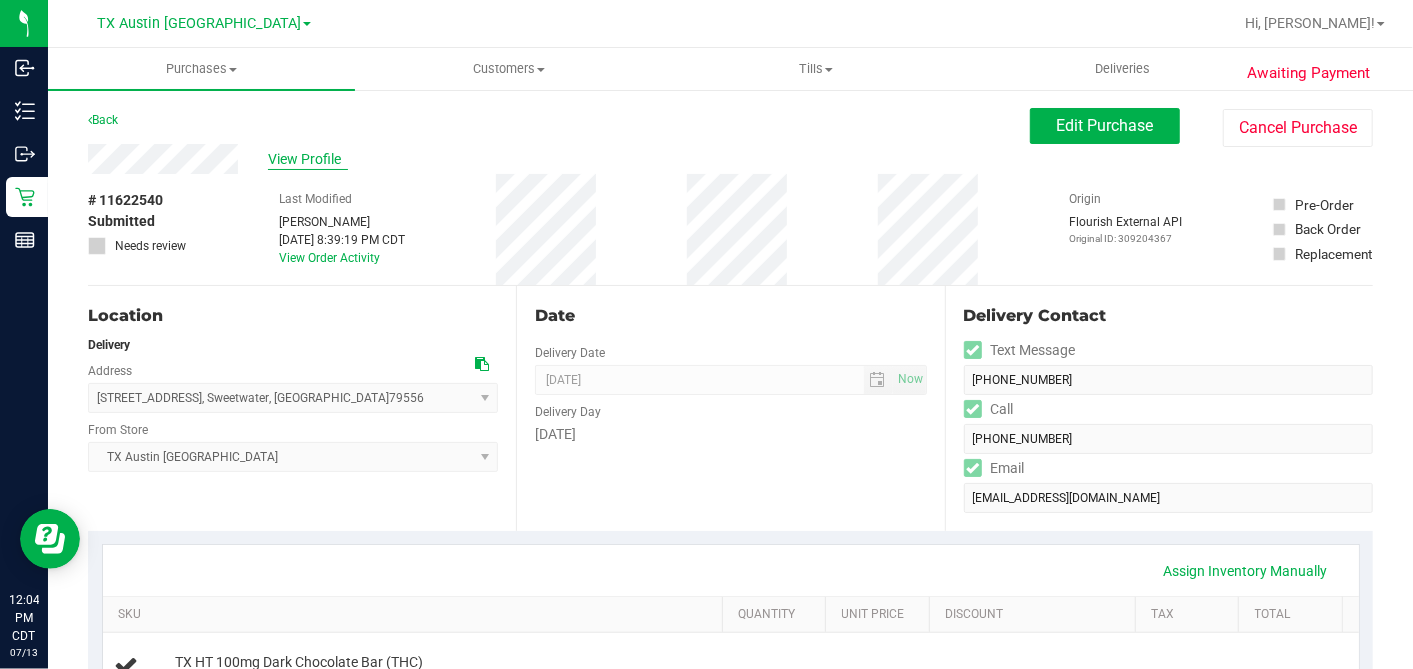click on "View Profile" at bounding box center (308, 159) 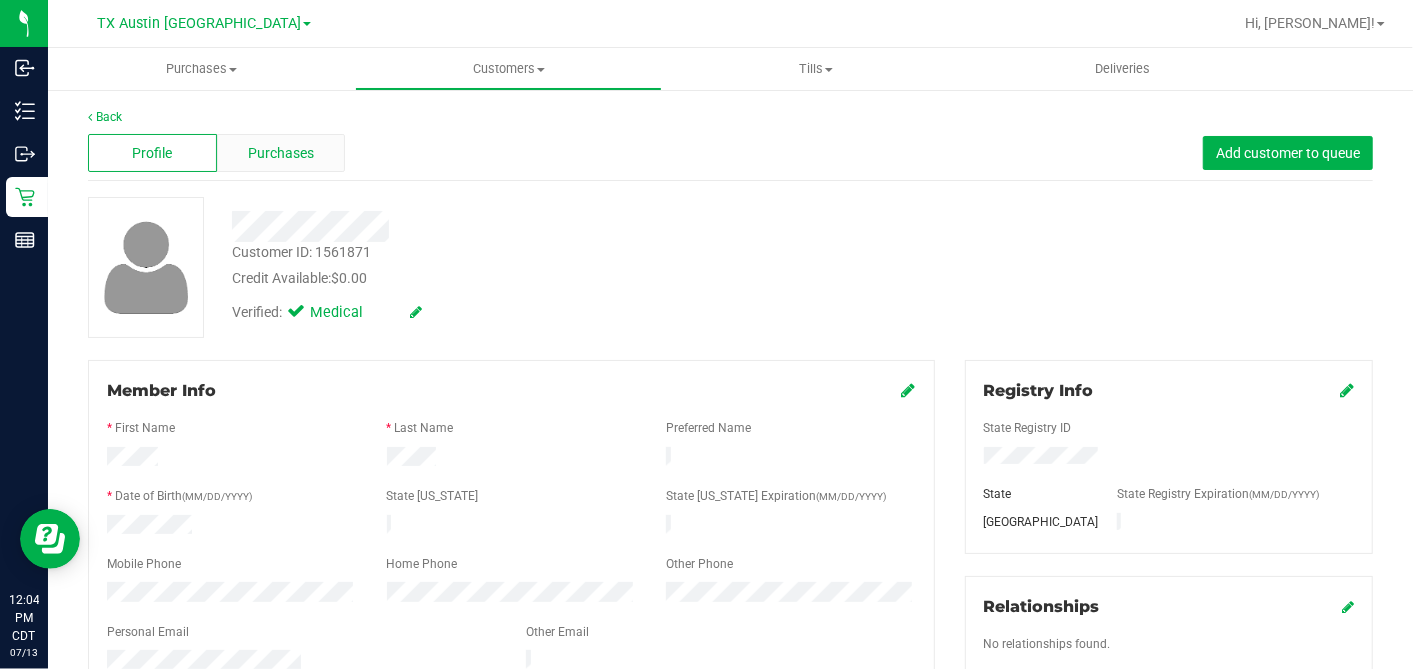 click on "Purchases" at bounding box center [281, 153] 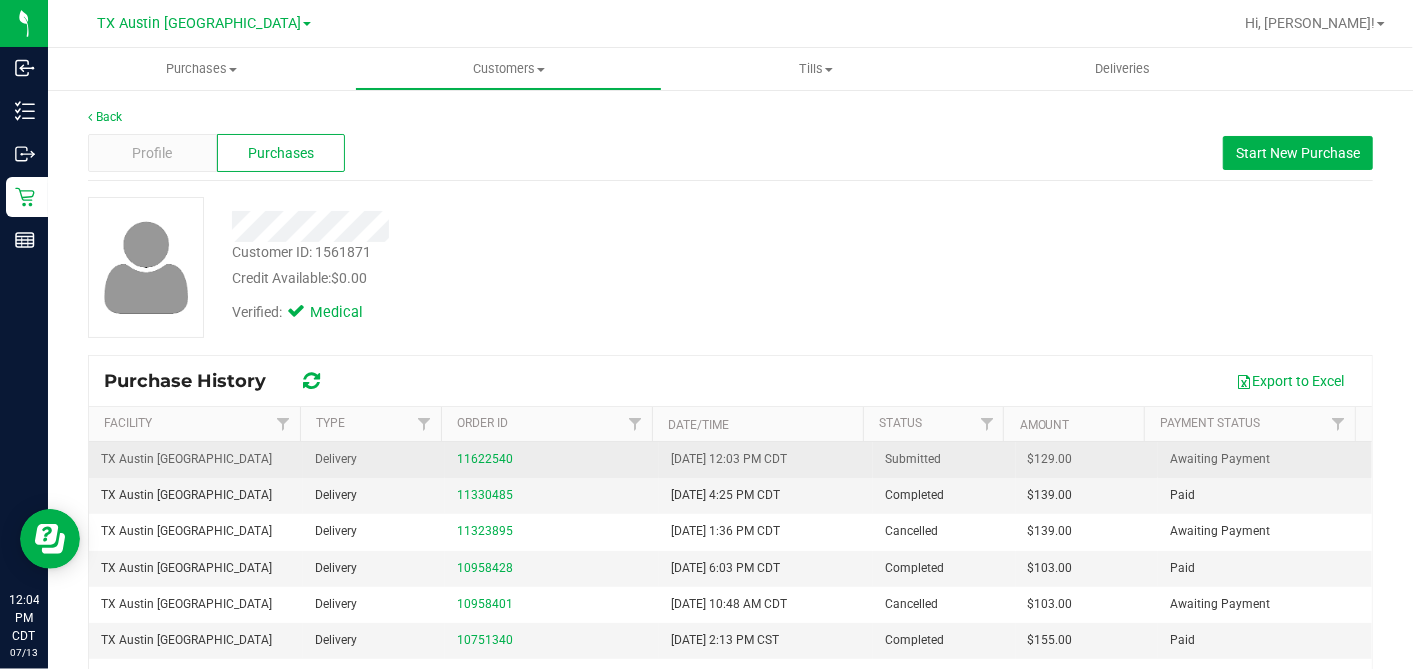 click on "$129.00" at bounding box center (1050, 459) 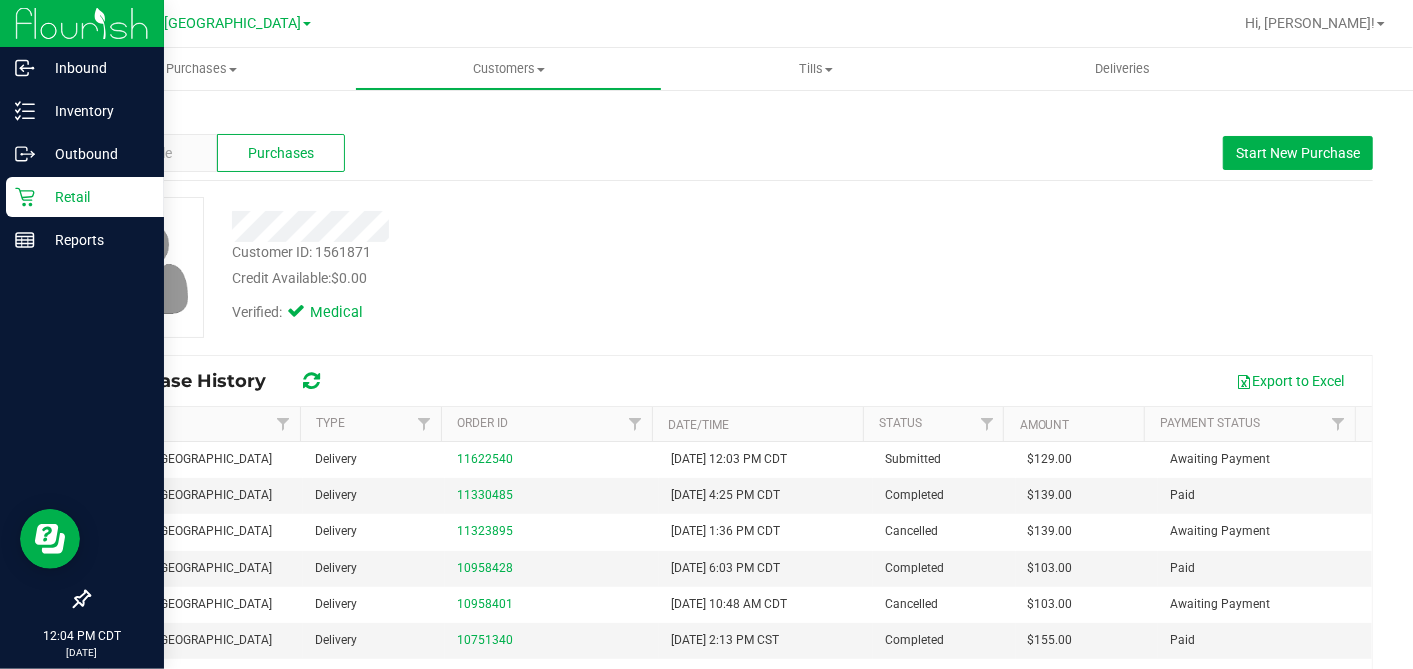 click 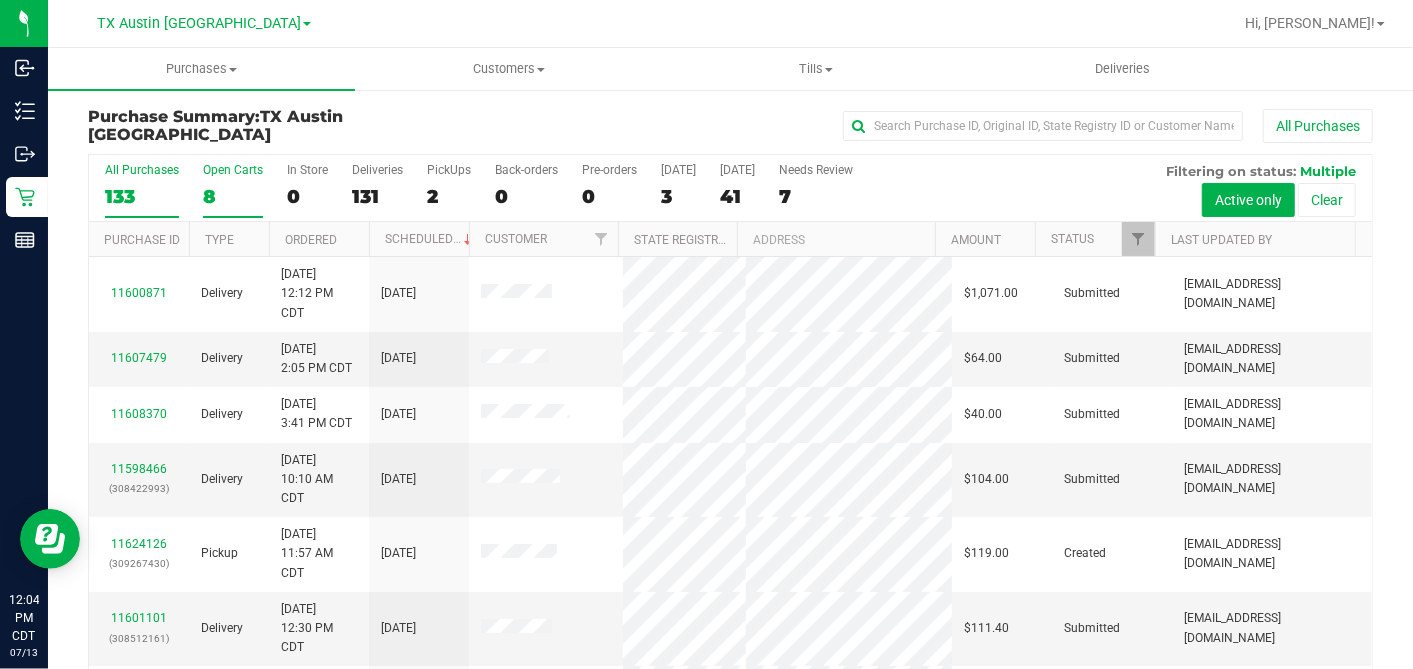 click on "8" at bounding box center [233, 196] 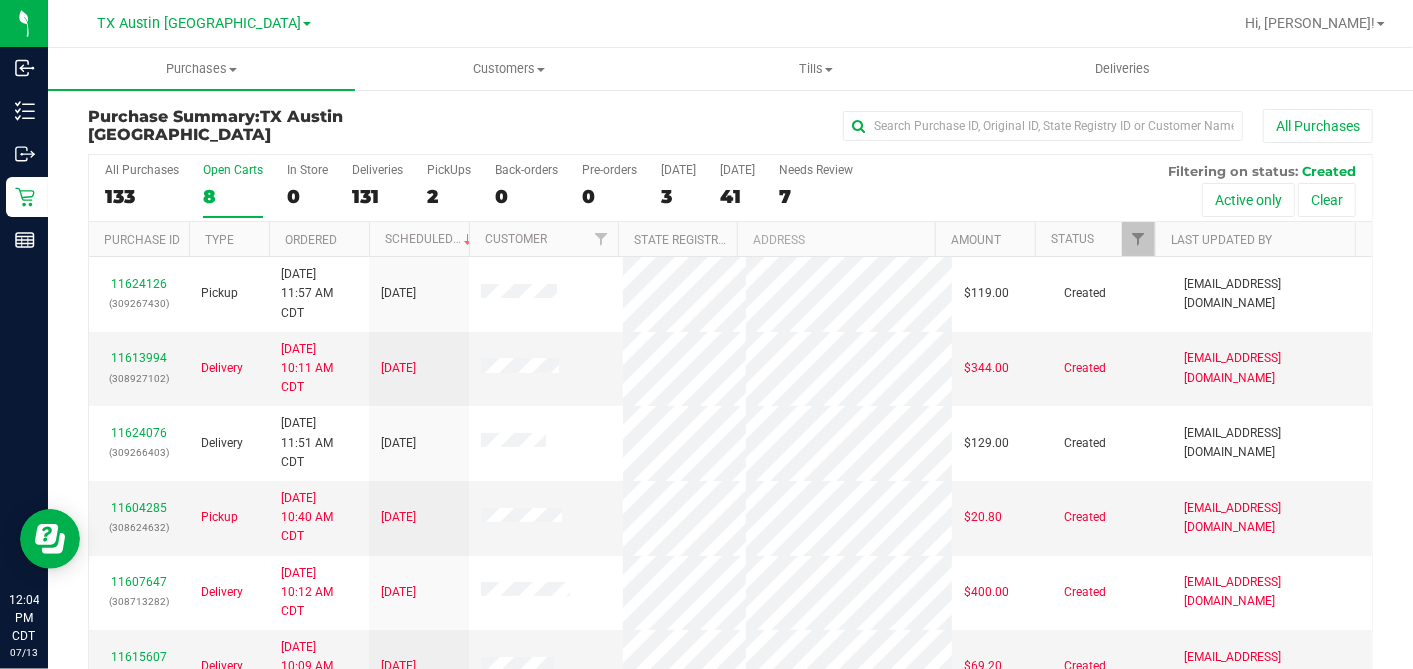 click on "Ordered" at bounding box center (319, 239) 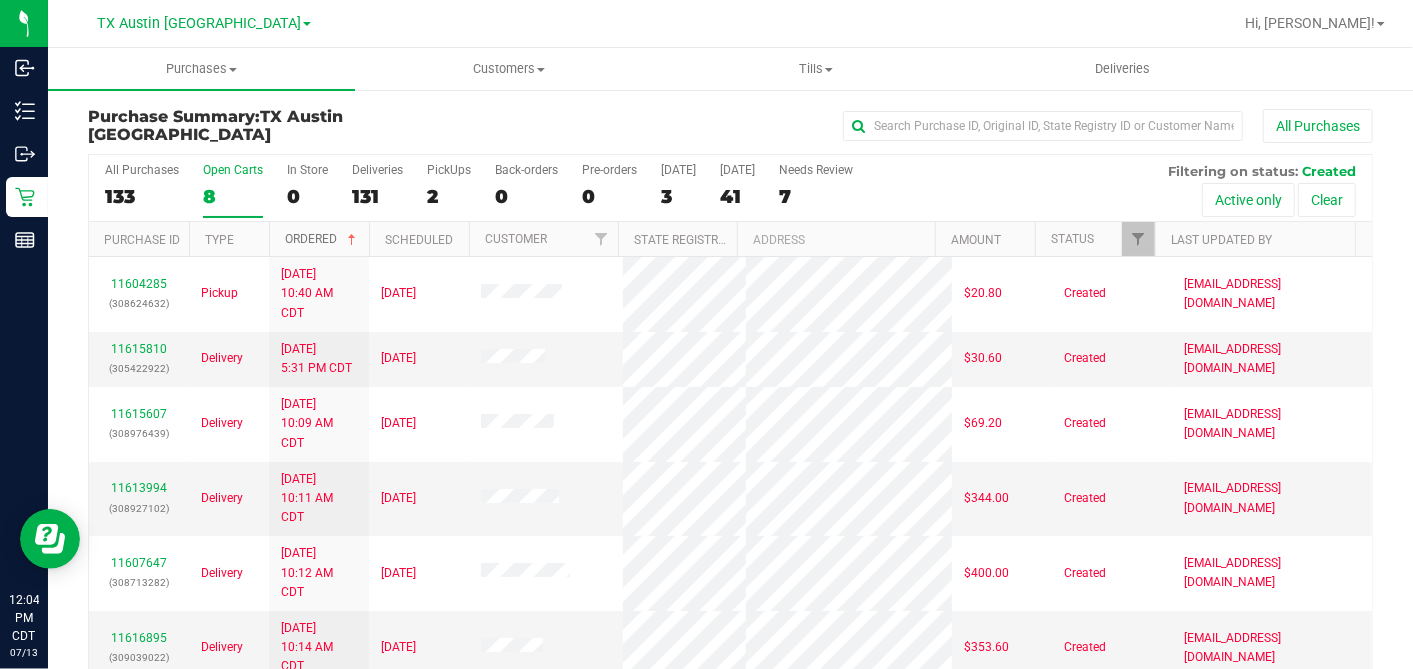 click at bounding box center (352, 240) 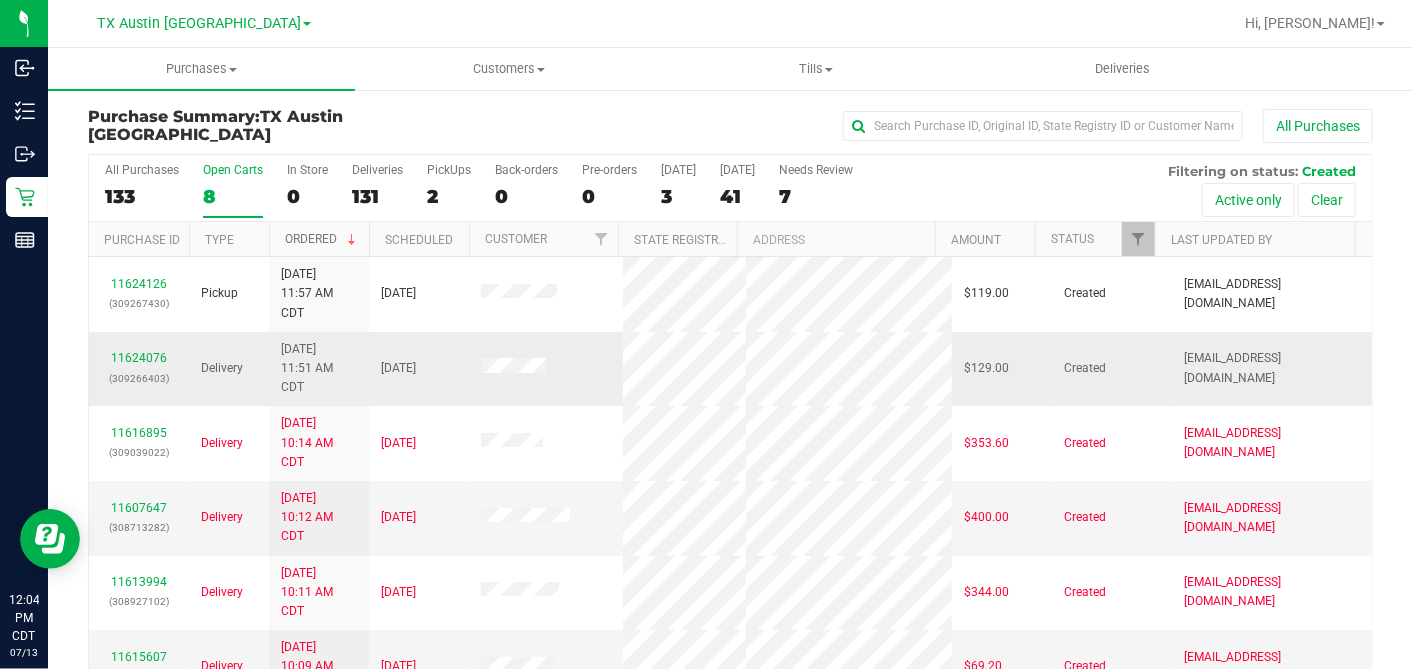 scroll, scrollTop: 172, scrollLeft: 0, axis: vertical 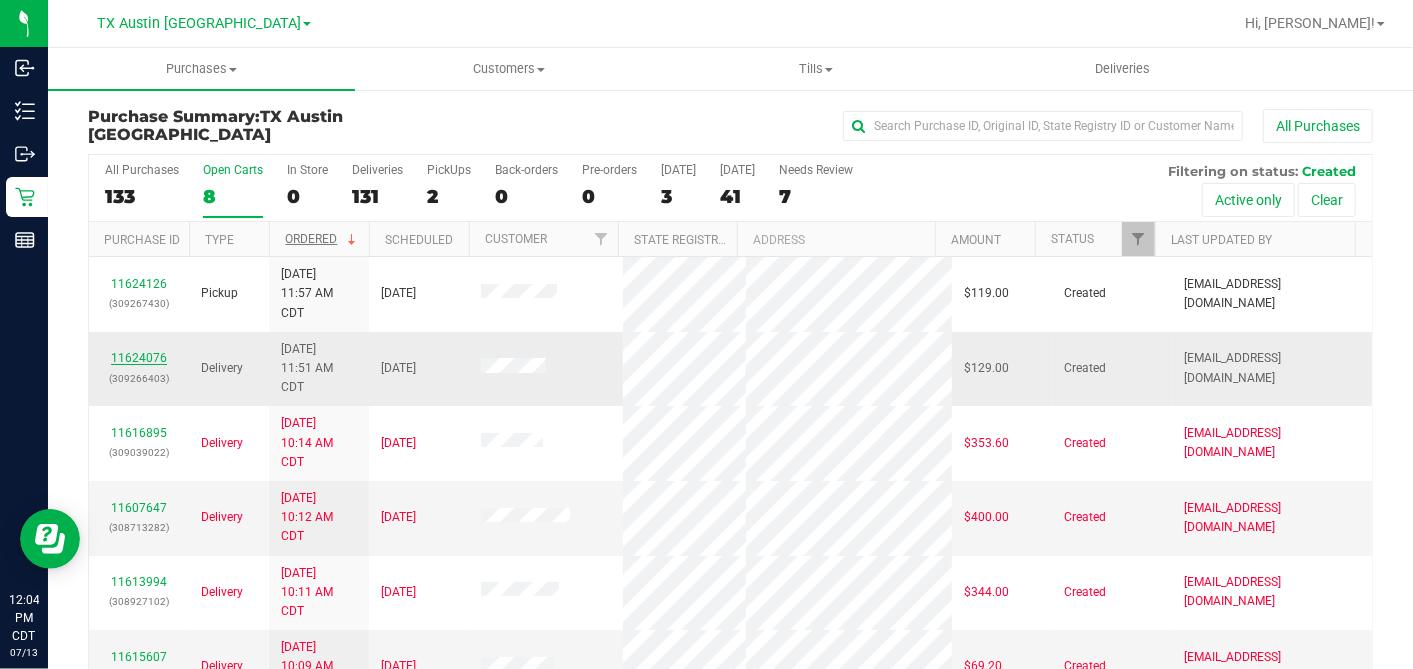 click on "11624076" at bounding box center (139, 358) 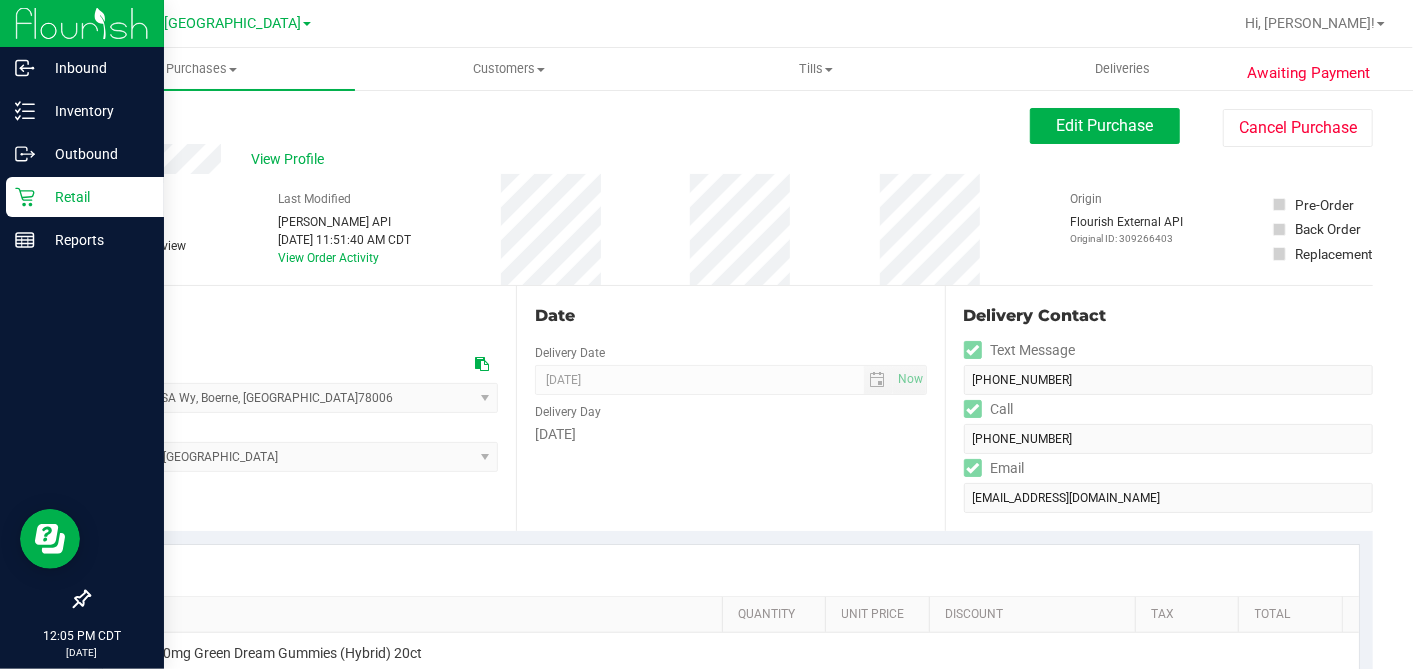 click on "Retail" at bounding box center (95, 197) 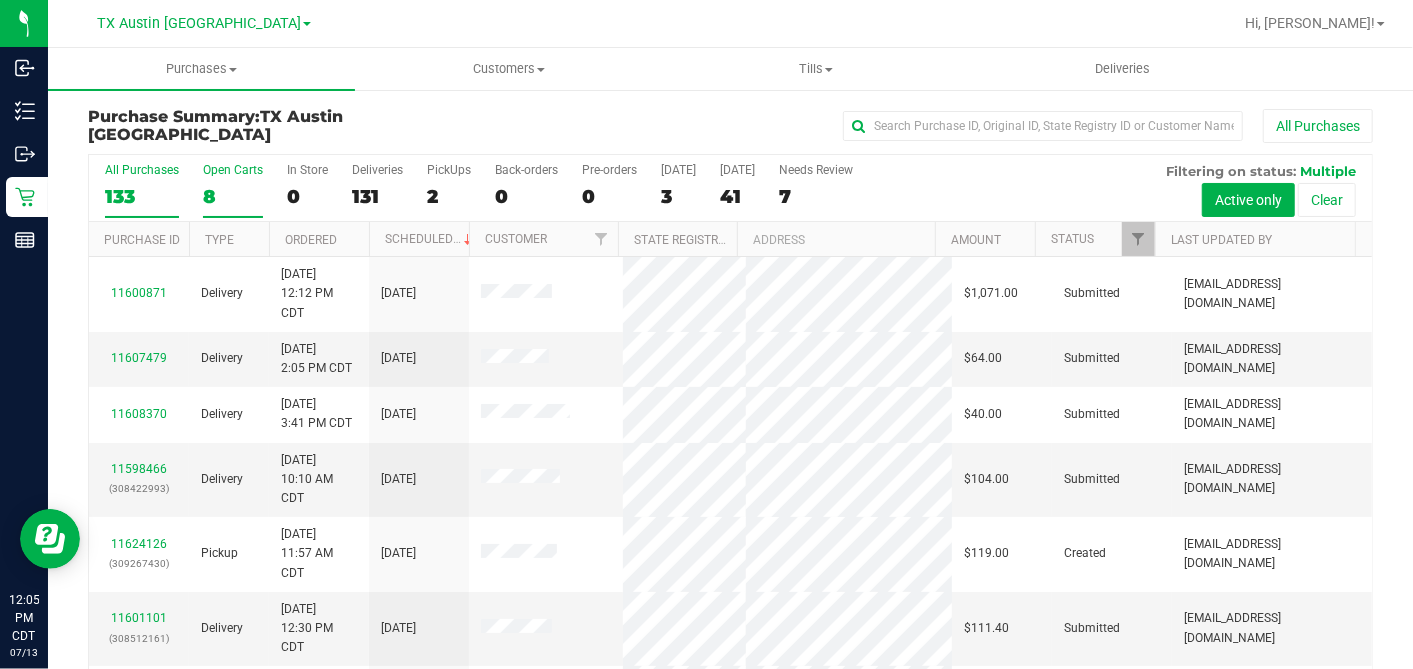 click on "8" at bounding box center (233, 196) 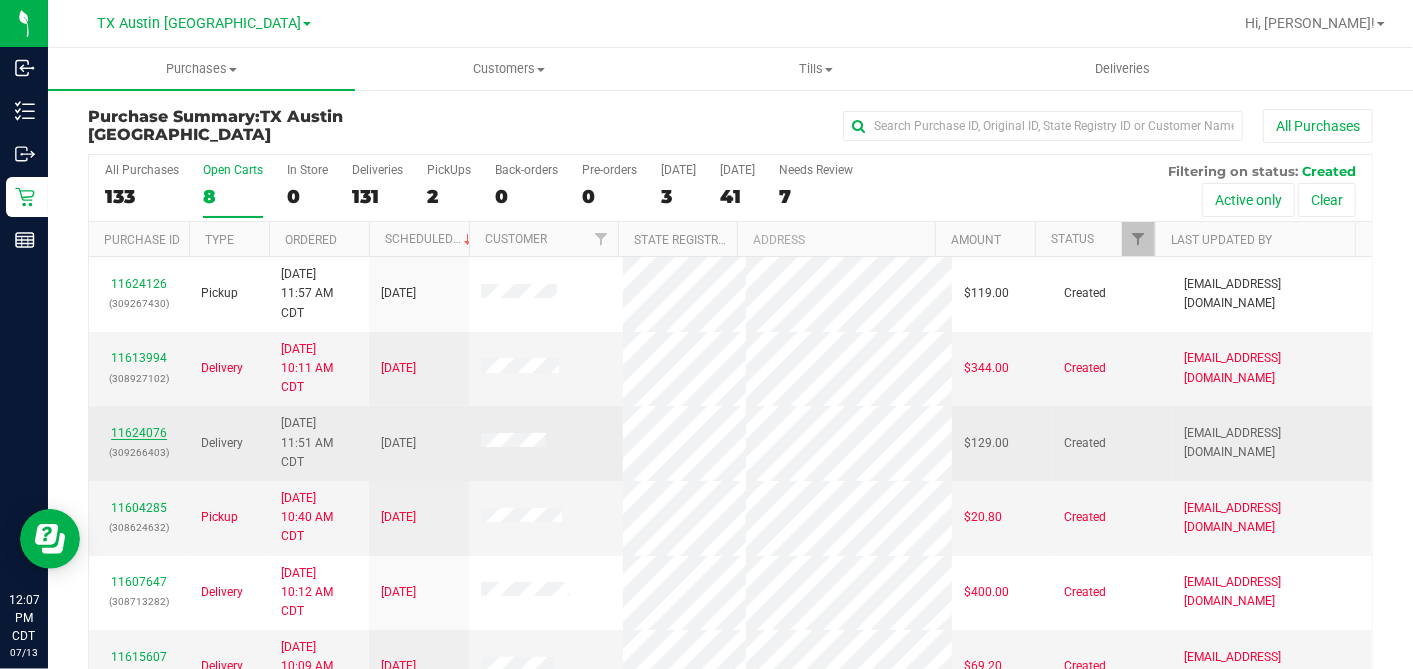 click on "11624076" at bounding box center [139, 433] 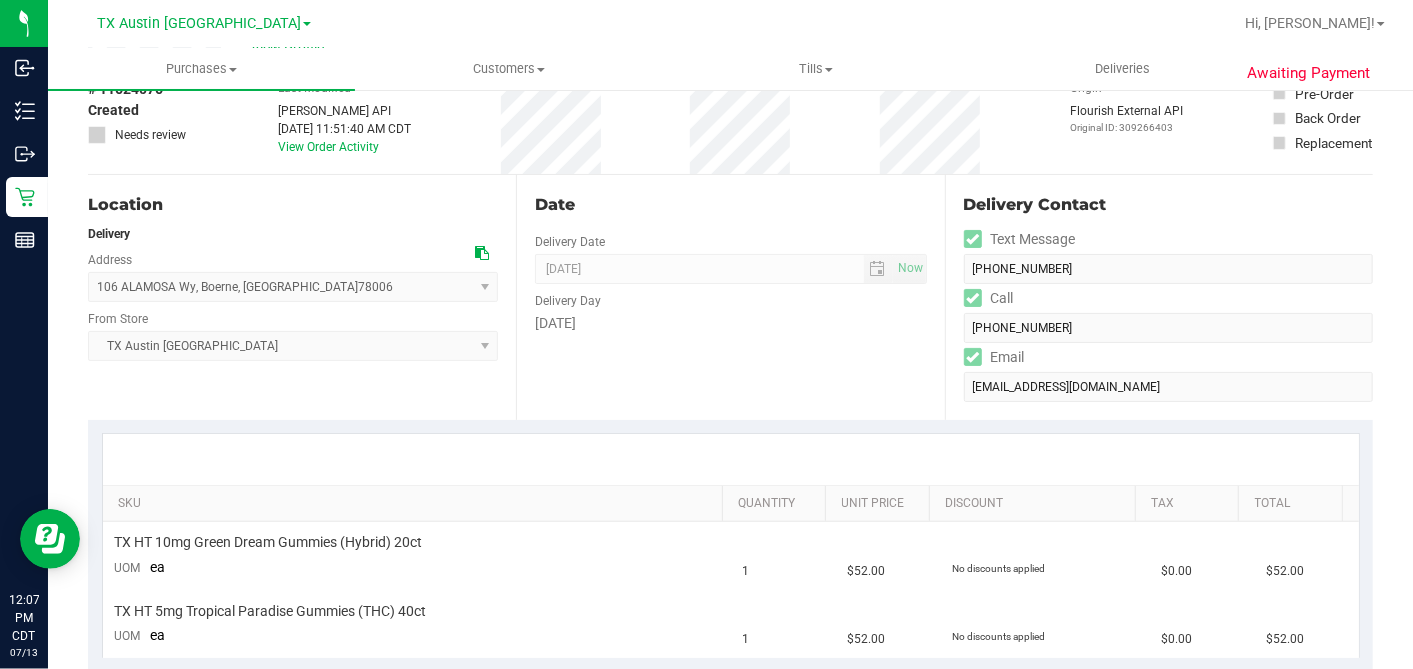 scroll, scrollTop: 111, scrollLeft: 0, axis: vertical 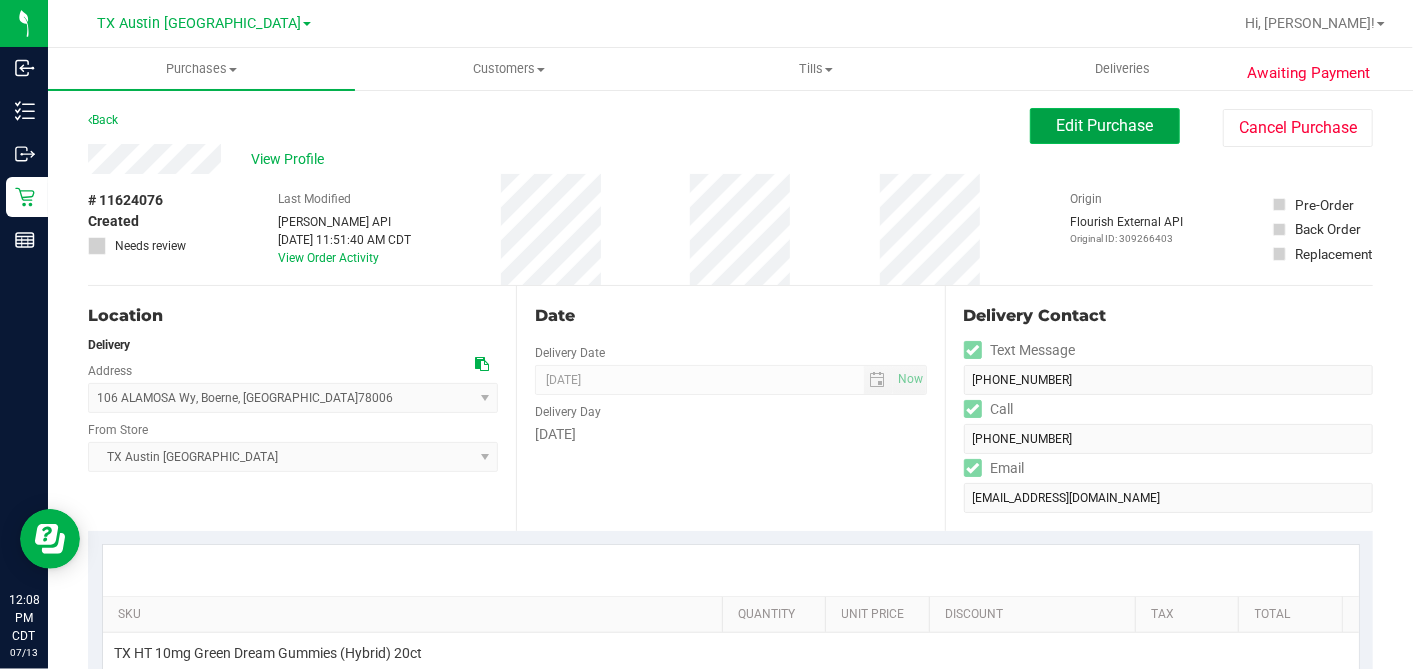 click on "Edit Purchase" at bounding box center (1105, 125) 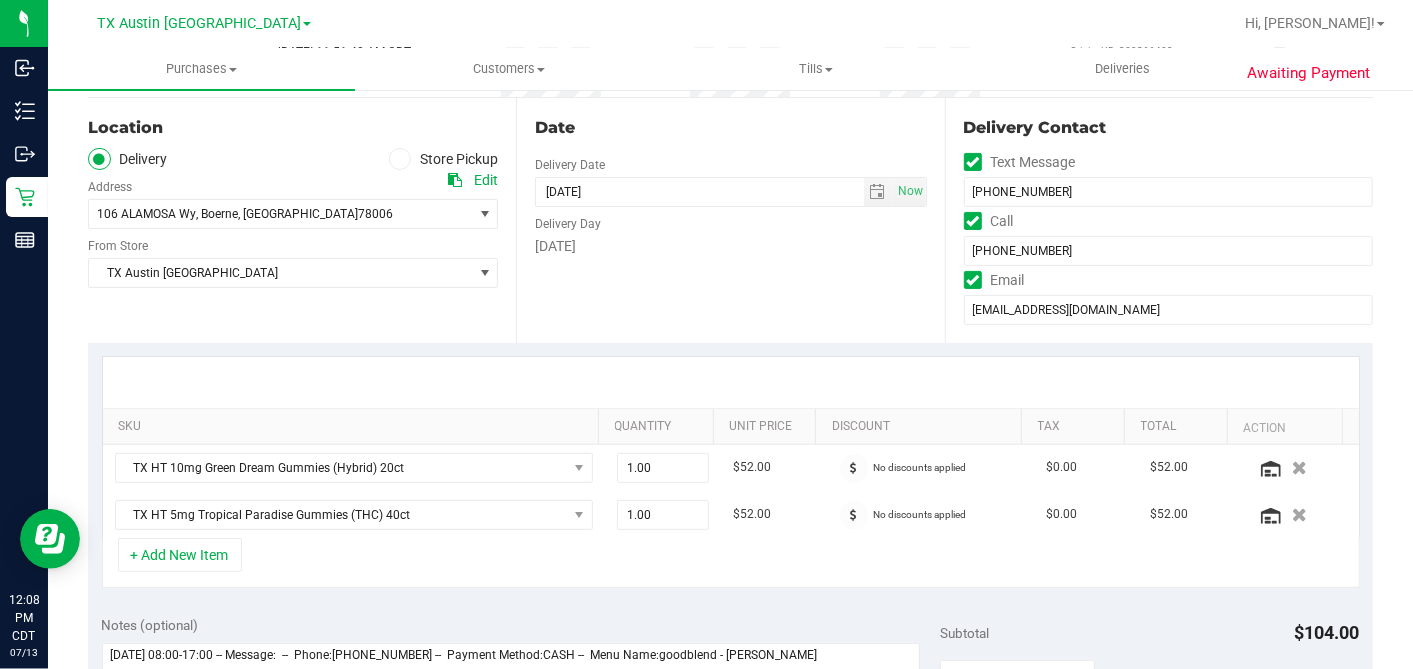 scroll, scrollTop: 666, scrollLeft: 0, axis: vertical 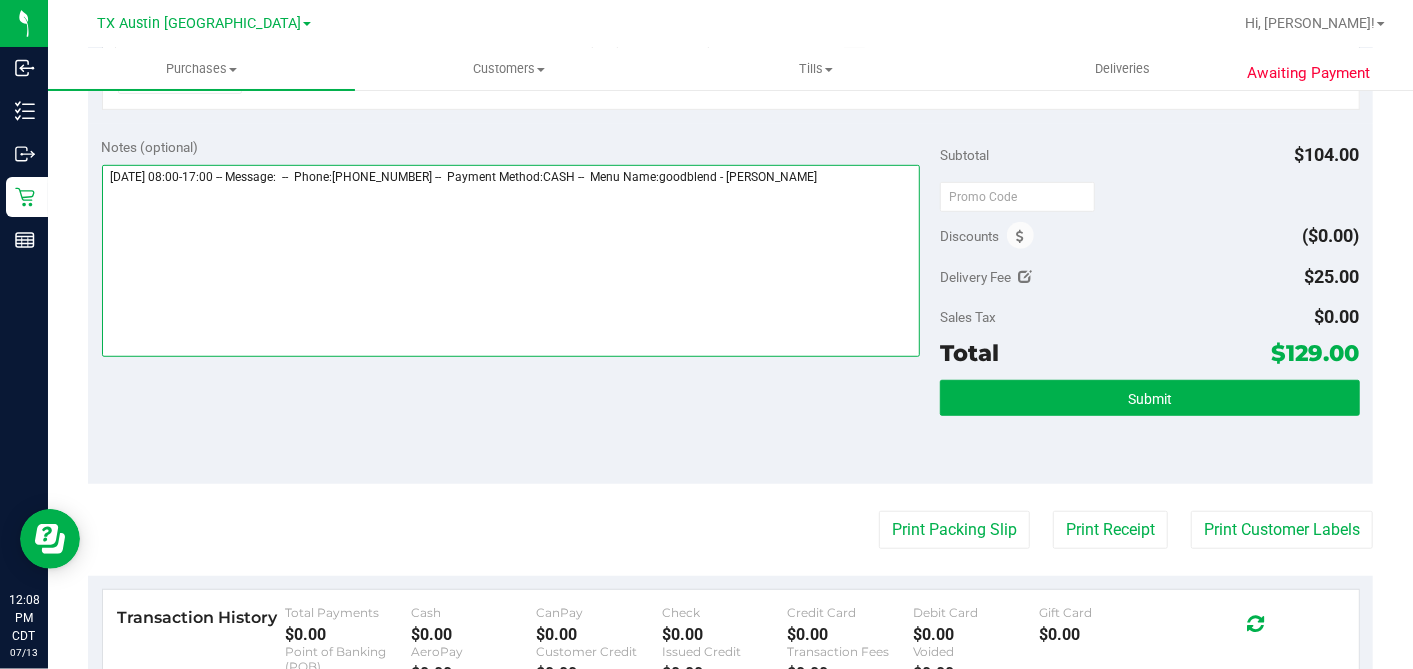 click at bounding box center [511, 261] 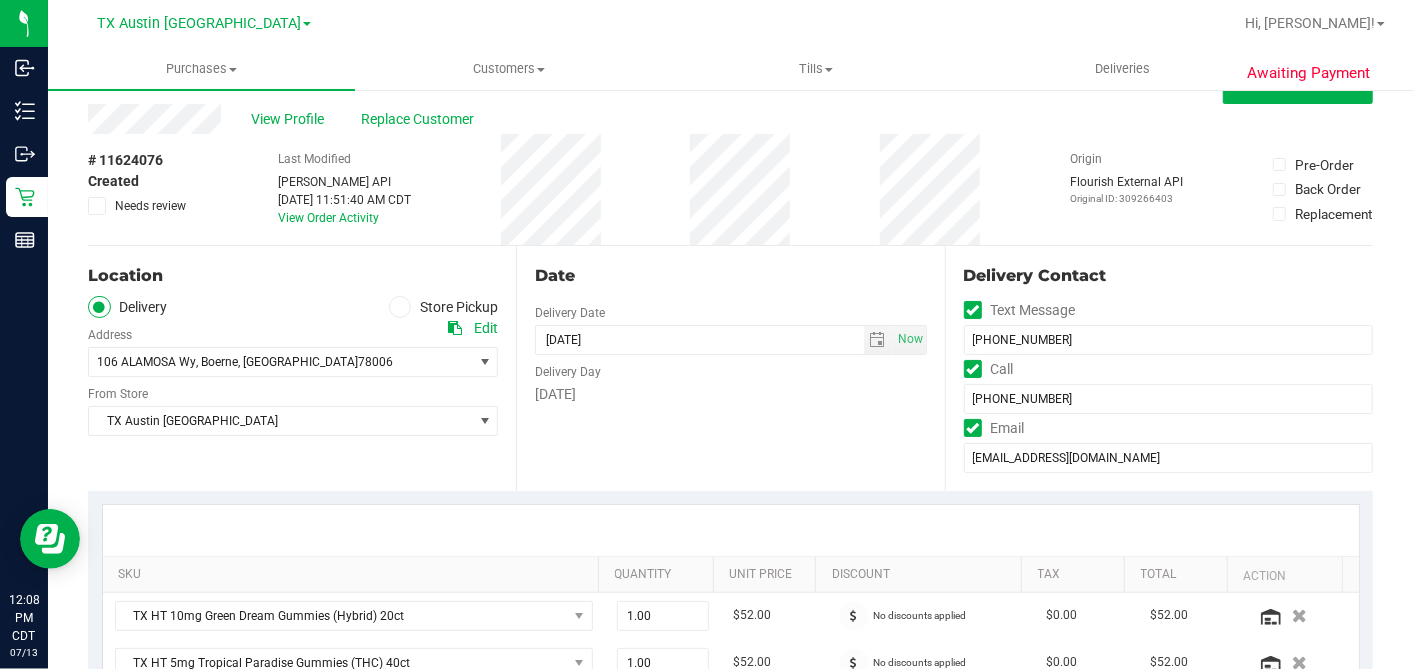 scroll, scrollTop: 0, scrollLeft: 0, axis: both 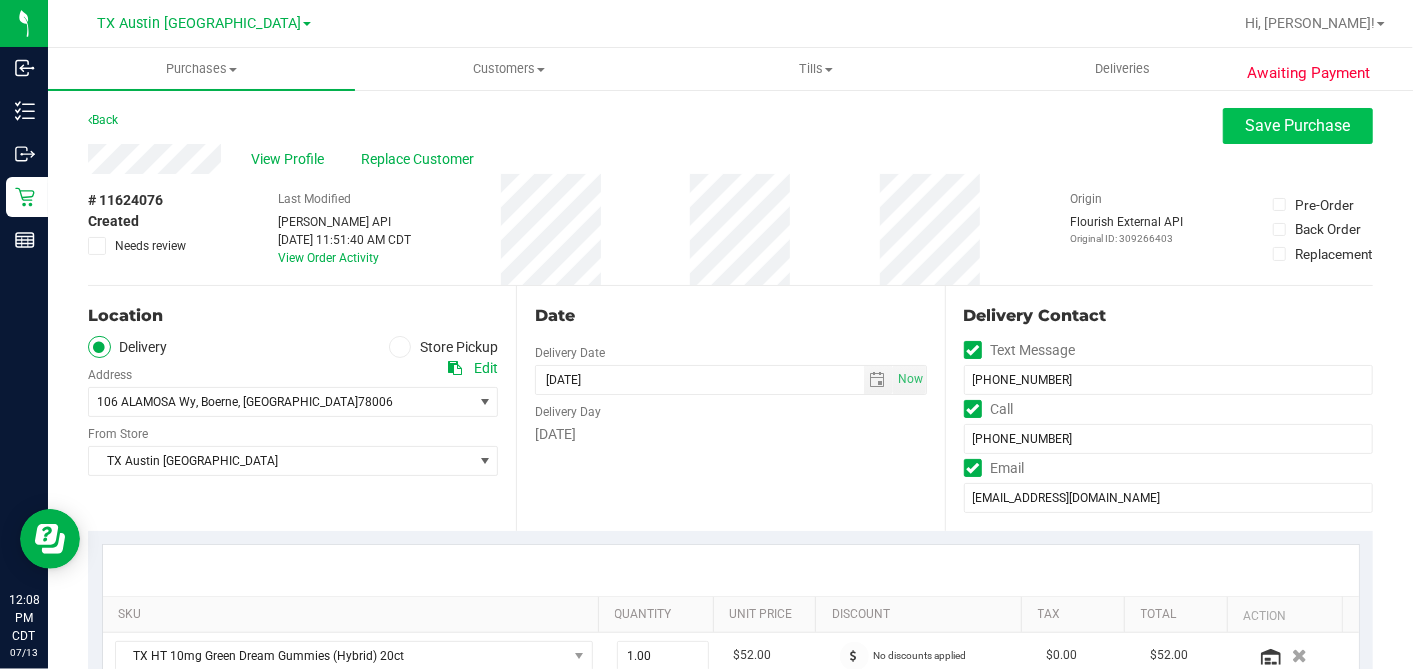 type on "Monday 07/14/2025 08:00-17:00 -- Message:  --  Phone:2105731033 --  Payment Method:CASH --  Menu Name:goodblend - Austin Delivery
RX VERIFIED. SA WEST DEL.
FIRST AVAILABLE ROUTE IS WED 7/16. CALLING PT TO REVIEW/RESCHEDULE - DH" 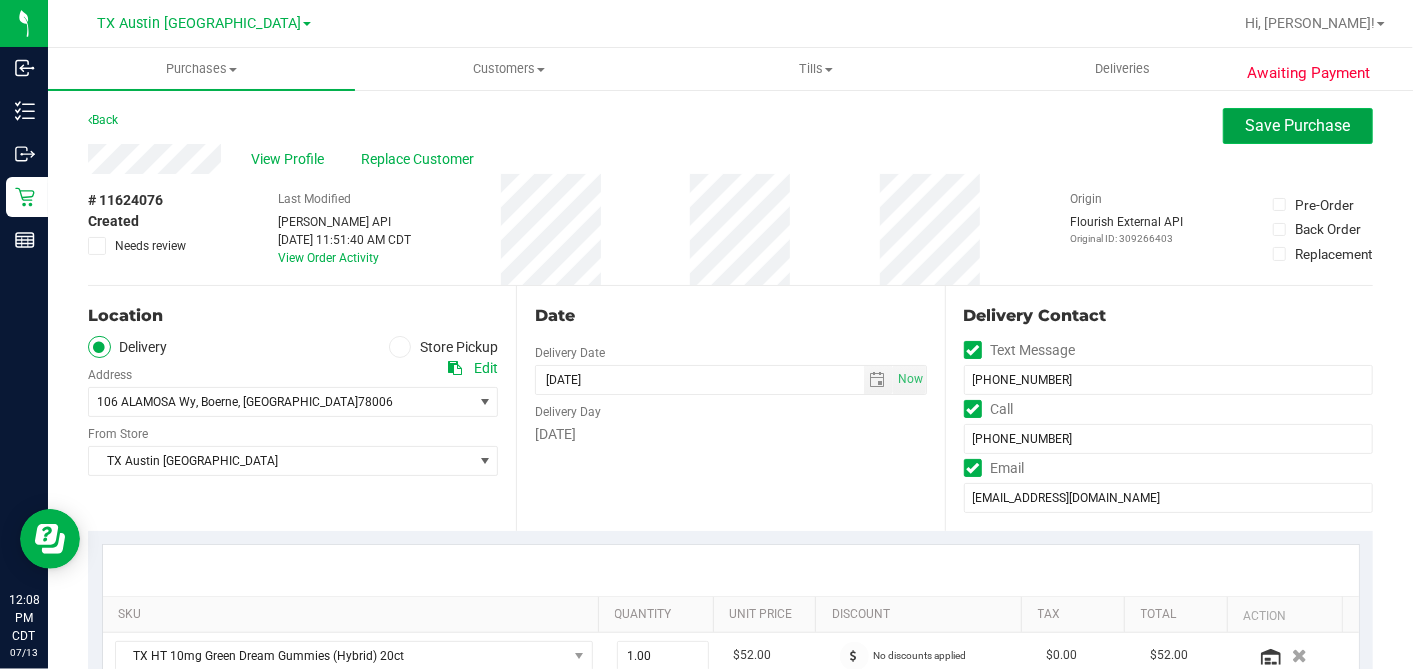 click on "Save Purchase" at bounding box center [1298, 125] 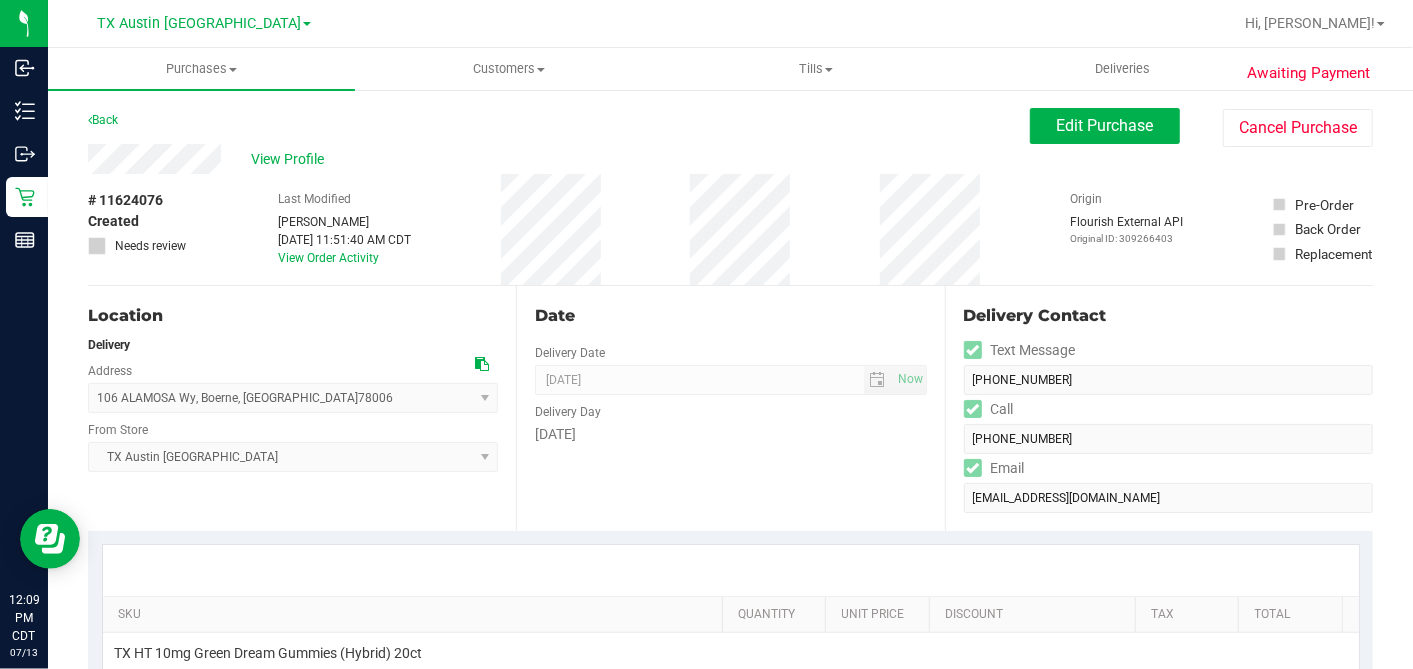 click on "Back
Edit Purchase
Cancel Purchase" at bounding box center [730, 126] 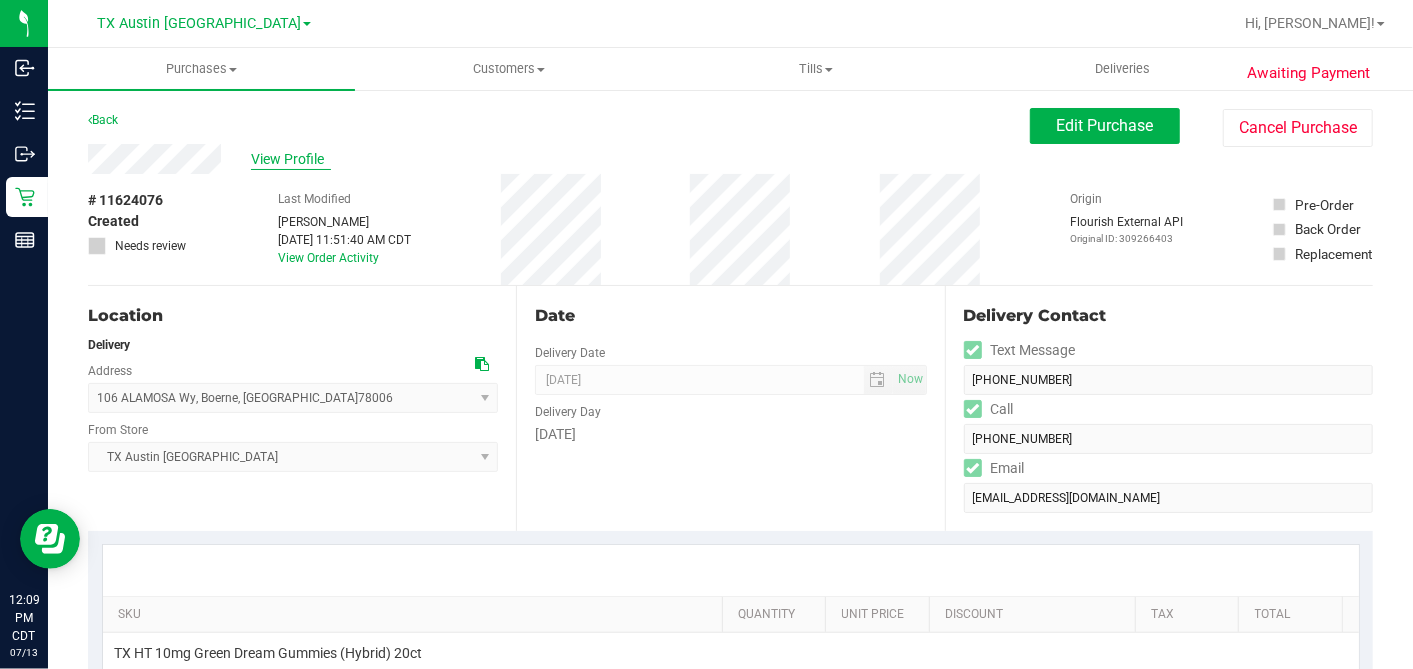 click on "View Profile" at bounding box center [291, 159] 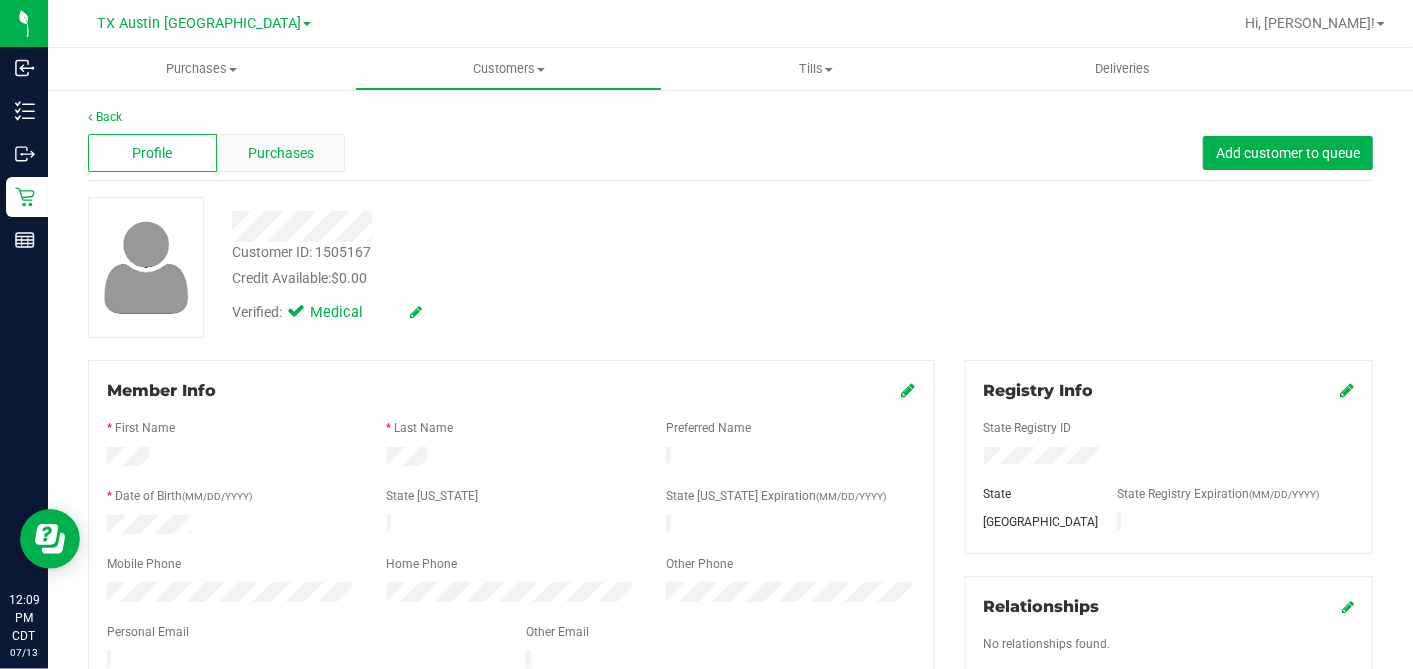 click on "Purchases" at bounding box center (281, 153) 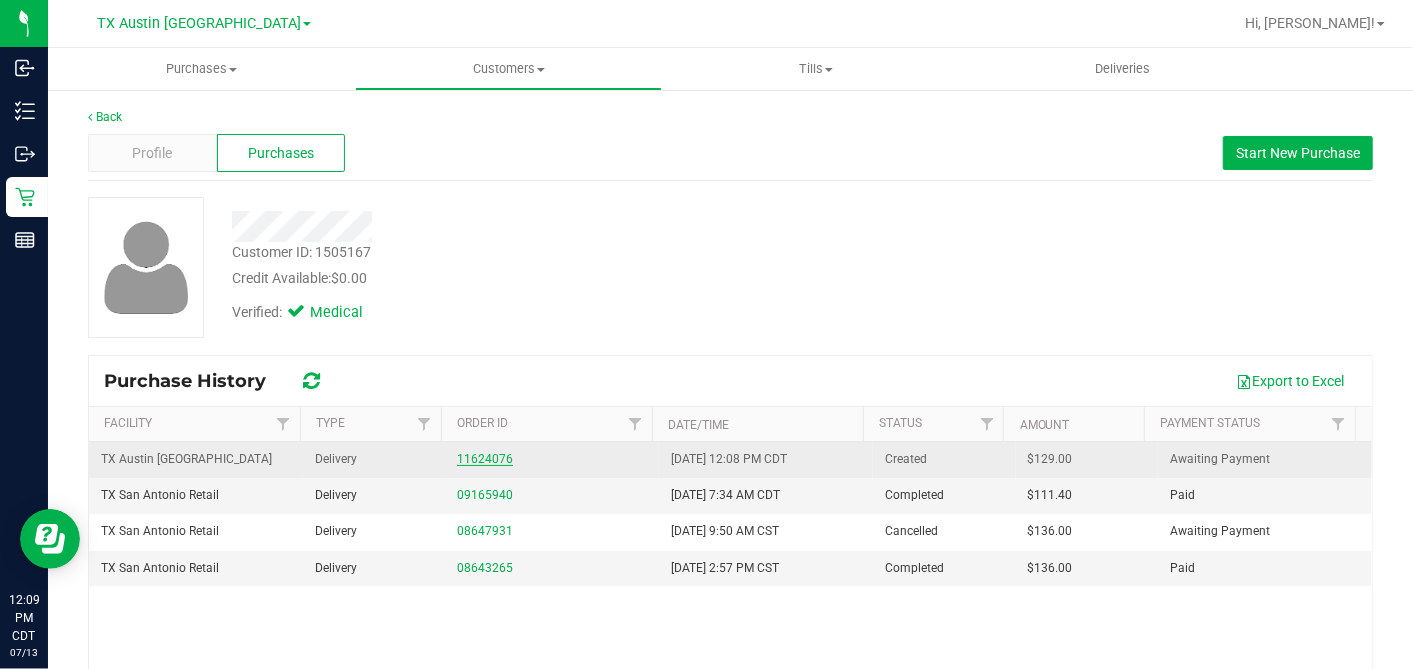 click on "11624076" at bounding box center (485, 459) 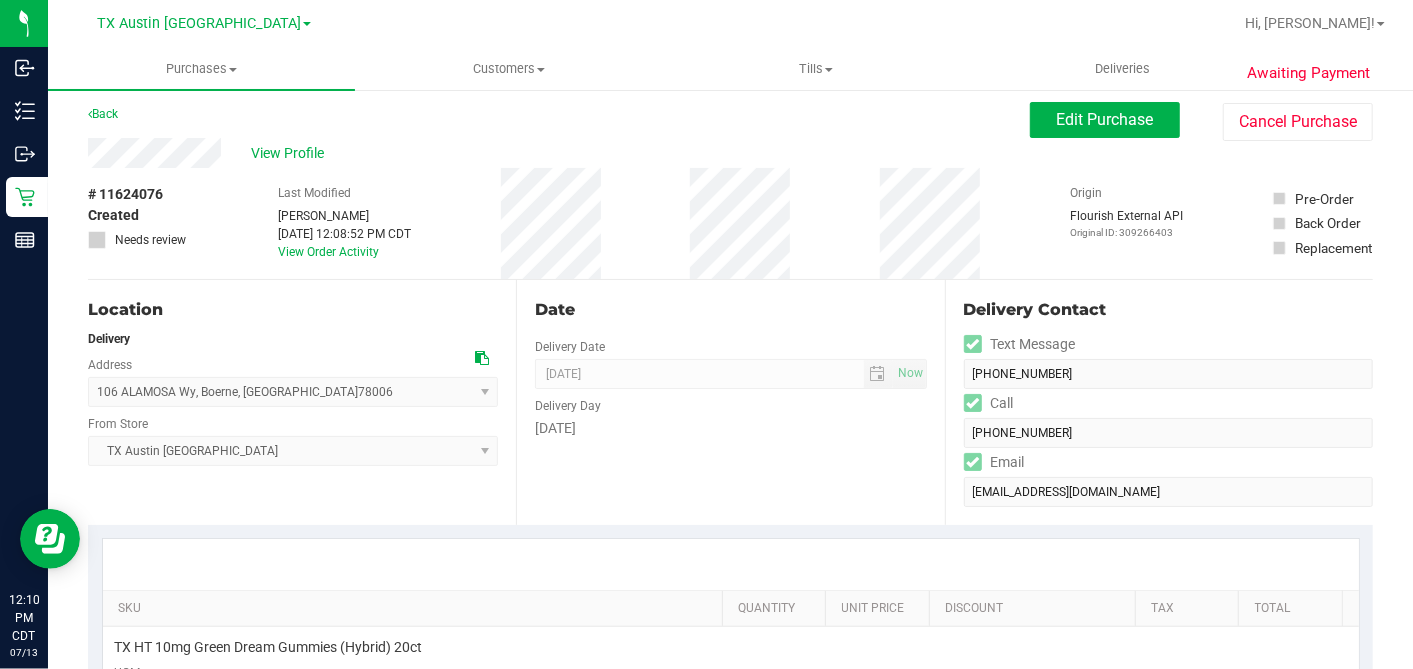 scroll, scrollTop: 0, scrollLeft: 0, axis: both 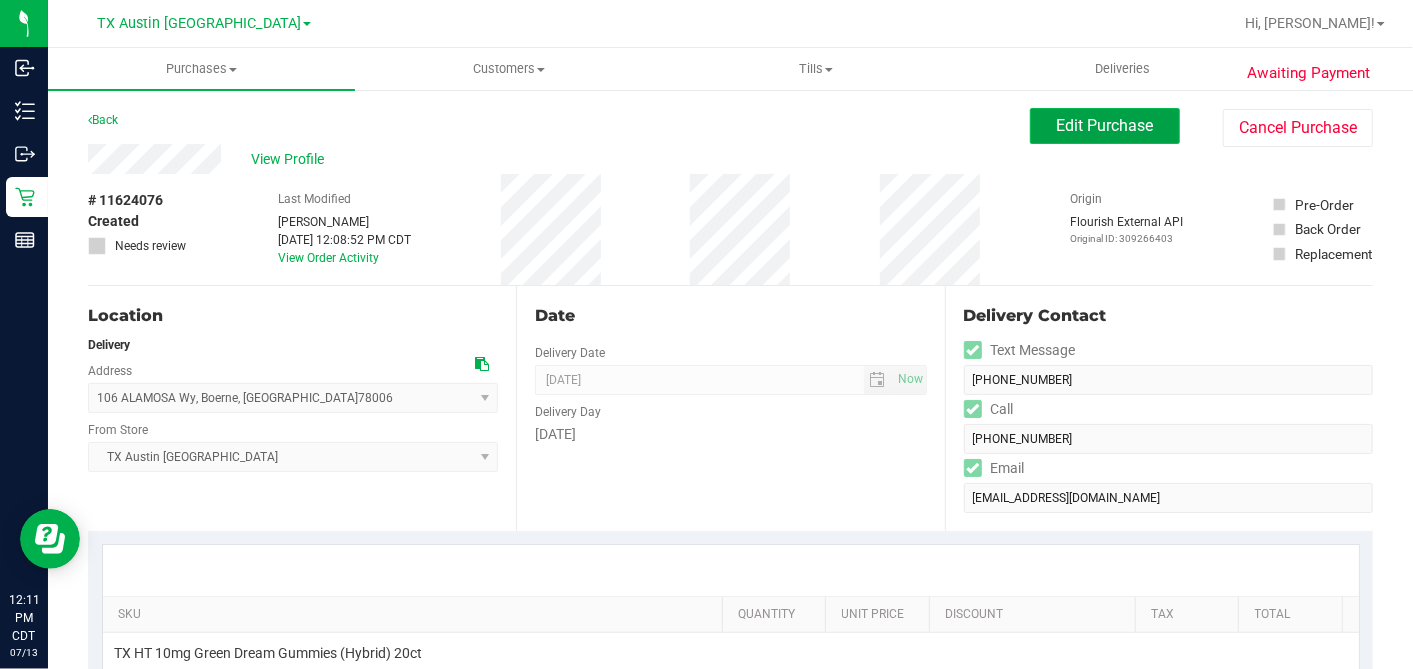 click on "Edit Purchase" at bounding box center (1105, 125) 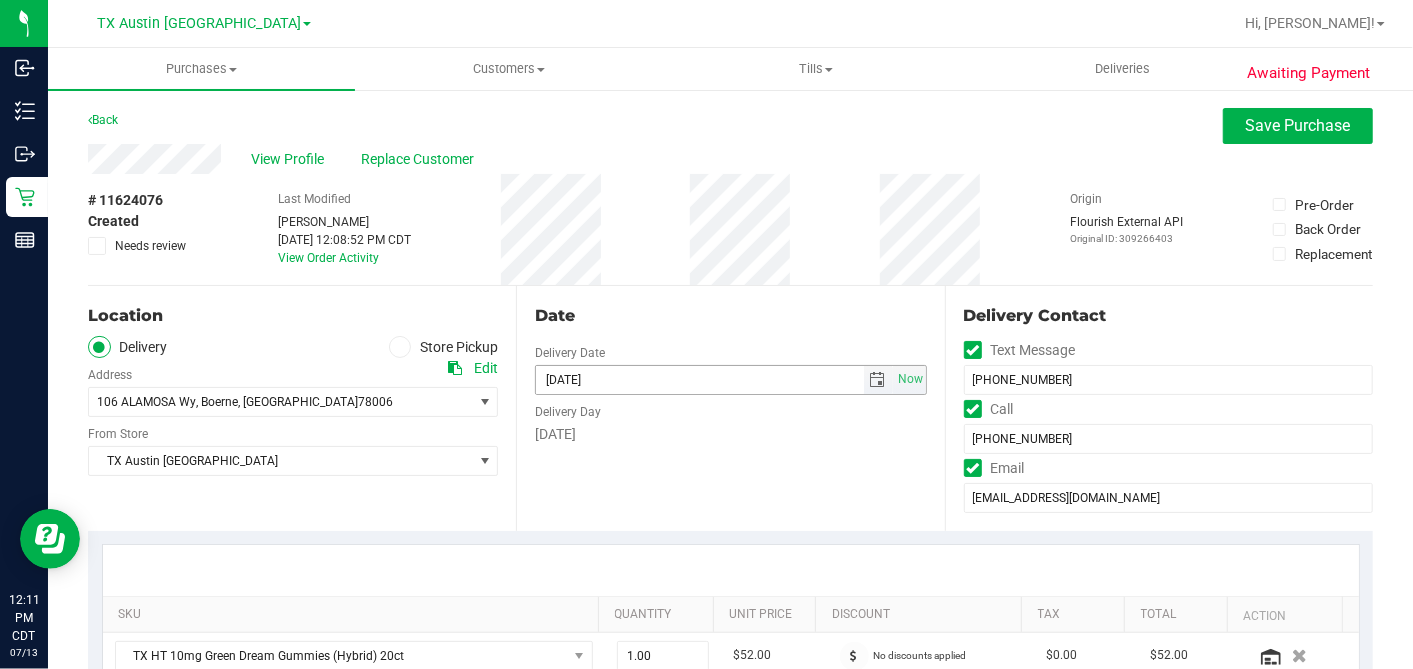 click at bounding box center (878, 380) 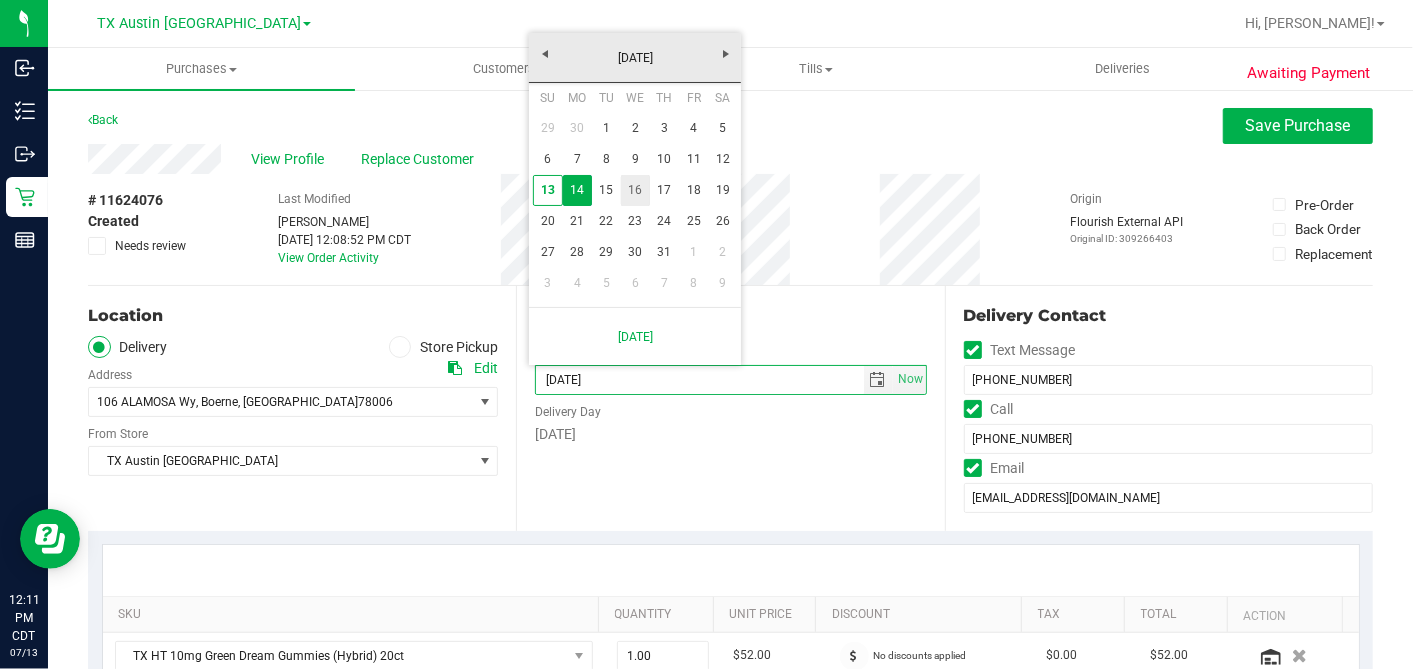 click on "16" at bounding box center [635, 190] 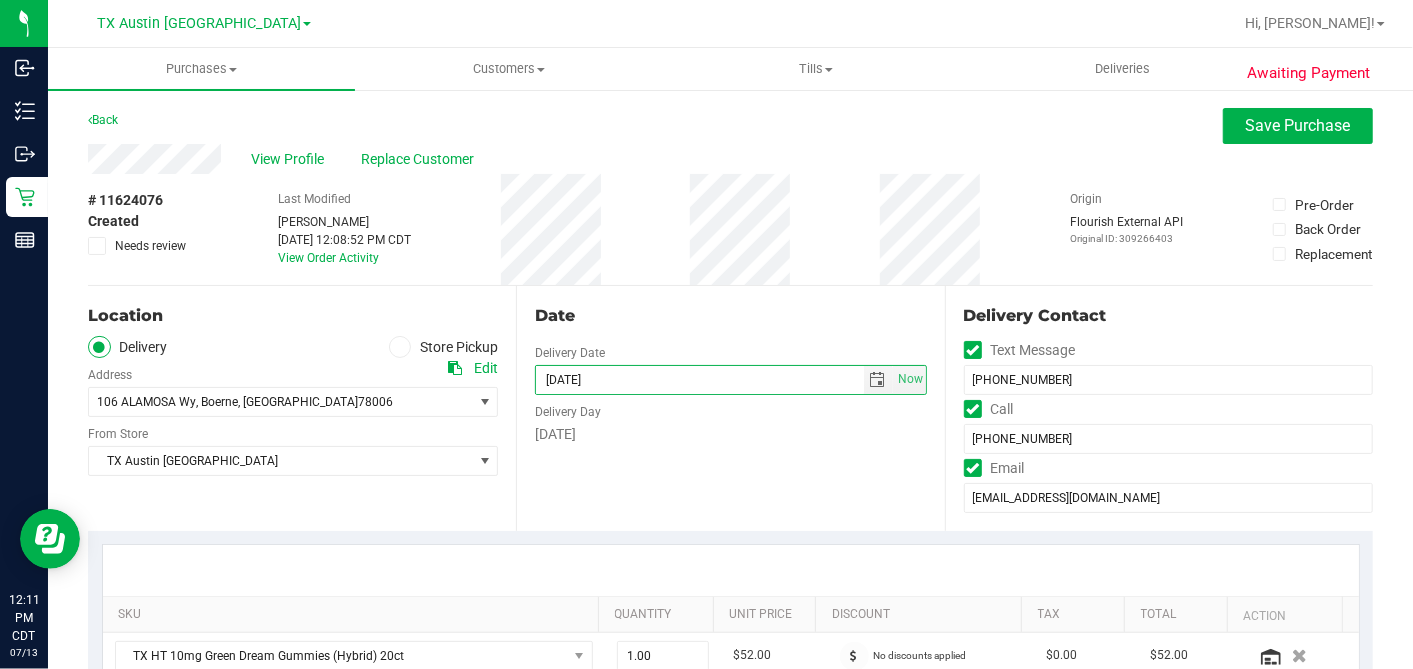 click on "Date" at bounding box center [730, 316] 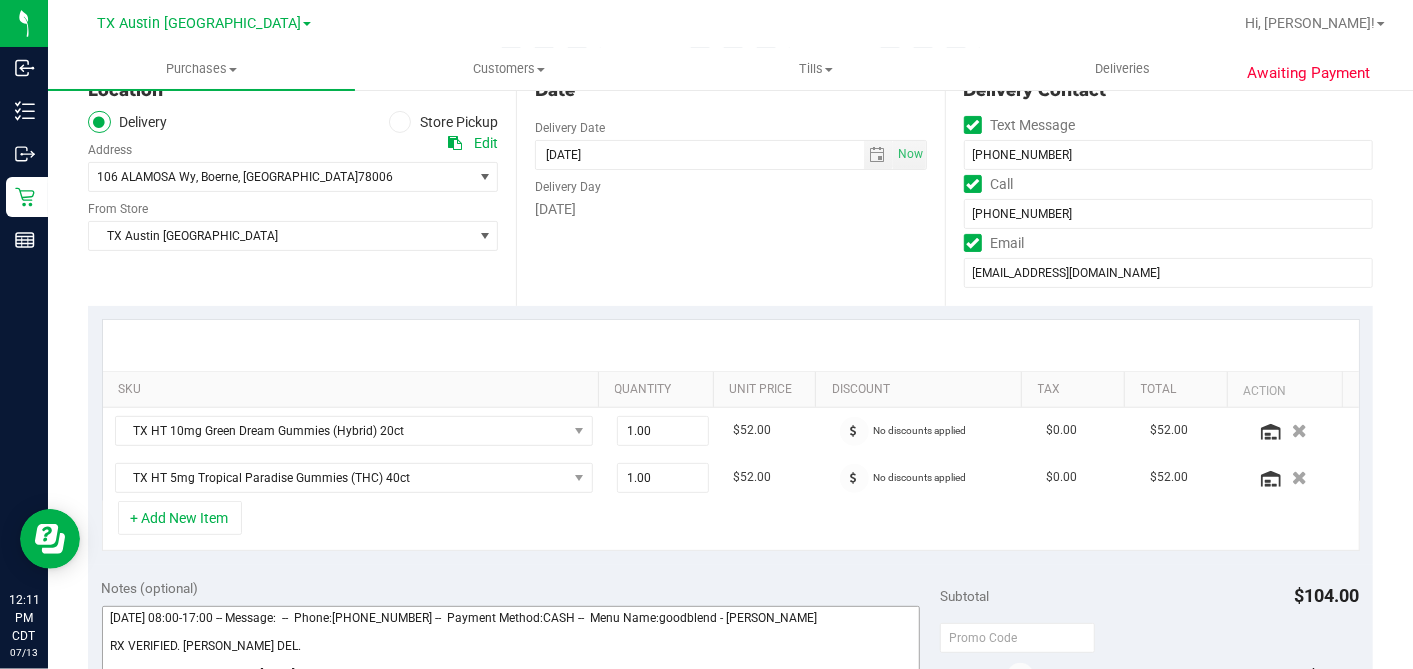 scroll, scrollTop: 555, scrollLeft: 0, axis: vertical 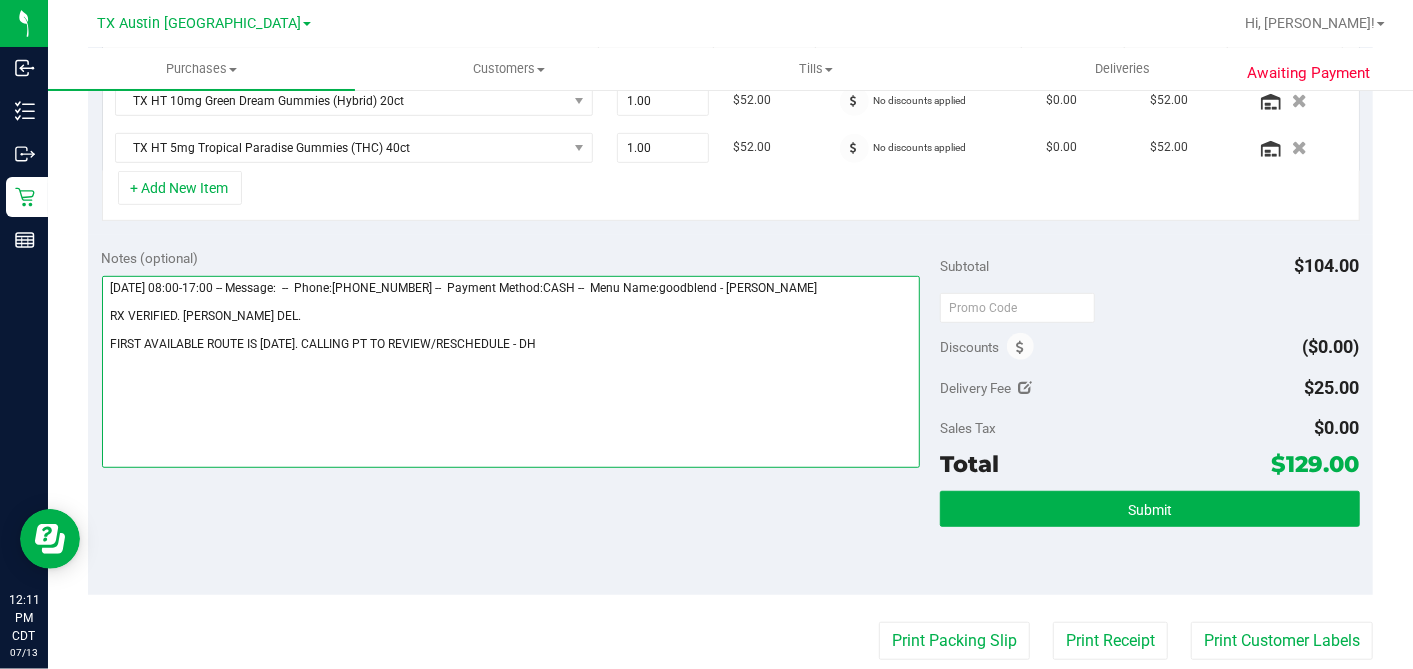 click at bounding box center [511, 372] 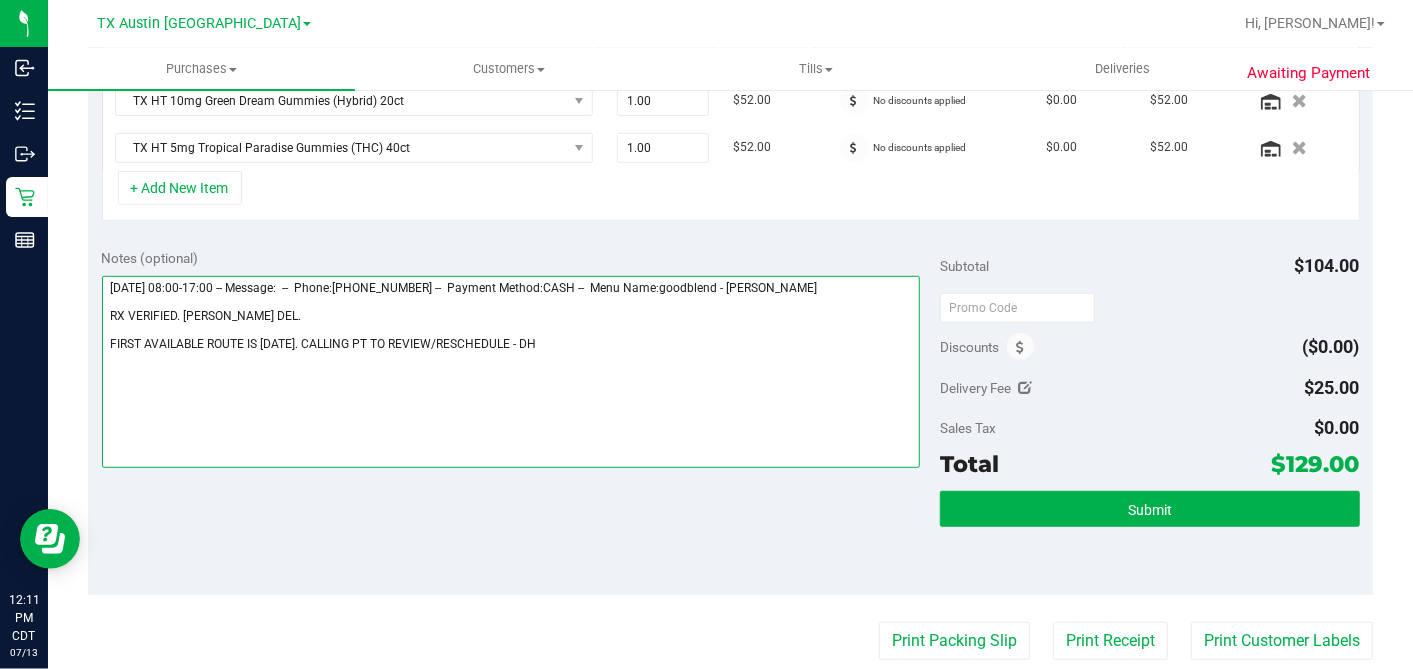 click at bounding box center [511, 372] 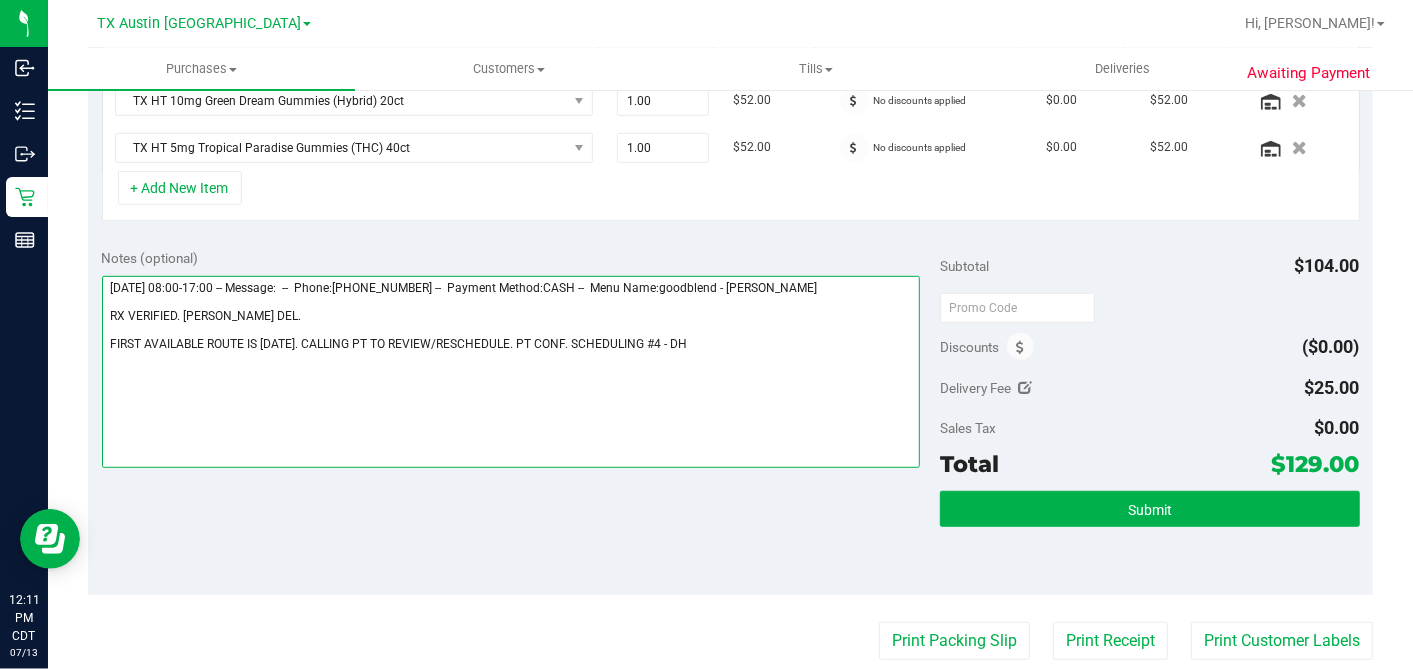 click at bounding box center (511, 372) 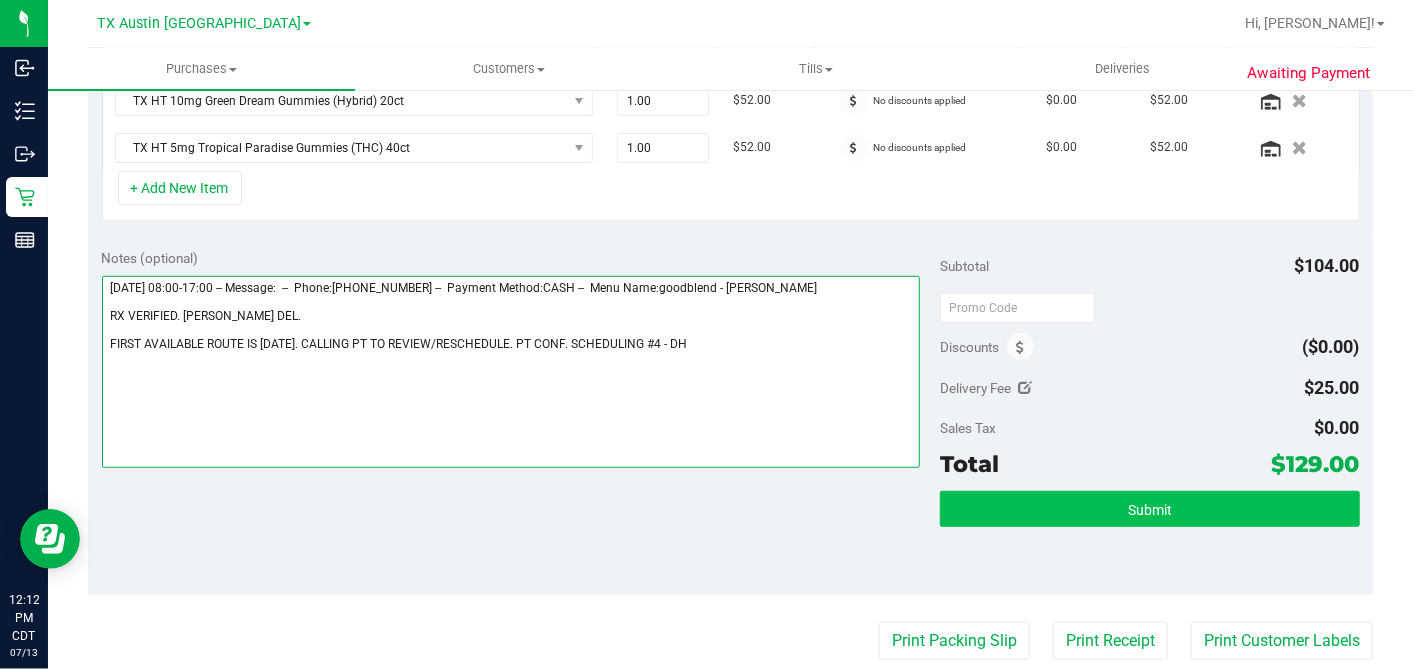 type on "Monday 07/14/2025 08:00-17:00 -- Message:  --  Phone:2105731033 --  Payment Method:CASH --  Menu Name:goodblend - Austin Delivery
RX VERIFIED. SA WEST DEL.
FIRST AVAILABLE ROUTE IS WED 7/16. CALLING PT TO REVIEW/RESCHEDULE. PT CONF. SCHEDULING #4 - DH" 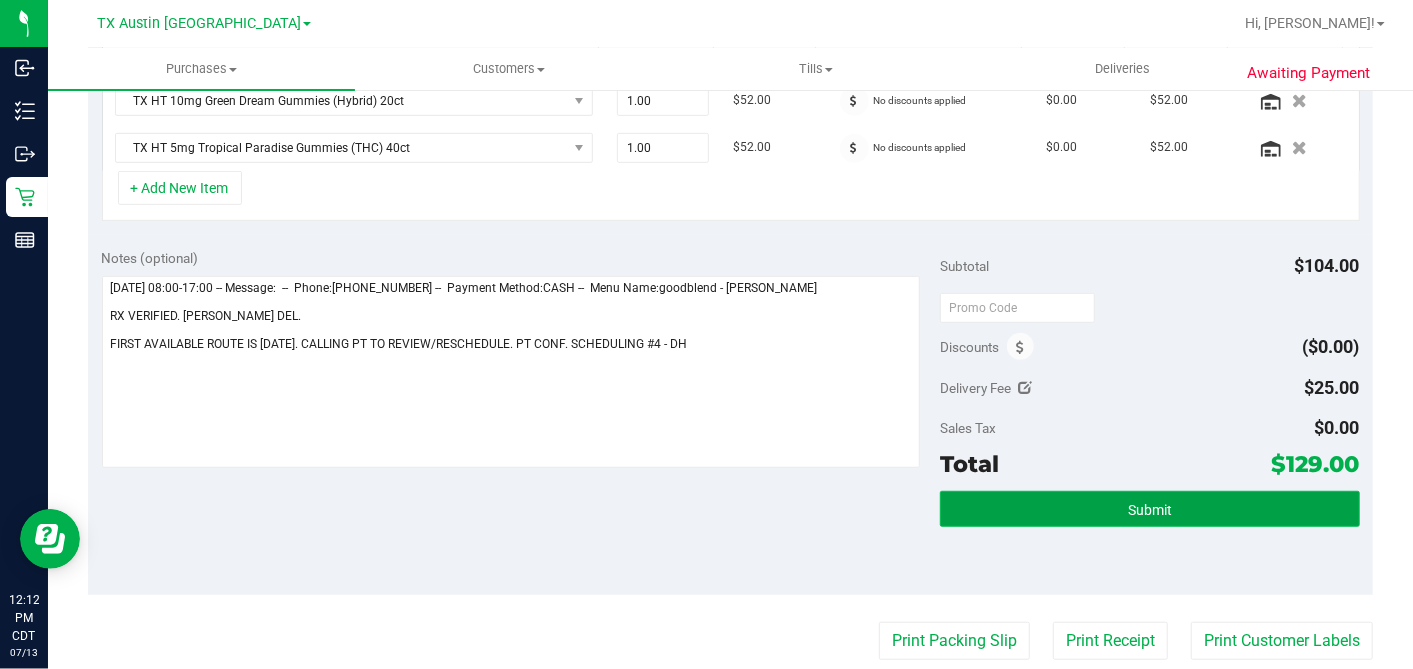 click on "Submit" at bounding box center [1149, 509] 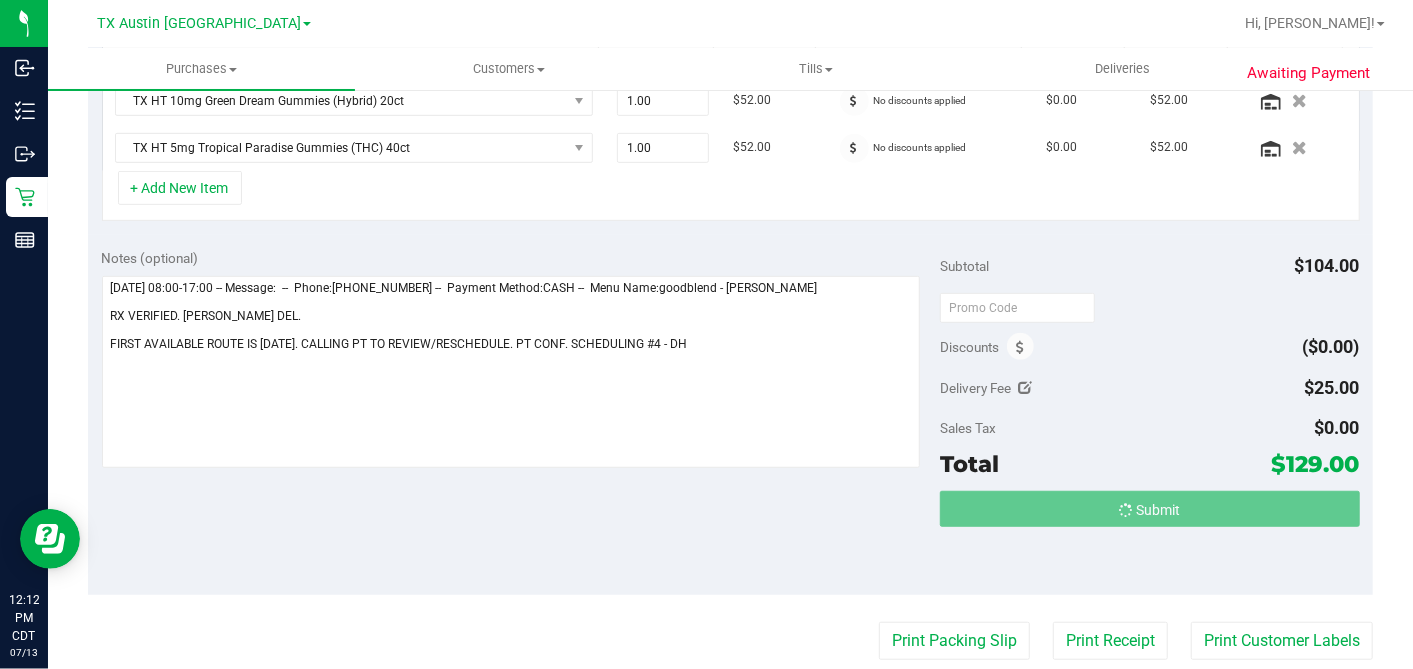 scroll, scrollTop: 559, scrollLeft: 0, axis: vertical 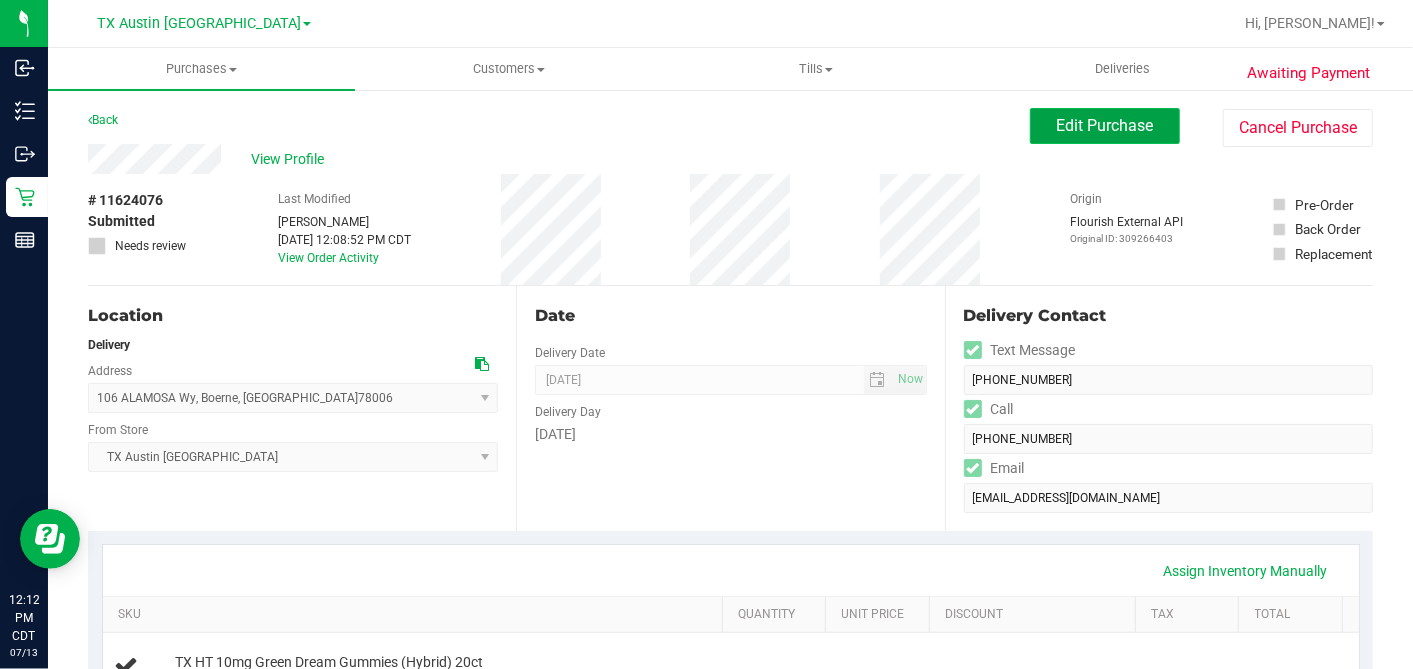 click on "Edit Purchase" at bounding box center [1105, 125] 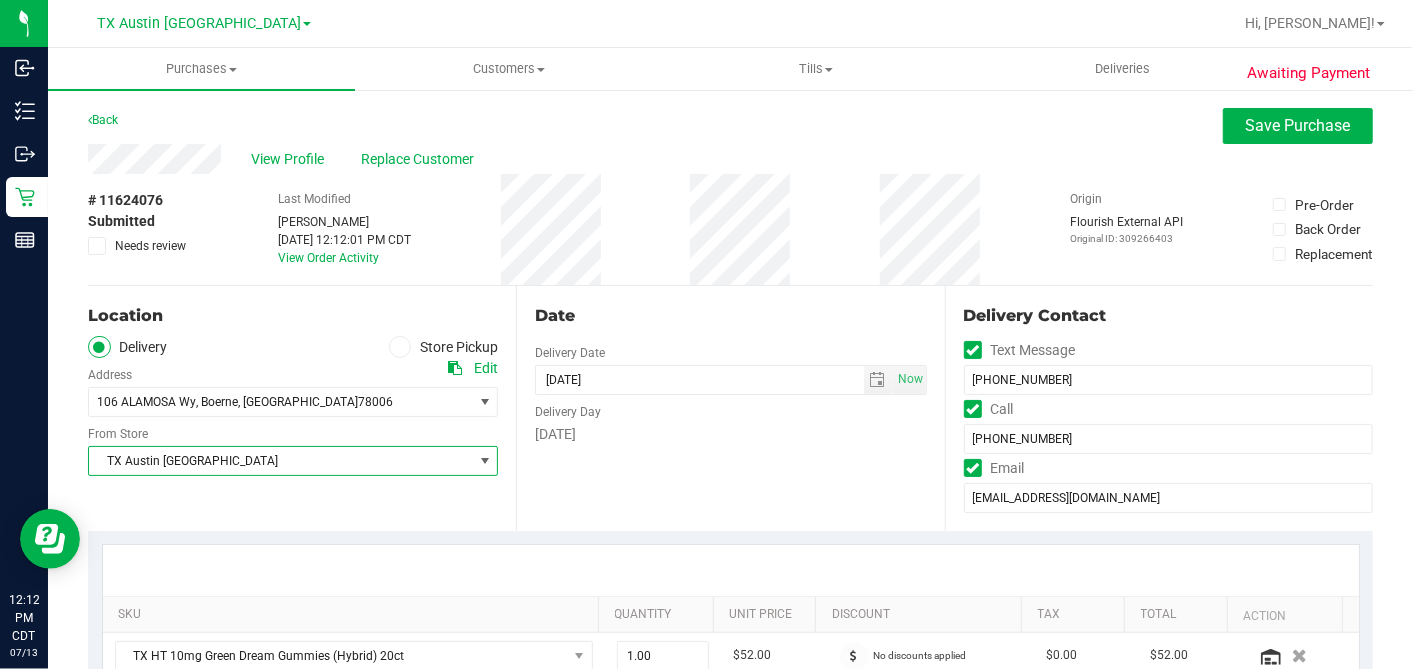 click on "TX Austin [GEOGRAPHIC_DATA]" at bounding box center (280, 461) 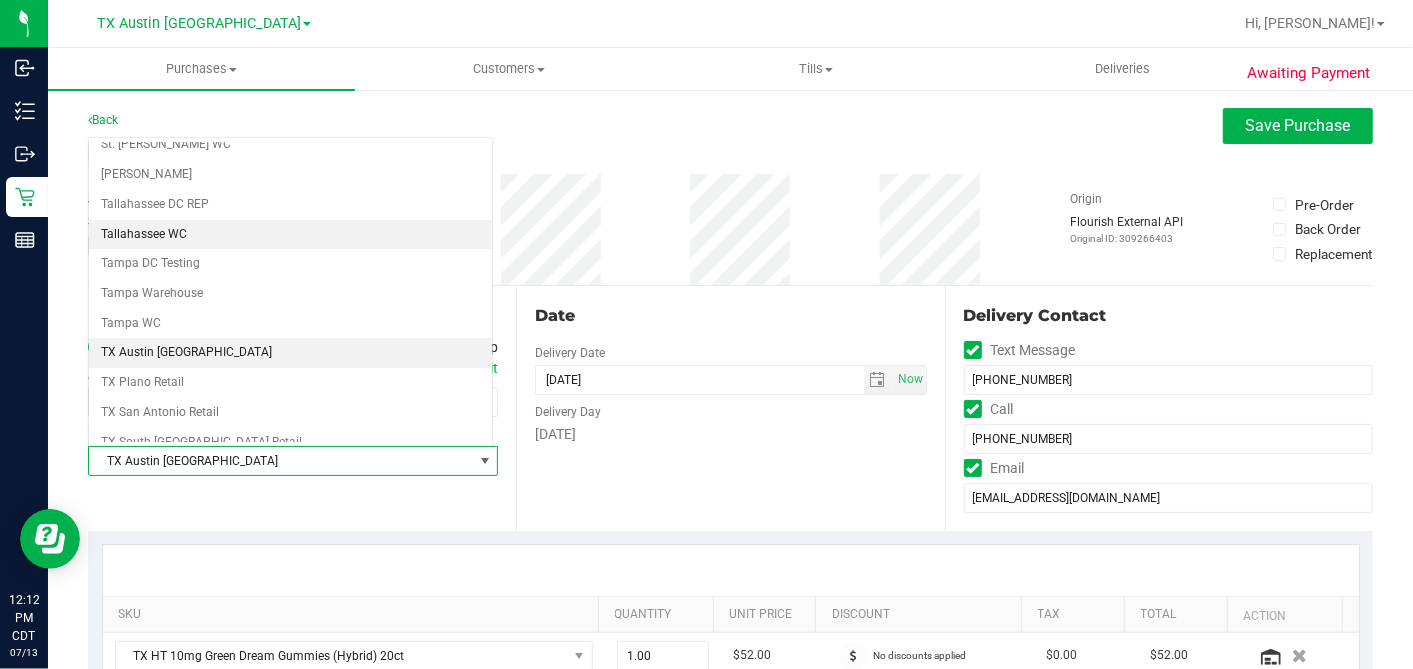 scroll, scrollTop: 1422, scrollLeft: 0, axis: vertical 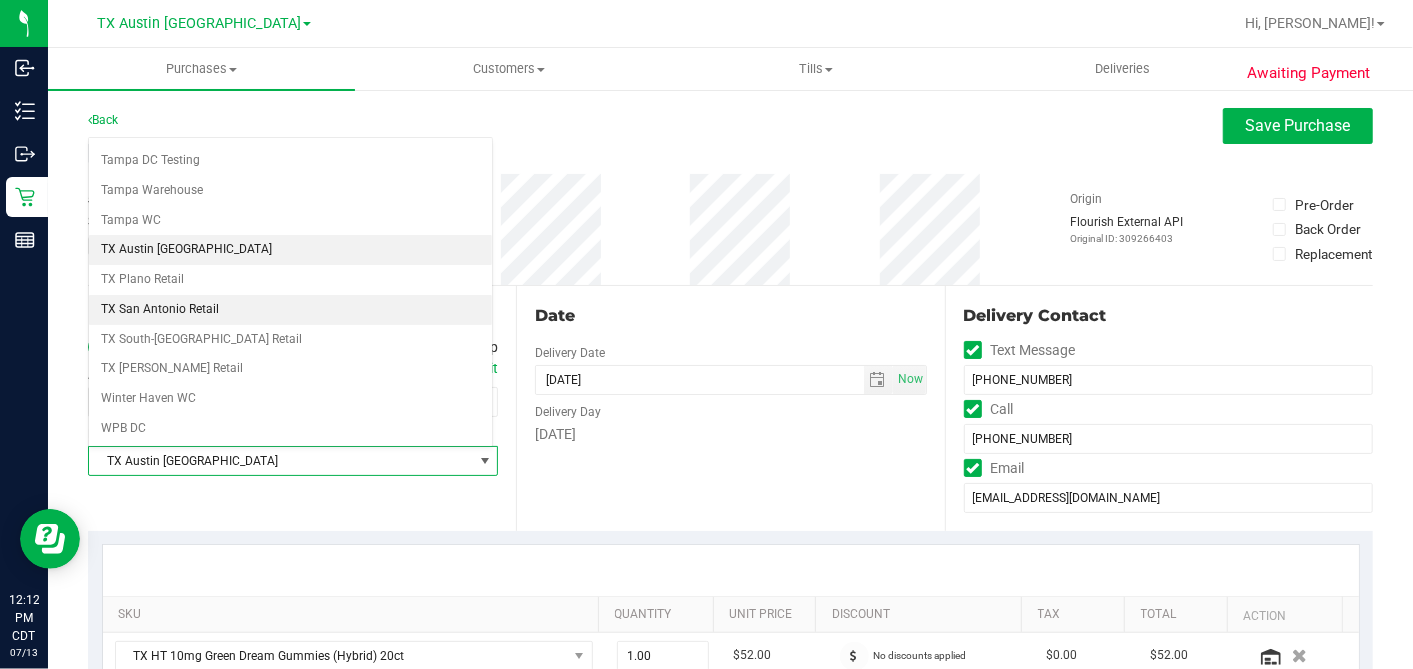 drag, startPoint x: 186, startPoint y: 273, endPoint x: 202, endPoint y: 278, distance: 16.763054 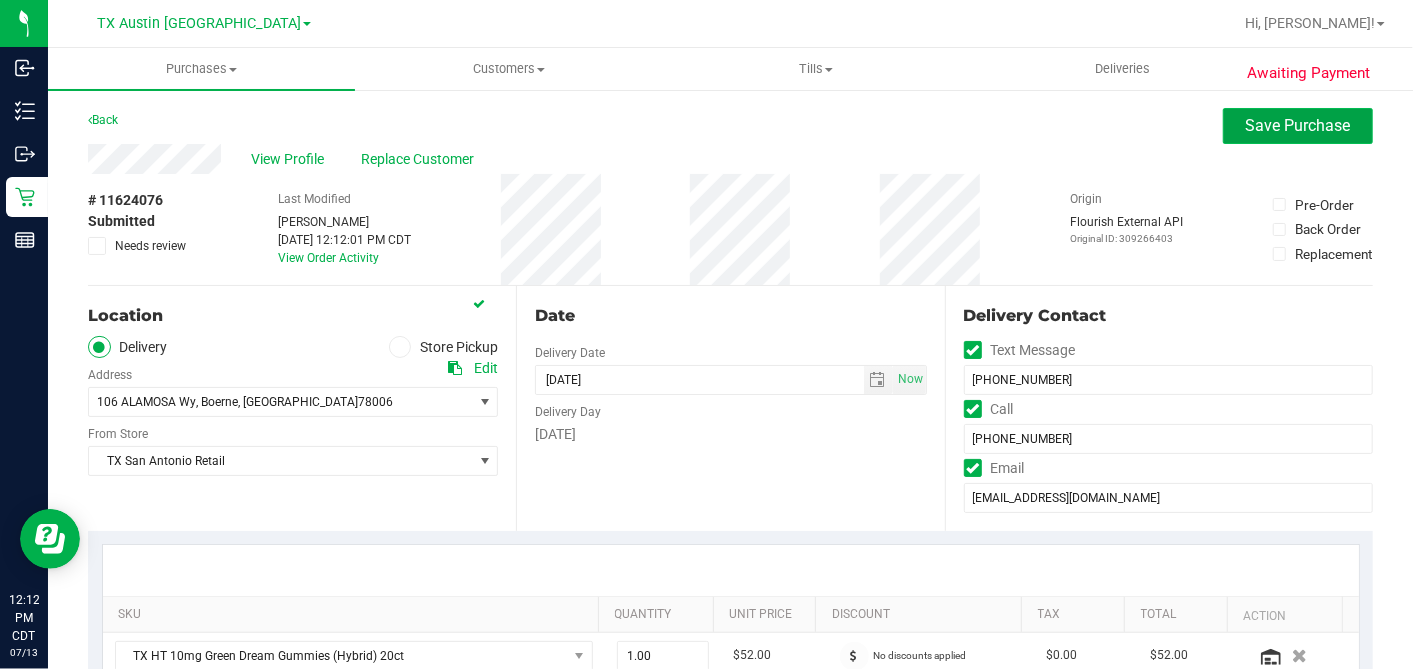 click on "Save Purchase" at bounding box center (1298, 125) 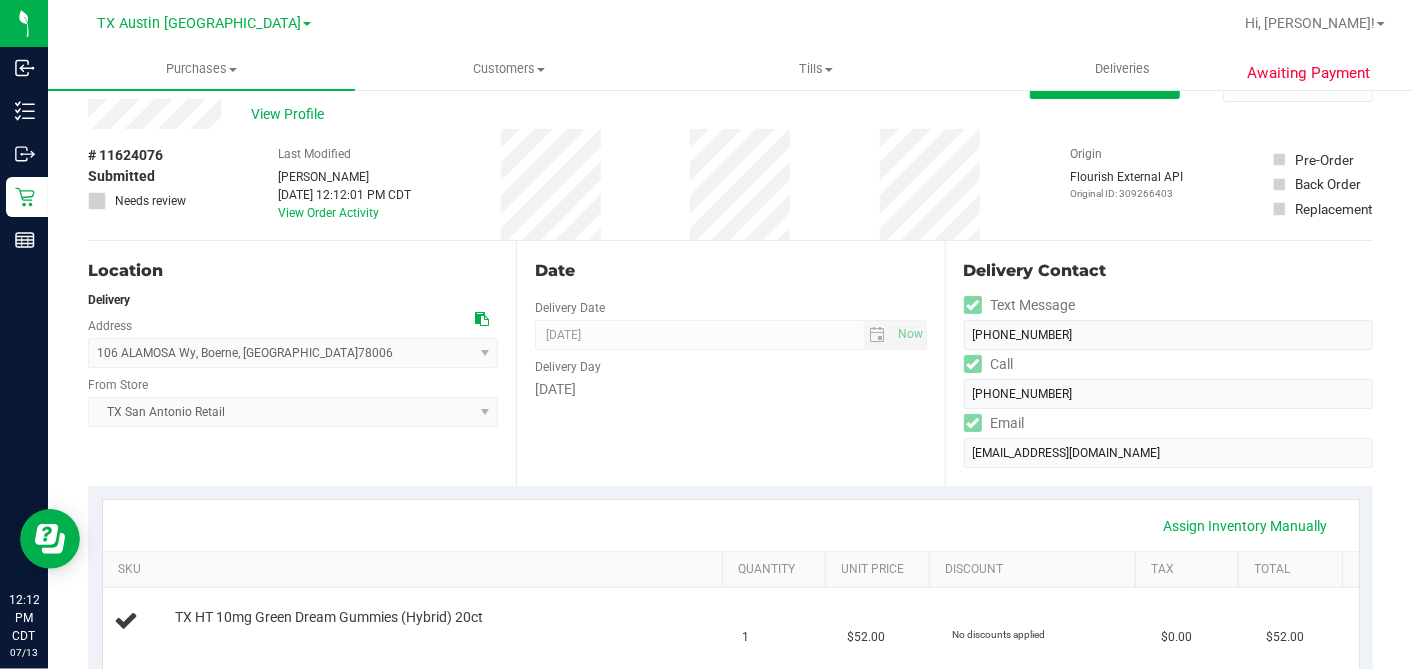 scroll, scrollTop: 0, scrollLeft: 0, axis: both 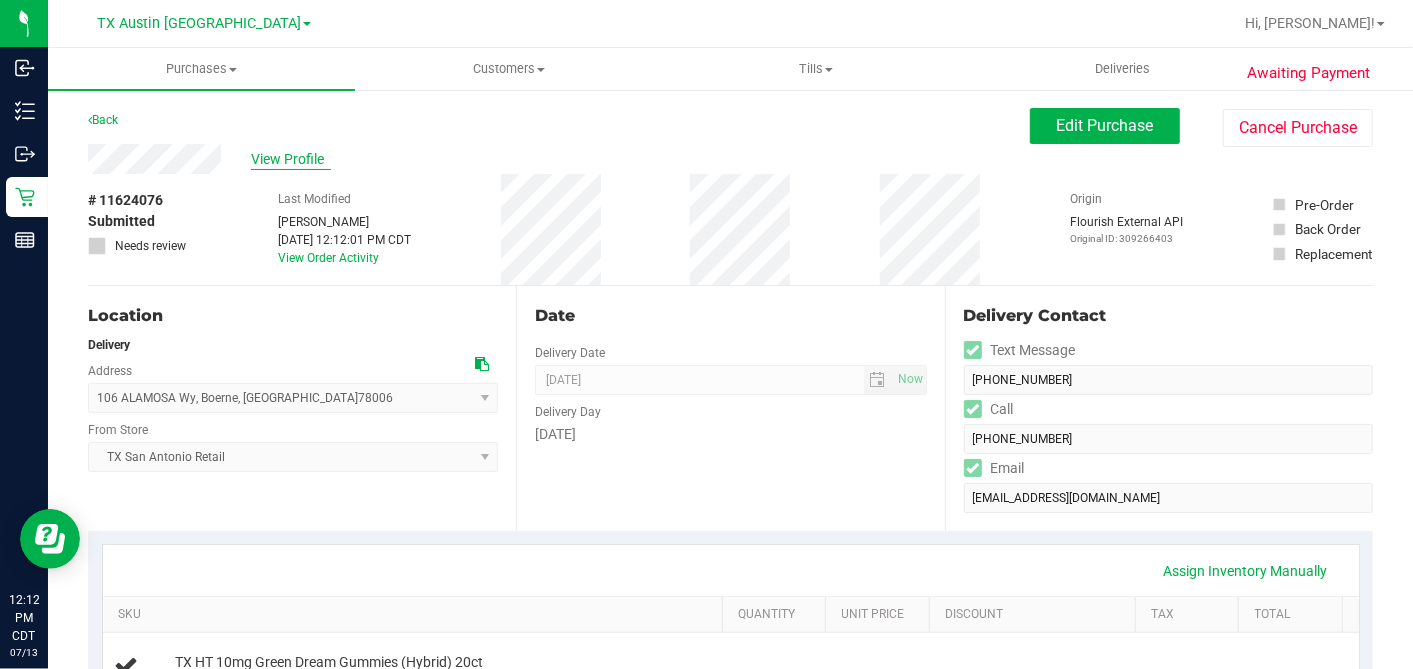 click on "View Profile" at bounding box center [291, 159] 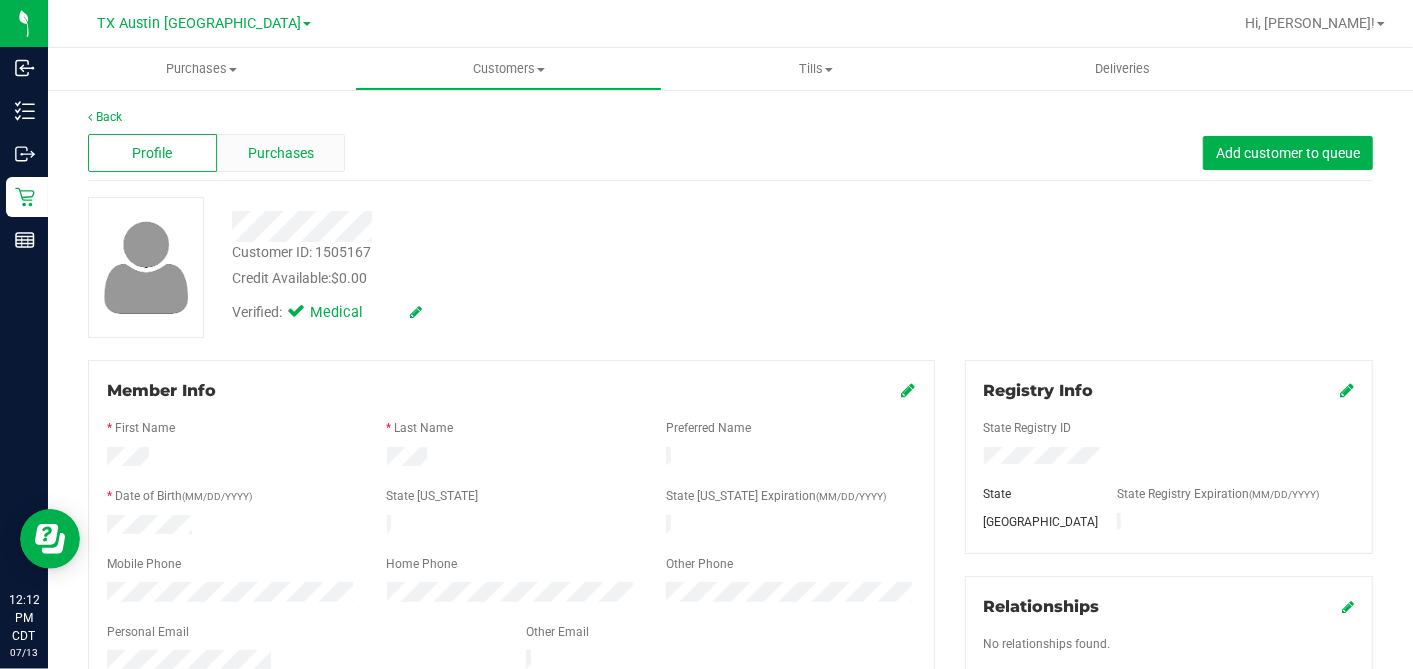 click on "Purchases" at bounding box center (281, 153) 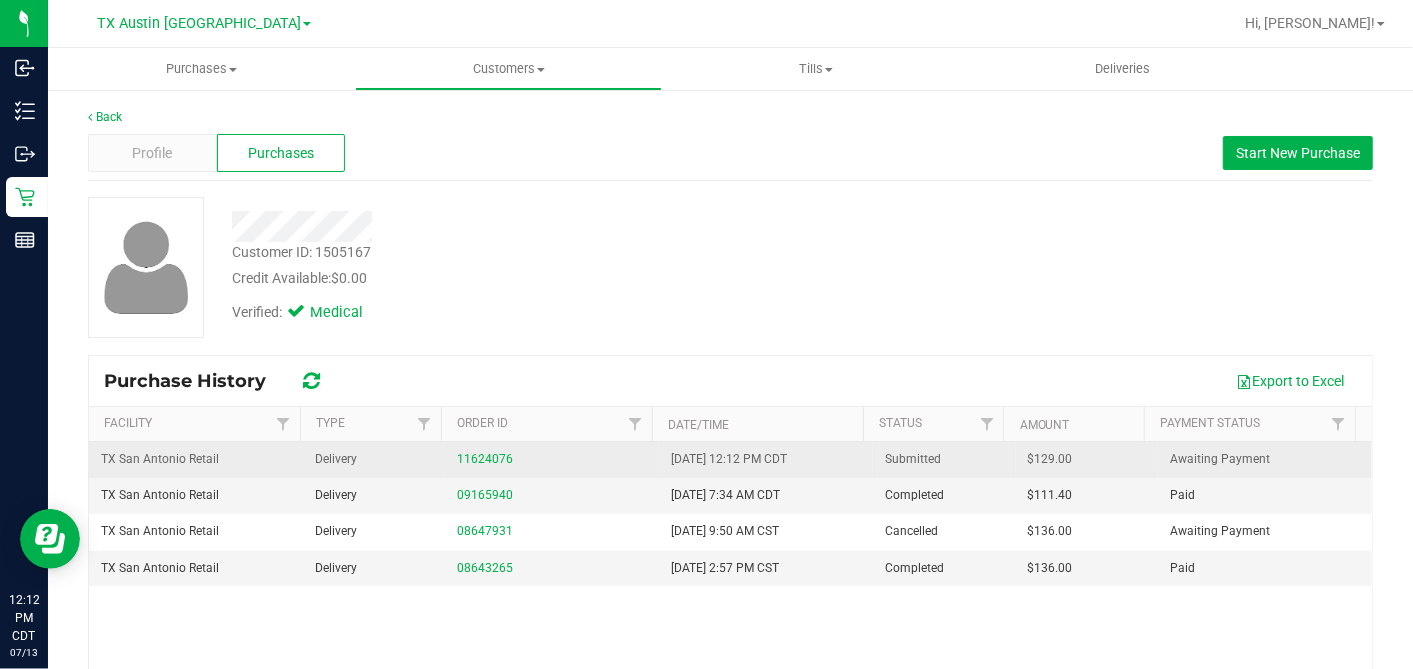 click on "$129.00" at bounding box center (1050, 459) 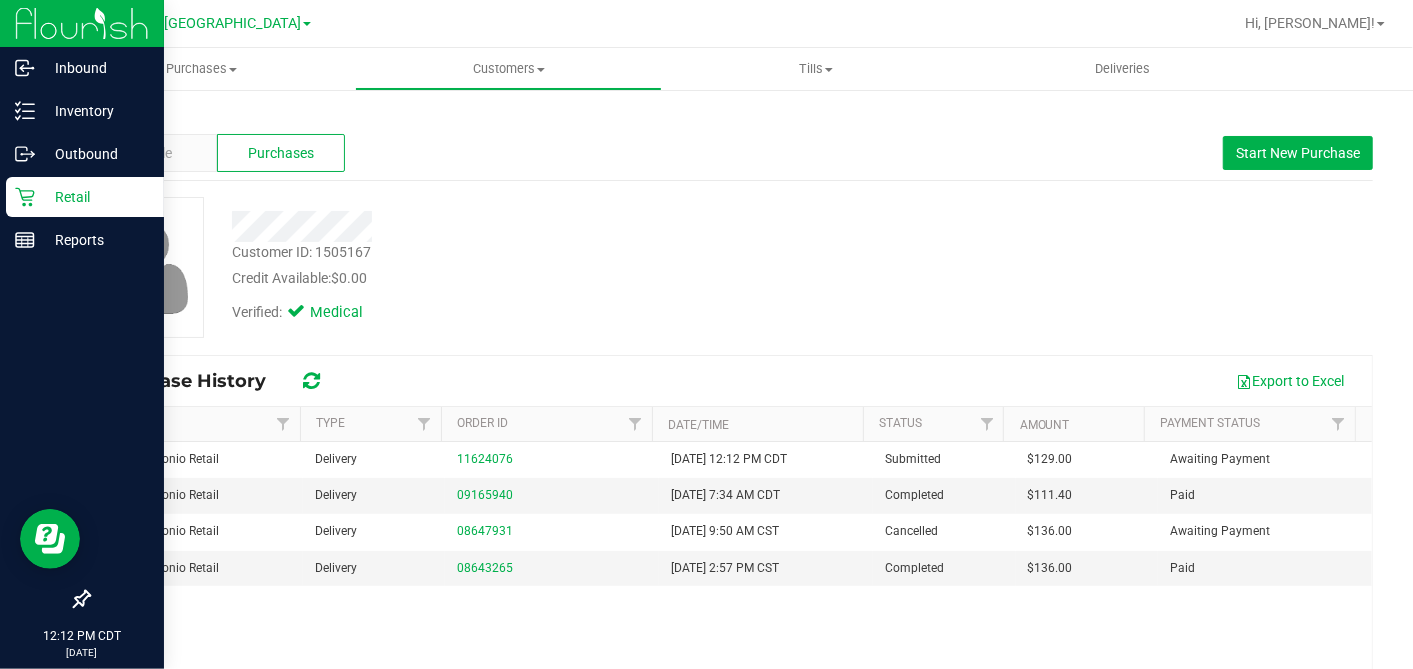 drag, startPoint x: 45, startPoint y: 190, endPoint x: 69, endPoint y: 202, distance: 26.832815 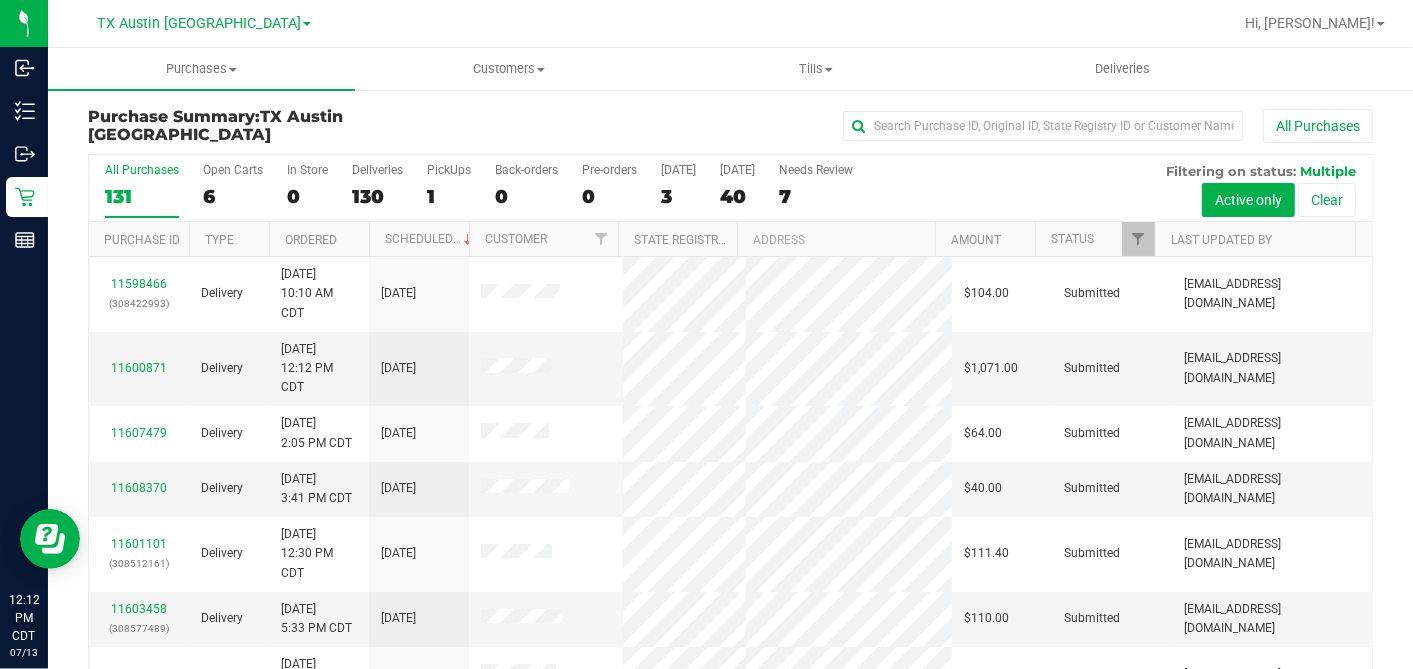 click on "6" at bounding box center (233, 196) 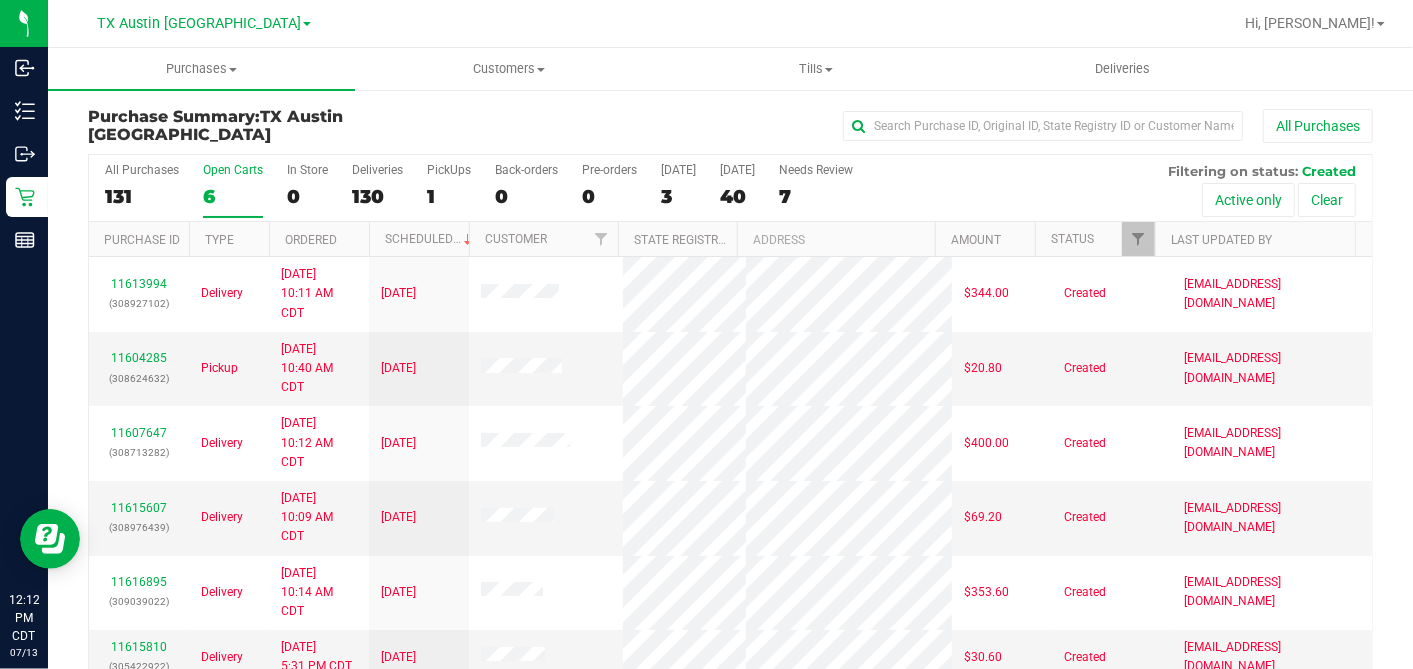 click on "Ordered" at bounding box center [319, 239] 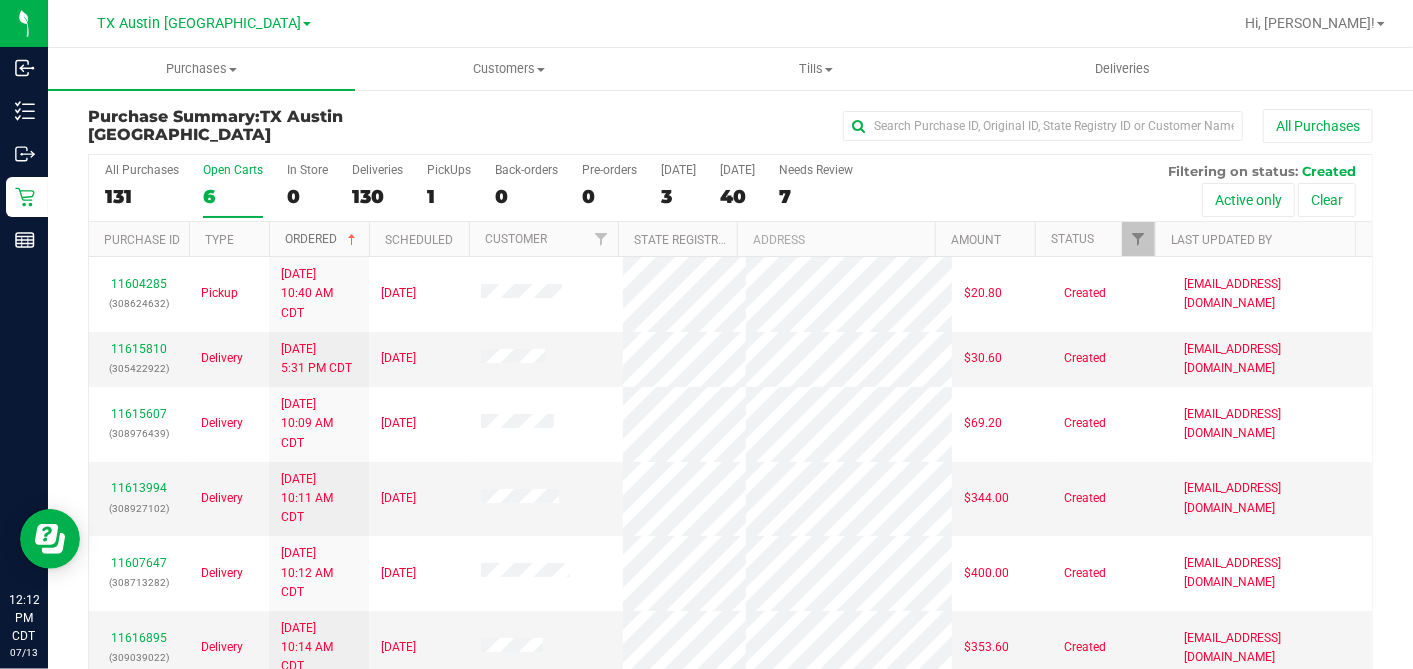 click at bounding box center (352, 240) 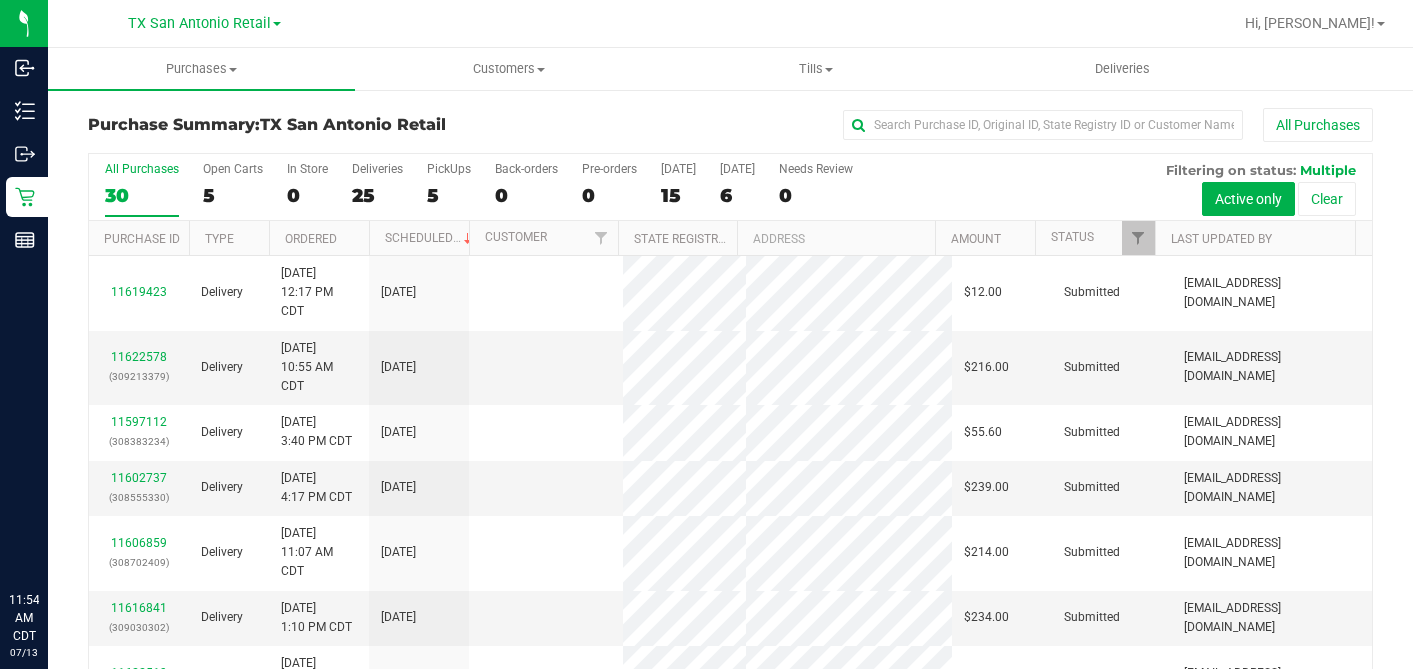 scroll, scrollTop: 0, scrollLeft: 0, axis: both 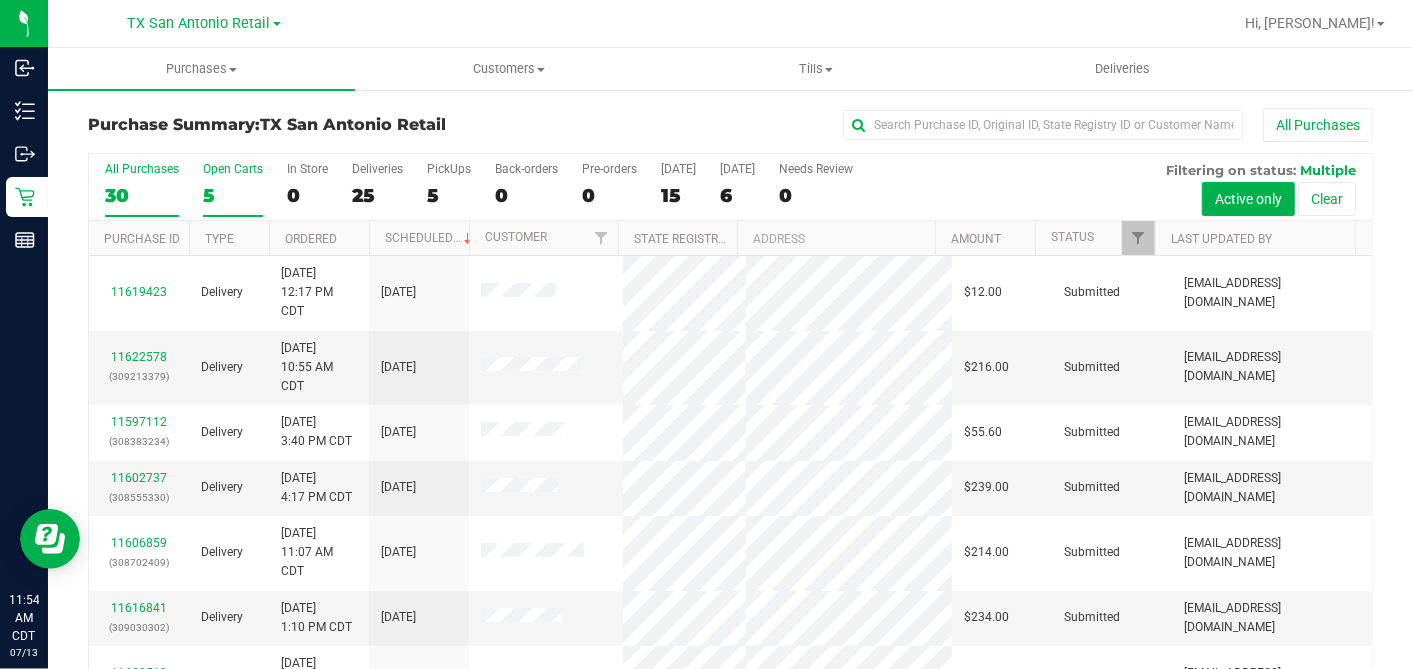 click on "5" at bounding box center (233, 195) 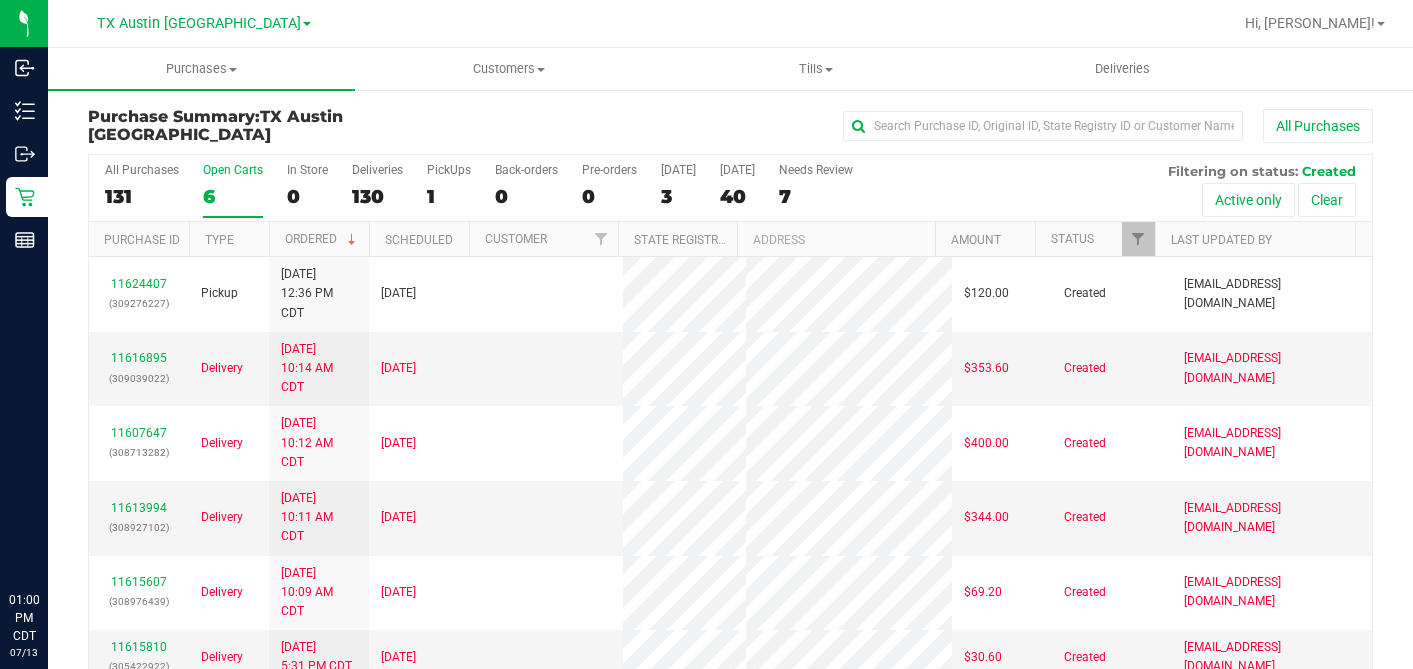 scroll, scrollTop: 0, scrollLeft: 0, axis: both 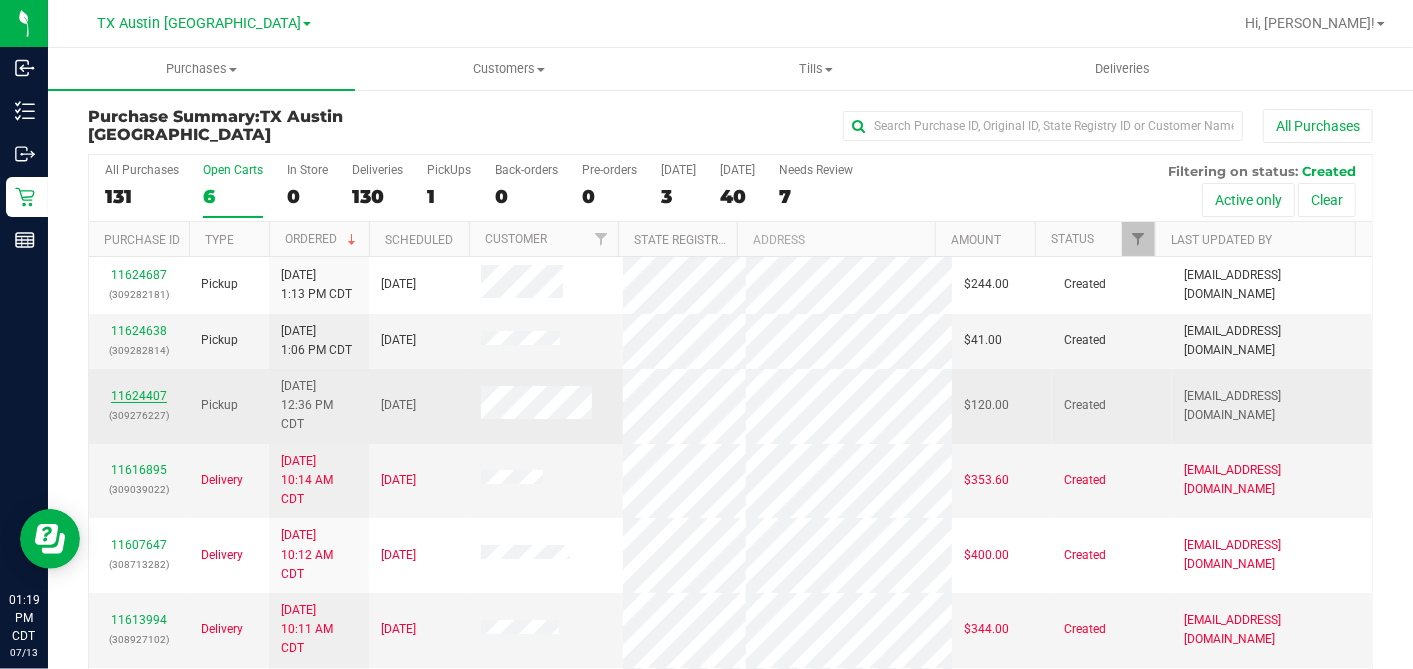 click on "11624407" at bounding box center [139, 396] 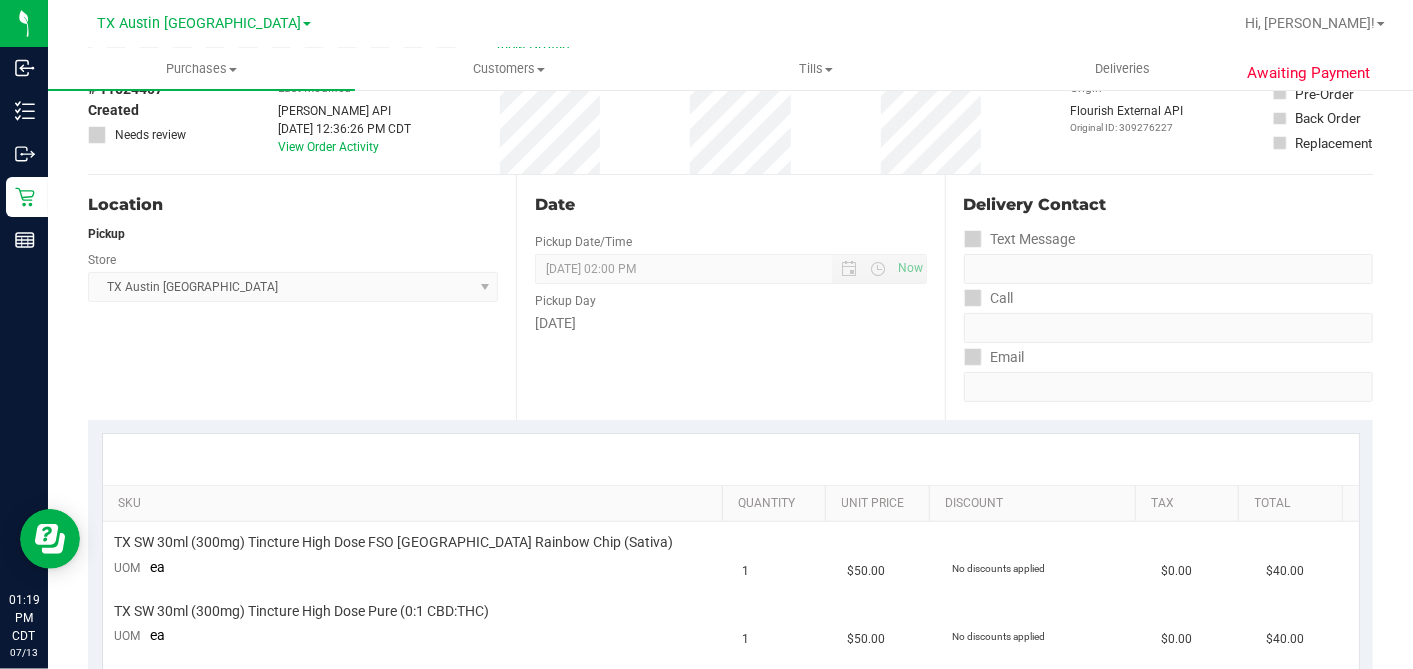 scroll, scrollTop: 0, scrollLeft: 0, axis: both 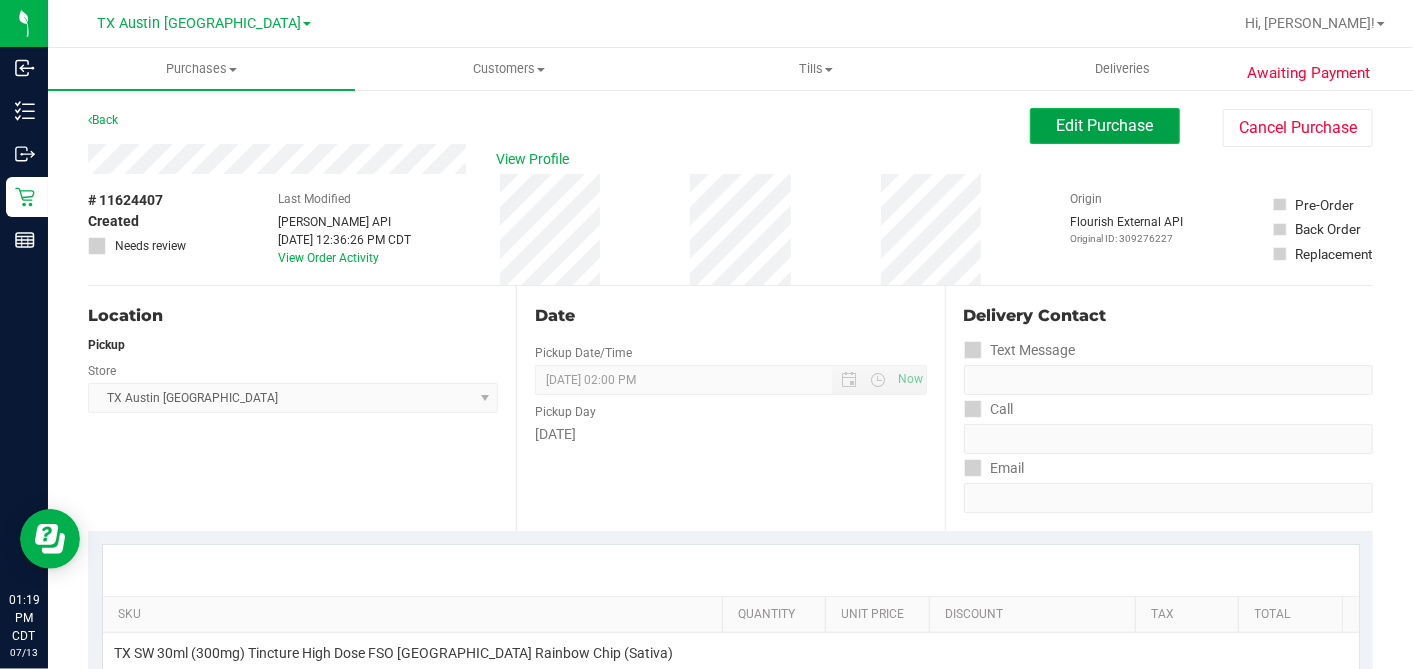 click on "Edit Purchase" at bounding box center (1105, 125) 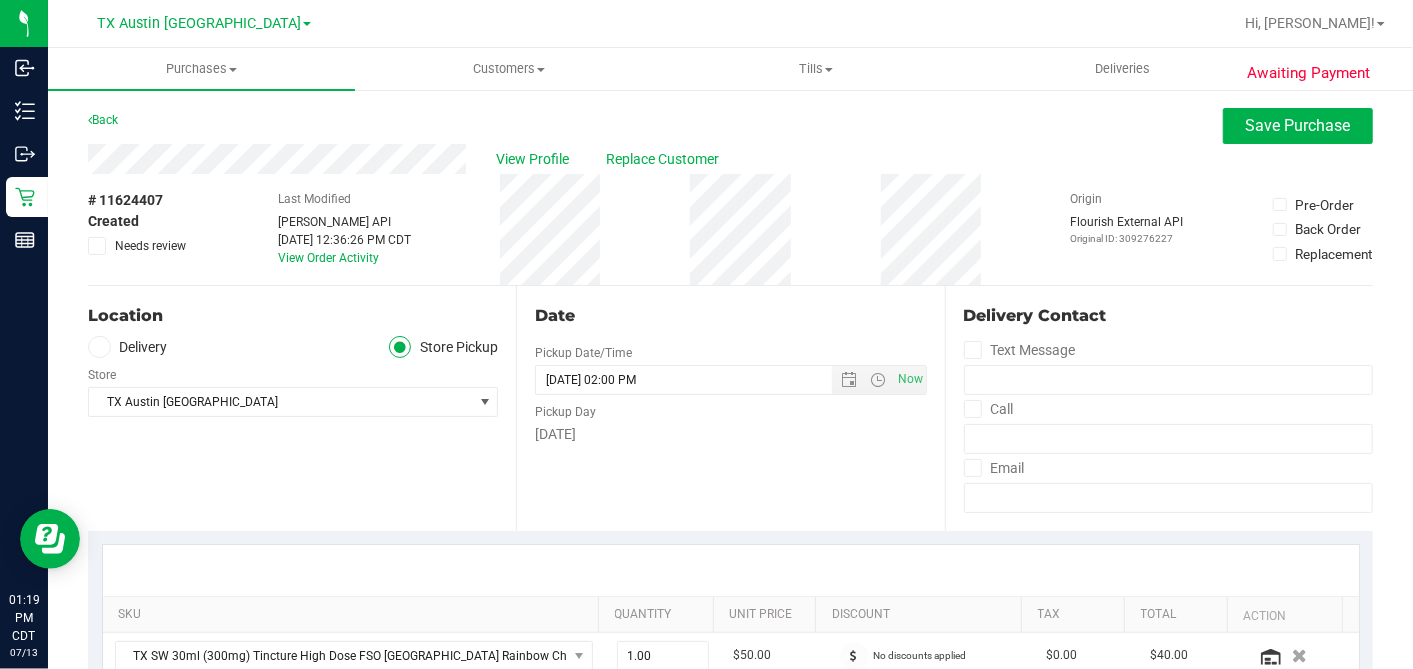 click at bounding box center [99, 347] 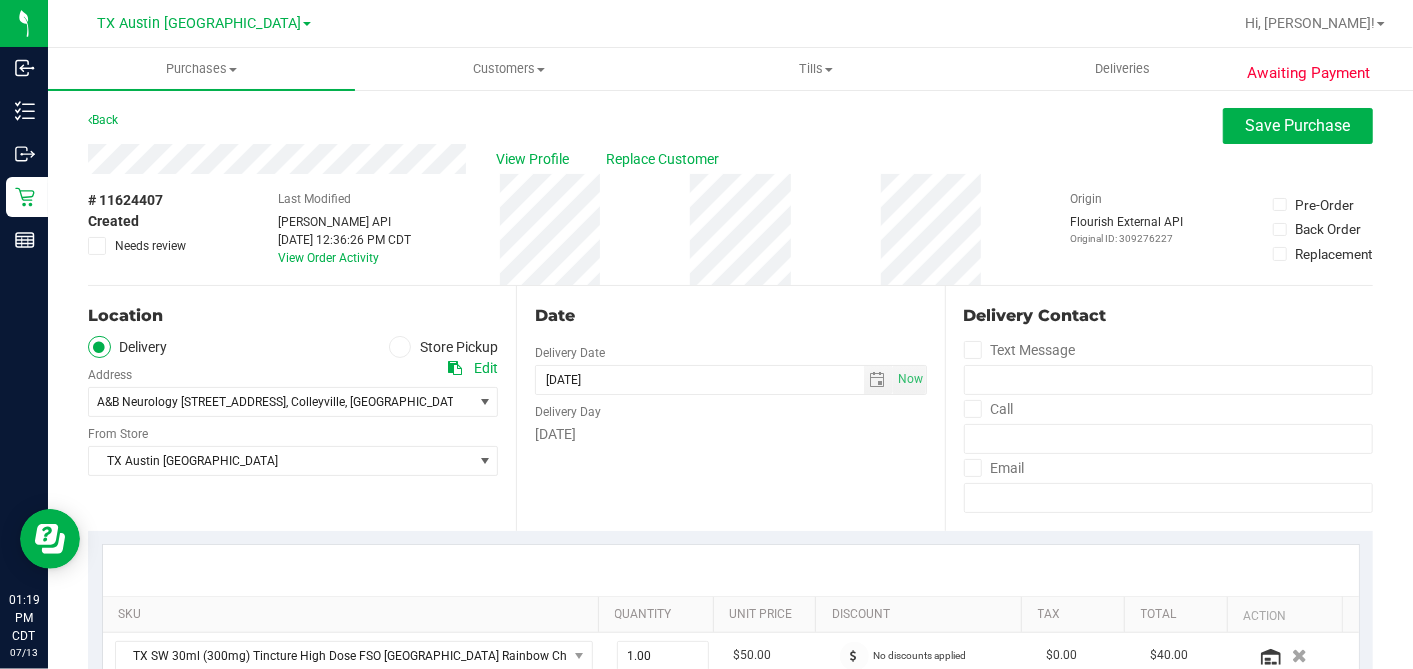 click on "Delivery
Store Pickup" at bounding box center [293, 347] 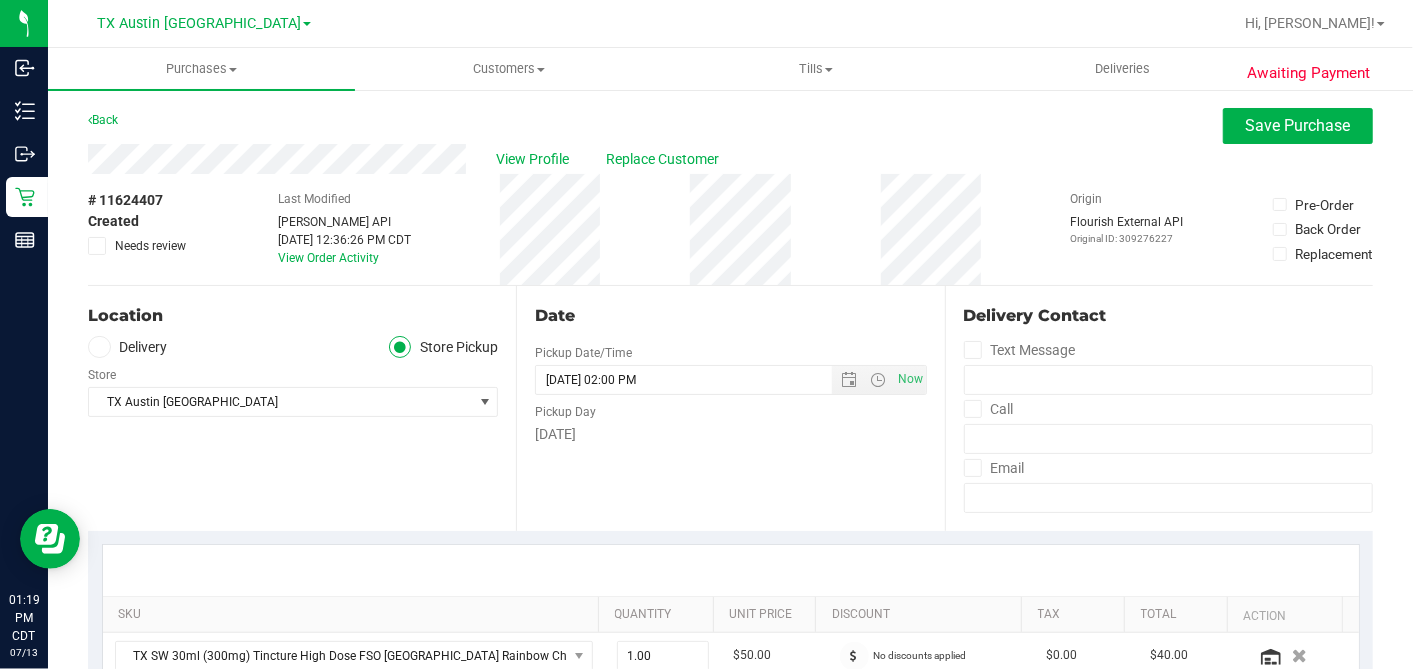 click on "Needs review" at bounding box center [138, 246] 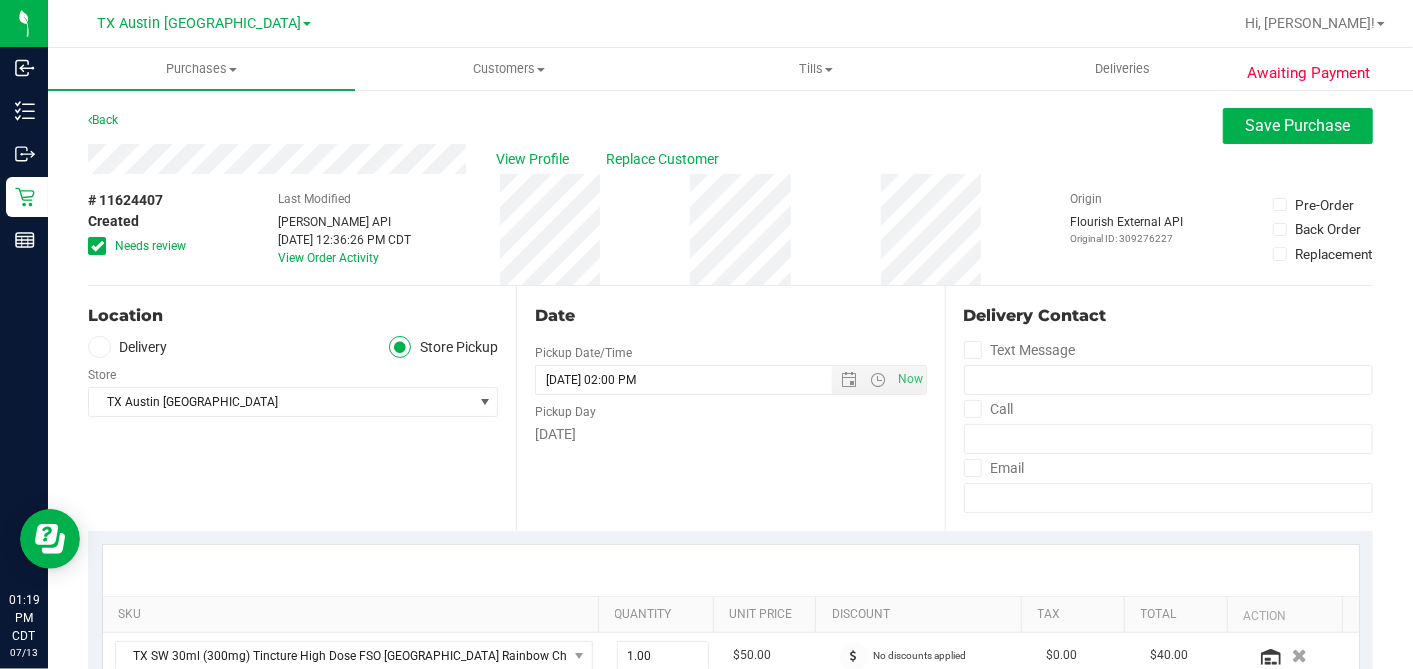 click on "Date
Pickup Date/Time
[DATE]
Now
[DATE] 02:00 PM
Now
Pickup Day
[DATE]" at bounding box center (730, 408) 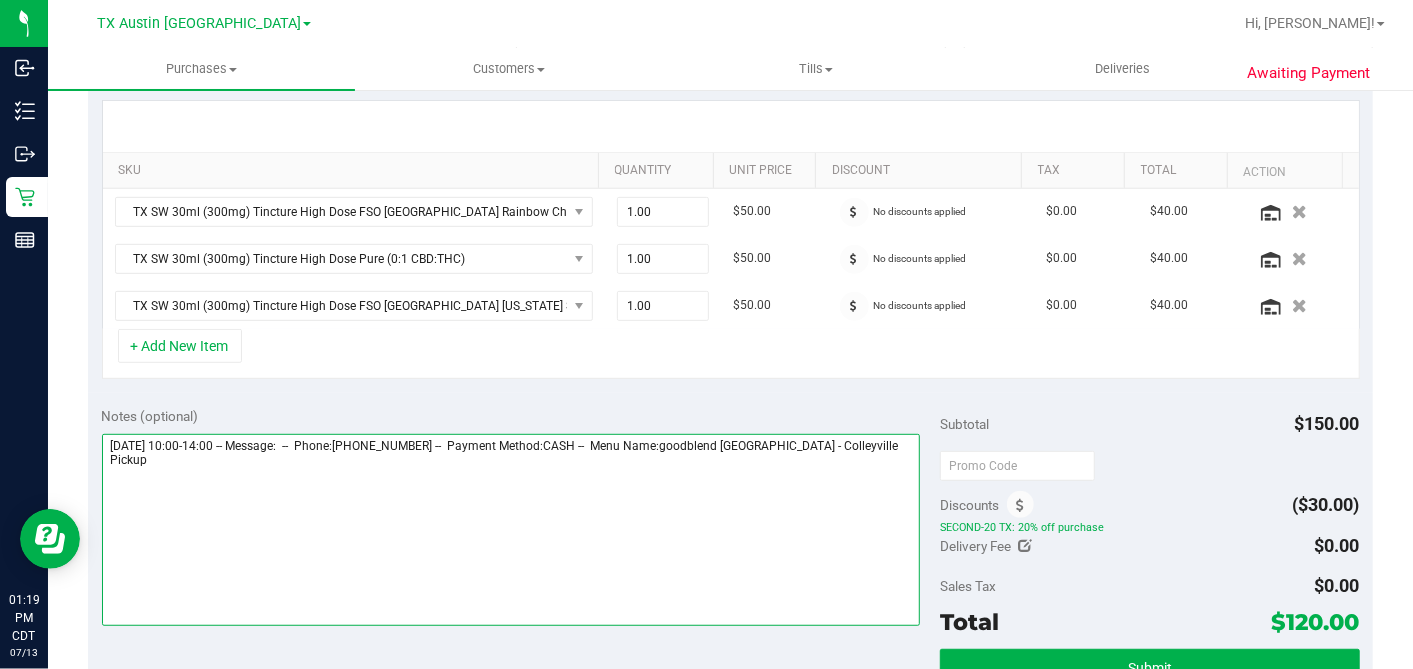 click at bounding box center (511, 530) 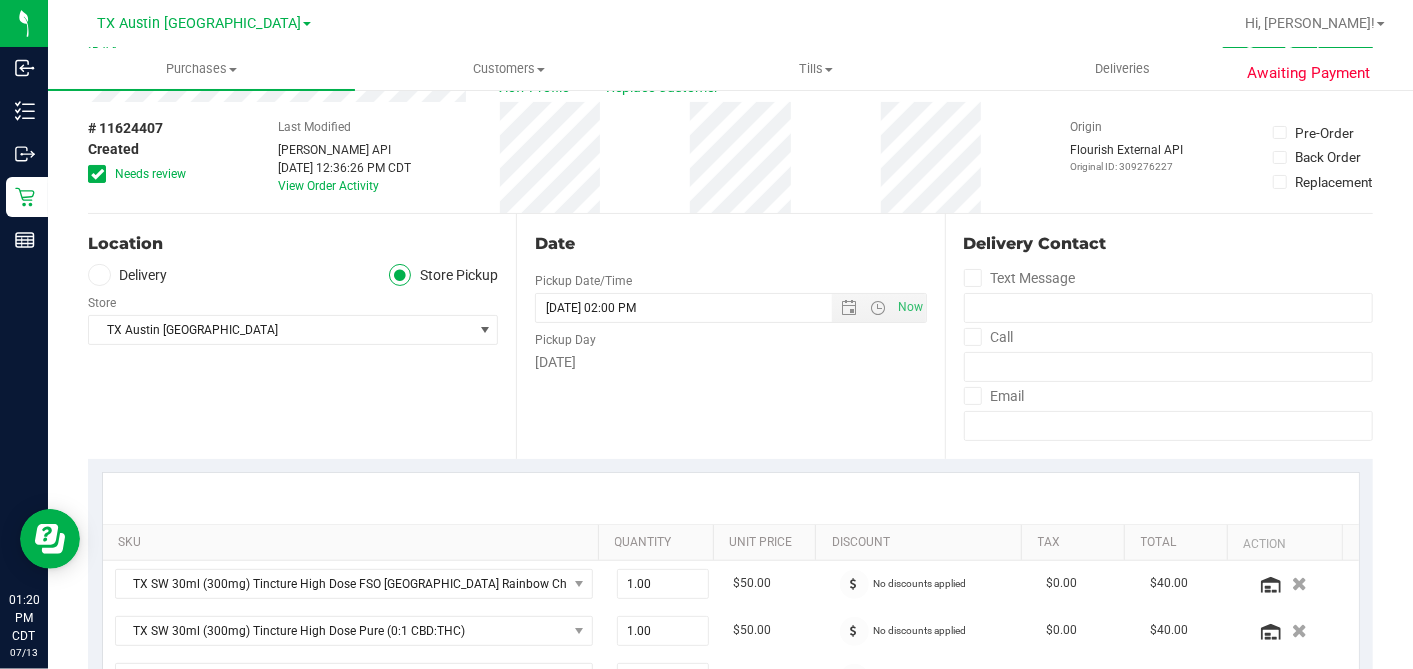 scroll, scrollTop: 0, scrollLeft: 0, axis: both 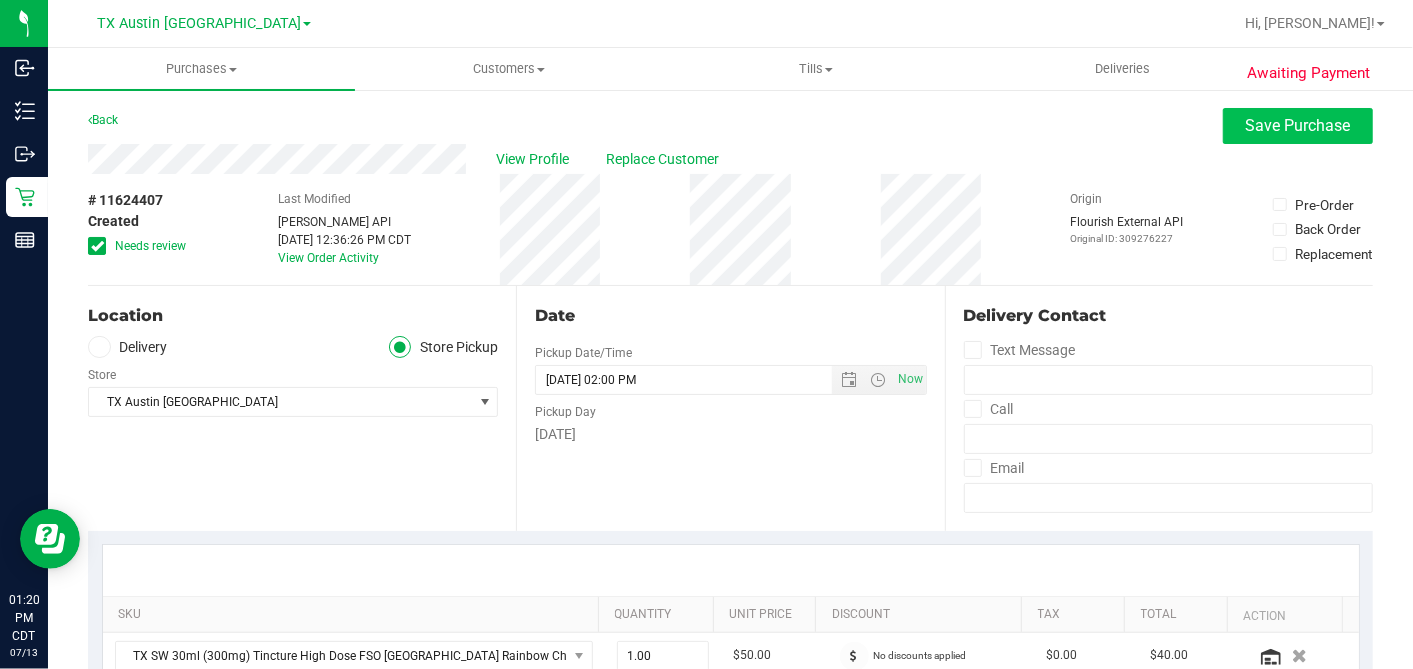 type on "[DATE] 10:00-14:00 -- Message:  --  Phone:[PHONE_NUMBER] --  Payment Method:CASH --  Menu Name:goodblend [GEOGRAPHIC_DATA] - Colleyville Pickup
INSUFFICIENT MG'S TO FULFILL ORDER. 600 MG'S ON RX. 900 MG'S ON ORDER. CALLING PT TO REVIEW/REVISE - DH" 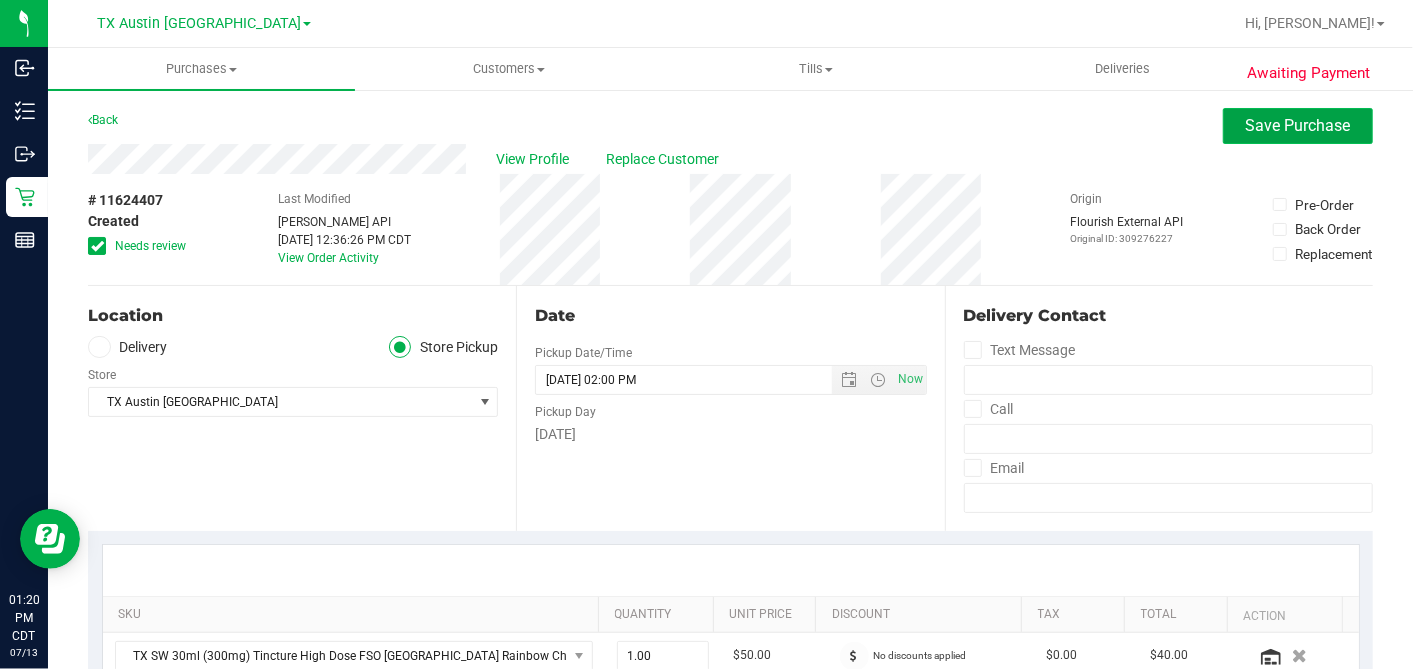 click on "Save Purchase" at bounding box center [1298, 125] 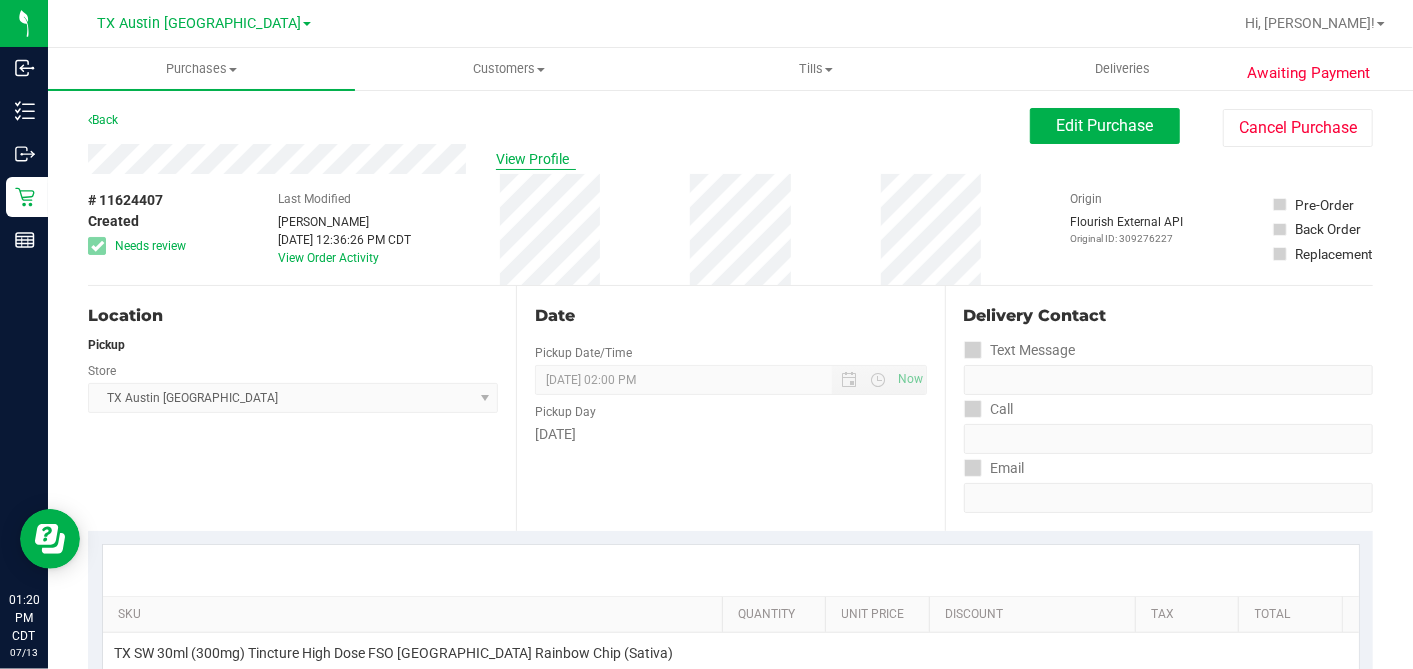 click on "View Profile" at bounding box center [536, 159] 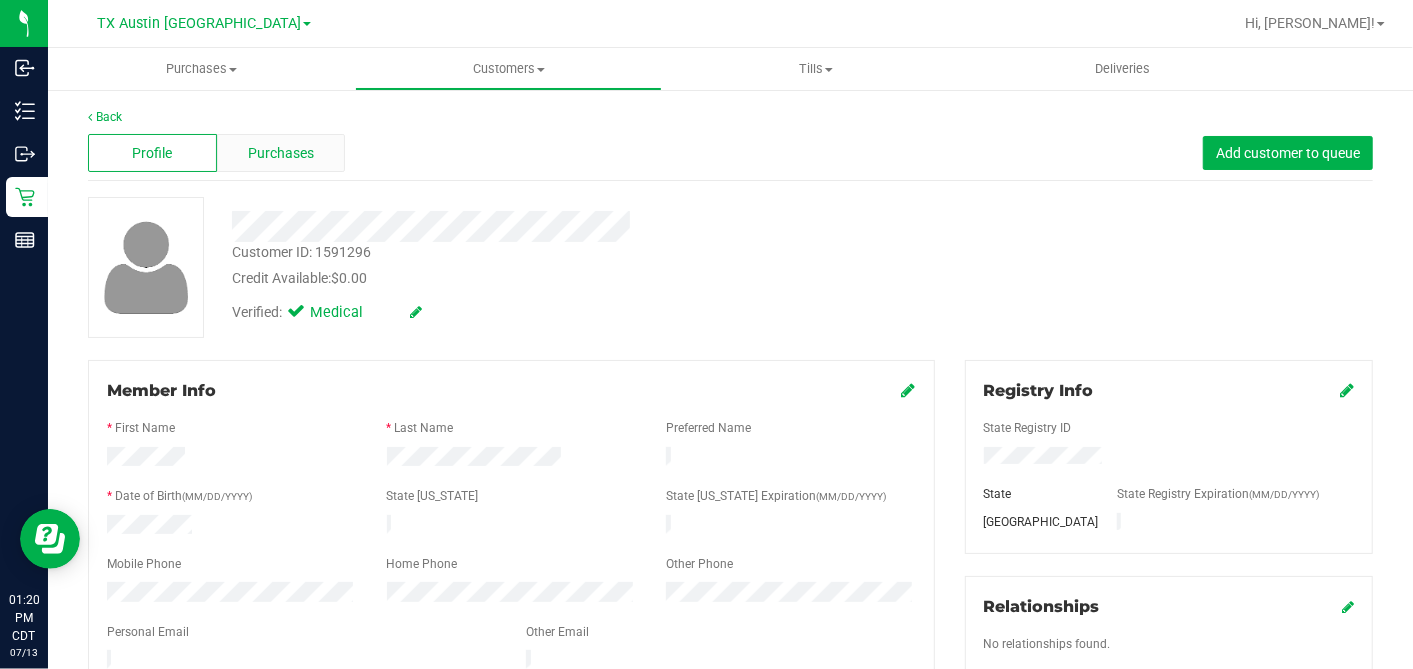 click on "Purchases" at bounding box center (281, 153) 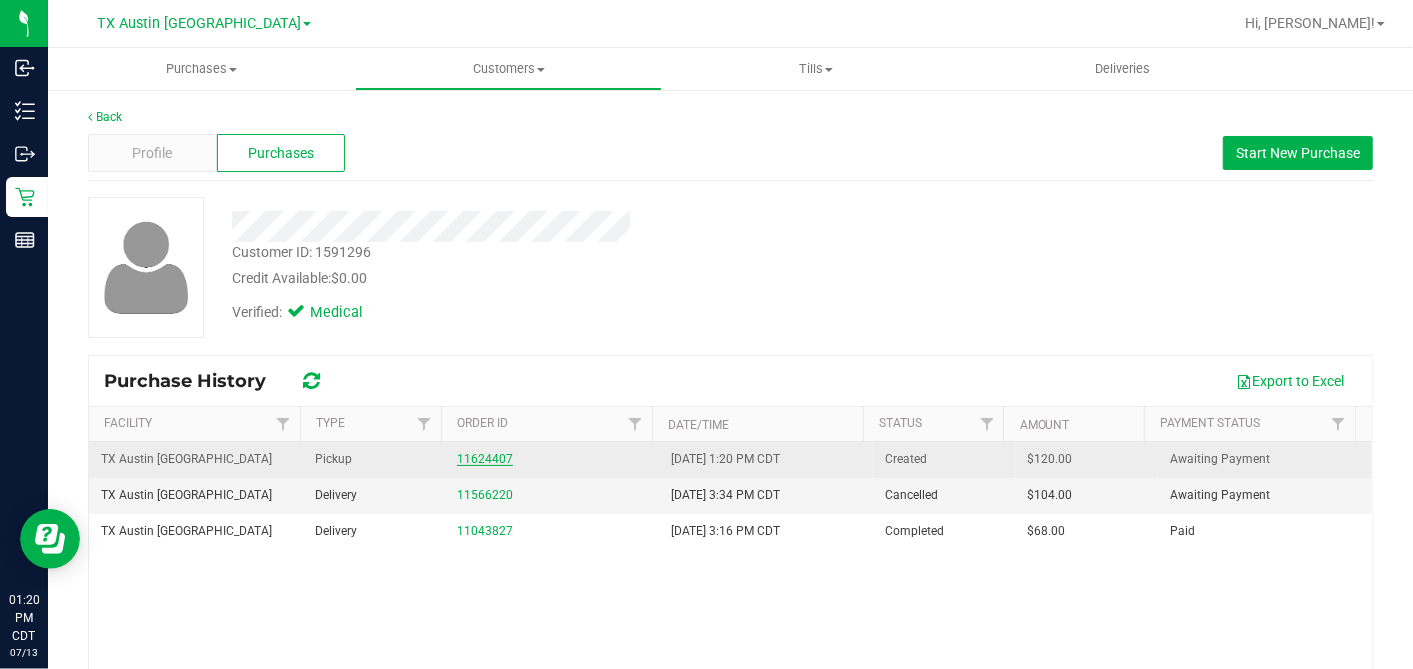 click on "11624407" at bounding box center [485, 459] 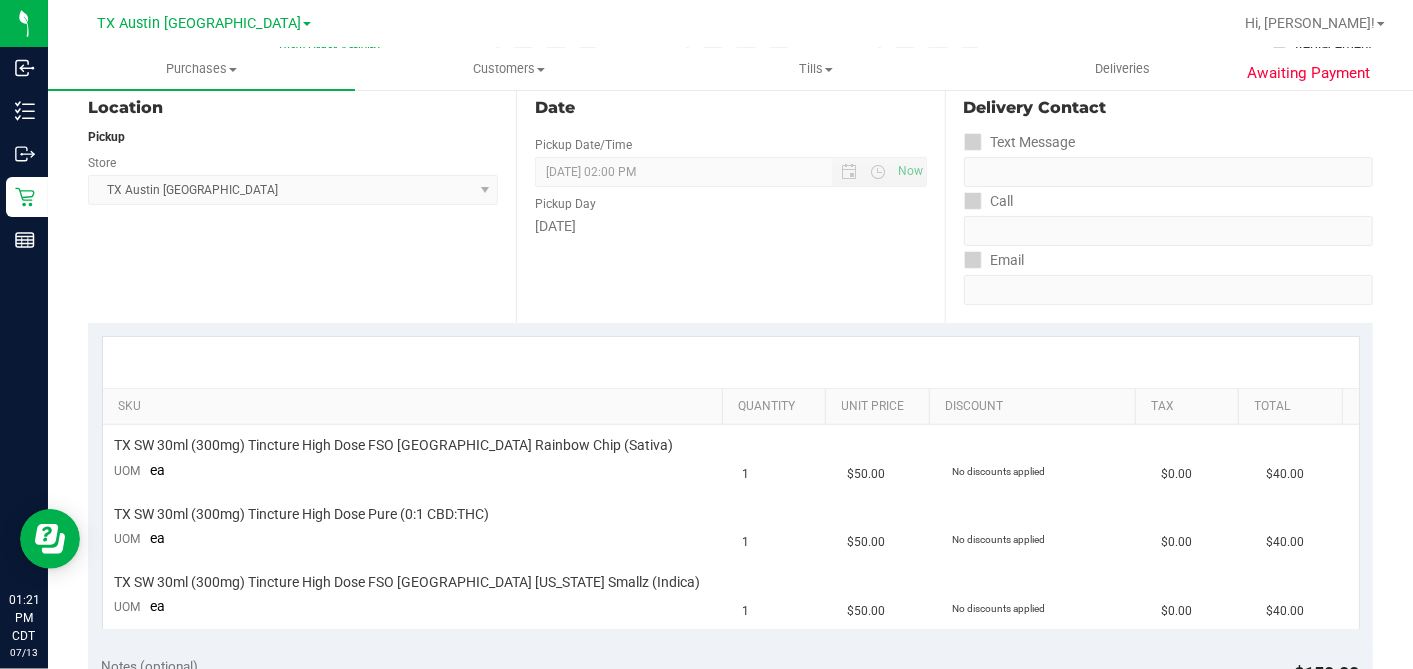 scroll, scrollTop: 0, scrollLeft: 0, axis: both 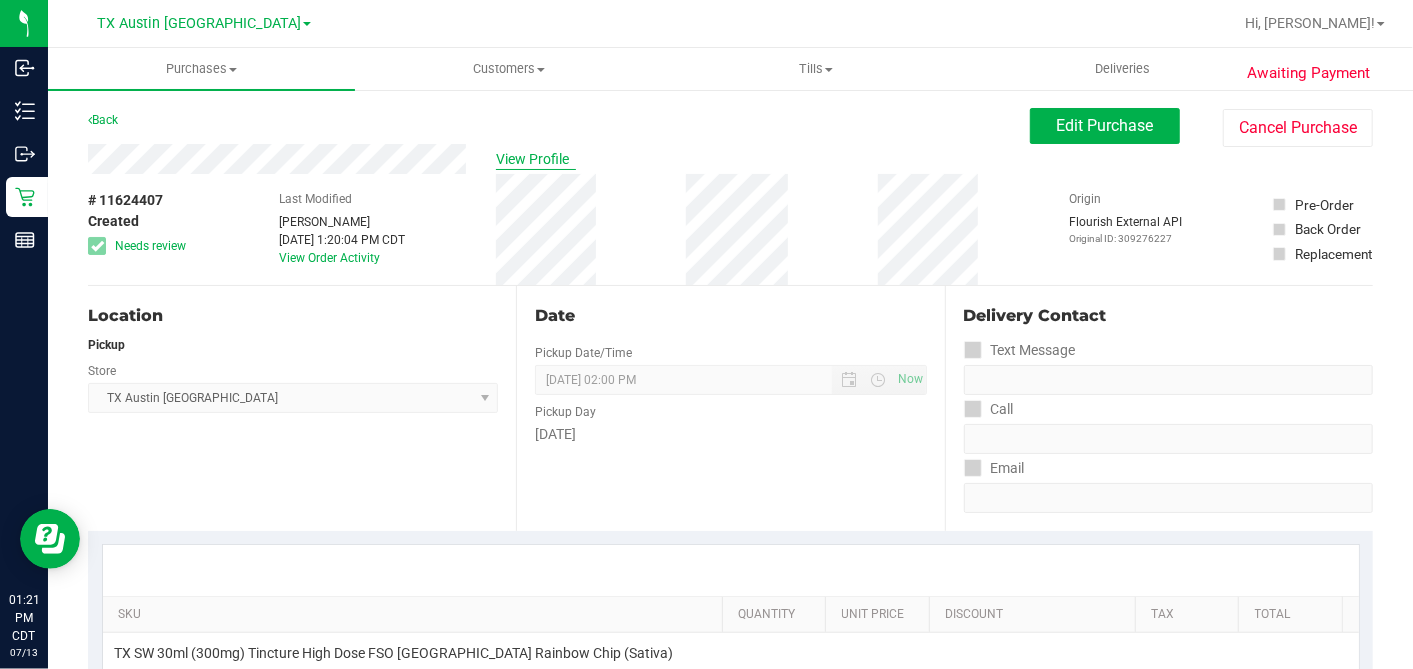 click on "View Profile" at bounding box center (536, 159) 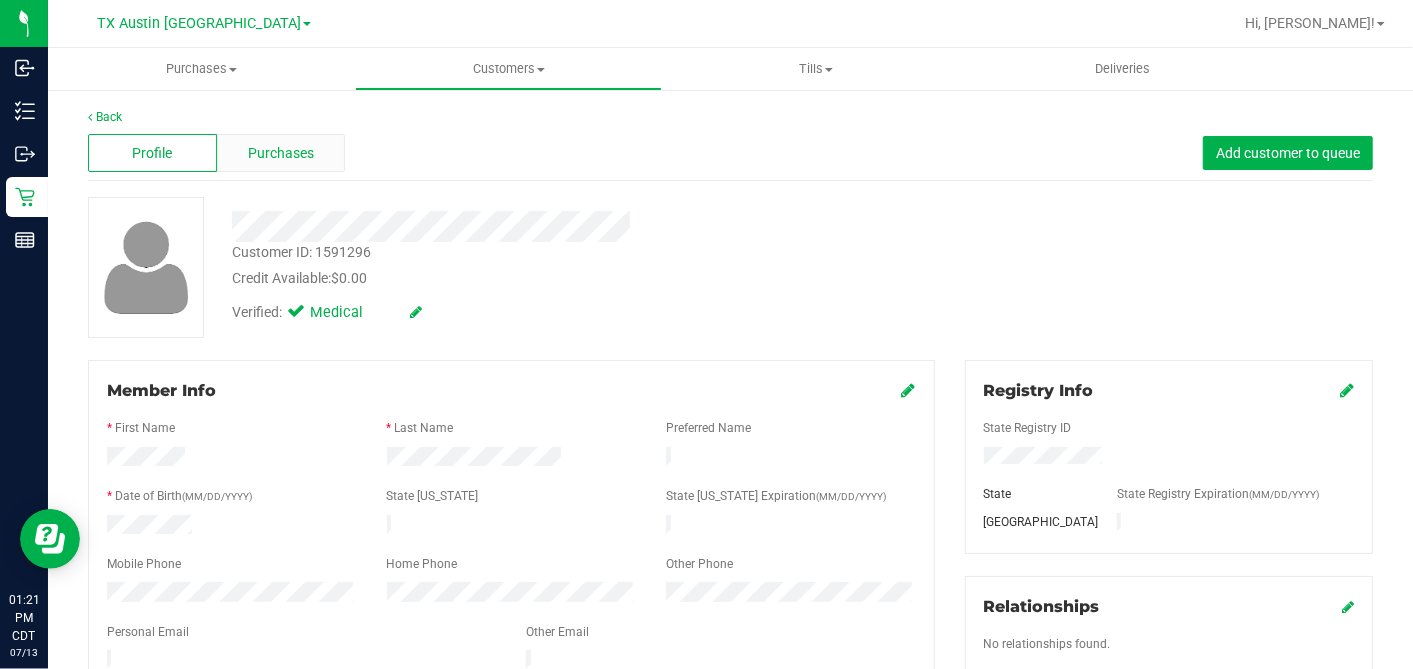 click on "Purchases" at bounding box center [281, 153] 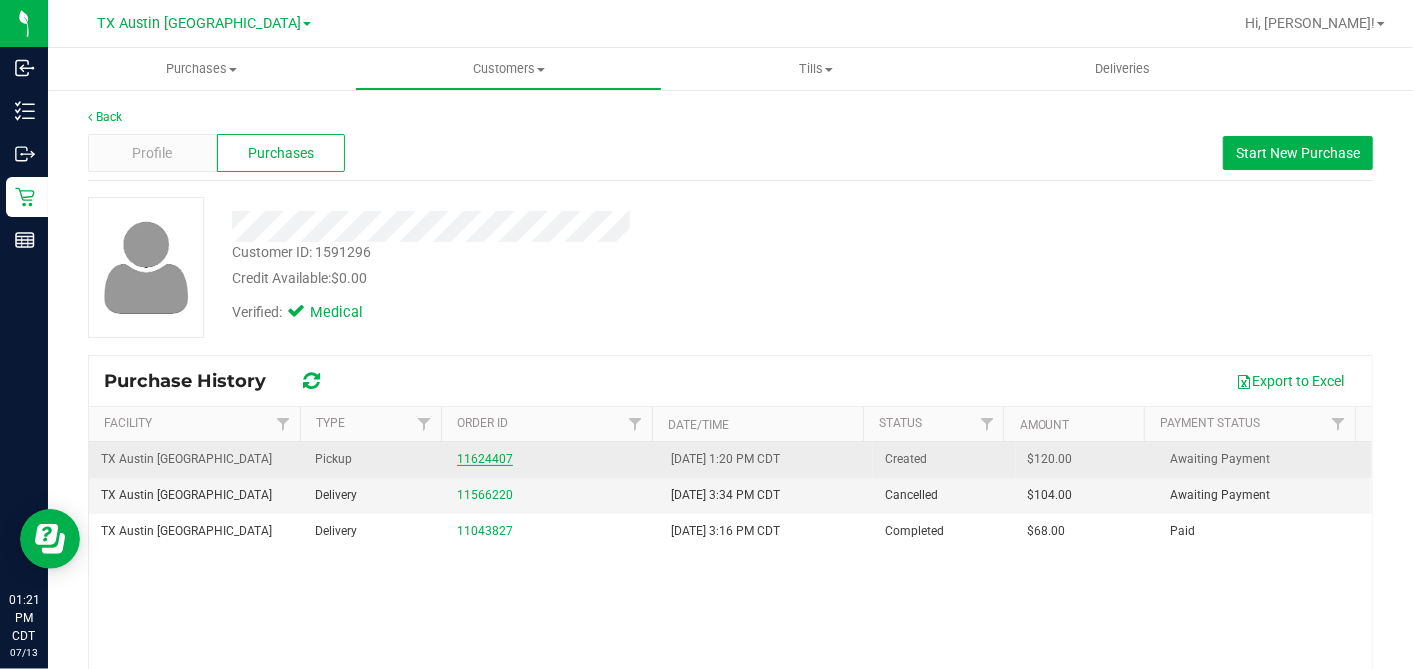 click on "11624407" at bounding box center [485, 459] 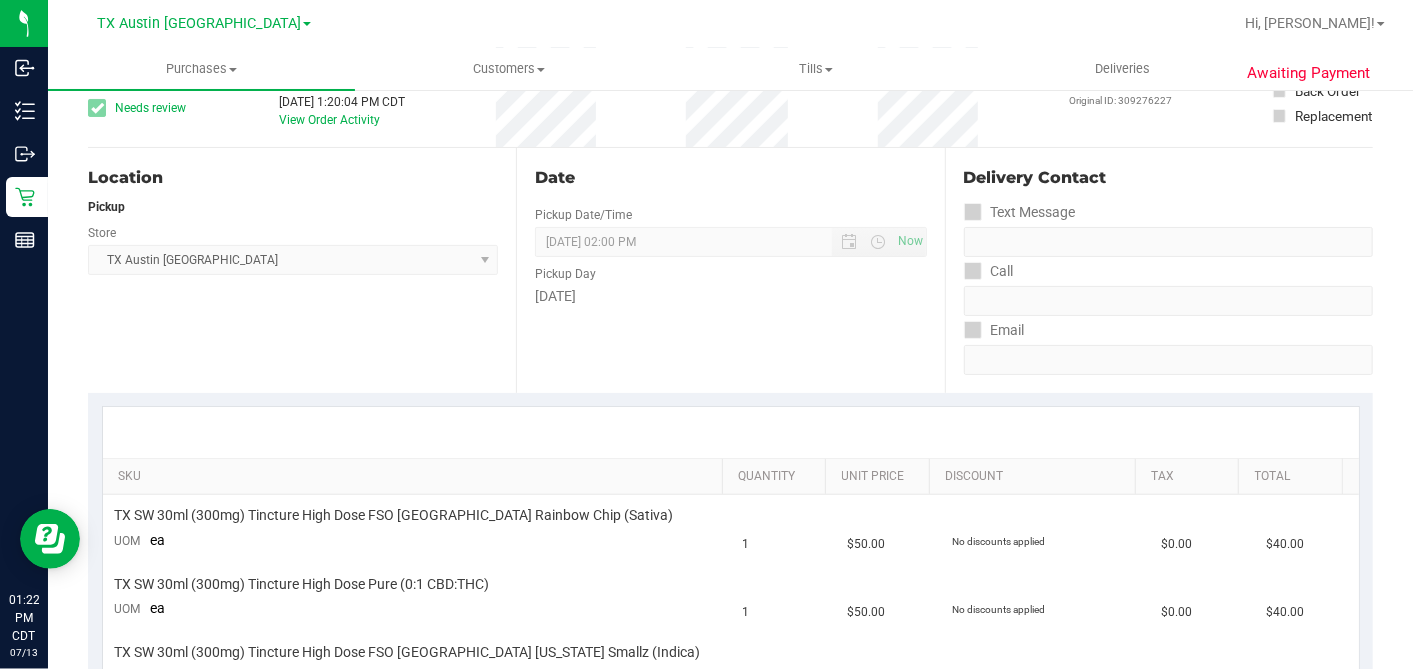scroll, scrollTop: 0, scrollLeft: 0, axis: both 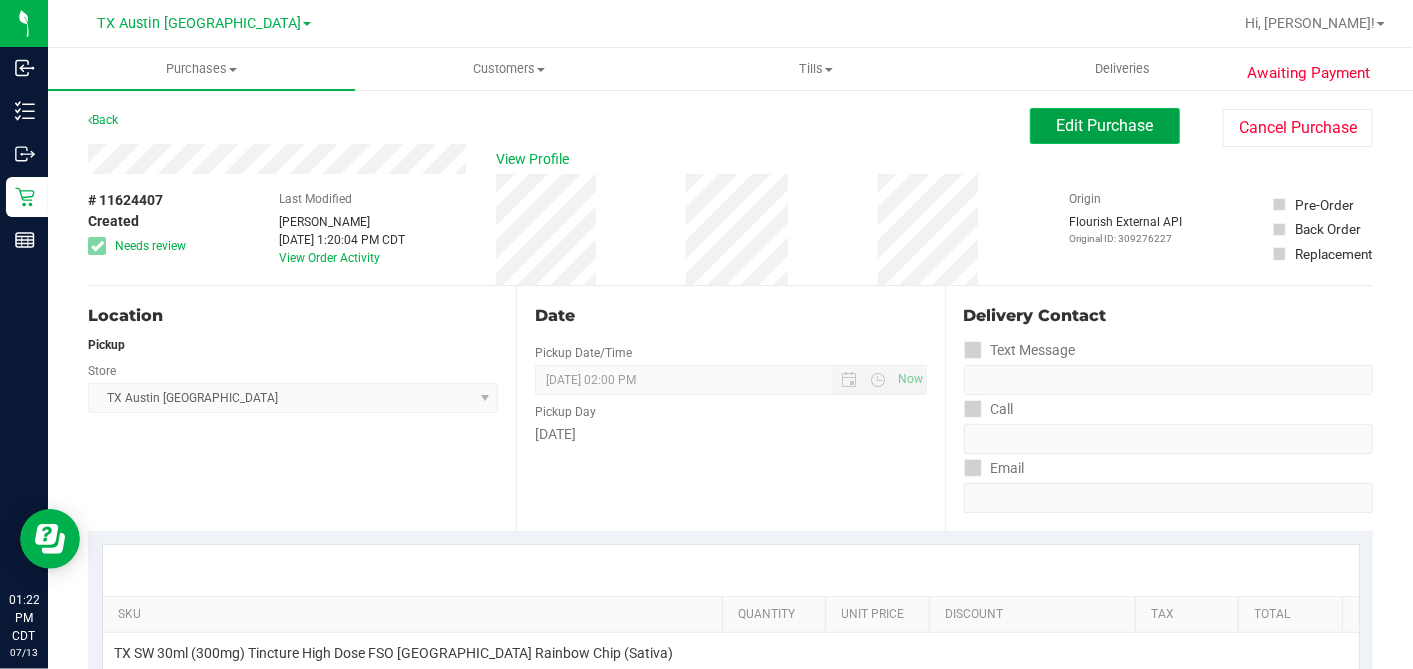 click on "Edit Purchase" at bounding box center [1105, 125] 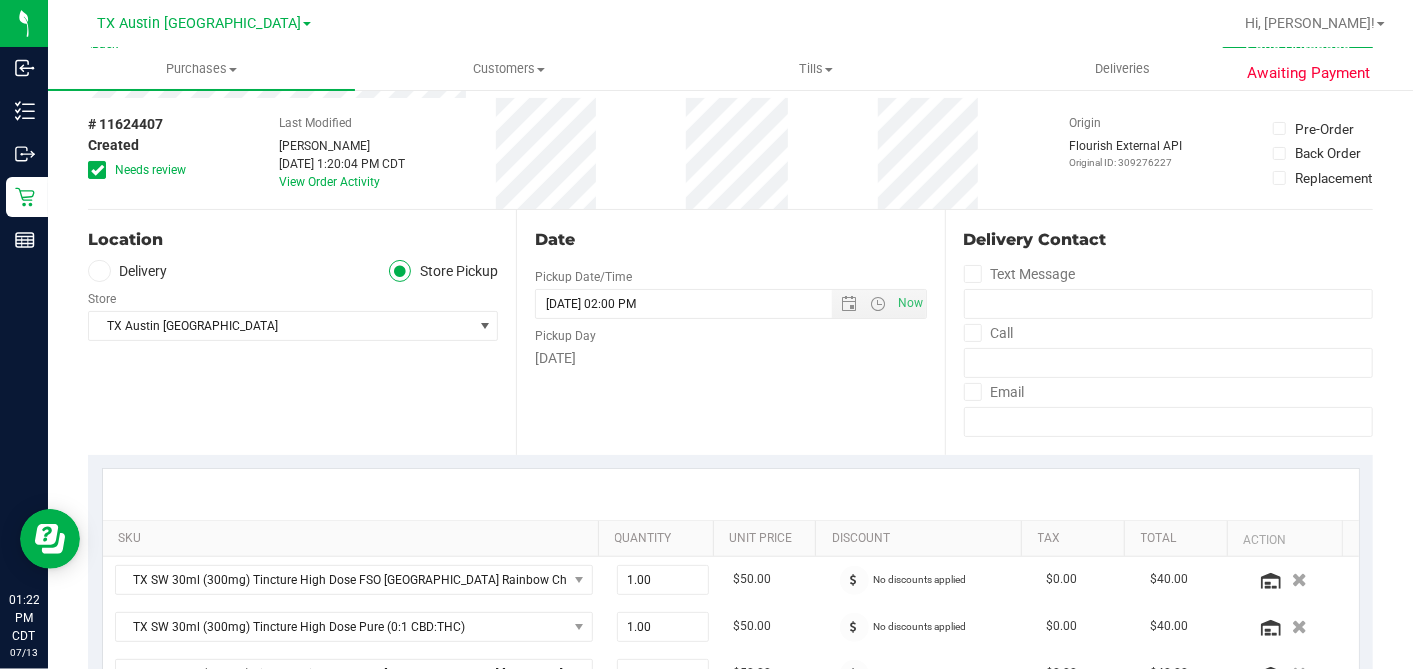 scroll, scrollTop: 111, scrollLeft: 0, axis: vertical 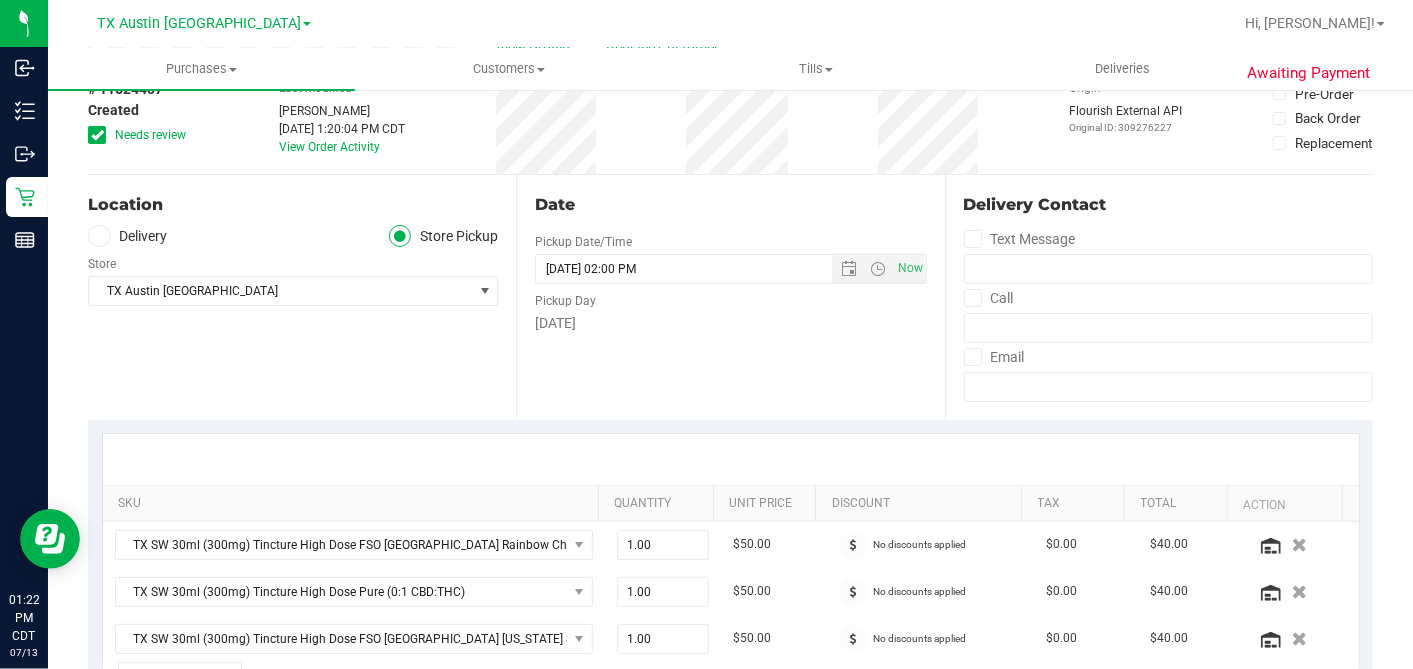 click at bounding box center (99, 236) 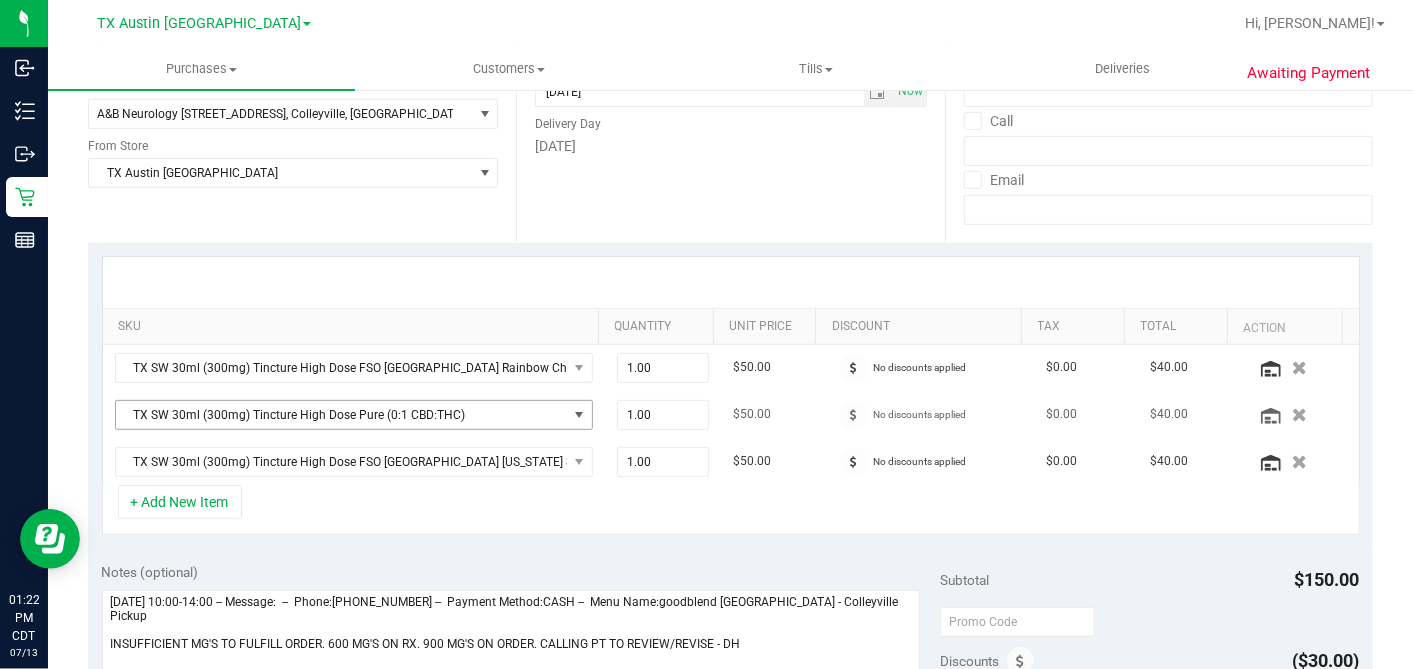 scroll, scrollTop: 333, scrollLeft: 0, axis: vertical 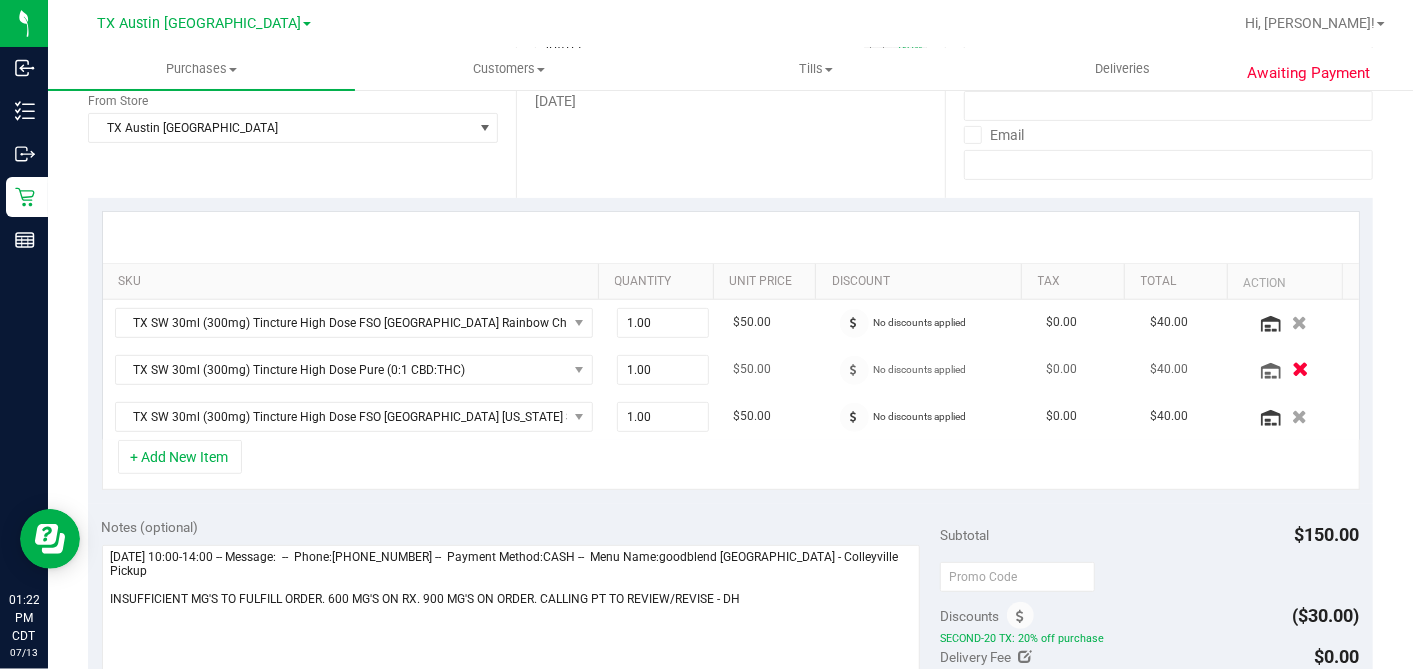 click at bounding box center [1300, 369] 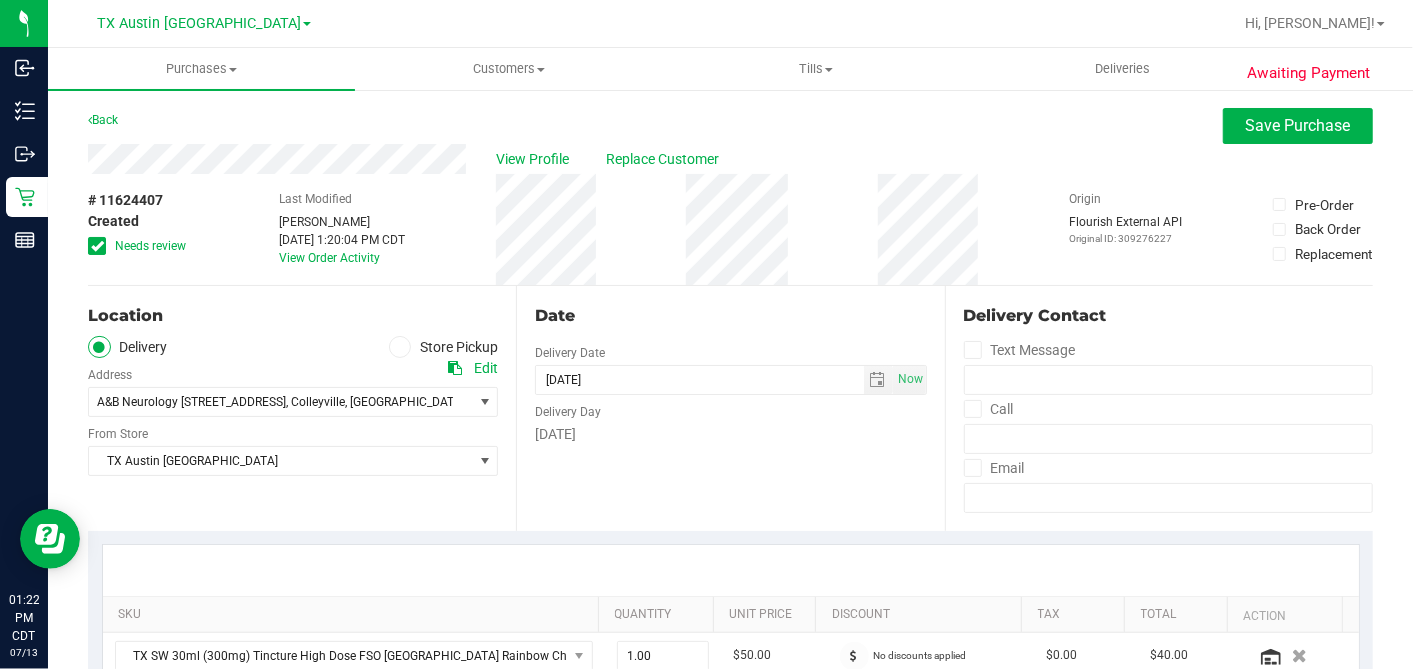 scroll, scrollTop: 333, scrollLeft: 0, axis: vertical 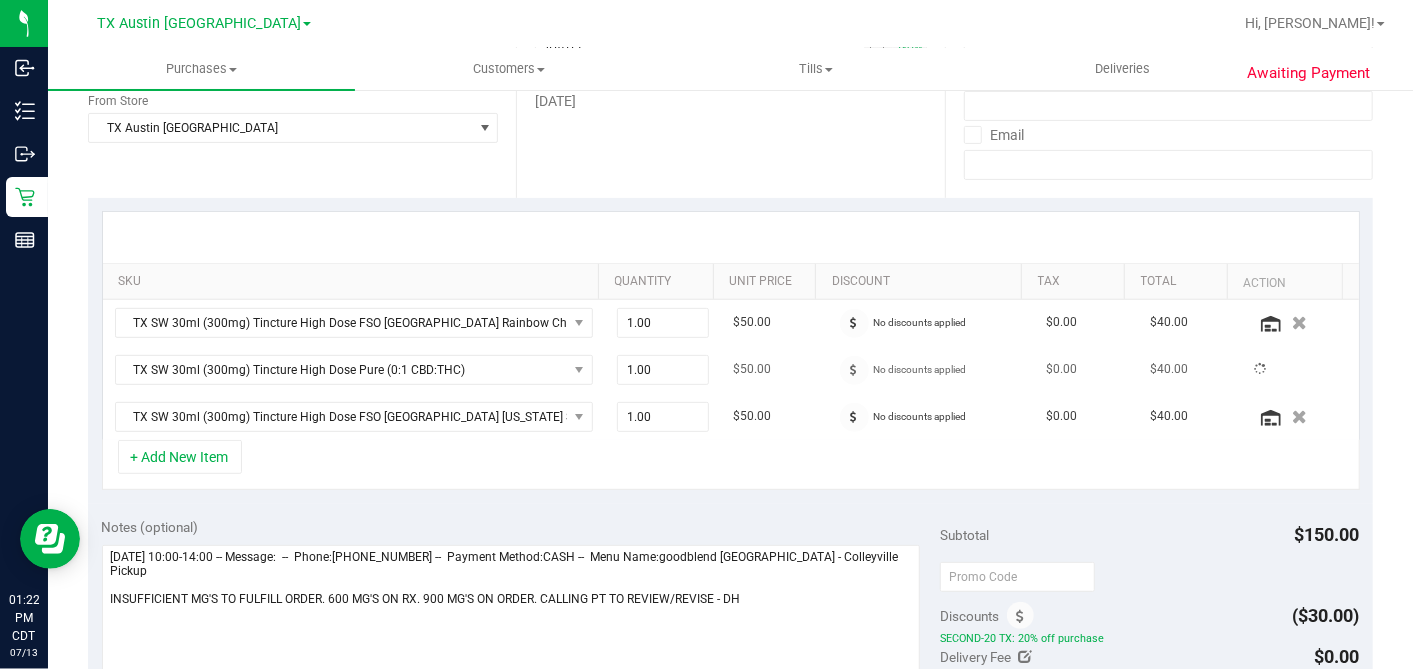 click on "+ Add New Item" at bounding box center (731, 465) 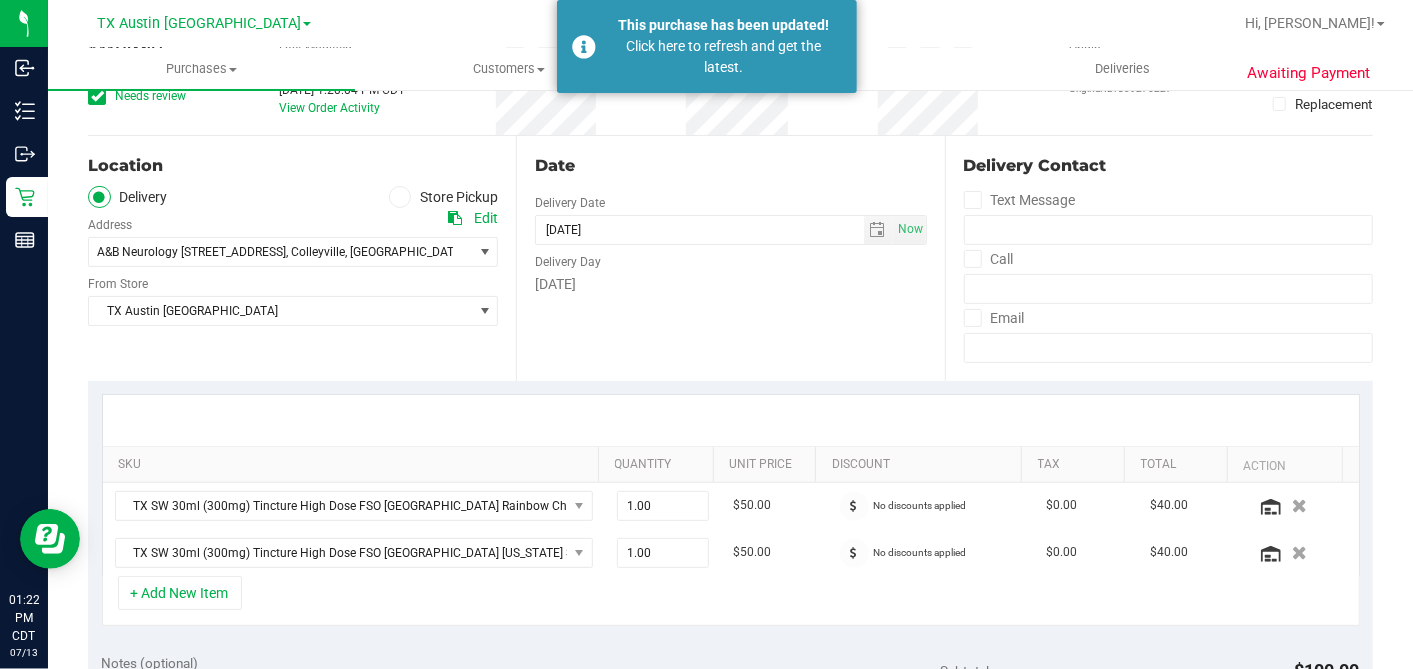 scroll, scrollTop: 0, scrollLeft: 0, axis: both 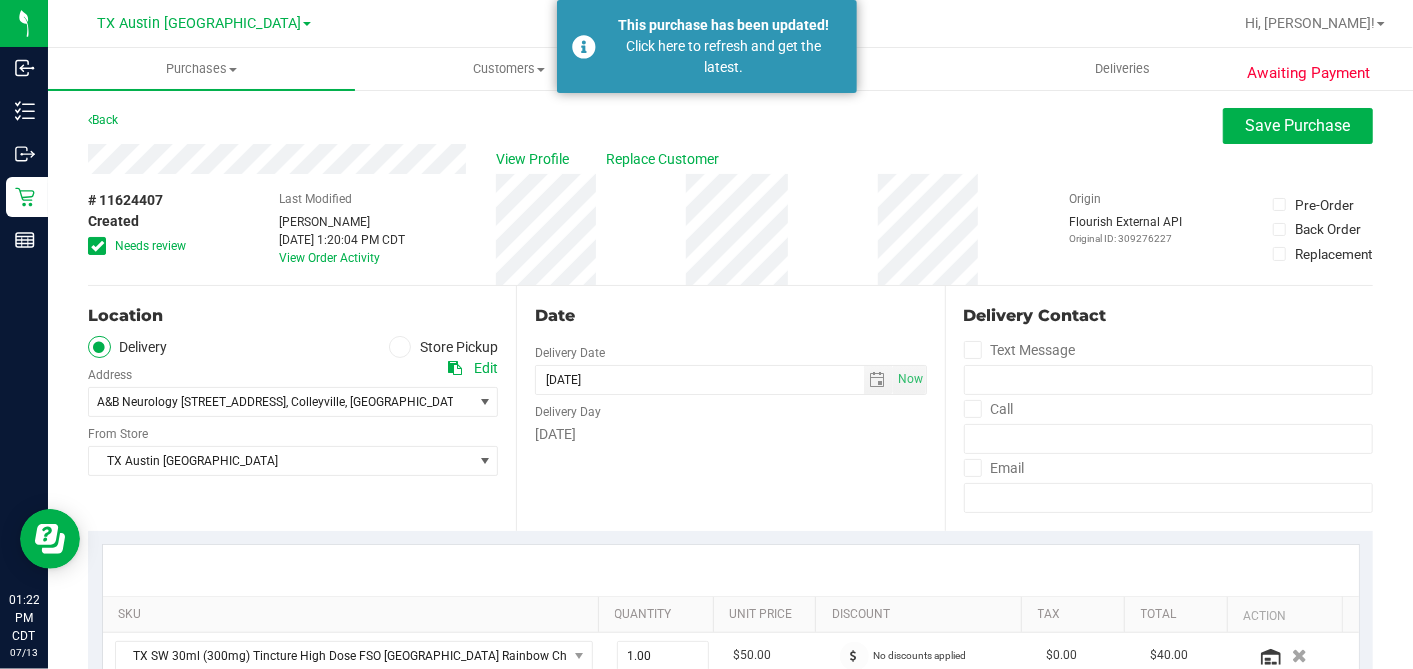 click on "Date
Delivery Date
[DATE]
Now
[DATE] 07:00 AM
Now
Delivery Day
[DATE]" at bounding box center (730, 408) 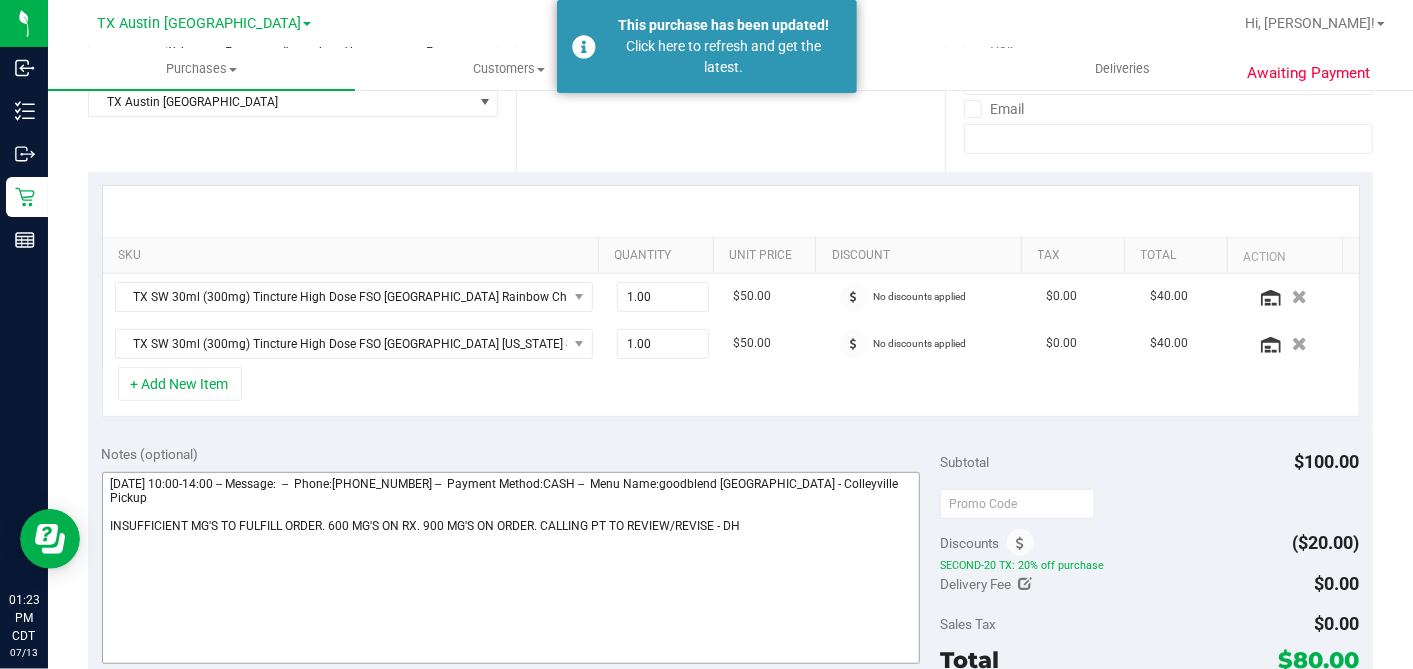 scroll, scrollTop: 666, scrollLeft: 0, axis: vertical 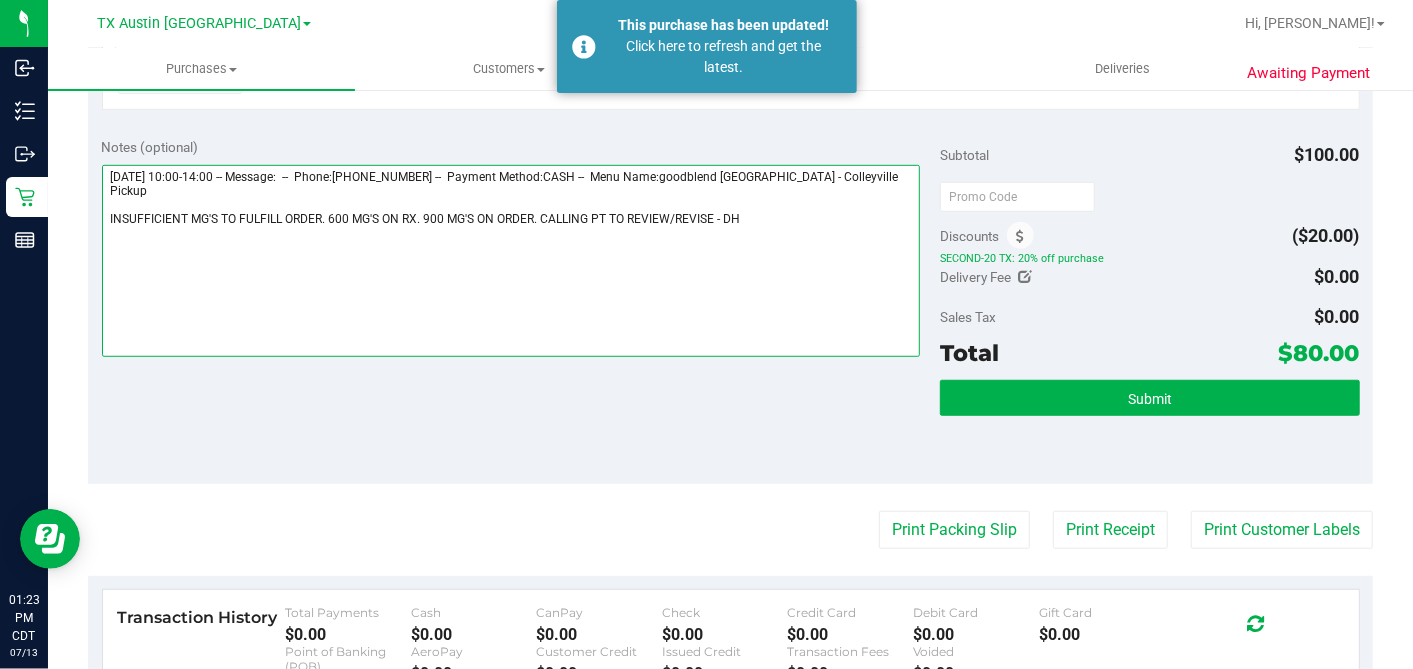 click at bounding box center [511, 261] 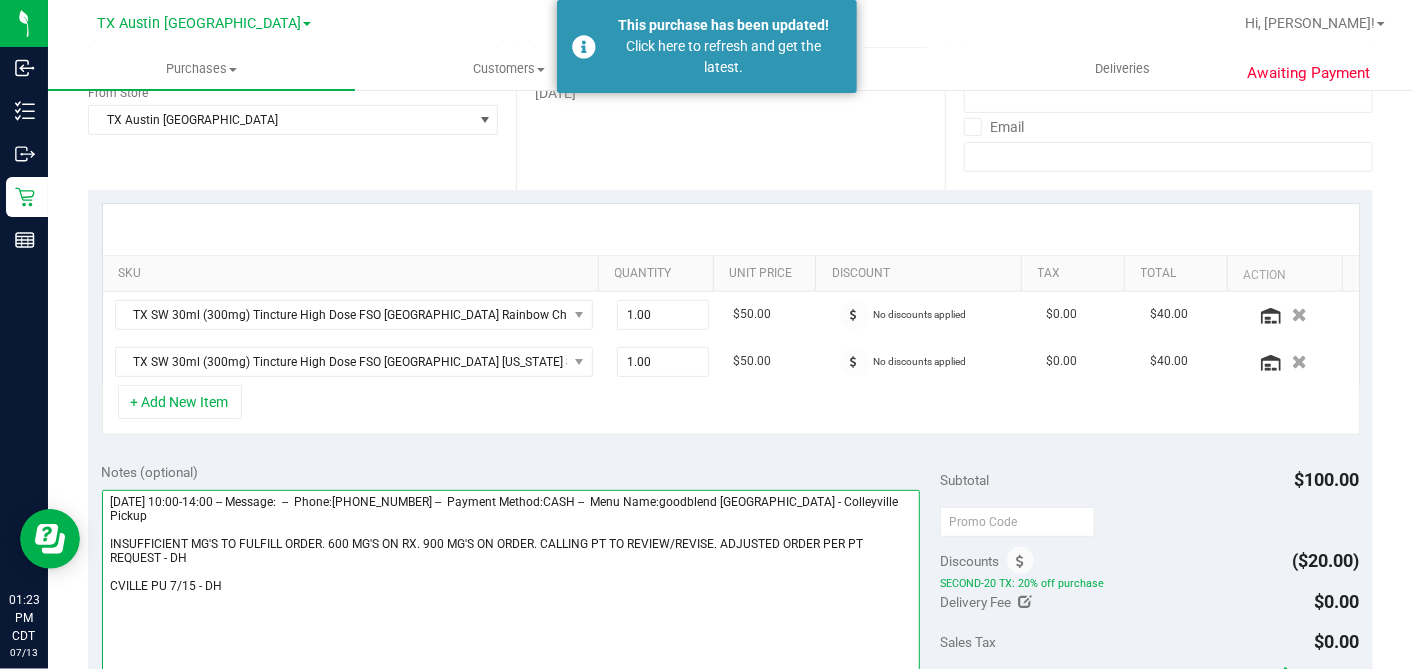 scroll, scrollTop: 111, scrollLeft: 0, axis: vertical 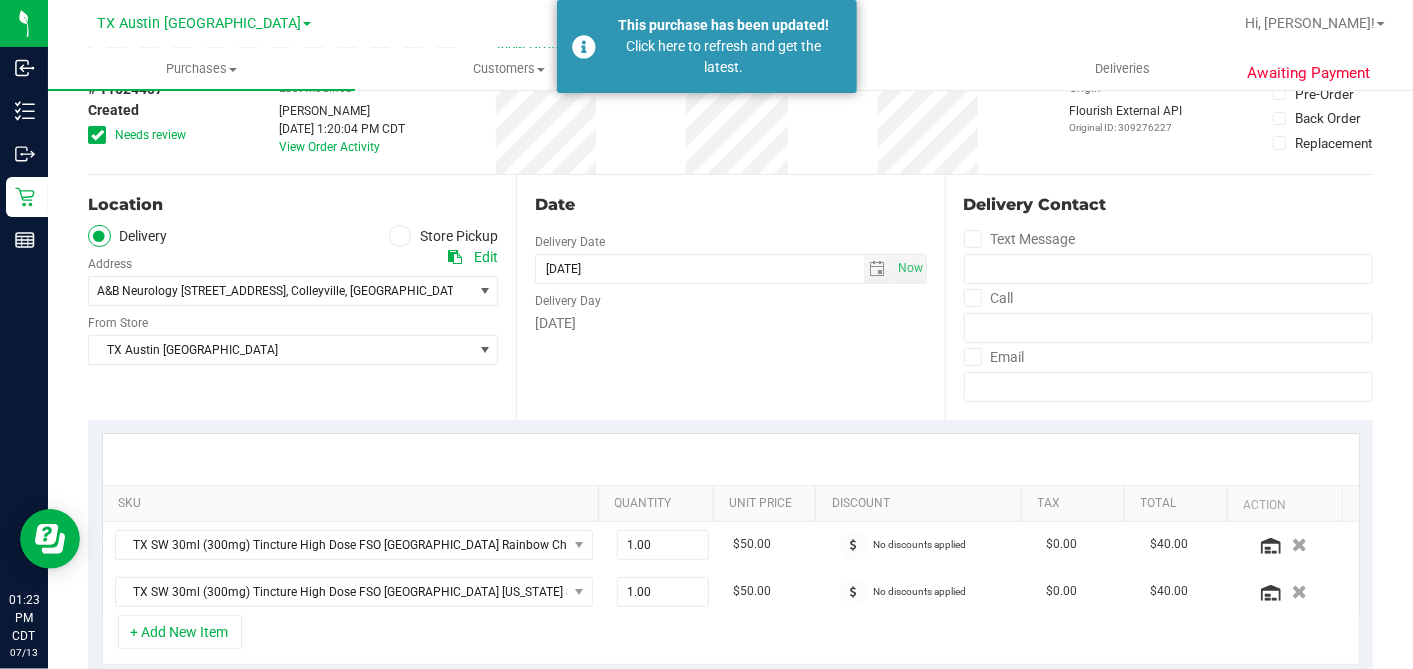 type on "[DATE] 10:00-14:00 -- Message:  --  Phone:[PHONE_NUMBER] --  Payment Method:CASH --  Menu Name:goodblend [GEOGRAPHIC_DATA] - Colleyville Pickup
INSUFFICIENT MG'S TO FULFILL ORDER. 600 MG'S ON RX. 900 MG'S ON ORDER. CALLING PT TO REVIEW/REVISE. ADJUSTED ORDER PER PT REQUEST - DH
CVILLE PU 7/15 - DH" 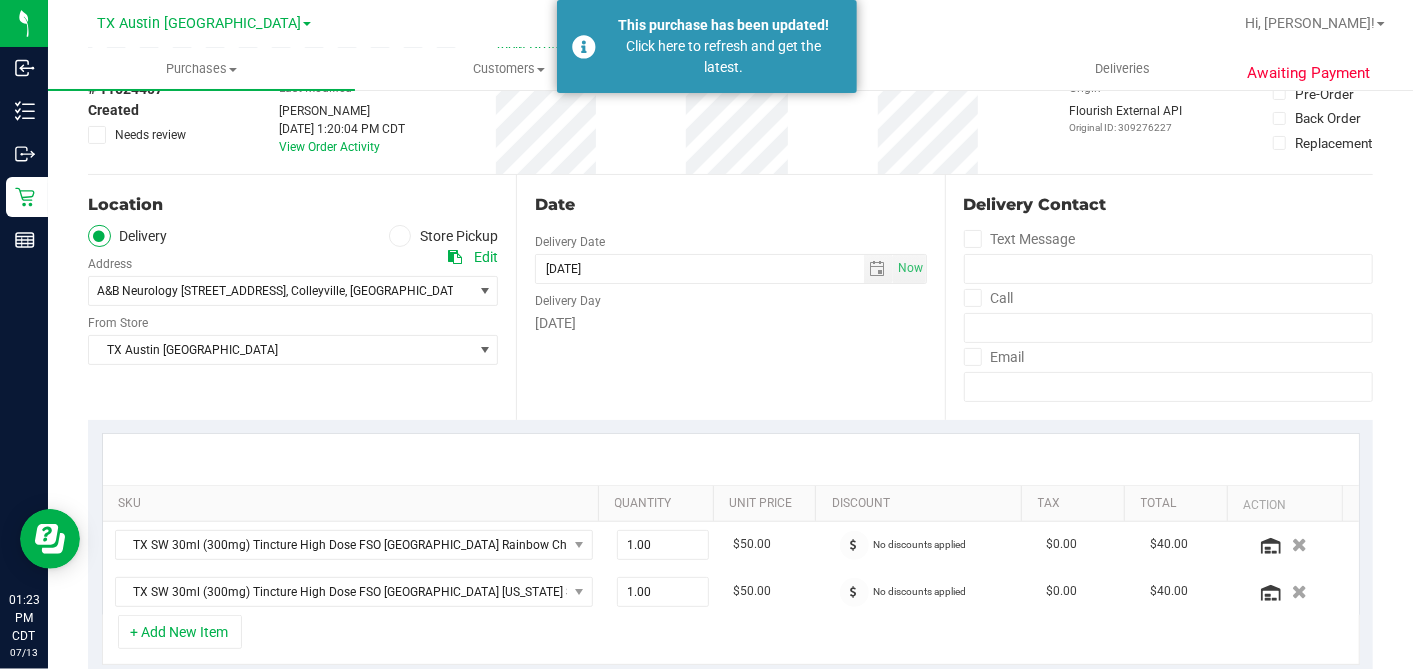 click on "Date
Delivery Date
[DATE]
Now
[DATE] 07:00 AM
Now
Delivery Day
[DATE]" at bounding box center (730, 297) 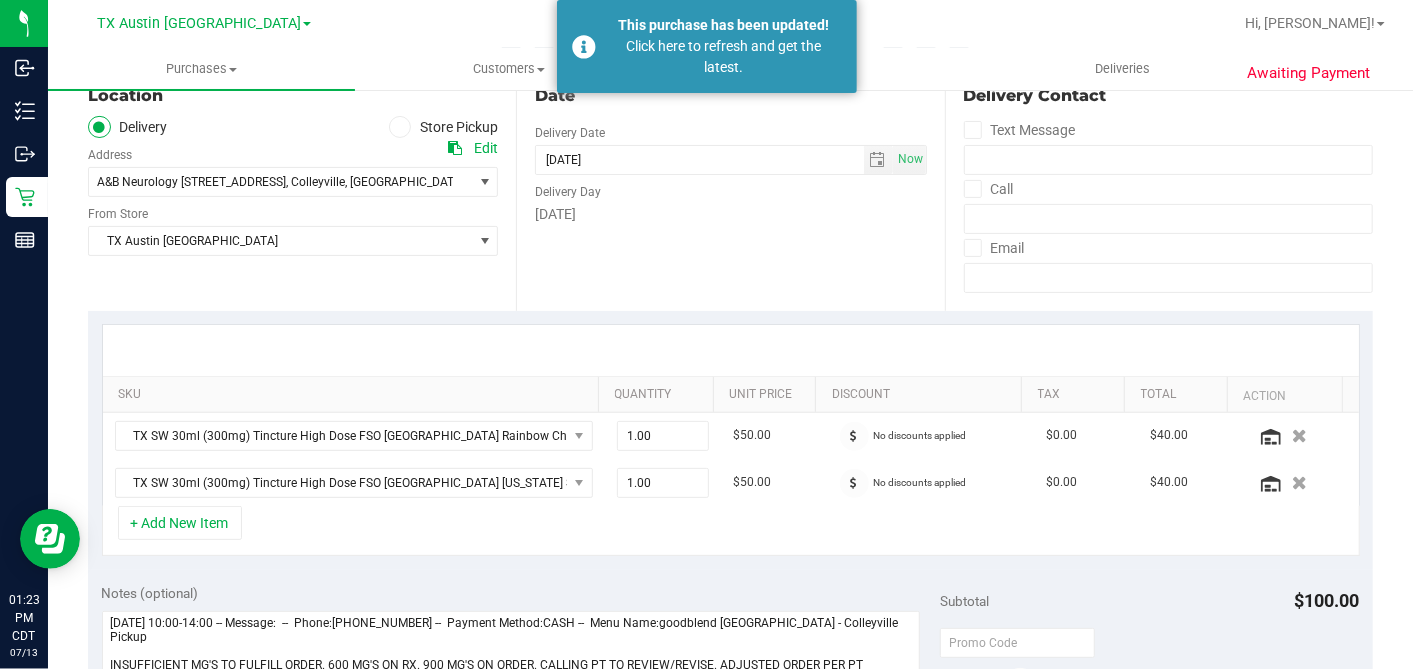 scroll, scrollTop: 555, scrollLeft: 0, axis: vertical 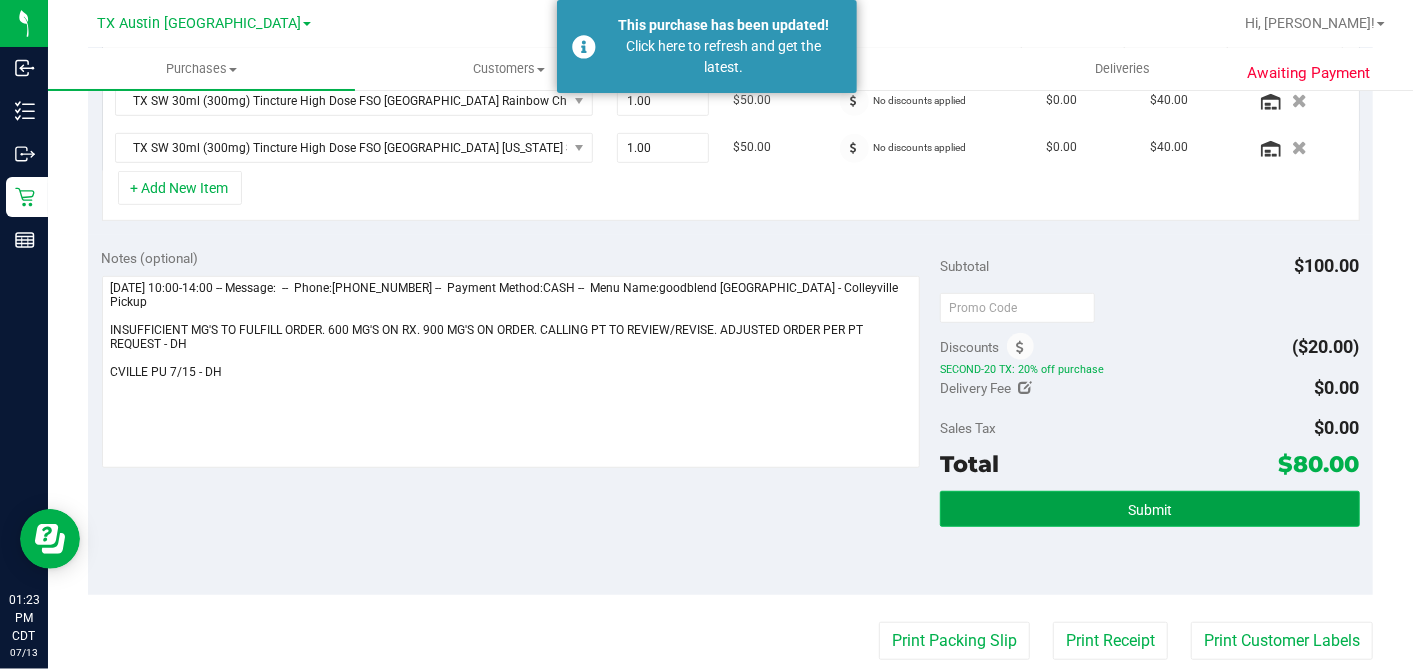 click on "Submit" at bounding box center (1149, 509) 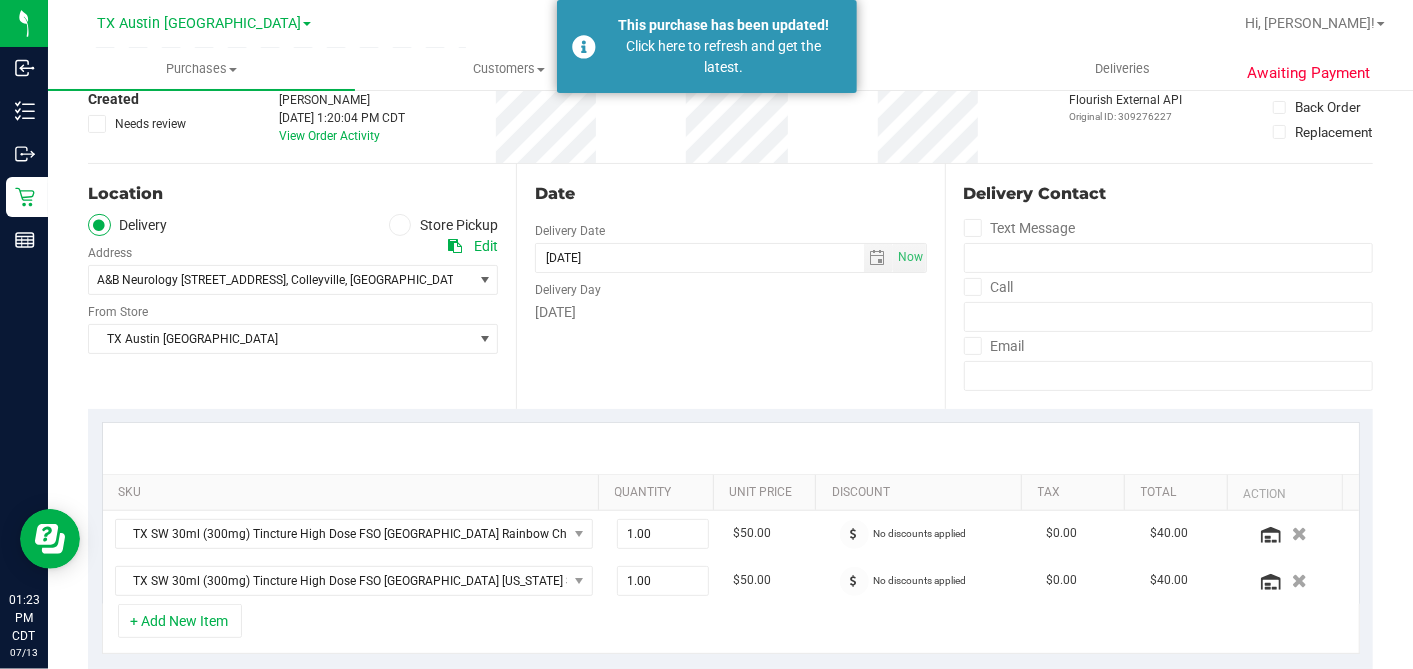 scroll, scrollTop: 0, scrollLeft: 0, axis: both 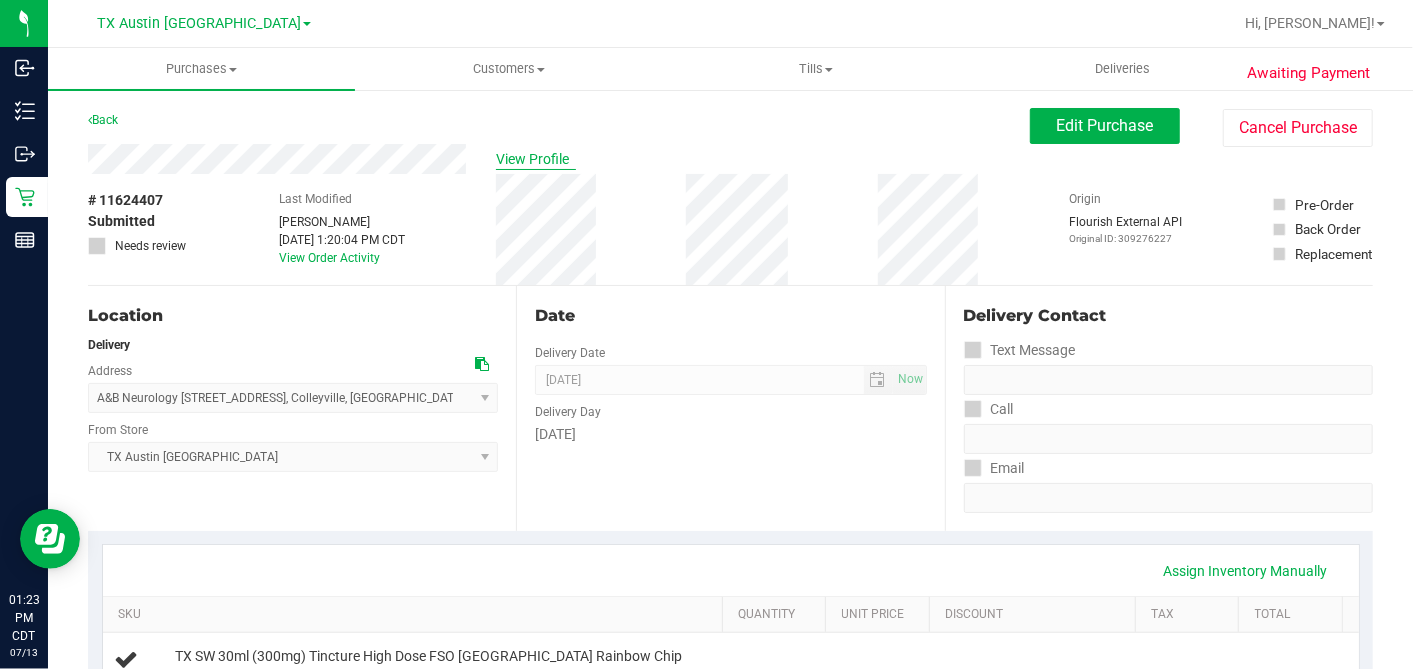 click on "View Profile" at bounding box center (536, 159) 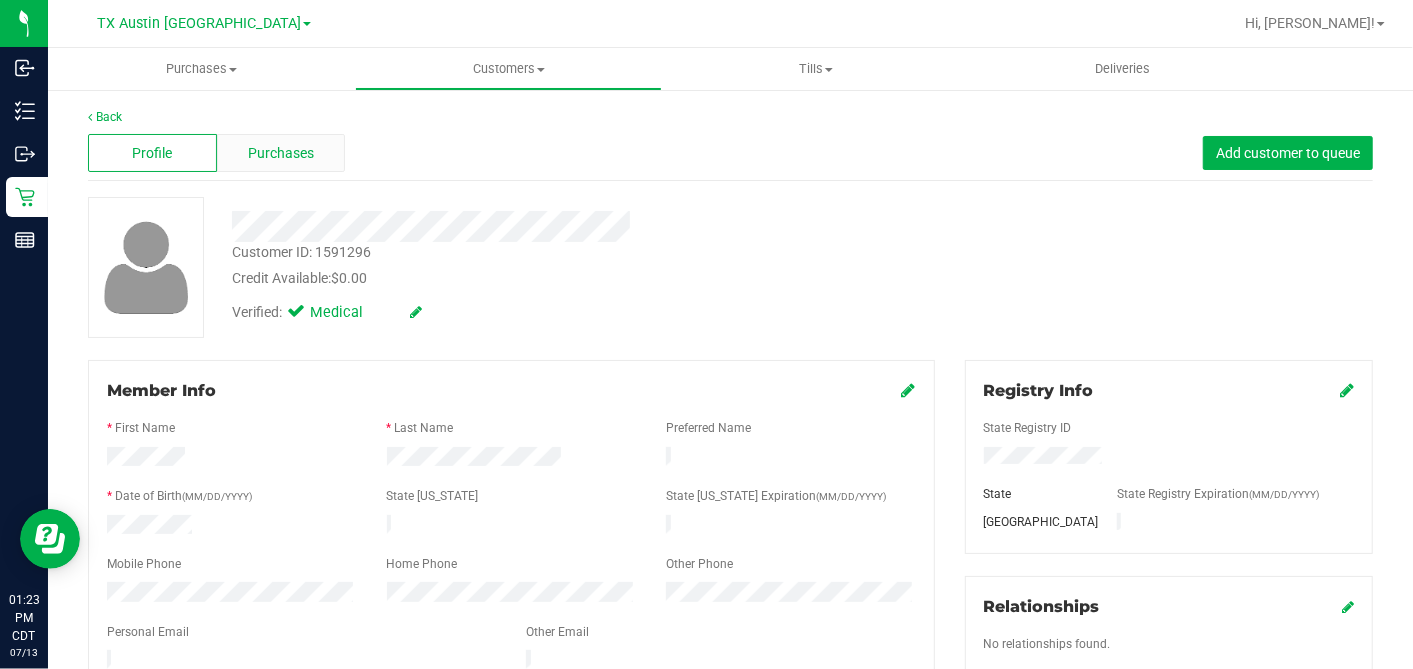 click on "Purchases" at bounding box center [281, 153] 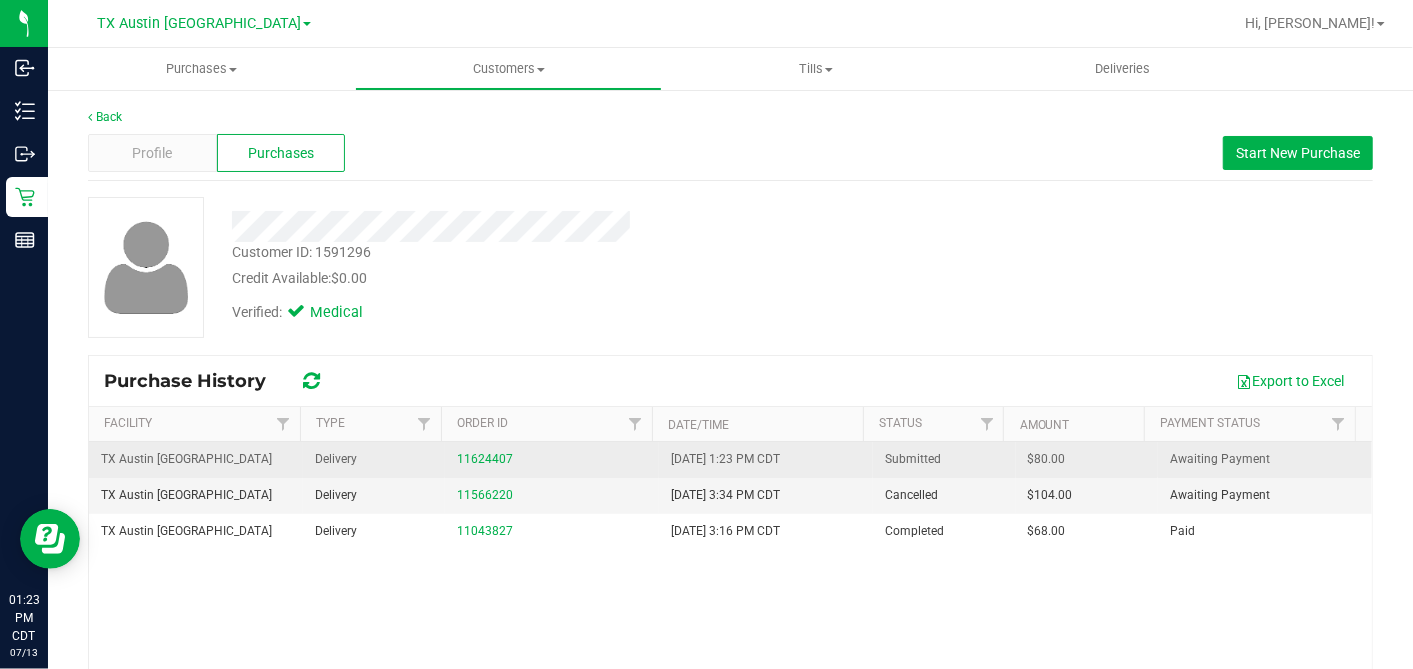 click on "$80.00" at bounding box center [1047, 459] 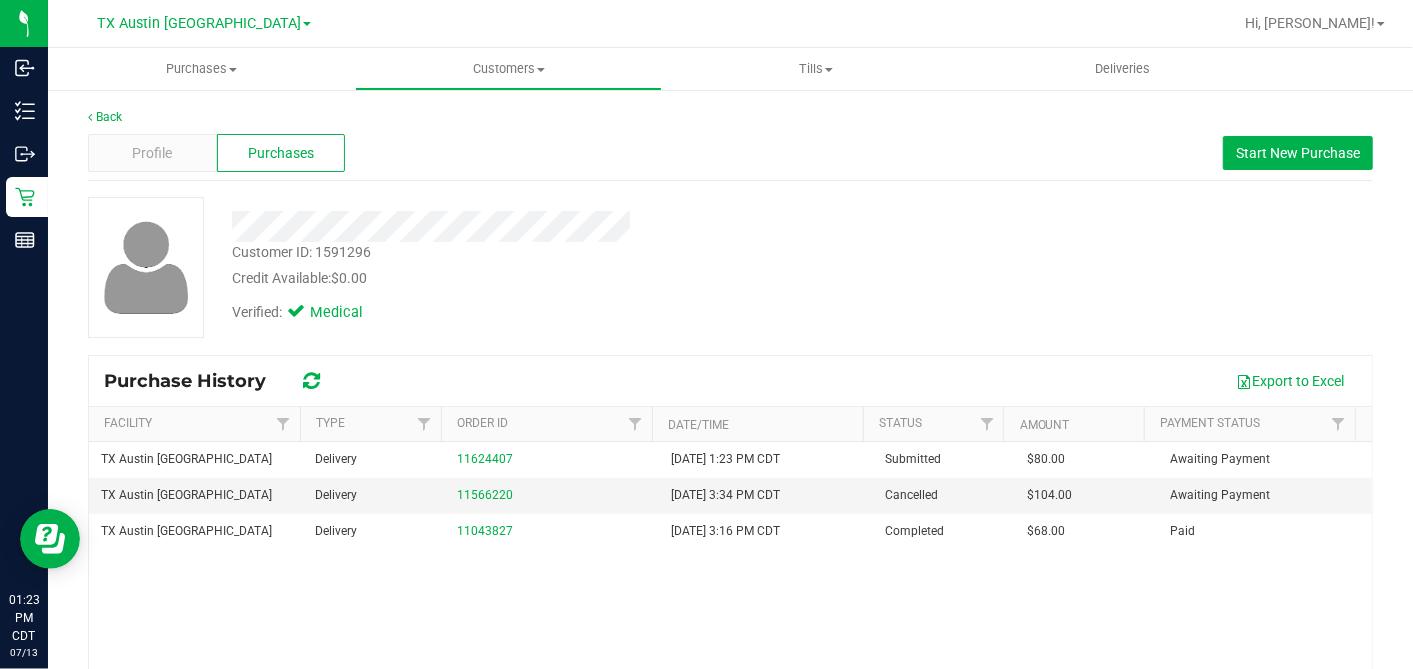 copy on "80.00" 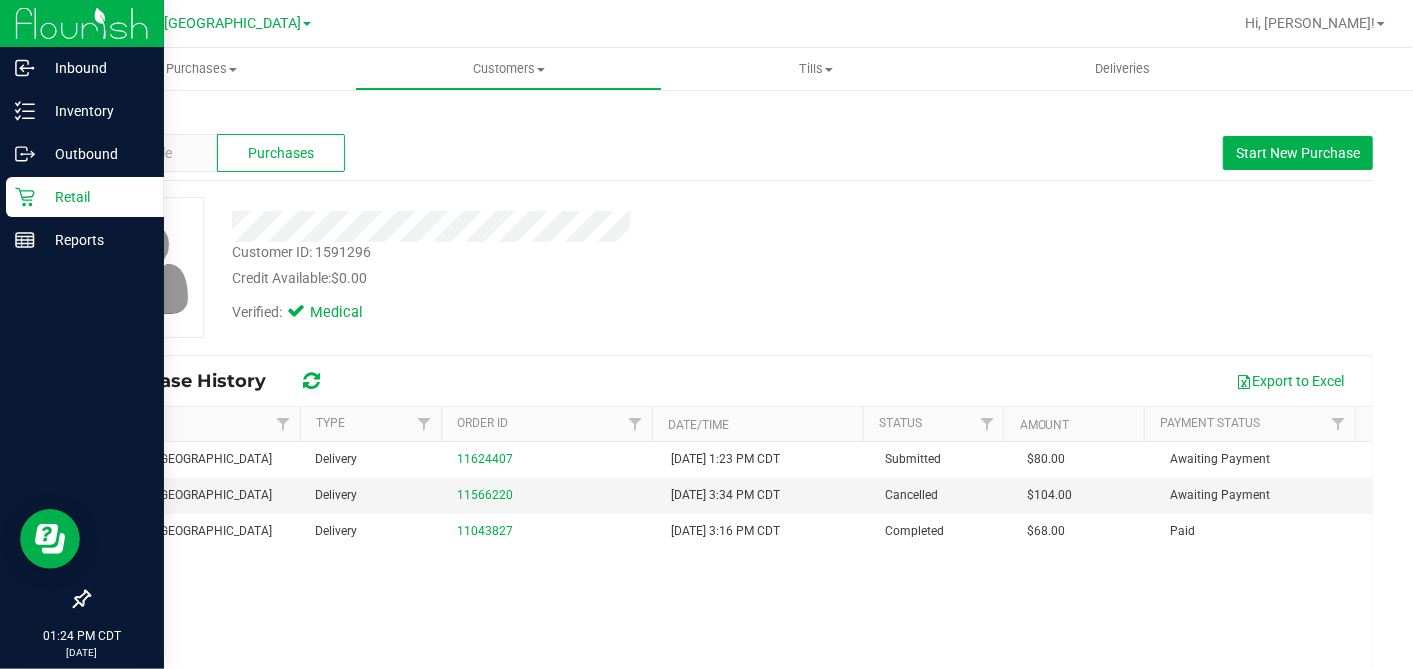 click on "Retail" at bounding box center (95, 197) 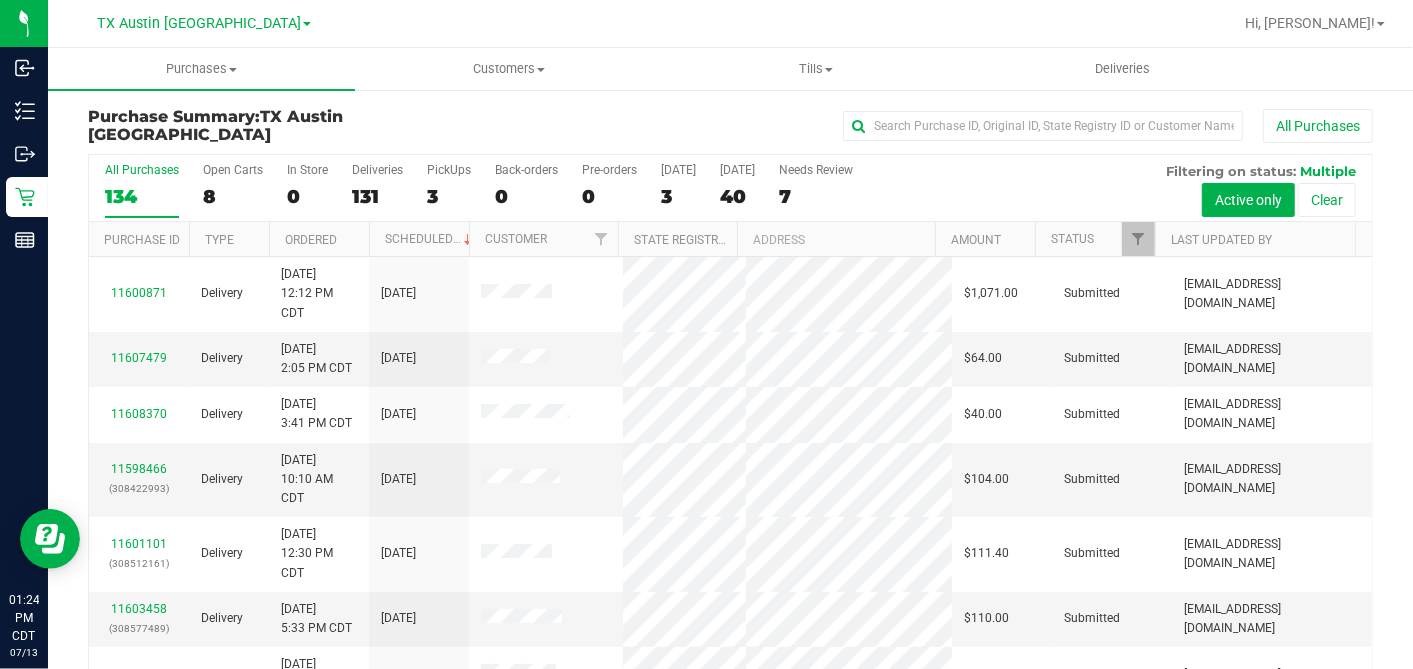click on "8" at bounding box center (233, 196) 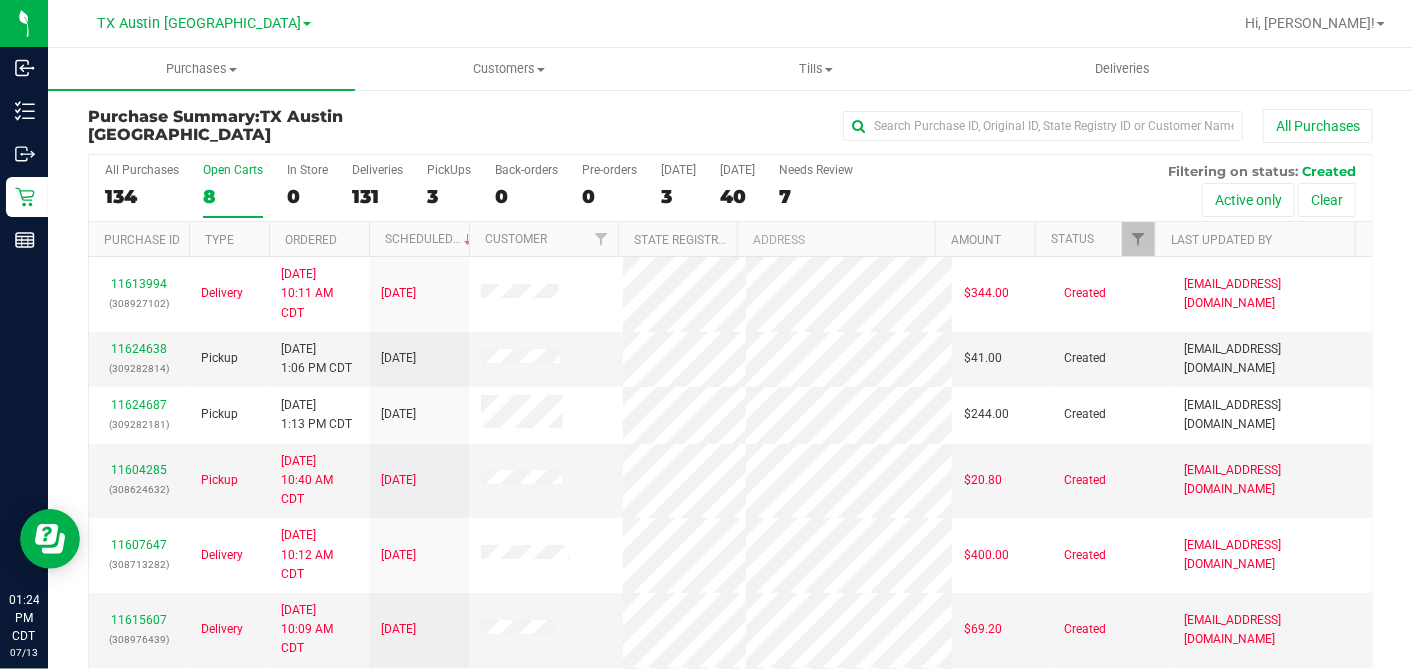 click on "Ordered" at bounding box center [319, 239] 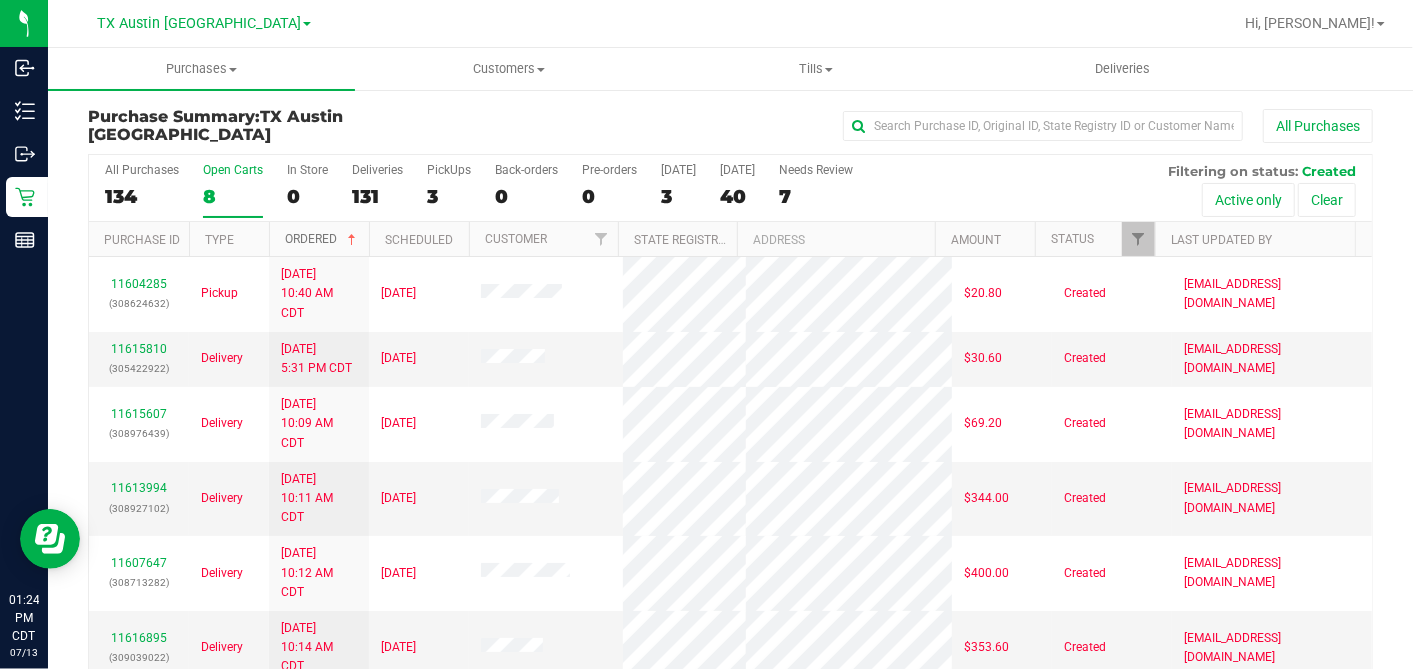 click at bounding box center (352, 240) 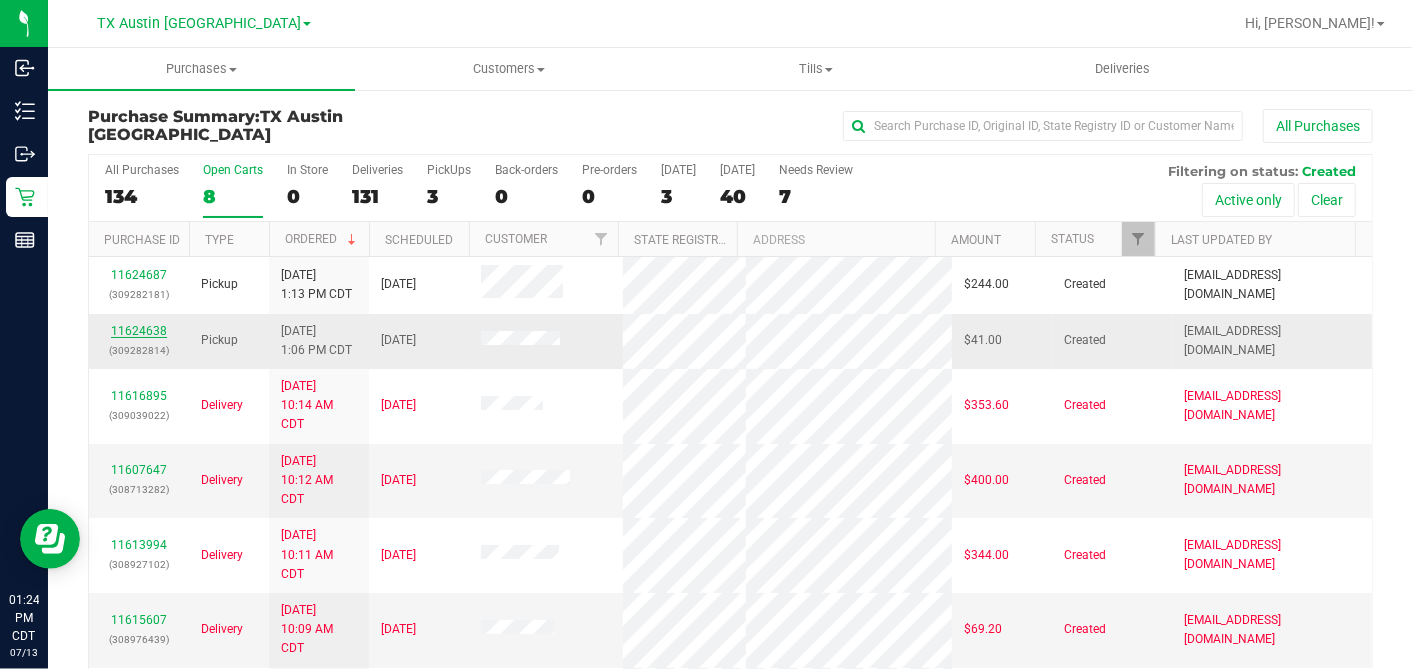 click on "11624638" at bounding box center (139, 331) 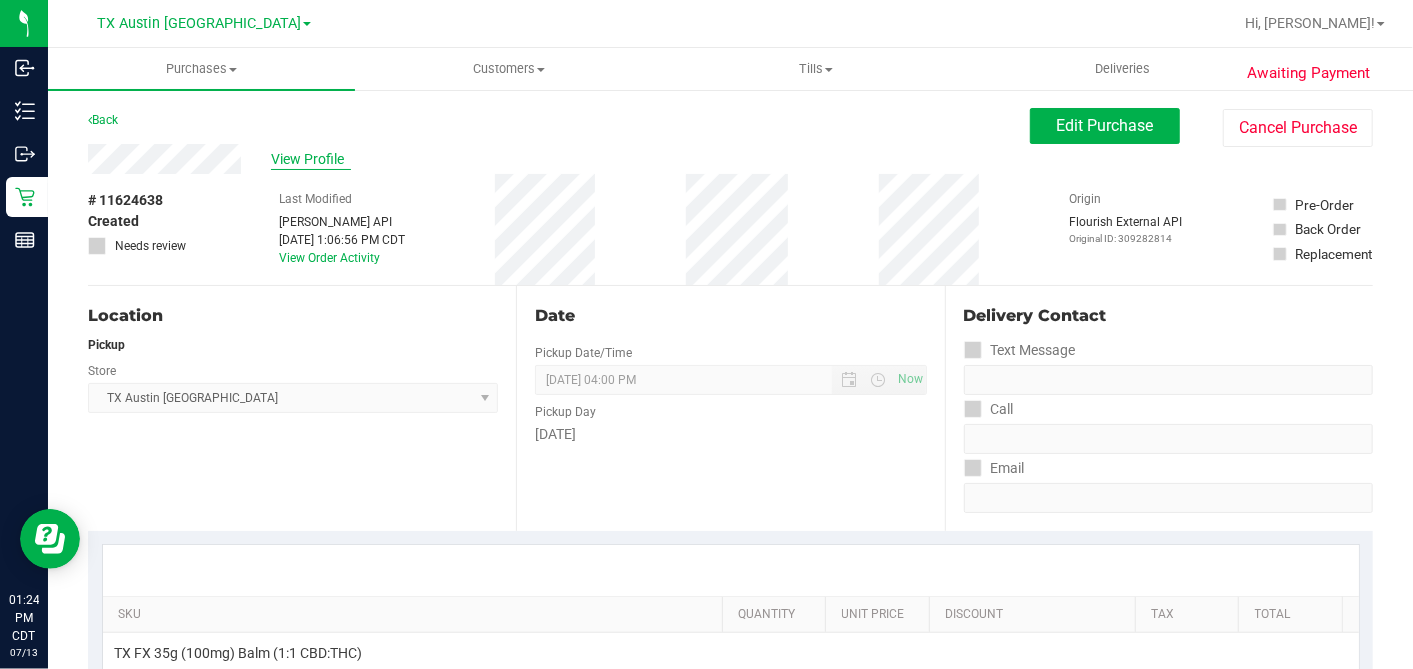click on "View Profile" at bounding box center (311, 159) 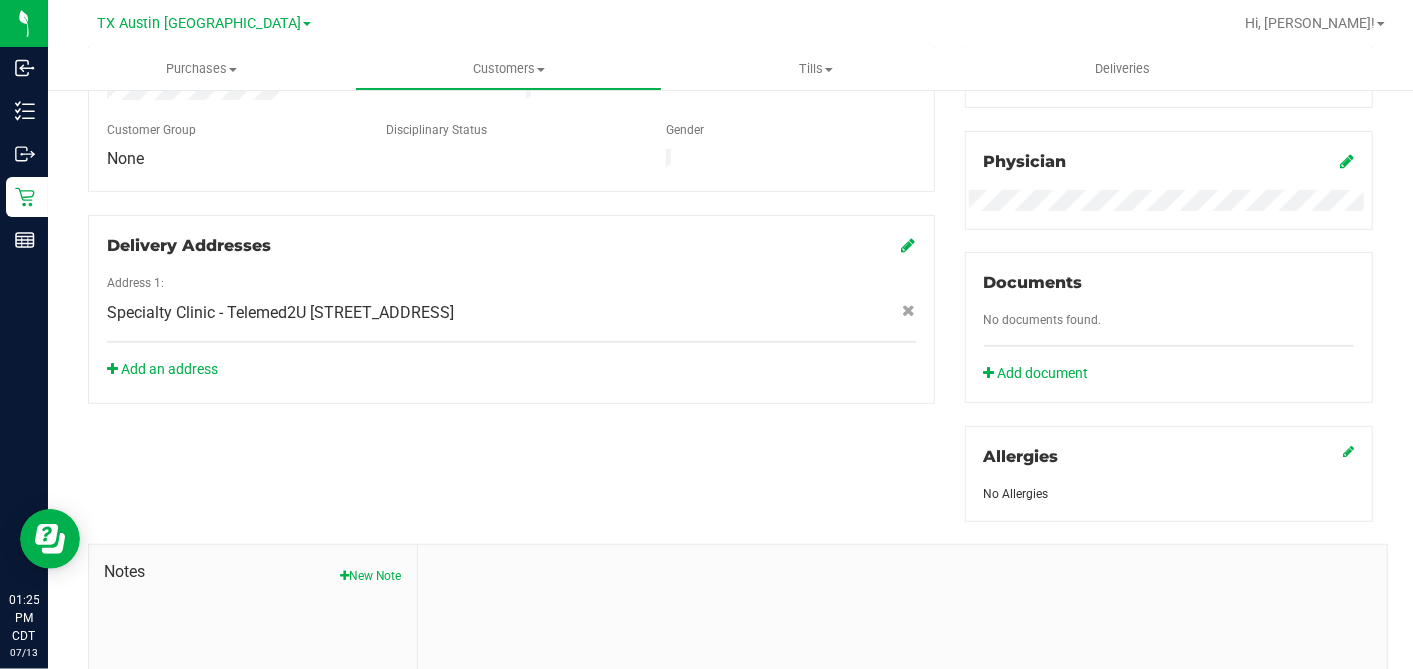 scroll, scrollTop: 773, scrollLeft: 0, axis: vertical 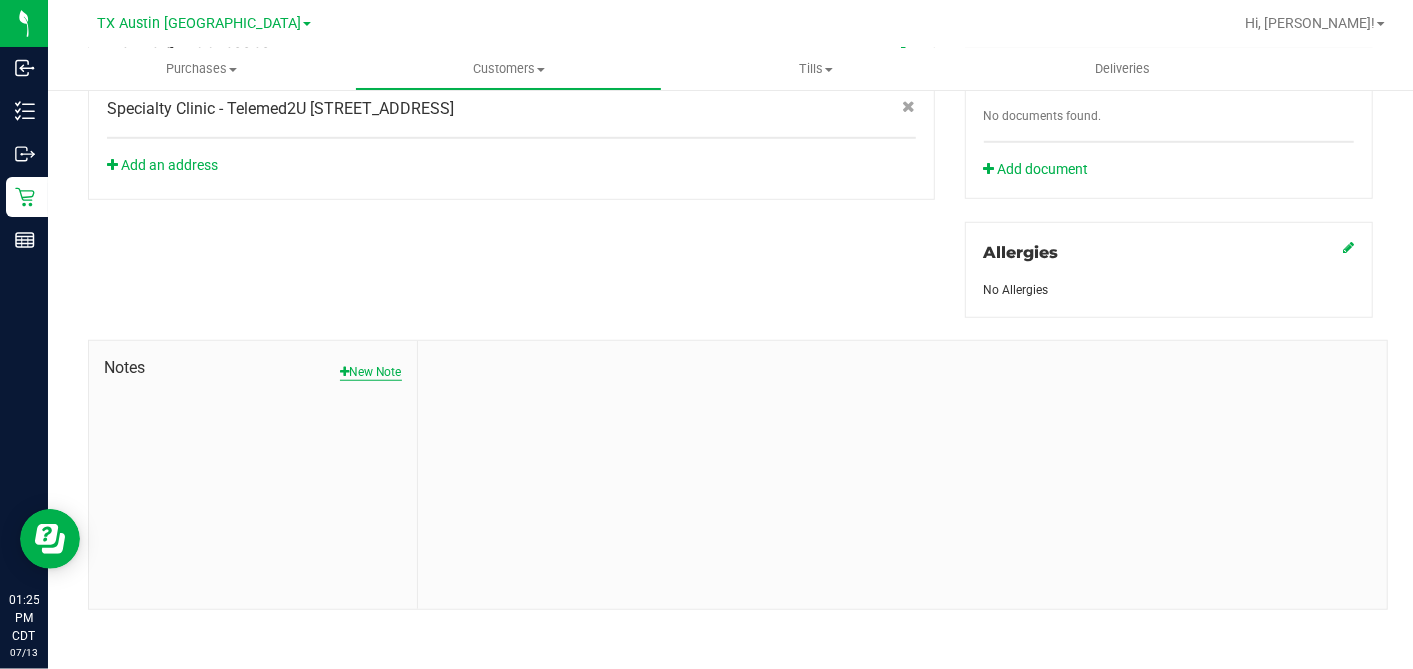 click on "New Note" at bounding box center [371, 372] 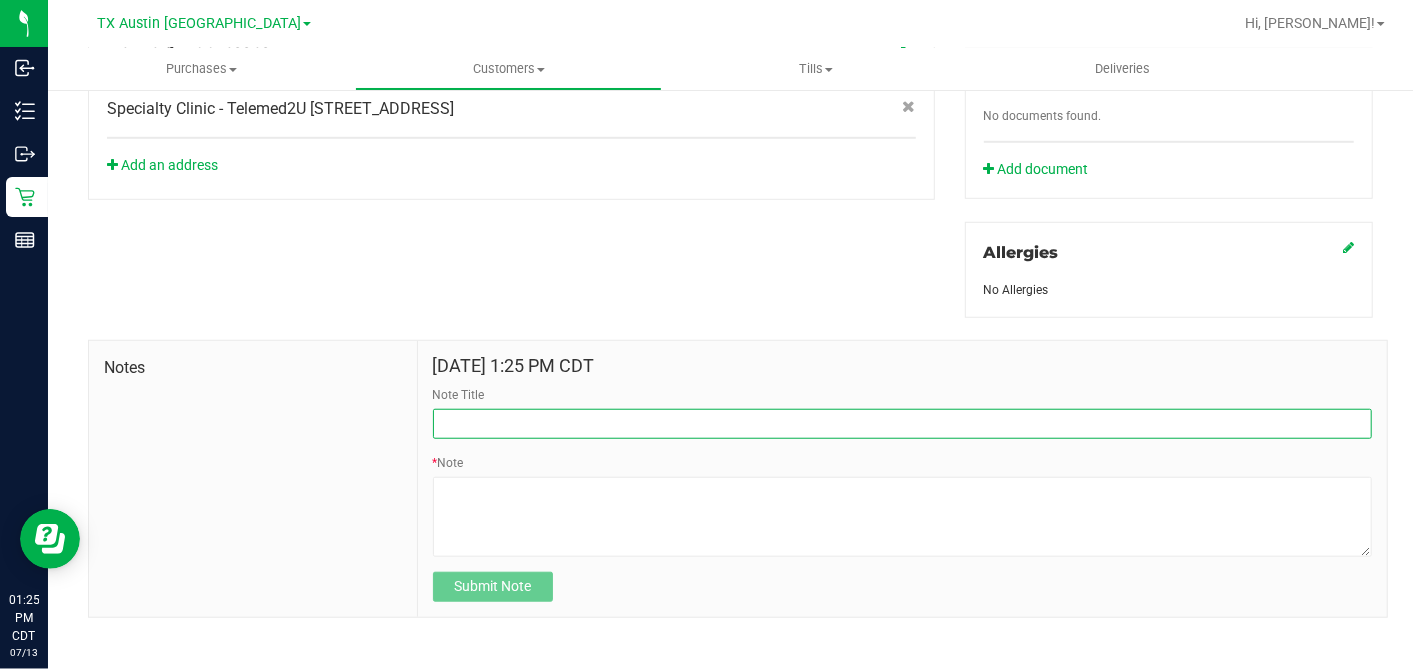 click on "Note Title" at bounding box center [902, 424] 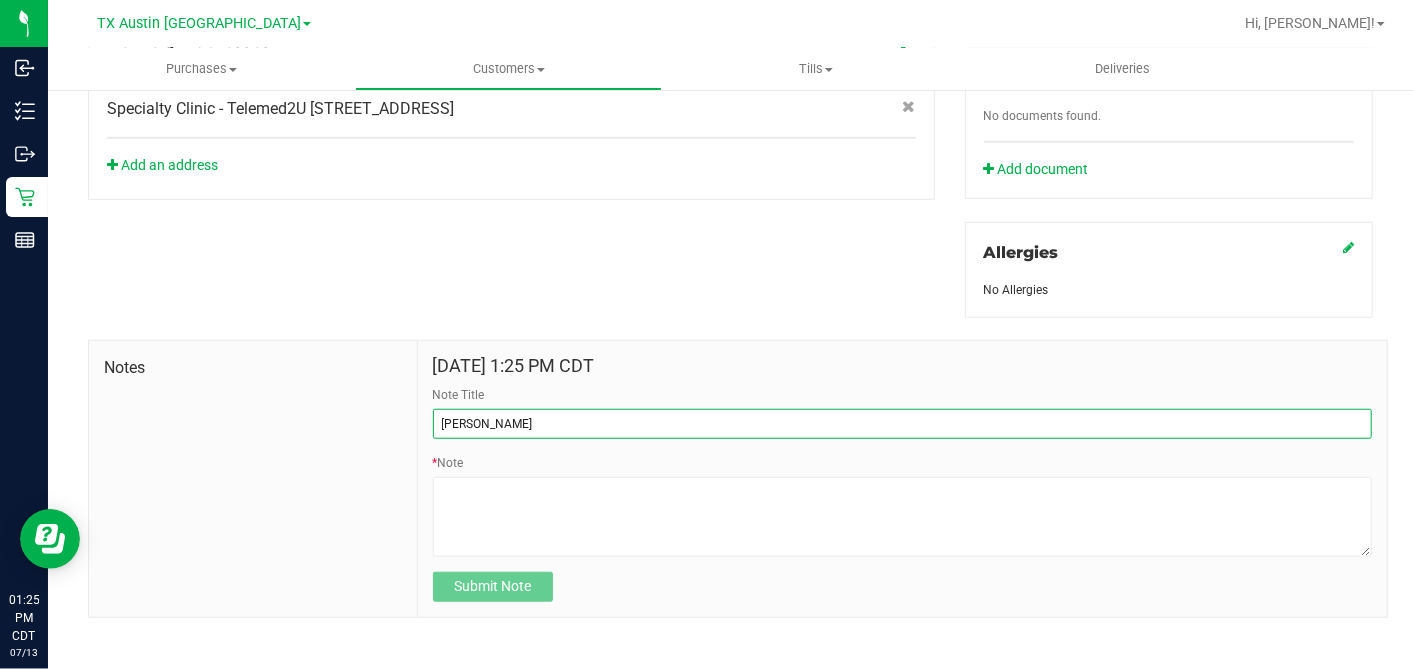 type on "[PERSON_NAME]" 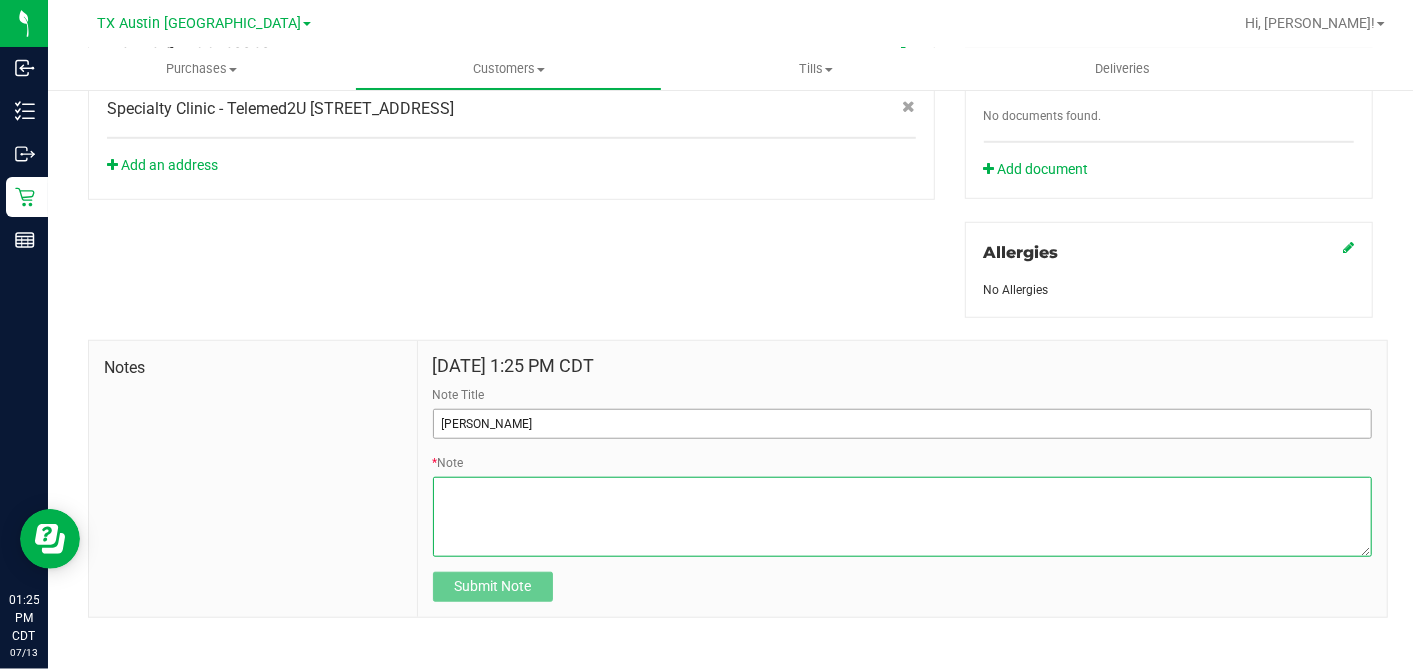 paste on "Patient Name:
[PERSON_NAME]
Address:
[STREET_ADDRESS]
Phone Number:
[PHONE_NUMBER]
DOB:
[DEMOGRAPHIC_DATA]
SSN Last 5:
30006" 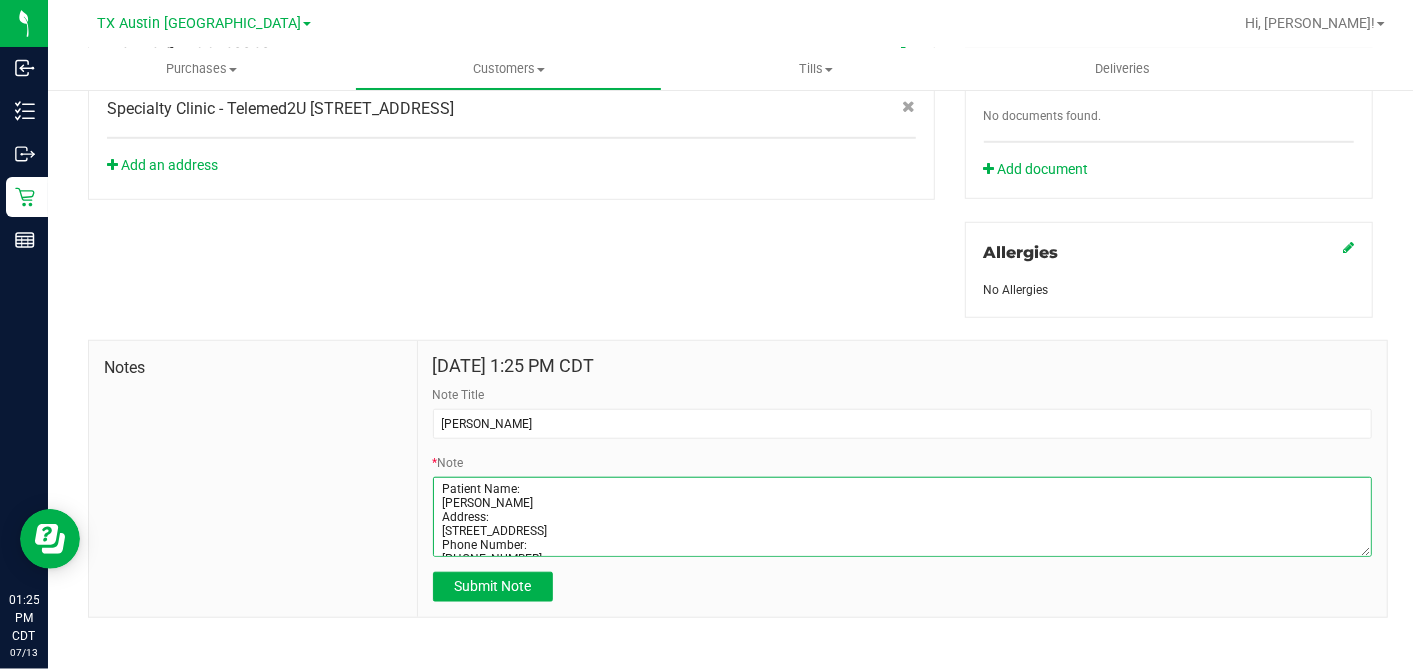 scroll, scrollTop: 80, scrollLeft: 0, axis: vertical 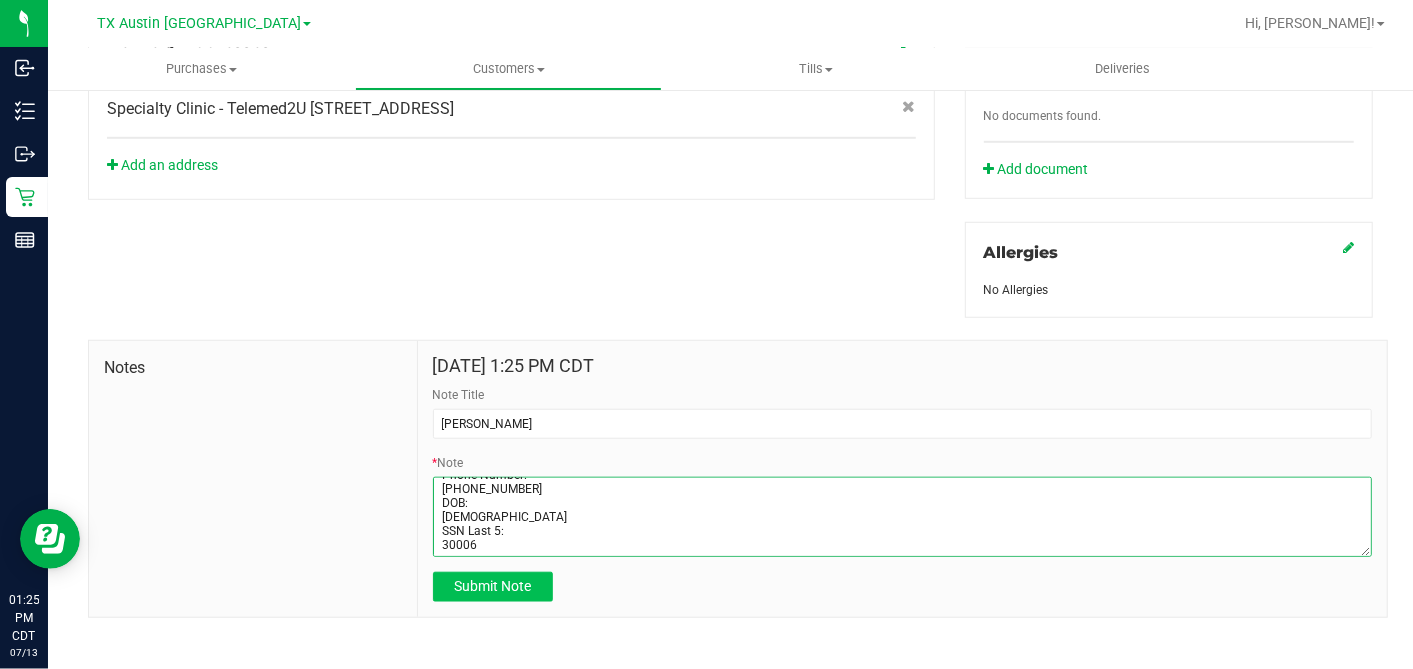 type on "Patient Name:
[PERSON_NAME]
Address:
[STREET_ADDRESS]
Phone Number:
[PHONE_NUMBER]
DOB:
[DEMOGRAPHIC_DATA]
SSN Last 5:
30006" 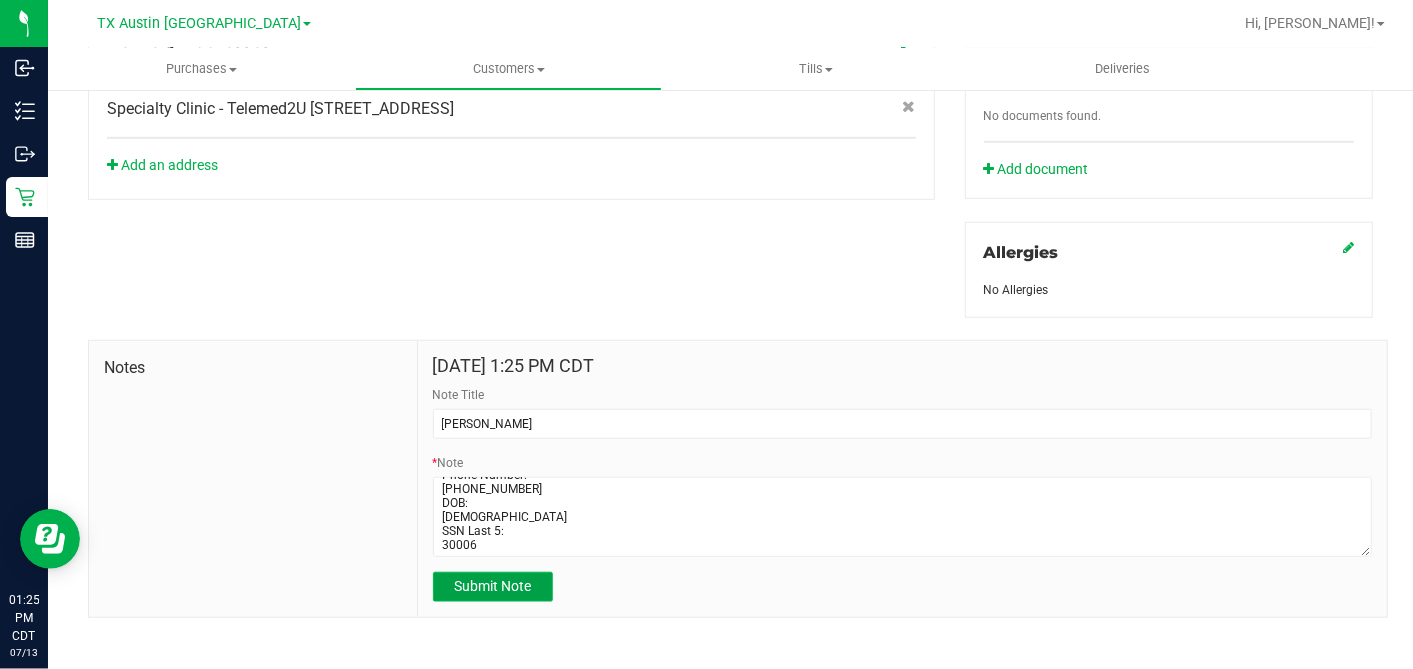 click on "Submit Note" at bounding box center [493, 587] 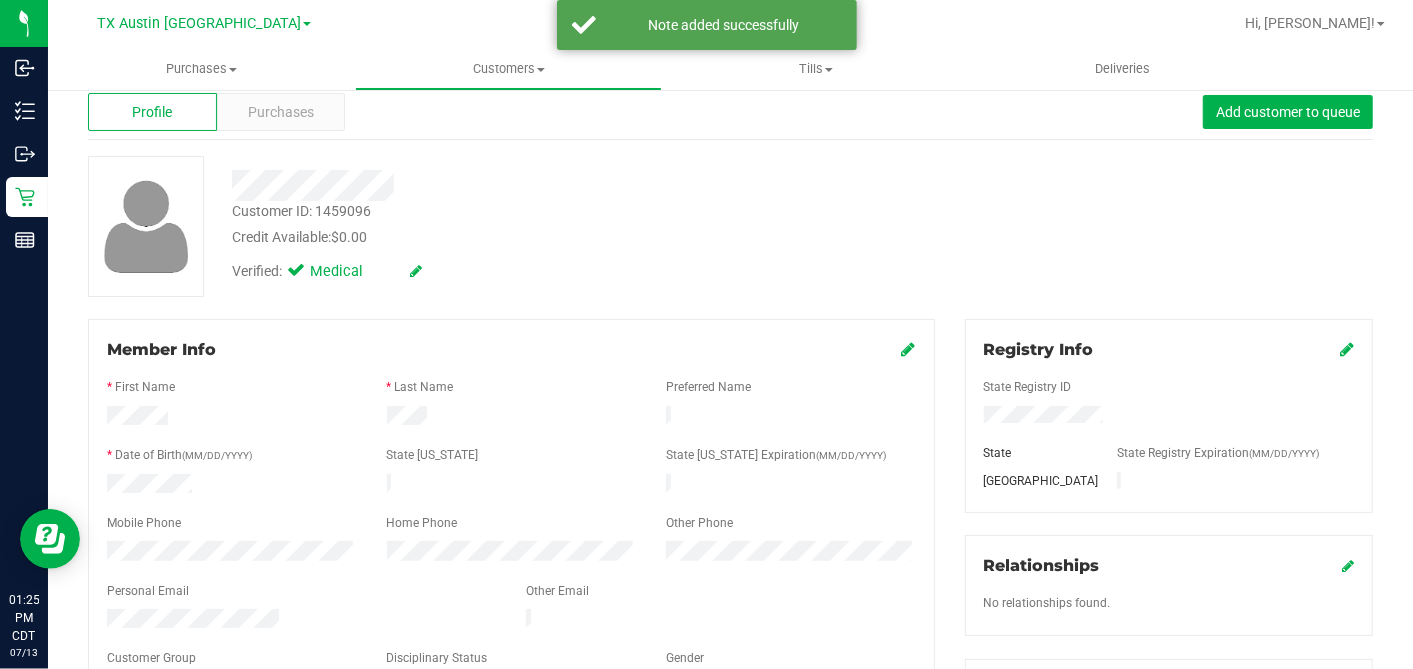 scroll, scrollTop: 0, scrollLeft: 0, axis: both 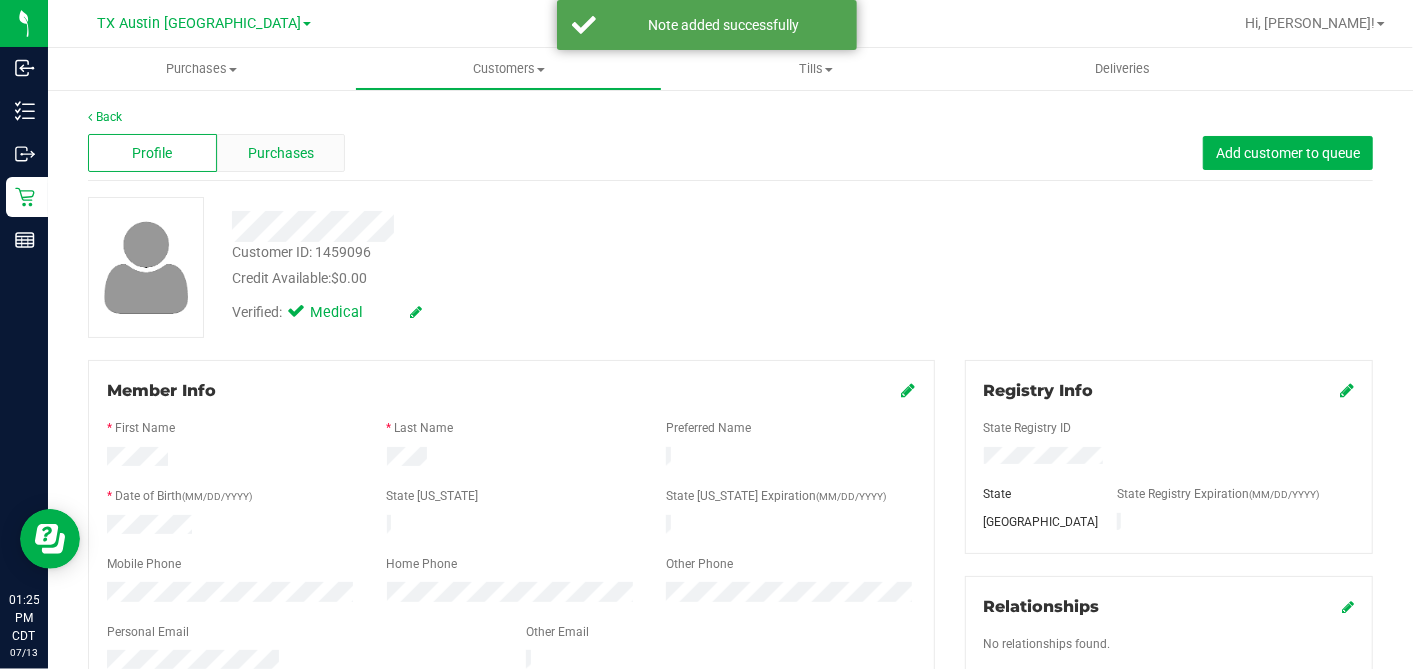 click on "Purchases" at bounding box center (281, 153) 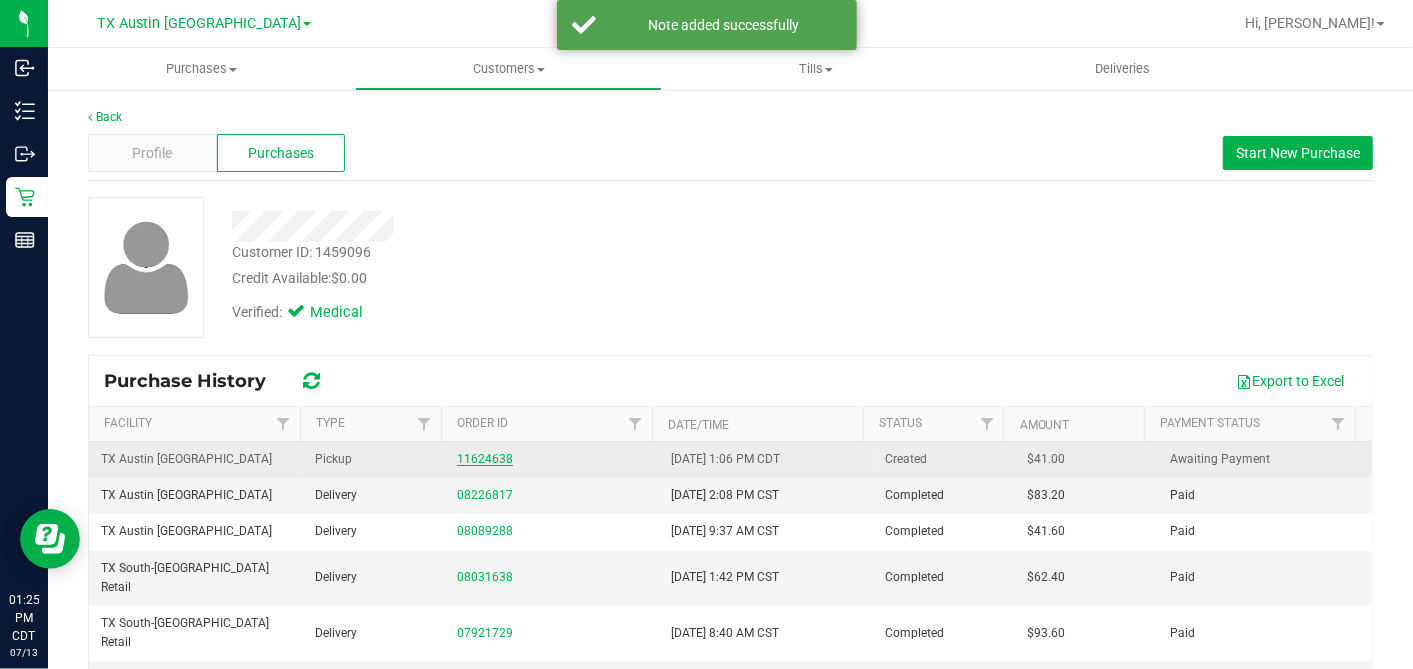 click on "11624638" at bounding box center (485, 459) 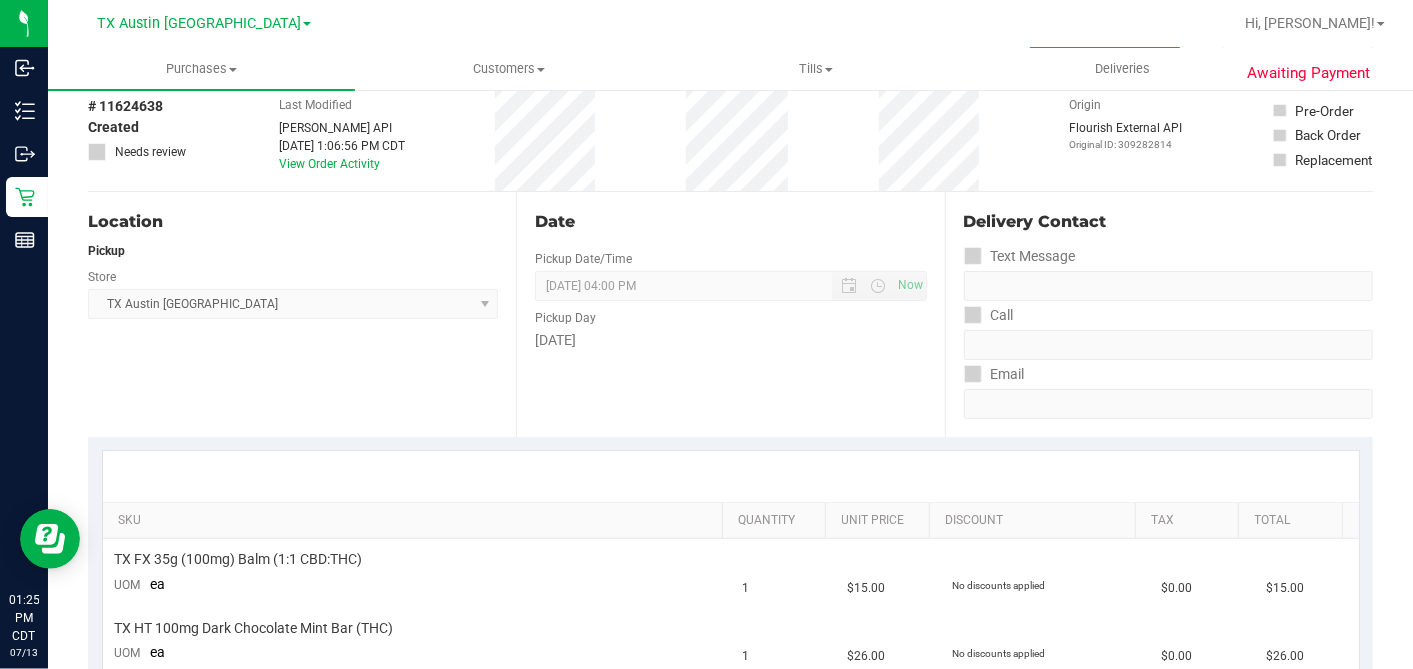 scroll, scrollTop: 0, scrollLeft: 0, axis: both 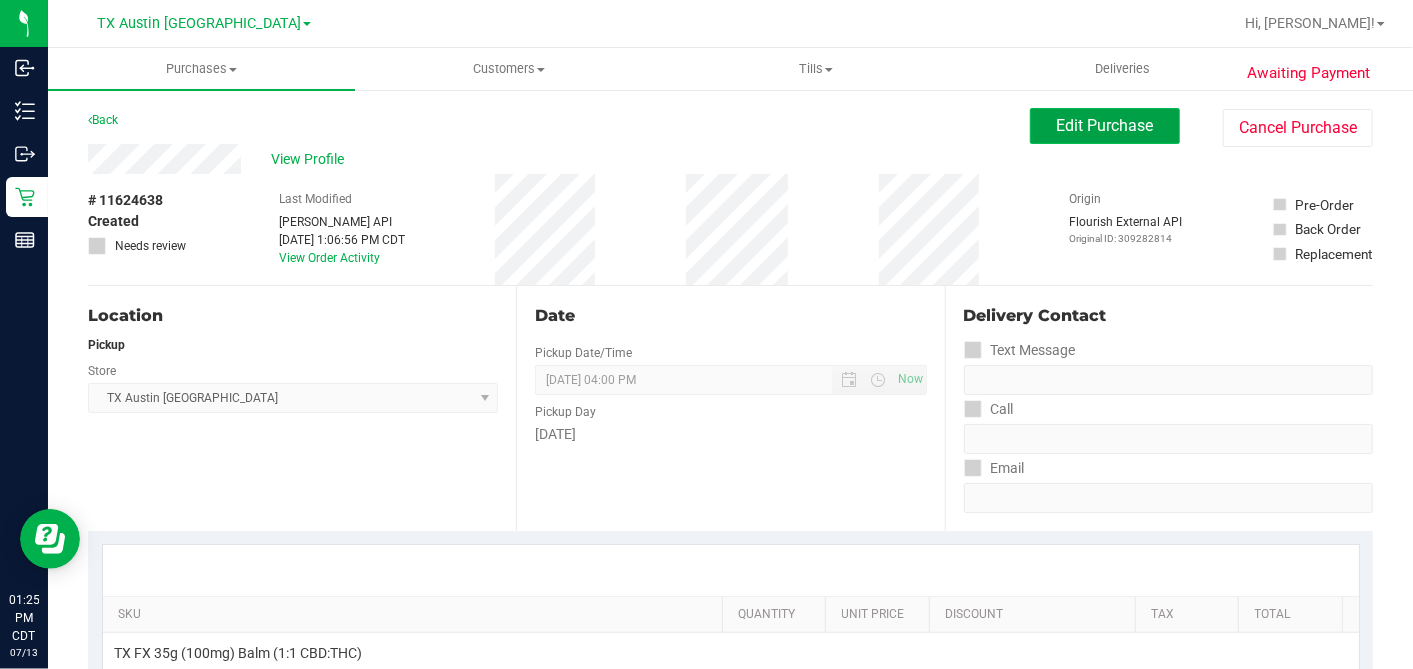 click on "Edit Purchase" at bounding box center [1105, 126] 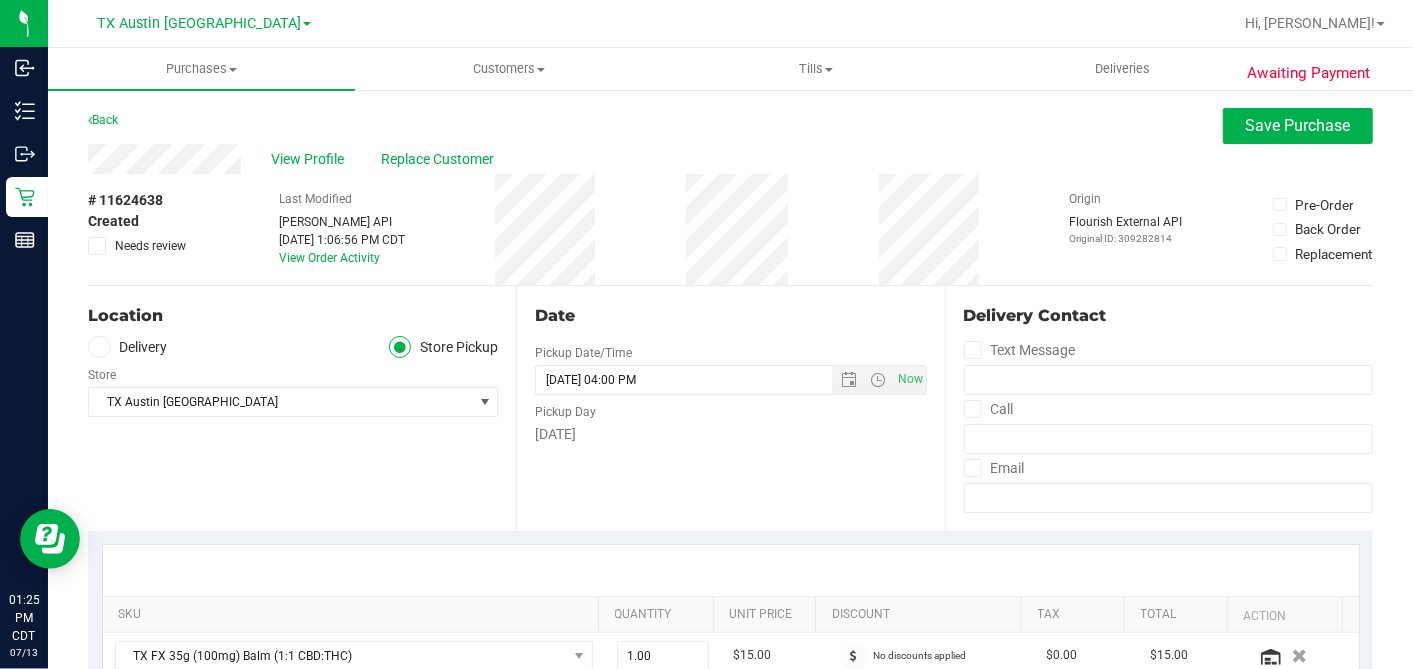click at bounding box center (99, 347) 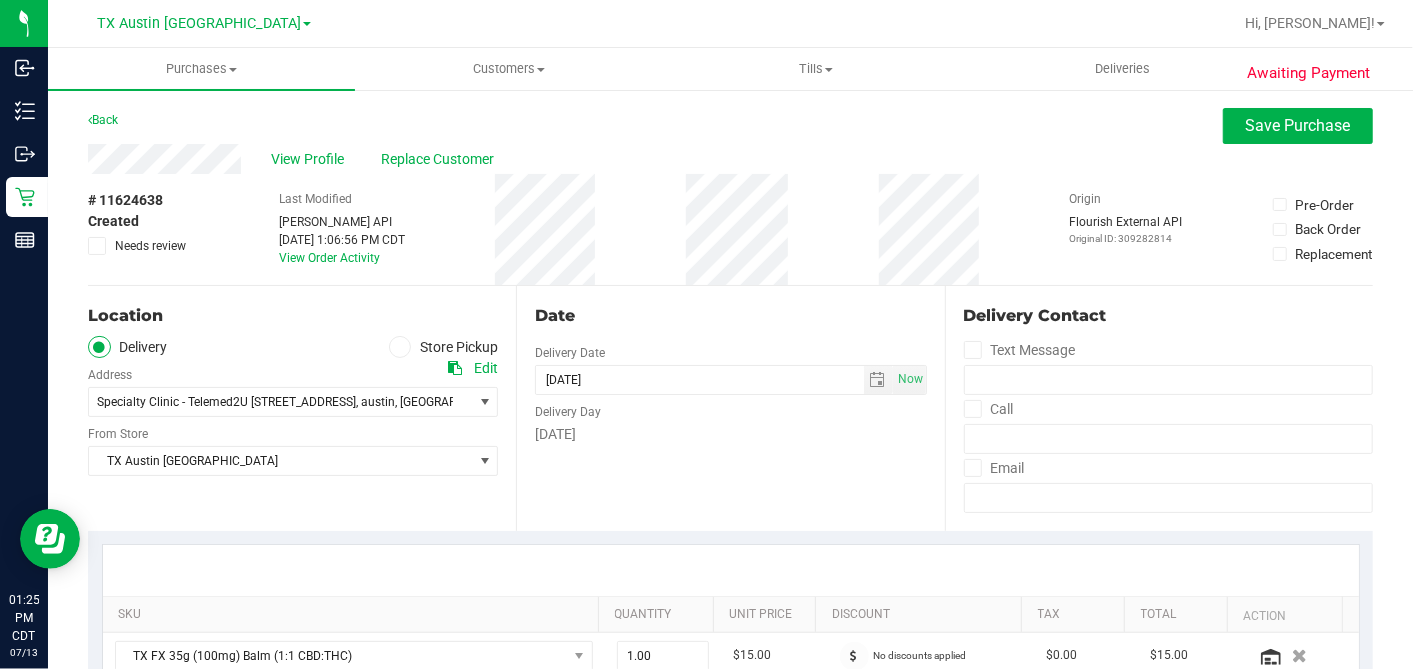 click on "Date
Delivery Date
[DATE]
Now
[DATE] 04:00 PM
Now
Delivery Day
[DATE]" at bounding box center [730, 408] 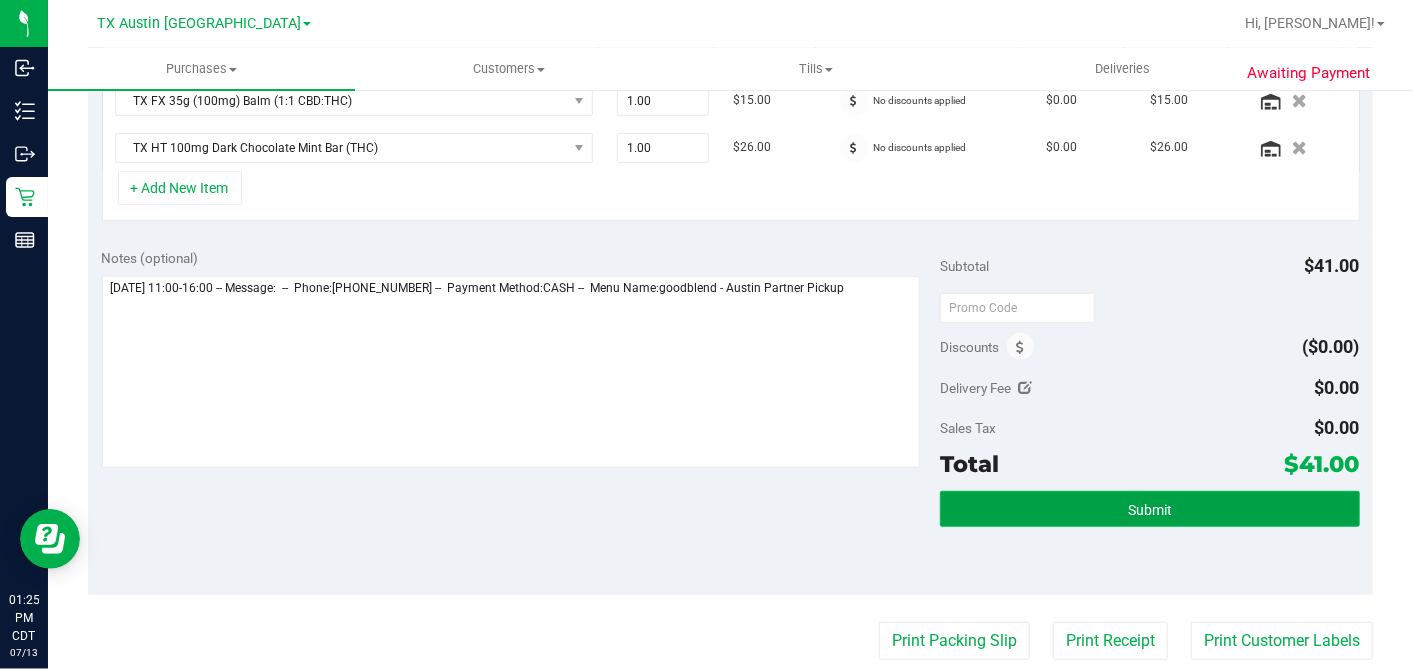 click on "Submit" at bounding box center [1149, 509] 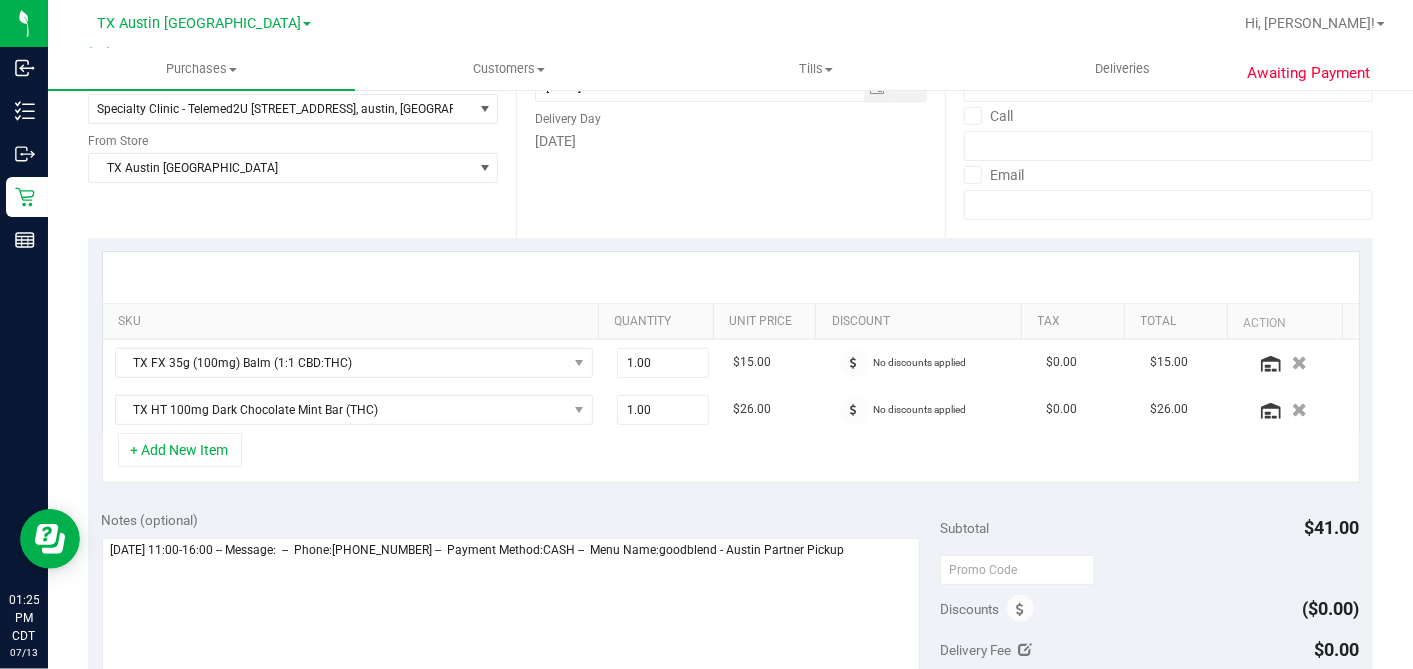 scroll, scrollTop: 0, scrollLeft: 0, axis: both 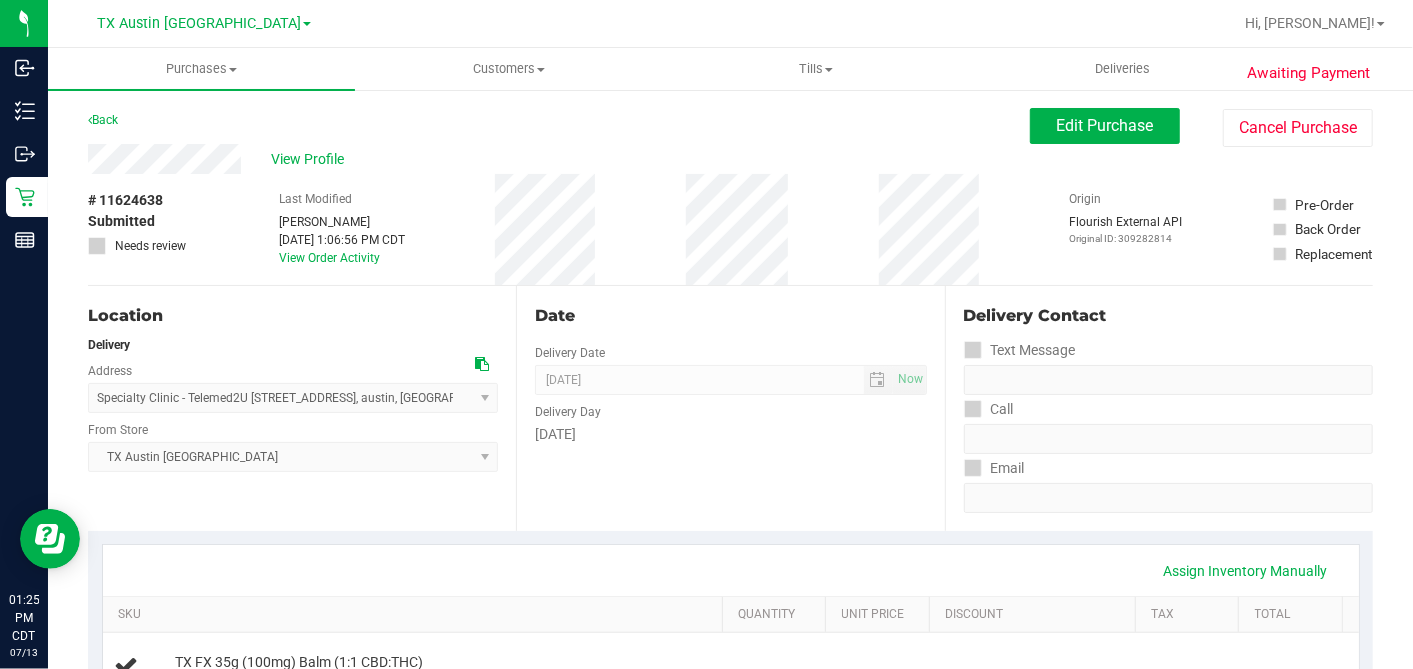 click on "View Profile" at bounding box center [311, 159] 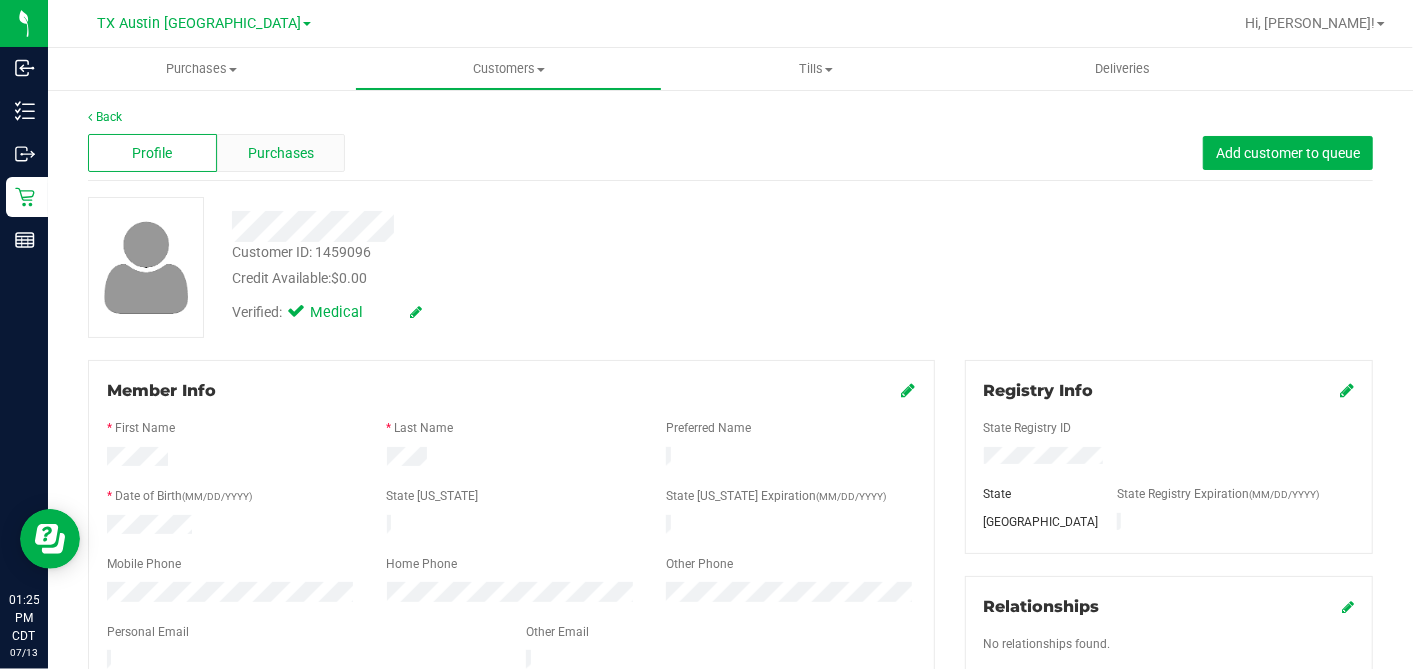 click on "Purchases" at bounding box center (281, 153) 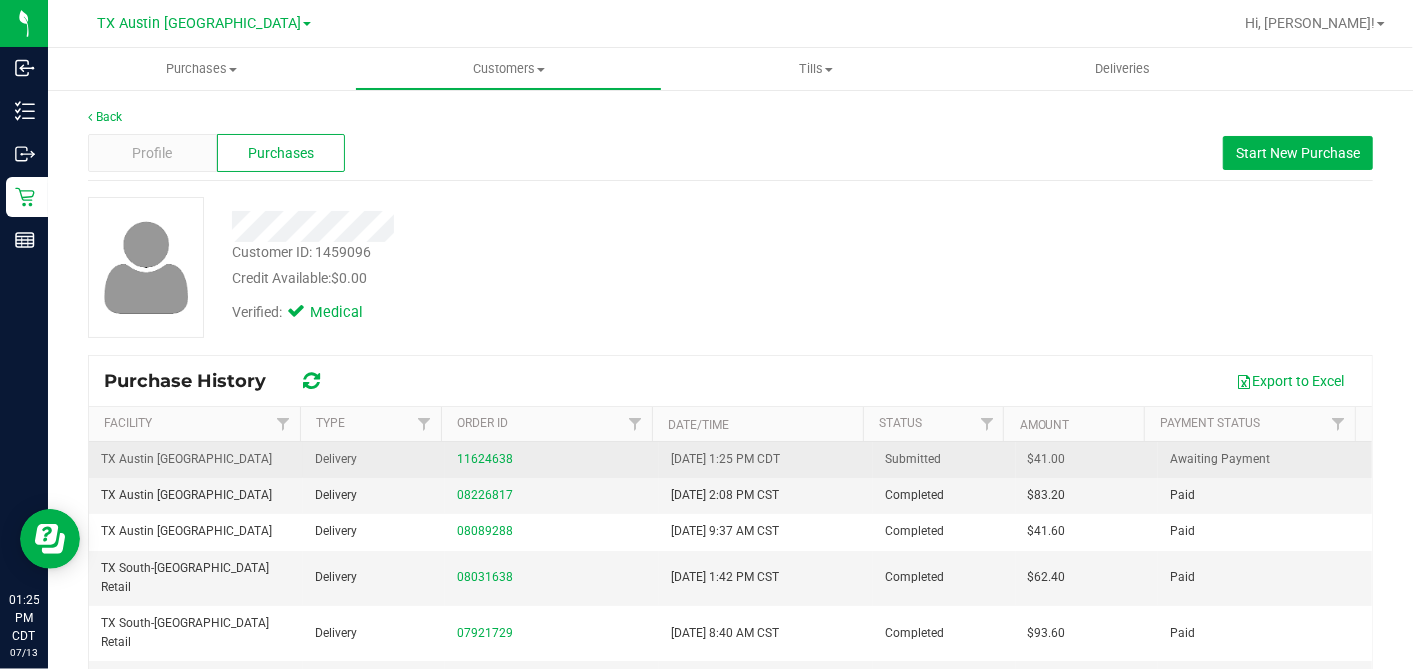 click on "$41.00" at bounding box center (1047, 459) 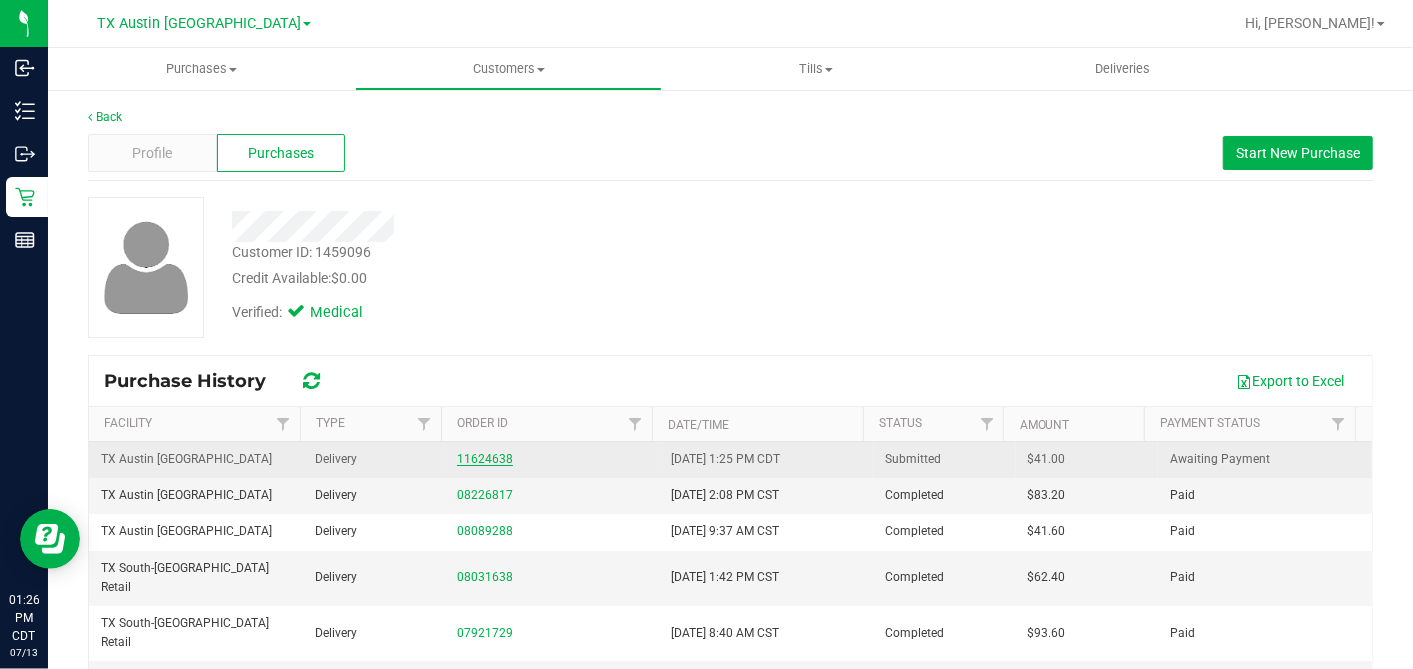 click on "11624638" at bounding box center (485, 459) 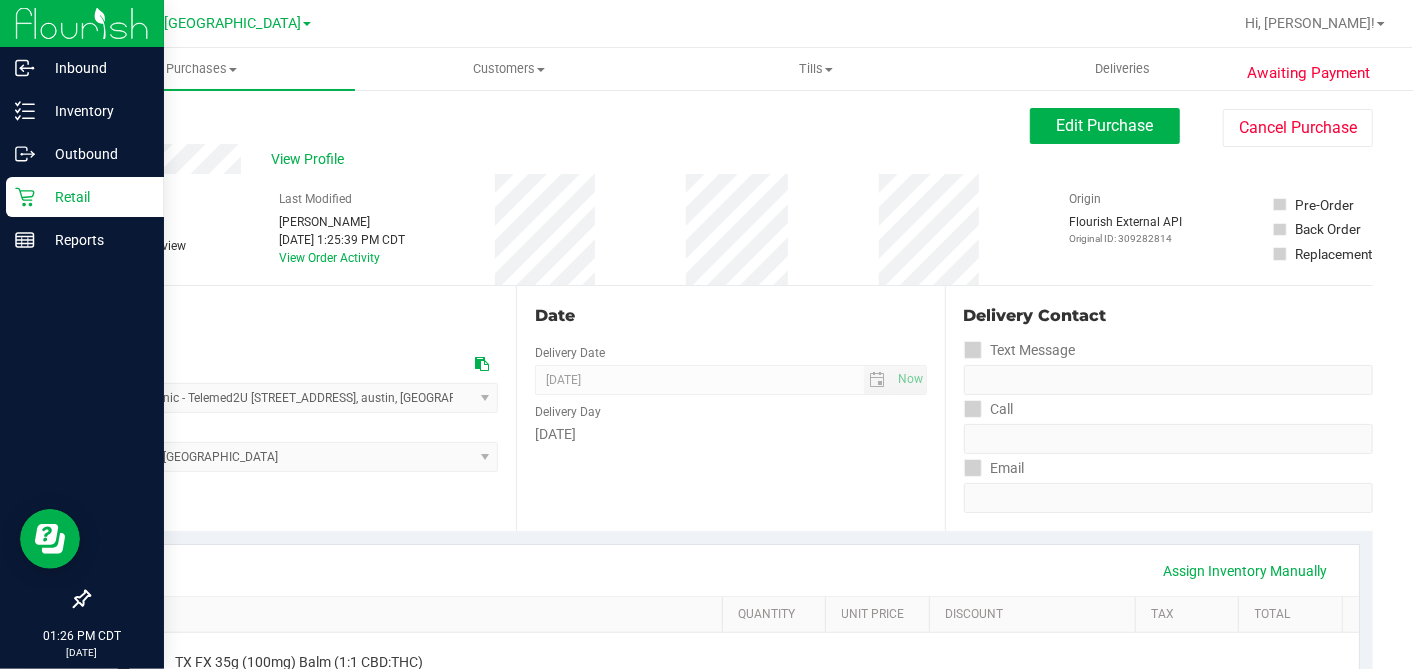click 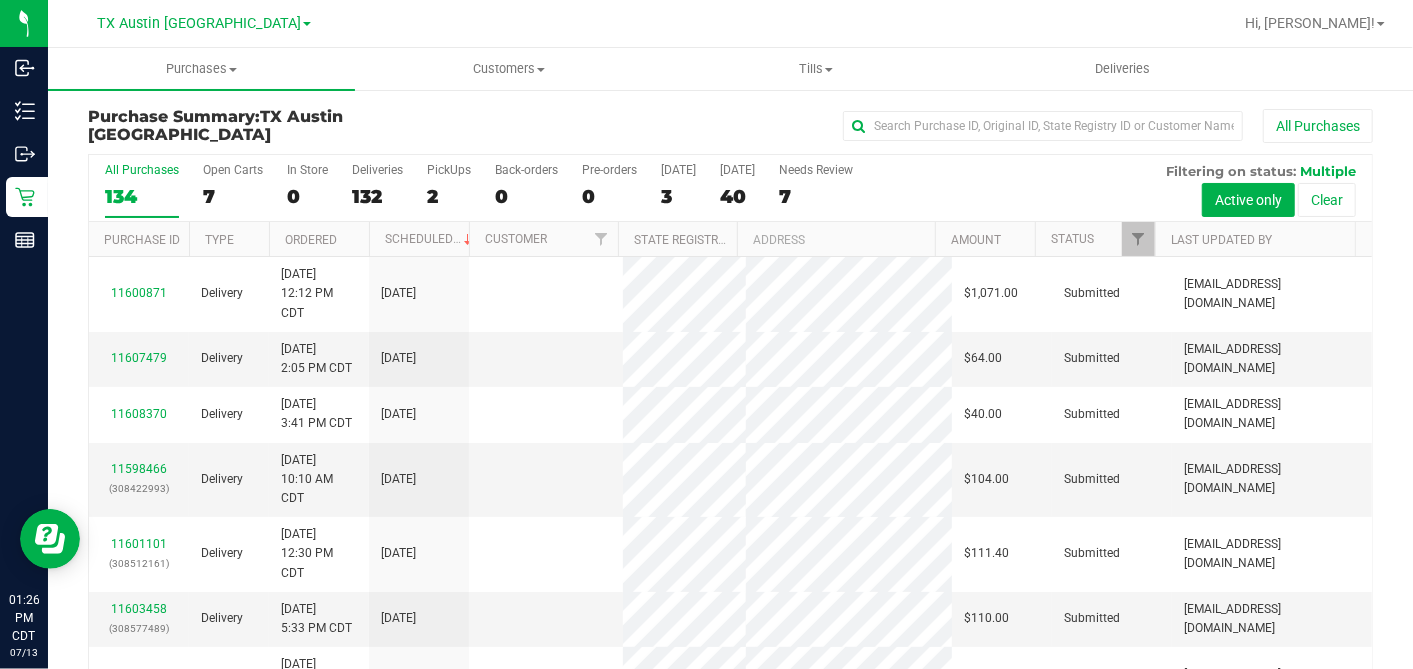 click on "7" at bounding box center (233, 196) 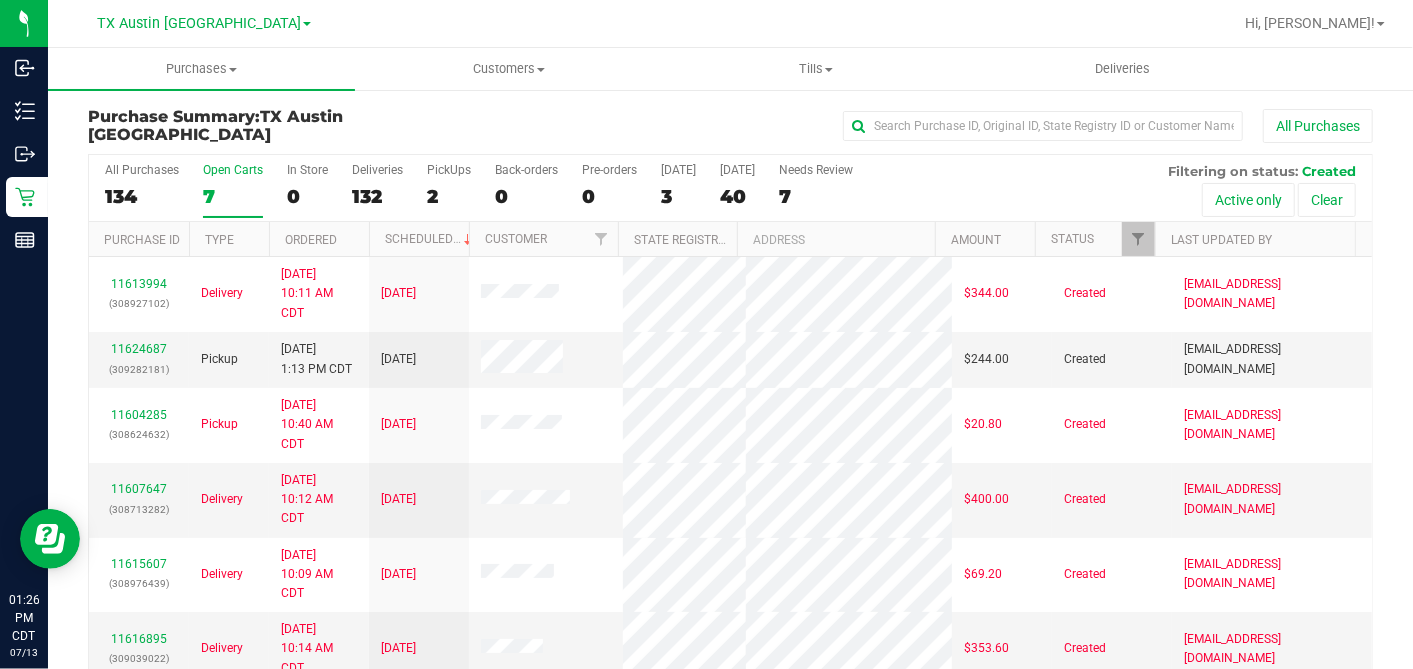 click on "Ordered" at bounding box center [319, 239] 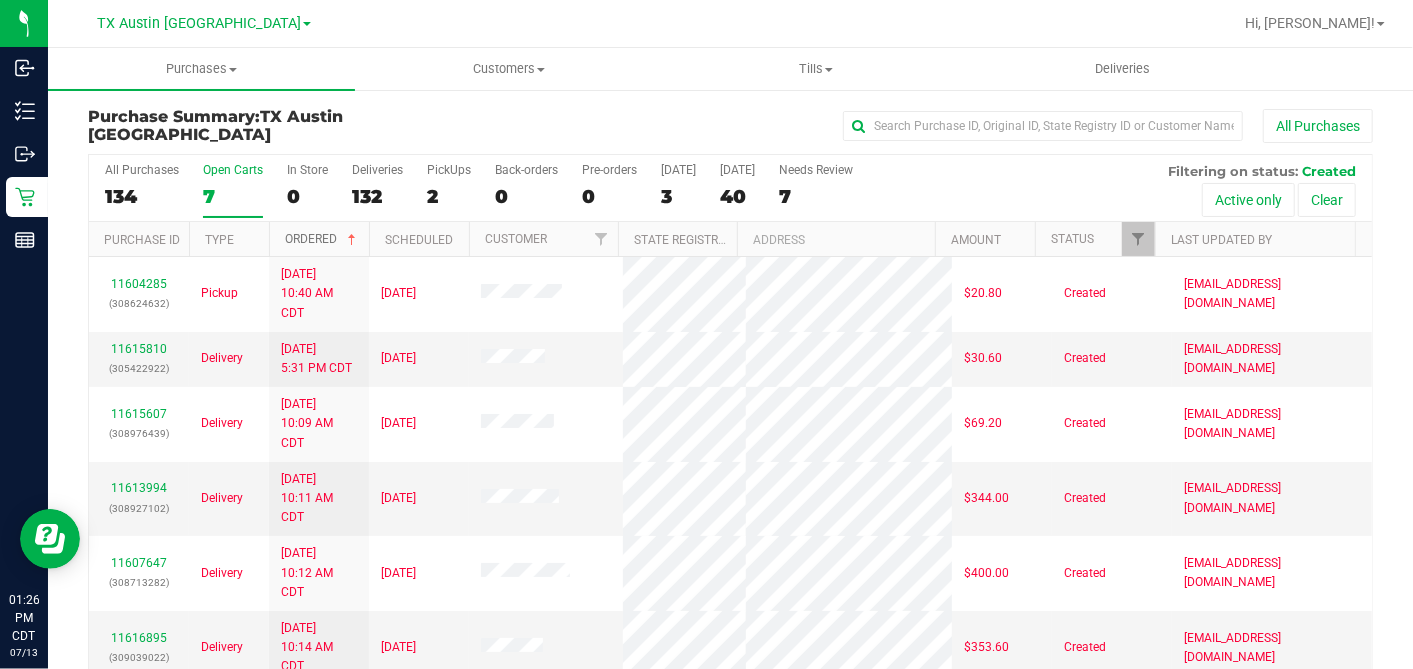 click at bounding box center (352, 240) 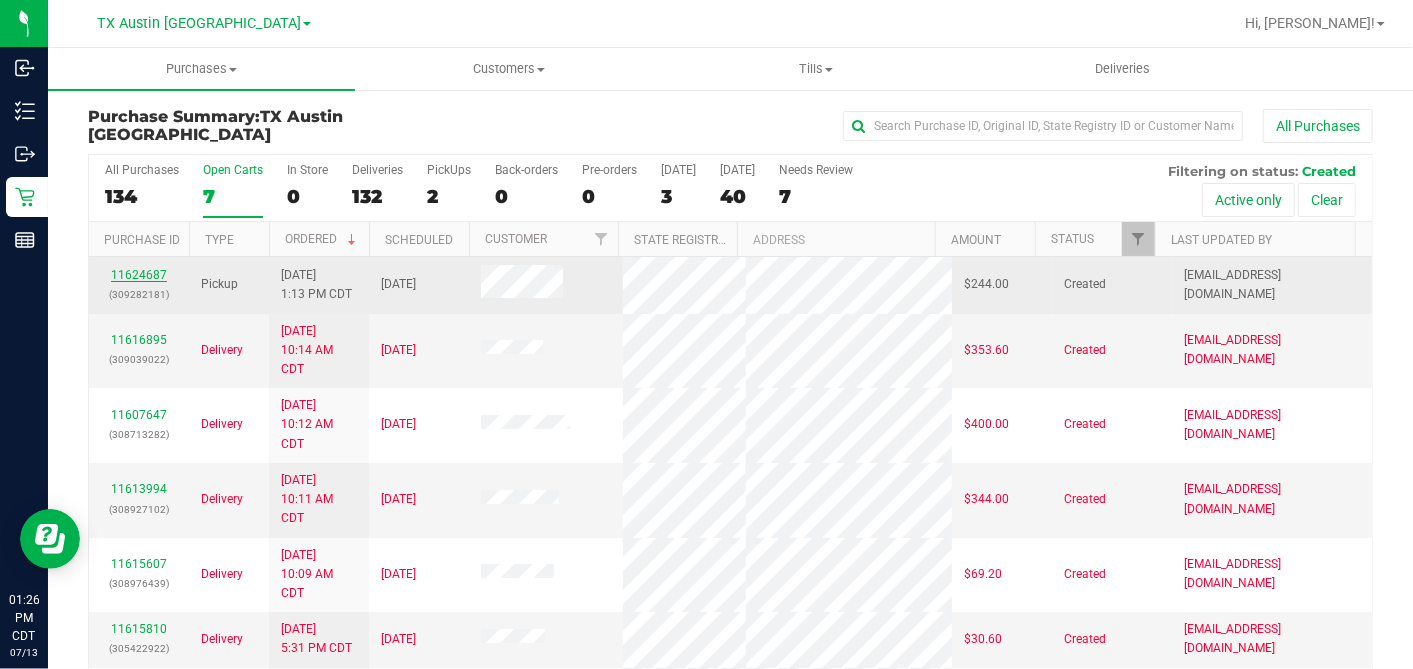 click on "11624687" at bounding box center (139, 275) 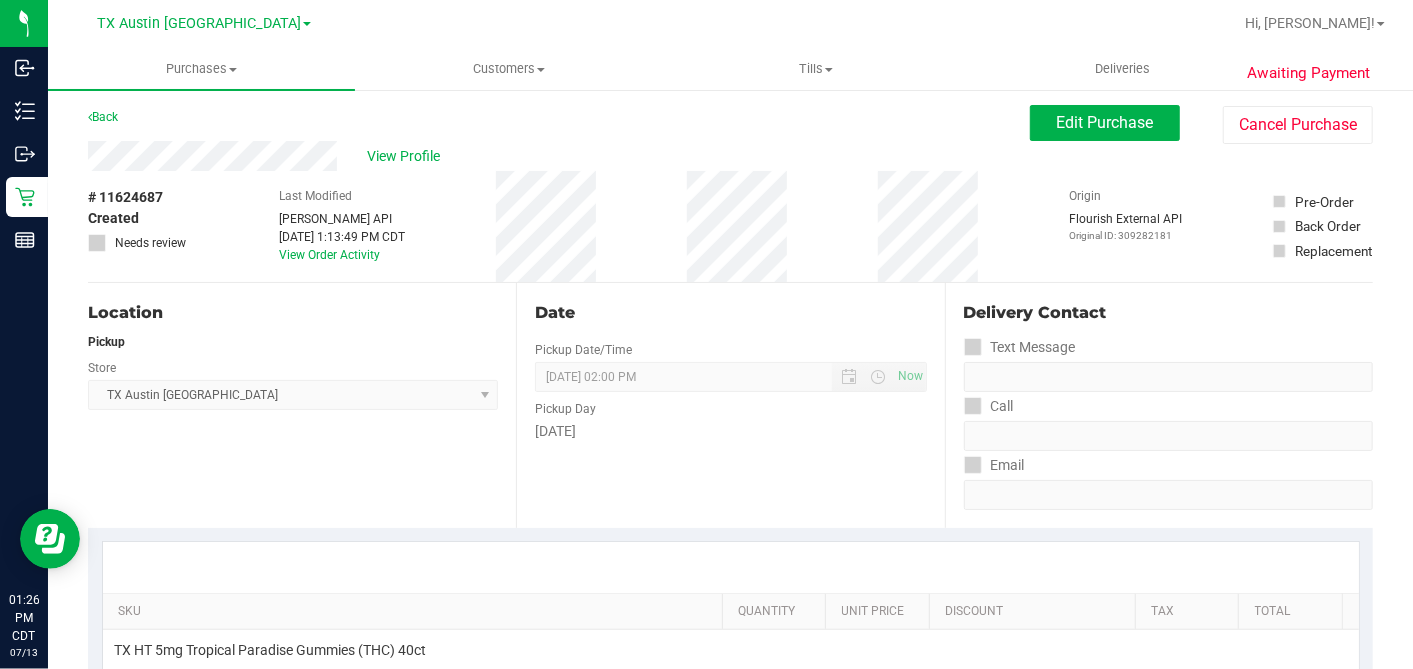 scroll, scrollTop: 0, scrollLeft: 0, axis: both 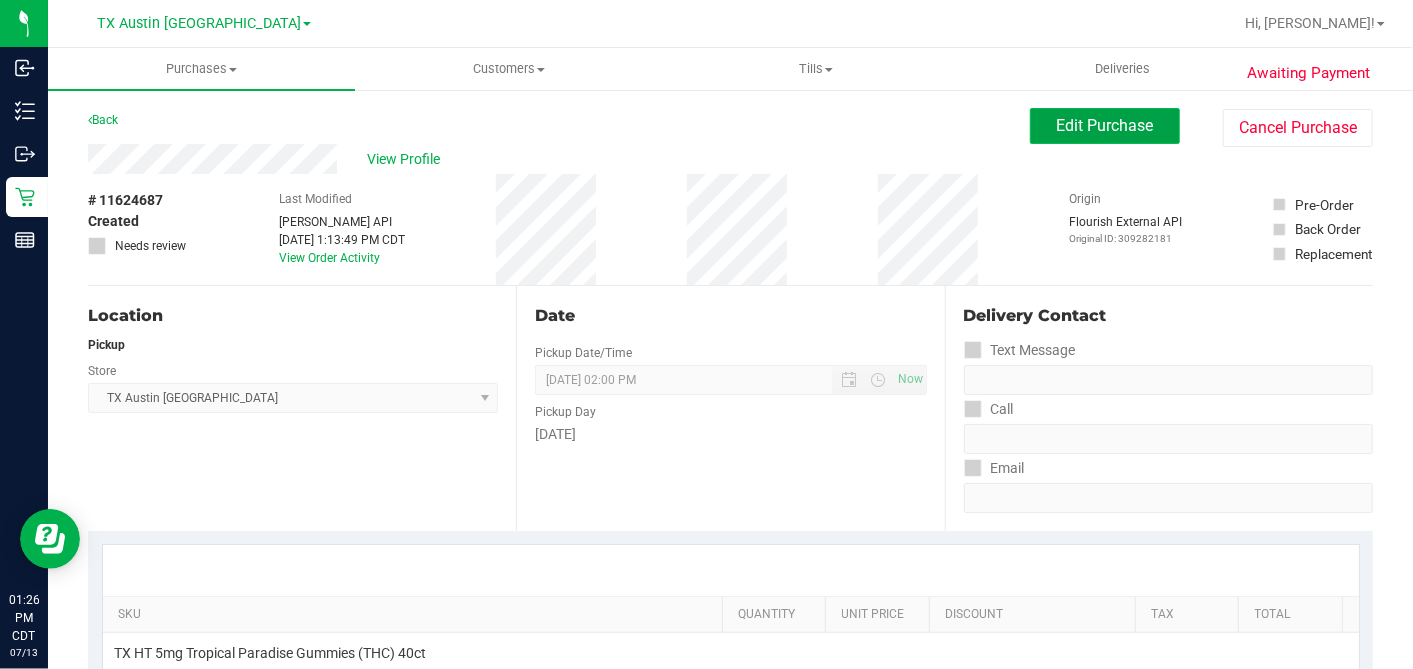click on "Edit Purchase" at bounding box center (1105, 126) 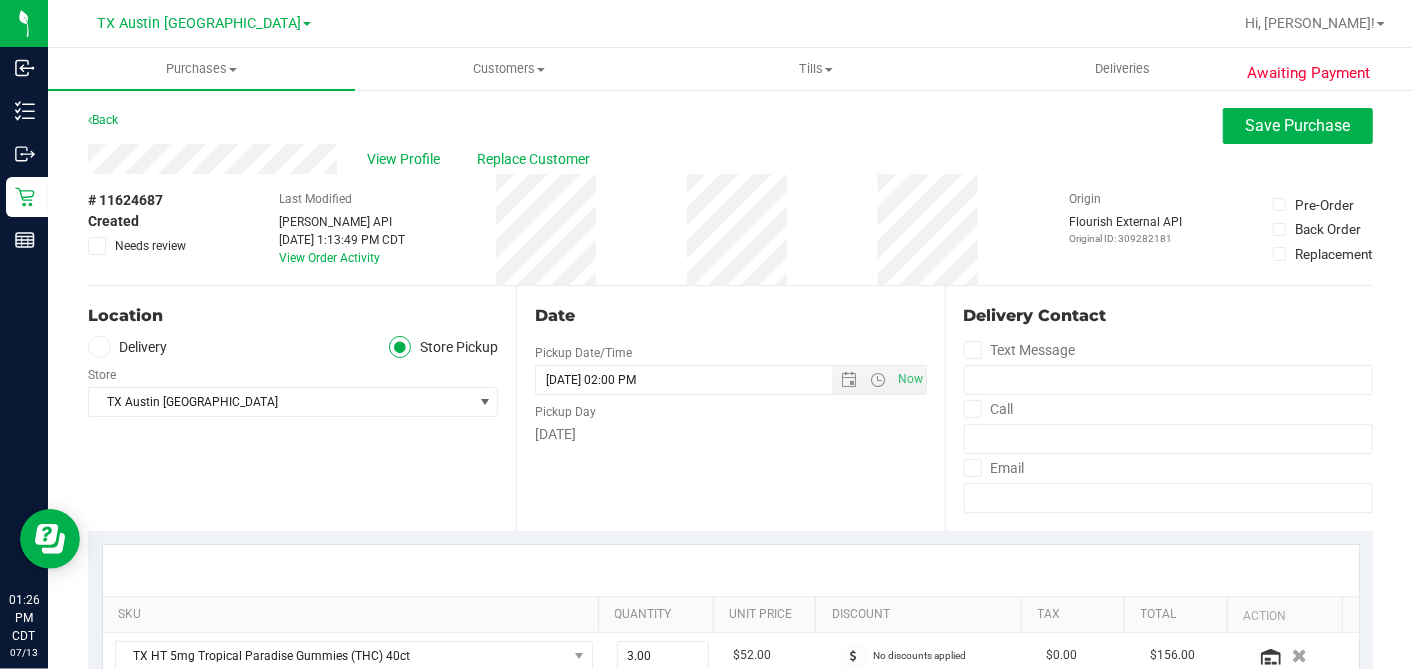 click on "Delivery" at bounding box center (128, 347) 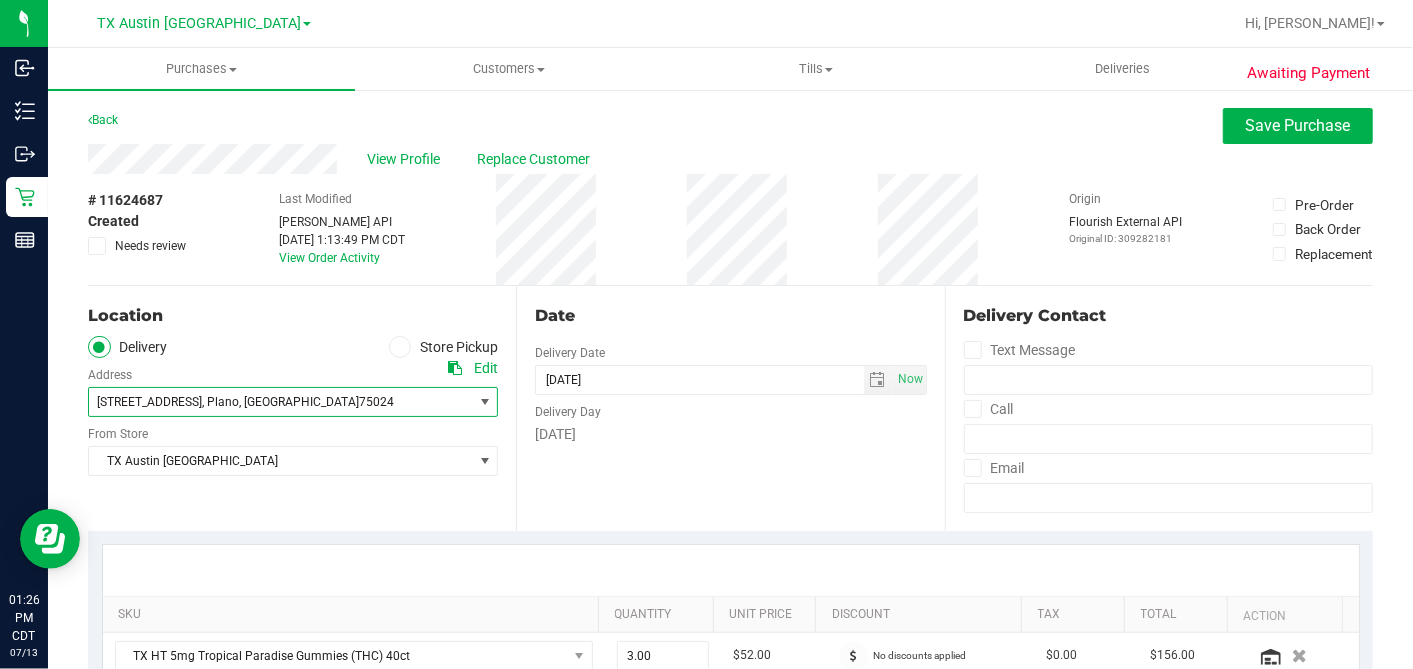 click on ", Plano" at bounding box center (220, 402) 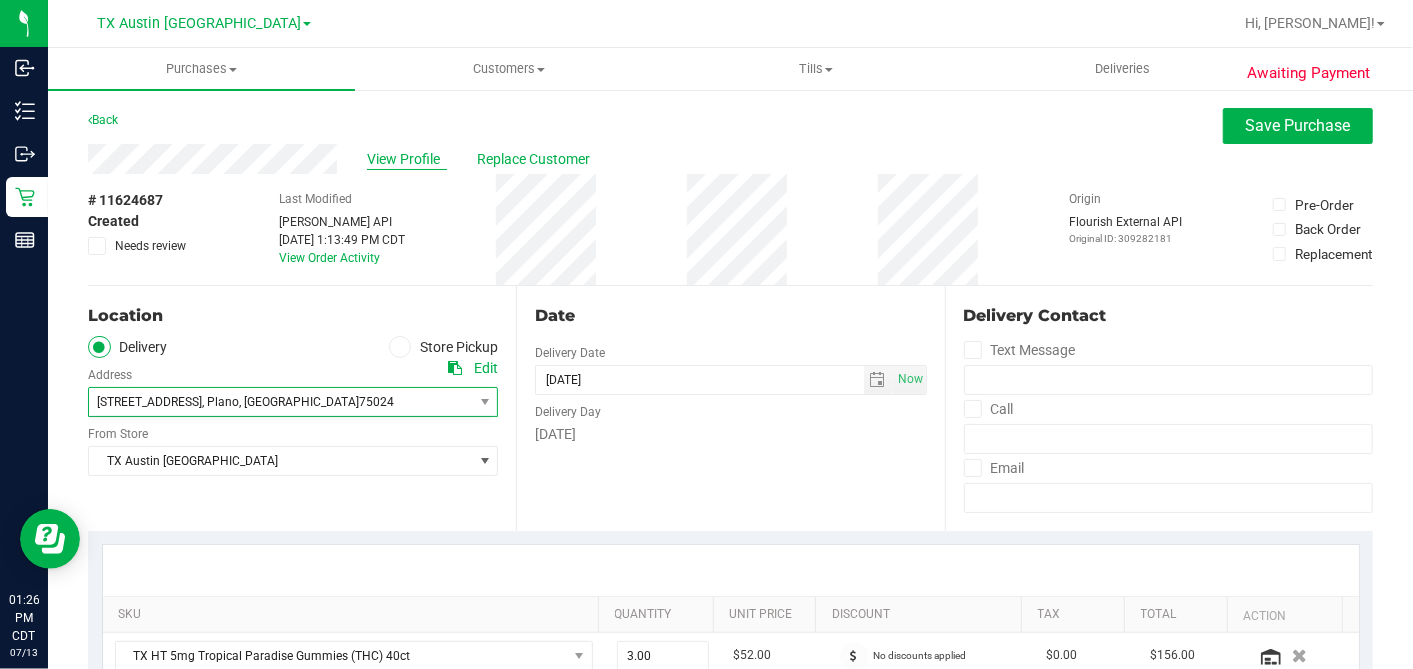 click on "View Profile" at bounding box center [407, 159] 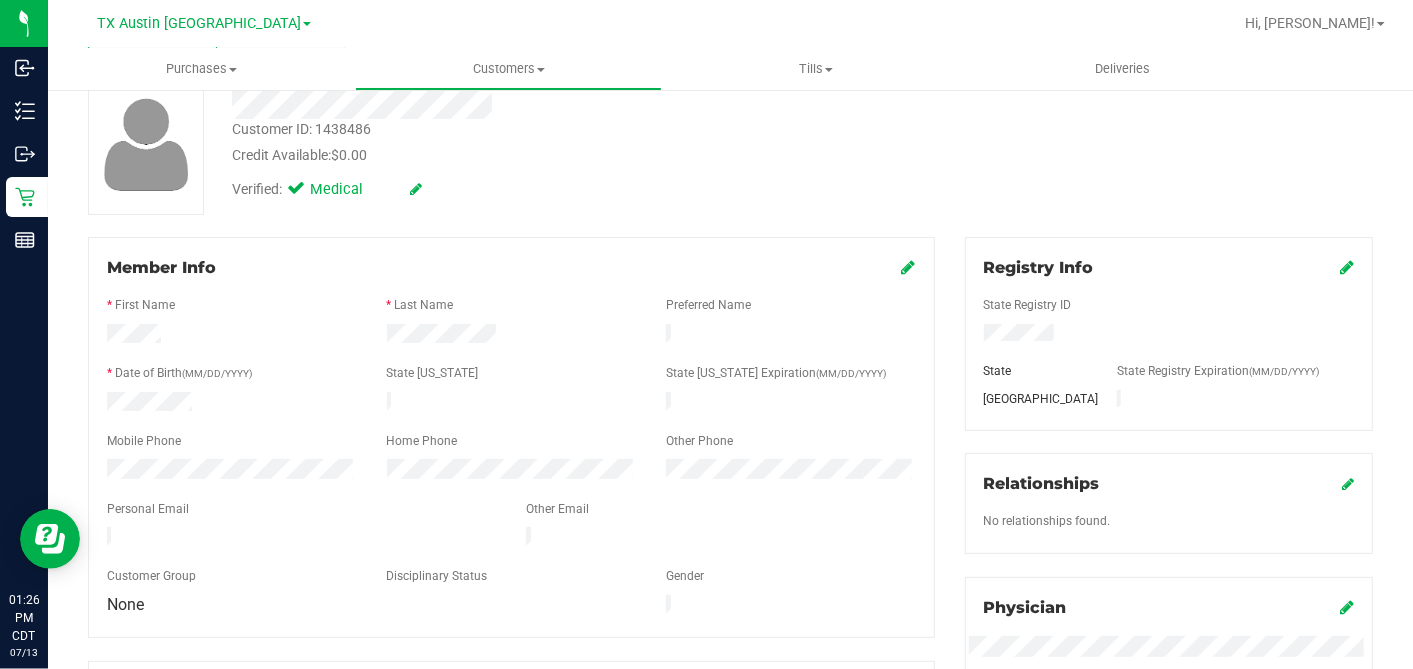 scroll, scrollTop: 444, scrollLeft: 0, axis: vertical 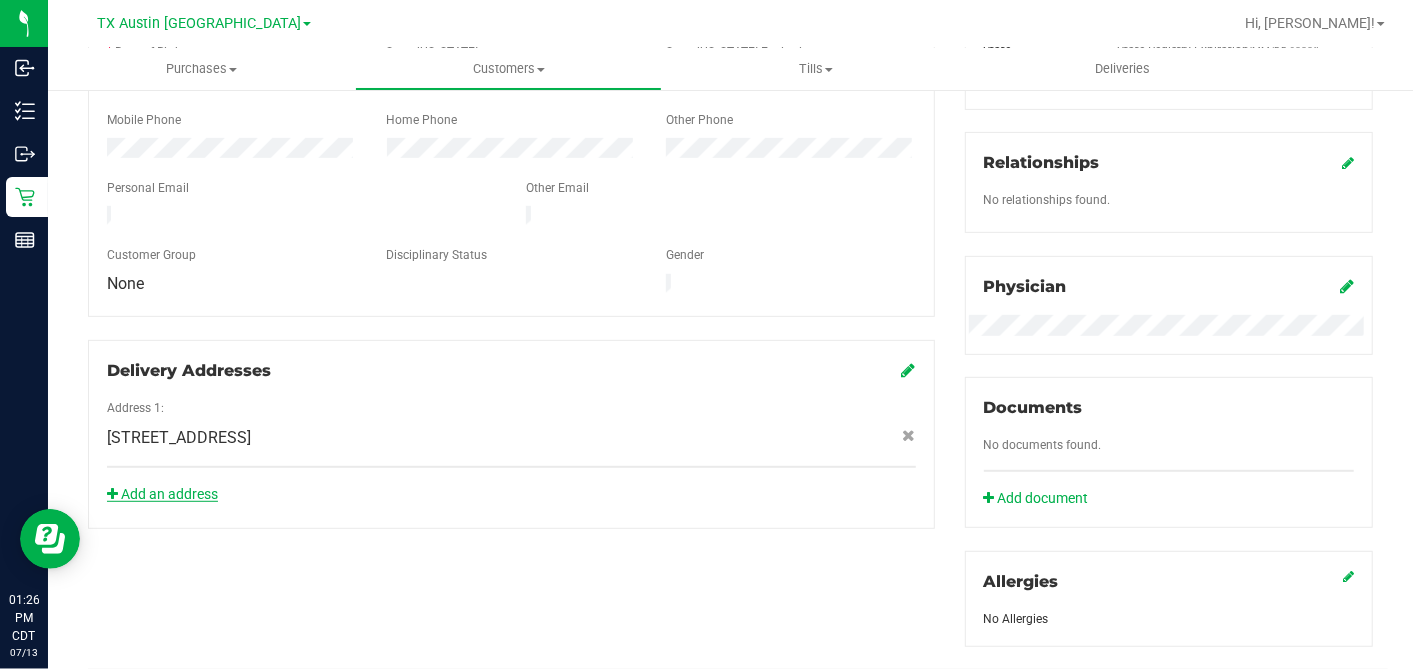 click on "Add an address" 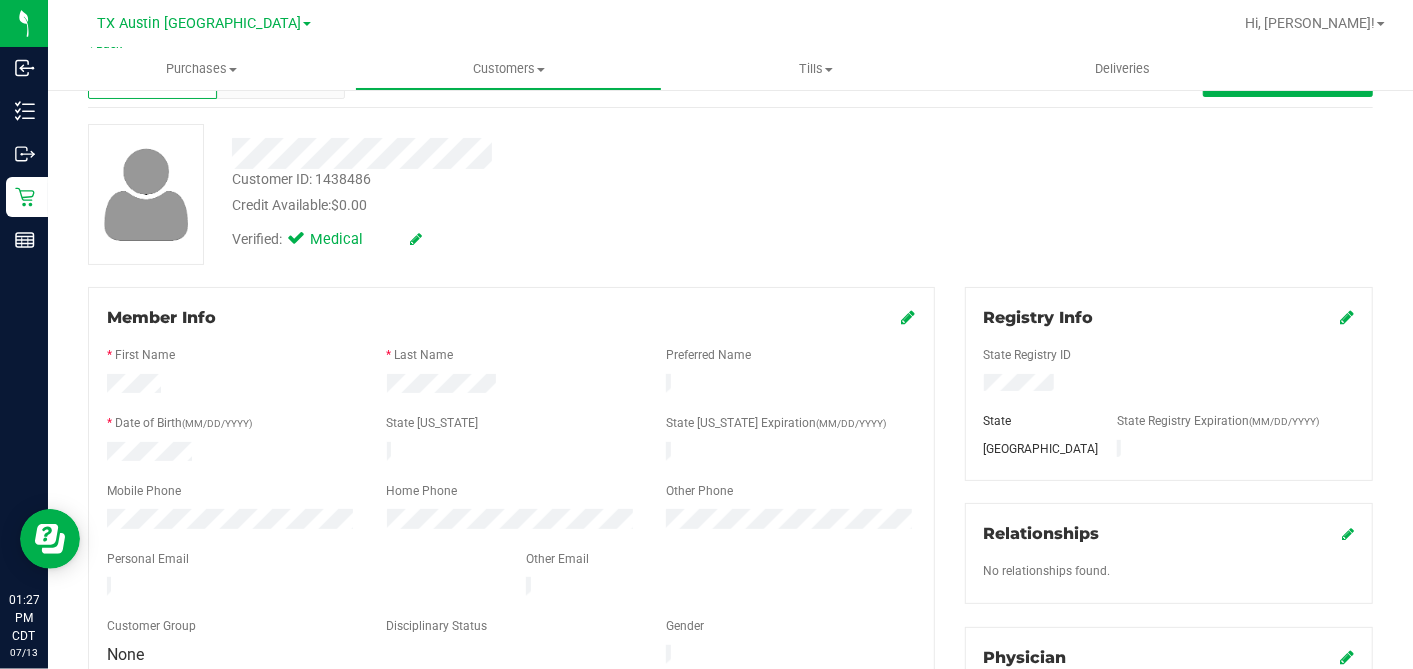 scroll, scrollTop: 0, scrollLeft: 0, axis: both 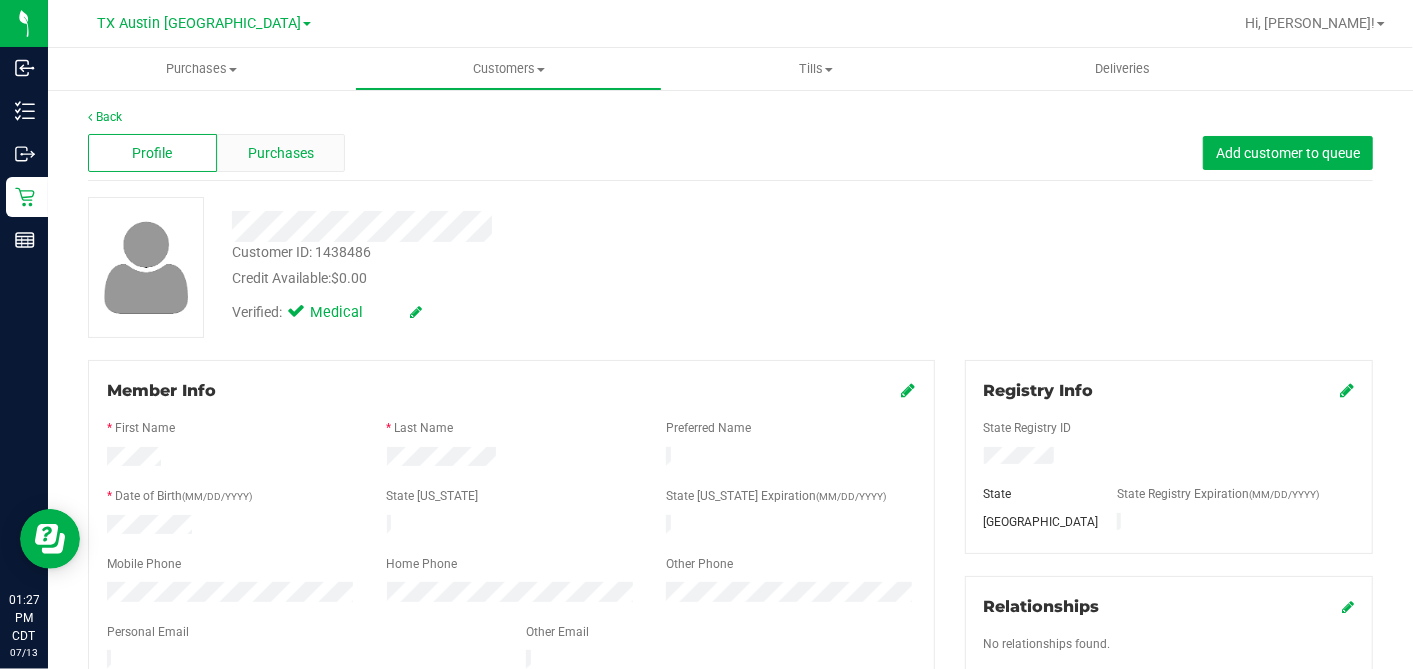 click on "Purchases" at bounding box center (281, 153) 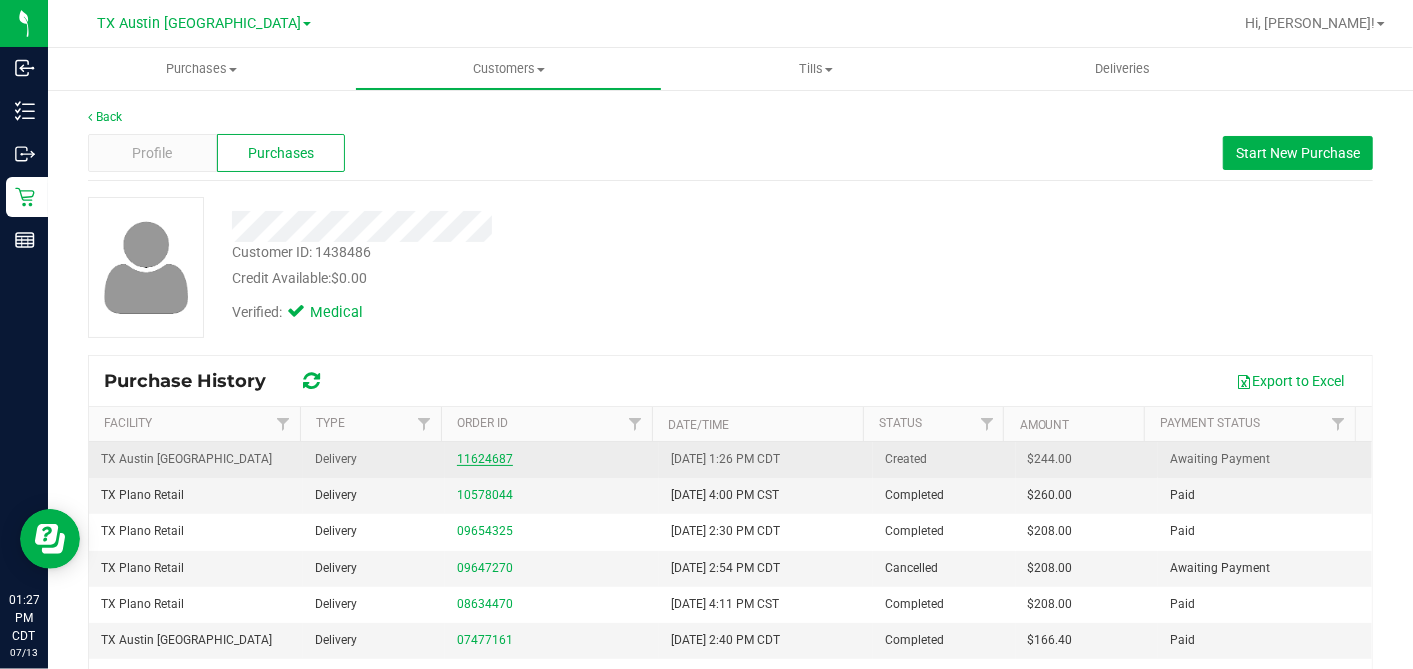 click on "11624687" at bounding box center (485, 459) 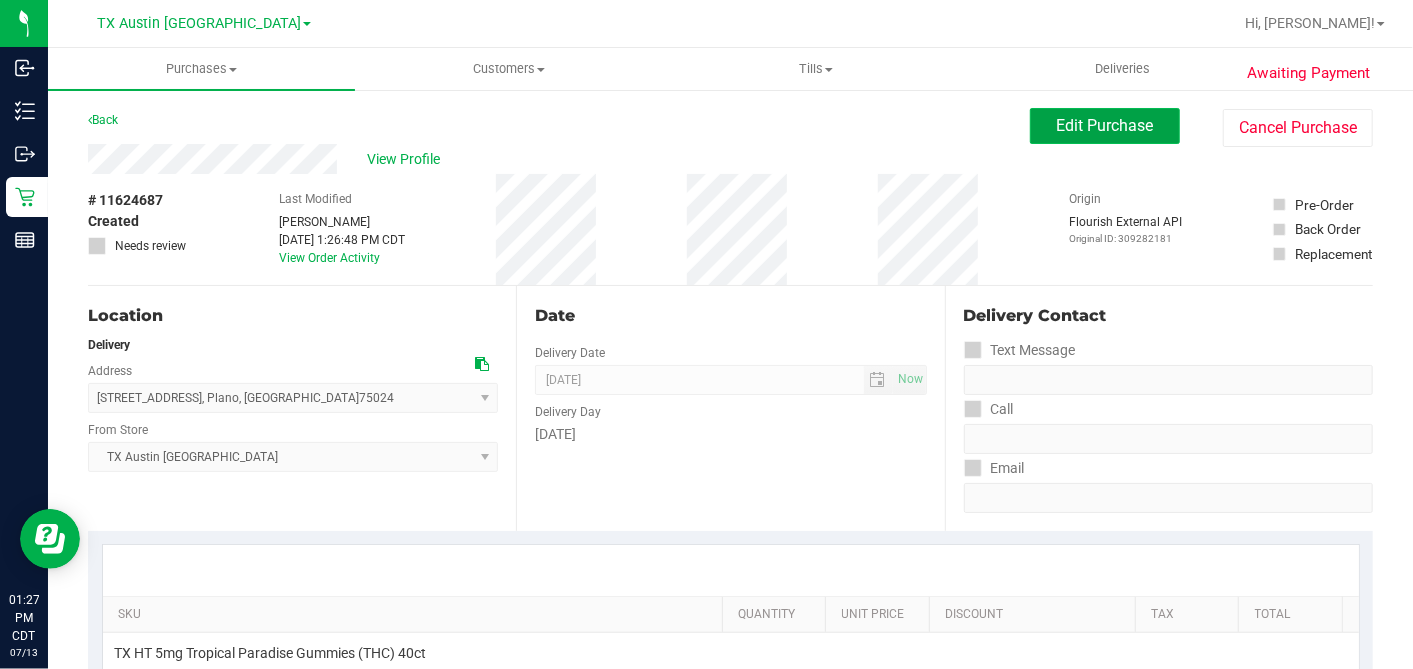 click on "Edit Purchase" at bounding box center (1105, 126) 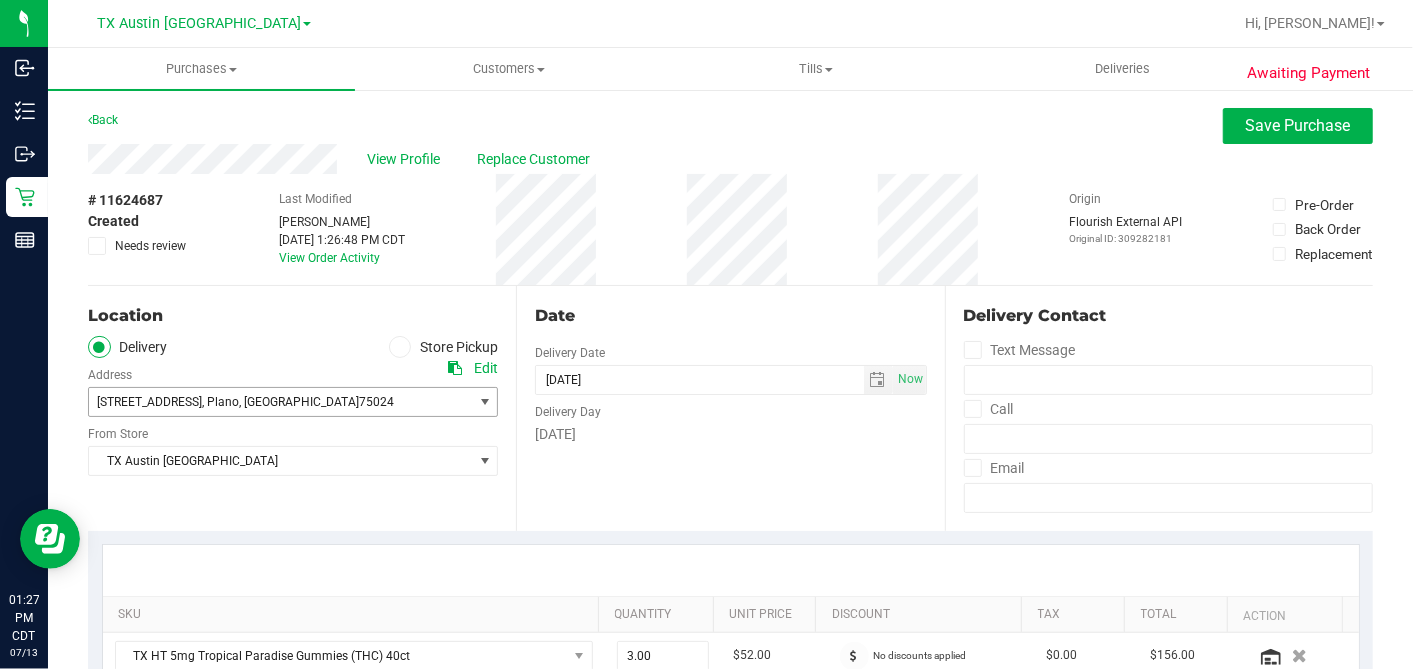 click on ", Plano" at bounding box center [220, 402] 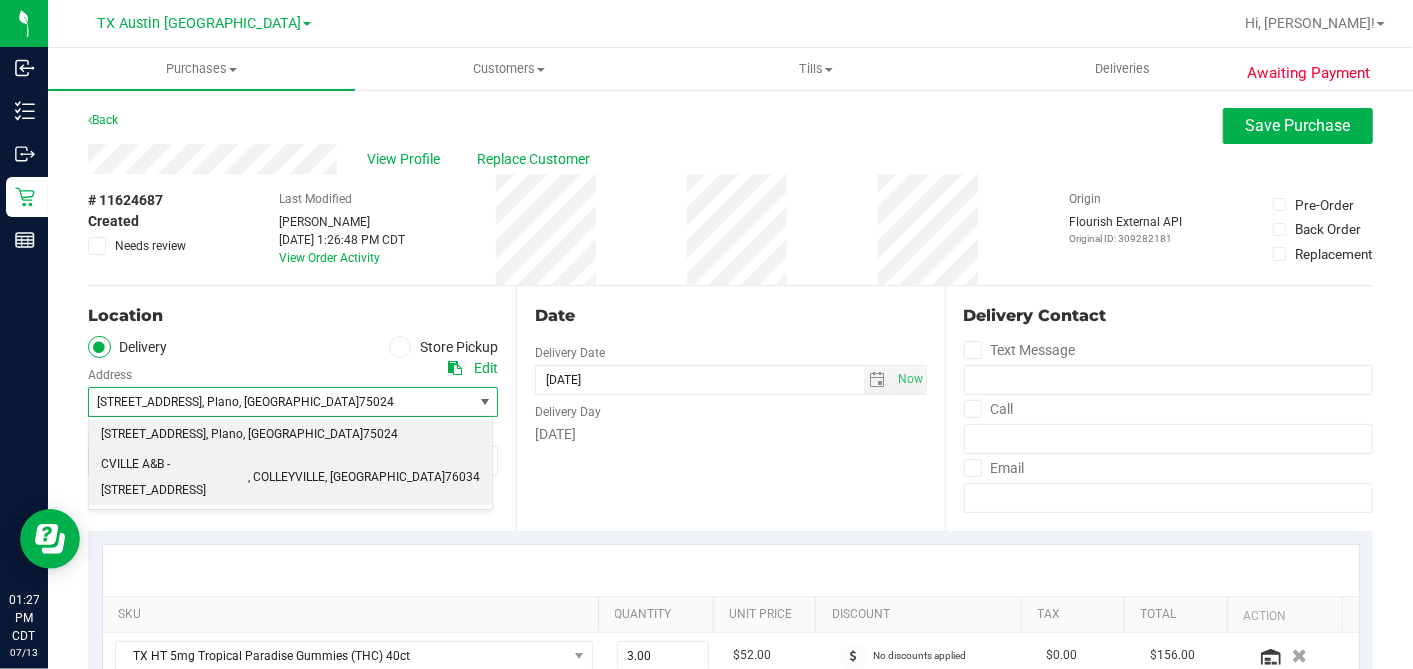 click on "CVILLE A&B - [STREET_ADDRESS]" at bounding box center [174, 477] 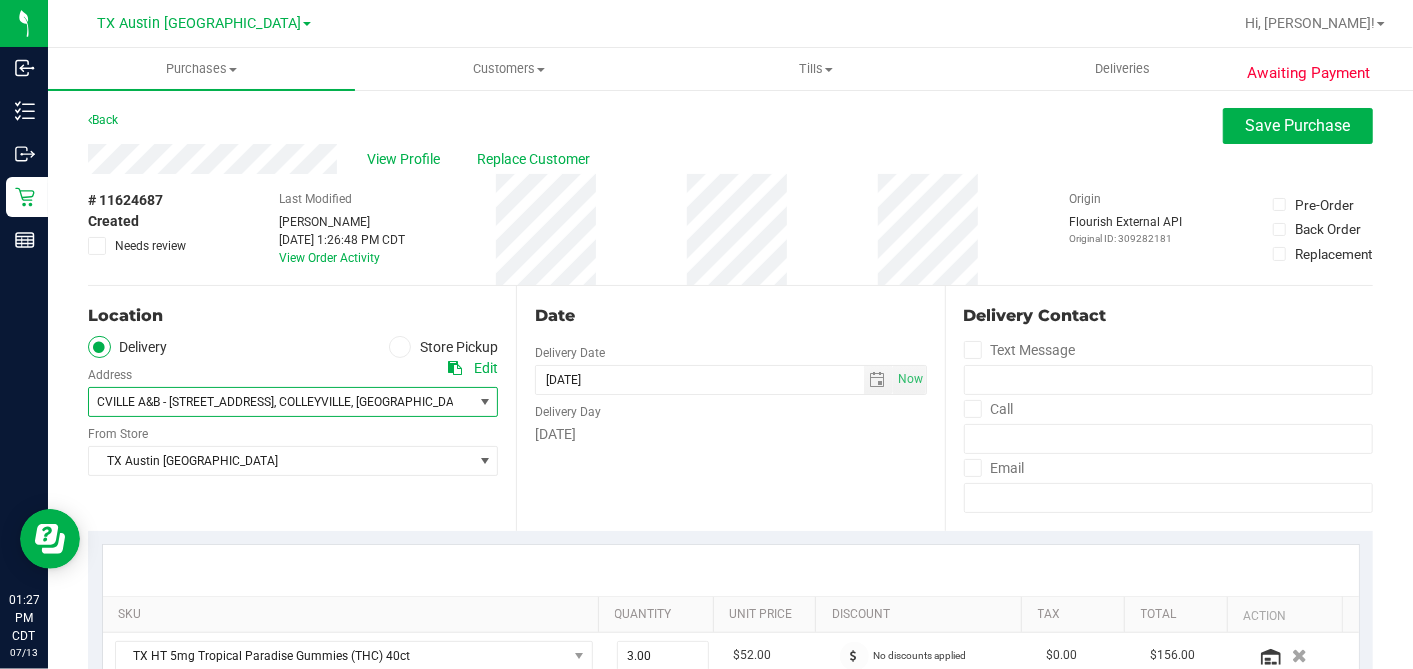 click on "Date
Delivery Date
[DATE]
Now
[DATE] 07:00 AM
Now
Delivery Day
[DATE]" at bounding box center (730, 408) 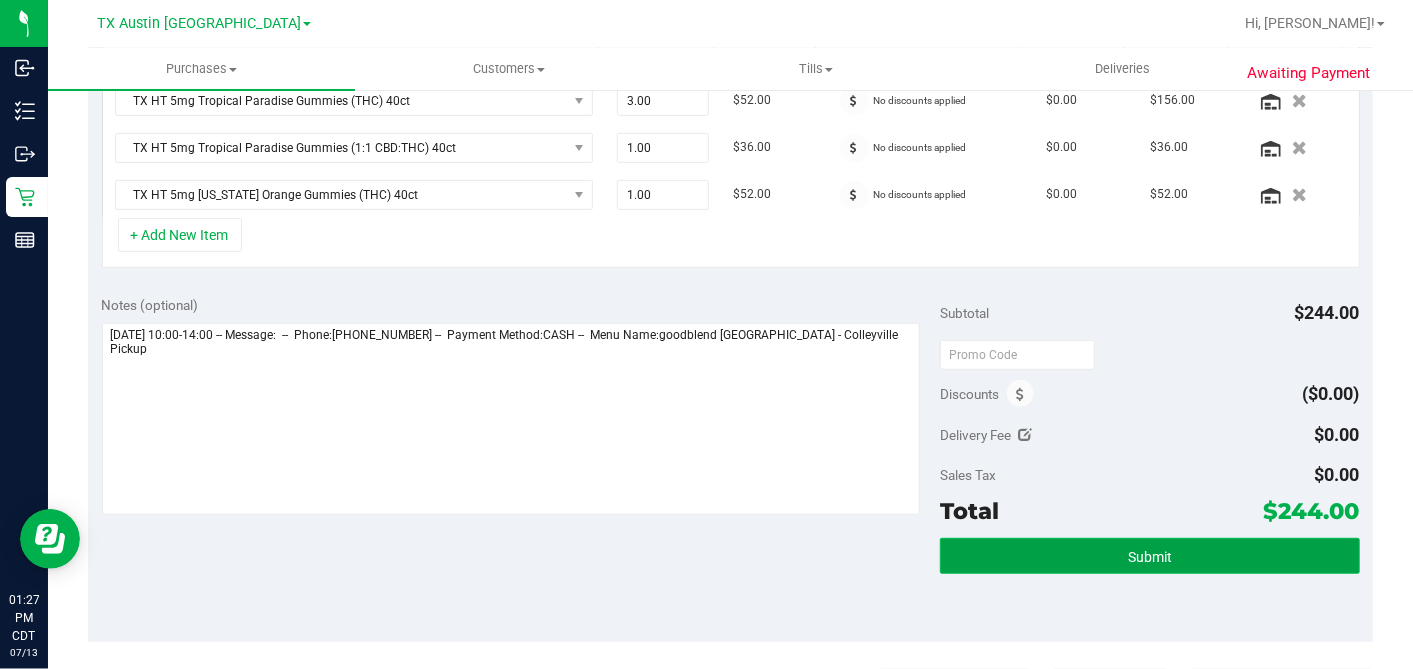 click on "Submit" at bounding box center (1149, 556) 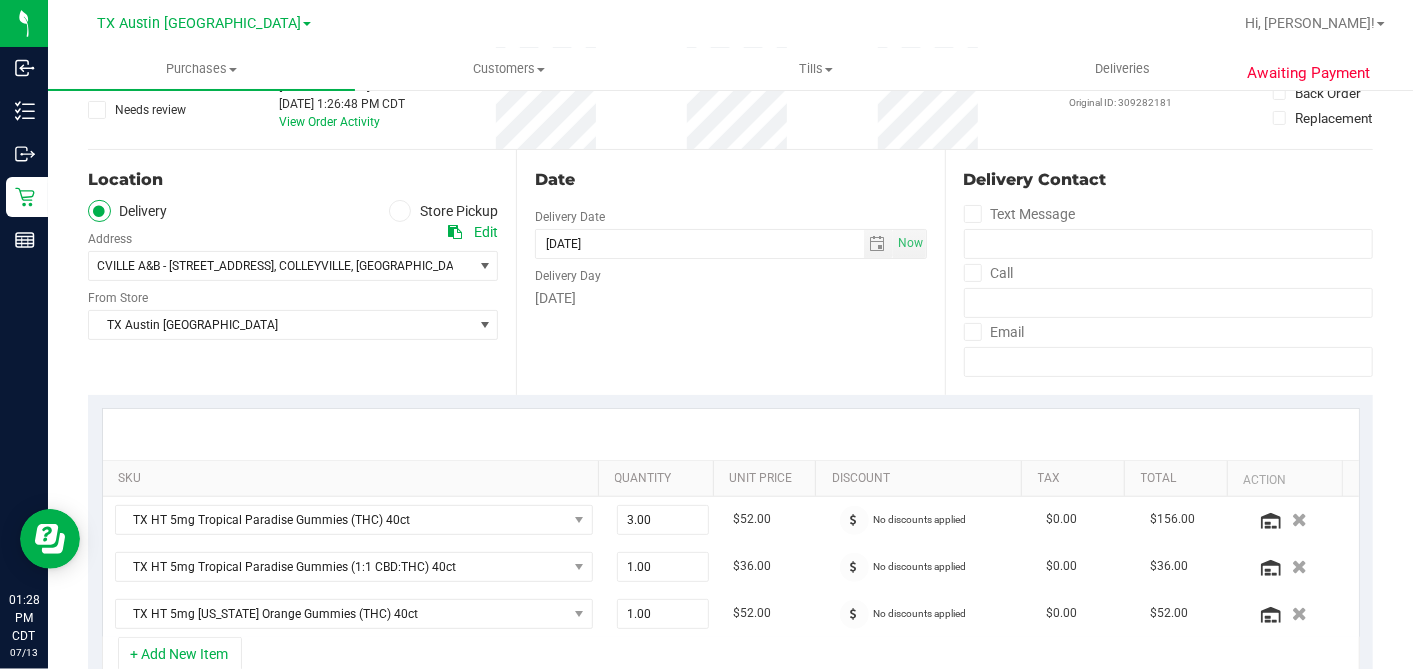 scroll, scrollTop: 0, scrollLeft: 0, axis: both 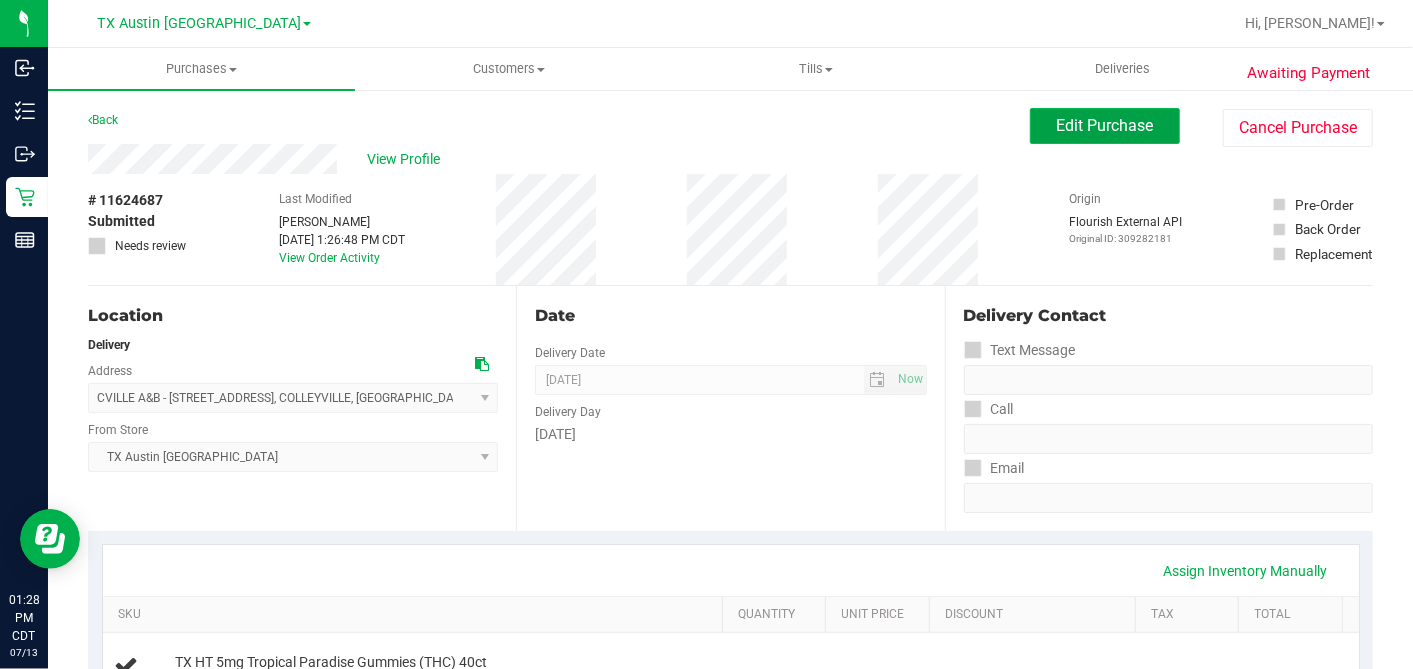 click on "Edit Purchase" at bounding box center [1105, 125] 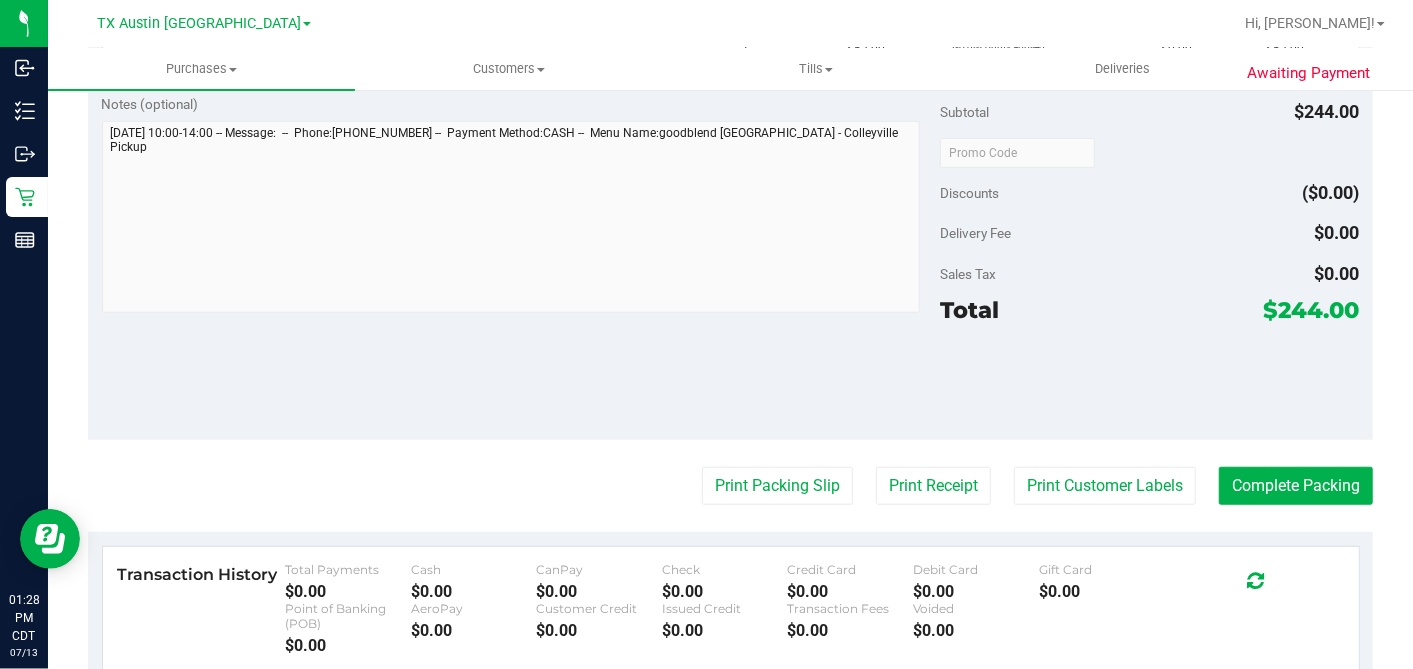 scroll, scrollTop: 777, scrollLeft: 0, axis: vertical 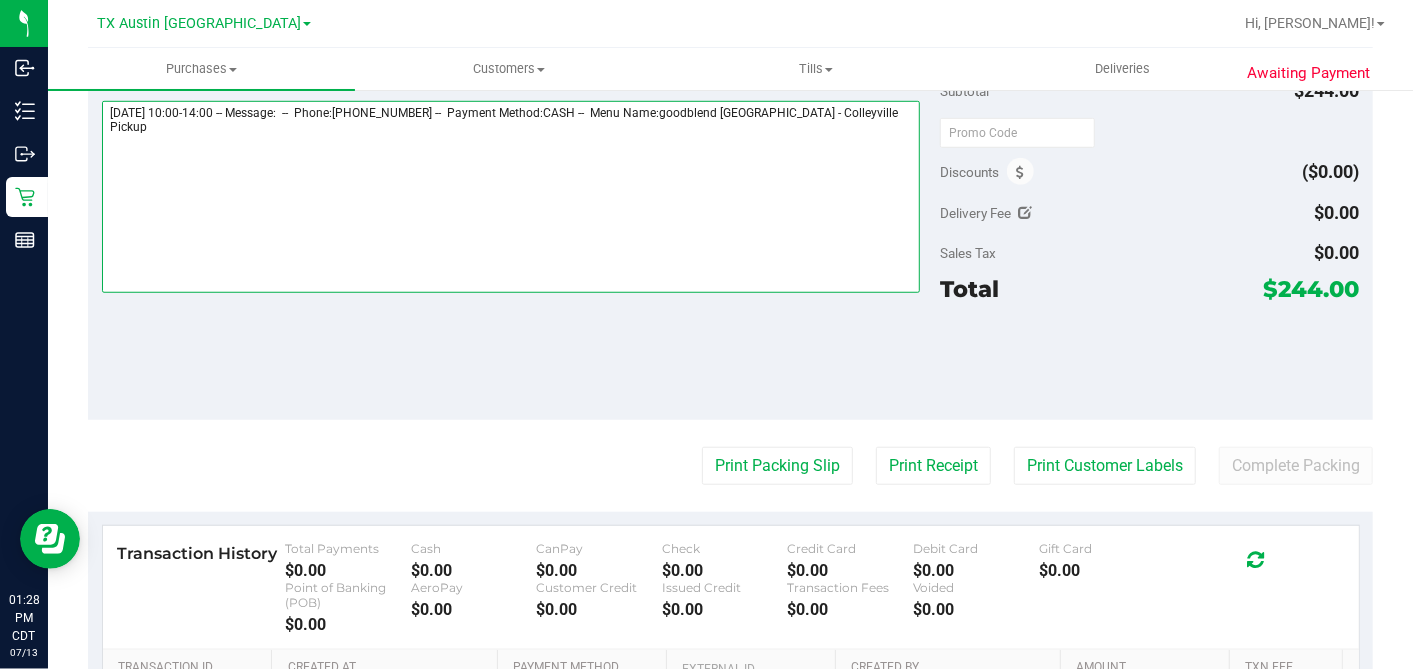 click at bounding box center [511, 197] 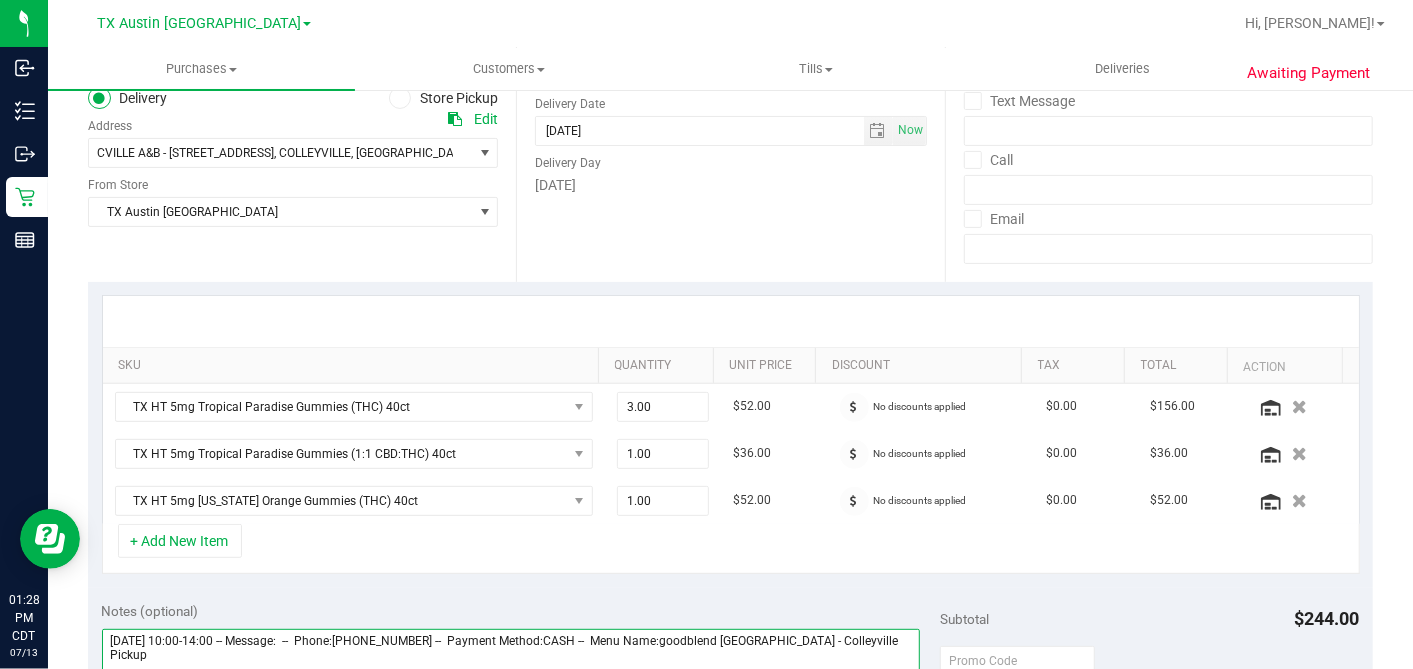 scroll, scrollTop: 0, scrollLeft: 0, axis: both 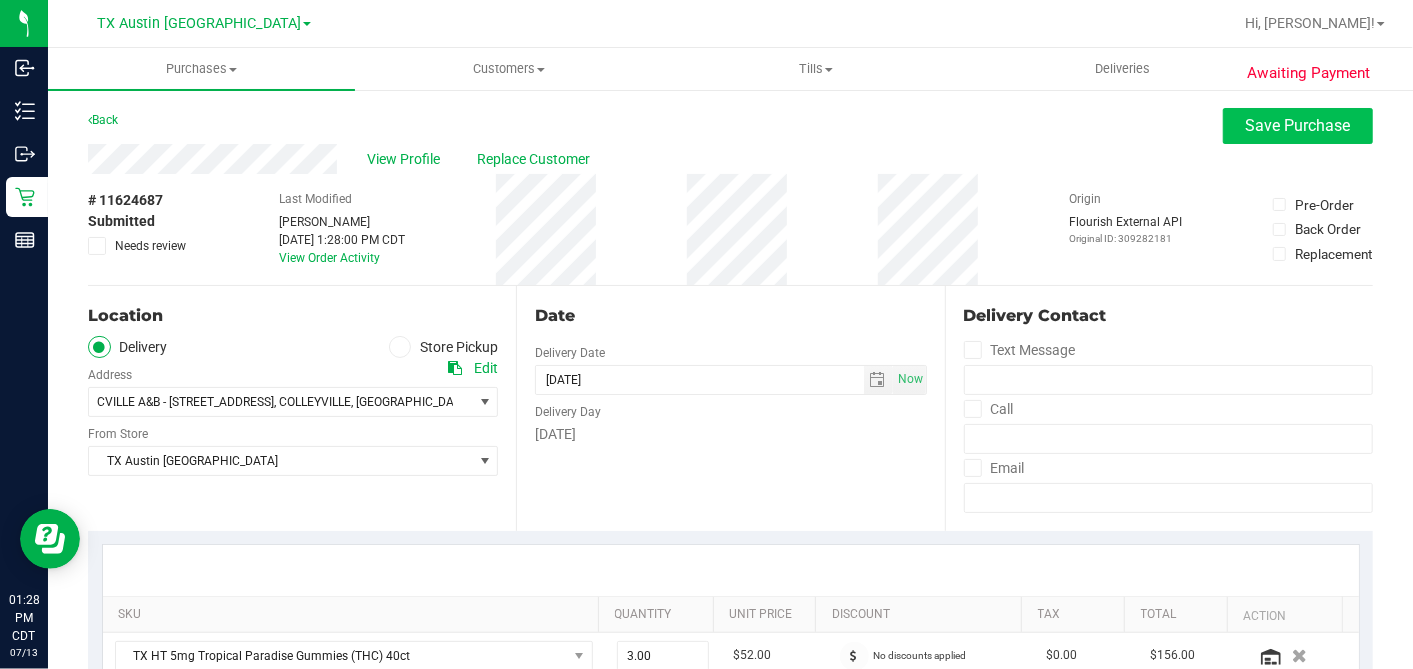 type on "Tuesday 07/15/2025 10:00-14:00 -- Message:  --  Phone:2144048423 --  Payment Method:CASH --  Menu Name:goodblend TX - Colleyville Pickup
RX VERIFIED. CVILLE PU 7/15 - DH" 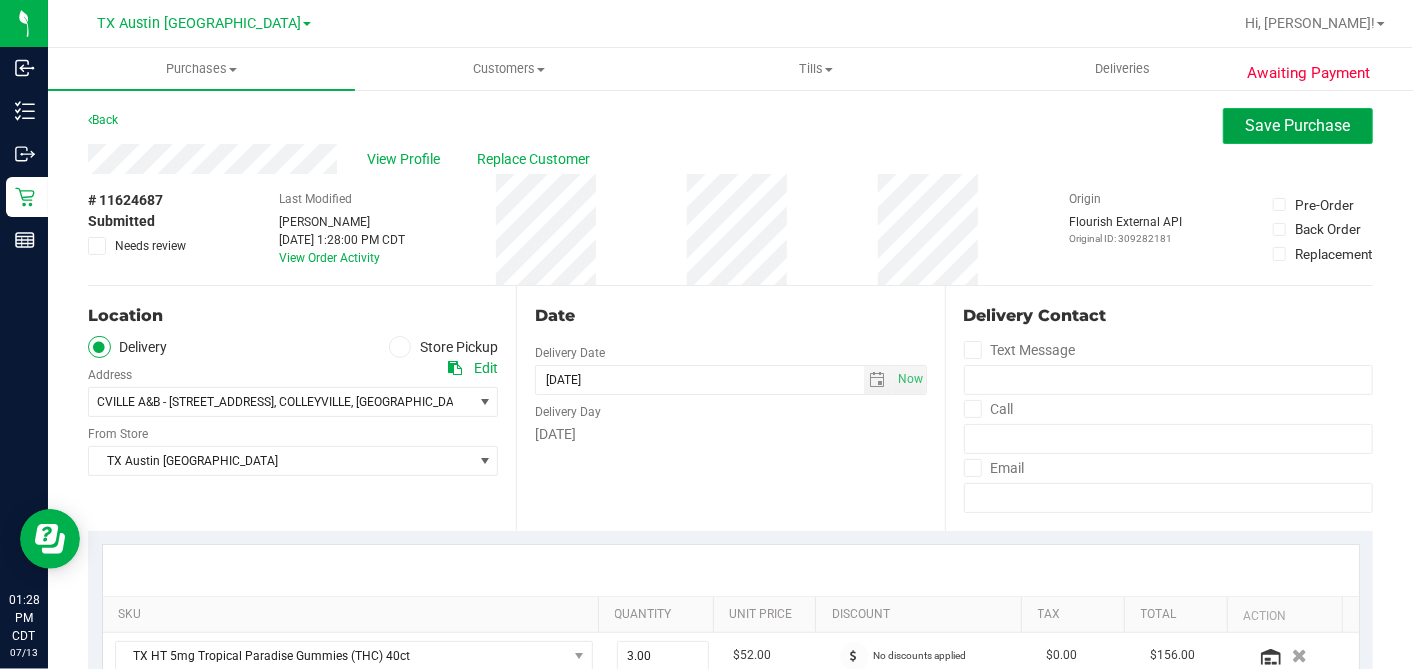 click on "Save Purchase" at bounding box center (1298, 125) 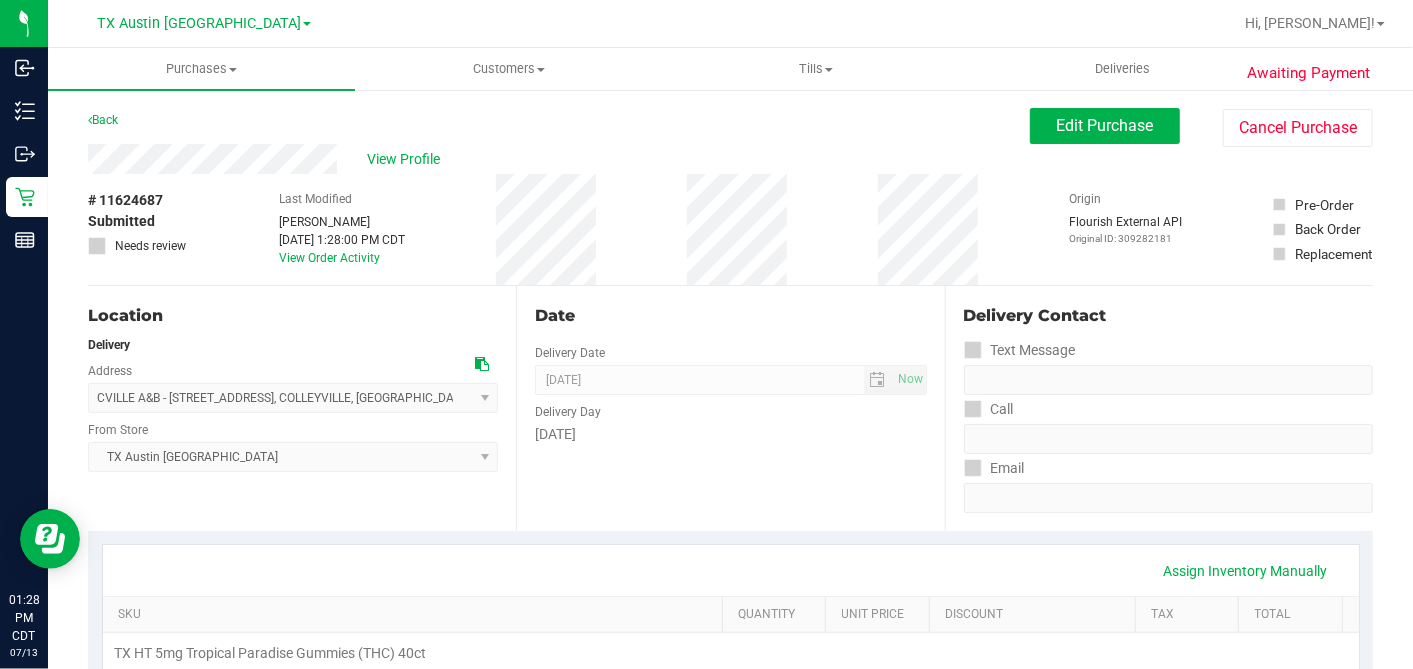 click on "View Profile" at bounding box center [407, 159] 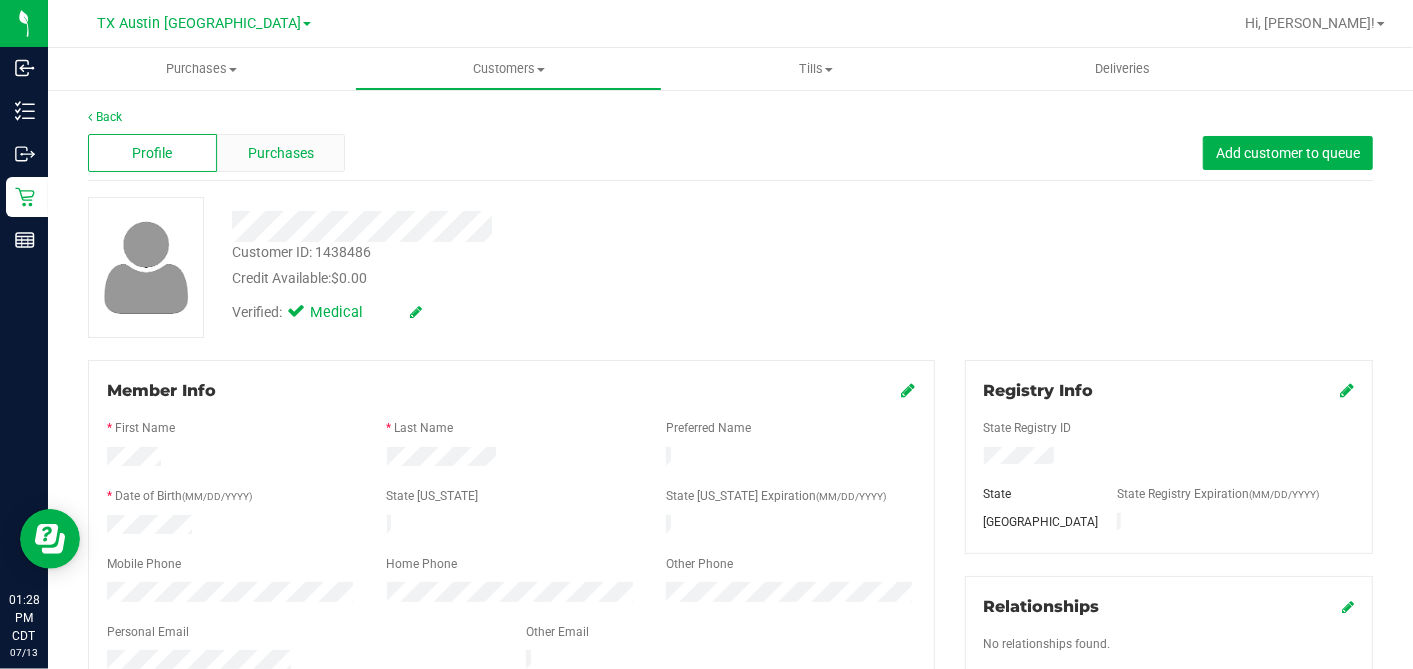 click on "Purchases" at bounding box center (281, 153) 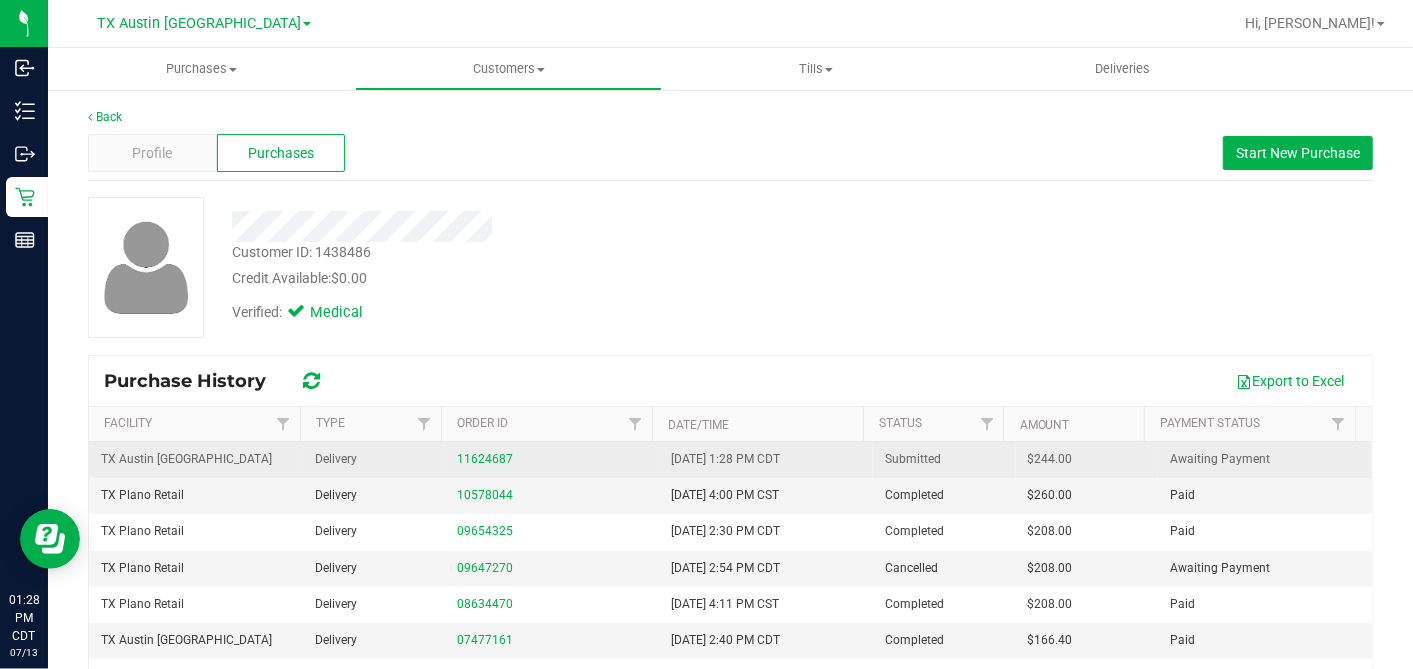 click on "$244.00" at bounding box center (1050, 459) 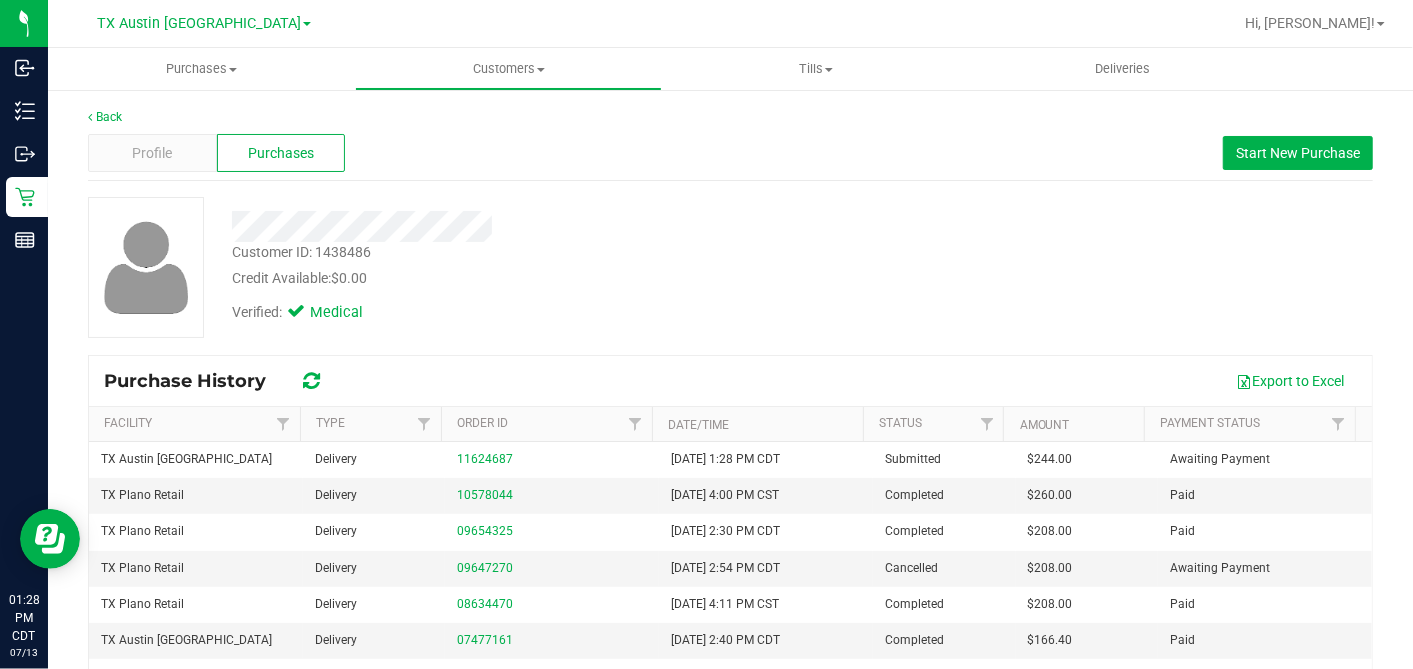 copy on "244.00" 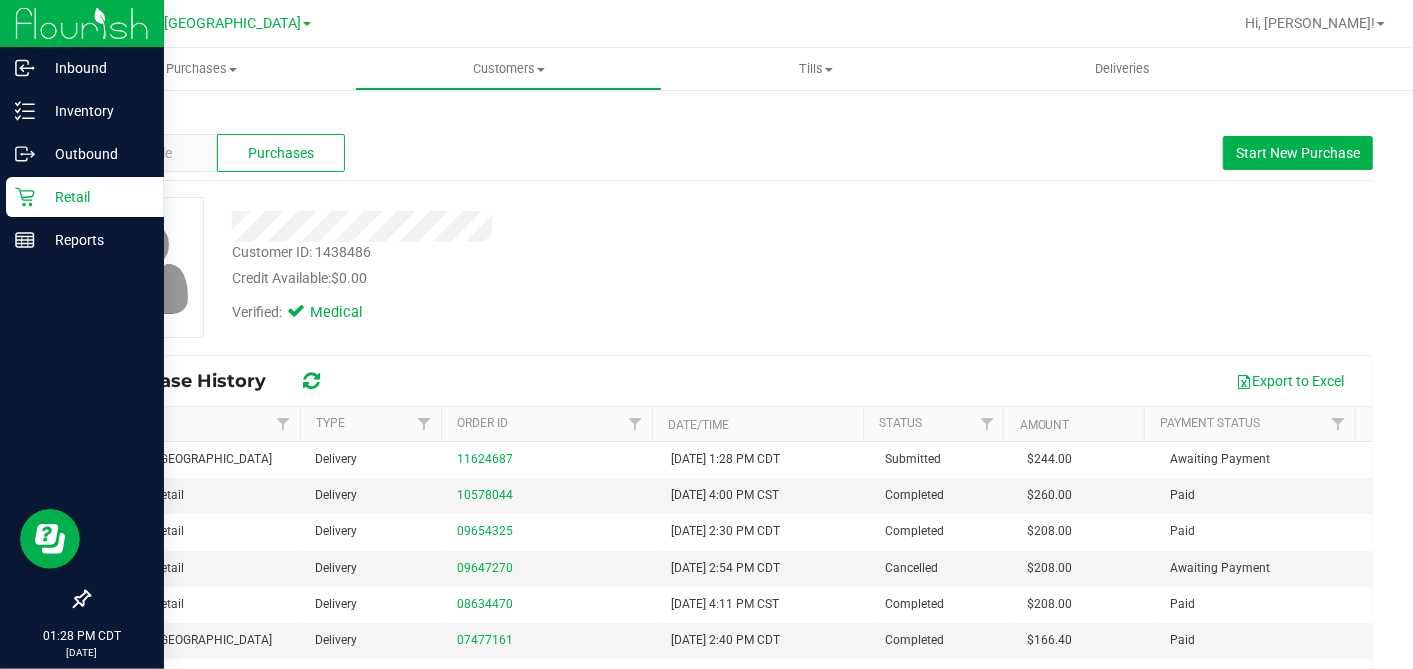 click on "Retail" at bounding box center (95, 197) 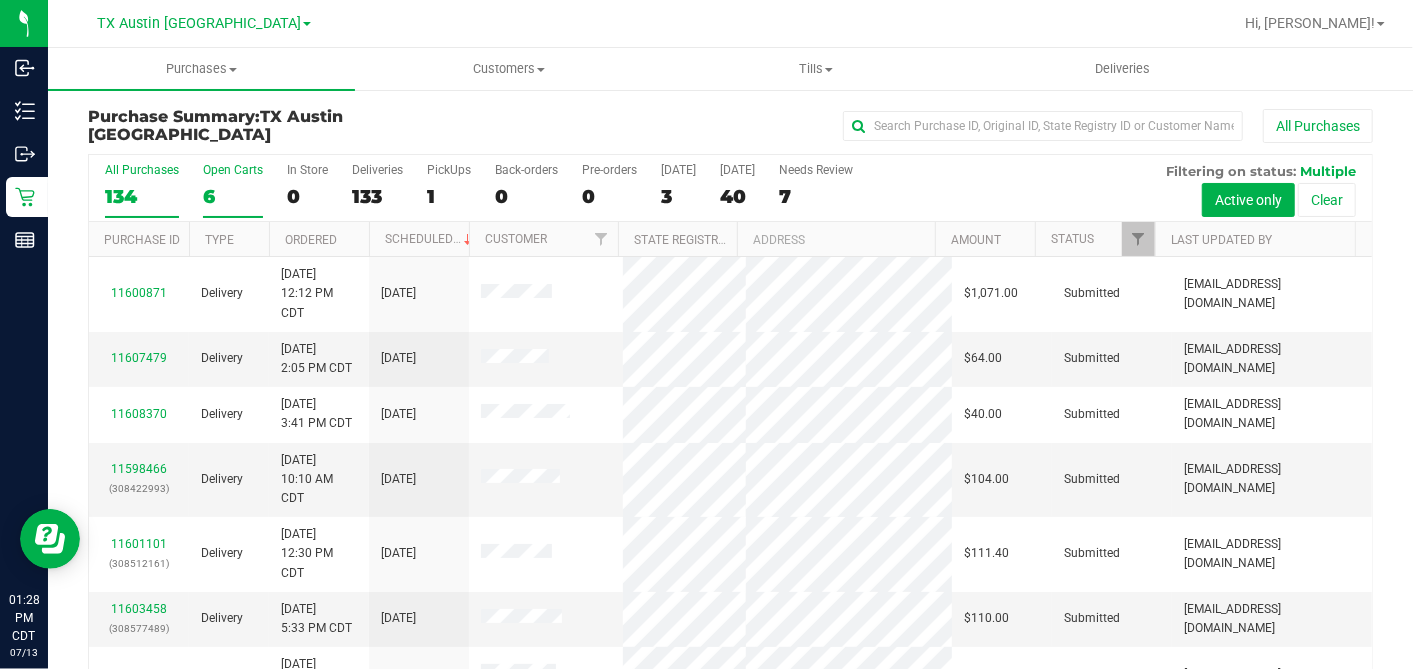 click on "6" at bounding box center [233, 196] 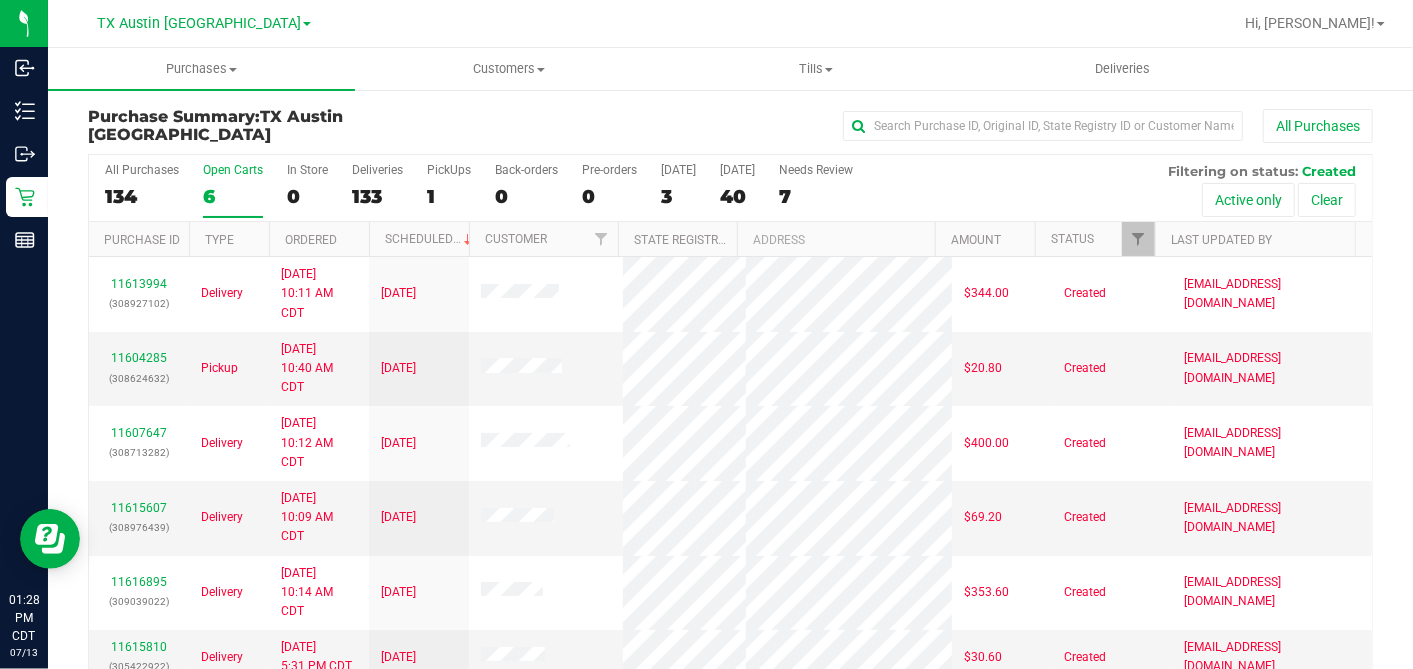 click on "Ordered" at bounding box center [319, 239] 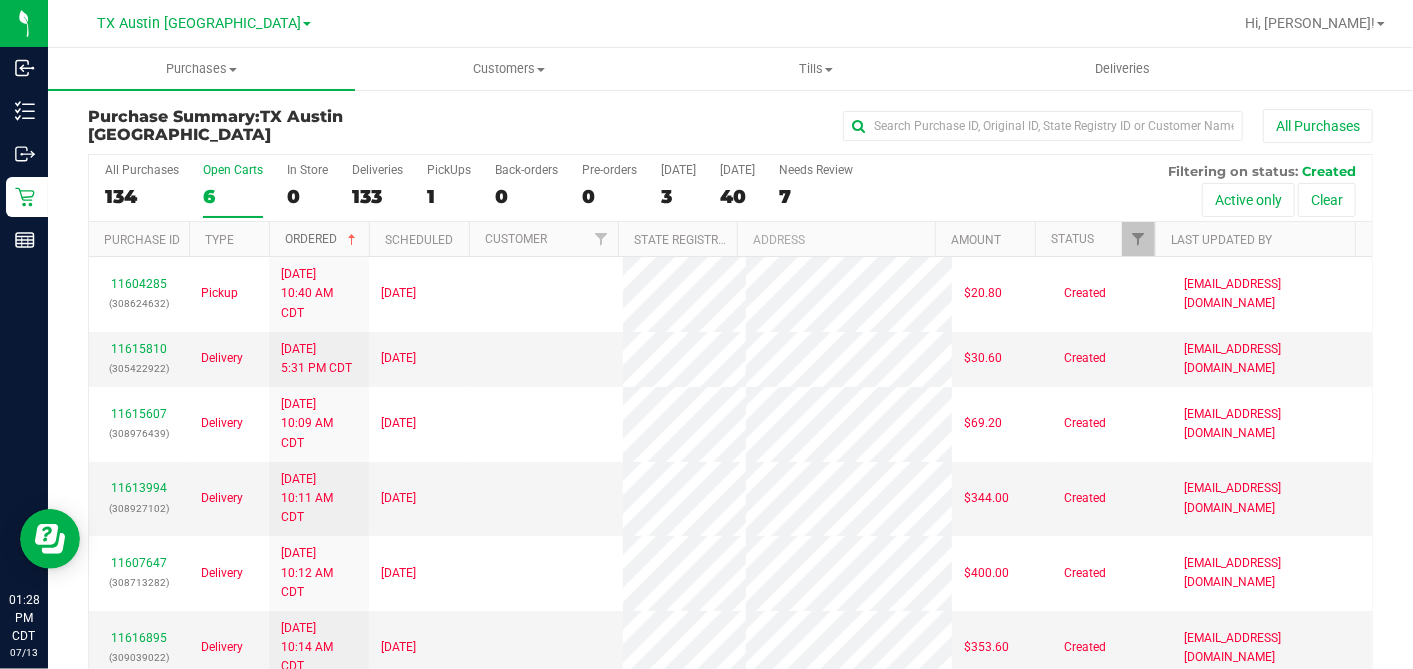 click at bounding box center (352, 240) 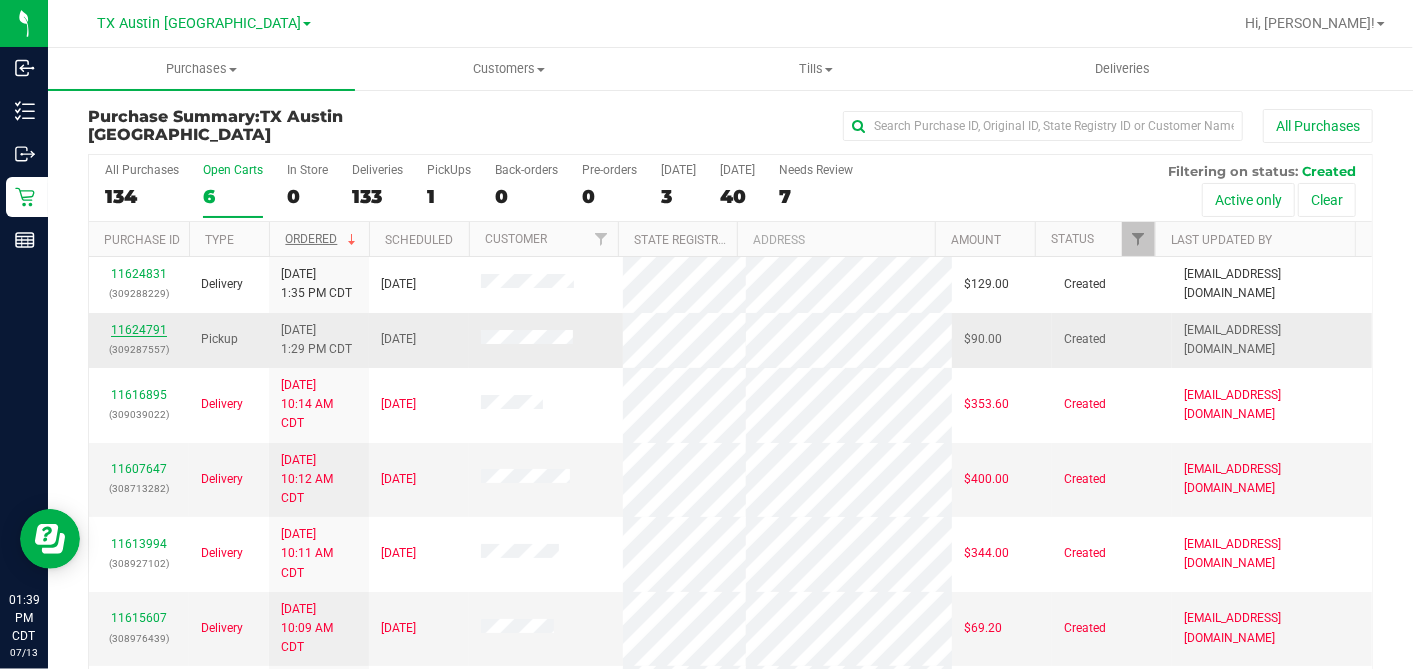 click on "11624791" at bounding box center (139, 330) 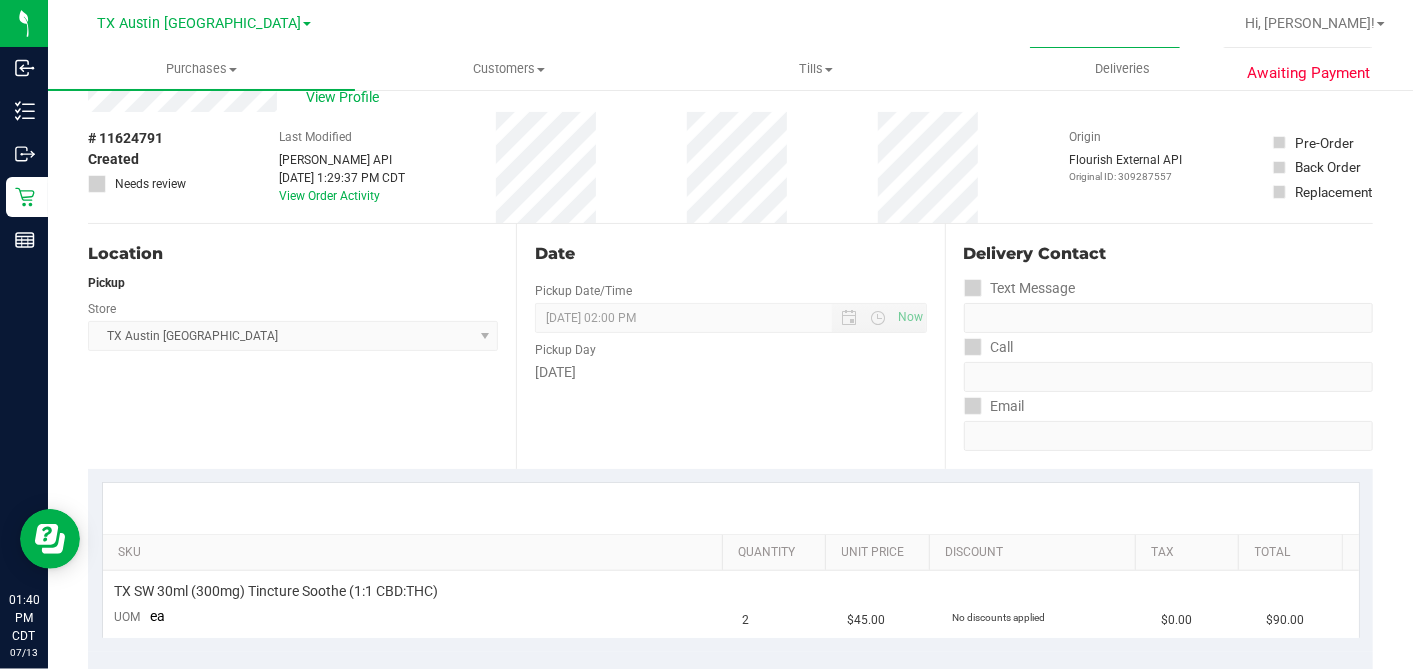 scroll, scrollTop: 0, scrollLeft: 0, axis: both 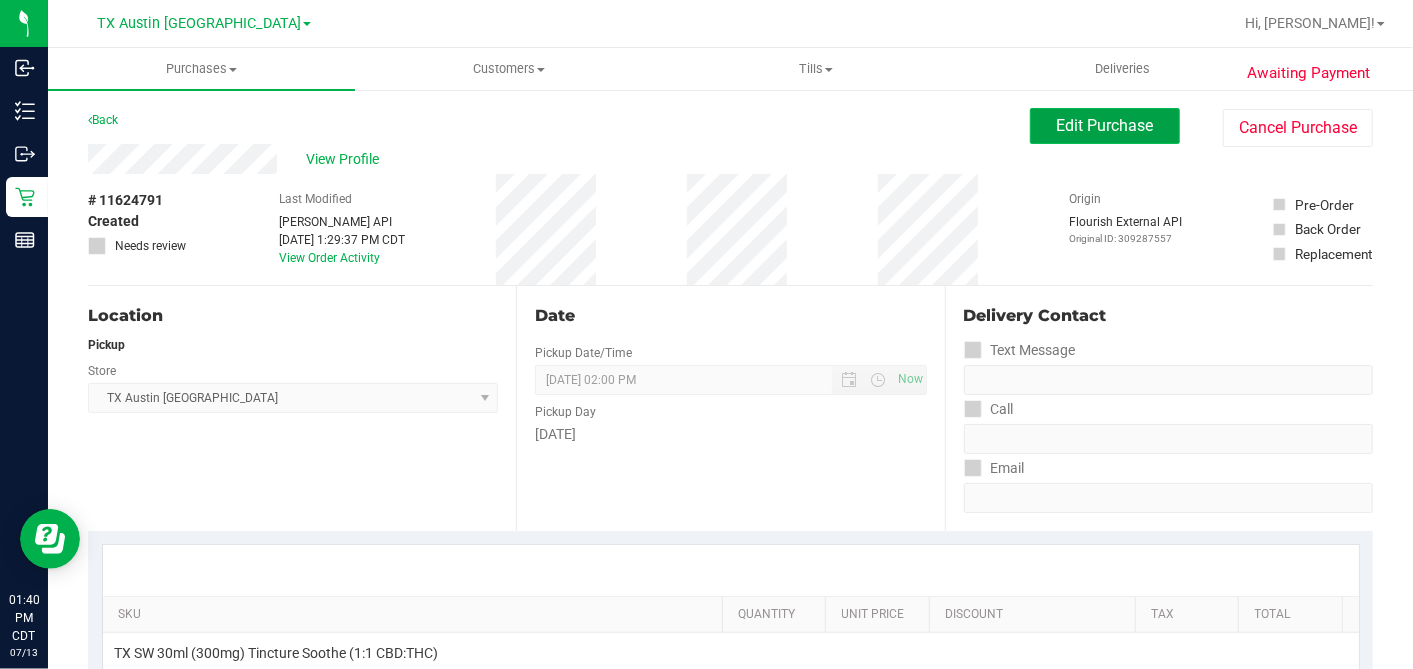 click on "Edit Purchase" at bounding box center (1105, 126) 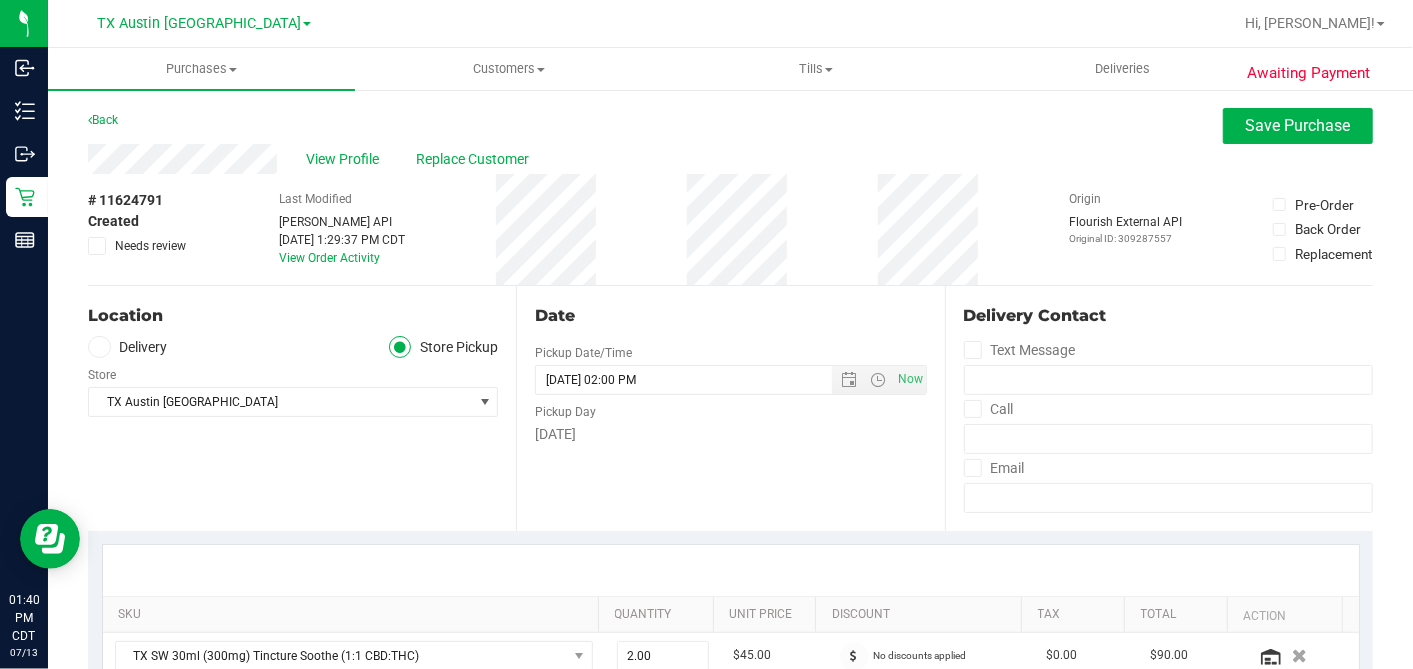 click at bounding box center [99, 347] 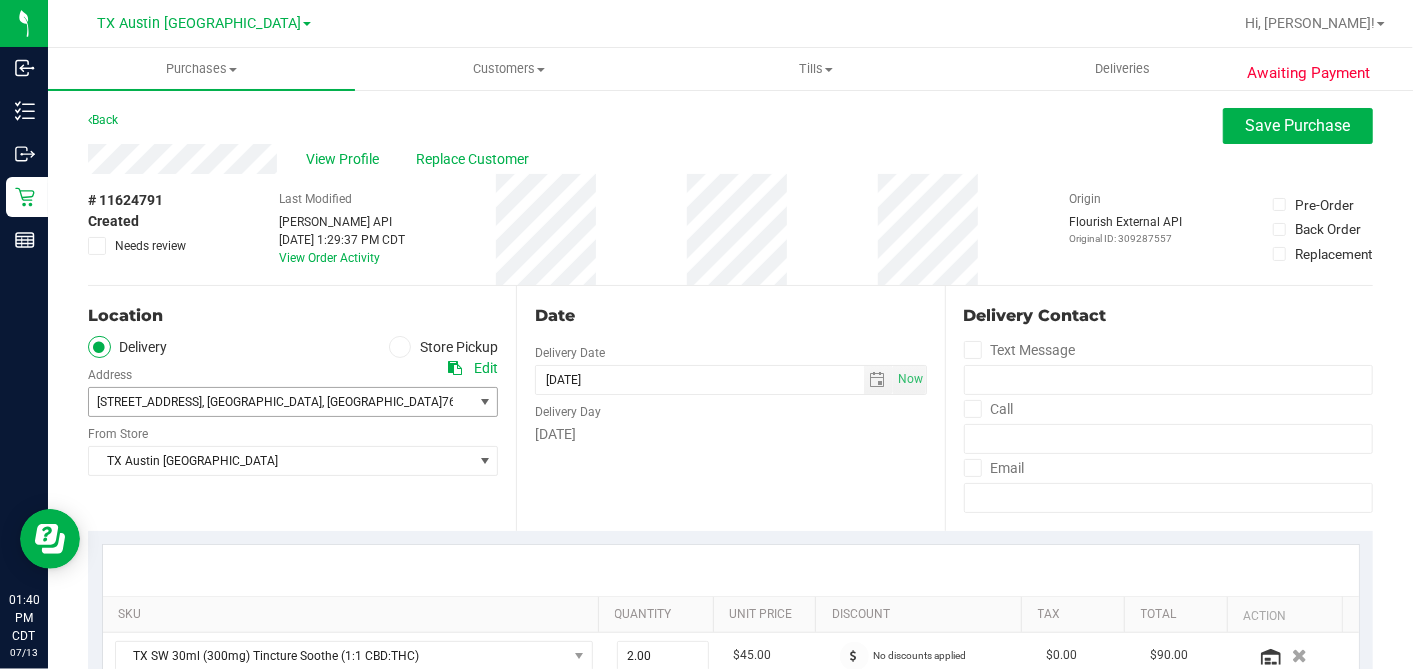 click on "3305 Ashford Ave" at bounding box center [149, 402] 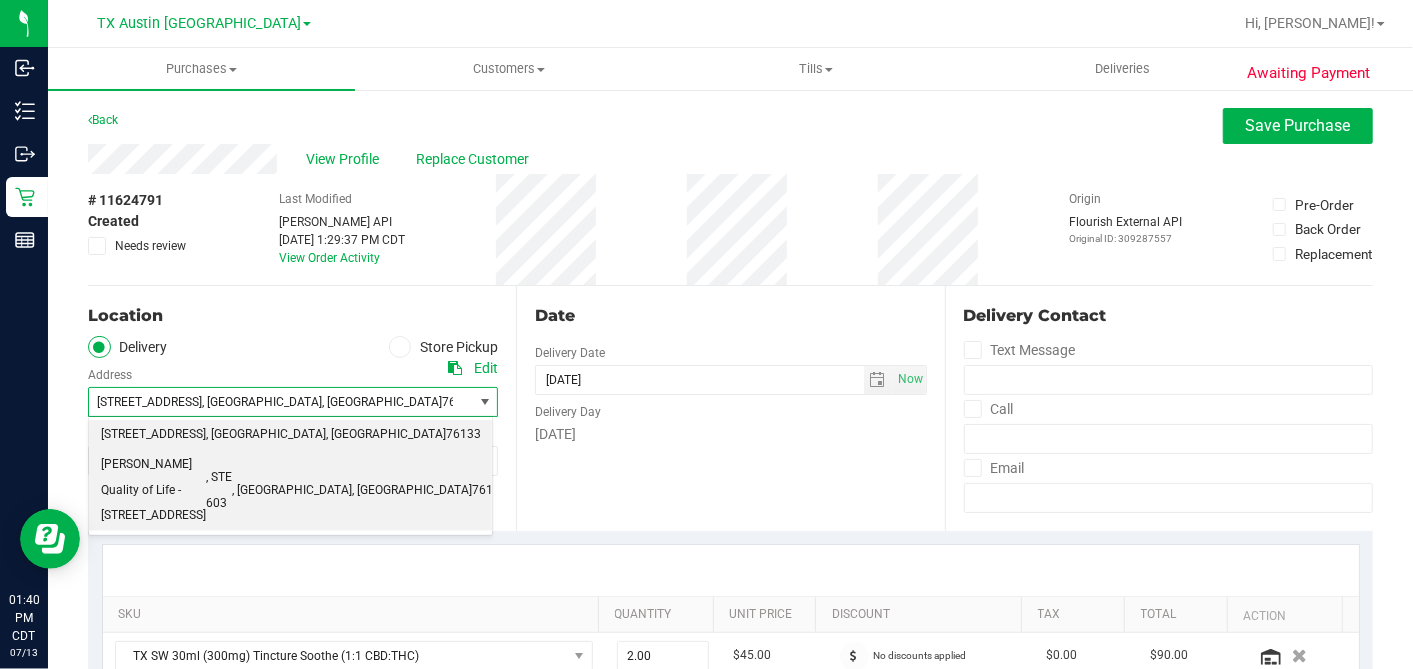 click on "Clarke Quality of Life - 1307 8TH AVE" at bounding box center (153, 490) 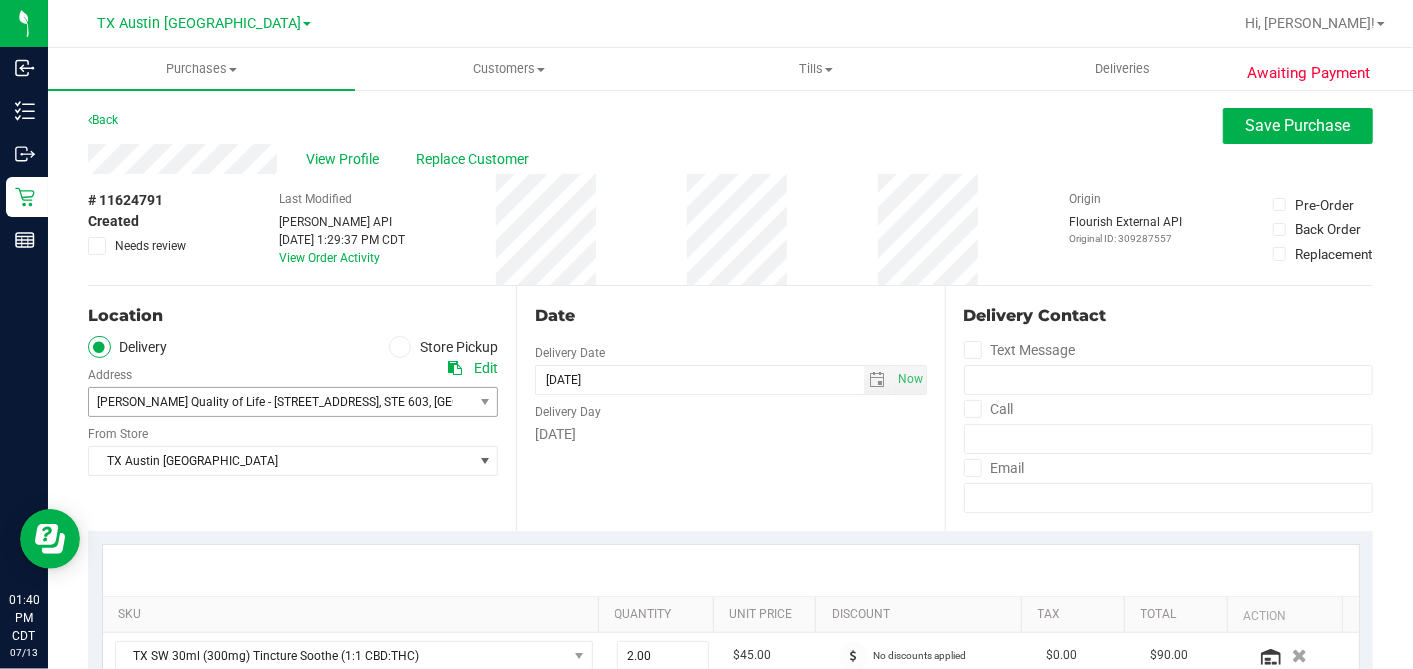 click on "Date
Delivery Date
07/17/2025
Now
07/17/2025 02:00 PM
Now
Delivery Day
Thursday" at bounding box center (730, 408) 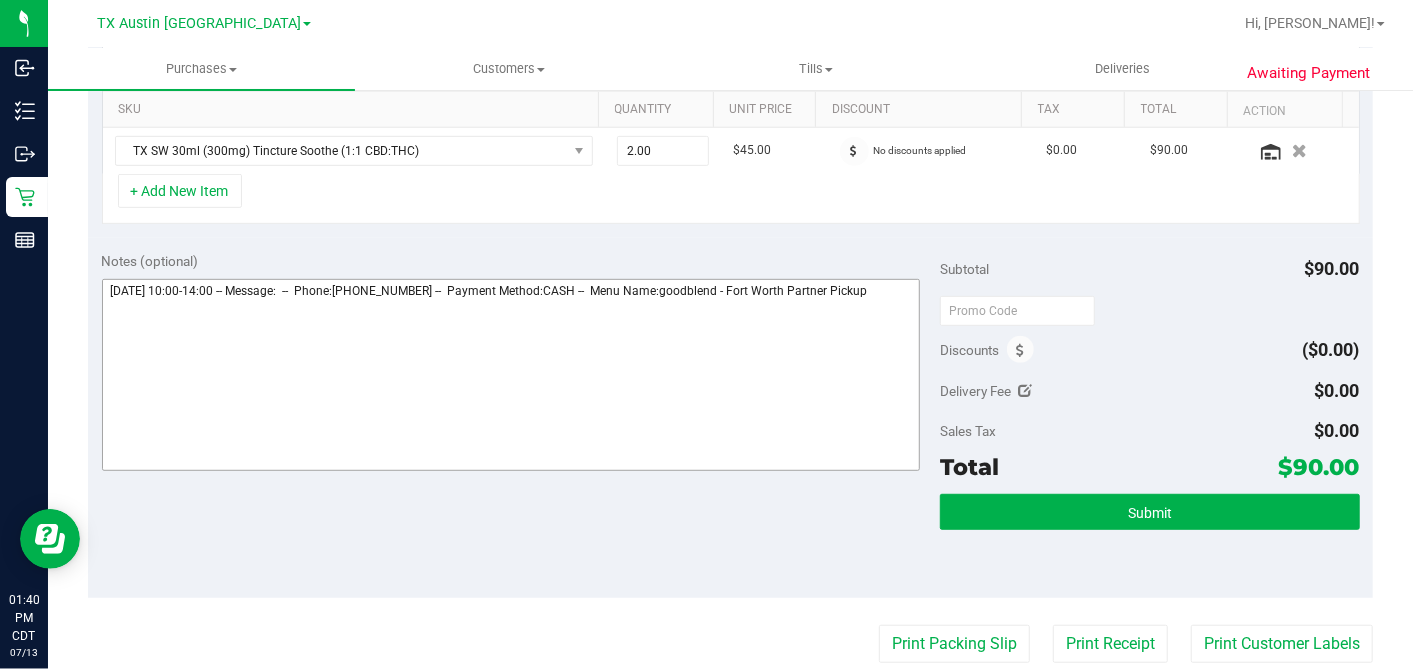 scroll, scrollTop: 555, scrollLeft: 0, axis: vertical 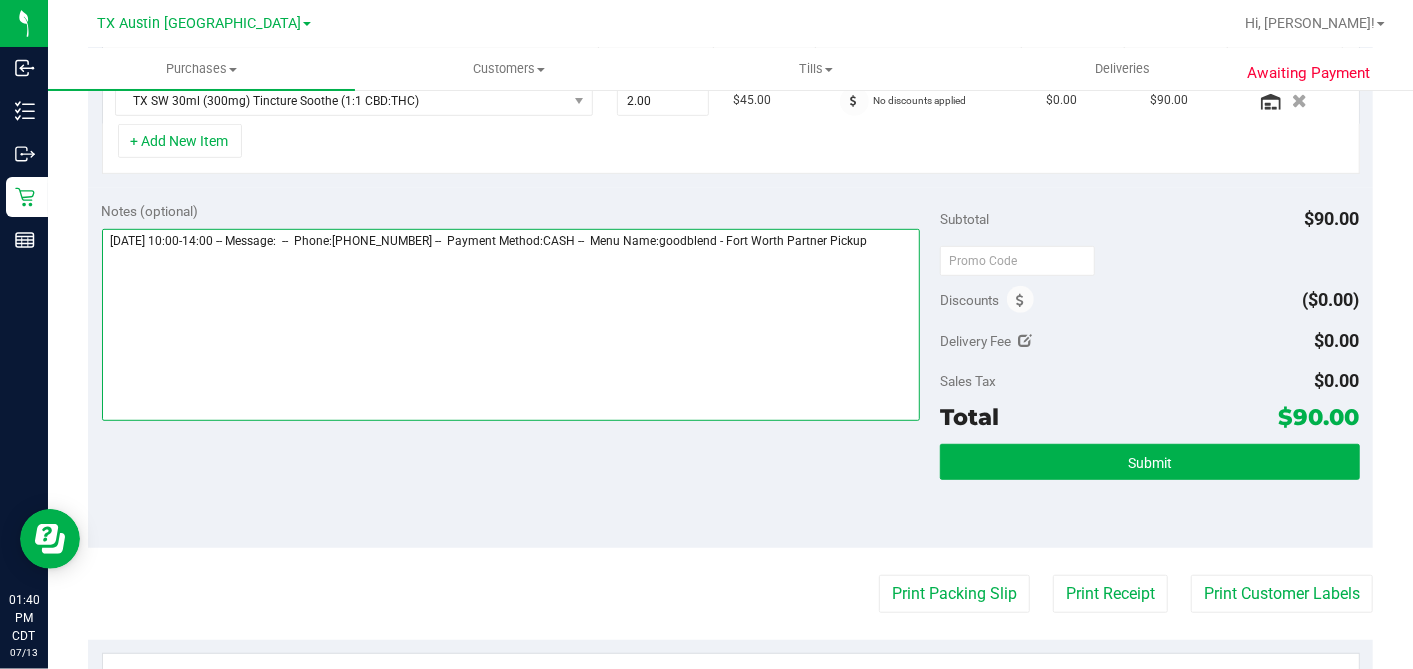 click at bounding box center [511, 325] 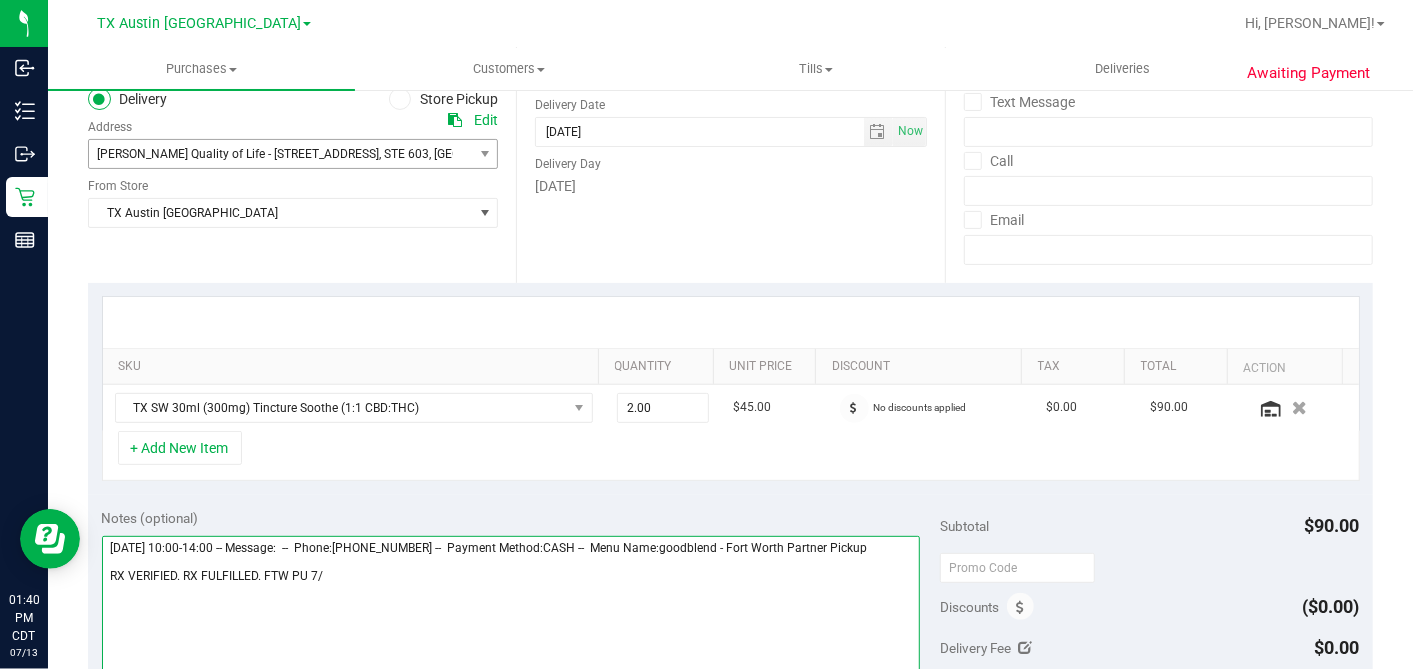 scroll, scrollTop: 222, scrollLeft: 0, axis: vertical 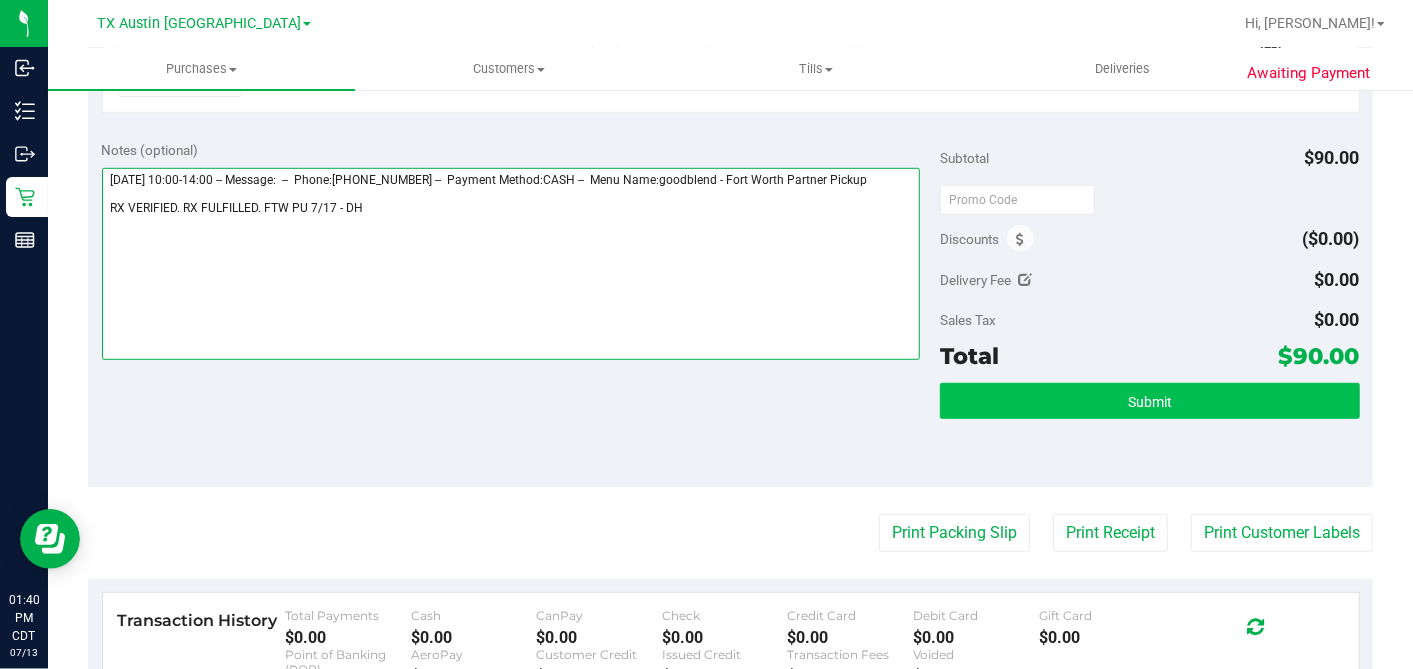 type on "Thursday 07/17/2025 10:00-14:00 -- Message:  --  Phone:2143168612 --  Payment Method:CASH --  Menu Name:goodblend - Fort Worth Partner Pickup
RX VERIFIED. RX FULFILLED. FTW PU 7/17 - DH" 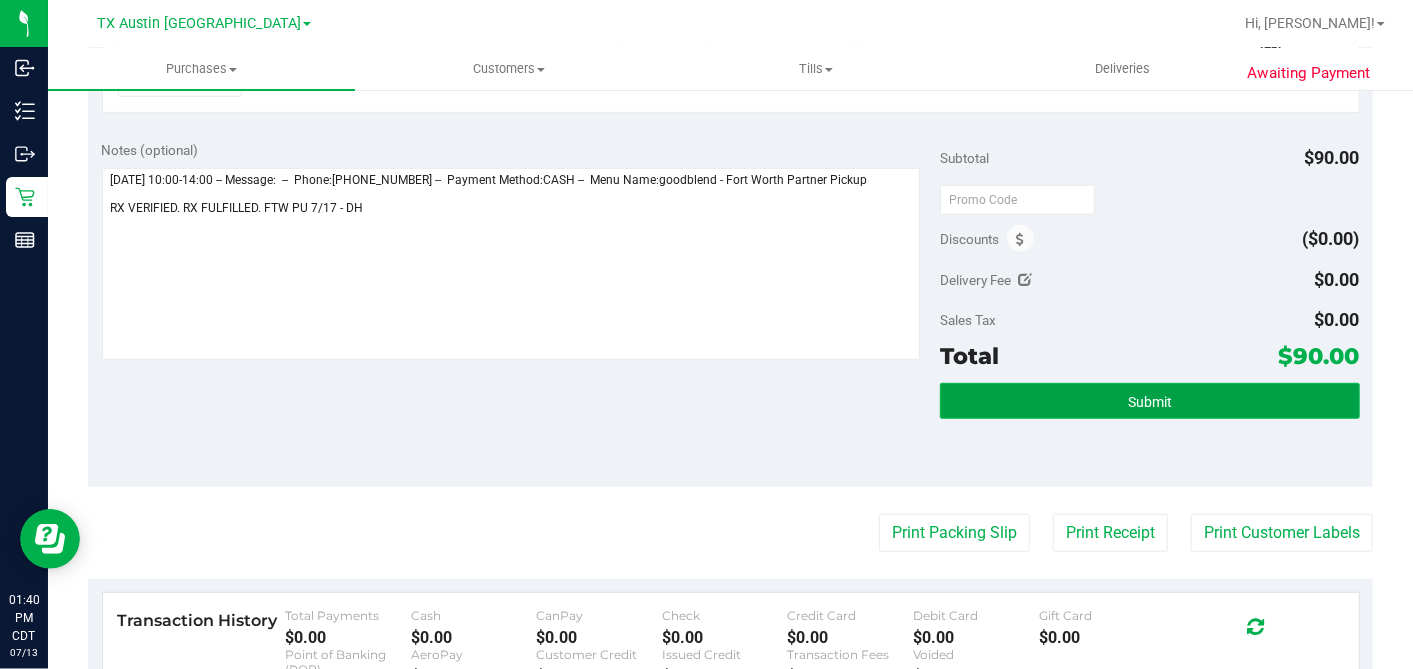 click on "Submit" at bounding box center (1149, 401) 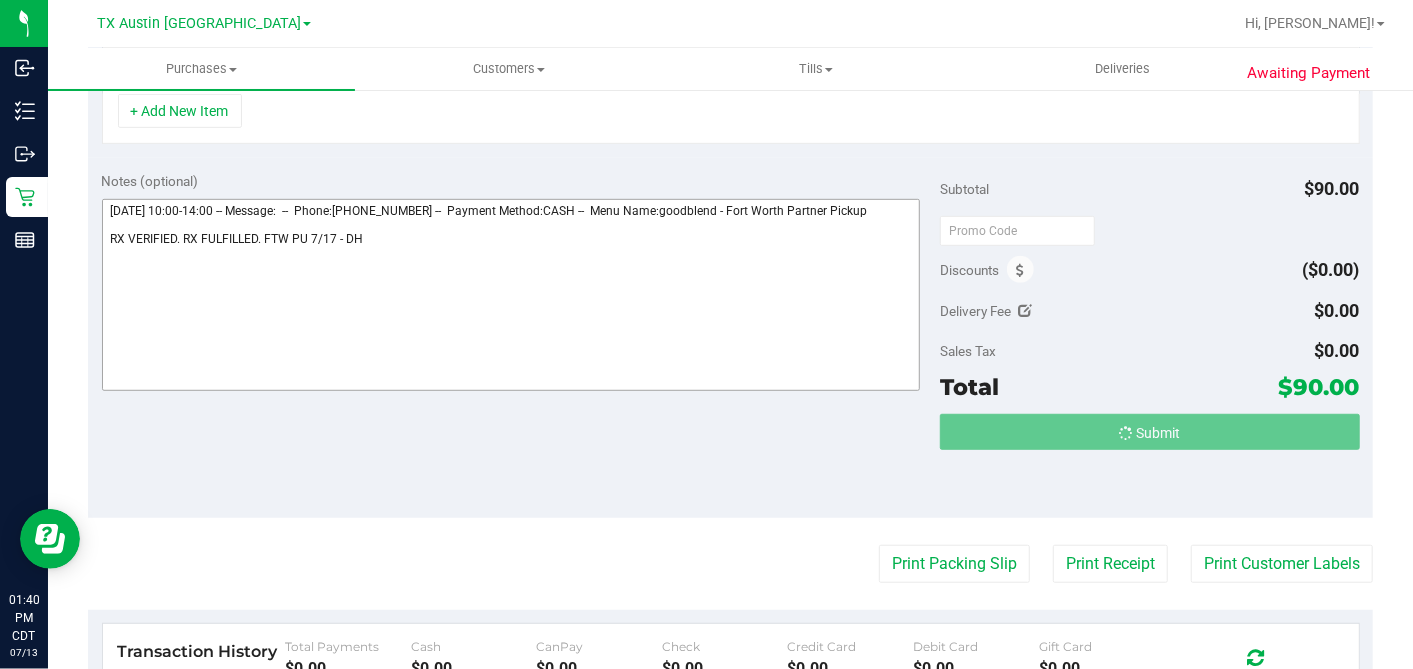 scroll, scrollTop: 554, scrollLeft: 0, axis: vertical 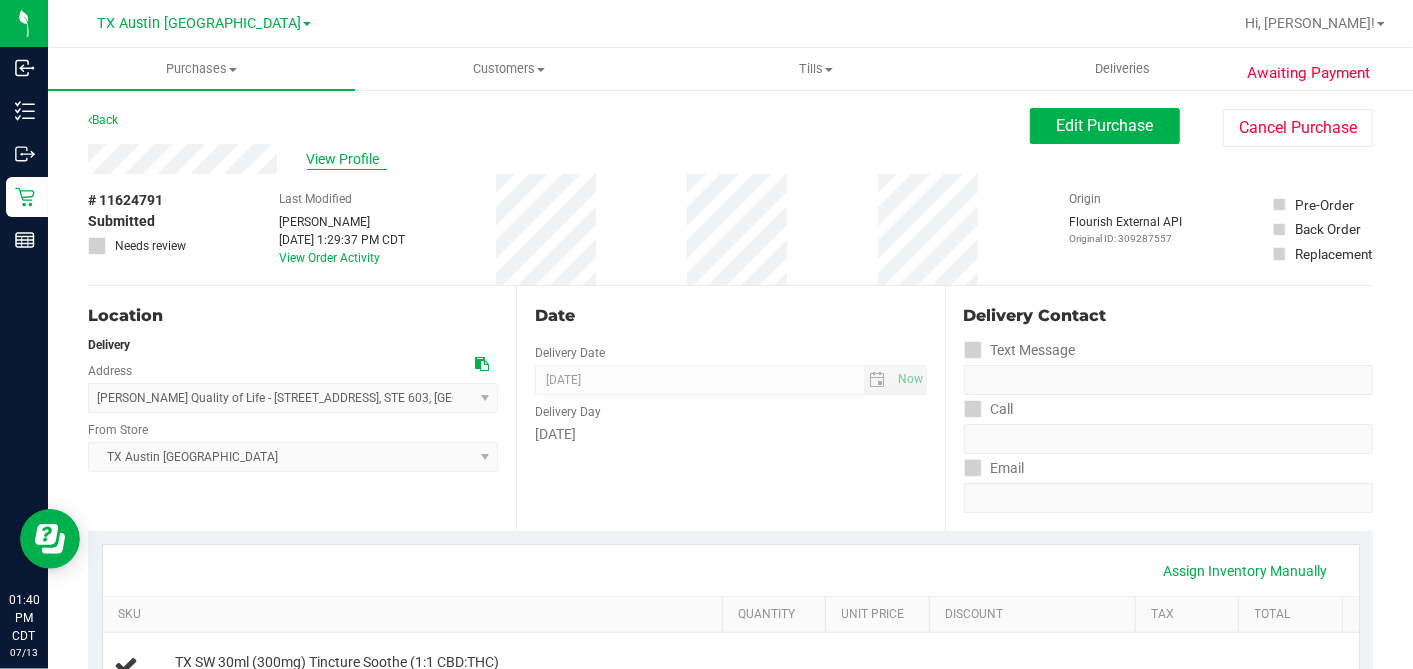 click on "View Profile" at bounding box center (347, 159) 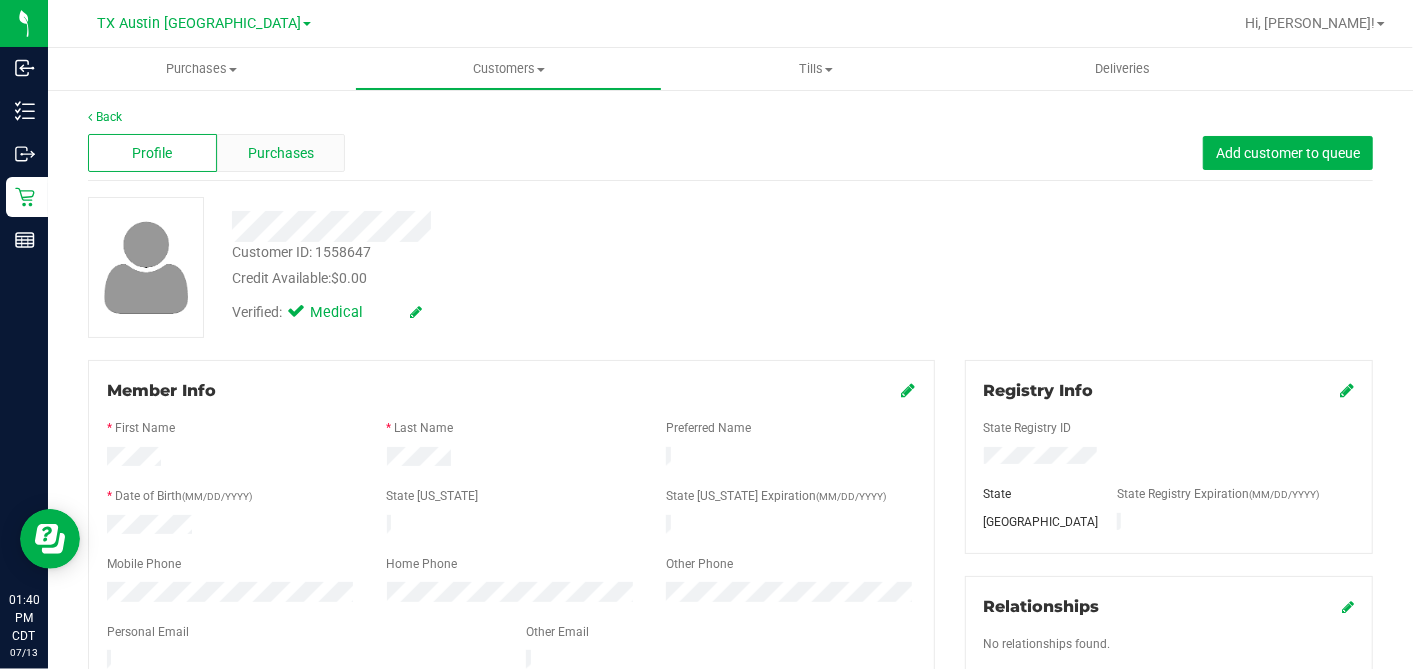click on "Purchases" at bounding box center (281, 153) 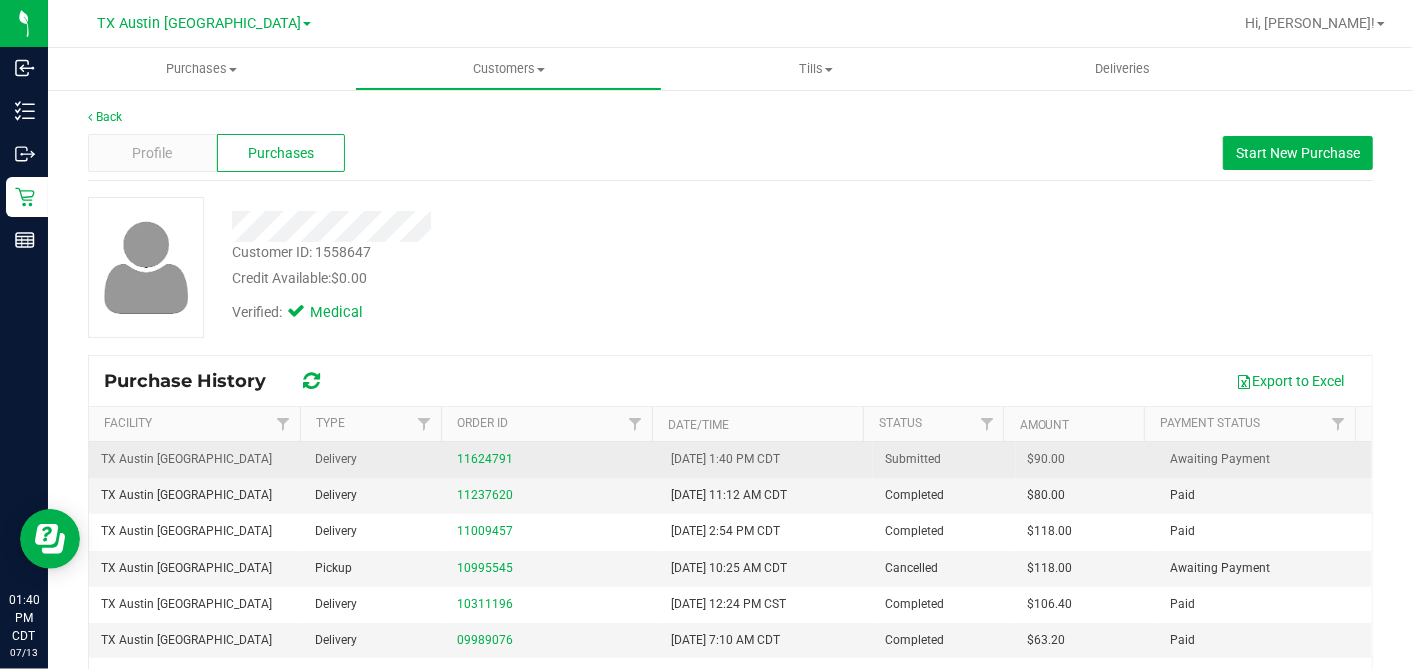 click on "$90.00" at bounding box center [1047, 459] 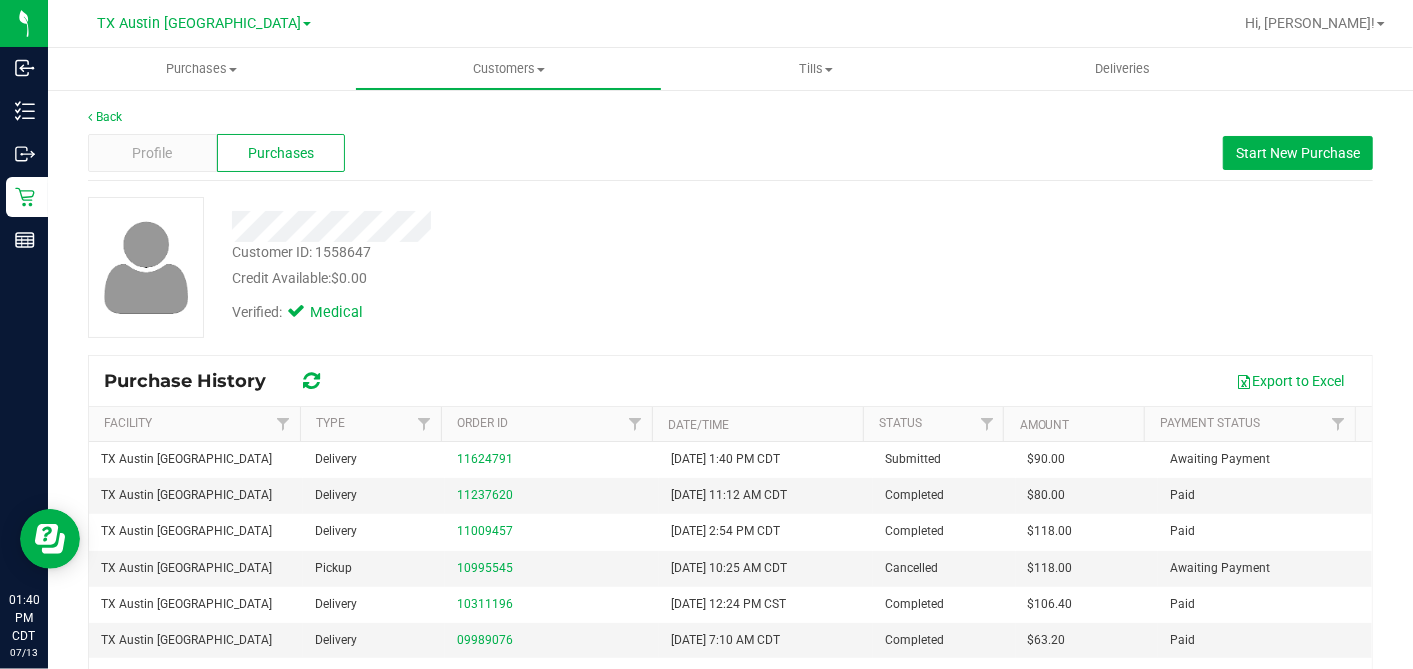 copy on "90.00" 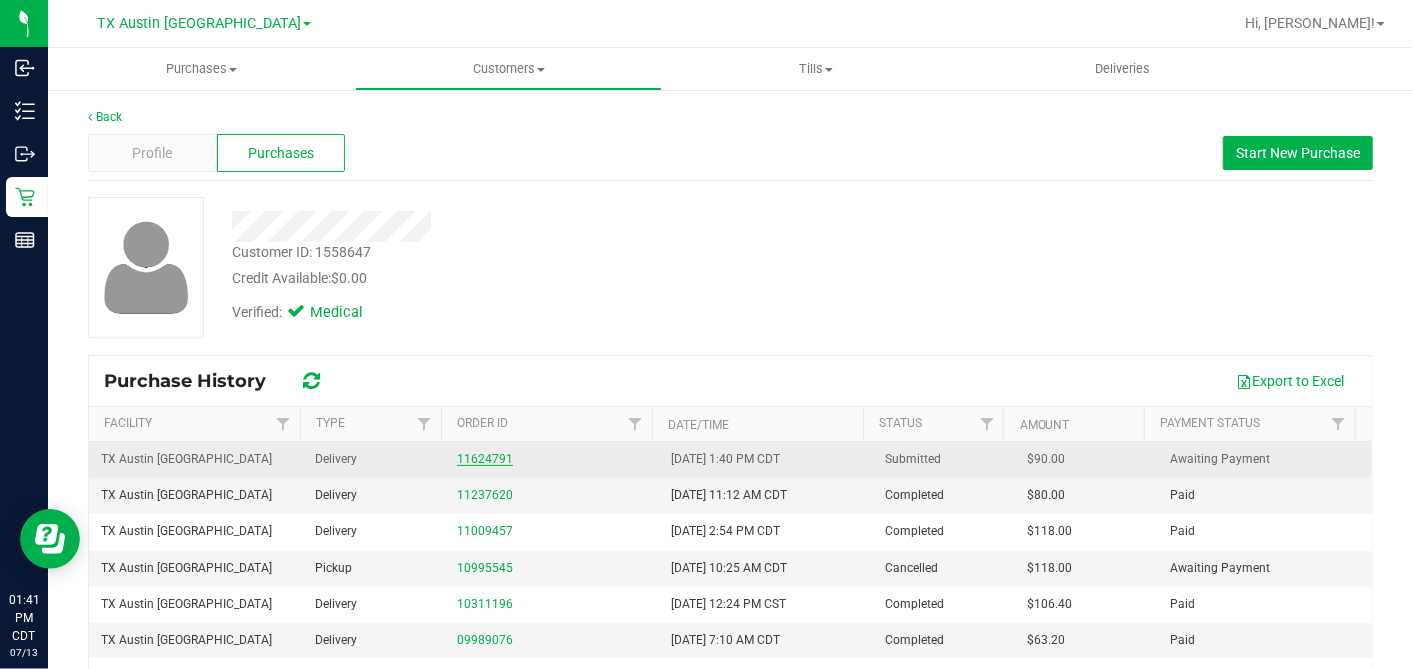click on "11624791" at bounding box center (485, 459) 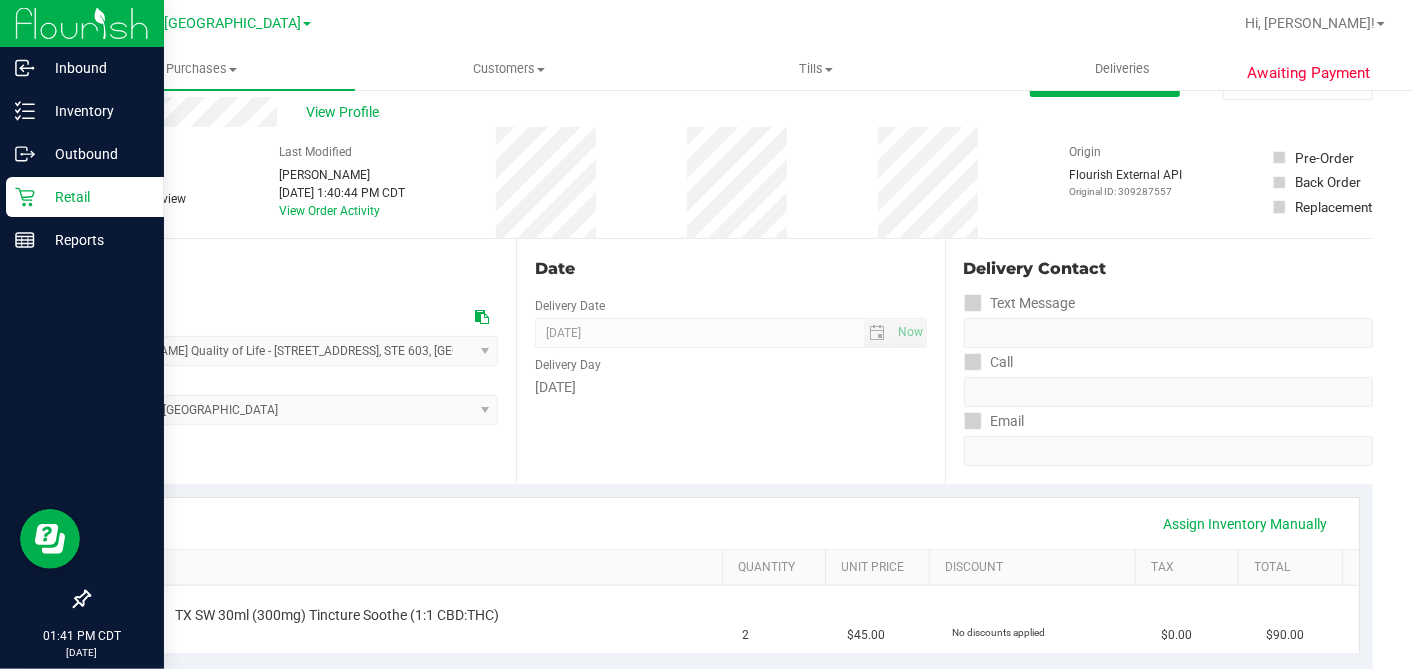 scroll, scrollTop: 0, scrollLeft: 0, axis: both 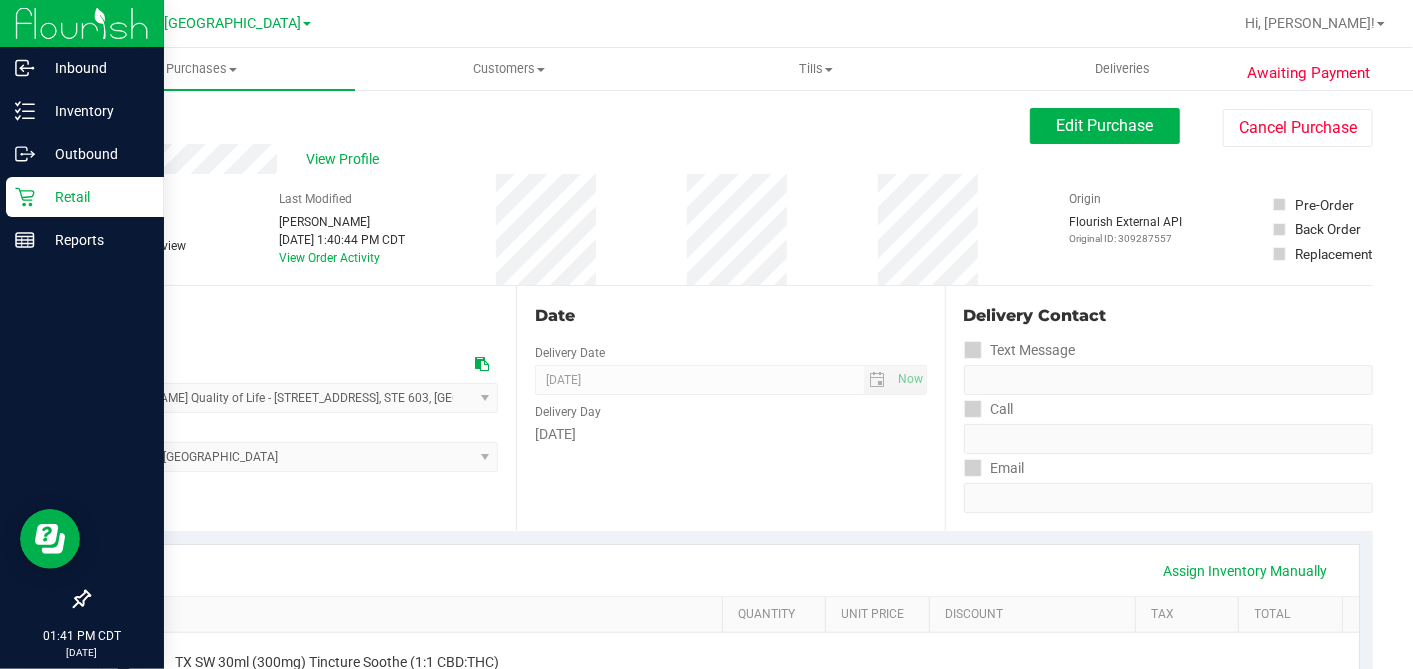 click 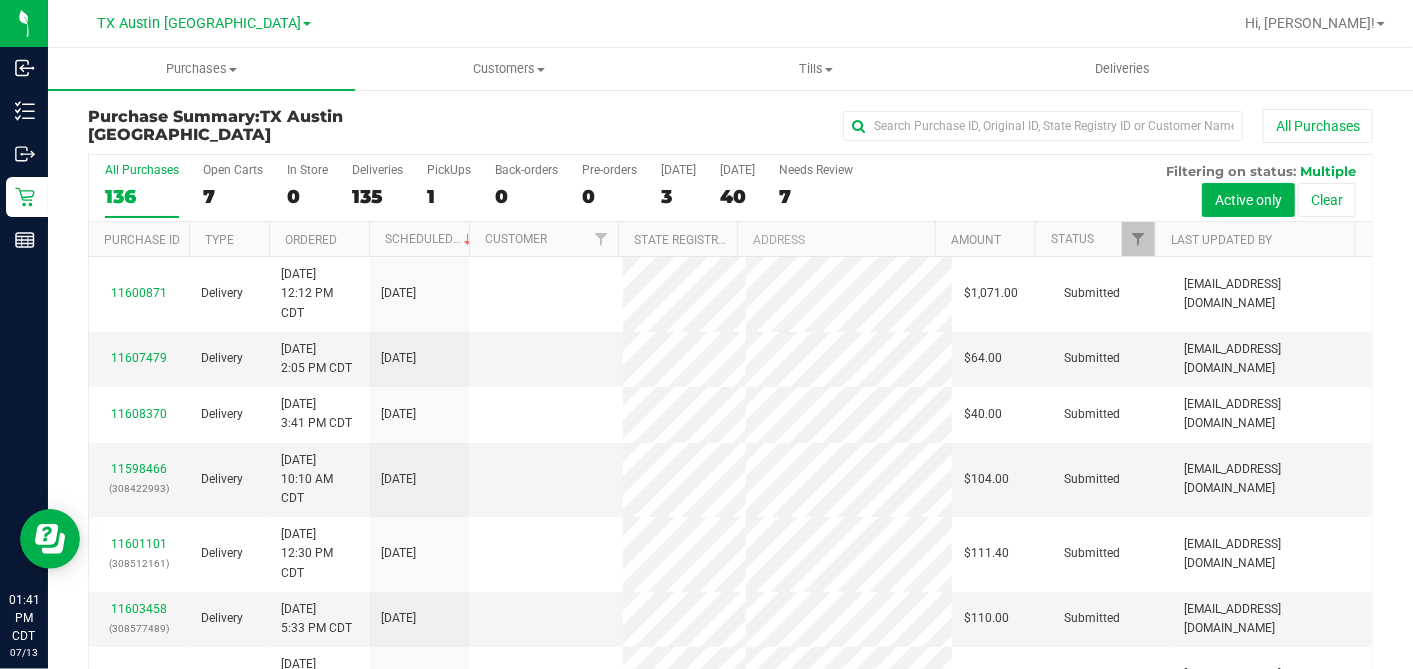 click on "7" at bounding box center (233, 196) 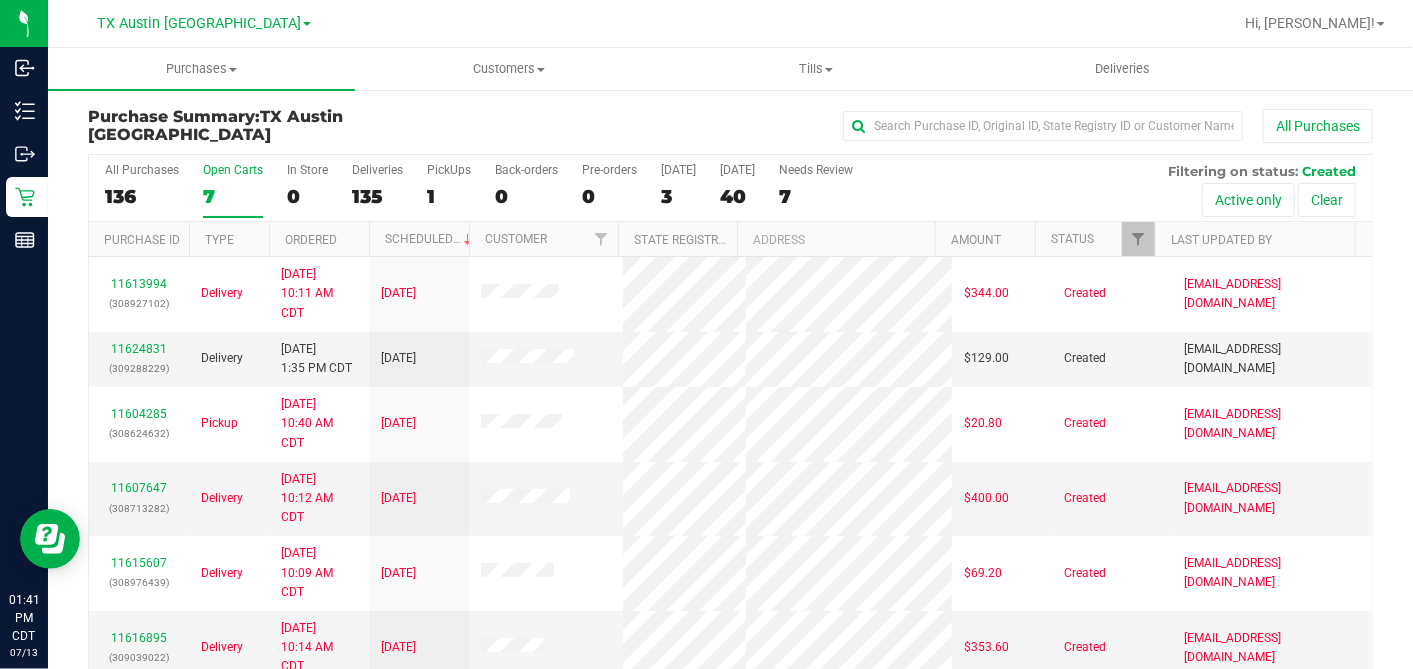 click on "Ordered" at bounding box center (319, 239) 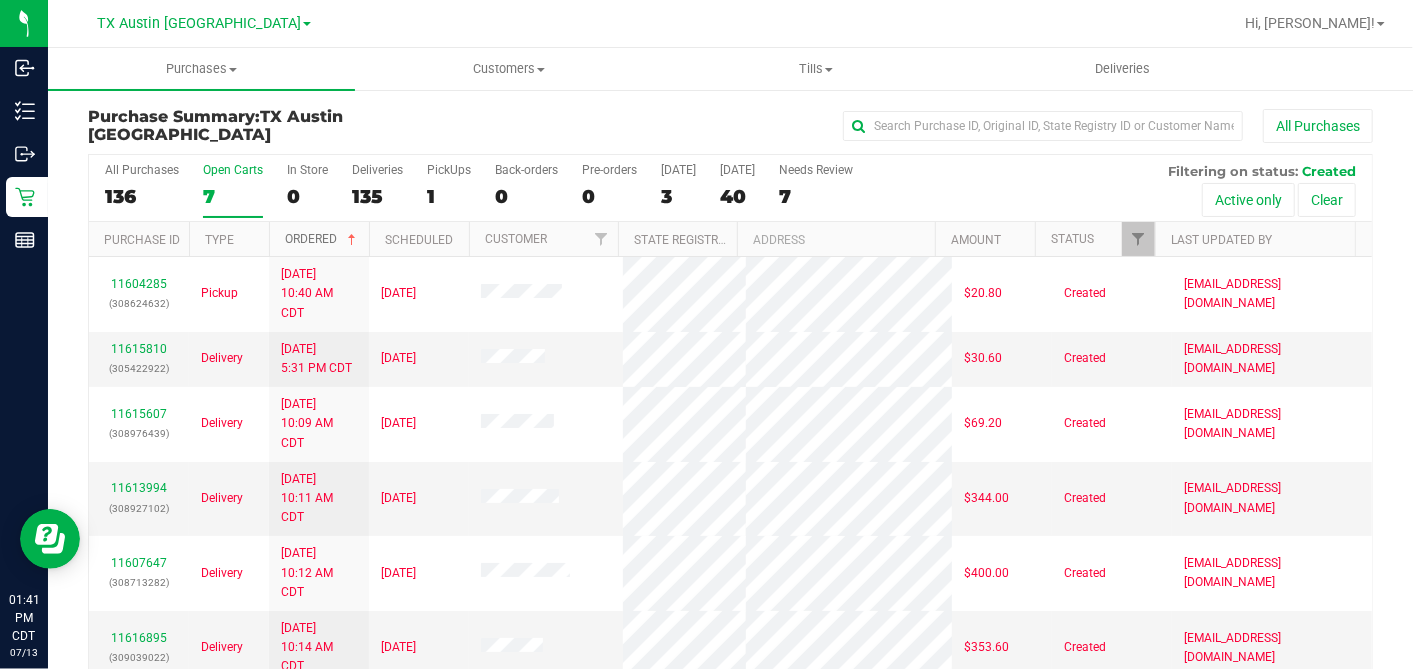 click at bounding box center [352, 240] 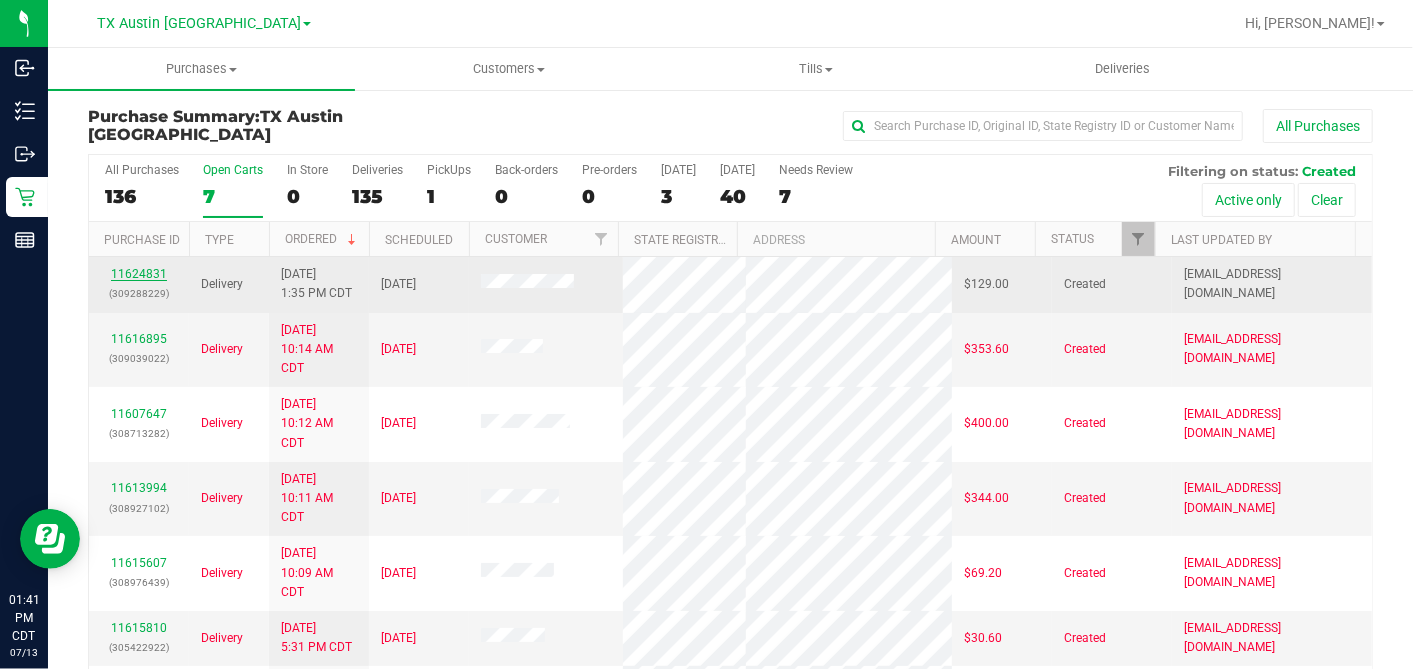 click on "11624831" at bounding box center [139, 274] 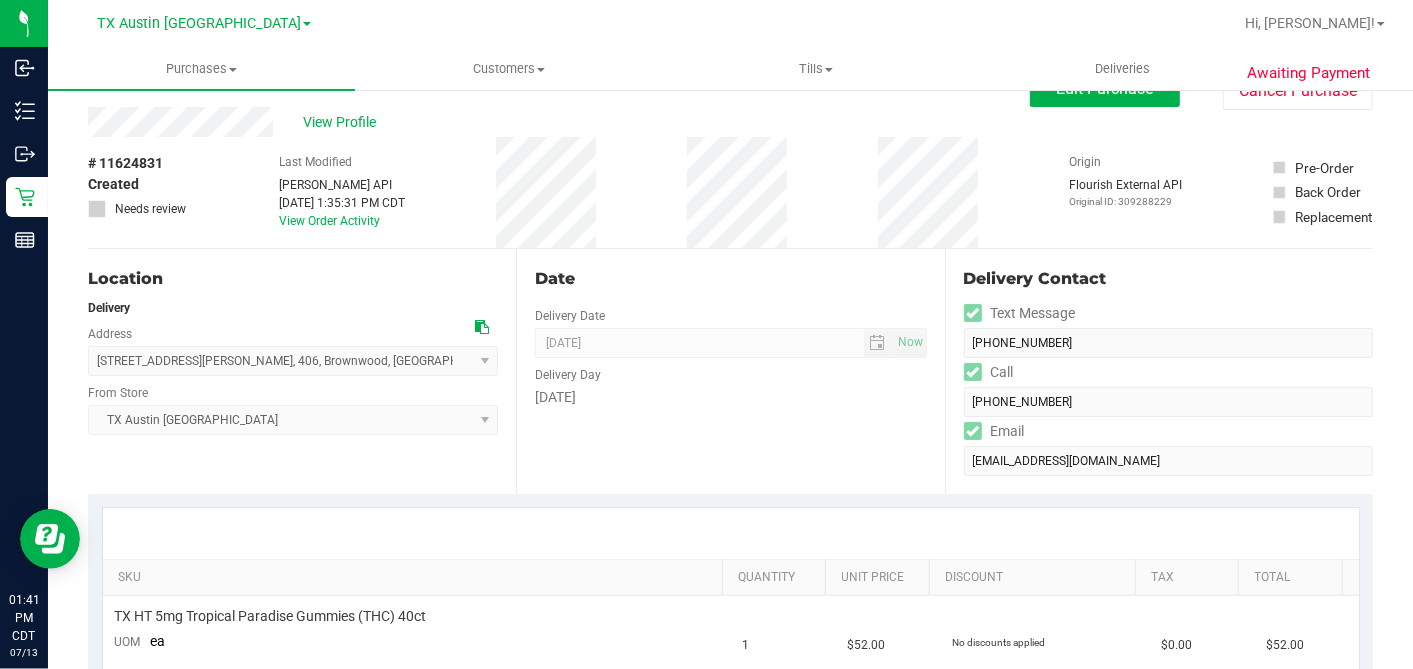 scroll, scrollTop: 0, scrollLeft: 0, axis: both 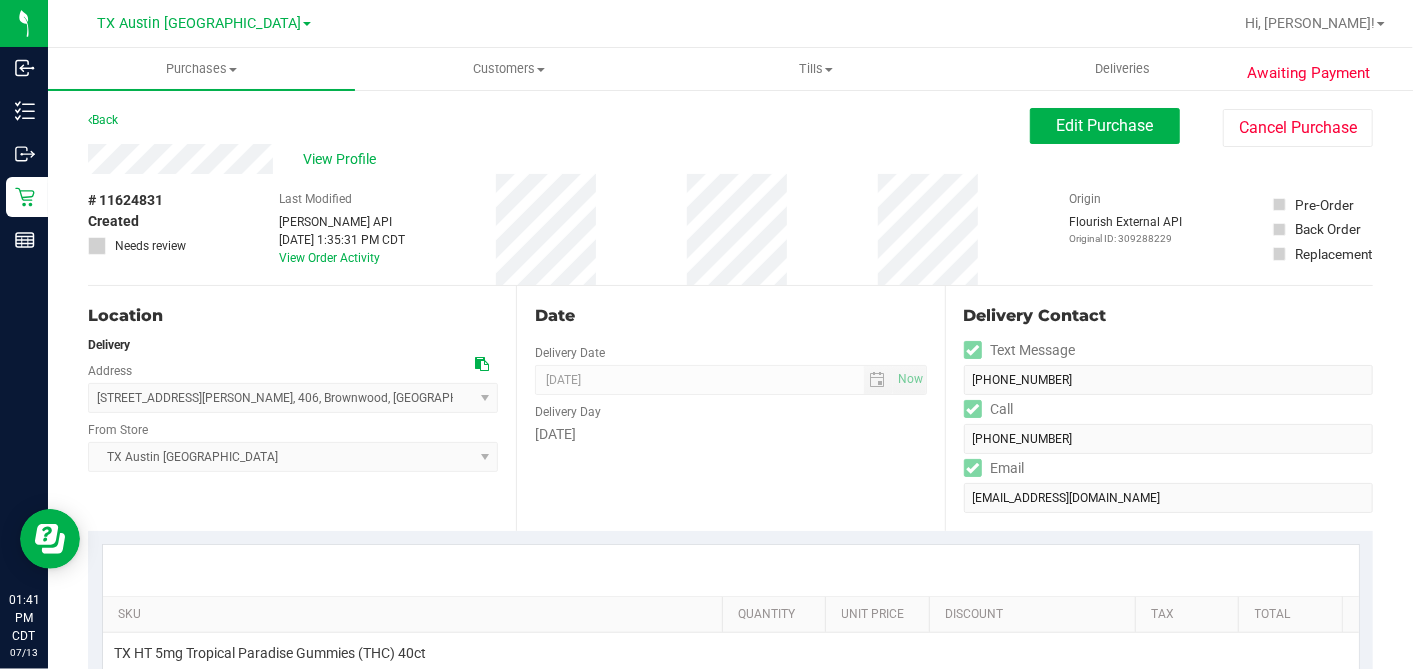 click at bounding box center [482, 364] 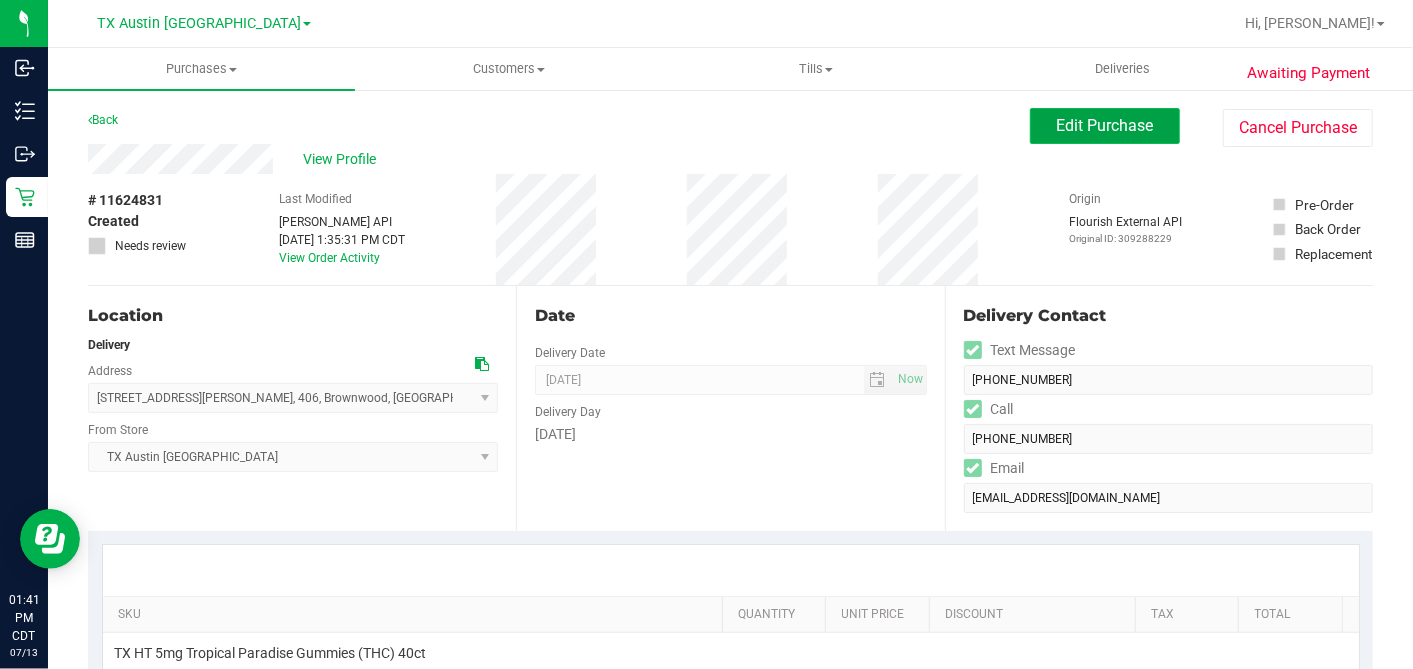click on "Edit Purchase" at bounding box center (1105, 125) 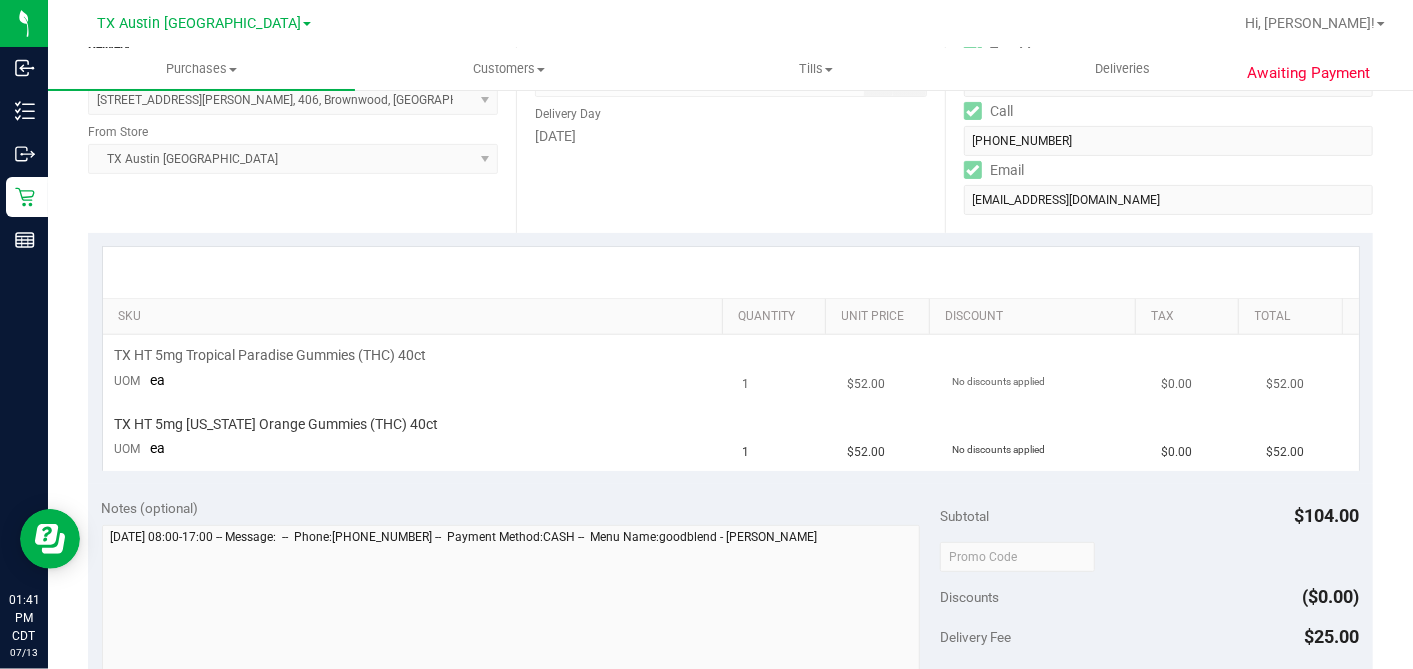 scroll, scrollTop: 444, scrollLeft: 0, axis: vertical 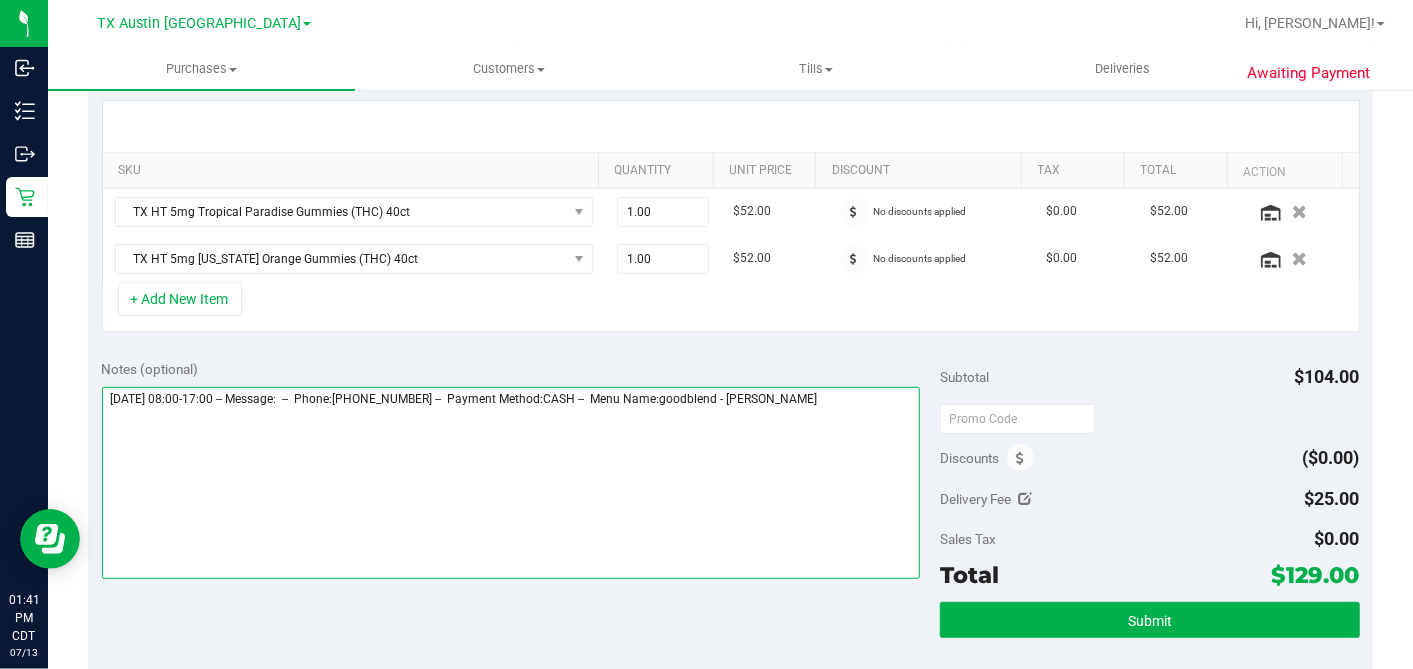 click at bounding box center (511, 483) 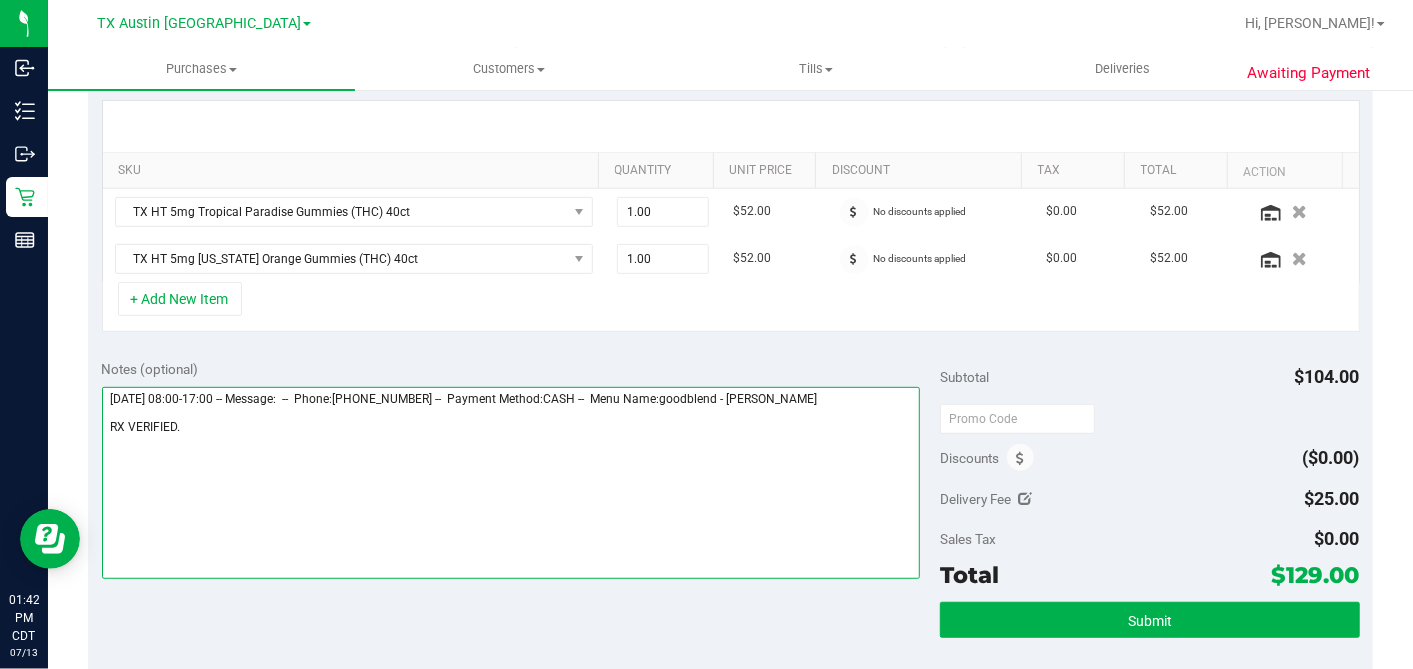 click at bounding box center [511, 483] 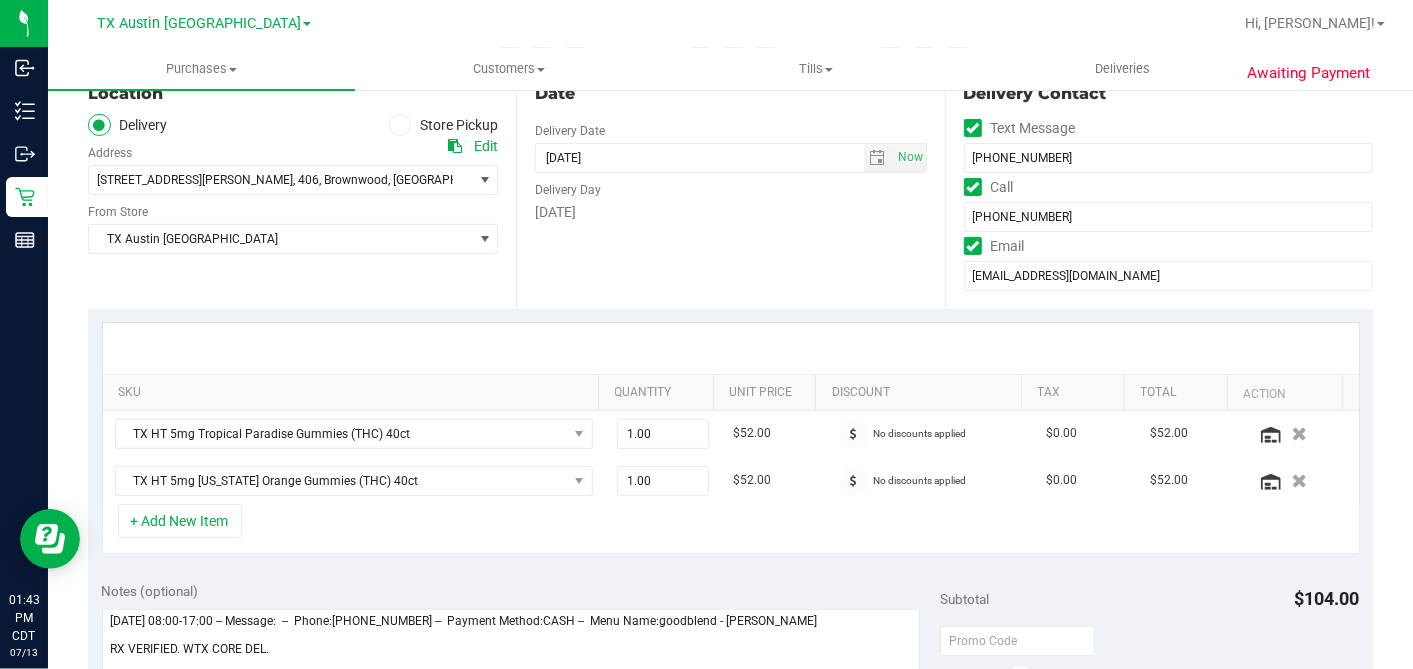 scroll, scrollTop: 333, scrollLeft: 0, axis: vertical 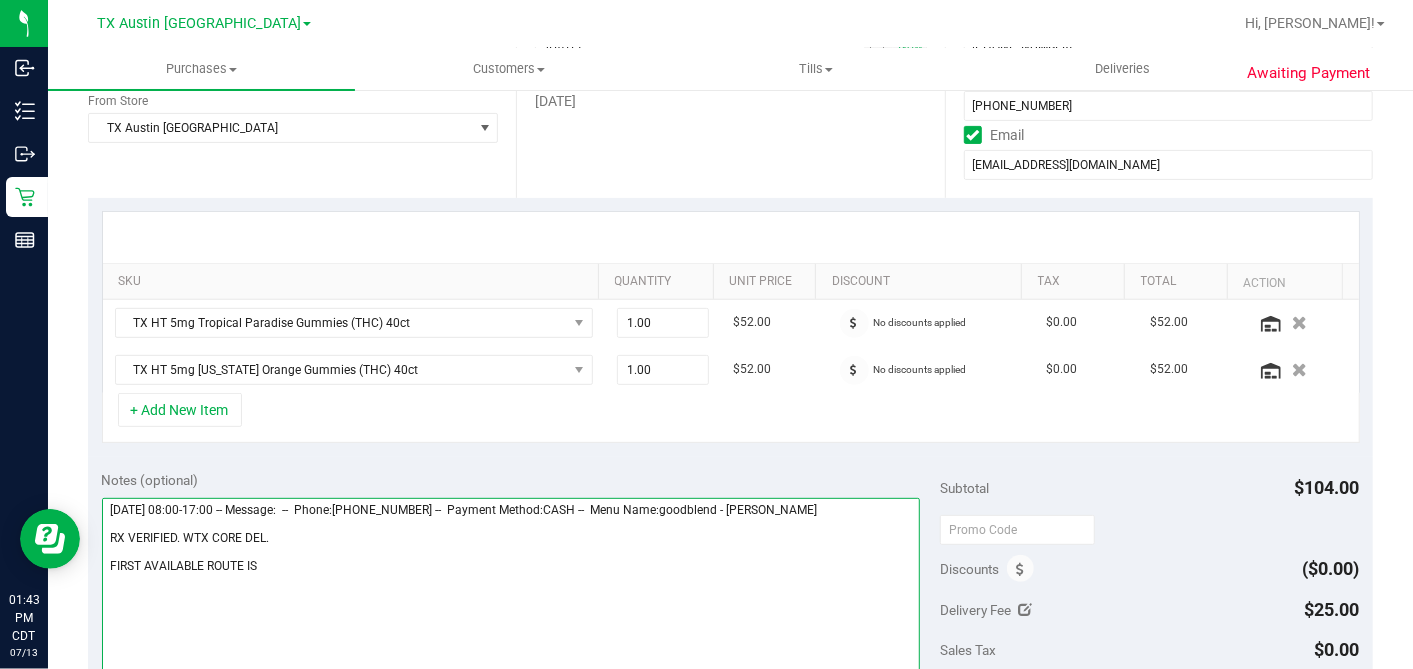 click at bounding box center (511, 594) 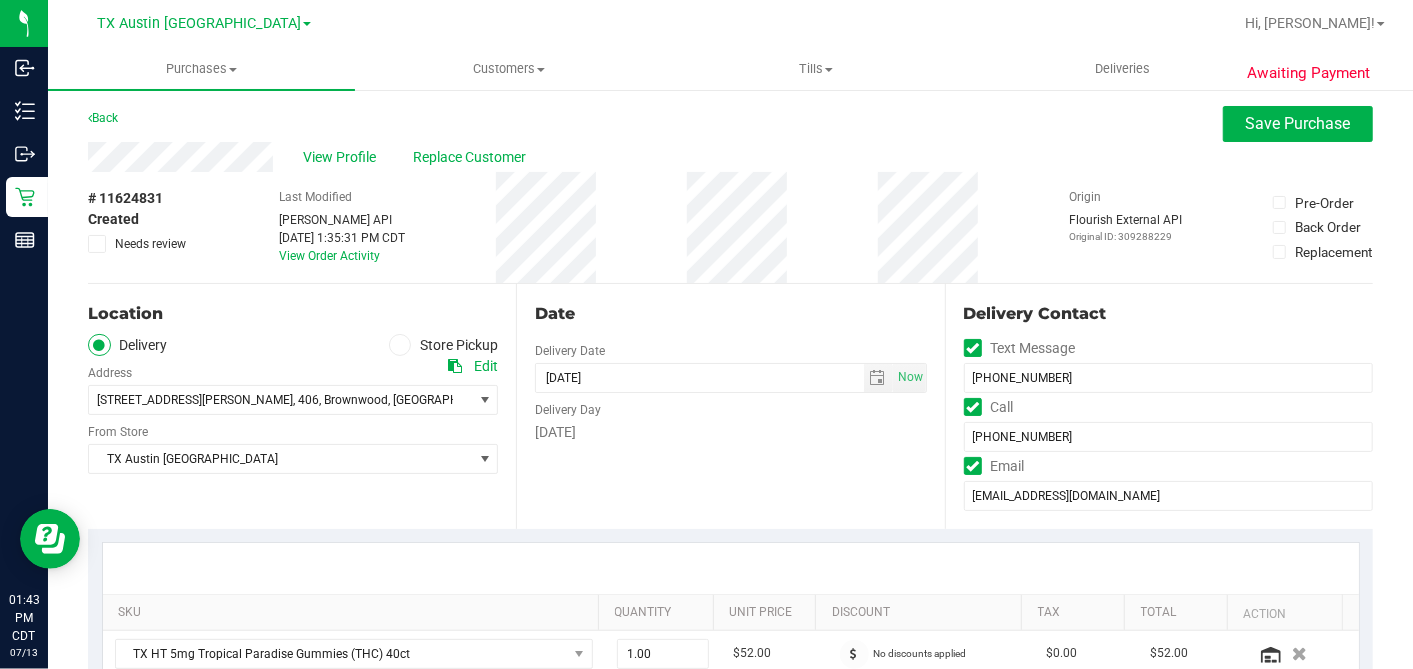 scroll, scrollTop: 0, scrollLeft: 0, axis: both 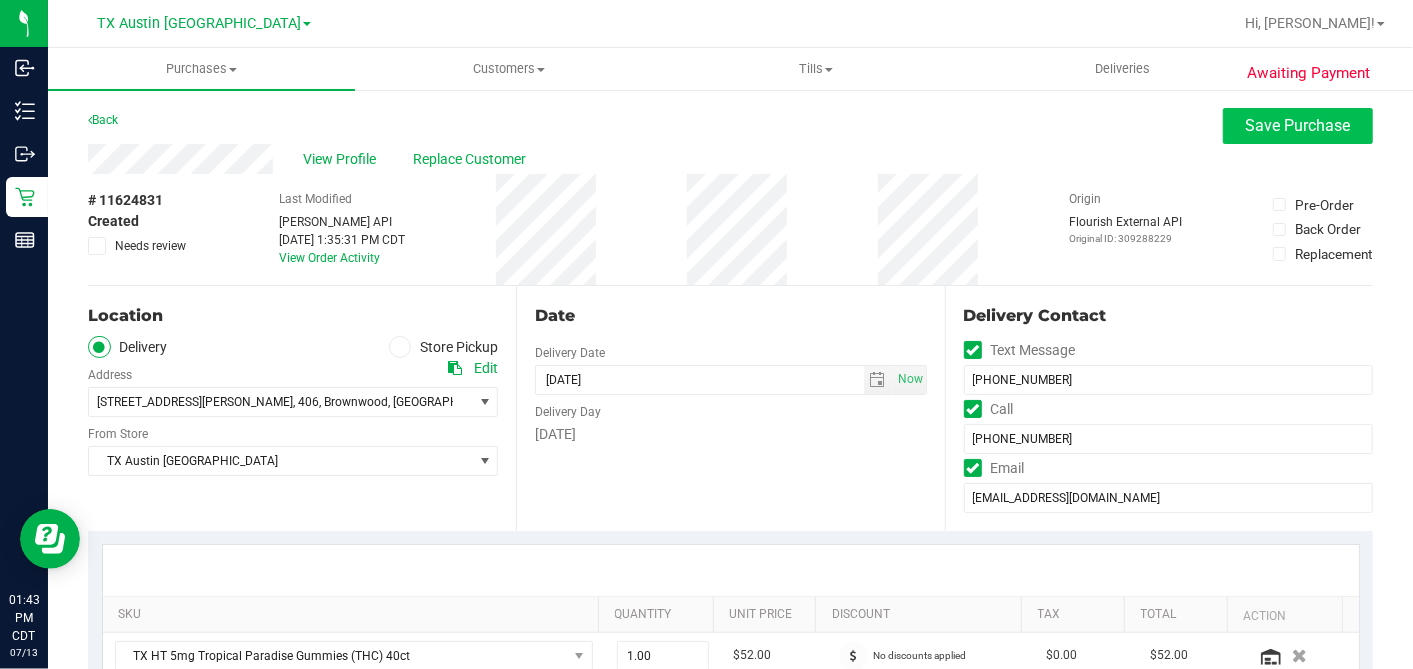 type on "Wednesday 07/16/2025 08:00-17:00 -- Message:  --  Phone:3259989642 --  Payment Method:CASH --  Menu Name:goodblend - Austin Delivery
RX VERIFIED. WTX CORE DEL.
FIRST AVAILABLE ROUTE IS MON 7/14. CALLING PT TO REVIEW/RESCHEDULE - DH" 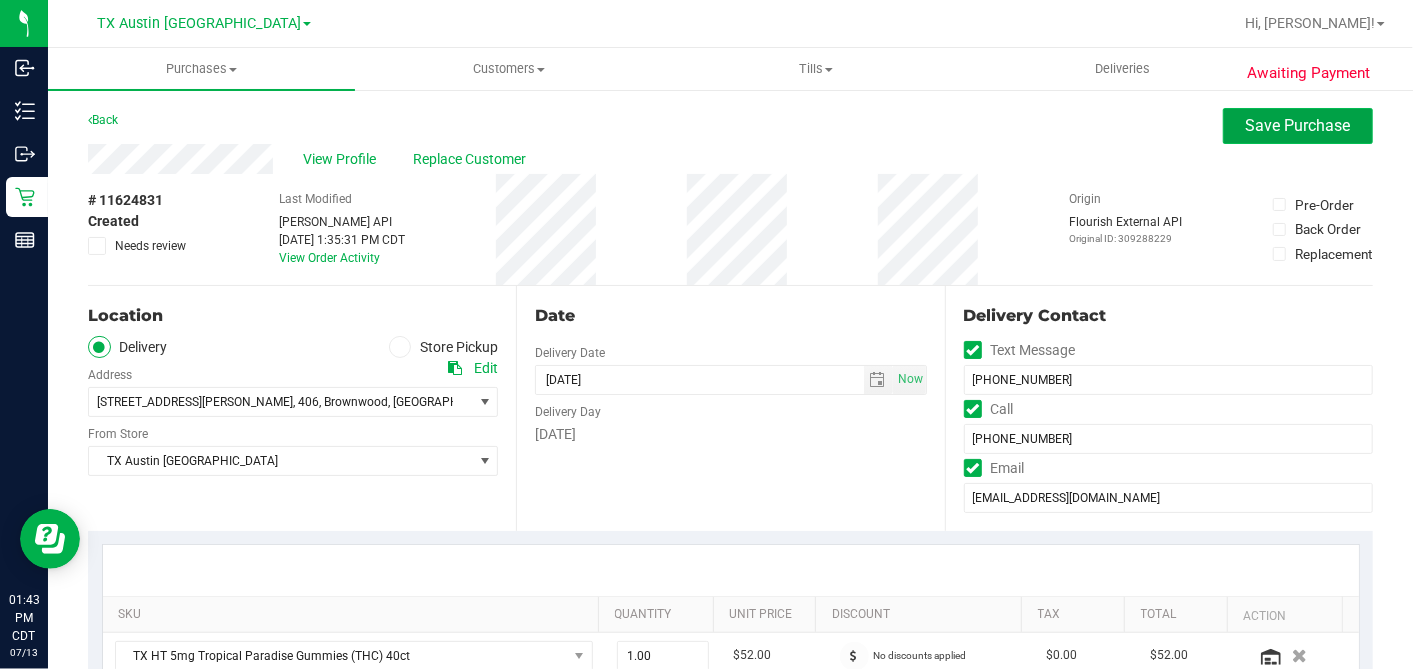 click on "Save Purchase" at bounding box center (1298, 125) 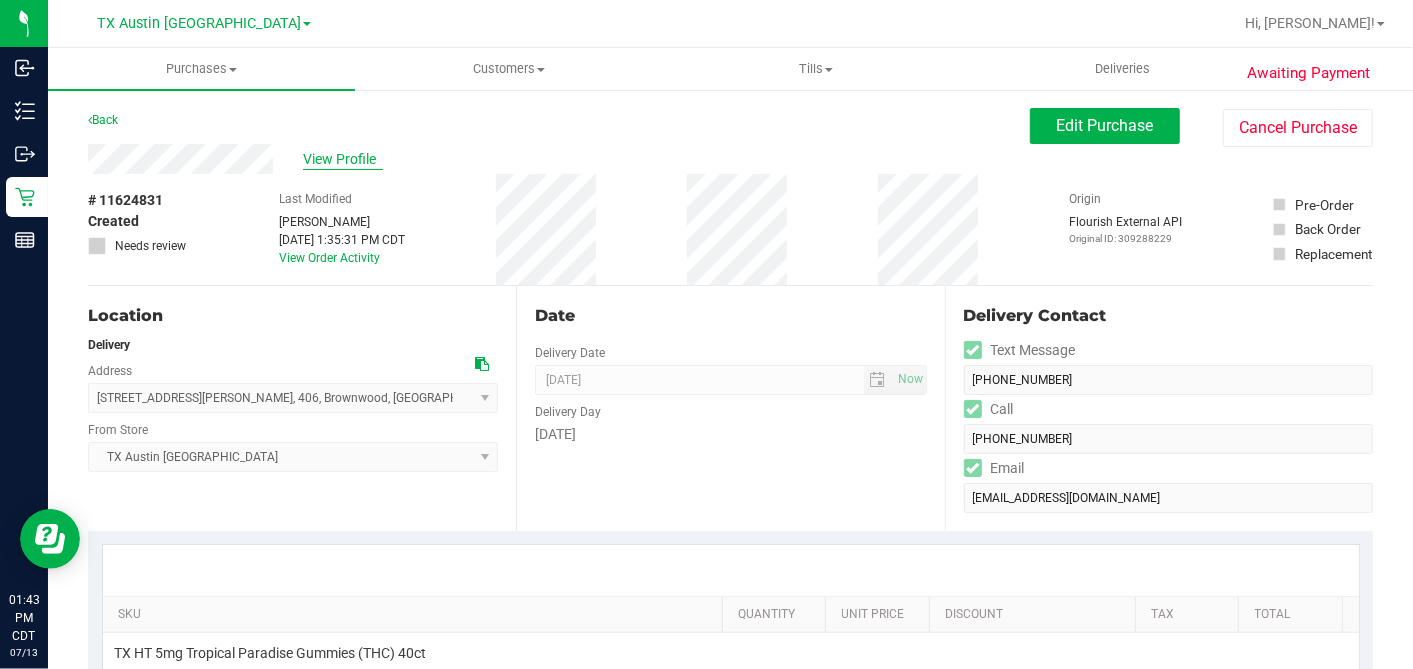 click on "View Profile" at bounding box center (343, 159) 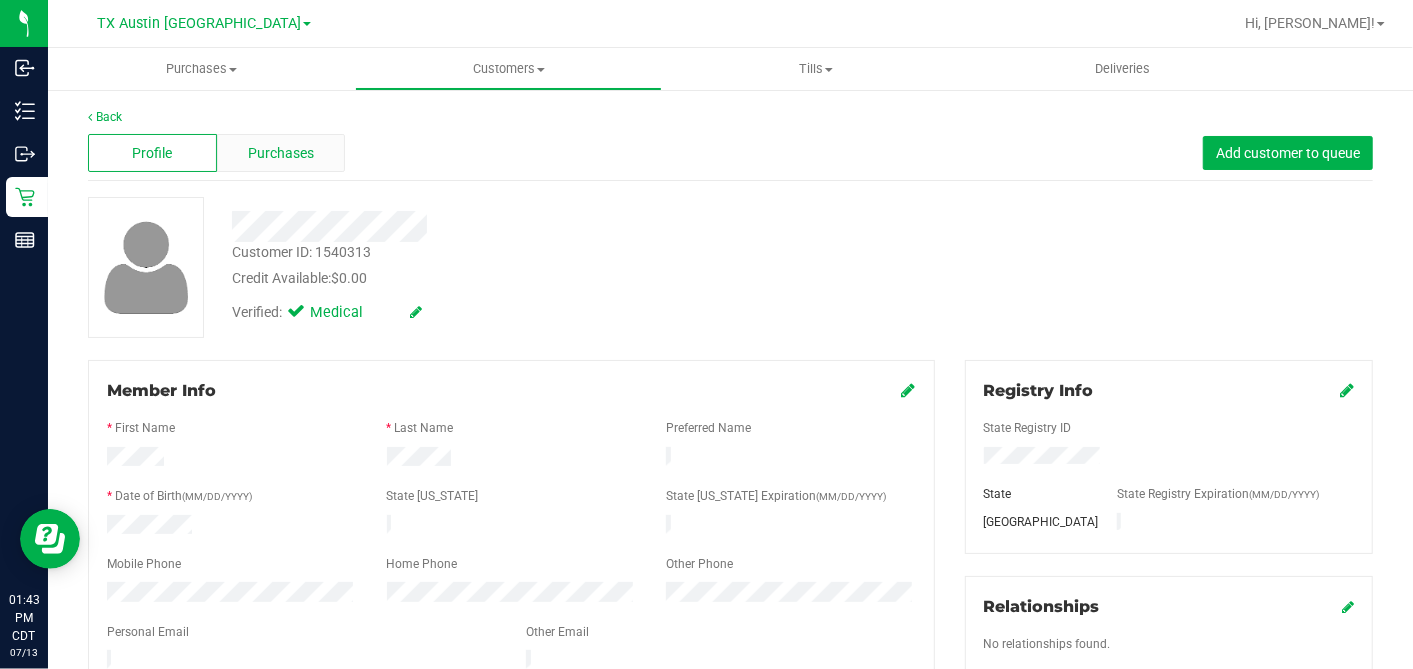 click on "Purchases" at bounding box center [281, 153] 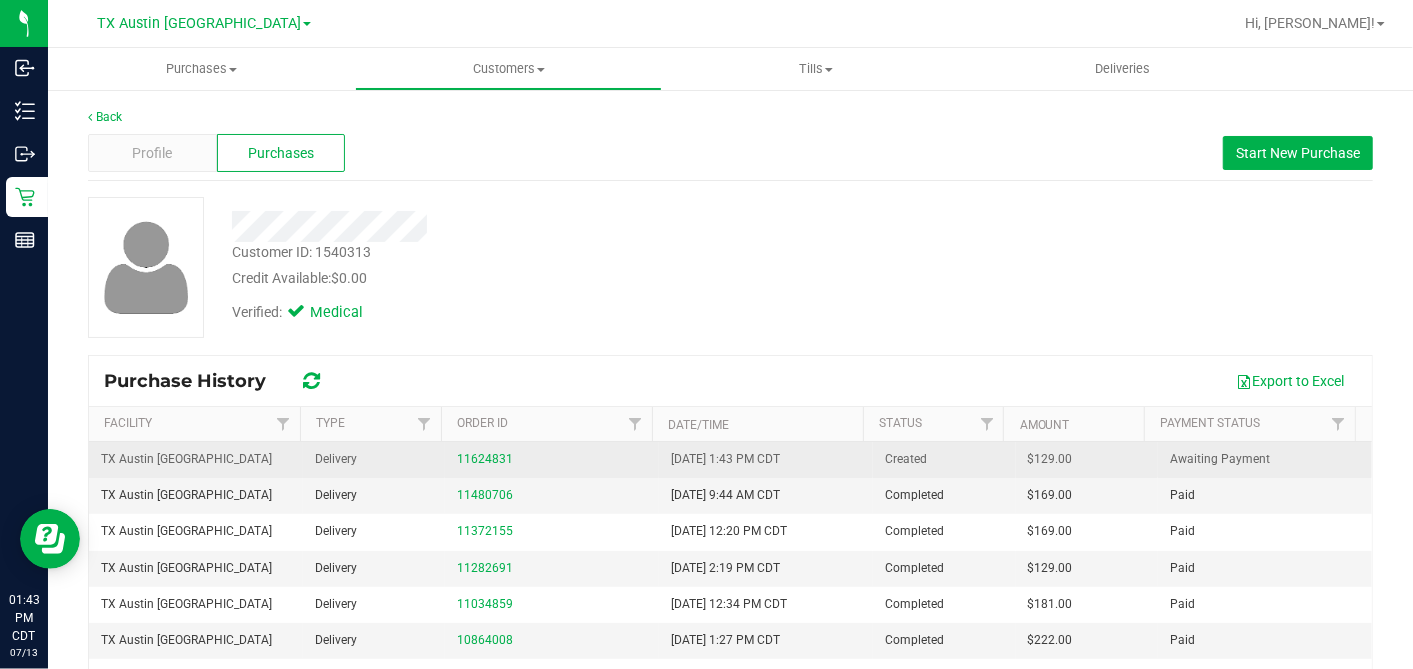 click on "11624831" at bounding box center [552, 459] 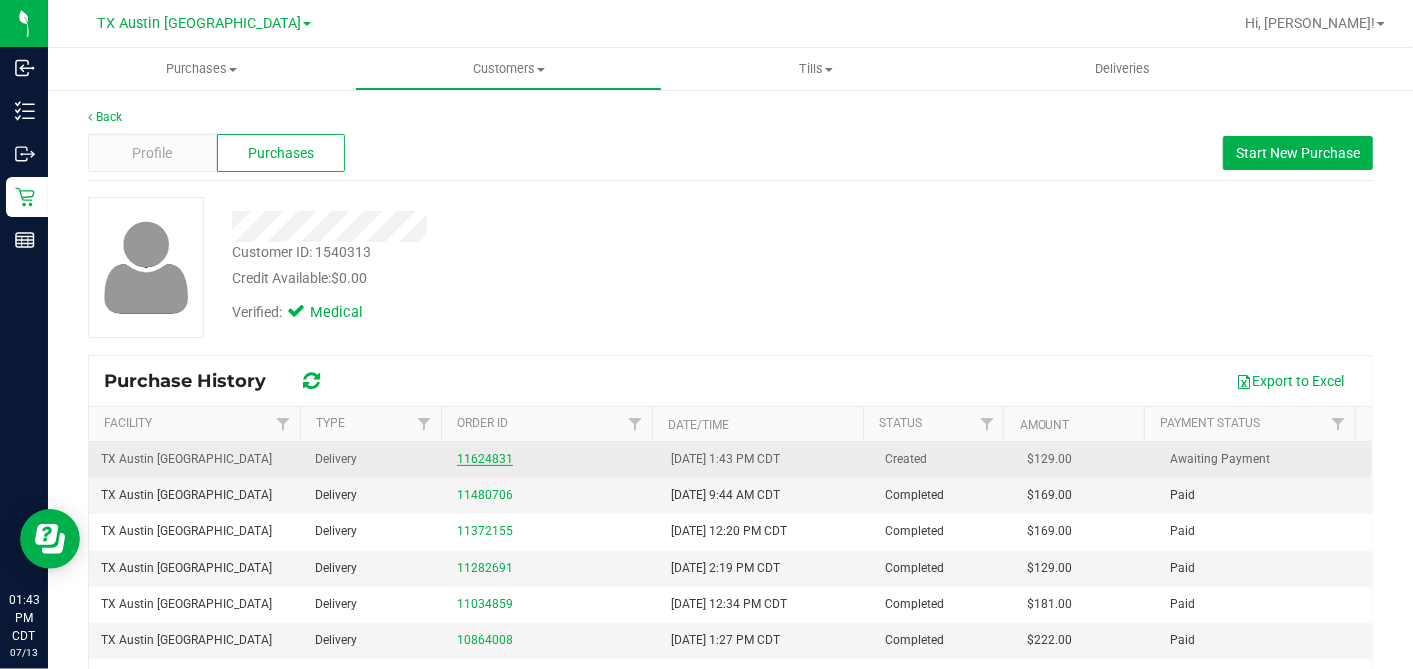 click on "11624831" at bounding box center [485, 459] 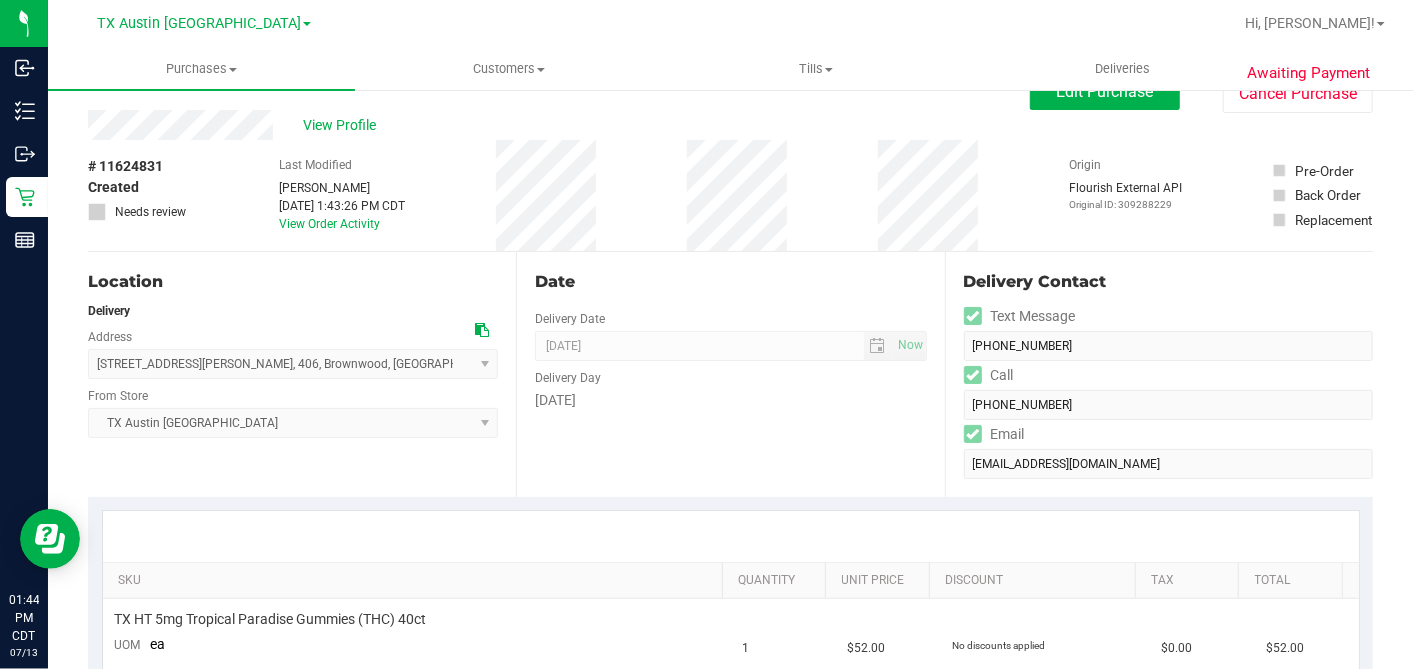 scroll, scrollTop: 0, scrollLeft: 0, axis: both 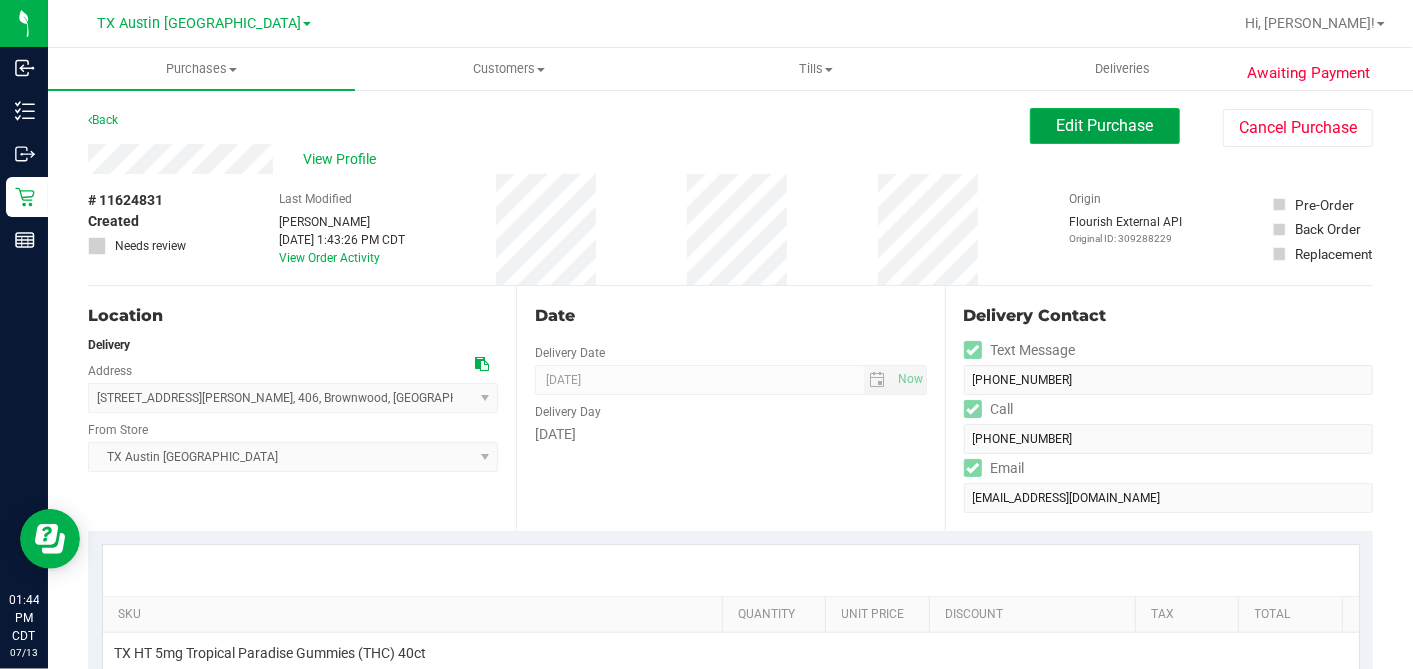 click on "Edit Purchase" at bounding box center (1105, 125) 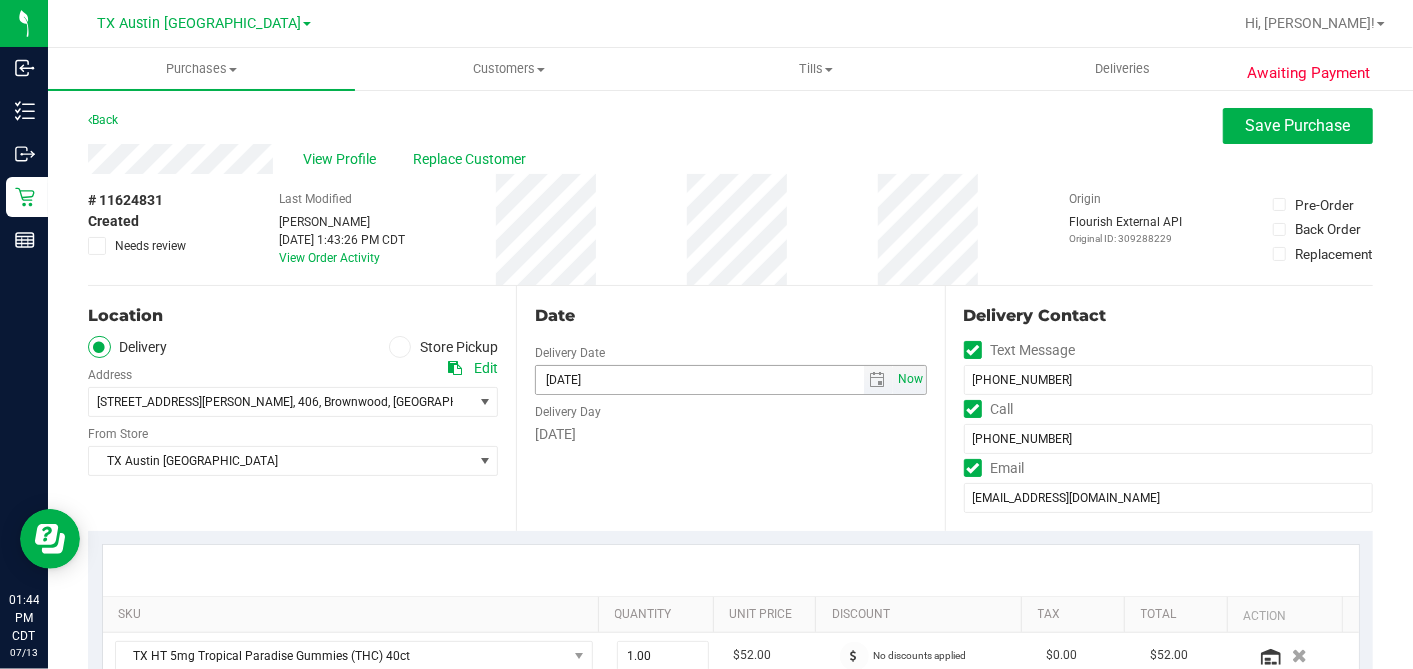 drag, startPoint x: 893, startPoint y: 394, endPoint x: 885, endPoint y: 385, distance: 12.0415945 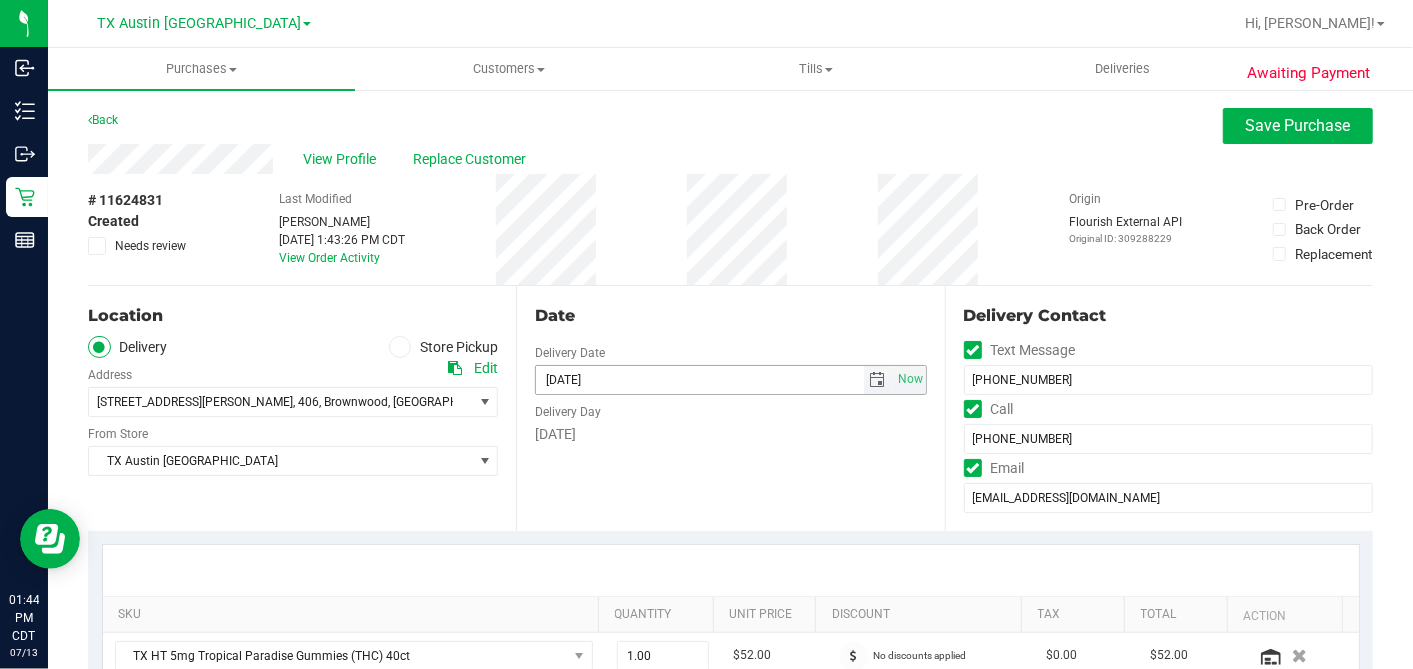 drag, startPoint x: 885, startPoint y: 385, endPoint x: 869, endPoint y: 380, distance: 16.763054 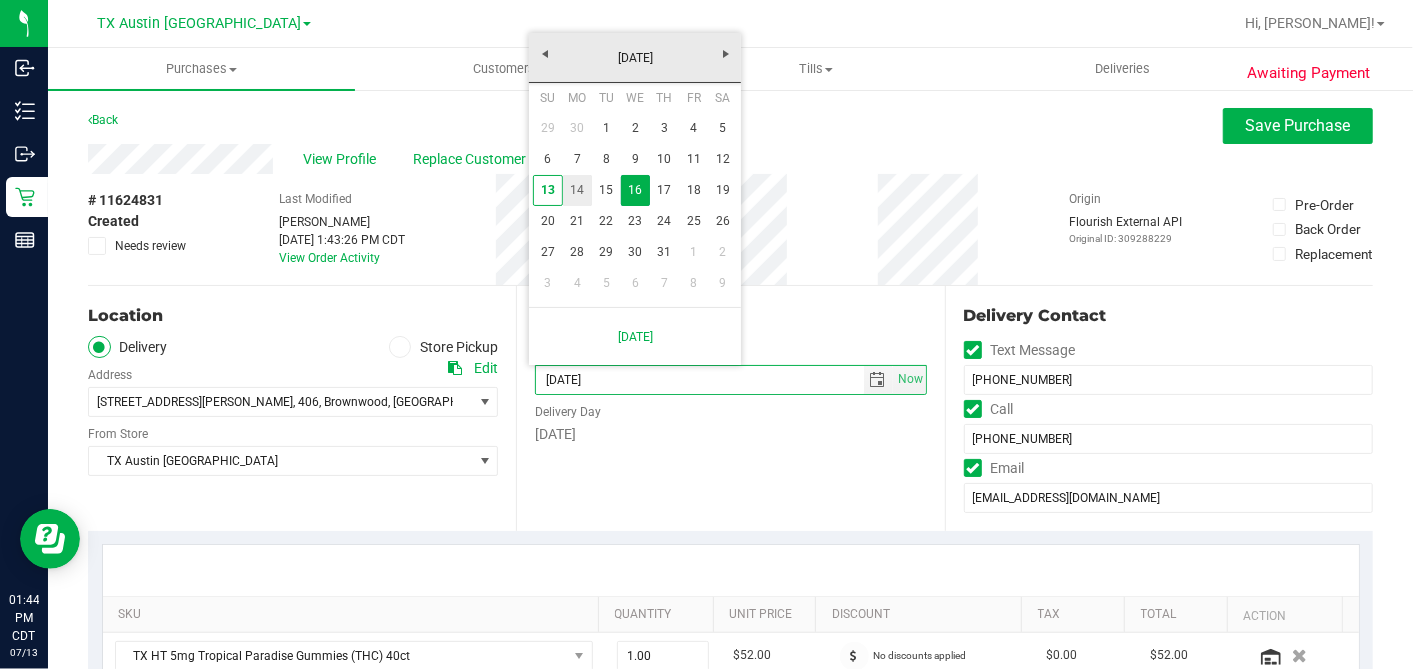 click on "14" at bounding box center (577, 190) 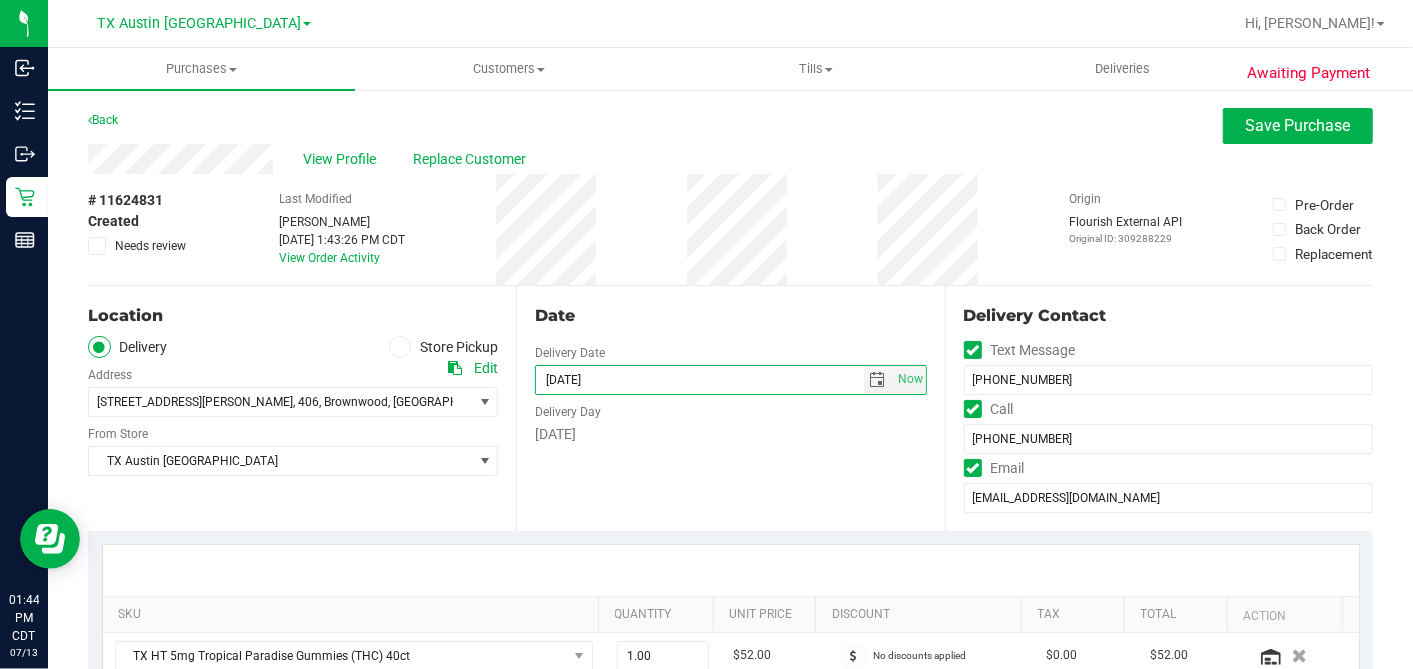 click on "[DATE]" at bounding box center (730, 434) 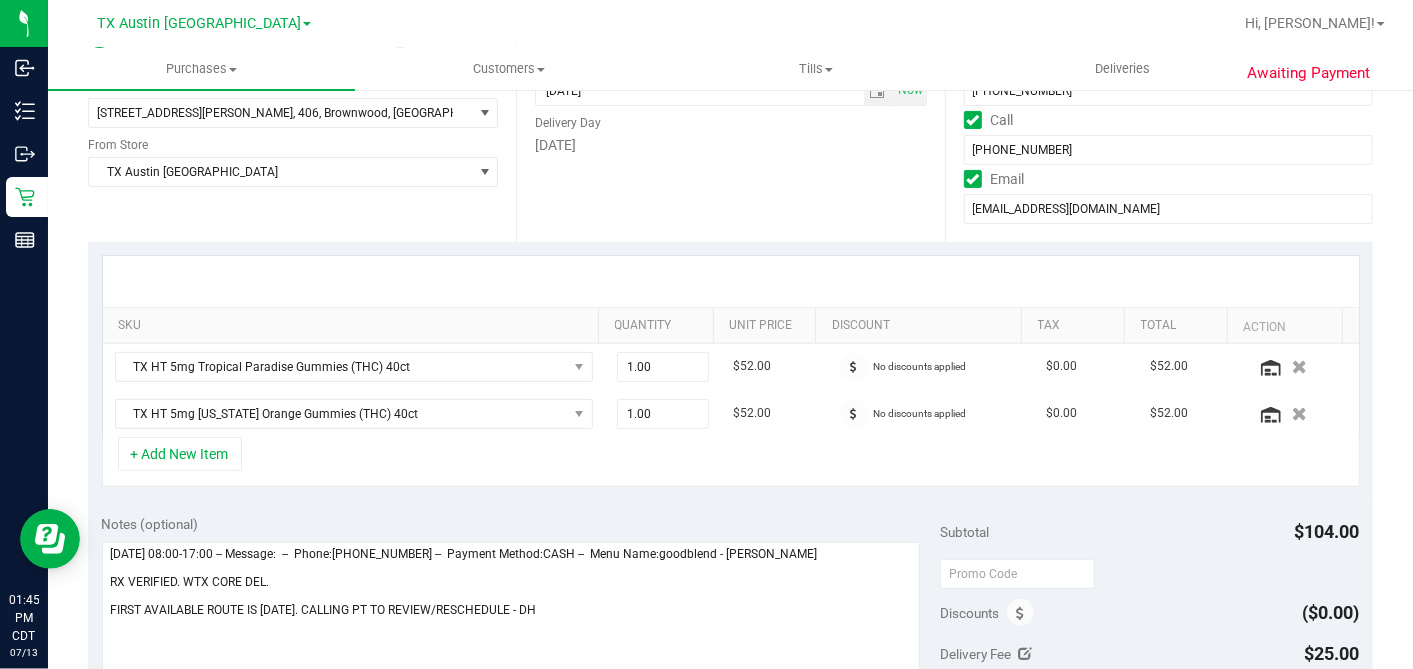 scroll, scrollTop: 444, scrollLeft: 0, axis: vertical 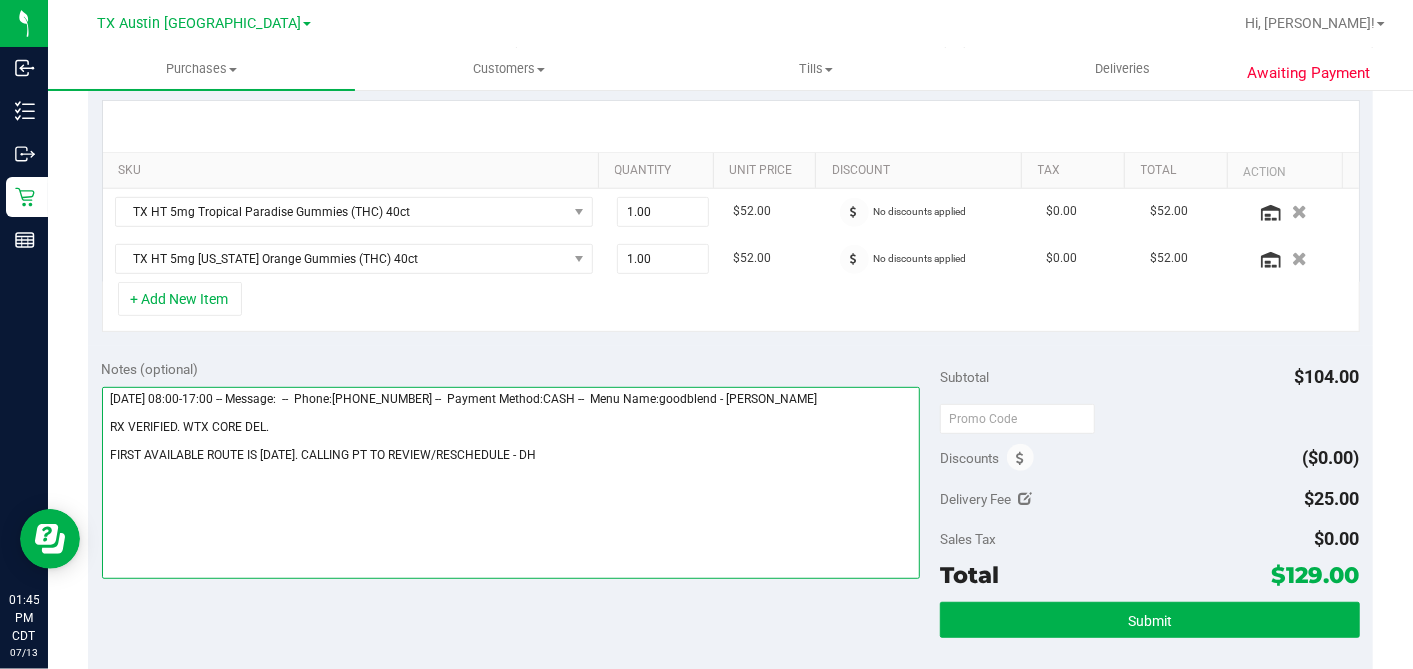 click at bounding box center (511, 483) 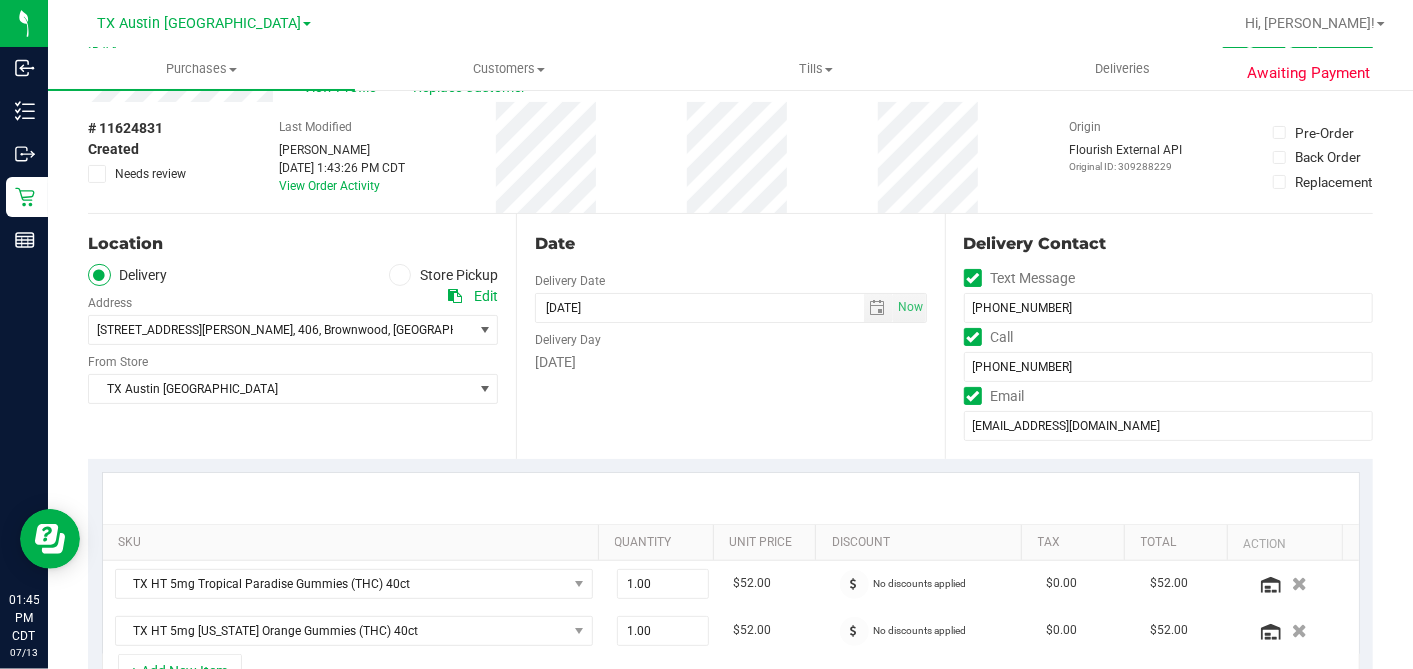 scroll, scrollTop: 0, scrollLeft: 0, axis: both 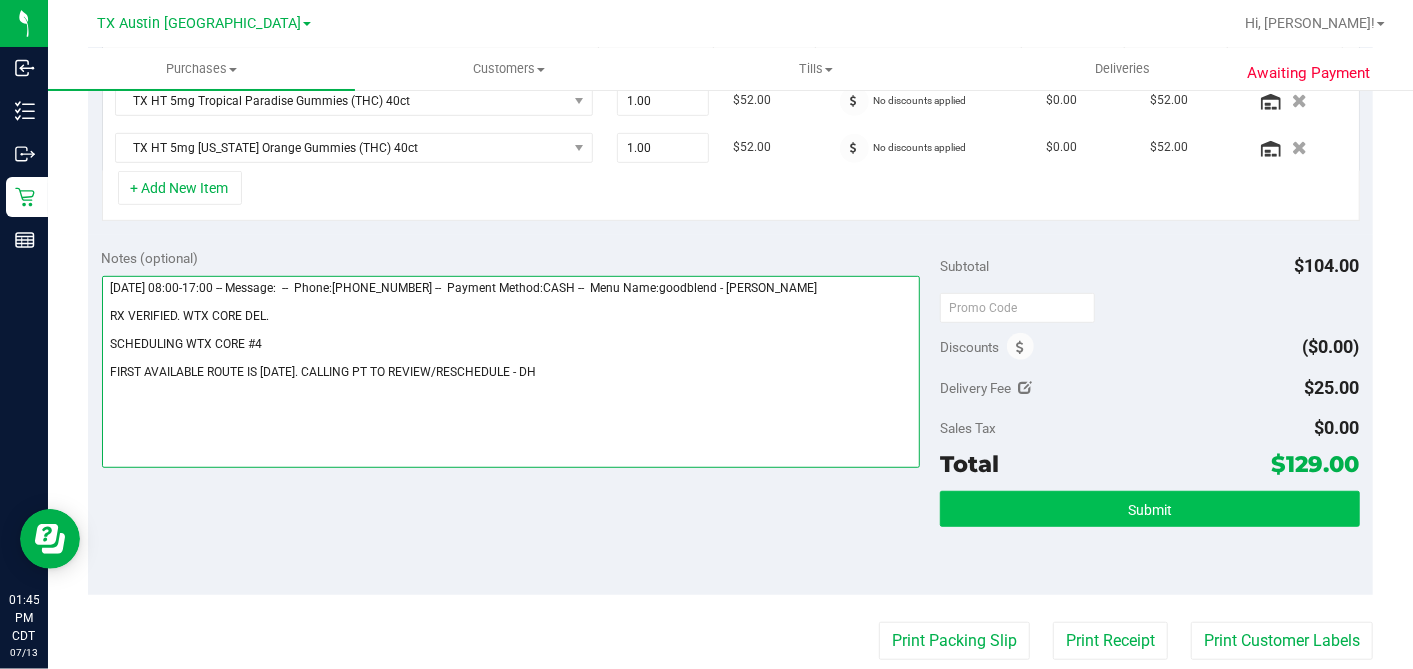 type on "Wednesday 07/16/2025 08:00-17:00 -- Message:  --  Phone:3259989642 --  Payment Method:CASH --  Menu Name:goodblend - Austin Delivery
RX VERIFIED. WTX CORE DEL.
SCHEDULING WTX CORE #4
FIRST AVAILABLE ROUTE IS MON 7/14. CALLING PT TO REVIEW/RESCHEDULE - DH" 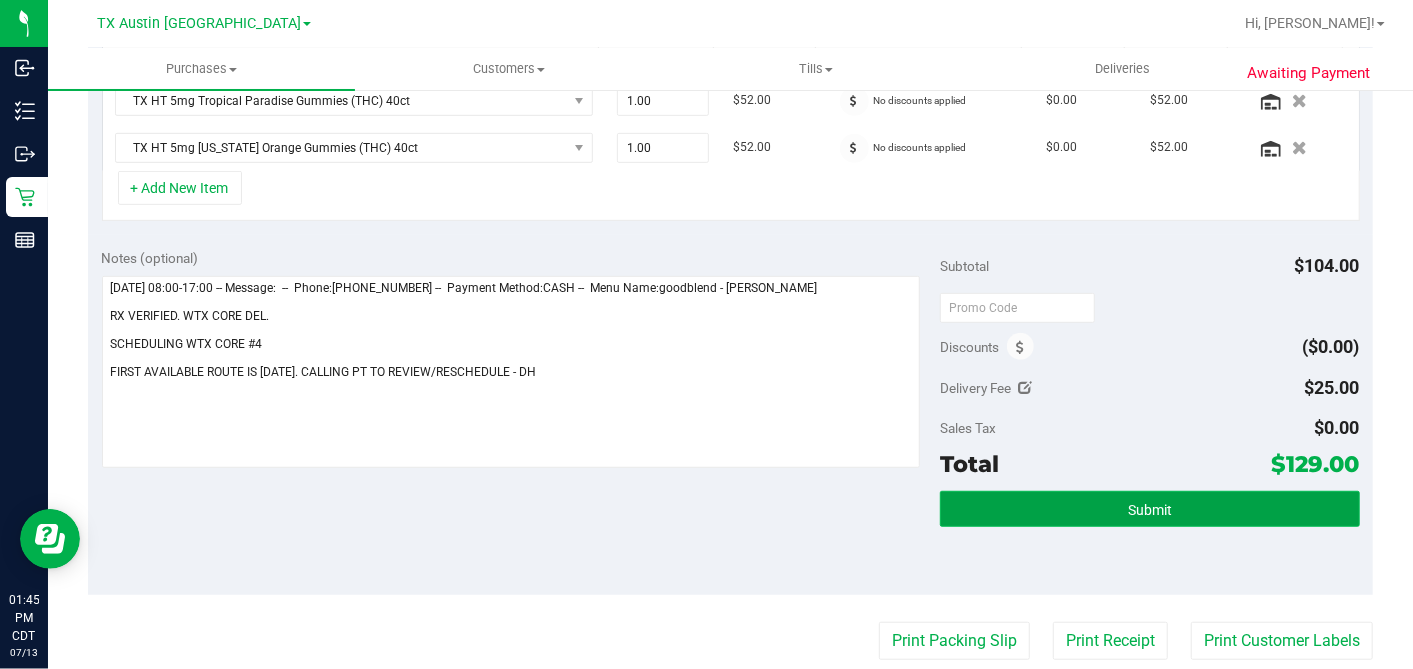 click on "Submit" at bounding box center (1149, 509) 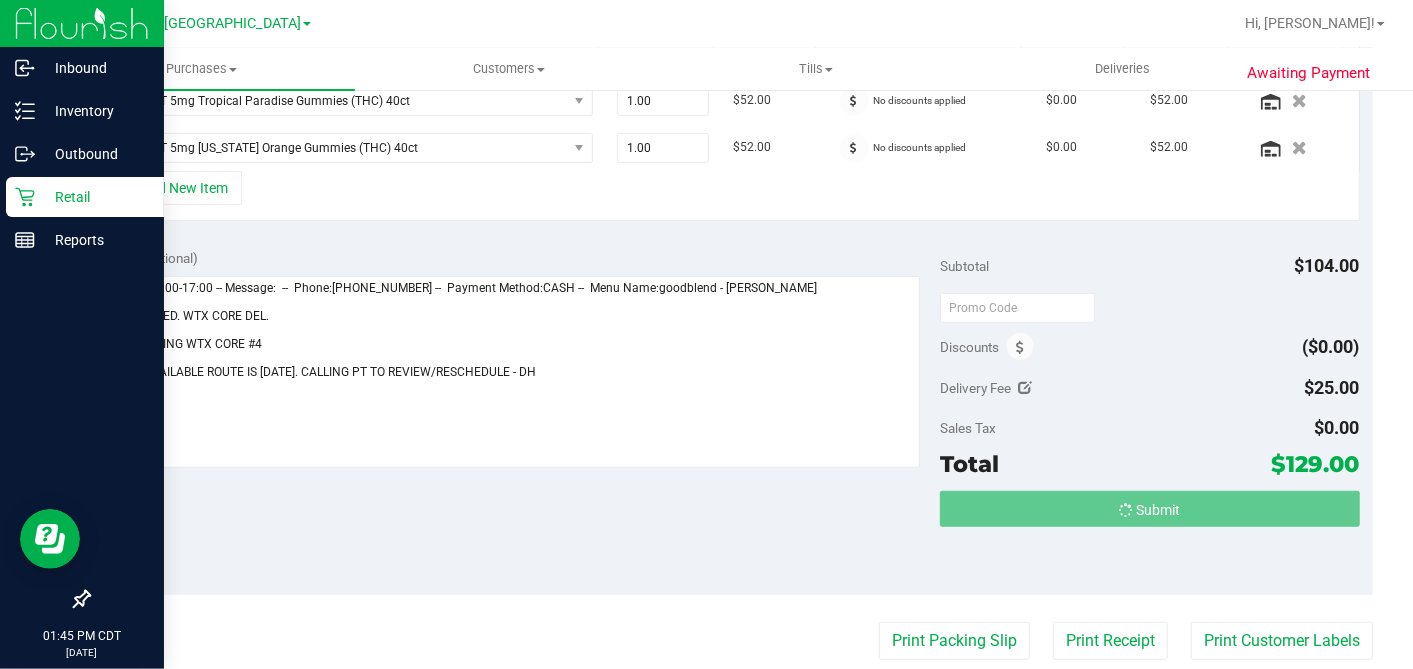 scroll, scrollTop: 559, scrollLeft: 0, axis: vertical 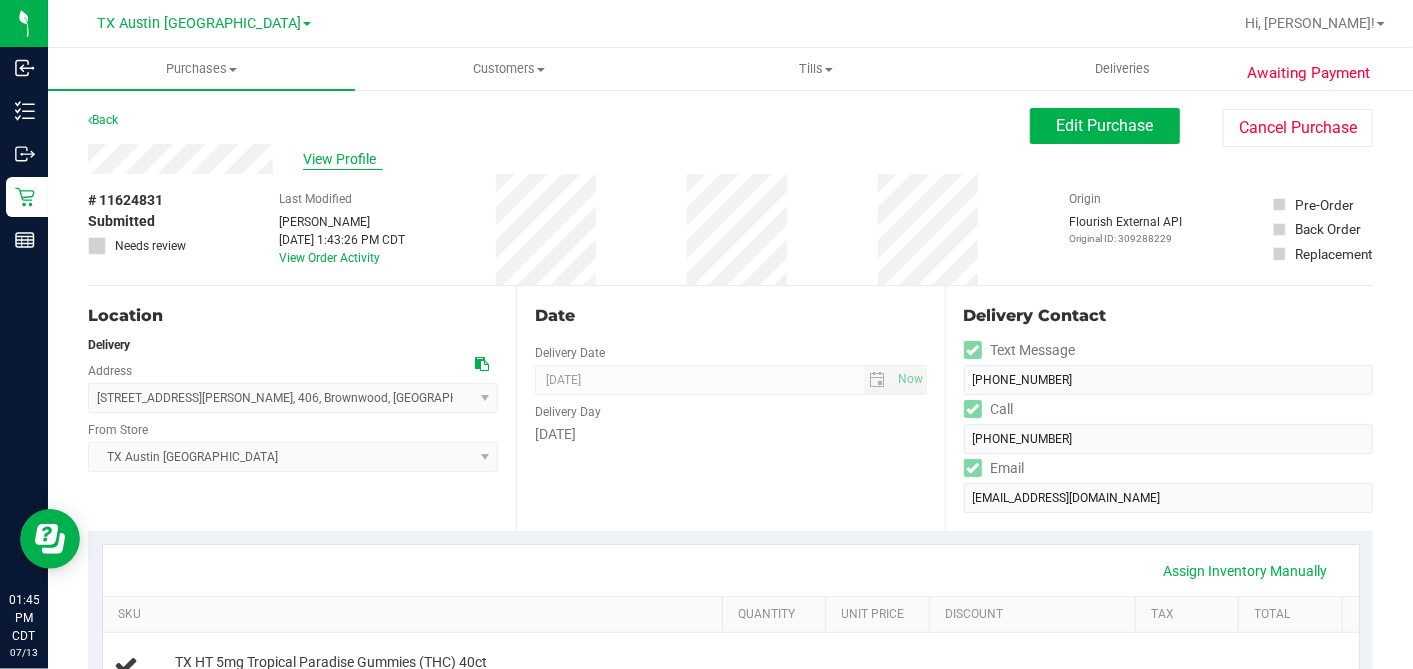 click on "View Profile" at bounding box center [343, 159] 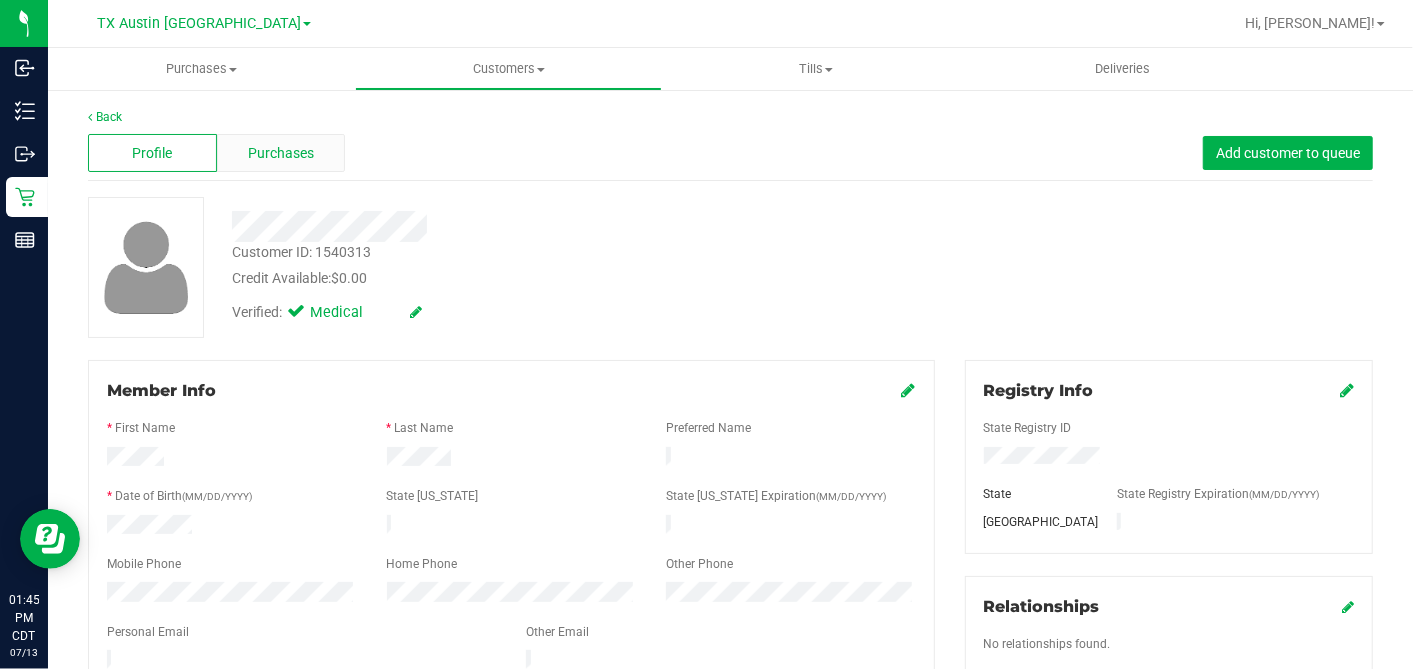 click on "Purchases" at bounding box center [281, 153] 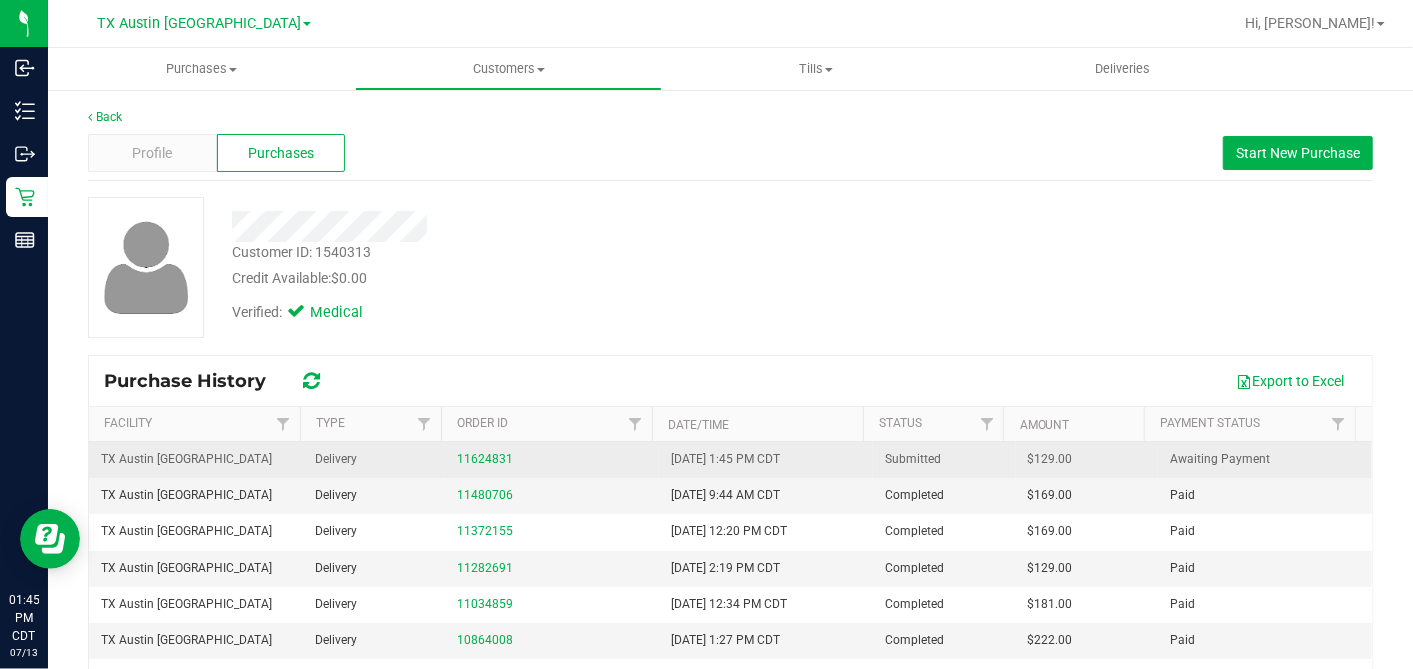 click on "$129.00" at bounding box center (1050, 459) 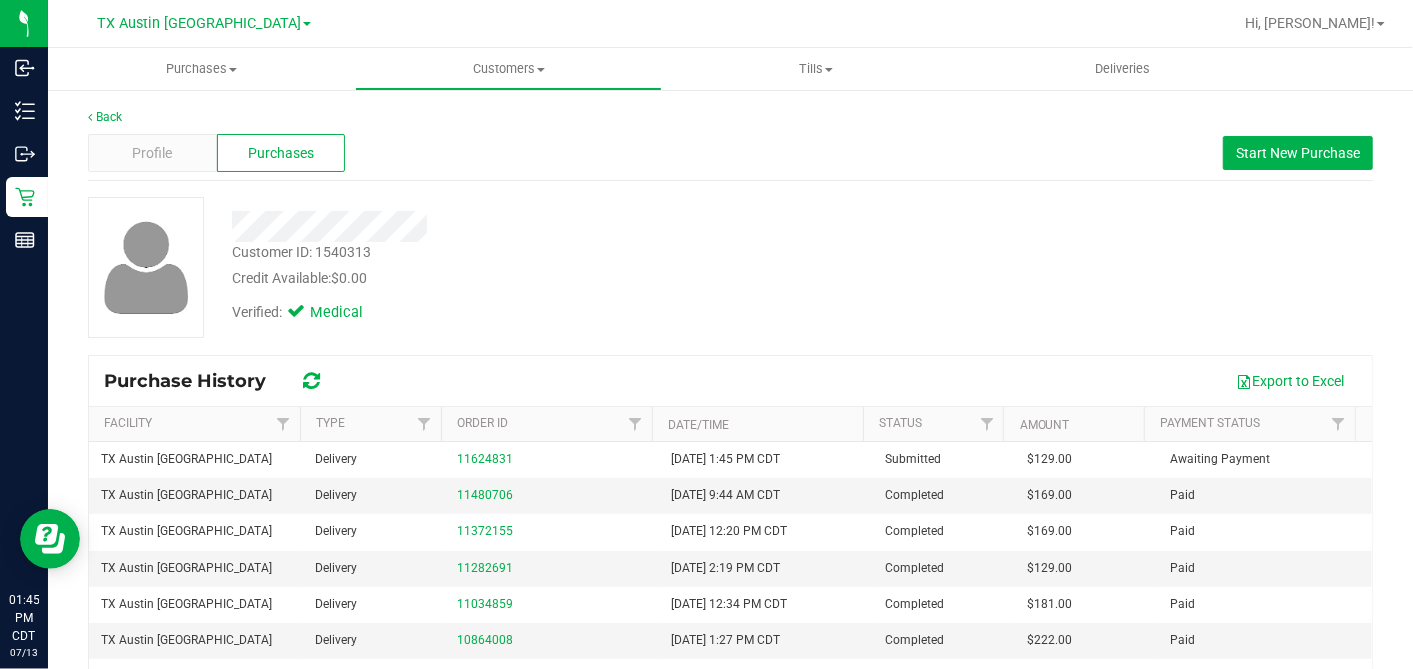 copy on "129.00" 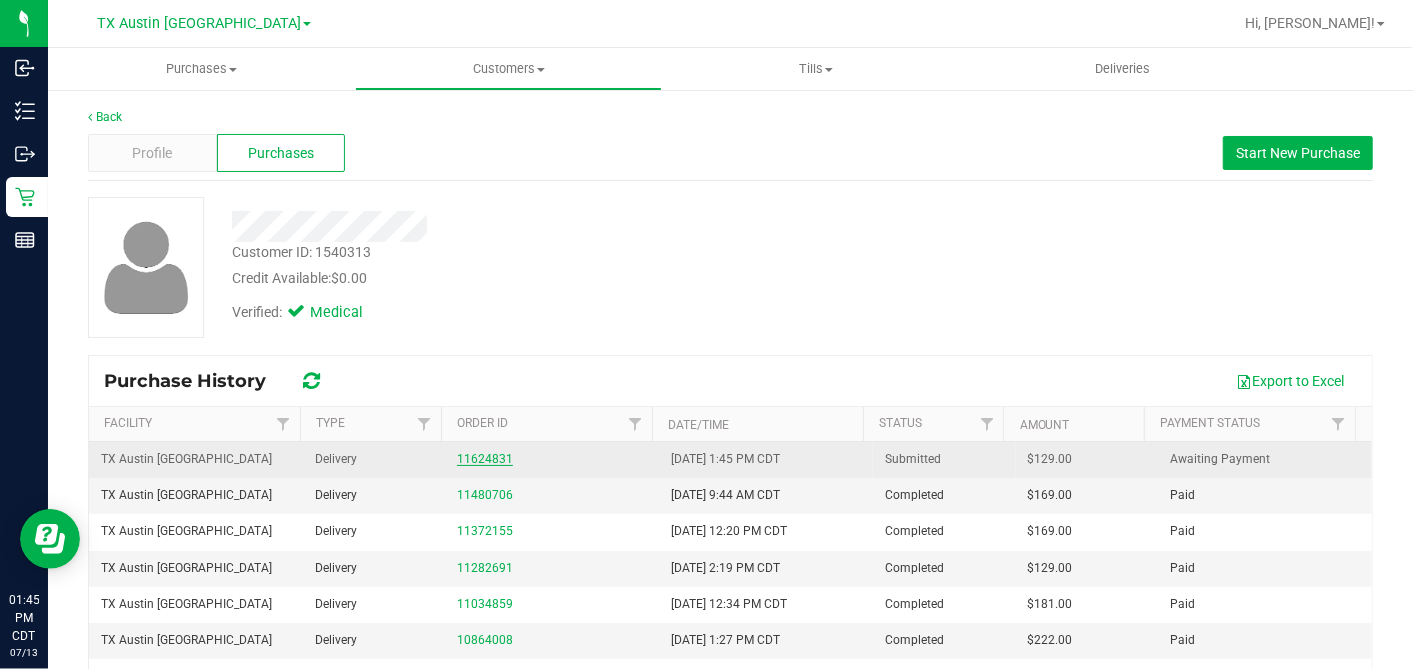 click on "11624831" at bounding box center [485, 459] 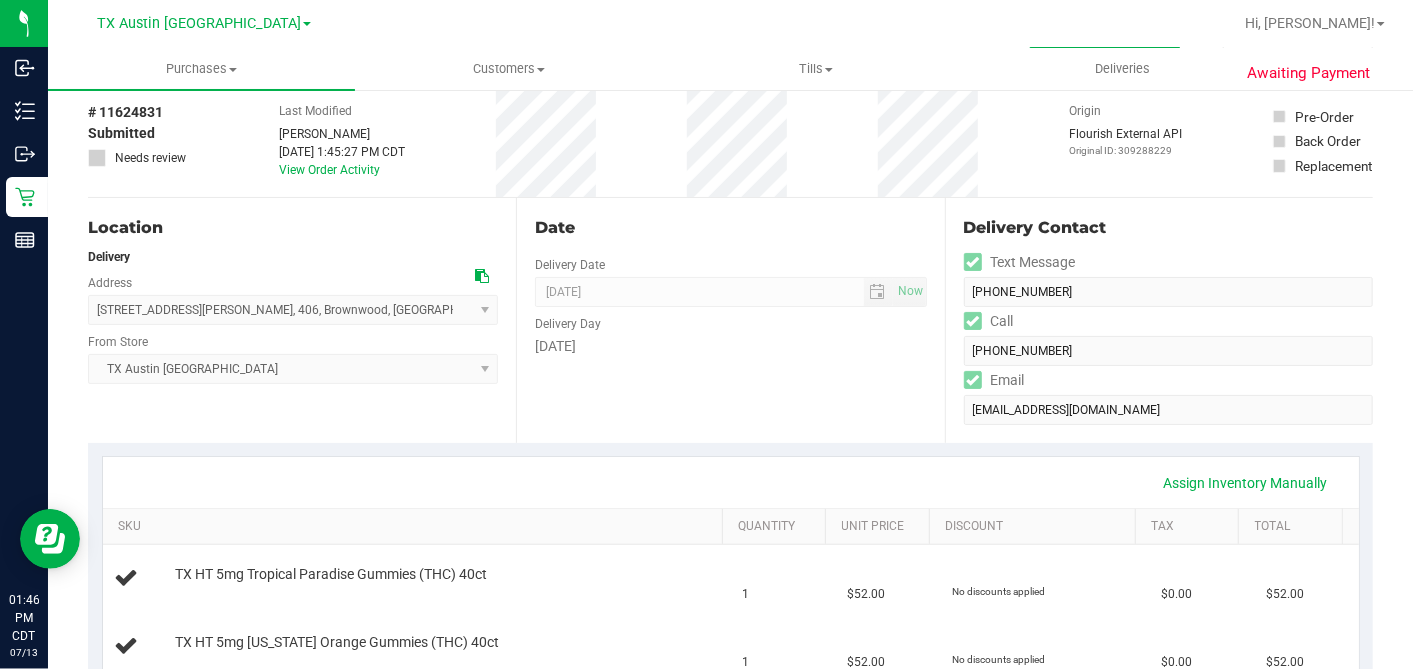 scroll, scrollTop: 0, scrollLeft: 0, axis: both 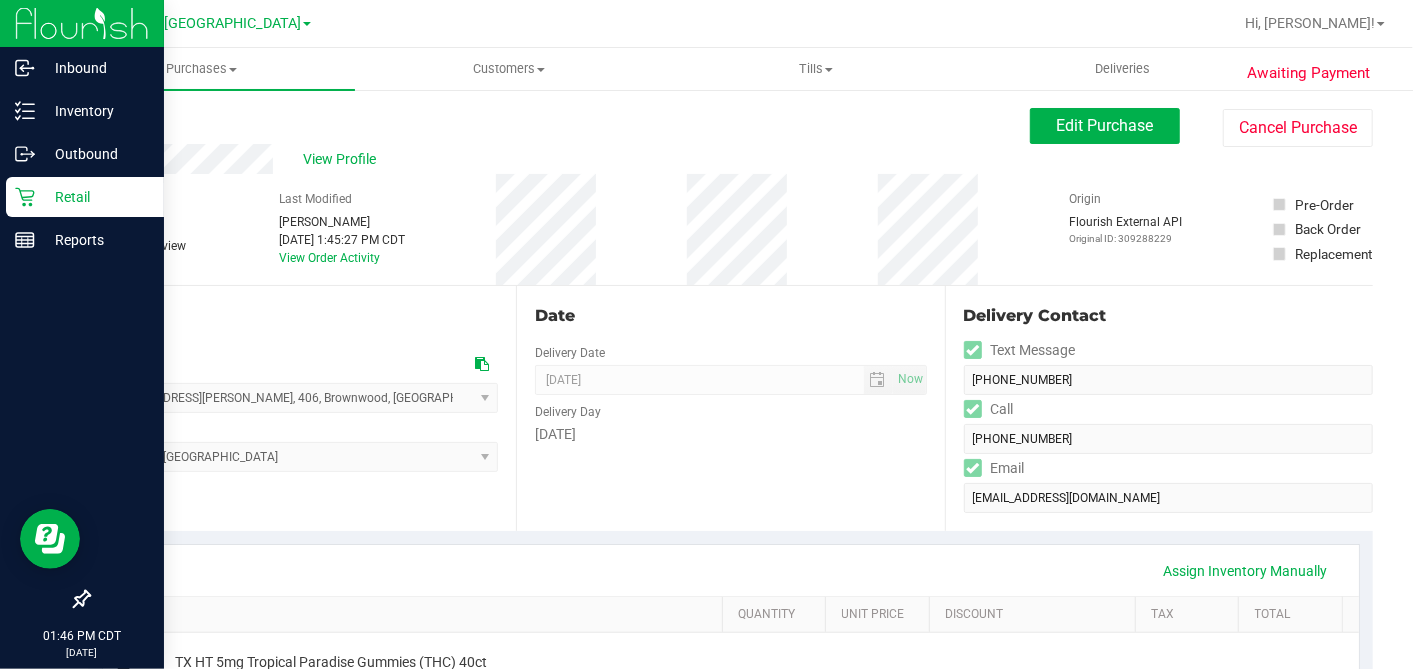 click 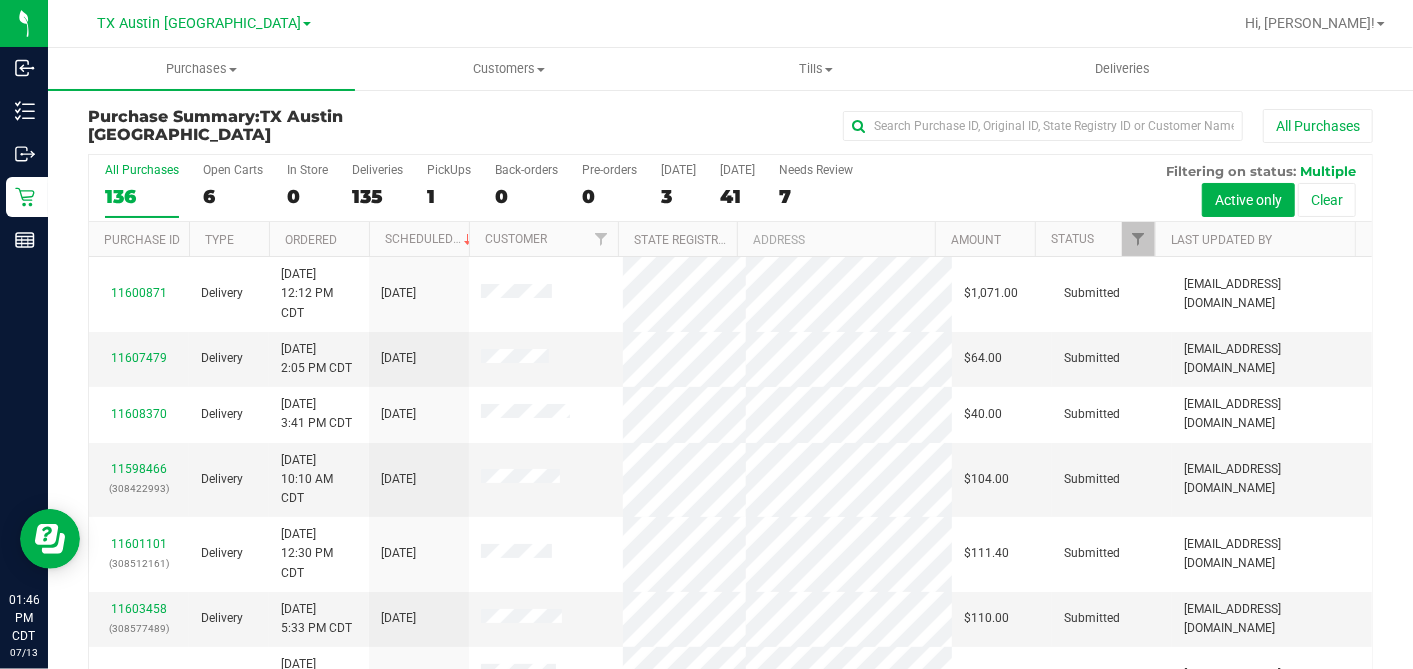 click on "6" at bounding box center [233, 196] 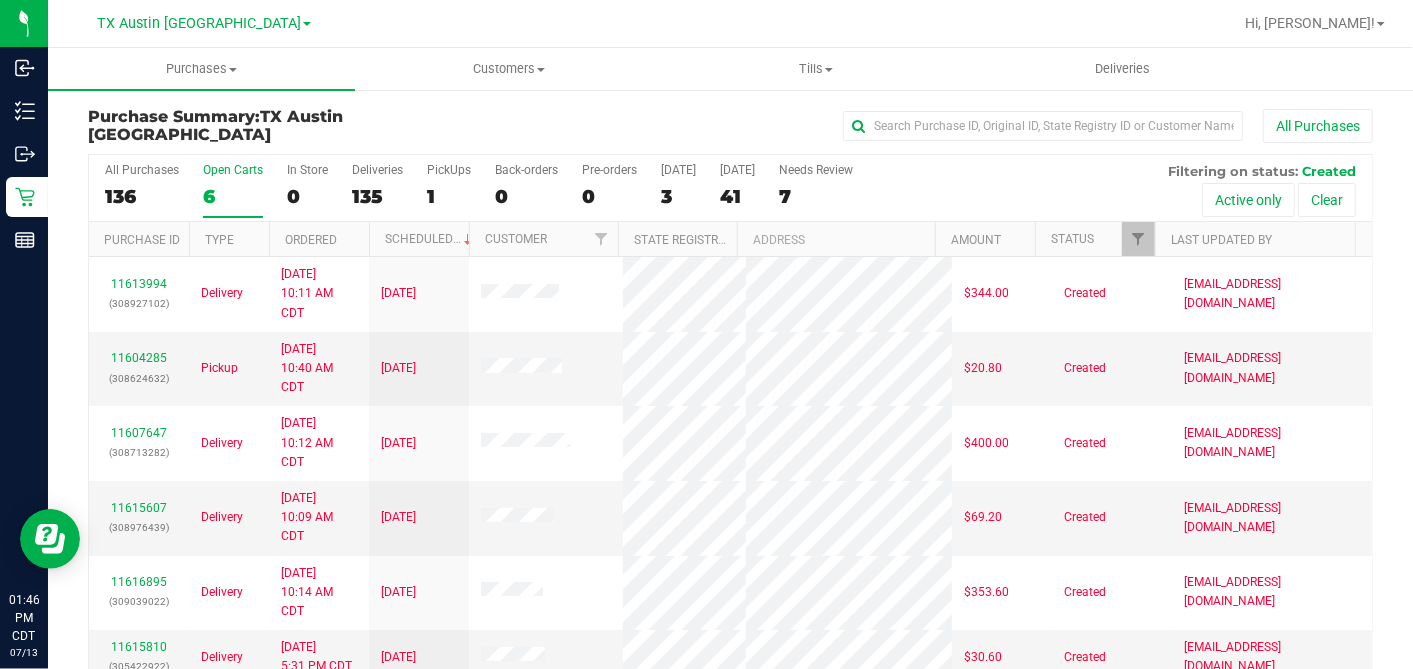 click on "Ordered" at bounding box center [319, 239] 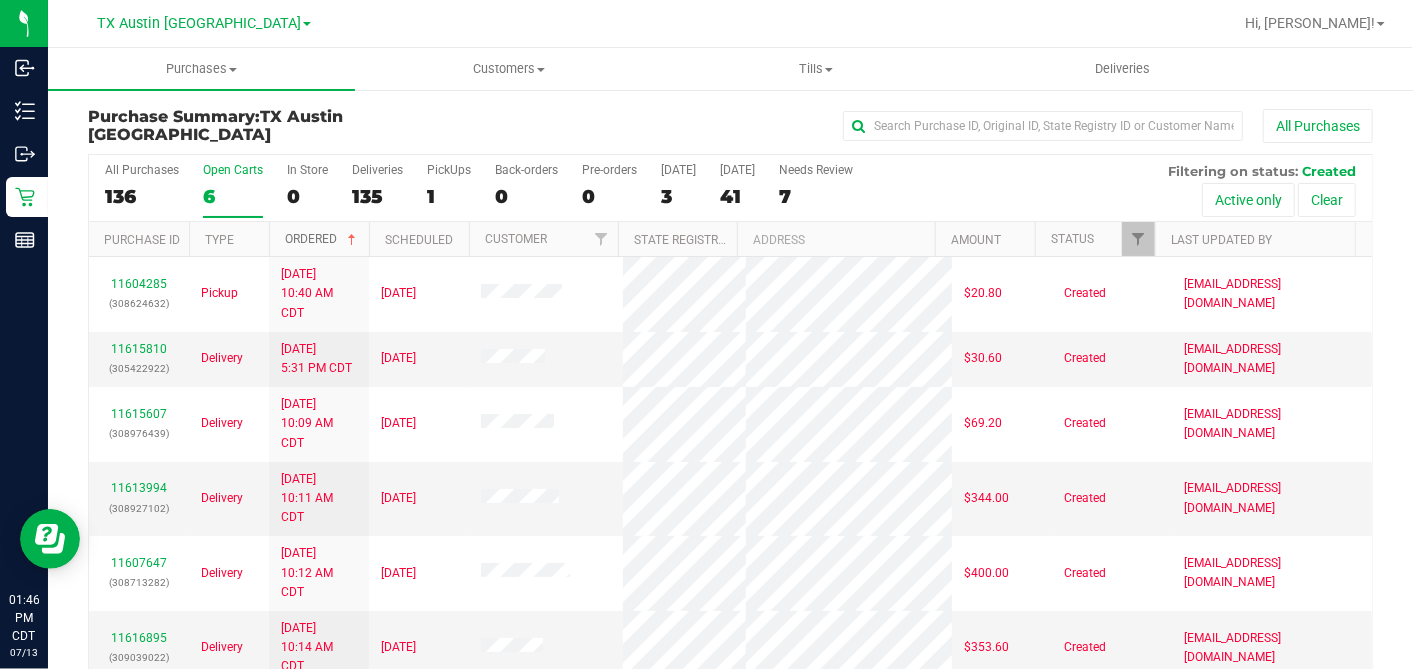 click at bounding box center (352, 240) 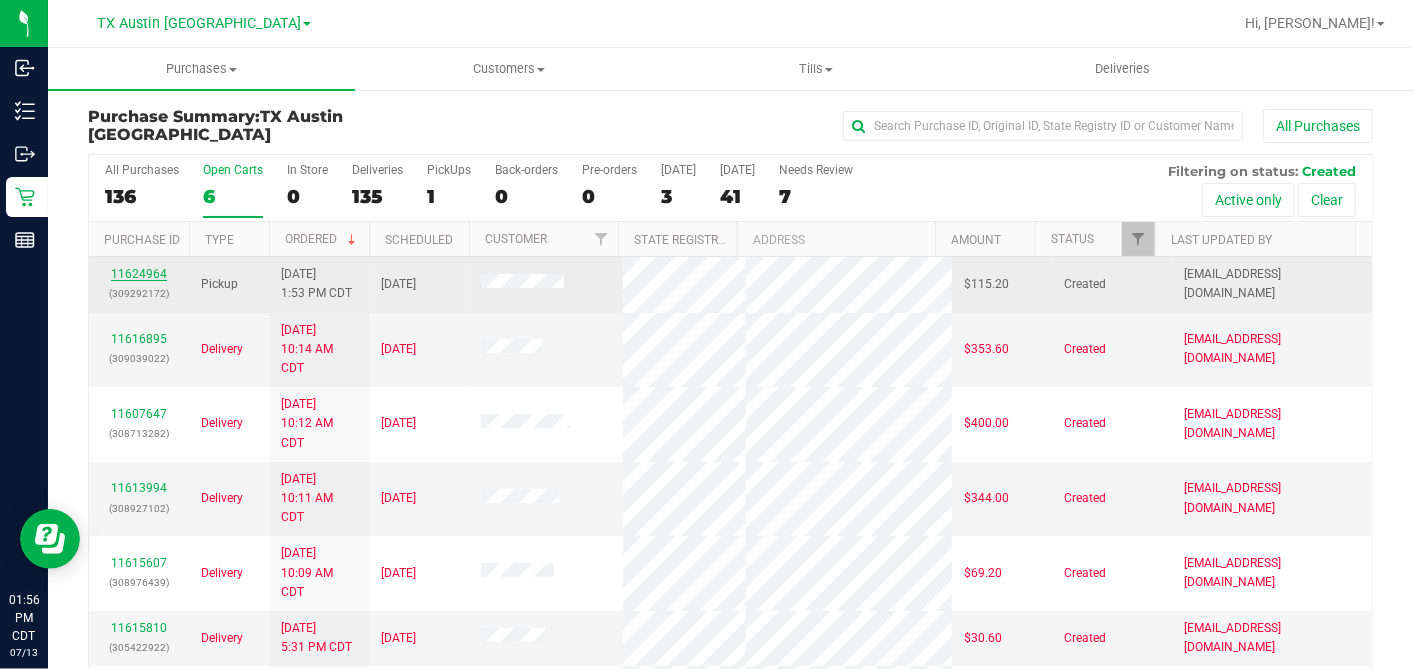 click on "11624964" at bounding box center (139, 274) 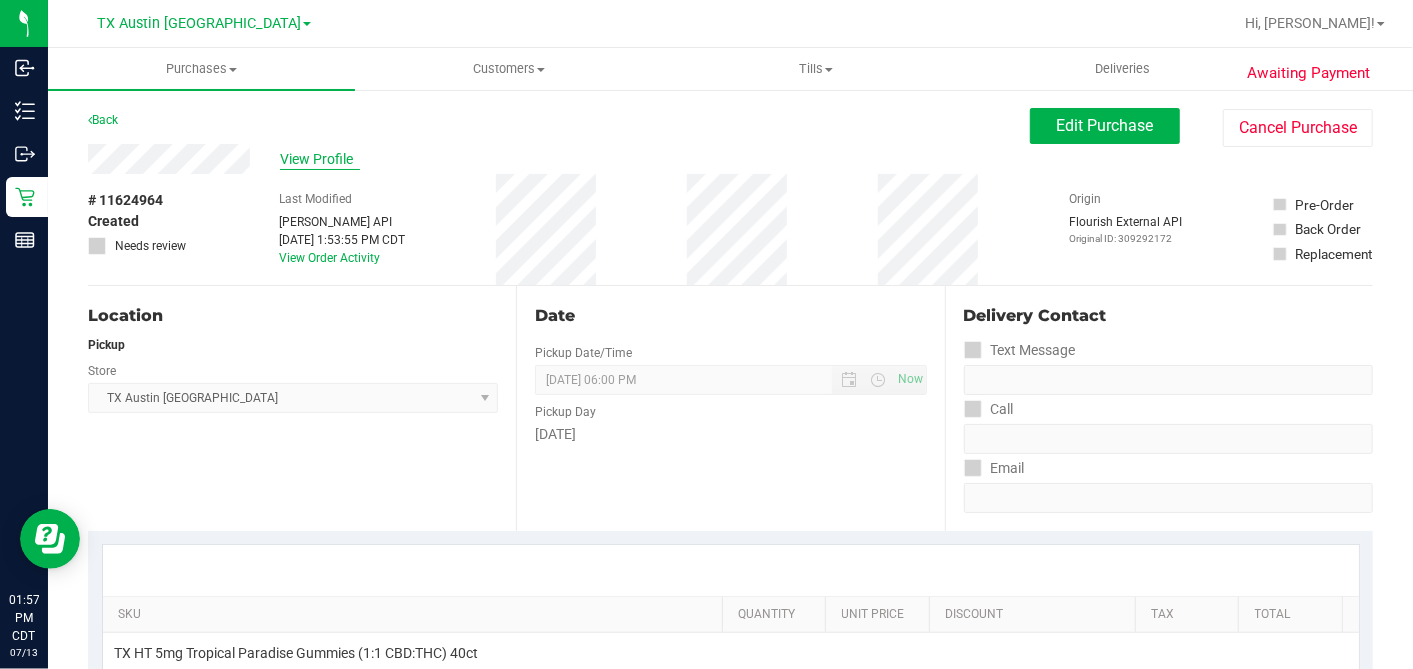 click on "View Profile" at bounding box center (320, 159) 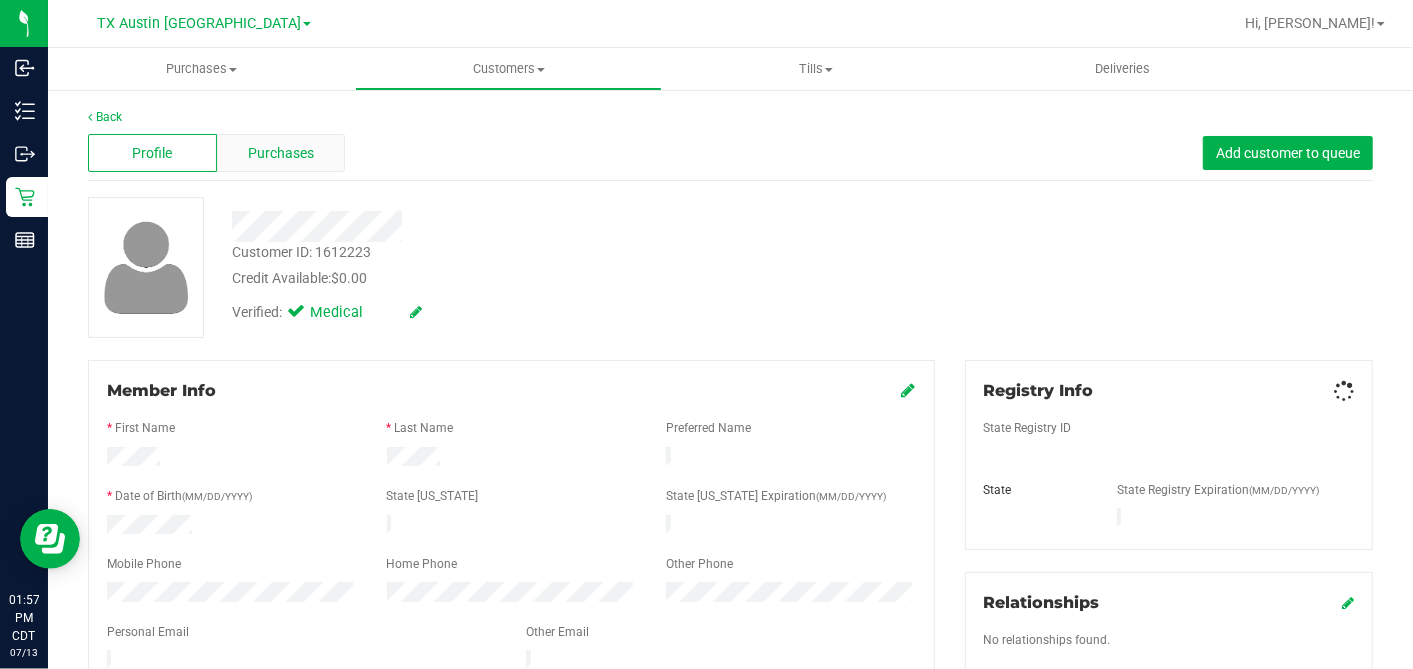click on "Purchases" at bounding box center (281, 153) 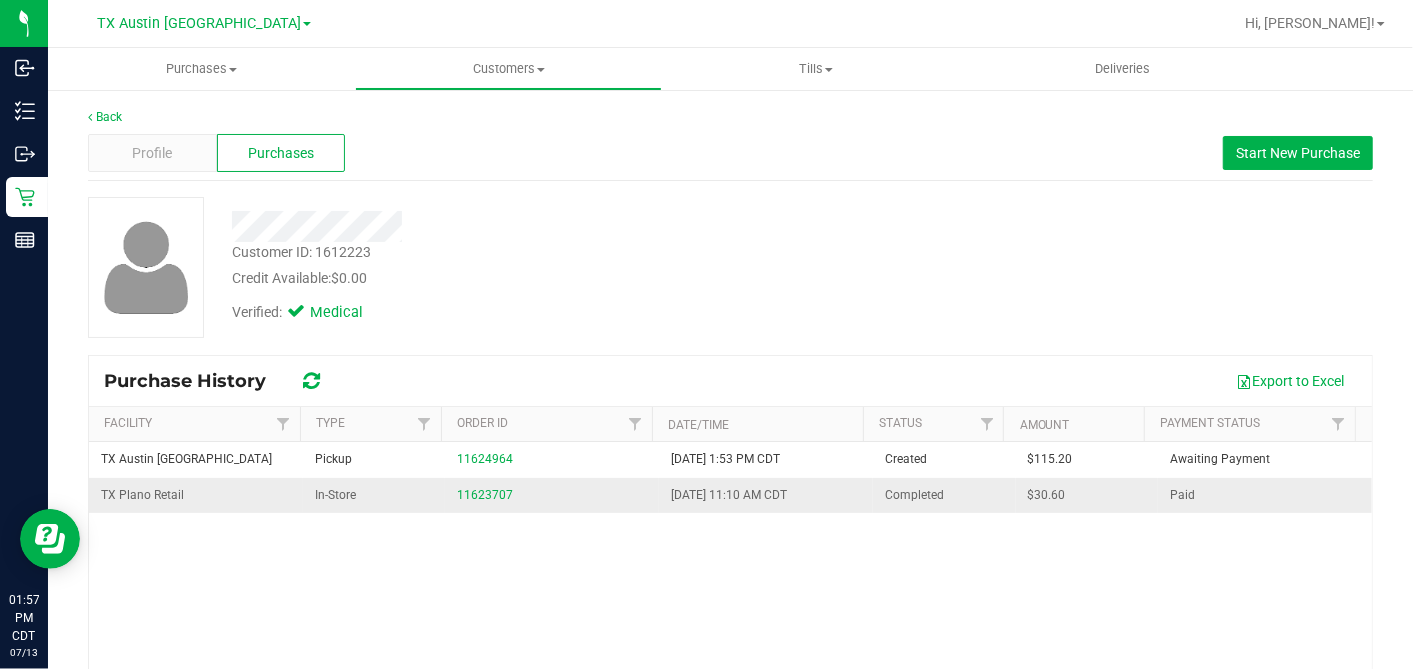 click on "11623707" at bounding box center [552, 495] 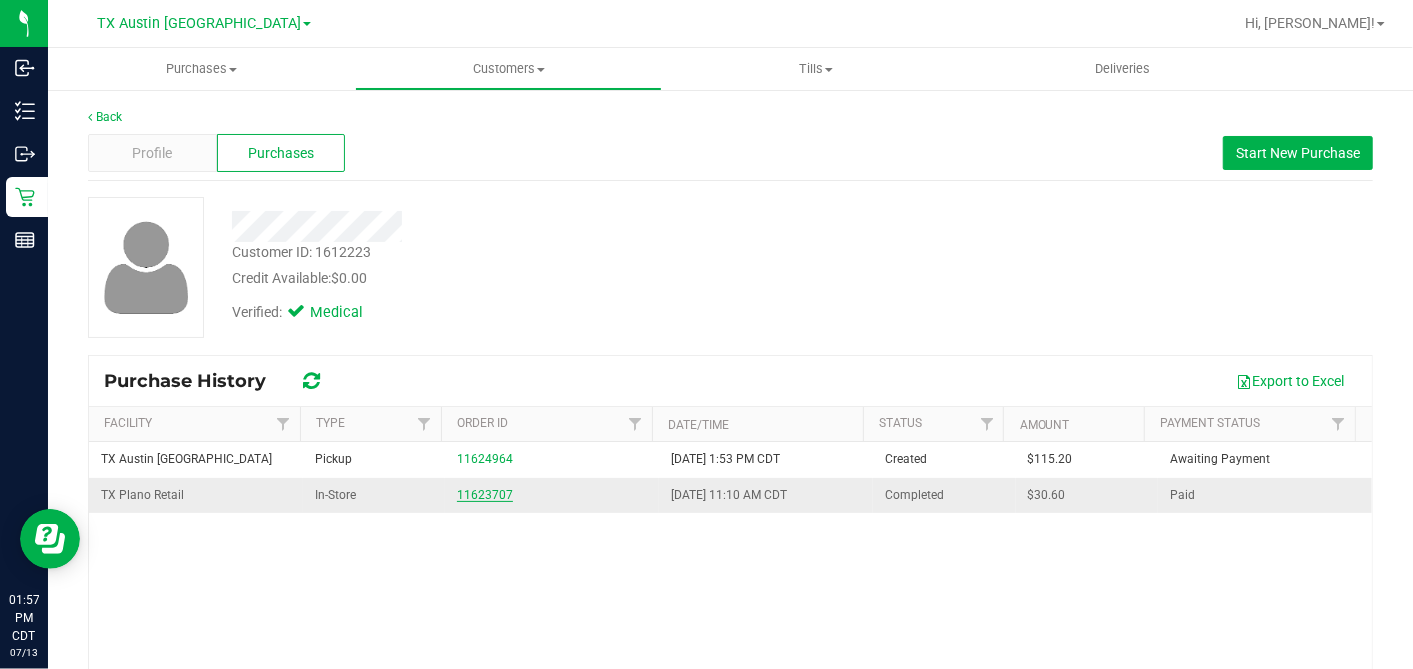 click on "11623707" at bounding box center (485, 495) 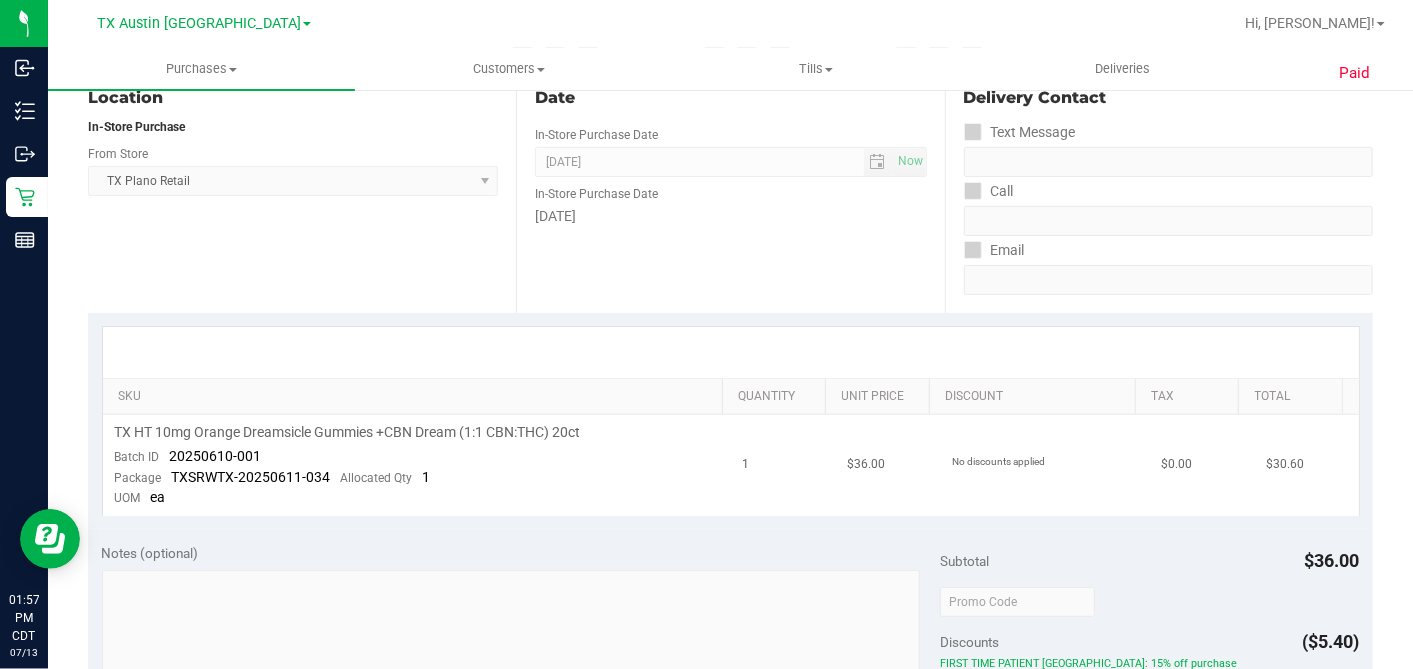 scroll, scrollTop: 333, scrollLeft: 0, axis: vertical 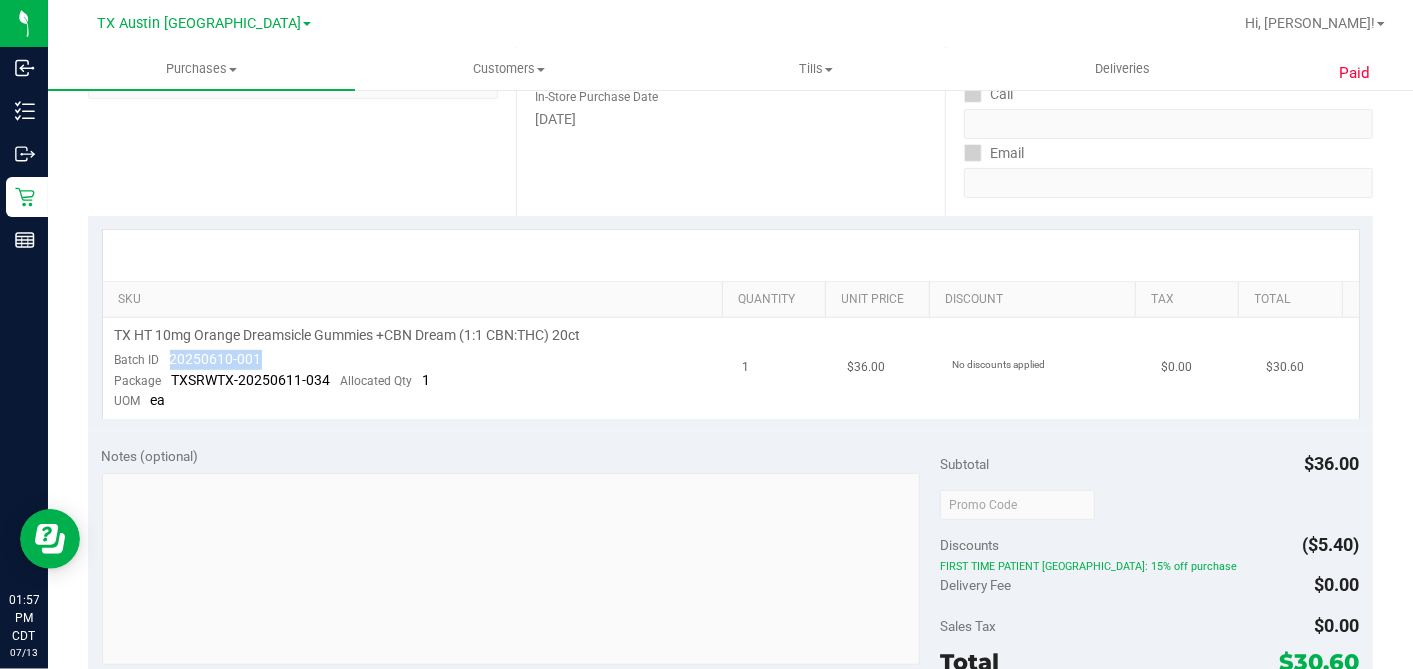 drag, startPoint x: 265, startPoint y: 355, endPoint x: 167, endPoint y: 359, distance: 98.0816 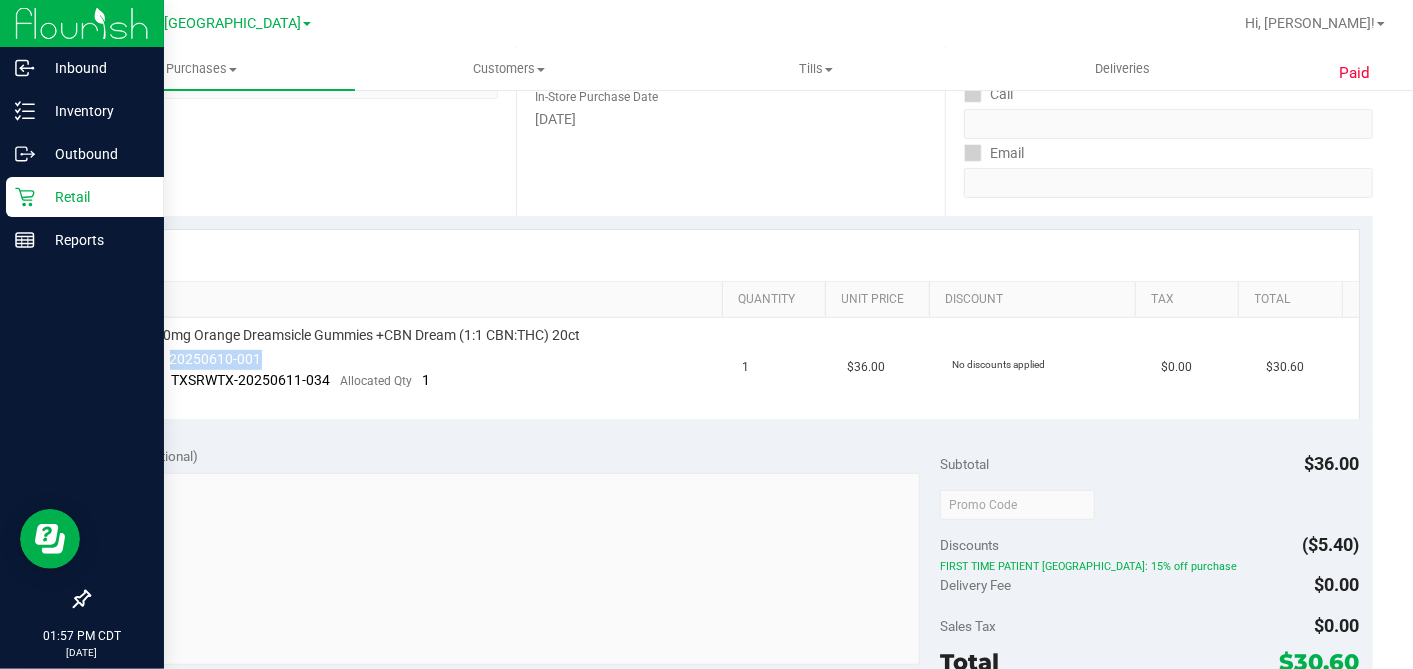 copy on "20250610-001" 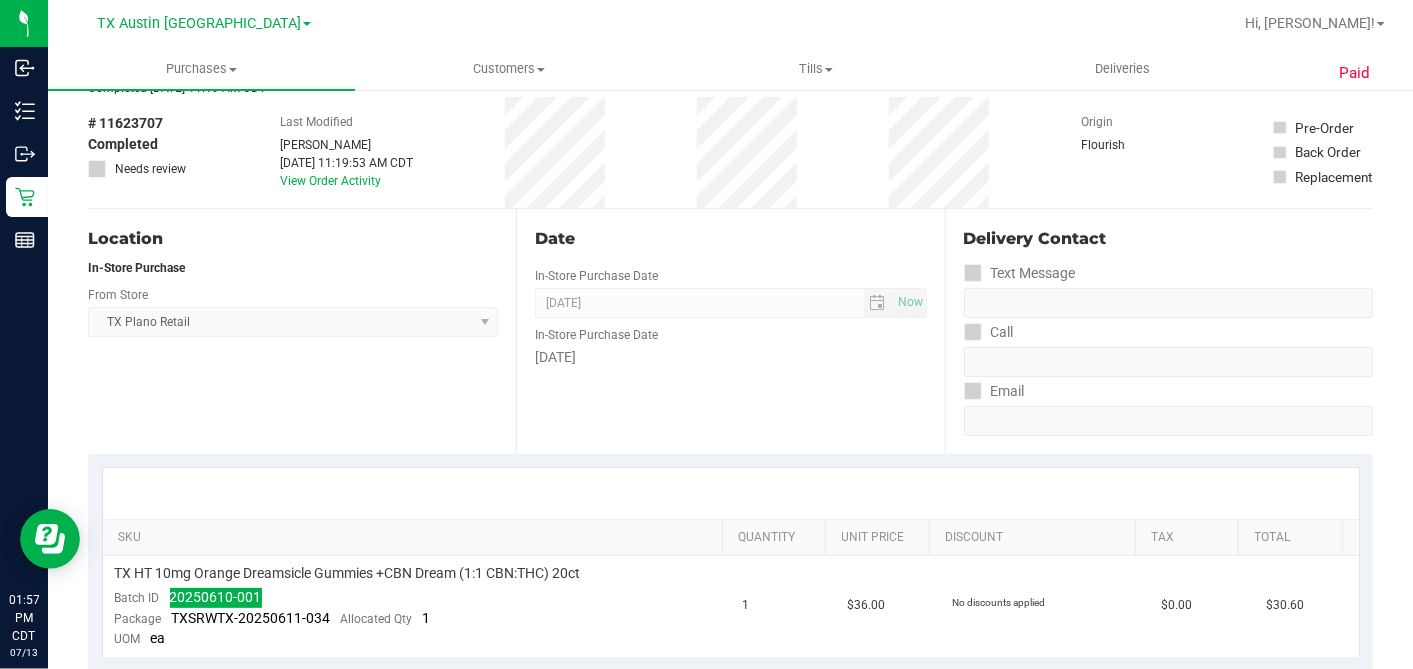 scroll, scrollTop: 0, scrollLeft: 0, axis: both 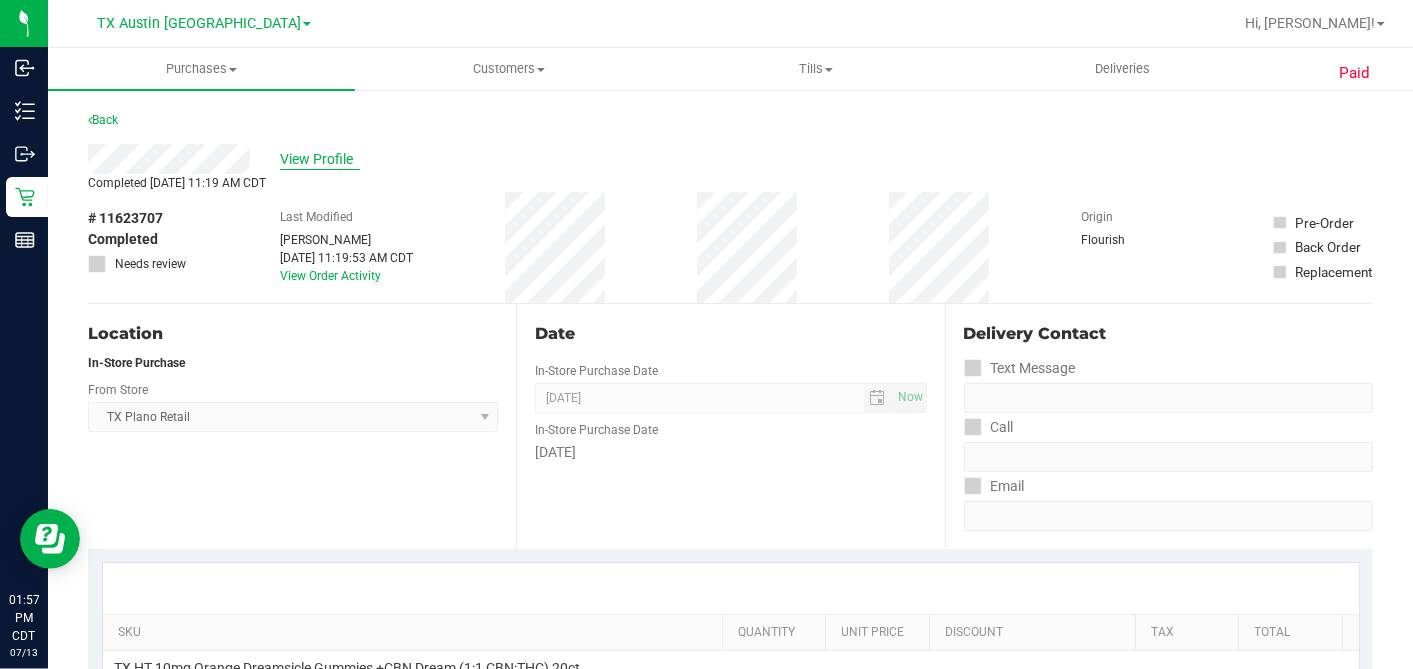 click on "View Profile" at bounding box center [320, 159] 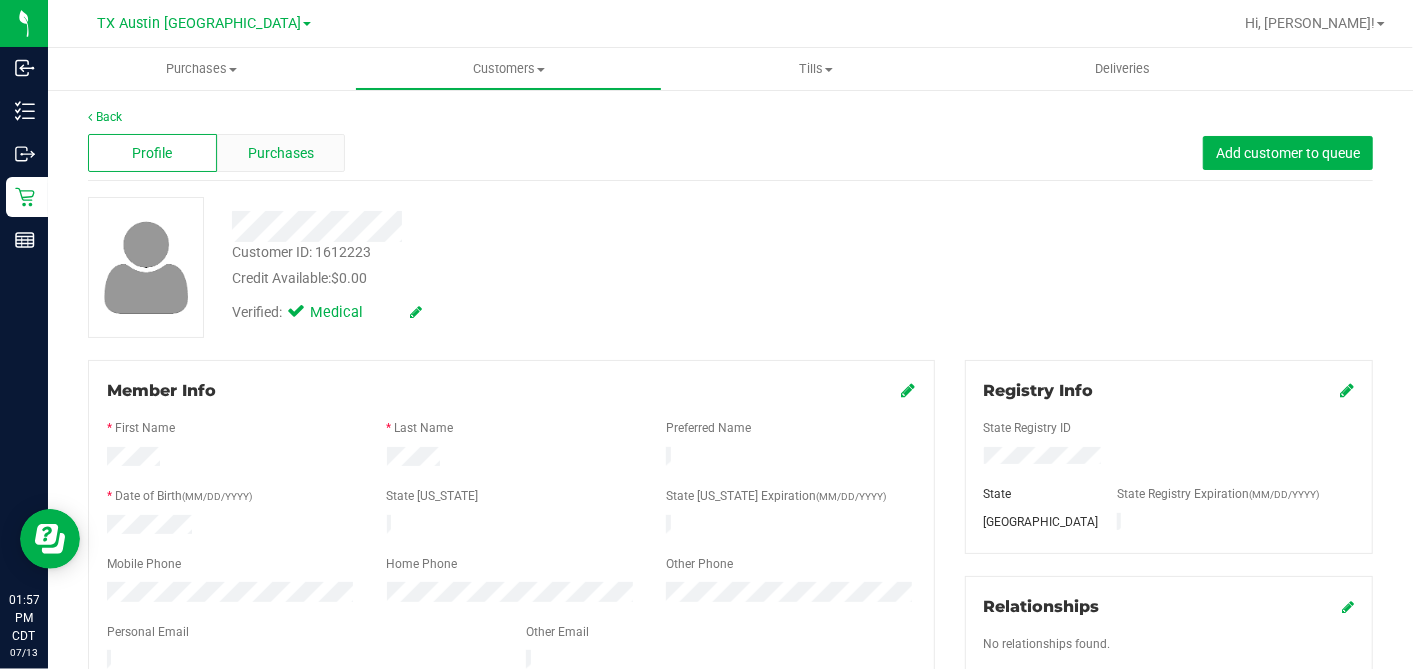 click on "Purchases" at bounding box center [281, 153] 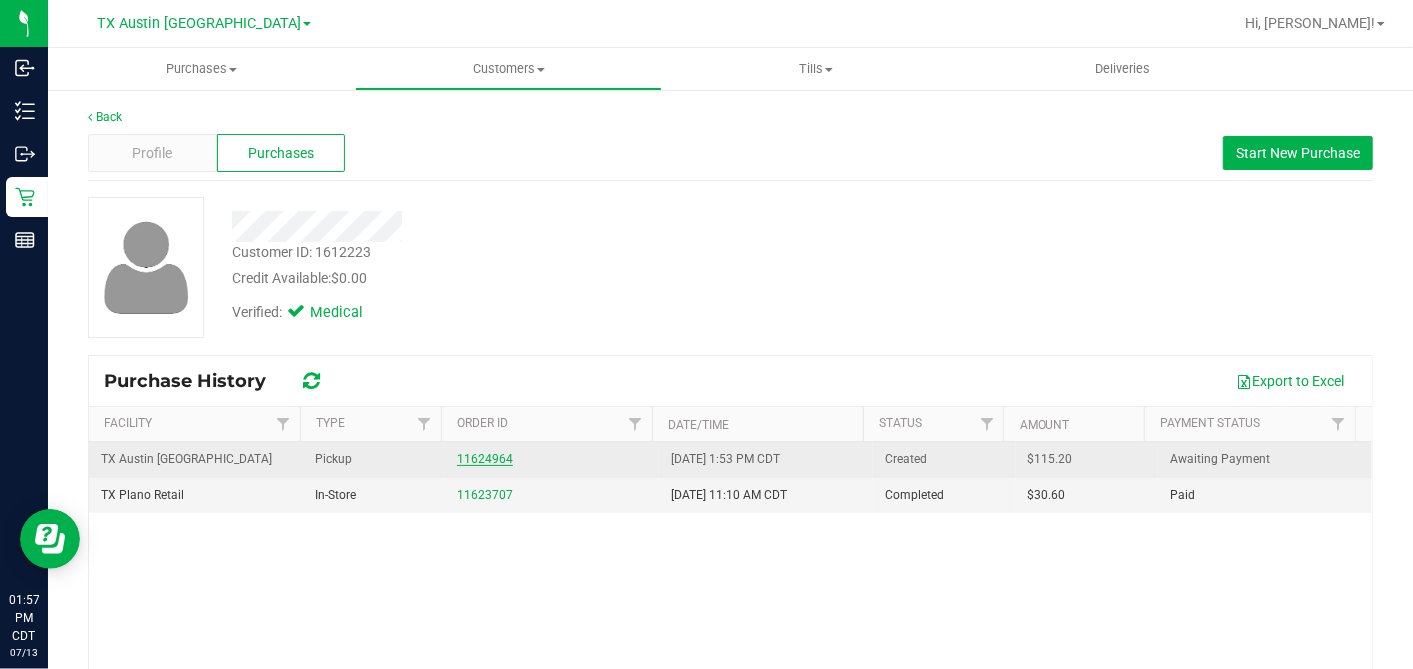 click on "11624964" at bounding box center [485, 459] 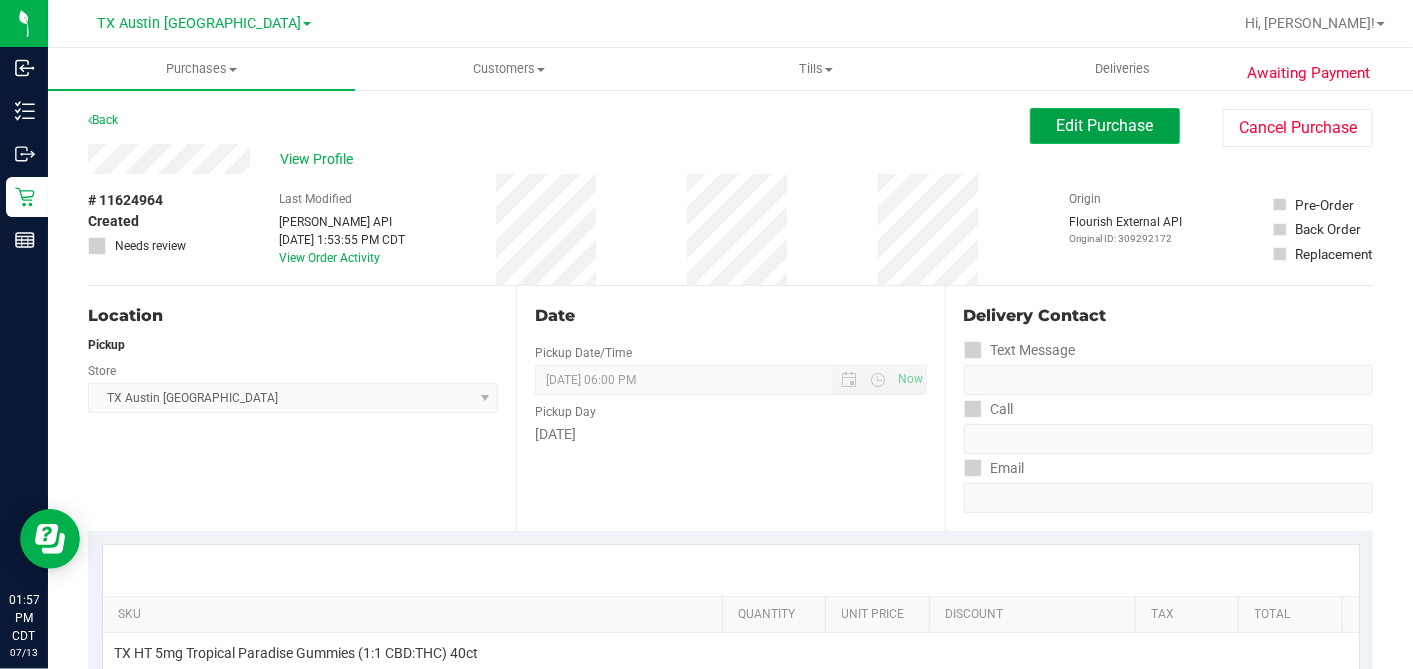 click on "Edit Purchase" at bounding box center (1105, 125) 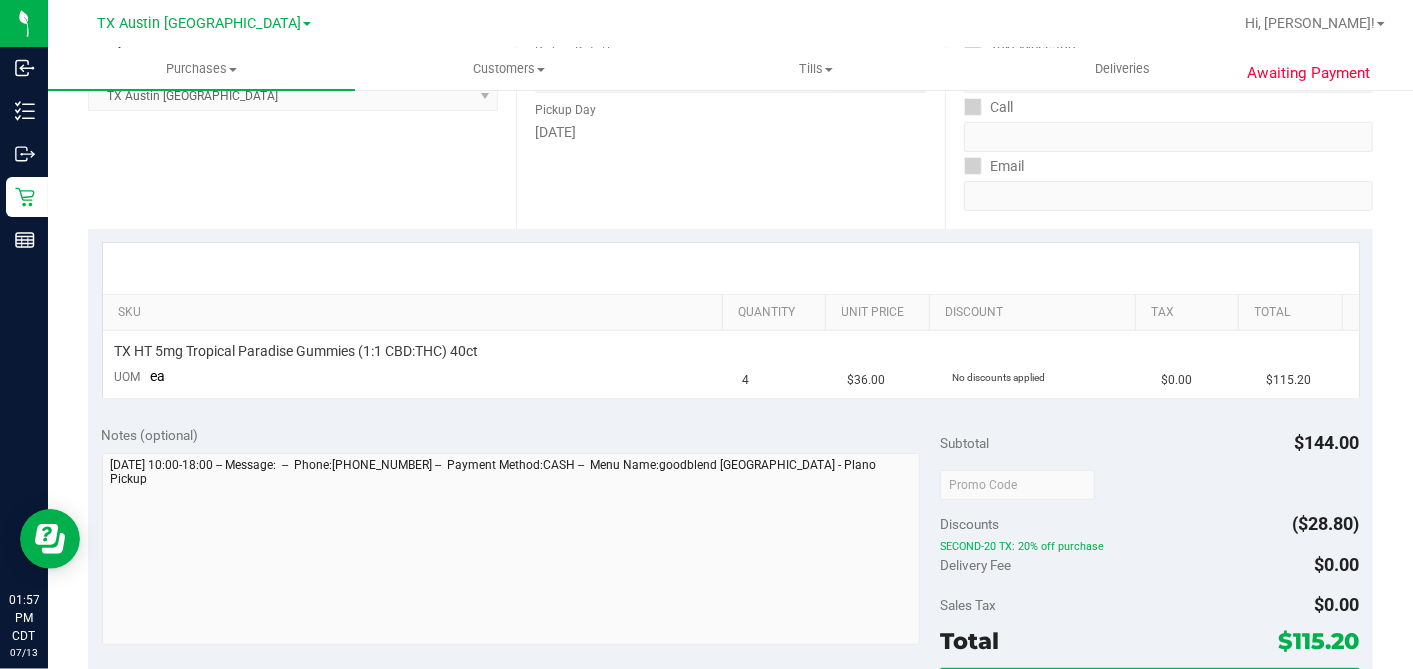 scroll, scrollTop: 333, scrollLeft: 0, axis: vertical 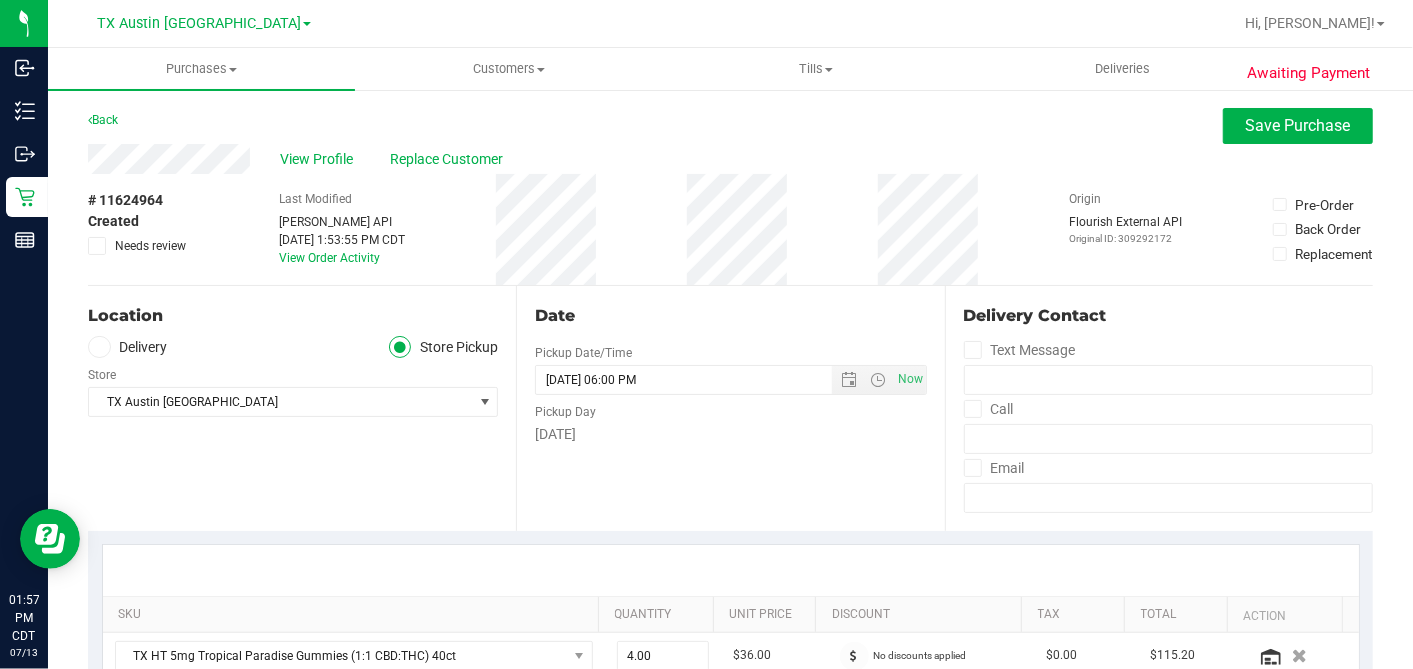 click at bounding box center [99, 347] 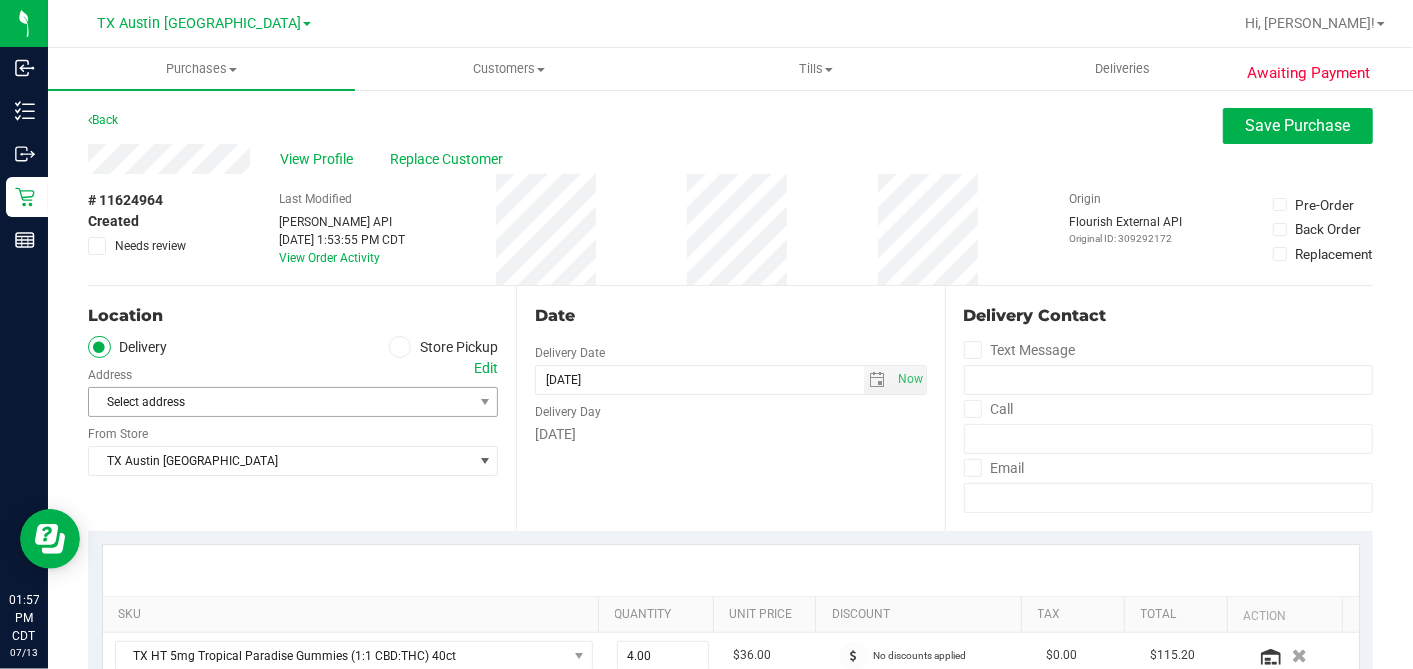 click on "Select address" at bounding box center [271, 402] 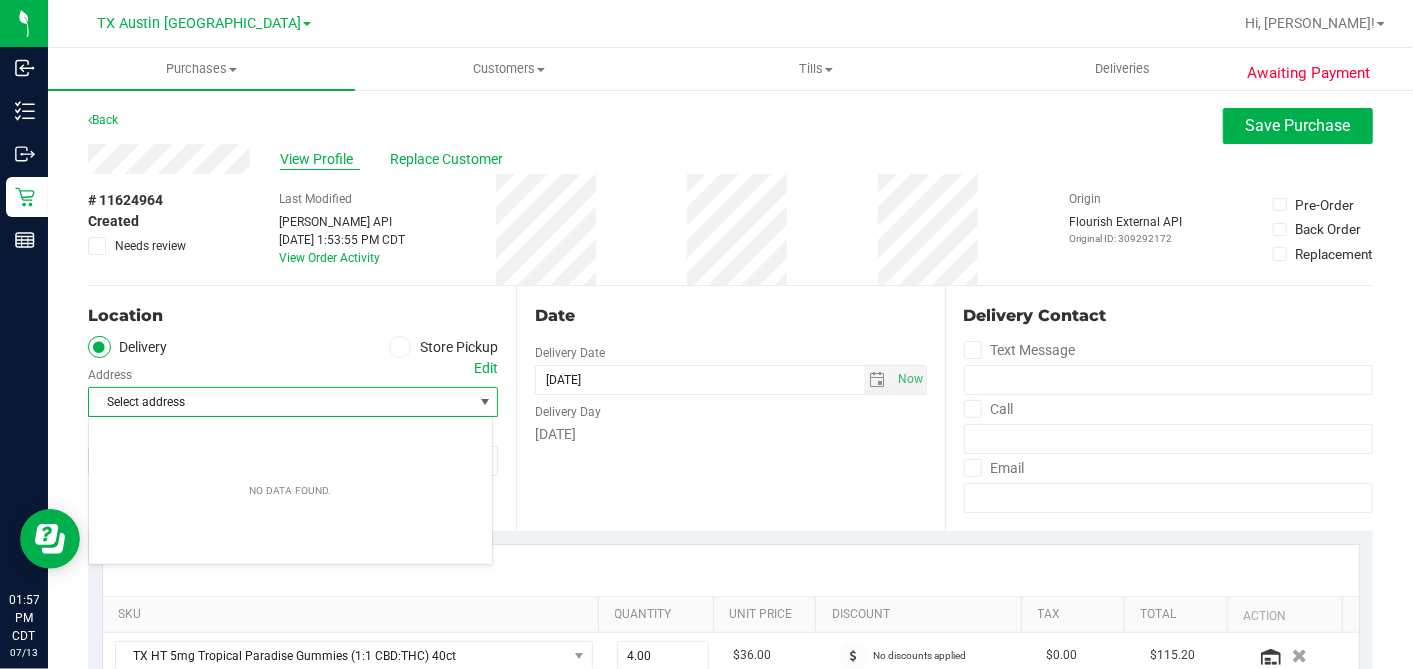 click on "View Profile" at bounding box center (320, 159) 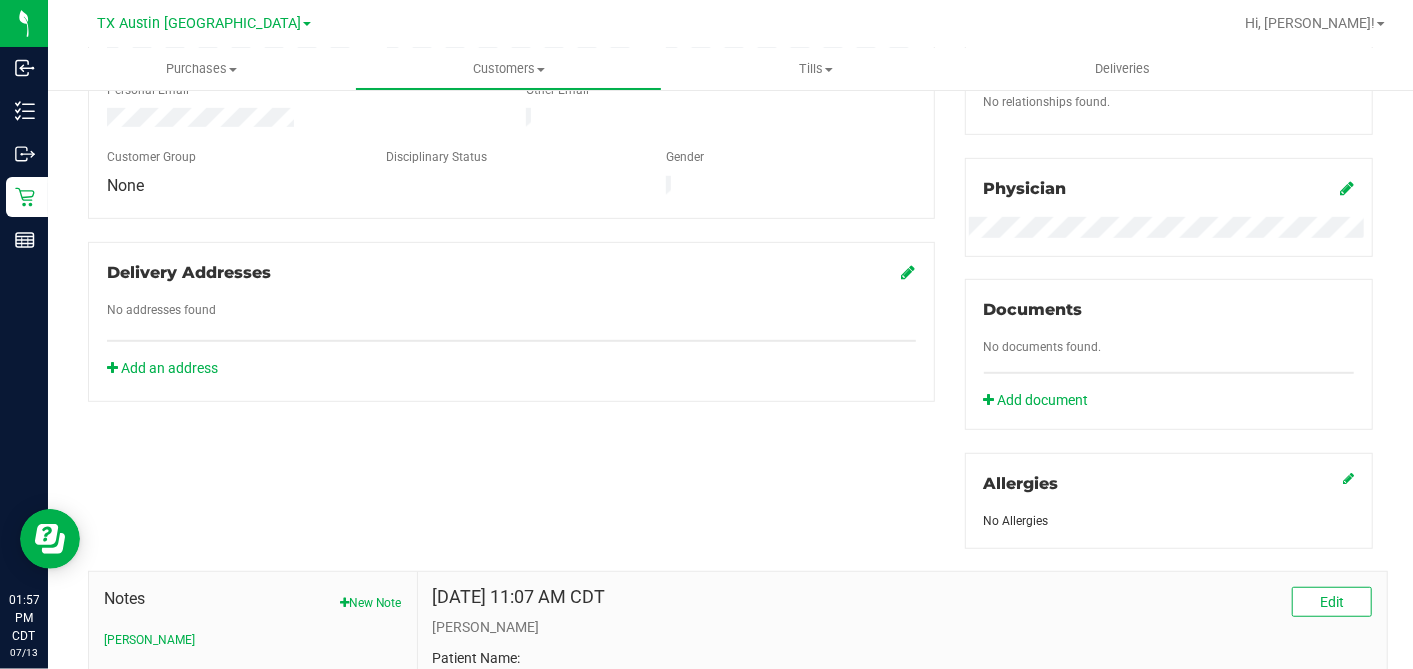 scroll, scrollTop: 555, scrollLeft: 0, axis: vertical 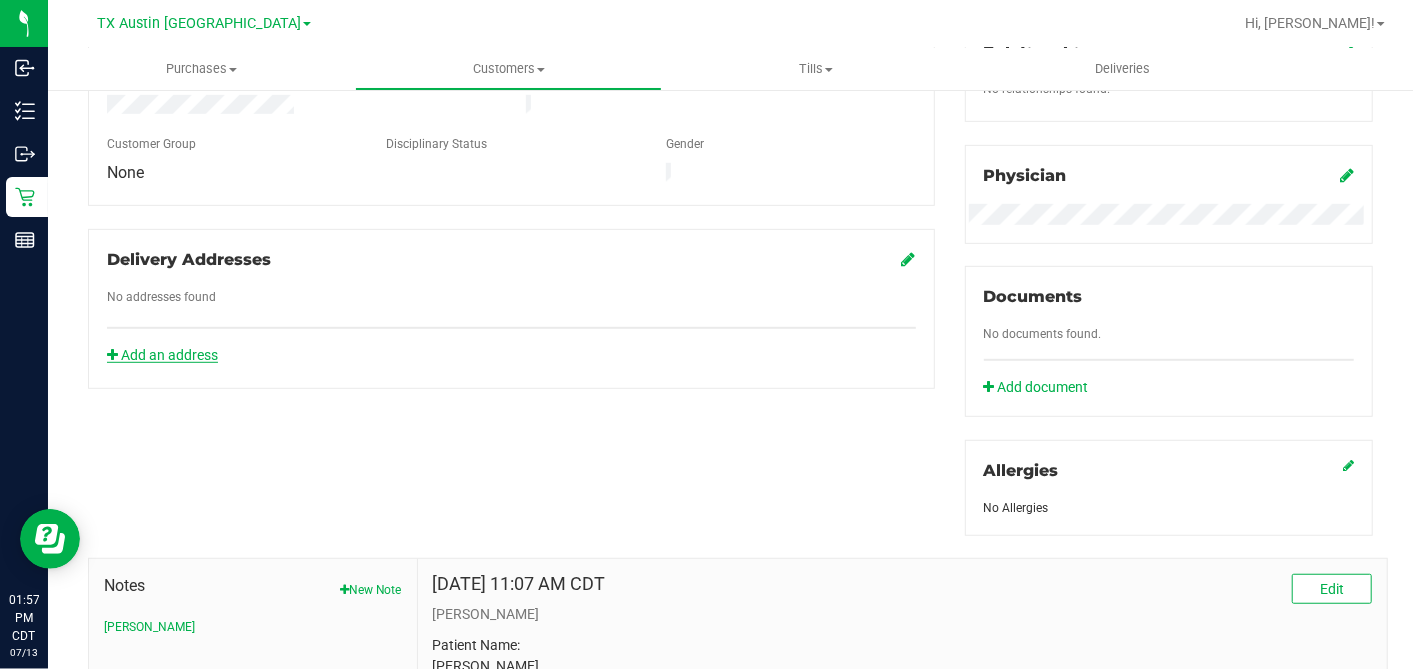 click on "Add an address" 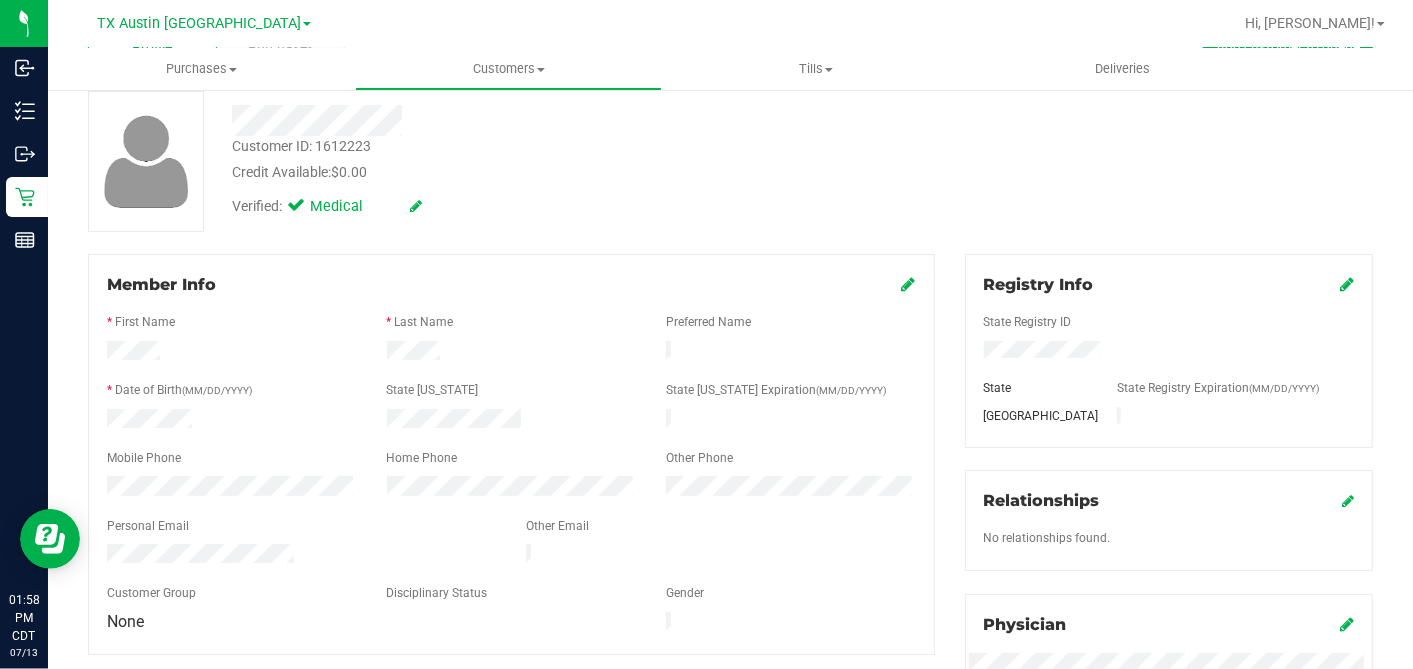 scroll, scrollTop: 0, scrollLeft: 0, axis: both 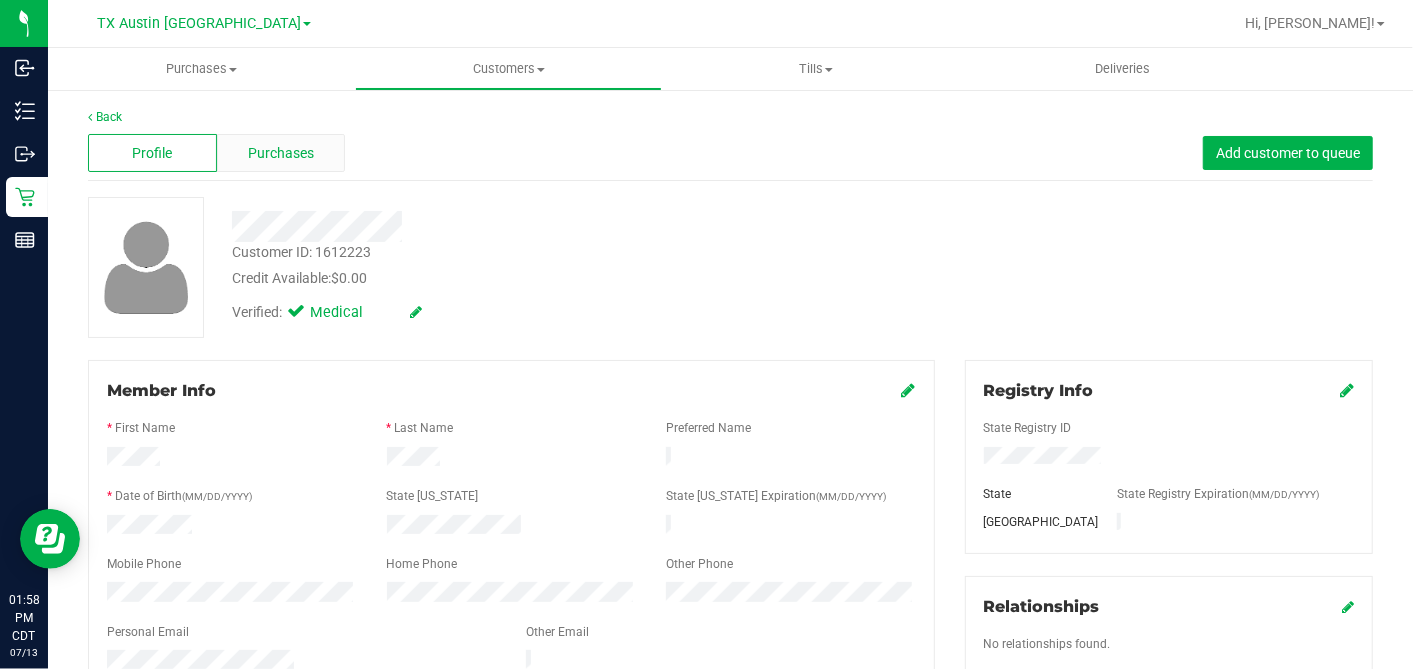 click on "Purchases" at bounding box center [281, 153] 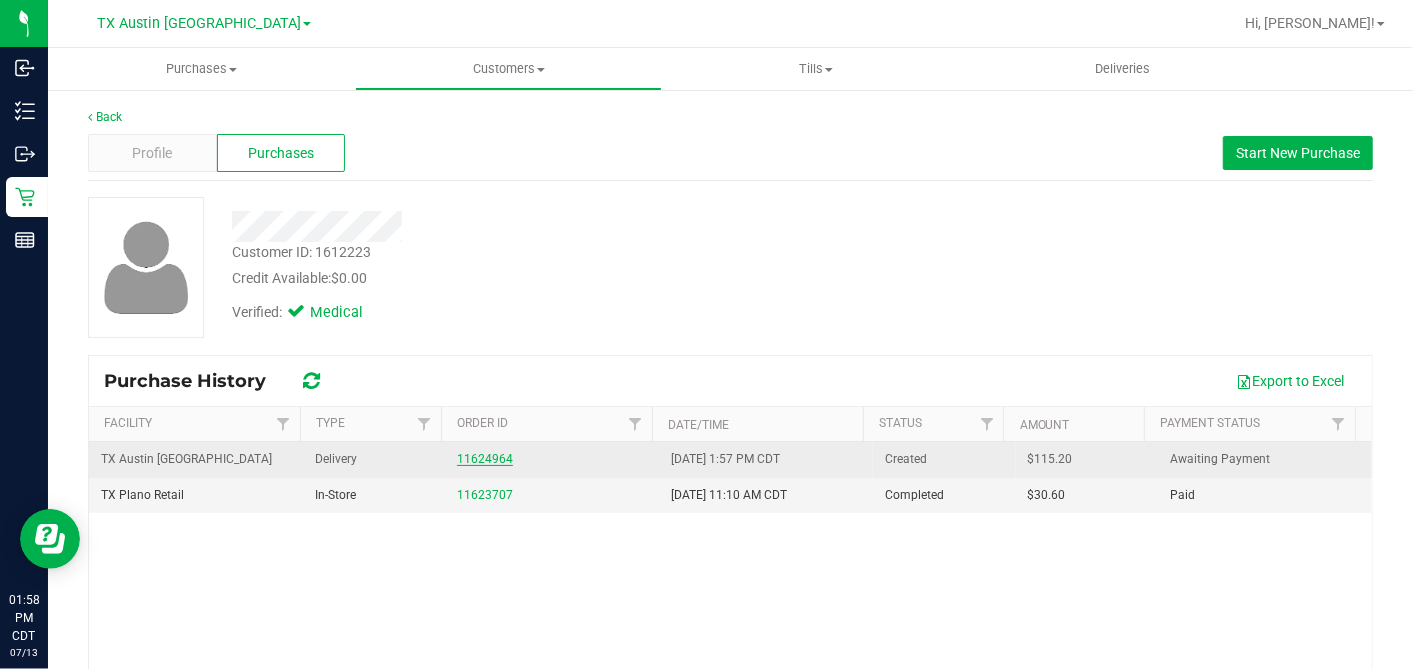 click on "11624964" at bounding box center [485, 459] 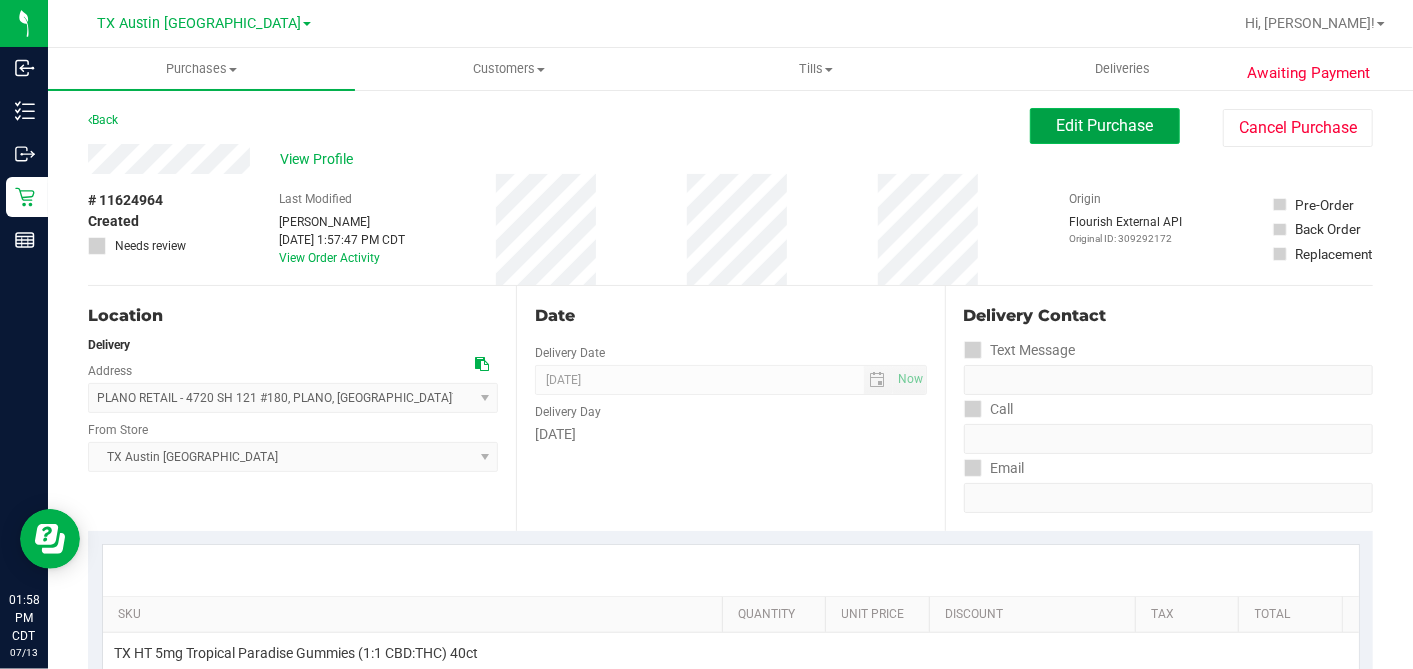 click on "Edit Purchase" at bounding box center [1105, 126] 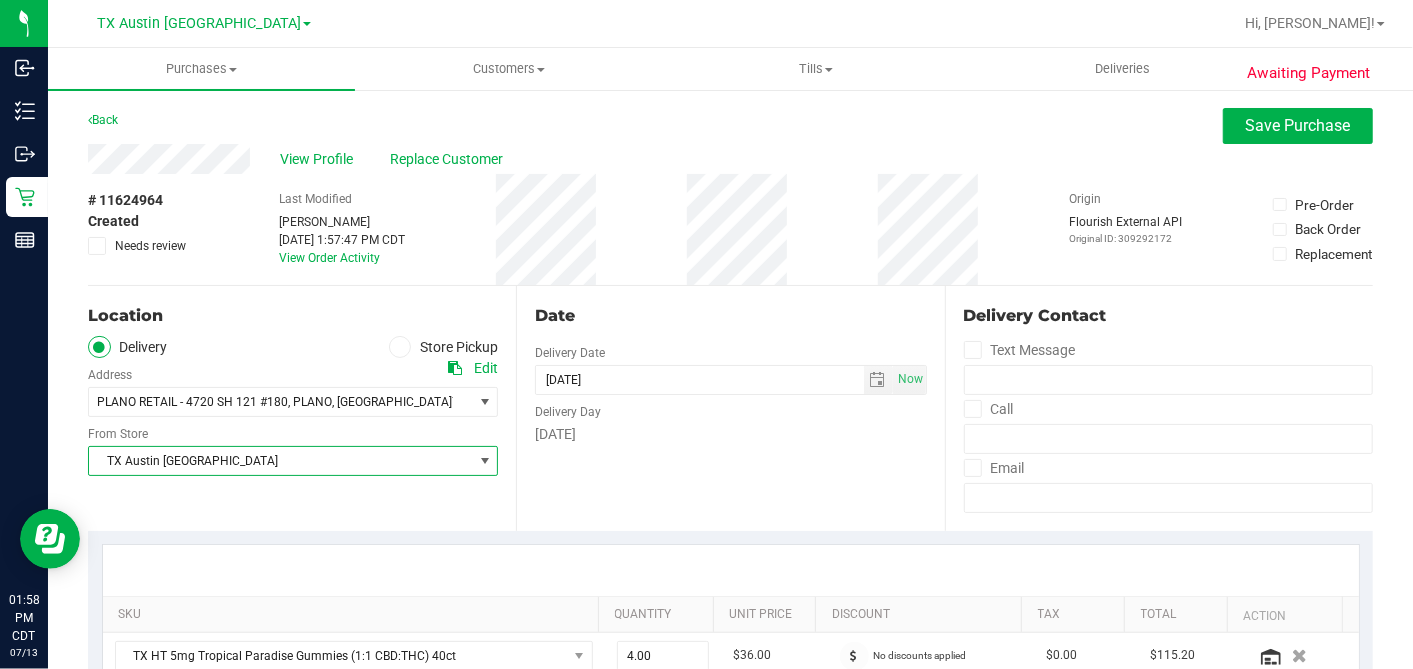 click on "TX Austin [GEOGRAPHIC_DATA]" at bounding box center [280, 461] 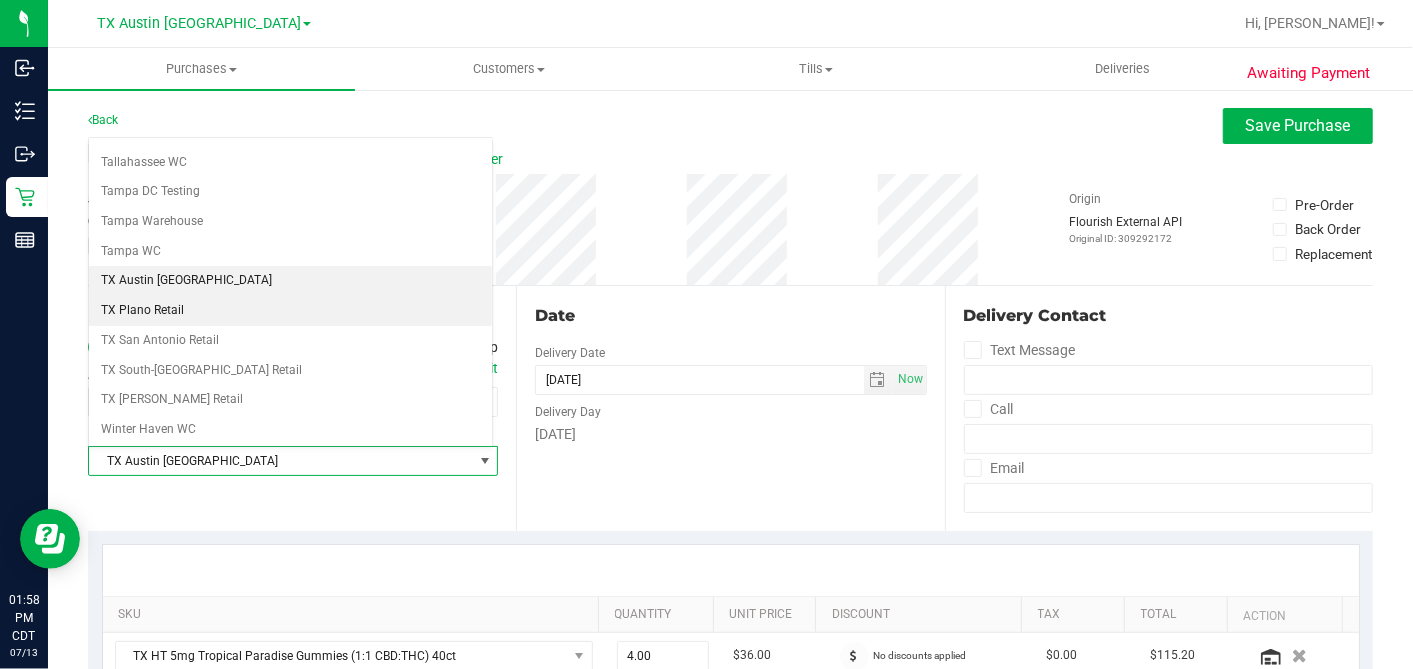 scroll, scrollTop: 1422, scrollLeft: 0, axis: vertical 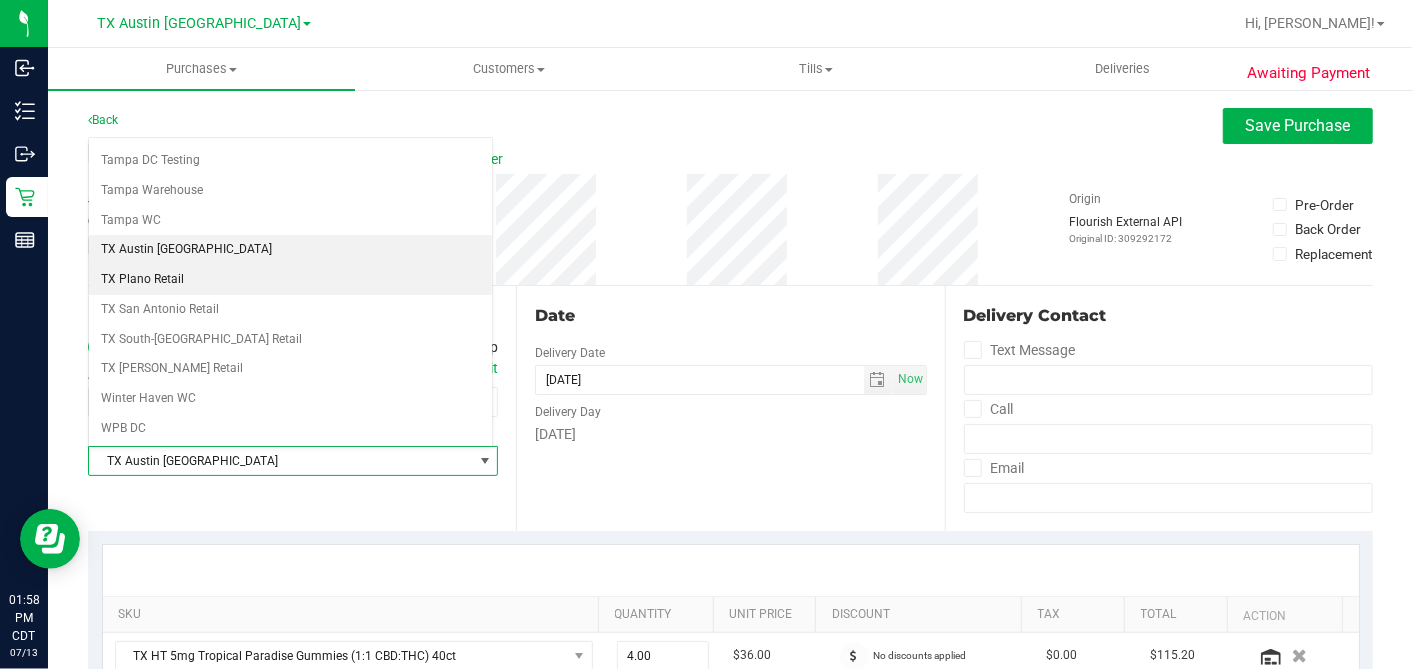 click on "TX Plano Retail" at bounding box center (290, 280) 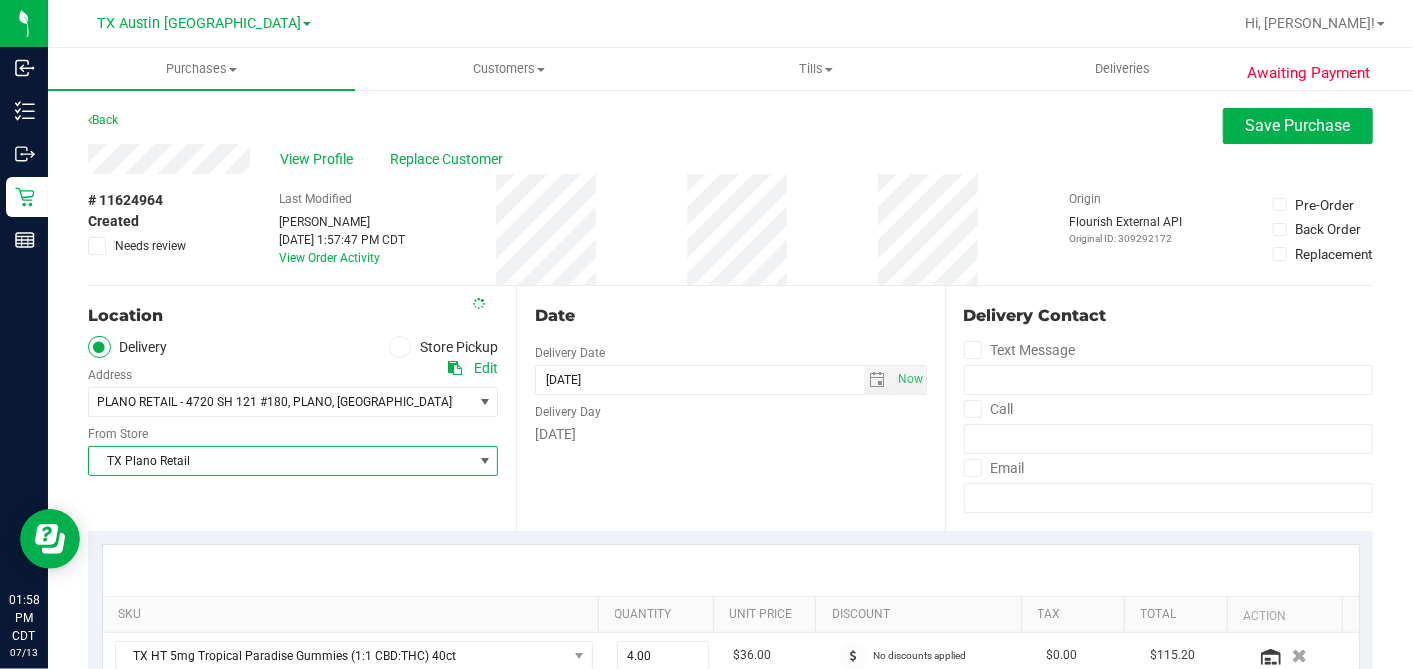 click on "Delivery Contact" at bounding box center (1168, 316) 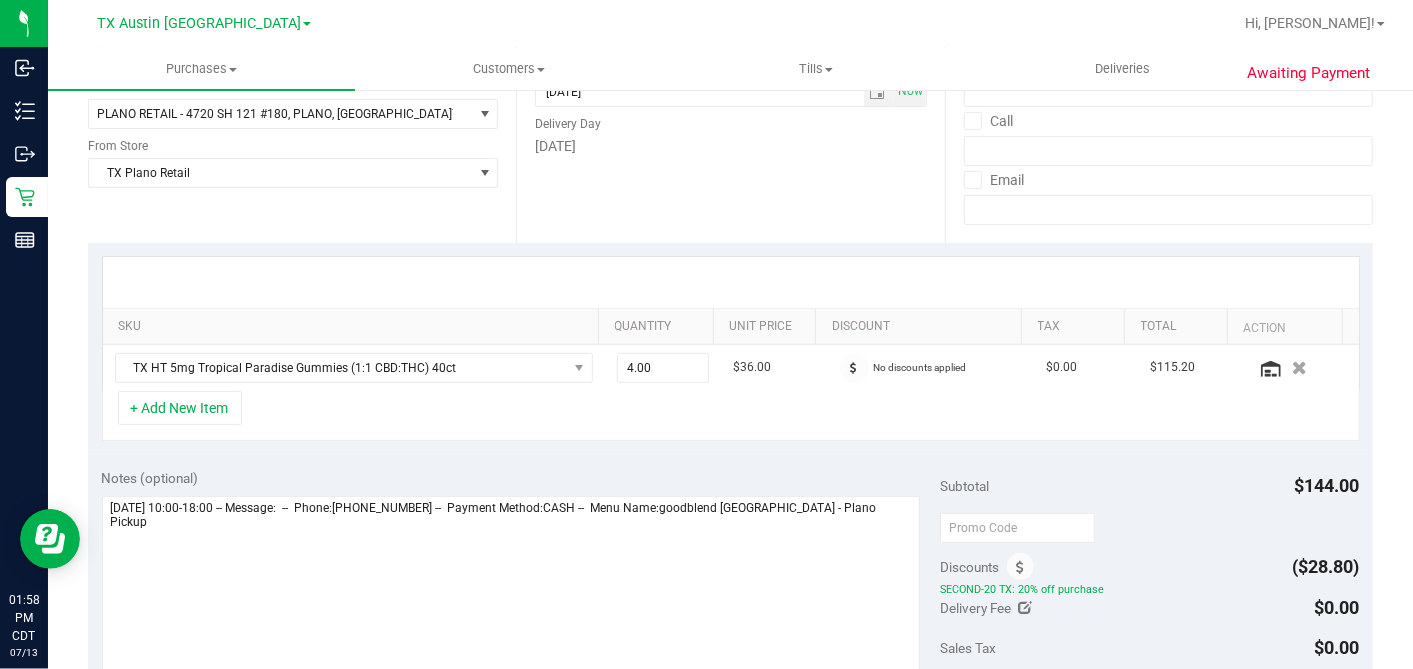 scroll, scrollTop: 333, scrollLeft: 0, axis: vertical 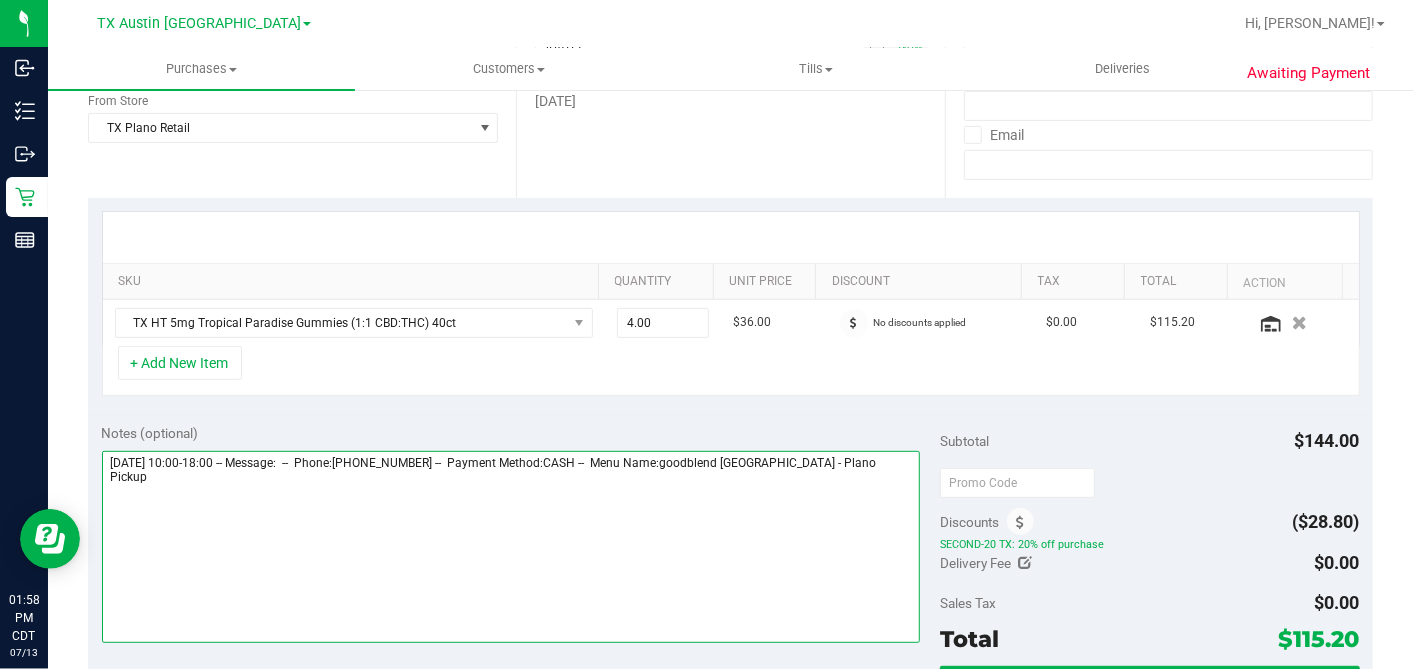 click at bounding box center (511, 547) 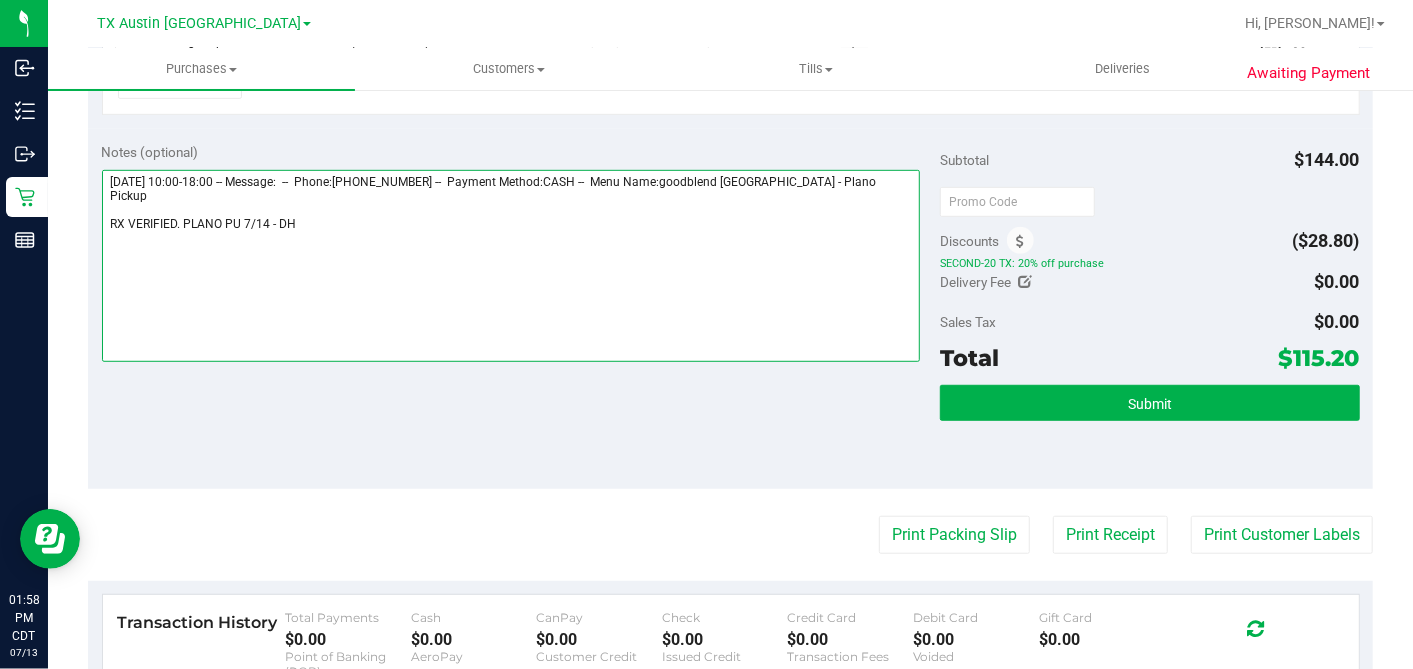 scroll, scrollTop: 666, scrollLeft: 0, axis: vertical 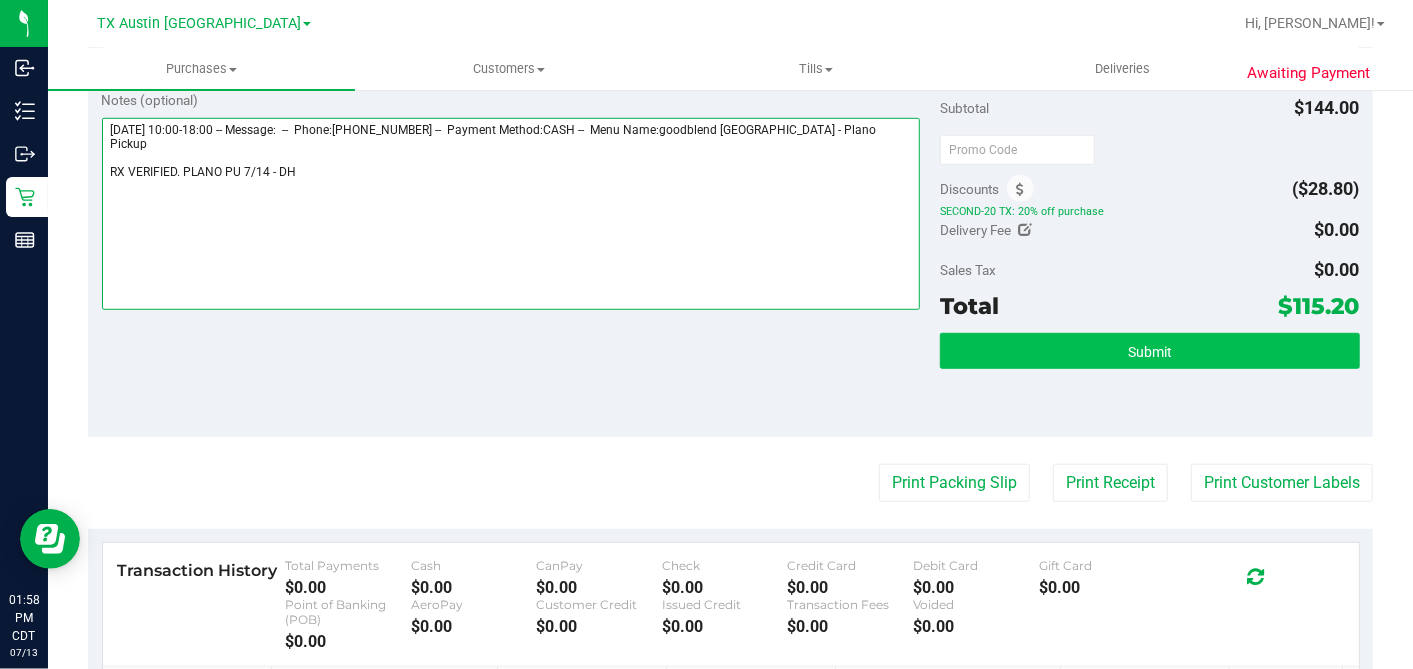 type on "Monday 07/14/2025 10:00-18:00 -- Message:  --  Phone:9046542357 --  Payment Method:CASH --  Menu Name:goodblend TX - Plano Pickup
RX VERIFIED. PLANO PU 7/14 - DH" 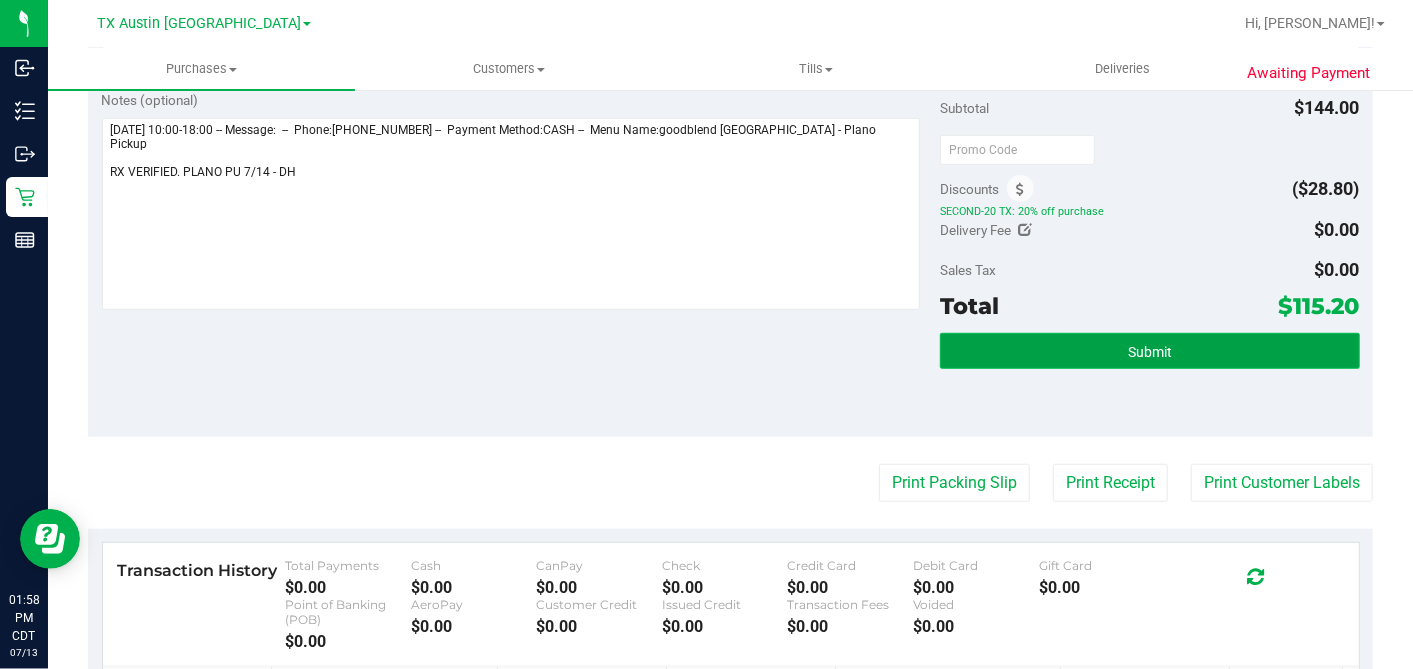 click on "Submit" at bounding box center [1149, 351] 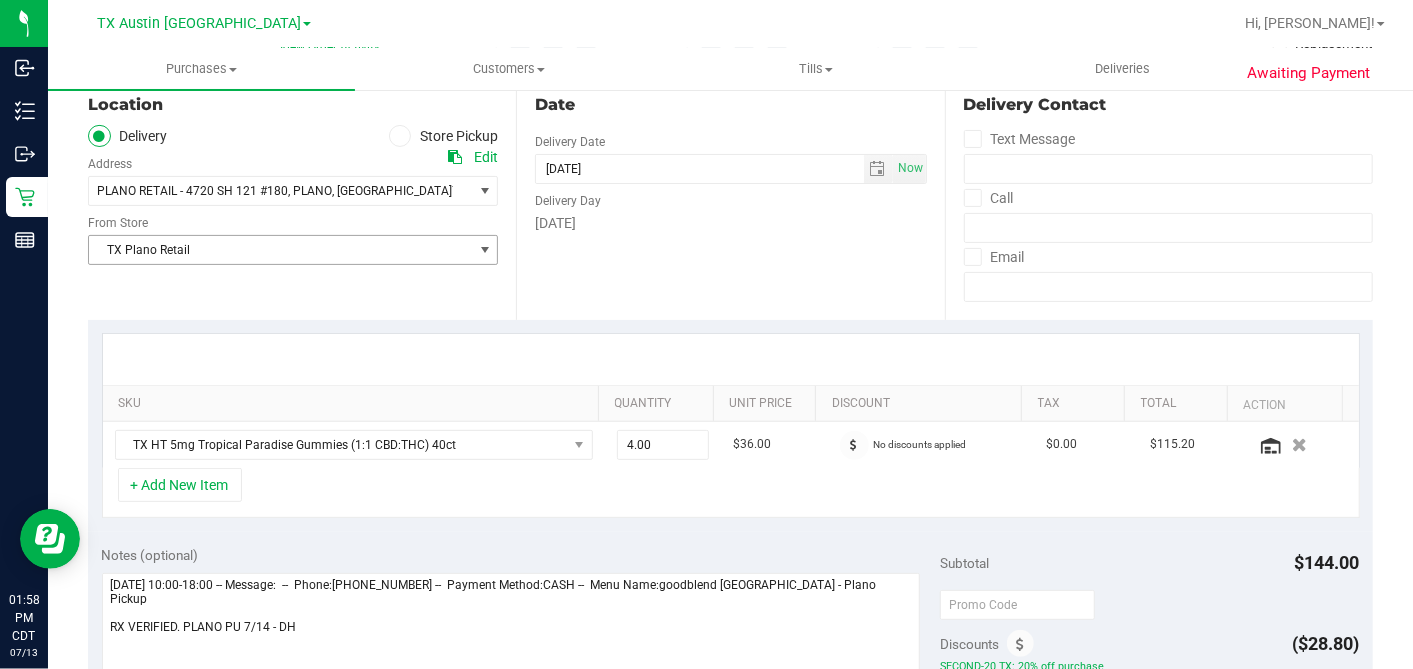scroll, scrollTop: 111, scrollLeft: 0, axis: vertical 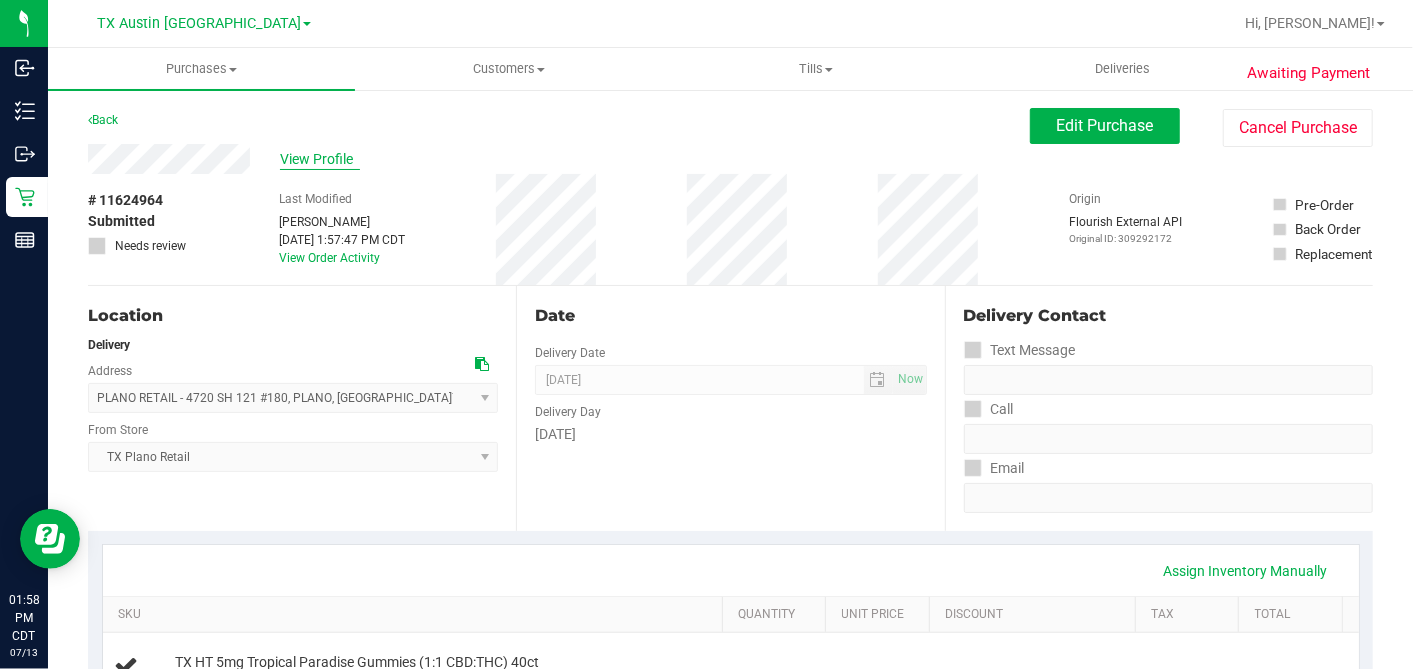 click on "View Profile" at bounding box center [320, 159] 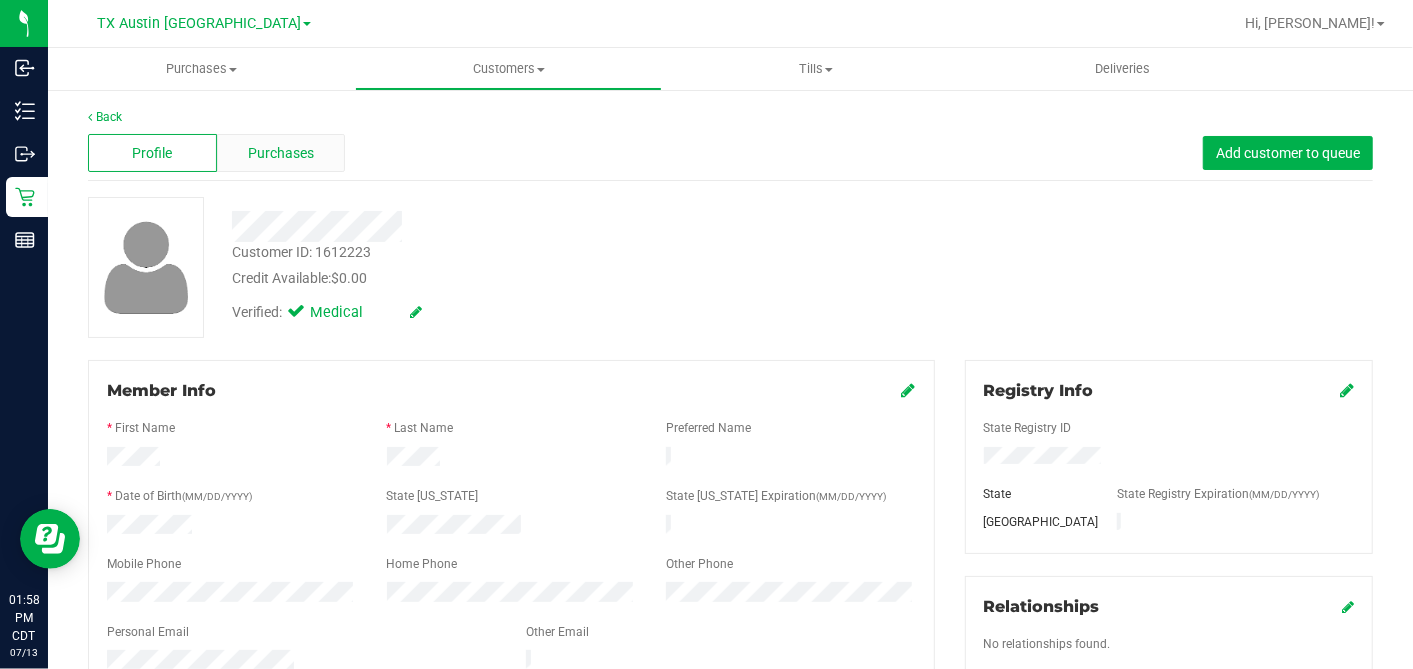click on "Purchases" at bounding box center [281, 153] 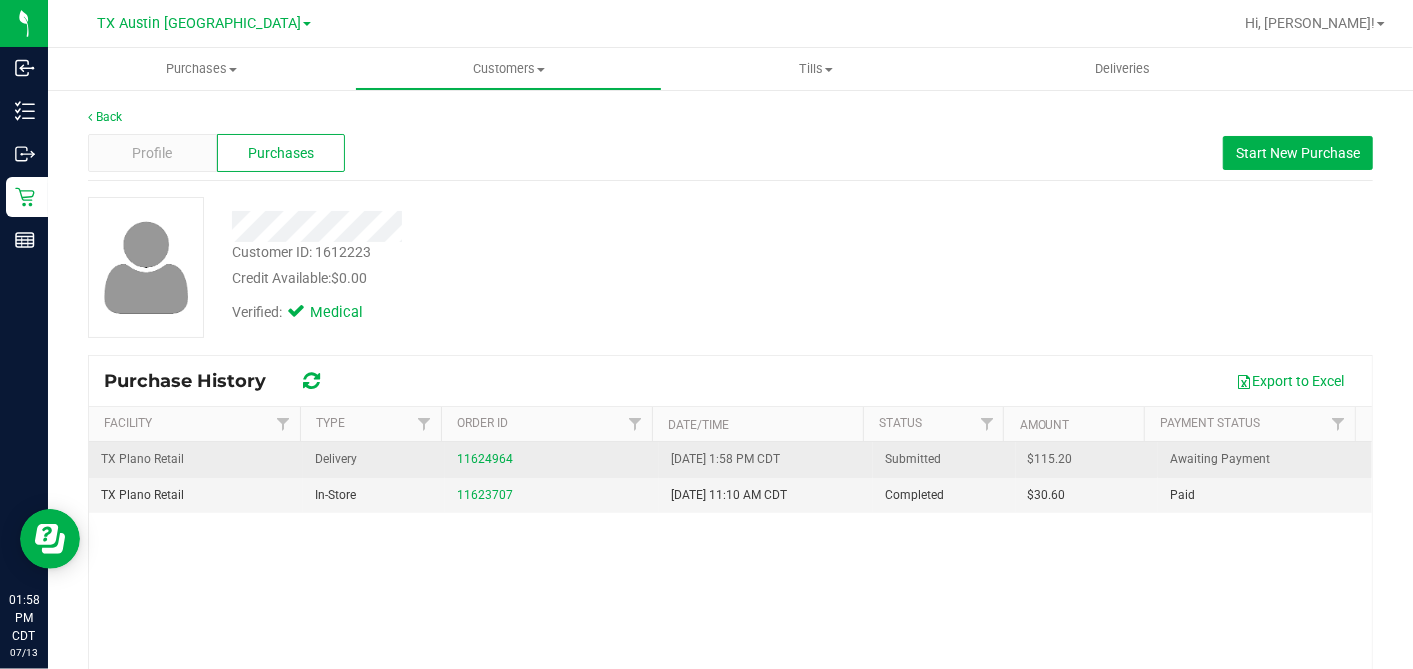 click on "$115.20" at bounding box center (1050, 459) 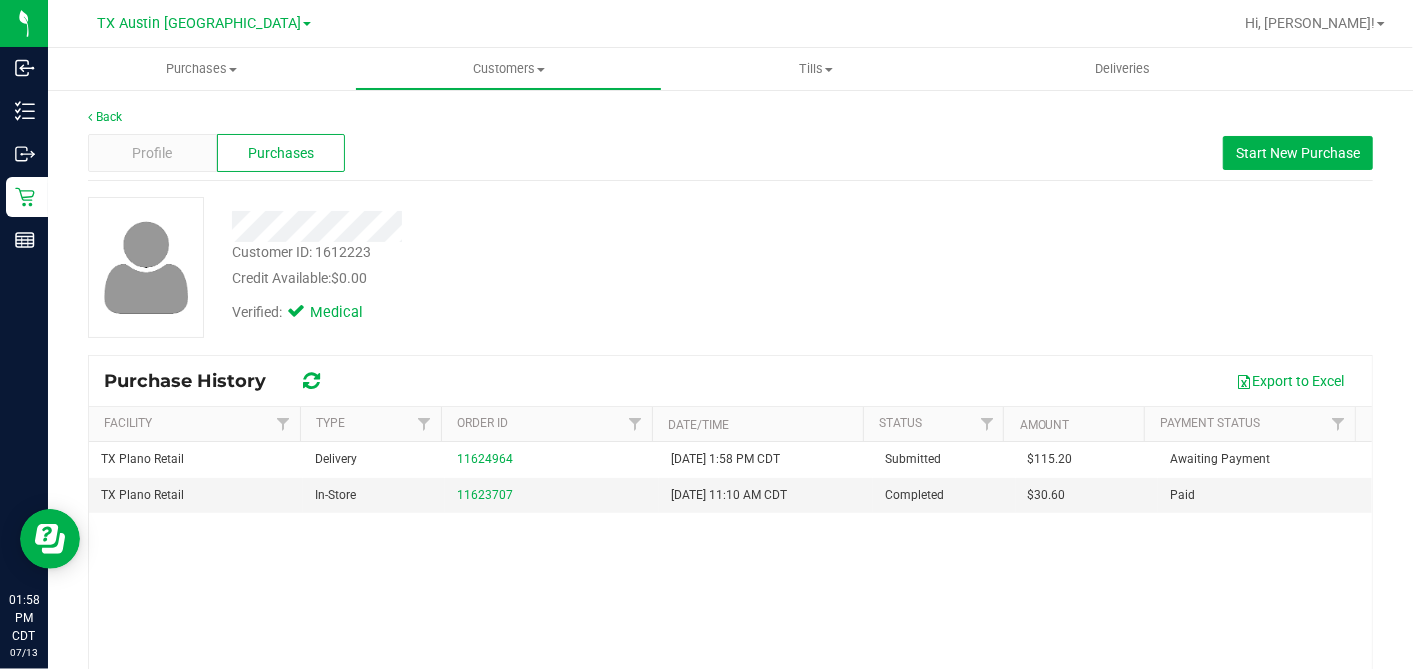 copy on "115.20" 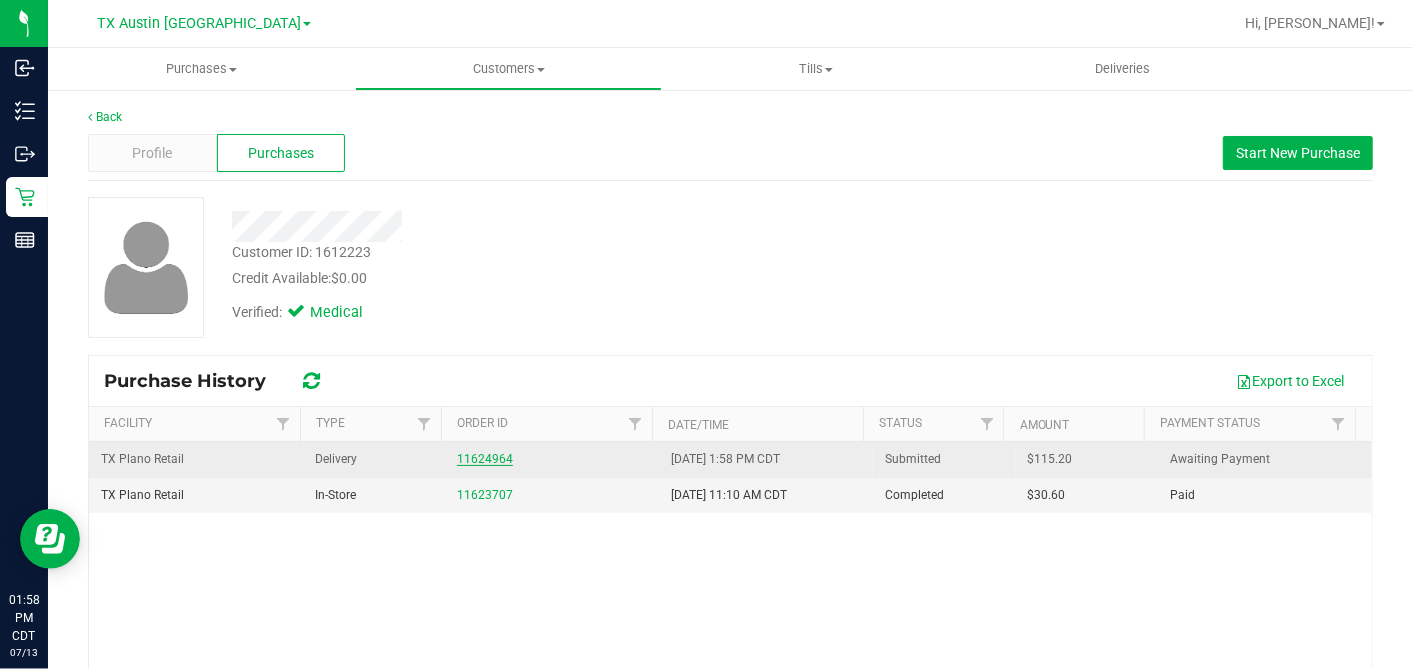 click on "11624964" at bounding box center [485, 459] 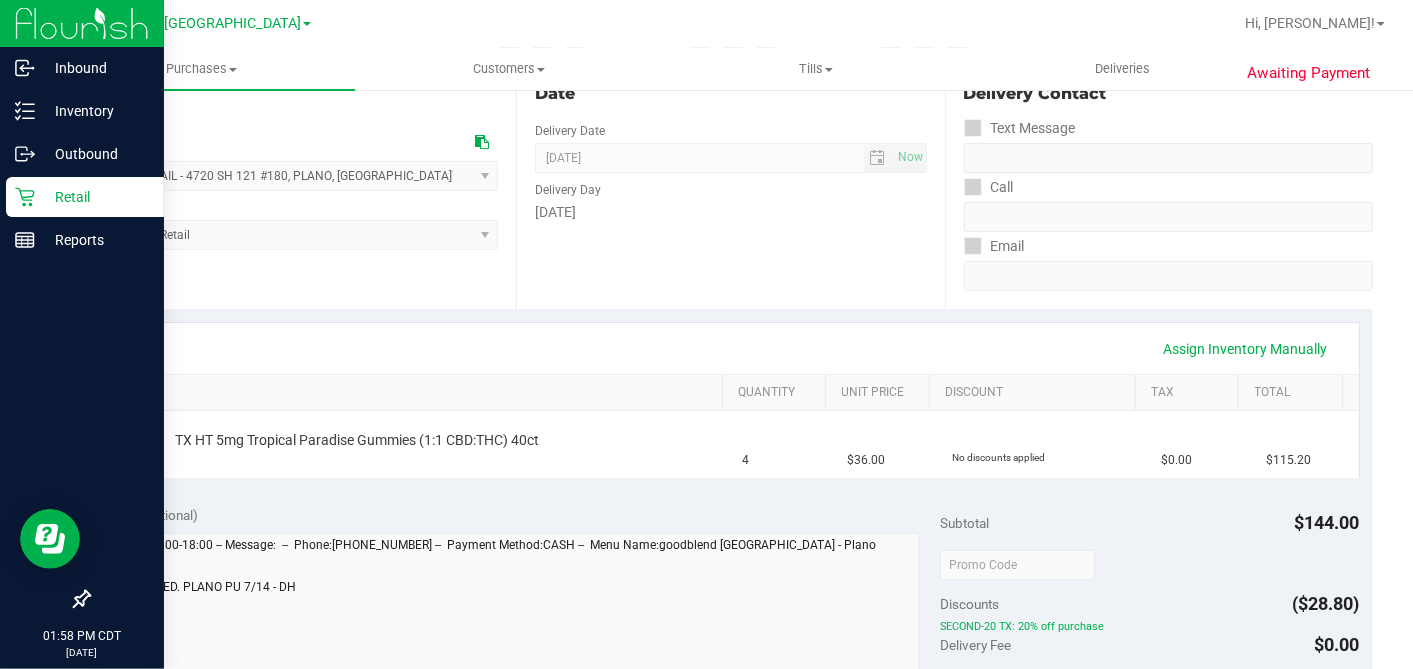 scroll, scrollTop: 0, scrollLeft: 0, axis: both 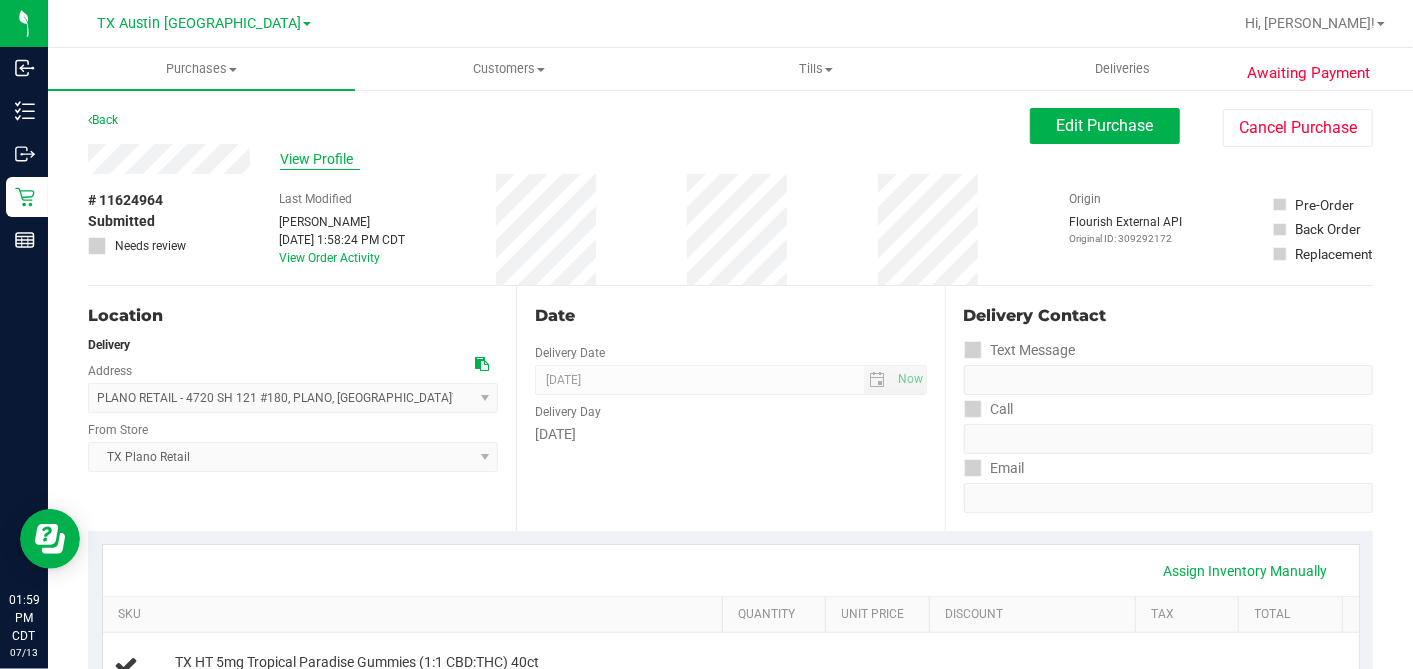 click on "View Profile" at bounding box center (320, 159) 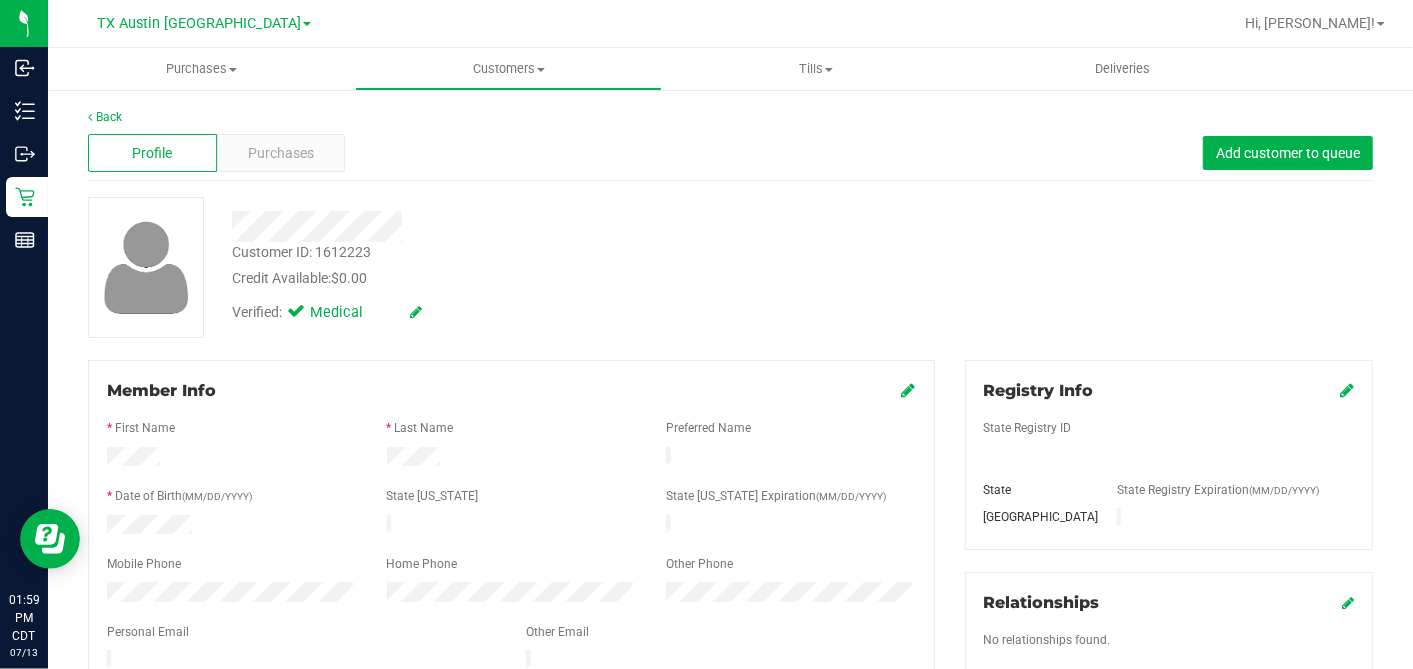 click on "Purchases" at bounding box center [281, 153] 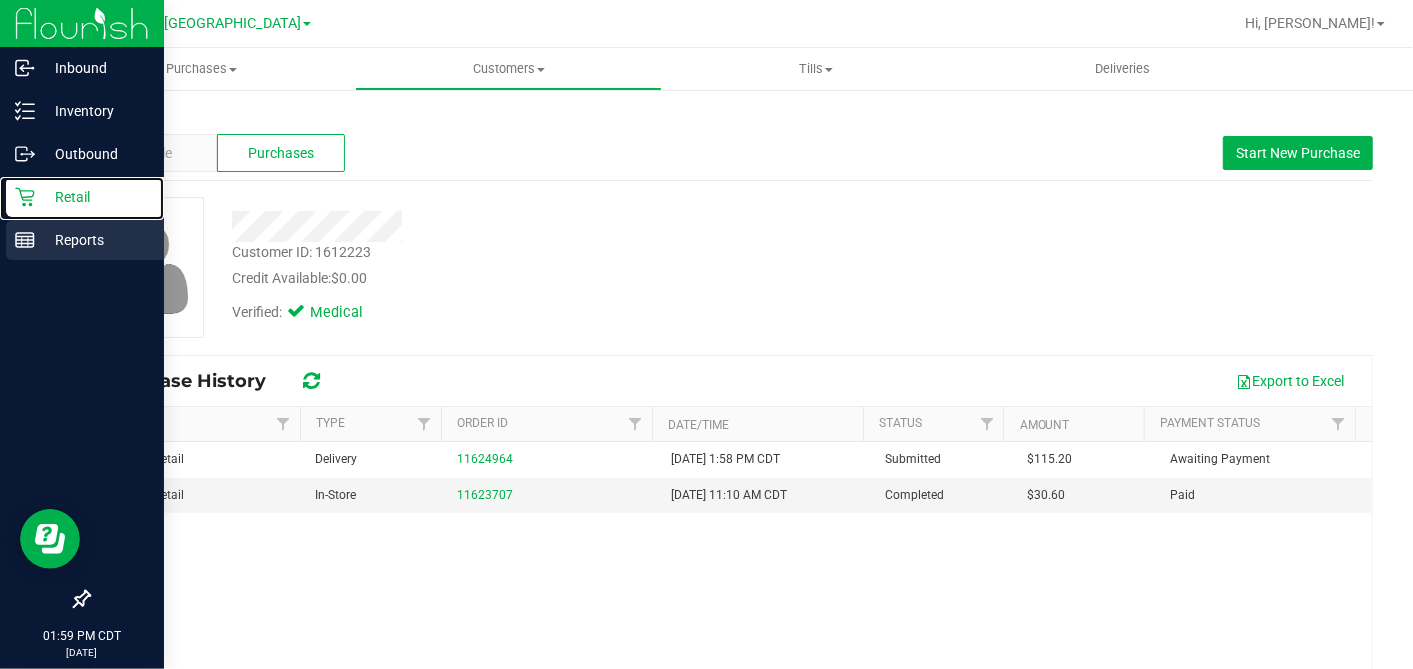 drag, startPoint x: 47, startPoint y: 194, endPoint x: 105, endPoint y: 222, distance: 64.40497 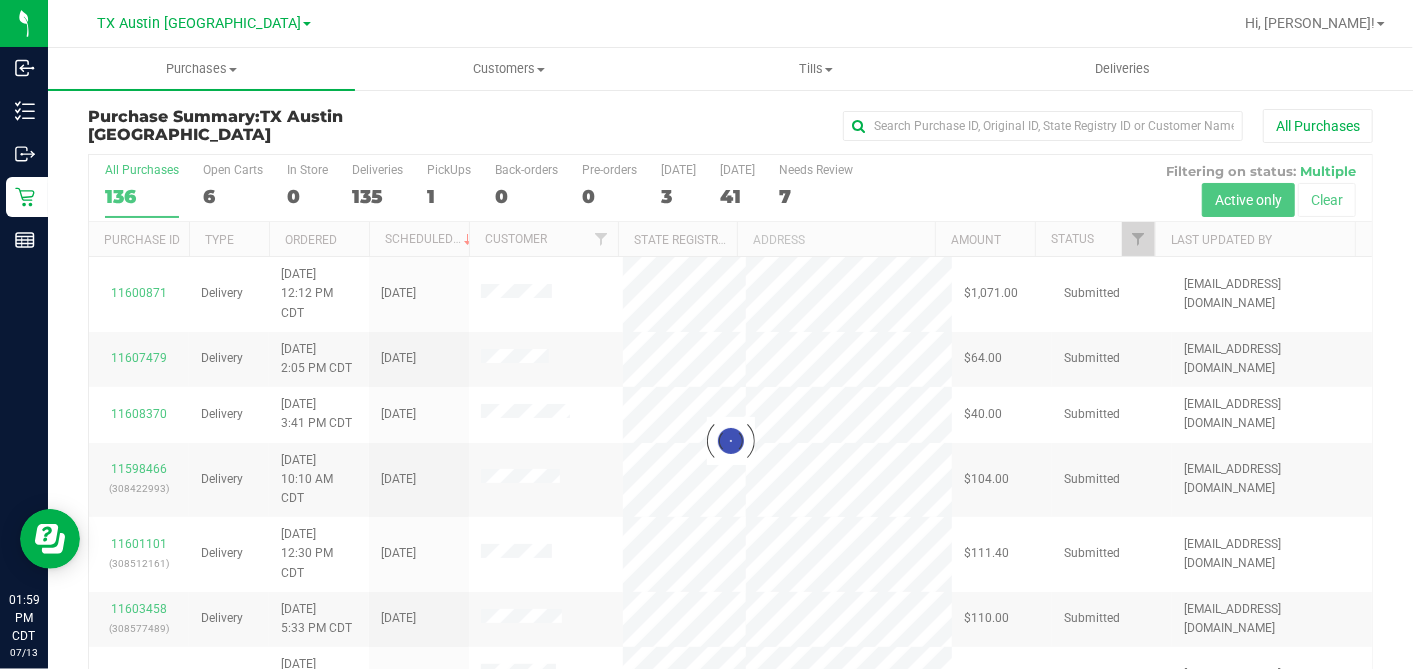 click at bounding box center (730, 440) 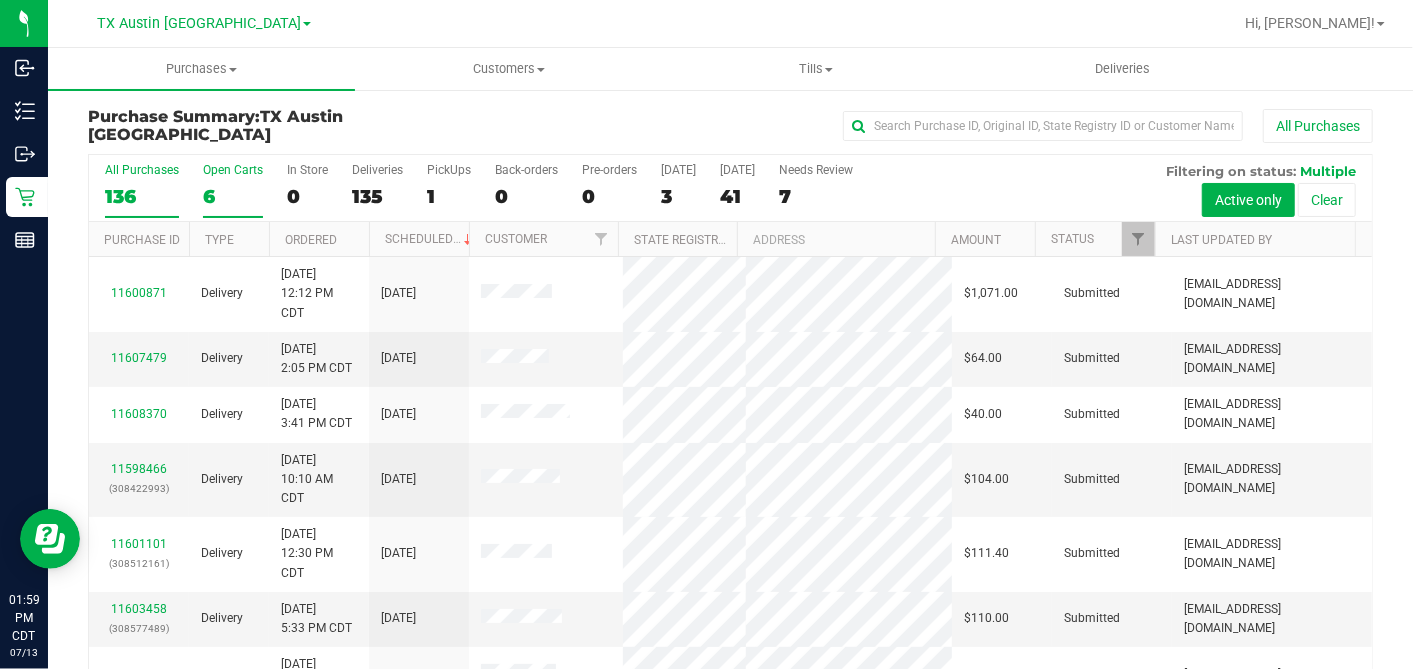 click on "6" at bounding box center (233, 196) 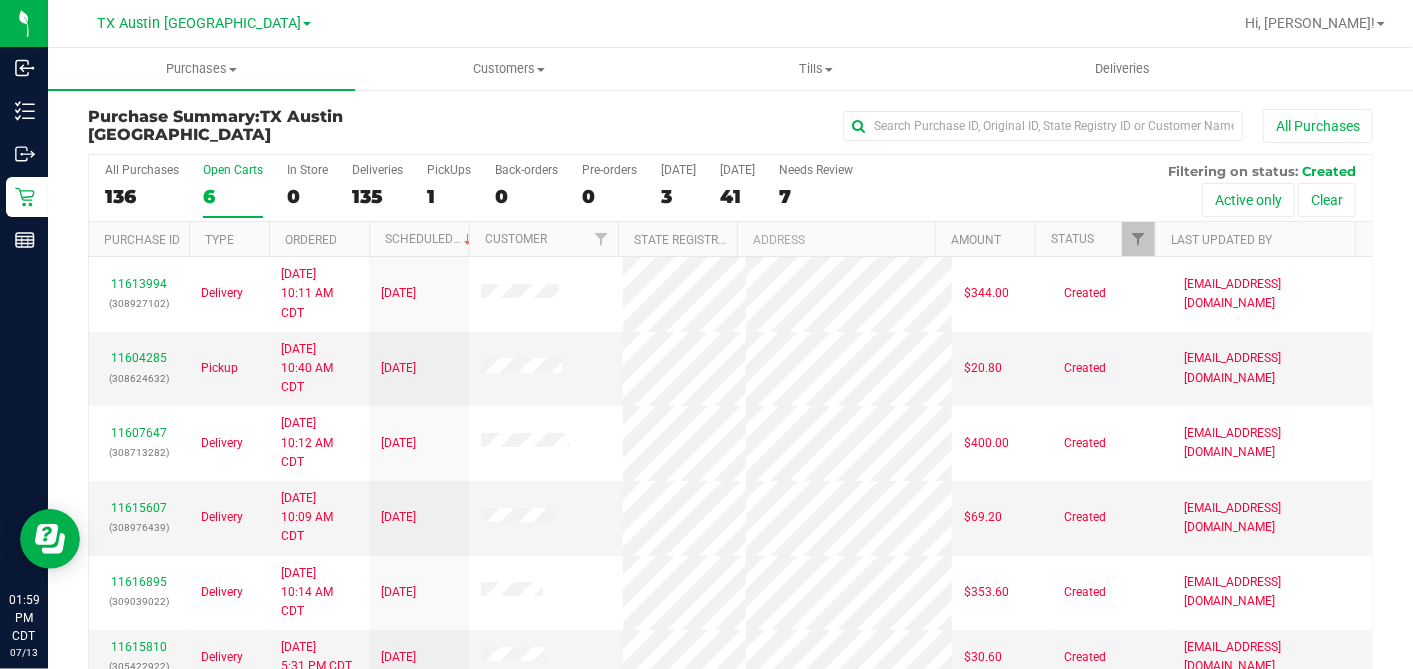 click on "Ordered" at bounding box center (319, 239) 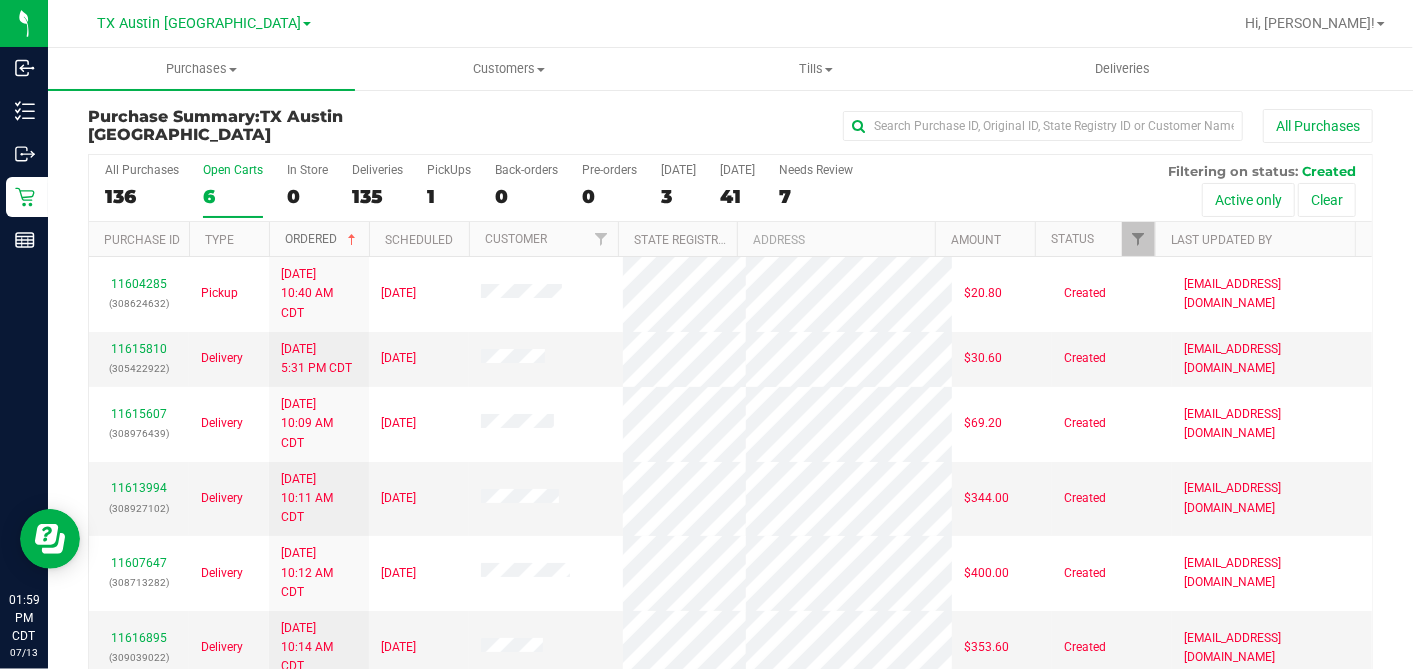 click at bounding box center (352, 240) 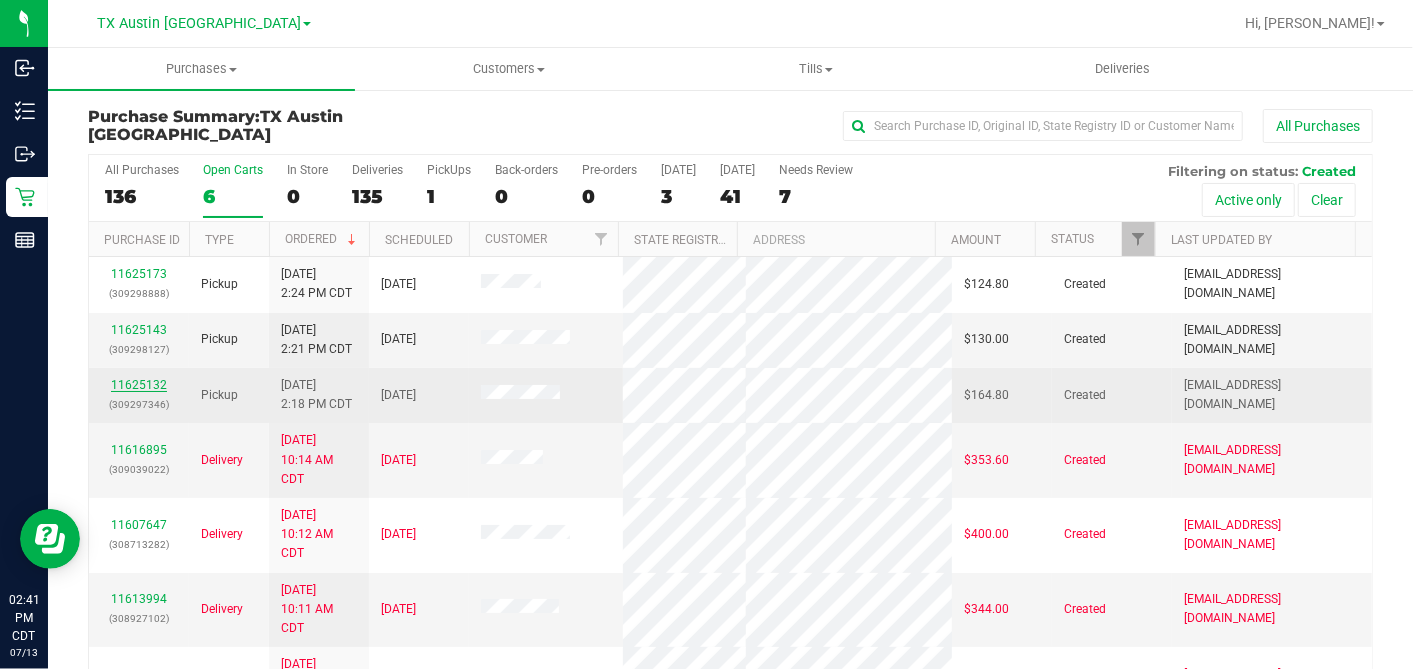 click on "11625132" at bounding box center [139, 385] 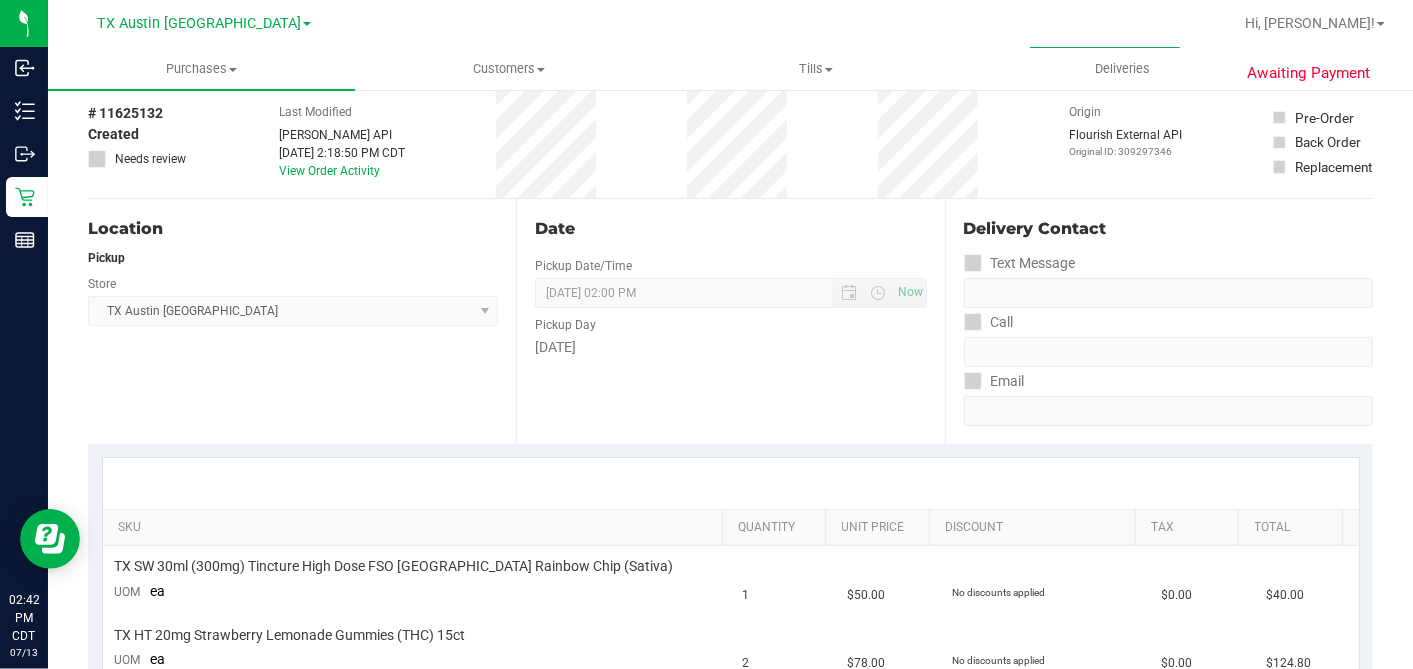 scroll, scrollTop: 0, scrollLeft: 0, axis: both 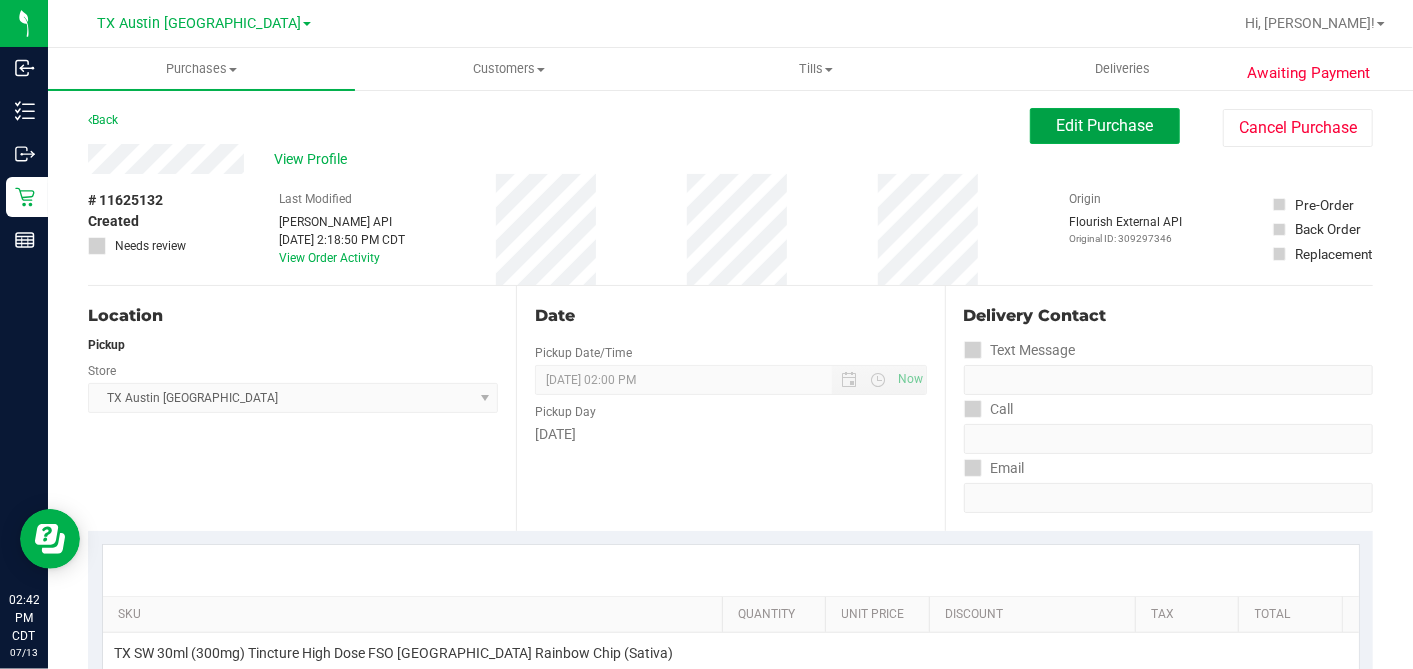 drag, startPoint x: 1037, startPoint y: 136, endPoint x: 980, endPoint y: 161, distance: 62.241467 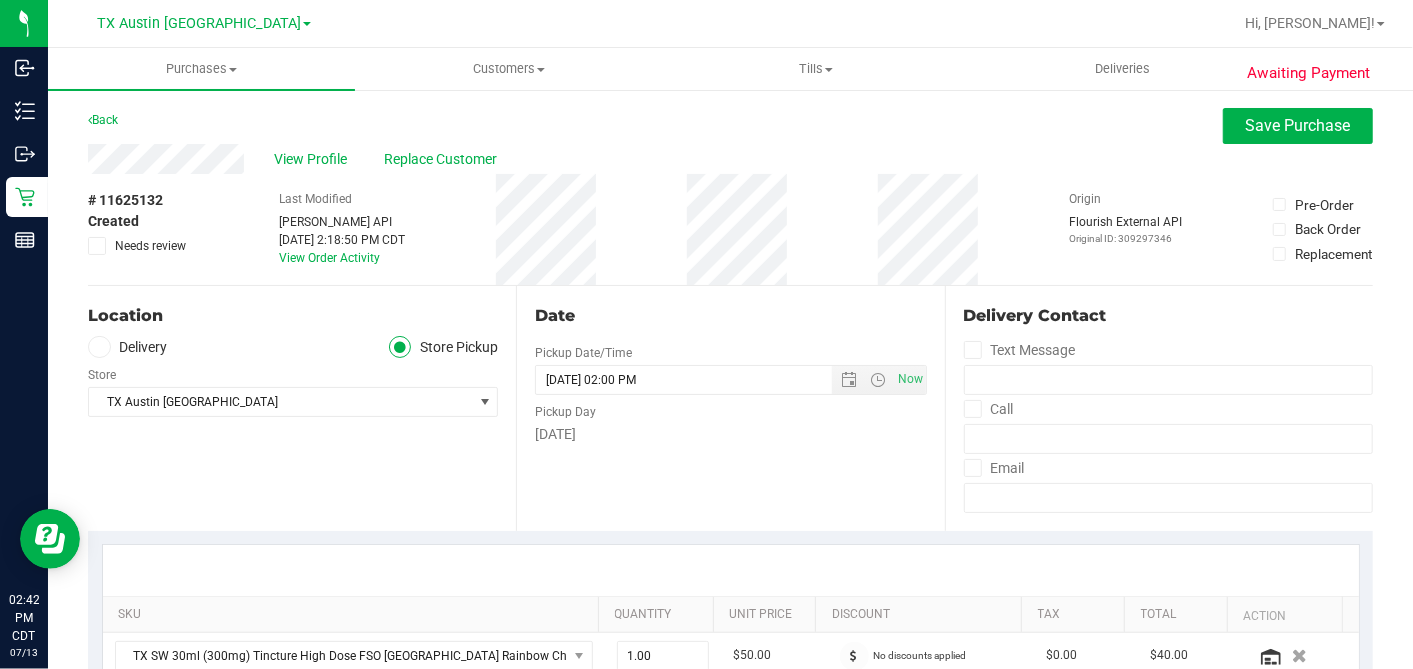 click on "Delivery" at bounding box center [128, 347] 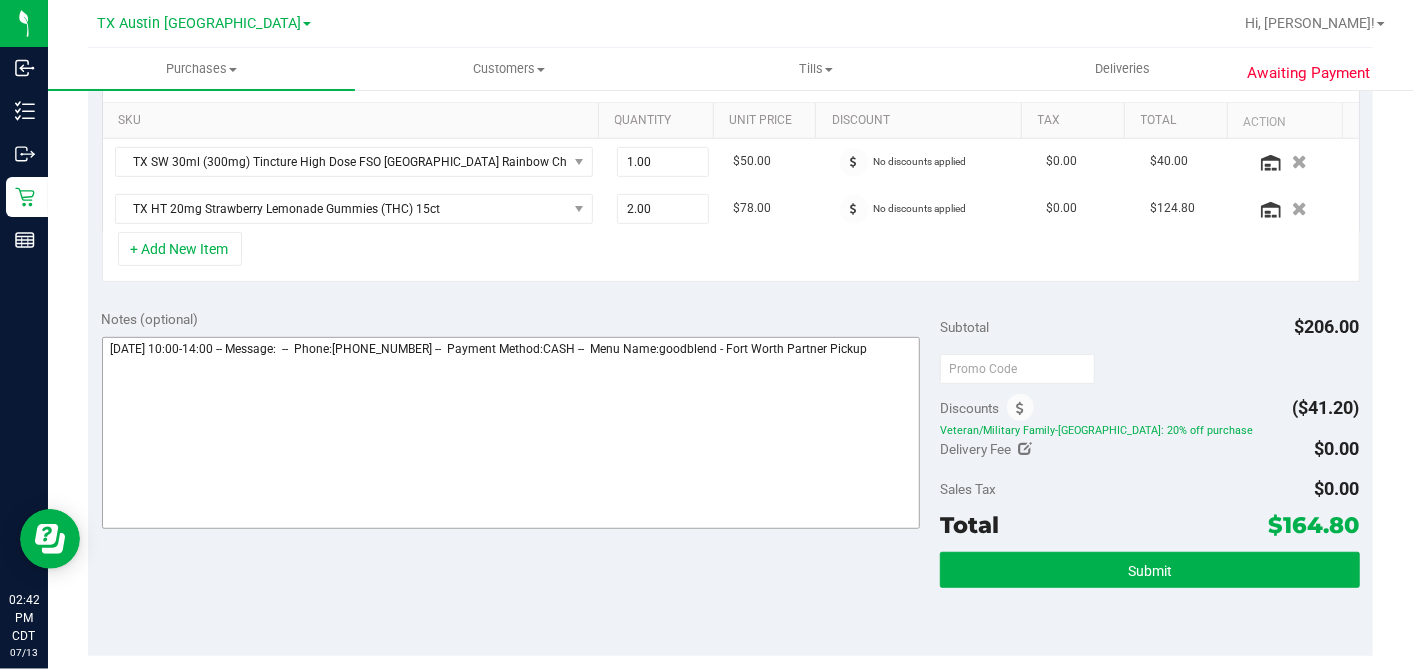 scroll, scrollTop: 555, scrollLeft: 0, axis: vertical 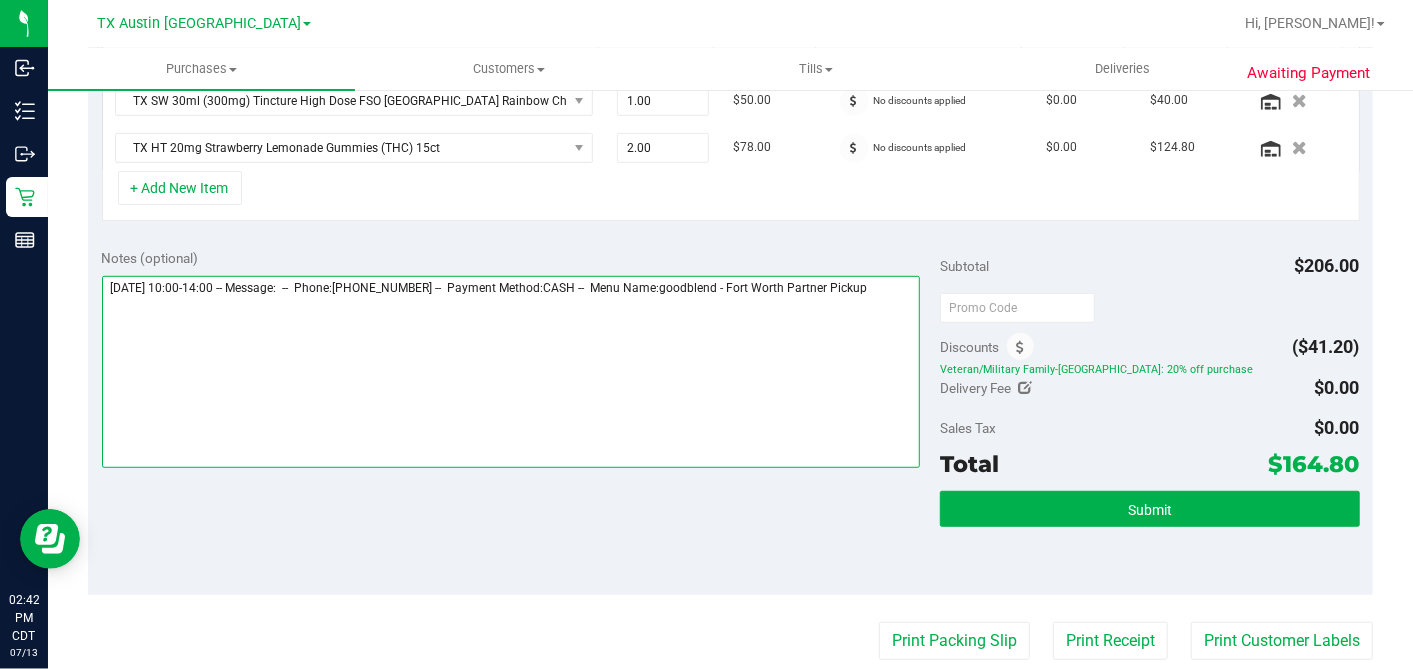 click at bounding box center [511, 372] 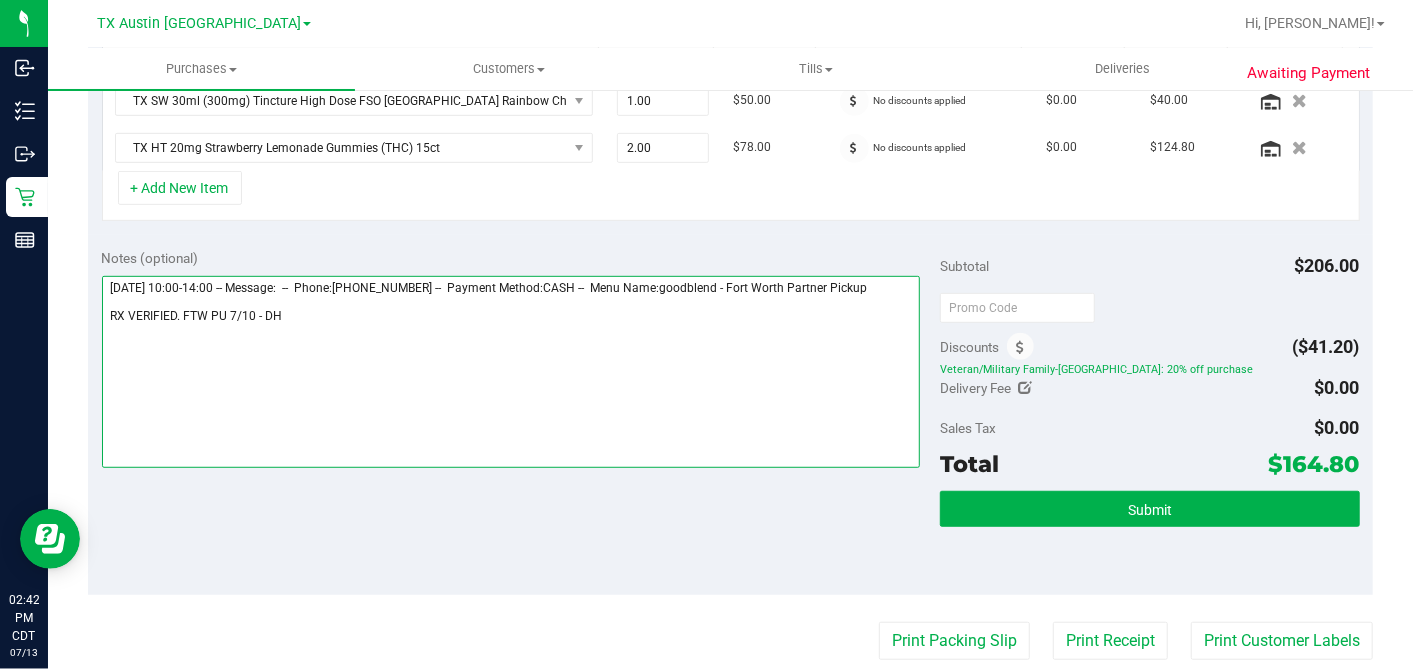 type on "Wednesday 07/16/2025 10:00-14:00 -- Message:  --  Phone:2104412326 --  Payment Method:CASH --  Menu Name:goodblend - Fort Worth Partner Pickup
RX VERIFIED. FTW PU 7/10 - DH" 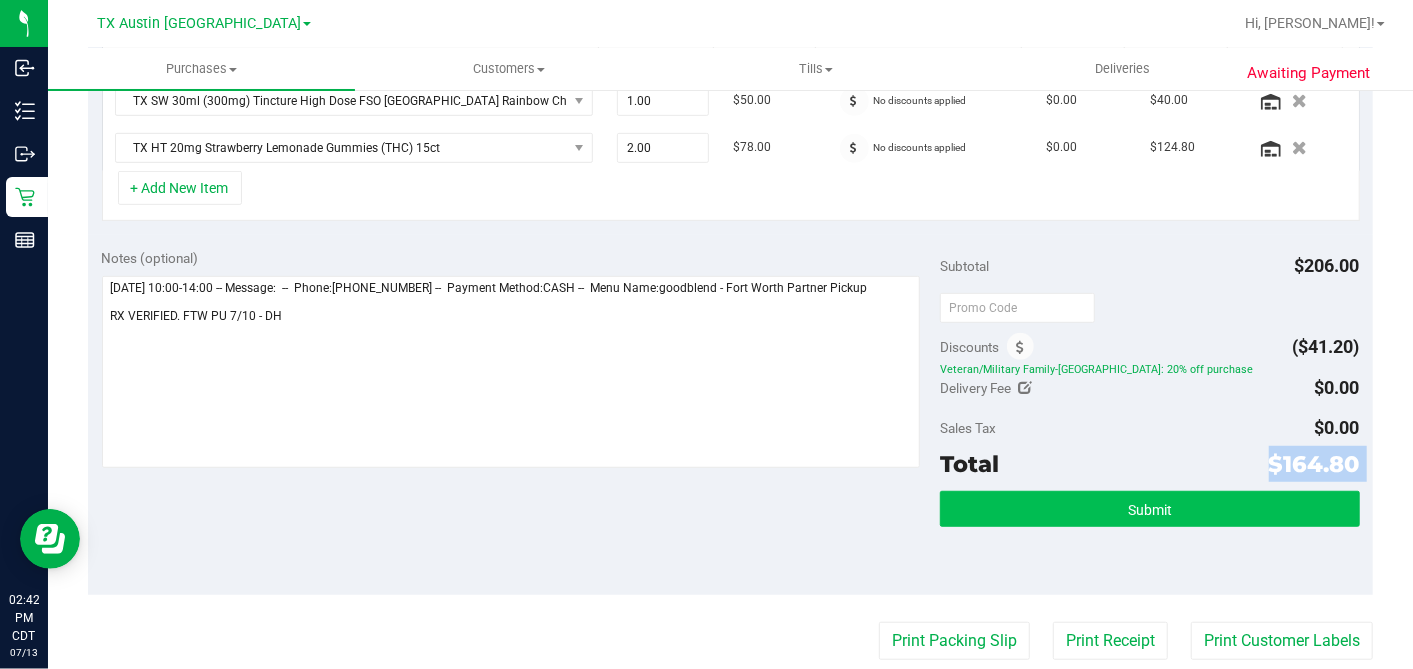 drag, startPoint x: 1034, startPoint y: 479, endPoint x: 1042, endPoint y: 486, distance: 10.630146 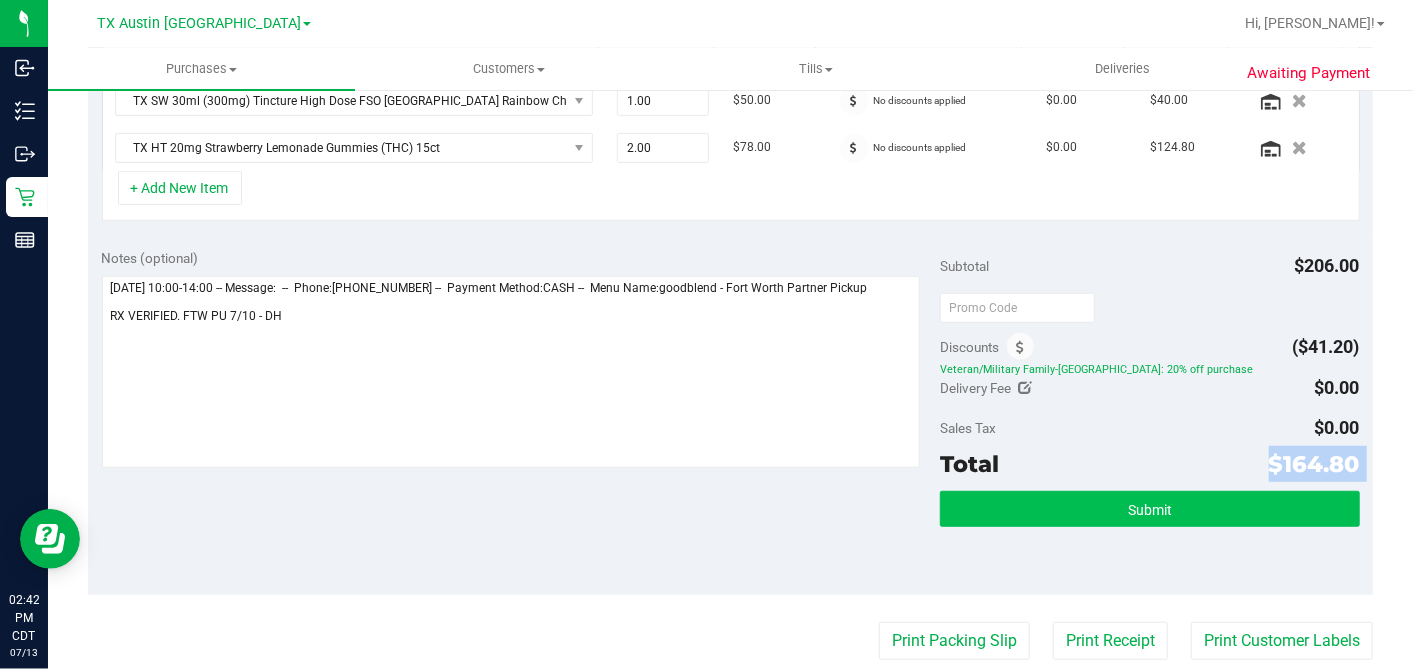 click on "Subtotal
$206.00
Discounts
($41.20)
Veteran/Military Family-TX:
20%
off
purchase
Delivery Fee
$0.00
Sales Tax
$0.00
Total
$164.80" at bounding box center (1149, 414) 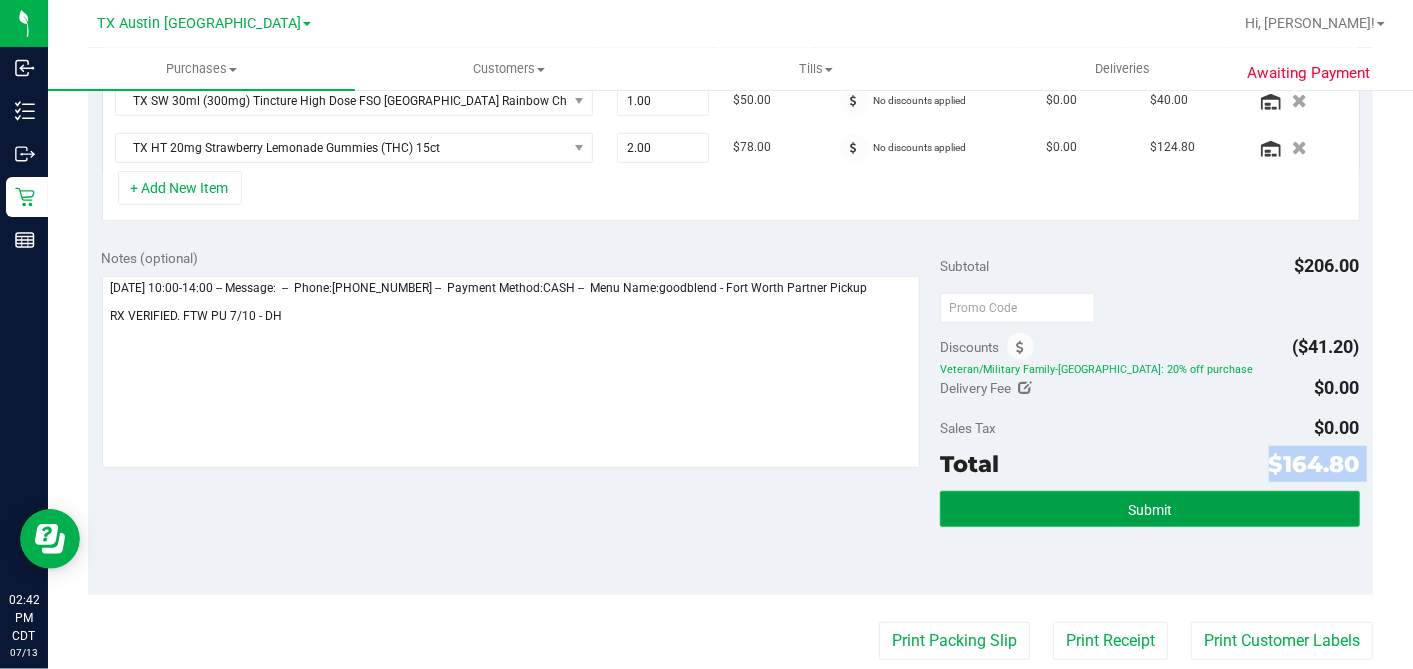 drag, startPoint x: 1042, startPoint y: 486, endPoint x: 1045, endPoint y: 497, distance: 11.401754 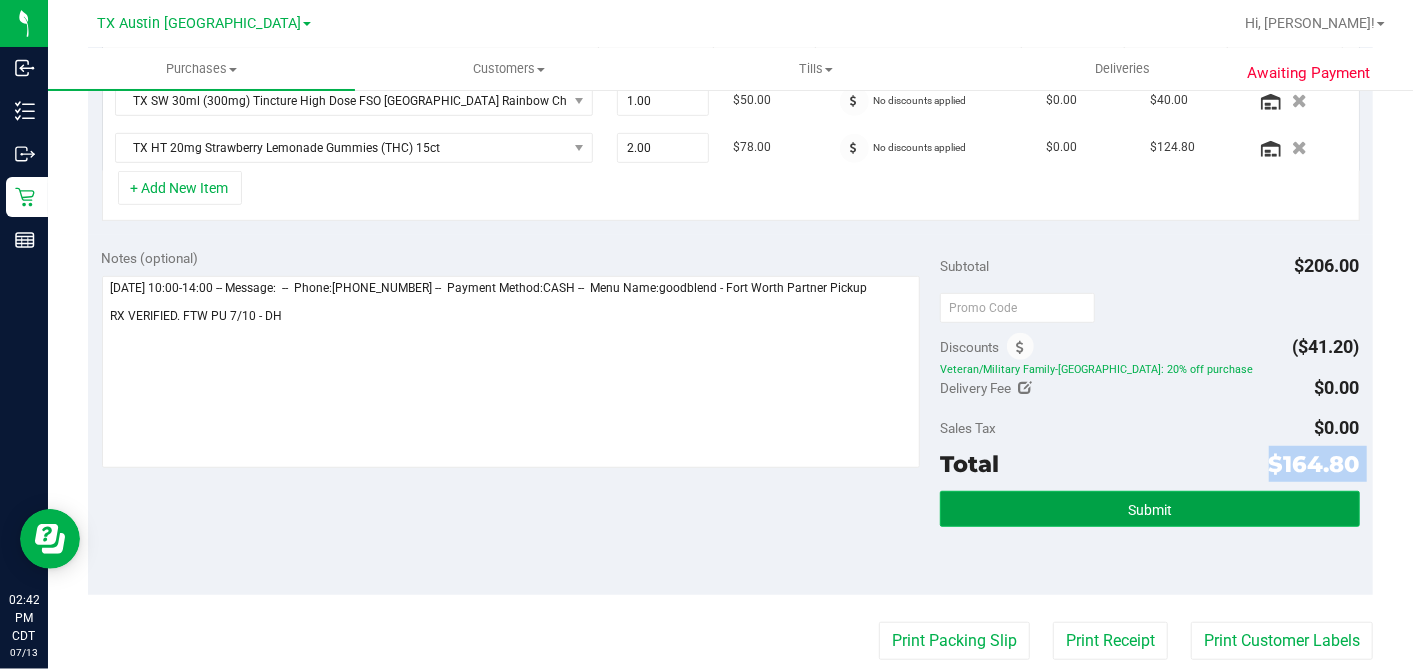 click on "Submit" at bounding box center (1149, 509) 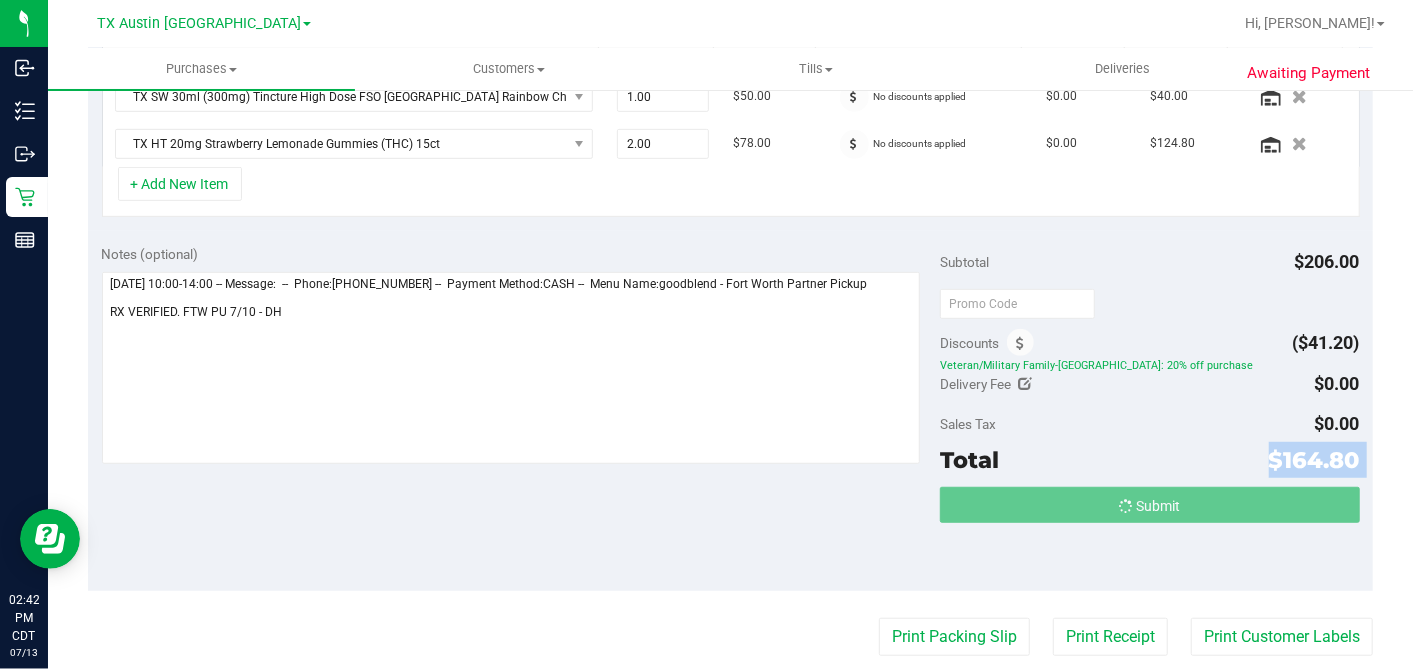 scroll, scrollTop: 3, scrollLeft: 0, axis: vertical 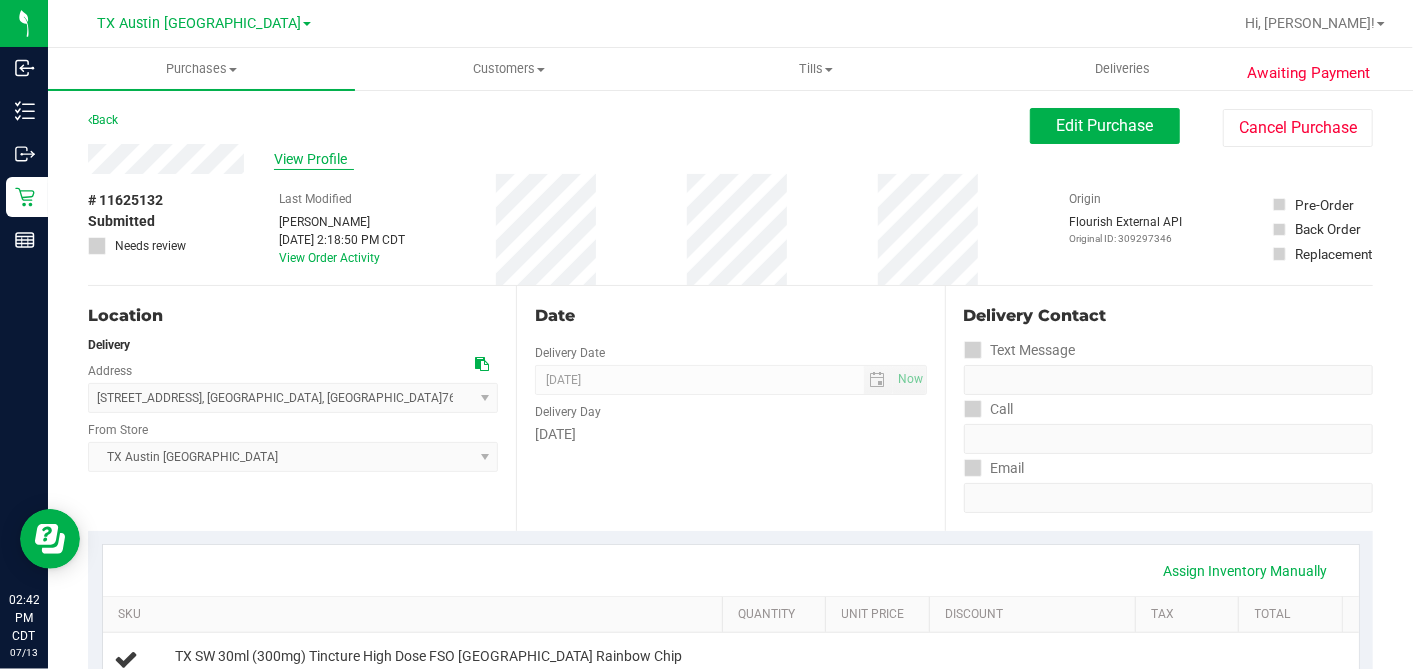 click on "View Profile" at bounding box center [314, 159] 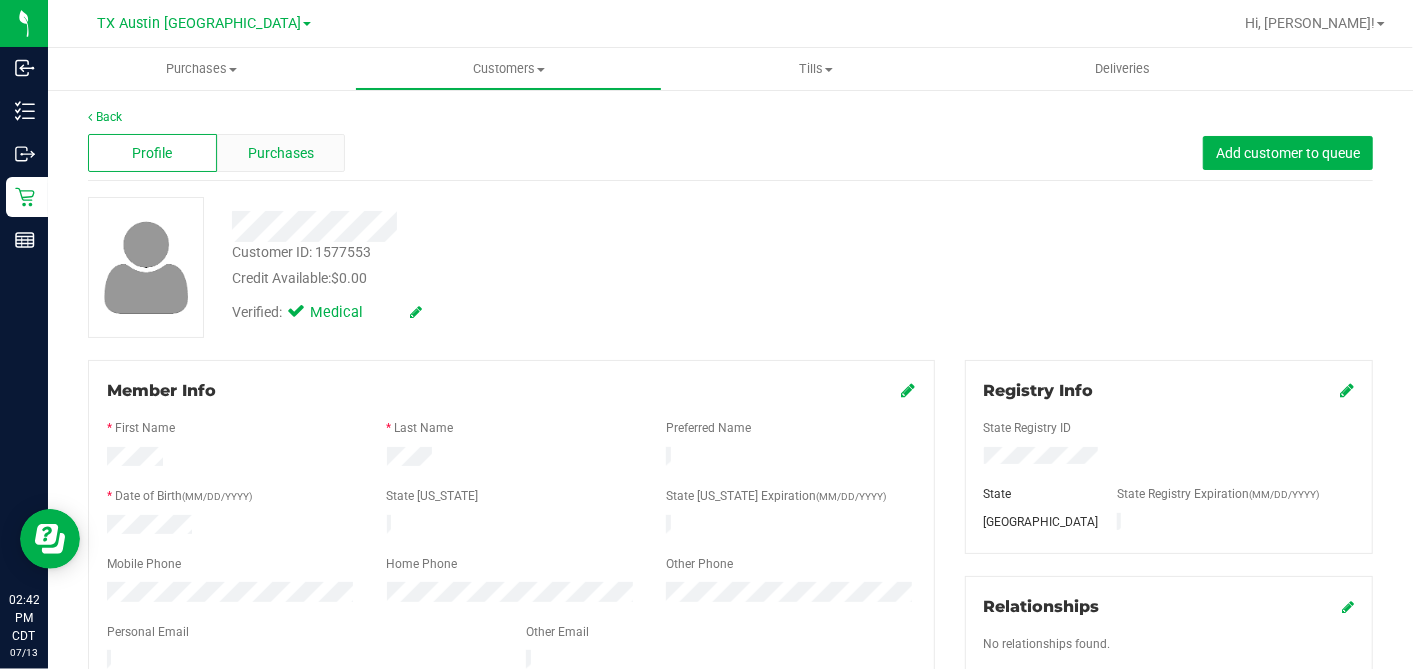 click on "Purchases" at bounding box center (281, 153) 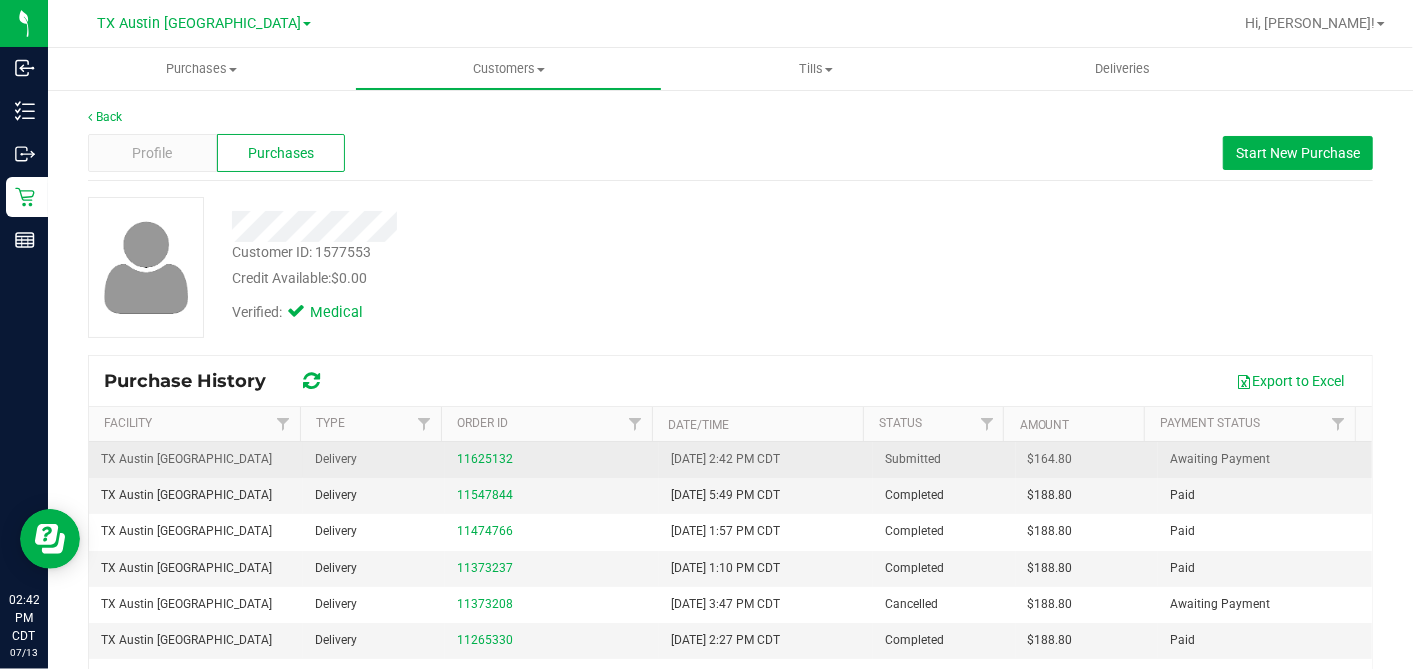 click on "$164.80" at bounding box center (1050, 459) 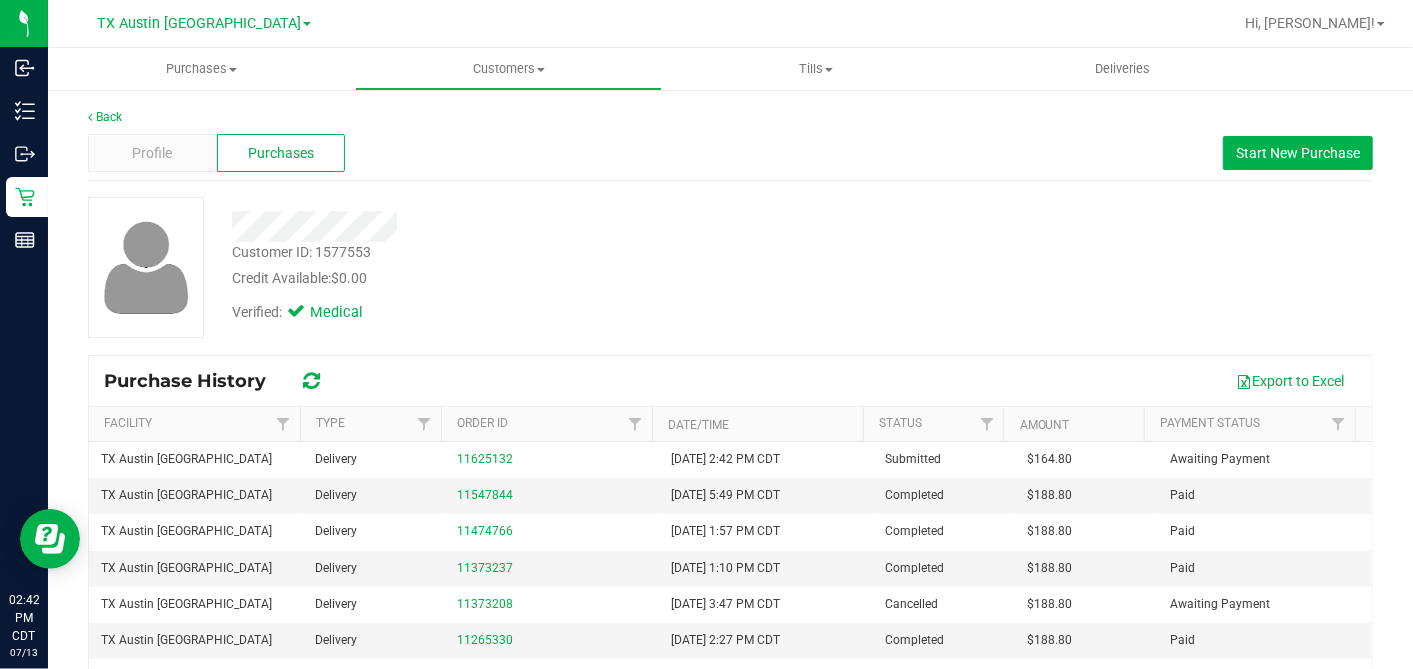 copy on "164.80" 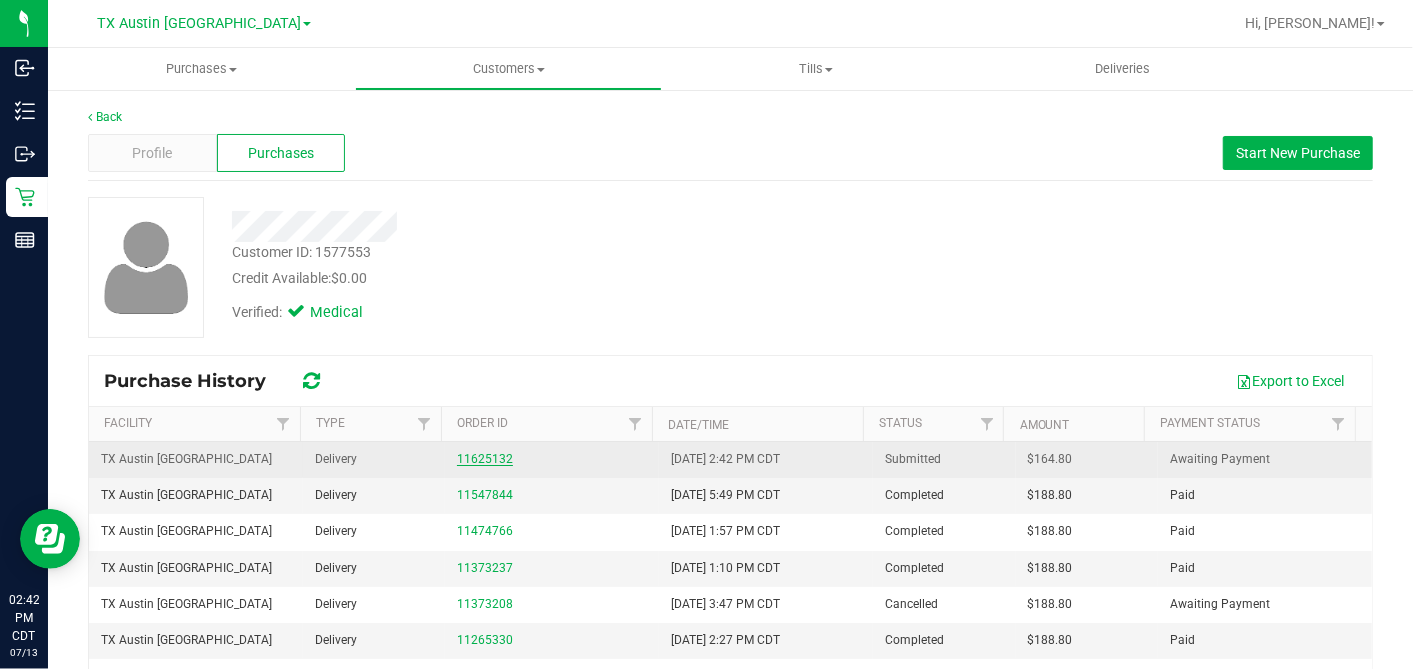 click on "11625132" at bounding box center (485, 459) 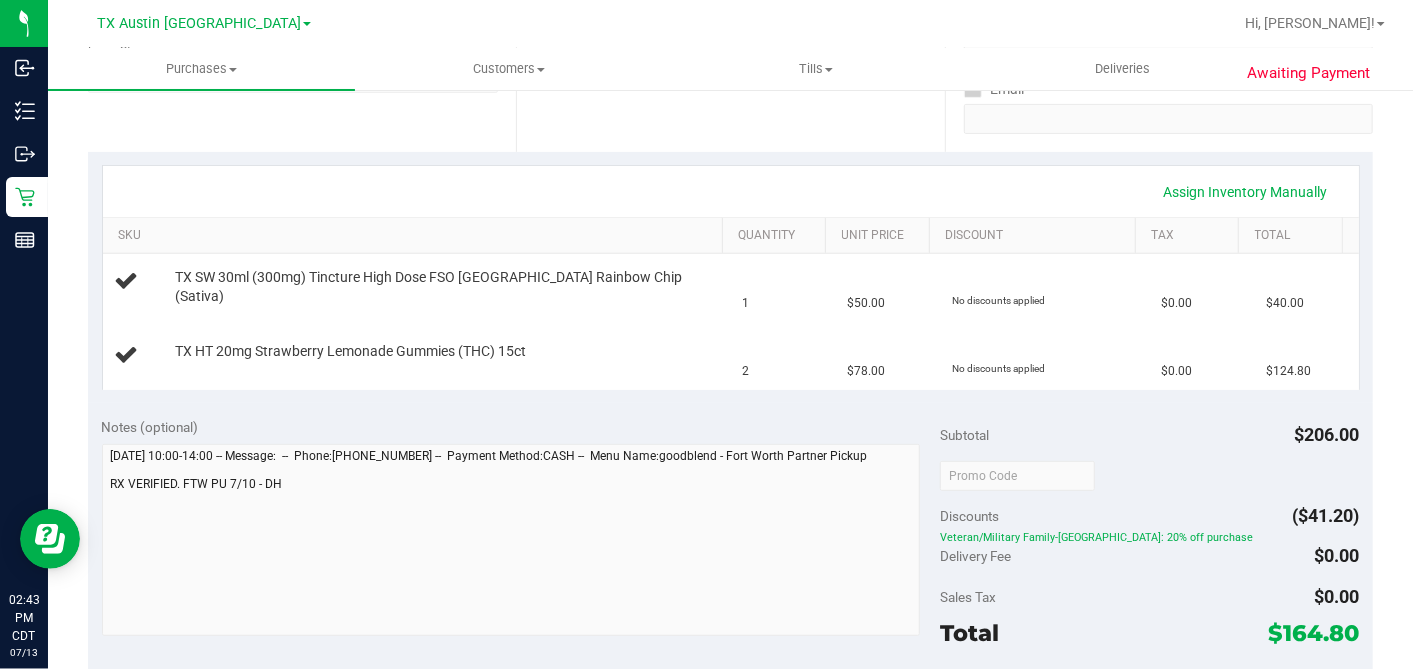 scroll, scrollTop: 555, scrollLeft: 0, axis: vertical 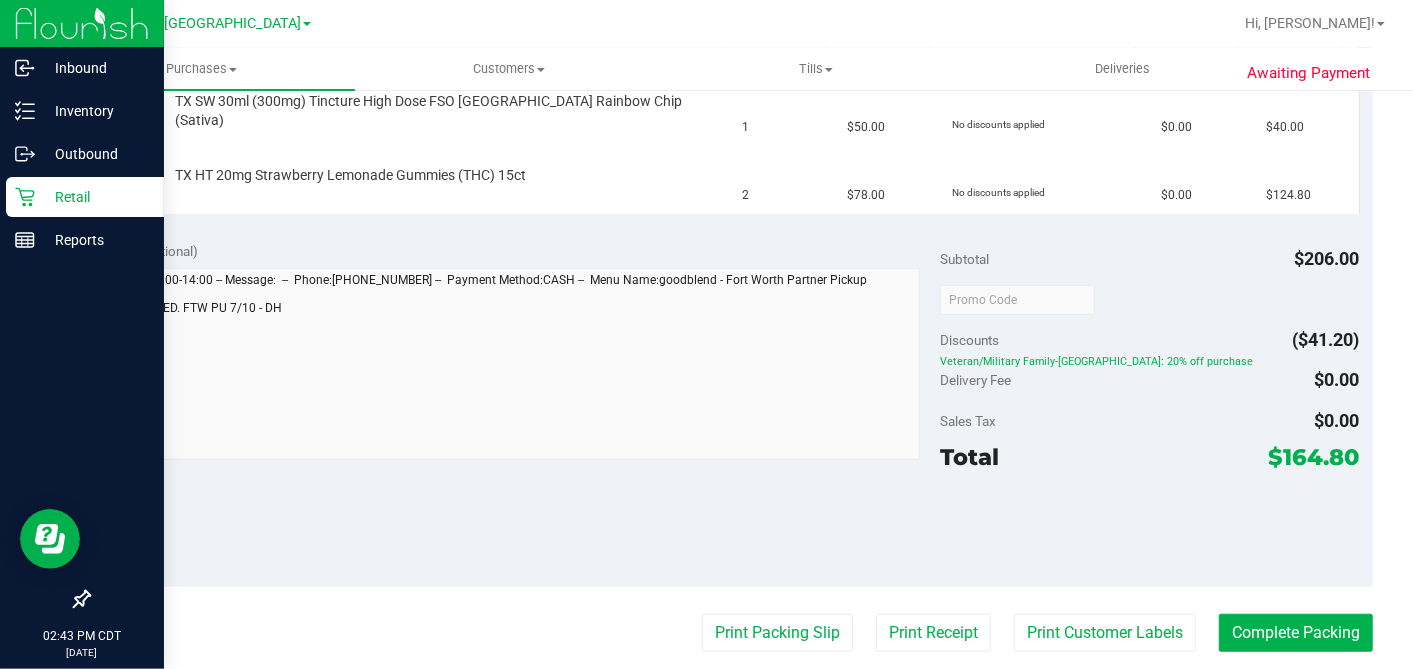 drag, startPoint x: 38, startPoint y: 191, endPoint x: 55, endPoint y: 200, distance: 19.235384 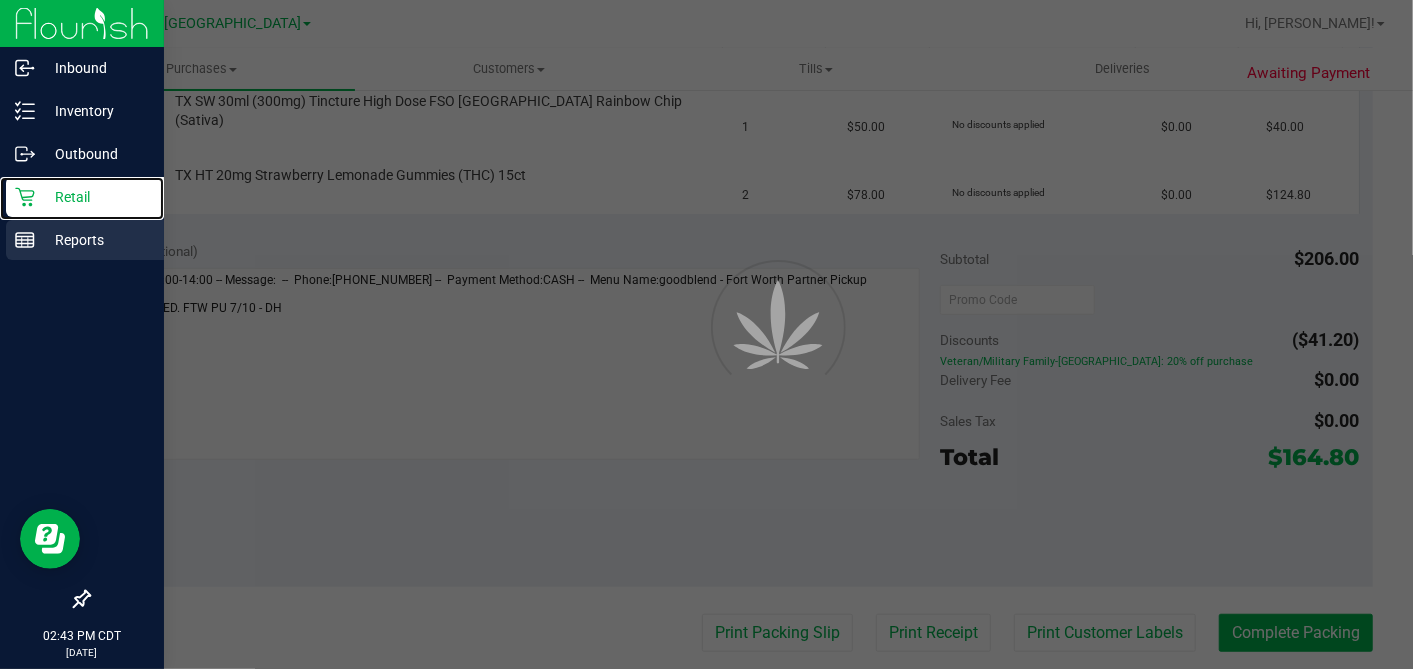 scroll, scrollTop: 0, scrollLeft: 0, axis: both 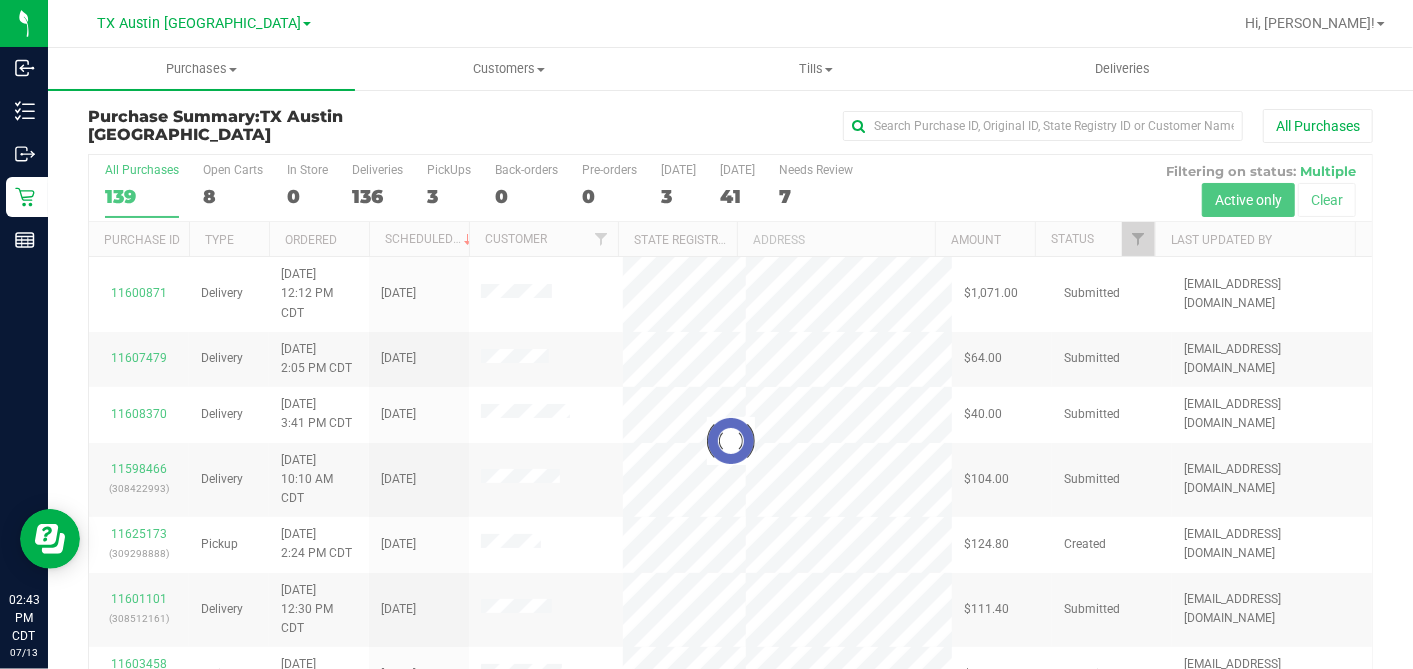 click at bounding box center [730, 440] 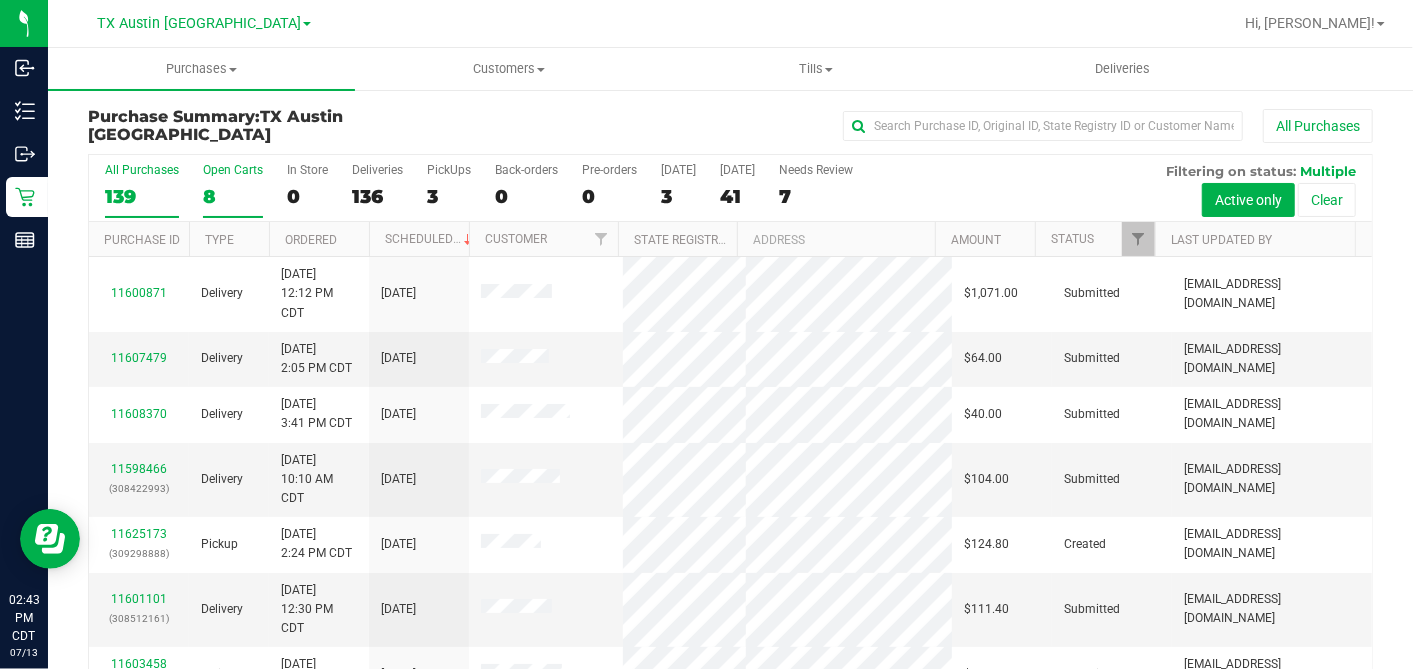click on "8" at bounding box center (233, 196) 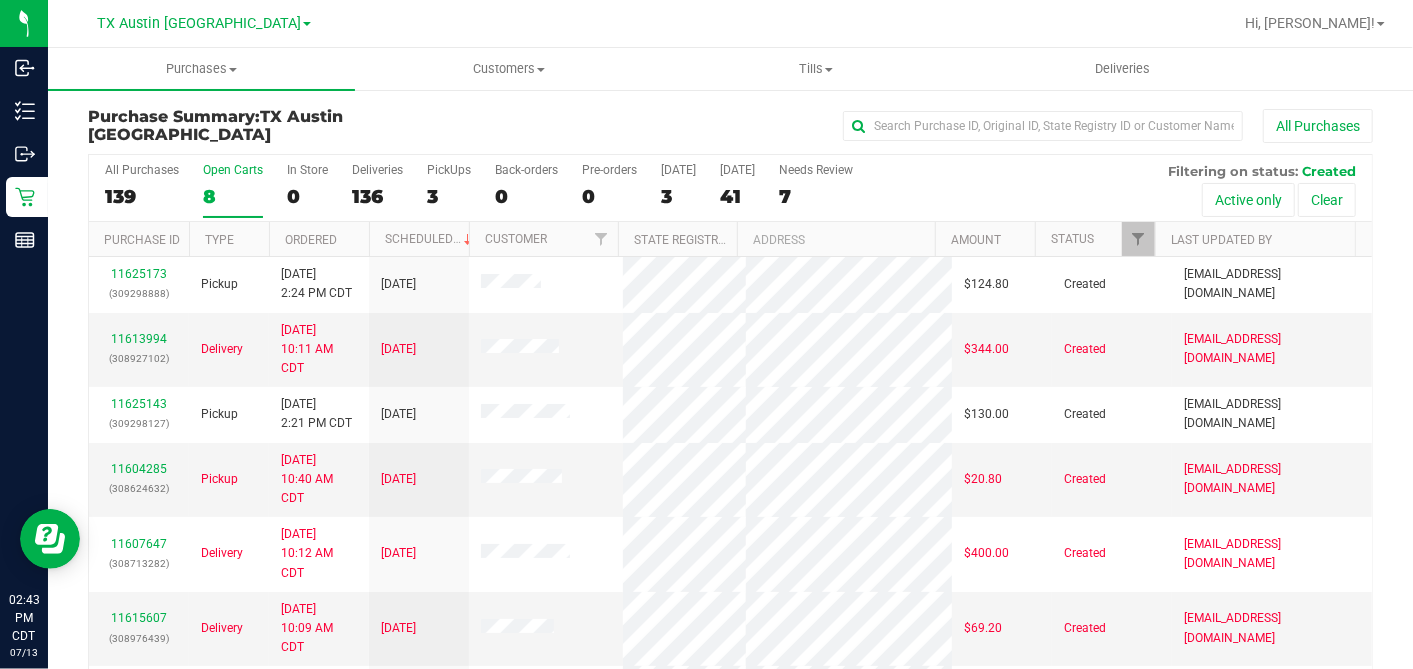 click on "Ordered" at bounding box center (319, 239) 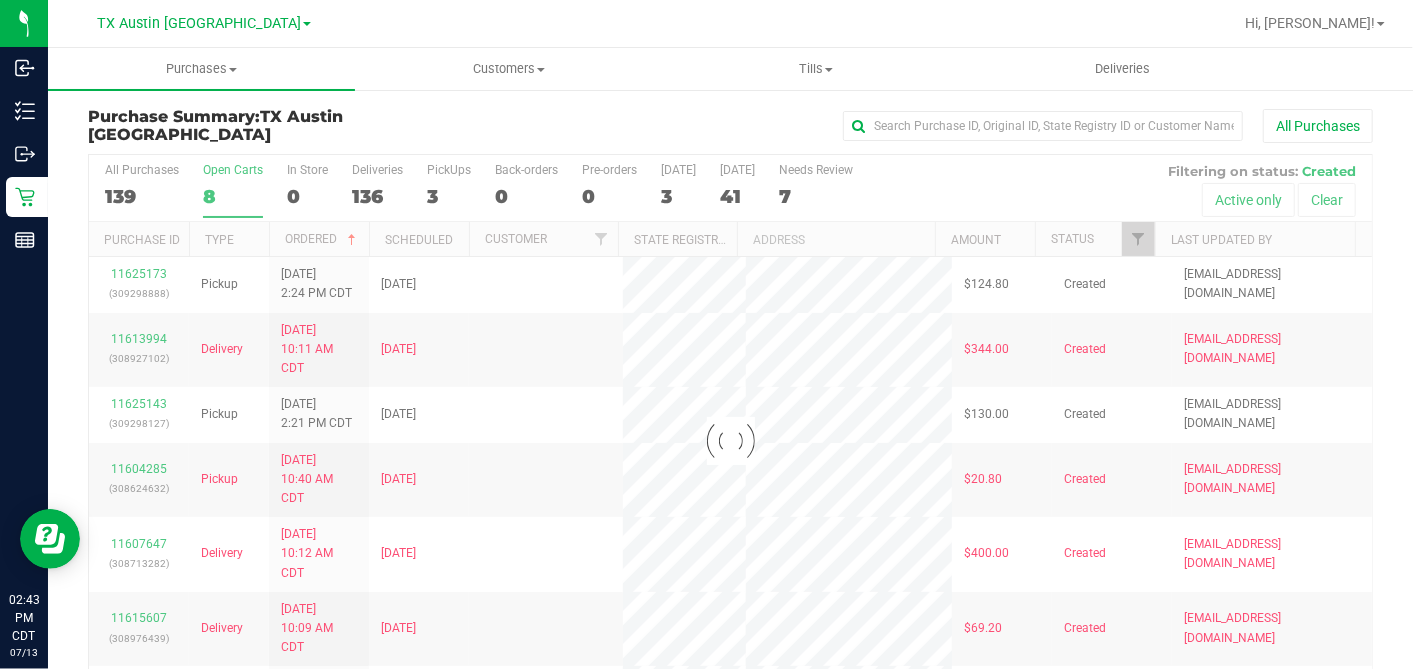 click at bounding box center [730, 440] 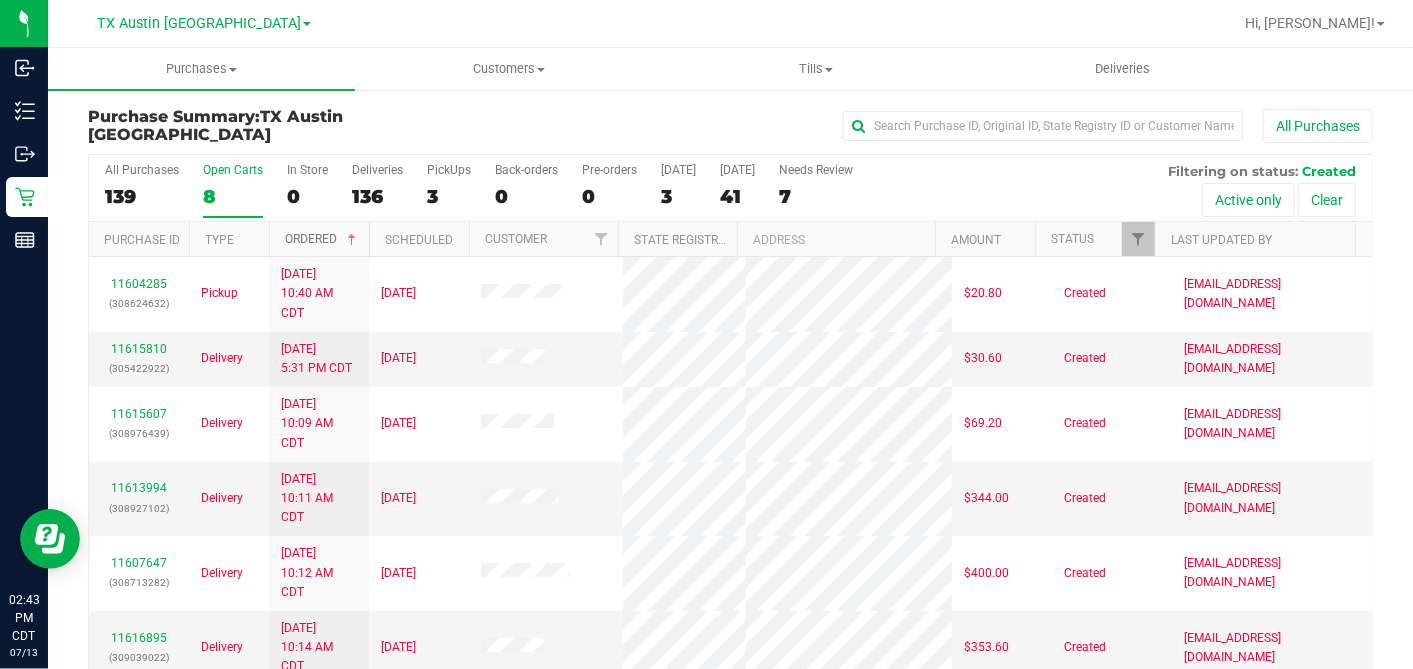 click at bounding box center (352, 240) 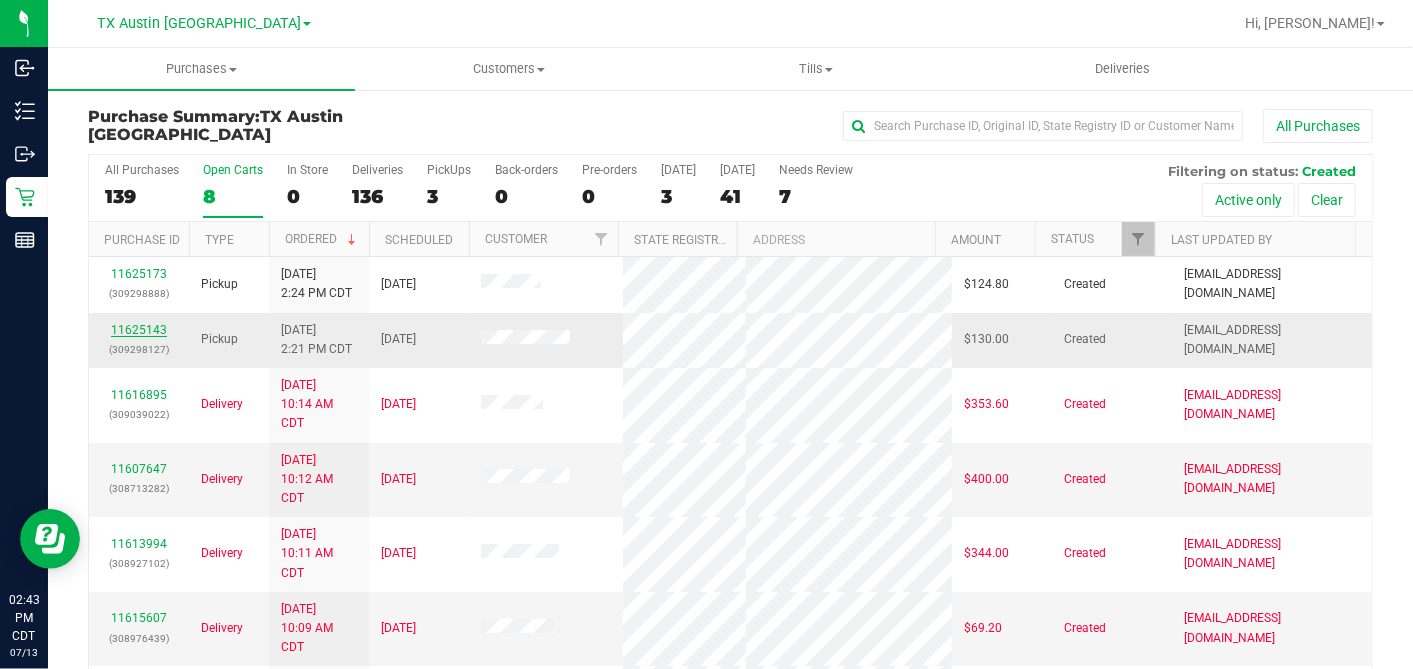 click on "11625143" at bounding box center (139, 330) 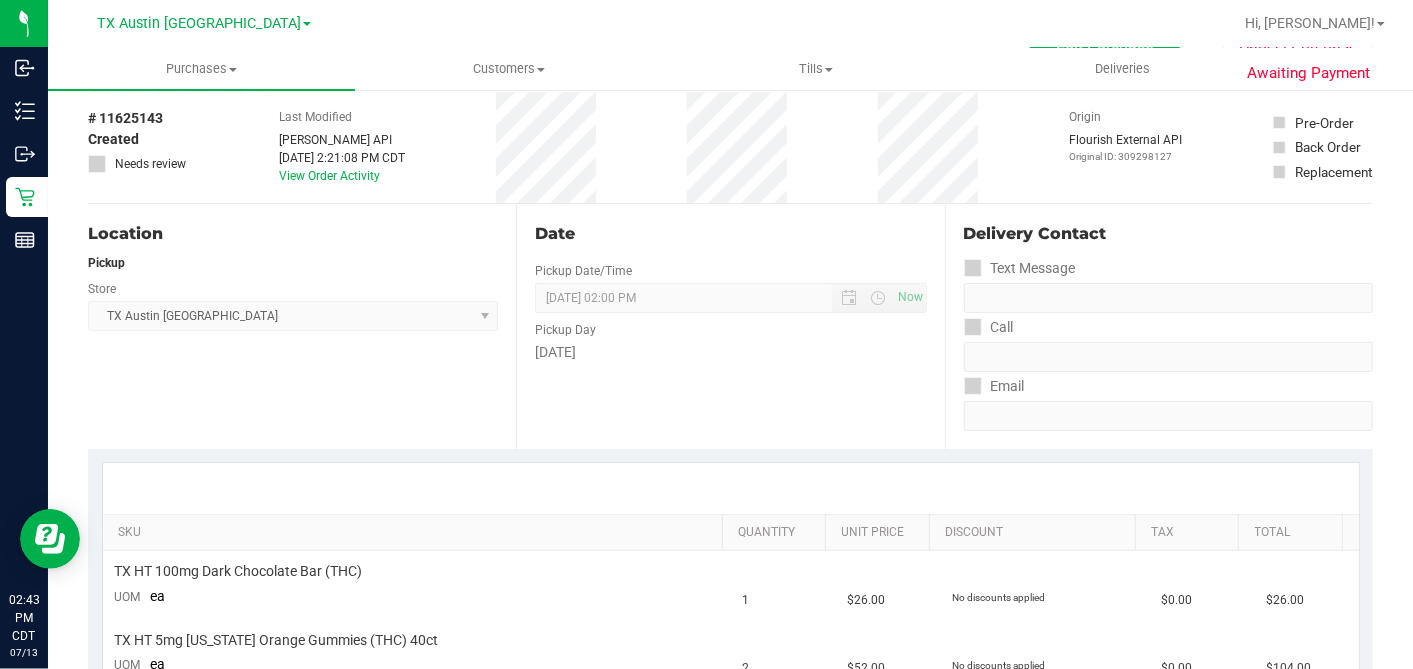 scroll, scrollTop: 0, scrollLeft: 0, axis: both 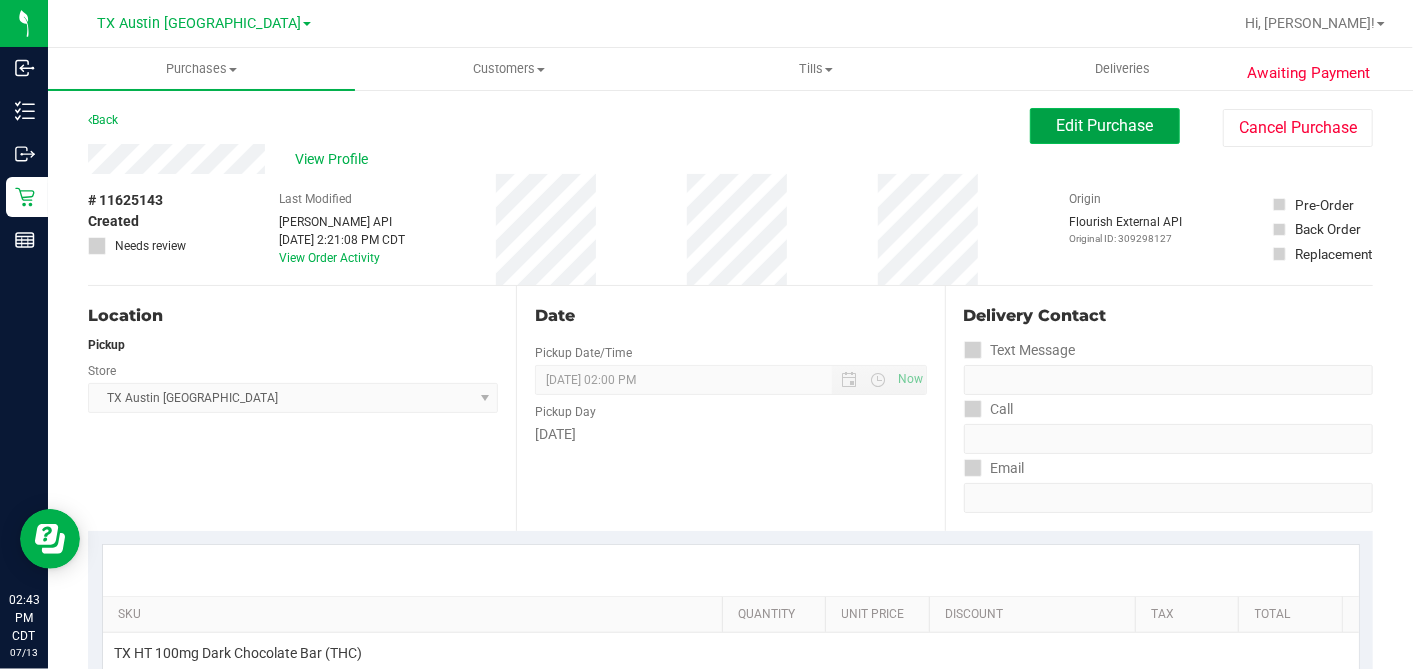 click on "Edit Purchase" at bounding box center [1105, 125] 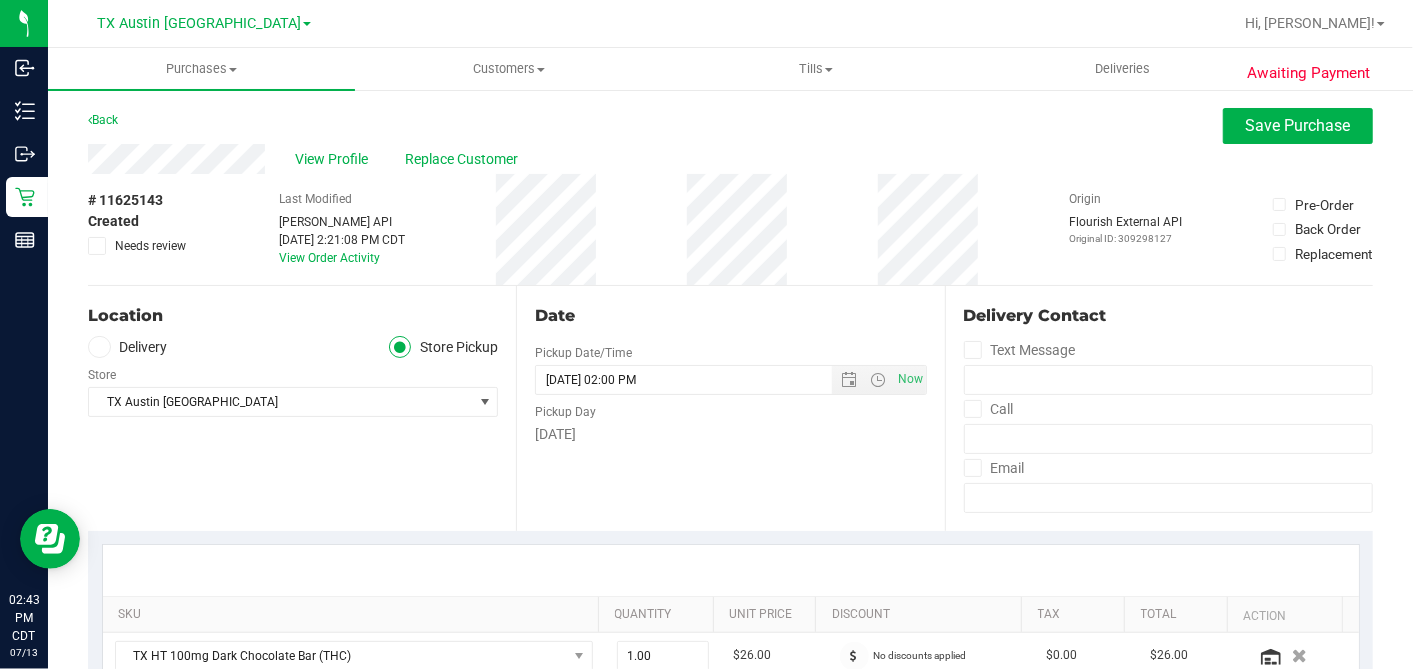 click on "Delivery" at bounding box center (128, 347) 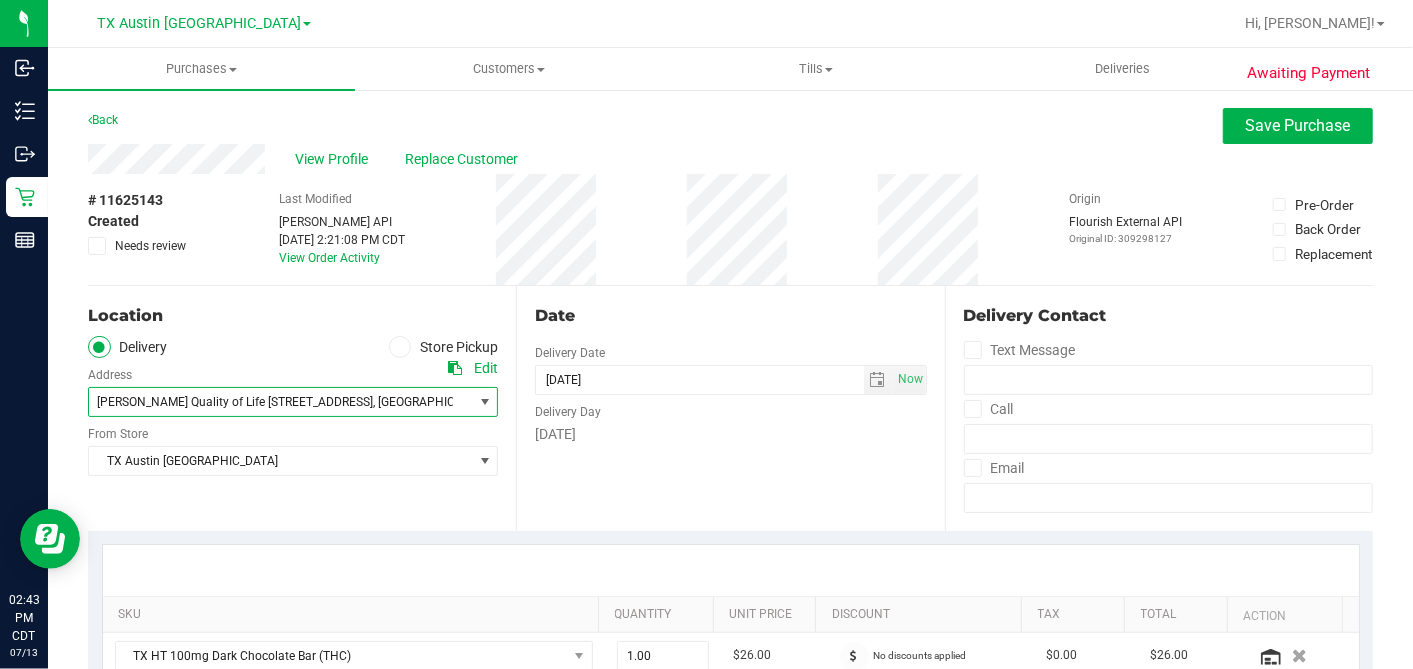 click on "Clarke Quality of Life 1307 8th ave" at bounding box center [235, 402] 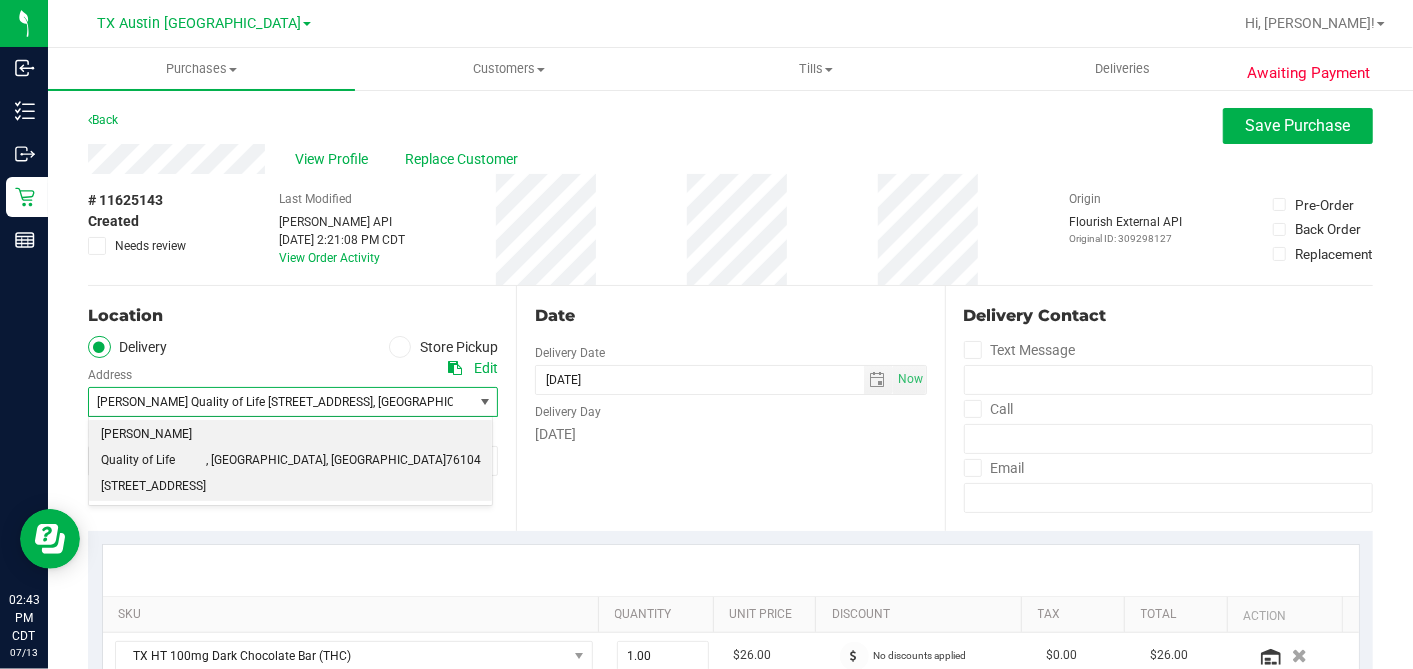 click on "Delivery
Store Pickup" at bounding box center (293, 347) 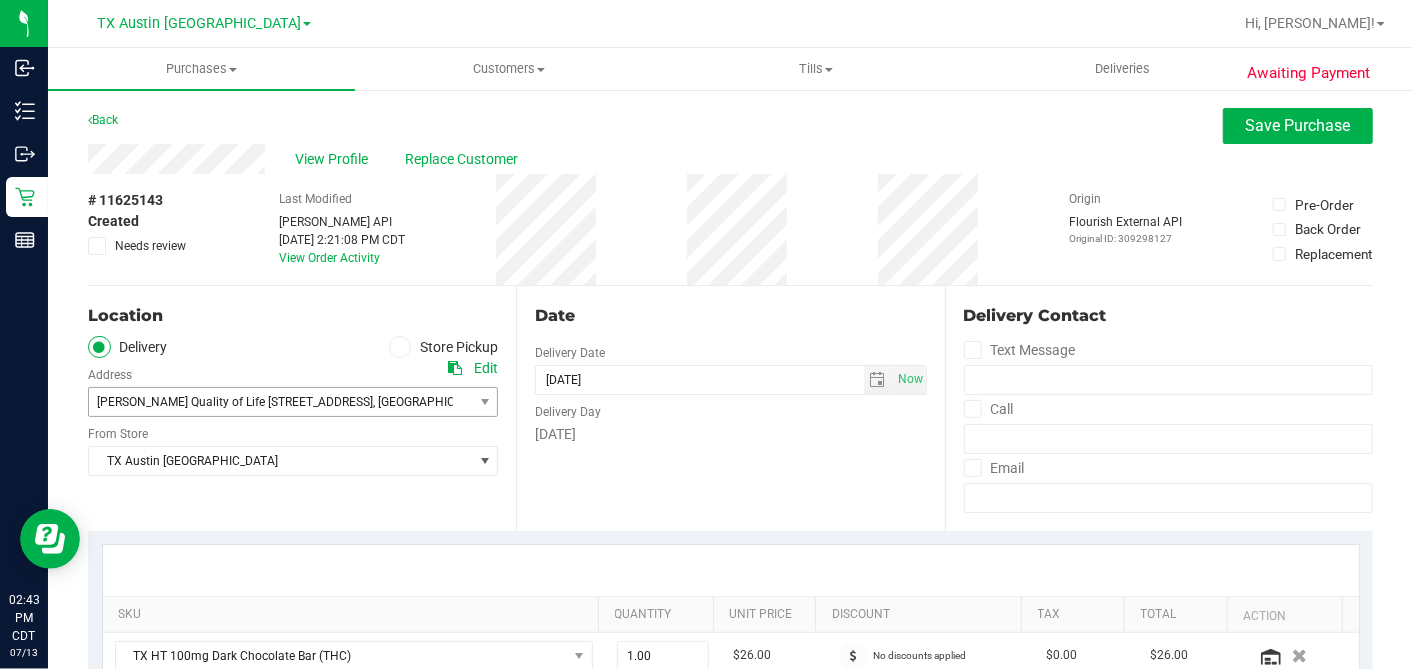 click on "Date
Delivery Date
07/17/2025
Now
07/17/2025 02:00 PM
Now
Delivery Day
Thursday" at bounding box center (730, 408) 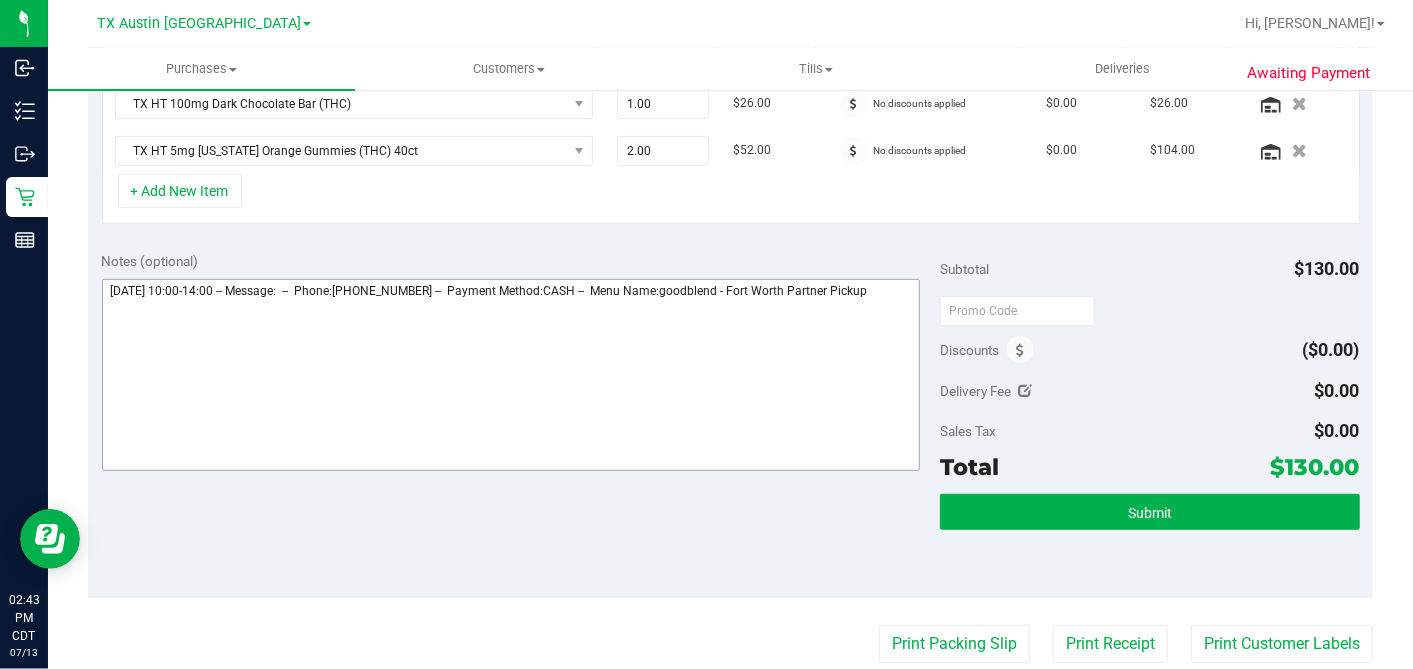 scroll, scrollTop: 555, scrollLeft: 0, axis: vertical 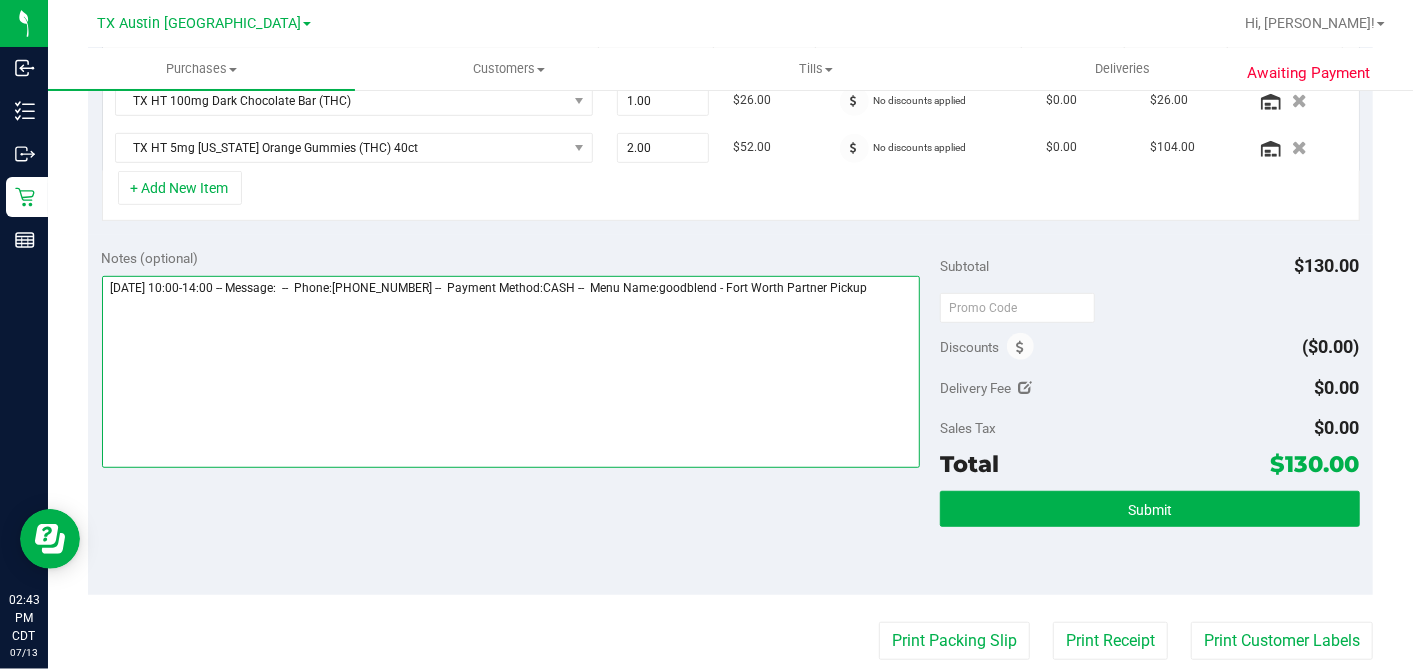 click at bounding box center (511, 372) 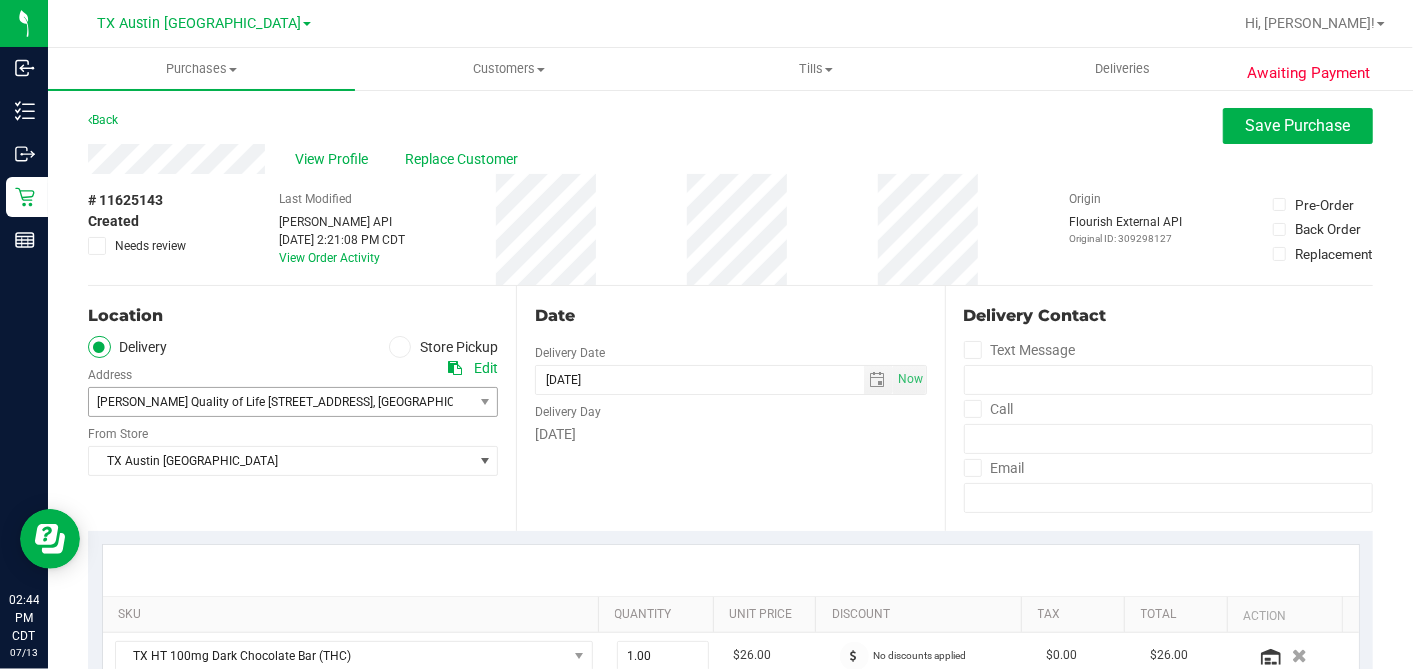 scroll, scrollTop: 555, scrollLeft: 0, axis: vertical 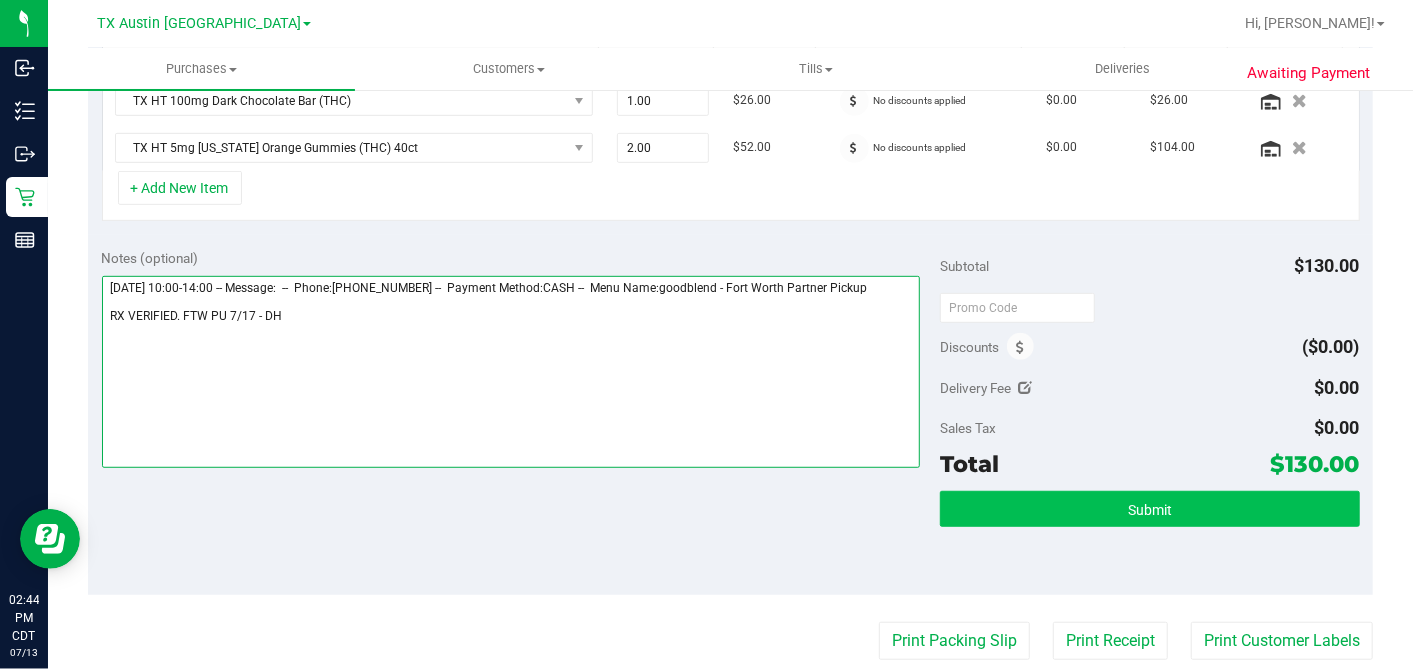 type on "Thursday 07/17/2025 10:00-14:00 -- Message:  --  Phone:8179662077 --  Payment Method:CASH --  Menu Name:goodblend - Fort Worth Partner Pickup
RX VERIFIED. FTW PU 7/17 - DH" 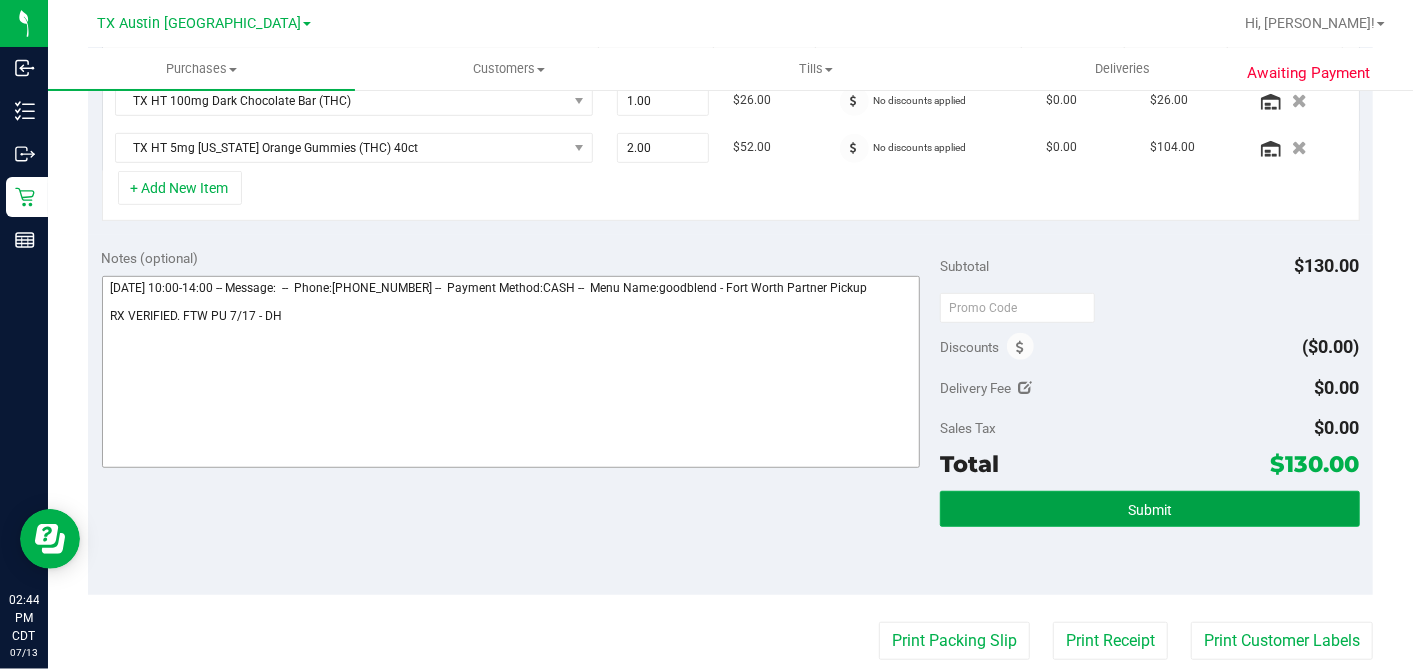 drag, startPoint x: 1054, startPoint y: 508, endPoint x: 602, endPoint y: 456, distance: 454.98132 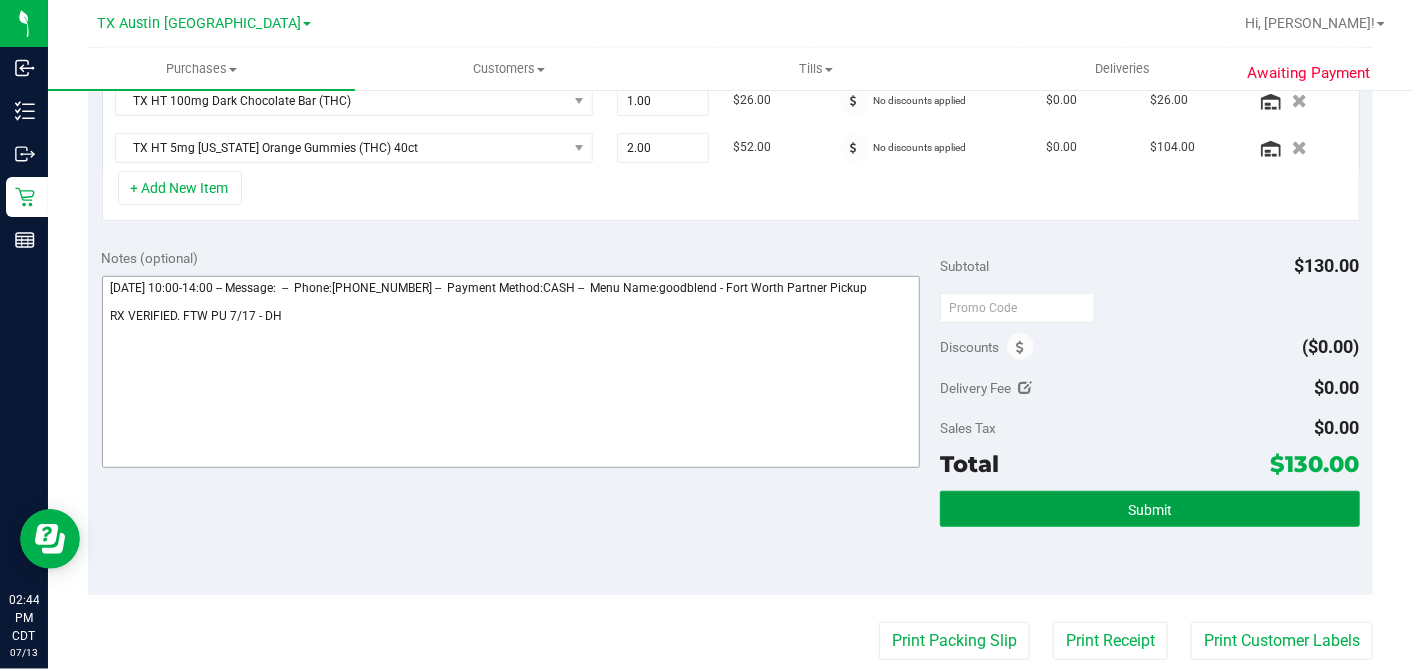 click on "Submit" at bounding box center (1149, 509) 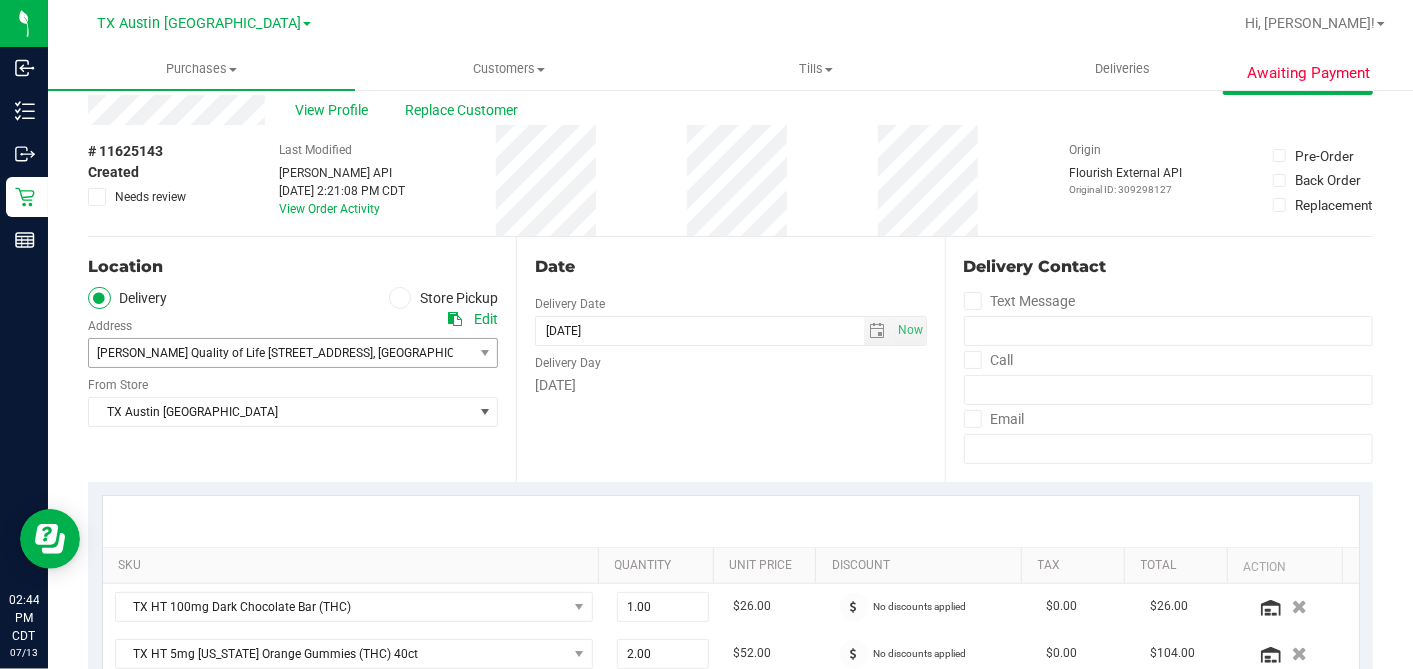 scroll, scrollTop: 0, scrollLeft: 0, axis: both 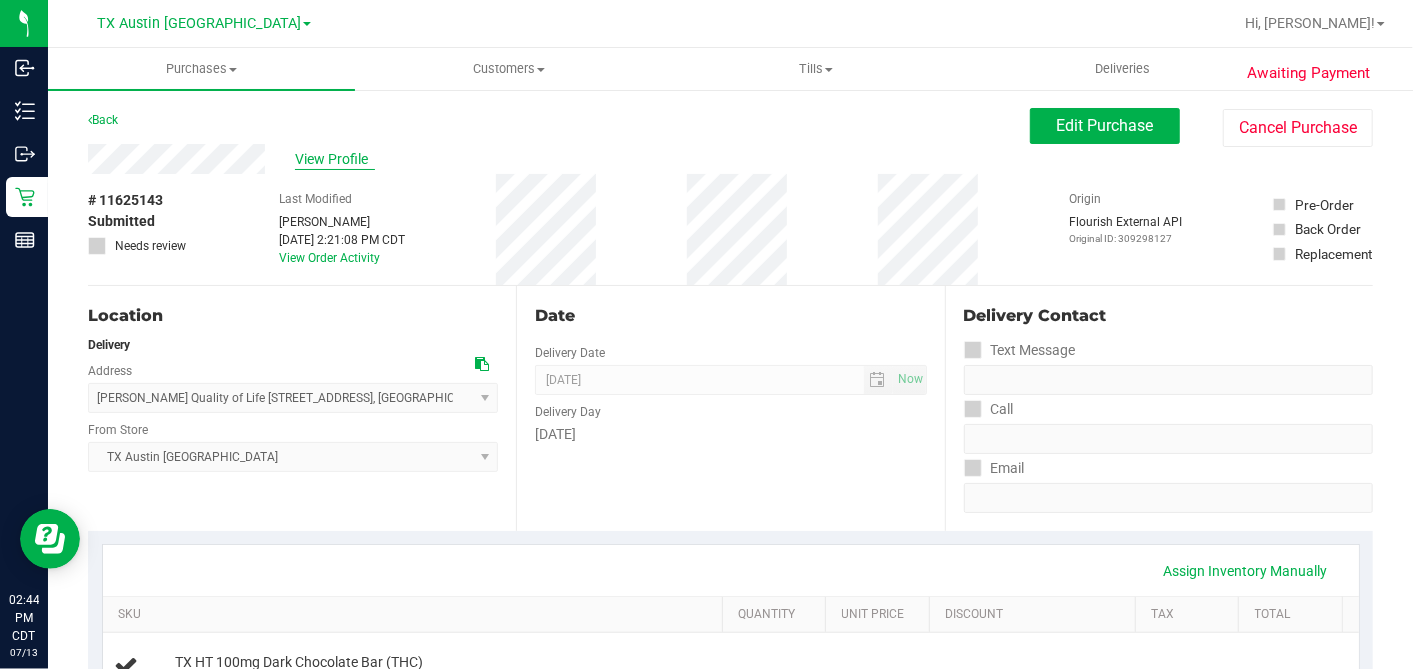 click on "View Profile" at bounding box center (335, 159) 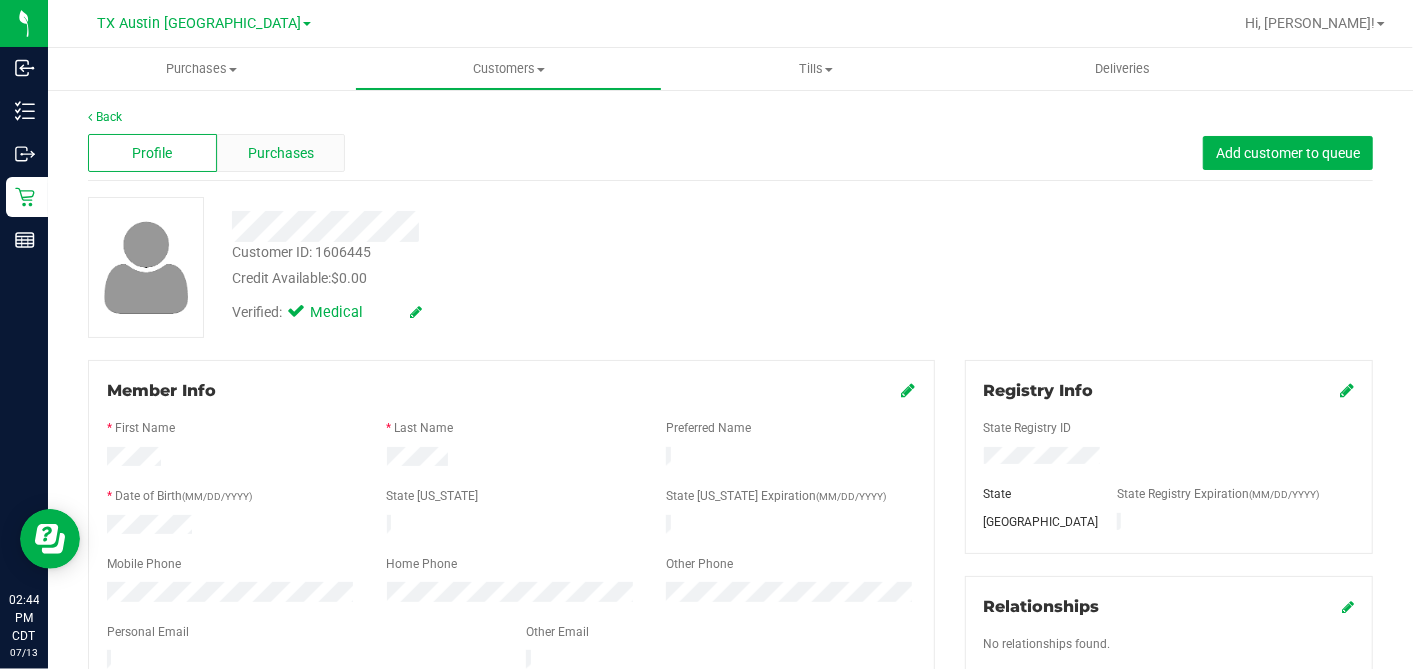 click on "Purchases" at bounding box center [281, 153] 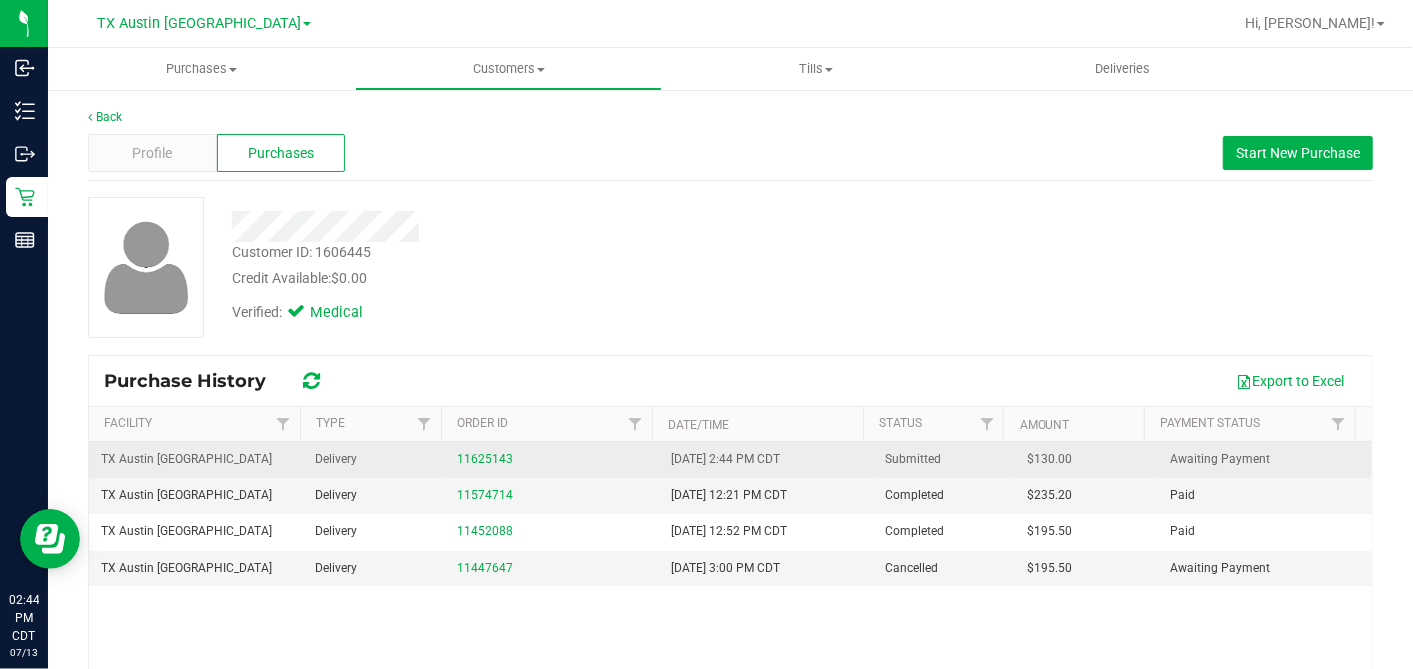 click on "$130.00" at bounding box center (1050, 459) 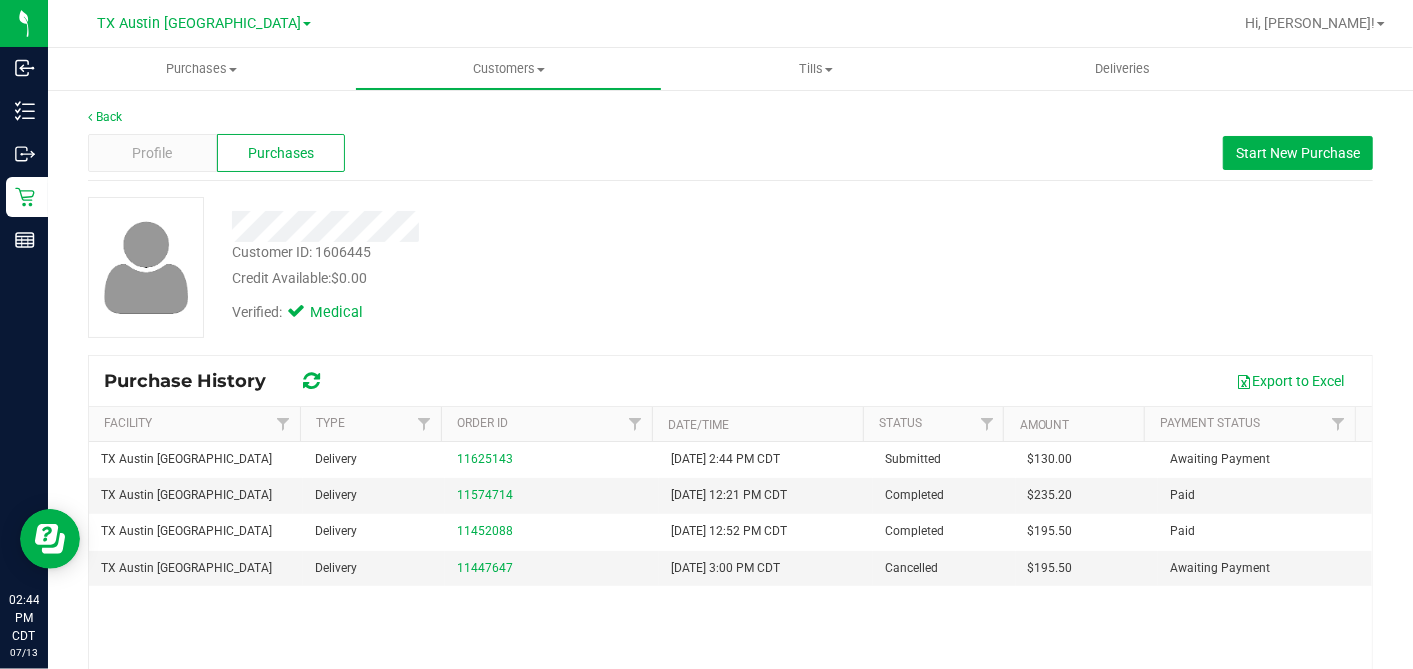 copy on "130.00" 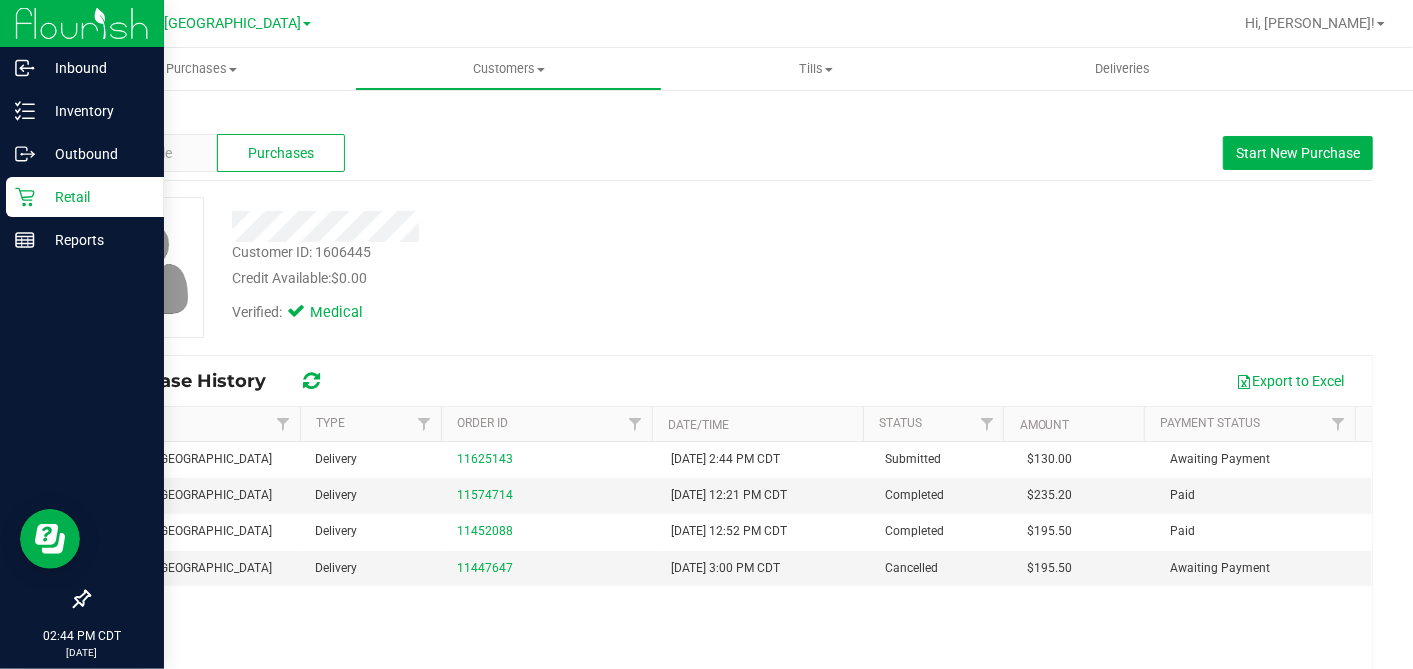 click on "Retail" at bounding box center [95, 197] 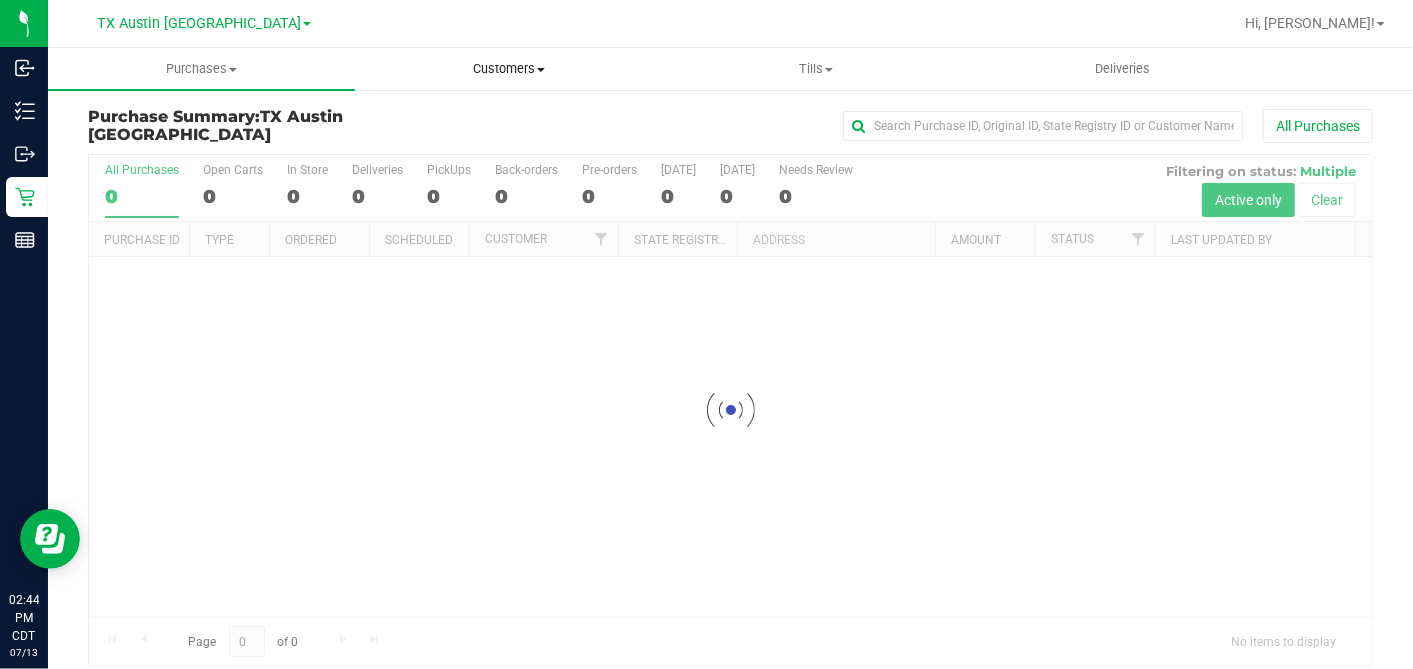 click on "Customers" at bounding box center (508, 69) 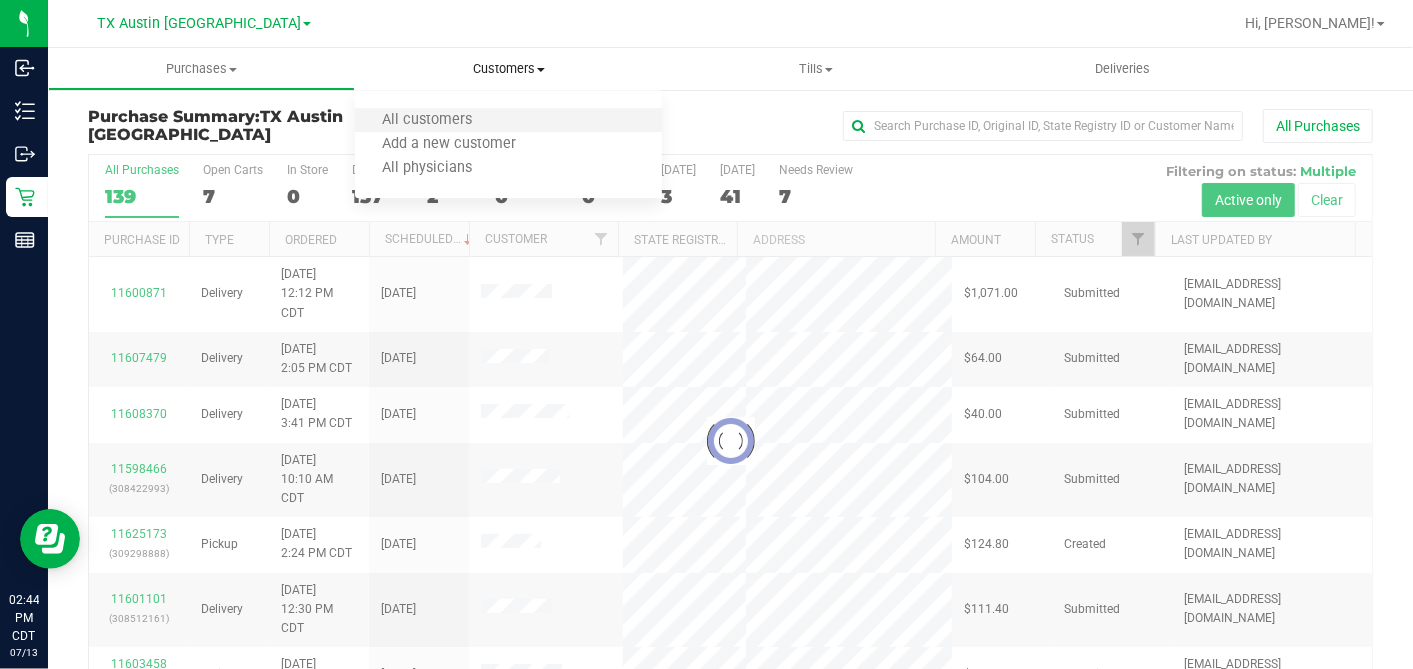 click on "All customers" at bounding box center [508, 121] 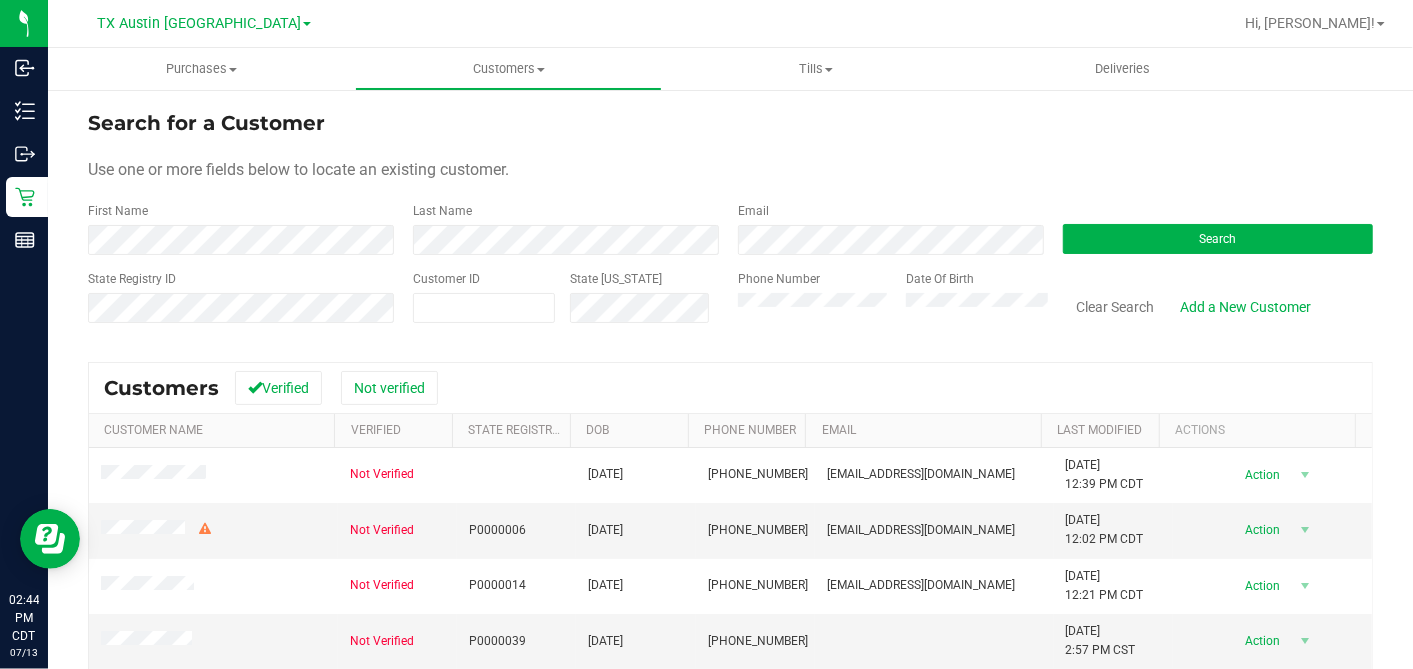 click on "Last Name" at bounding box center [560, 228] 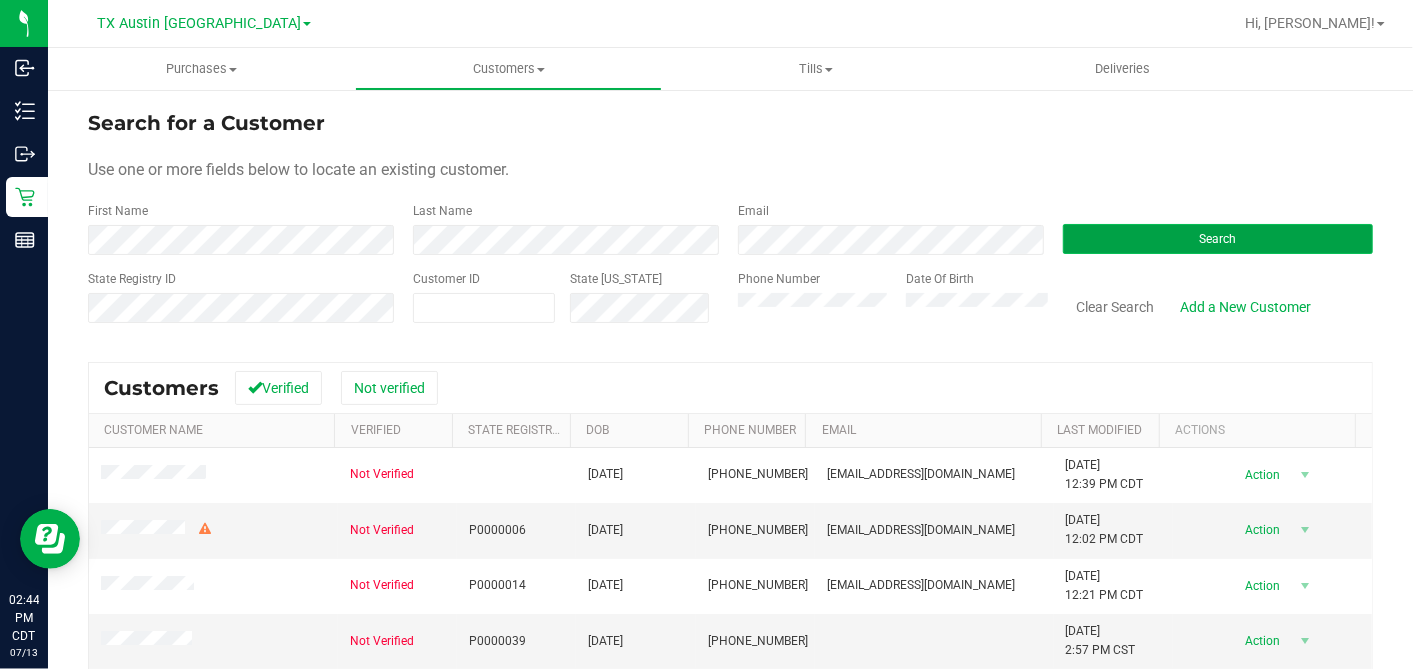 click on "Search" at bounding box center [1218, 239] 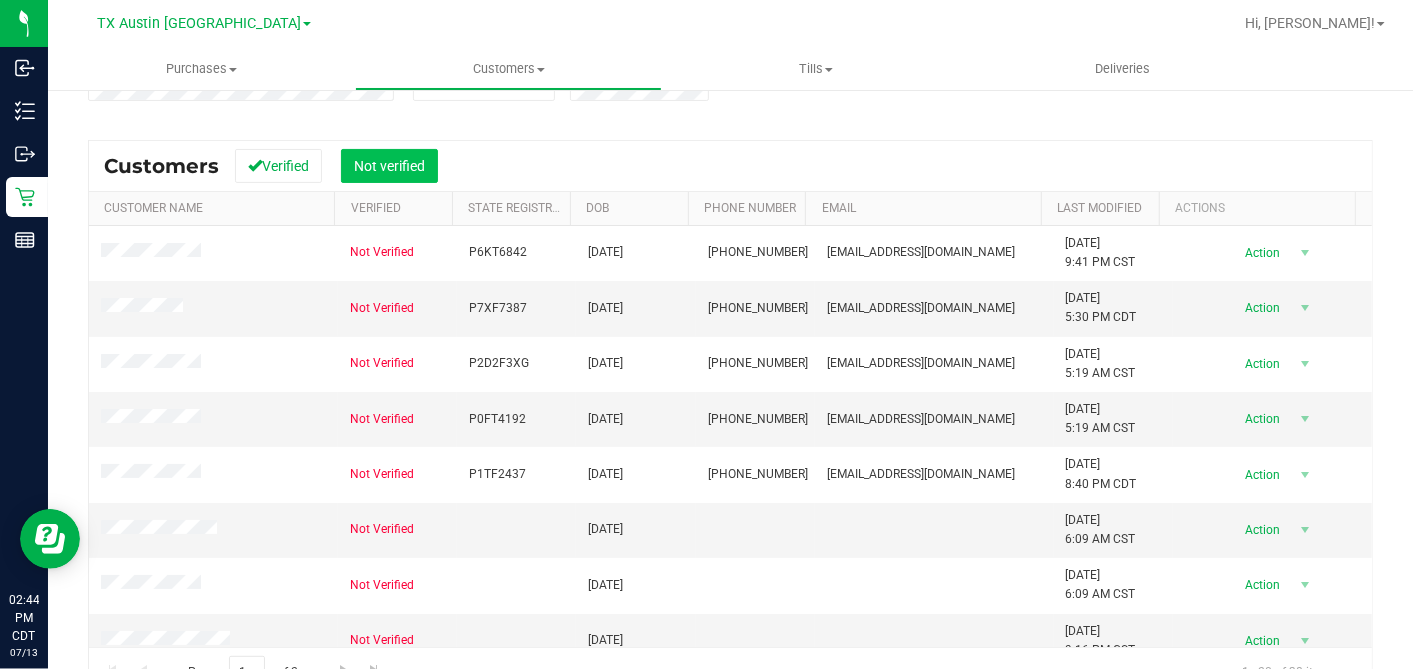 scroll, scrollTop: 267, scrollLeft: 0, axis: vertical 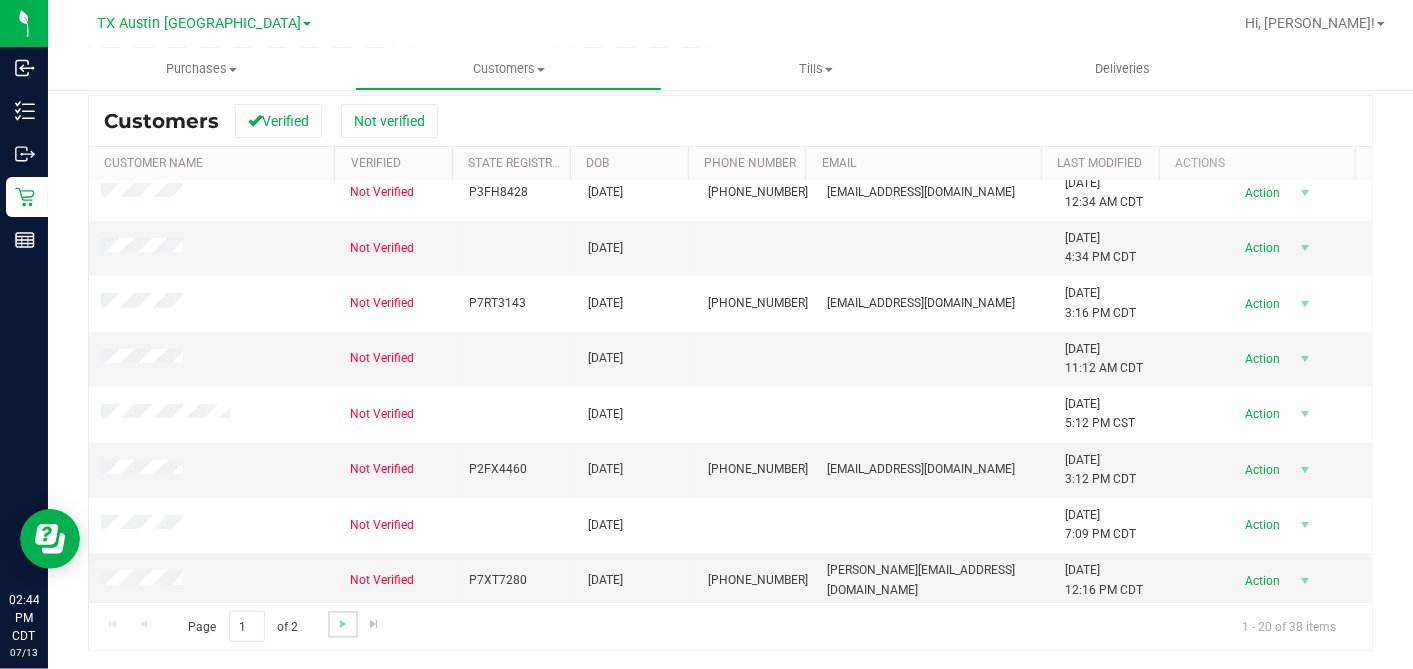 click at bounding box center (342, 624) 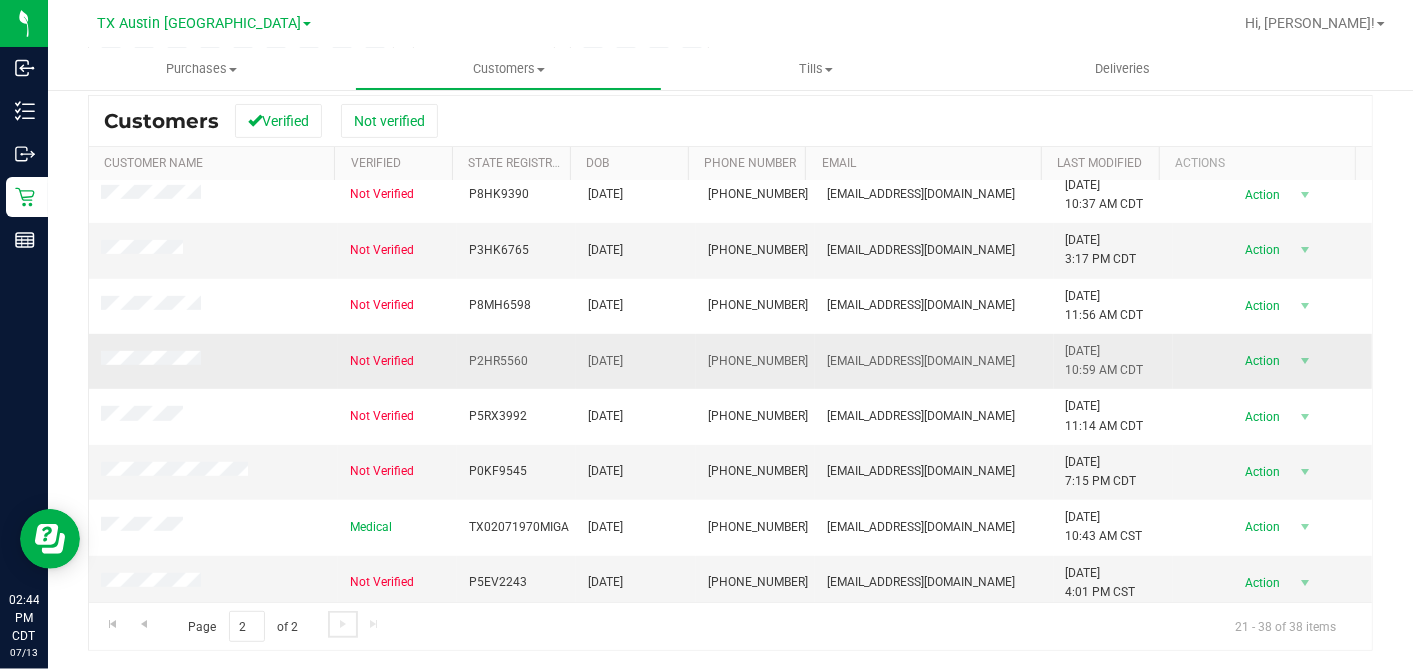 scroll, scrollTop: 570, scrollLeft: 0, axis: vertical 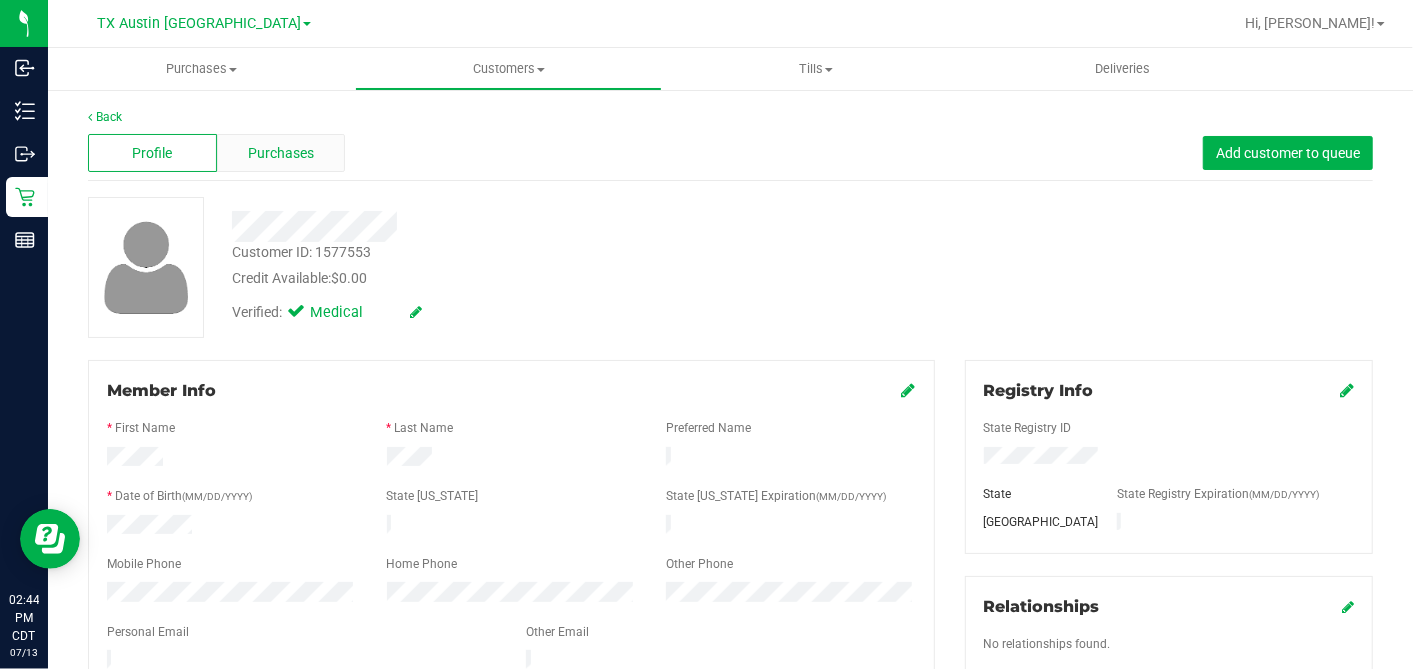 click on "Purchases" at bounding box center (281, 153) 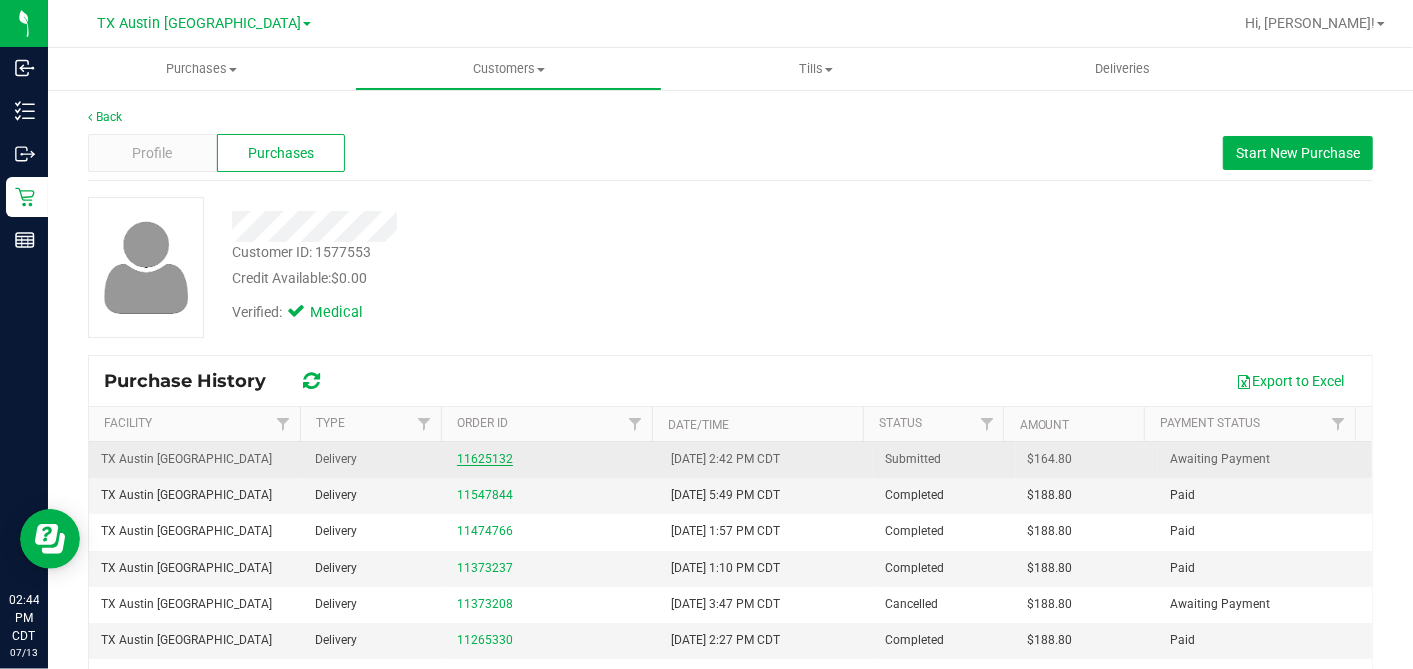 click on "11625132" at bounding box center (485, 459) 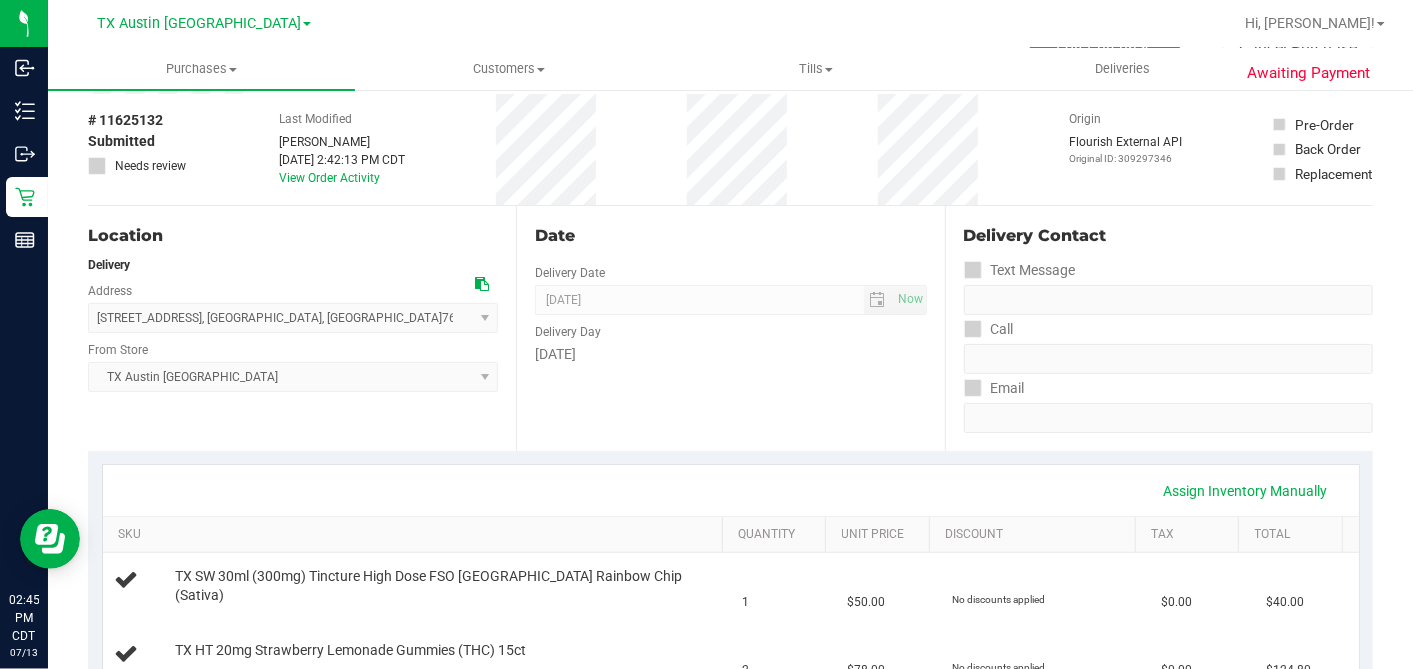 scroll, scrollTop: 0, scrollLeft: 0, axis: both 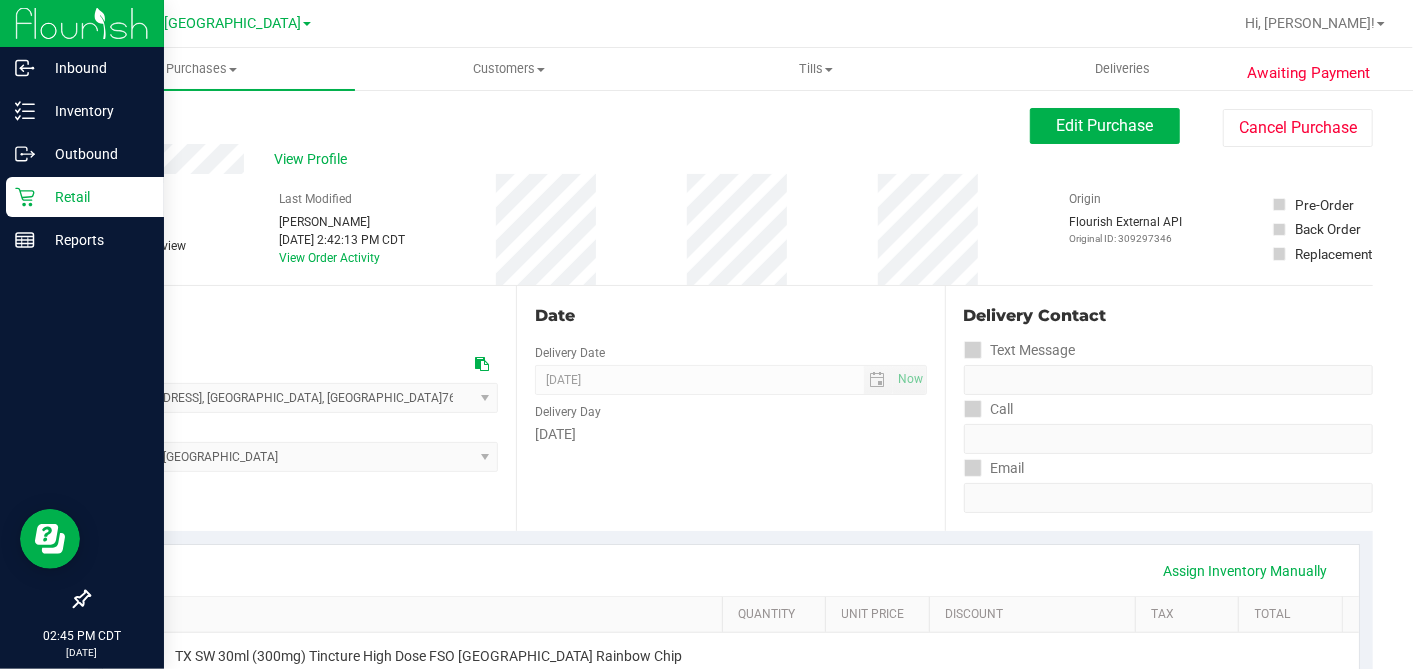click on "Retail" at bounding box center [95, 197] 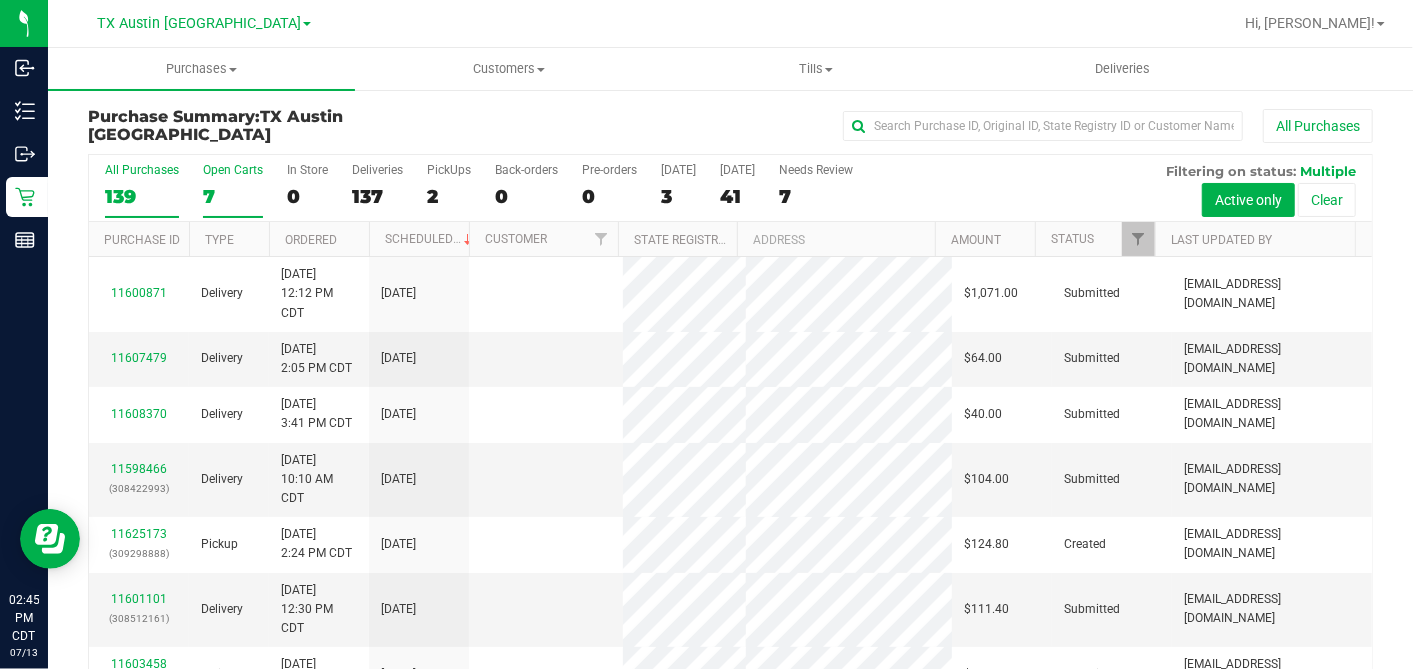 click on "7" at bounding box center (233, 196) 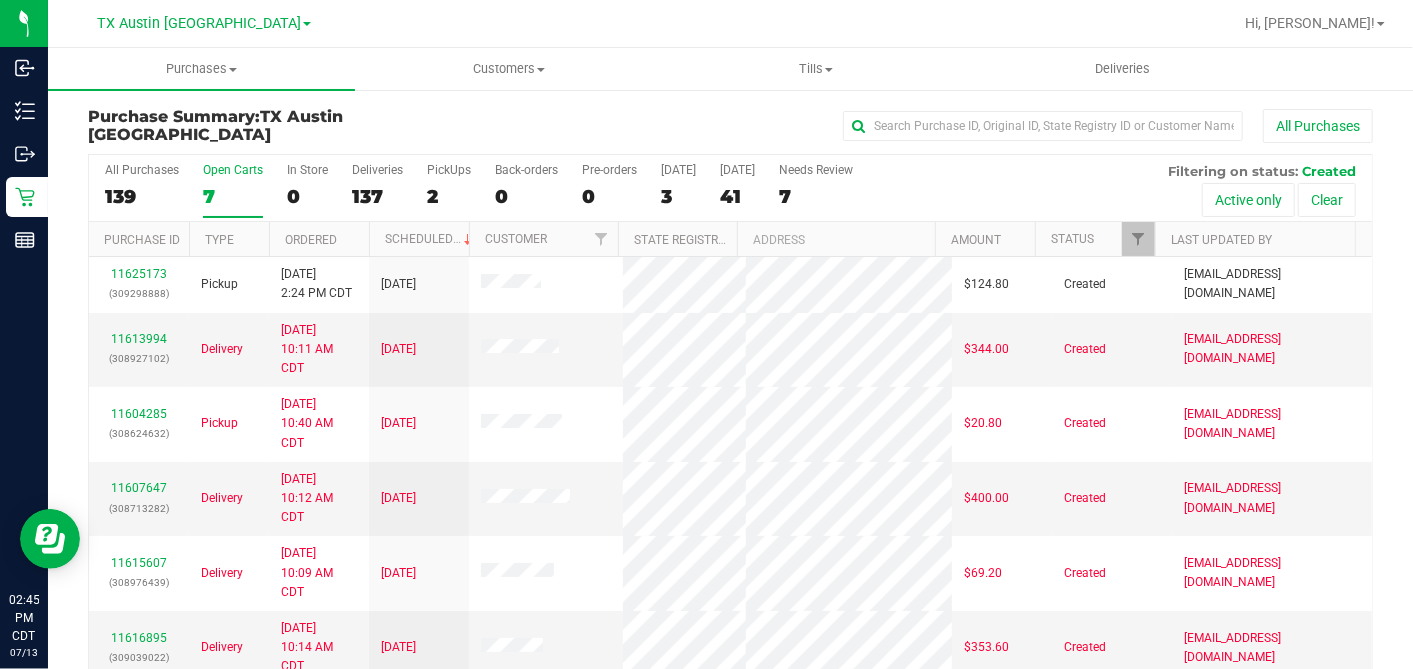 click on "Ordered" at bounding box center (319, 239) 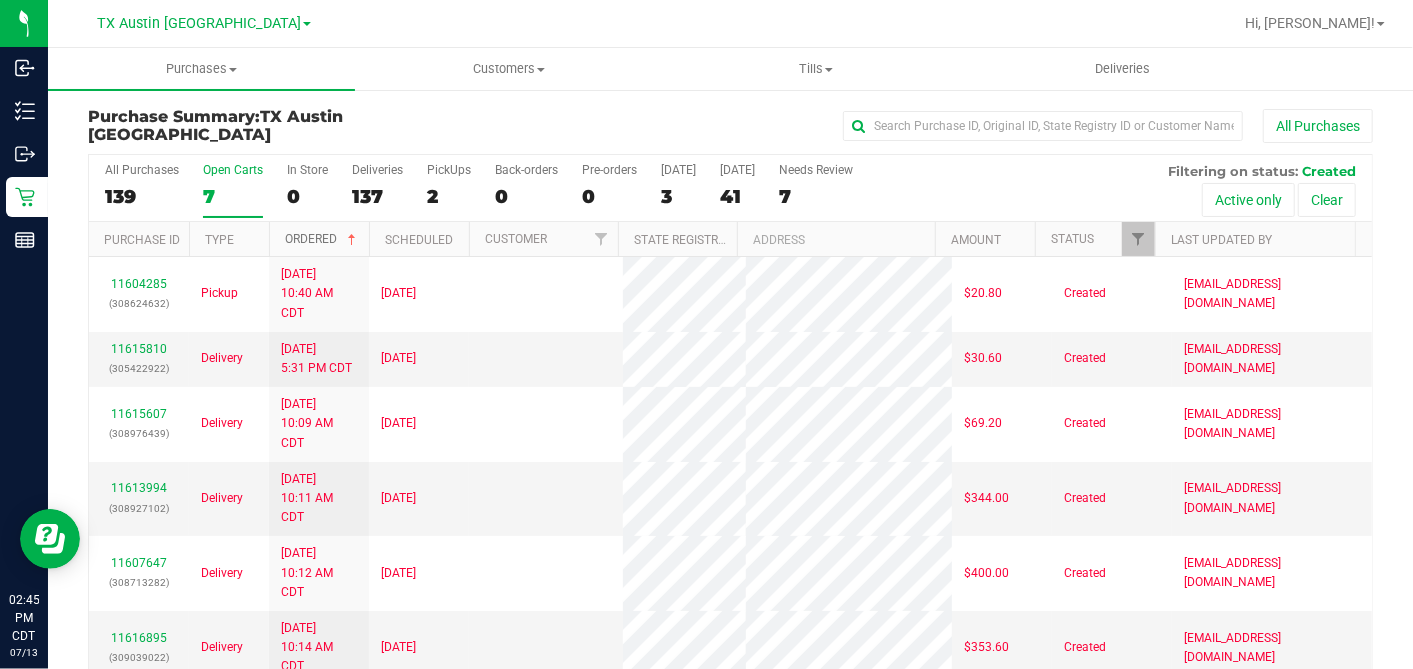 click at bounding box center (352, 240) 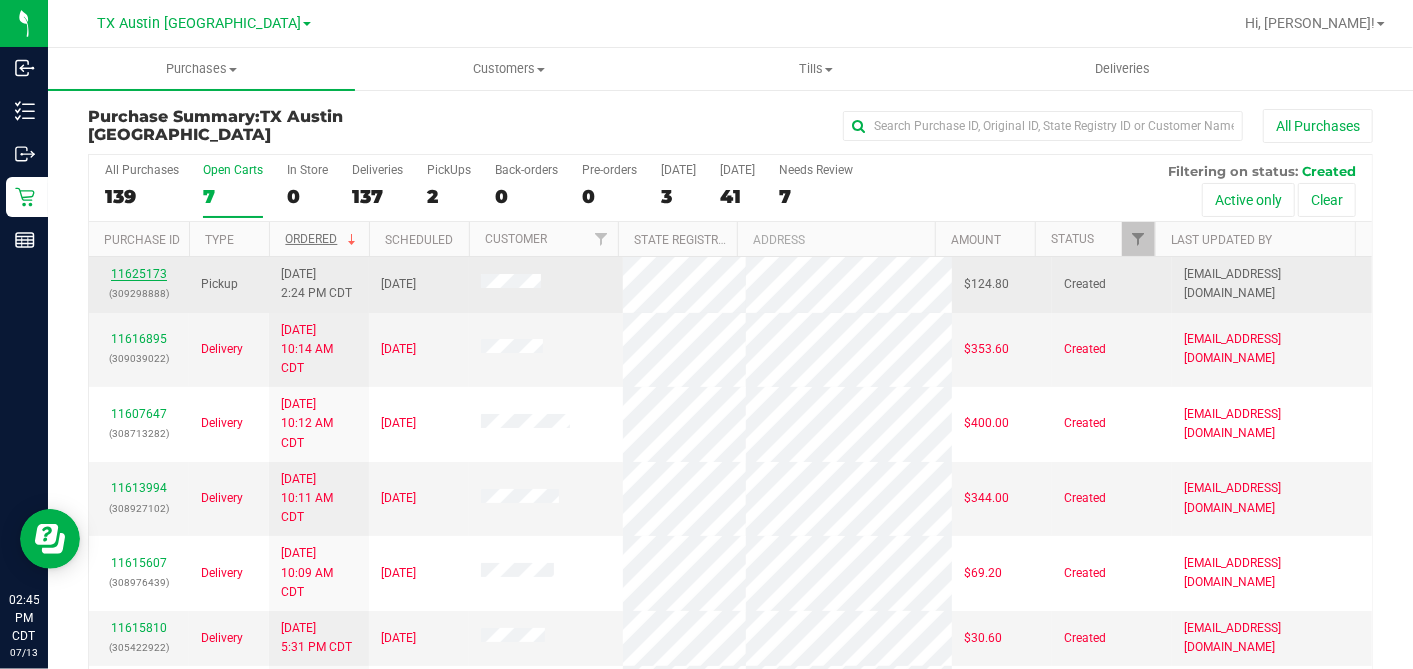 click on "11625173" at bounding box center [139, 274] 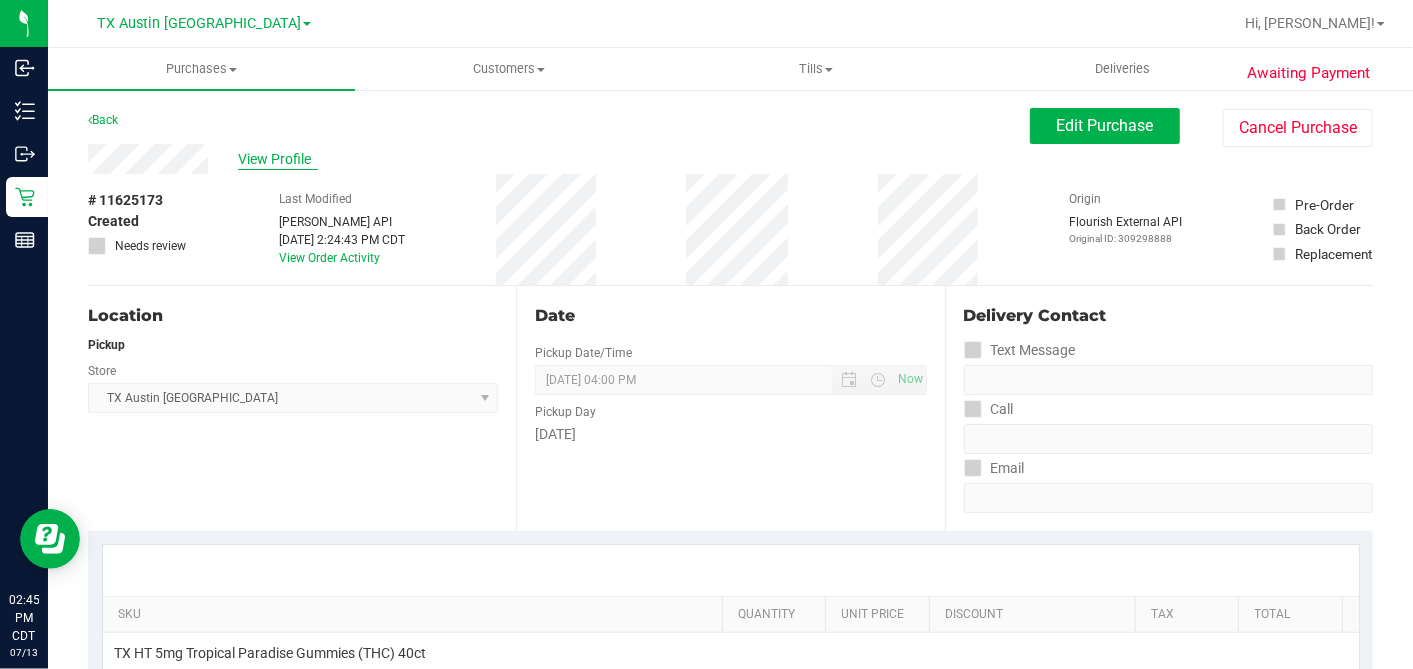 click on "View Profile" at bounding box center (278, 159) 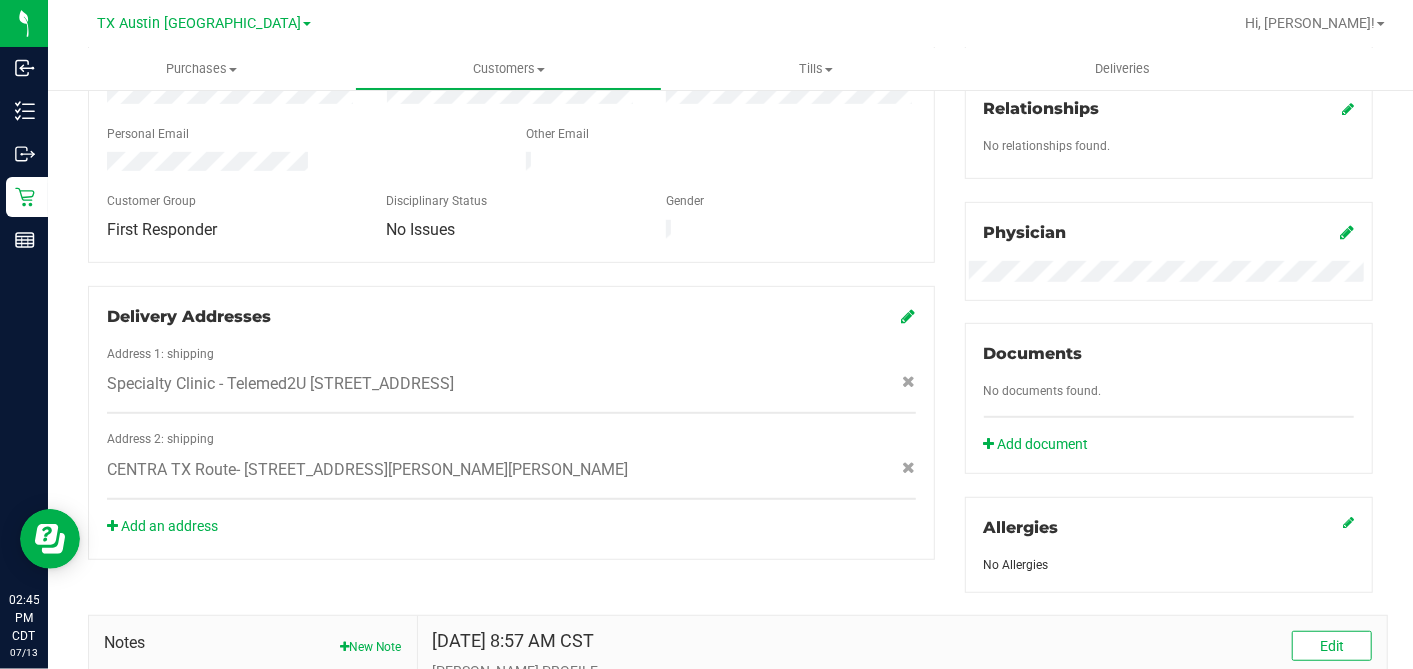 scroll, scrollTop: 826, scrollLeft: 0, axis: vertical 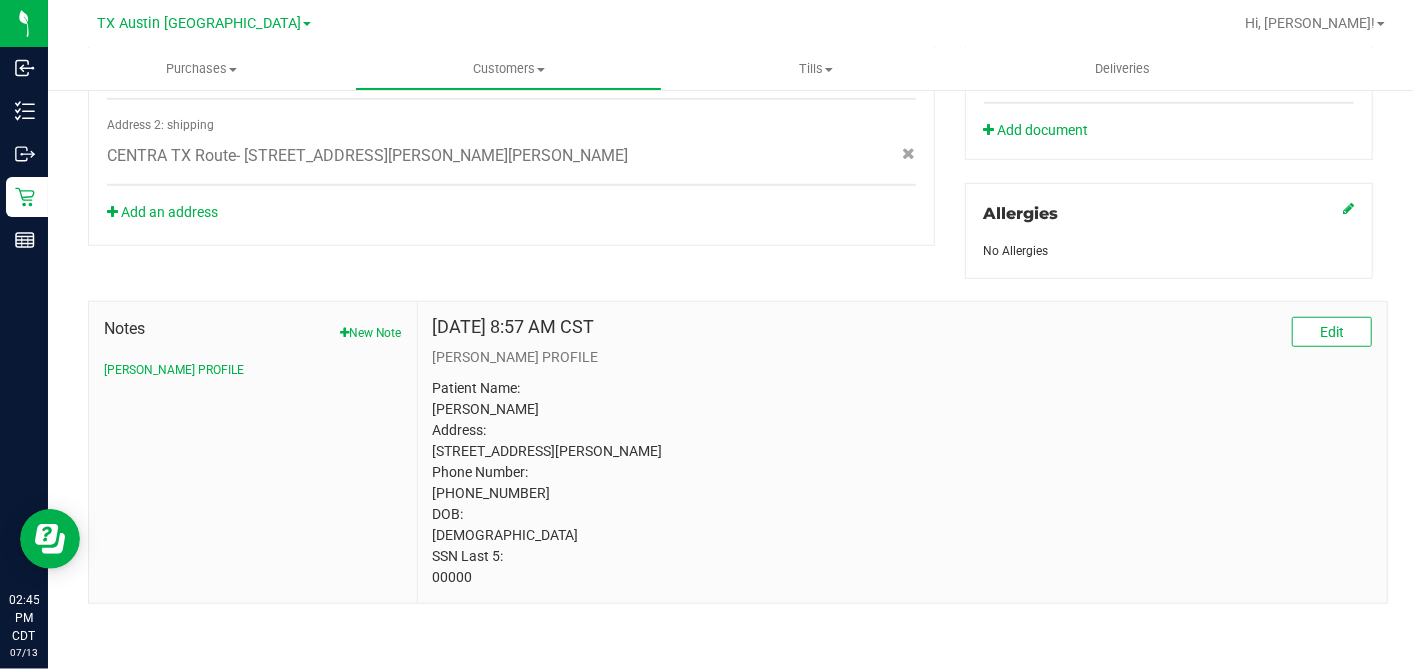 click on "Patient Name:
ANTHONY SMITH
Address:
241 Gunther Way
Taylor, TX, 76574
Phone Number:
(512) 590-0976
DOB:
09/19/1972
SSN Last 5:
00000" at bounding box center [902, 483] 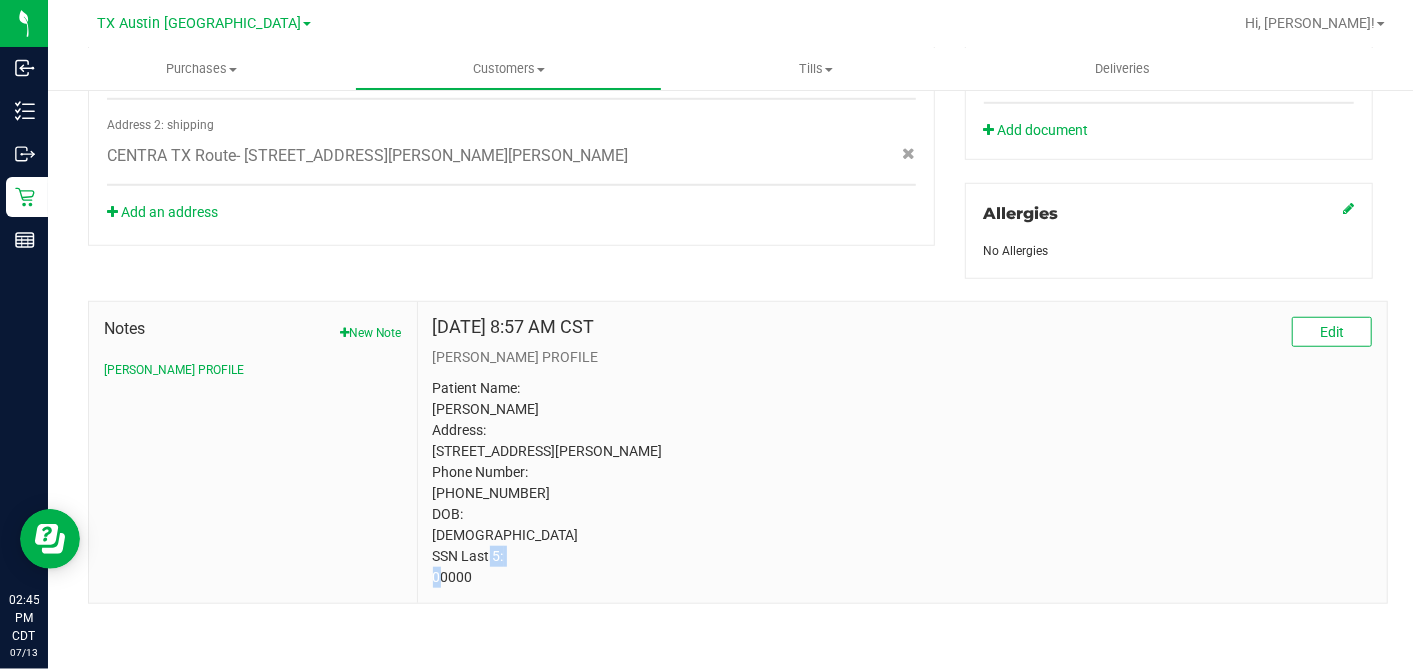 click on "Patient Name:
ANTHONY SMITH
Address:
241 Gunther Way
Taylor, TX, 76574
Phone Number:
(512) 590-0976
DOB:
09/19/1972
SSN Last 5:
00000" at bounding box center [902, 483] 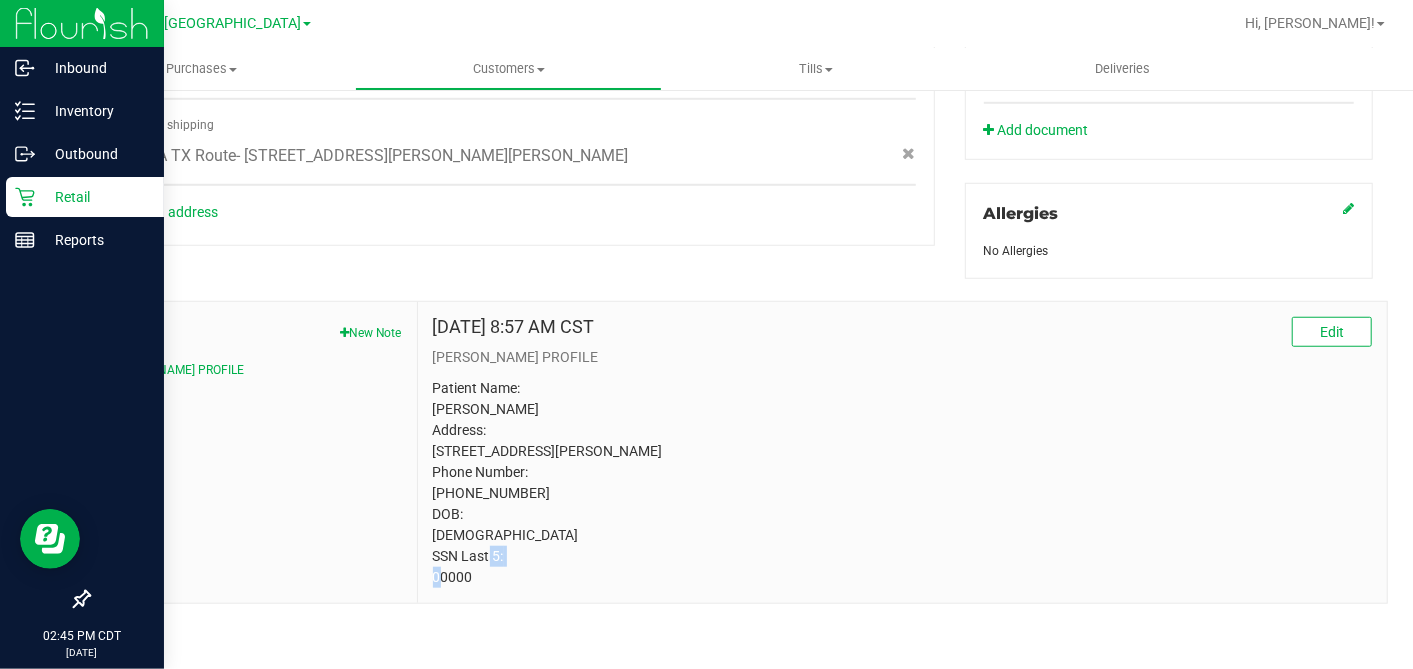 copy on "00000" 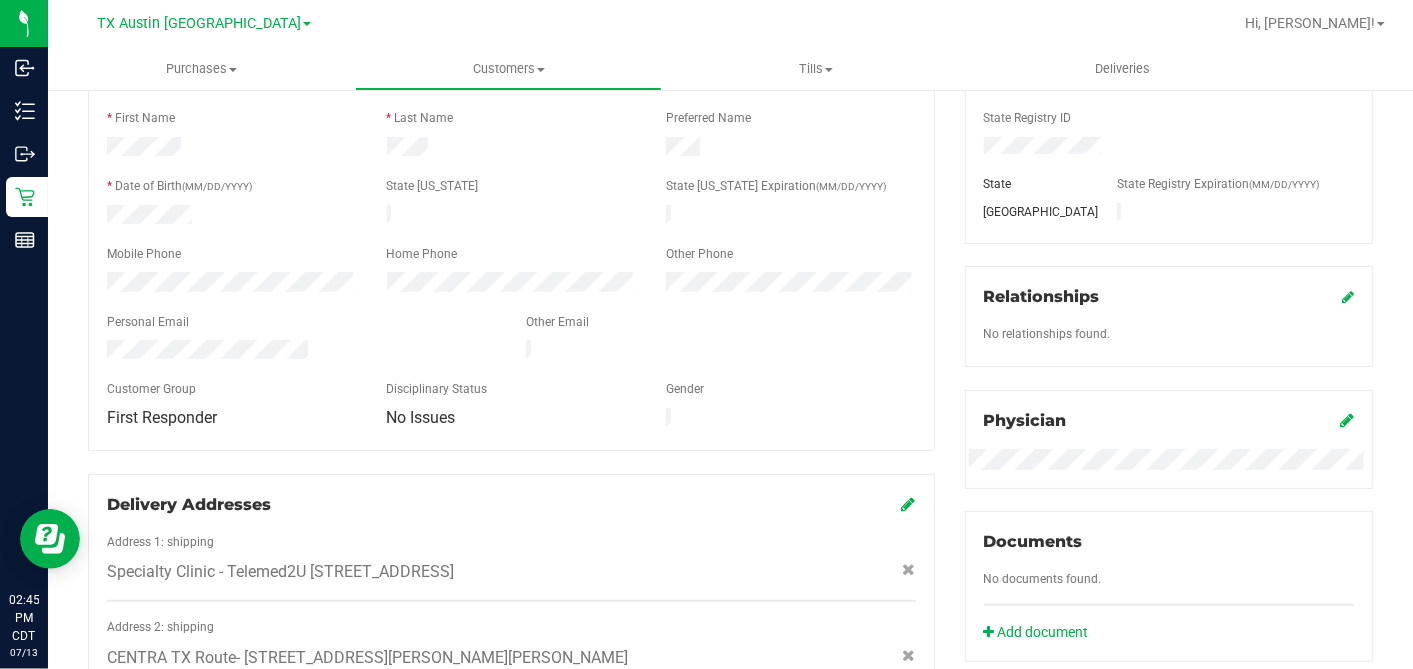 scroll, scrollTop: 48, scrollLeft: 0, axis: vertical 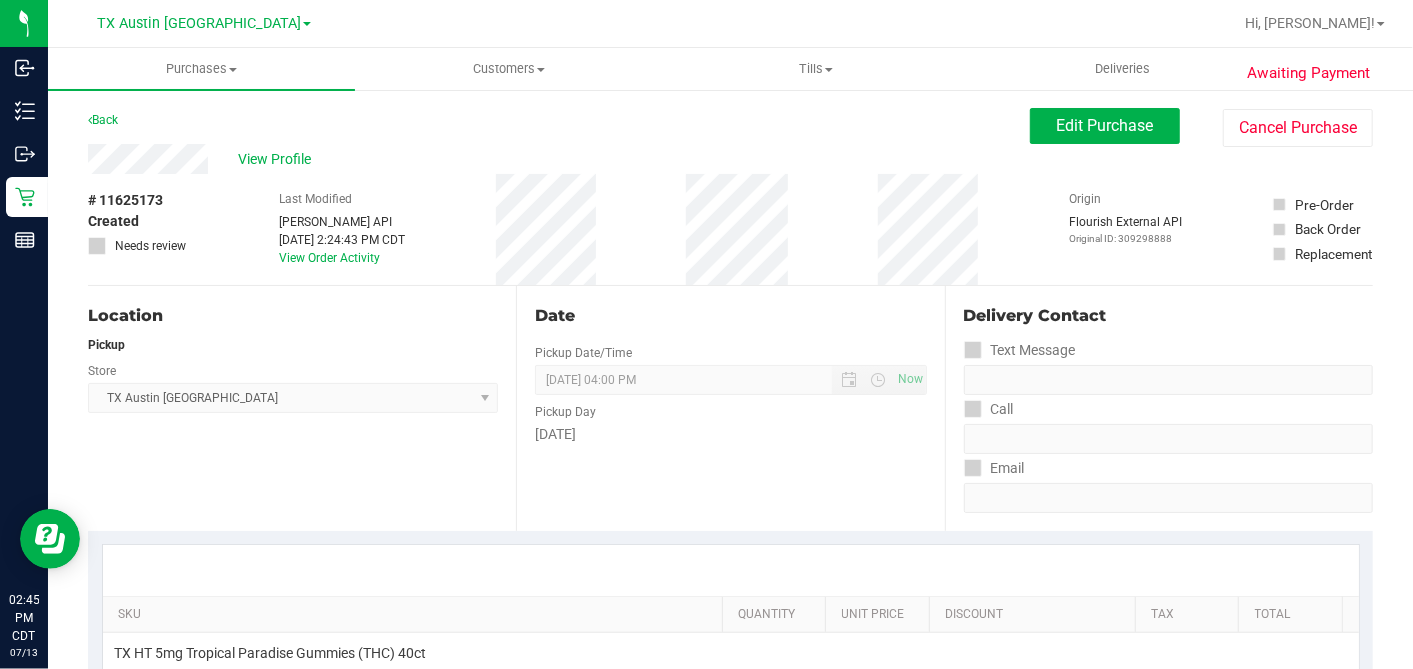 click on "View Profile" at bounding box center (559, 159) 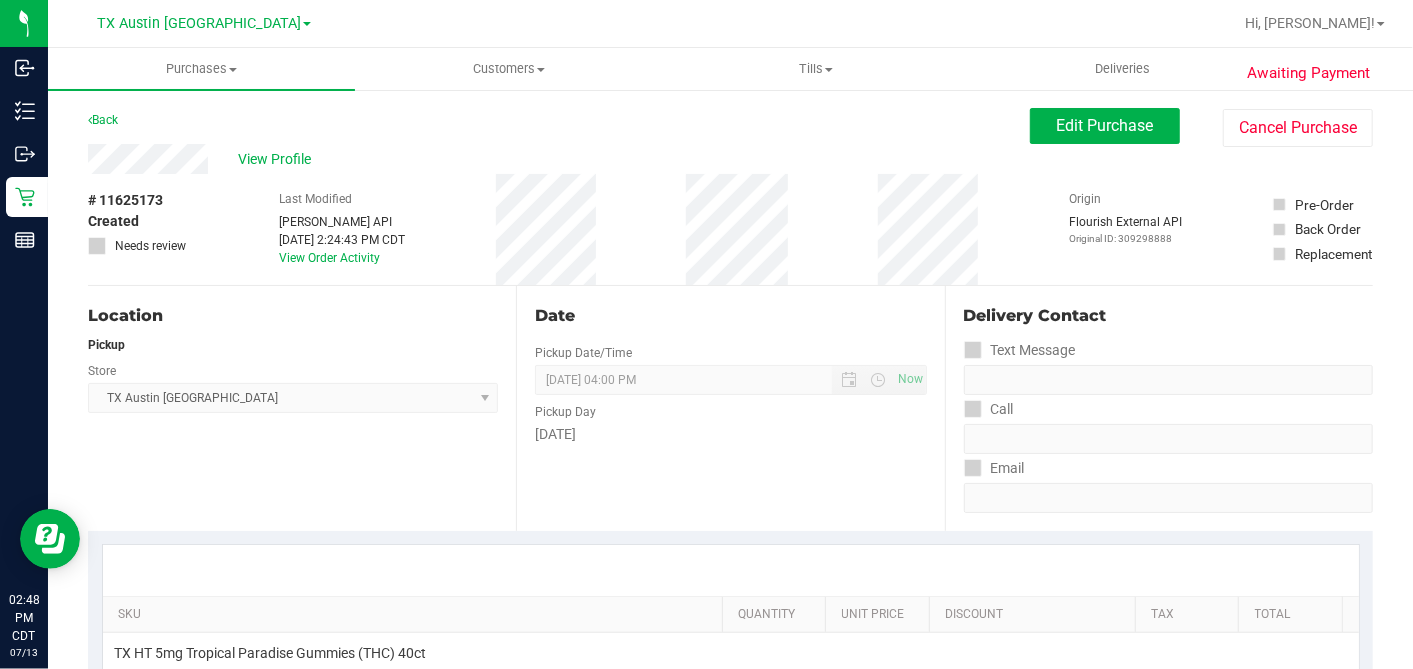 click on "Back
Edit Purchase
Cancel Purchase" at bounding box center (730, 126) 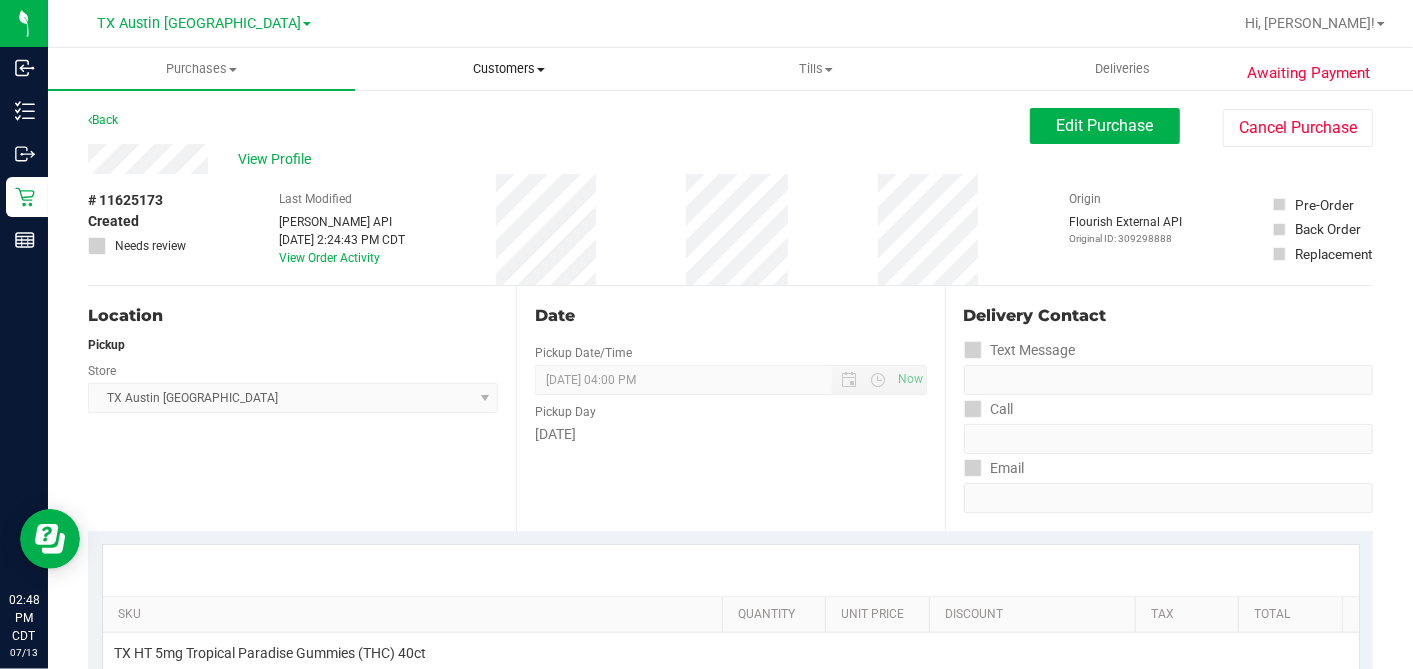 click on "Customers" at bounding box center [508, 69] 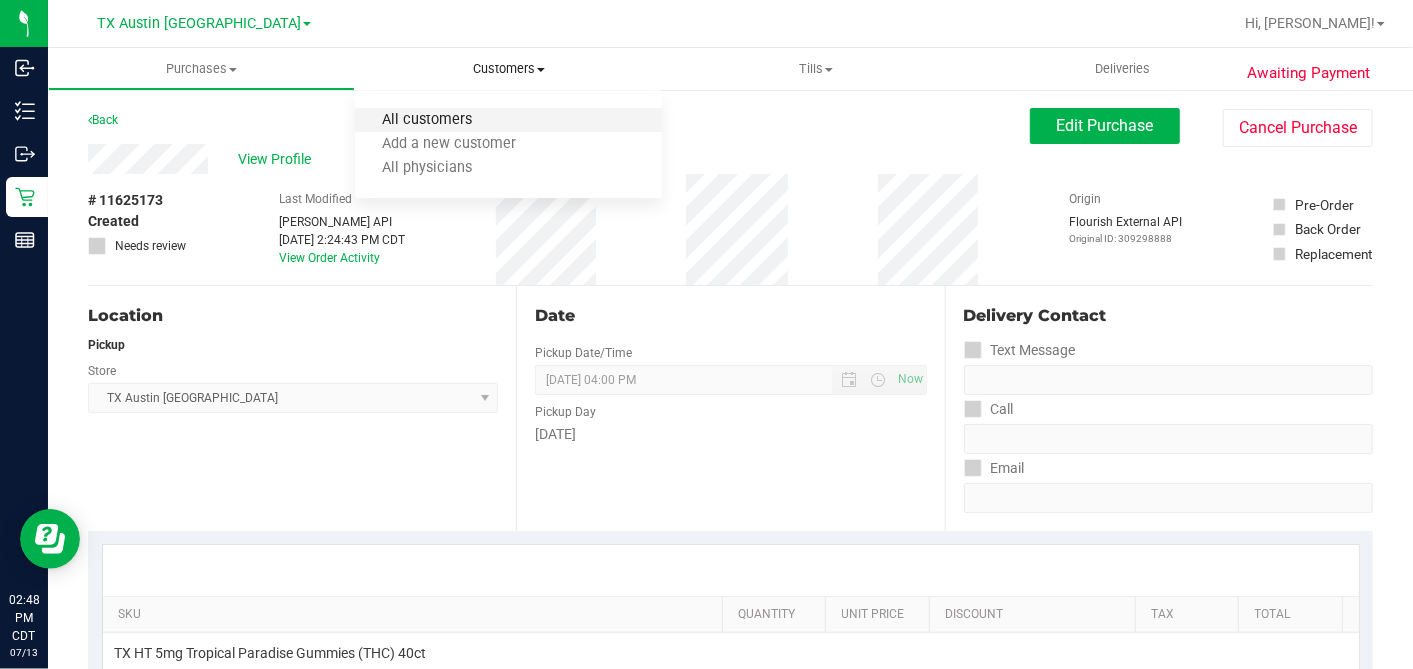 click on "All customers" at bounding box center (427, 120) 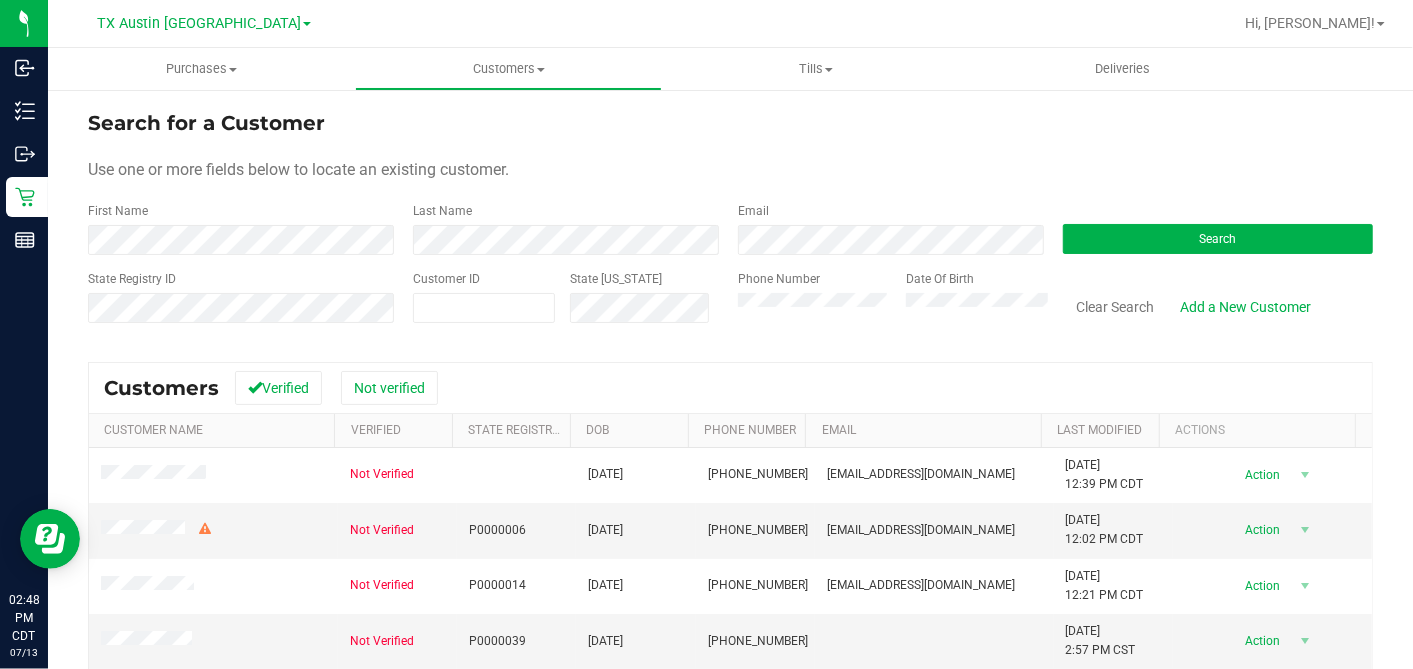 click on "Use one or more fields below to locate an existing customer." at bounding box center [730, 170] 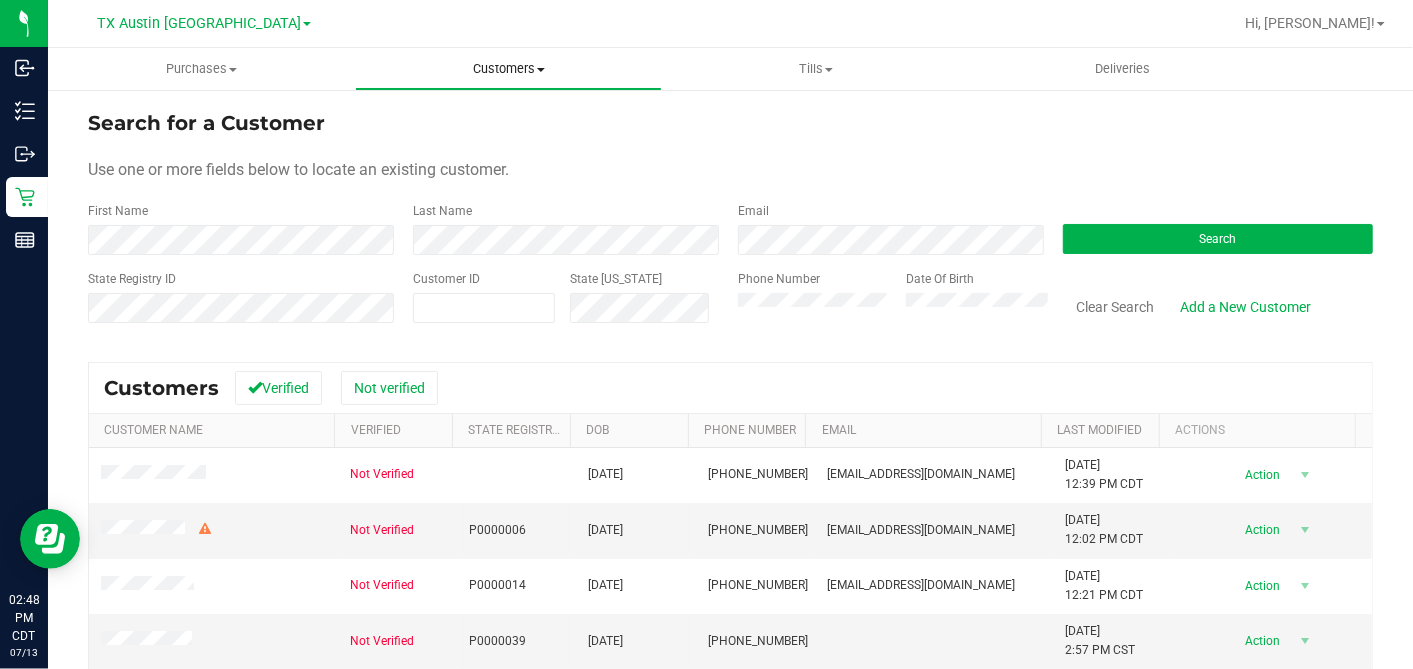 click on "Customers" at bounding box center [508, 69] 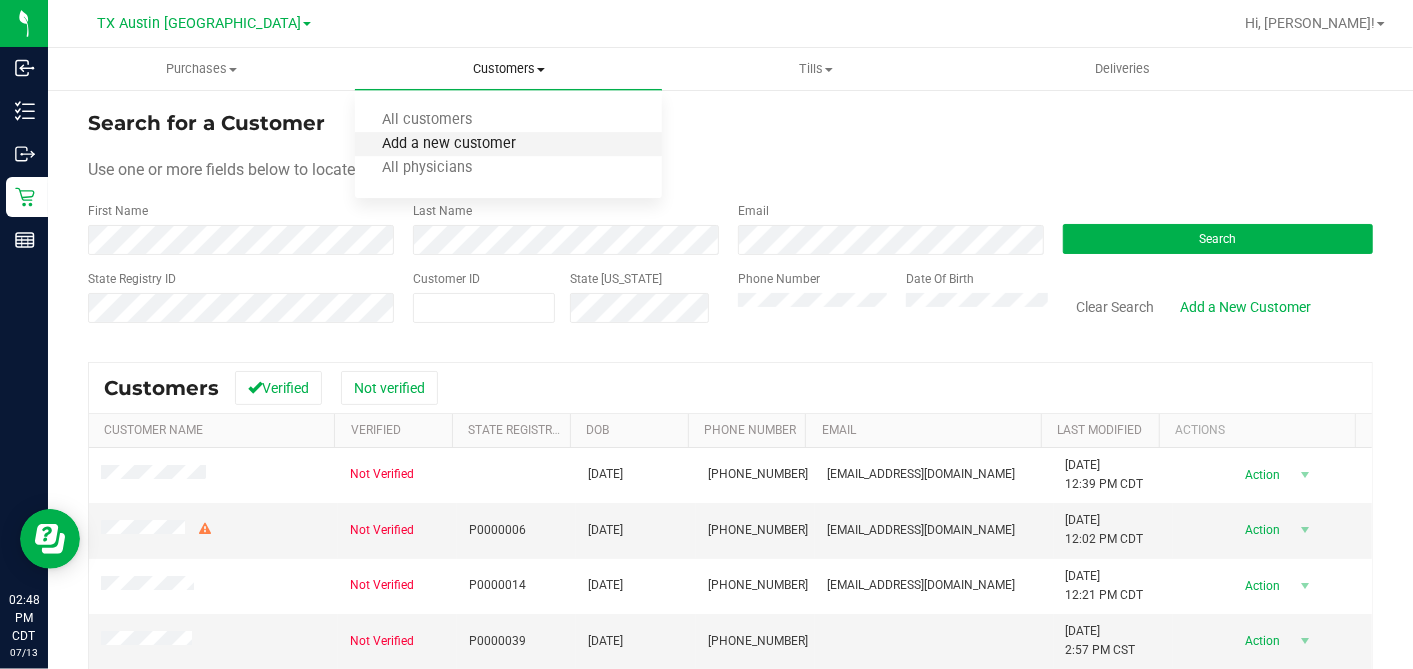 click on "Add a new customer" at bounding box center [449, 144] 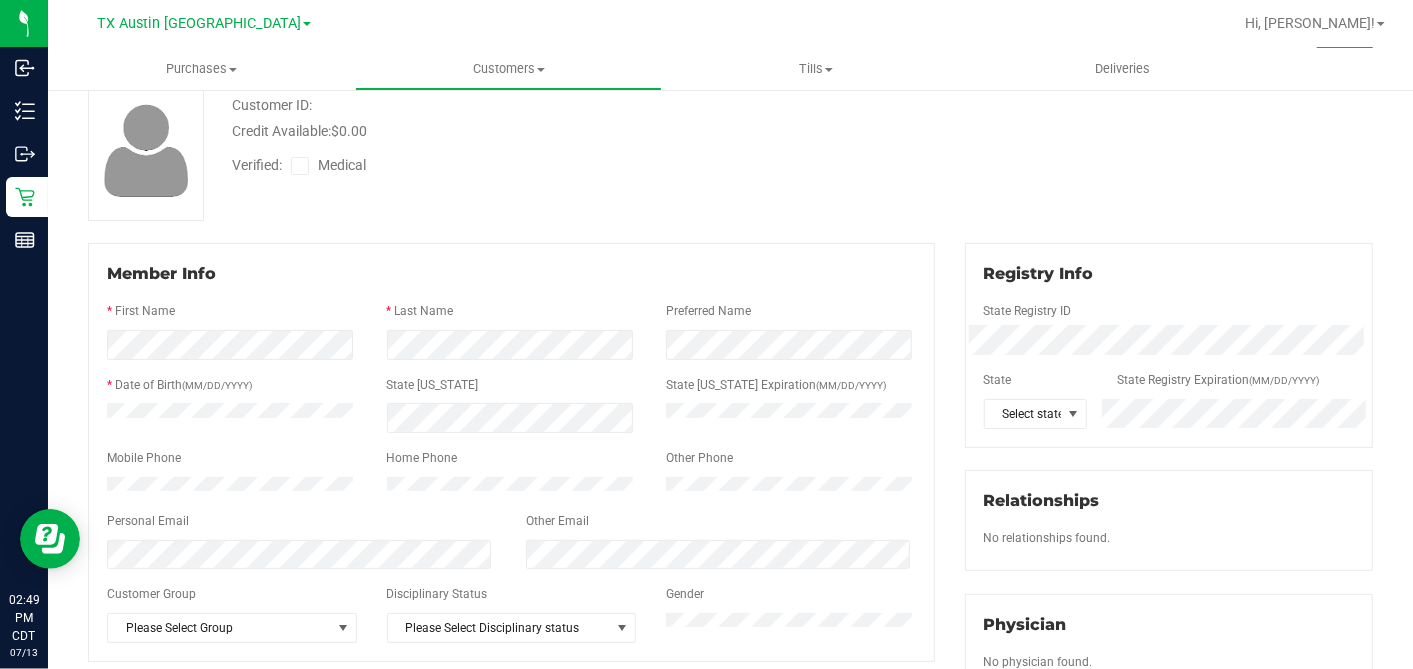 scroll, scrollTop: 111, scrollLeft: 0, axis: vertical 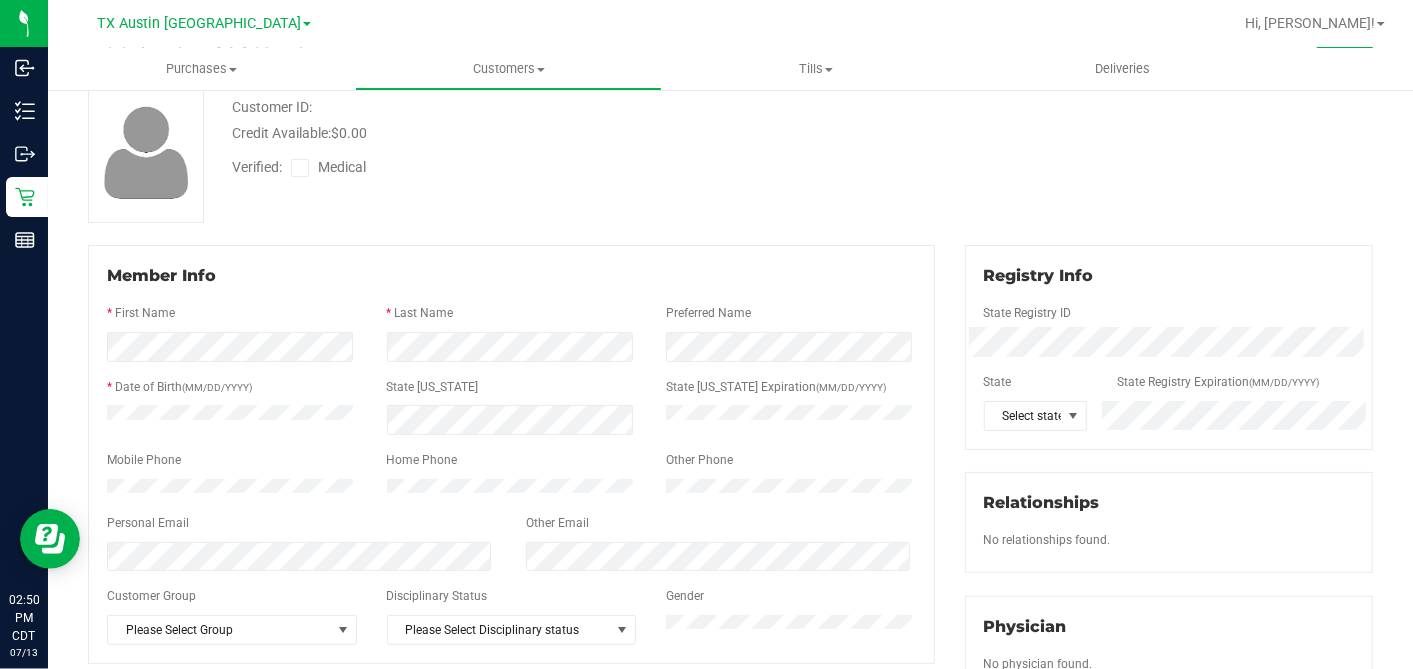 click on "Back
Add a New Customer
Cancel
Save
Customer ID:
Credit Available:
$0.00
Verified:
Medical" at bounding box center (730, 626) 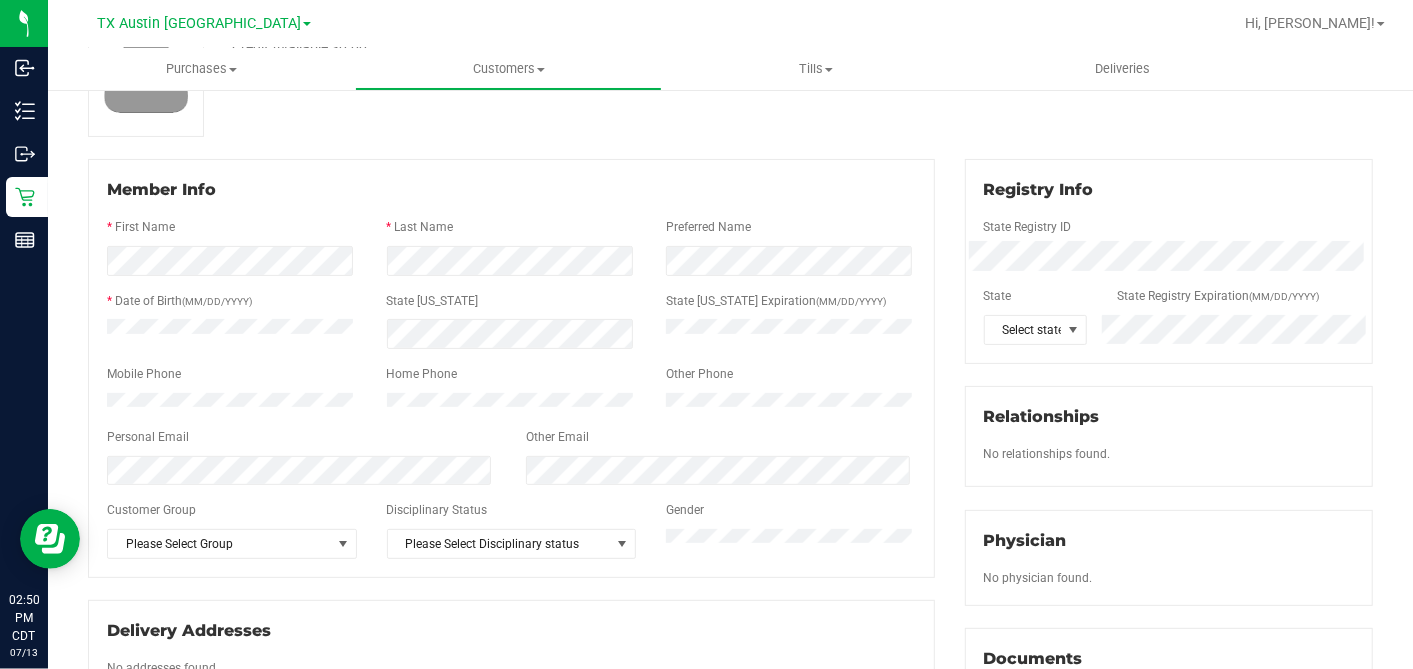 scroll, scrollTop: 333, scrollLeft: 0, axis: vertical 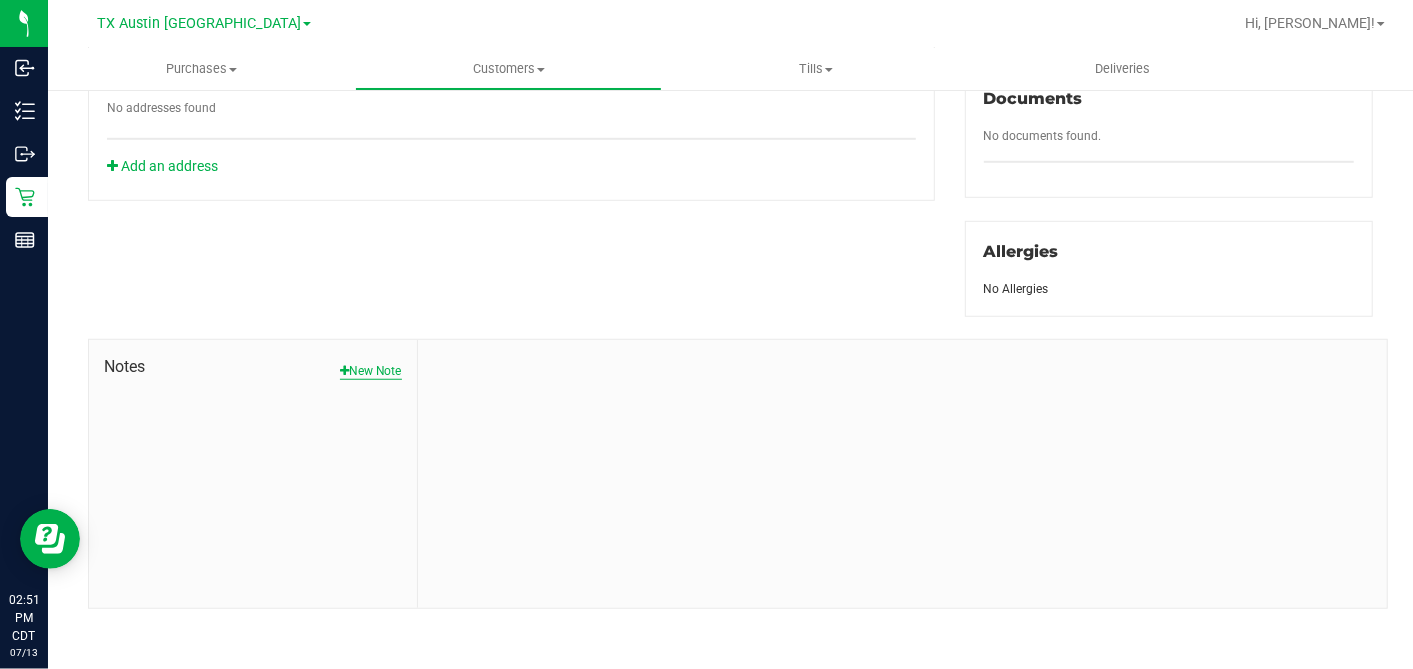 click on "New Note" at bounding box center (371, 371) 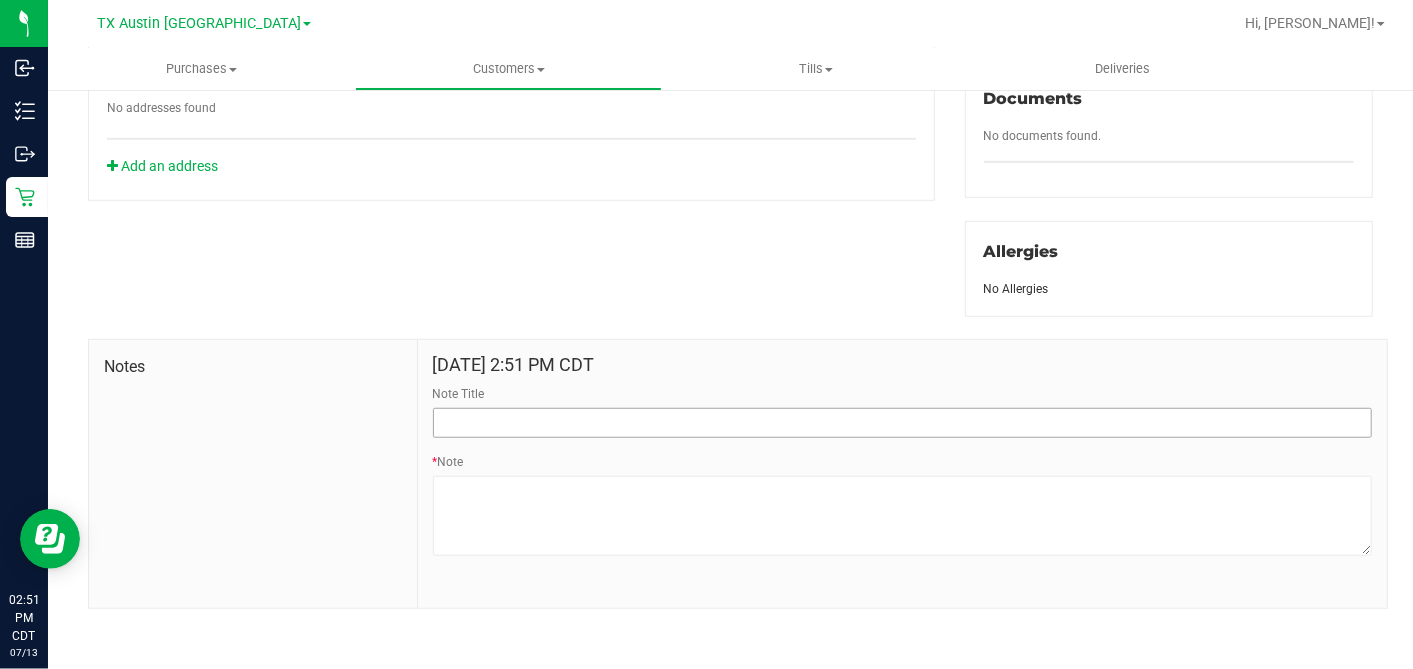 drag, startPoint x: 528, startPoint y: 391, endPoint x: 530, endPoint y: 419, distance: 28.071337 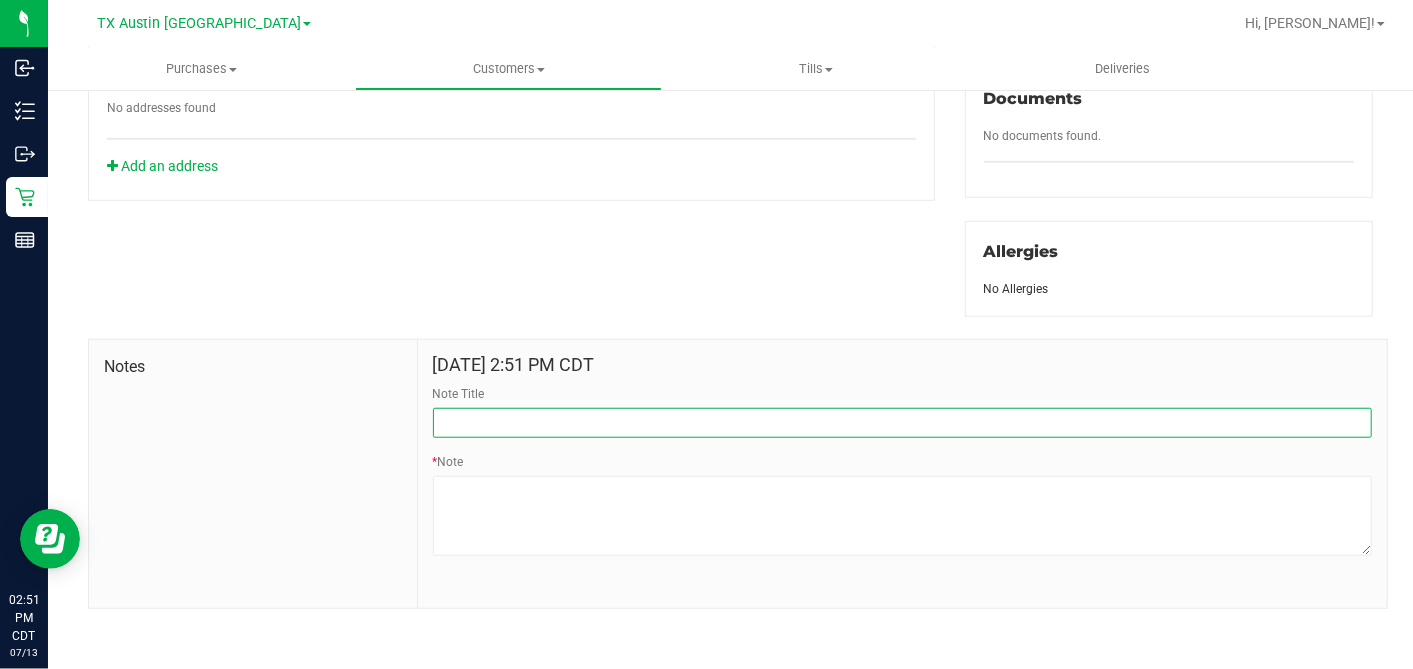 click on "Note Title" at bounding box center [902, 423] 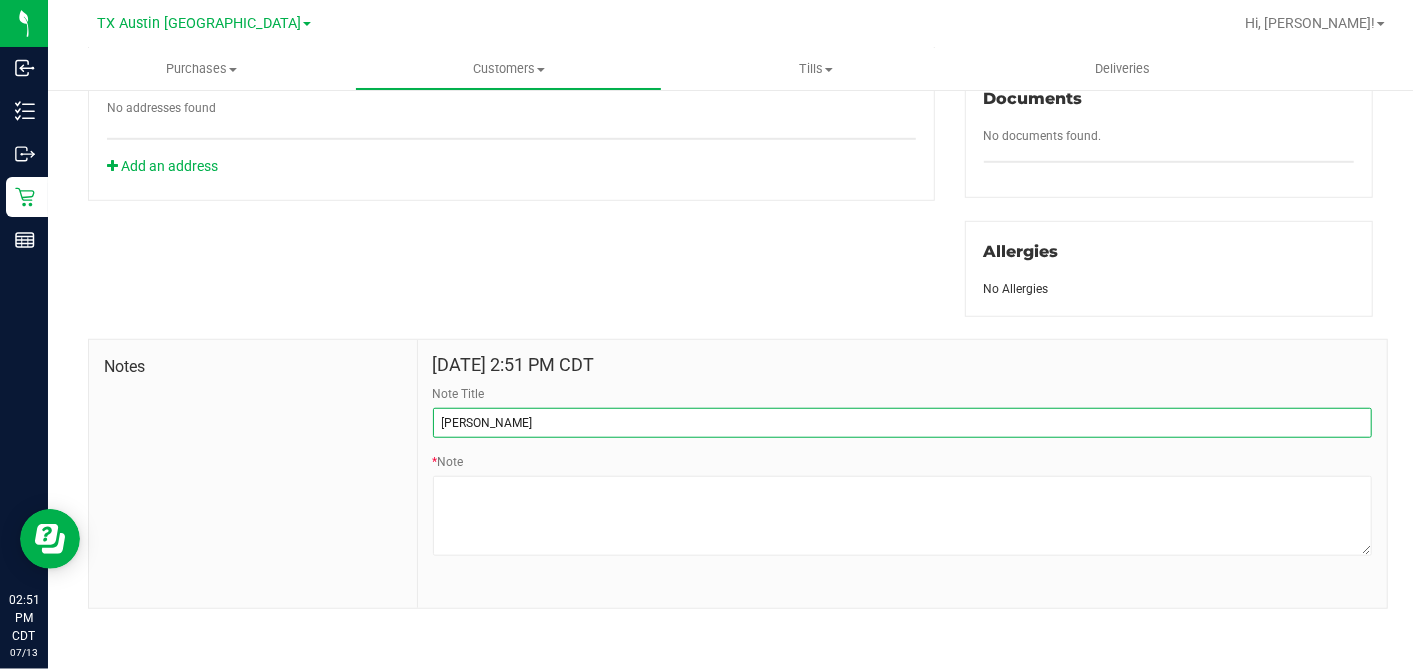 type on "CURT" 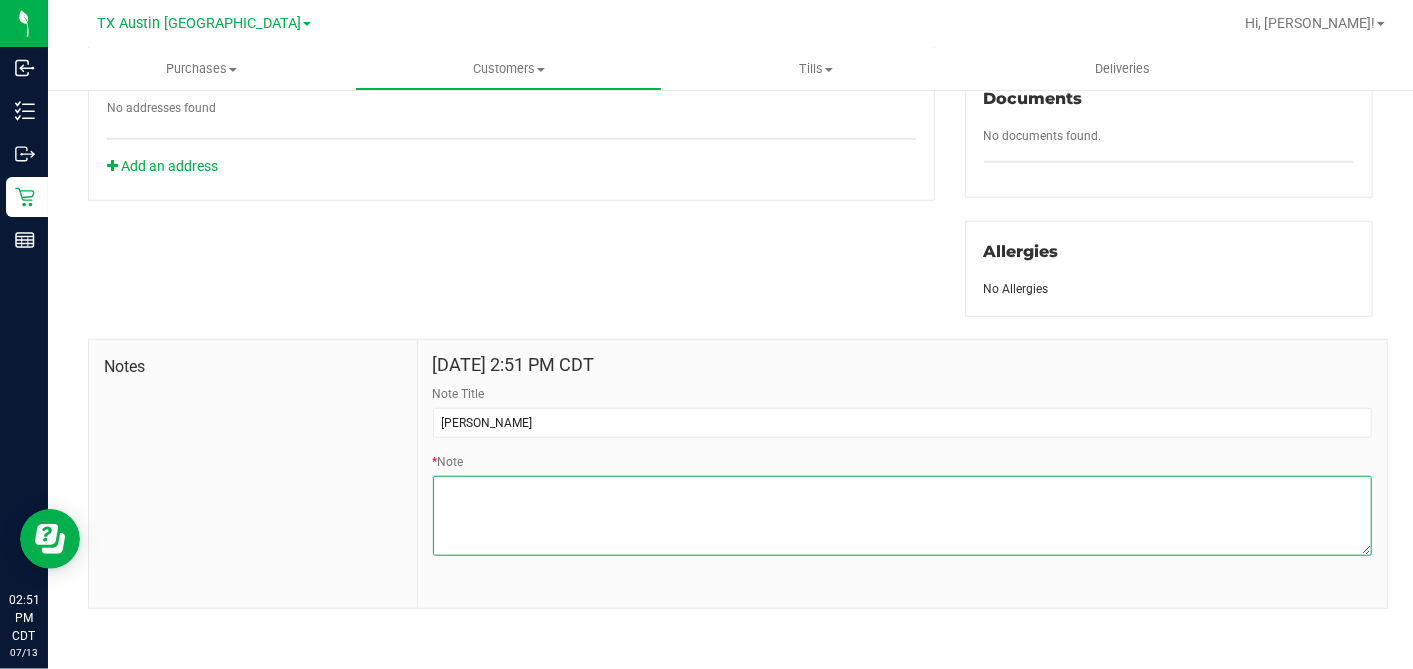 paste on "Patient Name:
Kai Hulsebus
Address:
331 Santa Rosa Dr
Los Gatos, TX, 95032
Phone Number:
(206) 849-2042
DOB:
02/22/2003
SSN Last 5:
69286" 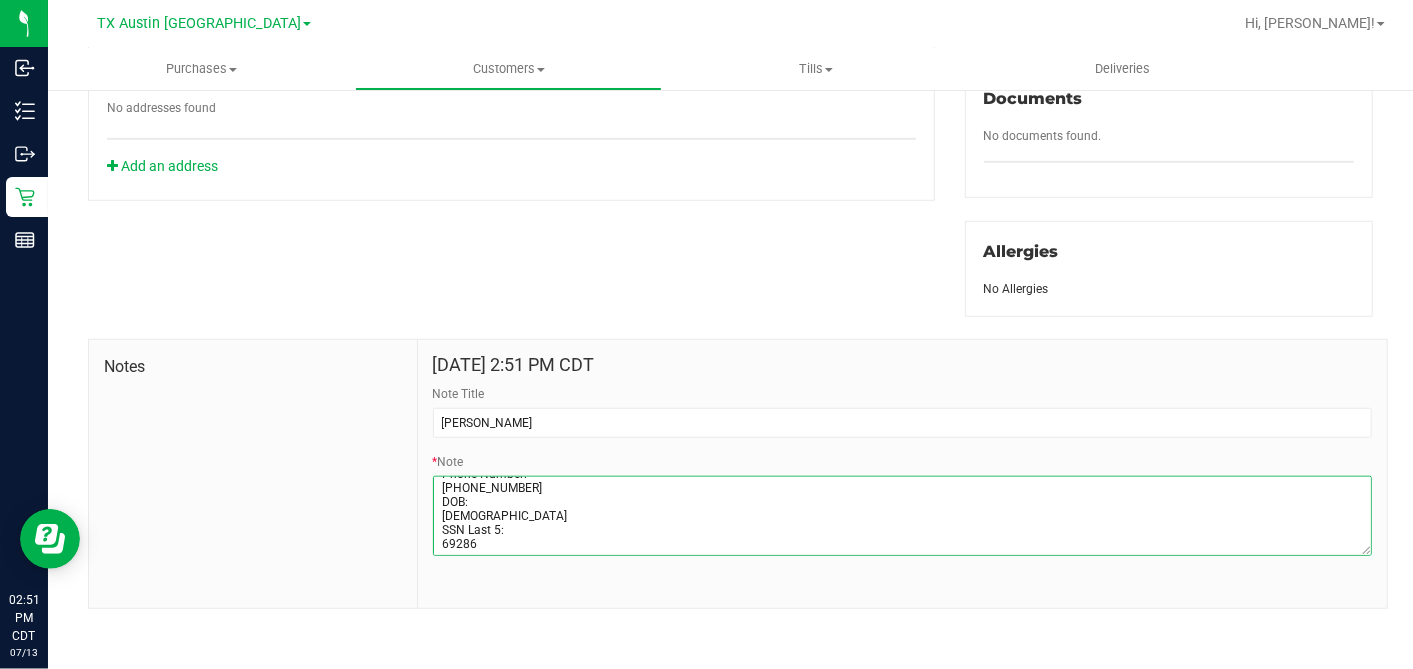 scroll, scrollTop: 84, scrollLeft: 0, axis: vertical 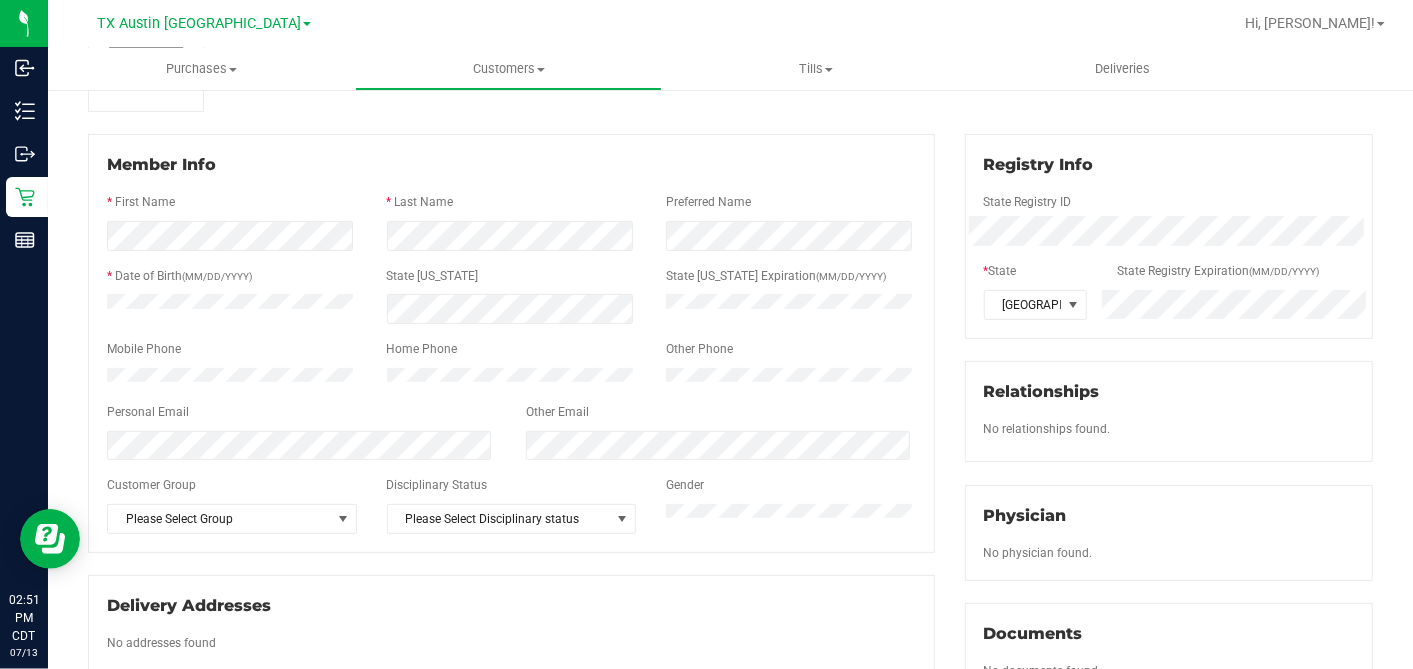 type on "Patient Name:
Kai Hulsebus
Address:
331 Santa Rosa Dr
Los Gatos, TX, 95032
Phone Number:
(206) 849-2042
DOB:
02/22/2003
SSN Last 5:
69286" 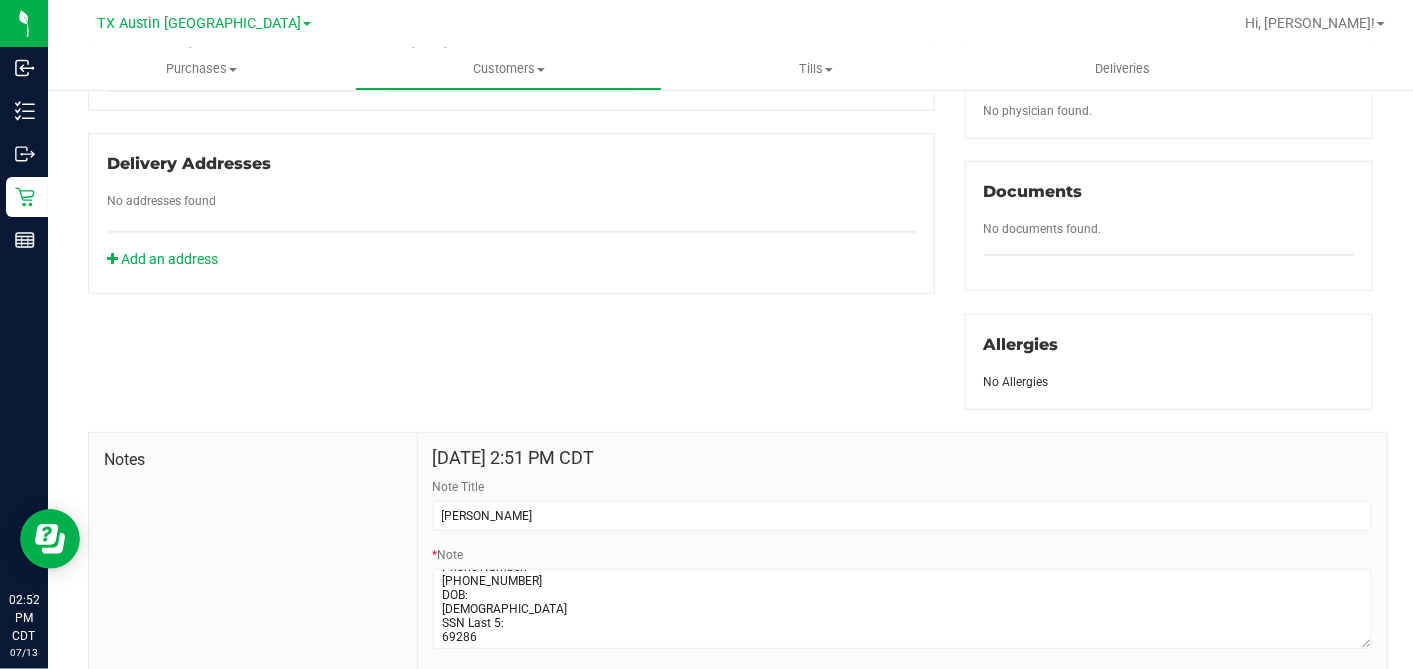 scroll, scrollTop: 666, scrollLeft: 0, axis: vertical 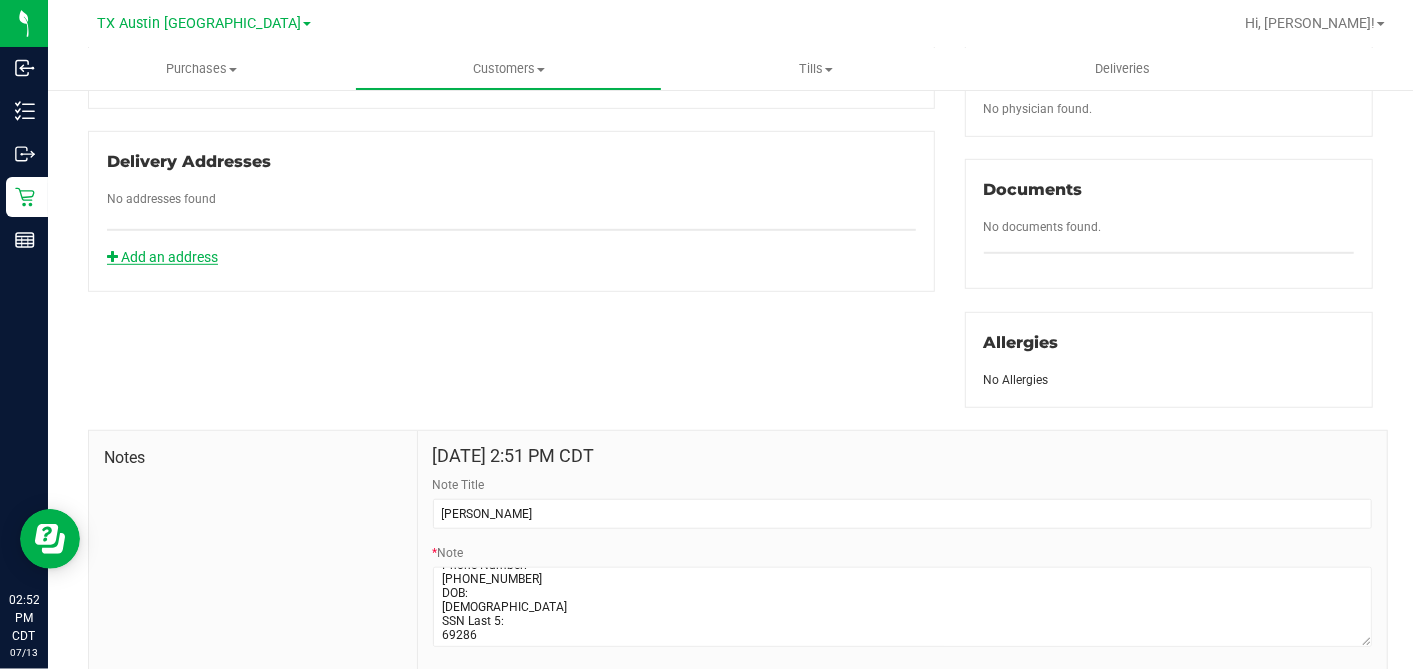 click on "Add an address" 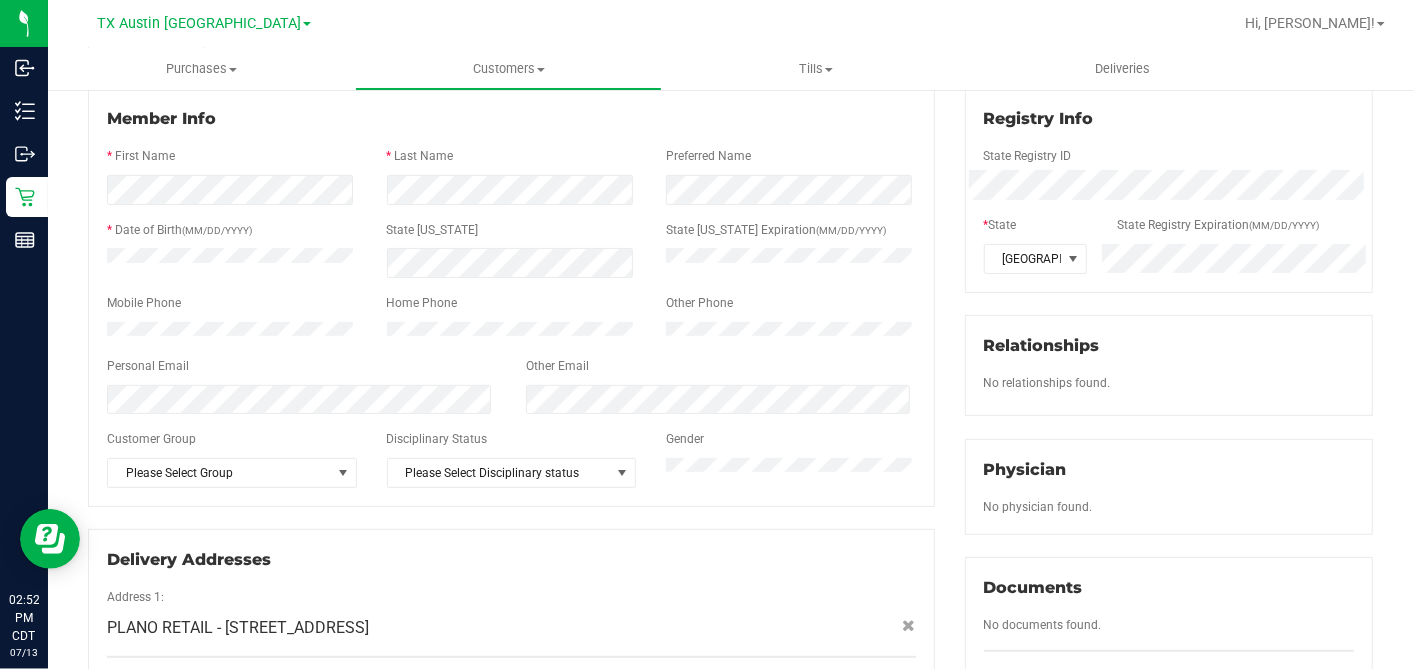 scroll, scrollTop: 111, scrollLeft: 0, axis: vertical 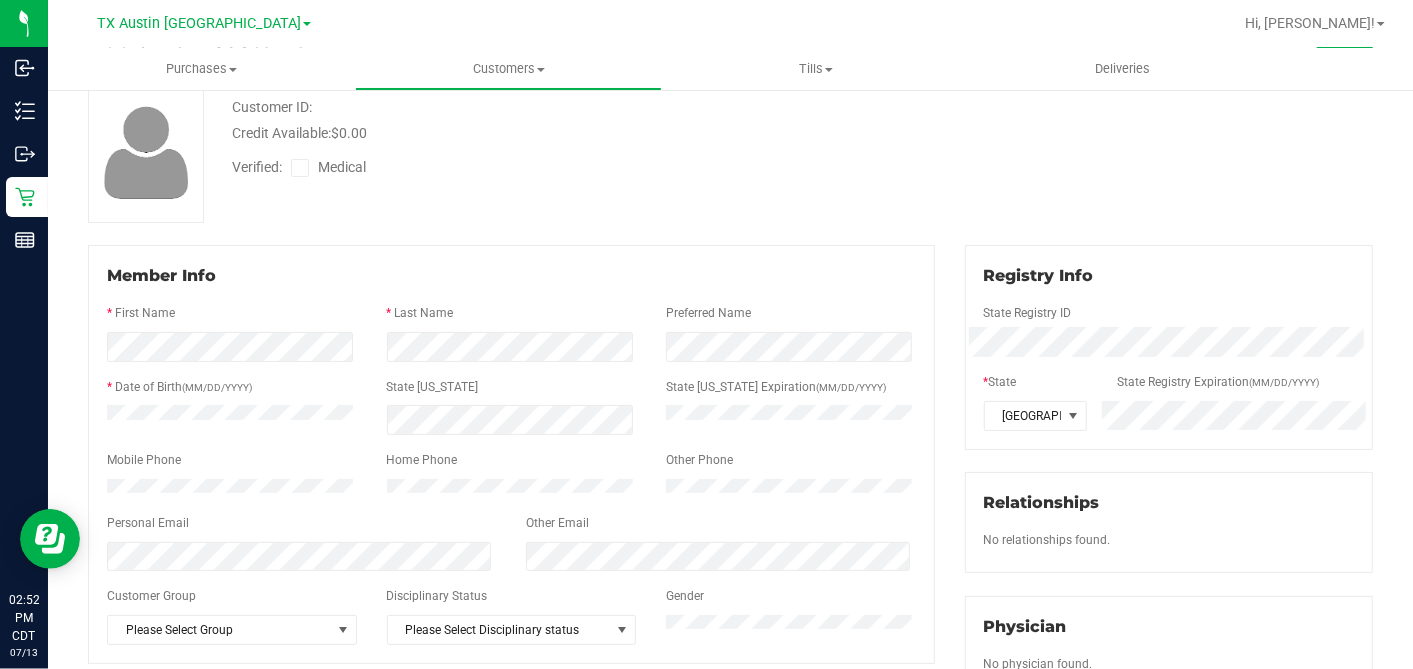 click on "Member Info
*
First Name
*
Last Name
Preferred Name
*
Date of Birth
(MM/DD/YYYY)
State ID
State ID Expiration
(MM/DD/YYYY)" at bounding box center (511, 560) 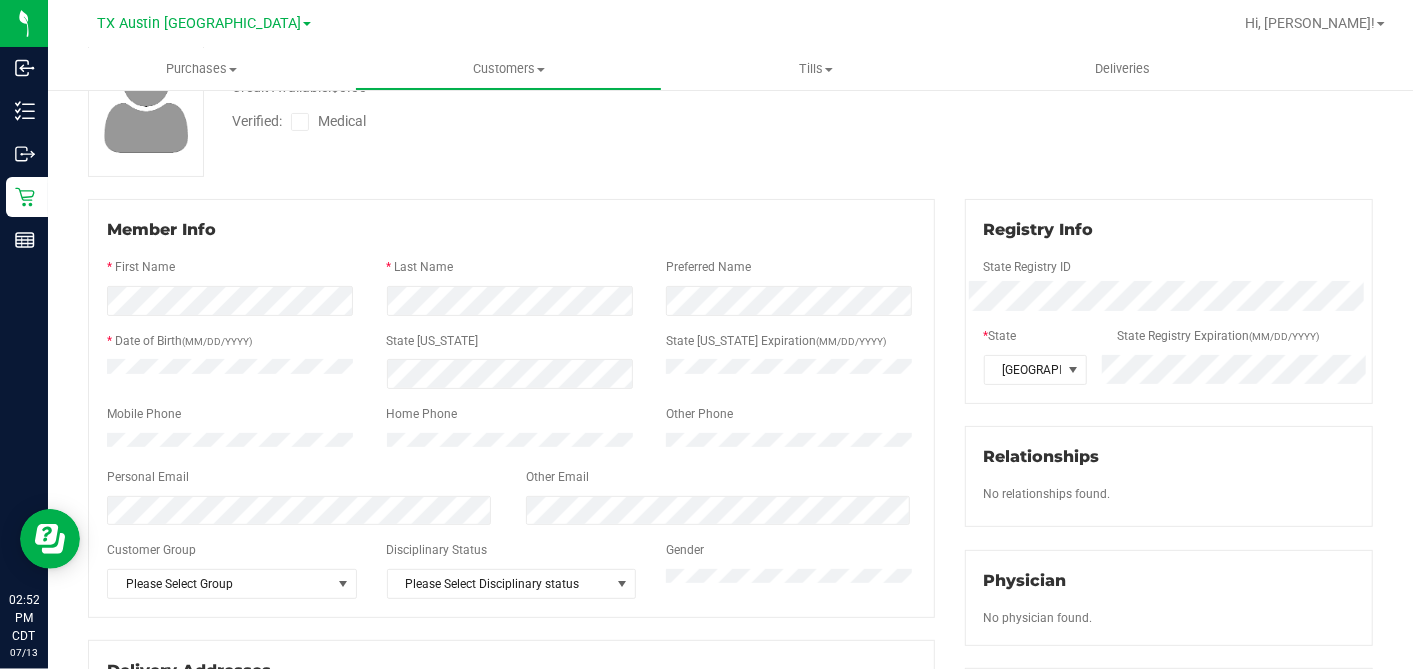 scroll, scrollTop: 0, scrollLeft: 0, axis: both 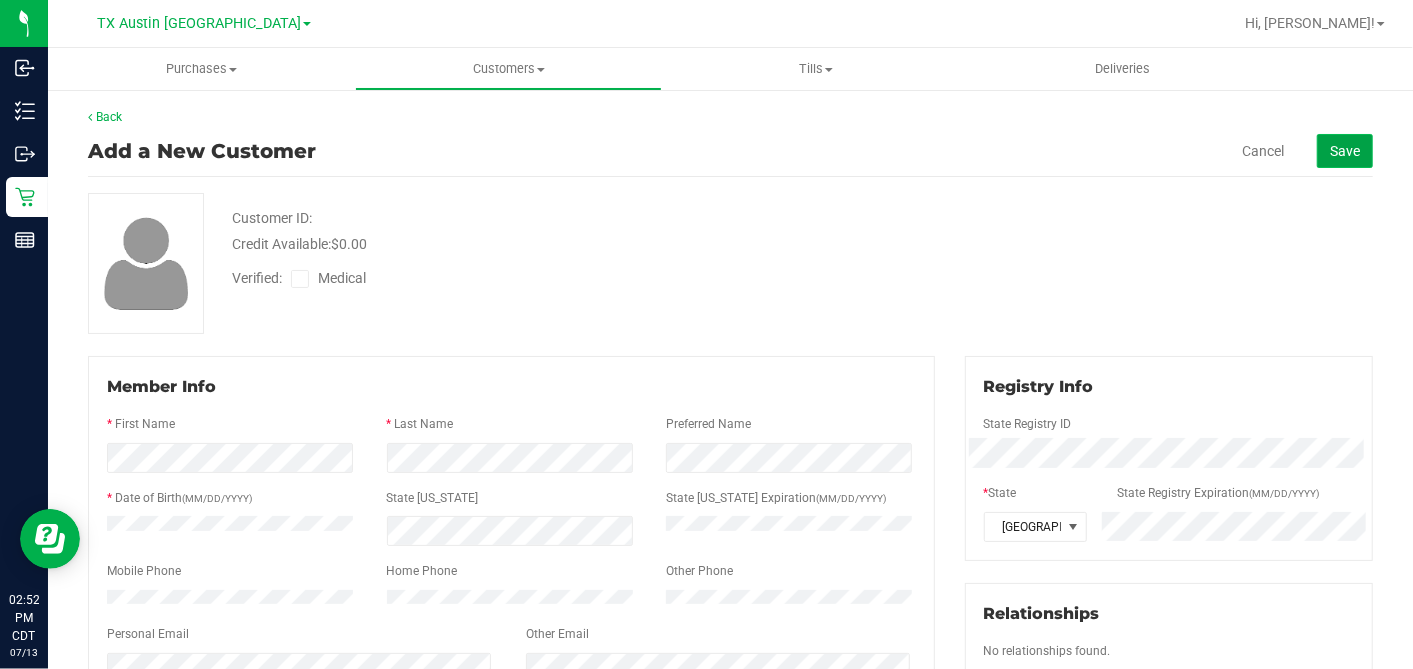 click on "Save" 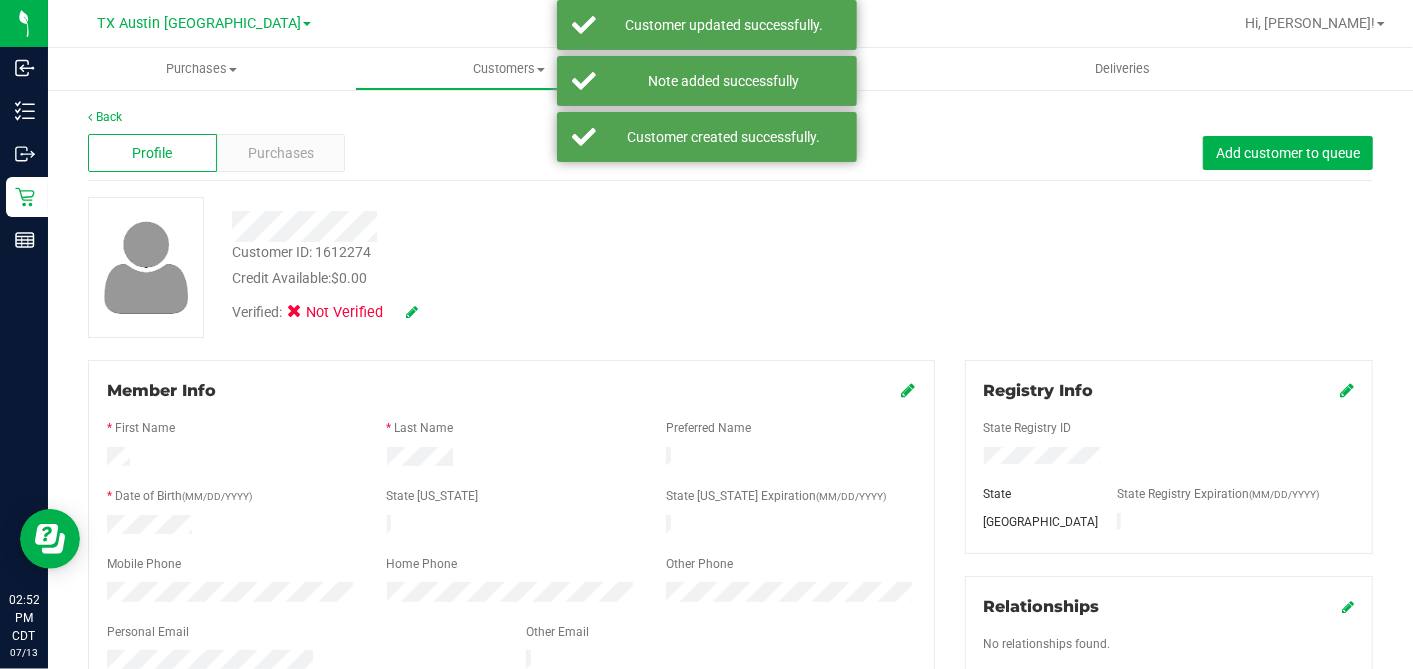 click on "Customer ID: 1612274
Credit Available:
$0.00
Verified:
Not Verified" at bounding box center (730, 267) 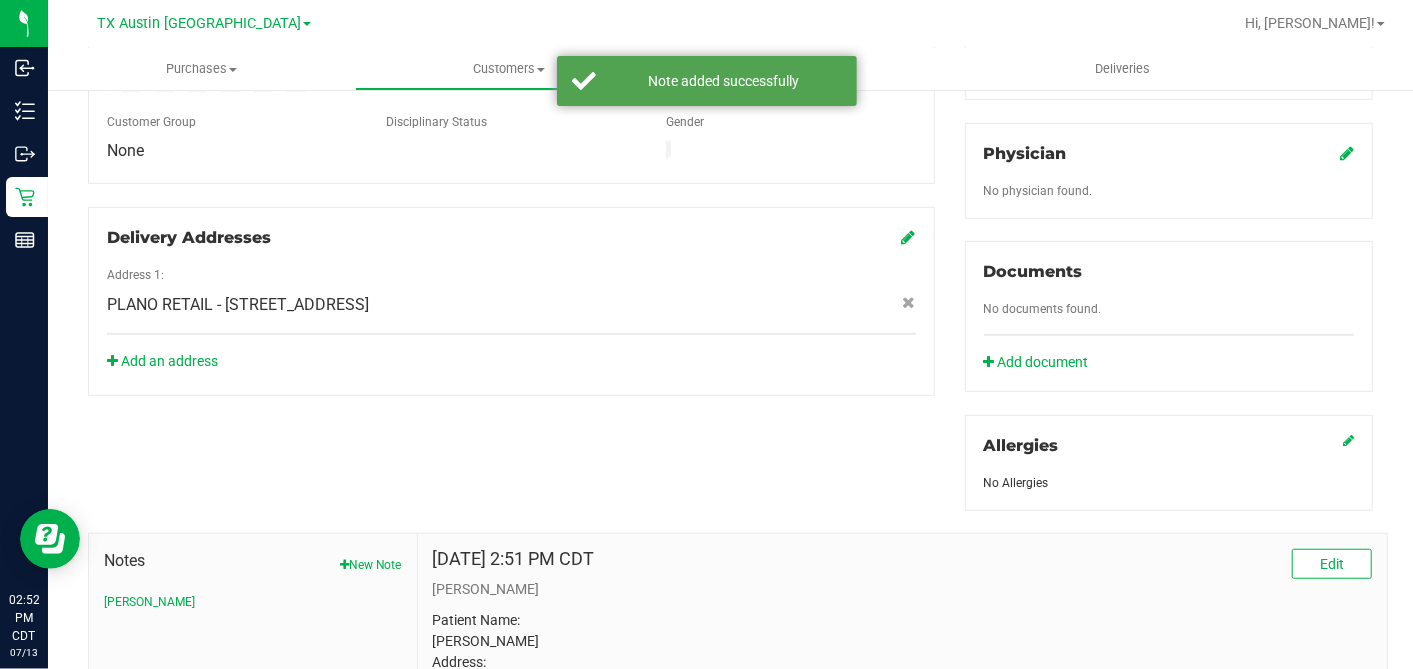 scroll, scrollTop: 333, scrollLeft: 0, axis: vertical 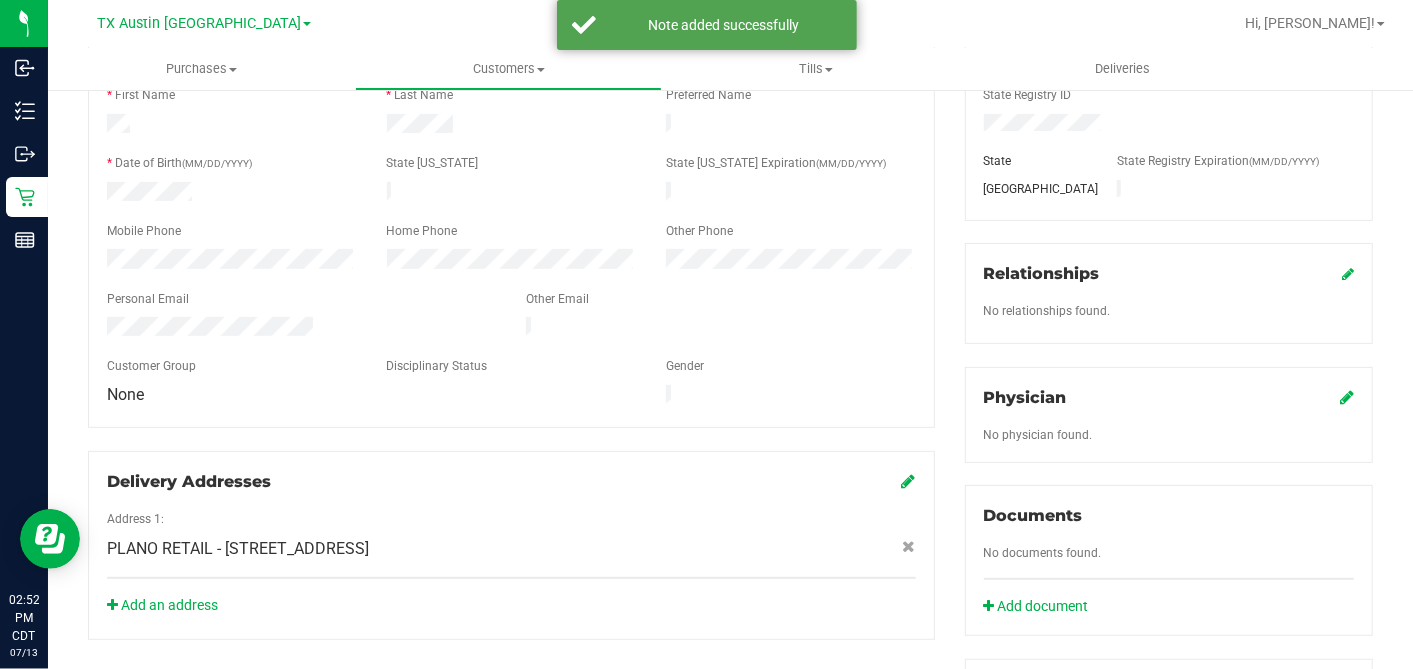 drag, startPoint x: 1291, startPoint y: 199, endPoint x: 841, endPoint y: 354, distance: 475.9464 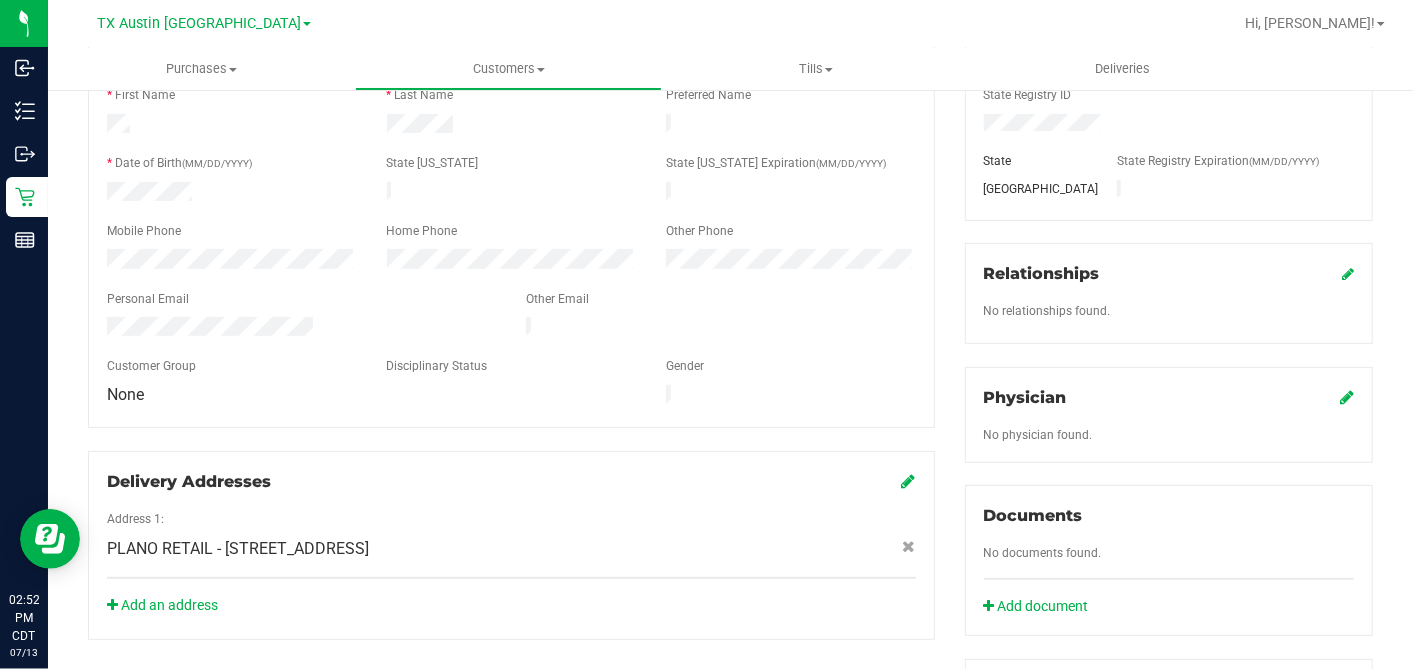 click 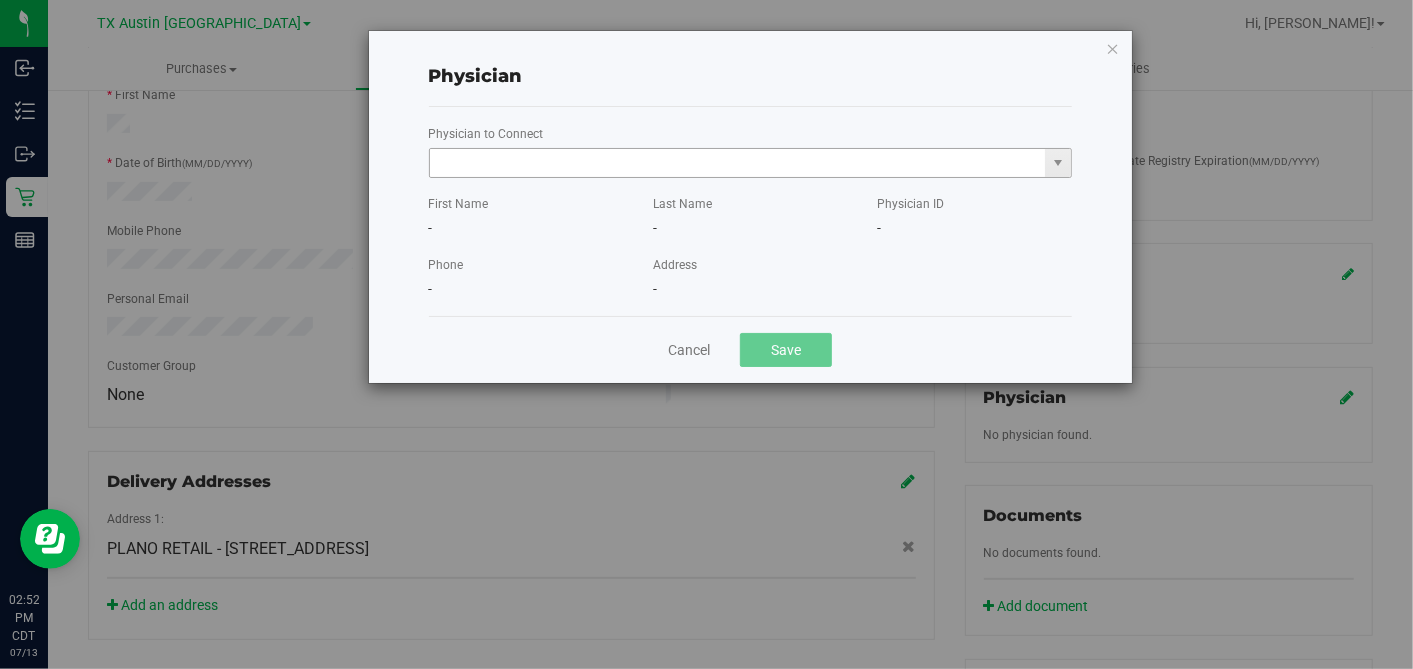 click at bounding box center (738, 163) 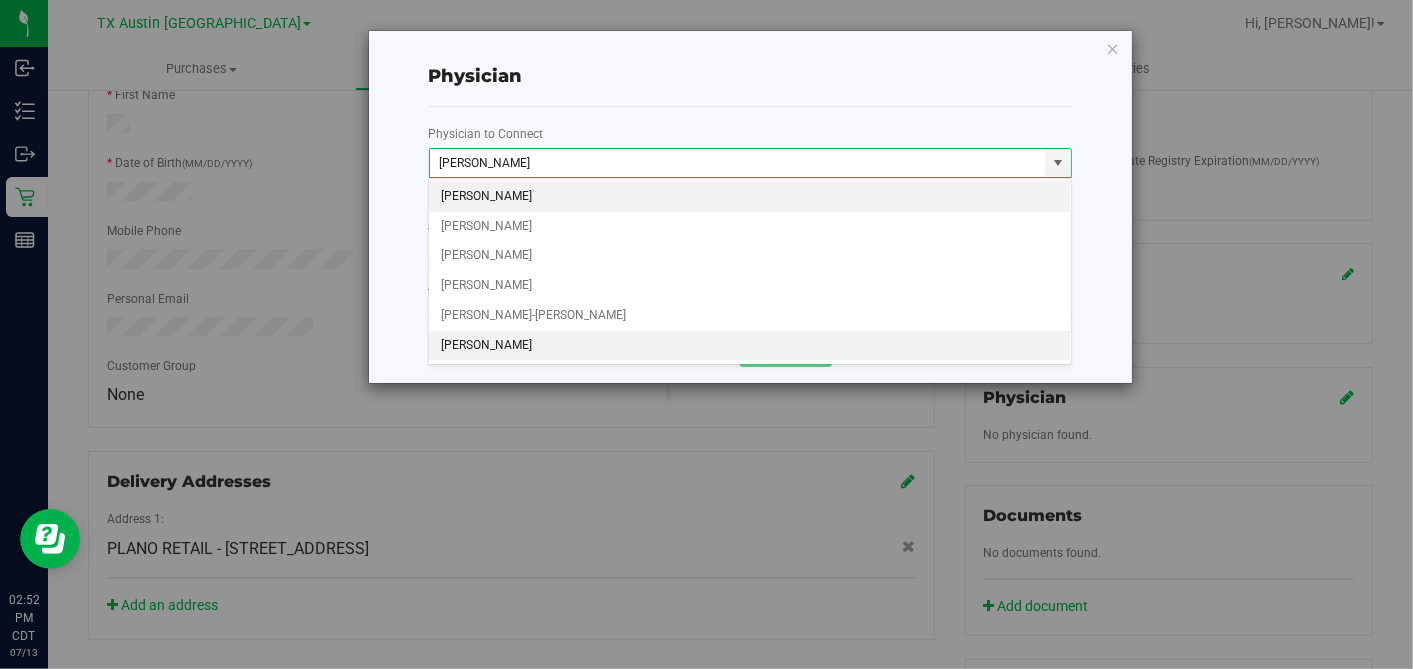 click on "An Chen" at bounding box center [750, 346] 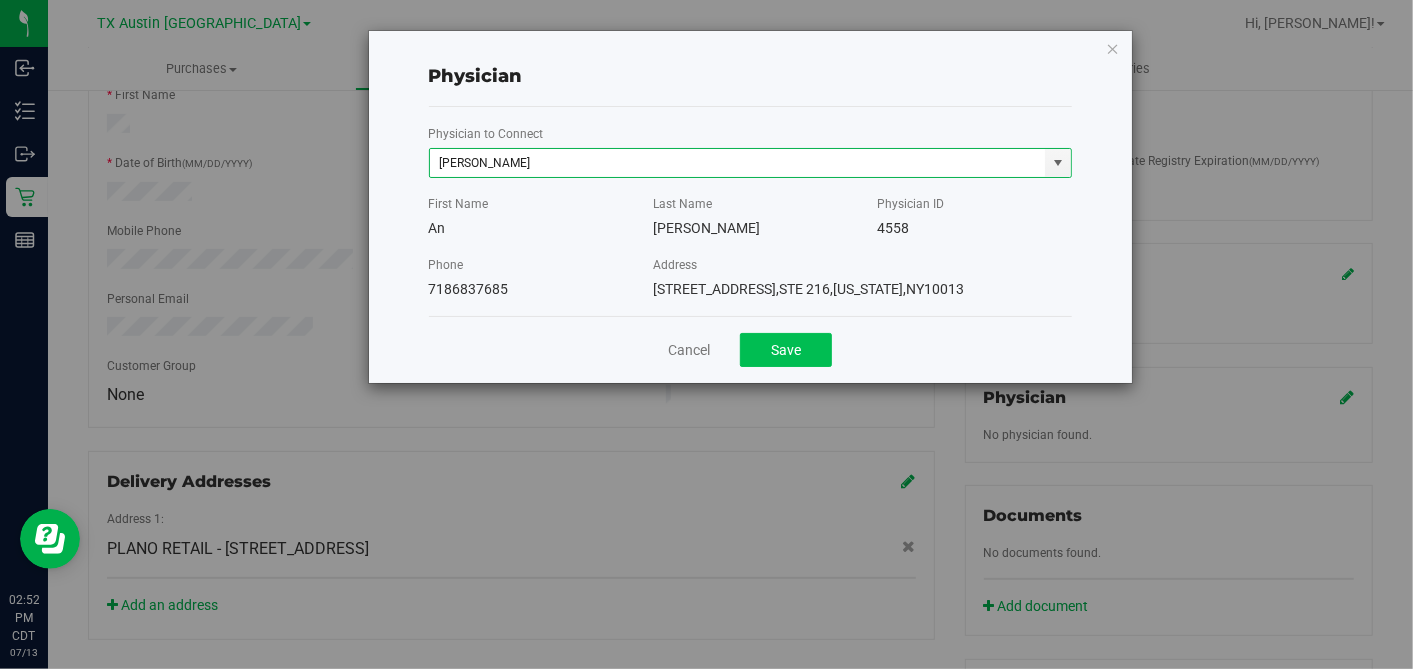 type on "An Chen" 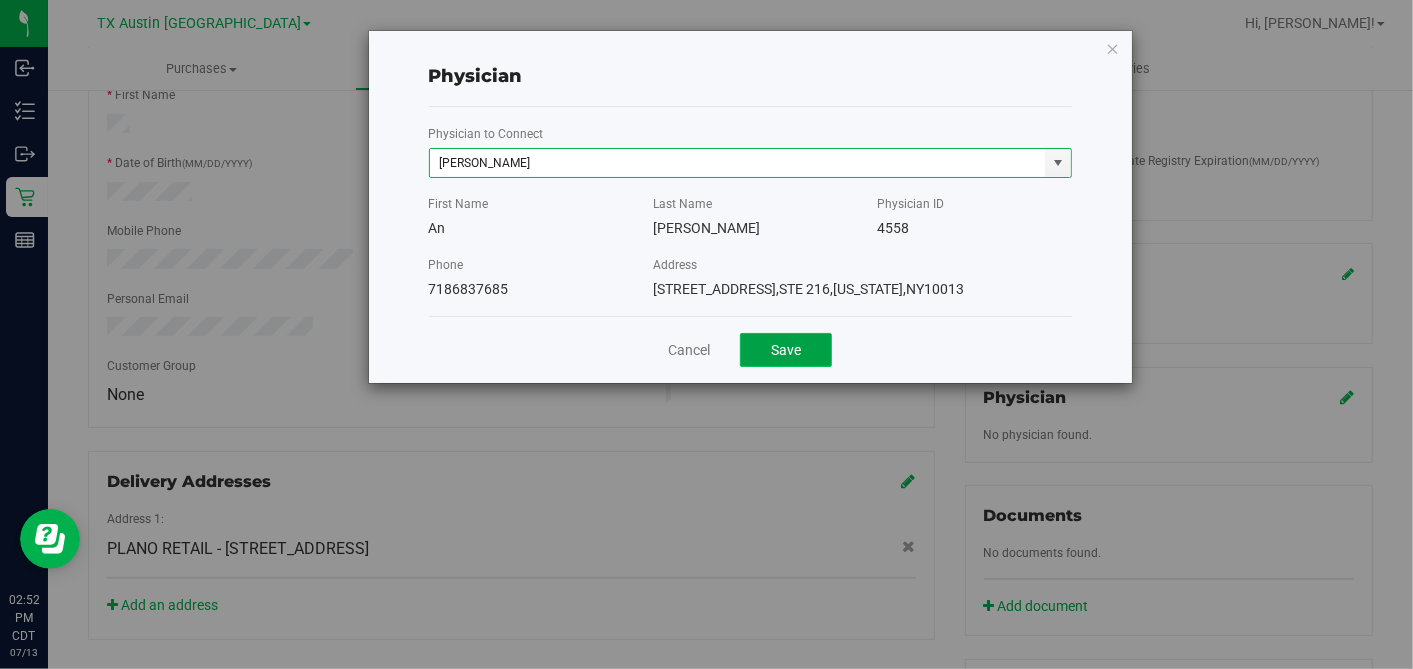 click on "Save" at bounding box center [786, 350] 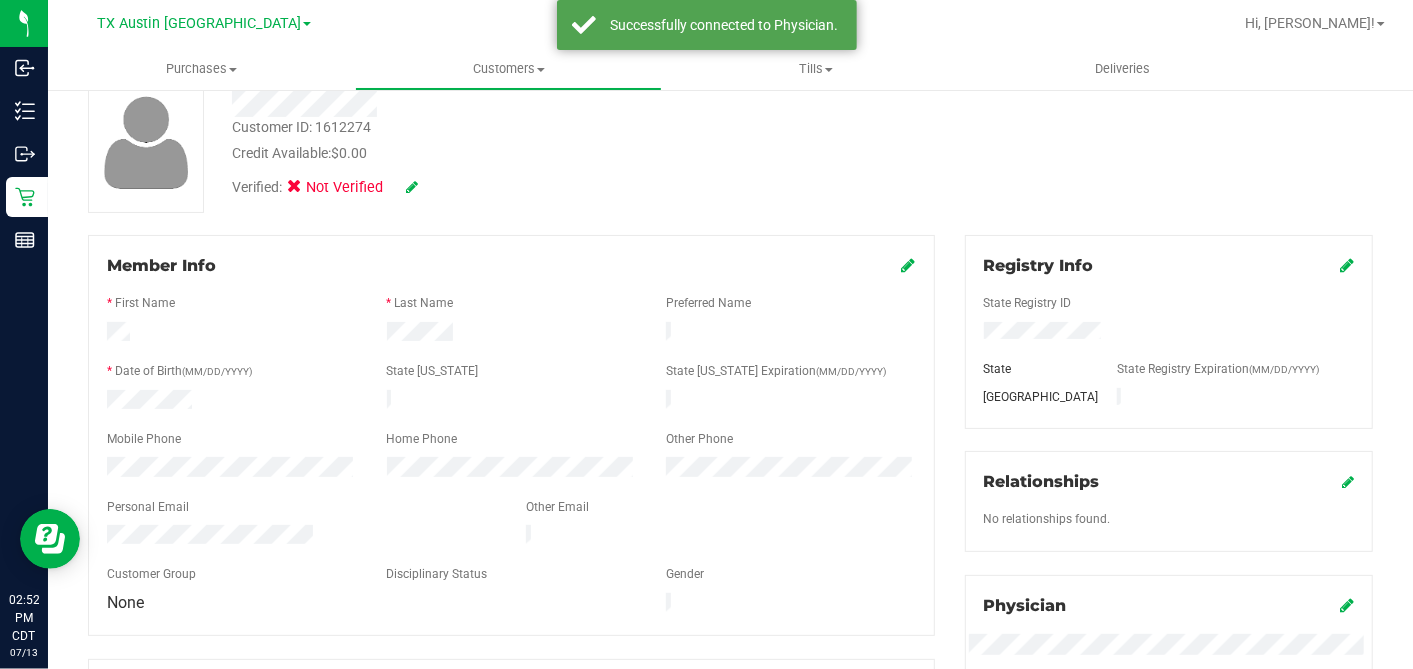scroll, scrollTop: 0, scrollLeft: 0, axis: both 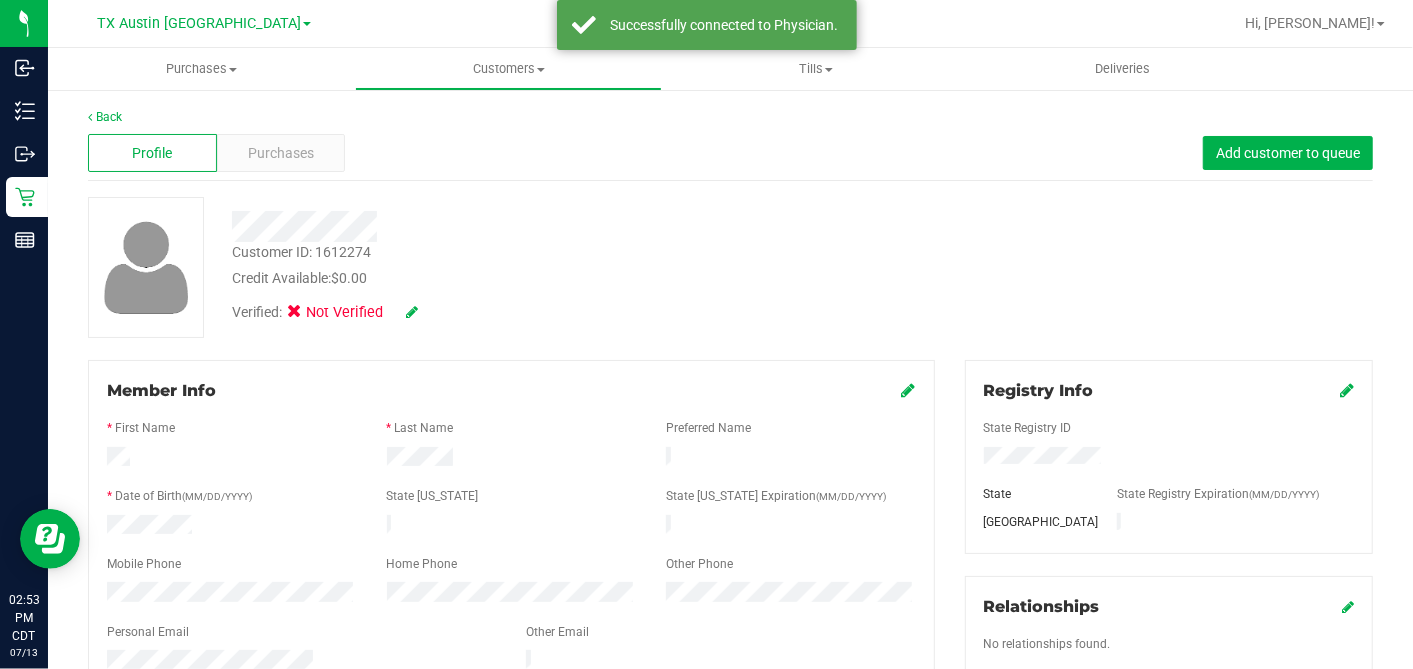 click at bounding box center (412, 312) 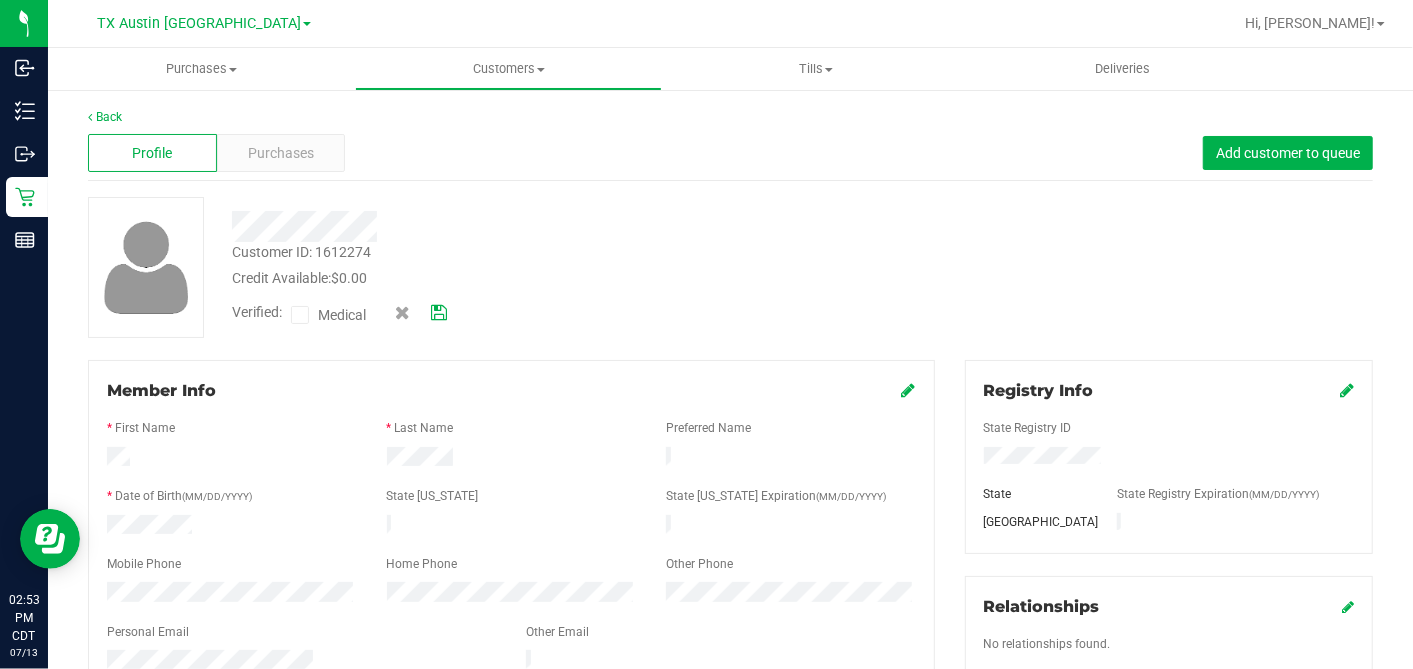 click at bounding box center (300, 315) 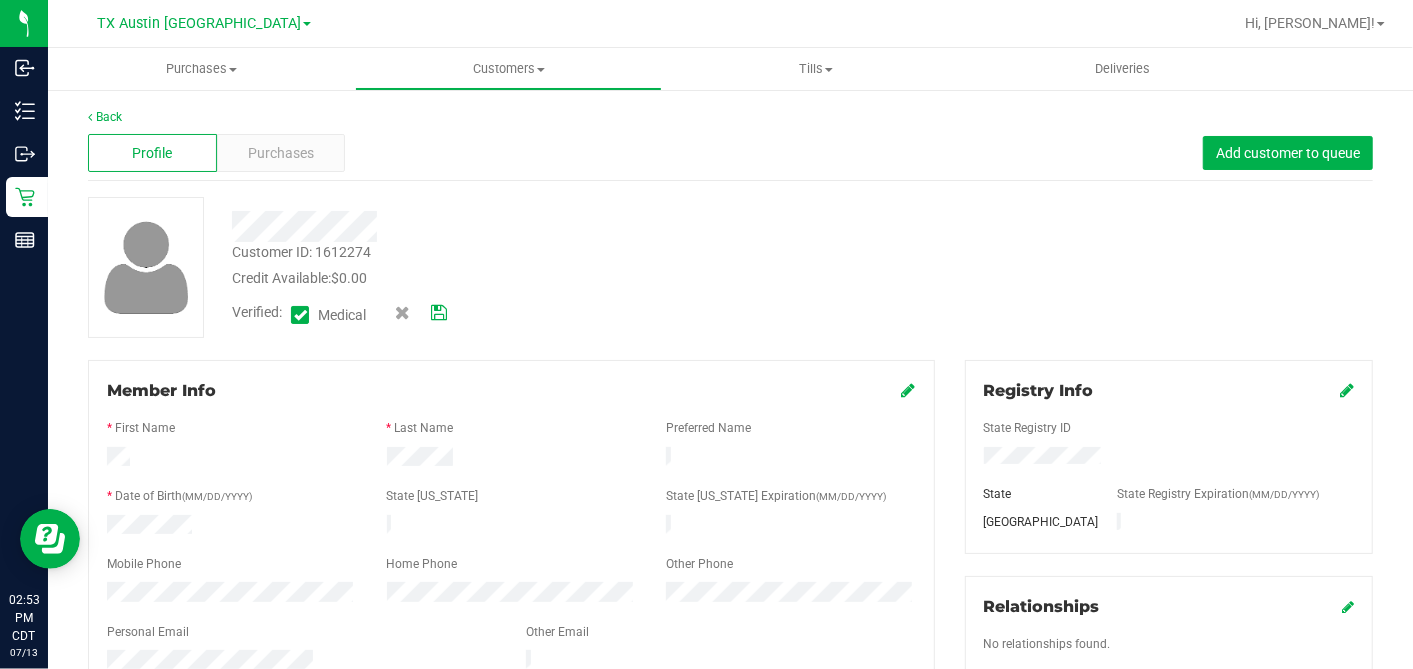 click at bounding box center [421, 312] 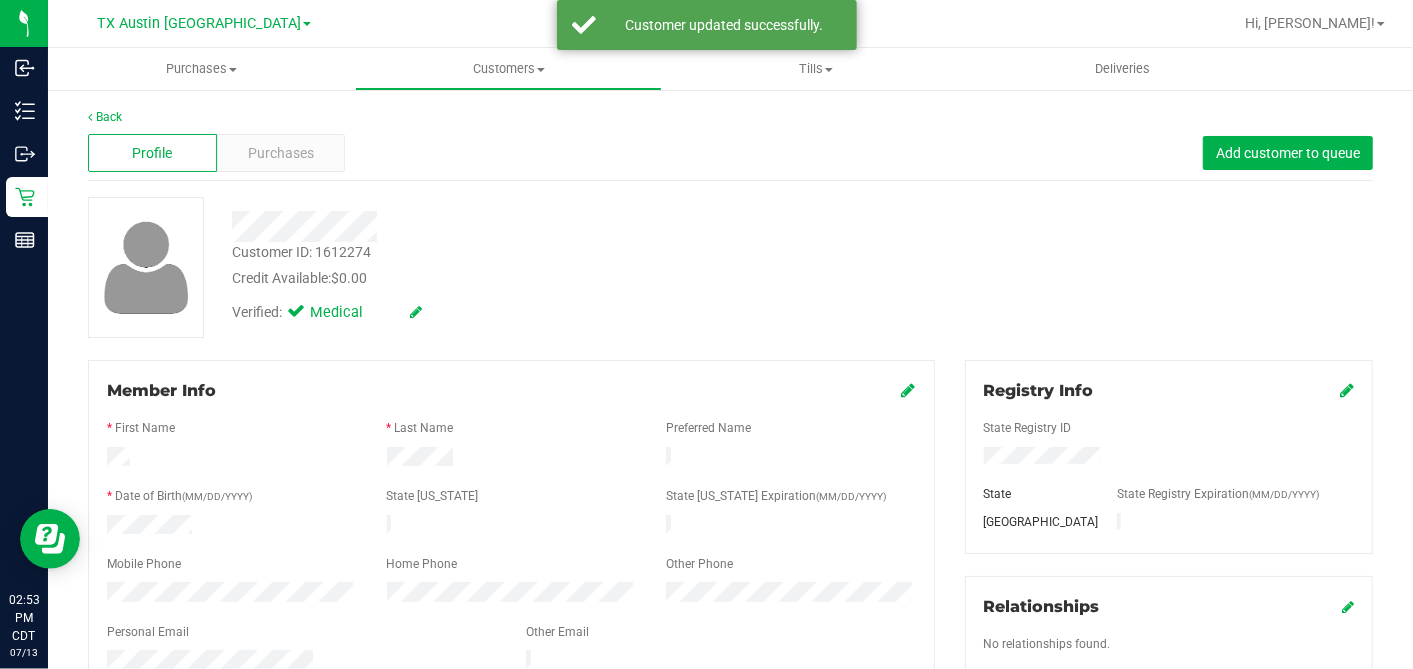 click on "Verified:
Medical" at bounding box center (546, 311) 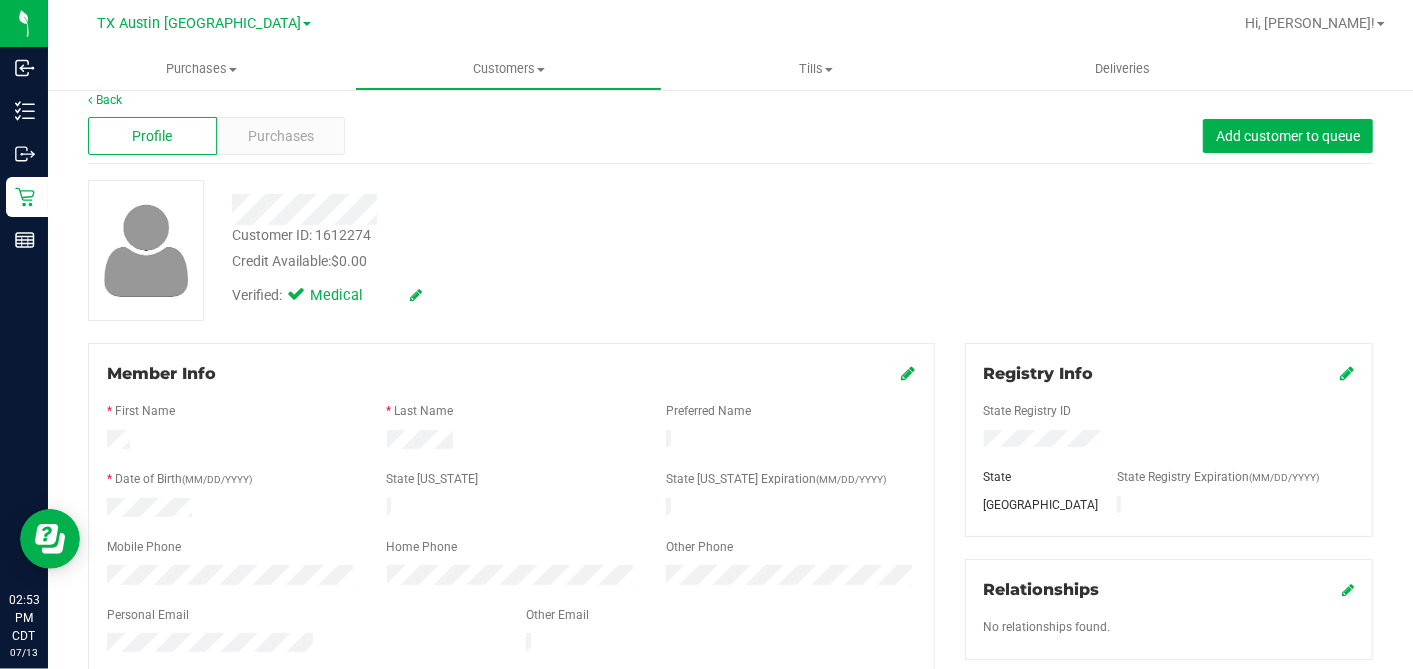 scroll, scrollTop: 0, scrollLeft: 0, axis: both 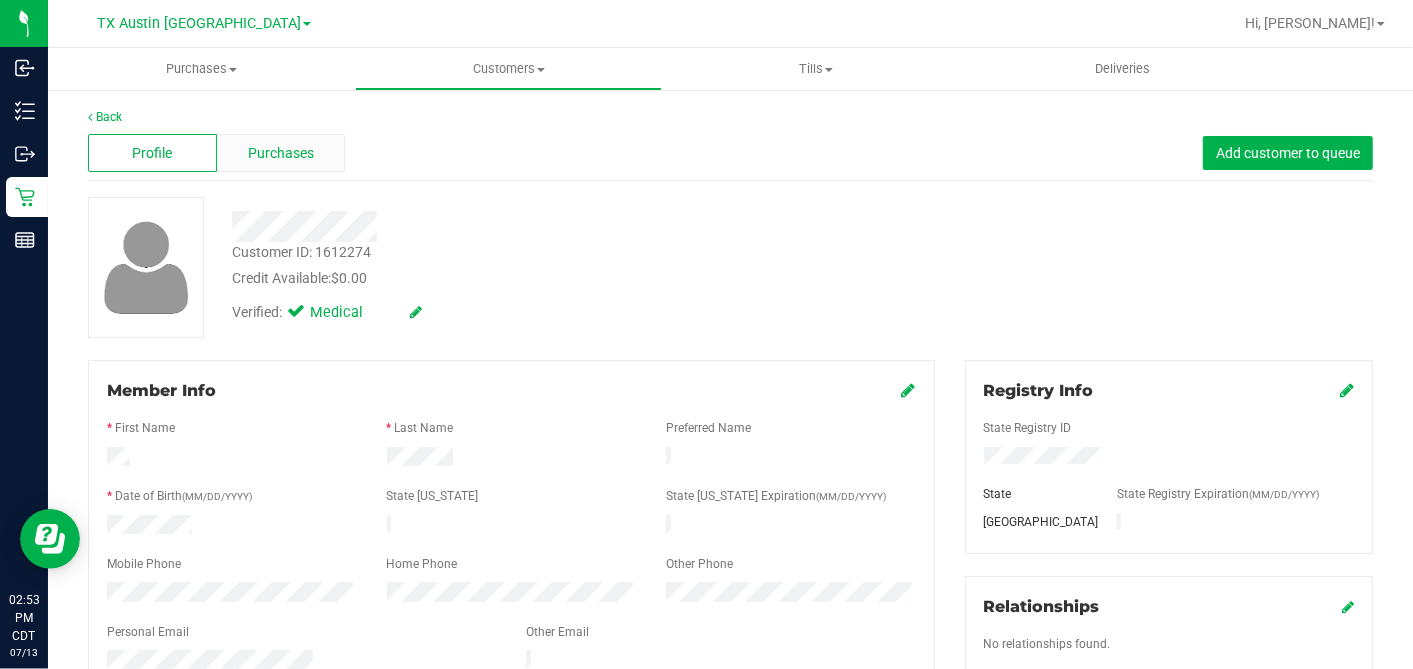 click on "Purchases" at bounding box center (281, 153) 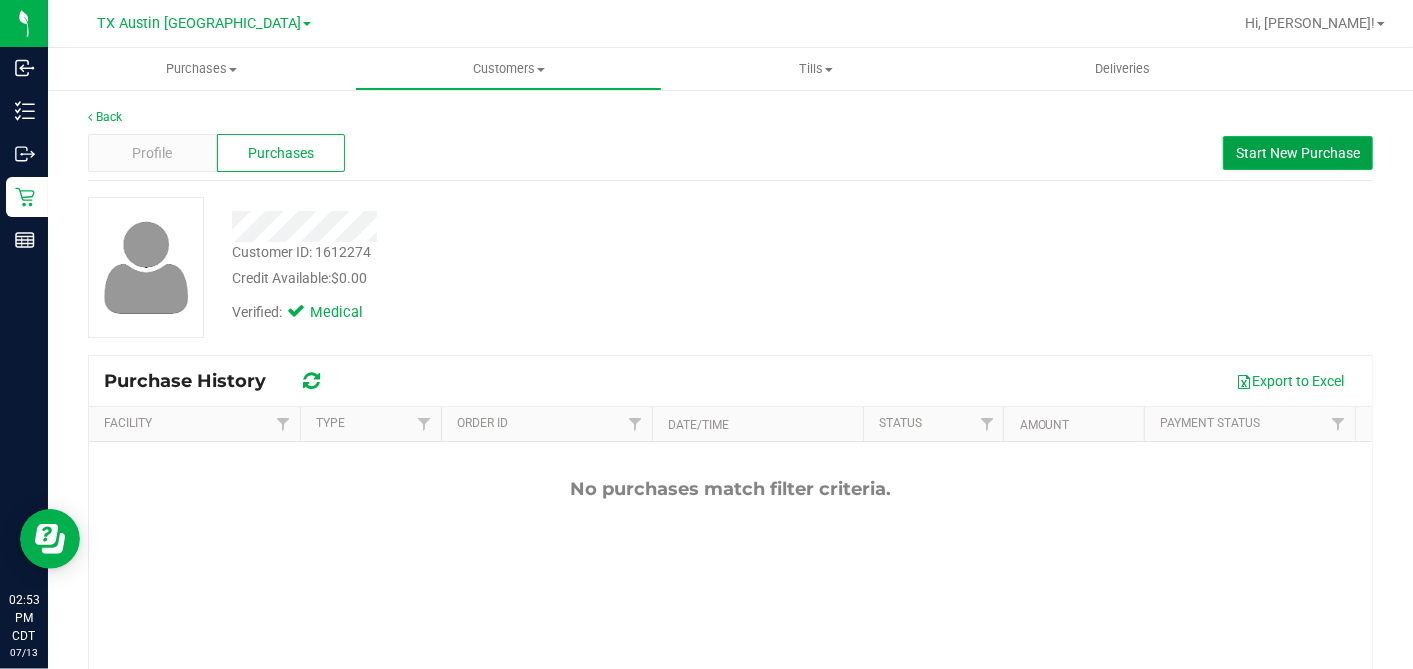 click on "Start New Purchase" at bounding box center [1298, 153] 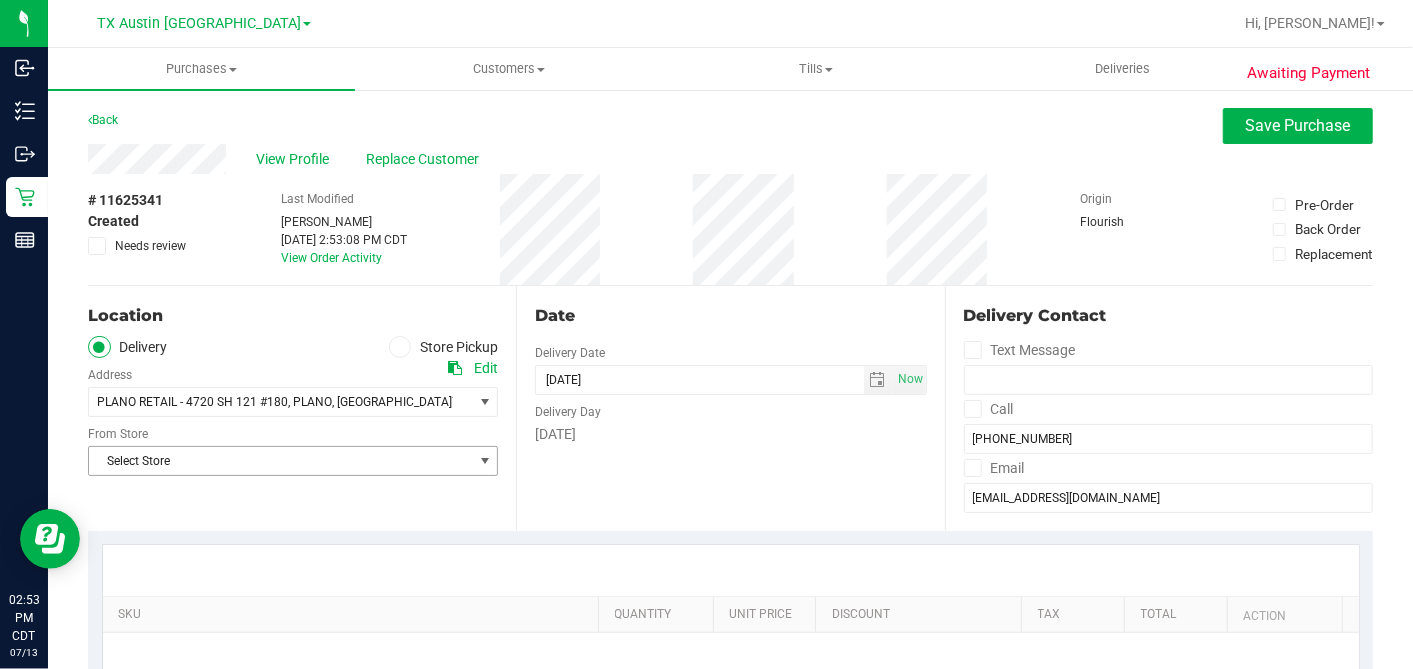 click on "Select Store" at bounding box center (280, 461) 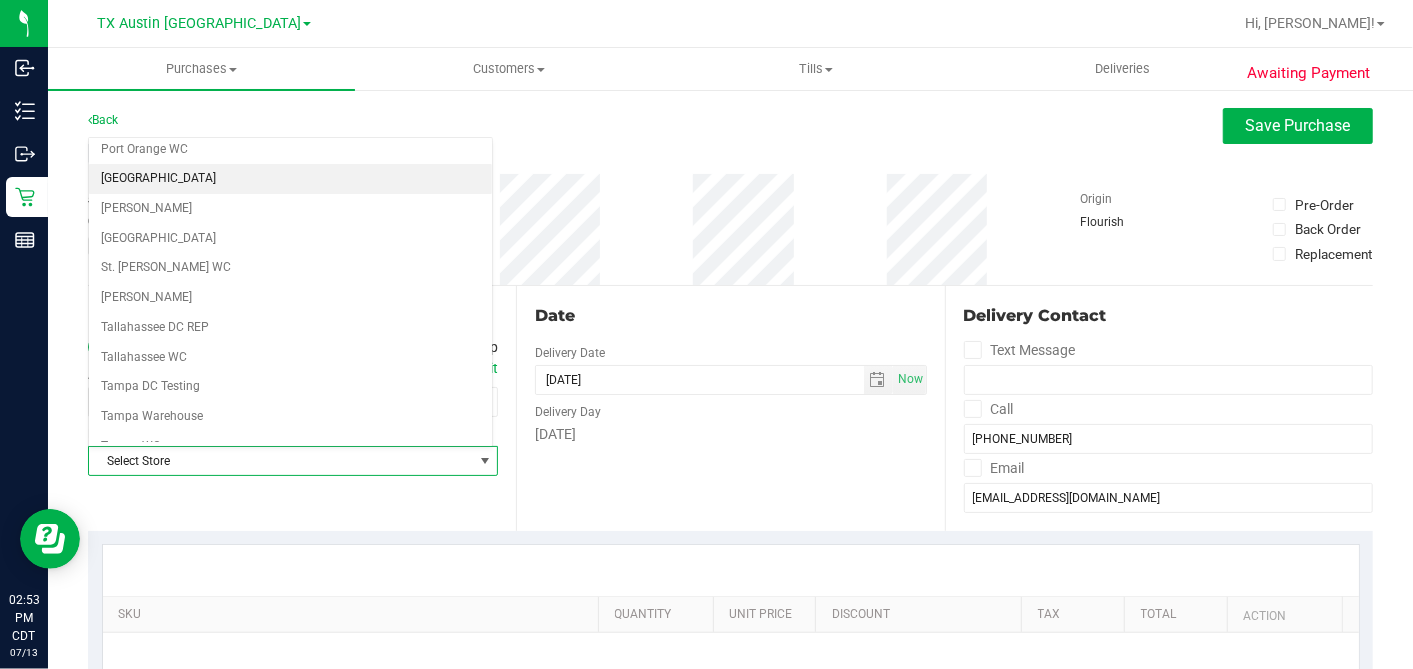 scroll, scrollTop: 1422, scrollLeft: 0, axis: vertical 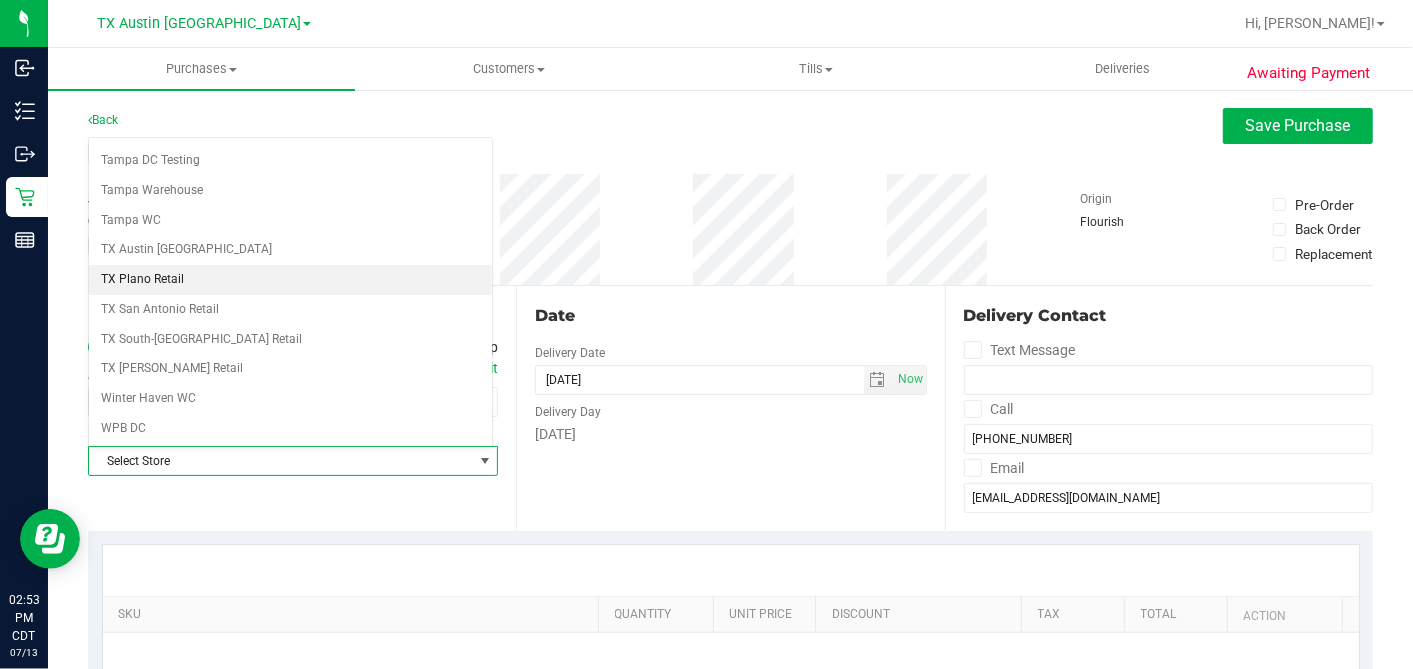 click on "TX Plano Retail" at bounding box center (290, 280) 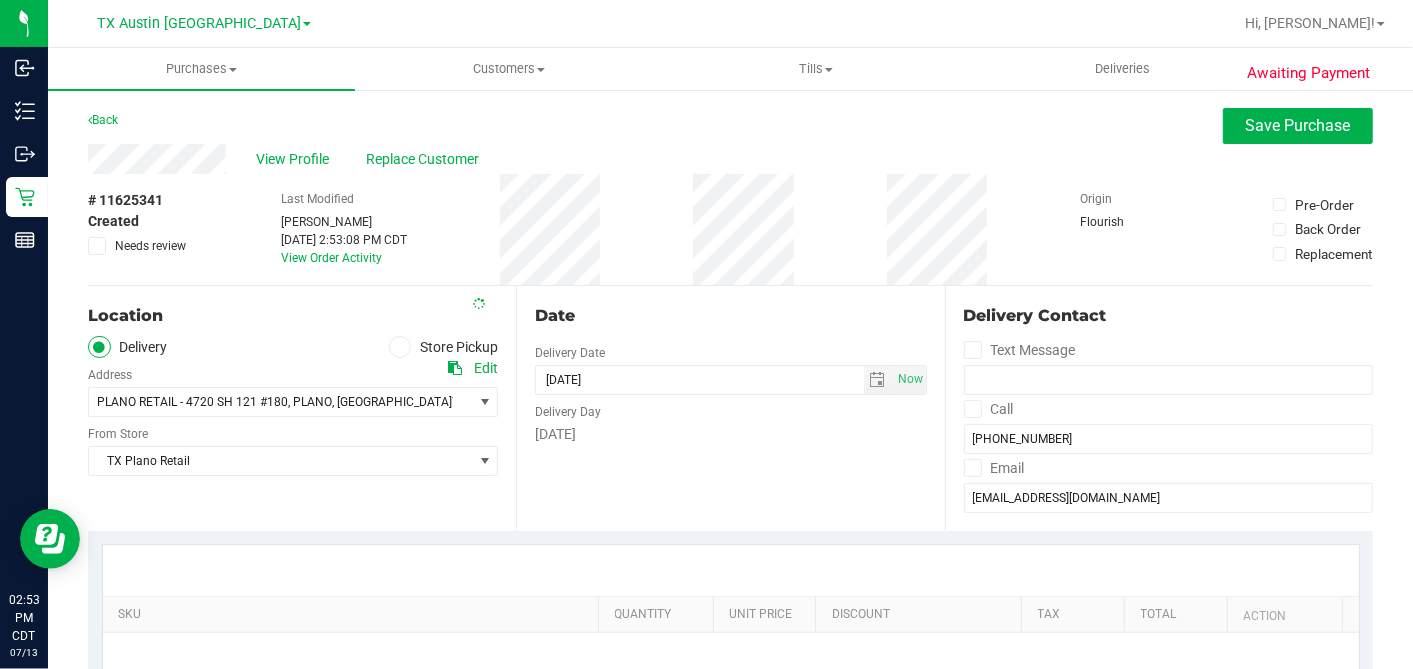 click on "Date
Delivery Date
07/13/2025
Now
07/13/2025 02:53 PM
Now
Delivery Day
Sunday" at bounding box center (730, 408) 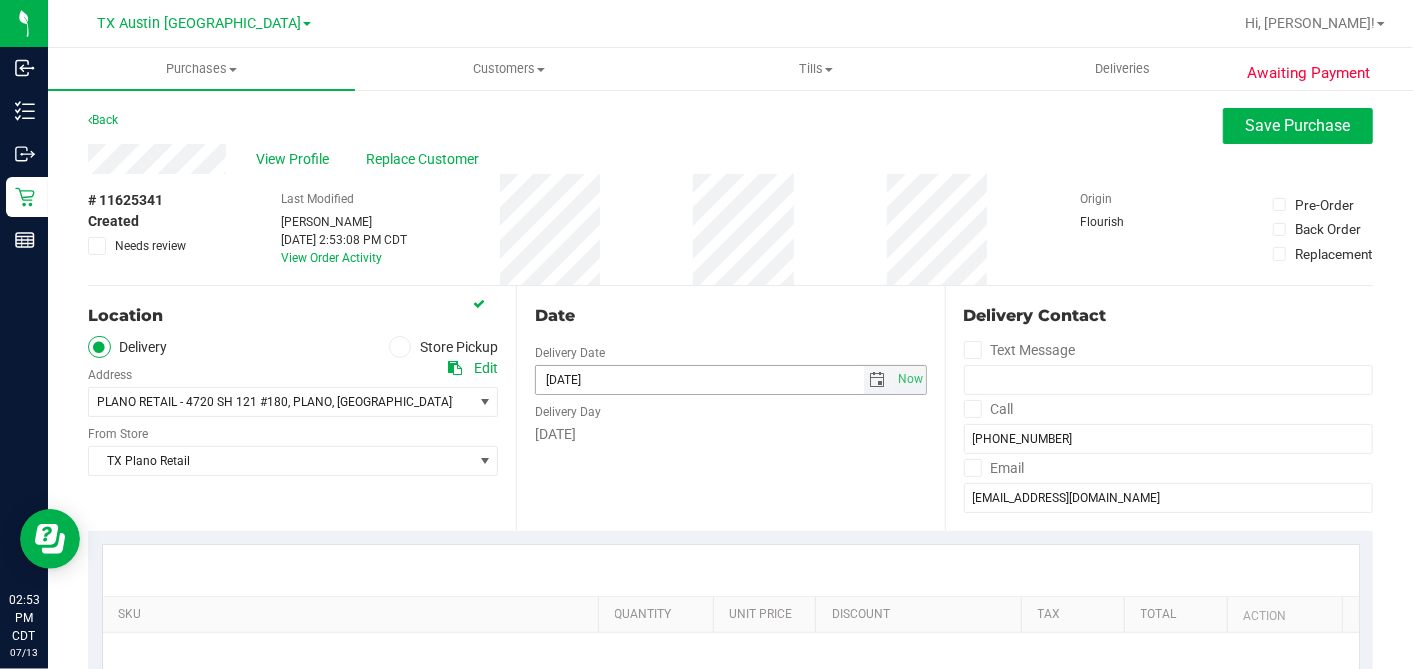 click at bounding box center [878, 380] 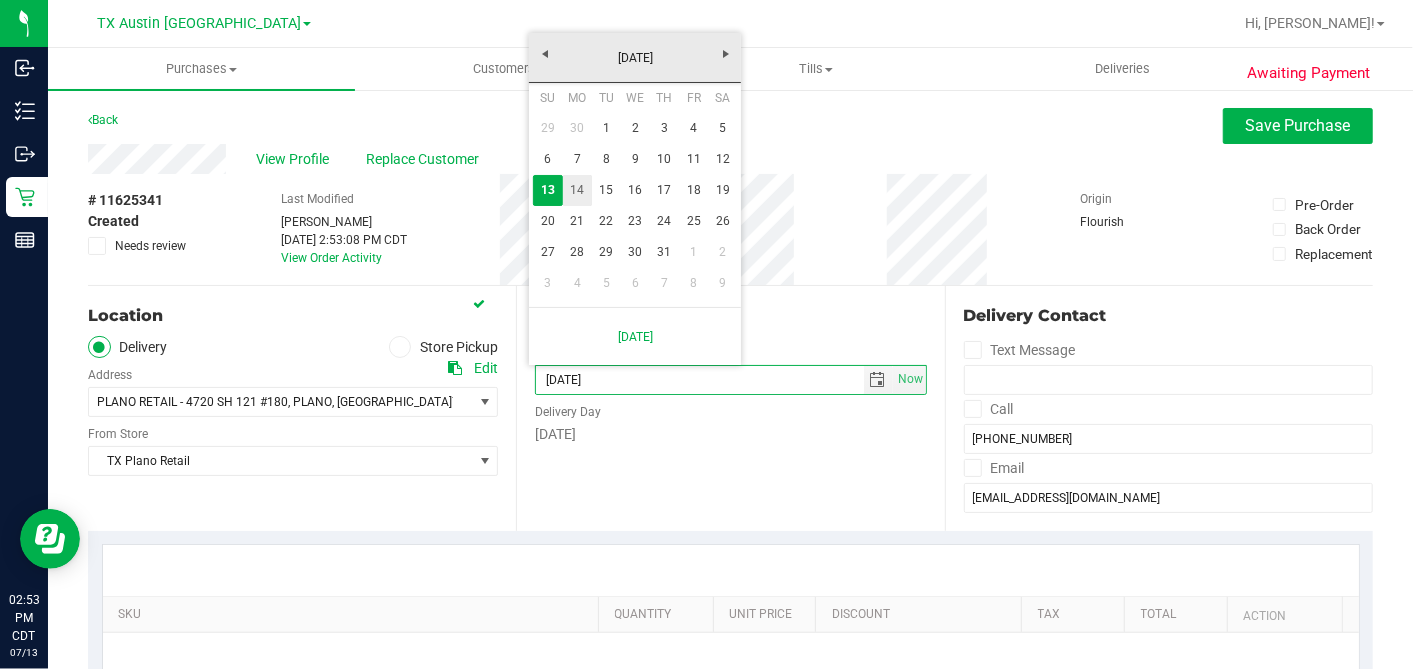 drag, startPoint x: 583, startPoint y: 191, endPoint x: 588, endPoint y: 232, distance: 41.303753 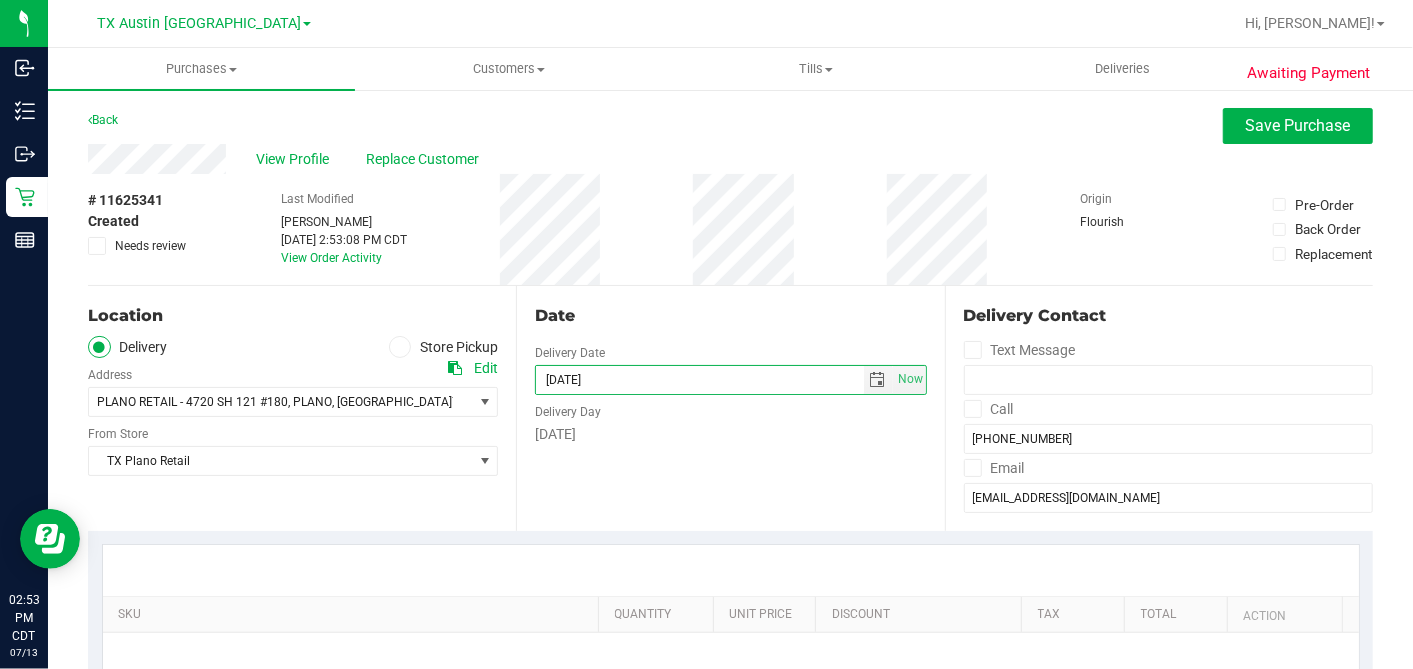 click on "Monday" at bounding box center (730, 434) 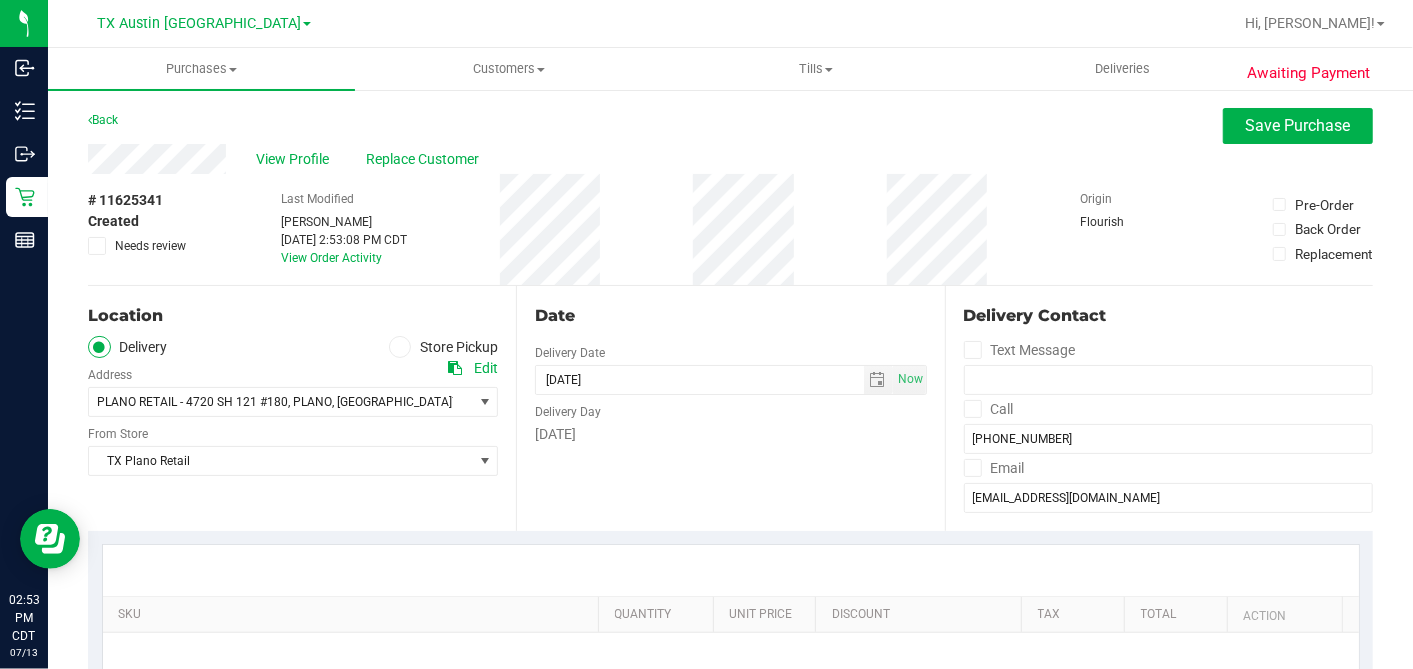 click on "Location" at bounding box center (293, 316) 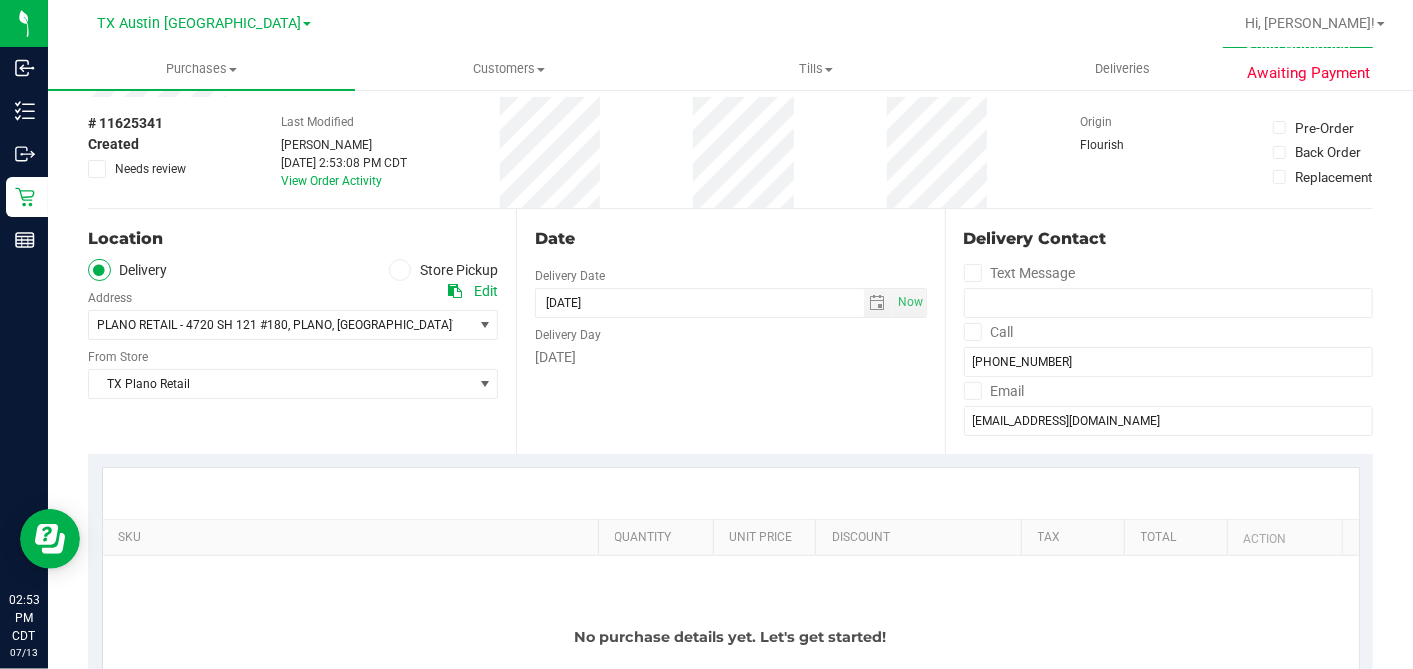 scroll, scrollTop: 222, scrollLeft: 0, axis: vertical 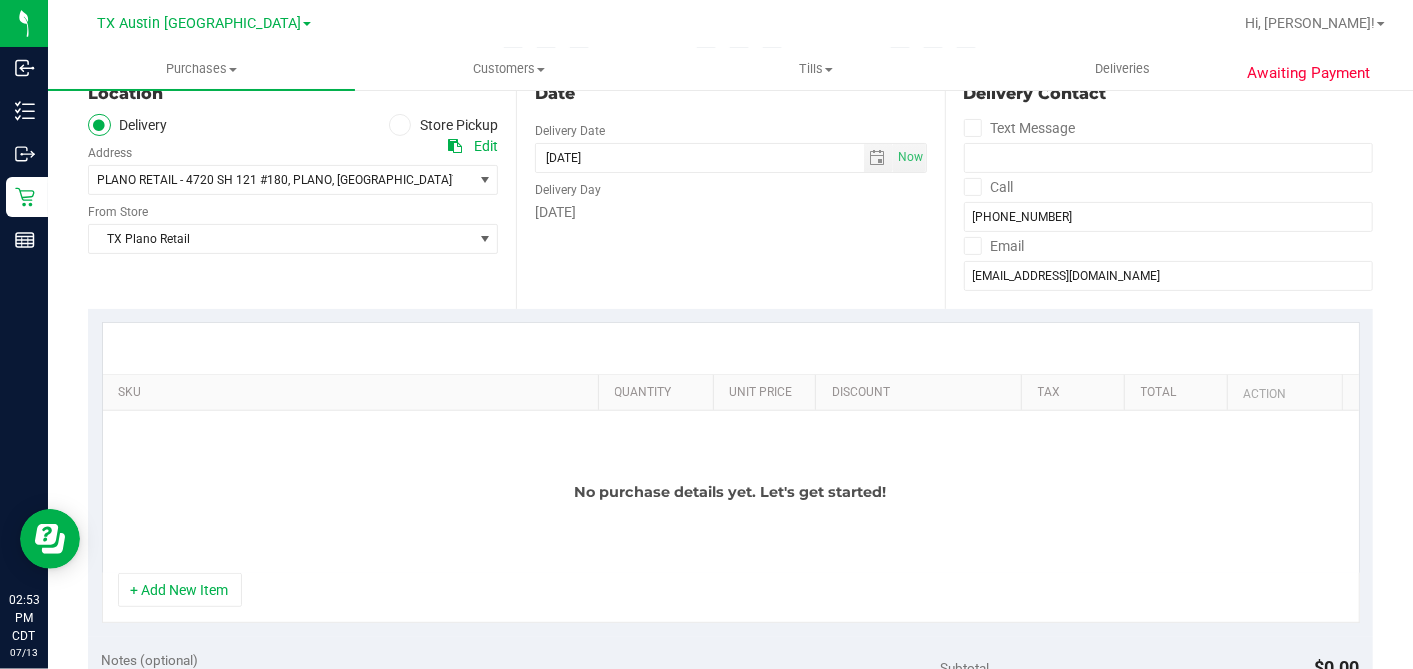 click on "Date
Delivery Date
07/14/2025
Now
07/14/2025 02:53 PM
Now
Delivery Day
Monday" at bounding box center (730, 186) 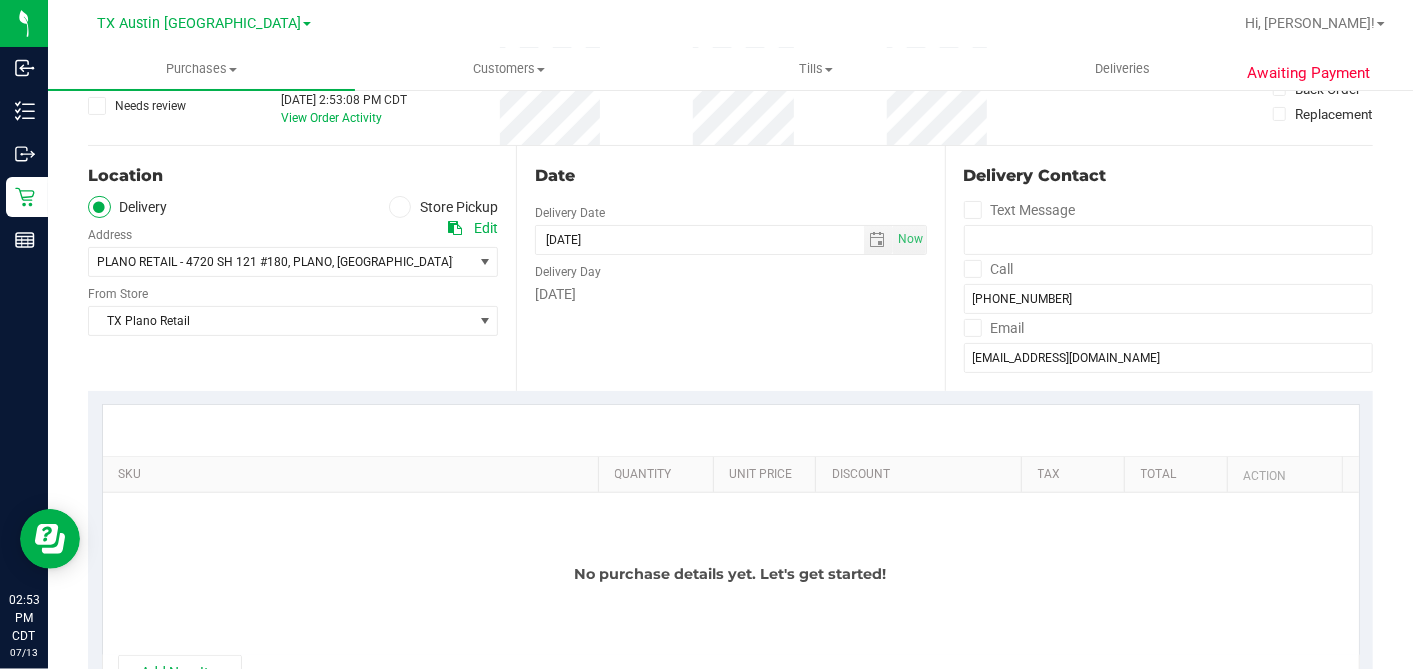 scroll, scrollTop: 111, scrollLeft: 0, axis: vertical 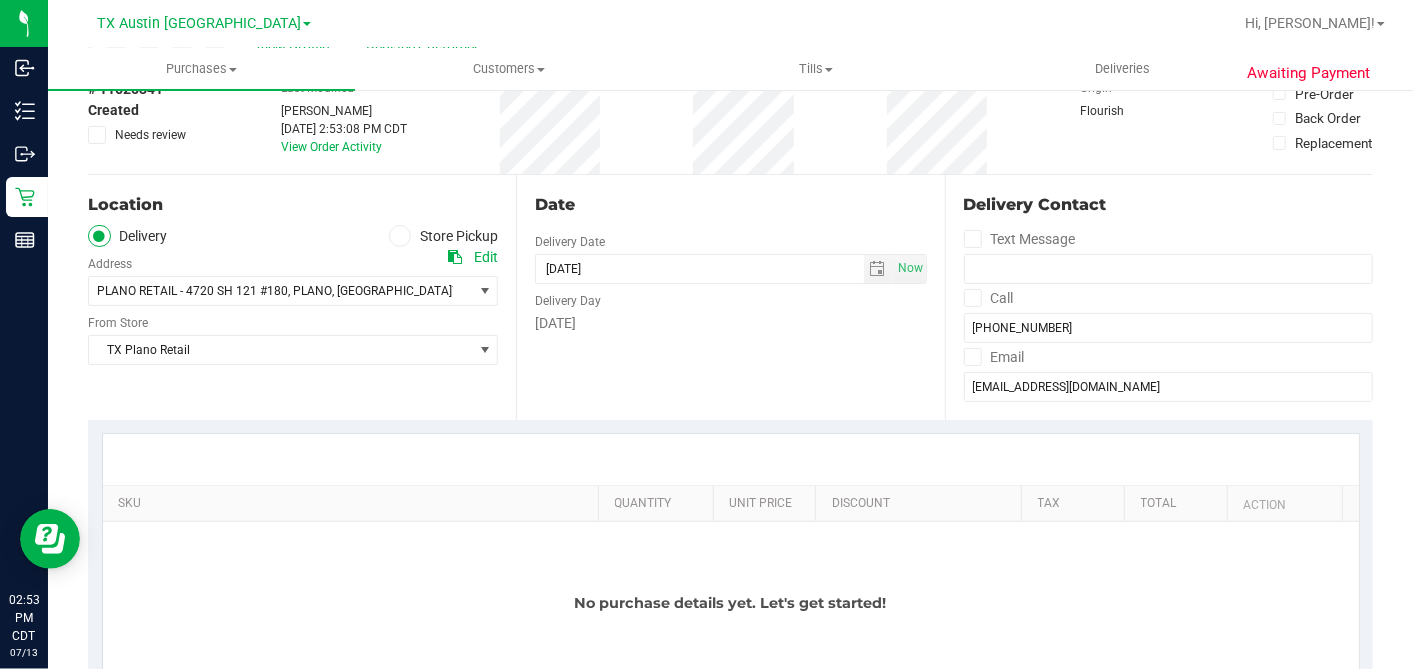 click on "Date
Delivery Date
07/14/2025
Now
07/14/2025 02:53 PM
Now
Delivery Day
Monday" at bounding box center [730, 297] 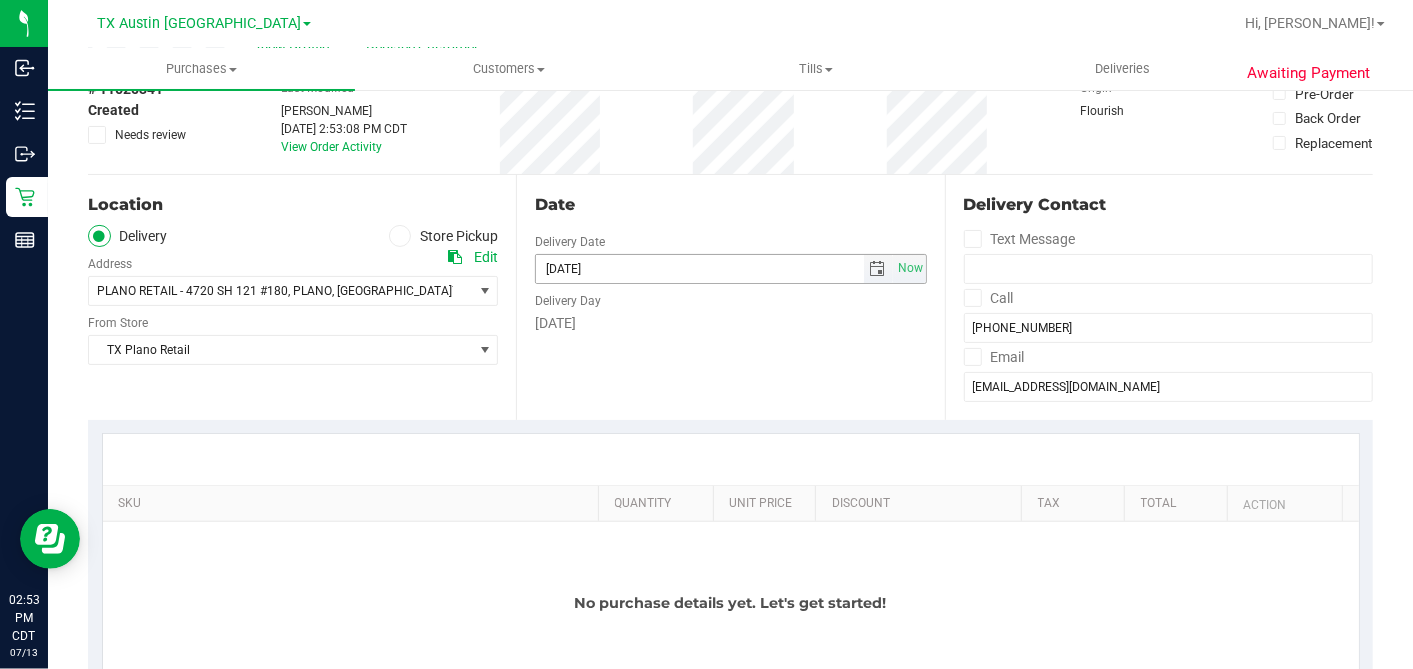 click at bounding box center (878, 269) 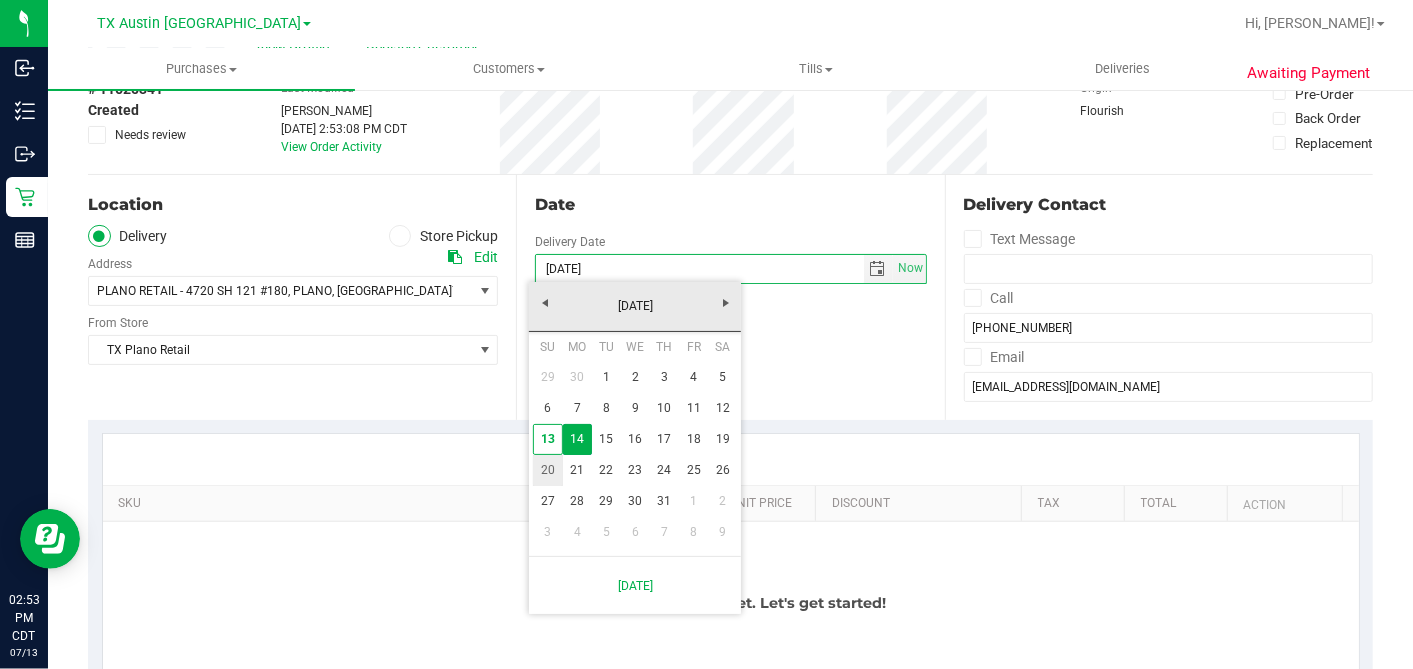 click on "20" at bounding box center [547, 470] 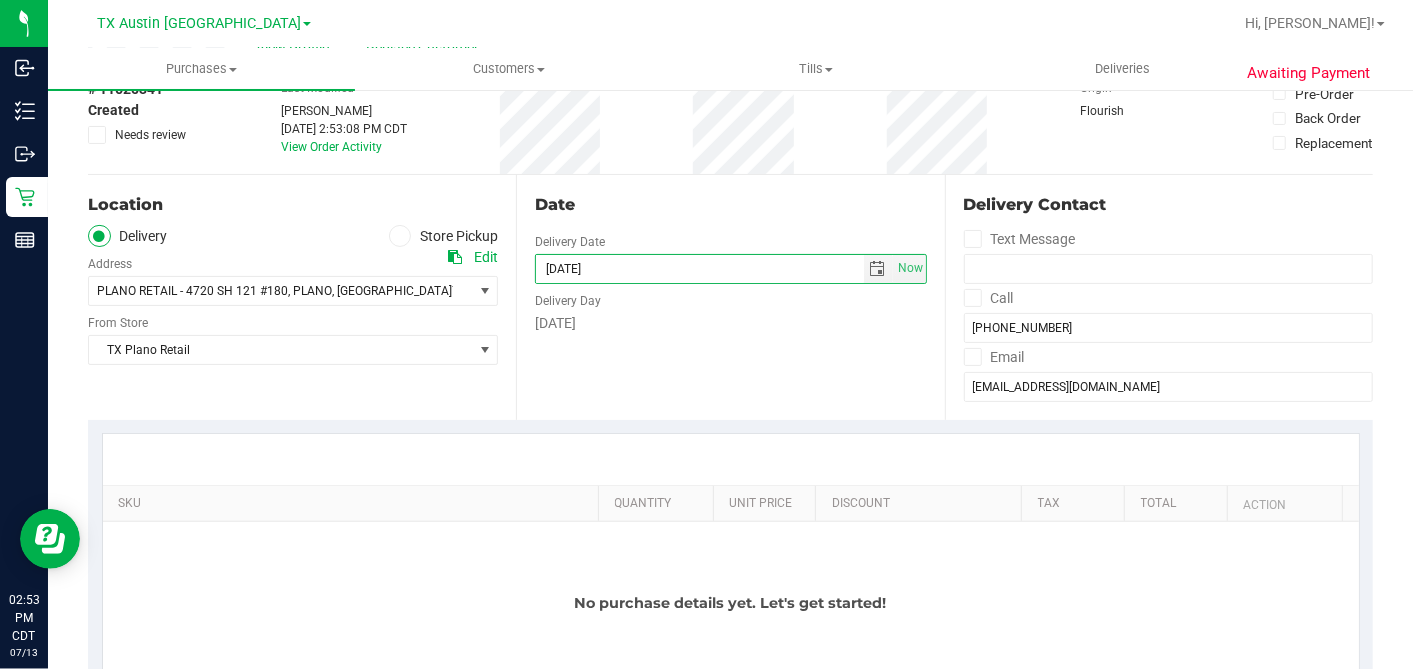click on "Date
Delivery Date
07/20/2025
Now
07/20/2025 02:53 PM
Now
Delivery Day
Sunday" at bounding box center [730, 297] 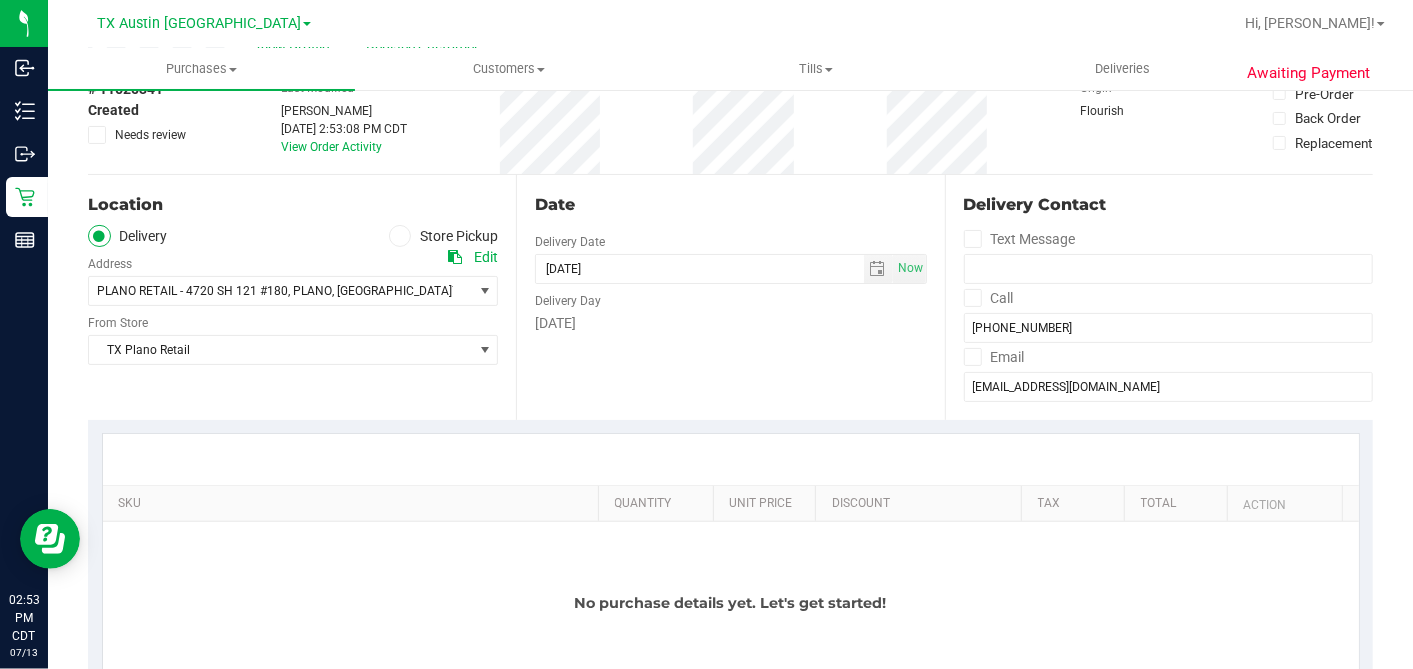 click on "Date
Delivery Date
07/20/2025
Now
07/20/2025 02:53 PM
Now
Delivery Day
Sunday" at bounding box center (730, 297) 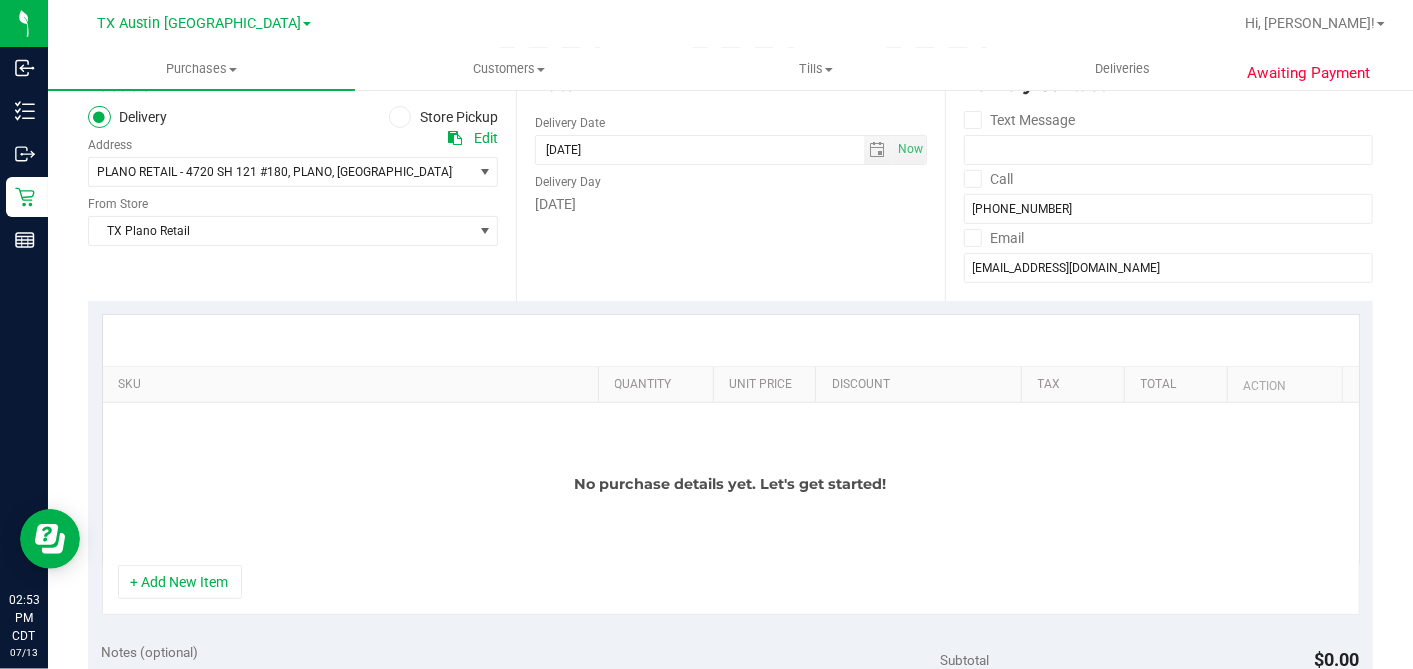 scroll, scrollTop: 333, scrollLeft: 0, axis: vertical 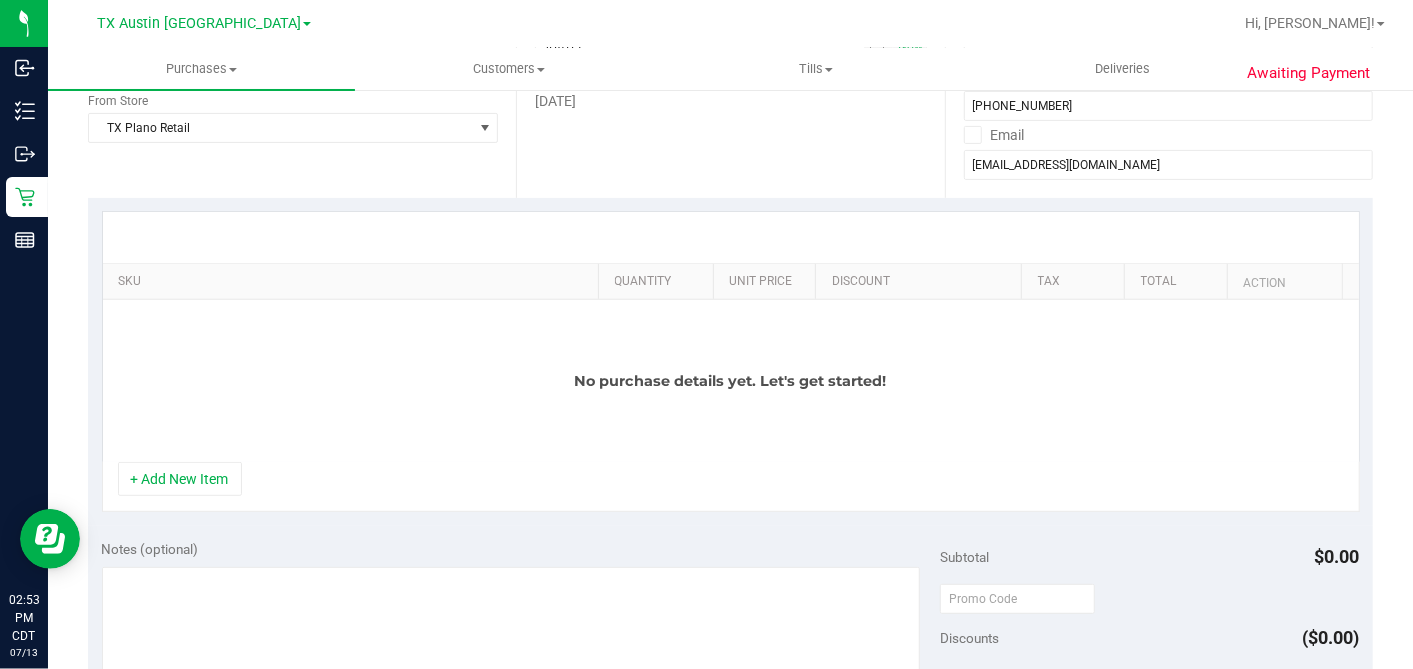 click on "+ Add New Item" at bounding box center (731, 487) 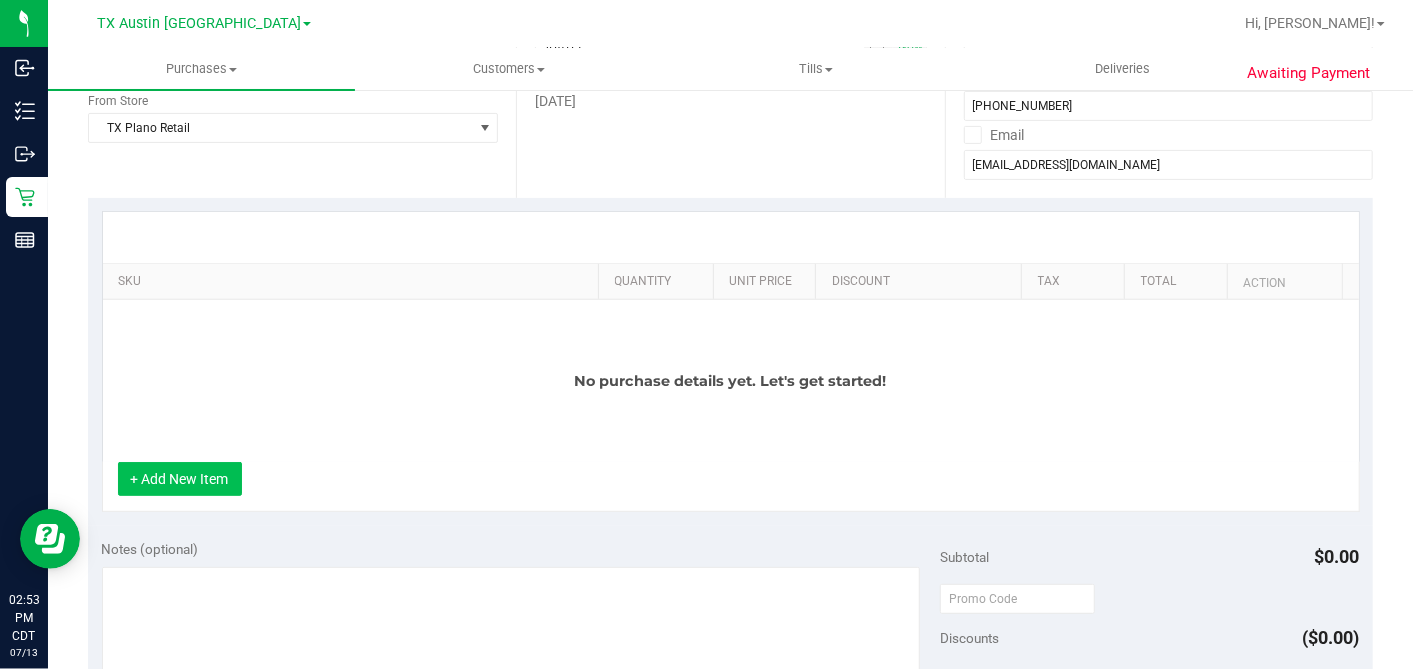 click on "+ Add New Item" at bounding box center (180, 479) 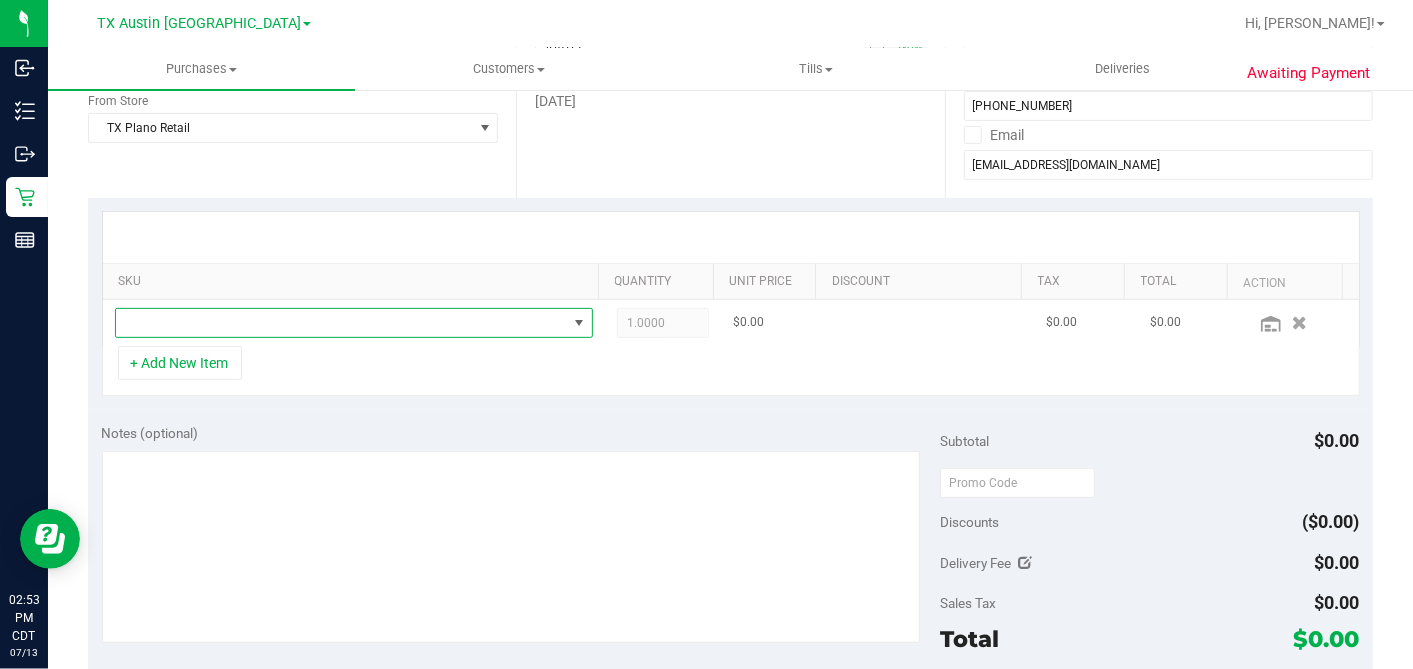 click at bounding box center (341, 323) 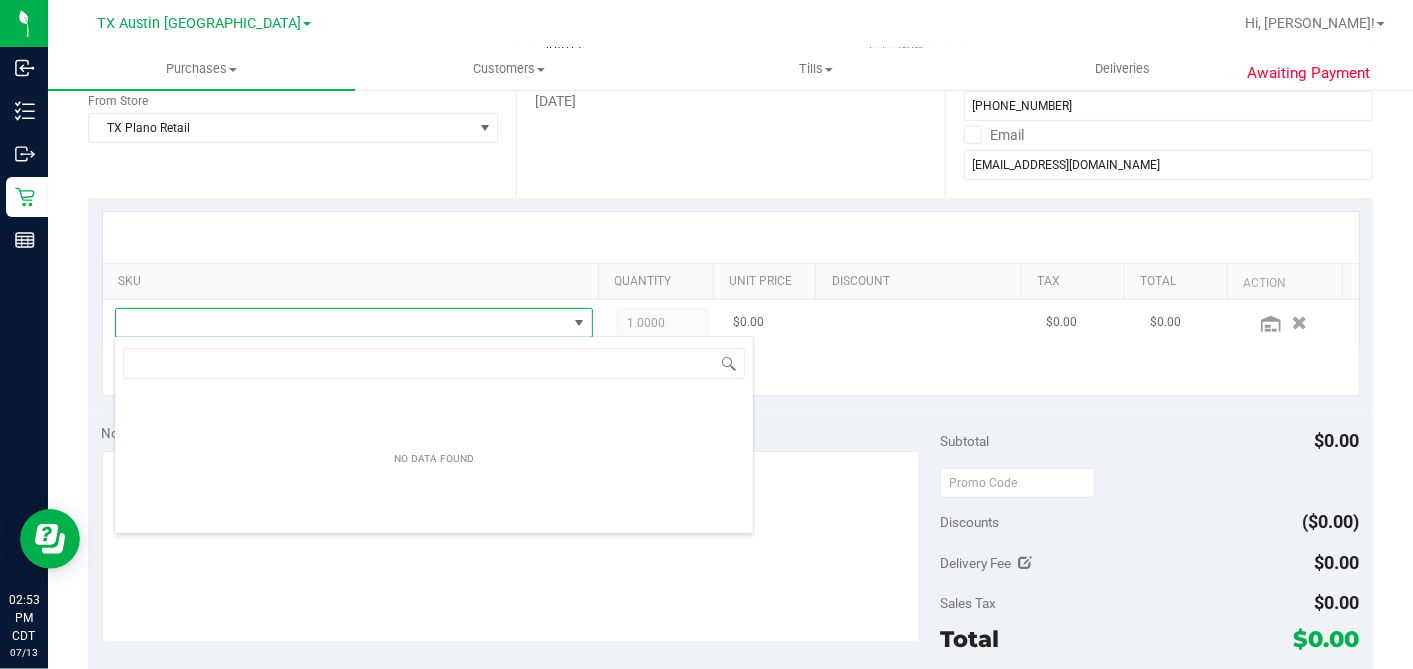 scroll, scrollTop: 99970, scrollLeft: 99534, axis: both 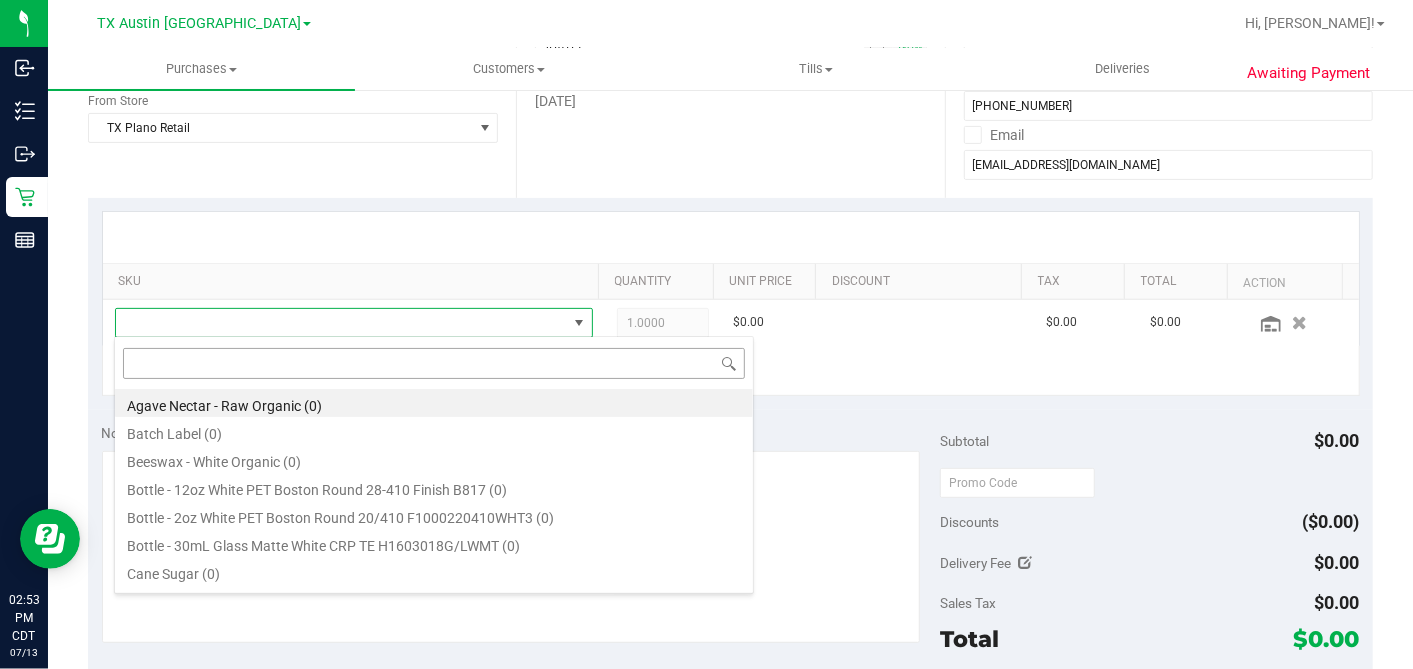 click at bounding box center [434, 363] 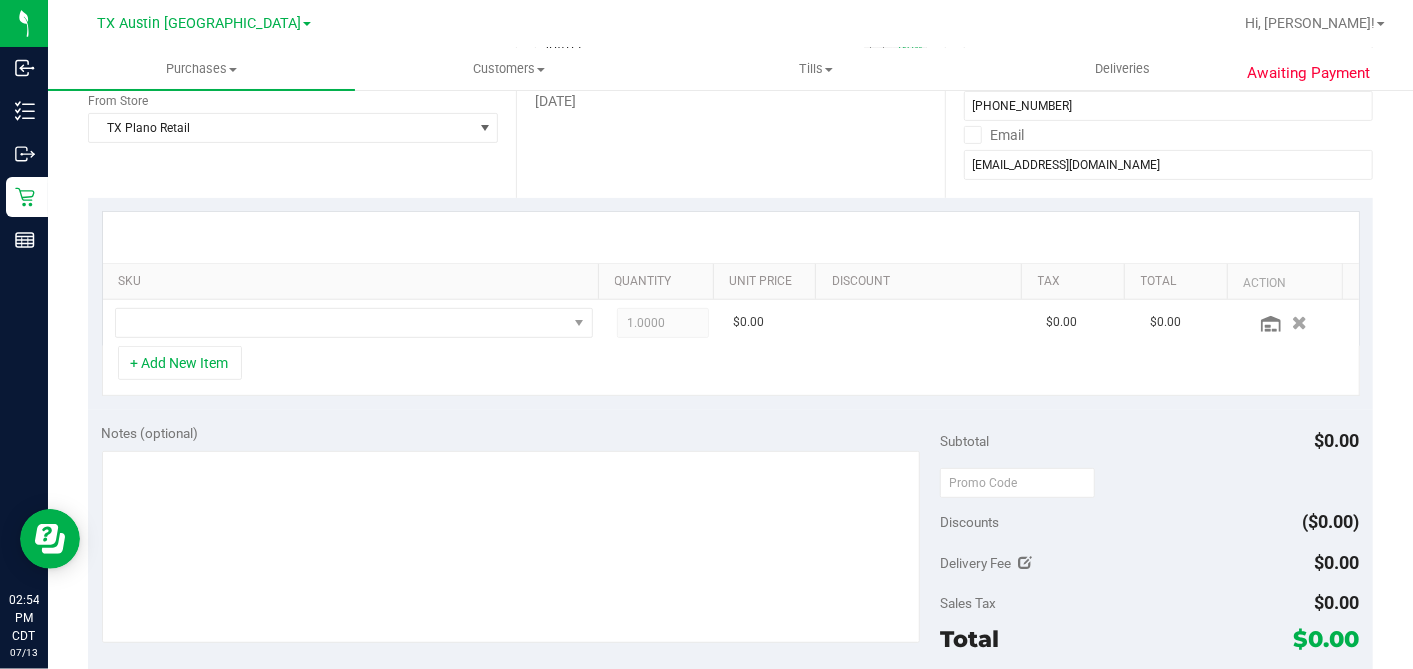 click on "+ Add New Item" at bounding box center [731, 371] 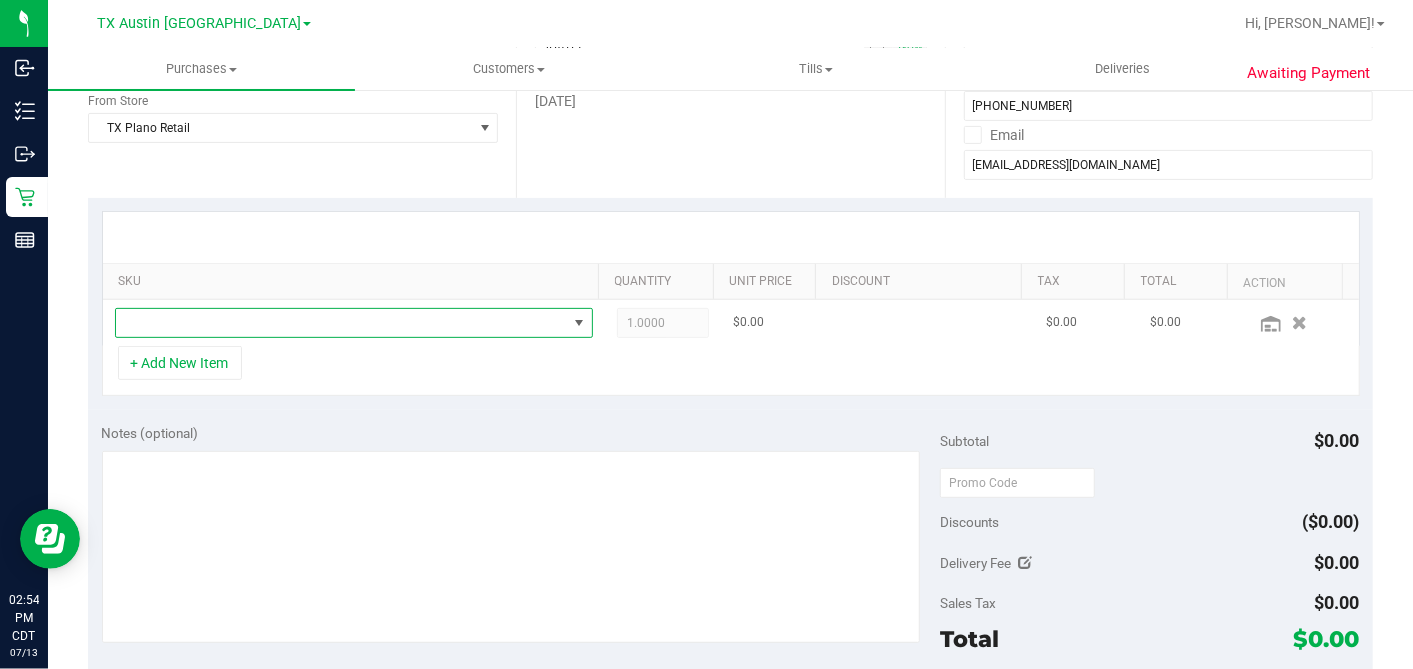 click at bounding box center (341, 323) 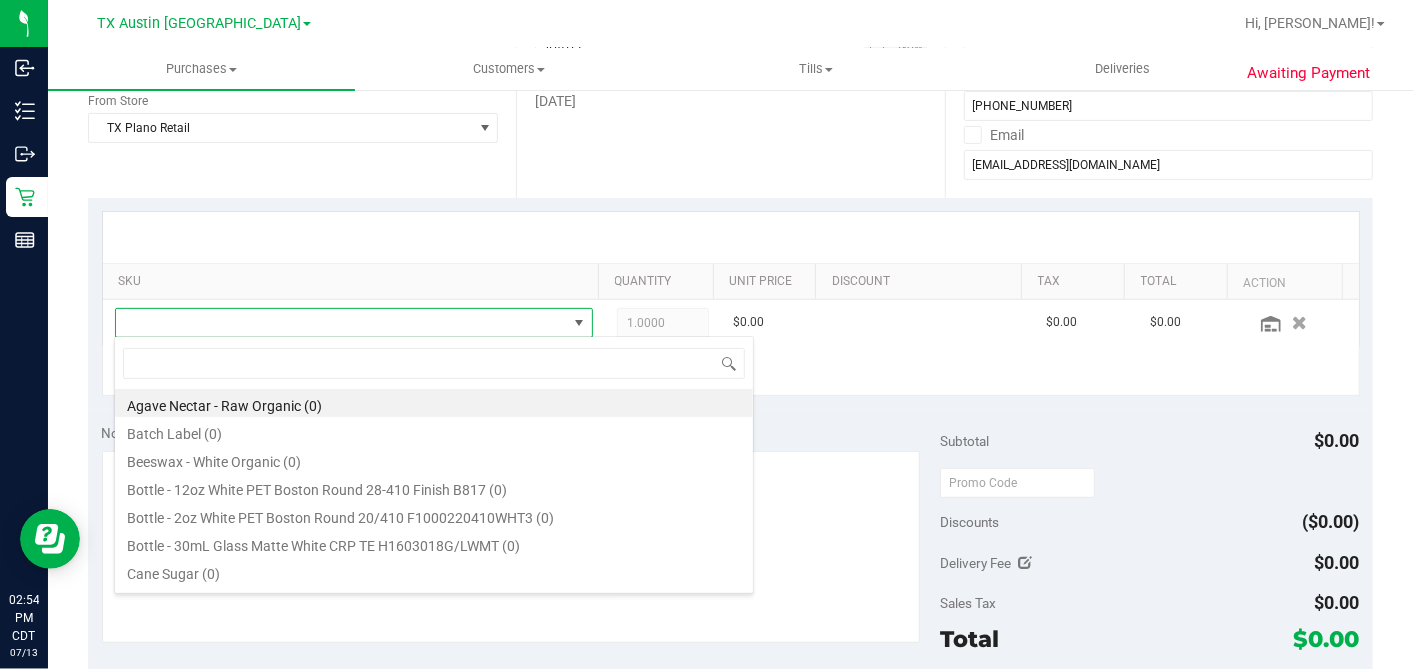 scroll, scrollTop: 99970, scrollLeft: 99534, axis: both 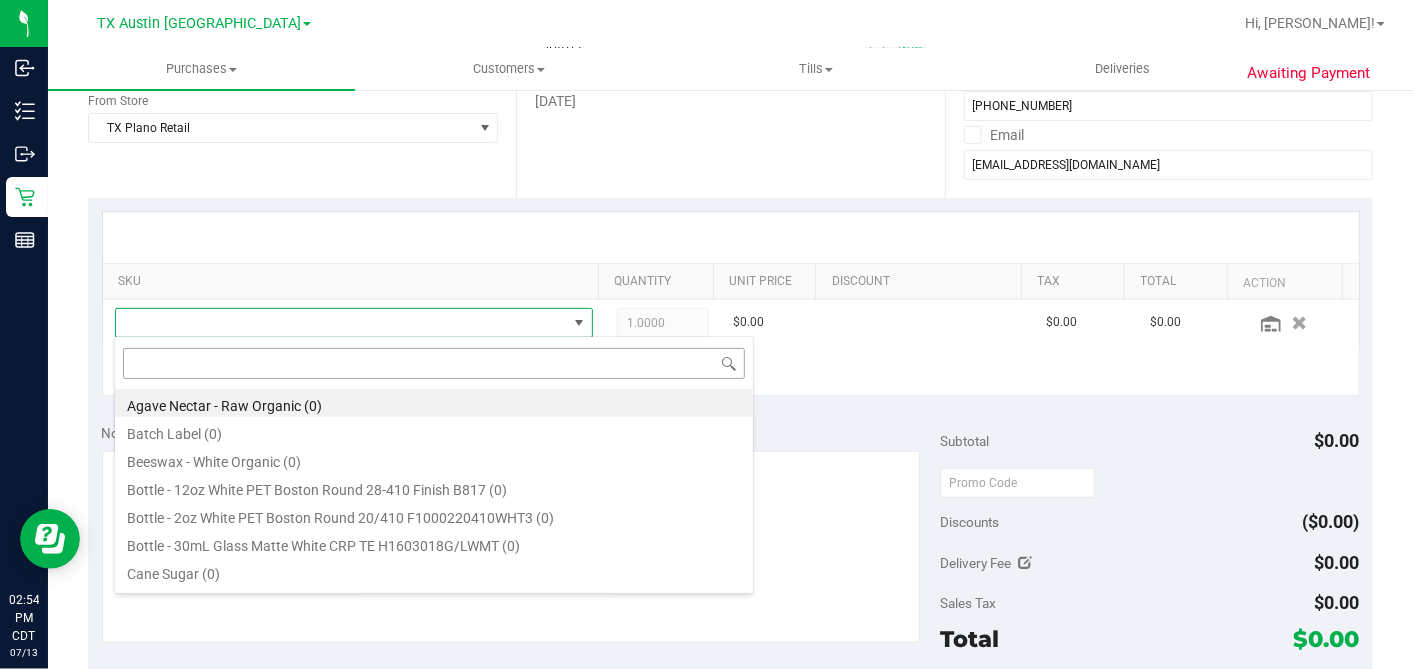 click at bounding box center (434, 363) 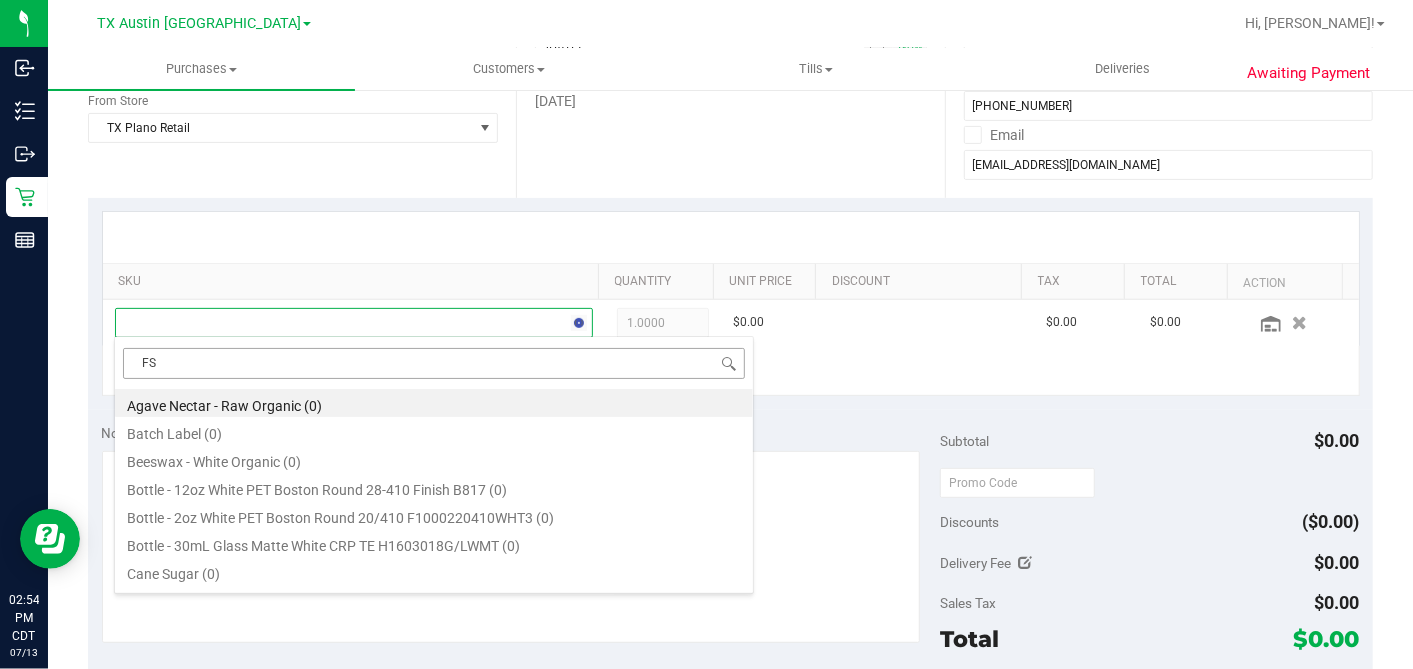 type on "FSO" 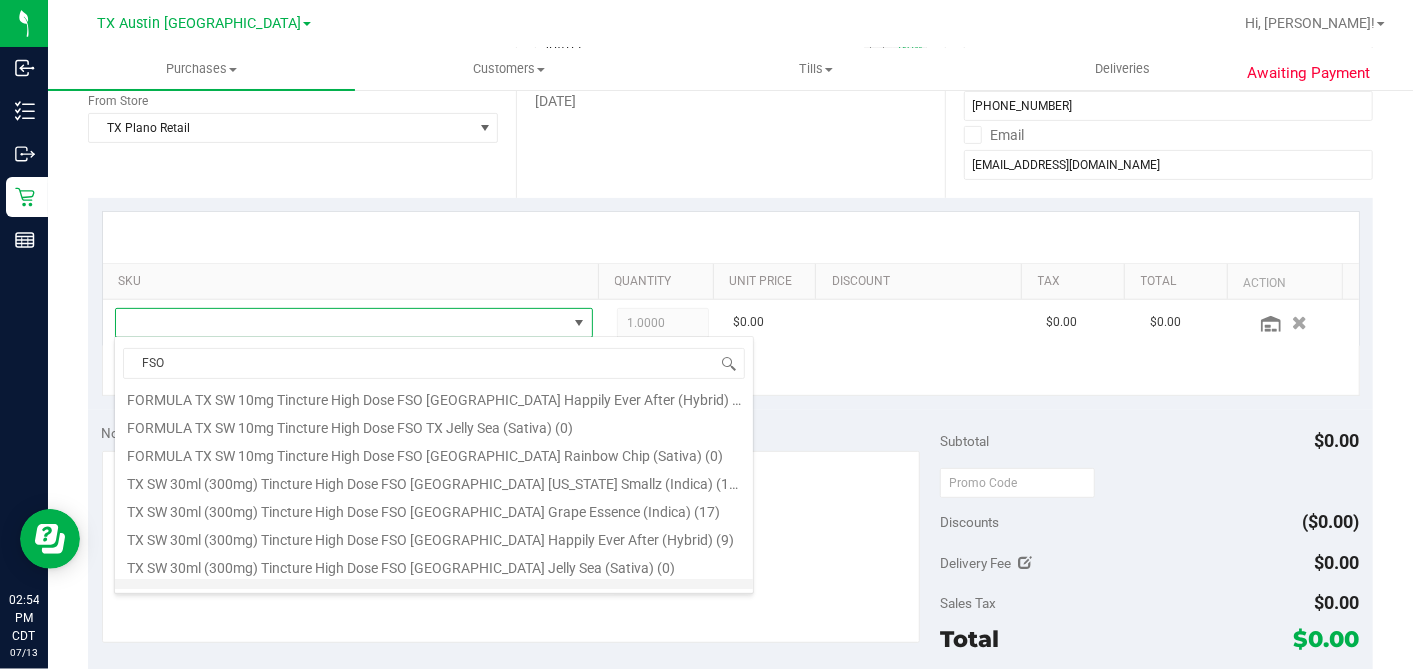 scroll, scrollTop: 111, scrollLeft: 0, axis: vertical 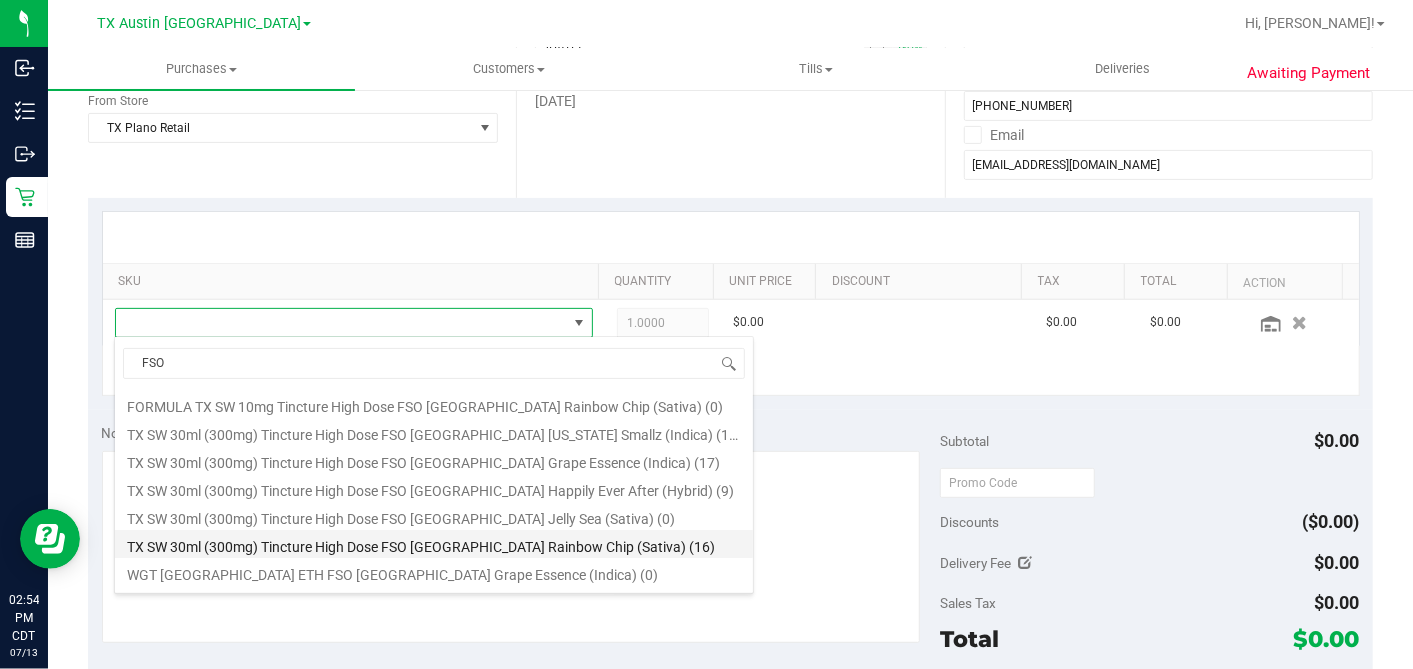 click on "TX SW 30ml (300mg) Tincture High Dose FSO TX Rainbow Chip (Sativa) (16)" at bounding box center [434, 544] 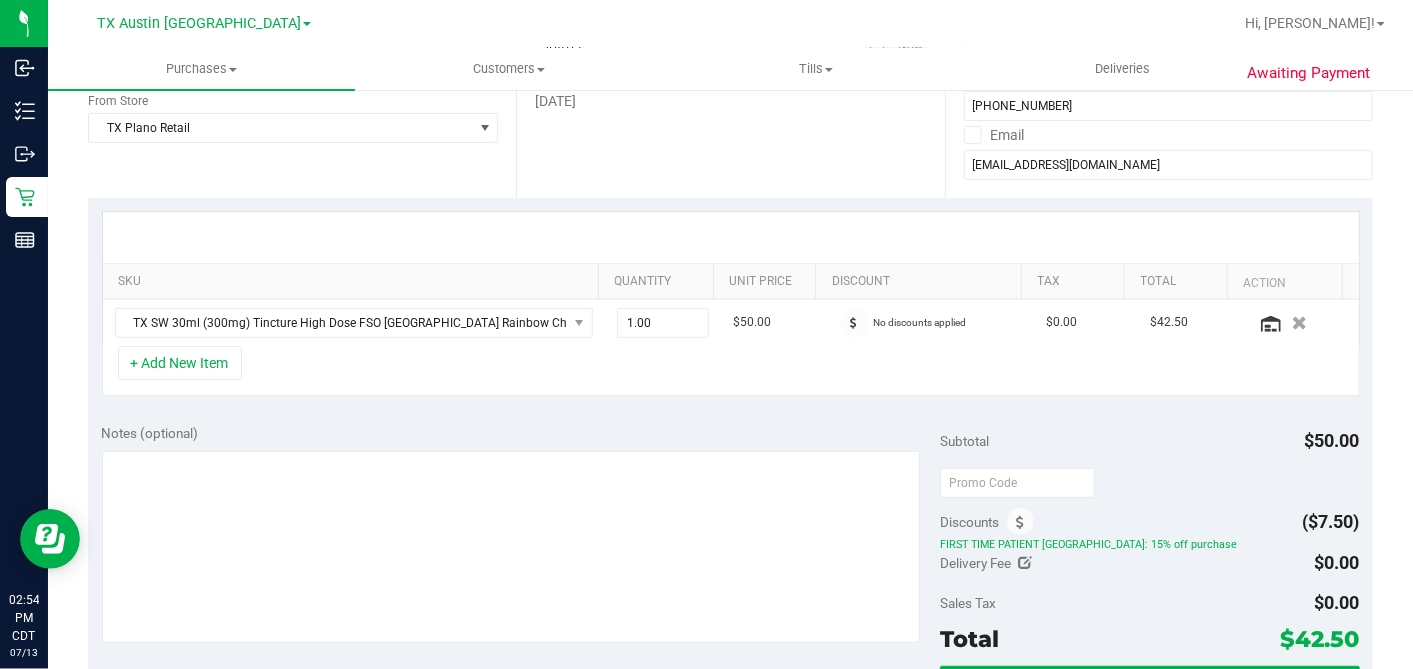 click on "+ Add New Item" at bounding box center [731, 371] 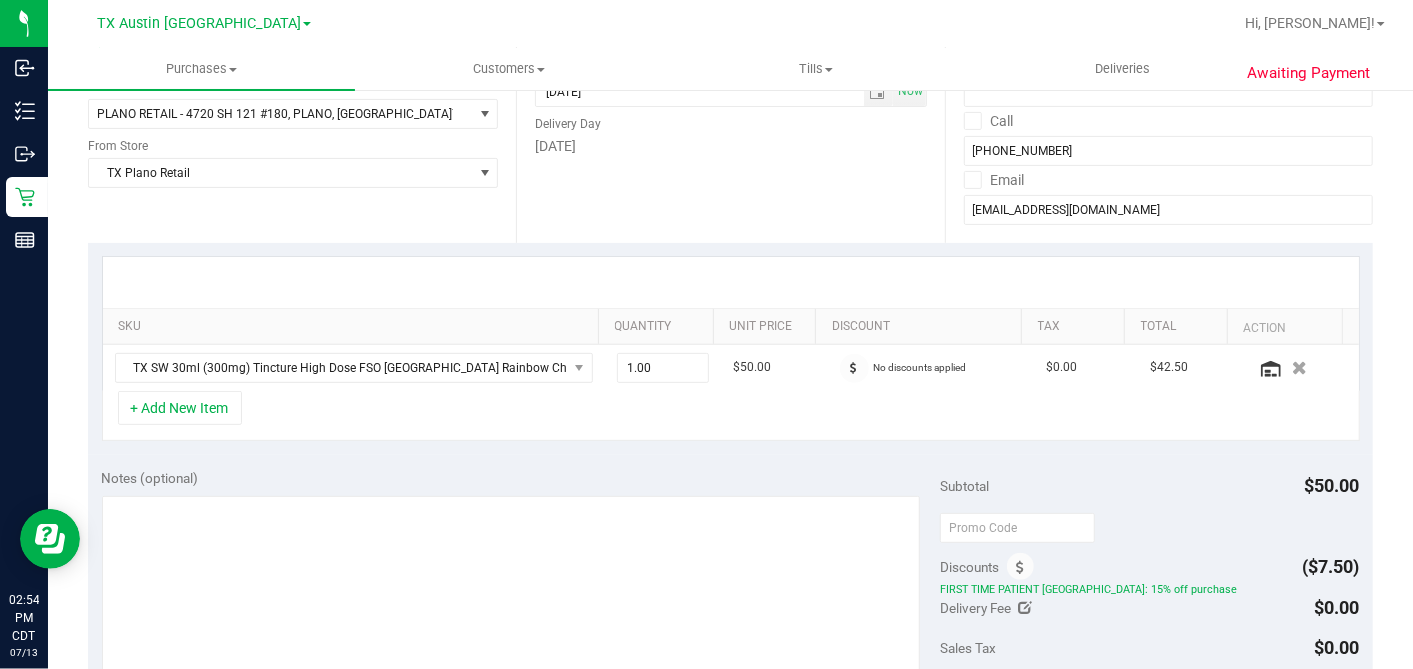 scroll, scrollTop: 333, scrollLeft: 0, axis: vertical 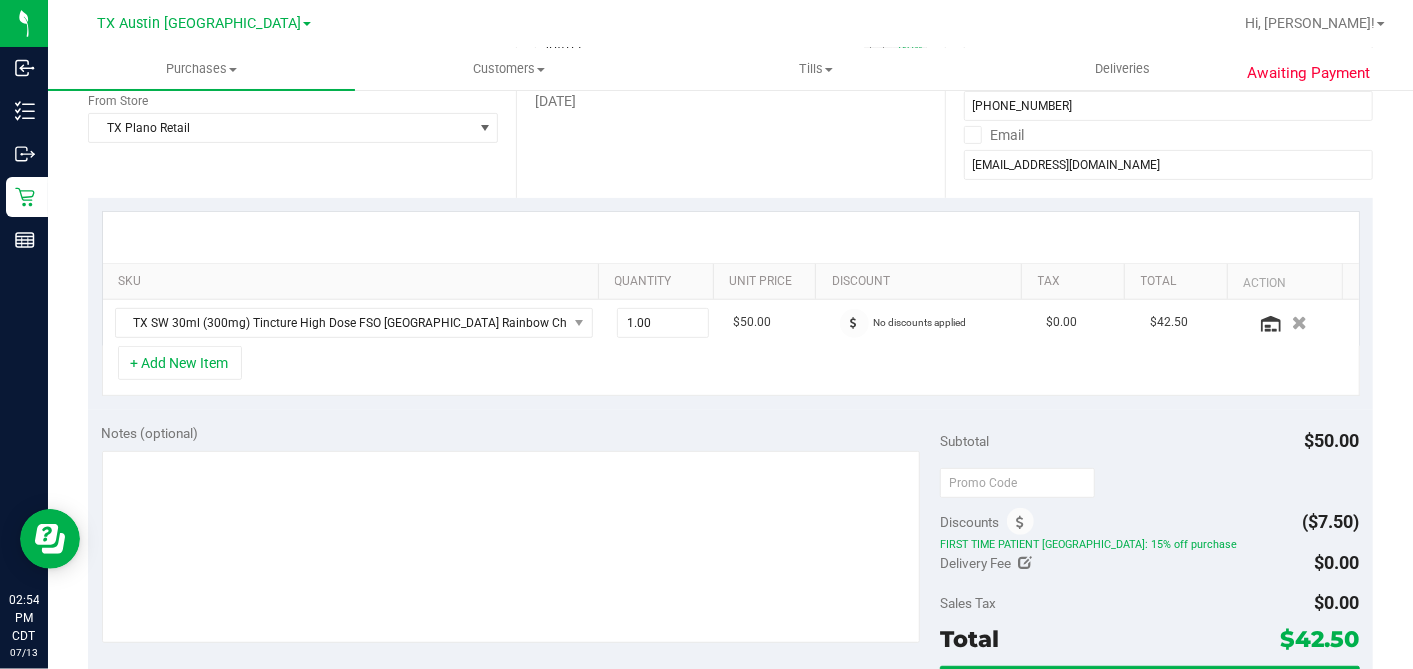 click on "+ Add New Item" at bounding box center [731, 371] 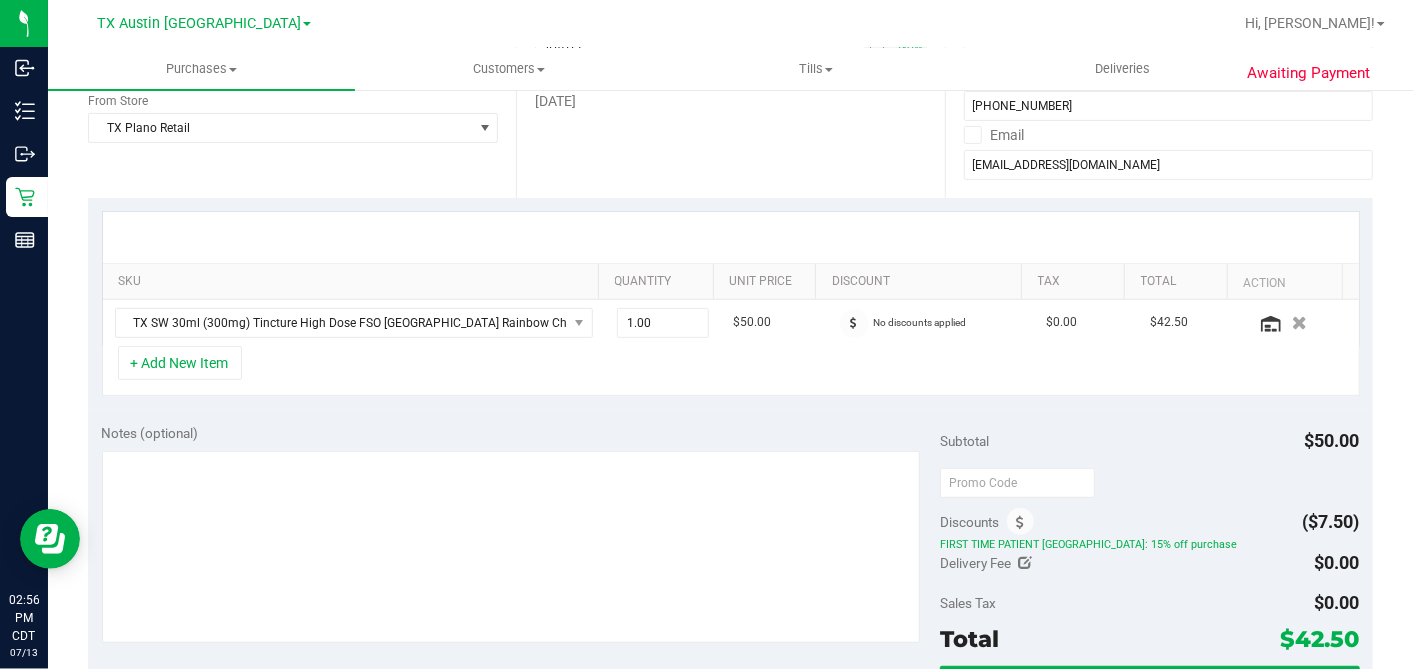 click on "+ Add New Item" at bounding box center [731, 371] 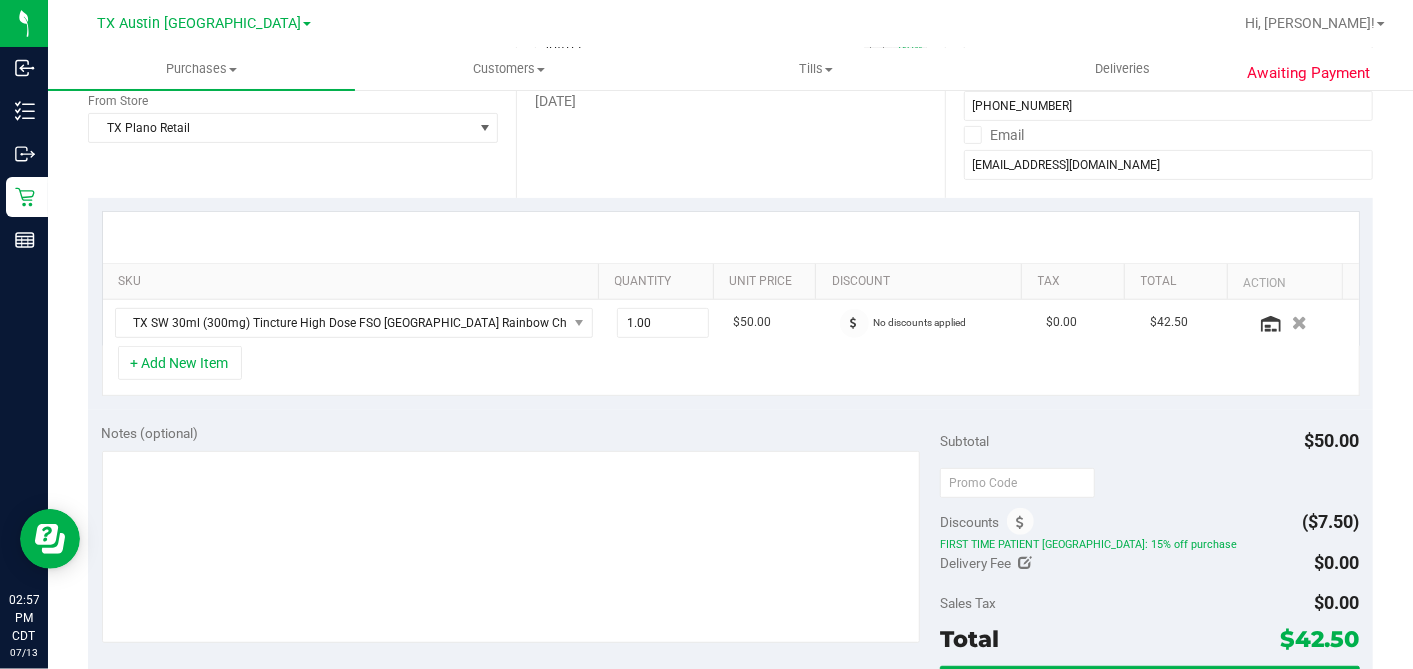 click on "+ Add New Item" at bounding box center (731, 371) 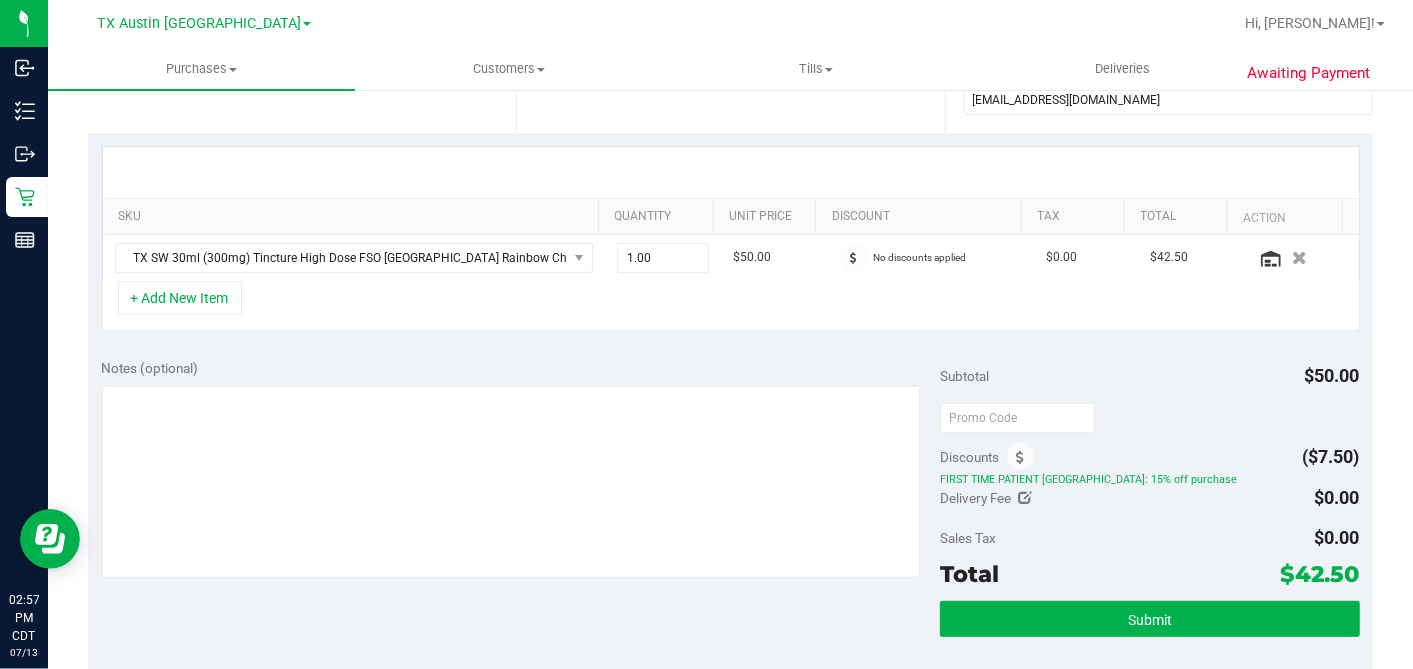 scroll, scrollTop: 444, scrollLeft: 0, axis: vertical 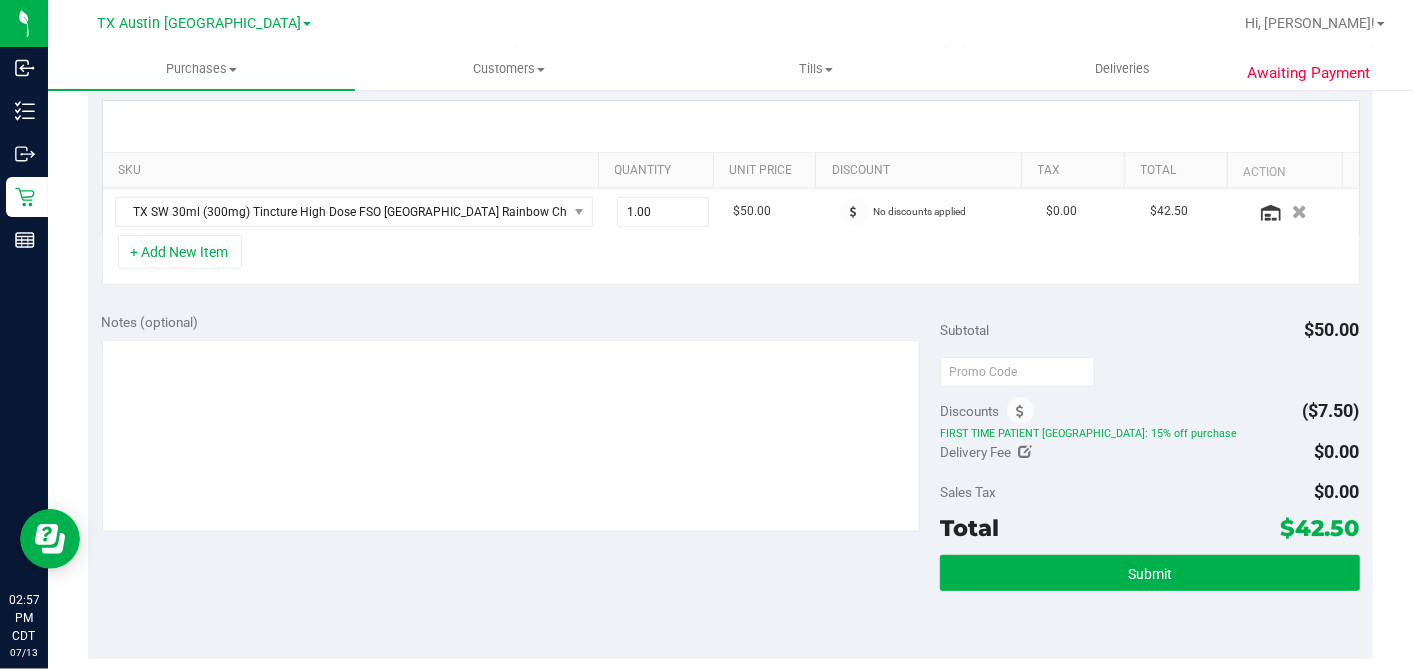 click on "Sales Tax
$0.00" at bounding box center [1149, 492] 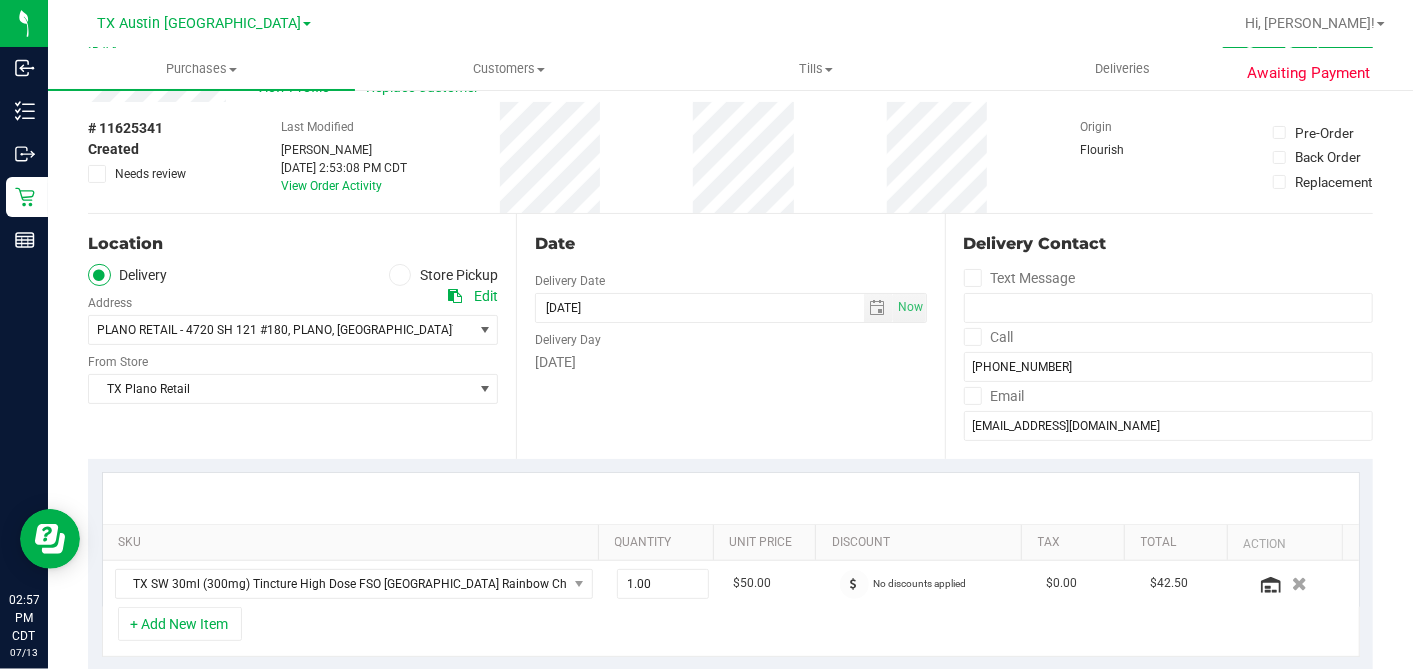scroll, scrollTop: 0, scrollLeft: 0, axis: both 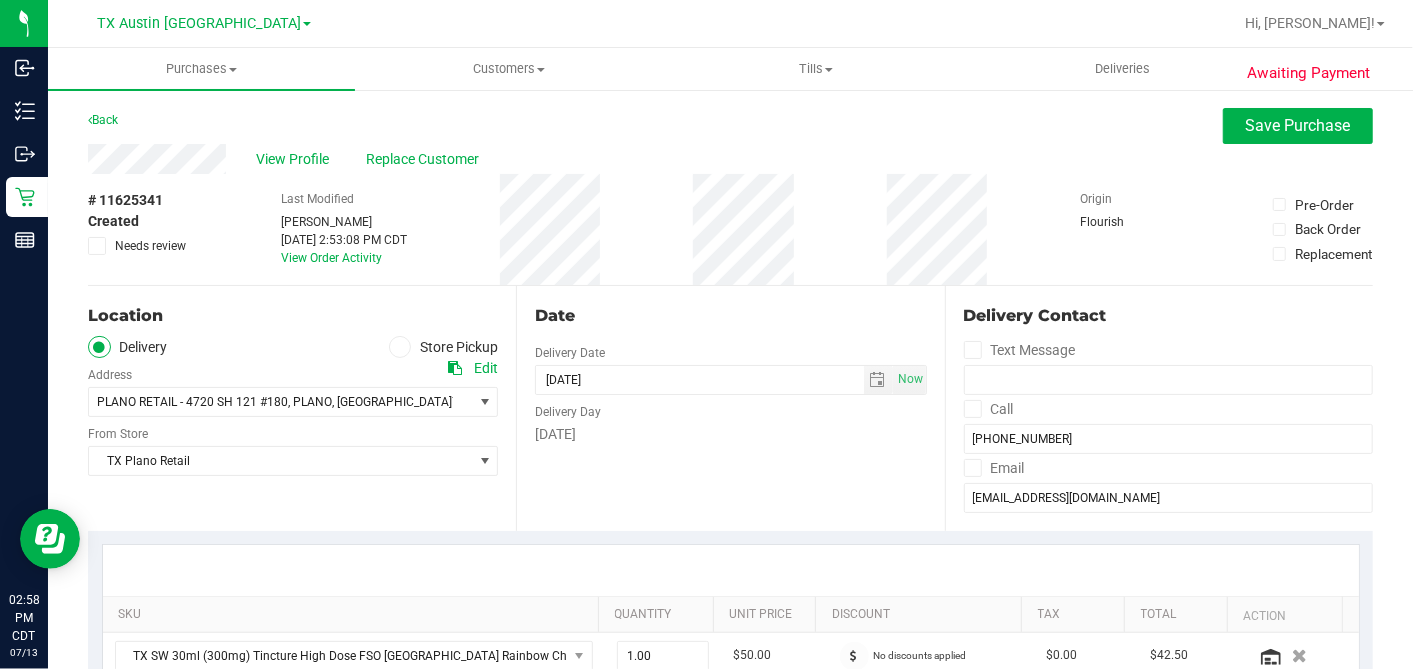 click on "Location" at bounding box center (293, 316) 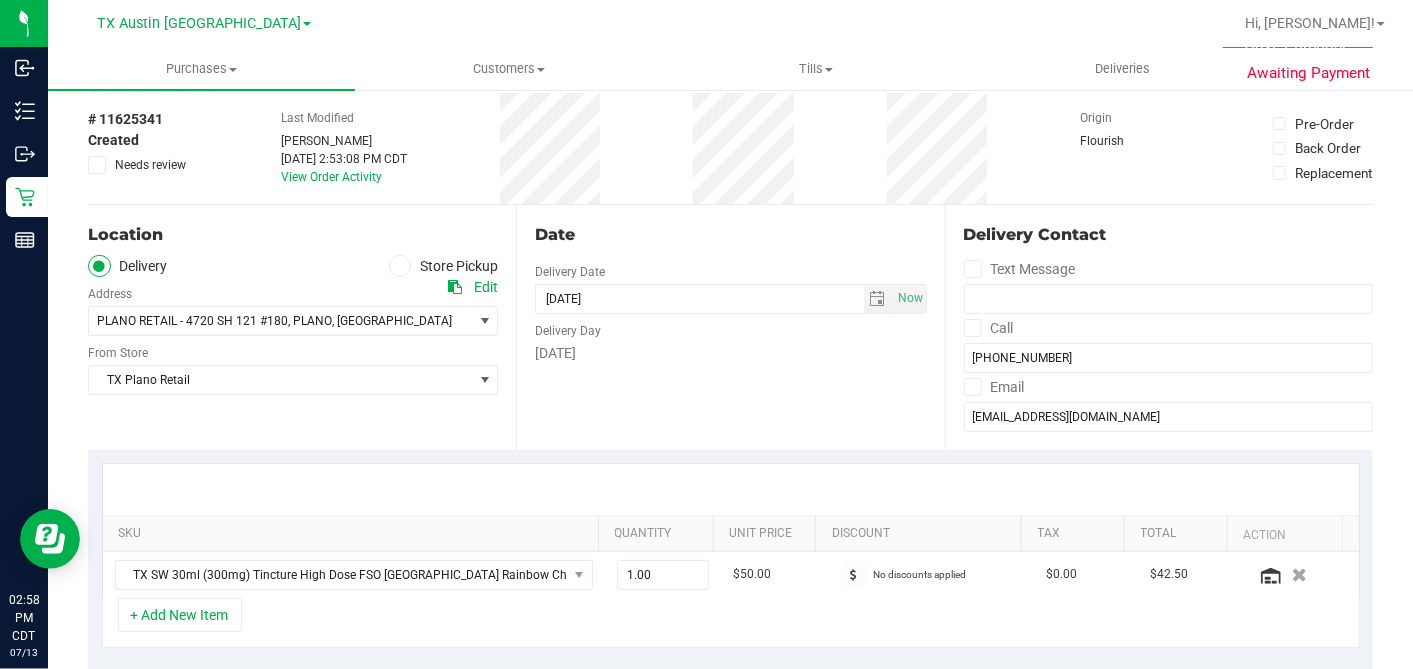 scroll, scrollTop: 0, scrollLeft: 0, axis: both 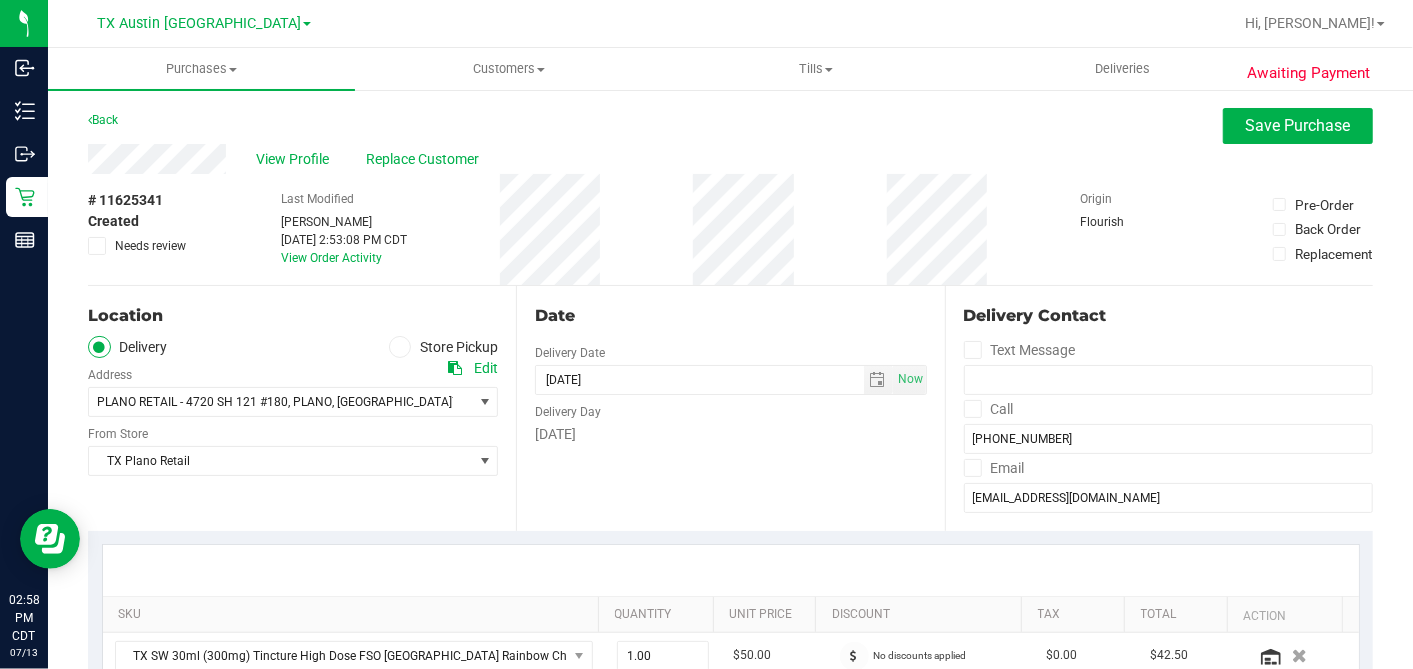 click on "Location
Delivery
Store Pickup
Address
Edit
PLANO RETAIL - 4720 SH 121 #180
, PLANO
, TX
75024
Select address PLANO RETAIL - 4720 SH 121 #180
From Store
TX Plano Retail Select Store Bonita Springs WC Boynton Beach WC Bradenton WC Brandon WC Brooksville WC Call Center Clermont WC Crestview WC Deerfield Beach WC Delray Beach WC Deltona WC Ft Walton Beach WC" at bounding box center [302, 408] 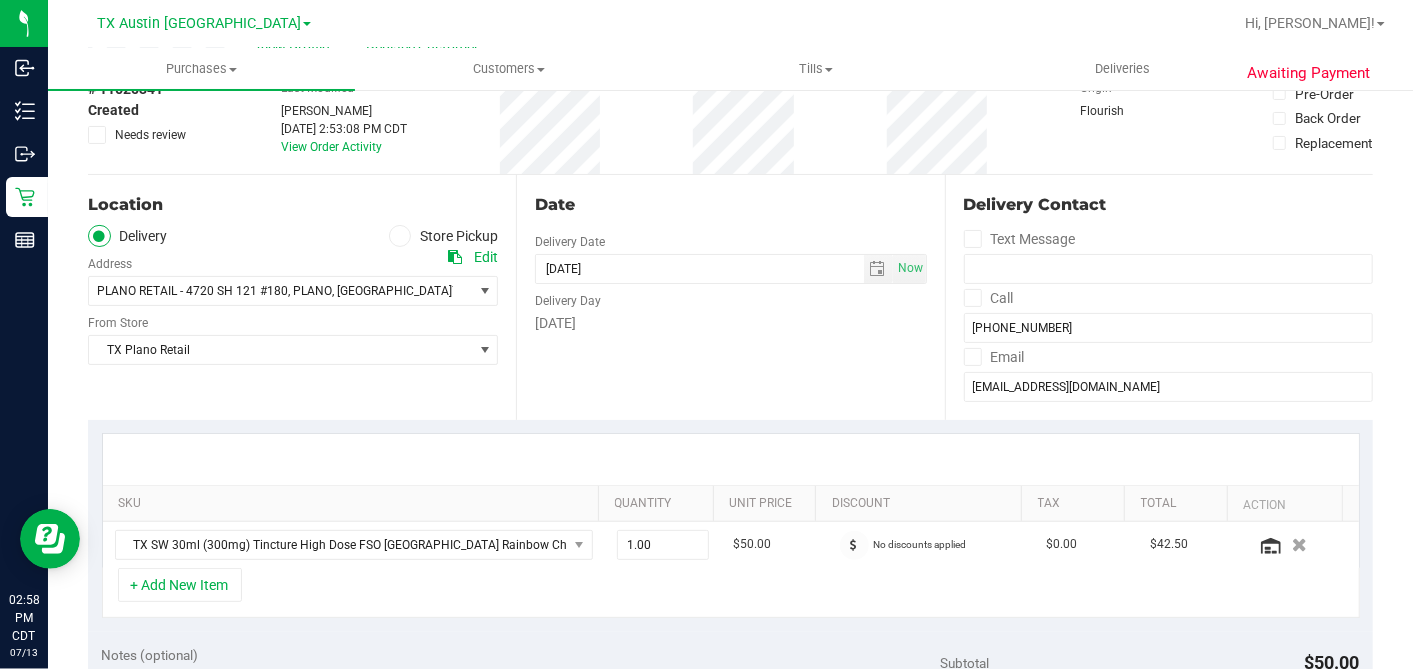 scroll, scrollTop: 444, scrollLeft: 0, axis: vertical 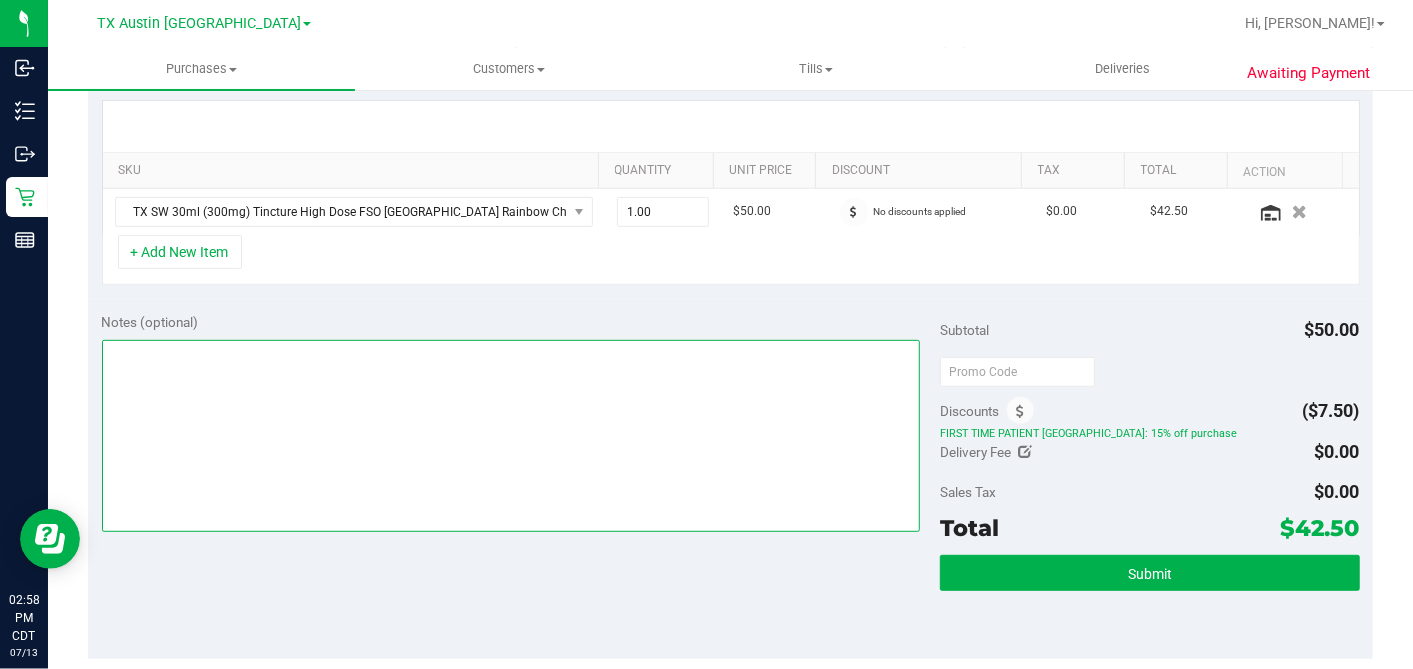 click at bounding box center (511, 436) 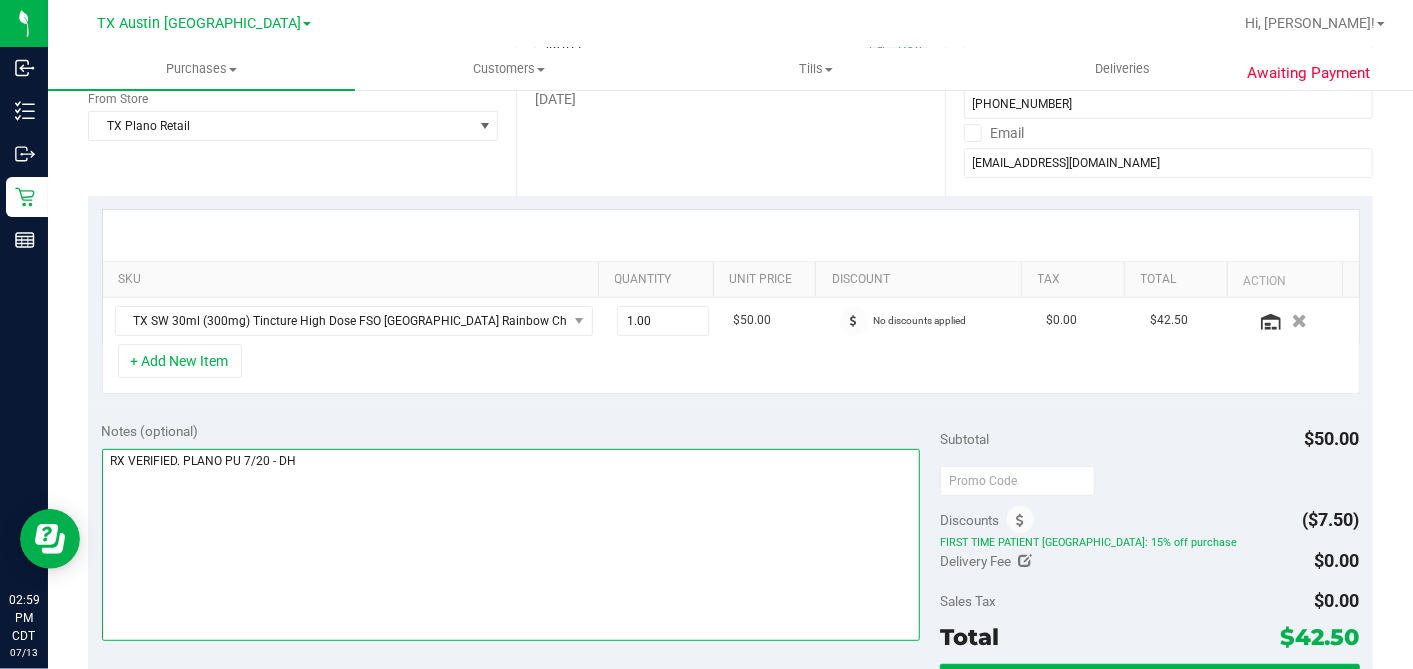 scroll, scrollTop: 444, scrollLeft: 0, axis: vertical 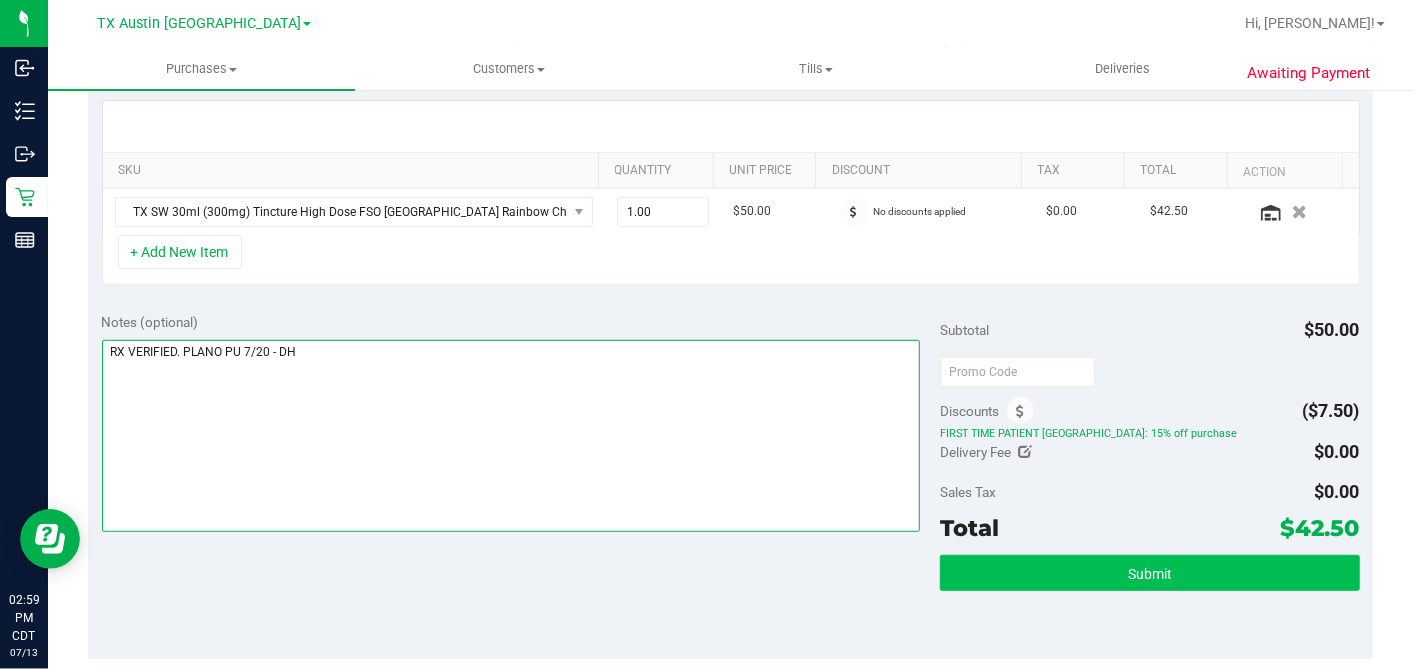 type on "RX VERIFIED. PLANO PU 7/20 - DH" 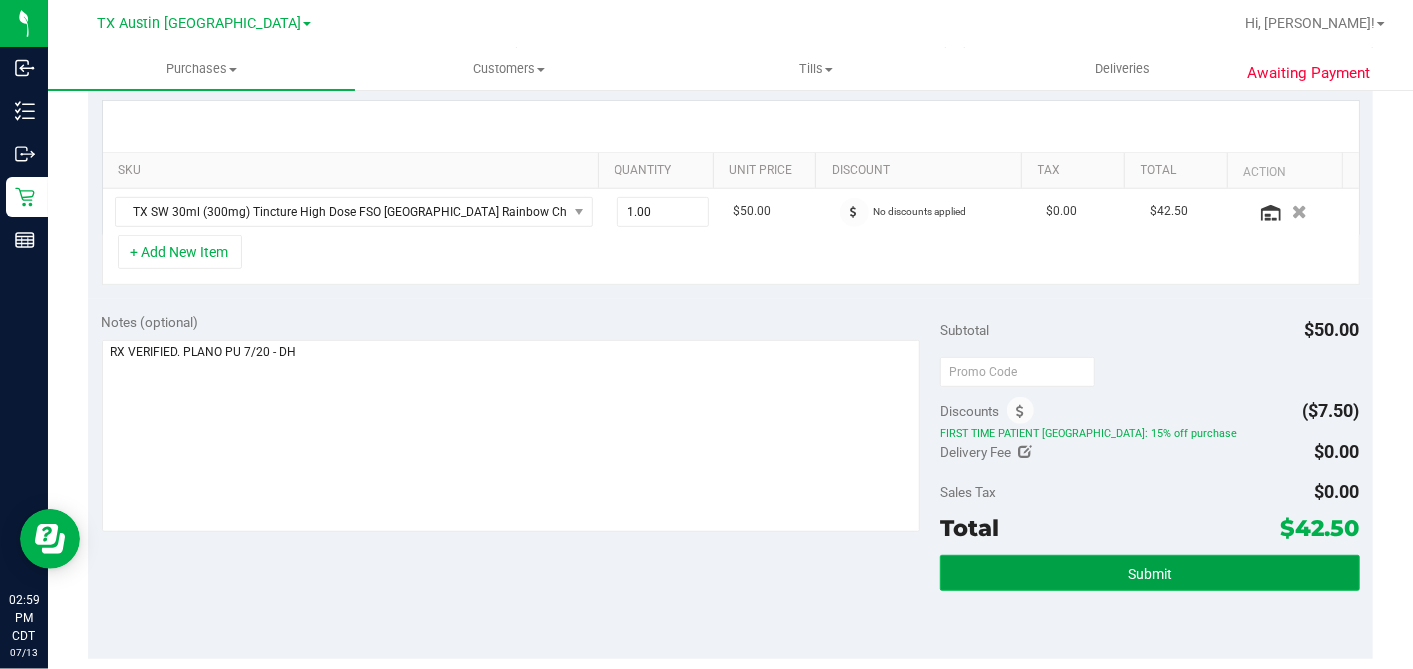 click on "Submit" at bounding box center [1150, 574] 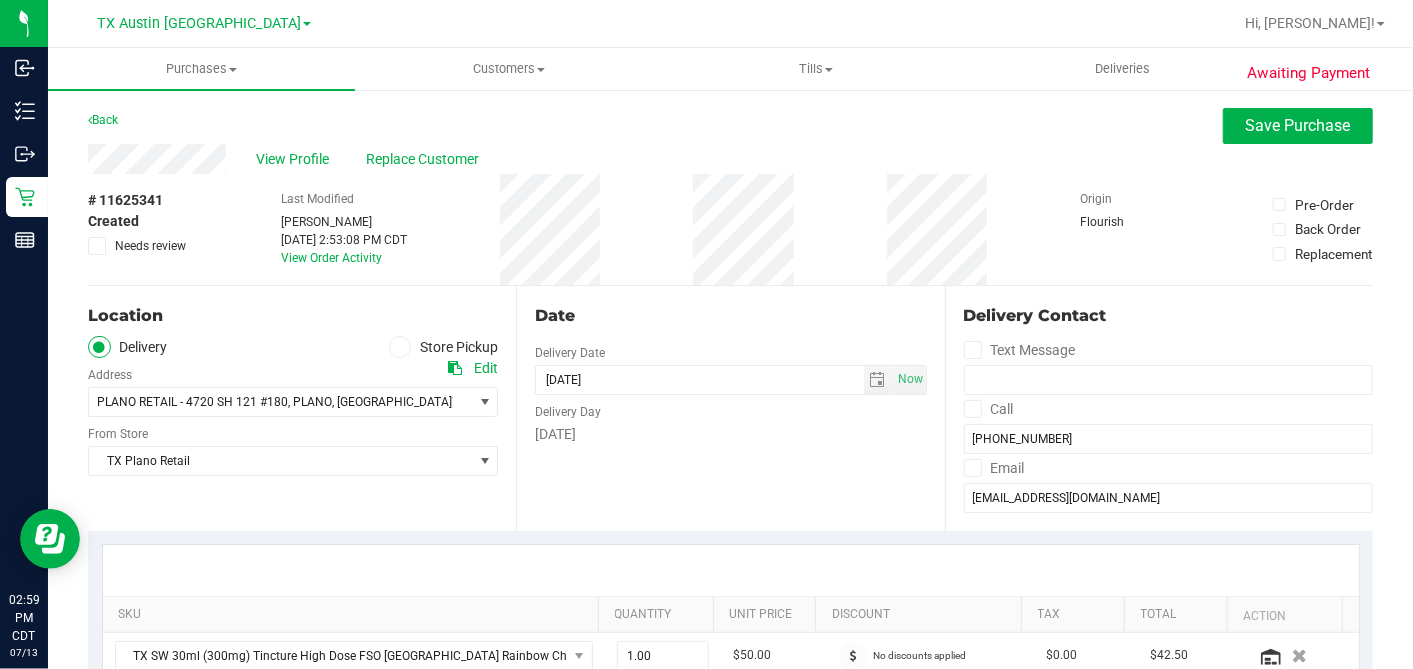 scroll, scrollTop: 0, scrollLeft: 0, axis: both 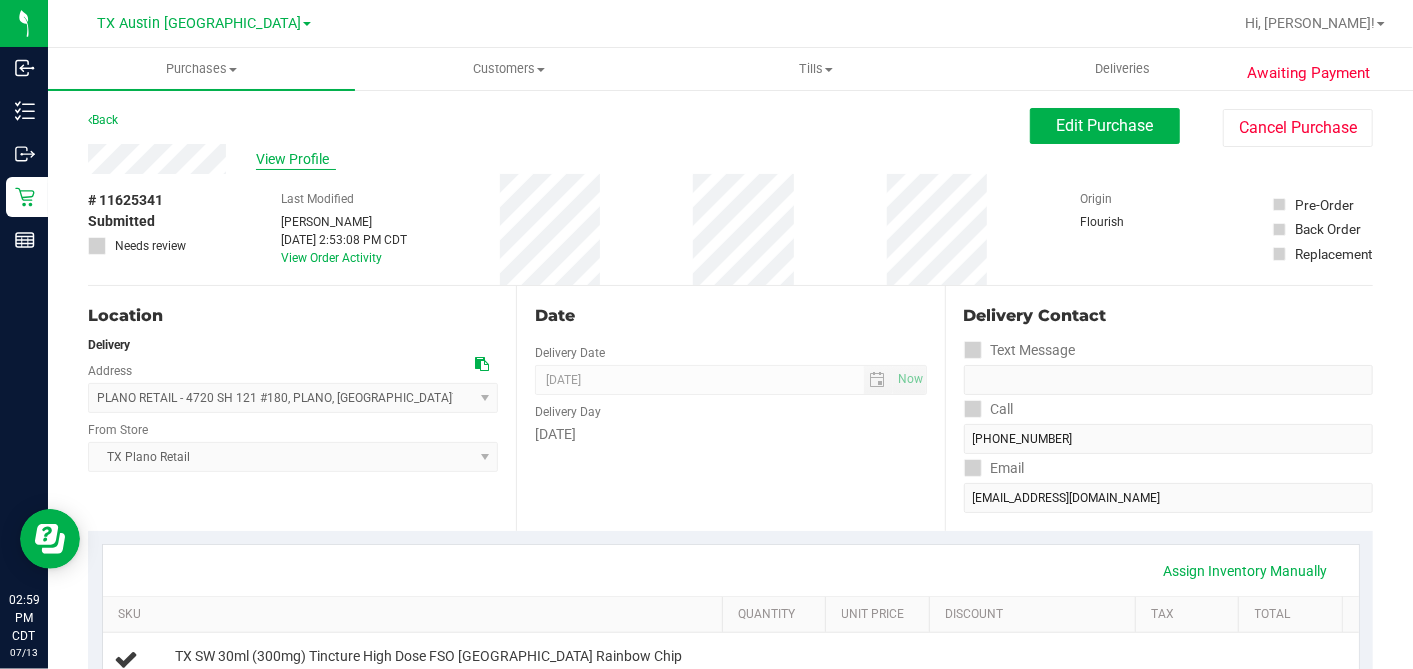 click on "View Profile" at bounding box center (296, 159) 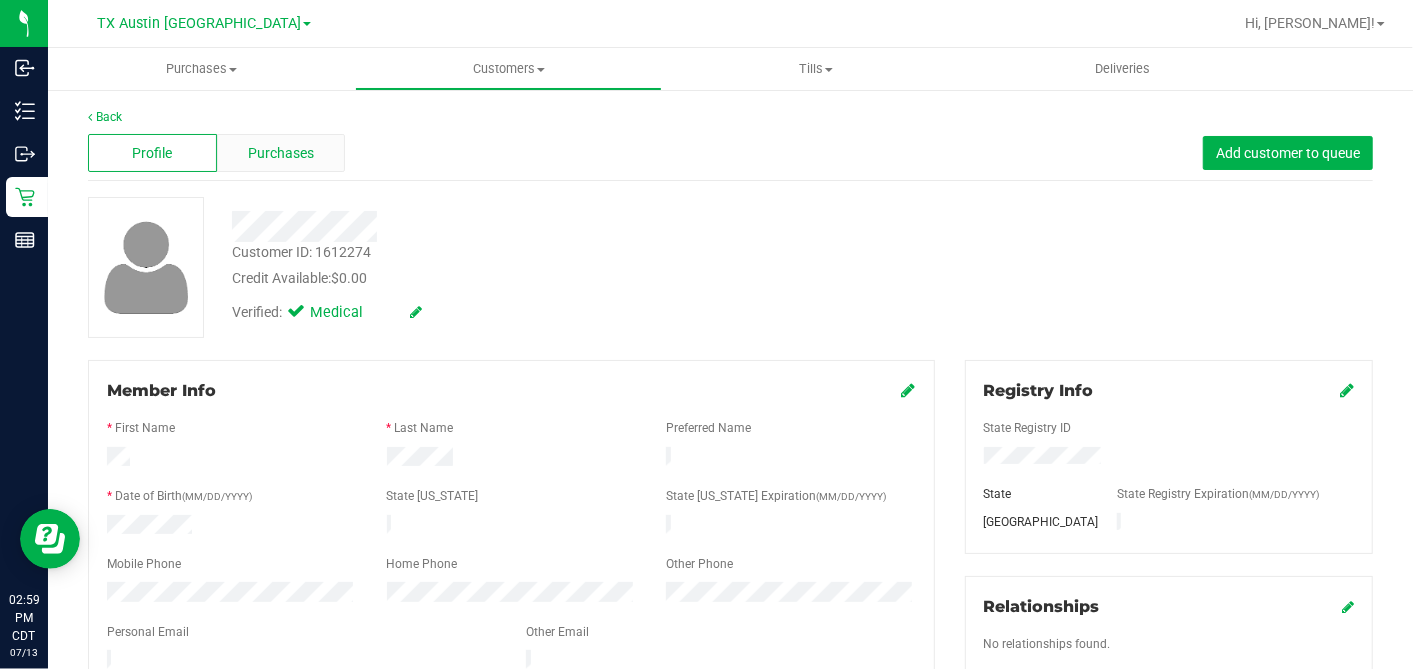 click on "Purchases" at bounding box center (281, 153) 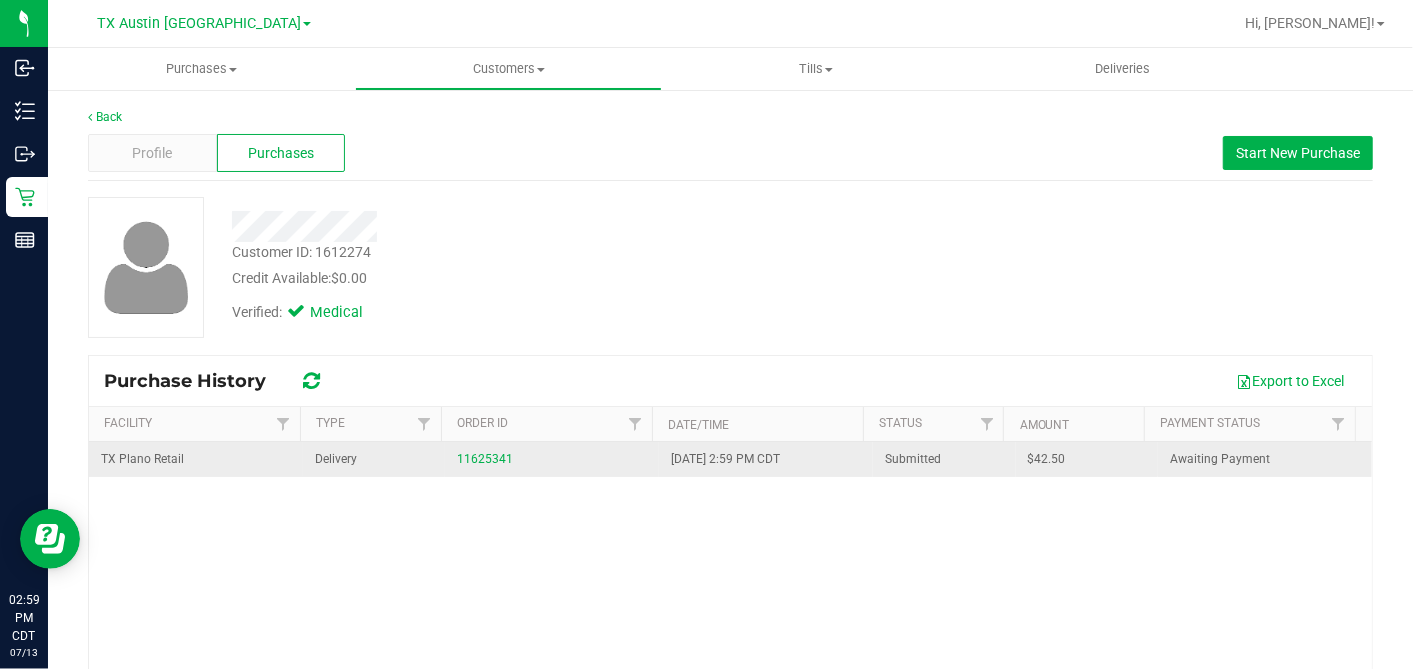 click on "$42.50" at bounding box center (1047, 459) 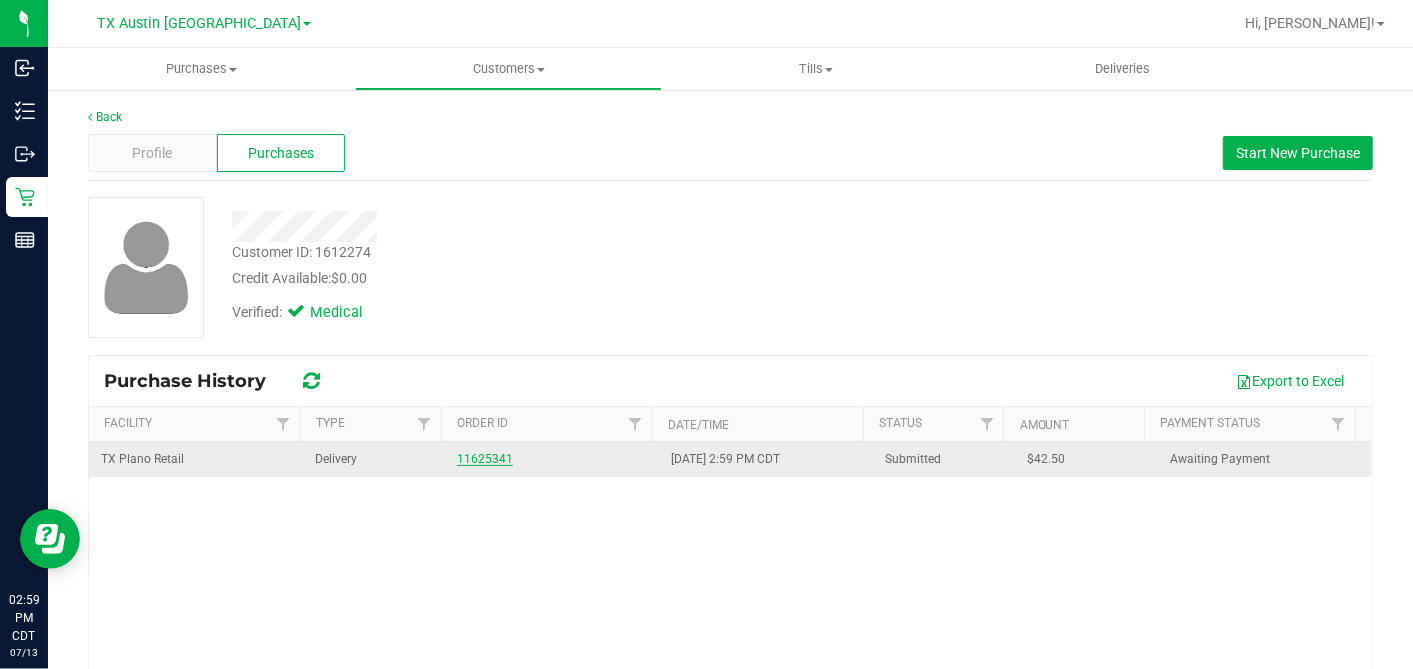 click on "11625341" at bounding box center [485, 459] 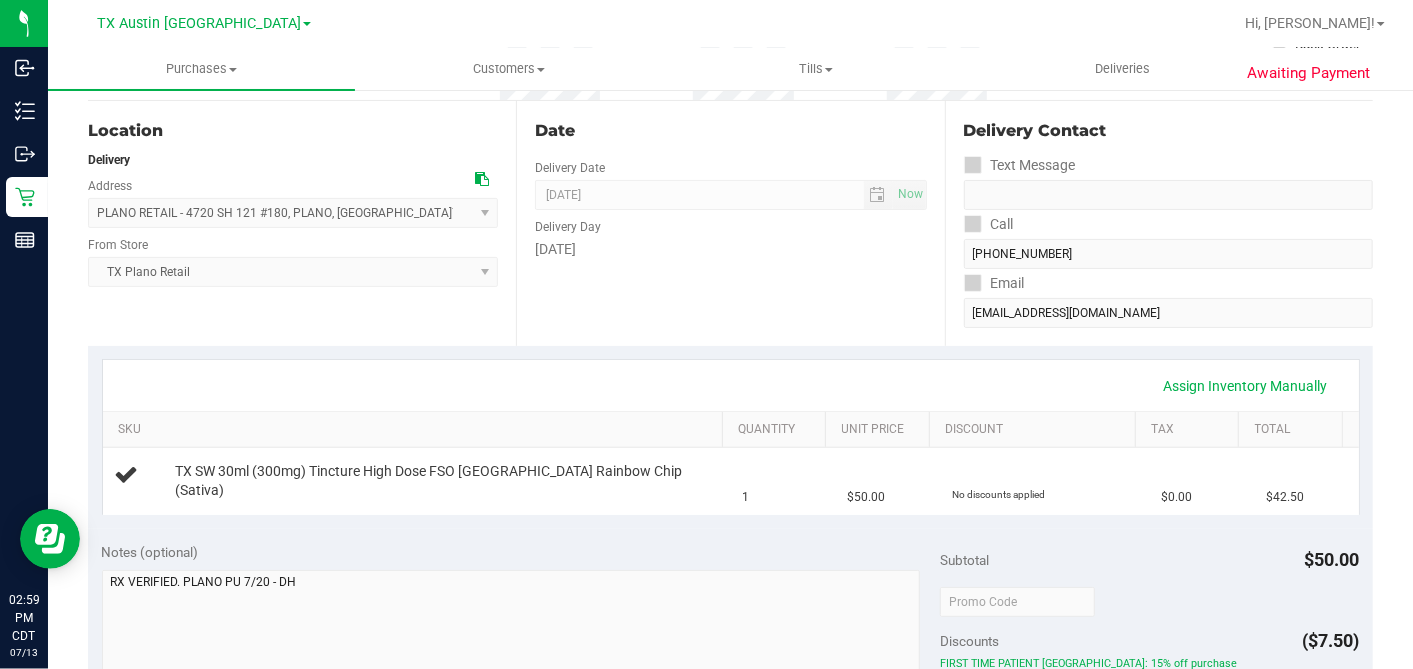 scroll, scrollTop: 333, scrollLeft: 0, axis: vertical 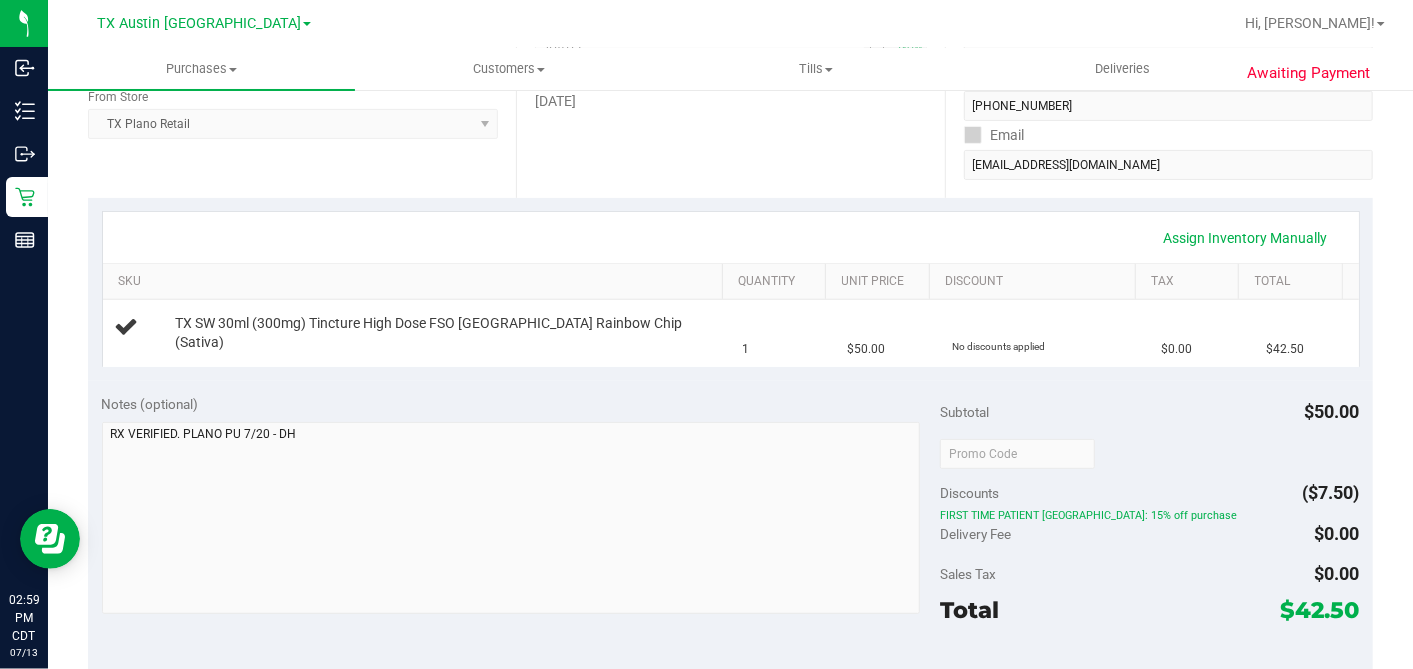 click on "$42.50" at bounding box center [1320, 610] 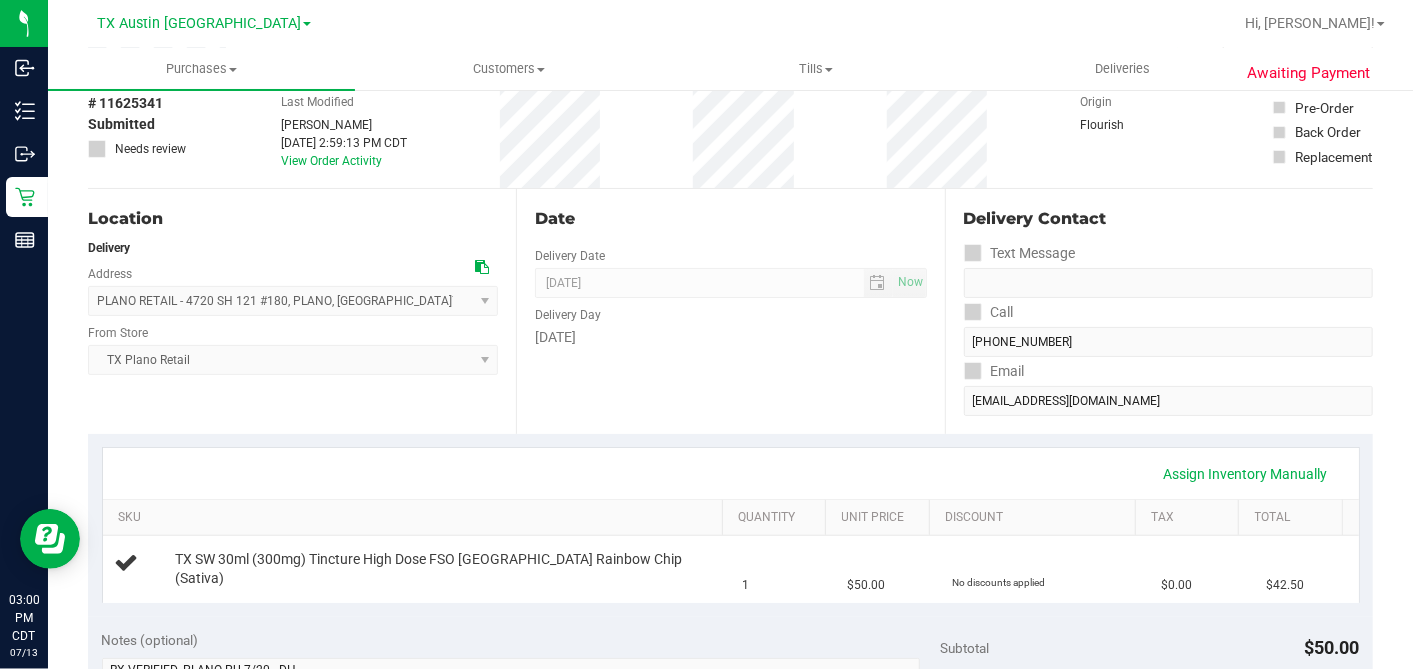 scroll, scrollTop: 0, scrollLeft: 0, axis: both 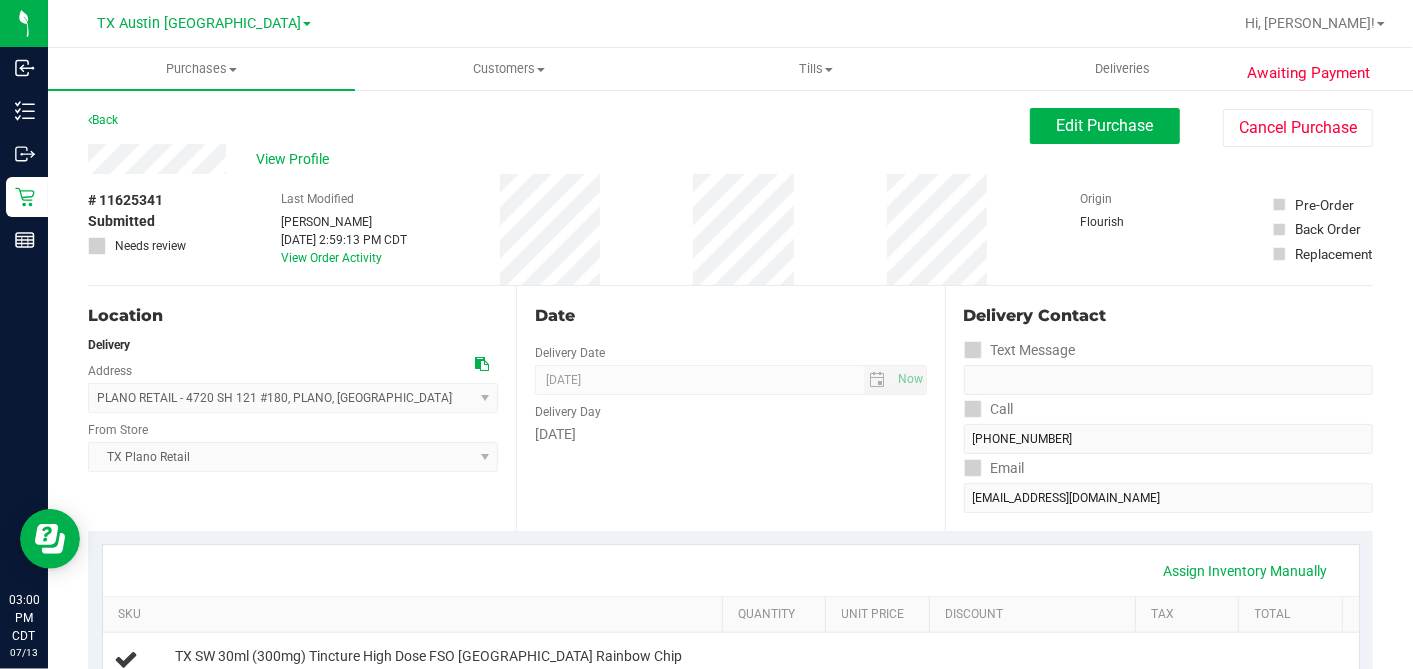 click on "View Profile" at bounding box center [559, 159] 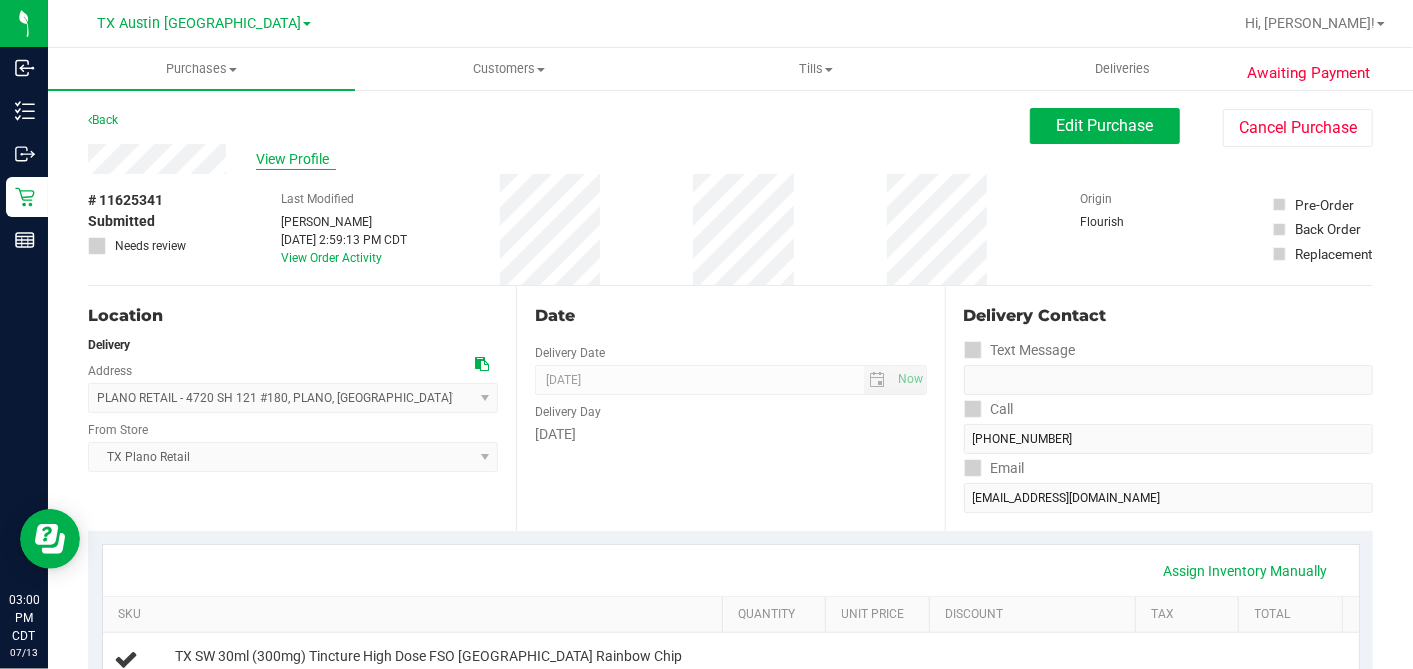 click on "View Profile" at bounding box center [296, 159] 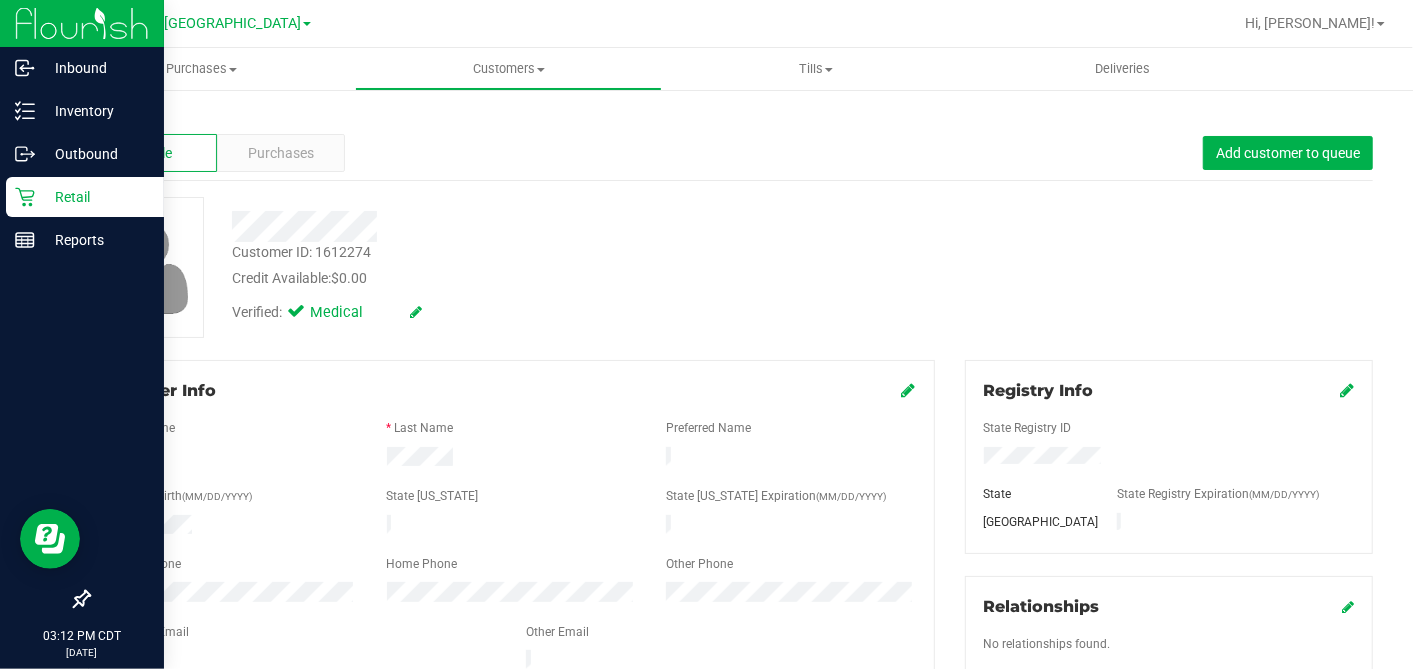 click 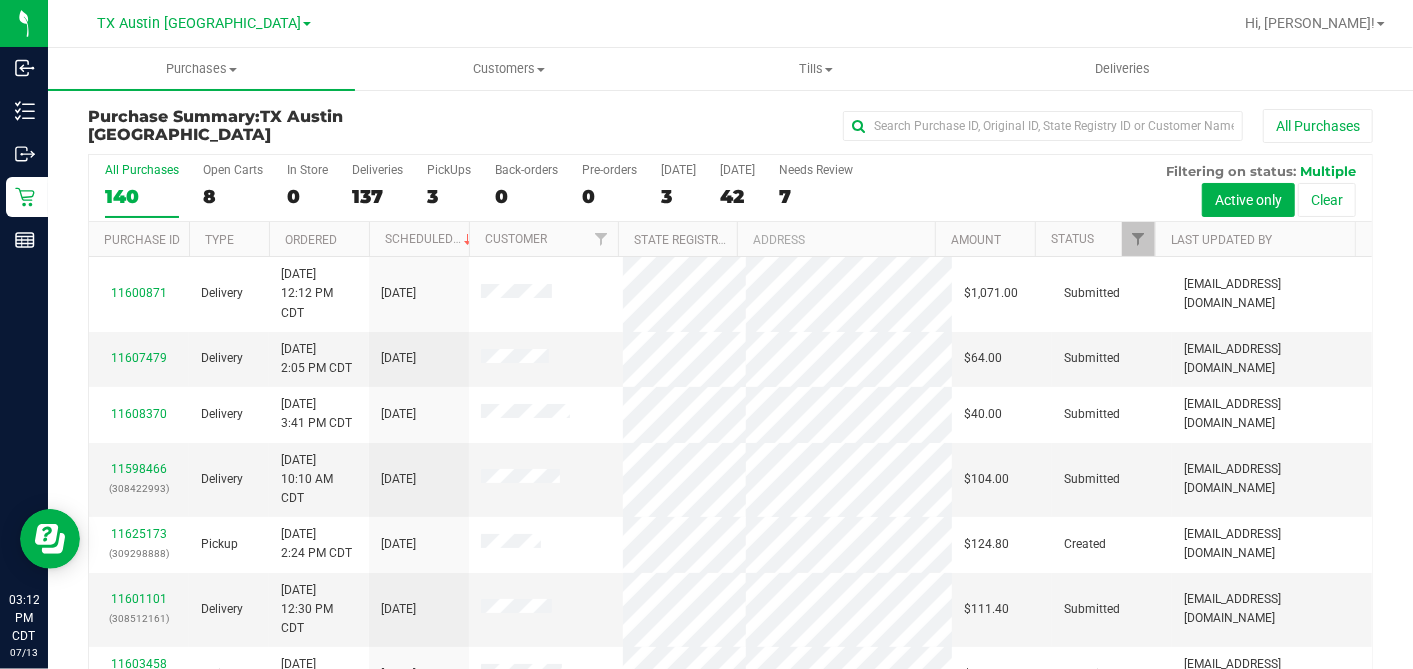 click on "8" at bounding box center [233, 196] 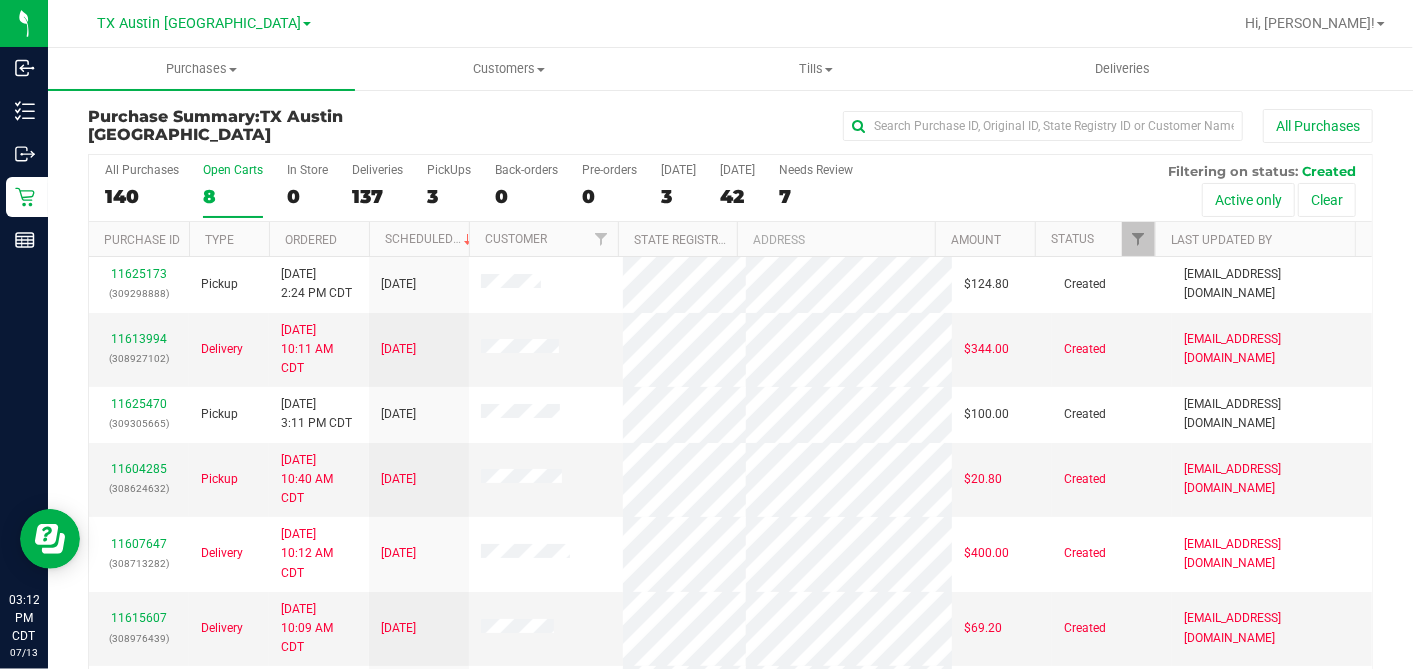 click on "Ordered" at bounding box center (319, 239) 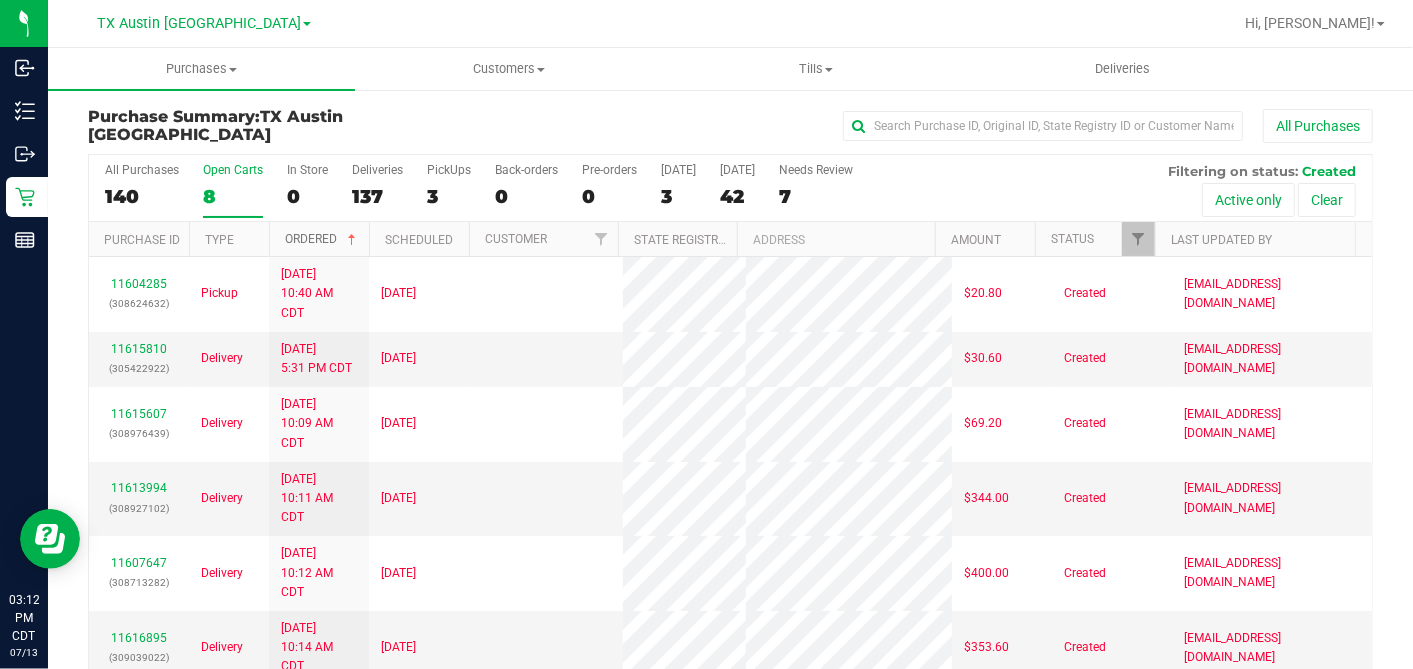 click at bounding box center (352, 240) 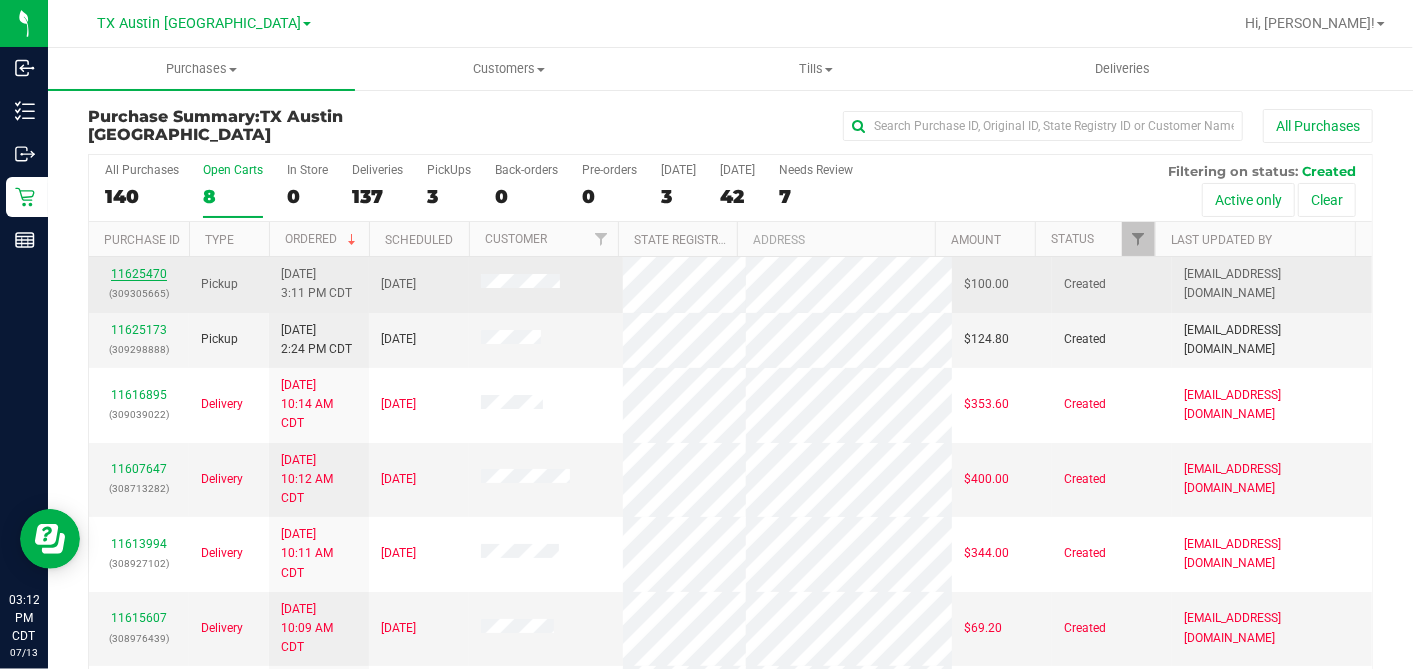 click on "11625470" at bounding box center [139, 274] 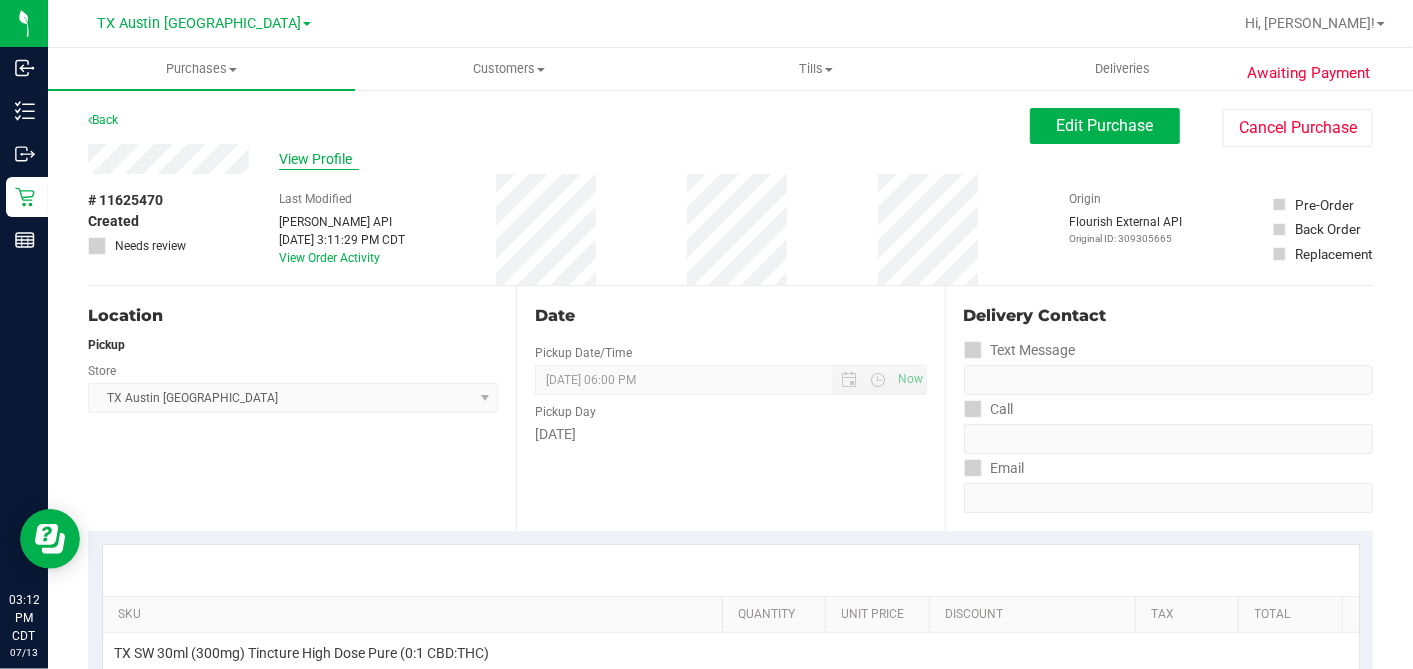 click on "View Profile" at bounding box center [319, 159] 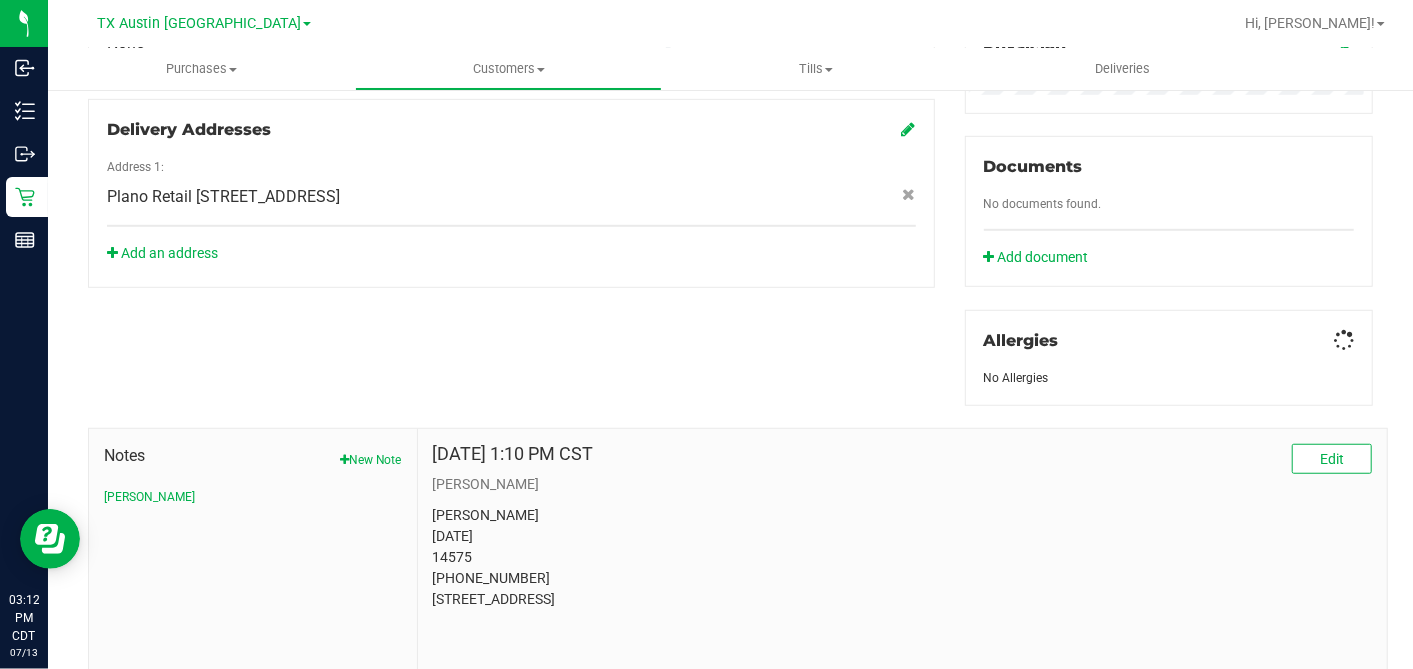 scroll, scrollTop: 773, scrollLeft: 0, axis: vertical 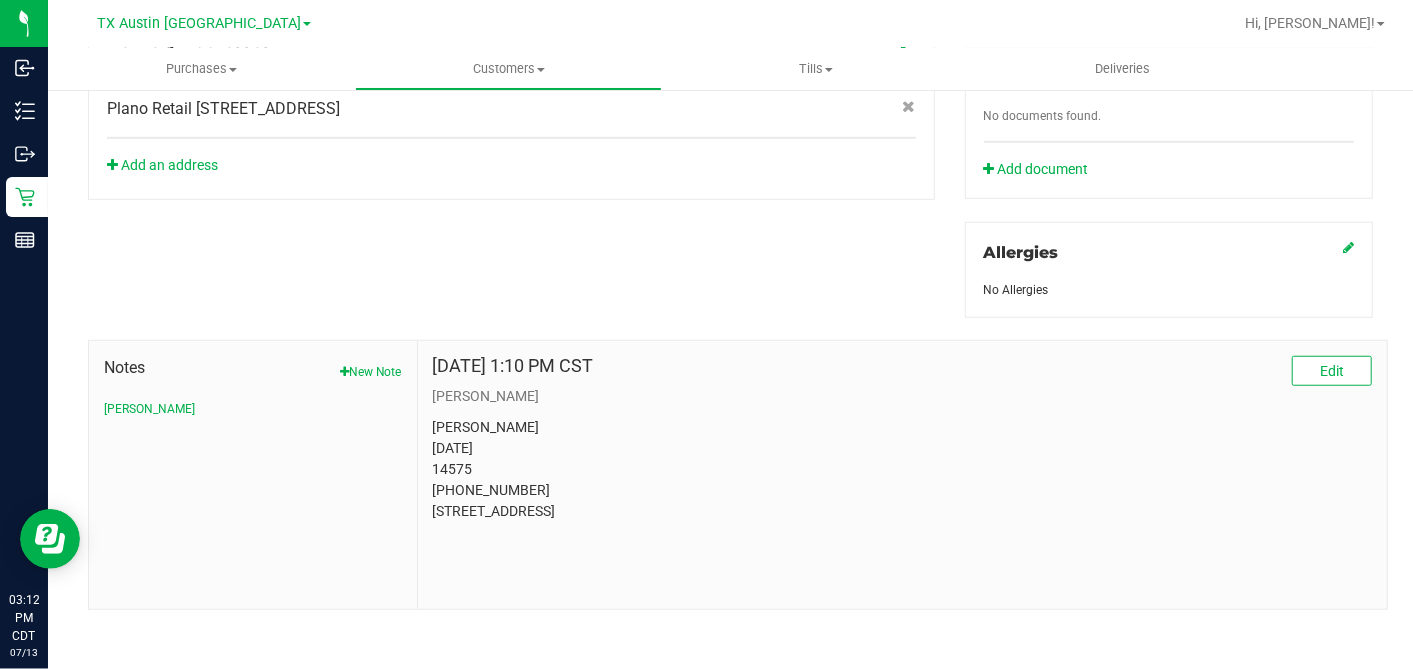 click on "Heather M Briggs
02/15/1974
14575
(972) 948-4536
13269 Grayhawk Blvd
Frisco, TX 75033" at bounding box center [902, 469] 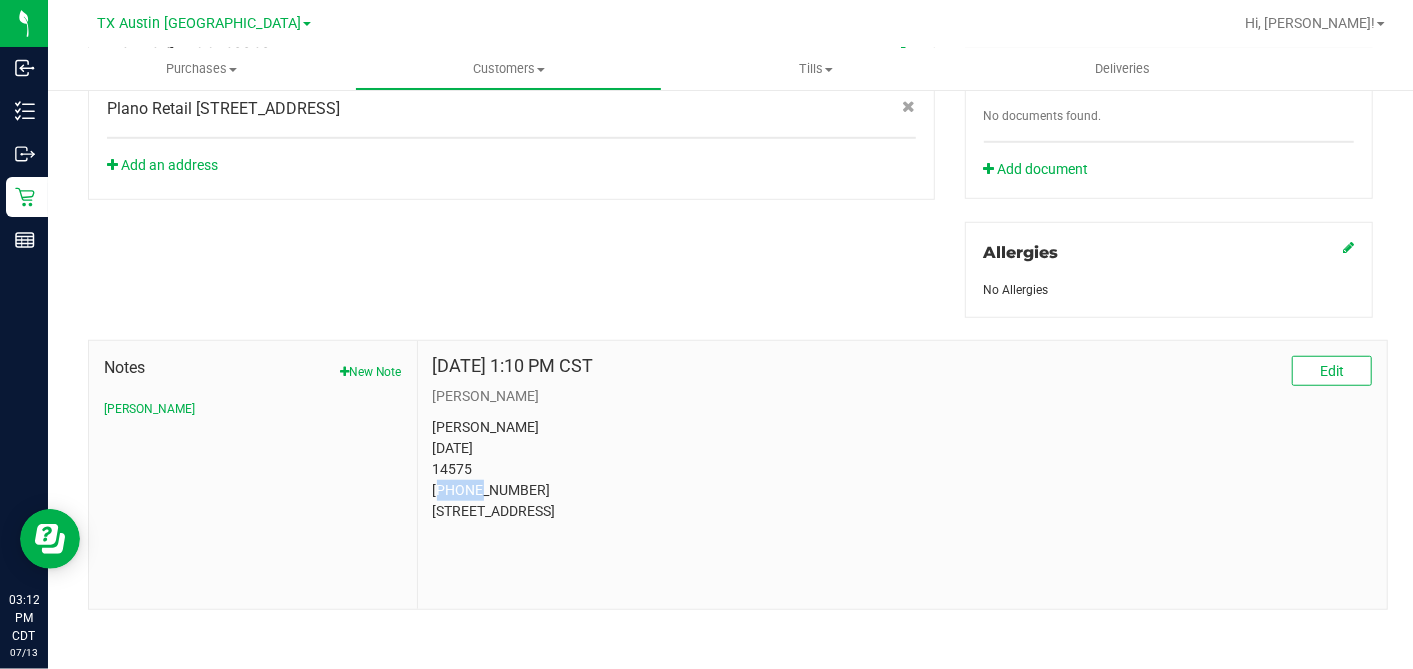 click on "Heather M Briggs
02/15/1974
14575
(972) 948-4536
13269 Grayhawk Blvd
Frisco, TX 75033" at bounding box center (902, 469) 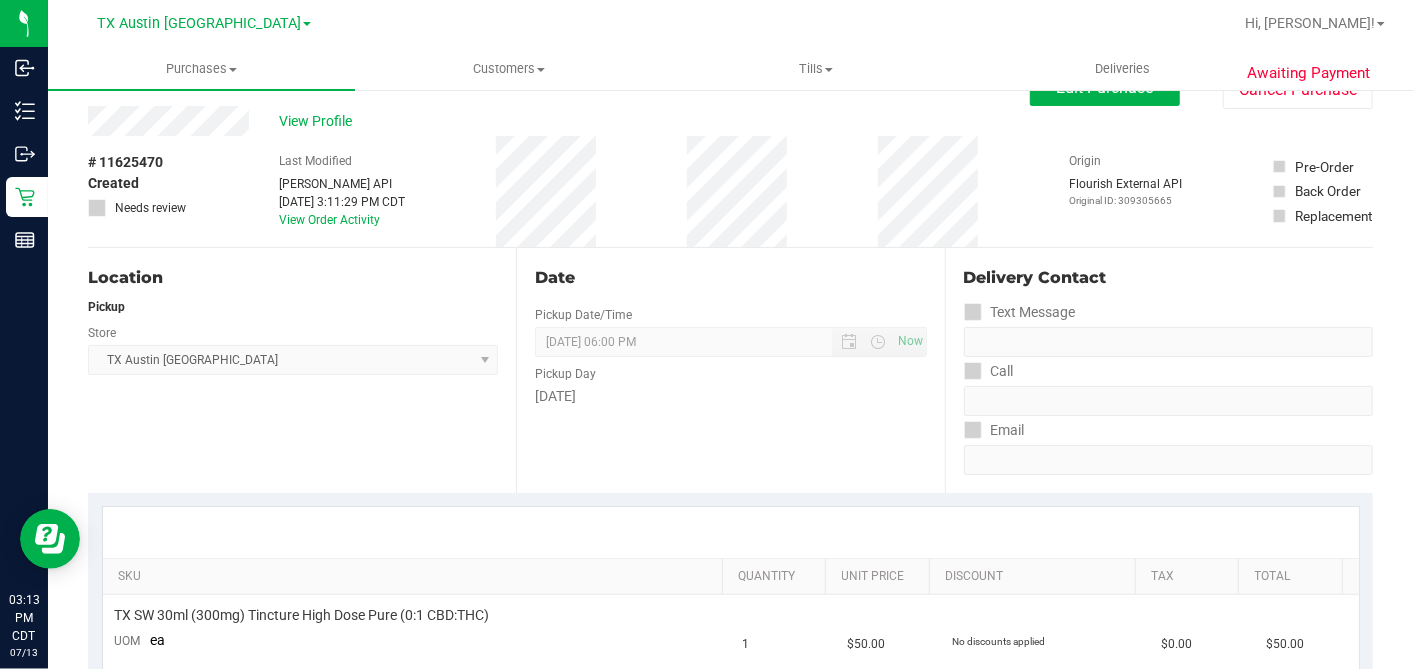 scroll, scrollTop: 0, scrollLeft: 0, axis: both 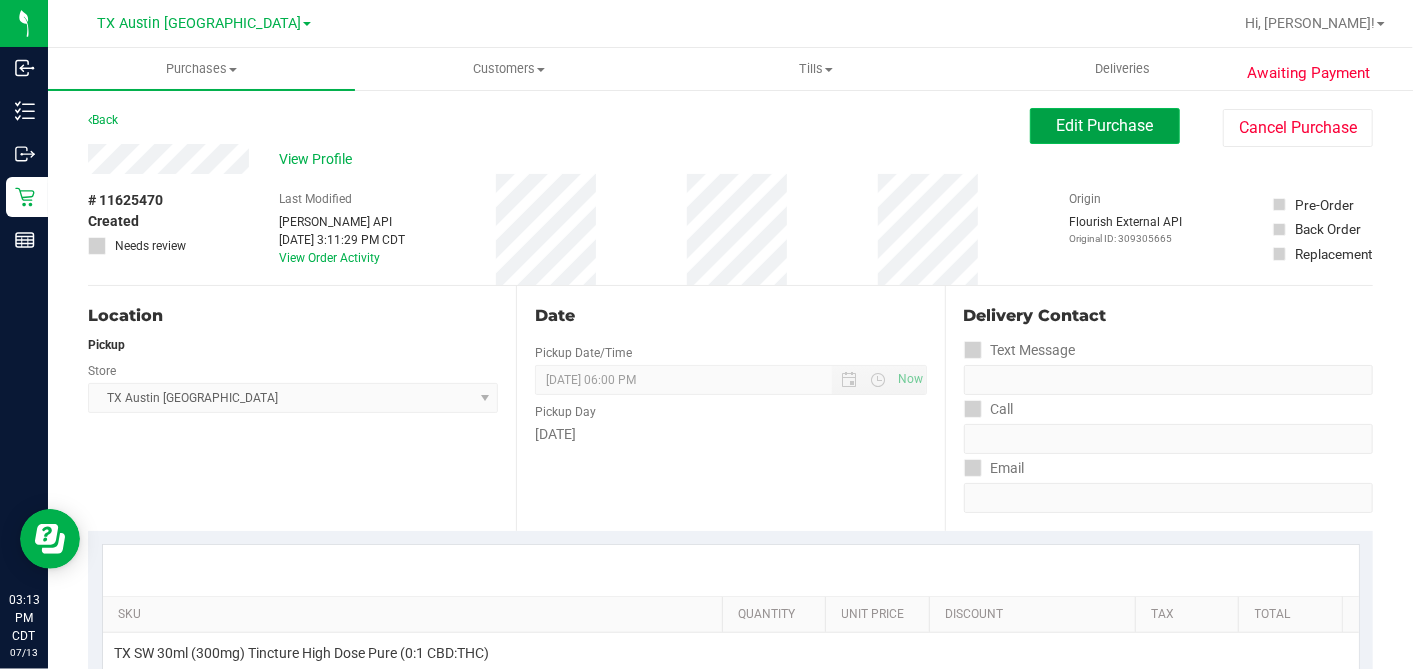 click on "Edit Purchase" at bounding box center [1105, 125] 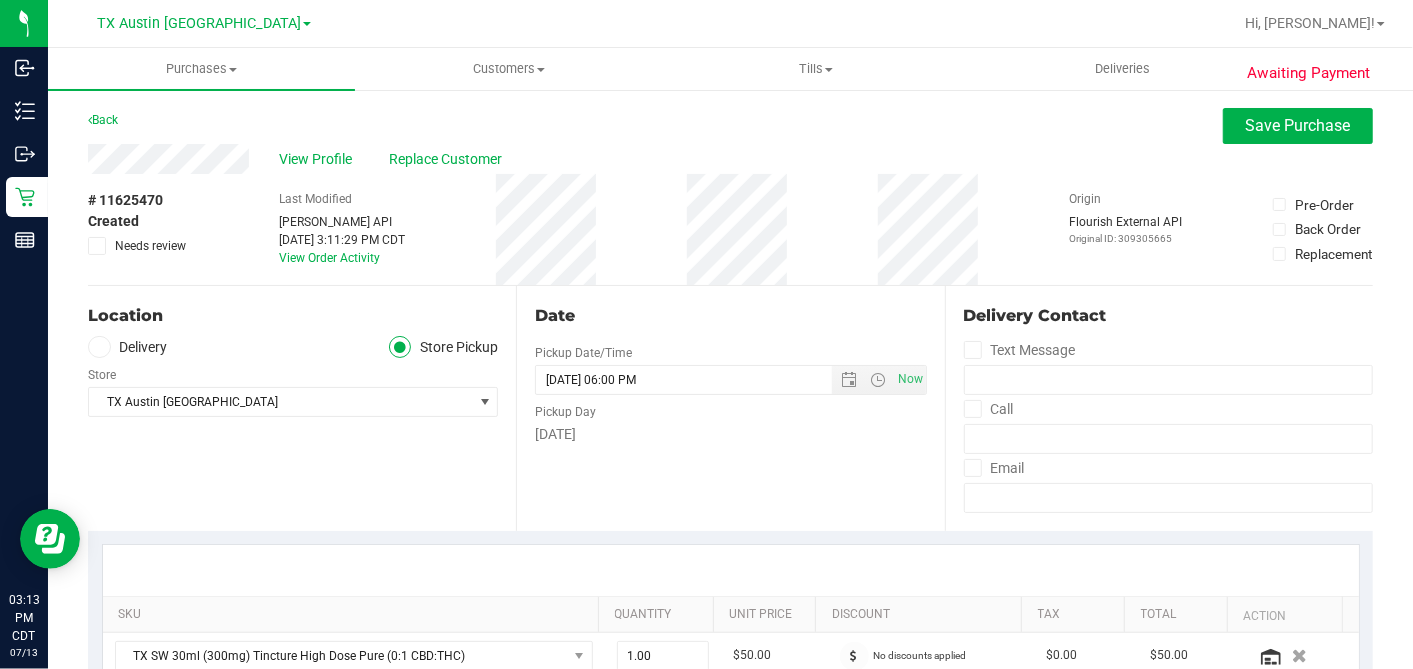 click on "Delivery" at bounding box center (128, 347) 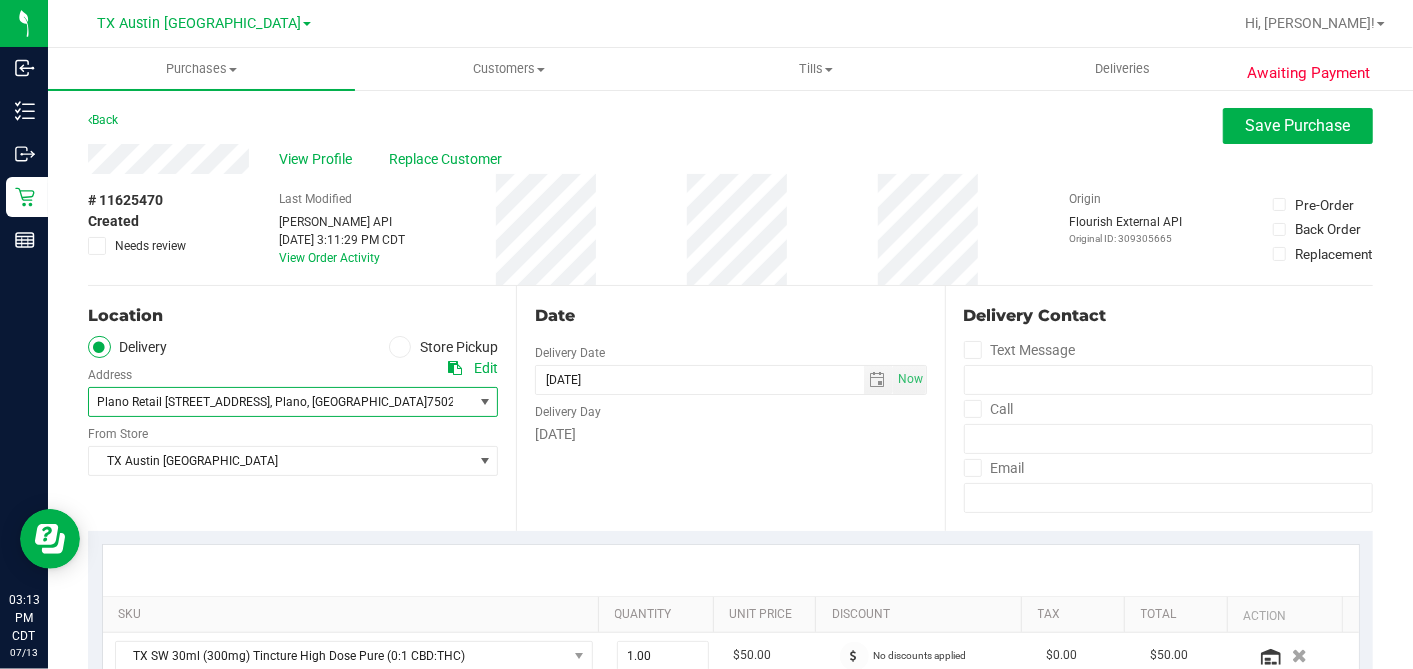 click on "Plano Retail 4720 SH 121 N, Suite#180" at bounding box center [183, 402] 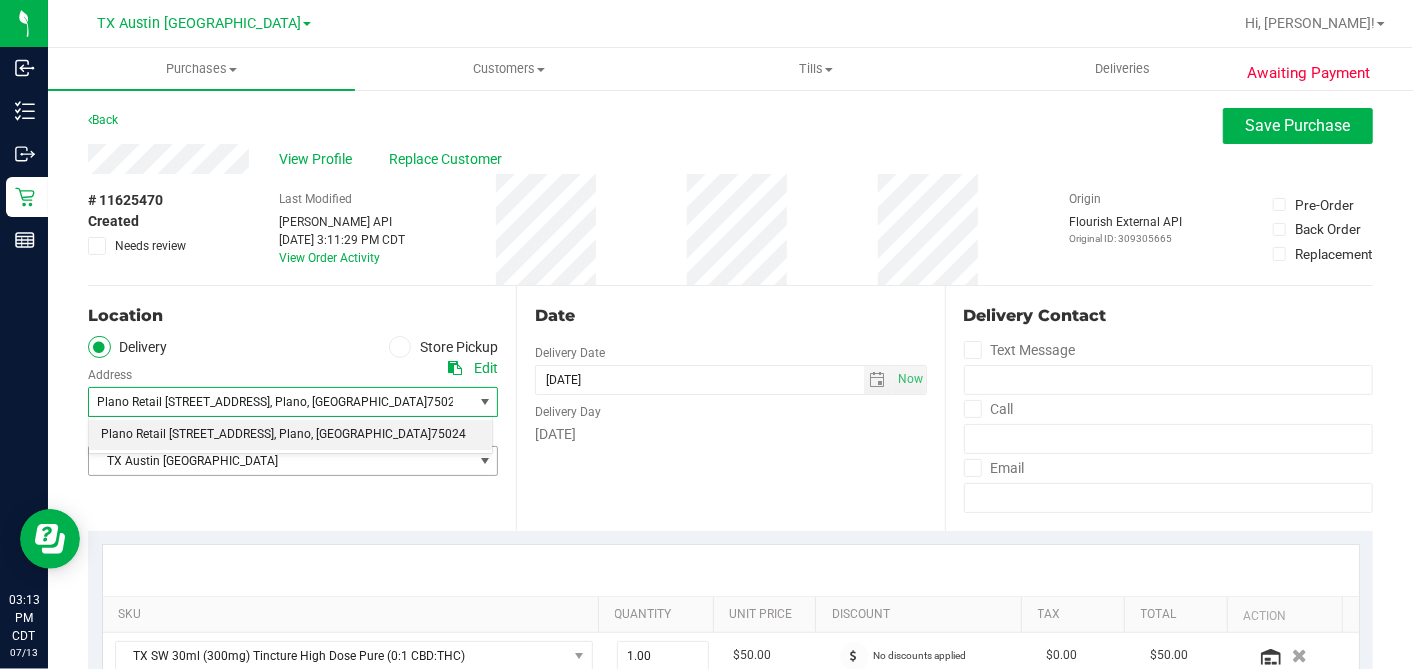 click on "TX Austin [GEOGRAPHIC_DATA]" at bounding box center (280, 461) 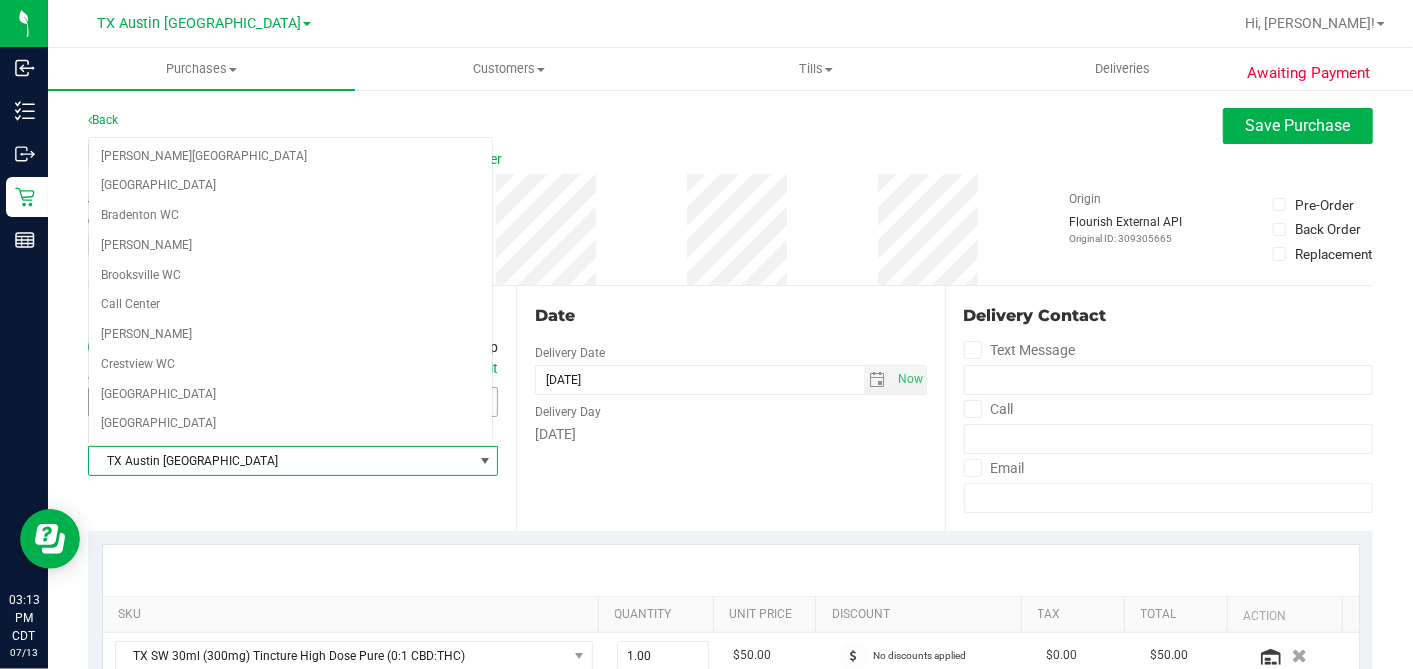 scroll, scrollTop: 1217, scrollLeft: 0, axis: vertical 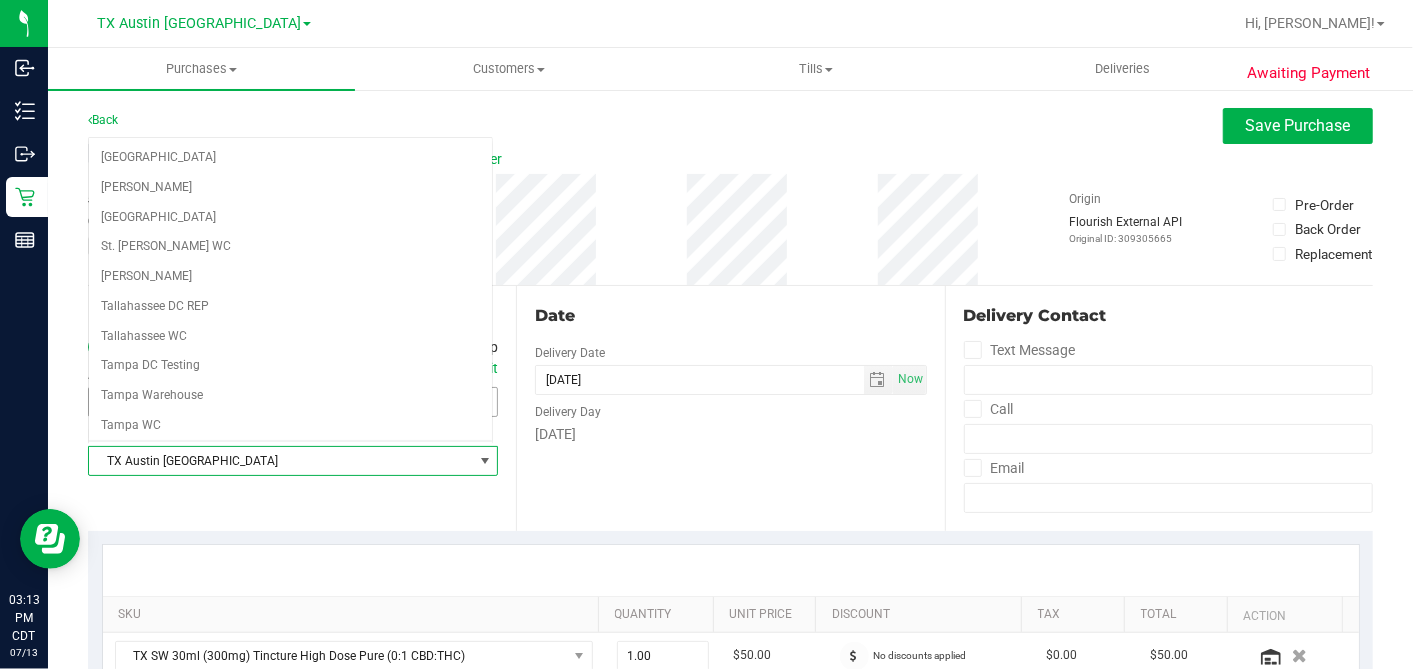 click on "TX Austin [GEOGRAPHIC_DATA]" at bounding box center (280, 461) 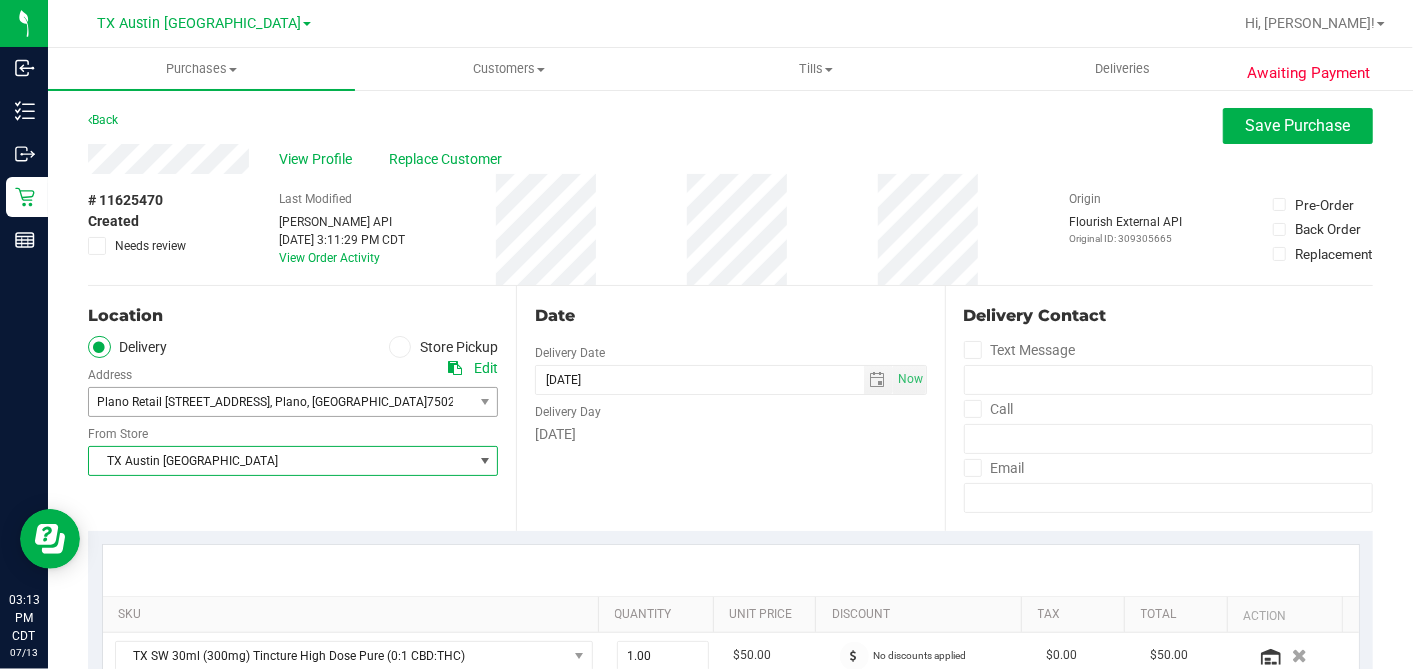 drag, startPoint x: 230, startPoint y: 444, endPoint x: 231, endPoint y: 457, distance: 13.038404 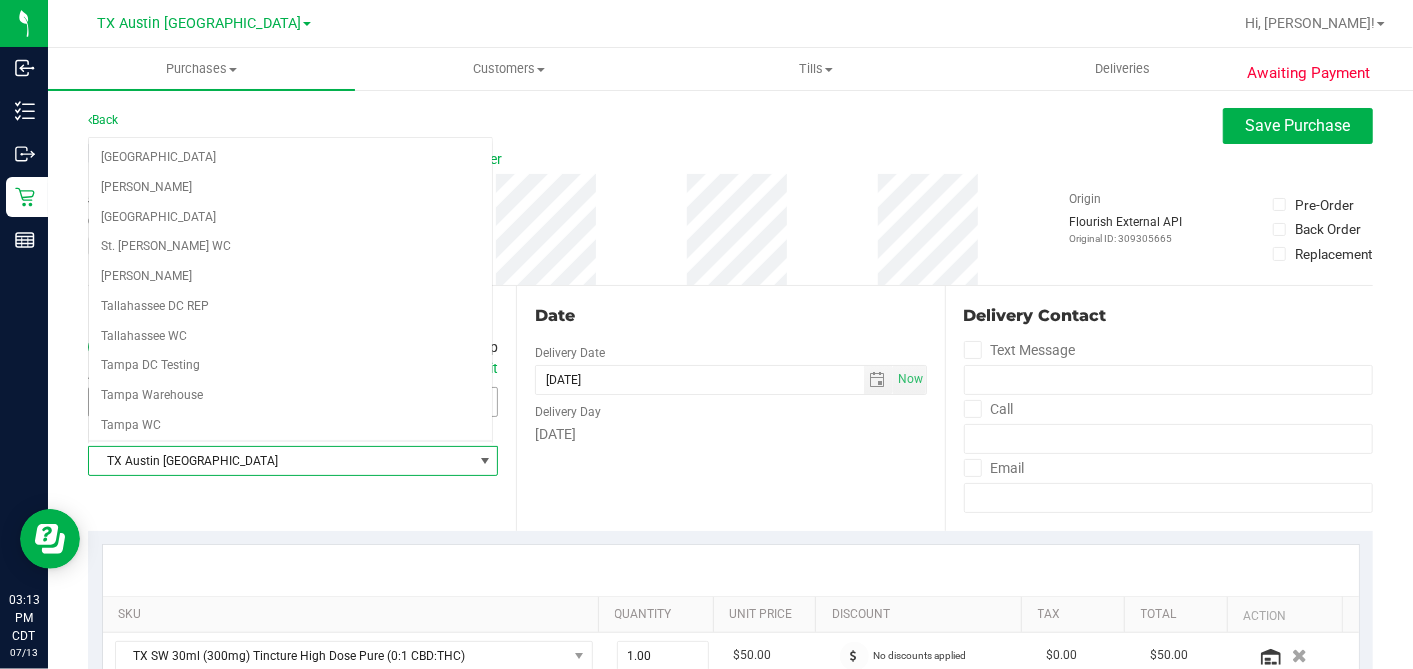 click on "TX Austin [GEOGRAPHIC_DATA]" at bounding box center (280, 461) 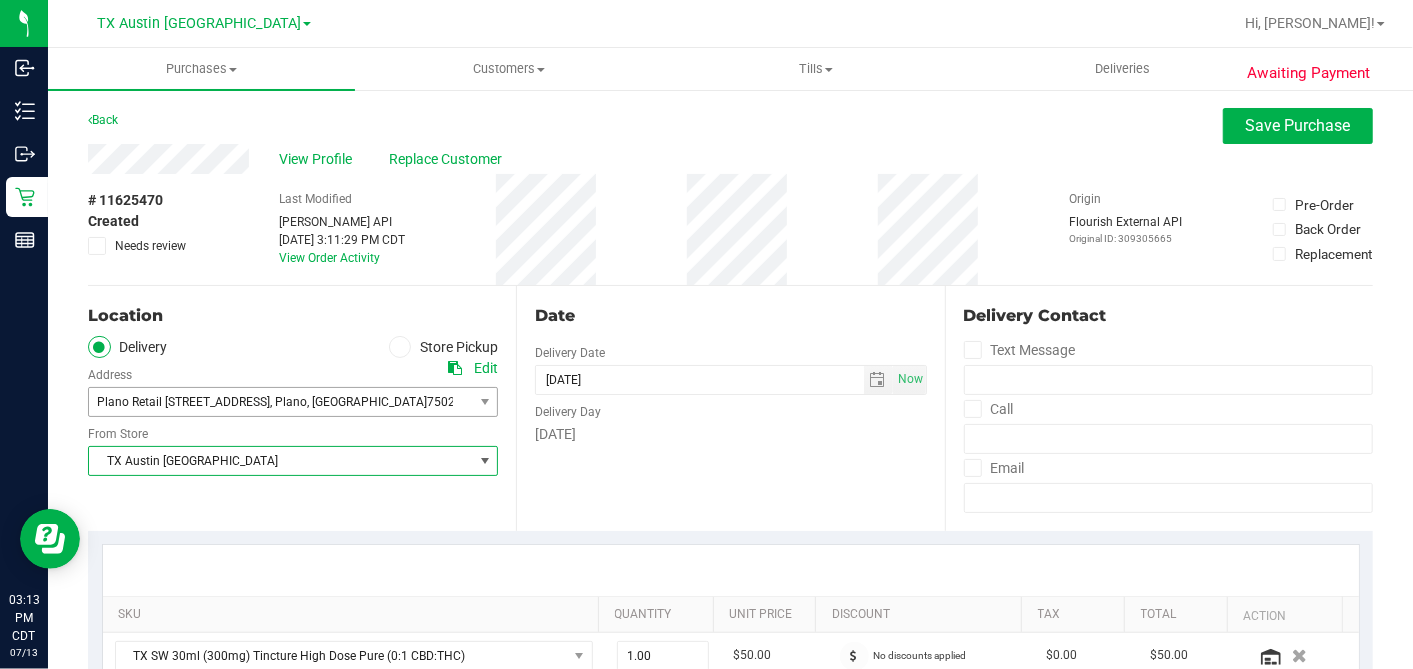 click on "TX Austin [GEOGRAPHIC_DATA]" at bounding box center [280, 461] 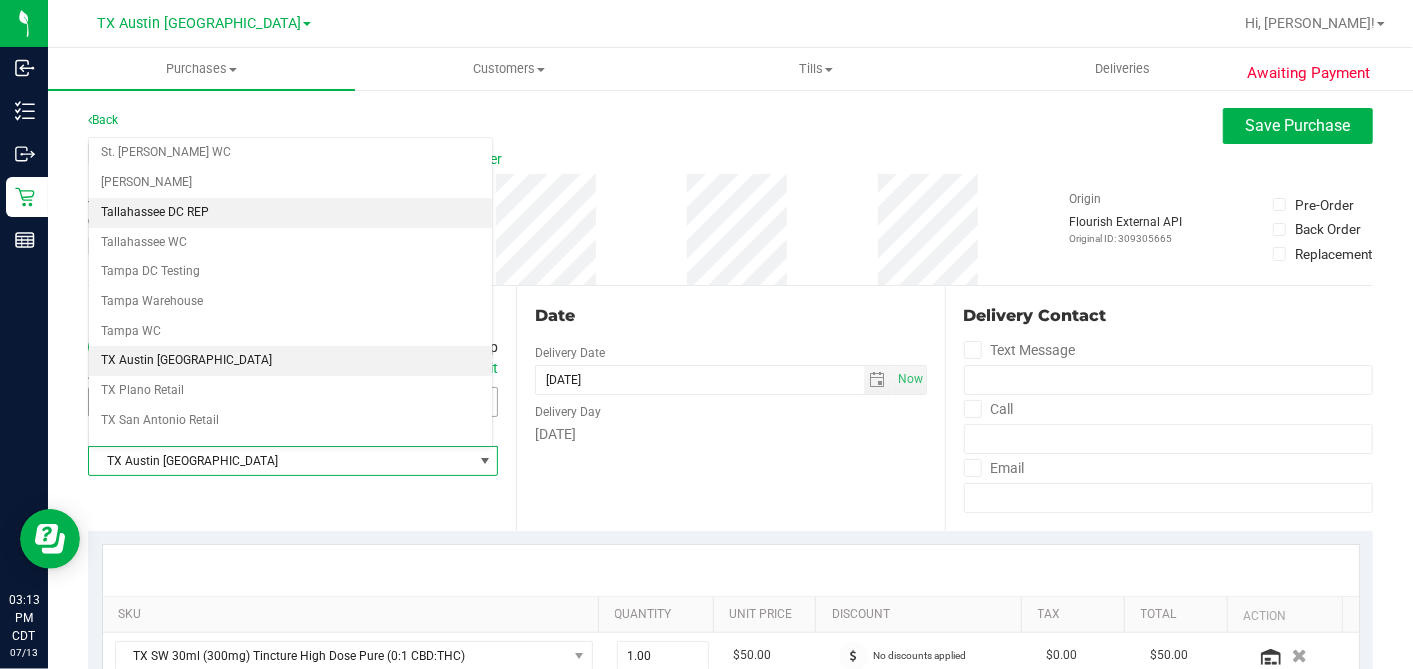 scroll, scrollTop: 1422, scrollLeft: 0, axis: vertical 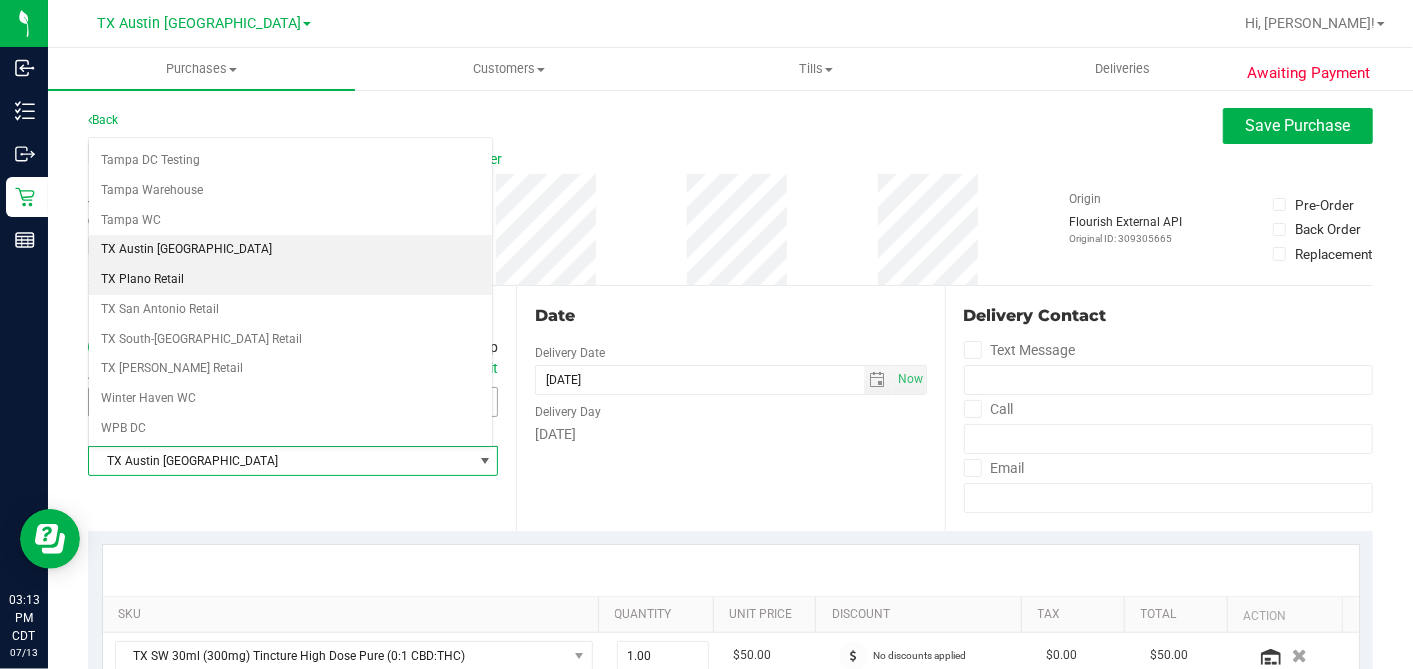 click on "TX Plano Retail" at bounding box center (290, 280) 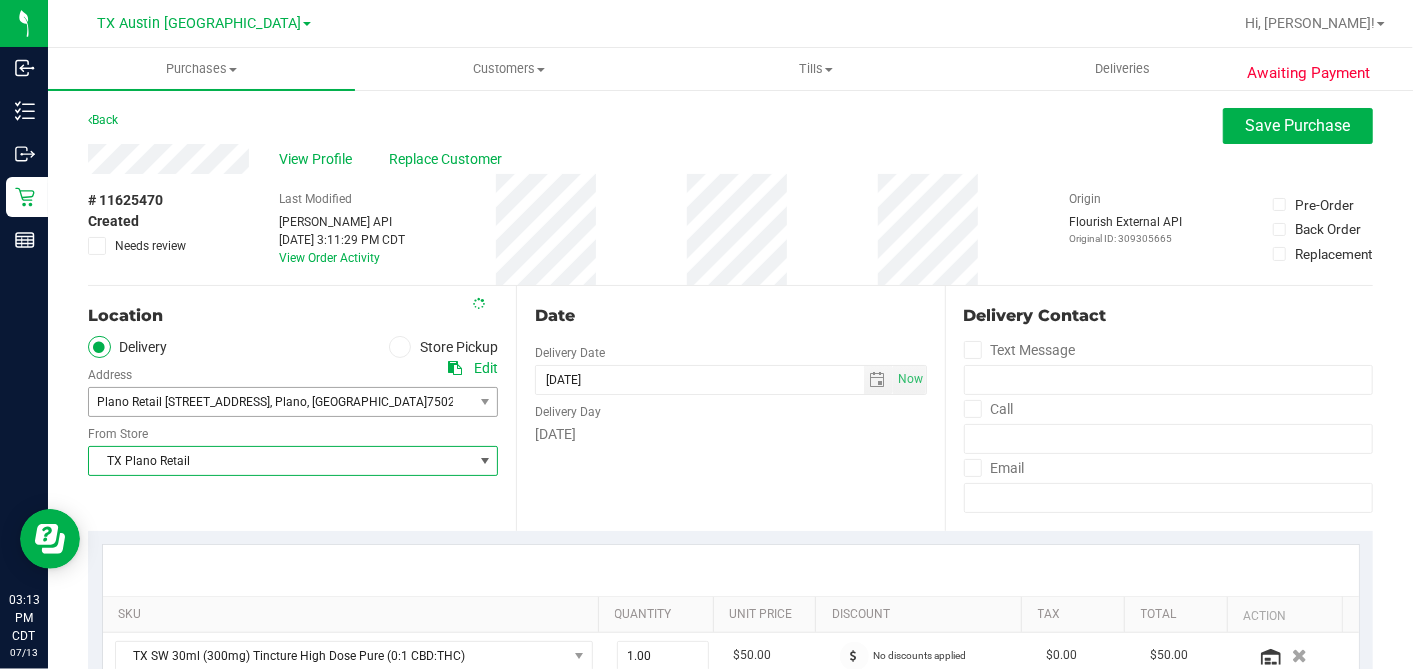 click on "Date
Delivery Date
07/14/2025
Now
07/14/2025 06:00 PM
Now
Delivery Day
Monday" at bounding box center [730, 408] 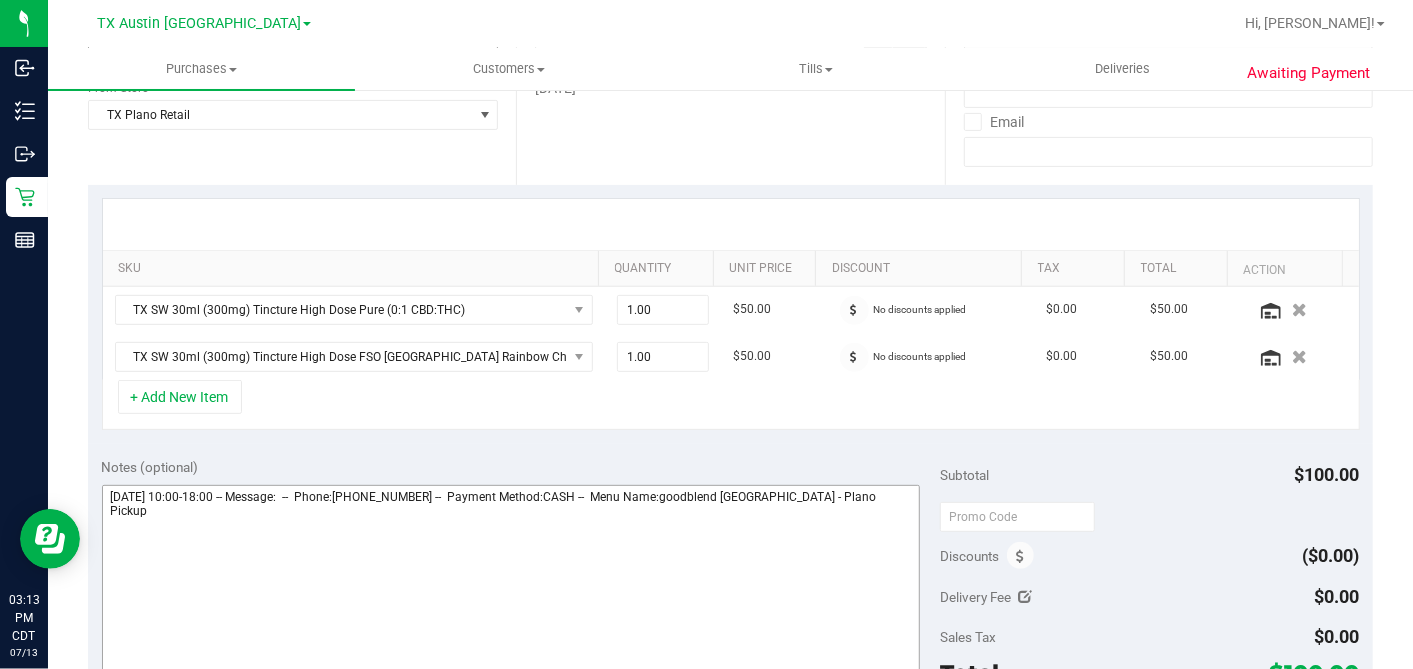scroll, scrollTop: 444, scrollLeft: 0, axis: vertical 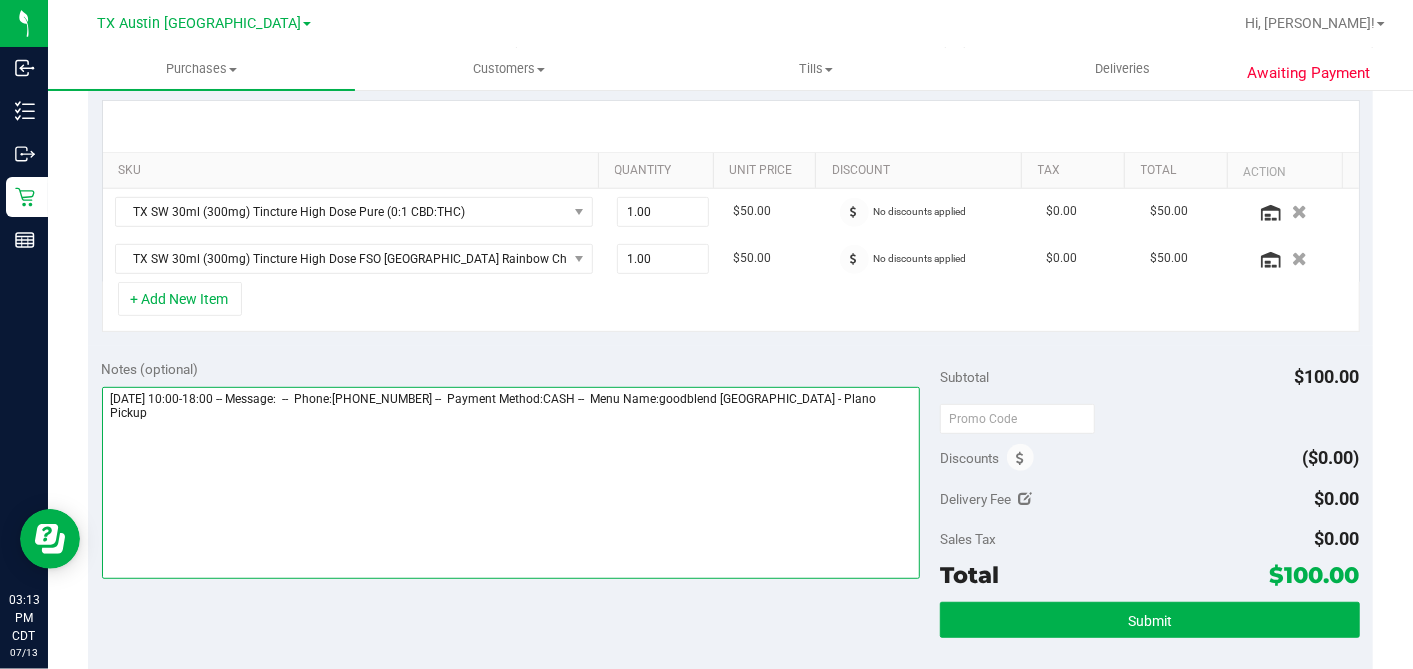 click at bounding box center [511, 483] 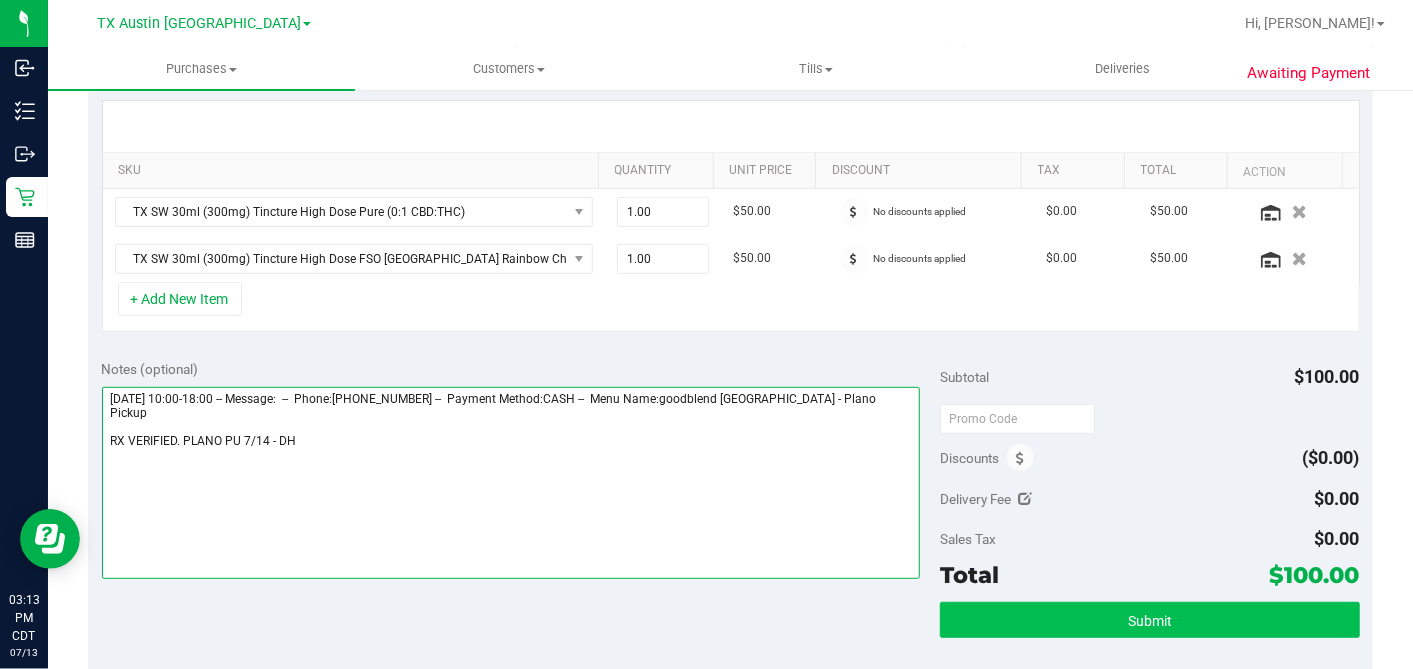 type on "Monday 07/14/2025 10:00-18:00 -- Message:  --  Phone:9729484536 --  Payment Method:CASH --  Menu Name:goodblend TX - Plano Pickup
RX VERIFIED. PLANO PU 7/14 - DH" 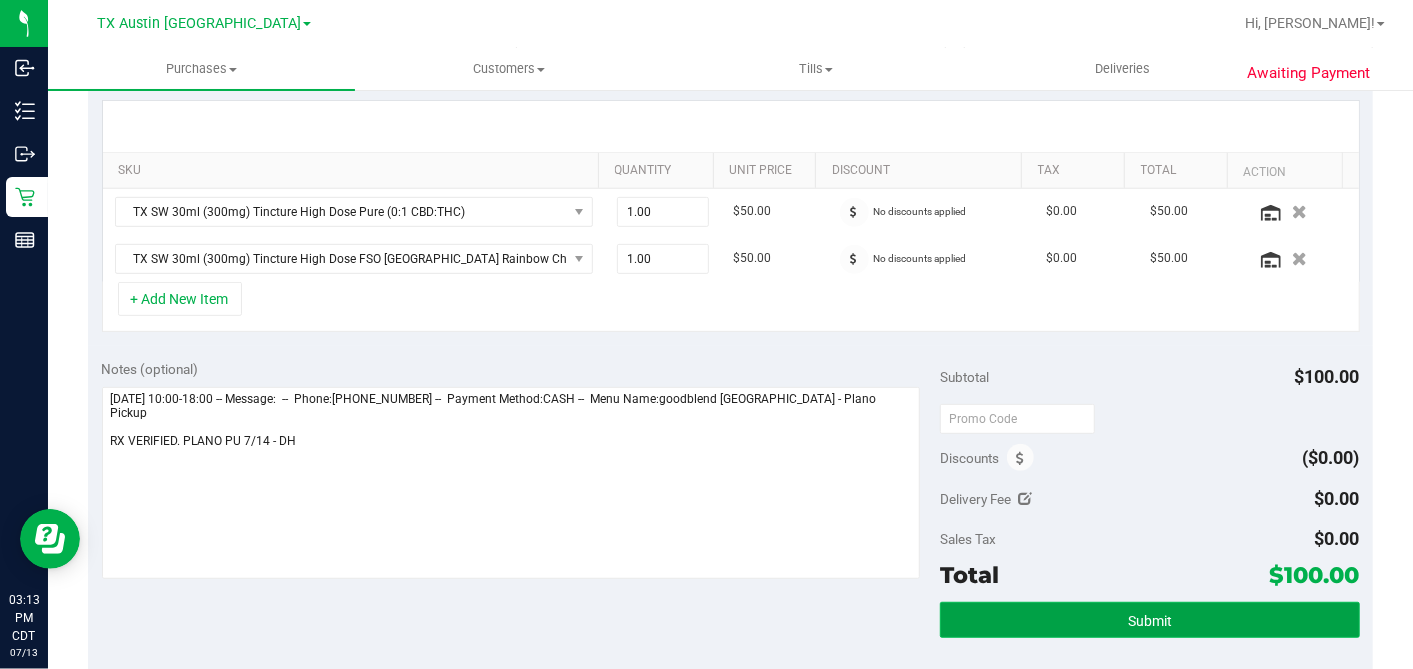 click on "Submit" at bounding box center [1149, 620] 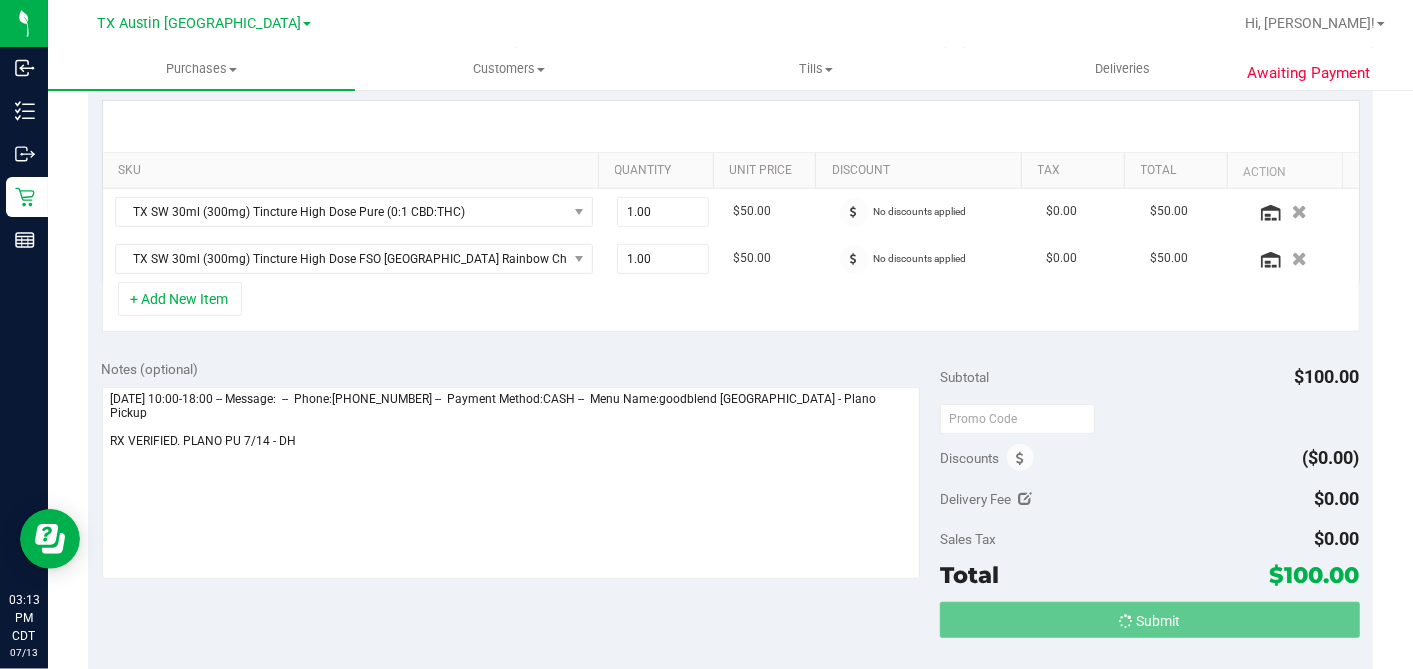 scroll, scrollTop: 0, scrollLeft: 0, axis: both 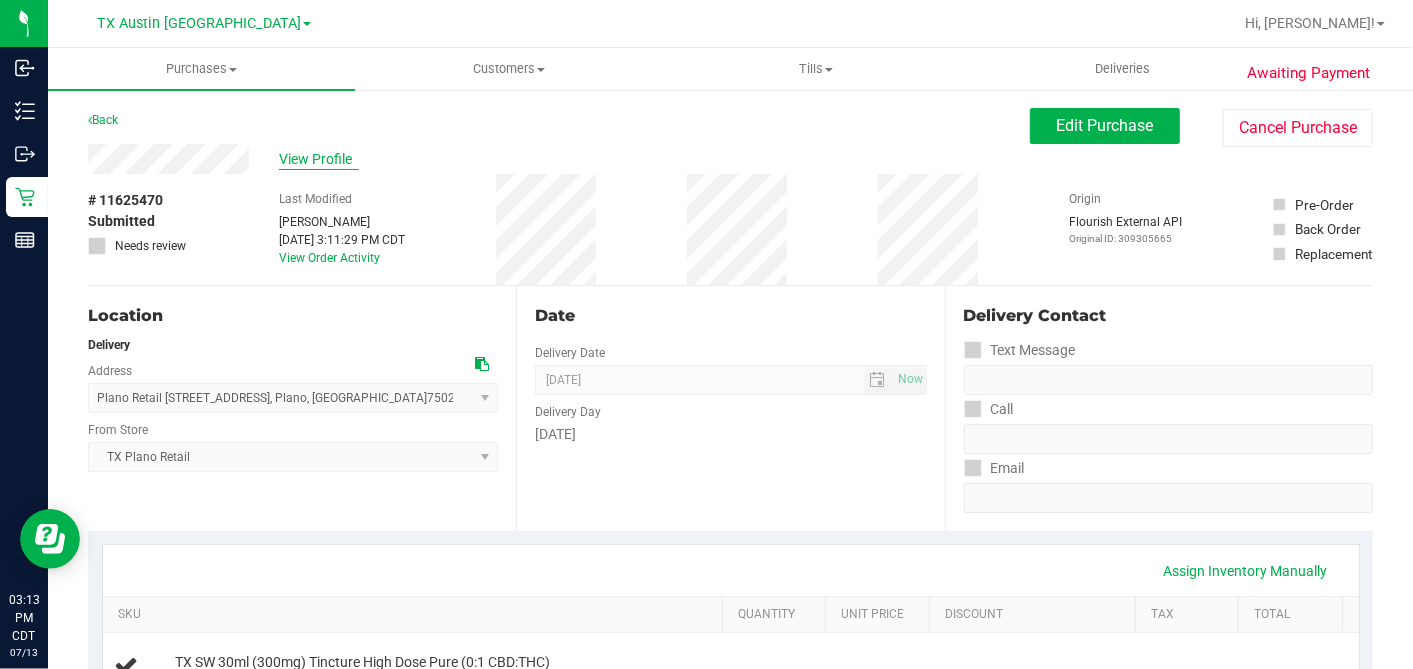 click on "View Profile" at bounding box center (319, 159) 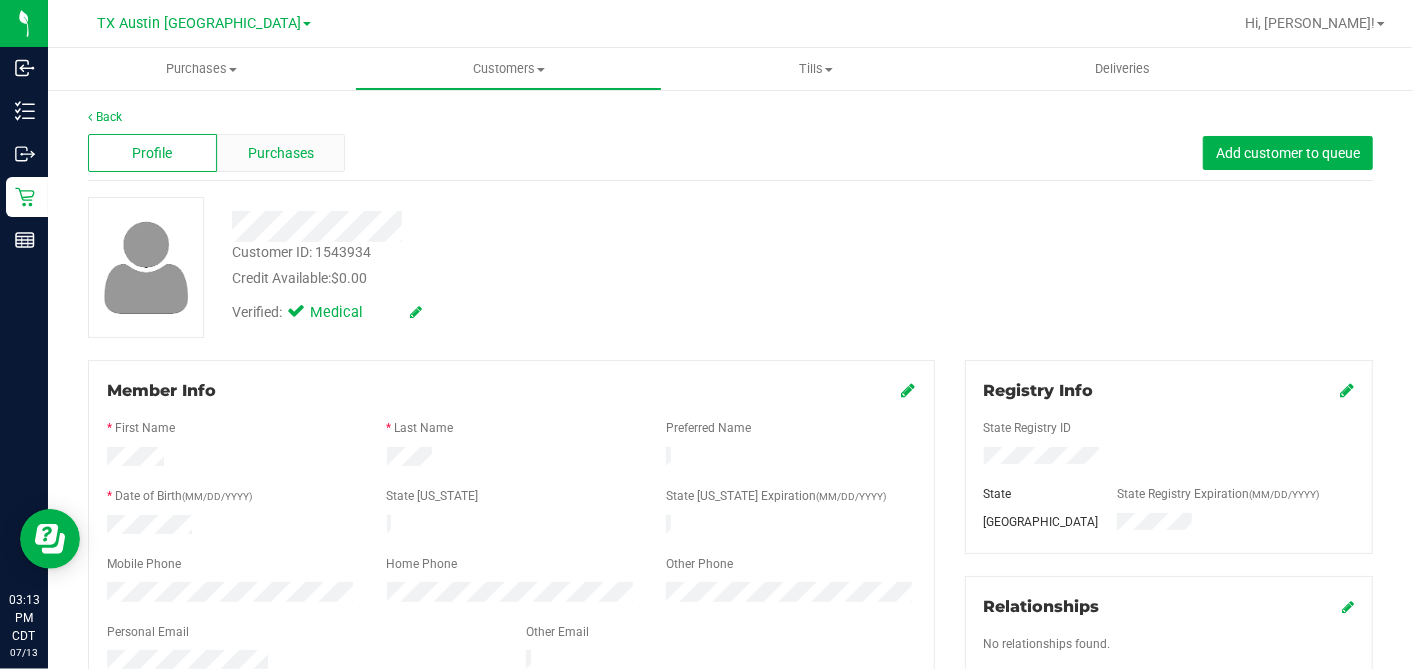 click on "Purchases" at bounding box center [281, 153] 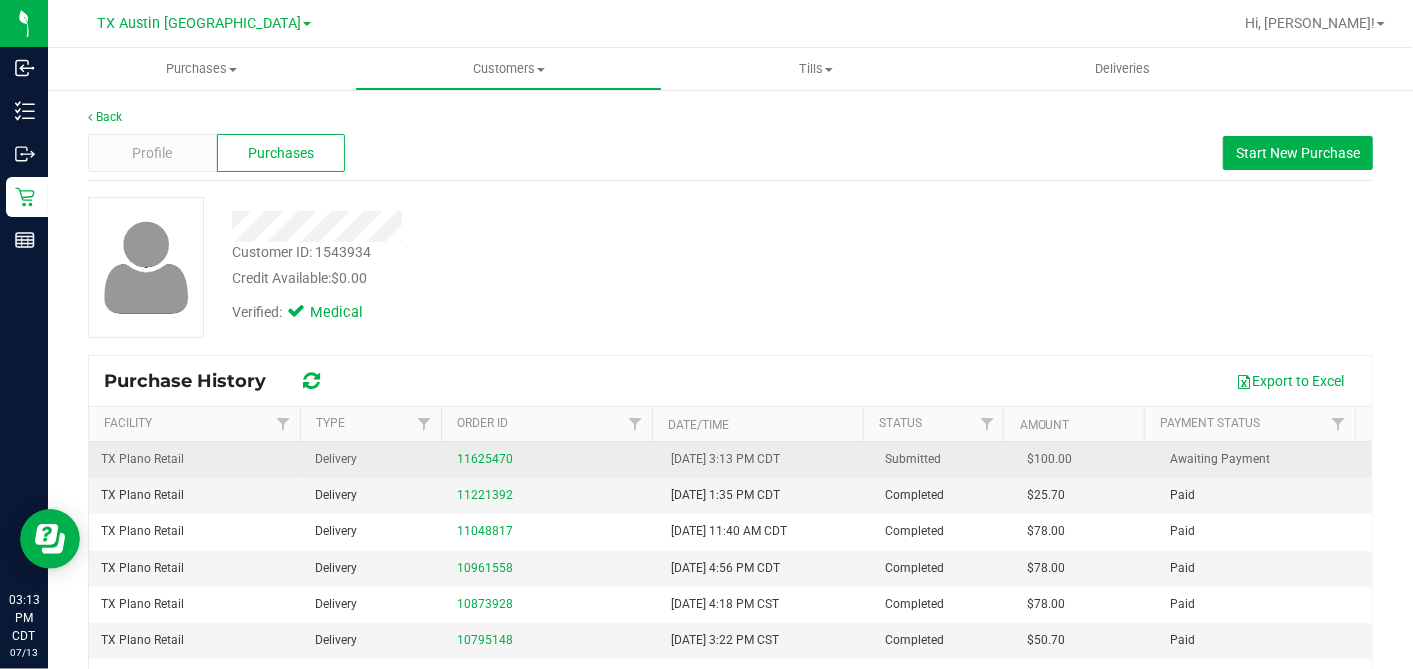 click on "$100.00" at bounding box center (1050, 459) 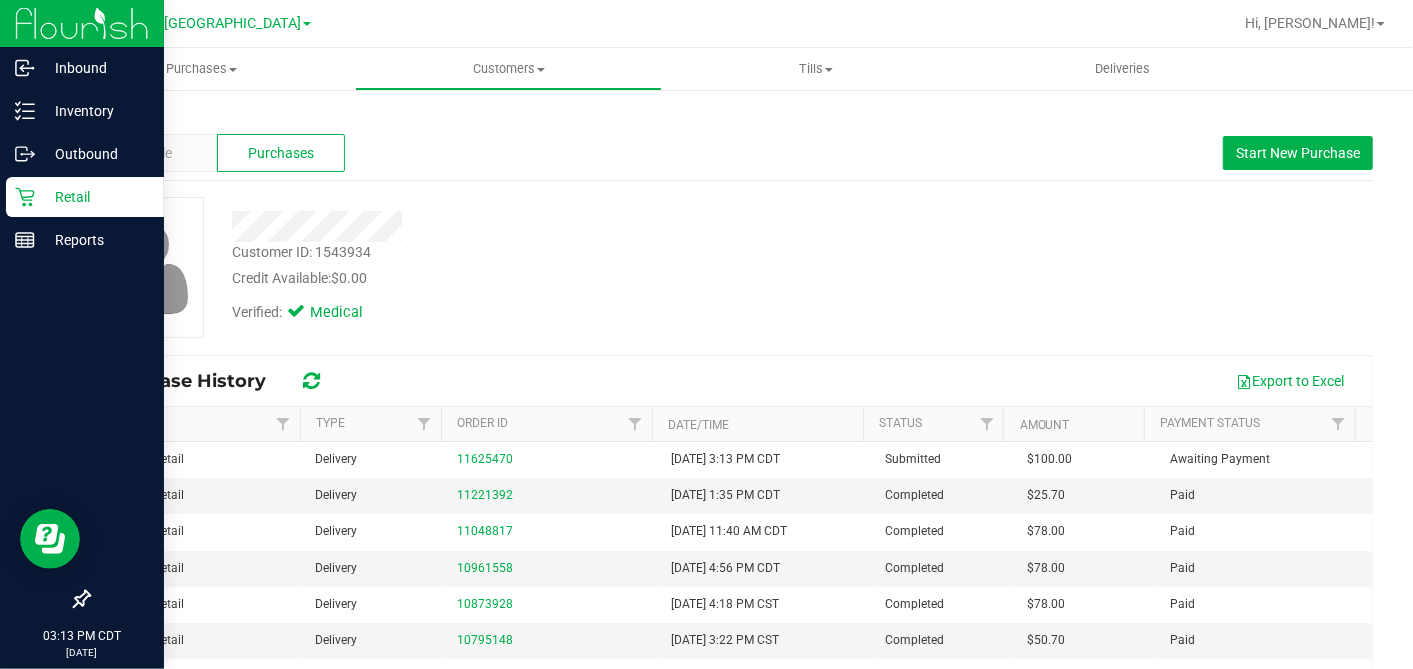 click 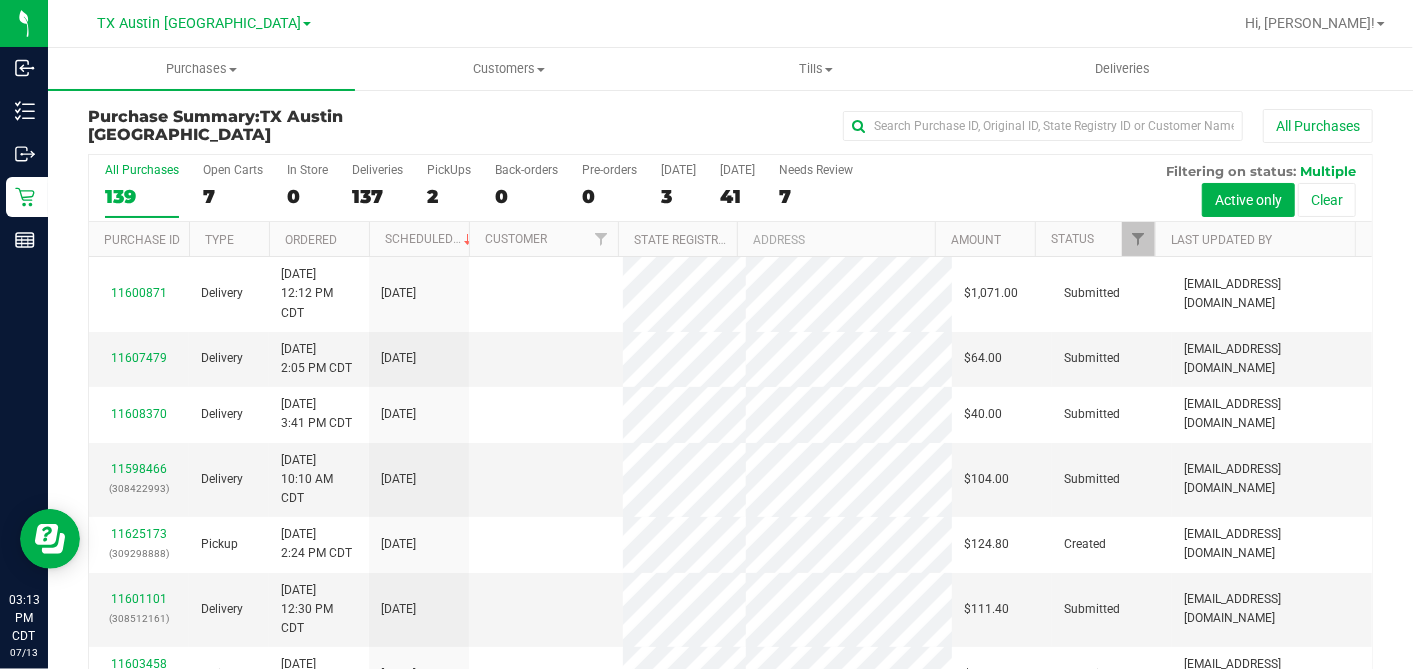 click on "7" at bounding box center [233, 196] 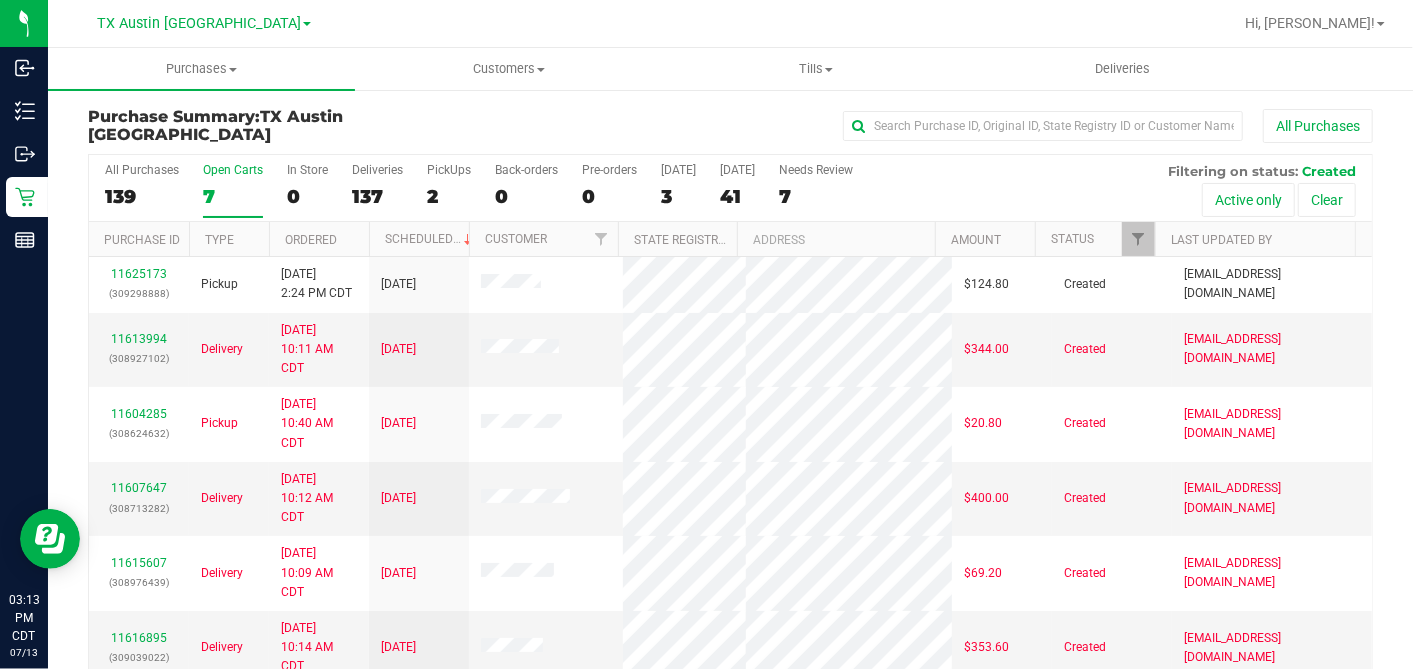 click on "Ordered" at bounding box center [319, 239] 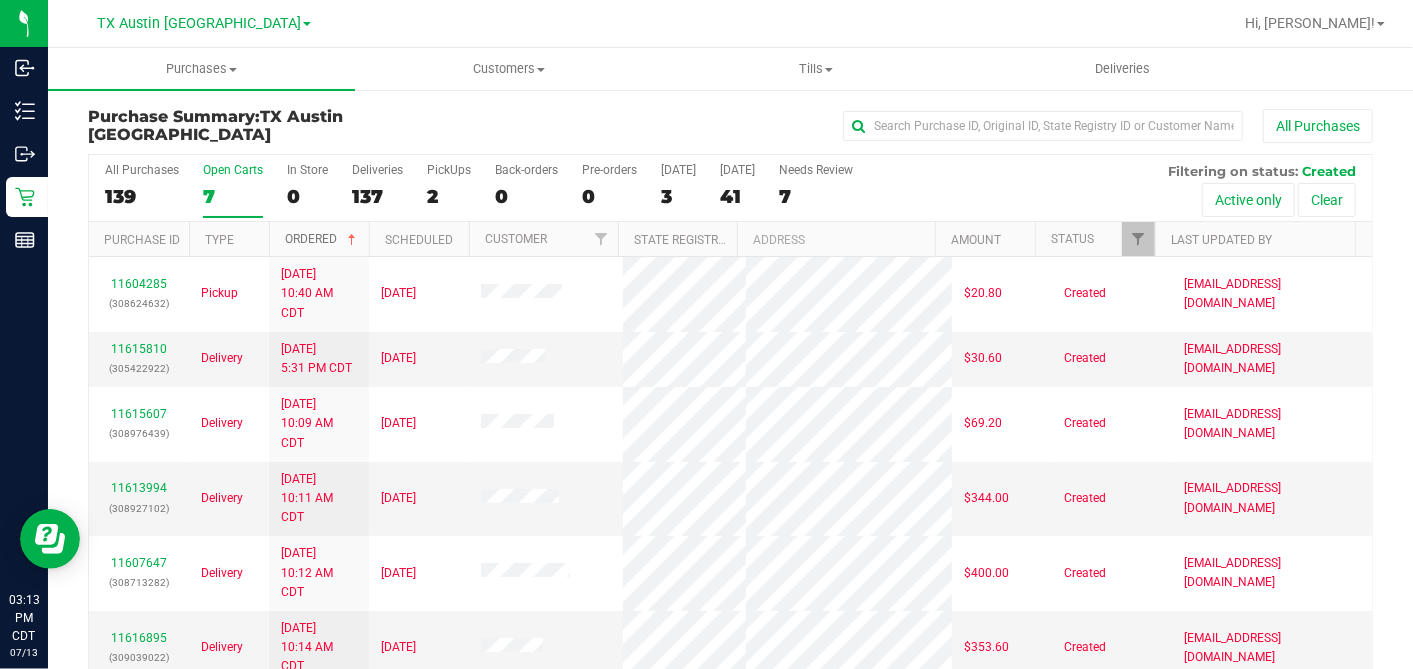 click at bounding box center (352, 240) 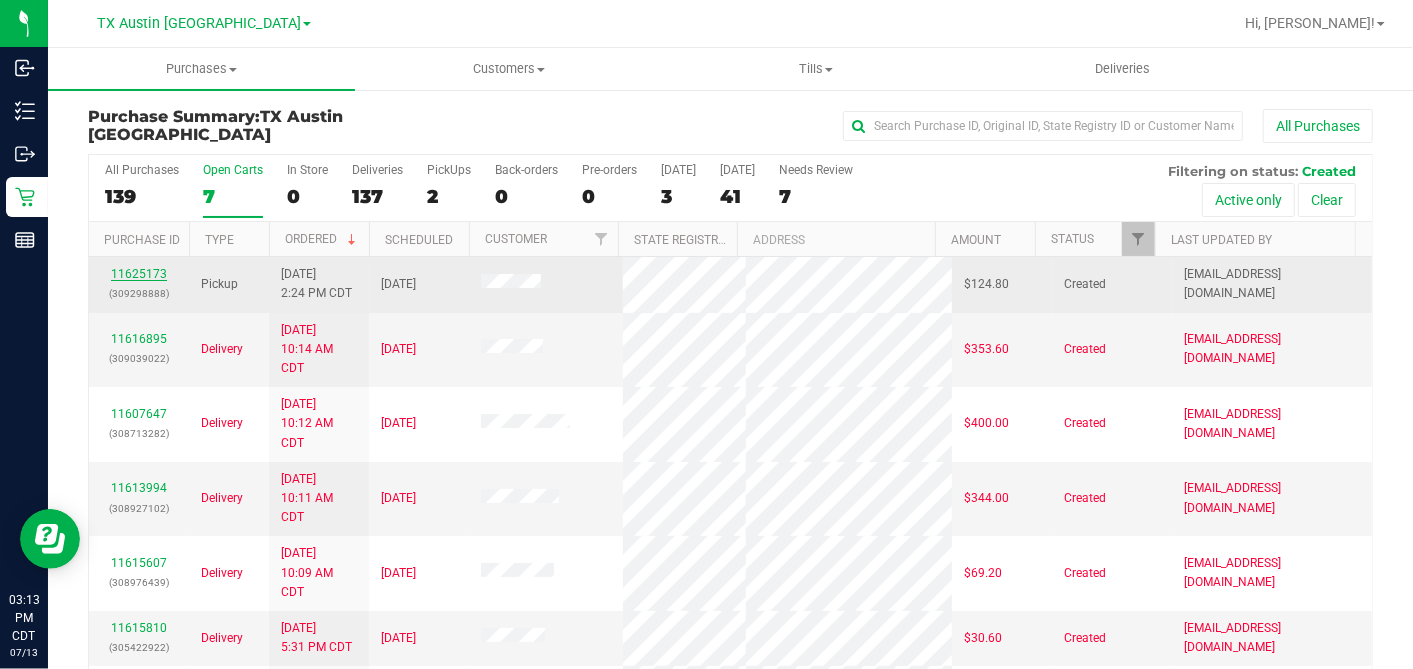 click on "11625173" at bounding box center [139, 274] 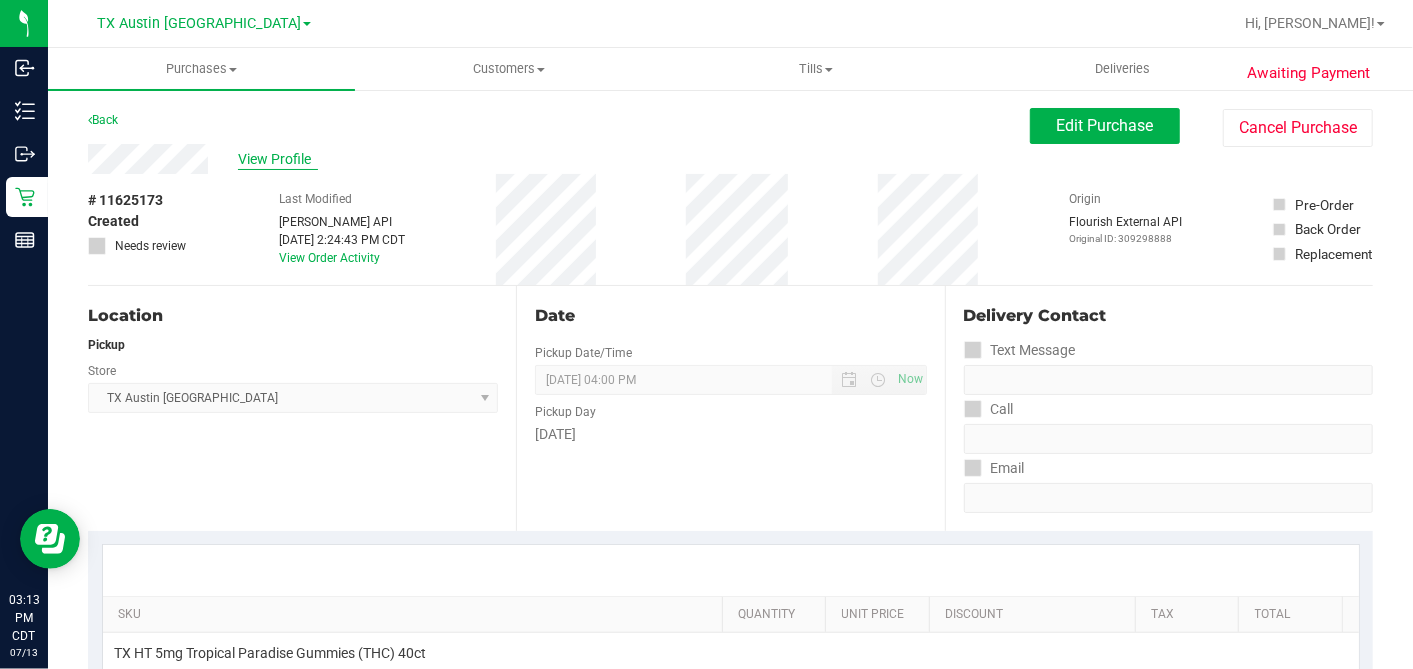 click on "View Profile" at bounding box center [278, 159] 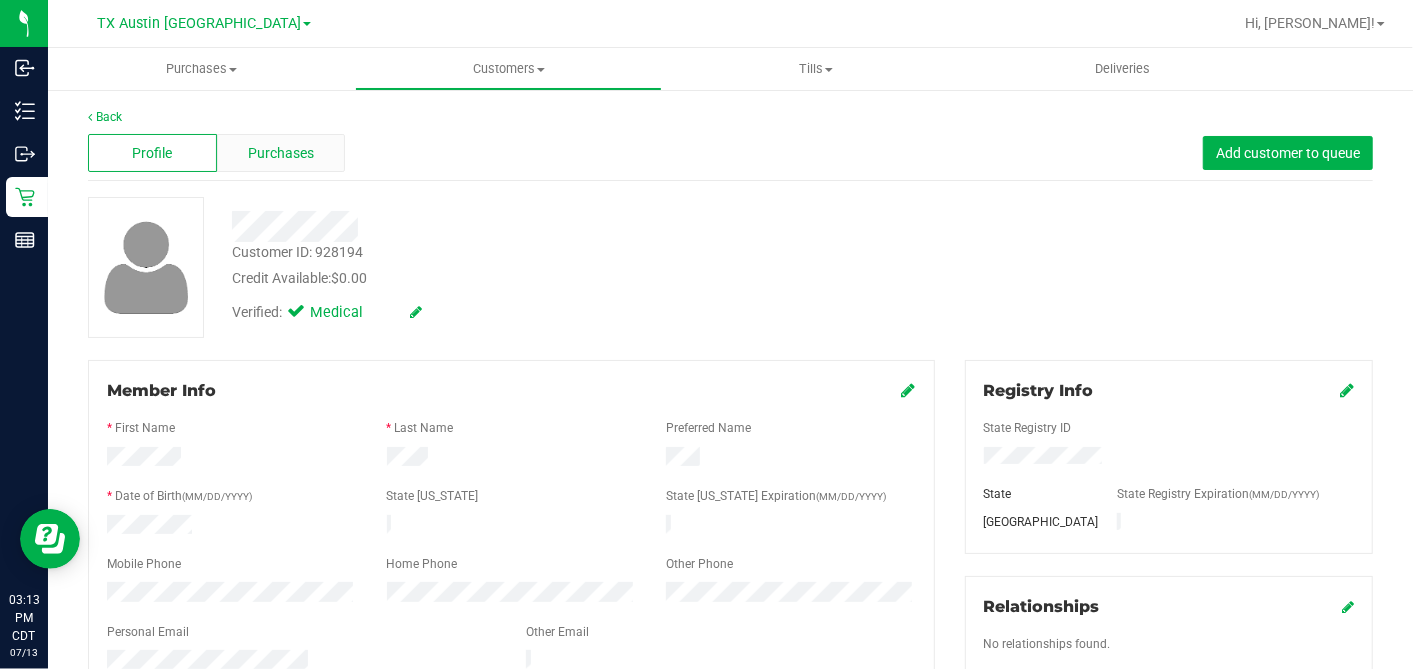 click on "Purchases" at bounding box center (281, 153) 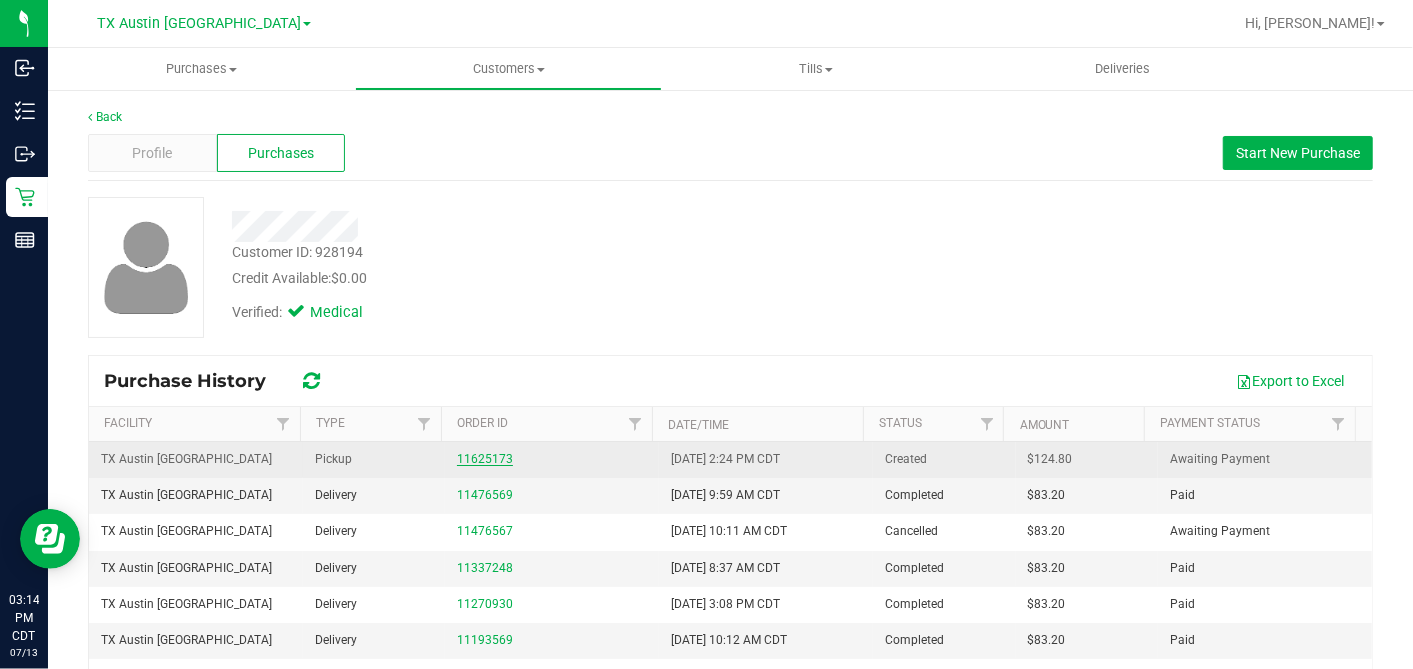 click on "11625173" at bounding box center (485, 459) 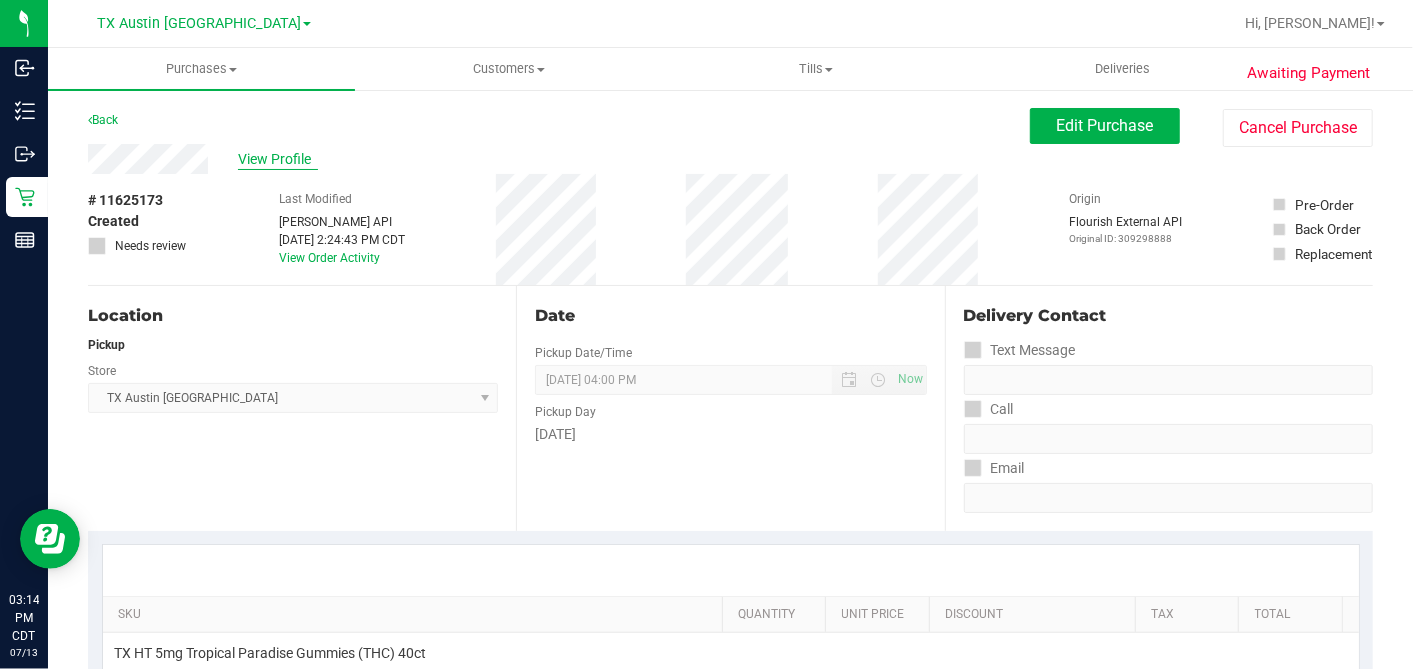 click on "View Profile" at bounding box center [278, 159] 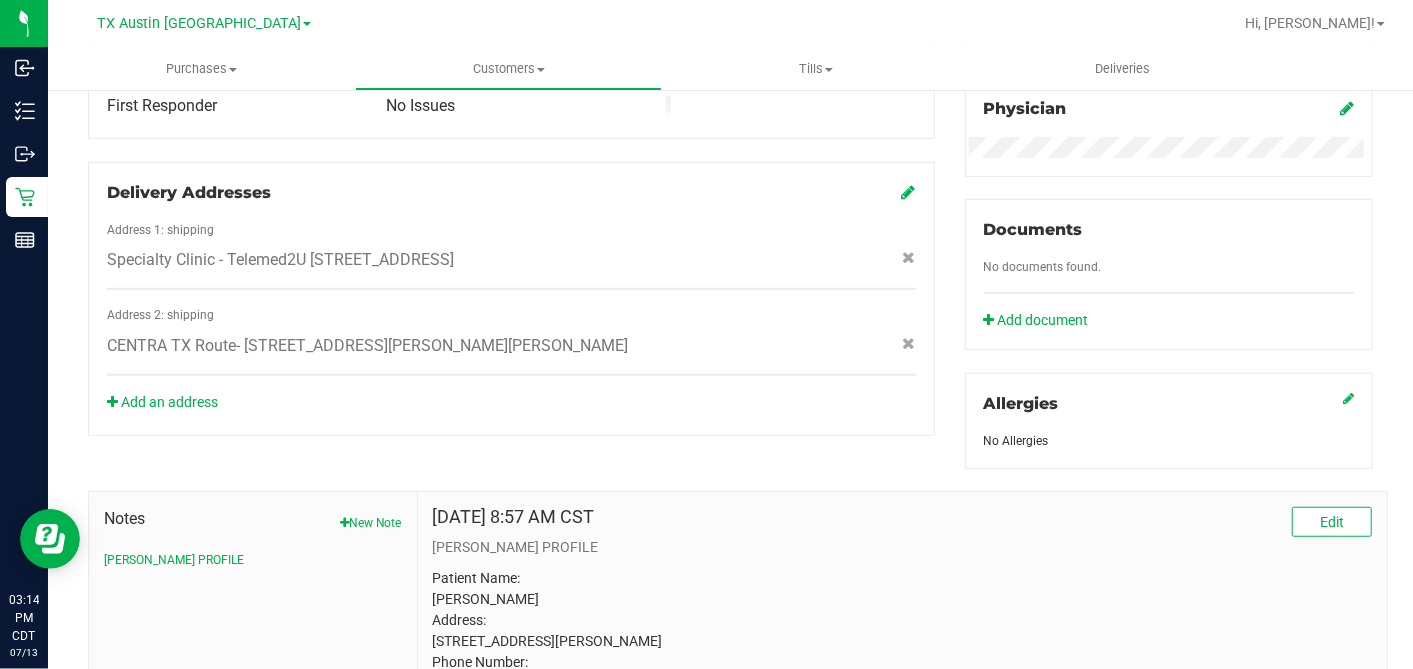 scroll, scrollTop: 826, scrollLeft: 0, axis: vertical 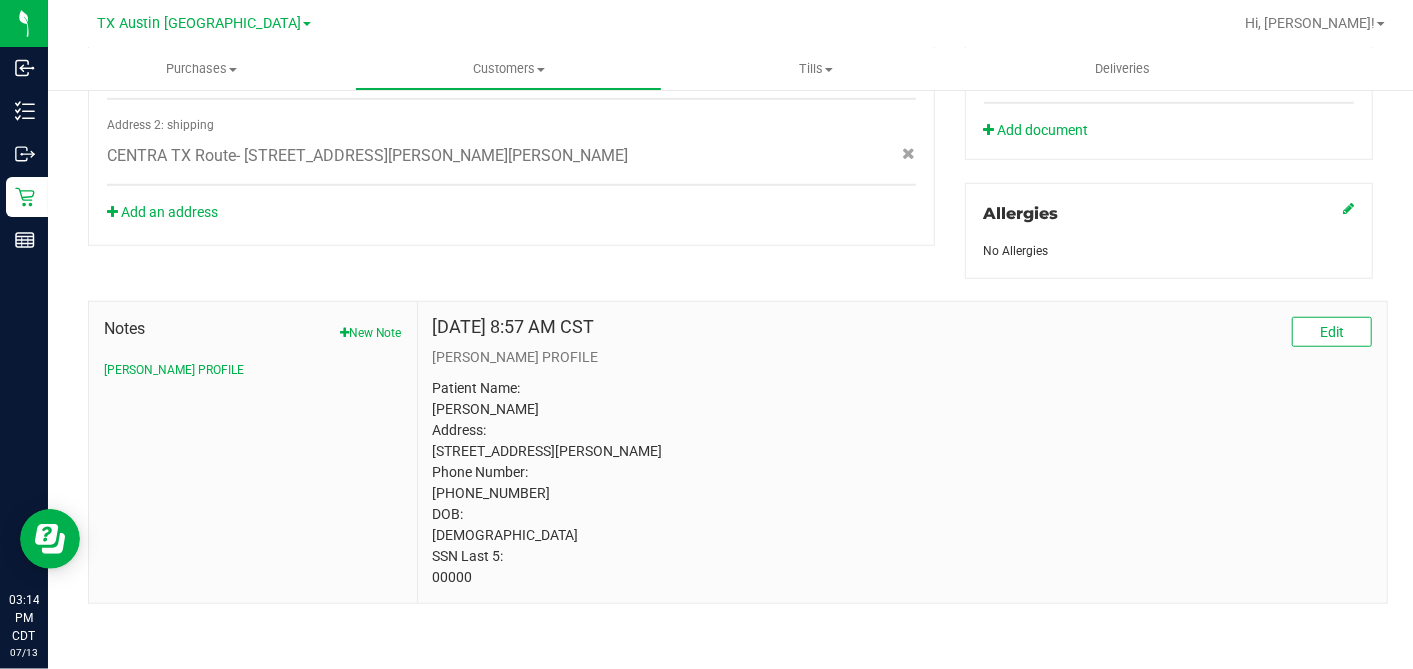 click on "Patient Name:
ANTHONY SMITH
Address:
241 Gunther Way
Taylor, TX, 76574
Phone Number:
(512) 590-0976
DOB:
09/19/1972
SSN Last 5:
00000" at bounding box center (902, 483) 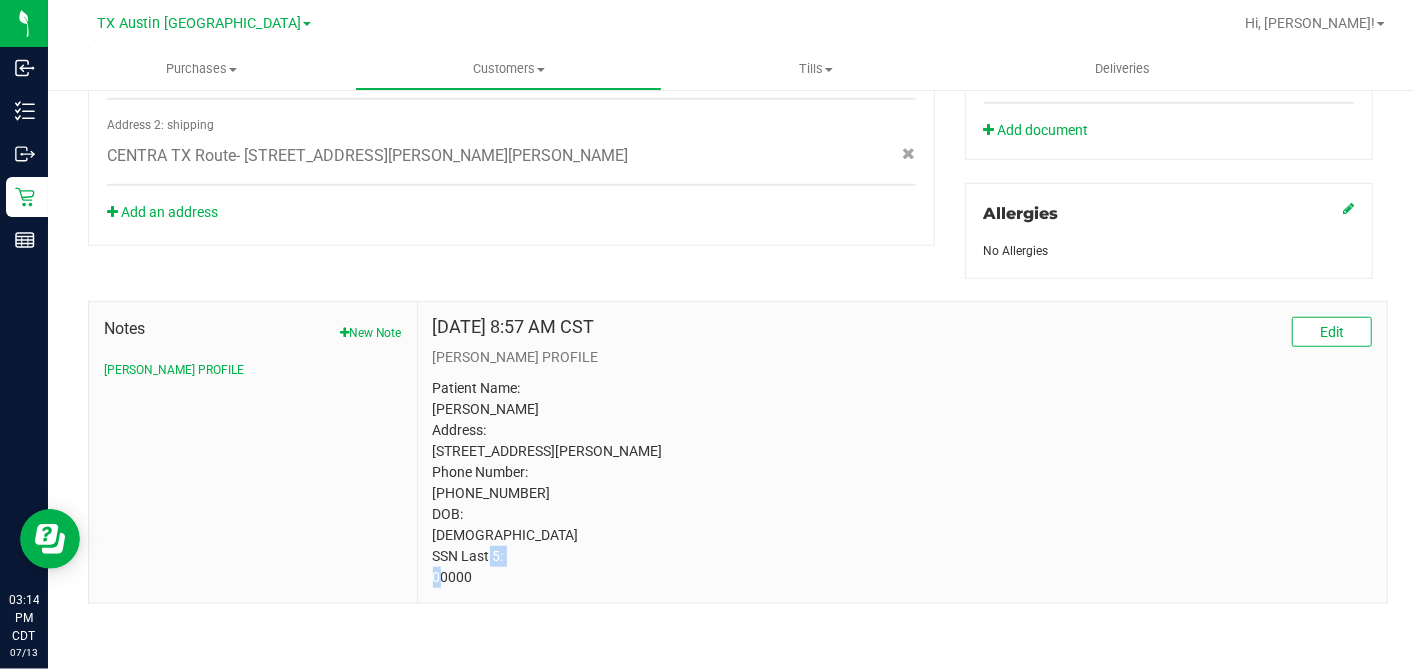 click on "Patient Name:
ANTHONY SMITH
Address:
241 Gunther Way
Taylor, TX, 76574
Phone Number:
(512) 590-0976
DOB:
09/19/1972
SSN Last 5:
00000" at bounding box center [902, 483] 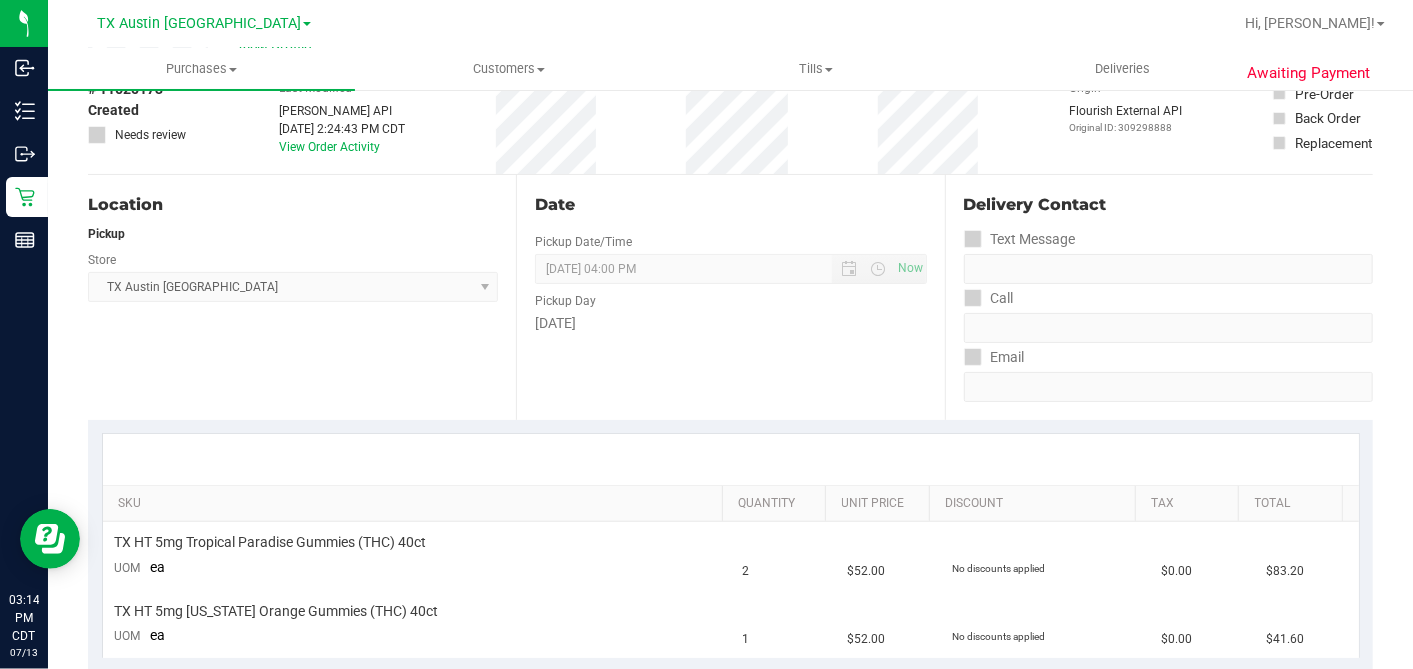 scroll, scrollTop: 0, scrollLeft: 0, axis: both 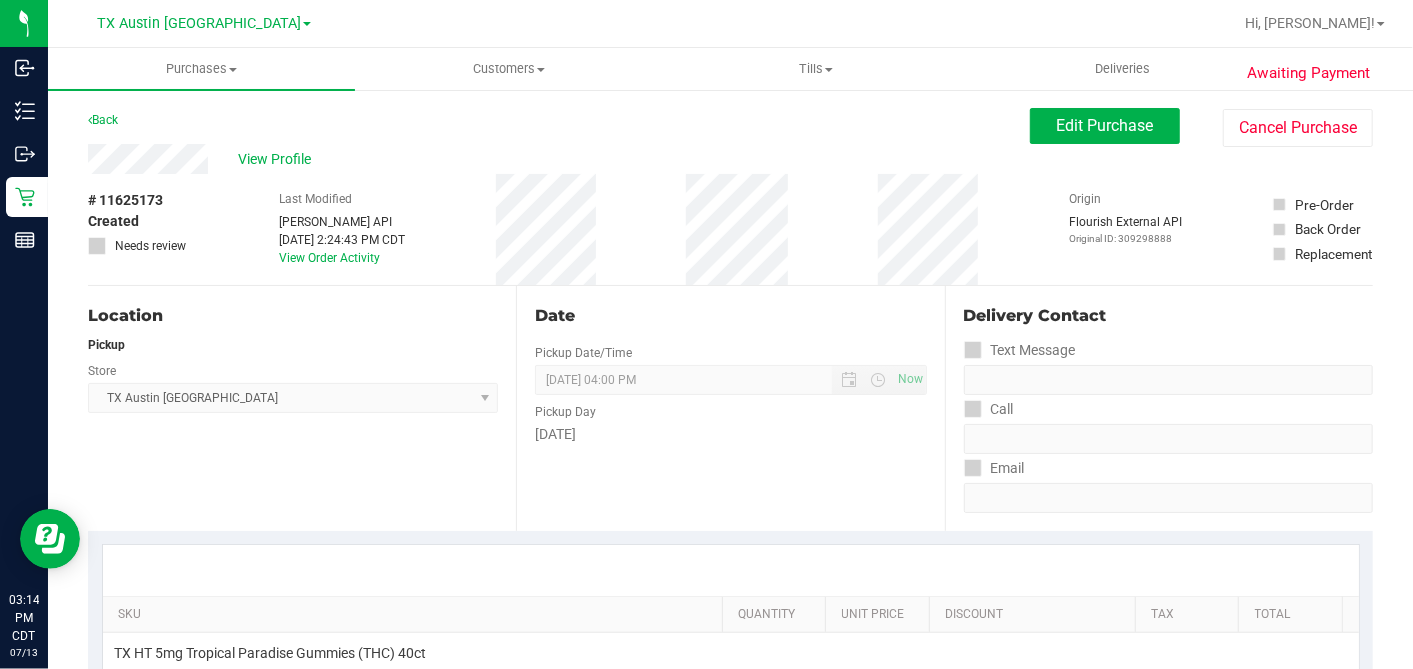 click on "Back
Edit Purchase
Cancel Purchase" at bounding box center [730, 126] 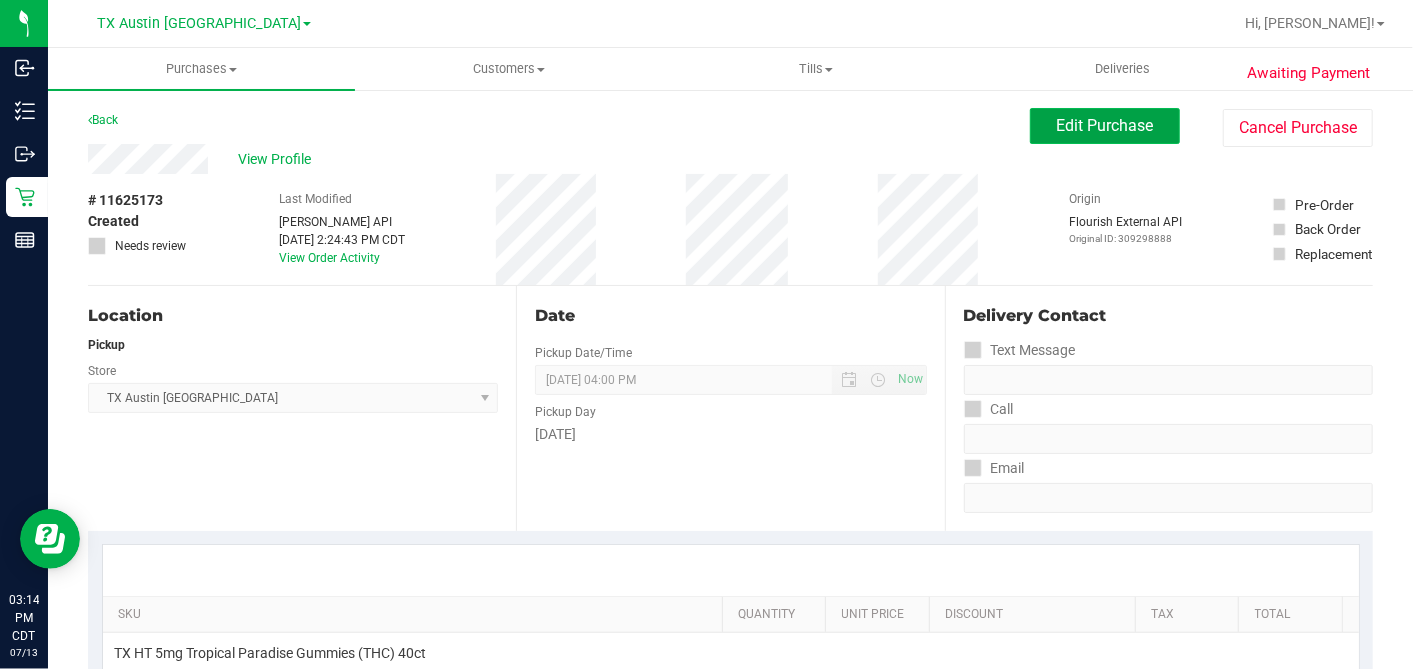 click on "Edit Purchase" at bounding box center [1105, 125] 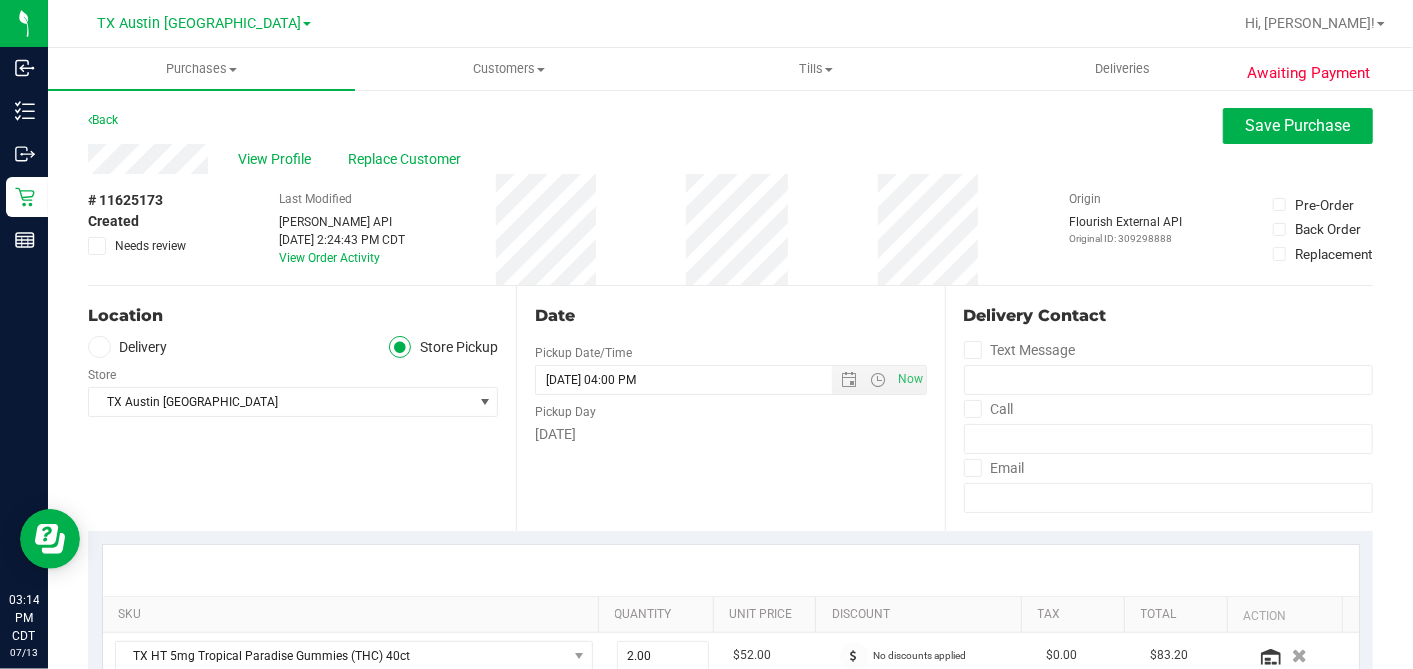 click at bounding box center [99, 347] 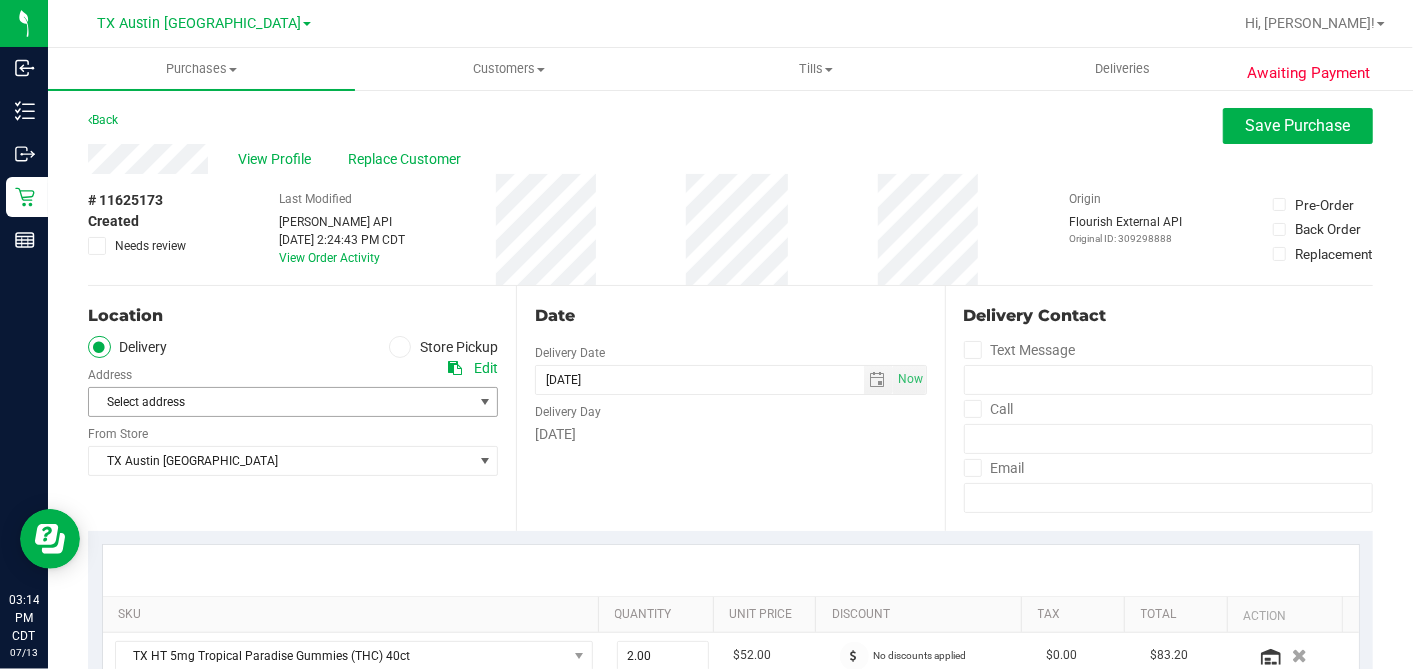 click on "Select address" at bounding box center [271, 402] 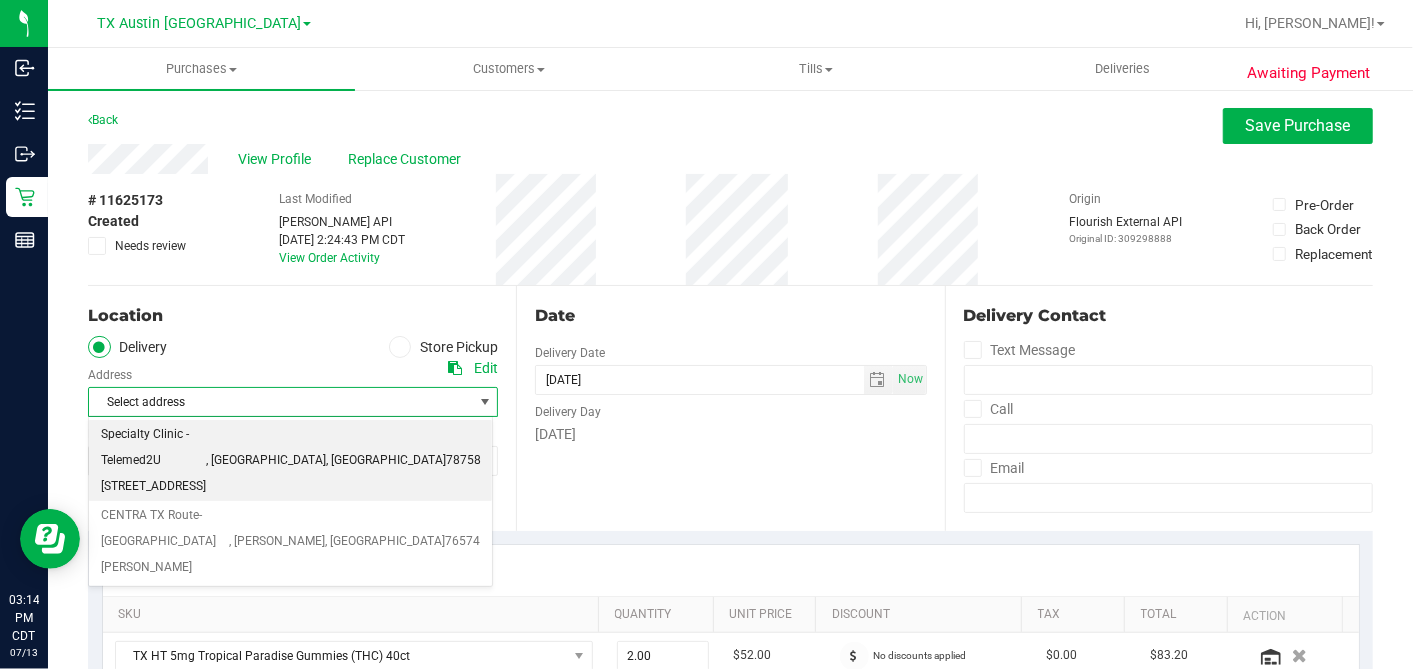 click on "Specialty Clinic - Telemed2U 2217 Park Bend Dr. #300, Austin, TX 78758" at bounding box center (153, 460) 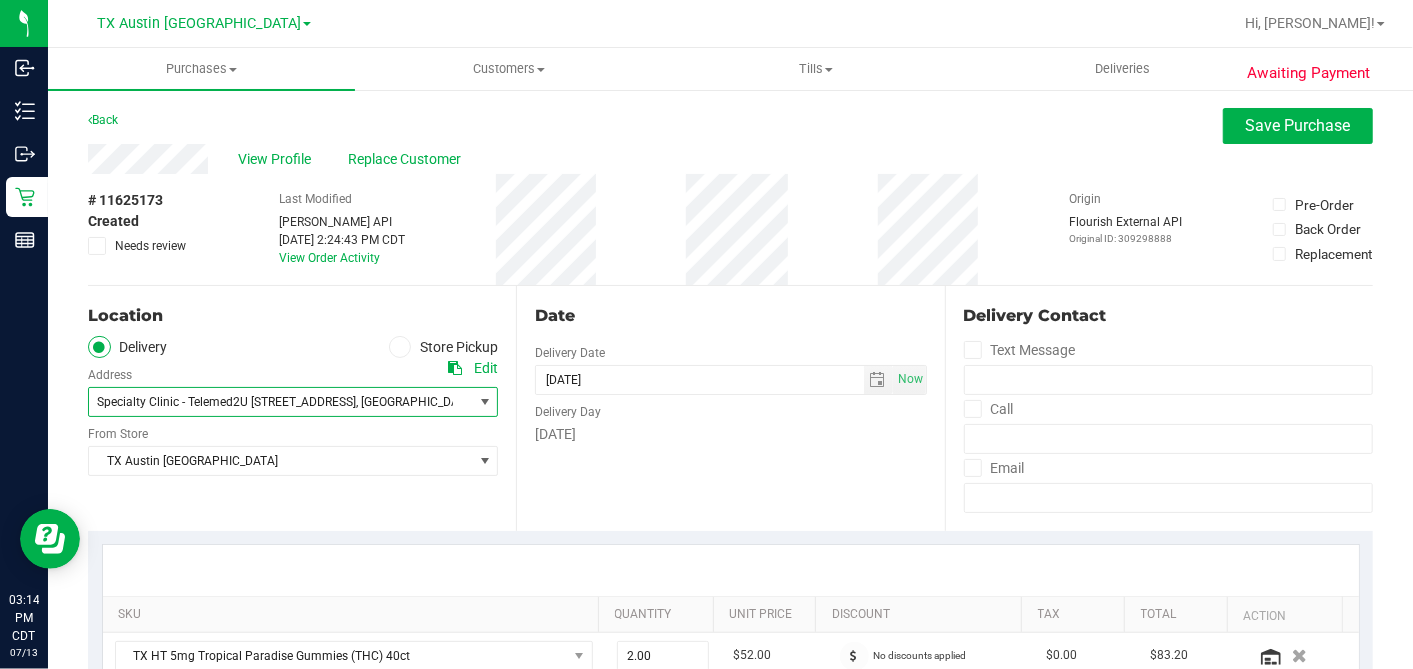 click on "Date
Delivery Date
07/18/2025
Now
07/18/2025 04:00 PM
Now
Delivery Day
Friday" at bounding box center [730, 408] 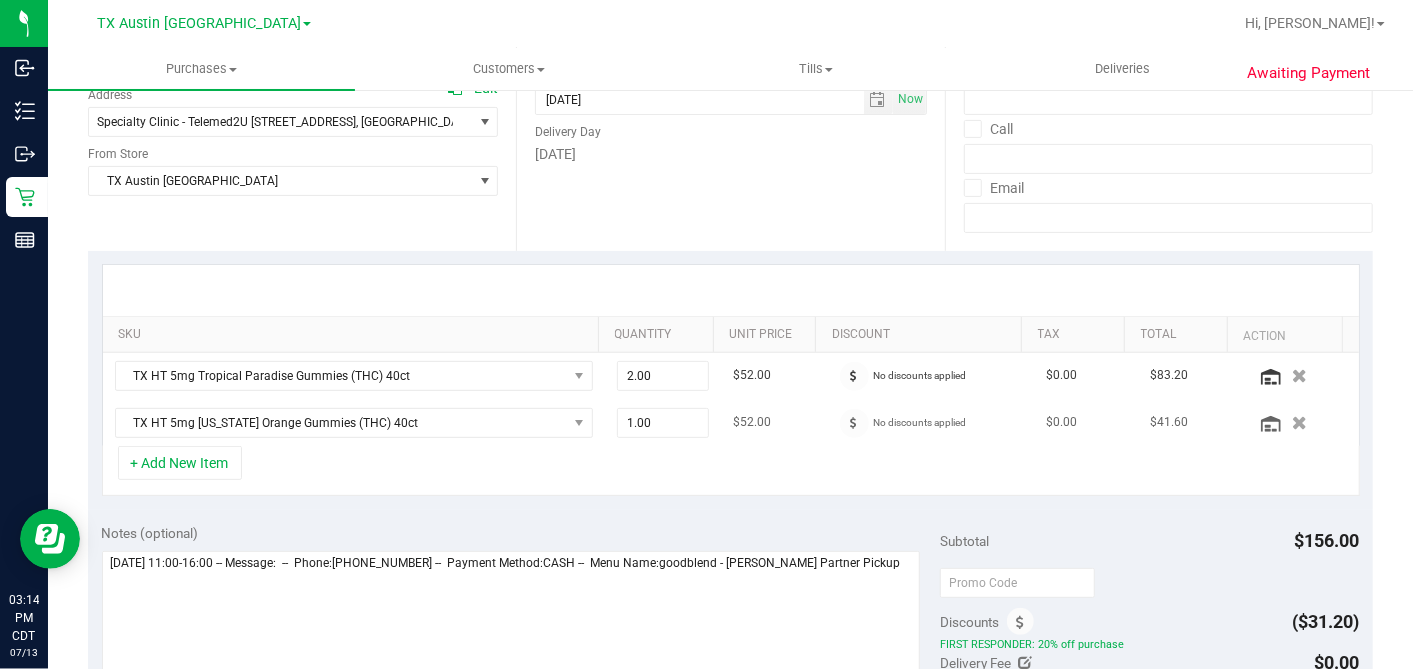 scroll, scrollTop: 333, scrollLeft: 0, axis: vertical 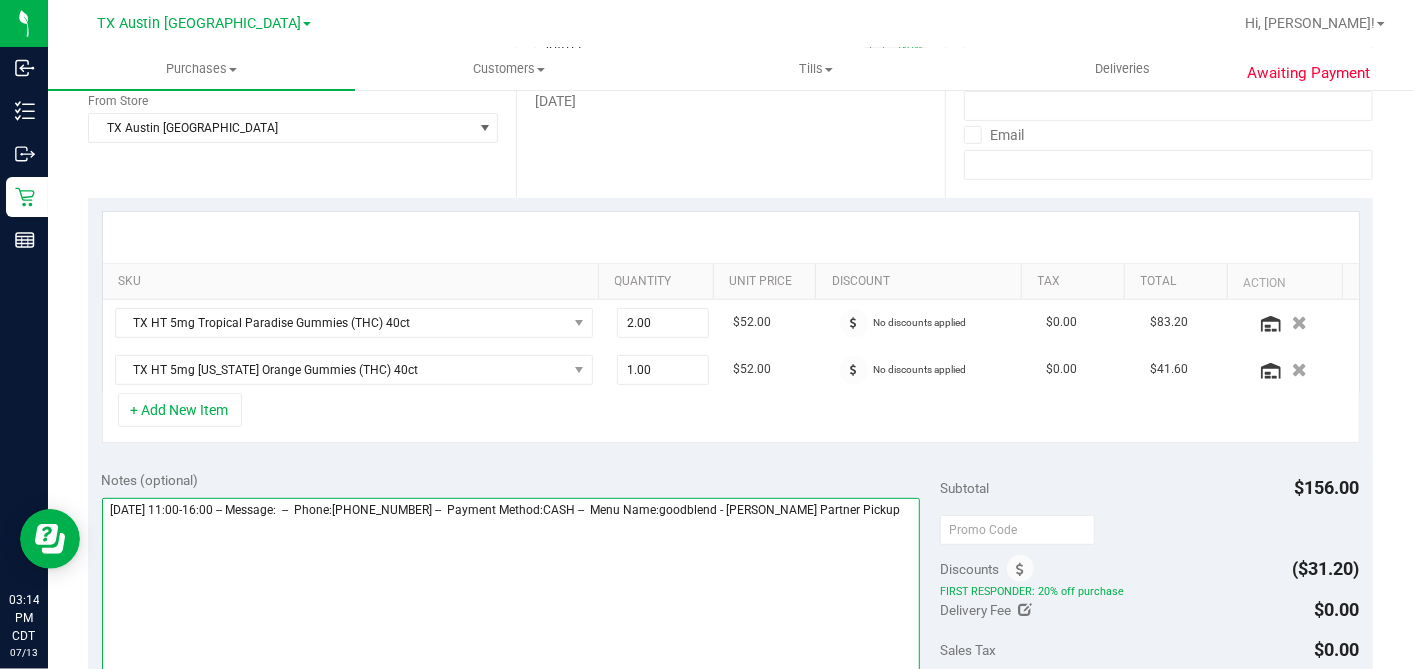 click at bounding box center (511, 594) 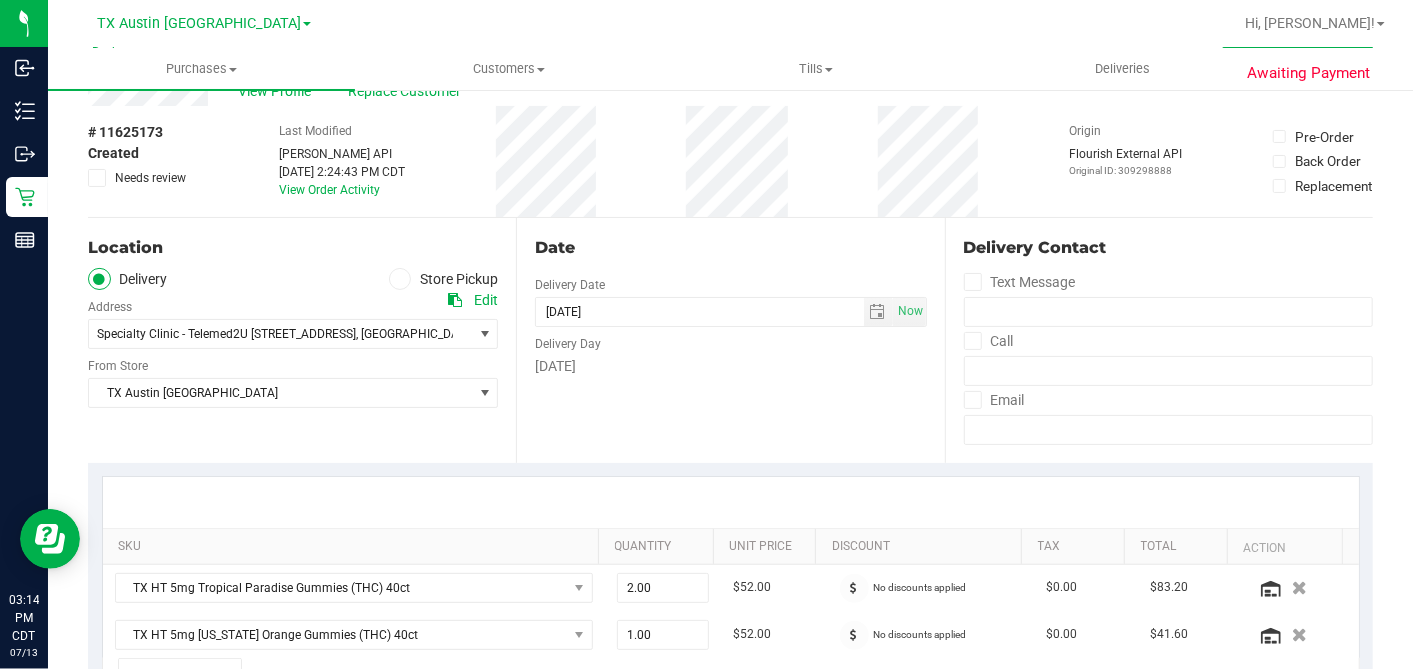 scroll, scrollTop: 333, scrollLeft: 0, axis: vertical 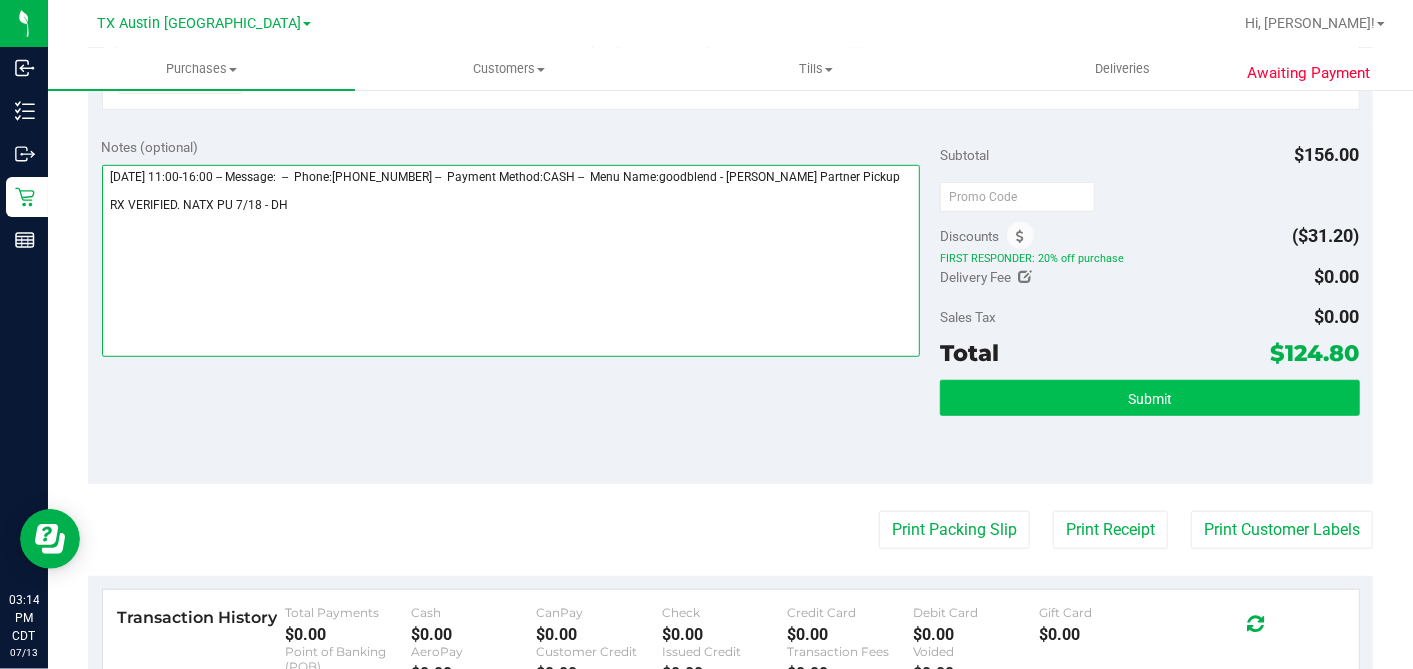 type on "Friday 07/18/2025 11:00-16:00 -- Message:  --  Phone:5125900976 --  Payment Method:CASH --  Menu Name:goodblend - Austin Partner Pickup
RX VERIFIED. NATX PU 7/18 - DH" 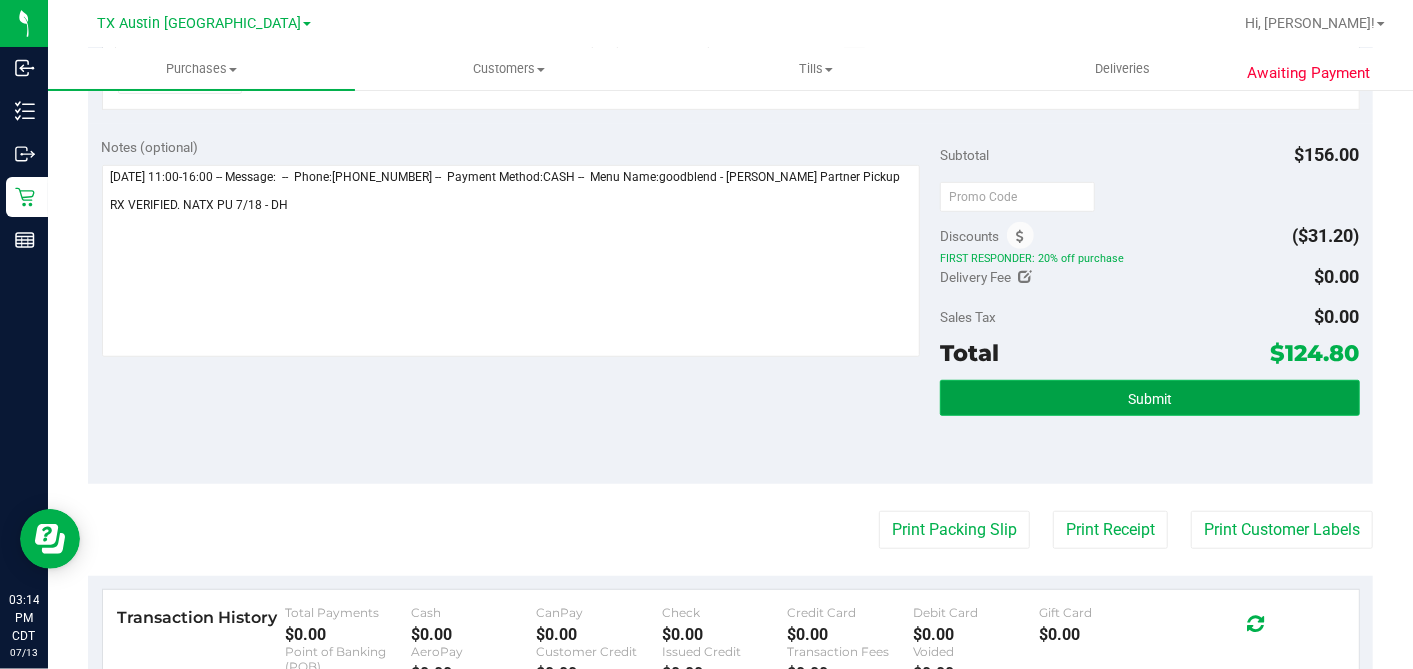 click on "Submit" at bounding box center (1149, 398) 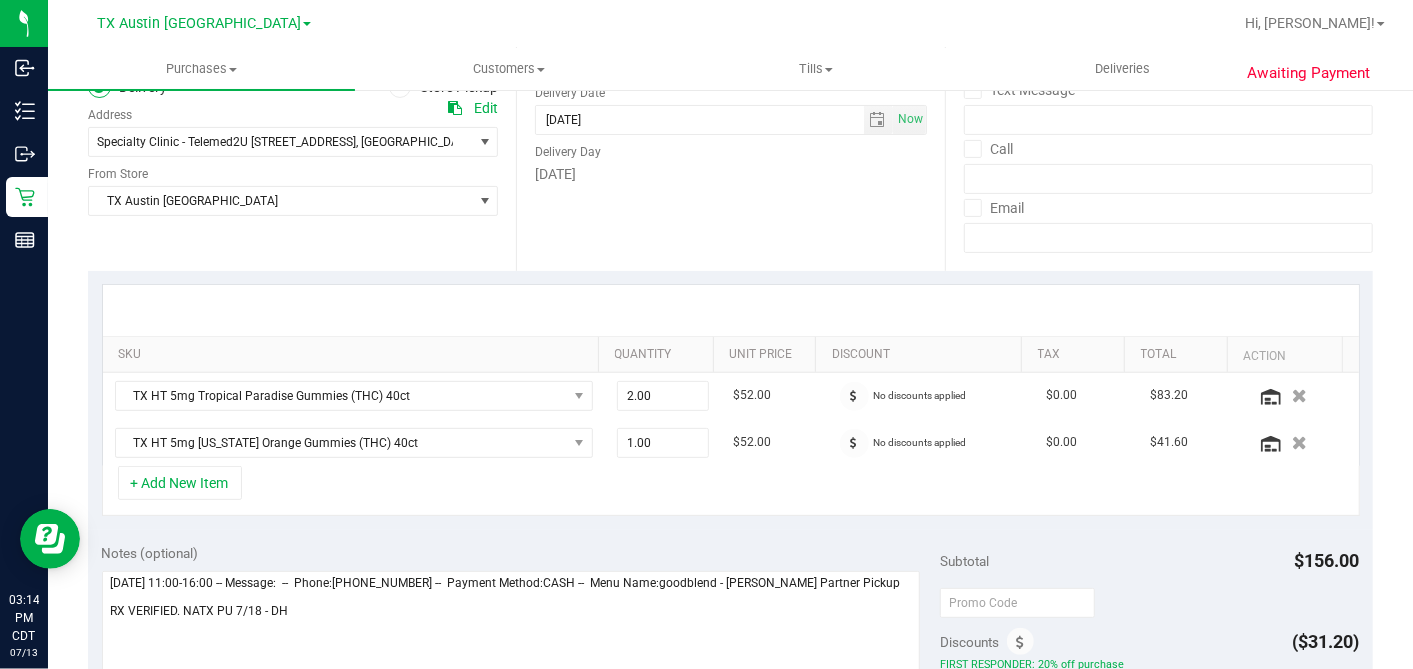 scroll, scrollTop: 0, scrollLeft: 0, axis: both 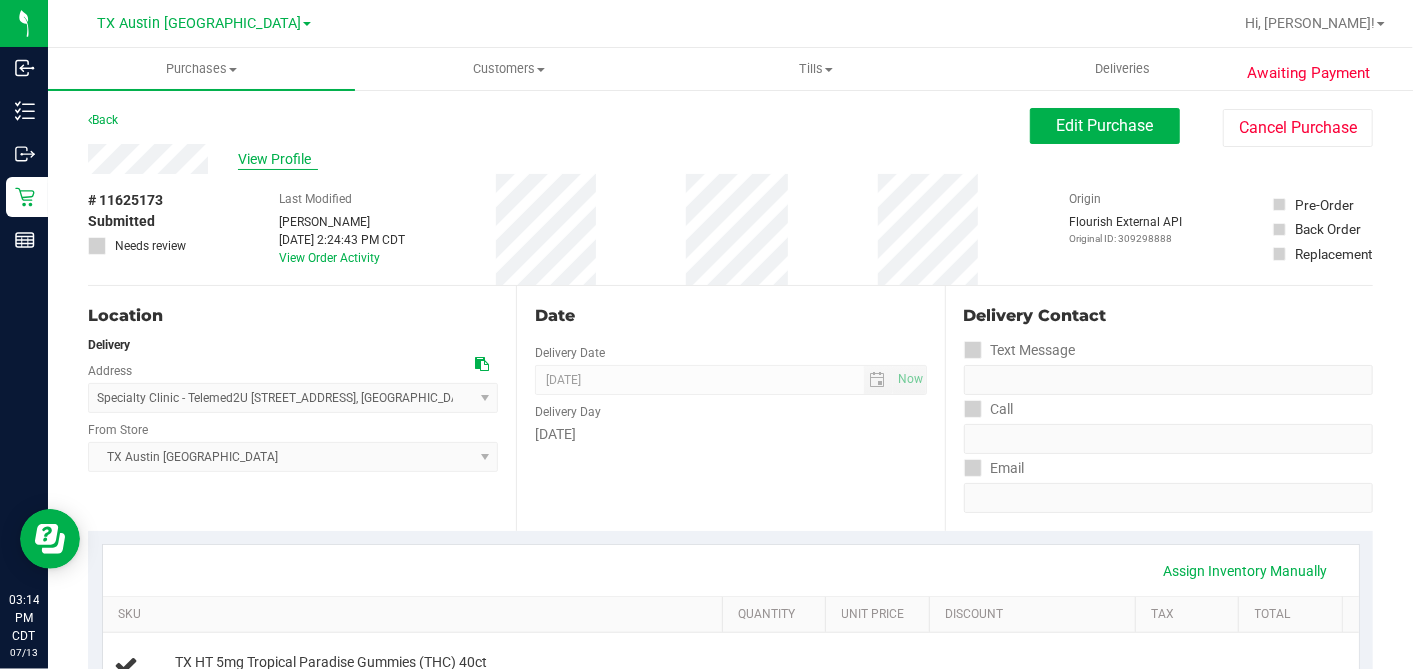 click on "View Profile" at bounding box center (278, 159) 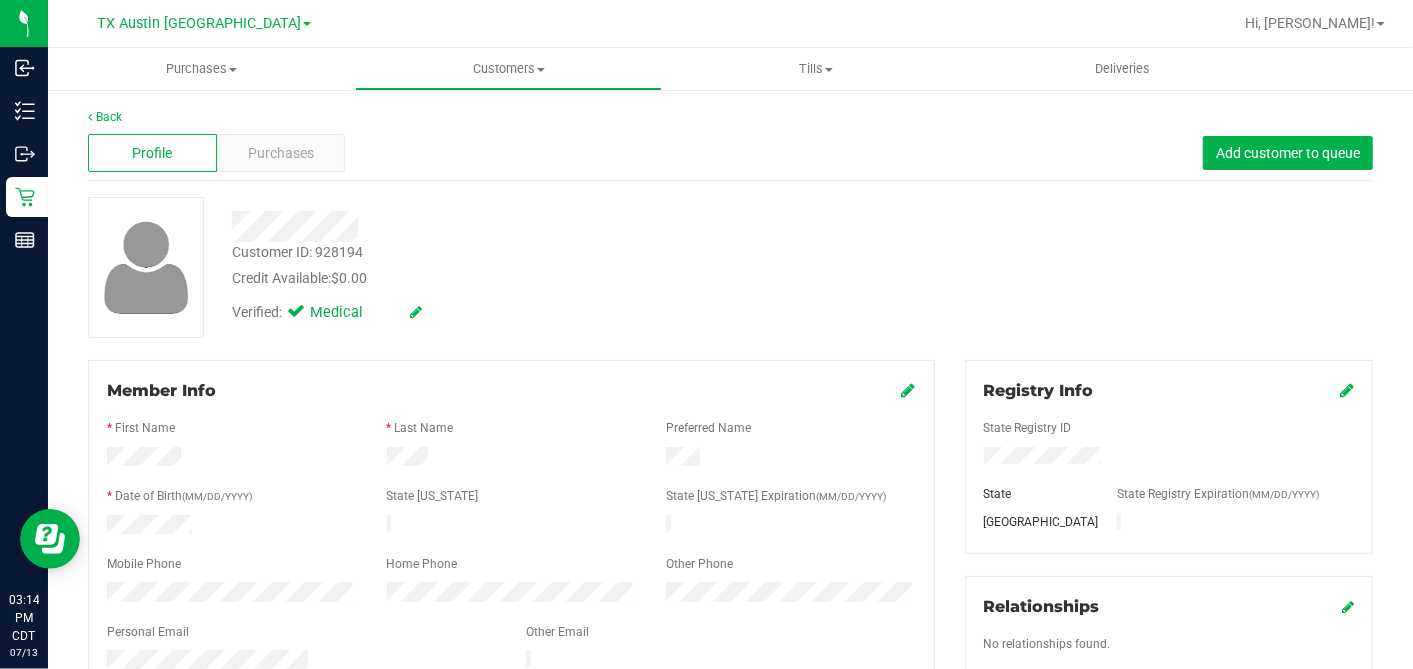 click on "Profile
Purchases
Add customer to queue" at bounding box center [730, 153] 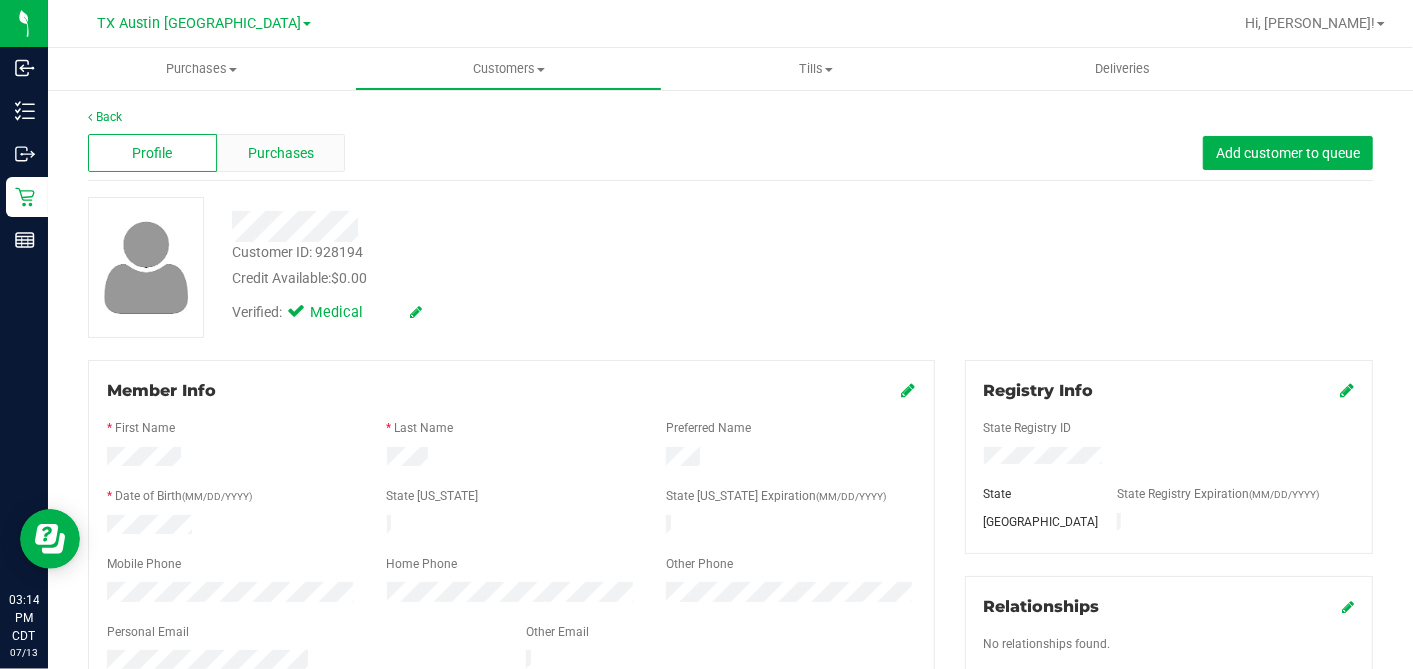 click on "Purchases" at bounding box center [281, 153] 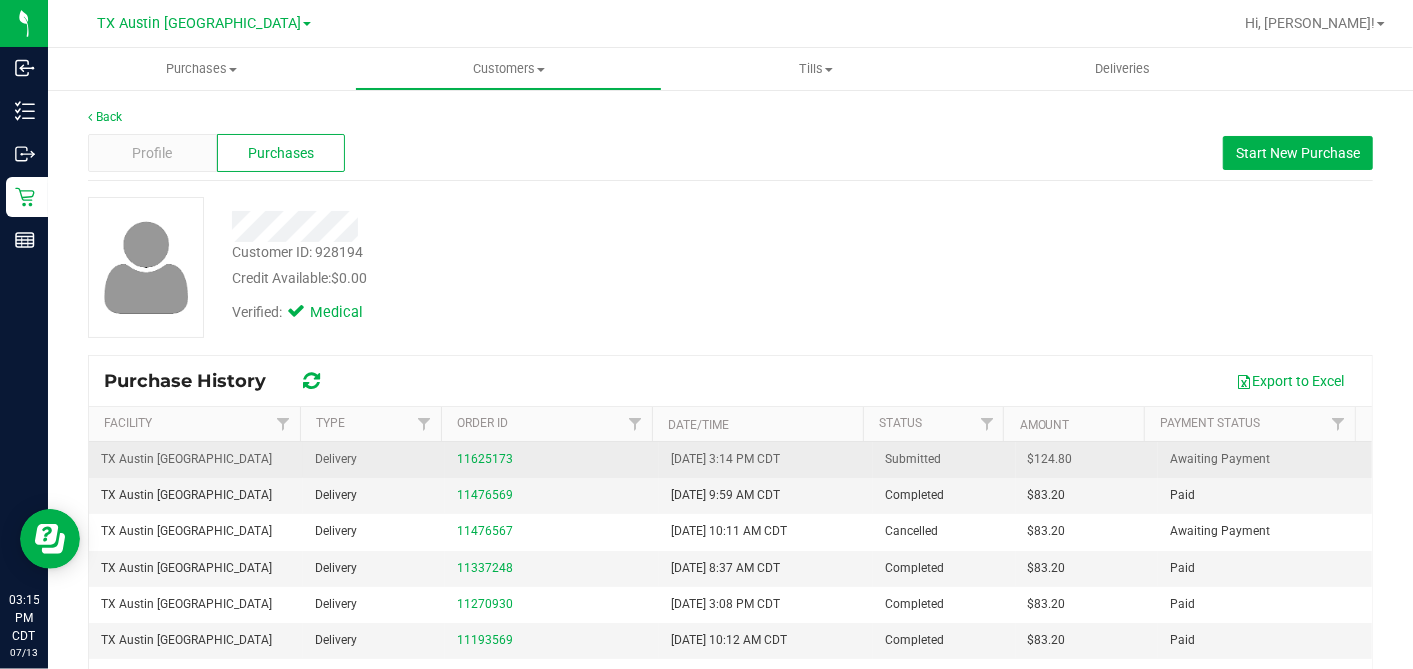 click on "$124.80" at bounding box center (1050, 459) 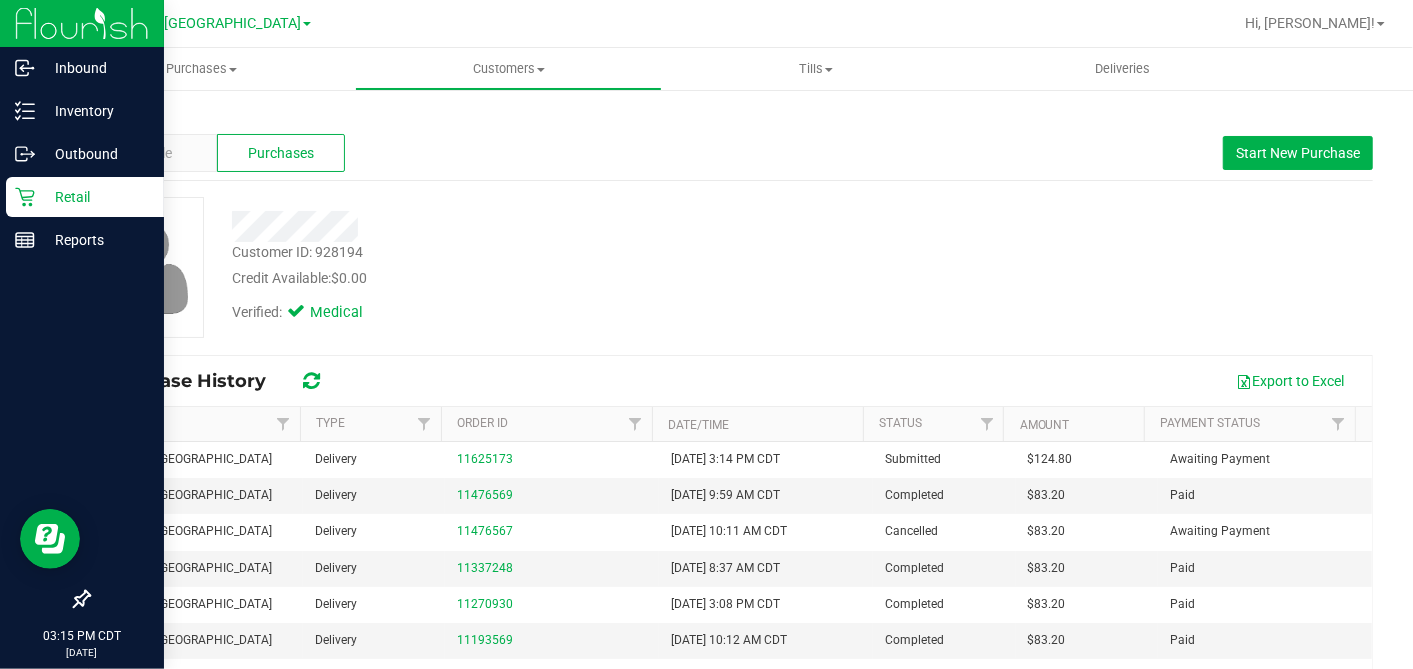 click on "Retail" at bounding box center (95, 197) 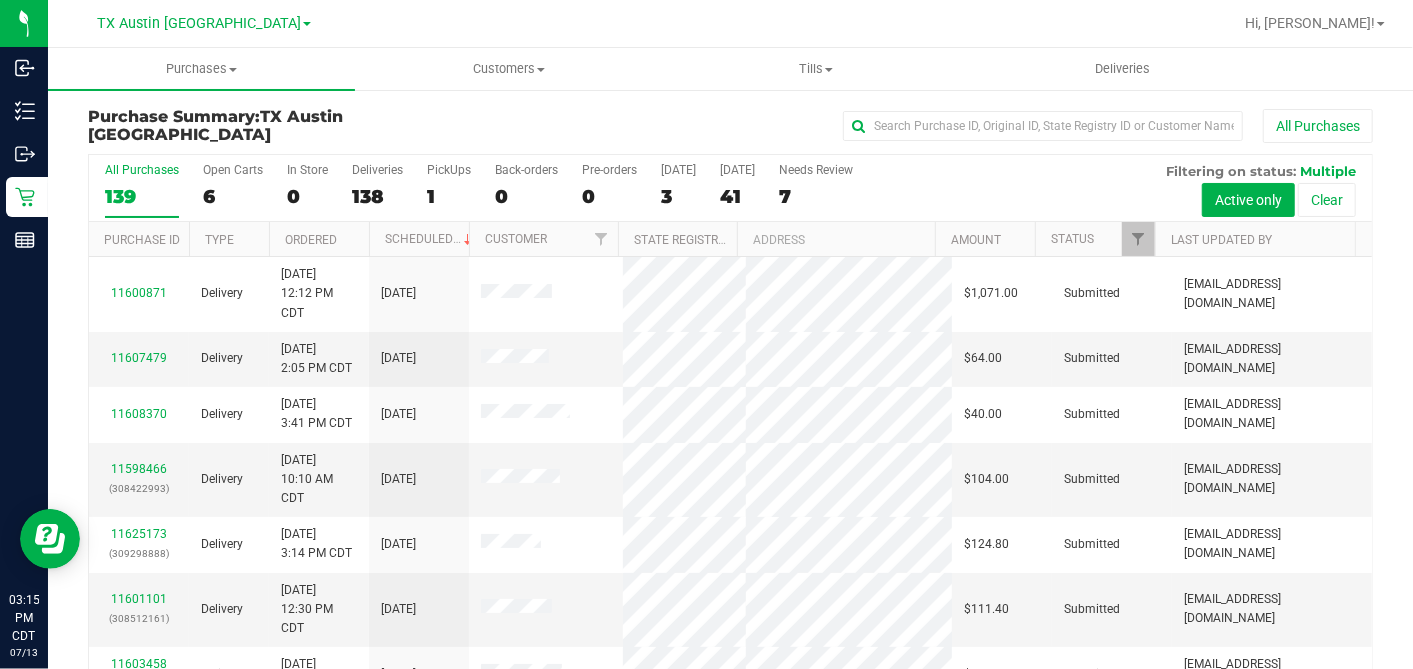 click on "6" at bounding box center (233, 196) 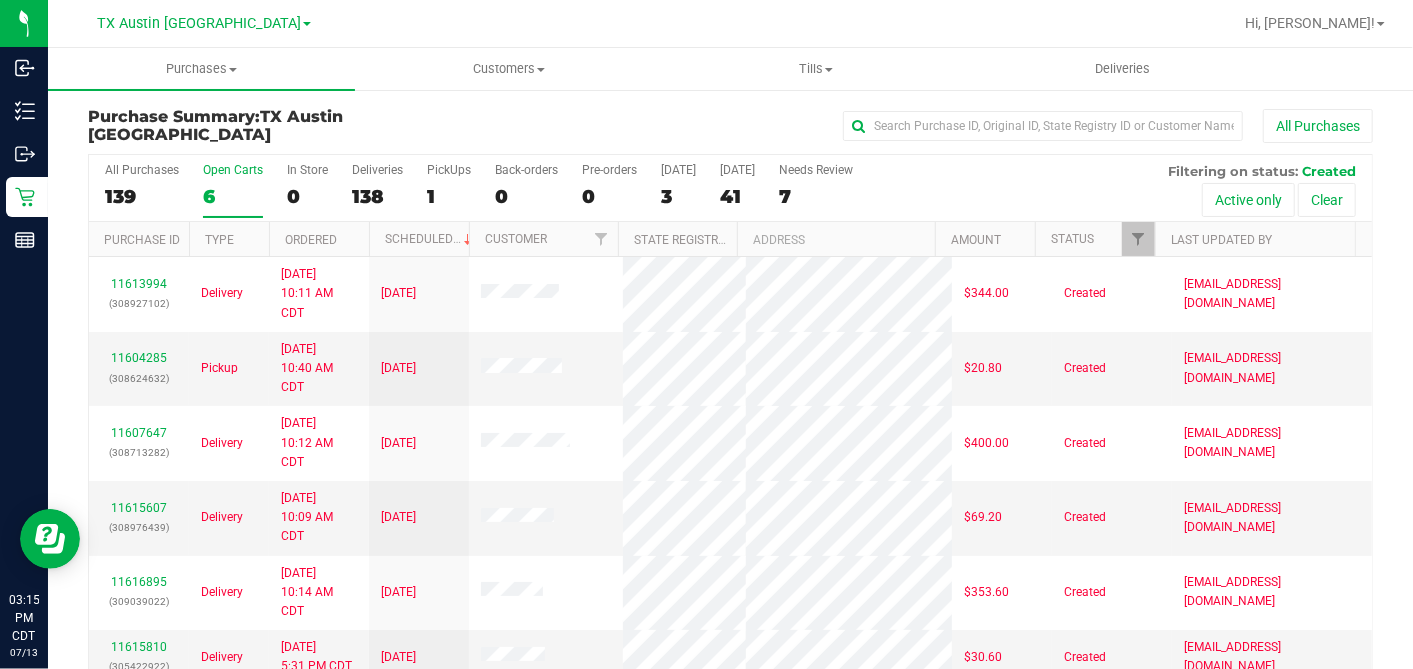 click on "Ordered" at bounding box center (319, 239) 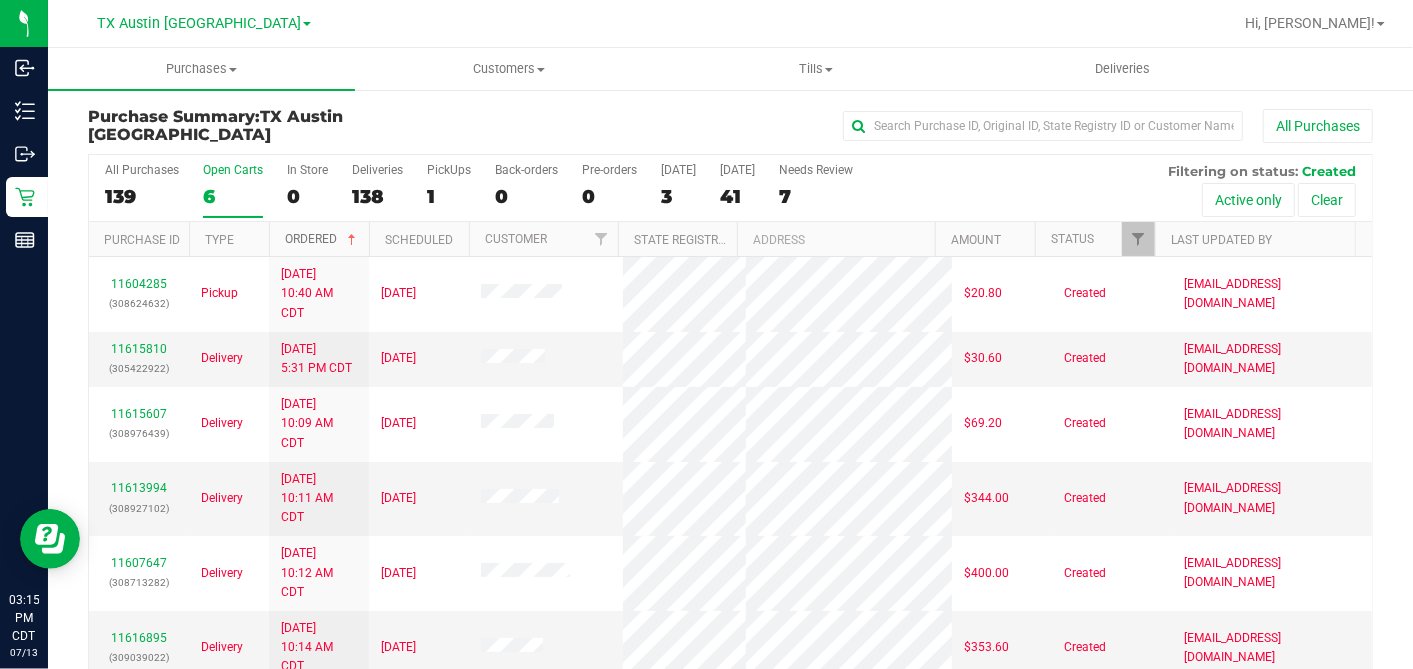 click at bounding box center (352, 240) 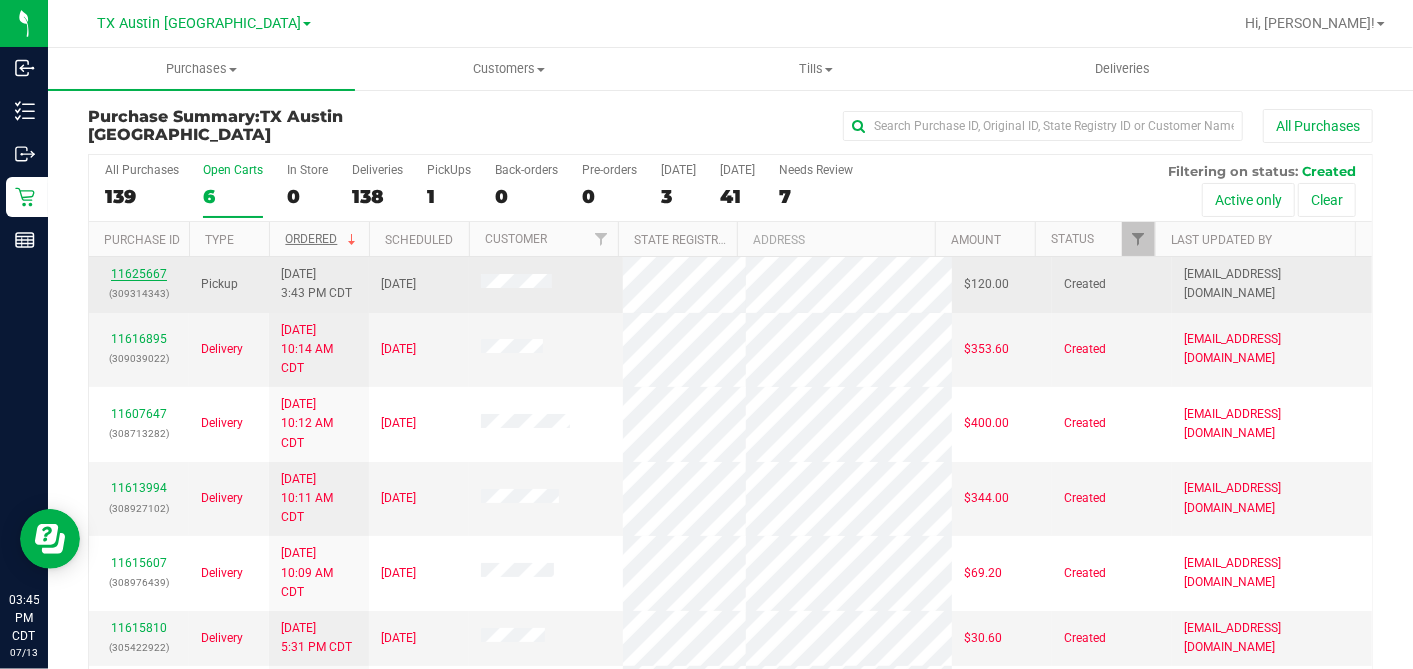 click on "11625667" at bounding box center [139, 274] 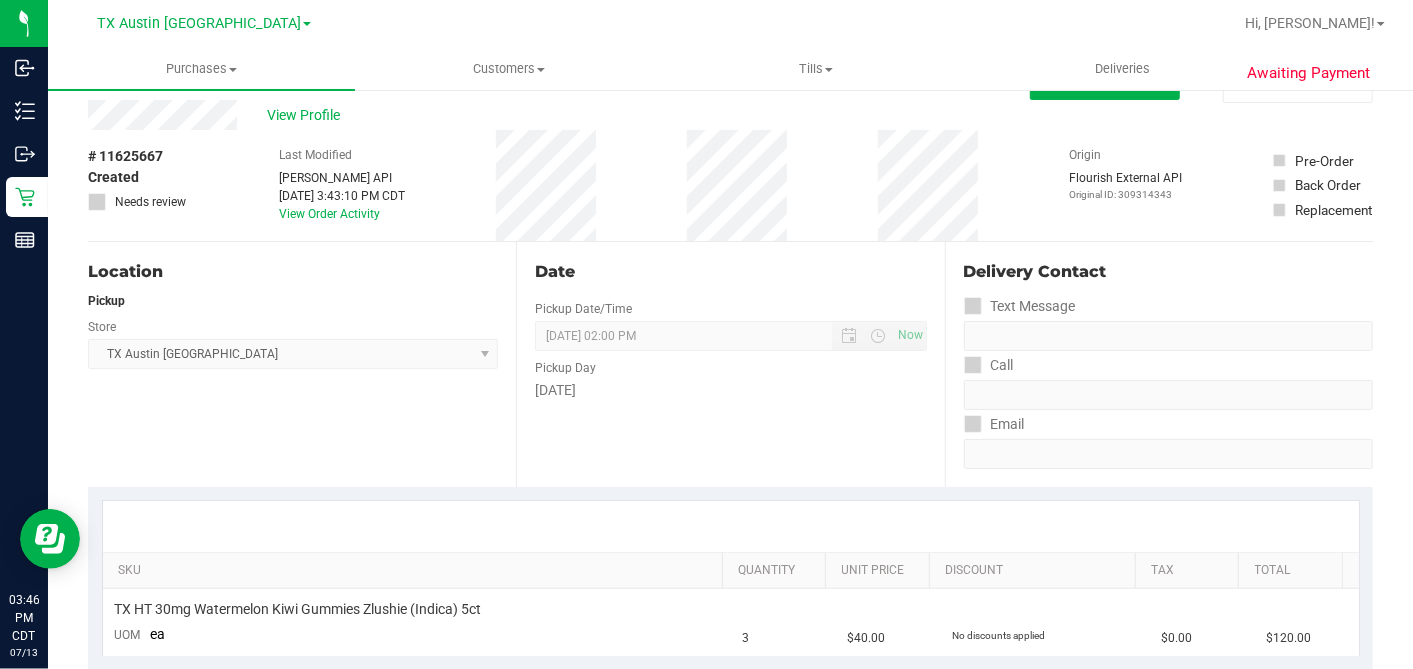 scroll, scrollTop: 0, scrollLeft: 0, axis: both 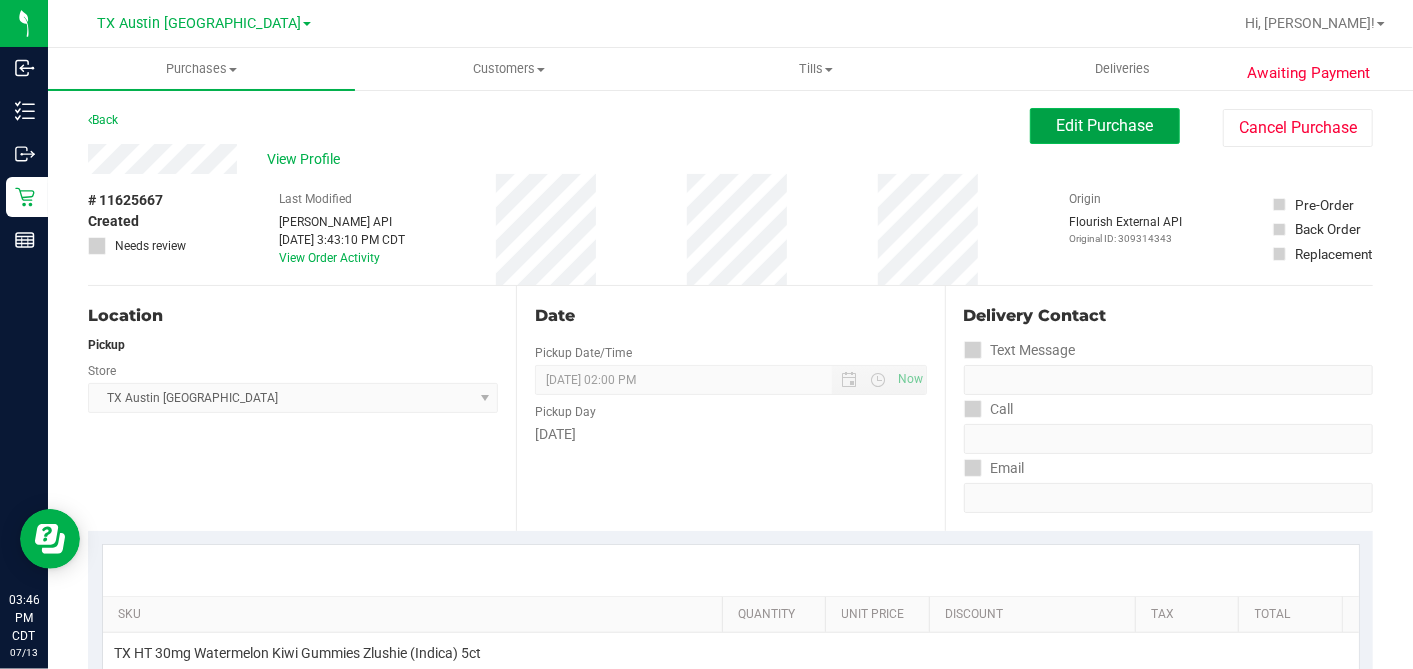 click on "Edit Purchase" at bounding box center [1105, 125] 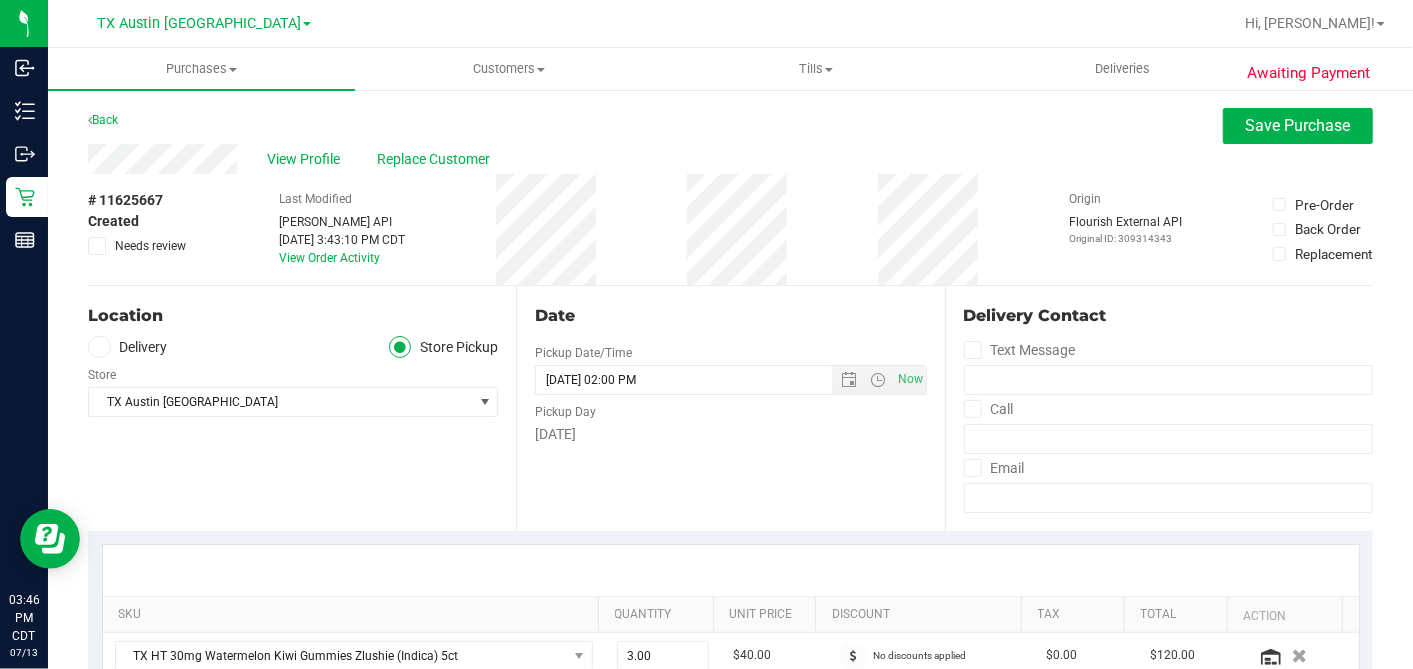 click on "Delivery" at bounding box center (128, 347) 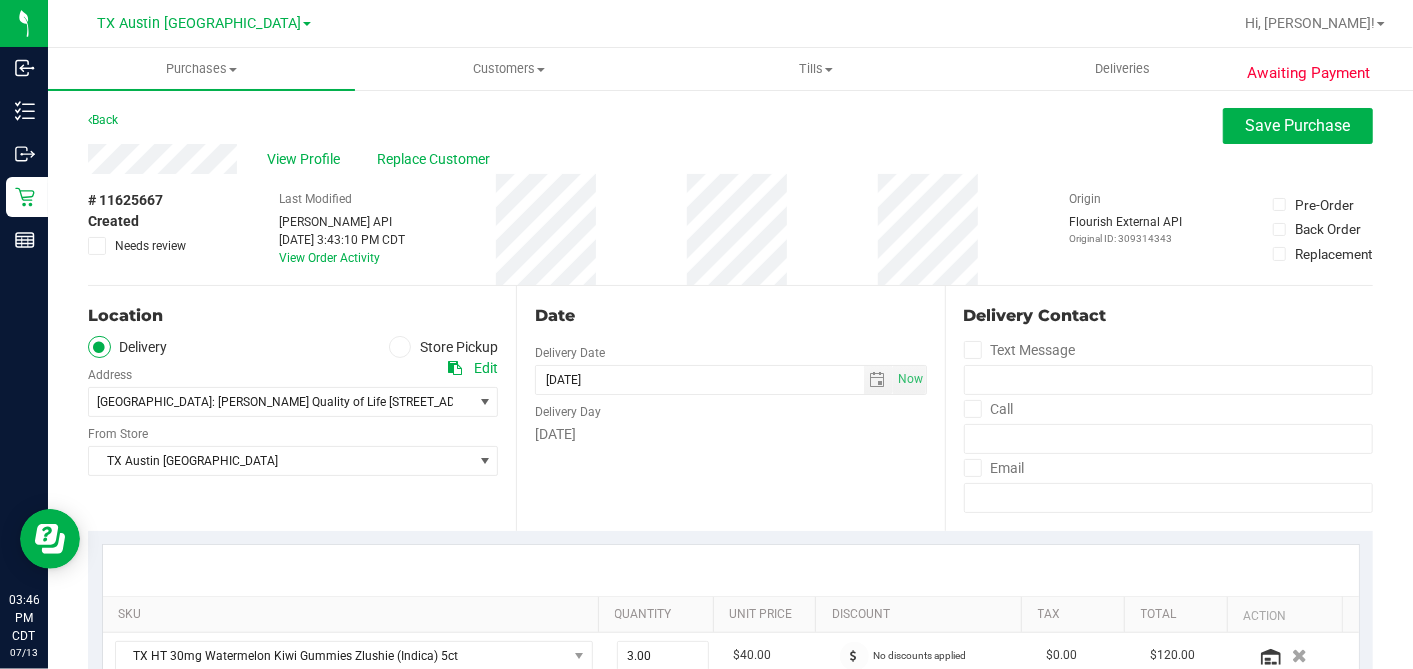 click on "Date
Delivery Date
07/14/2025
Now
07/14/2025 02:00 PM
Now
Delivery Day
Monday" at bounding box center (730, 408) 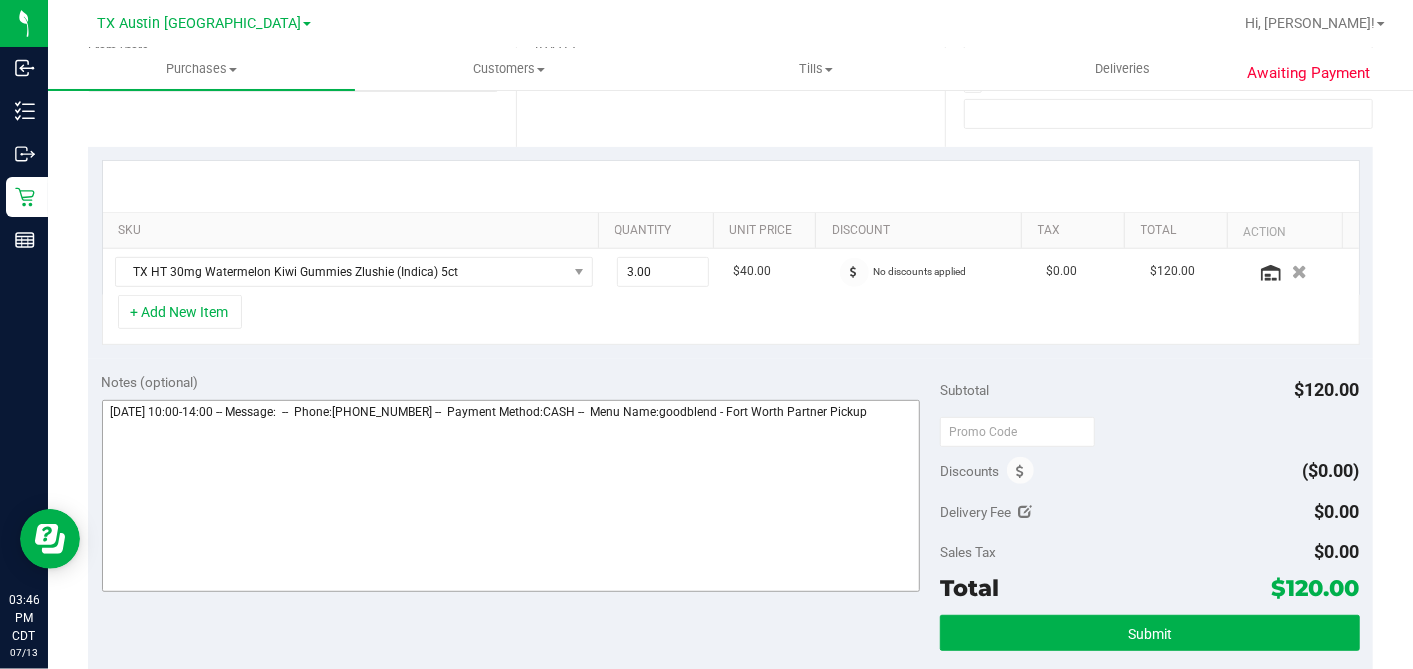 scroll, scrollTop: 555, scrollLeft: 0, axis: vertical 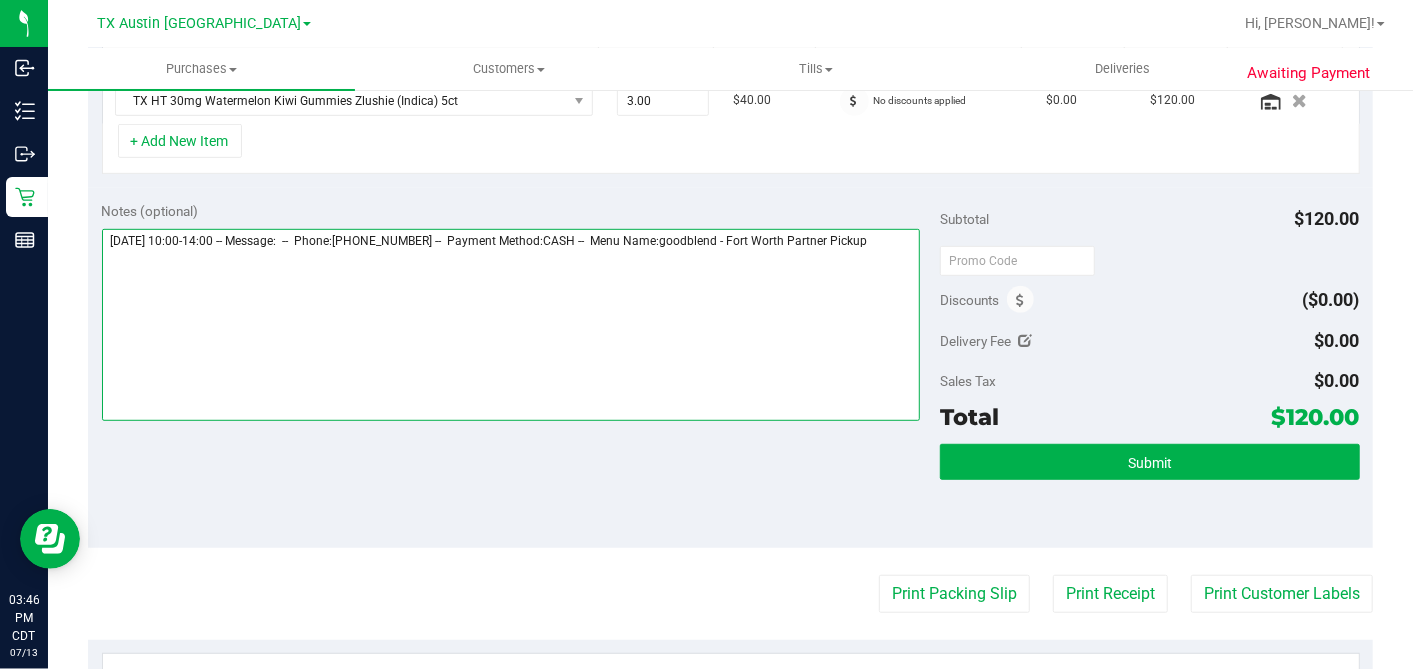 click at bounding box center (511, 325) 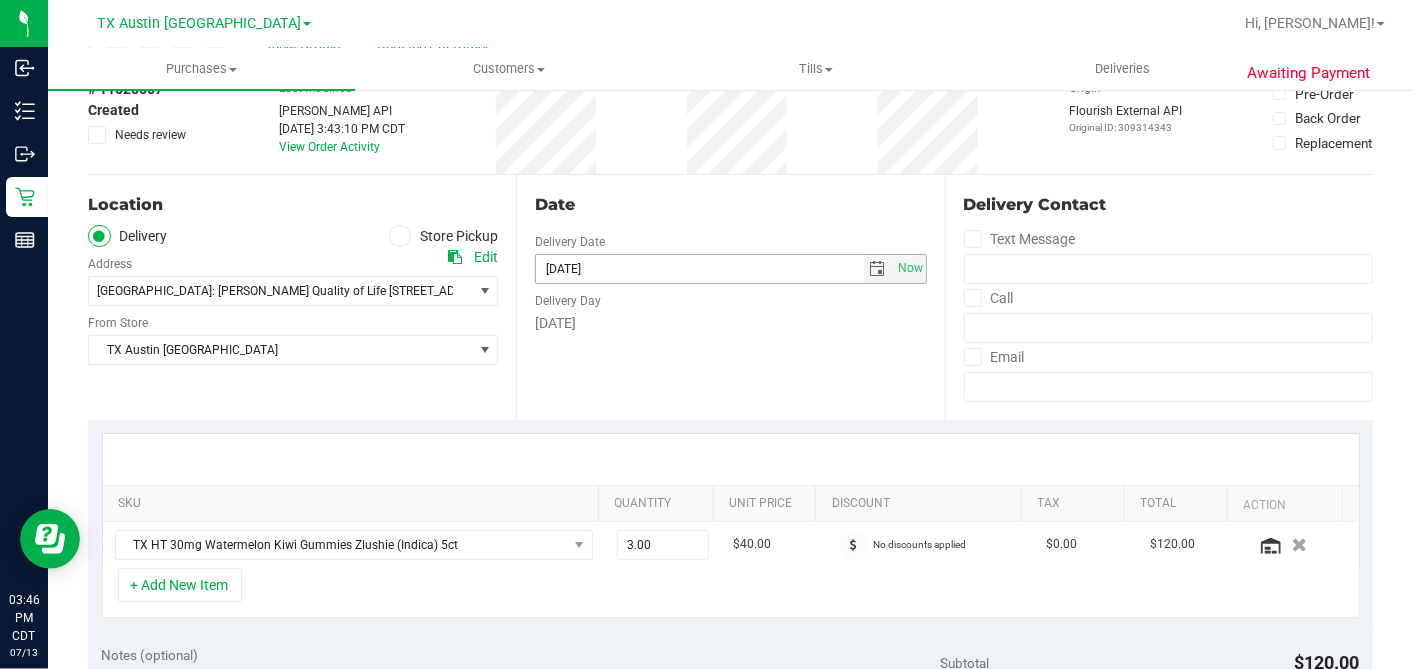 scroll, scrollTop: 444, scrollLeft: 0, axis: vertical 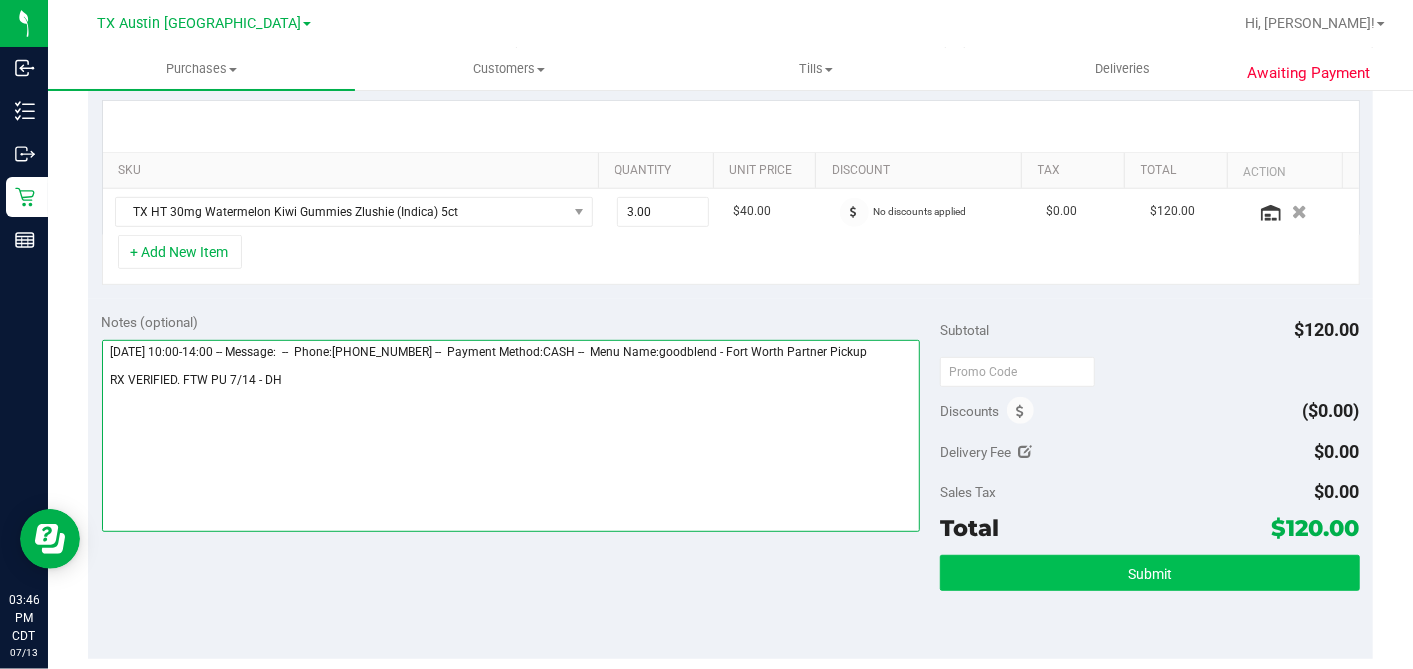 type on "Monday 07/14/2025 10:00-14:00 -- Message:  --  Phone:8179886188 --  Payment Method:CASH --  Menu Name:goodblend - Fort Worth Partner Pickup
RX VERIFIED. FTW PU 7/14 - DH" 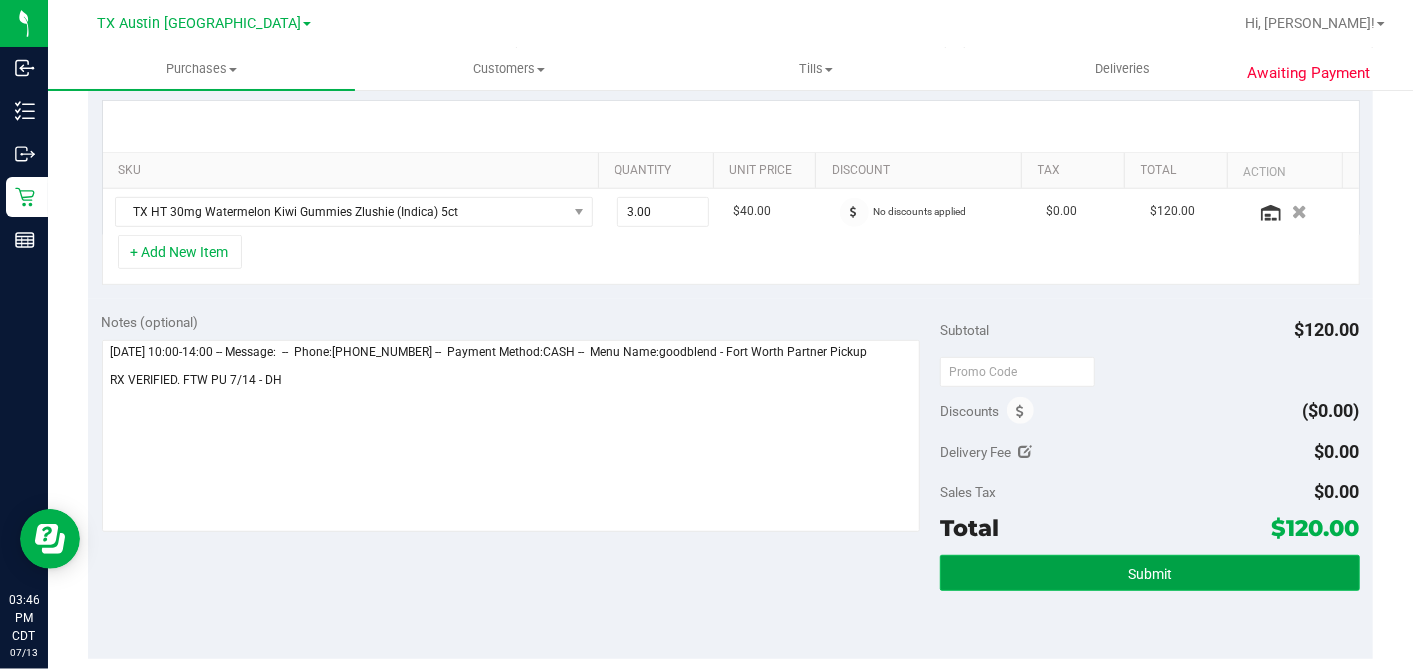 click on "Submit" at bounding box center (1149, 573) 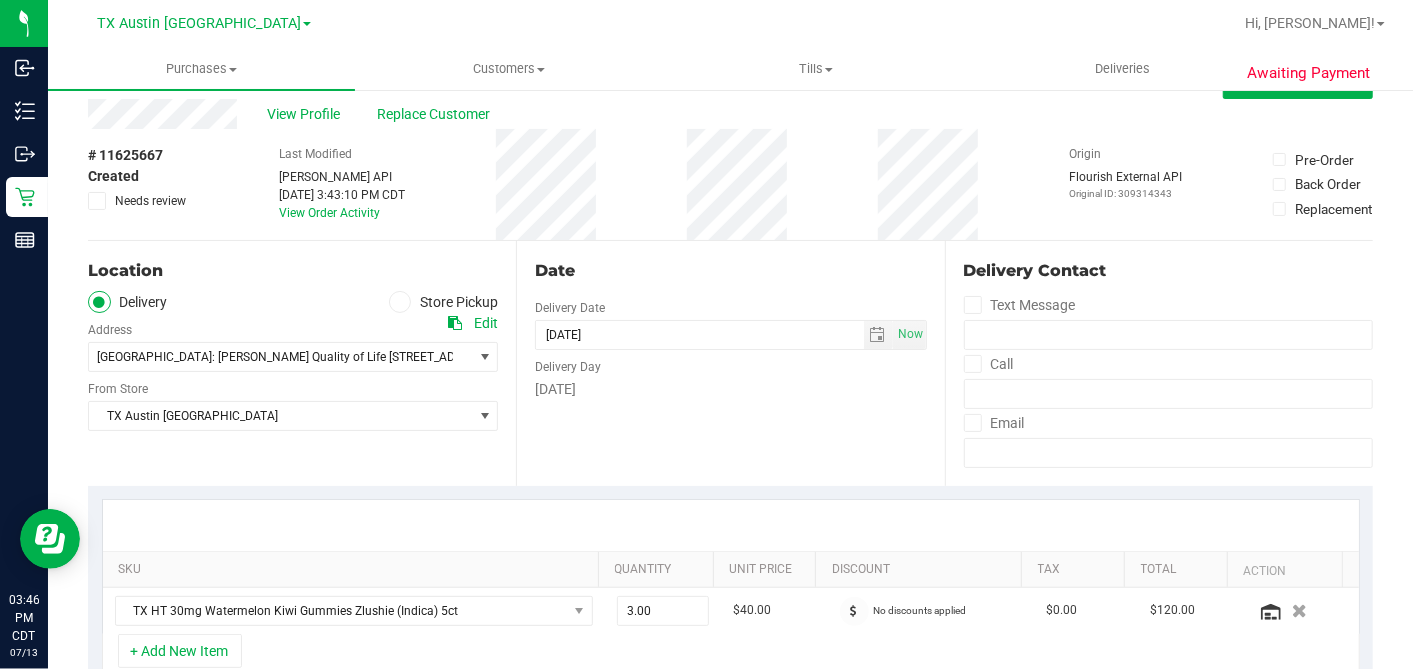 scroll, scrollTop: 0, scrollLeft: 0, axis: both 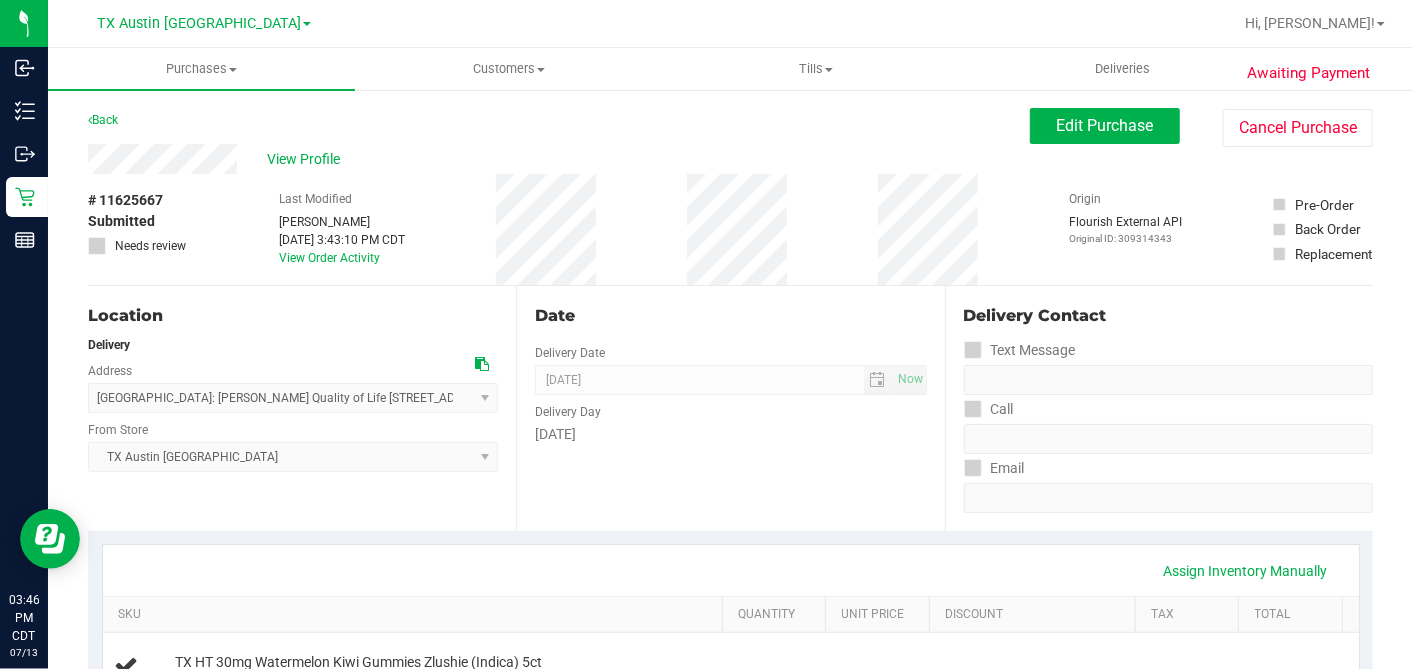 click on "View Profile" at bounding box center [307, 159] 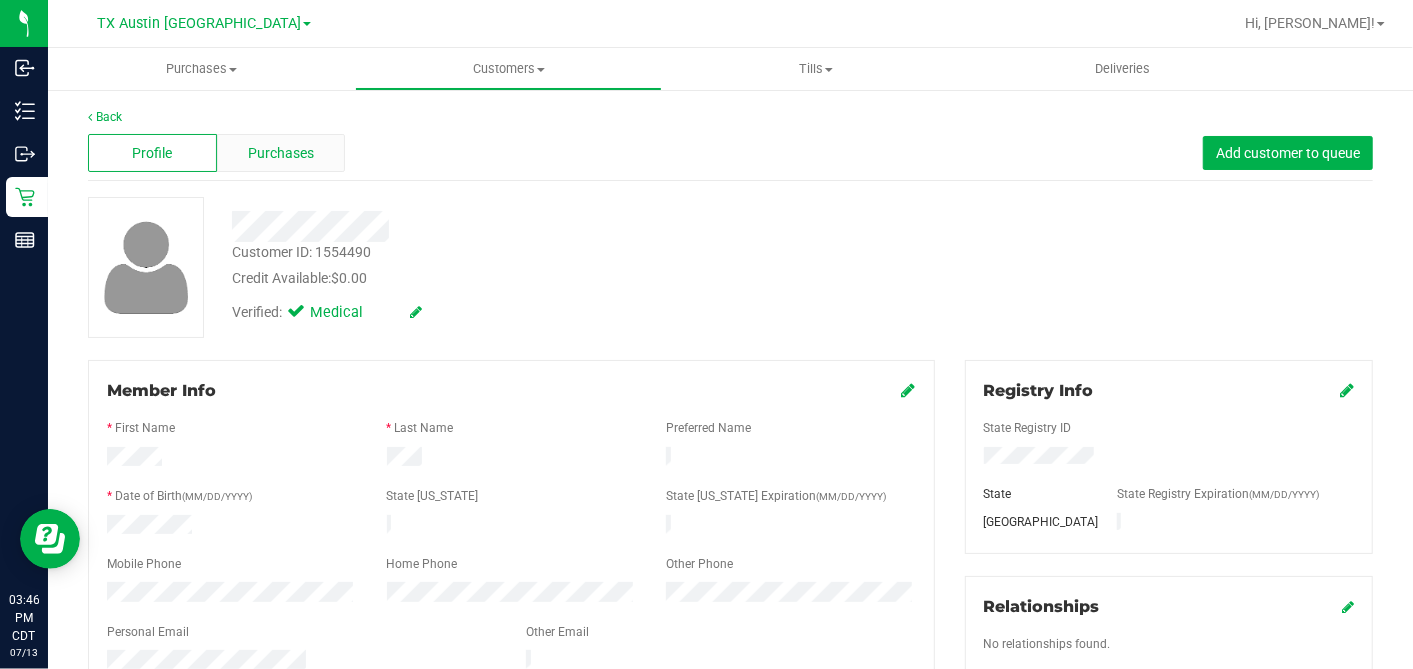 click on "Purchases" at bounding box center (281, 153) 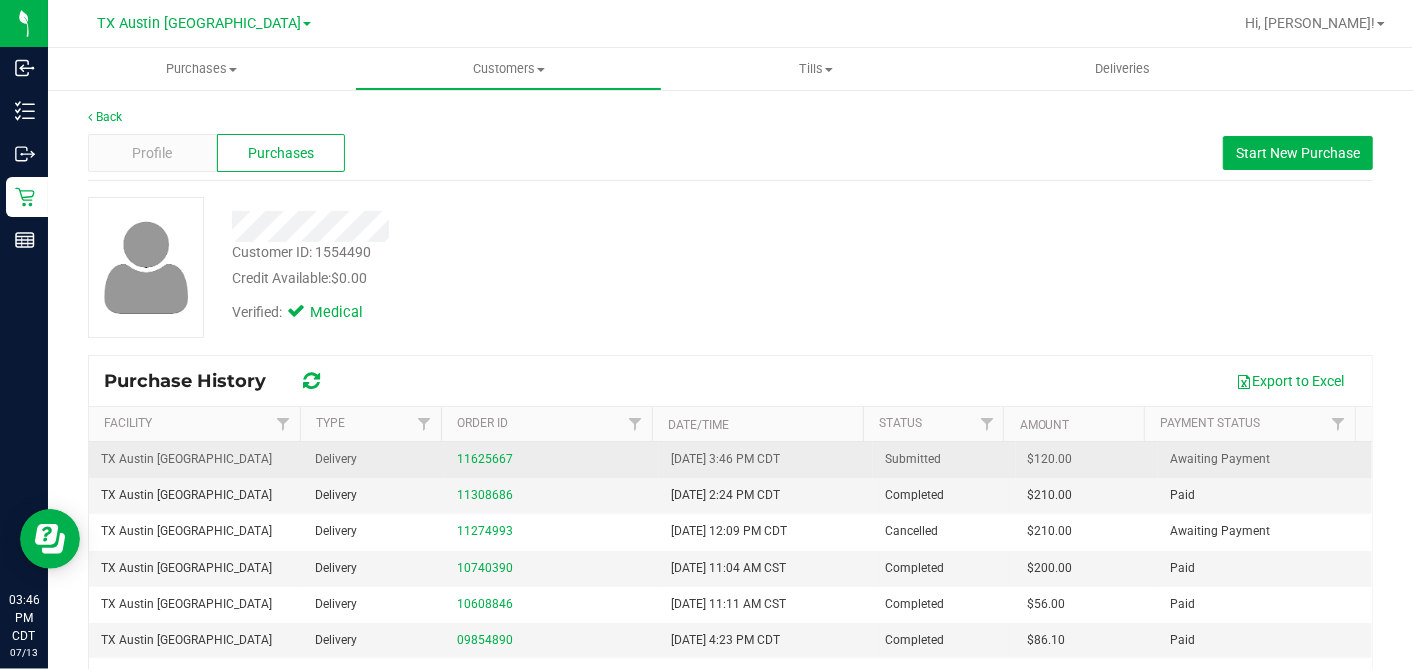 click on "$120.00" at bounding box center [1050, 459] 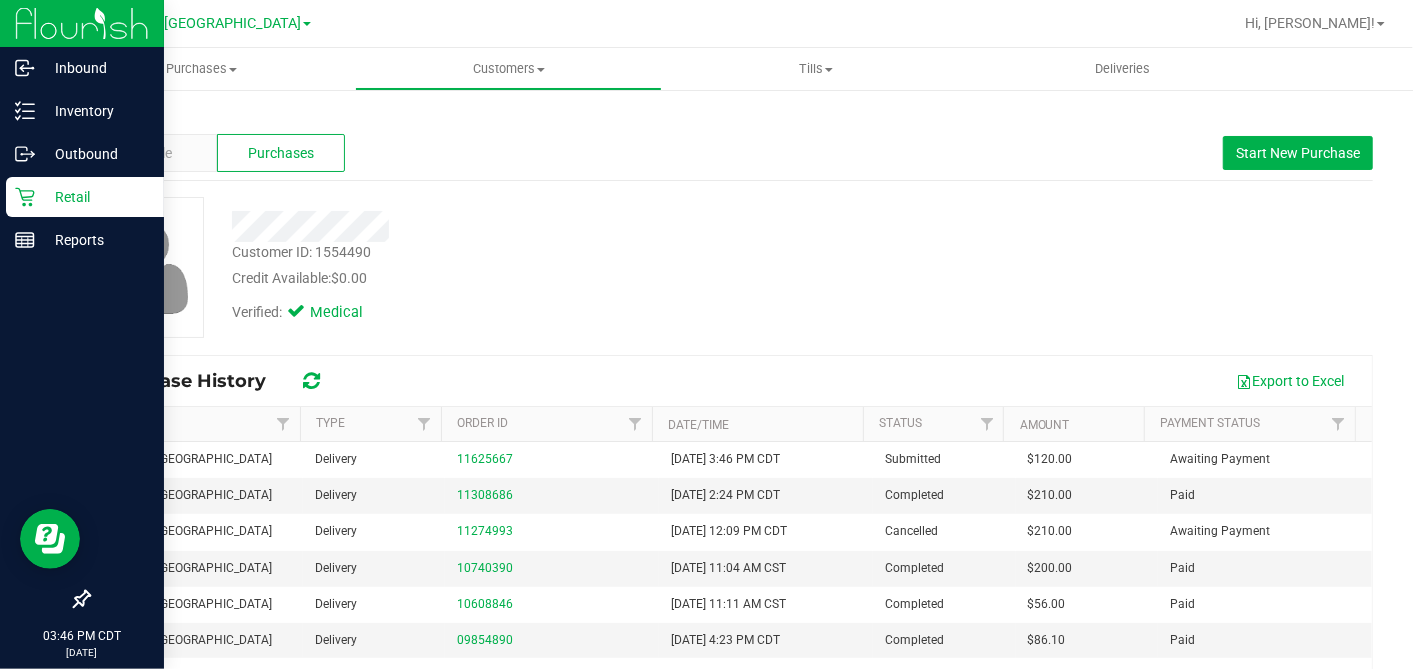 click on "Retail" at bounding box center (95, 197) 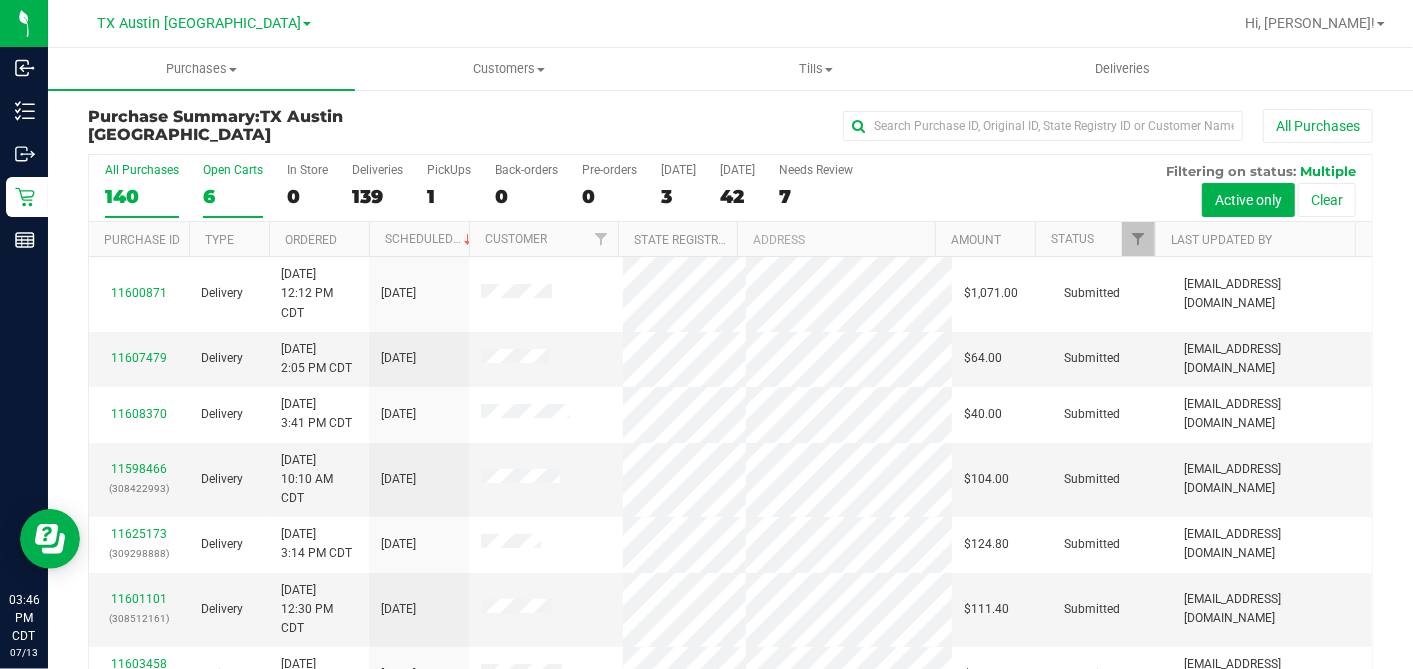 click on "6" at bounding box center [233, 196] 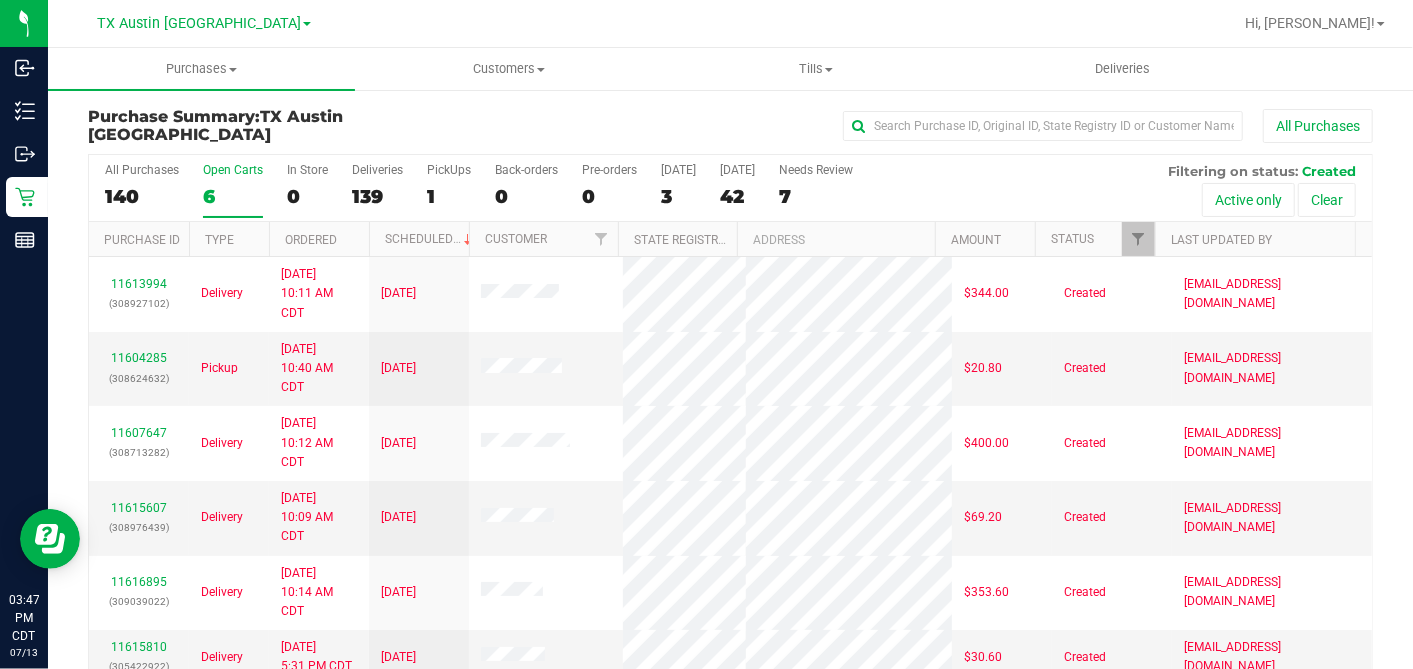 click on "Ordered" at bounding box center (319, 239) 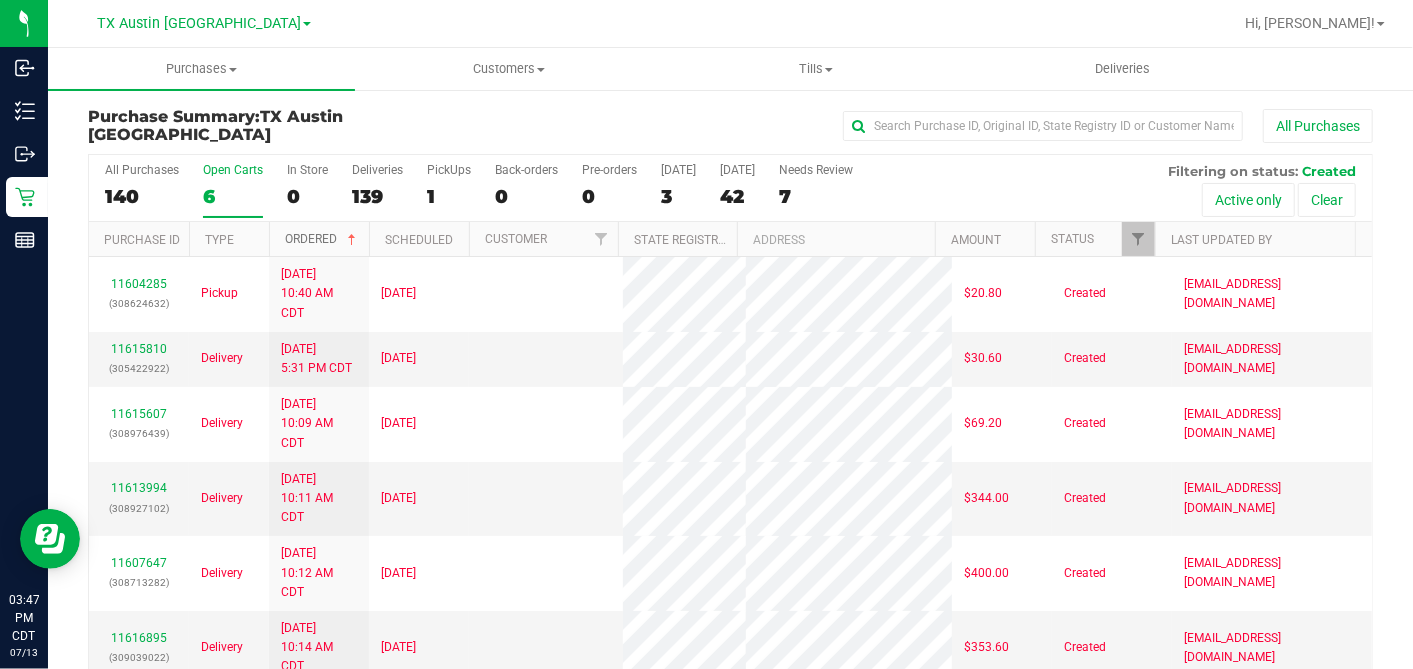 click at bounding box center [352, 240] 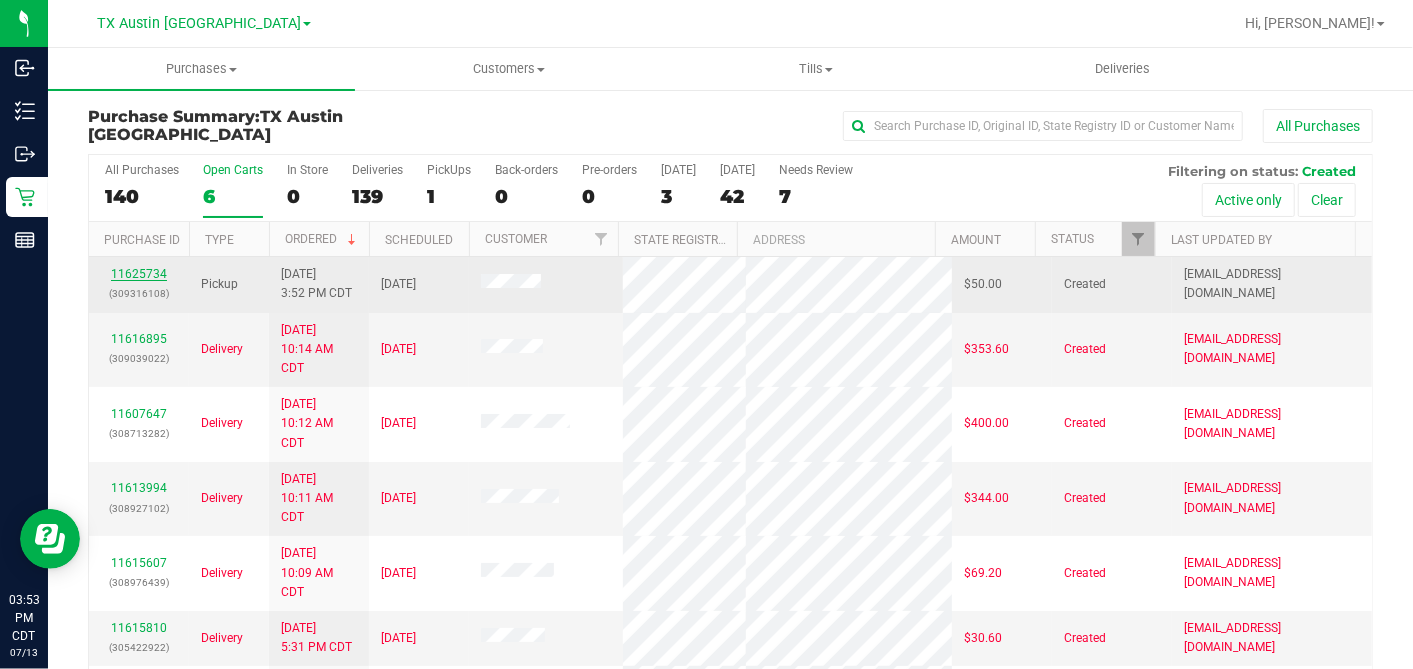 click on "11625734" at bounding box center [139, 274] 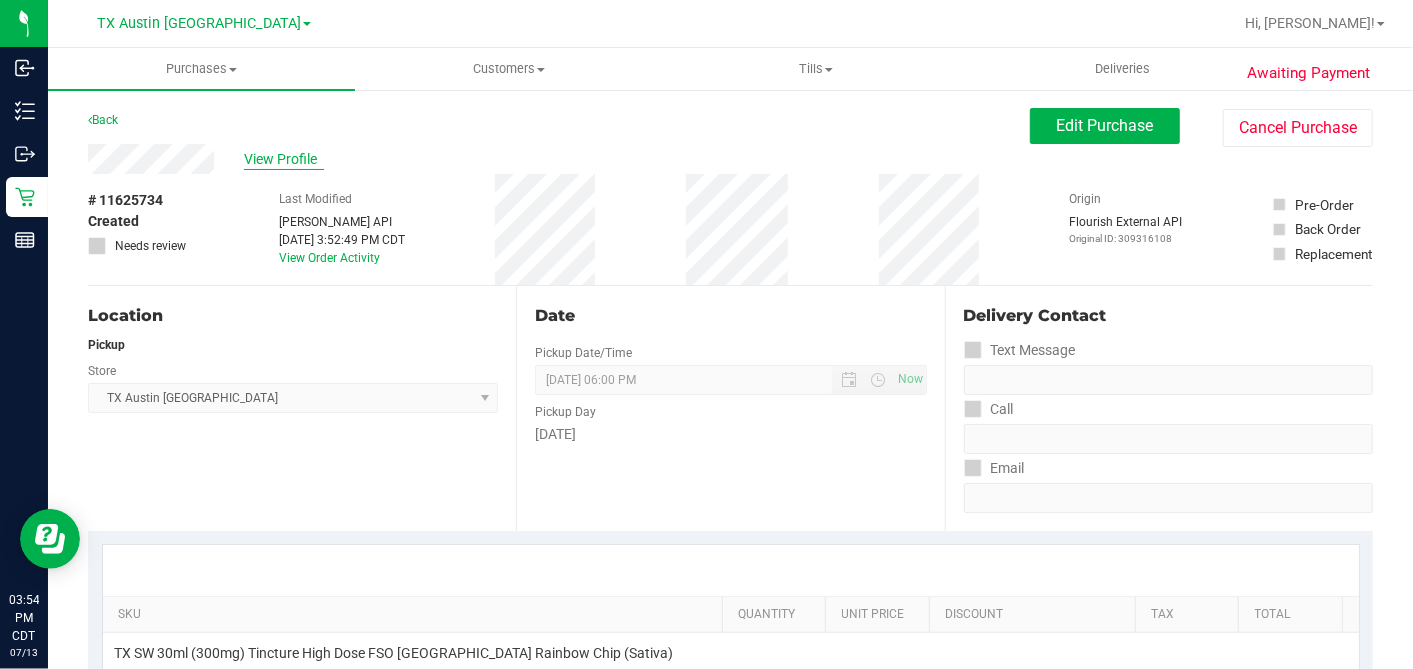 click on "View Profile" at bounding box center (284, 159) 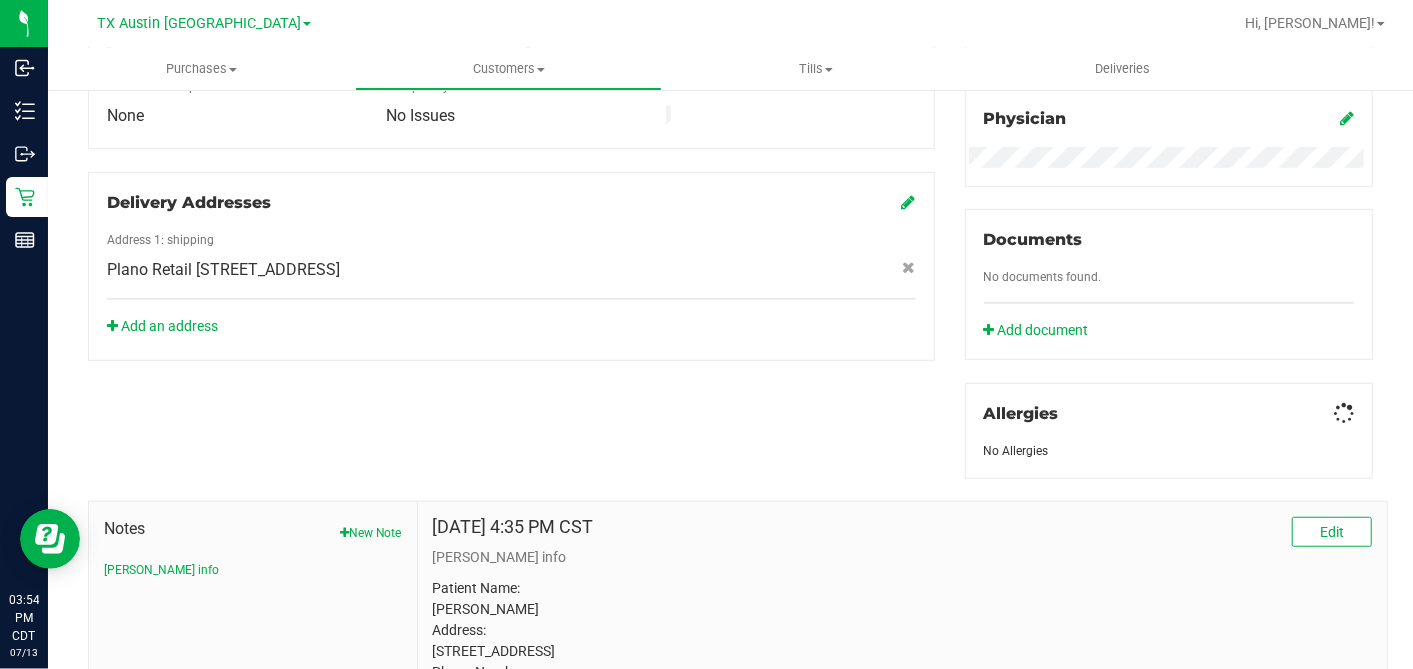 scroll, scrollTop: 826, scrollLeft: 0, axis: vertical 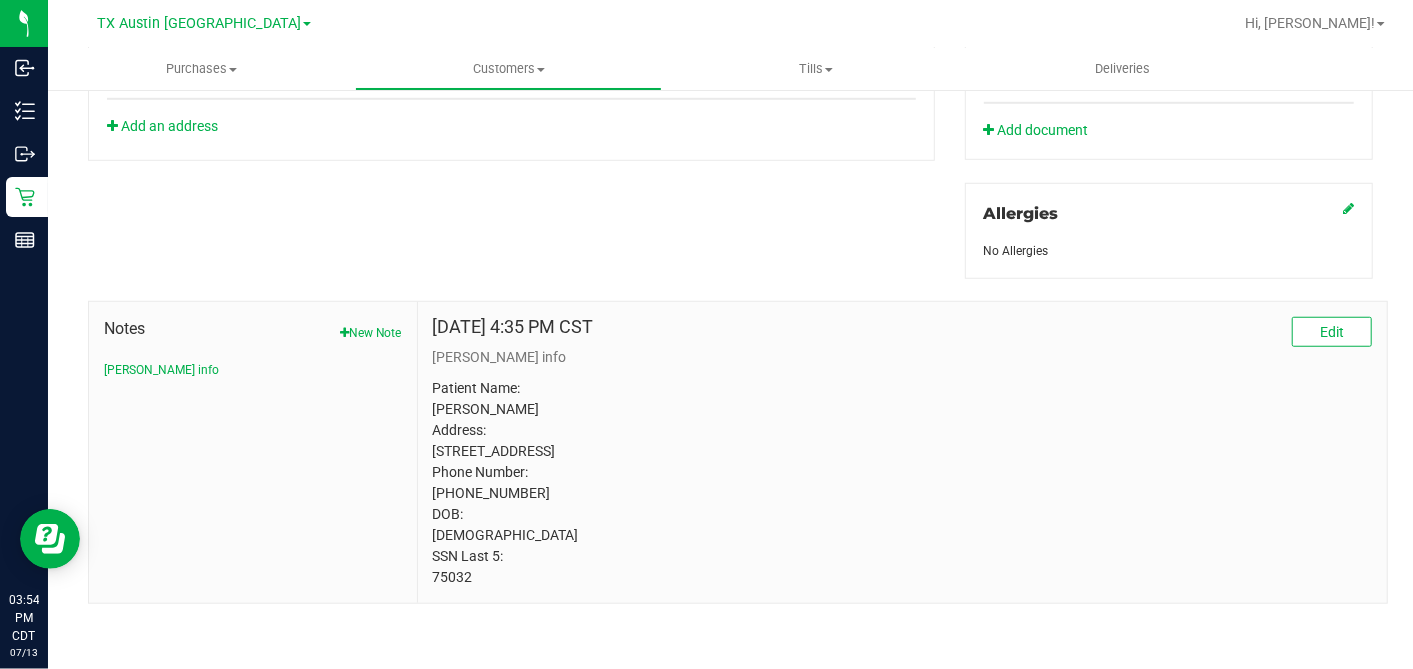 click on "Patient Name:
Terry White
Address:
102 Woodcreek Dr.
Rockwall, TX, 75032
Phone Number:
(281) 435-2392
DOB:
07/04/1969
SSN Last 5:
75032" at bounding box center (902, 483) 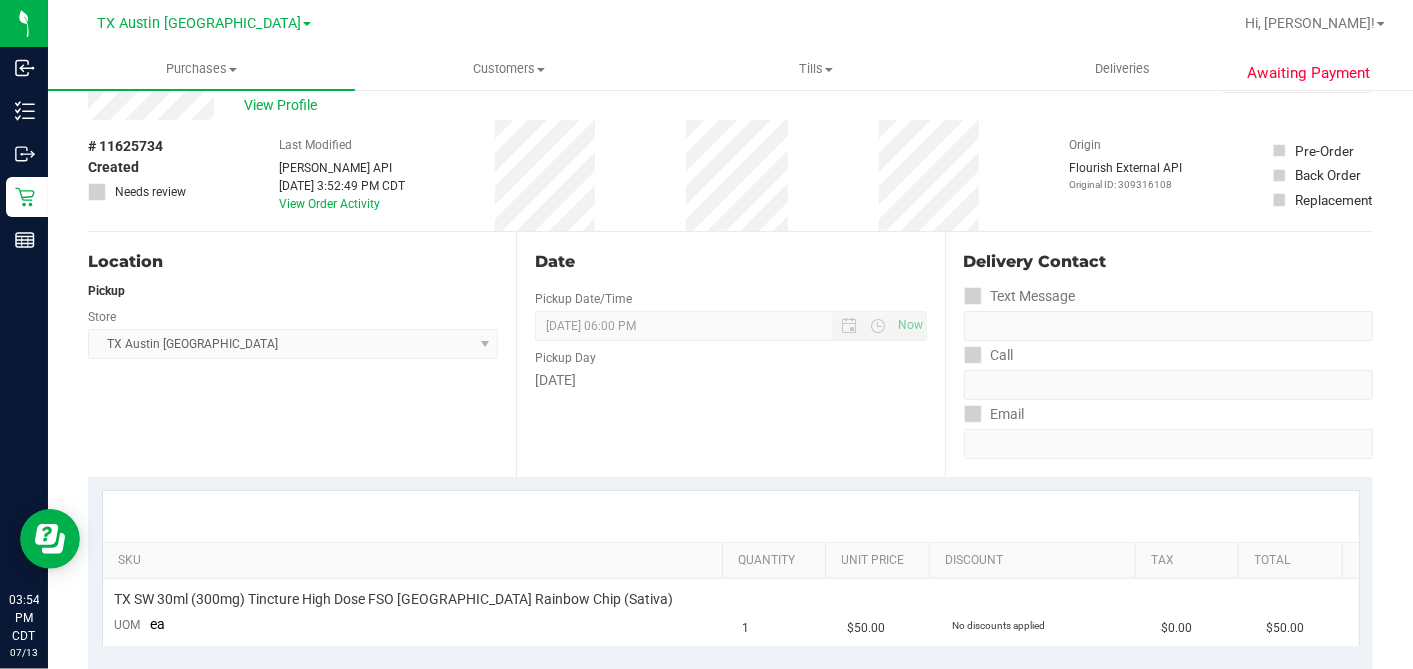 scroll, scrollTop: 0, scrollLeft: 0, axis: both 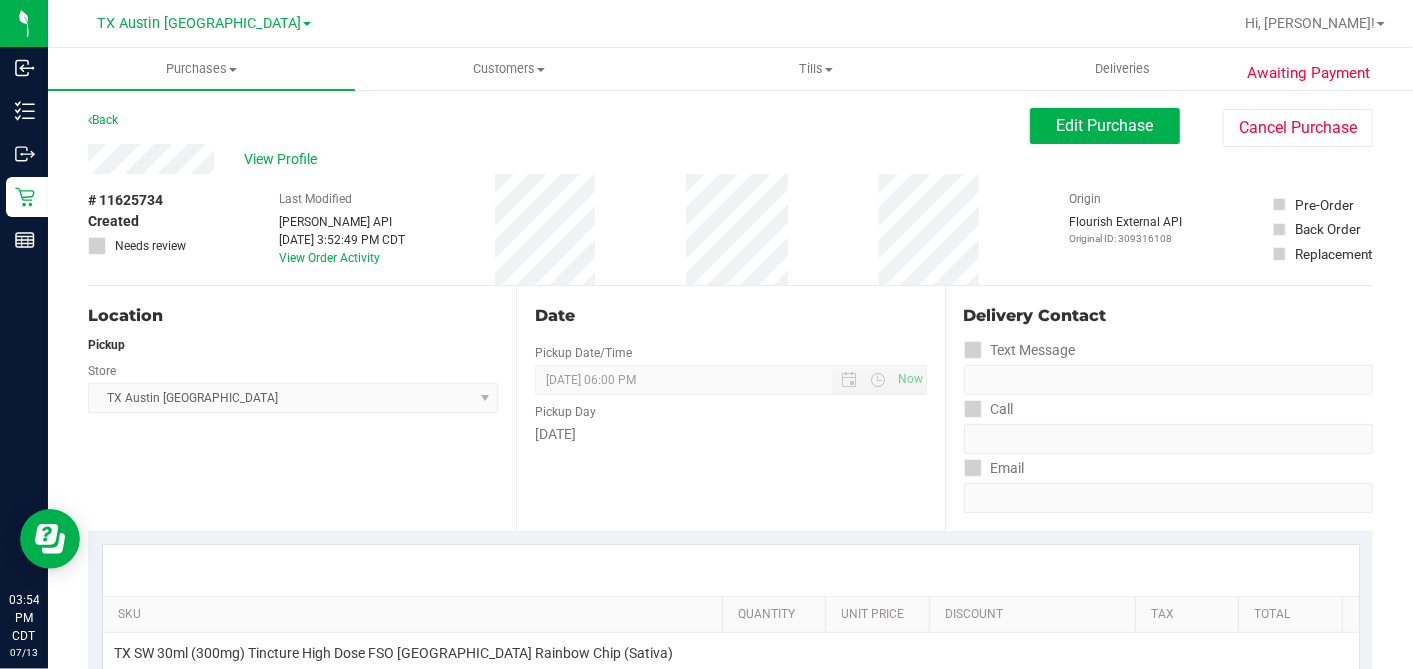 click on "Awaiting Payment
Back
Edit Purchase
Cancel Purchase
View Profile
# 11625734
Created
Needs review
Last Modified
Jane API
Jul 13, 2025 3:52:49 PM CDT
View Order Activity
Origin" at bounding box center (730, 841) 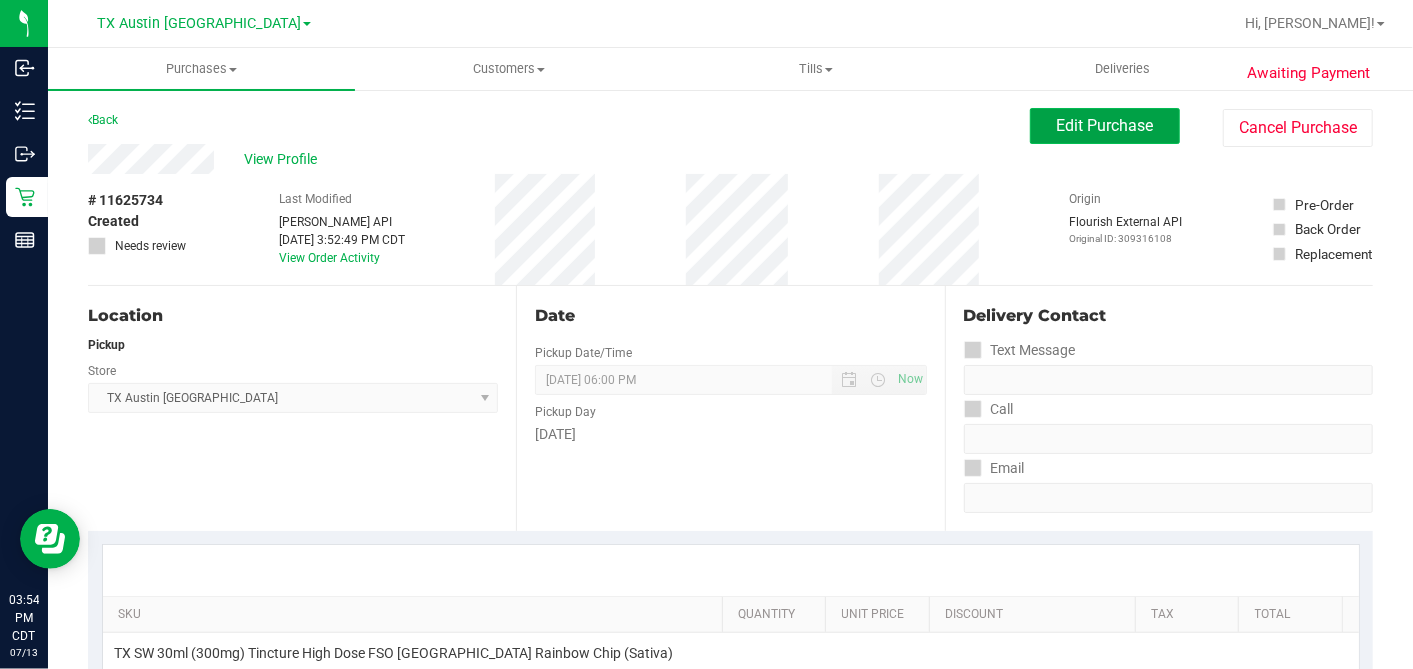 click on "Edit Purchase" at bounding box center [1105, 125] 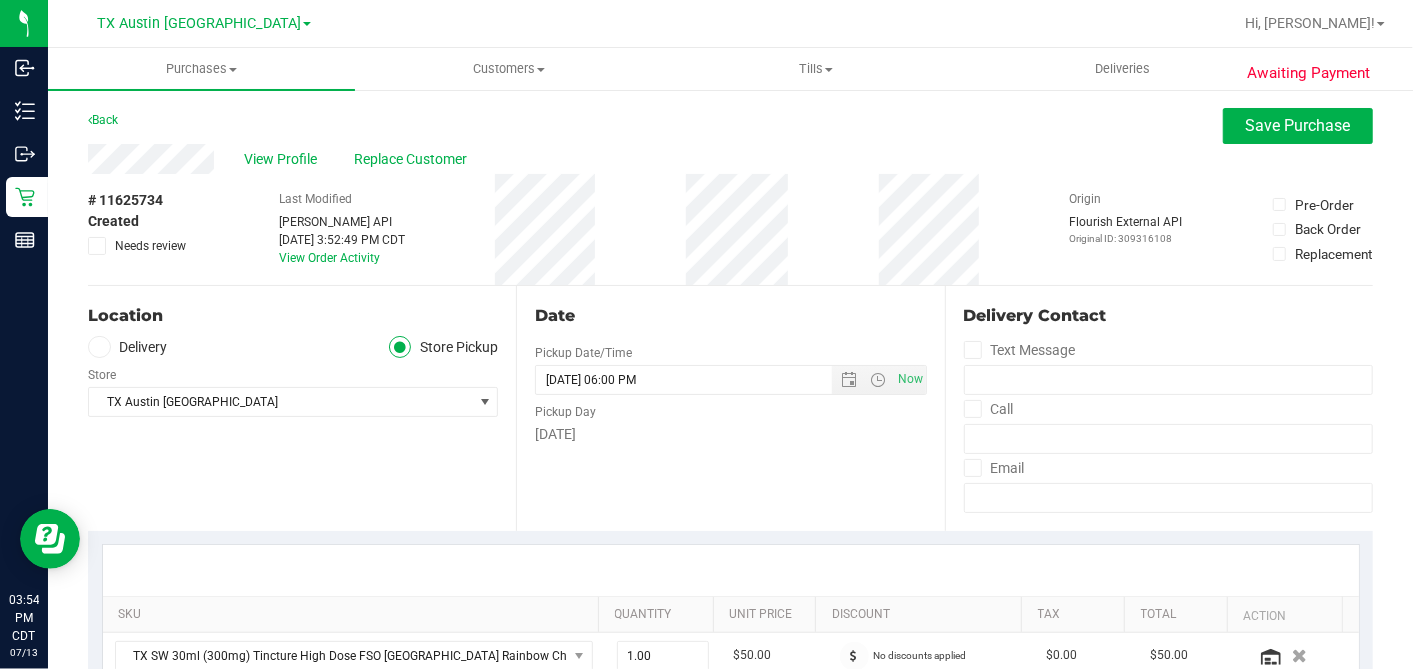 click on "Delivery" at bounding box center (128, 347) 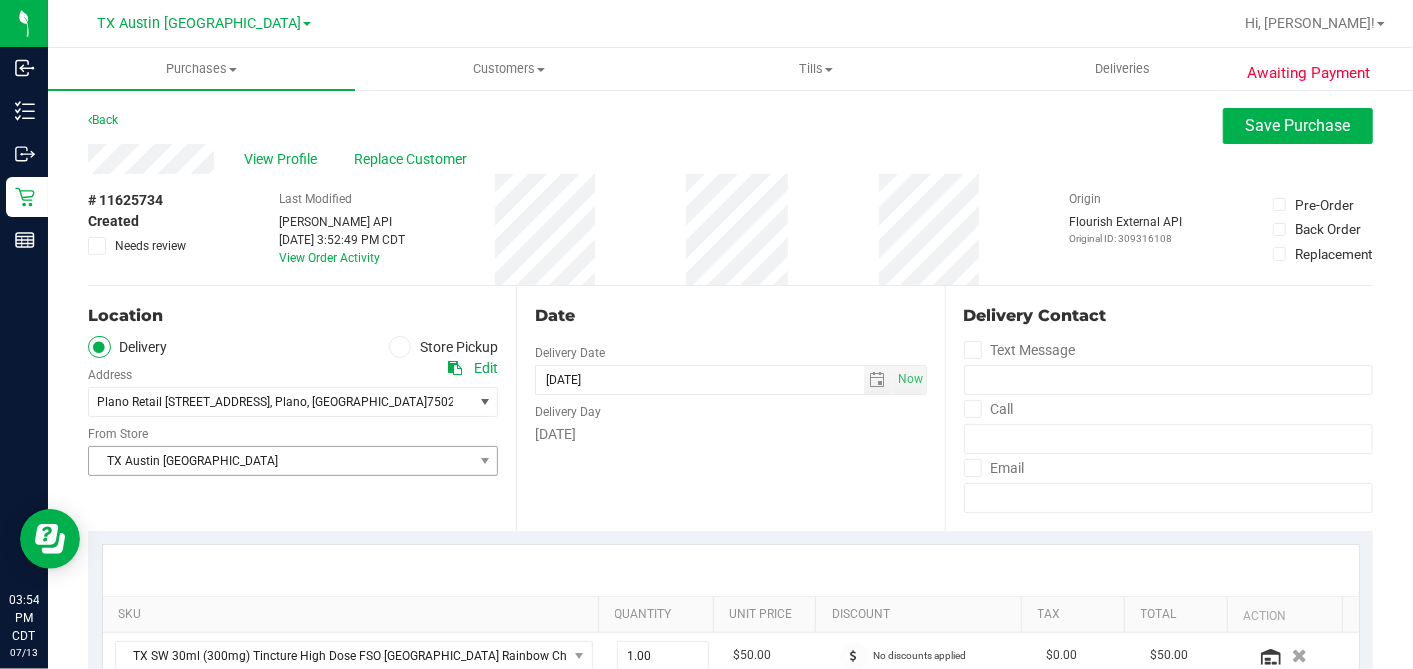 click on "TX Austin DC Select Store Bonita Springs WC Boynton Beach WC Bradenton WC Brandon WC Brooksville WC Call Center Clermont WC Crestview WC Deerfield Beach WC Delray Beach WC Deltona WC Ft Walton Beach WC Ft. Lauderdale WC Ft. Myers WC Gainesville WC Jax Atlantic WC JAX DC REP Jax WC Key West WC Lakeland WC Largo WC Lehigh Acres DC REP Merritt Island WC Miami 72nd WC Miami Beach WC Miami Dadeland WC Miramar DC REP New Port Richey WC North Palm Beach WC North Port WC Ocala WC Orange Park WC Orlando Colonial WC Orlando DC REP Orlando WC Oviedo WC Palm Bay WC Palm Coast WC Panama City WC Pensacola WC Port Orange WC Port St. Lucie WC Sebring WC South Tampa WC St. Pete WC Summerfield WC Tallahassee DC REP Tallahassee WC Tampa DC Testing Tampa Warehouse Tampa WC TX Austin DC TX Plano Retail TX San Antonio Retail TX South-Austin Retail TX Sugarland Retail Winter Haven WC WPB DC WPB WC" at bounding box center [293, 446] 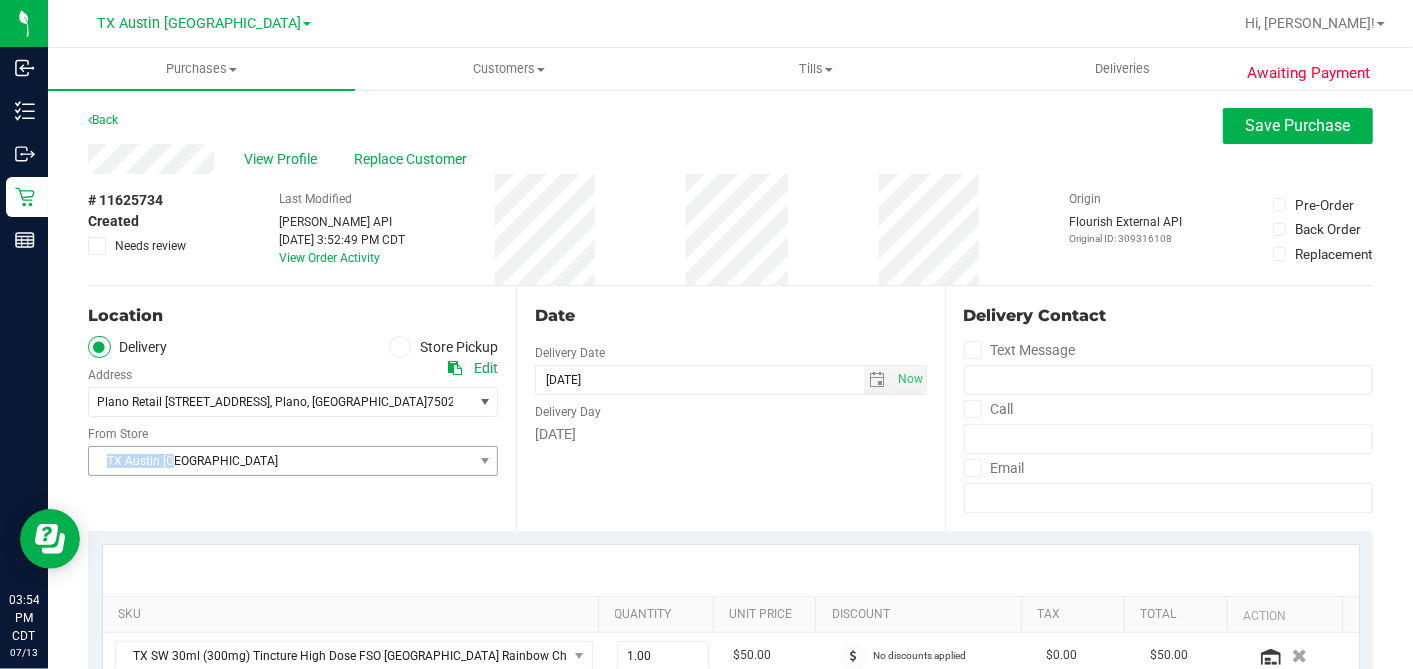 click on "TX Austin [GEOGRAPHIC_DATA]" at bounding box center [280, 461] 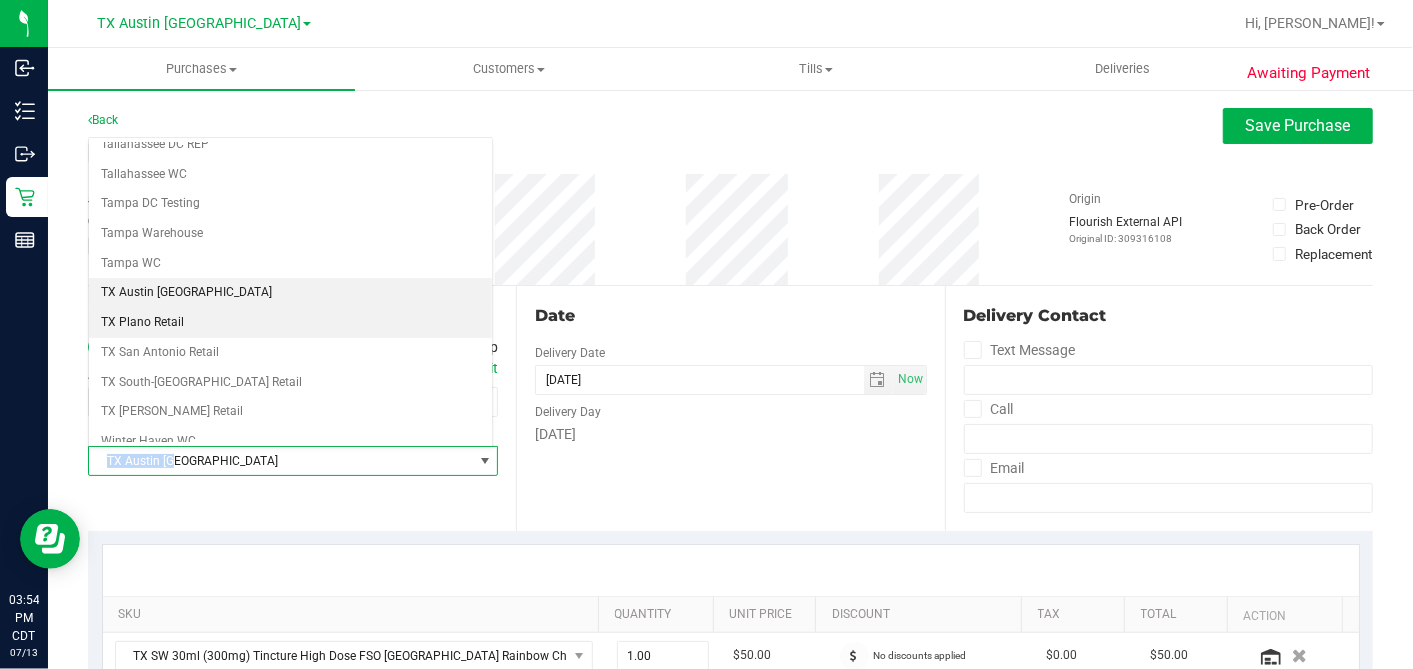 scroll, scrollTop: 1422, scrollLeft: 0, axis: vertical 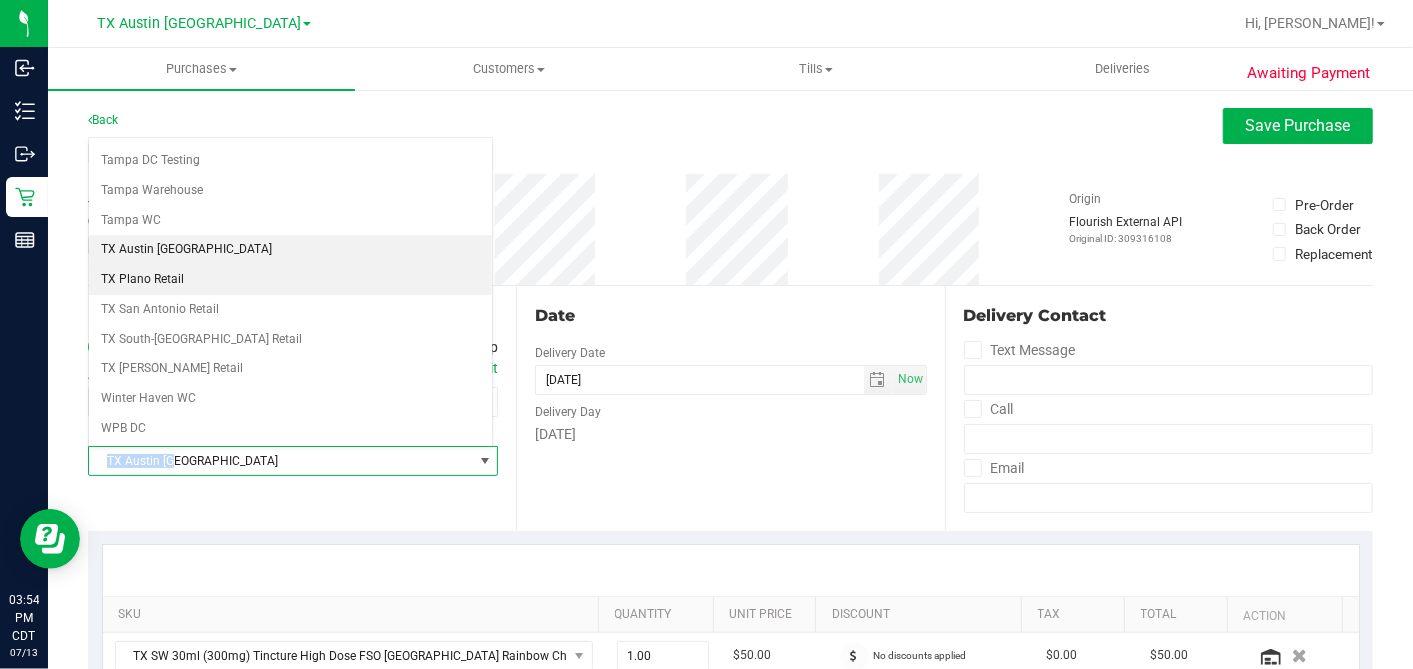 click on "TX Plano Retail" at bounding box center [290, 280] 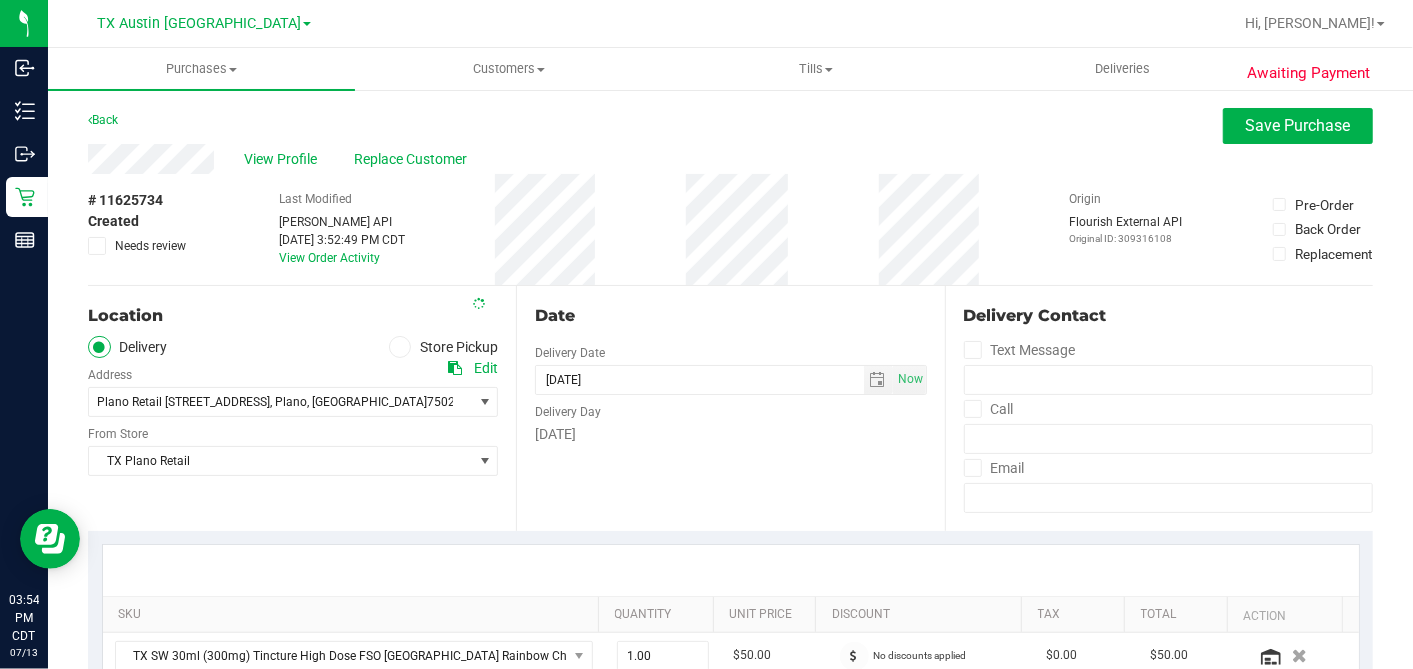 click on "Date
Delivery Date
07/14/2025
Now
07/14/2025 06:00 PM
Now
Delivery Day
Monday" at bounding box center [730, 408] 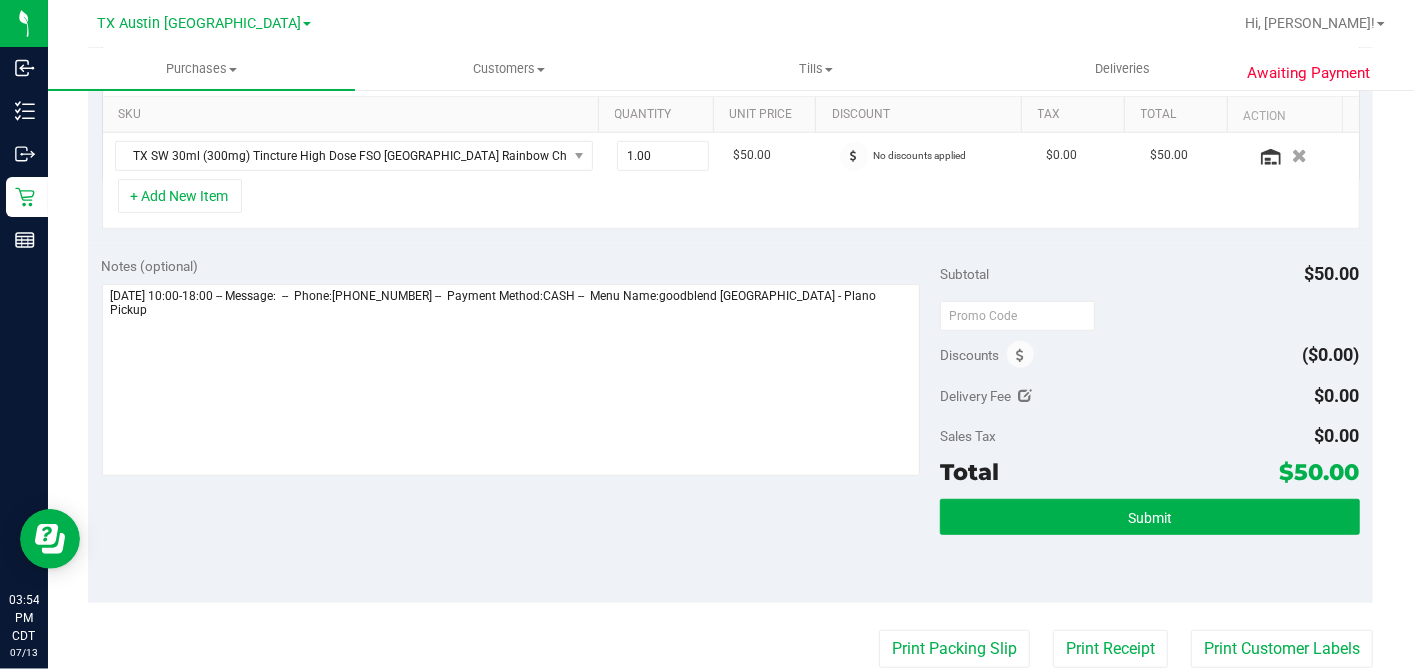 scroll, scrollTop: 635, scrollLeft: 0, axis: vertical 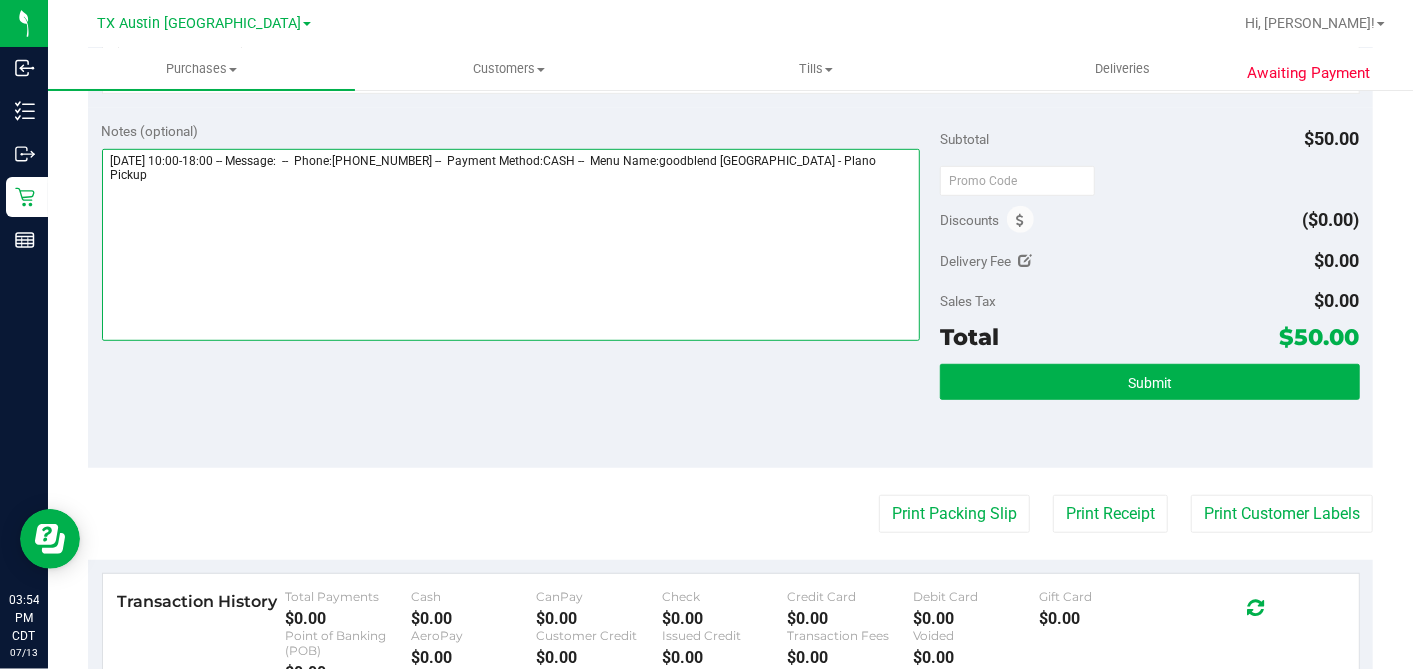 click at bounding box center [511, 245] 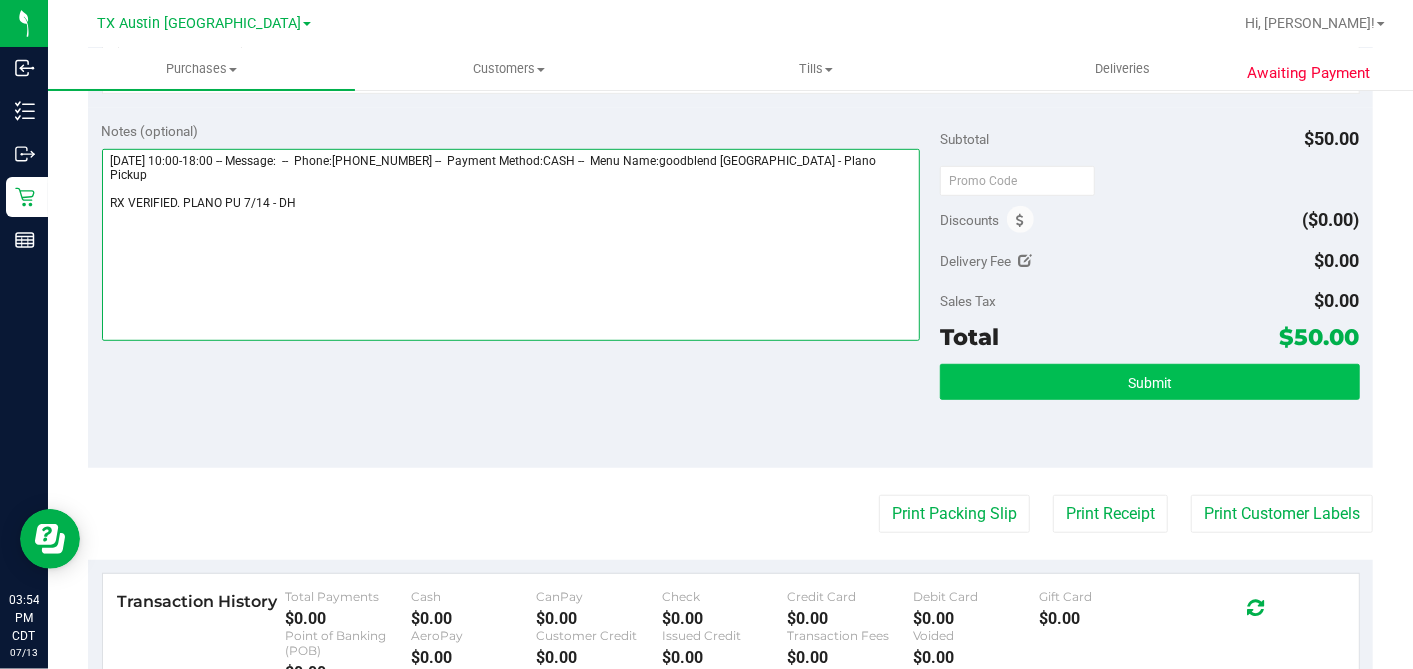 type on "Monday 07/14/2025 10:00-18:00 -- Message:  --  Phone:2814352392 --  Payment Method:CASH --  Menu Name:goodblend TX - Plano Pickup
RX VERIFIED. PLANO PU 7/14 - DH" 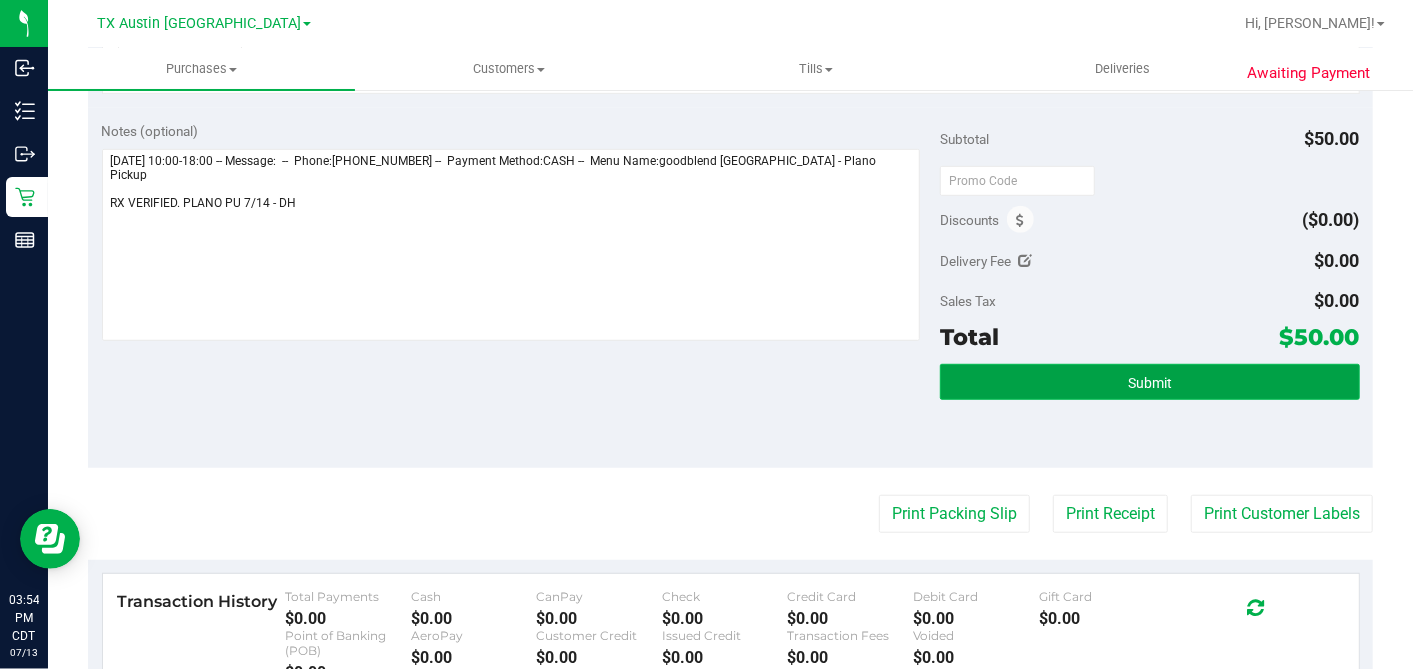 click on "Submit" at bounding box center (1149, 382) 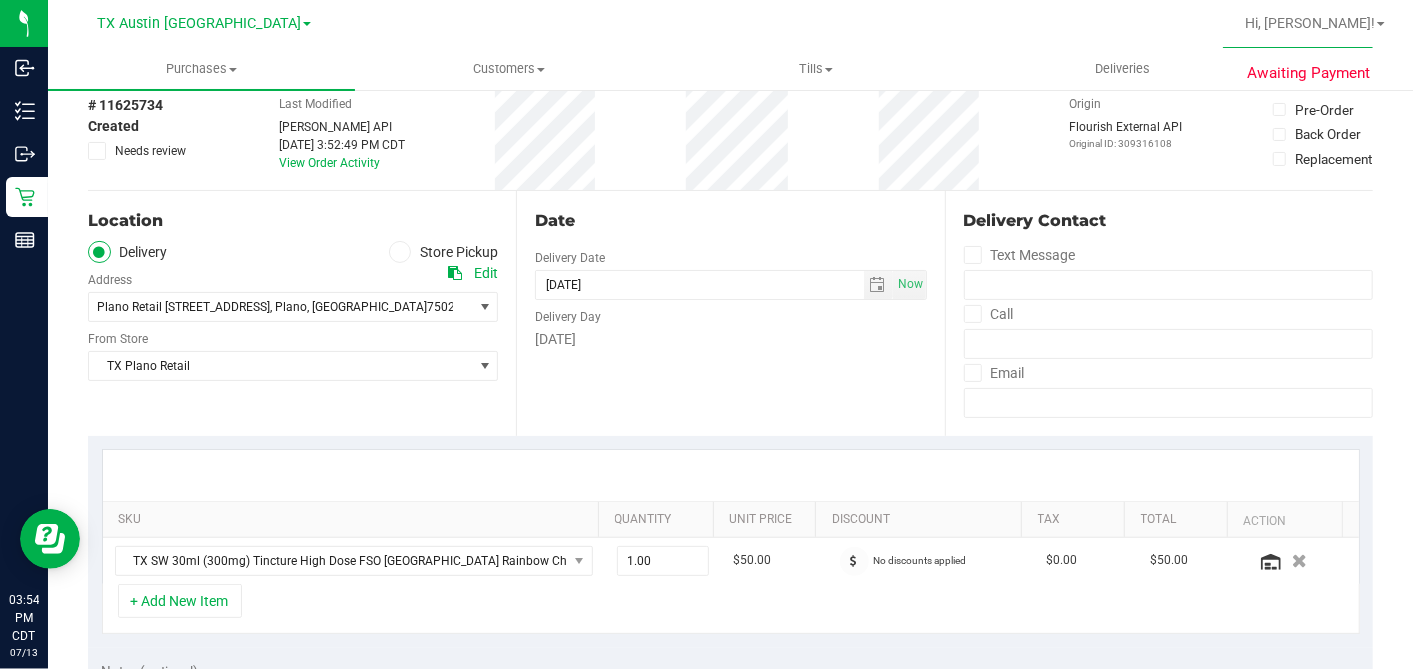 scroll, scrollTop: 0, scrollLeft: 0, axis: both 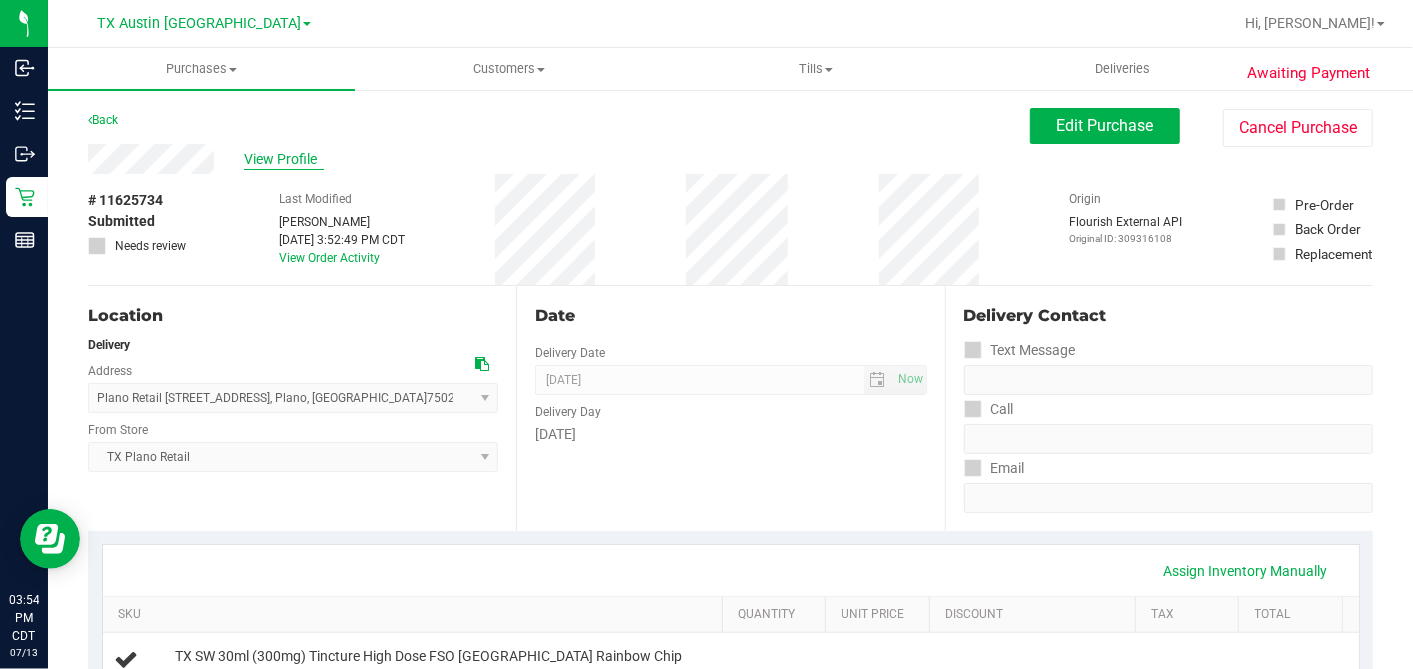 click on "View Profile" at bounding box center [284, 159] 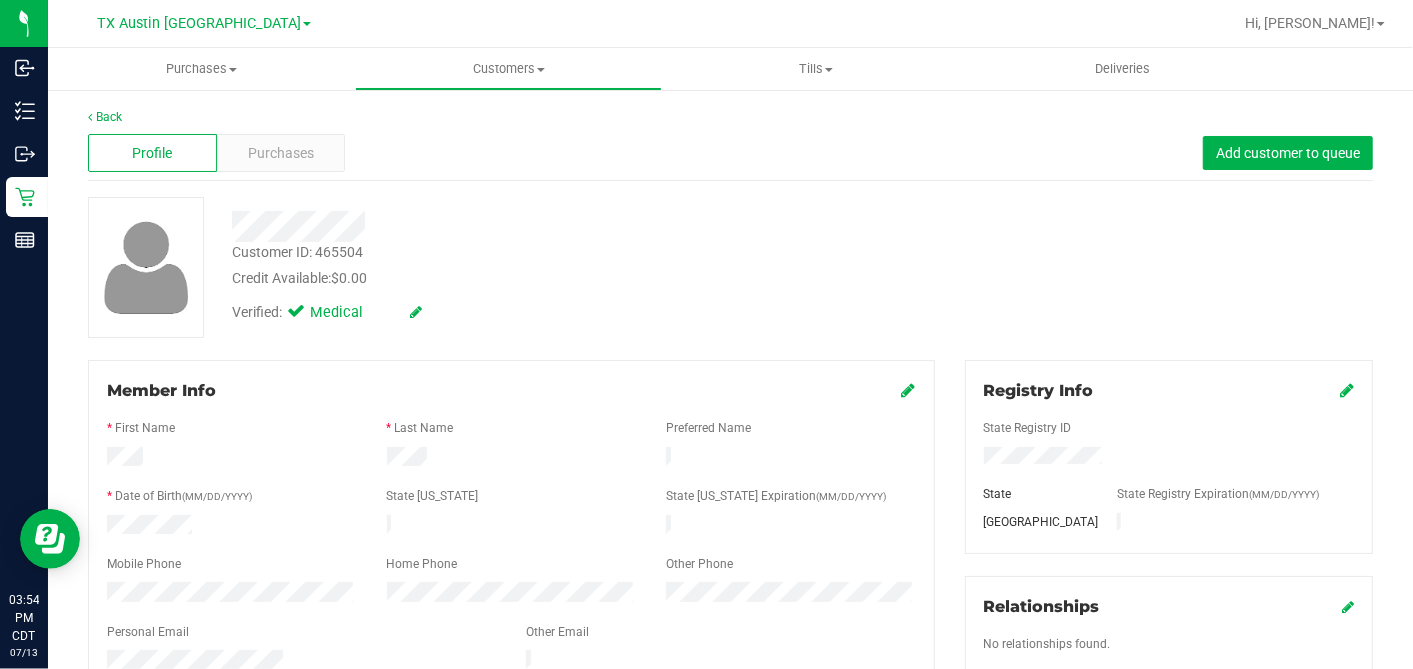 click at bounding box center [511, 648] 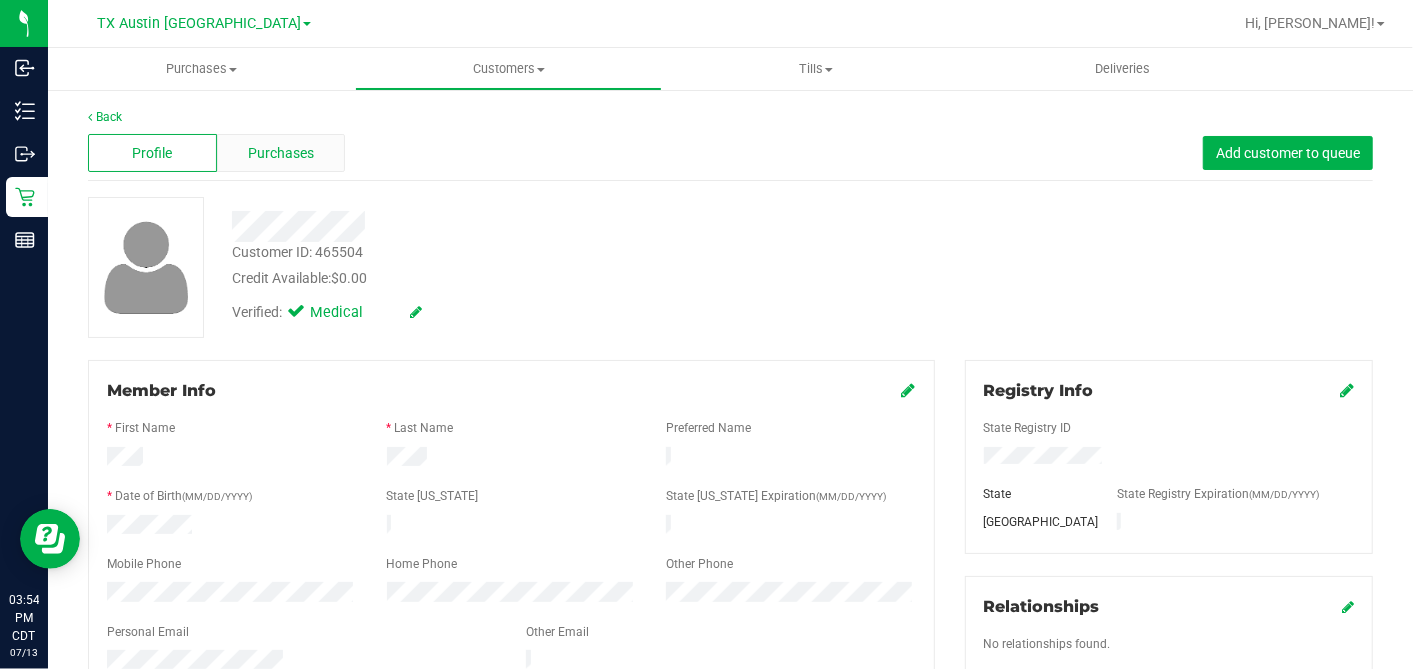 click on "Purchases" at bounding box center [281, 153] 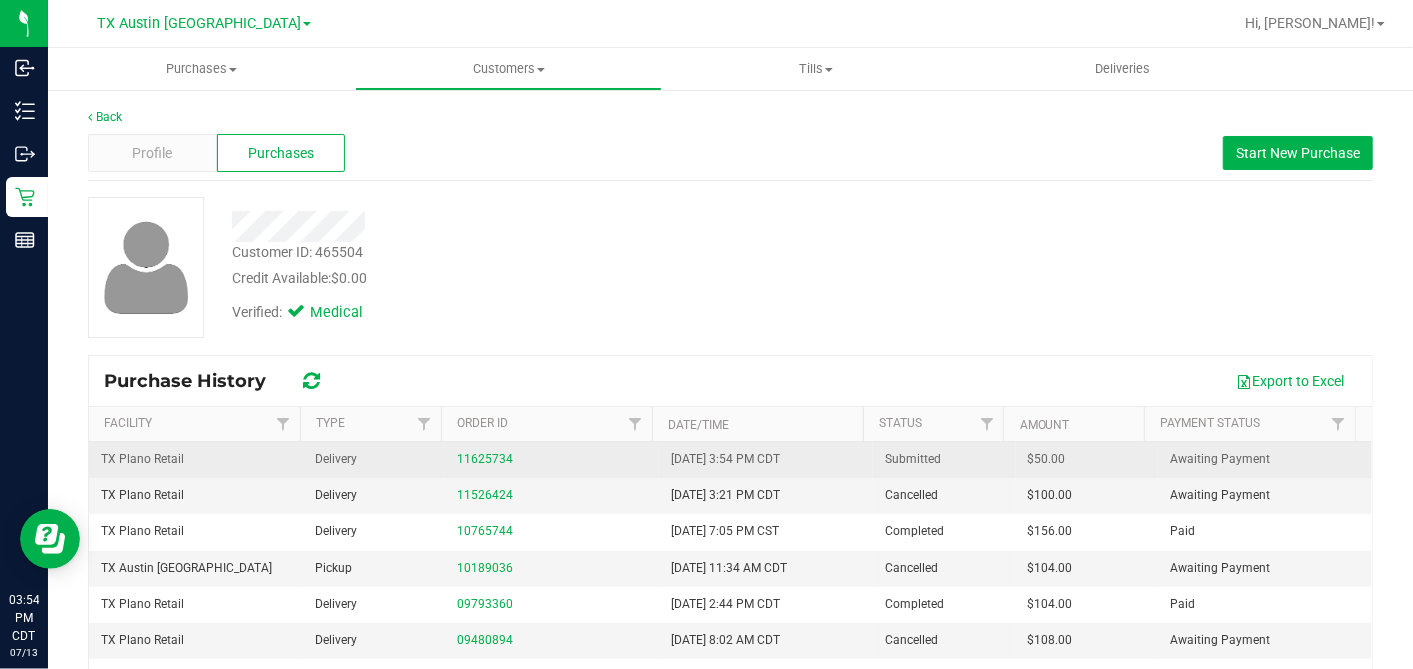 click on "$50.00" at bounding box center [1047, 459] 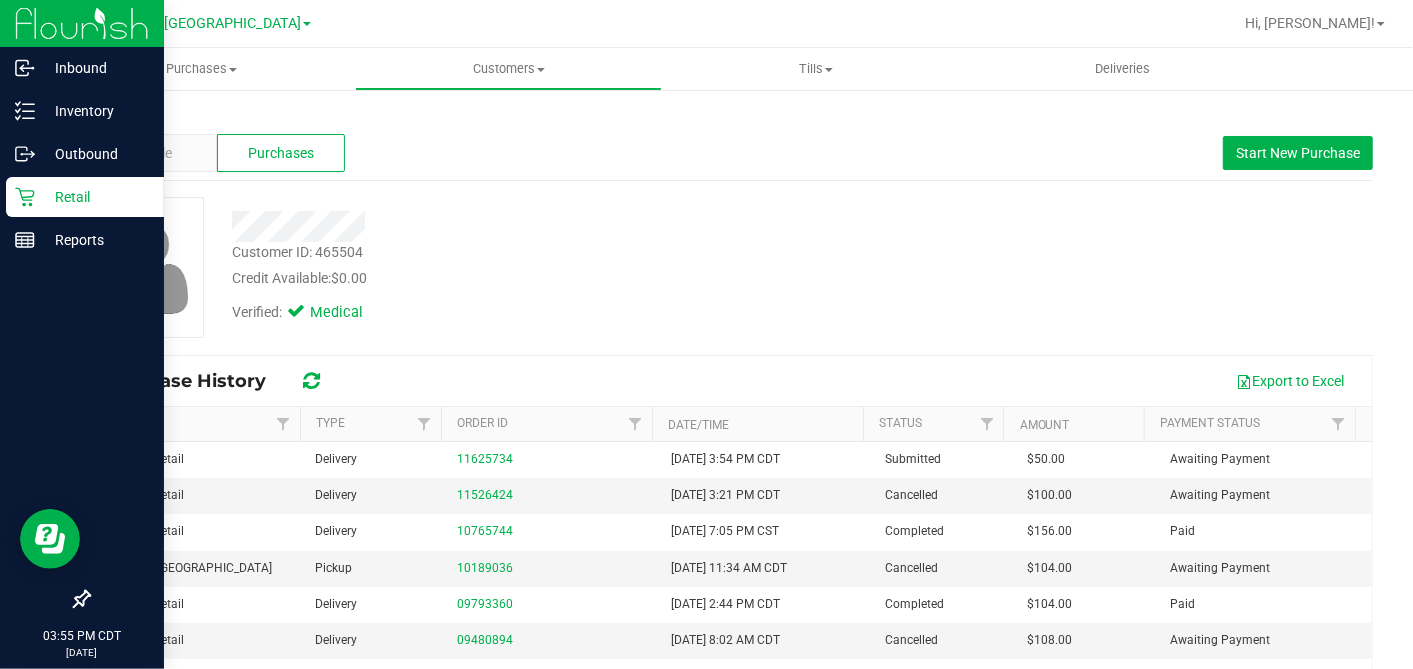 click 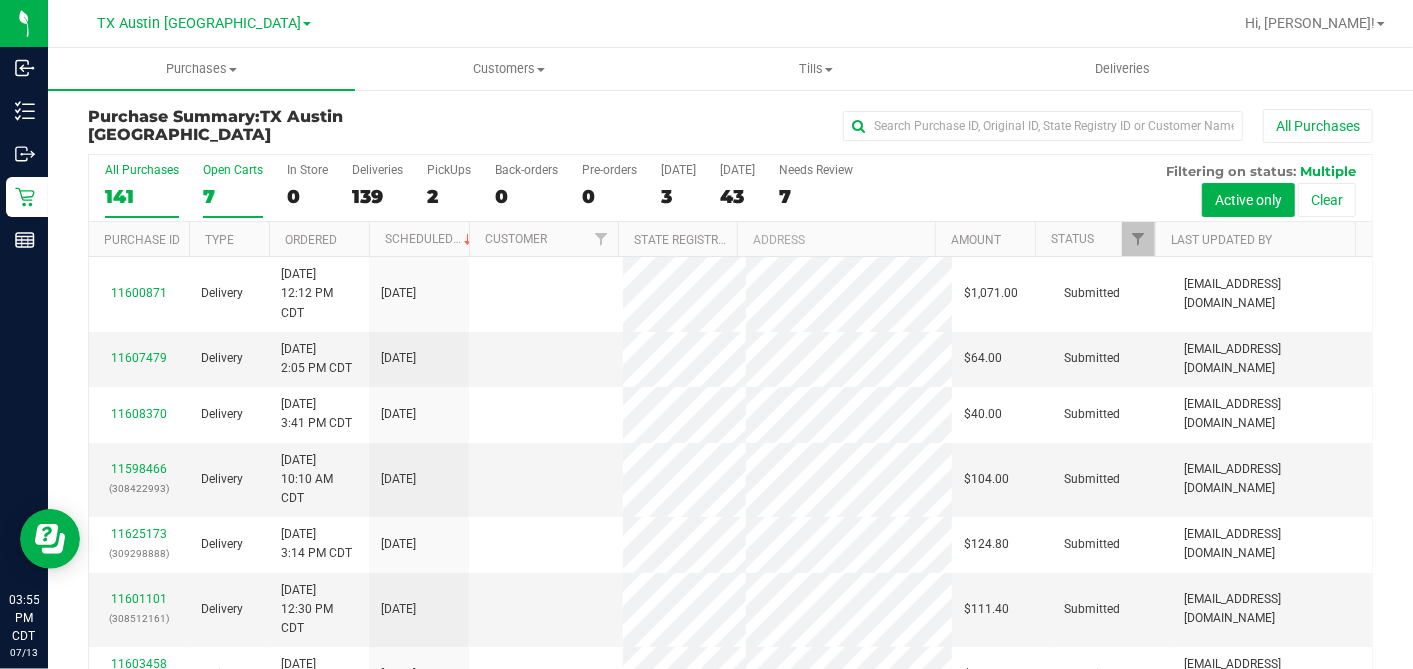 click on "7" at bounding box center (233, 196) 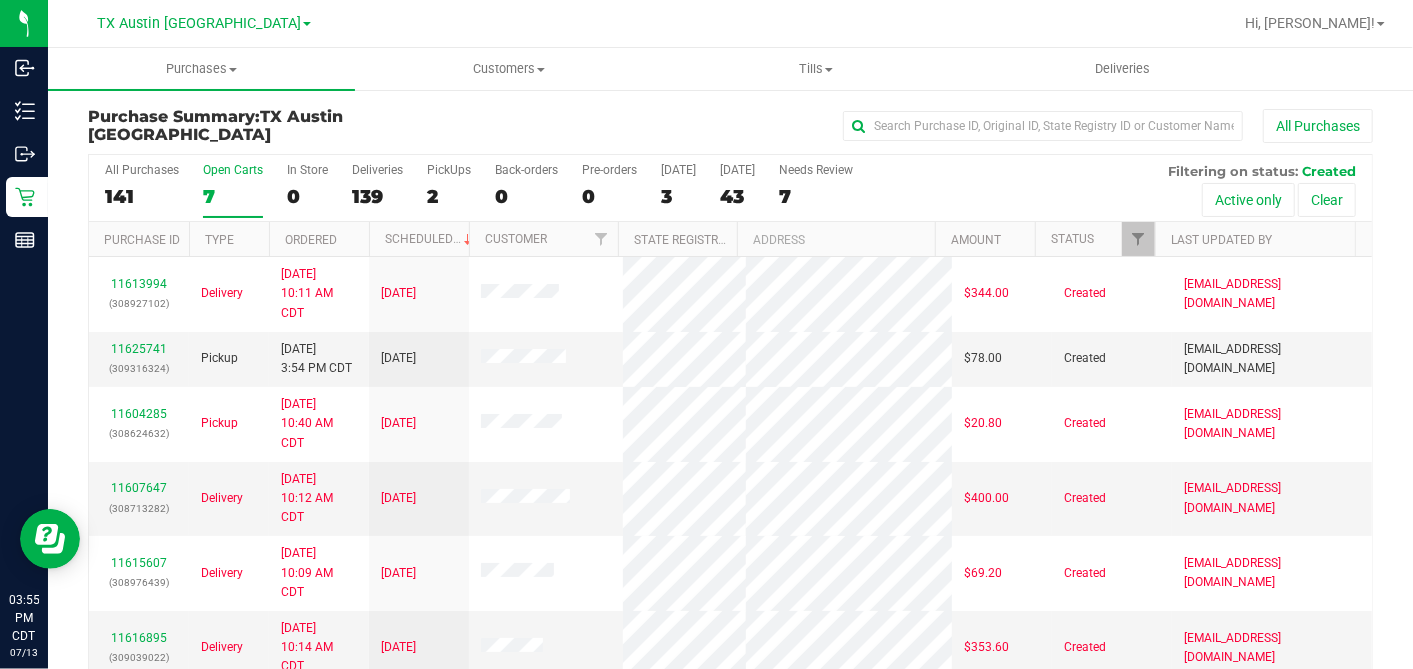 click on "Ordered" at bounding box center [319, 239] 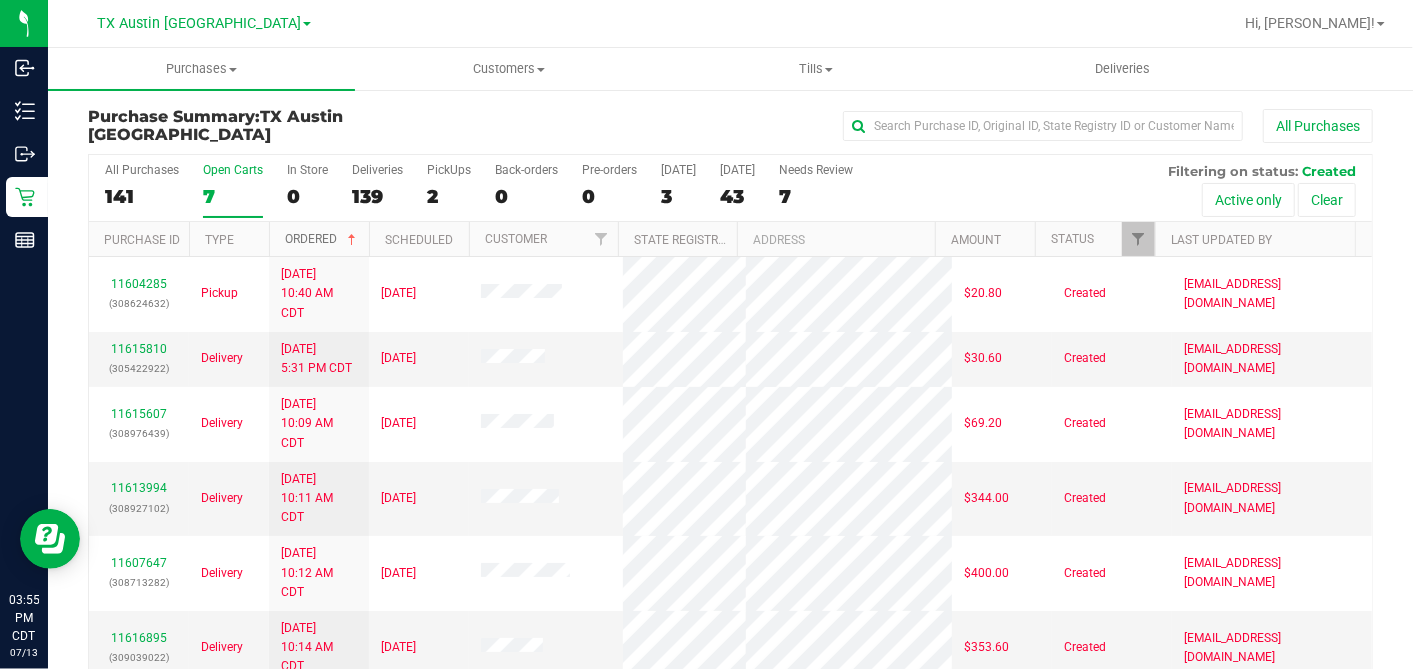 click at bounding box center (352, 240) 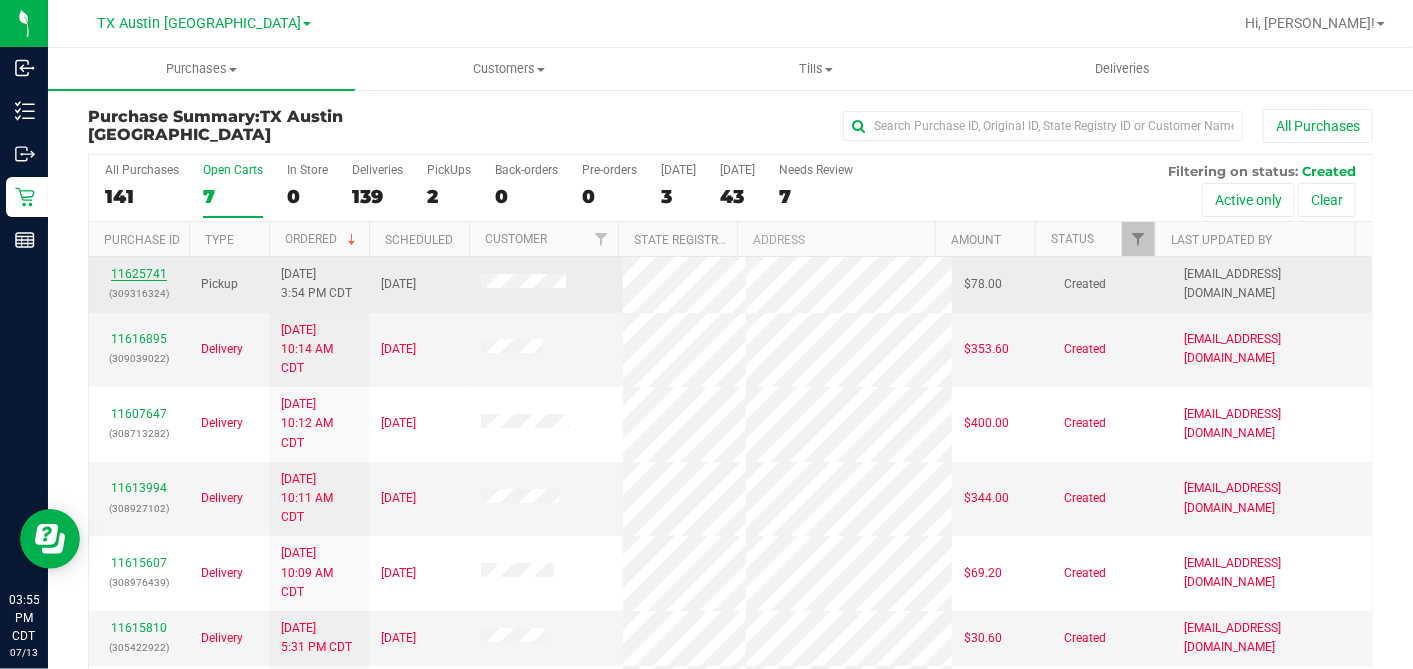 click on "11625741" at bounding box center [139, 274] 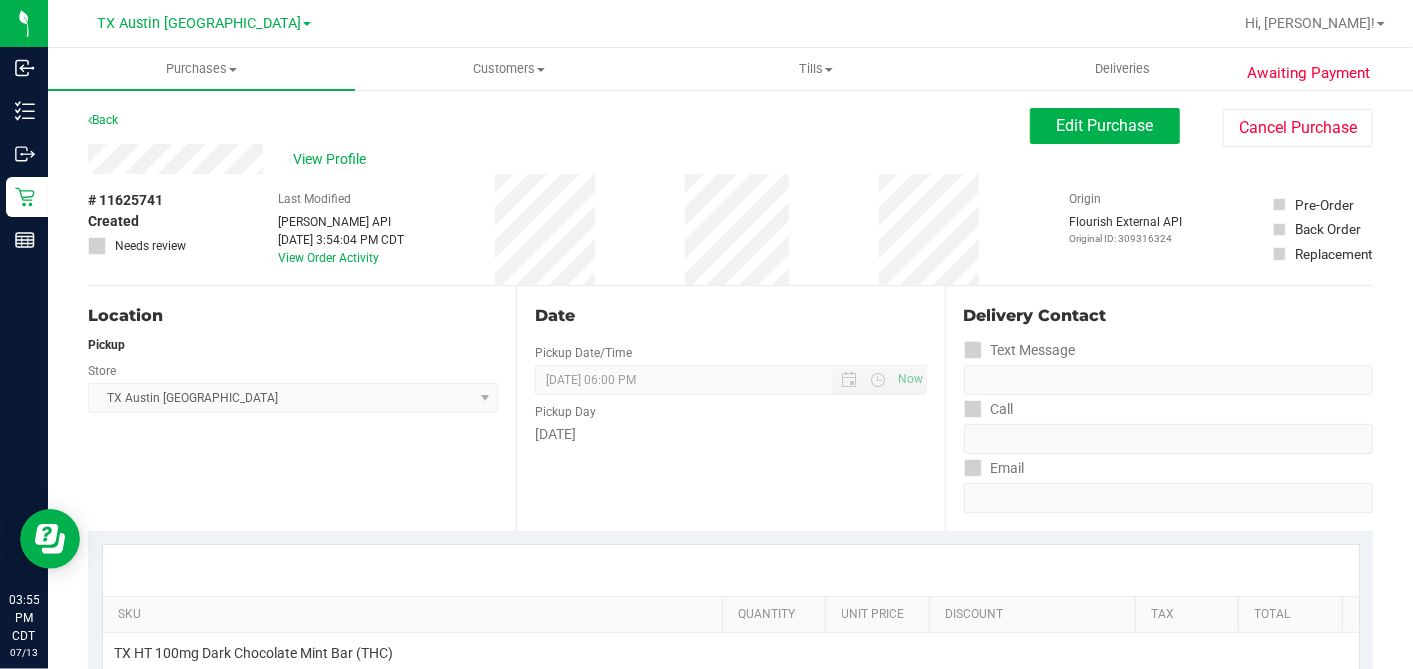 click on "View Profile" at bounding box center (559, 159) 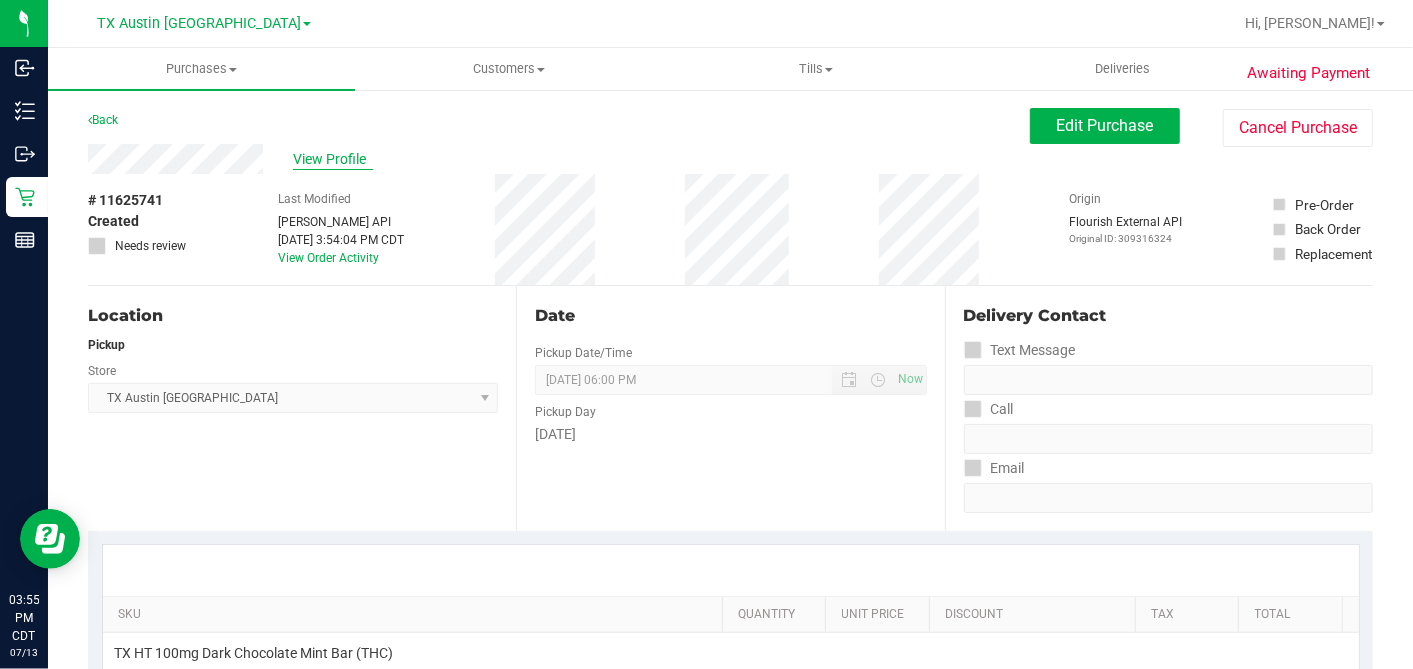 click on "View Profile" at bounding box center (333, 159) 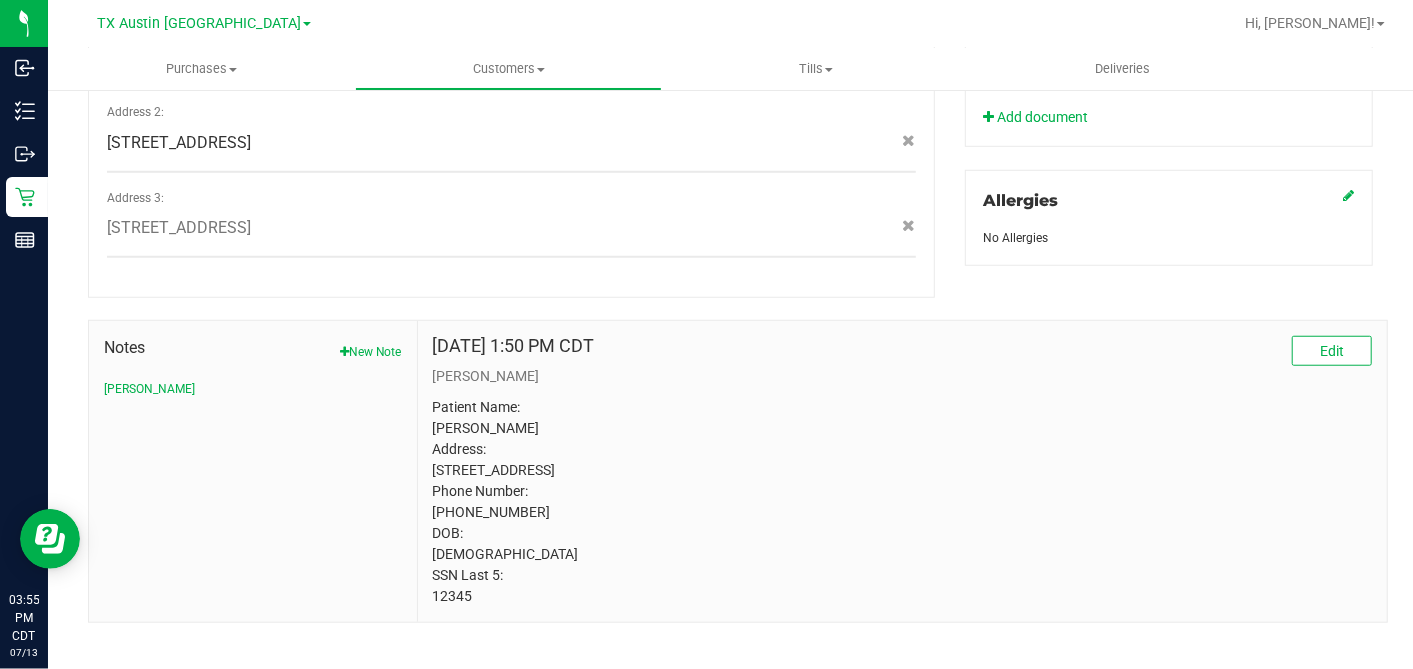 scroll, scrollTop: 845, scrollLeft: 0, axis: vertical 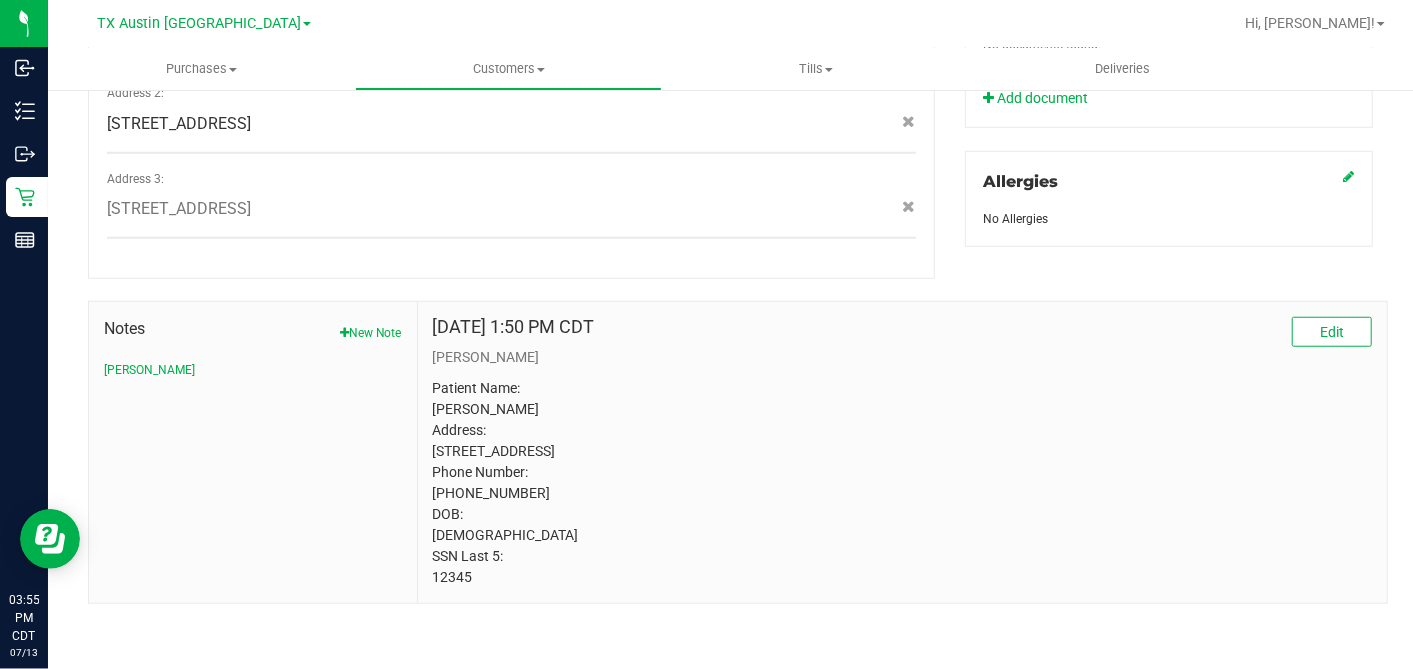 click on "Patient Name:
Andrew wooten
Address:
9809 belfort drive
Frisco, TX, 75035
Phone Number:
(214) 536-5847
DOB:
02/21/1988
SSN Last 5:
12345" at bounding box center [902, 483] 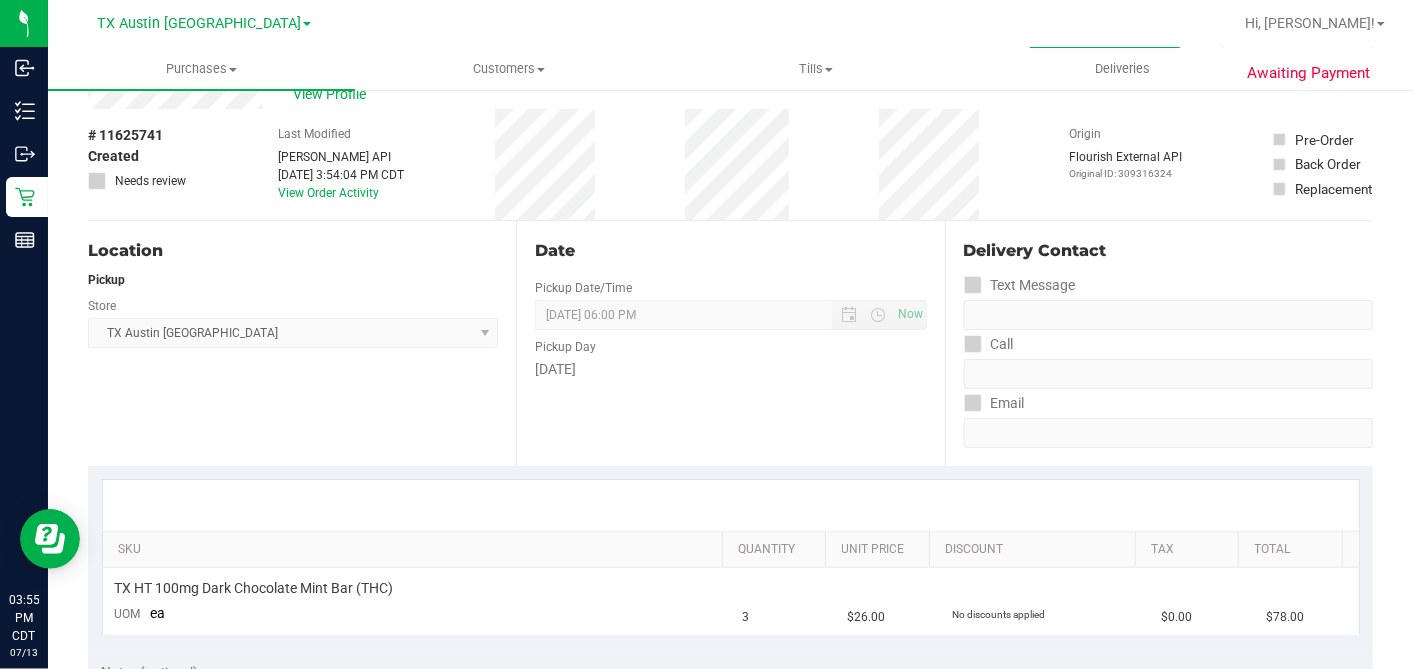 scroll, scrollTop: 0, scrollLeft: 0, axis: both 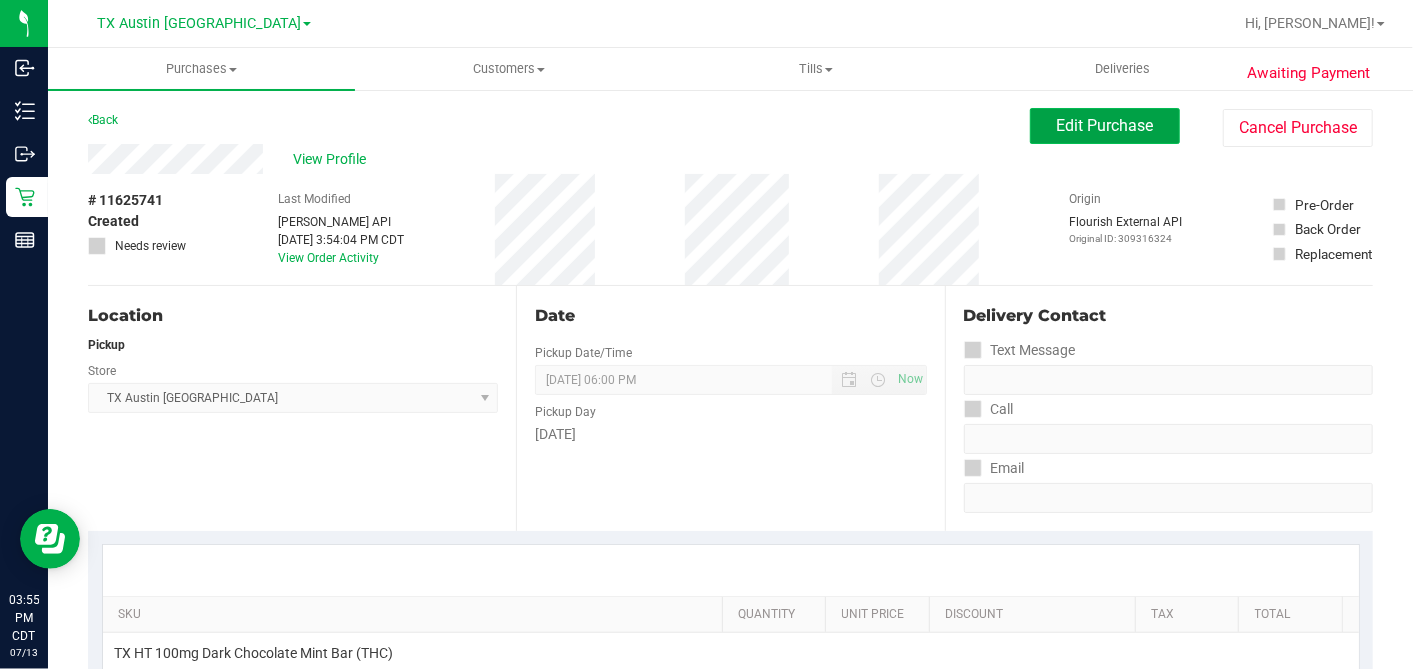 click on "Edit Purchase" at bounding box center (1105, 126) 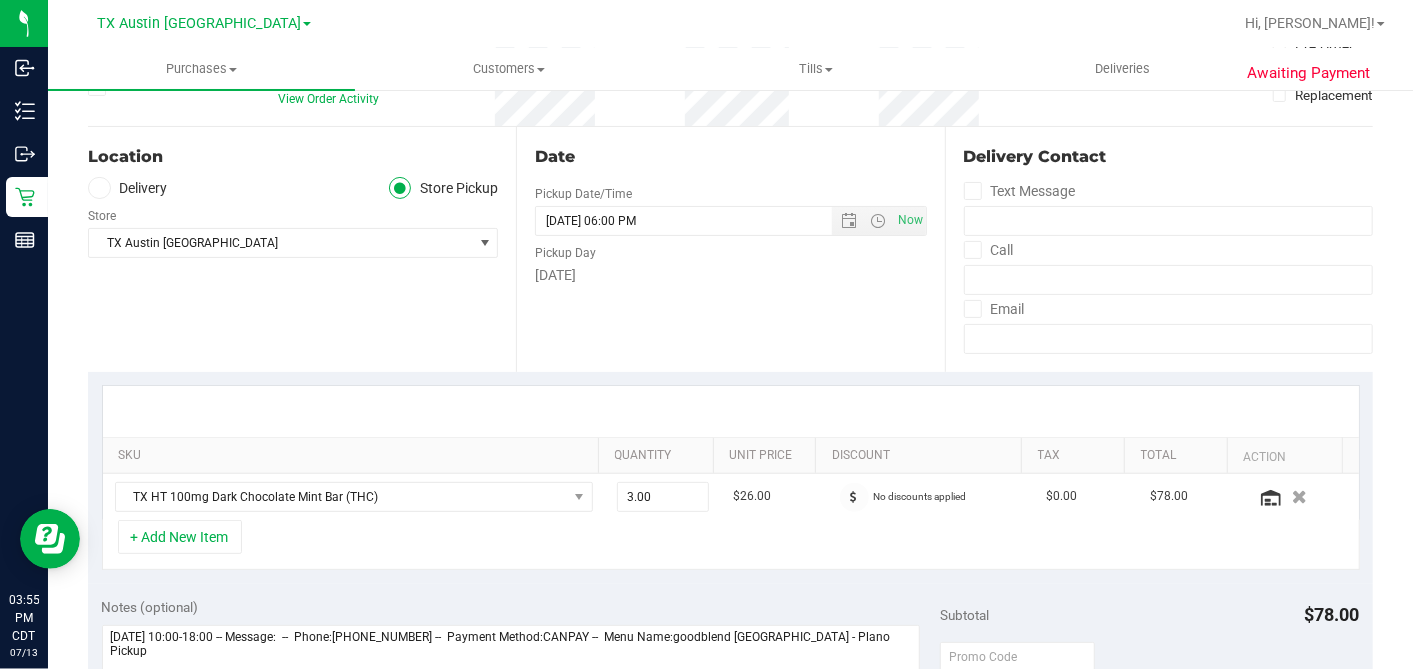 scroll, scrollTop: 0, scrollLeft: 0, axis: both 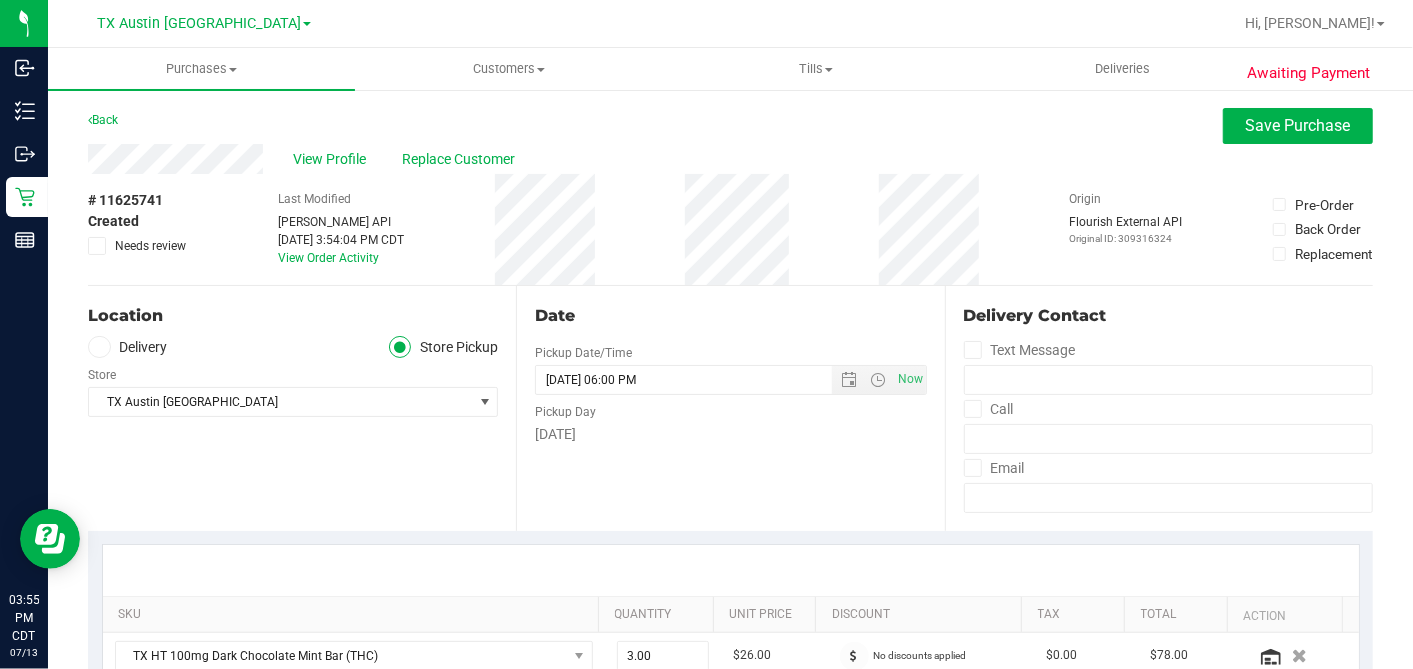 click on "Delivery" at bounding box center [128, 347] 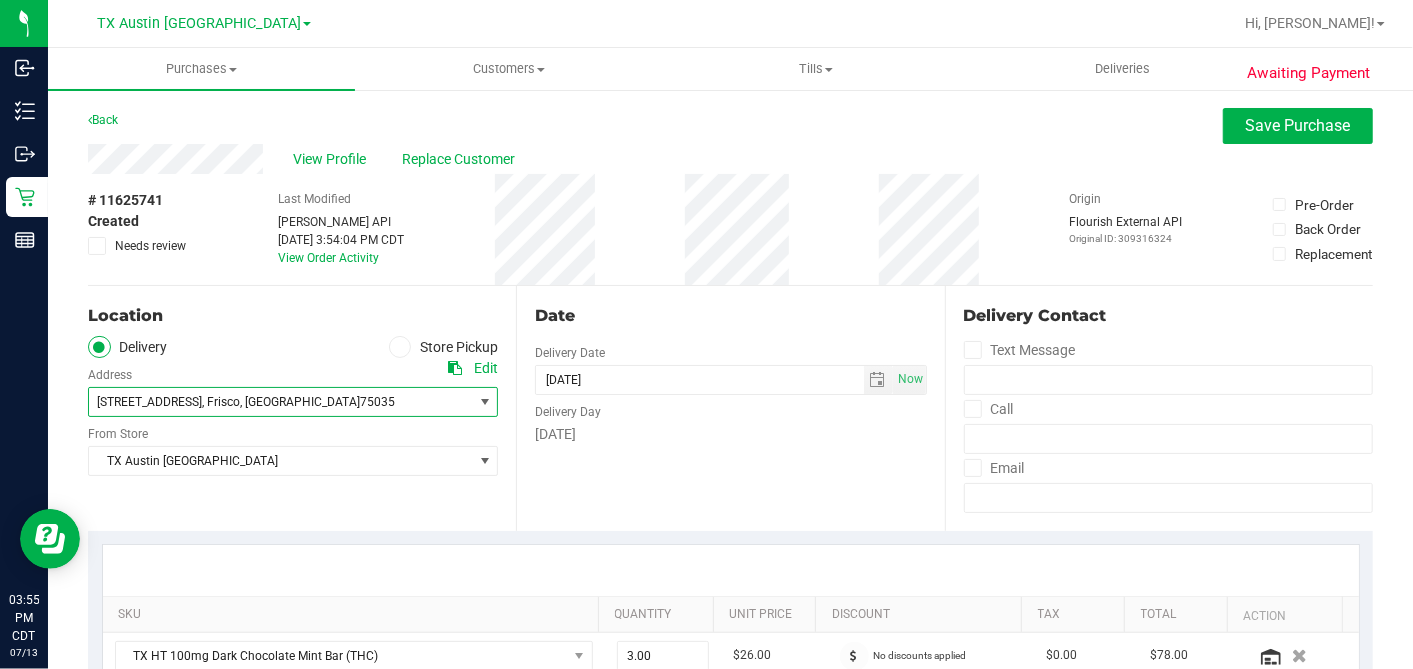 drag, startPoint x: 160, startPoint y: 399, endPoint x: 174, endPoint y: 413, distance: 19.79899 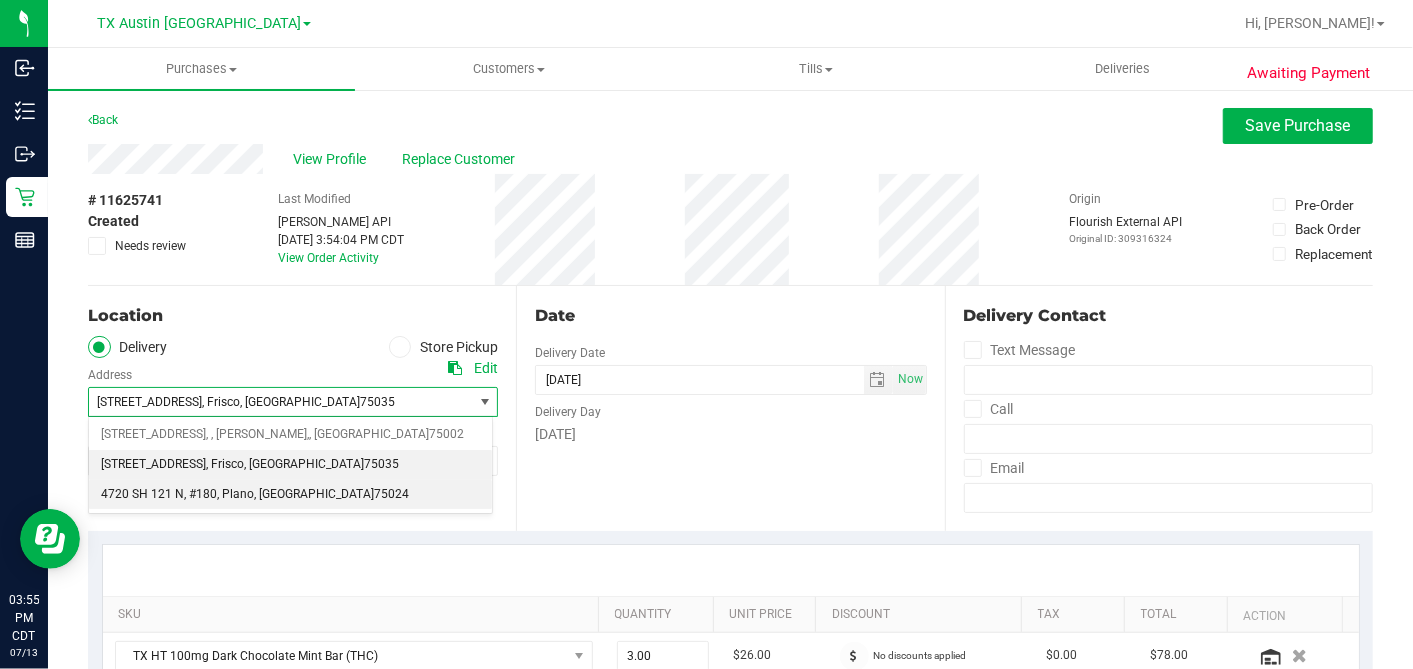 click on "4720 SH 121 N" at bounding box center (142, 495) 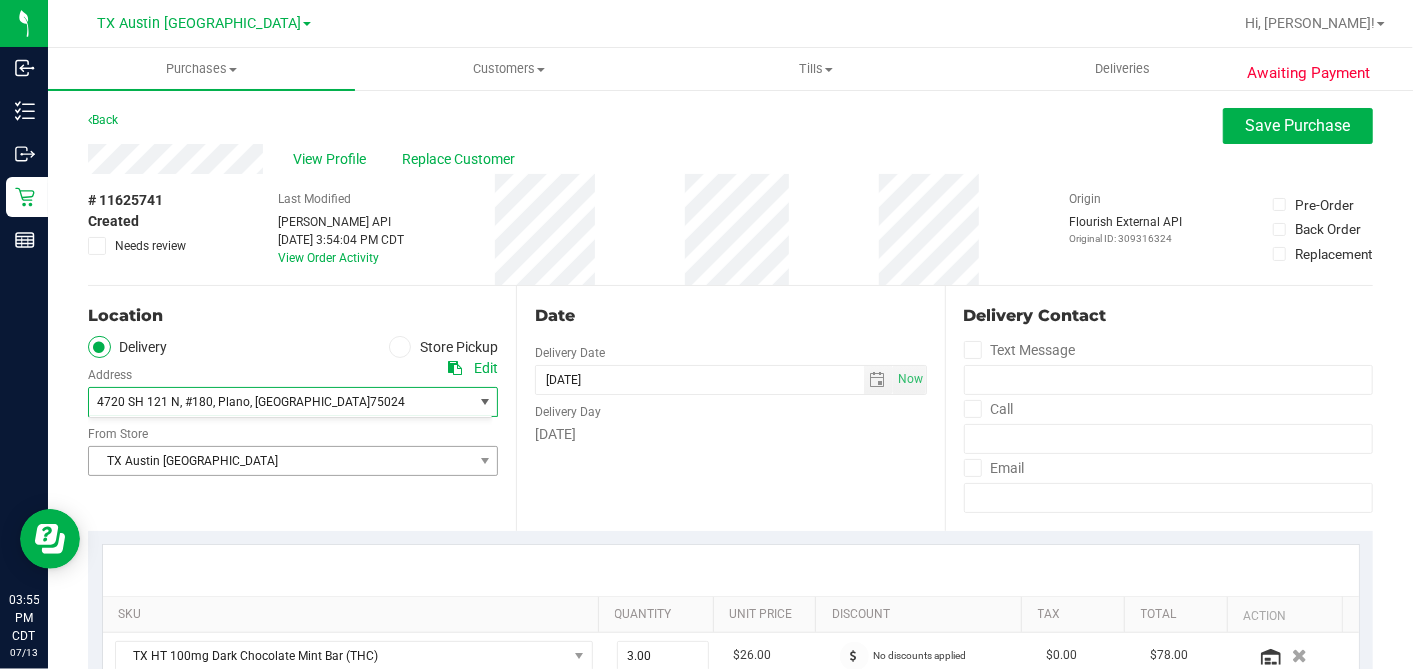 click on "TX Austin [GEOGRAPHIC_DATA]" at bounding box center (280, 461) 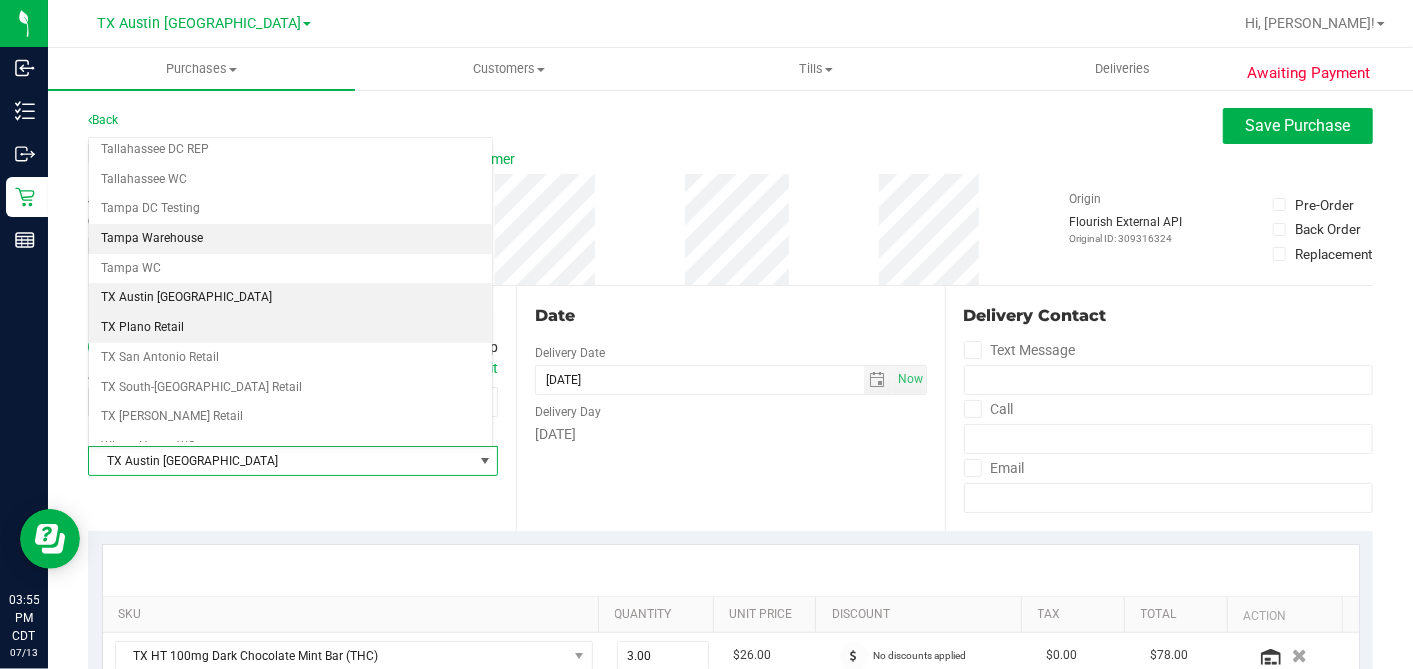 scroll, scrollTop: 1422, scrollLeft: 0, axis: vertical 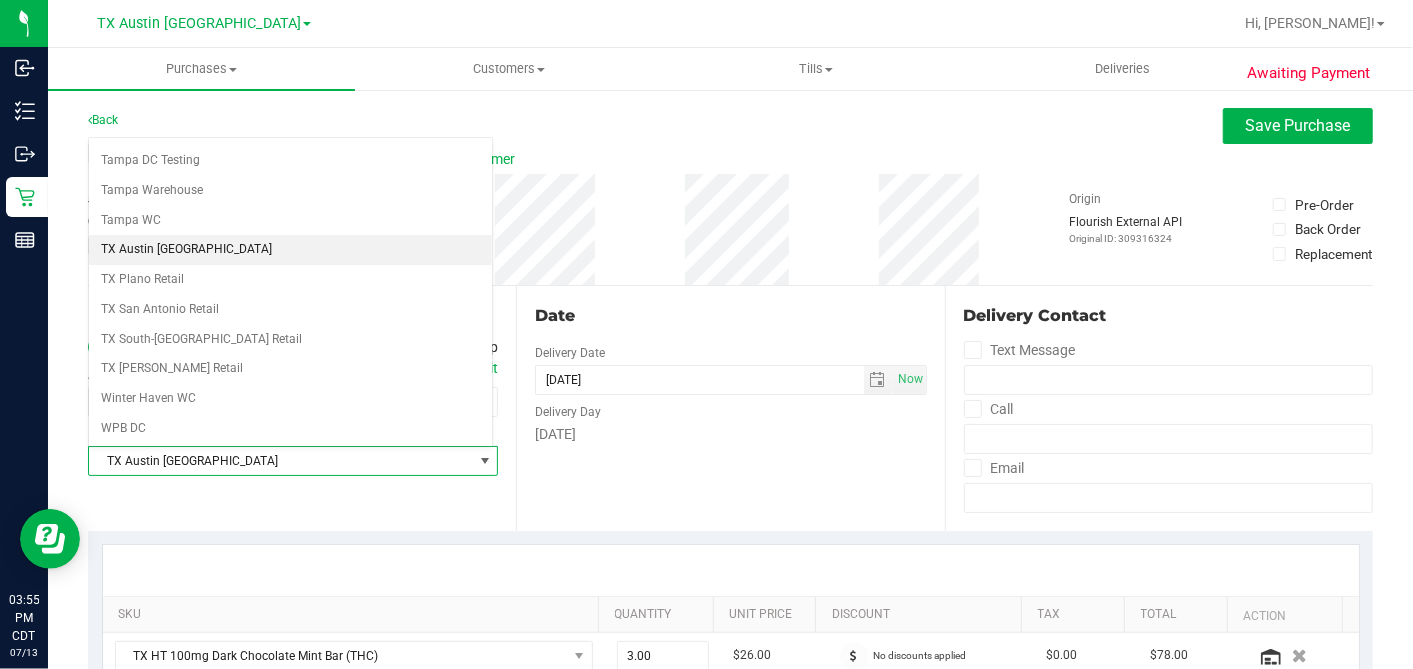 click on "TX Austin [GEOGRAPHIC_DATA]" at bounding box center [290, 250] 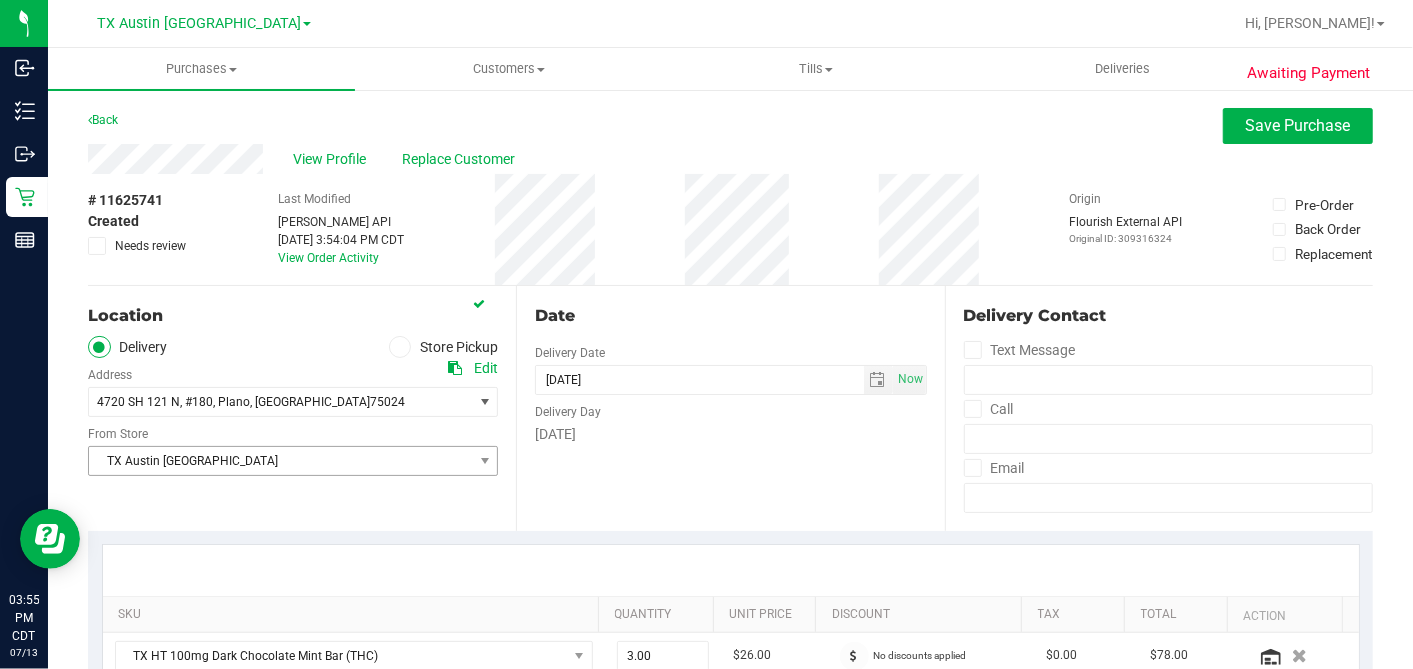 drag, startPoint x: 172, startPoint y: 482, endPoint x: 165, endPoint y: 449, distance: 33.734257 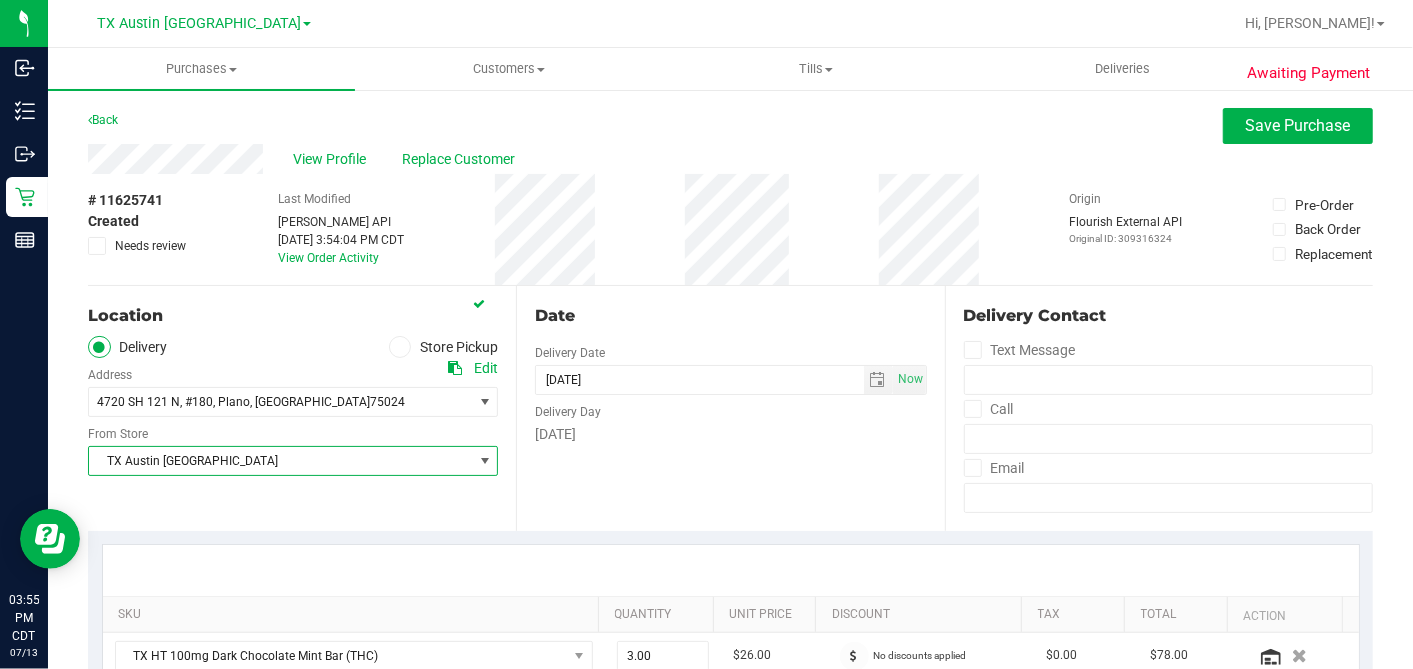click on "TX Austin [GEOGRAPHIC_DATA]" at bounding box center (280, 461) 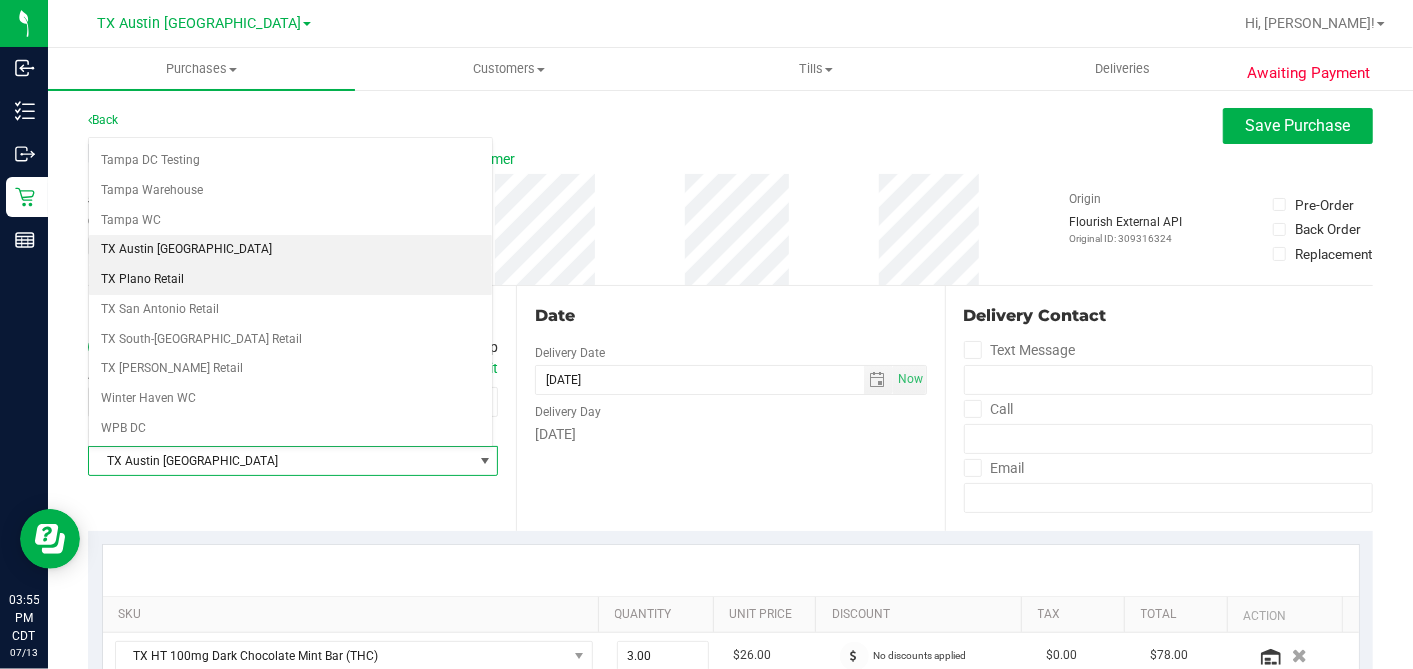 click on "TX Plano Retail" at bounding box center (290, 280) 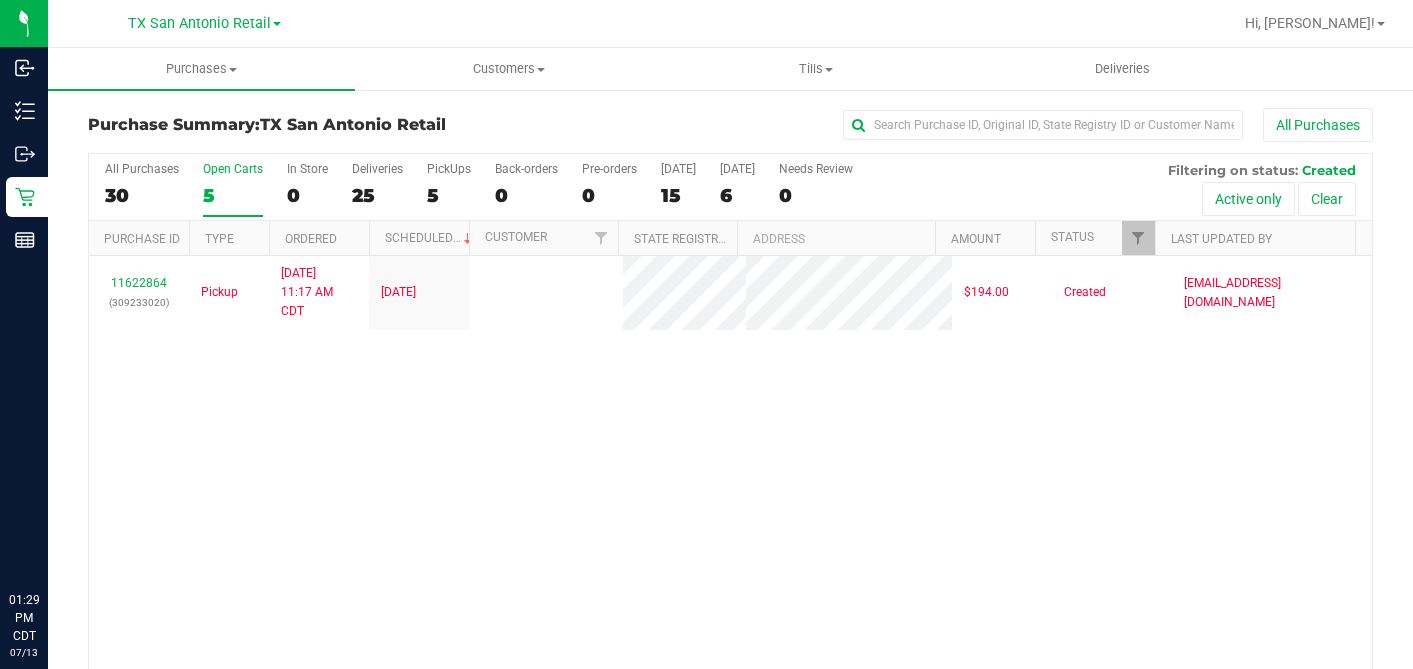 scroll, scrollTop: 0, scrollLeft: 0, axis: both 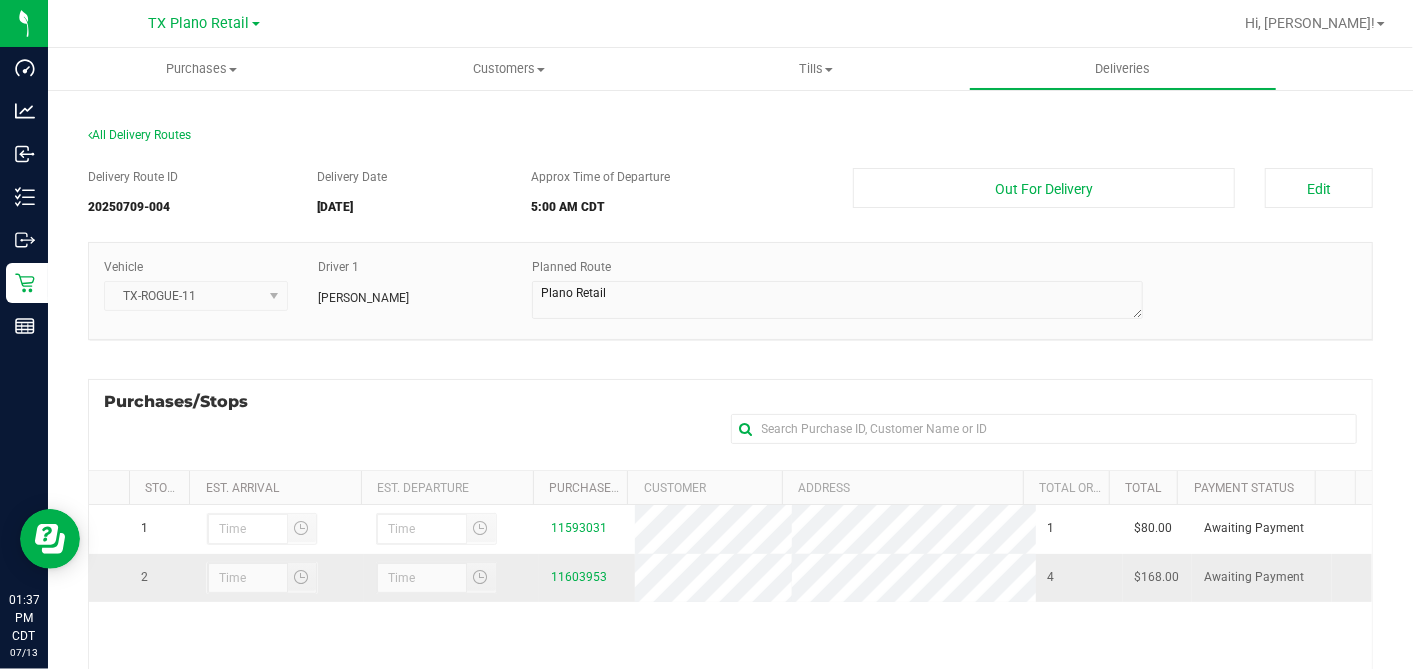 click on "11603953" at bounding box center [587, 577] 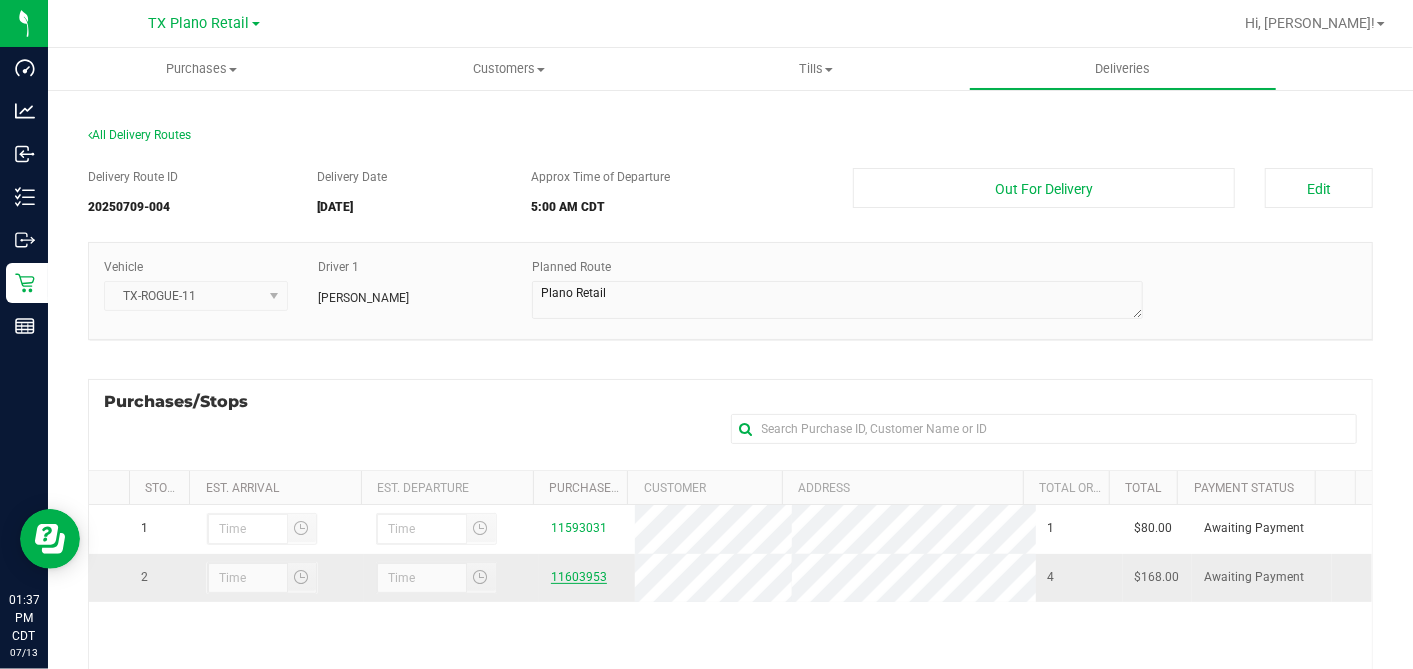 click on "11603953" at bounding box center (579, 577) 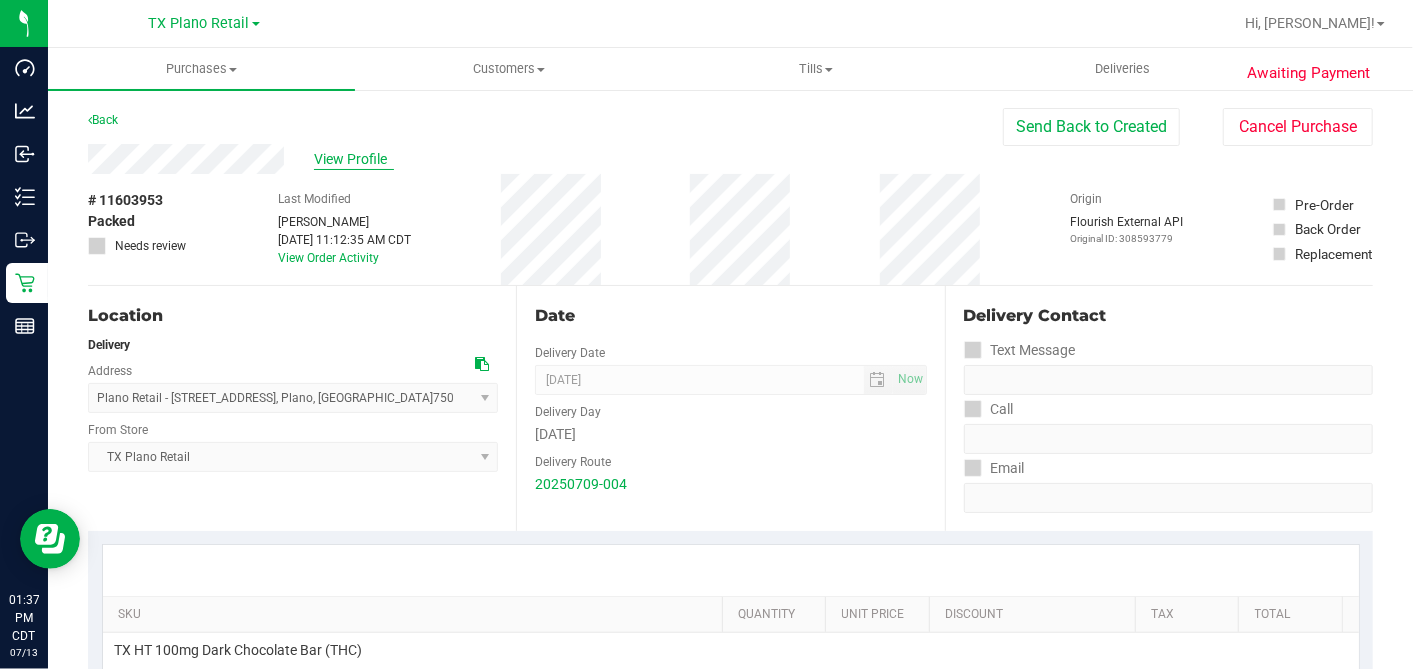 click on "View Profile" at bounding box center [354, 159] 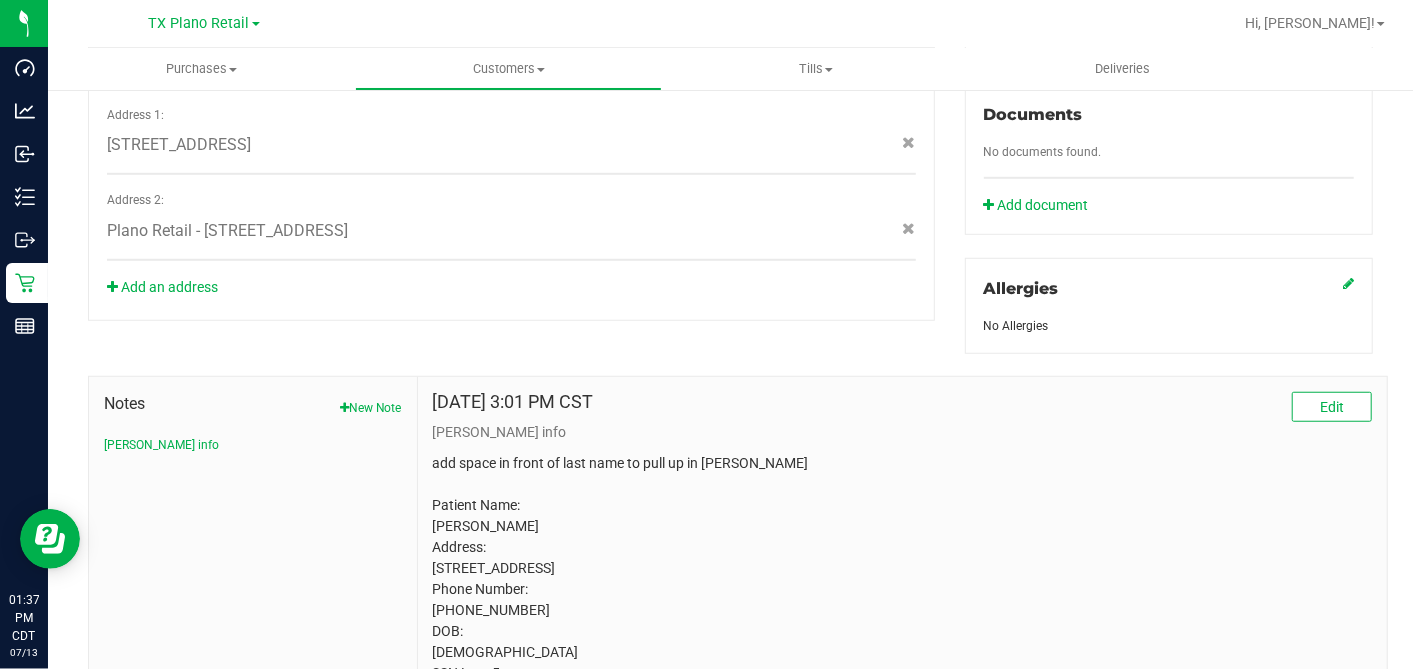 scroll, scrollTop: 868, scrollLeft: 0, axis: vertical 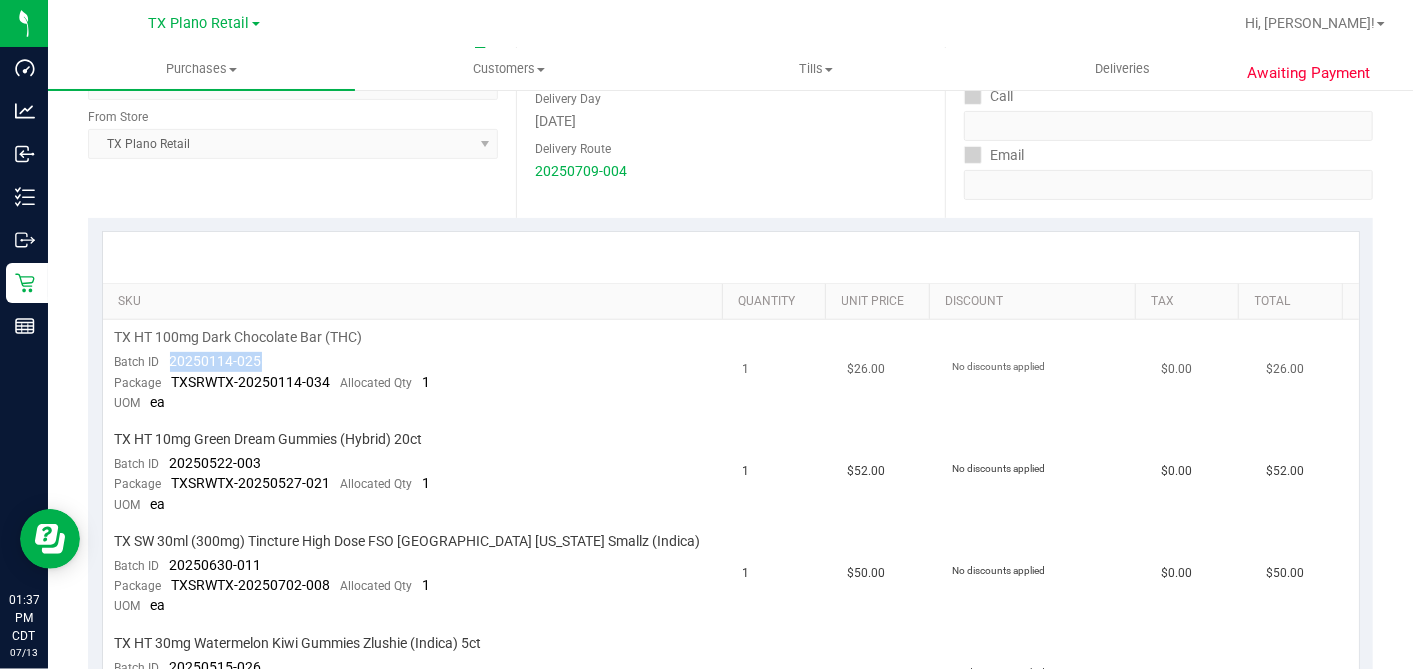 drag, startPoint x: 280, startPoint y: 353, endPoint x: 162, endPoint y: 353, distance: 118 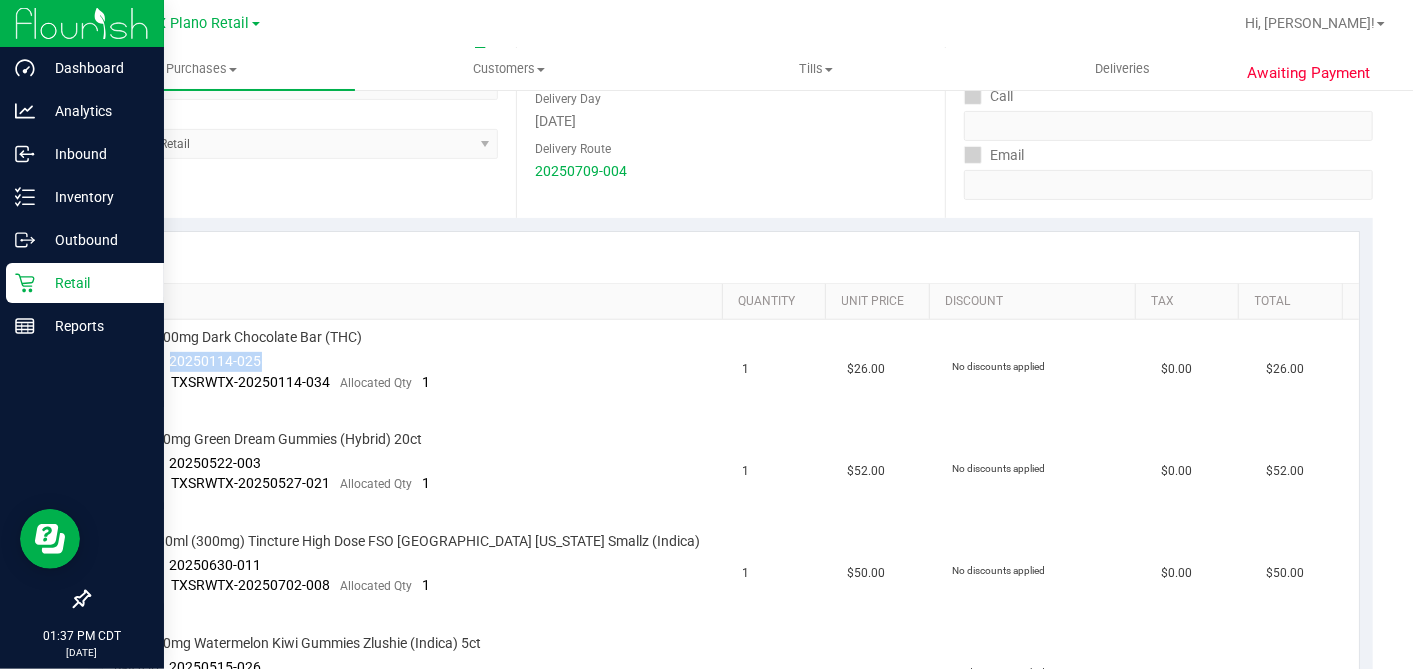 copy on "20250114-025" 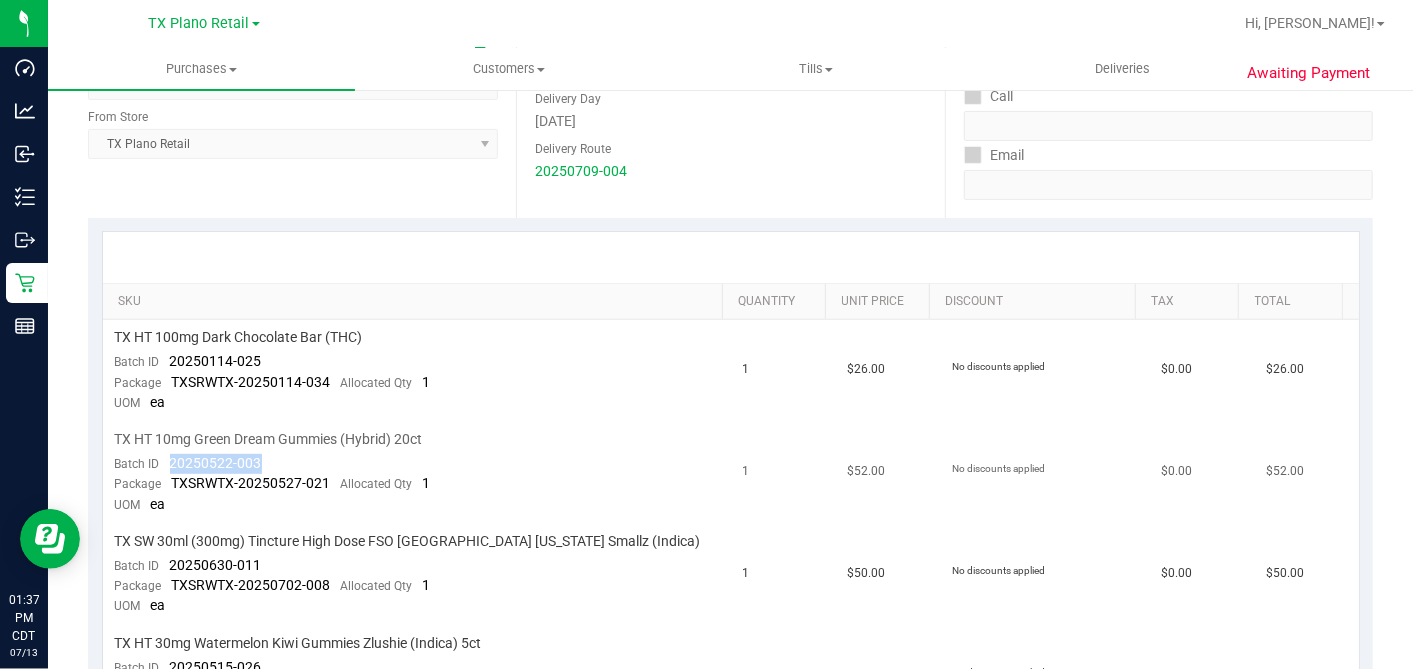 drag, startPoint x: 274, startPoint y: 457, endPoint x: 167, endPoint y: 458, distance: 107.00467 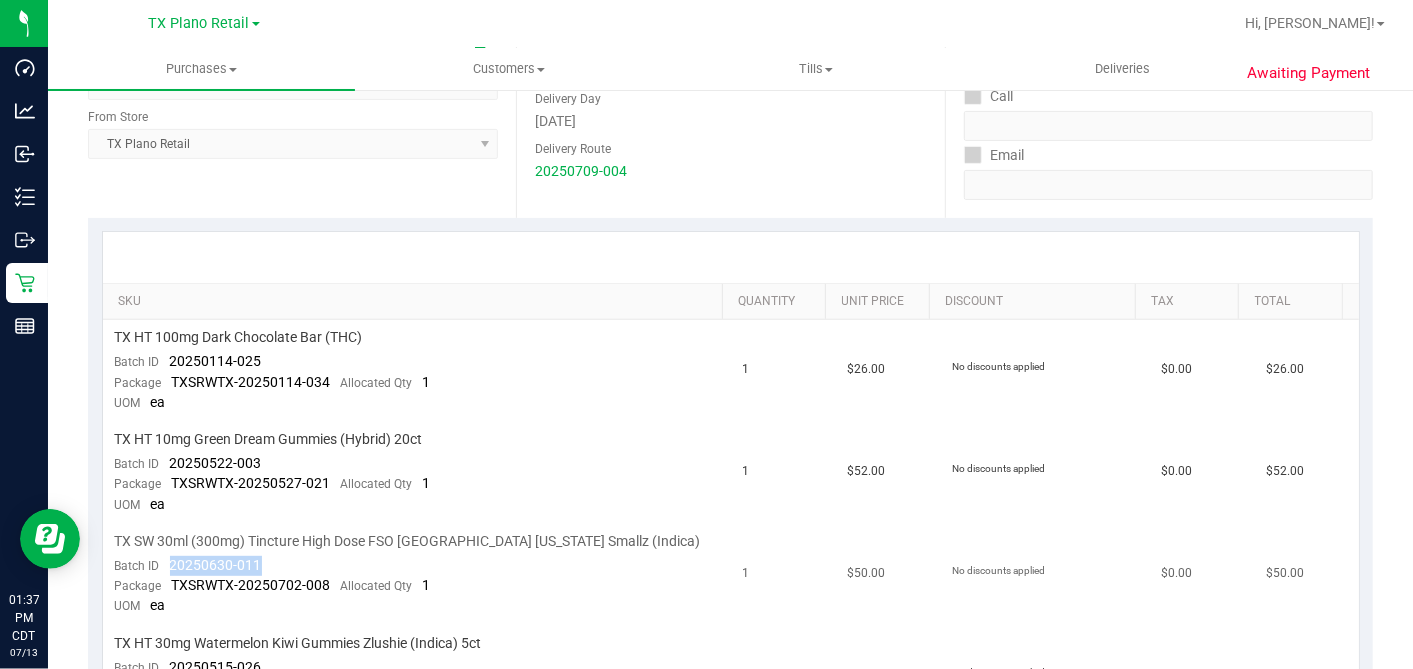drag, startPoint x: 270, startPoint y: 554, endPoint x: 170, endPoint y: 565, distance: 100.60318 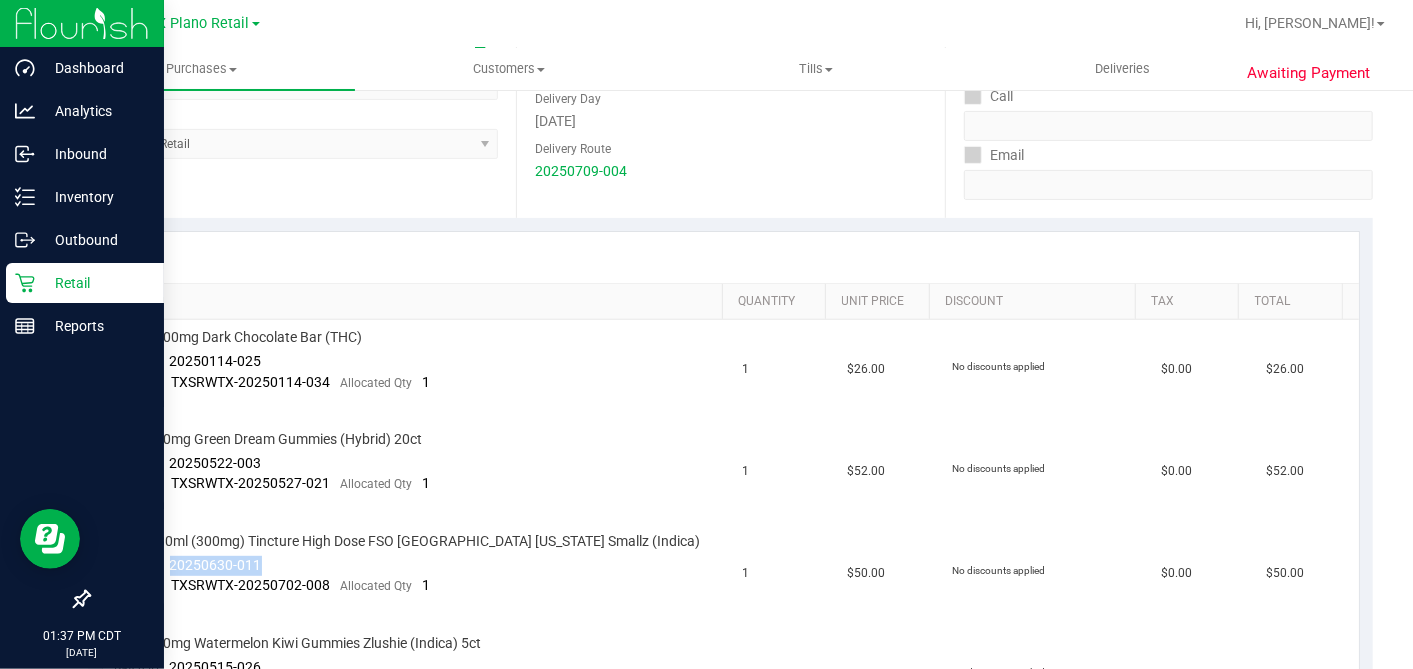 copy on "20250630-011" 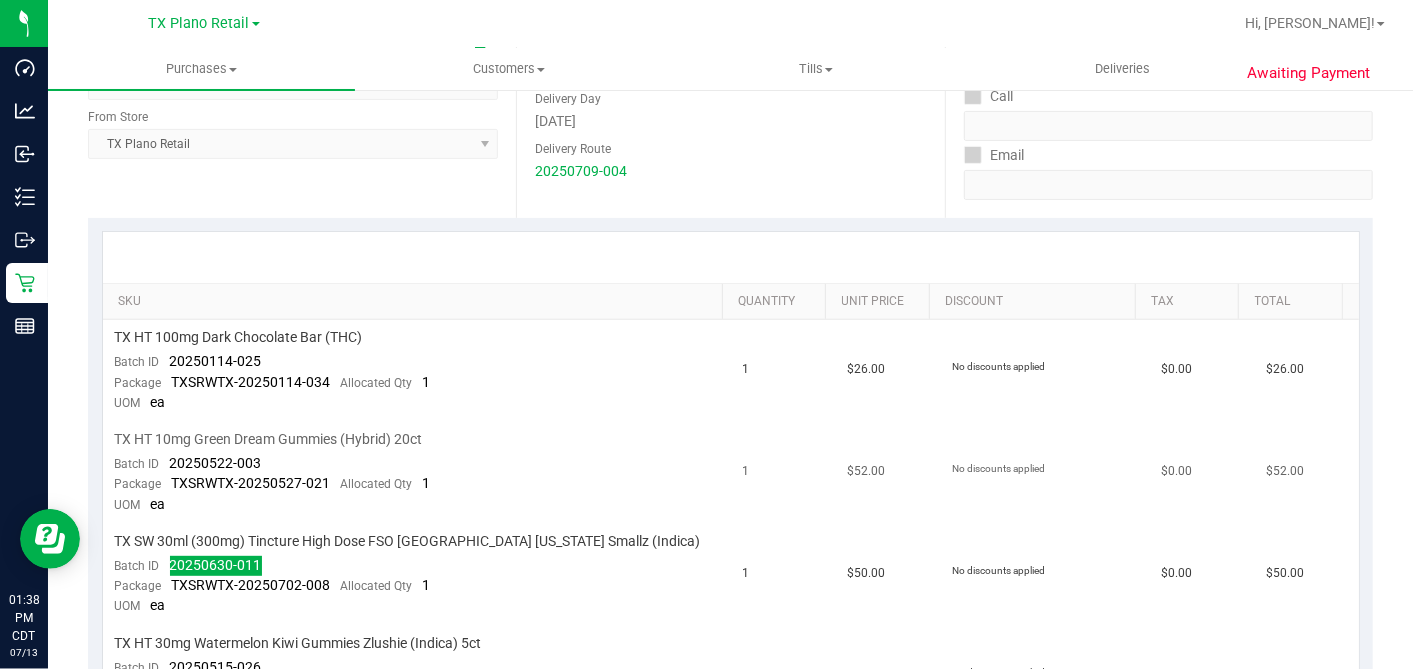 scroll, scrollTop: 535, scrollLeft: 0, axis: vertical 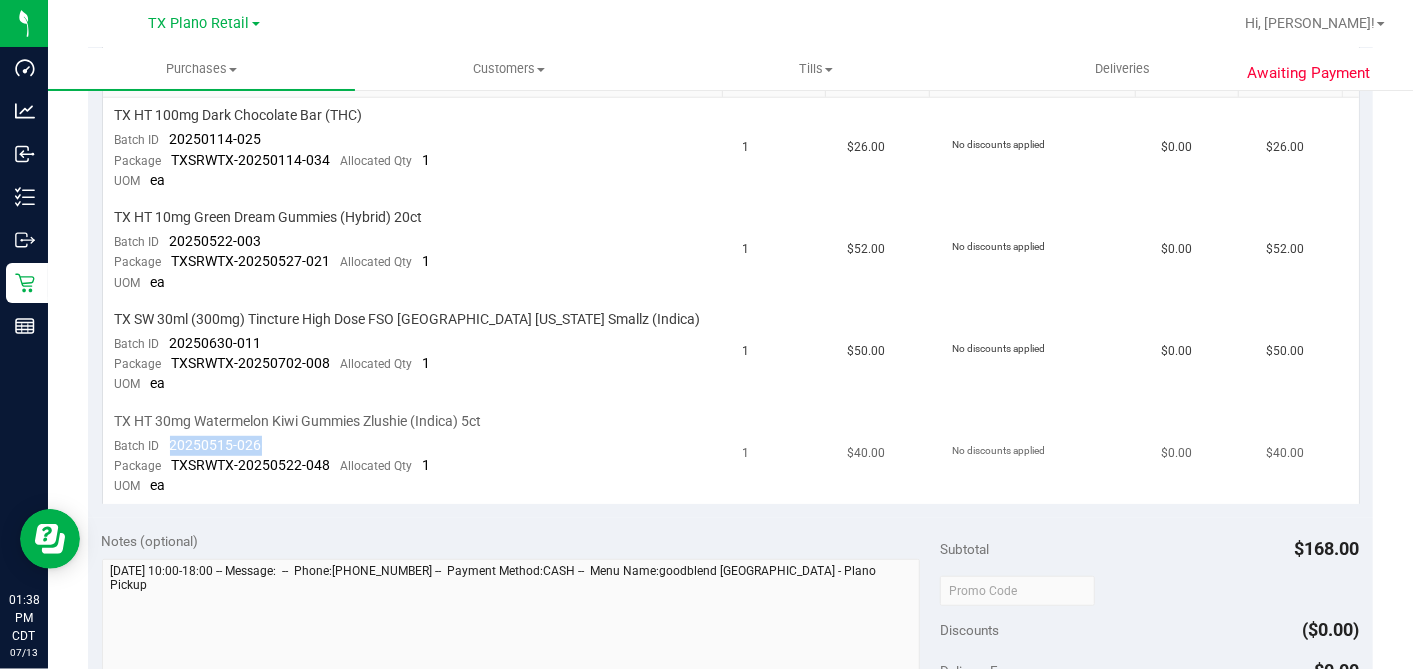 drag, startPoint x: 262, startPoint y: 437, endPoint x: 165, endPoint y: 441, distance: 97.082436 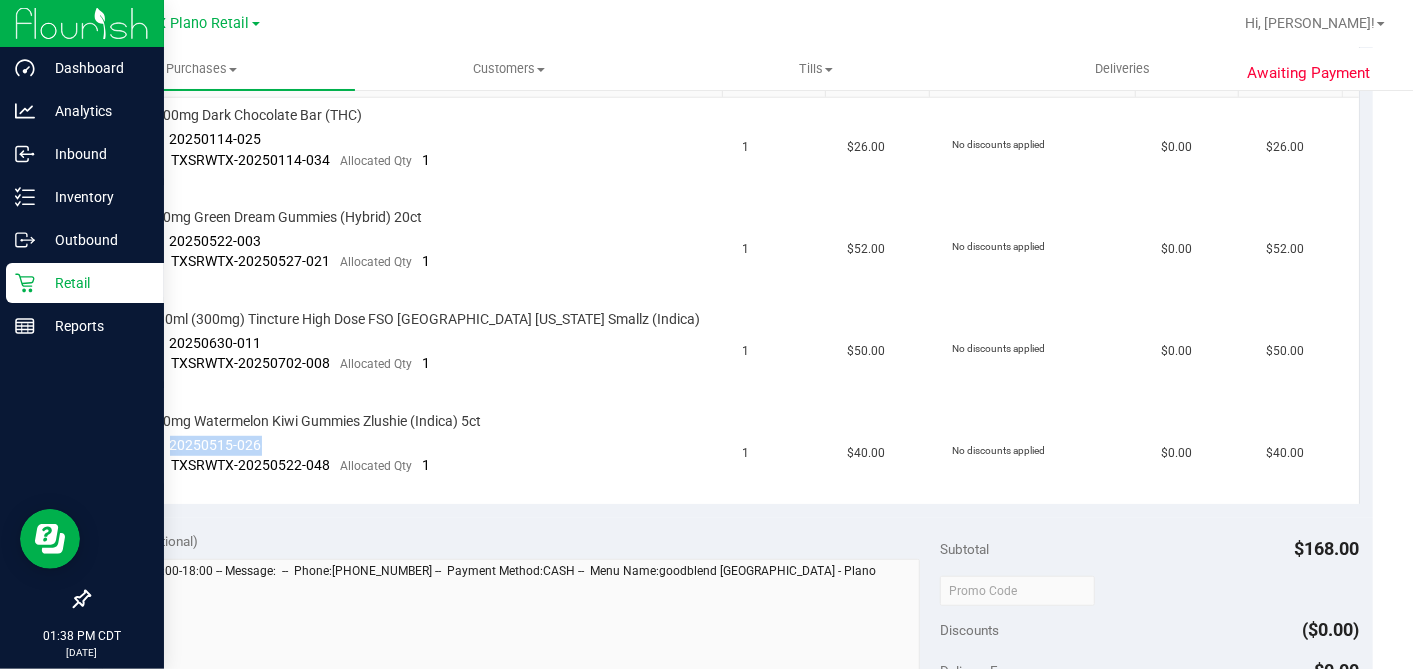 copy on "20250515-026" 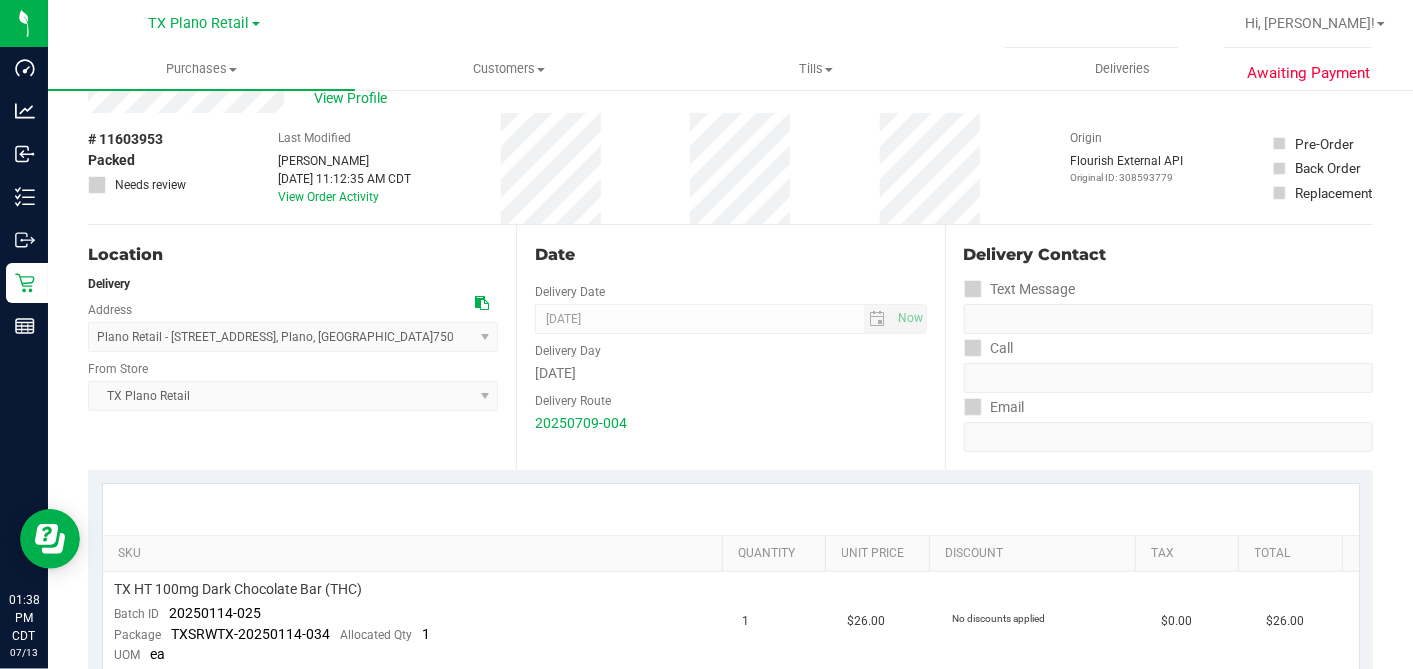 scroll, scrollTop: 0, scrollLeft: 0, axis: both 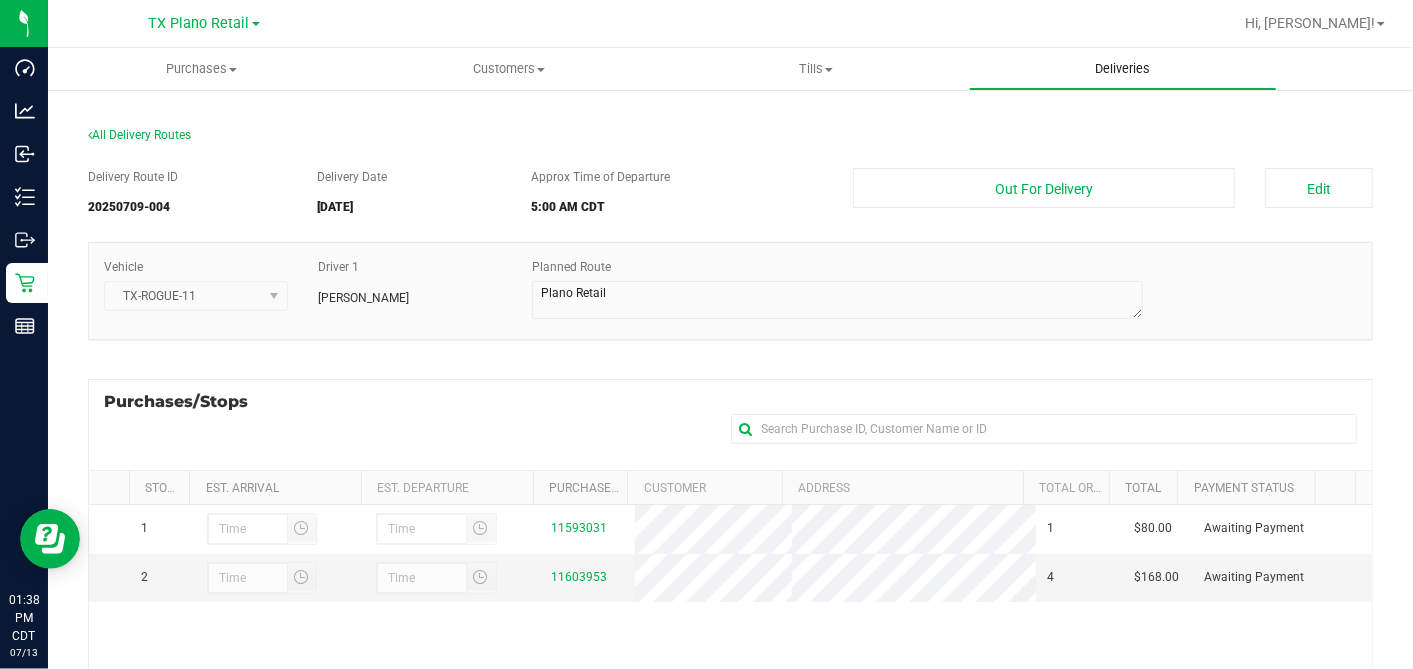 click on "Deliveries" at bounding box center [1122, 69] 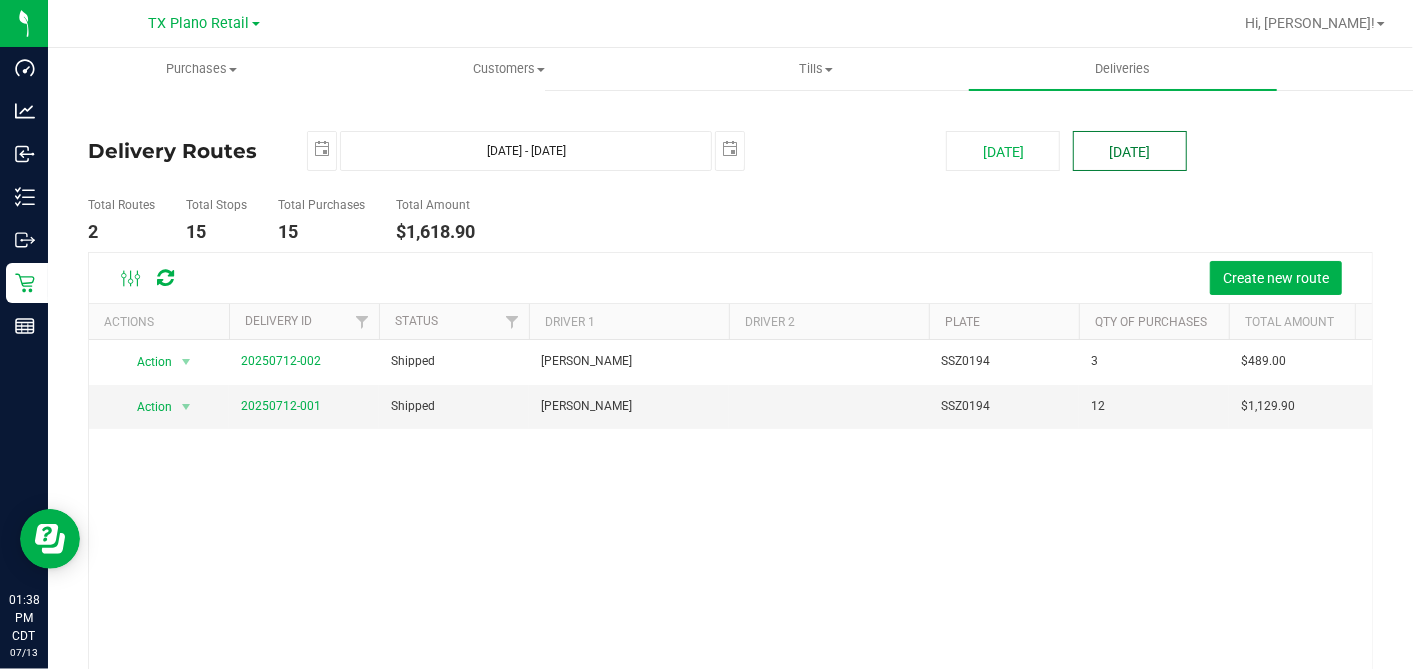 click on "[DATE]" at bounding box center [1130, 151] 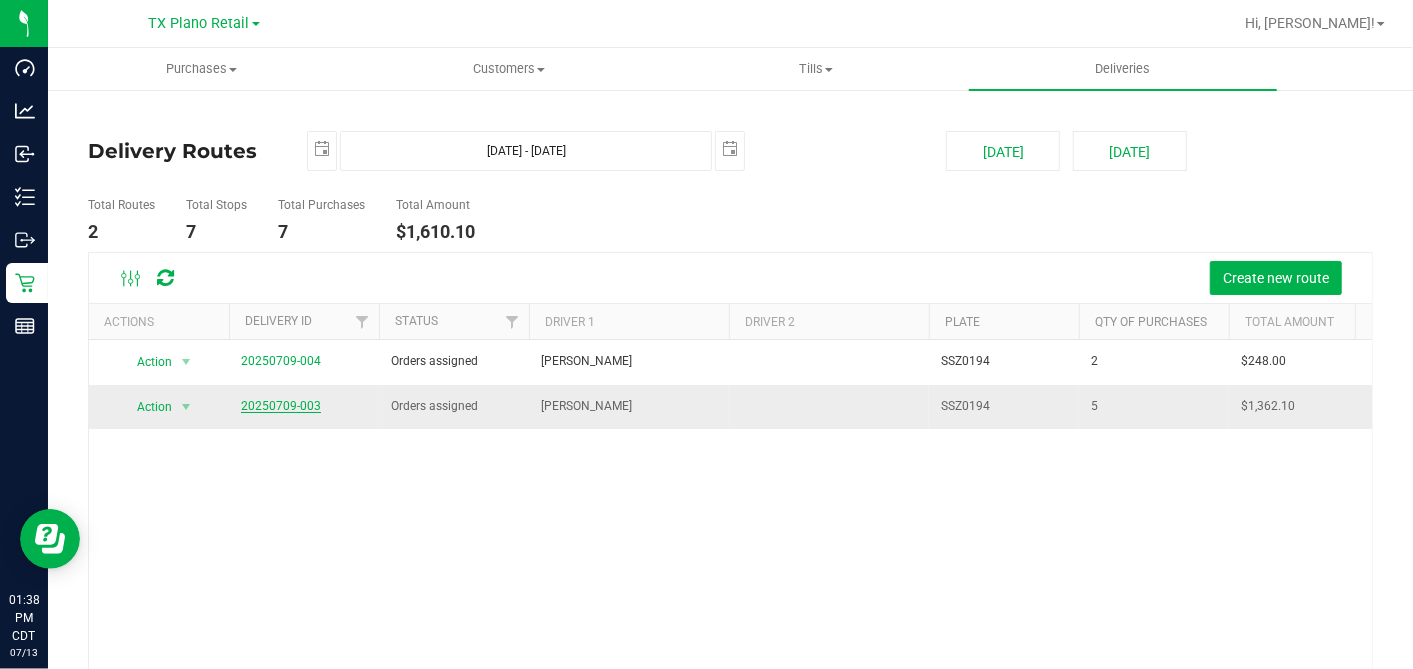 click on "20250709-003" at bounding box center [281, 406] 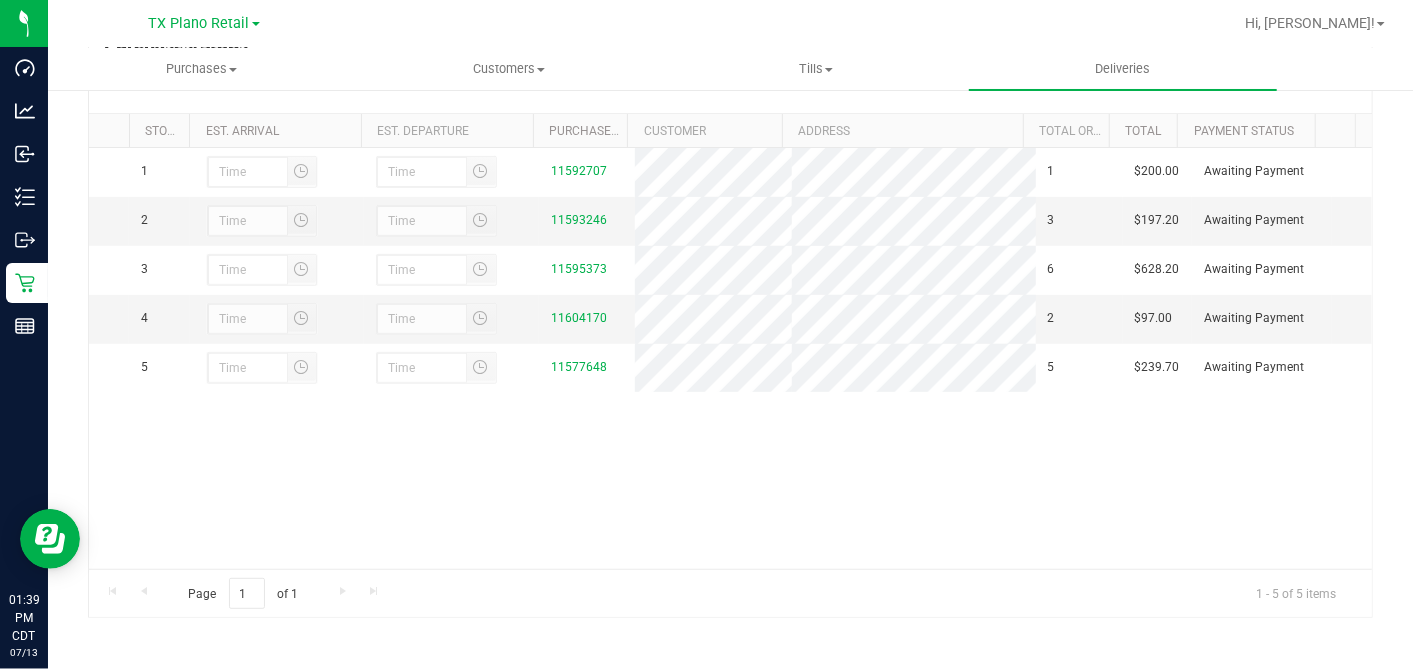 scroll, scrollTop: 0, scrollLeft: 0, axis: both 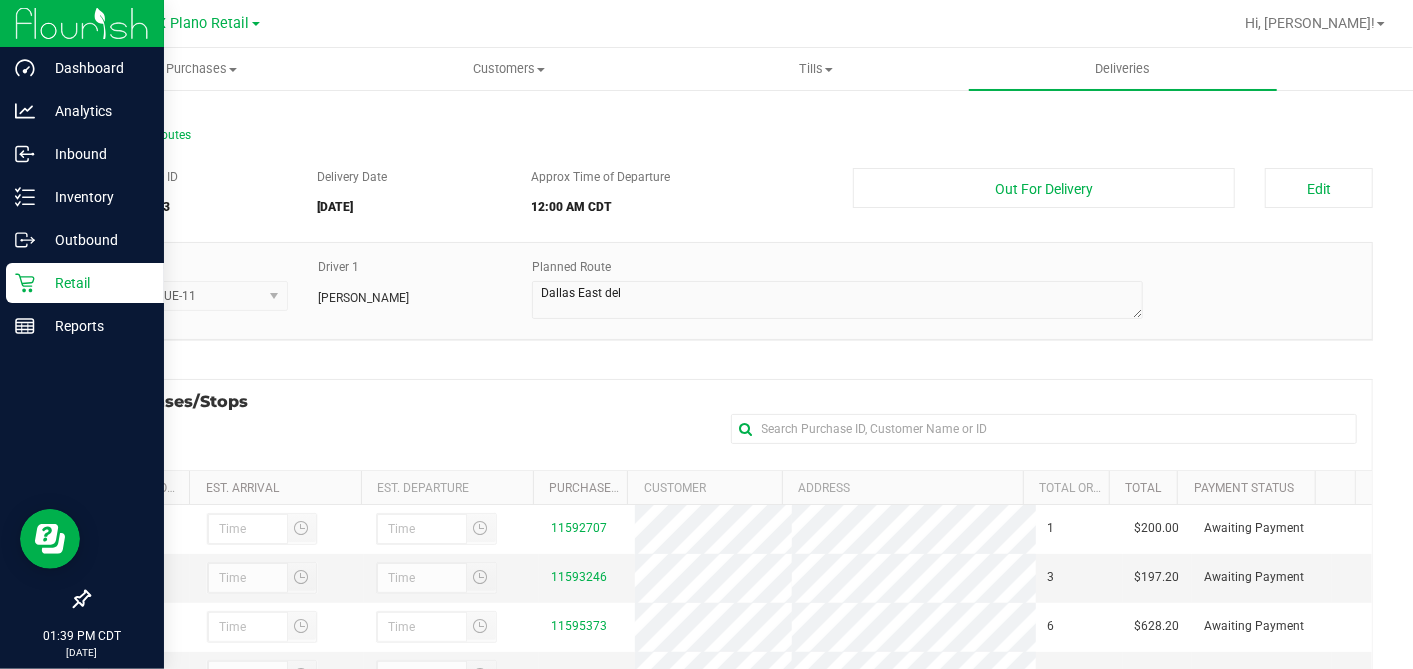 click 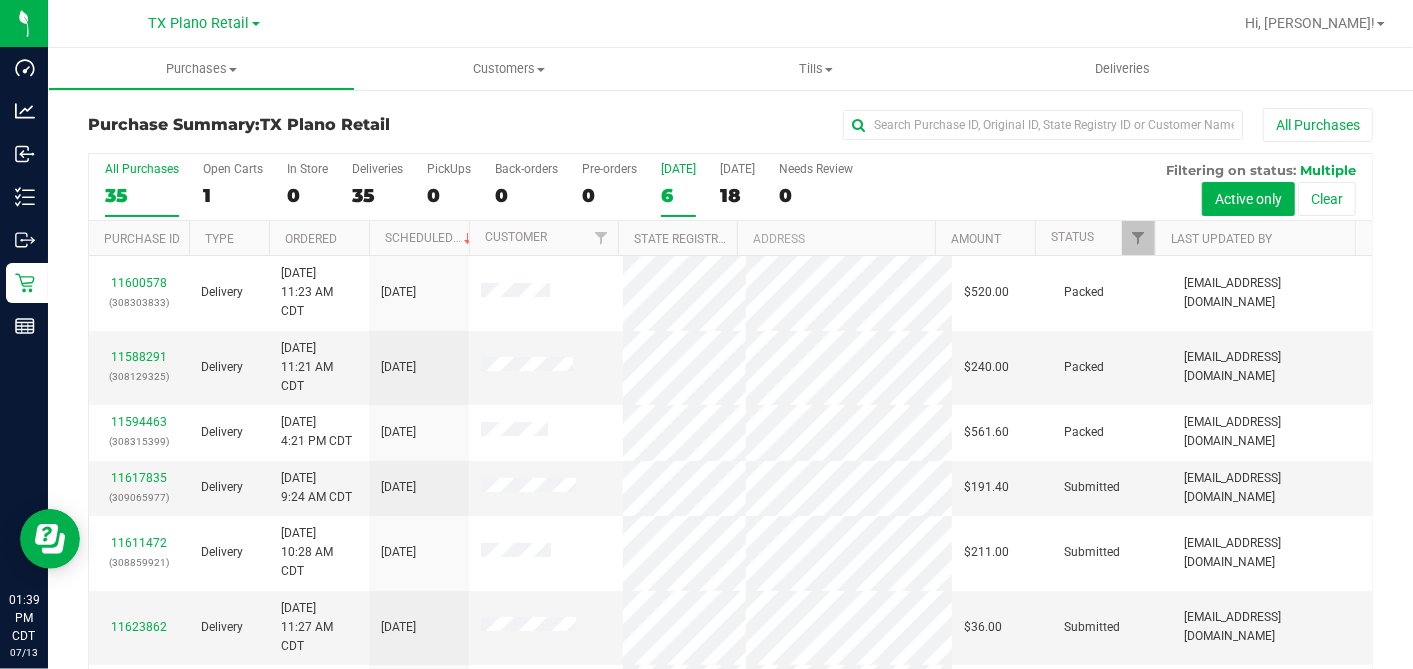 click on "6" at bounding box center (678, 195) 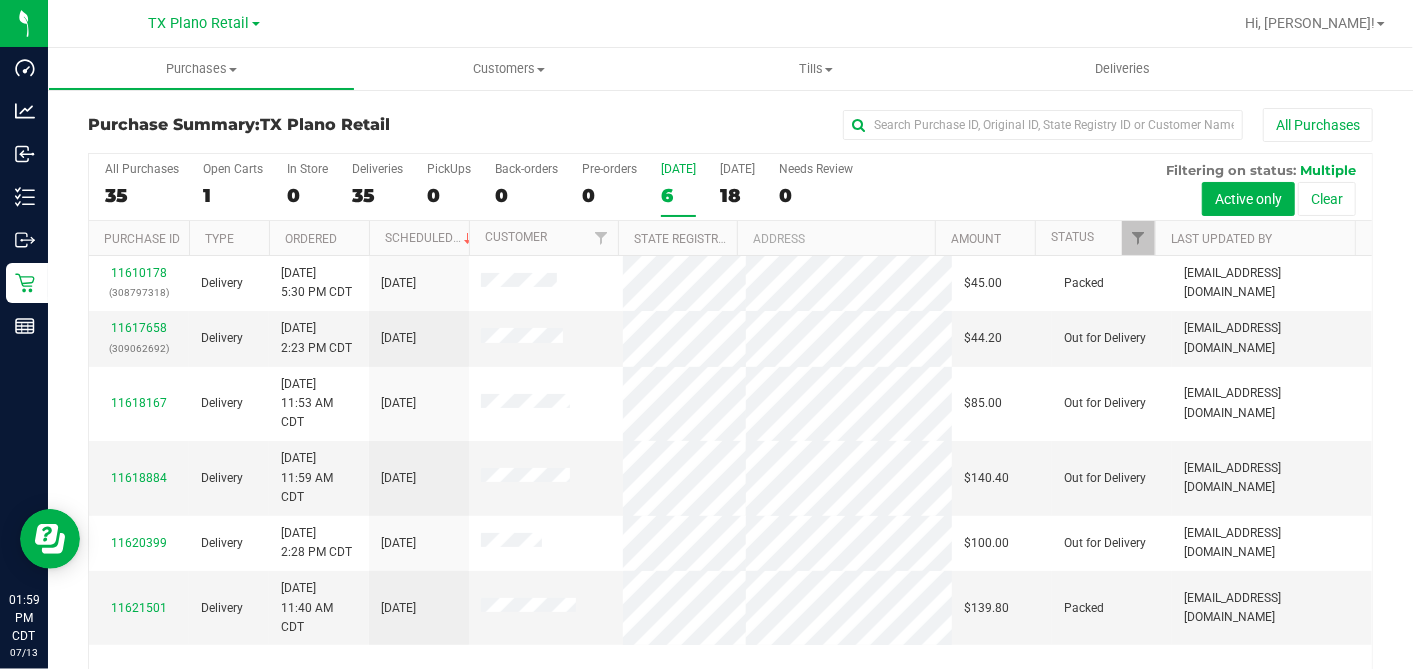 click on "6" at bounding box center (678, 195) 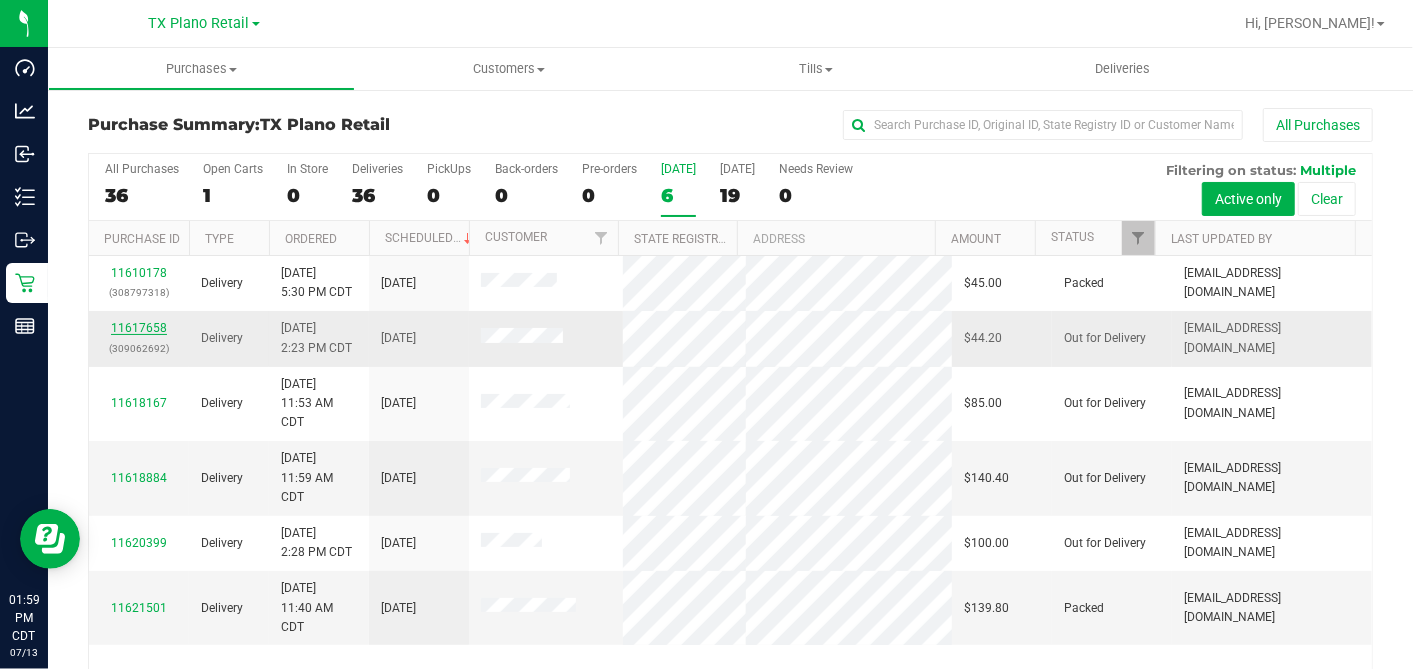 click on "11617658" at bounding box center [139, 328] 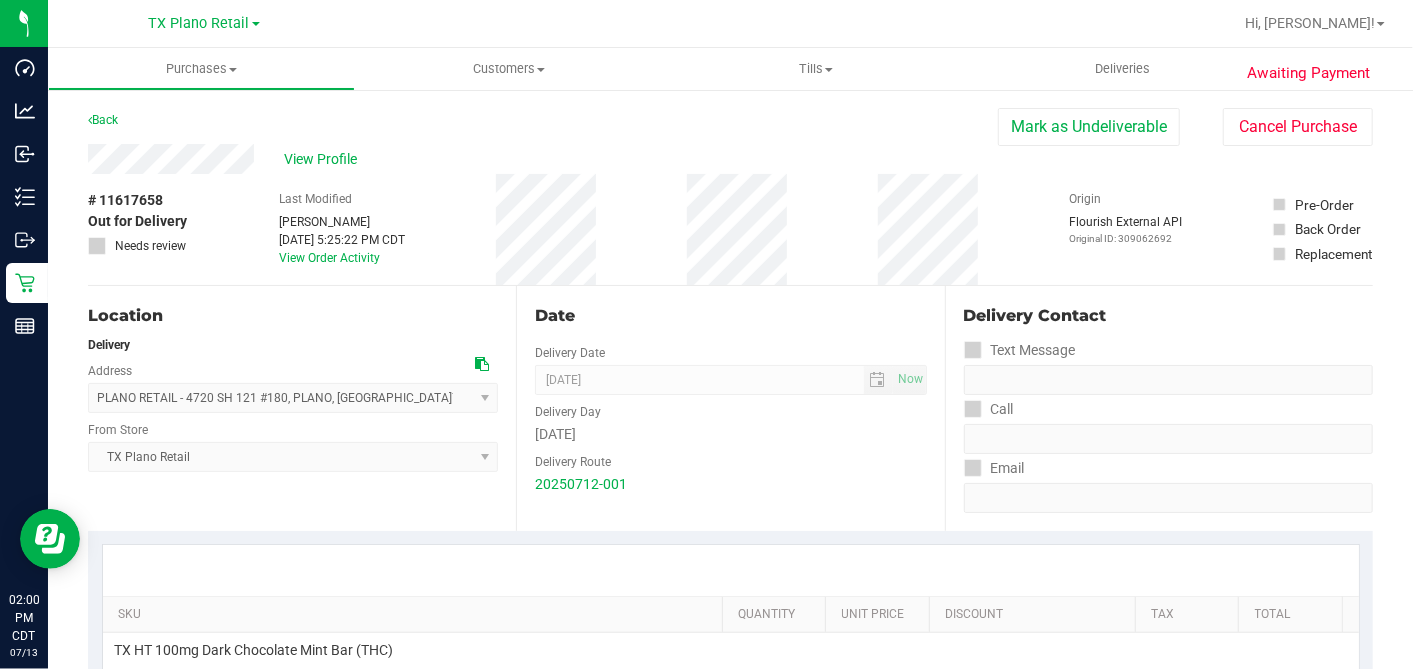 click on "# 11617658" at bounding box center (125, 200) 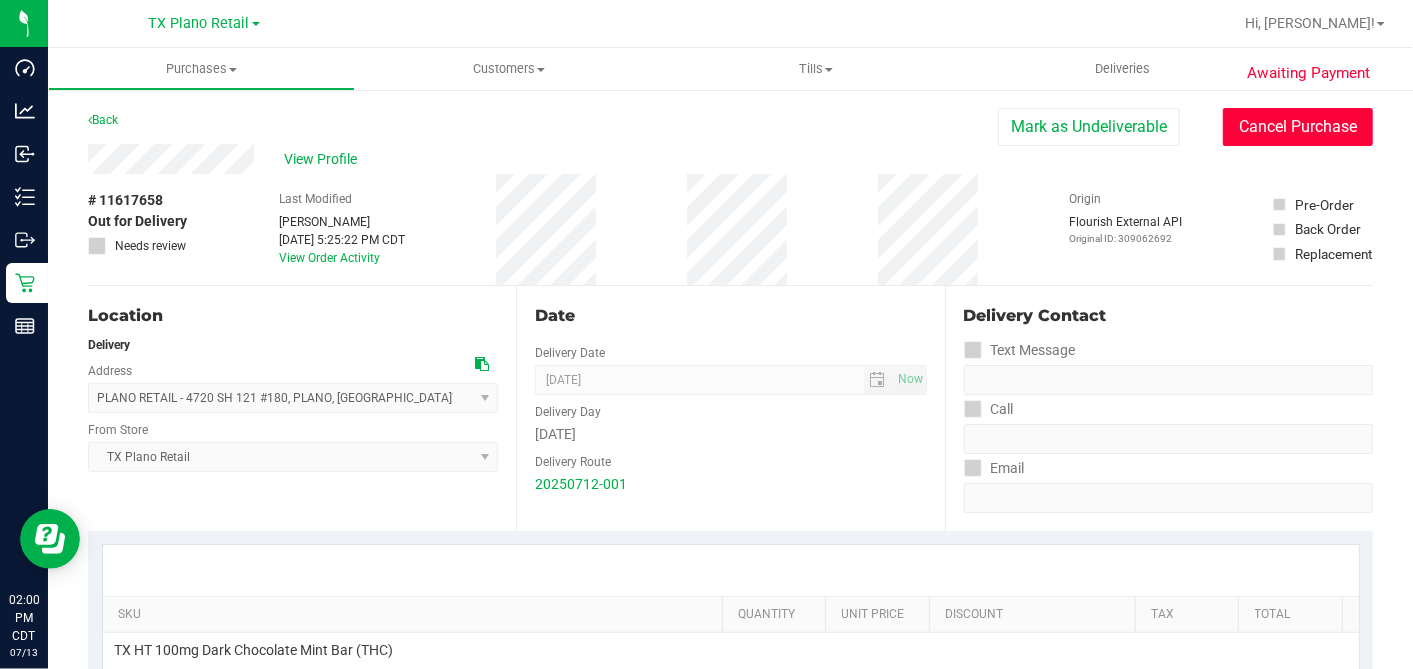 click on "Cancel Purchase" at bounding box center (1298, 127) 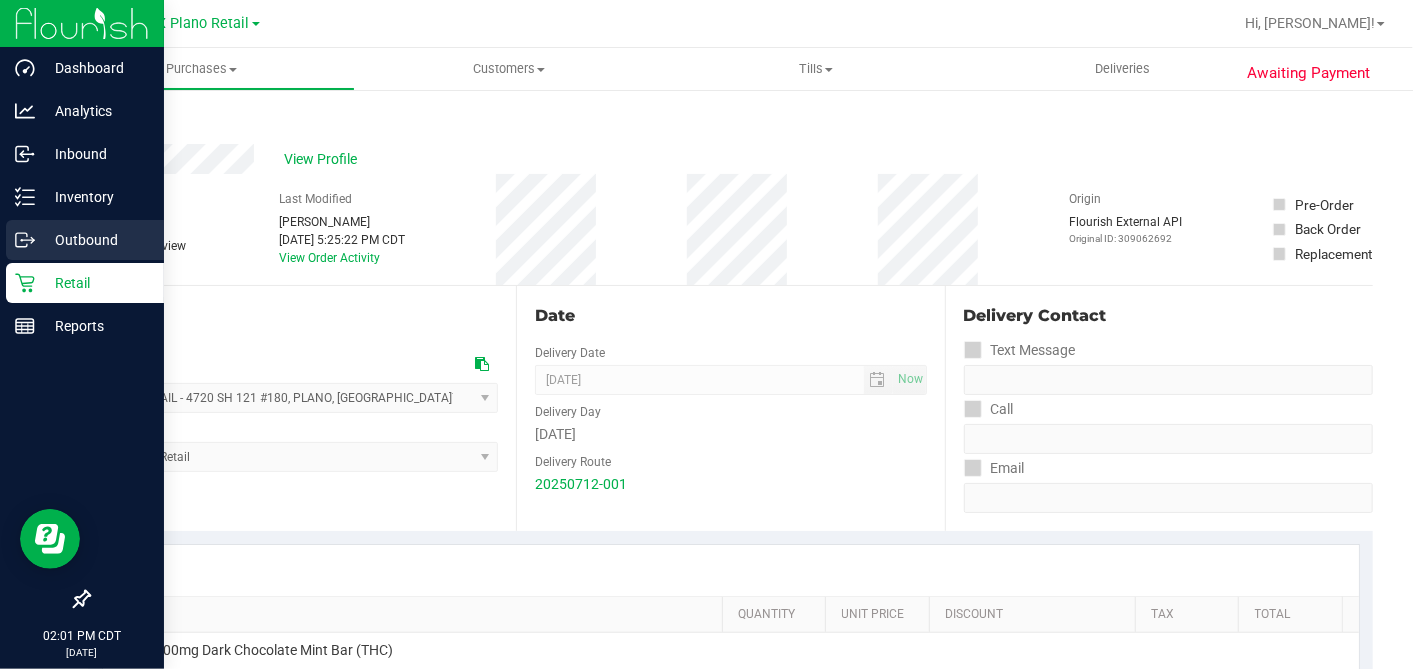 click 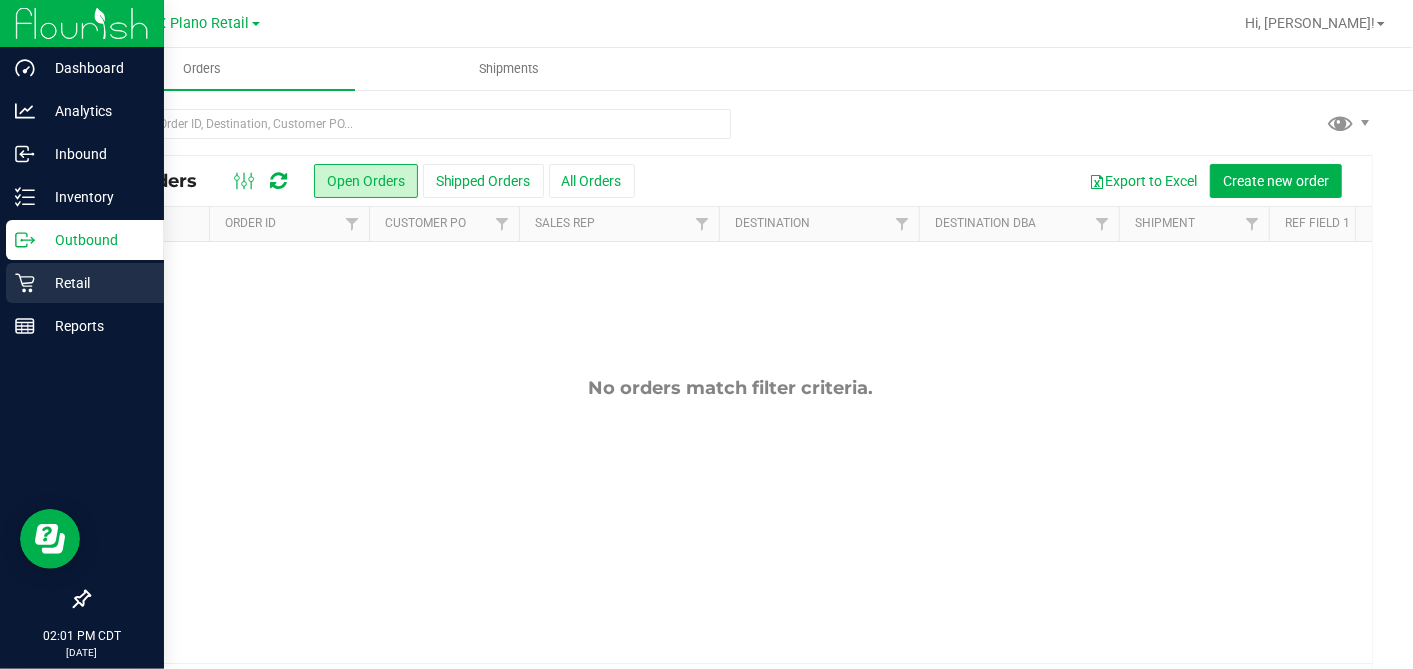 click 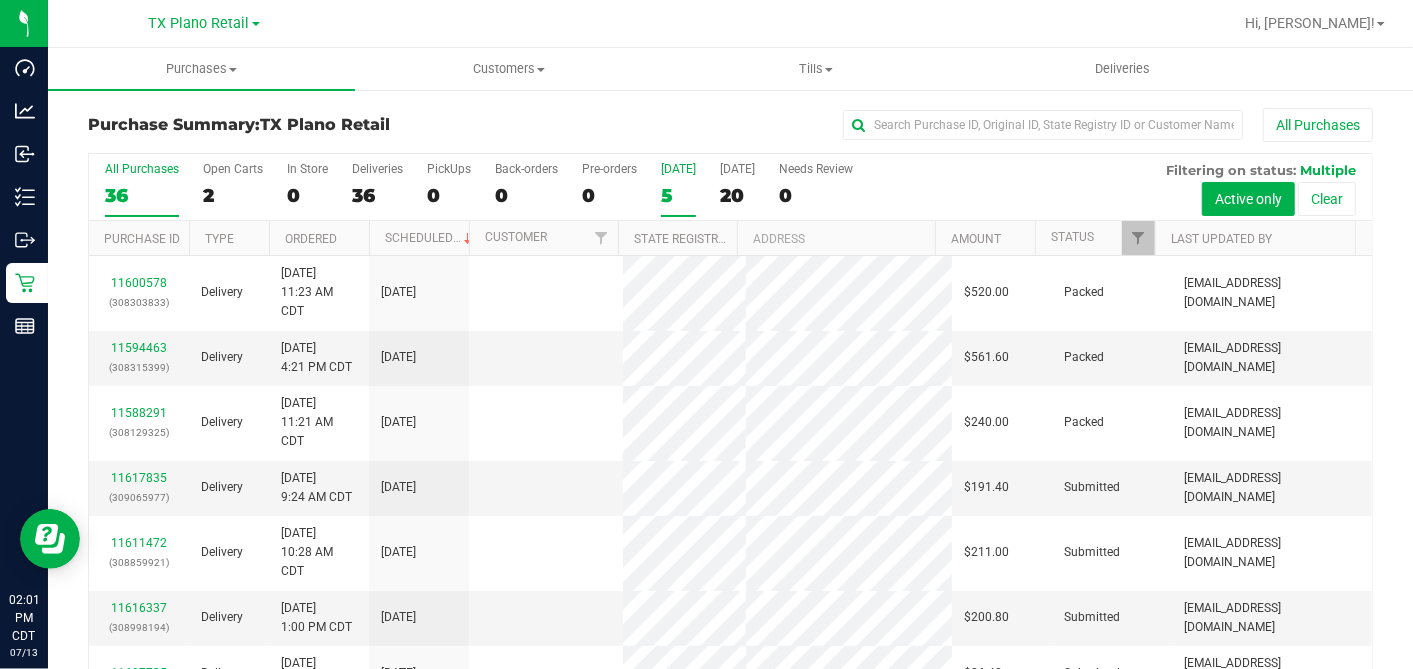click on "5" at bounding box center [678, 195] 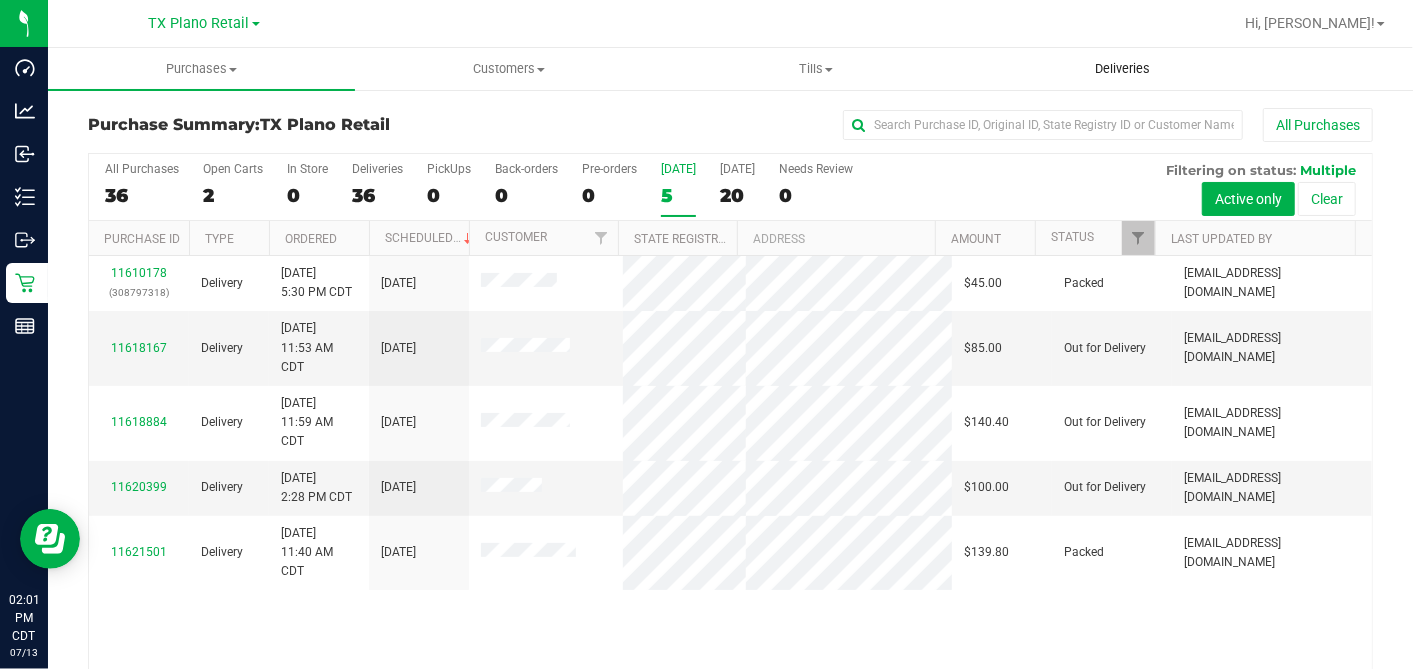 click on "Deliveries" at bounding box center [1122, 69] 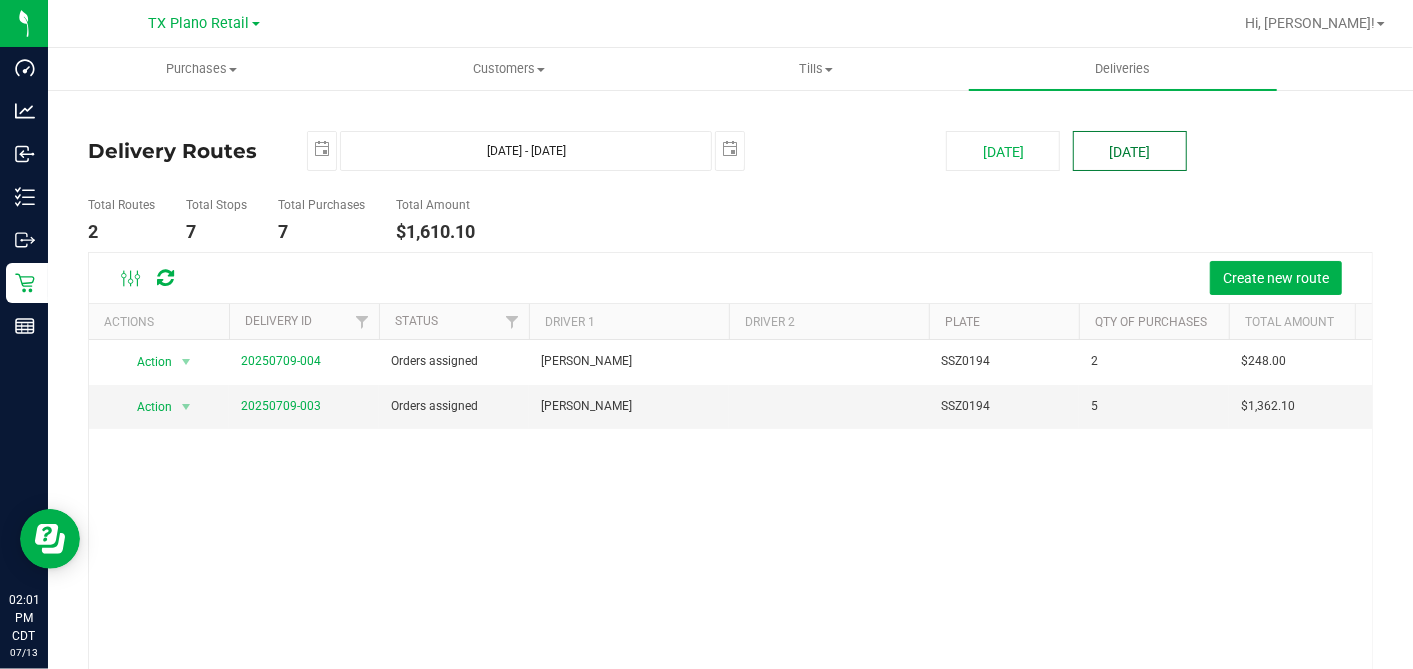click on "[DATE]" at bounding box center (1130, 151) 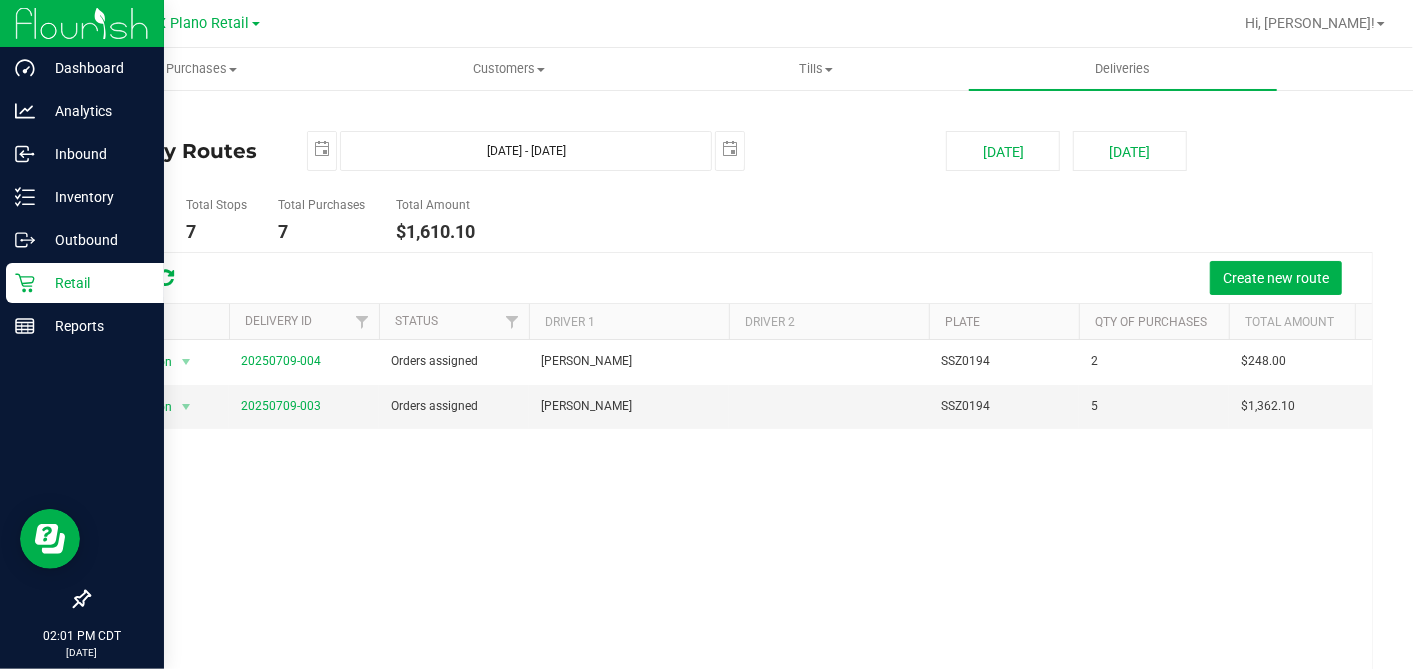 click on "Retail" at bounding box center (95, 283) 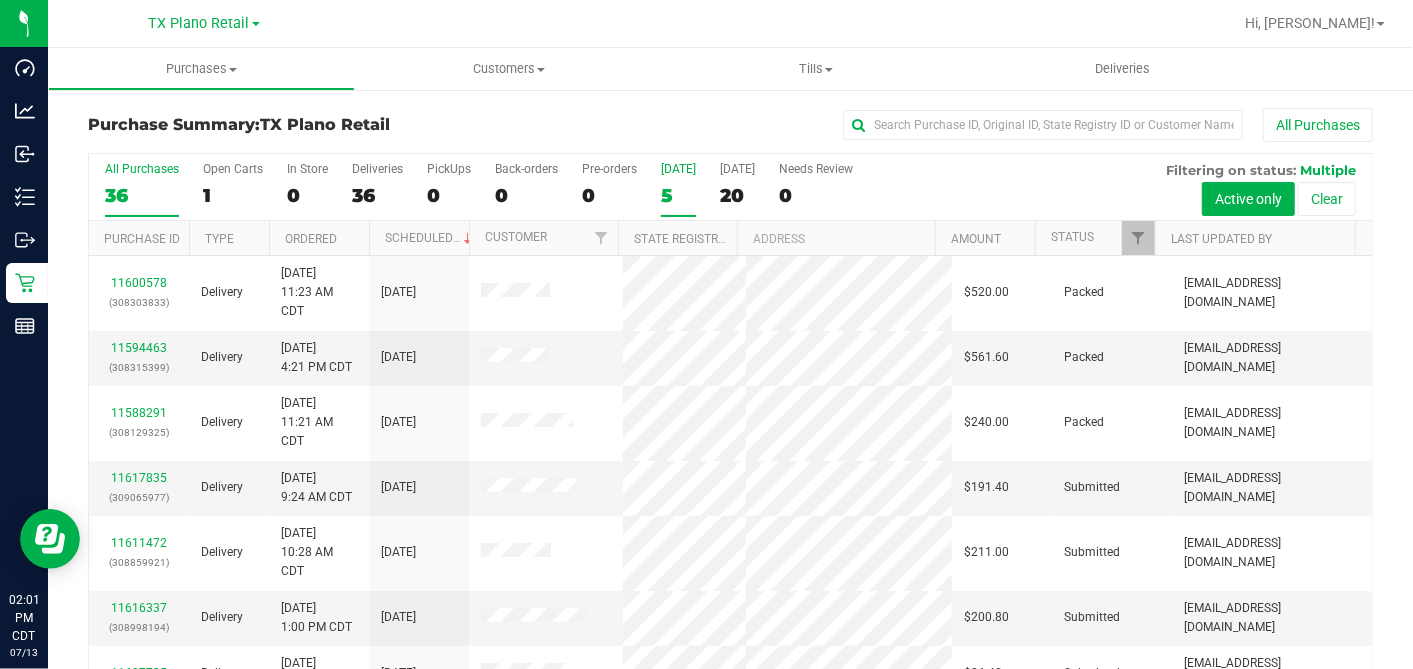click on "5" at bounding box center [678, 195] 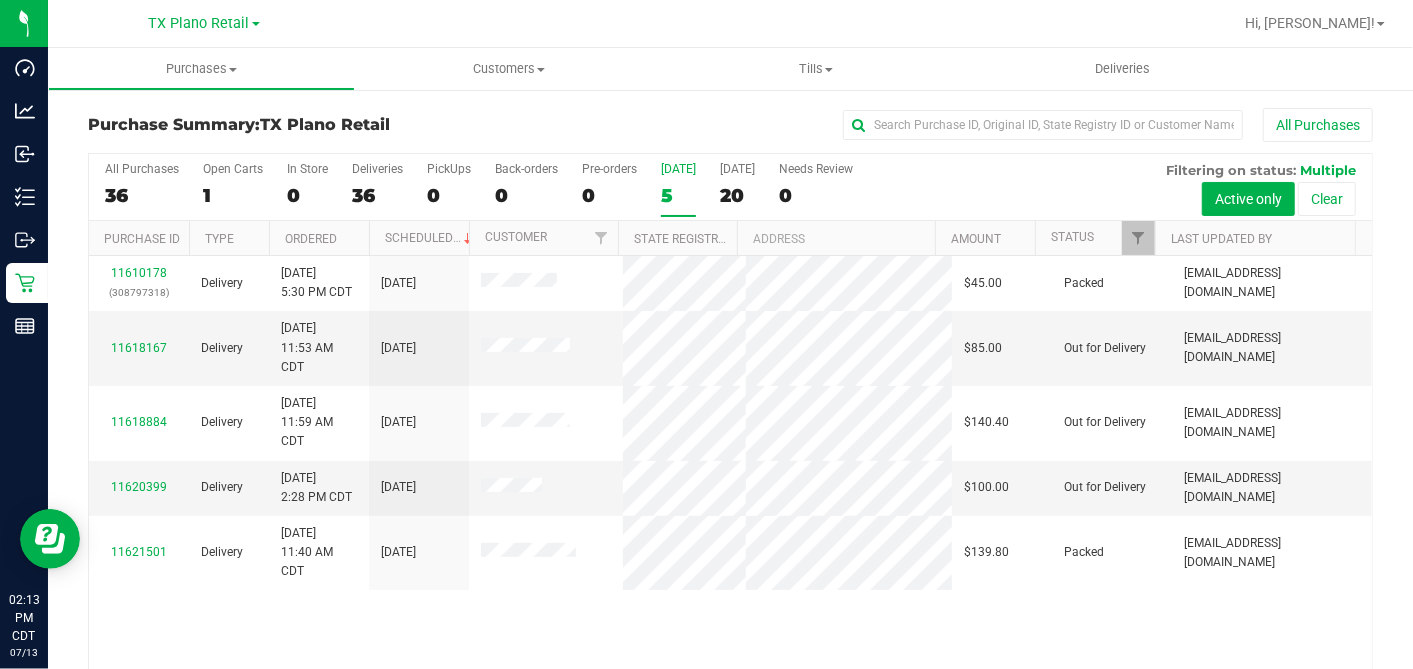 click on "All Purchases" at bounding box center [944, 125] 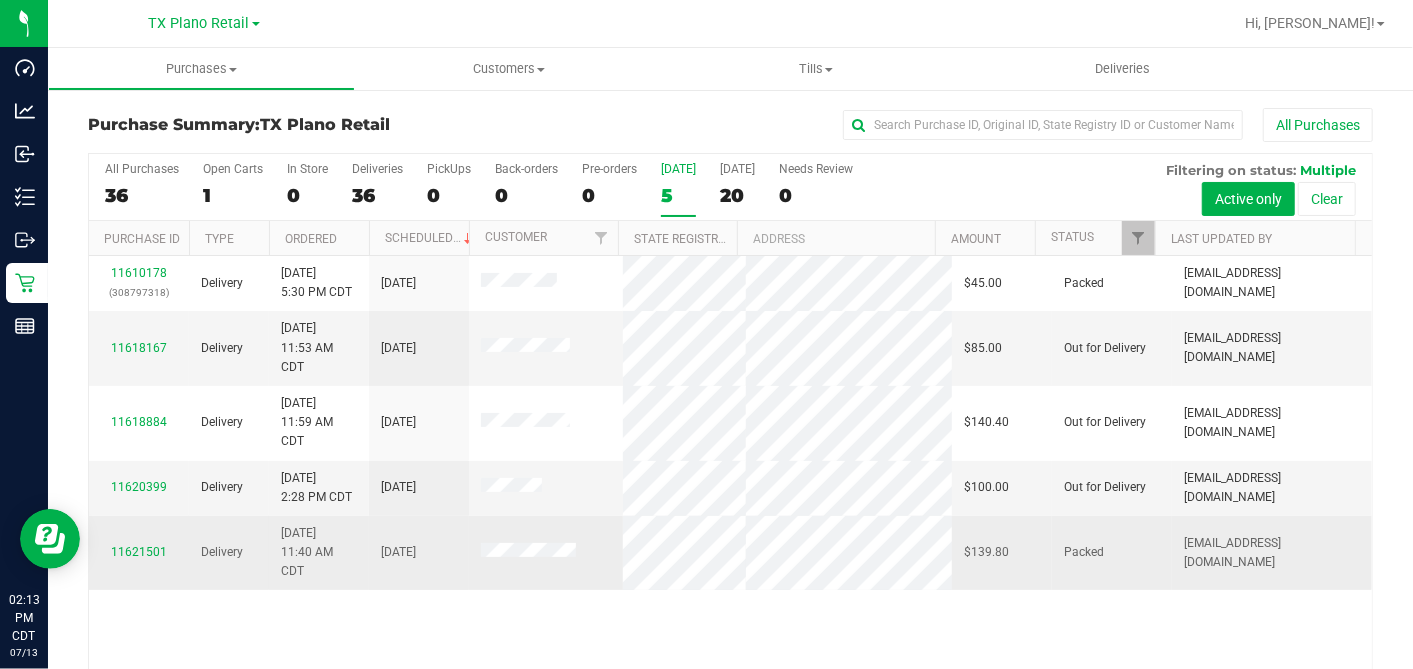click on "11621501" at bounding box center [139, 553] 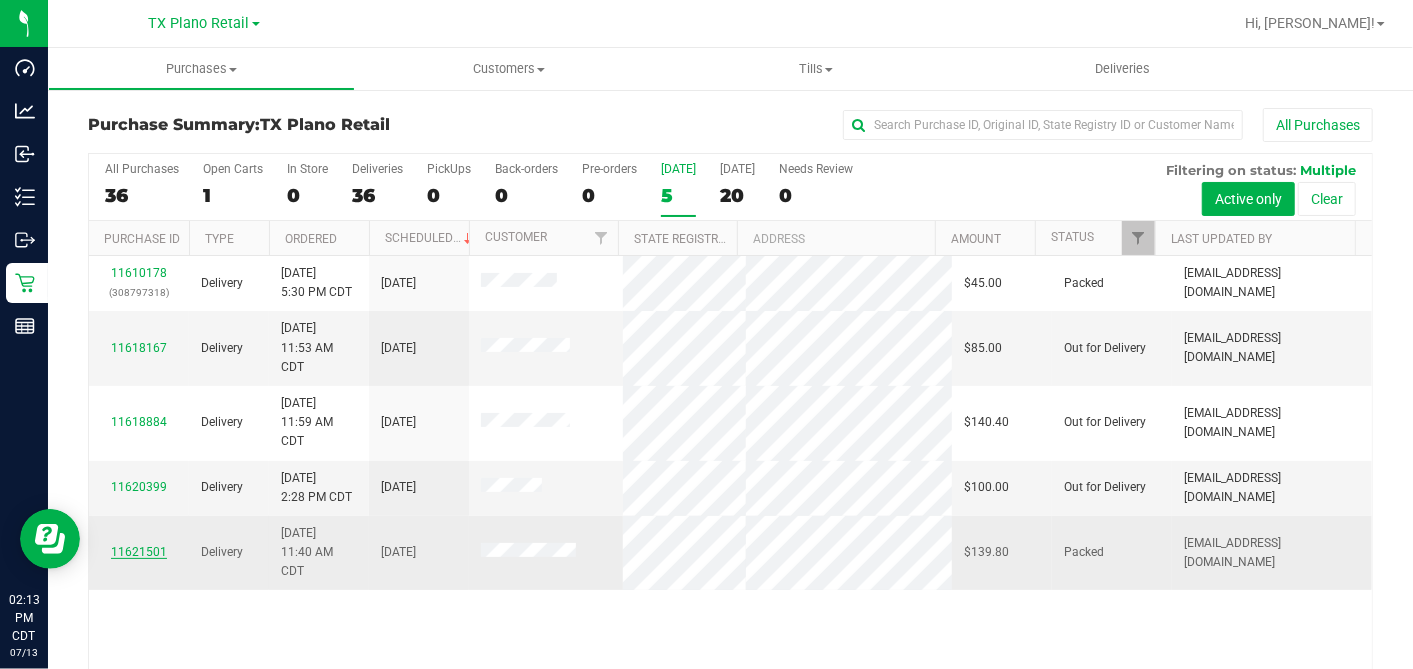 click on "11621501" at bounding box center (139, 552) 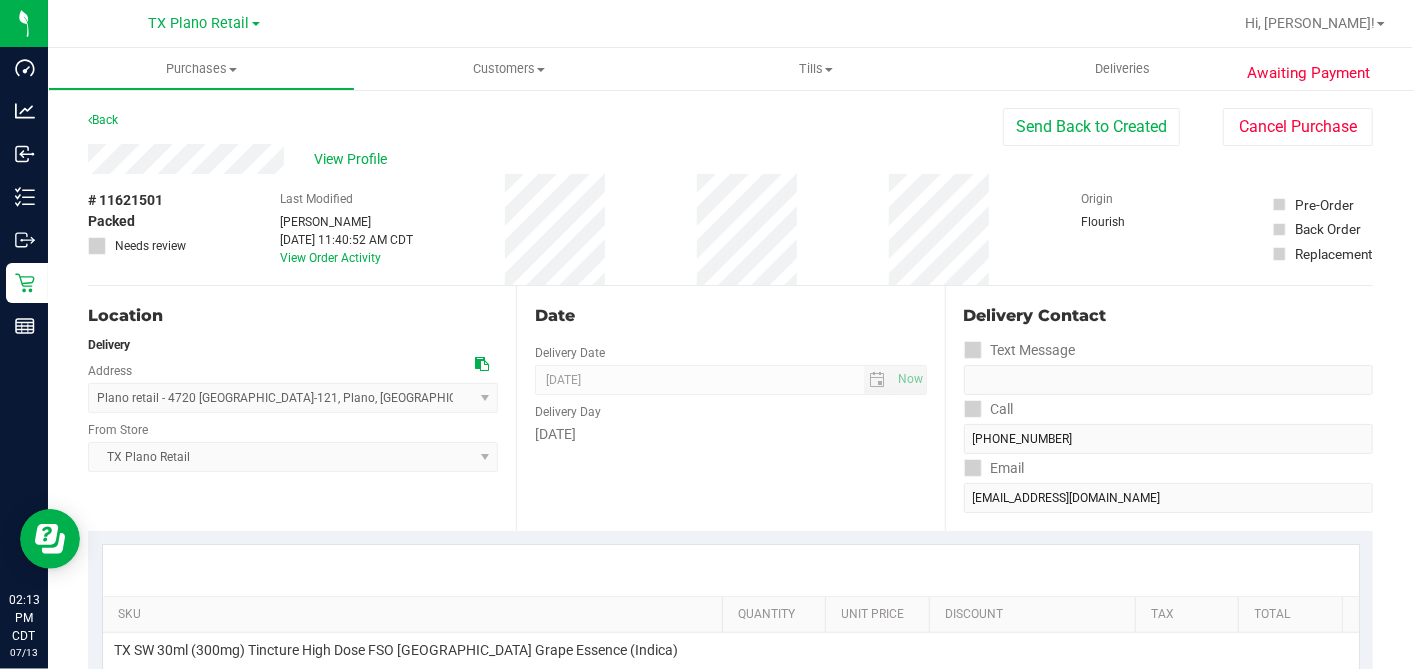 click on "Delivery" at bounding box center [293, 345] 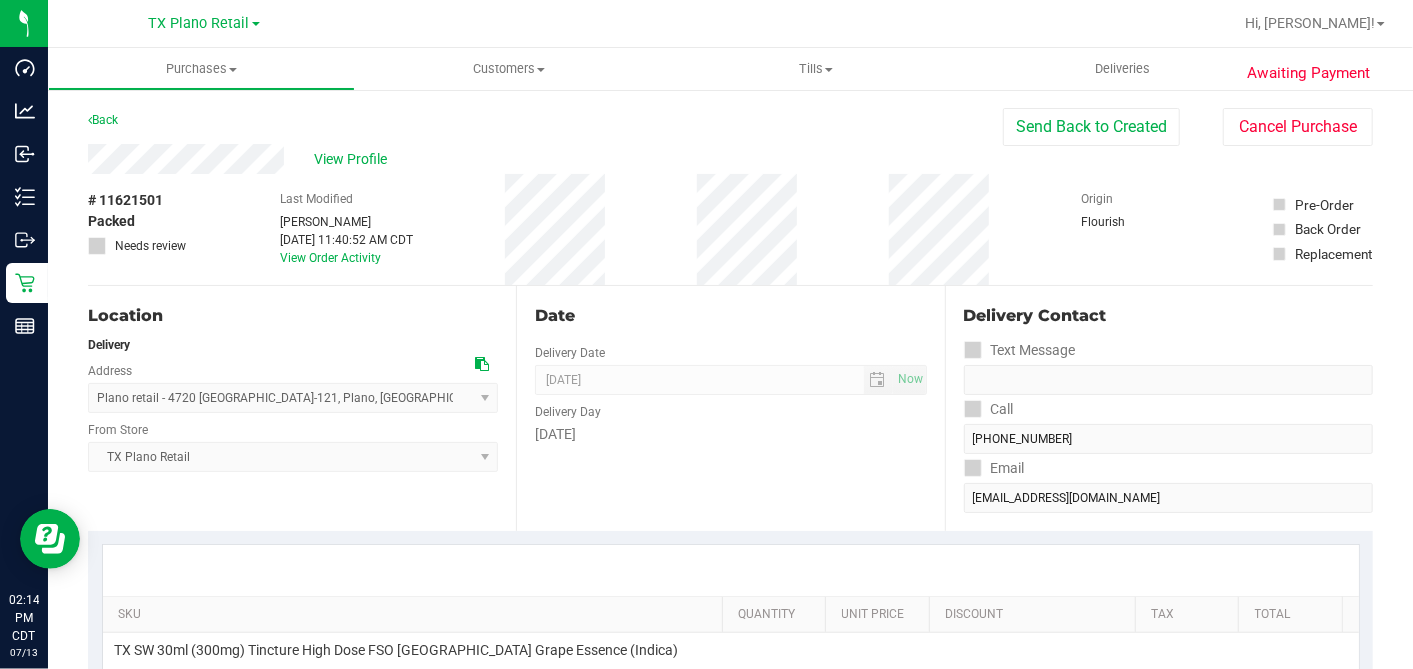 click on "Location" at bounding box center (293, 316) 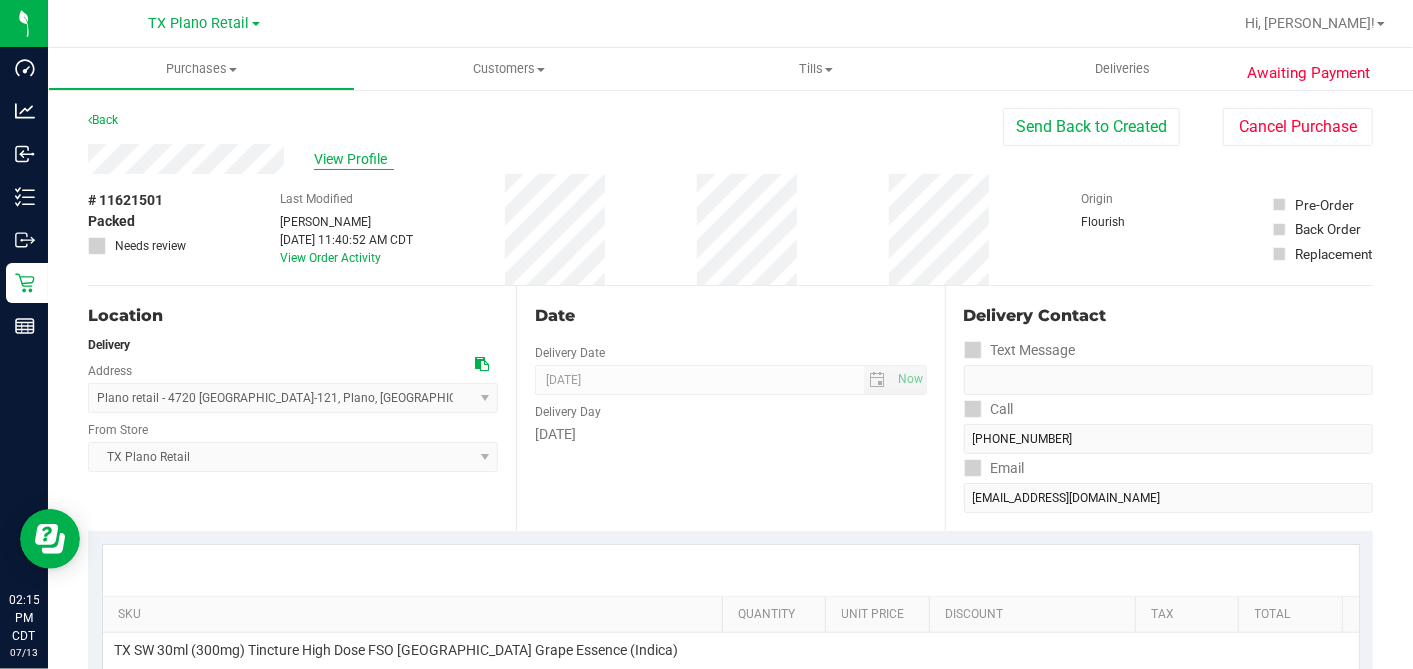 click on "View Profile" at bounding box center [354, 159] 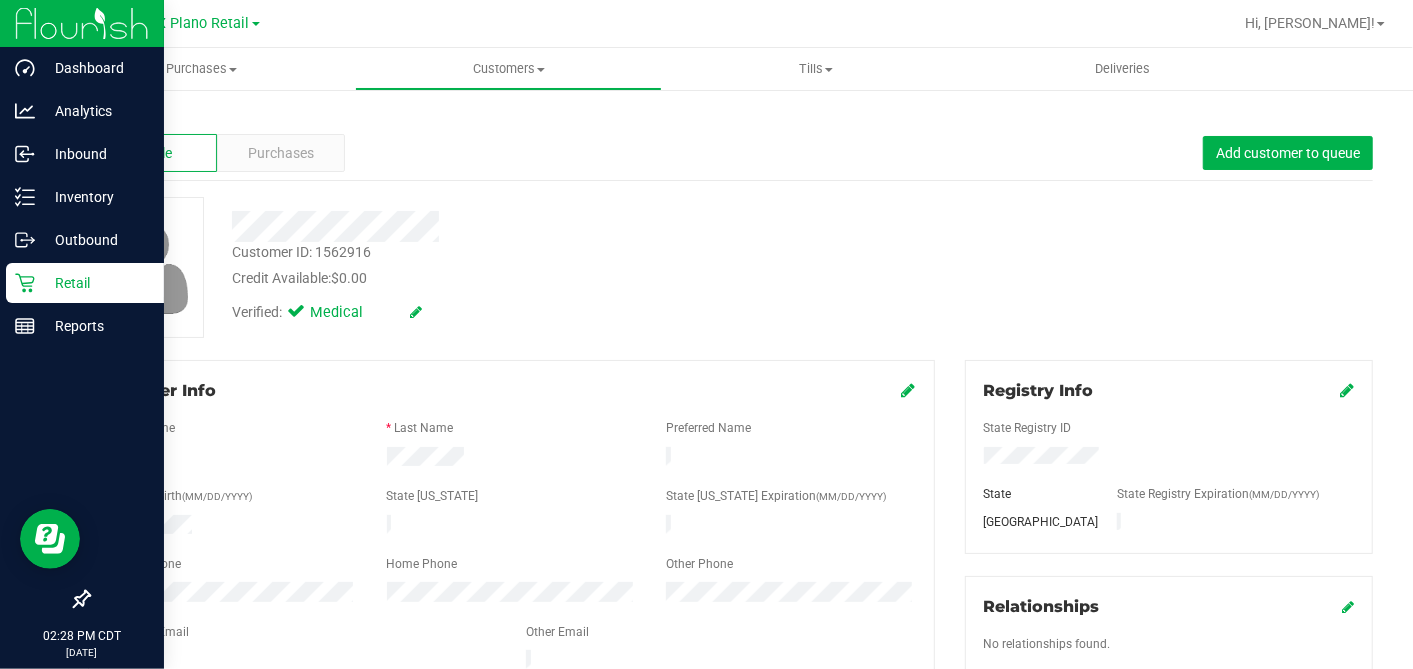 click on "Retail" at bounding box center [95, 283] 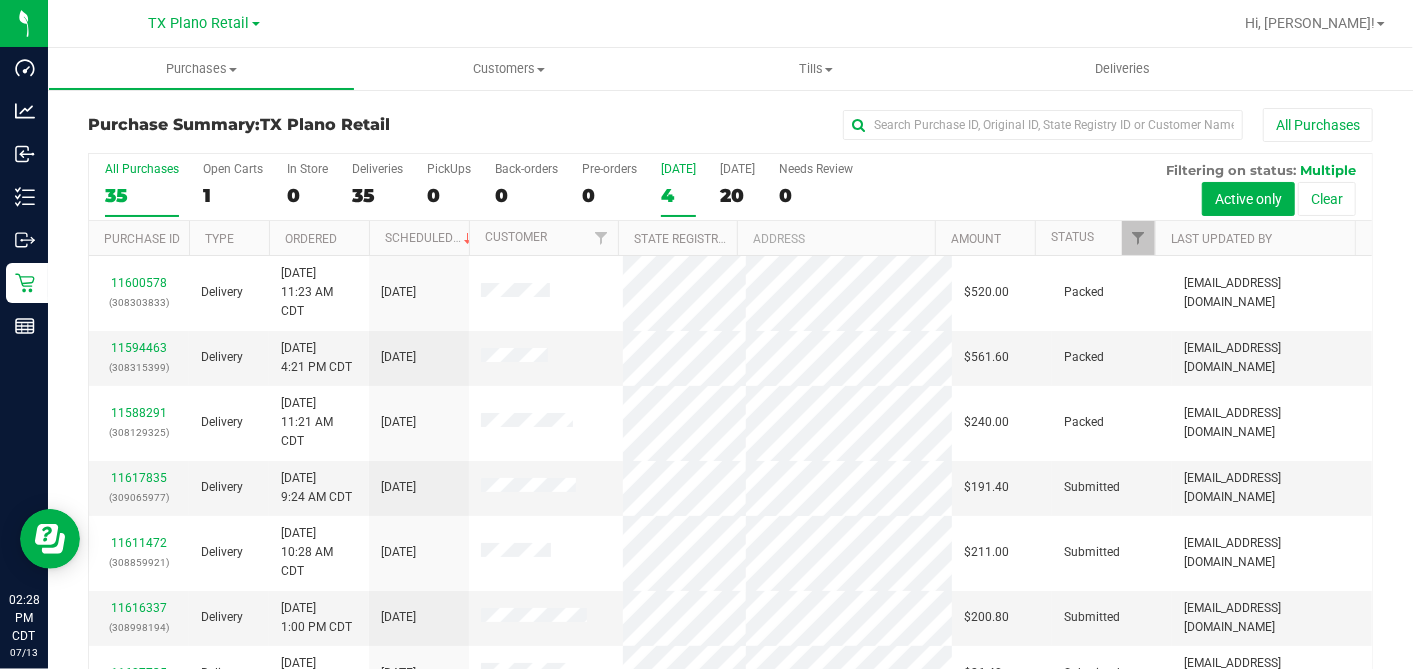 click on "4" at bounding box center (678, 195) 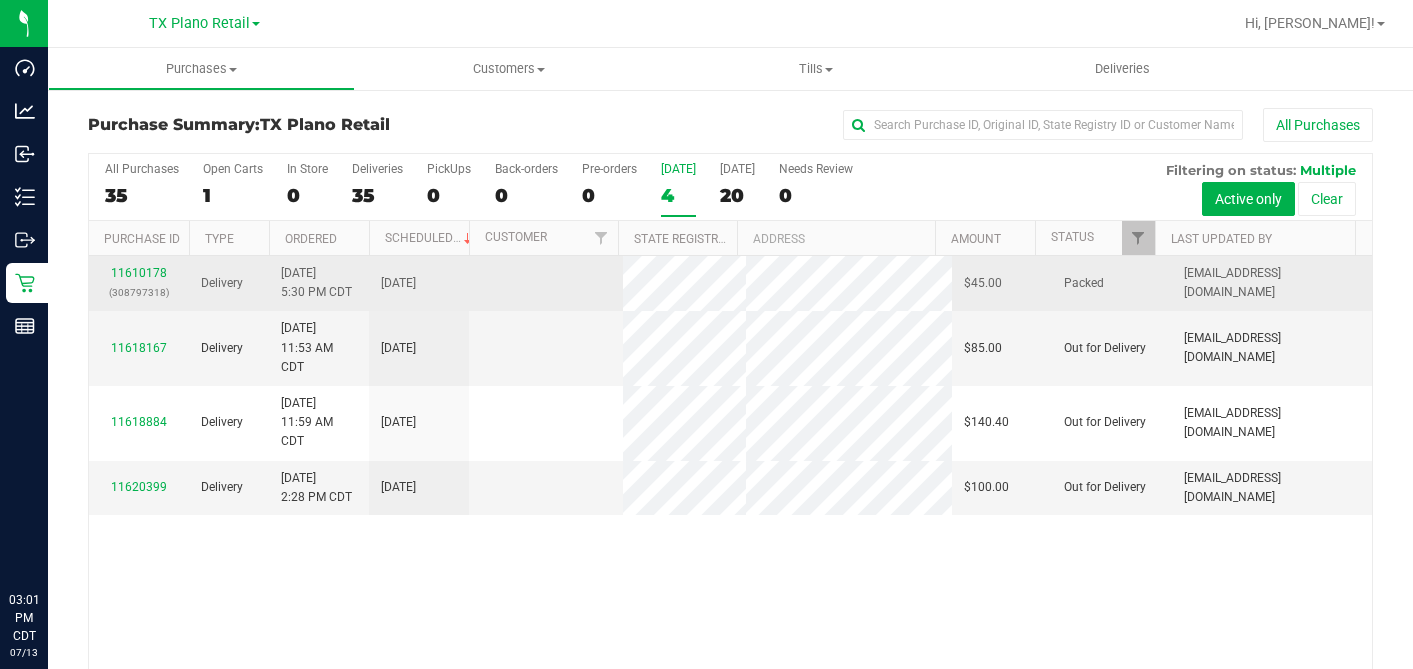 scroll, scrollTop: 0, scrollLeft: 0, axis: both 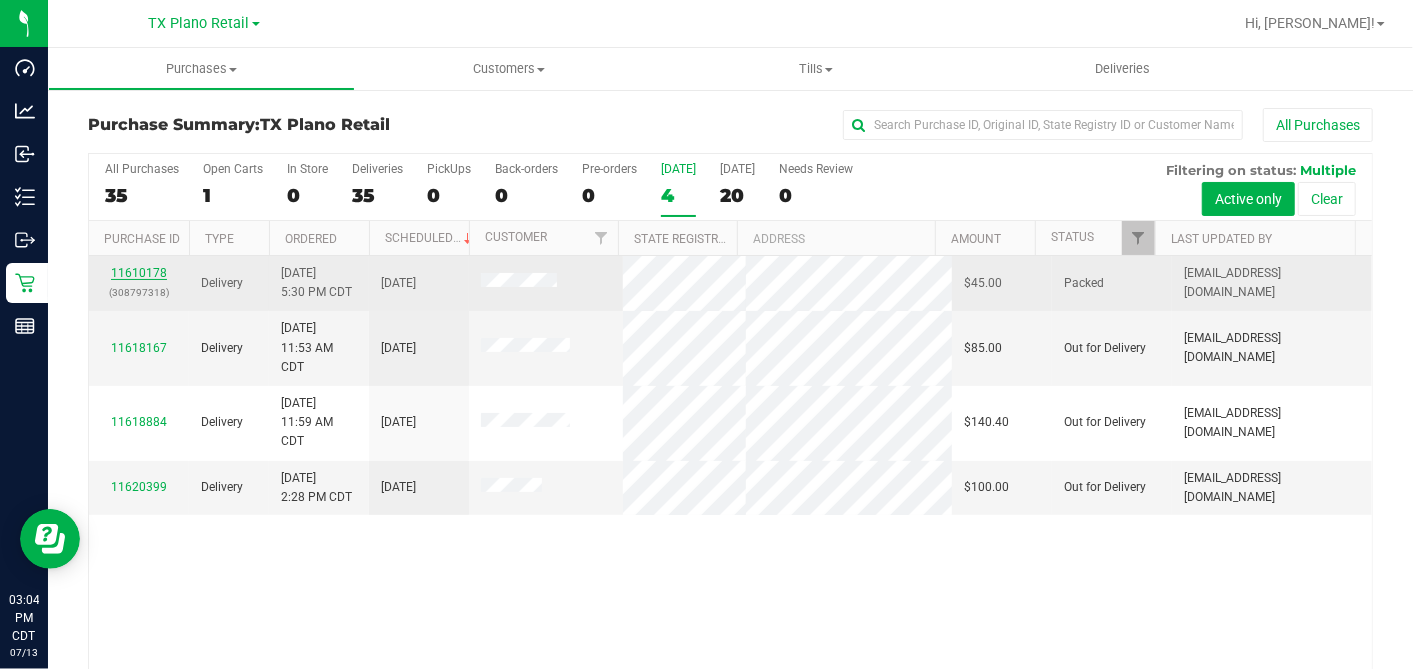 click on "11610178" at bounding box center [139, 273] 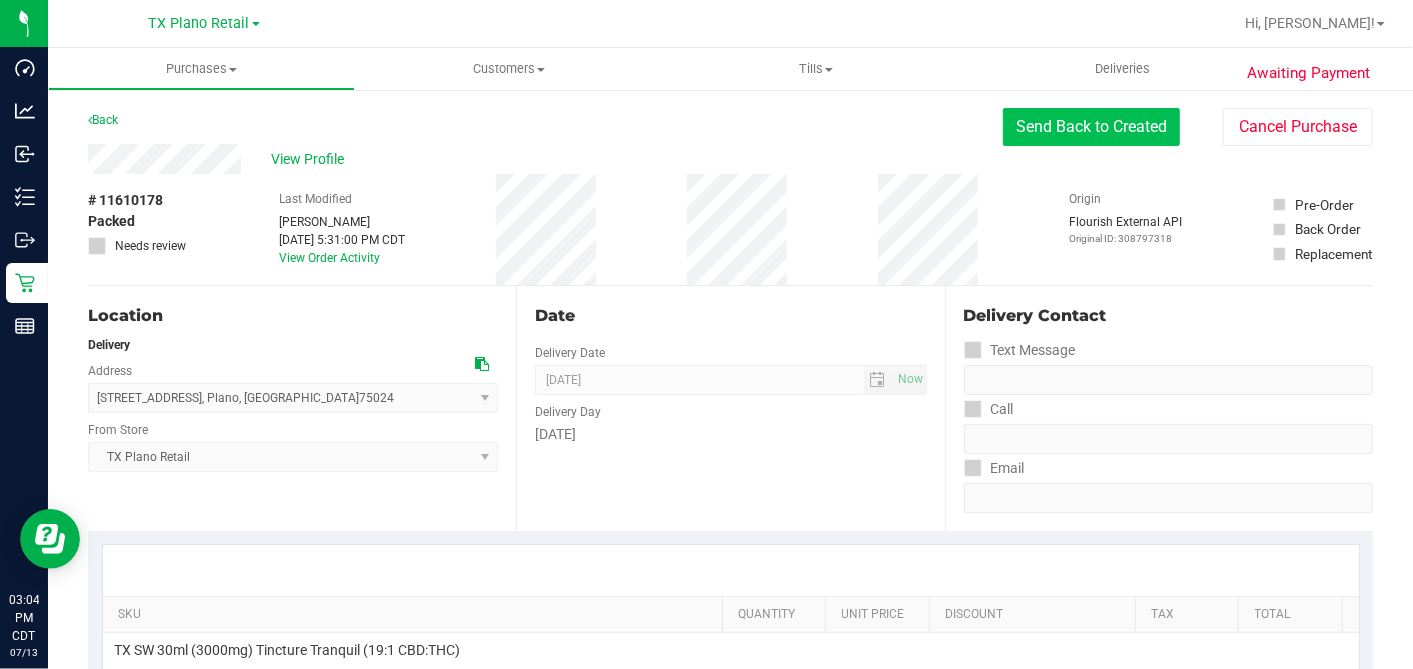 click on "Send Back to Created" at bounding box center [1091, 127] 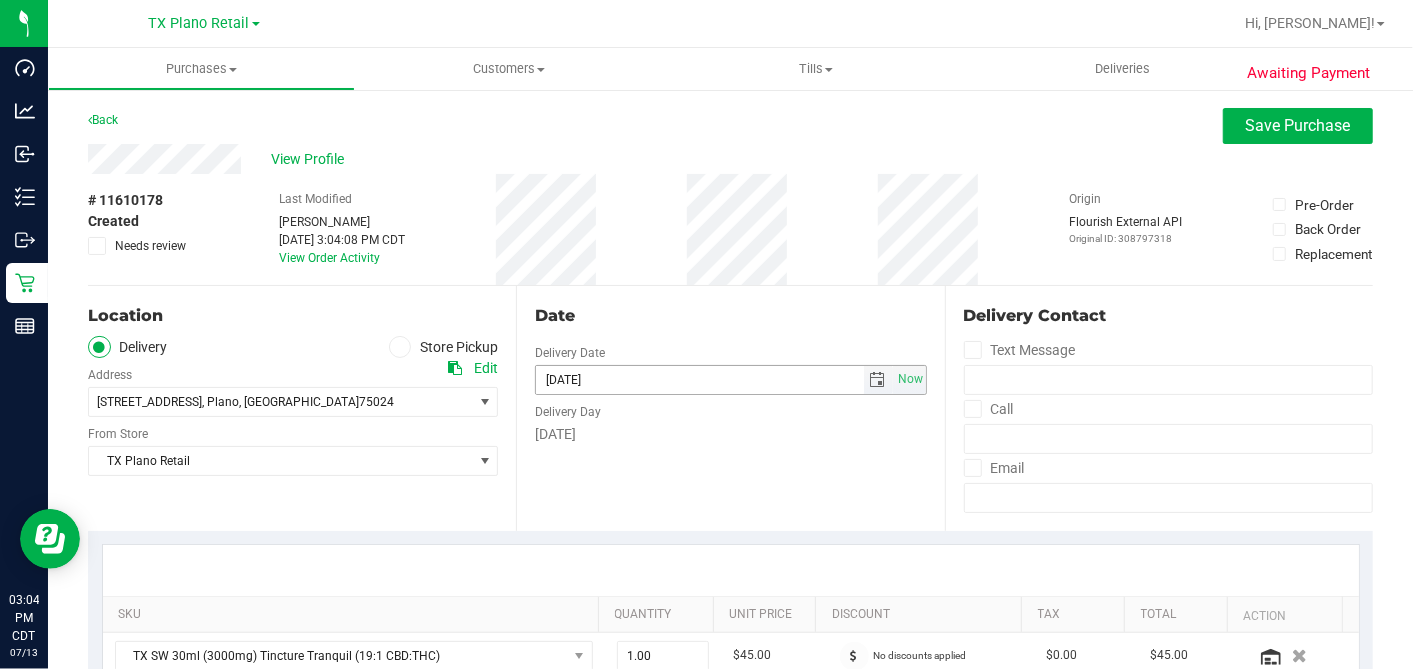 click at bounding box center (878, 380) 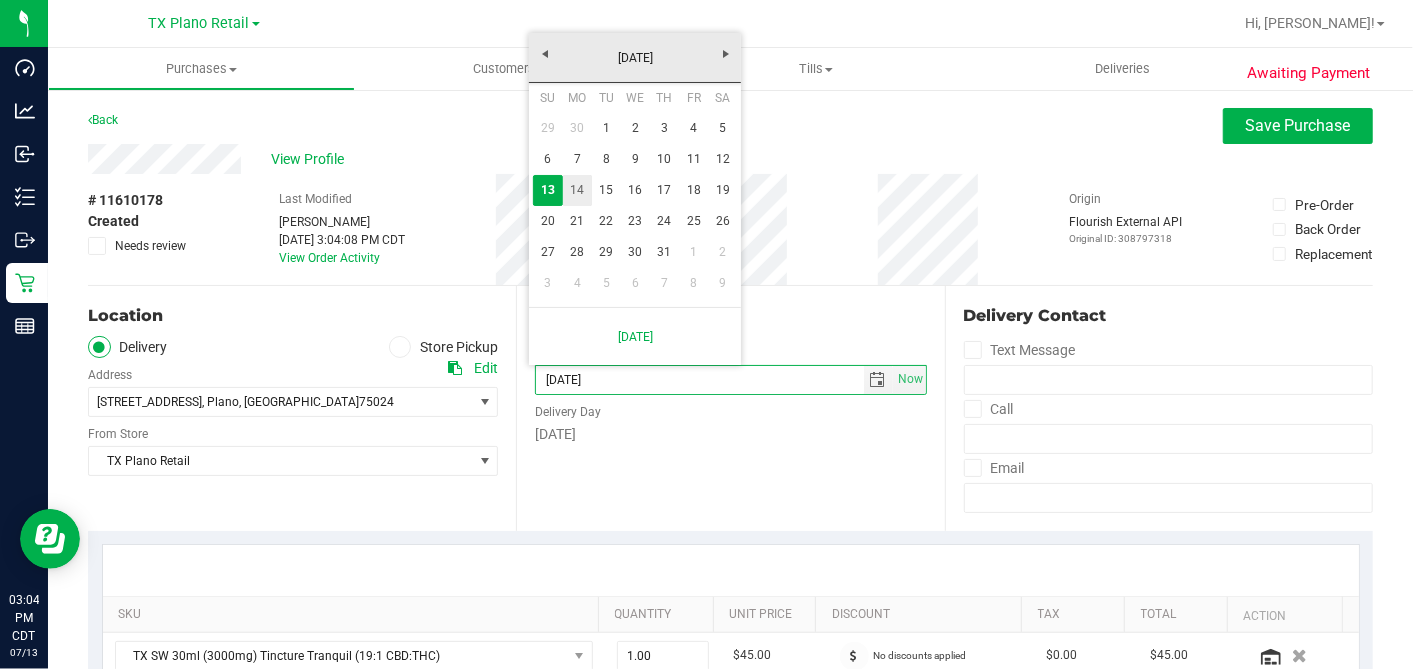 click on "14" at bounding box center [577, 190] 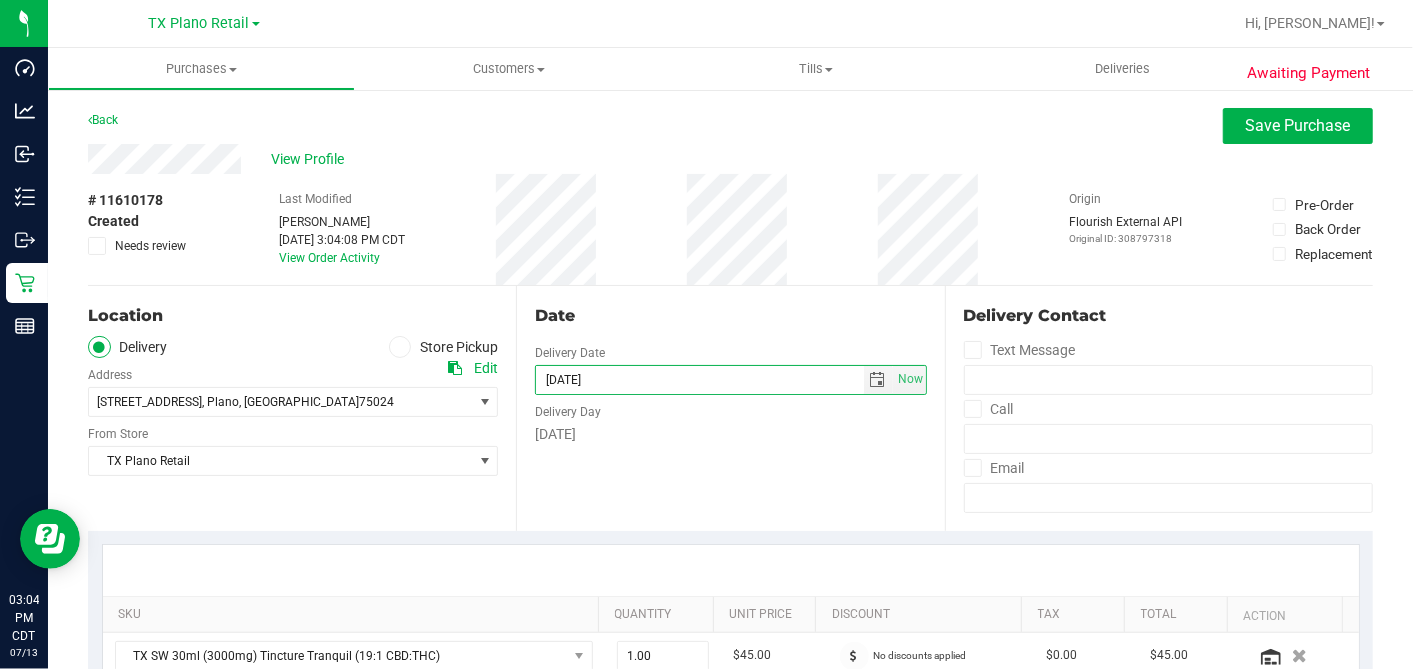 click on "Date
Delivery Date
[DATE]
Now
[DATE] 07:00 AM
Now
Delivery Day
[DATE]" at bounding box center (730, 408) 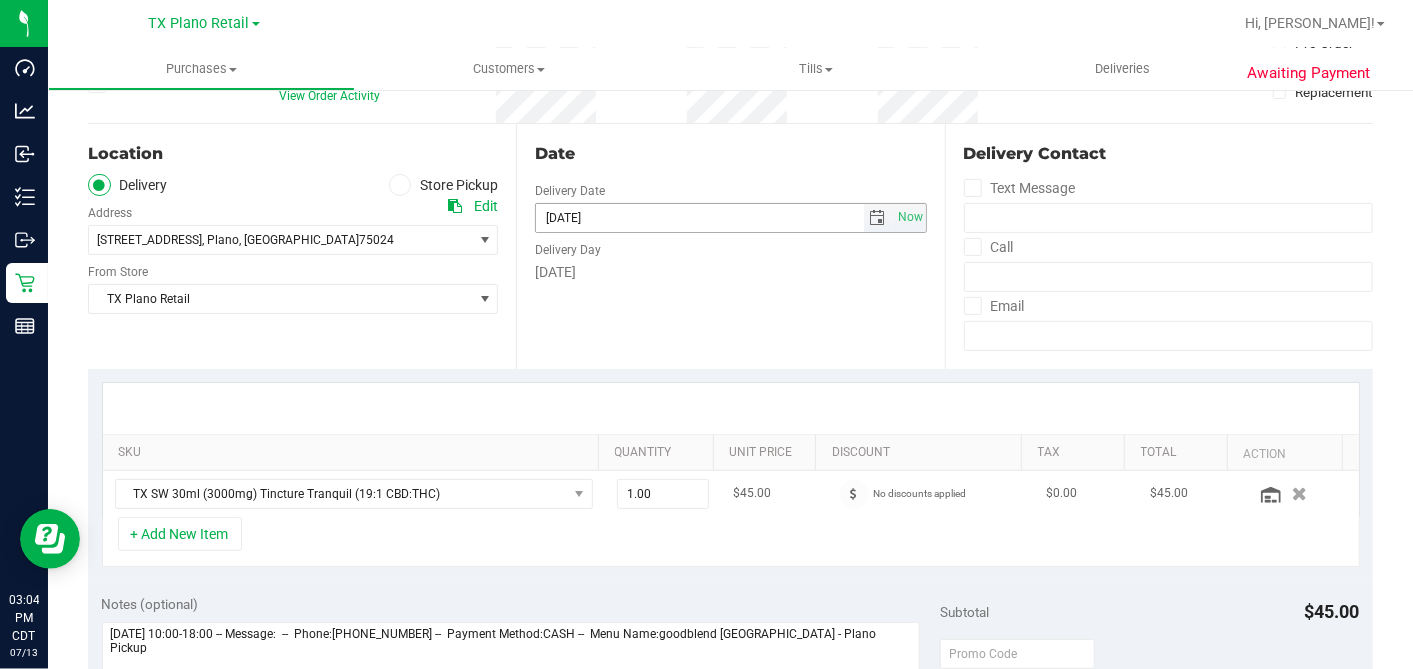 scroll, scrollTop: 333, scrollLeft: 0, axis: vertical 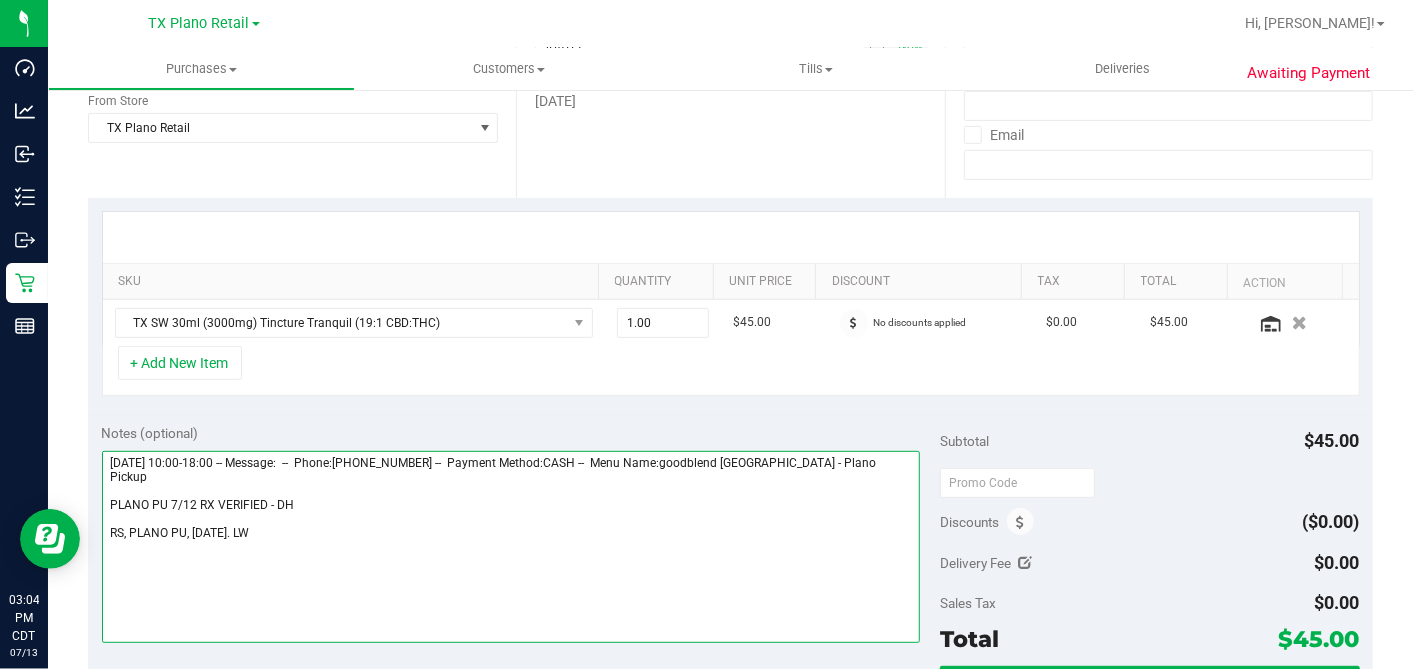 click at bounding box center [511, 547] 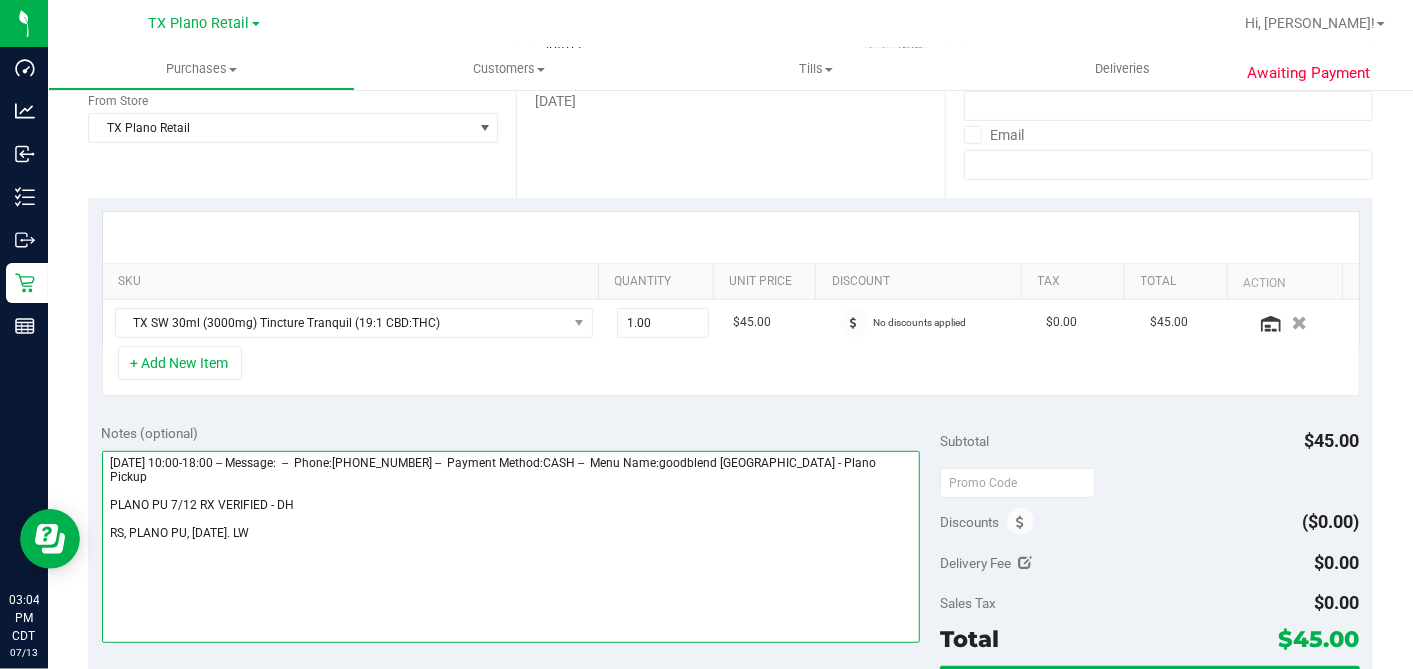 click at bounding box center [511, 547] 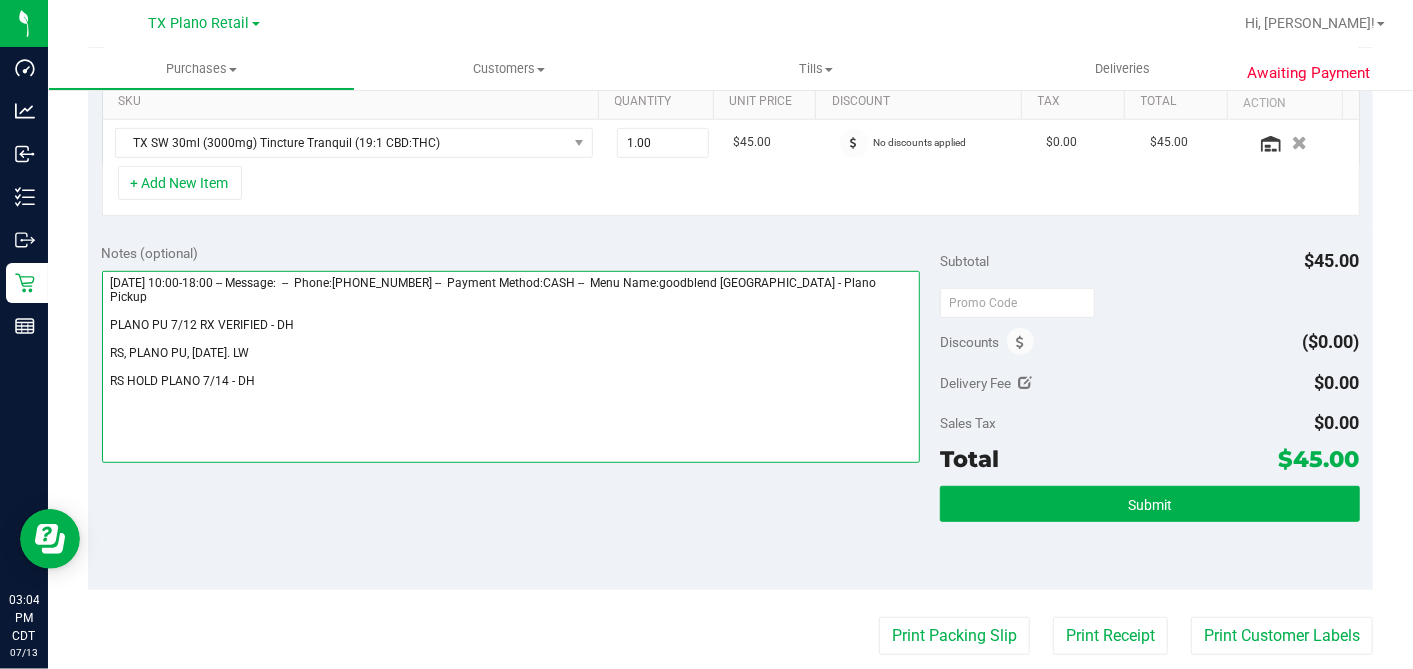 scroll, scrollTop: 666, scrollLeft: 0, axis: vertical 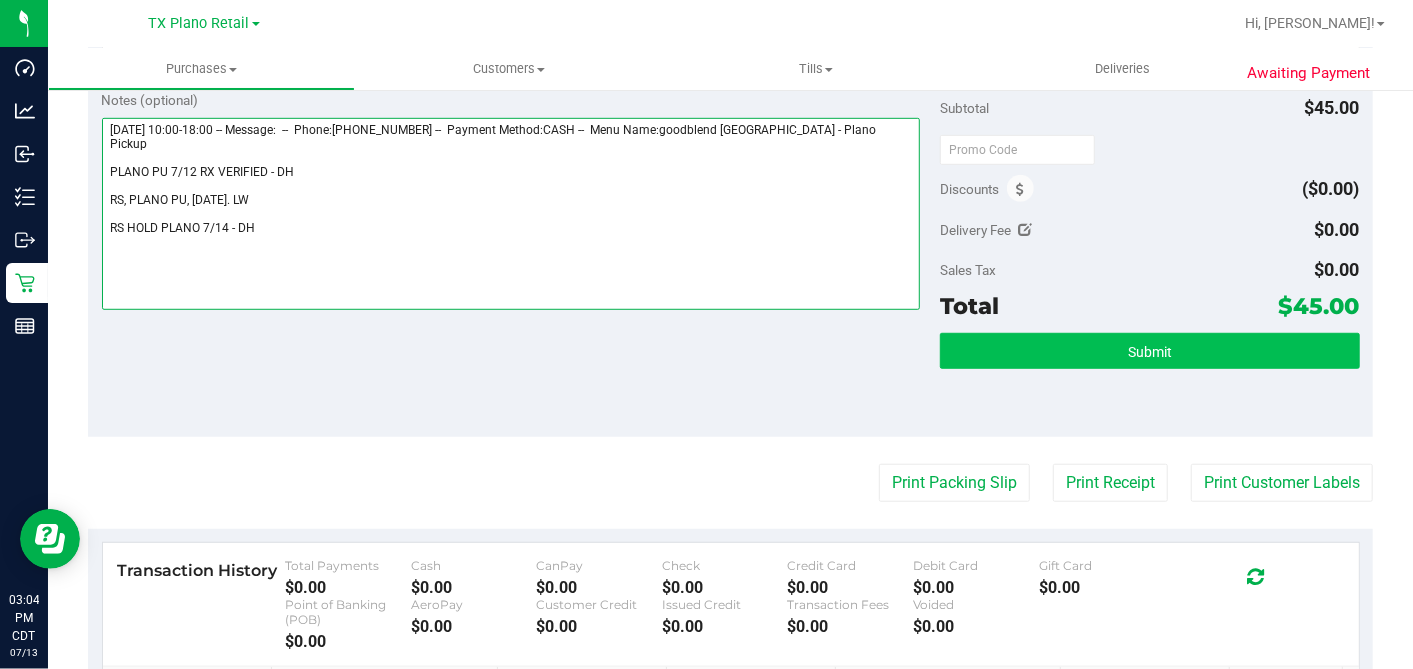 type on "[DATE] 10:00-18:00 -- Message:  --  Phone:[PHONE_NUMBER] --  Payment Method:CASH --  Menu Name:goodblend [GEOGRAPHIC_DATA] - Plano Pickup
PLANO PU 7/12 RX VERIFIED - DH
RS, PLANO PU, [DATE]. LW
RS HOLD PLANO 7/14 - DH" 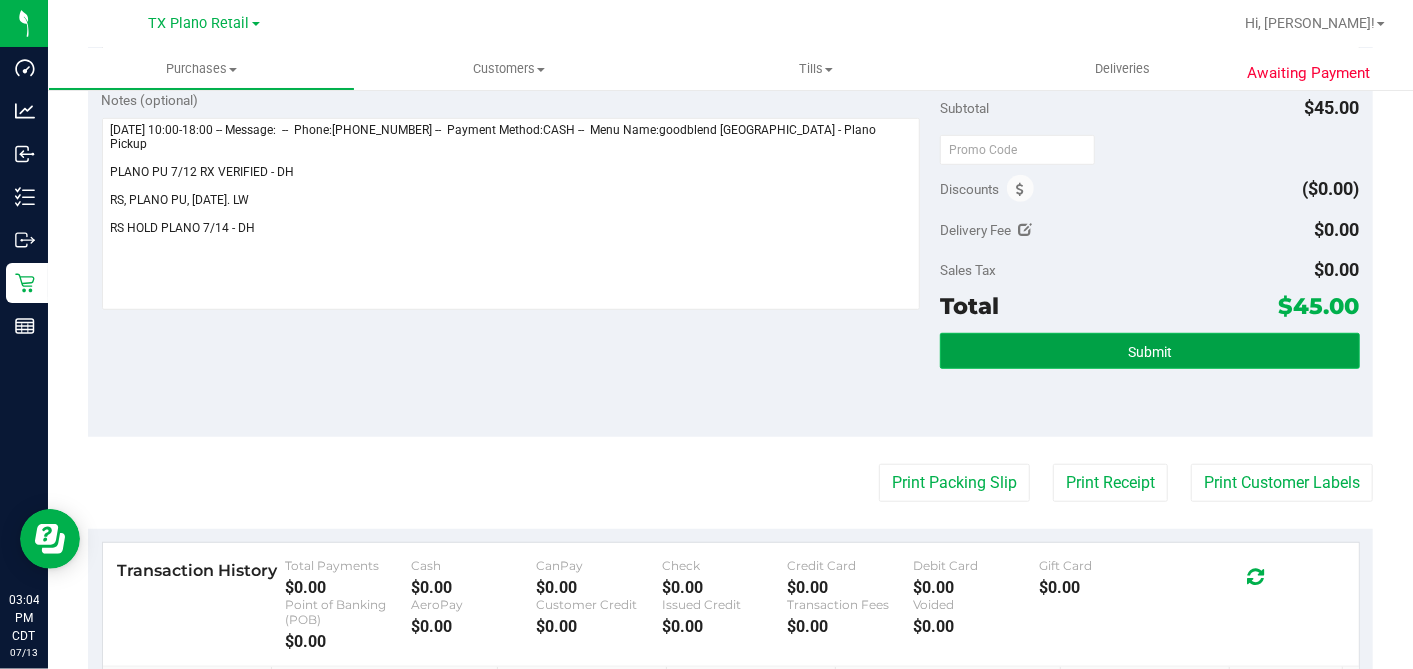 click on "Submit" at bounding box center (1149, 351) 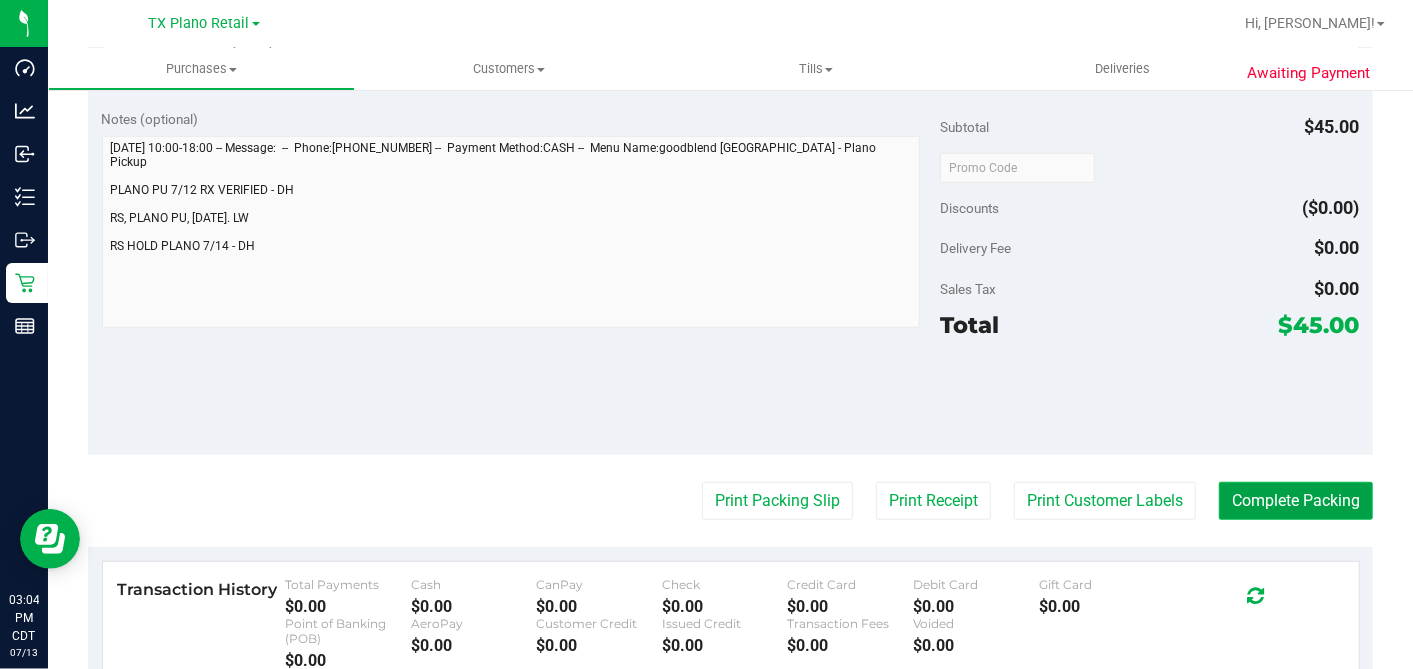 drag, startPoint x: 1268, startPoint y: 504, endPoint x: 1234, endPoint y: 497, distance: 34.713108 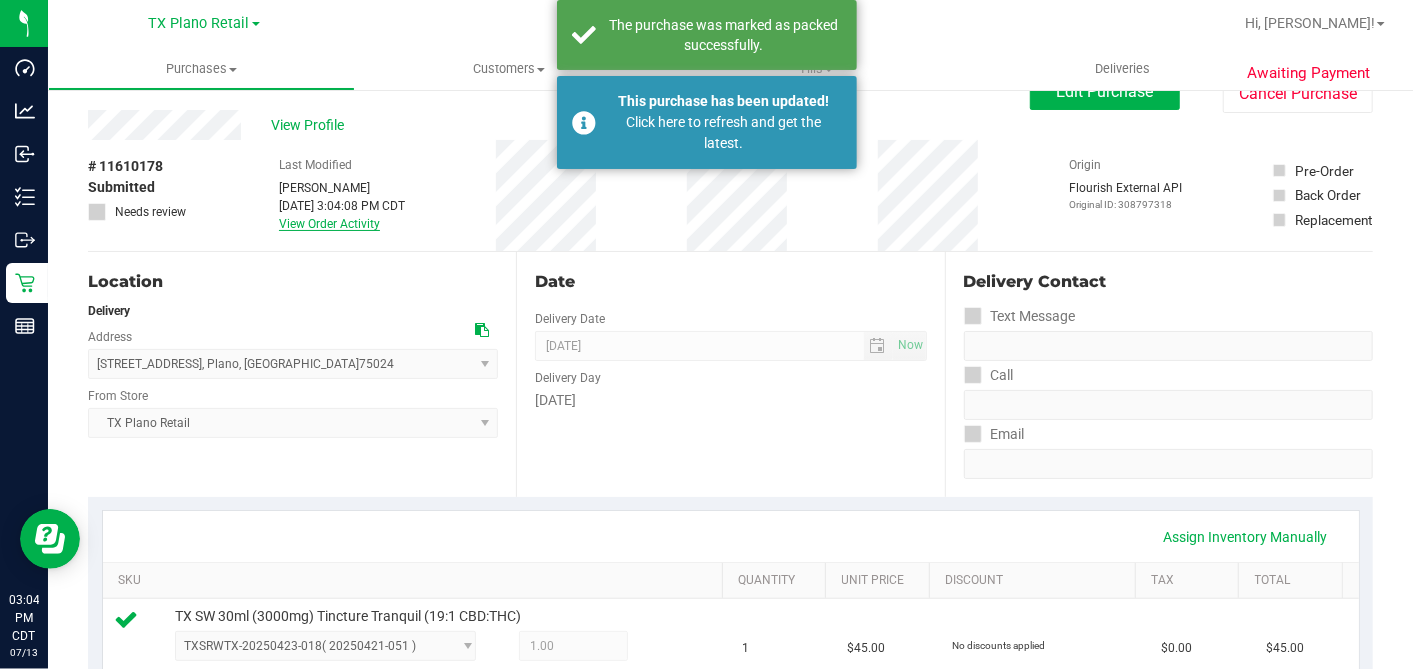 scroll, scrollTop: 0, scrollLeft: 0, axis: both 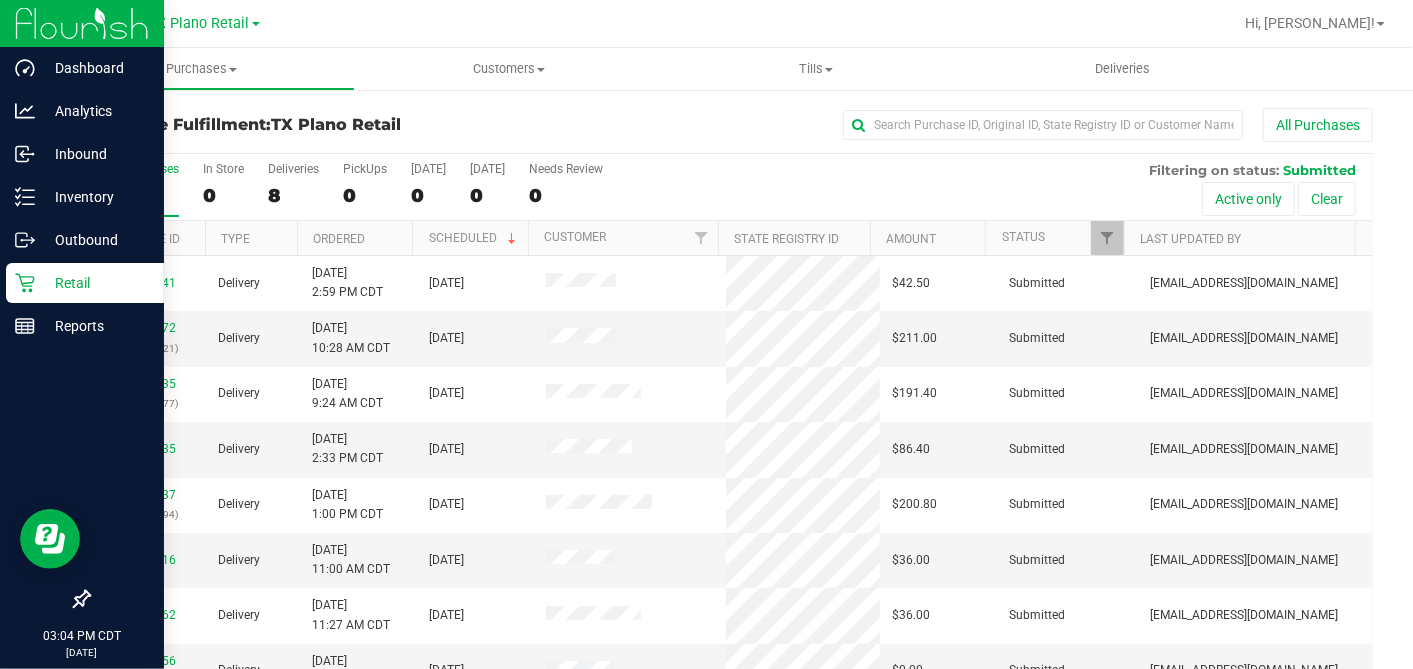 click on "Retail" at bounding box center (95, 283) 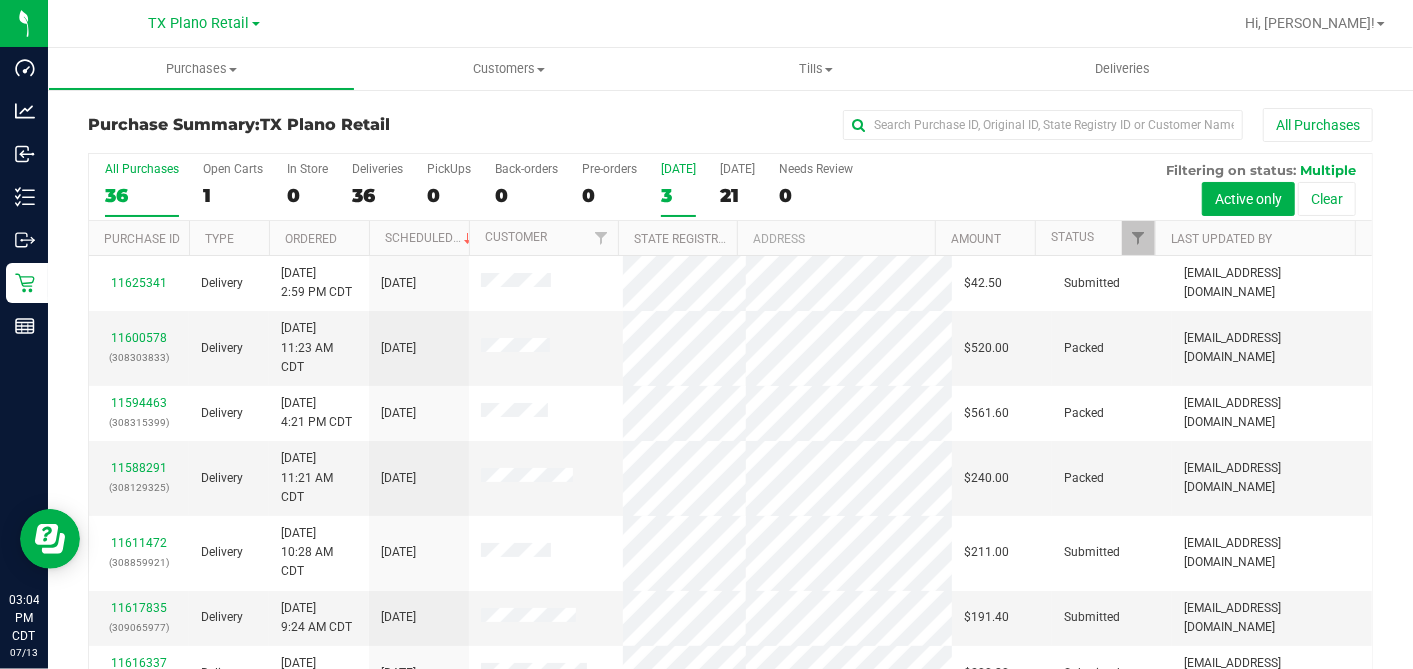 click on "3" at bounding box center [678, 195] 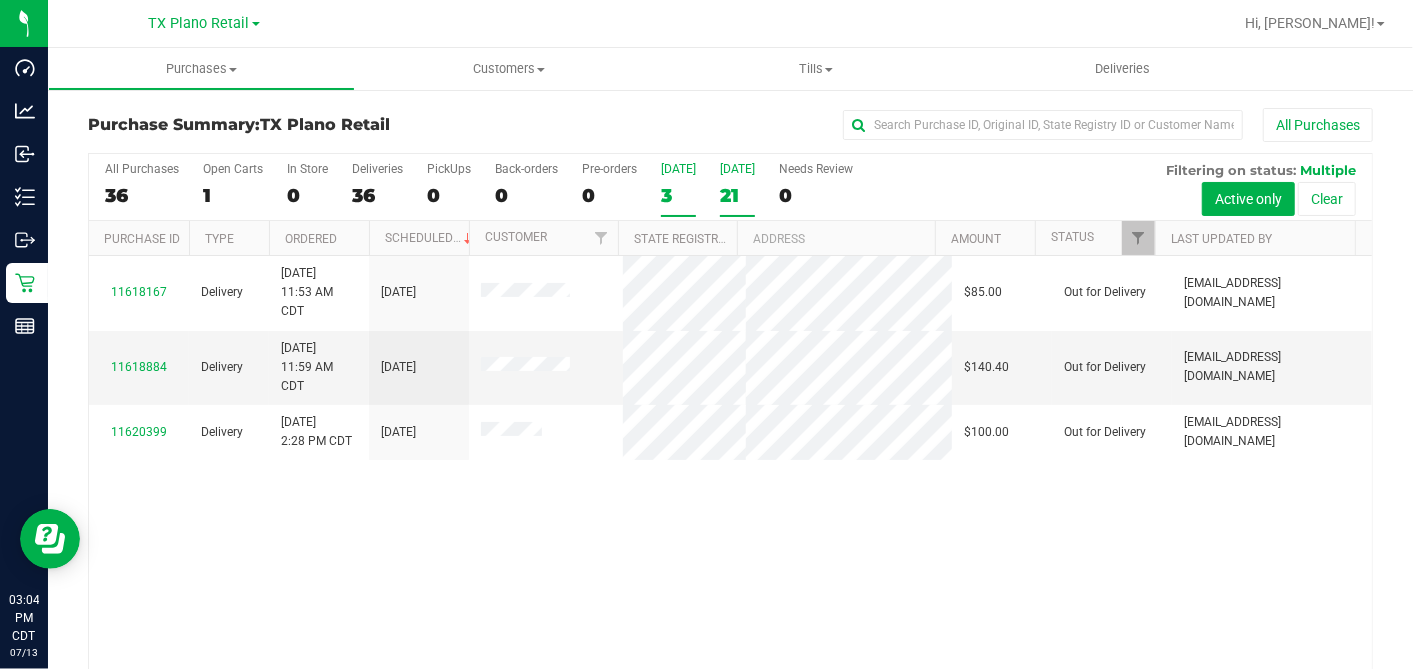 click on "21" at bounding box center (737, 195) 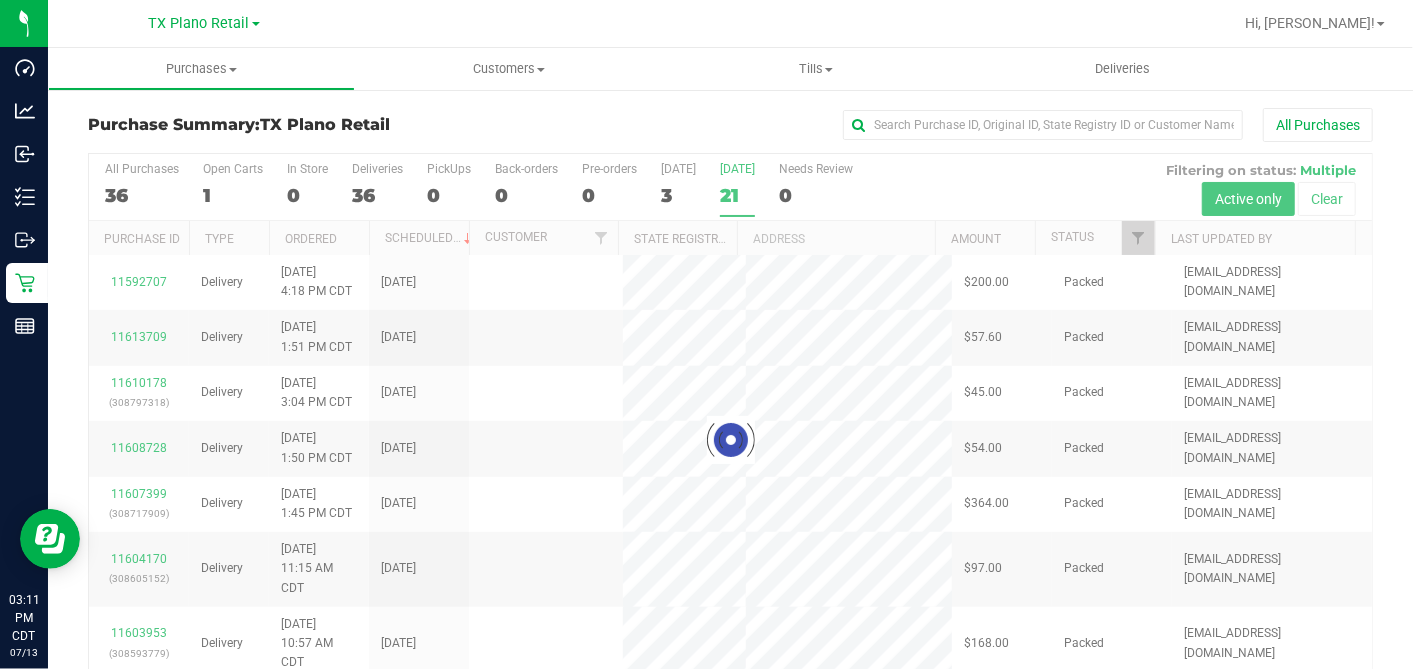 scroll, scrollTop: 0, scrollLeft: 0, axis: both 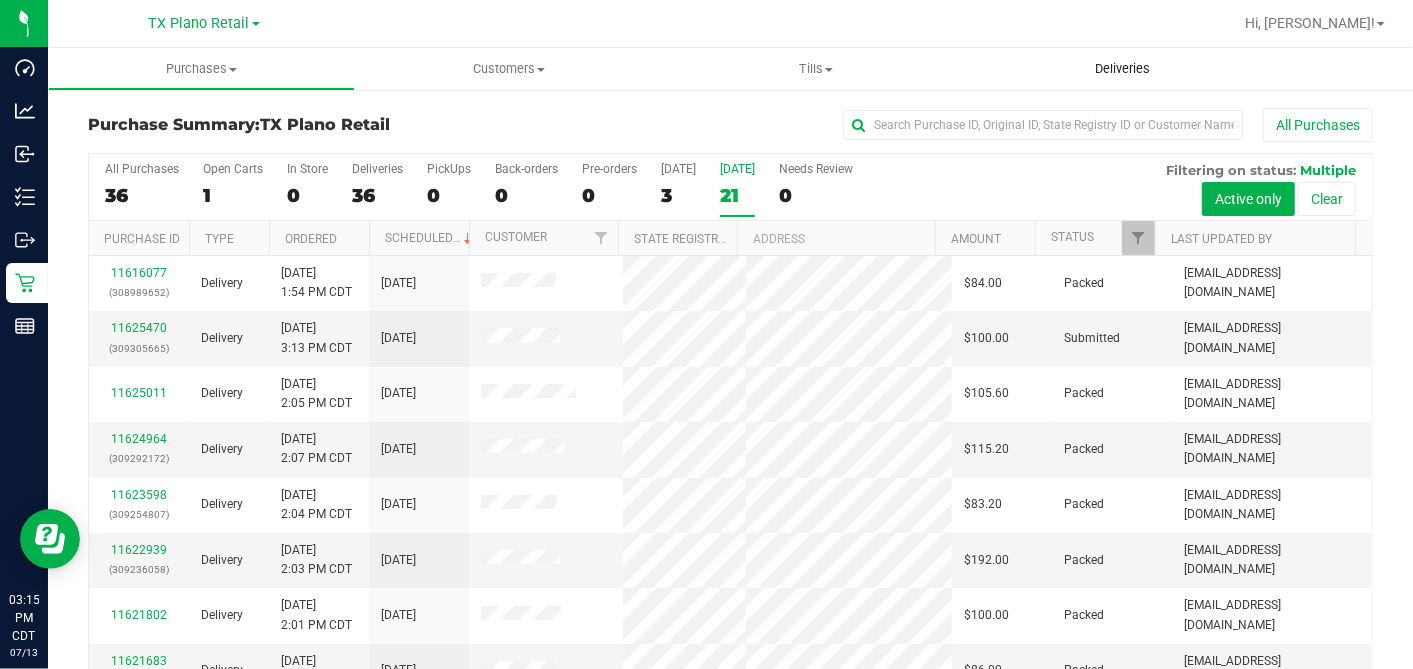 click on "Deliveries" at bounding box center [1122, 69] 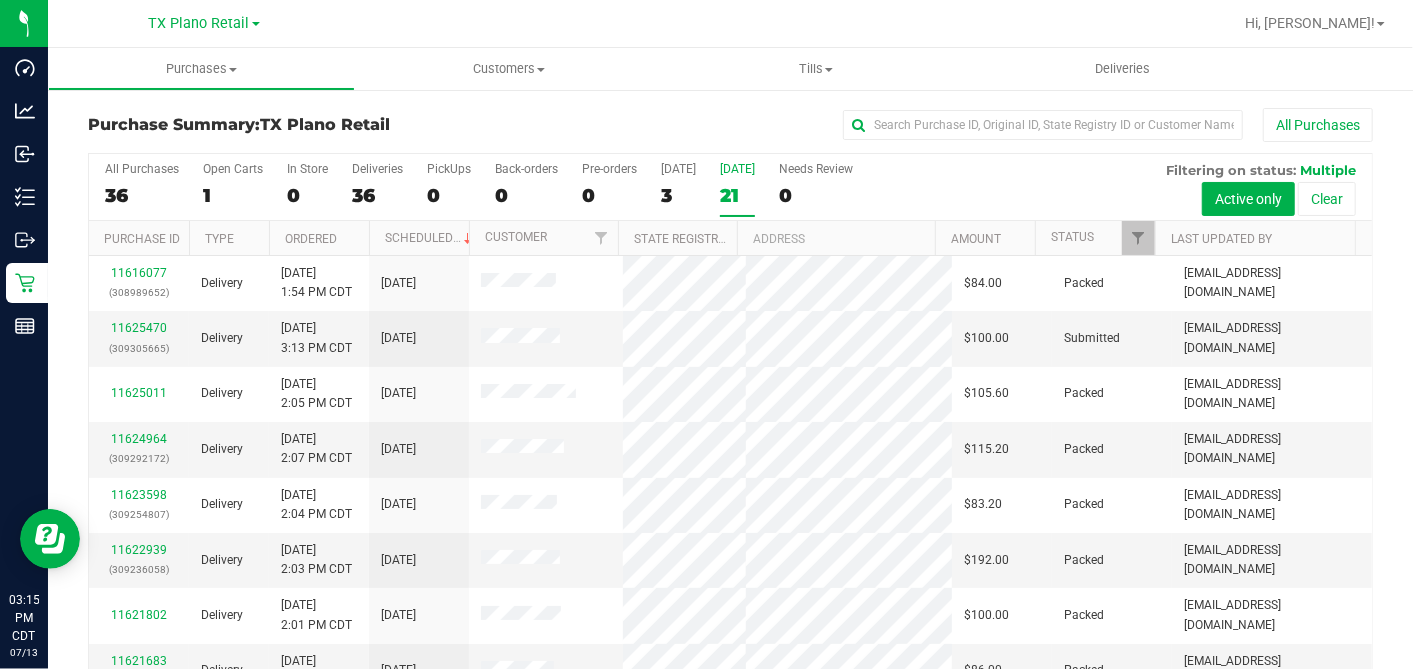 click on "TX Plano Retail   Hi, [PERSON_NAME]!" at bounding box center (730, 24) 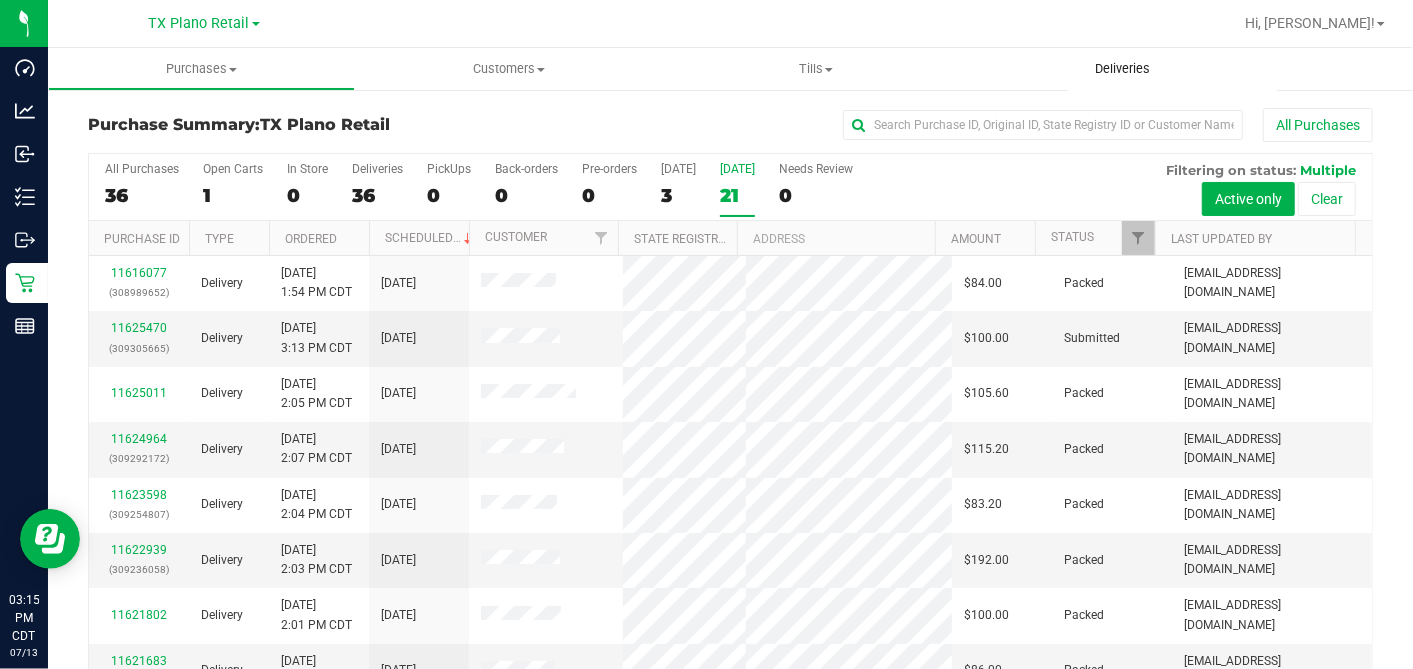 click on "Deliveries" at bounding box center (1122, 69) 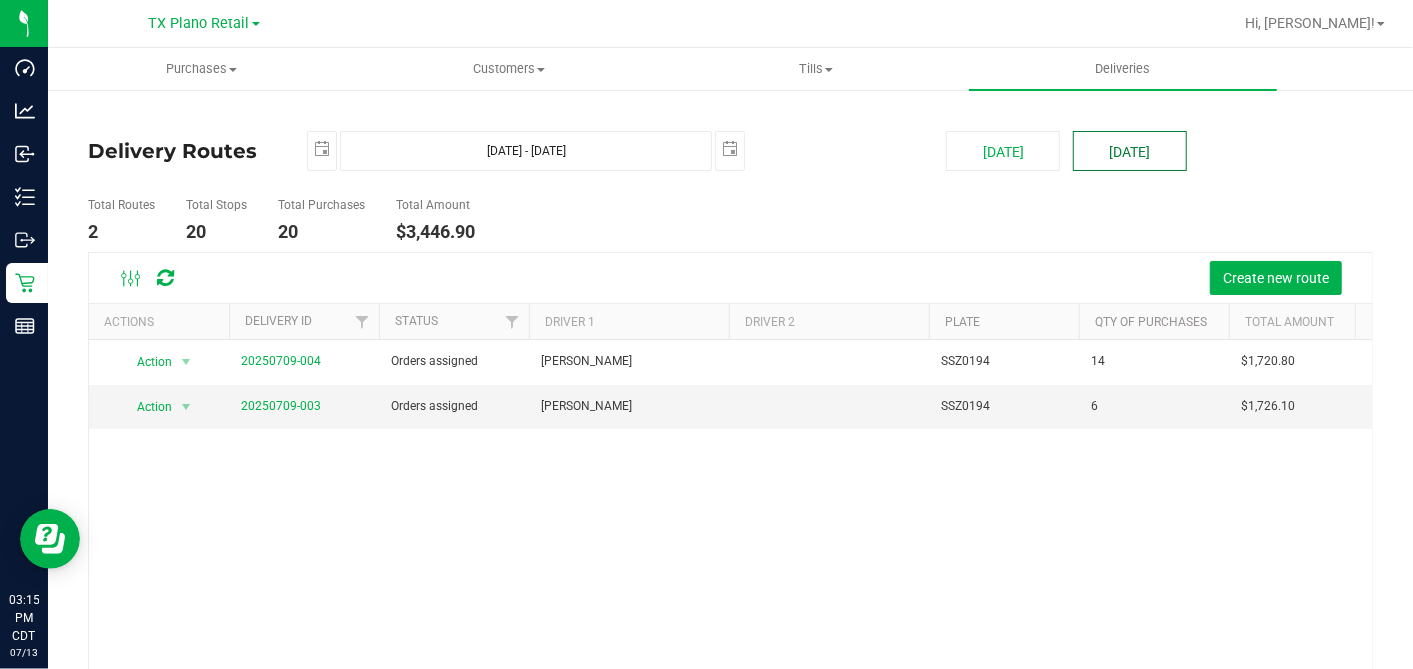 click on "[DATE]" at bounding box center (1130, 151) 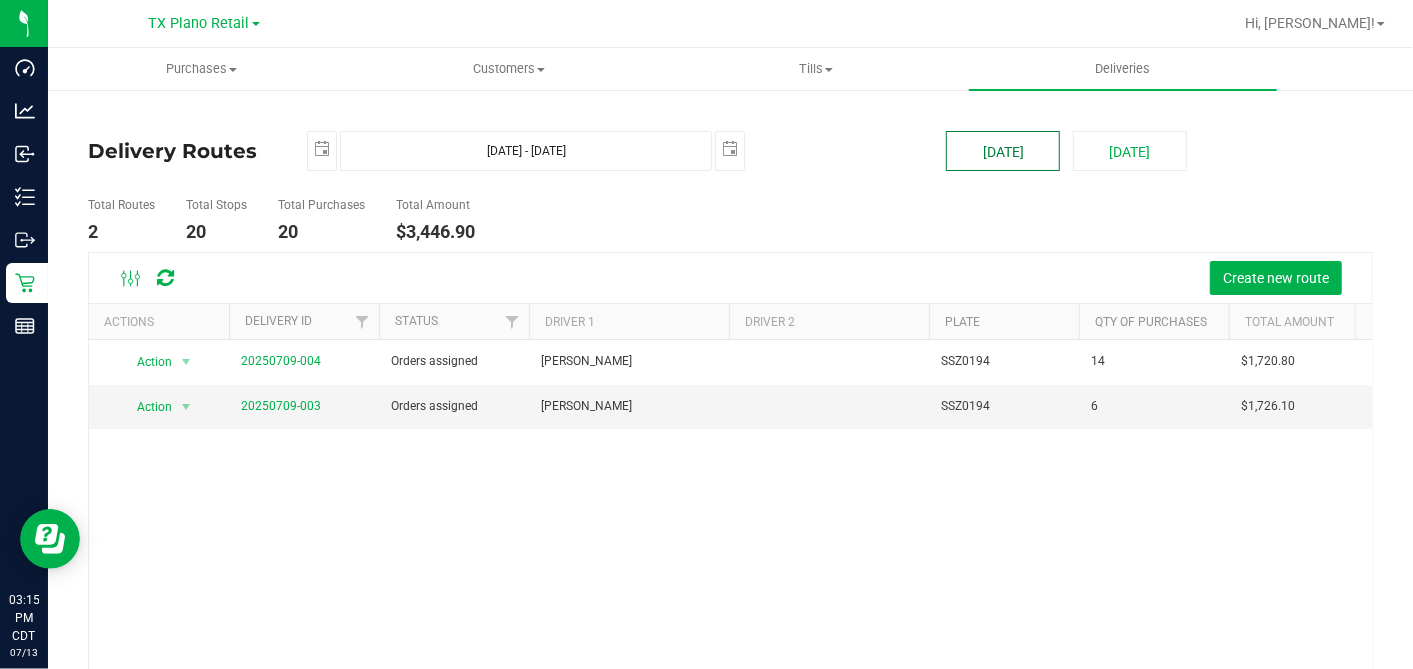 click on "[DATE]" at bounding box center (1003, 151) 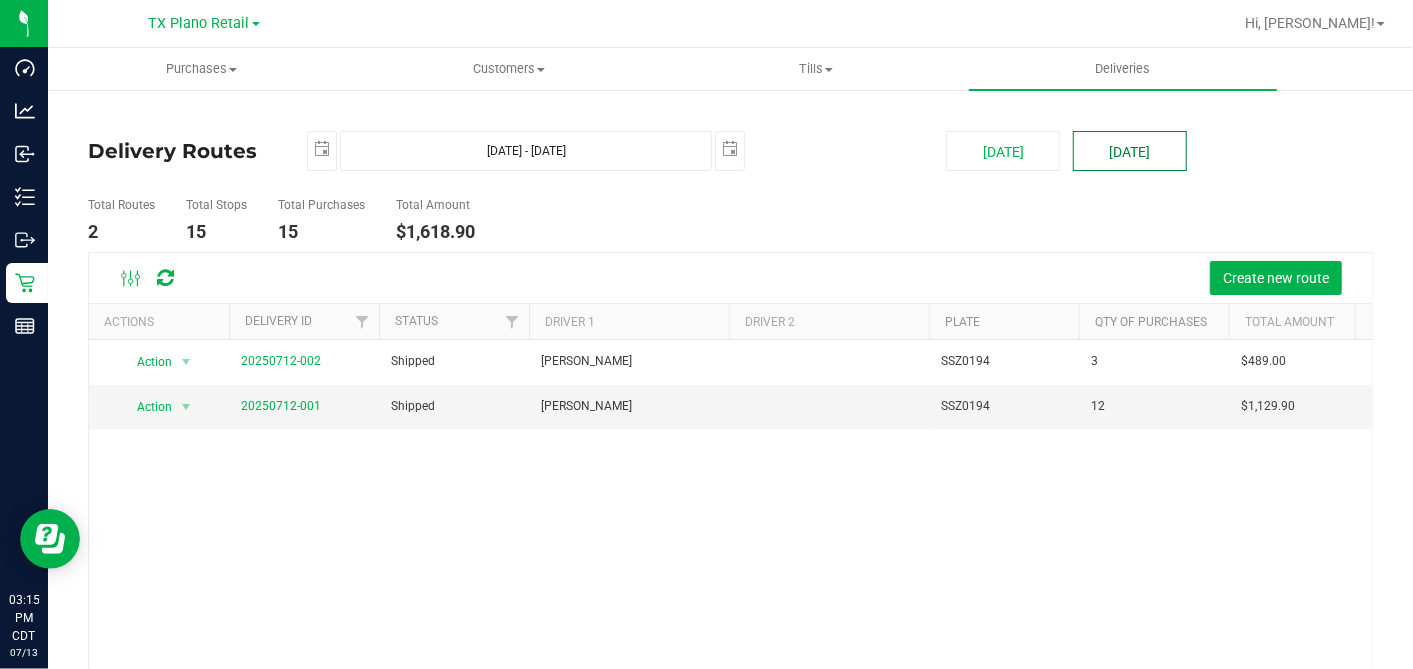 click on "[DATE]" at bounding box center (1130, 151) 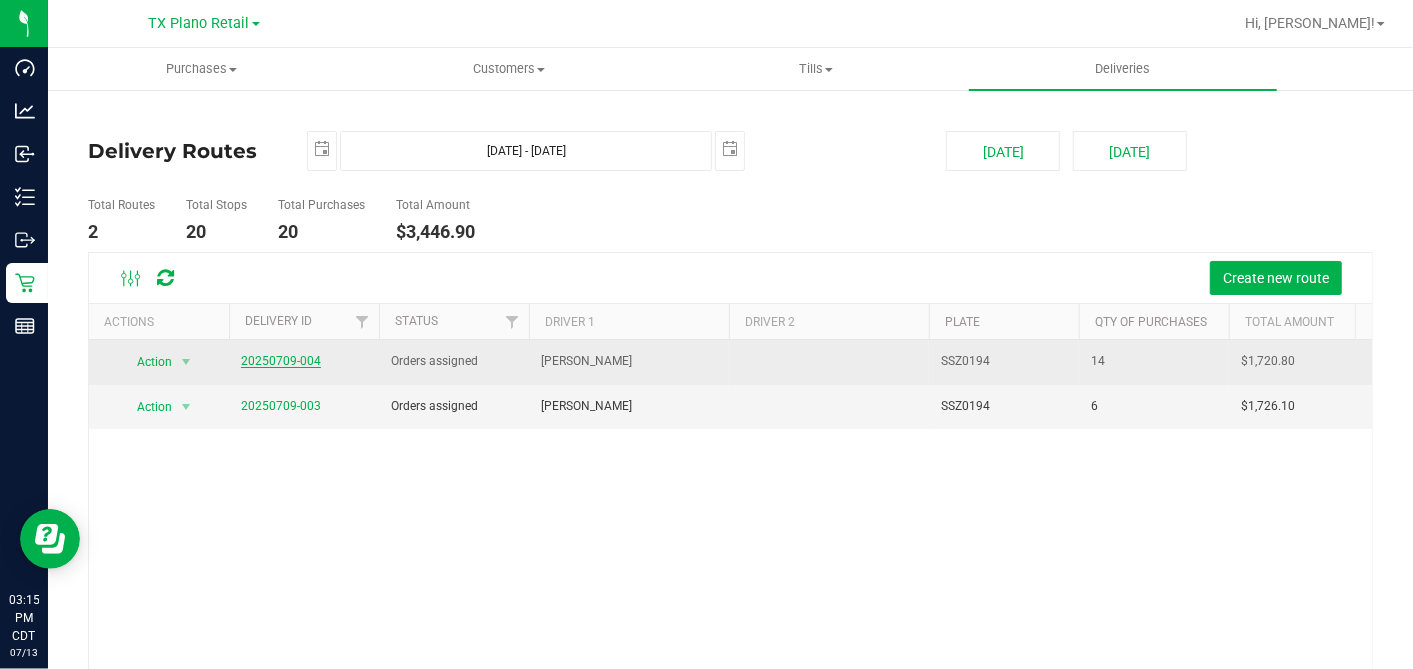 click on "20250709-004" at bounding box center (281, 361) 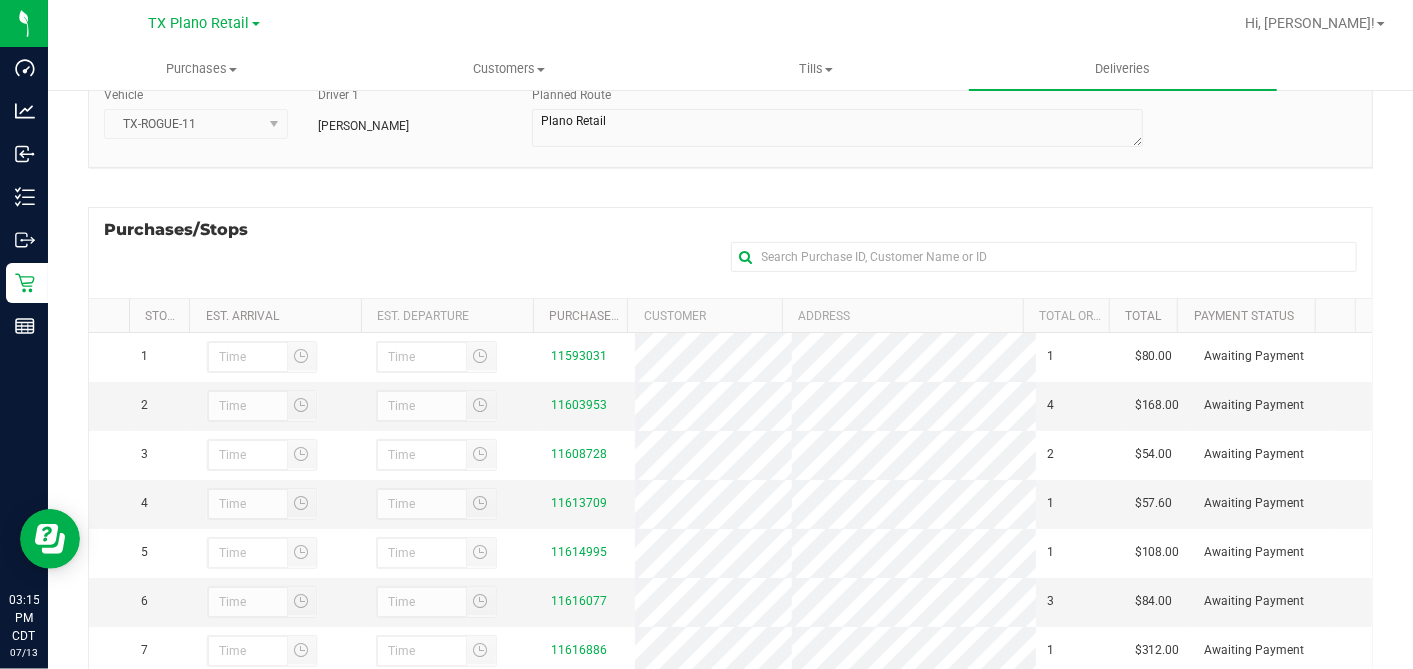 scroll, scrollTop: 333, scrollLeft: 0, axis: vertical 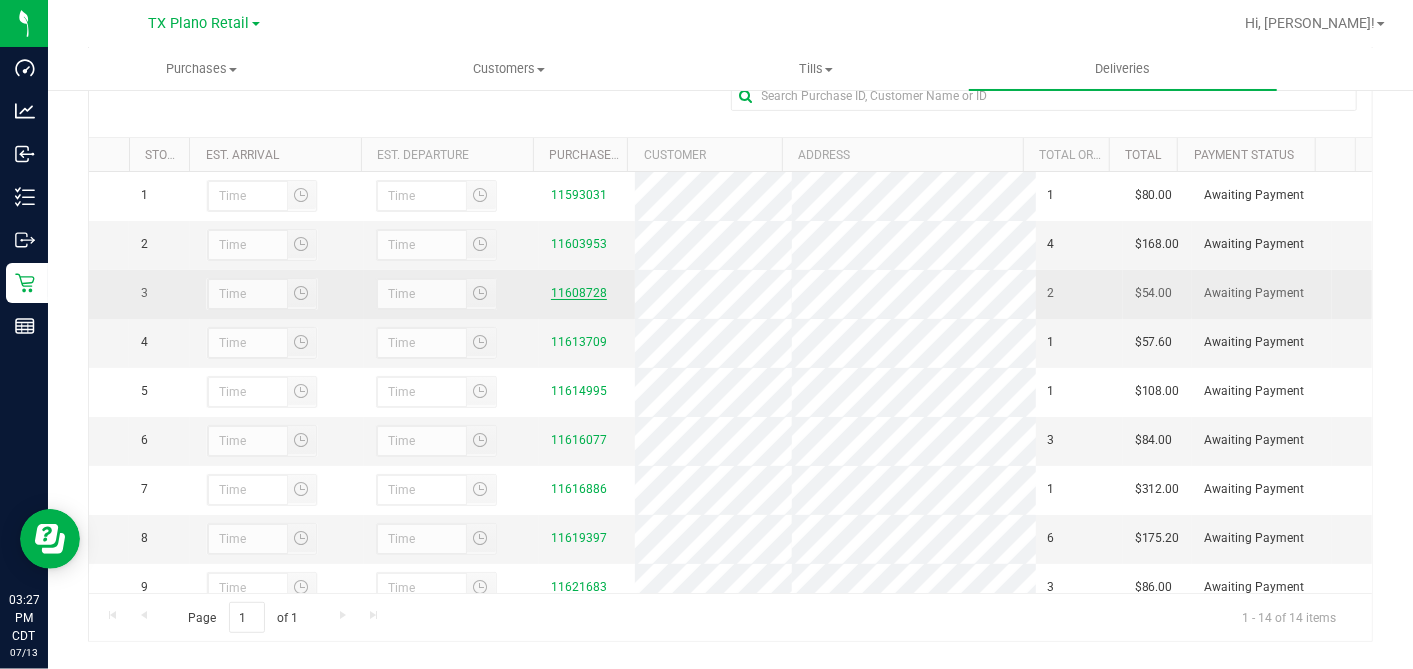 click on "11608728" at bounding box center (579, 293) 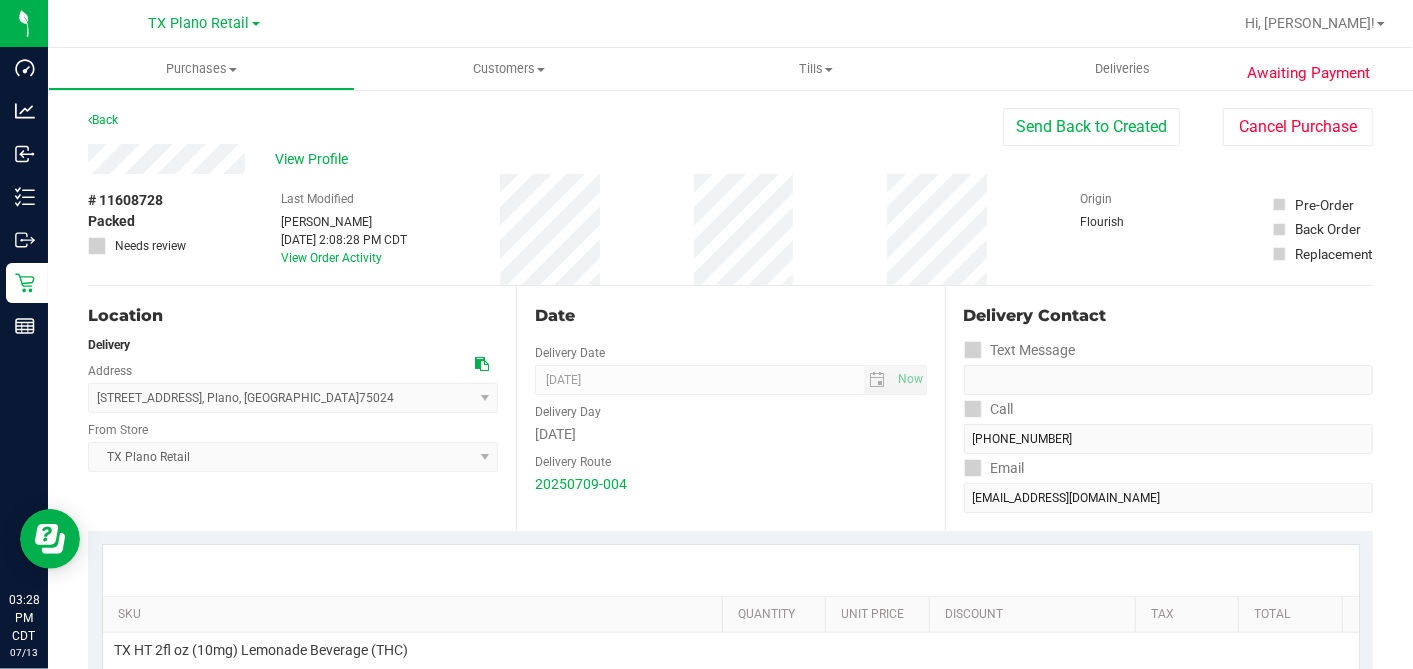 scroll, scrollTop: 333, scrollLeft: 0, axis: vertical 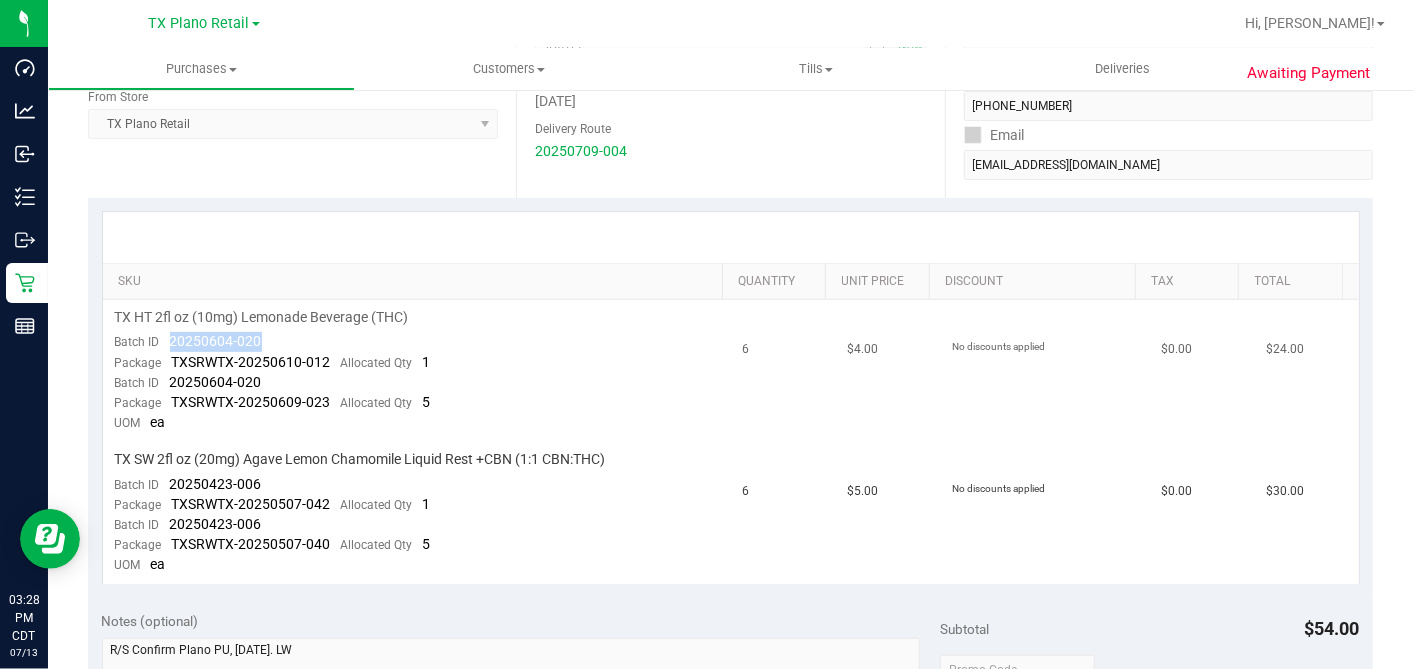 drag, startPoint x: 232, startPoint y: 342, endPoint x: 167, endPoint y: 342, distance: 65 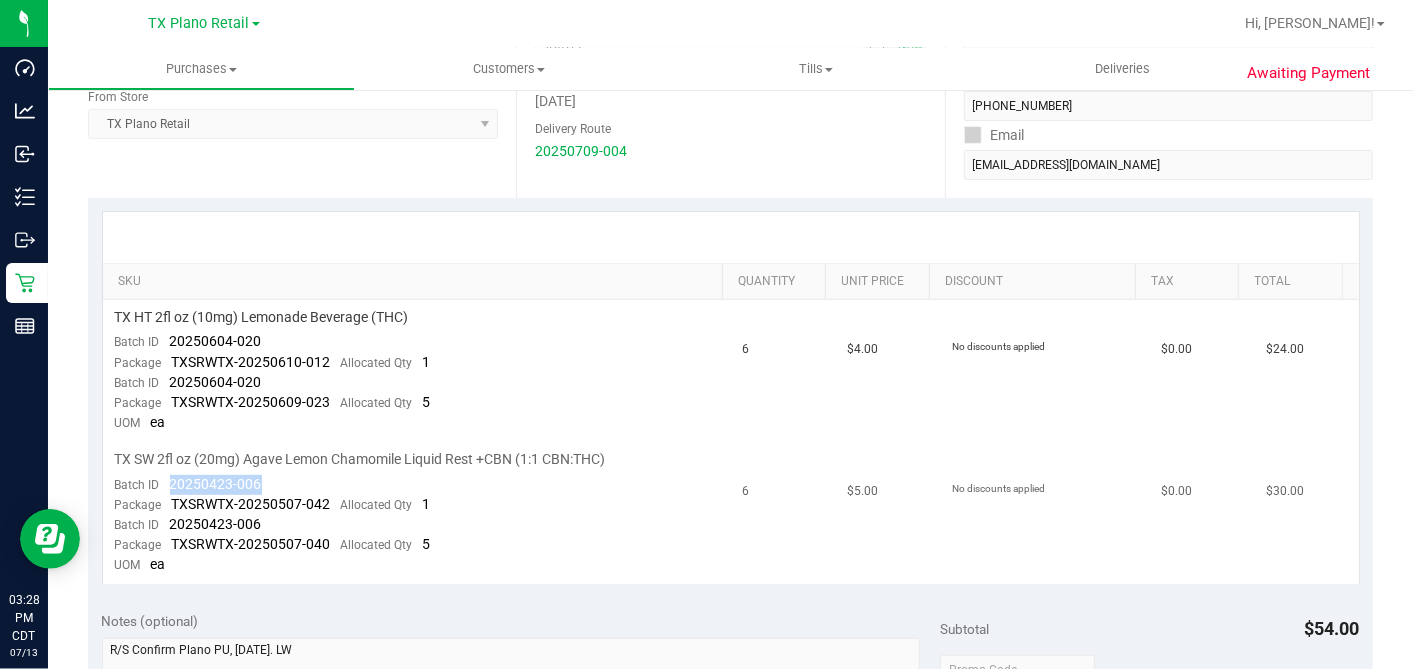 drag, startPoint x: 268, startPoint y: 477, endPoint x: 166, endPoint y: 483, distance: 102.176315 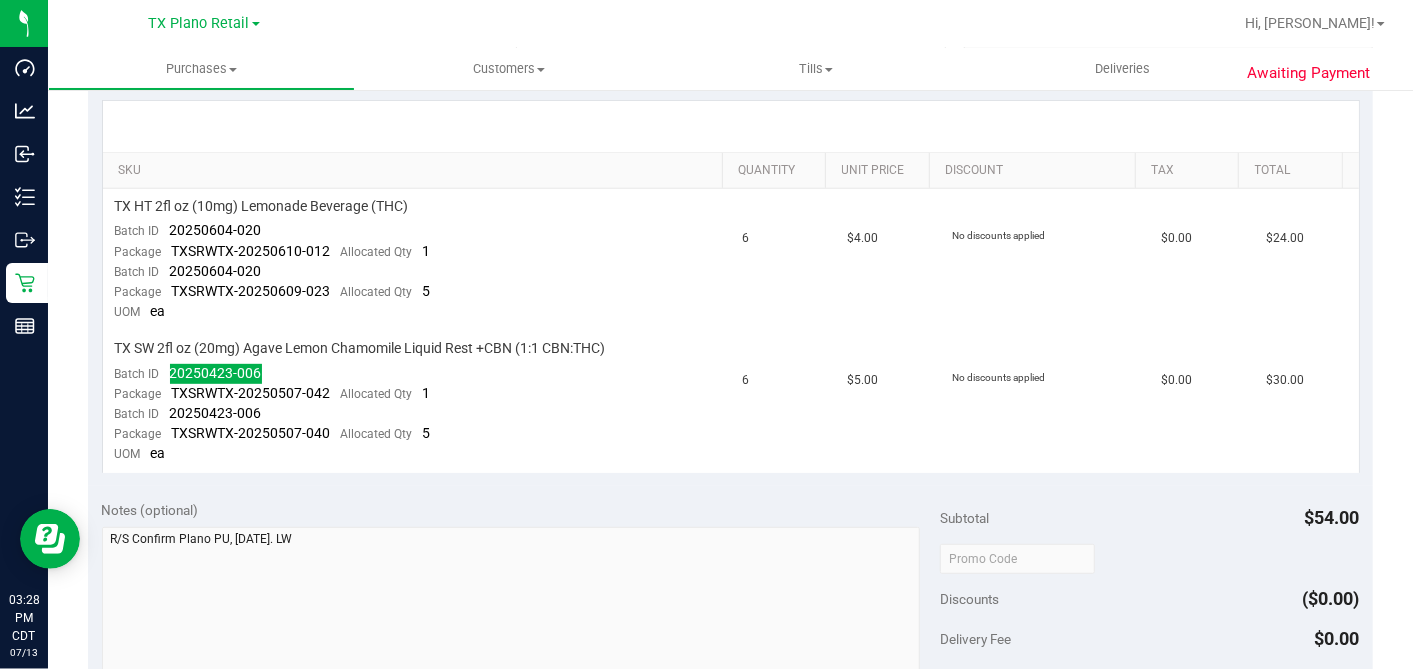 scroll, scrollTop: 0, scrollLeft: 0, axis: both 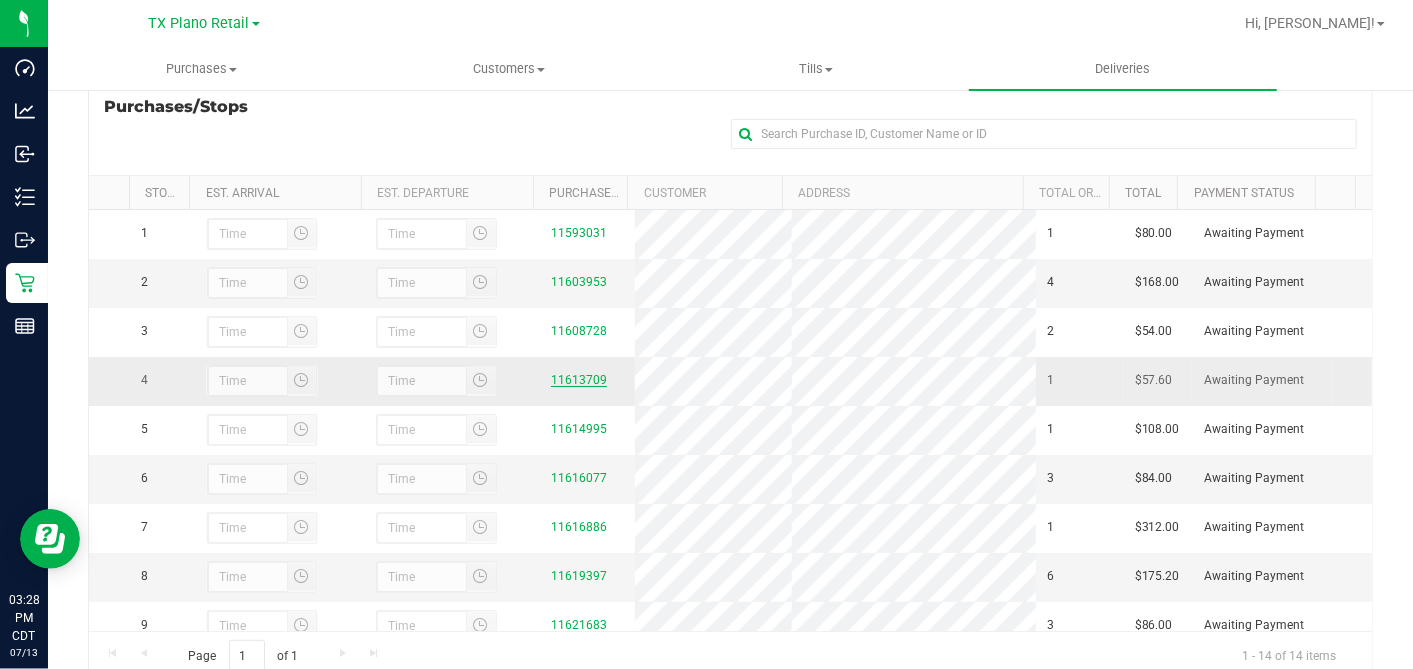click on "11613709" at bounding box center (579, 380) 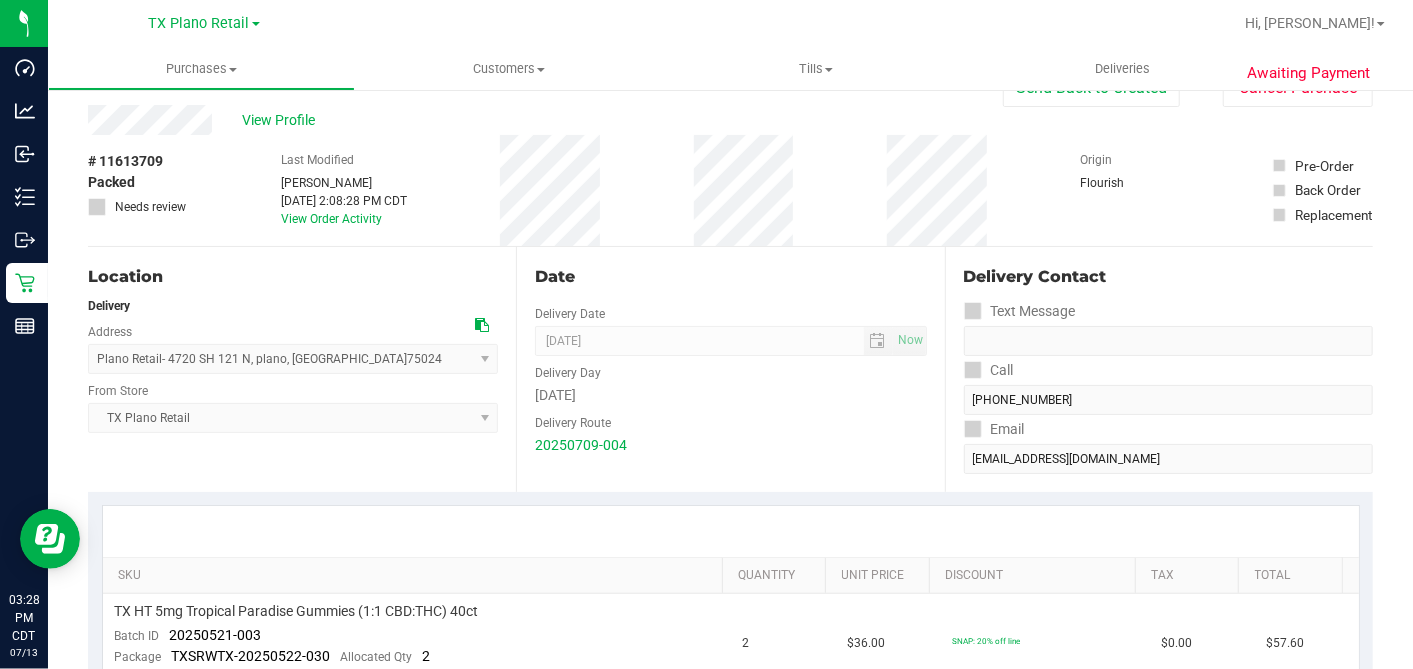 scroll, scrollTop: 0, scrollLeft: 0, axis: both 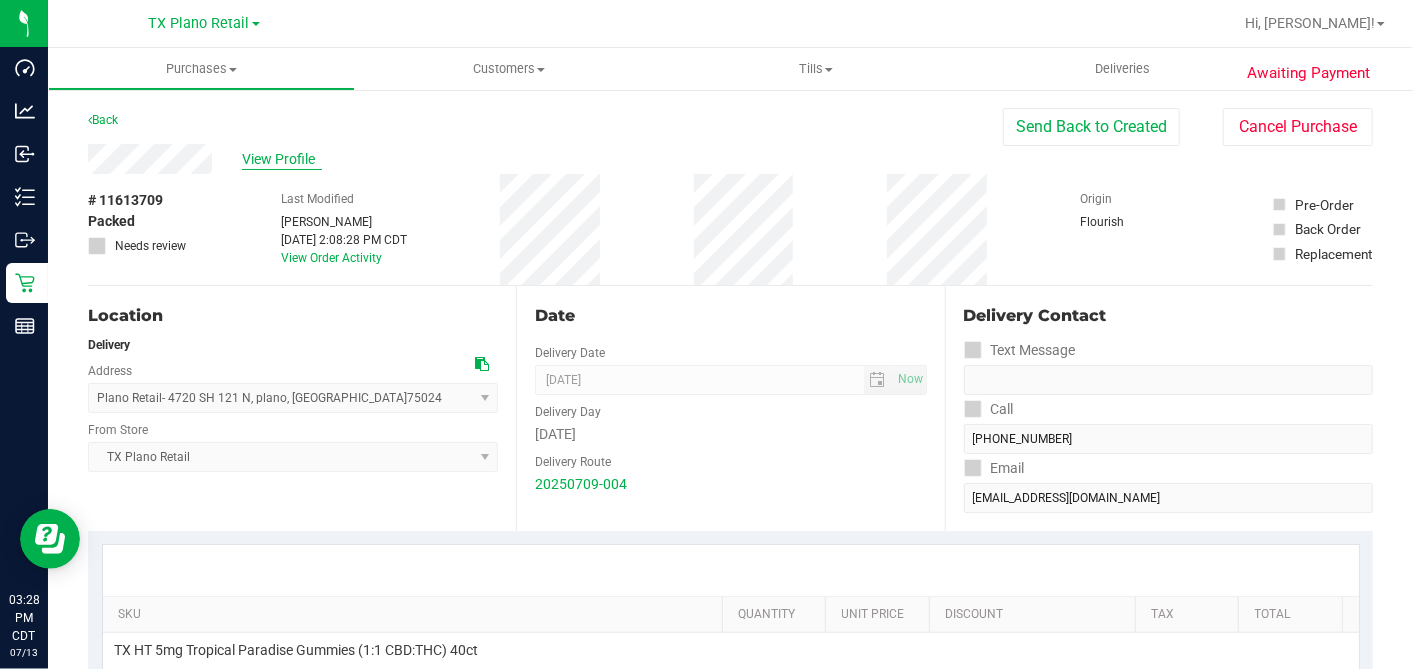 click on "View Profile" at bounding box center (282, 159) 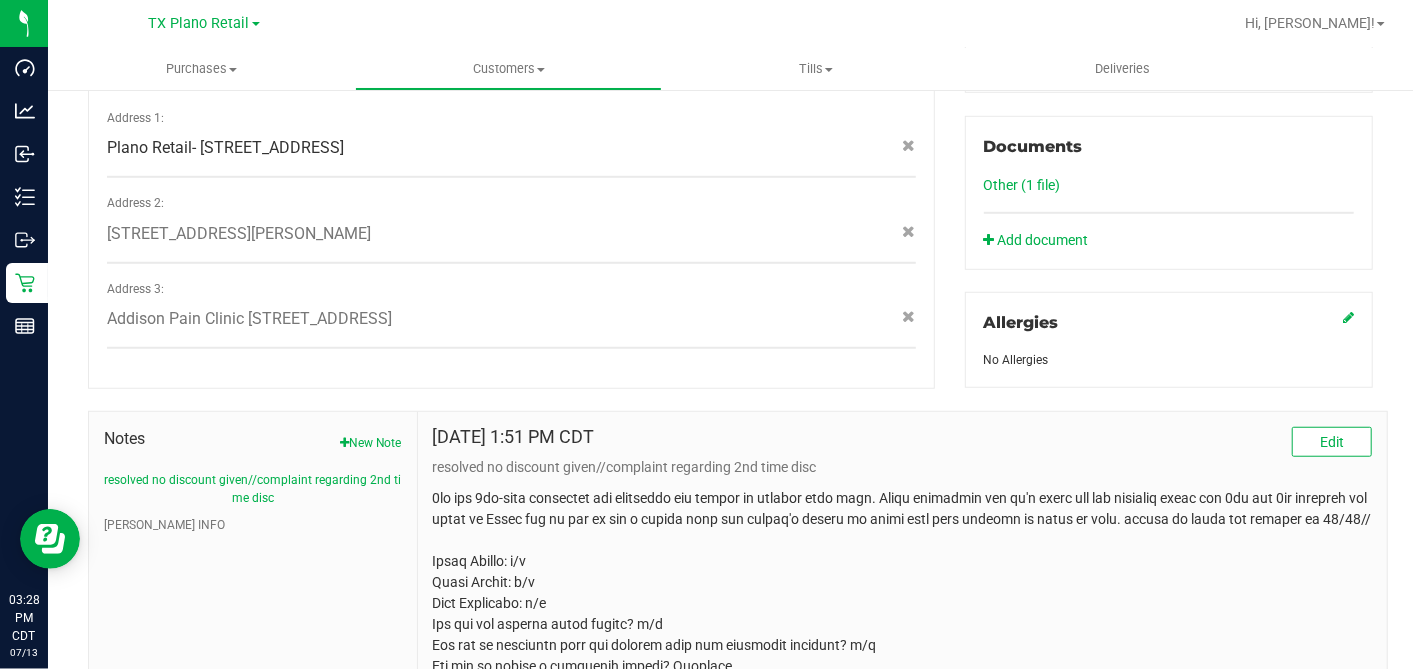 scroll, scrollTop: 942, scrollLeft: 0, axis: vertical 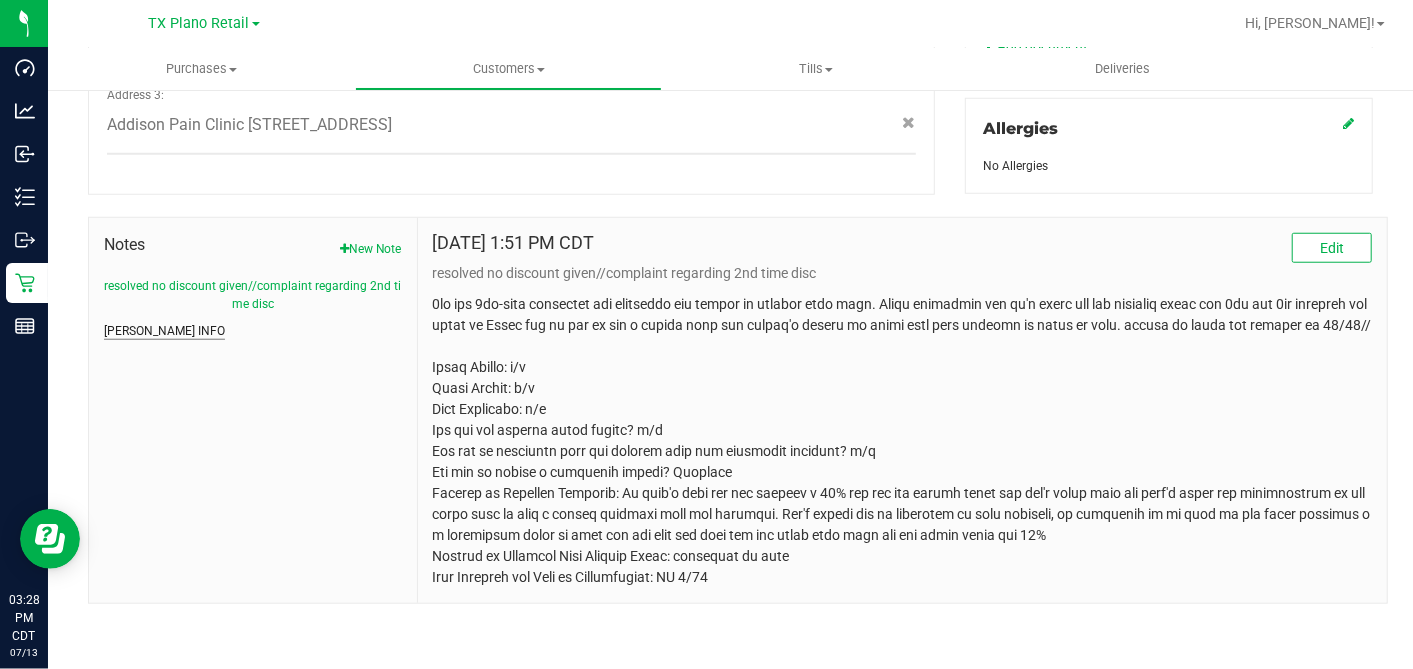 click on "[PERSON_NAME] INFO" at bounding box center (164, 331) 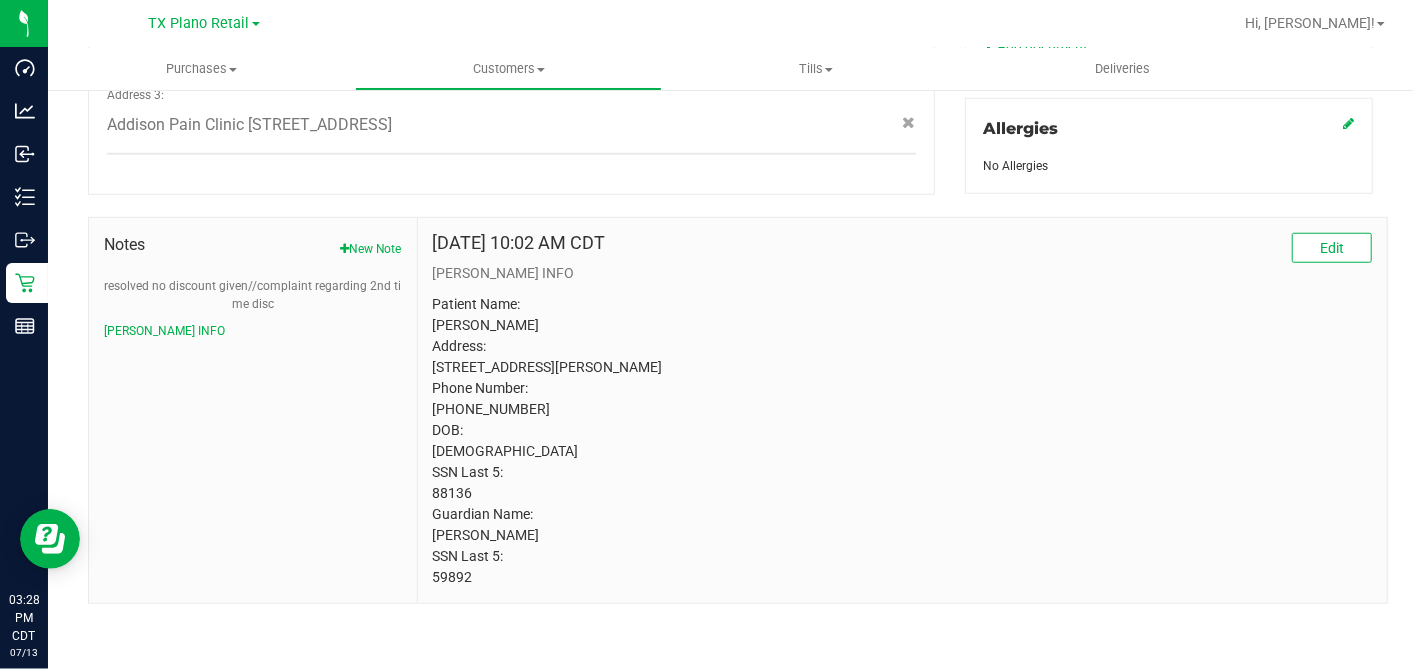 click on "Patient Name:
[PERSON_NAME]
Address:
[STREET_ADDRESS][PERSON_NAME]
Phone Number:
[PHONE_NUMBER]
DOB:
[DEMOGRAPHIC_DATA]
SSN Last 5:
88136
Guardian Name:
[PERSON_NAME]
SSN Last 5:
59892" at bounding box center [902, 441] 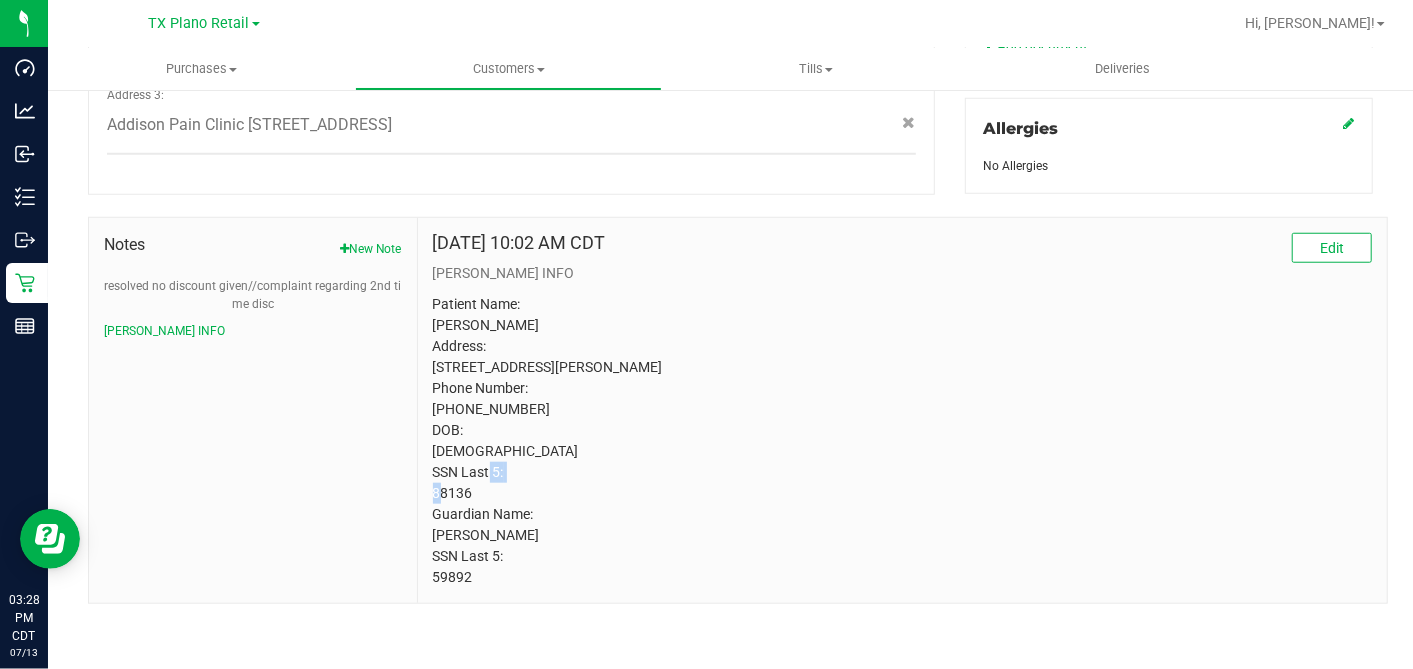 click on "Patient Name:
[PERSON_NAME]
Address:
[STREET_ADDRESS][PERSON_NAME]
Phone Number:
[PHONE_NUMBER]
DOB:
[DEMOGRAPHIC_DATA]
SSN Last 5:
88136
Guardian Name:
[PERSON_NAME]
SSN Last 5:
59892" at bounding box center [902, 441] 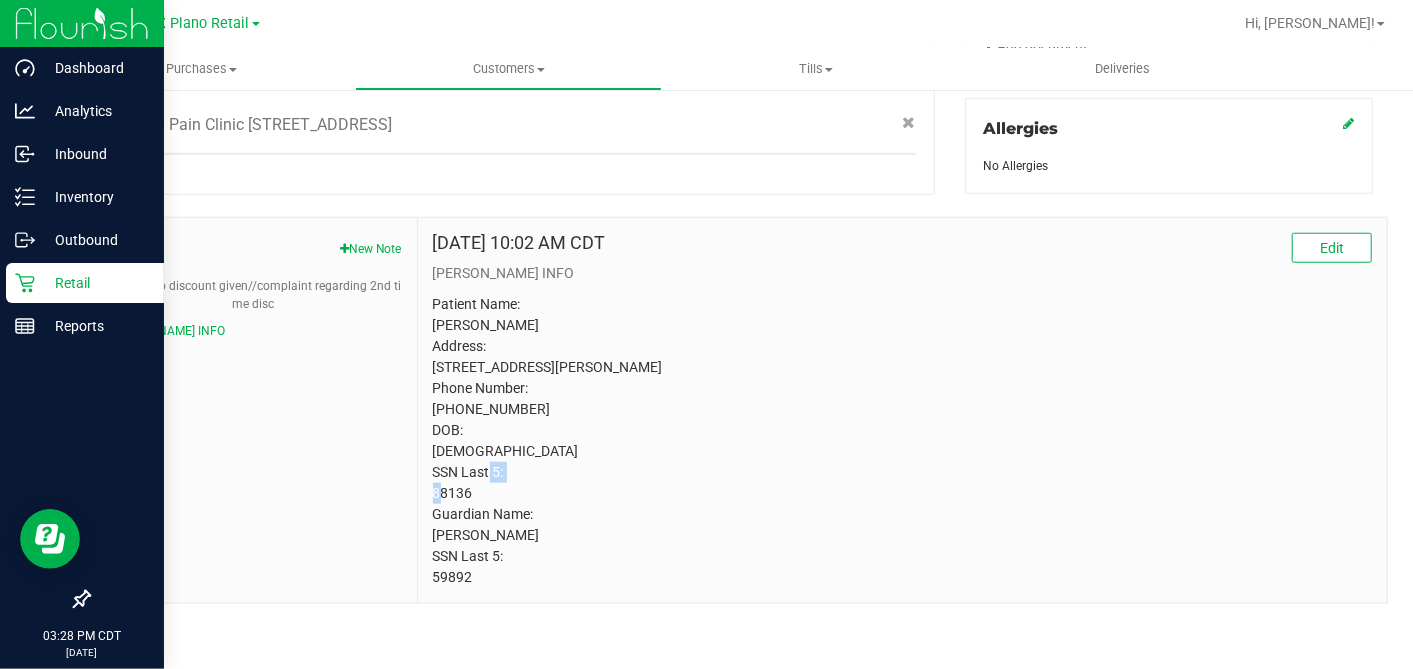 copy on "88136" 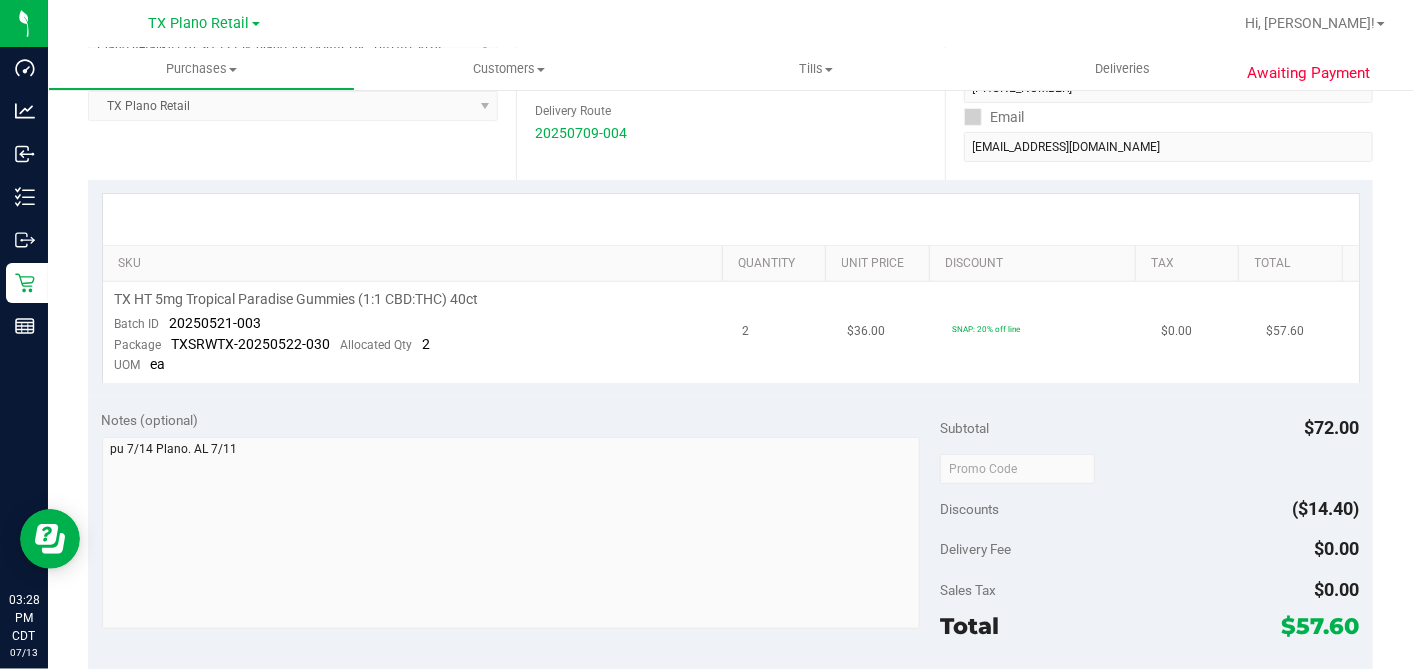 scroll, scrollTop: 275, scrollLeft: 0, axis: vertical 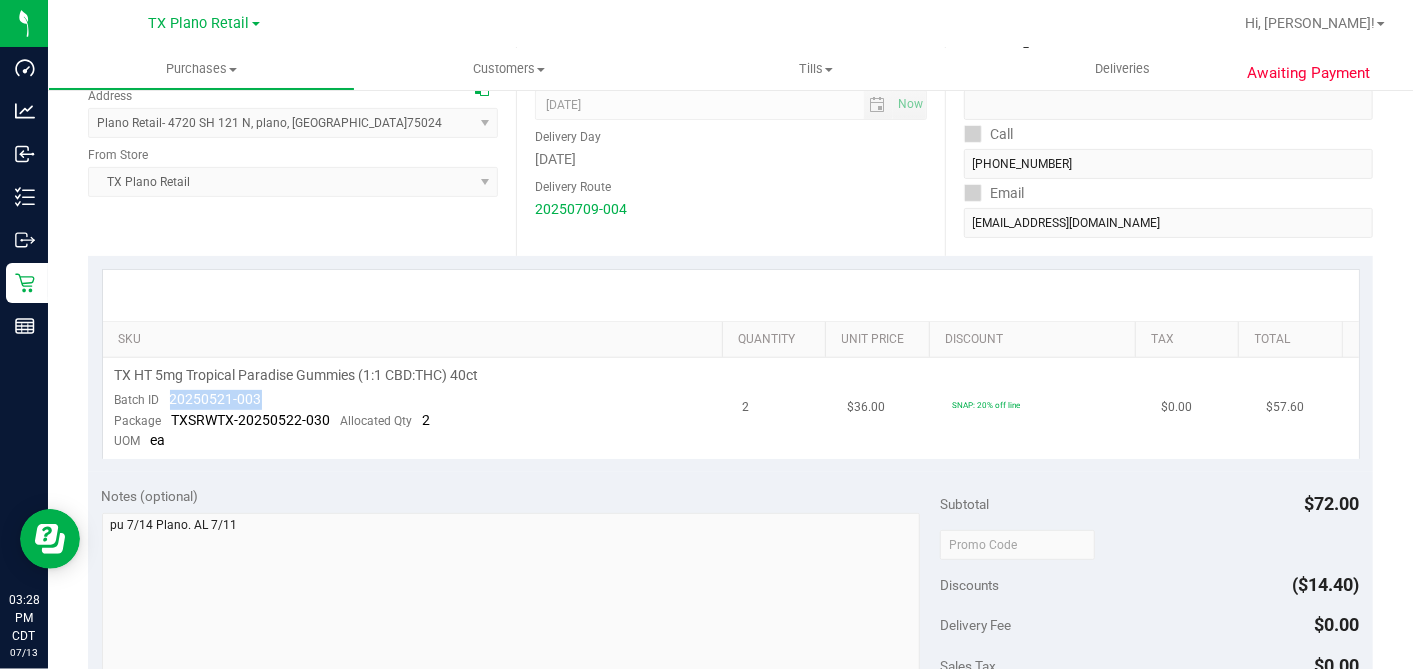 drag, startPoint x: 294, startPoint y: 395, endPoint x: 169, endPoint y: 403, distance: 125.25574 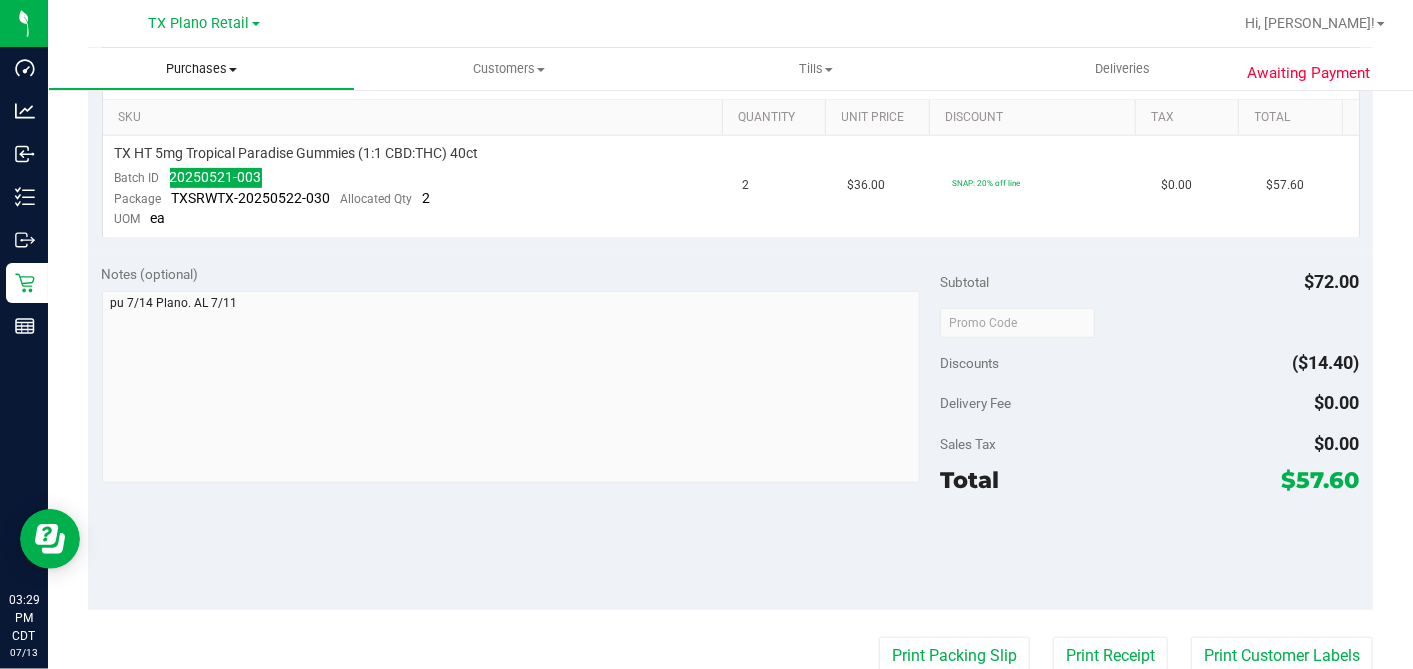 scroll, scrollTop: 0, scrollLeft: 0, axis: both 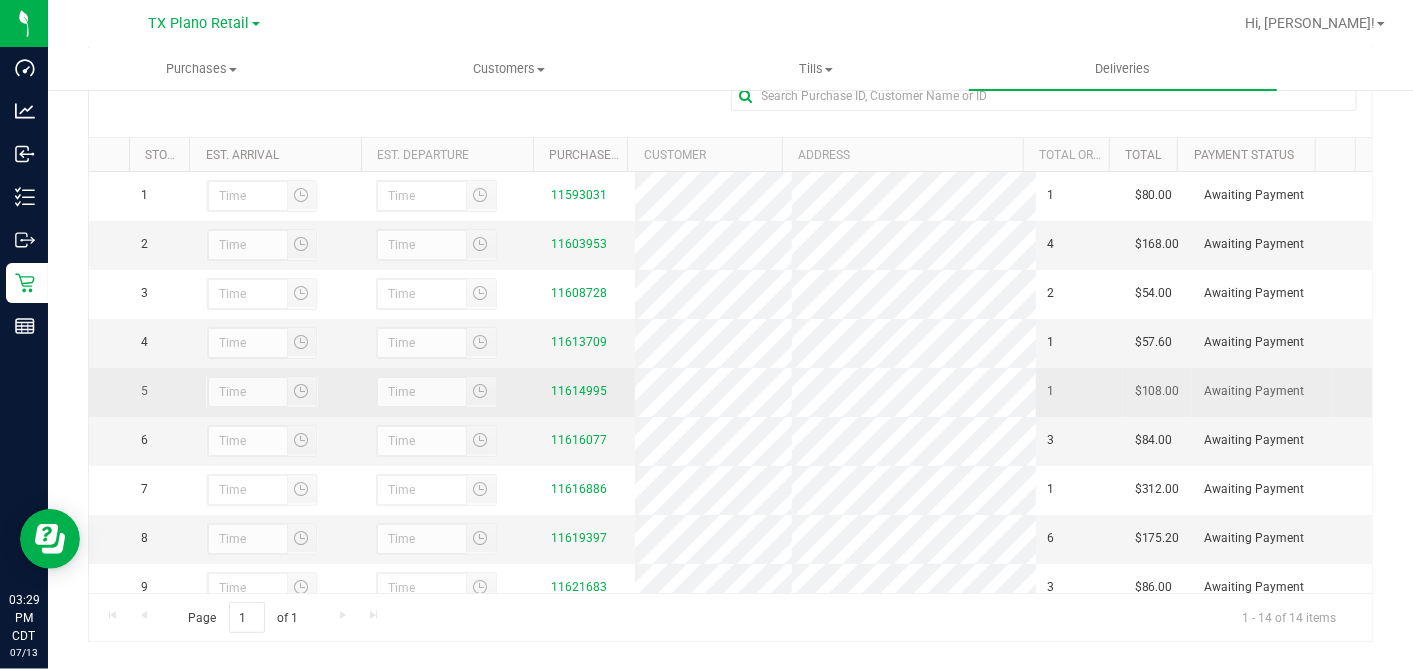 click on "11614995" at bounding box center [587, 392] 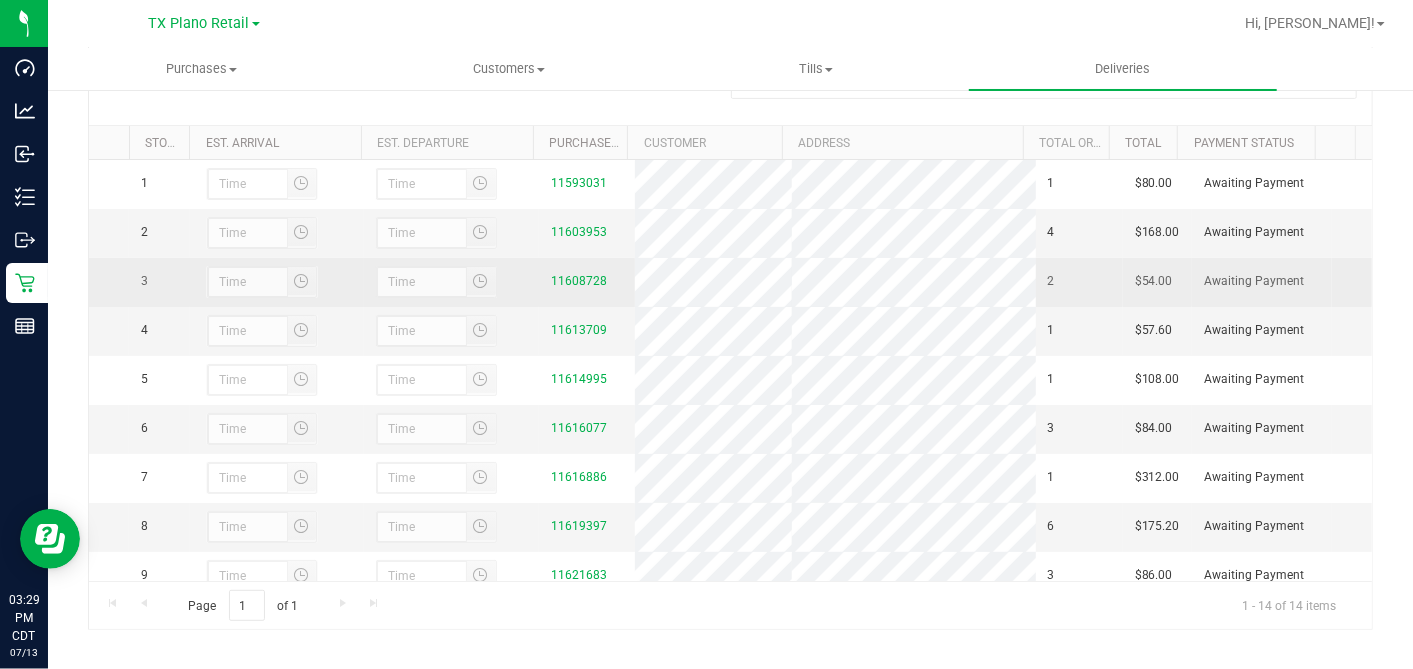 scroll, scrollTop: 357, scrollLeft: 0, axis: vertical 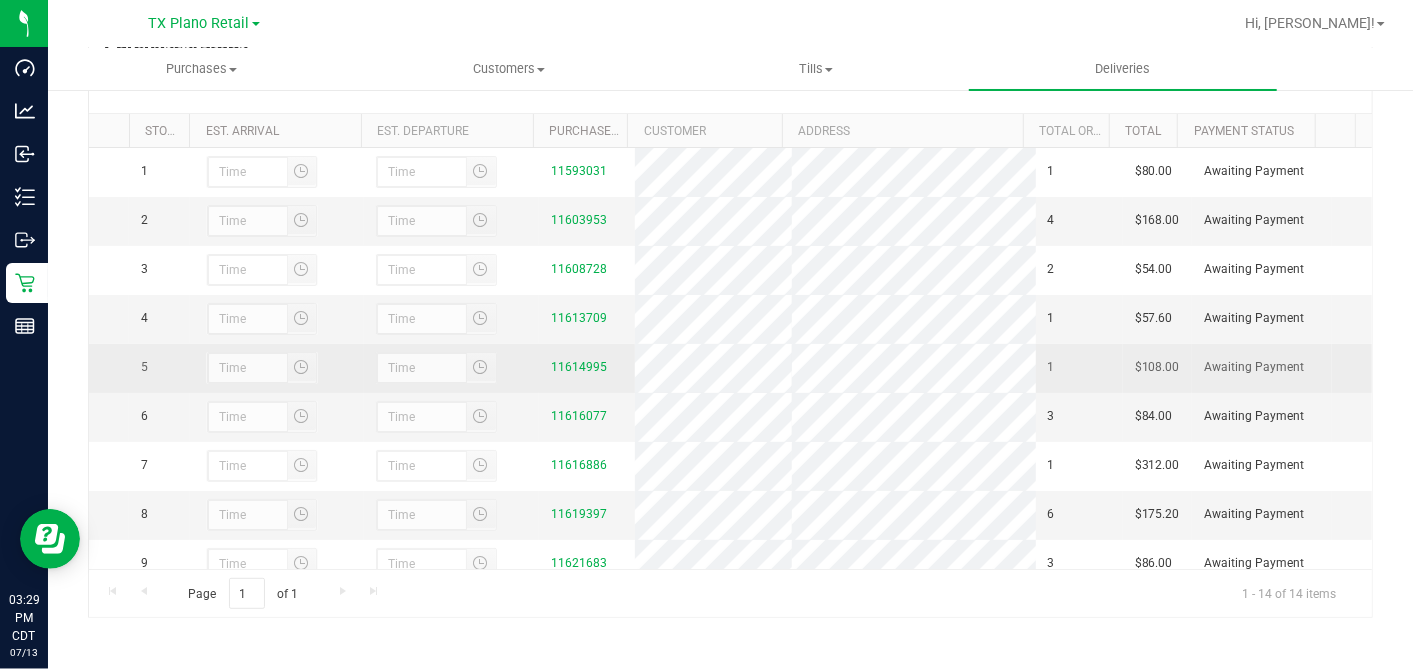 click on "11614995" at bounding box center (587, 368) 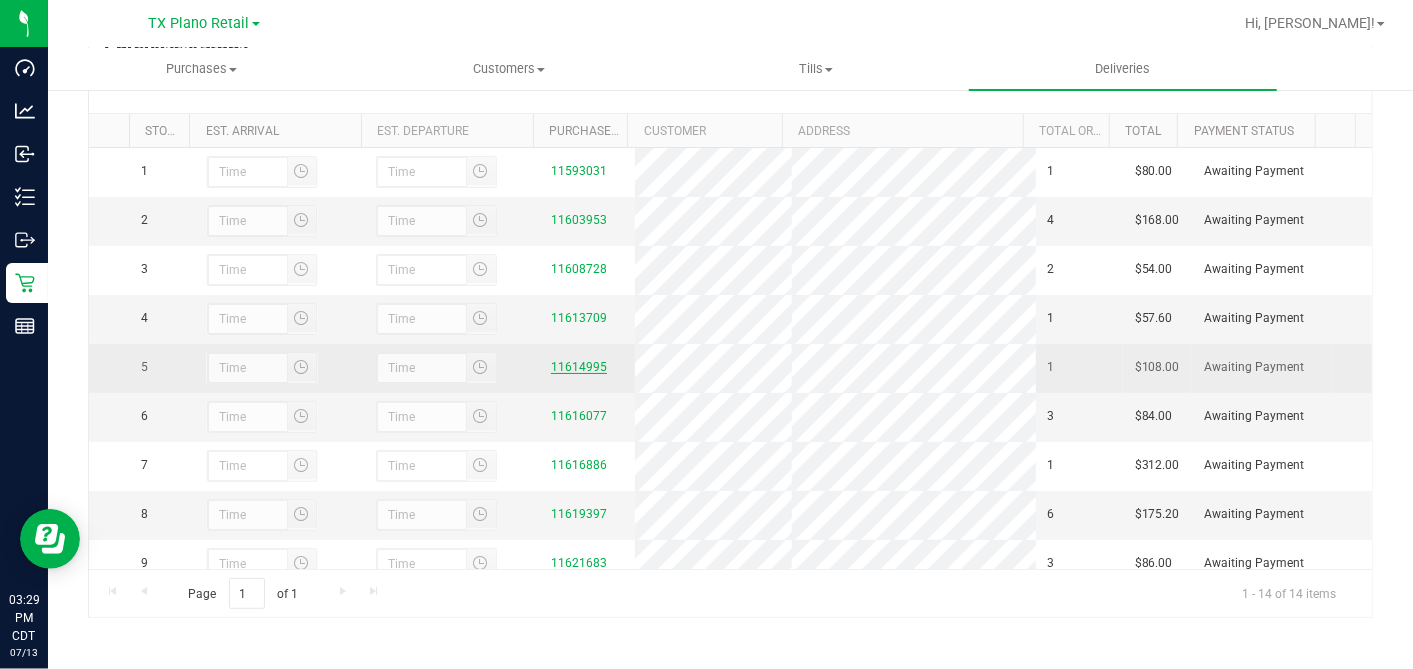 click on "11614995" at bounding box center (579, 367) 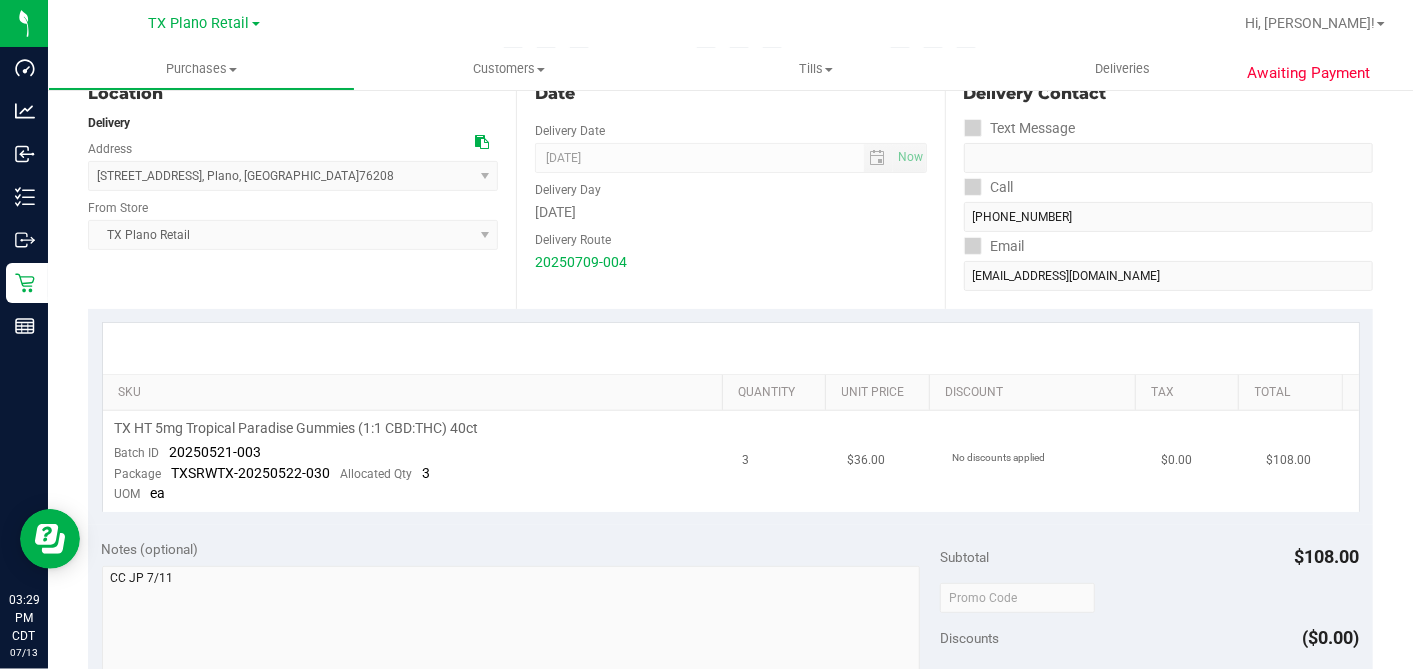 scroll, scrollTop: 333, scrollLeft: 0, axis: vertical 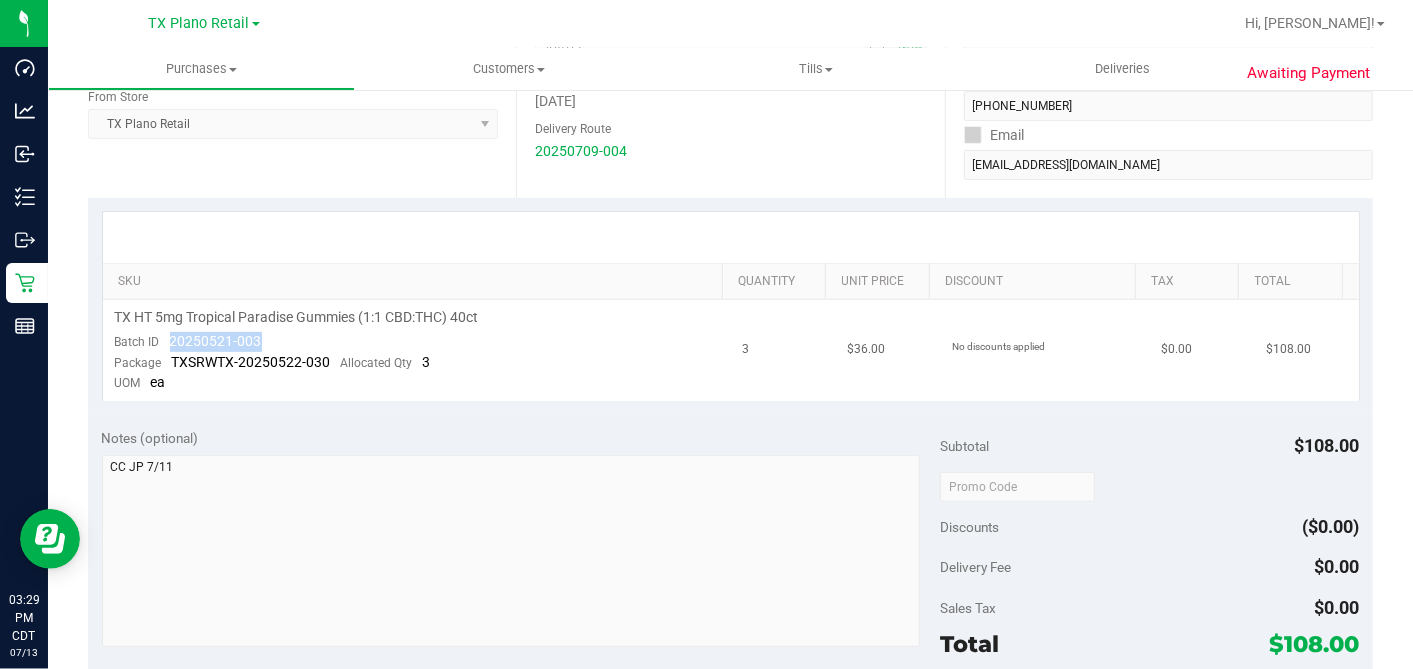 drag, startPoint x: 267, startPoint y: 337, endPoint x: 169, endPoint y: 335, distance: 98.02041 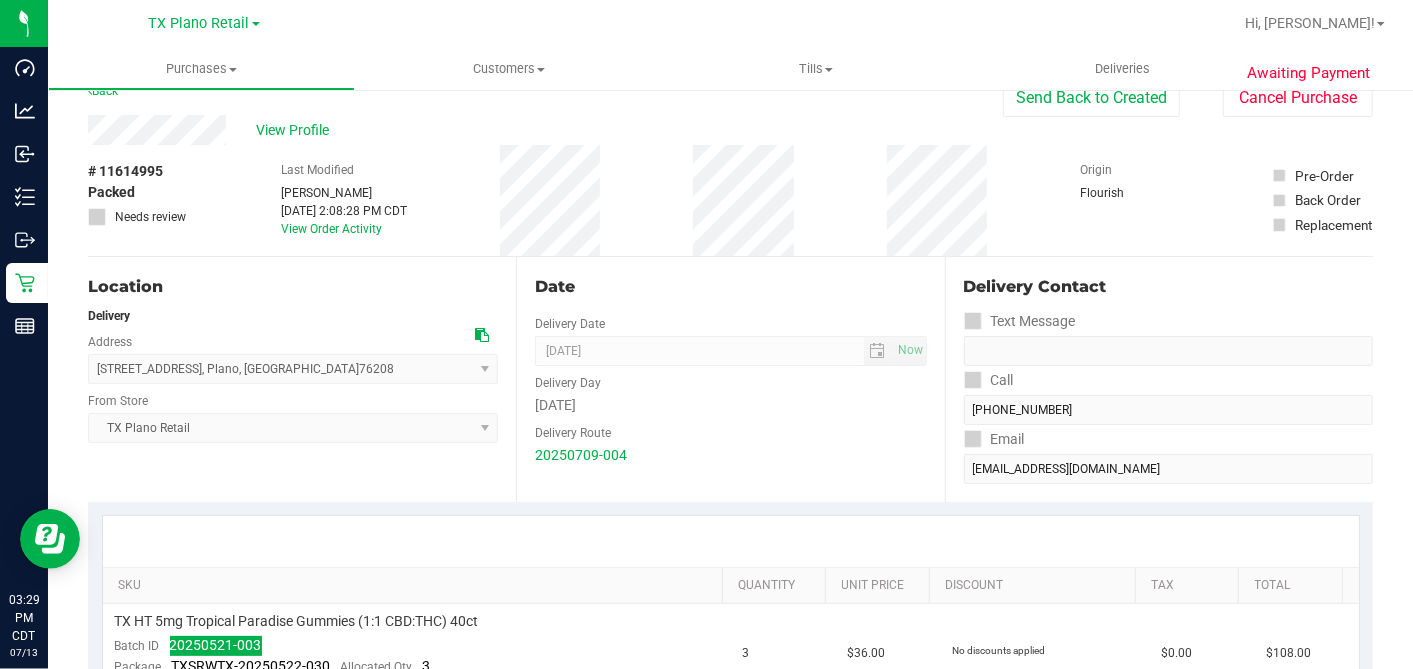 scroll, scrollTop: 0, scrollLeft: 0, axis: both 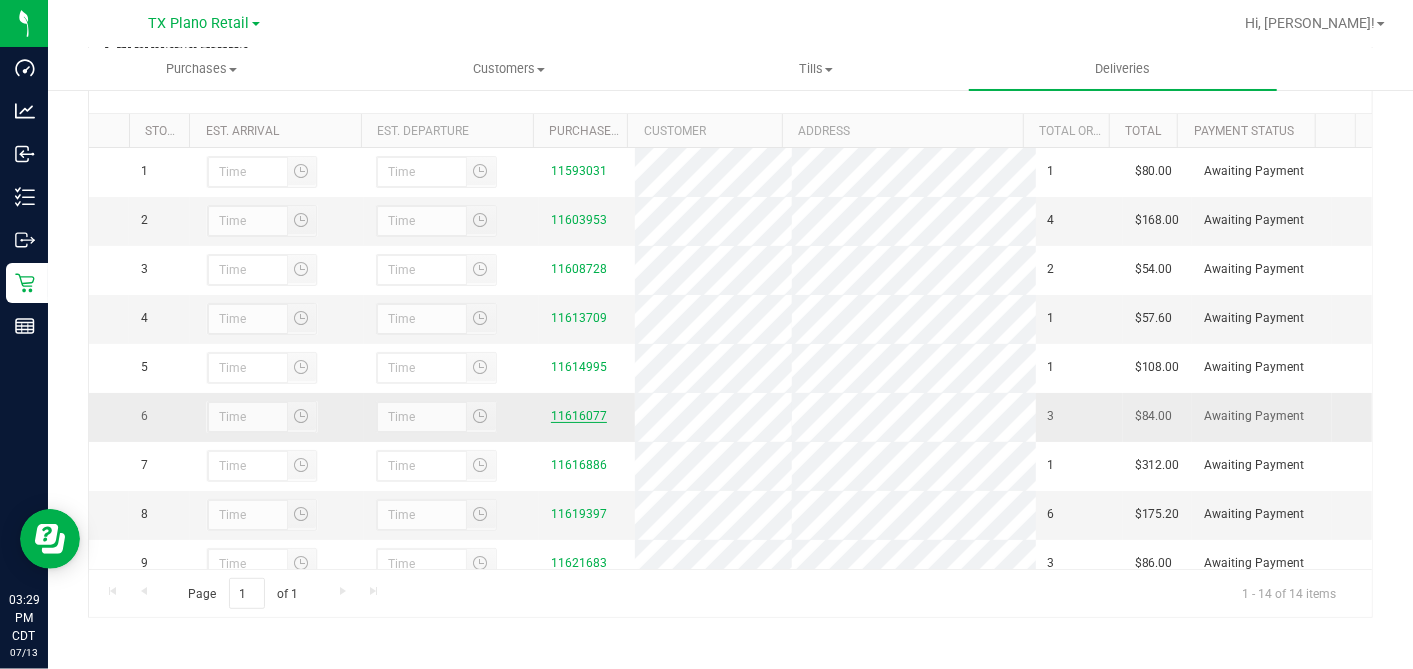 click on "11616077" at bounding box center [579, 416] 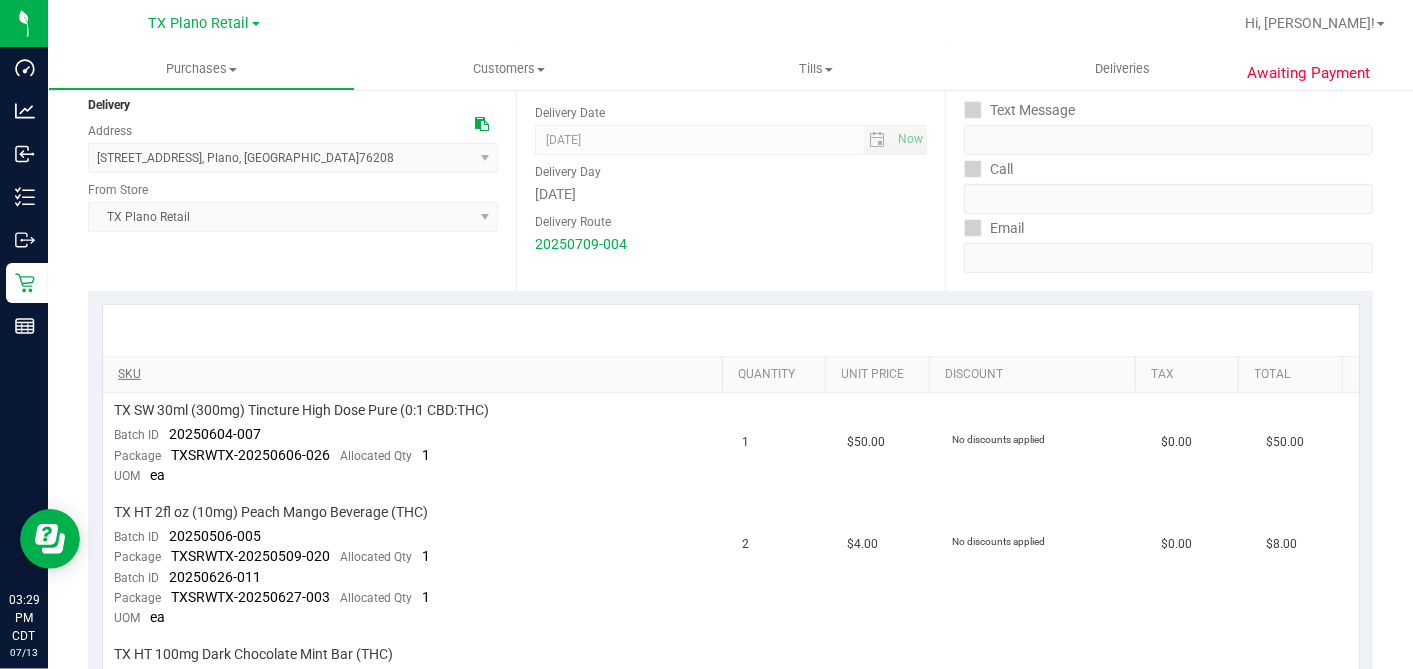 scroll, scrollTop: 333, scrollLeft: 0, axis: vertical 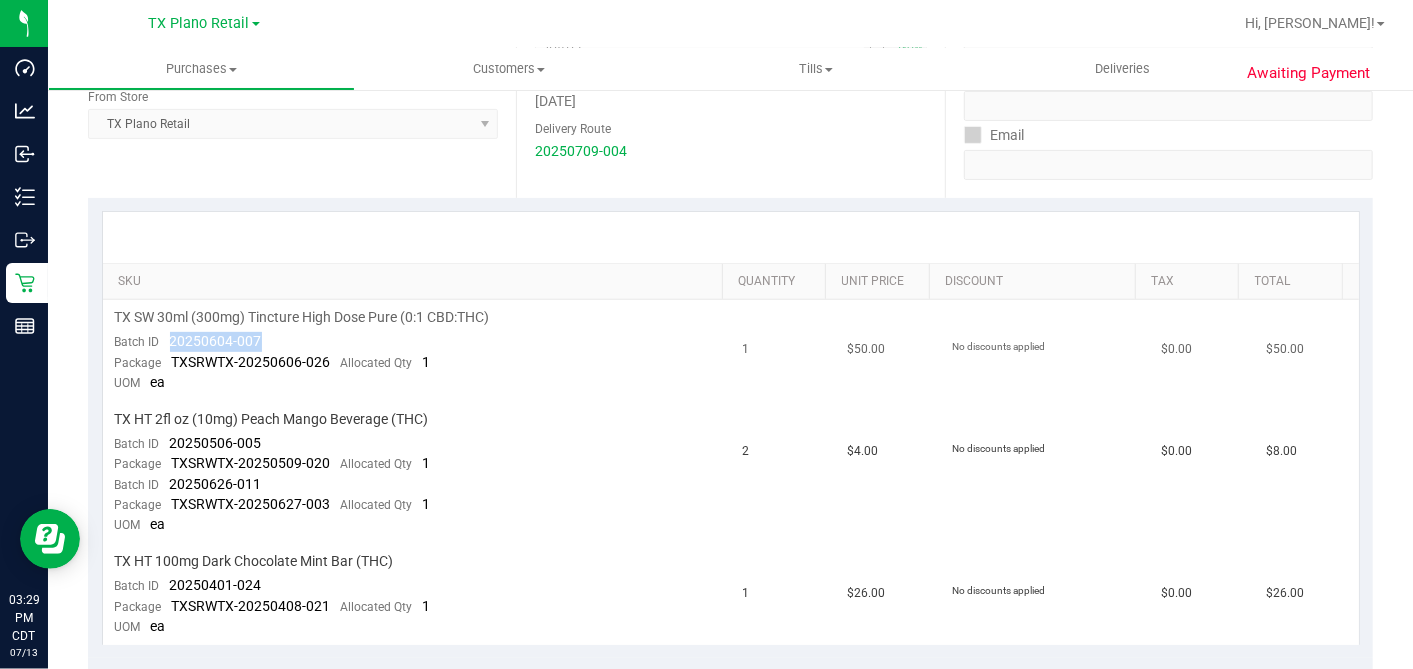 drag, startPoint x: 283, startPoint y: 347, endPoint x: 171, endPoint y: 337, distance: 112.44554 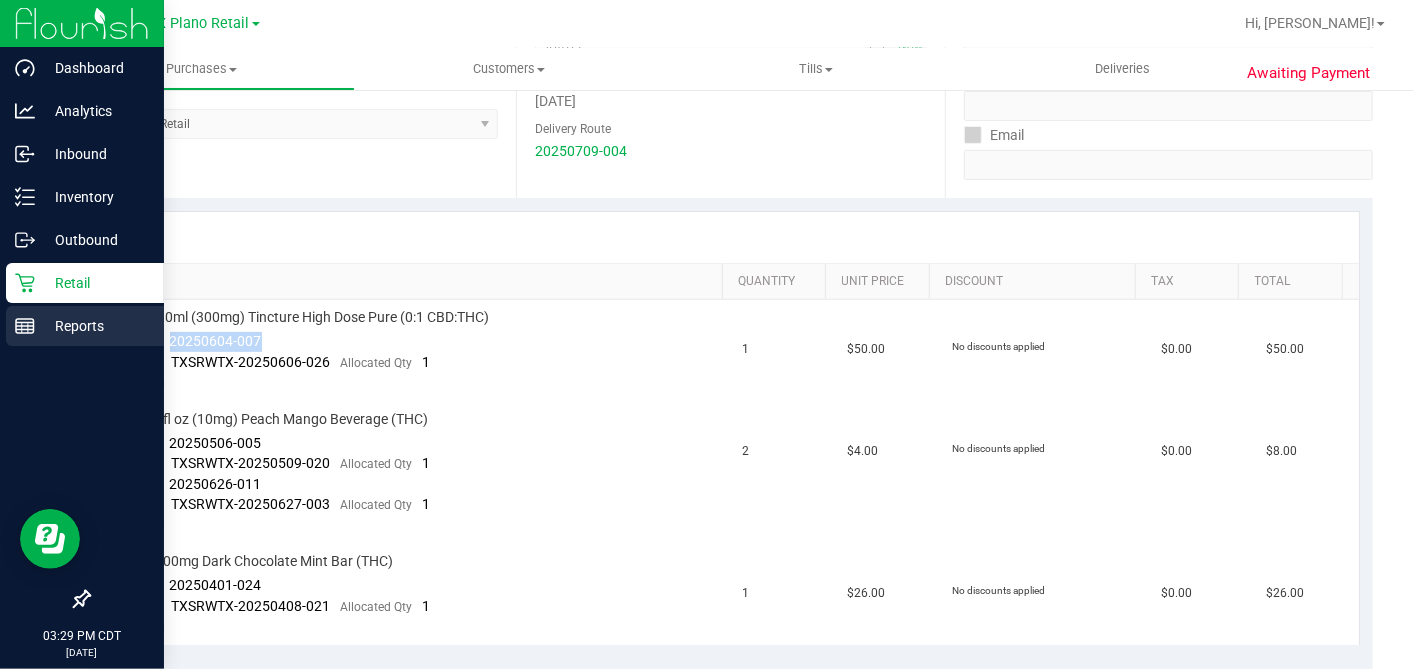copy on "20250604-007" 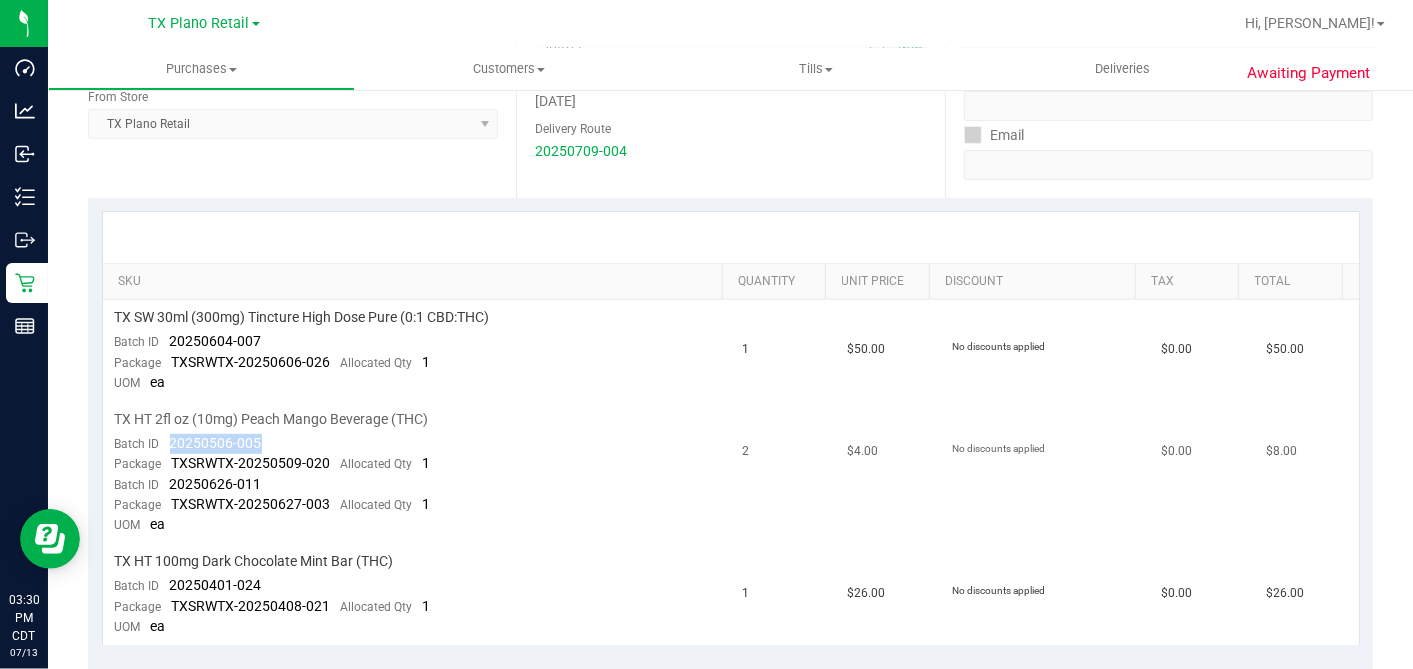 drag, startPoint x: 264, startPoint y: 442, endPoint x: 160, endPoint y: 448, distance: 104.172935 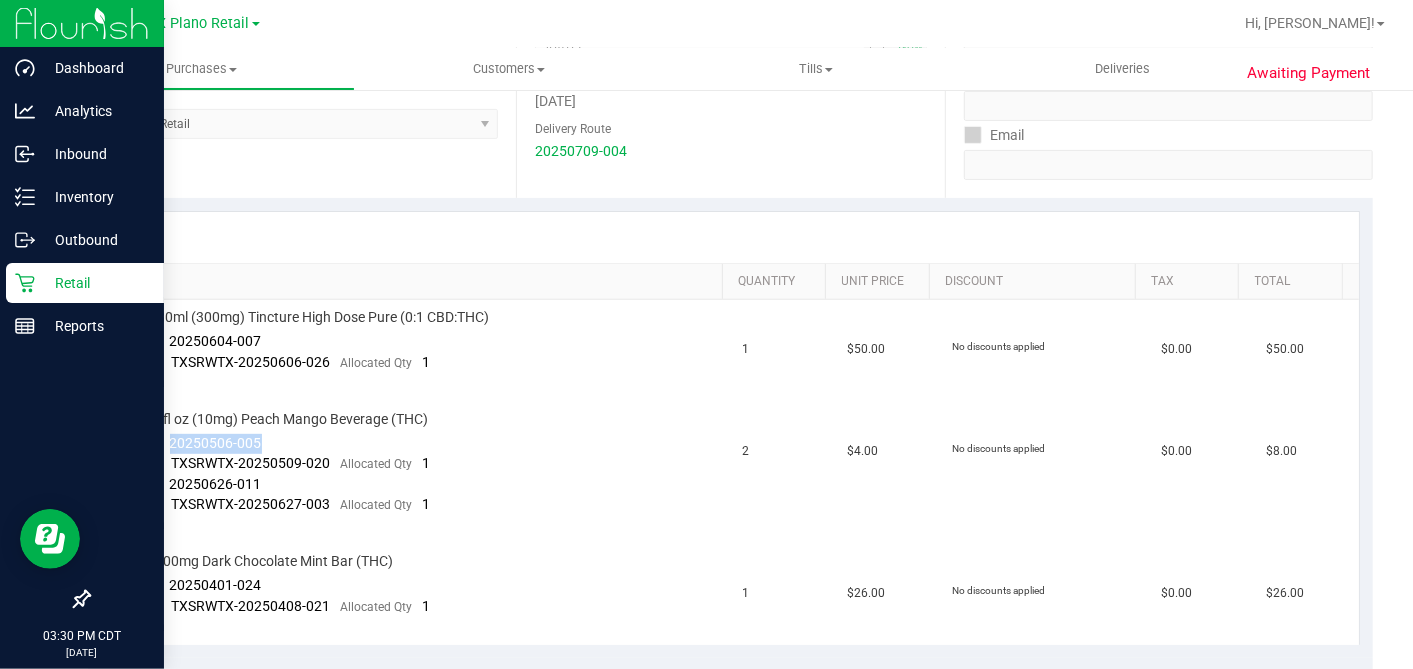 copy on "20250506-005" 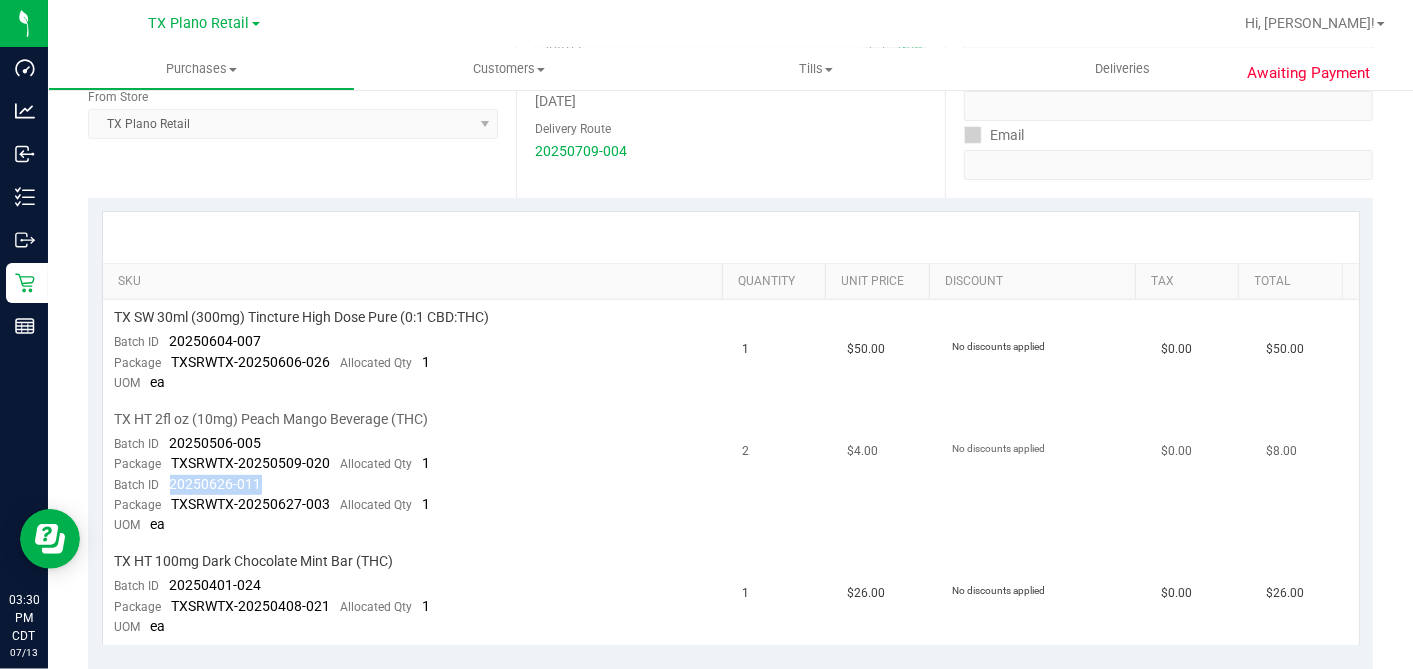 drag, startPoint x: 264, startPoint y: 483, endPoint x: 165, endPoint y: 483, distance: 99 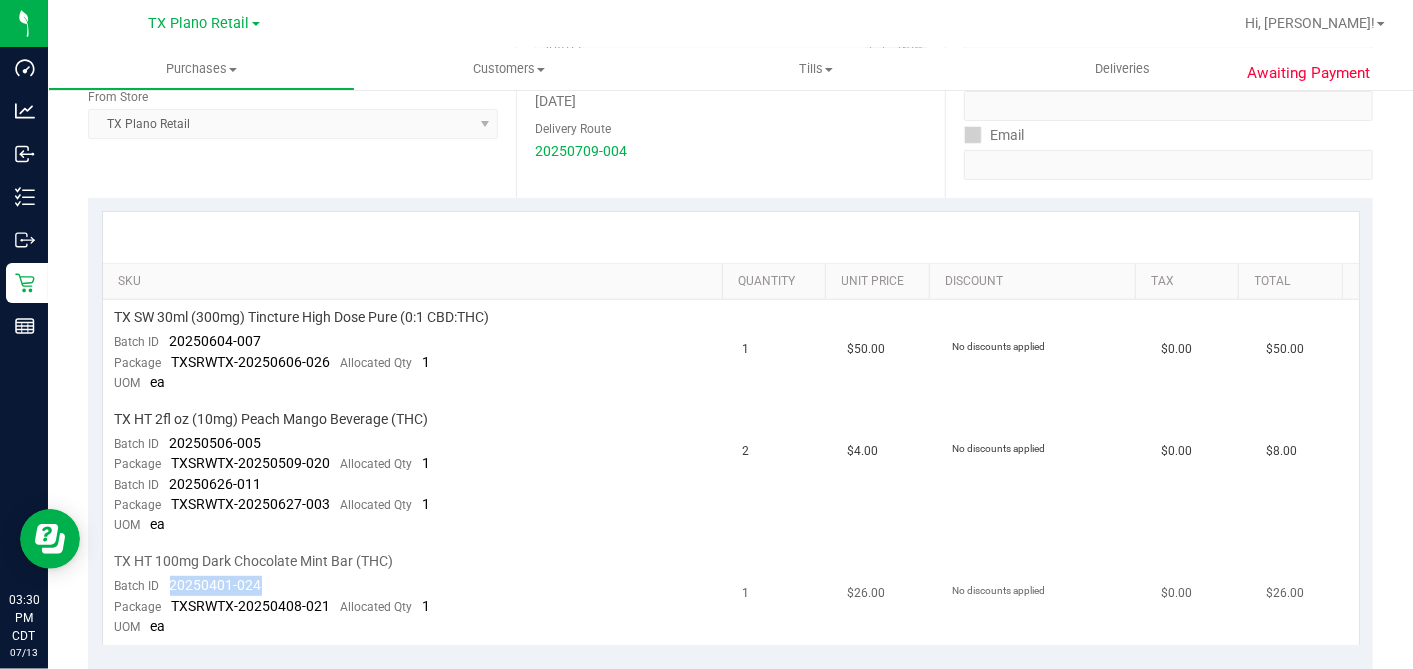 drag, startPoint x: 278, startPoint y: 576, endPoint x: 171, endPoint y: 577, distance: 107.00467 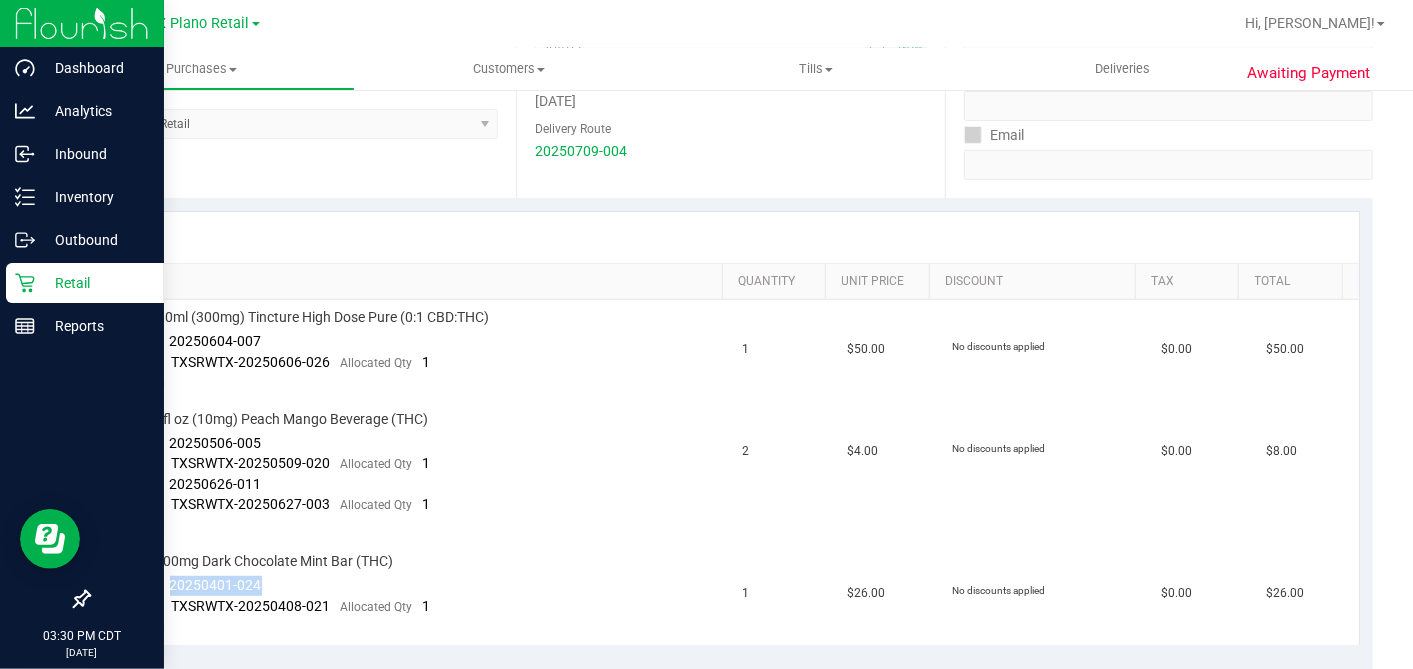 copy on "20250401-024" 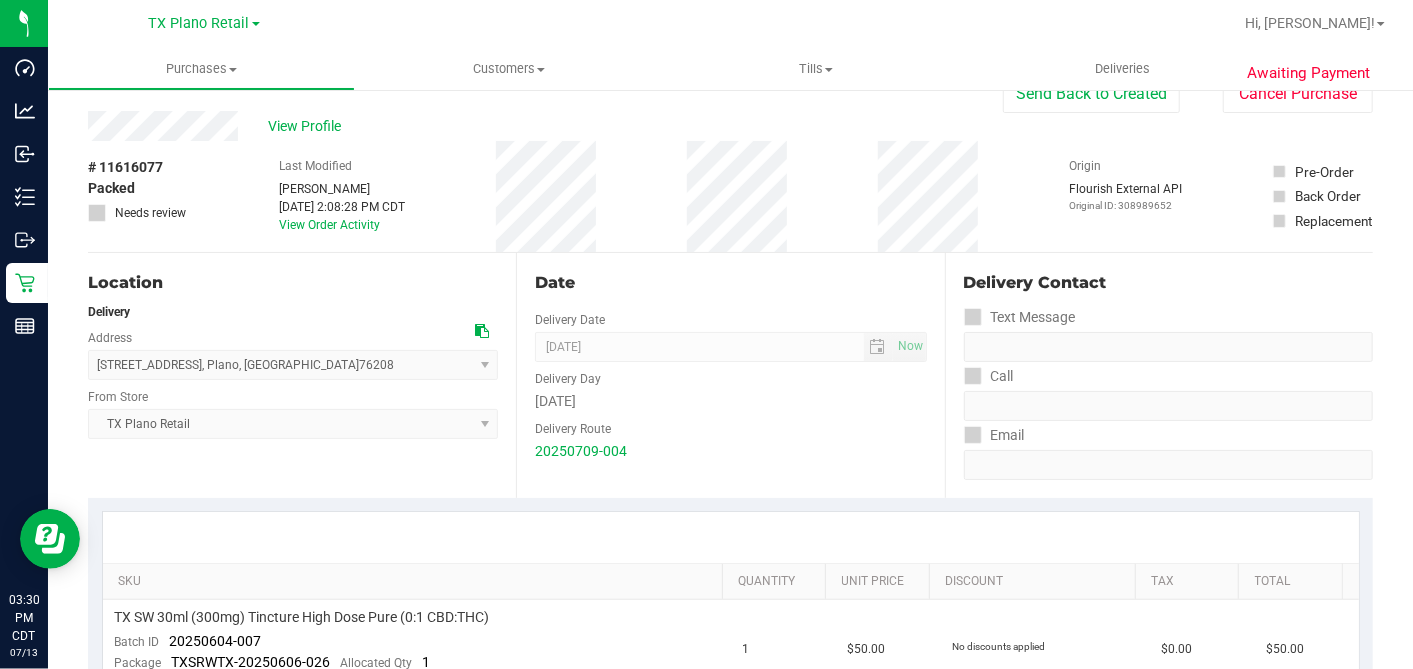 scroll, scrollTop: 0, scrollLeft: 0, axis: both 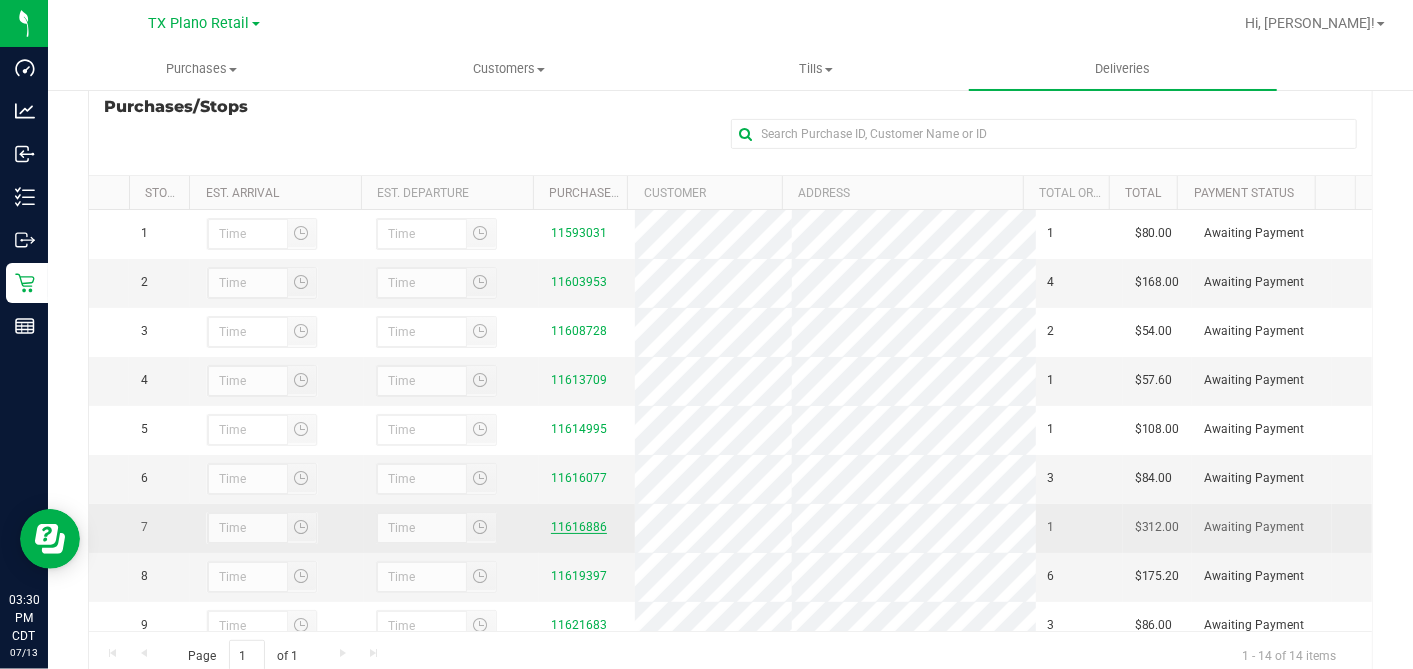 click on "11616886" at bounding box center [579, 527] 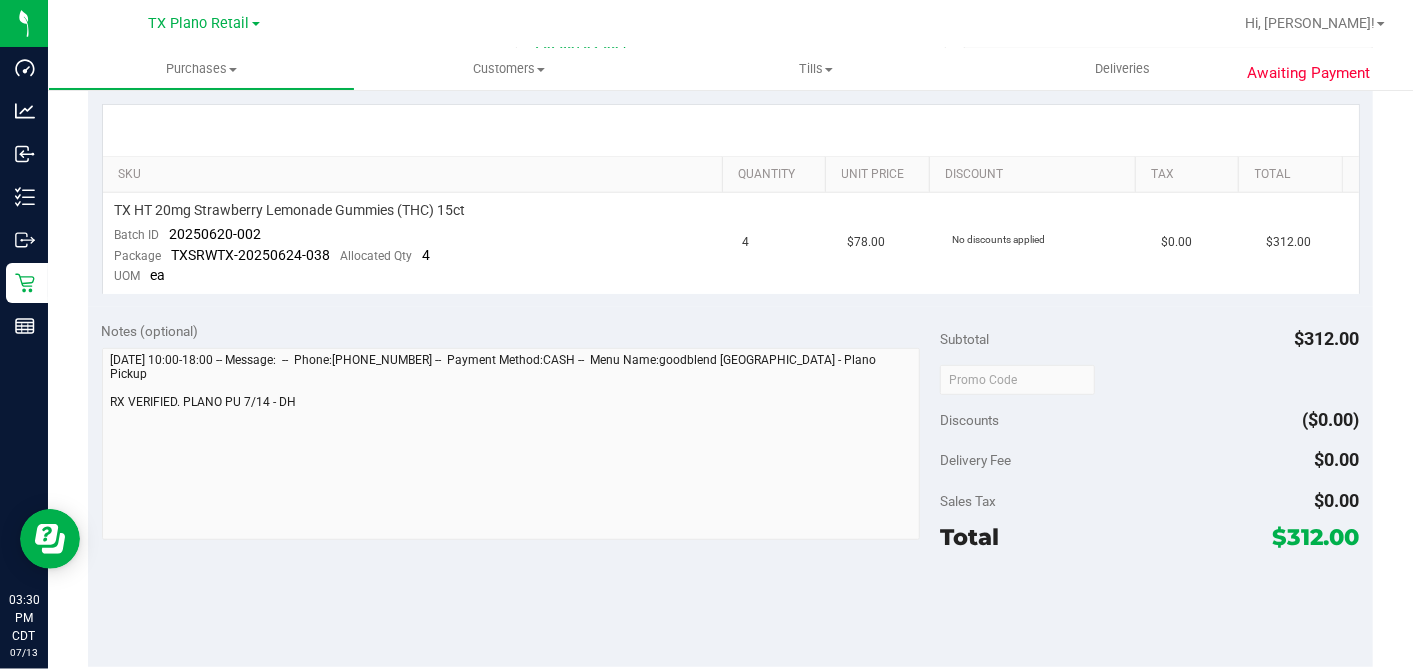 scroll, scrollTop: 333, scrollLeft: 0, axis: vertical 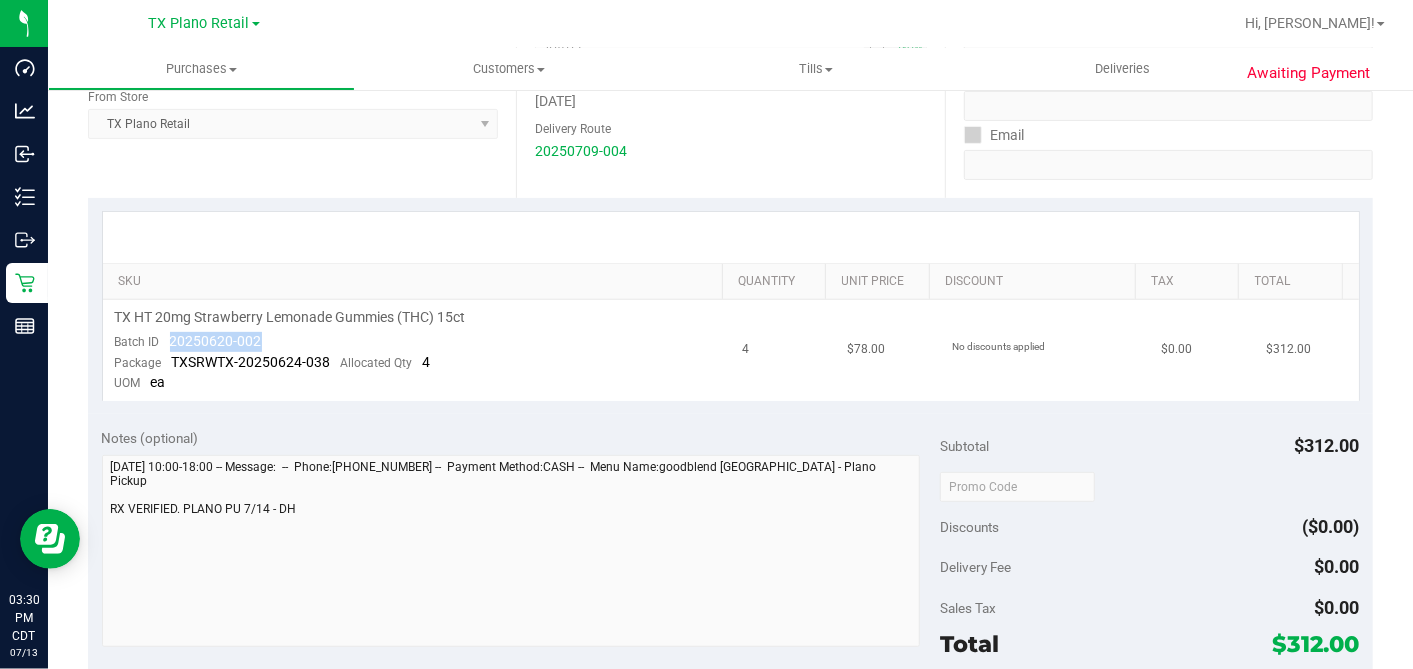 drag, startPoint x: 276, startPoint y: 339, endPoint x: 157, endPoint y: 338, distance: 119.0042 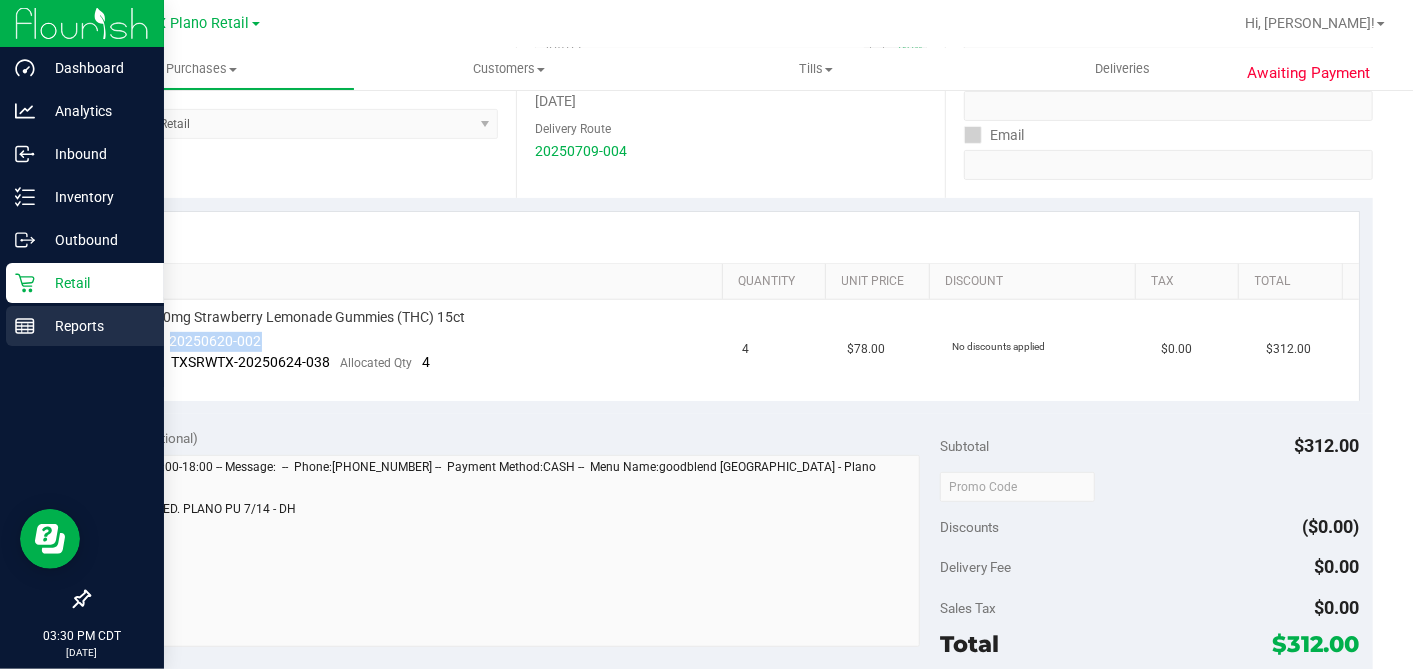 copy on "20250620-002" 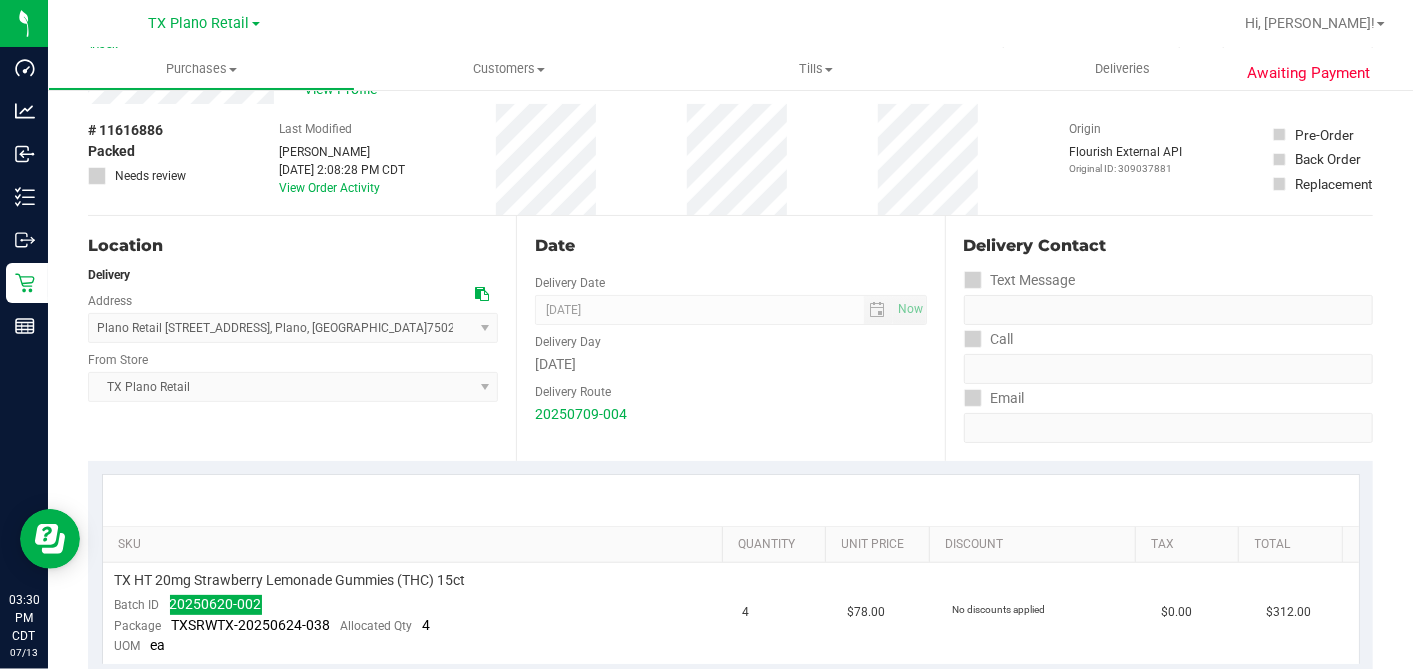 scroll, scrollTop: 0, scrollLeft: 0, axis: both 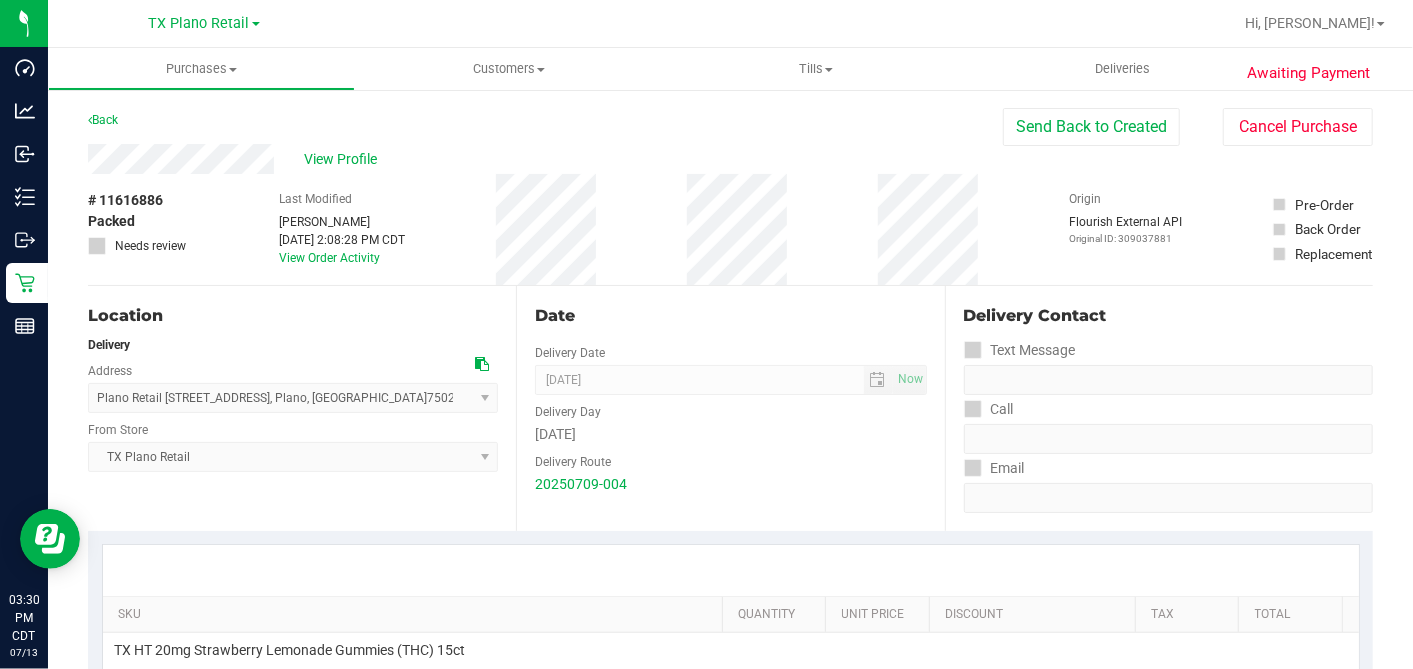 click on "Back" at bounding box center (103, 120) 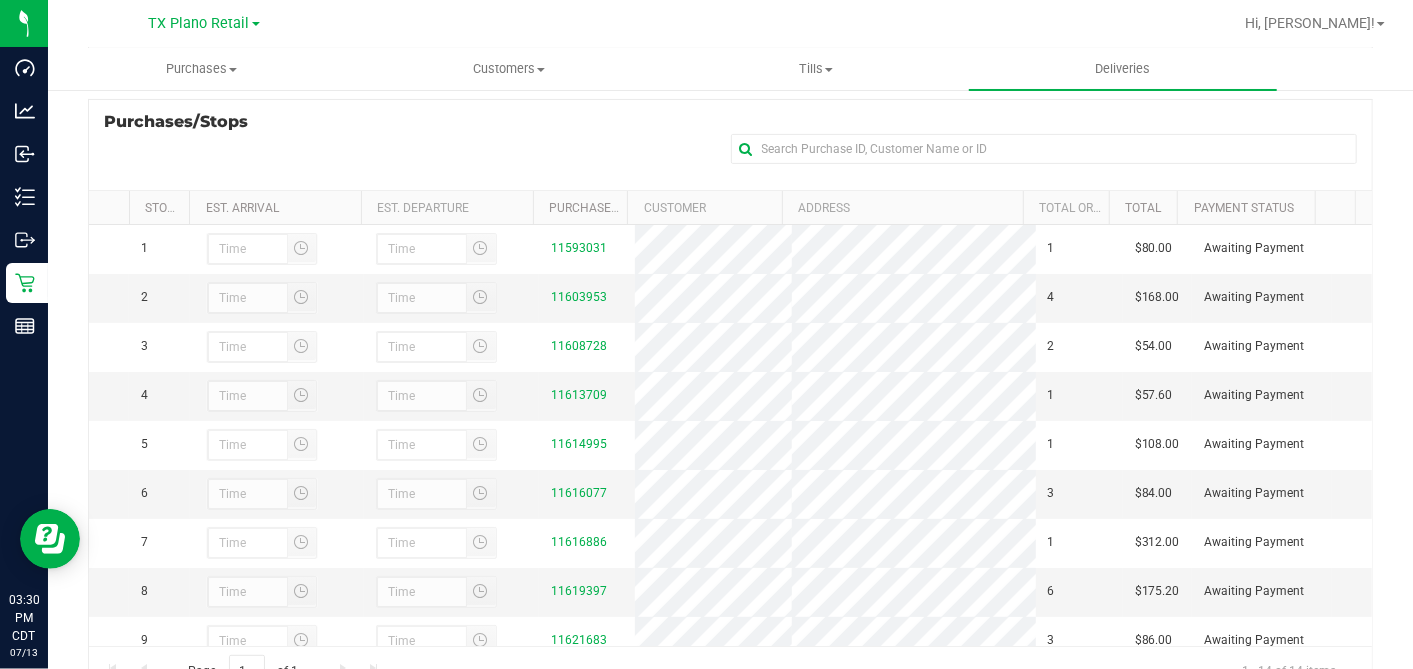 scroll, scrollTop: 357, scrollLeft: 0, axis: vertical 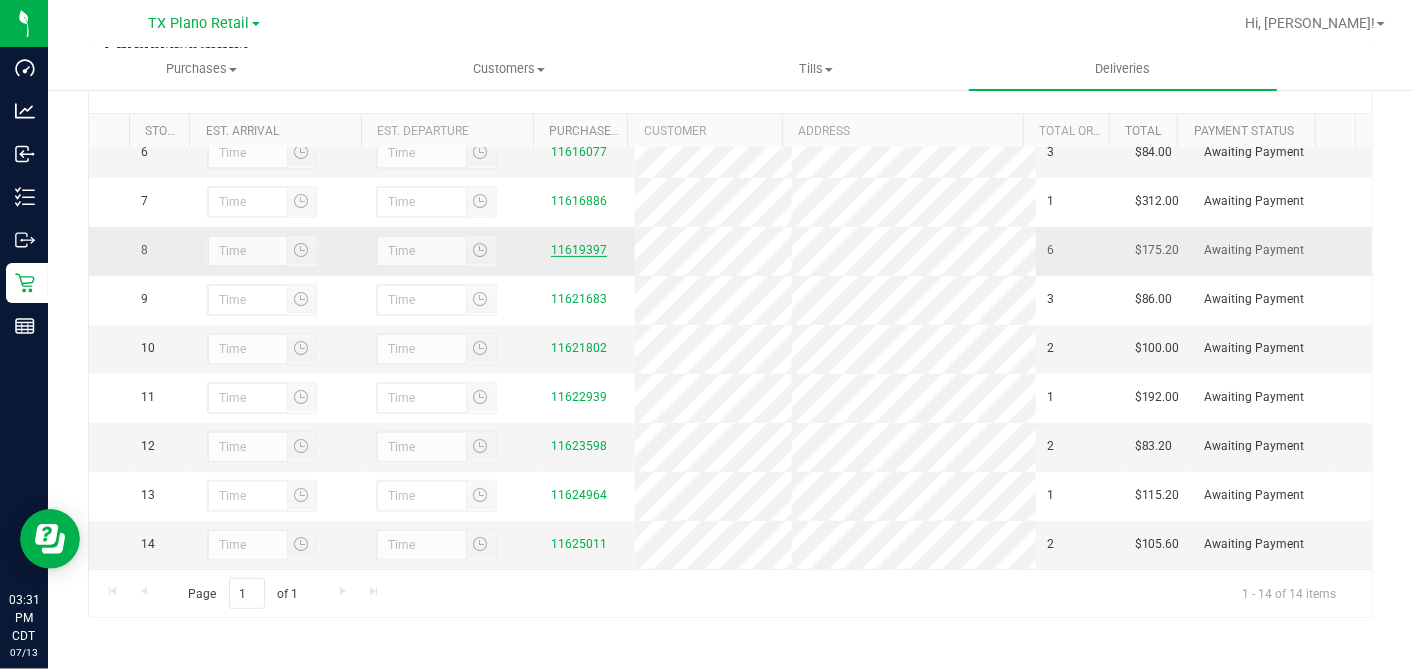 click on "11619397" at bounding box center [579, 250] 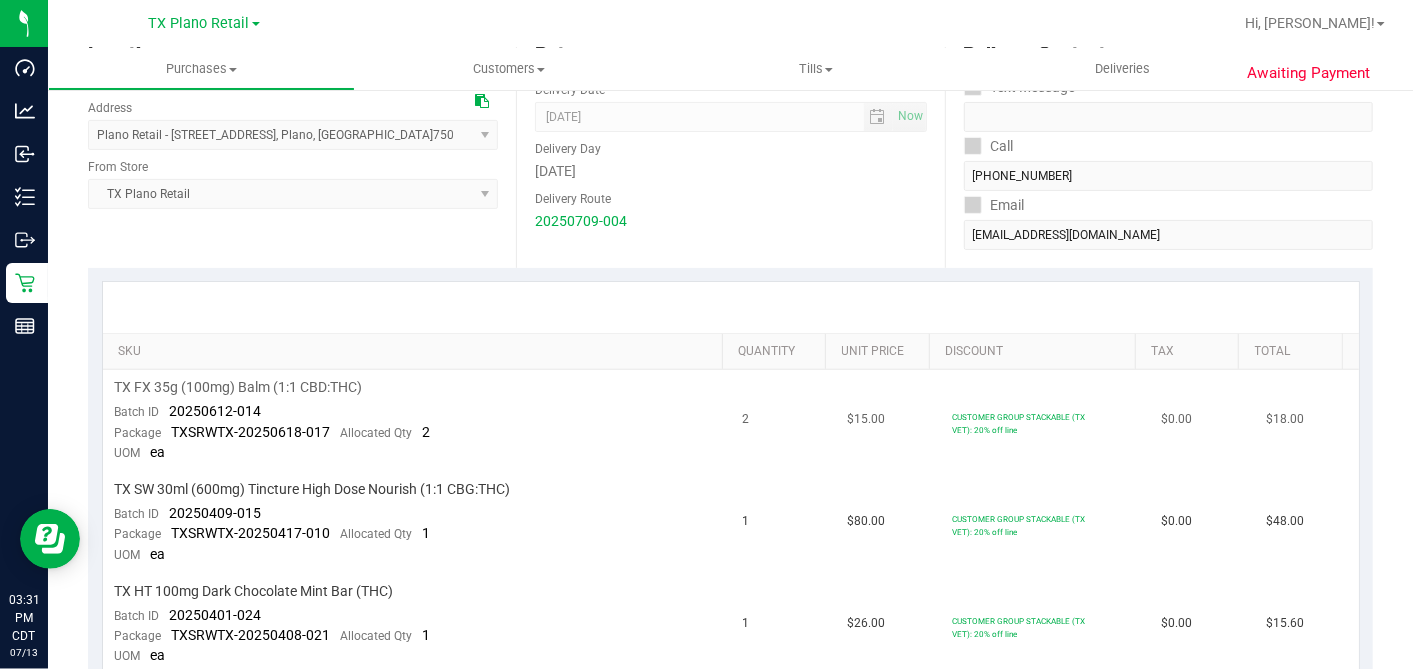 scroll, scrollTop: 333, scrollLeft: 0, axis: vertical 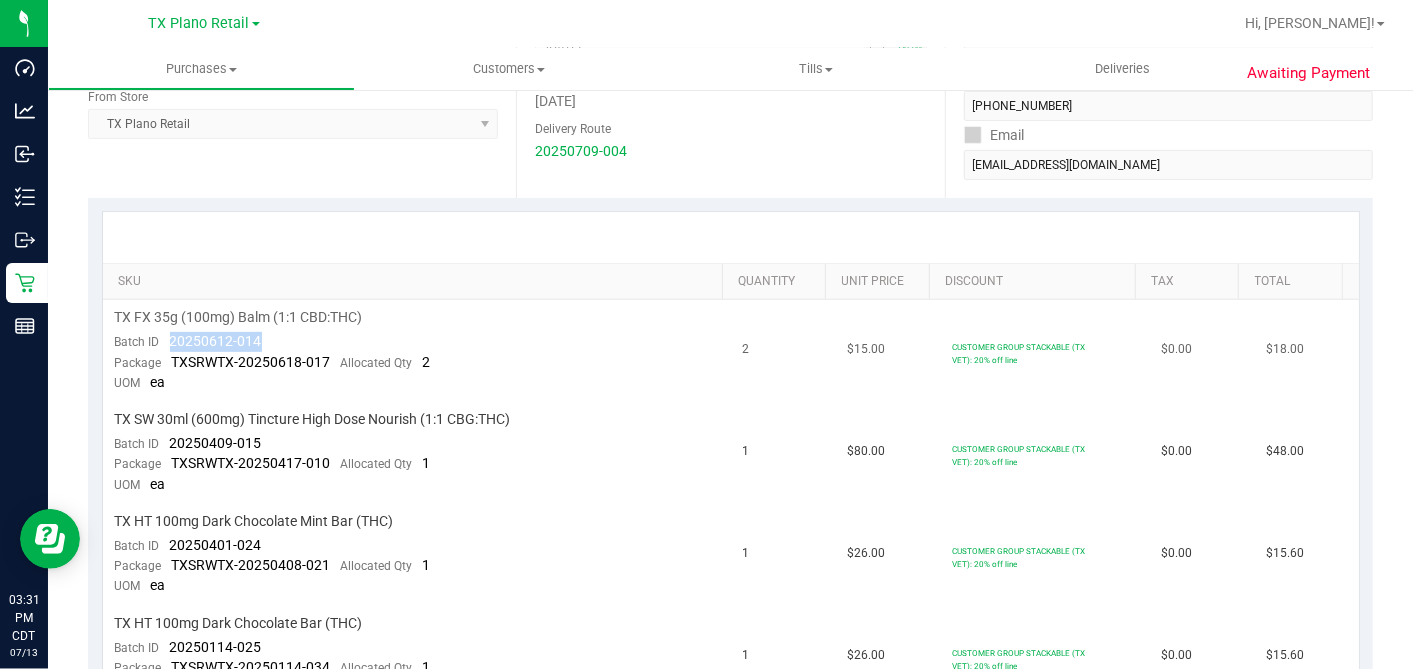 drag, startPoint x: 263, startPoint y: 344, endPoint x: 166, endPoint y: 345, distance: 97.00516 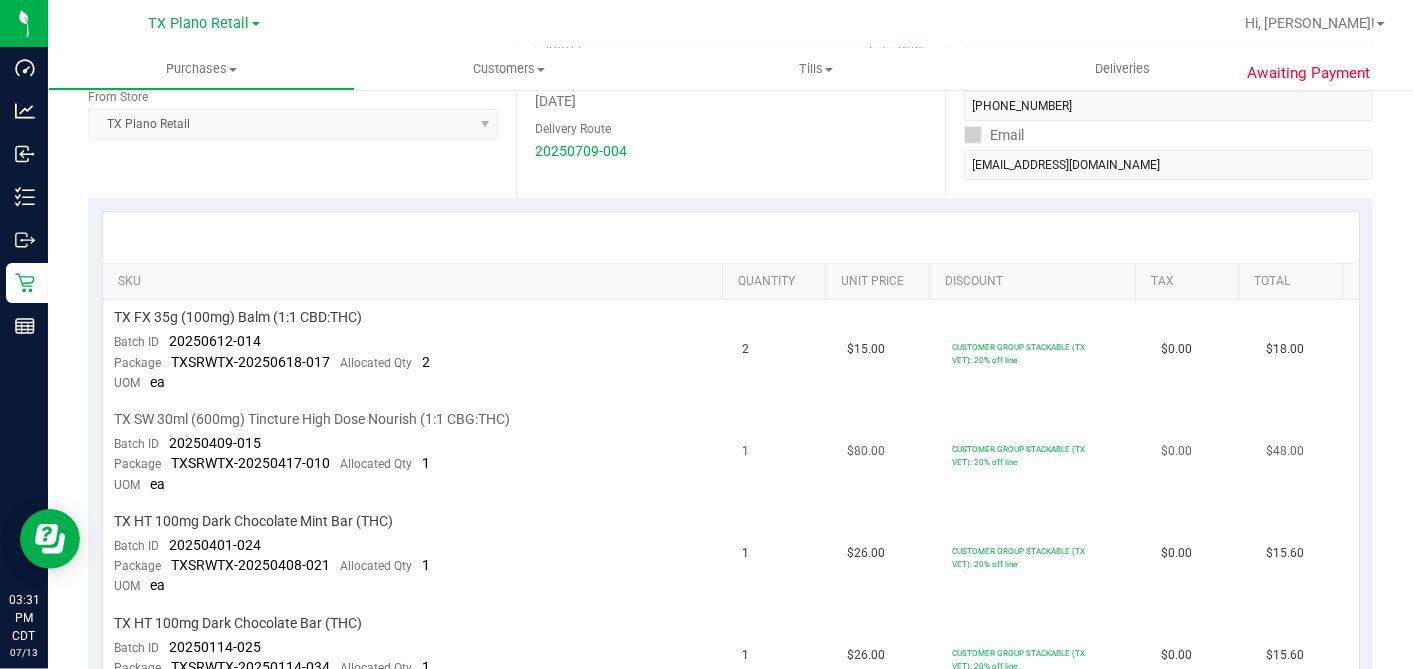click on "TX SW 30ml (600mg) Tincture High Dose Nourish (1:1 CBG:THC)
Batch ID
20250409-015
Package
TXSRWTX-20250417-010
Allocated Qty
1
UOM
ea" at bounding box center (417, 453) 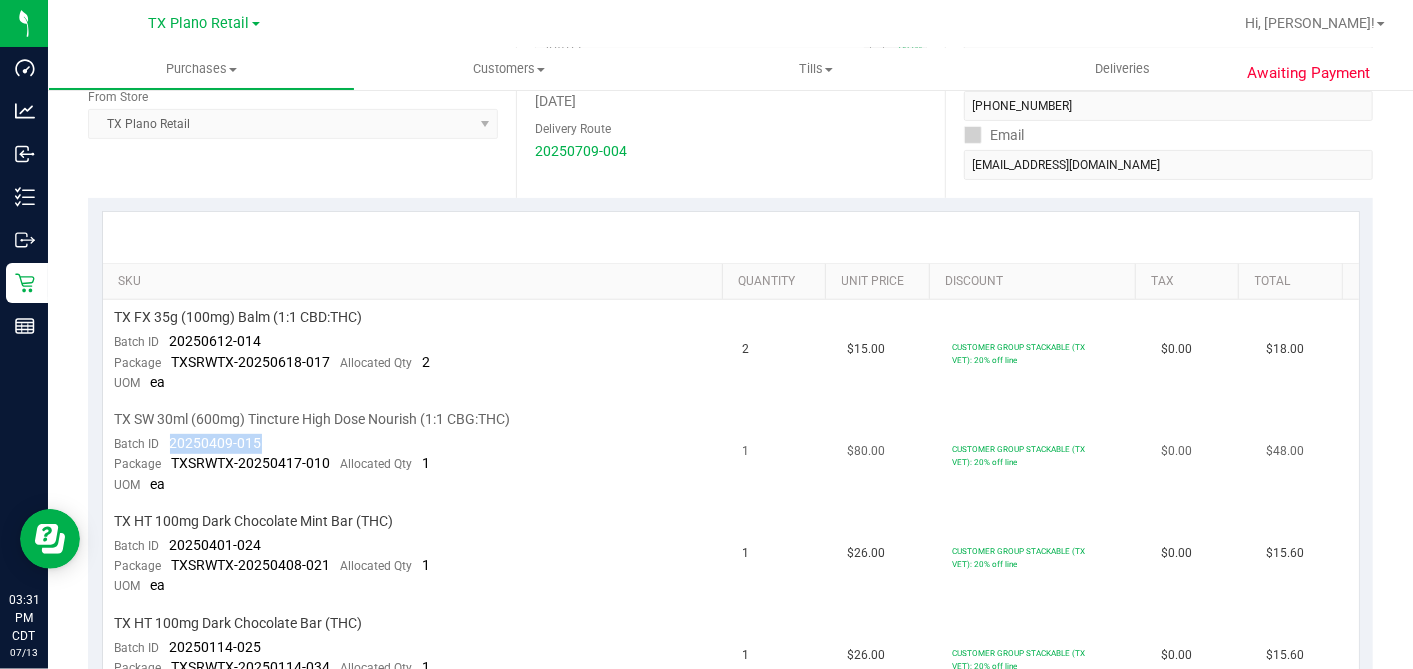 drag, startPoint x: 265, startPoint y: 435, endPoint x: 167, endPoint y: 443, distance: 98.32599 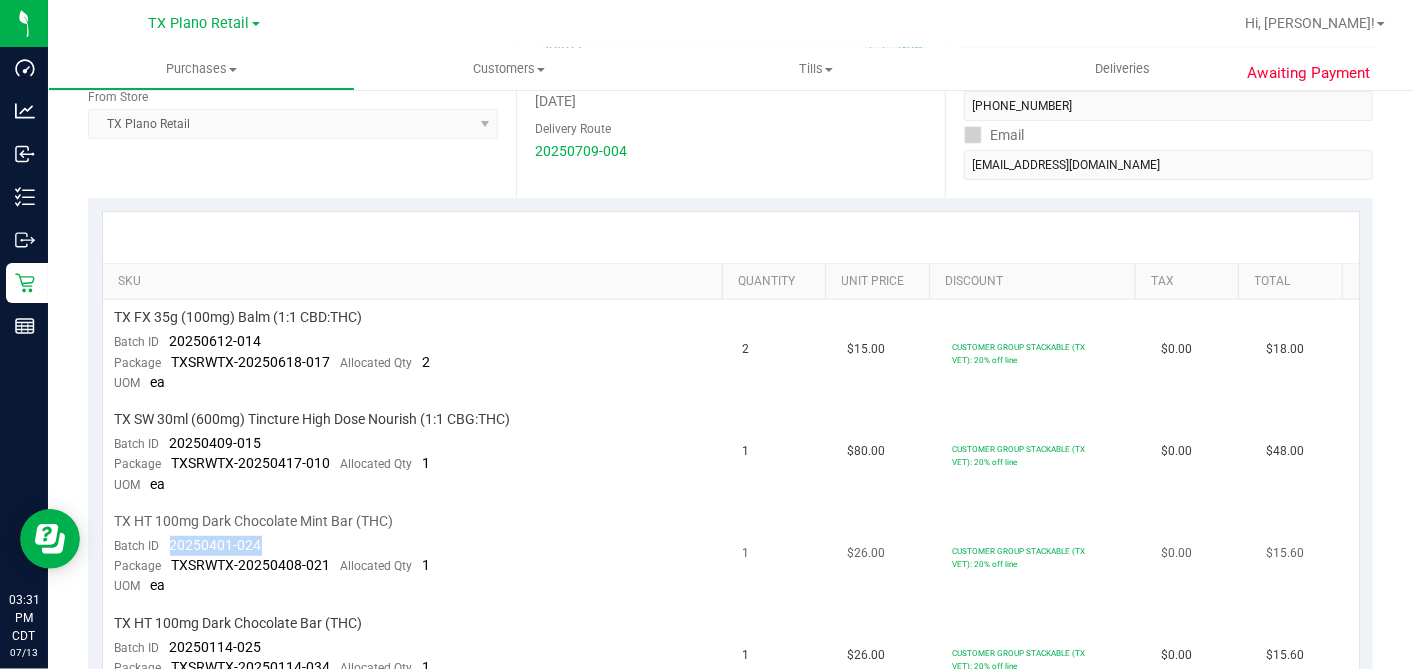 drag, startPoint x: 263, startPoint y: 545, endPoint x: 168, endPoint y: 542, distance: 95.047356 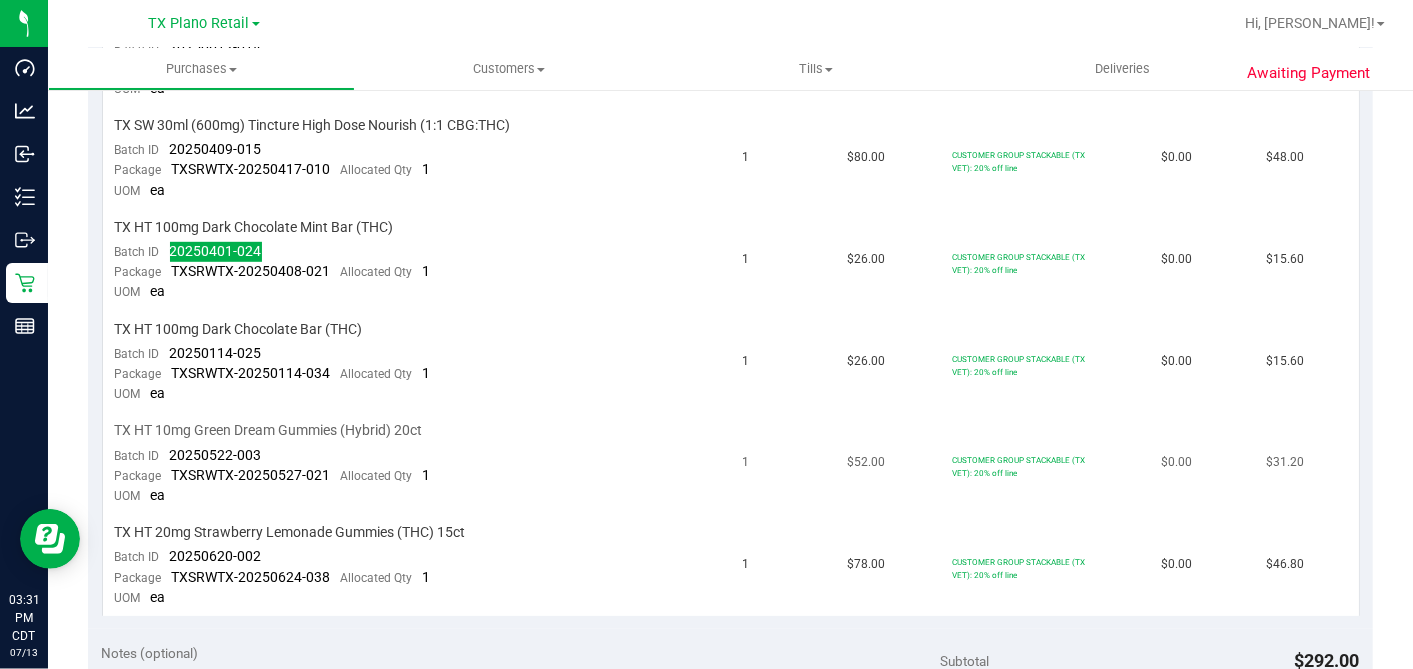 scroll, scrollTop: 666, scrollLeft: 0, axis: vertical 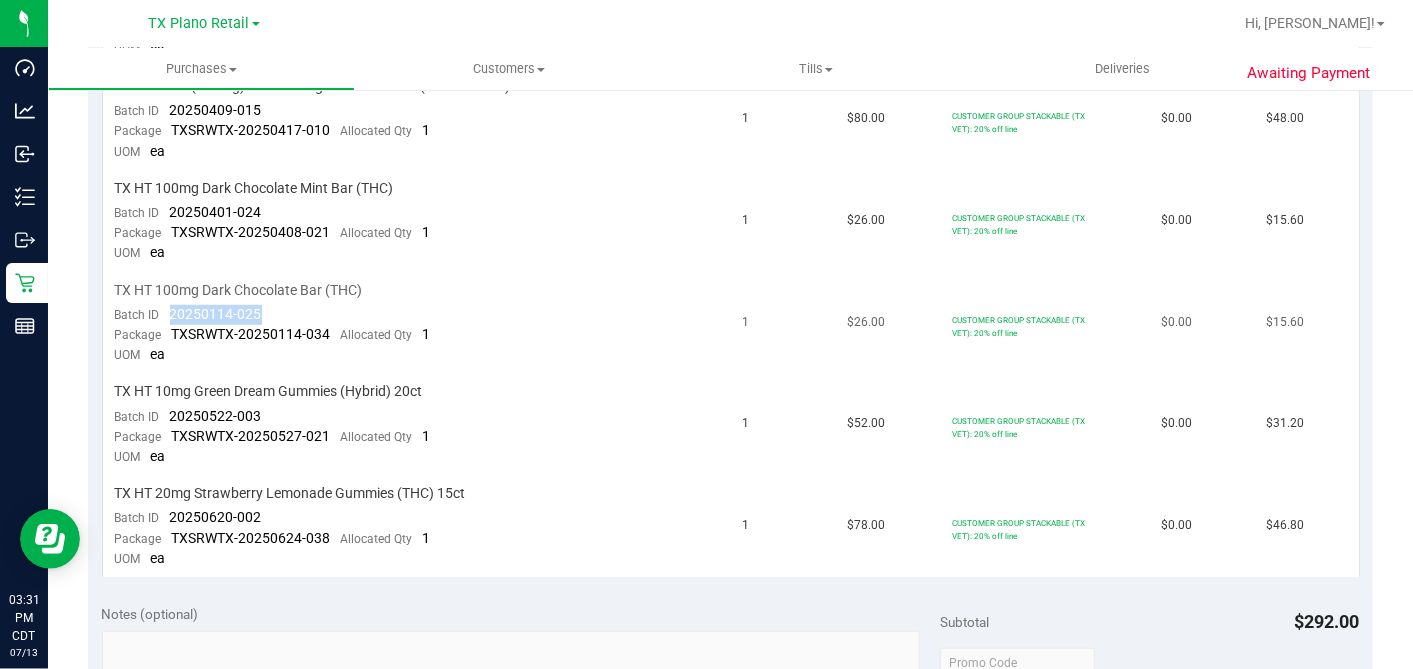 drag, startPoint x: 277, startPoint y: 314, endPoint x: 165, endPoint y: 313, distance: 112.00446 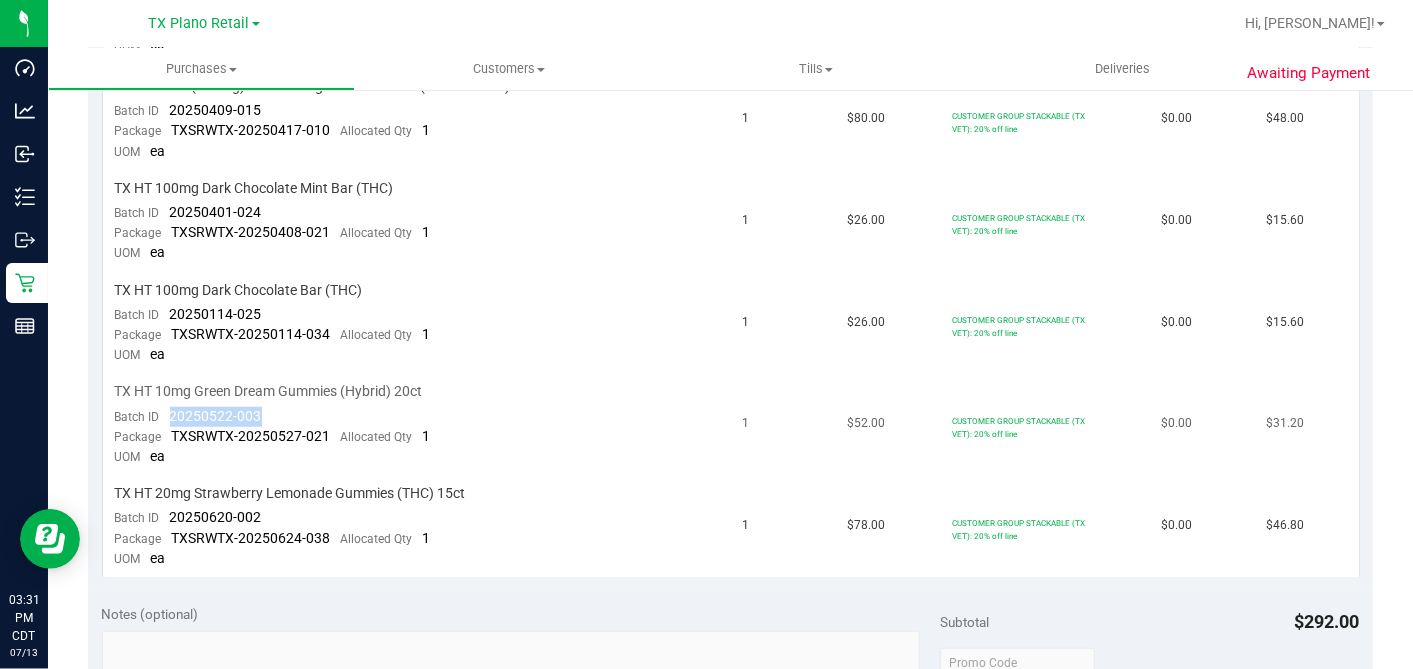 drag, startPoint x: 269, startPoint y: 406, endPoint x: 171, endPoint y: 407, distance: 98.005104 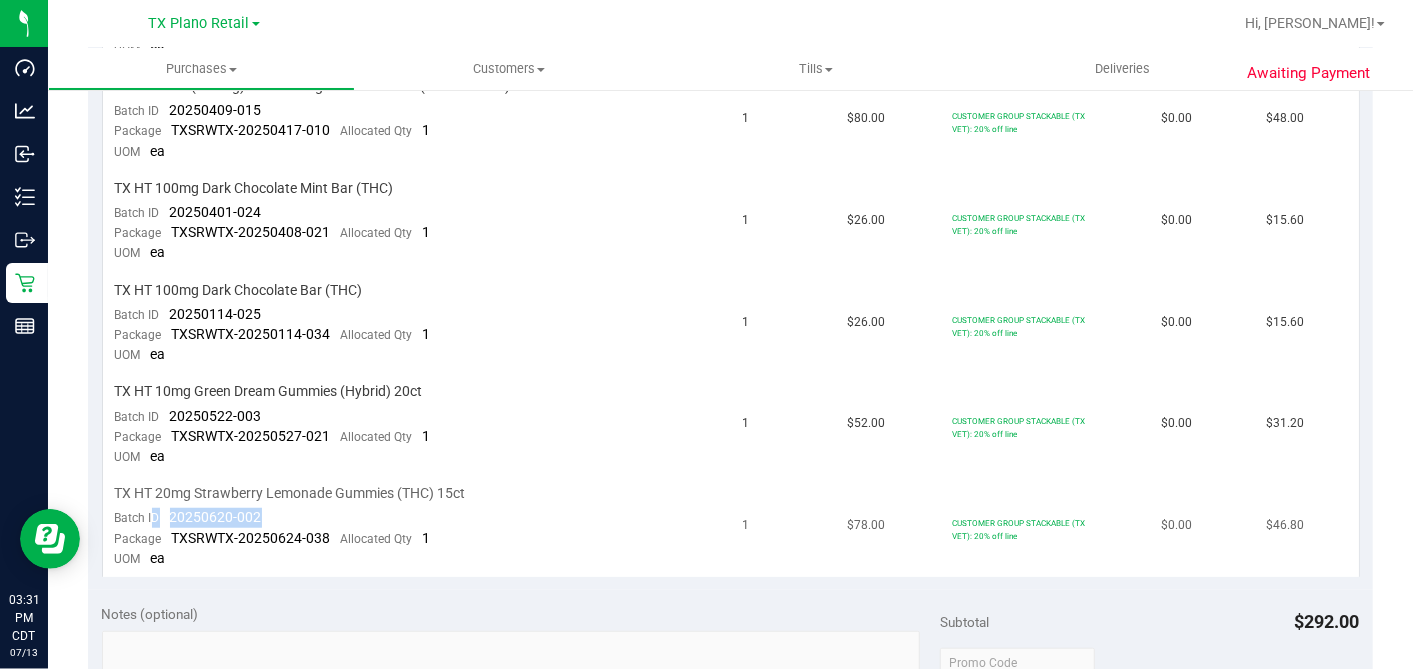 drag, startPoint x: 270, startPoint y: 511, endPoint x: 151, endPoint y: 508, distance: 119.03781 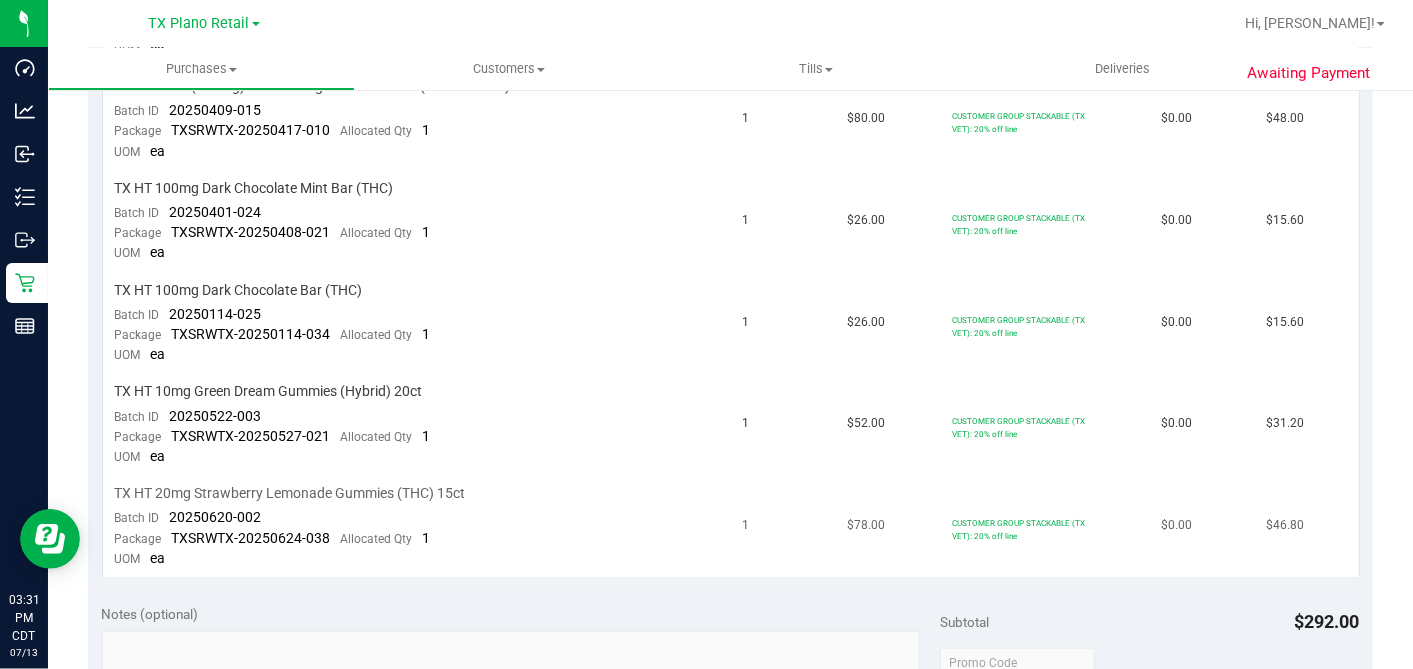 click on "TX HT 20mg Strawberry Lemonade Gummies (THC) 15ct
Batch ID
20250620-002
Package
TXSRWTX-20250624-038
Allocated Qty
1
UOM
ea" at bounding box center (417, 526) 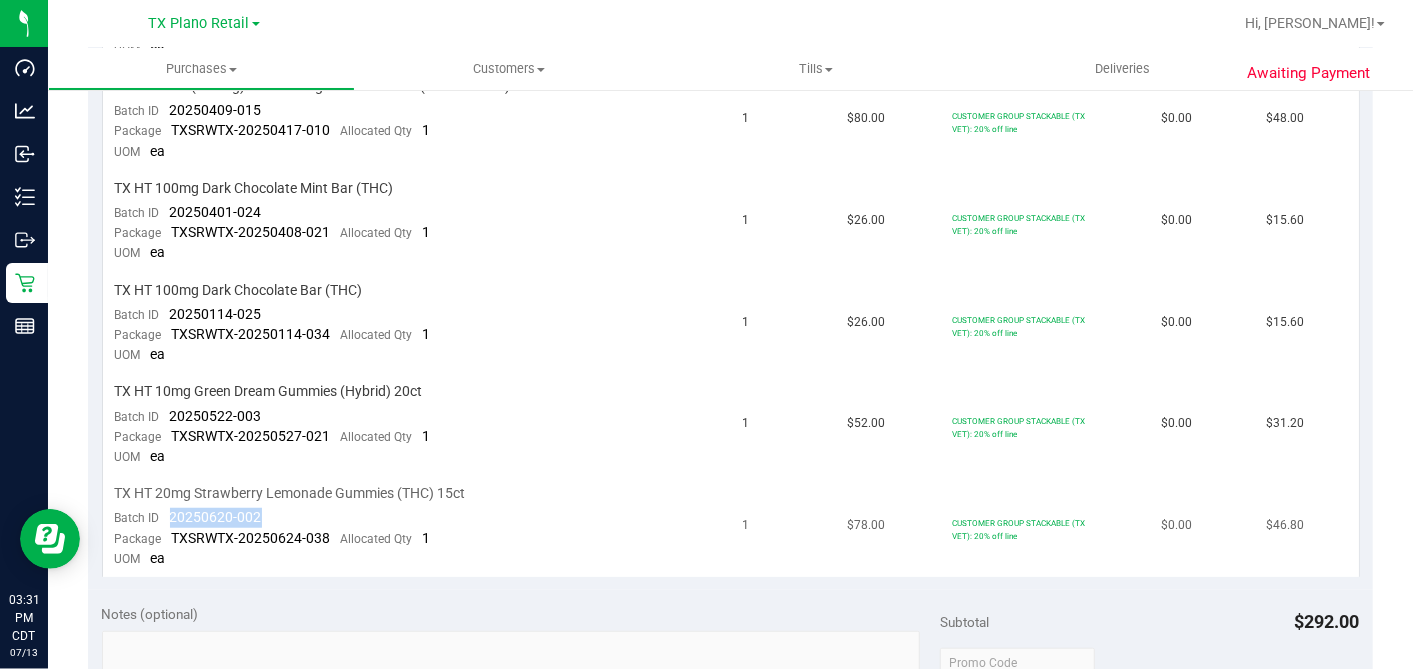 drag, startPoint x: 270, startPoint y: 506, endPoint x: 167, endPoint y: 514, distance: 103.31021 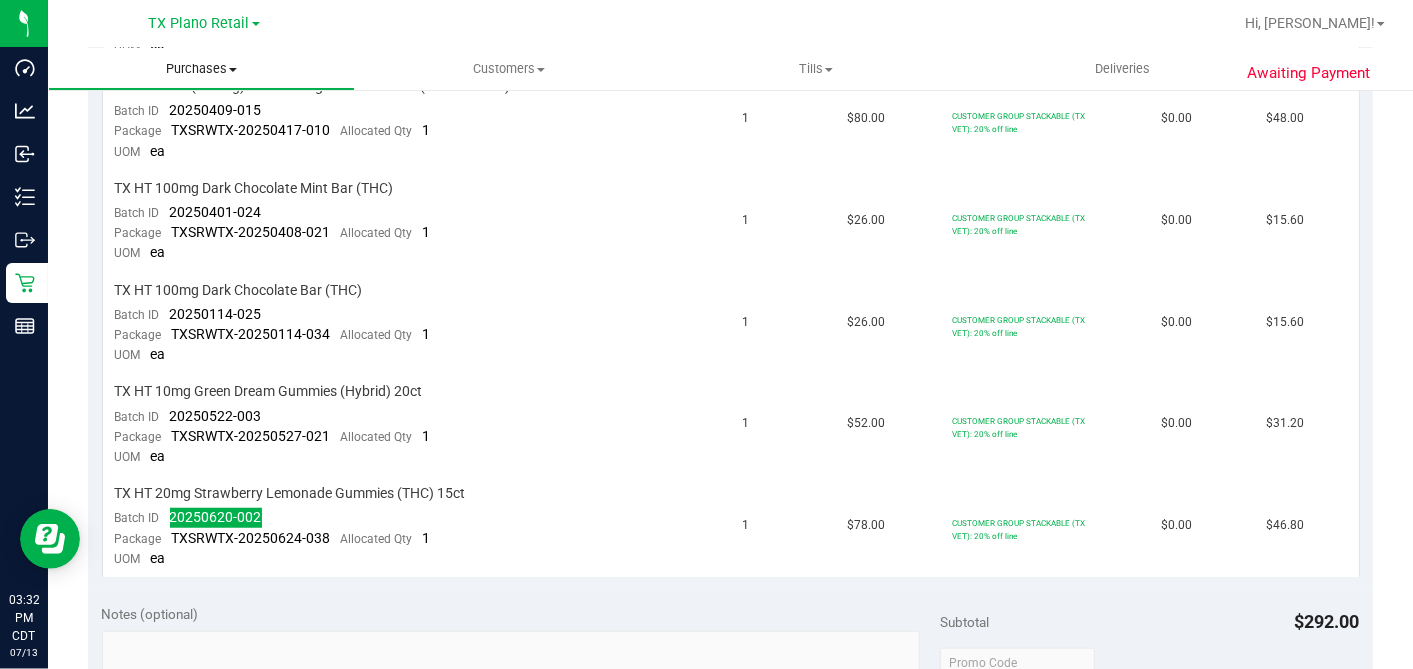 scroll, scrollTop: 0, scrollLeft: 0, axis: both 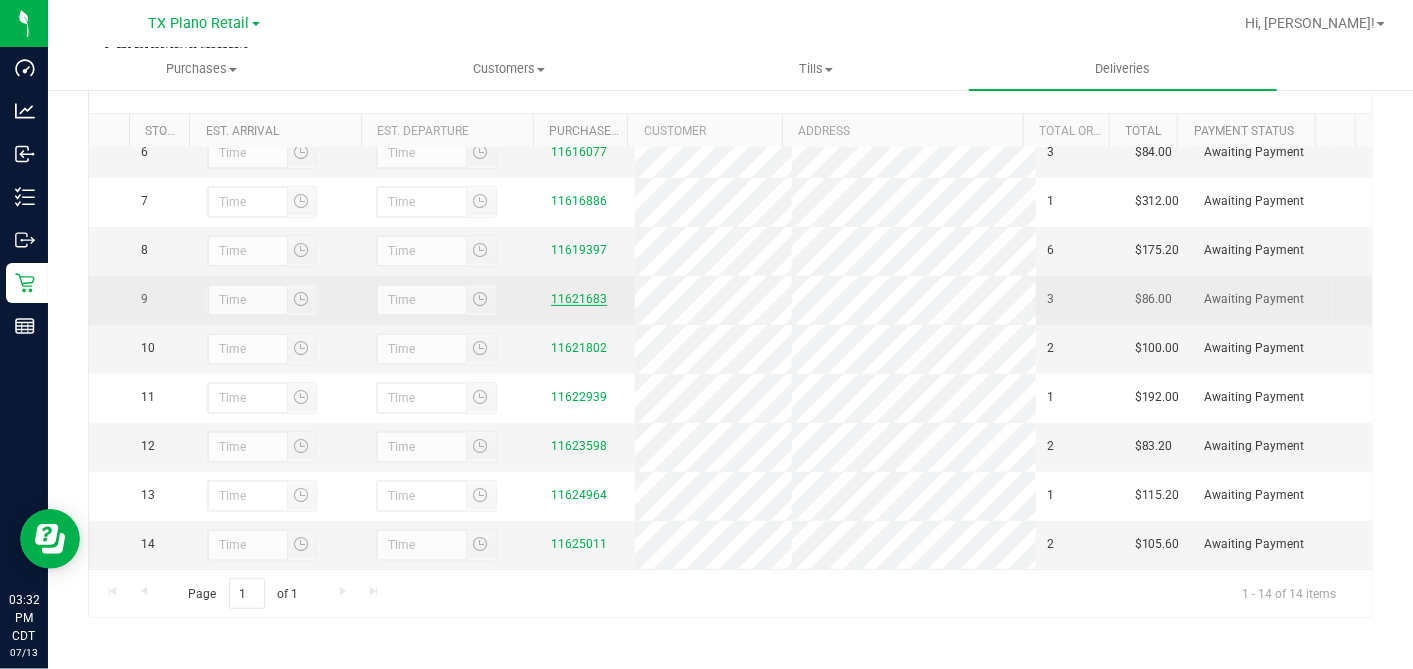 click on "11621683" at bounding box center [579, 299] 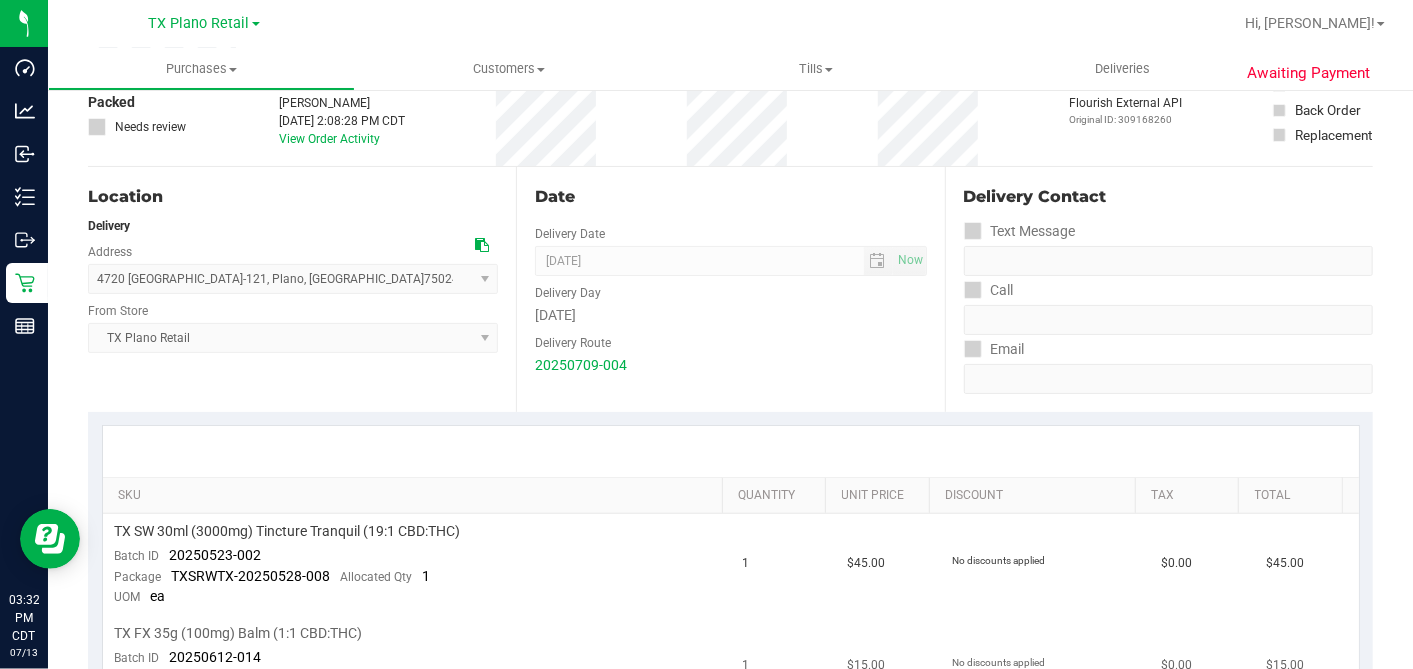 scroll, scrollTop: 333, scrollLeft: 0, axis: vertical 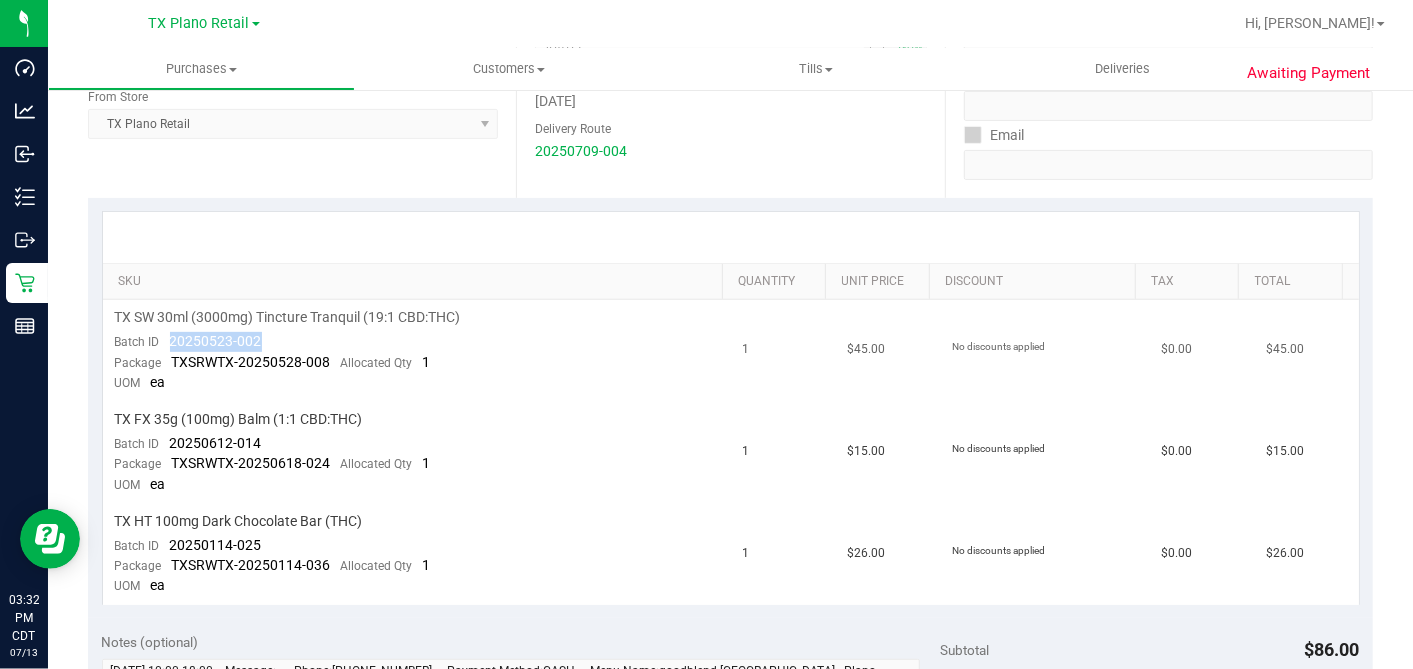 drag, startPoint x: 294, startPoint y: 340, endPoint x: 171, endPoint y: 339, distance: 123.00407 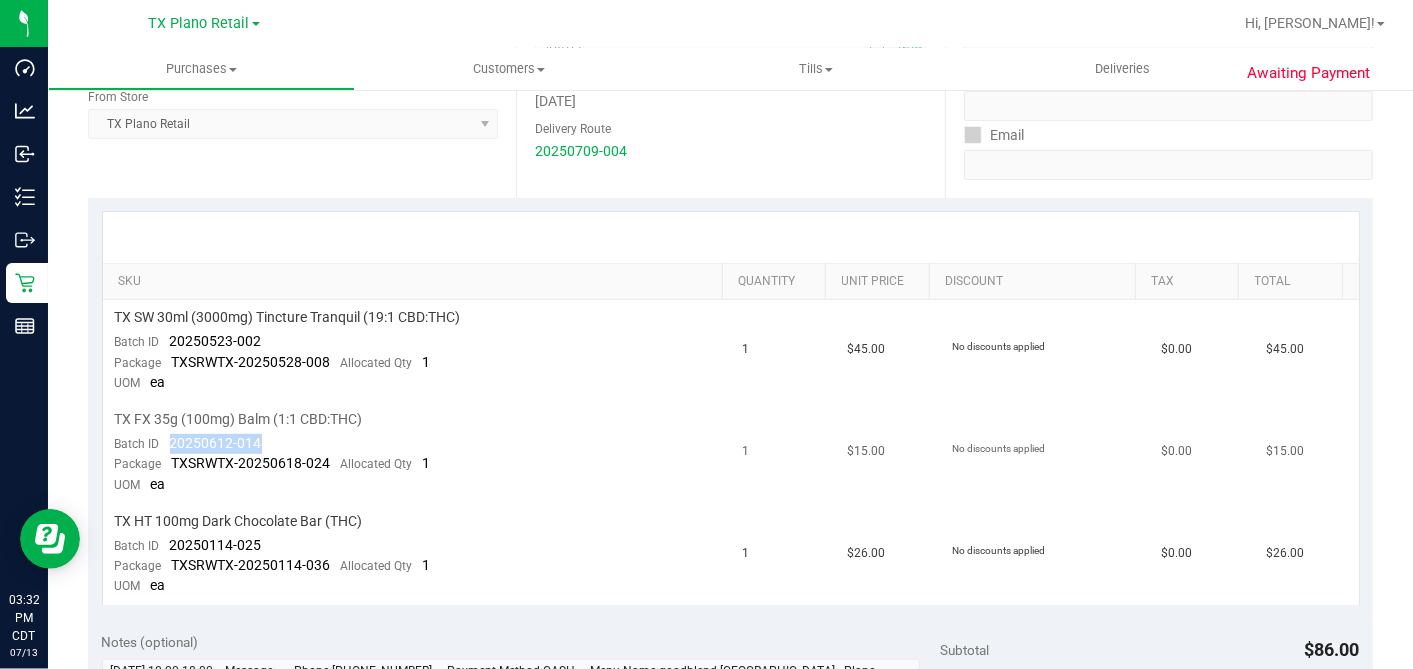 drag, startPoint x: 256, startPoint y: 439, endPoint x: 169, endPoint y: 431, distance: 87.36704 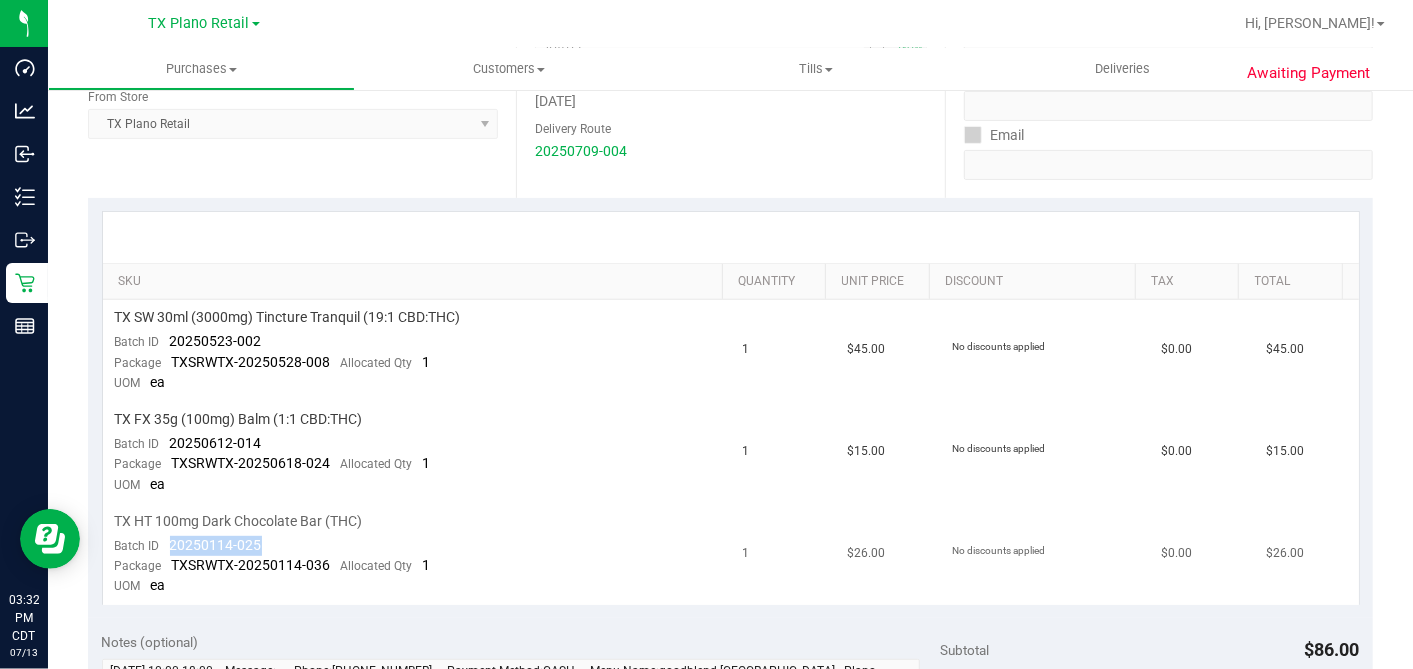 drag, startPoint x: 265, startPoint y: 540, endPoint x: 170, endPoint y: 535, distance: 95.131485 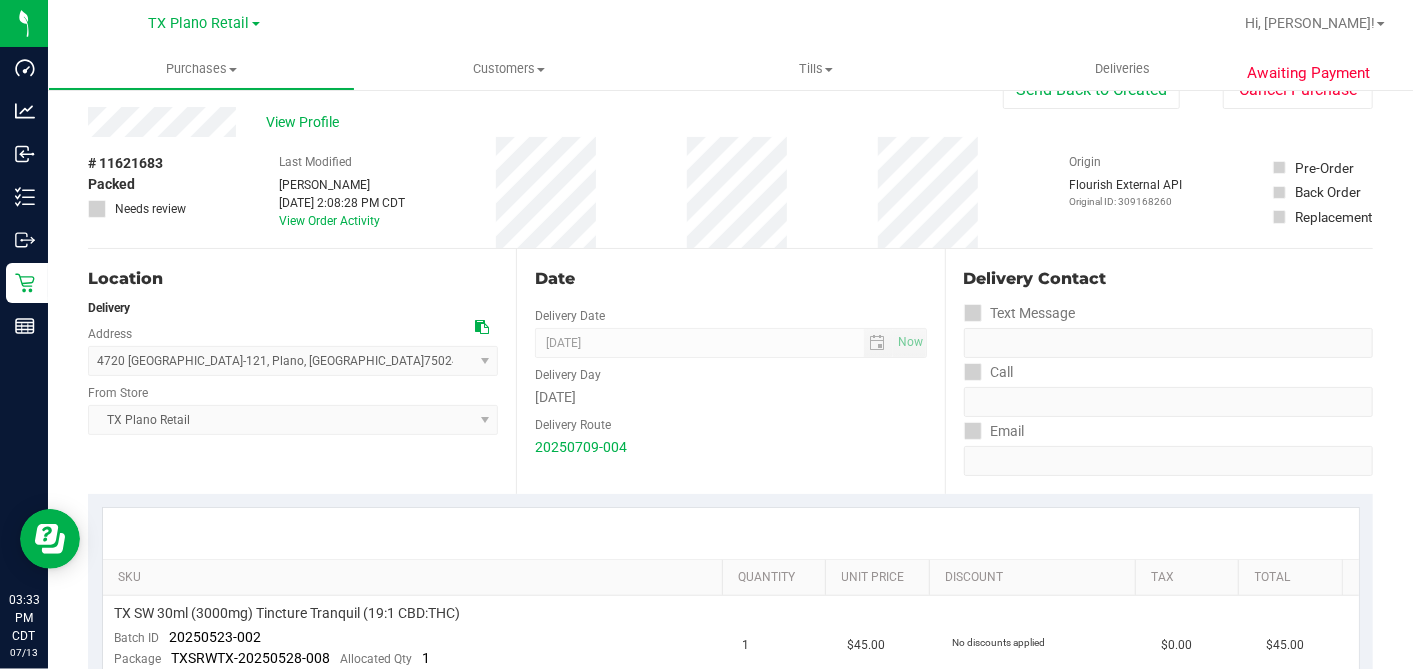 scroll, scrollTop: 0, scrollLeft: 0, axis: both 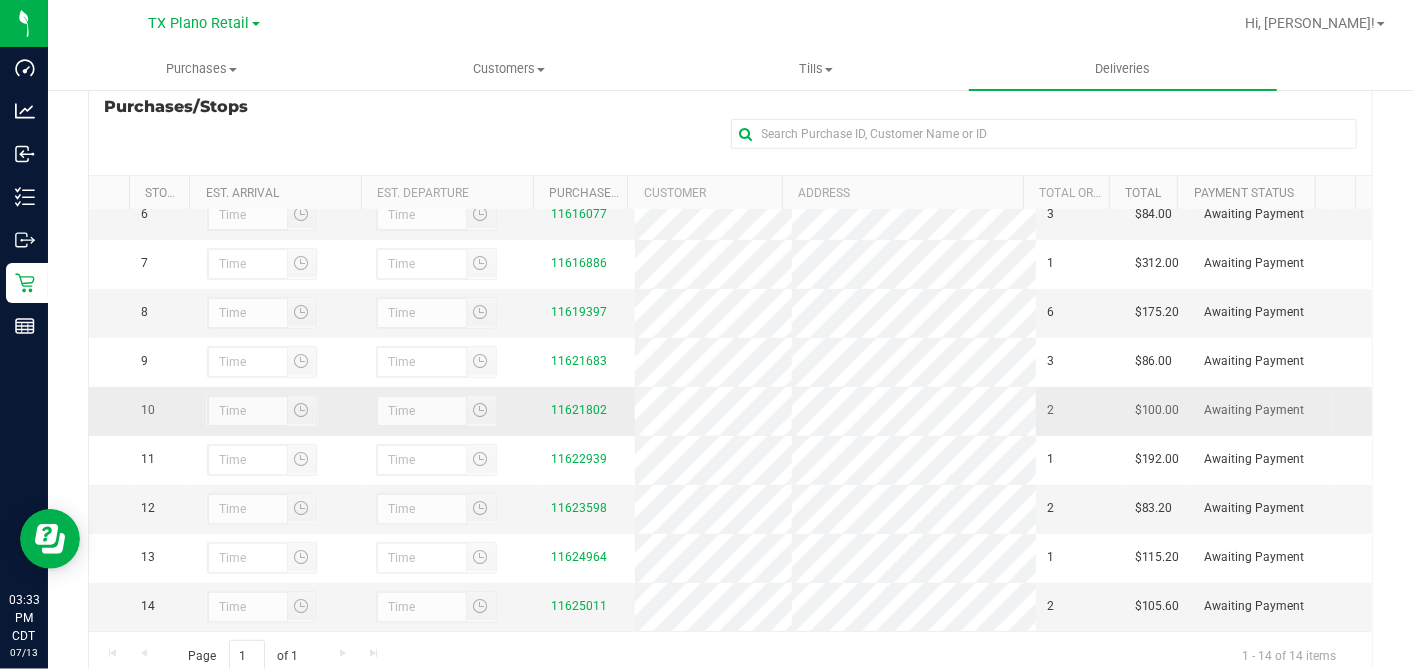 click on "11621802" at bounding box center (587, 410) 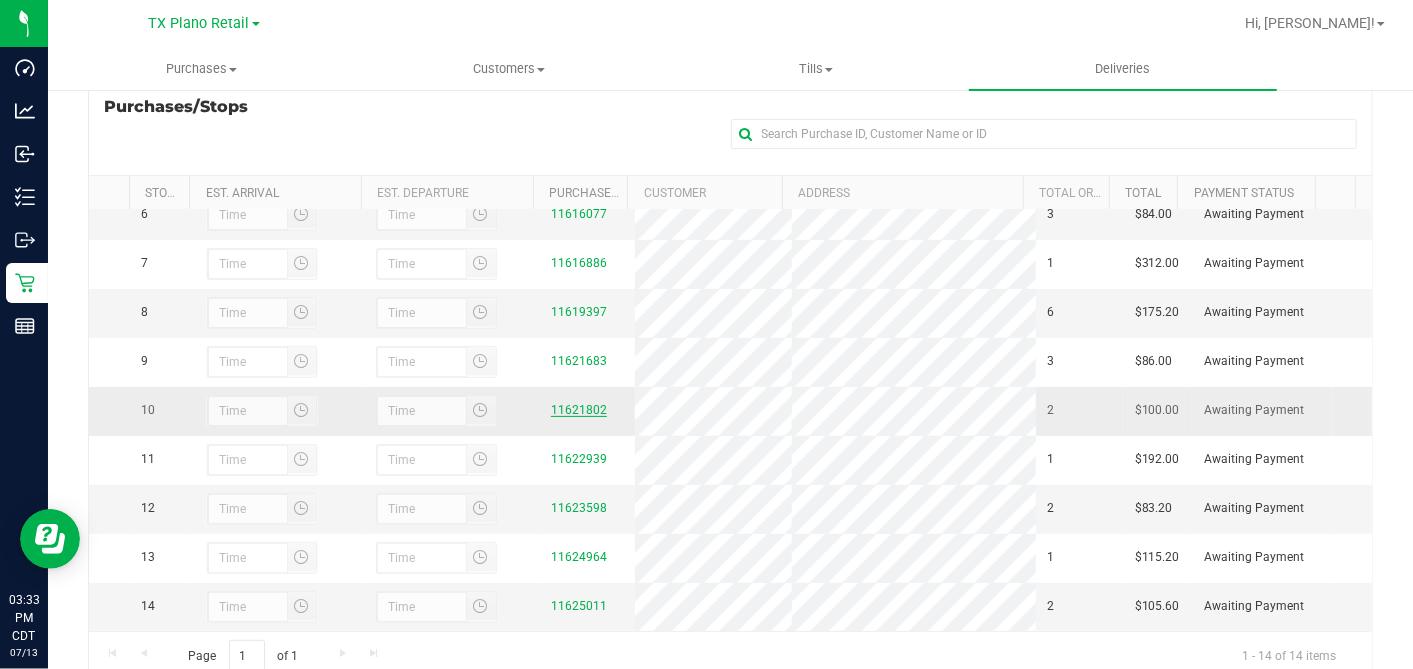 click on "11621802" at bounding box center [579, 410] 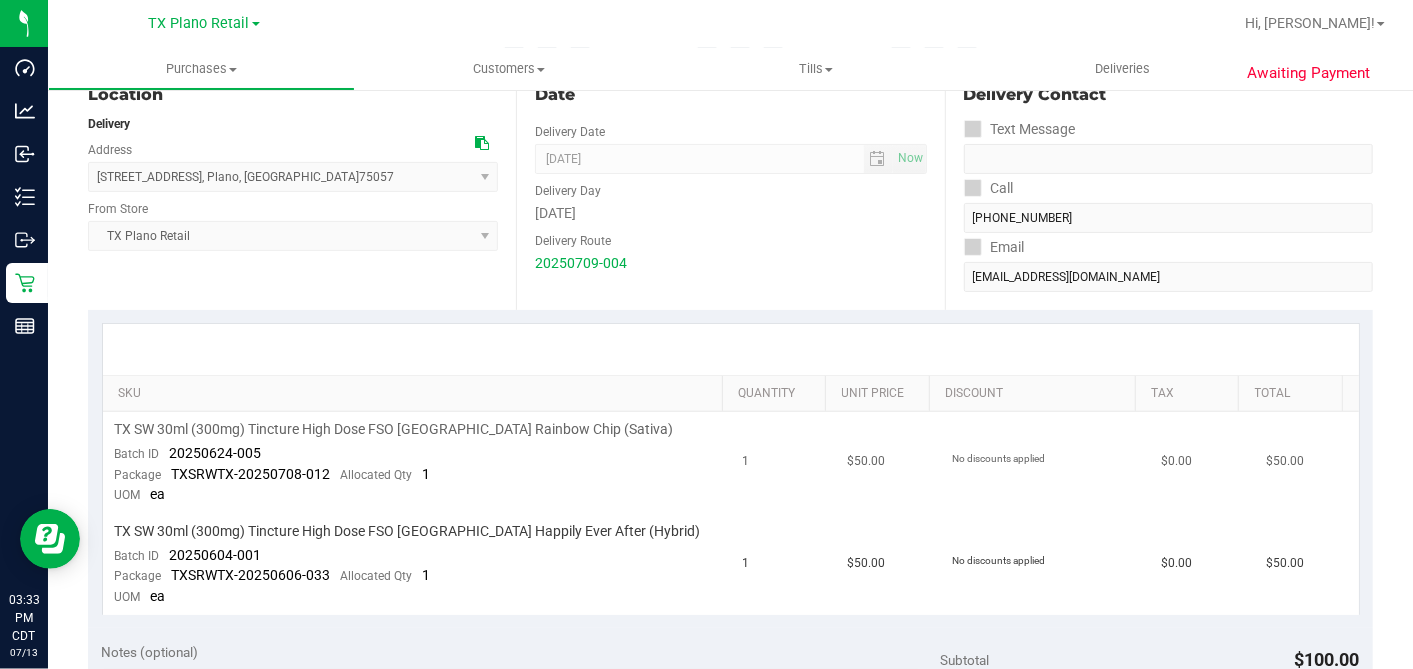 scroll, scrollTop: 222, scrollLeft: 0, axis: vertical 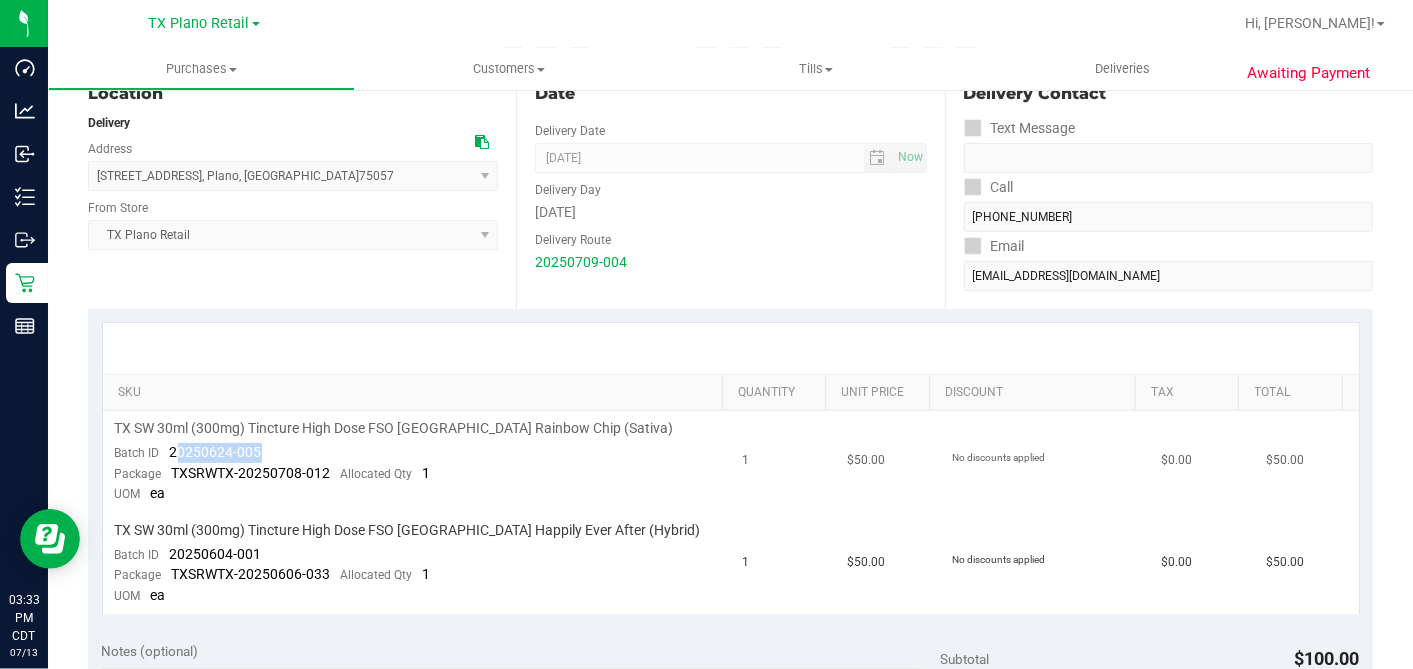 drag, startPoint x: 306, startPoint y: 448, endPoint x: 173, endPoint y: 451, distance: 133.03383 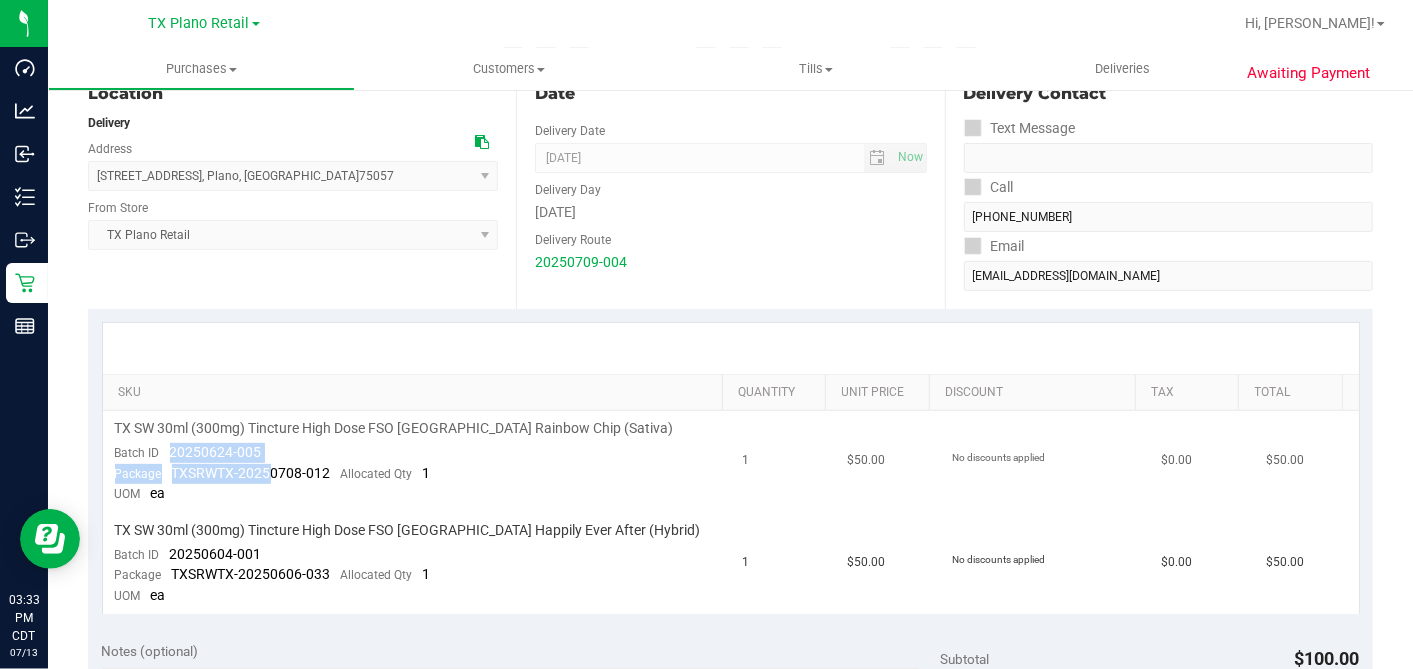 drag, startPoint x: 165, startPoint y: 449, endPoint x: 270, endPoint y: 466, distance: 106.36729 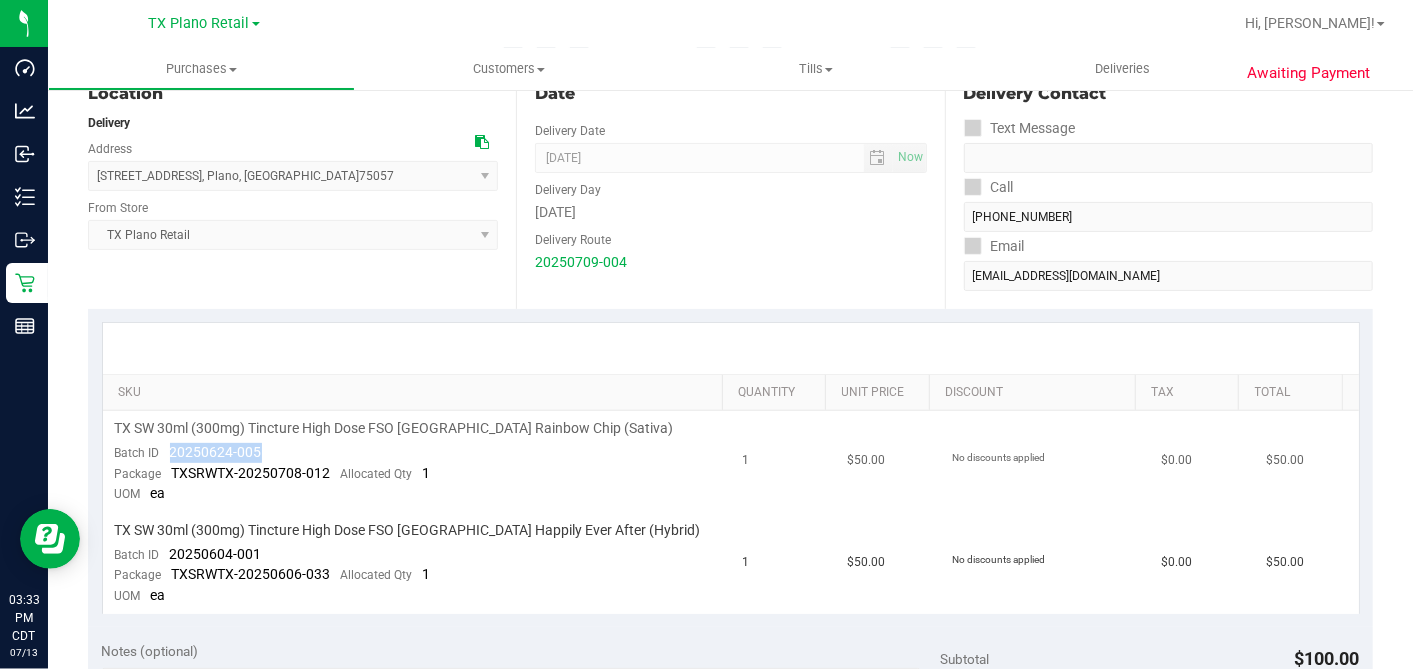 drag, startPoint x: 246, startPoint y: 452, endPoint x: 162, endPoint y: 447, distance: 84.14868 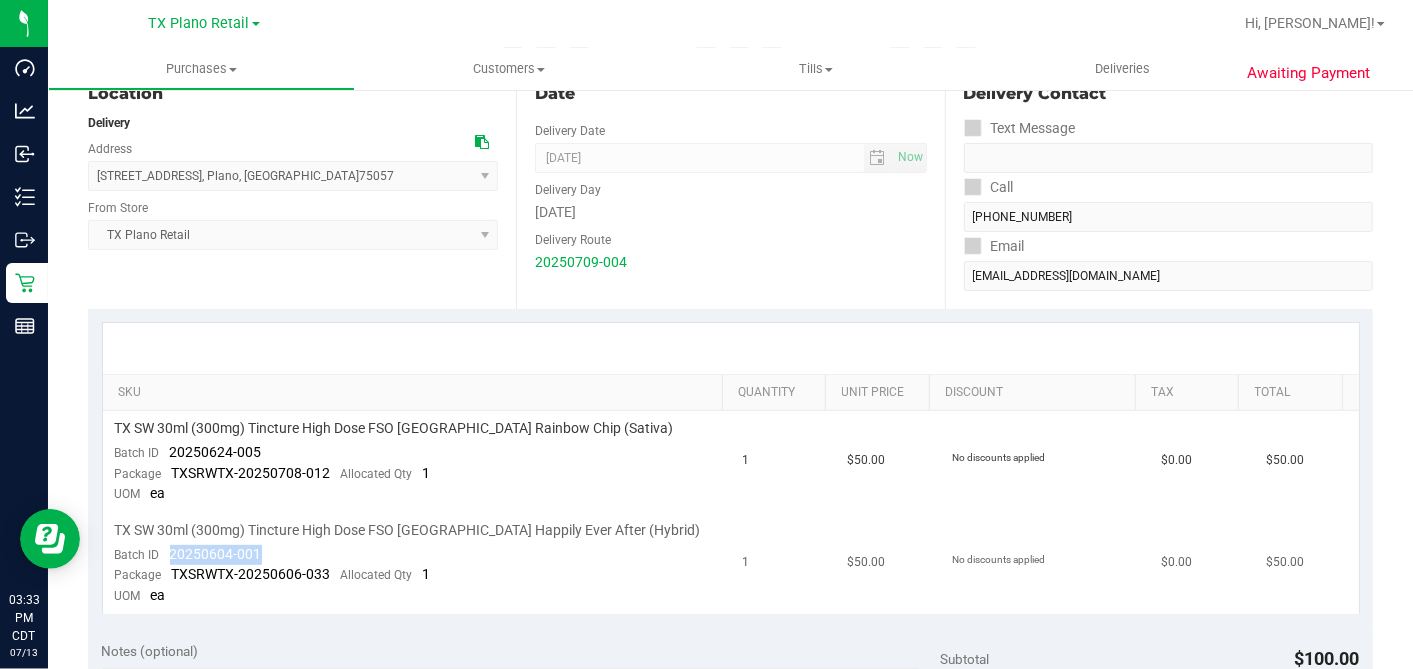 drag, startPoint x: 269, startPoint y: 551, endPoint x: 170, endPoint y: 551, distance: 99 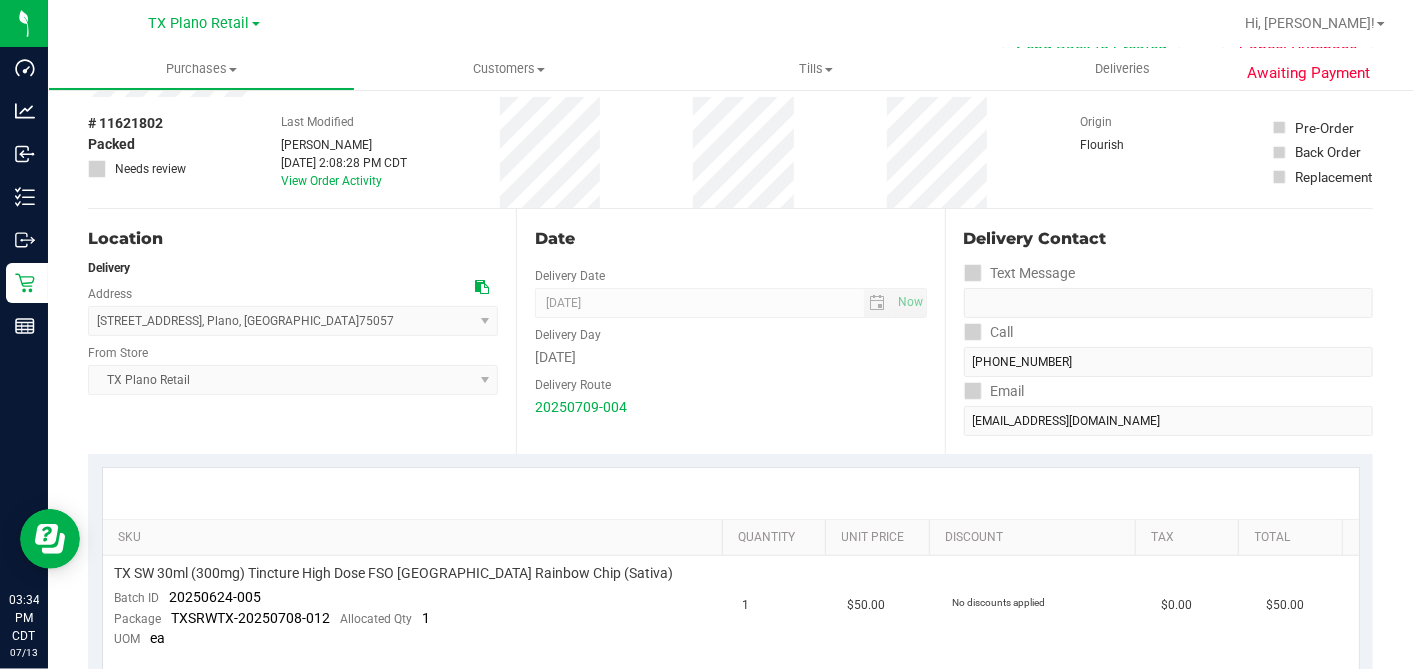 scroll, scrollTop: 0, scrollLeft: 0, axis: both 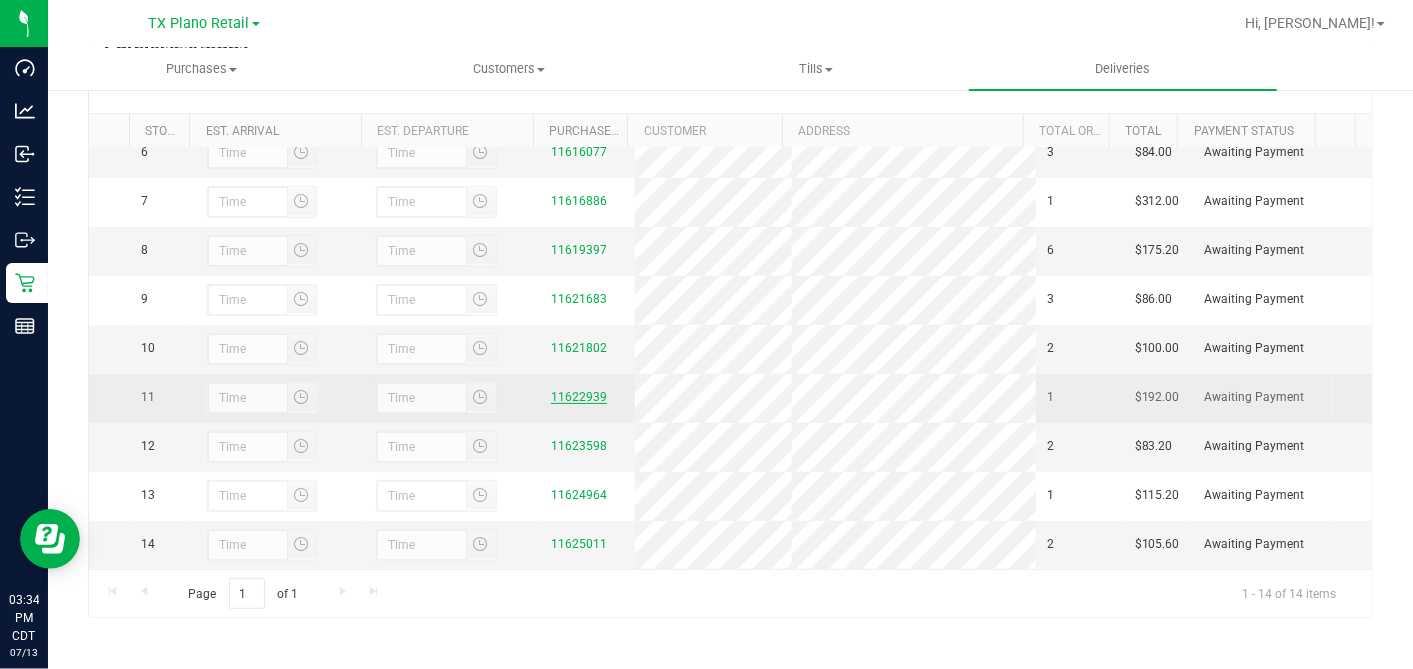 click on "11622939" at bounding box center (579, 397) 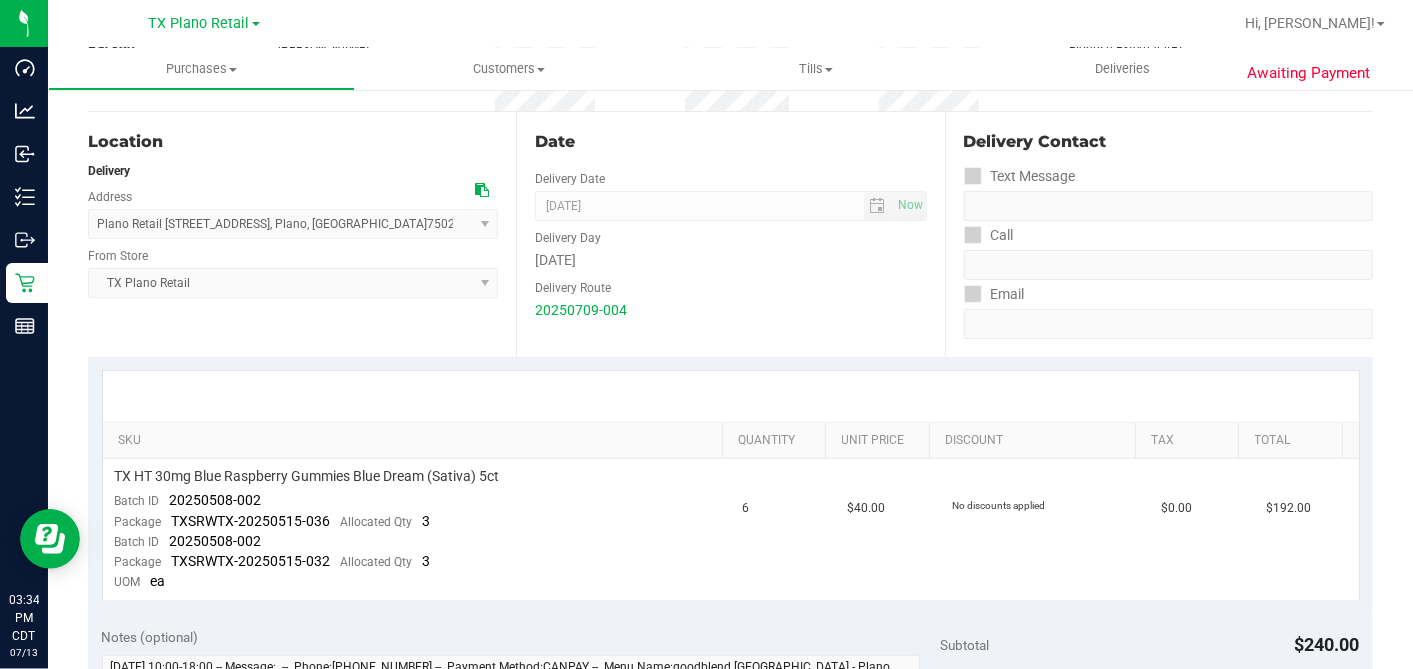 scroll, scrollTop: 444, scrollLeft: 0, axis: vertical 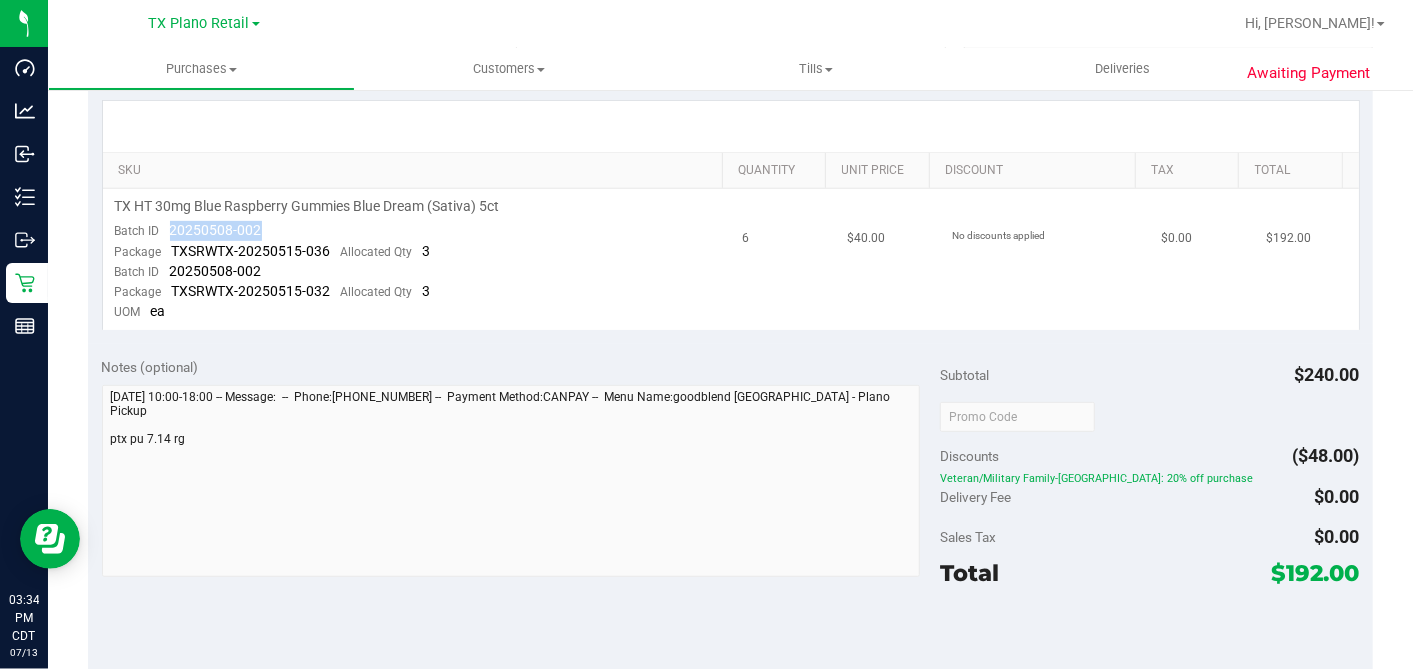 drag, startPoint x: 271, startPoint y: 224, endPoint x: 163, endPoint y: 223, distance: 108.00463 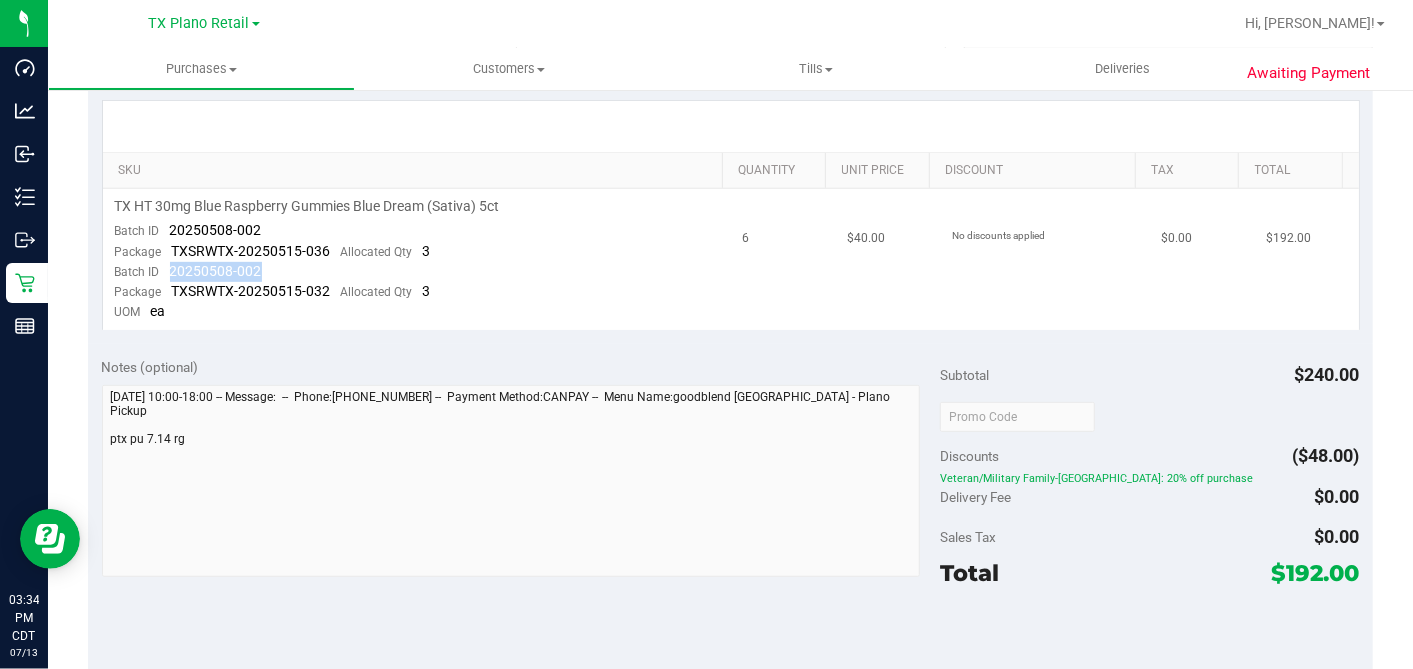 drag, startPoint x: 266, startPoint y: 264, endPoint x: 150, endPoint y: 262, distance: 116.01724 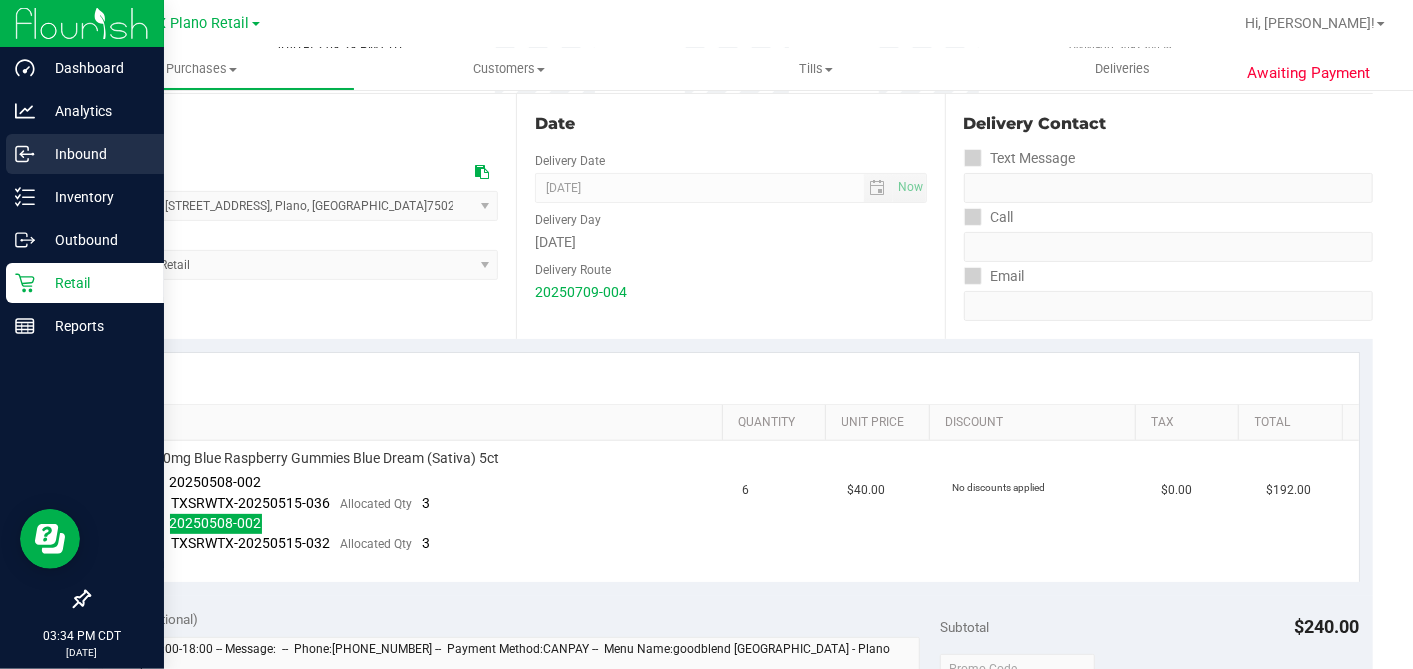 scroll, scrollTop: 0, scrollLeft: 0, axis: both 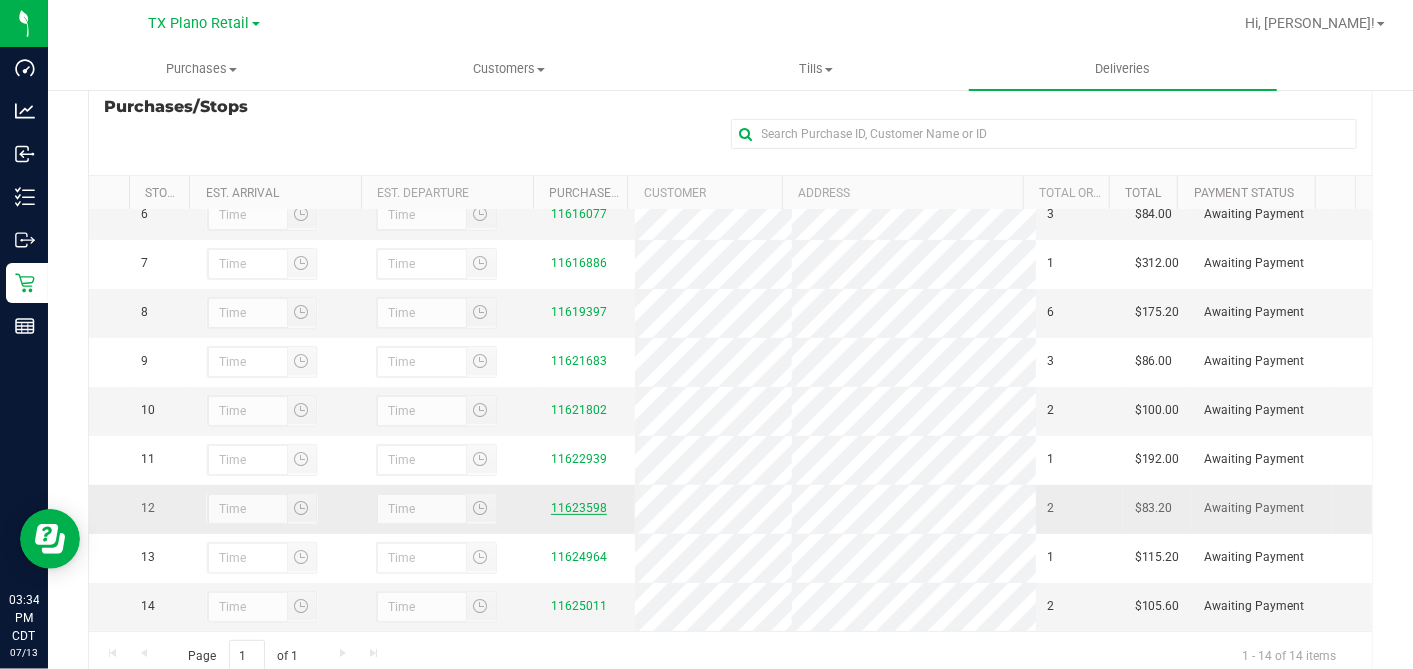 click on "11623598" at bounding box center (579, 508) 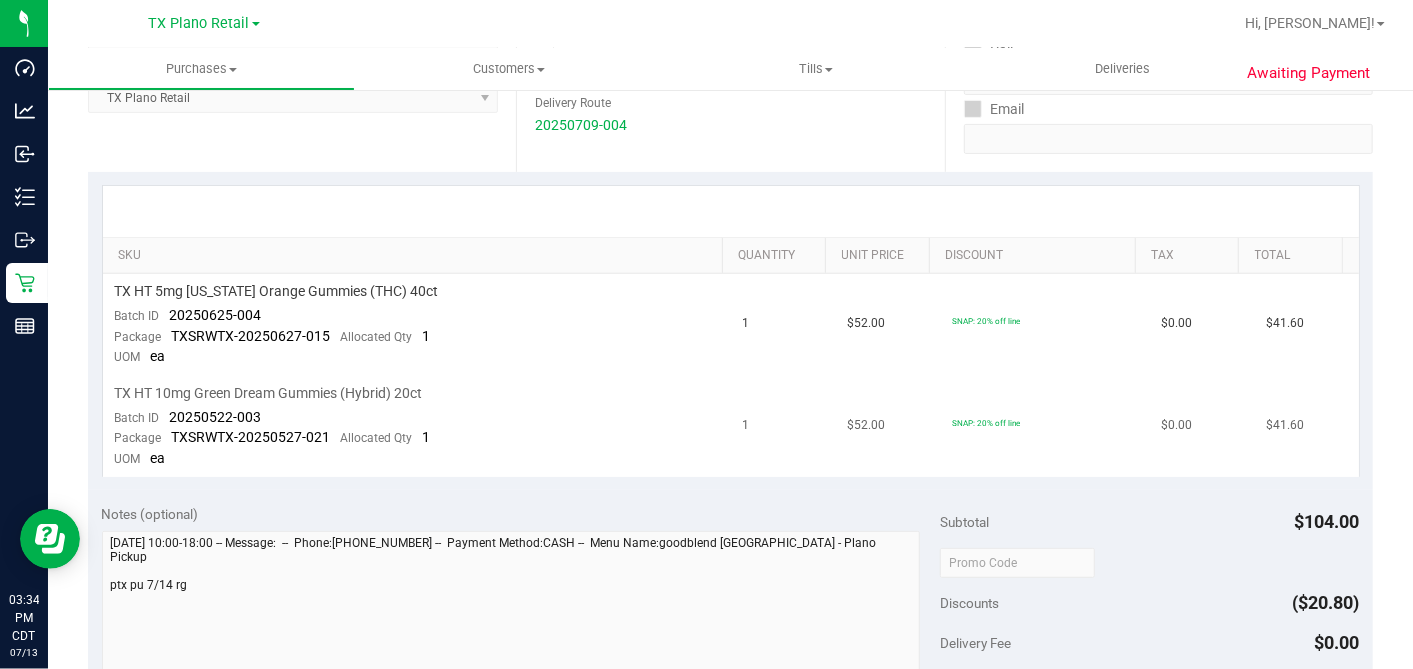 scroll, scrollTop: 444, scrollLeft: 0, axis: vertical 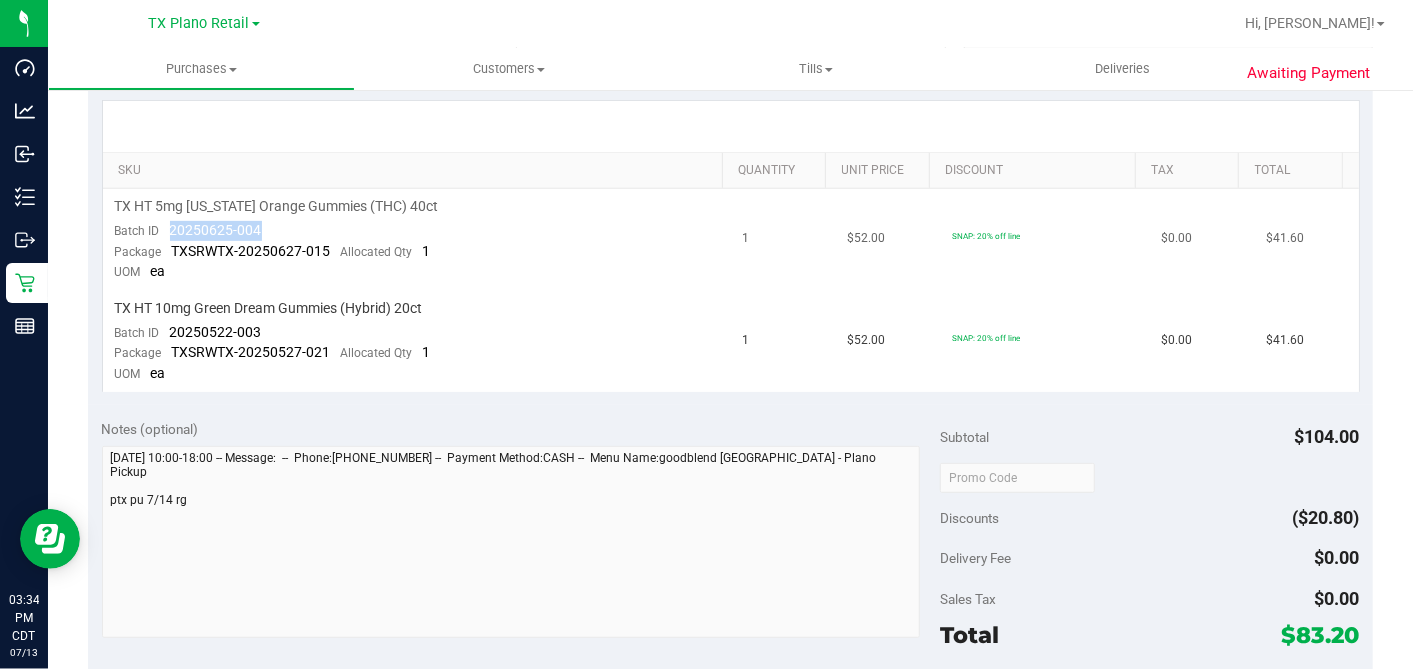drag, startPoint x: 269, startPoint y: 220, endPoint x: 171, endPoint y: 226, distance: 98.1835 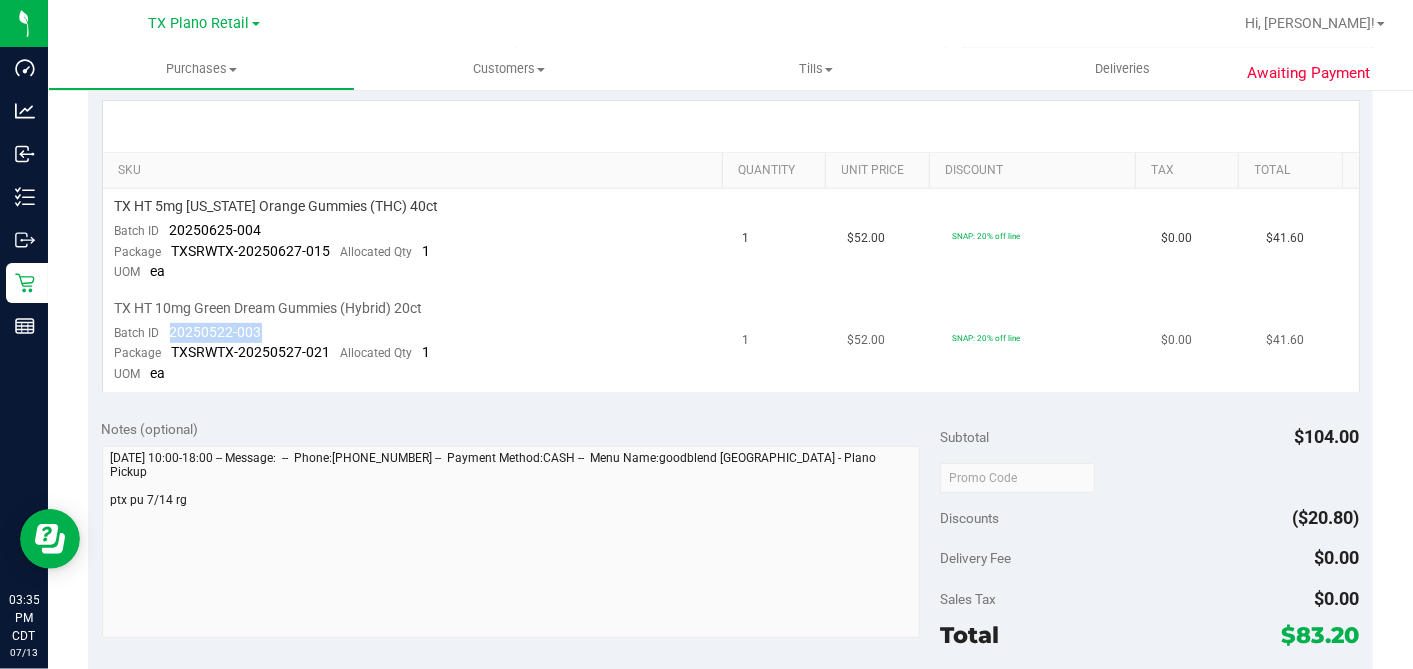 drag, startPoint x: 280, startPoint y: 324, endPoint x: 164, endPoint y: 334, distance: 116.43024 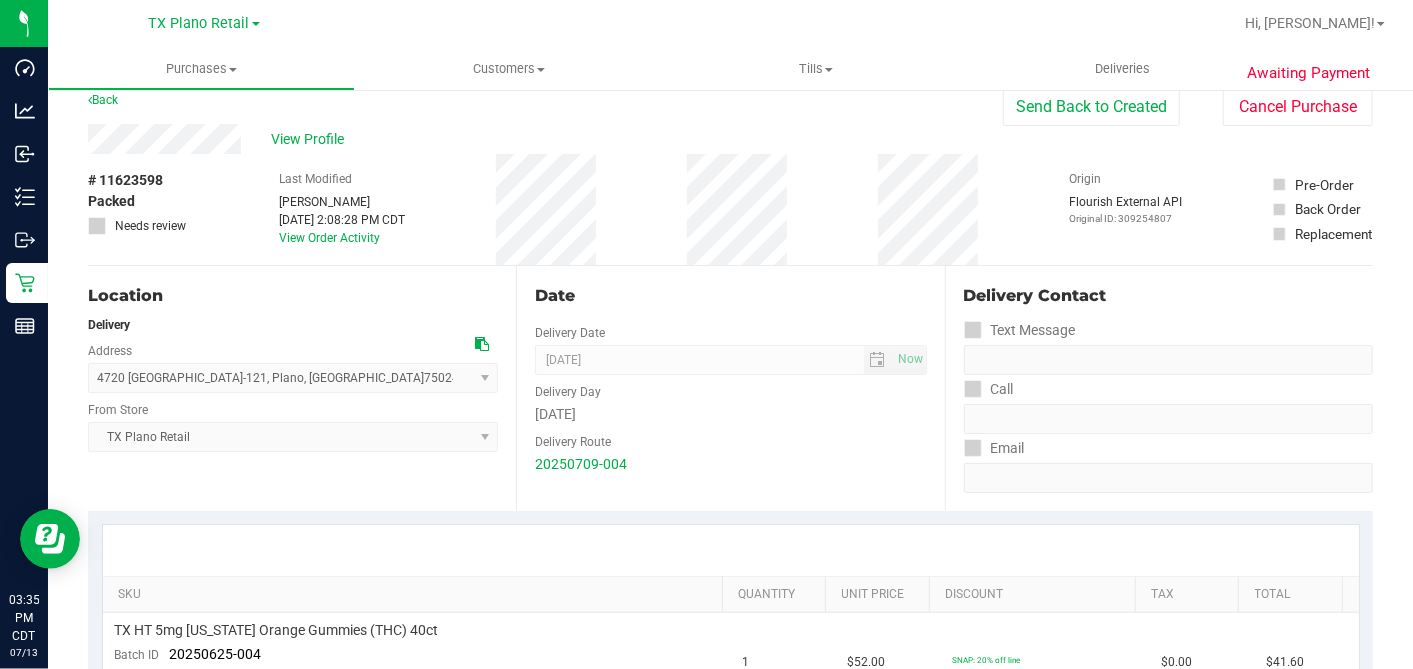 scroll, scrollTop: 0, scrollLeft: 0, axis: both 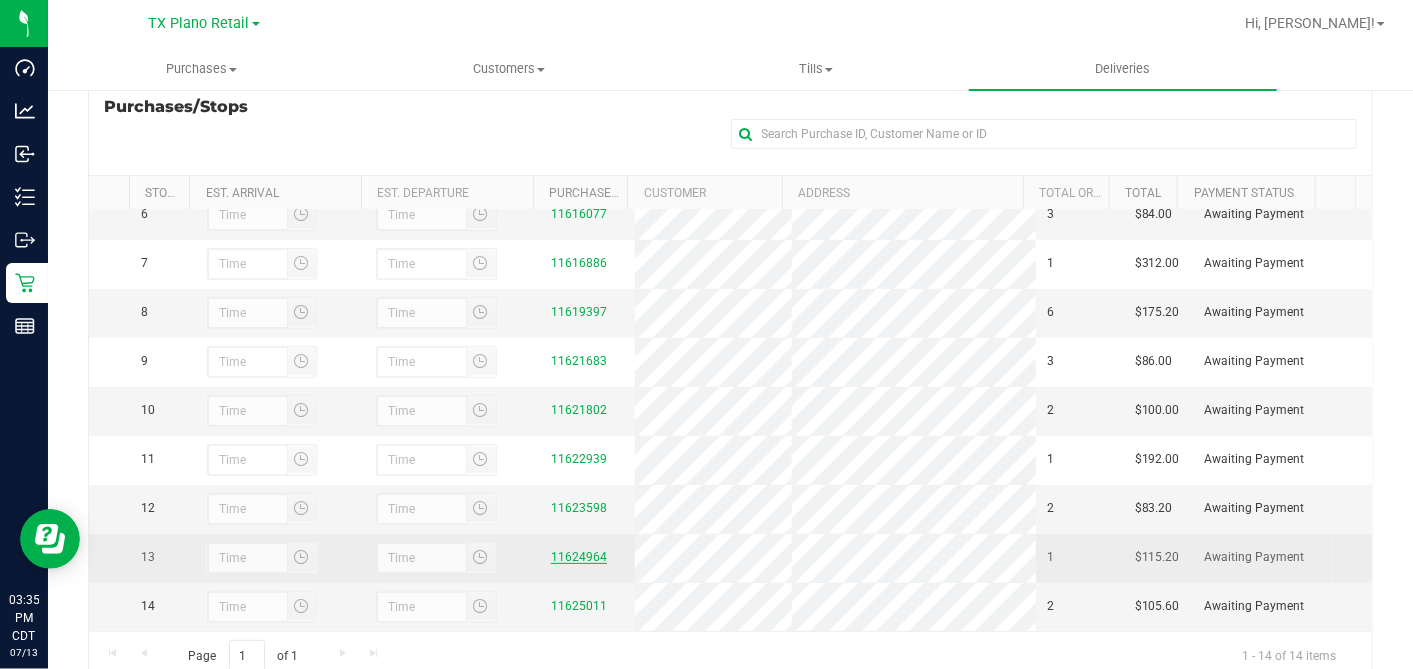 click on "11624964" at bounding box center [579, 557] 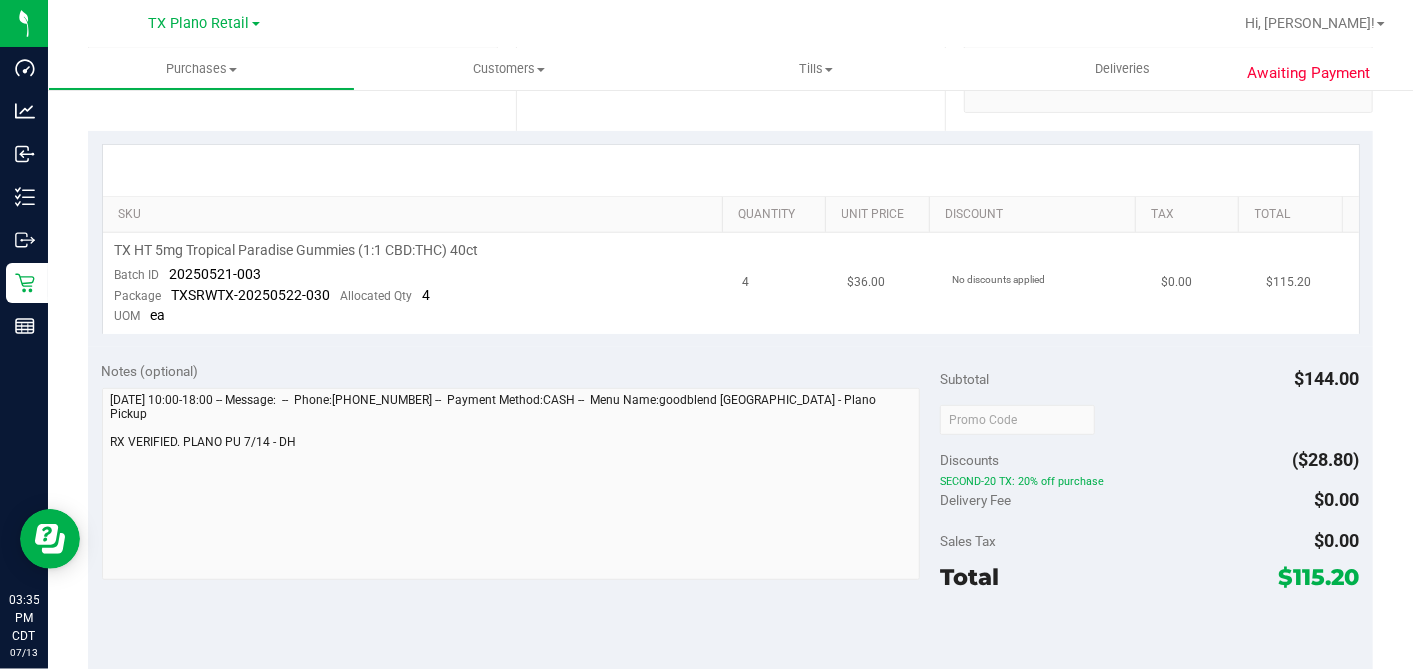 scroll, scrollTop: 444, scrollLeft: 0, axis: vertical 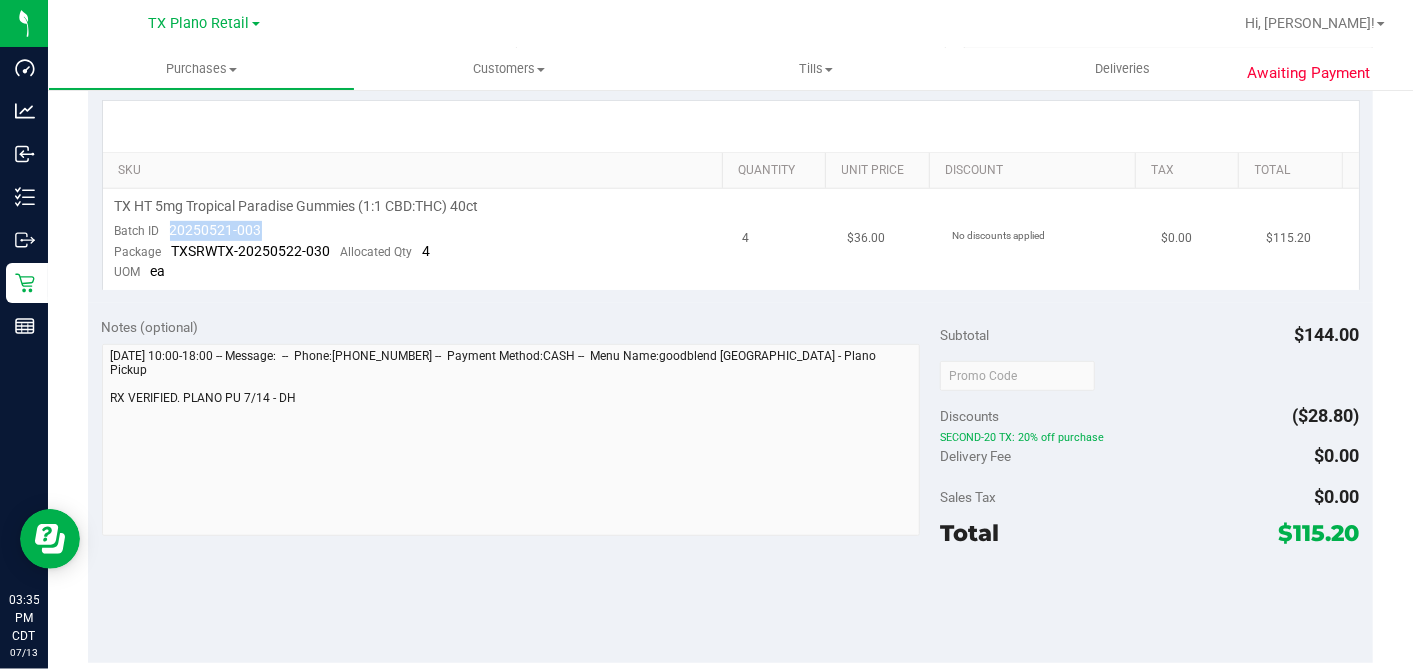 drag, startPoint x: 285, startPoint y: 224, endPoint x: 169, endPoint y: 227, distance: 116.03879 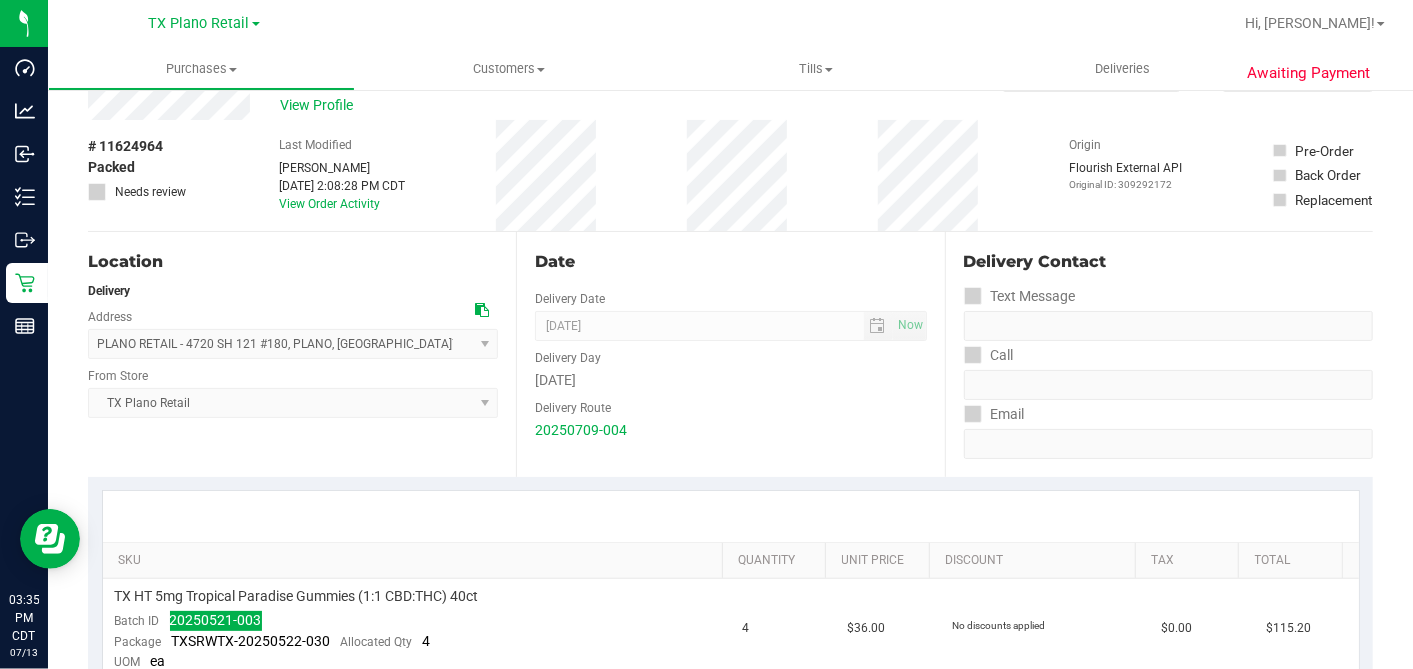 scroll, scrollTop: 0, scrollLeft: 0, axis: both 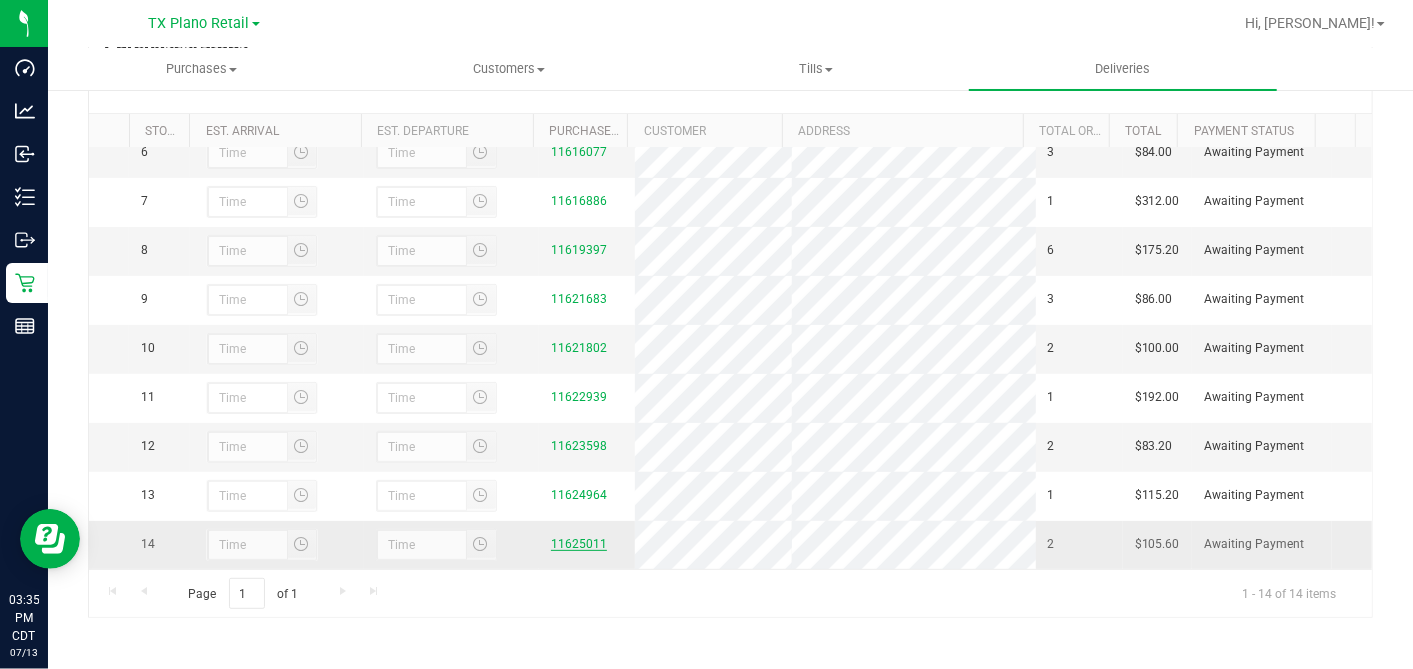 click on "11625011" at bounding box center [579, 544] 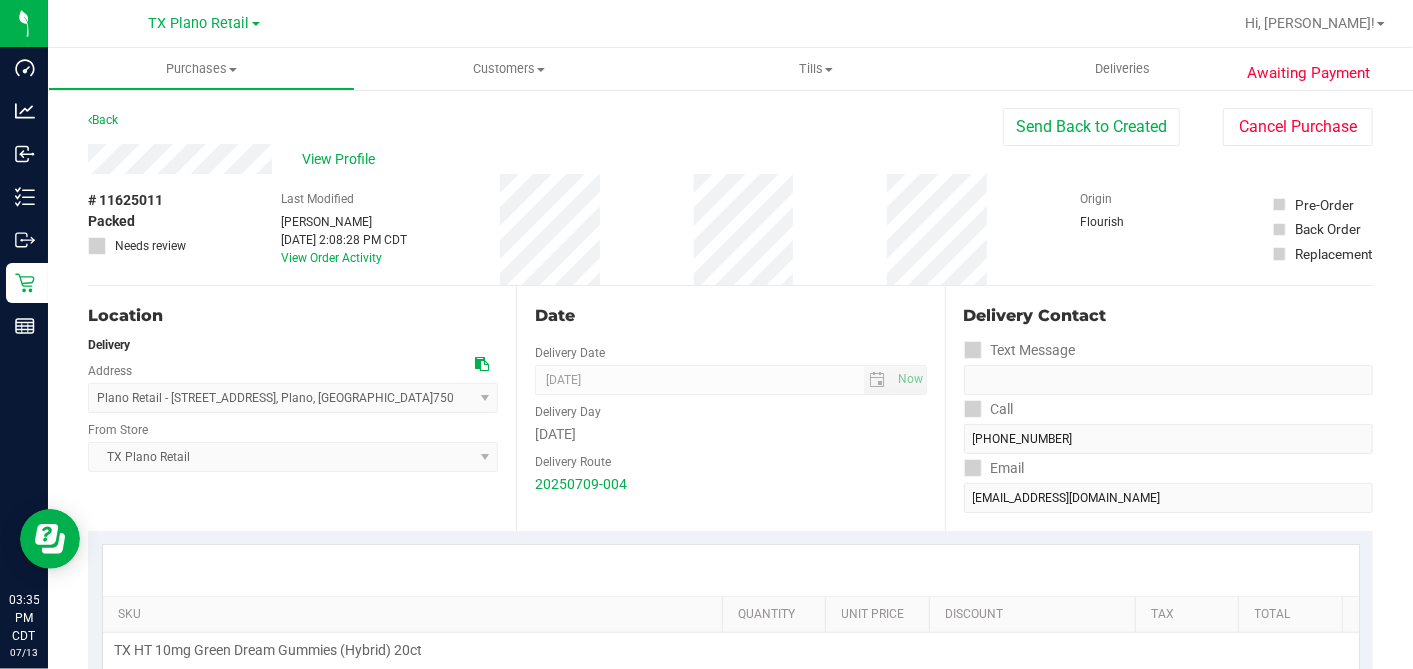 scroll, scrollTop: 333, scrollLeft: 0, axis: vertical 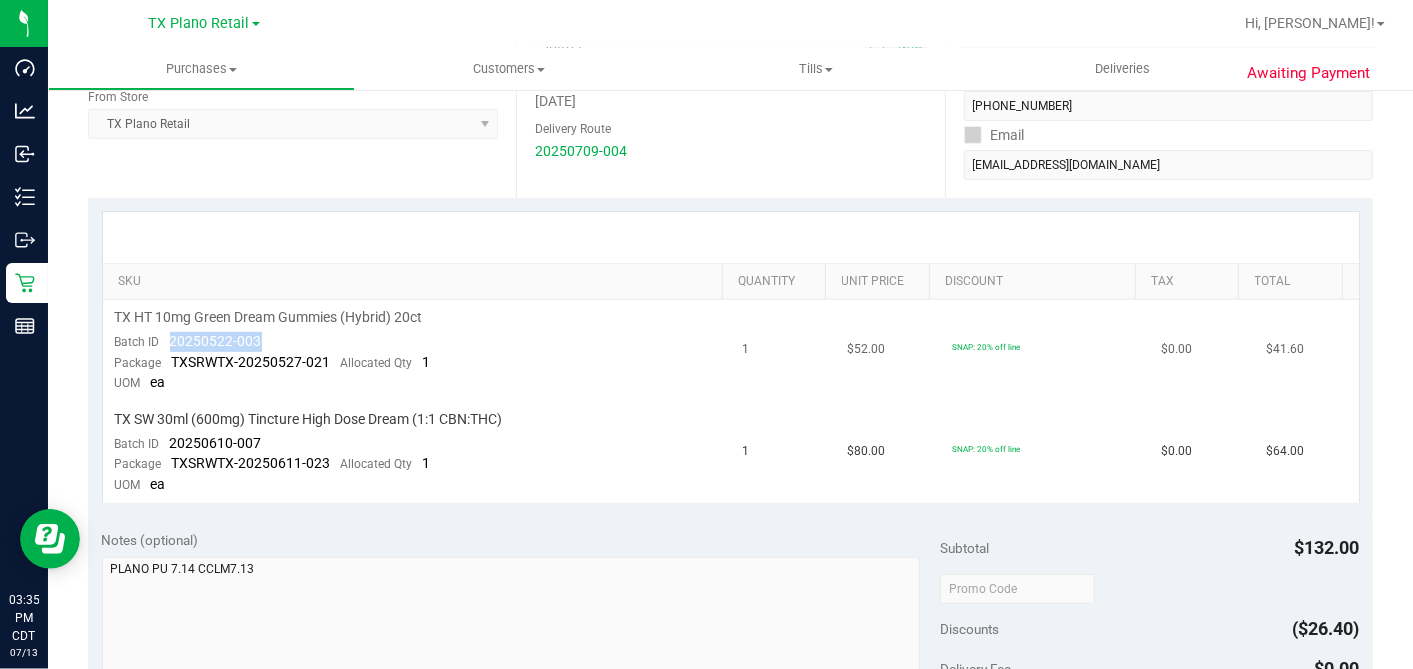 drag, startPoint x: 286, startPoint y: 338, endPoint x: 171, endPoint y: 339, distance: 115.00435 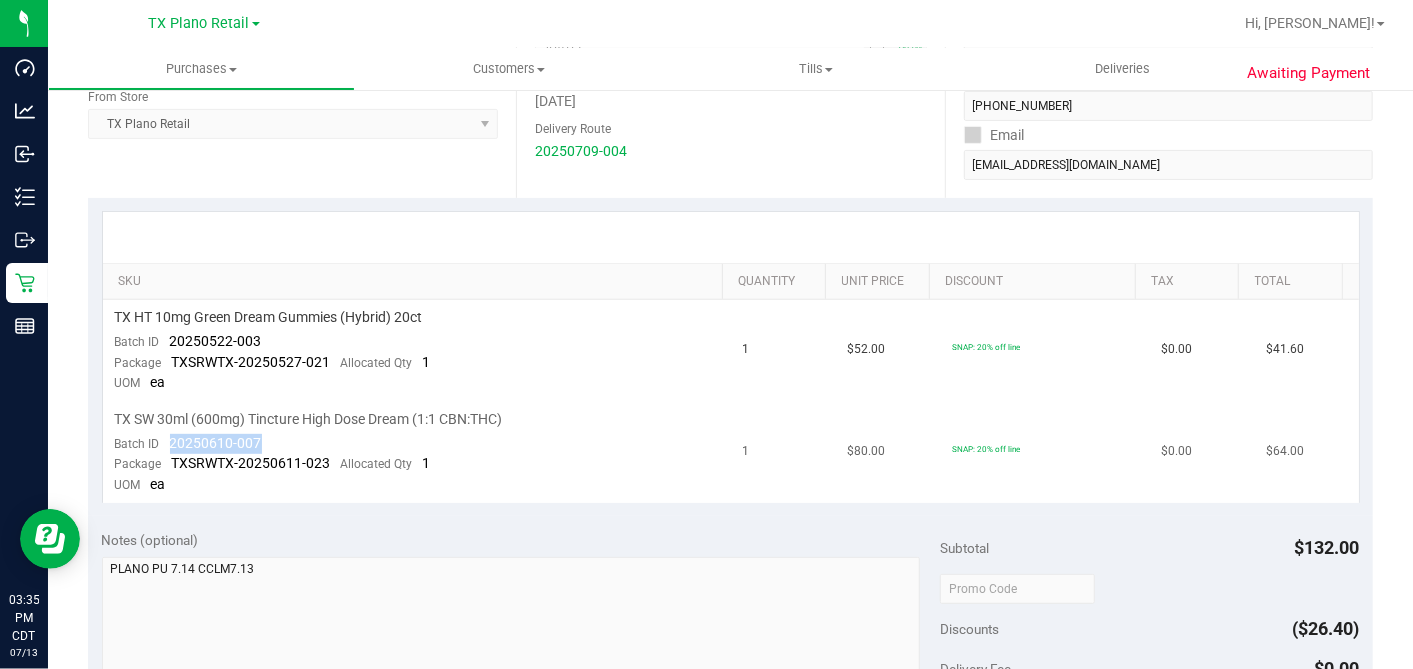 drag, startPoint x: 259, startPoint y: 440, endPoint x: 162, endPoint y: 440, distance: 97 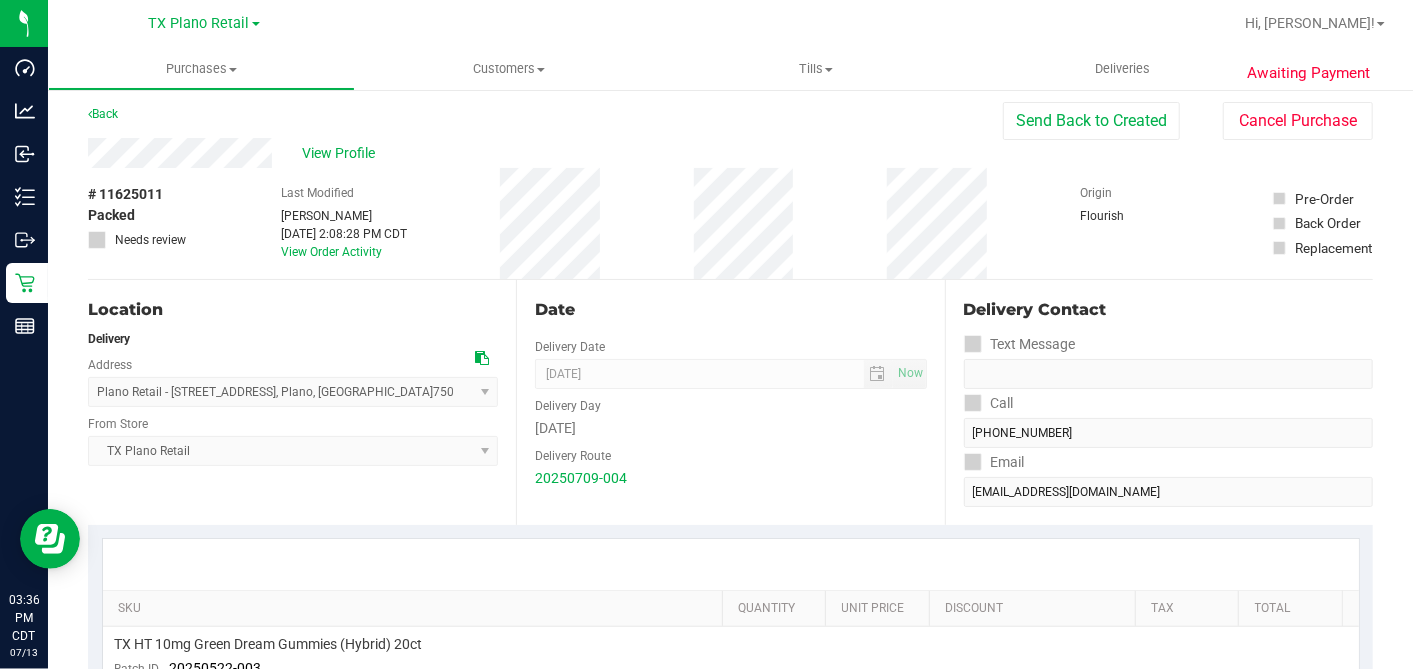 scroll, scrollTop: 0, scrollLeft: 0, axis: both 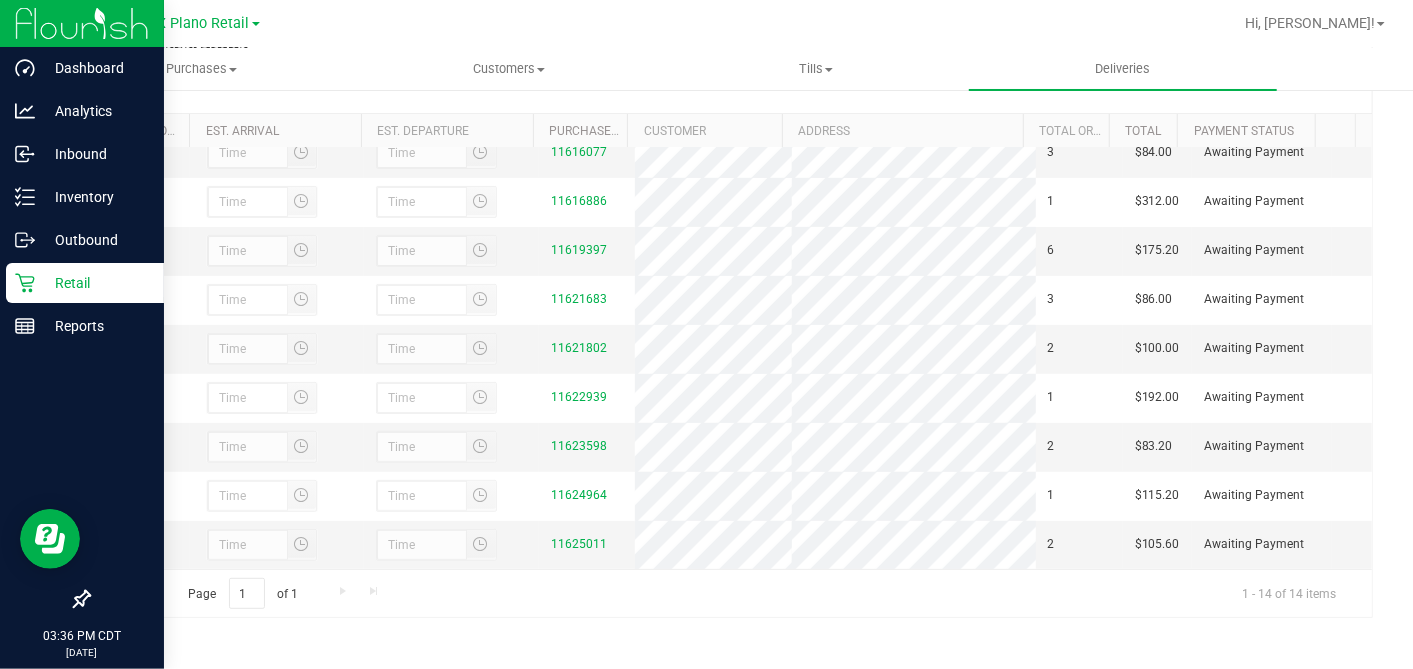 click on "Retail" at bounding box center (95, 283) 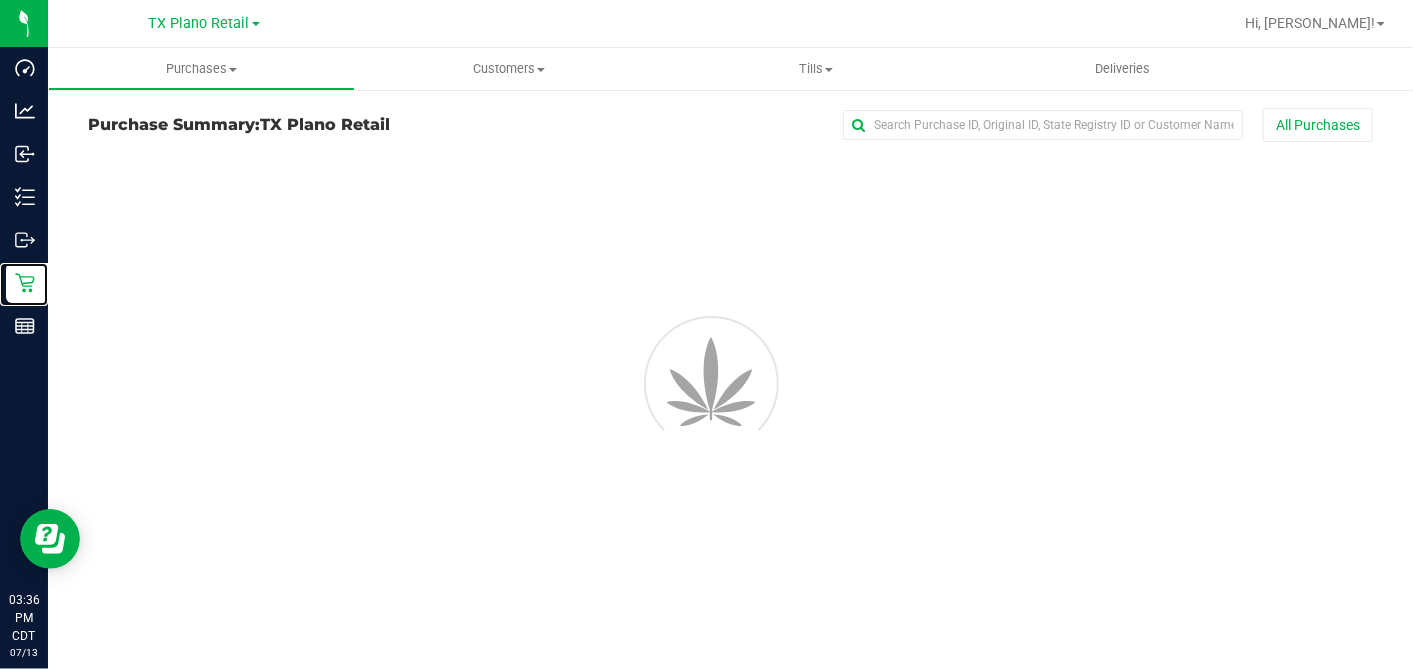scroll, scrollTop: 0, scrollLeft: 0, axis: both 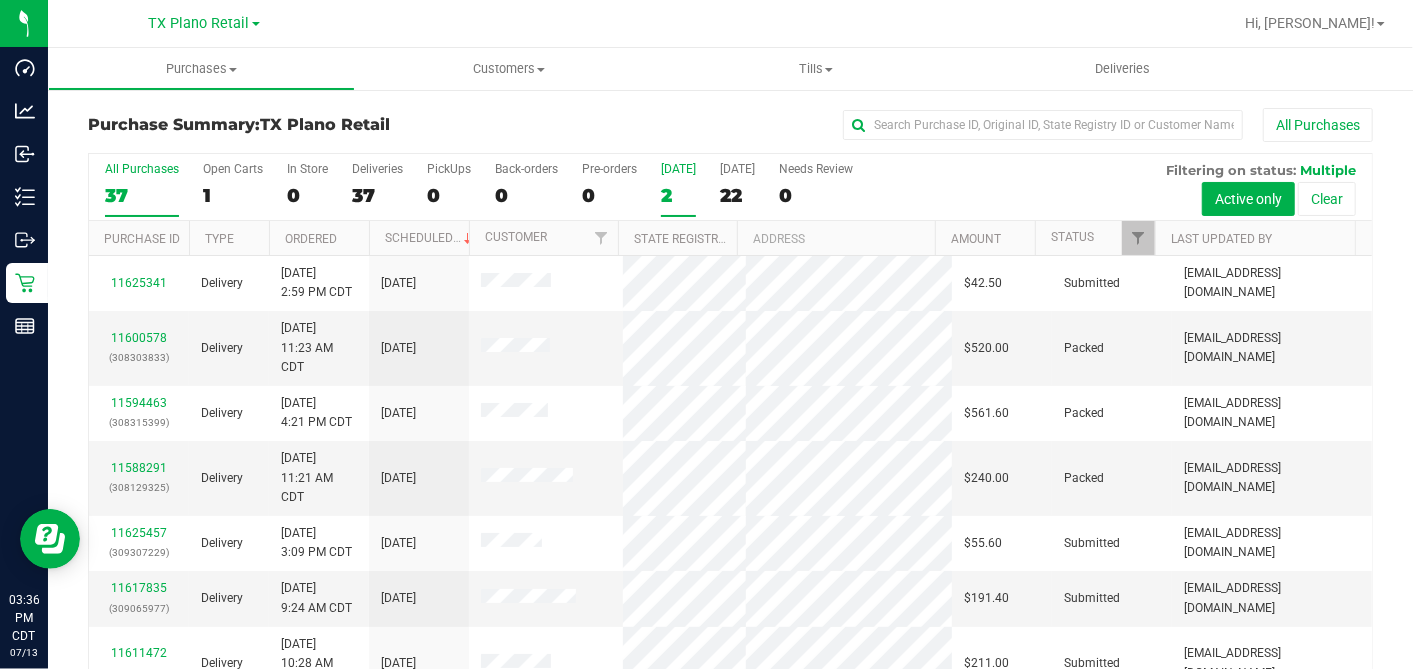 click on "2" at bounding box center [678, 195] 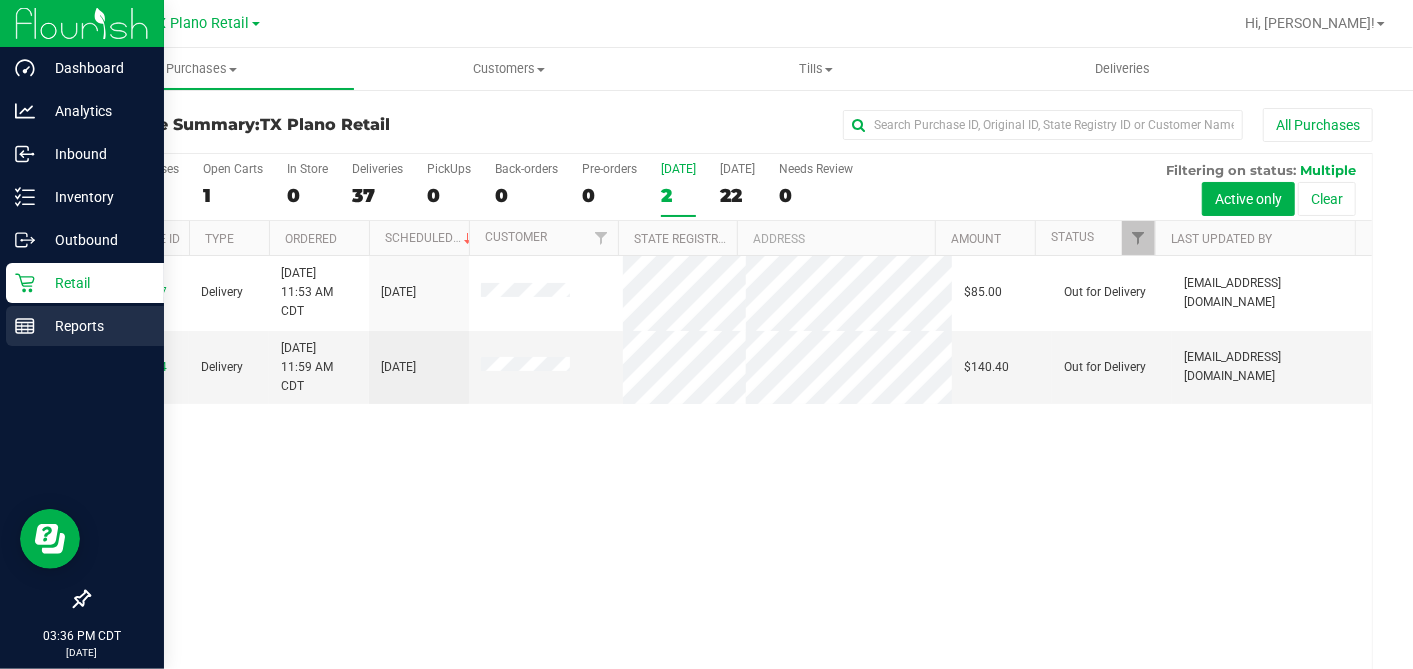 click on "Reports" at bounding box center (95, 326) 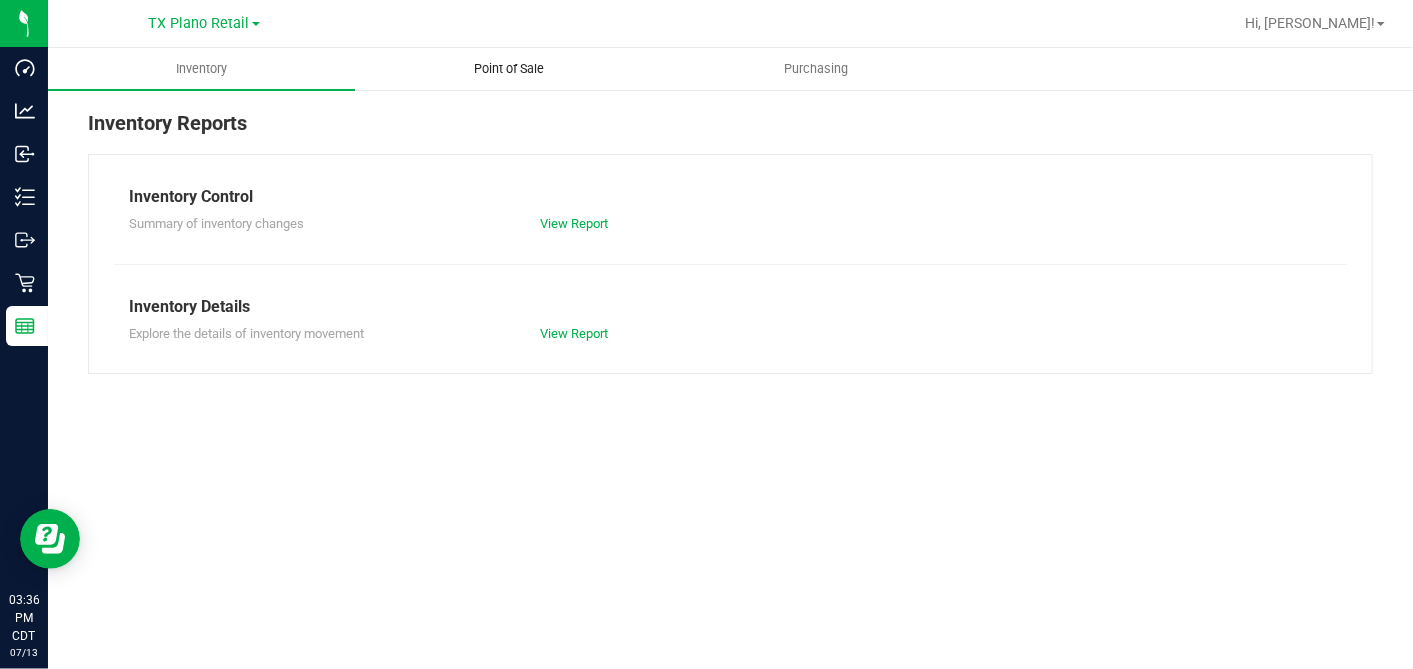click on "Point of Sale" at bounding box center [509, 69] 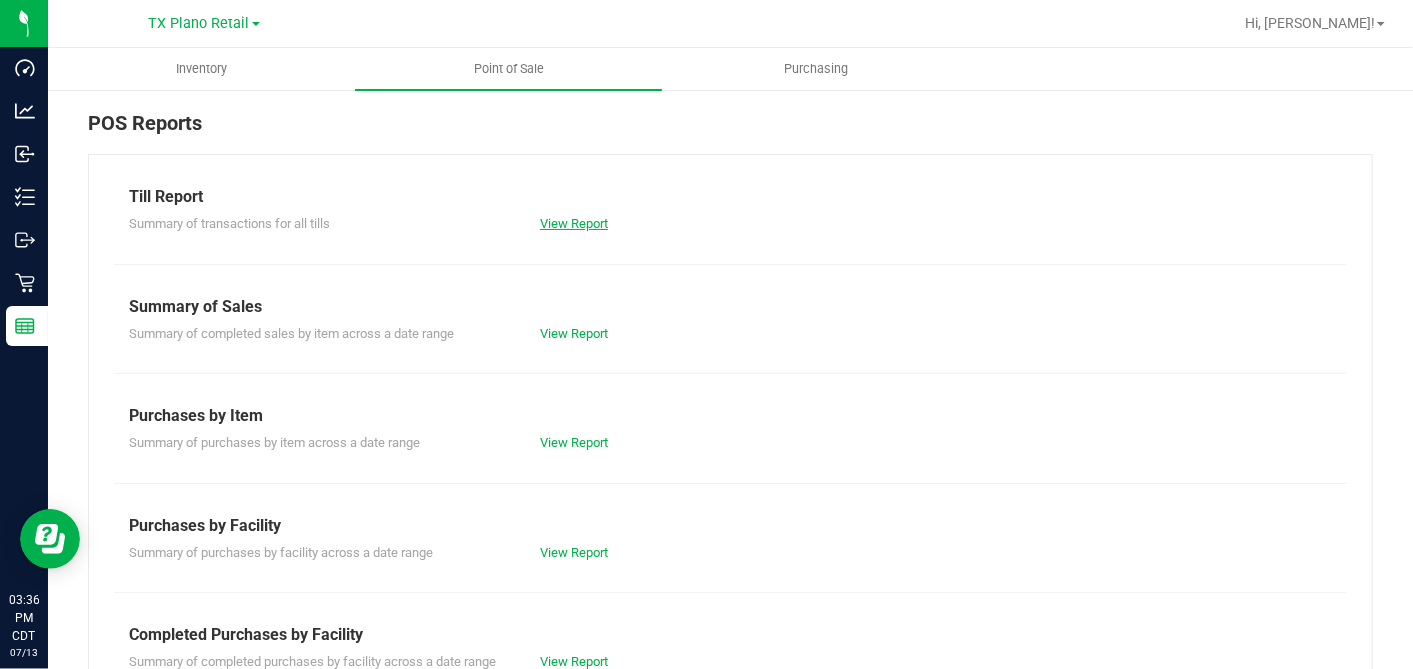 click on "View Report" at bounding box center [574, 223] 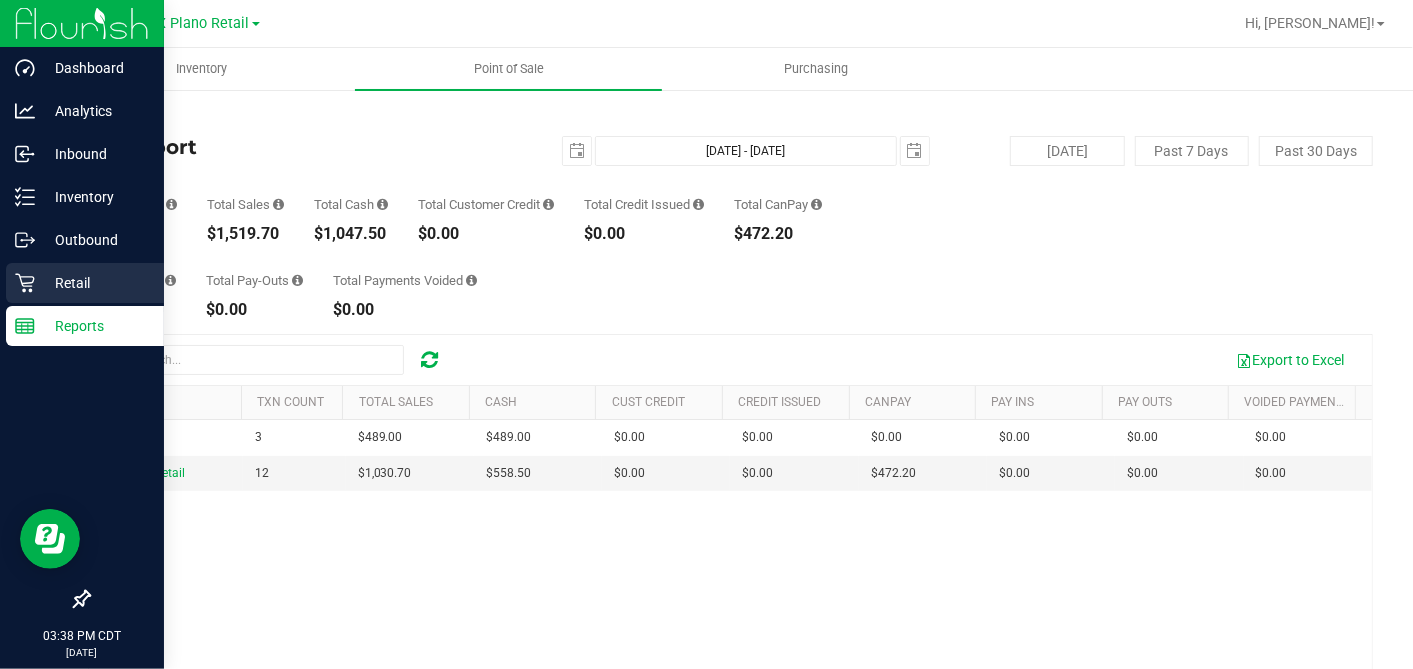 click on "Retail" at bounding box center [95, 283] 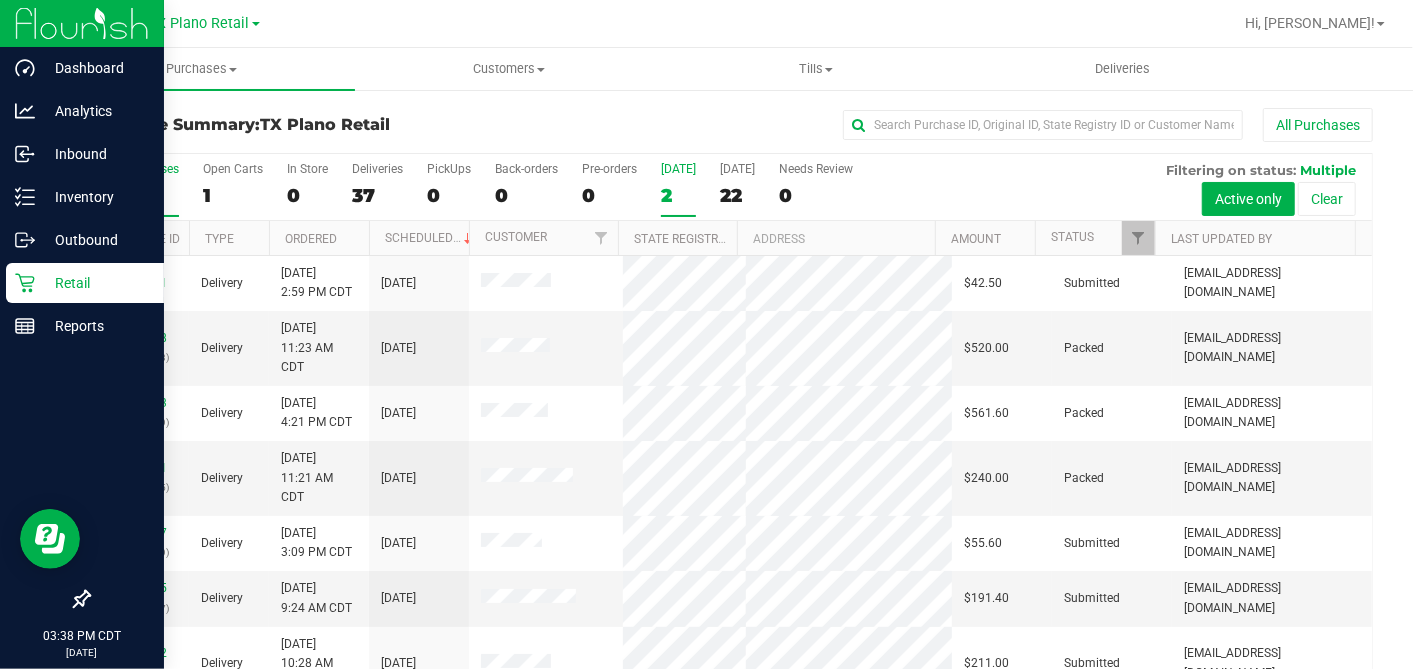 click on "2" at bounding box center (678, 195) 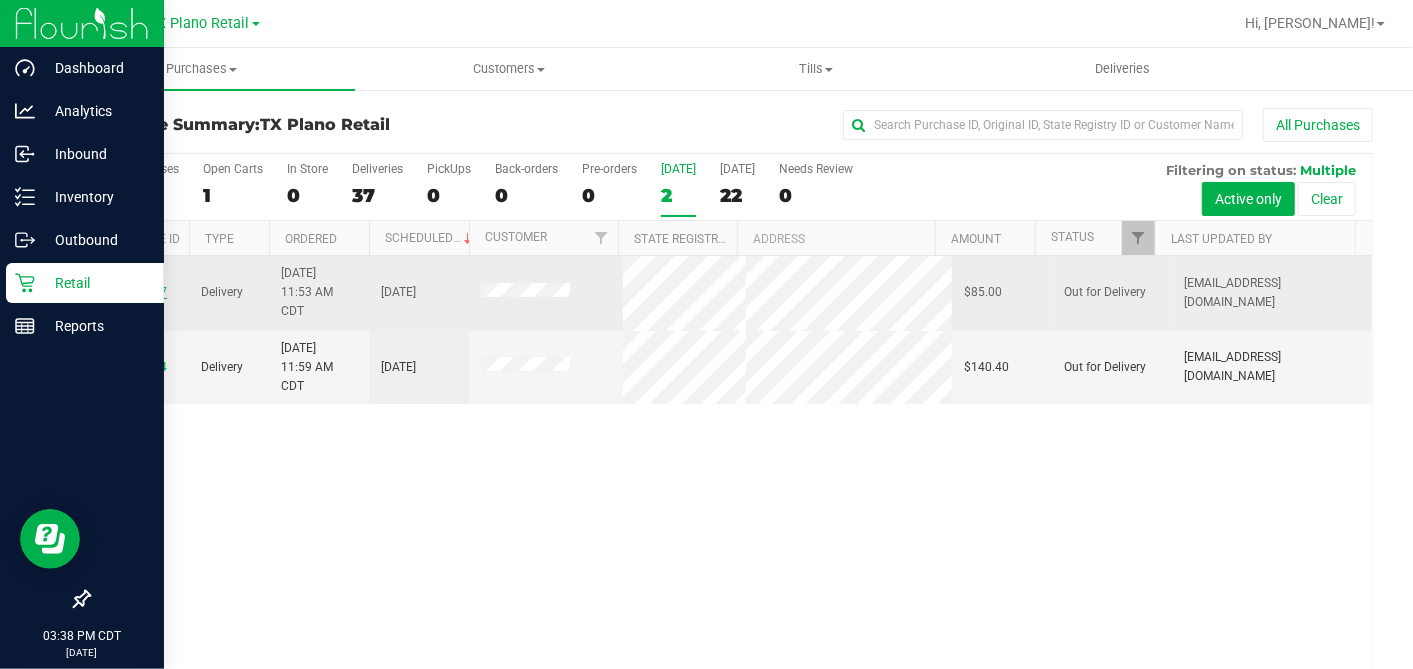 click on "11618167" at bounding box center [139, 292] 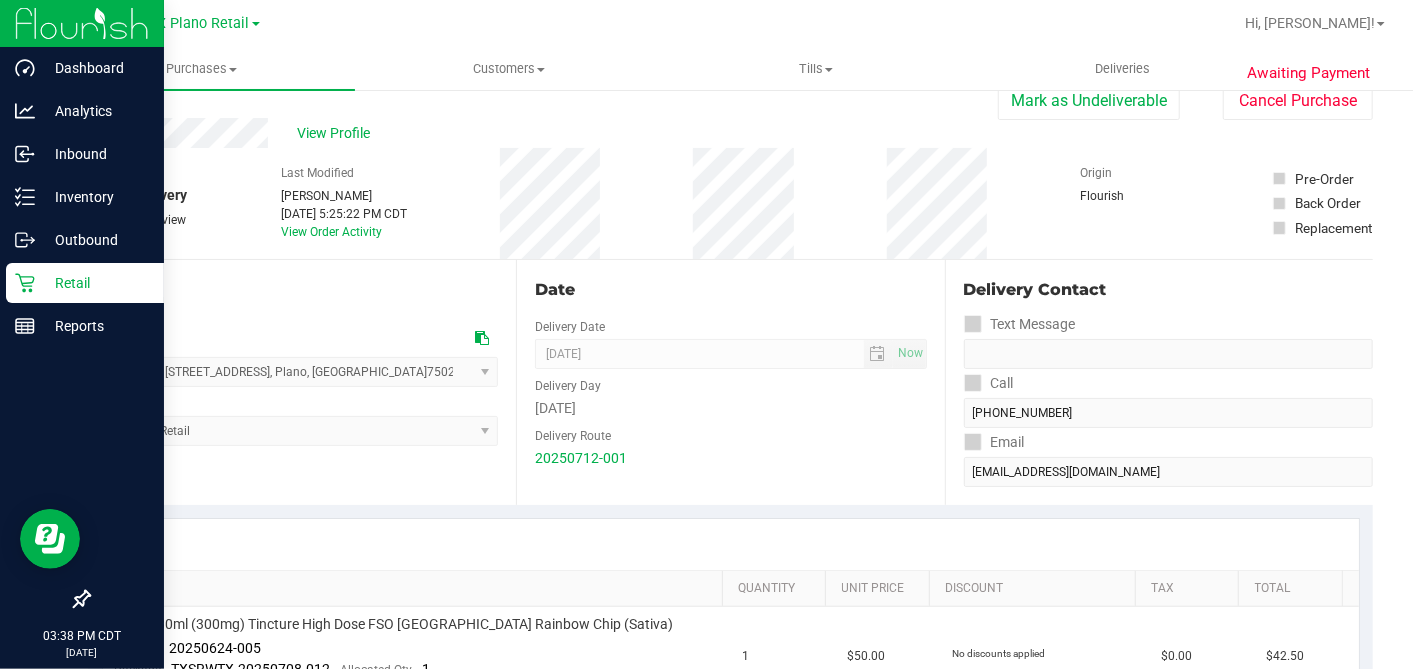 scroll, scrollTop: 0, scrollLeft: 0, axis: both 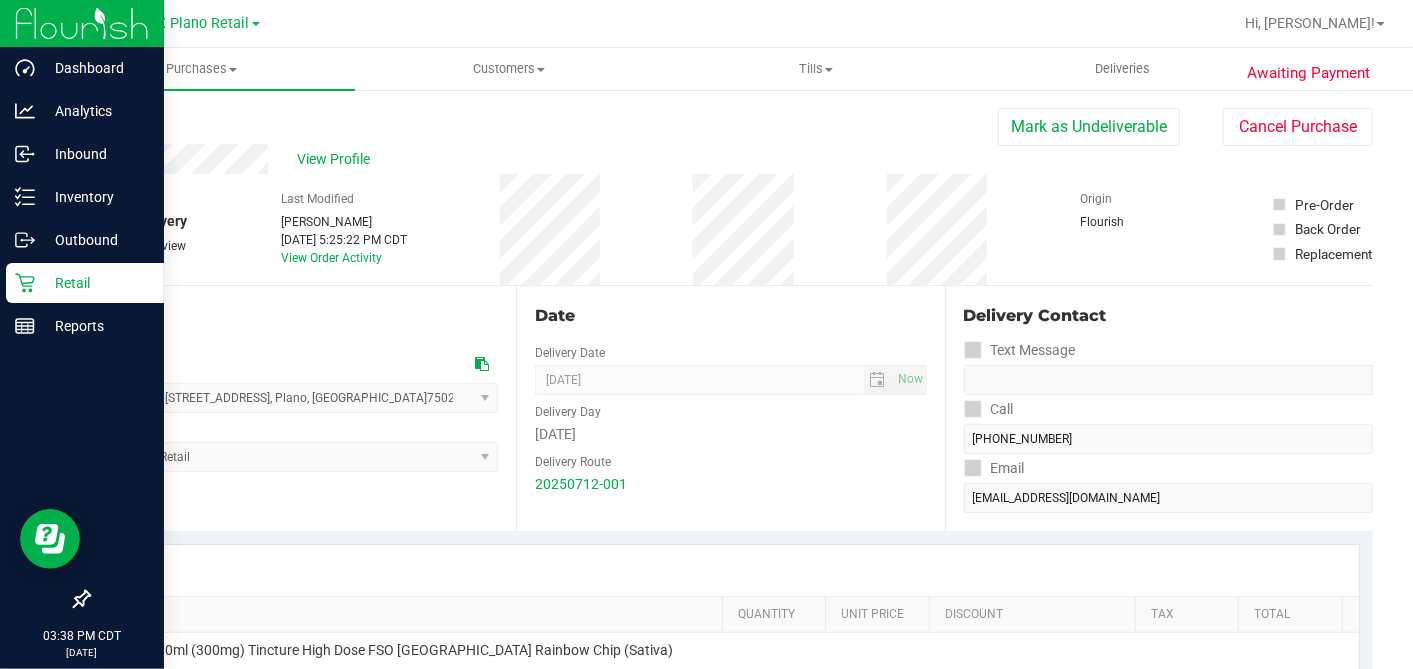 click on "Retail" at bounding box center [95, 283] 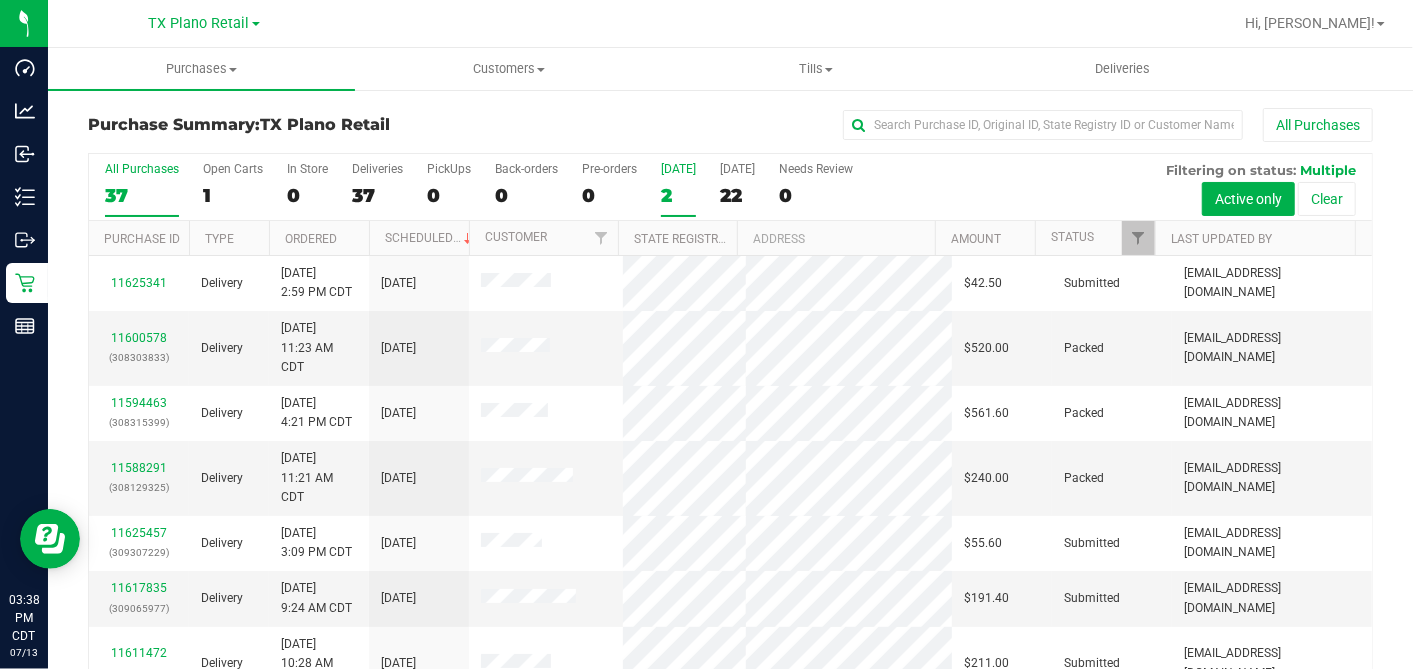 click on "2" at bounding box center (678, 195) 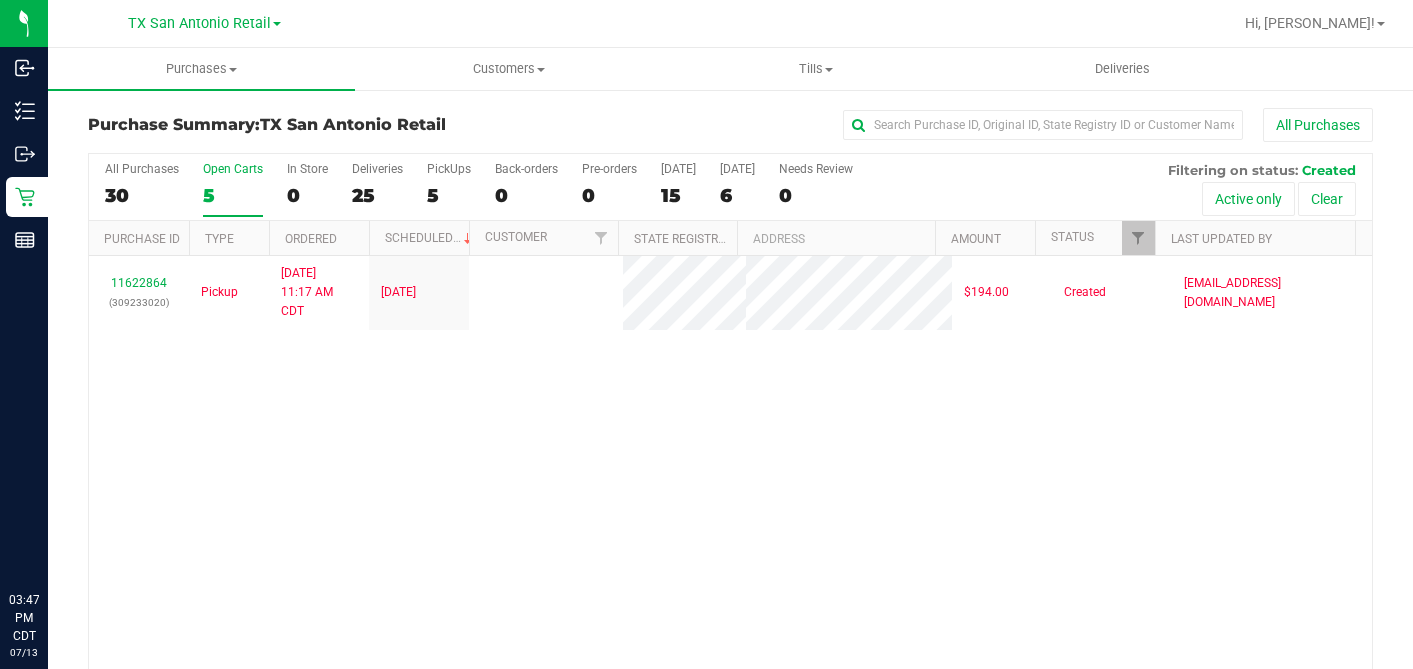 scroll, scrollTop: 0, scrollLeft: 0, axis: both 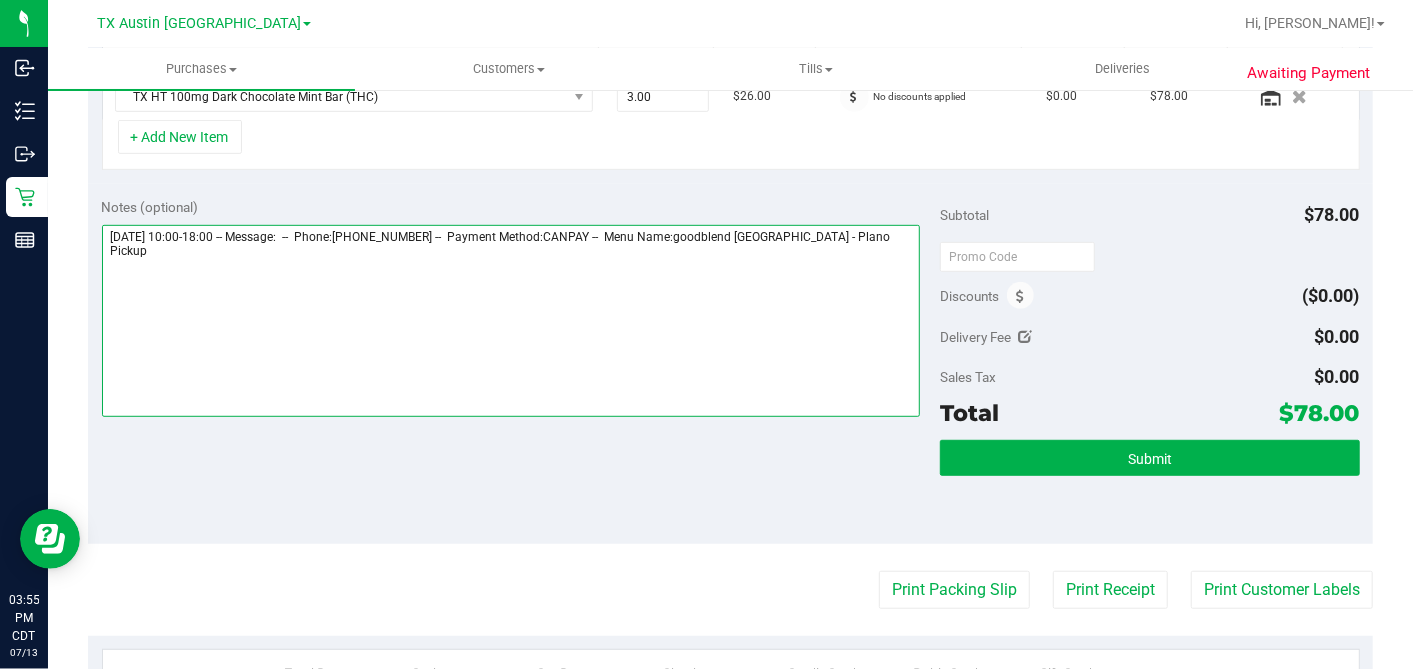 click at bounding box center (511, 321) 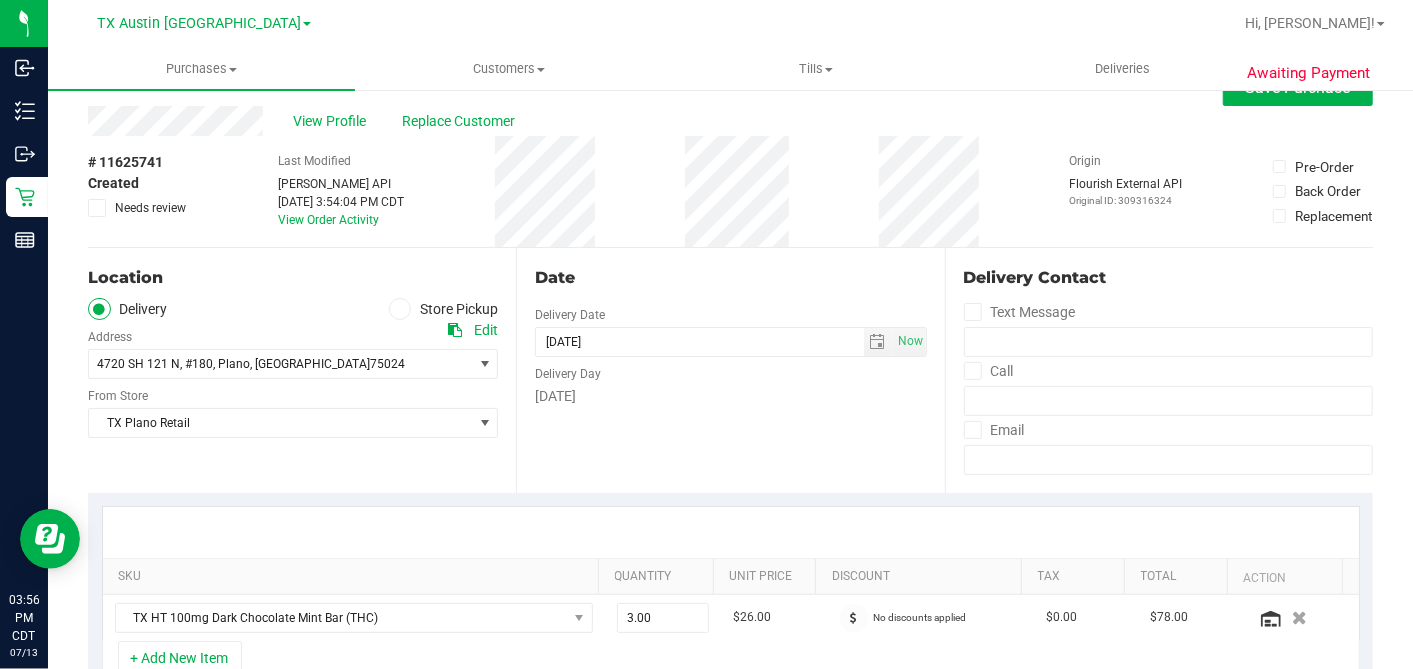 scroll, scrollTop: 0, scrollLeft: 0, axis: both 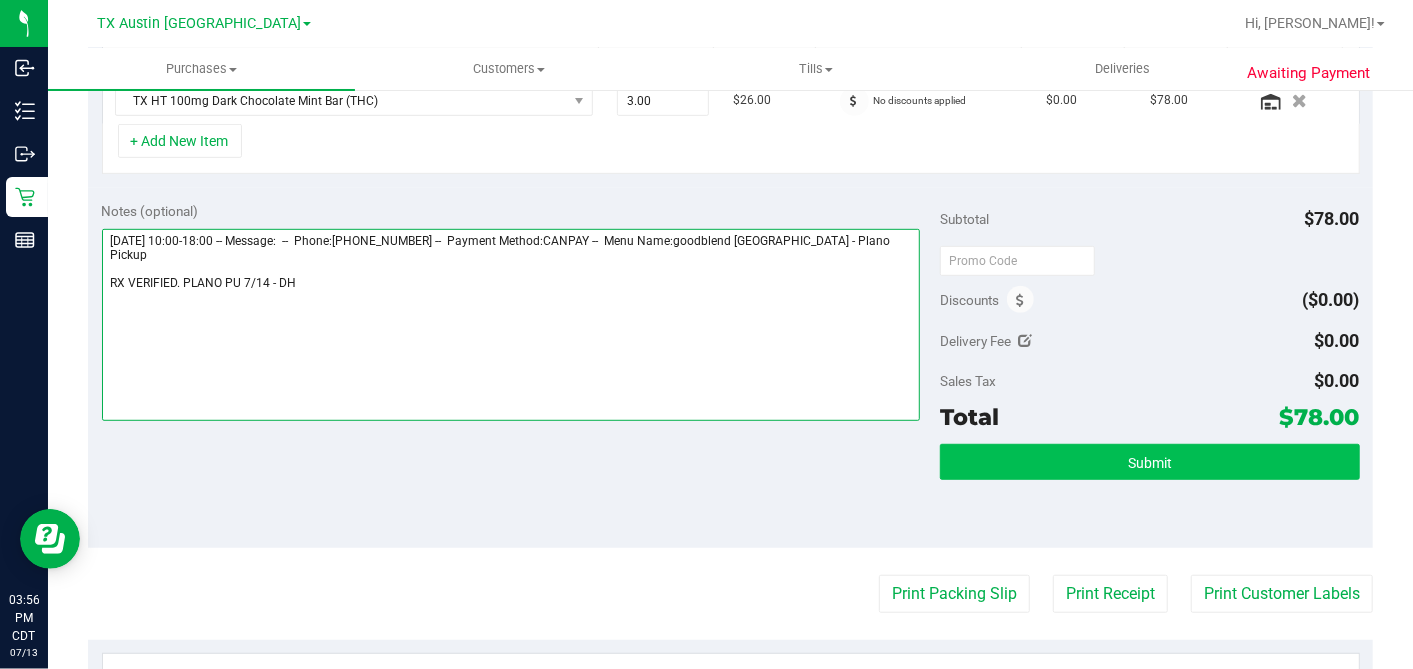type on "[DATE] 10:00-18:00 -- Message:  --  Phone:[PHONE_NUMBER] --  Payment Method:CANPAY --  Menu Name:goodblend [GEOGRAPHIC_DATA] - Plano Pickup
RX VERIFIED. PLANO PU 7/14 - DH" 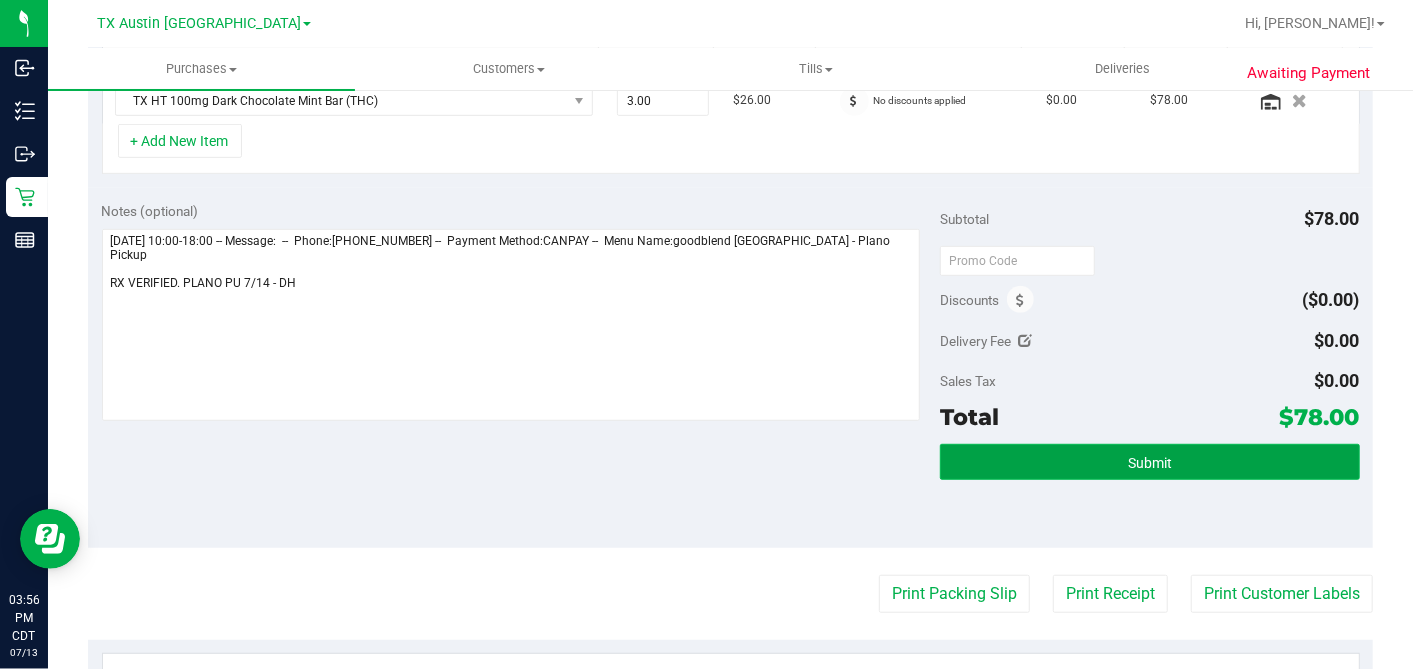 click on "Submit" at bounding box center (1149, 462) 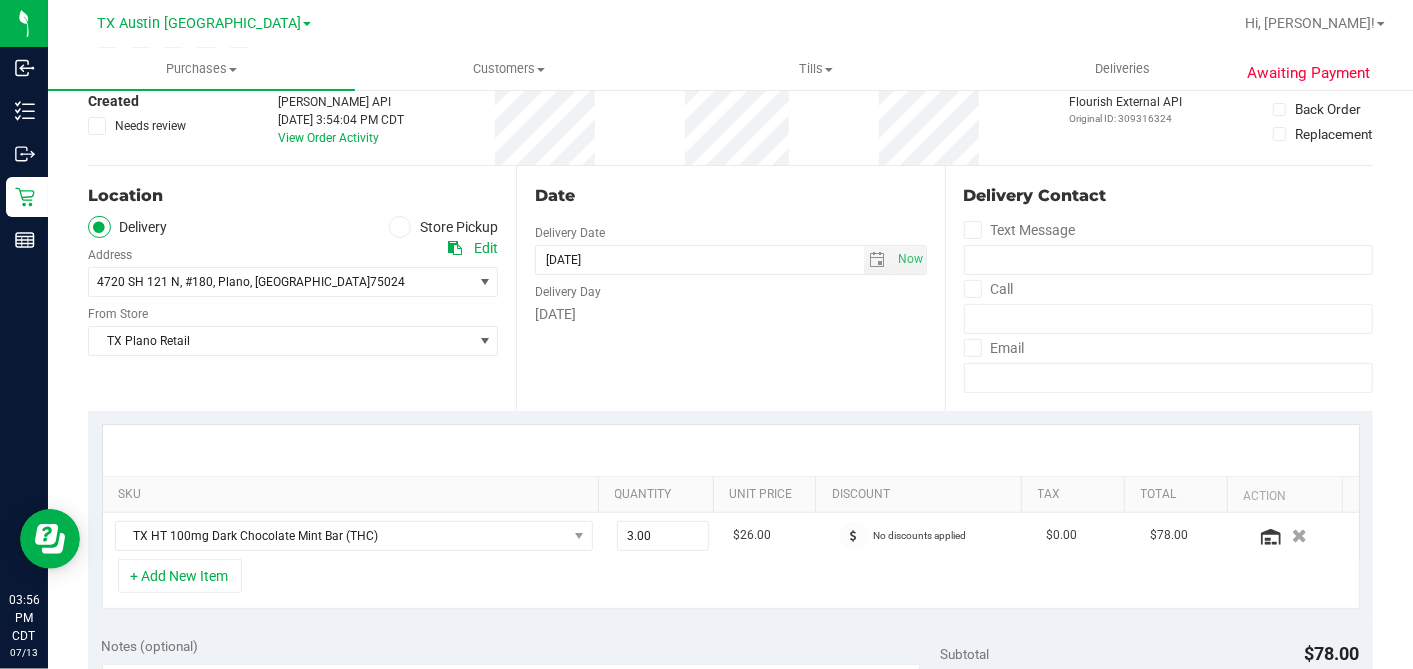 scroll, scrollTop: 0, scrollLeft: 0, axis: both 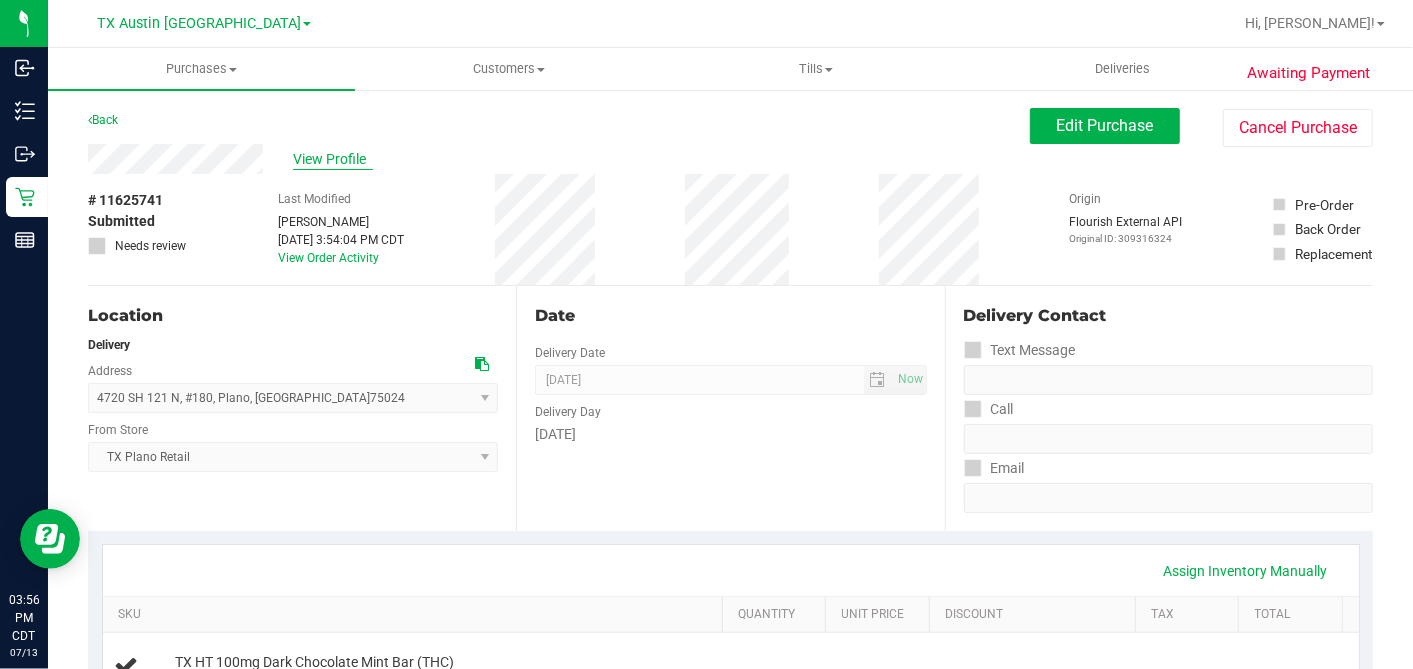 click on "View Profile" at bounding box center (333, 159) 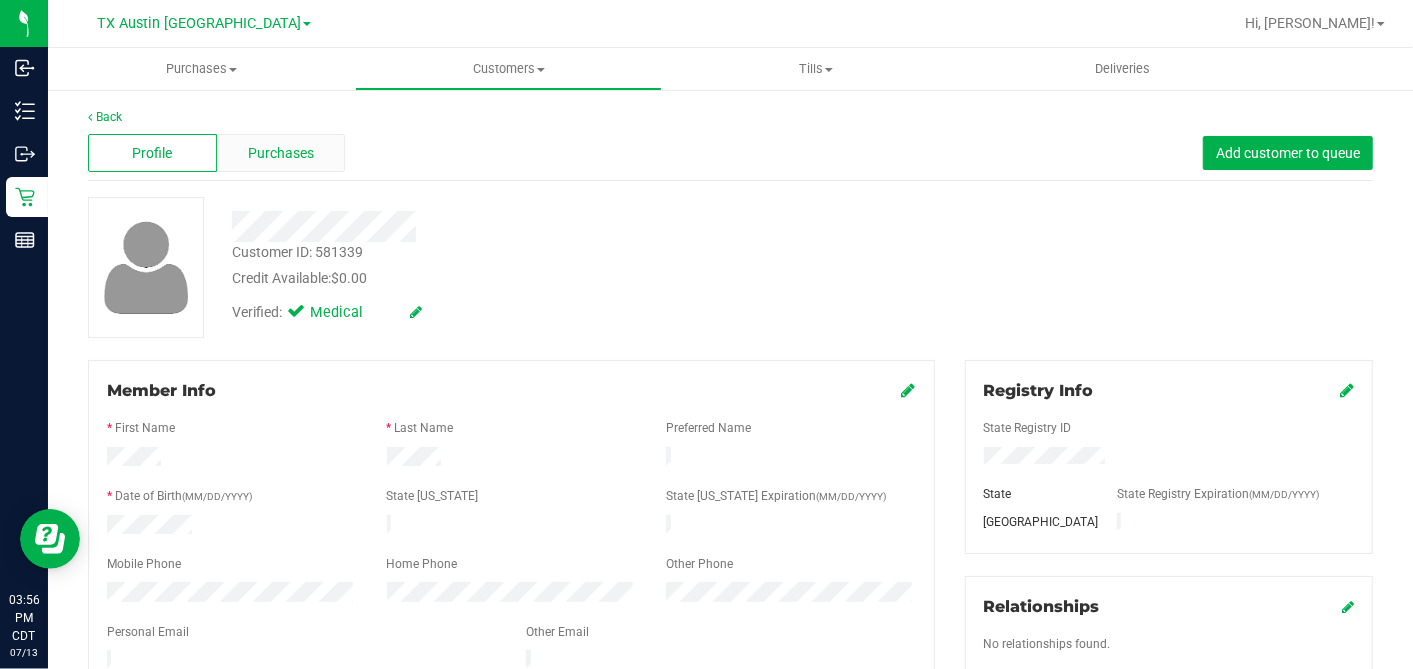 click on "Purchases" at bounding box center (281, 153) 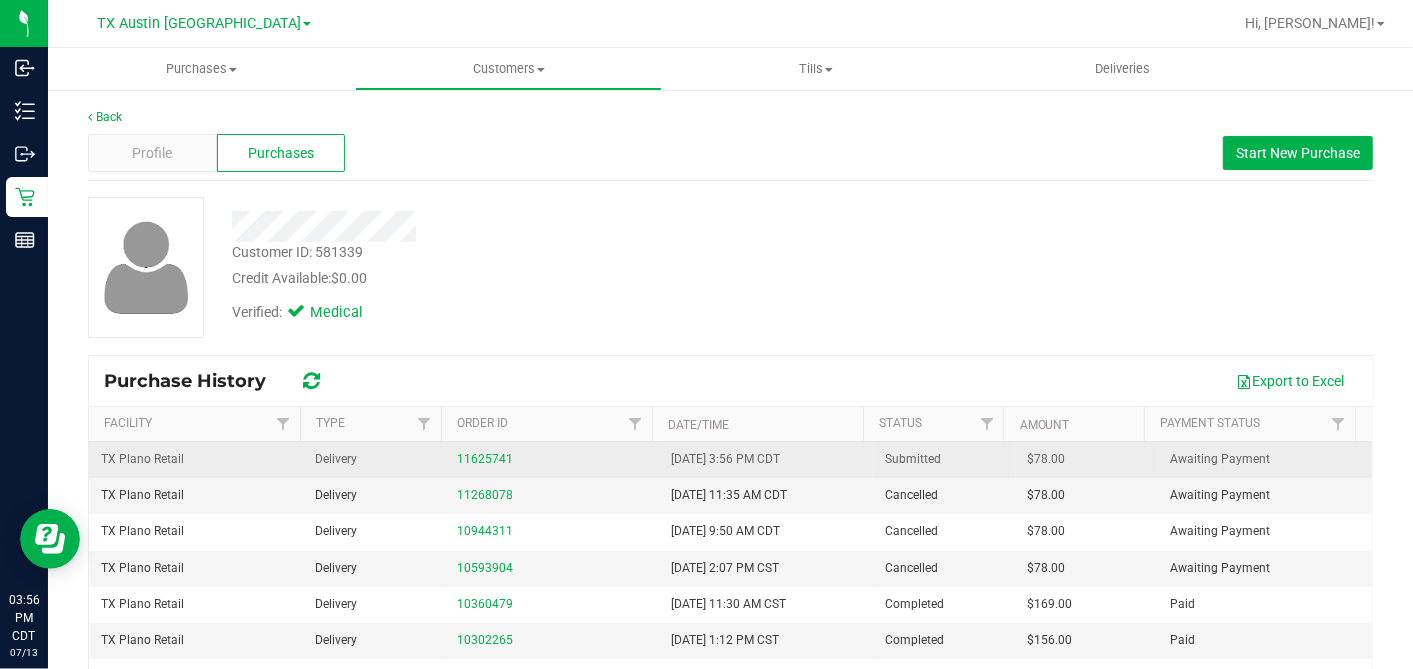 click on "$78.00" at bounding box center (1047, 459) 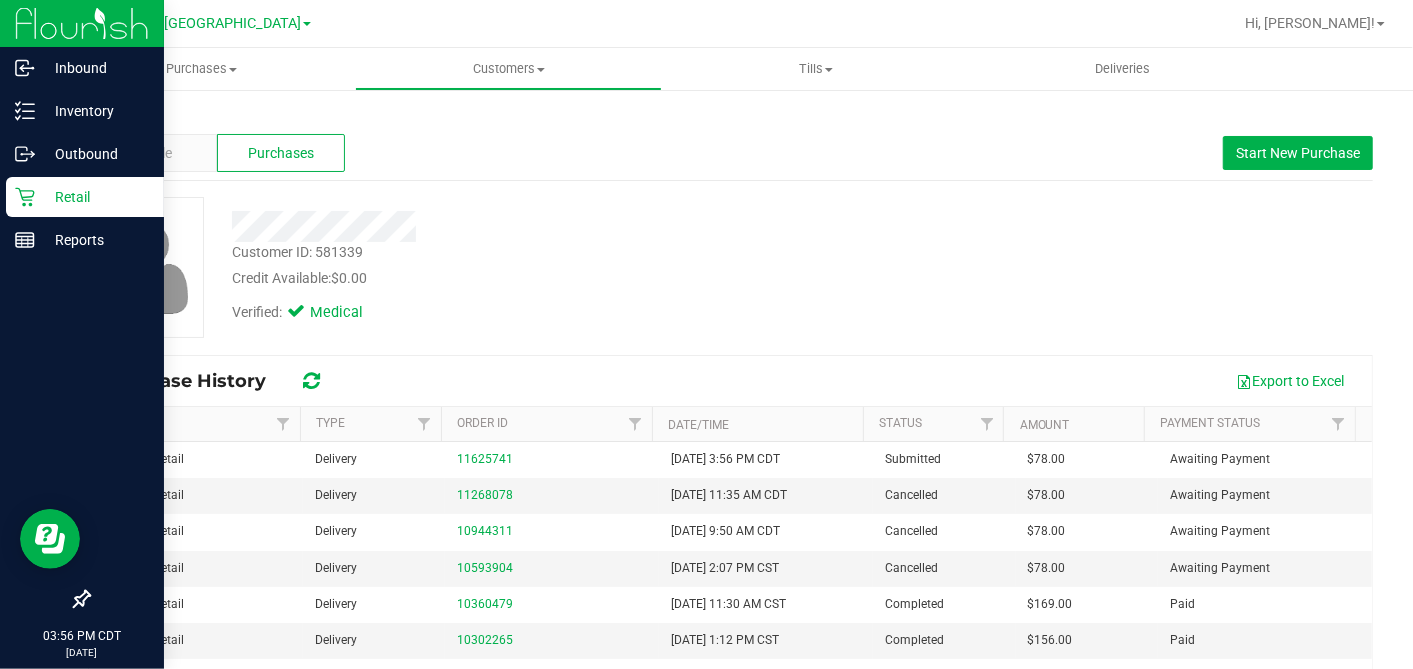 click 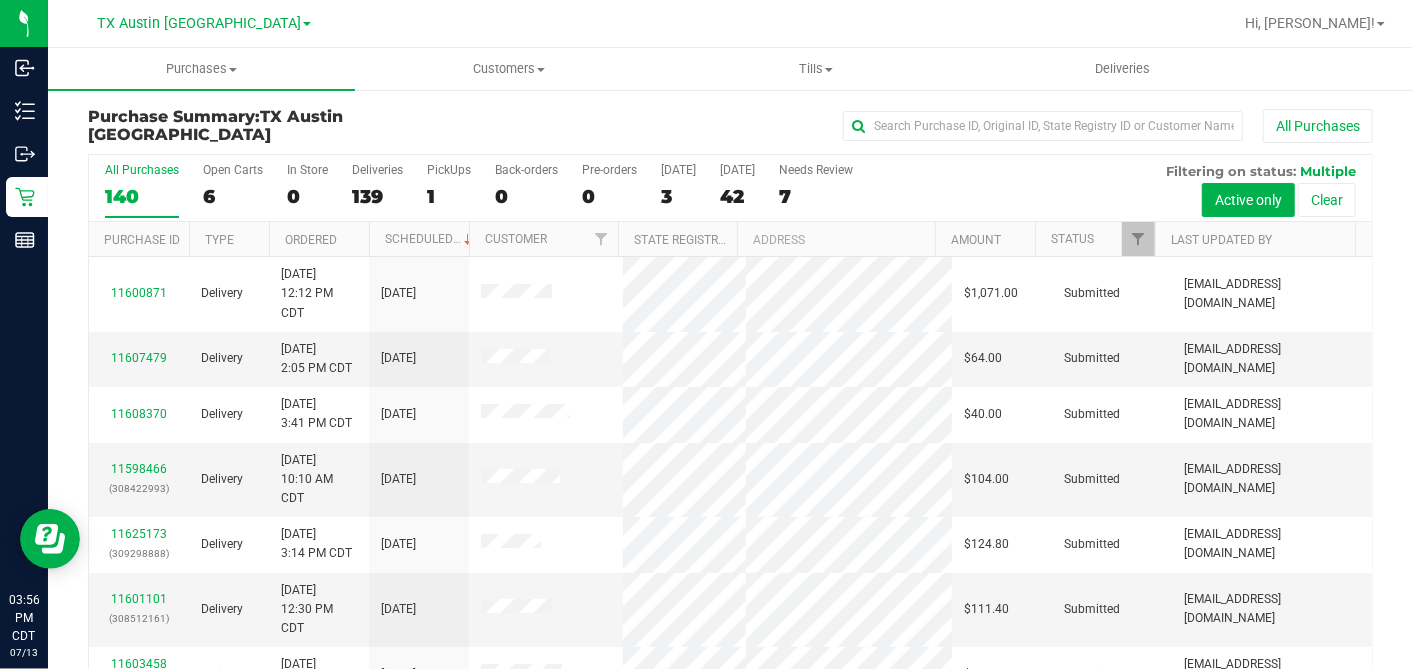click on "6" at bounding box center [233, 196] 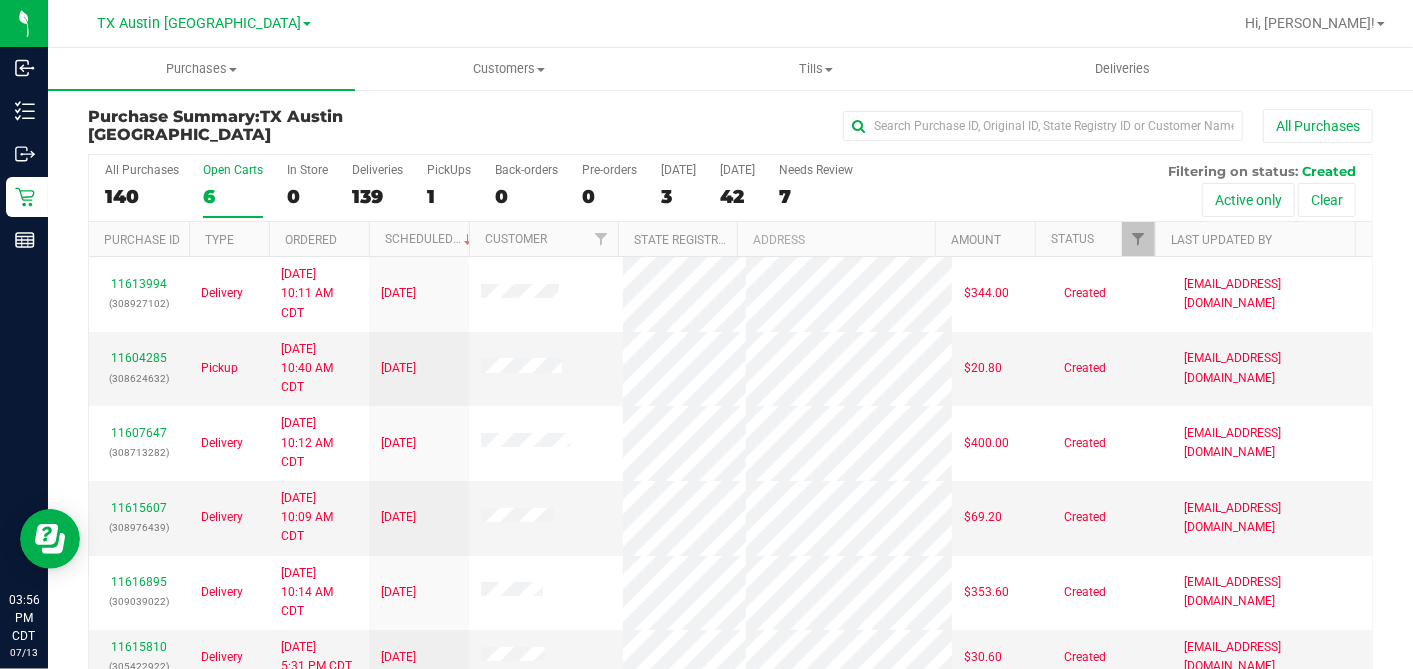 click on "Ordered" at bounding box center (319, 239) 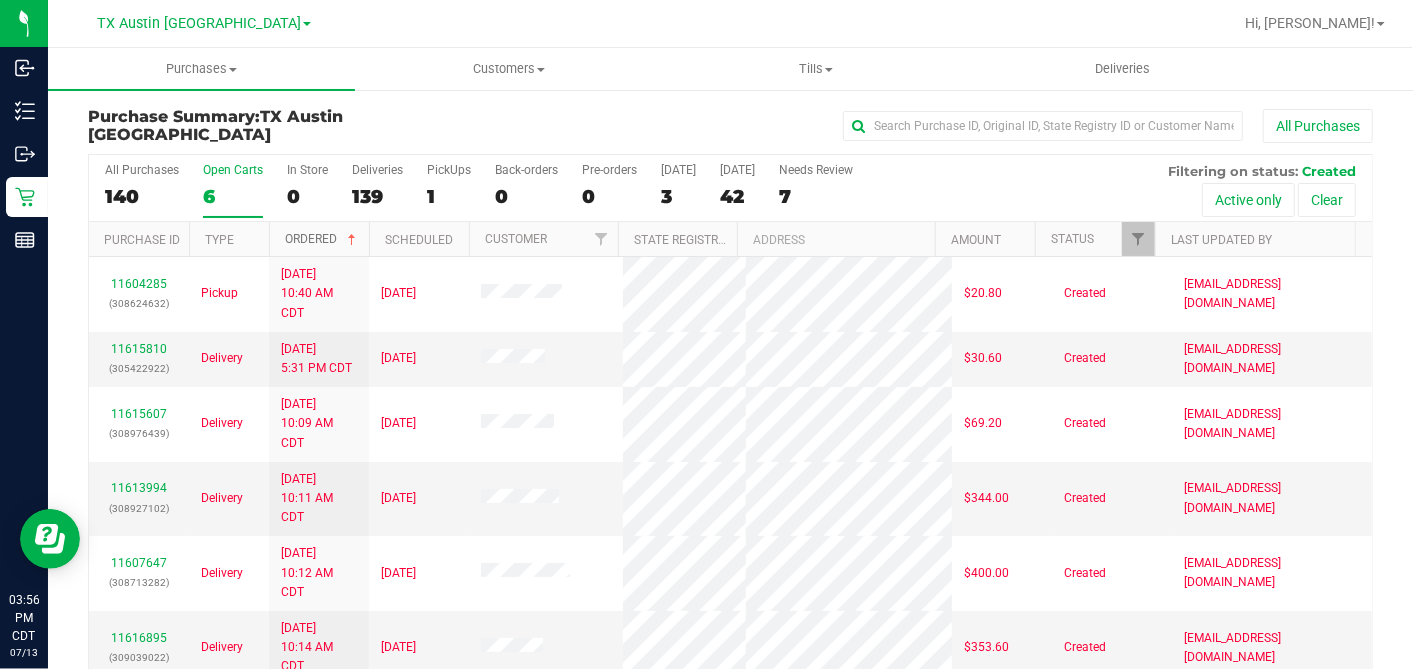 click at bounding box center [352, 240] 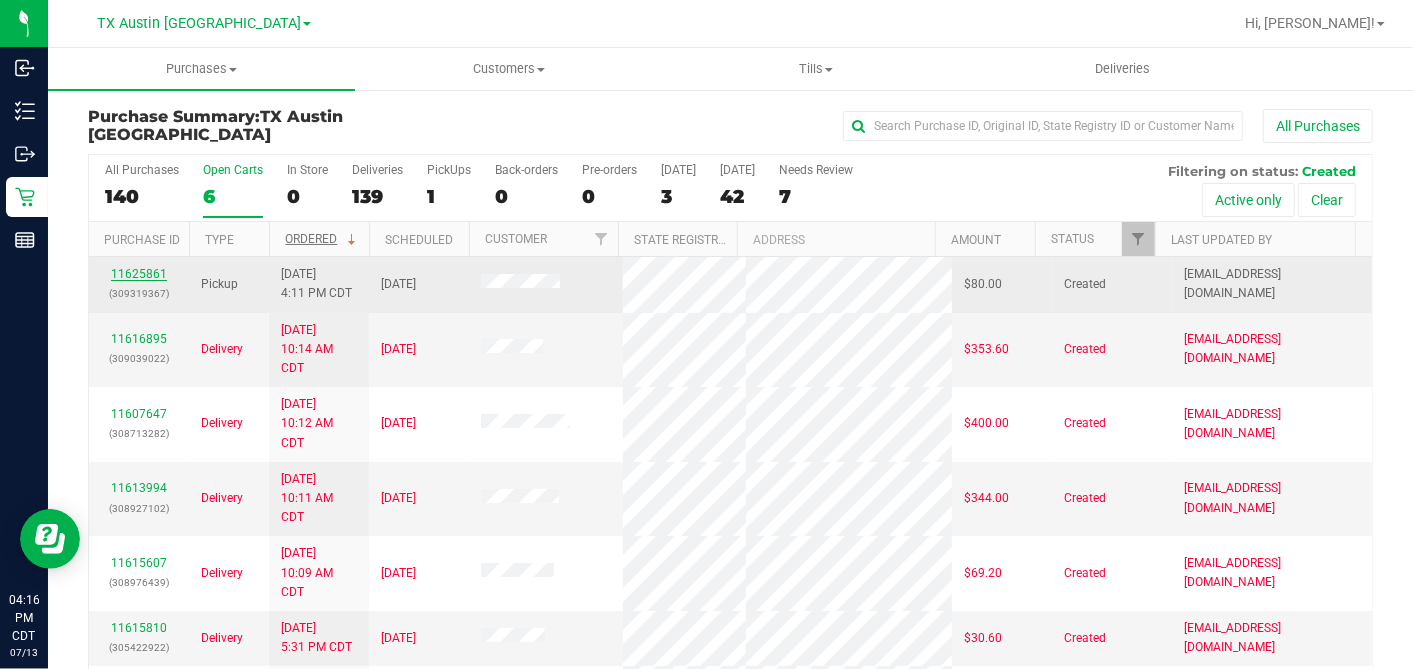 click on "11625861" at bounding box center [139, 274] 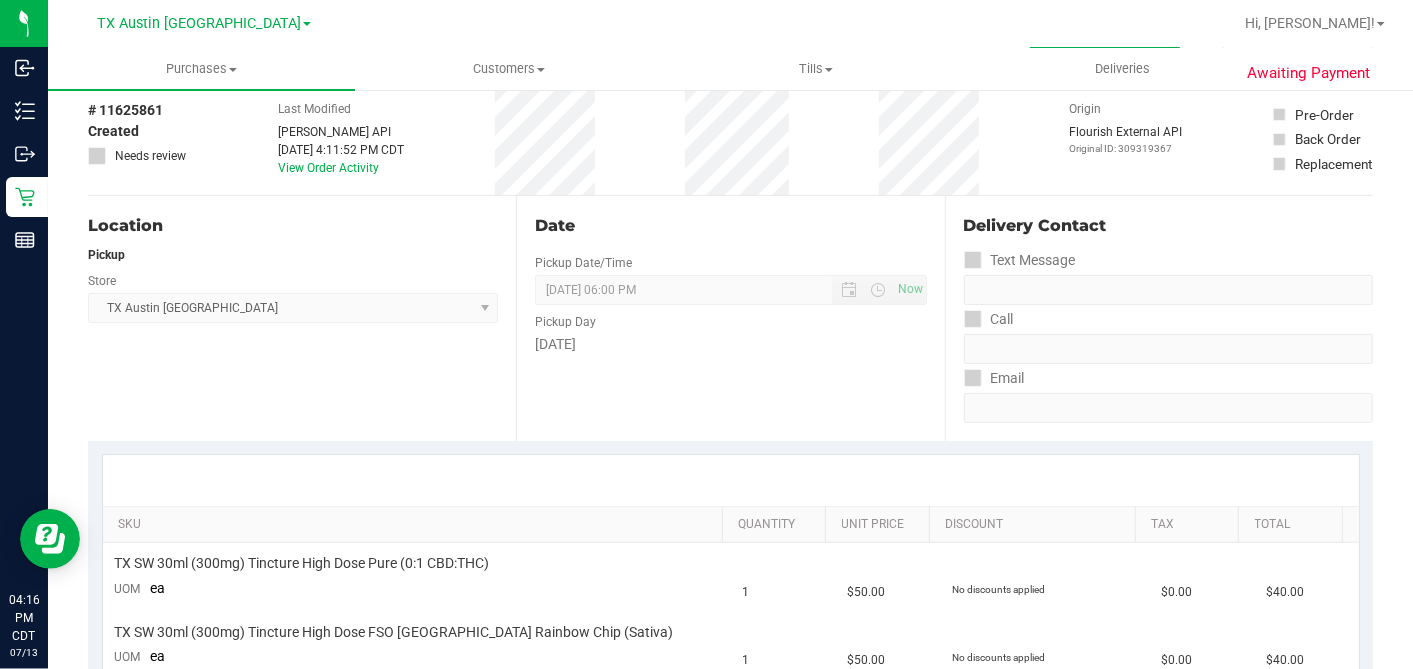 scroll, scrollTop: 0, scrollLeft: 0, axis: both 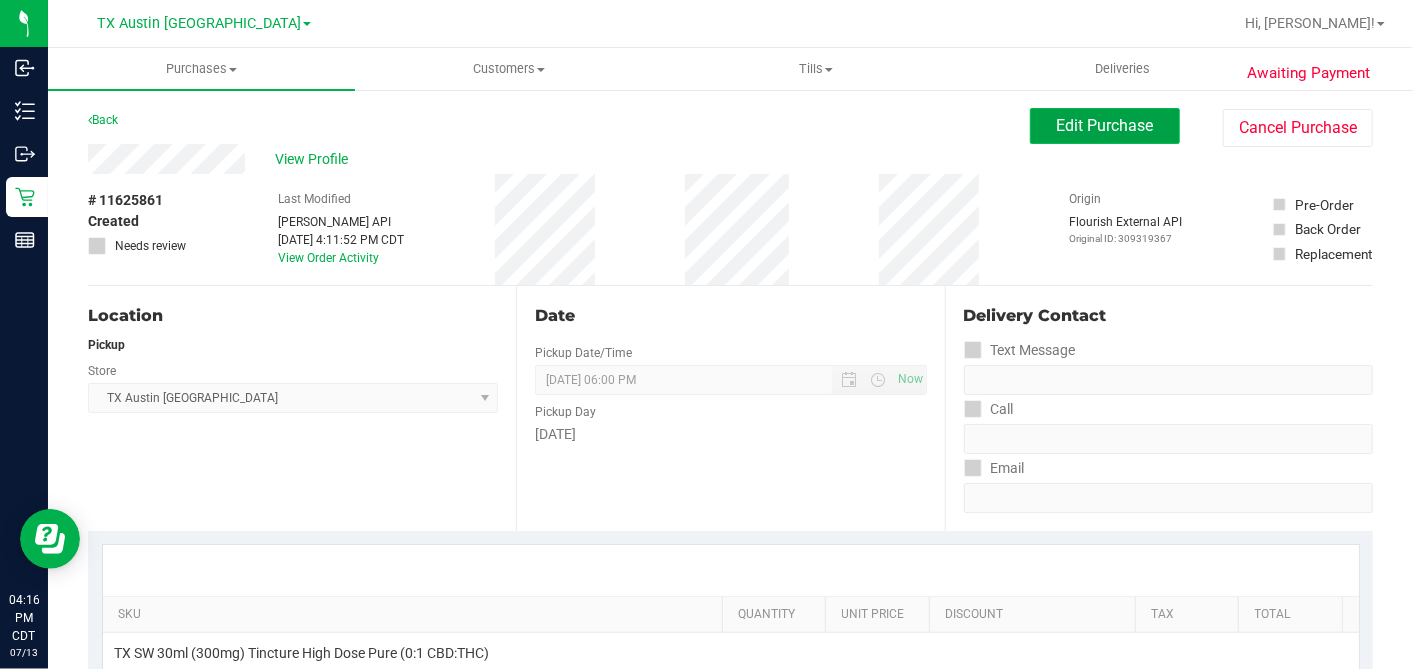 click on "Edit Purchase" at bounding box center (1105, 125) 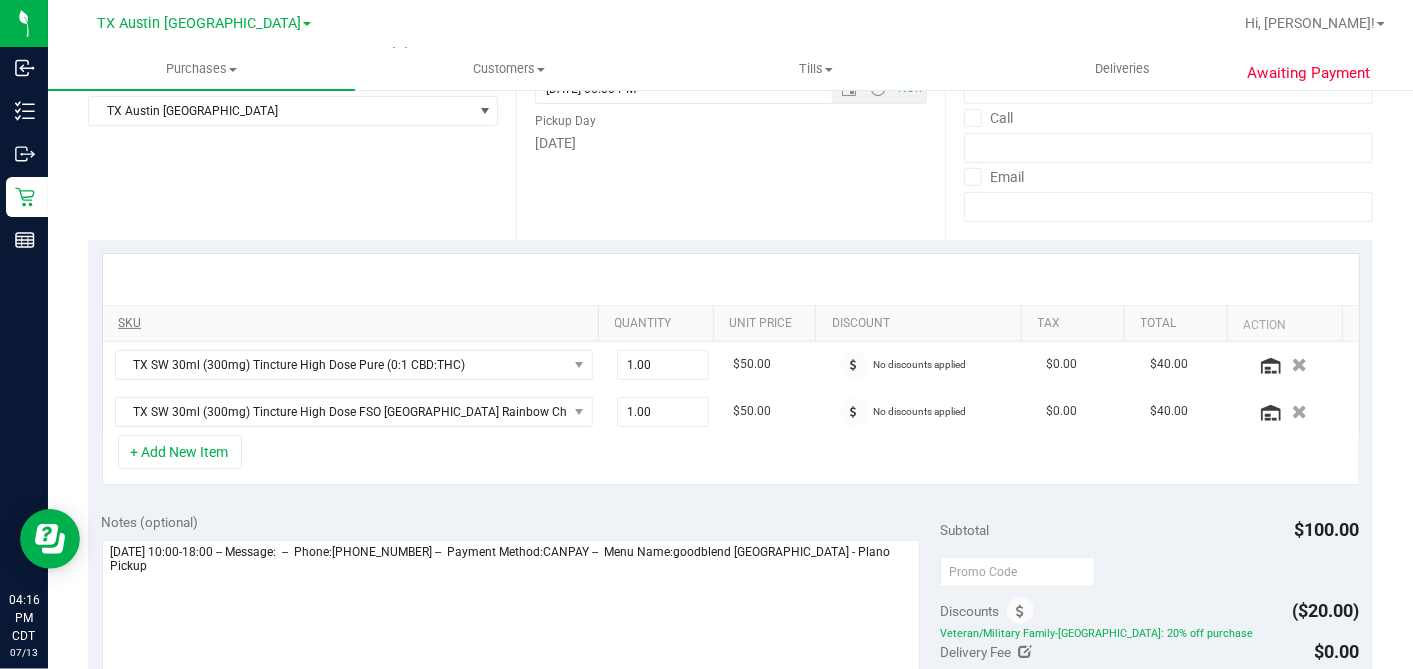 scroll, scrollTop: 333, scrollLeft: 0, axis: vertical 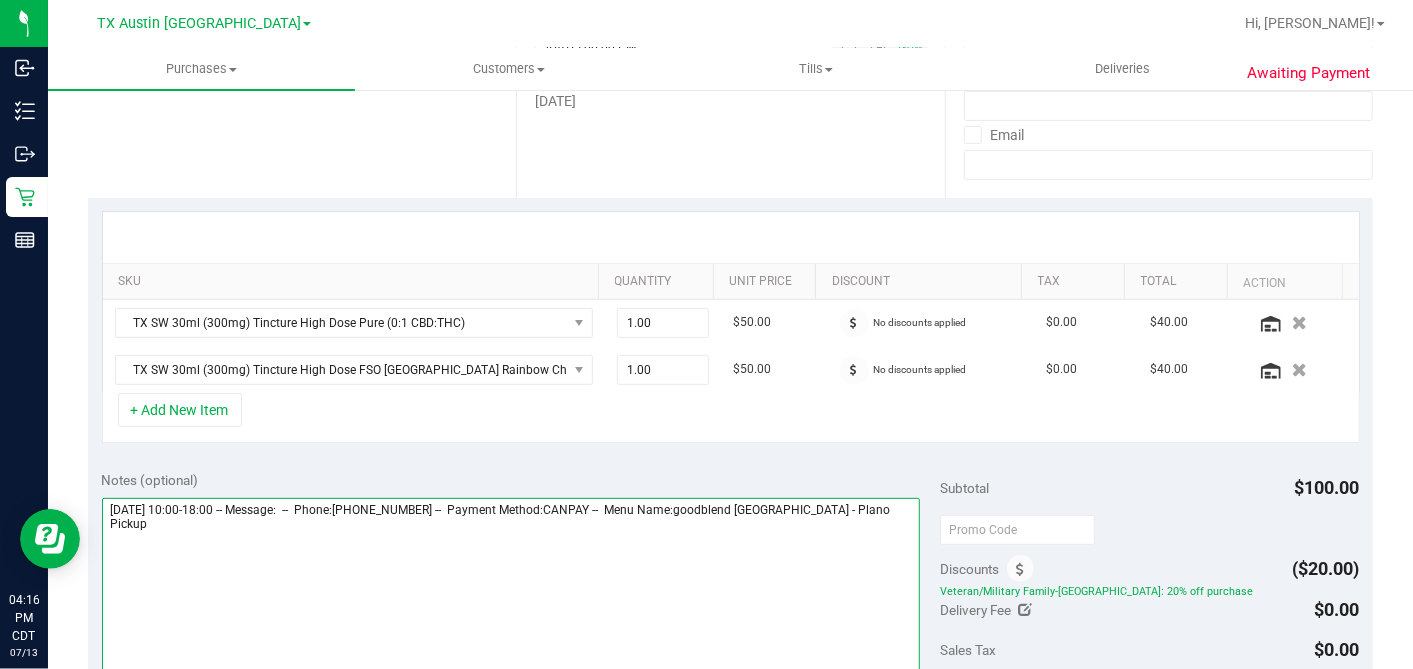 click at bounding box center (511, 594) 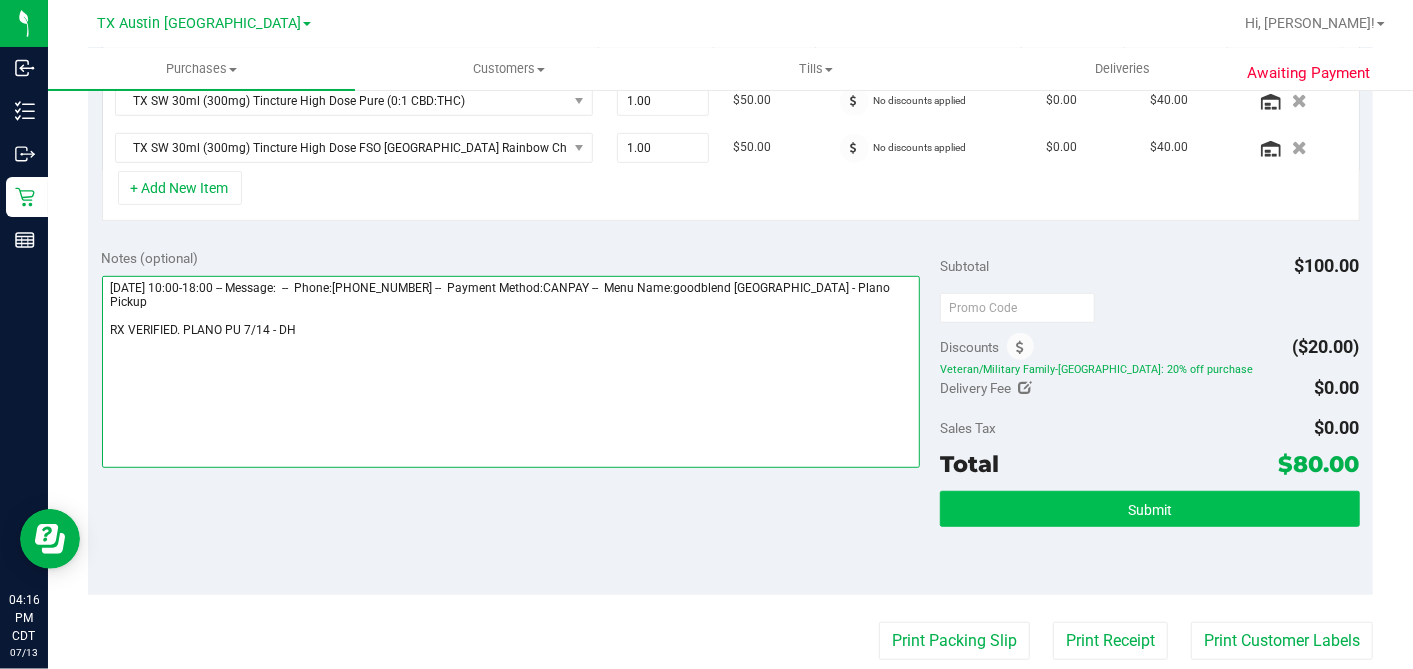 type on "[DATE] 10:00-18:00 -- Message:  --  Phone:[PHONE_NUMBER] --  Payment Method:CANPAY --  Menu Name:goodblend [GEOGRAPHIC_DATA] - Plano Pickup
RX VERIFIED. PLANO PU 7/14 - DH" 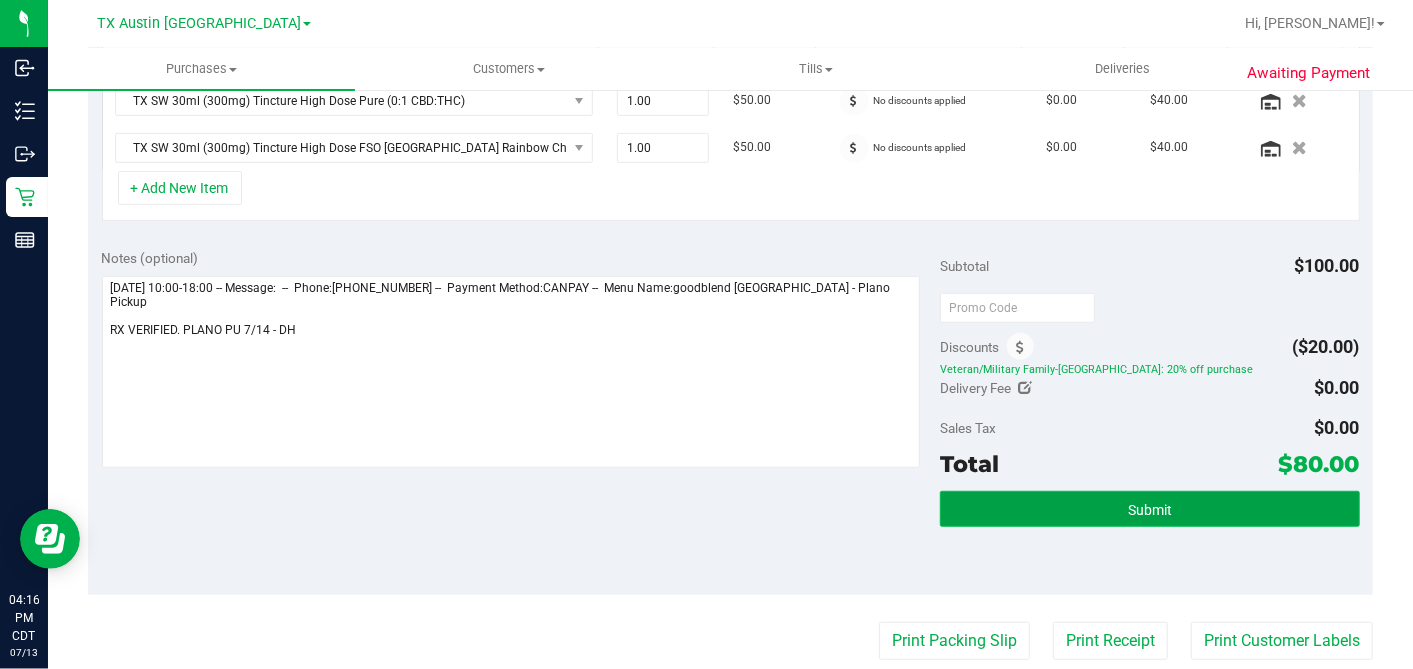 click on "Submit" at bounding box center (1149, 509) 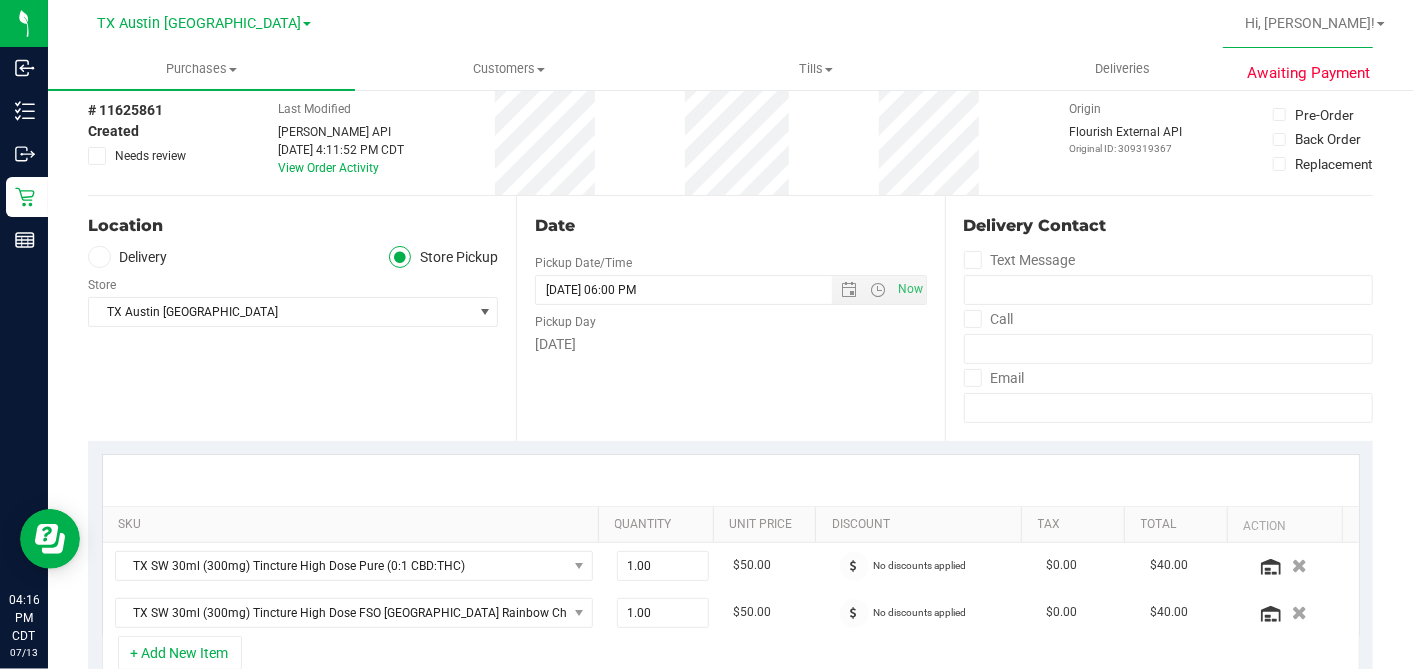 scroll, scrollTop: 3, scrollLeft: 0, axis: vertical 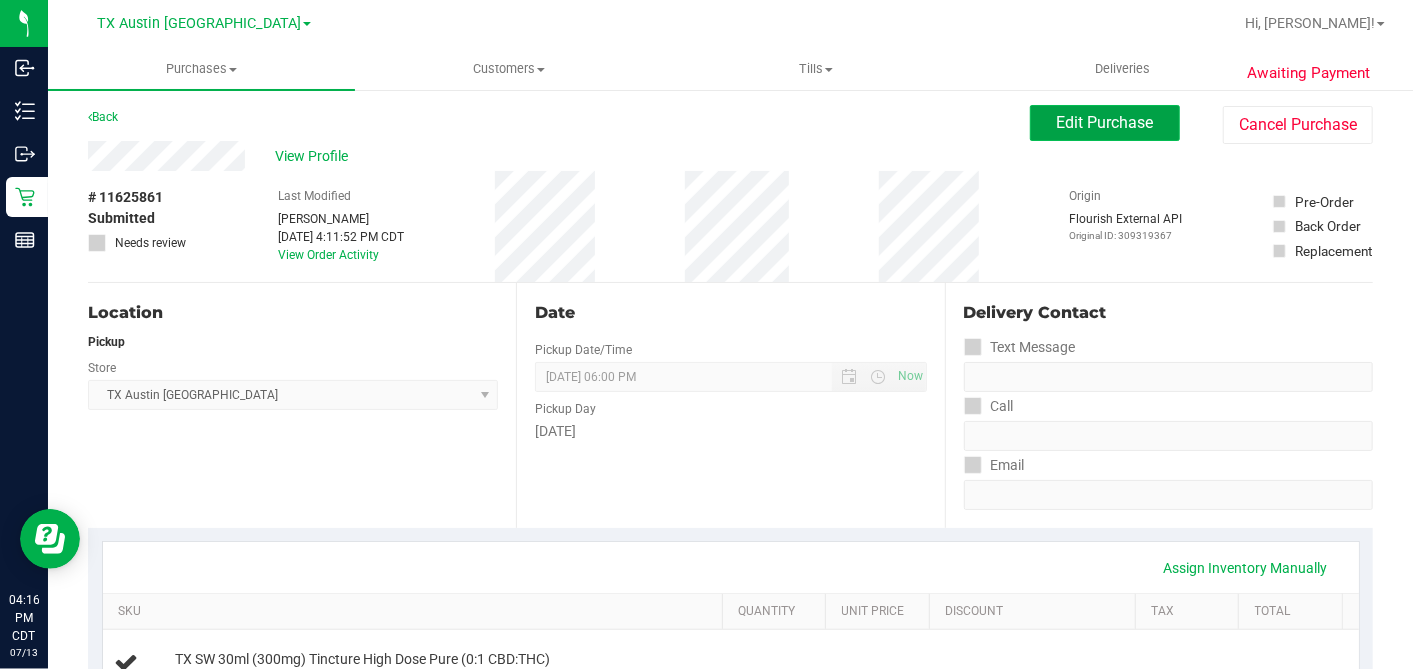 click on "Edit Purchase" at bounding box center [1105, 122] 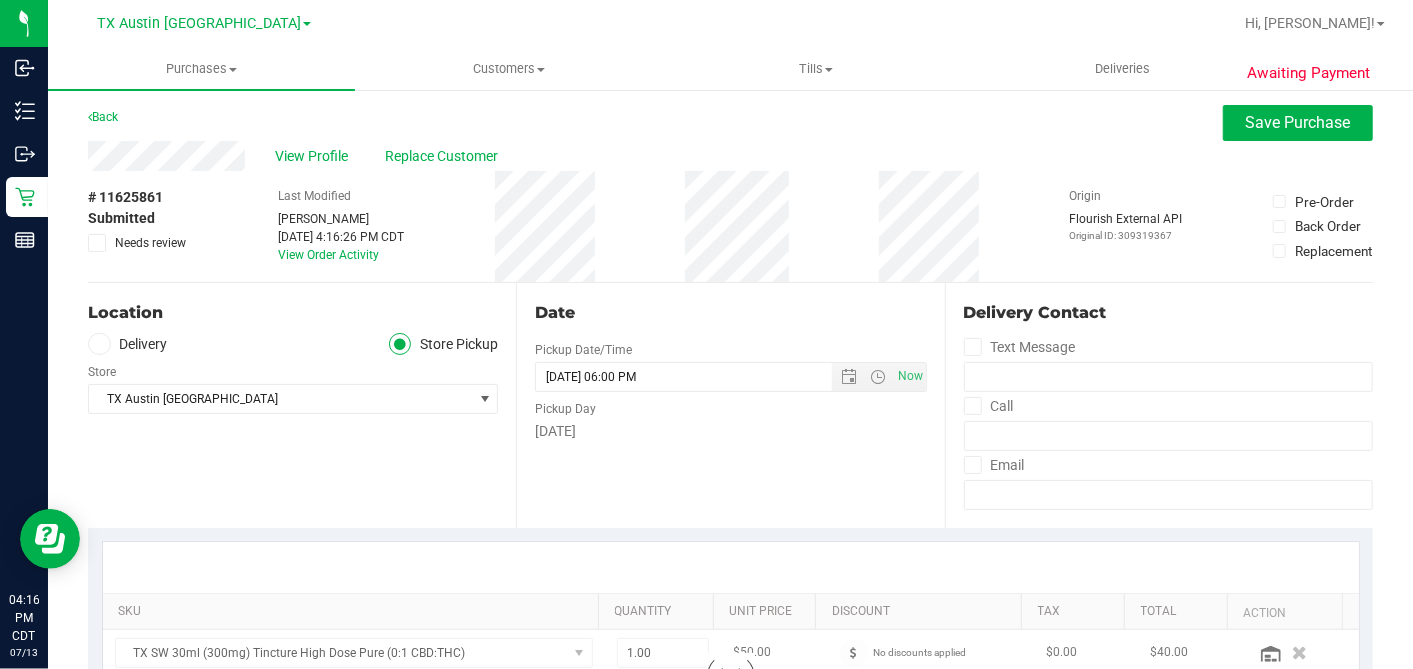 click on "Delivery" at bounding box center (128, 344) 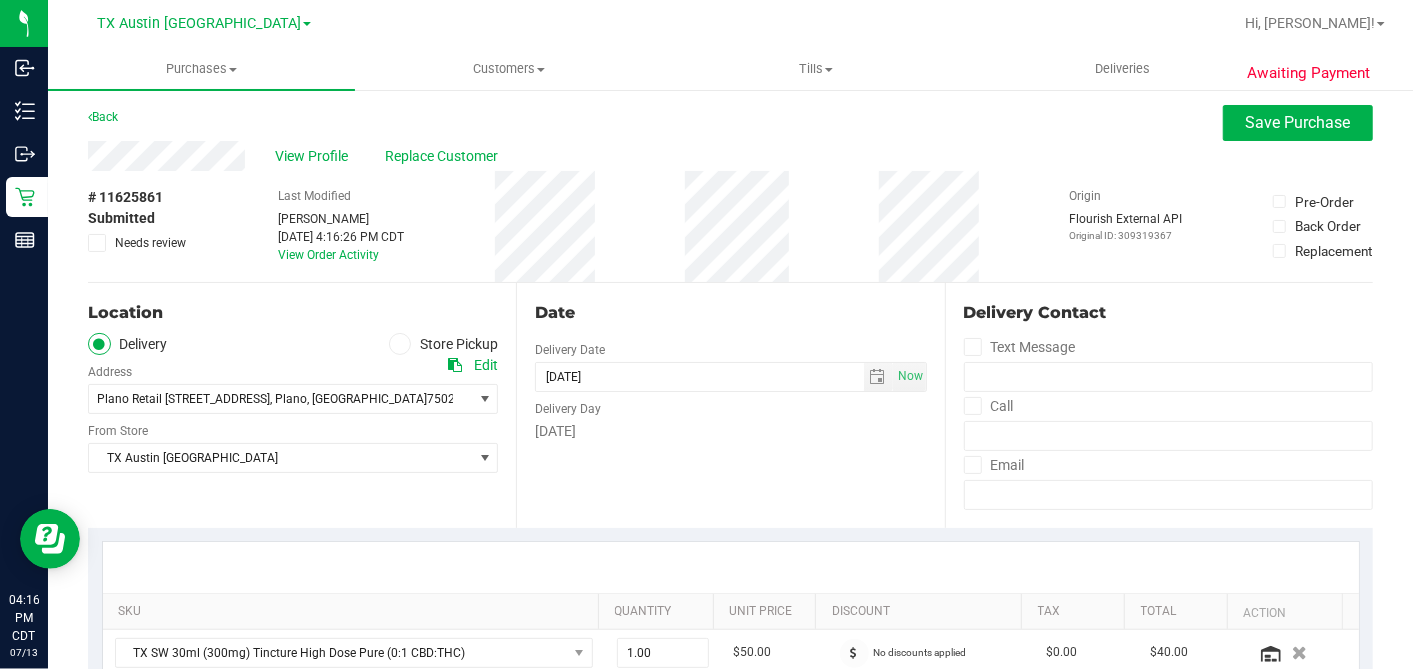 click on "Location
Delivery
Store Pickup
Address
Edit
Plano Retail 4720 SH 121 N, Suite#180
, Plano
, TX
75024
Select address Plano Retail 4720 SH 121 N, Suite#180
From Store
TX Austin DC Select Store Bonita Springs WC Boynton Beach WC Bradenton WC Brandon WC Brooksville WC Call Center Clermont WC Crestview WC Deerfield Beach WC Delray Beach WC Deltona WC JAX DC REP" at bounding box center [302, 405] 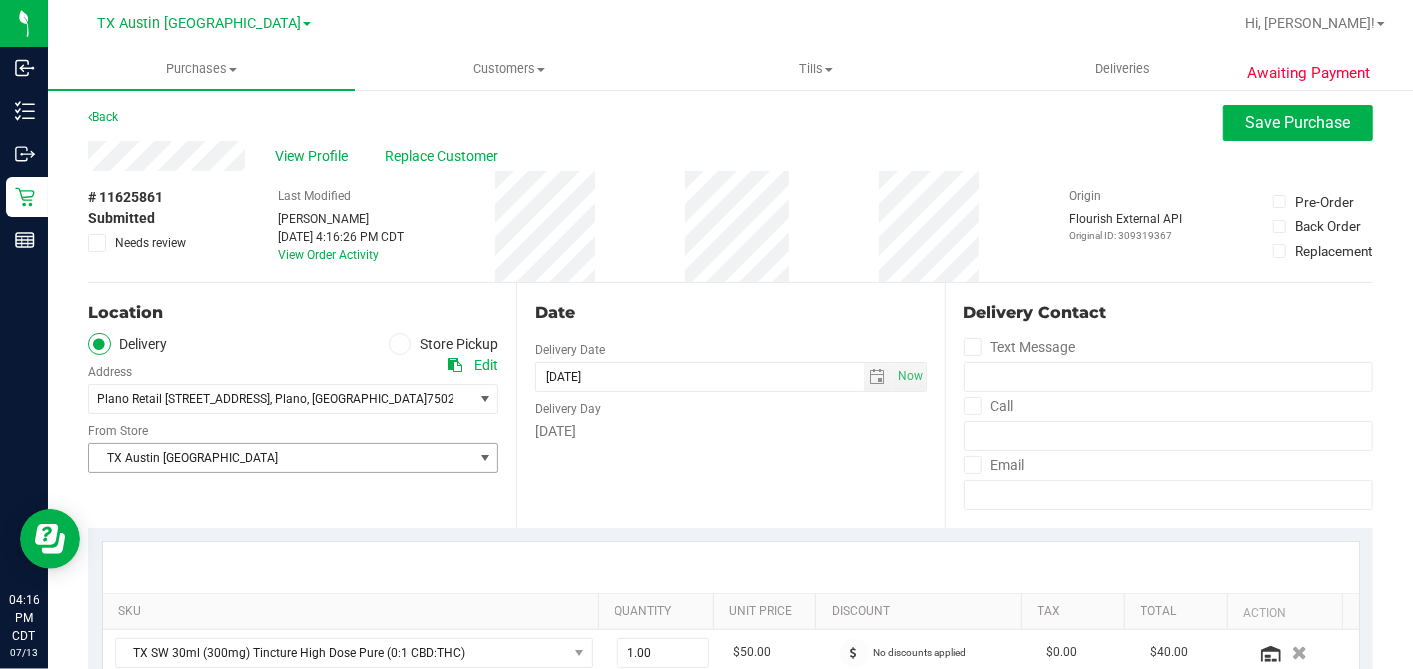 click on "TX Austin [GEOGRAPHIC_DATA]" at bounding box center (280, 458) 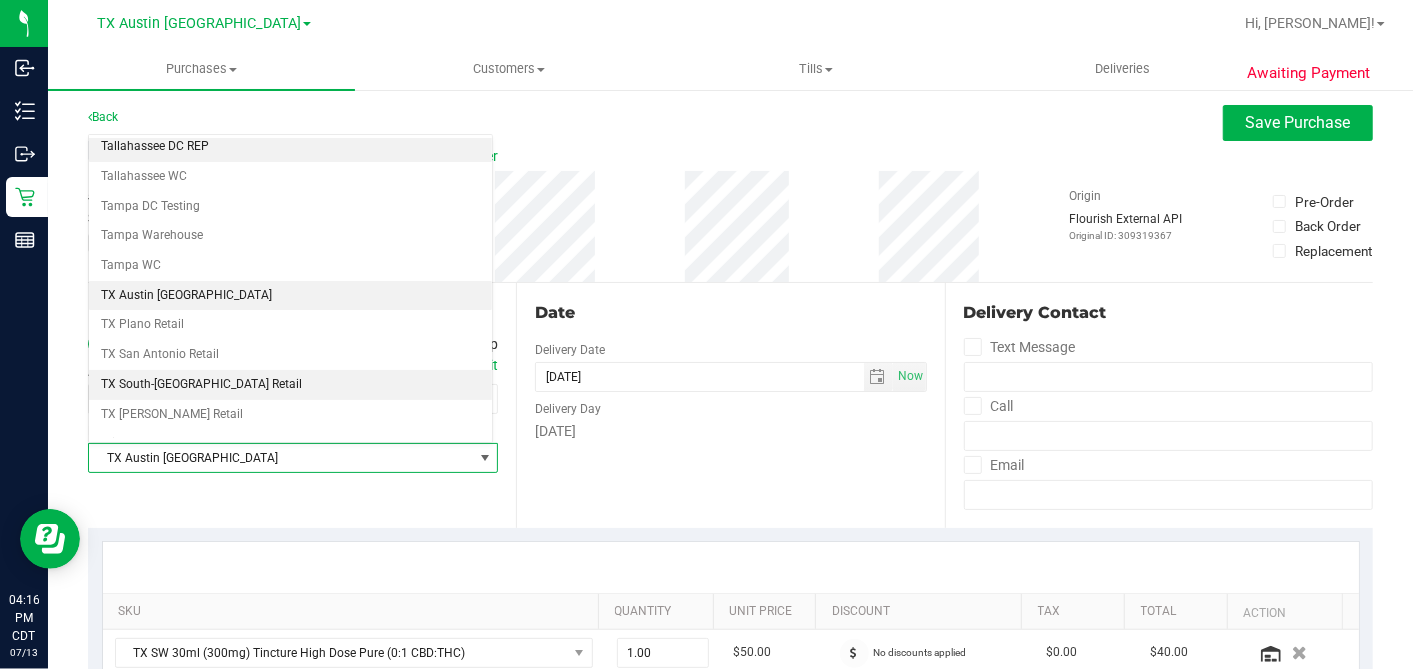 scroll, scrollTop: 1422, scrollLeft: 0, axis: vertical 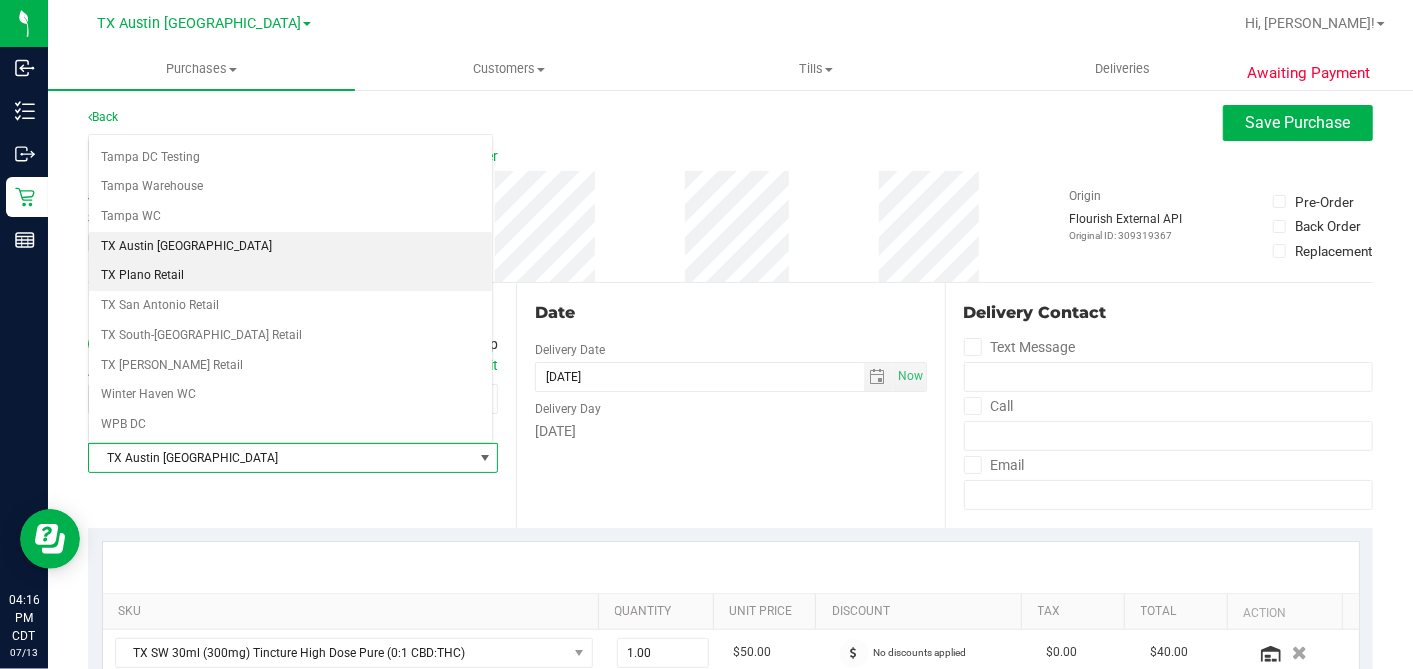 click on "TX Plano Retail" at bounding box center (290, 276) 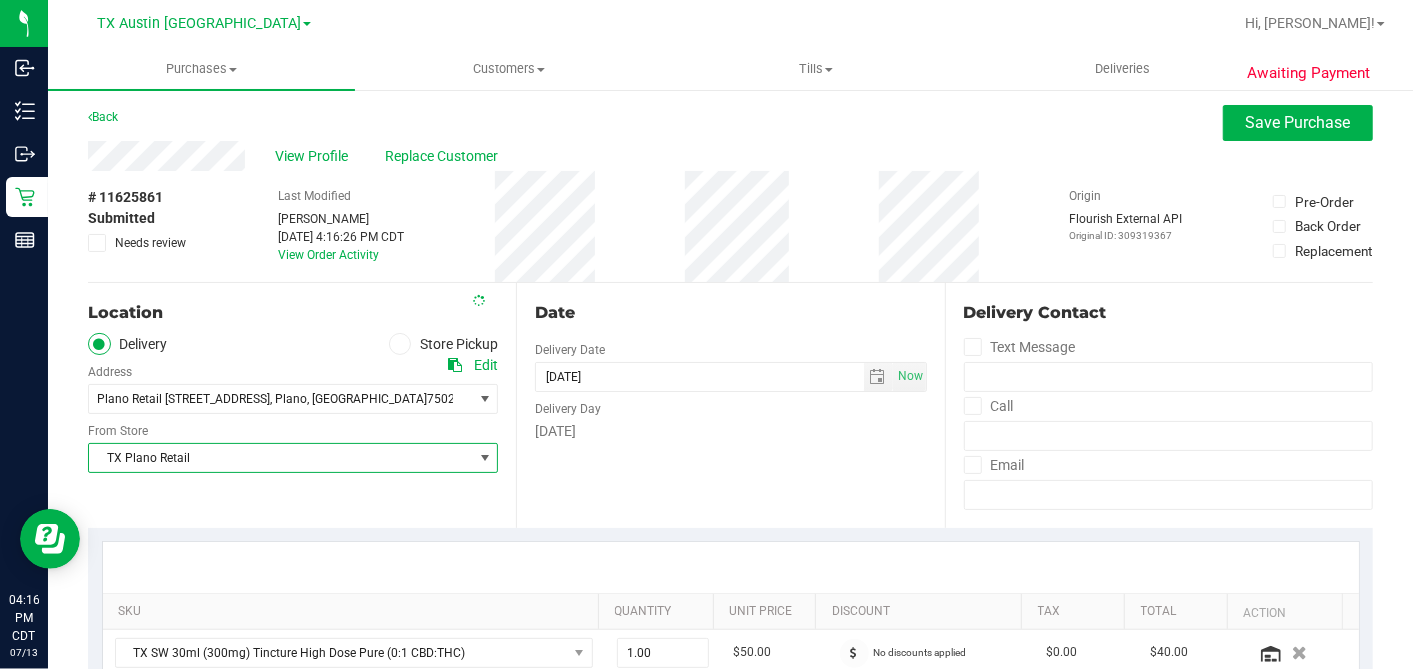 click on "Date
Delivery Date
07/14/2025
Now
07/14/2025 06:00 PM
Now
Delivery Day
Monday" at bounding box center [730, 405] 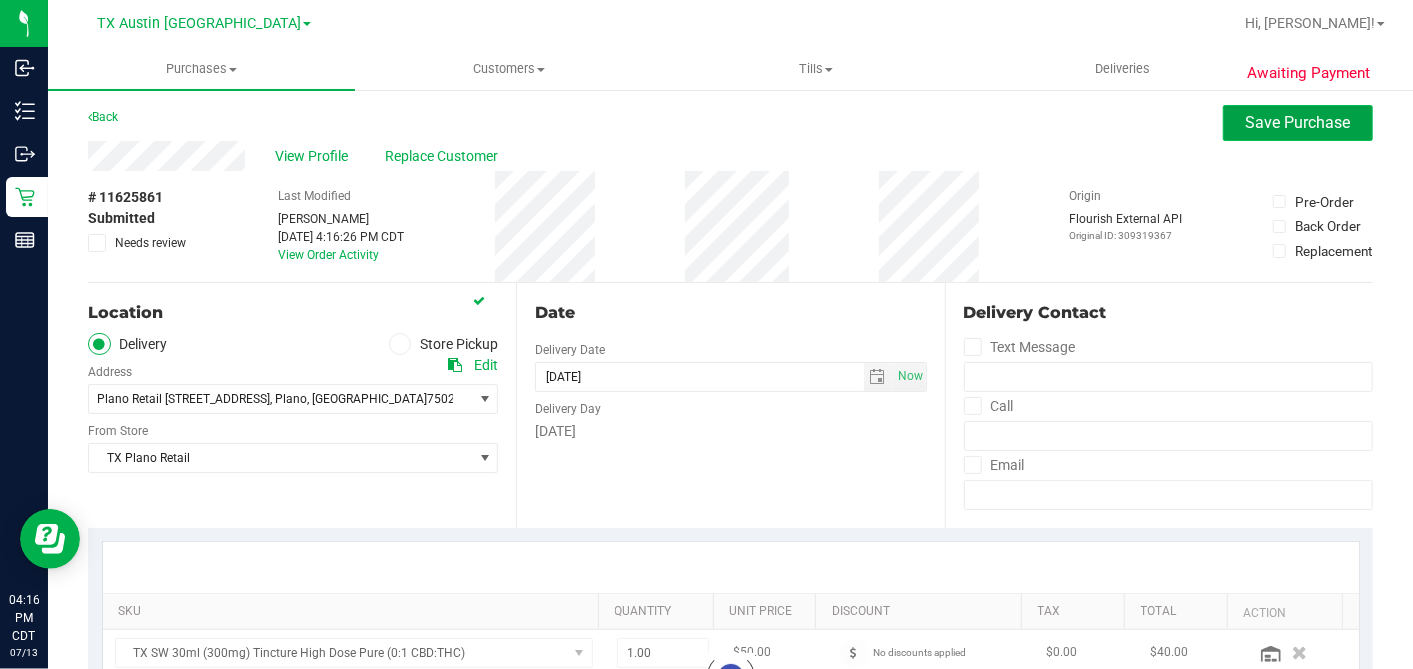 click on "Save Purchase" at bounding box center [1298, 122] 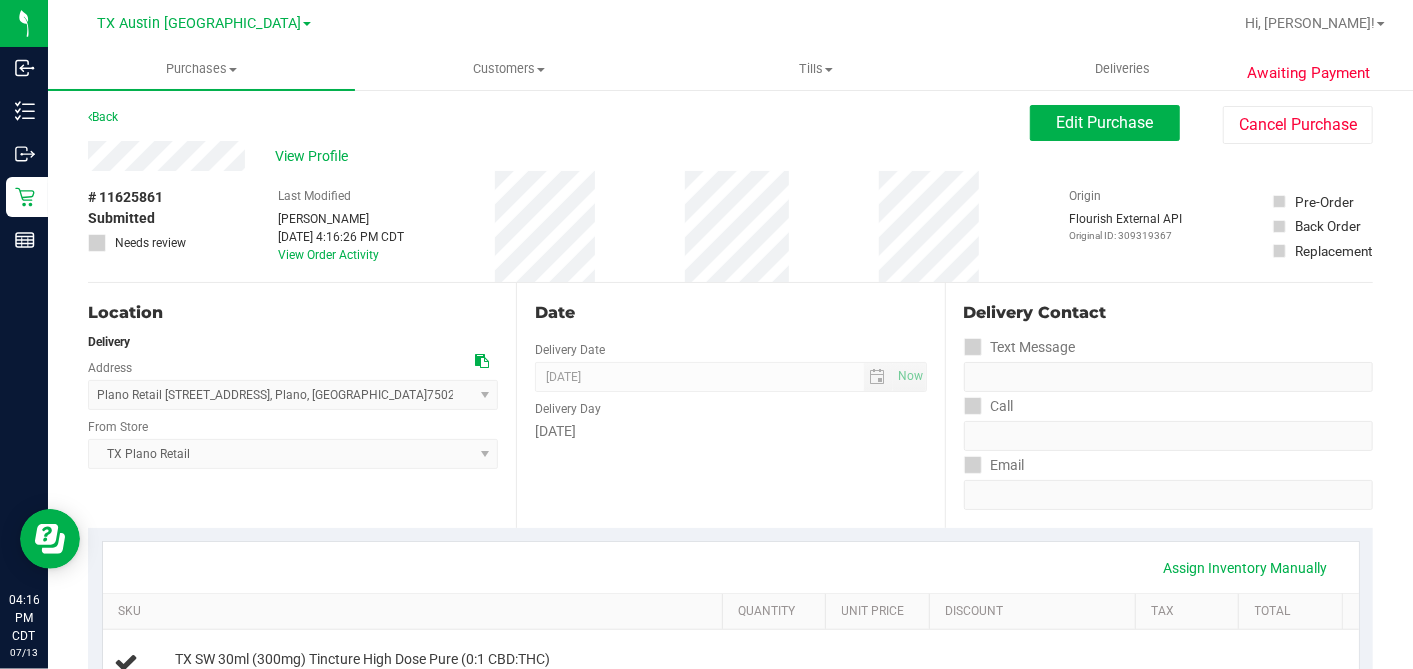 click on "View Profile" at bounding box center [315, 156] 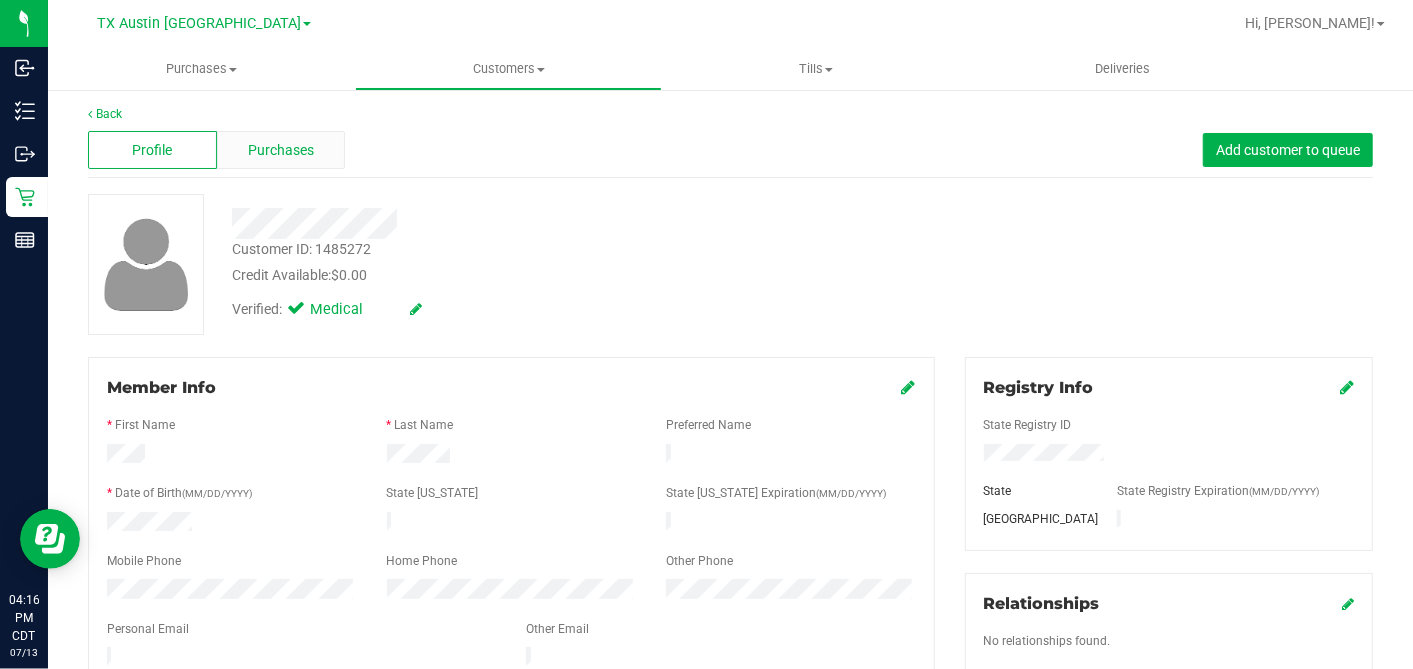 click on "Purchases" at bounding box center [281, 150] 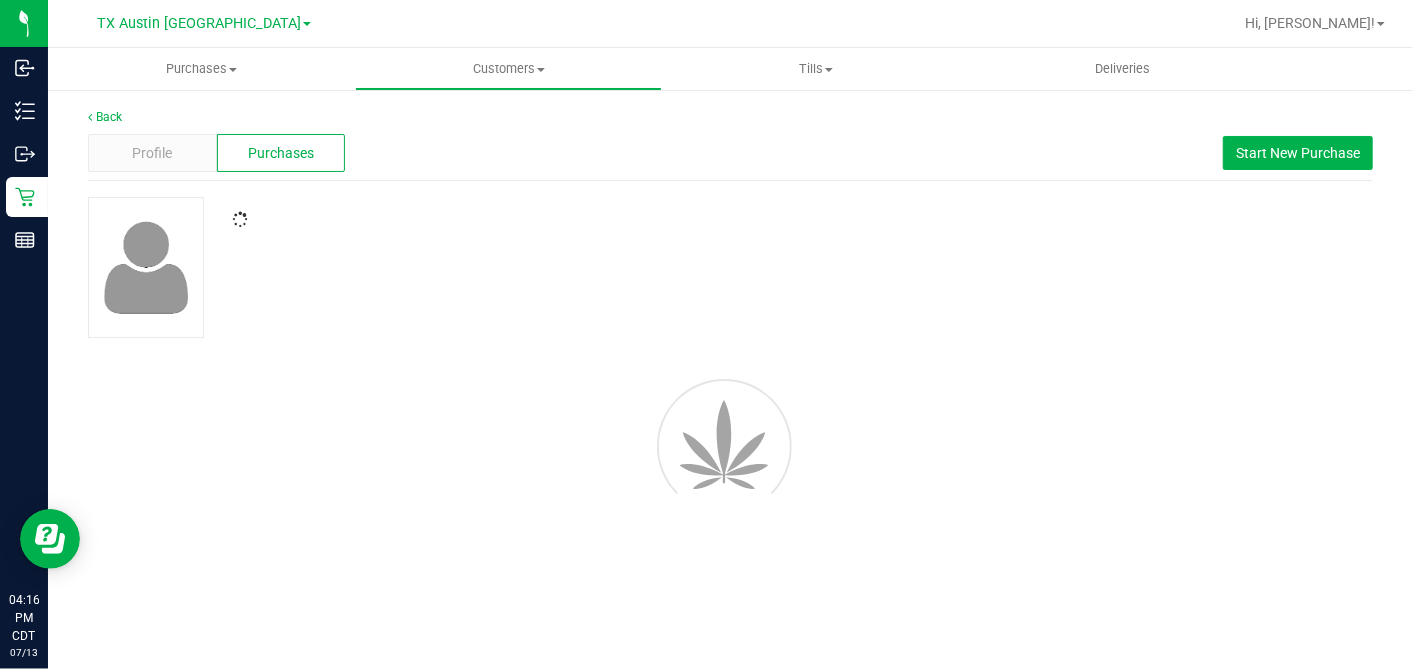 scroll, scrollTop: 0, scrollLeft: 0, axis: both 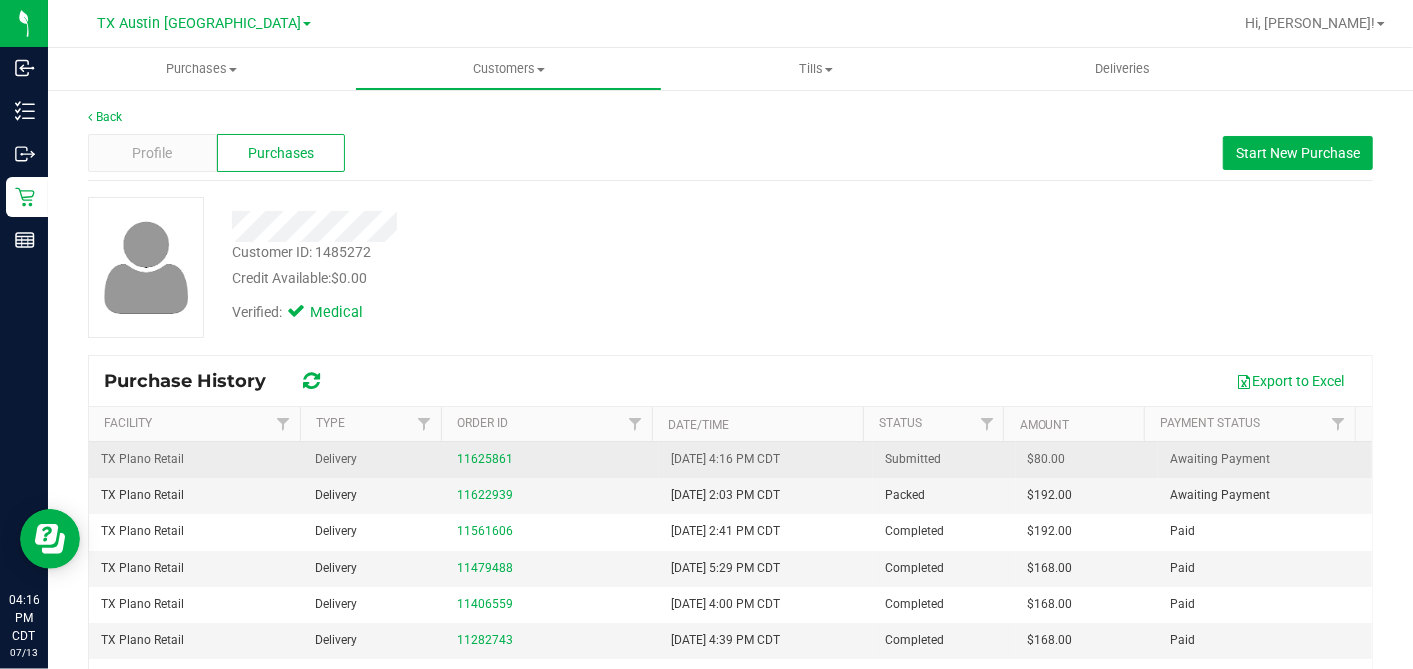 click on "$80.00" at bounding box center [1047, 459] 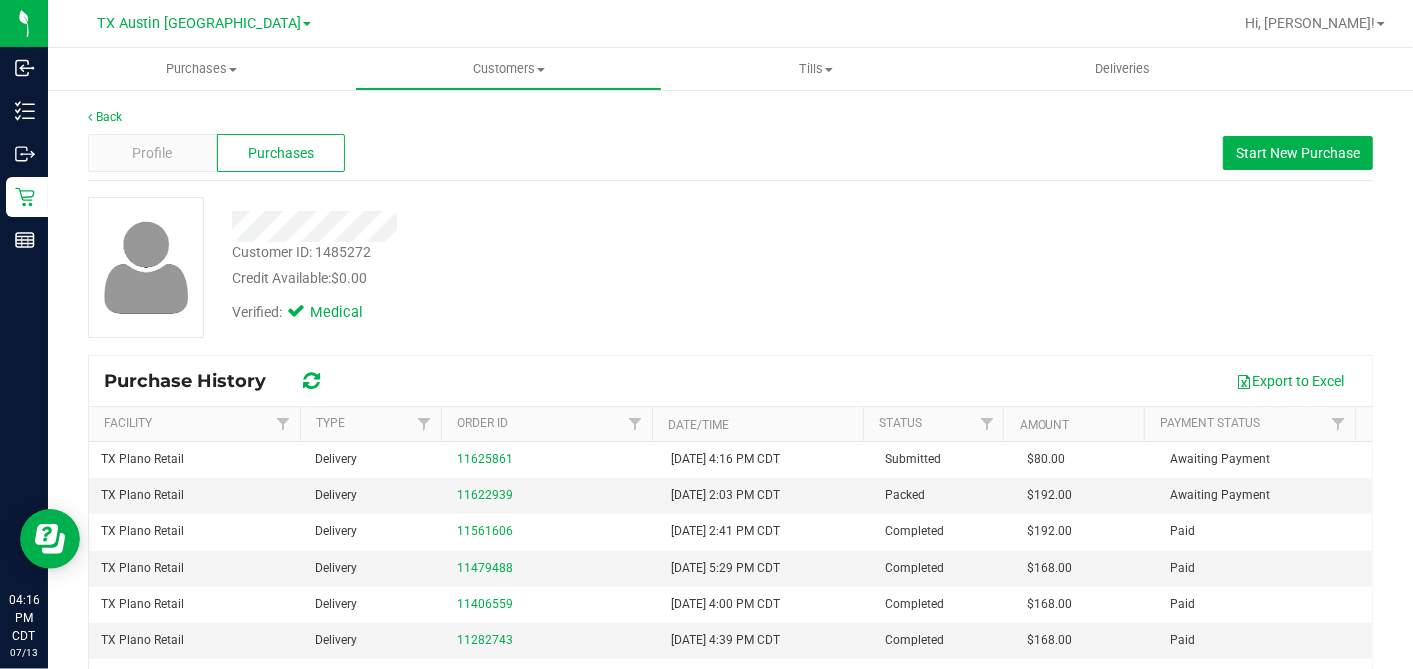 copy on "80.00" 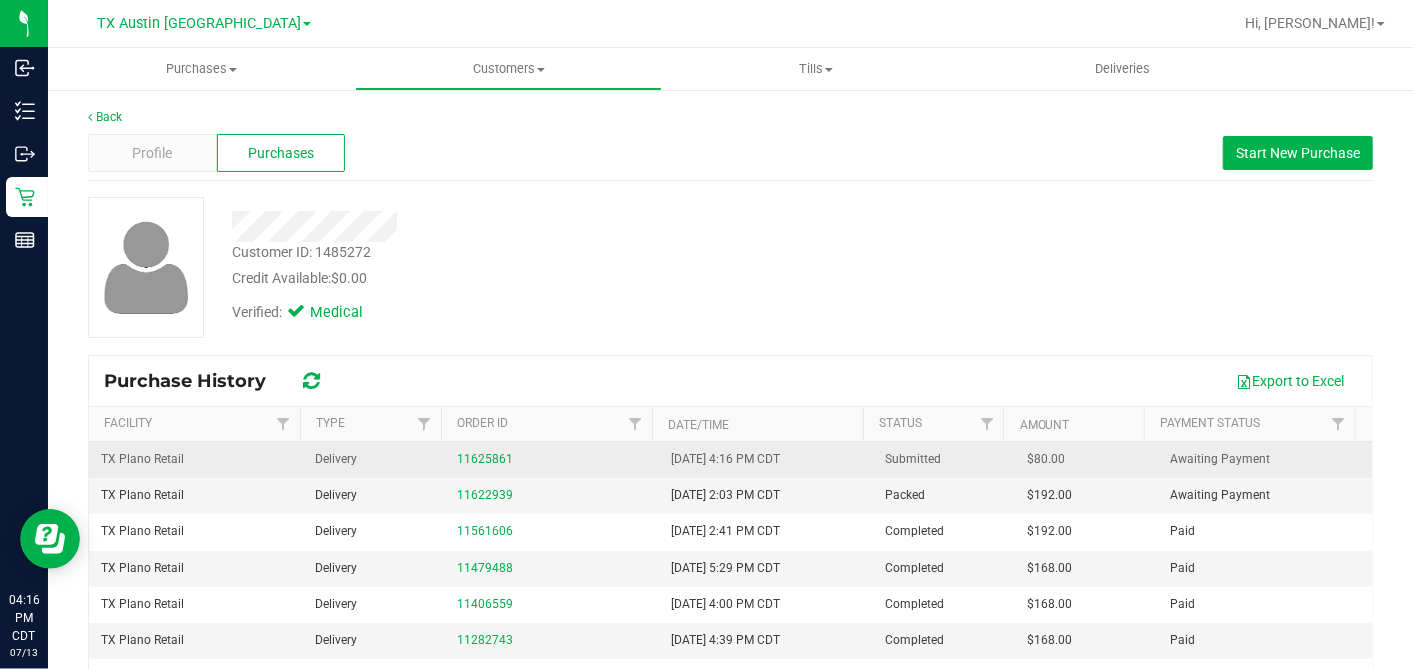 click on "$80.00" at bounding box center [1047, 459] 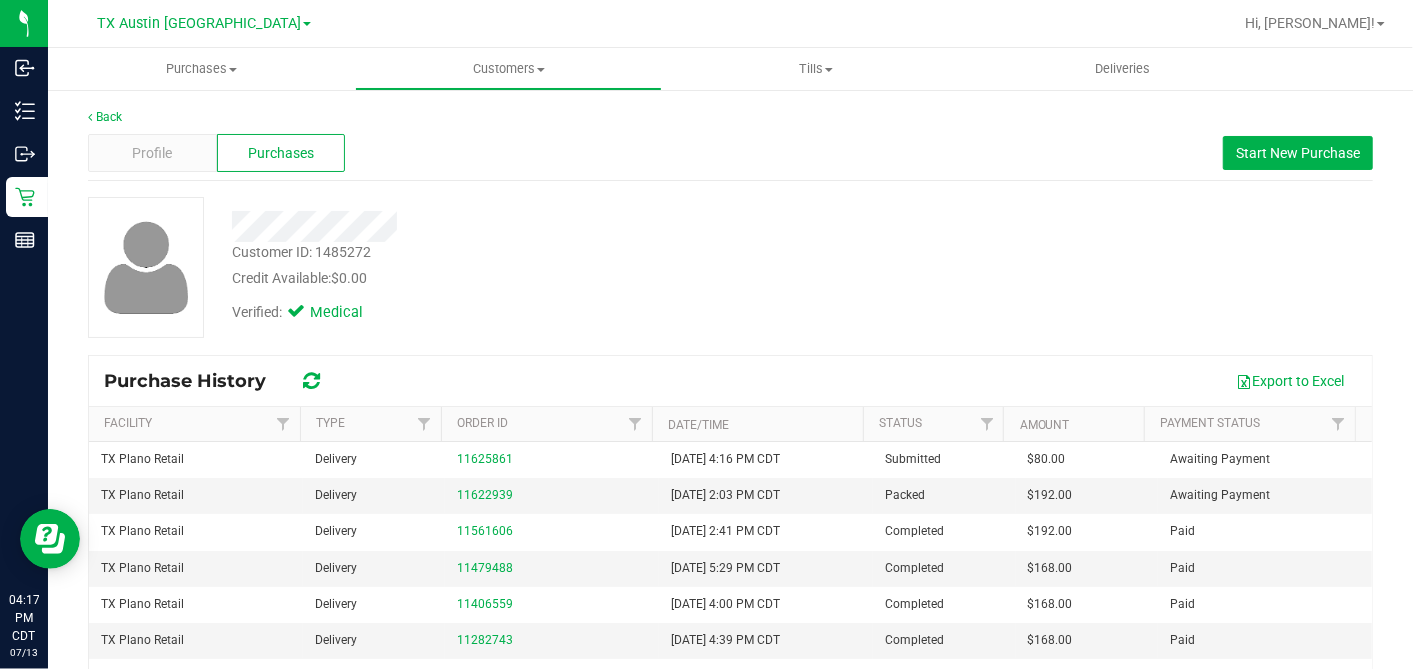 copy on "80.00" 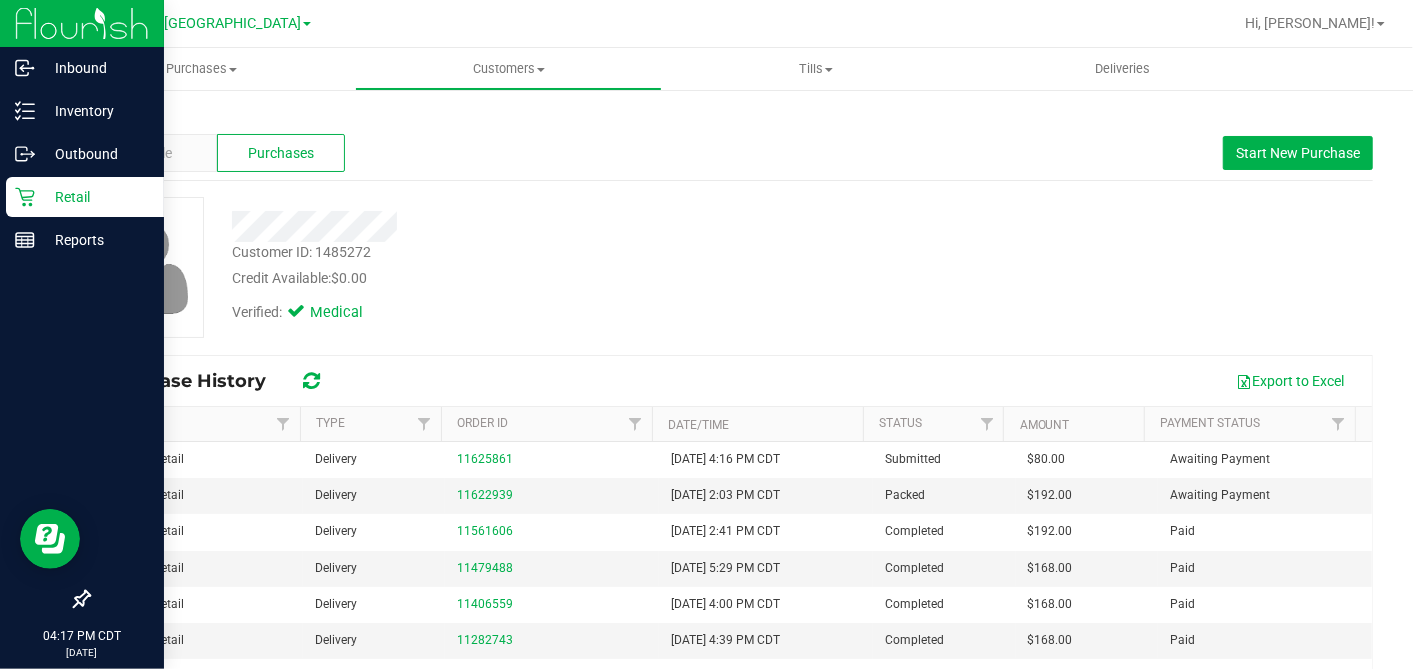 click 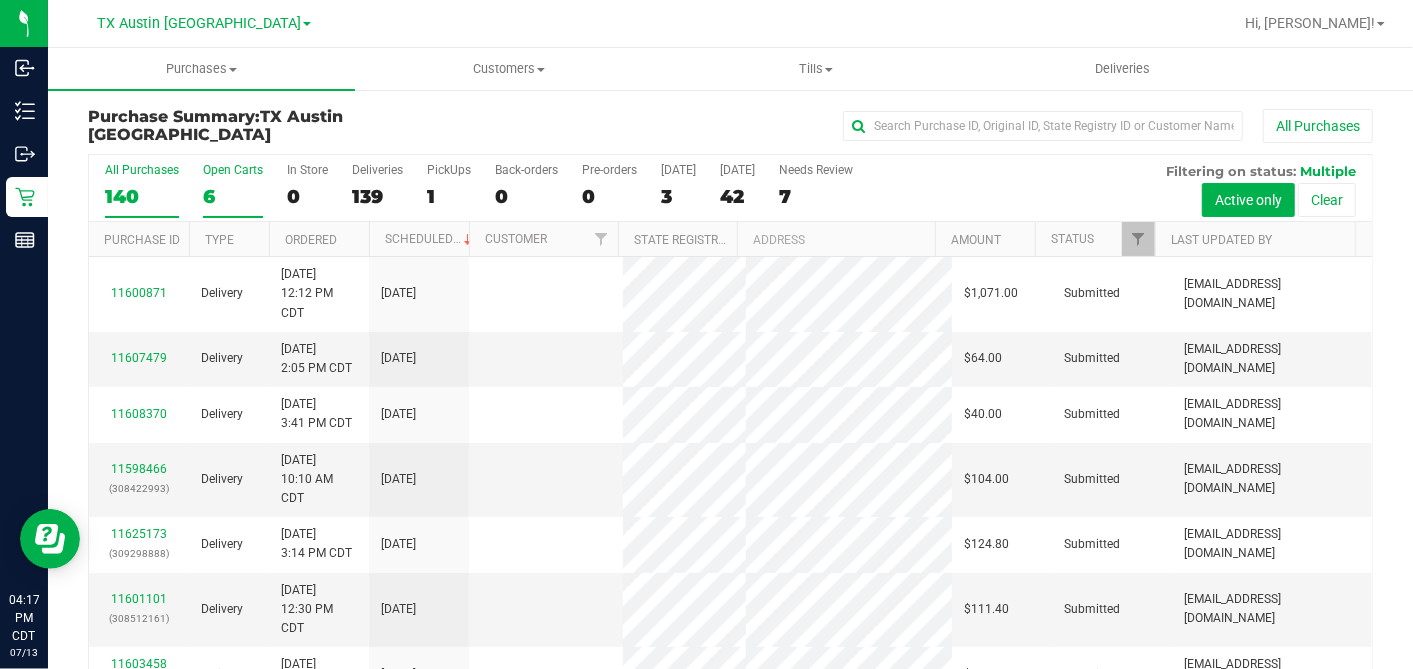 click on "6" at bounding box center [233, 196] 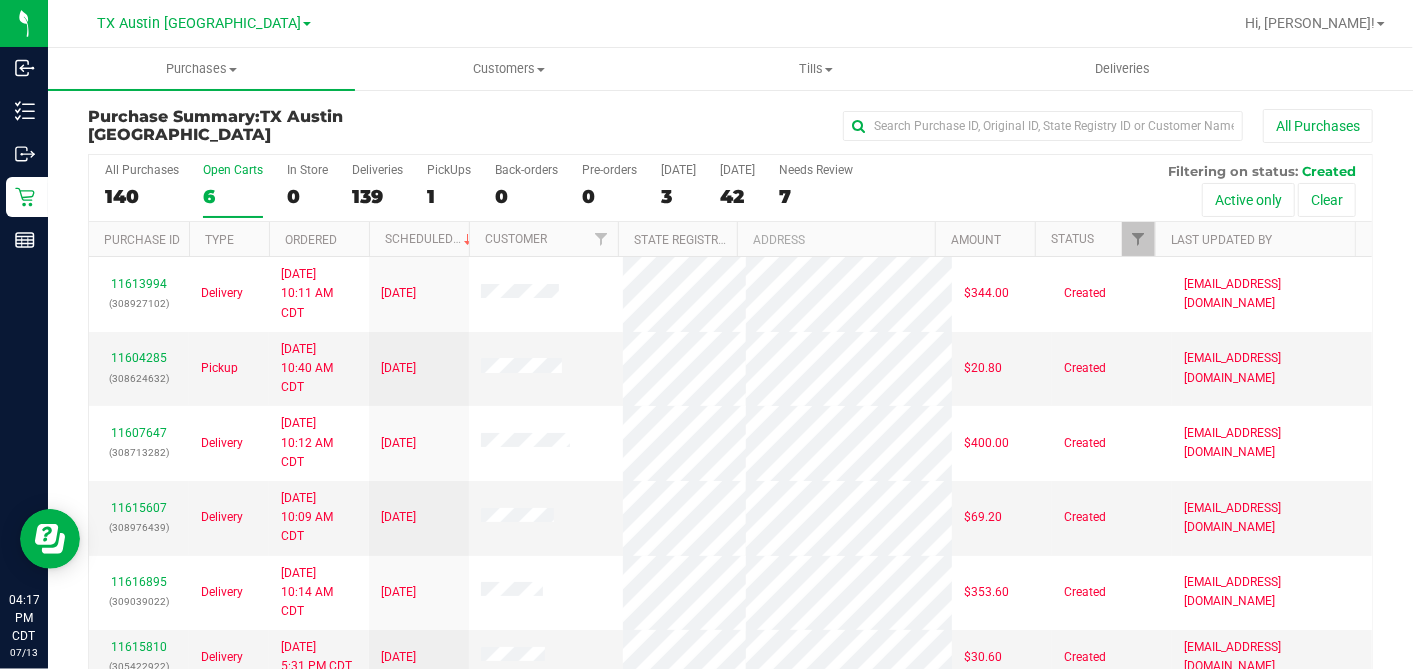 click on "Ordered" at bounding box center (319, 239) 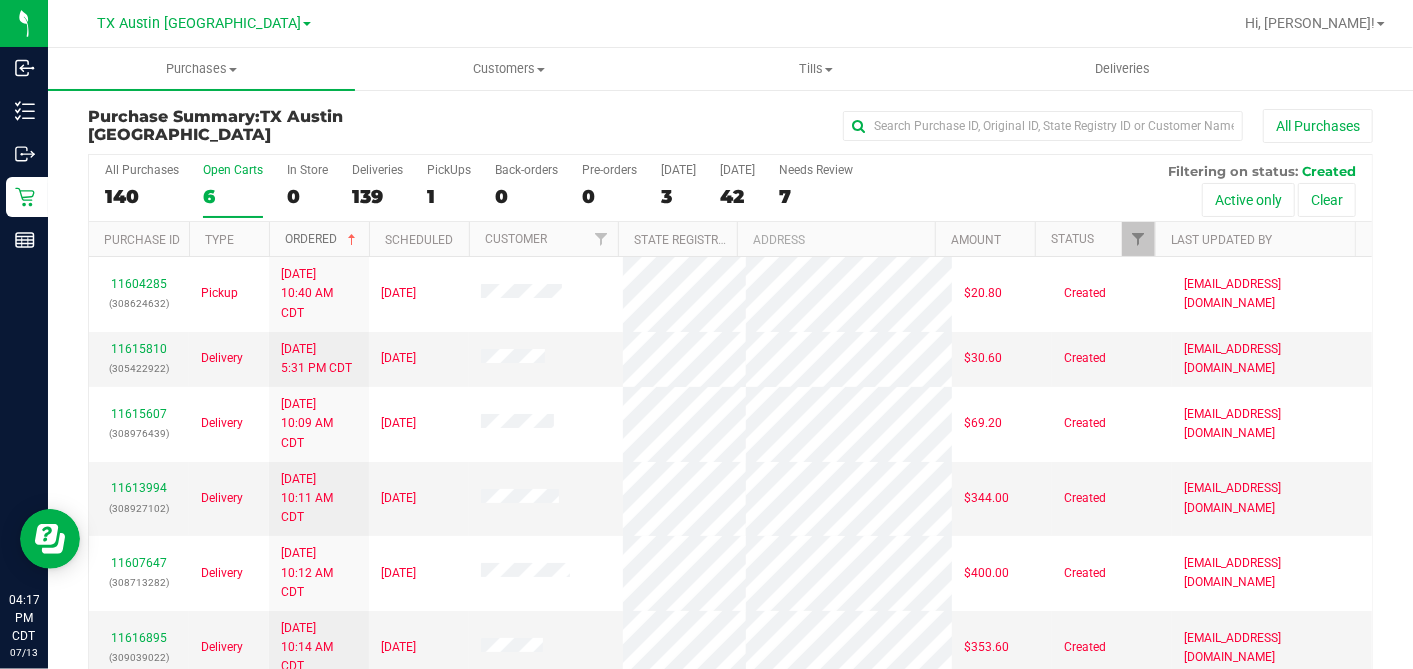 click at bounding box center (352, 240) 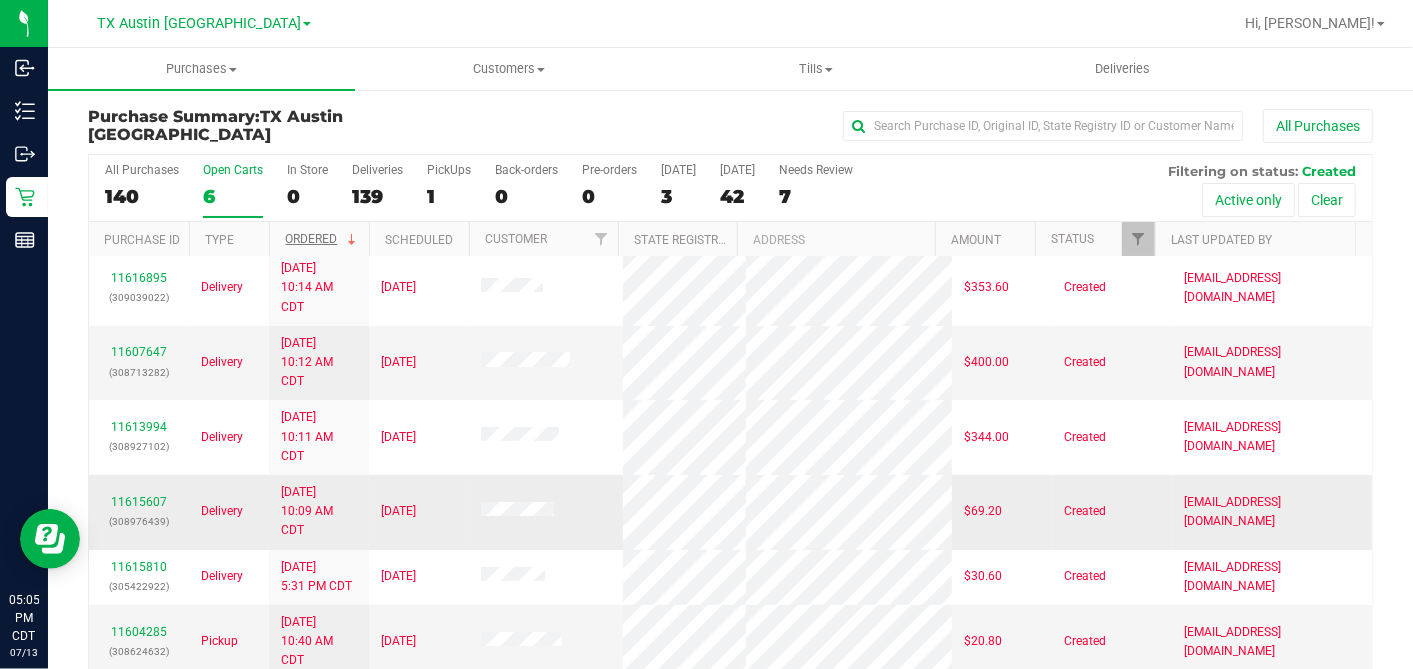 scroll, scrollTop: 23, scrollLeft: 0, axis: vertical 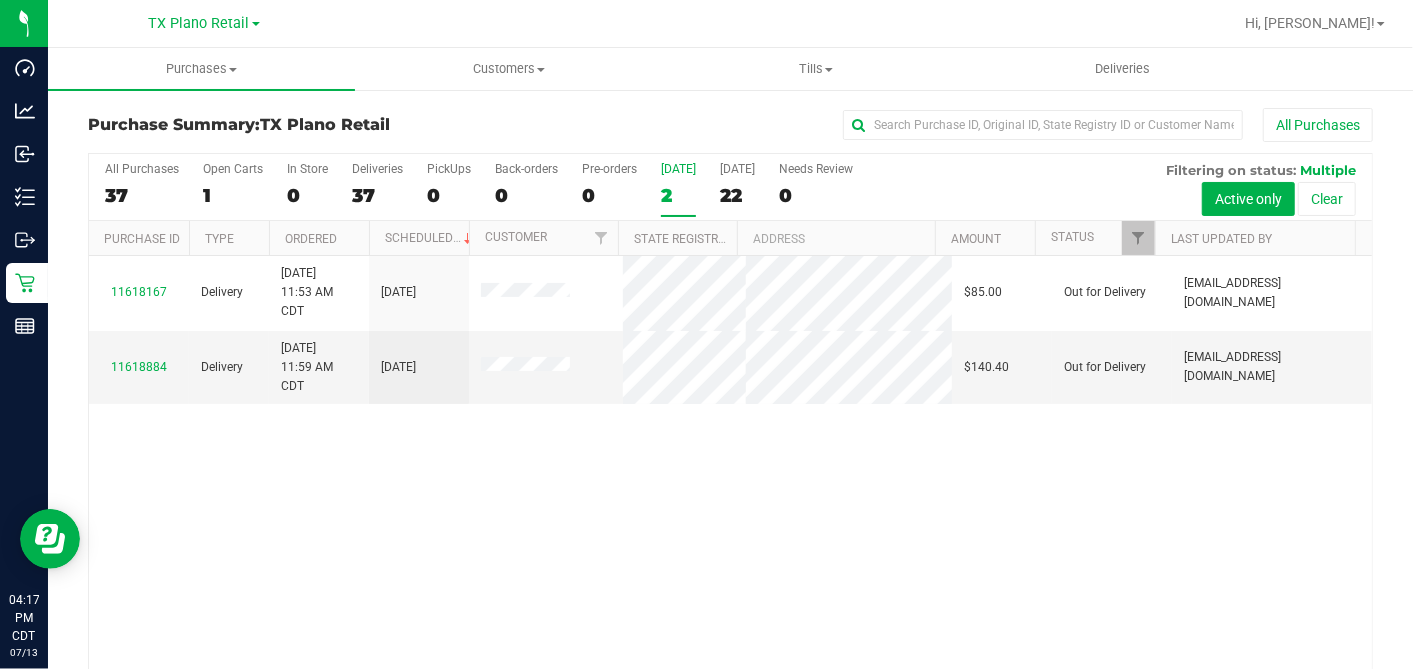 click on "2" at bounding box center [678, 195] 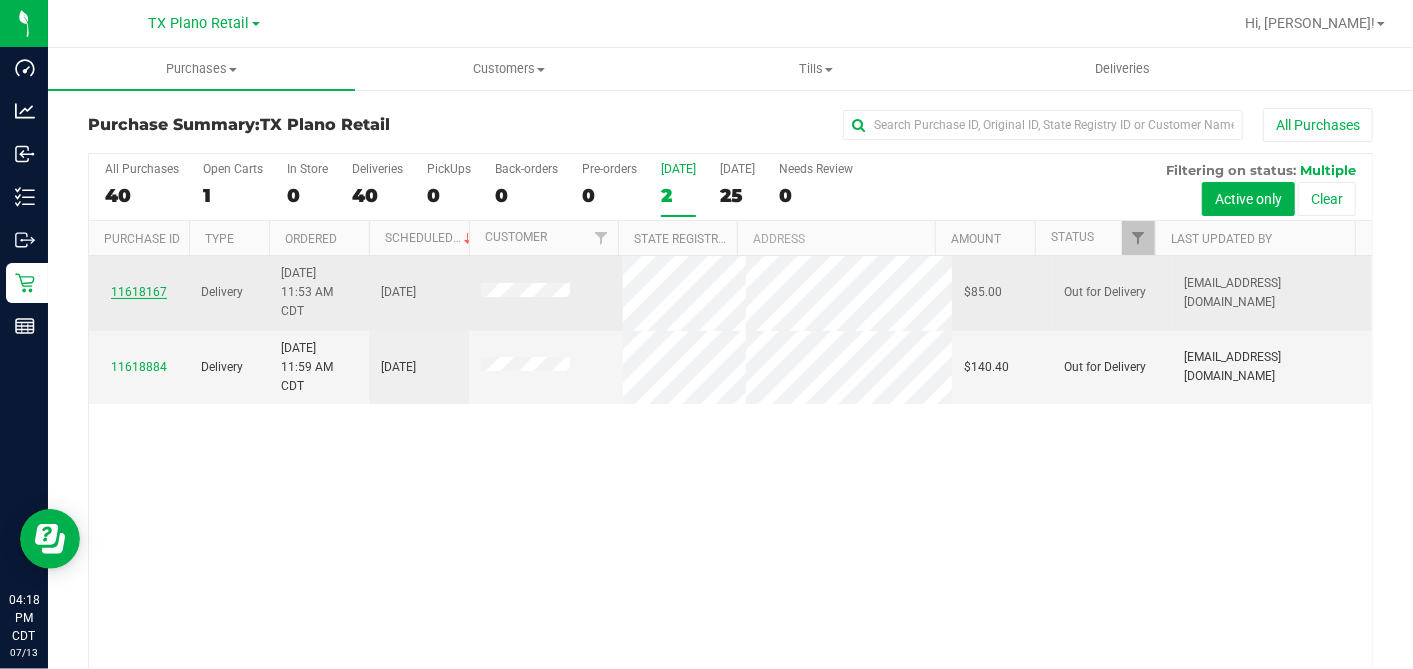 click on "11618167" at bounding box center [139, 292] 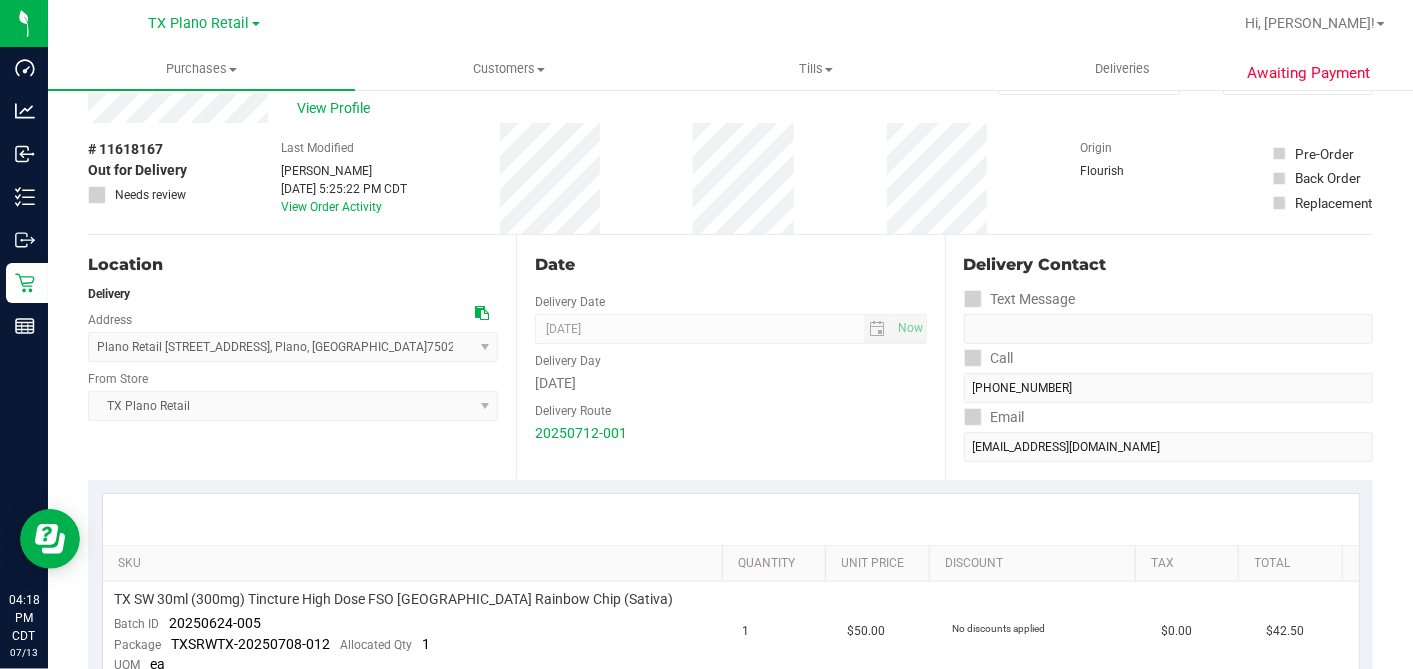 scroll, scrollTop: 0, scrollLeft: 0, axis: both 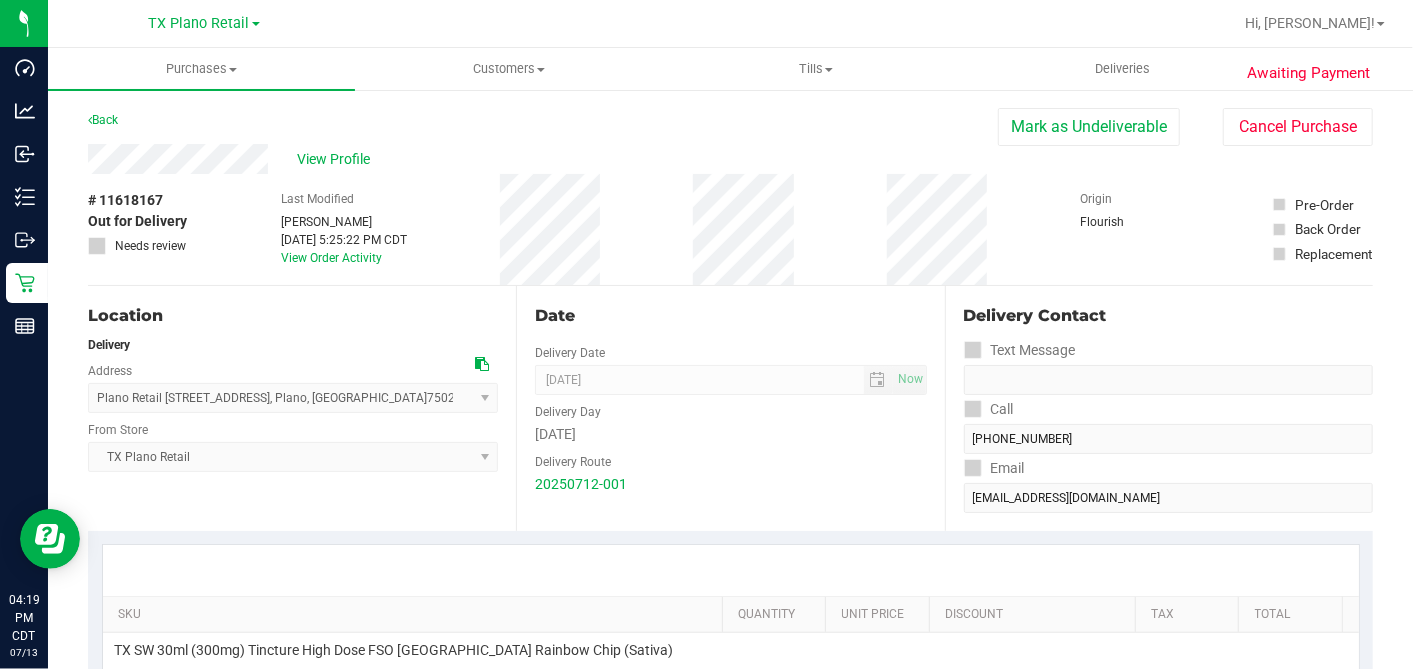 click on "Delivery Day" at bounding box center [730, 409] 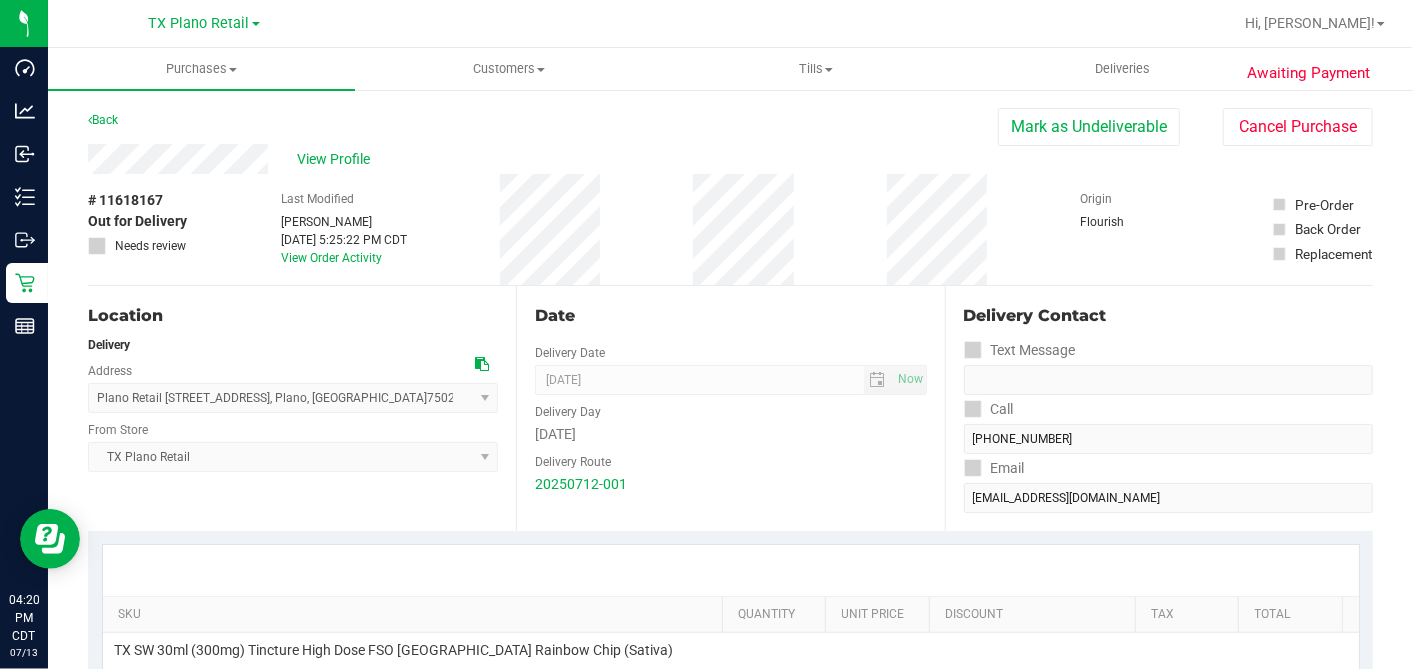 click on "Date
Delivery Date
[DATE]
Now
[DATE] 07:00 AM
Now
Delivery Day
[DATE]
Delivery Route
20250712-001" at bounding box center (730, 408) 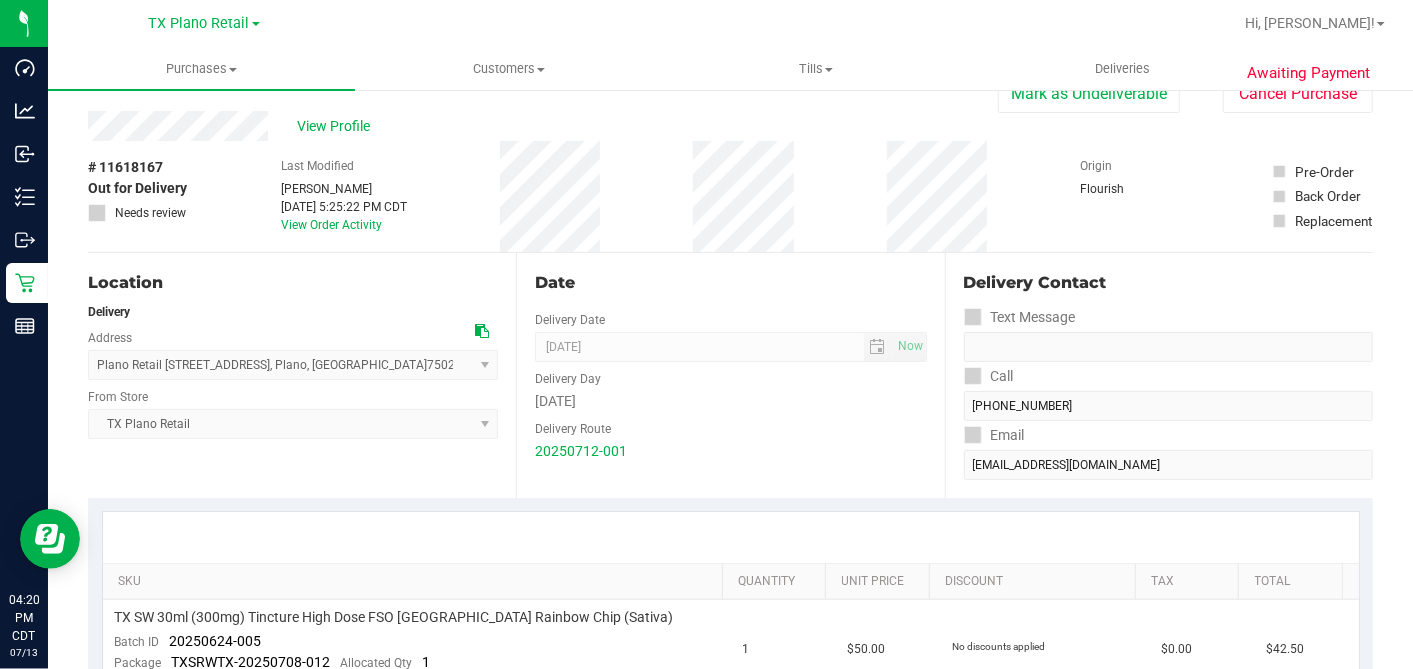 scroll, scrollTop: 0, scrollLeft: 0, axis: both 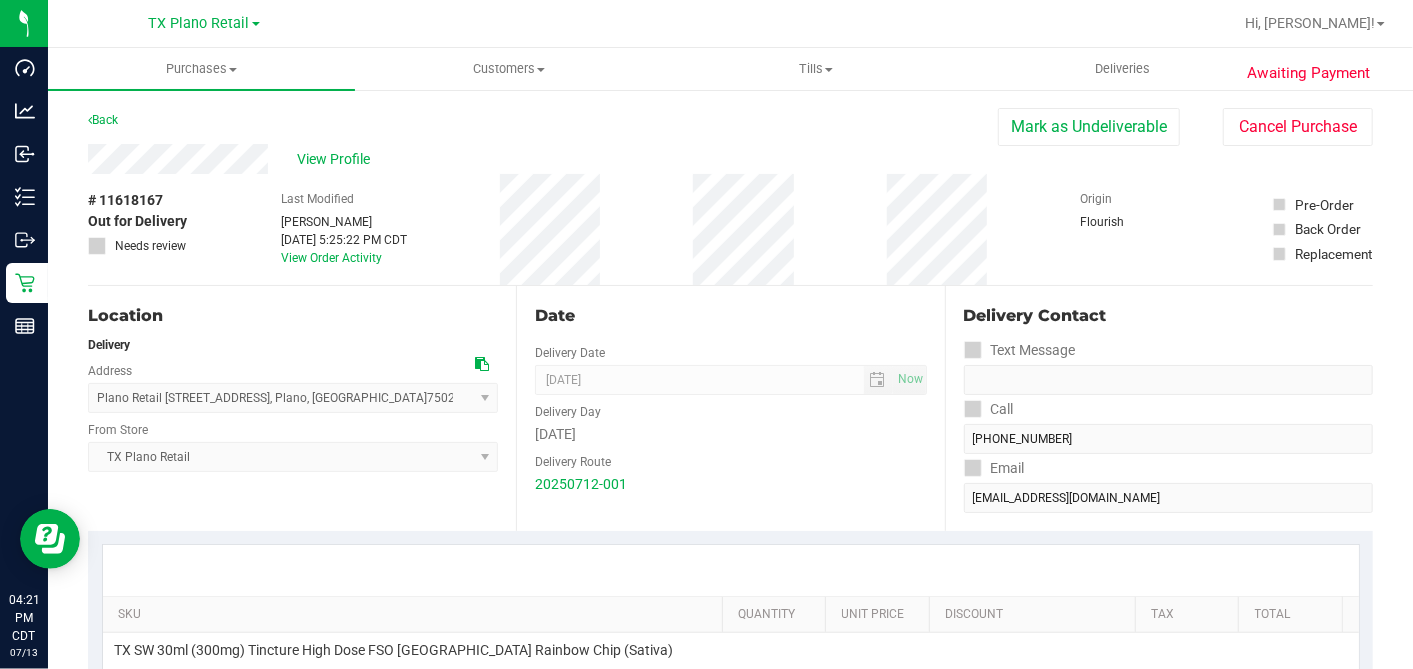 click on "Date
Delivery Date
[DATE]
Now
[DATE] 07:00 AM
Now
Delivery Day
[DATE]
Delivery Route
20250712-001" at bounding box center [730, 408] 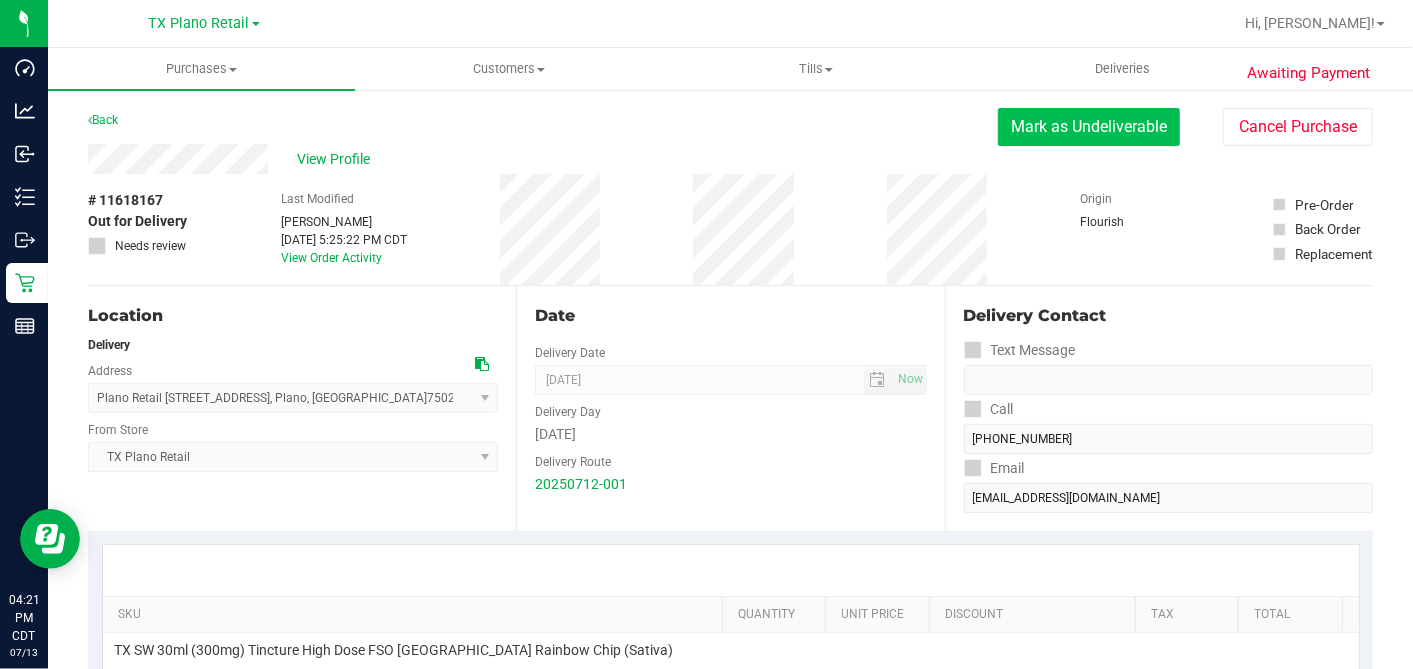 click on "Mark as Undeliverable" at bounding box center [1089, 127] 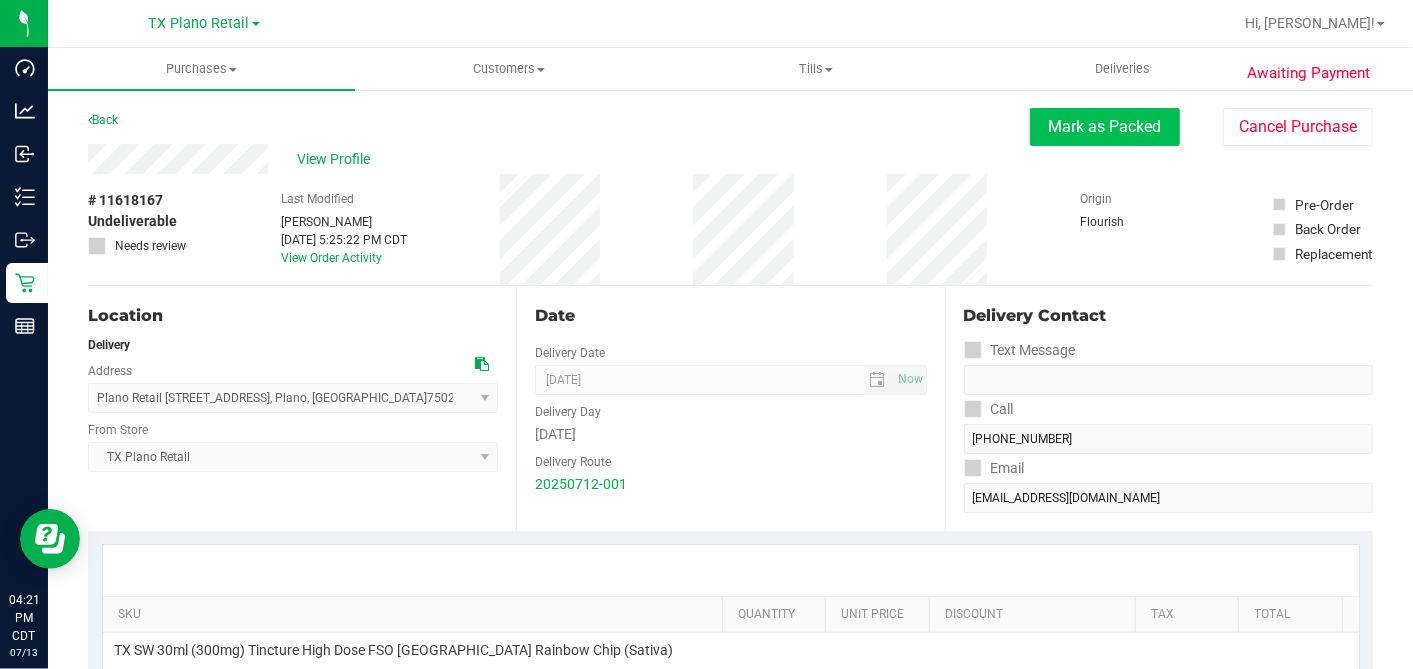 click on "Mark as Packed" at bounding box center [1105, 127] 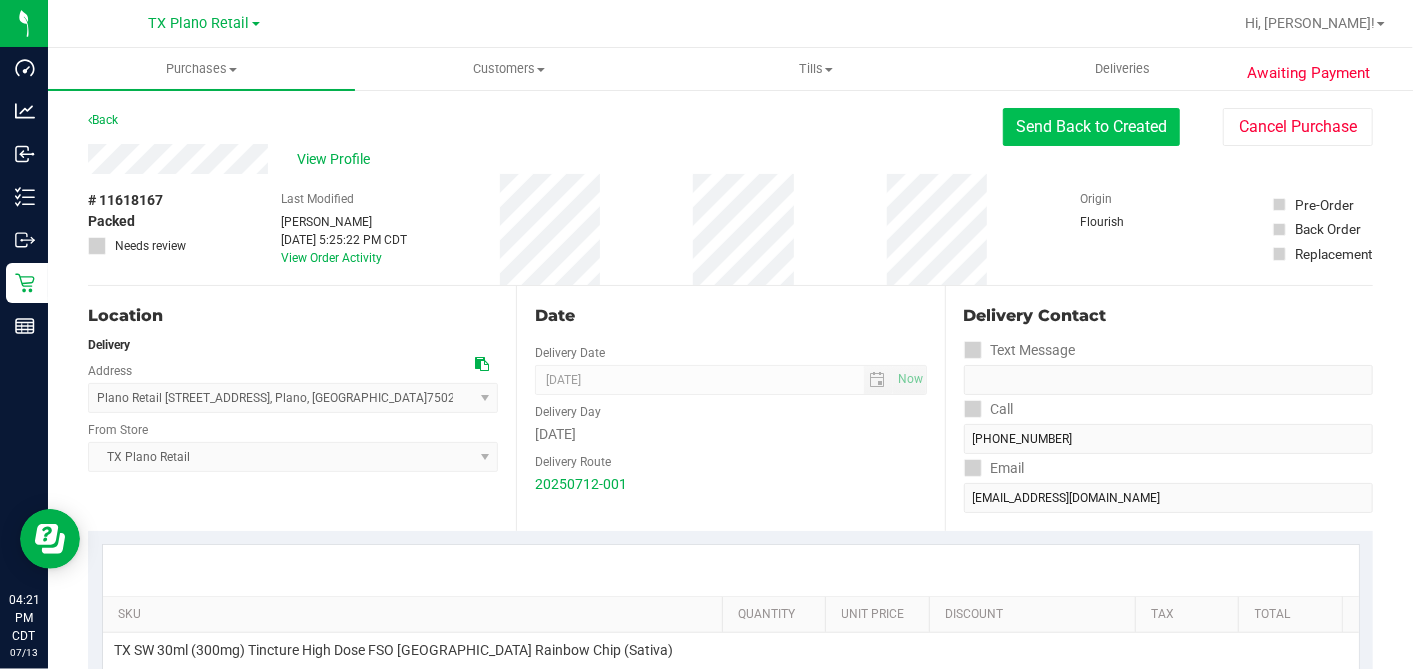click on "Send Back to Created" at bounding box center (1091, 127) 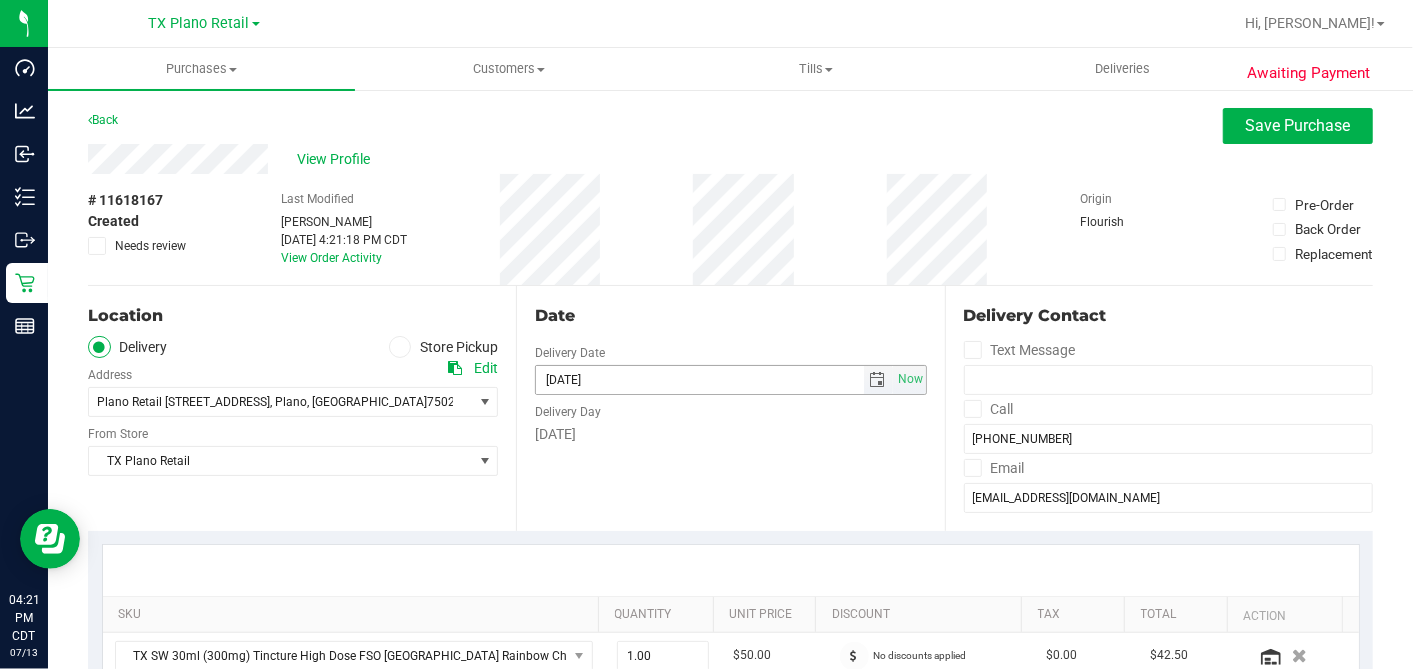 click at bounding box center [878, 380] 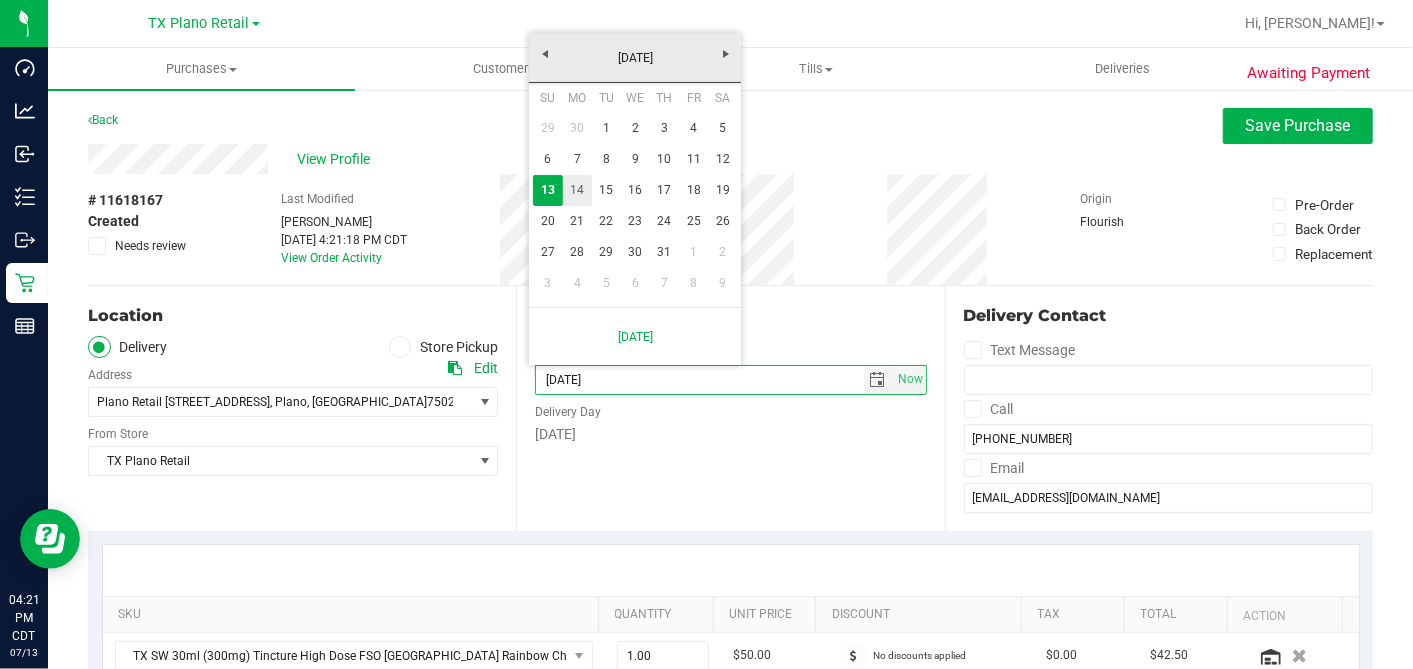click on "14" at bounding box center (577, 190) 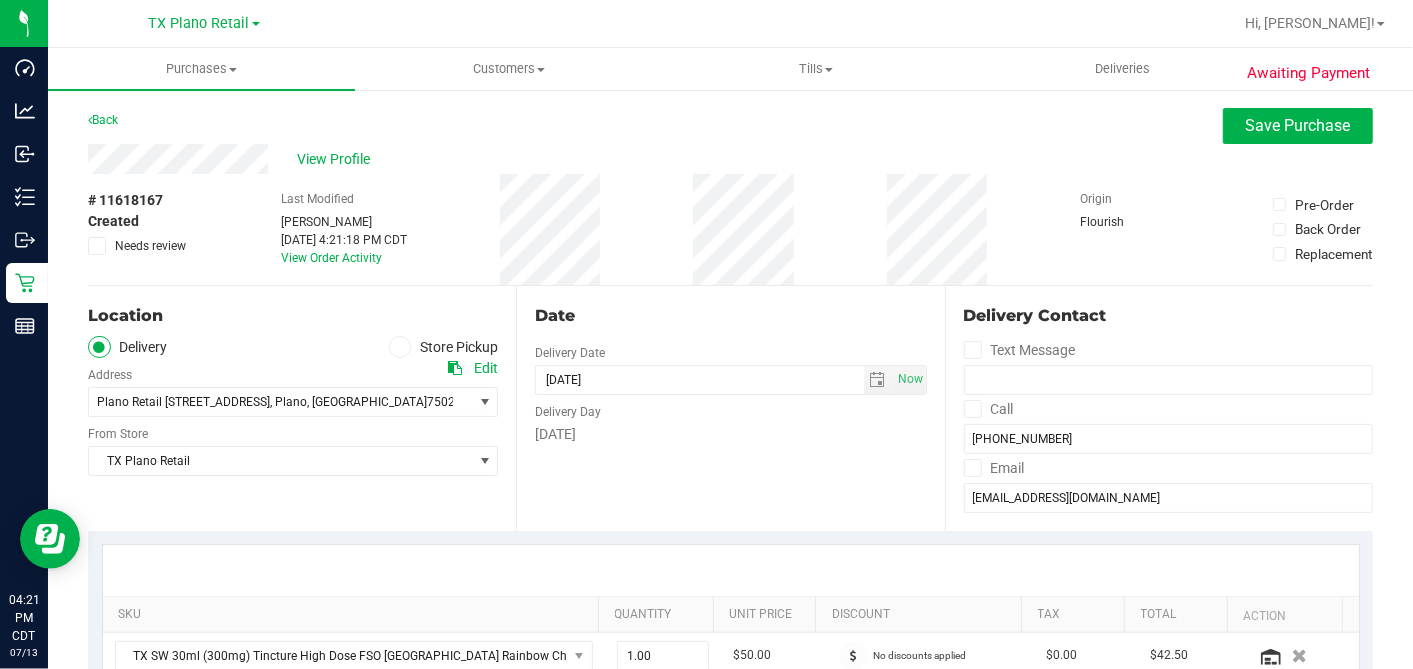 click on "Date
Delivery Date
[DATE]
Now
[DATE] 07:00 AM
Now
Delivery Day
[DATE]" at bounding box center (730, 408) 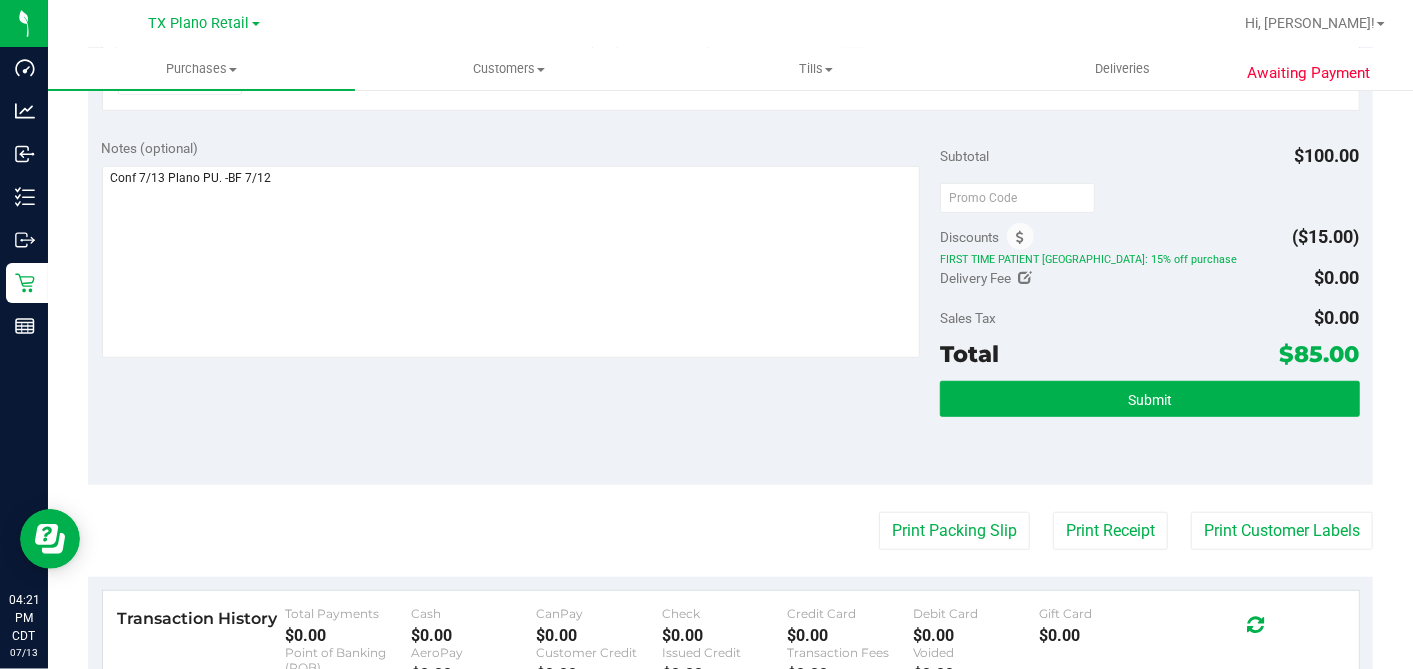 scroll, scrollTop: 666, scrollLeft: 0, axis: vertical 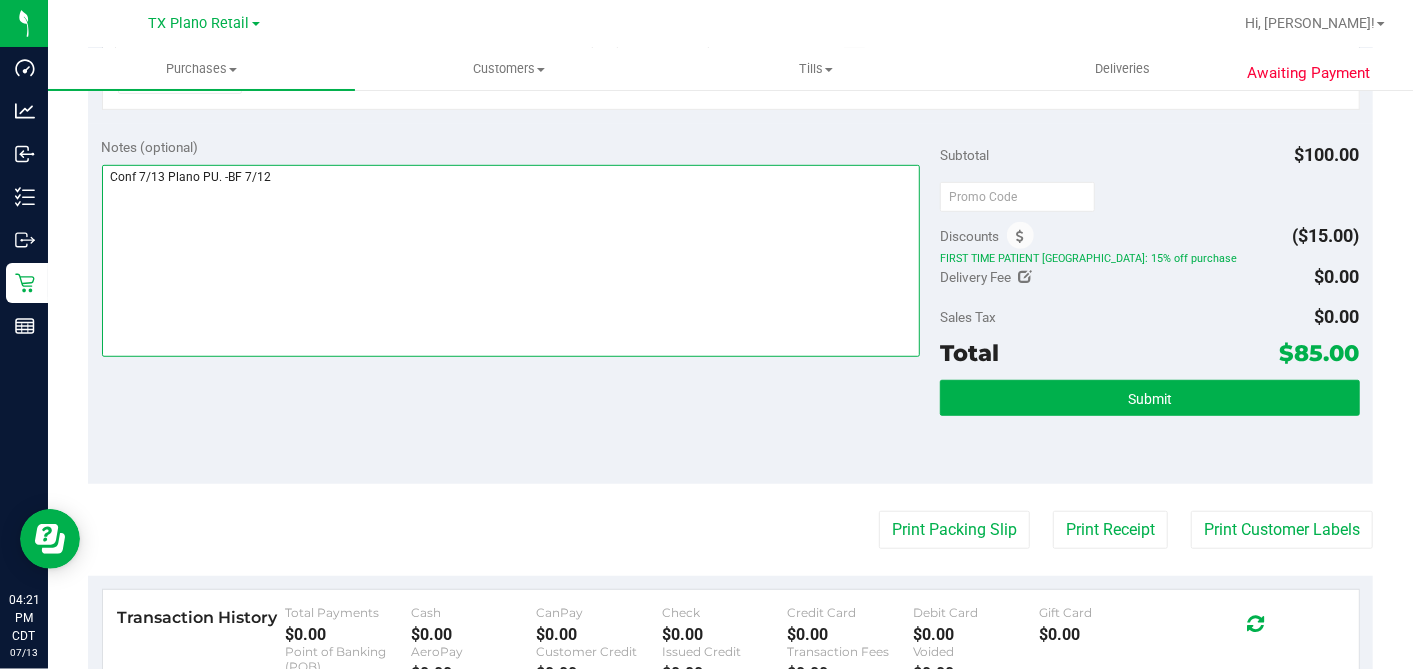 click at bounding box center (511, 261) 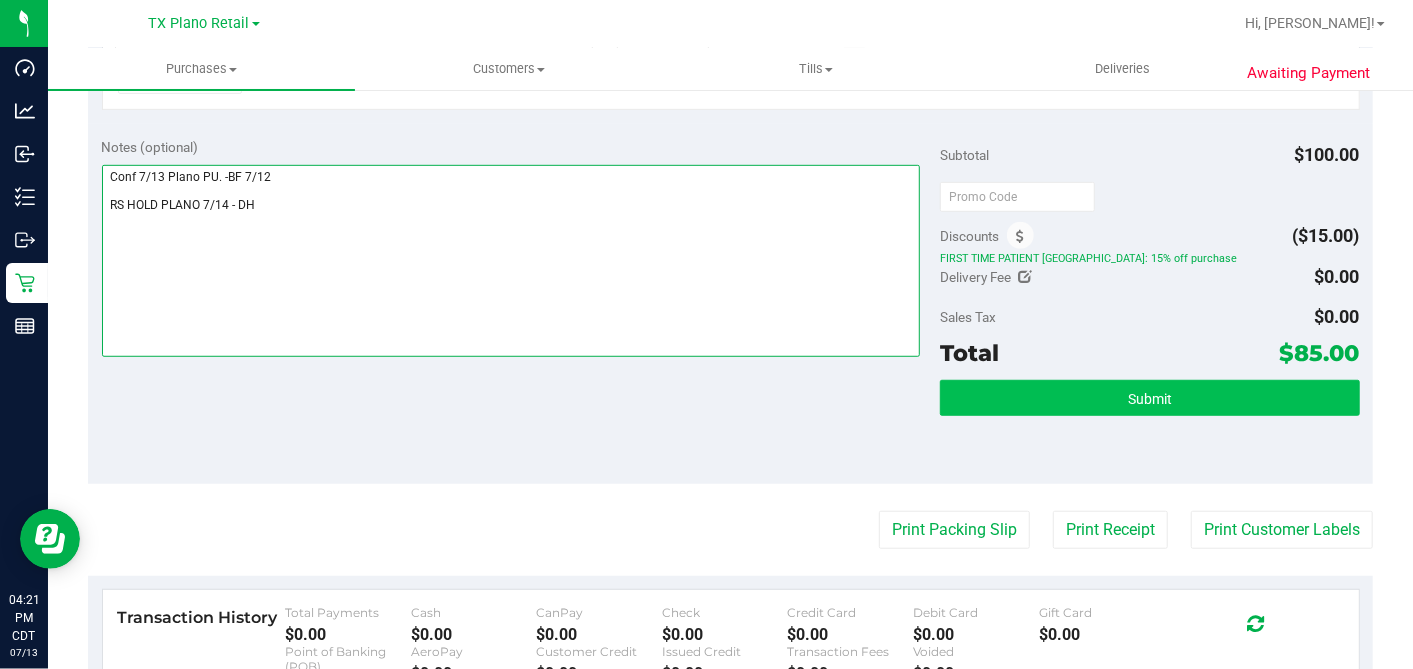 type on "Conf 7/13 Plano PU. -BF 7/12
RS HOLD PLANO 7/14 - DH" 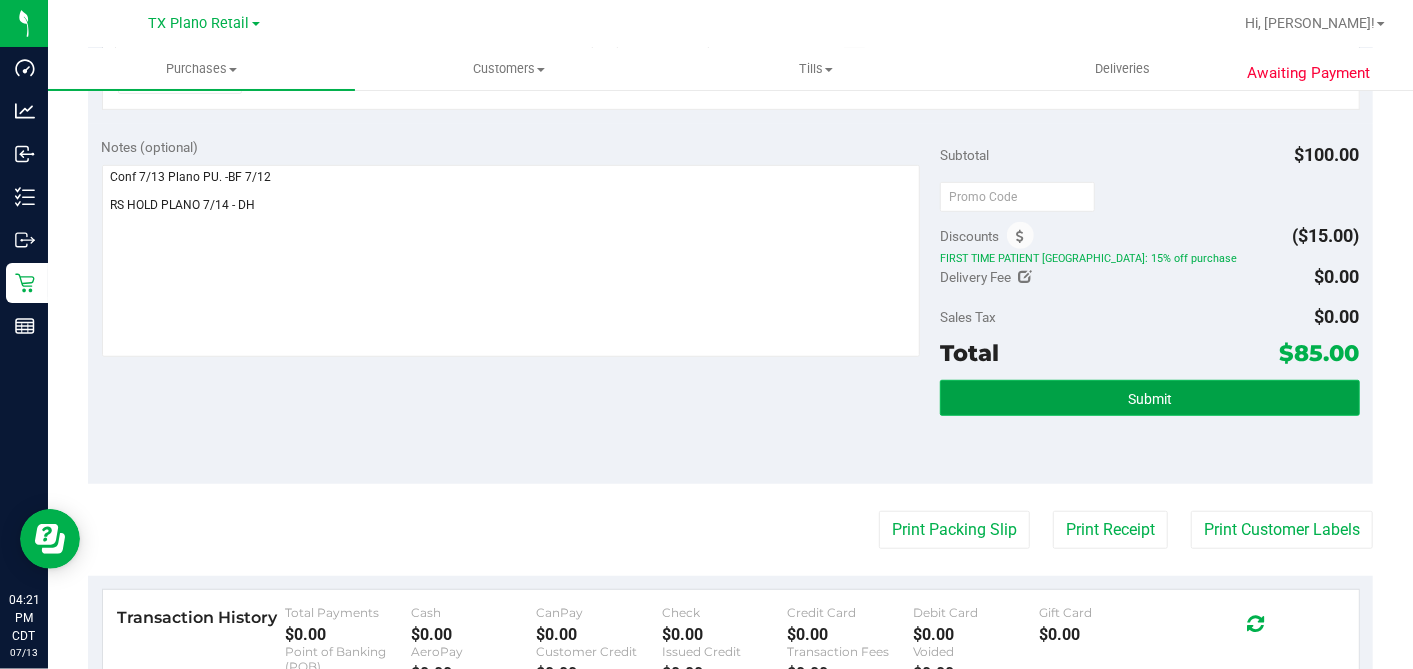 click on "Submit" at bounding box center (1150, 399) 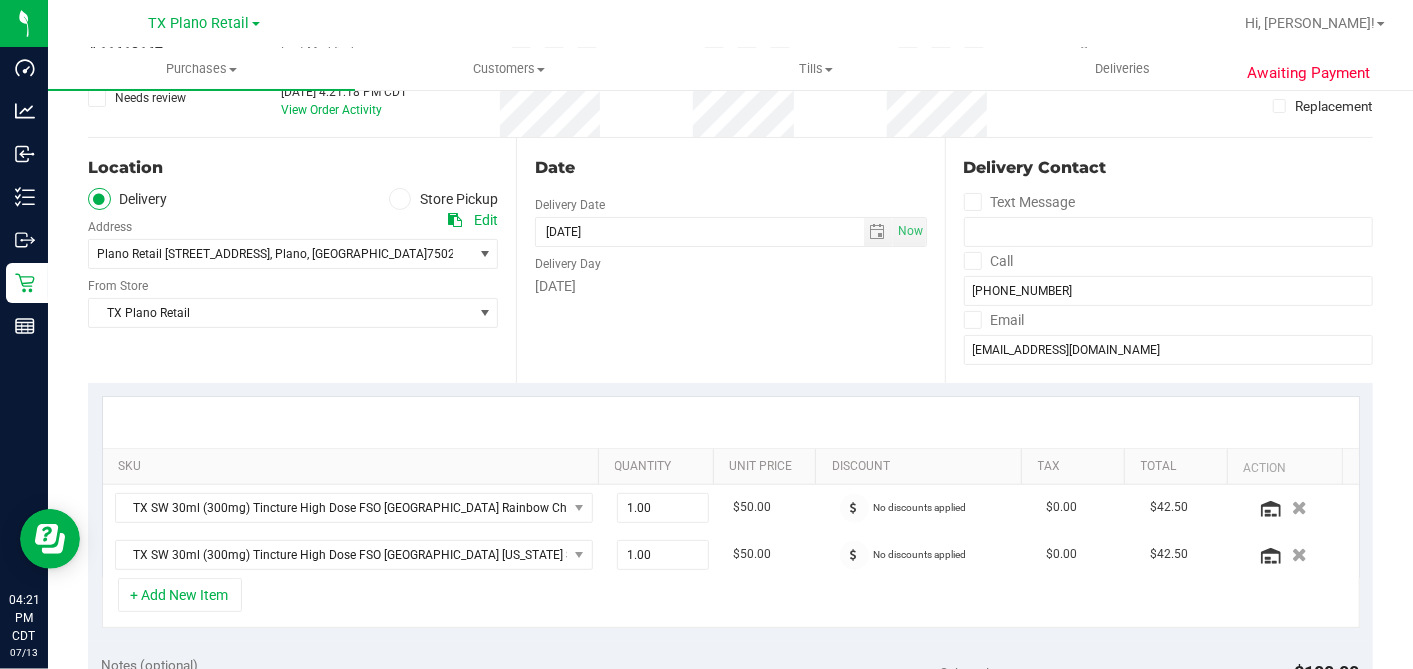 scroll, scrollTop: 0, scrollLeft: 0, axis: both 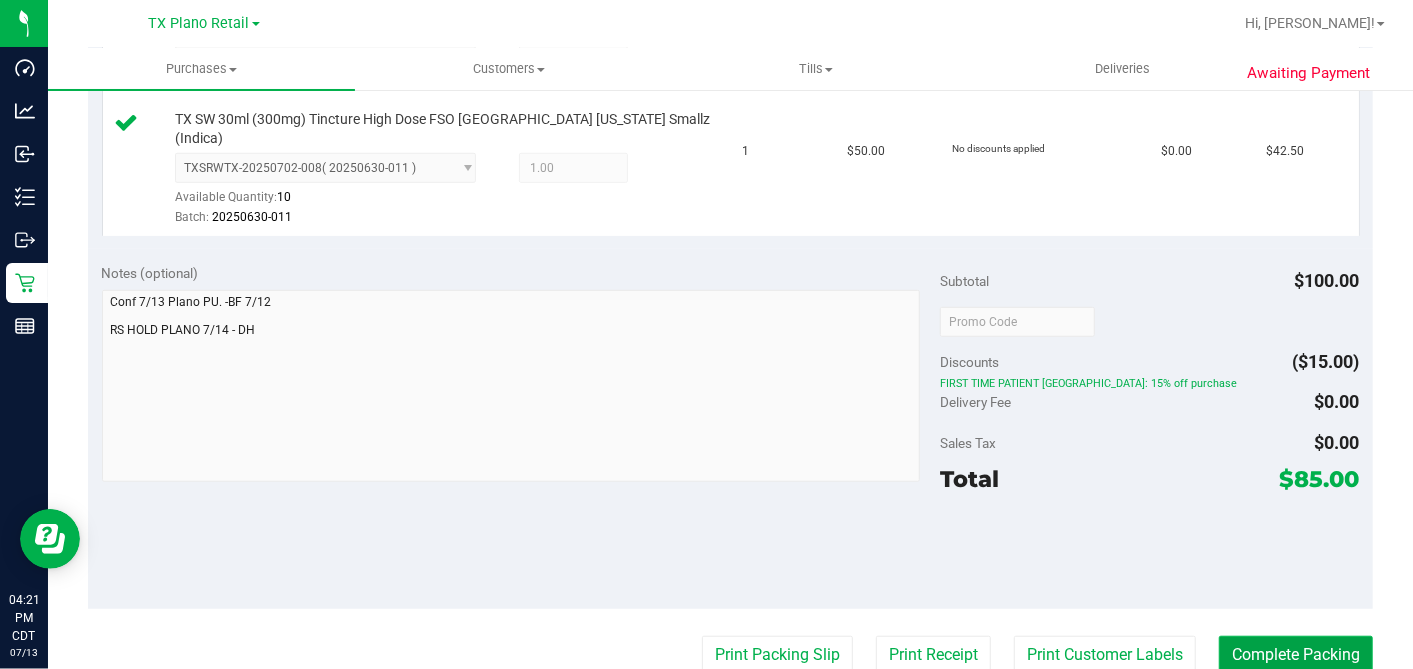 click on "Complete Packing" at bounding box center (1296, 655) 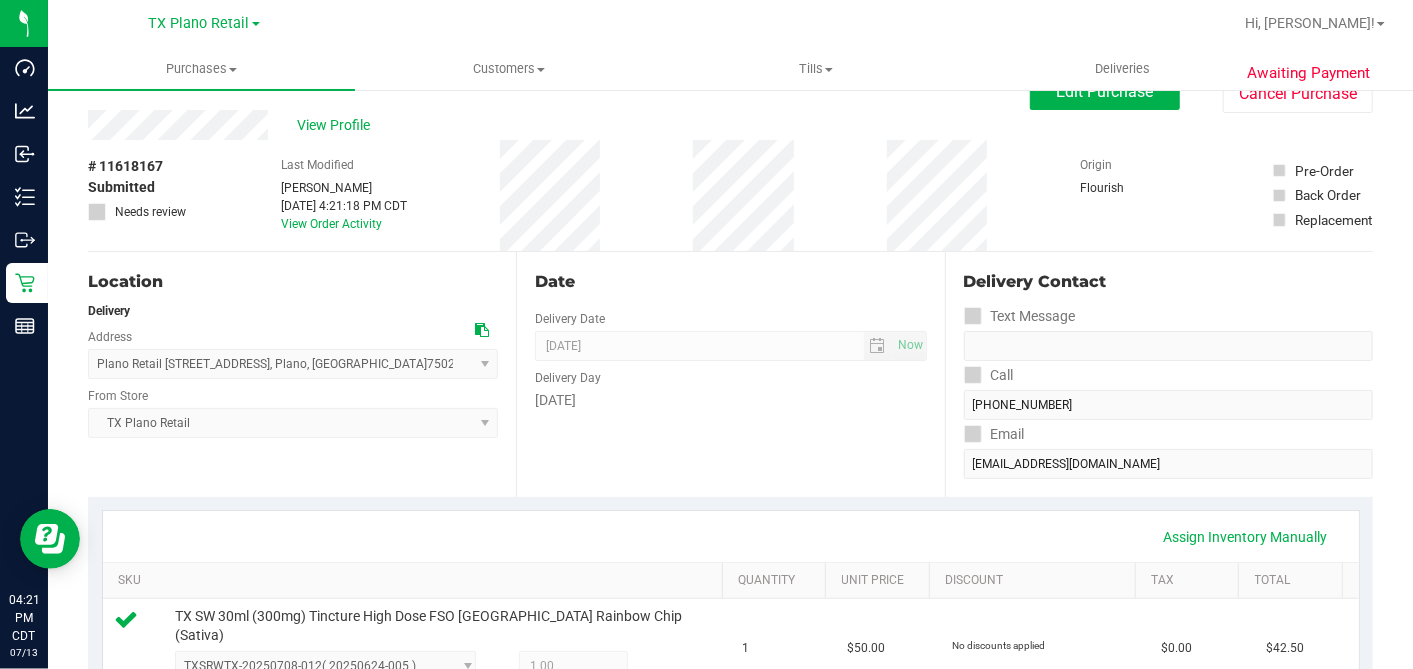 scroll, scrollTop: 0, scrollLeft: 0, axis: both 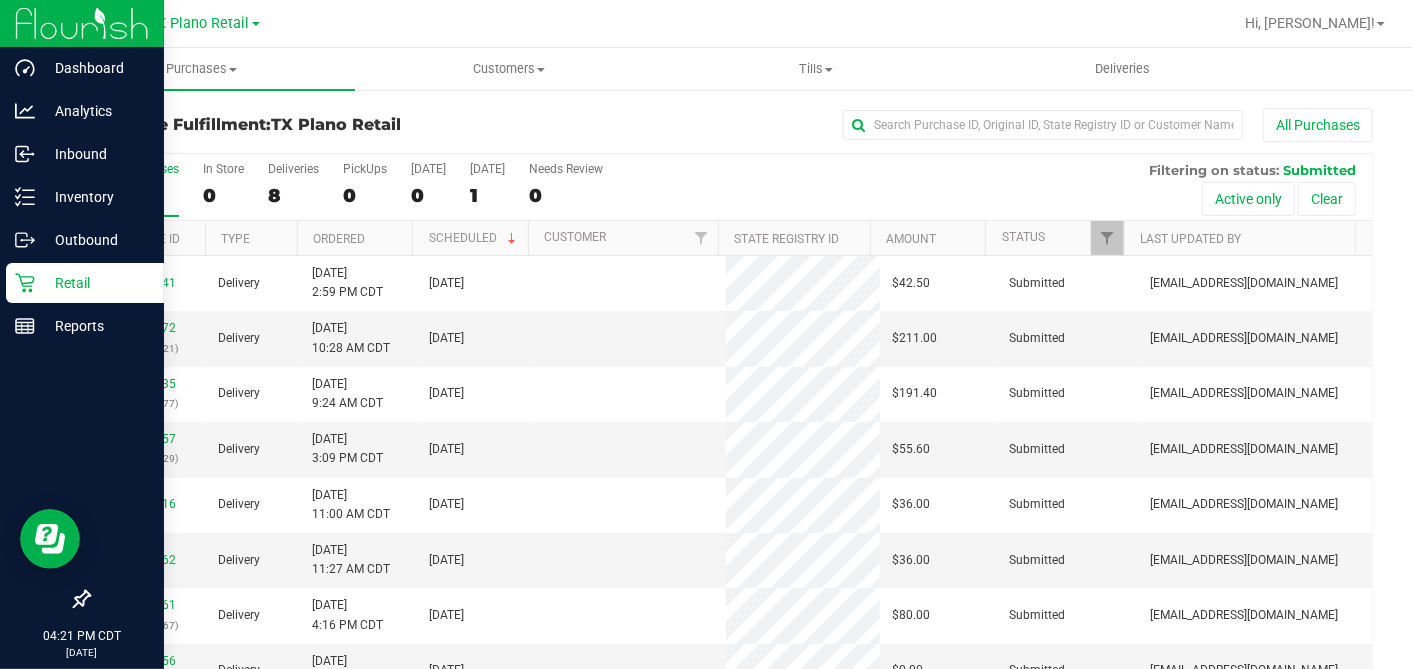 click on "Retail" at bounding box center (95, 283) 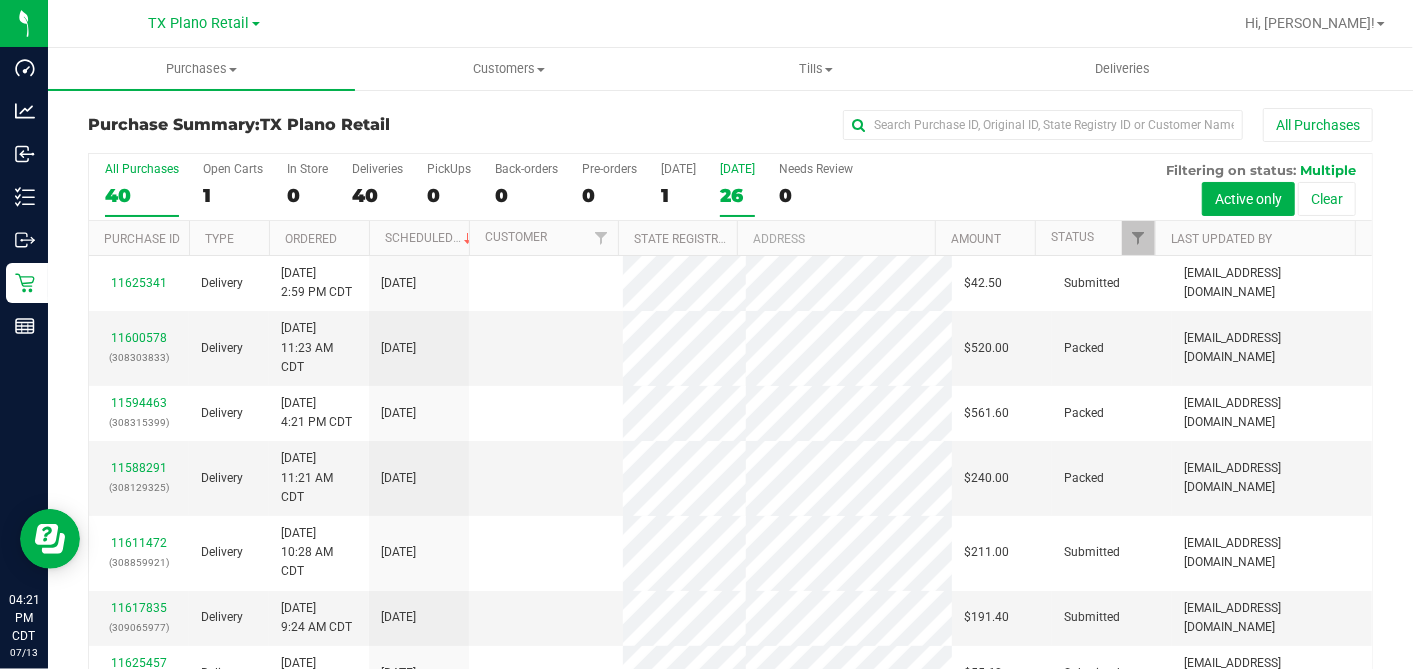 click on "26" at bounding box center (737, 195) 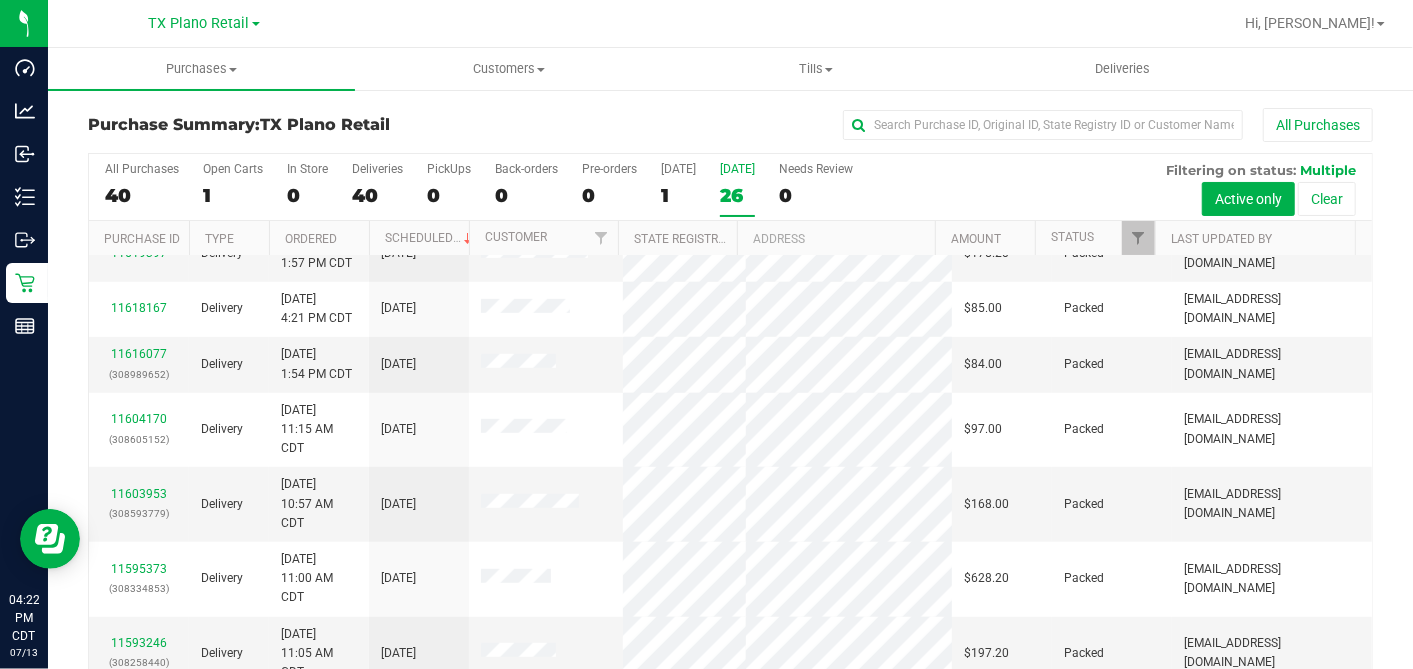 scroll, scrollTop: 666, scrollLeft: 0, axis: vertical 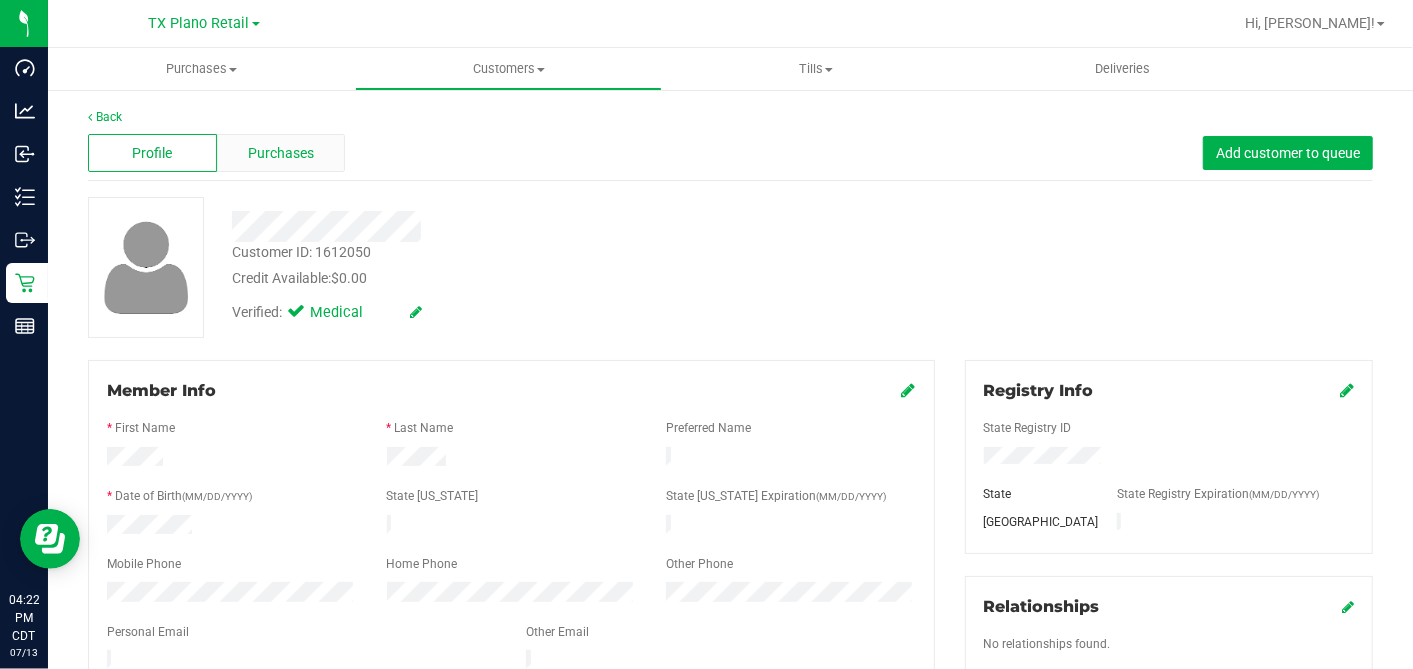 click on "Purchases" at bounding box center [281, 153] 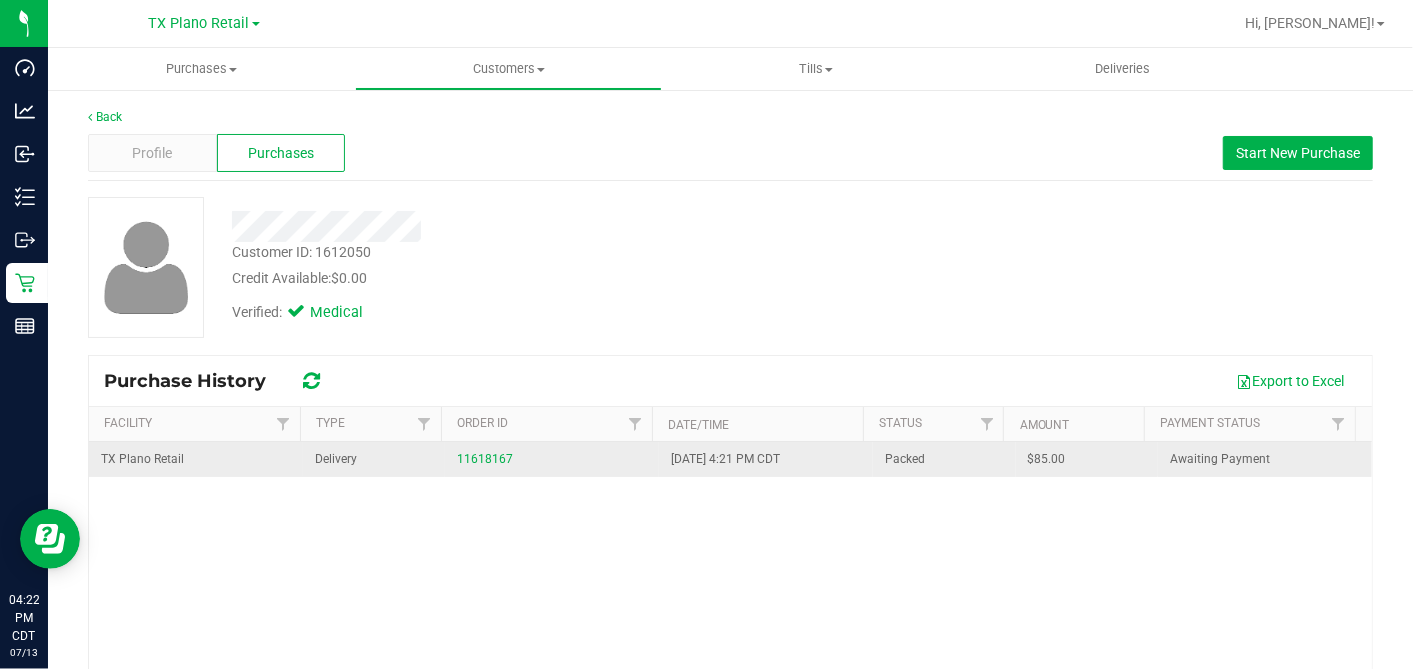 click on "$85.00" at bounding box center (1047, 459) 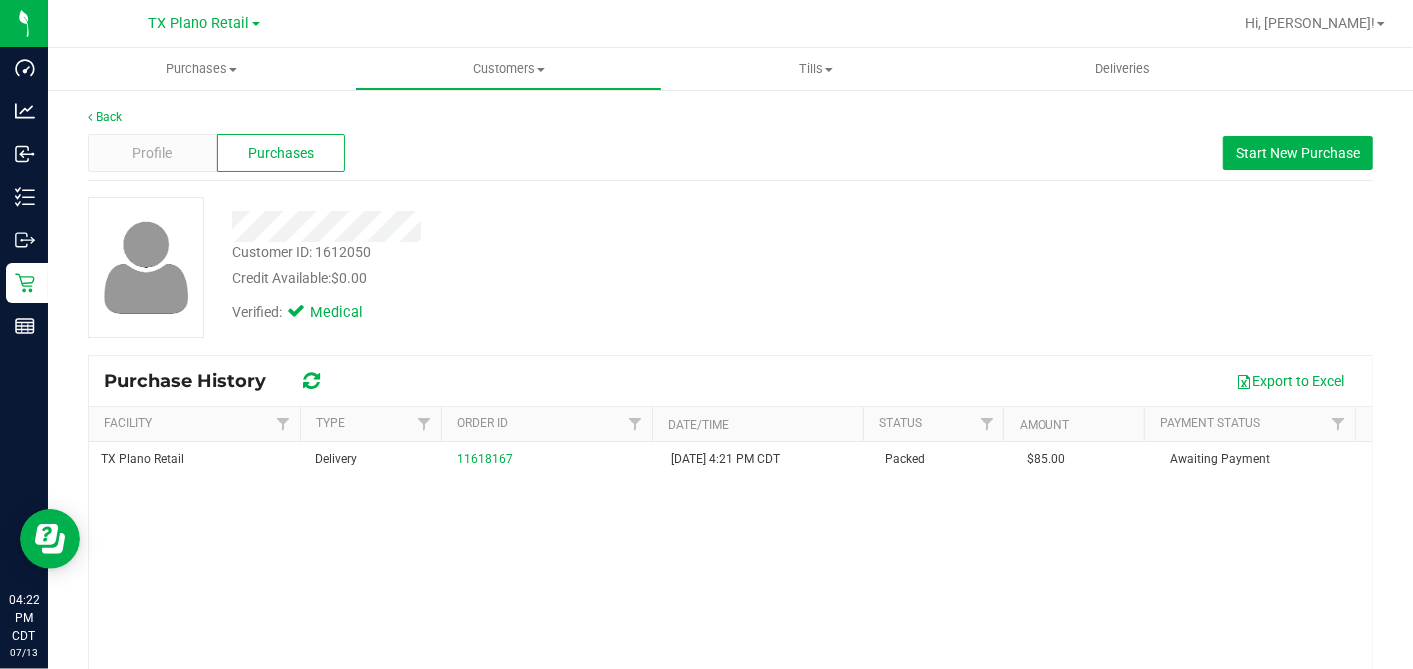 copy on "85.00" 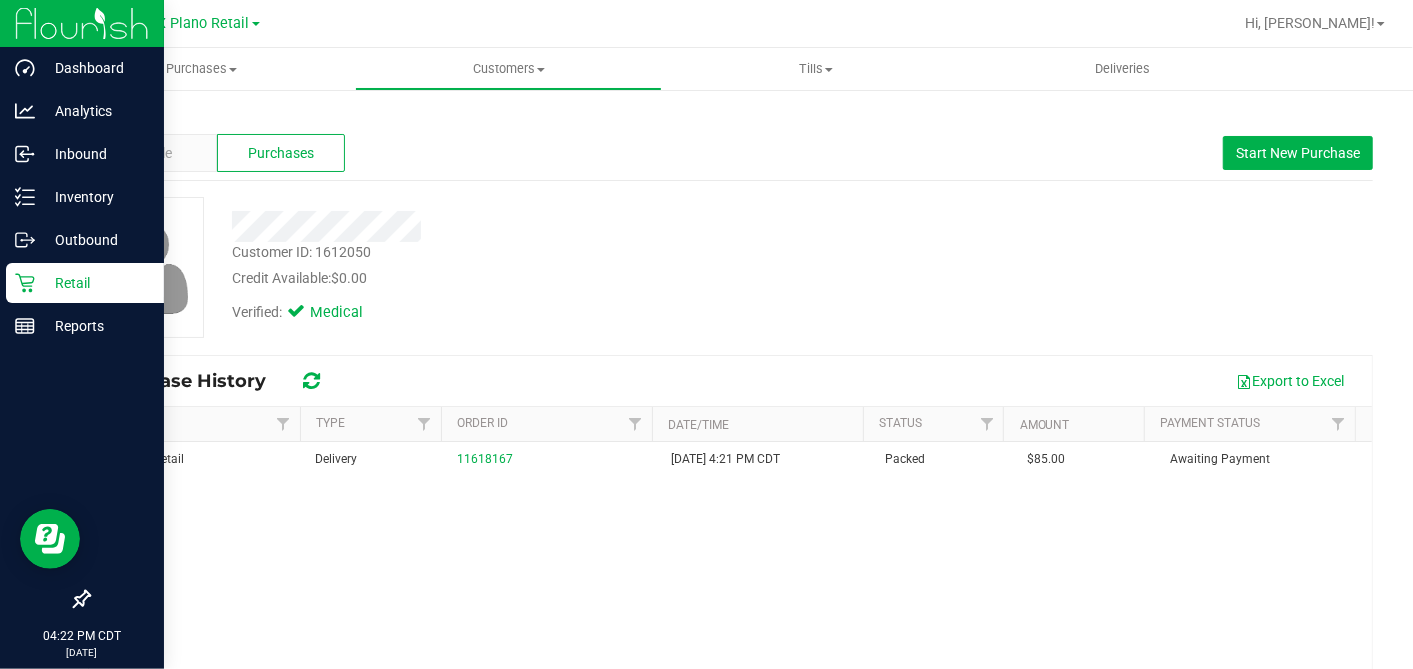 click 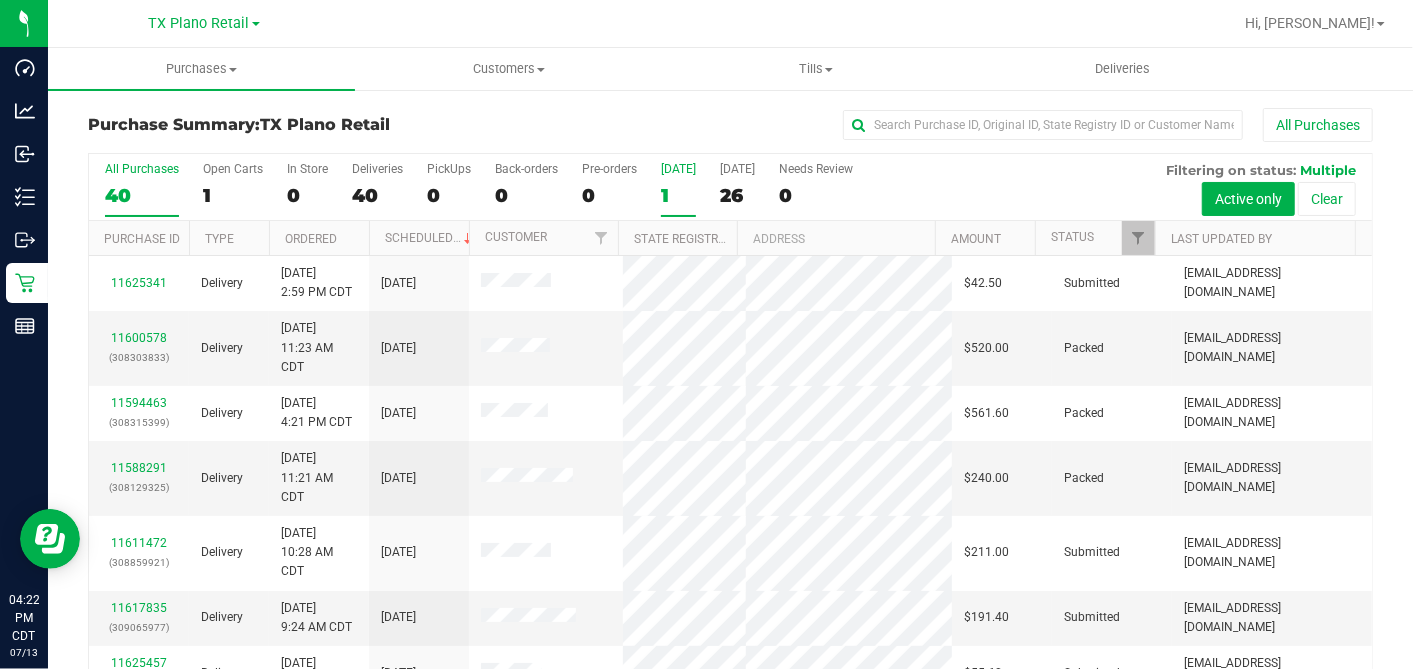 click on "1" at bounding box center [678, 195] 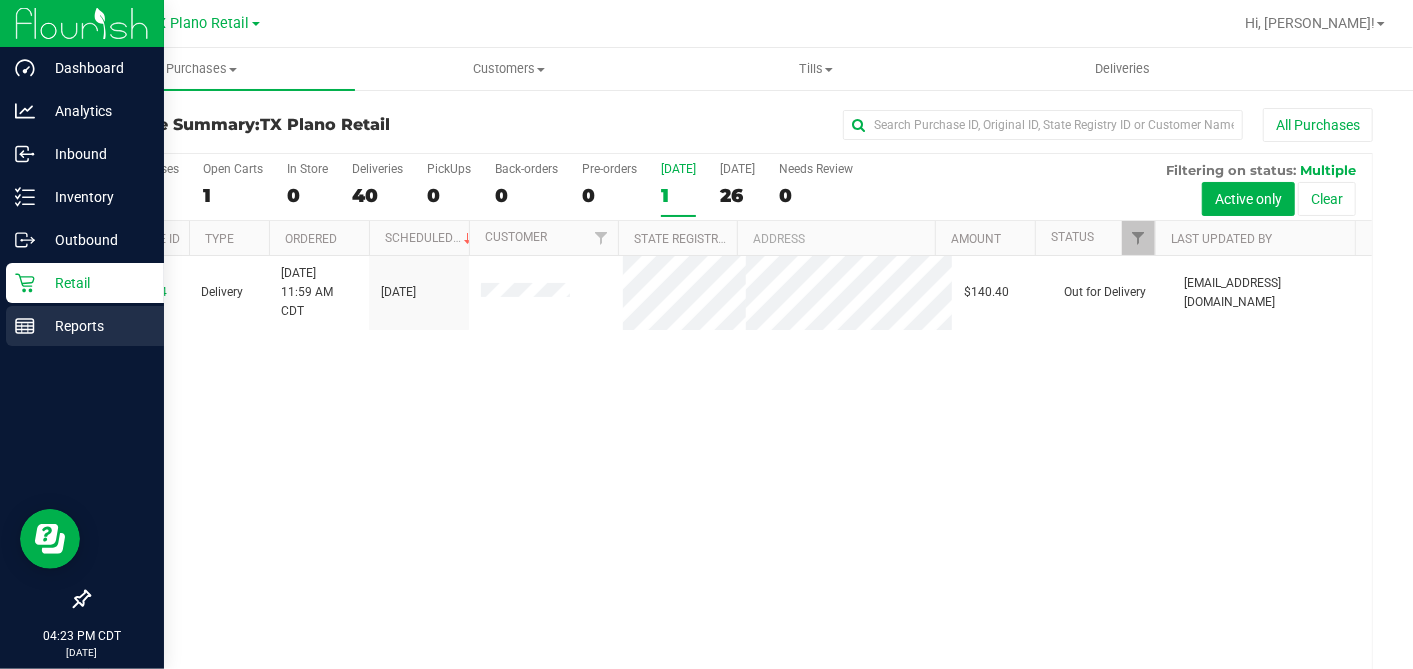 click on "Reports" at bounding box center (95, 326) 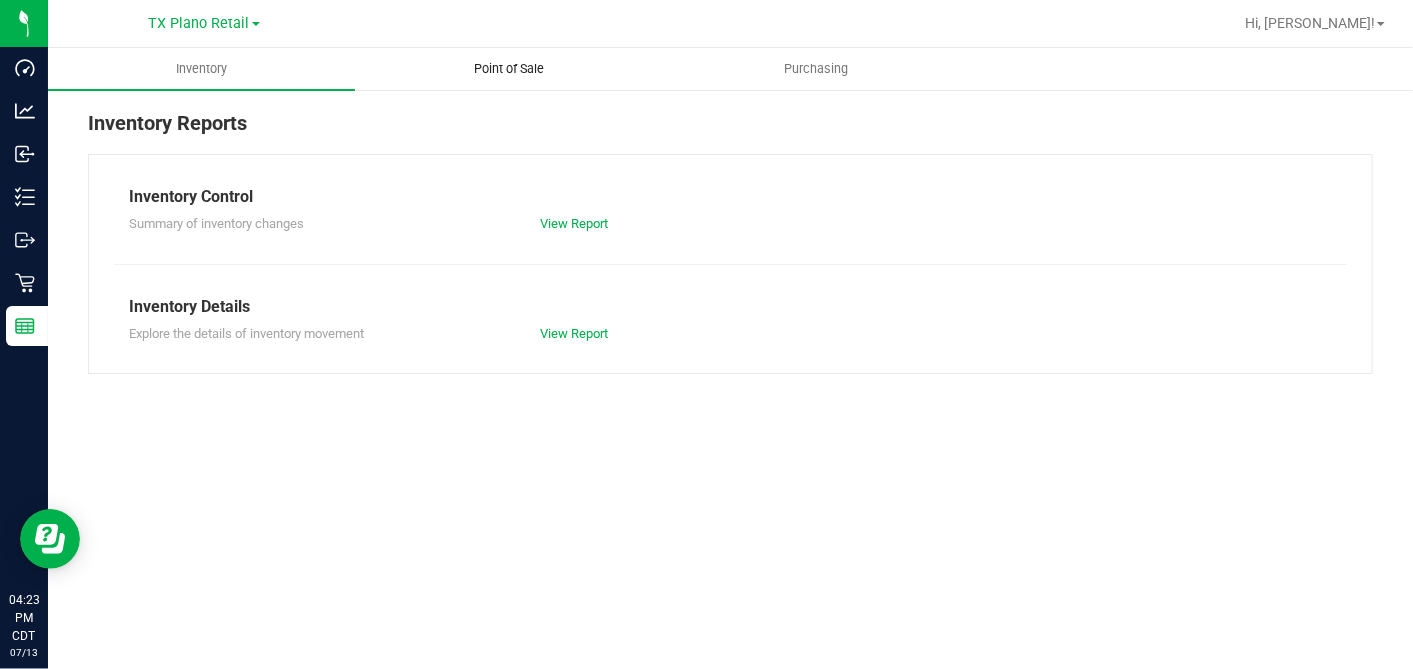 click on "Point of Sale" at bounding box center [509, 69] 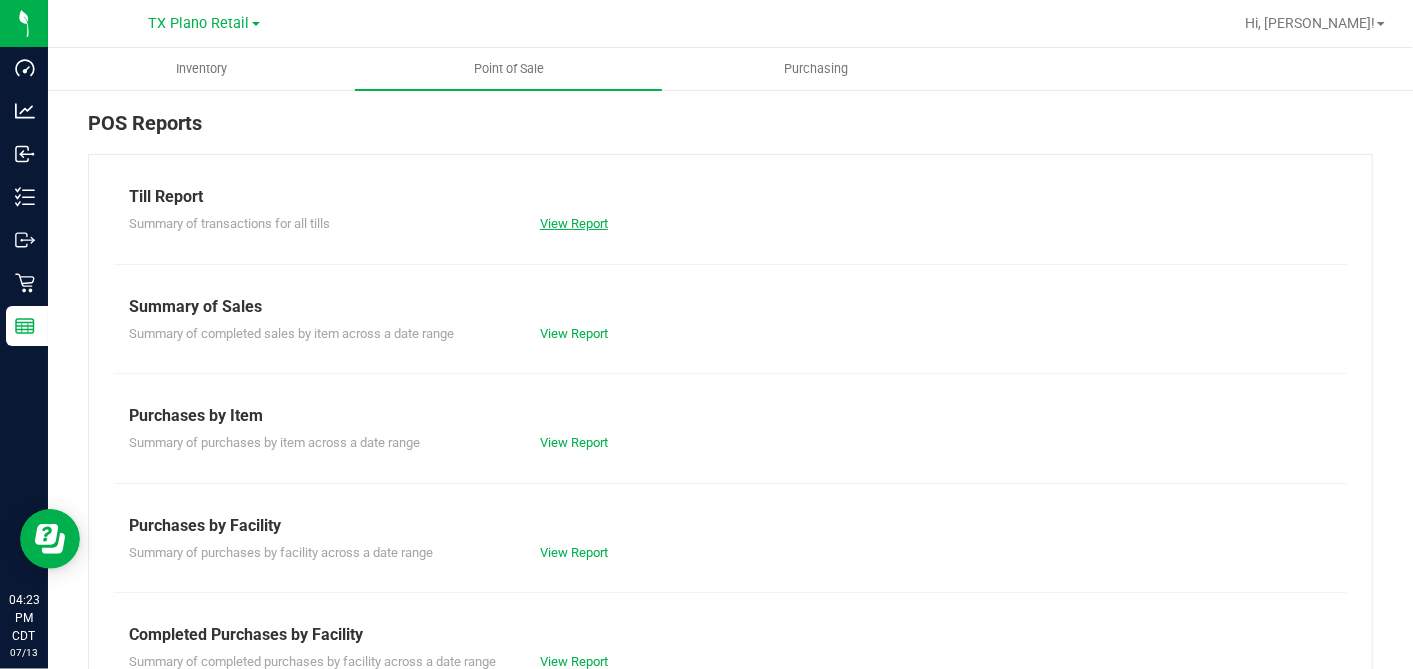 click on "View Report" at bounding box center (574, 223) 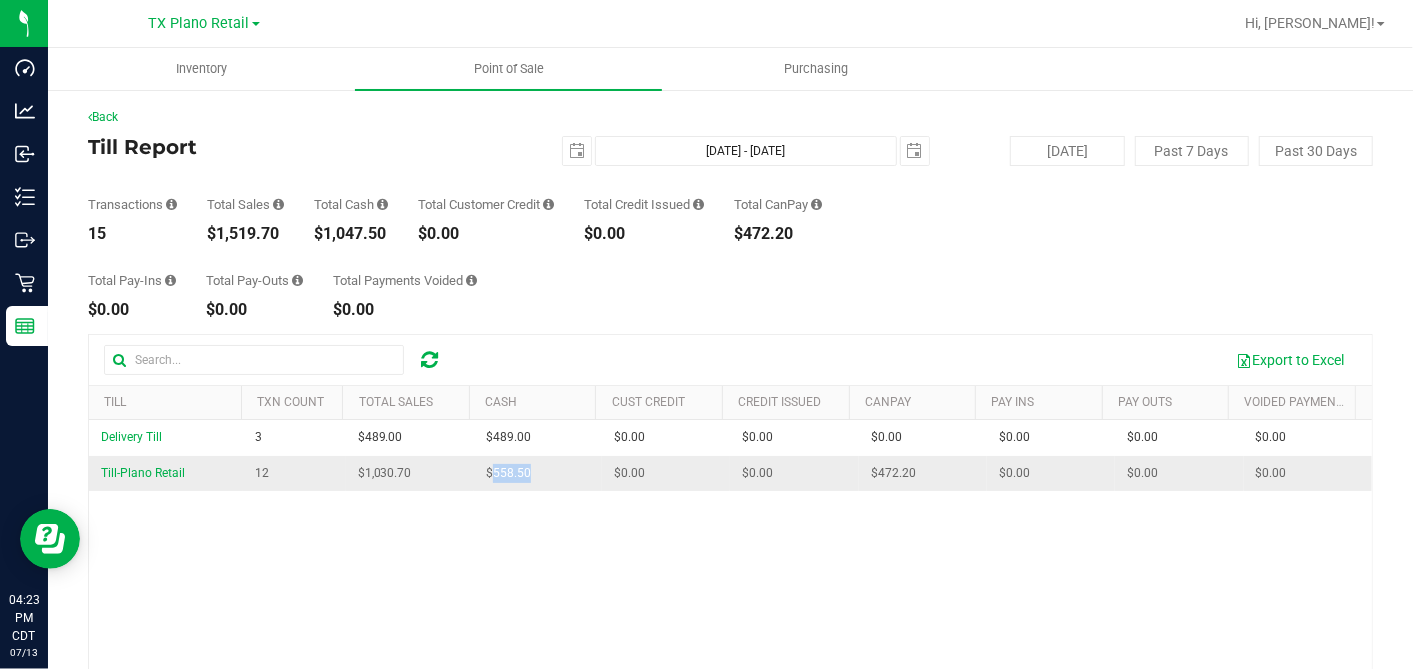 drag, startPoint x: 536, startPoint y: 477, endPoint x: 480, endPoint y: 473, distance: 56.142673 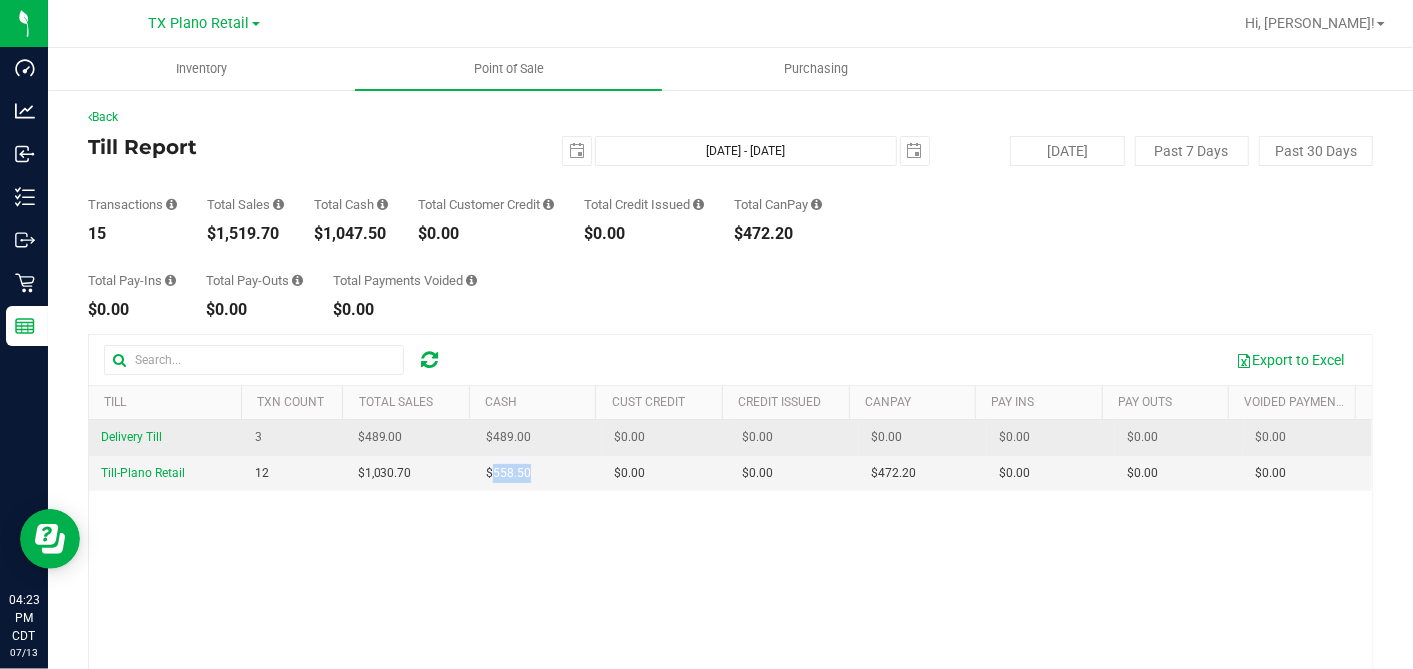 copy on "558.50" 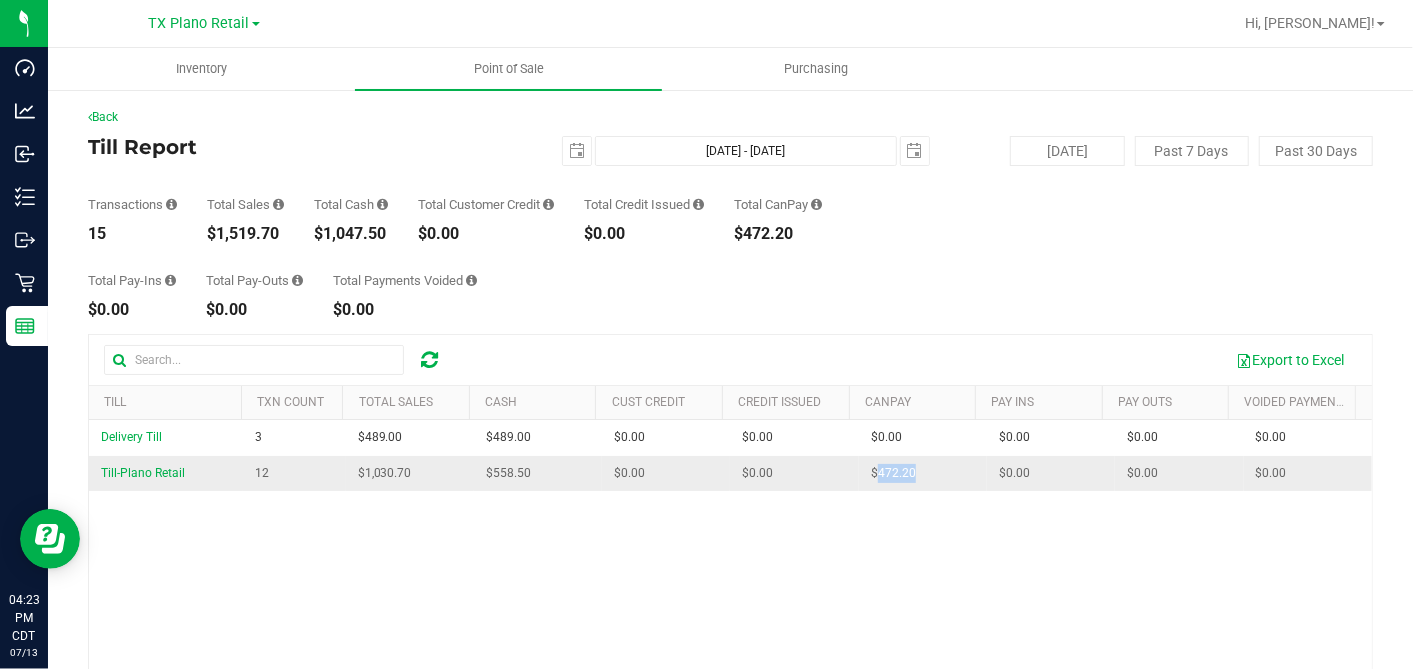 drag, startPoint x: 897, startPoint y: 472, endPoint x: 854, endPoint y: 470, distance: 43.046486 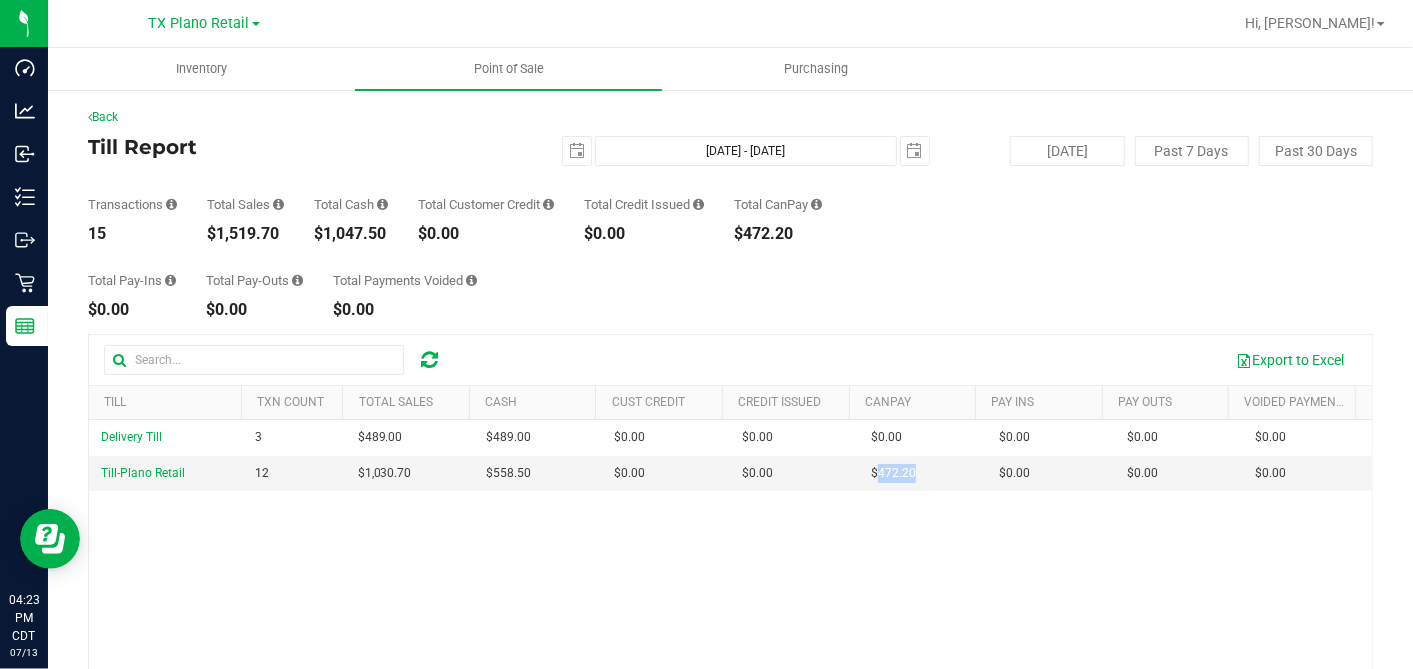 copy on "472.20" 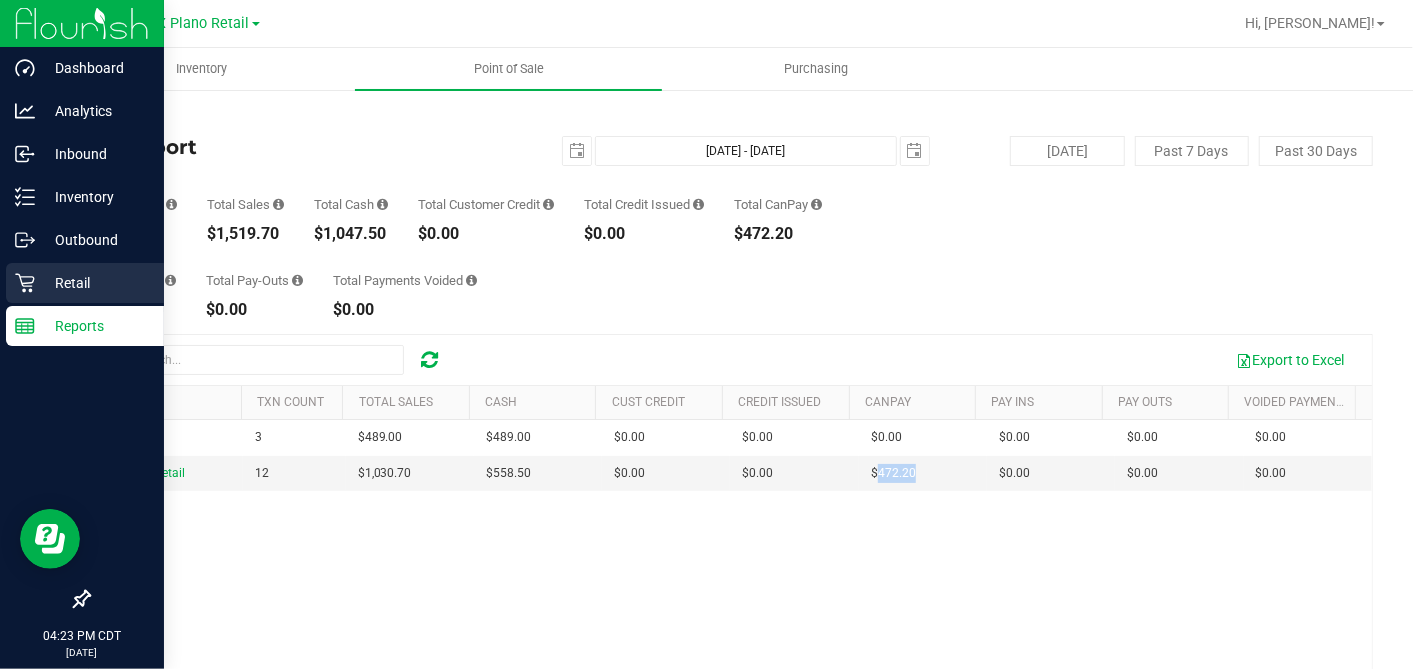 click on "Retail" at bounding box center (95, 283) 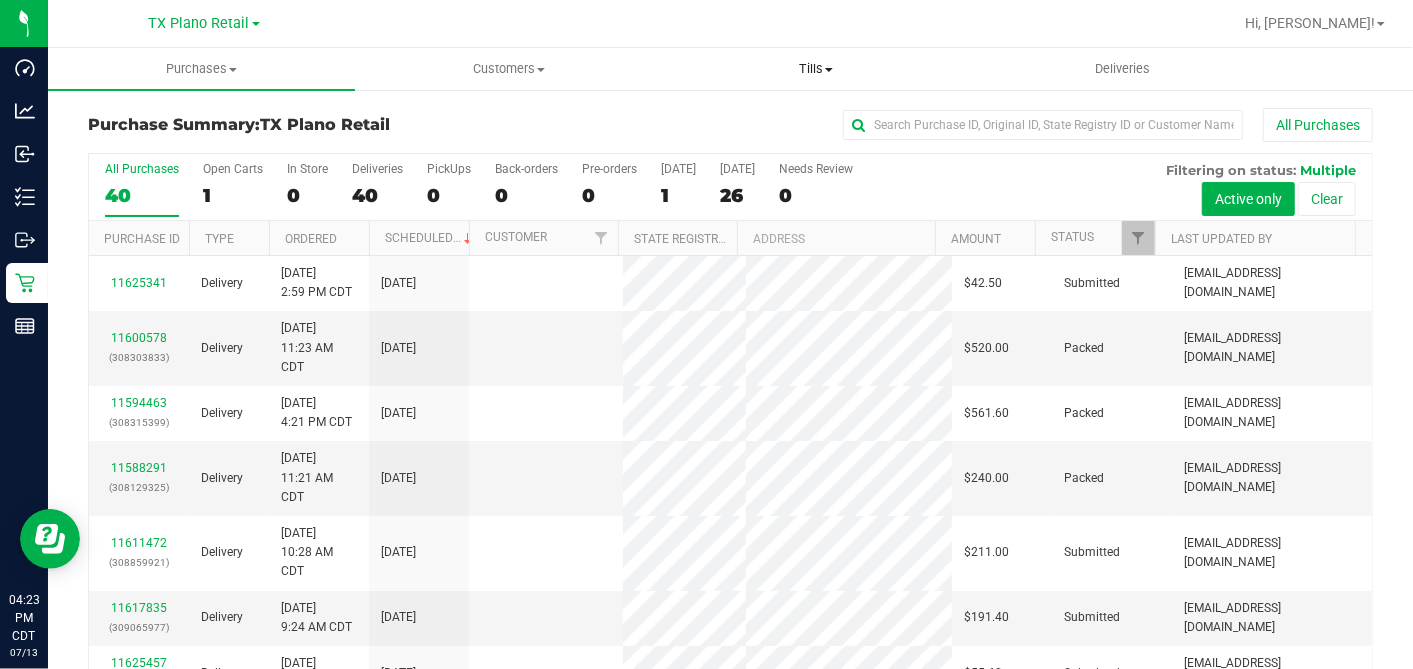 click on "Tills" at bounding box center (815, 69) 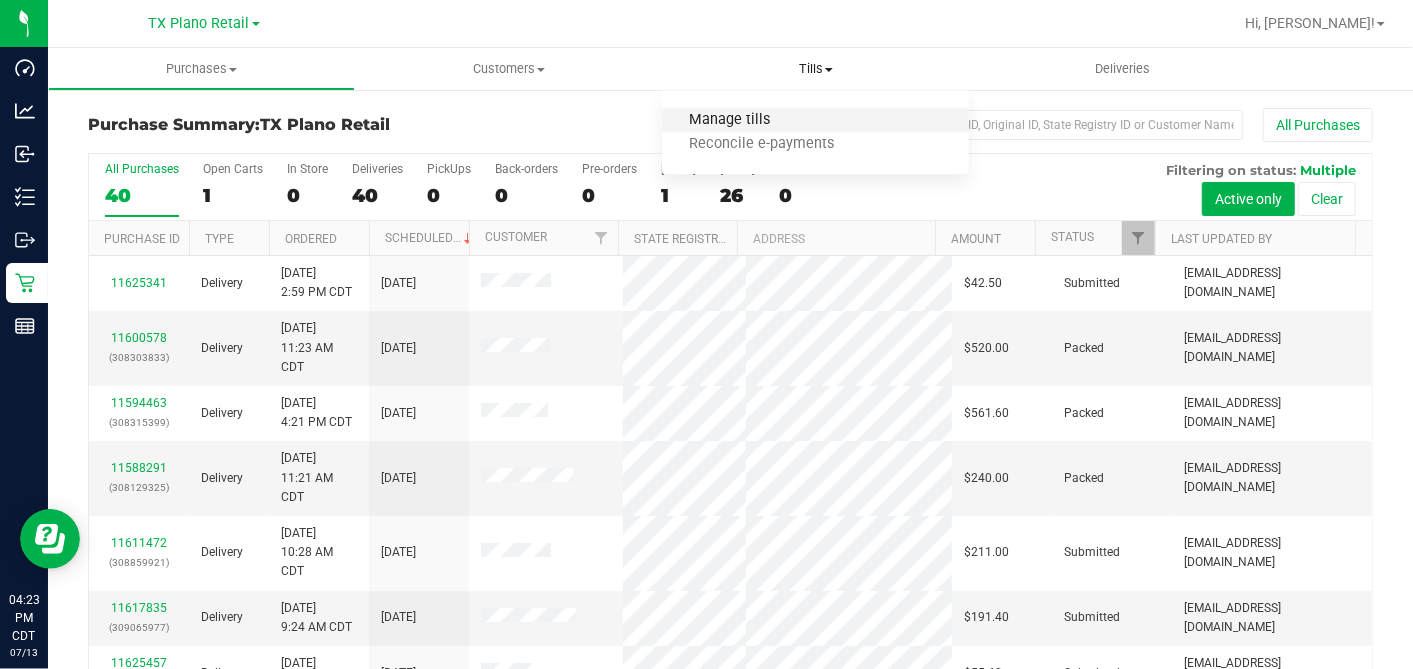 click on "Manage tills" at bounding box center (729, 120) 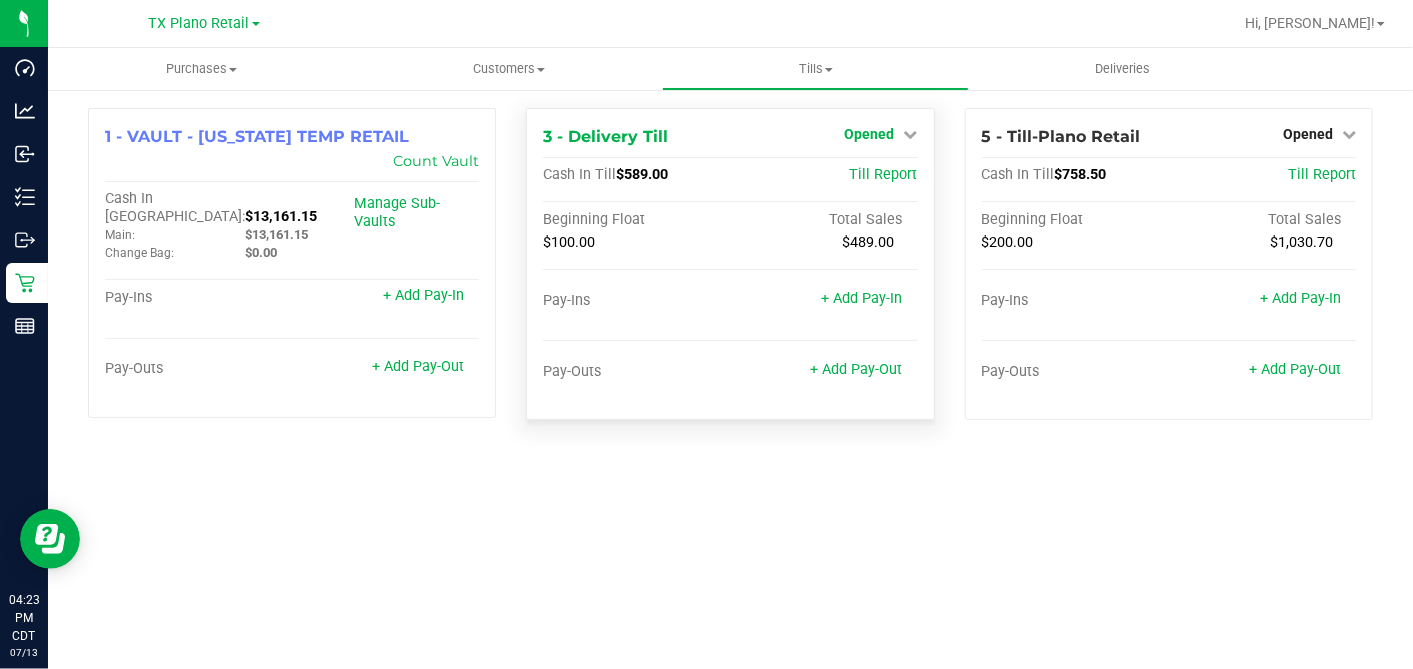 click on "Opened" at bounding box center (870, 134) 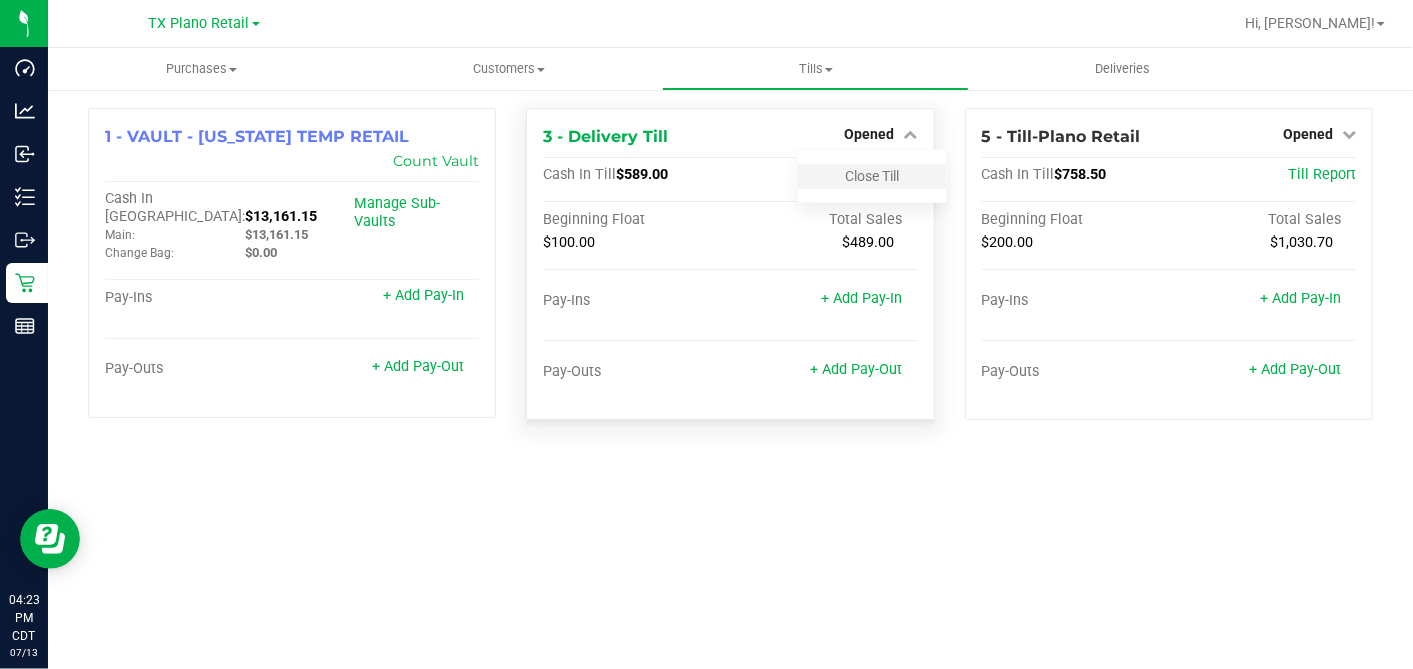 click on "Close Till" at bounding box center [872, 176] 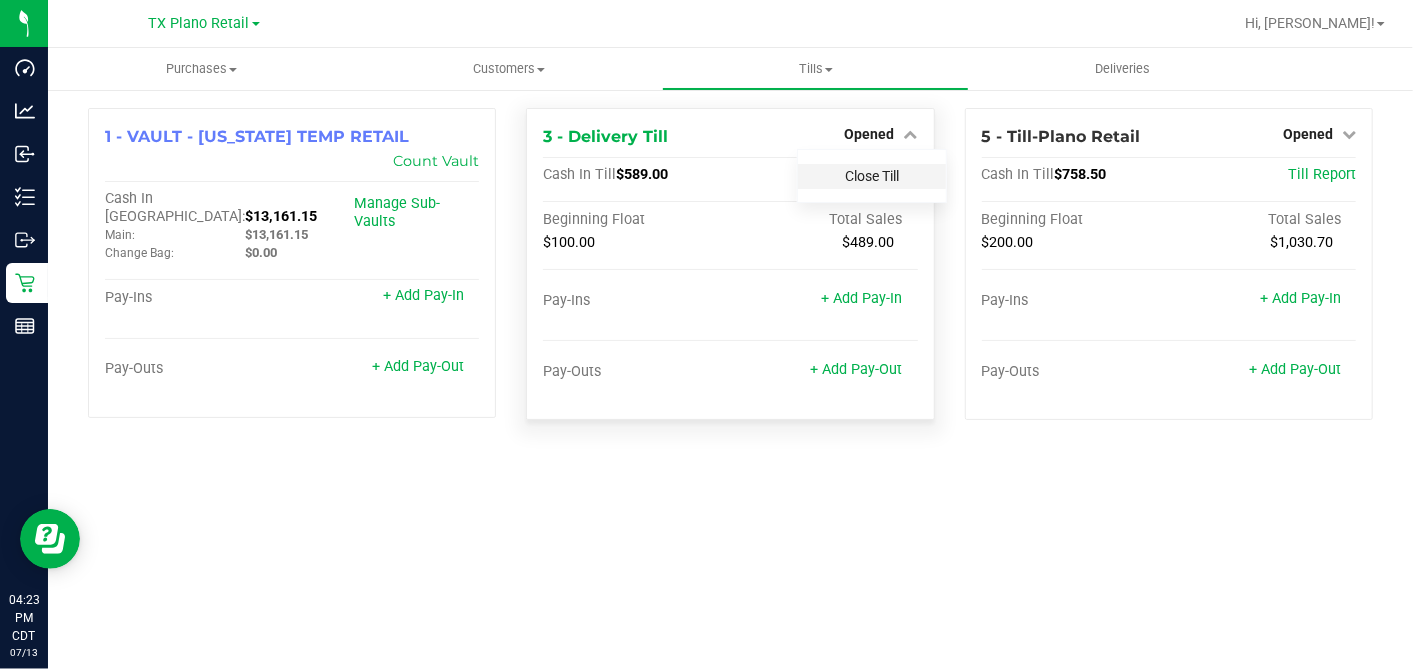 click on "Close Till" at bounding box center [872, 176] 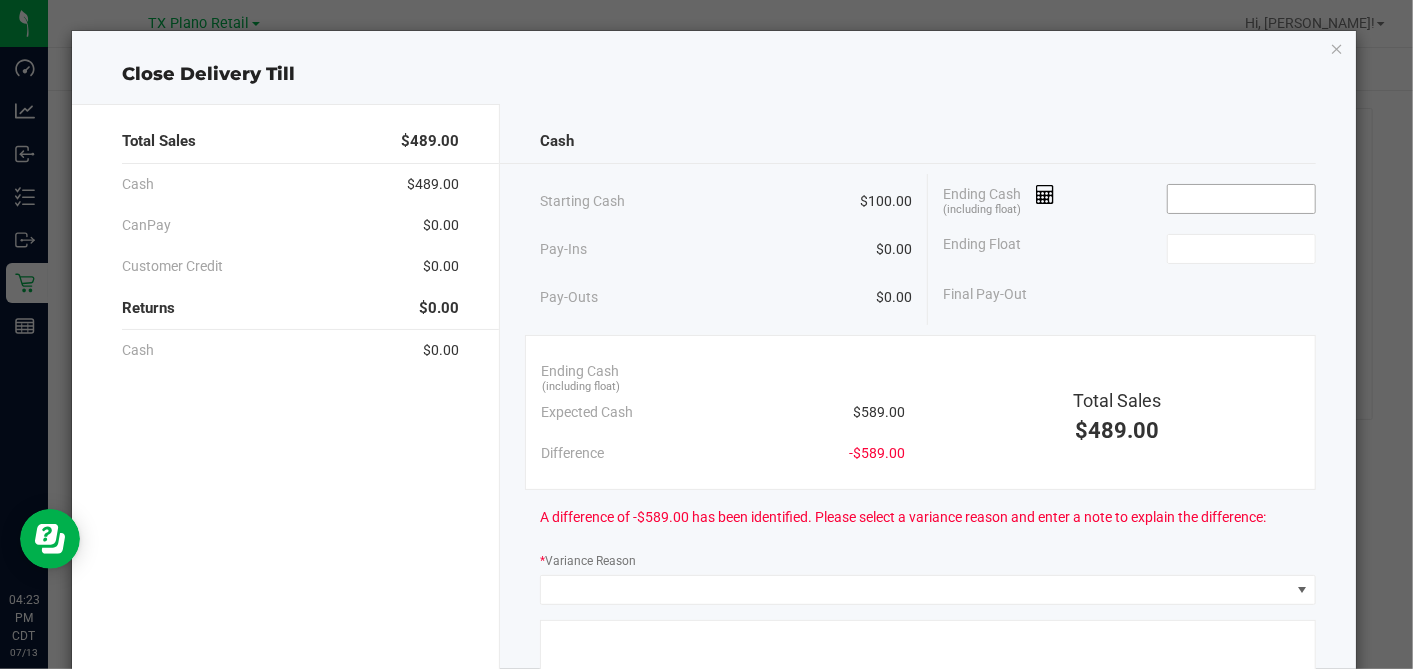 click at bounding box center [1241, 199] 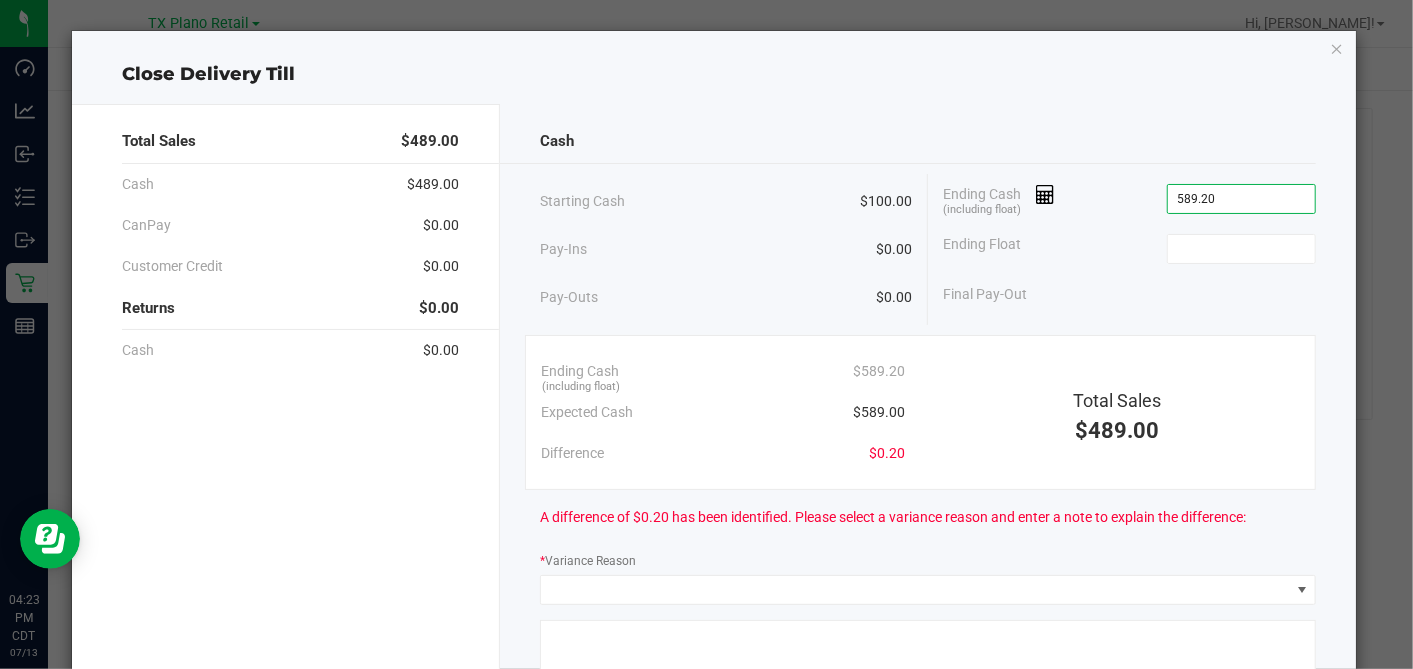 type on "$589.20" 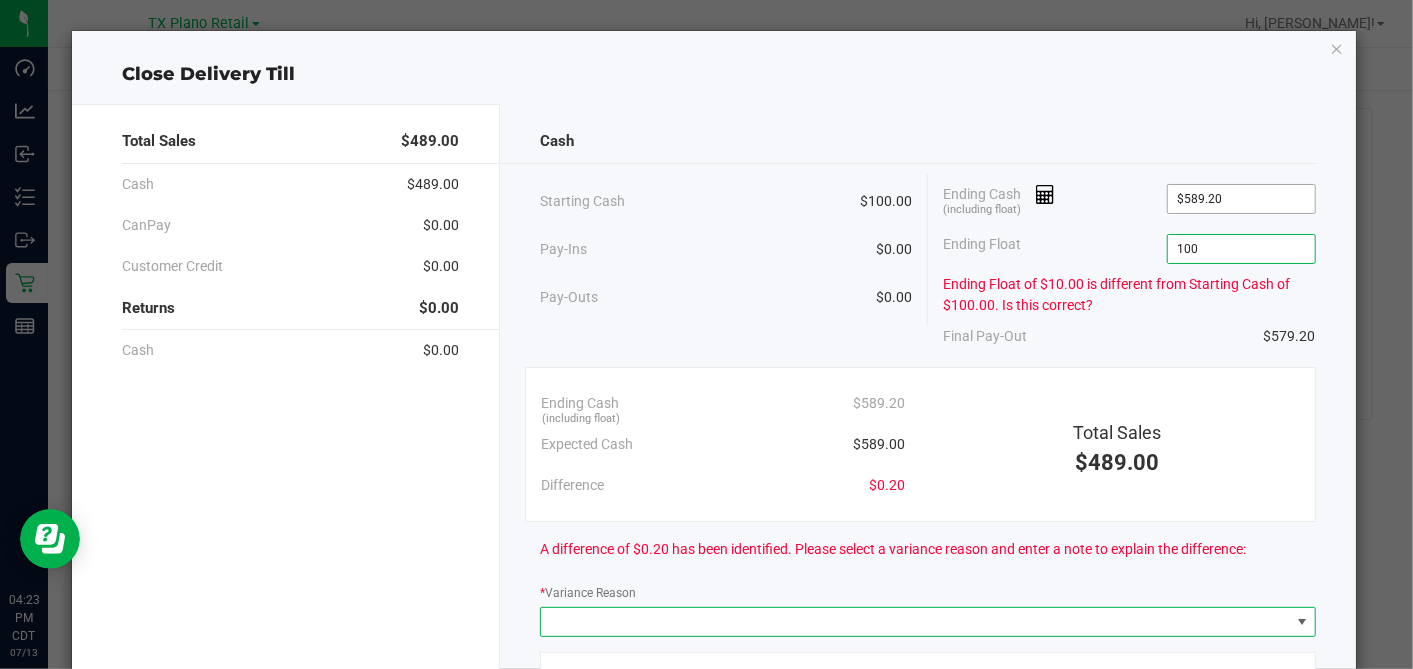 type on "$100.00" 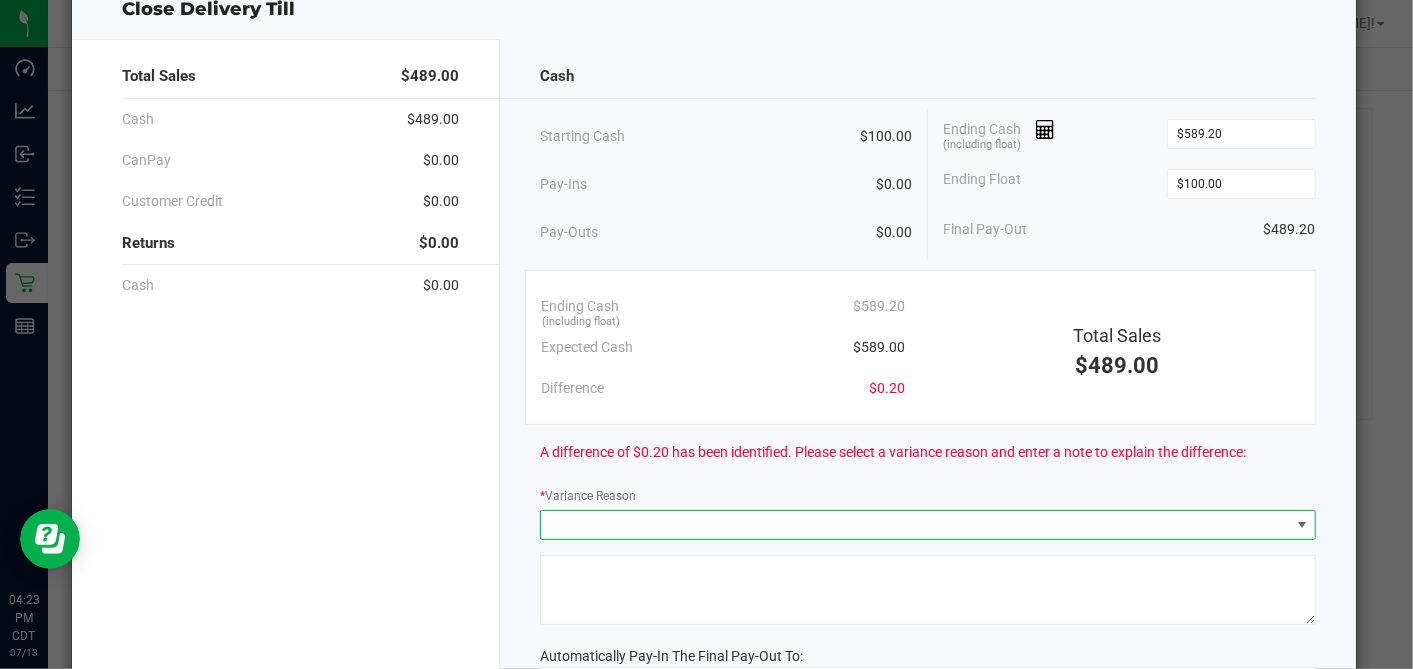 scroll, scrollTop: 111, scrollLeft: 0, axis: vertical 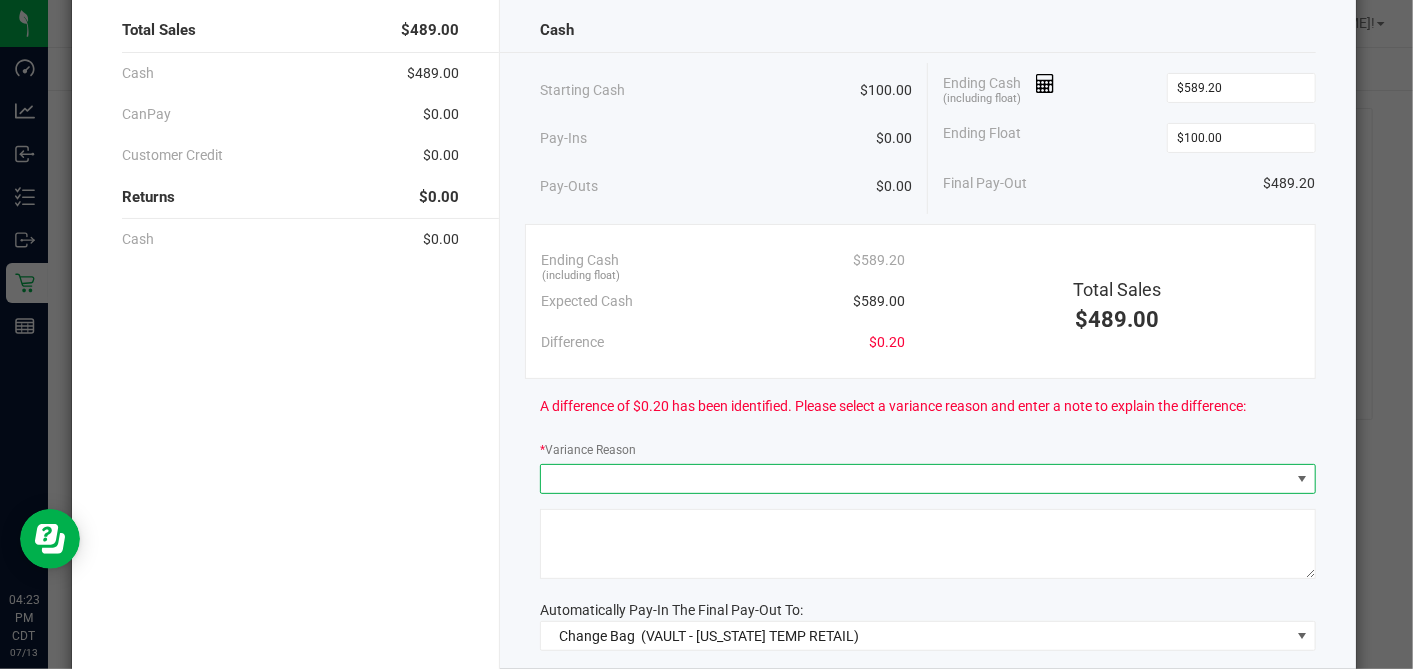 click at bounding box center [915, 479] 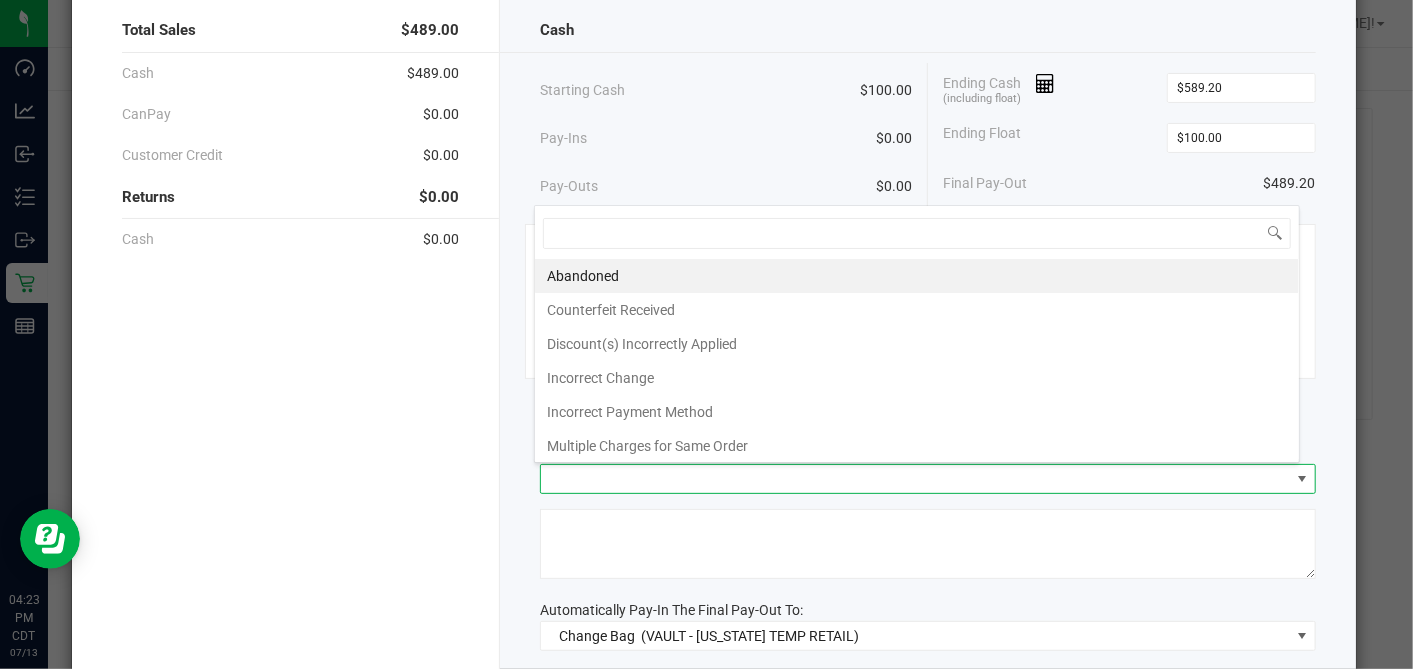 scroll, scrollTop: 99970, scrollLeft: 99234, axis: both 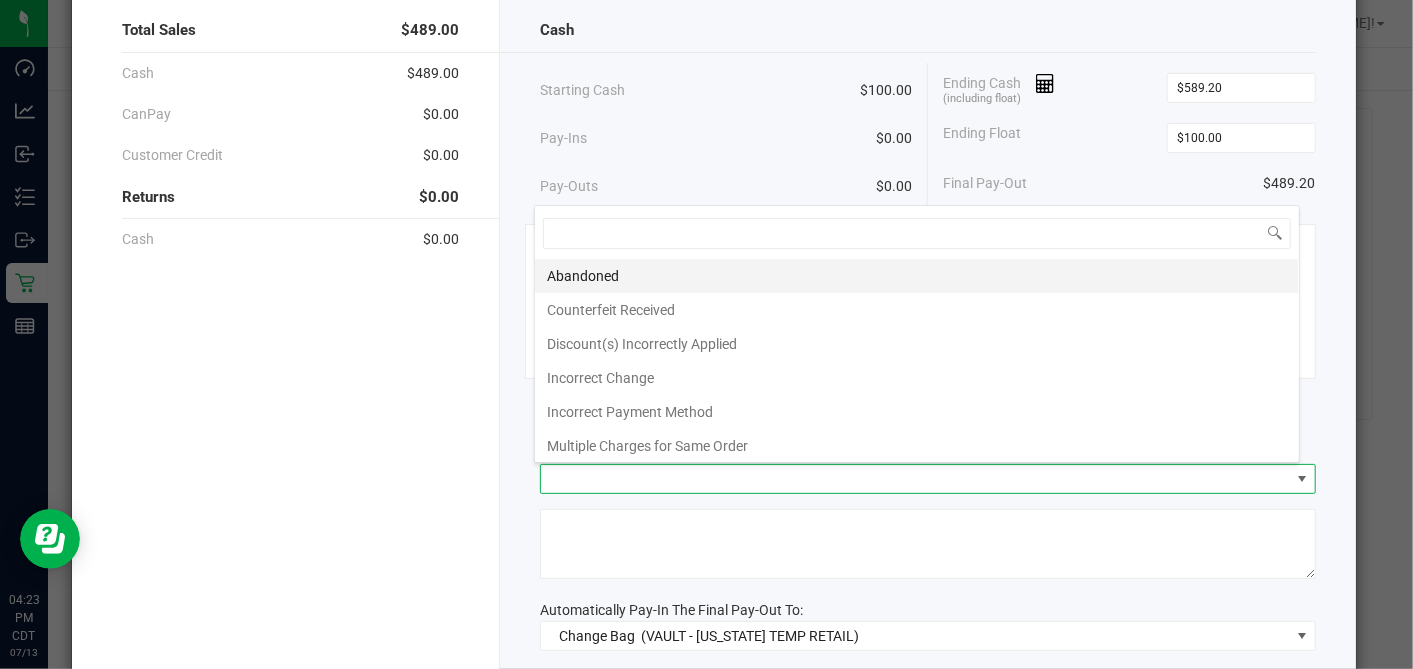 click on "Abandoned" at bounding box center (917, 276) 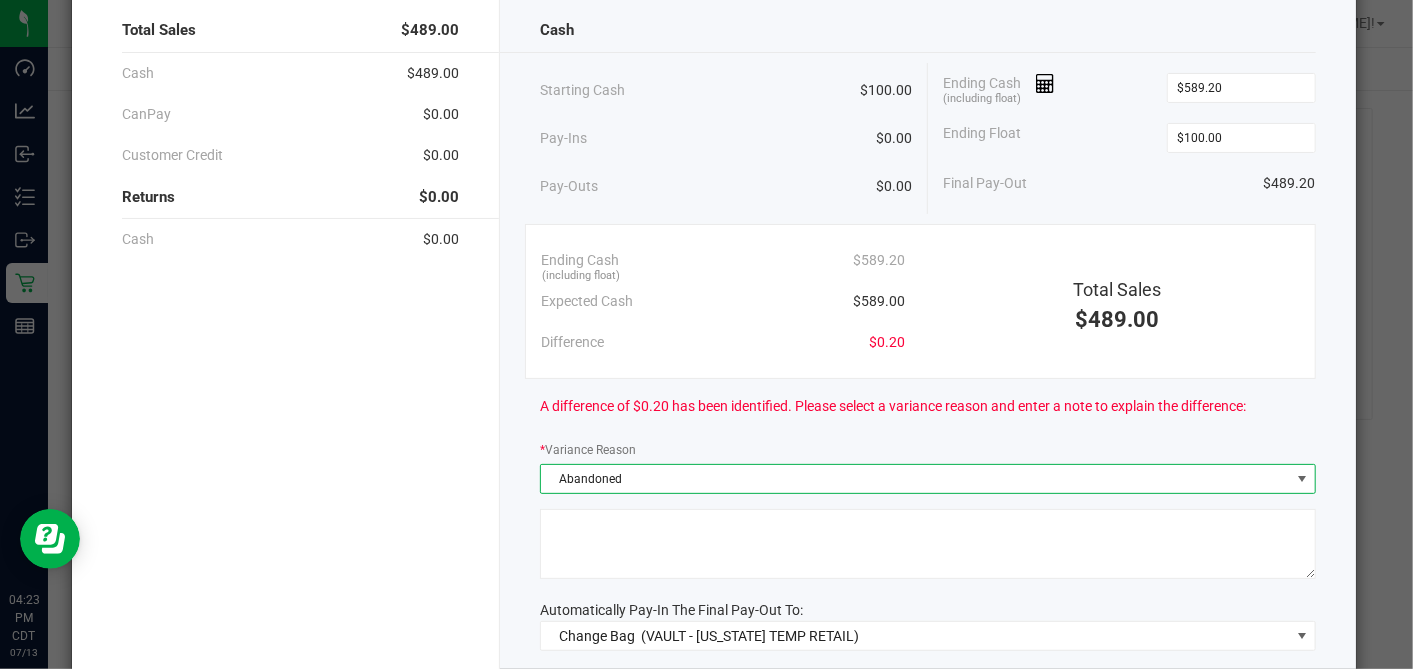 click 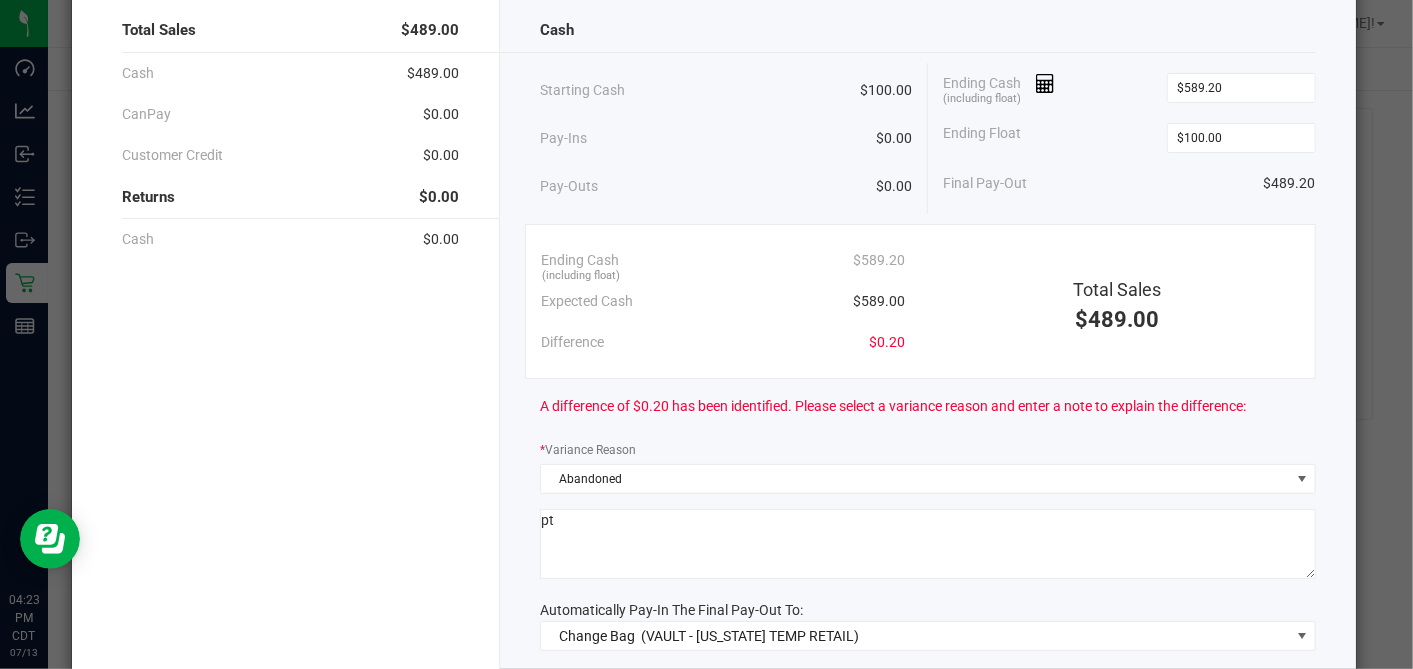 type on "p" 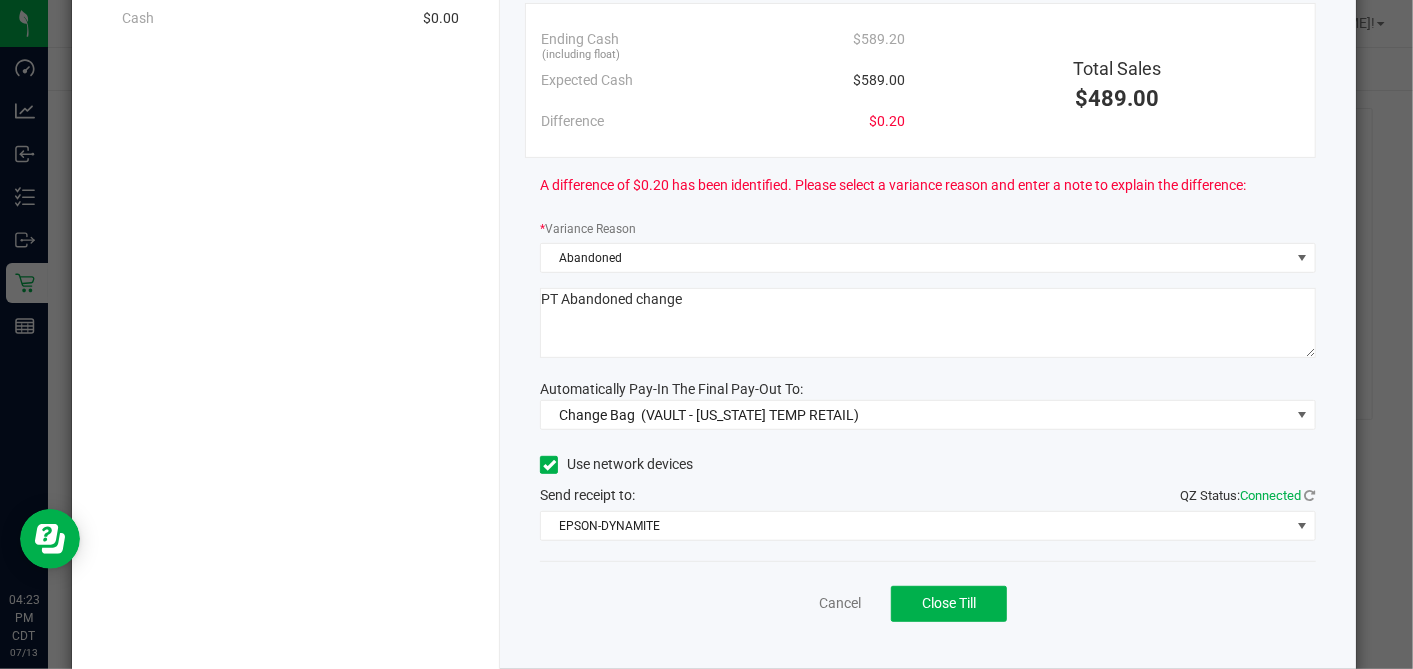 scroll, scrollTop: 333, scrollLeft: 0, axis: vertical 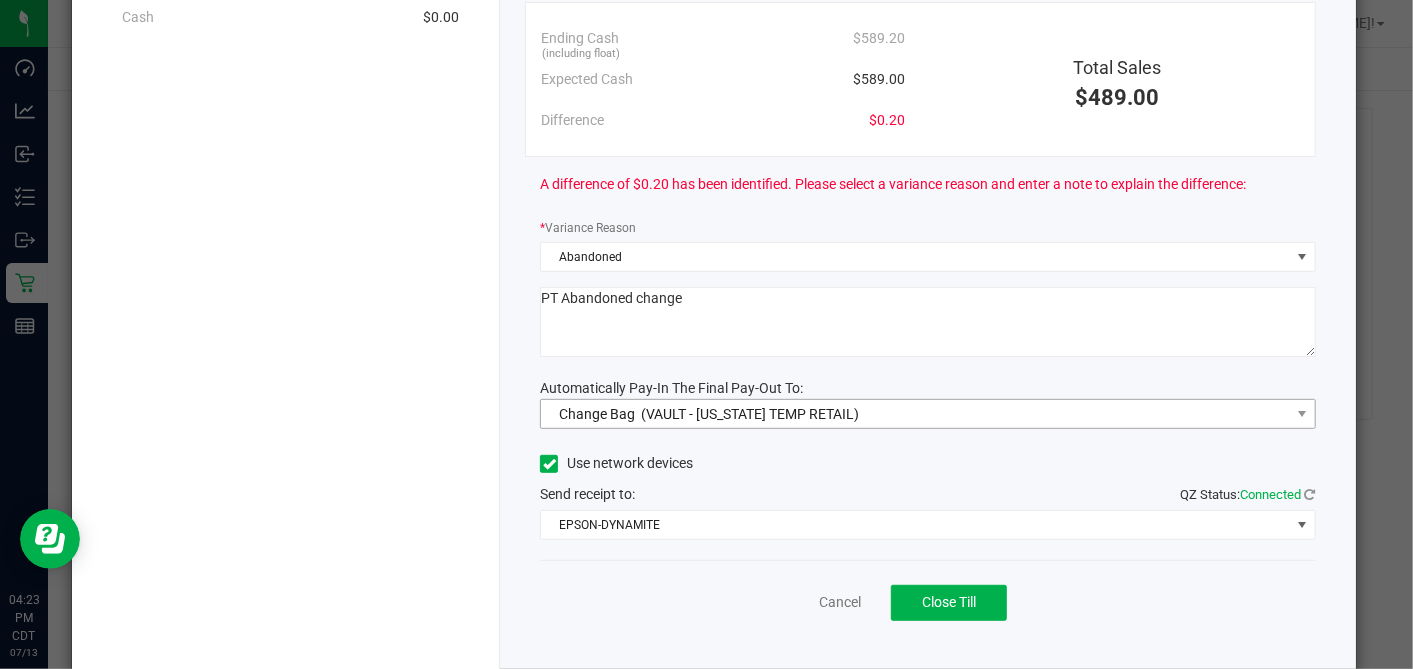type on "PT Abandoned change" 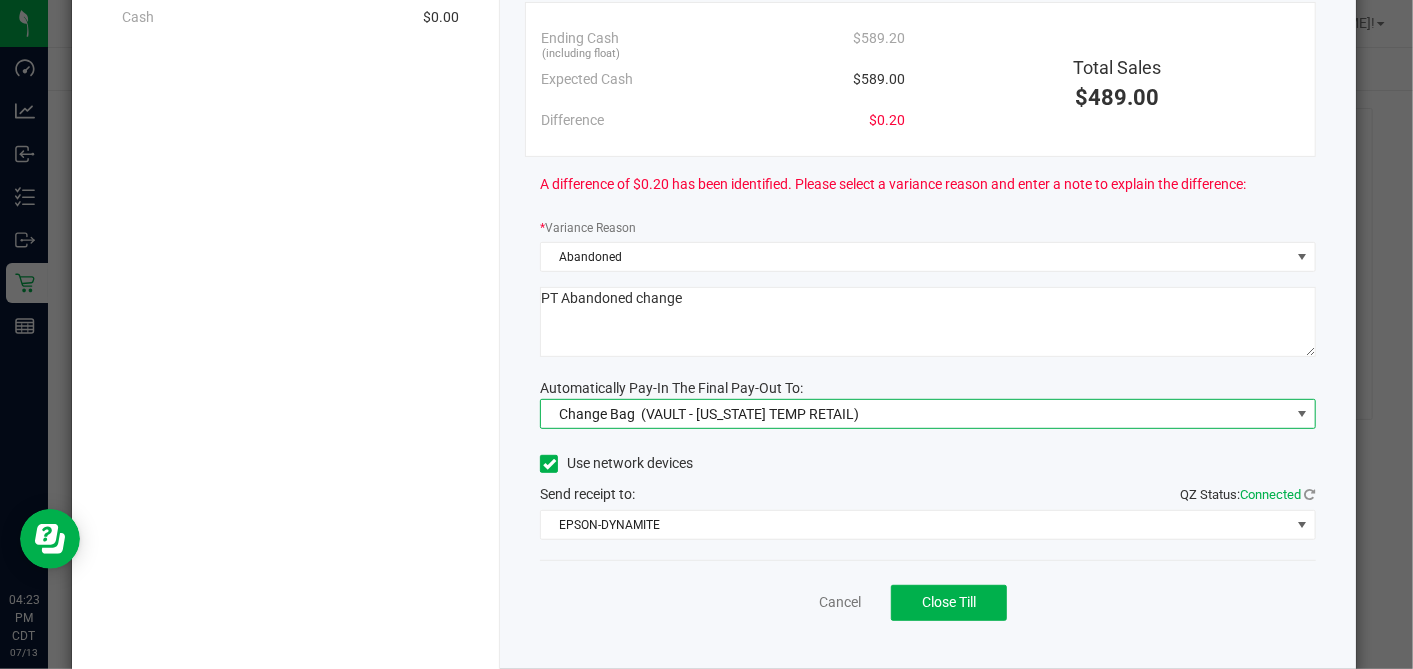click on "Change Bag" at bounding box center [597, 414] 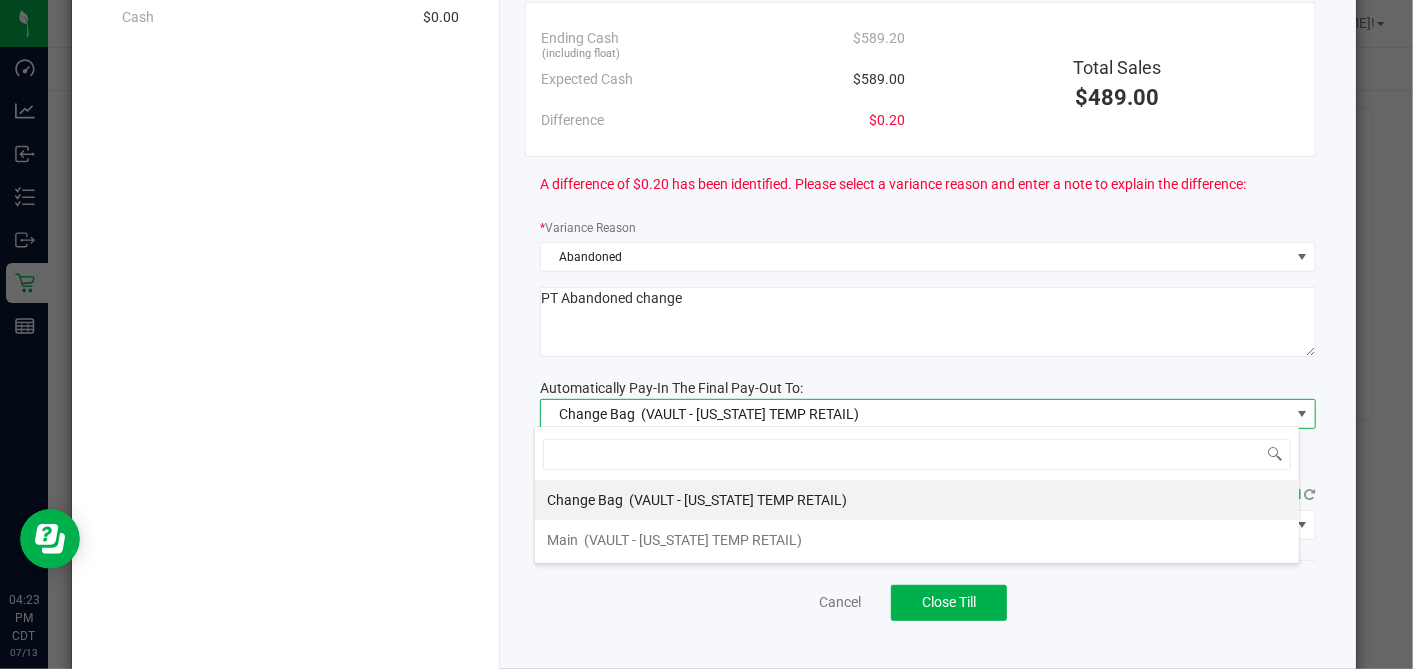 scroll, scrollTop: 99970, scrollLeft: 99234, axis: both 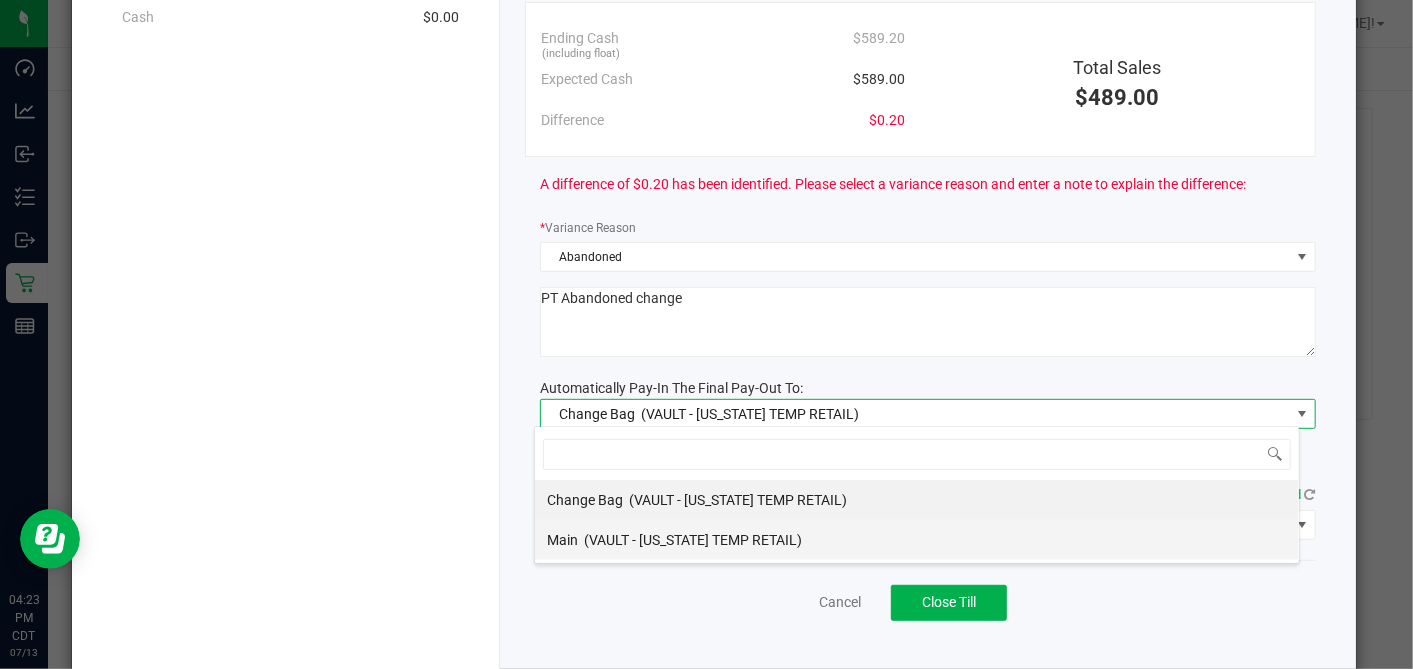 click on "(VAULT - [US_STATE] TEMP RETAIL)" at bounding box center (693, 540) 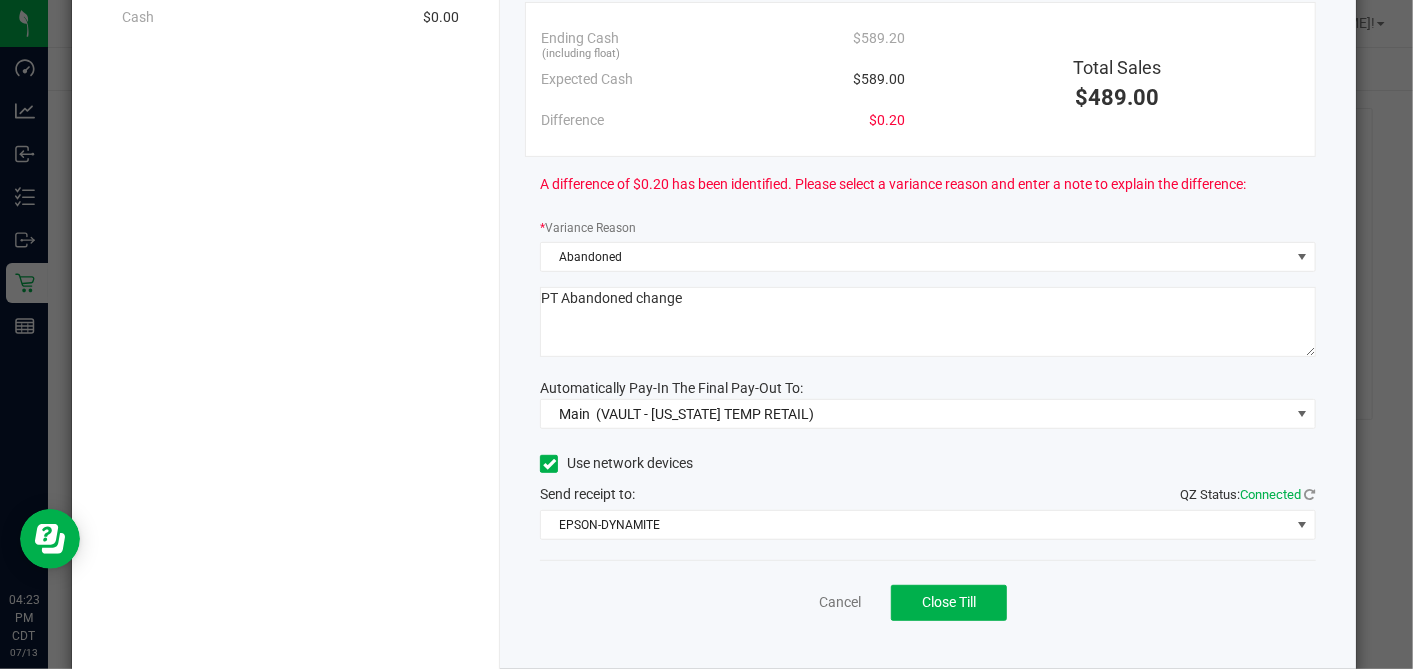 click 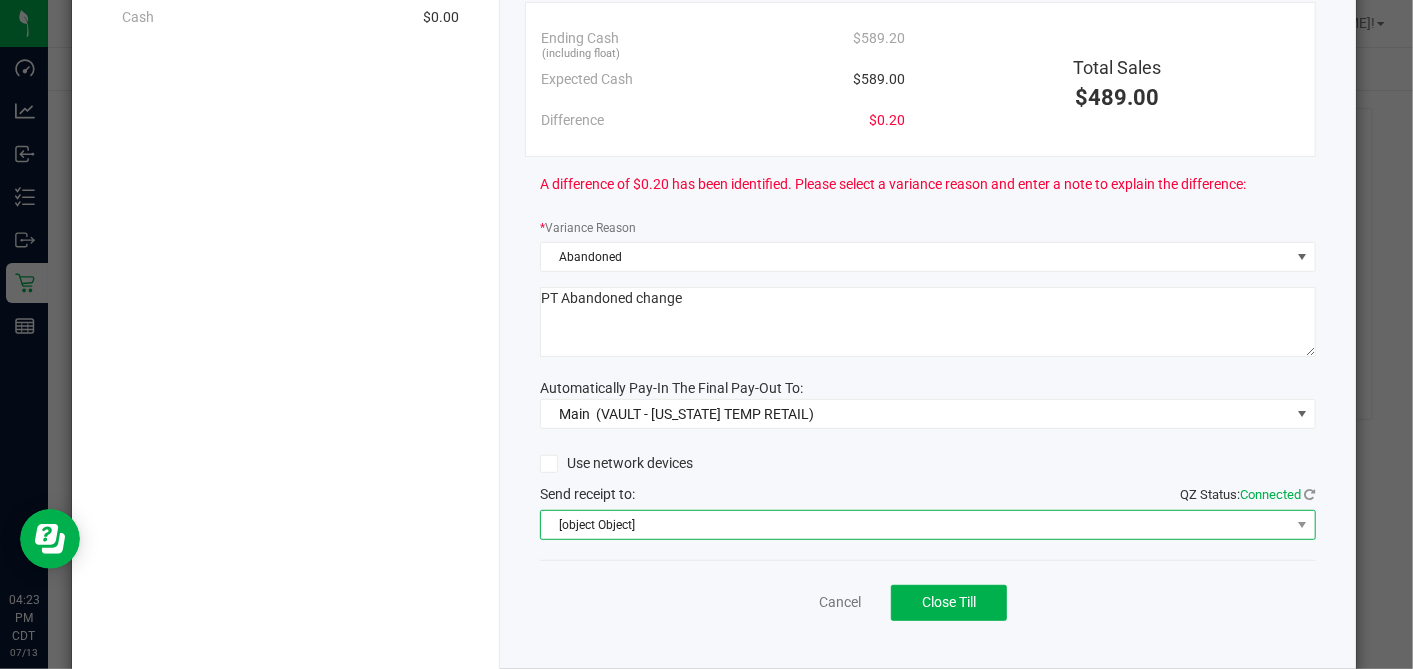 click on "[object Object]" at bounding box center [915, 525] 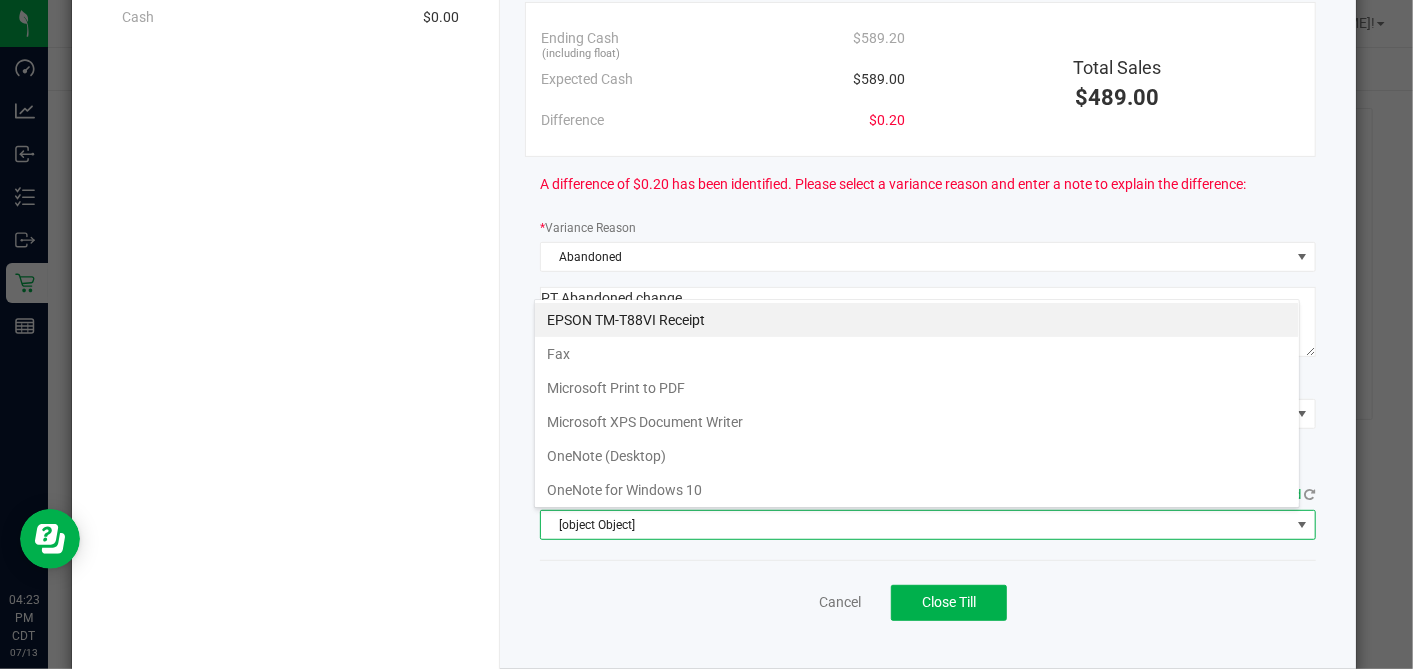 scroll, scrollTop: 99970, scrollLeft: 99234, axis: both 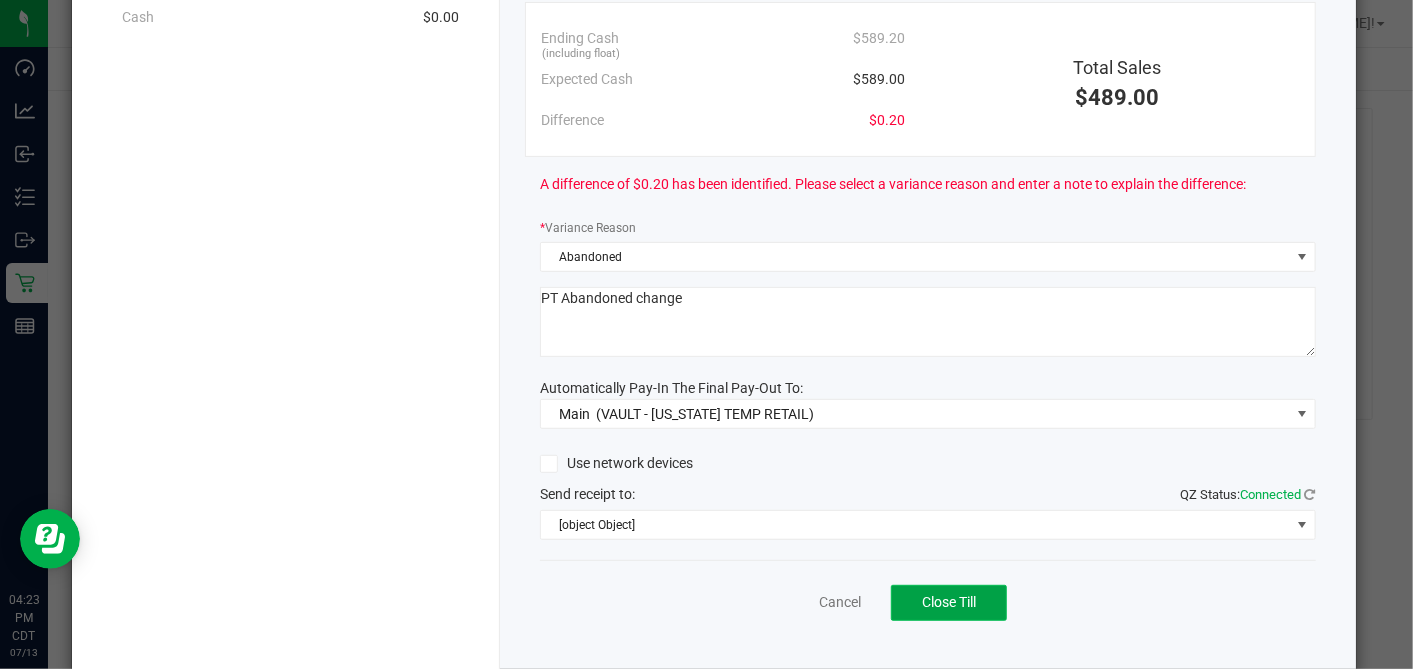 click on "Close Till" 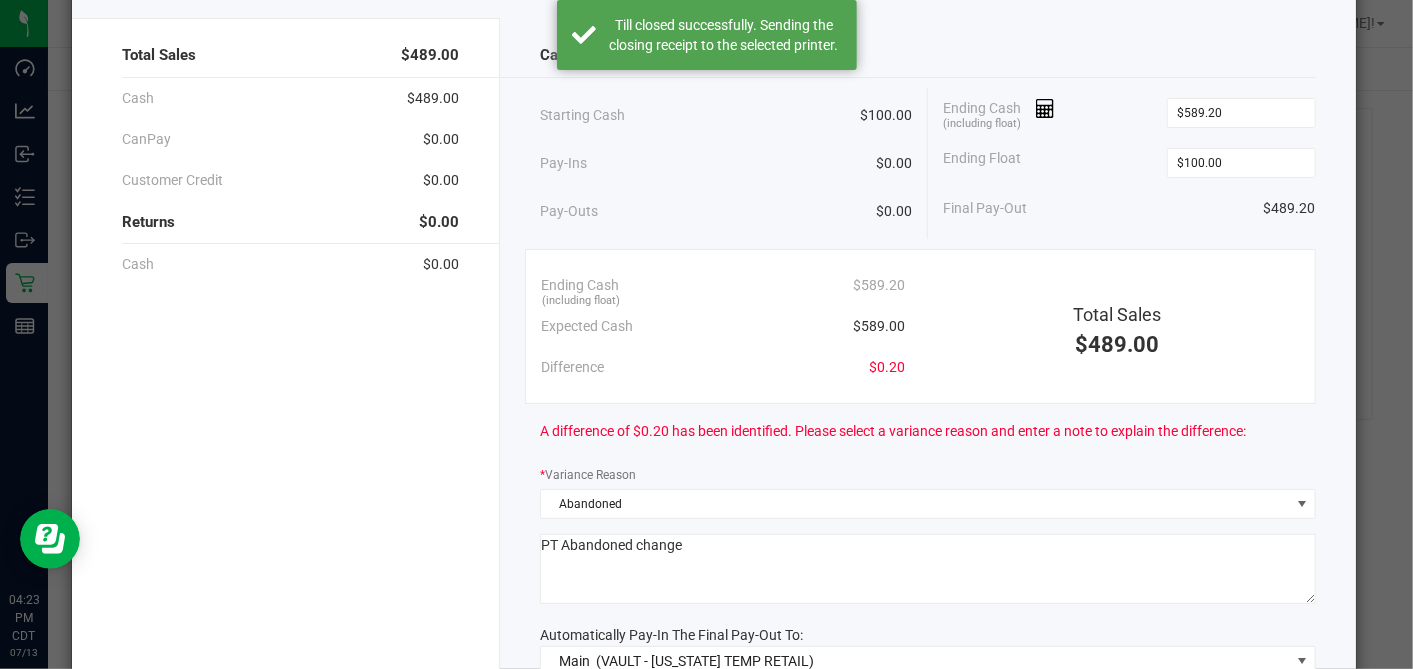 scroll, scrollTop: 0, scrollLeft: 0, axis: both 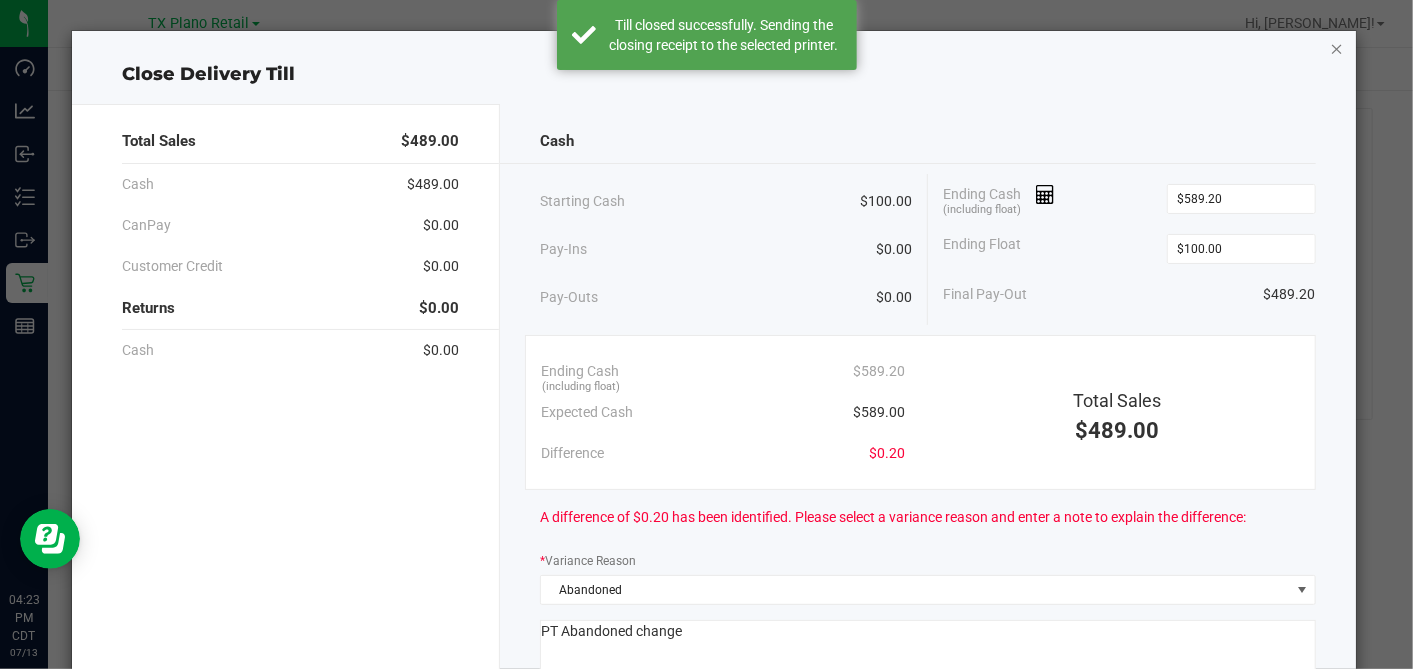 click 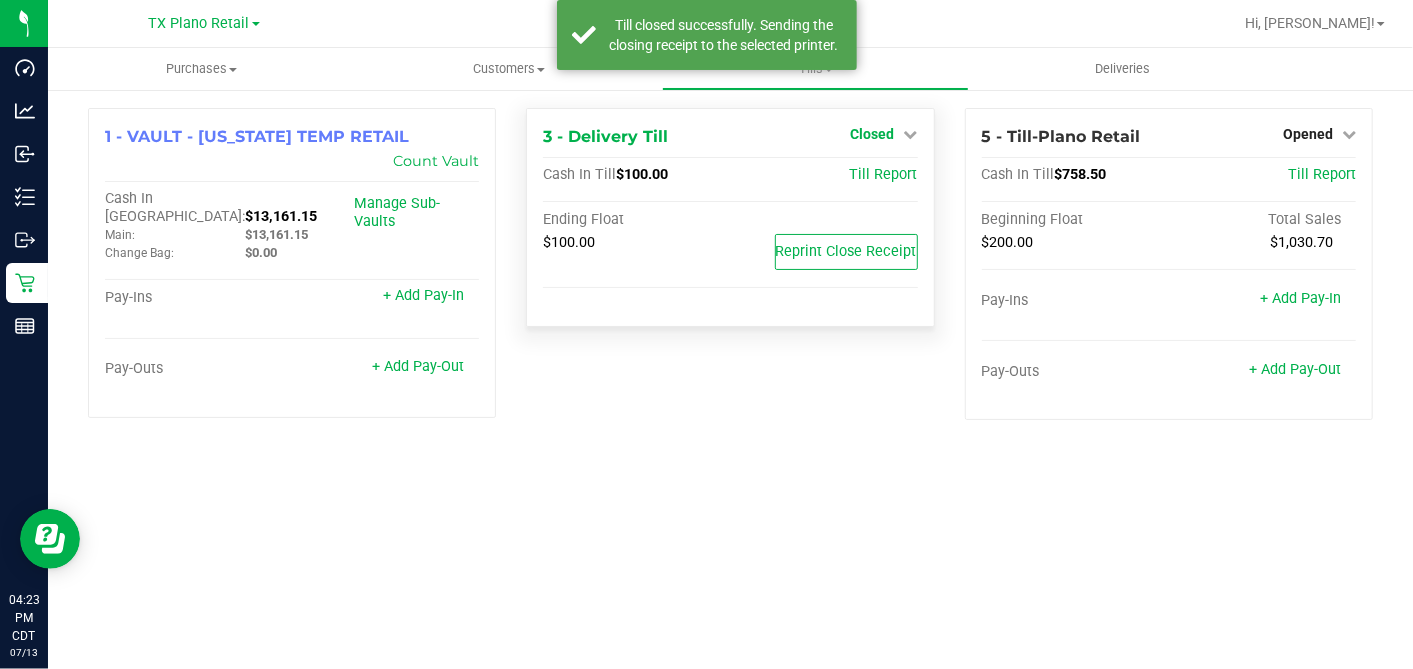 click on "Closed" at bounding box center (873, 134) 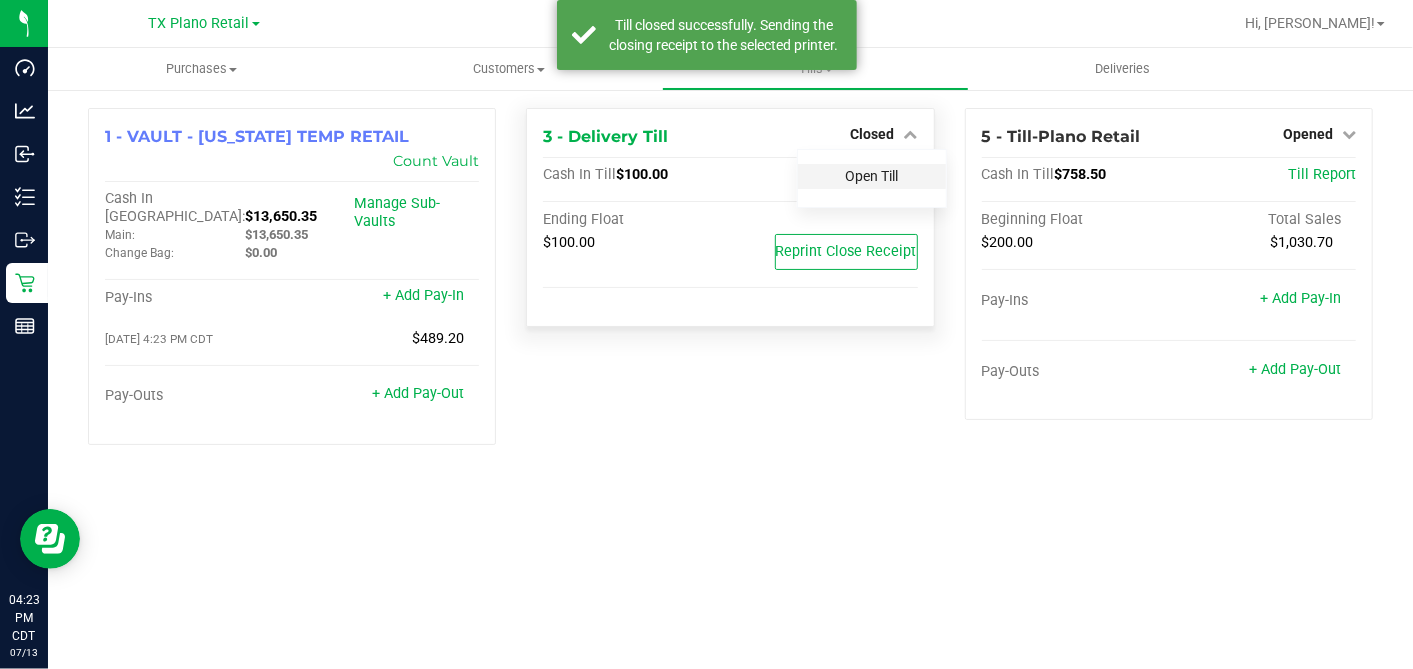 click on "Open Till" at bounding box center [872, 176] 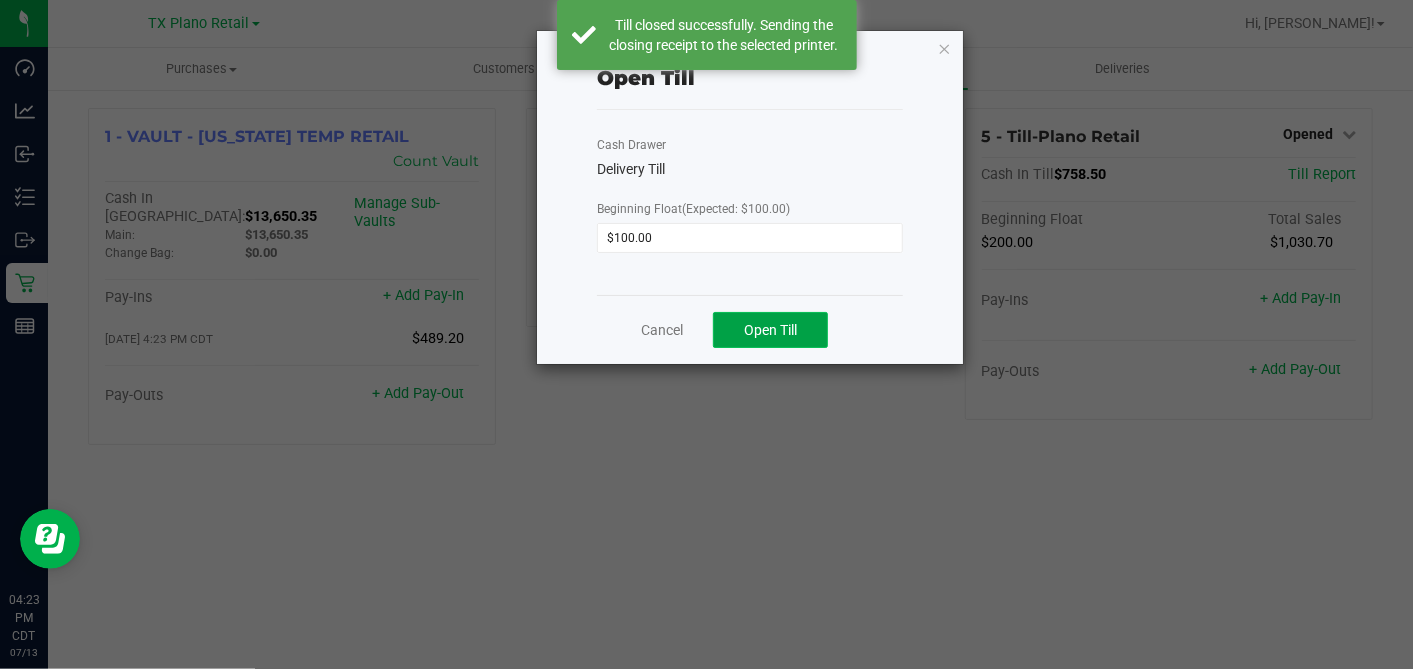 click on "Open Till" 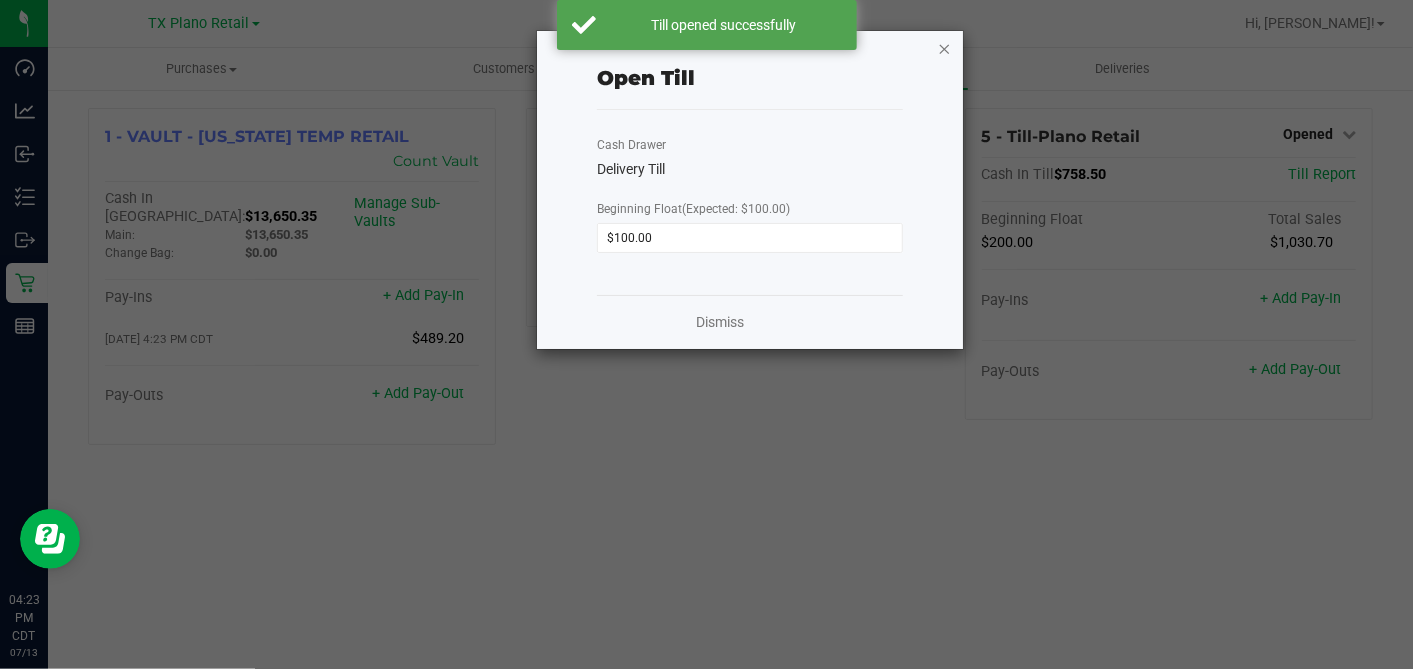 click 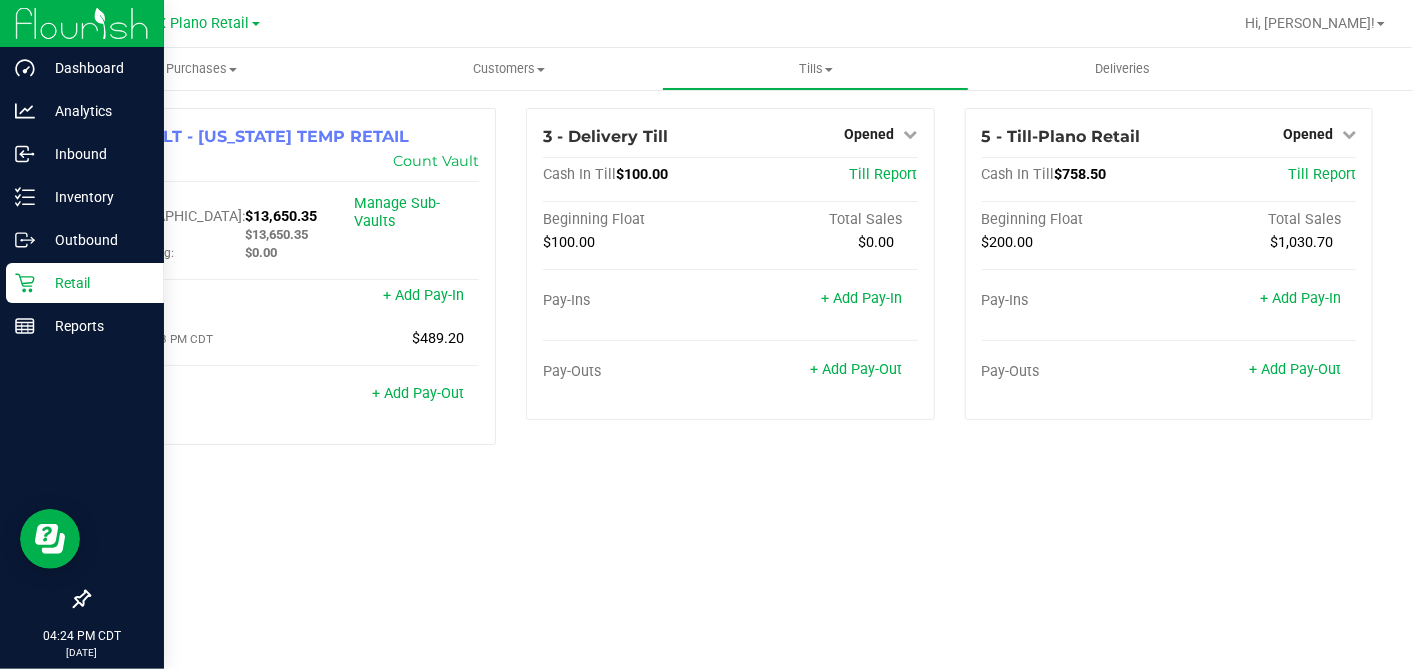 click on "Retail" at bounding box center [95, 283] 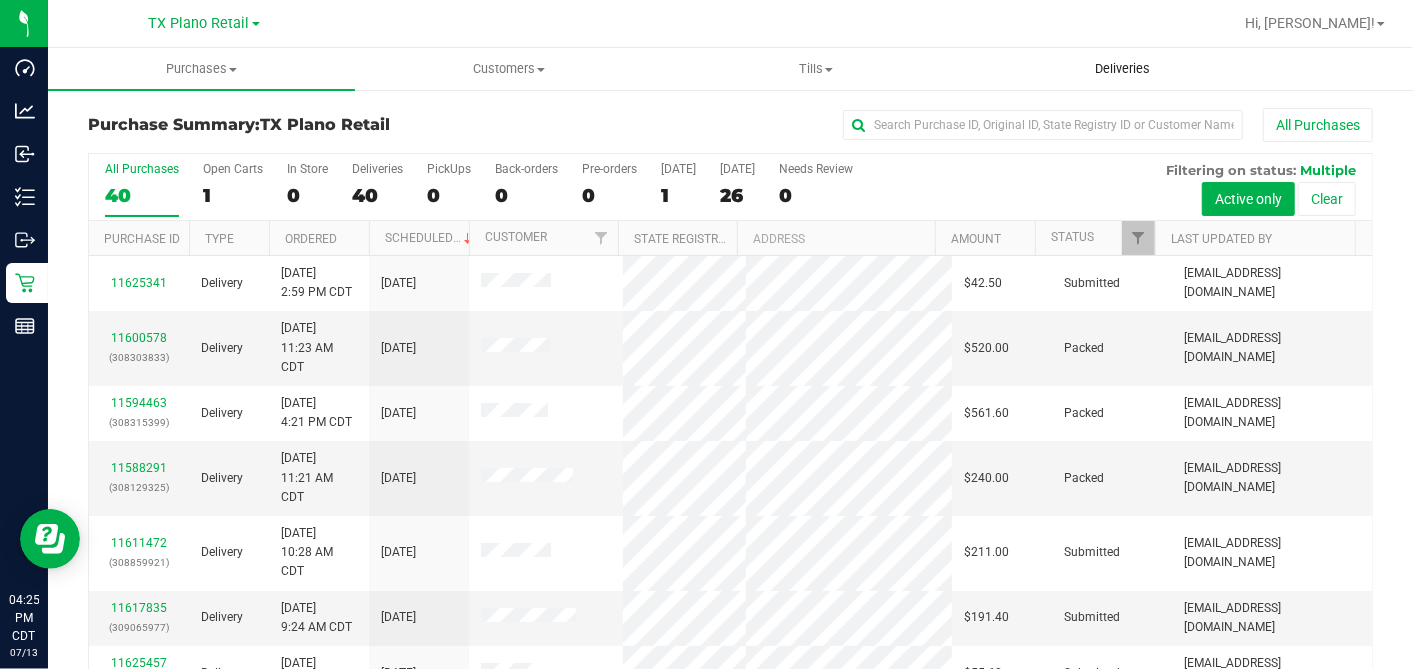 click on "Deliveries" at bounding box center [1122, 69] 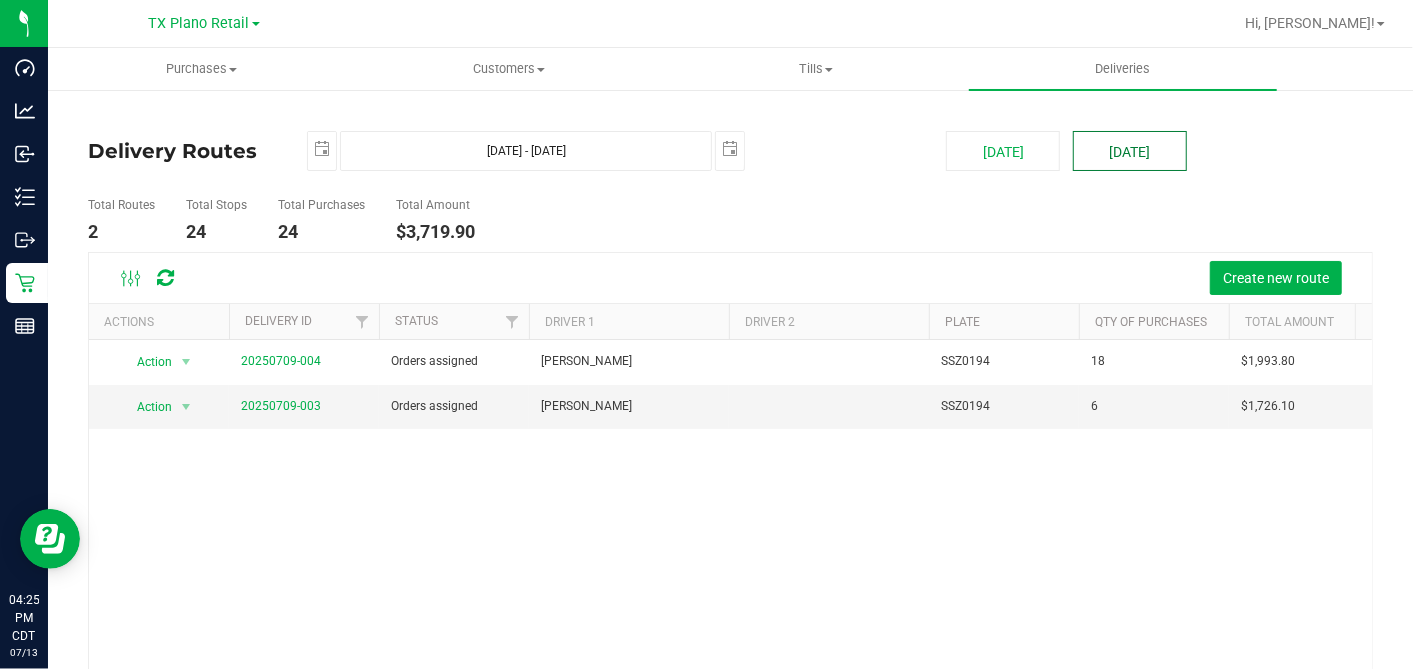 click on "[DATE]" at bounding box center [1130, 151] 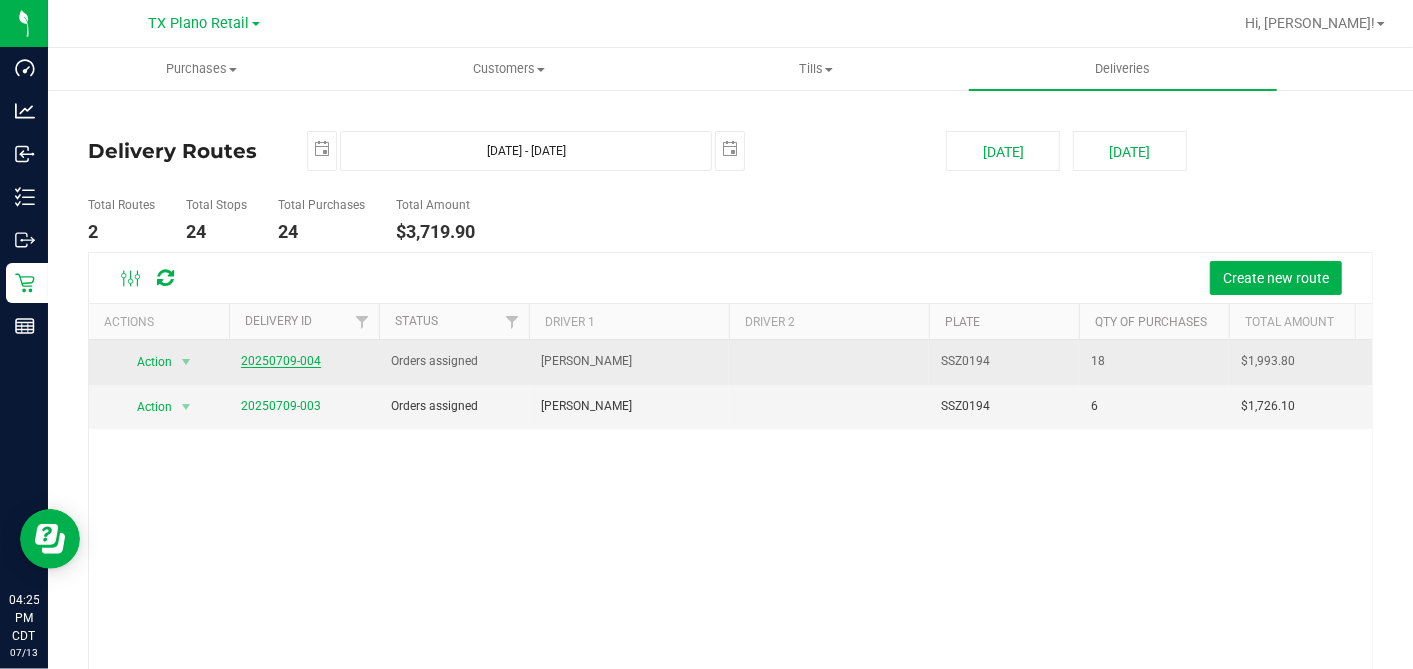 click on "20250709-004" at bounding box center (281, 361) 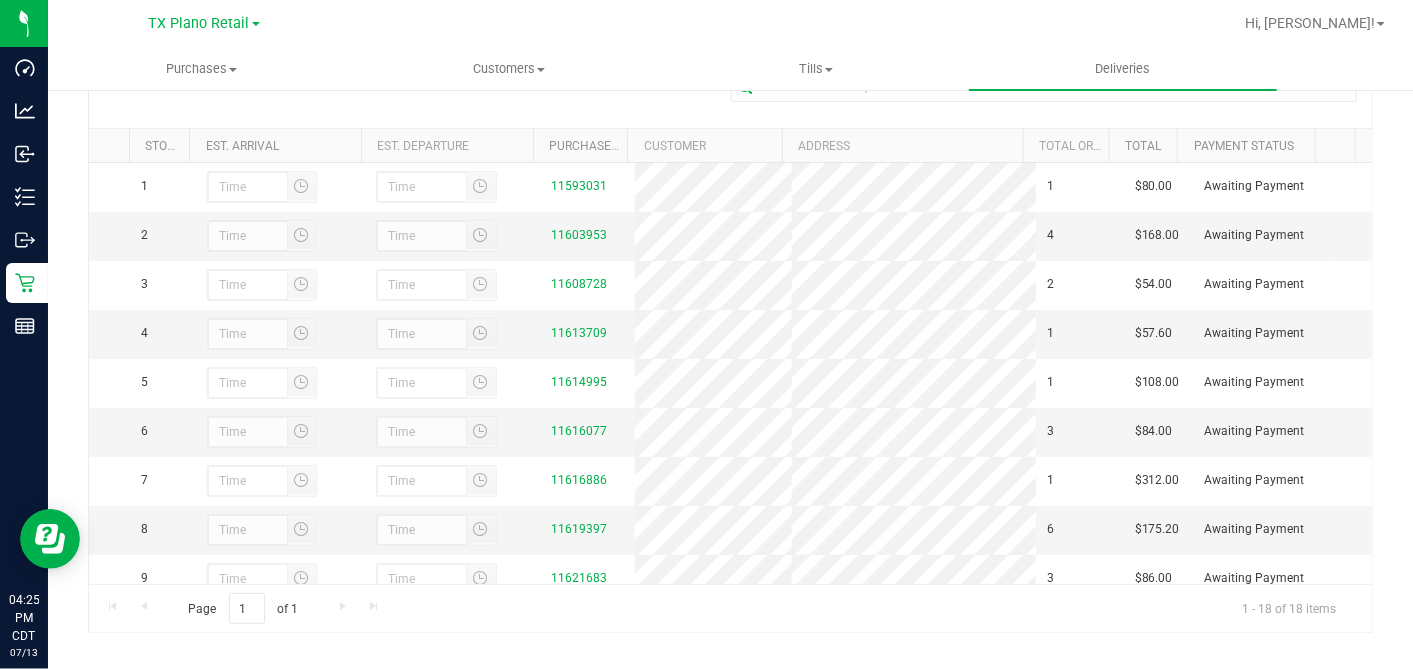 scroll, scrollTop: 357, scrollLeft: 0, axis: vertical 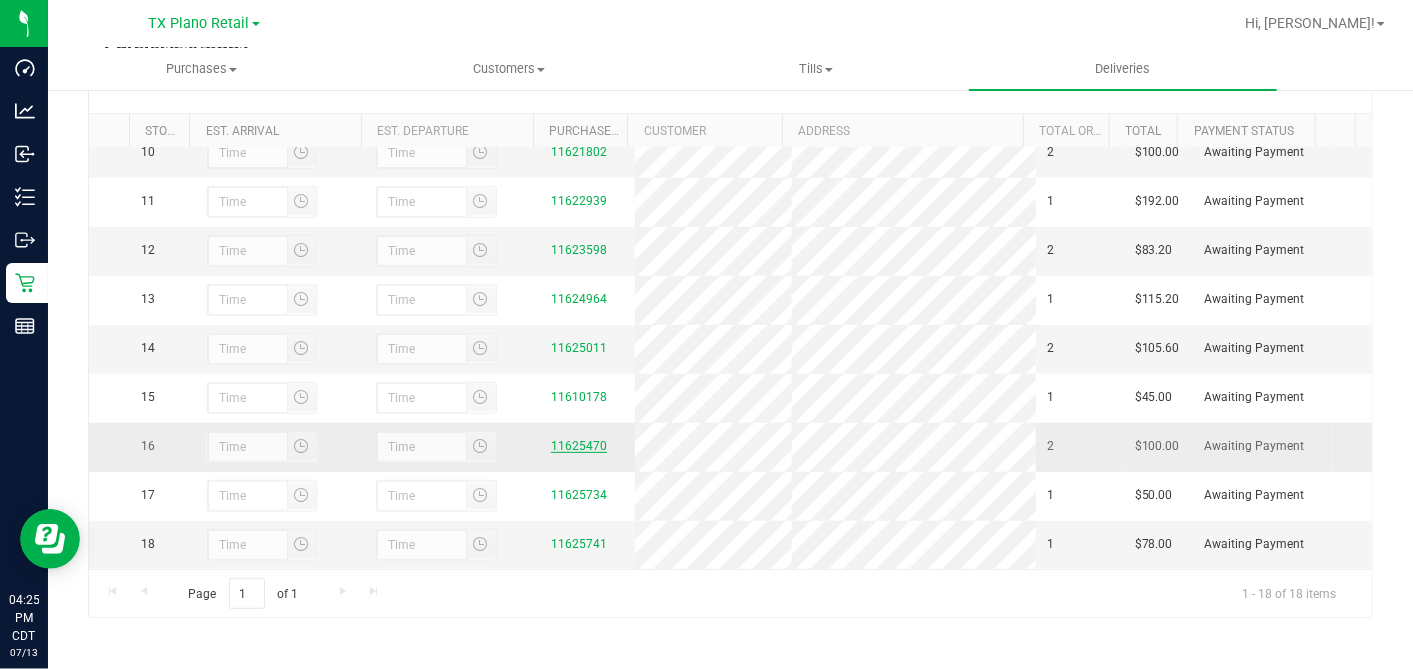 click on "11625470" at bounding box center (579, 446) 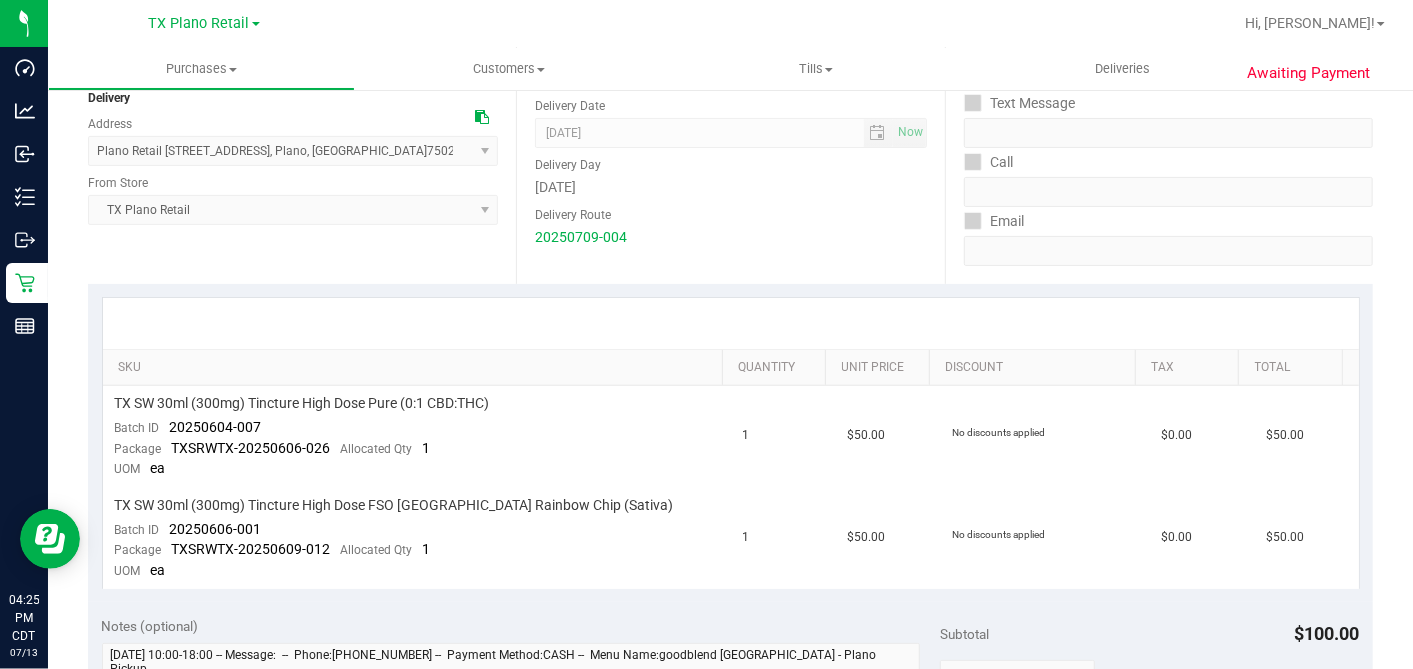 scroll, scrollTop: 0, scrollLeft: 0, axis: both 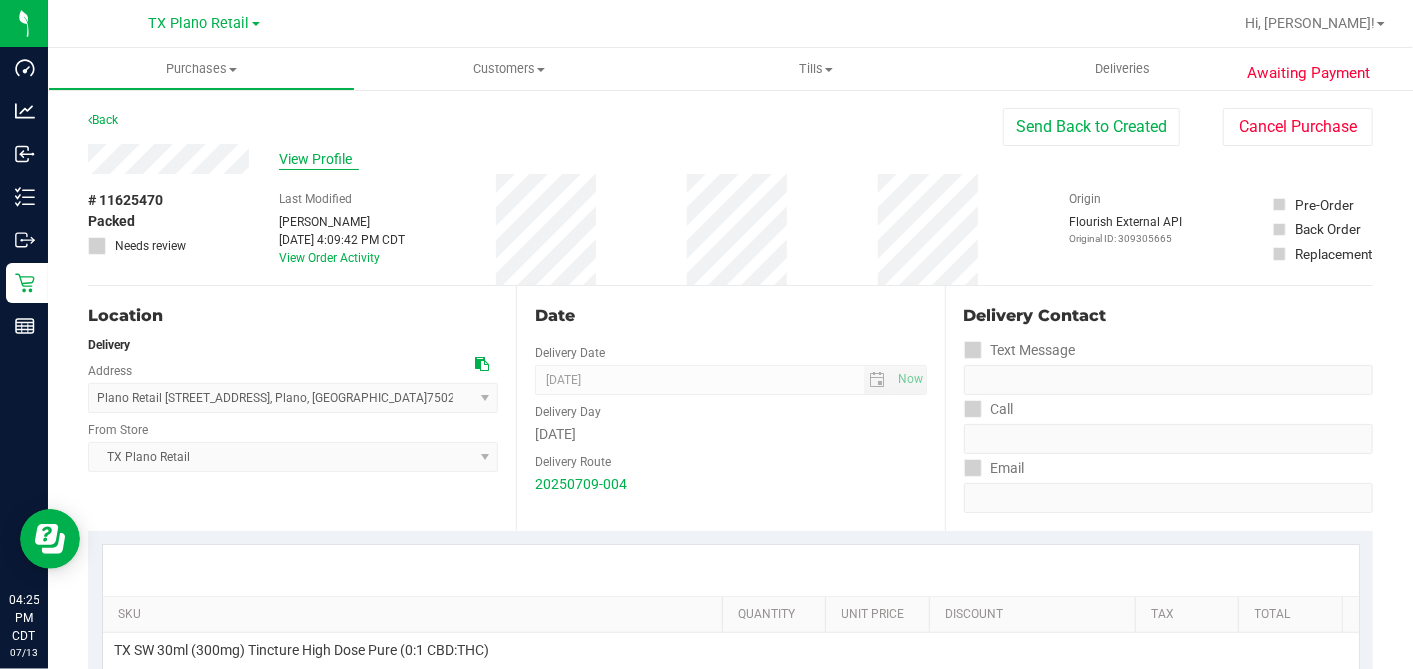 click on "View Profile" at bounding box center (319, 159) 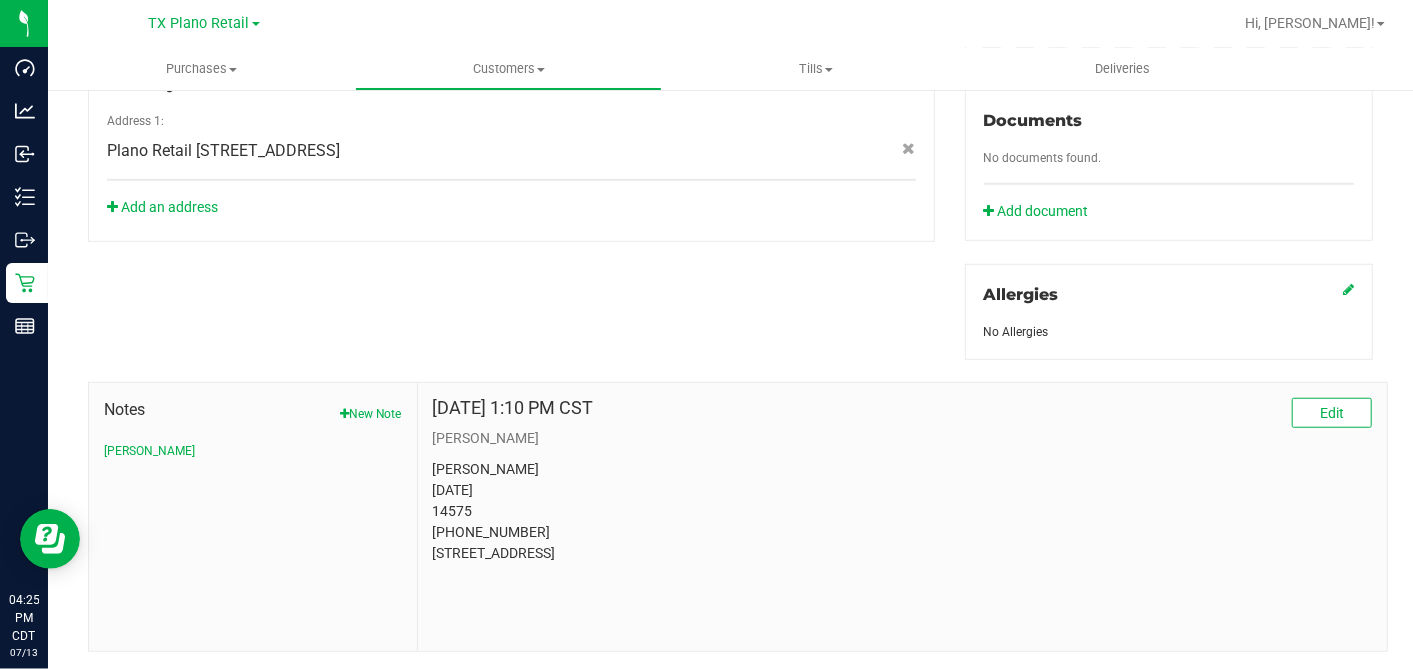scroll, scrollTop: 773, scrollLeft: 0, axis: vertical 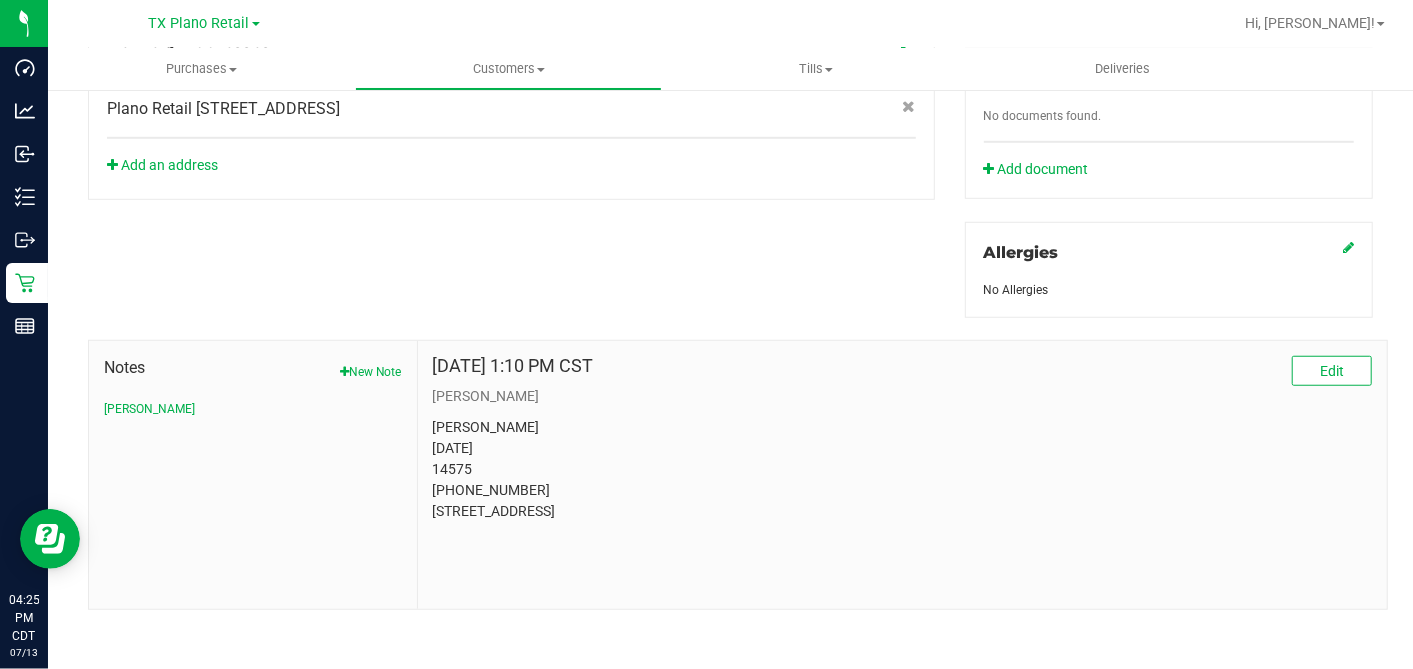 click on "[PERSON_NAME]
[DATE]
14575
[PHONE_NUMBER]
[STREET_ADDRESS]" at bounding box center [902, 469] 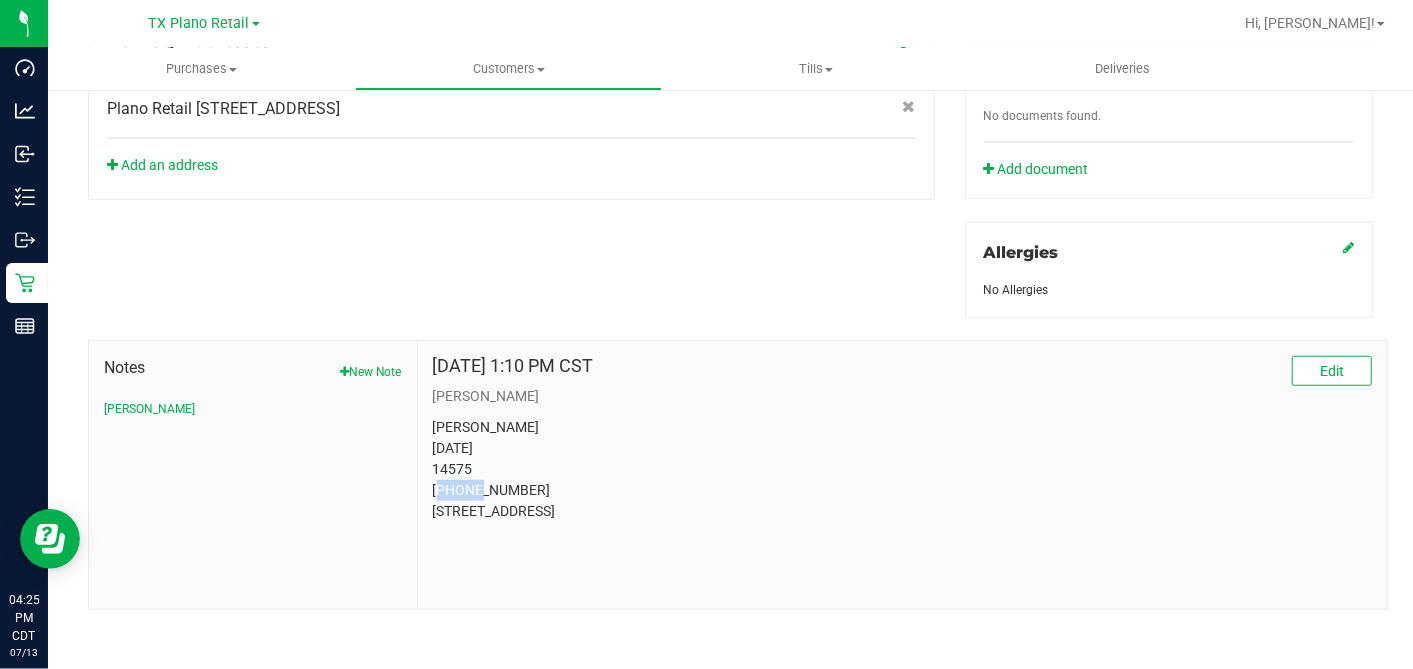 click on "[PERSON_NAME]
[DATE]
14575
[PHONE_NUMBER]
[STREET_ADDRESS]" at bounding box center [902, 469] 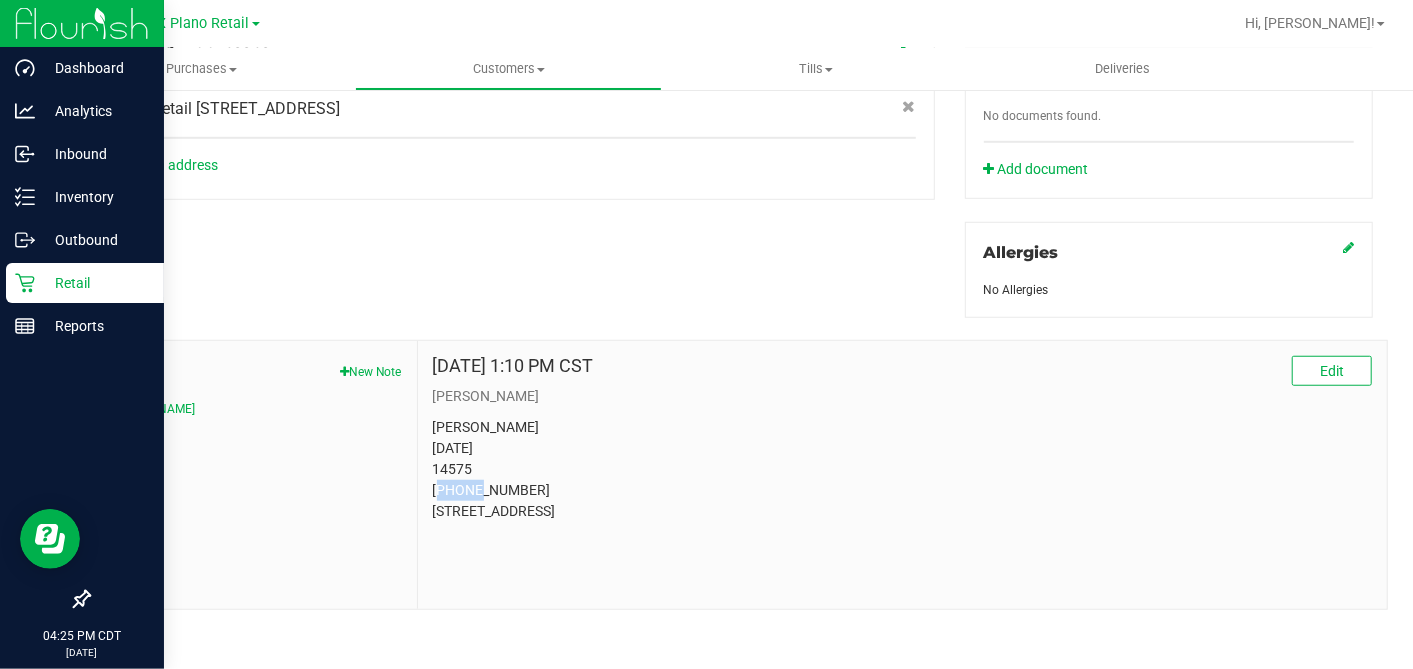 copy on "14575" 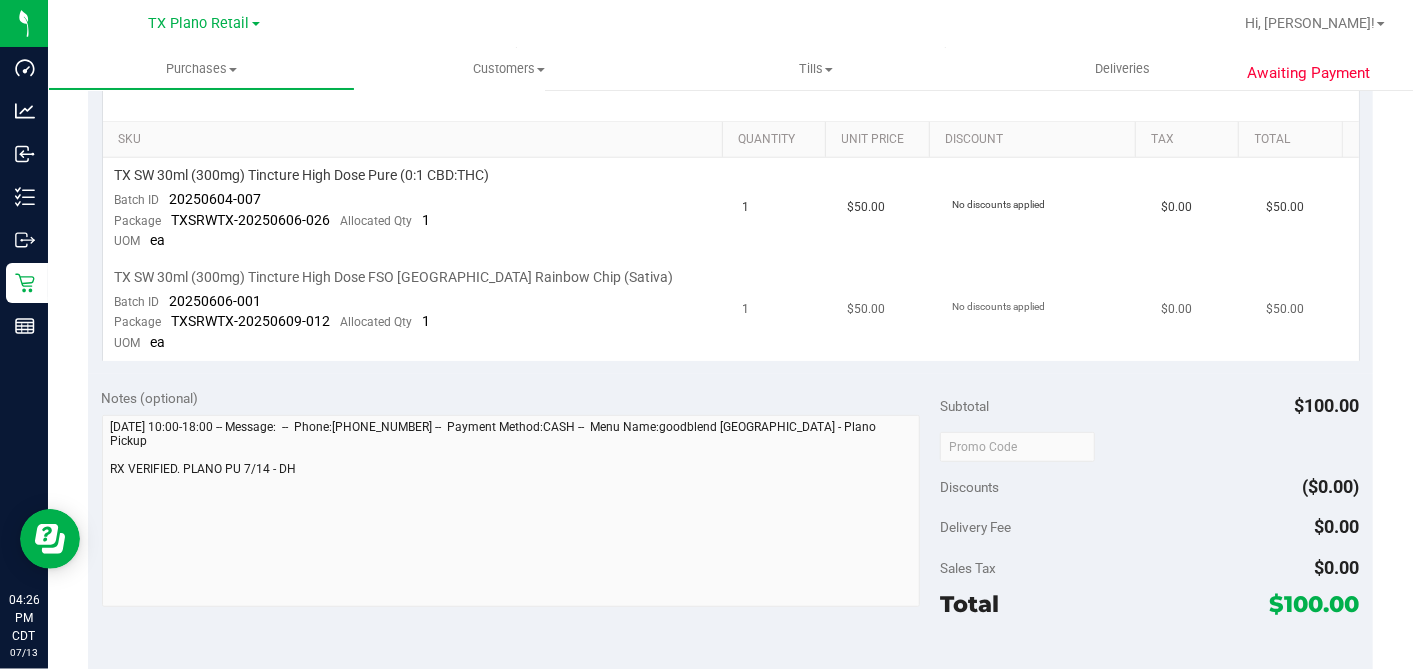 scroll, scrollTop: 440, scrollLeft: 0, axis: vertical 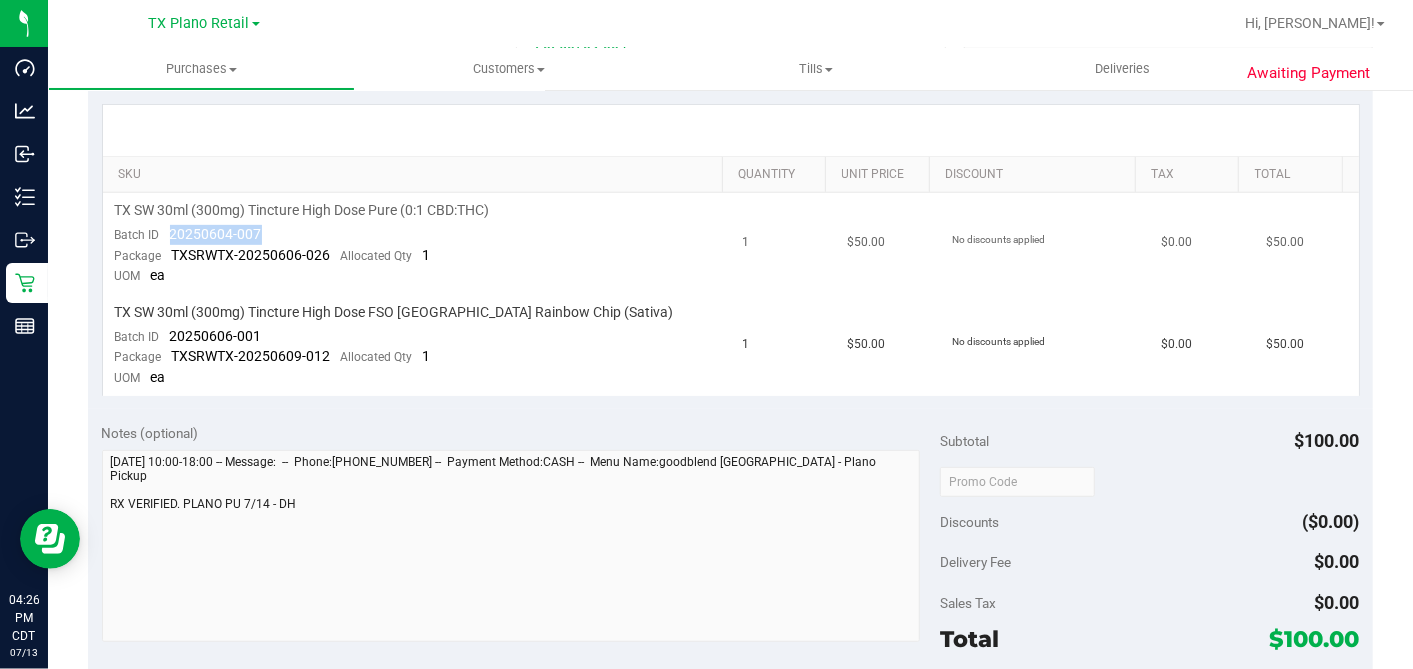 drag, startPoint x: 282, startPoint y: 240, endPoint x: 169, endPoint y: 233, distance: 113.216606 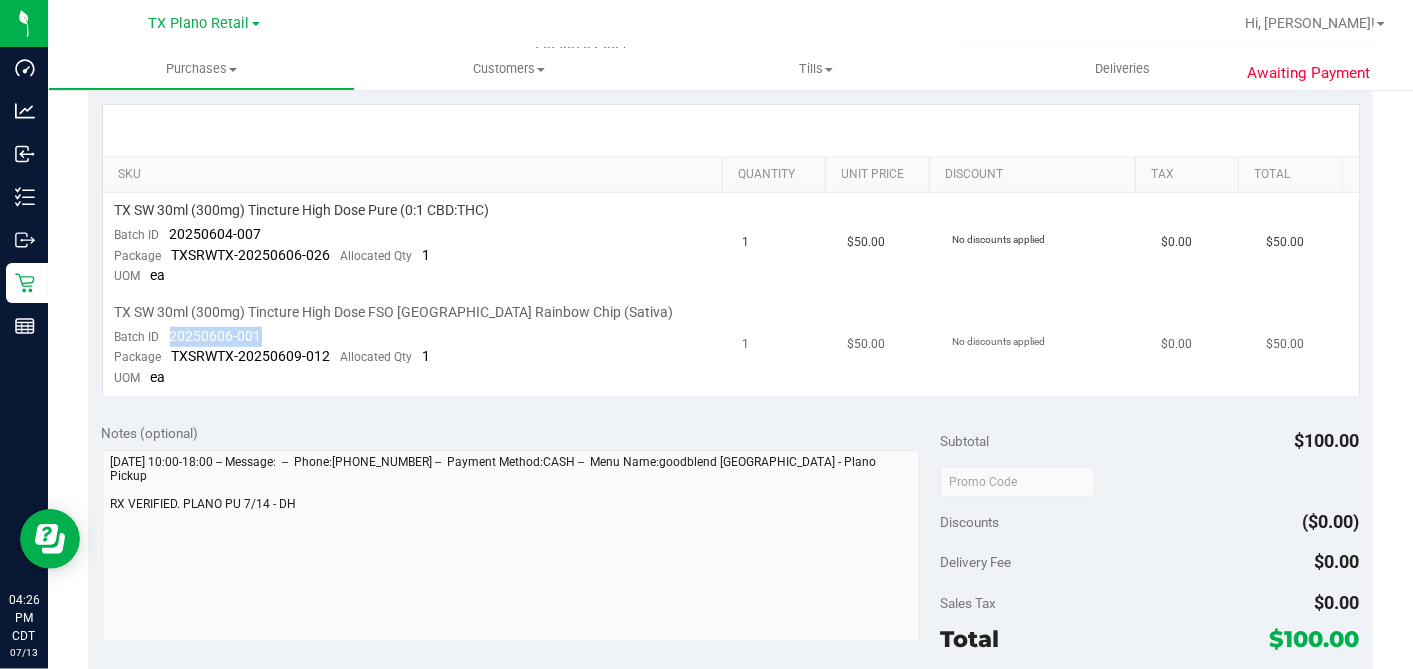 drag, startPoint x: 283, startPoint y: 331, endPoint x: 167, endPoint y: 333, distance: 116.01724 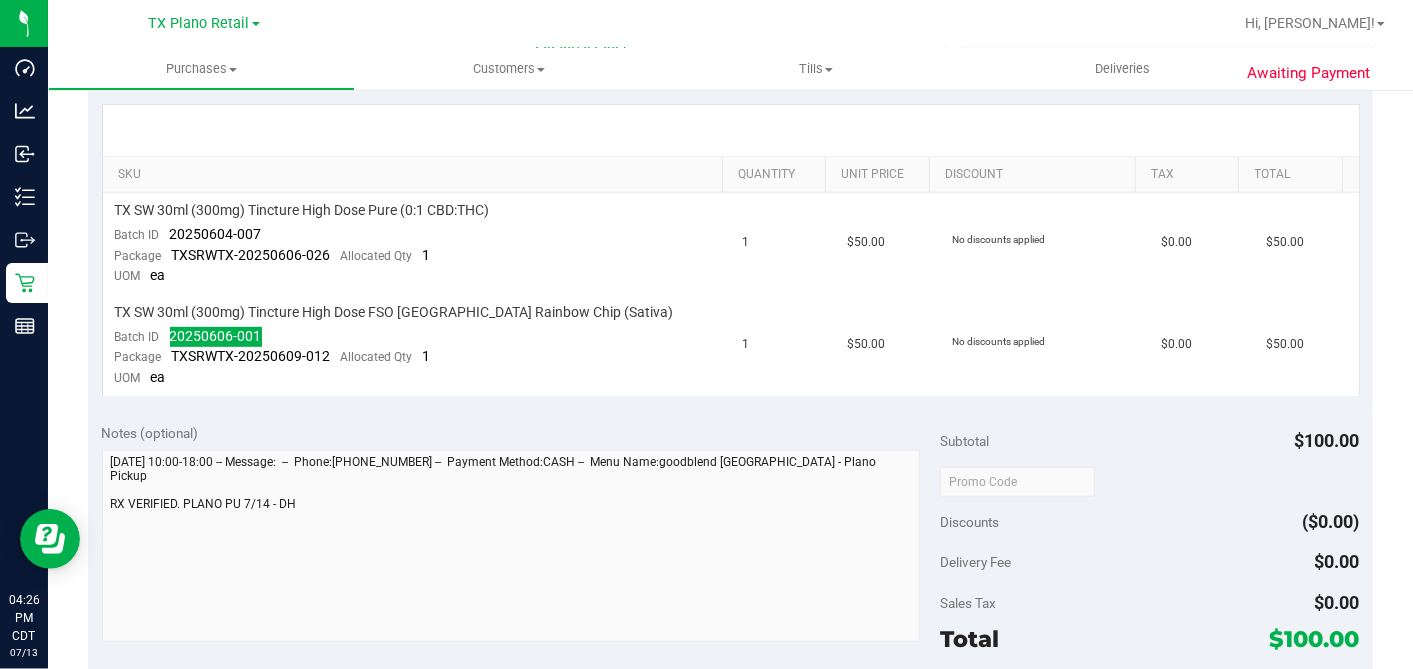 scroll, scrollTop: 0, scrollLeft: 0, axis: both 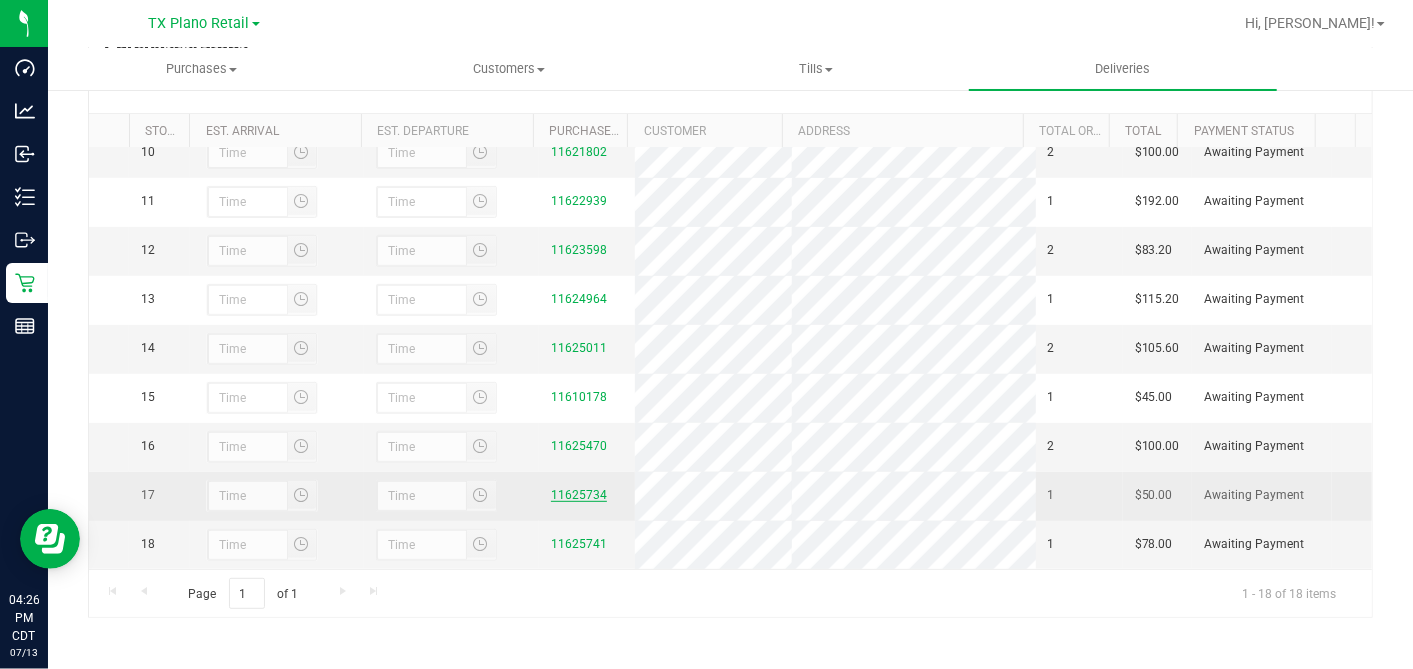 click on "11625734" at bounding box center (579, 495) 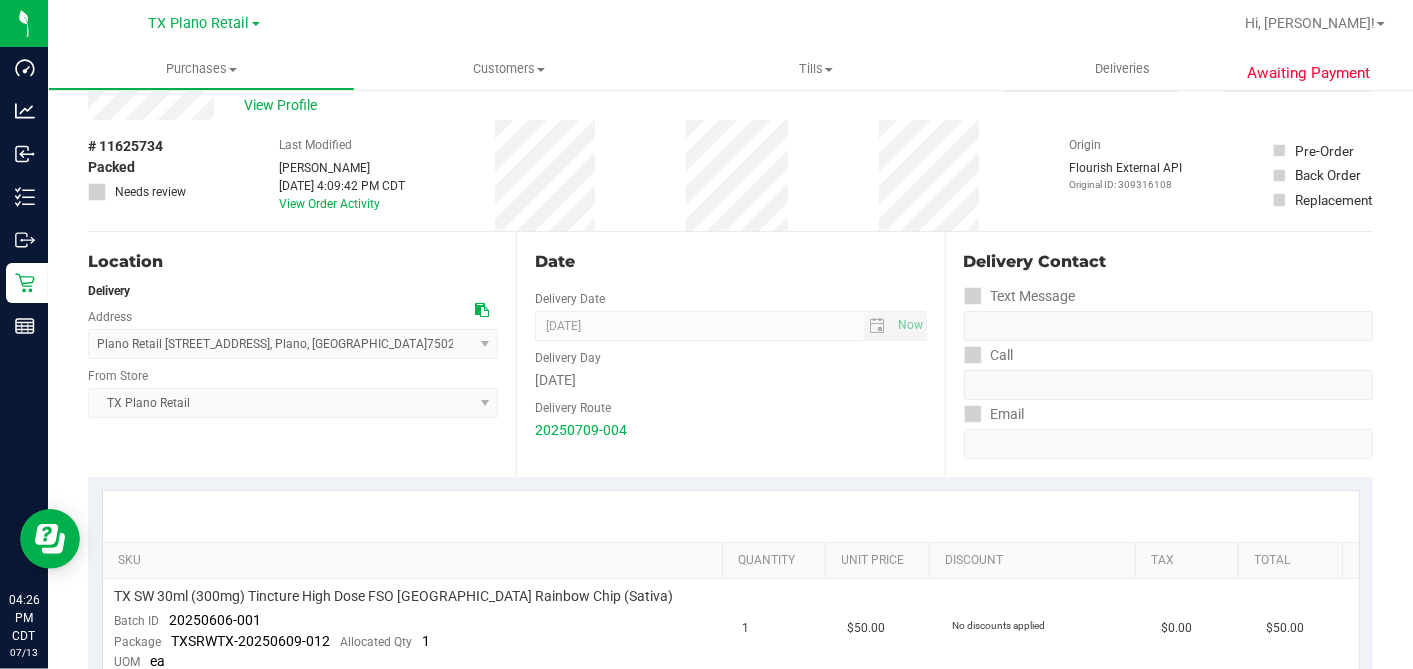 scroll, scrollTop: 0, scrollLeft: 0, axis: both 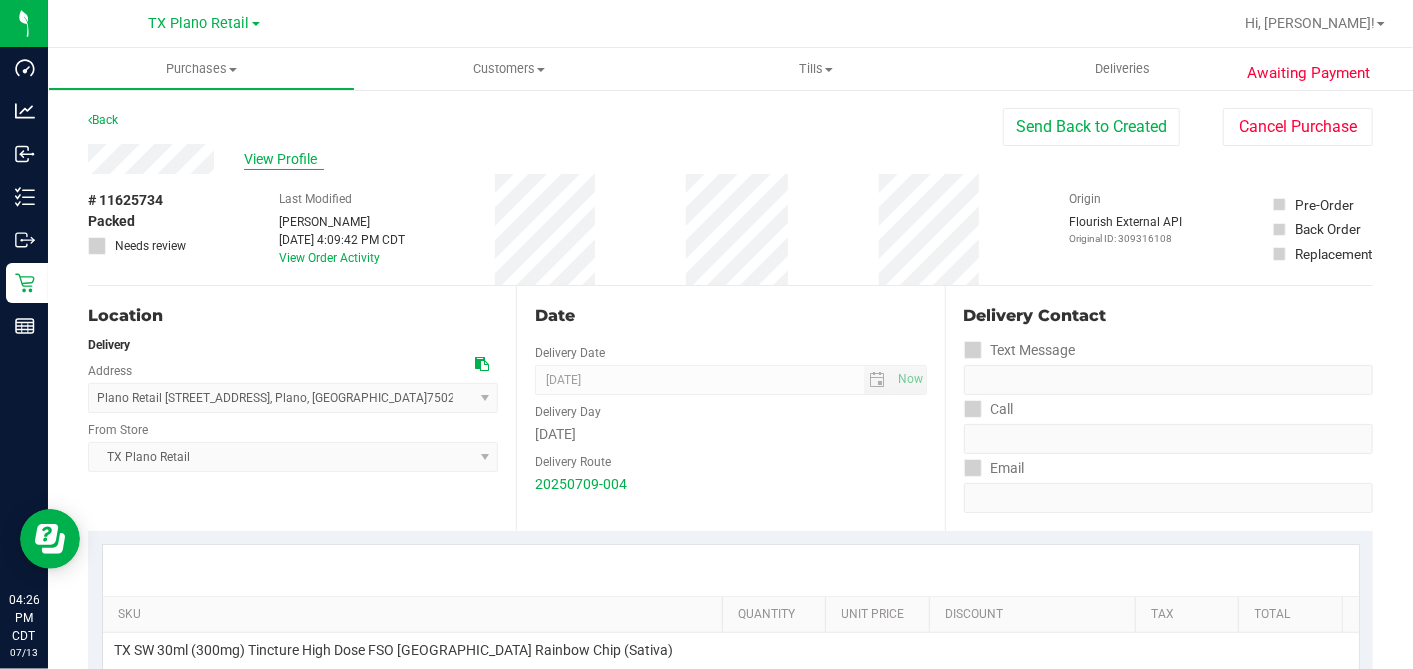 click on "View Profile" at bounding box center [284, 159] 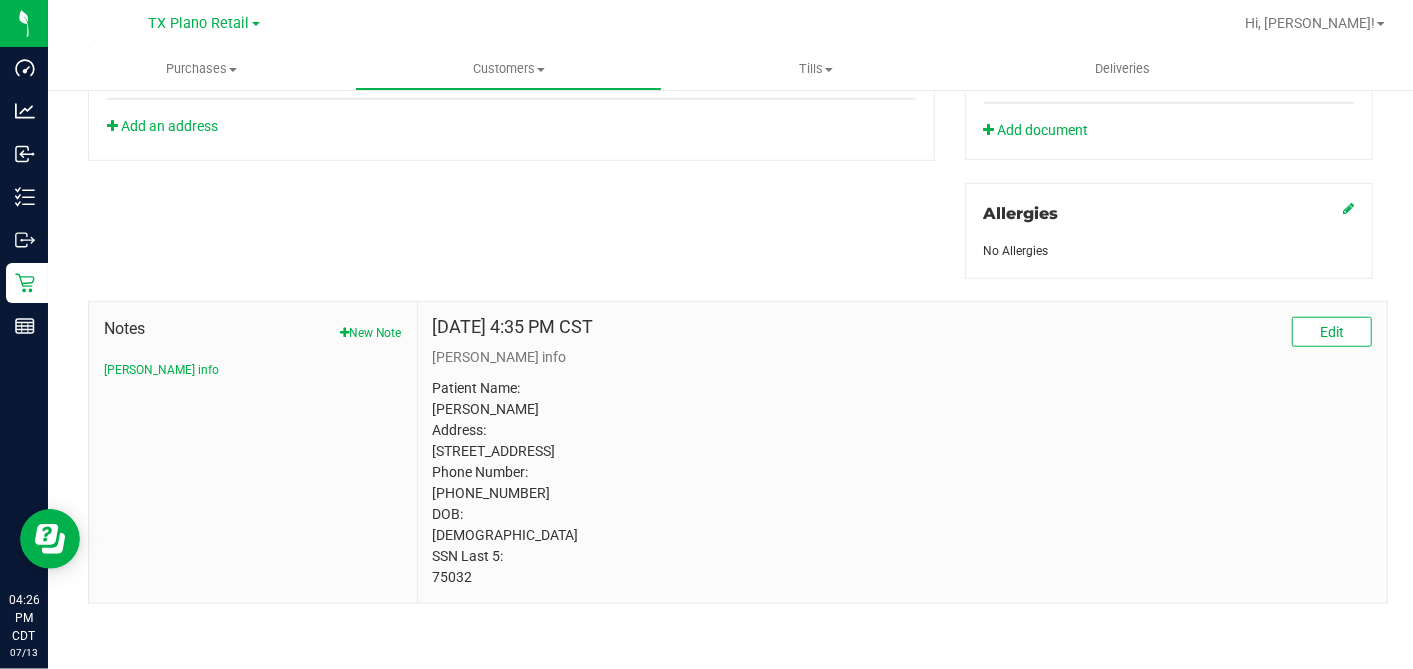 scroll, scrollTop: 826, scrollLeft: 0, axis: vertical 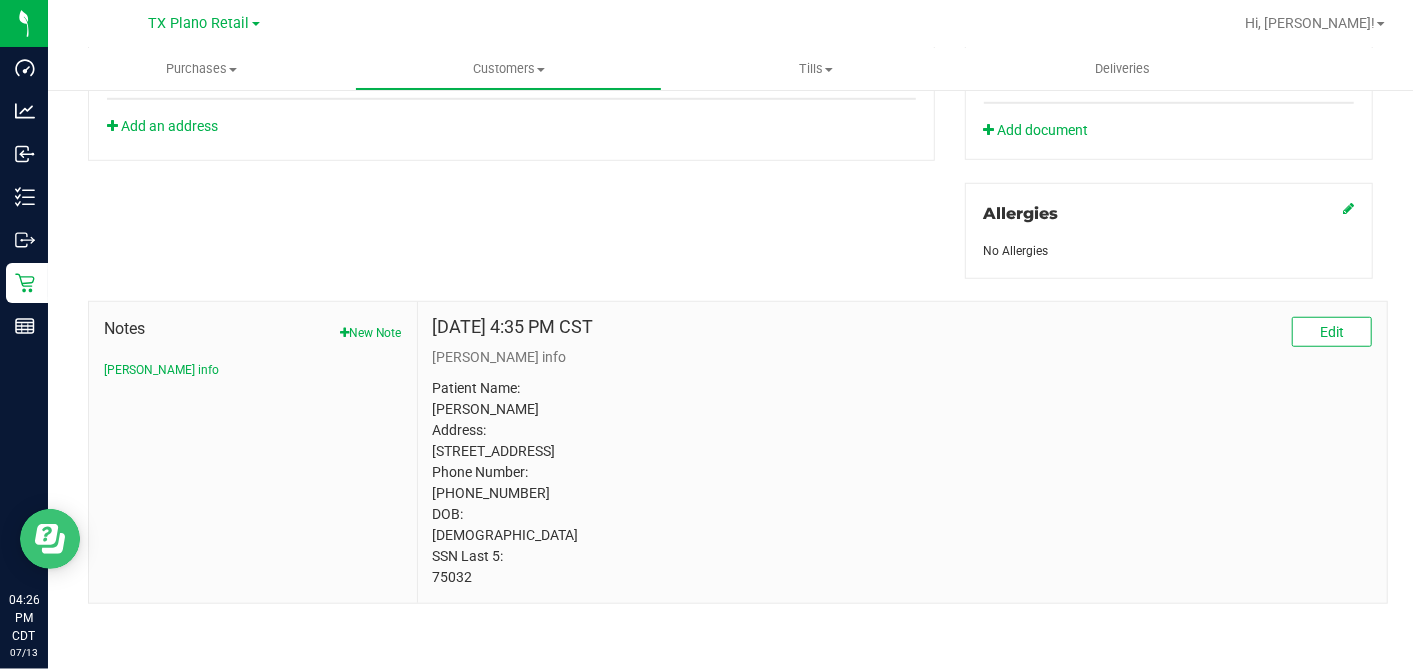 copy on "75032" 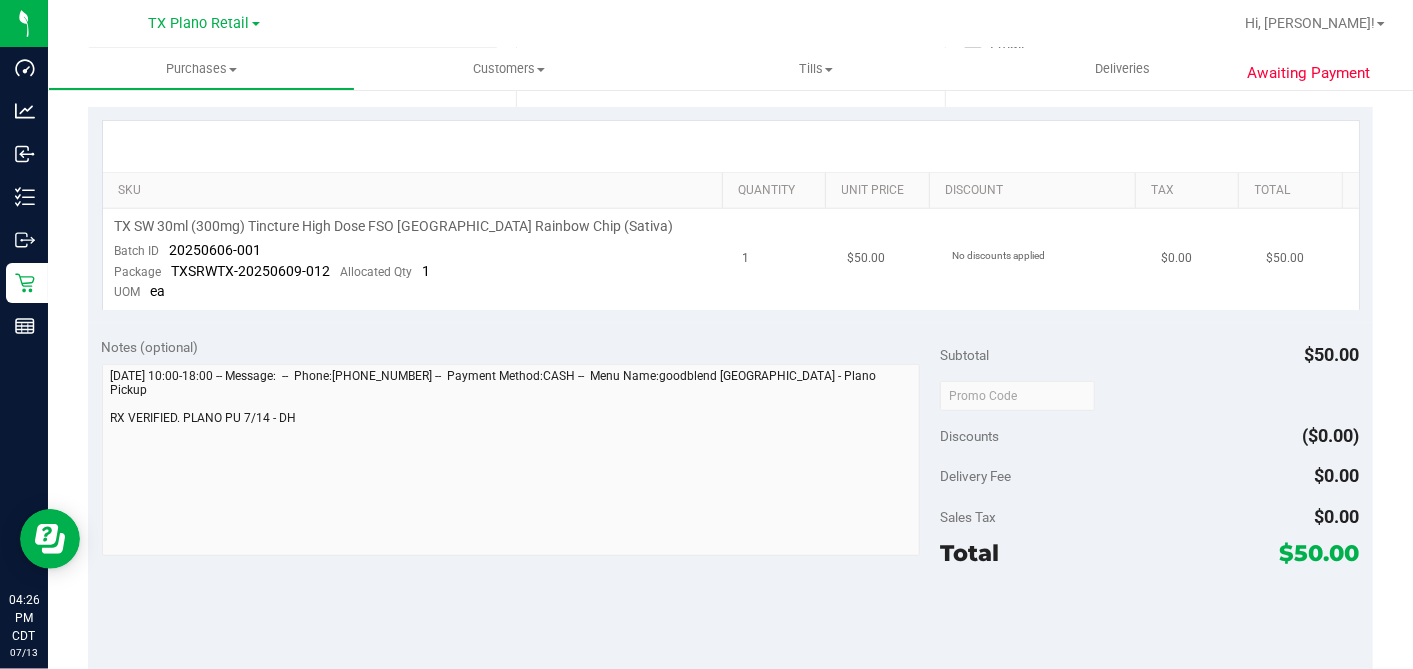 scroll, scrollTop: 271, scrollLeft: 0, axis: vertical 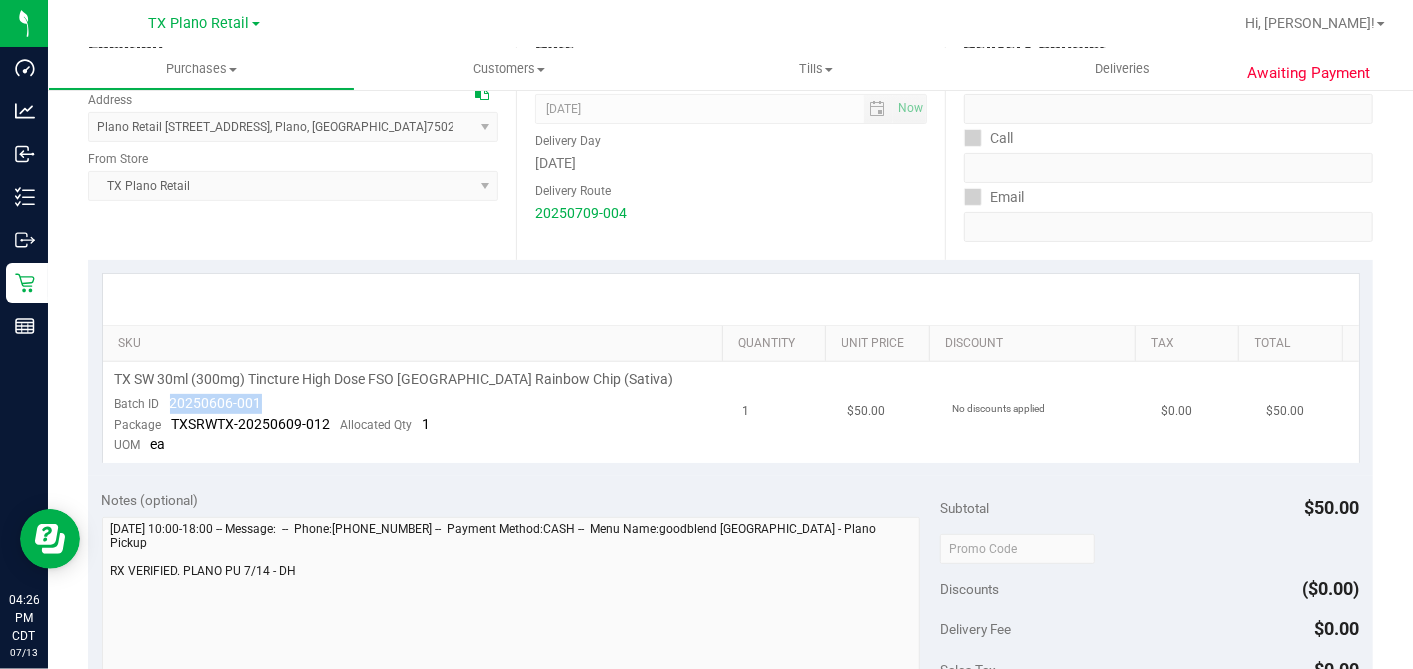 drag, startPoint x: 320, startPoint y: 406, endPoint x: 168, endPoint y: 406, distance: 152 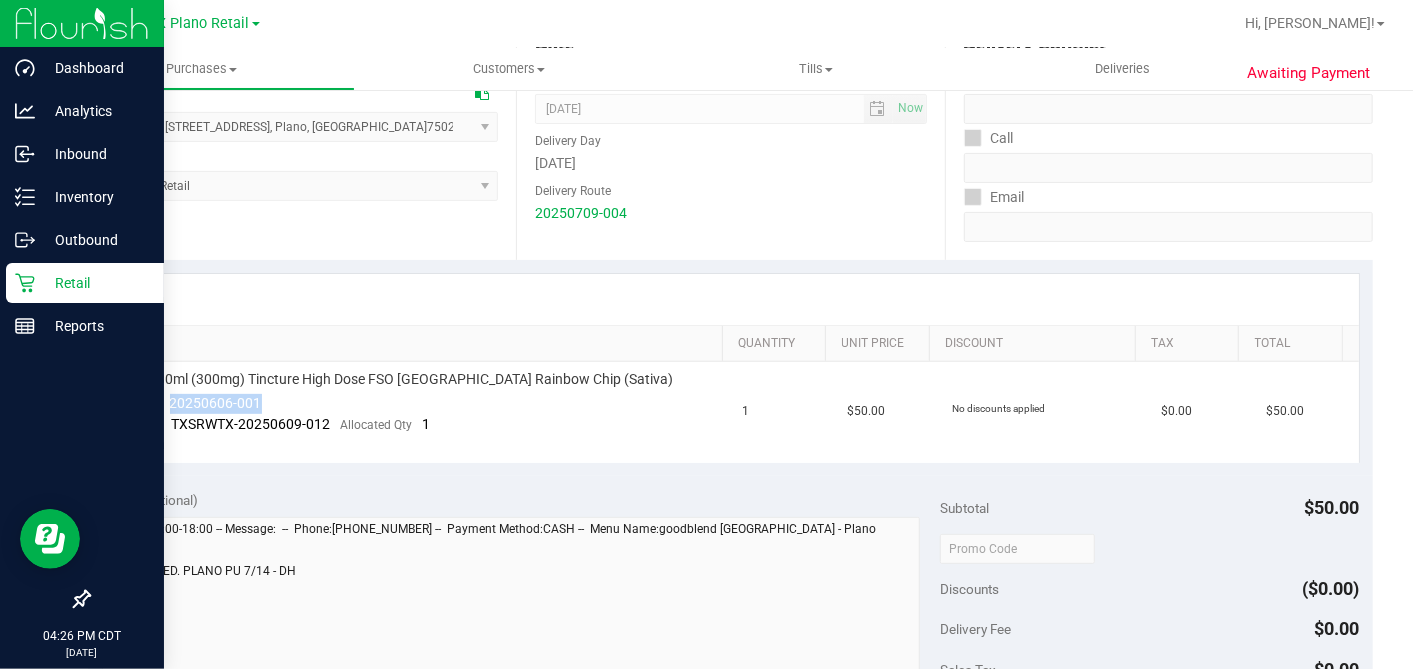 copy on "20250606-001" 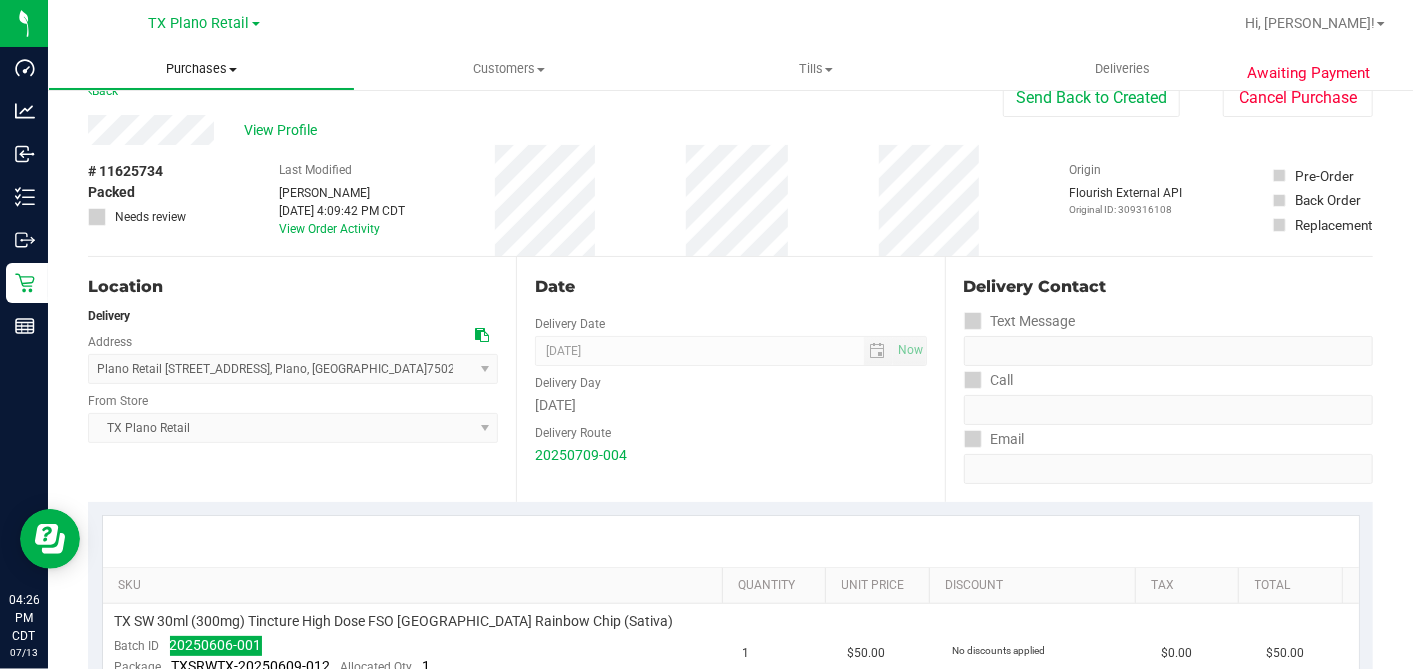 scroll, scrollTop: 0, scrollLeft: 0, axis: both 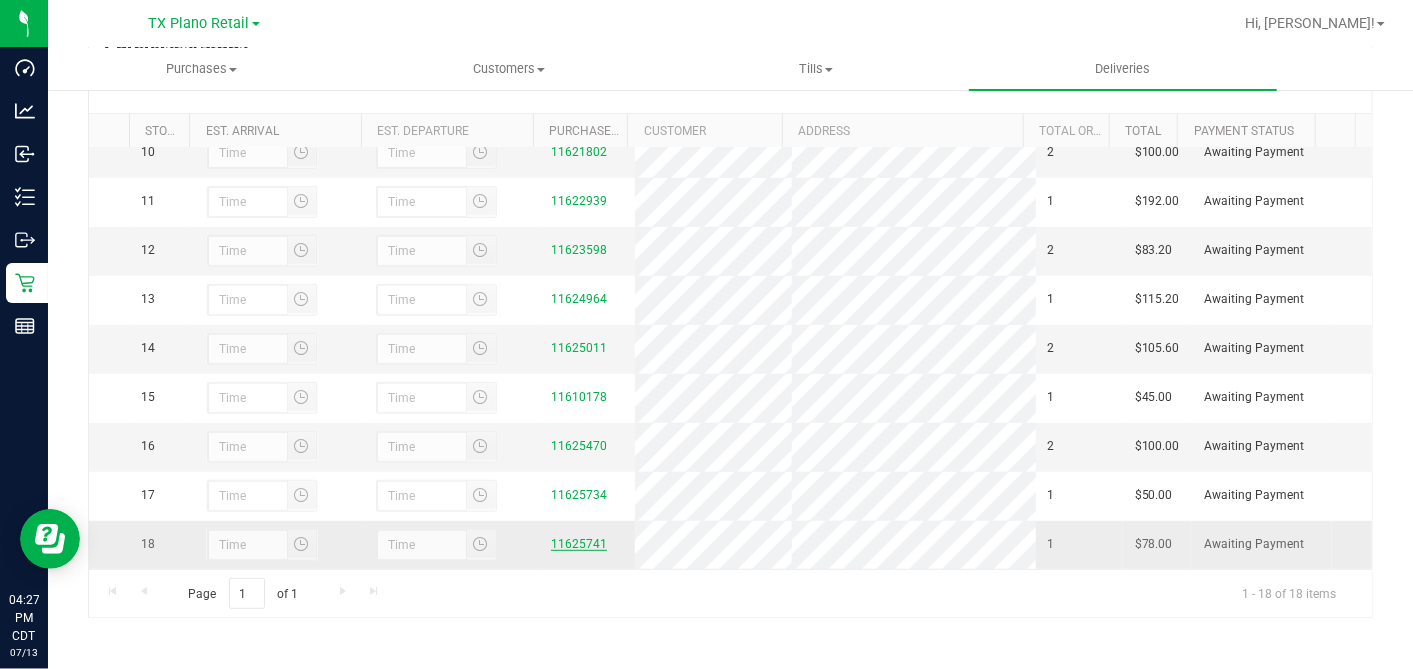 click on "11625741" at bounding box center [579, 544] 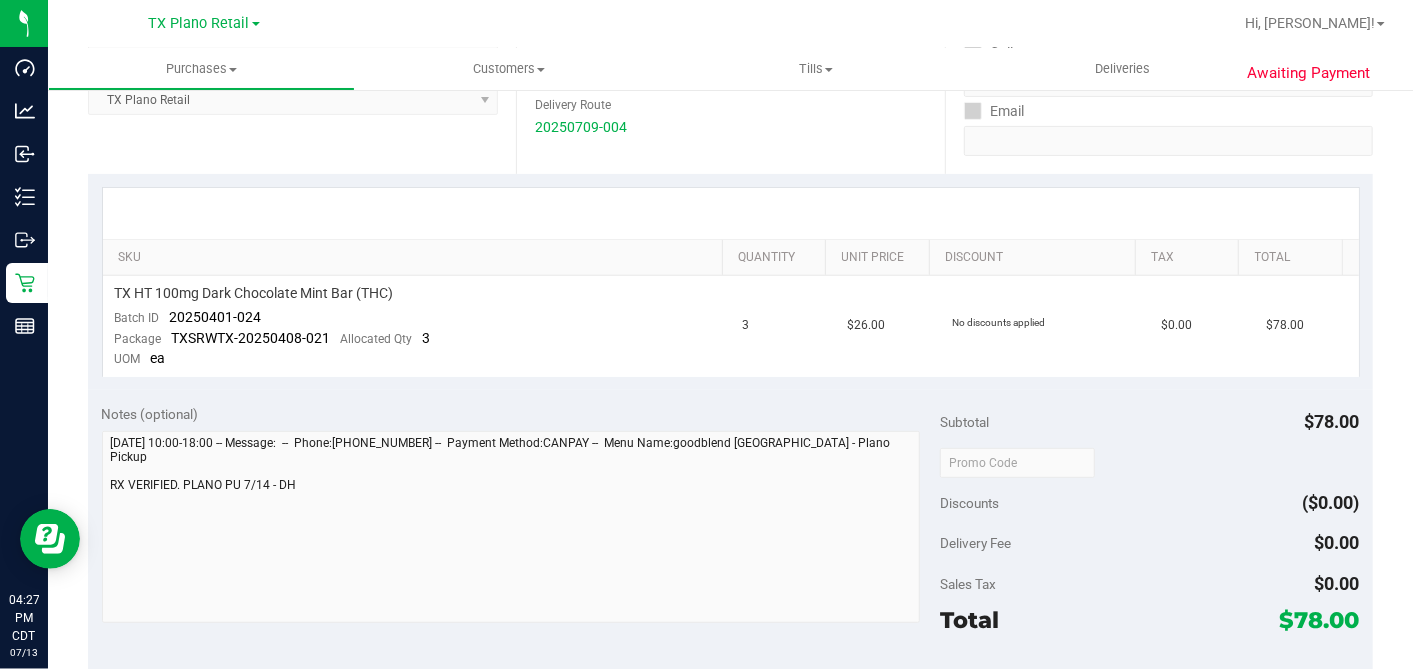 scroll, scrollTop: 0, scrollLeft: 0, axis: both 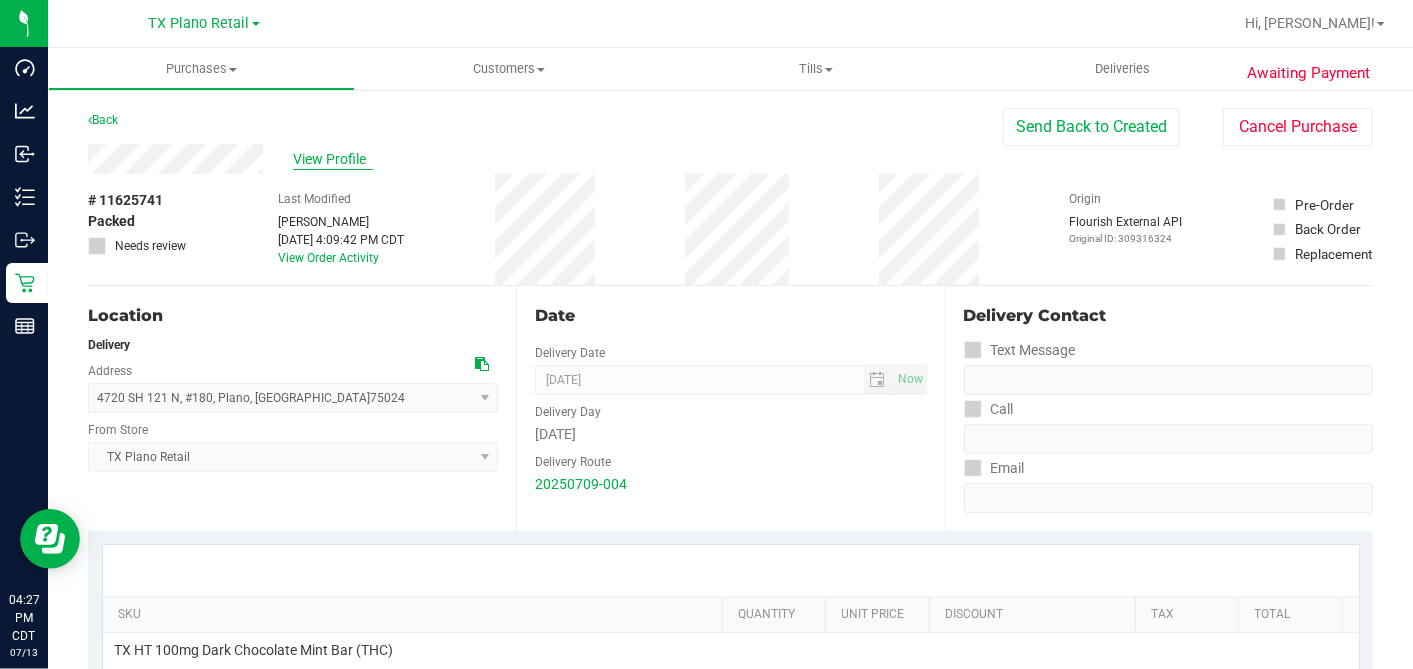 click on "View Profile" at bounding box center [333, 159] 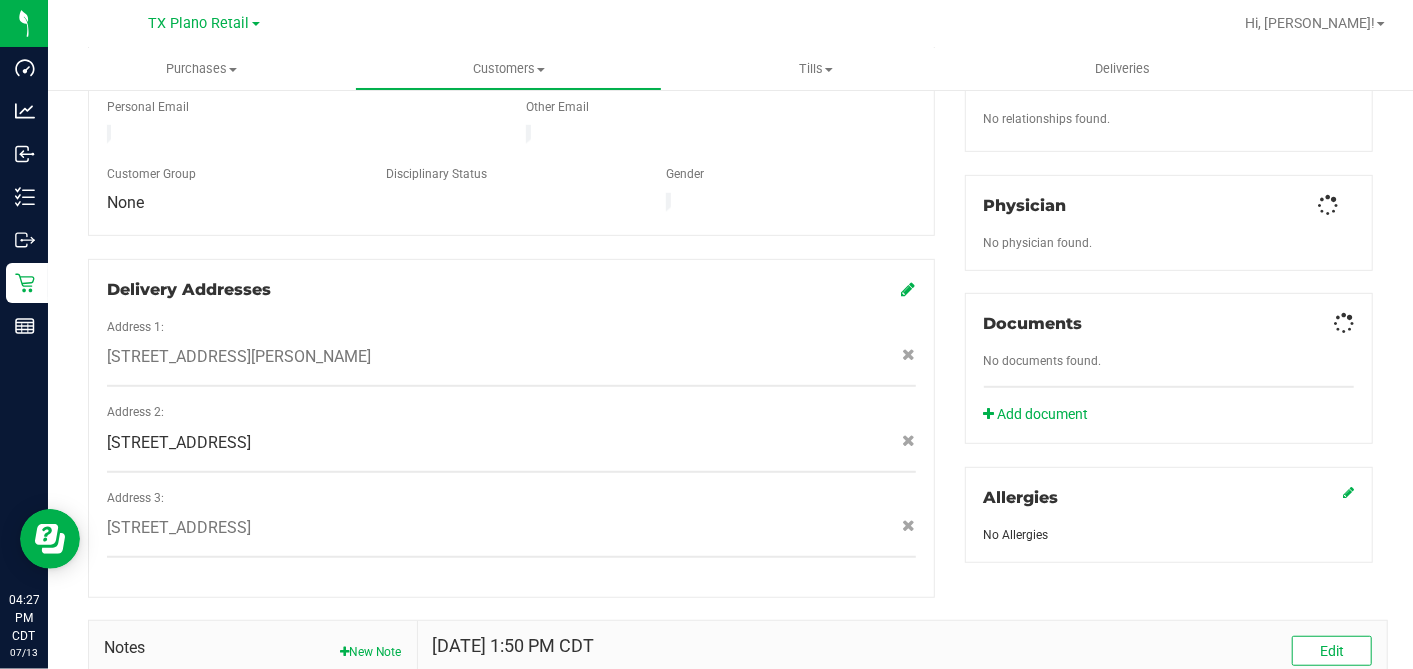 scroll, scrollTop: 845, scrollLeft: 0, axis: vertical 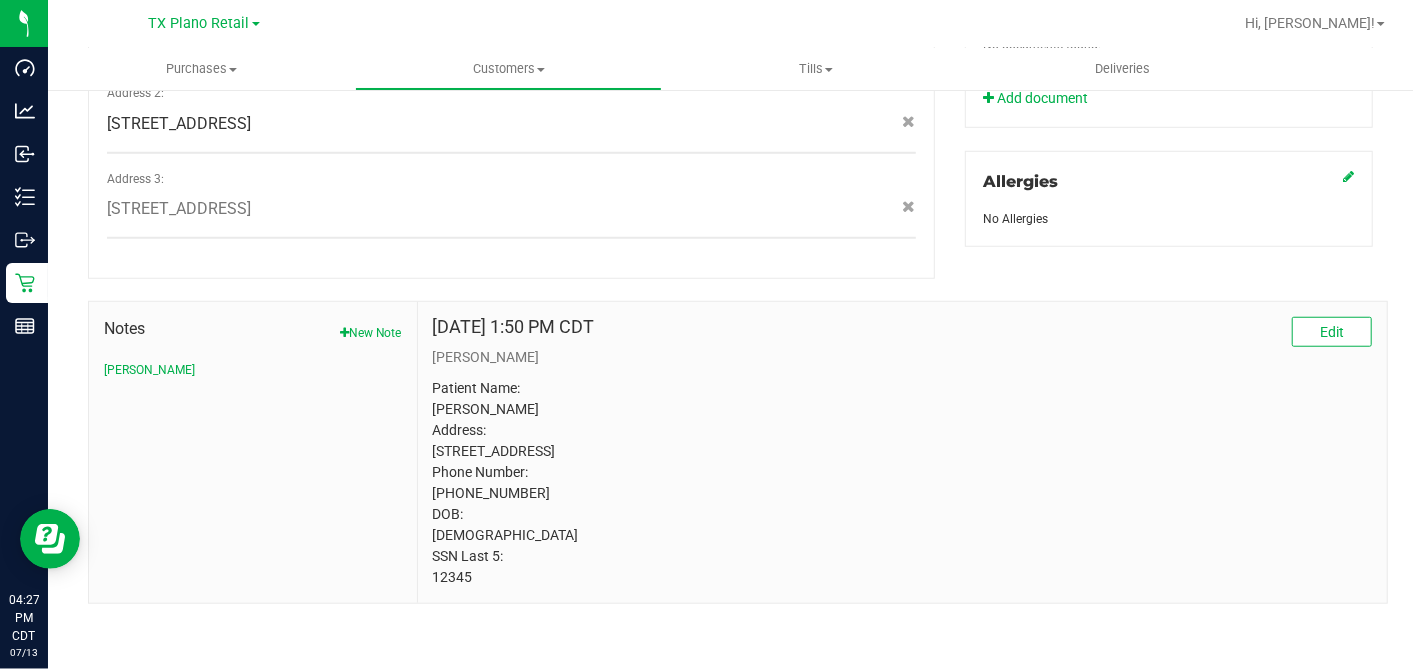 click on "Patient Name:
Andrew wooten
Address:
9809 belfort drive
Frisco, TX, 75035
Phone Number:
(214) 536-5847
DOB:
02/21/1988
SSN Last 5:
12345" at bounding box center (902, 483) 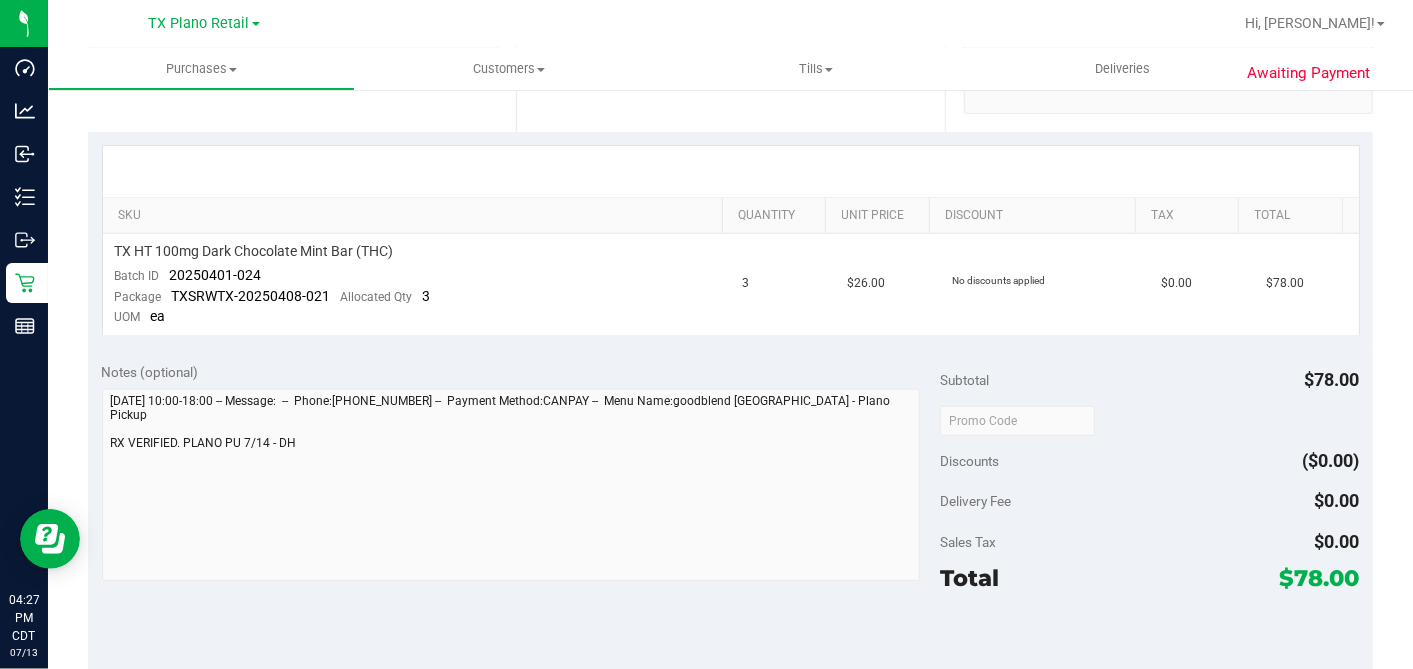 scroll, scrollTop: 289, scrollLeft: 0, axis: vertical 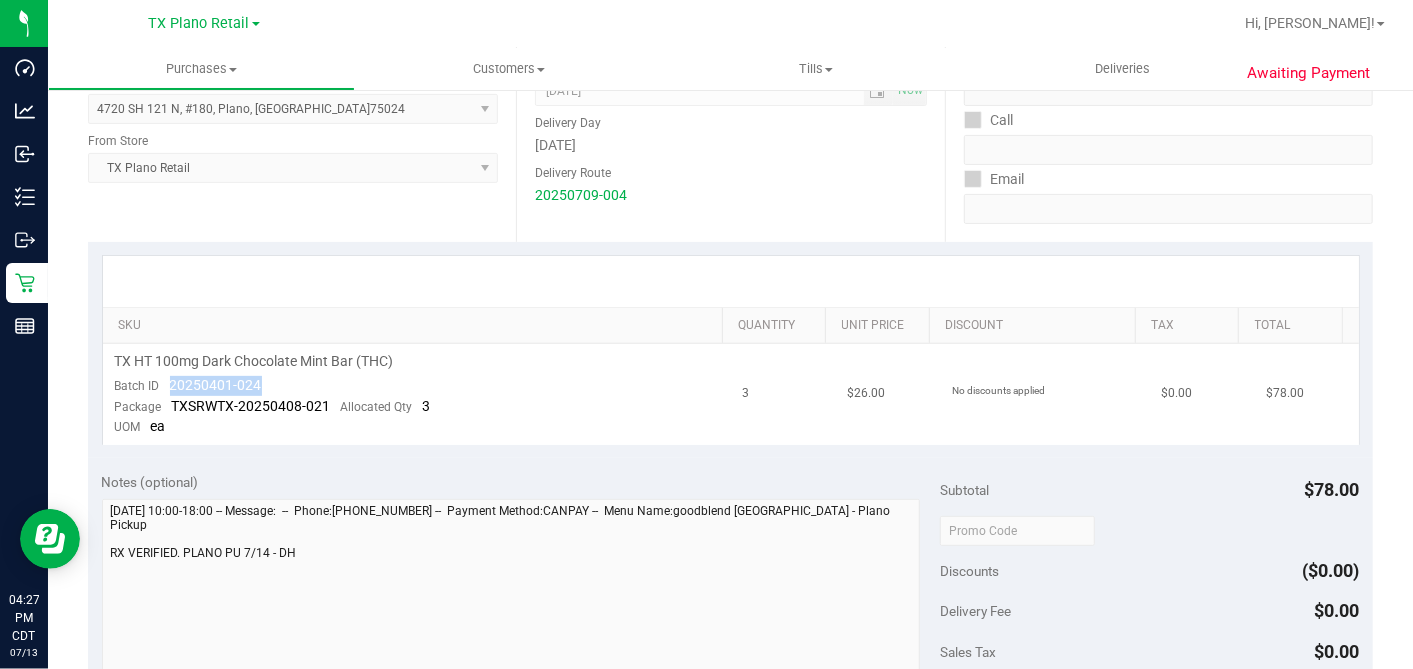 drag, startPoint x: 300, startPoint y: 381, endPoint x: 166, endPoint y: 380, distance: 134.00374 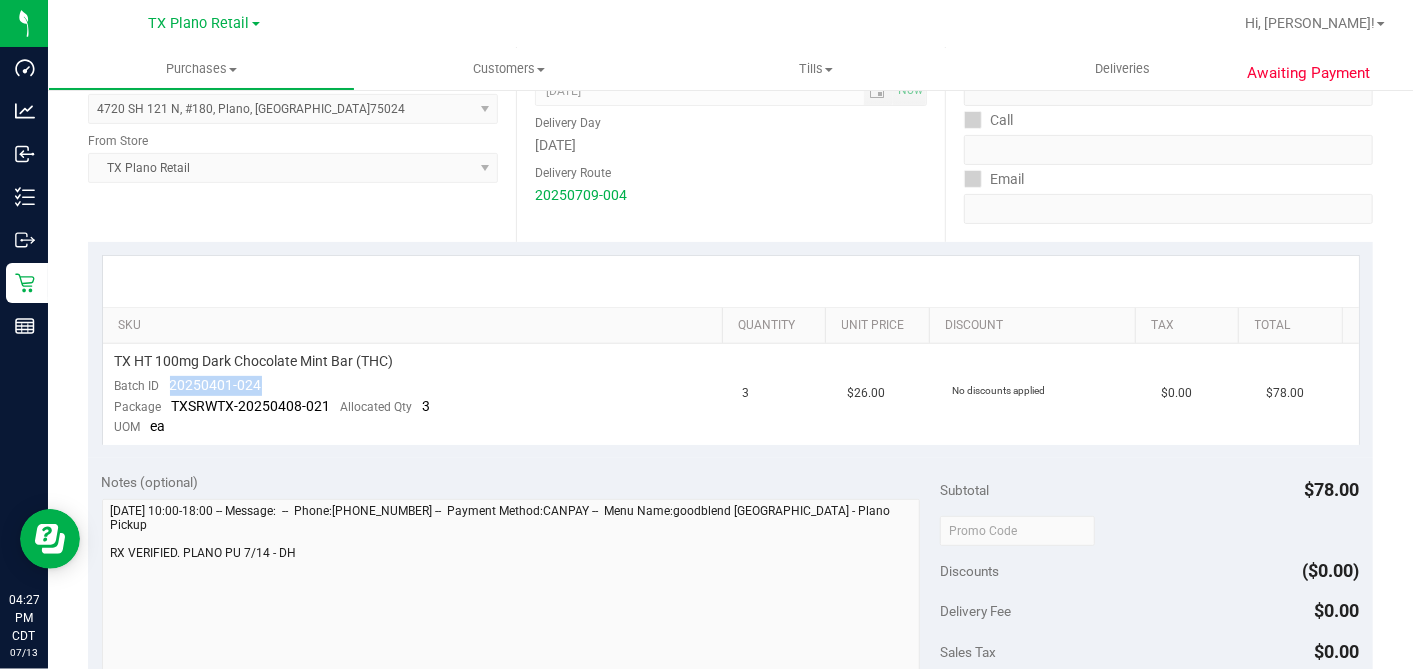 copy on "20250401-024" 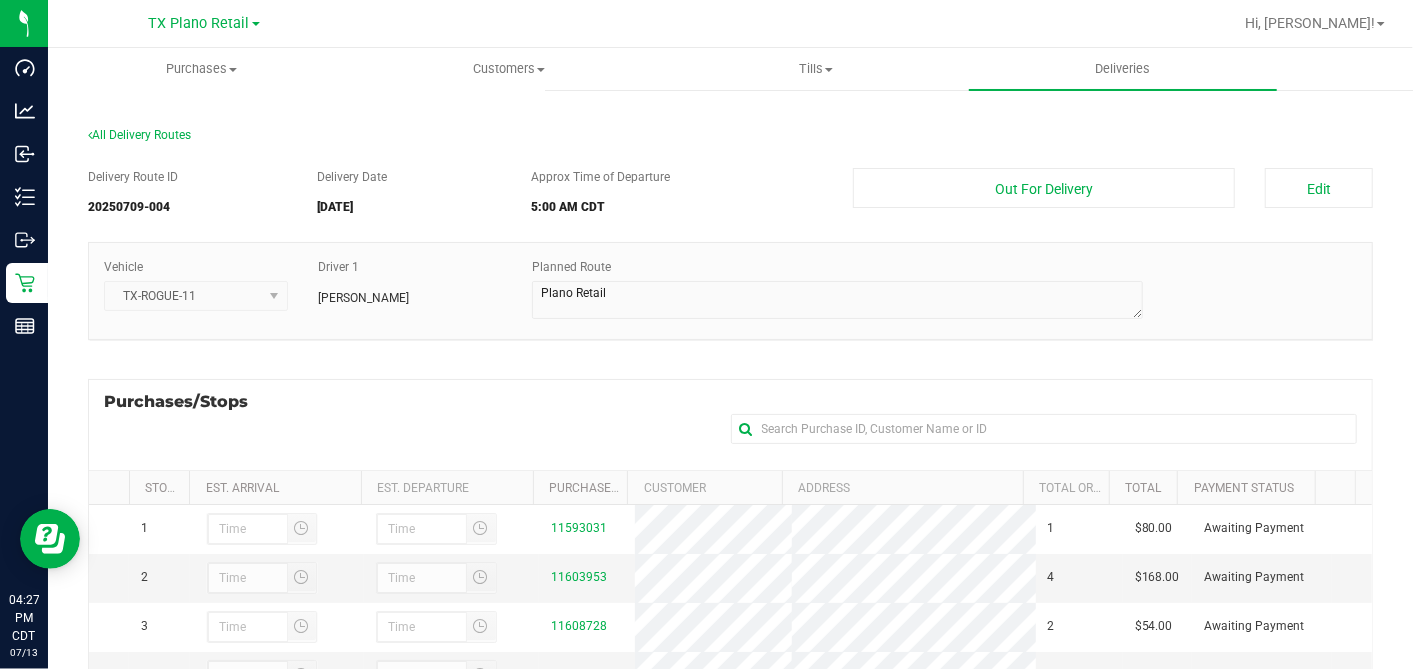scroll, scrollTop: 295, scrollLeft: 0, axis: vertical 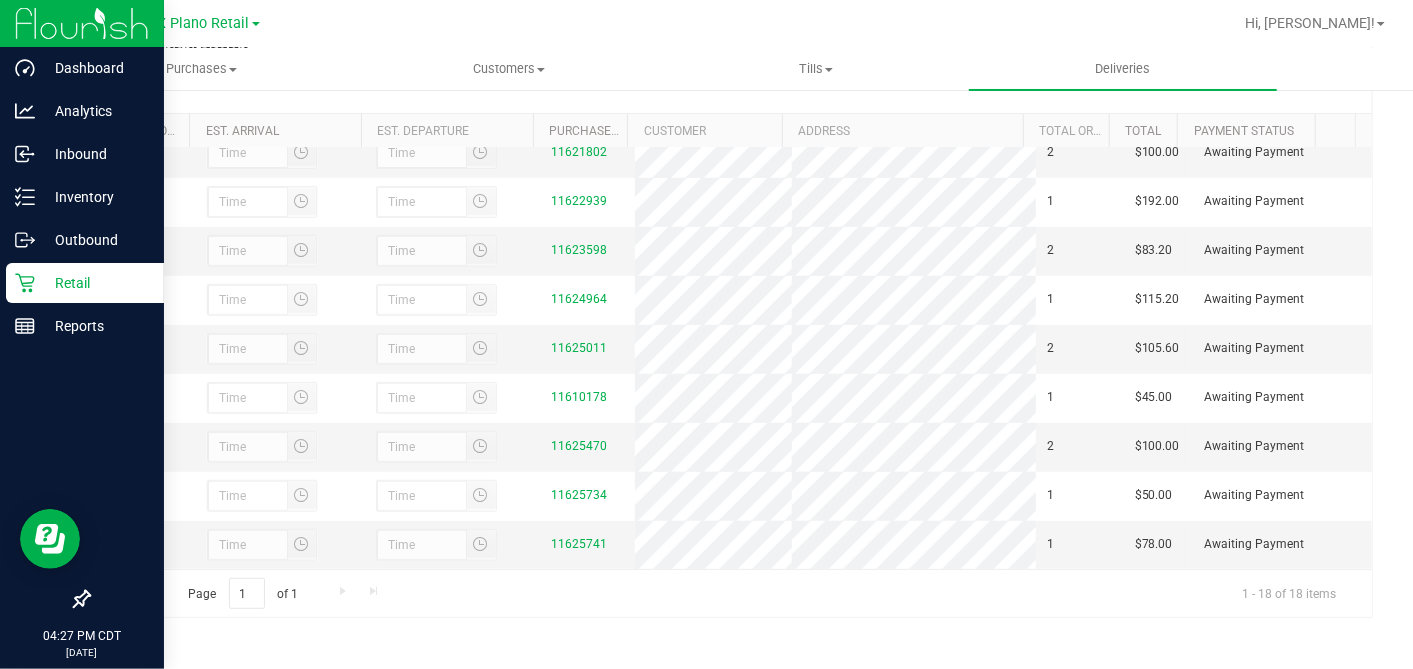 click 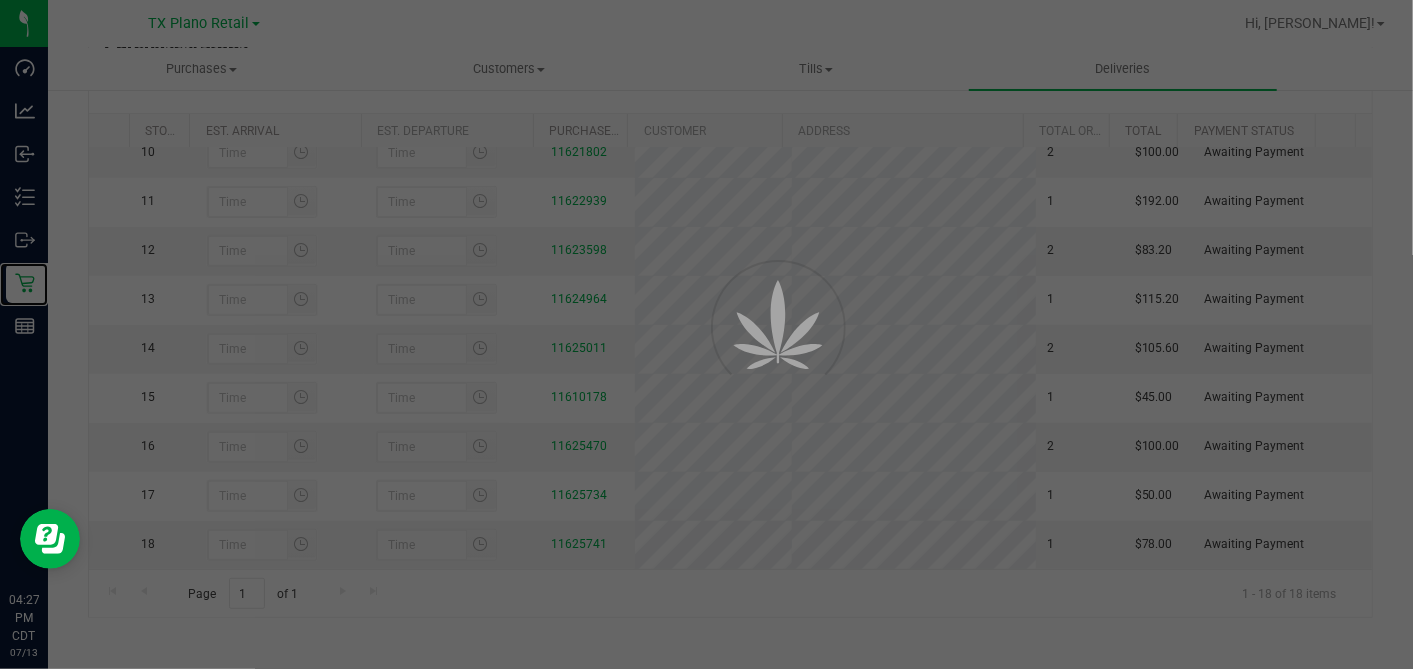 scroll, scrollTop: 0, scrollLeft: 0, axis: both 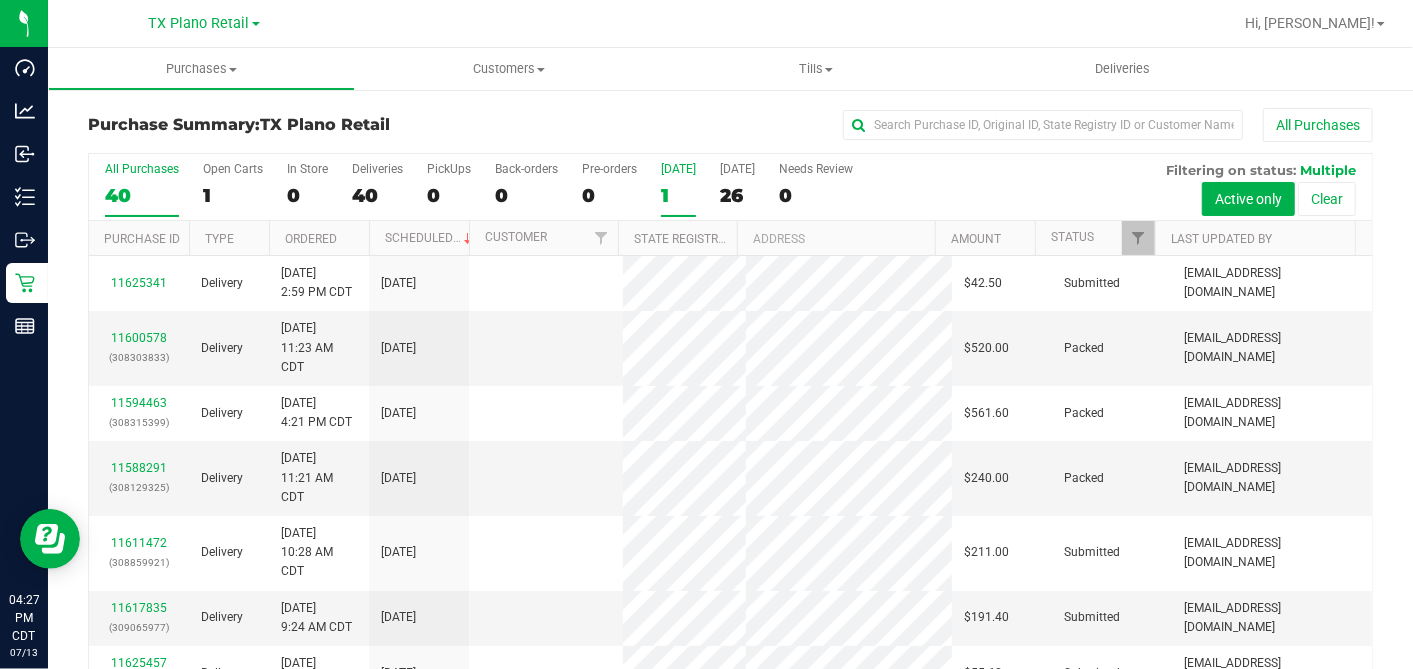 click on "1" at bounding box center (678, 195) 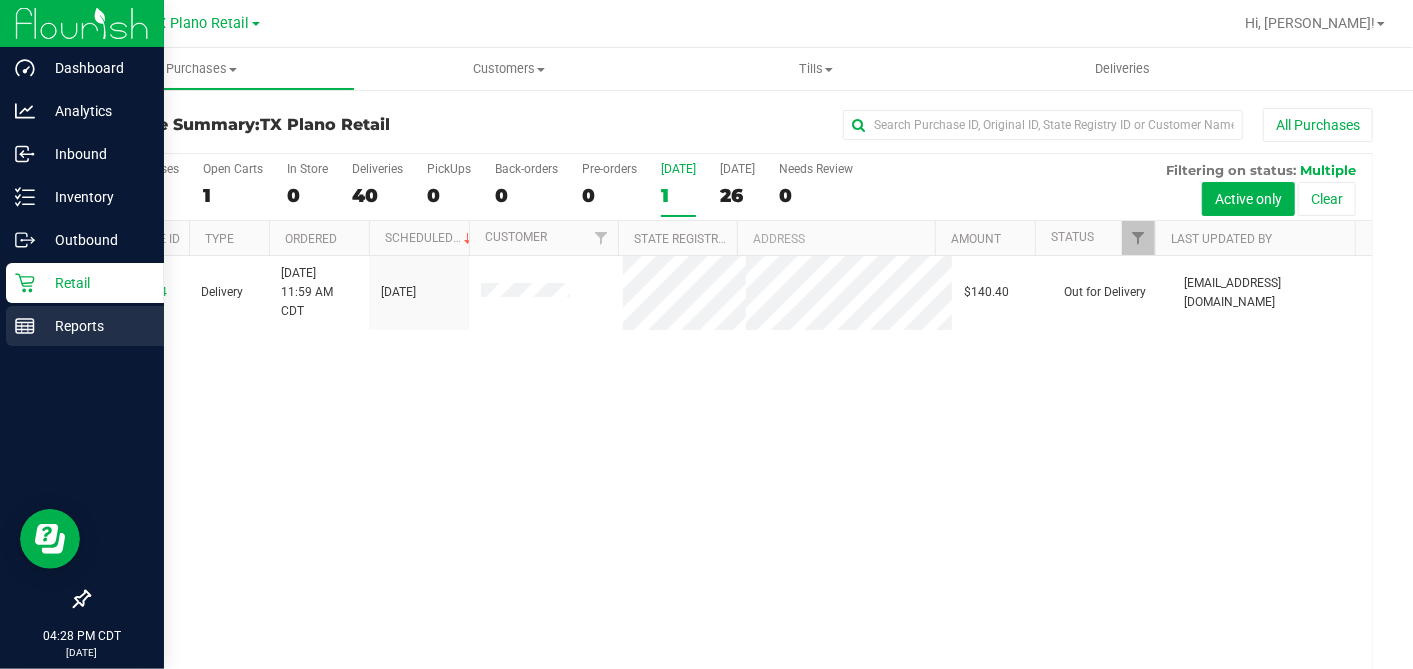 click 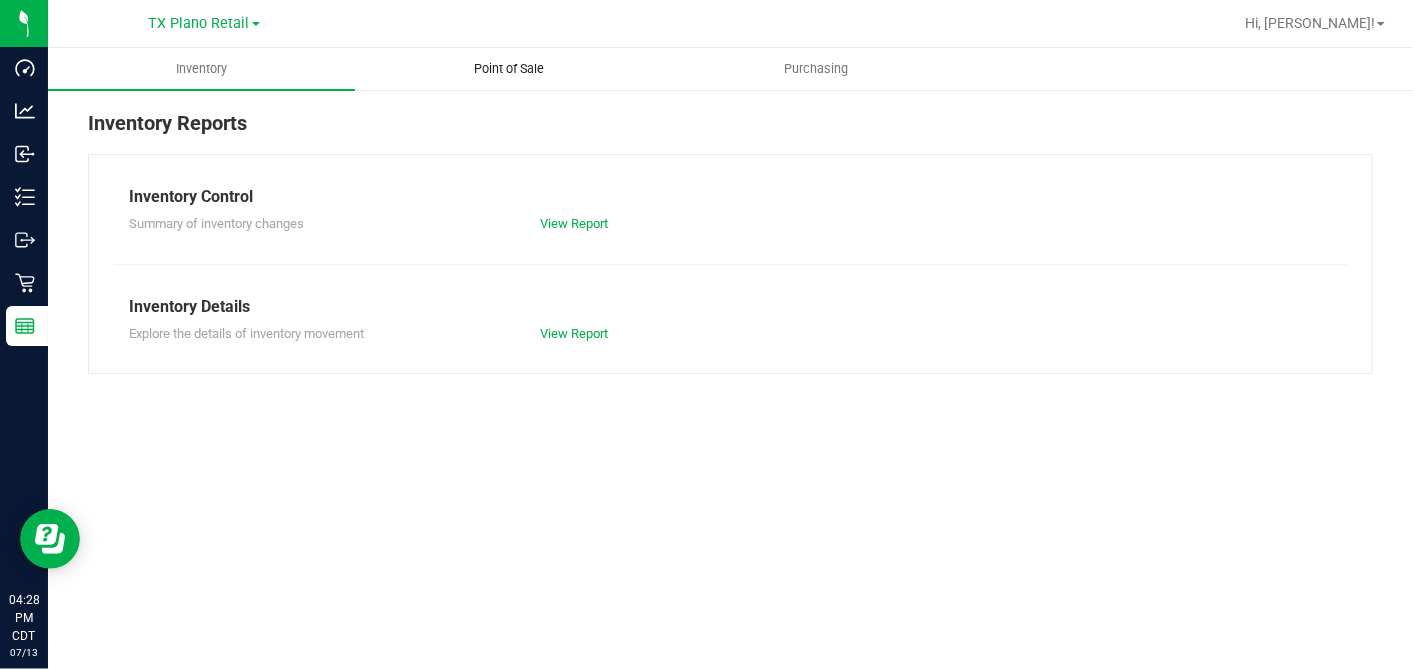 click on "Point of Sale" at bounding box center (509, 69) 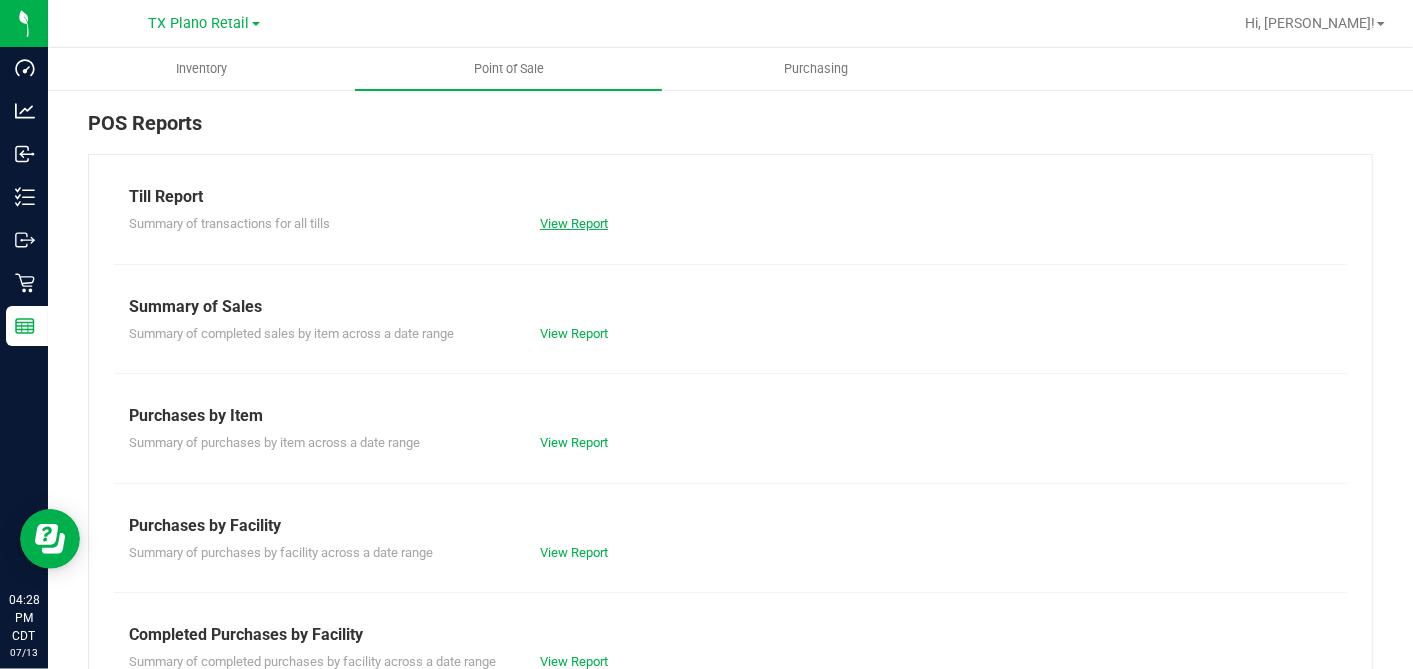 click on "View Report" at bounding box center [574, 223] 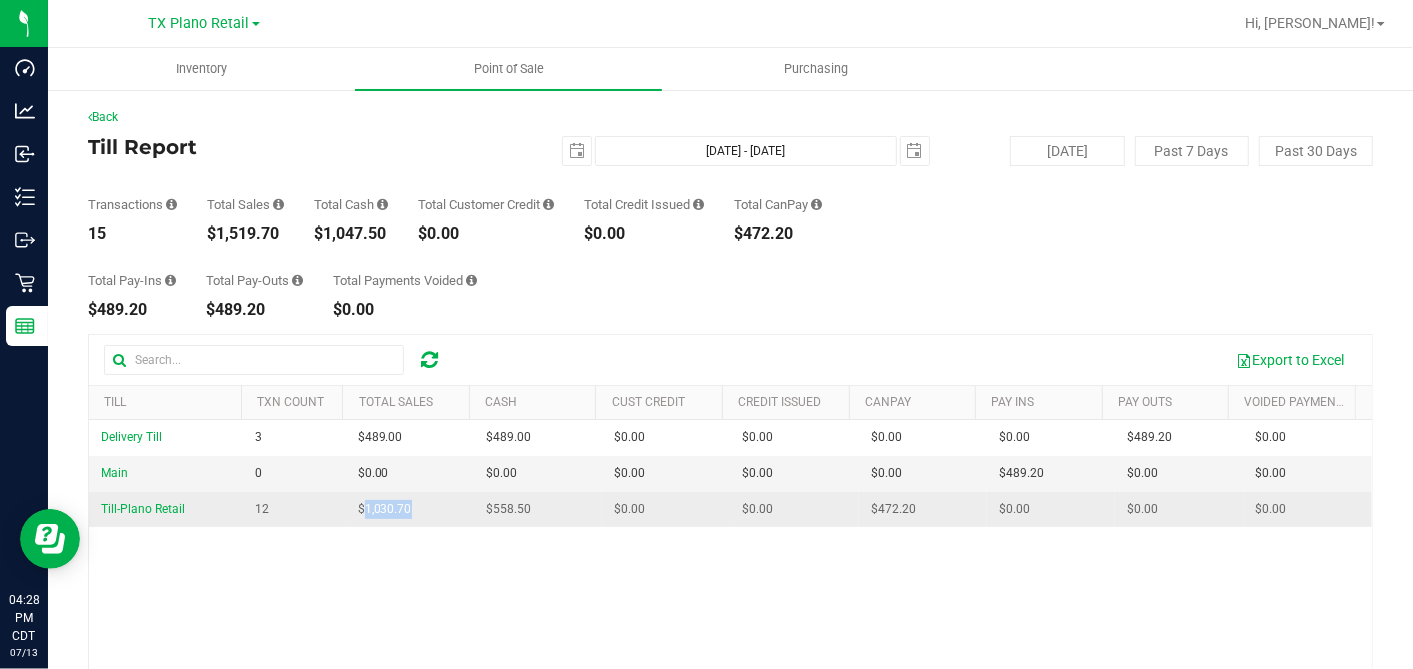 drag, startPoint x: 422, startPoint y: 505, endPoint x: 358, endPoint y: 509, distance: 64.12488 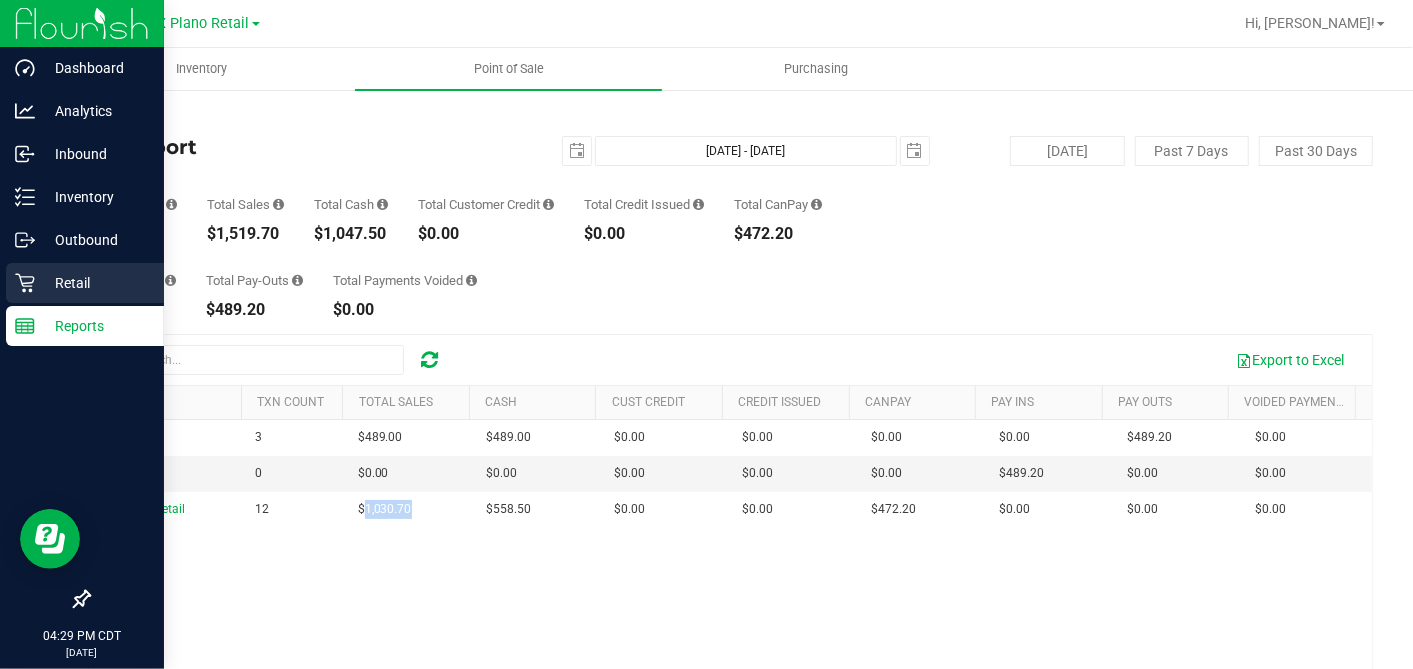 drag, startPoint x: 34, startPoint y: 282, endPoint x: 57, endPoint y: 280, distance: 23.086792 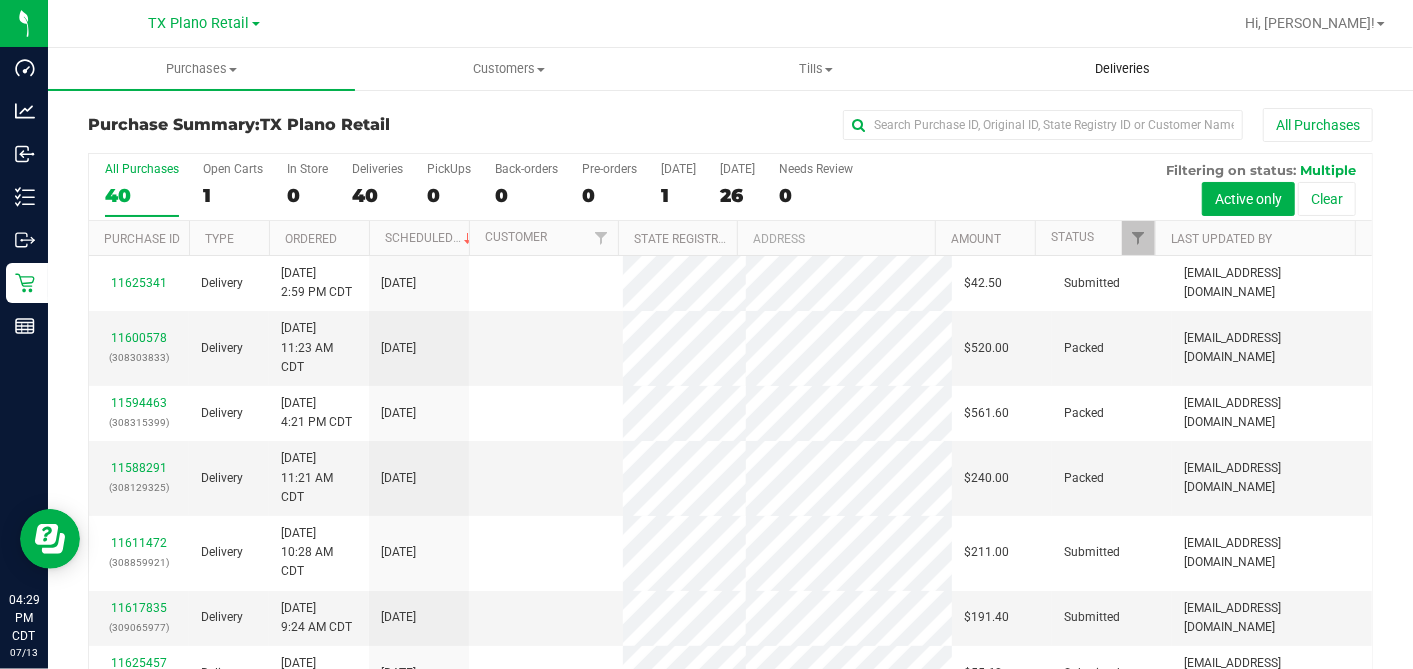 click on "Deliveries" at bounding box center (1122, 69) 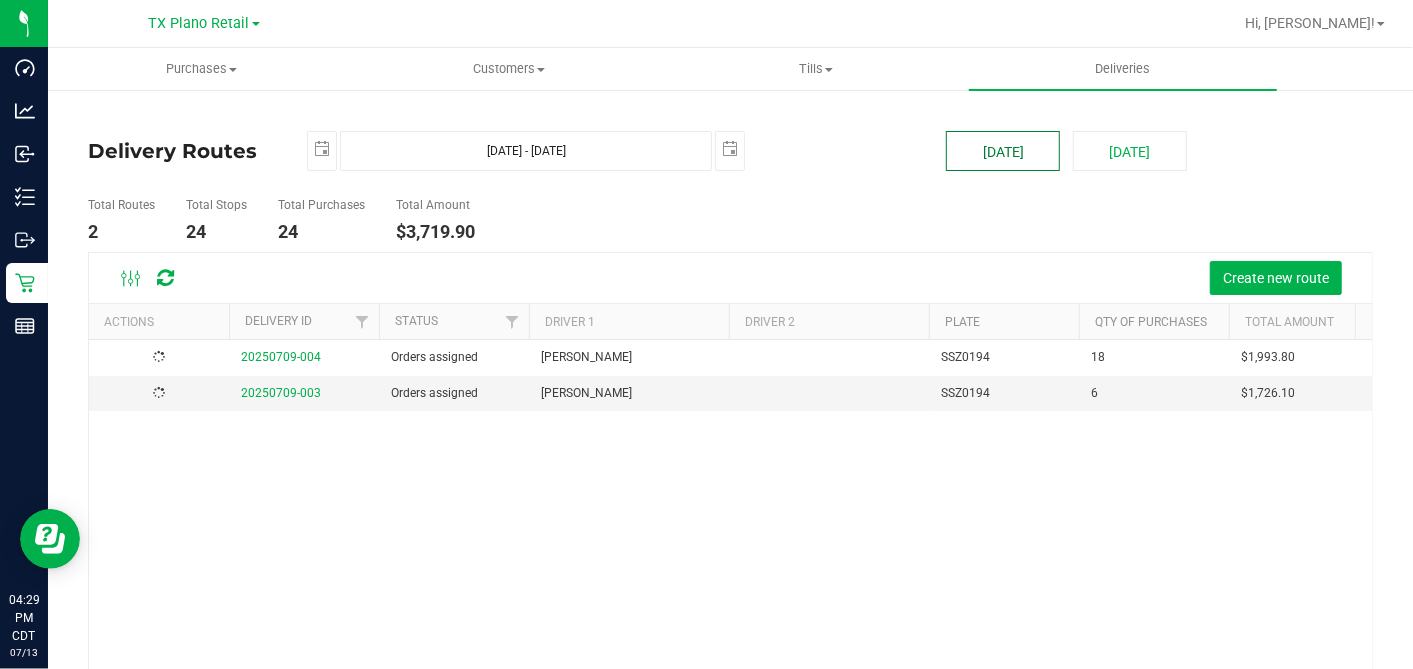 click on "[DATE]" at bounding box center [1003, 151] 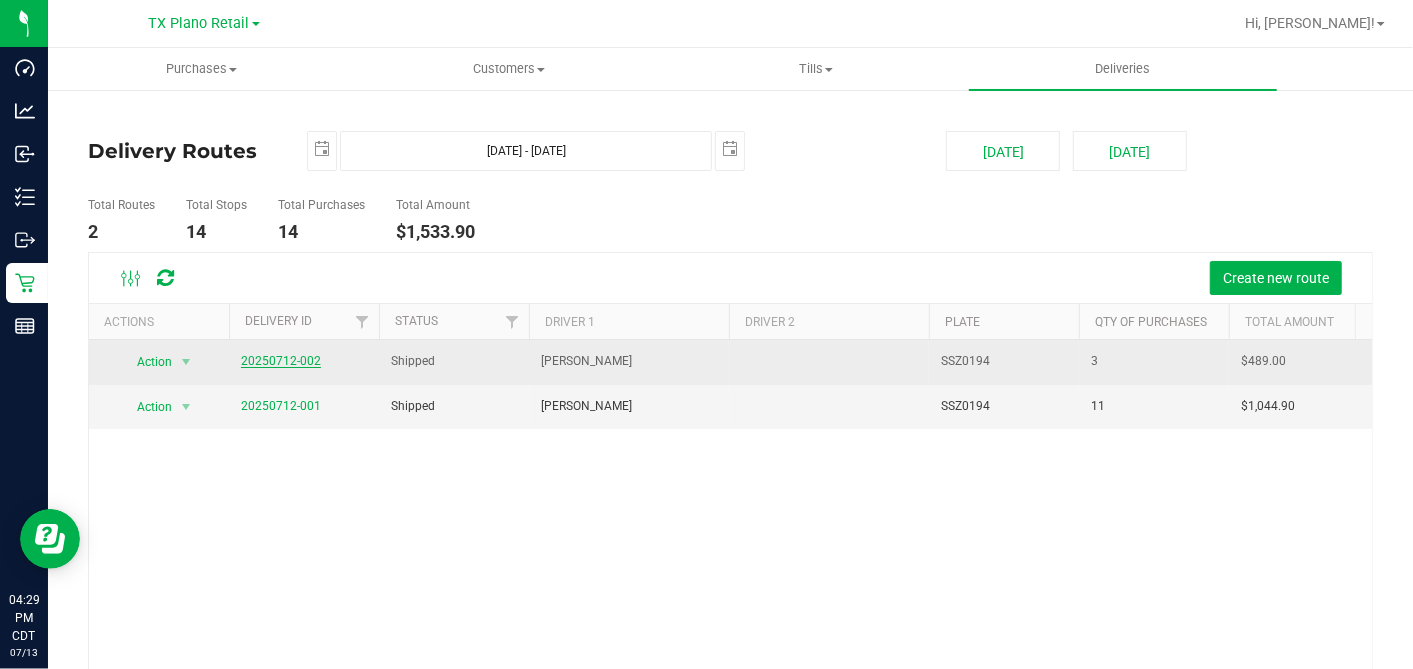 click on "20250712-002" at bounding box center [281, 361] 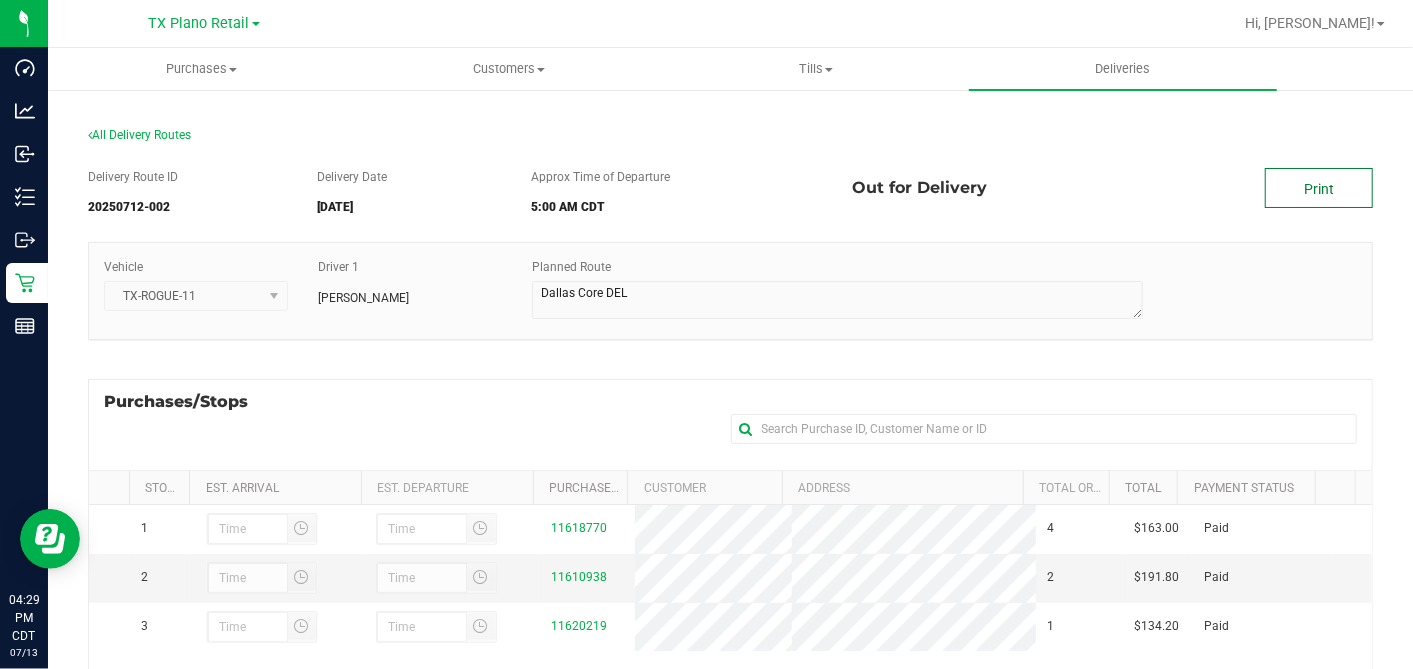 click on "Print" at bounding box center [1319, 188] 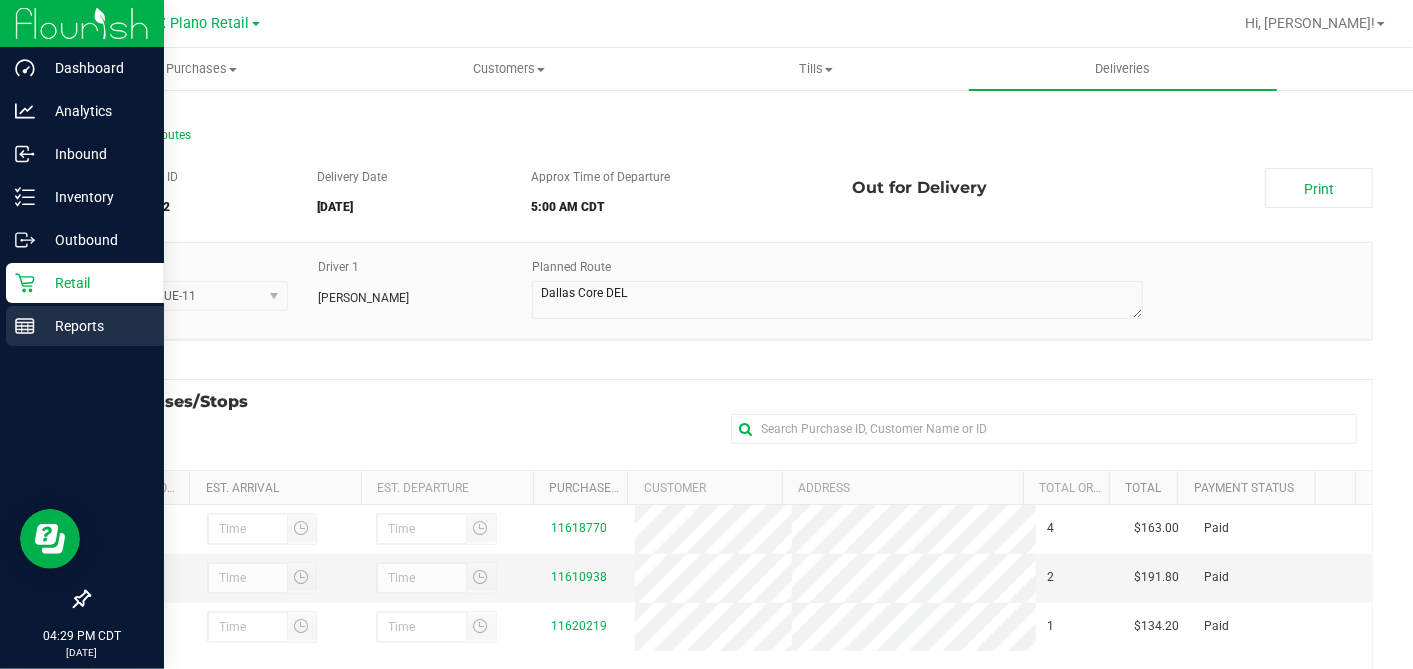 click on "Reports" at bounding box center (95, 326) 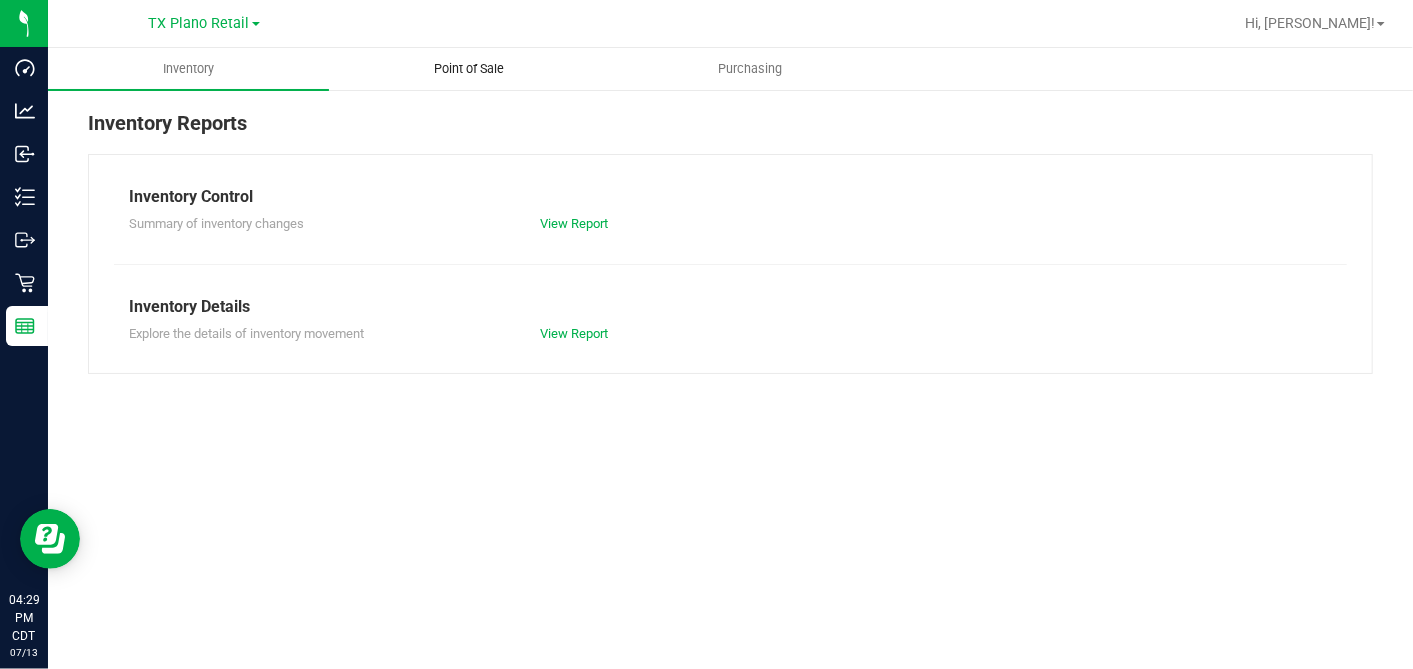 click on "Point of Sale" at bounding box center (470, 69) 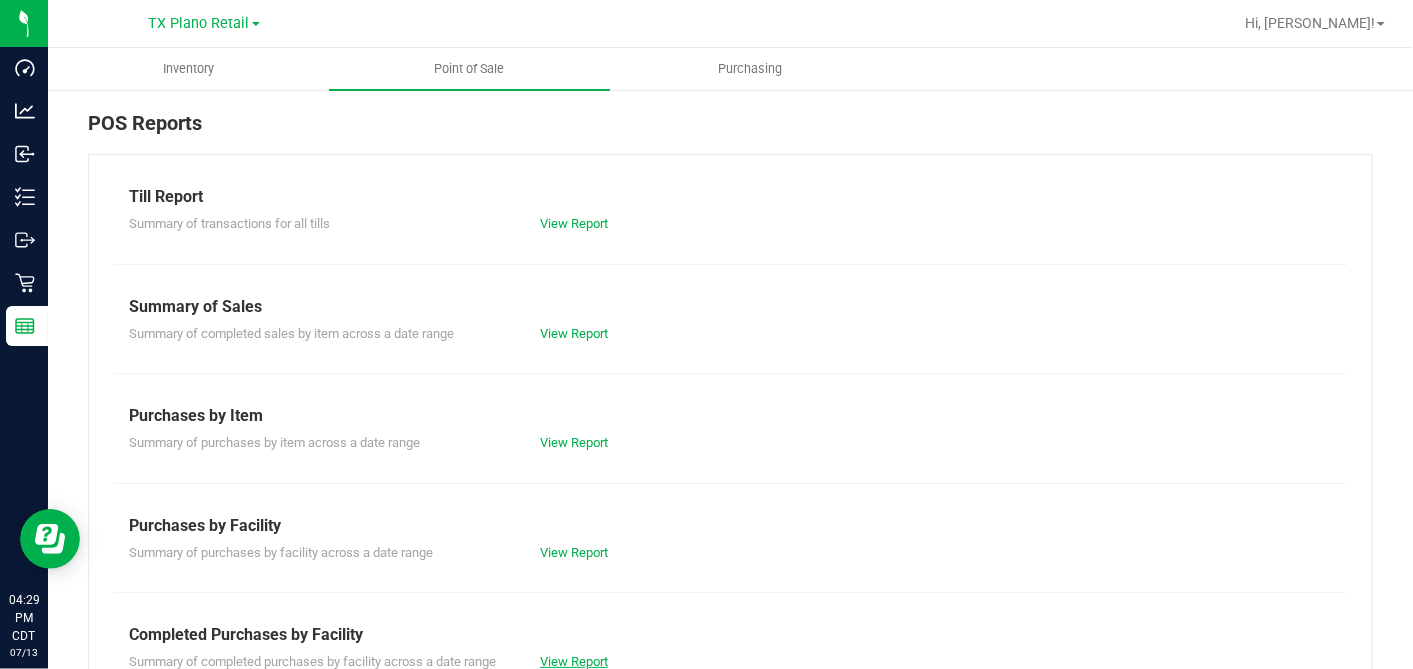 click on "View Report" at bounding box center [574, 661] 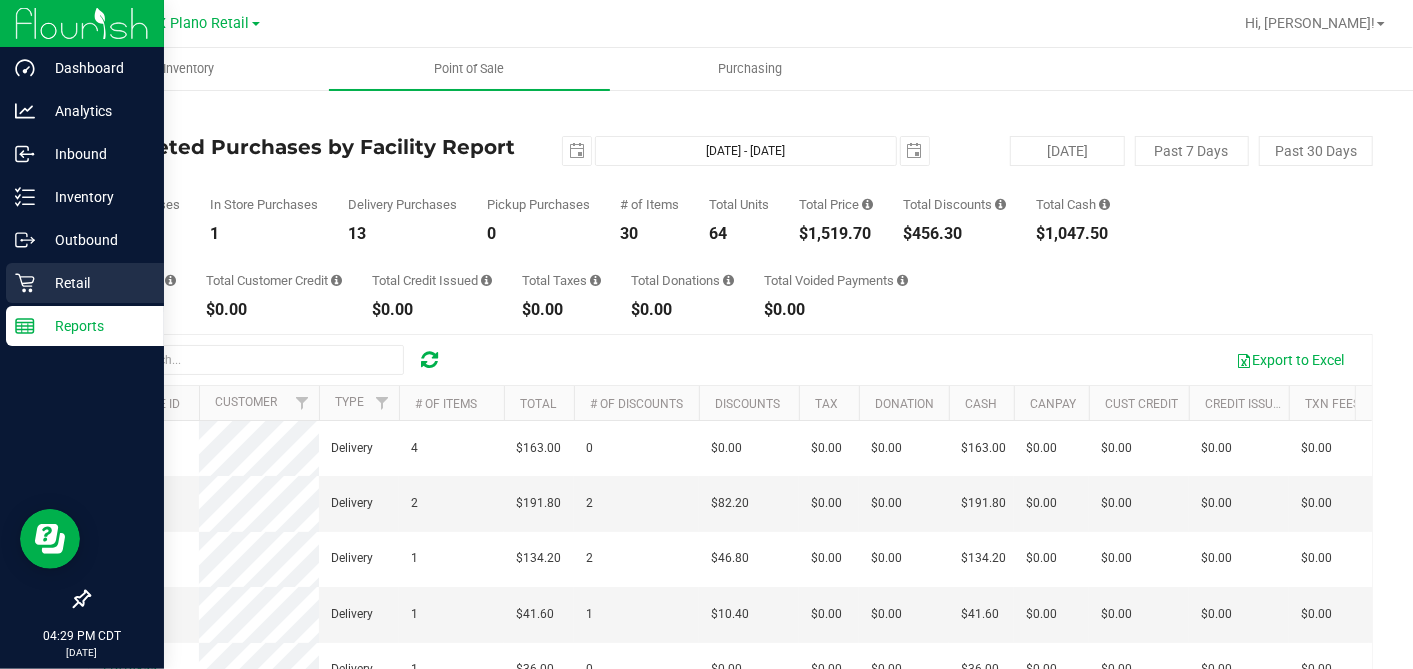 drag, startPoint x: 39, startPoint y: 274, endPoint x: 60, endPoint y: 277, distance: 21.213203 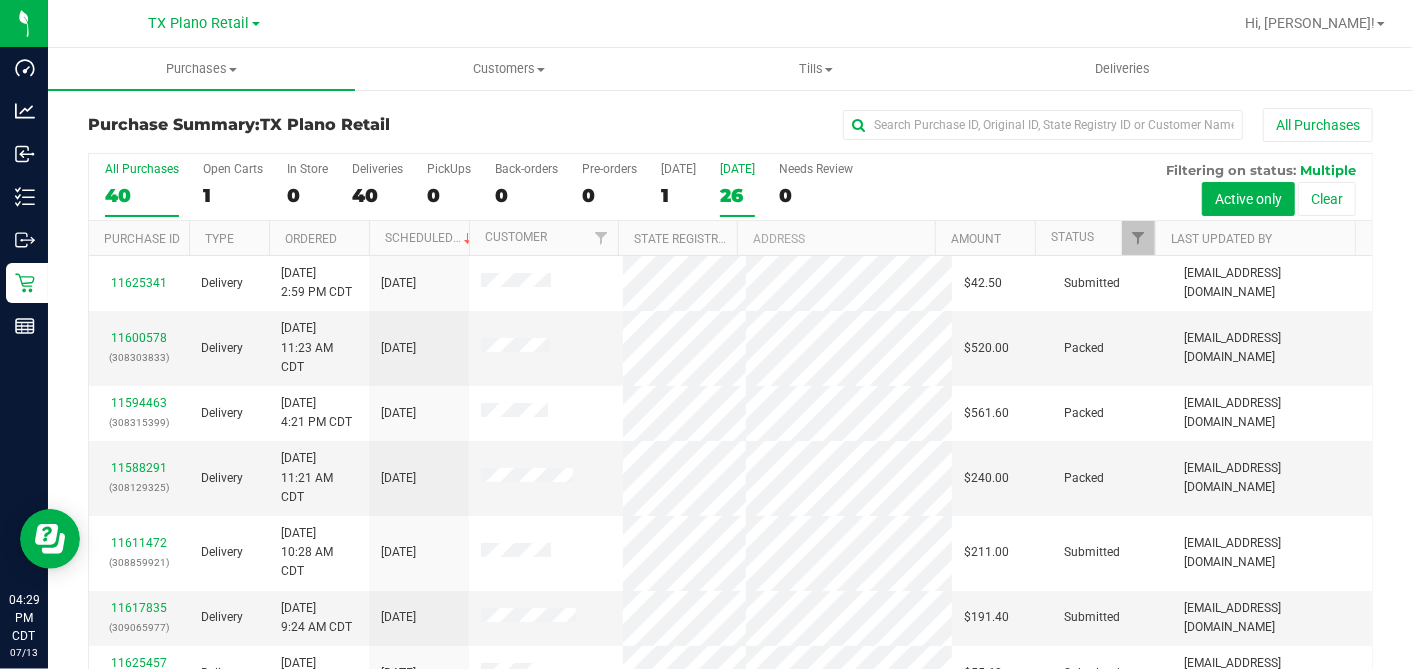 click on "26" at bounding box center (737, 195) 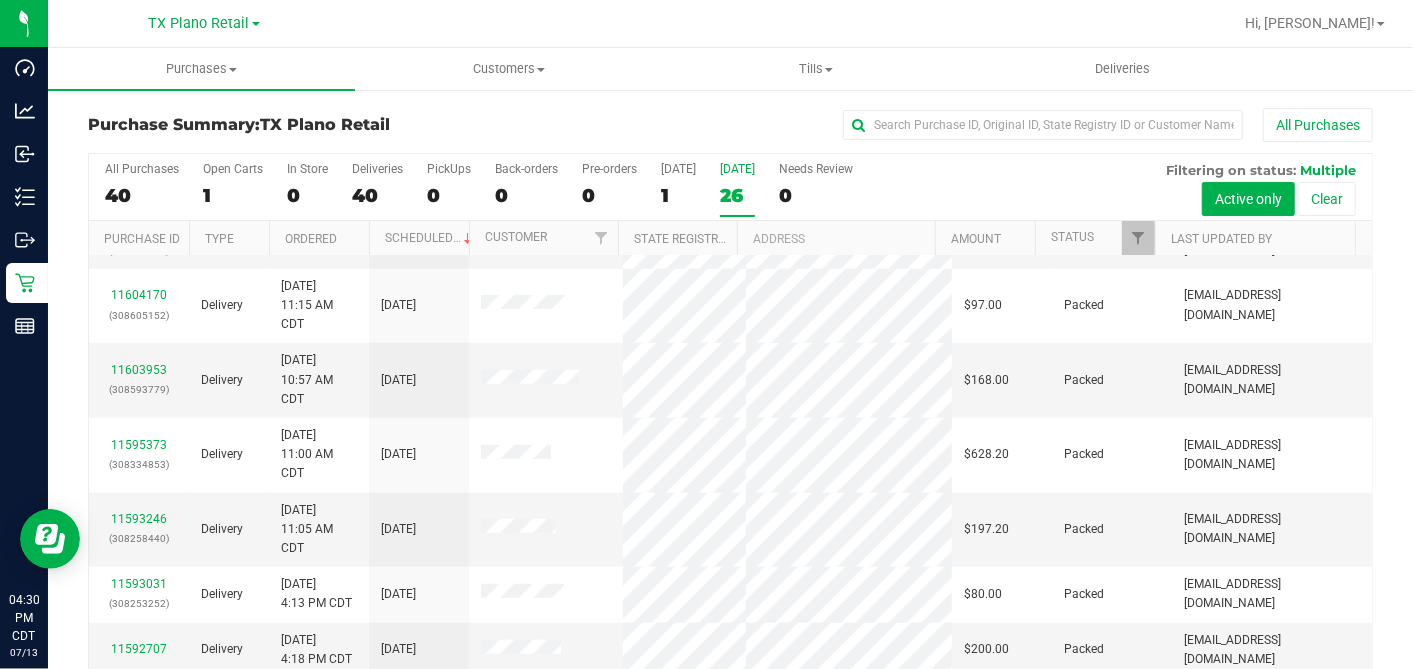 scroll, scrollTop: 968, scrollLeft: 0, axis: vertical 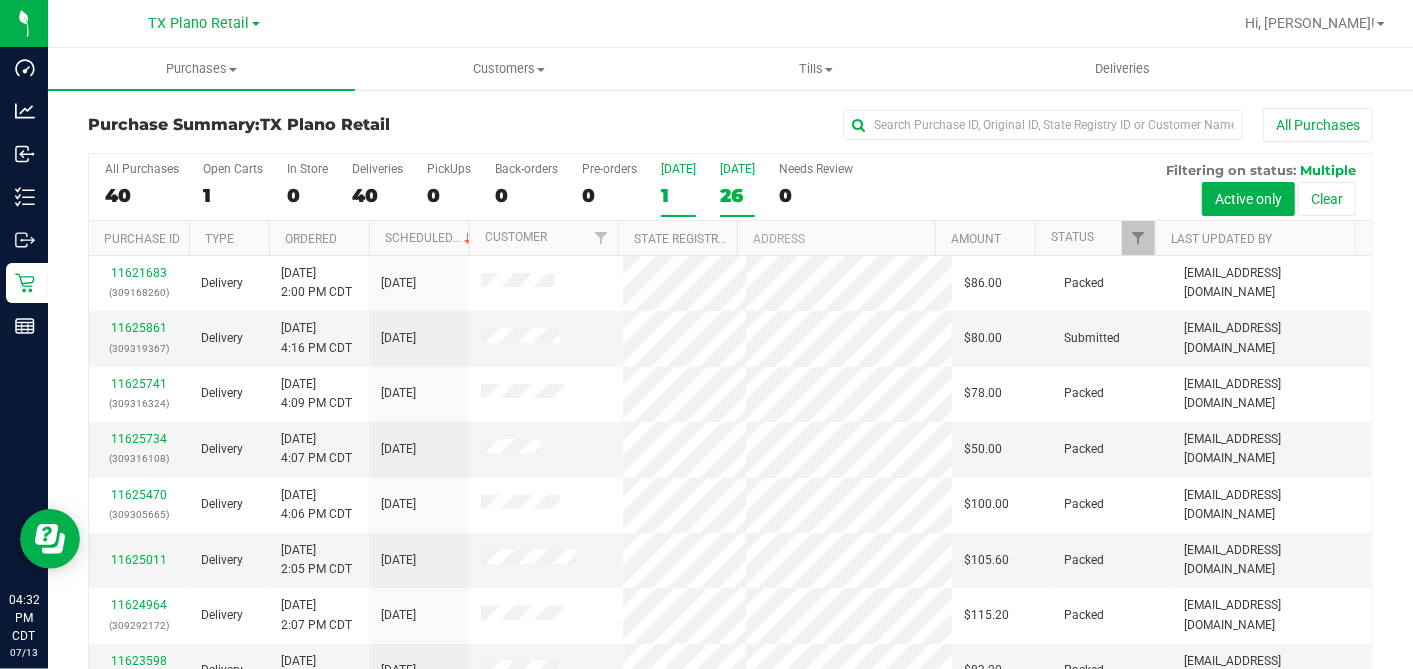 click on "[DATE]" at bounding box center (678, 169) 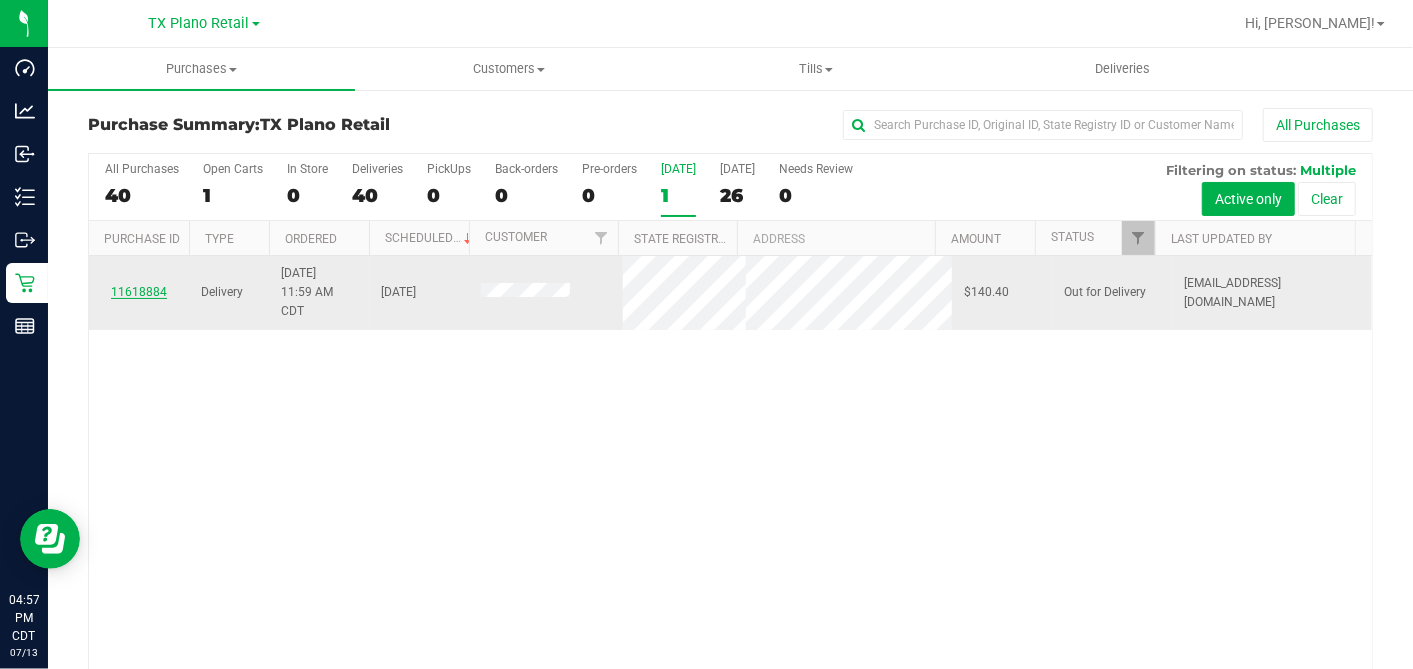 click on "11618884" at bounding box center (139, 292) 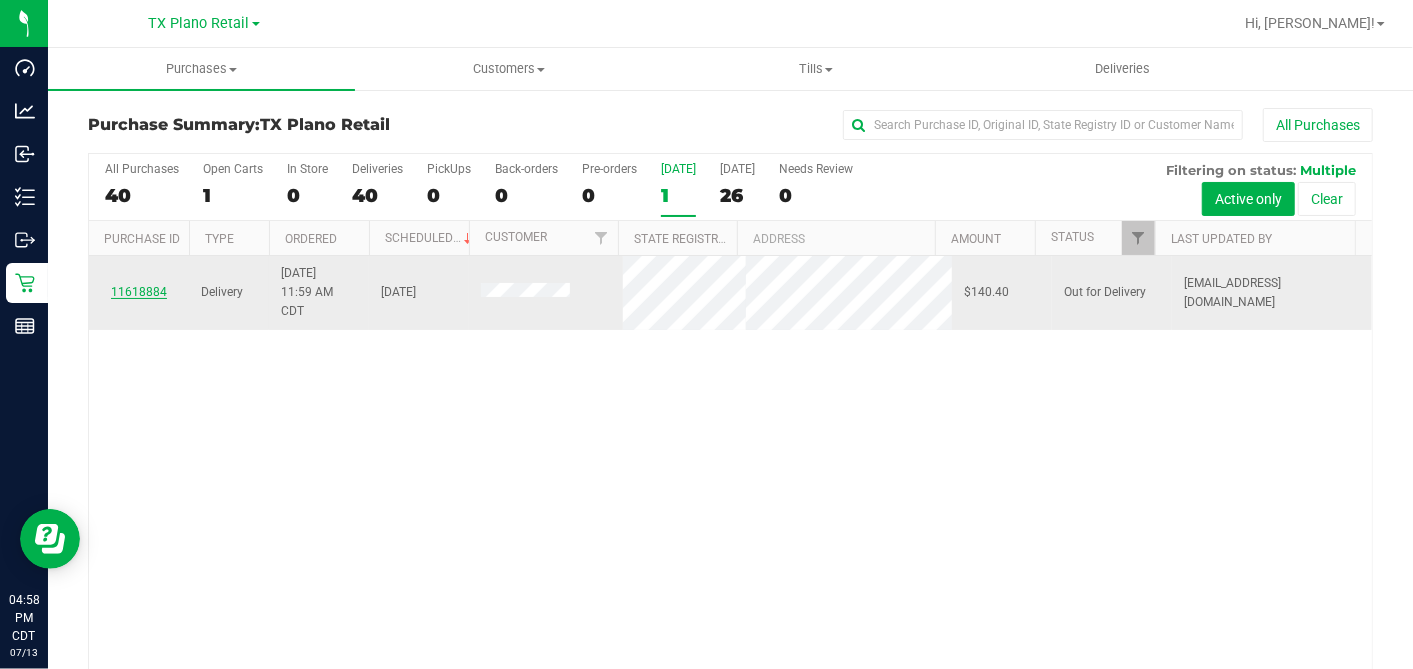click on "11618884" at bounding box center (139, 292) 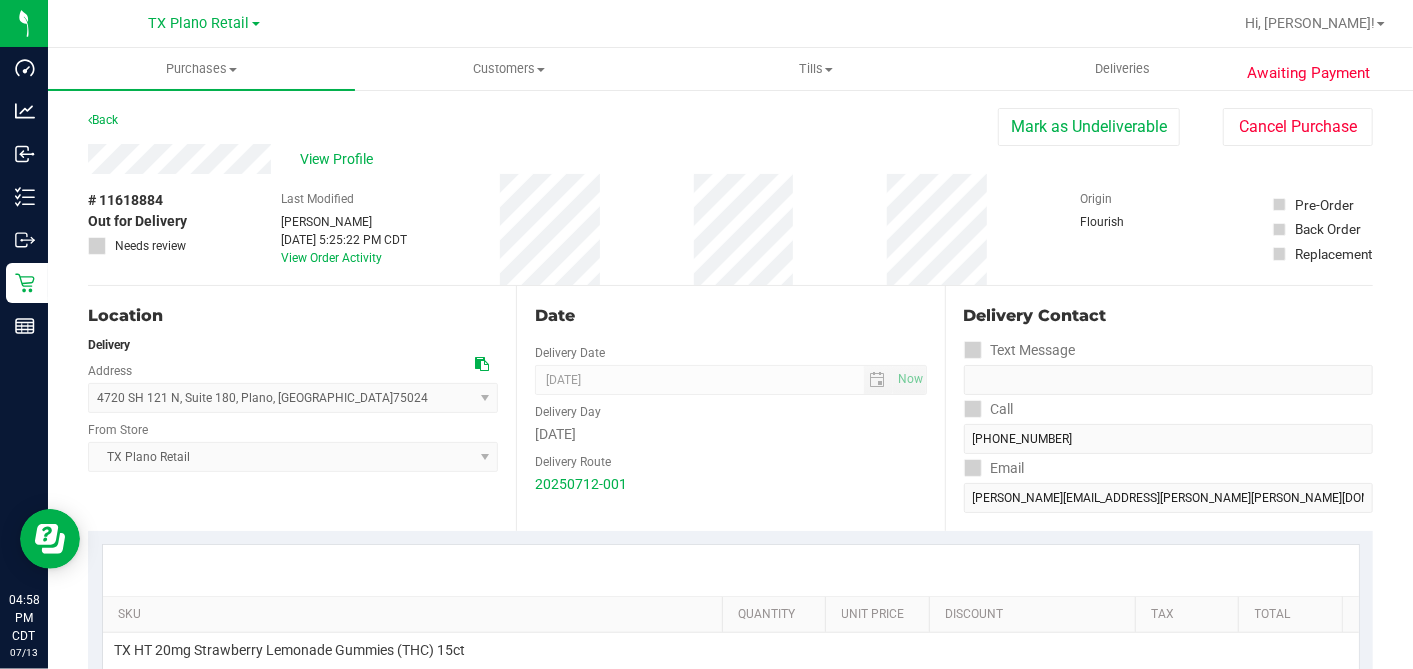 click on "# 11618884" at bounding box center (125, 200) 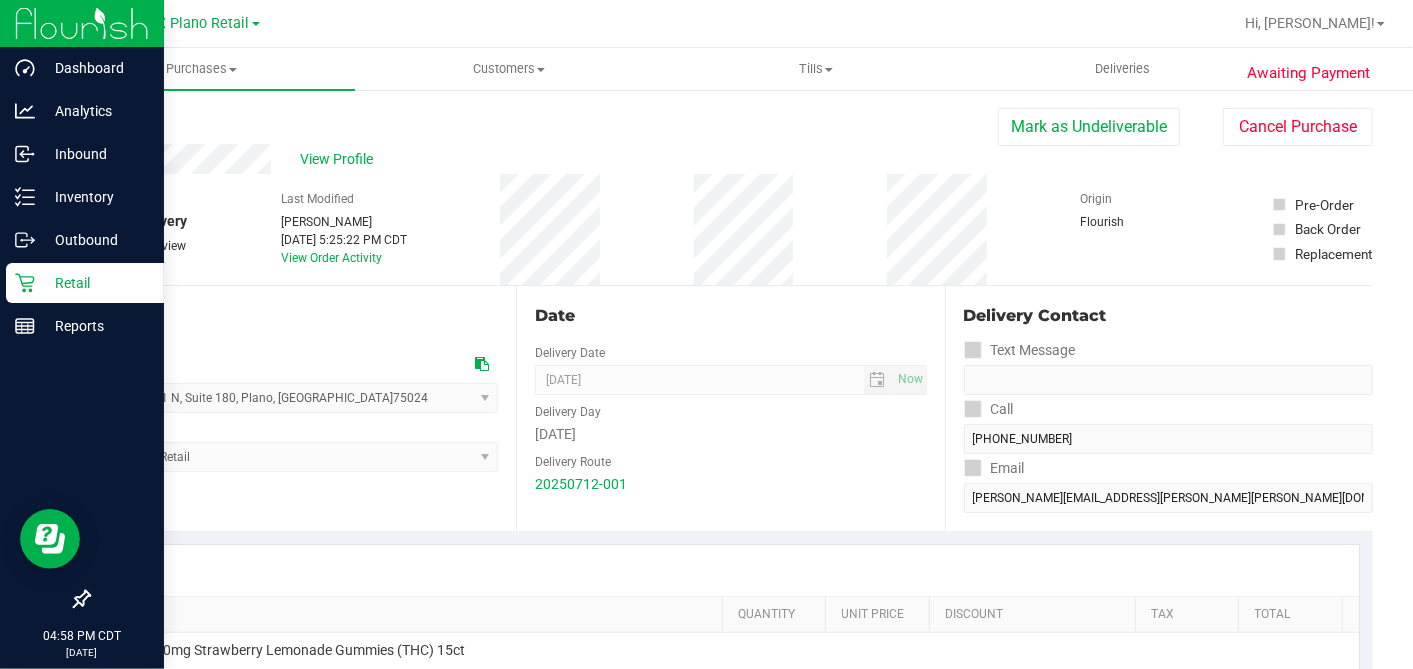 click 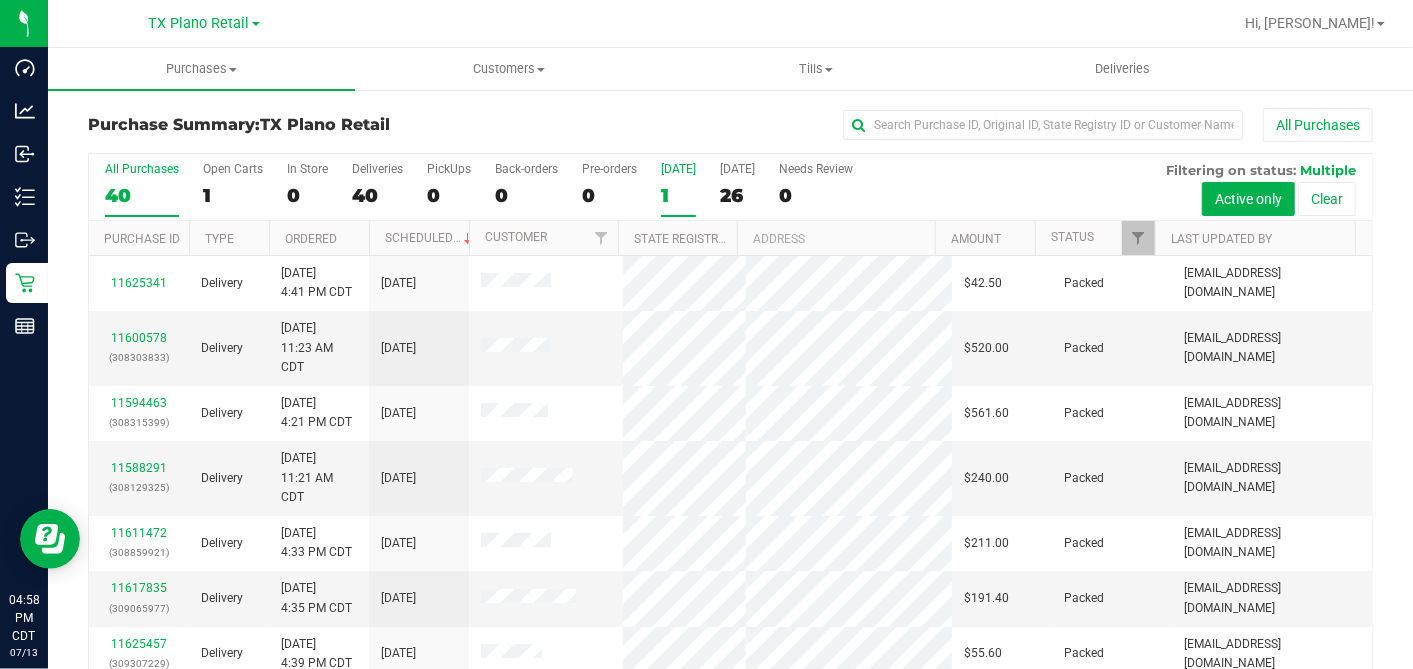 click on "1" at bounding box center [678, 195] 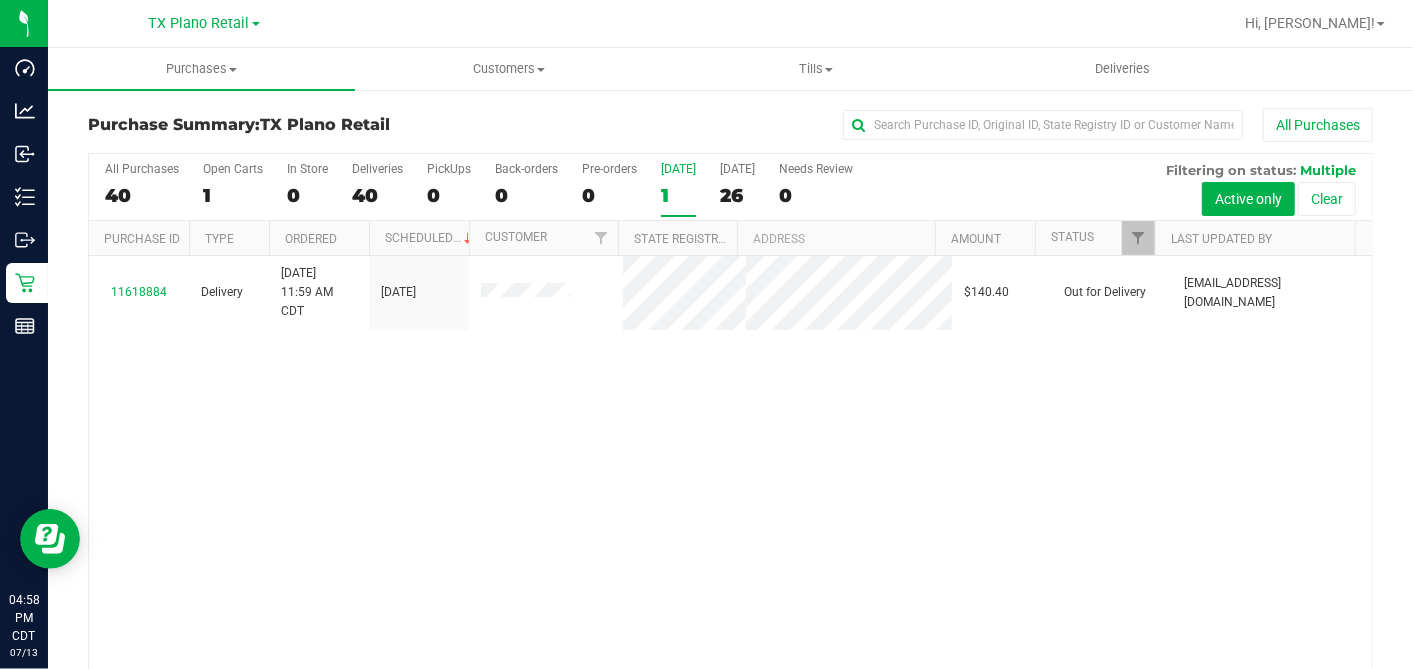 drag, startPoint x: 584, startPoint y: 401, endPoint x: 621, endPoint y: 390, distance: 38.600517 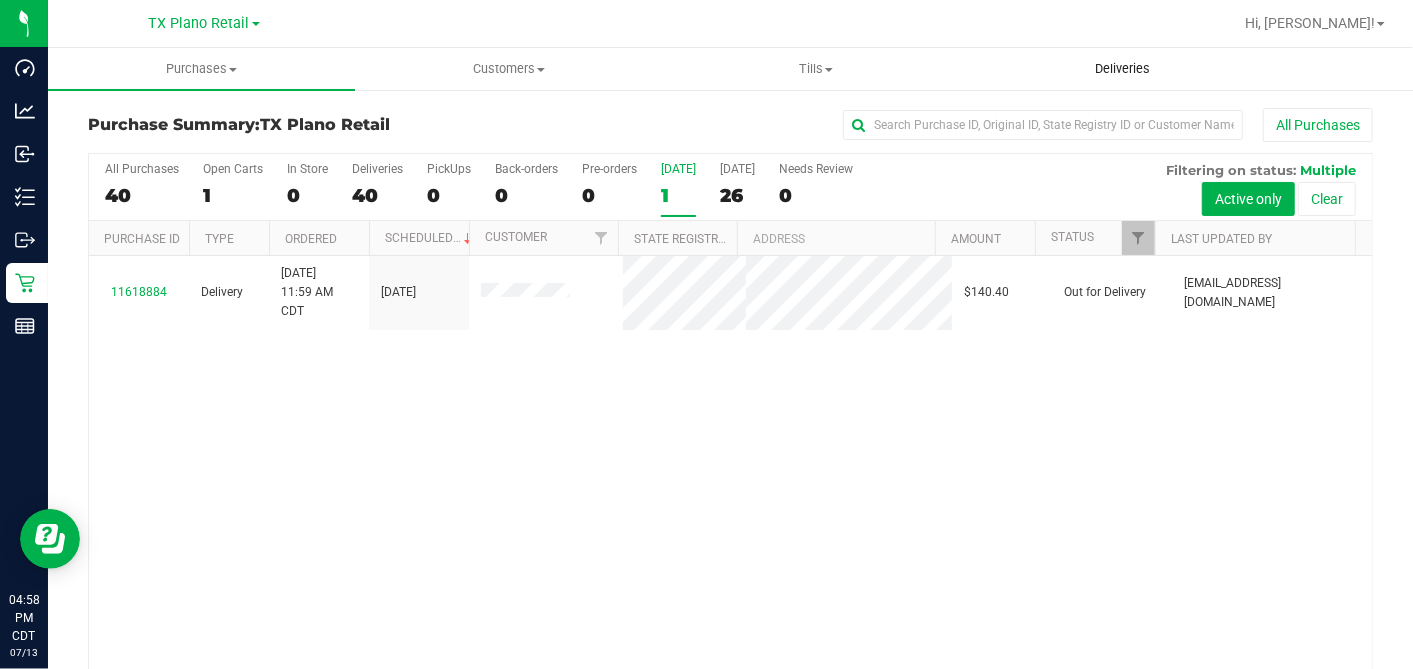 click on "Deliveries" at bounding box center [1122, 69] 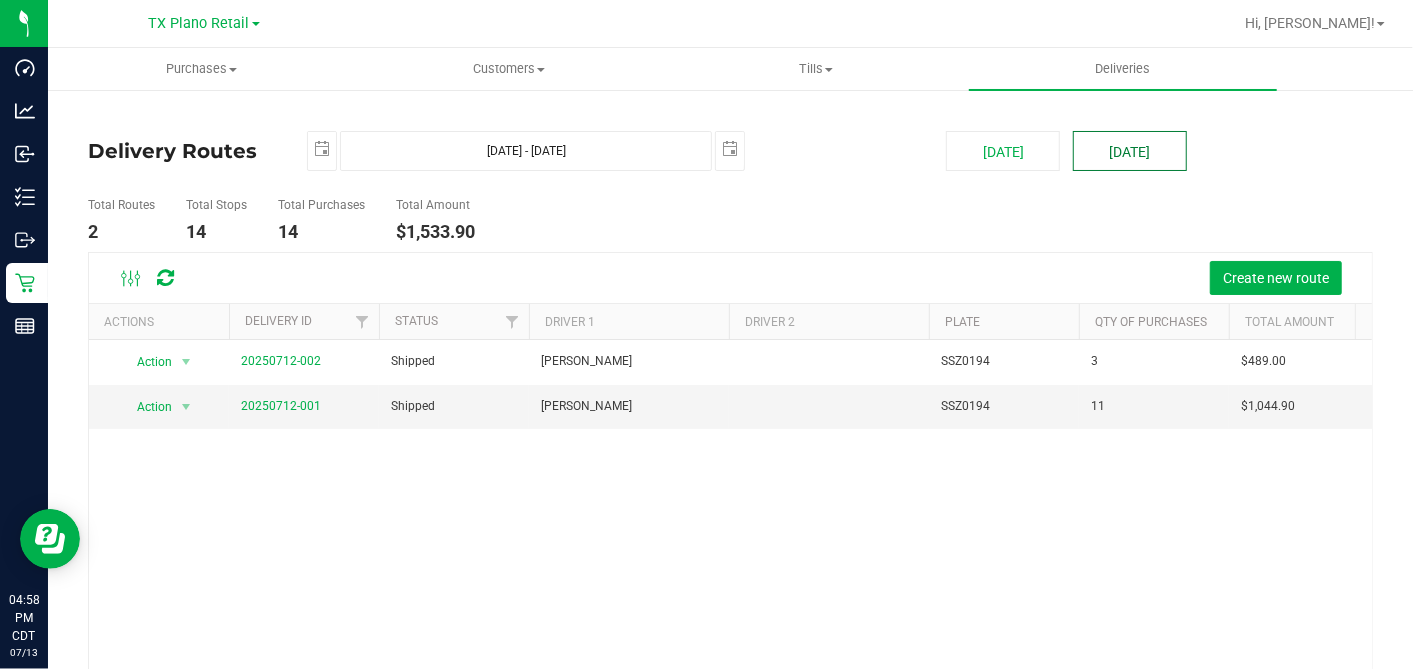 click on "[DATE]" at bounding box center [1130, 151] 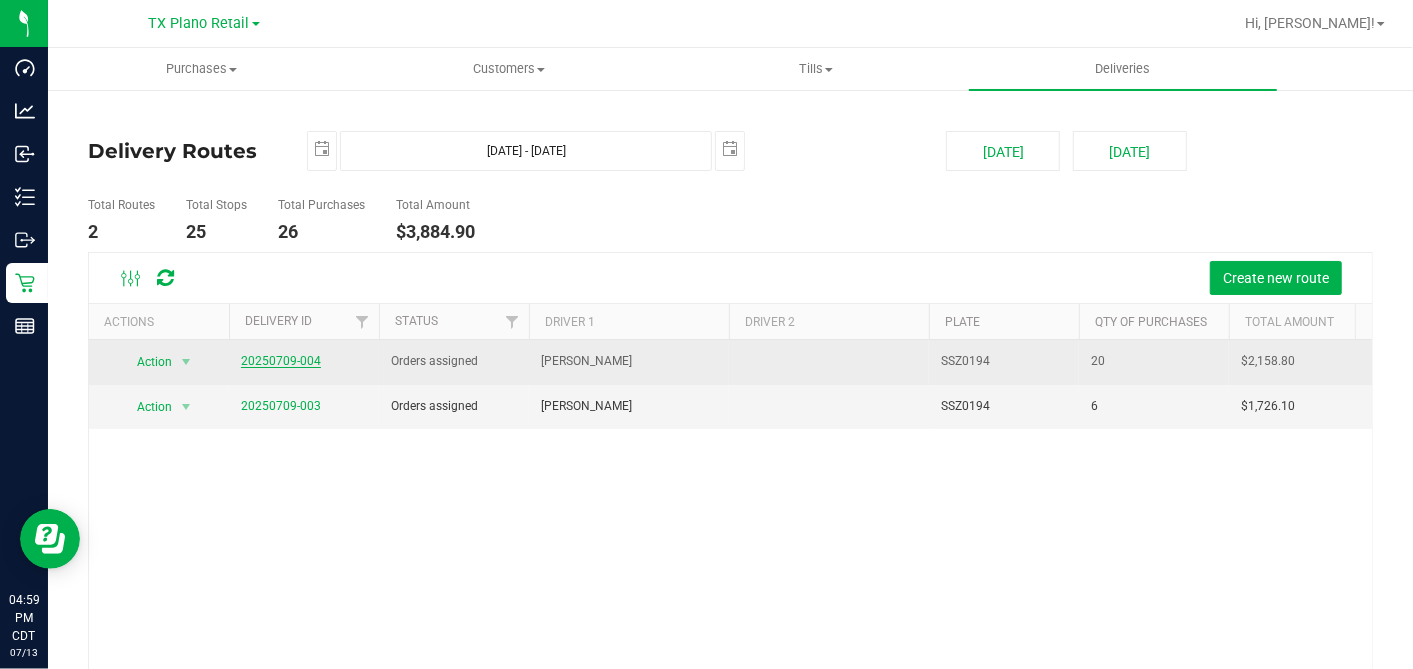 click on "20250709-004" at bounding box center (281, 361) 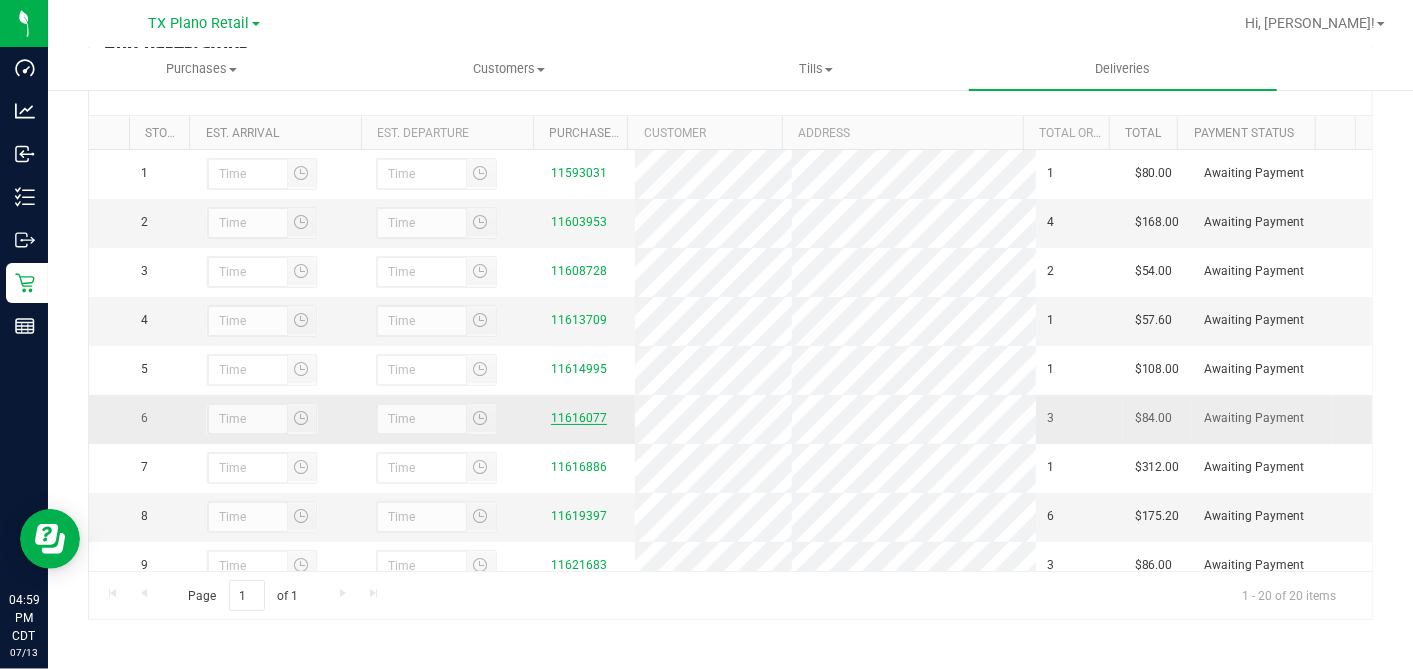 scroll, scrollTop: 357, scrollLeft: 0, axis: vertical 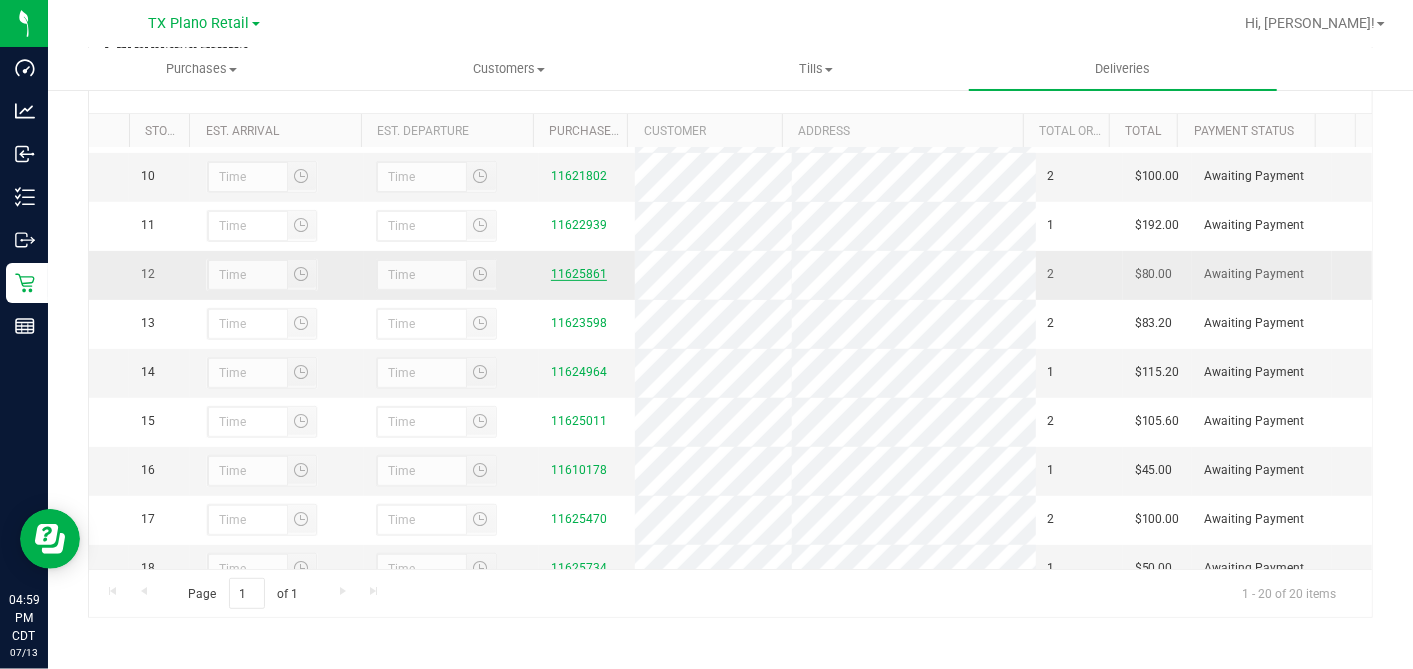 click on "11625861" at bounding box center (579, 274) 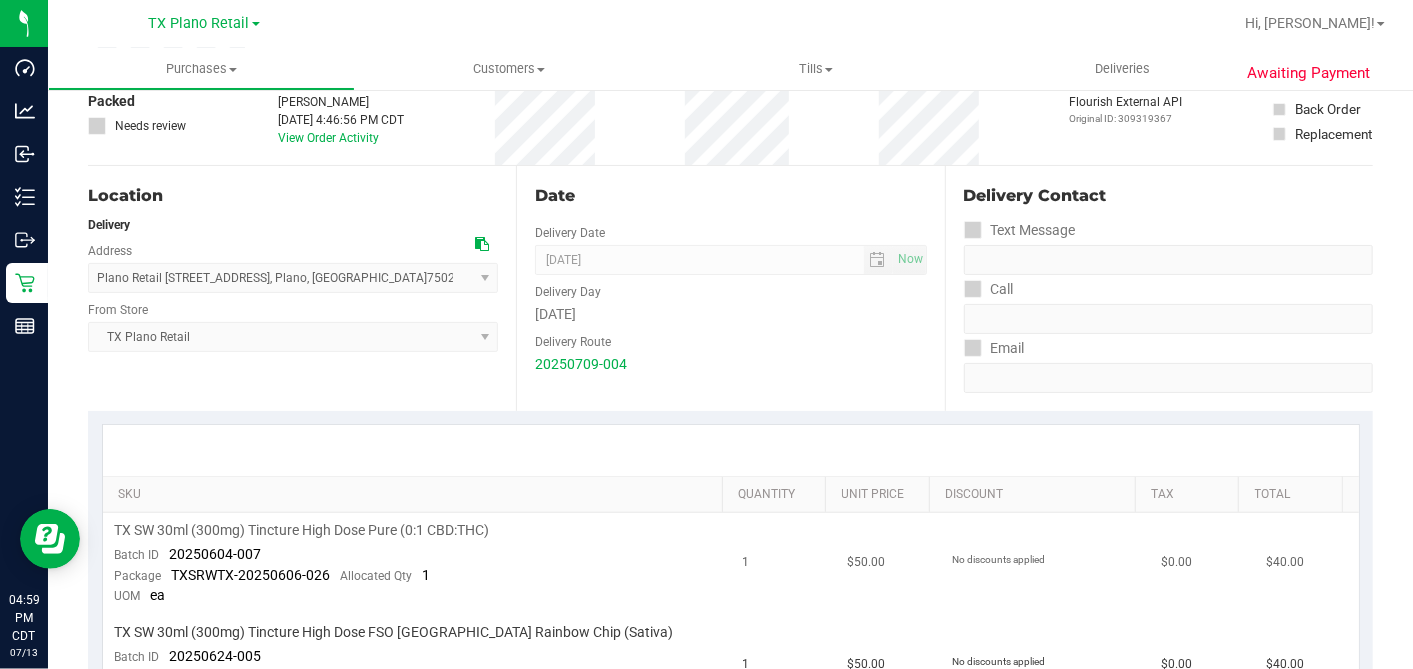 scroll, scrollTop: 333, scrollLeft: 0, axis: vertical 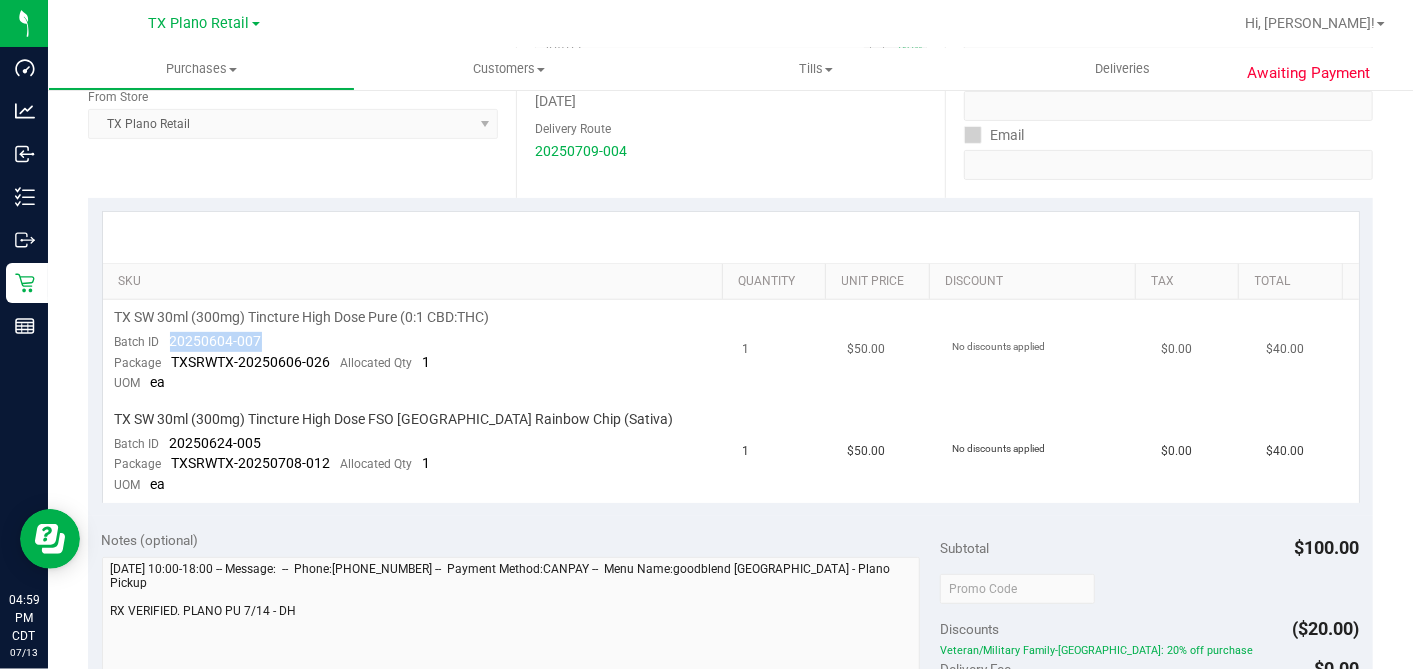 drag, startPoint x: 277, startPoint y: 337, endPoint x: 165, endPoint y: 342, distance: 112.11155 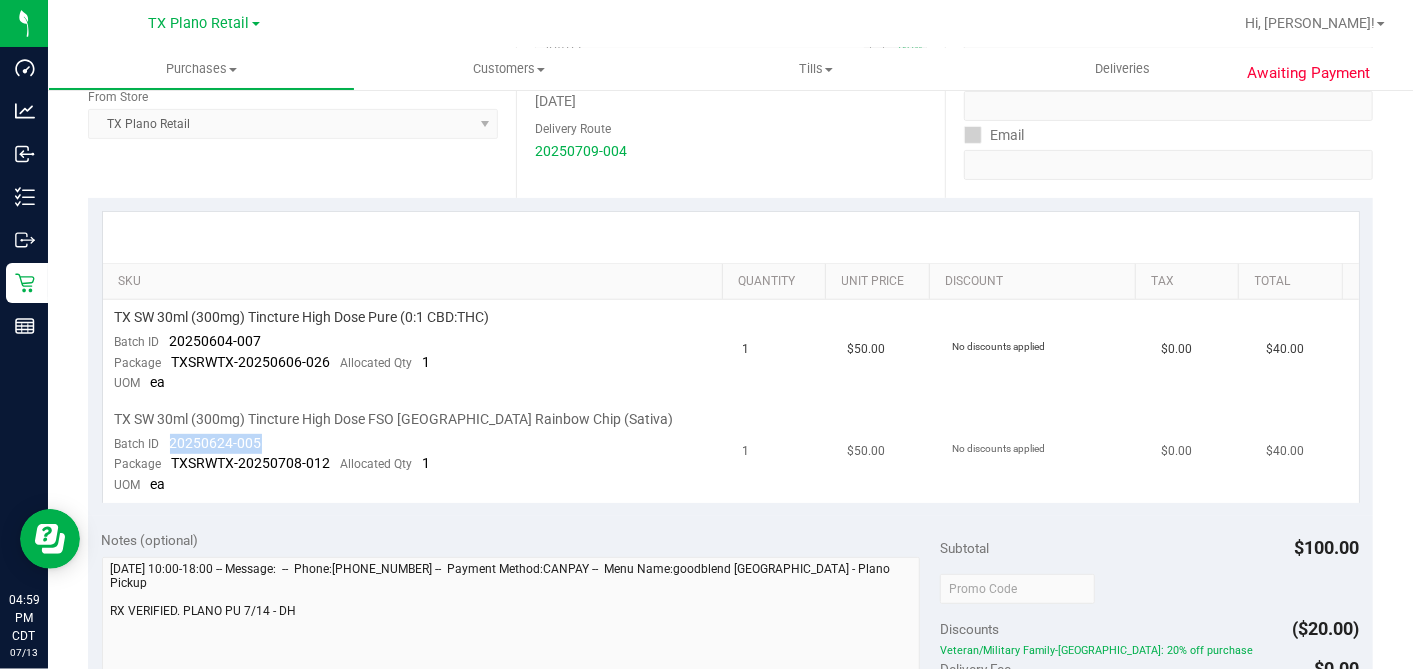 drag, startPoint x: 229, startPoint y: 440, endPoint x: 171, endPoint y: 439, distance: 58.00862 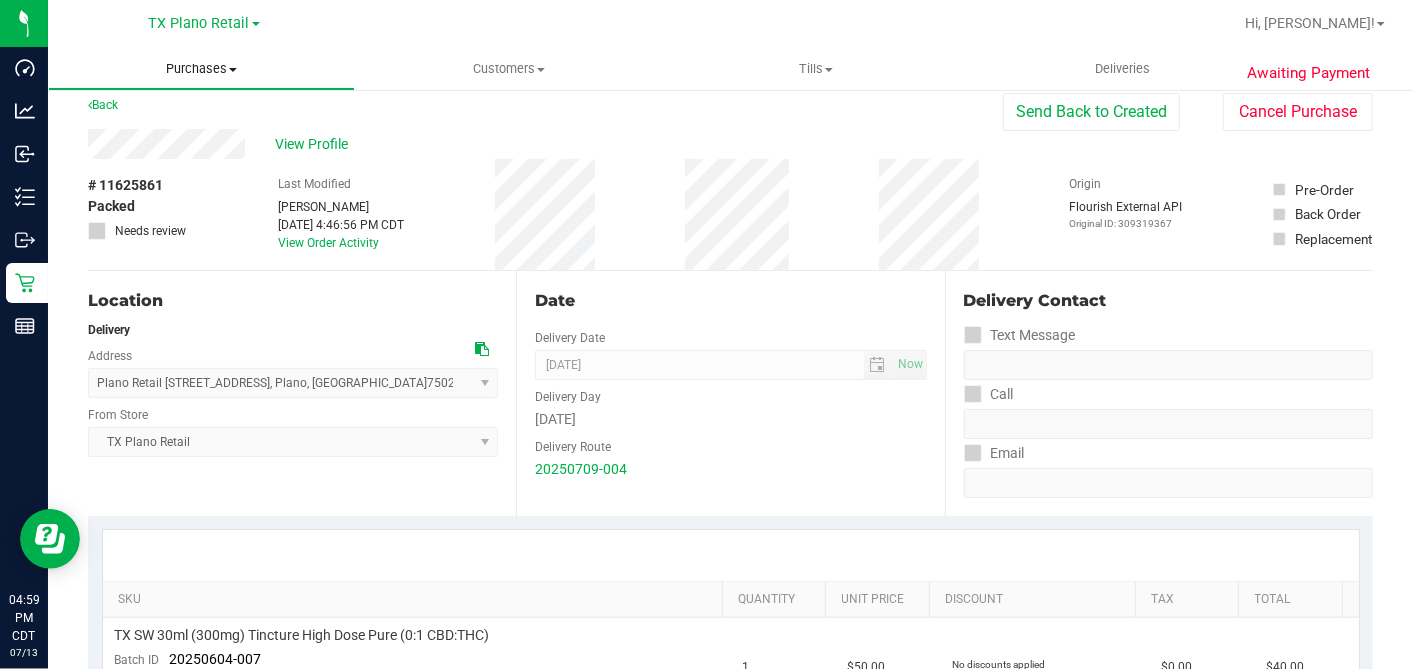 scroll, scrollTop: 0, scrollLeft: 0, axis: both 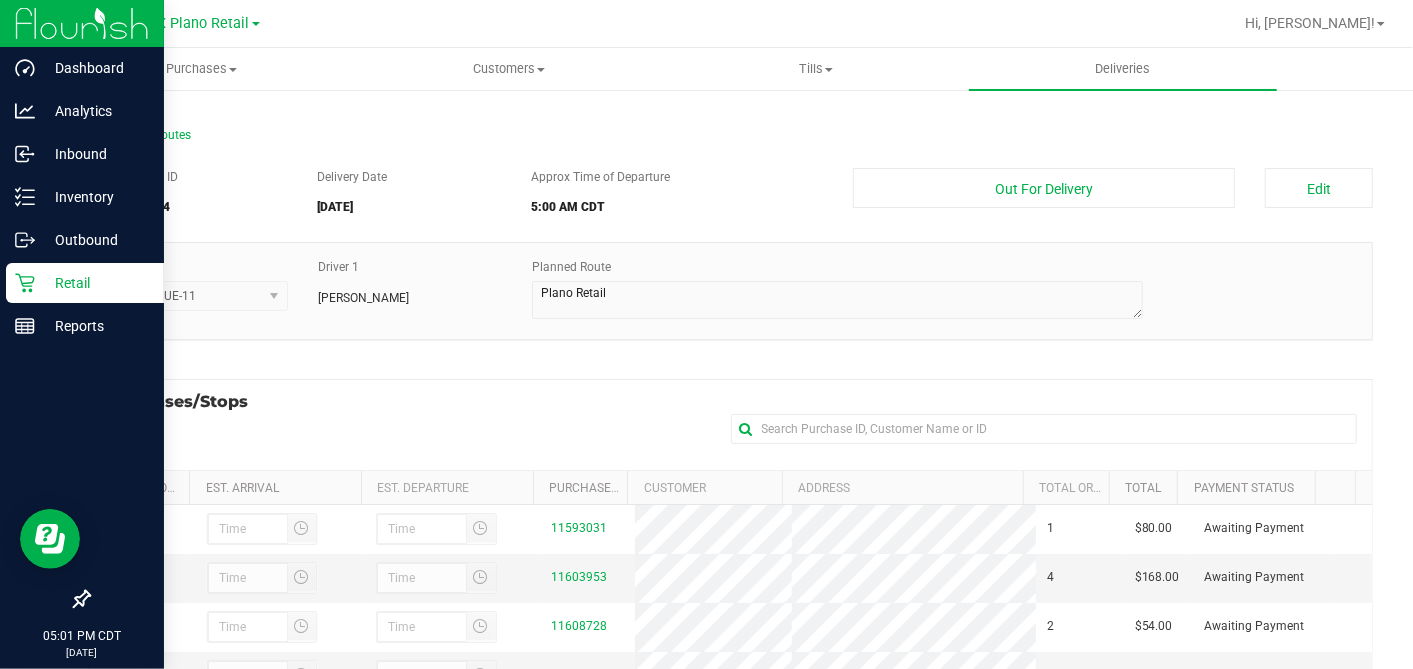 click 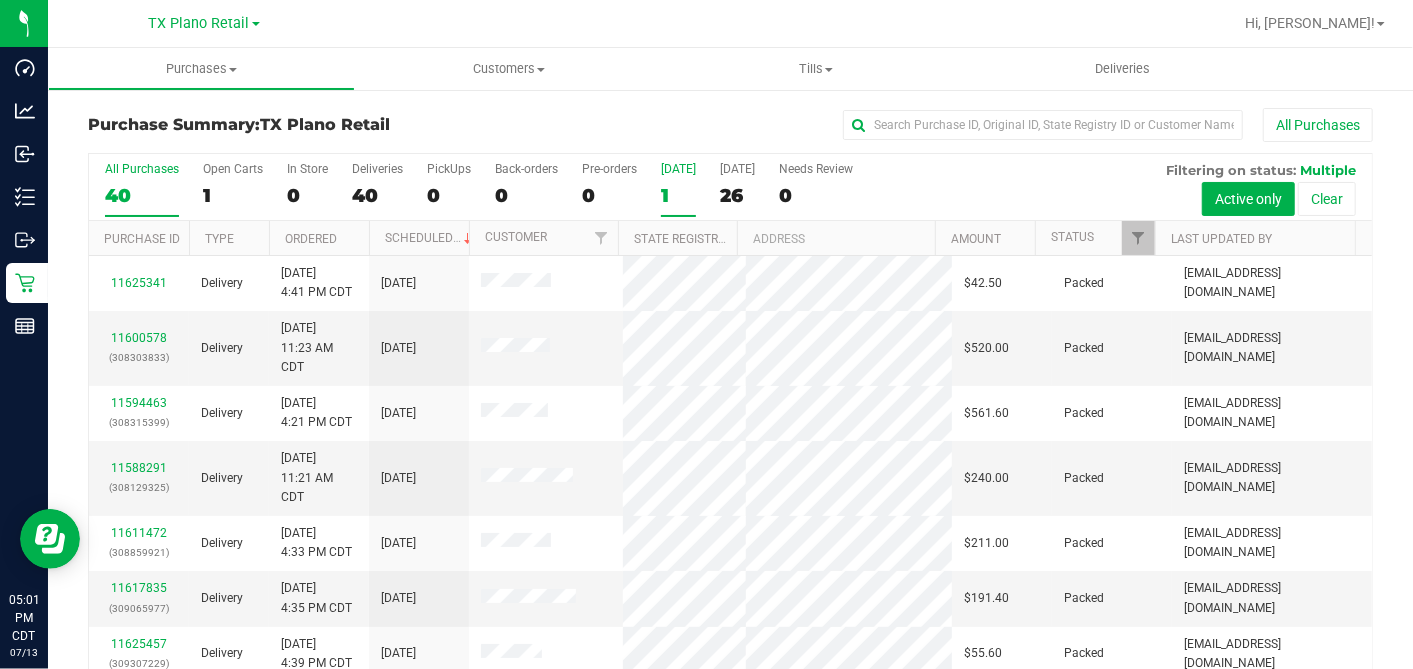 click on "1" at bounding box center (678, 195) 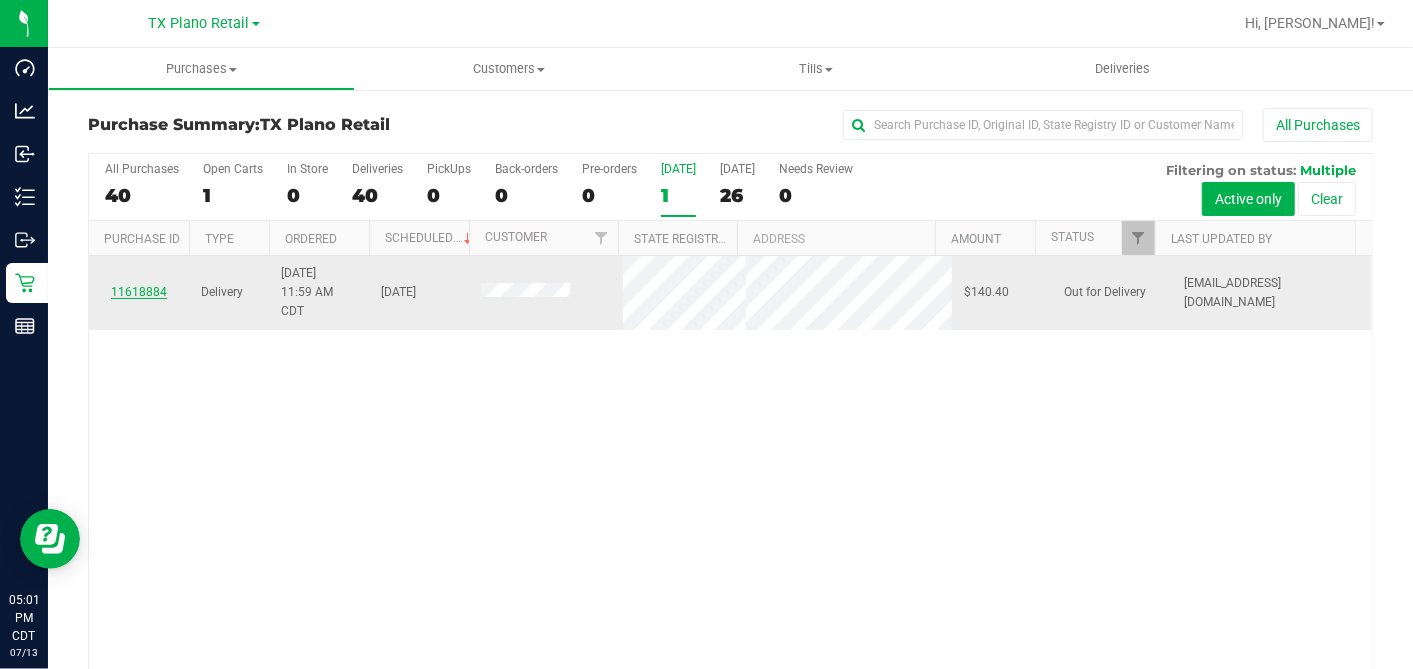 click on "11618884" at bounding box center [139, 292] 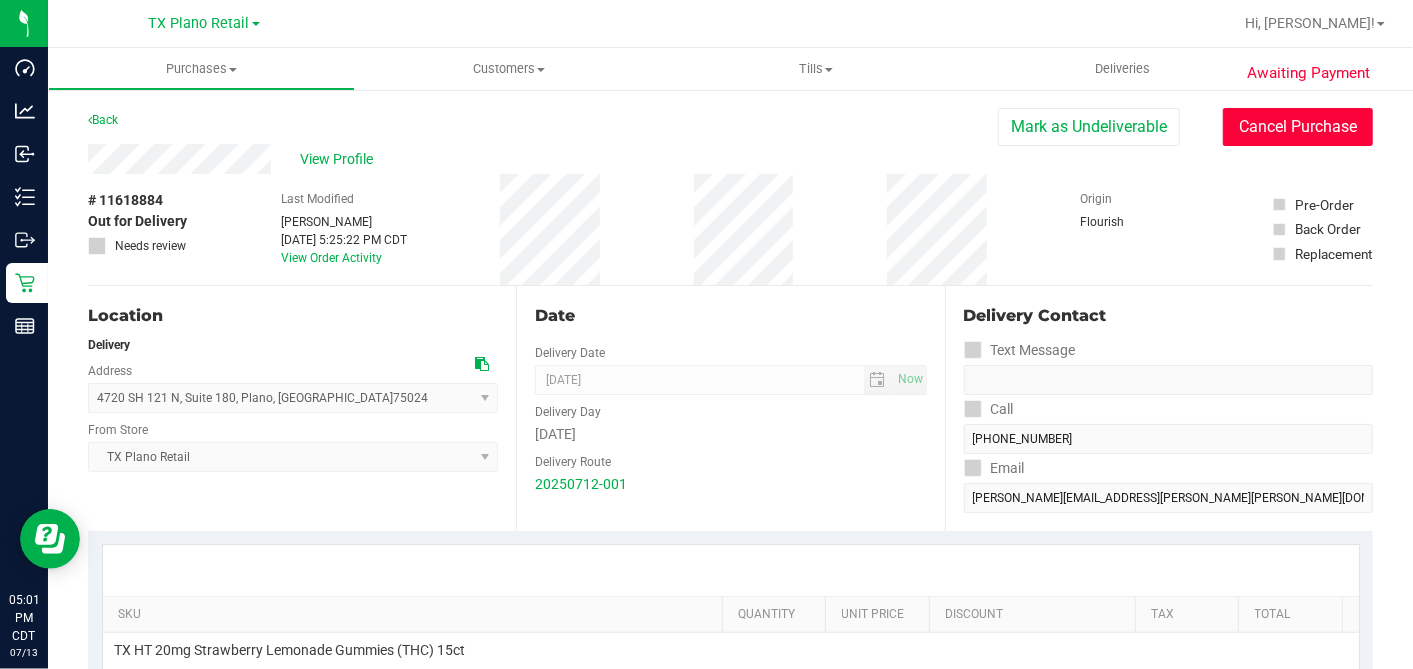 click on "Cancel Purchase" at bounding box center (1298, 127) 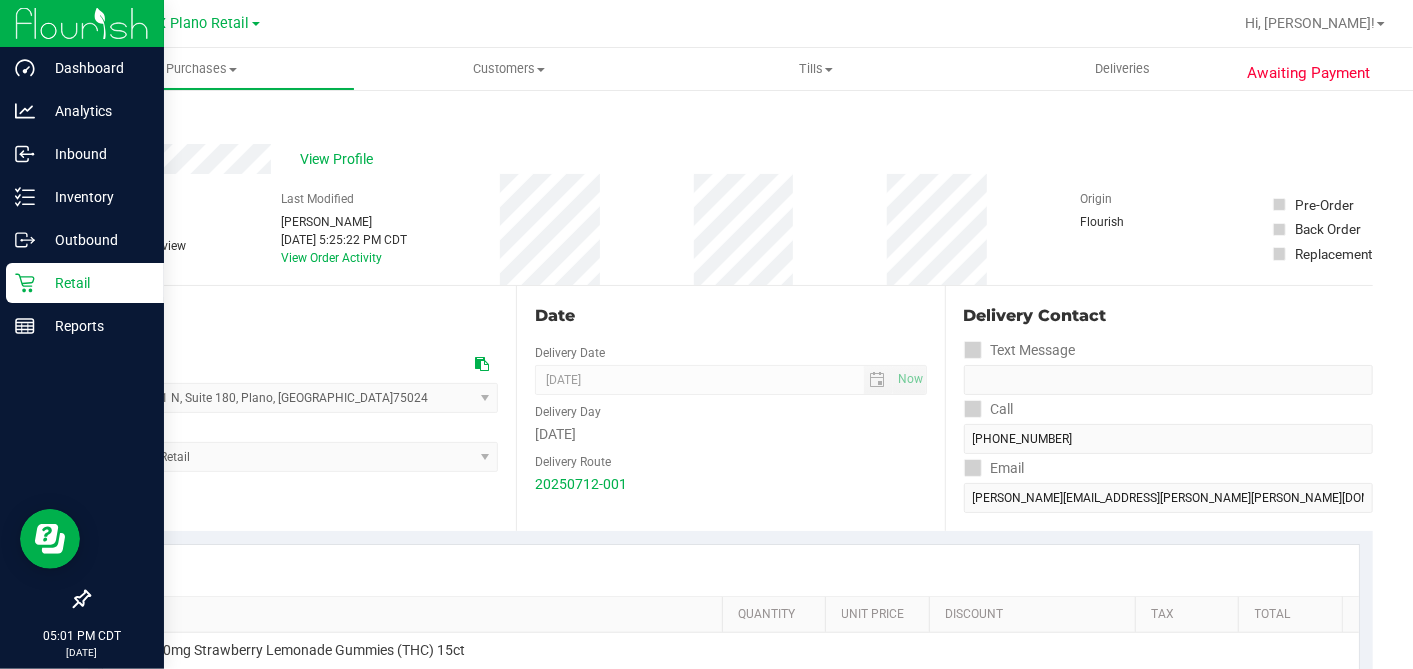 click 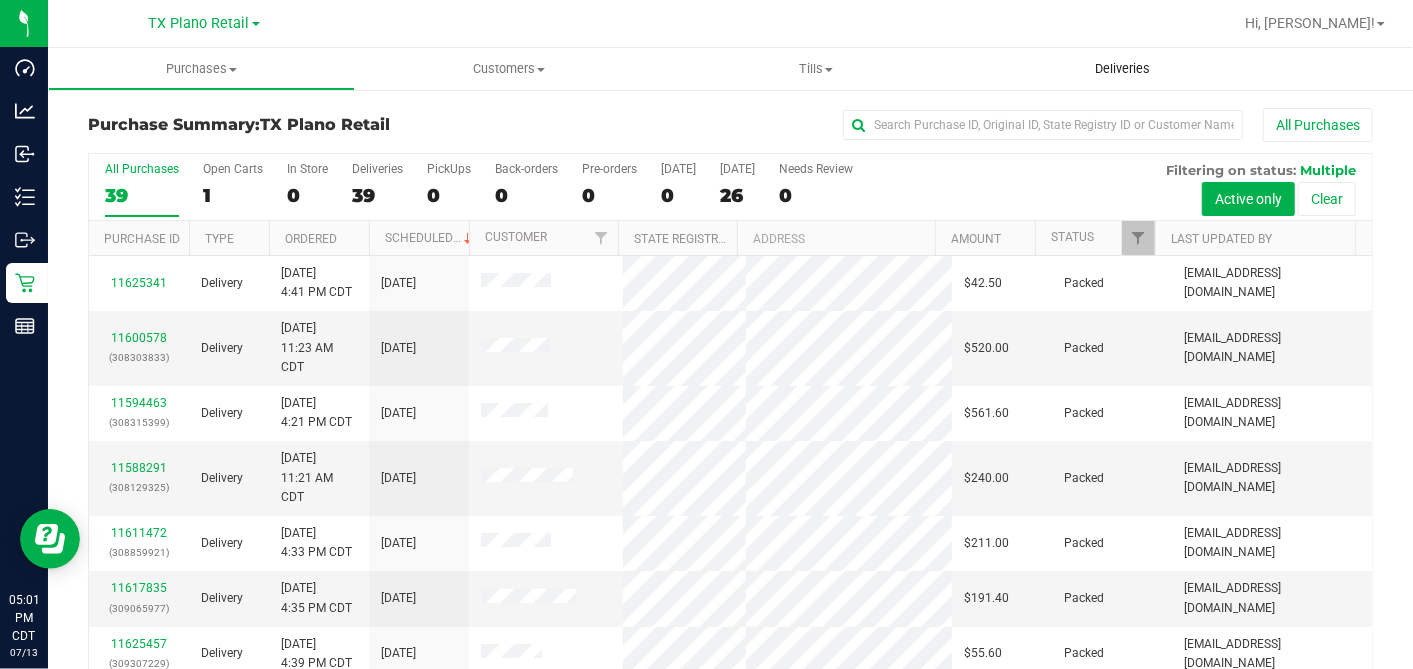 click on "Deliveries" at bounding box center (1122, 69) 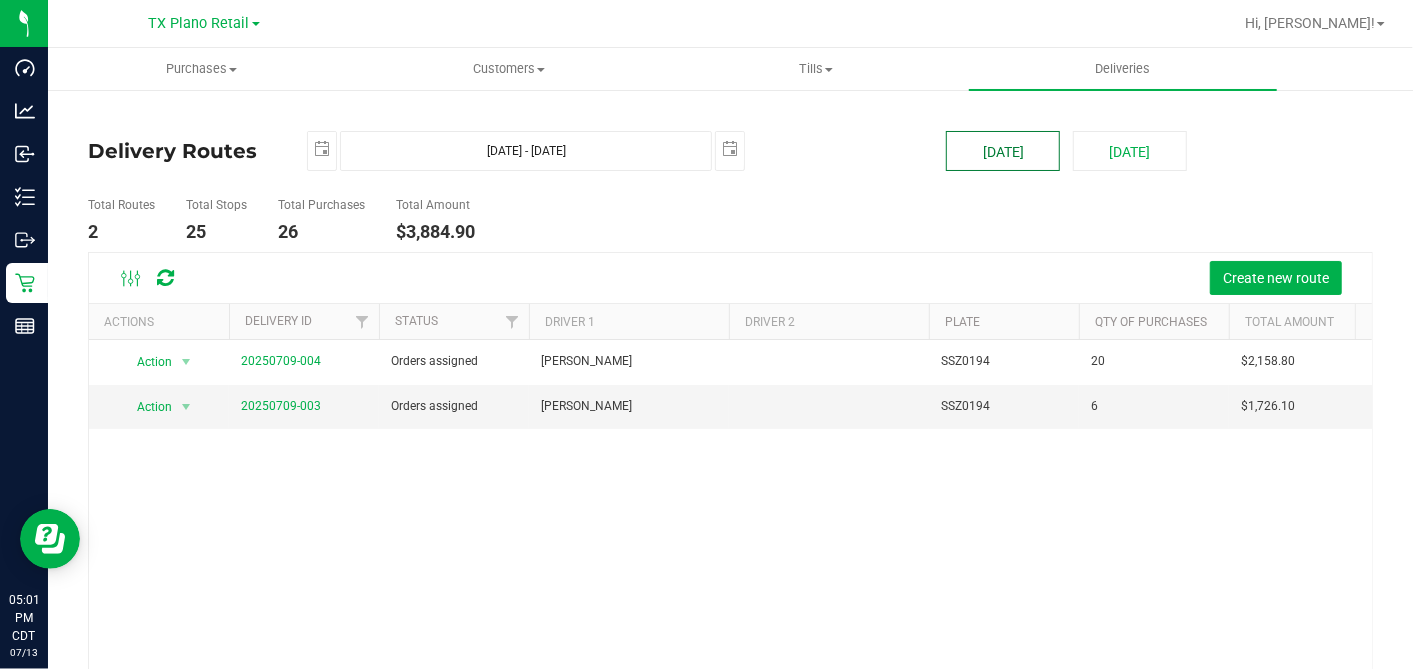 drag, startPoint x: 961, startPoint y: 160, endPoint x: 918, endPoint y: 195, distance: 55.443665 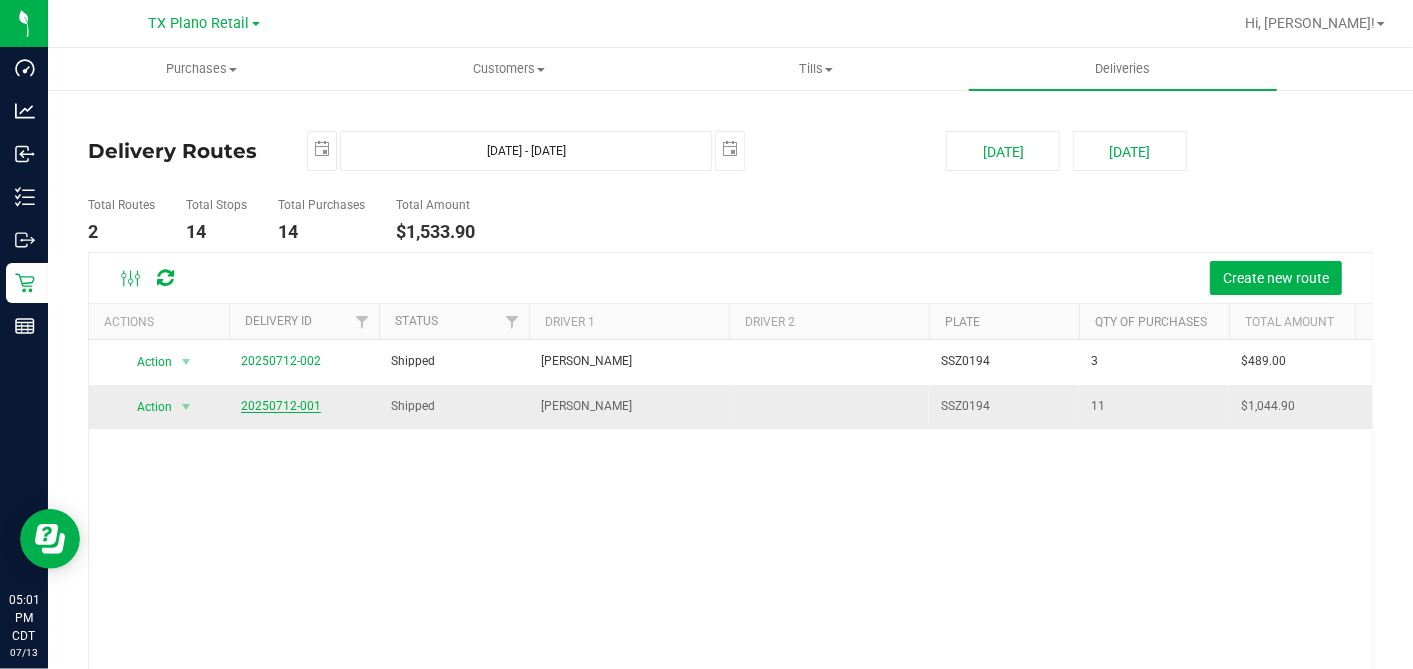 click on "20250712-001" at bounding box center [281, 406] 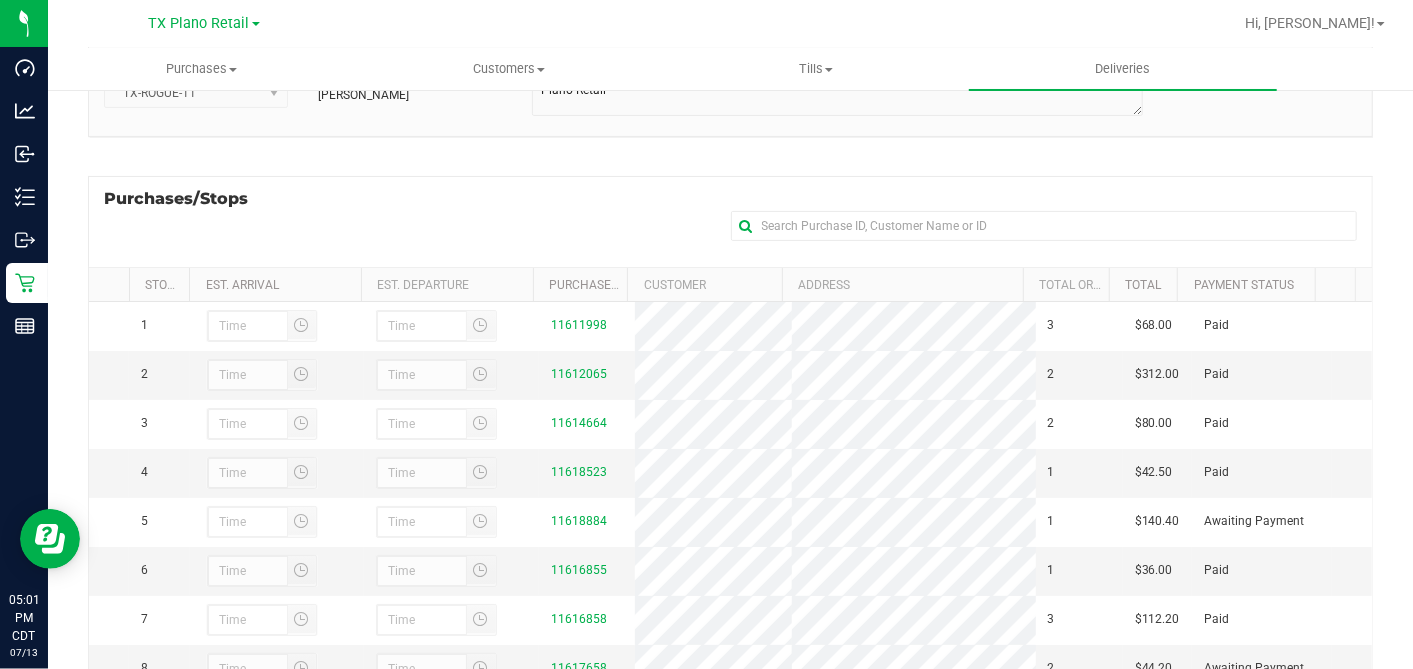 scroll, scrollTop: 357, scrollLeft: 0, axis: vertical 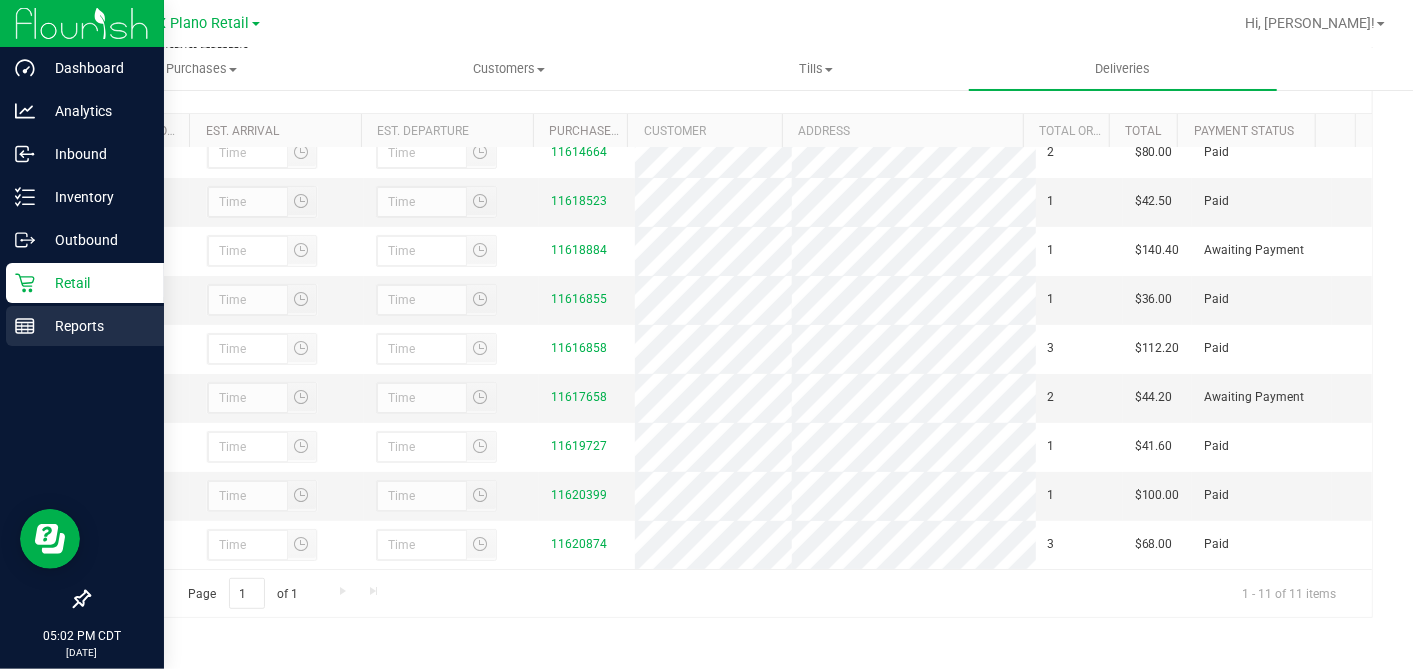drag, startPoint x: 36, startPoint y: 314, endPoint x: 49, endPoint y: 311, distance: 13.341664 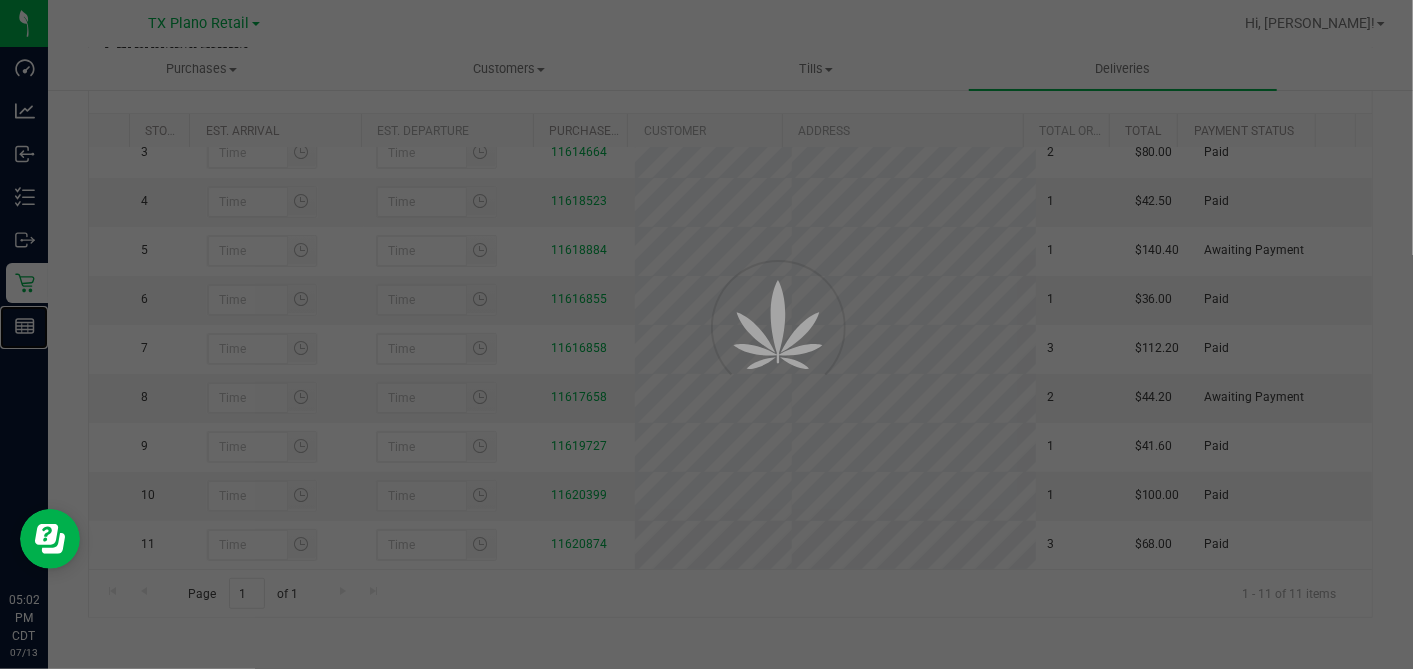 scroll, scrollTop: 0, scrollLeft: 0, axis: both 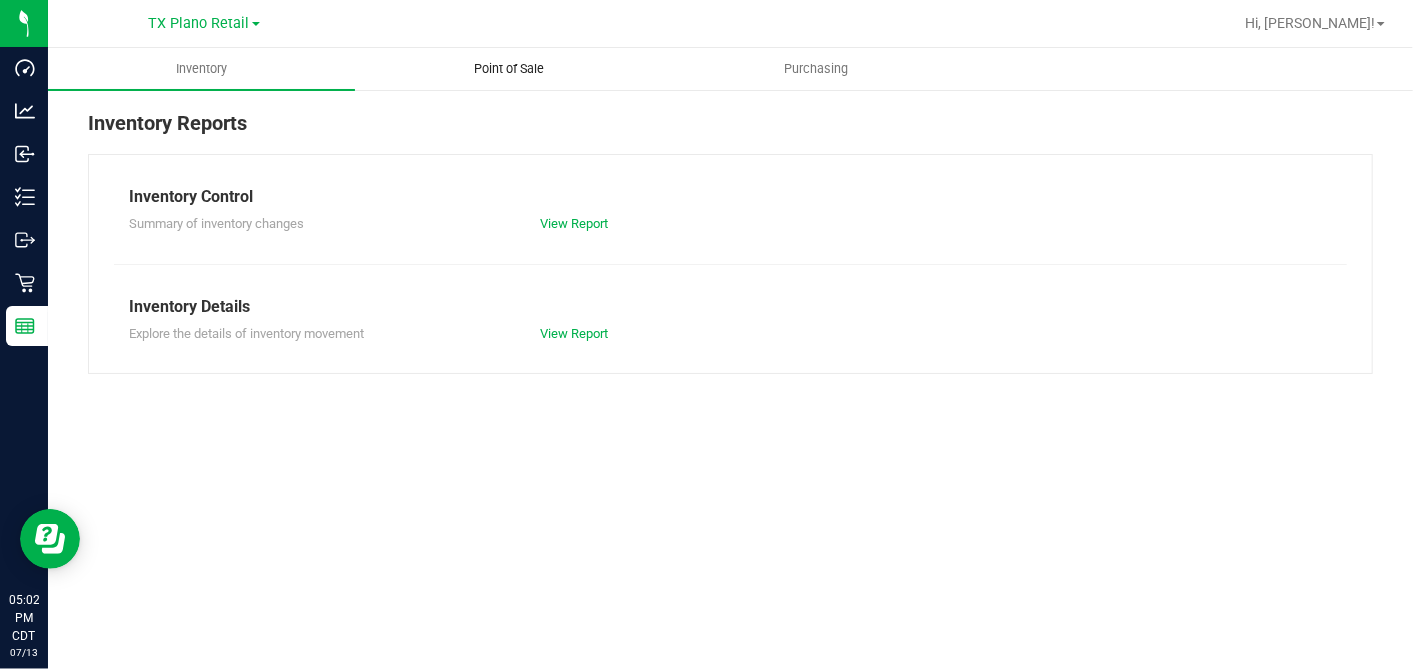 click on "Point of Sale" at bounding box center (509, 69) 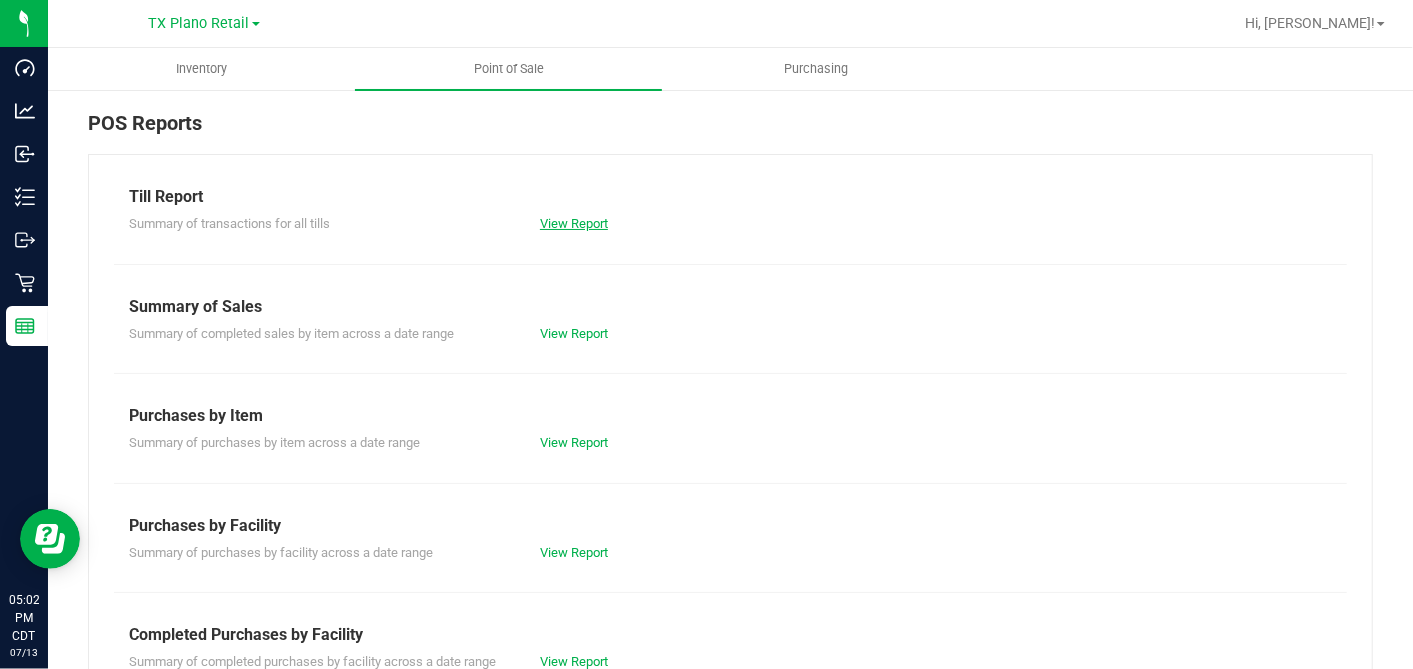 click on "View Report" at bounding box center (574, 223) 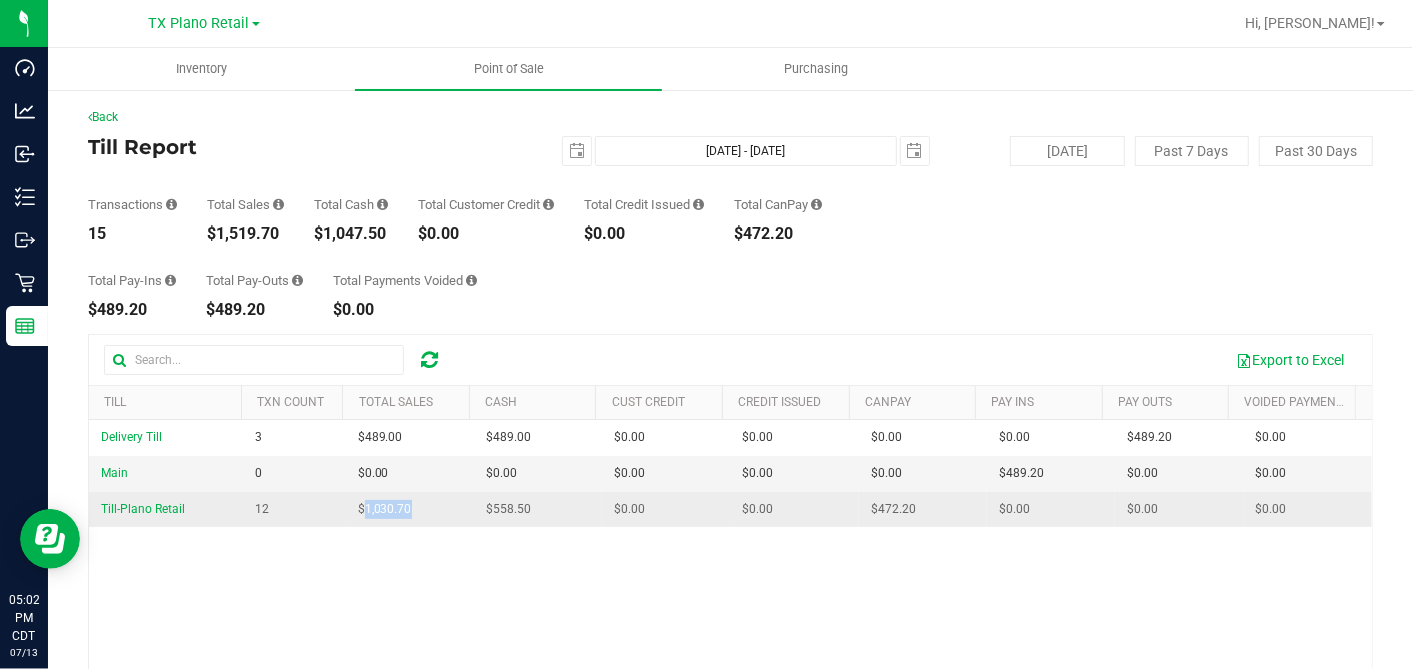 drag, startPoint x: 410, startPoint y: 515, endPoint x: 357, endPoint y: 516, distance: 53.009434 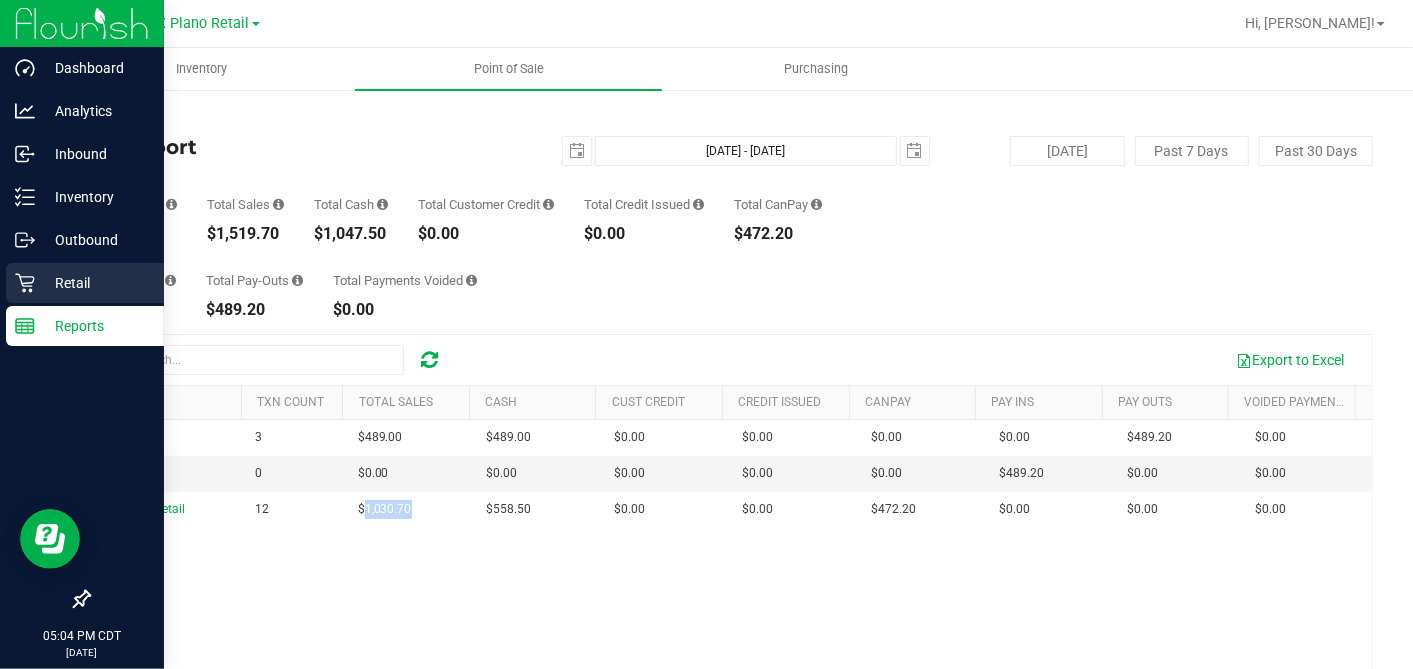 click 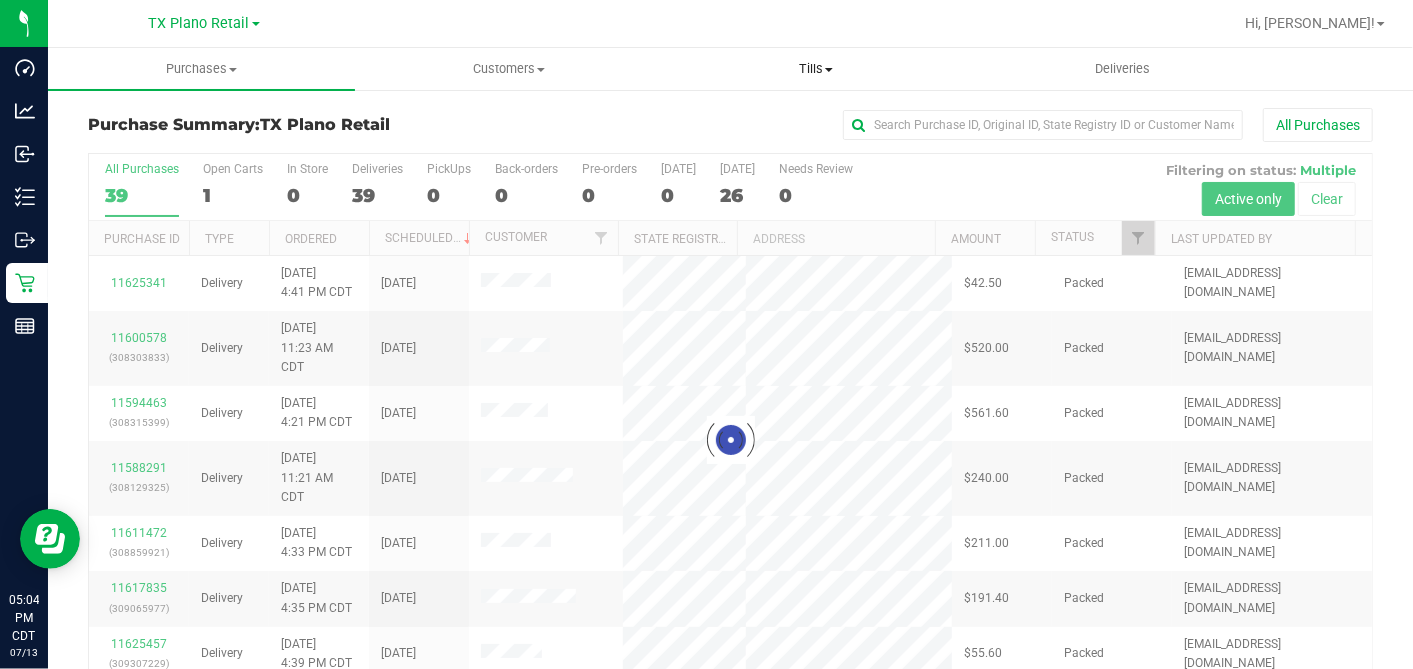 click on "Tills" at bounding box center [815, 69] 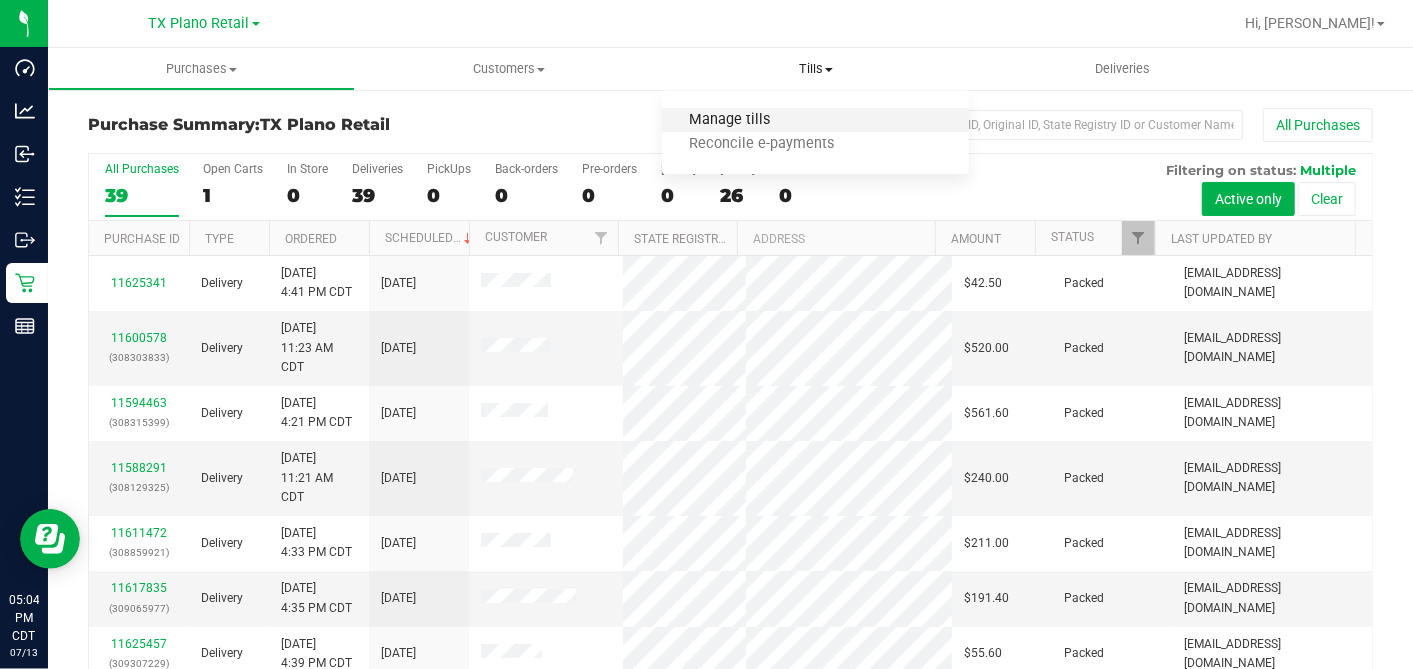 click on "Manage tills" at bounding box center (729, 120) 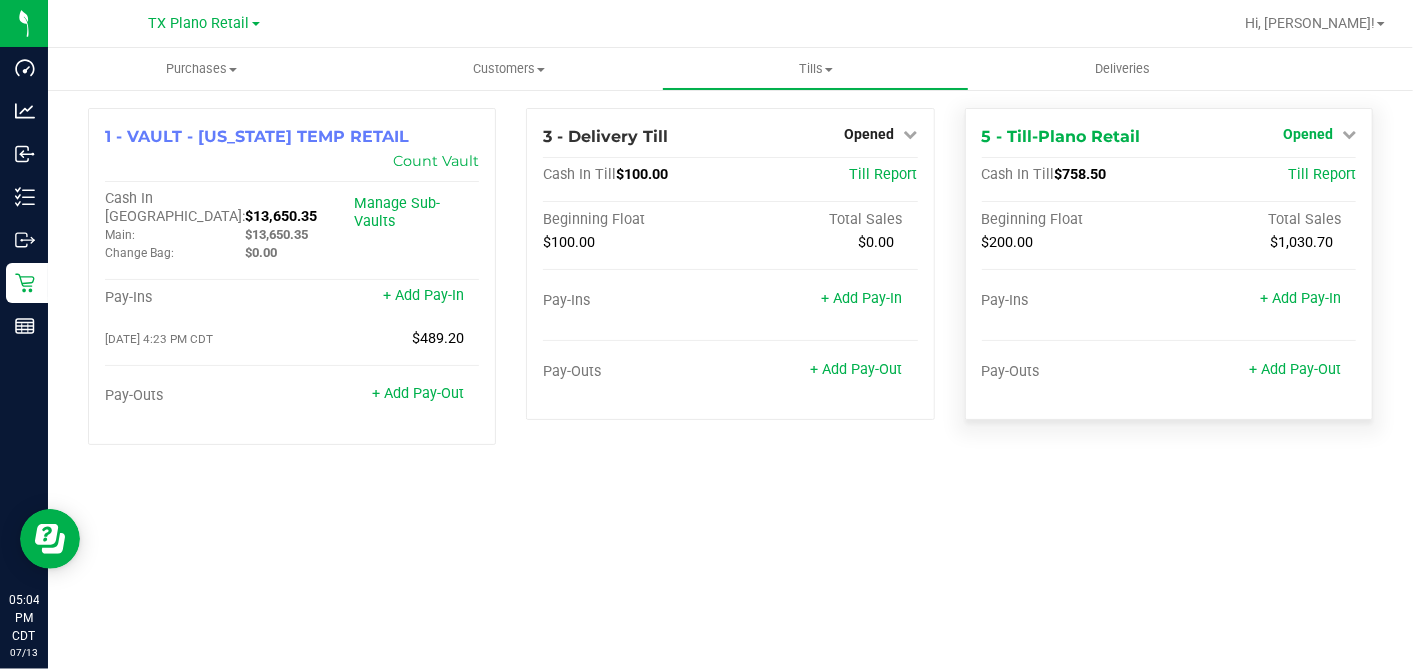 click on "Opened" at bounding box center (1308, 134) 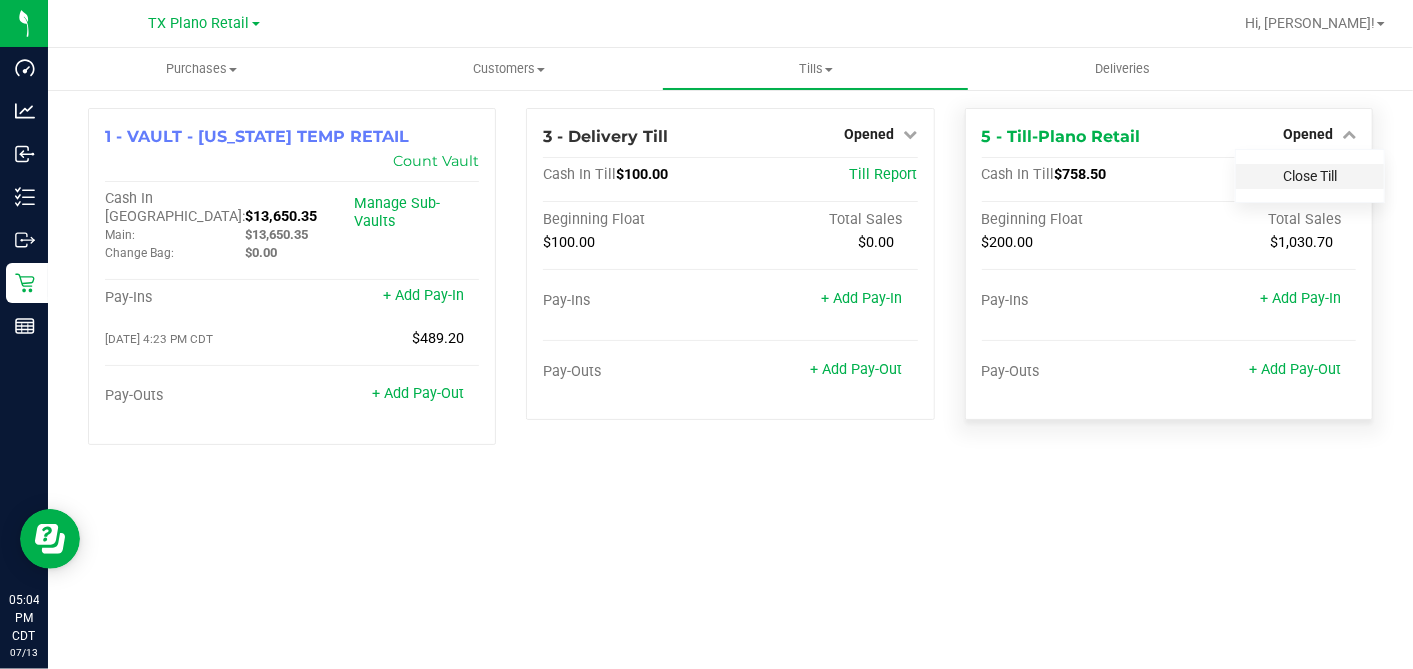 click on "Close Till" at bounding box center [1310, 176] 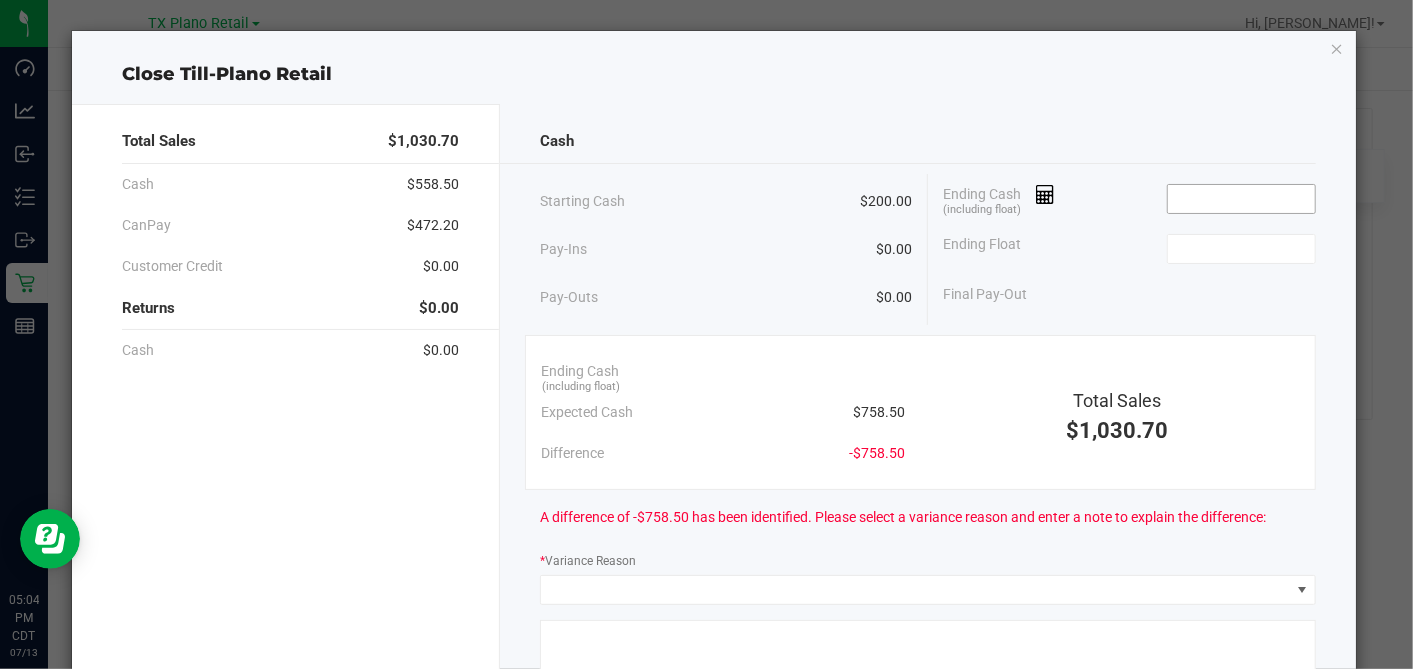 click at bounding box center (1241, 199) 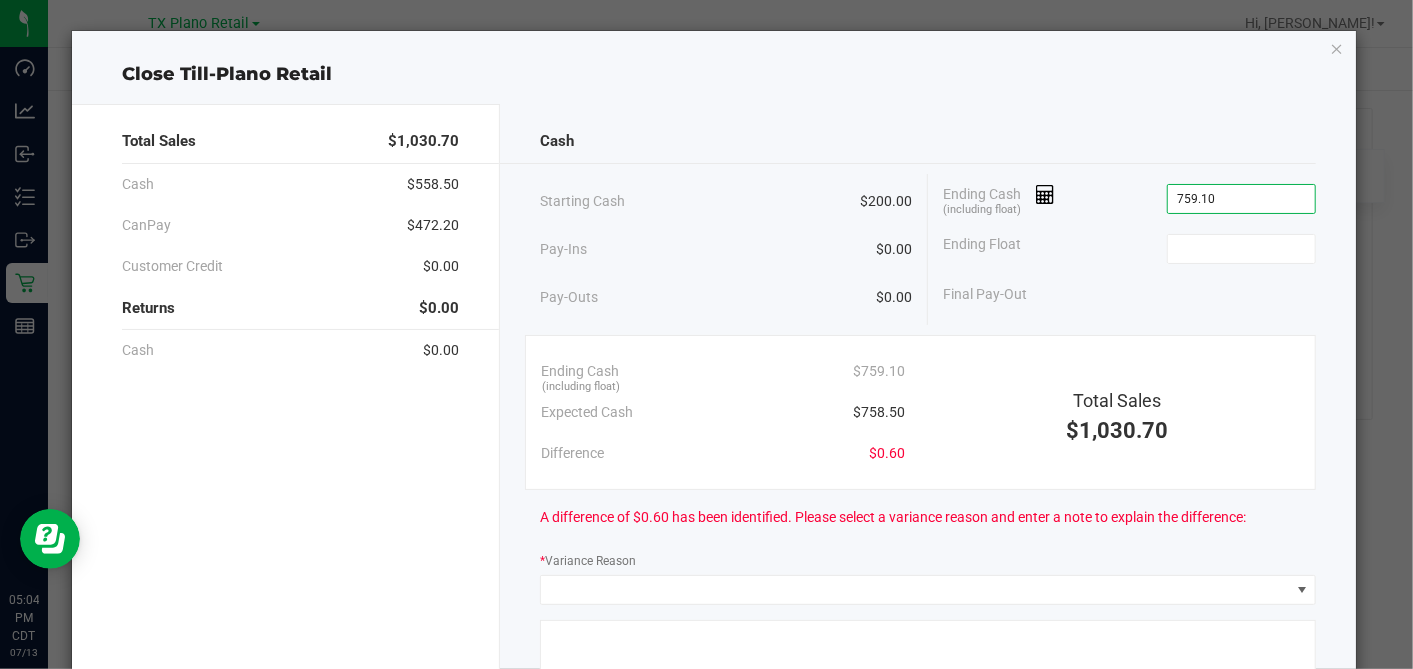 type on "$759.10" 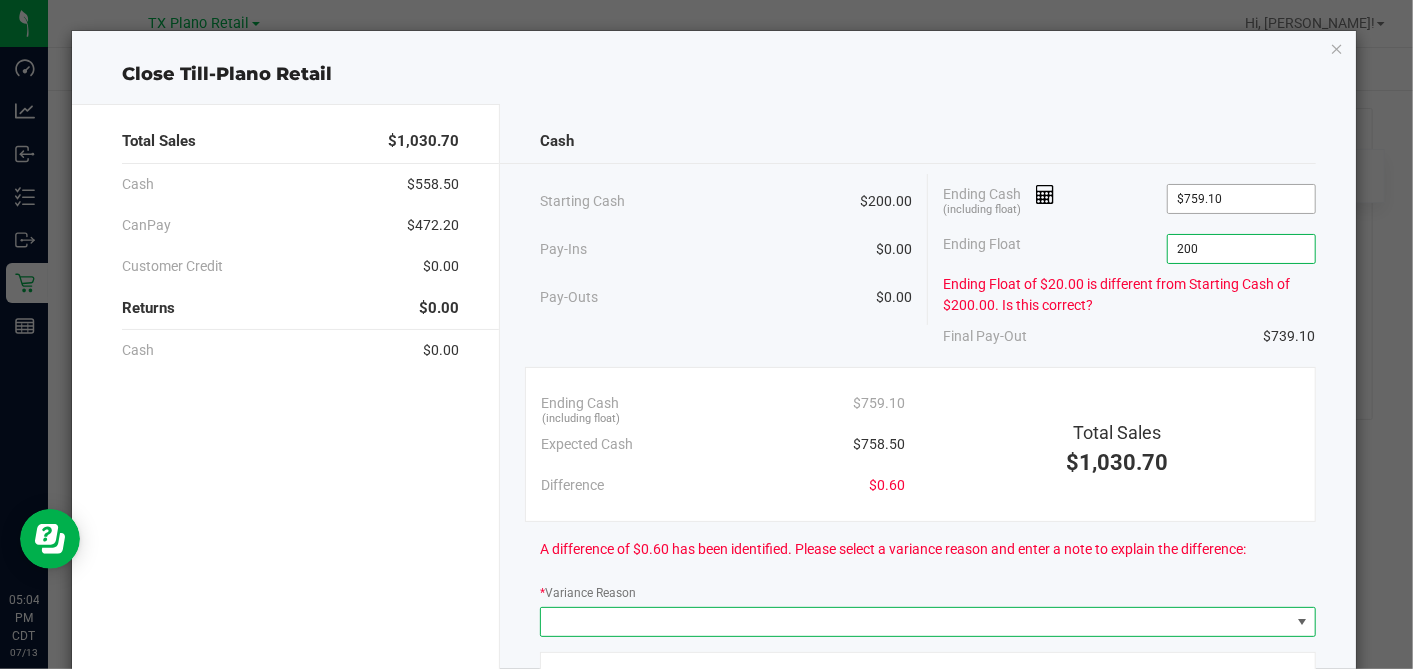 type on "$200.00" 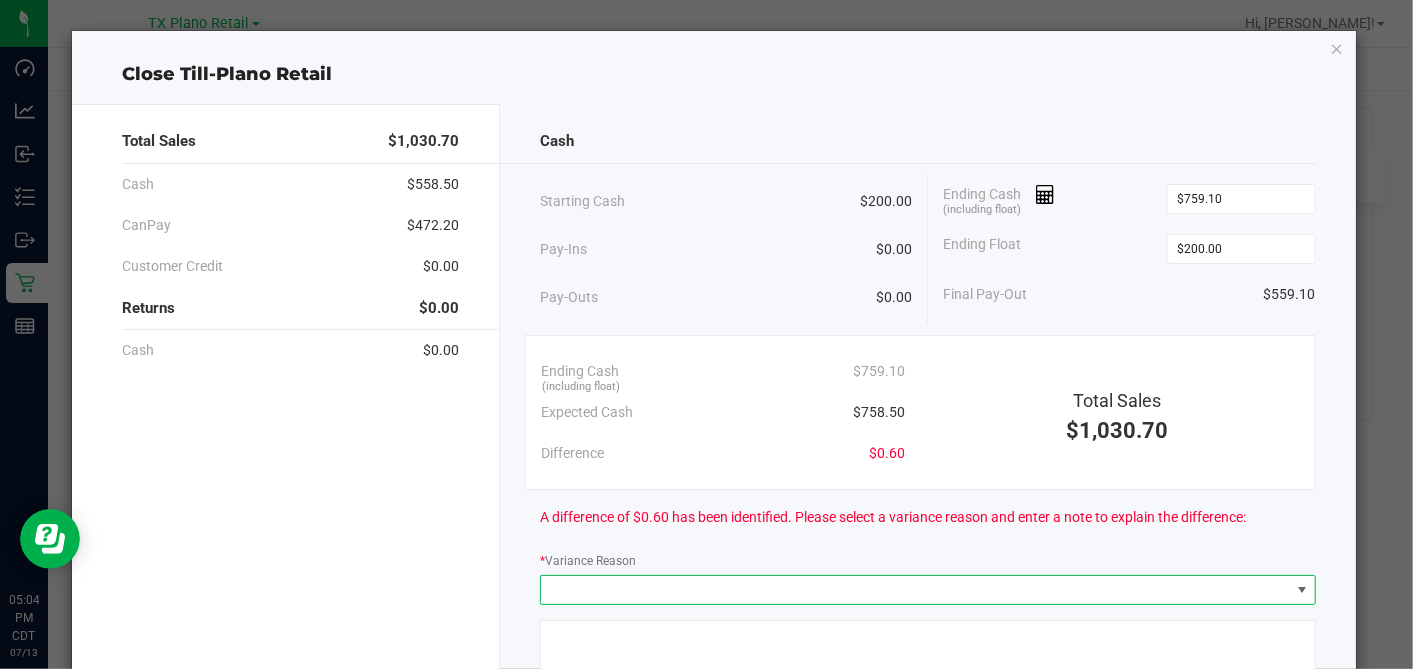 click at bounding box center [915, 590] 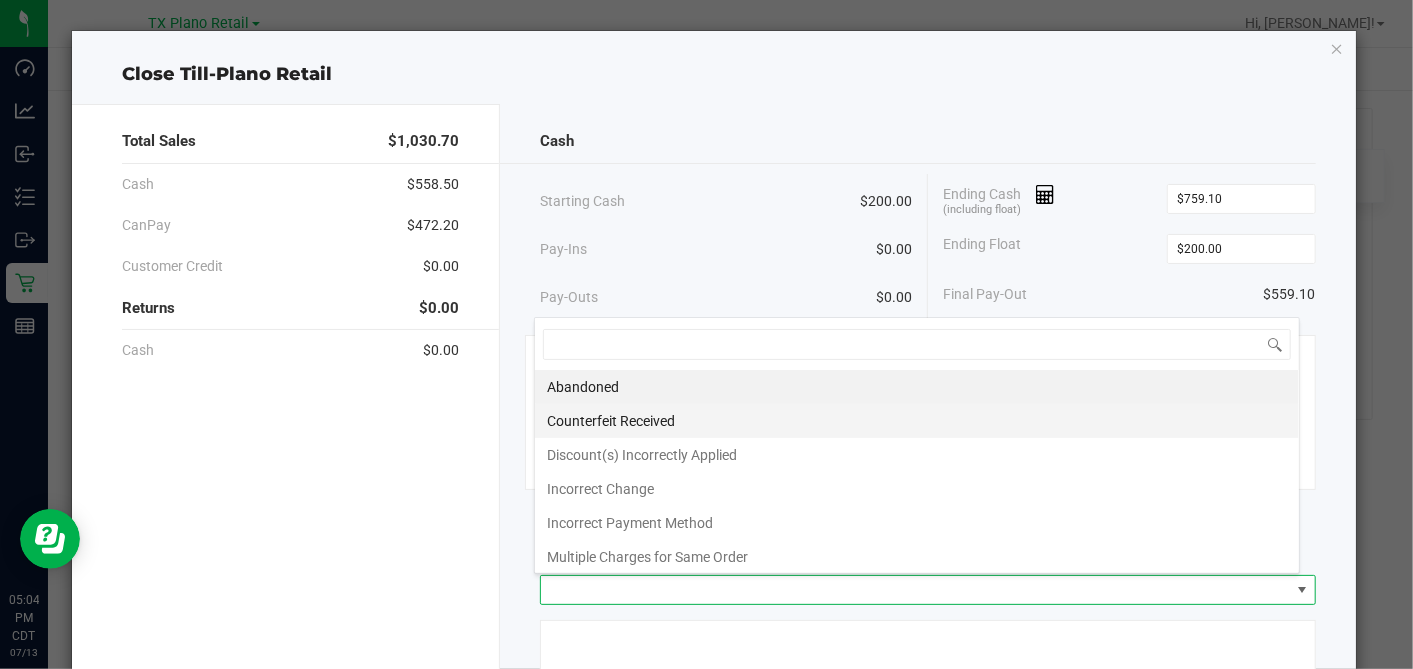 scroll, scrollTop: 99970, scrollLeft: 99234, axis: both 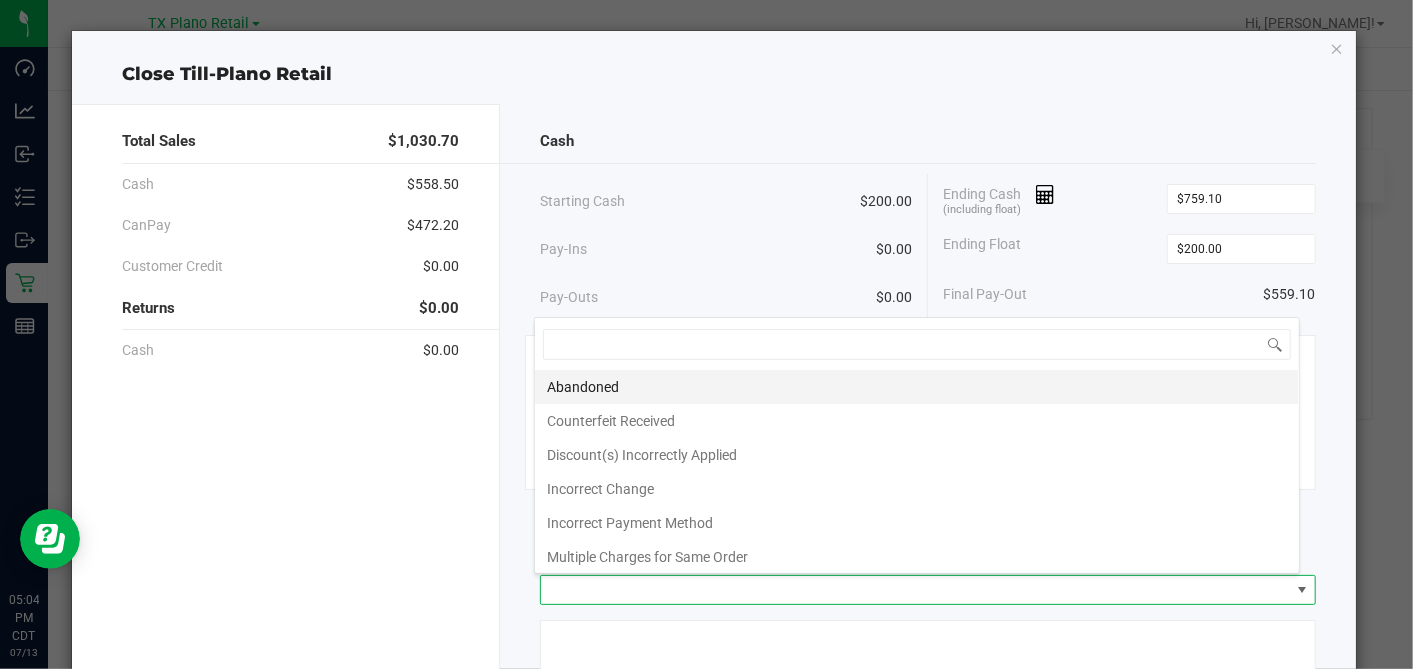 click on "Abandoned" at bounding box center [917, 387] 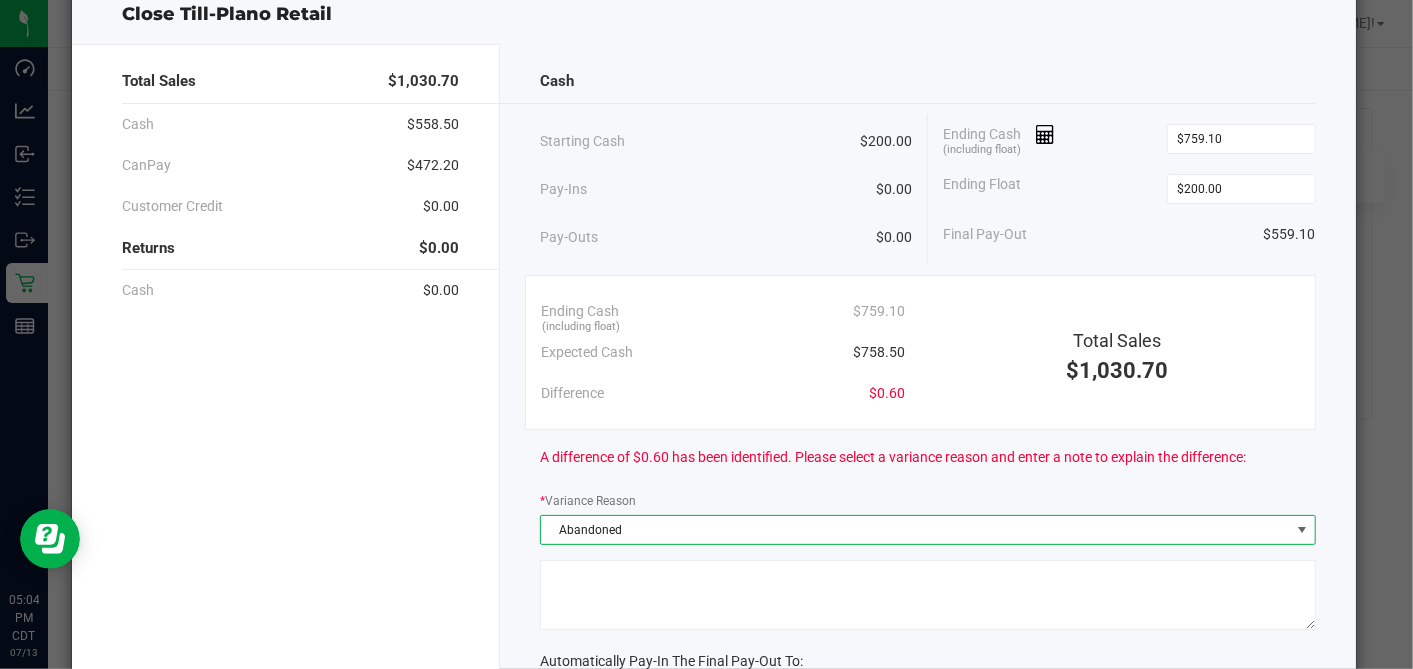 scroll, scrollTop: 111, scrollLeft: 0, axis: vertical 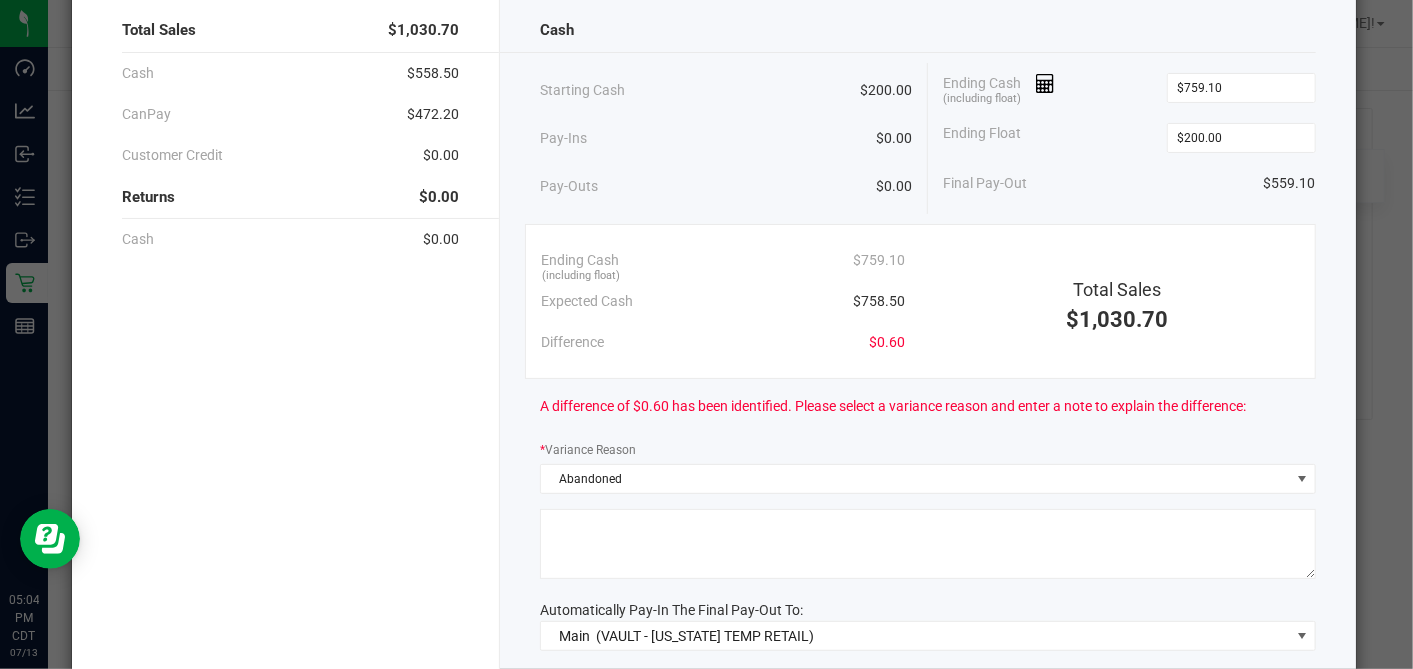 click 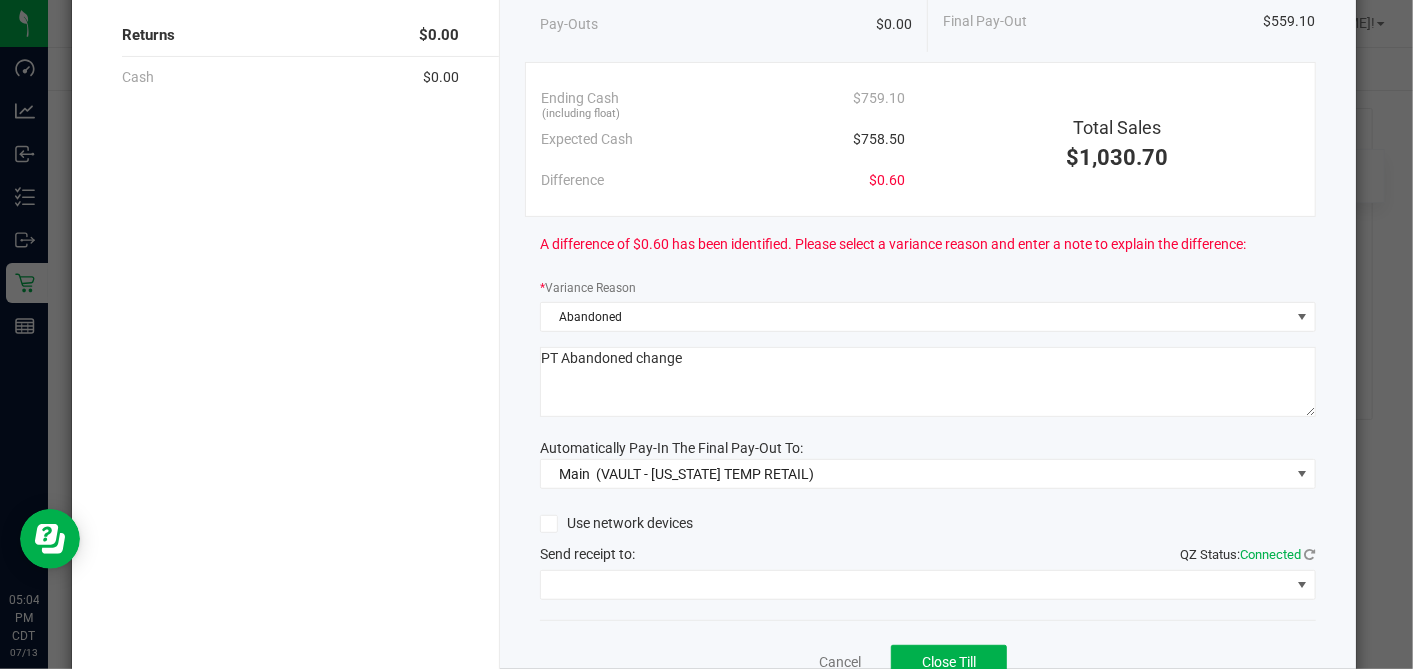 scroll, scrollTop: 363, scrollLeft: 0, axis: vertical 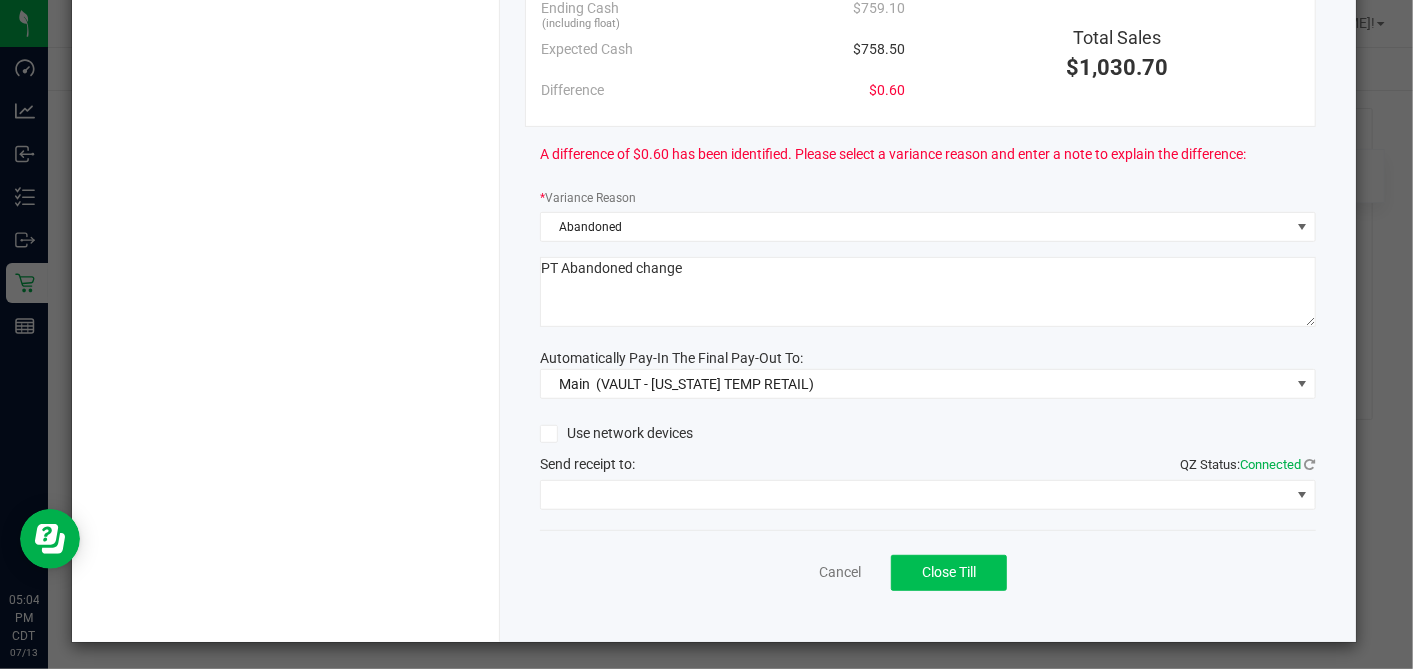 type on "PT Abandoned change" 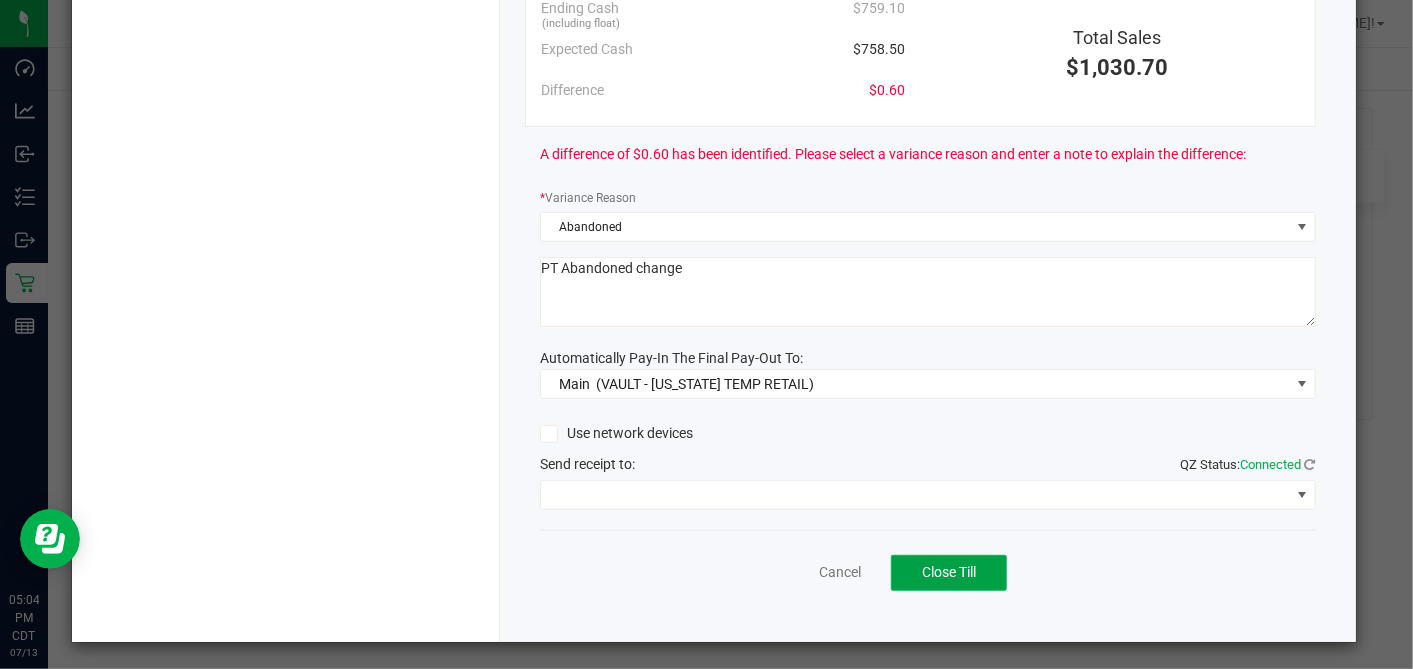 click on "Close Till" 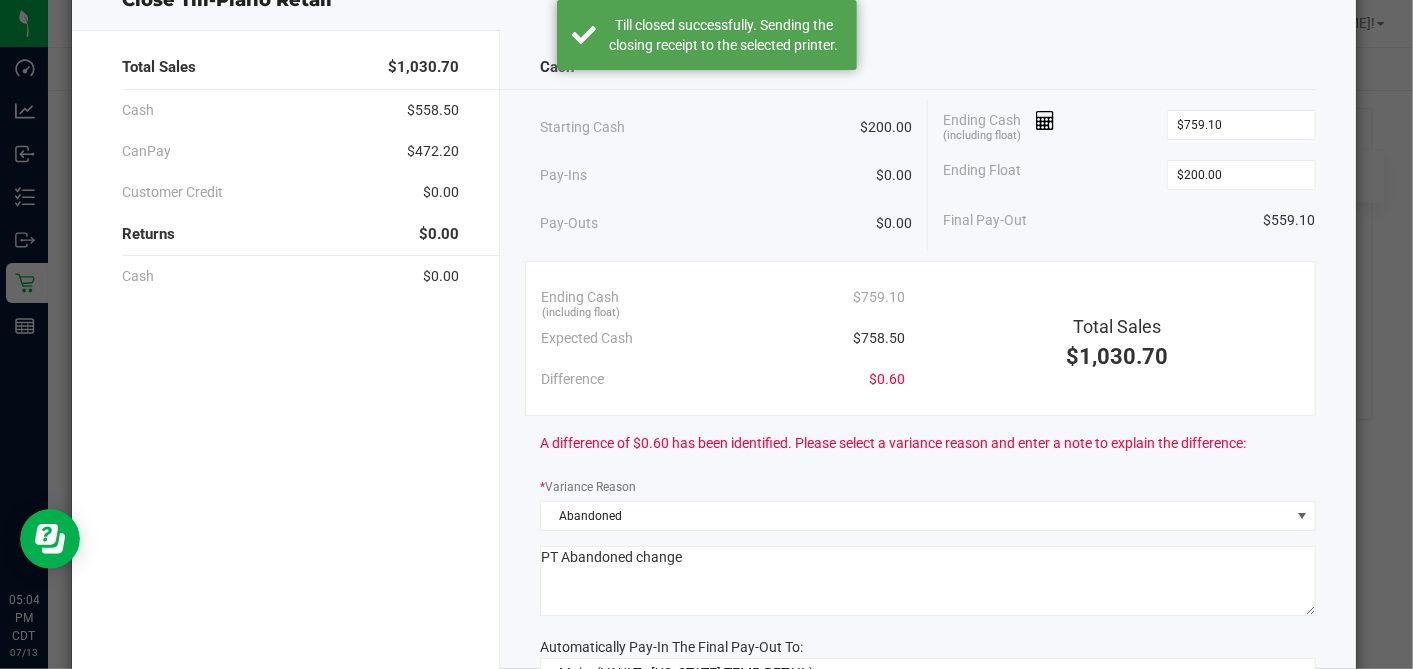 scroll, scrollTop: 0, scrollLeft: 0, axis: both 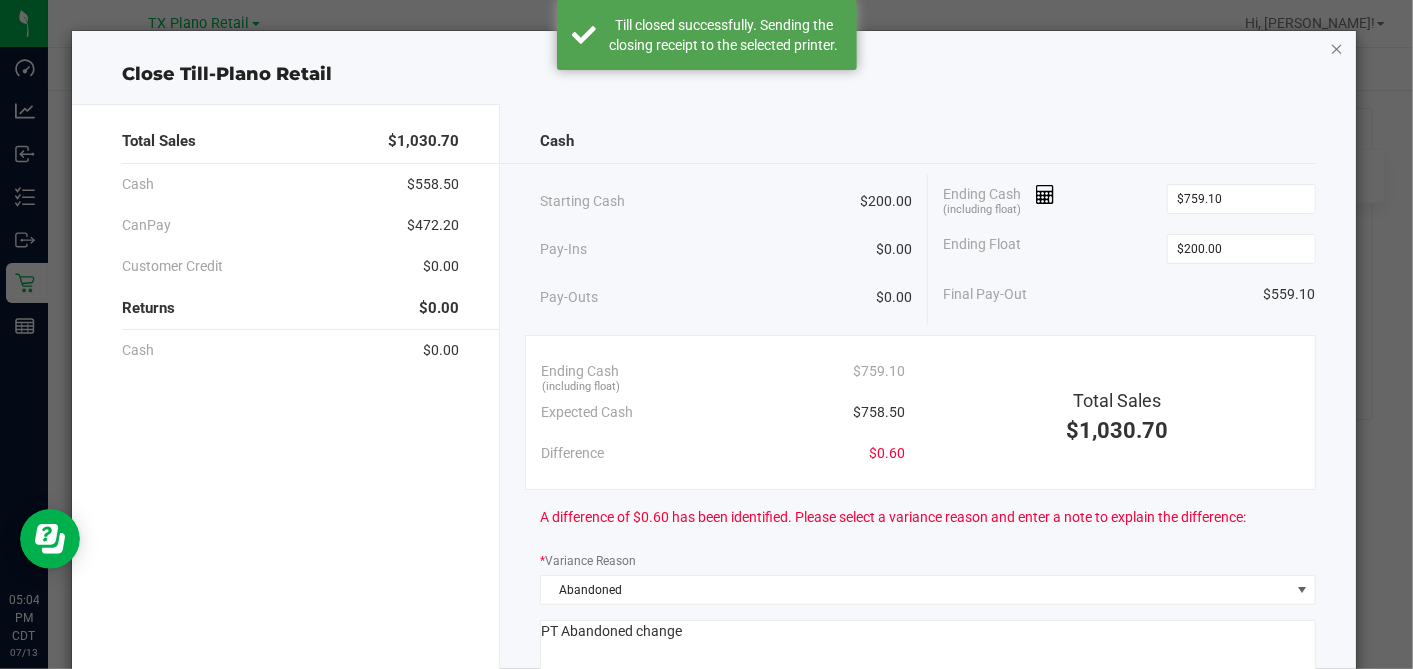 click 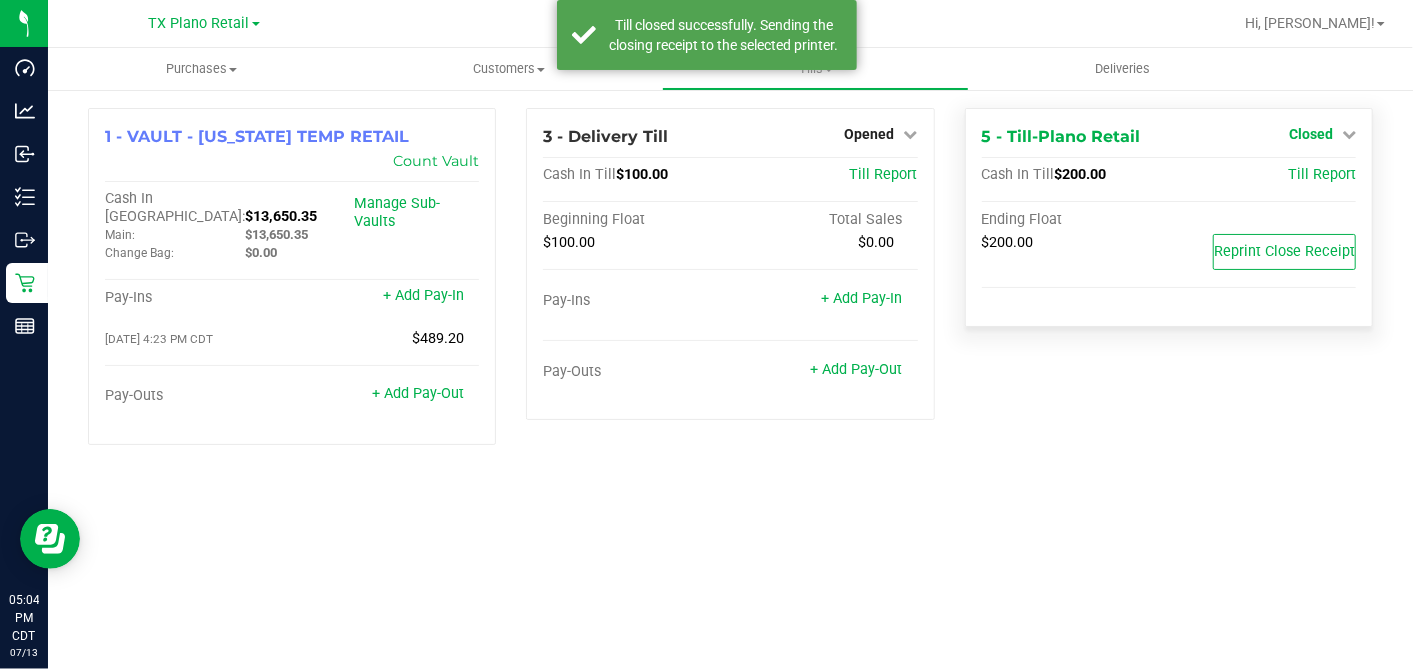 click on "Closed" at bounding box center (1311, 134) 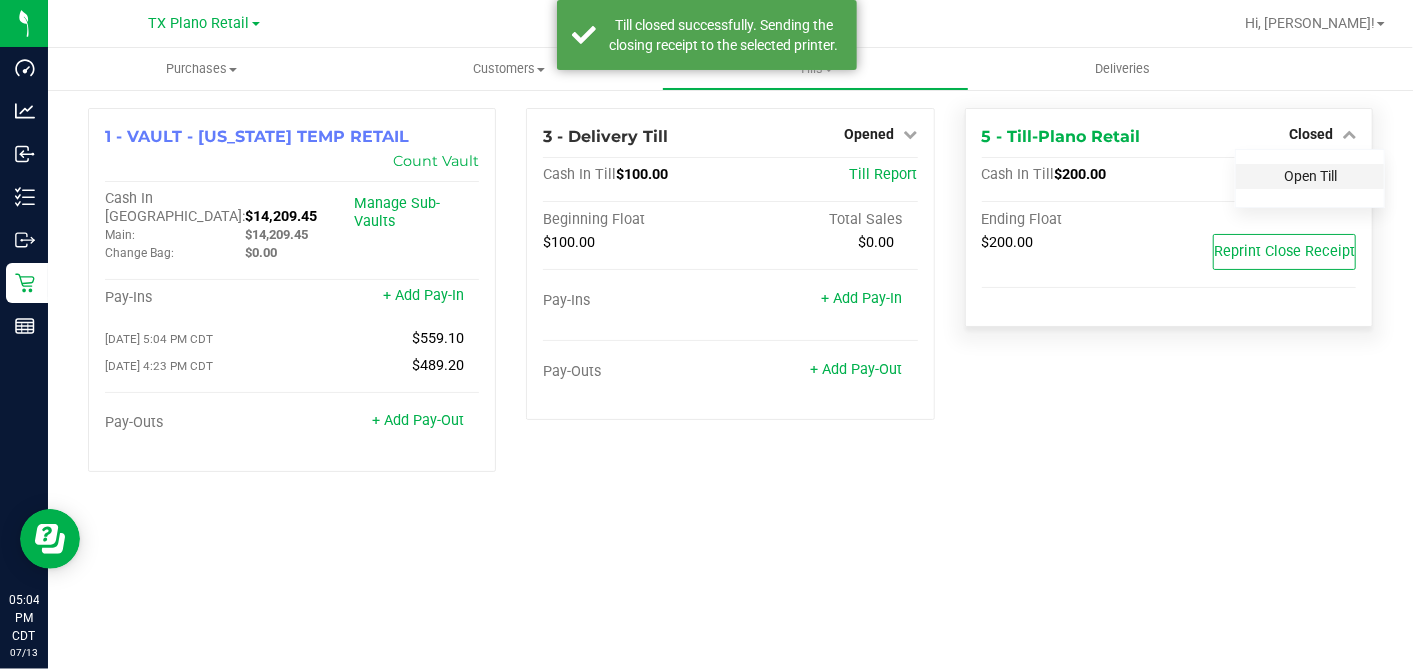 click on "Open Till" at bounding box center (1310, 176) 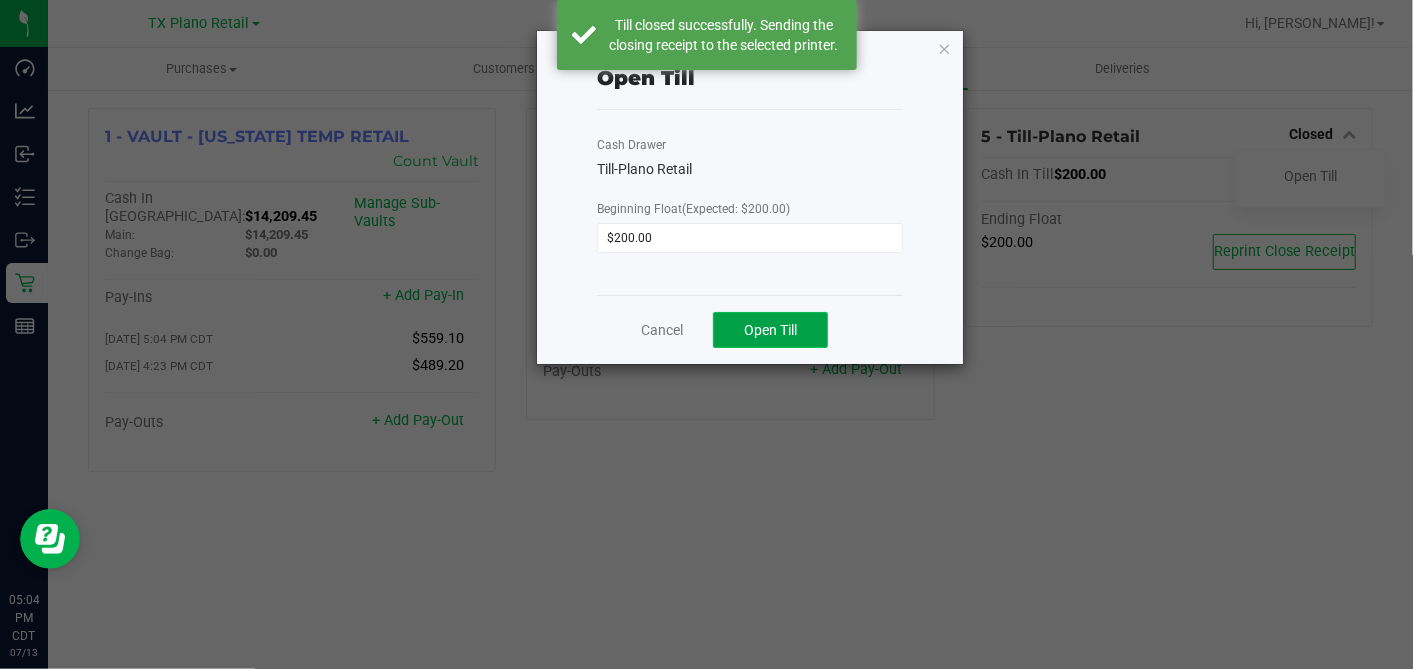 click on "Open Till" 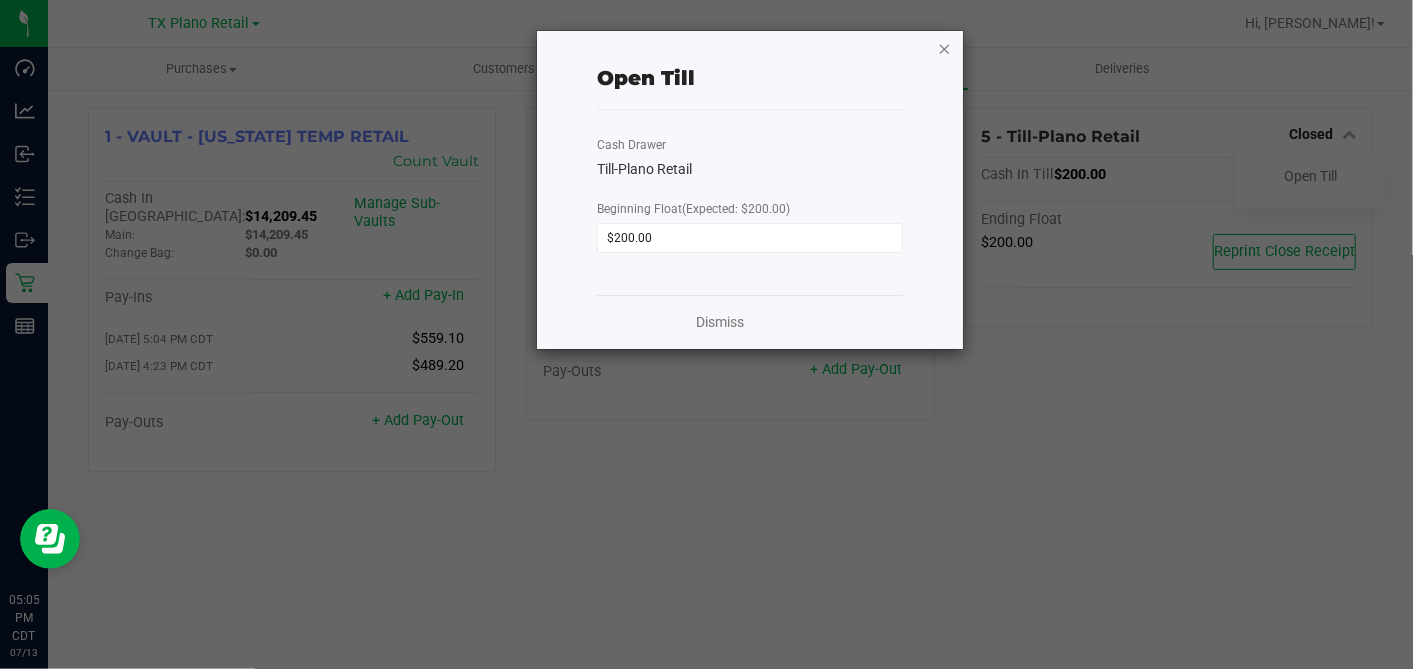 click 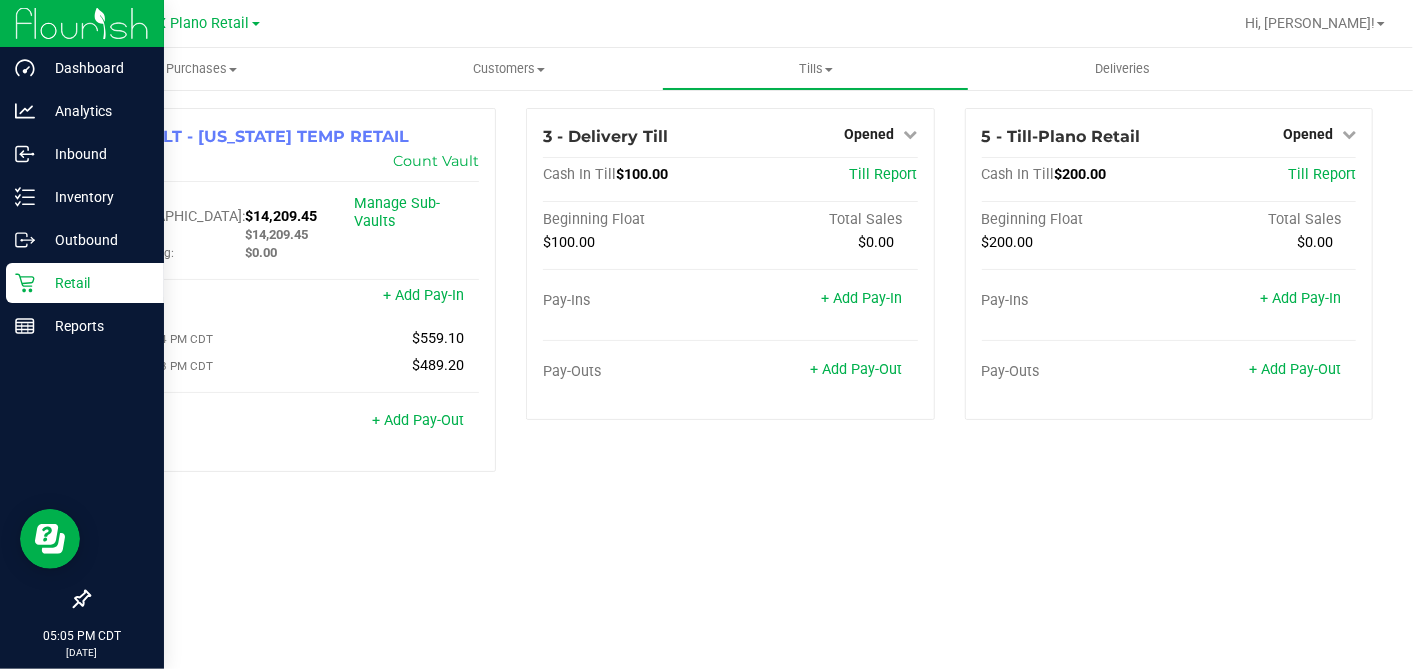 click on "Retail" at bounding box center (95, 283) 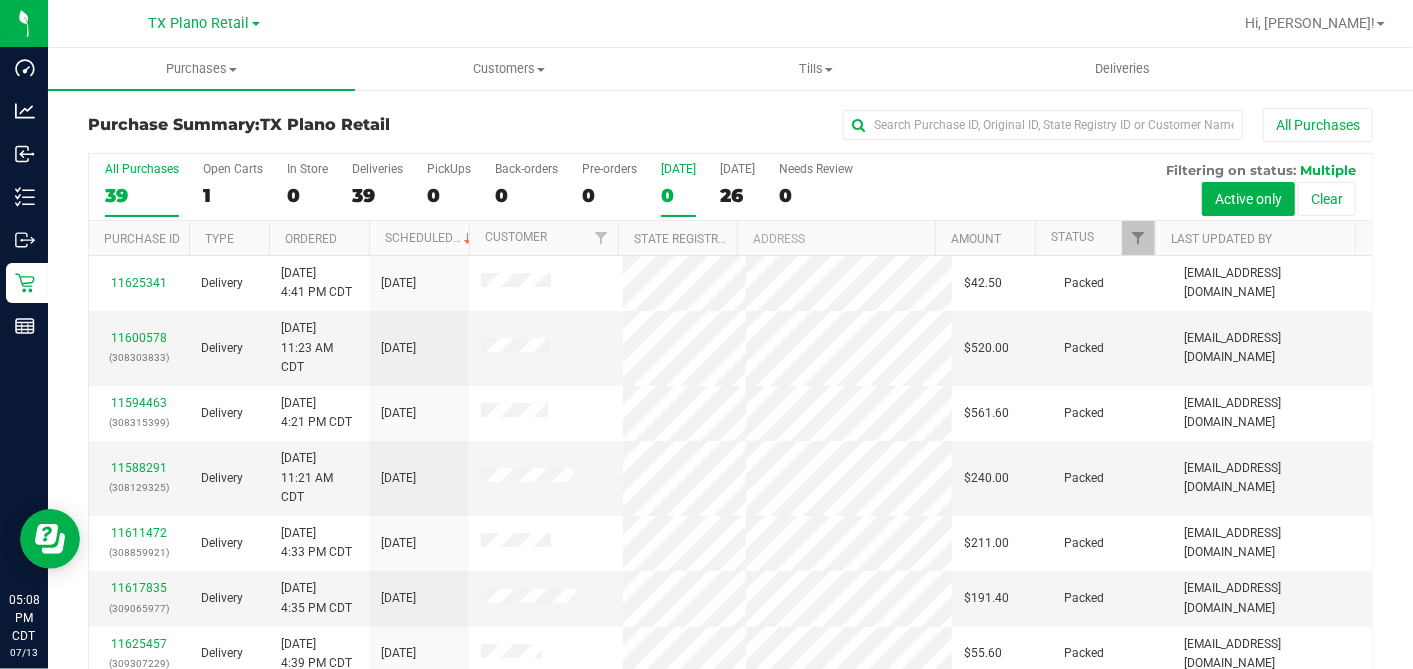 click on "0" at bounding box center (678, 195) 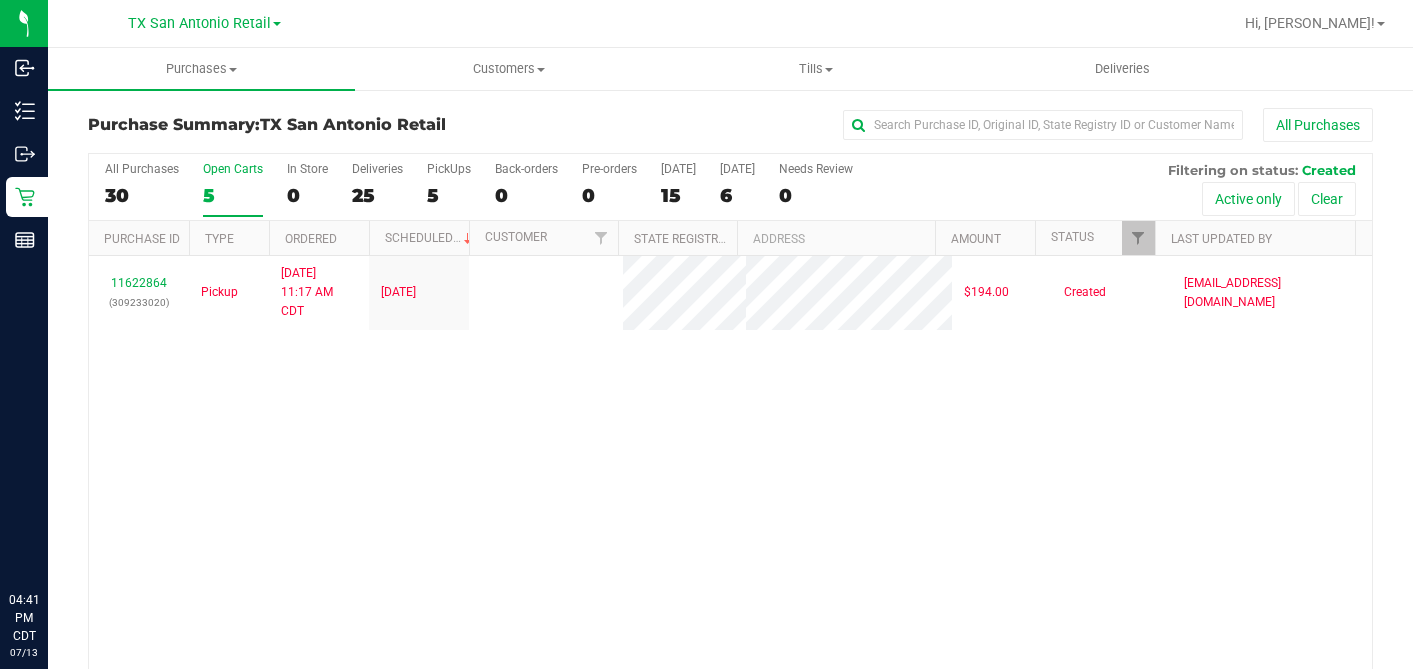 scroll, scrollTop: 0, scrollLeft: 0, axis: both 